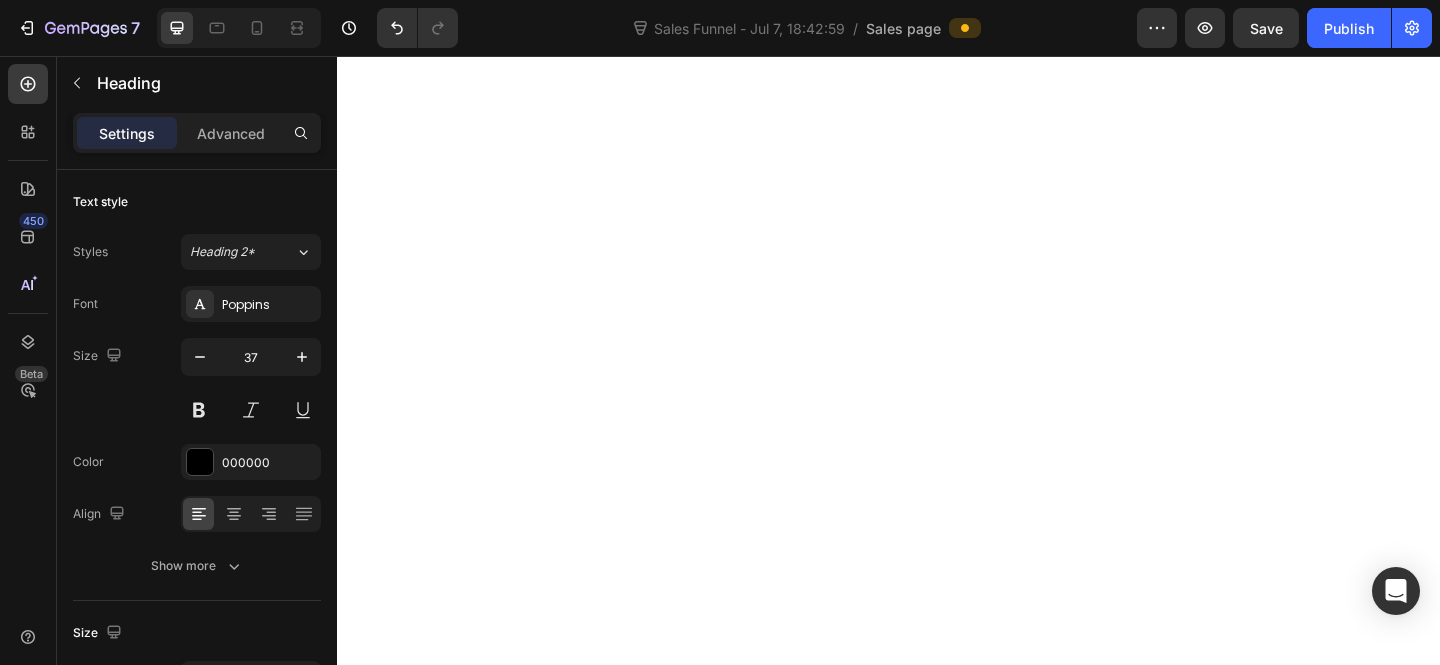scroll, scrollTop: 0, scrollLeft: 0, axis: both 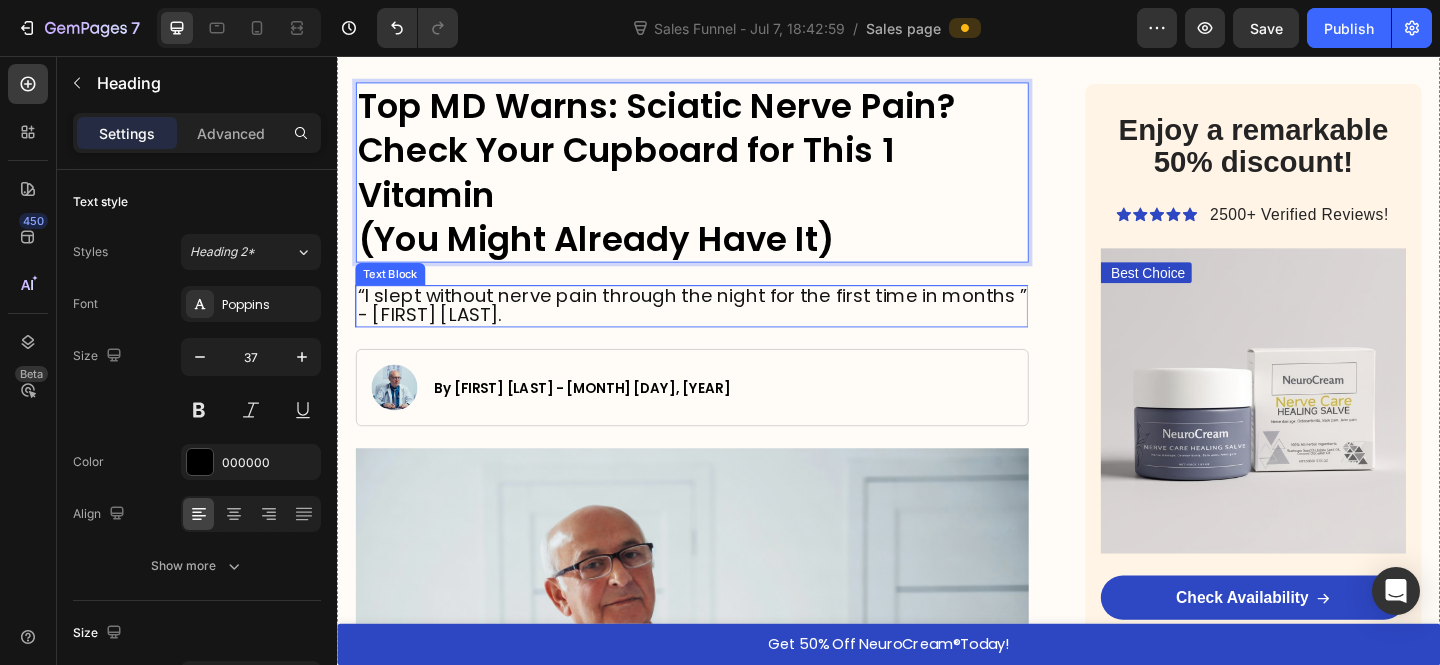 click on "“I slept without nerve pain through the night for the first time in months ” -   [FIRST] [LAST]." at bounding box center [723, 328] 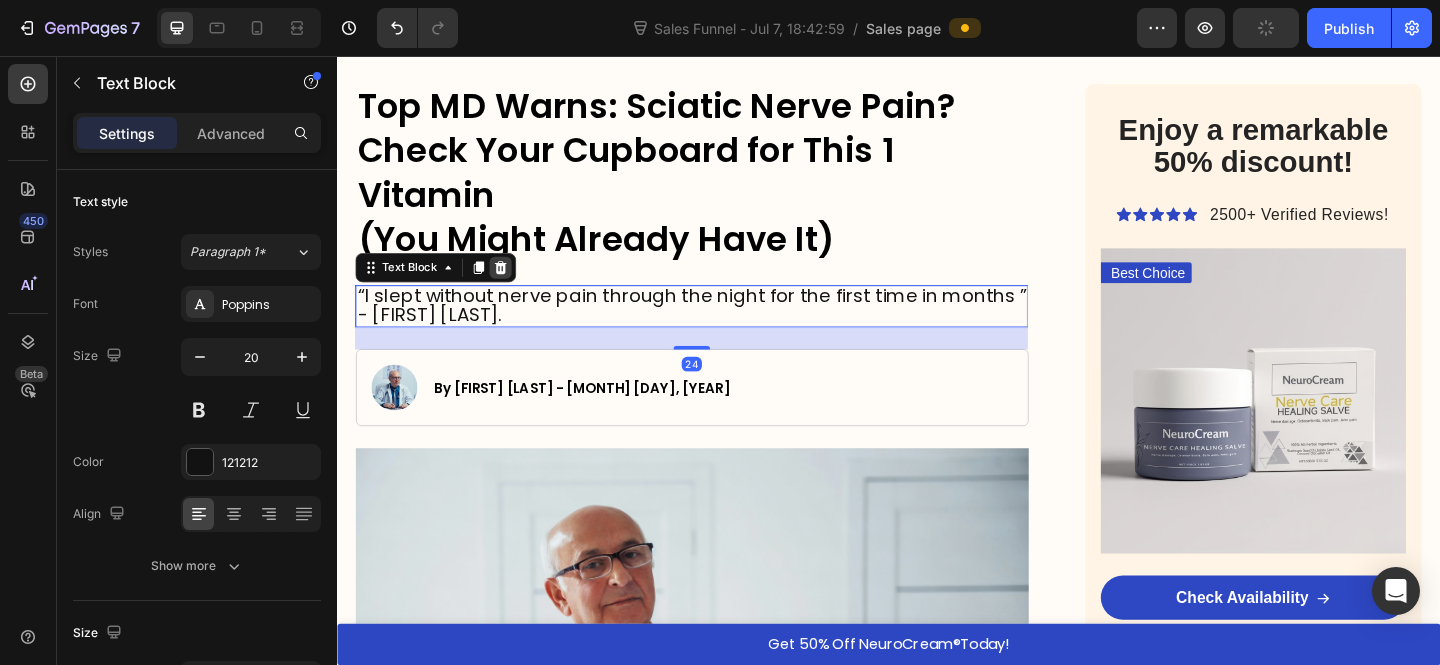 click 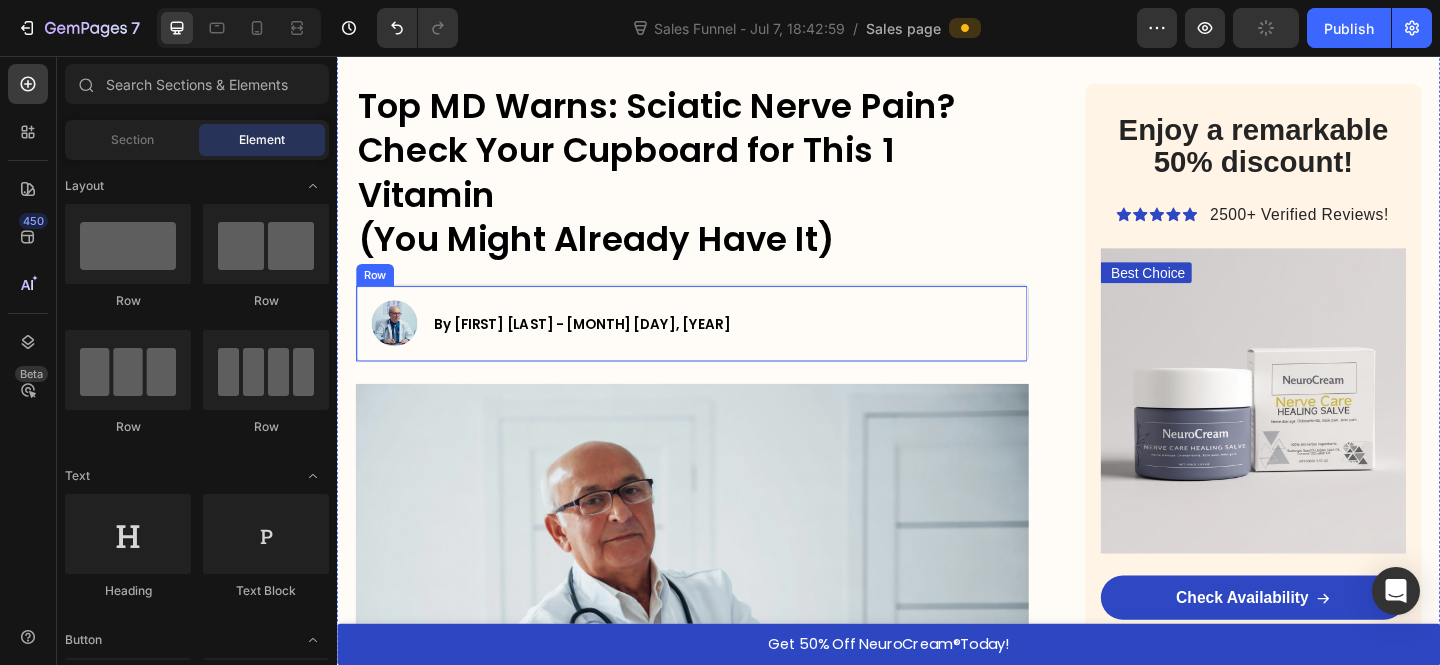 click on "Image By Dr. Michael Harrison - July 17, 2025  Text Block Row" at bounding box center [723, 347] 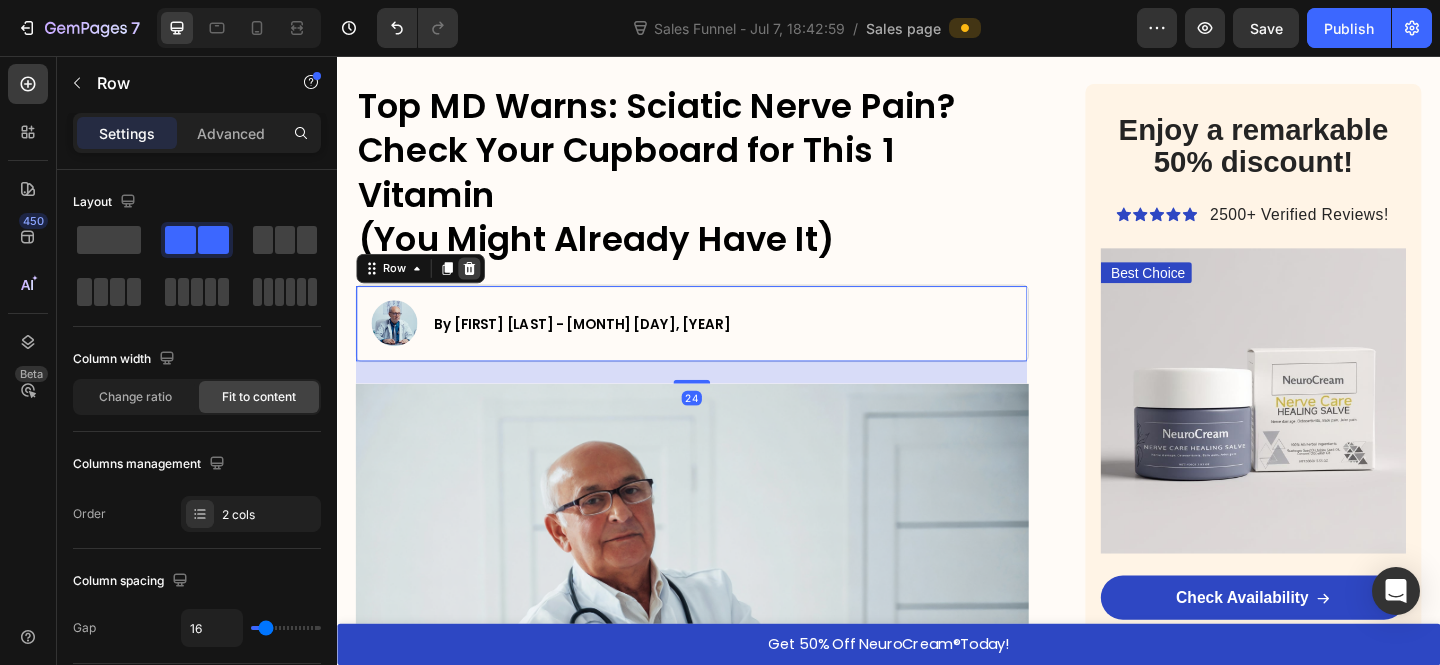 click 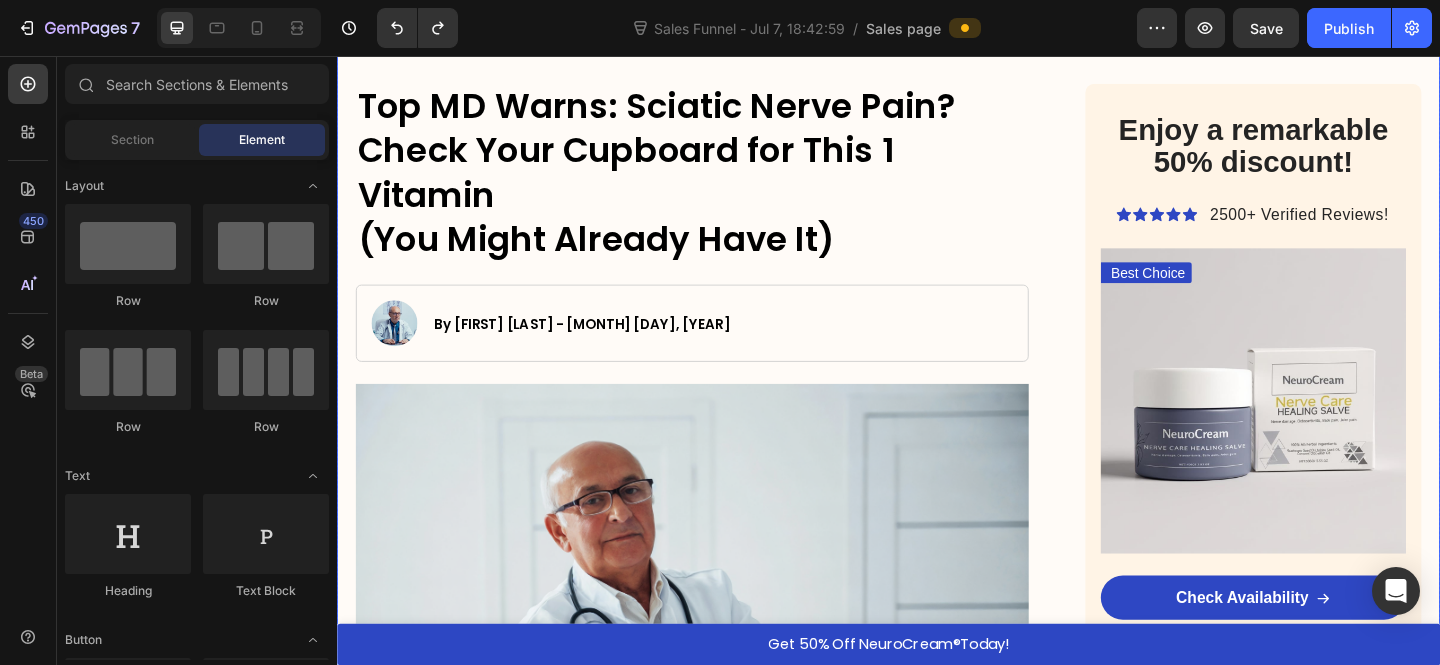 scroll, scrollTop: 593, scrollLeft: 0, axis: vertical 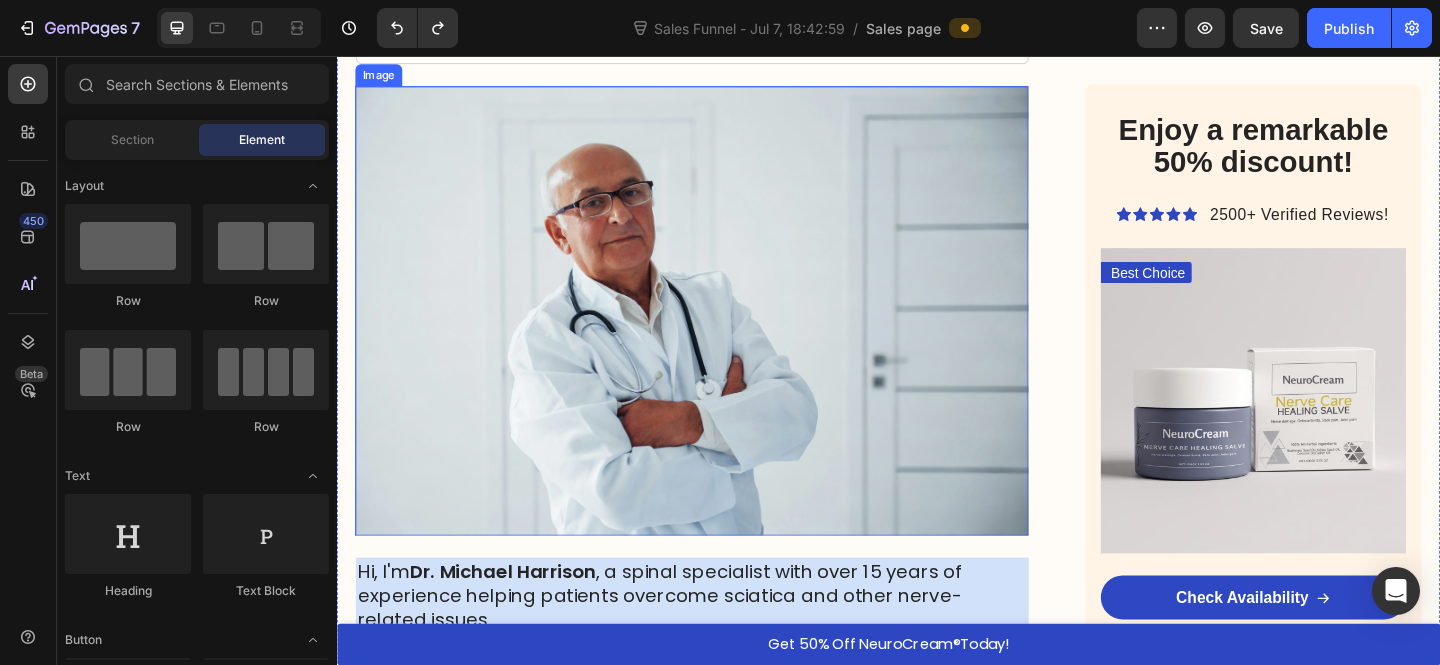 click at bounding box center [723, 333] 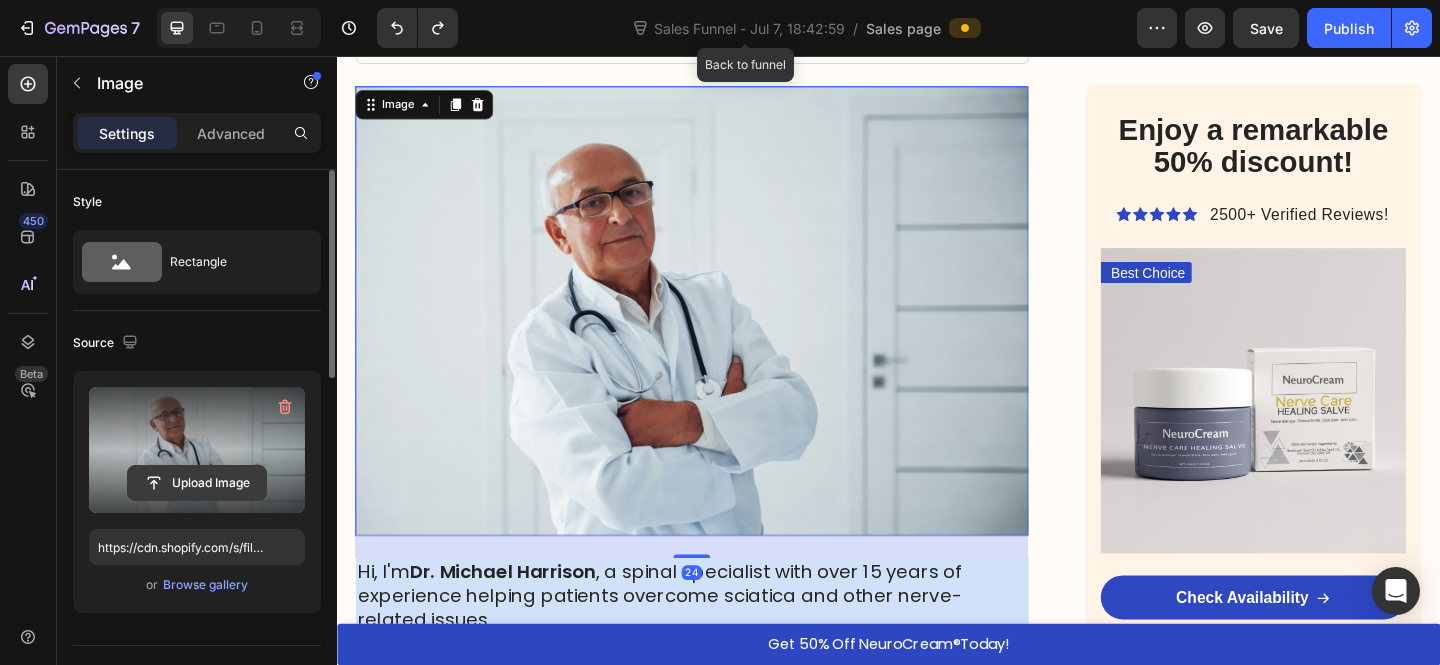 click 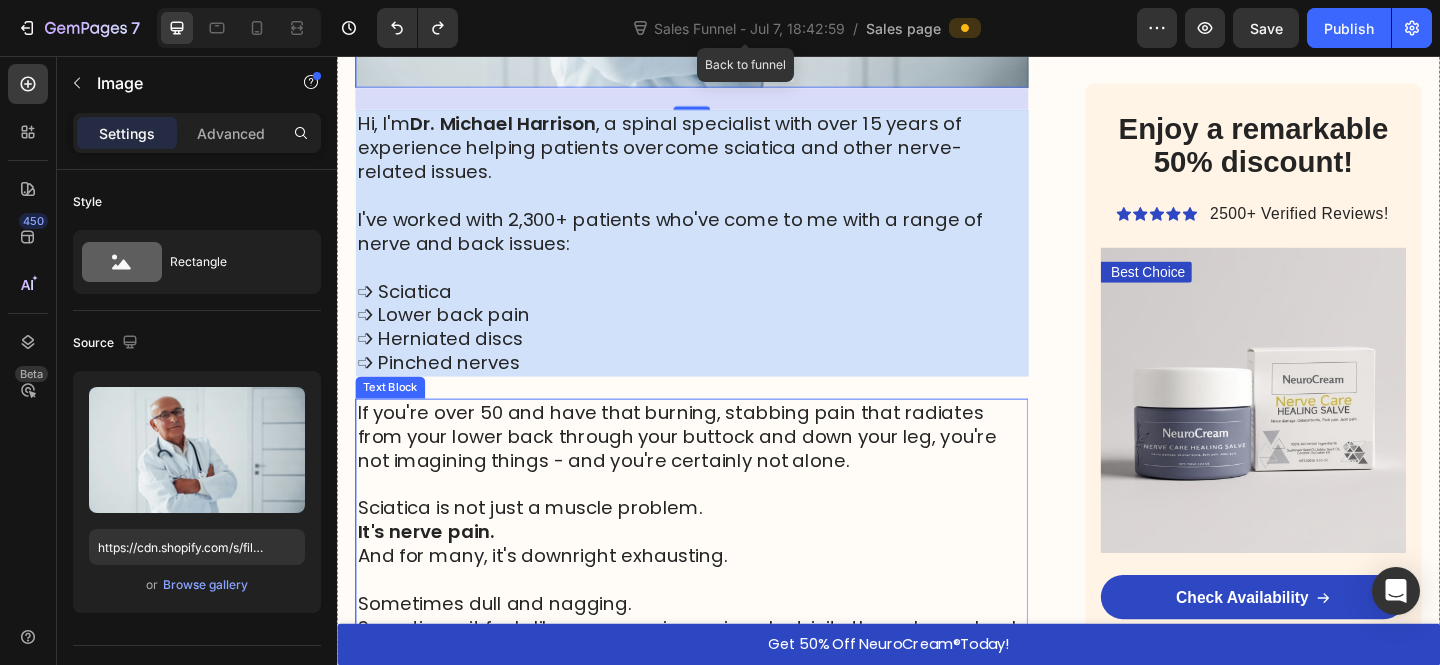 click on "If you're over 50 and have that burning, stabbing pain that radiates from your lower back through your buttock and down your leg, you're not imagining things - and you're certainly not alone." at bounding box center [723, 470] 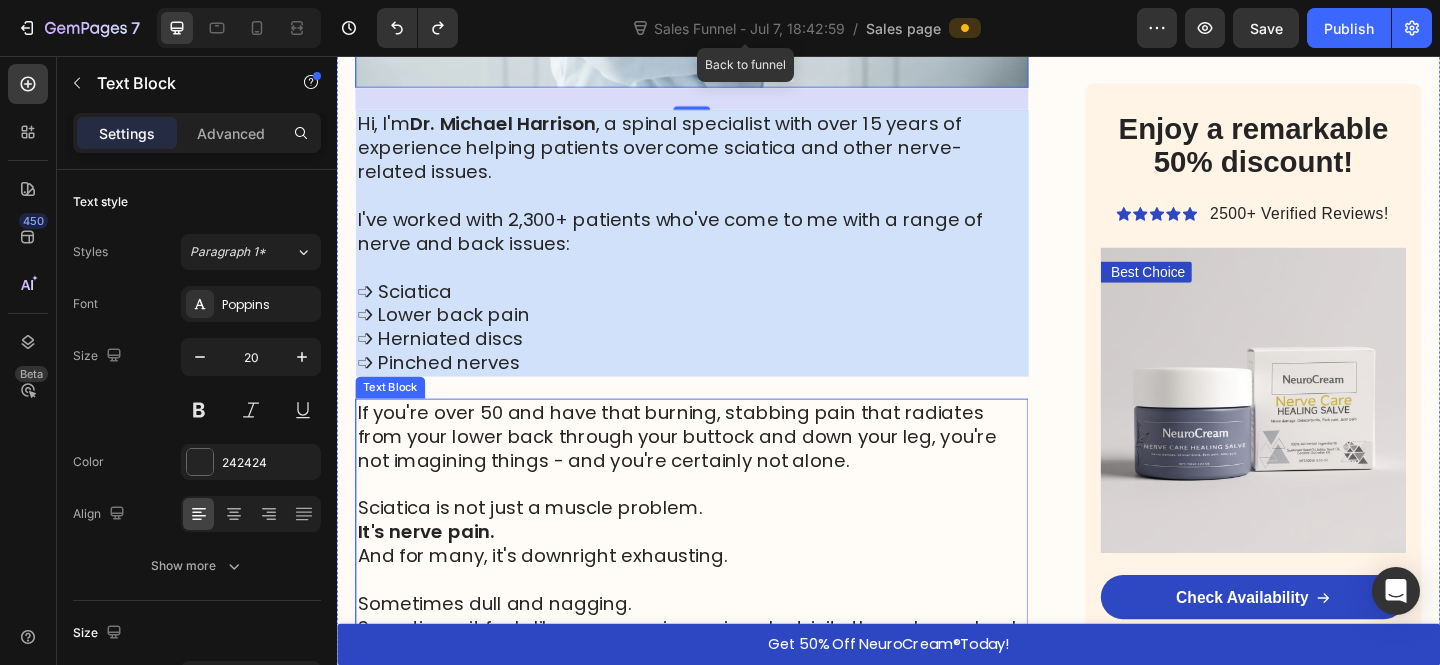 click on "If you're over 50 and have that burning, stabbing pain that radiates from your lower back through your buttock and down your leg, you're not imagining things - and you're certainly not alone." at bounding box center (723, 470) 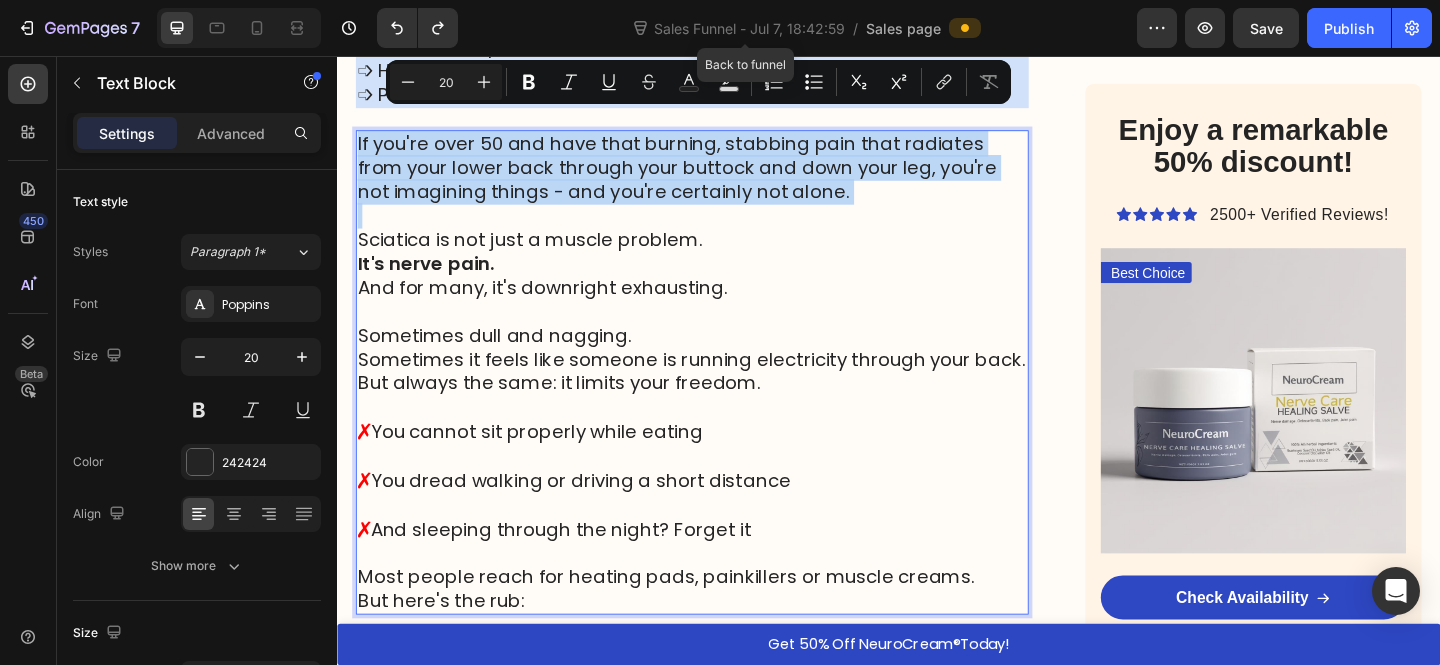 scroll, scrollTop: 1412, scrollLeft: 0, axis: vertical 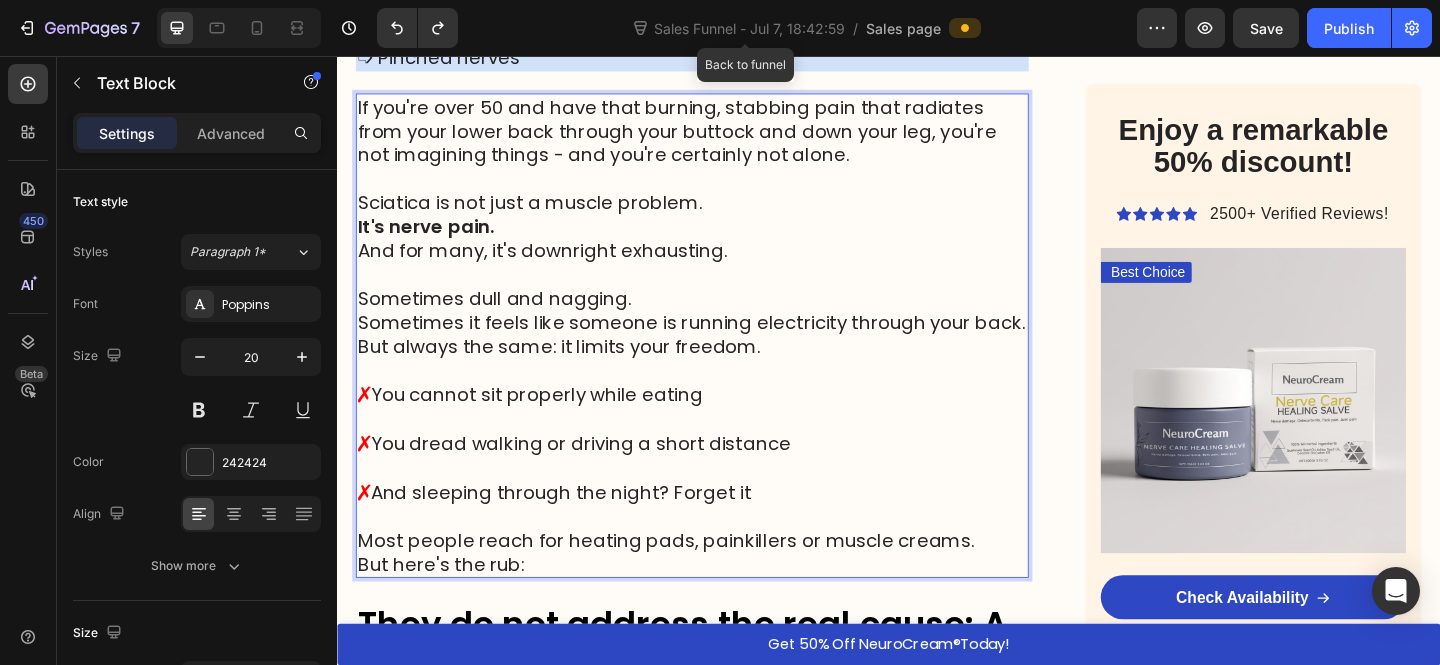 click at bounding box center (723, 398) 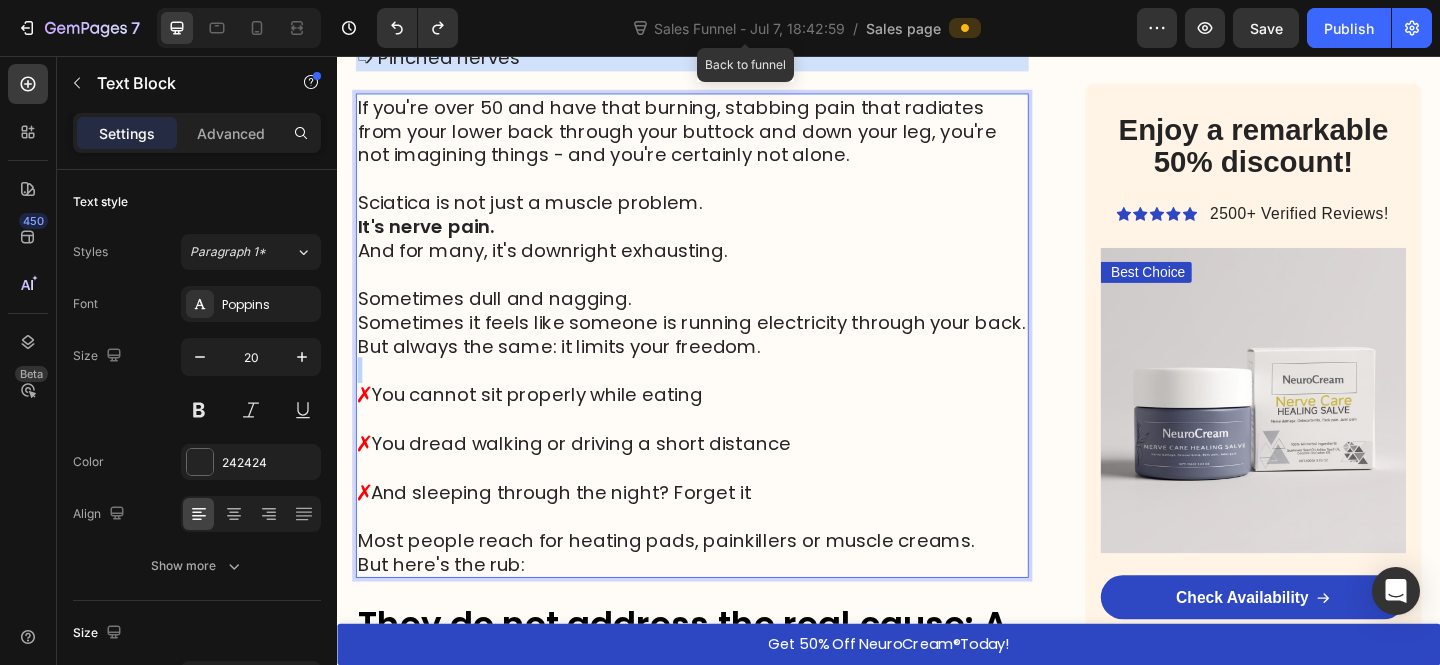click at bounding box center (723, 398) 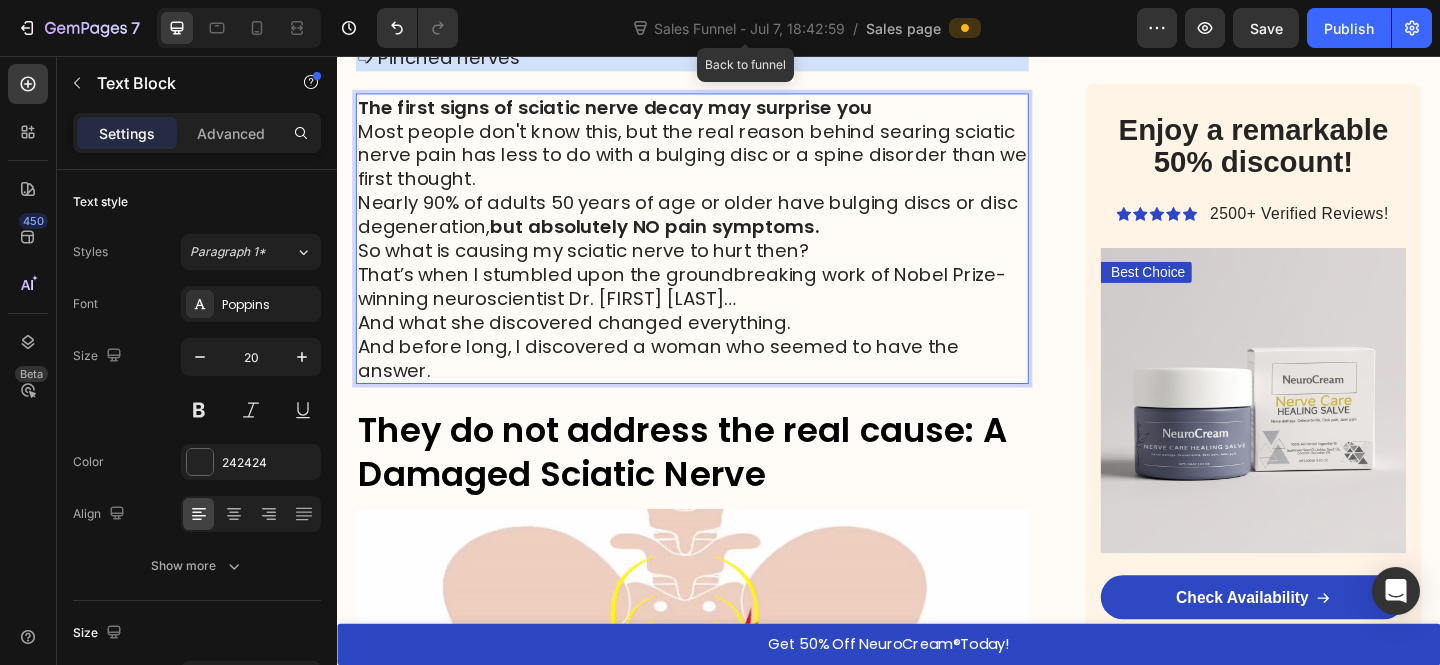 click on "Most people don't know this, but the real reason behind searing sciatic nerve pain has less to do with a bulging disc or a spine disorder than we first thought." at bounding box center (723, 164) 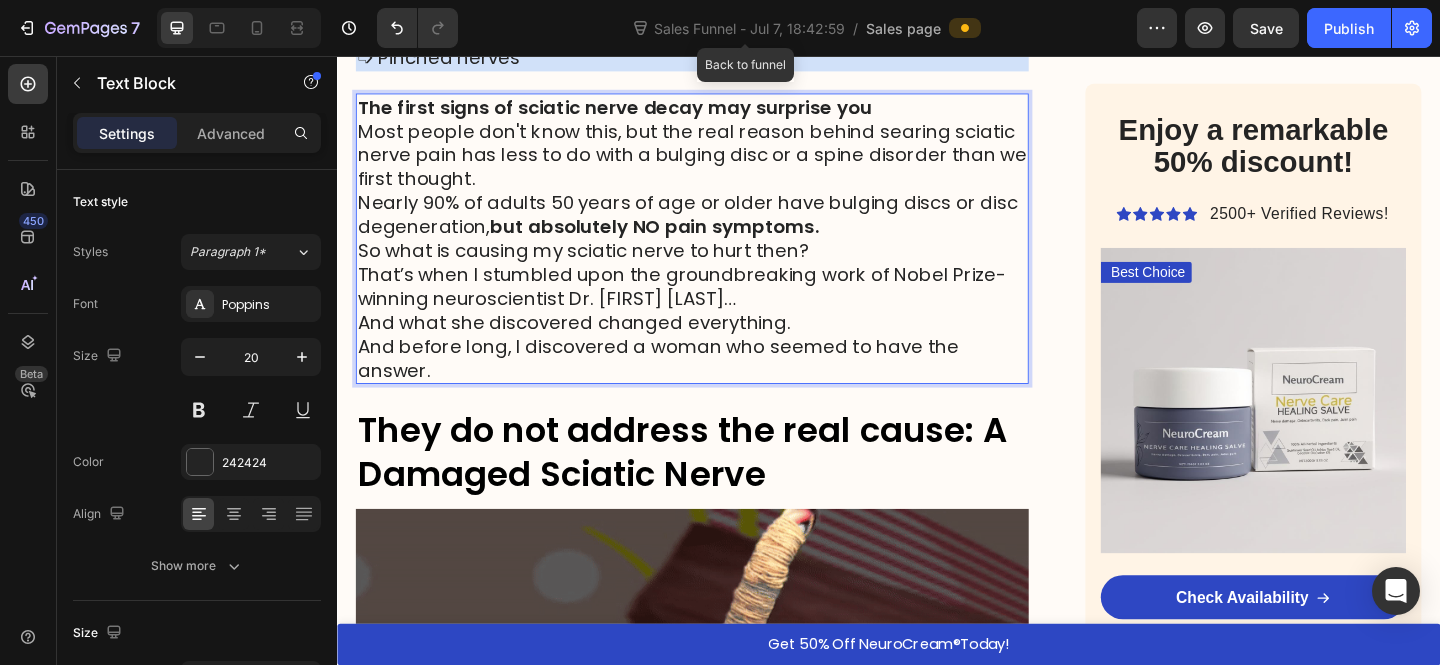click on "The first signs of sciatic nerve decay may surprise you" at bounding box center (723, 112) 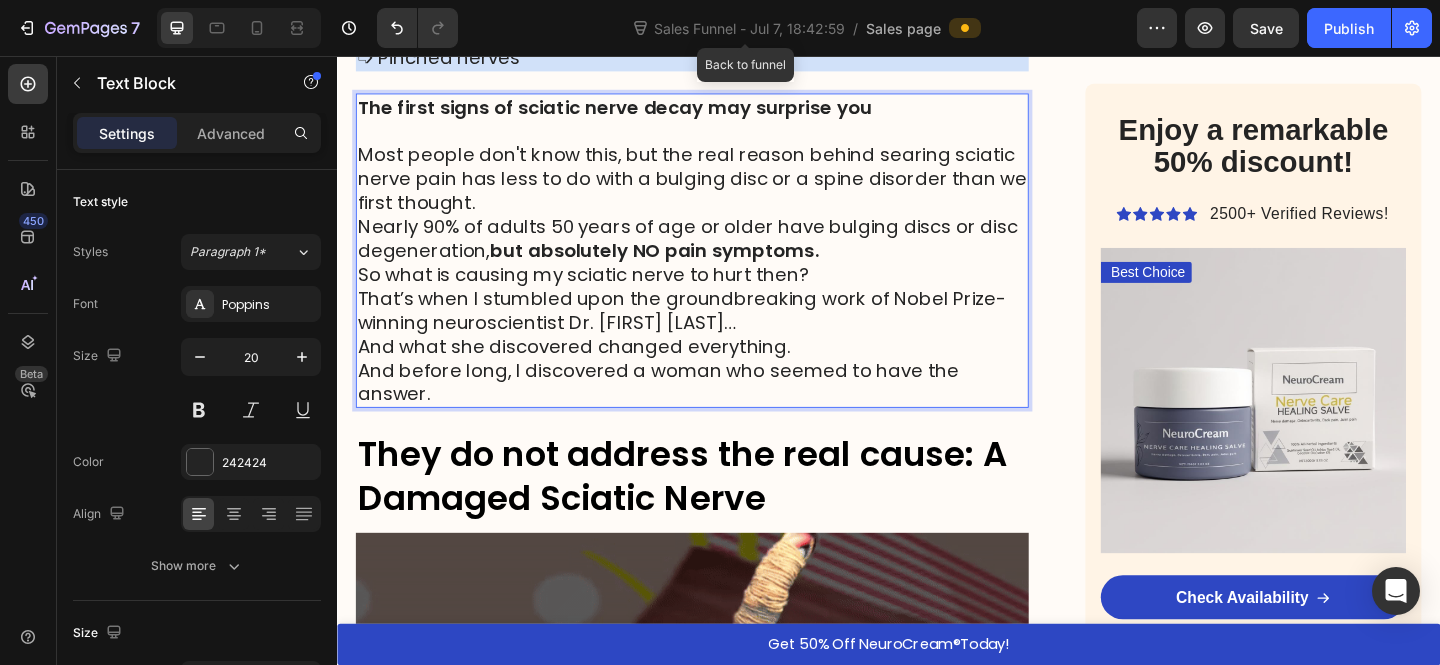 click on "Most people don't know this, but the real reason behind searing sciatic nerve pain has less to do with a bulging disc or a spine disorder than we first thought." at bounding box center [723, 190] 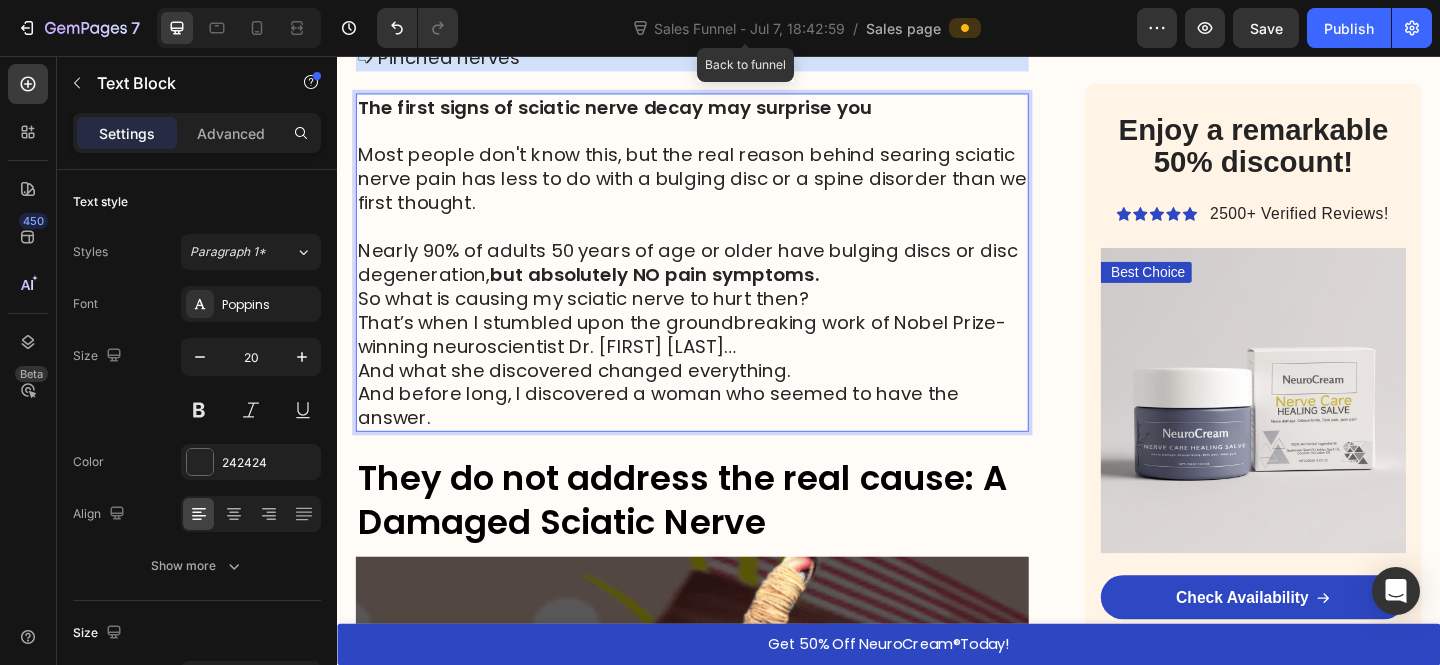 click on "Nearly 90% of adults 50 years of age or older have bulging discs or disc degeneration,  but absolutely NO pain symptoms." at bounding box center [723, 281] 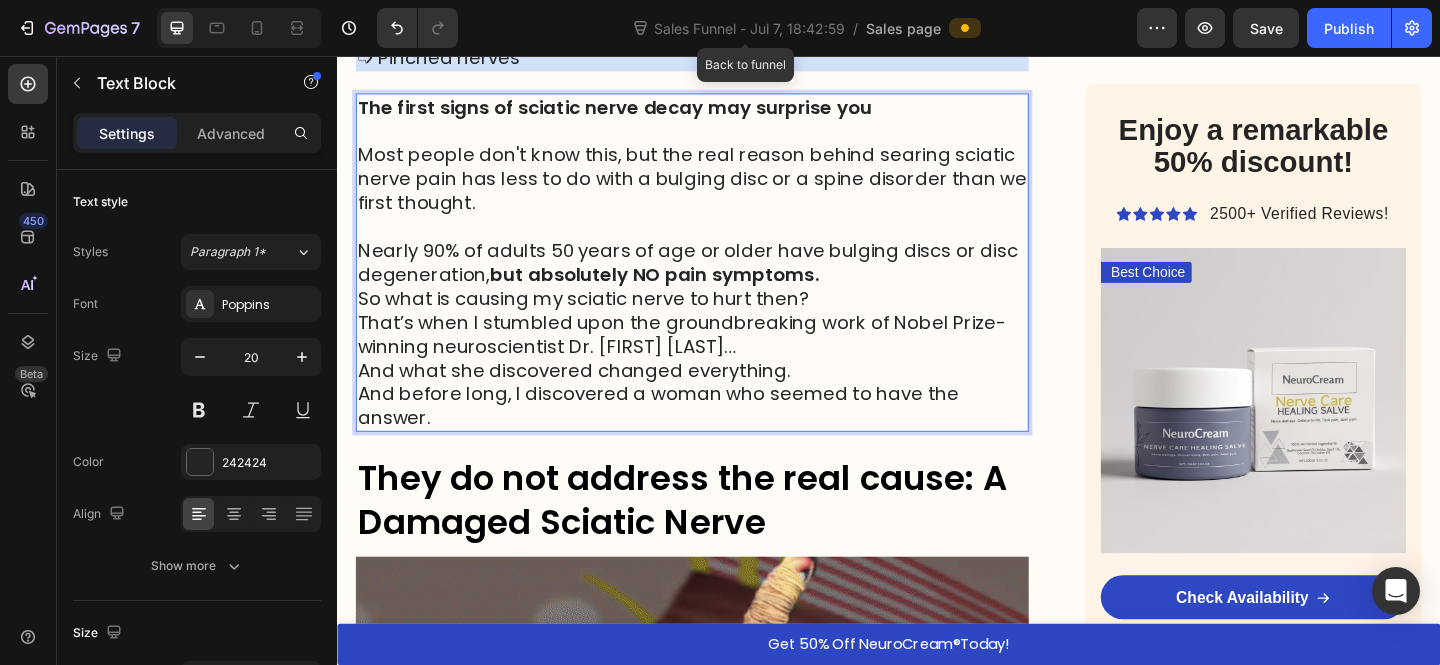 click on "Nearly 90% of adults 50 years of age or older have bulging discs or disc degeneration,  but absolutely NO pain symptoms." at bounding box center (723, 281) 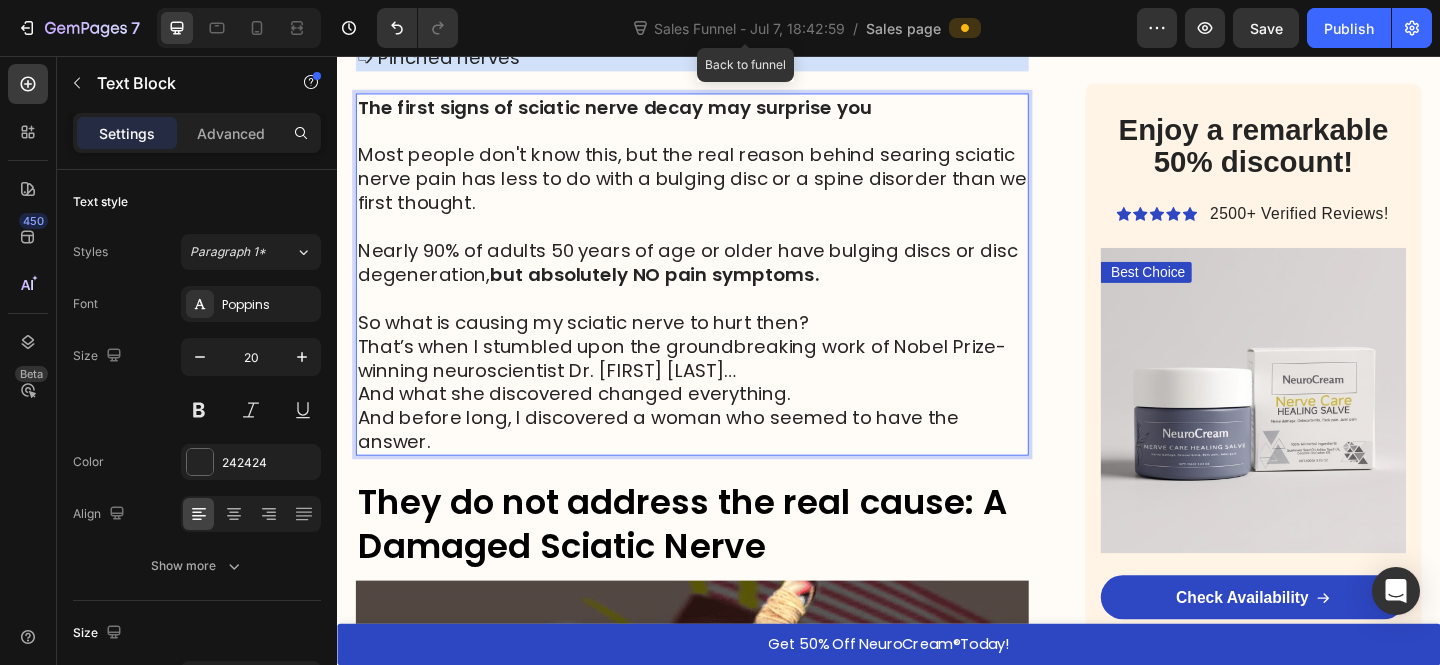 click on "That’s when I stumbled upon the groundbreaking work of Nobel Prize-winning neuroscientist Dr. Rita Montalcini…" at bounding box center (723, 385) 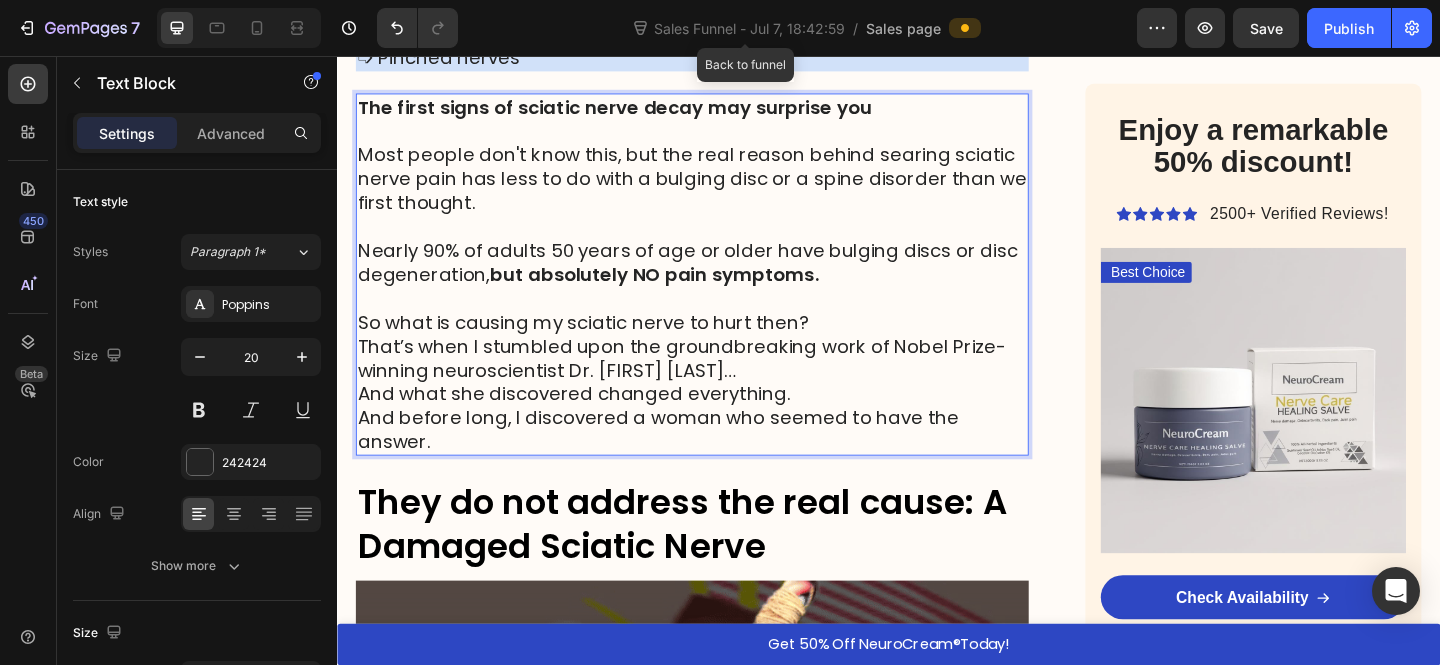 click on "That’s when I stumbled upon the groundbreaking work of Nobel Prize-winning neuroscientist Dr. Rita Montalcini…" at bounding box center [723, 385] 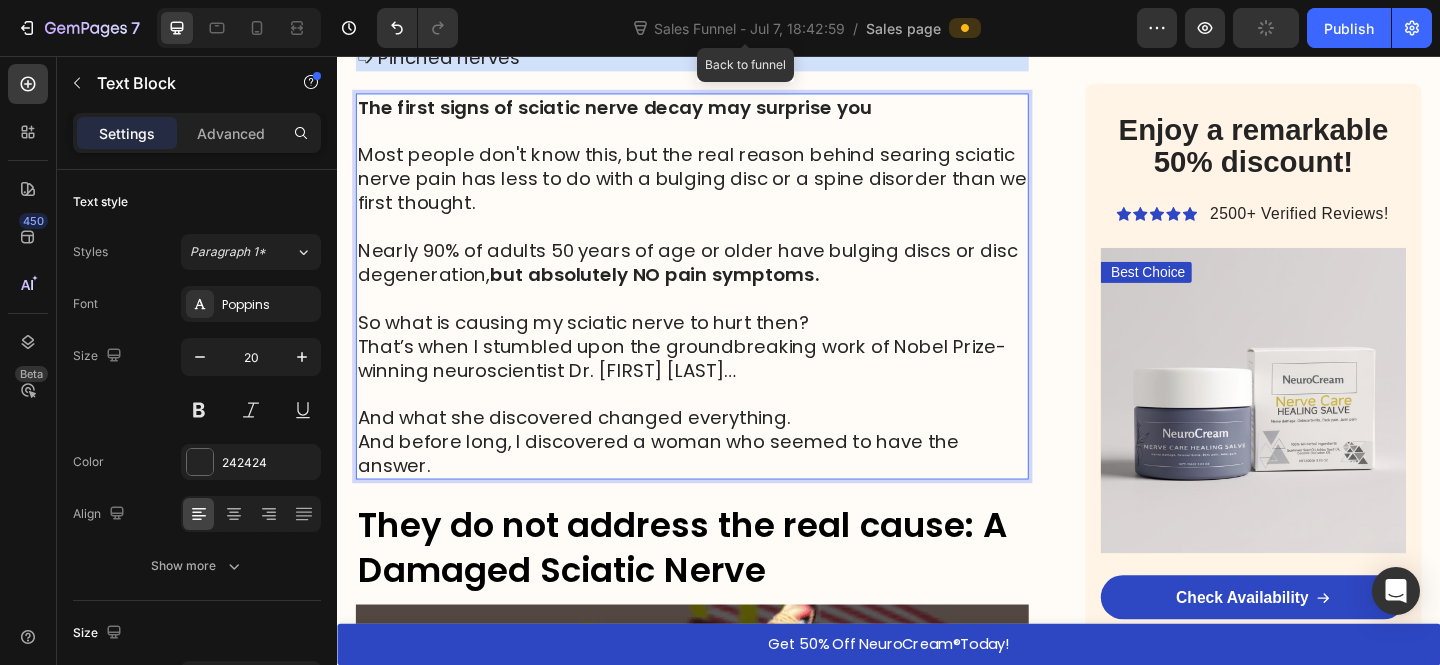 click on "That’s when I stumbled upon the groundbreaking work of Nobel Prize-winning neuroscientist Dr. Rita Montalcini…" at bounding box center [723, 385] 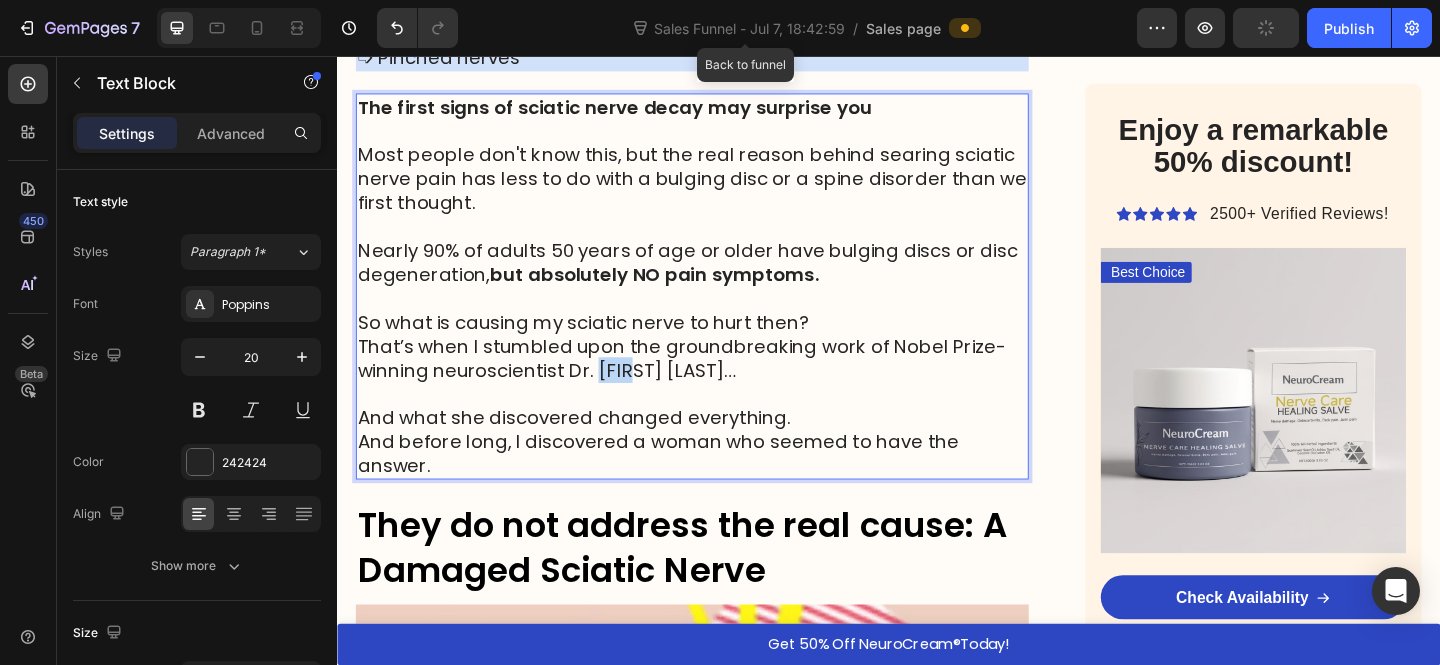 click on "That’s when I stumbled upon the groundbreaking work of Nobel Prize-winning neuroscientist Dr. Rita Montalcini…" at bounding box center [723, 385] 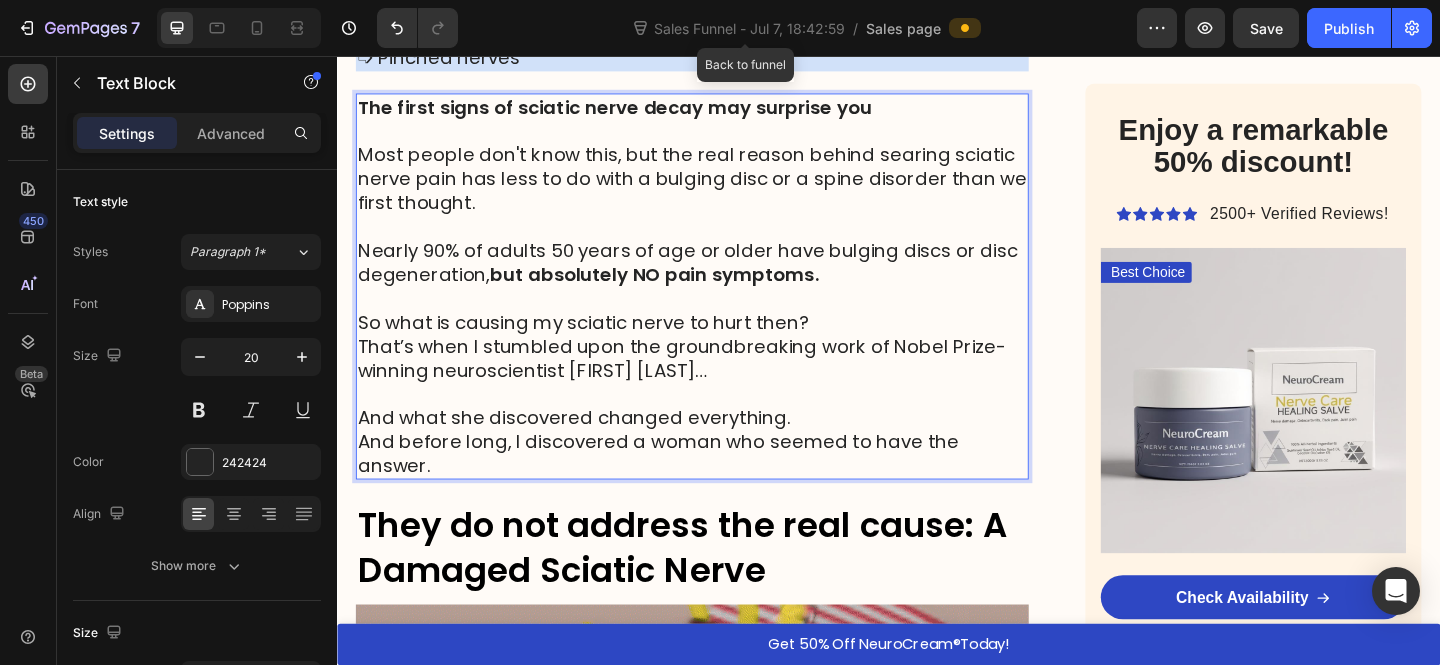 click on "That’s when I stumbled upon the groundbreaking work of Nobel Prize-winning neuroscientist Dr. Michael Harrison Montalcini…" at bounding box center (723, 385) 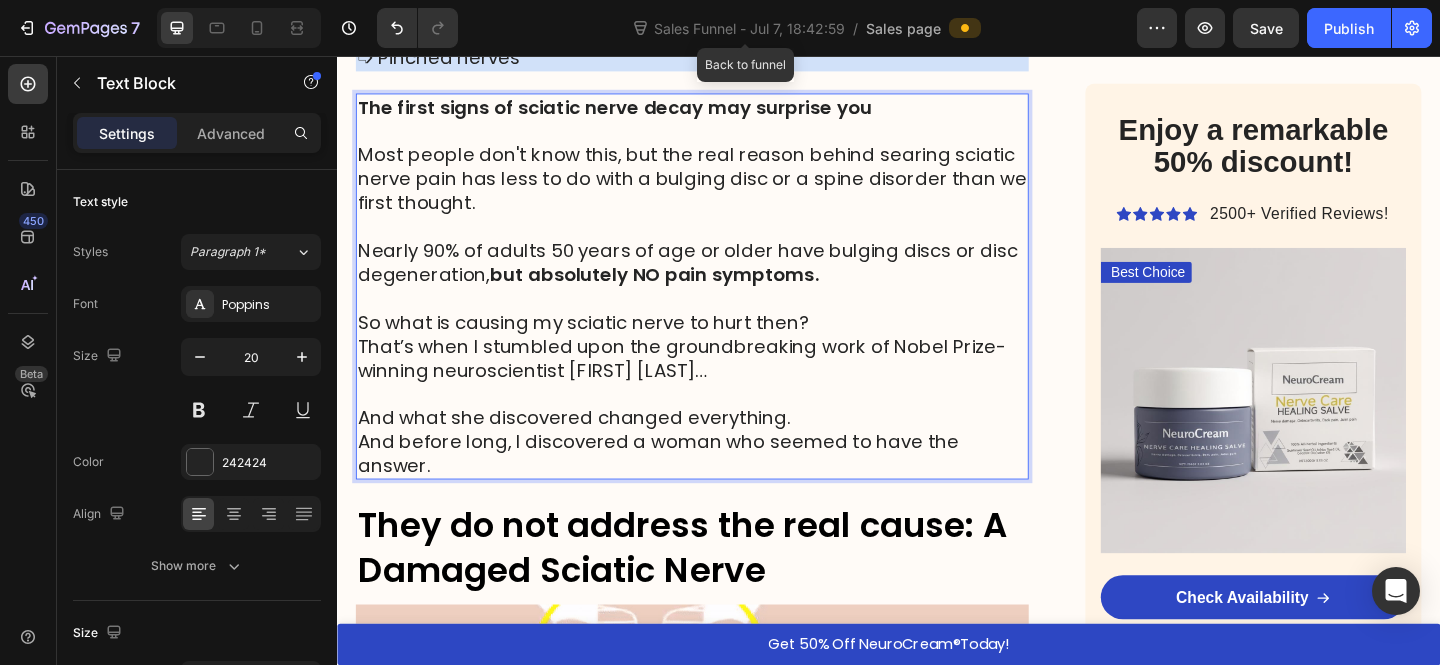 click on "That’s when I stumbled upon the groundbreaking work of Nobel Prize-winning neuroscientist Dr. Michael Harrison Montalcini…" at bounding box center (723, 385) 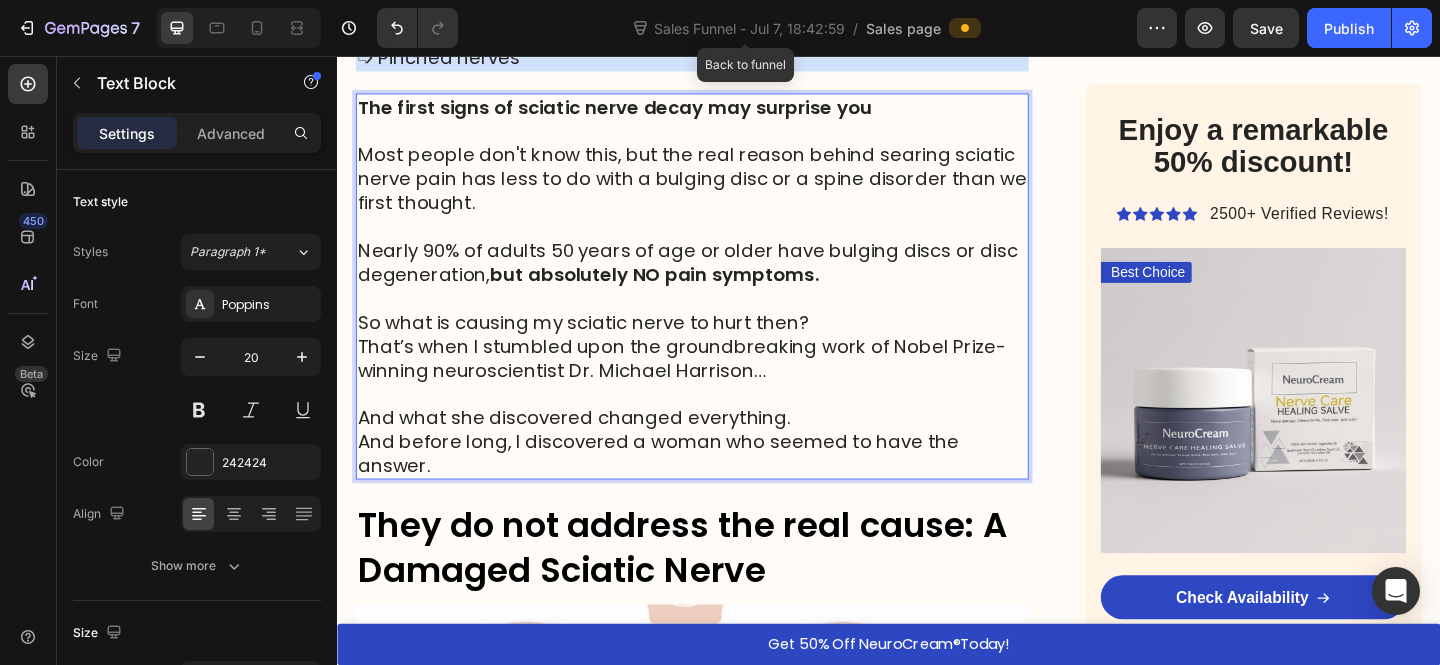 click on "And what she discovered changed everything." at bounding box center (723, 450) 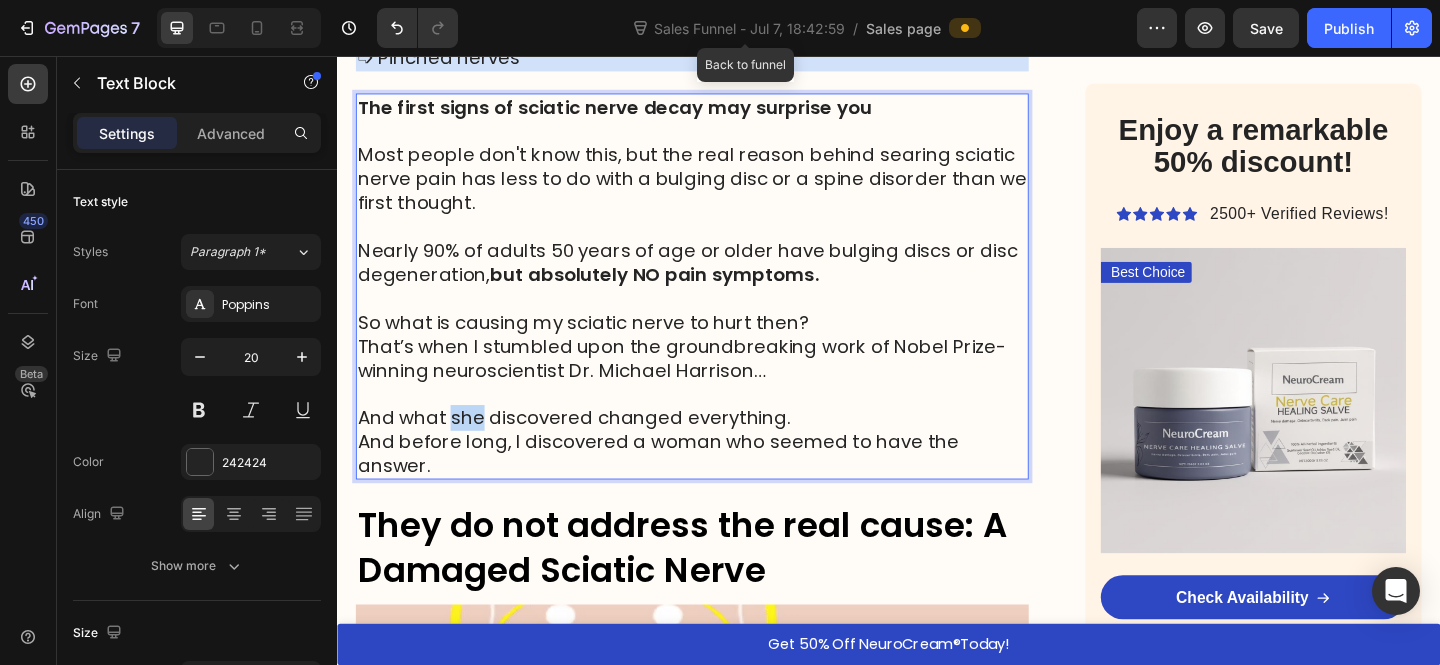 click on "And what she discovered changed everything." at bounding box center (723, 450) 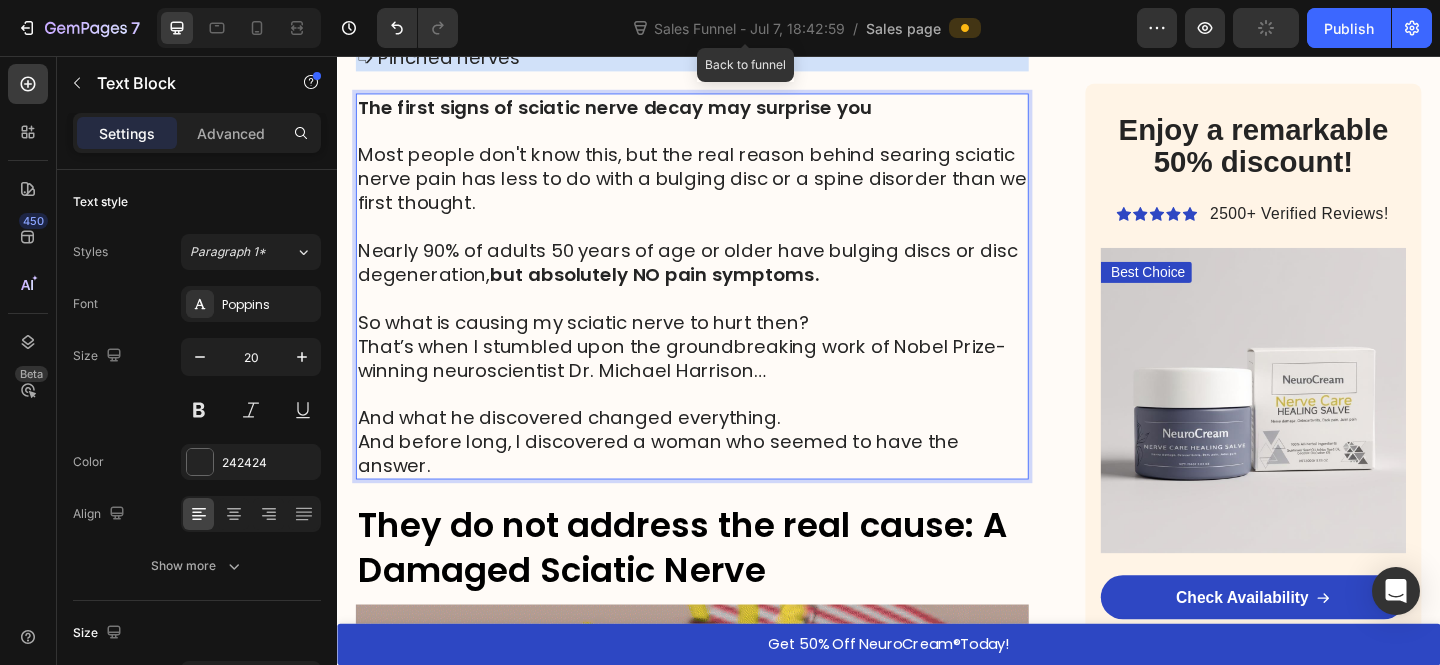 click on "And before long, I discovered a woman who seemed to have the answer." at bounding box center (723, 489) 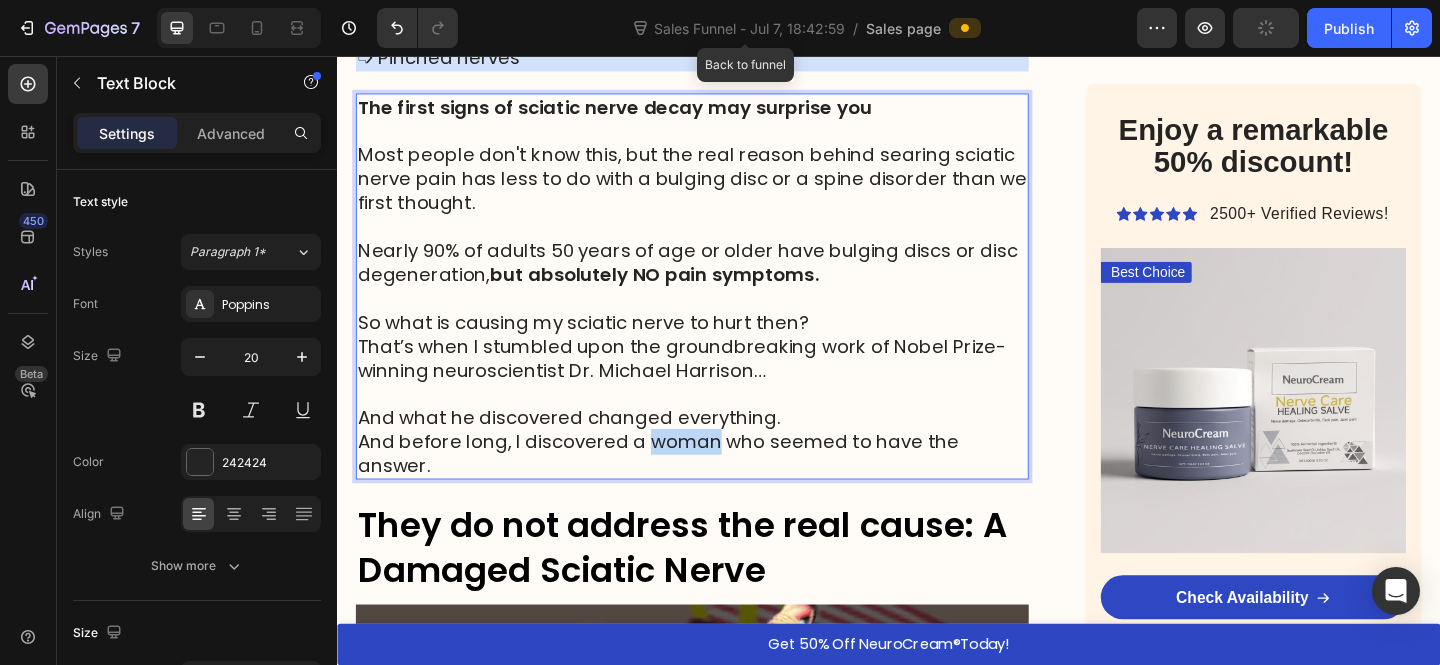 click on "And before long, I discovered a woman who seemed to have the answer." at bounding box center [723, 489] 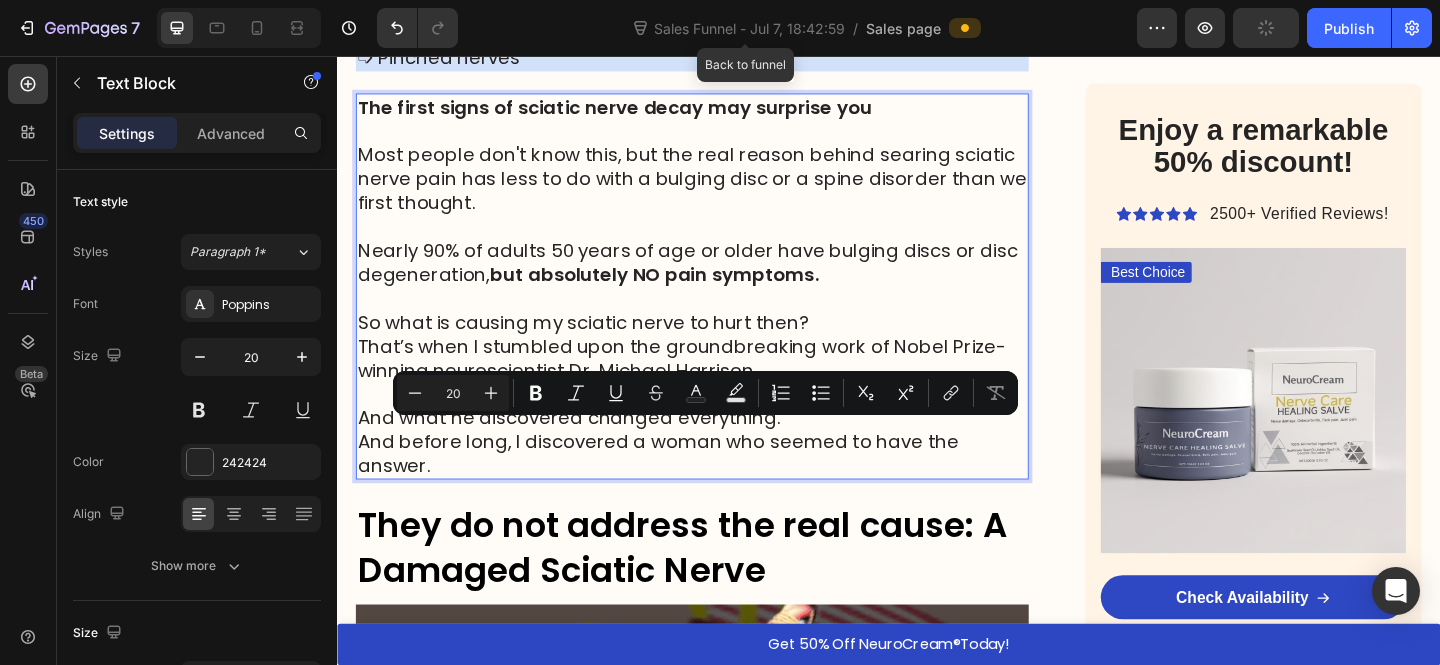 click on "And before long, I discovered a woman who seemed to have the answer." at bounding box center (723, 489) 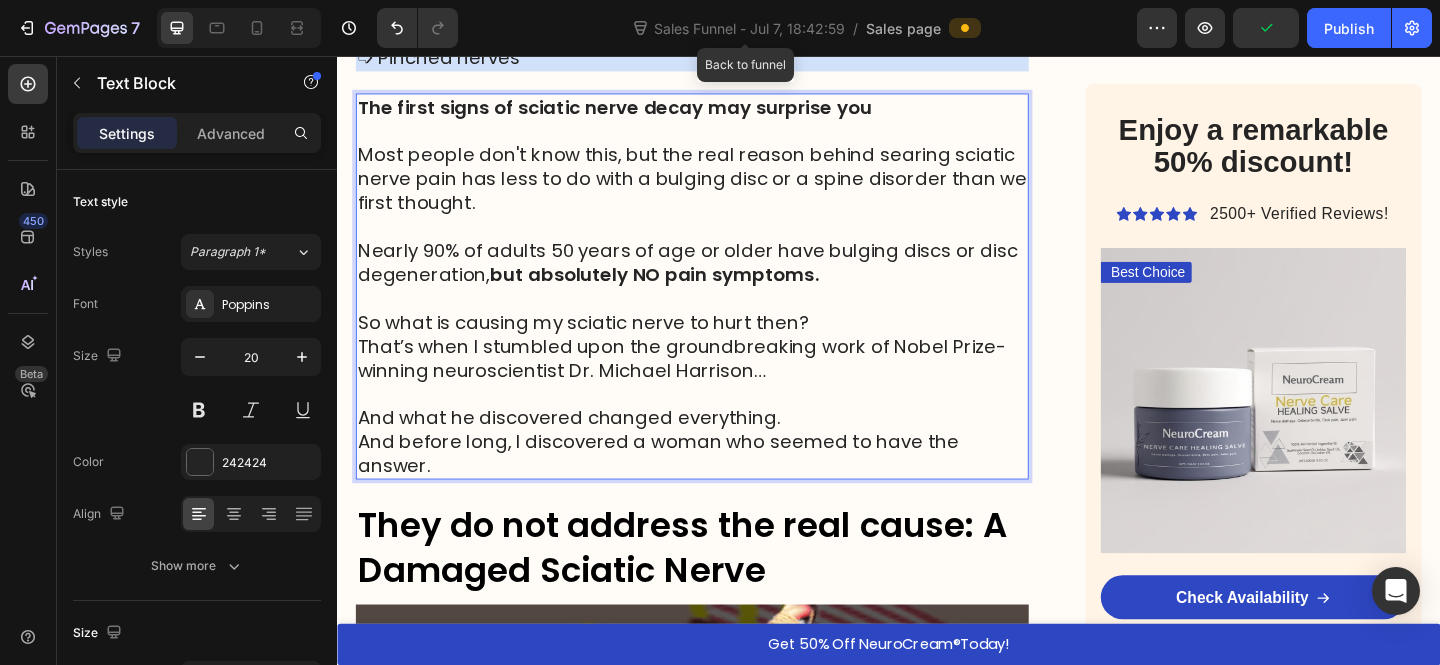 click on "And what he discovered changed everything." at bounding box center [723, 450] 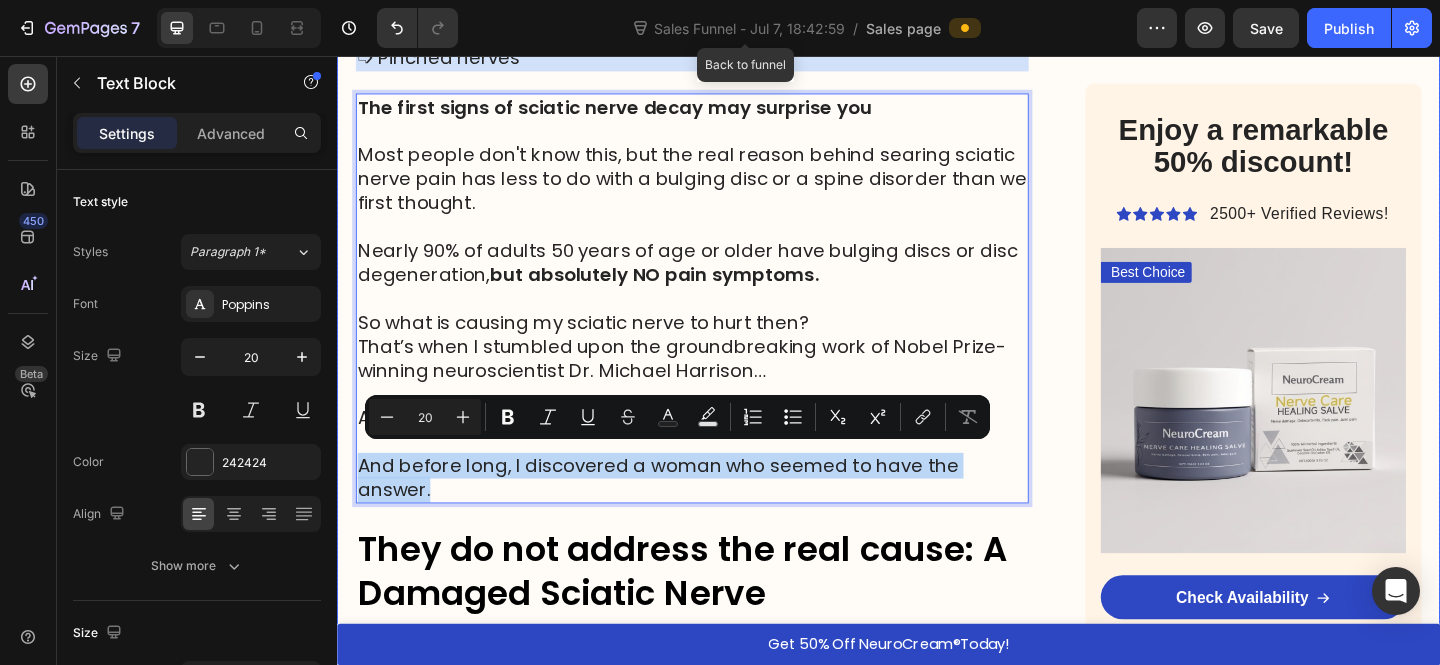 drag, startPoint x: 491, startPoint y: 516, endPoint x: 352, endPoint y: 497, distance: 140.29256 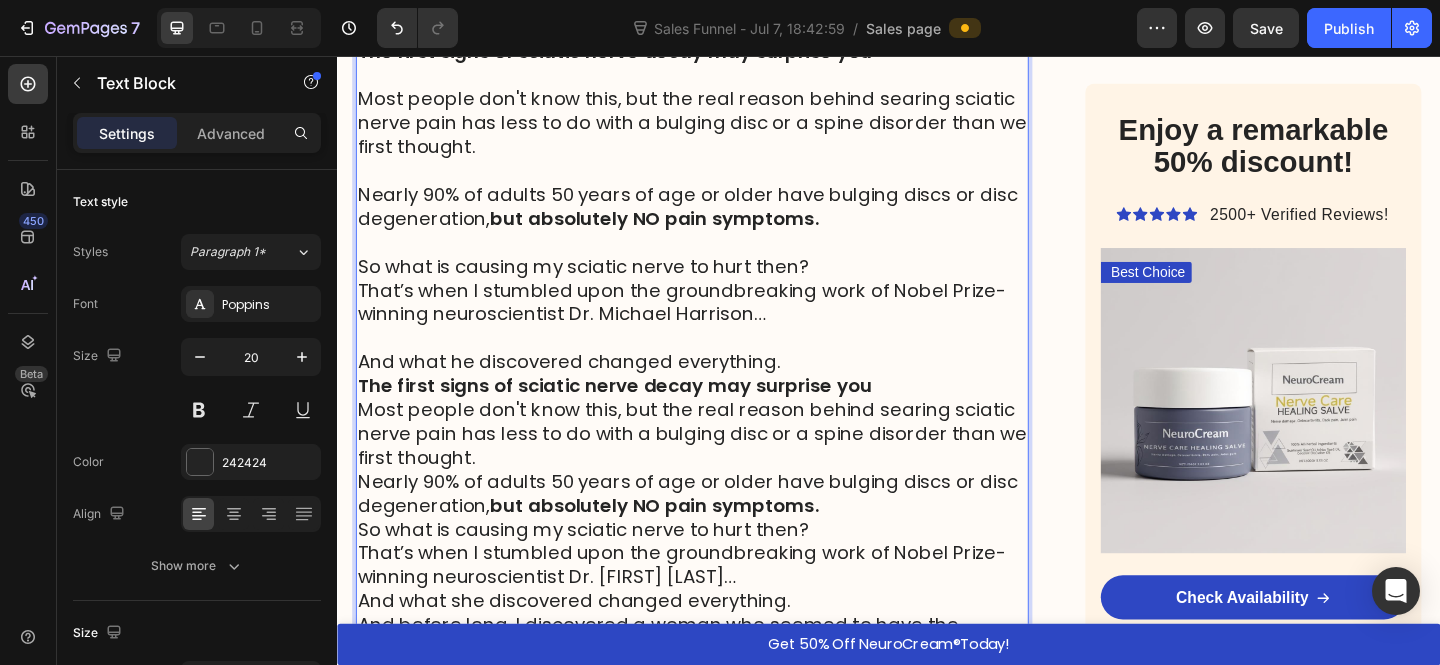 scroll, scrollTop: 1482, scrollLeft: 0, axis: vertical 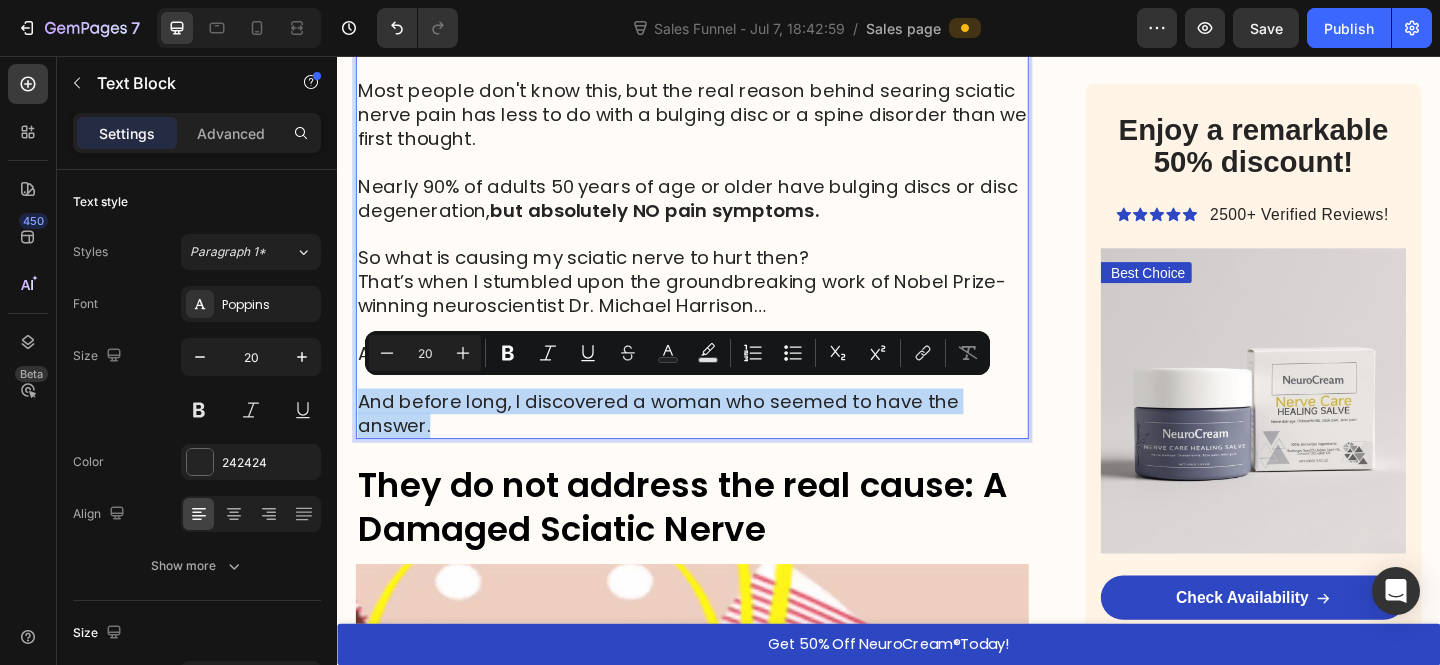 click on "And before long, I discovered a woman who seemed to have the answer." at bounding box center (723, 445) 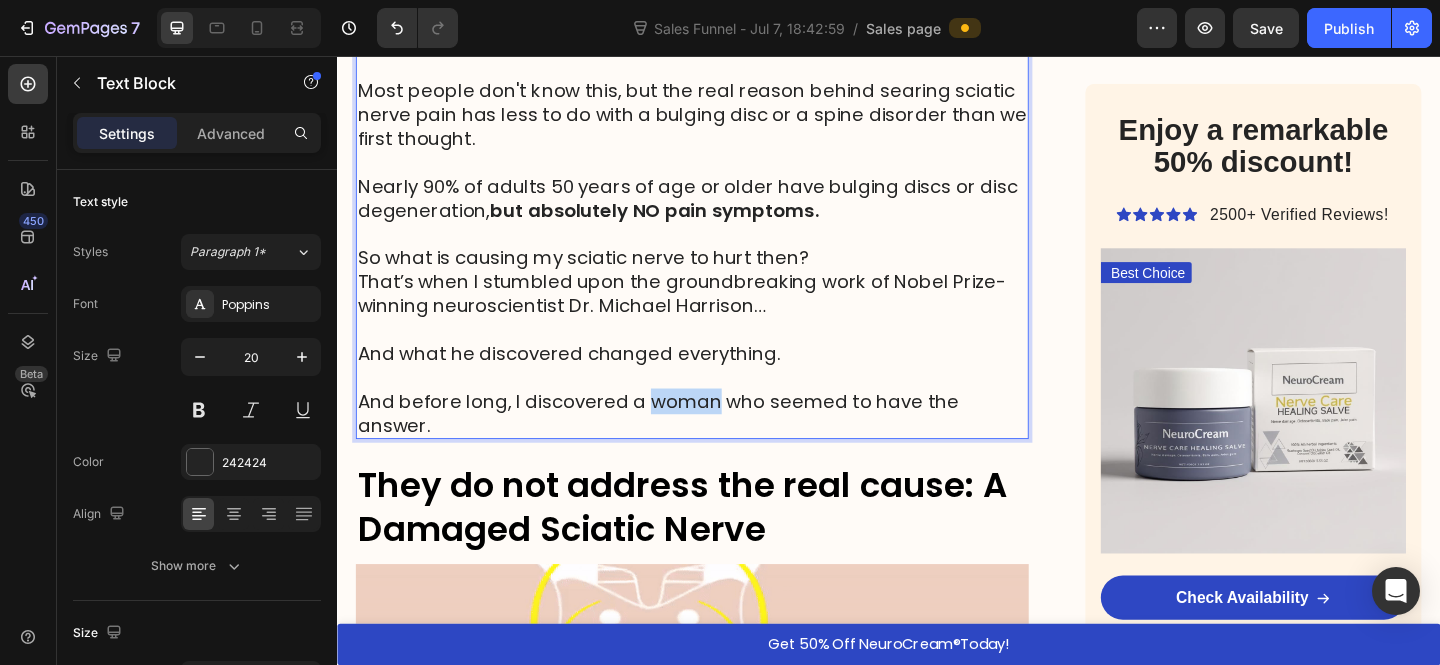click on "And before long, I discovered a woman who seemed to have the answer." at bounding box center (723, 445) 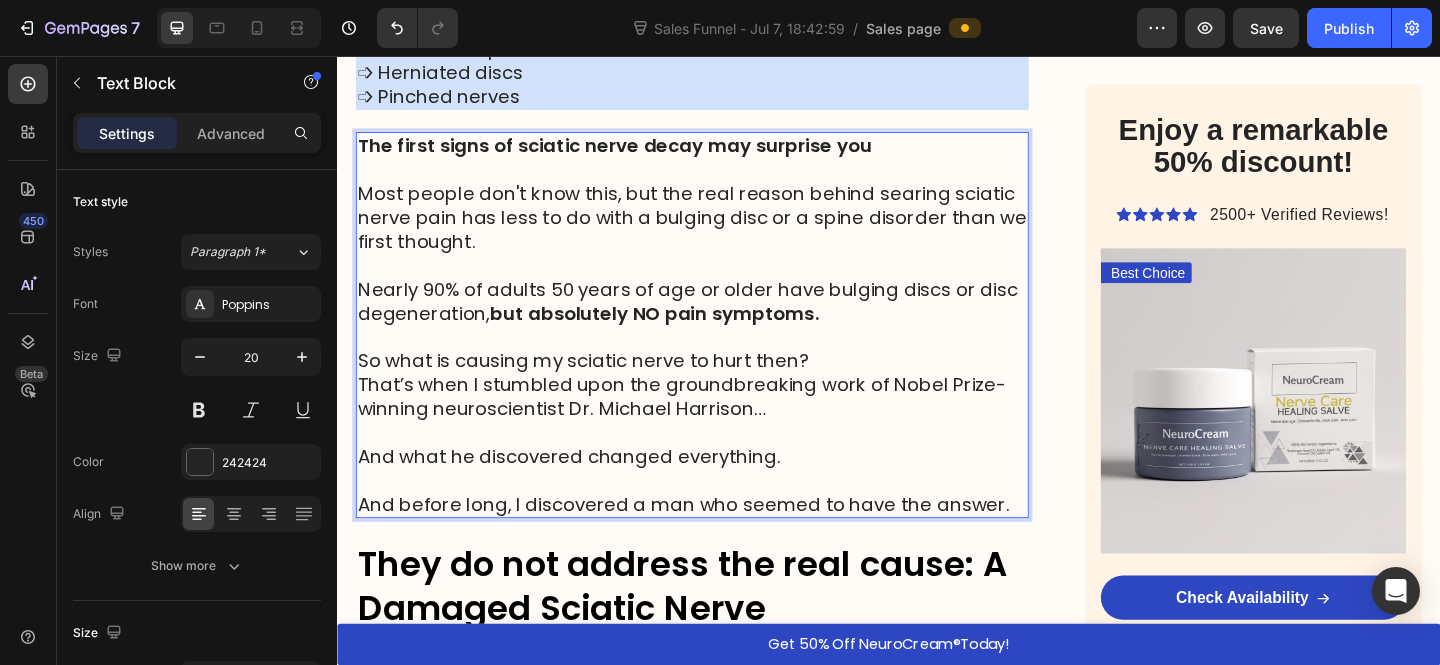 scroll, scrollTop: 1179, scrollLeft: 0, axis: vertical 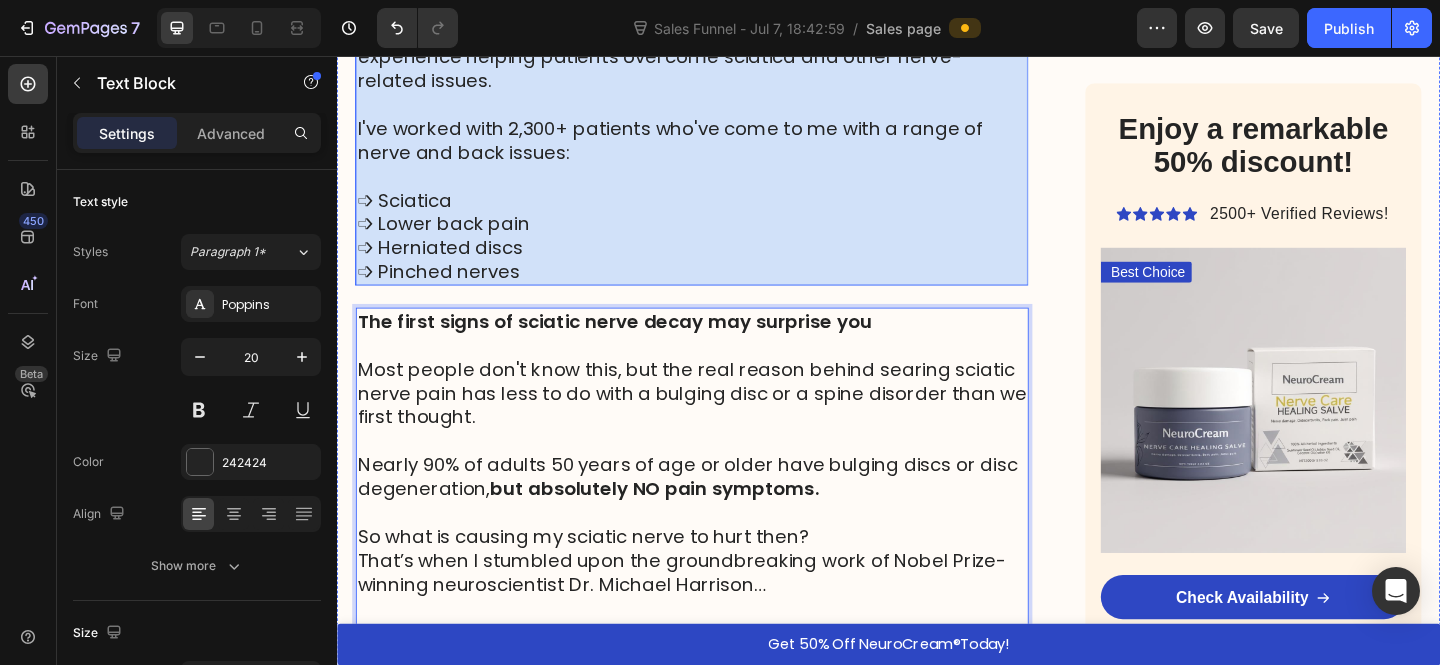 click on "➩ Lower back pain" at bounding box center [723, 239] 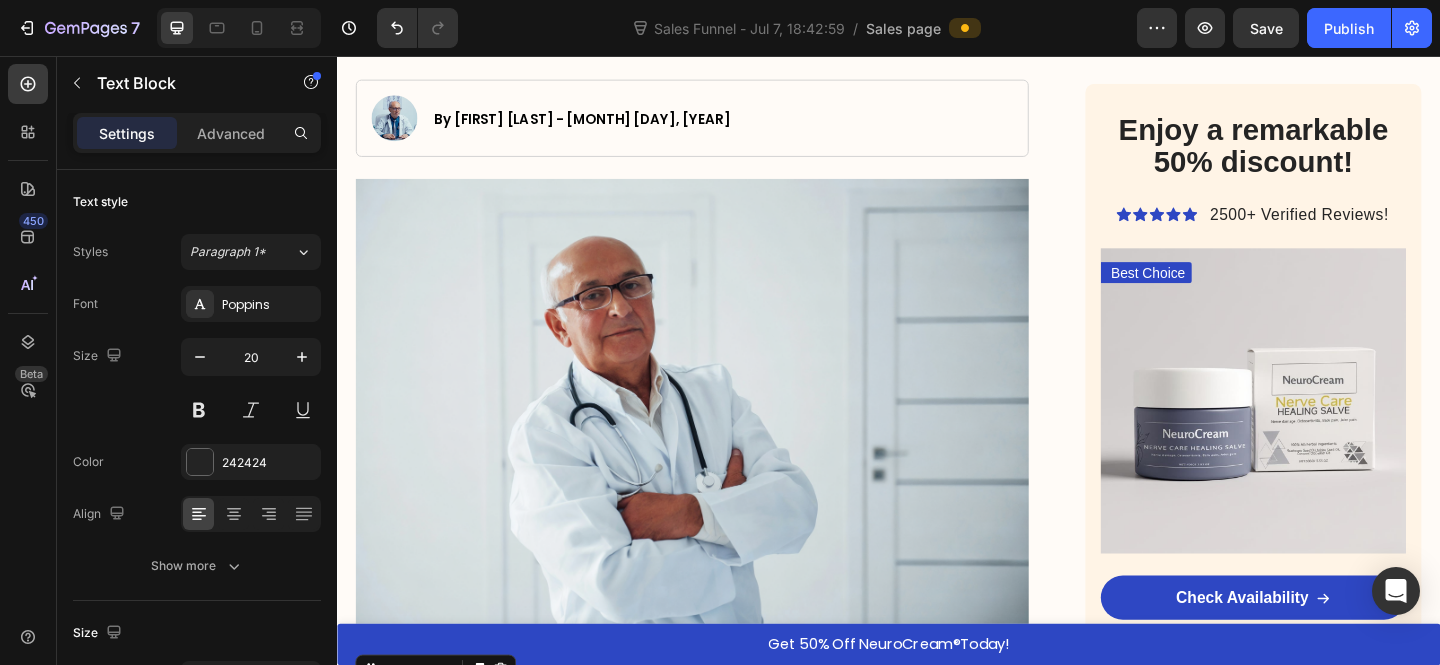 scroll, scrollTop: 604, scrollLeft: 0, axis: vertical 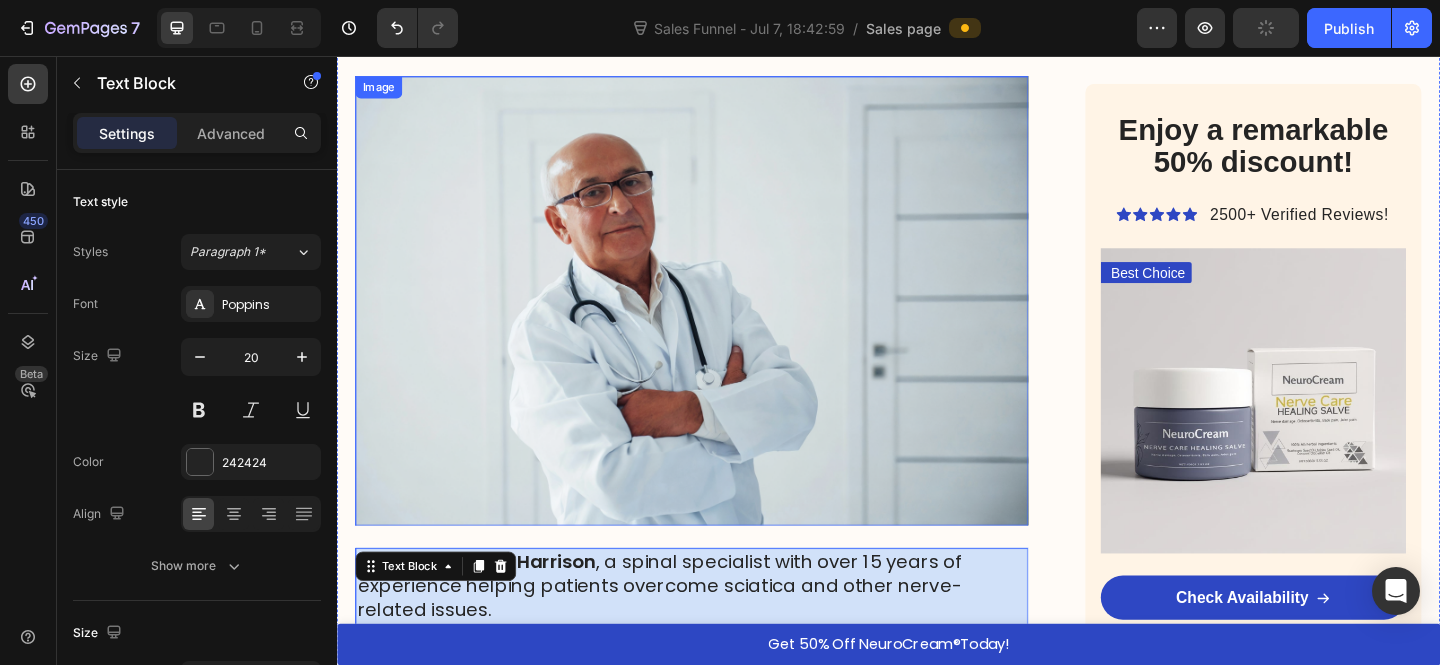 click at bounding box center [723, 322] 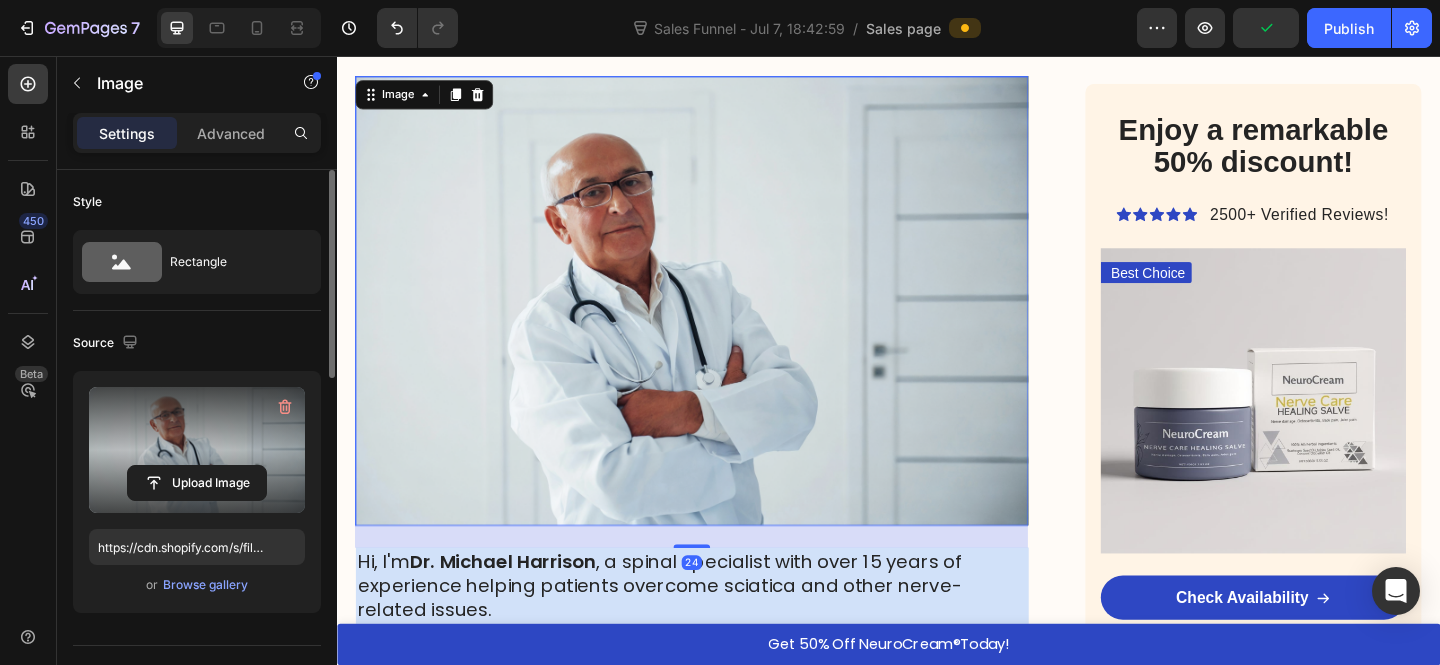 click at bounding box center [197, 450] 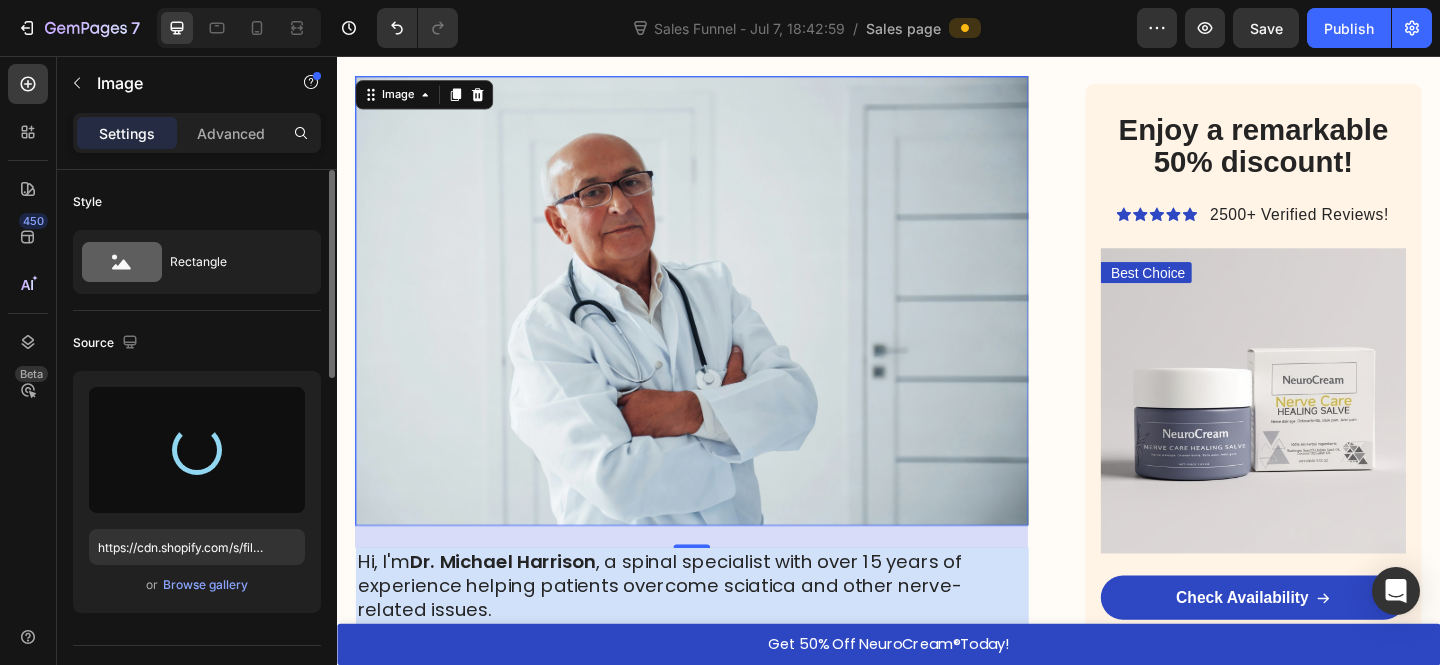 type on "https://cdn.shopify.com/s/files/1/0610/7503/0071/files/gempages_574314754814771993-67abd912-1f1a-45f4-a6b8-2319254886c6.png" 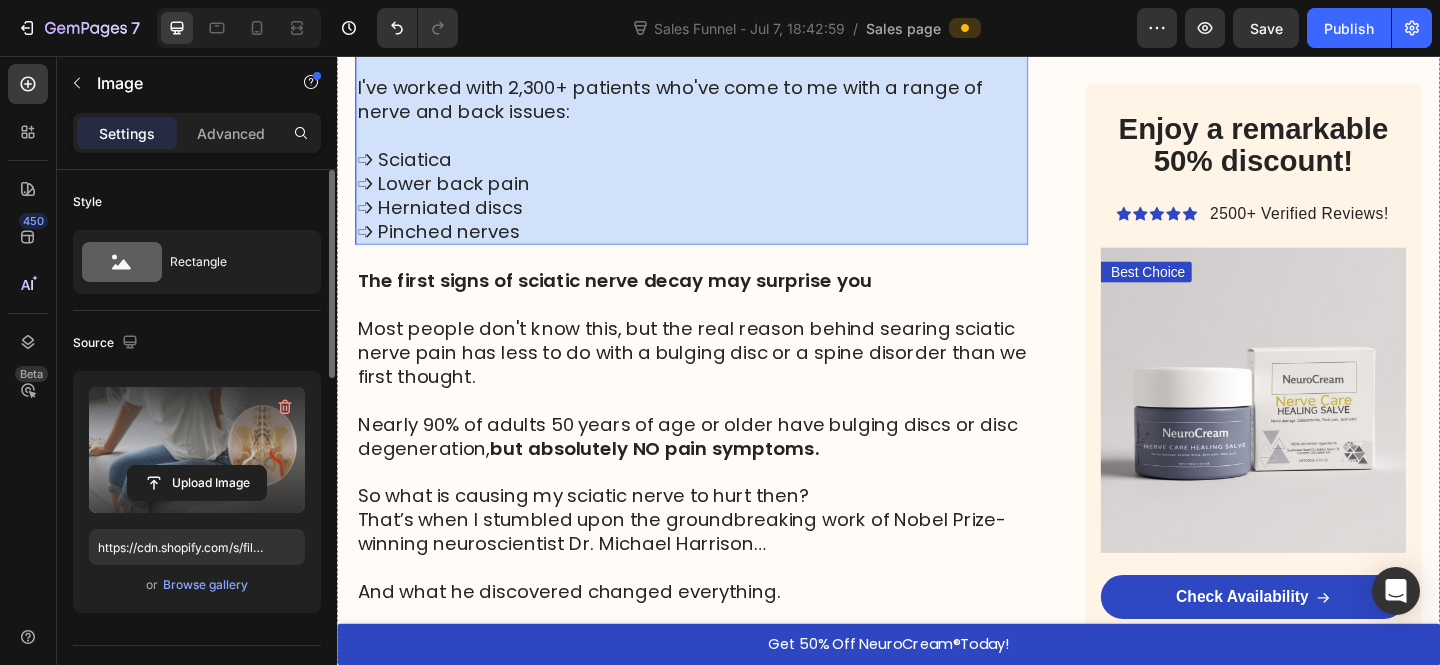 scroll, scrollTop: 826, scrollLeft: 0, axis: vertical 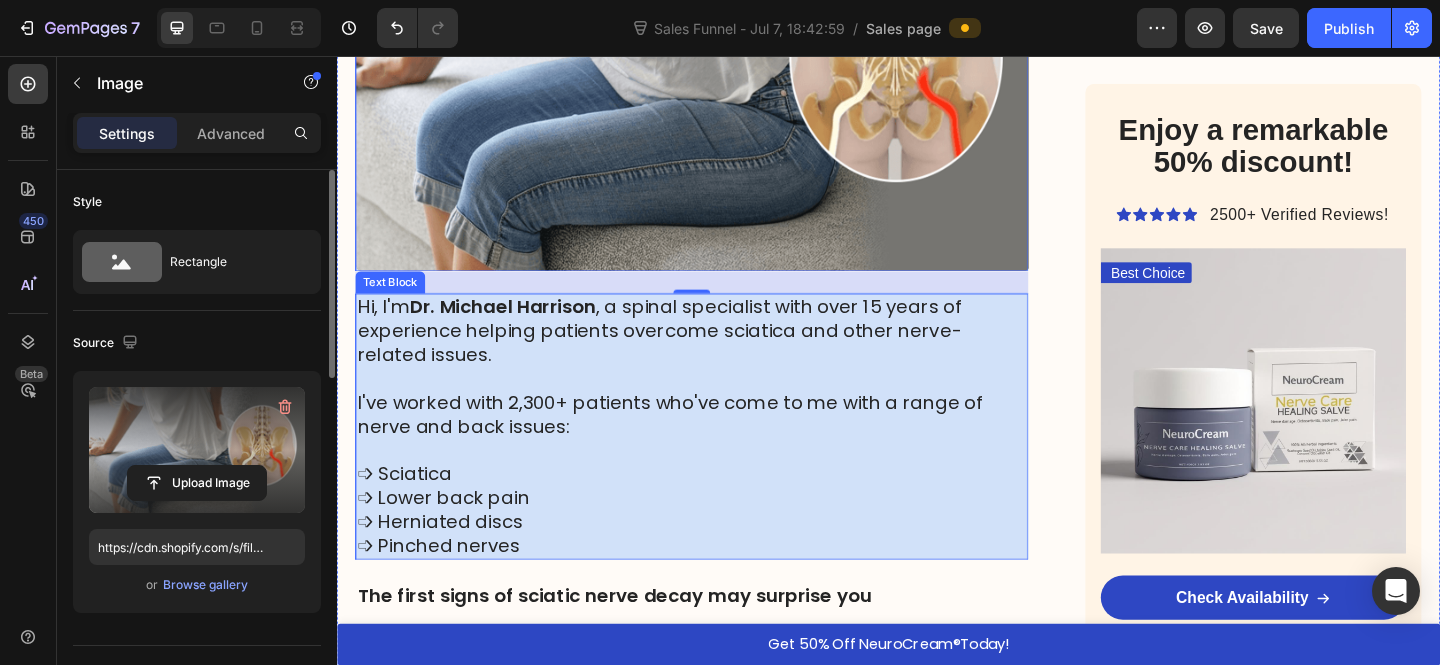 click at bounding box center (723, 407) 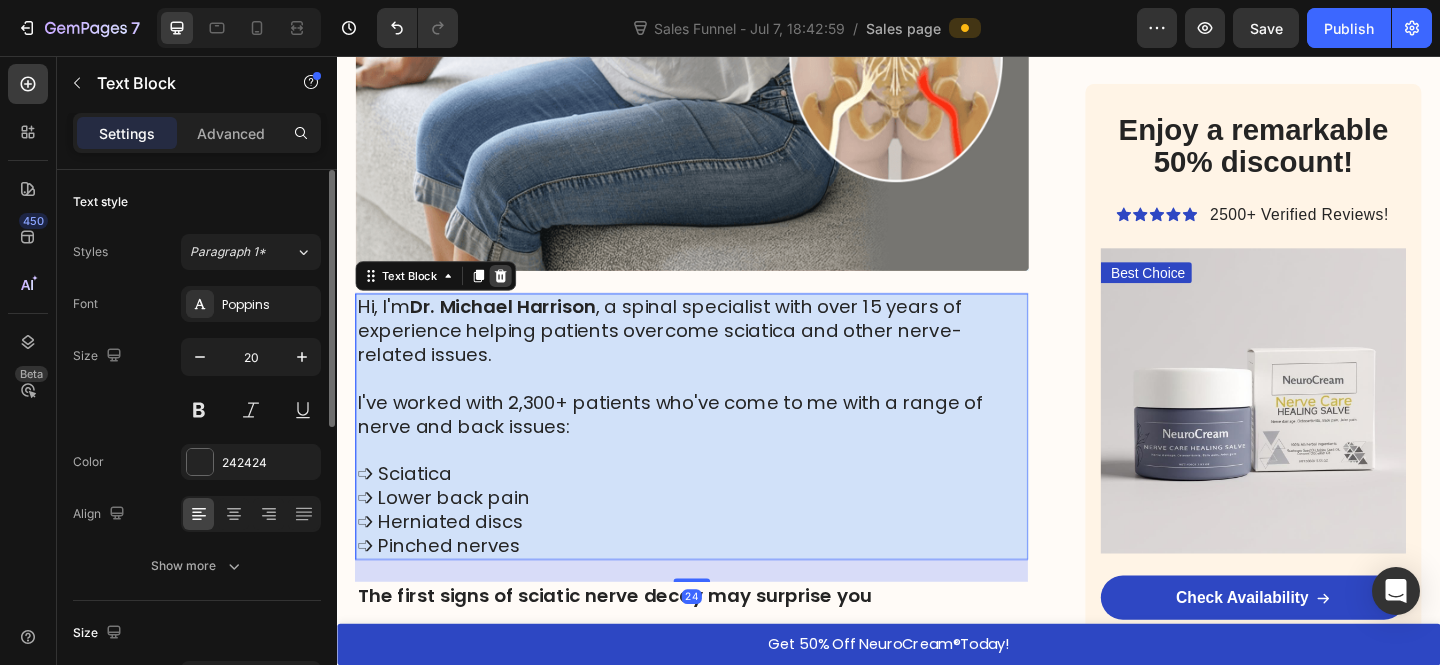 click 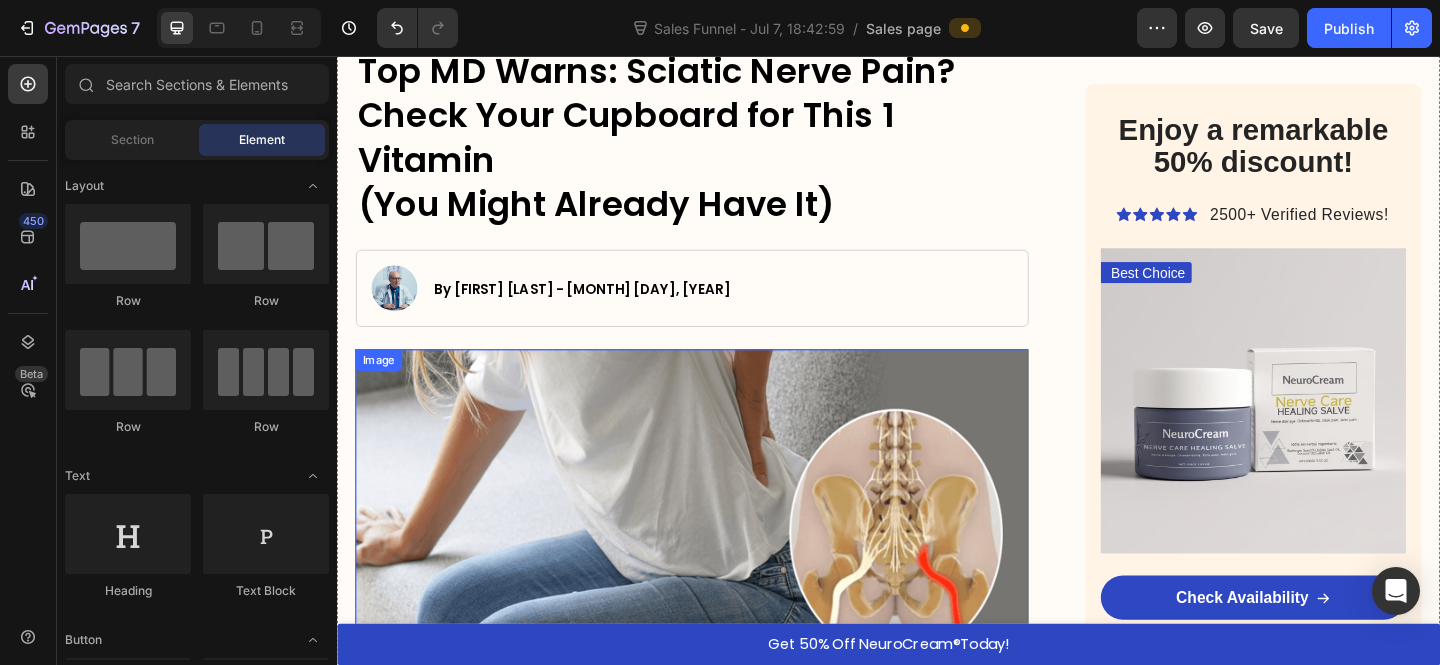 scroll, scrollTop: 202, scrollLeft: 0, axis: vertical 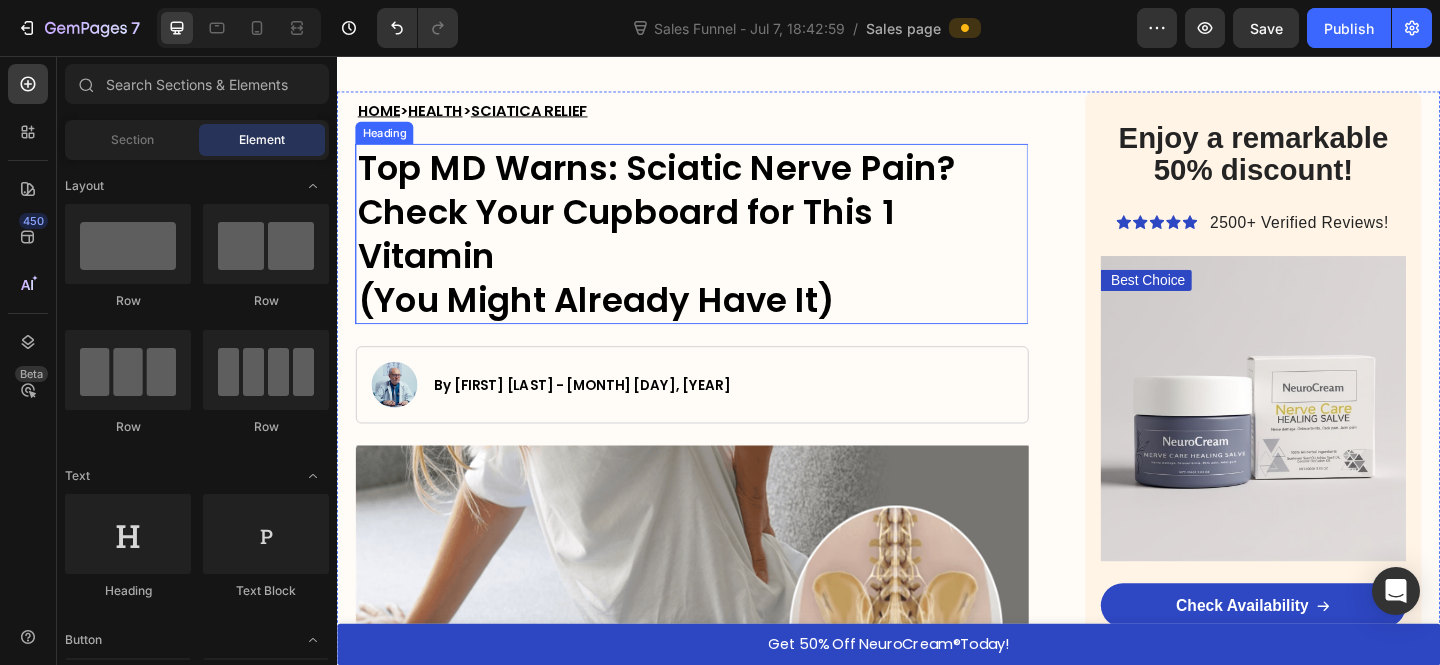 click on "Image By Dr. Michael Harrison - July 17, 2025  Text Block Row" at bounding box center [723, 414] 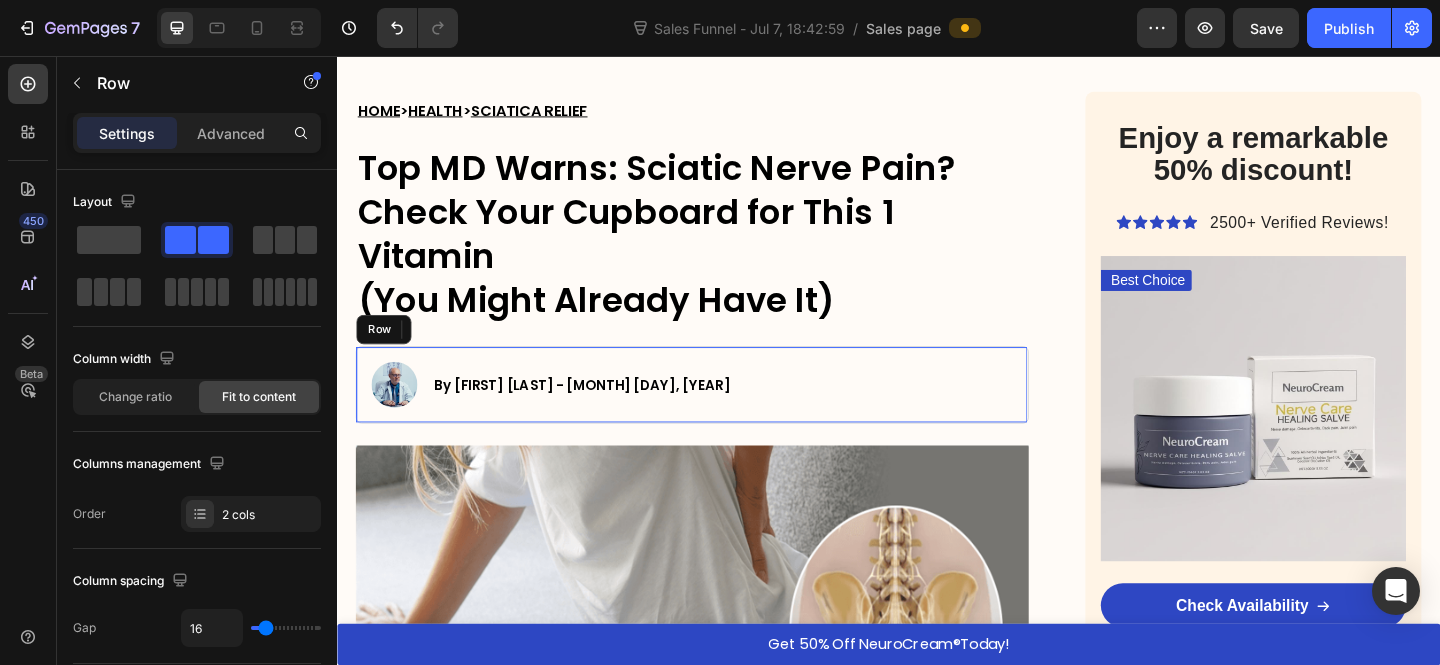 click on "Image By Dr. Michael Harrison - July 17, 2025  Text Block Row" at bounding box center (723, 414) 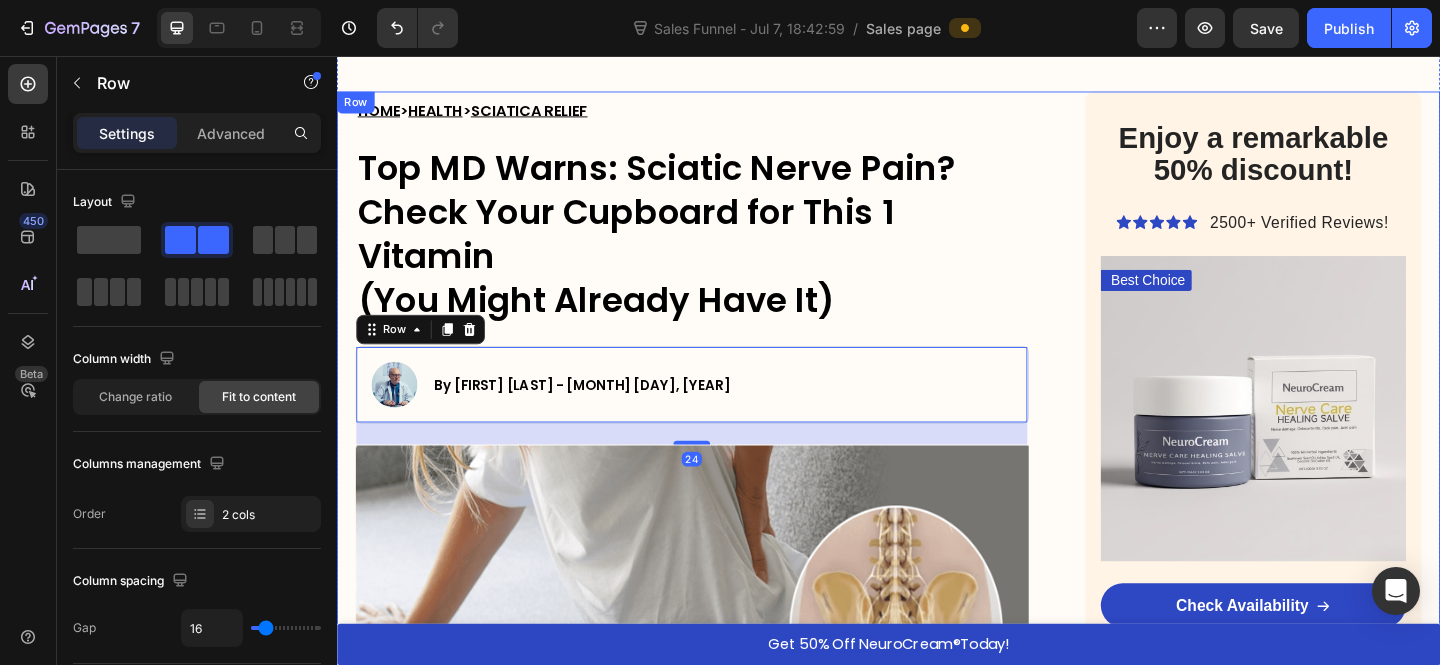 click 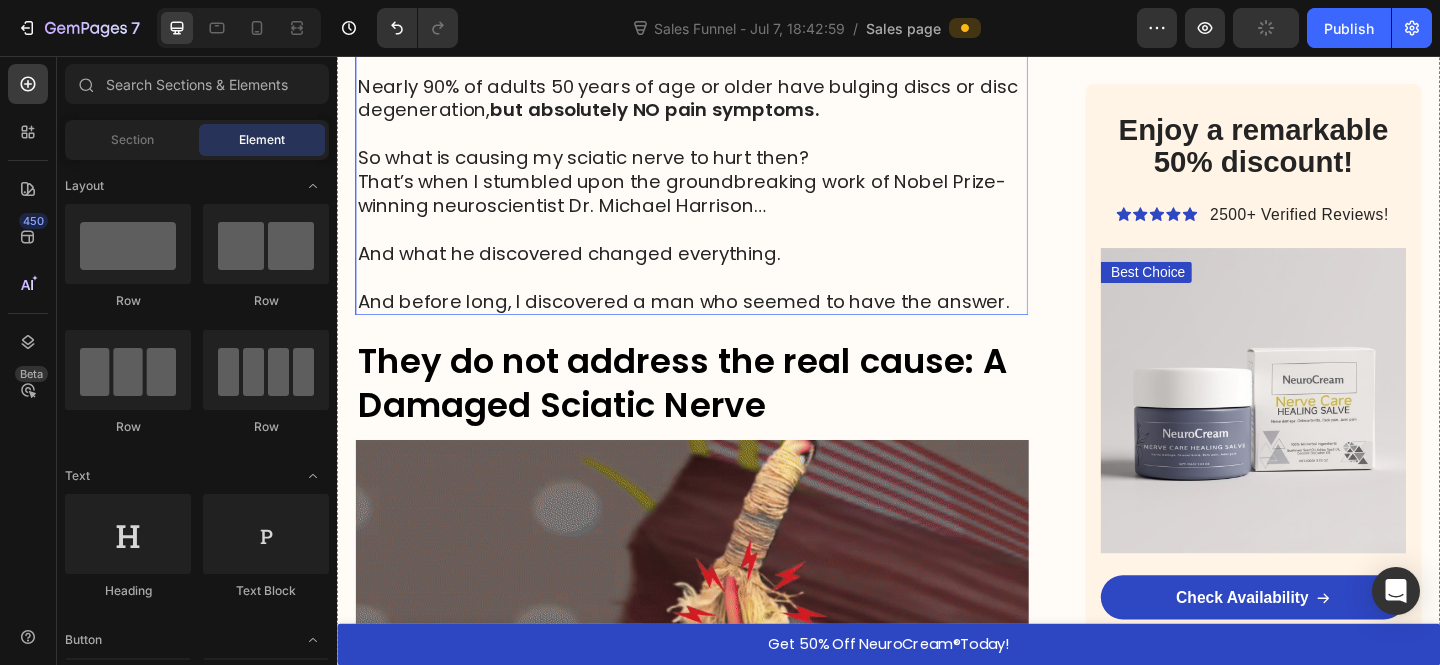 scroll, scrollTop: 1194, scrollLeft: 0, axis: vertical 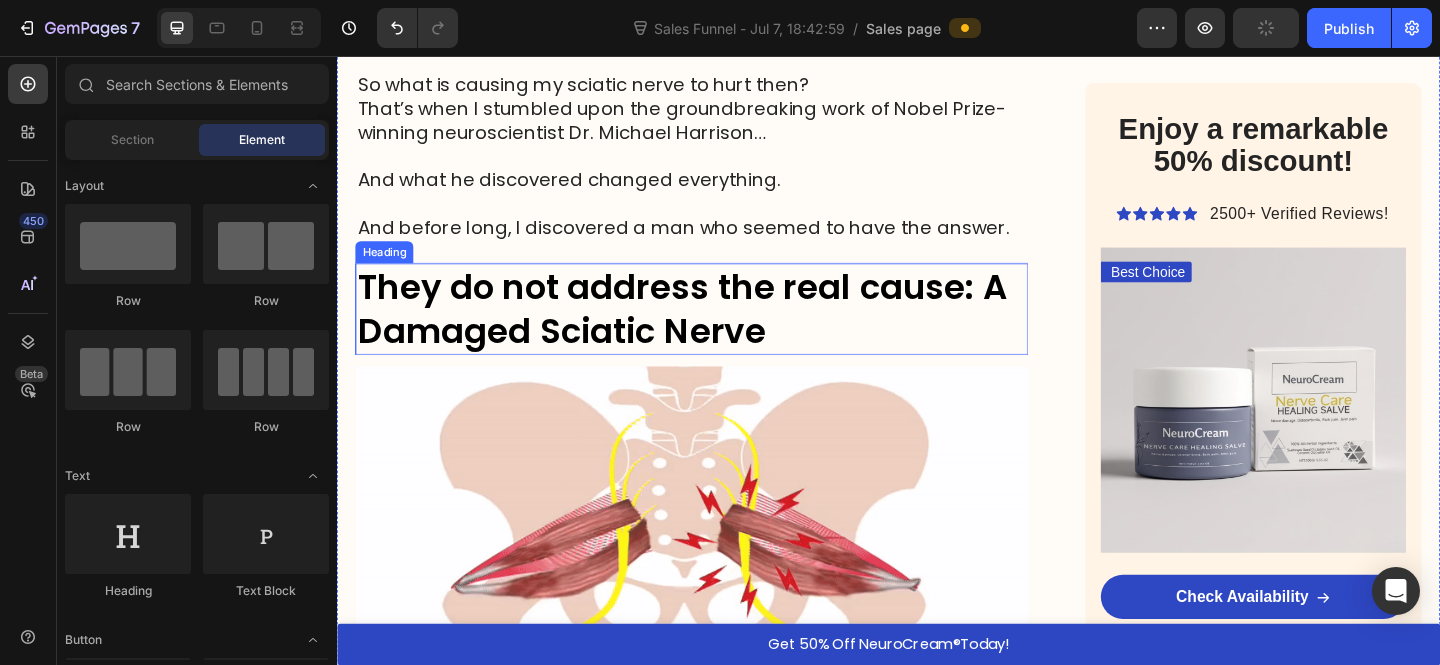 click on "They do not address the real cause: A Damaged Sciatic Nerve" at bounding box center (712, 332) 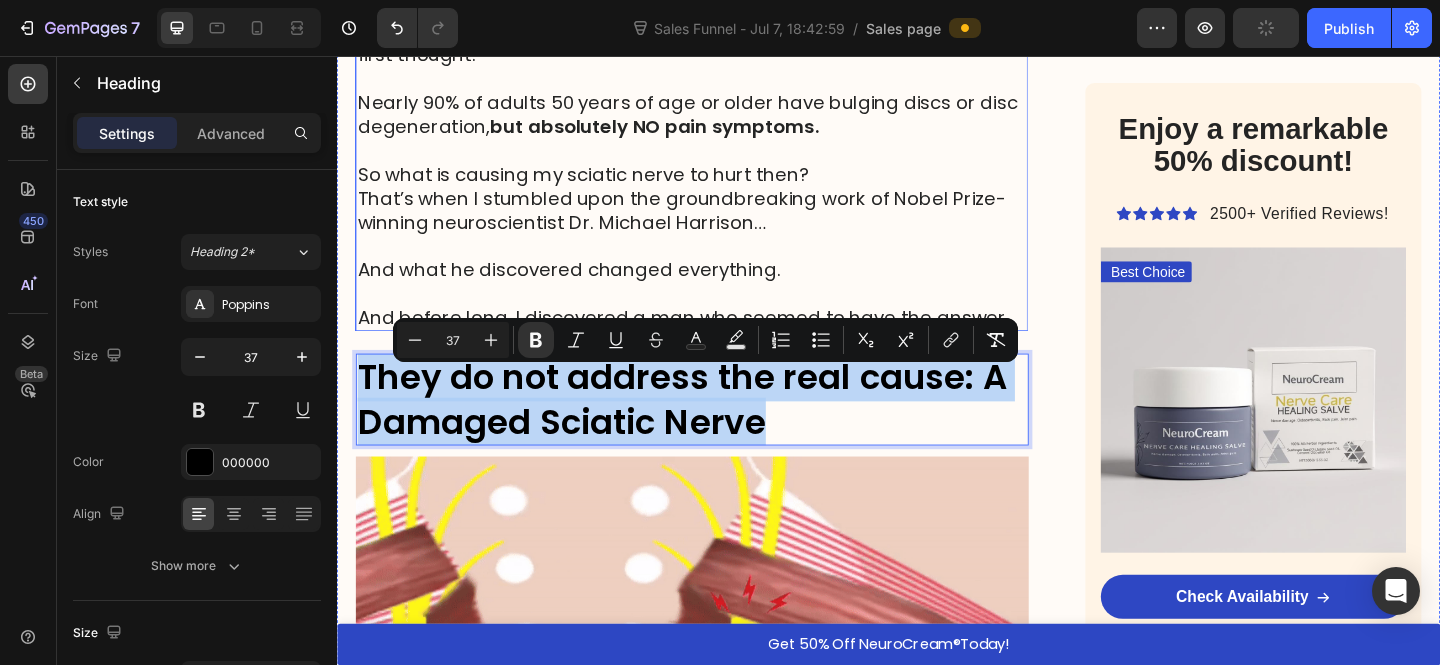 scroll, scrollTop: 1072, scrollLeft: 0, axis: vertical 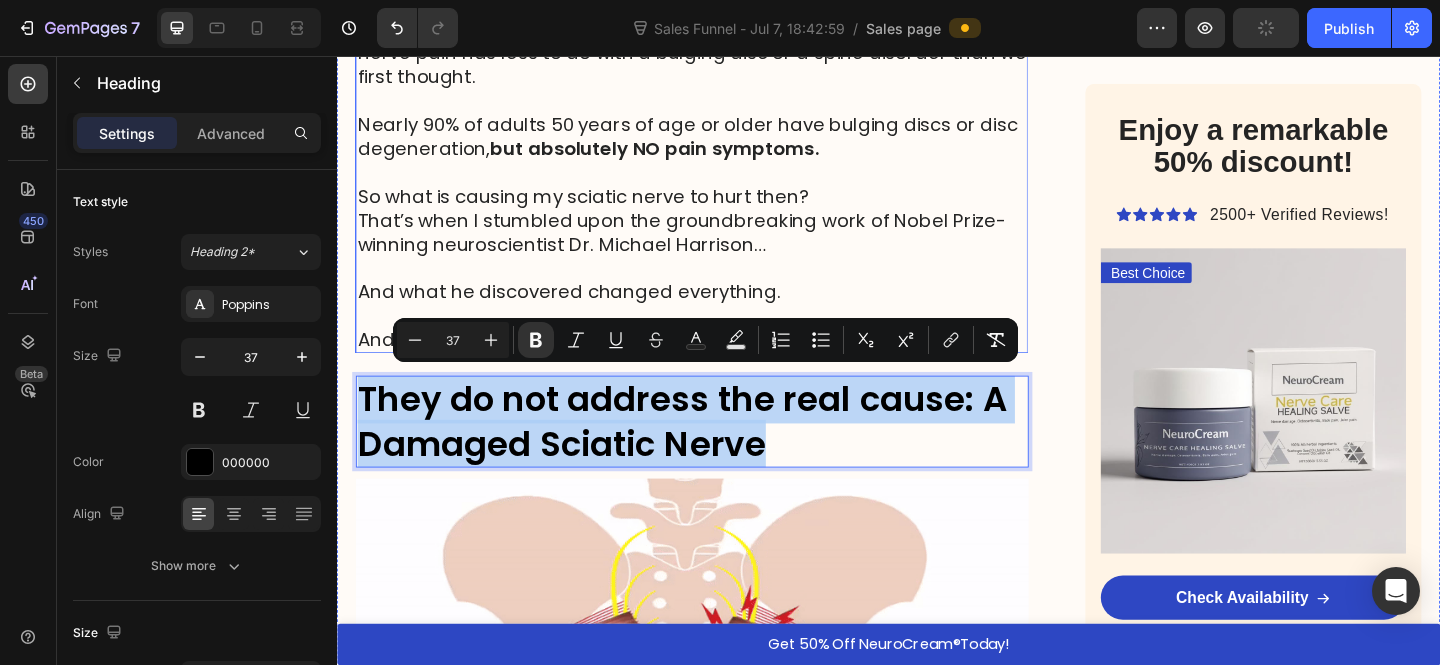 click on "So what is causing my sciatic nerve to hurt then?" at bounding box center (723, 209) 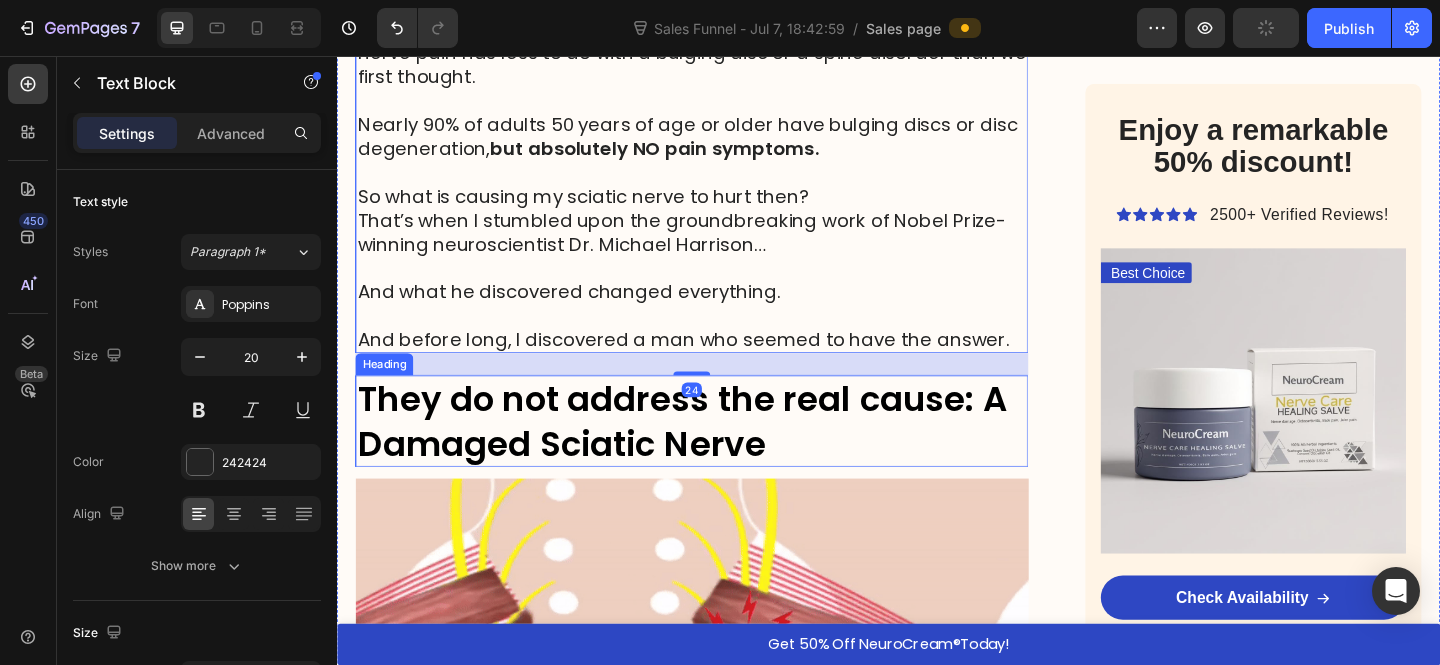 click on "They do not address the real cause: A Damaged Sciatic Nerve" at bounding box center (712, 454) 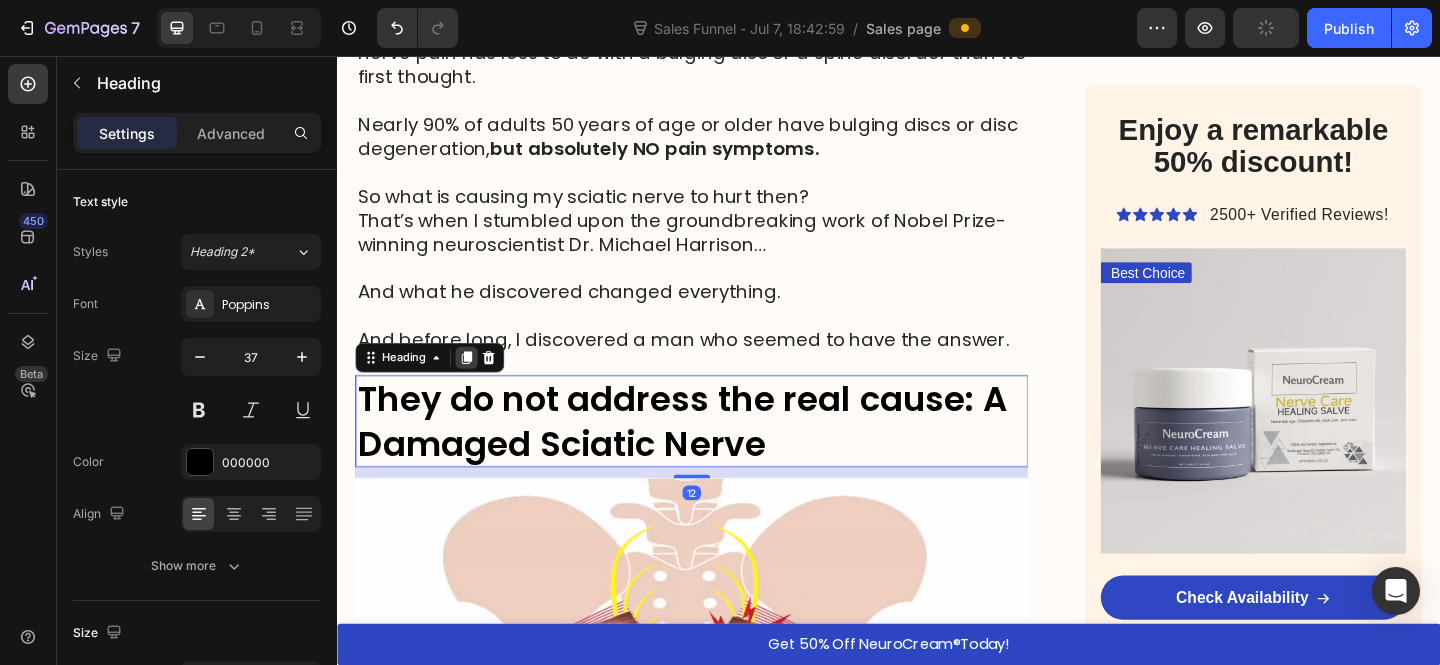 click 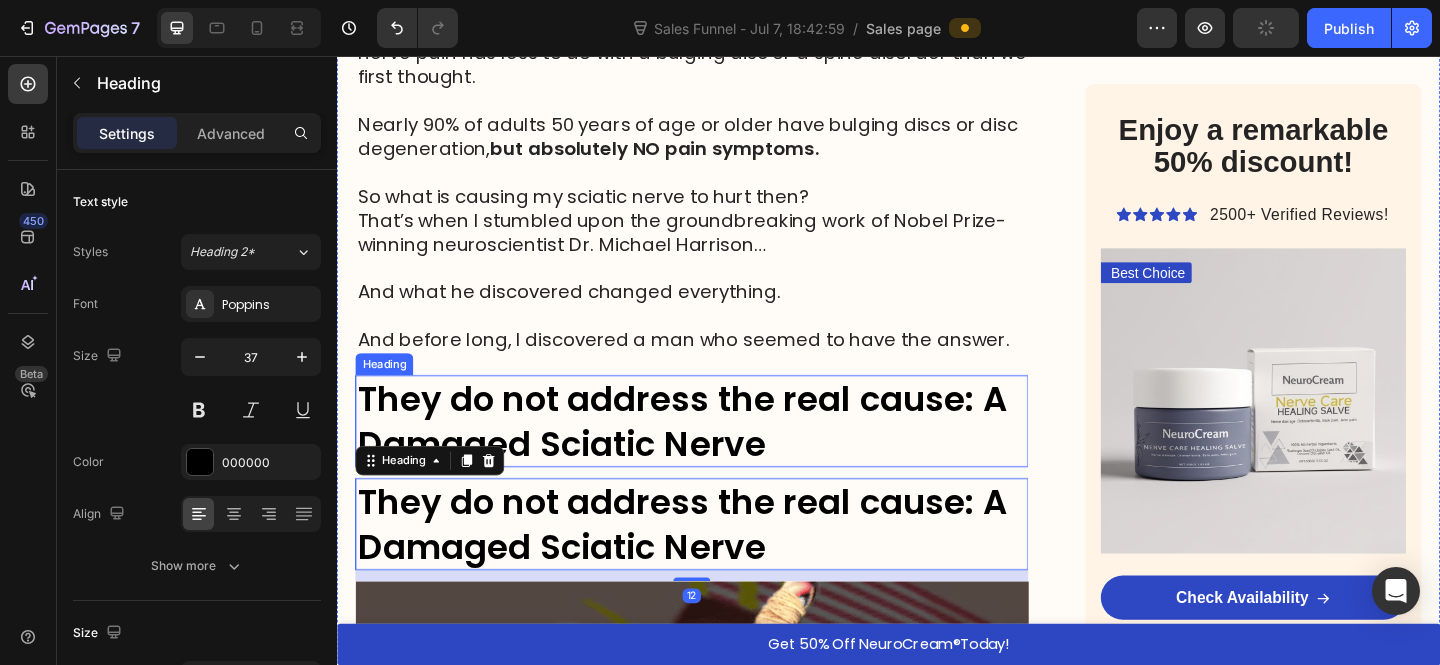 click on "They do not address the real cause: A Damaged Sciatic Nerve" at bounding box center [712, 454] 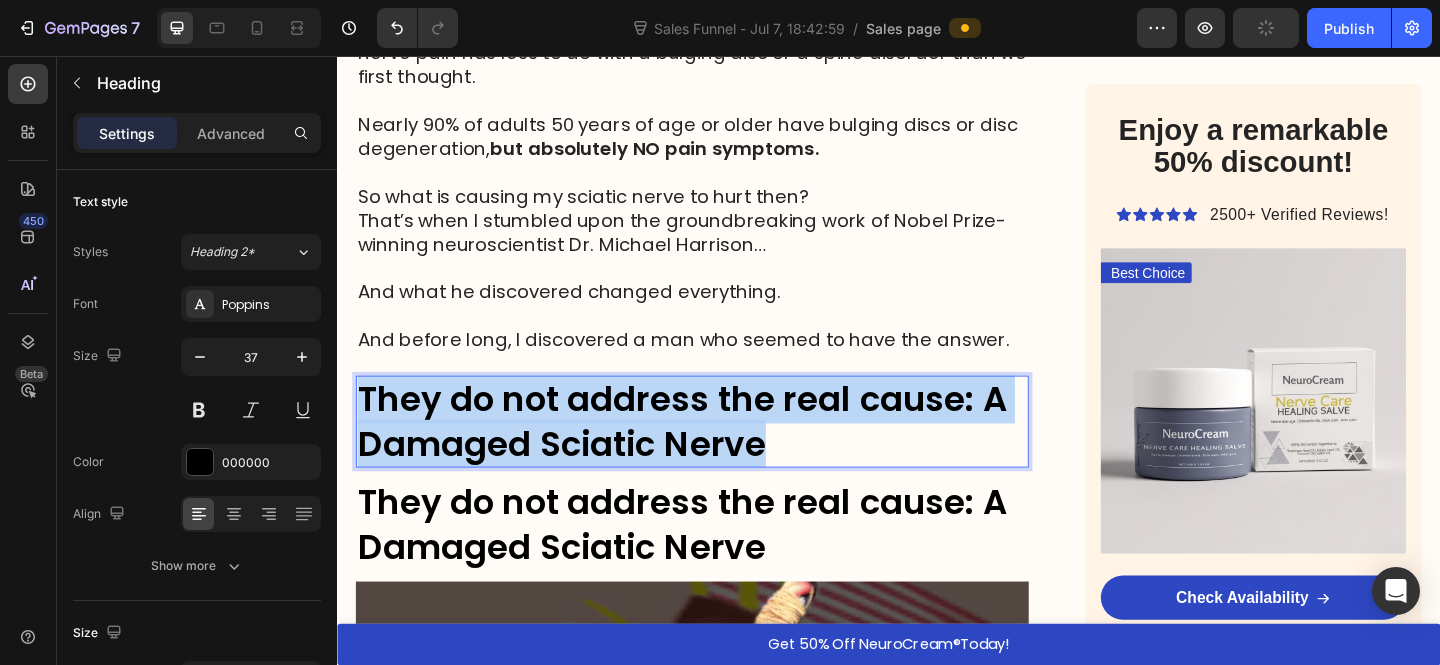 click on "They do not address the real cause: A Damaged Sciatic Nerve" at bounding box center (712, 454) 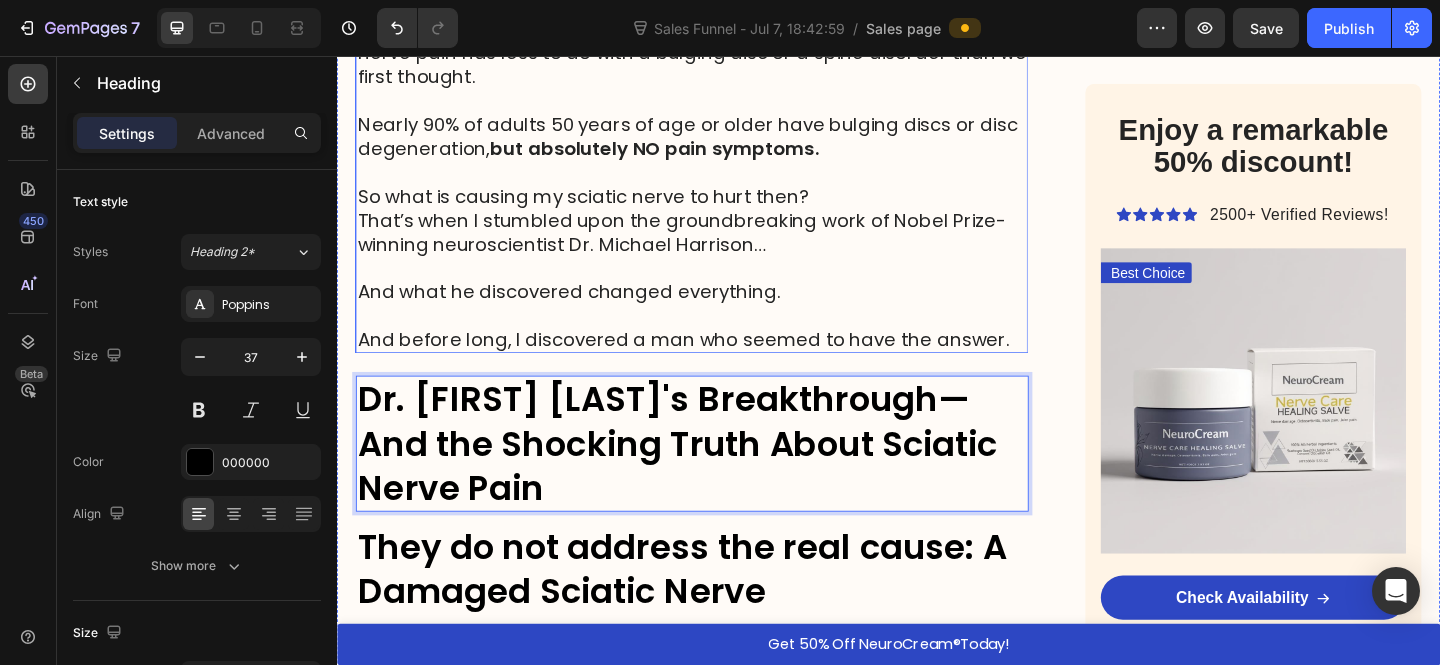 click on "That’s when I stumbled upon the groundbreaking work of Nobel Prize-winning neuroscientist Dr. Michael Harrison…" at bounding box center (723, 248) 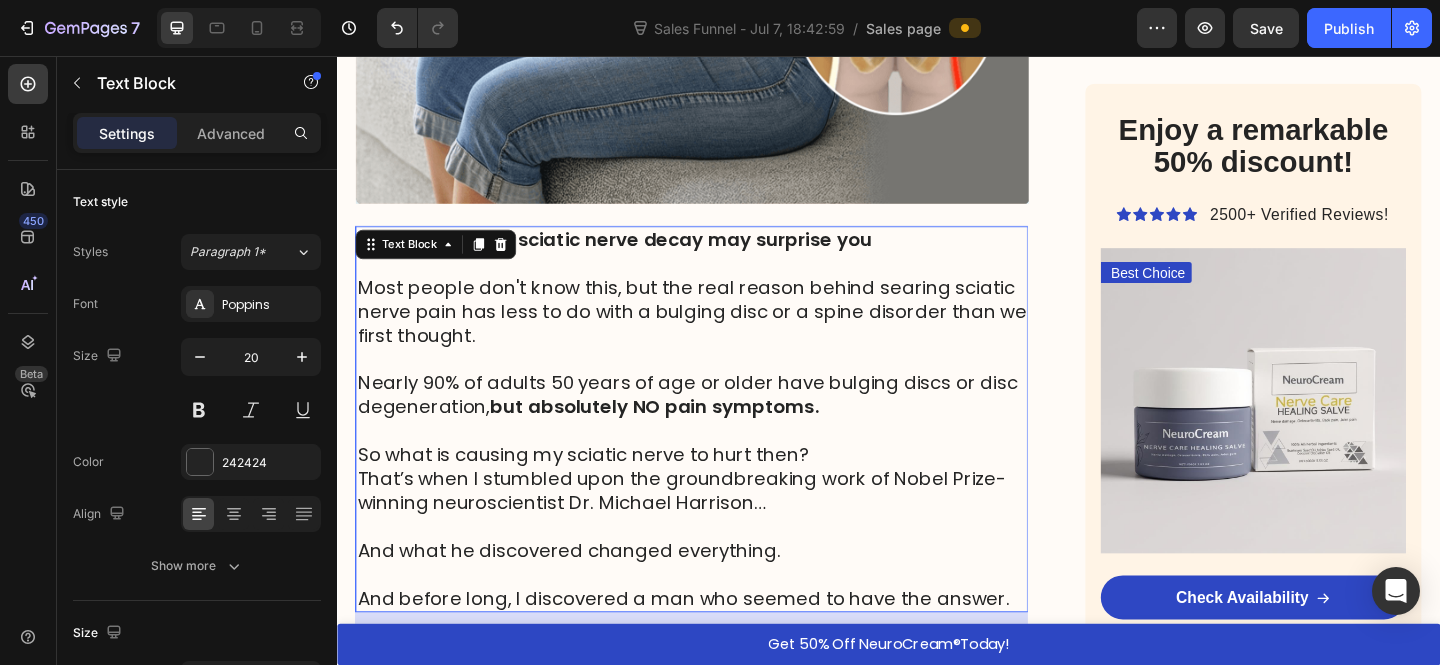 scroll, scrollTop: 698, scrollLeft: 0, axis: vertical 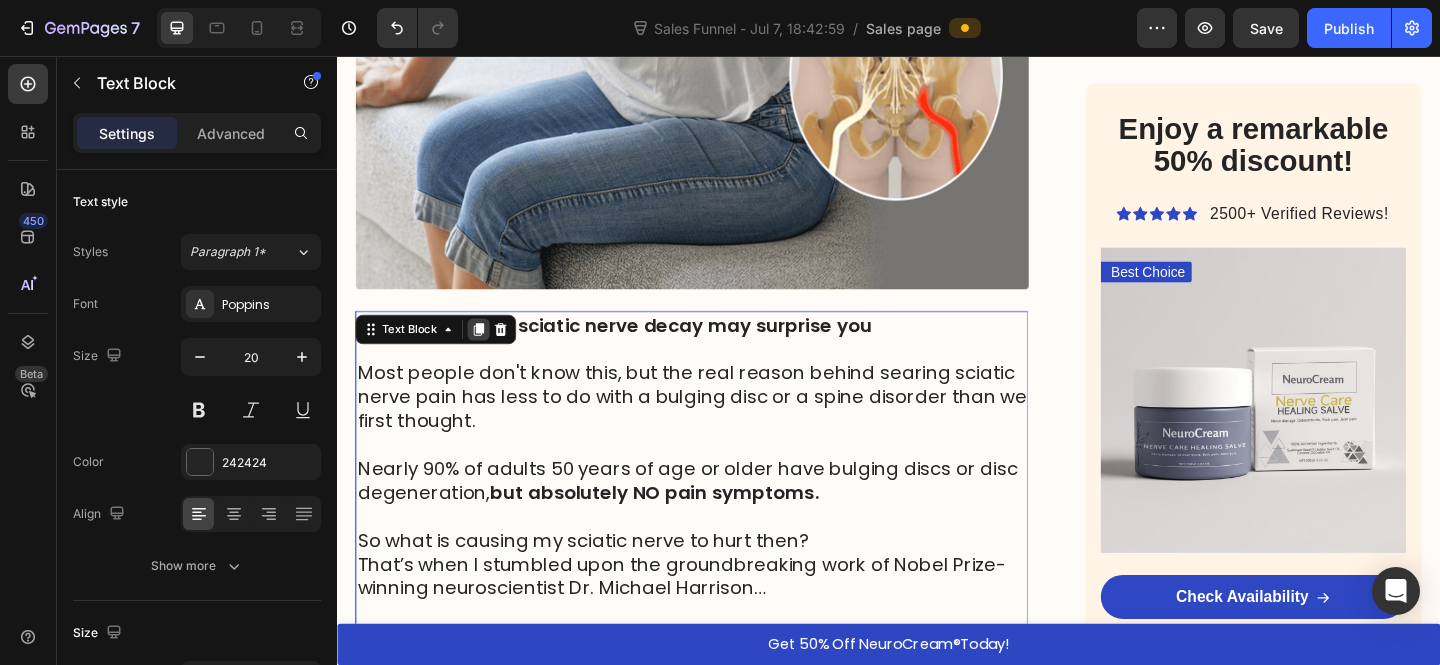 click 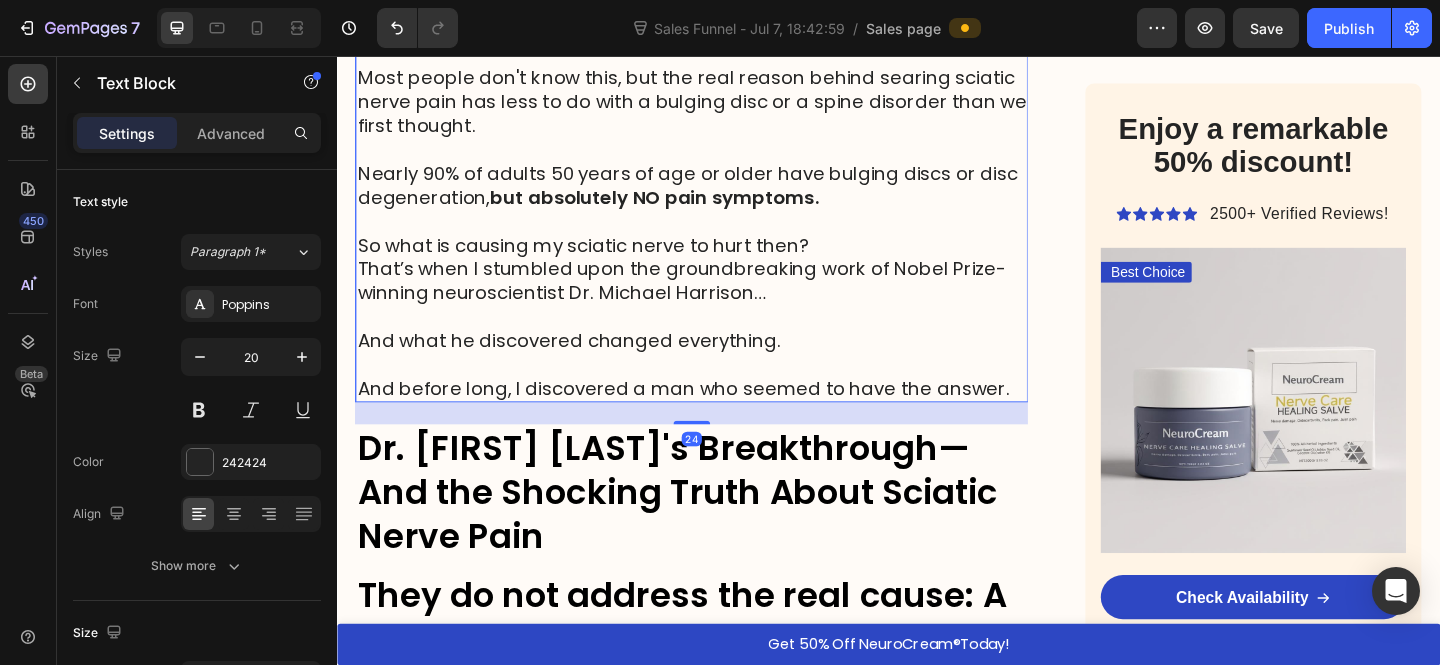 scroll, scrollTop: 1576, scrollLeft: 0, axis: vertical 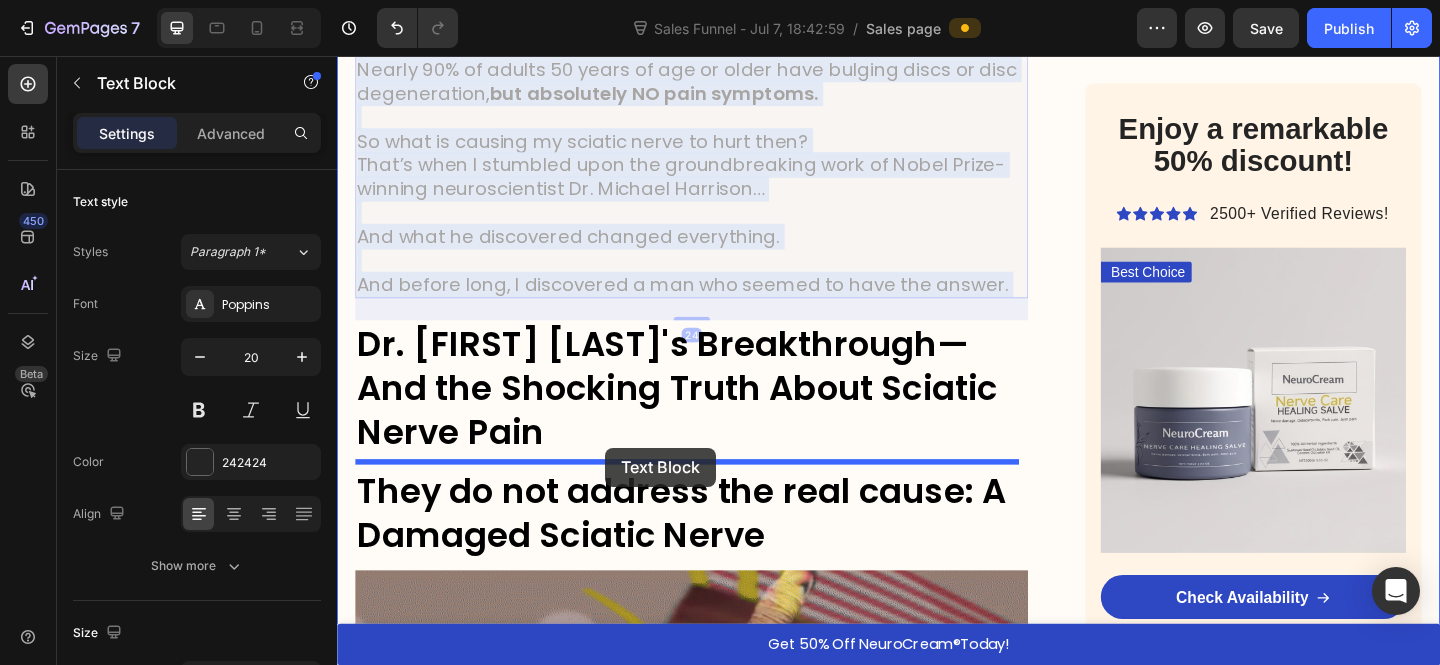 drag, startPoint x: 677, startPoint y: 351, endPoint x: 629, endPoint y: 482, distance: 139.51703 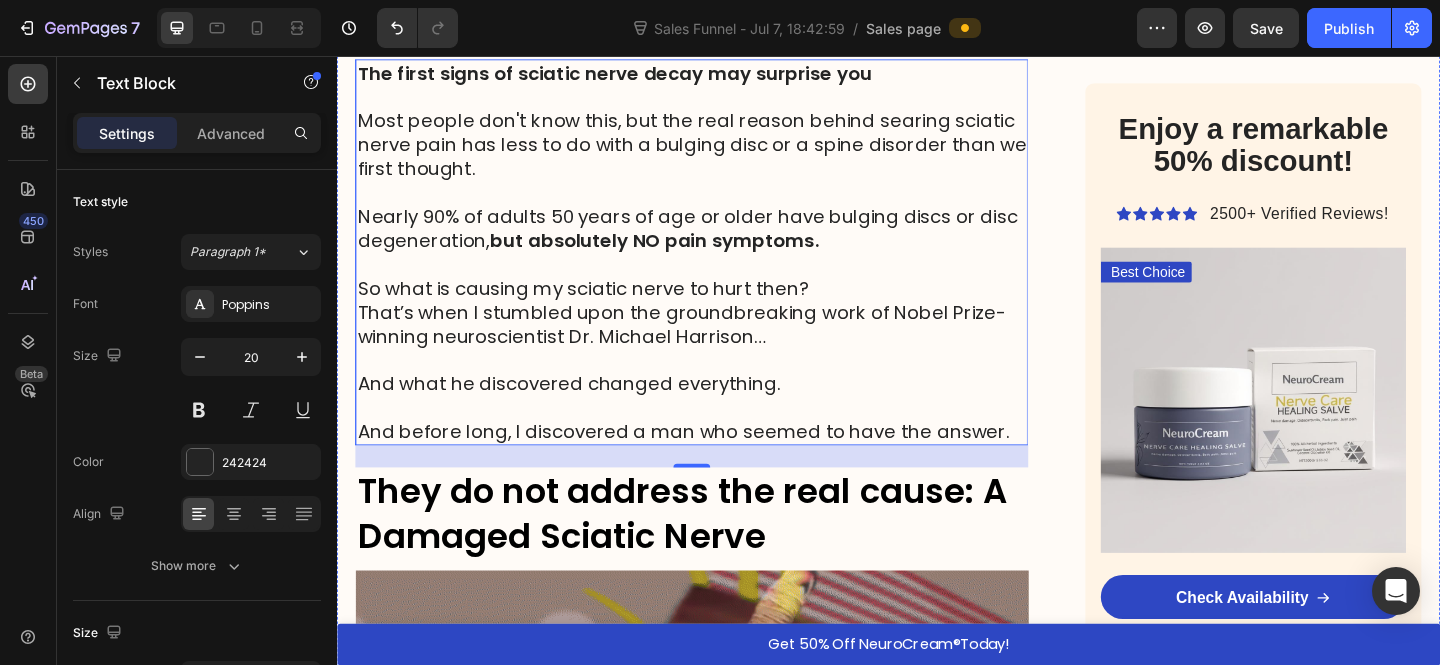 scroll, scrollTop: 1132, scrollLeft: 0, axis: vertical 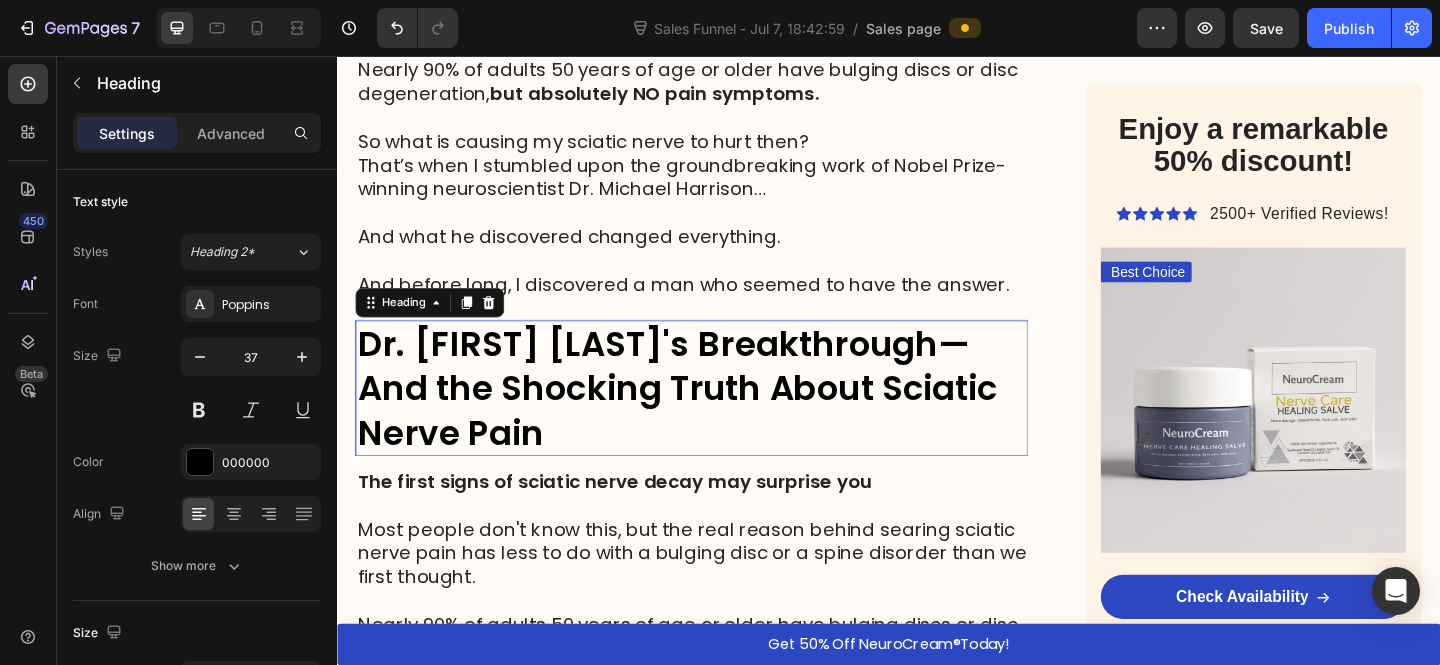 click on "Dr. Rita Montalcini’s Breakthrough—And the Shocking Truth About Sciatic Nerve Pain" at bounding box center [707, 418] 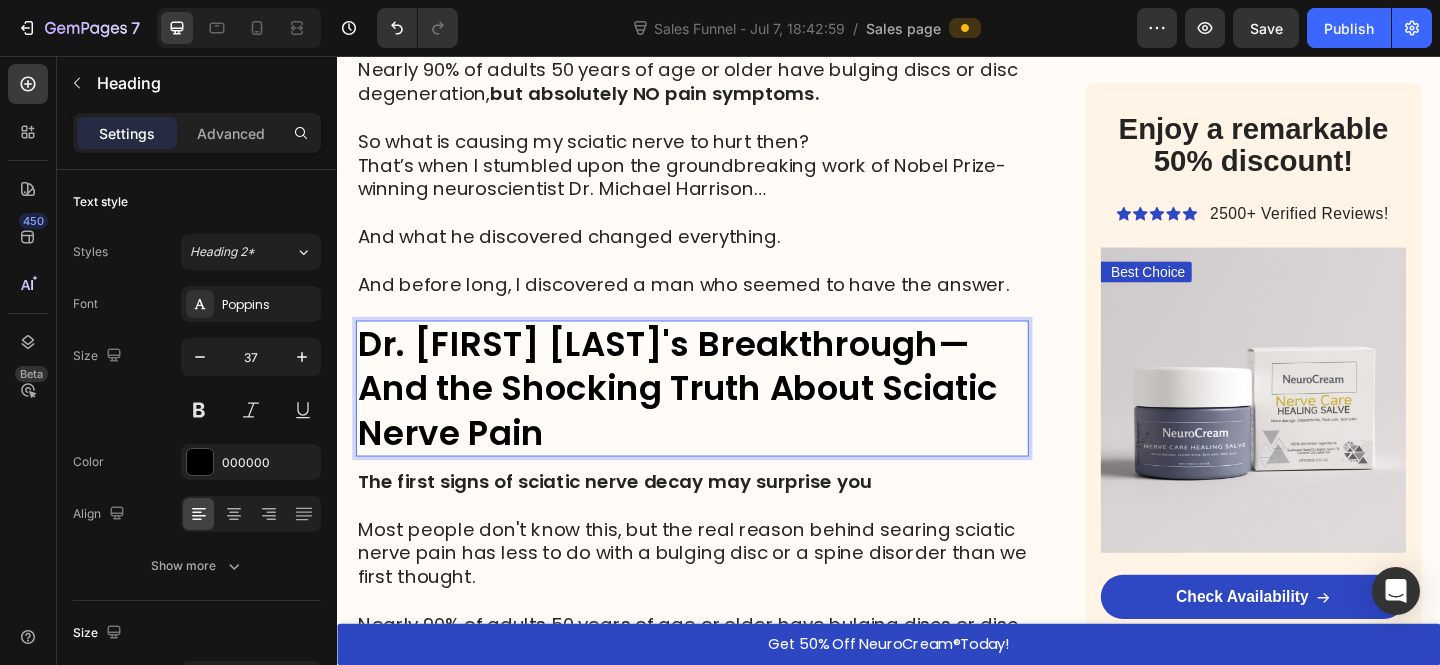 click on "Dr. Rita Montalcini’s Breakthrough—And the Shocking Truth About Sciatic Nerve Pain" at bounding box center (707, 418) 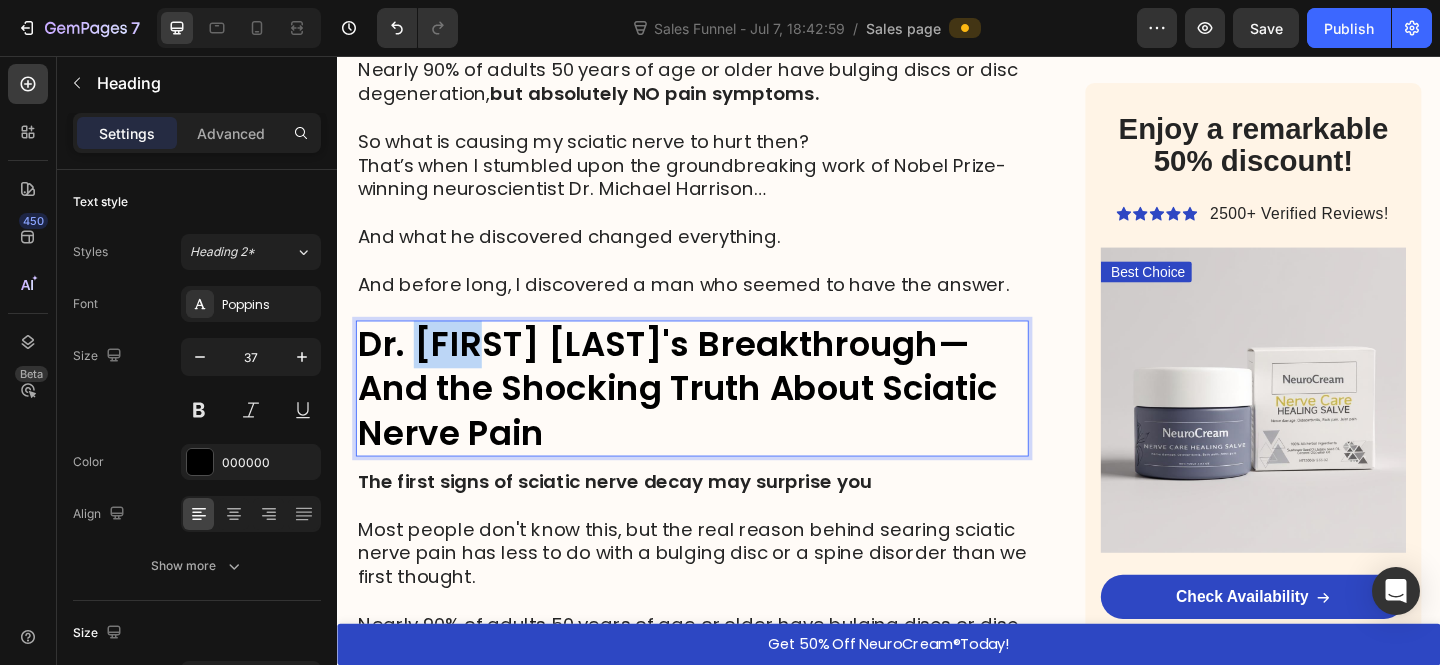 click on "Dr. Rita Montalcini’s Breakthrough—And the Shocking Truth About Sciatic Nerve Pain" at bounding box center [707, 418] 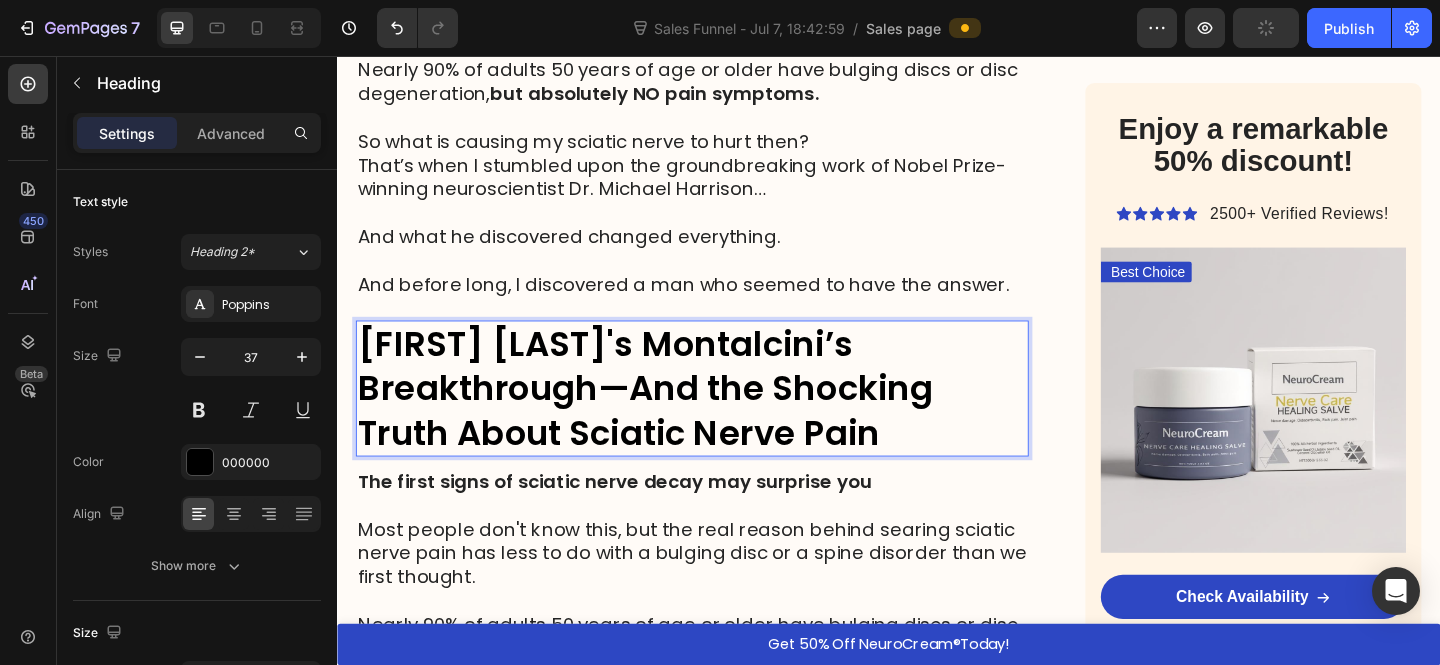 click on "Dr. Michael Harrison's Montalcini’s Breakthrough—And the Shocking Truth About Sciatic Nerve Pain" at bounding box center [672, 418] 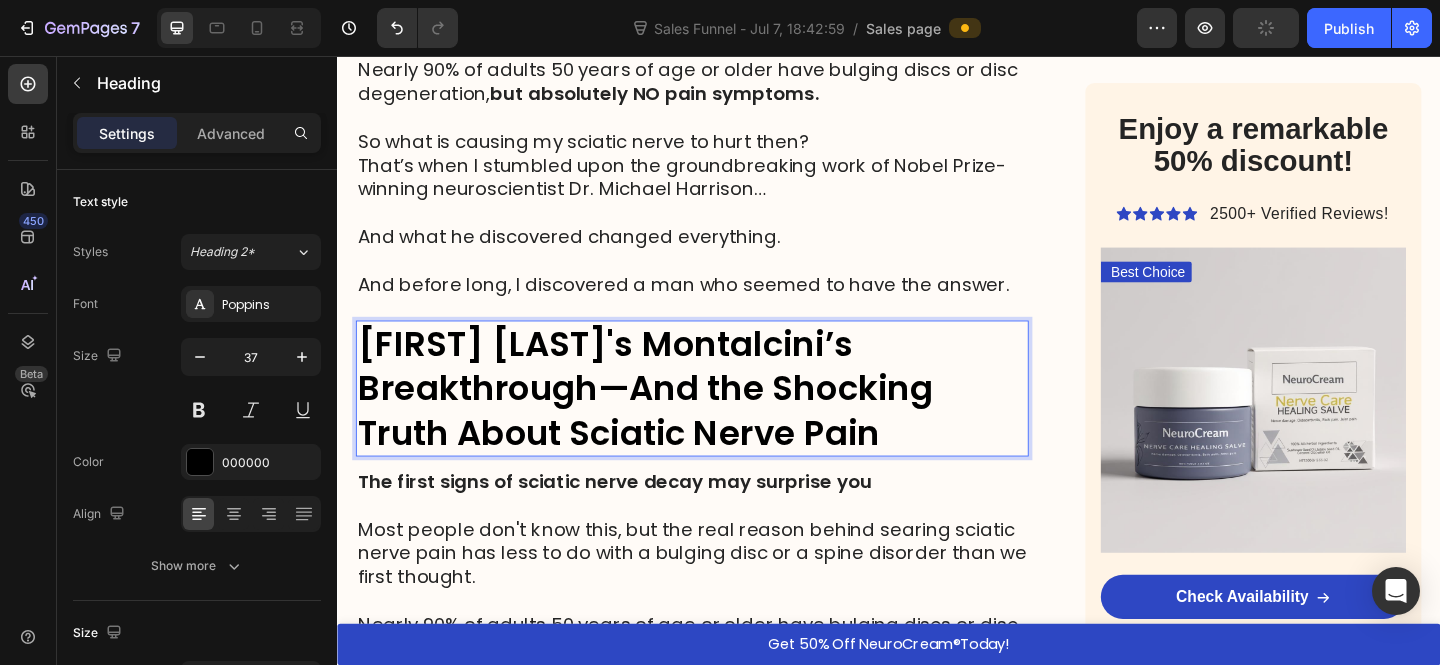 click on "Dr. Michael Harrison's Montalcini’s Breakthrough—And the Shocking Truth About Sciatic Nerve Pain" at bounding box center [672, 418] 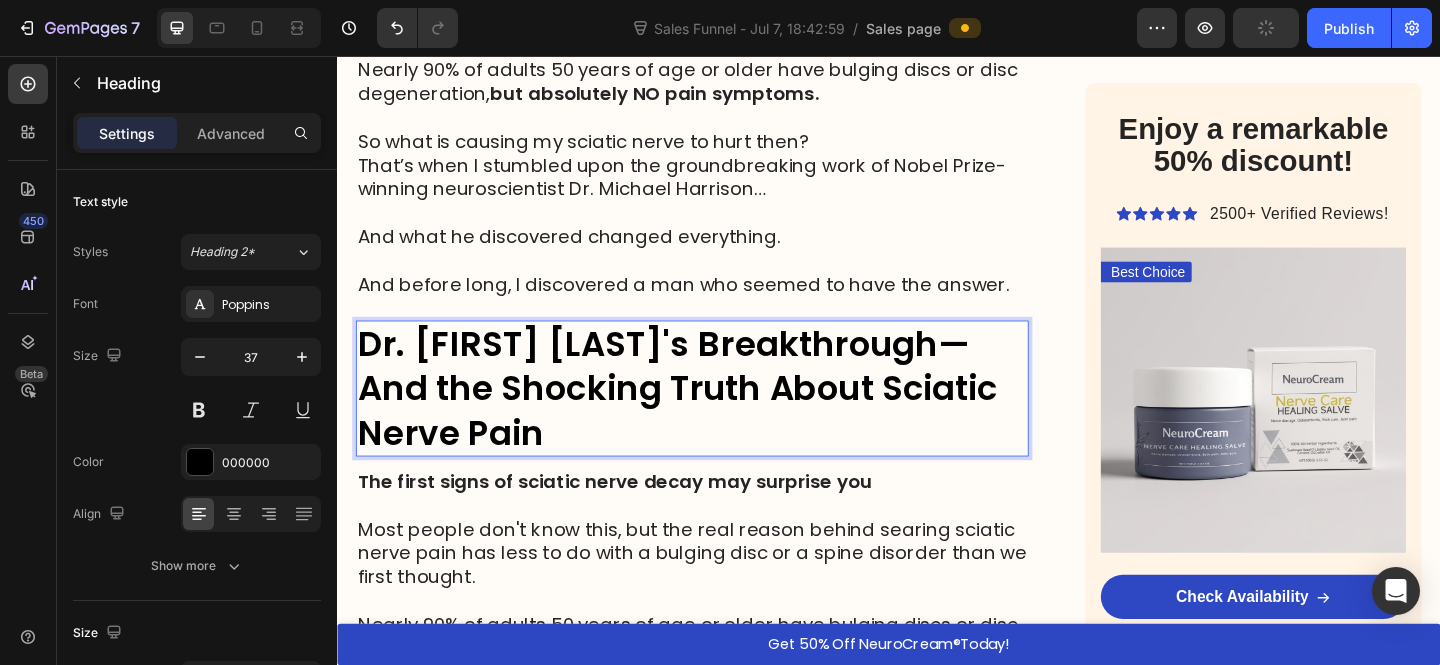 click on "Dr. Michael Harrison's Breakthrough—And the Shocking Truth About Sciatic Nerve Pain" at bounding box center (723, 418) 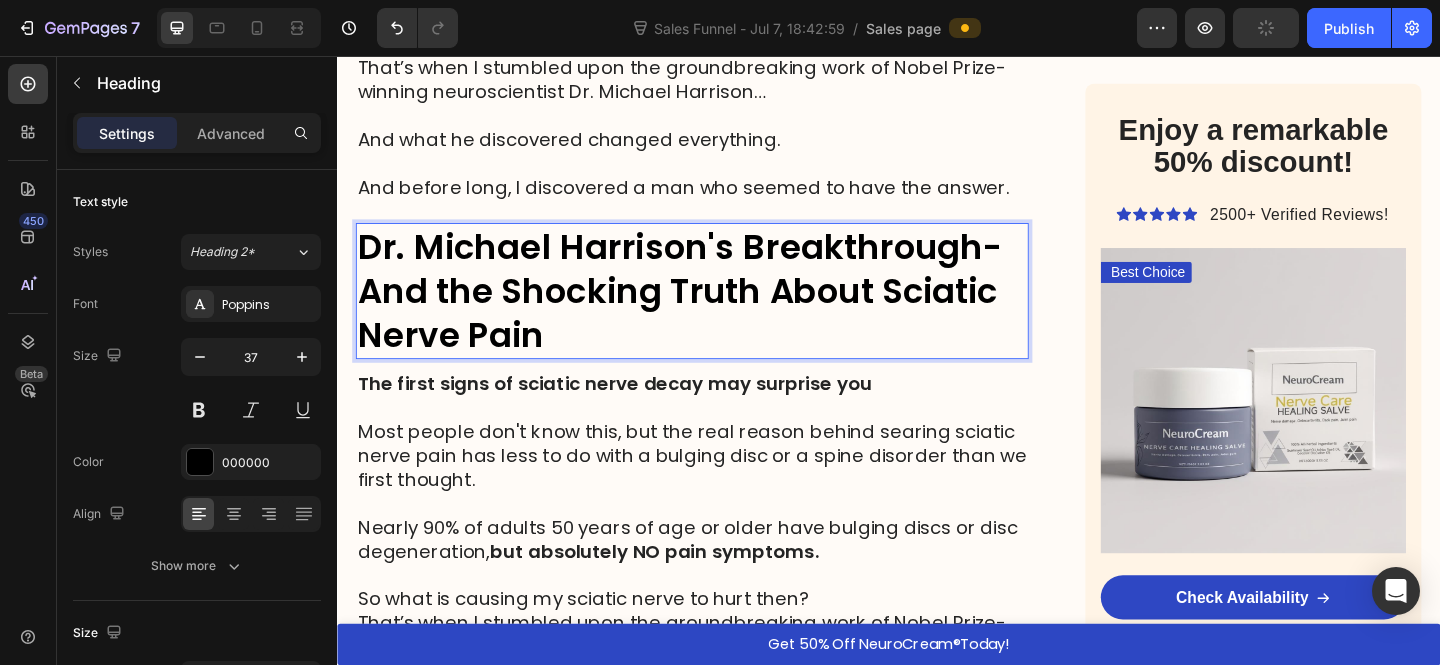scroll, scrollTop: 1241, scrollLeft: 0, axis: vertical 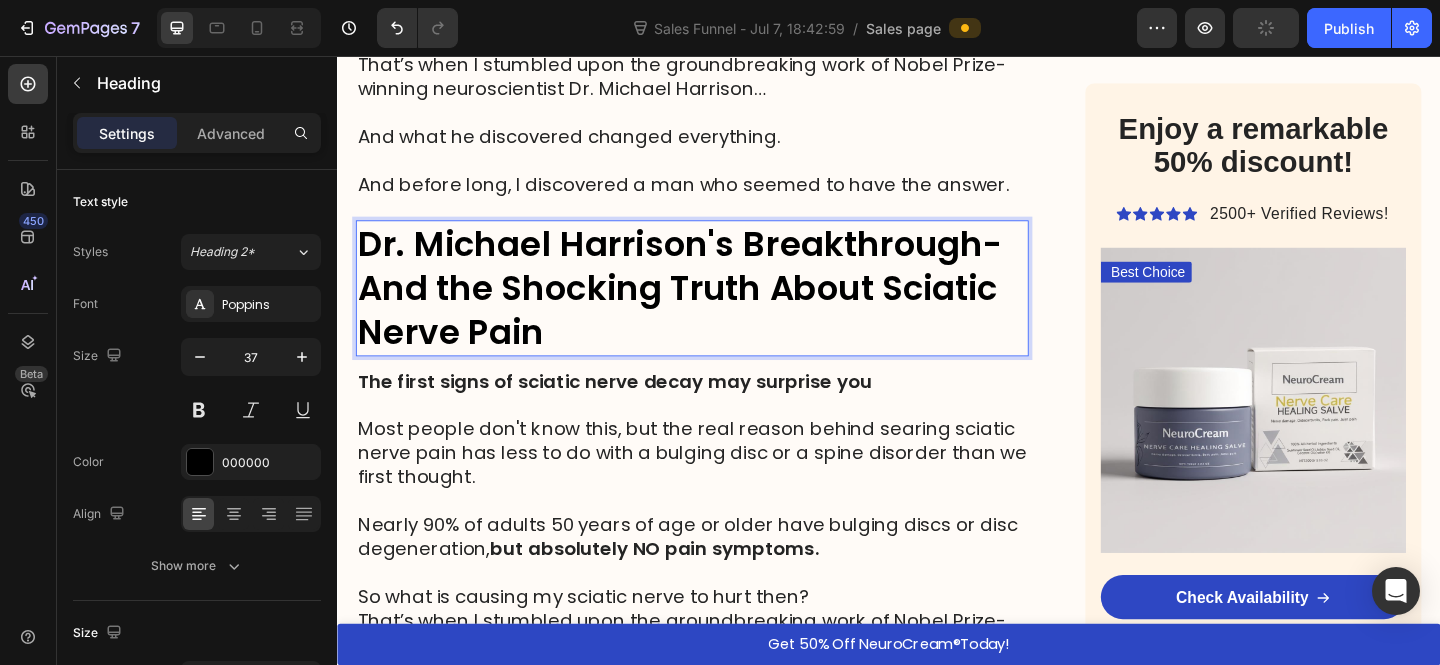 click at bounding box center (723, 436) 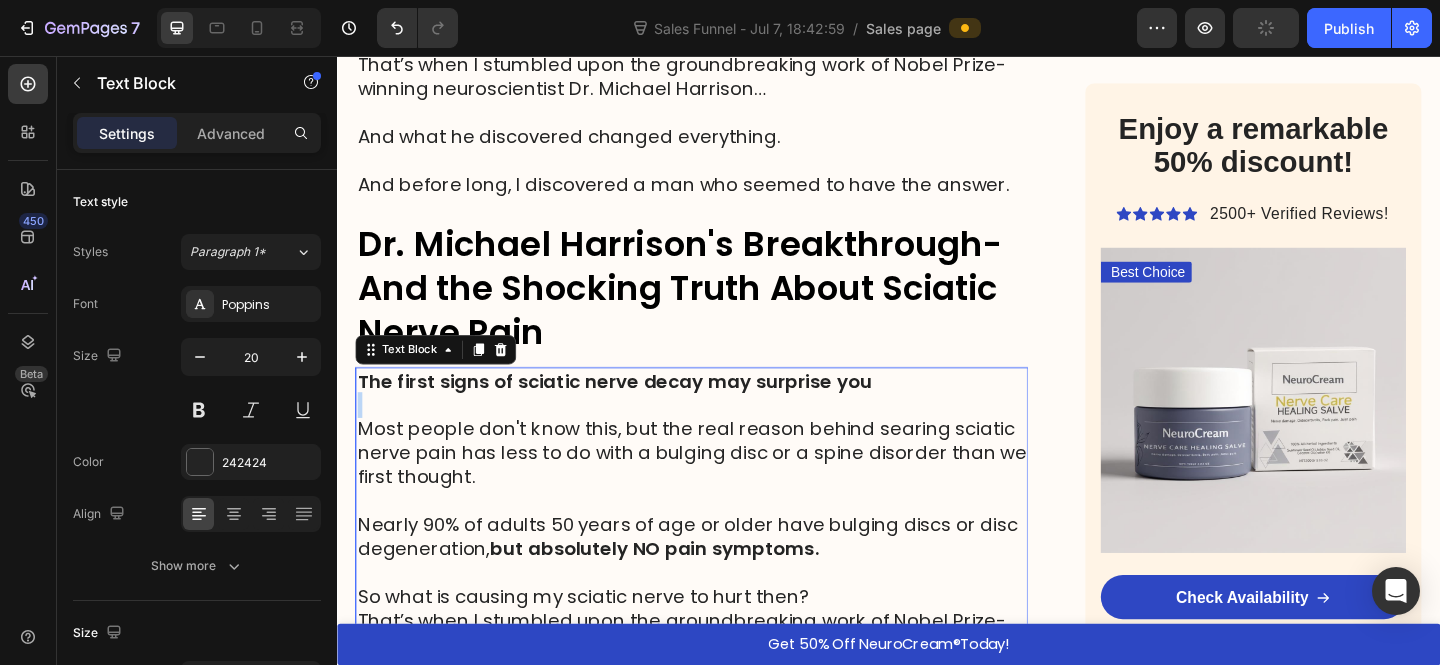 click at bounding box center [723, 436] 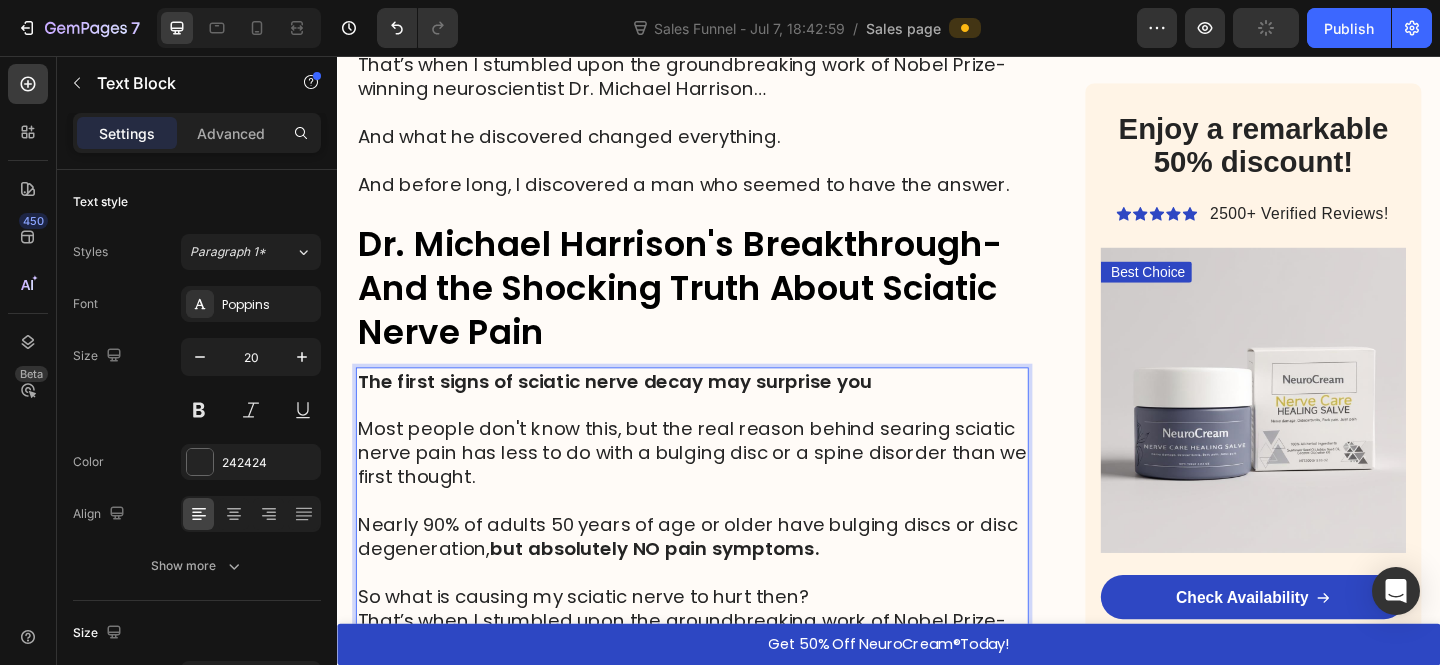 click on "Most people don't know this, but the real reason behind searing sciatic nerve pain has less to do with a bulging disc or a spine disorder than we first thought." at bounding box center (723, 488) 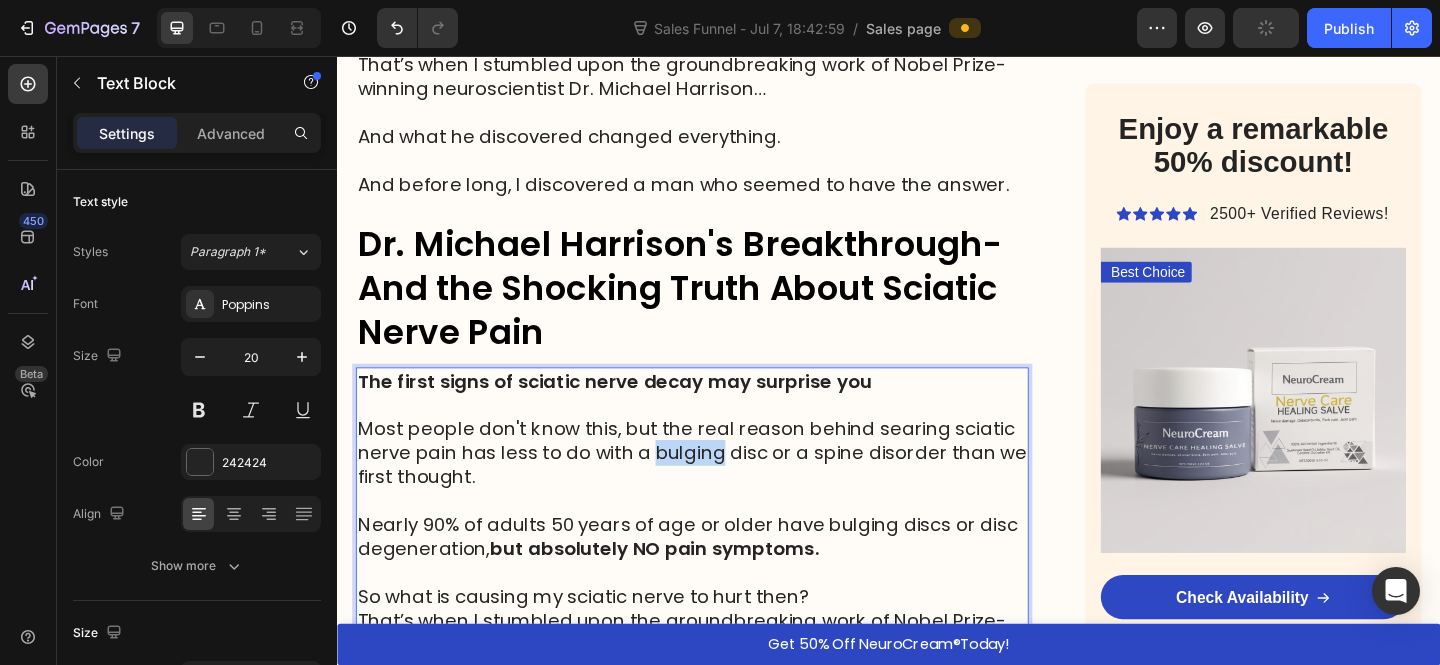 click on "Most people don't know this, but the real reason behind searing sciatic nerve pain has less to do with a bulging disc or a spine disorder than we first thought." at bounding box center [723, 488] 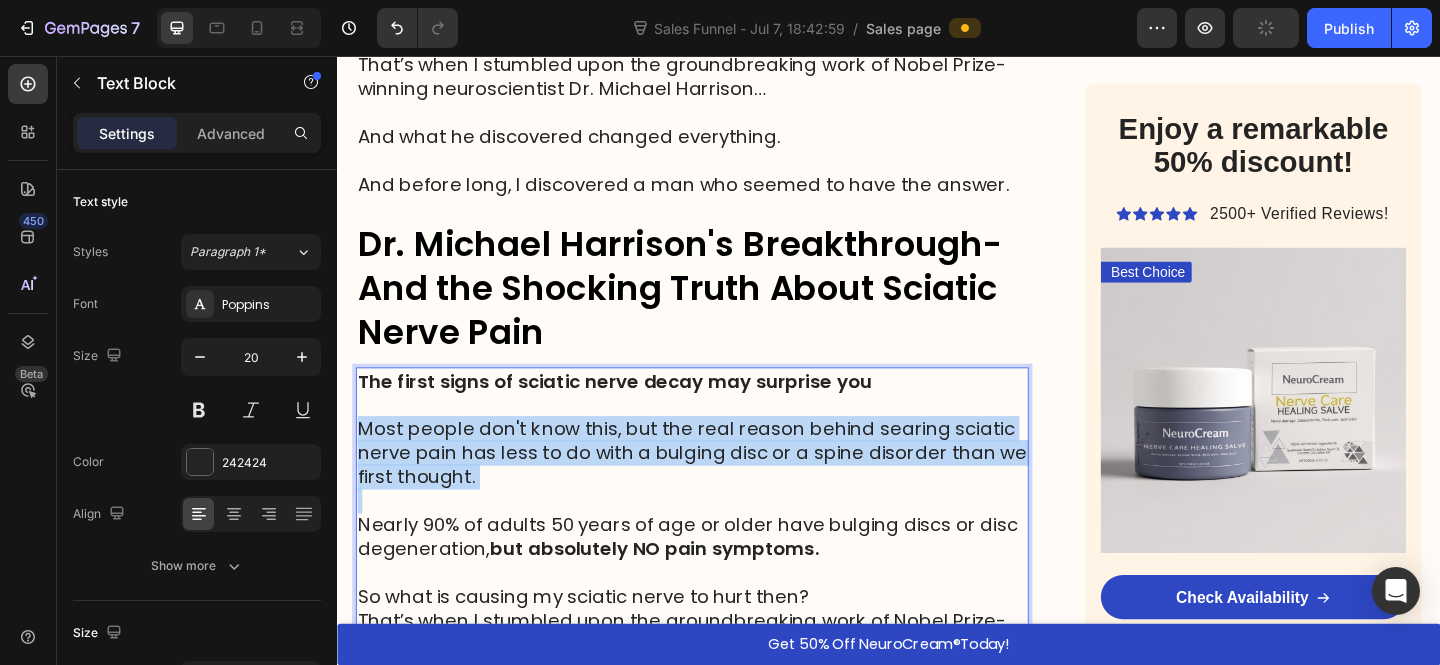 click on "Most people don't know this, but the real reason behind searing sciatic nerve pain has less to do with a bulging disc or a spine disorder than we first thought." at bounding box center [723, 488] 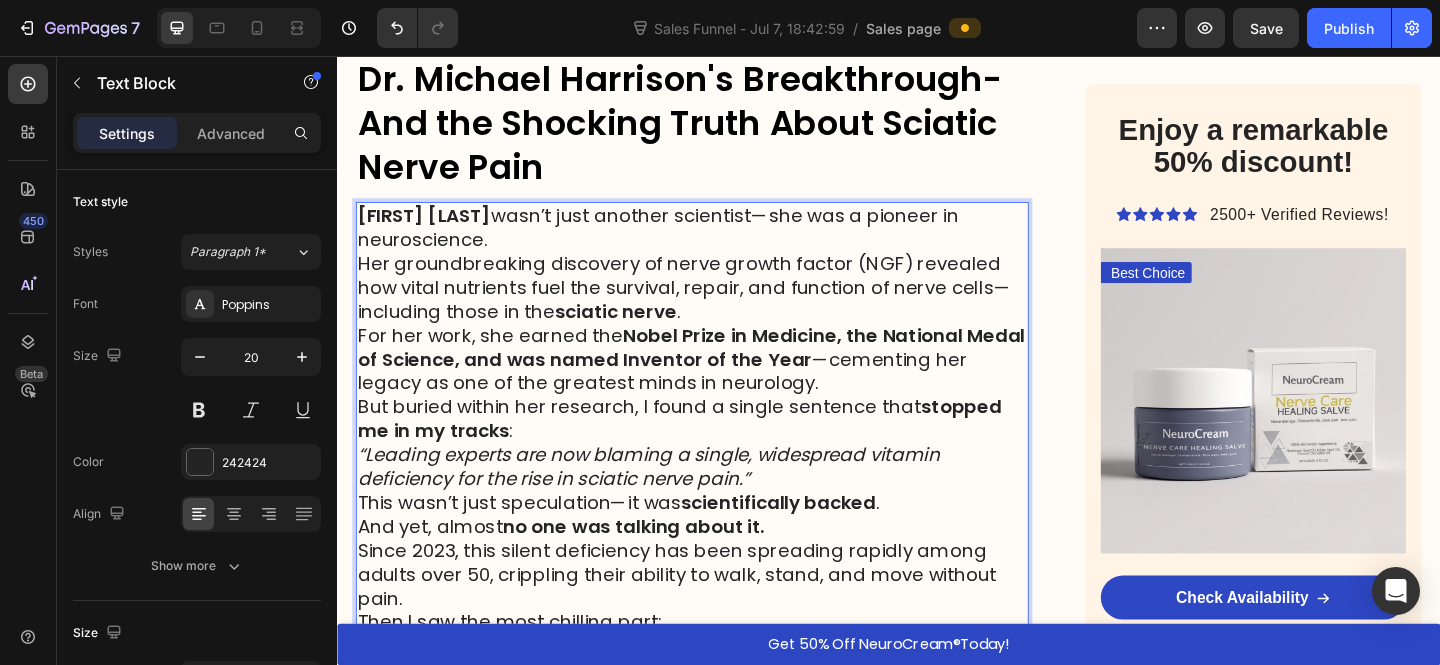 scroll, scrollTop: 1453, scrollLeft: 0, axis: vertical 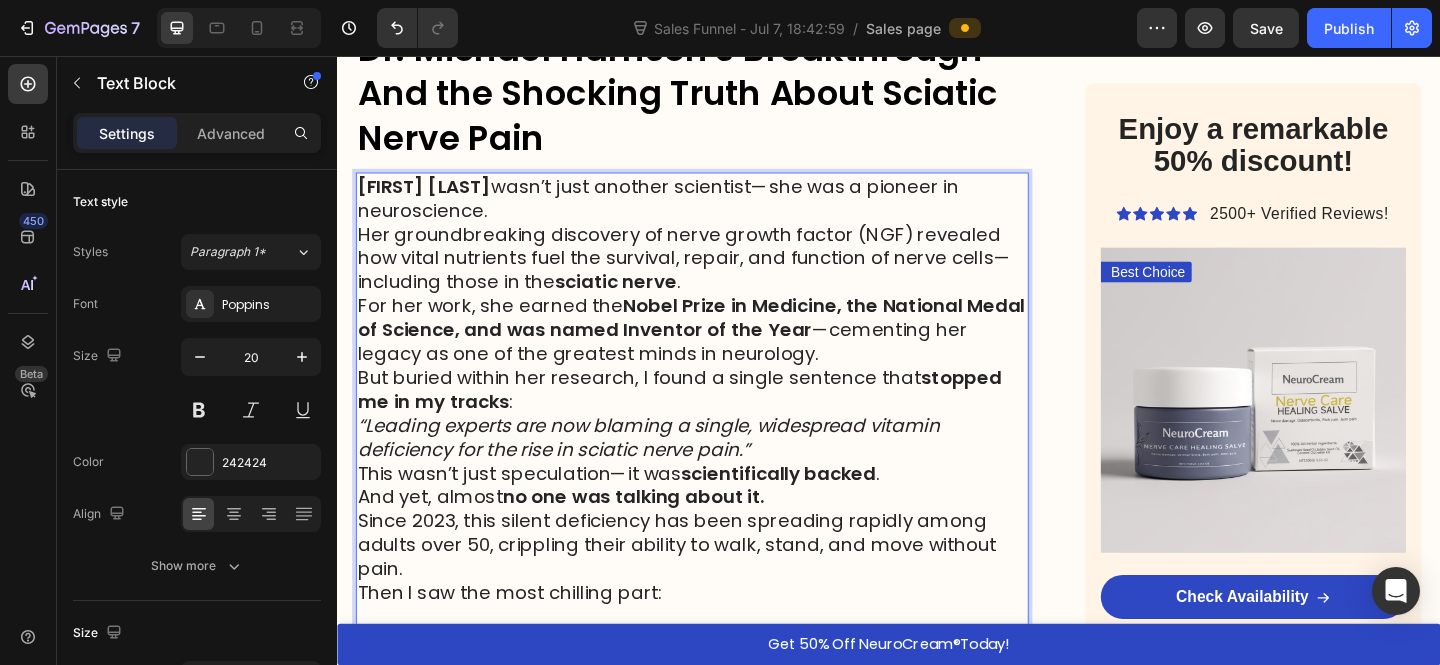 click on "Dr. Rita Montalcini  wasn’t just another scientist—she was a pioneer in neuroscience." at bounding box center [723, 211] 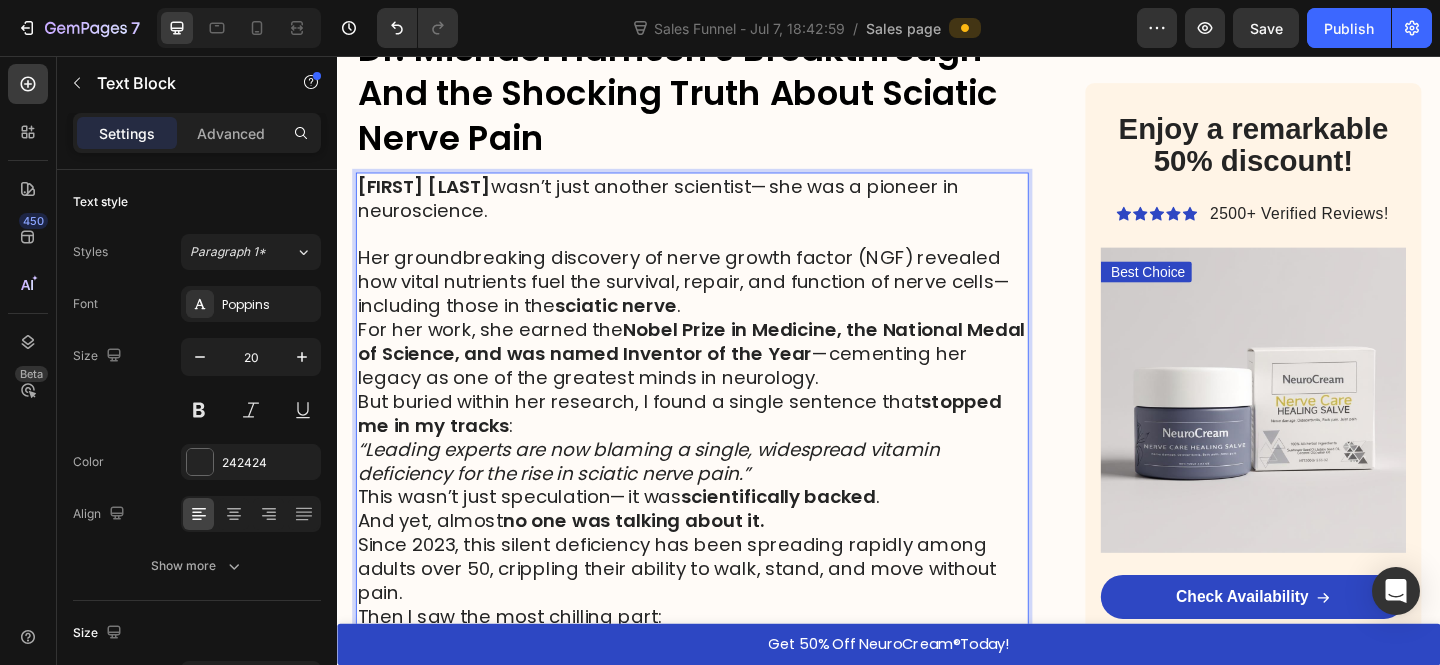 click on "Dr. Rita Montalcini" at bounding box center [431, 198] 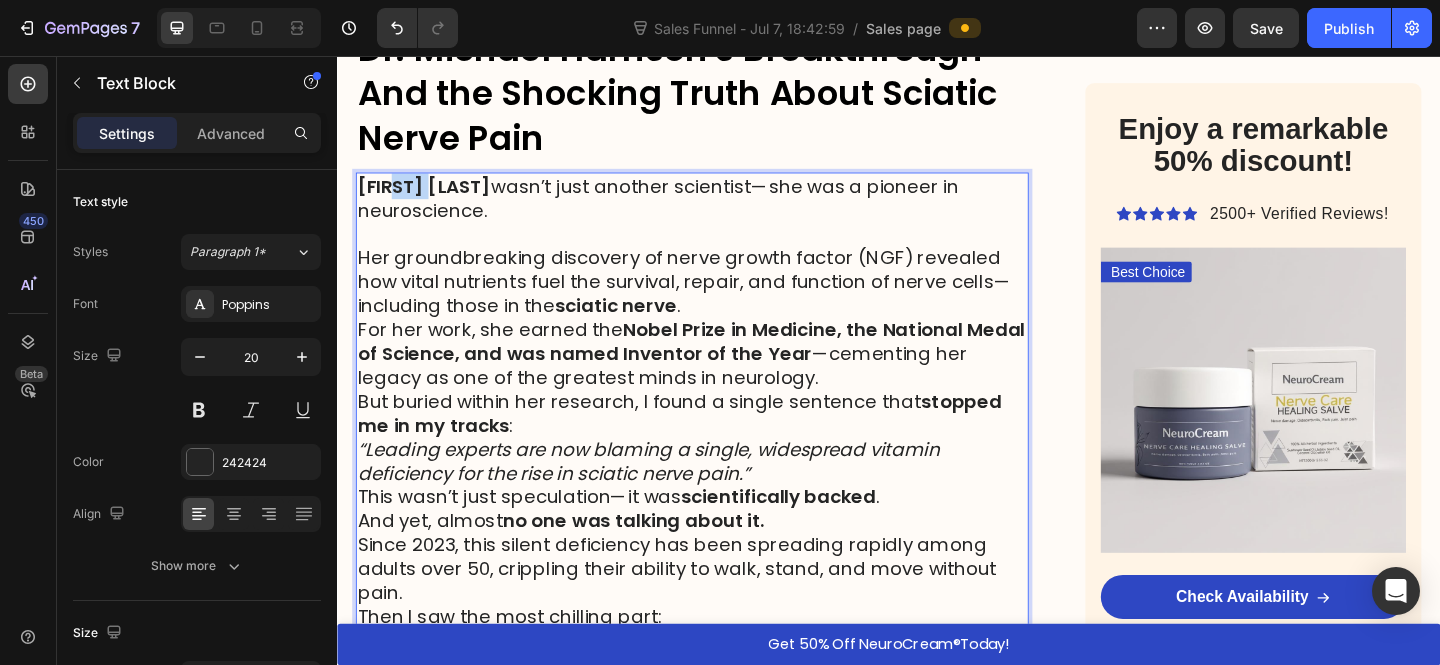 click on "Dr. Rita Montalcini" at bounding box center (431, 198) 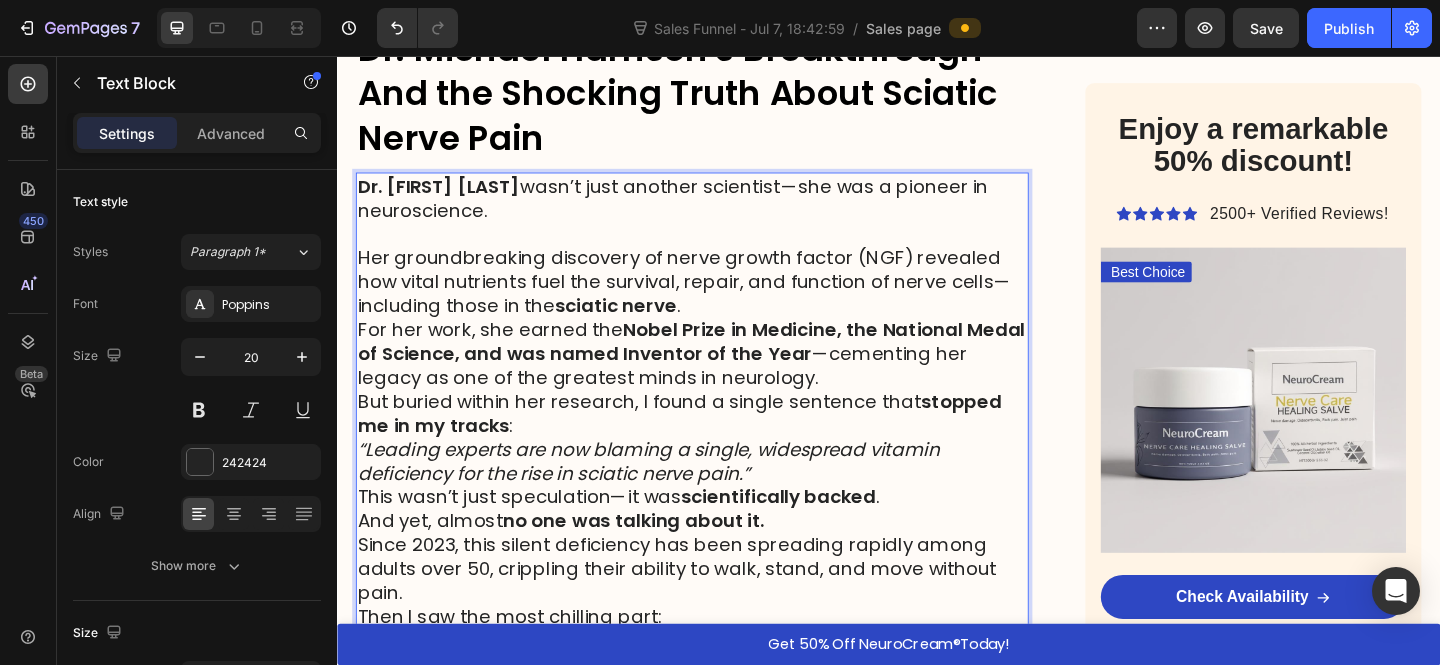click on "Dr. Michael Harrison Montalcini" at bounding box center (447, 198) 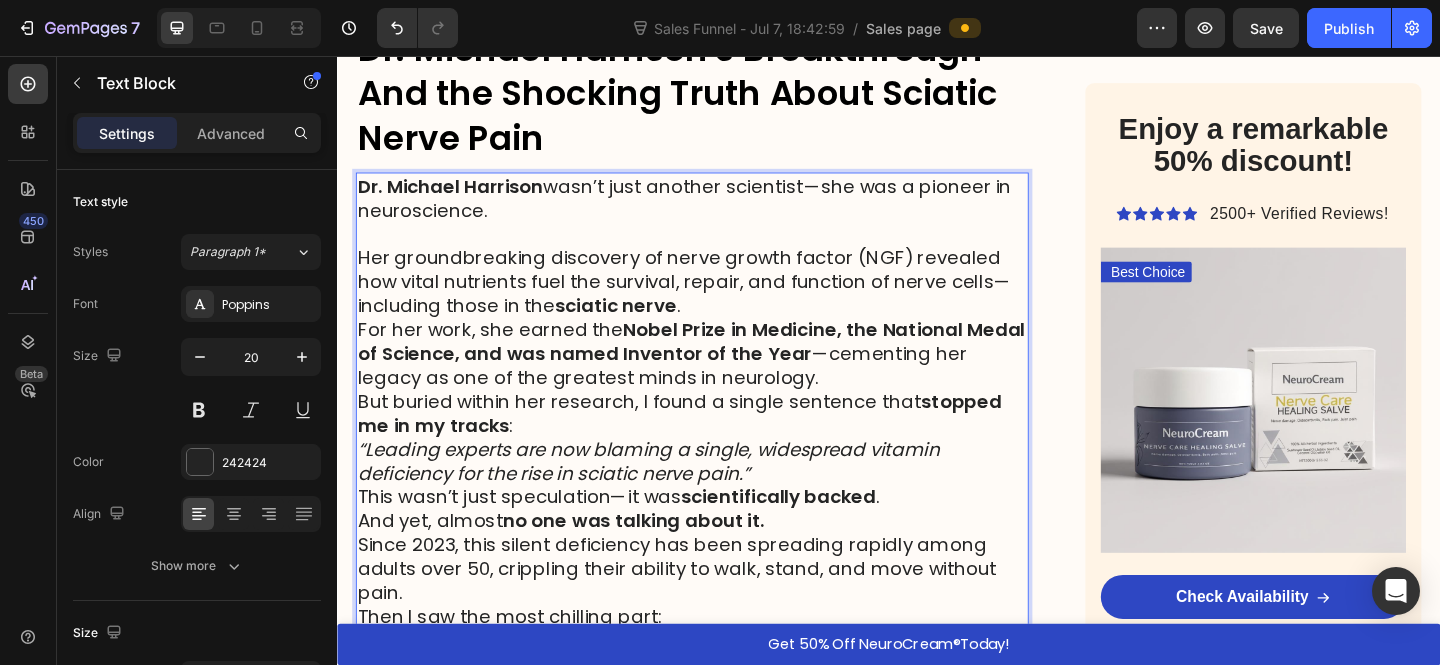 click on "Dr. Michael Harrison   wasn’t just another scientist—she was a pioneer in neuroscience." at bounding box center [723, 211] 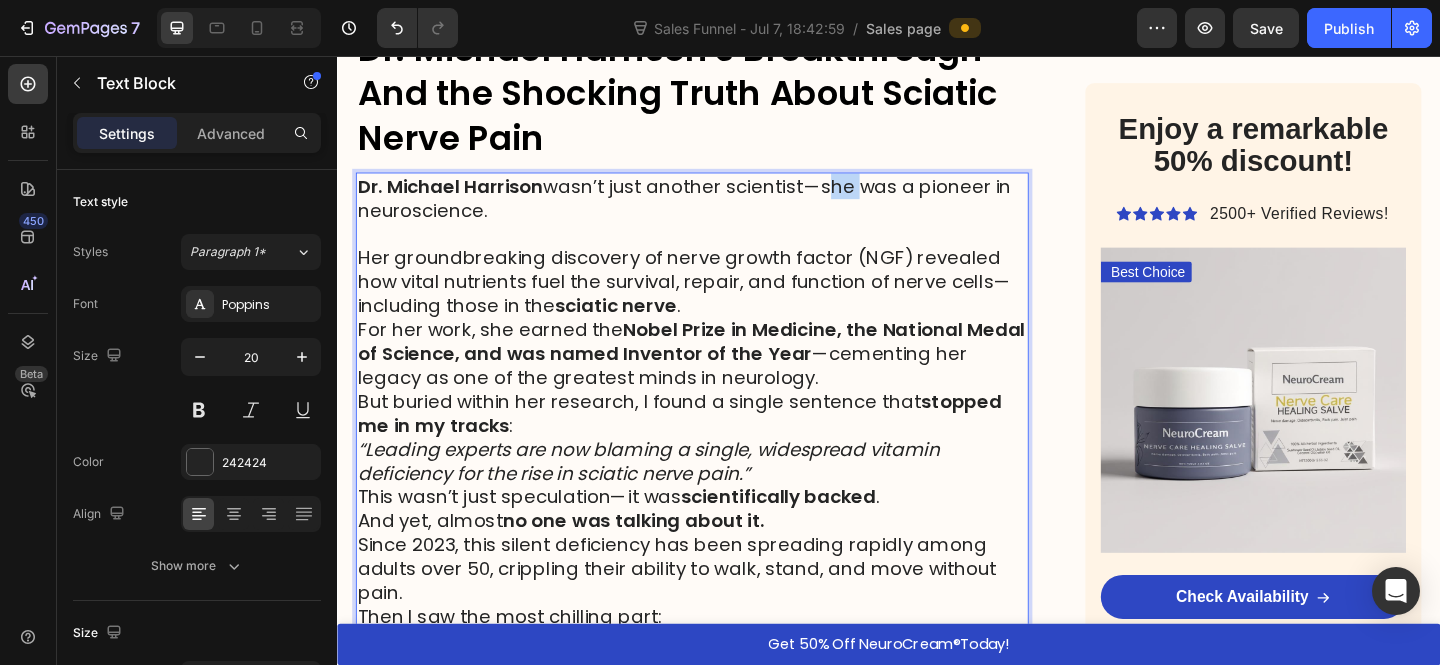 click on "Dr. Michael Harrison   wasn’t just another scientist—she was a pioneer in neuroscience." at bounding box center [723, 211] 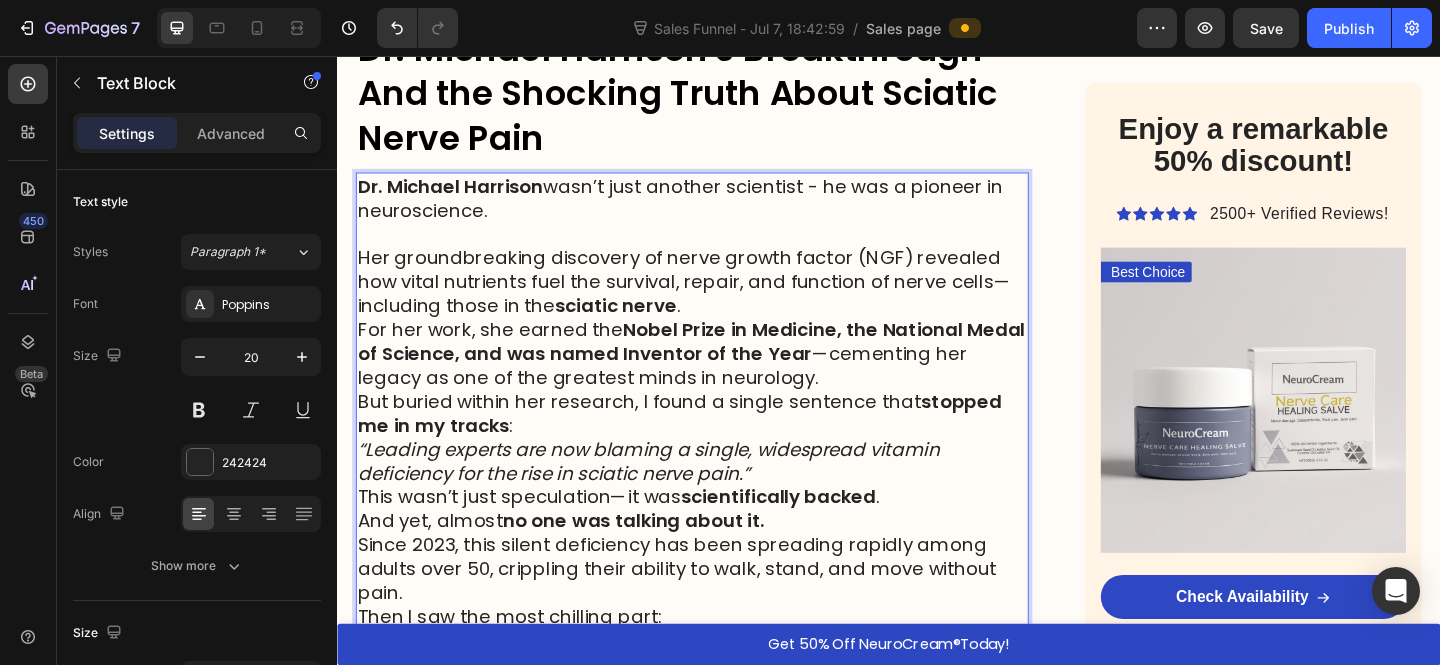 click on "Dr. Michael Harrison   wasn’t just another scientist - he was a pioneer in neuroscience." at bounding box center [723, 211] 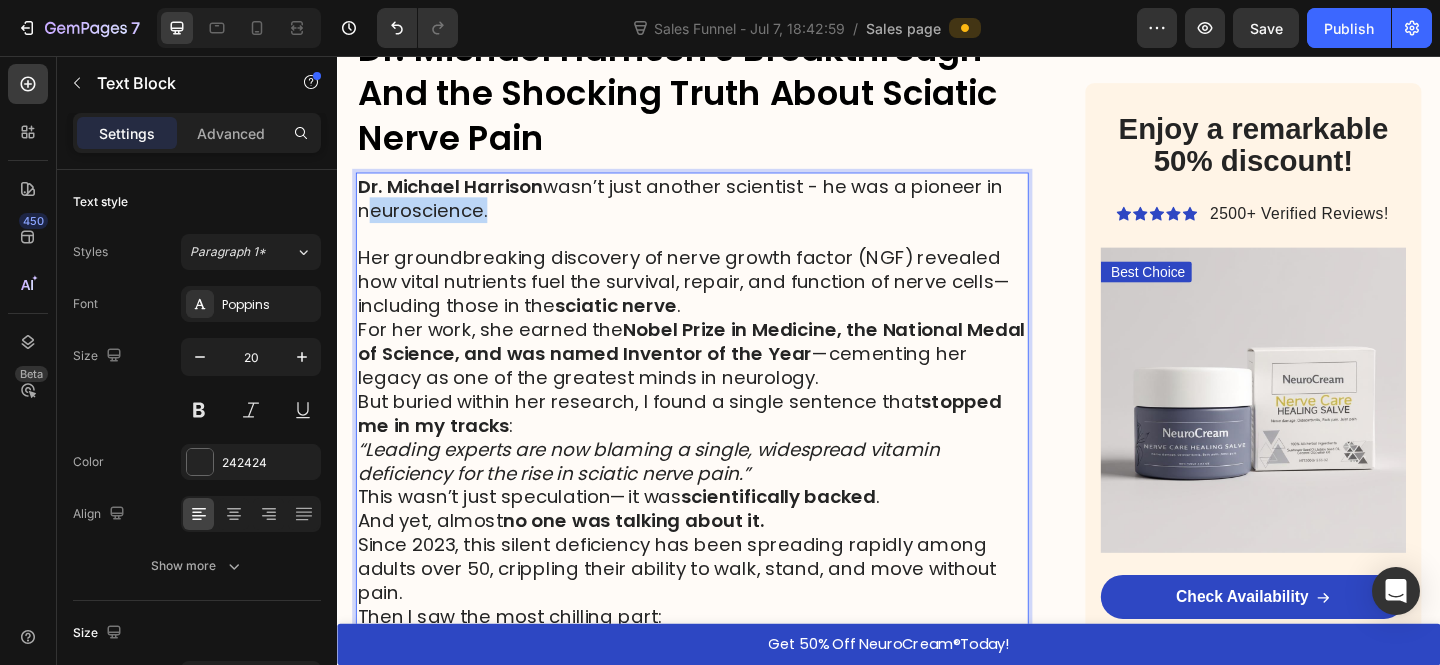 click on "Dr. Michael Harrison   wasn’t just another scientist - he was a pioneer in neuroscience." at bounding box center [723, 211] 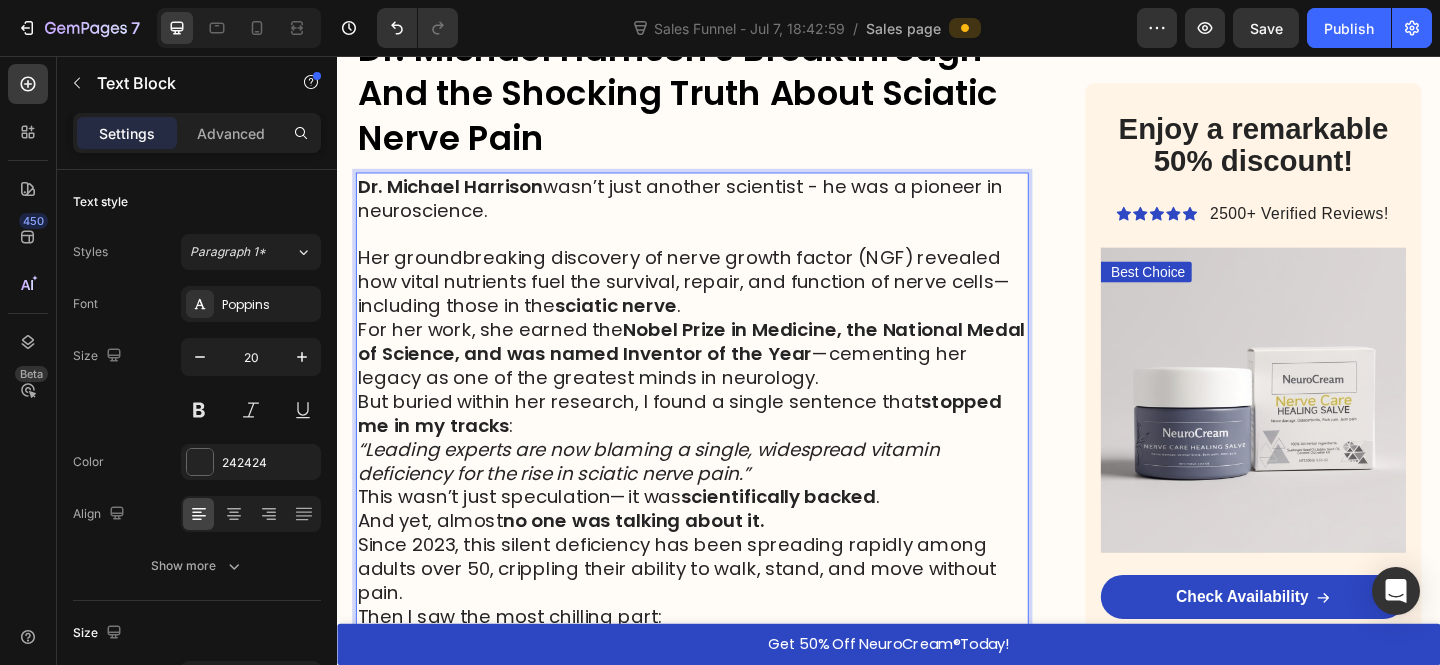 click at bounding box center [723, 250] 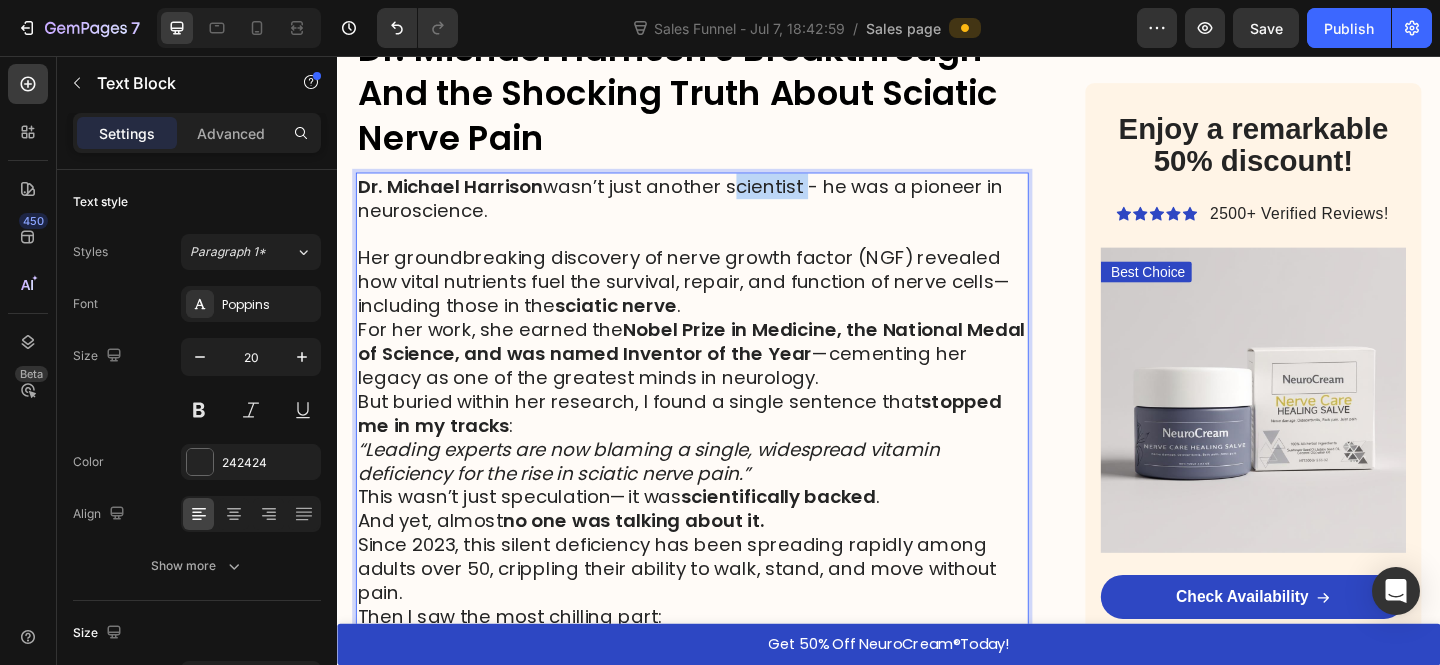 click on "Dr. Michael Harrison   wasn’t just another scientist - he was a pioneer in neuroscience." at bounding box center (723, 211) 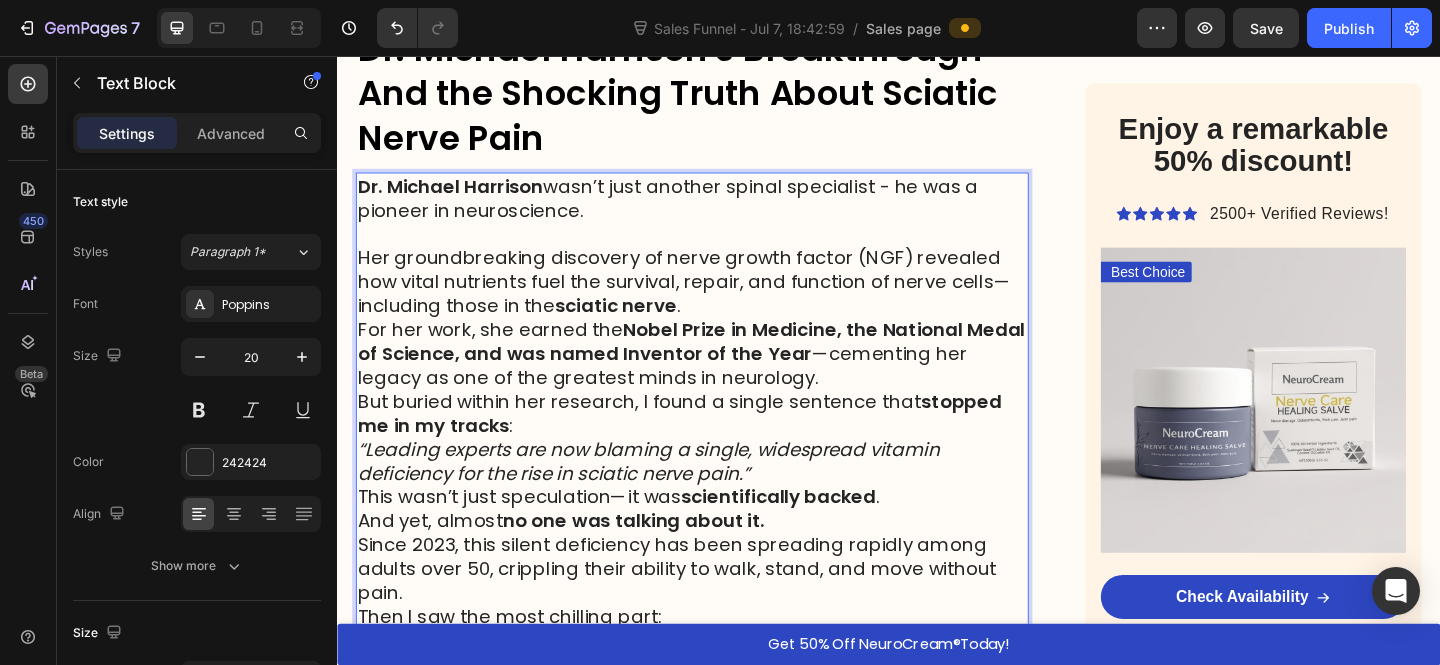 click at bounding box center [723, 250] 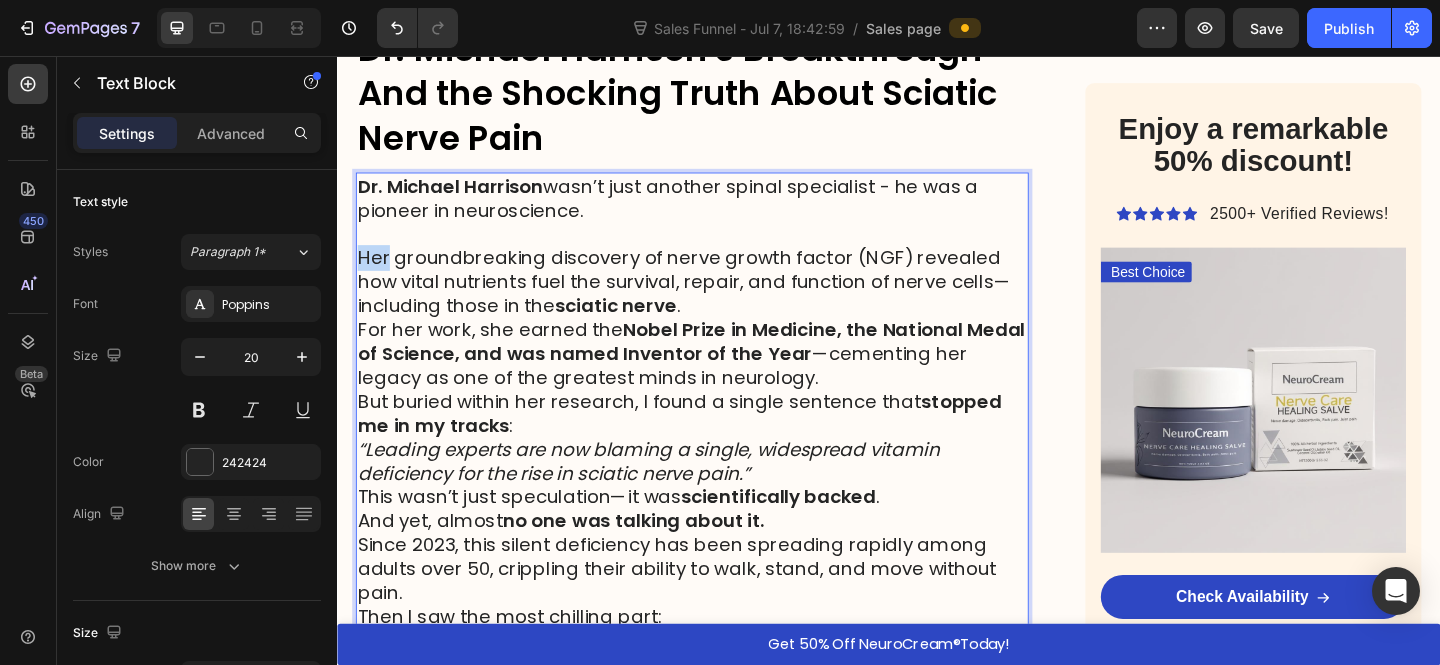 click on "Her groundbreaking discovery of nerve growth factor (NGF) revealed how vital nutrients fuel the survival, repair, and function of nerve cells—including those in the  sciatic nerve ." at bounding box center (723, 302) 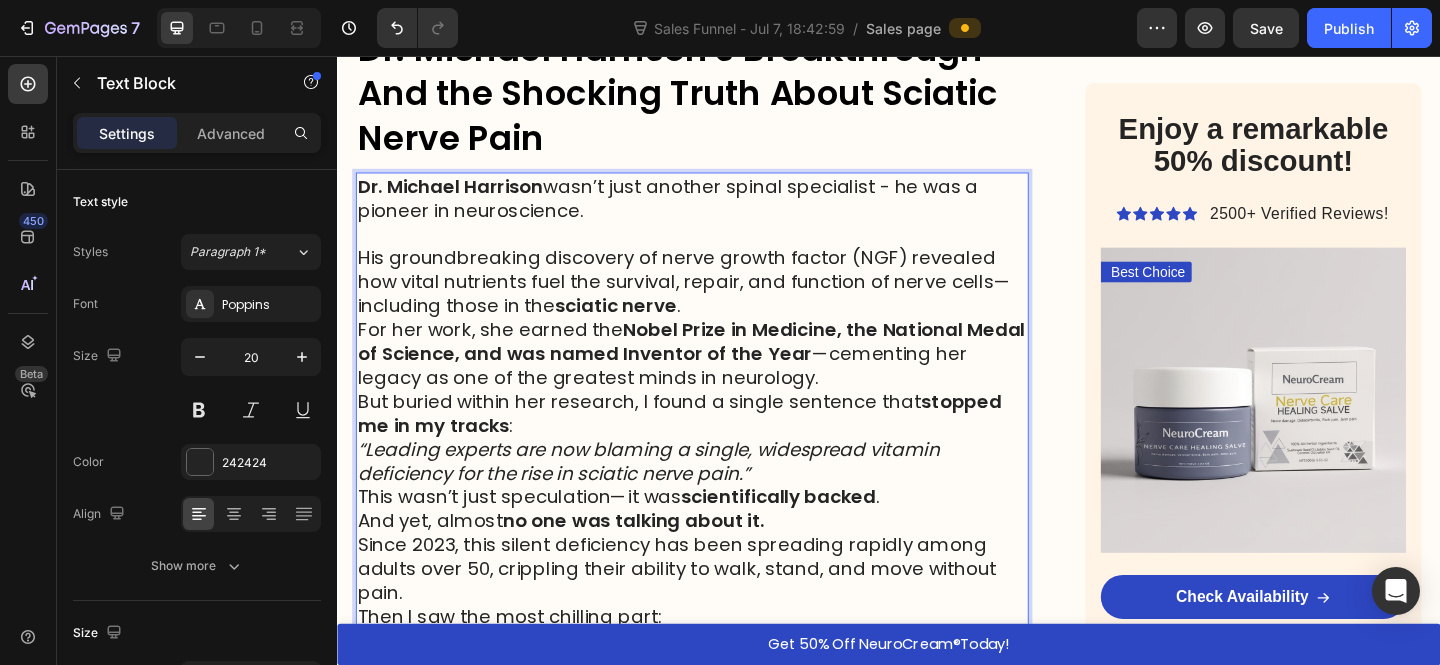 click on "His groundbreaking discovery of nerve growth factor (NGF) revealed how vital nutrients fuel the survival, repair, and function of nerve cells—including those in the  sciatic nerve ." at bounding box center (723, 302) 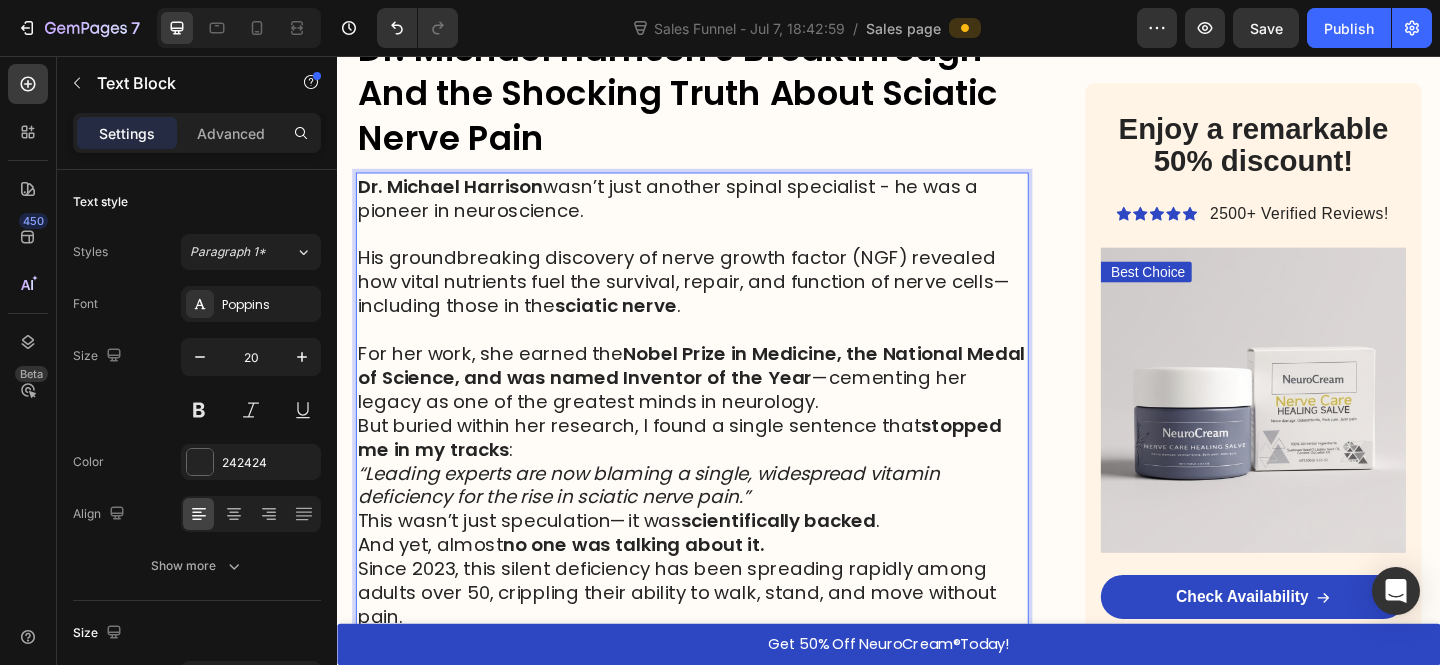 scroll, scrollTop: 1472, scrollLeft: 0, axis: vertical 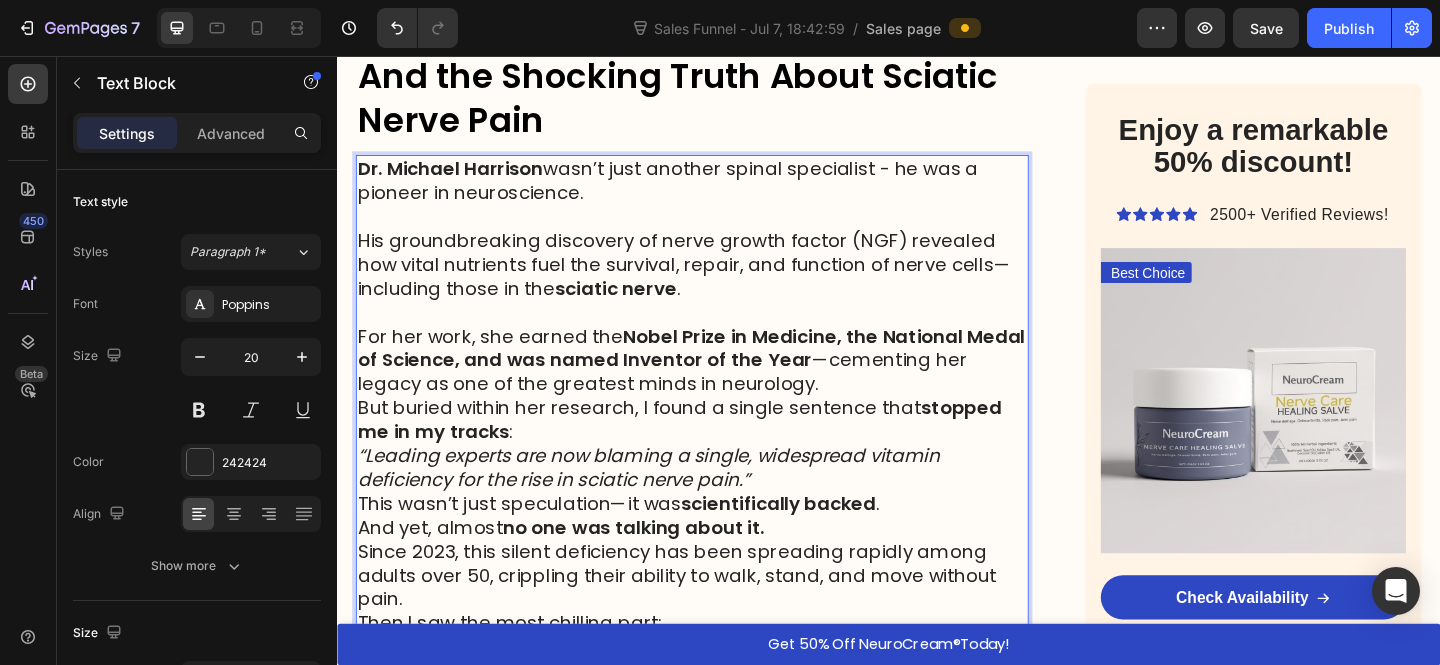 click on "For her work, she earned the  Nobel Prize in Medicine, the National Medal of Science, and was named Inventor of the Year —cementing her legacy as one of the greatest minds in neurology." at bounding box center (723, 387) 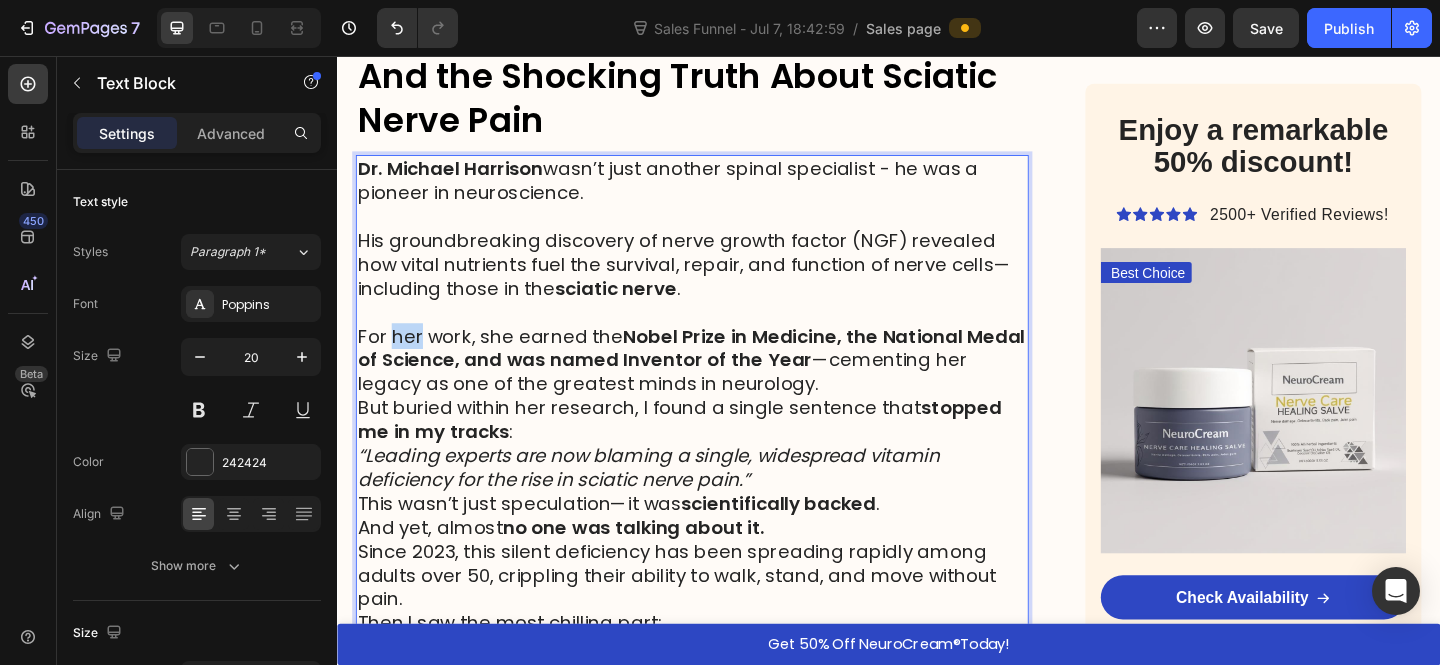 click on "For her work, she earned the  Nobel Prize in Medicine, the National Medal of Science, and was named Inventor of the Year —cementing her legacy as one of the greatest minds in neurology." at bounding box center [723, 387] 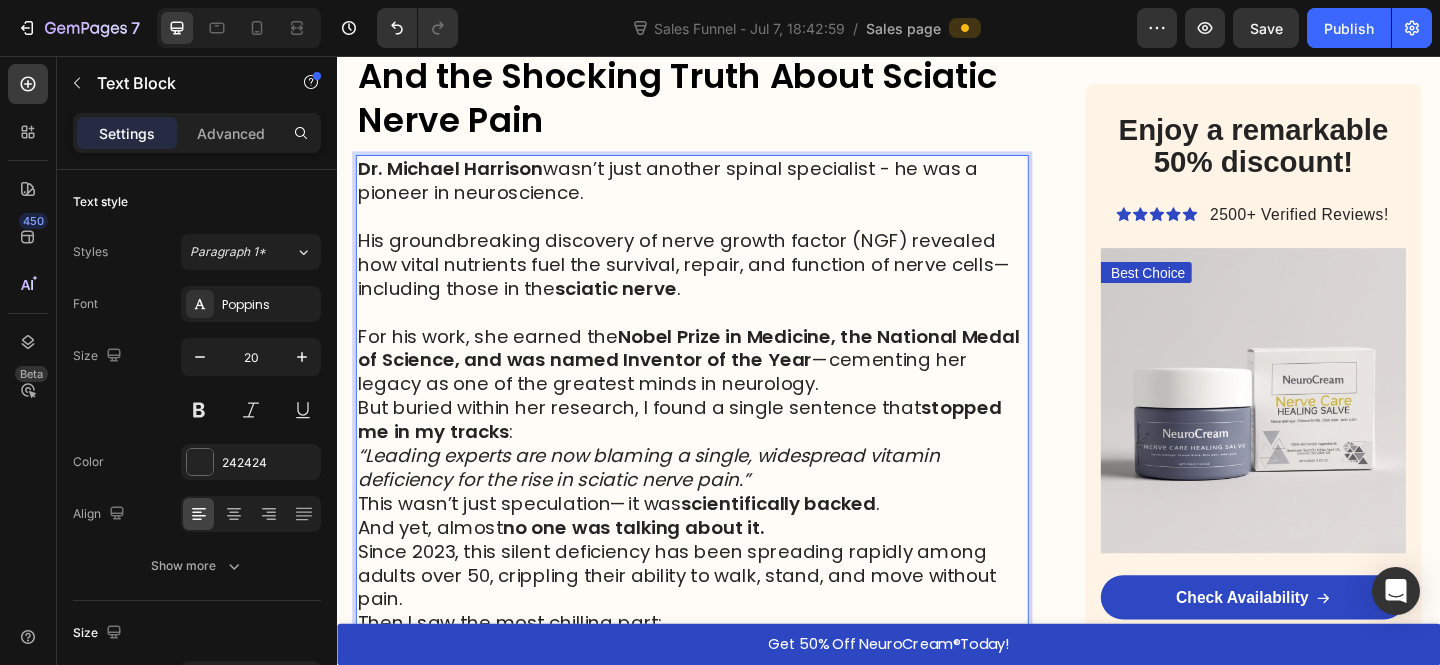 click at bounding box center [723, 335] 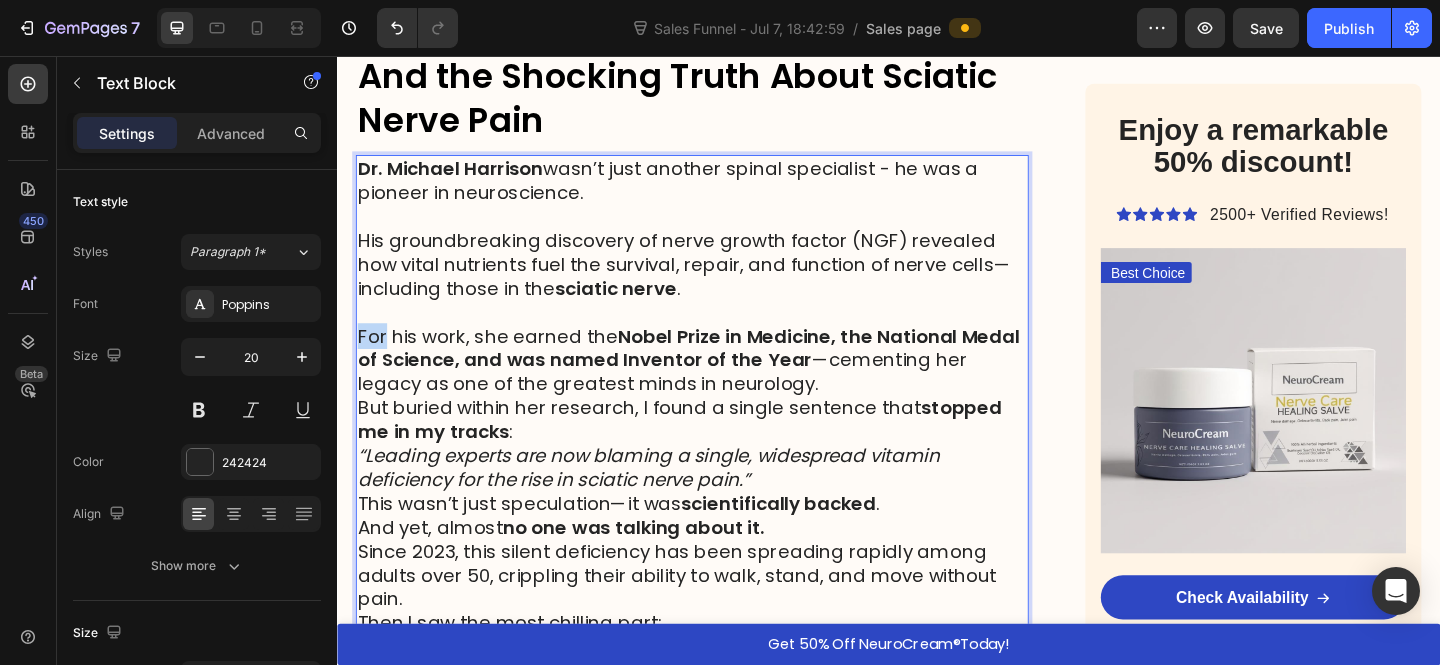 click on "For his work, she earned the  Nobel Prize in Medicine, the National Medal of Science, and was named Inventor of the Year —cementing her legacy as one of the greatest minds in neurology." at bounding box center [723, 387] 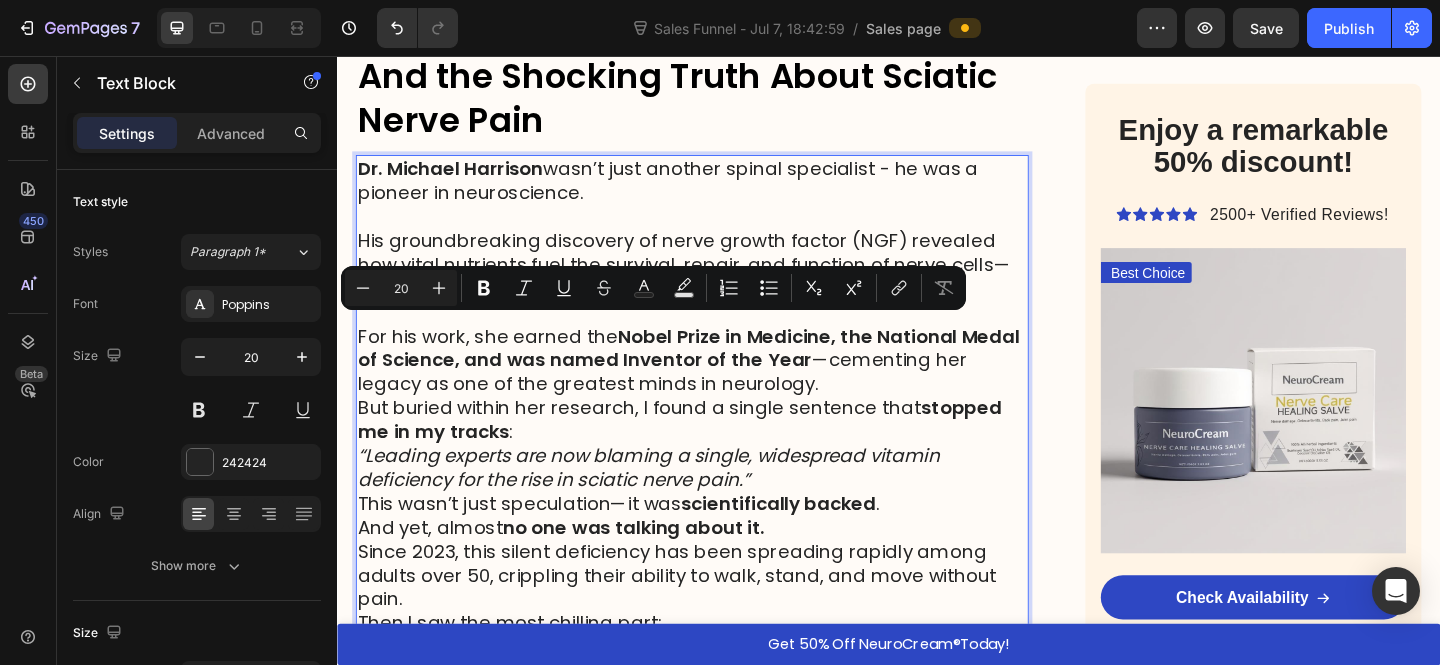click on "For his work, she earned the  Nobel Prize in Medicine, the National Medal of Science, and was named Inventor of the Year —cementing her legacy as one of the greatest minds in neurology." at bounding box center [723, 387] 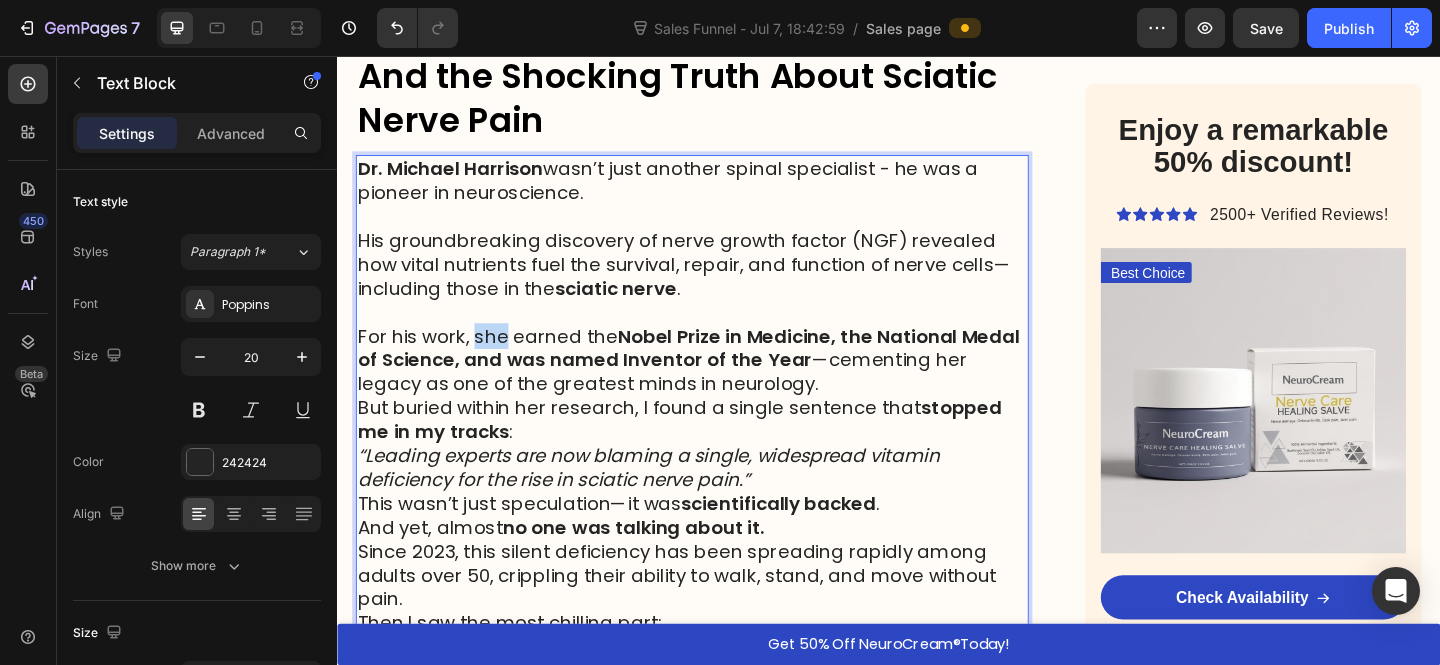 click on "For his work, she earned the  Nobel Prize in Medicine, the National Medal of Science, and was named Inventor of the Year —cementing her legacy as one of the greatest minds in neurology." at bounding box center (723, 387) 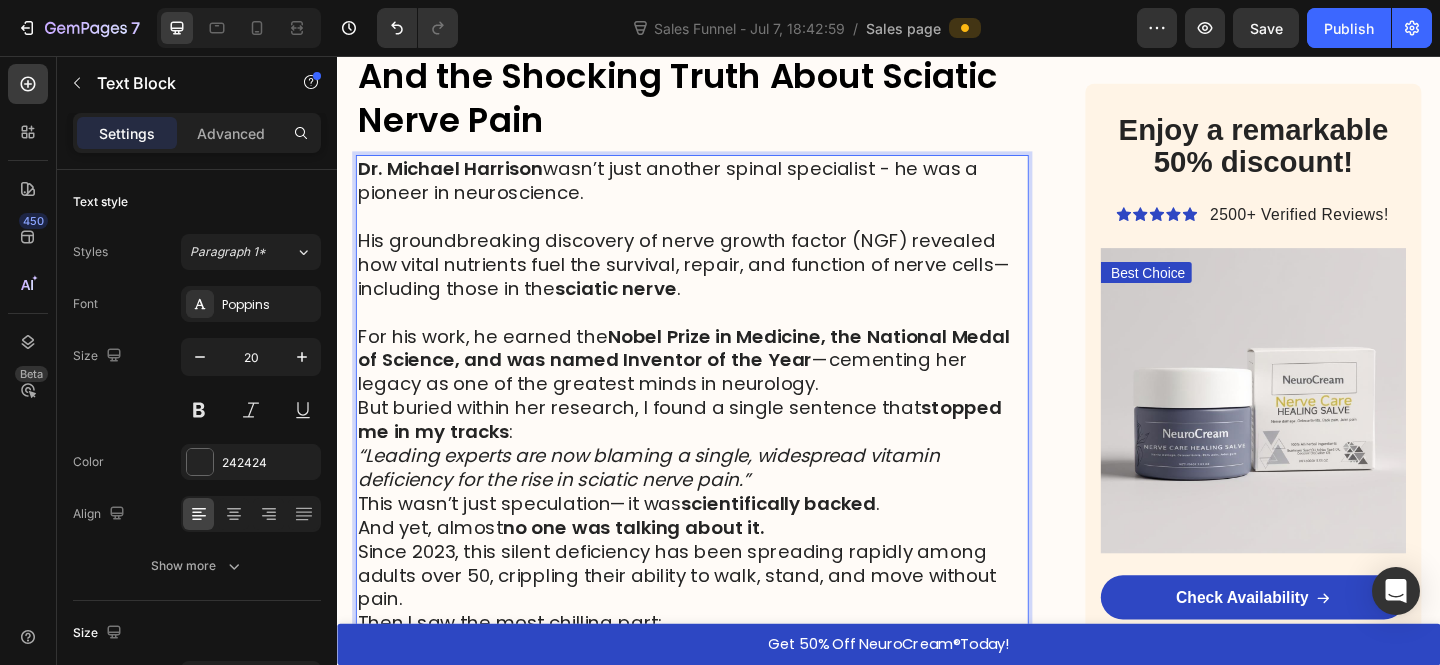 click on "For his work, he earned the  Nobel Prize in Medicine, the National Medal of Science, and was named Inventor of the Year —cementing her legacy as one of the greatest minds in neurology." at bounding box center (723, 387) 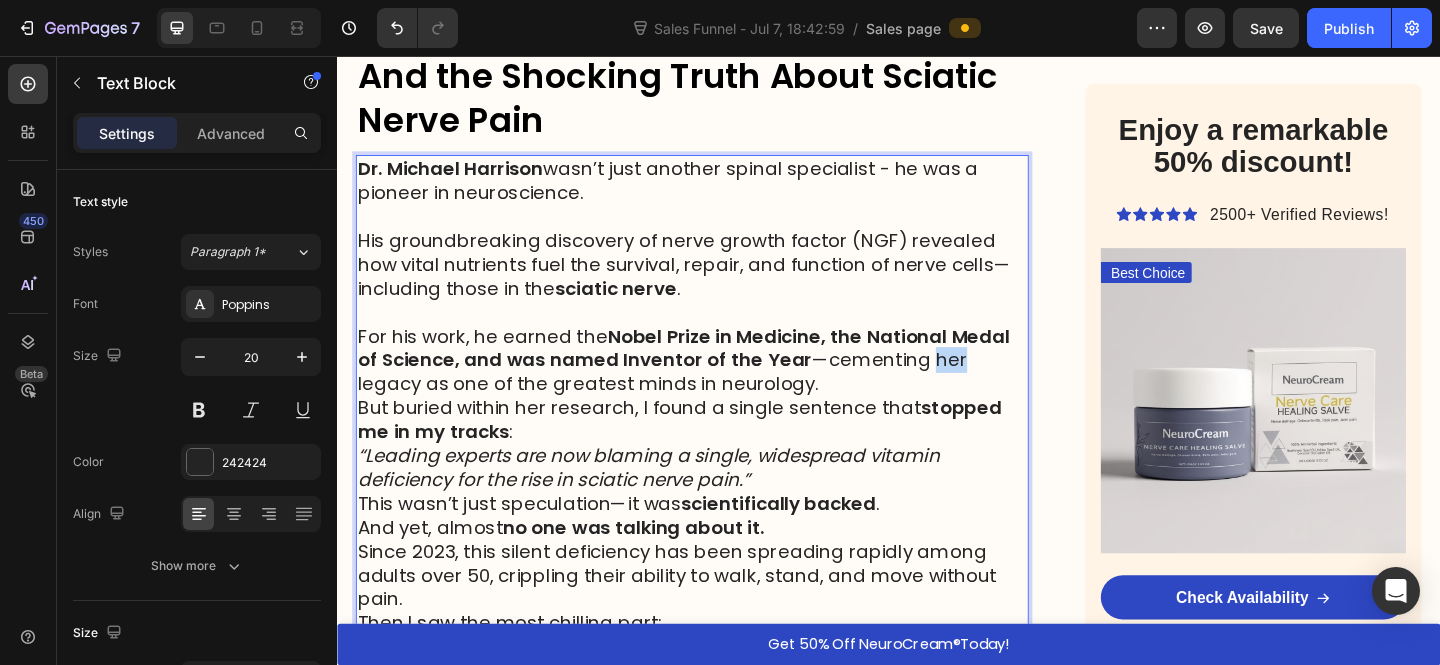 click on "For his work, he earned the  Nobel Prize in Medicine, the National Medal of Science, and was named Inventor of the Year —cementing her legacy as one of the greatest minds in neurology." at bounding box center (723, 387) 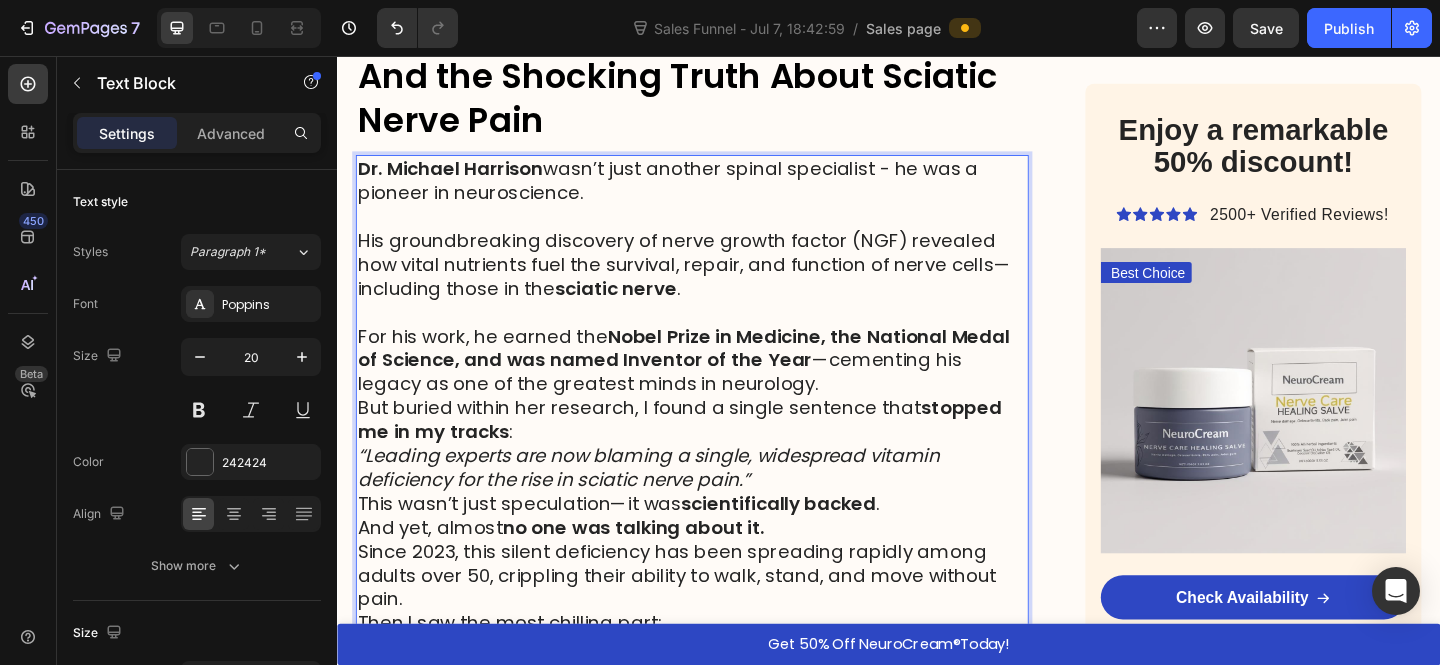 click on "For his work, he earned the  Nobel Prize in Medicine, the National Medal of Science, and was named Inventor of the Year —cementing his legacy as one of the greatest minds in neurology." at bounding box center (723, 387) 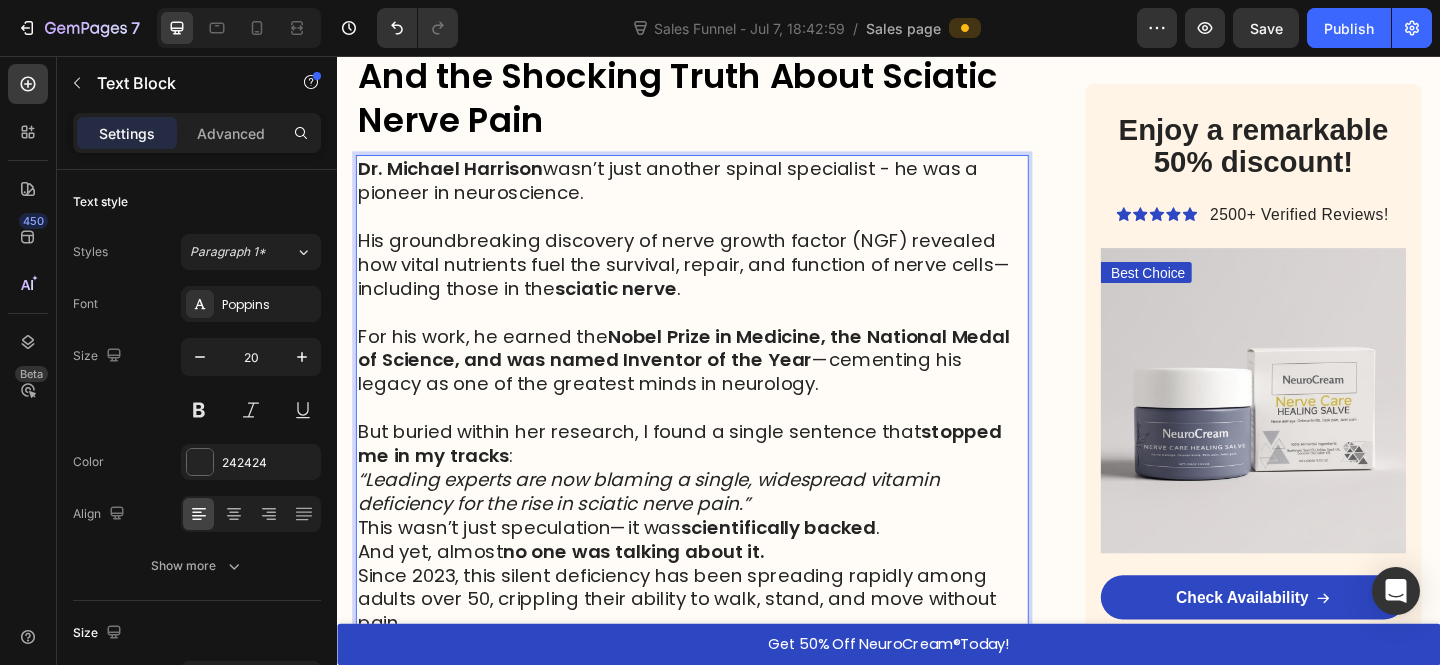 scroll, scrollTop: 1517, scrollLeft: 0, axis: vertical 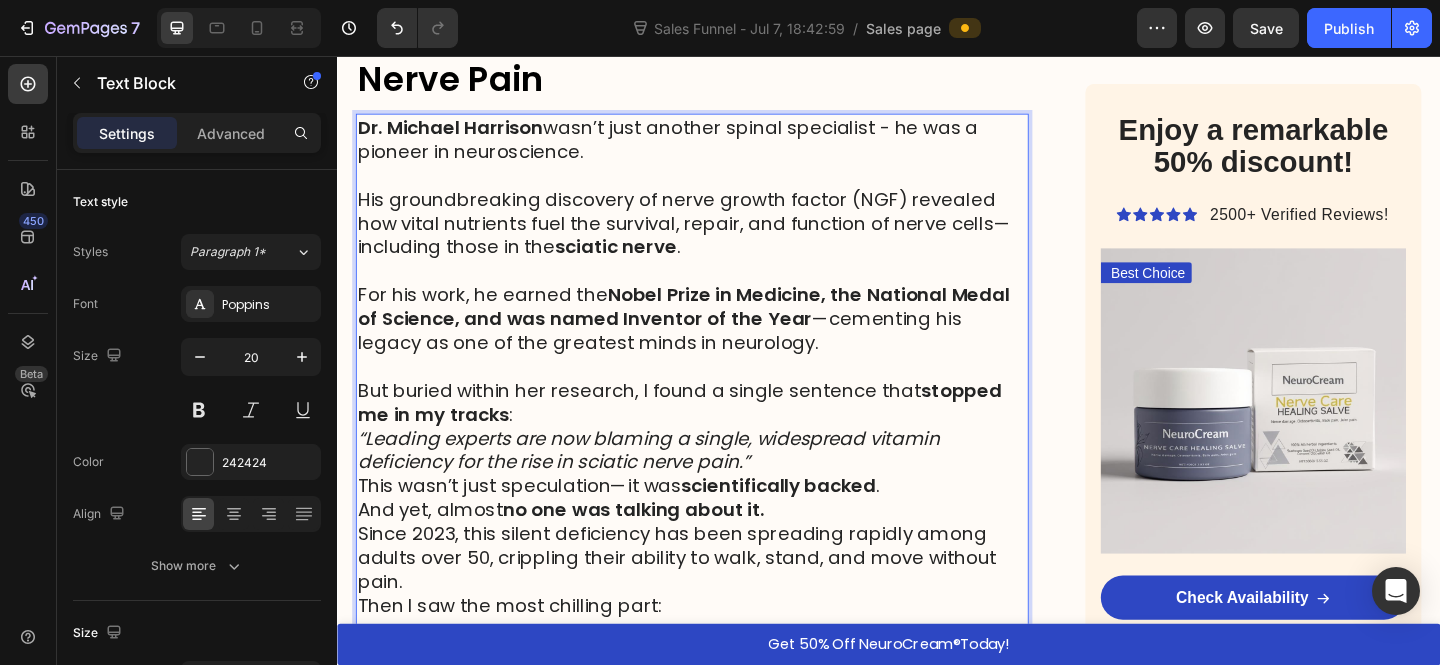 click on "But buried within her research, I found a single sentence that  stopped me in my tracks :" at bounding box center [723, 433] 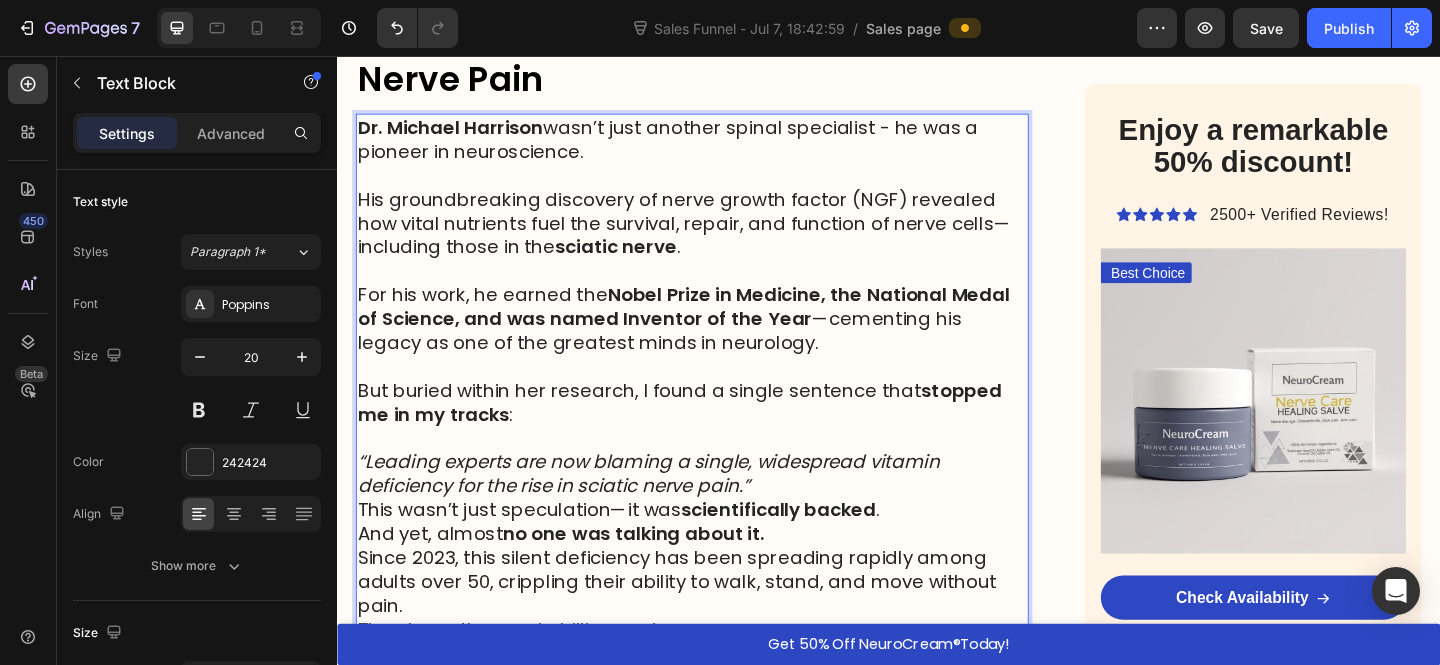 click on "But buried within her research, I found a single sentence that  stopped me in my tracks :" at bounding box center (723, 433) 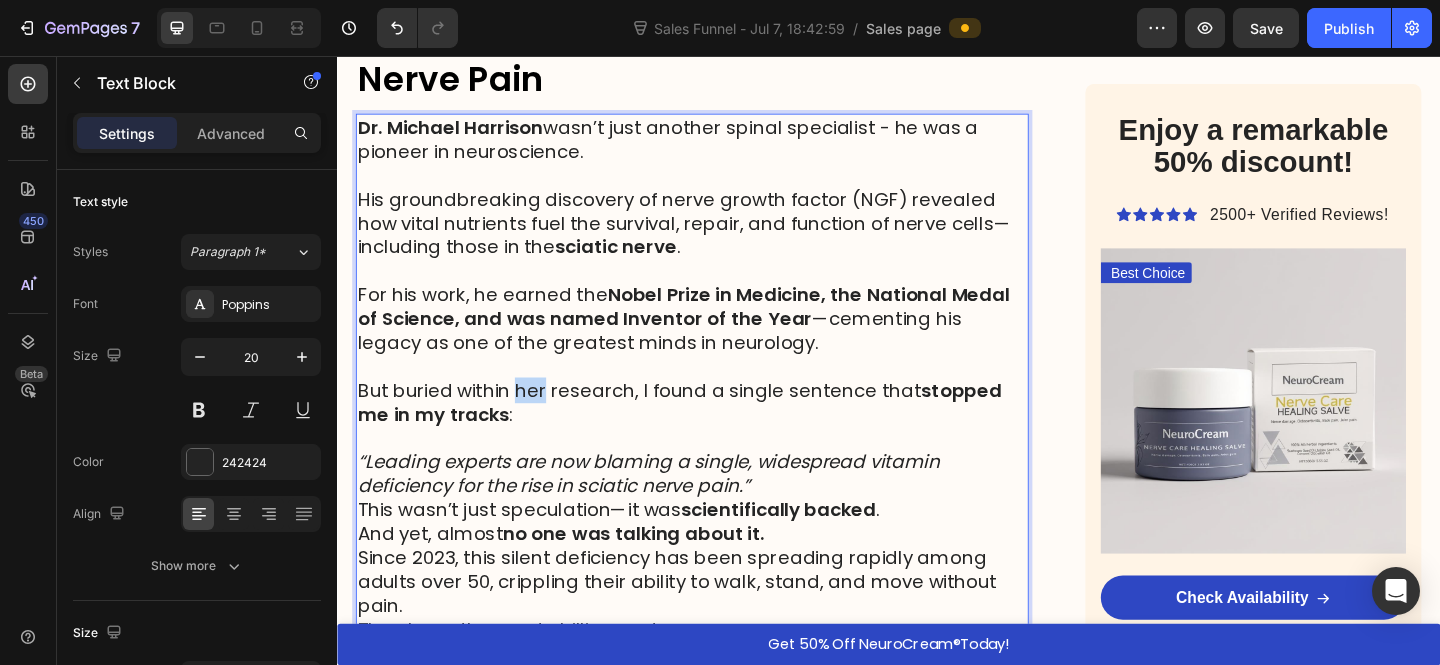 click on "But buried within her research, I found a single sentence that  stopped me in my tracks :" at bounding box center (723, 433) 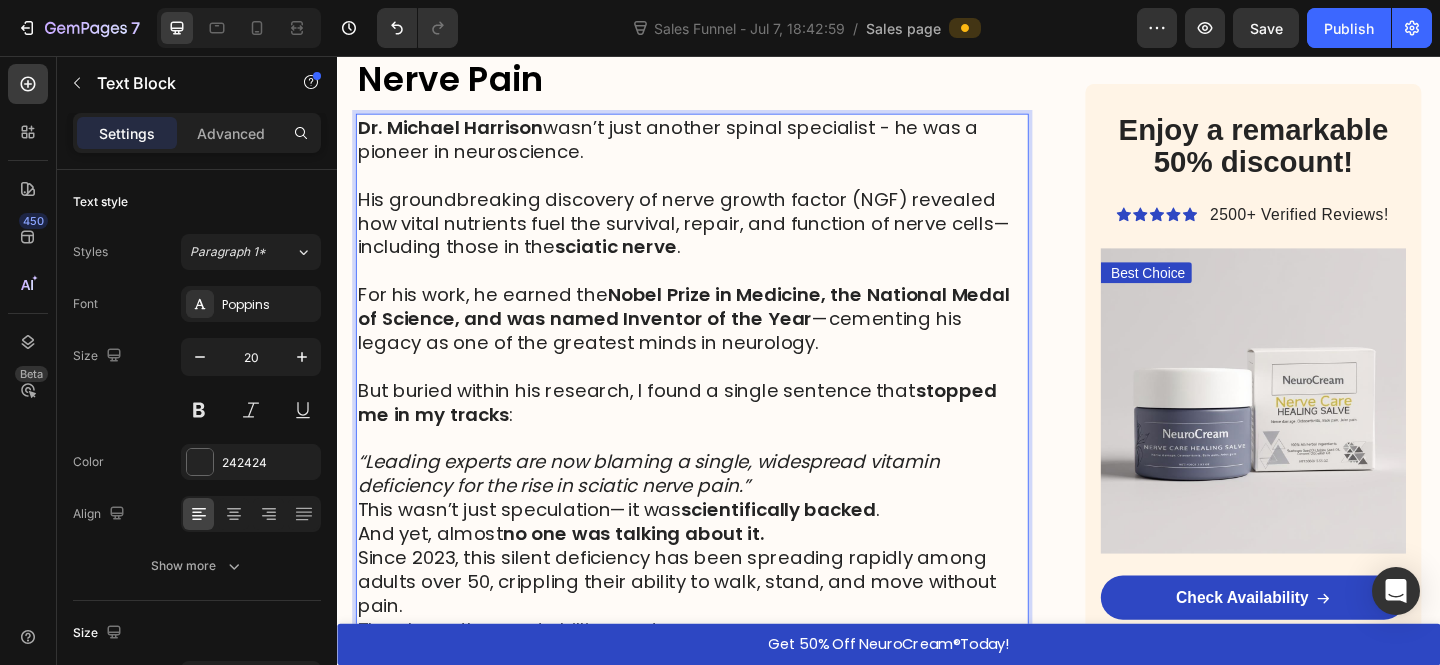 scroll, scrollTop: 1579, scrollLeft: 0, axis: vertical 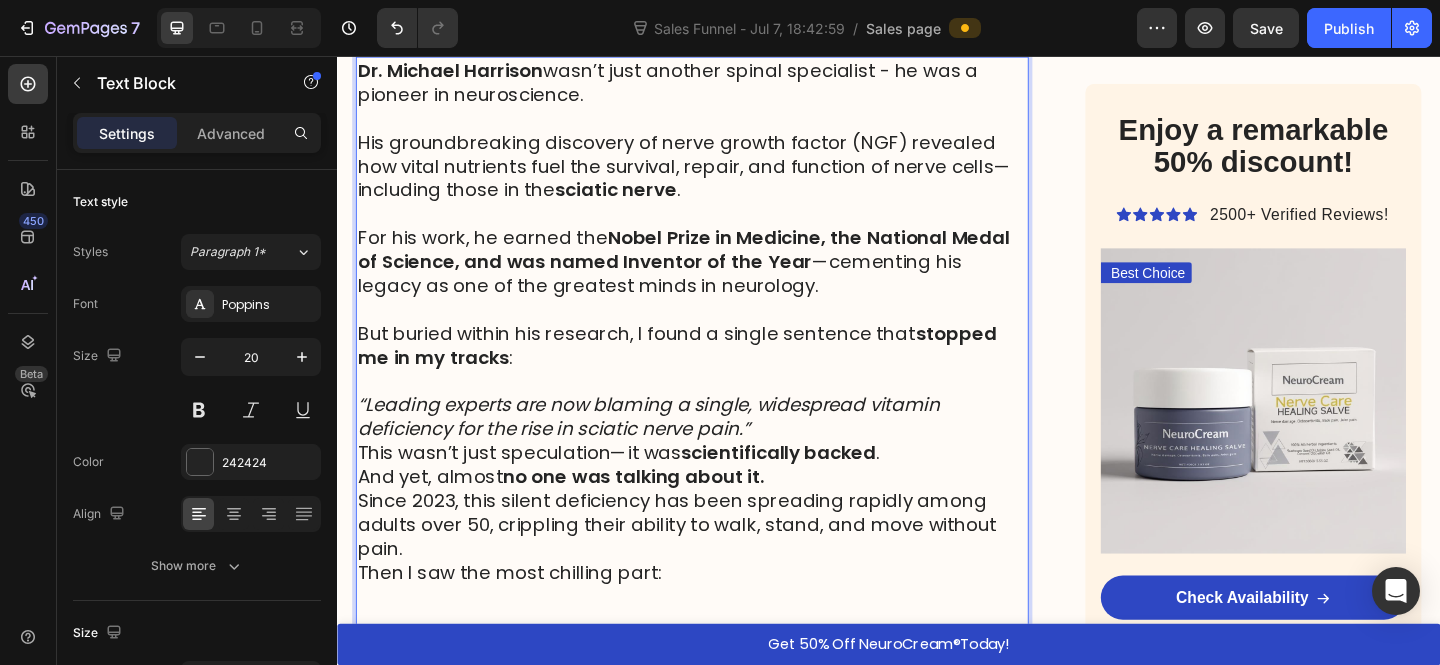 click on "“Leading experts are now blaming a single, widespread vitamin deficiency for the rise in sciatic nerve pain.”" at bounding box center (723, 449) 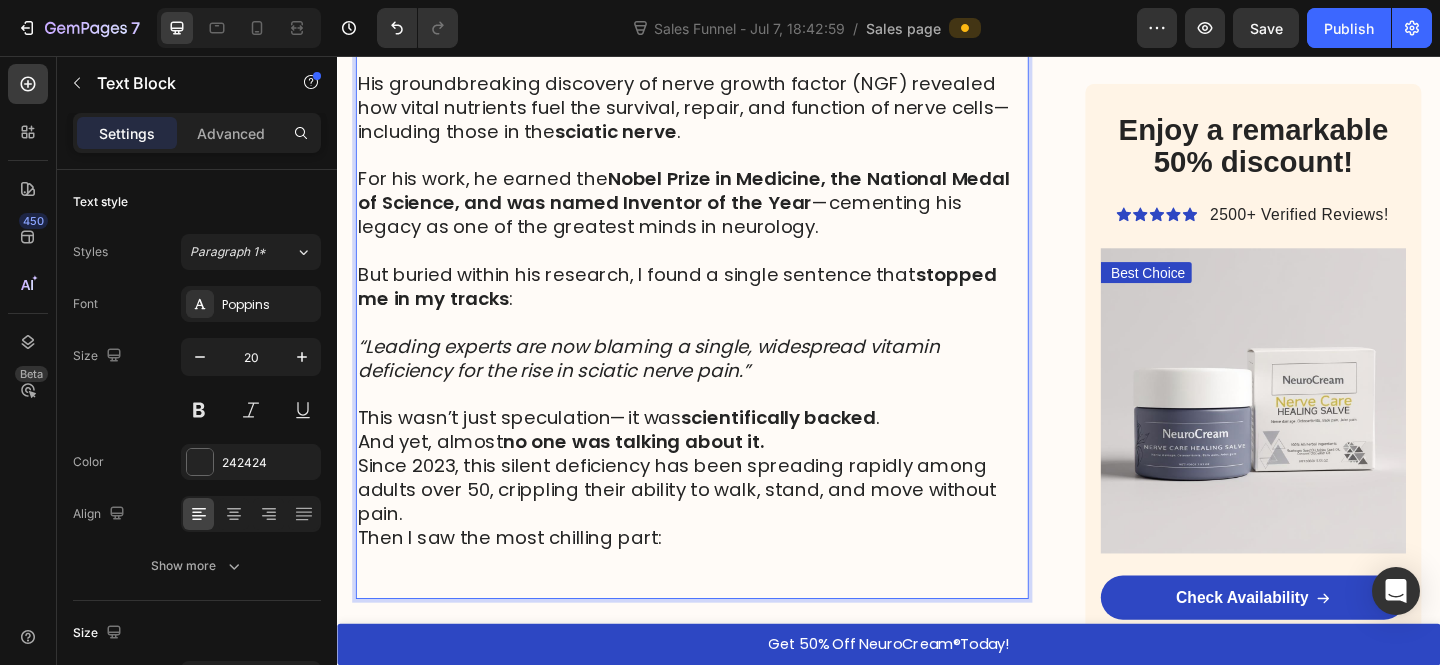 scroll, scrollTop: 1646, scrollLeft: 0, axis: vertical 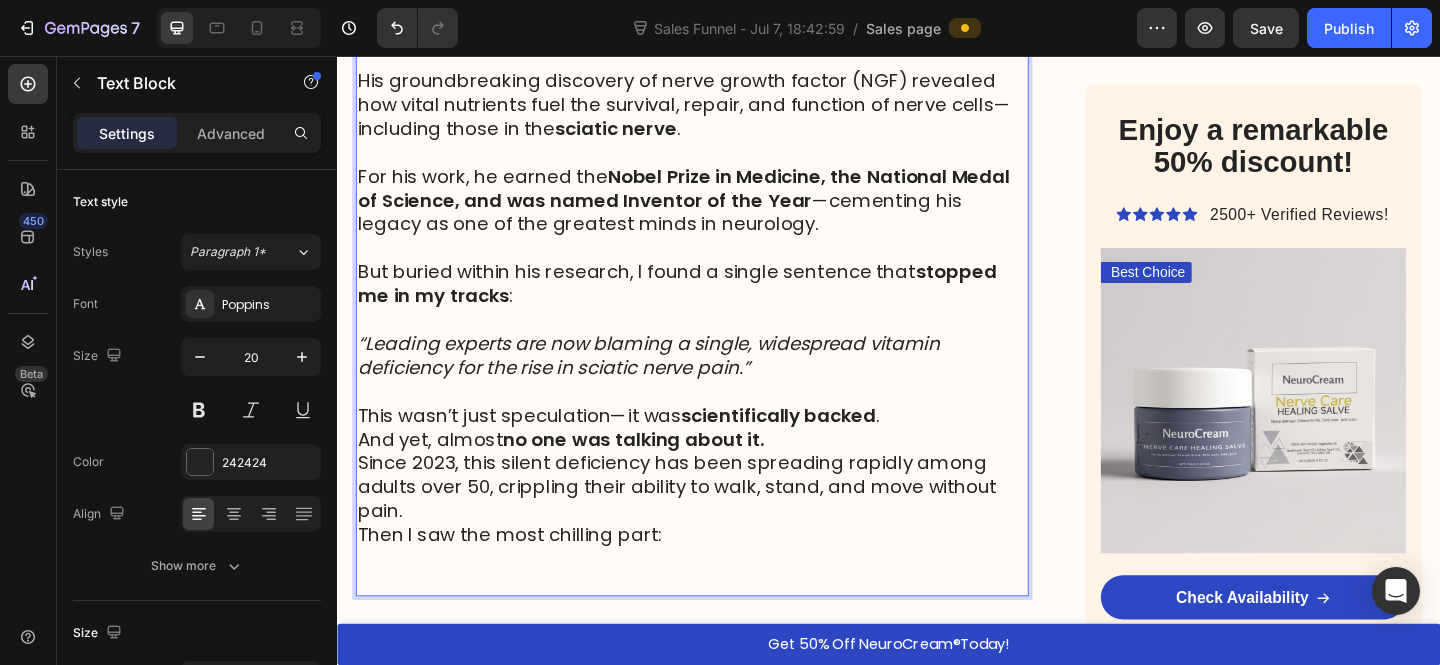 click on "And yet, almost  no one was talking about it." at bounding box center (723, 473) 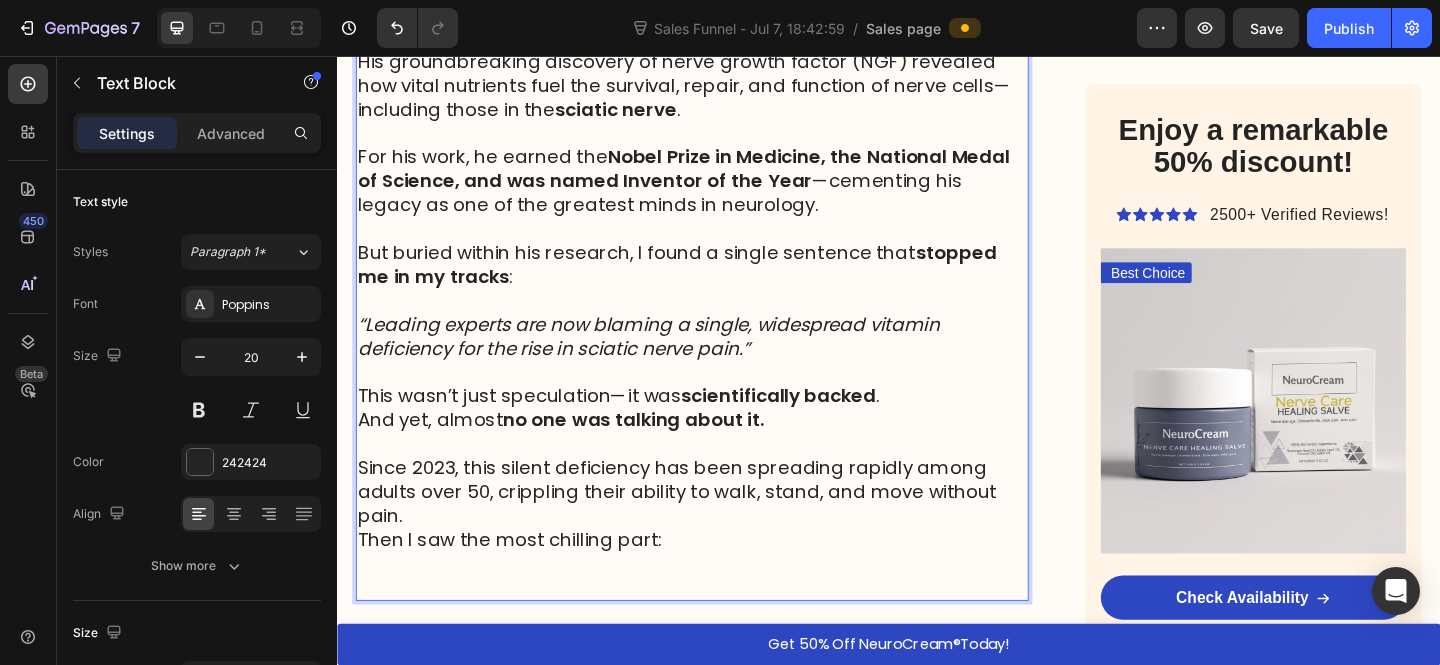scroll, scrollTop: 1685, scrollLeft: 0, axis: vertical 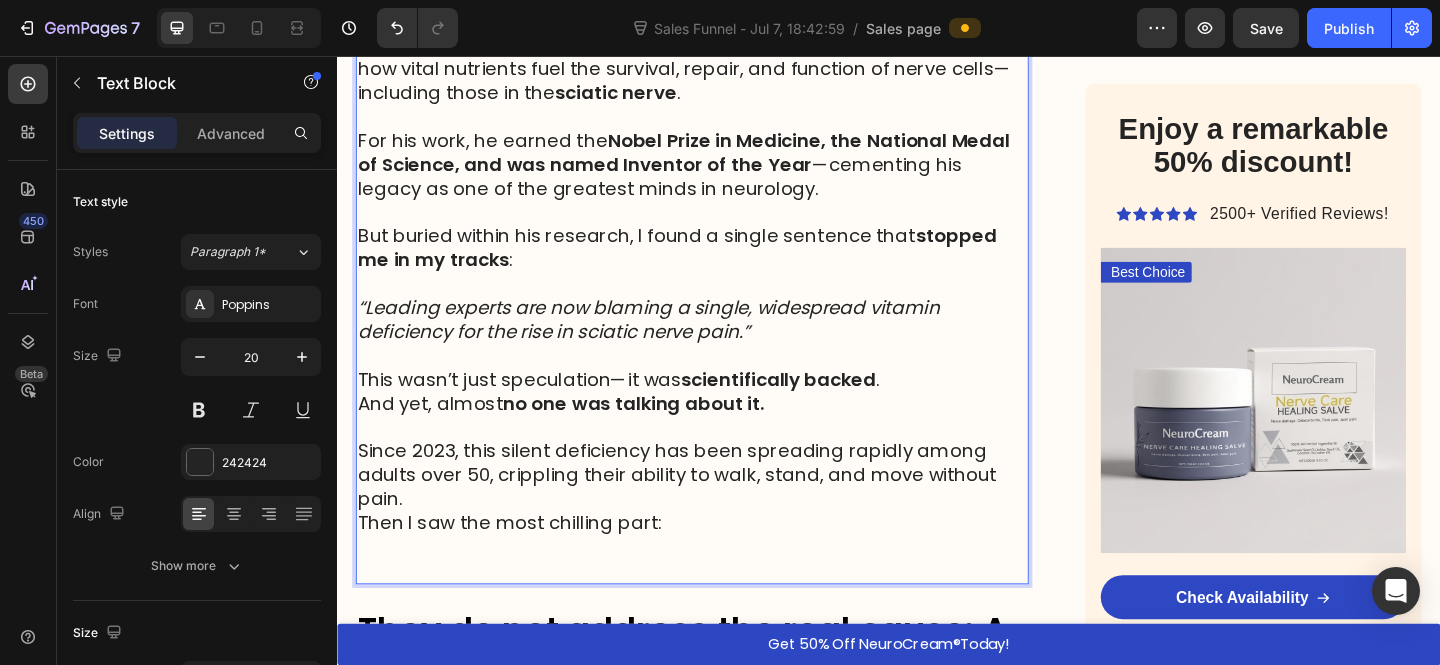 click on "Since 2023, this silent deficiency has been spreading rapidly among adults over 50, crippling their ability to walk, stand, and move without pain." at bounding box center [723, 512] 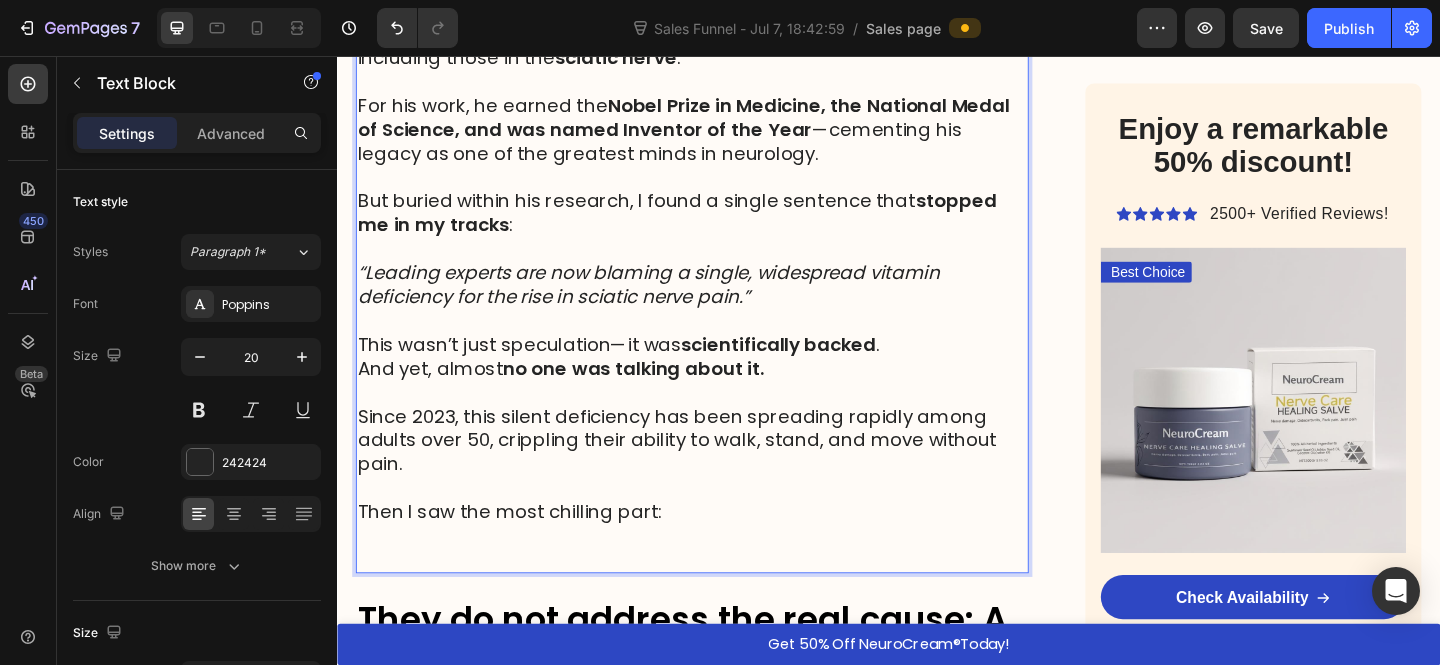scroll, scrollTop: 1747, scrollLeft: 0, axis: vertical 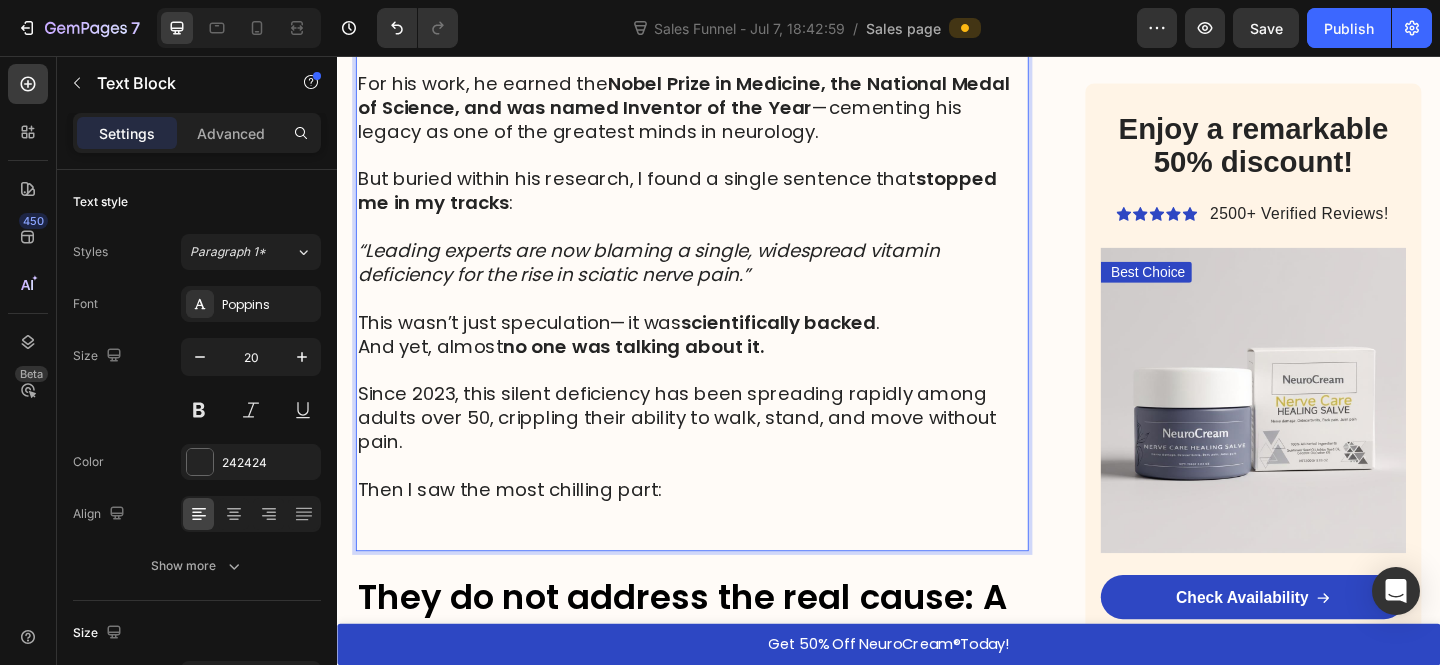 click at bounding box center [723, 567] 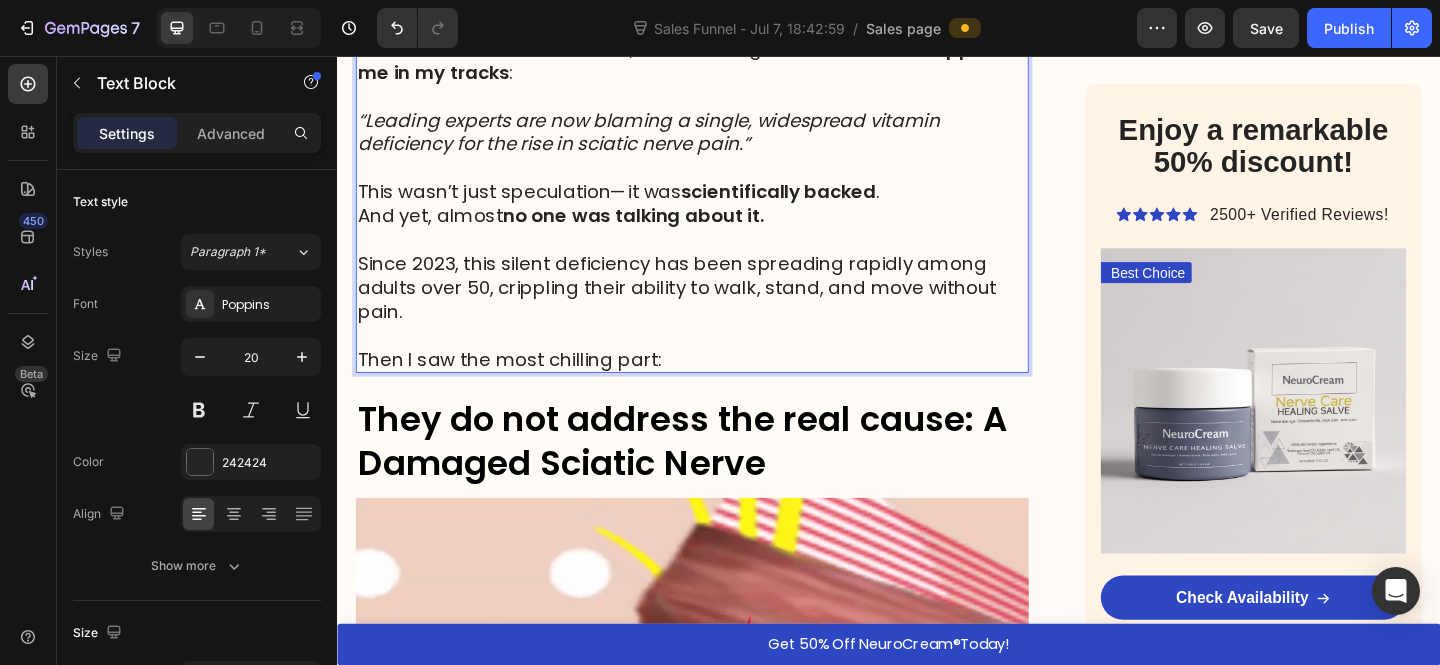scroll, scrollTop: 1975, scrollLeft: 0, axis: vertical 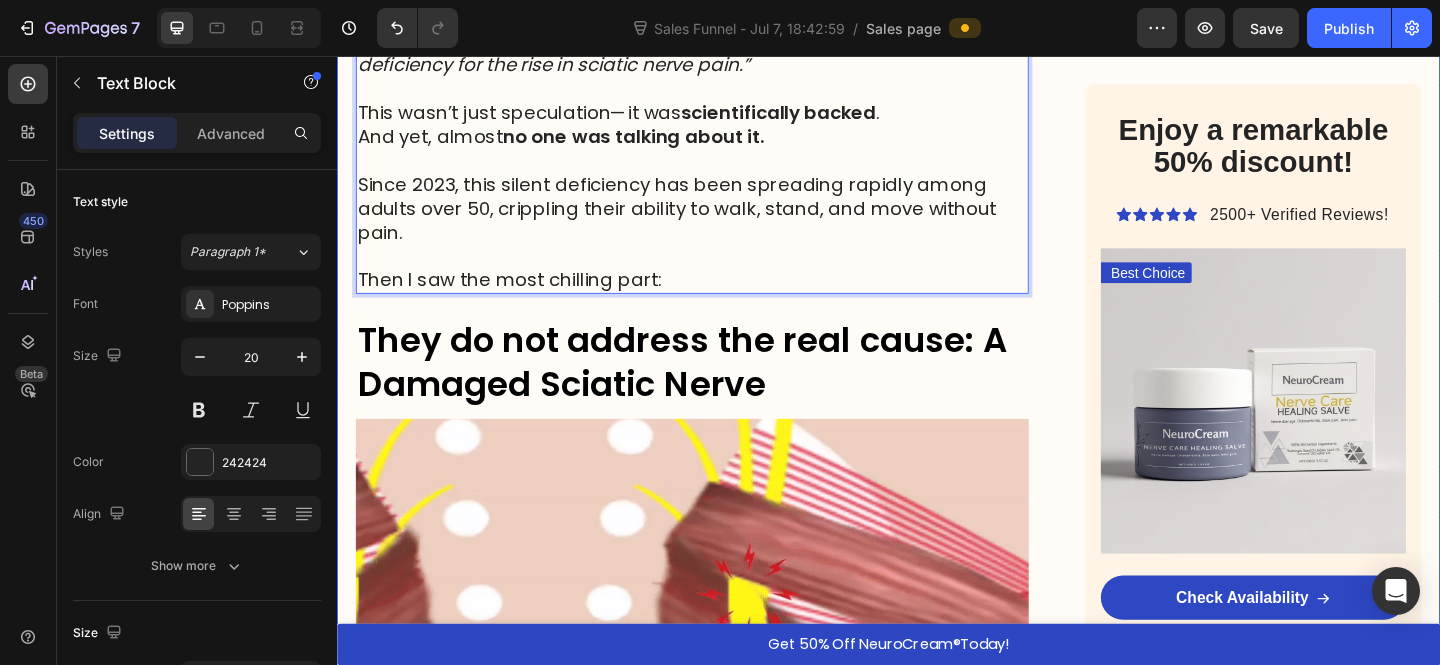 click on "They do not address the real cause: A Damaged Sciatic Nerve" at bounding box center (712, 389) 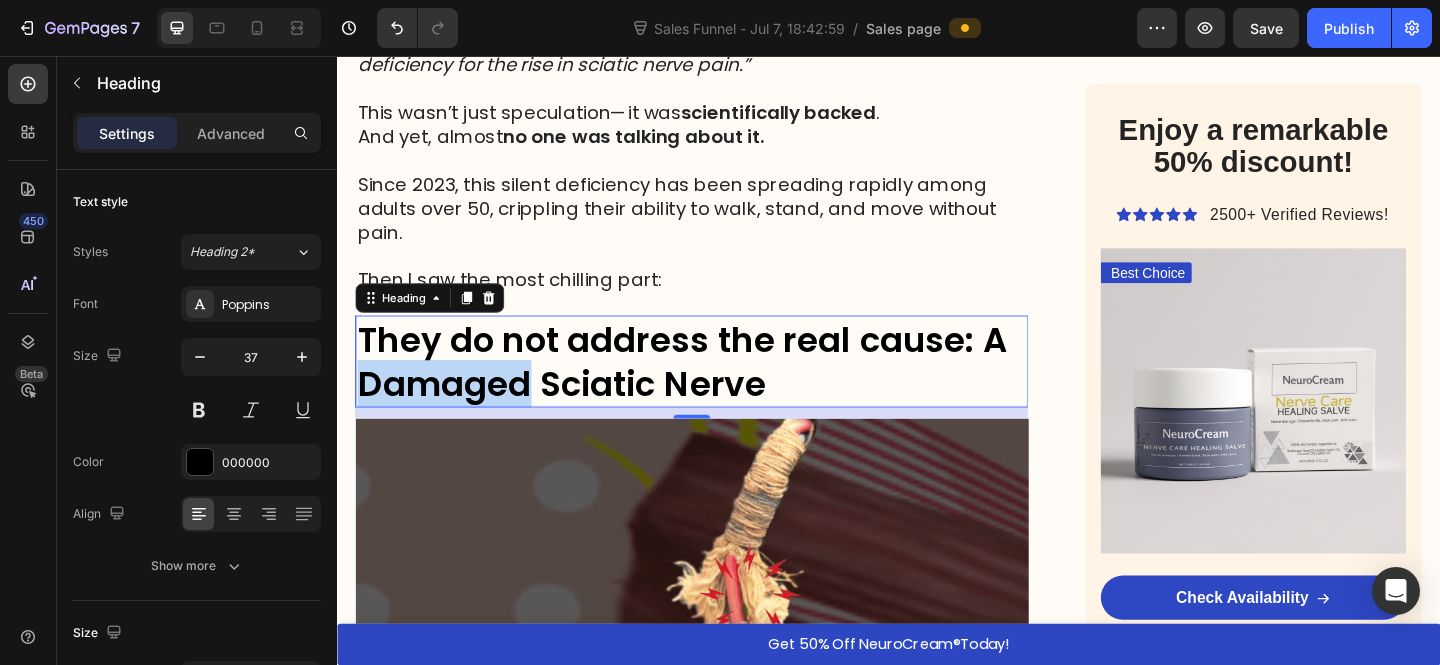 click on "They do not address the real cause: A Damaged Sciatic Nerve" at bounding box center (712, 389) 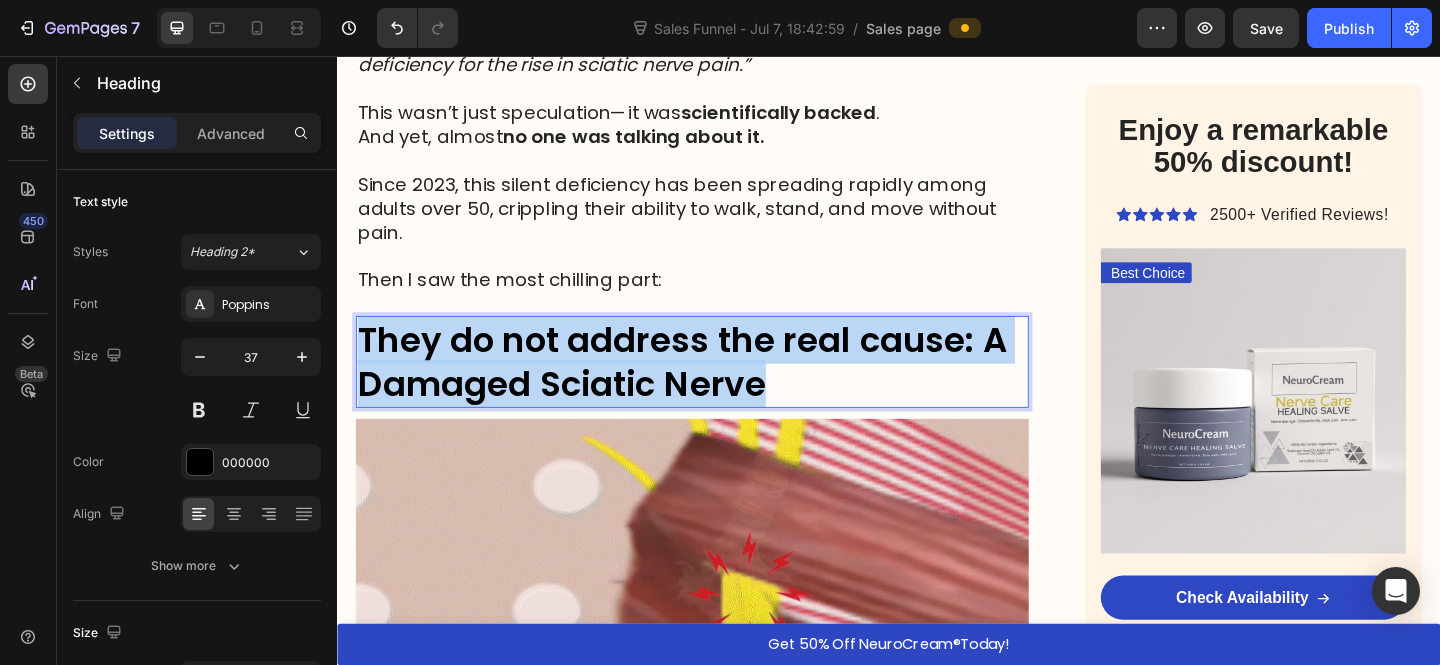 click on "They do not address the real cause: A Damaged Sciatic Nerve" at bounding box center [712, 389] 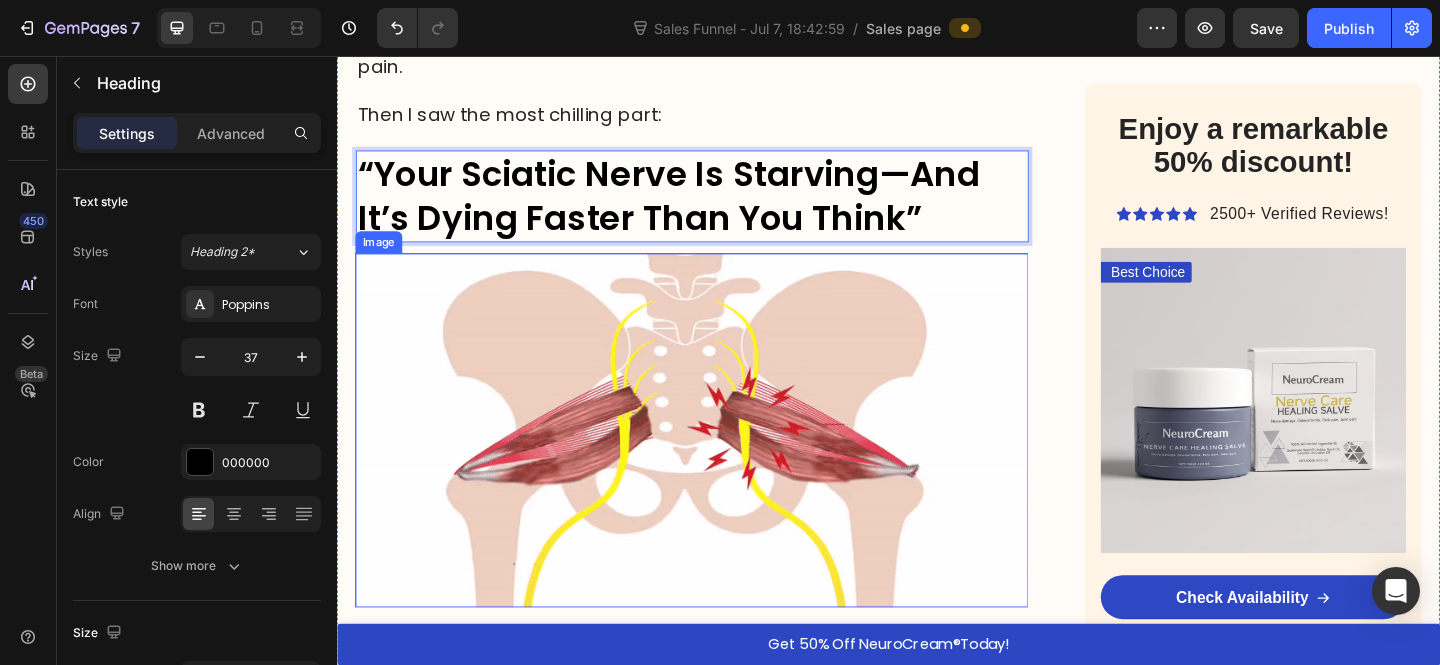 click at bounding box center (723, 463) 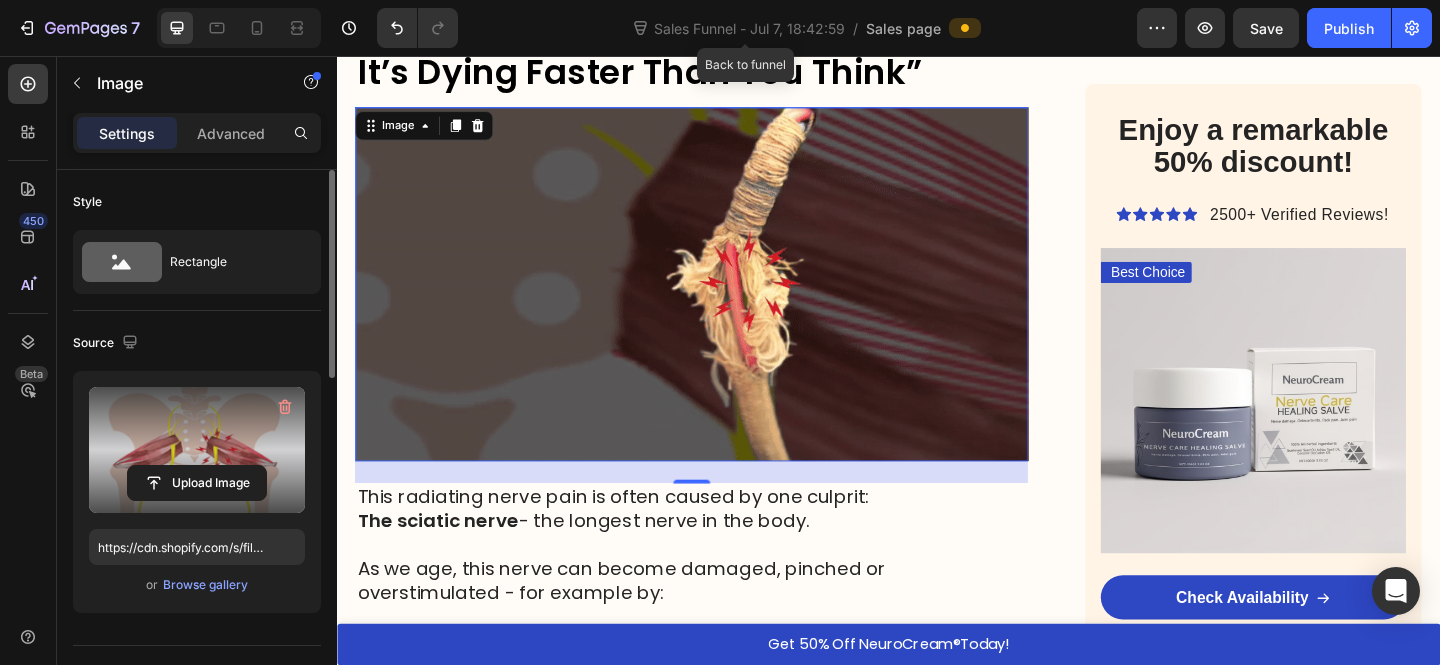 scroll, scrollTop: 2304, scrollLeft: 0, axis: vertical 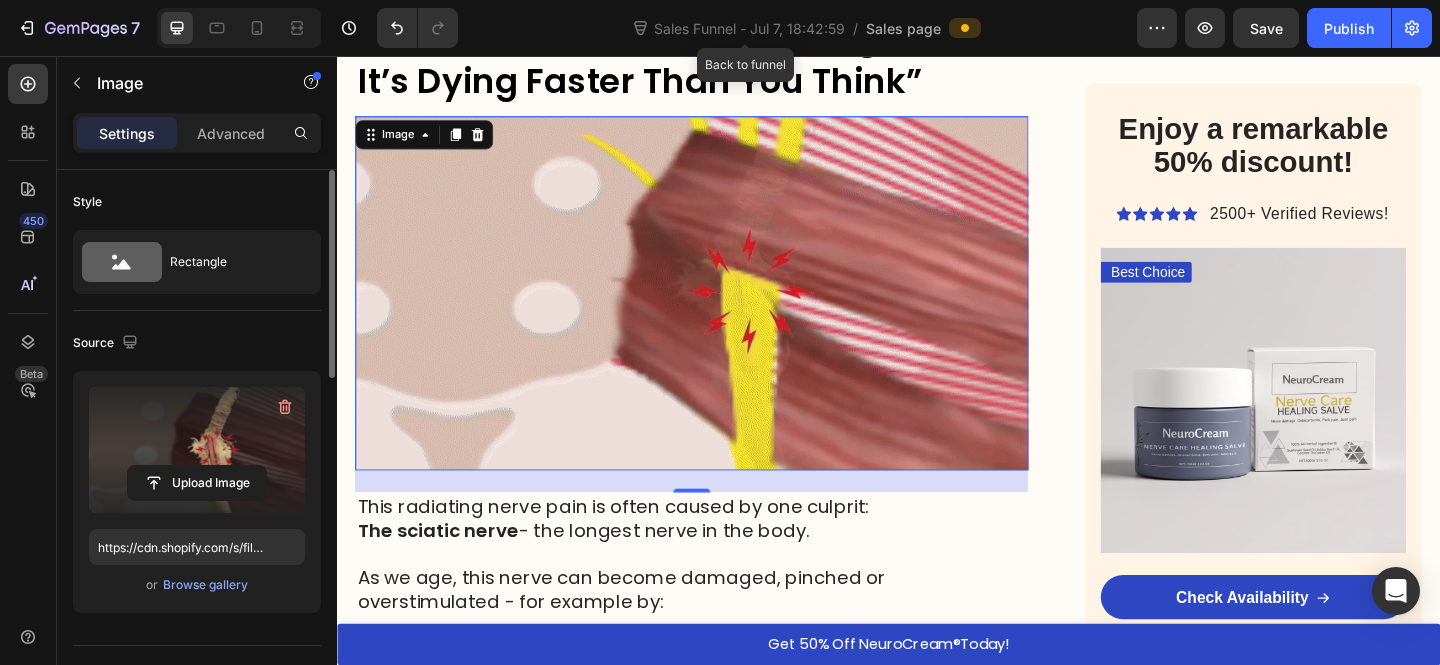 click at bounding box center [197, 450] 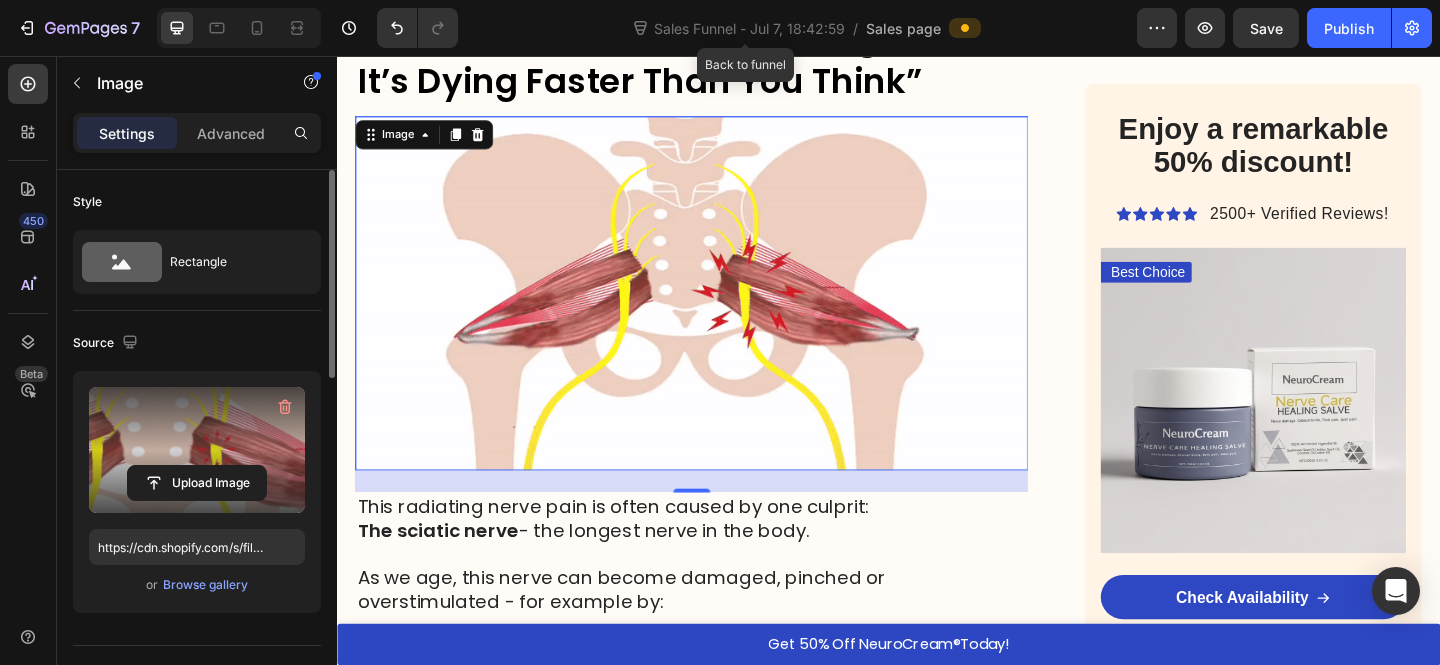 click 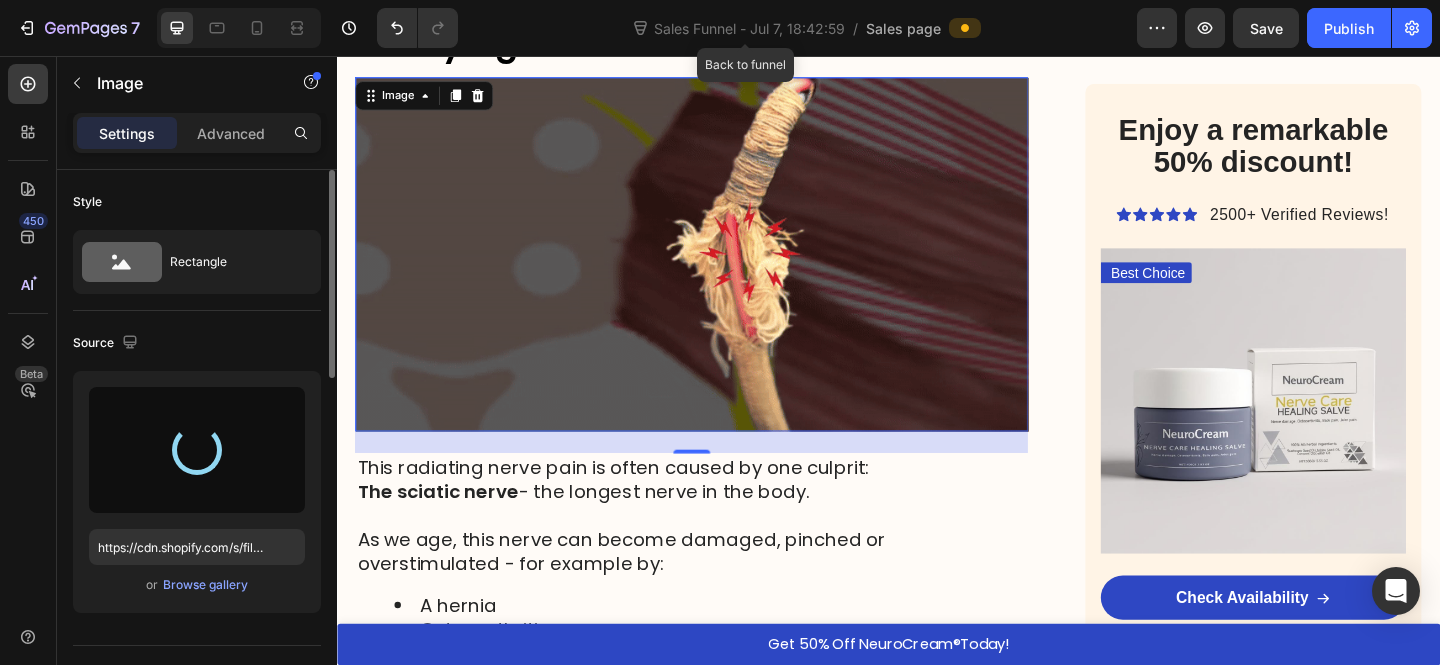 scroll, scrollTop: 2431, scrollLeft: 0, axis: vertical 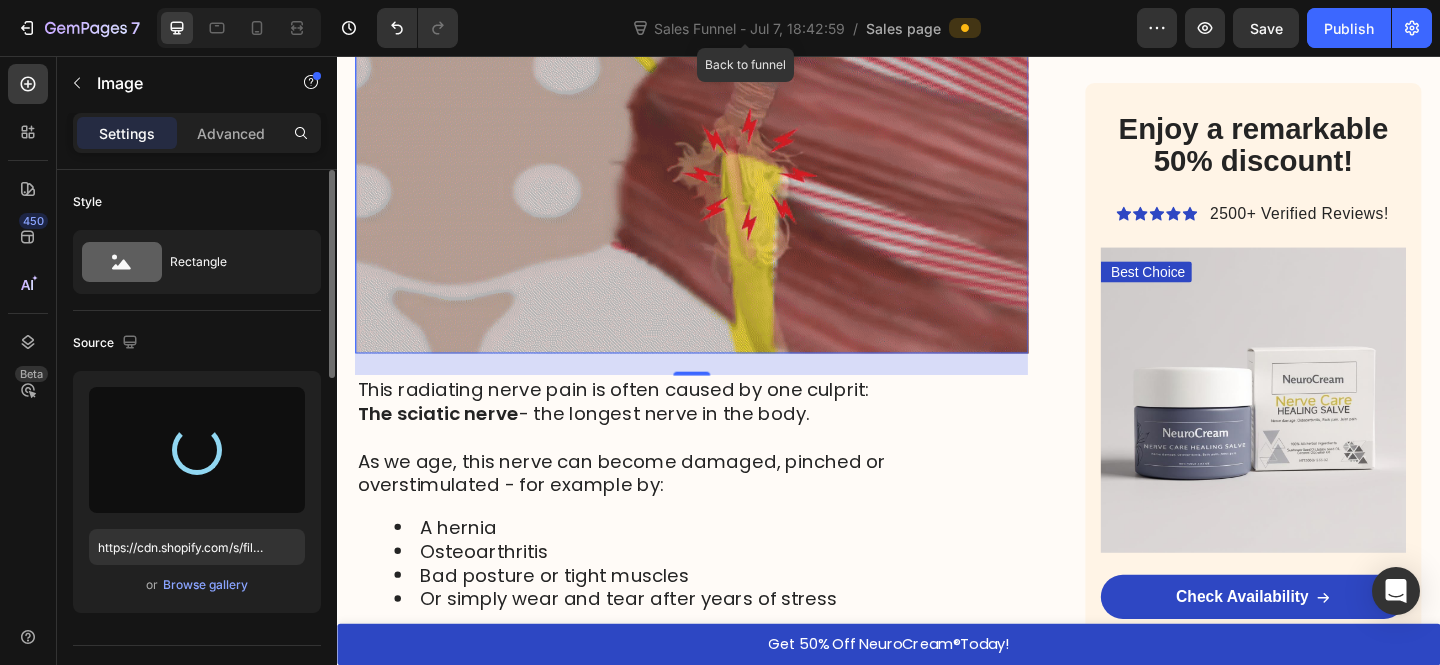 click on "As we age, this nerve can become damaged, pinched or overstimulated - for example by:" at bounding box center [646, 510] 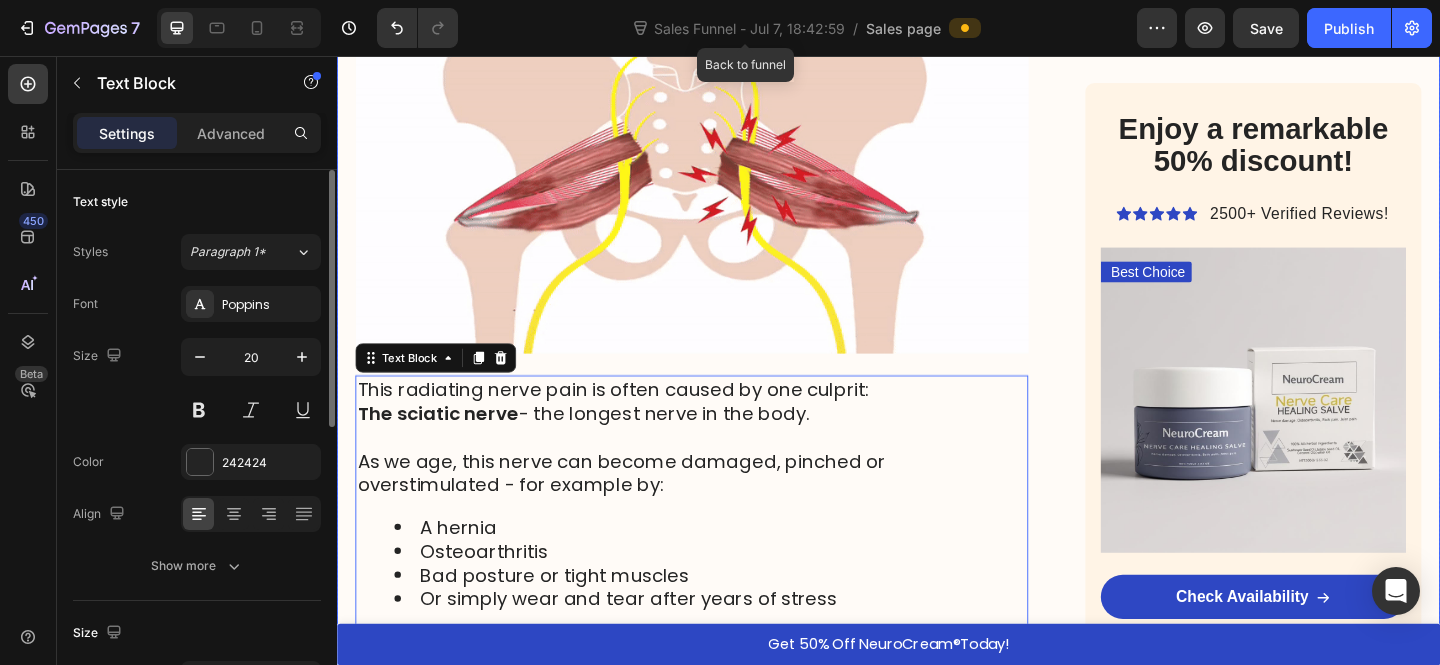 scroll, scrollTop: 2663, scrollLeft: 0, axis: vertical 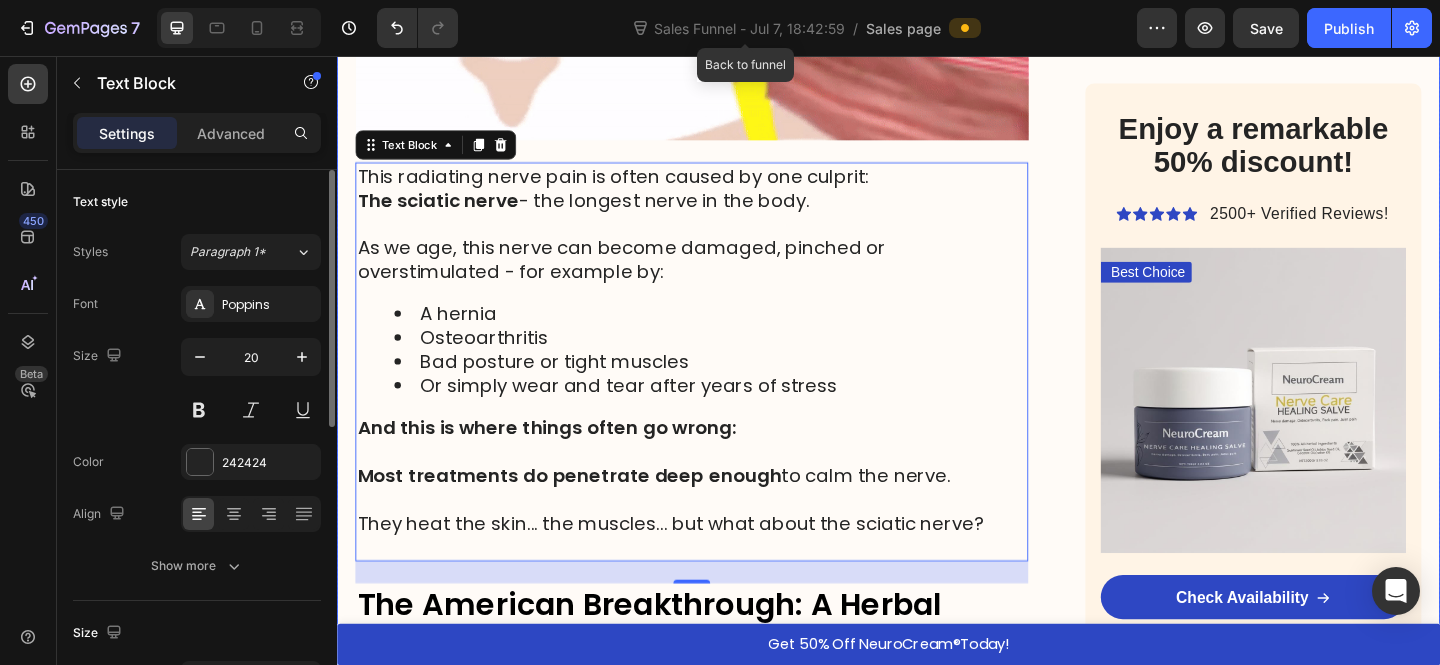 click on "Bad posture or tight muscles" at bounding box center (573, 389) 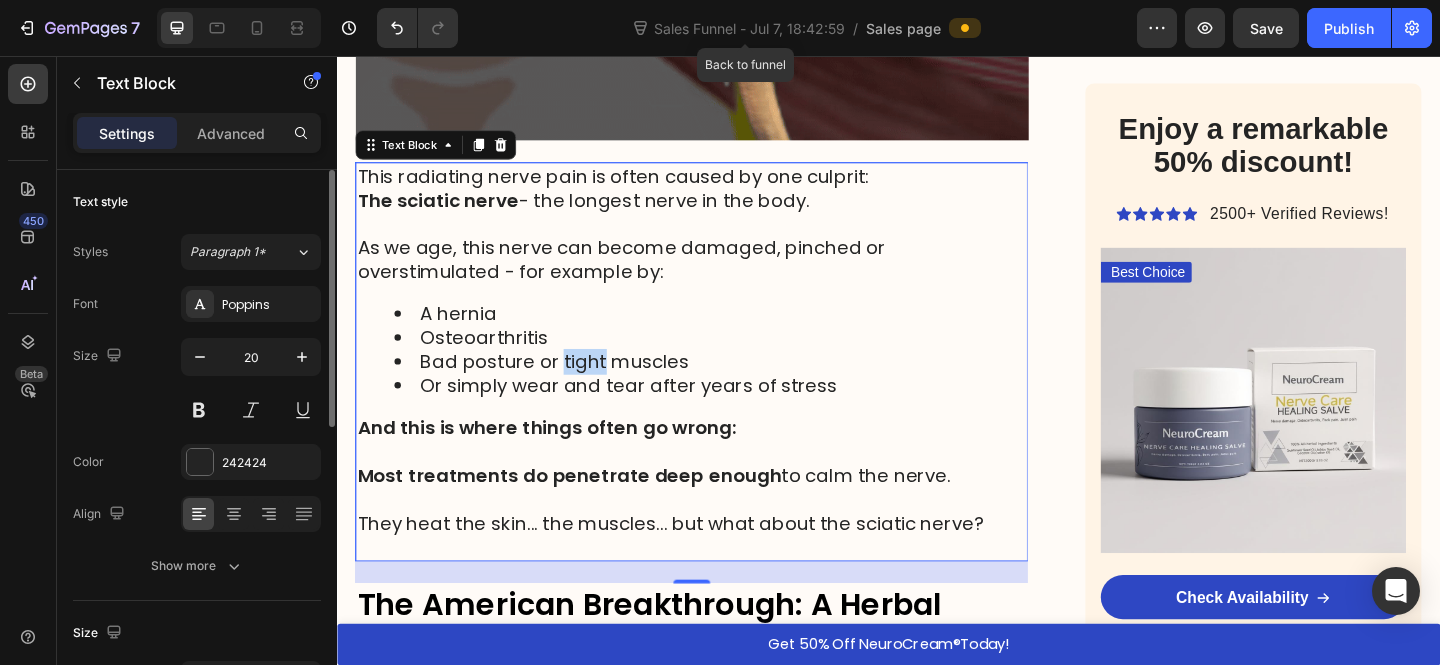 click on "Bad posture or tight muscles" at bounding box center (573, 389) 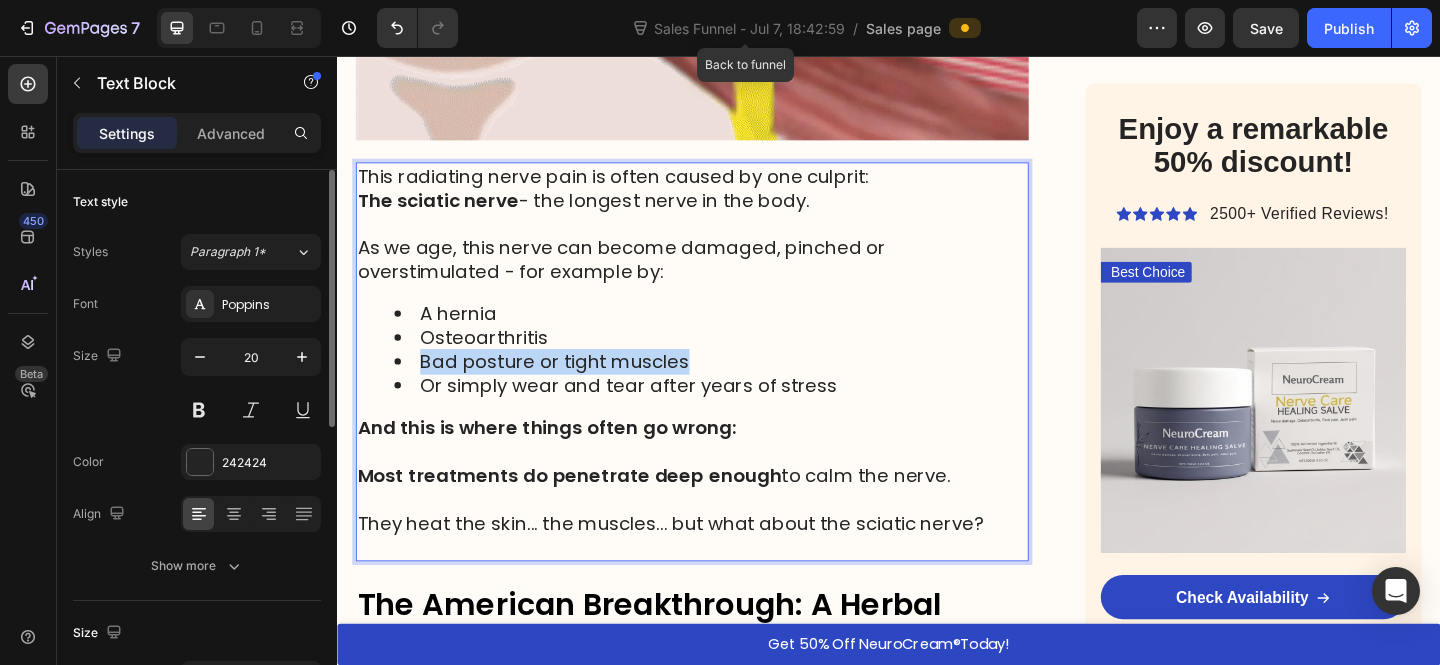 click on "Bad posture or tight muscles" at bounding box center (573, 389) 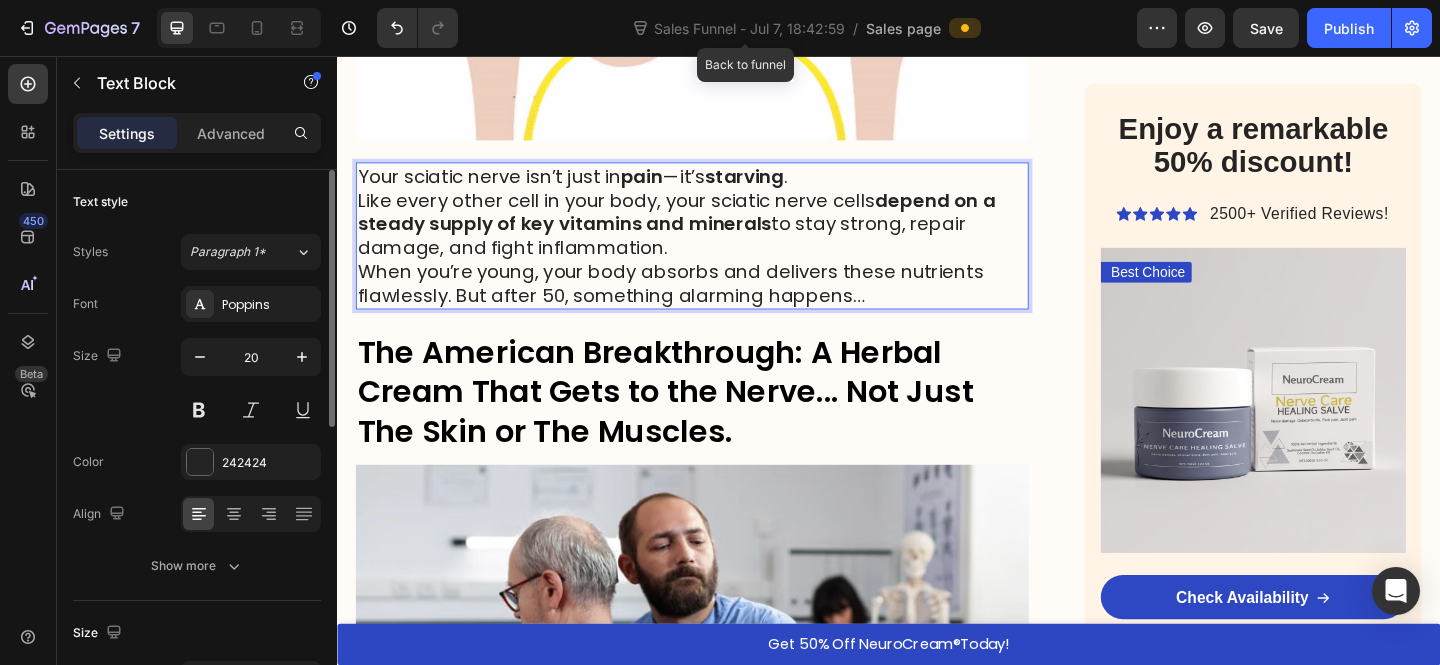 click on "Your sciatic nerve isn’t just in  pain —it’s  starving ." at bounding box center (723, 187) 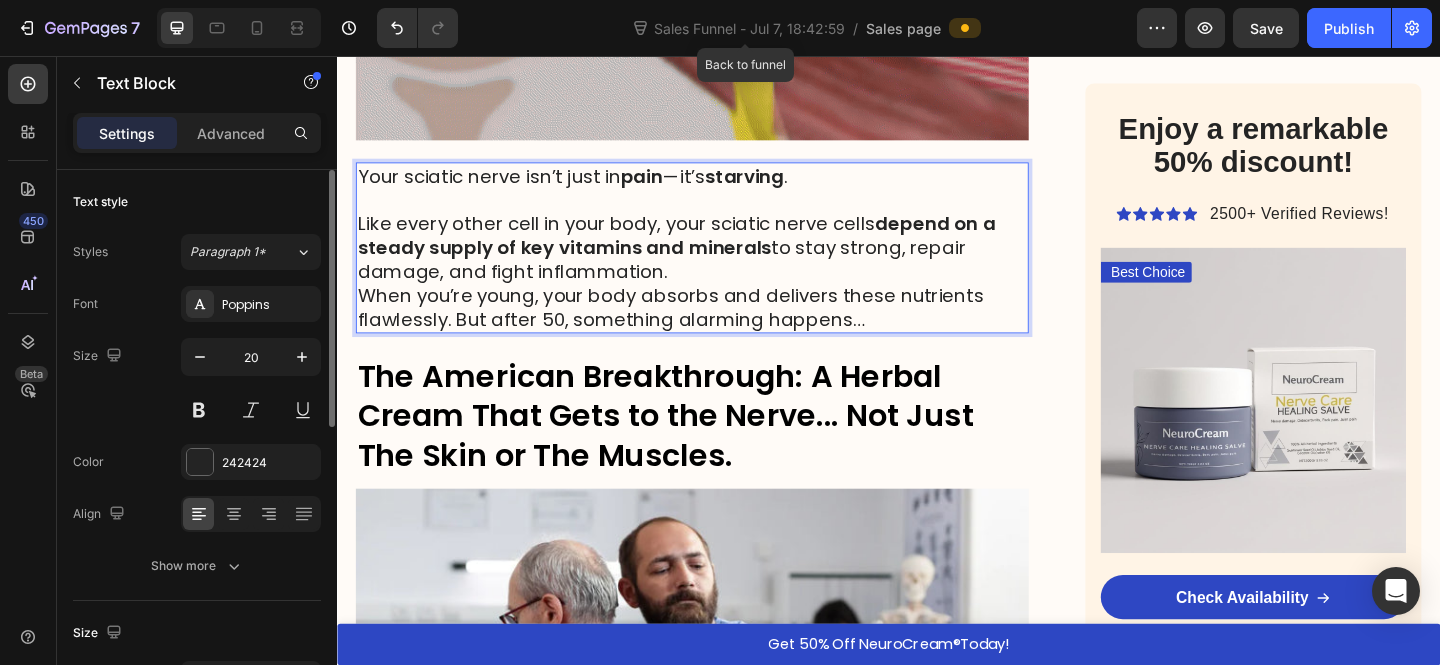 click on "Your sciatic nerve isn’t just in  pain —it’s  starving ." at bounding box center (723, 187) 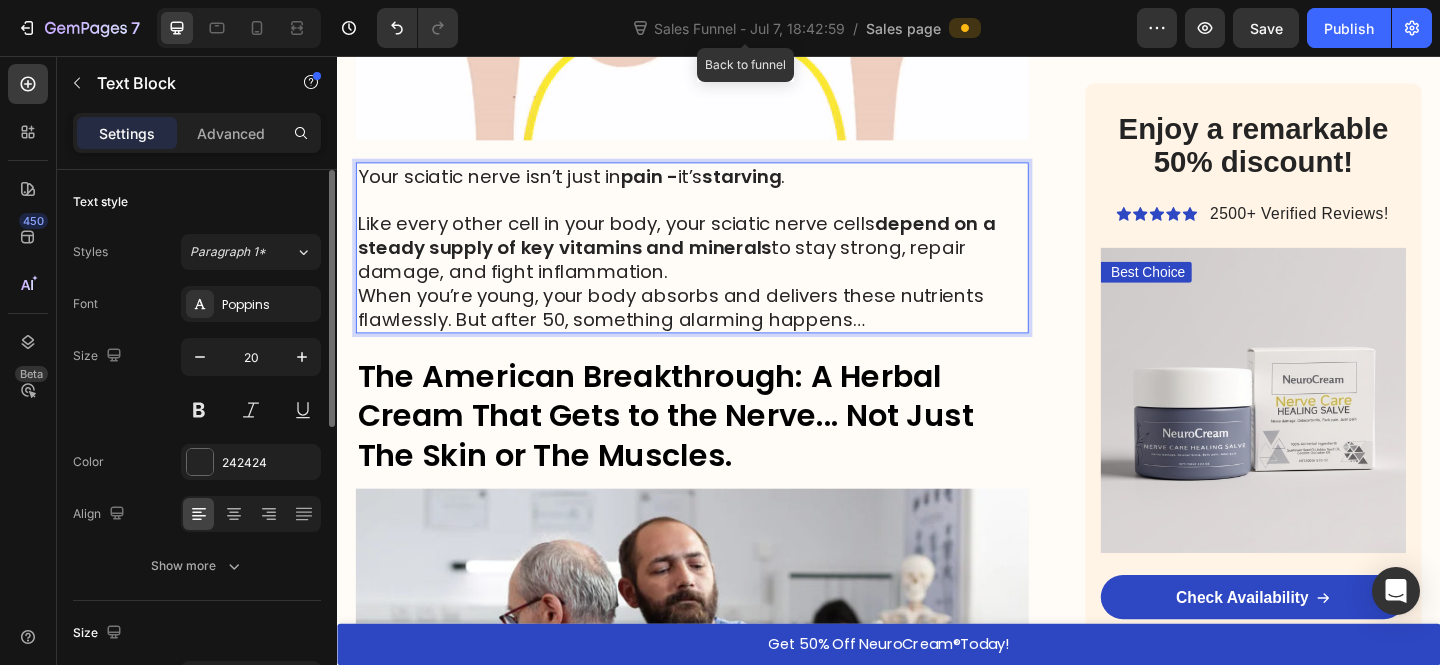 click on "Like every other cell in your body, your sciatic nerve cells  depend on a steady supply of key vitamins and minerals  to stay strong, repair damage, and fight inflammation." at bounding box center [723, 265] 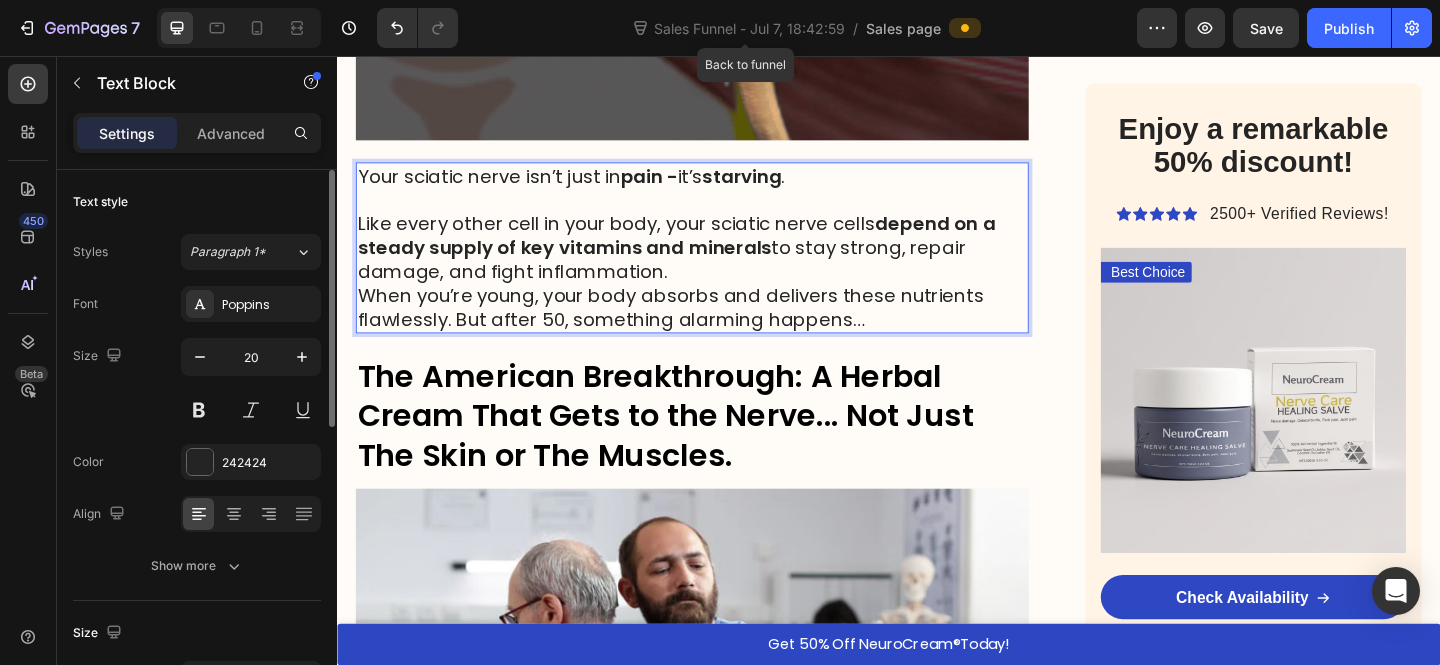 click on "Like every other cell in your body, your sciatic nerve cells  depend on a steady supply of key vitamins and minerals  to stay strong, repair damage, and fight inflammation." at bounding box center (723, 265) 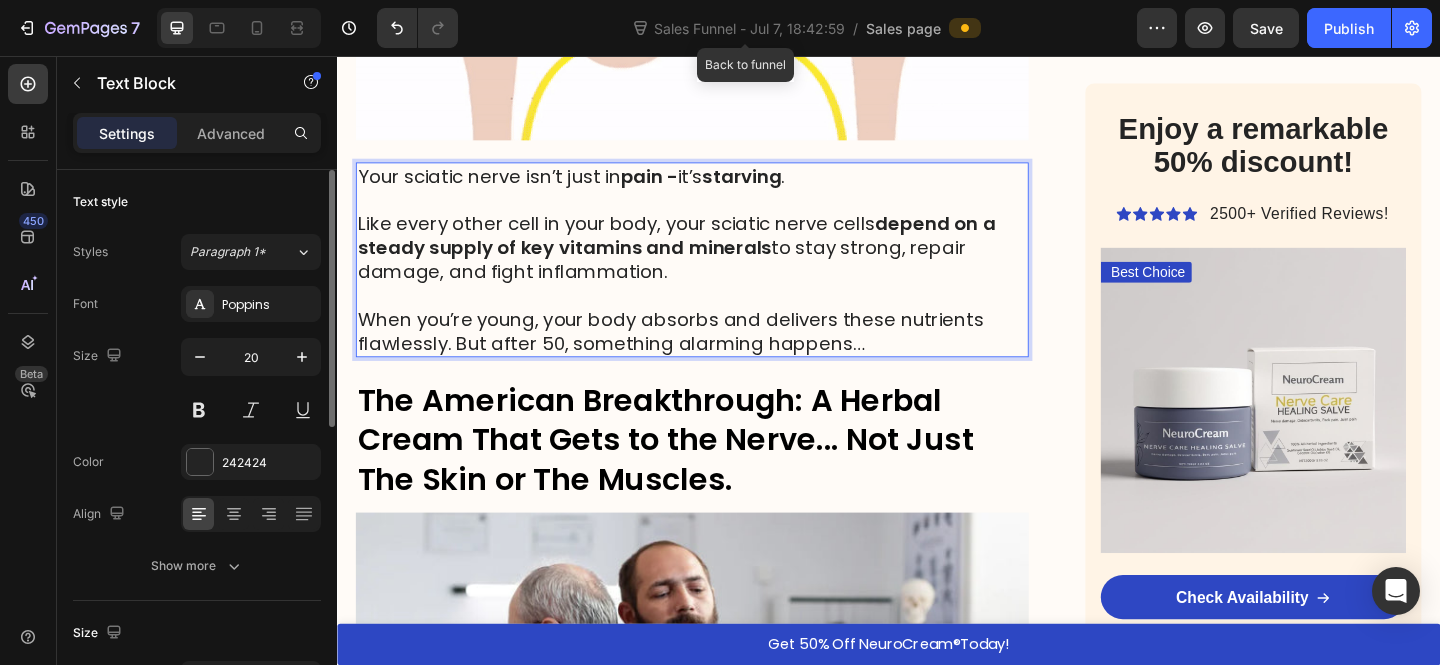 click on "When you’re young, your body absorbs and delivers these nutrients flawlessly. But after 50, something alarming happens…" at bounding box center (723, 356) 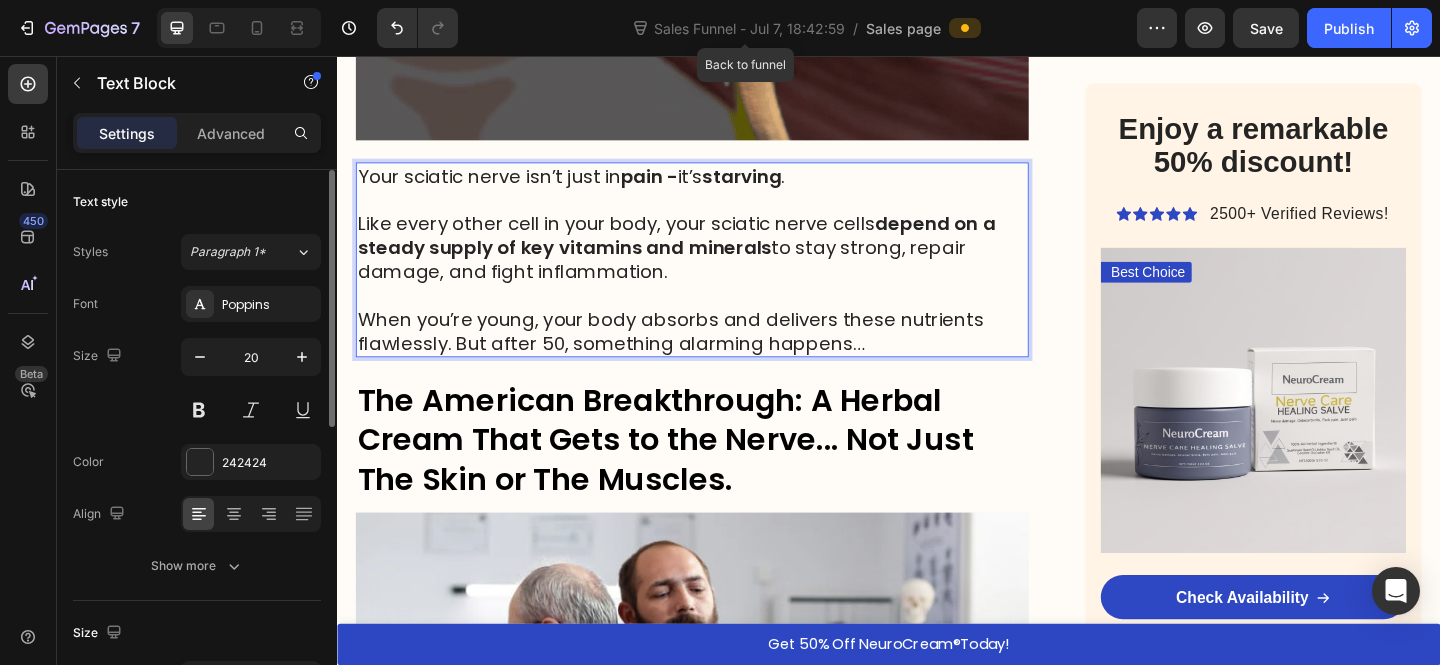 click on "When you’re young, your body absorbs and delivers these nutrients flawlessly. But after 50, something alarming happens…" at bounding box center (723, 356) 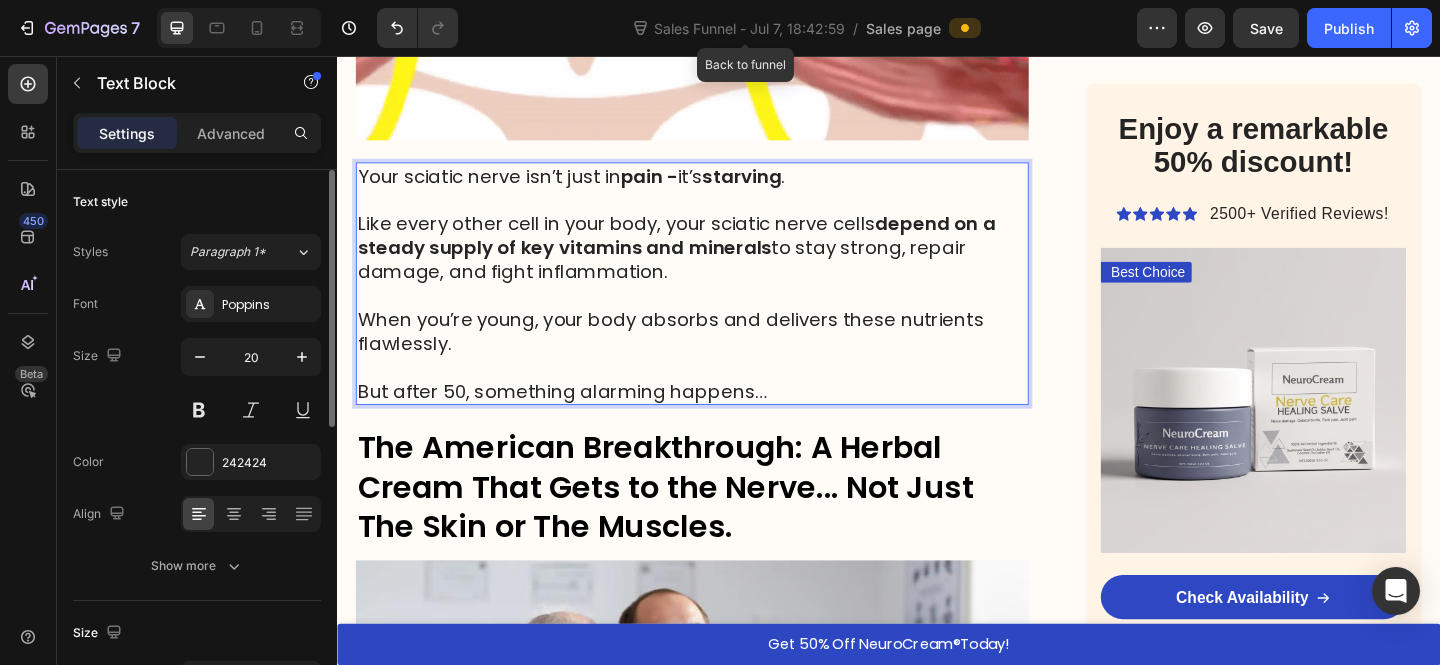 click on "But after 50, something alarming happens…" at bounding box center [723, 421] 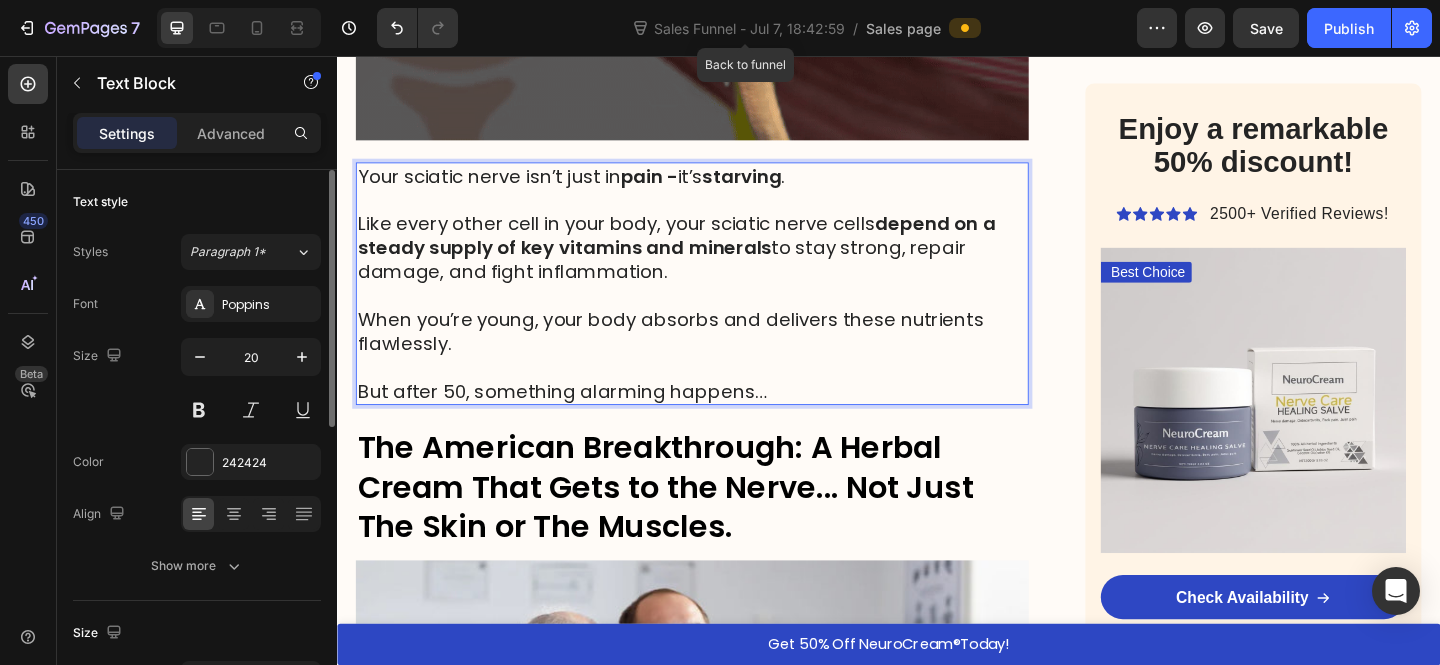 click on "But after 50, something alarming happens…" at bounding box center [723, 421] 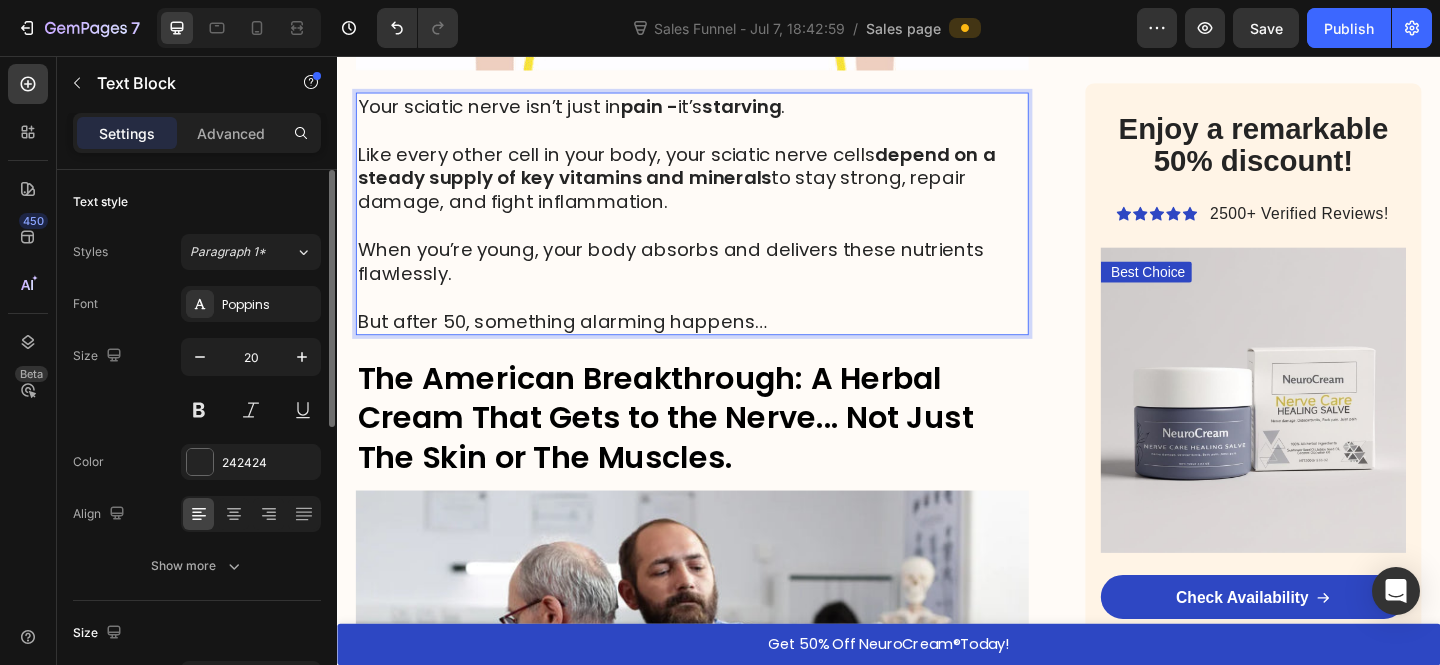 scroll, scrollTop: 2646, scrollLeft: 0, axis: vertical 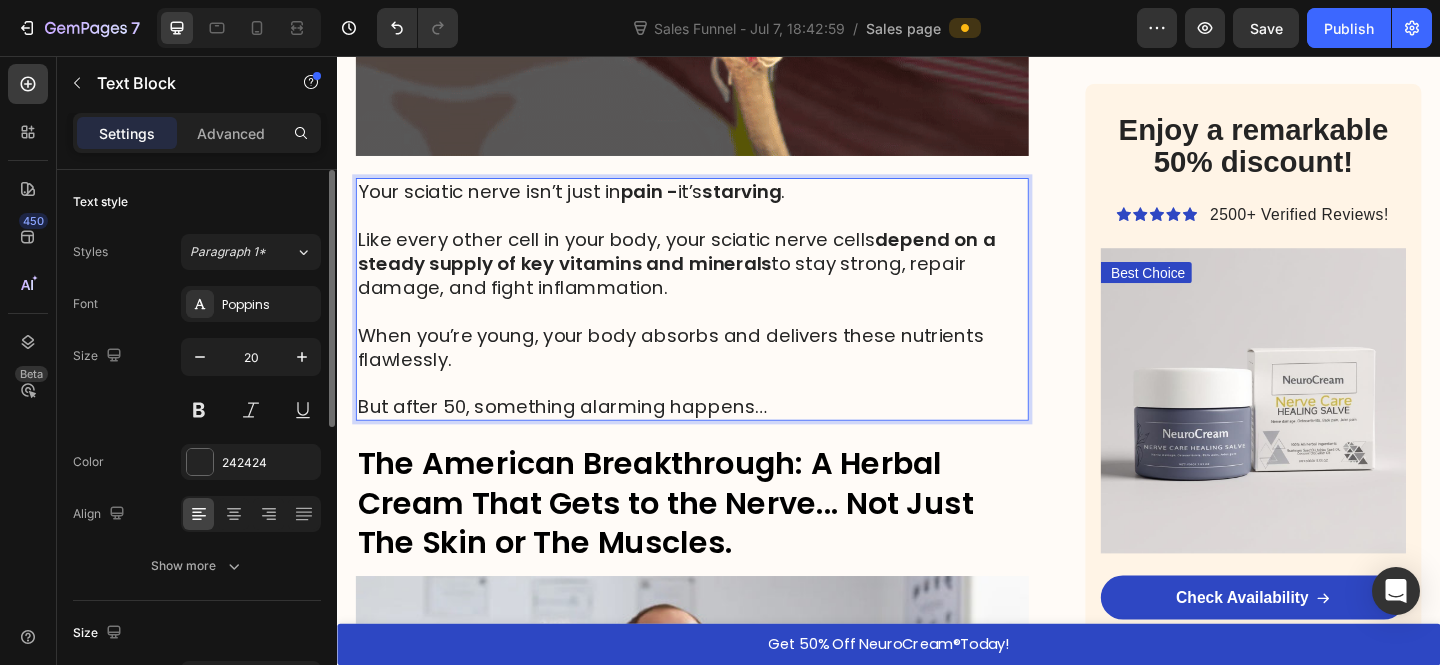 click on "But after 50, something alarming happens…" at bounding box center (723, 438) 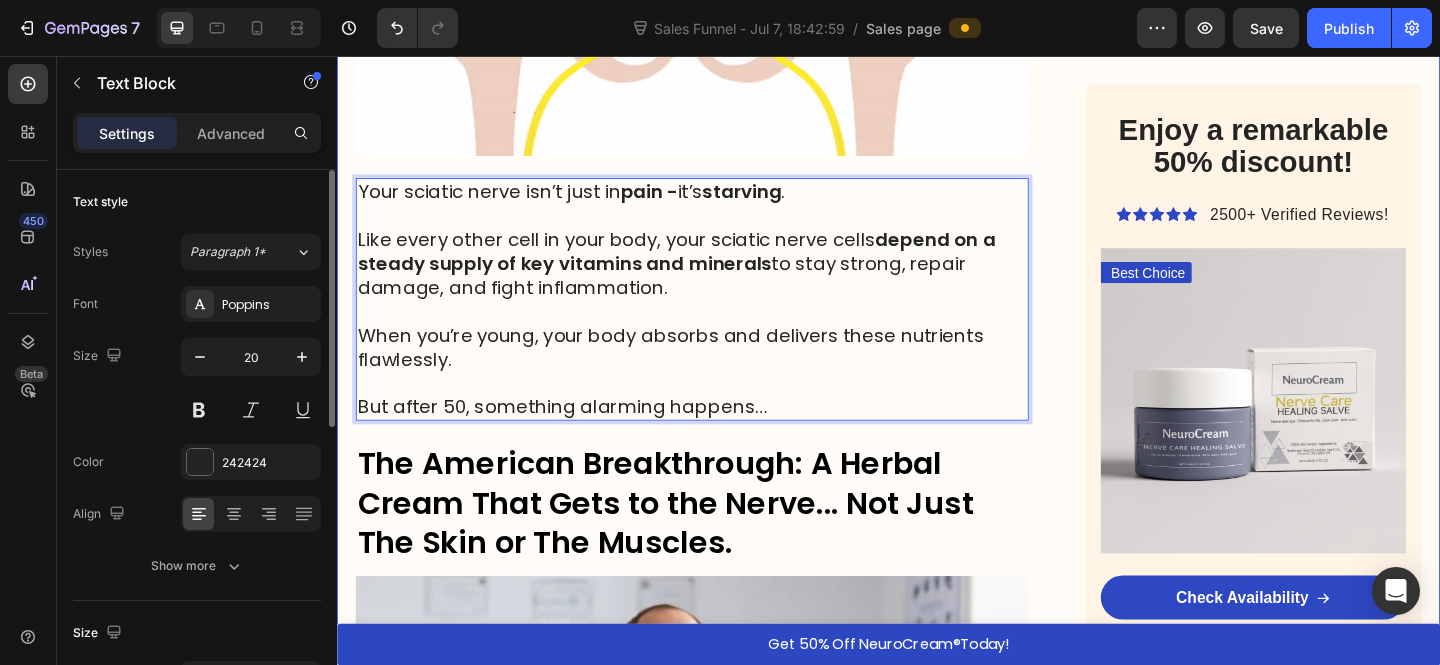 click on "HOME  >  HEALTH  >  SCIATICA RELIEF Heading ⁠⁠⁠⁠⁠⁠⁠ Top MD Warns: Sciatic Nerve Pain? Check Your Cupboard for This 1 Vitamin (You Might Already Have It) Heading Image The first signs of sciatic nerve decay may surprise you Most people don't know this, but the real reason behind searing sciatic nerve pain has less to do with a bulging disc or a spine disorder than we first thought. Nearly 90% of adults 50 years of age or older have bulging discs or disc degeneration,  but absolutely NO pain symptoms. So what is causing my sciatic nerve to hurt then? That’s when I stumbled upon the groundbreaking work of Nobel Prize-winning neuroscientist Dr. Michael Harrison… And what he discovered changed everything. And before long, I discovered a man who seemed to have the answer. Text Block ⁠⁠⁠⁠⁠⁠⁠ Dr. Michael Harrison's Breakthrough-And the Shocking Truth About Sciatic Nerve Pain Heading Dr. Michael Harrison   wasn’t just another spinal specialist - he was a pioneer in neuroscience. . :" at bounding box center (723, 663) 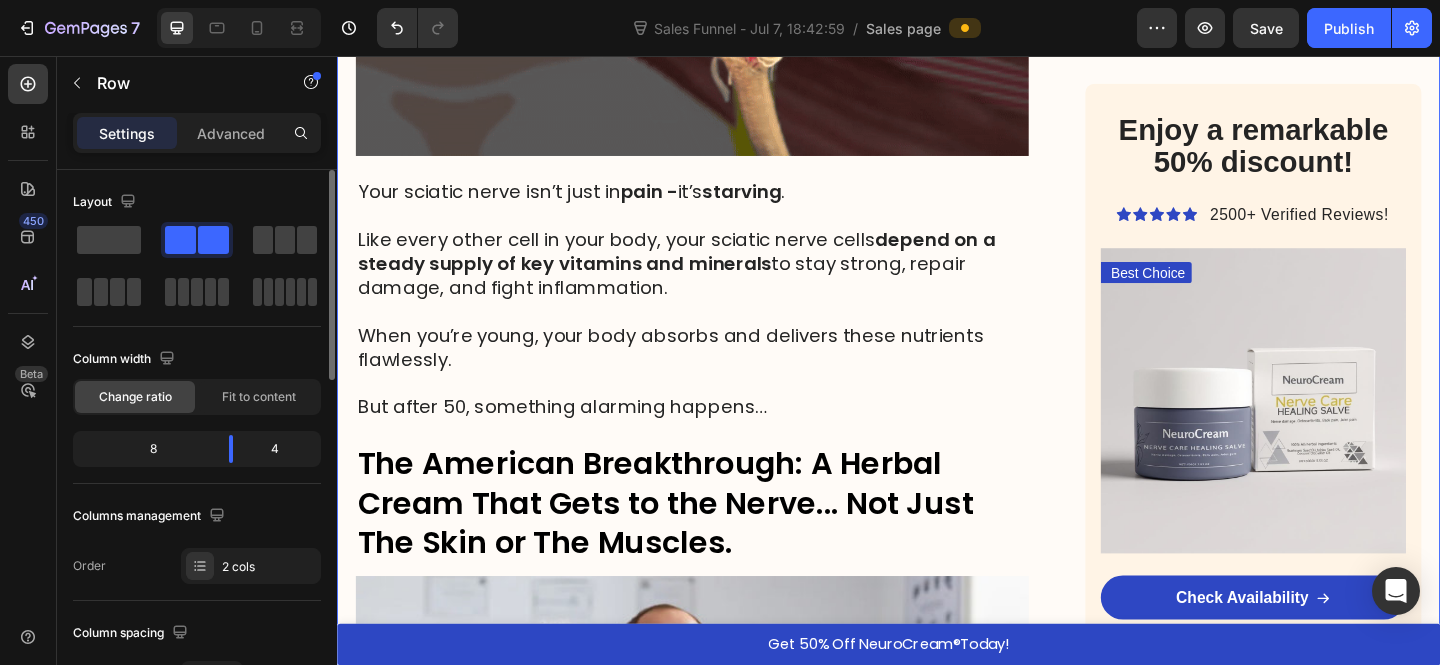 click on "Like every other cell in your body, your sciatic nerve cells  depend on a steady supply of key vitamins and minerals  to stay strong, repair damage, and fight inflammation." at bounding box center (723, 282) 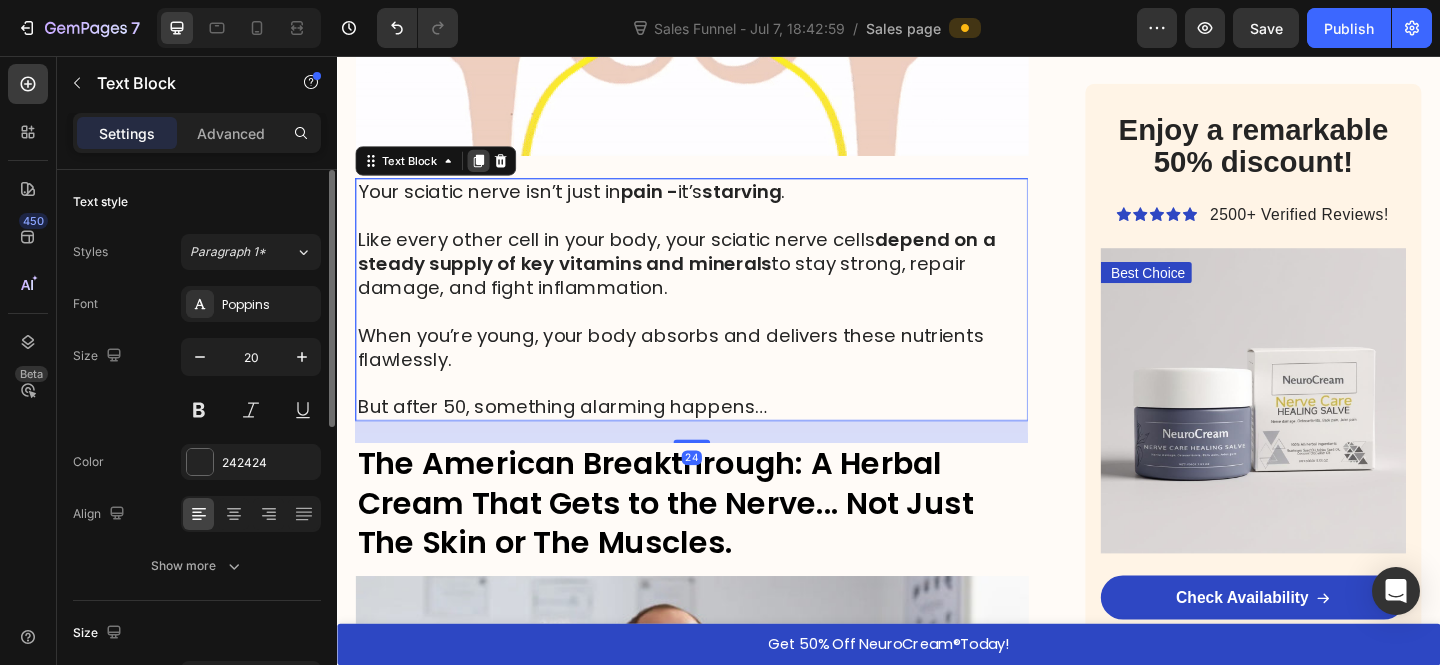 click 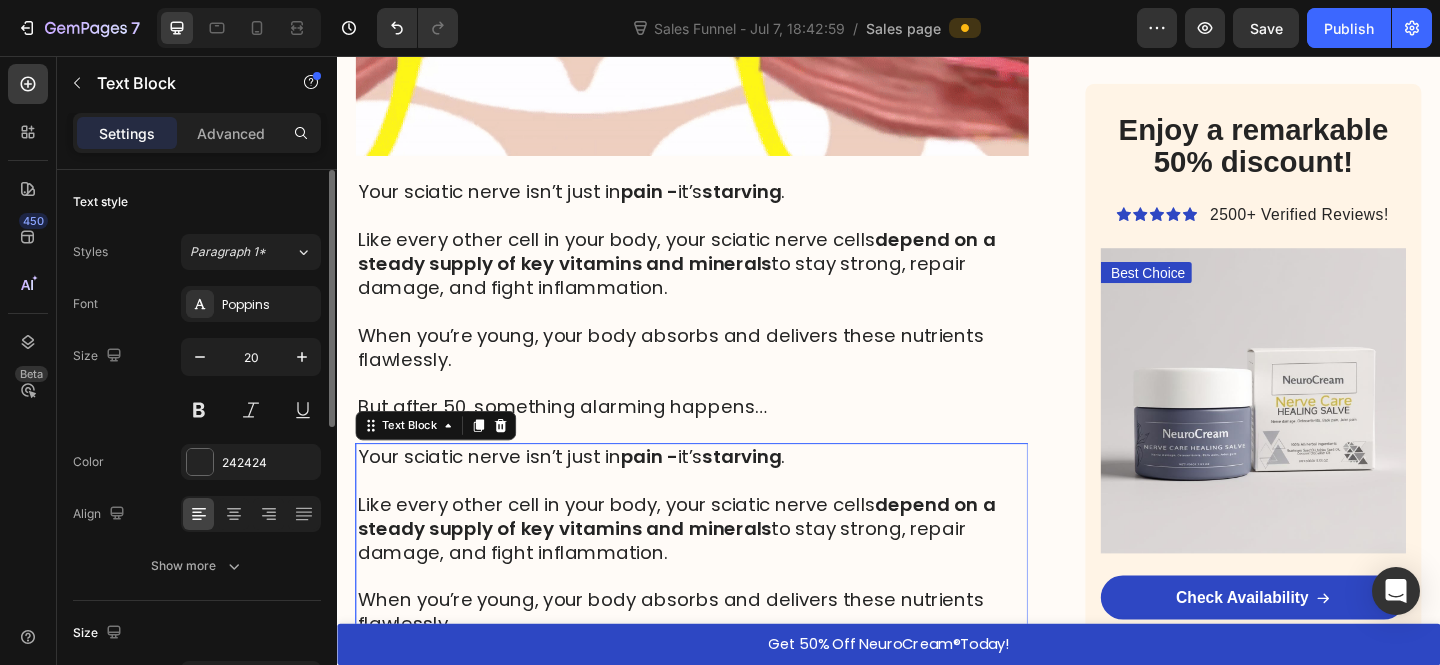 click at bounding box center [723, 518] 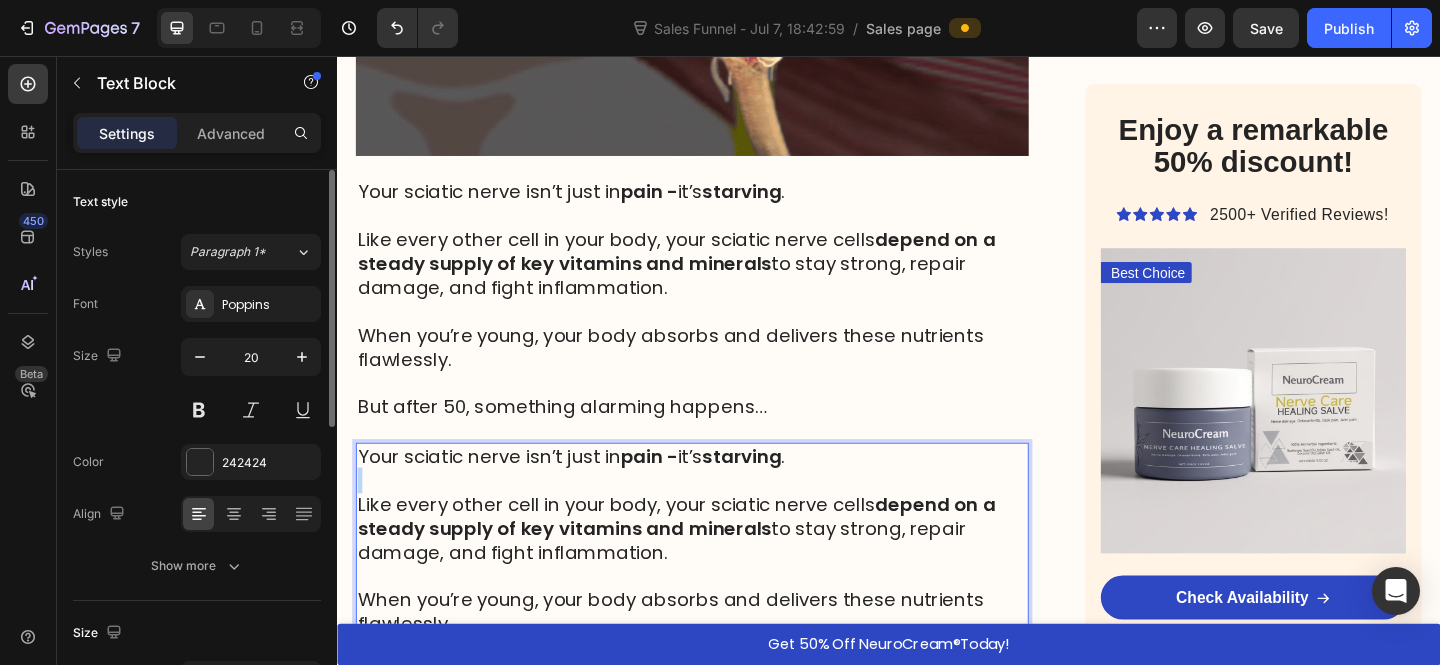 click at bounding box center (723, 518) 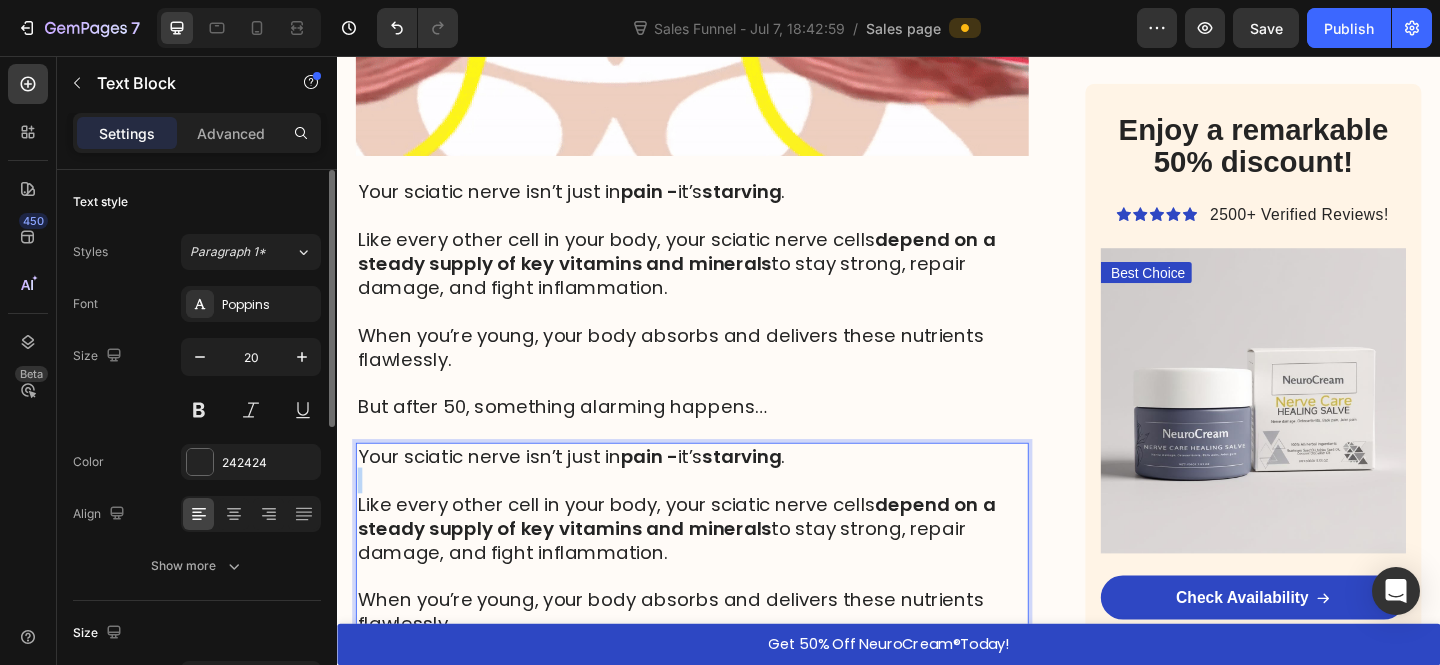 click at bounding box center [723, 518] 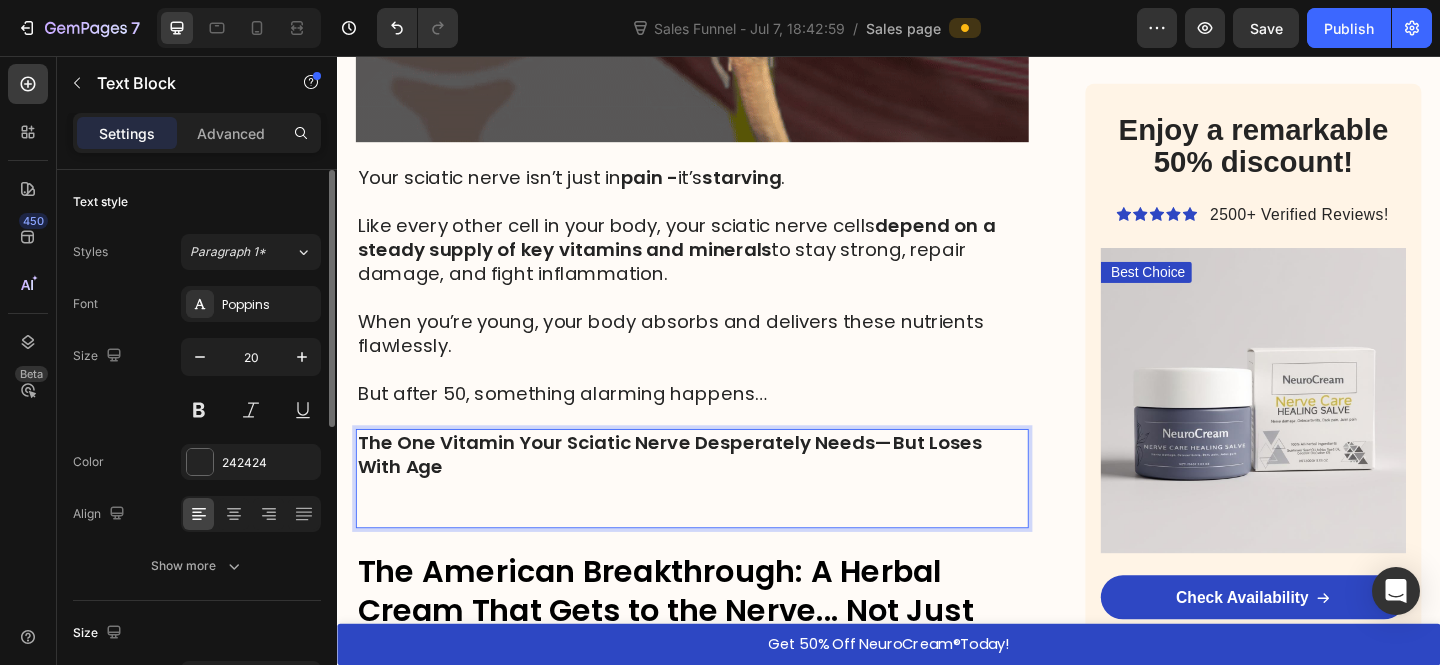 click on "The One Vitamin Your Sciatic Nerve Desperately Needs—But Loses With Age" at bounding box center [723, 490] 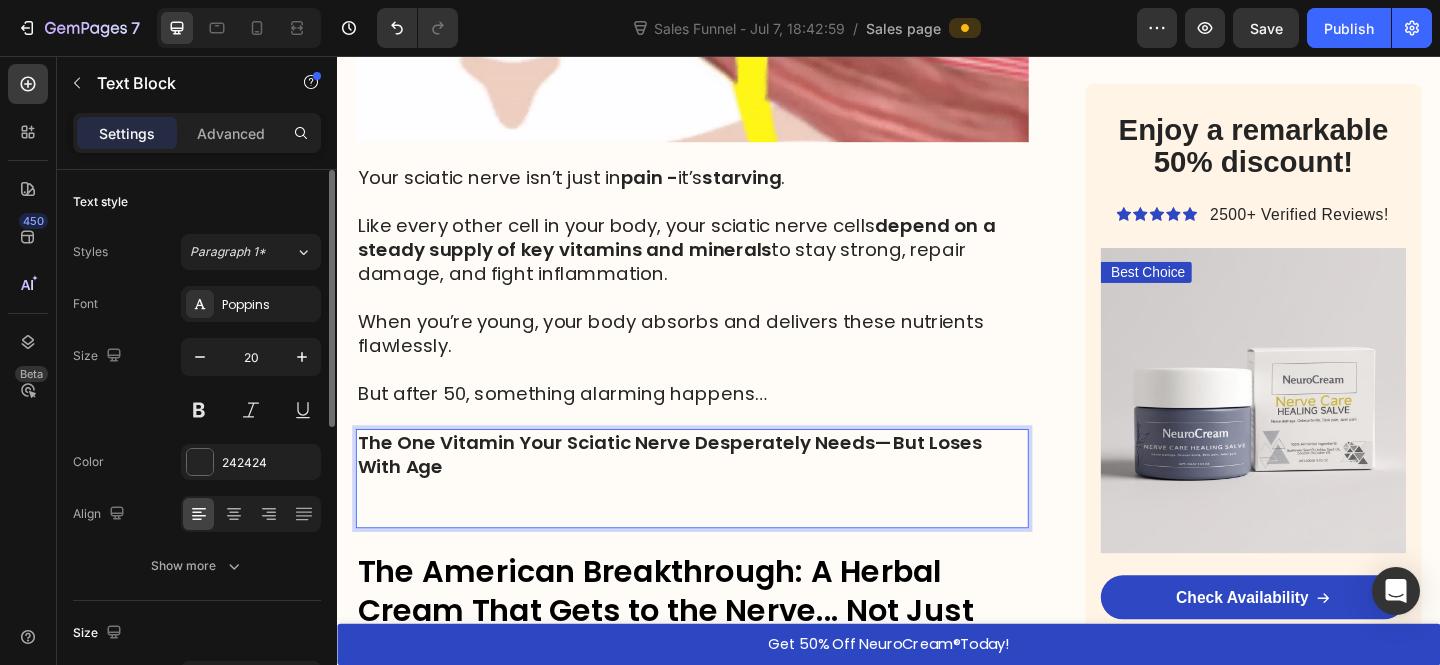 scroll, scrollTop: 2668, scrollLeft: 0, axis: vertical 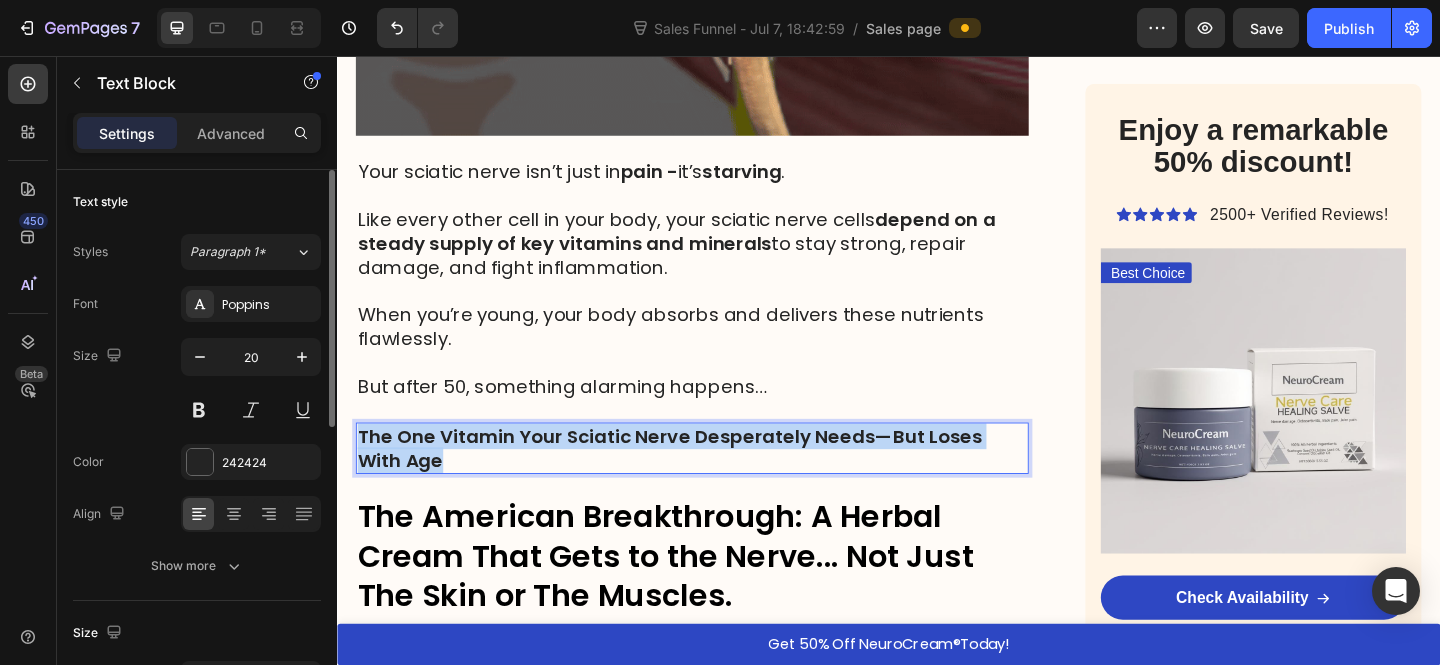 drag, startPoint x: 478, startPoint y: 481, endPoint x: 357, endPoint y: 445, distance: 126.24183 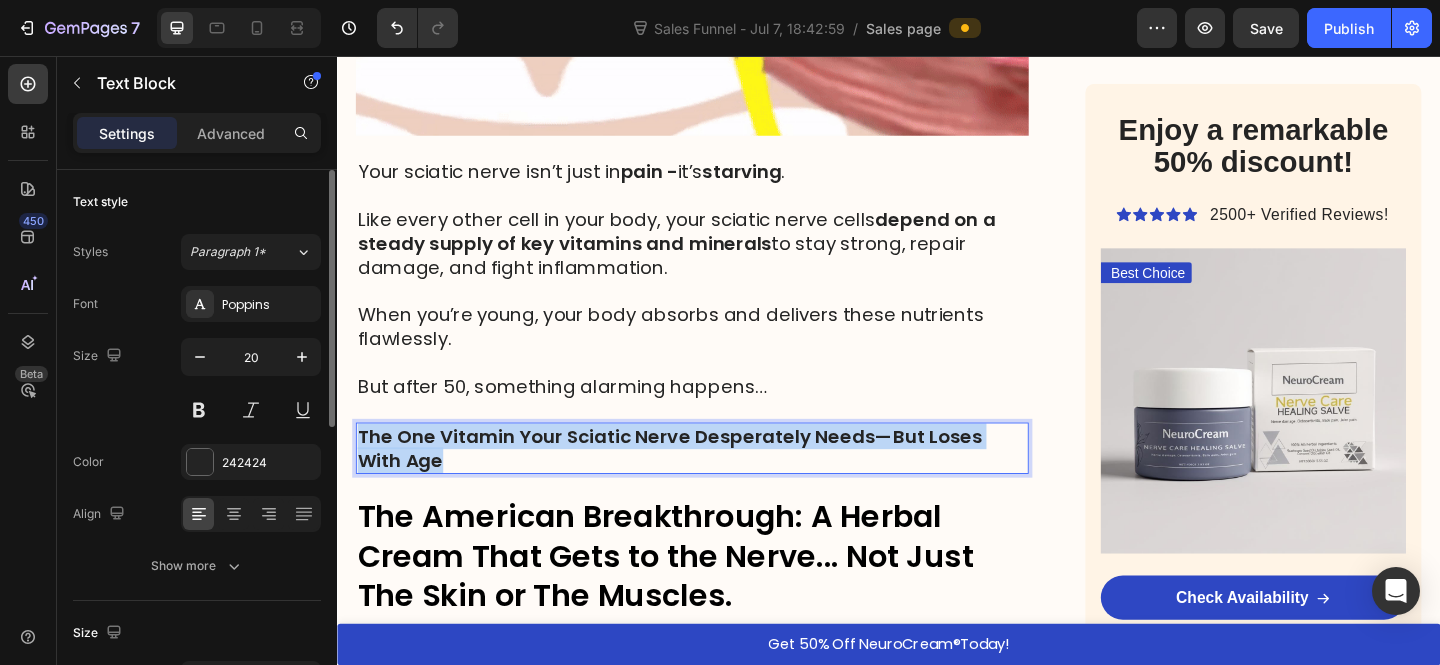 click on "The One Vitamin Your Sciatic Nerve Desperately Needs—But Loses With Age" at bounding box center (723, 483) 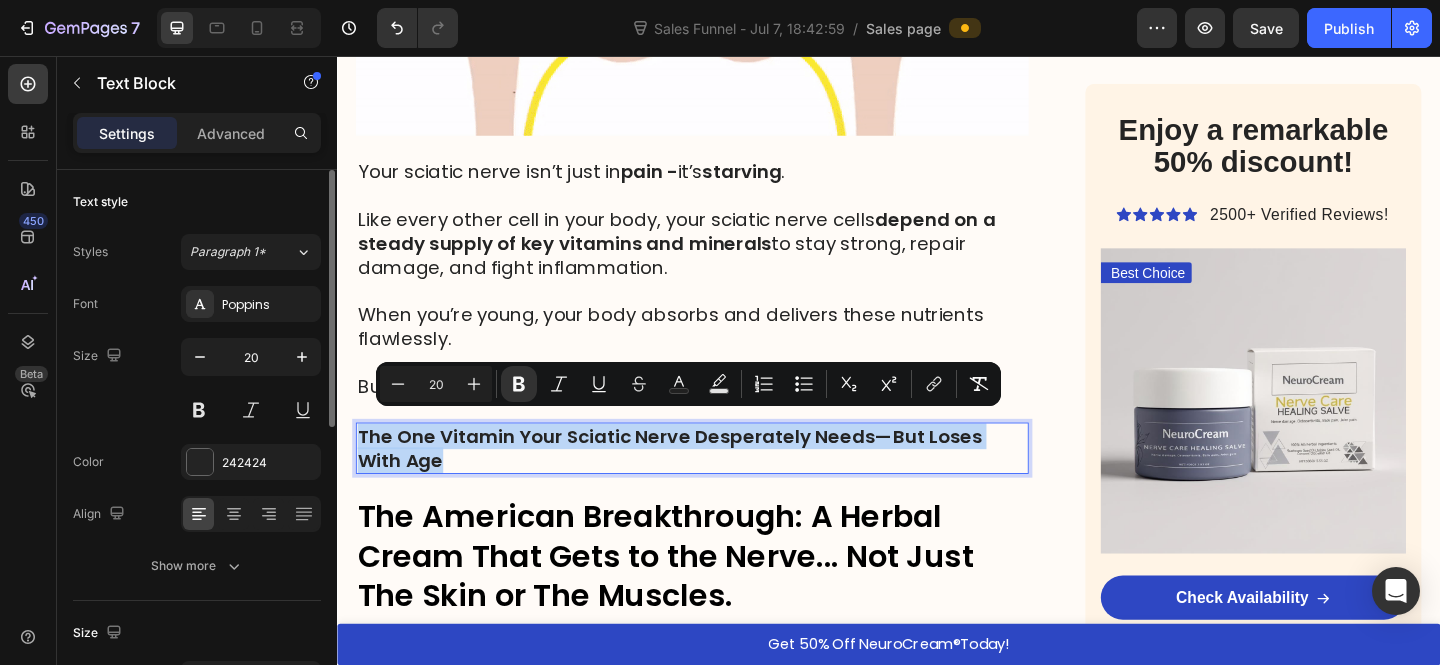 click on "The One Vitamin Your Sciatic Nerve Desperately Needs—But Loses With Age" at bounding box center [723, 483] 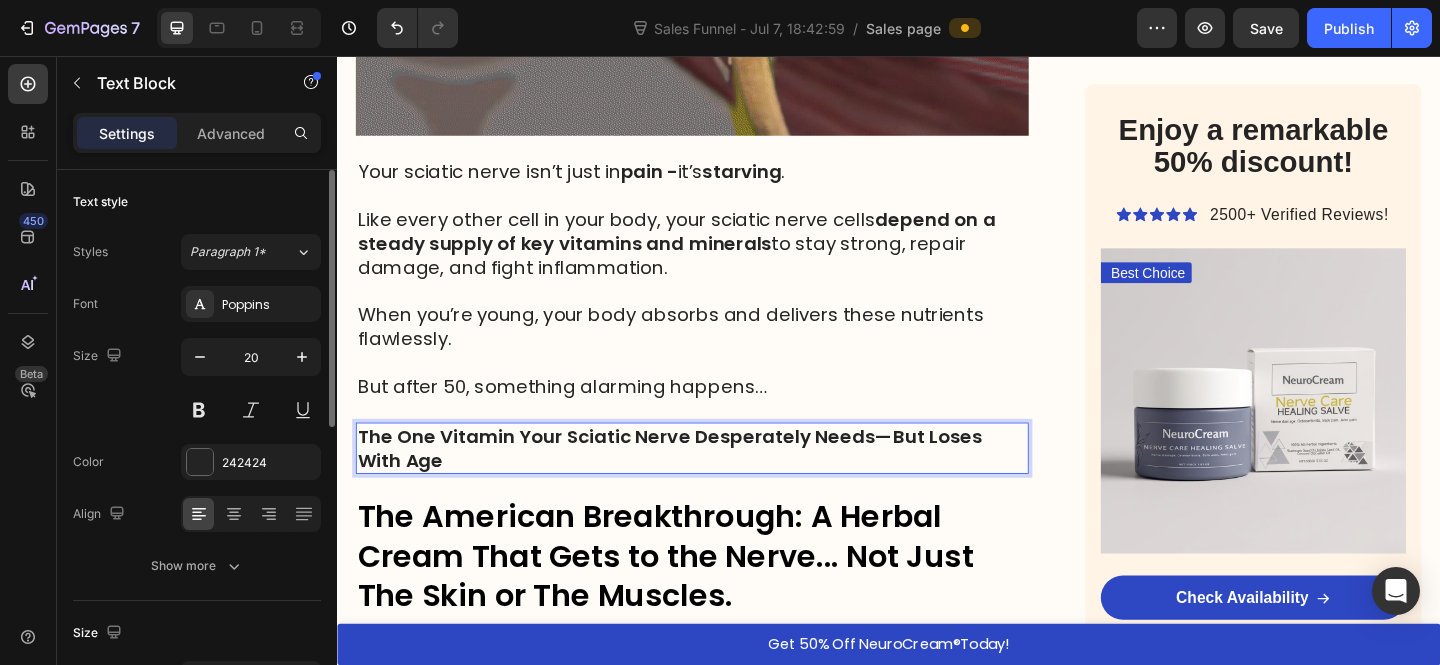 click at bounding box center [723, 390] 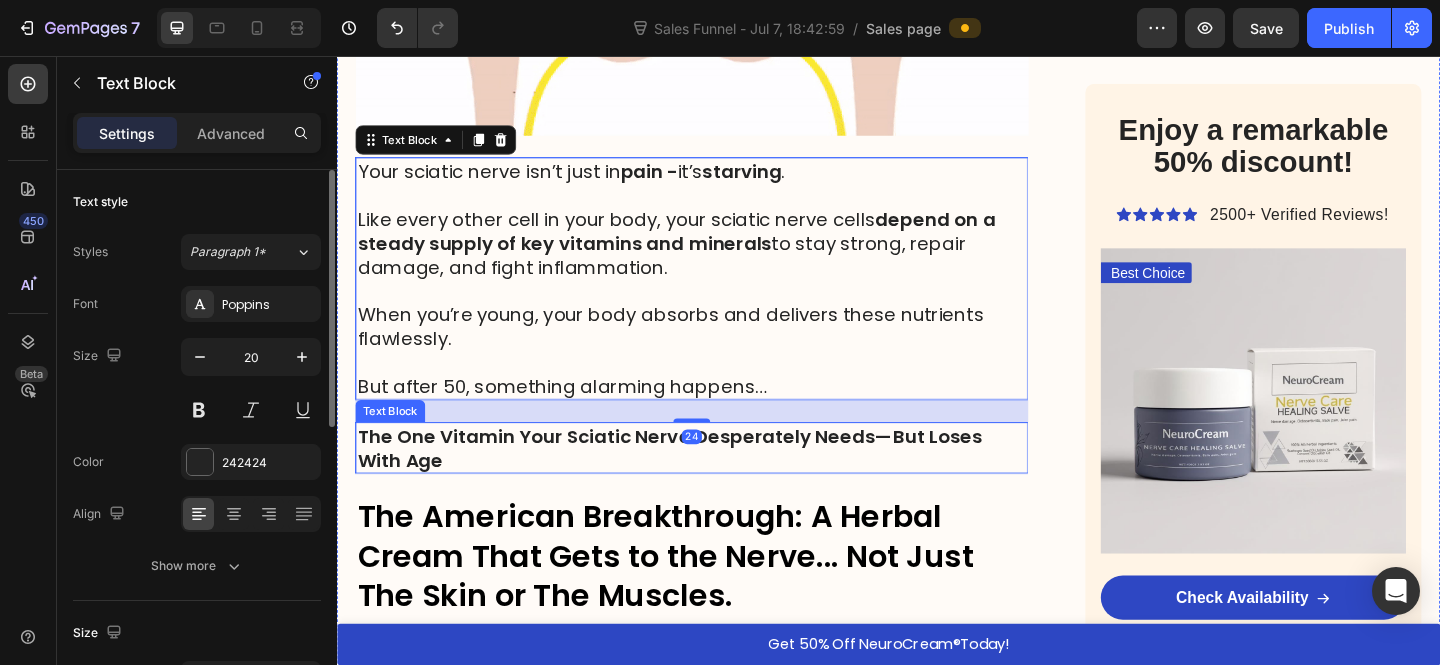 click on "The One Vitamin Your Sciatic Nerve Desperately Needs—But Loses With Age" at bounding box center (723, 483) 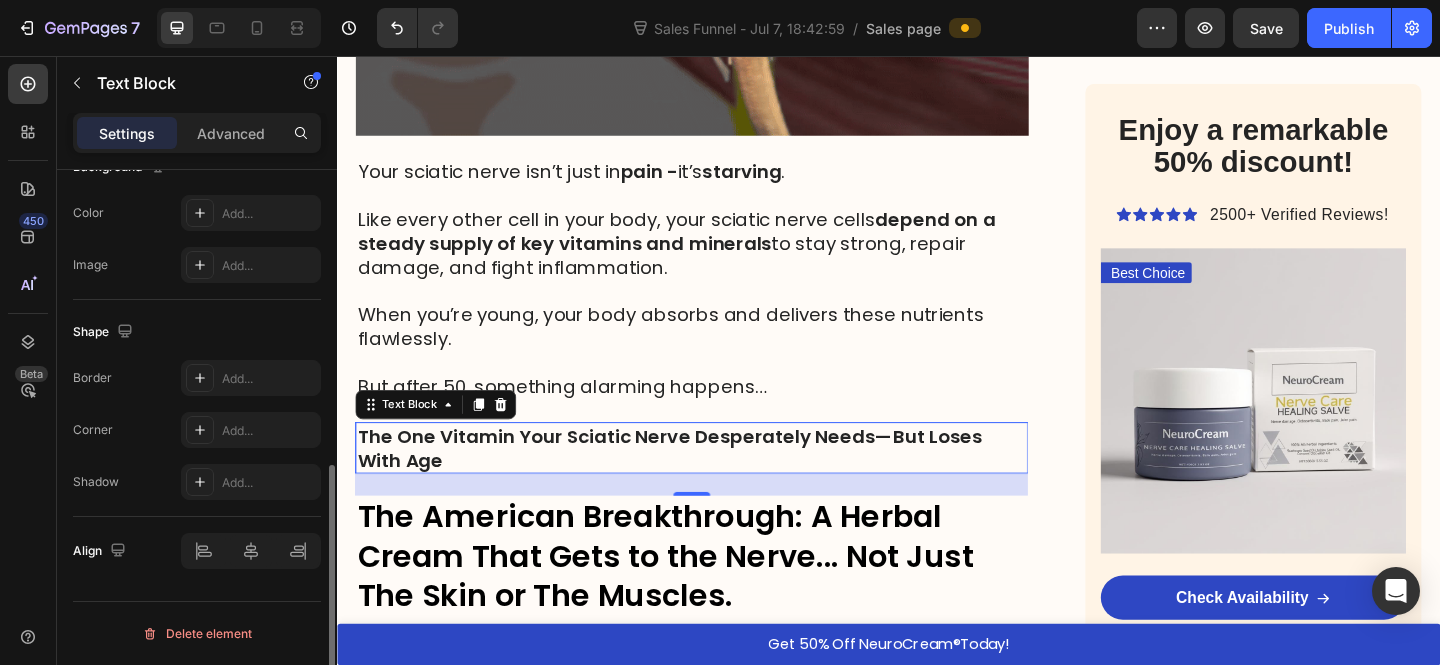 scroll, scrollTop: 609, scrollLeft: 0, axis: vertical 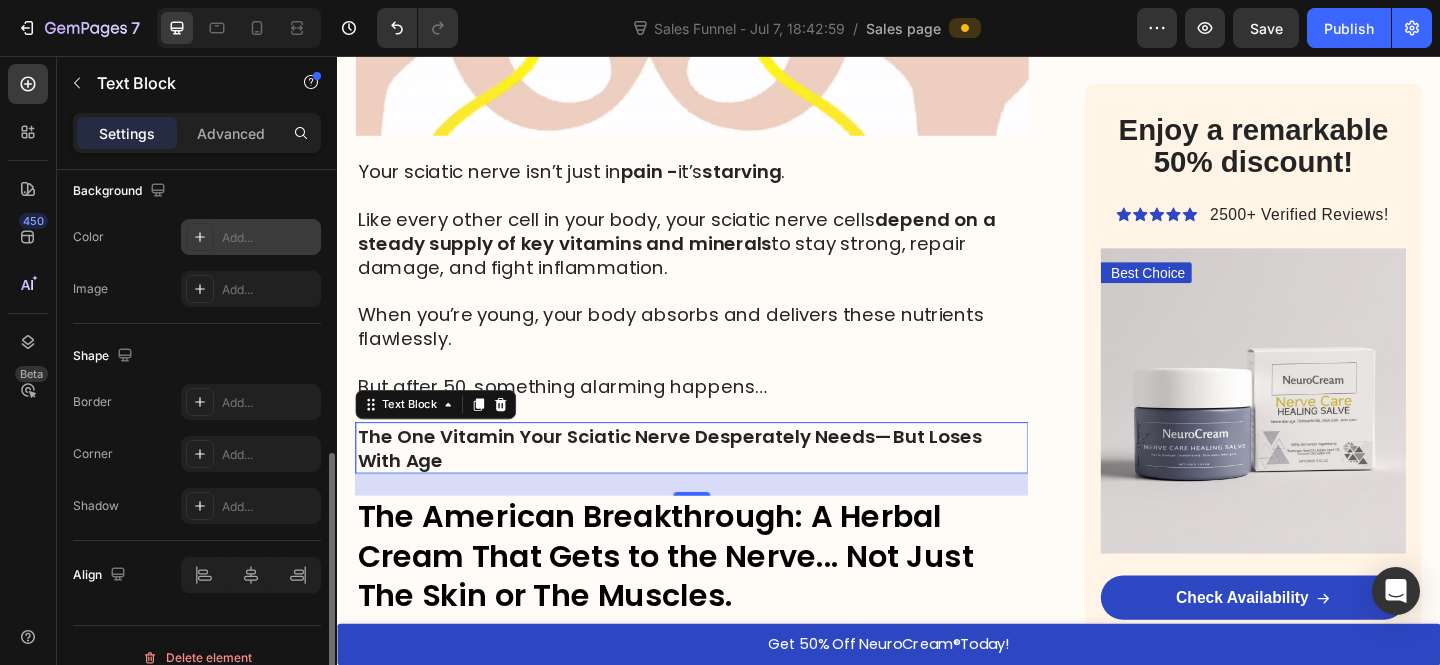 click on "Add..." at bounding box center [269, 238] 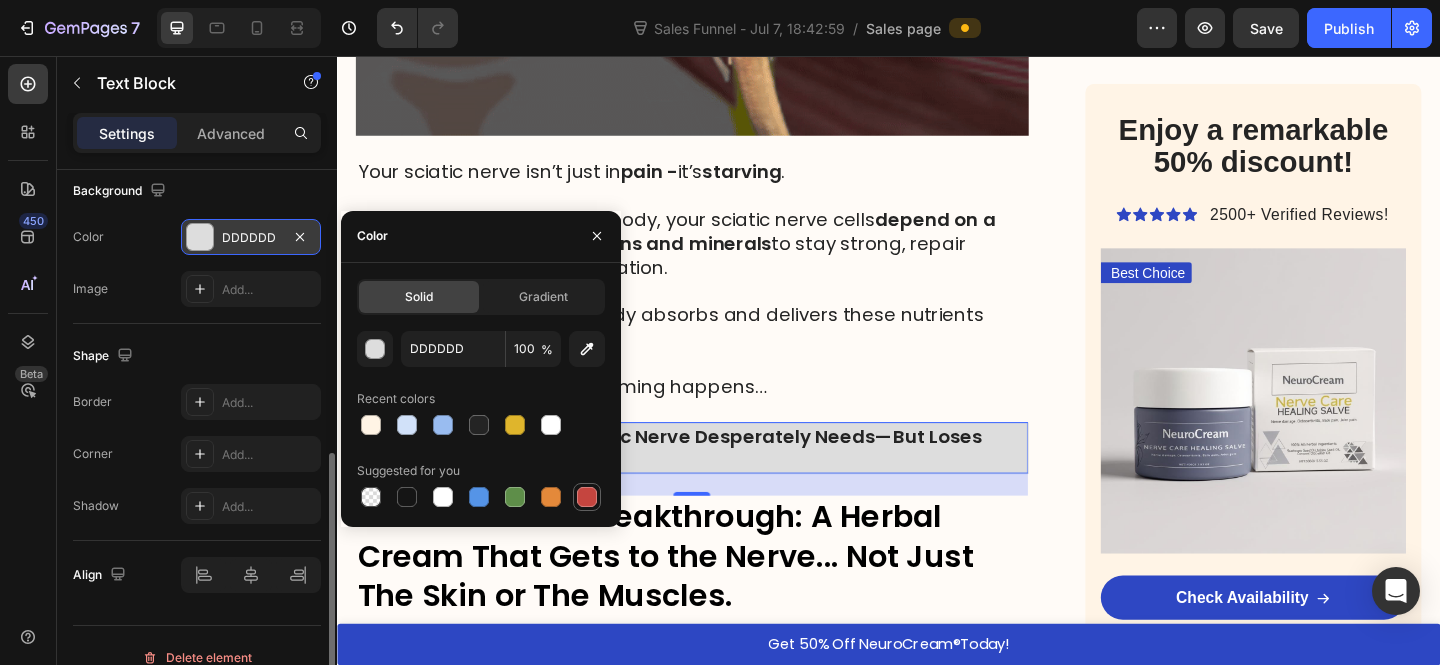 click at bounding box center [587, 497] 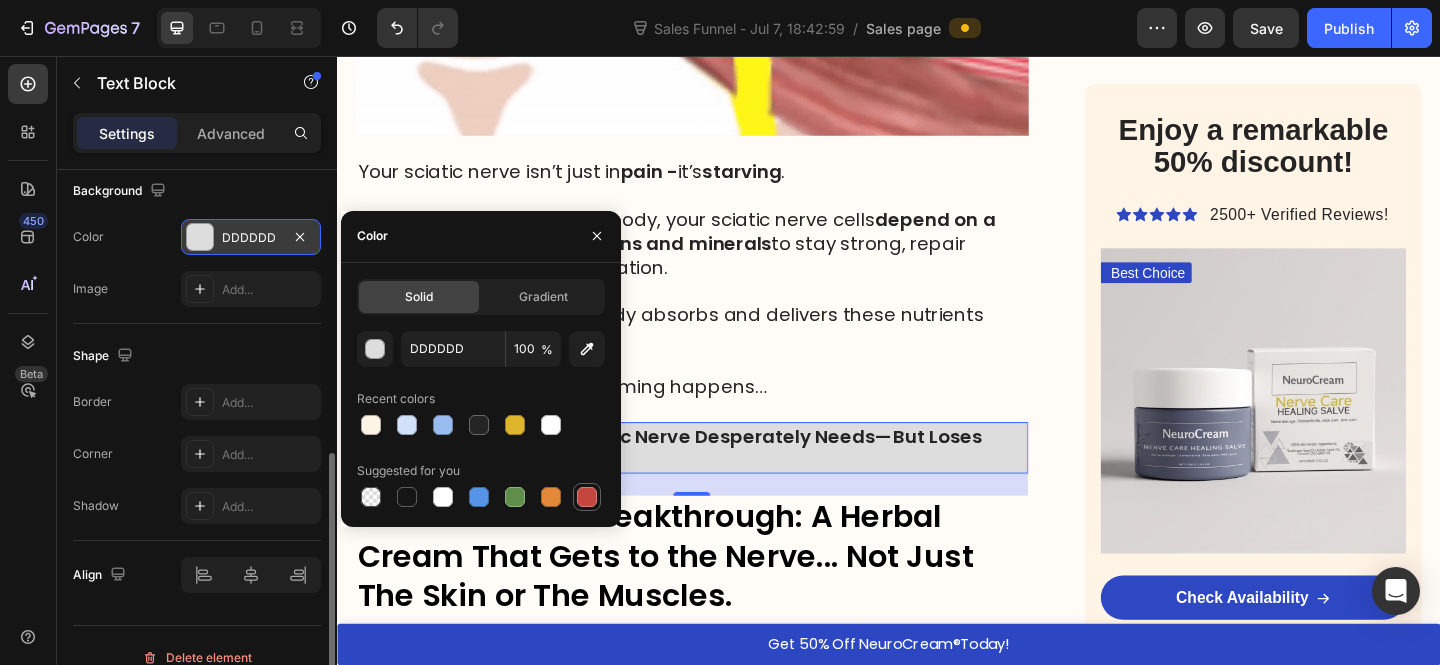 type on "C5453F" 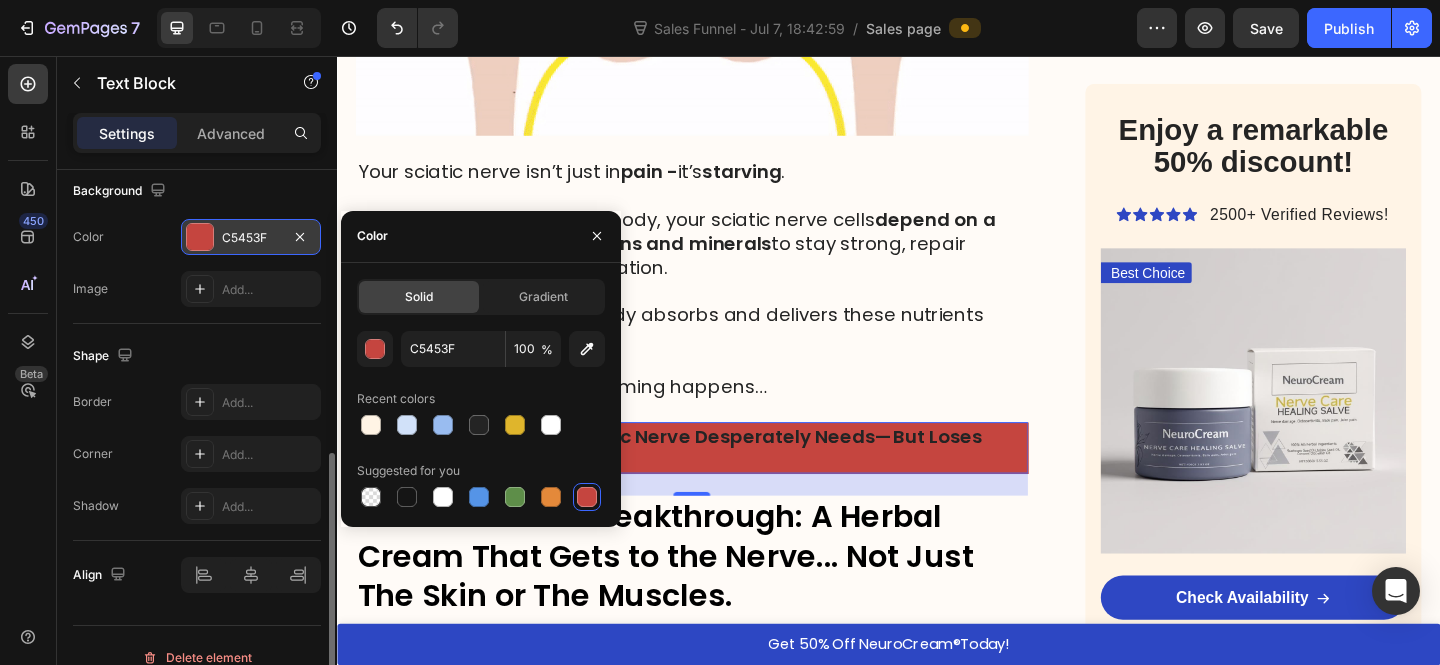 click at bounding box center (723, 390) 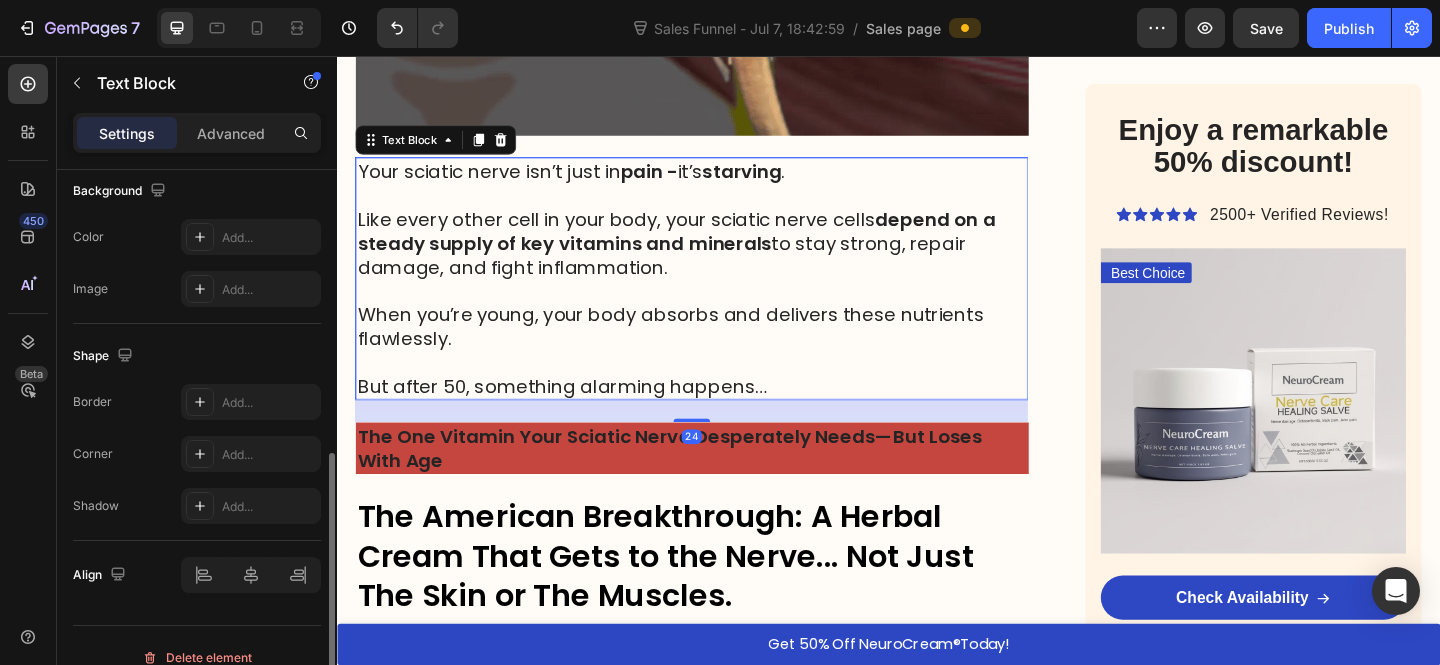 scroll, scrollTop: 609, scrollLeft: 0, axis: vertical 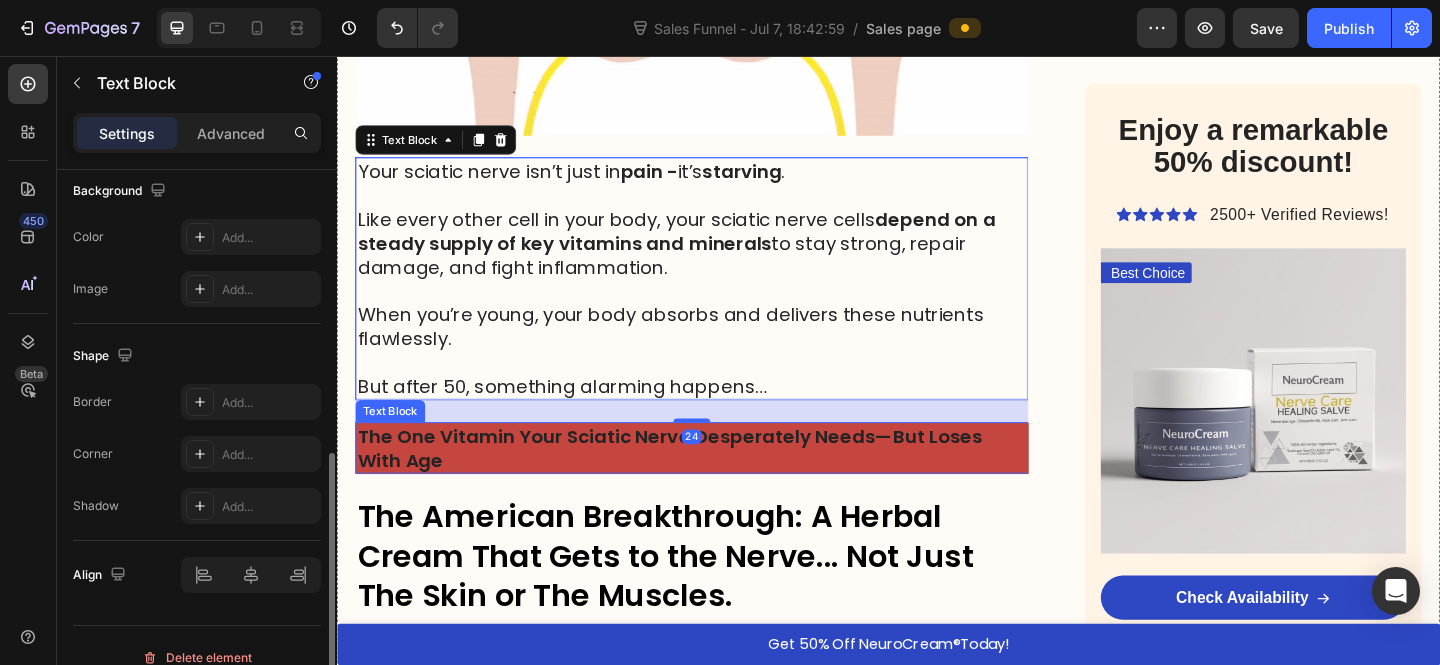 click on "The One Vitamin Your Sciatic Nerve Desperately Needs—But Loses With Age" at bounding box center (723, 483) 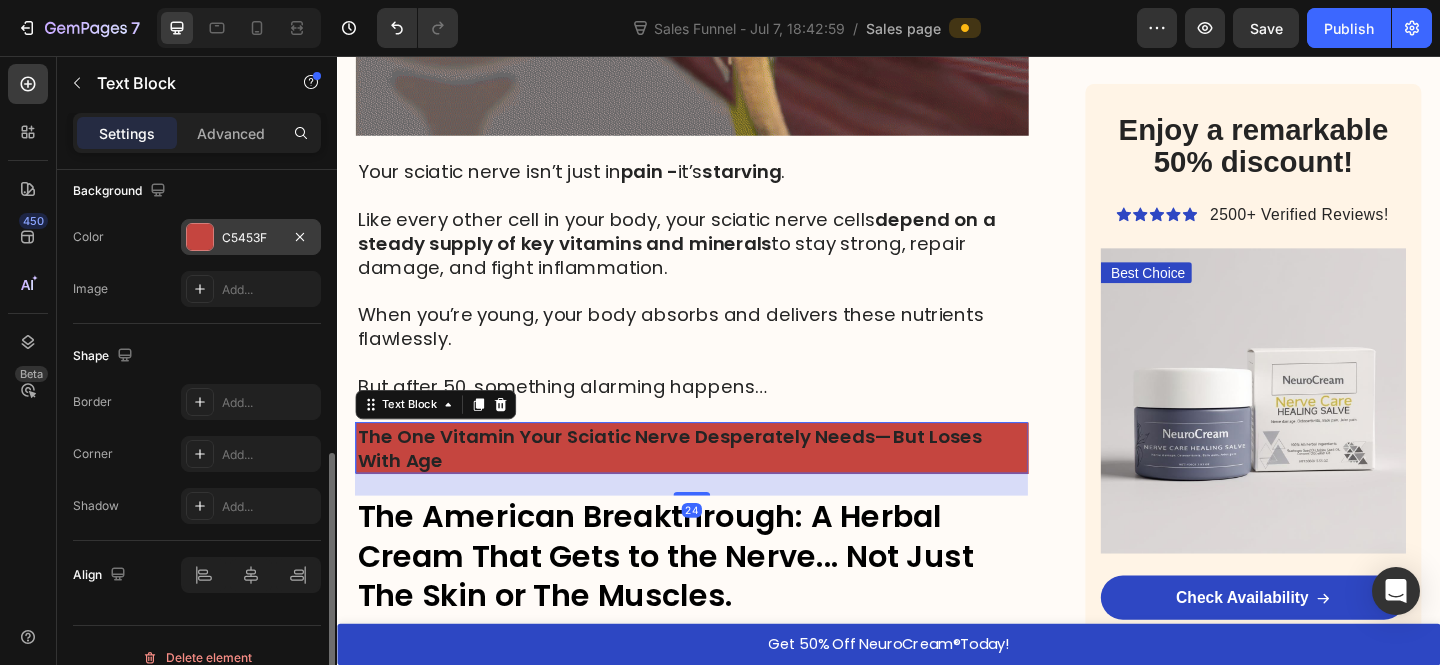 click on "C5453F" at bounding box center (251, 238) 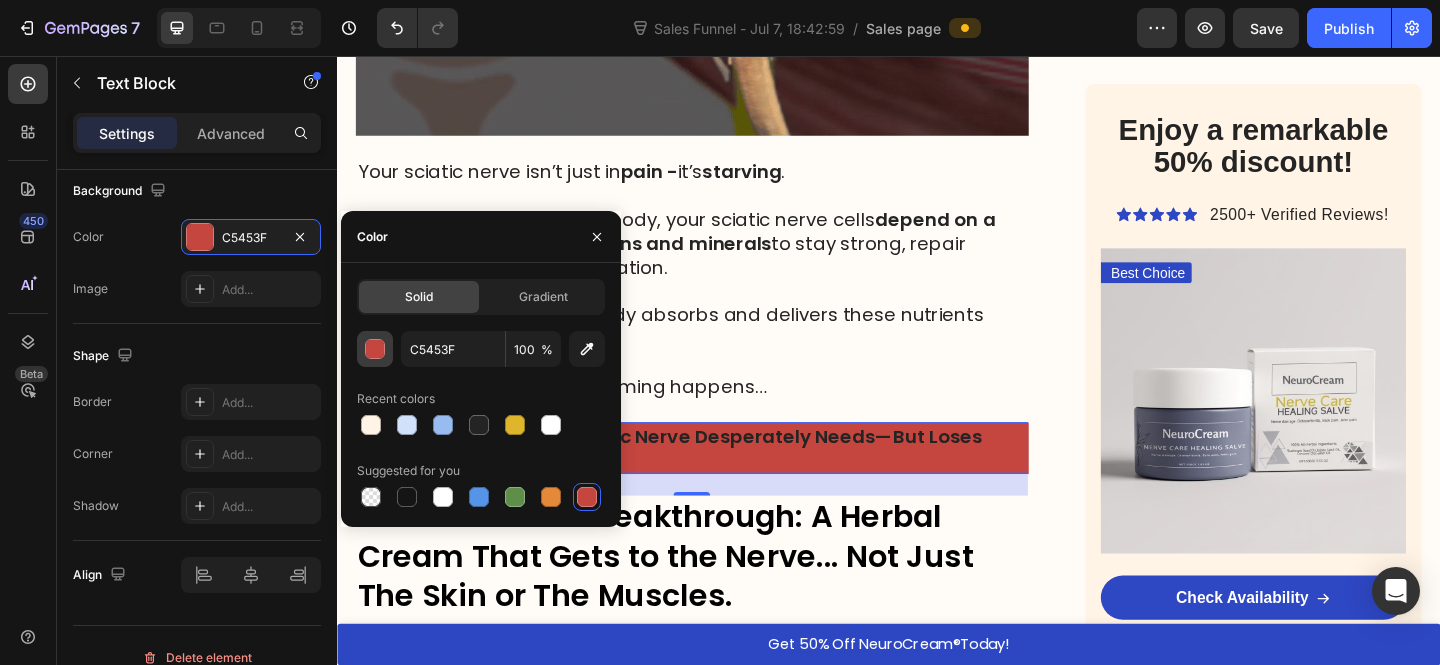 click at bounding box center [375, 349] 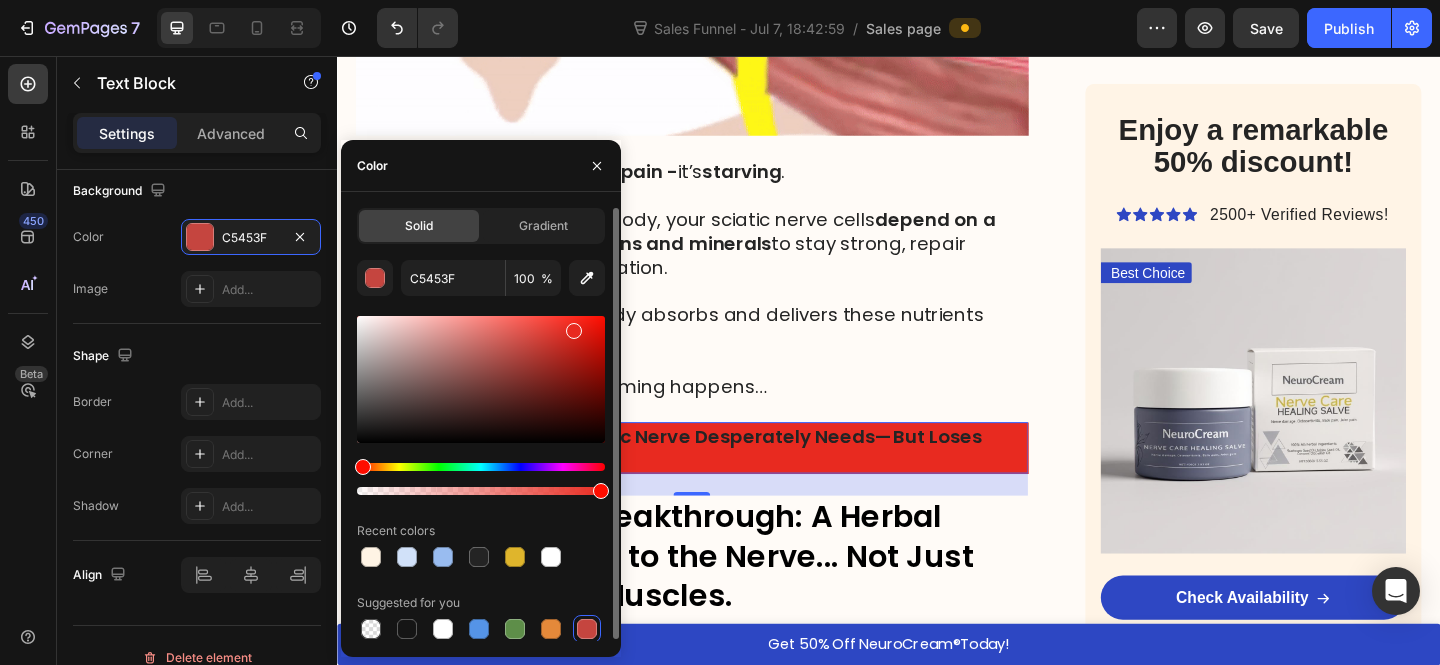 drag, startPoint x: 536, startPoint y: 359, endPoint x: 571, endPoint y: 327, distance: 47.423622 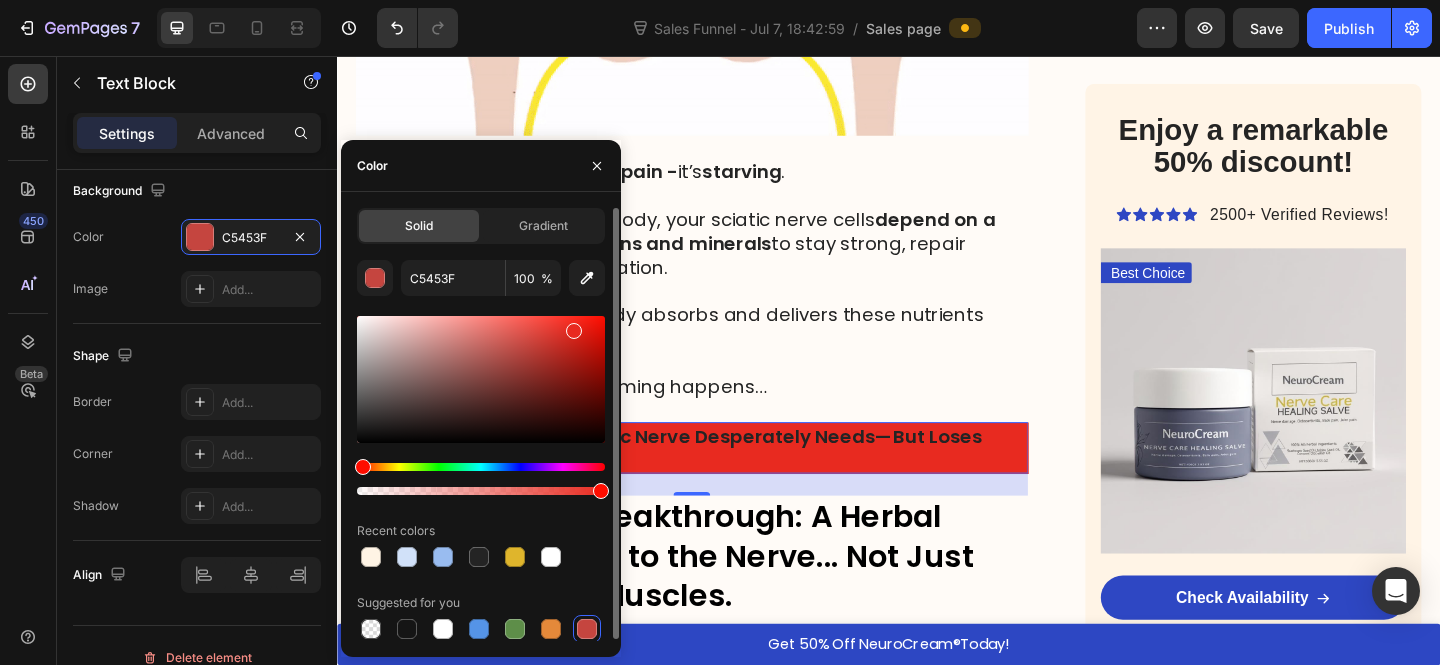 click at bounding box center [481, 379] 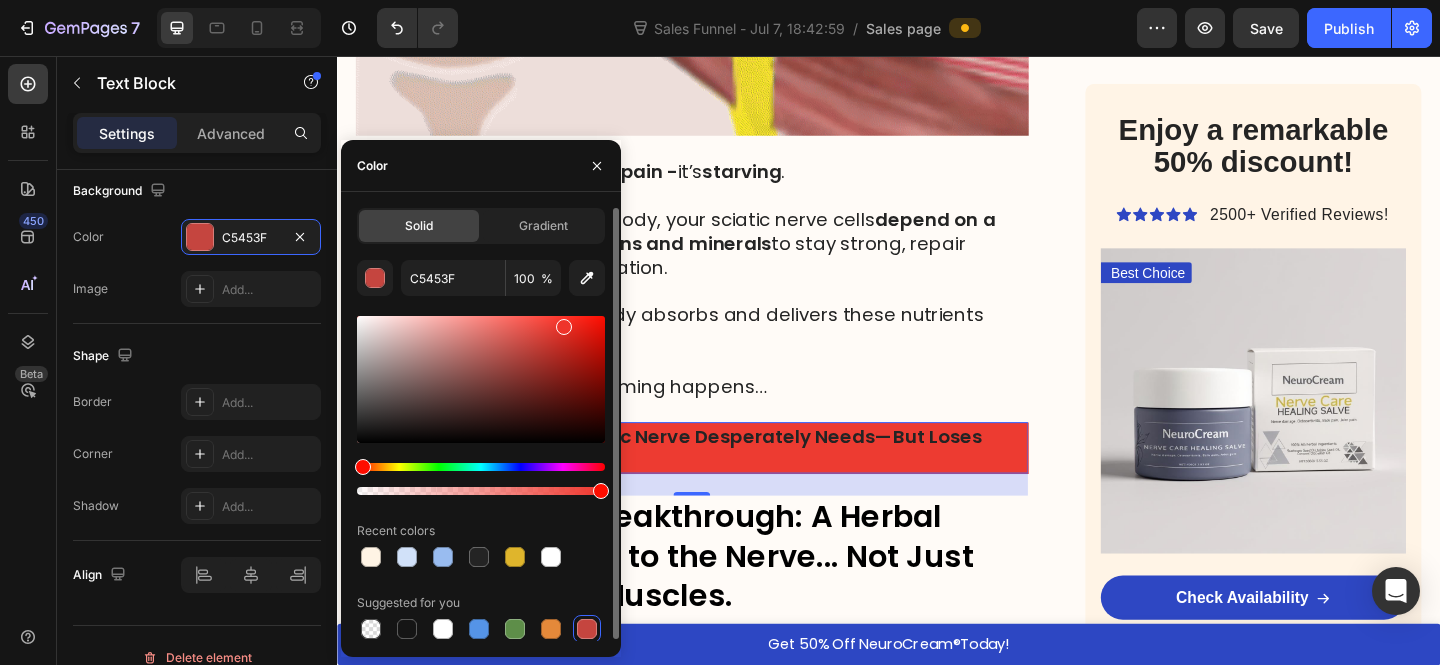 drag, startPoint x: 577, startPoint y: 329, endPoint x: 561, endPoint y: 323, distance: 17.088007 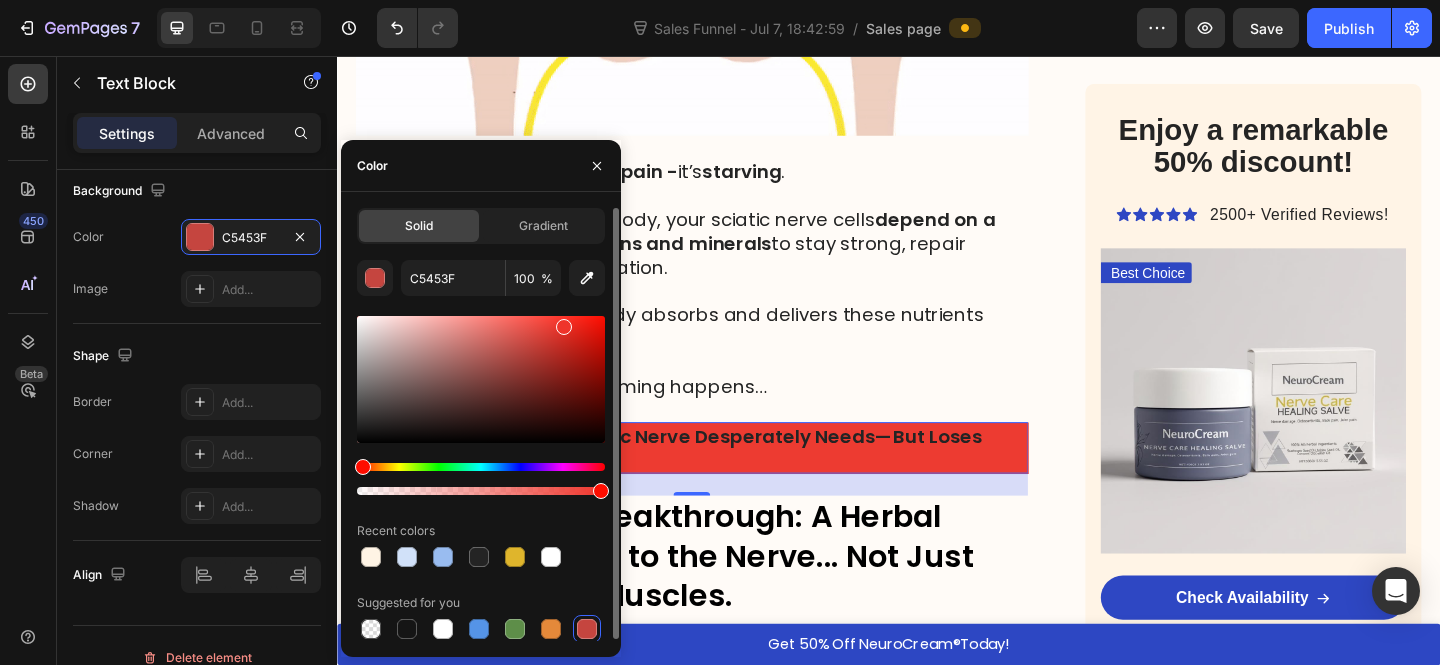 click at bounding box center [564, 327] 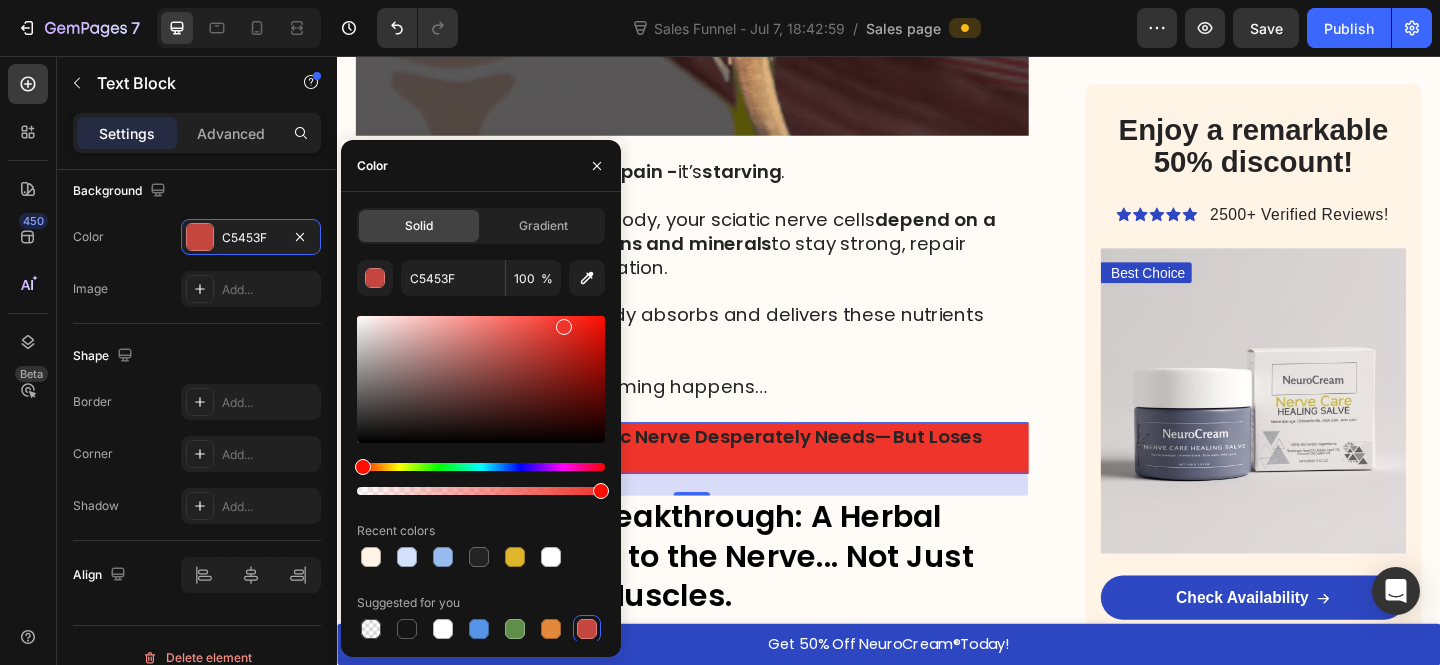 click on "24" at bounding box center [723, 523] 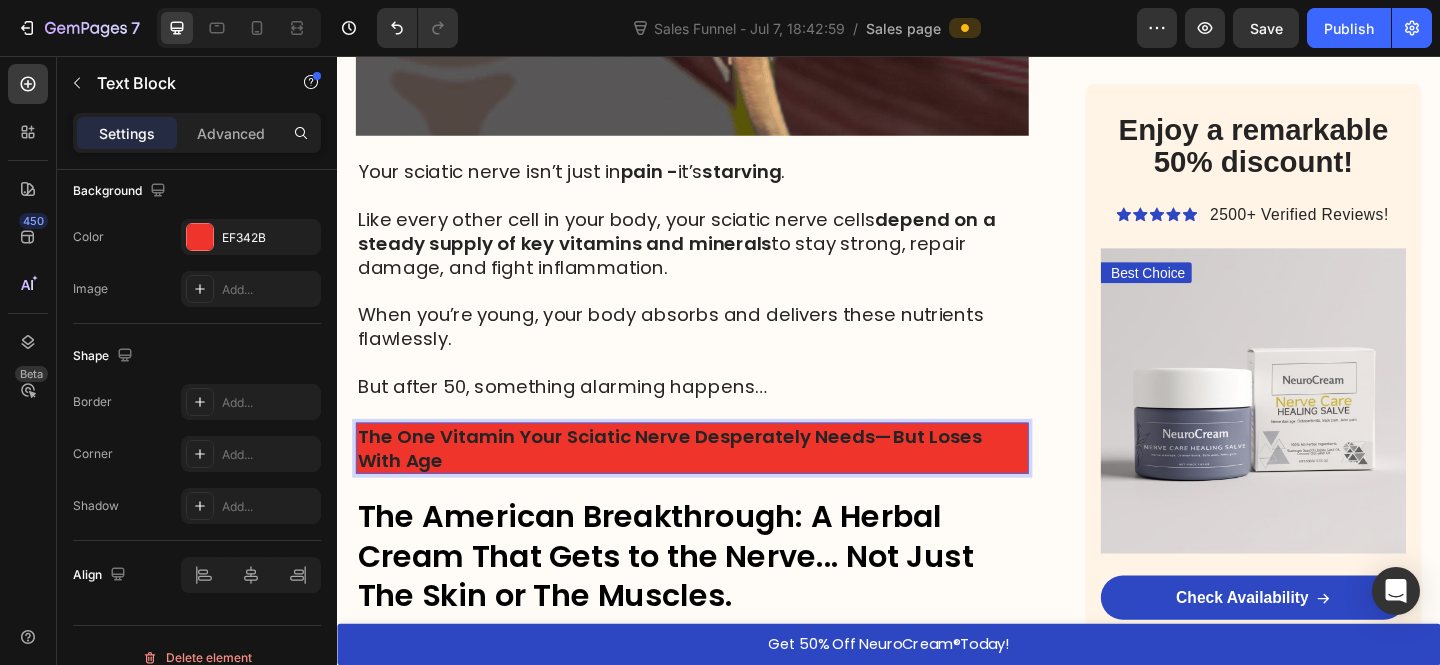 click on "The One Vitamin Your Sciatic Nerve Desperately Needs—But Loses With Age" at bounding box center [723, 483] 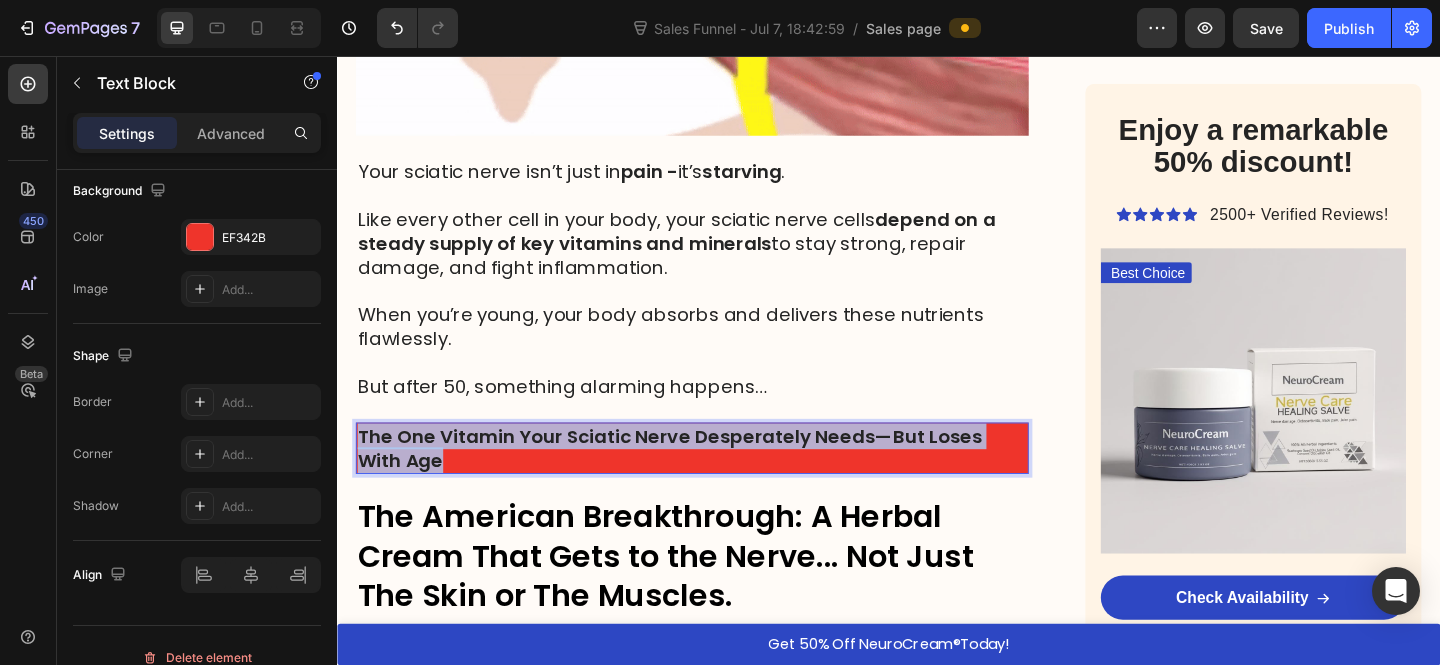 click on "The One Vitamin Your Sciatic Nerve Desperately Needs—But Loses With Age" at bounding box center [723, 483] 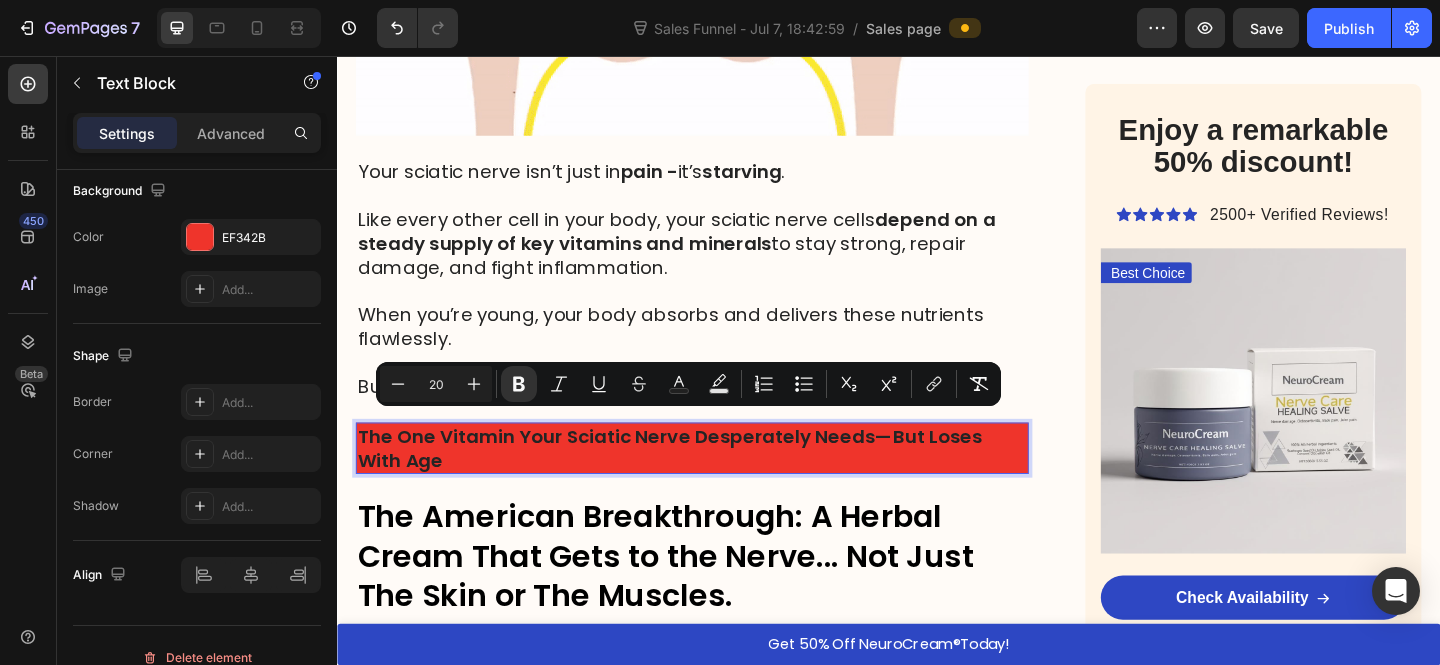 click on "The One Vitamin Your Sciatic Nerve Desperately Needs—But Loses With Age" at bounding box center (723, 483) 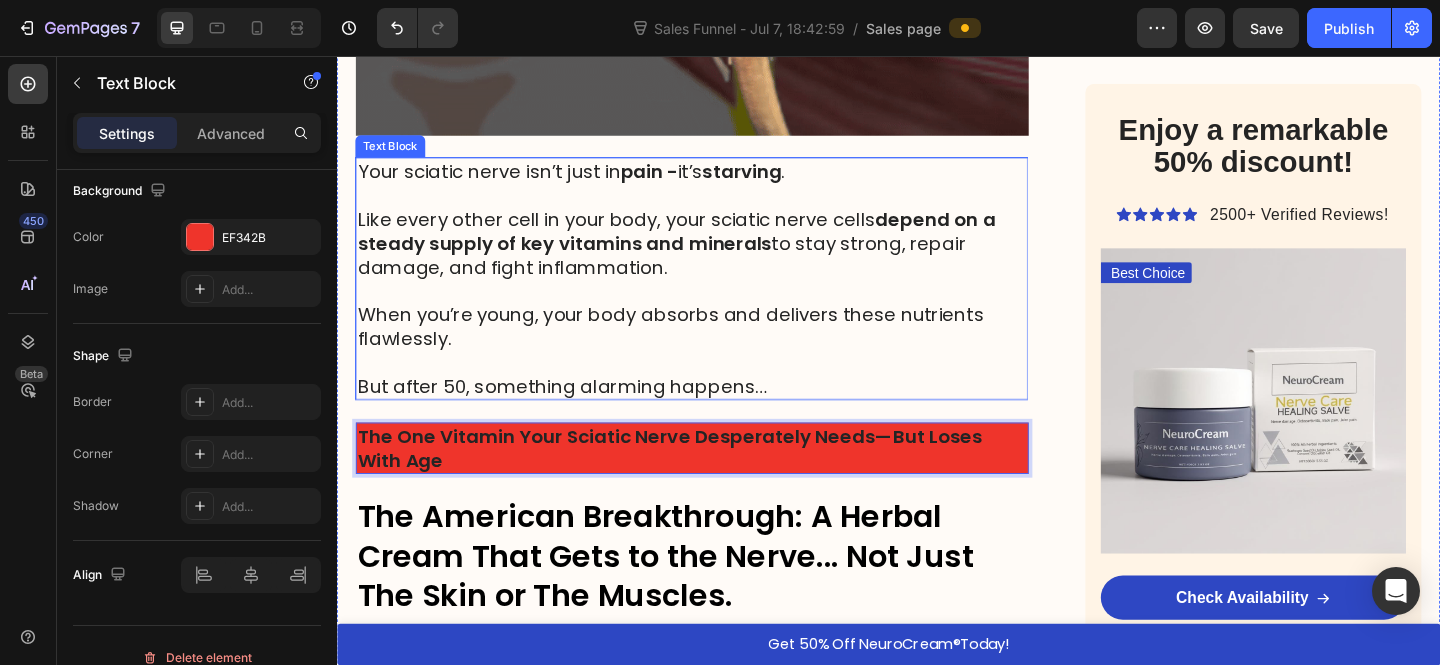 click at bounding box center (723, 390) 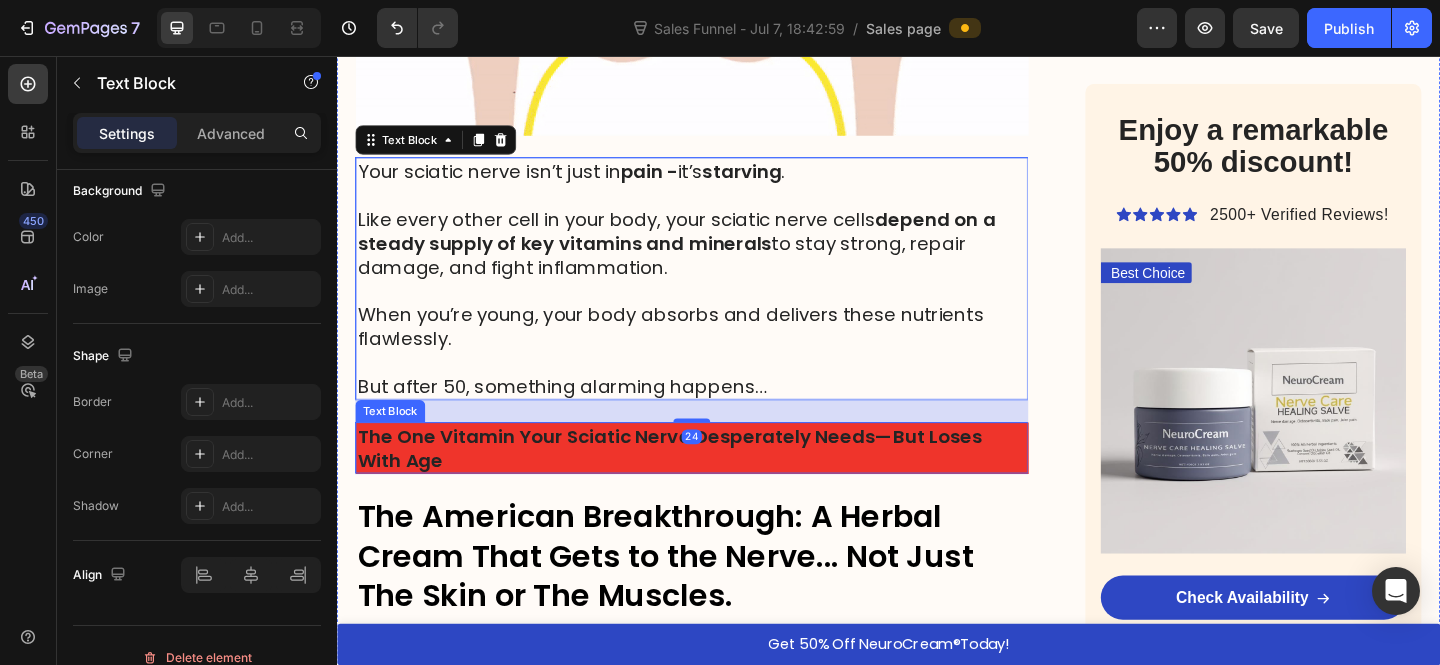 click on "The One Vitamin Your Sciatic Nerve Desperately Needs—But Loses With Age" at bounding box center (698, 483) 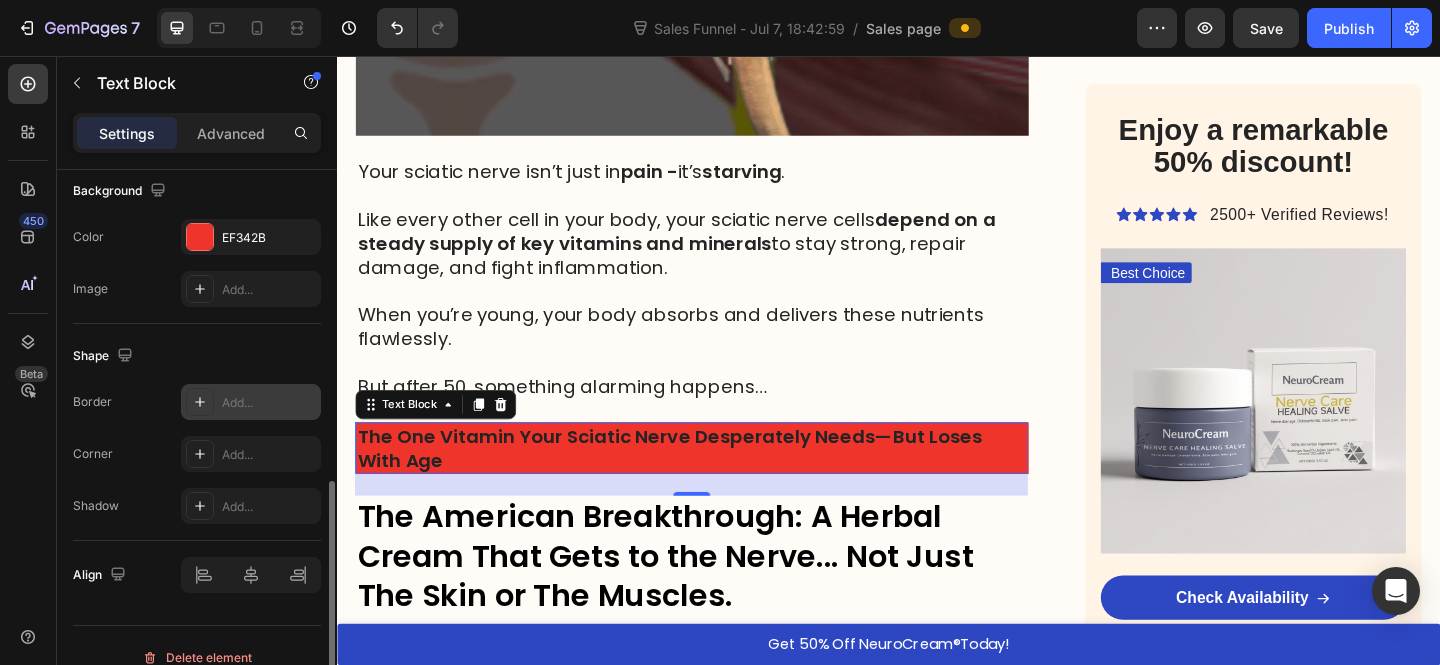 scroll, scrollTop: 633, scrollLeft: 0, axis: vertical 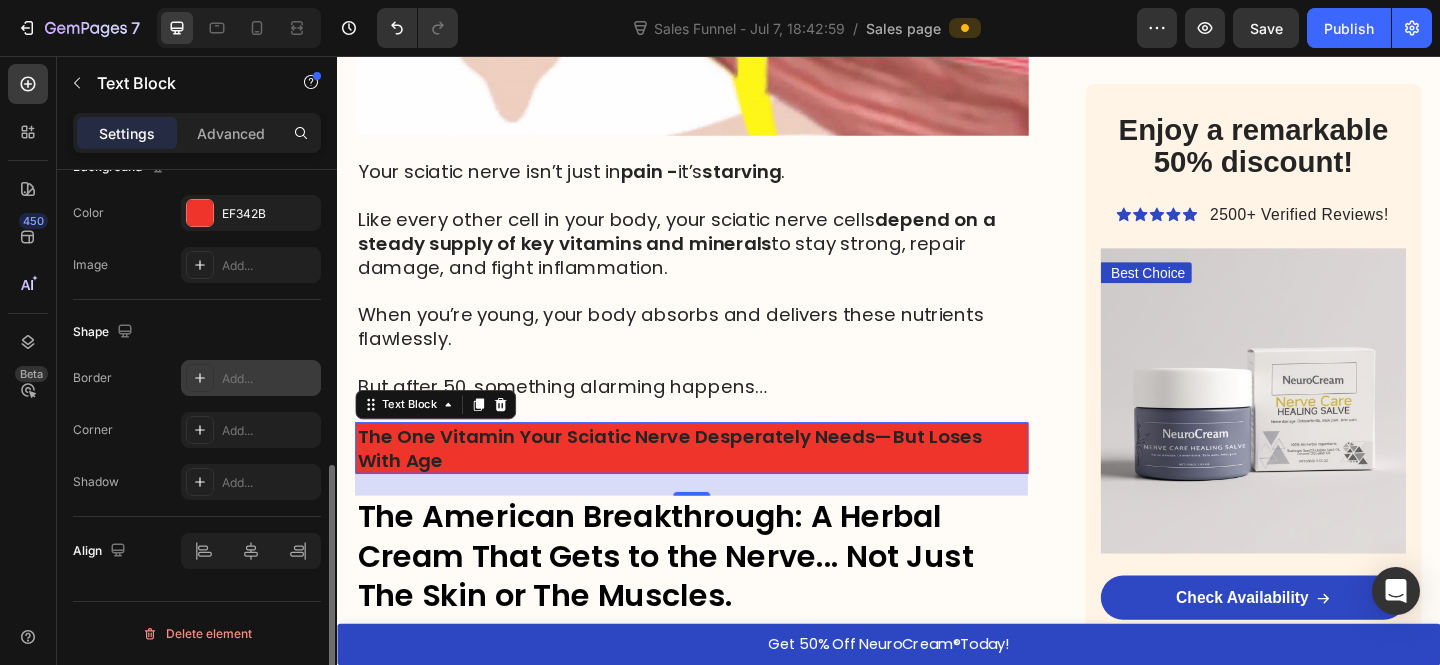 click on "Add..." at bounding box center [269, 379] 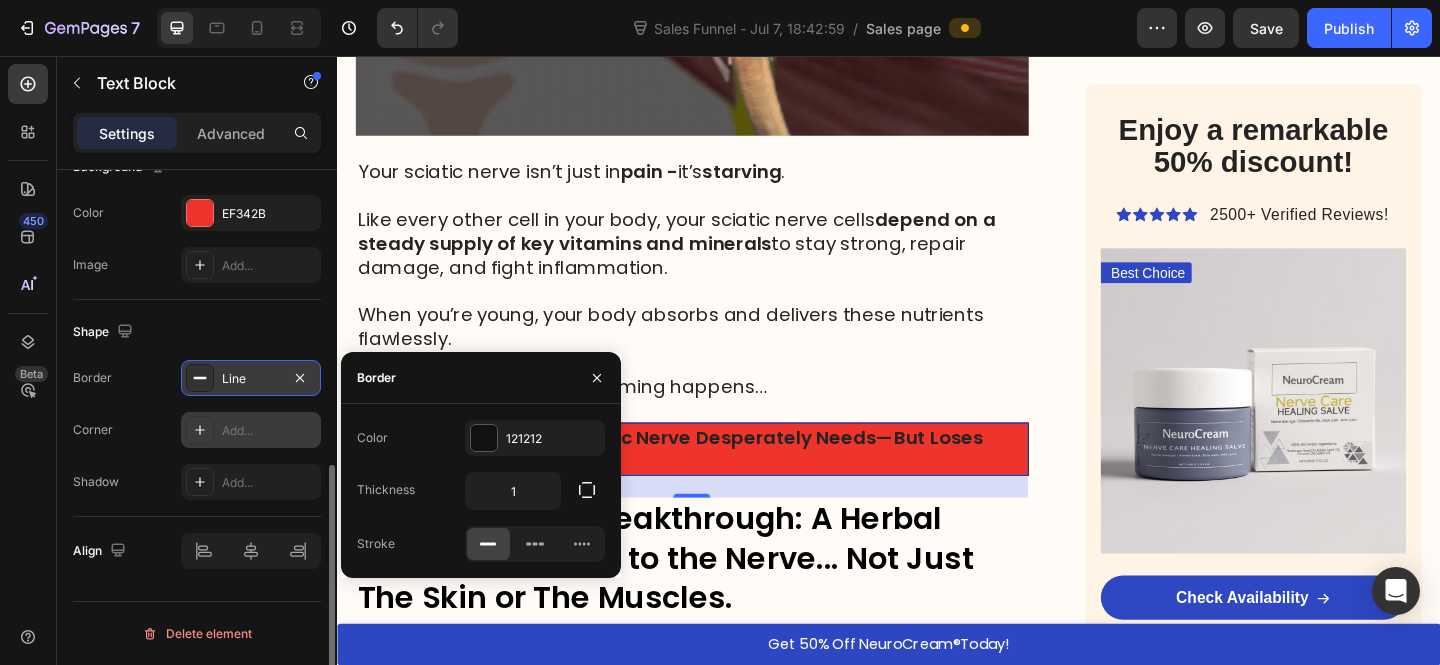 click on "Add..." at bounding box center (269, 431) 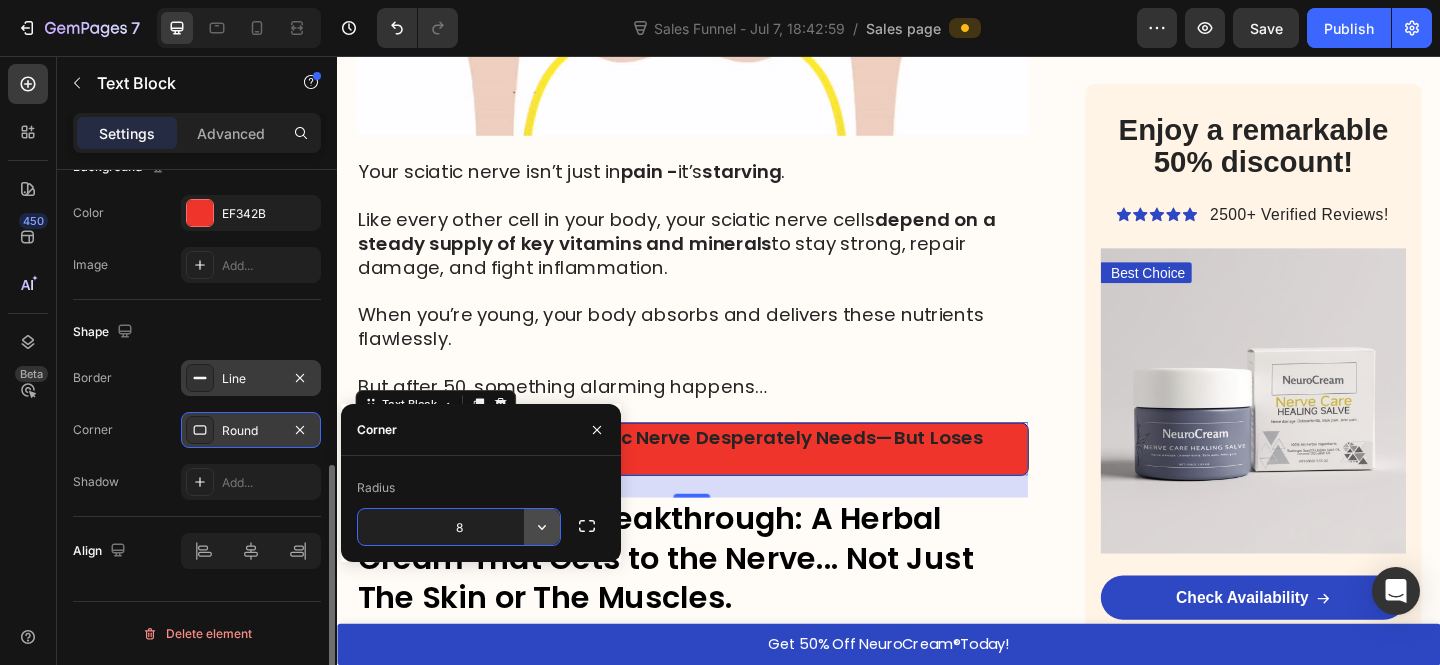 click 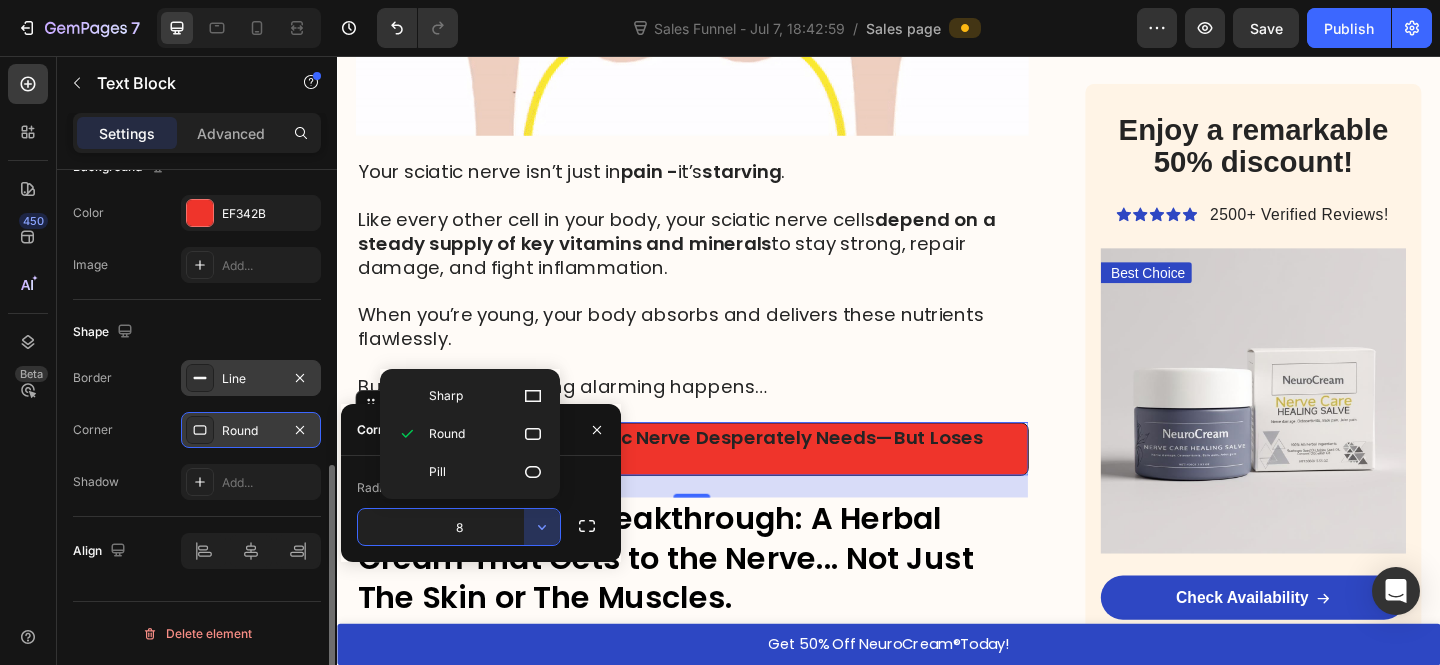 click on "8" at bounding box center (459, 527) 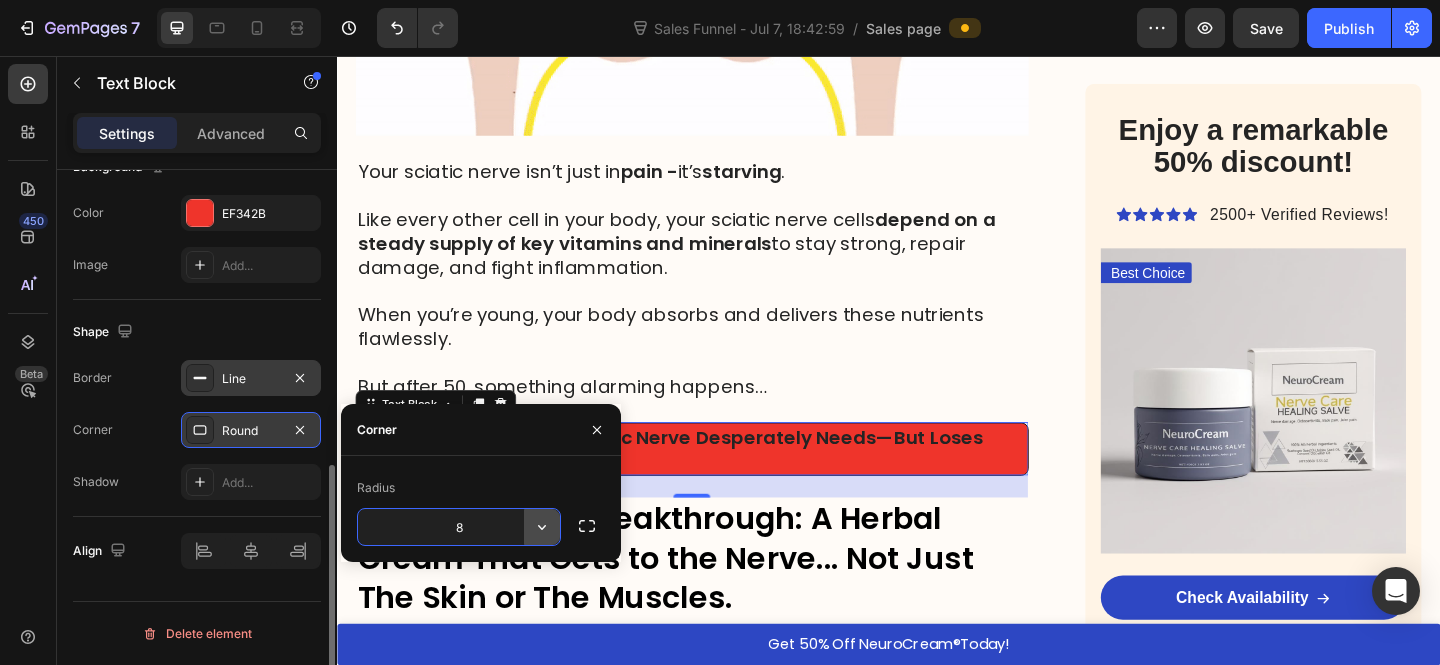click 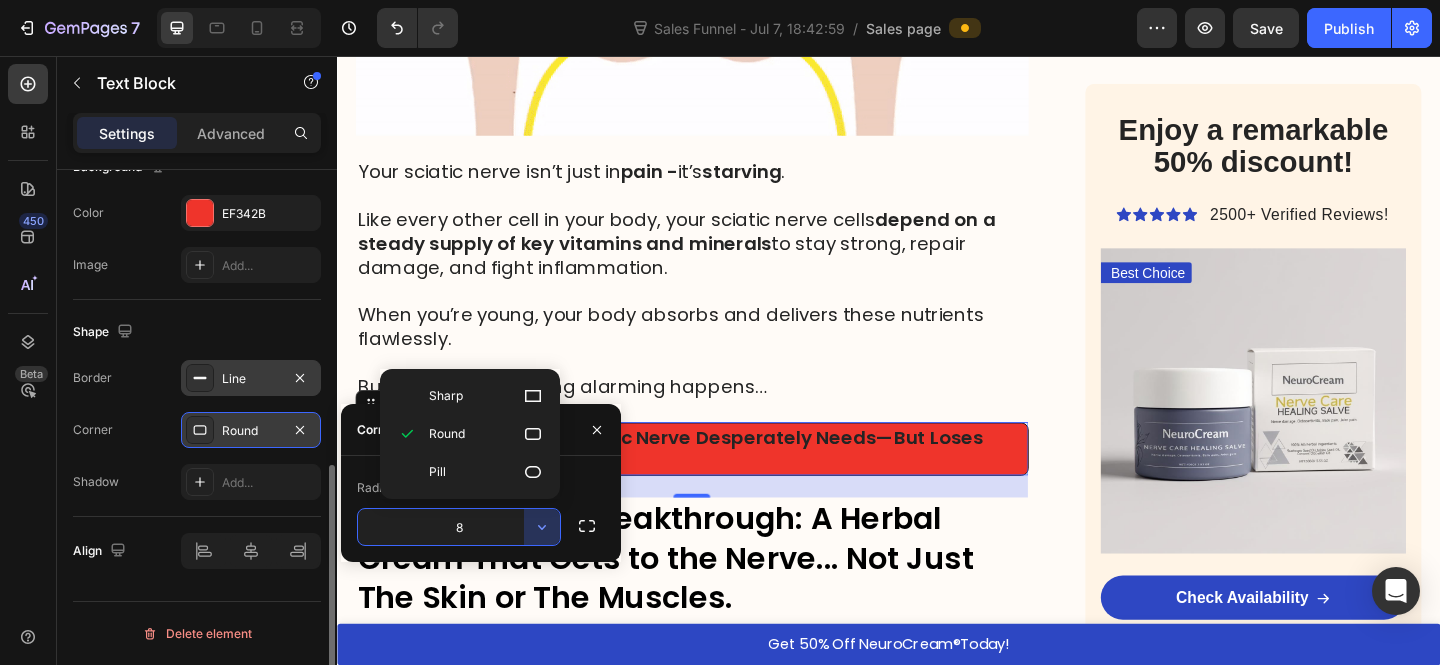 click on "8" at bounding box center (459, 527) 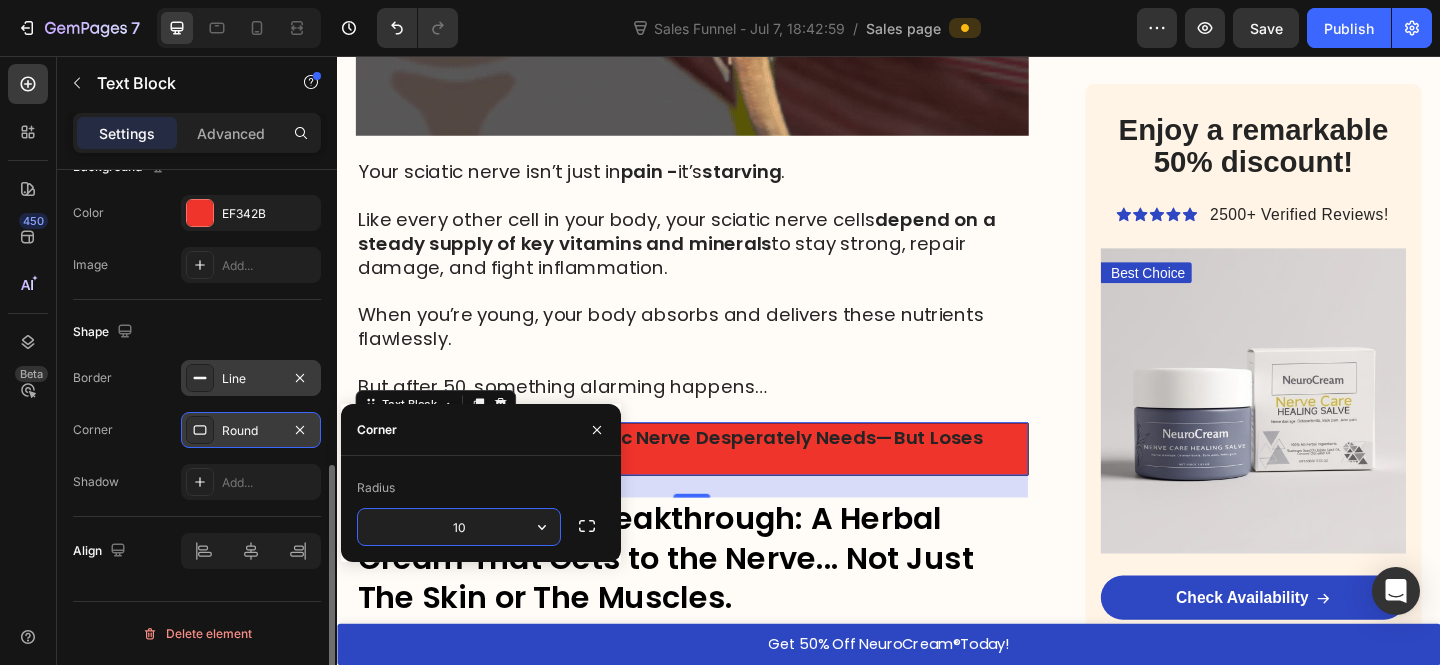type on "10" 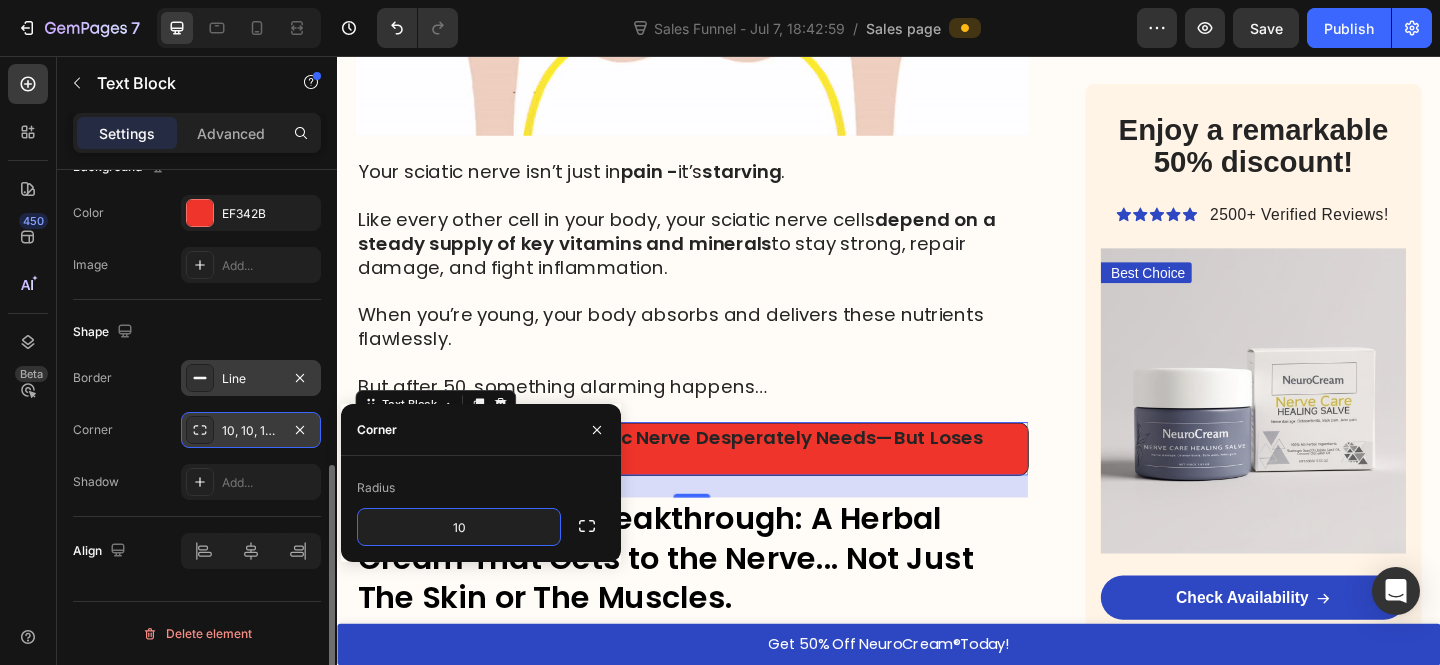 click on "When you’re young, your body absorbs and delivers these nutrients flawlessly." at bounding box center [723, 351] 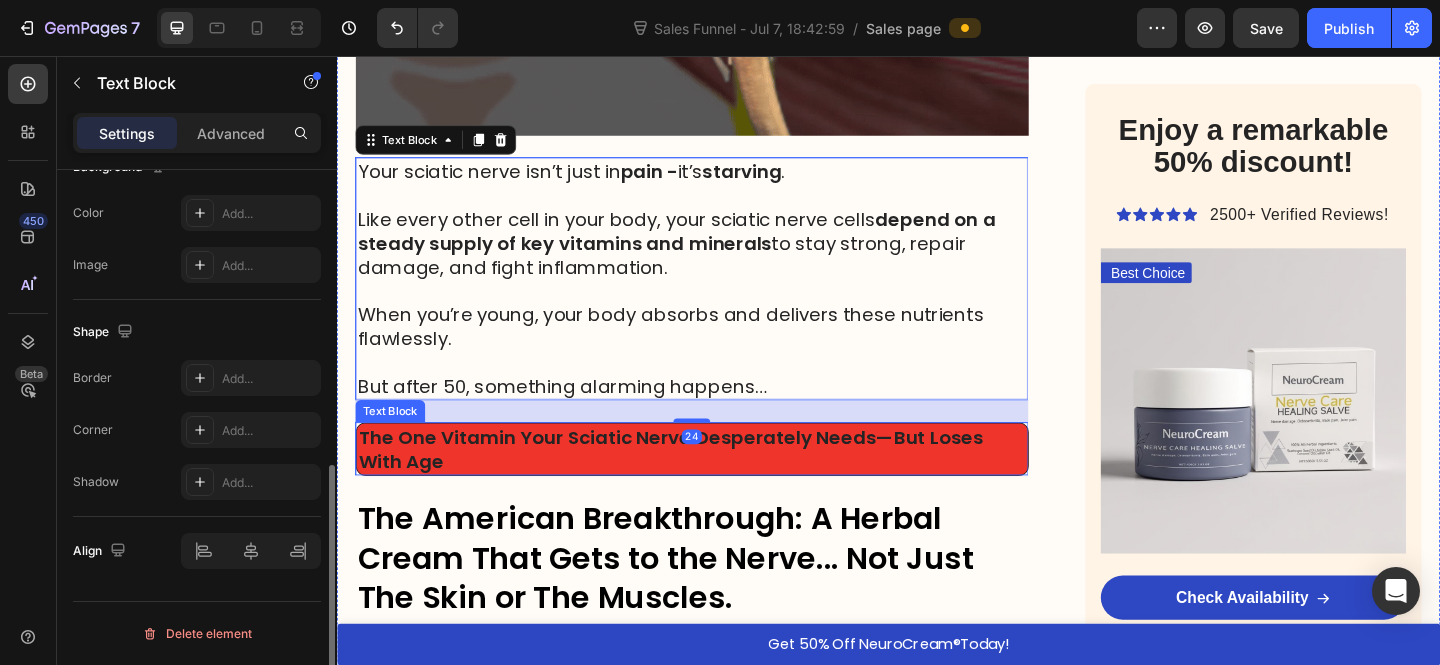 click on "The One Vitamin Your Sciatic Nerve Desperately Needs—But Loses With Age" at bounding box center (723, 484) 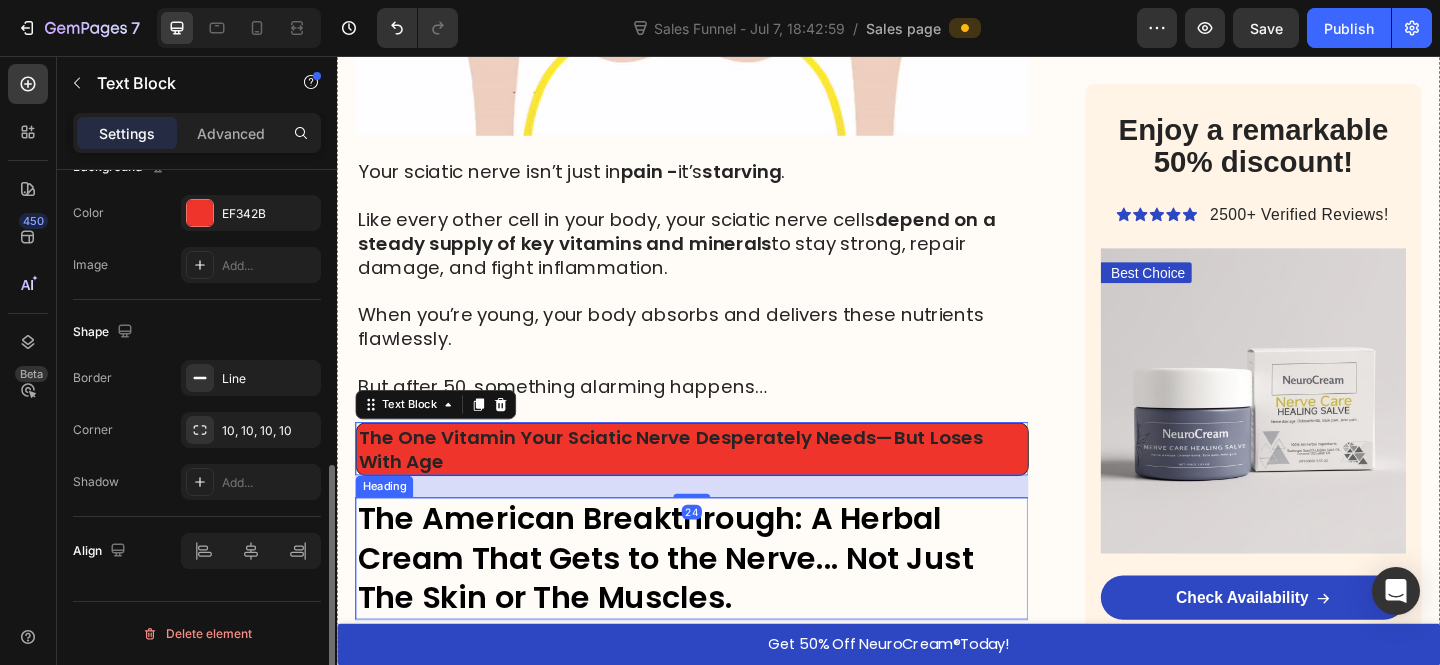 click on "The American Breakthrough: A Herbal Cream That Gets to the Nerve... Not Just The Skin or The Muscles." at bounding box center (723, 603) 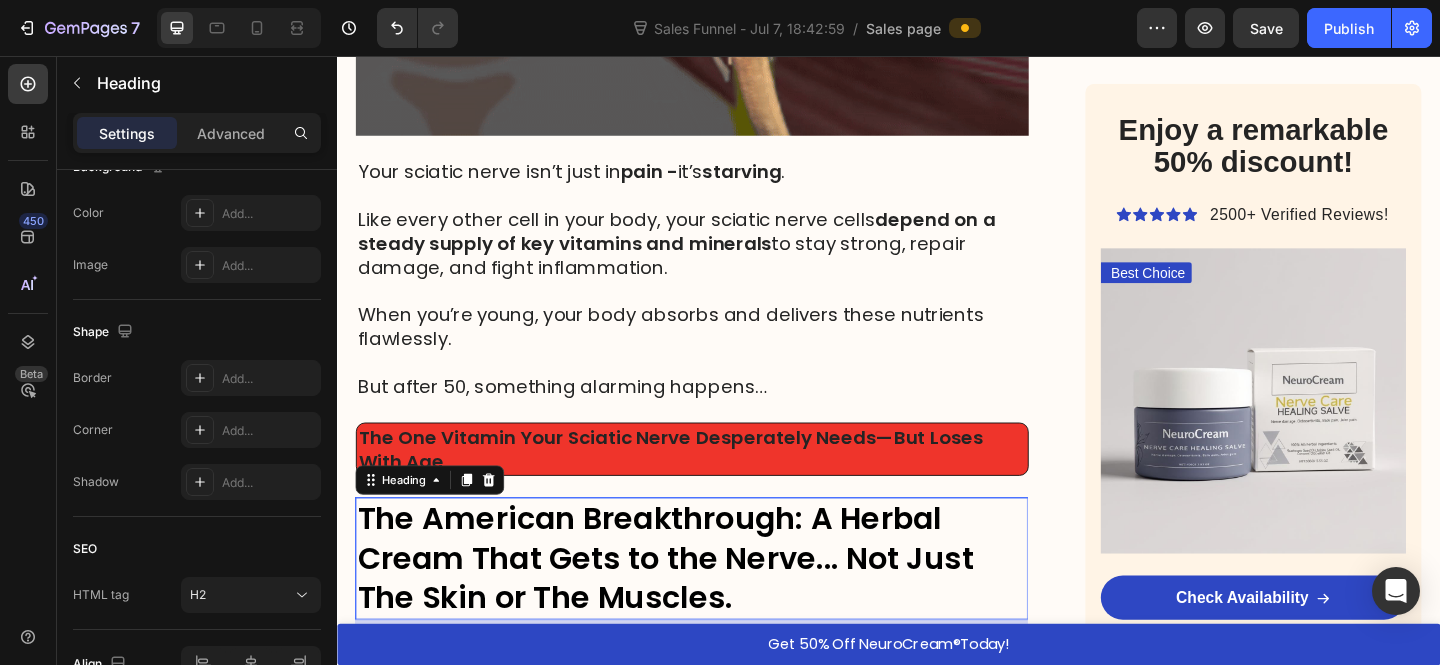 scroll, scrollTop: 0, scrollLeft: 0, axis: both 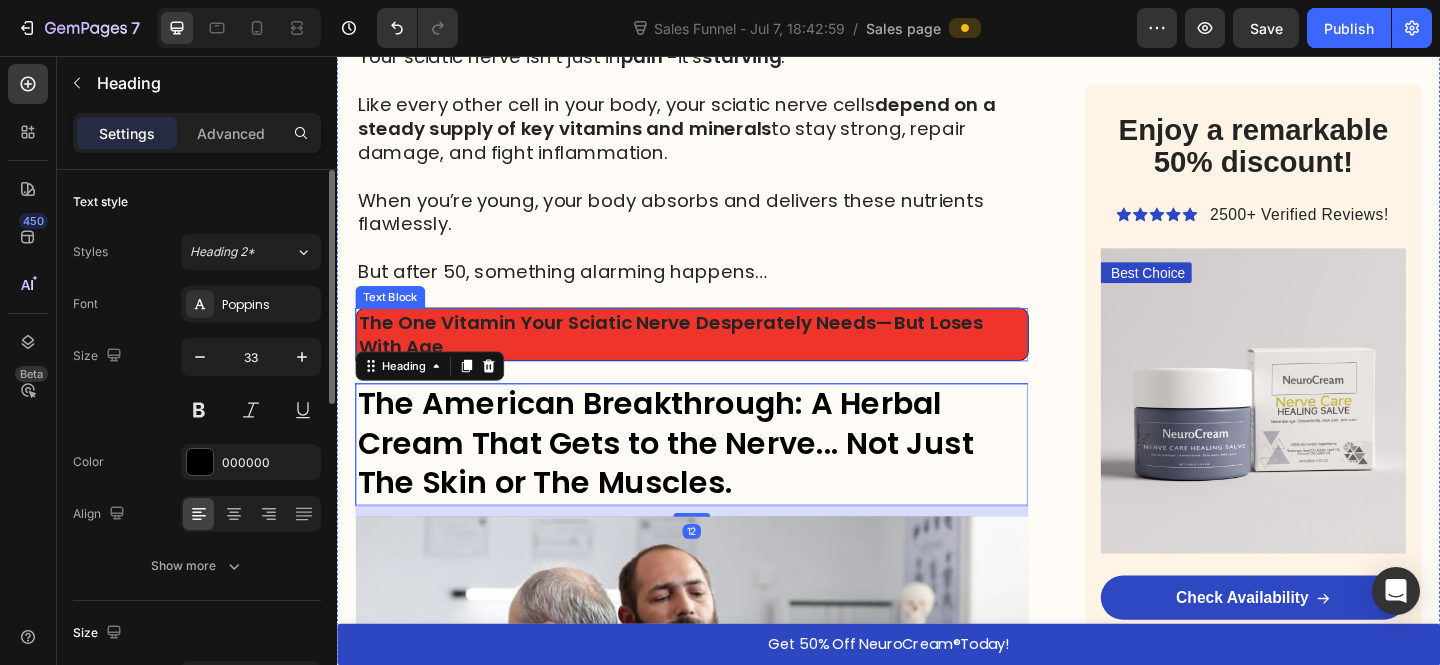 click on "The One Vitamin Your Sciatic Nerve Desperately Needs—But Loses With Age" at bounding box center [699, 359] 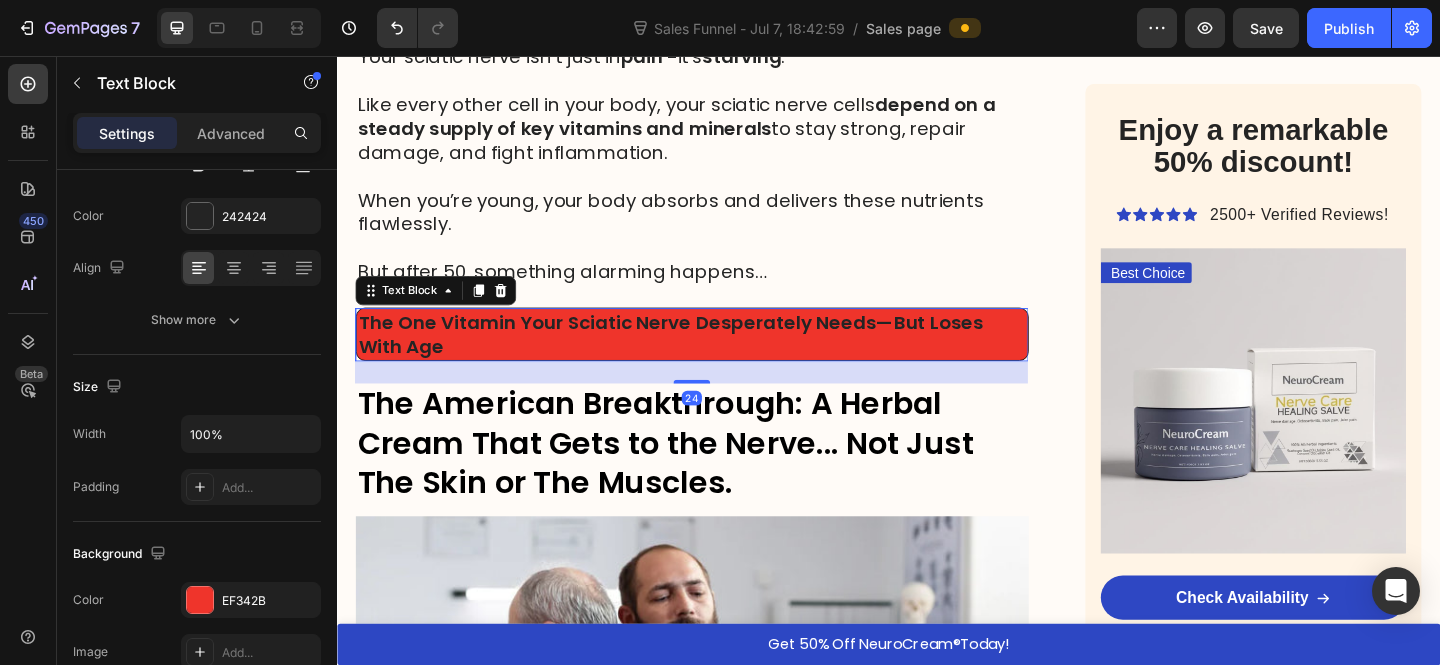 scroll, scrollTop: 633, scrollLeft: 0, axis: vertical 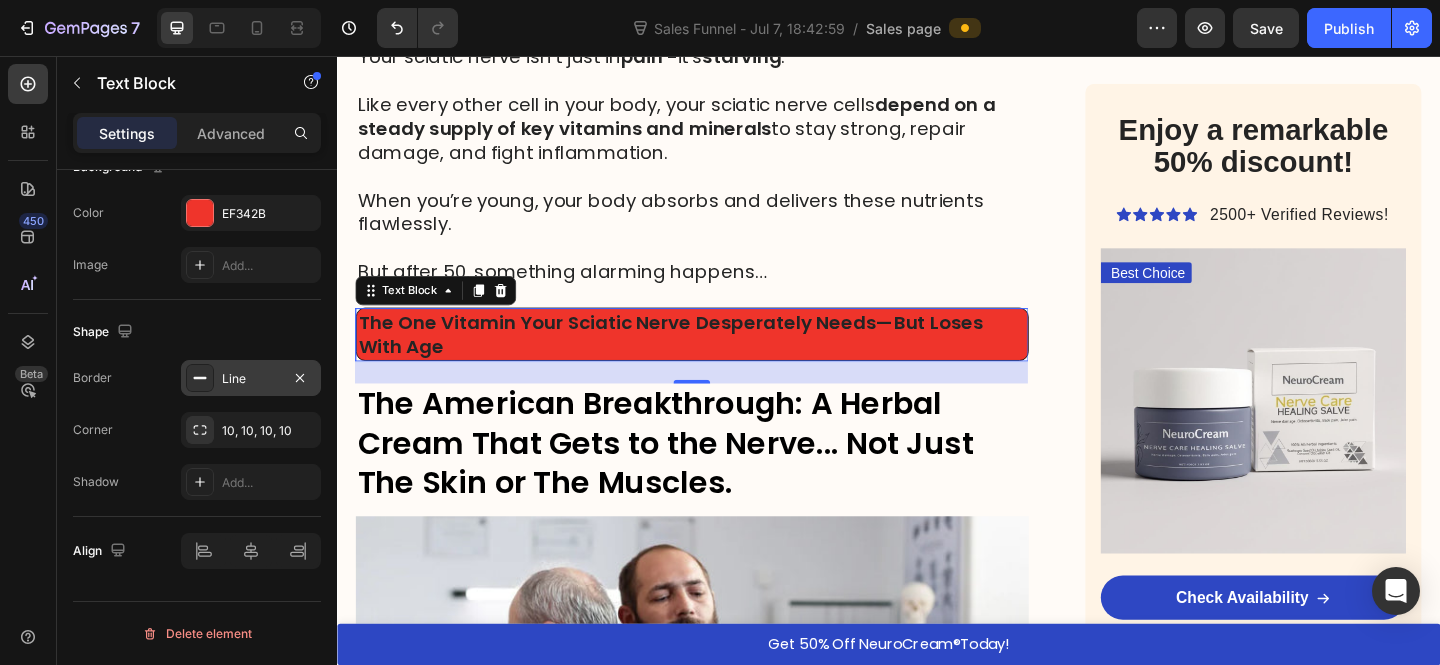 click on "Line" at bounding box center [251, 379] 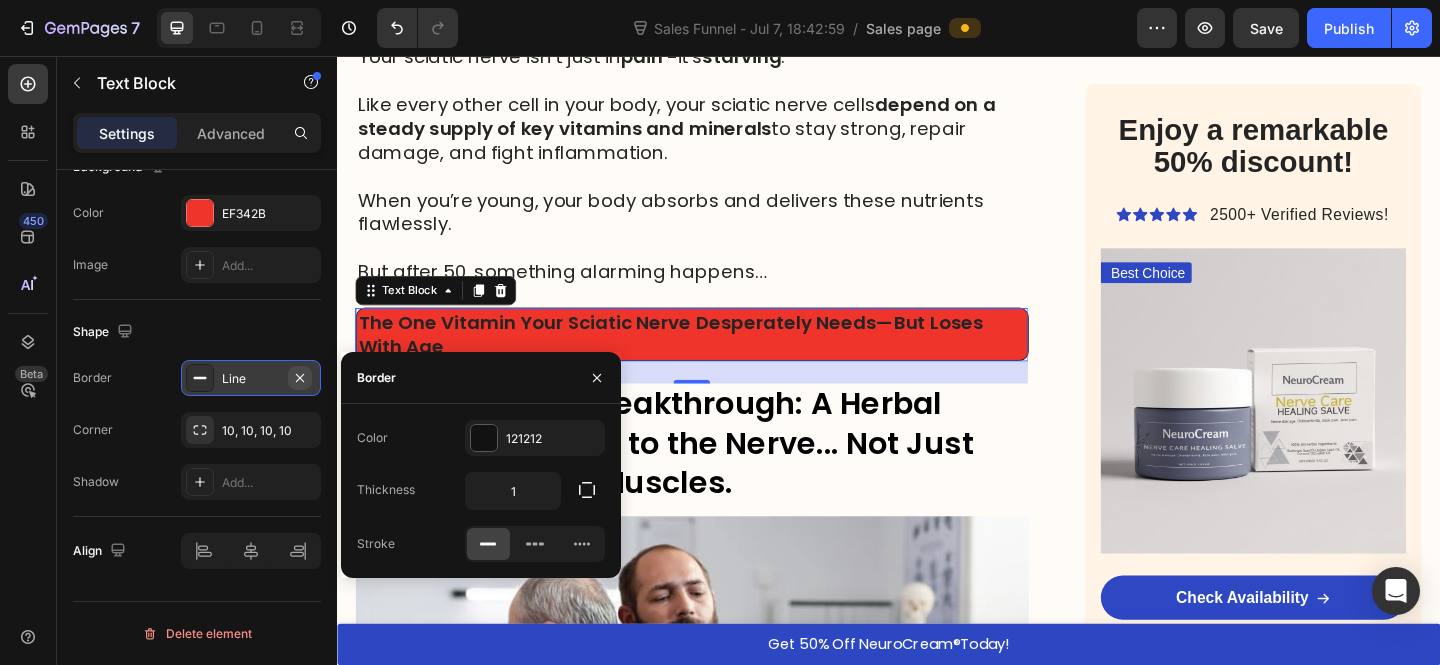 click 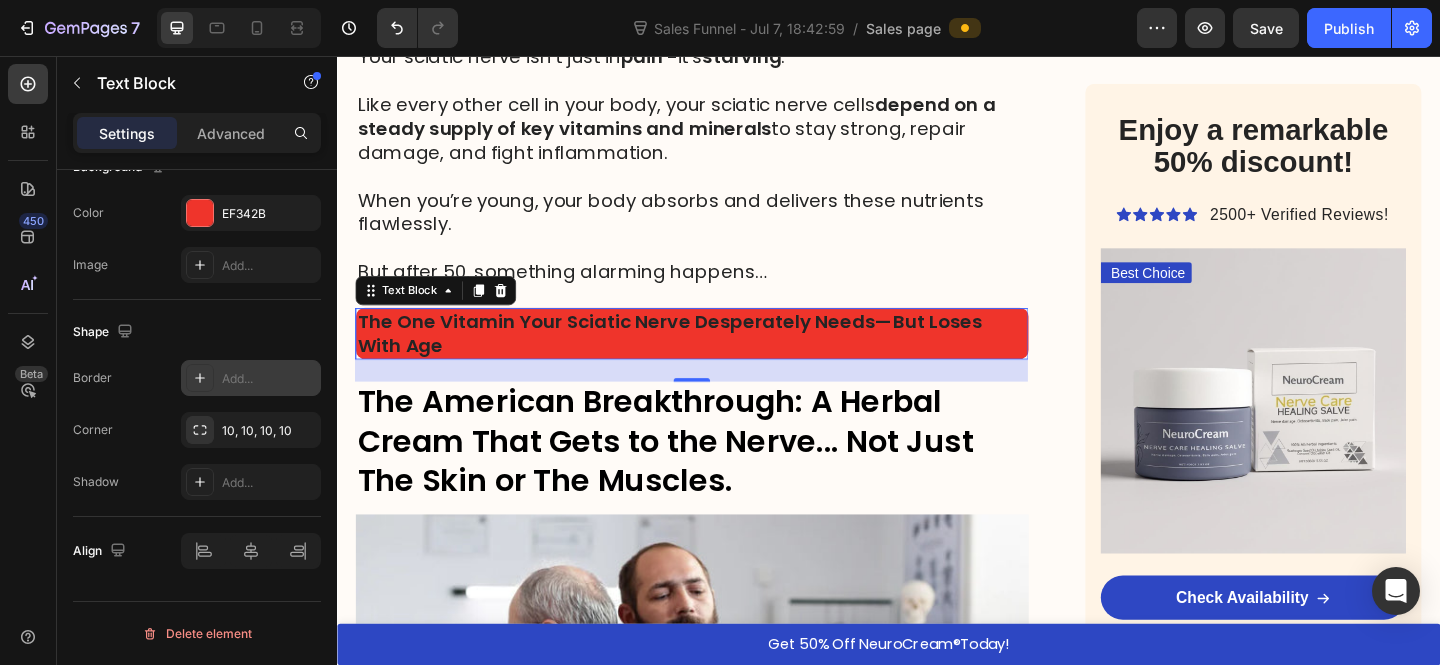 click on "When you’re young, your body absorbs and delivers these nutrients flawlessly." at bounding box center (723, 226) 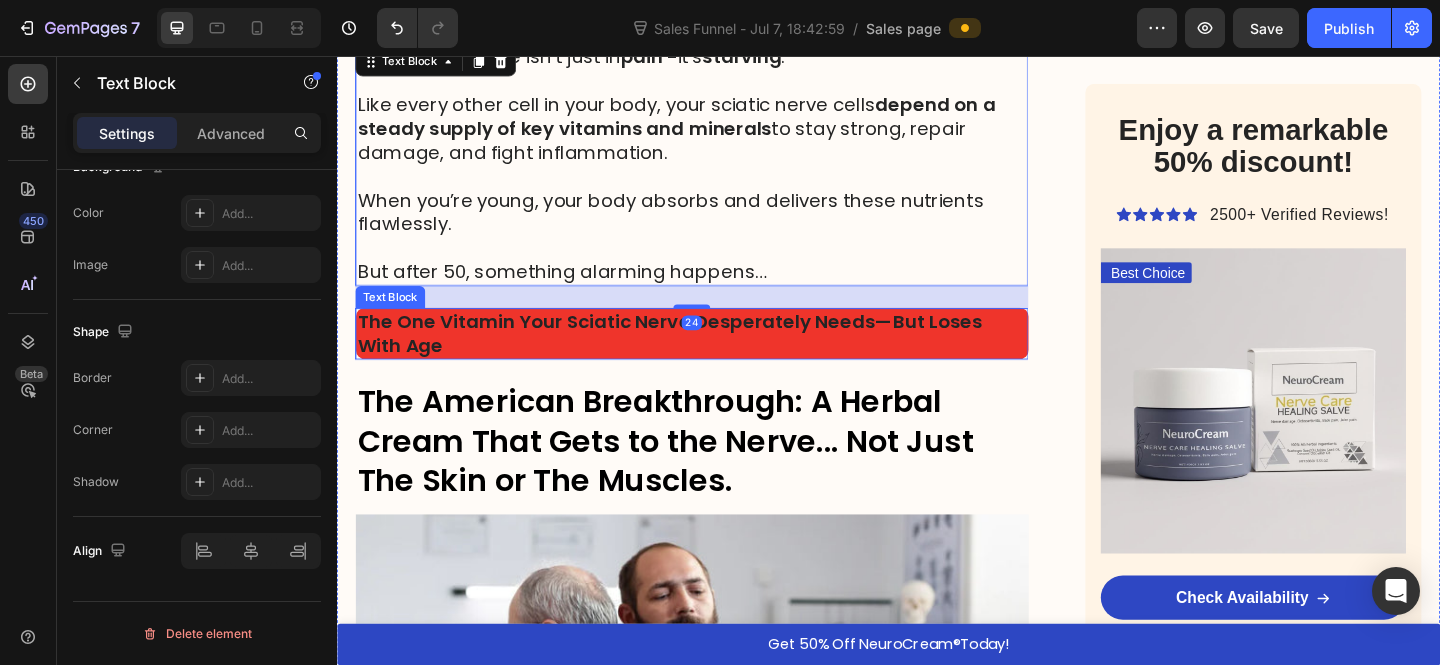 click on "The American Breakthrough: A Herbal Cream That Gets to the Nerve... Not Just The Skin or The Muscles." at bounding box center [723, 476] 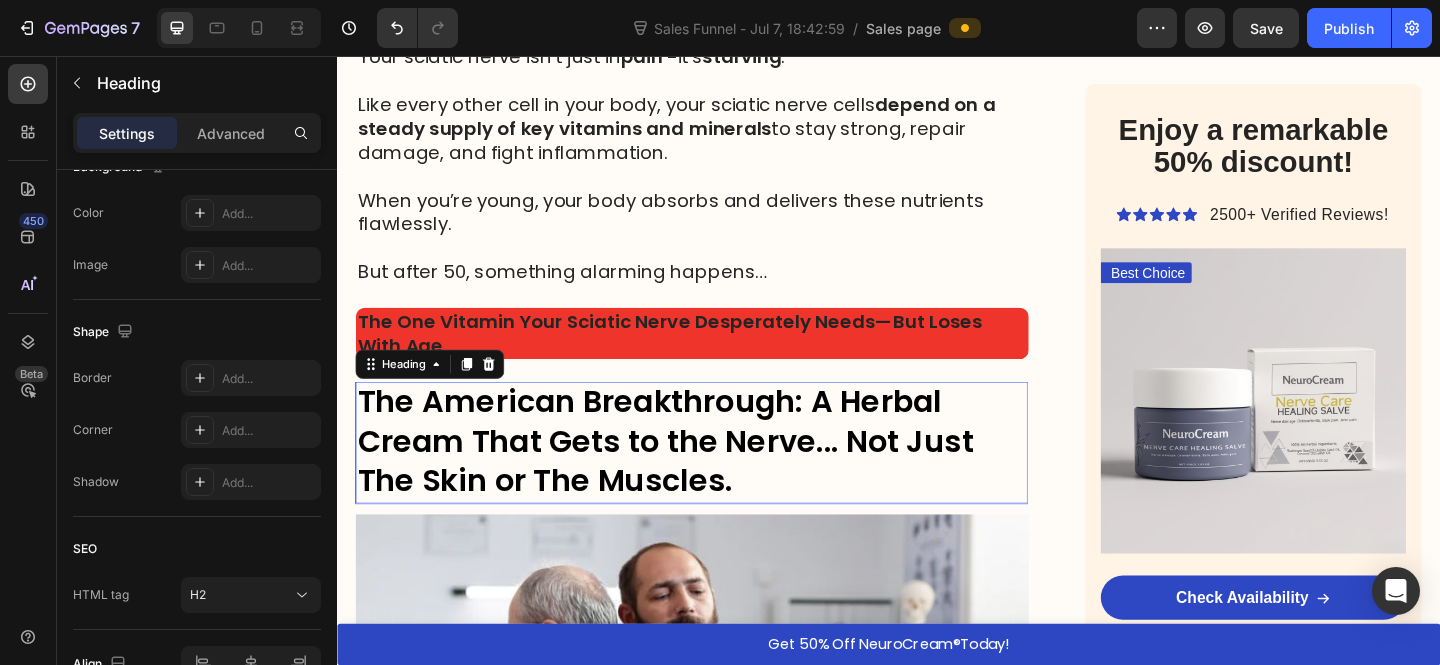 scroll, scrollTop: 0, scrollLeft: 0, axis: both 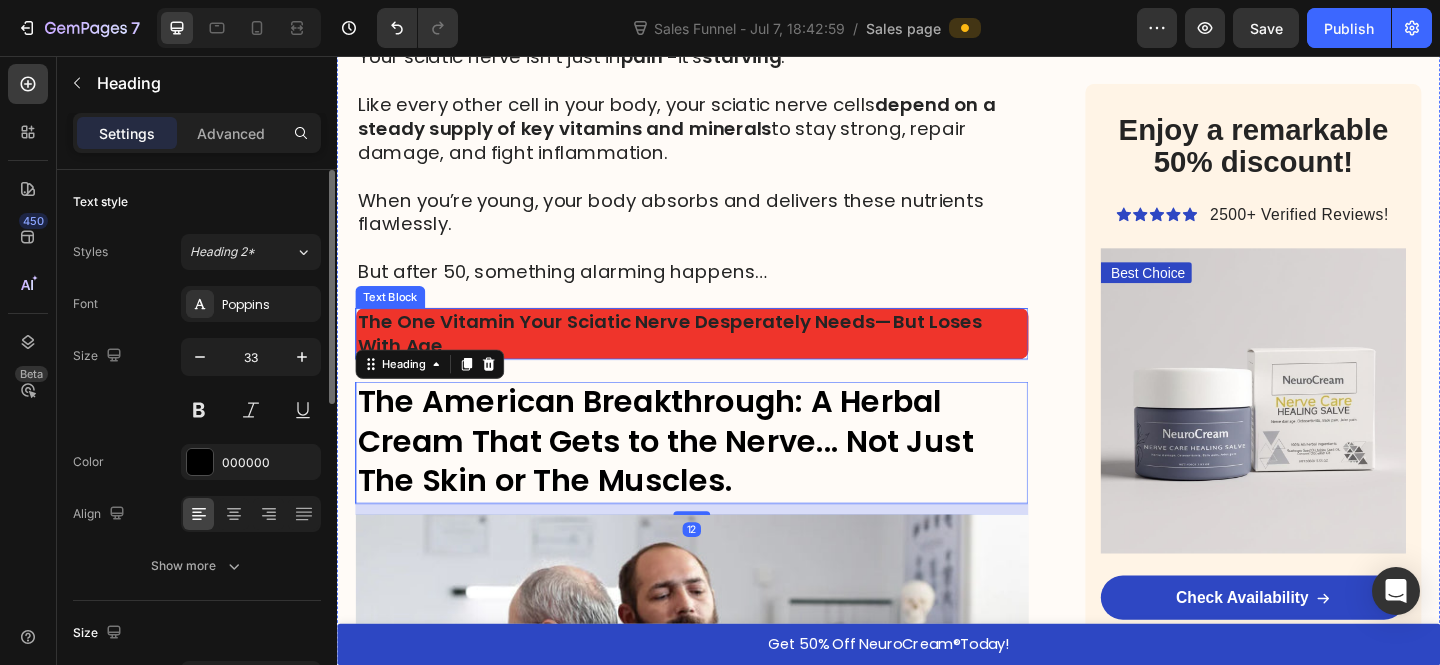 click on "The One Vitamin Your Sciatic Nerve Desperately Needs—But Loses With Age" at bounding box center [698, 358] 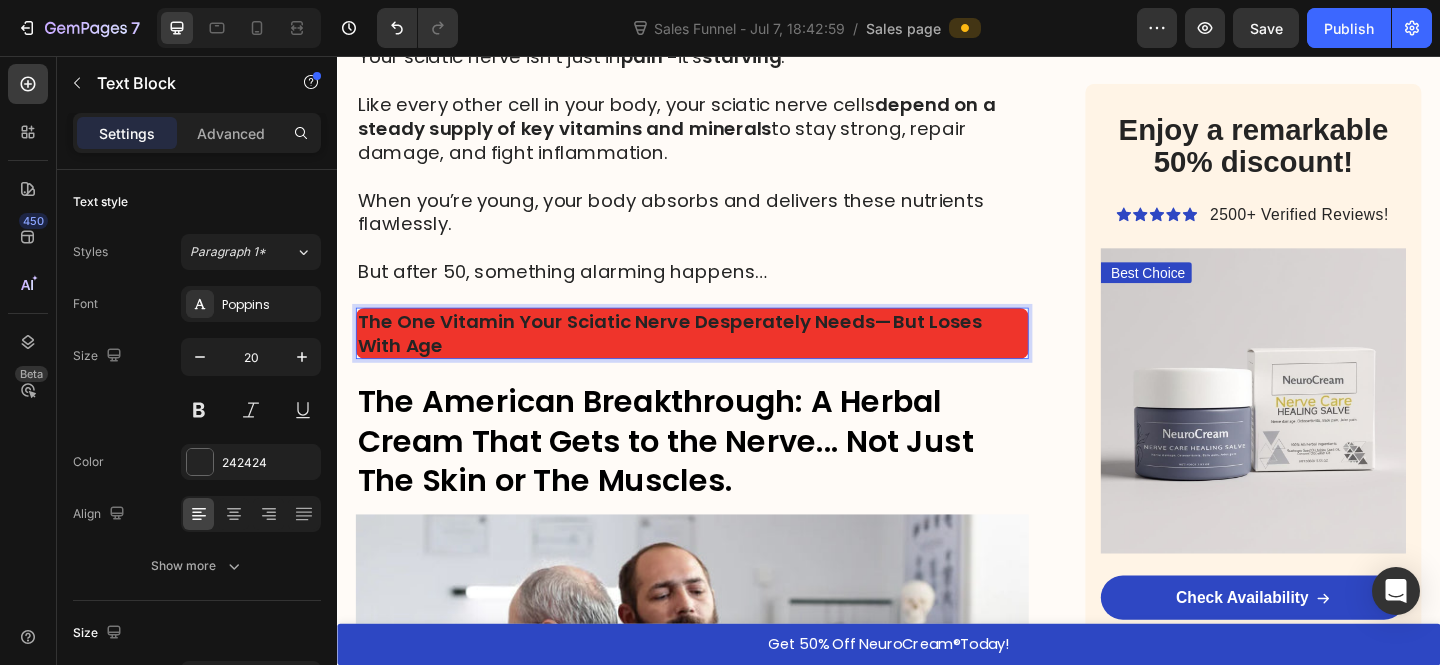 click on "The One Vitamin Your Sciatic Nerve Desperately Needs—But Loses With Age" at bounding box center [698, 358] 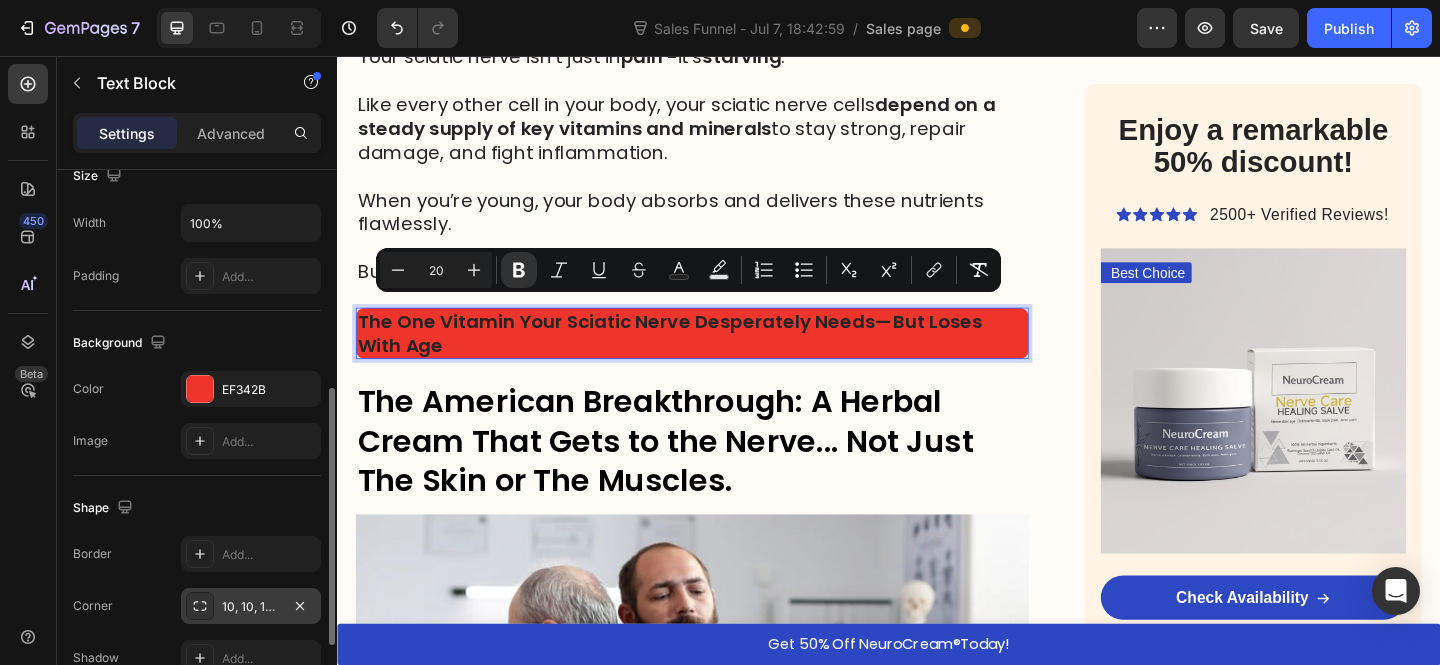 scroll, scrollTop: 633, scrollLeft: 0, axis: vertical 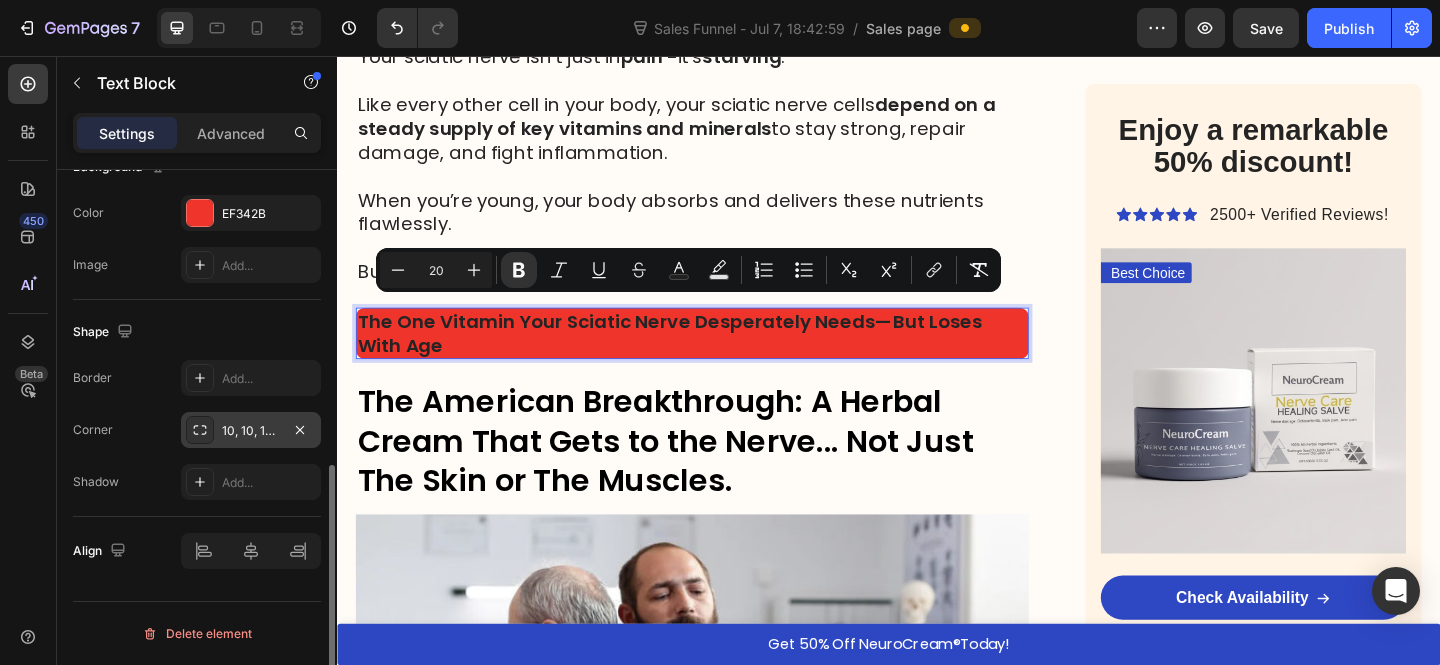 click on "10, 10, 10, 10" at bounding box center (251, 431) 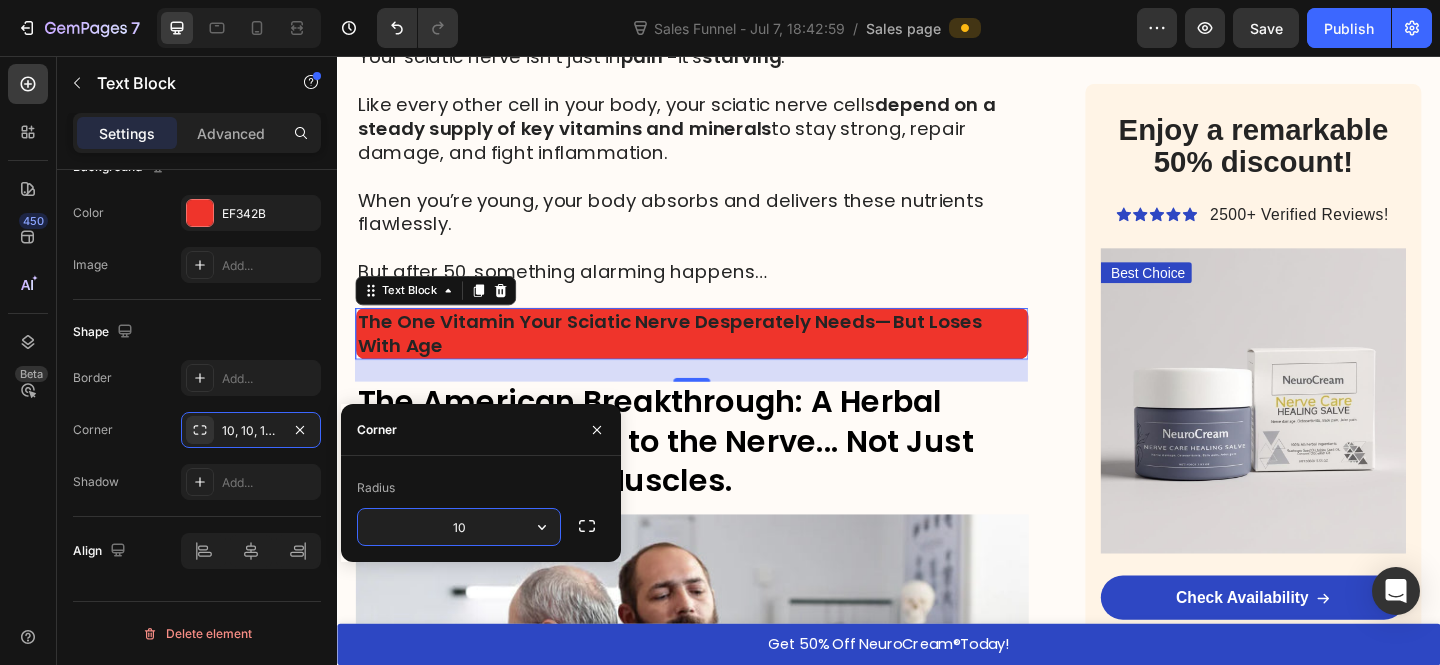 click on "10" at bounding box center [459, 527] 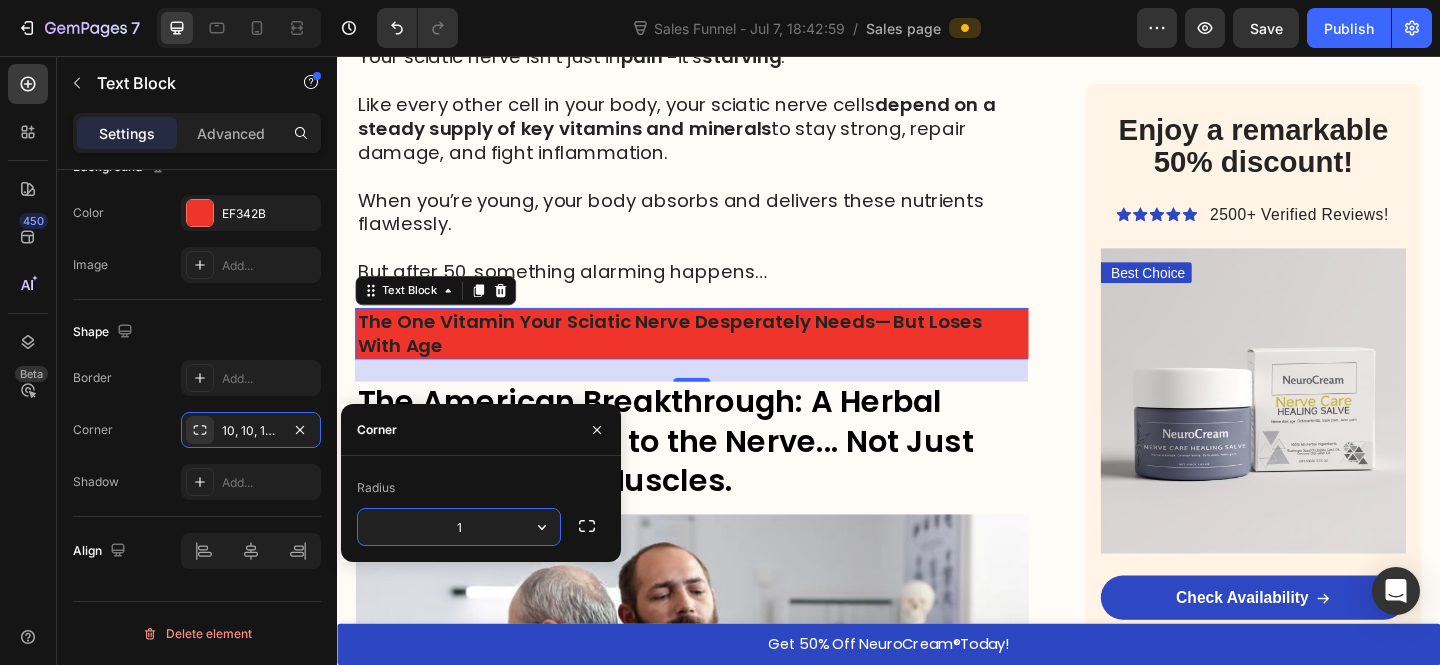 type on "15" 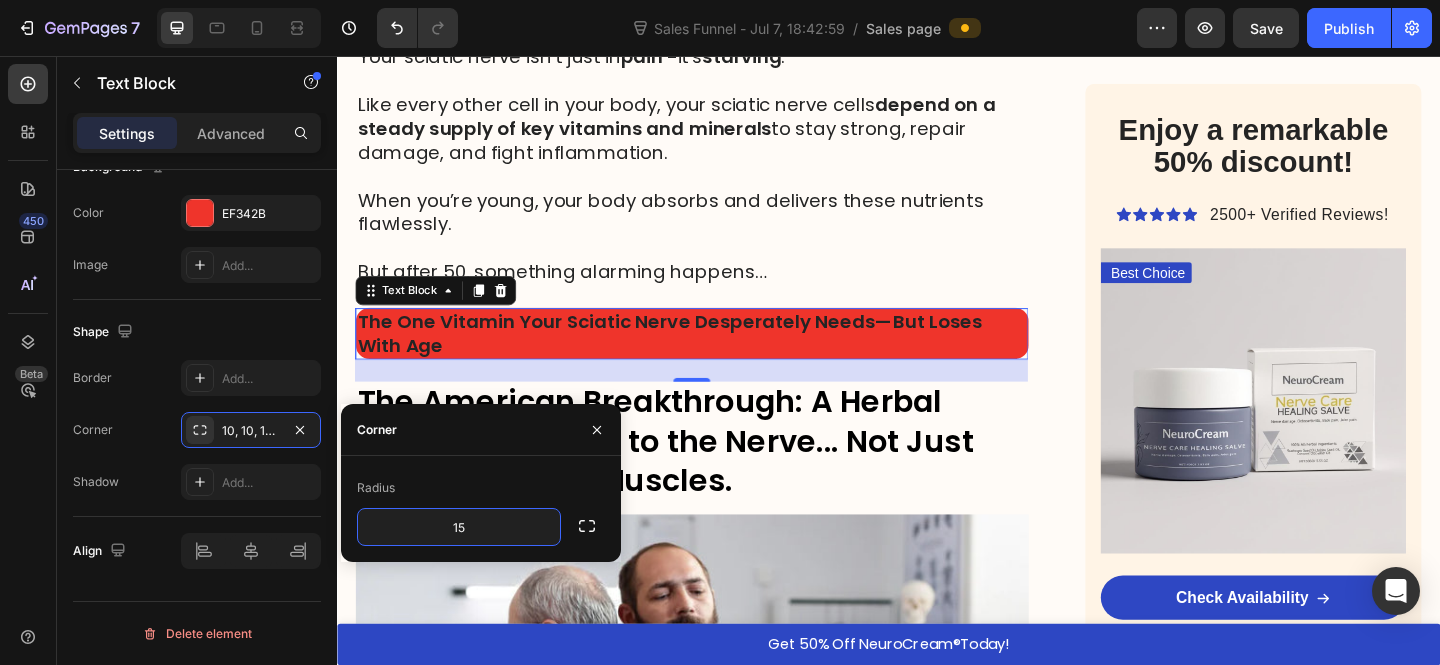 click at bounding box center (723, 796) 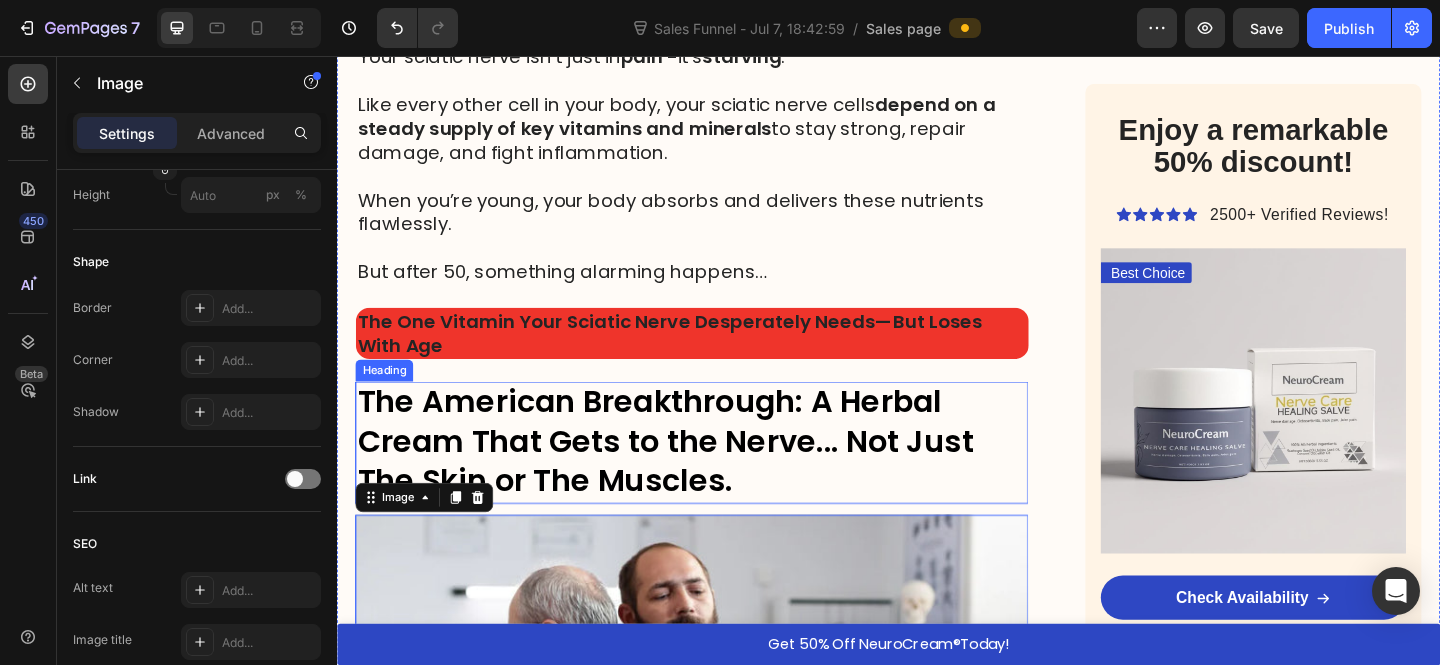 click on "The American Breakthrough: A Herbal Cream That Gets to the Nerve... Not Just The Skin or The Muscles." at bounding box center (723, 476) 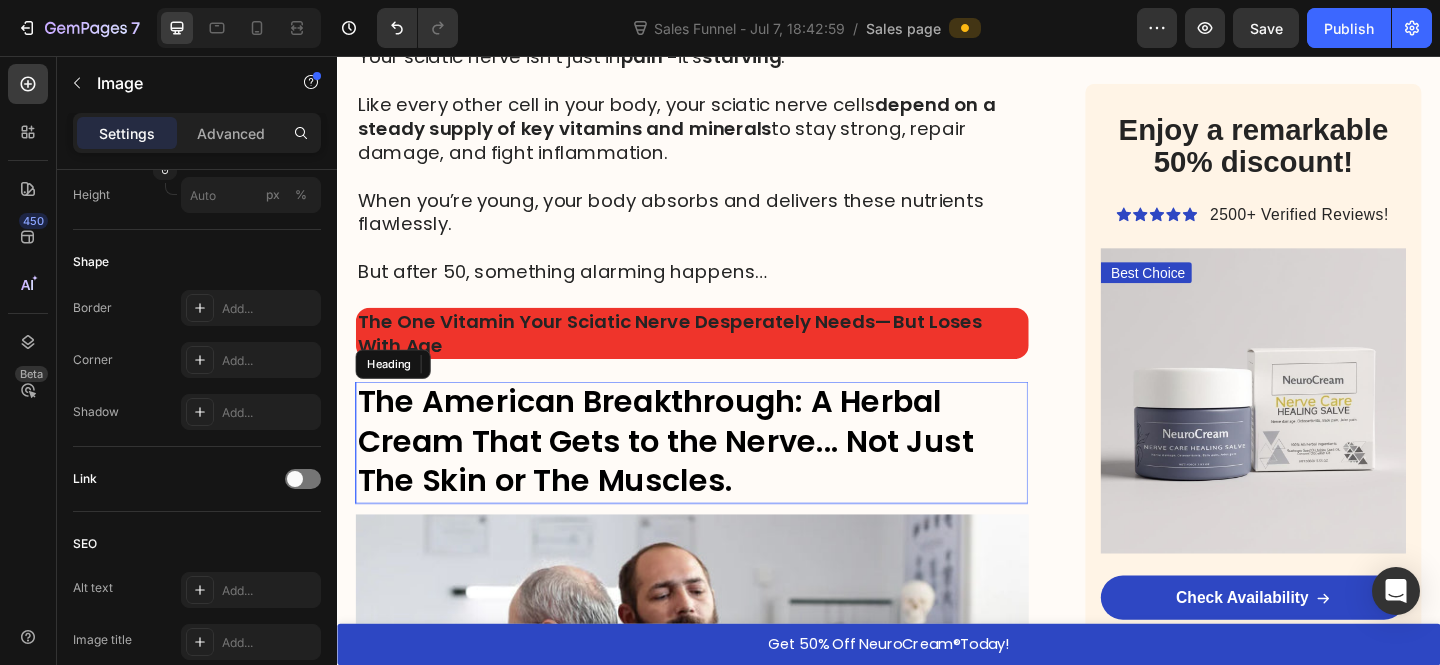 scroll, scrollTop: 0, scrollLeft: 0, axis: both 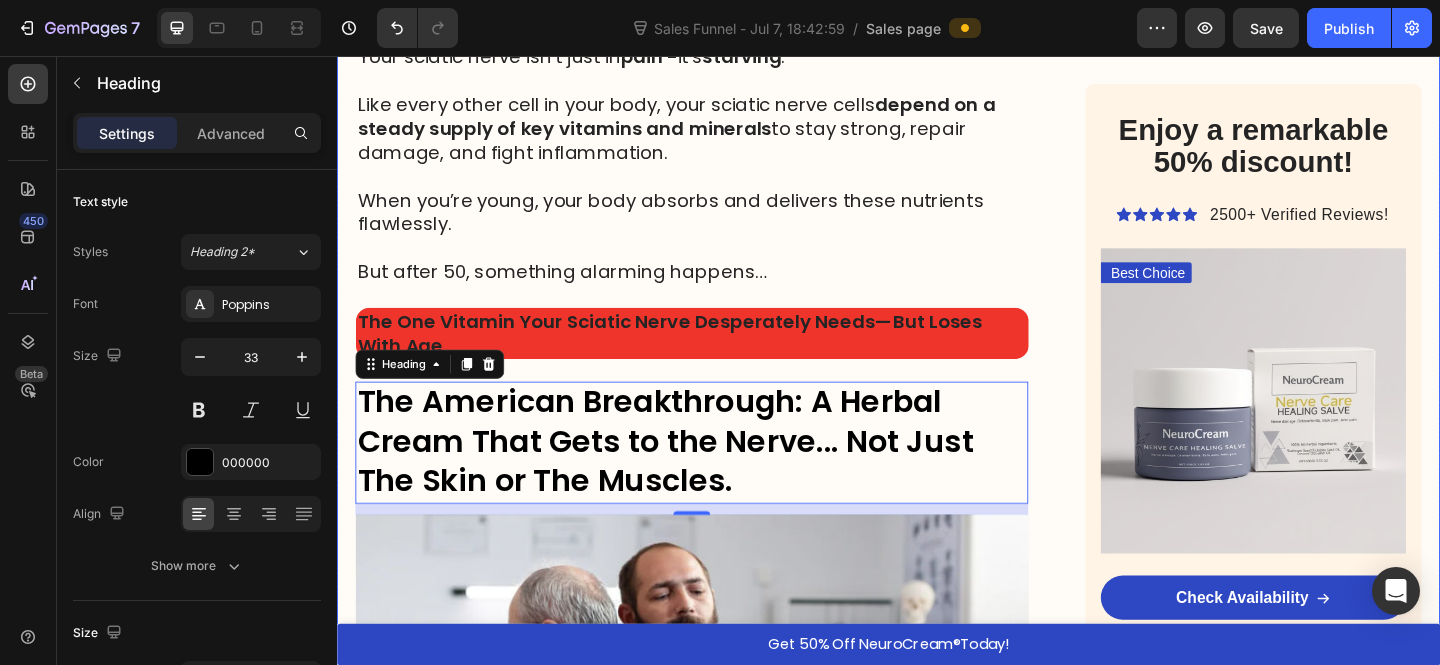 click on "The One Vitamin Your Sciatic Nerve Desperately Needs—But Loses With Age" at bounding box center (698, 358) 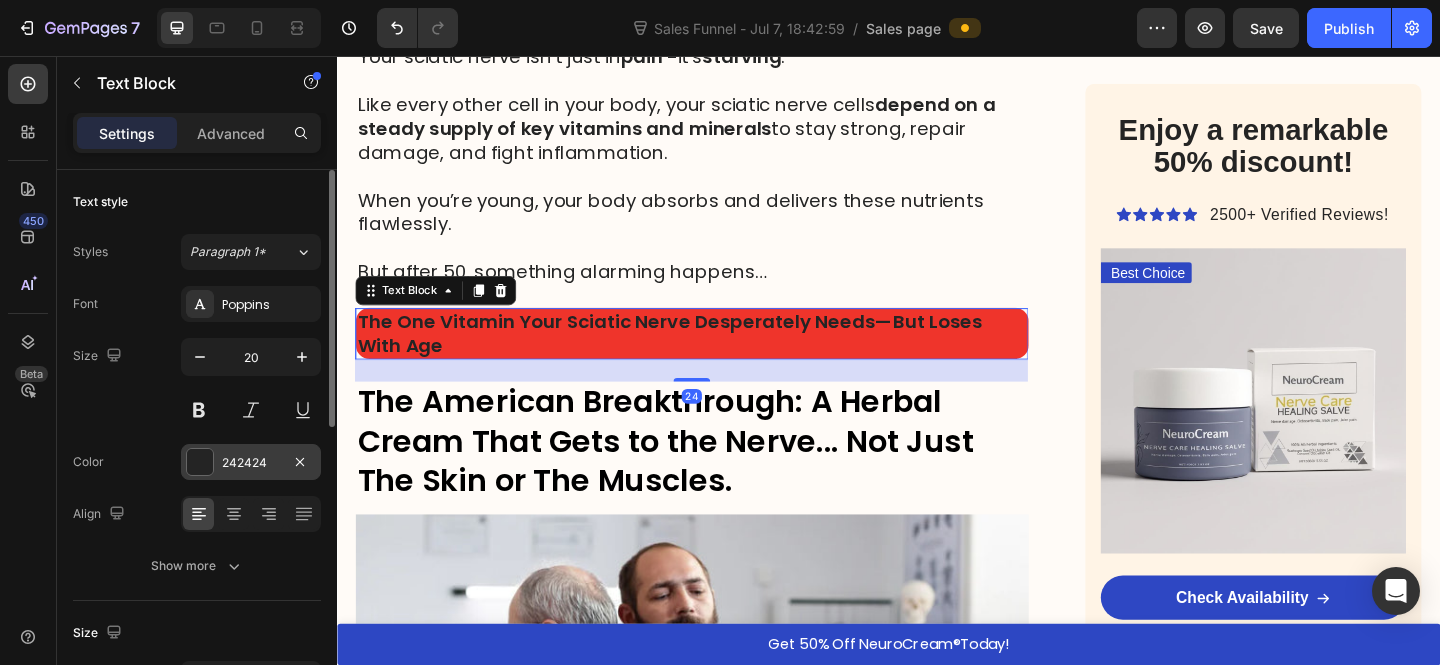 click at bounding box center [200, 462] 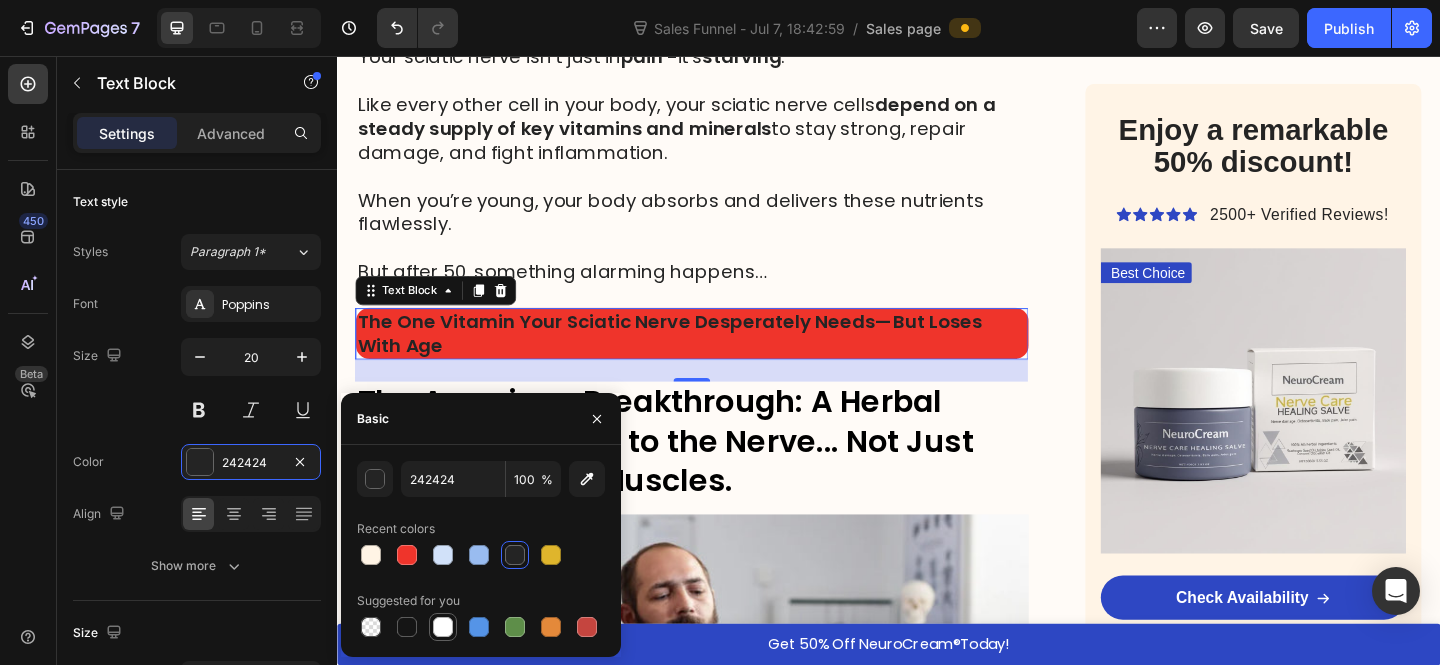 click at bounding box center (443, 627) 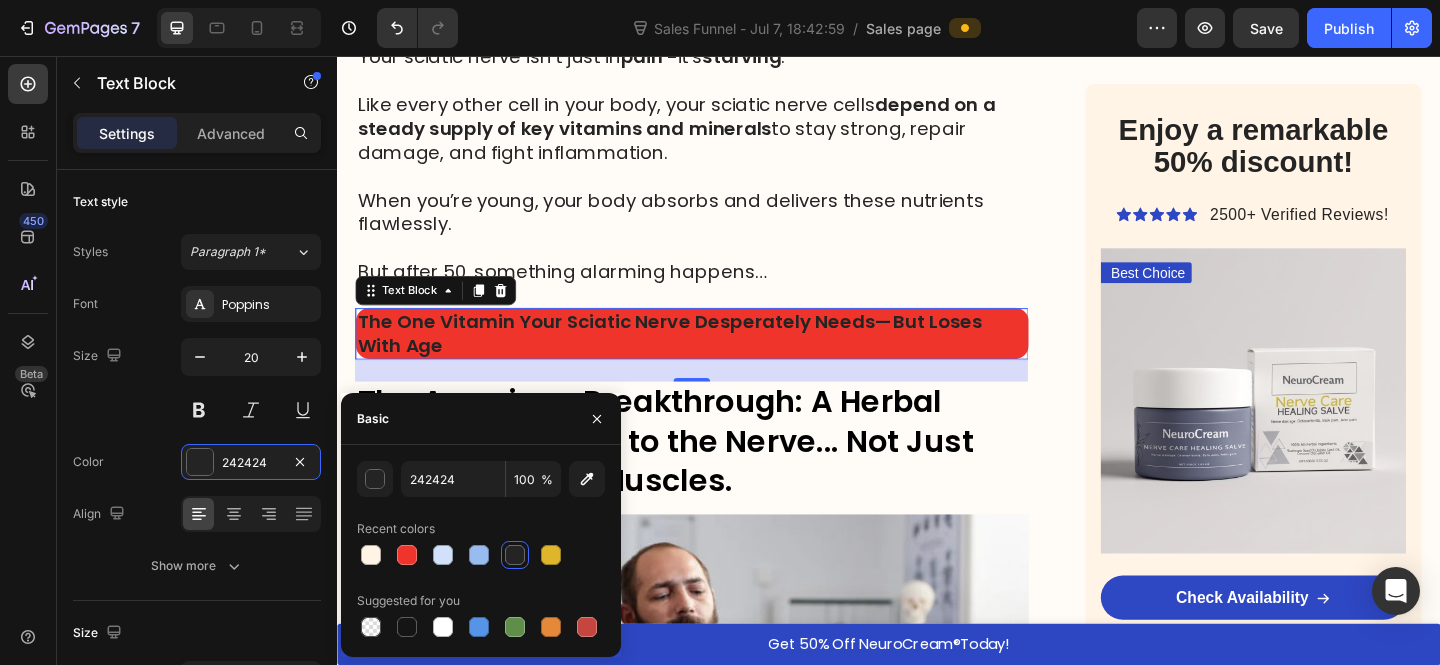 type on "FFFFFF" 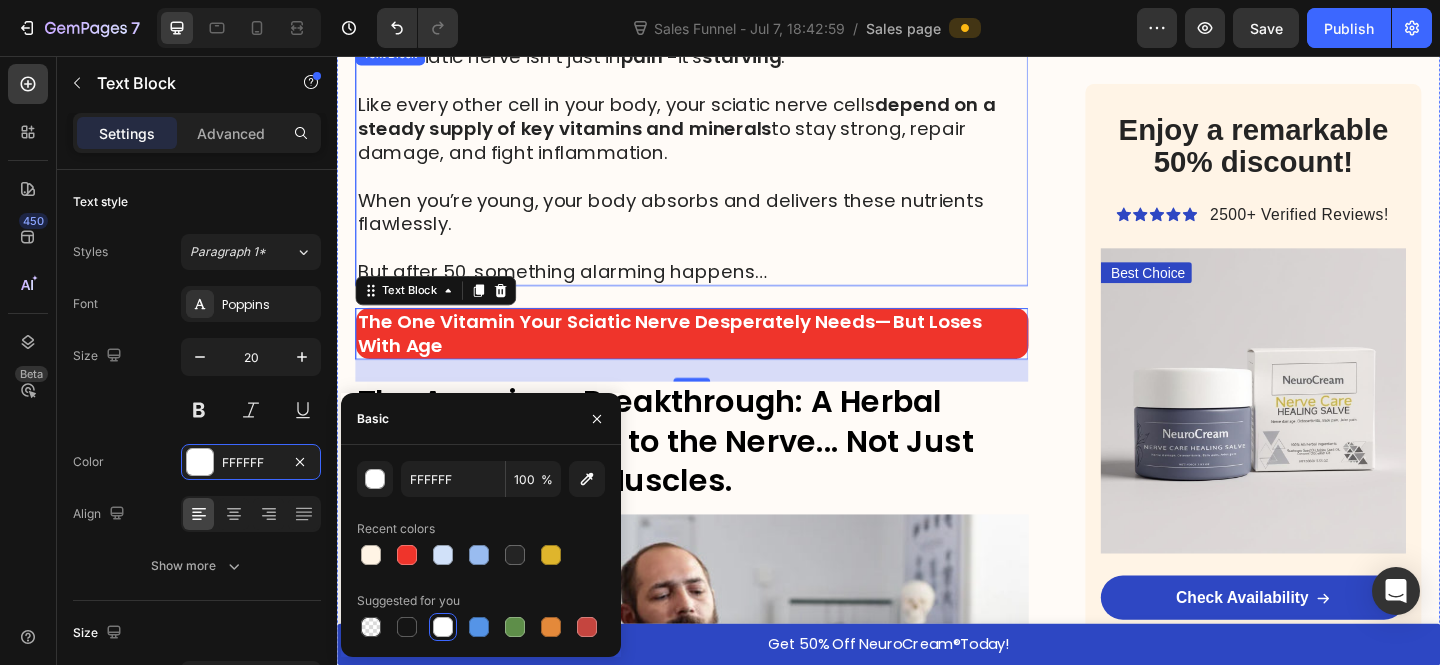 click on "But after 50, something alarming happens…" at bounding box center [723, 291] 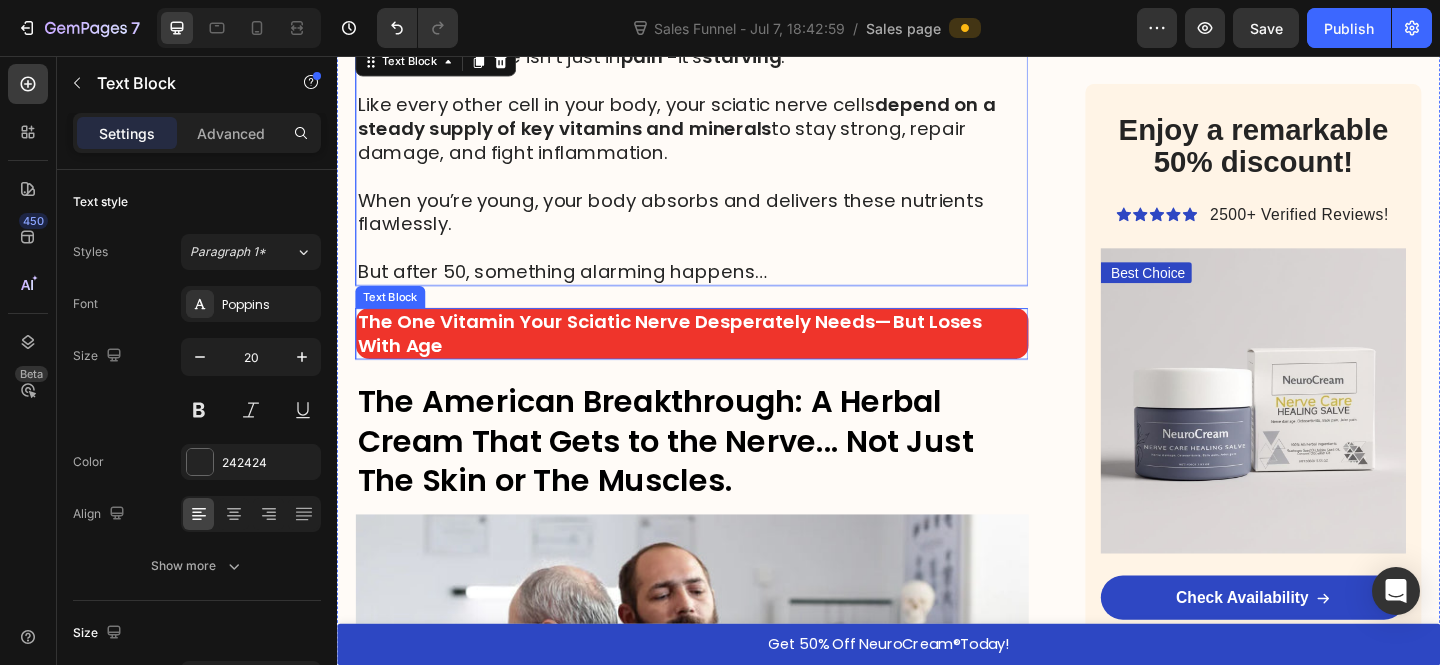click on "The American Breakthrough: A Herbal Cream That Gets to the Nerve... Not Just The Skin or The Muscles." at bounding box center [694, 475] 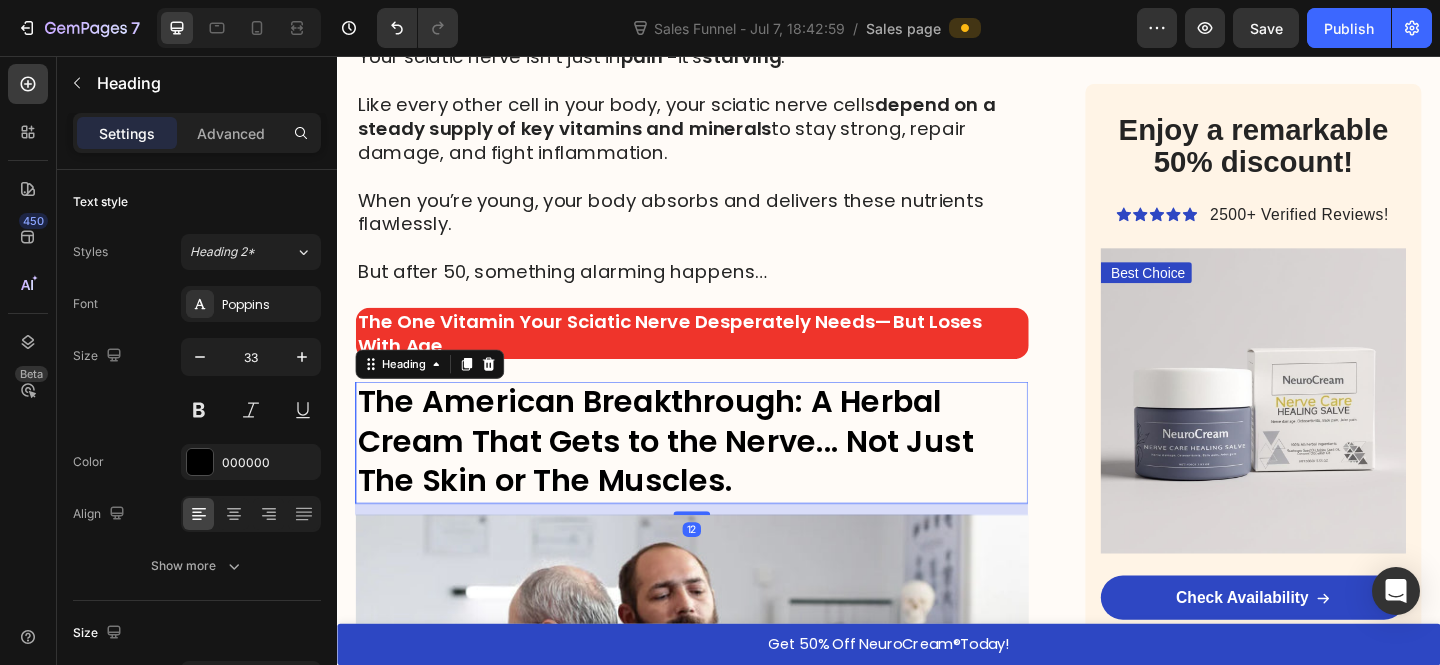 click on "The One Vitamin Your Sciatic Nerve Desperately Needs—But Loses With Age" at bounding box center (723, 358) 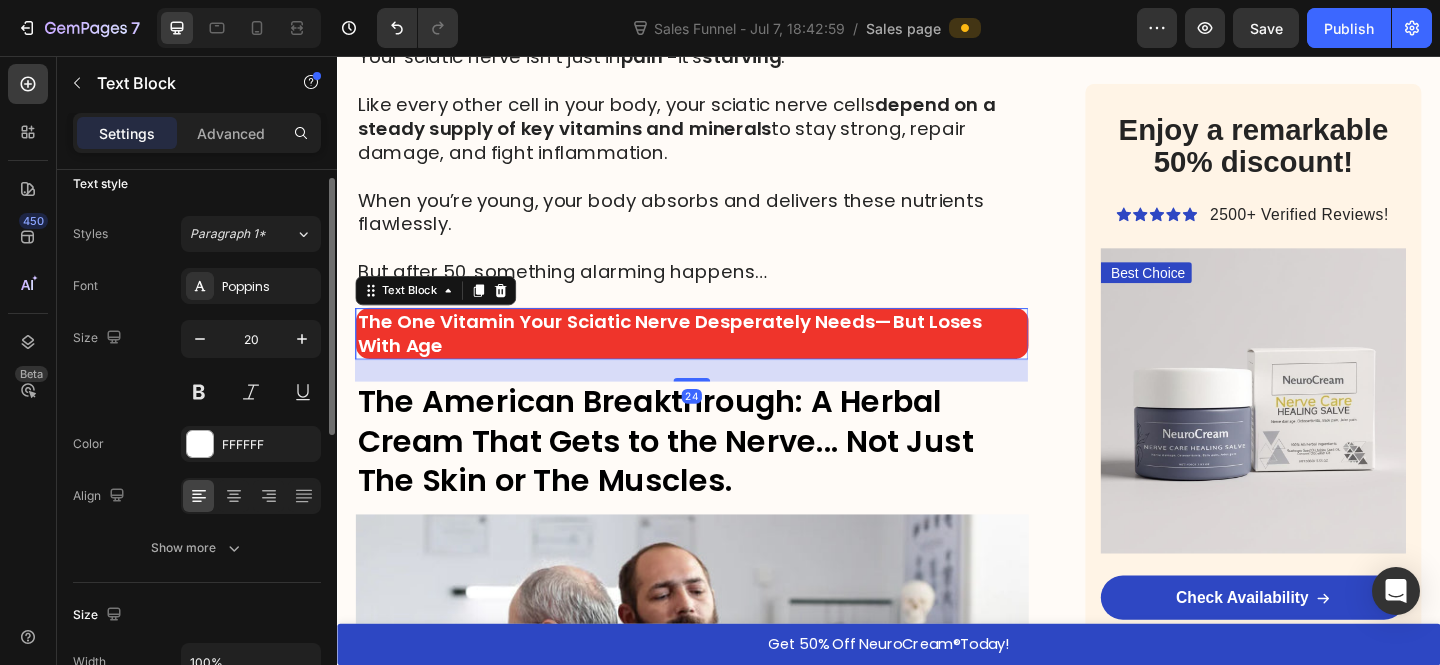 scroll, scrollTop: 144, scrollLeft: 0, axis: vertical 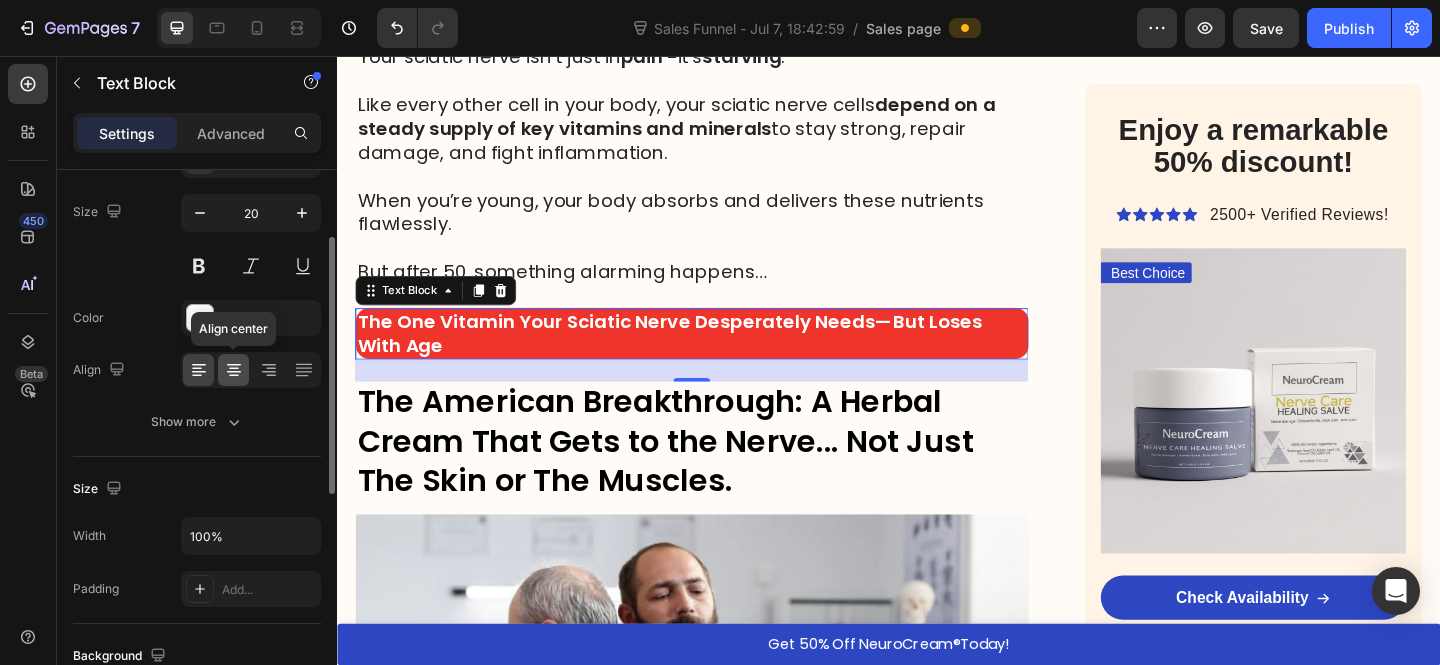 click 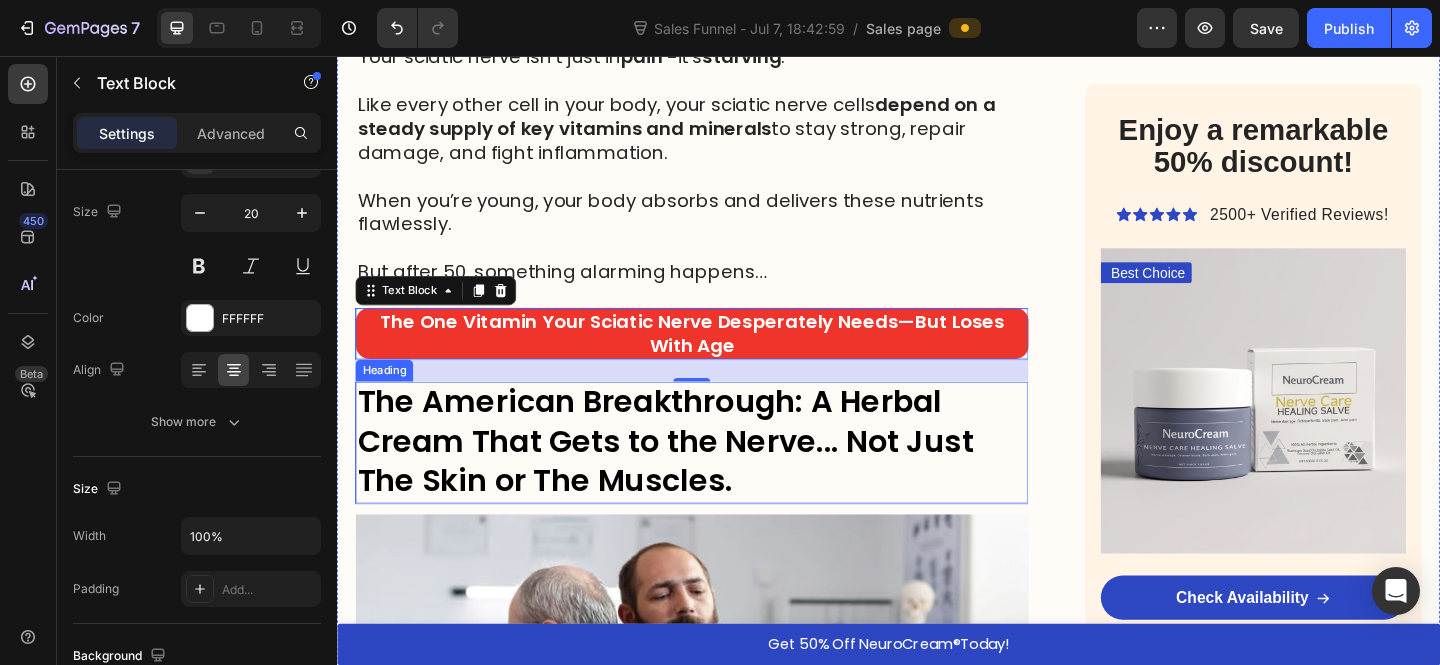 click on "The American Breakthrough: A Herbal Cream That Gets to the Nerve... Not Just The Skin or The Muscles." at bounding box center [694, 475] 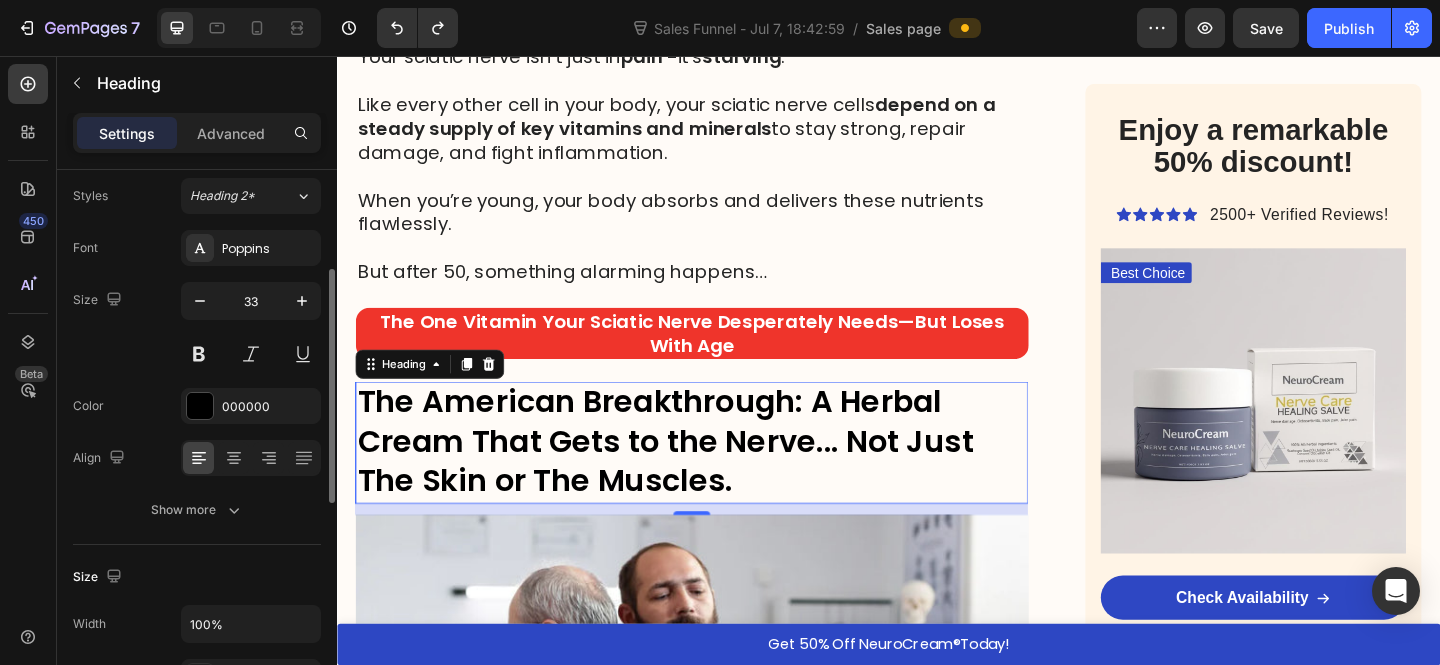 scroll, scrollTop: 109, scrollLeft: 0, axis: vertical 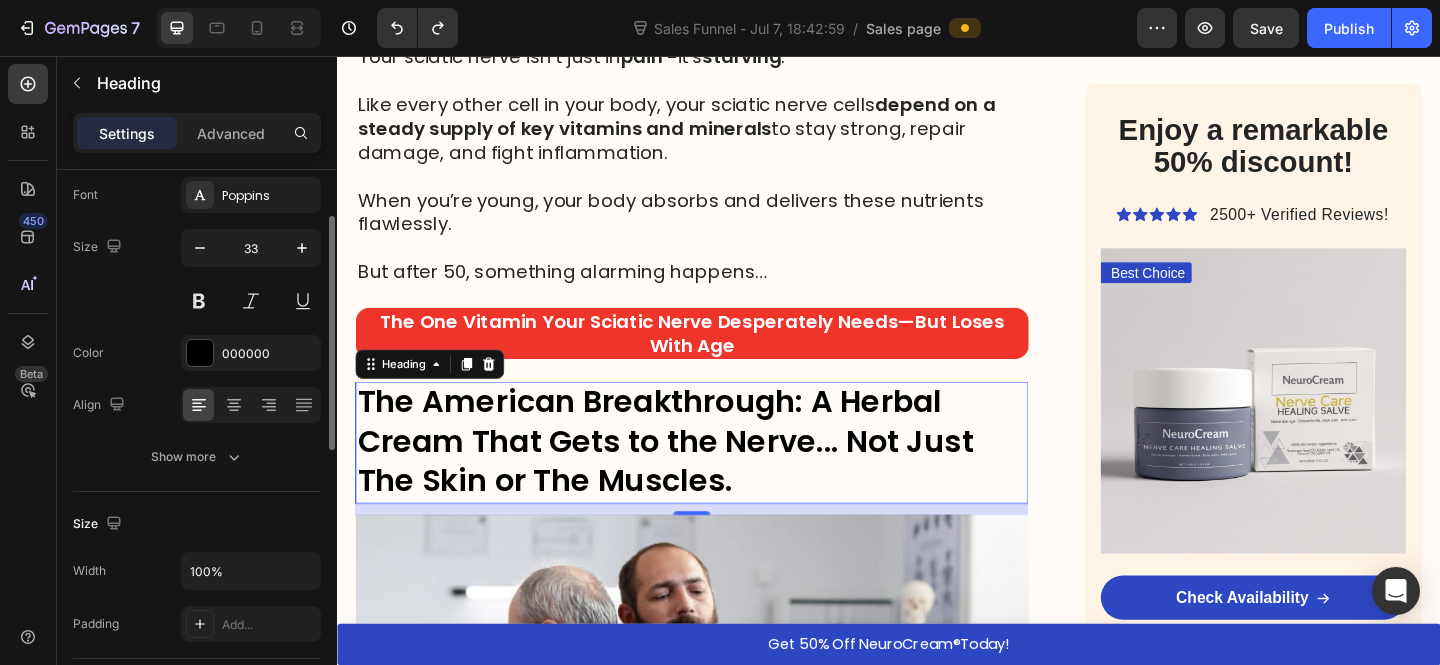 click at bounding box center (723, 265) 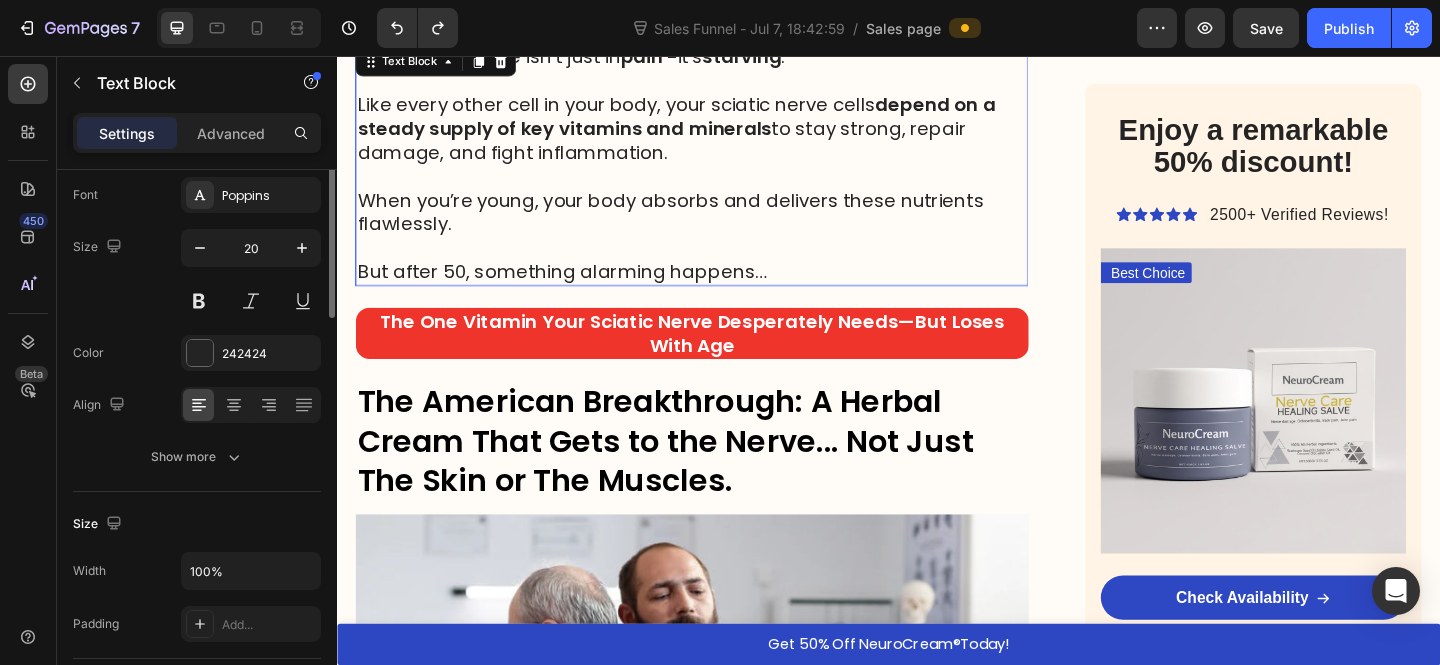 scroll, scrollTop: 0, scrollLeft: 0, axis: both 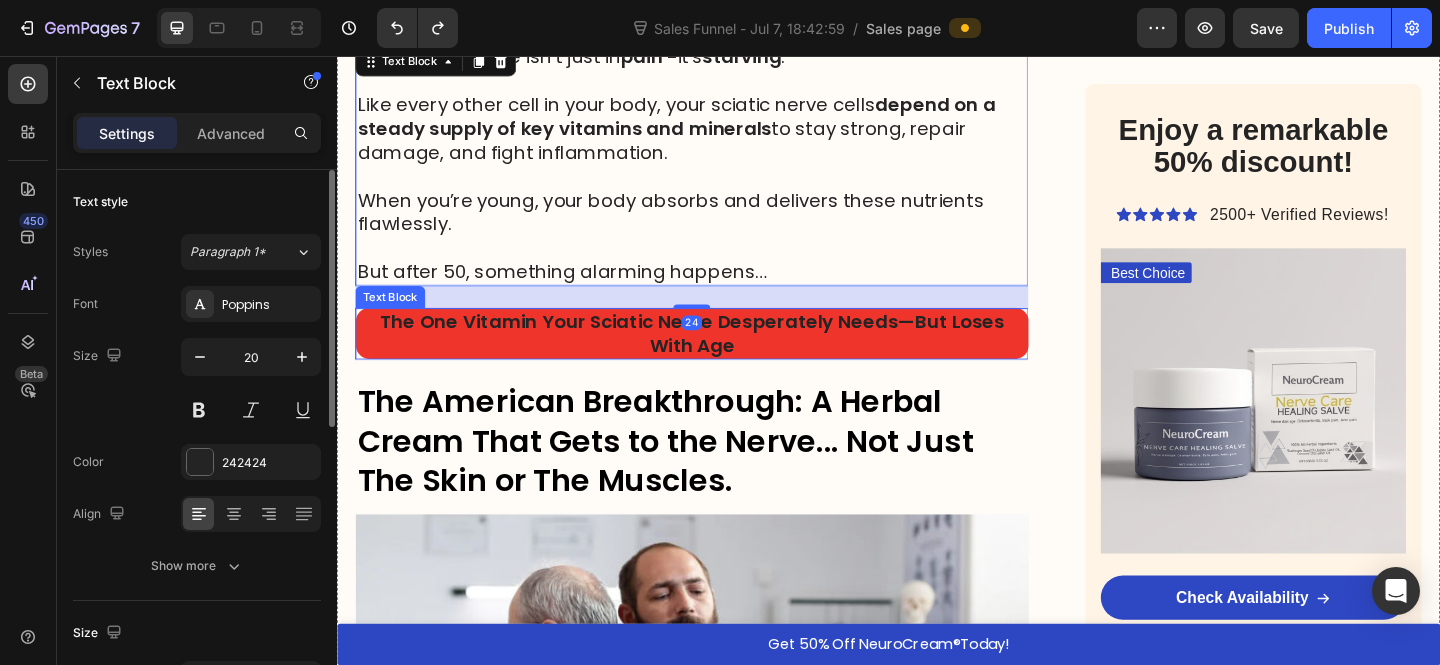 click on "The One Vitamin Your Sciatic Nerve Desperately Needs—But Loses With Age" at bounding box center (723, 358) 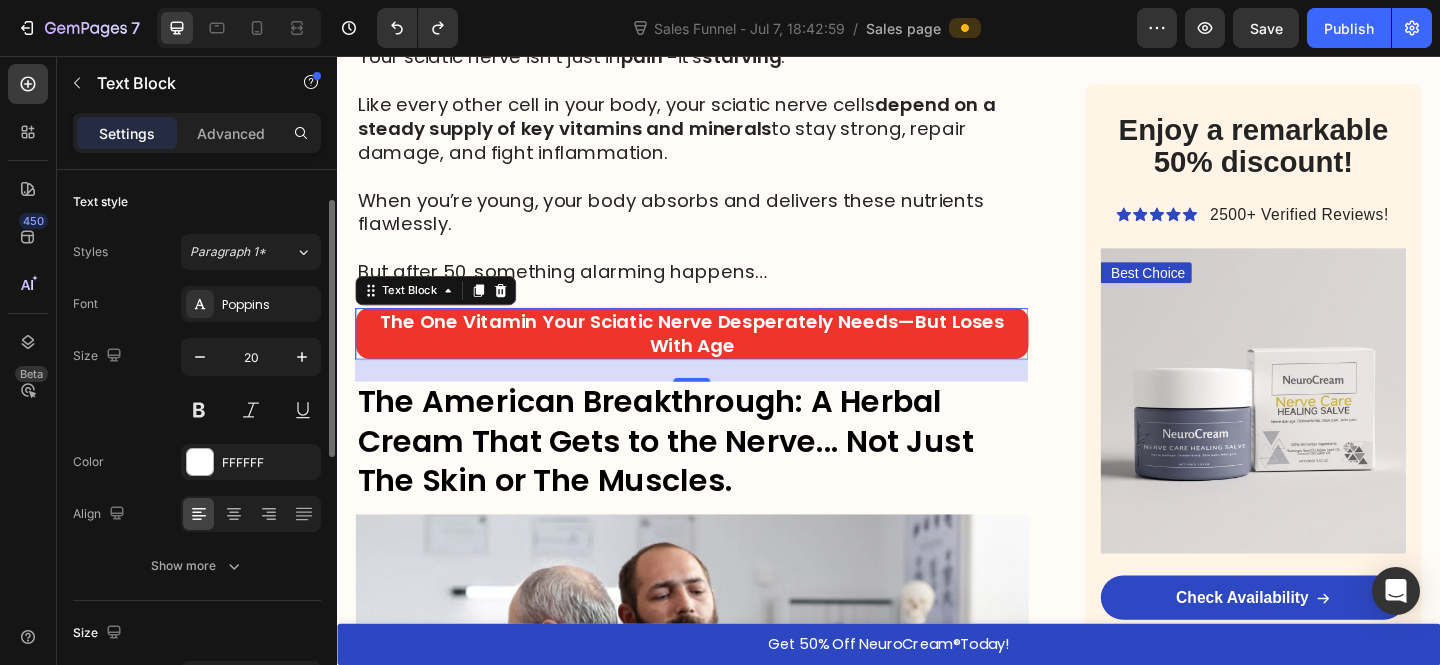 scroll, scrollTop: 21, scrollLeft: 0, axis: vertical 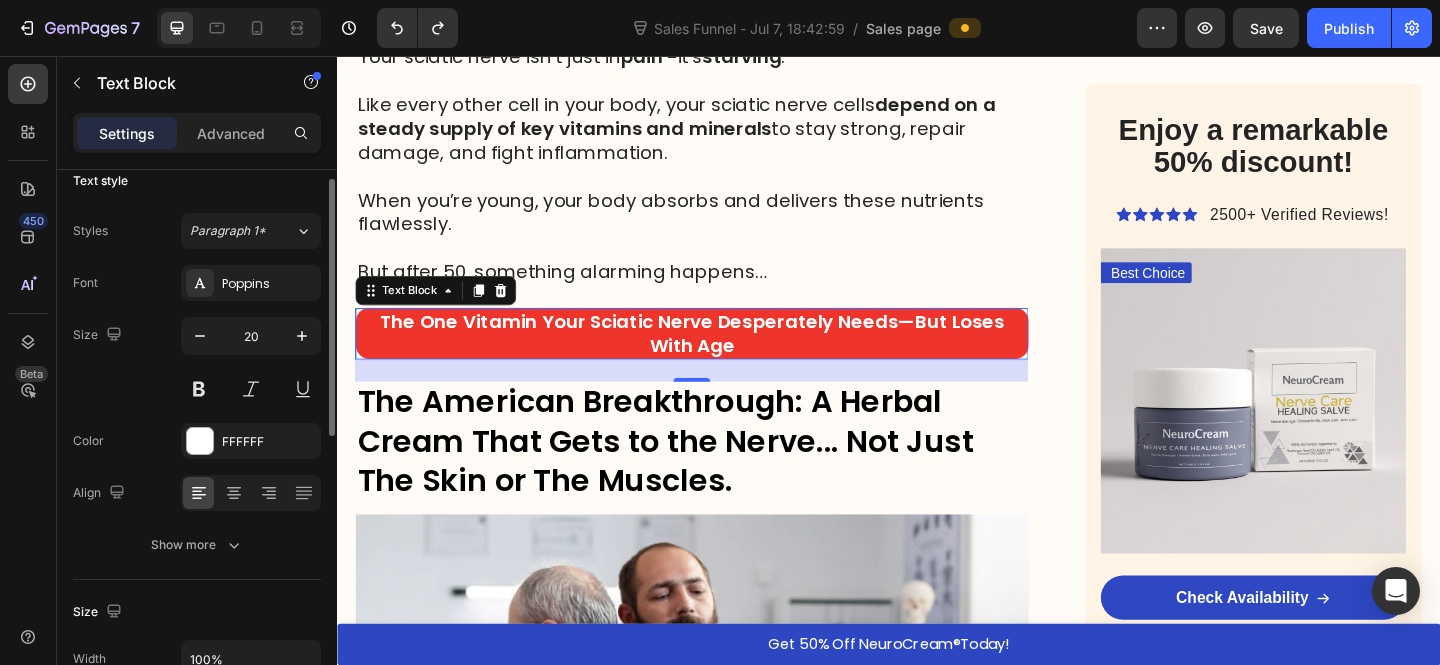 click on "Font Poppins Size 20 Color FFFFFF Align Show more" at bounding box center (197, 414) 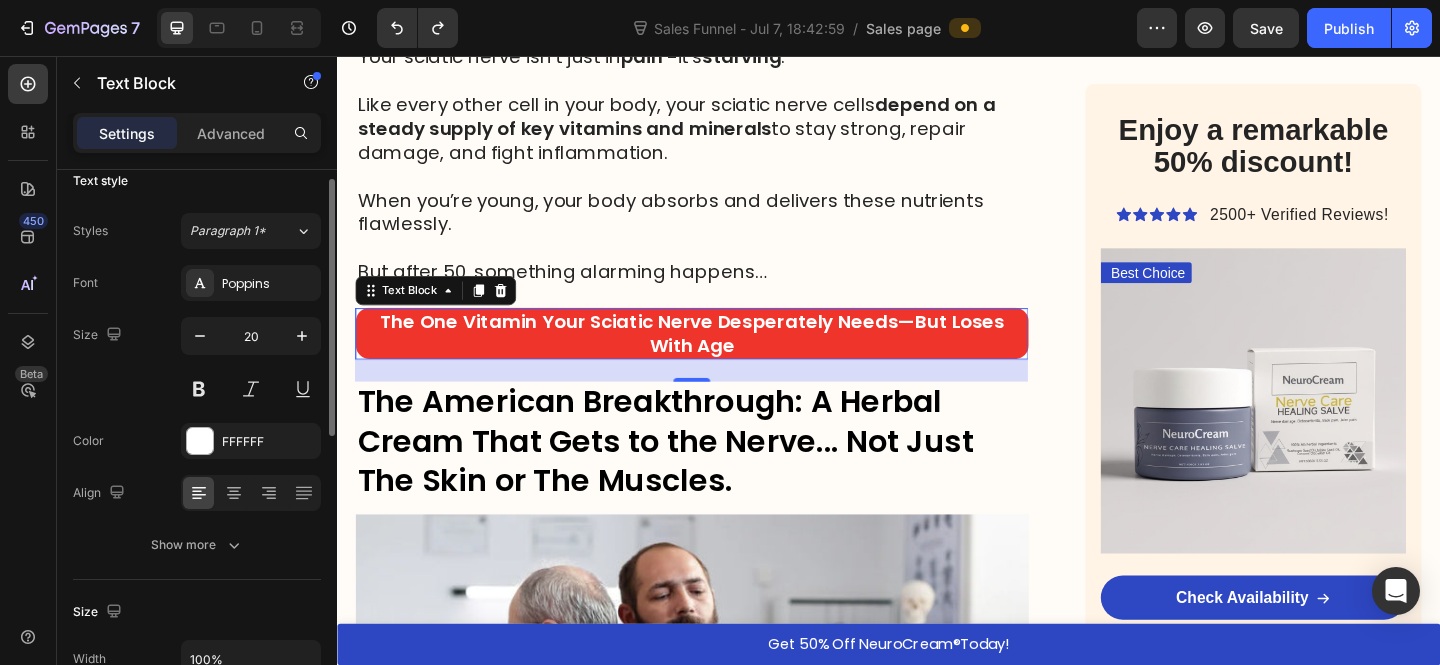 click 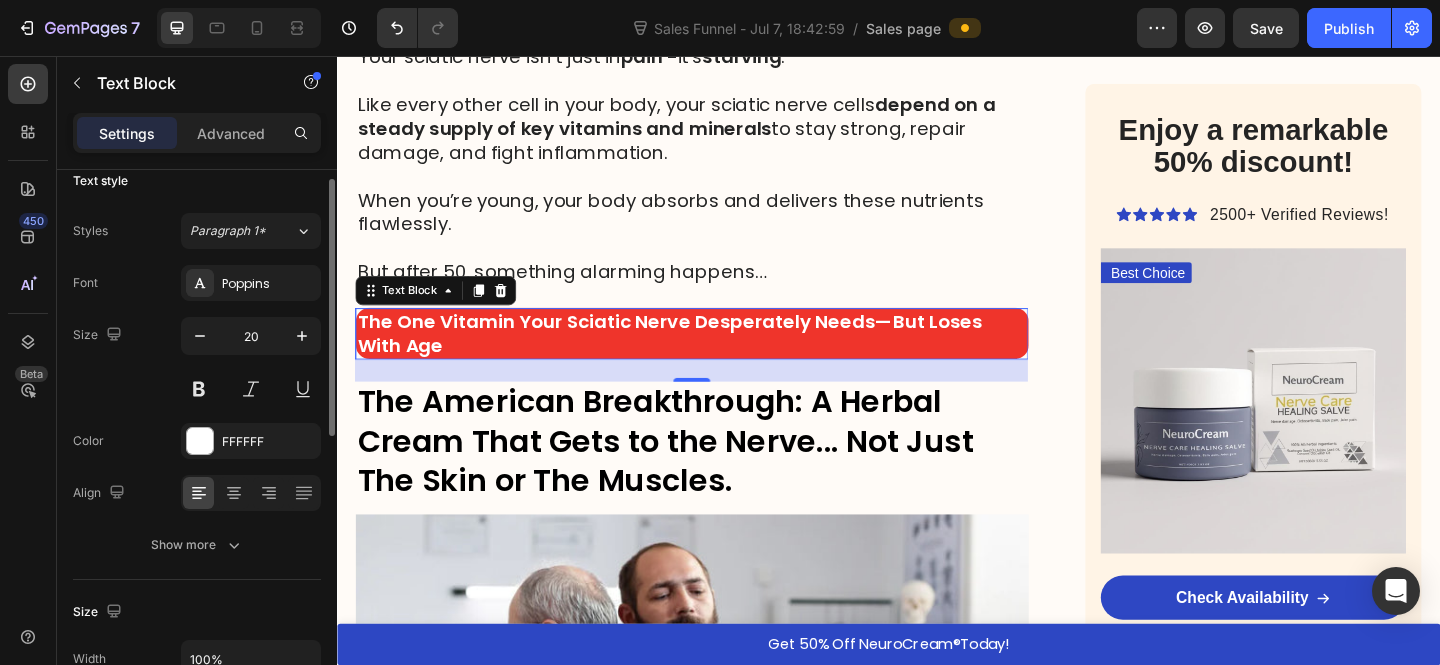 click on "The One Vitamin Your Sciatic Nerve Desperately Needs—But Loses With Age" at bounding box center (698, 358) 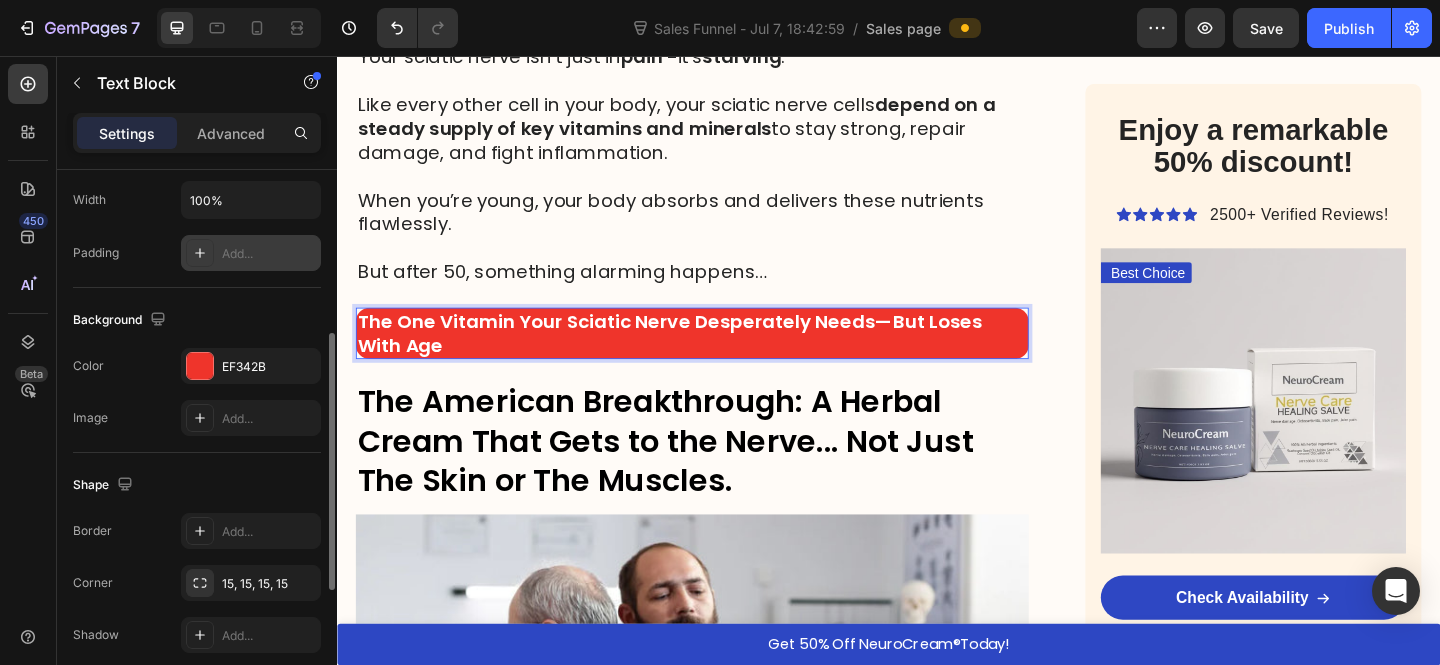 scroll, scrollTop: 439, scrollLeft: 0, axis: vertical 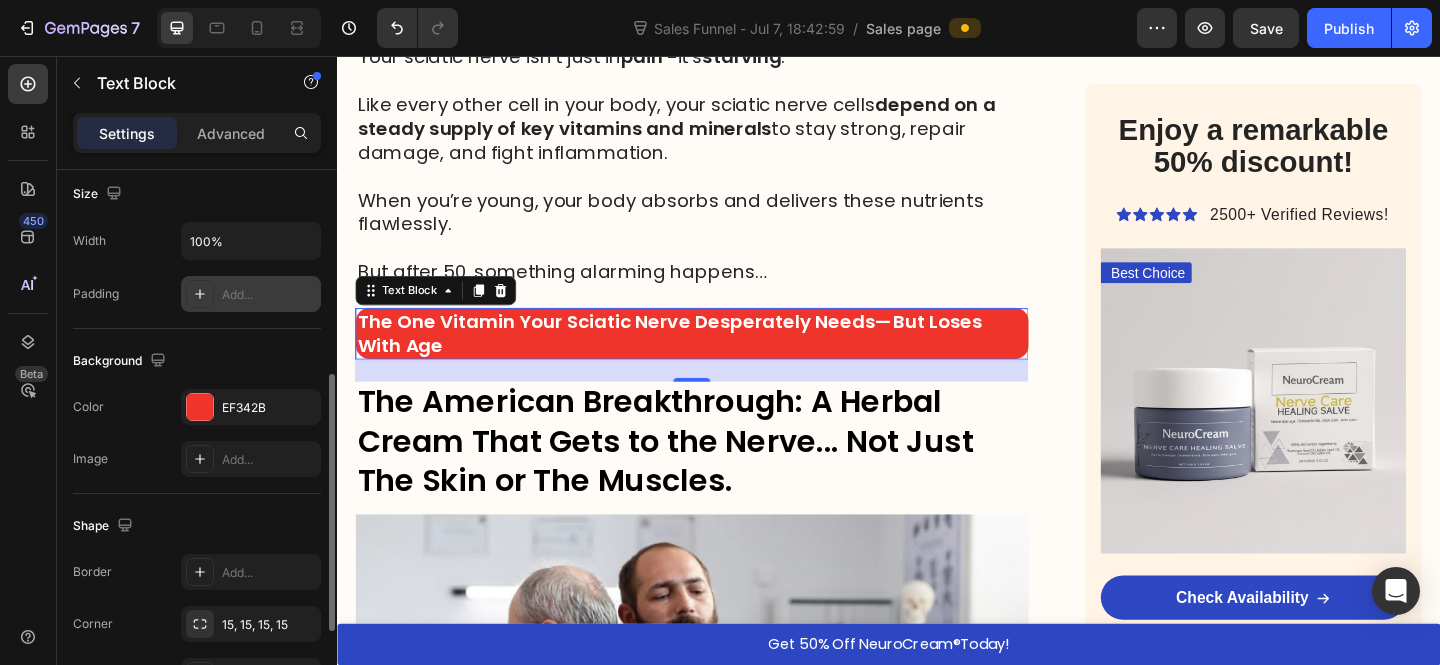 click on "Add..." at bounding box center [251, 294] 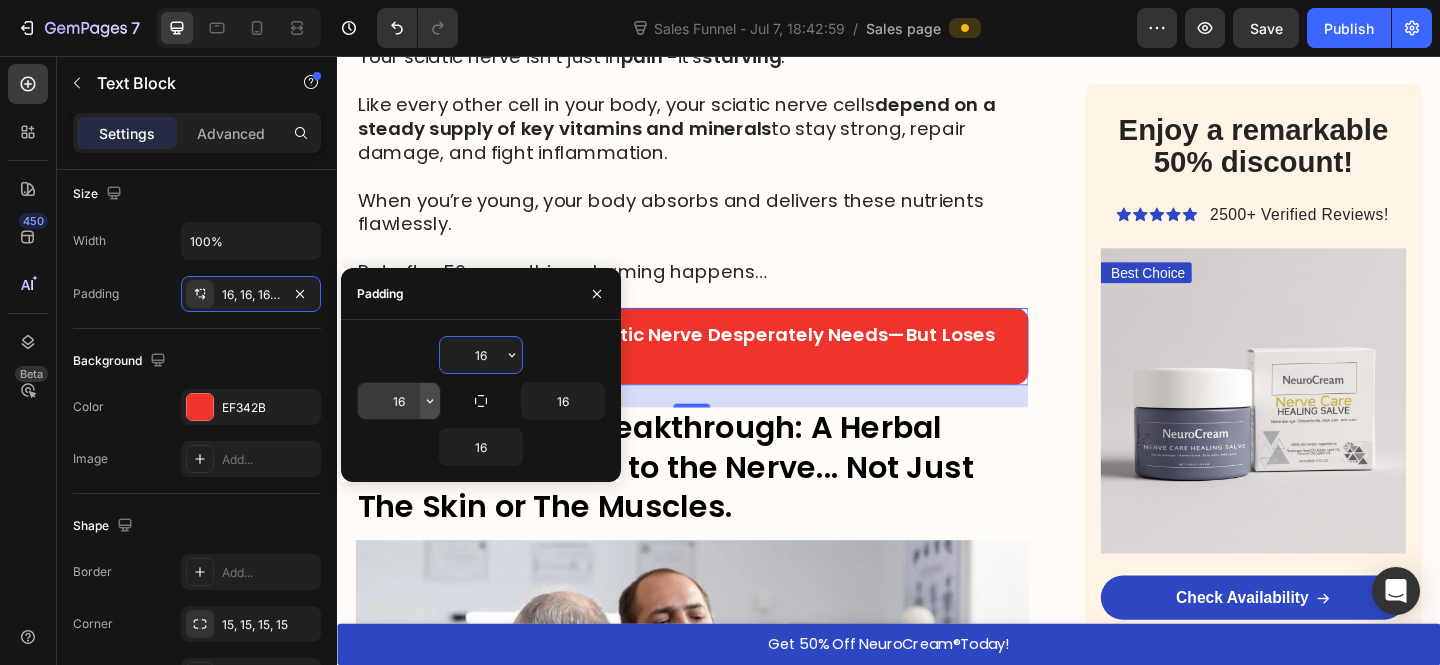 click 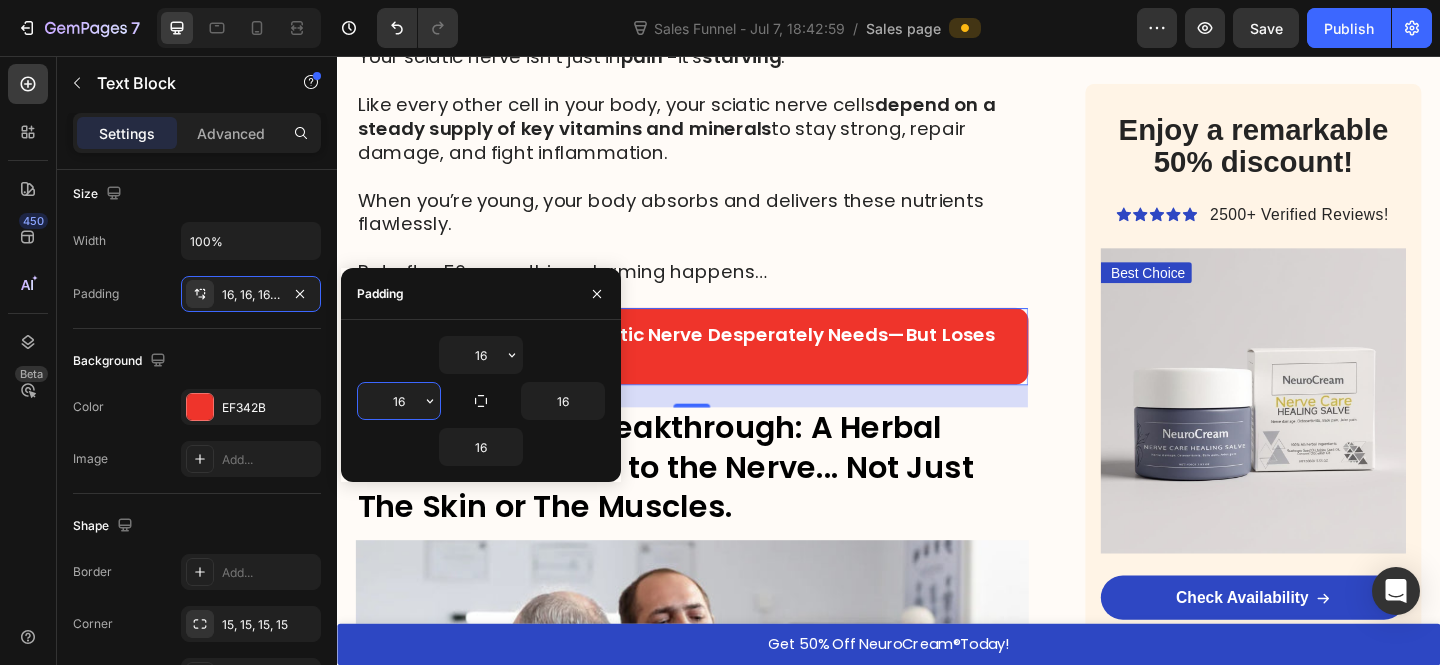 click on "16" at bounding box center (399, 401) 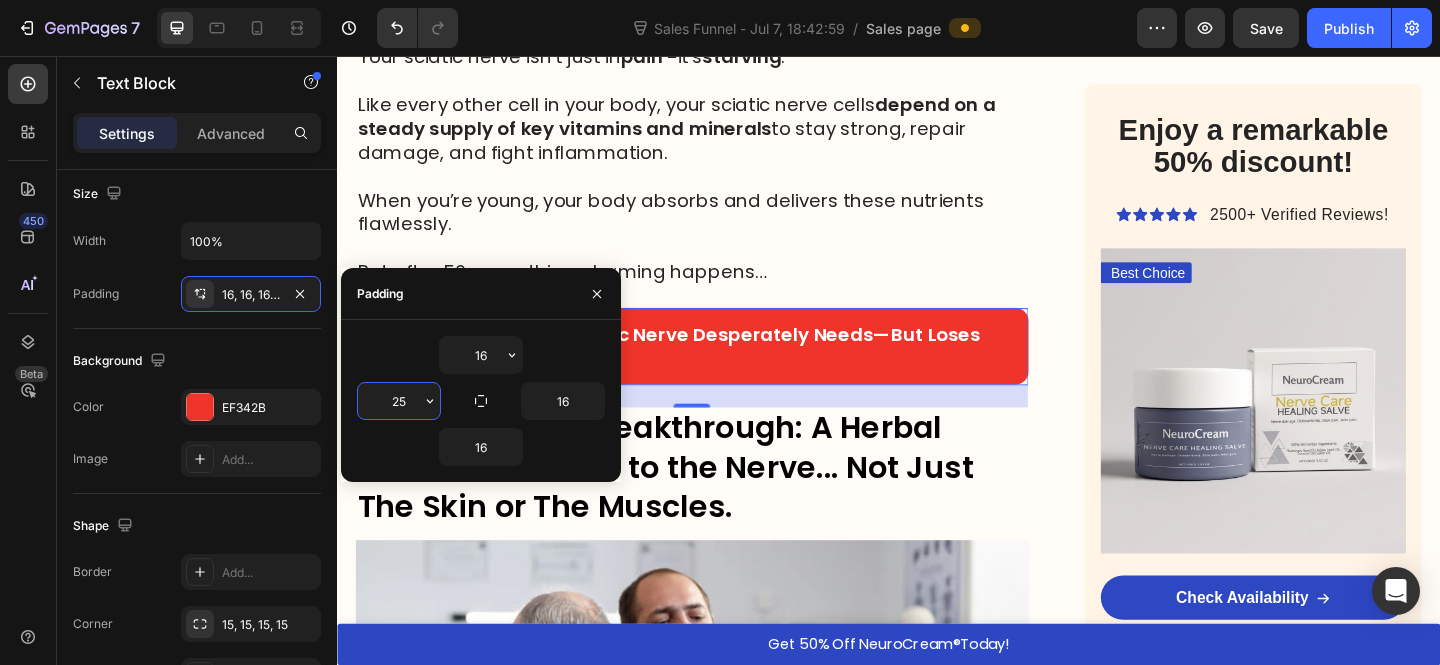 type on "25" 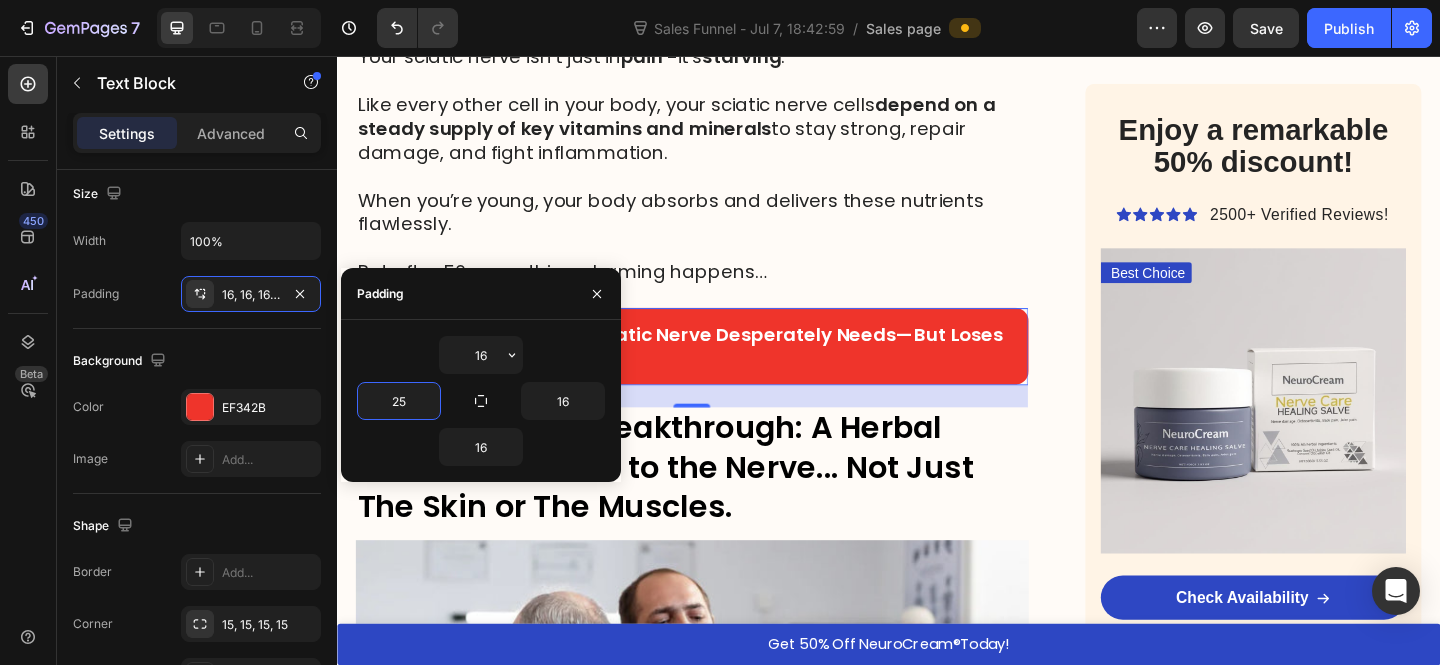 click on "When you’re young, your body absorbs and delivers these nutrients flawlessly." at bounding box center (723, 226) 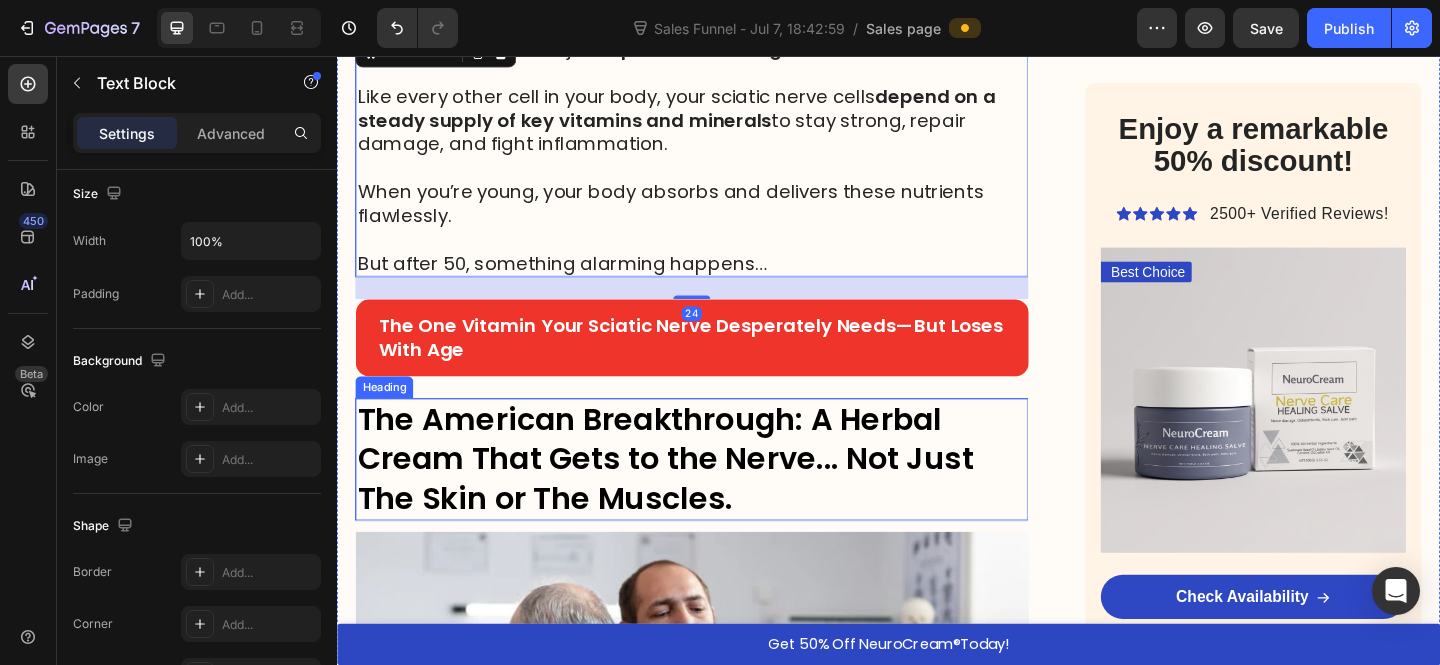 scroll, scrollTop: 2804, scrollLeft: 0, axis: vertical 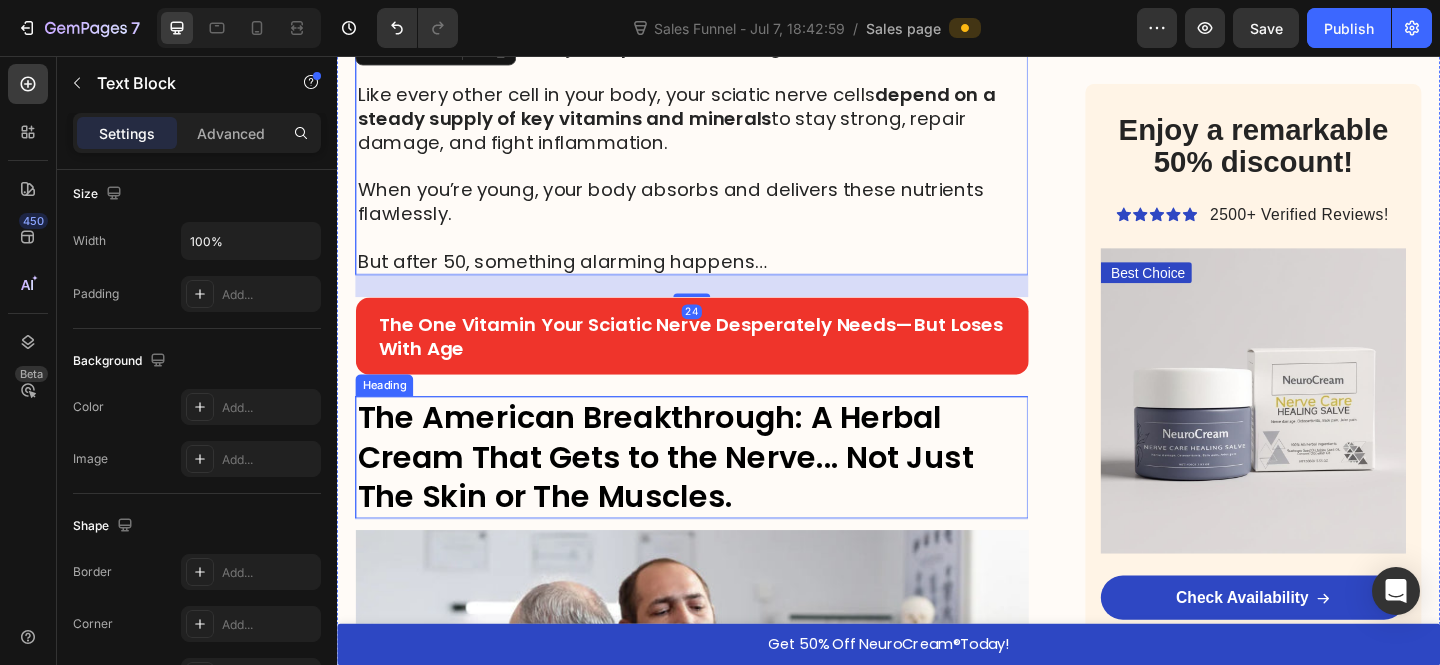 click on "The American Breakthrough: A Herbal Cream That Gets to the Nerve... Not Just The Skin or The Muscles." at bounding box center [694, 492] 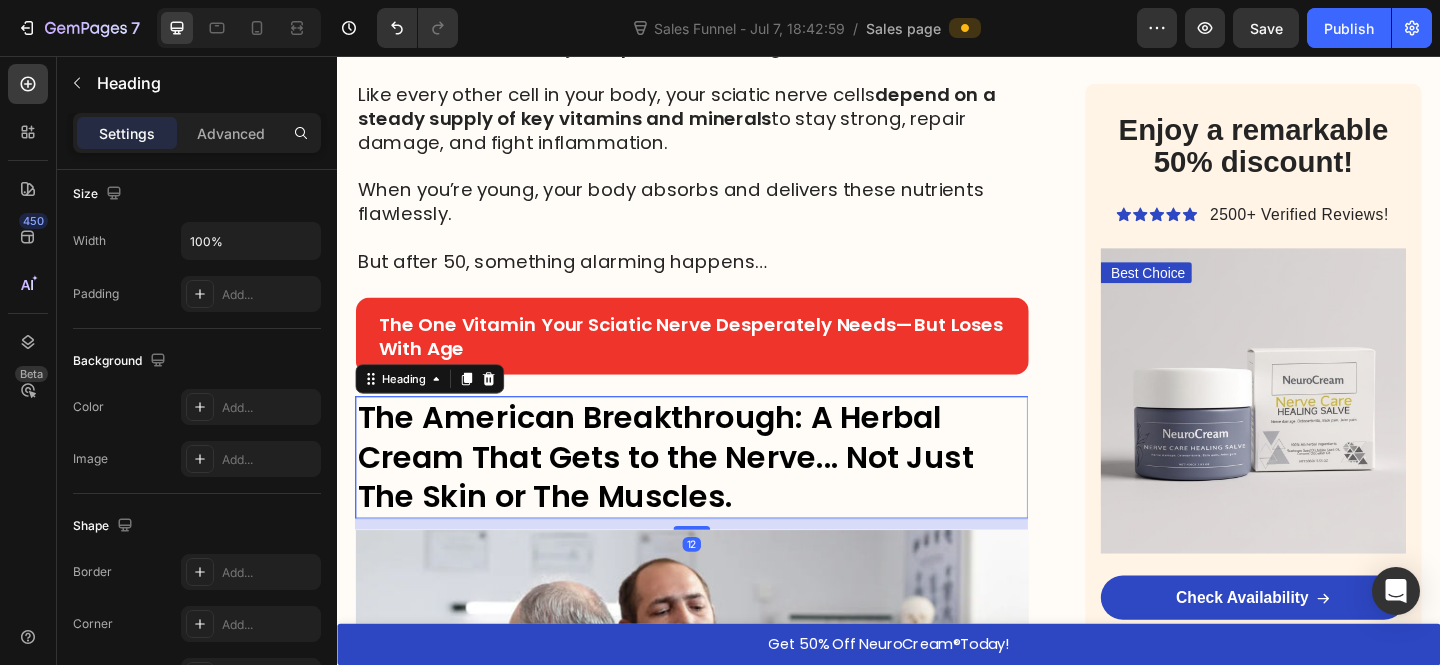 scroll, scrollTop: 0, scrollLeft: 0, axis: both 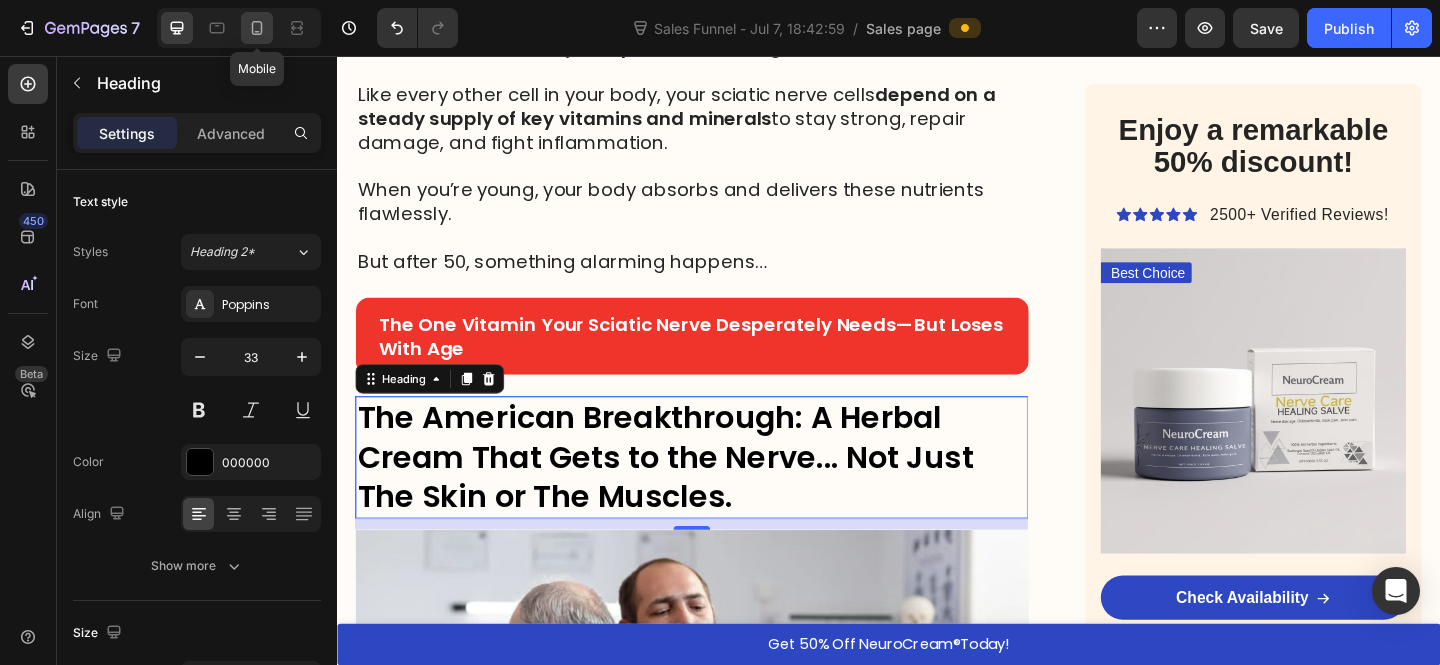 click 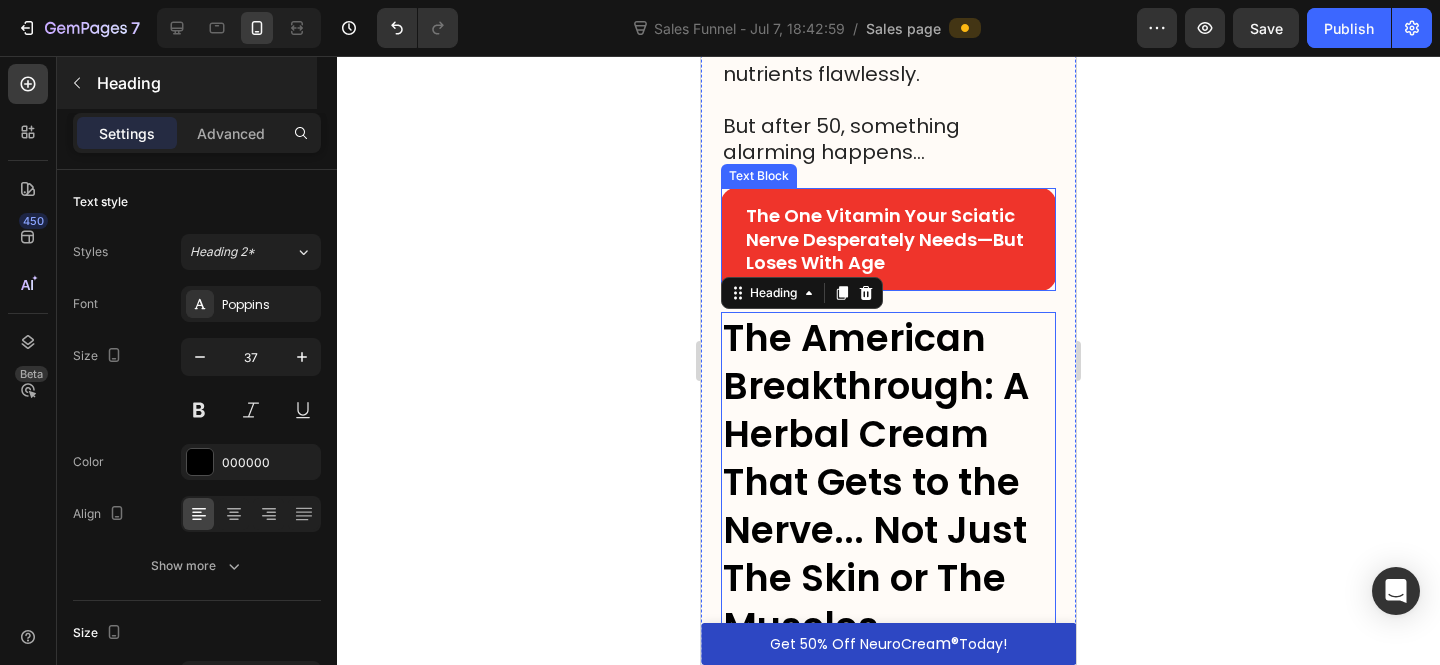 scroll, scrollTop: 3609, scrollLeft: 0, axis: vertical 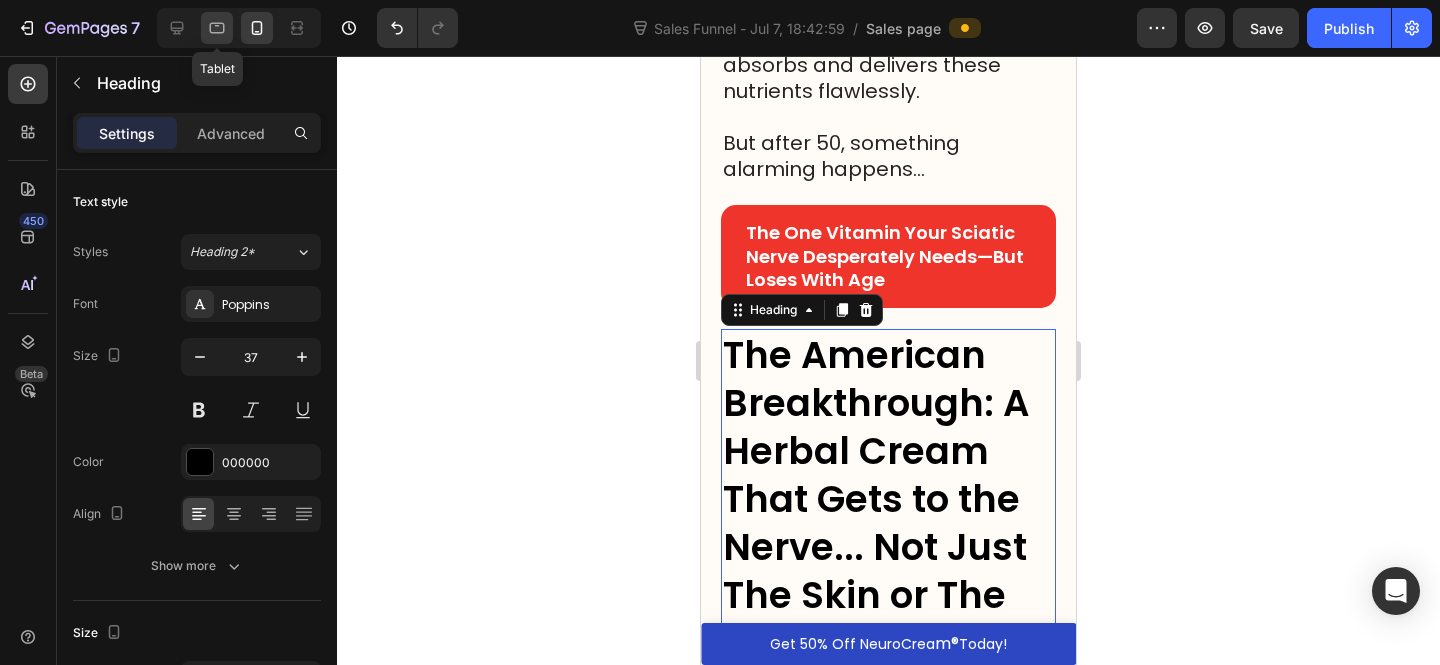 click 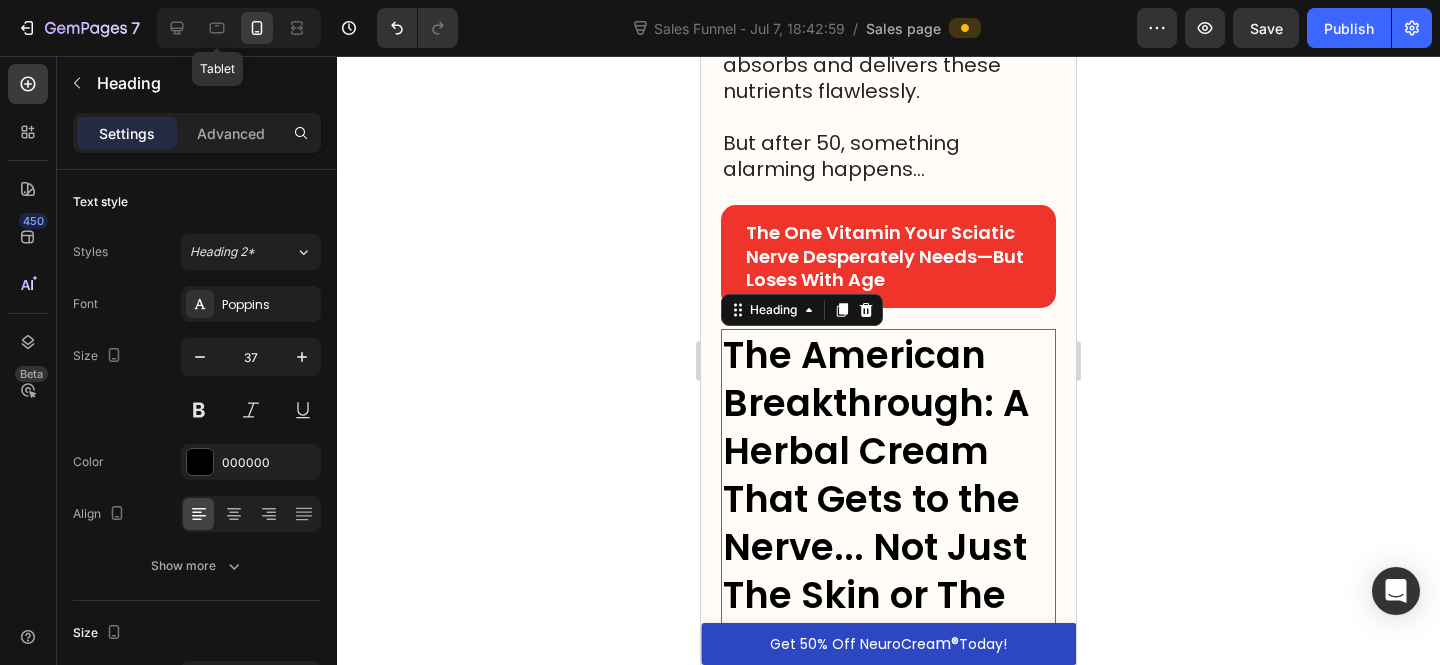 type on "33" 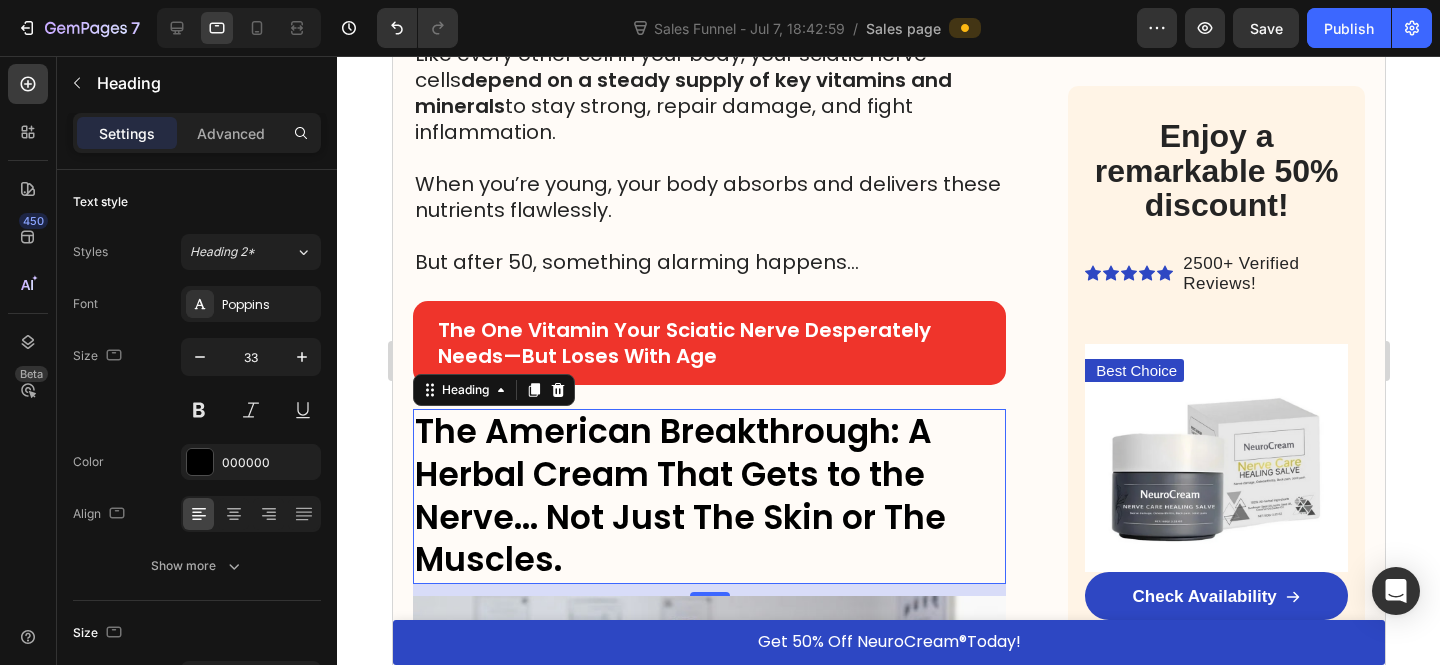 scroll, scrollTop: 2952, scrollLeft: 0, axis: vertical 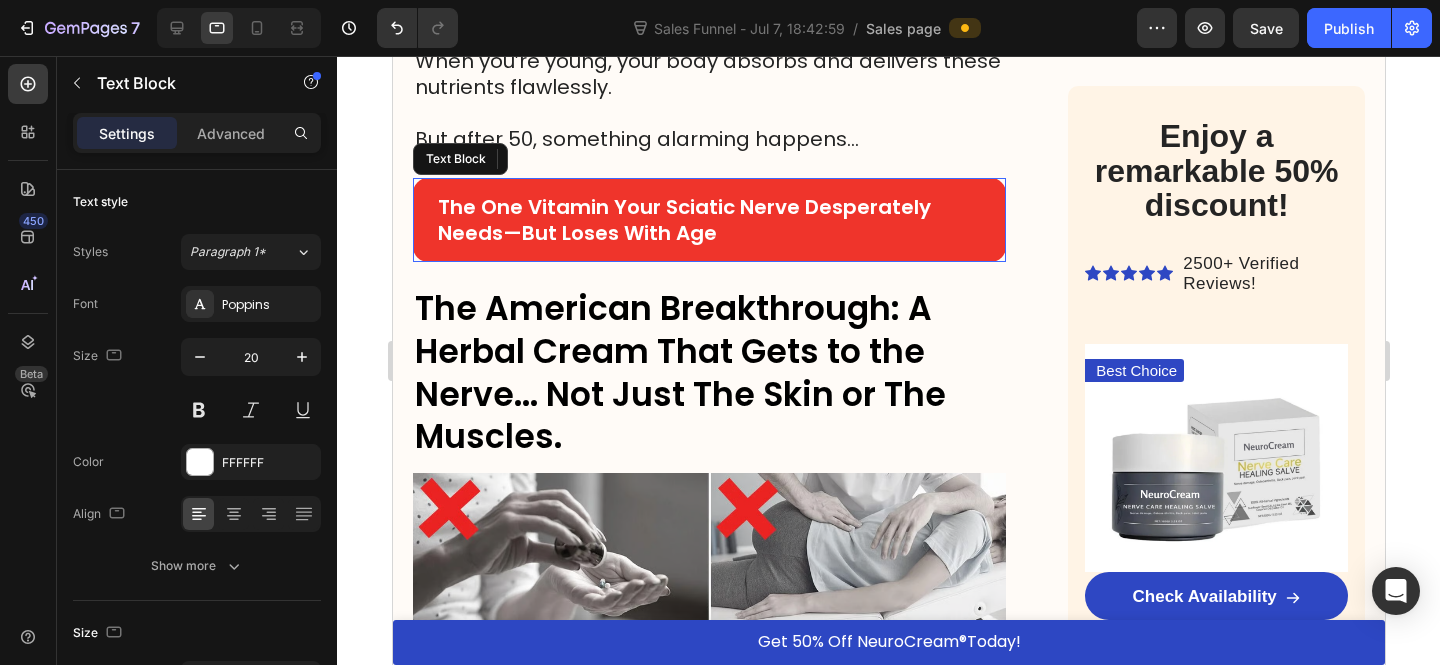 click on "The One Vitamin Your Sciatic Nerve Desperately Needs—But Loses With Age" at bounding box center [713, 220] 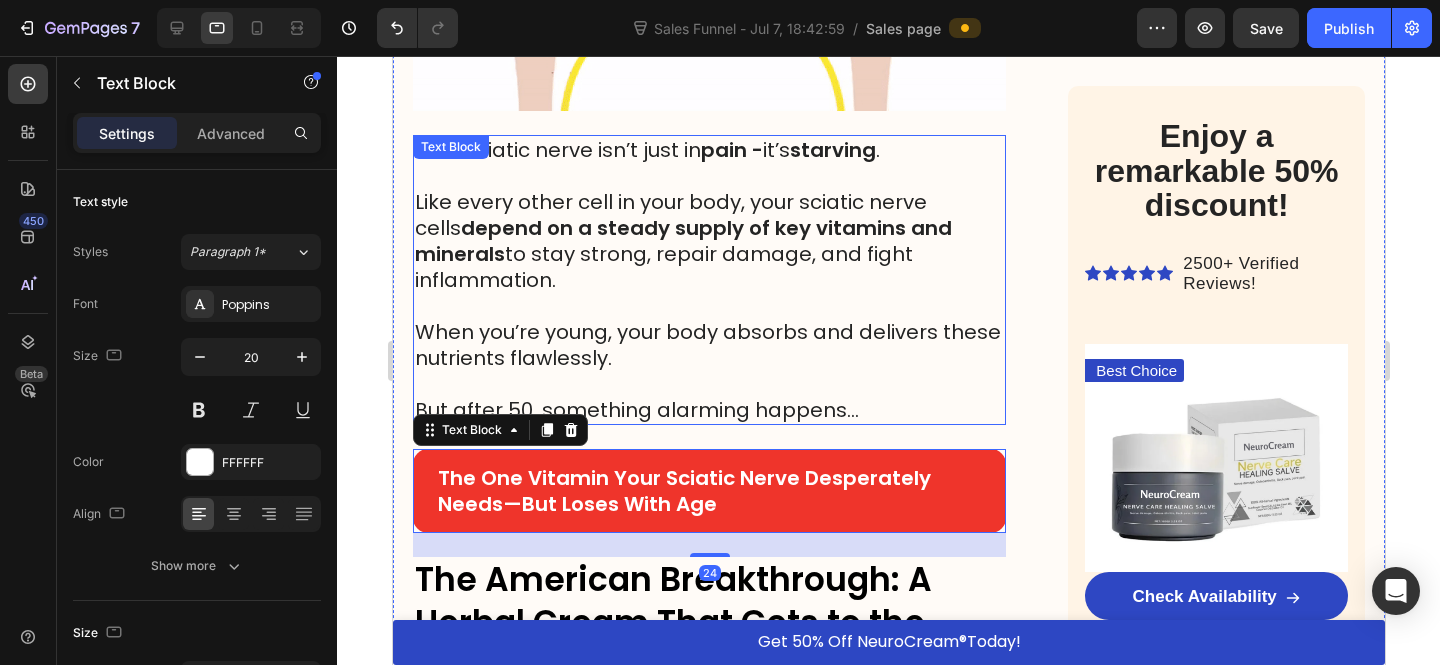 click on "Like every other cell in your body, your sciatic nerve cells  depend on a steady supply of key vitamins and minerals  to stay strong, repair damage, and fight inflammation." at bounding box center (708, 241) 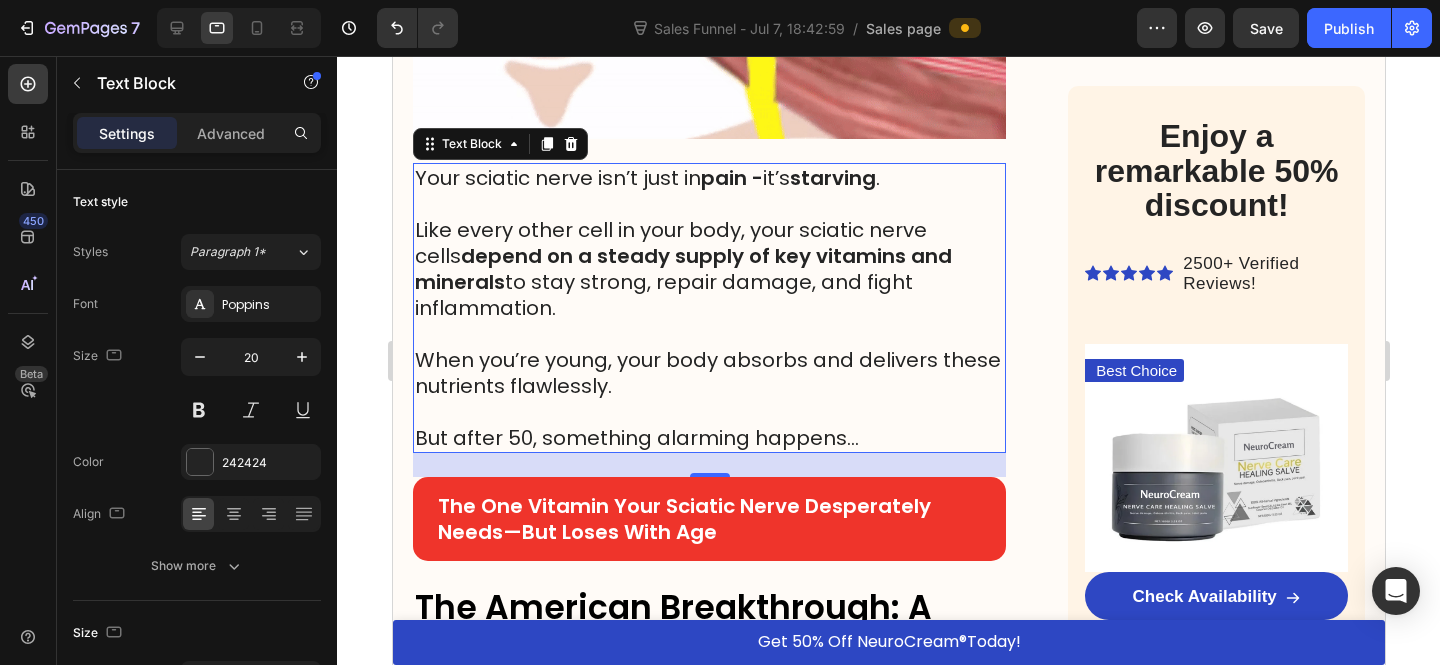 scroll, scrollTop: 2654, scrollLeft: 0, axis: vertical 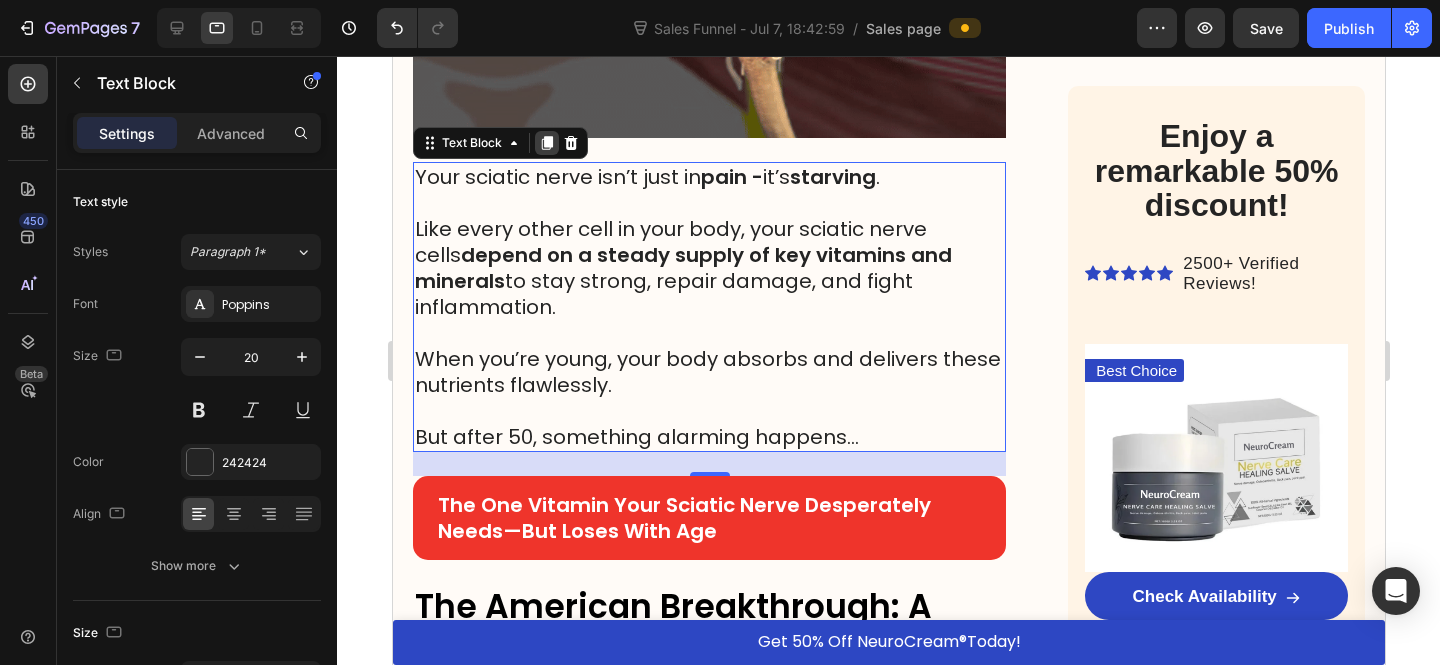 click 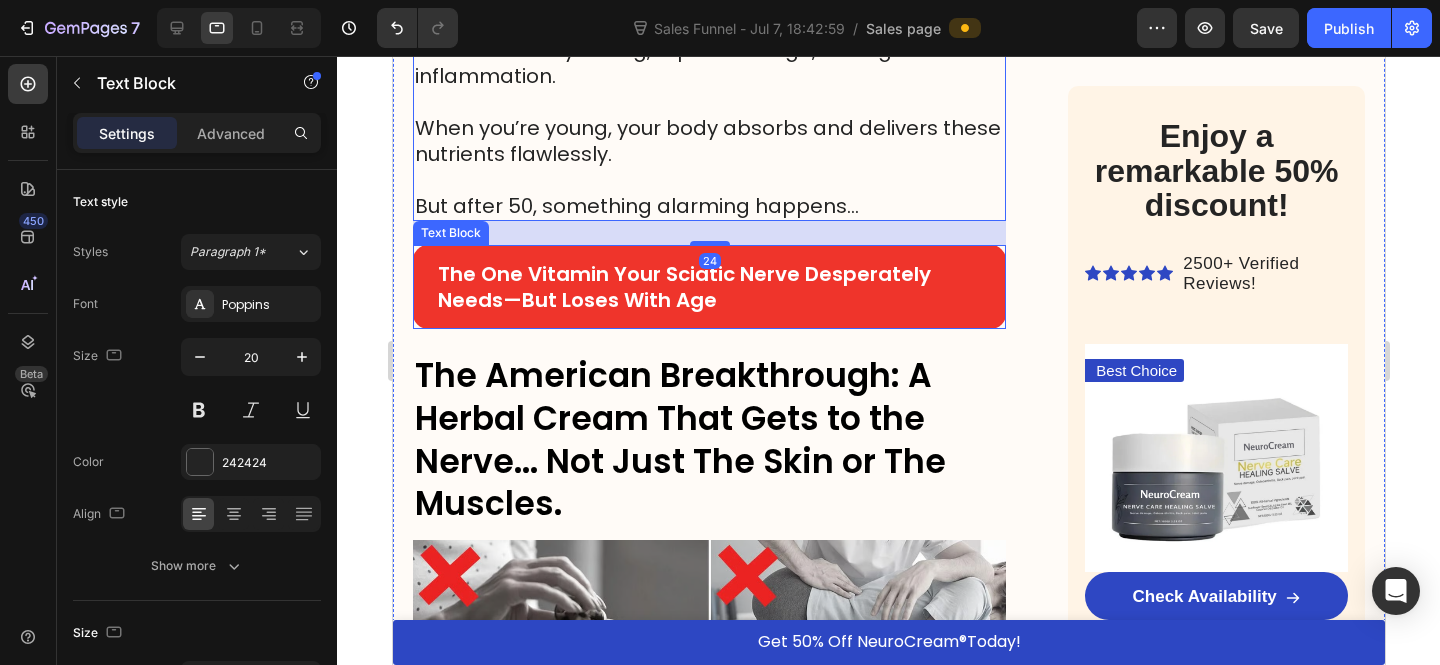 scroll, scrollTop: 3224, scrollLeft: 0, axis: vertical 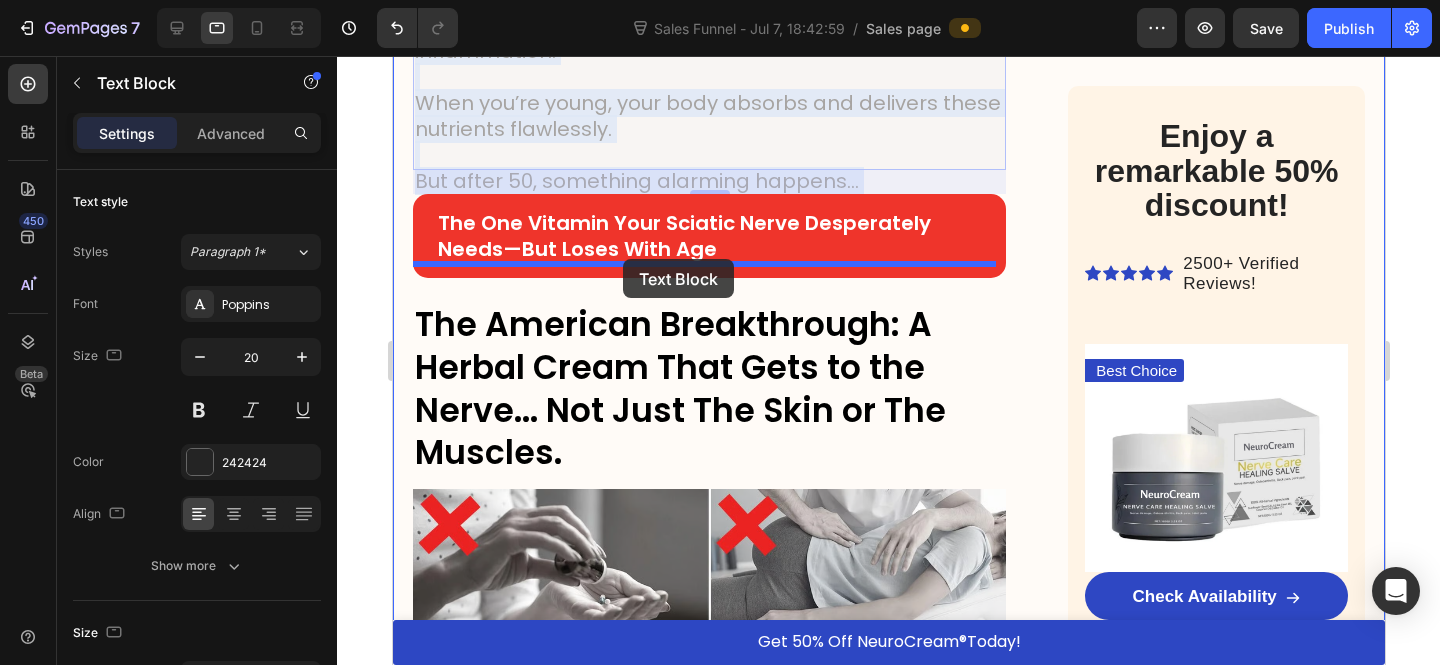 drag, startPoint x: 706, startPoint y: 81, endPoint x: 622, endPoint y: 259, distance: 196.8248 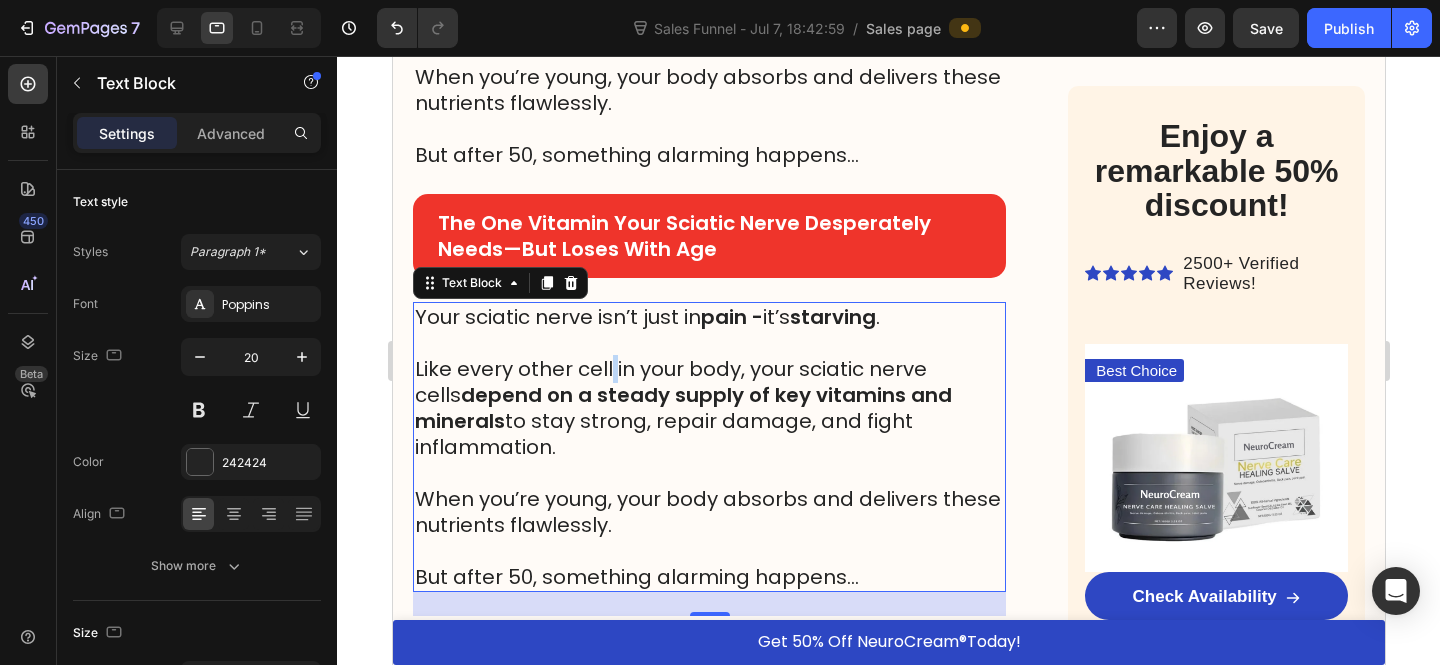 click on "Like every other cell in your body, your sciatic nerve cells  depend on a steady supply of key vitamins and minerals  to stay strong, repair damage, and fight inflammation." at bounding box center [708, 408] 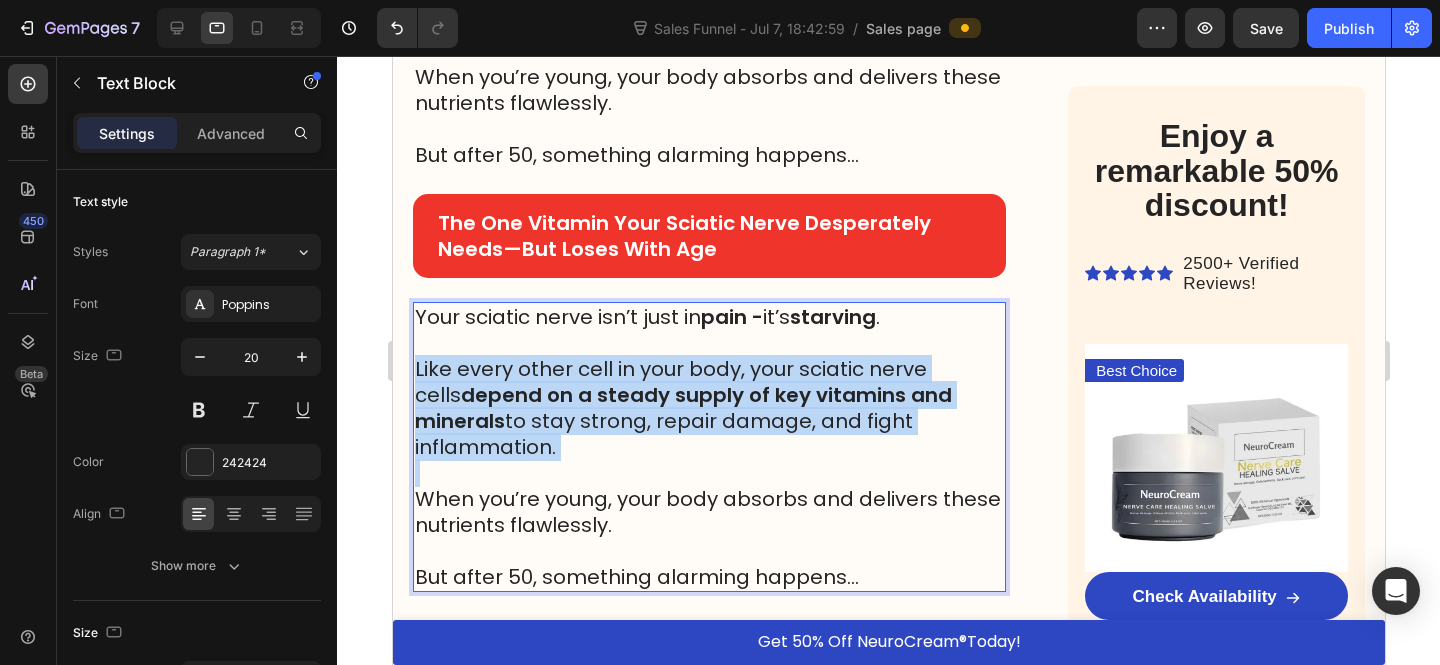 click on "Like every other cell in your body, your sciatic nerve cells  depend on a steady supply of key vitamins and minerals  to stay strong, repair damage, and fight inflammation." at bounding box center (708, 408) 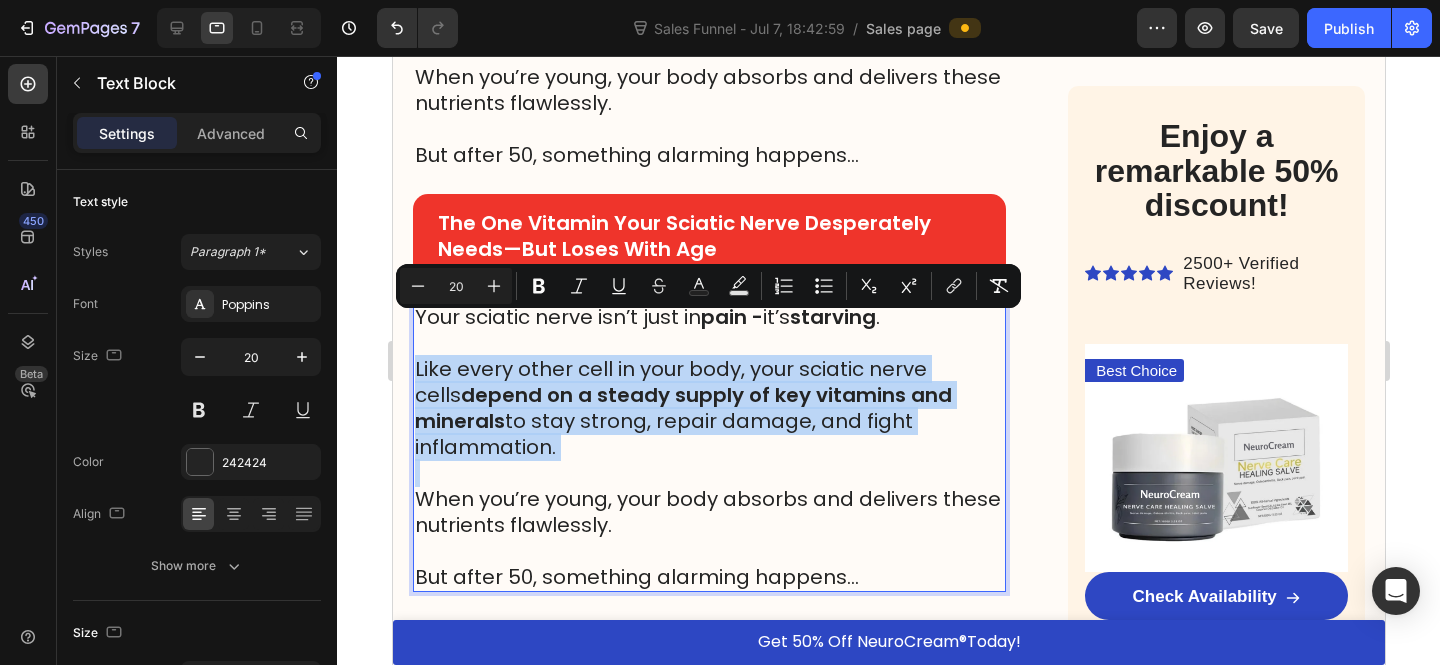 click on "Like every other cell in your body, your sciatic nerve cells  depend on a steady supply of key vitamins and minerals  to stay strong, repair damage, and fight inflammation." at bounding box center (708, 408) 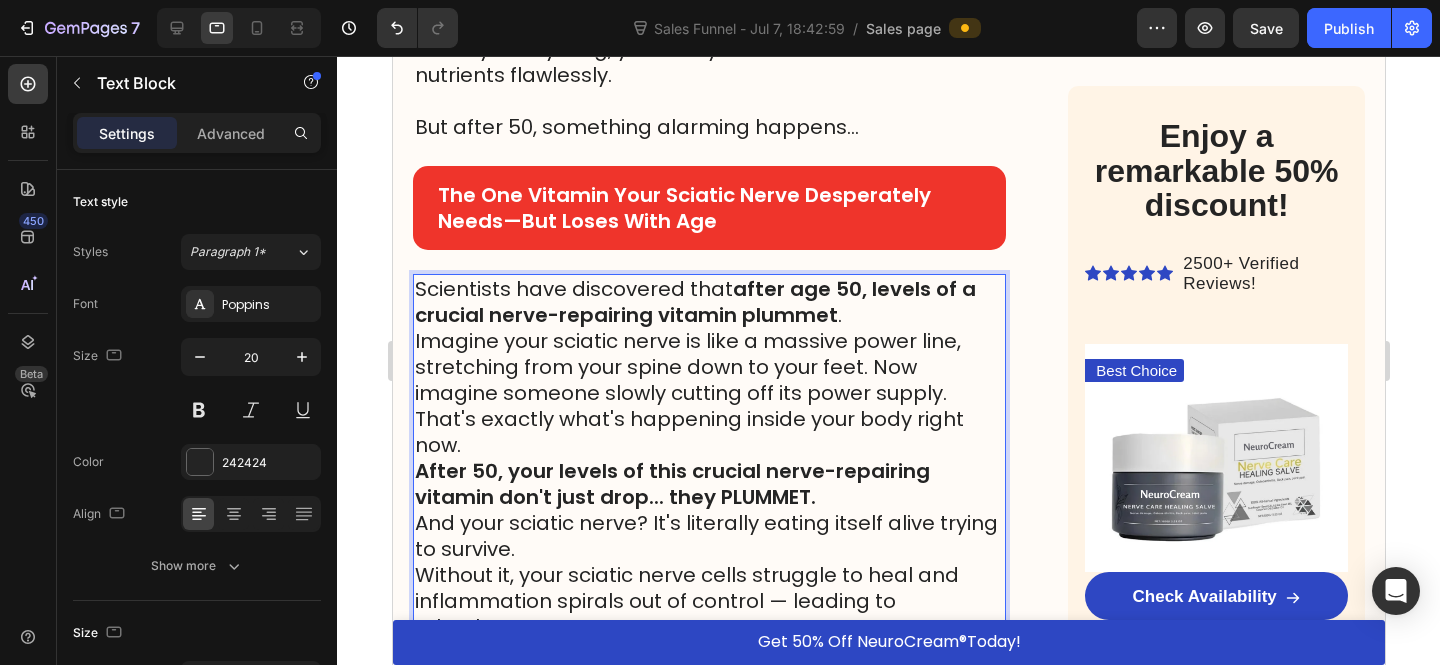 scroll, scrollTop: 2964, scrollLeft: 0, axis: vertical 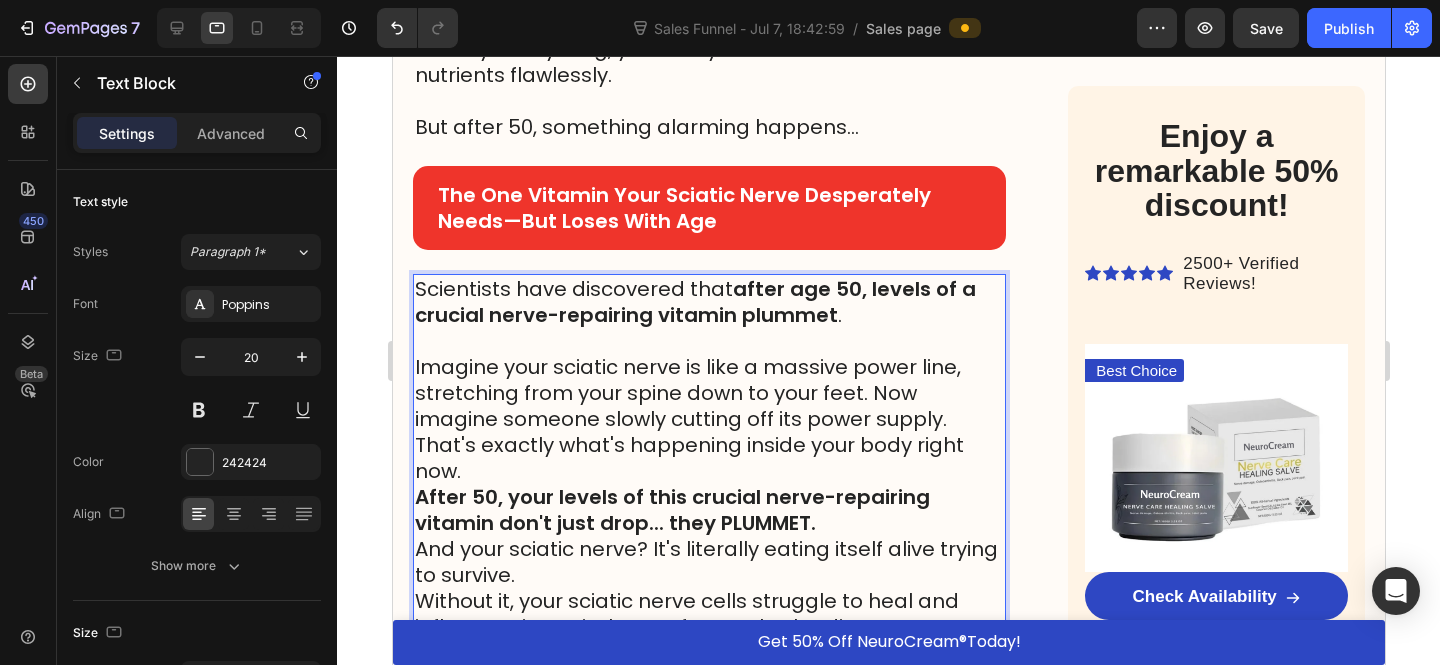 click on "Imagine your sciatic nerve is like a massive power line, stretching from your spine down to your feet. Now imagine someone slowly cutting off its power supply." at bounding box center (708, 393) 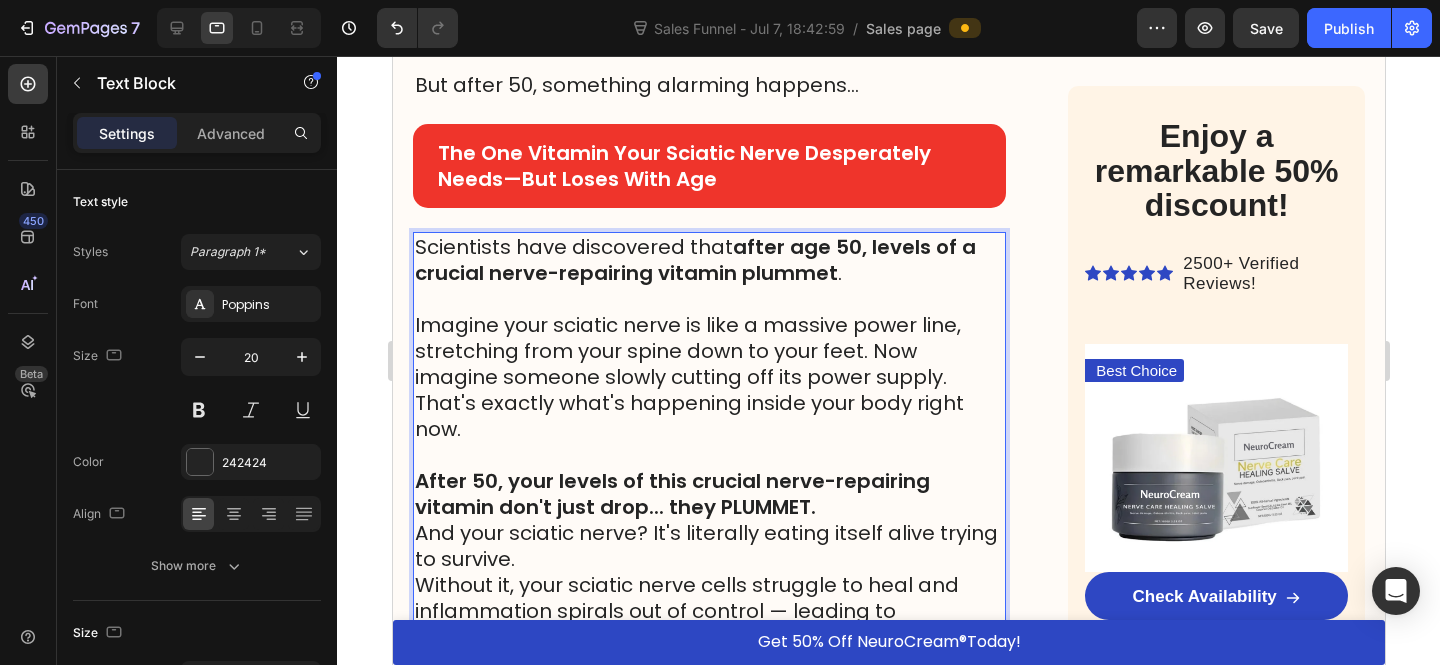 scroll, scrollTop: 3092, scrollLeft: 0, axis: vertical 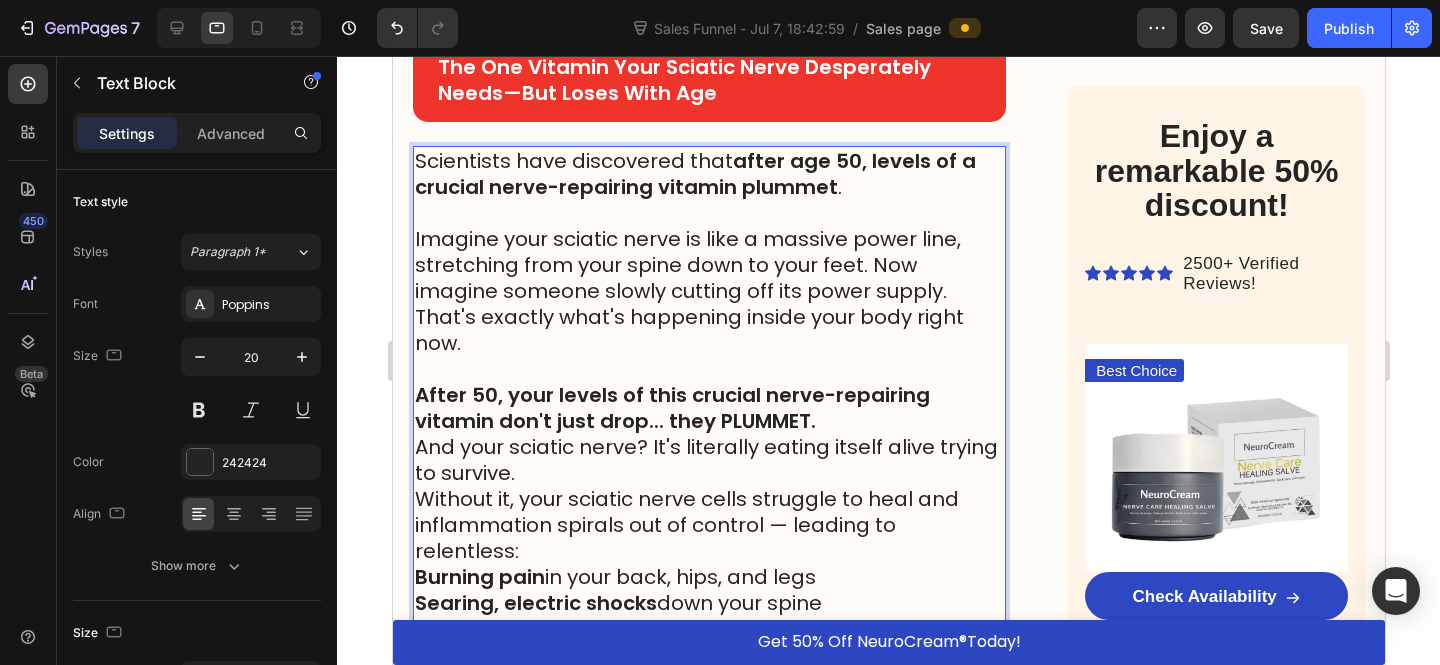 click on "After 50, your levels of this crucial nerve-repairing vitamin don't just drop... they PLUMMET." at bounding box center [708, 408] 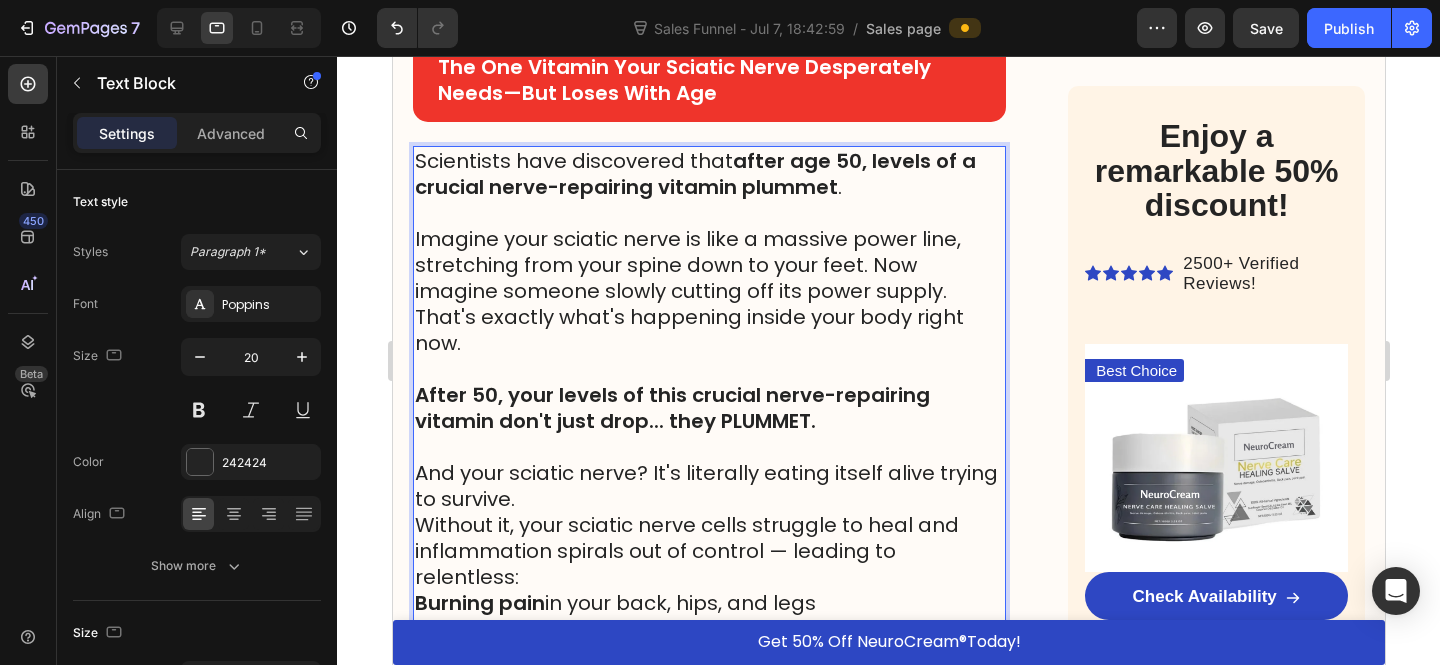 click on "And your sciatic nerve? It's literally eating itself alive trying to survive." at bounding box center (708, 486) 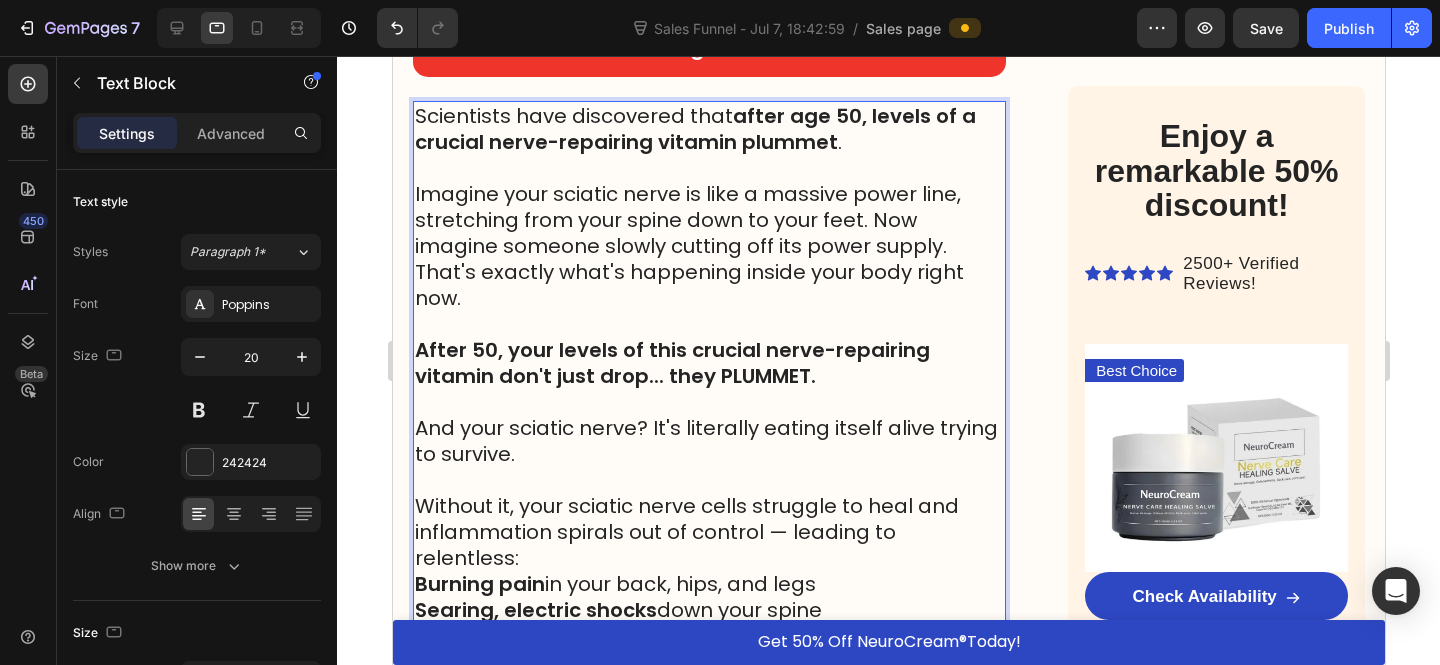 scroll, scrollTop: 3224, scrollLeft: 0, axis: vertical 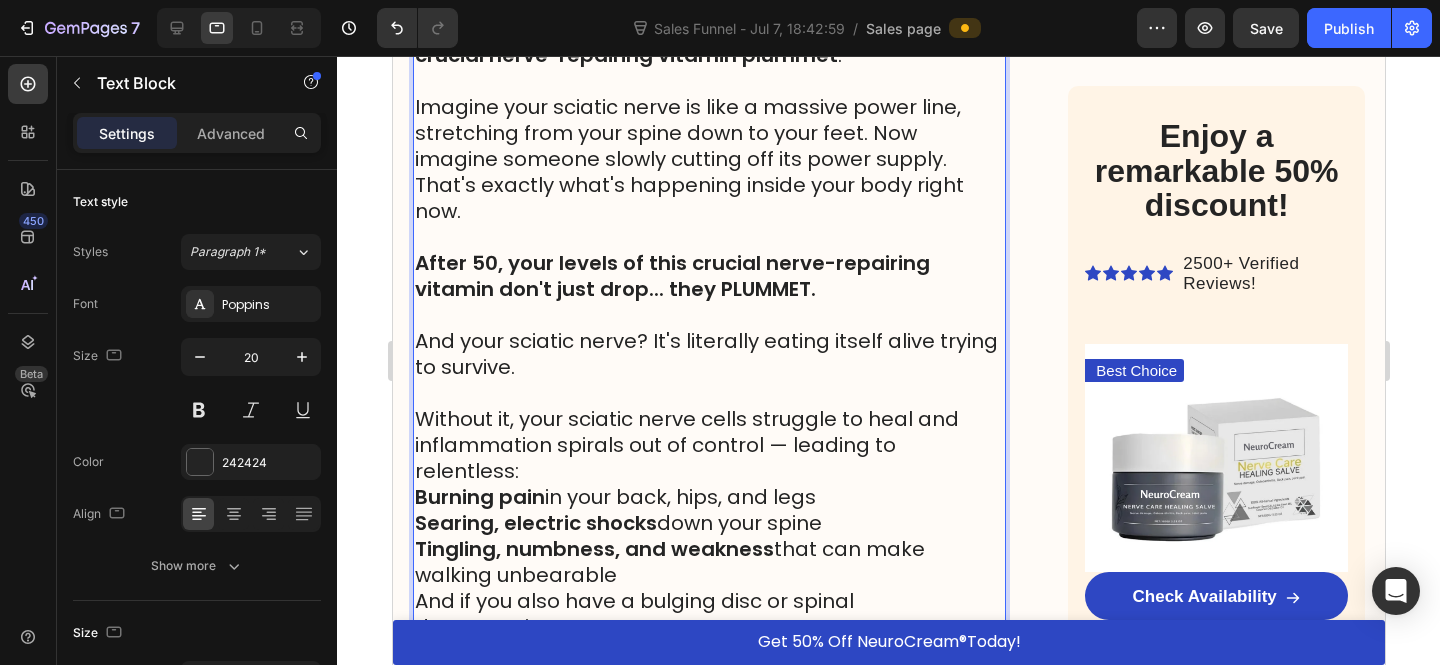 click on "Without it, your sciatic nerve cells struggle to heal and inflammation spirals out of control — leading to relentless:" at bounding box center (708, 445) 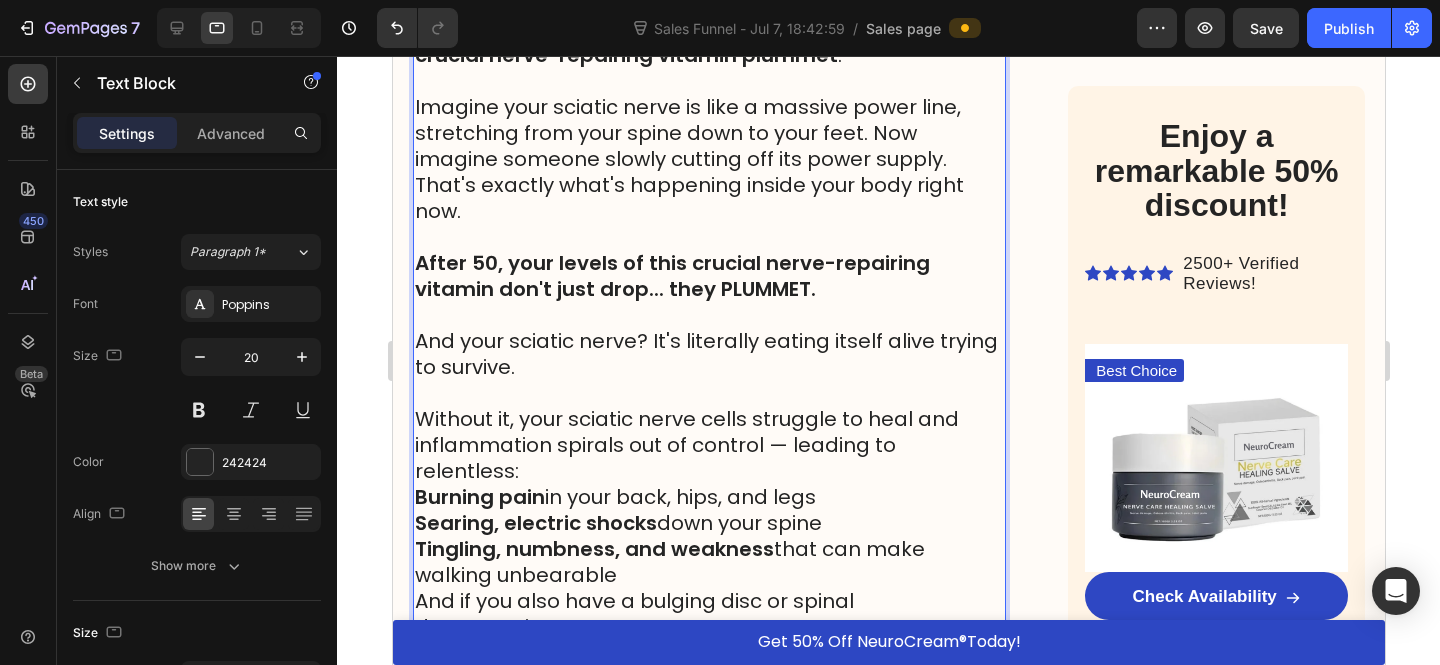 click on "Without it, your sciatic nerve cells struggle to heal and inflammation spirals out of control — leading to relentless:" at bounding box center [708, 445] 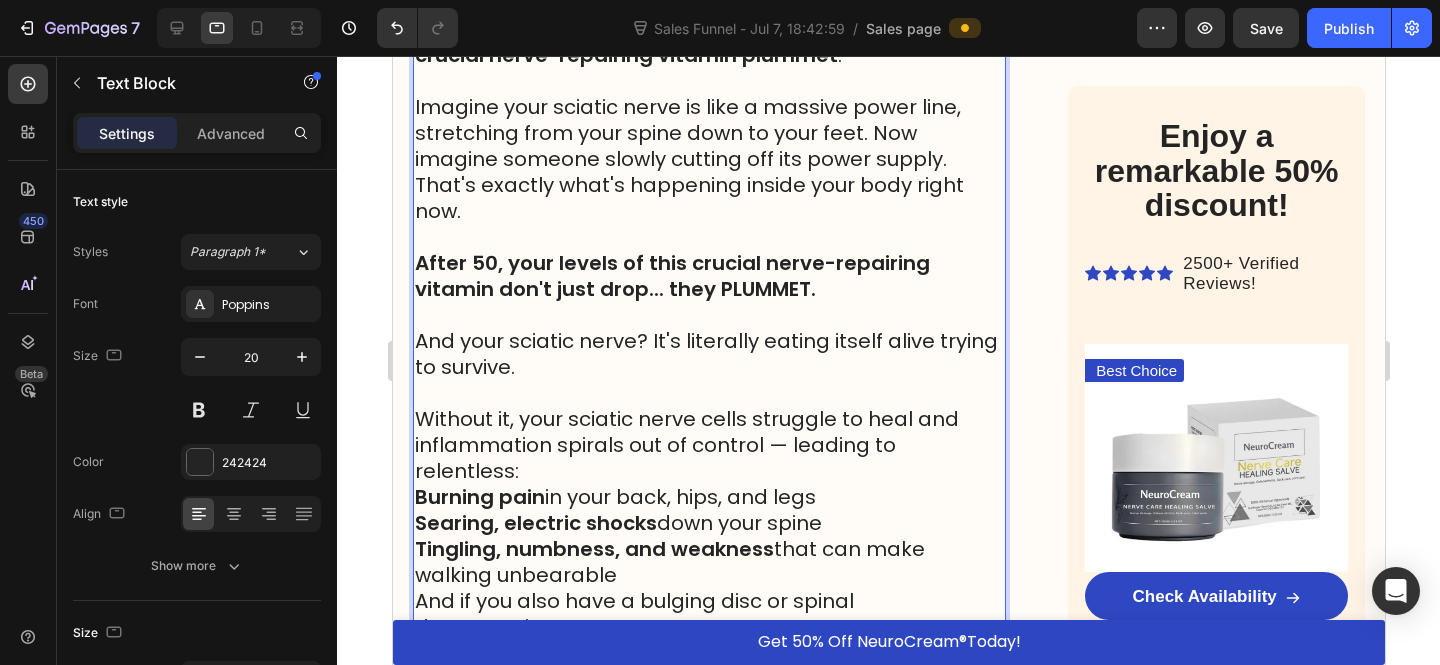 click on "Without it, your sciatic nerve cells struggle to heal and inflammation spirals out of control — leading to relentless:" at bounding box center [708, 445] 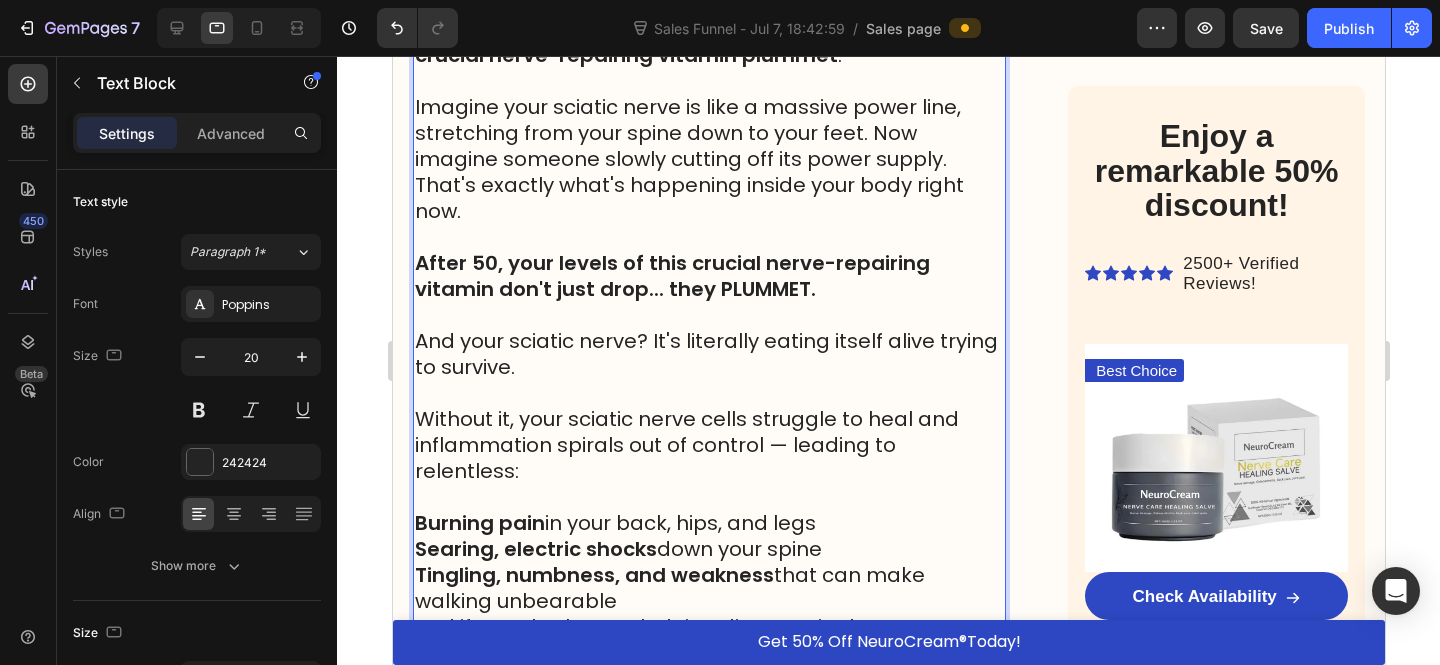 click on "Burning pain  in your back, hips, and legs" at bounding box center [708, 523] 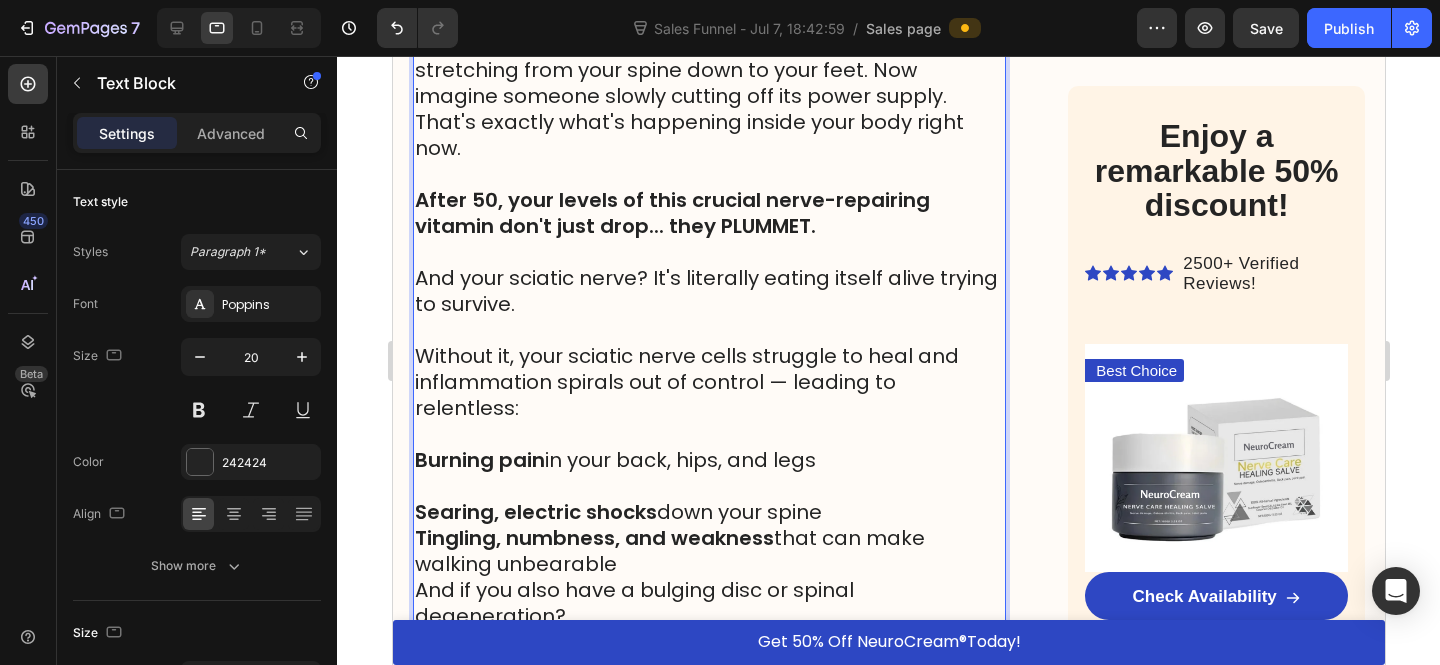 click on "Searing, electric shocks  down your spine" at bounding box center [708, 512] 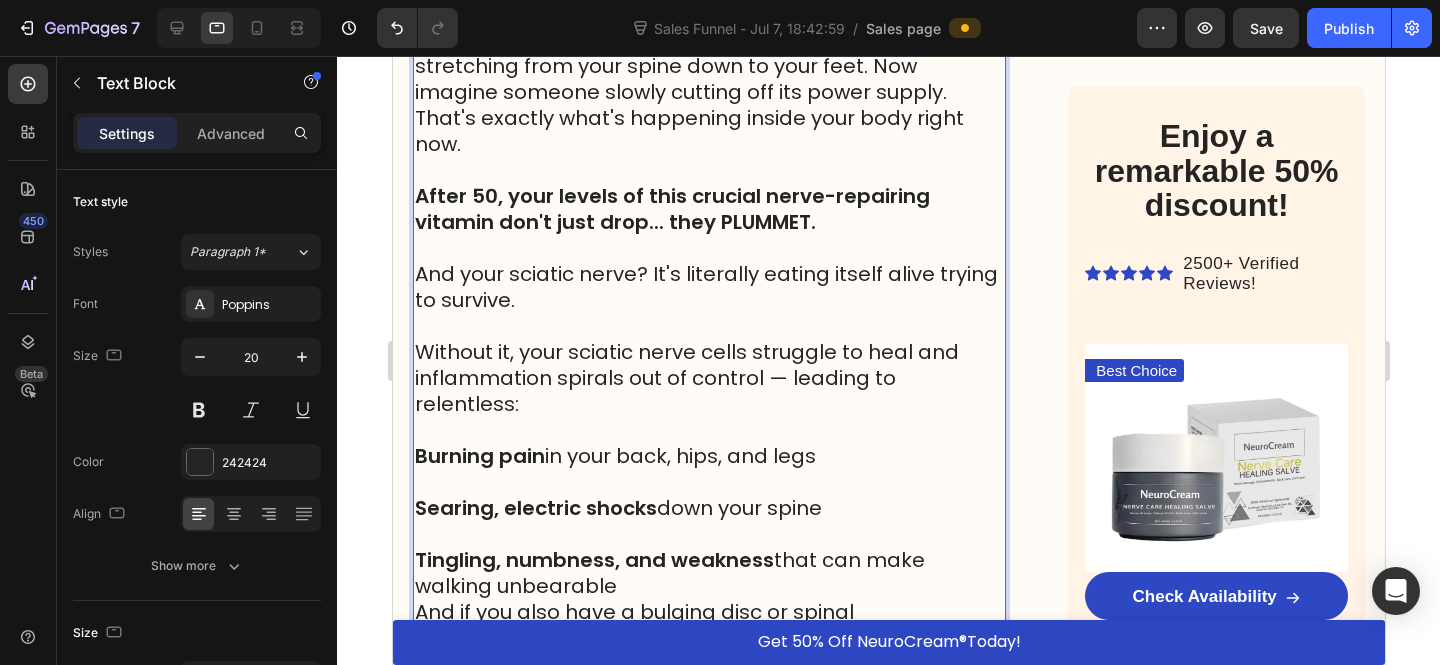 click on "Tingling, numbness, and weakness  that can make walking unbearable" at bounding box center [708, 573] 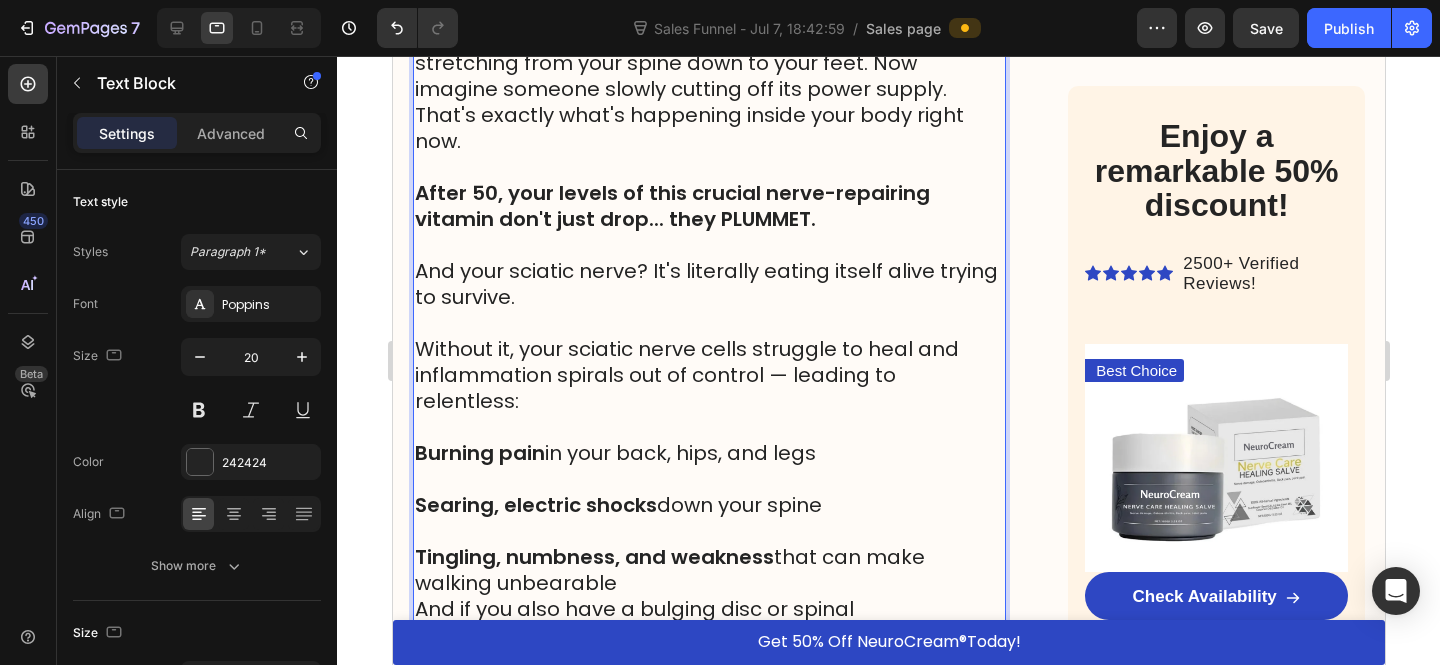 scroll, scrollTop: 3295, scrollLeft: 0, axis: vertical 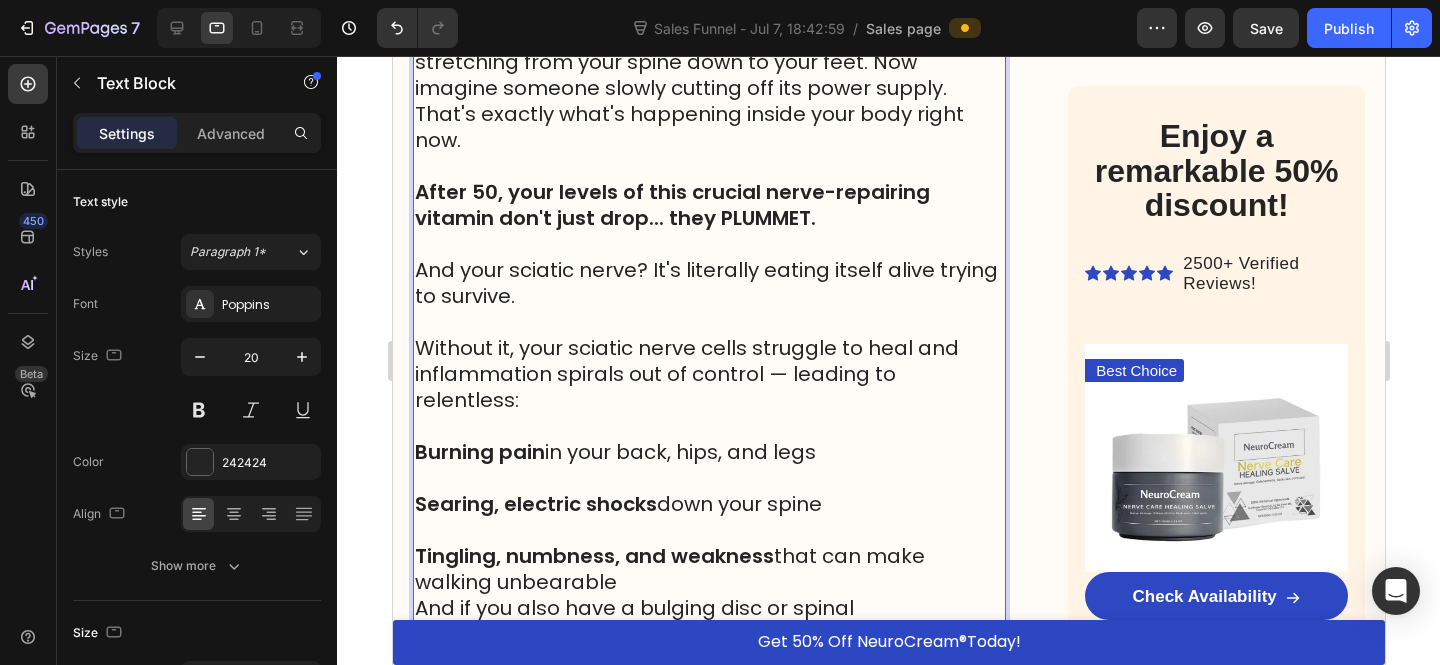 click on "Tingling, numbness, and weakness" at bounding box center [593, 556] 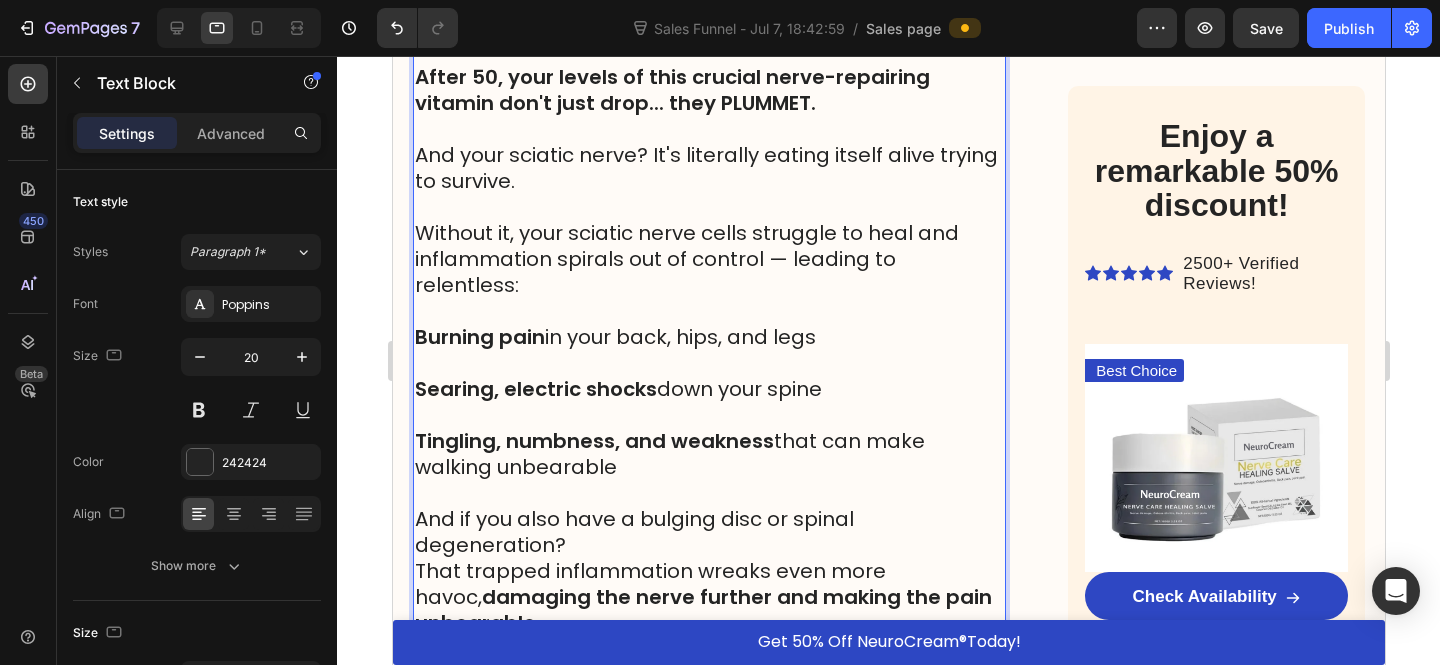 scroll, scrollTop: 3439, scrollLeft: 0, axis: vertical 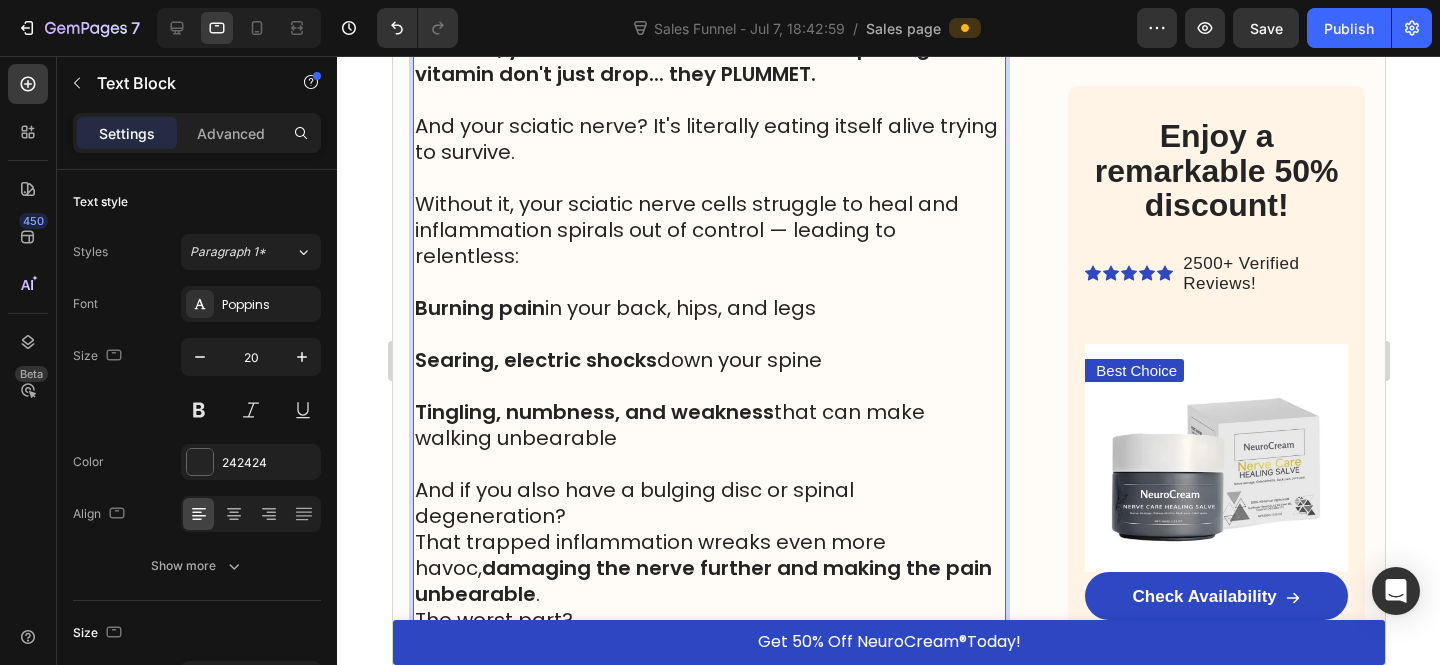 click on "And if you also have a bulging disc or spinal degeneration?" at bounding box center (708, 503) 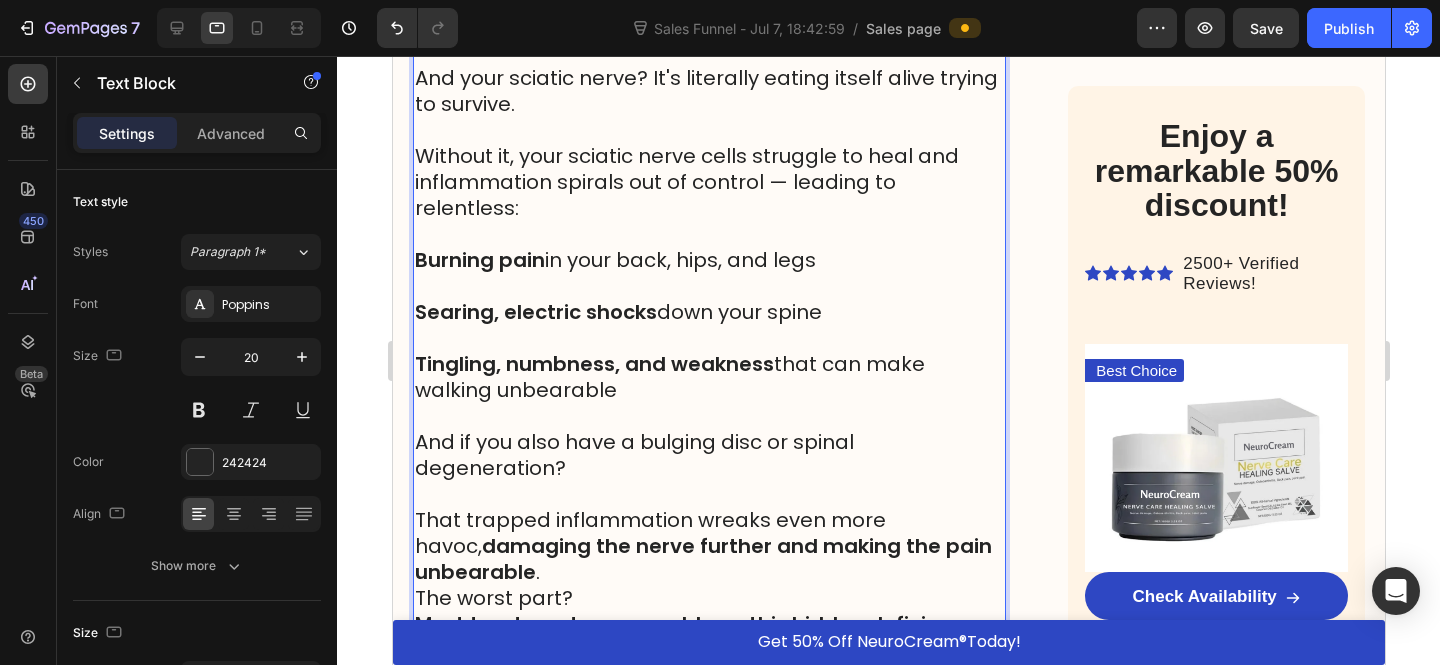 scroll, scrollTop: 3581, scrollLeft: 0, axis: vertical 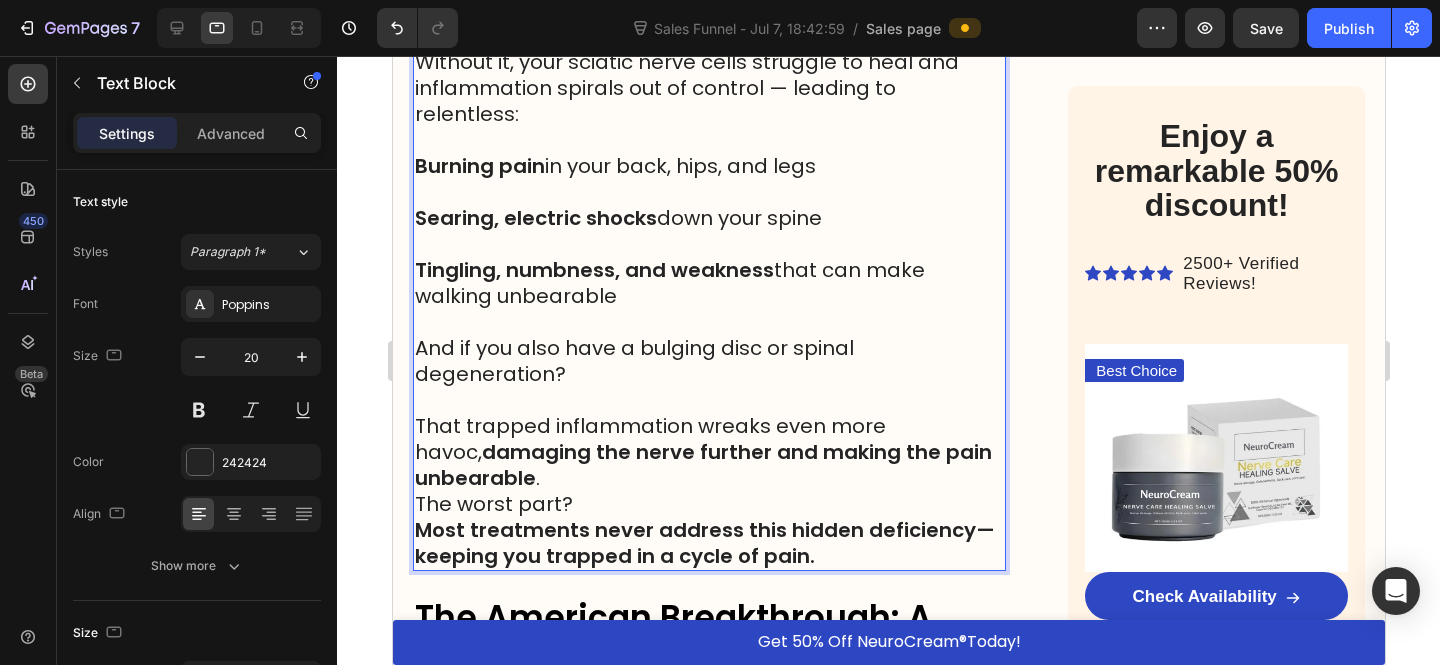 click on "That trapped inflammation wreaks even more havoc,  damaging the nerve further and making the pain unbearable ." at bounding box center [708, 452] 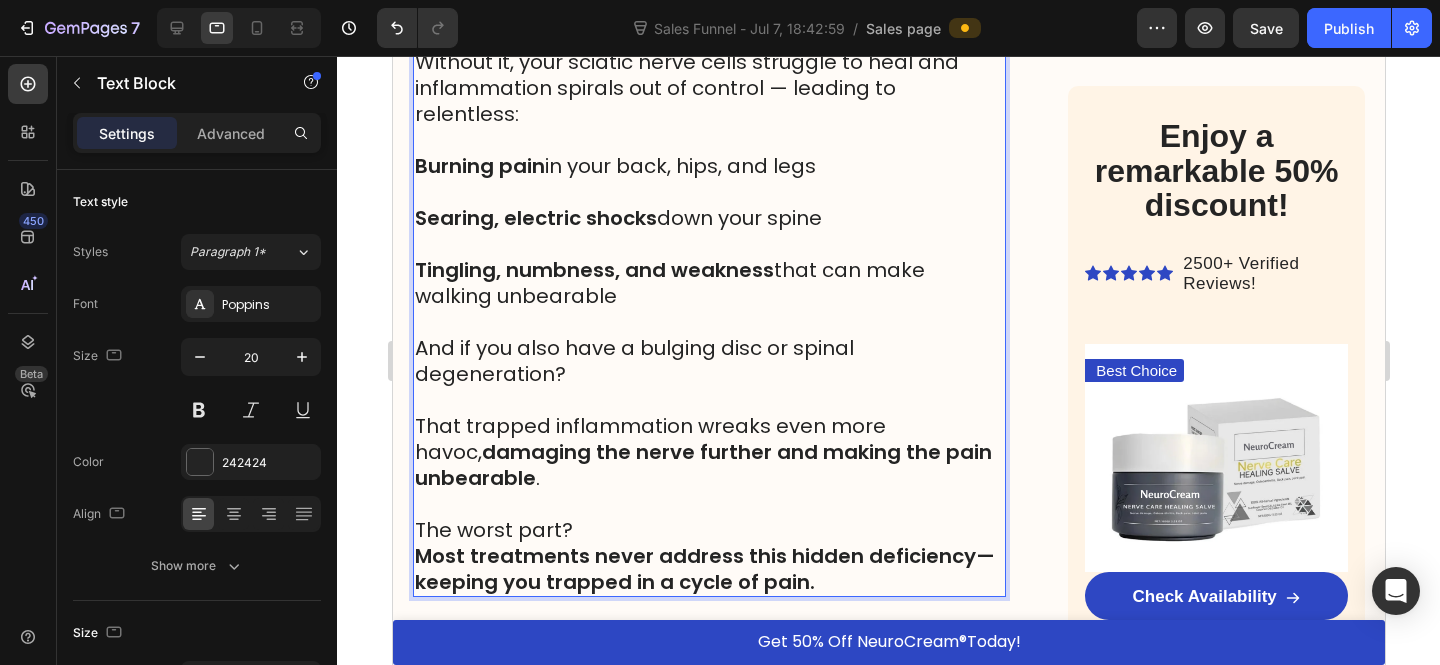 click on "The worst part?" at bounding box center (708, 530) 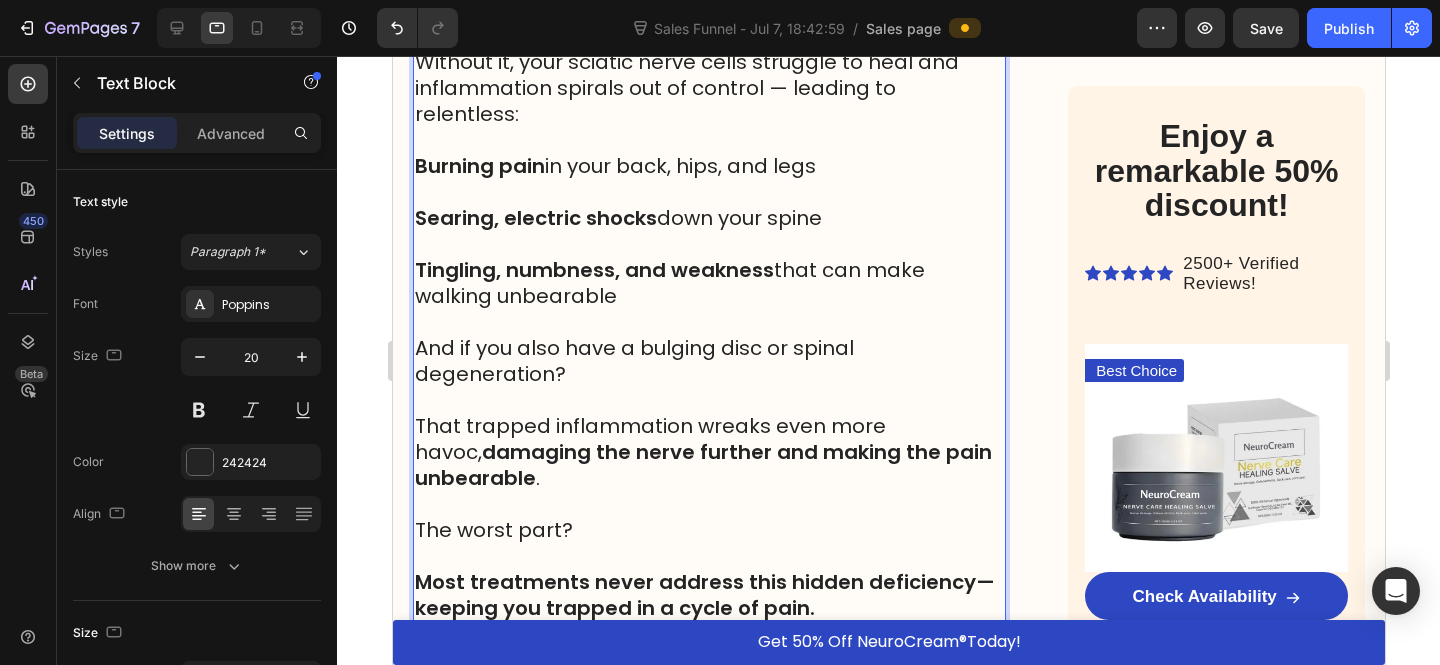 click on "That trapped inflammation wreaks even more havoc,  damaging the nerve further and making the pain unbearable ." at bounding box center [708, 452] 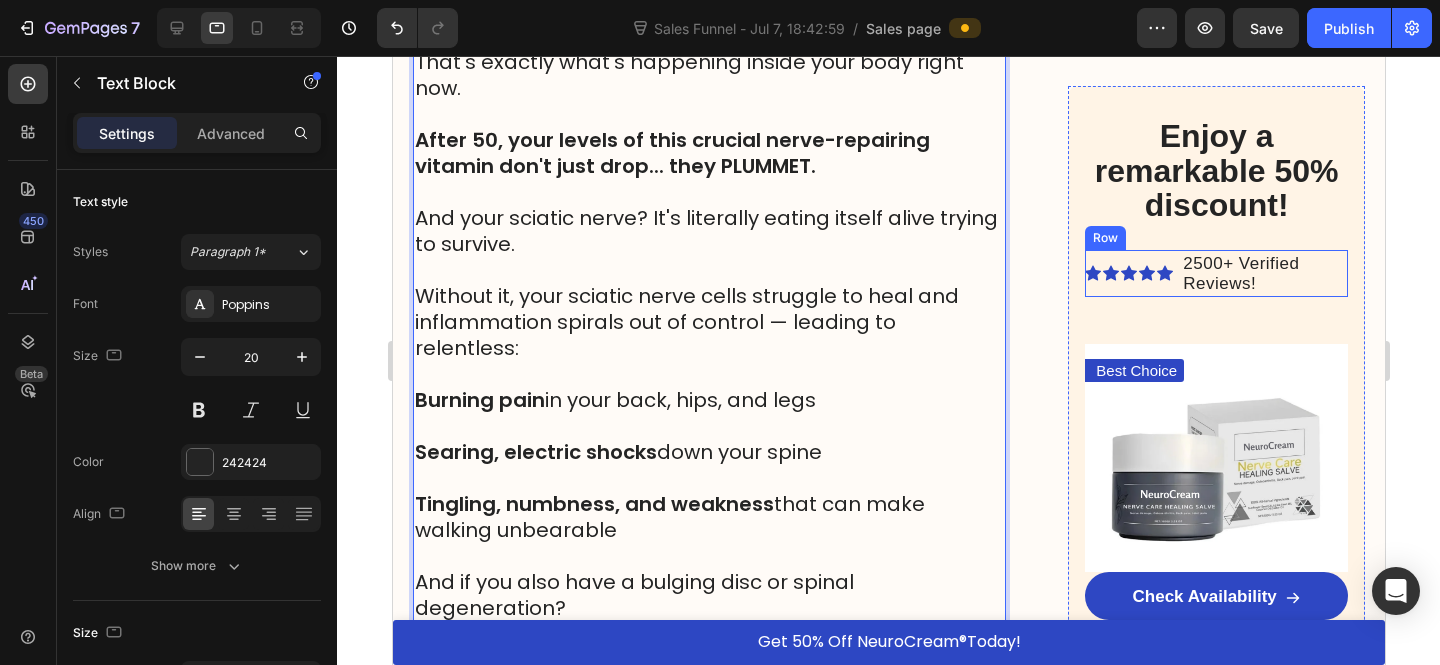 scroll, scrollTop: 3207, scrollLeft: 0, axis: vertical 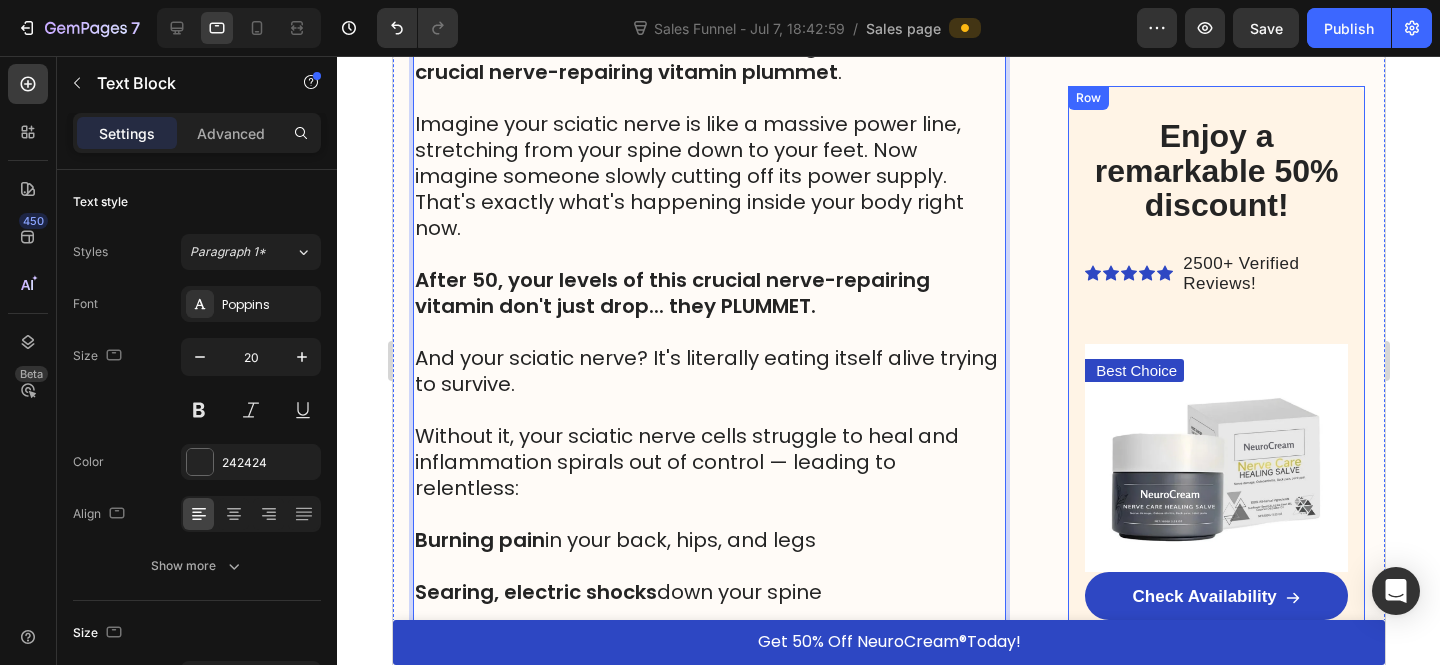 click on "Enjoy a remarkable 50% discount! Heading
Icon
Icon
Icon
Icon
Icon Icon List 2500+ Verified Reviews! Text Block Row Best Choice Text Block Image
Check Availability Button
Natural Relief for Sciatica and Nerve Pain
Reduces Inflammation & Eases Muscle Tension
Safe for daily use – gentle, fast-acting, and effective Item List Row" at bounding box center [1215, 450] 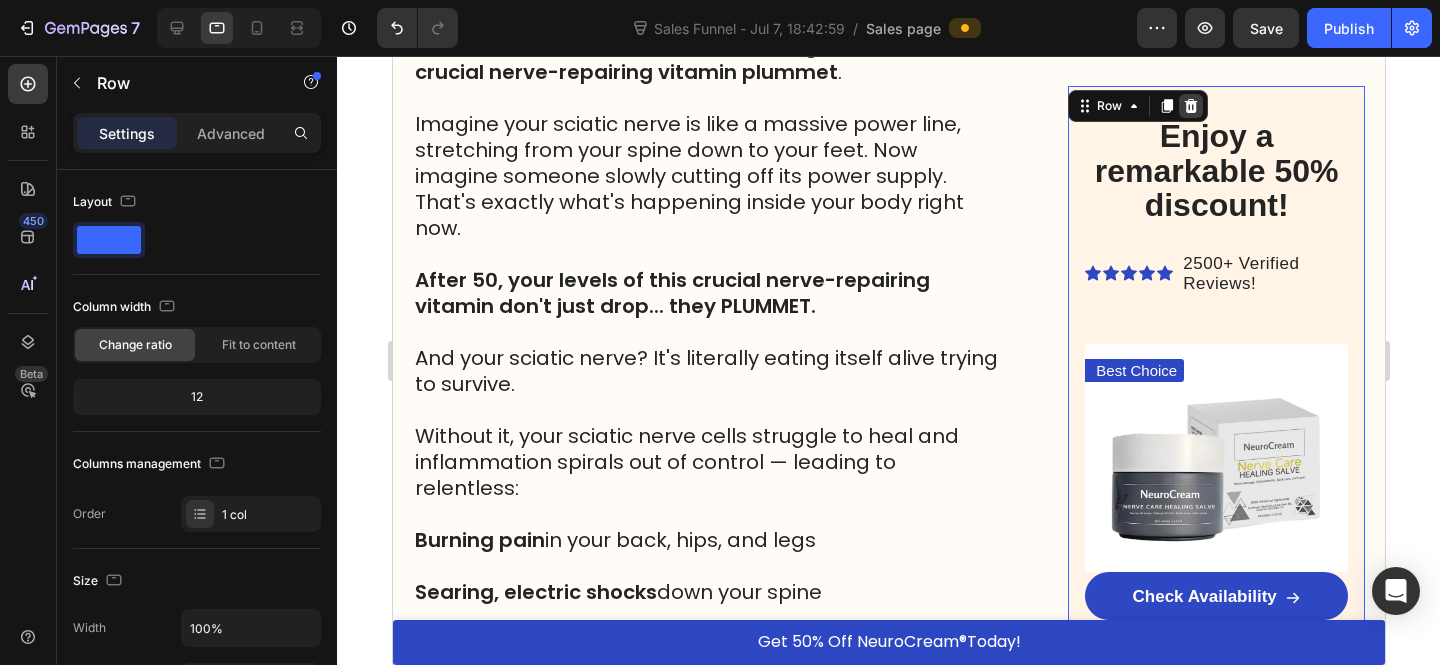 click 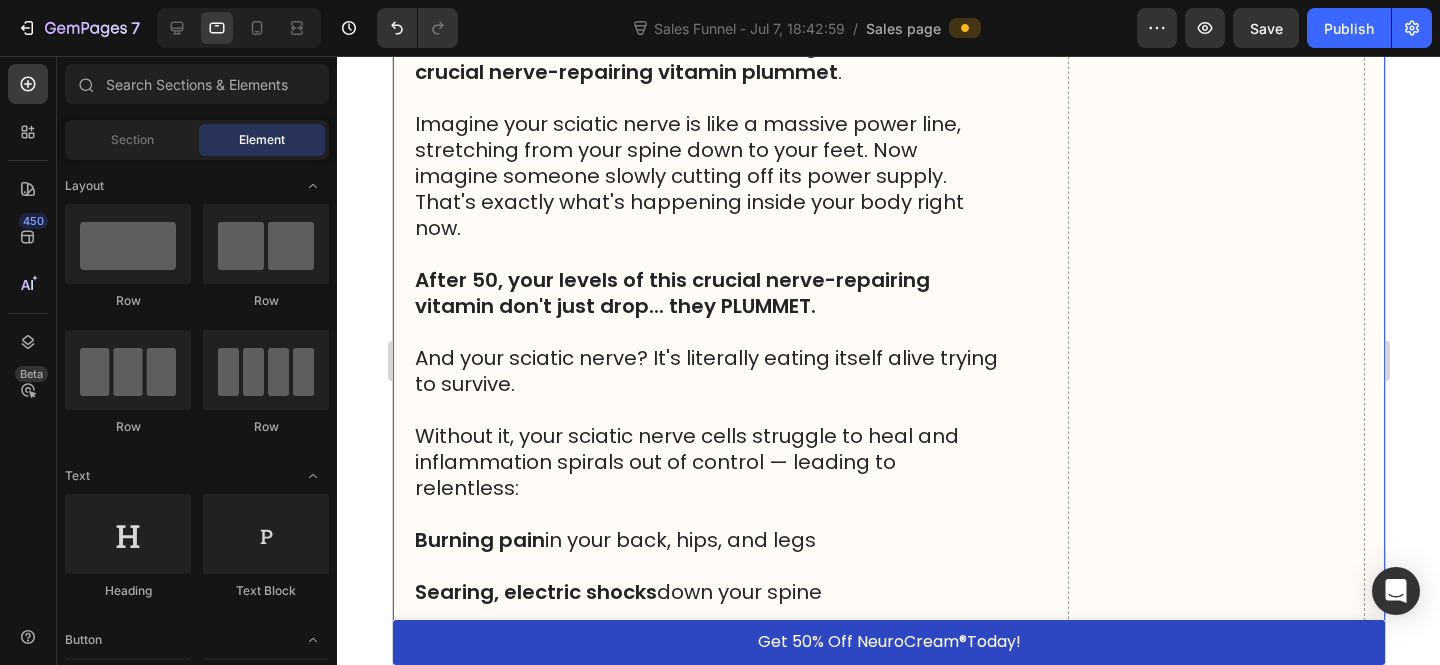 click on "Drop element here" at bounding box center (1215, 811) 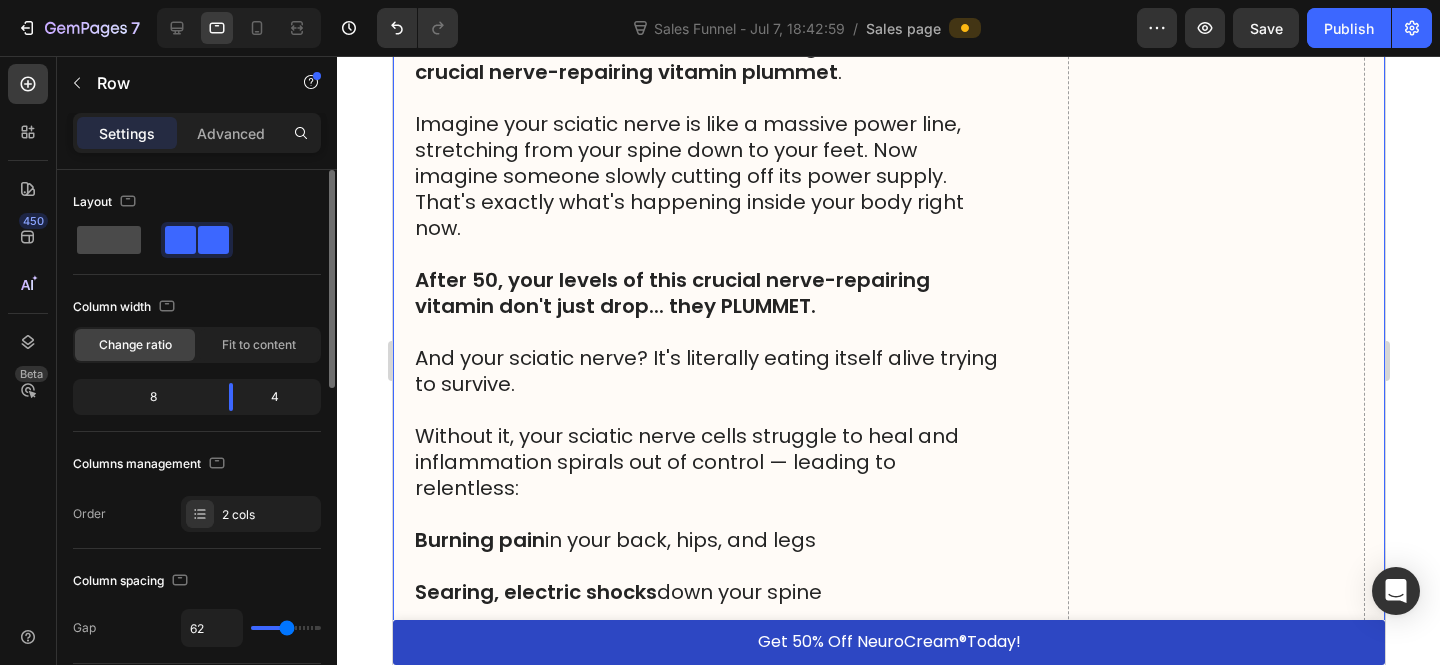 click 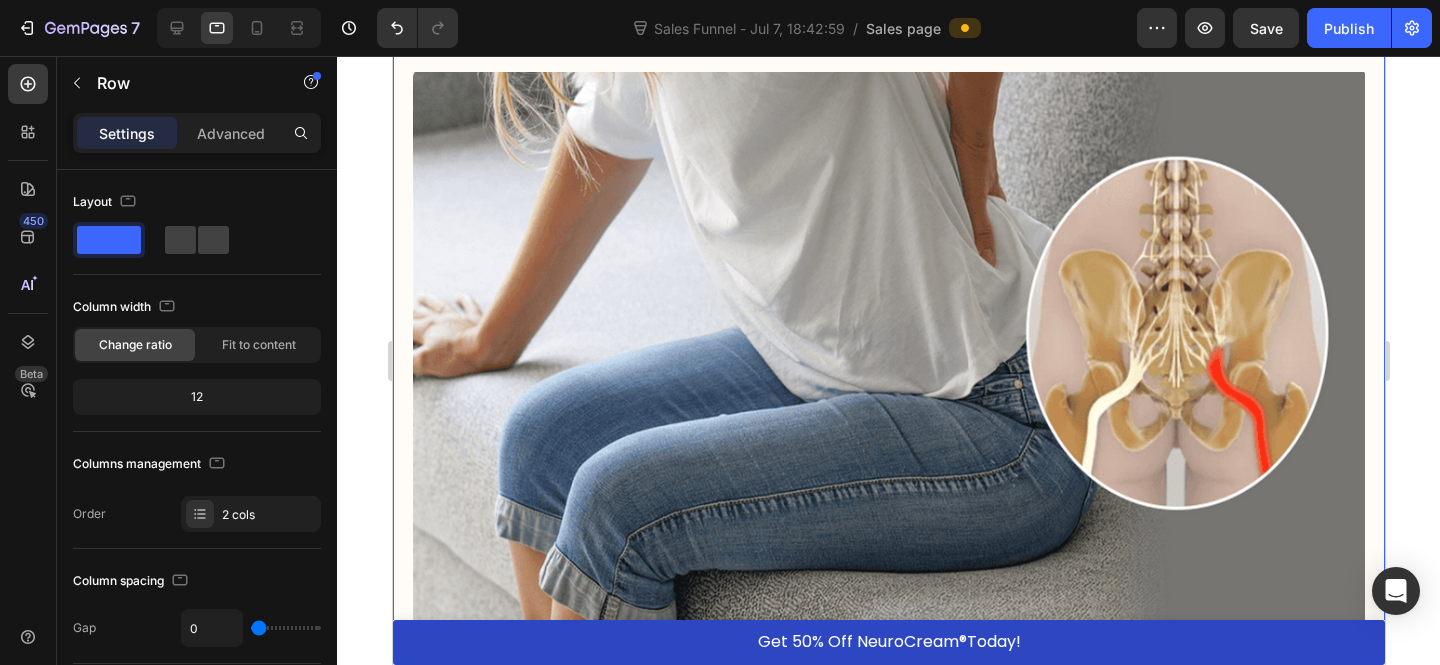 scroll, scrollTop: 457, scrollLeft: 0, axis: vertical 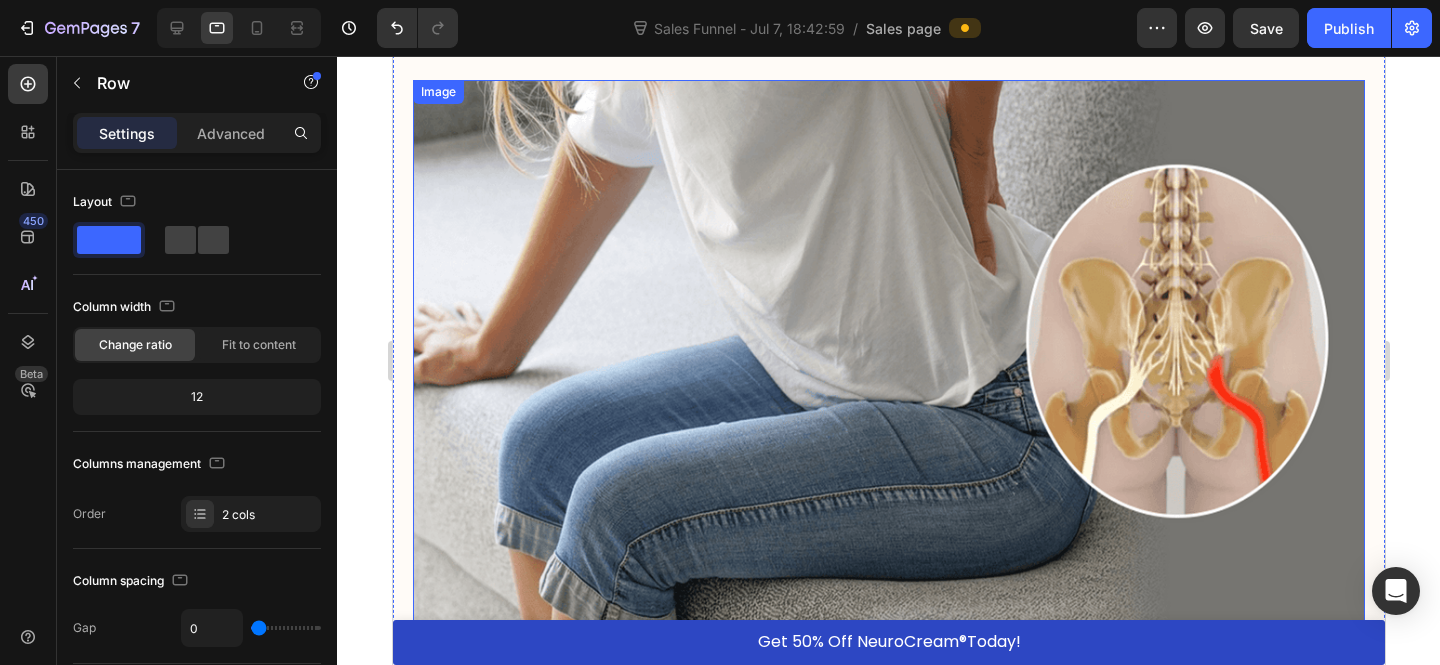 type on "62" 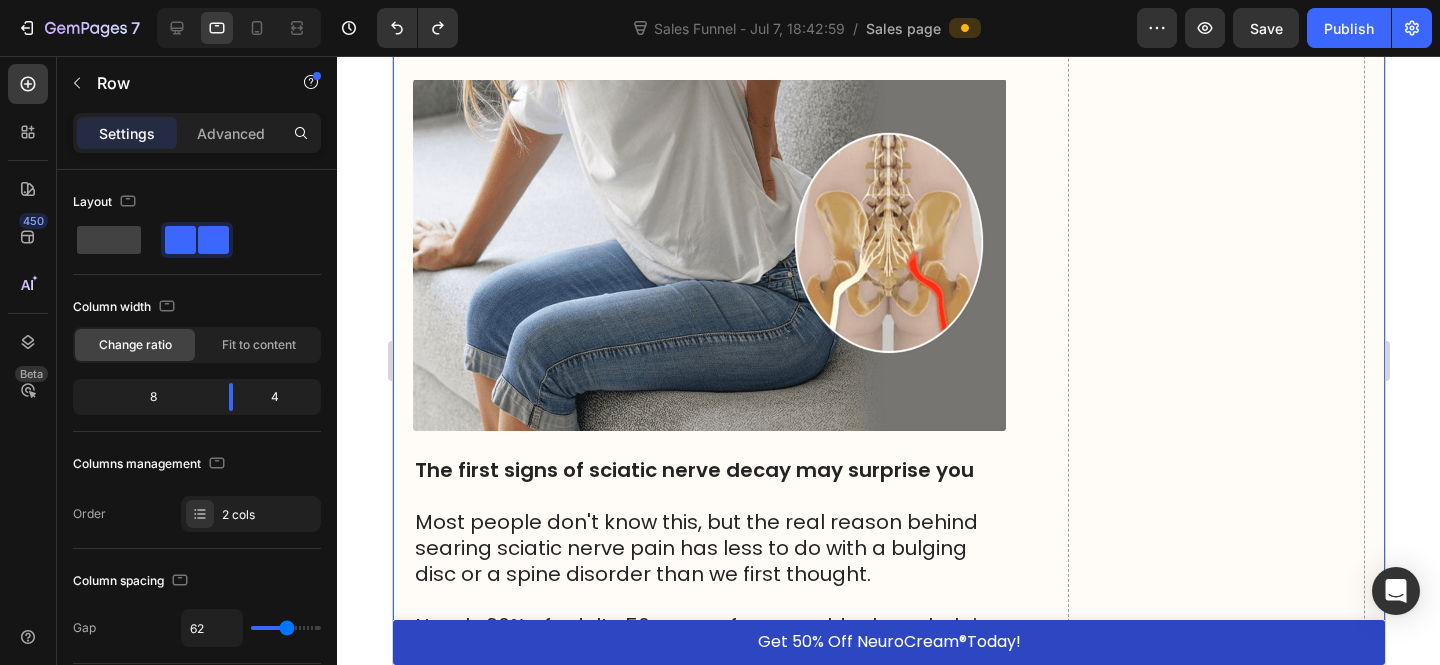 scroll, scrollTop: 842, scrollLeft: 0, axis: vertical 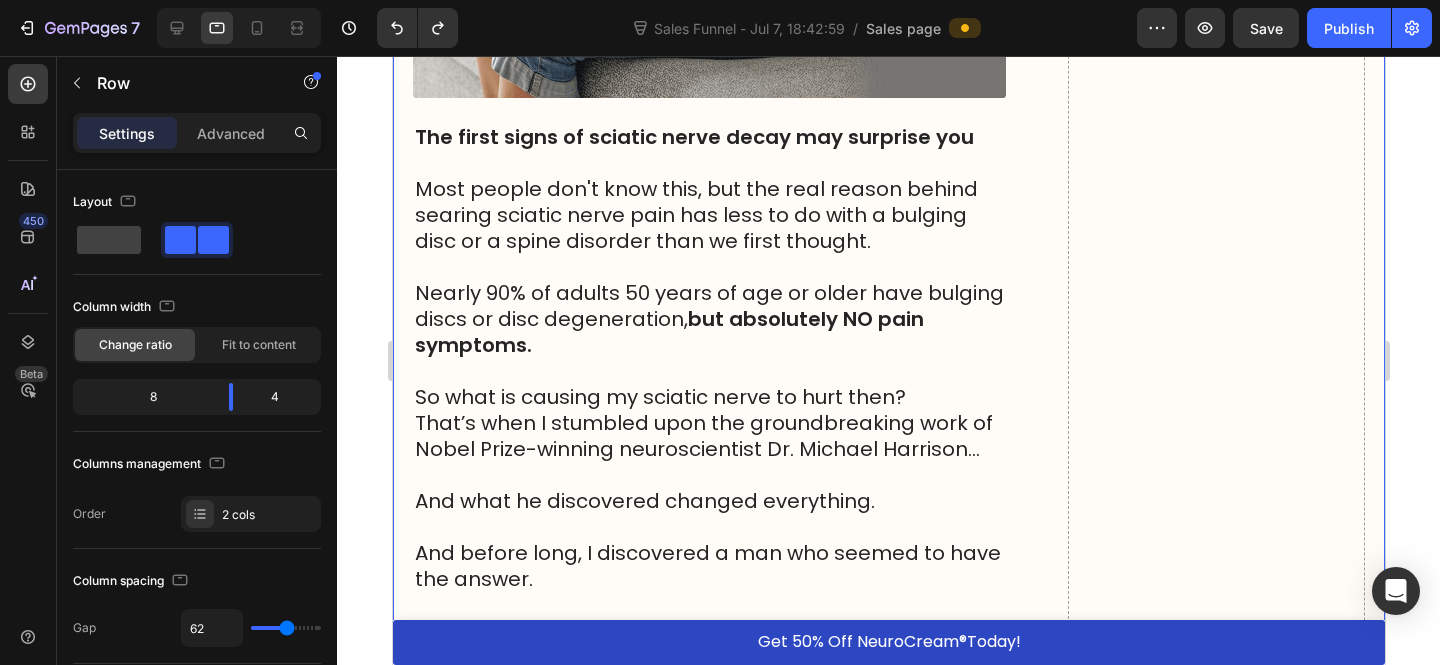 click on "Drop element here" at bounding box center [1215, 3176] 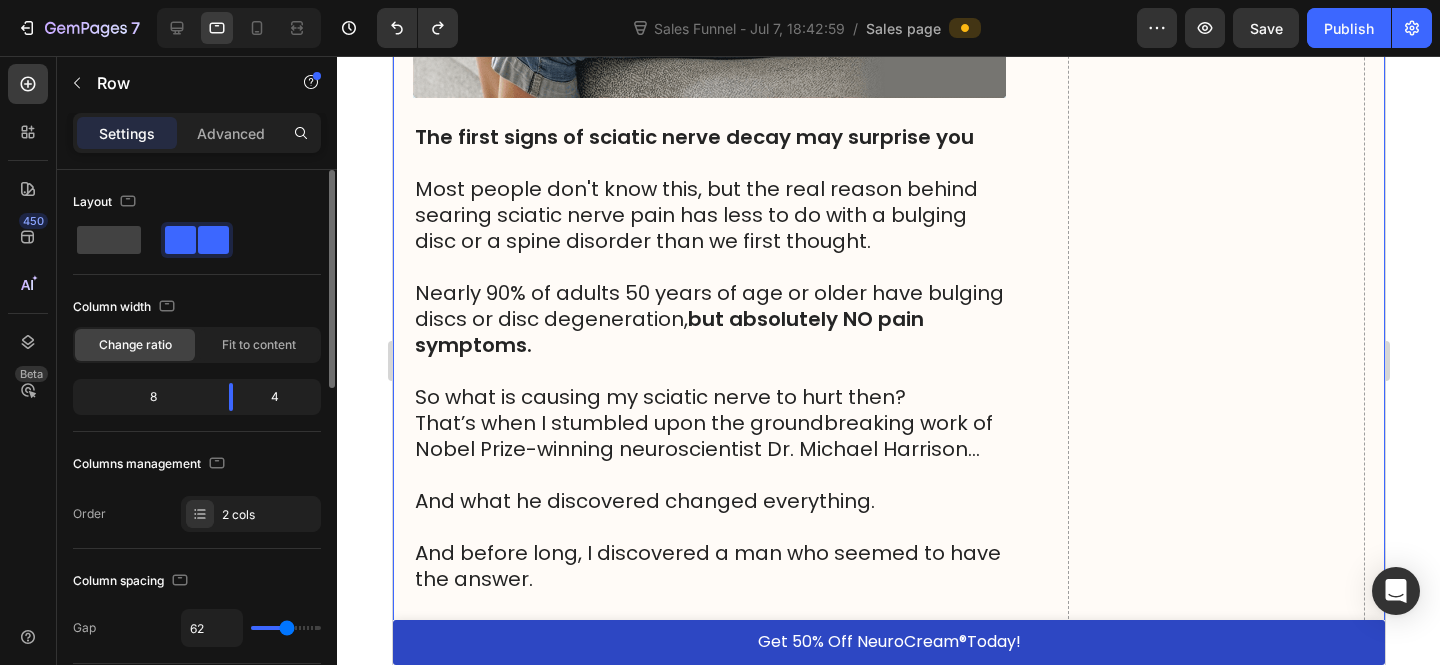click on "4" 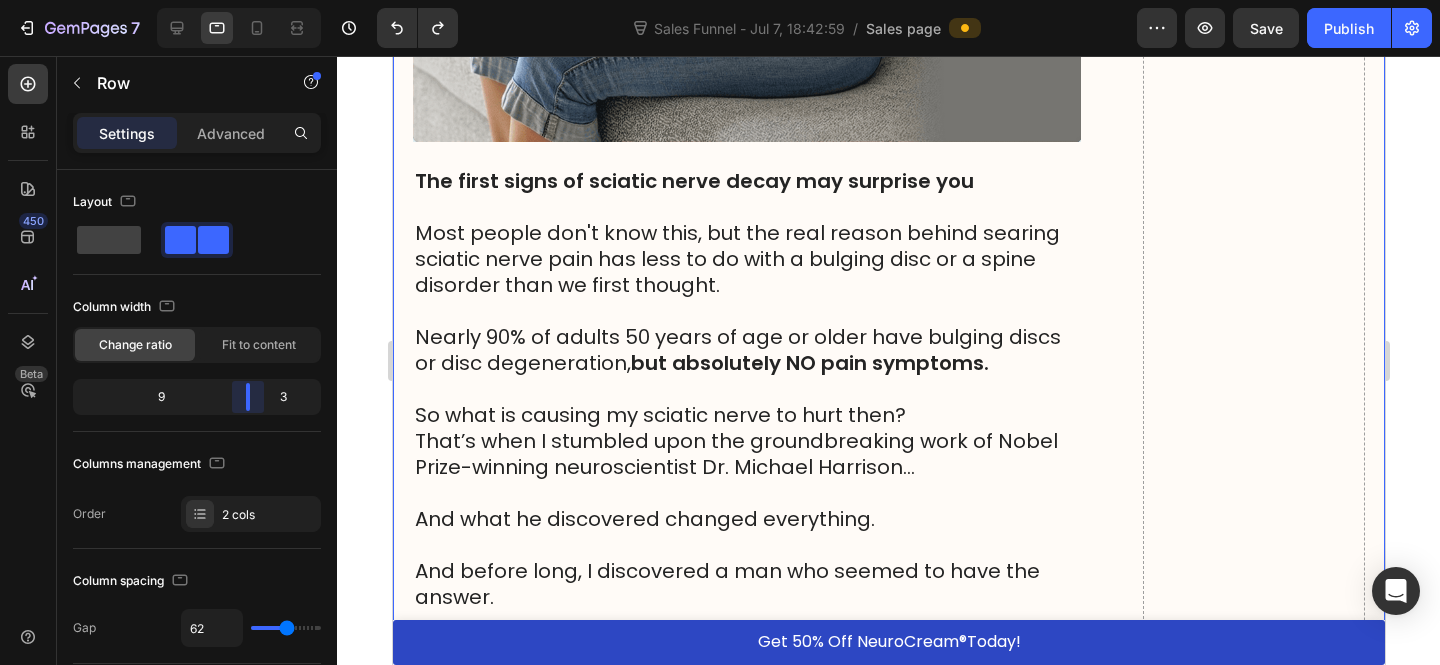 drag, startPoint x: 229, startPoint y: 404, endPoint x: 266, endPoint y: 405, distance: 37.01351 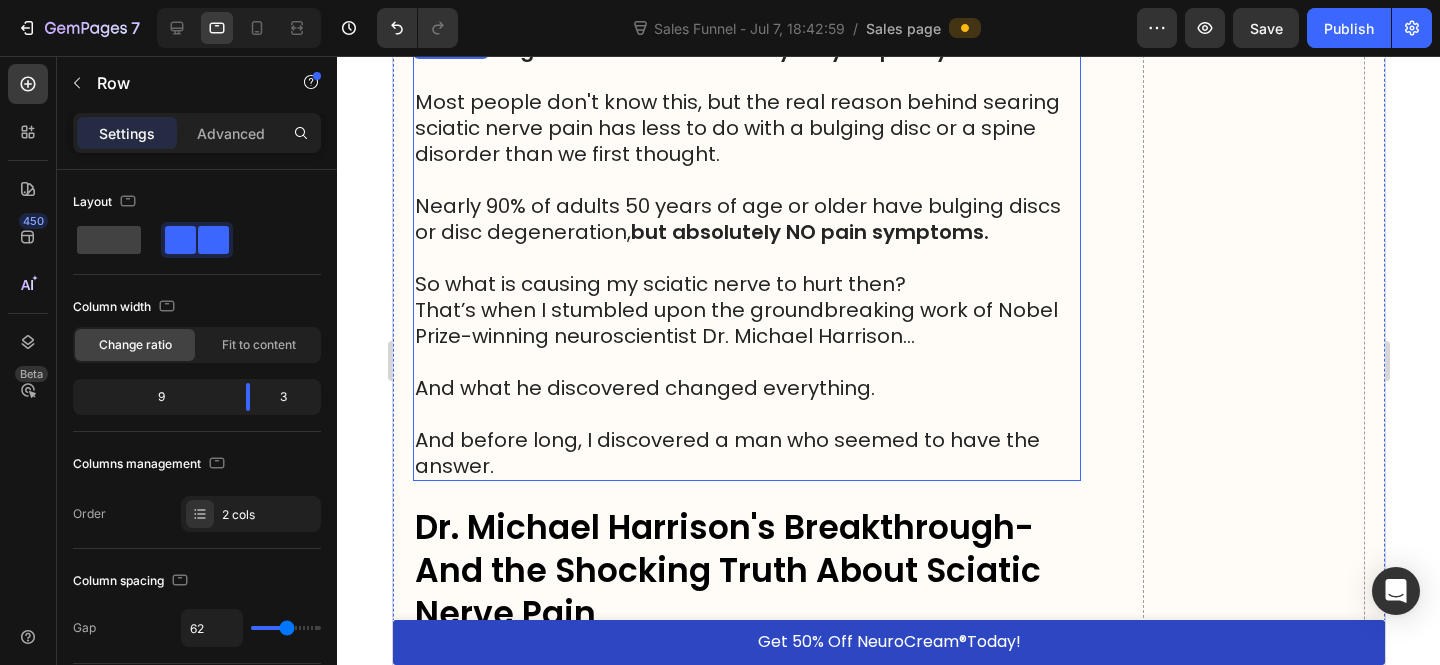 click on "That’s when I stumbled upon the groundbreaking work of Nobel Prize-winning neuroscientist Dr. Michael Harrison…" at bounding box center [746, 323] 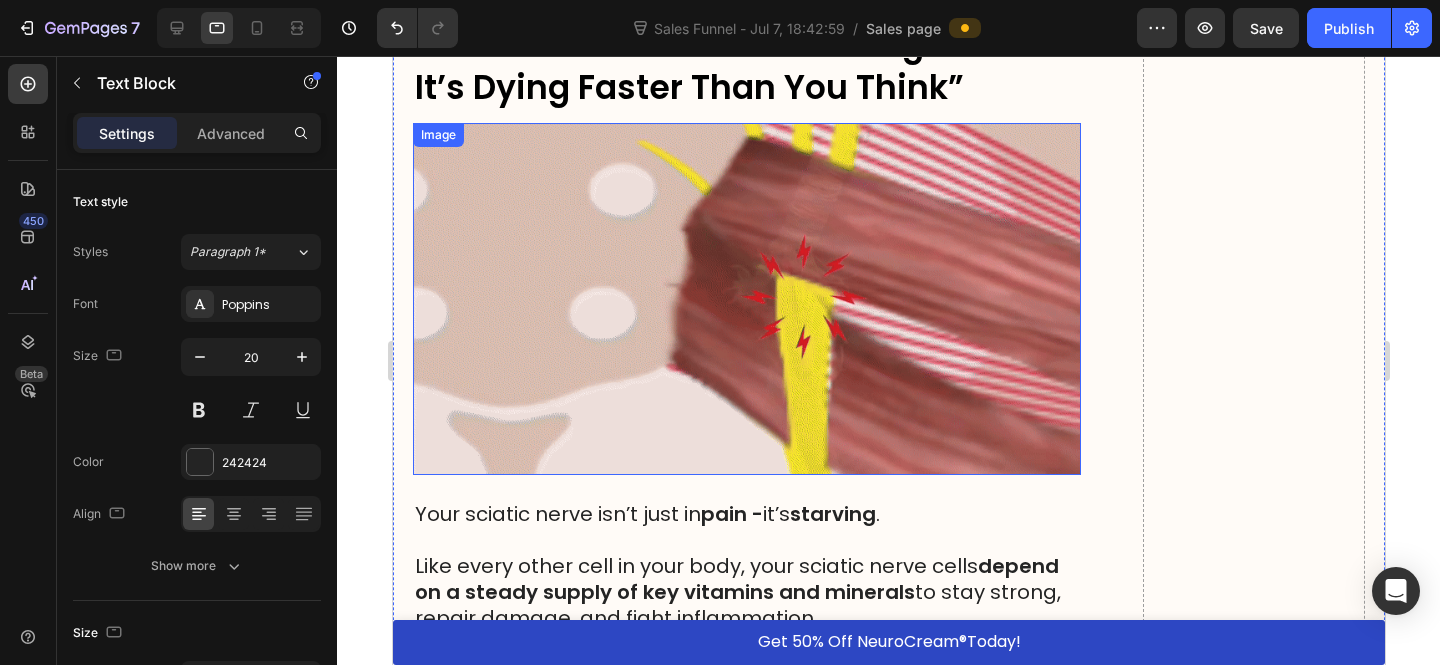 scroll, scrollTop: 2295, scrollLeft: 0, axis: vertical 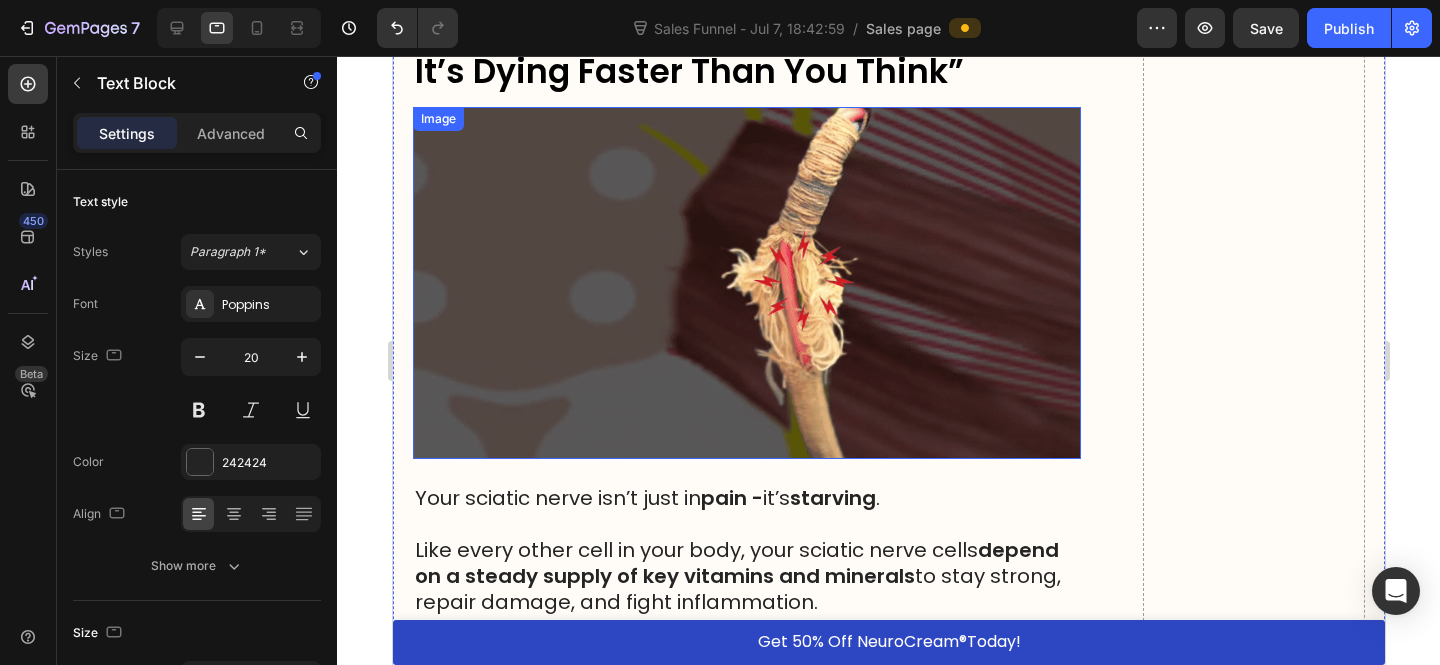 click at bounding box center (746, 282) 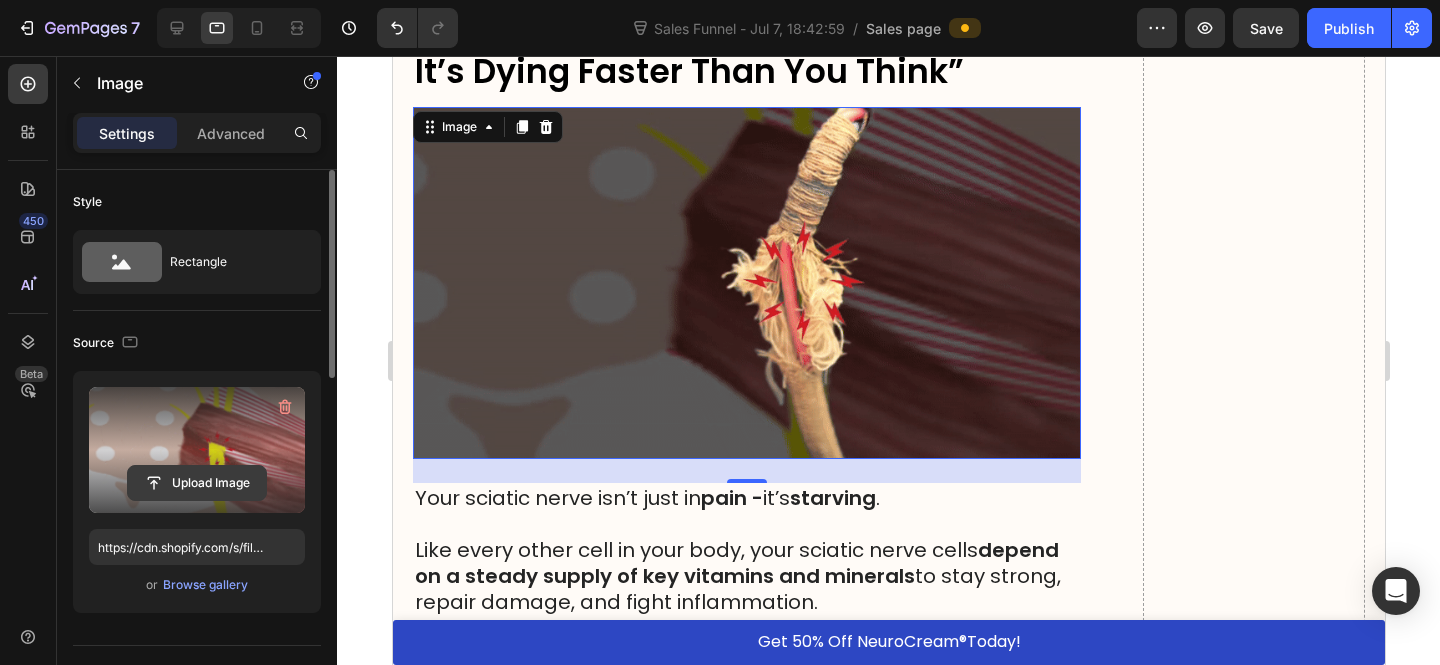 click 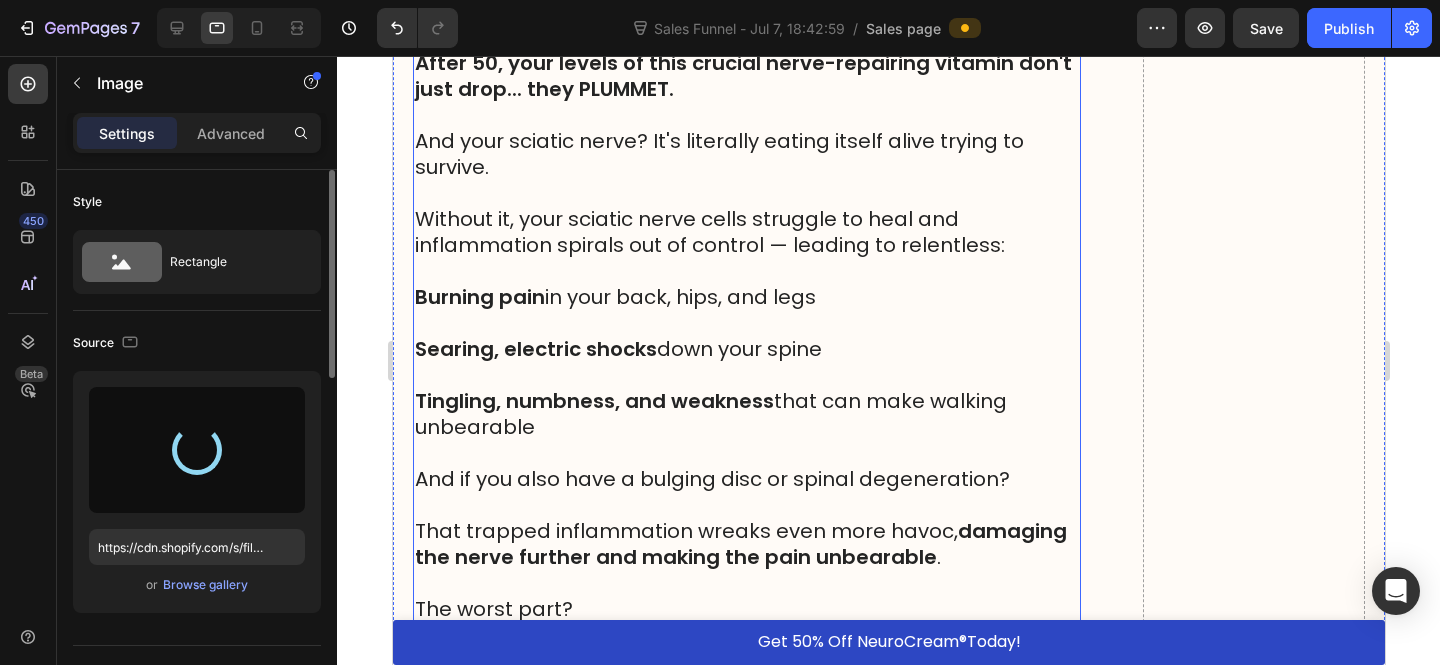 type on "https://cdn.shopify.com/s/files/1/0610/7503/0071/files/gempages_574314754814771993-ce74cd24-3257-45df-a85e-1fcd1b9ab141.jpg" 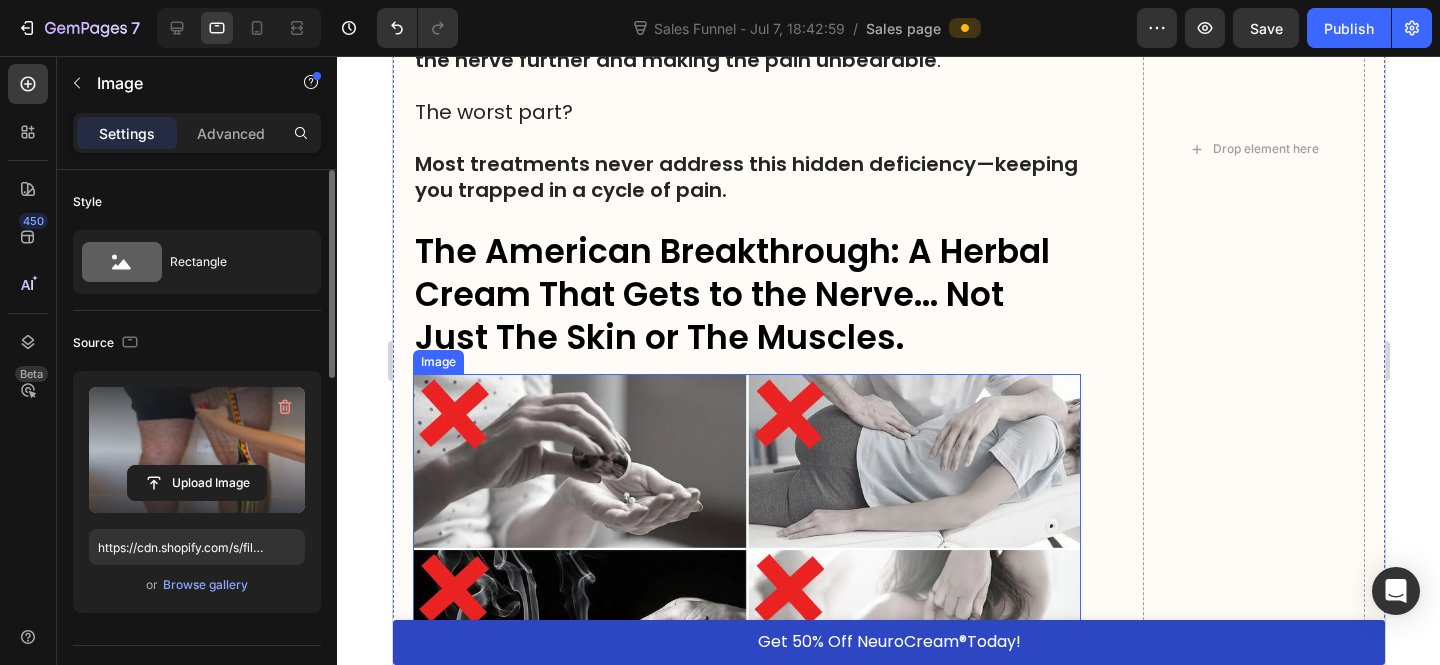 scroll, scrollTop: 3883, scrollLeft: 0, axis: vertical 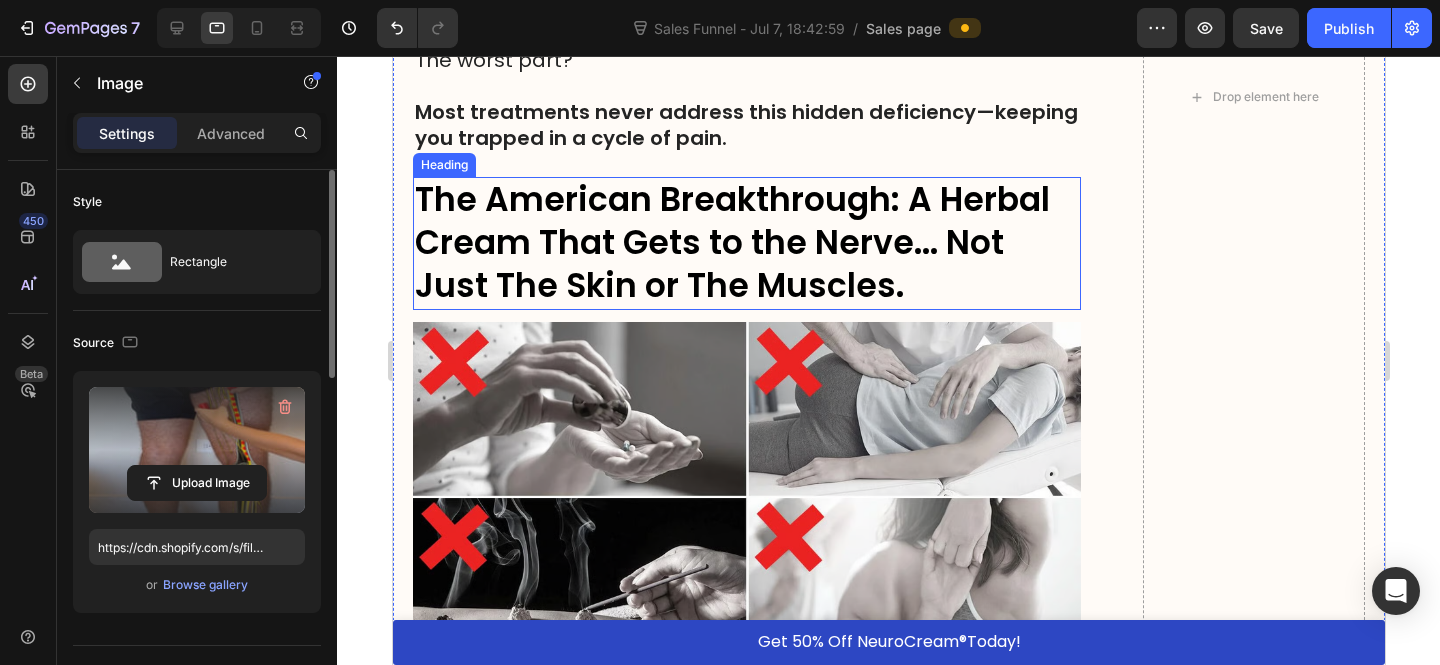click on "The American Breakthrough: A Herbal Cream That Gets to the Nerve... Not Just The Skin or The Muscles." at bounding box center [731, 242] 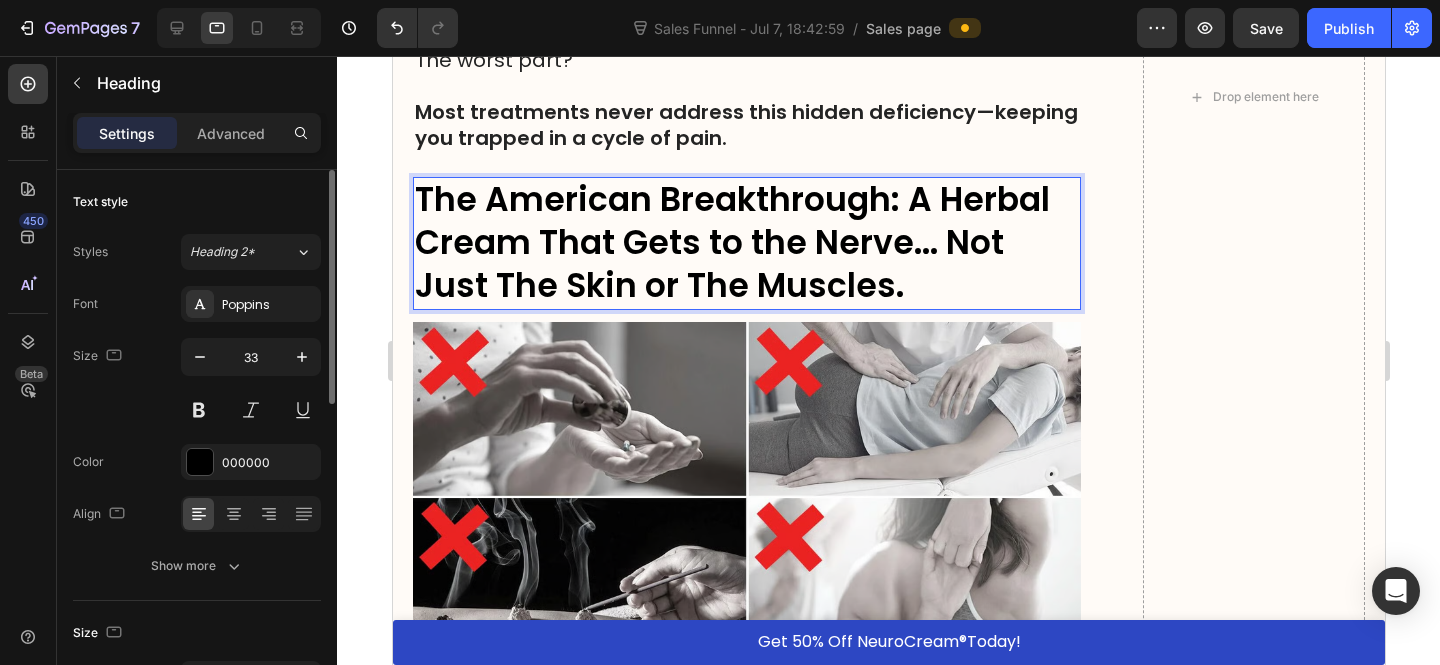 click on "The American Breakthrough: A Herbal Cream That Gets to the Nerve... Not Just The Skin or The Muscles." at bounding box center (731, 242) 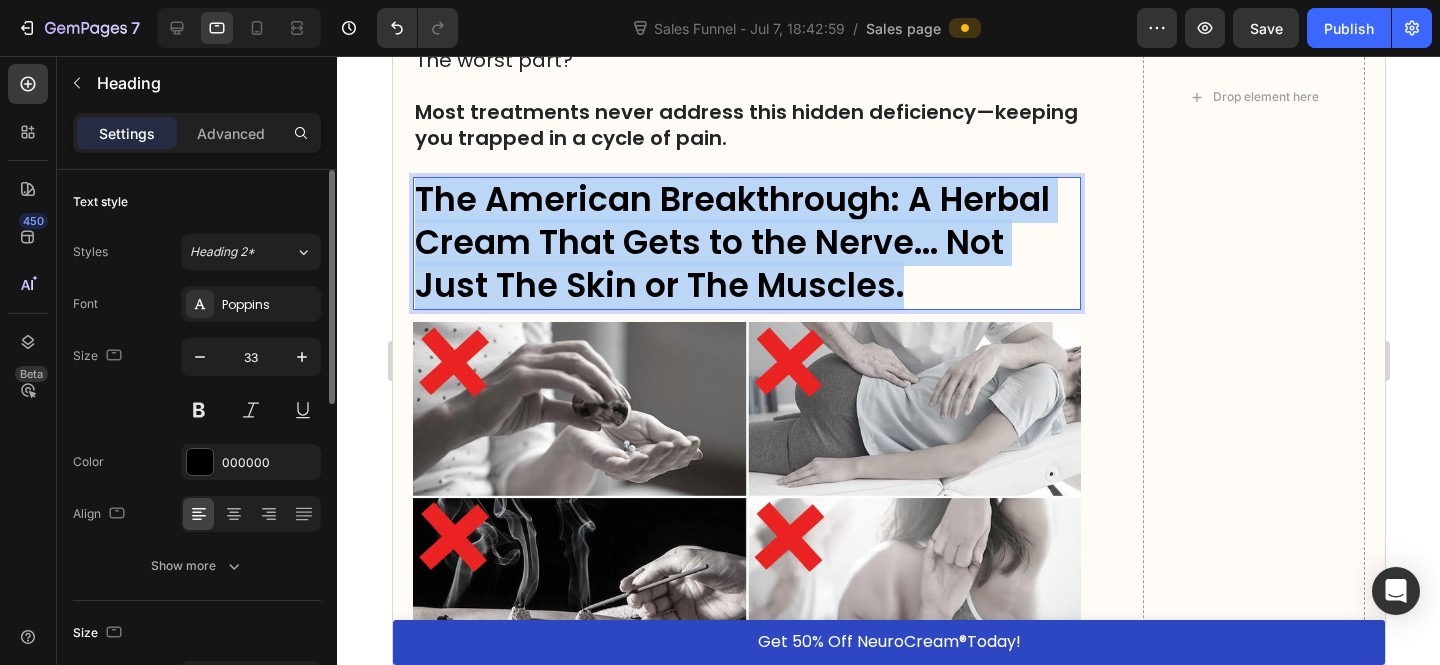 click on "The American Breakthrough: A Herbal Cream That Gets to the Nerve... Not Just The Skin or The Muscles." at bounding box center (731, 242) 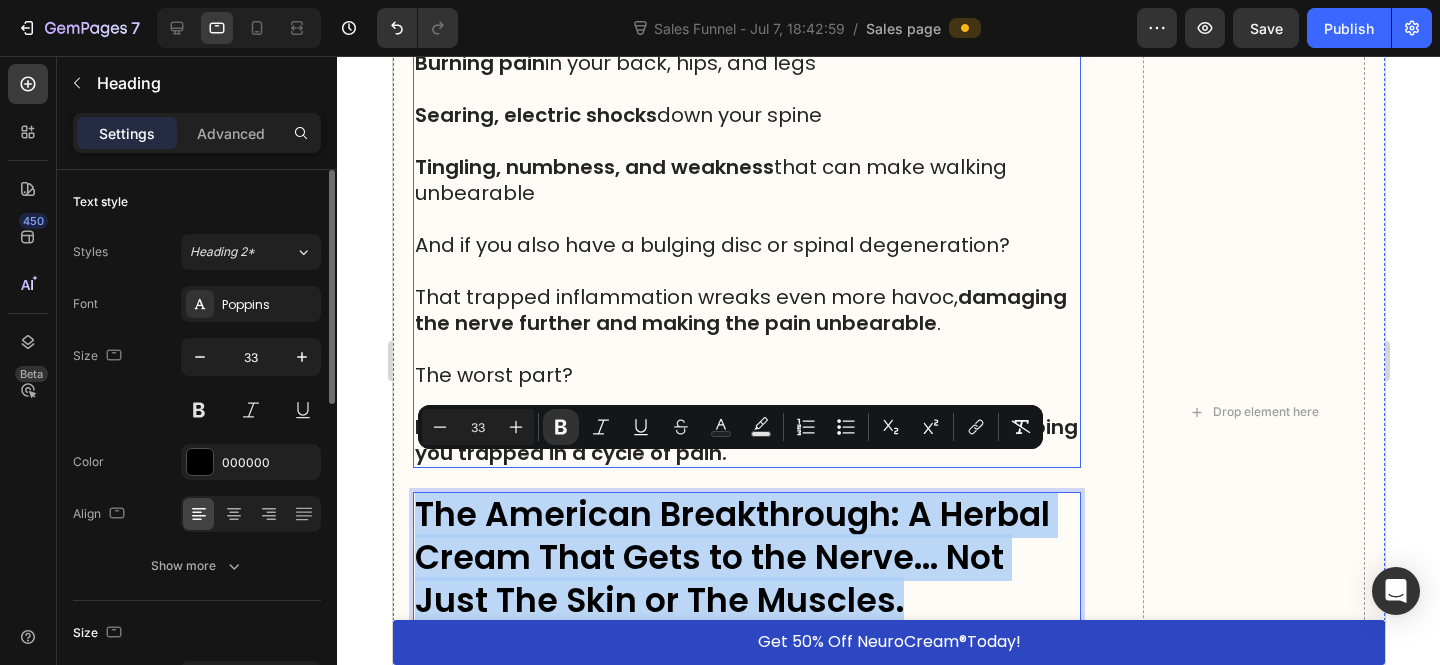 click at bounding box center (746, 271) 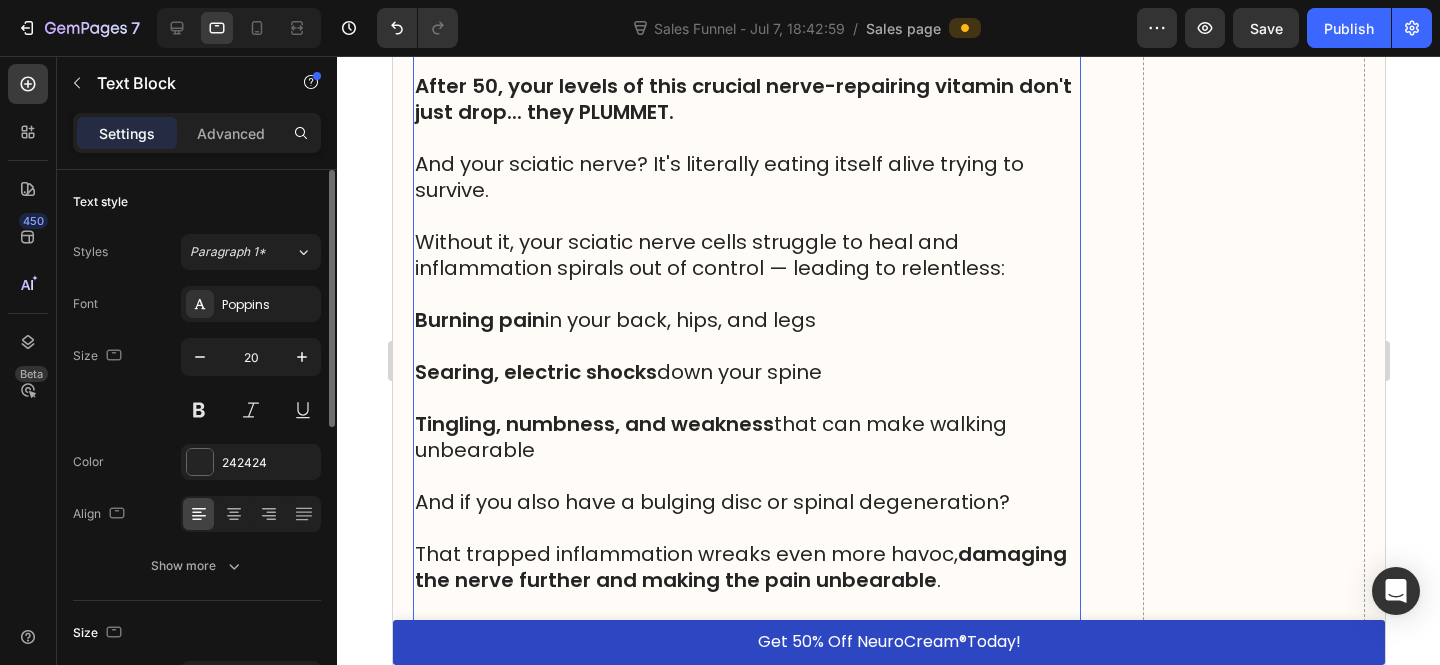 scroll, scrollTop: 3436, scrollLeft: 0, axis: vertical 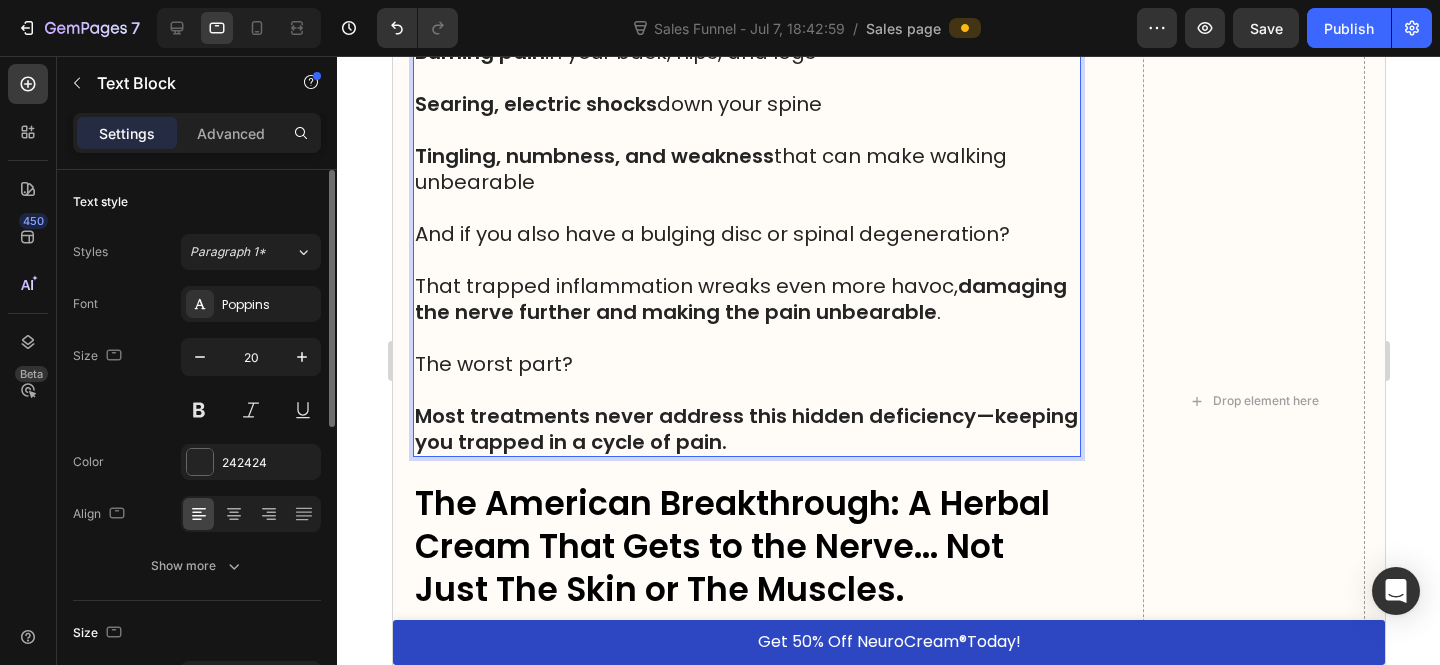 click on "Most treatments never address this hidden deficiency—keeping you trapped in a cycle of pain." at bounding box center (745, 429) 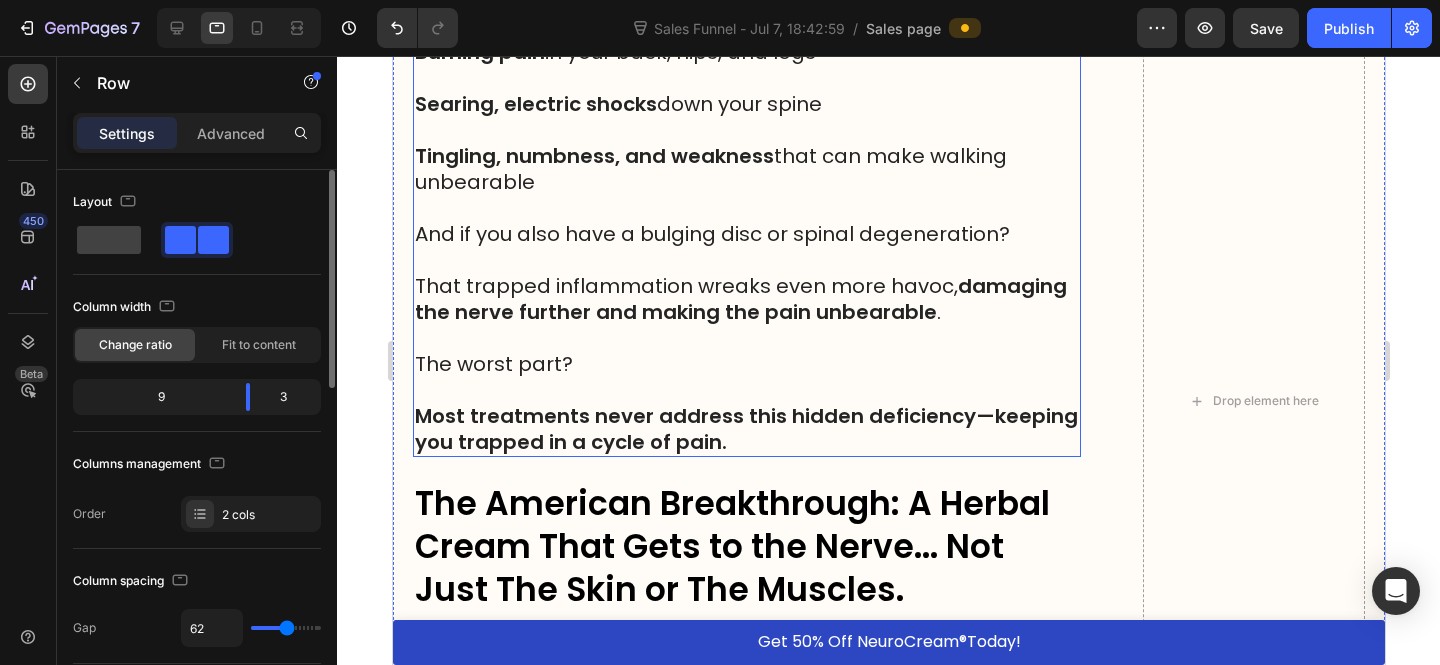click on "Most treatments never address this hidden deficiency—keeping you trapped in a cycle of pain." at bounding box center [745, 429] 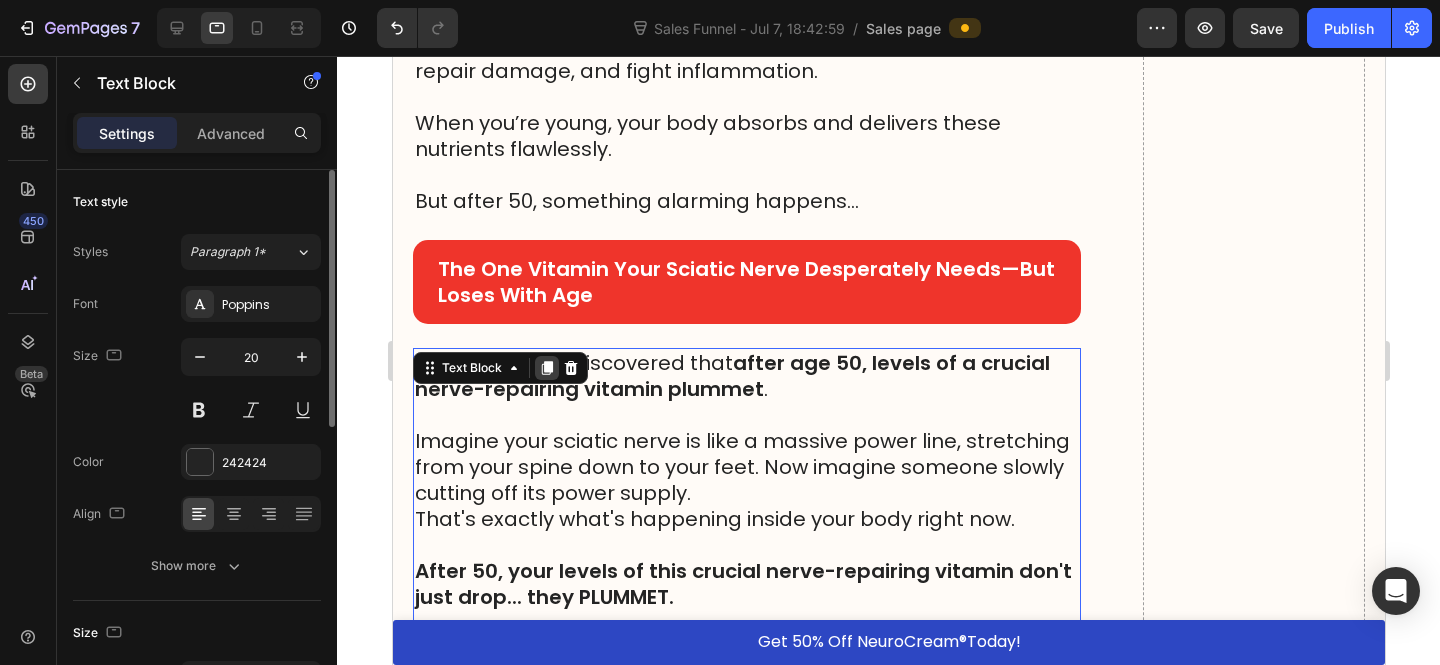 click at bounding box center (546, 368) 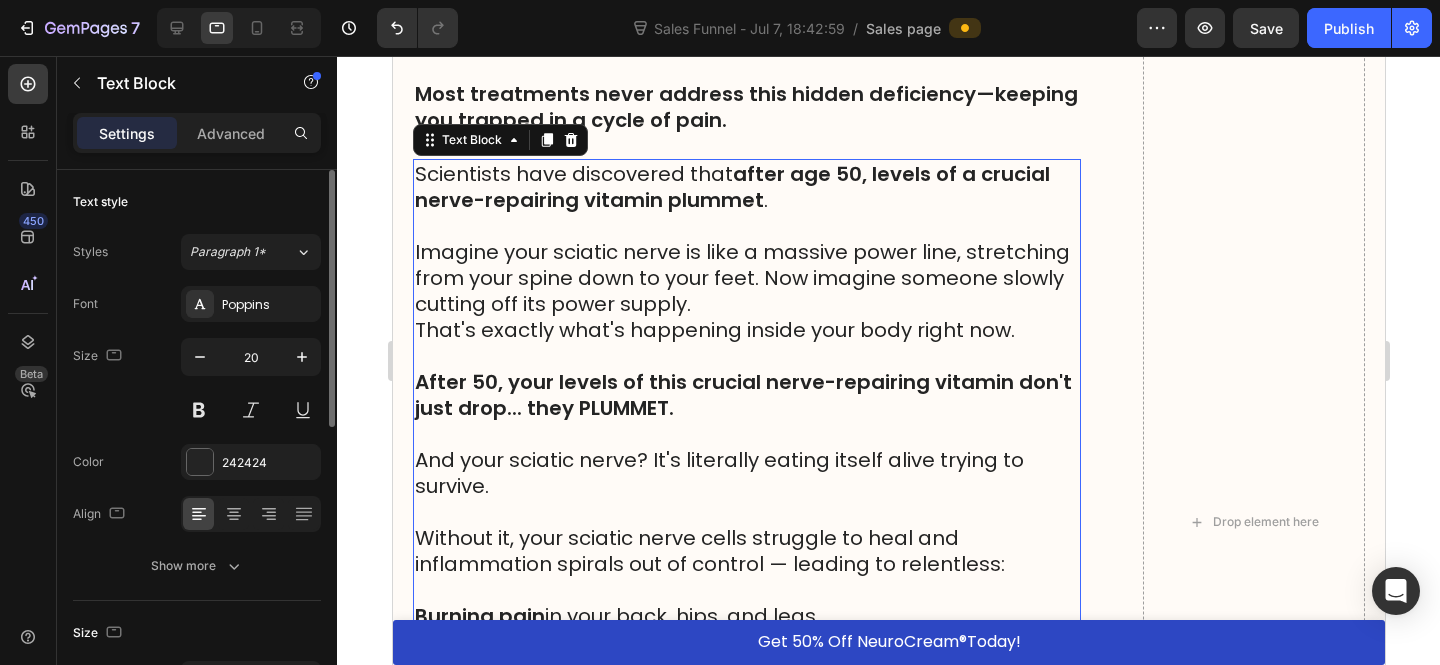 scroll, scrollTop: 3920, scrollLeft: 0, axis: vertical 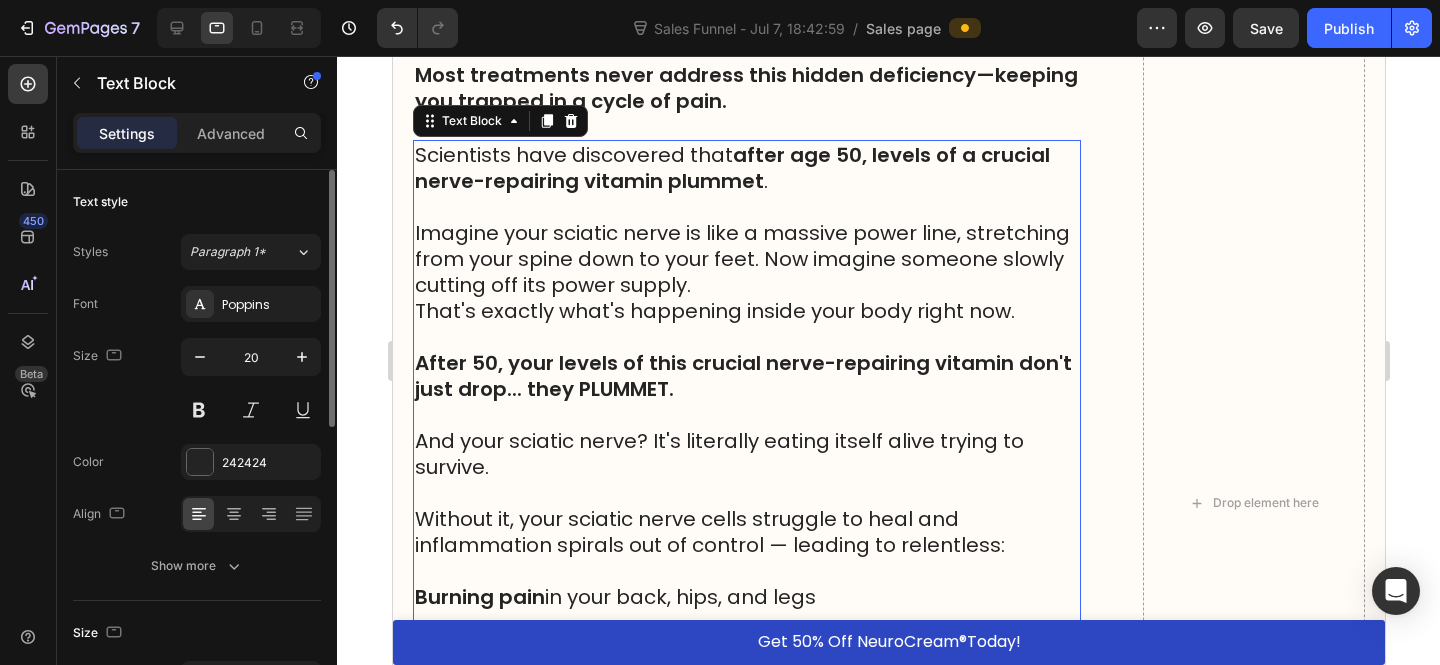 click on "After 50, your levels of this crucial nerve-repairing vitamin don't just drop... they PLUMMET." at bounding box center (742, 376) 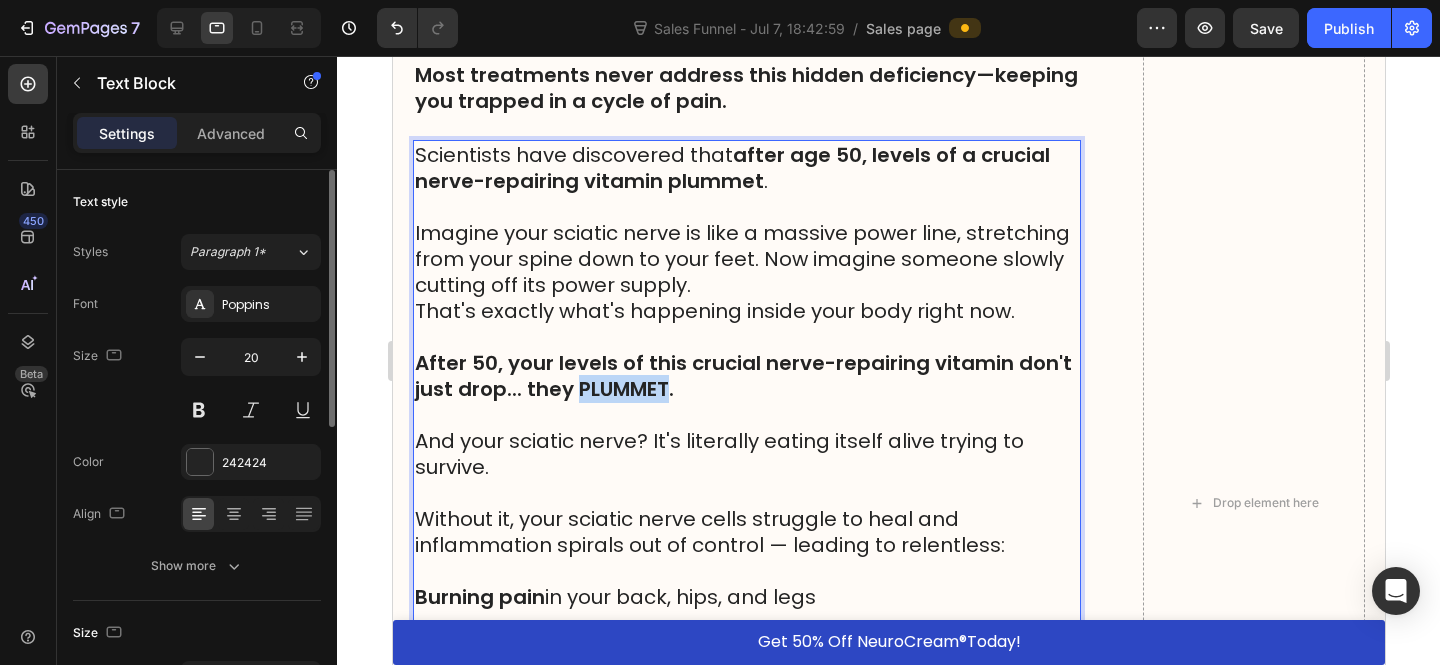 click on "After 50, your levels of this crucial nerve-repairing vitamin don't just drop... they PLUMMET." at bounding box center [742, 376] 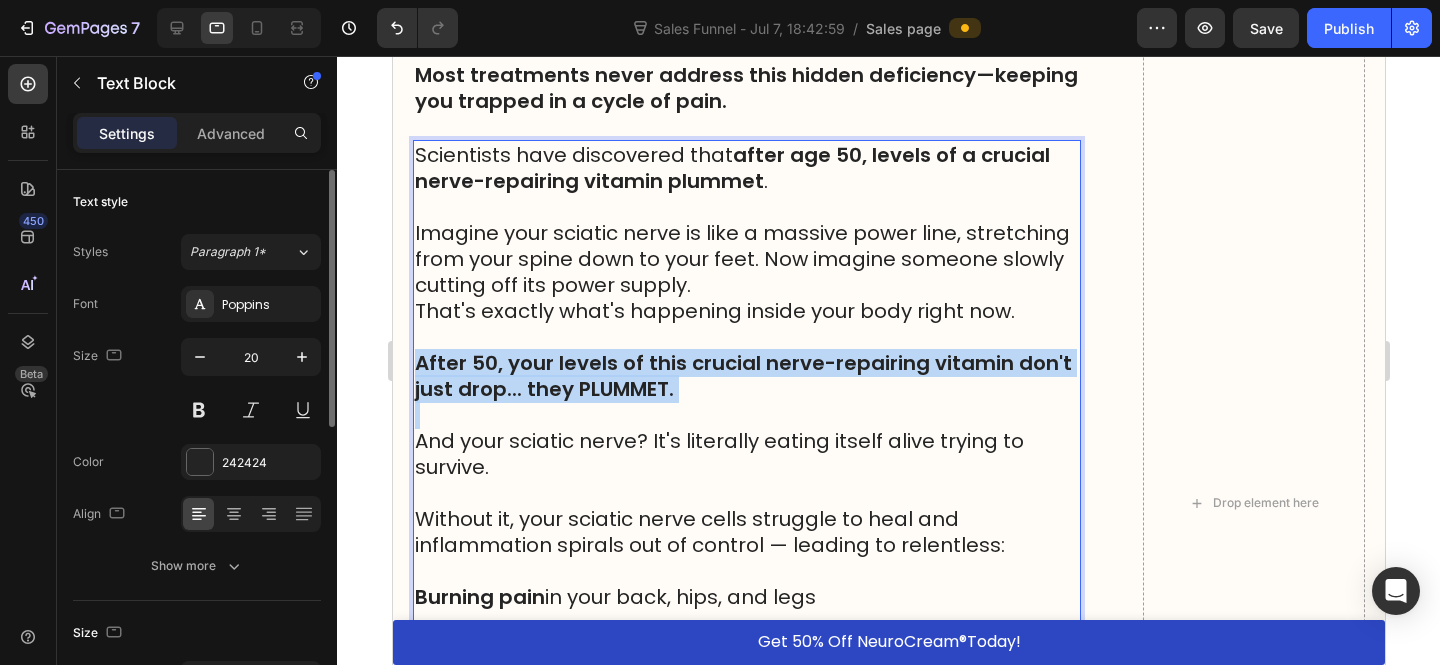 click on "After 50, your levels of this crucial nerve-repairing vitamin don't just drop... they PLUMMET." at bounding box center (742, 376) 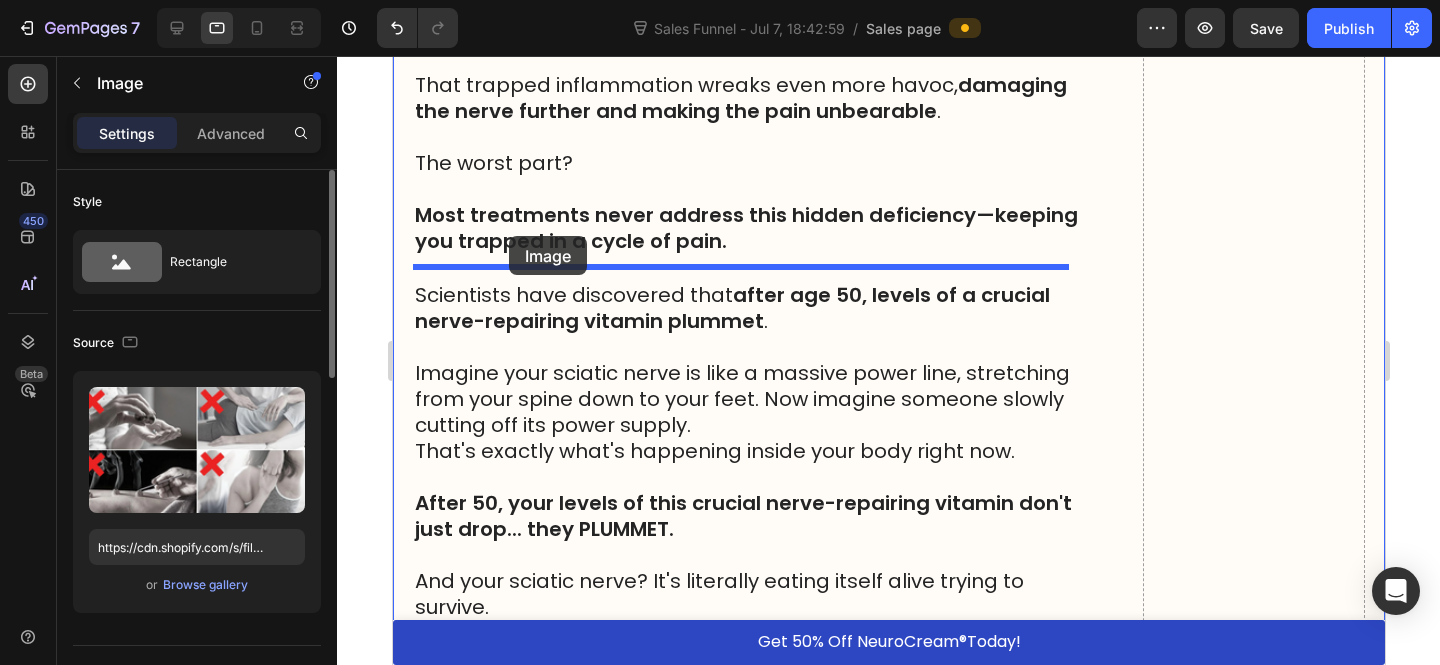 scroll, scrollTop: 3776, scrollLeft: 0, axis: vertical 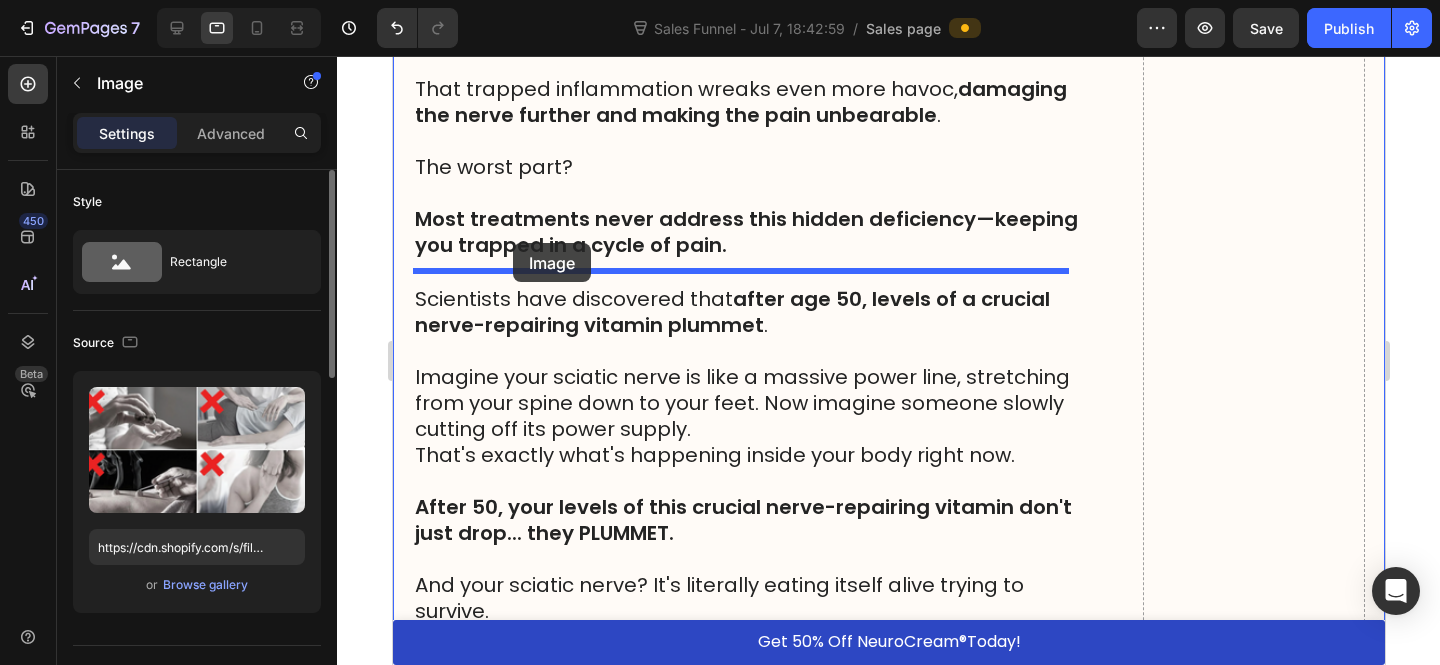 drag, startPoint x: 660, startPoint y: 265, endPoint x: 513, endPoint y: 243, distance: 148.63715 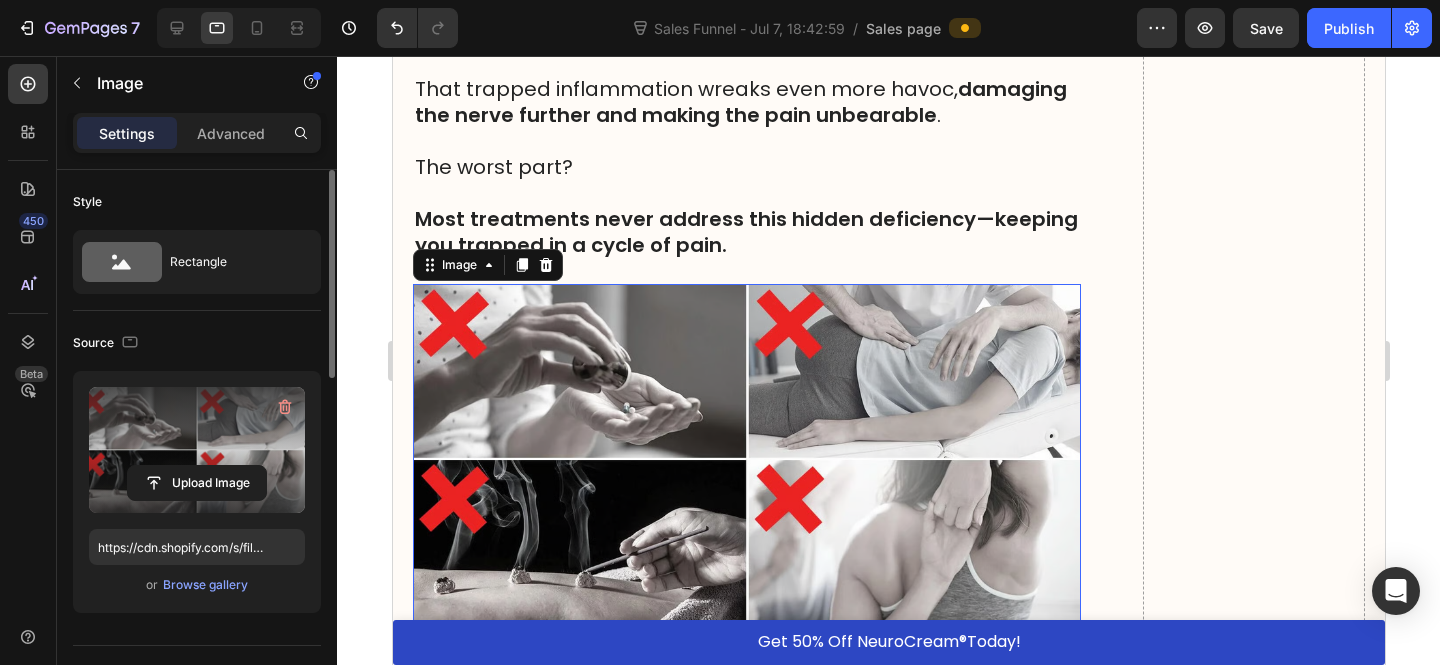 click at bounding box center [197, 450] 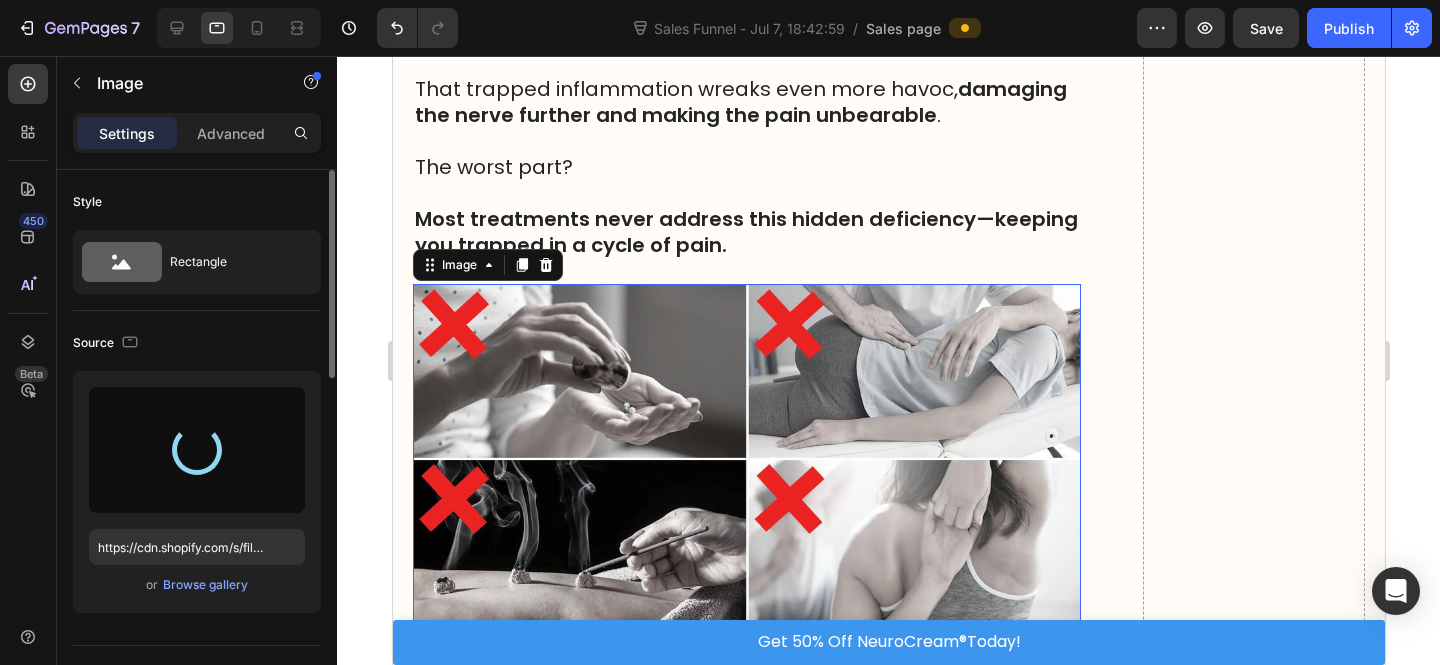 type on "https://cdn.shopify.com/s/files/1/0610/7503/0071/files/gempages_574314754814771993-a0244012-a264-447f-b010-decd7674337f.jpg" 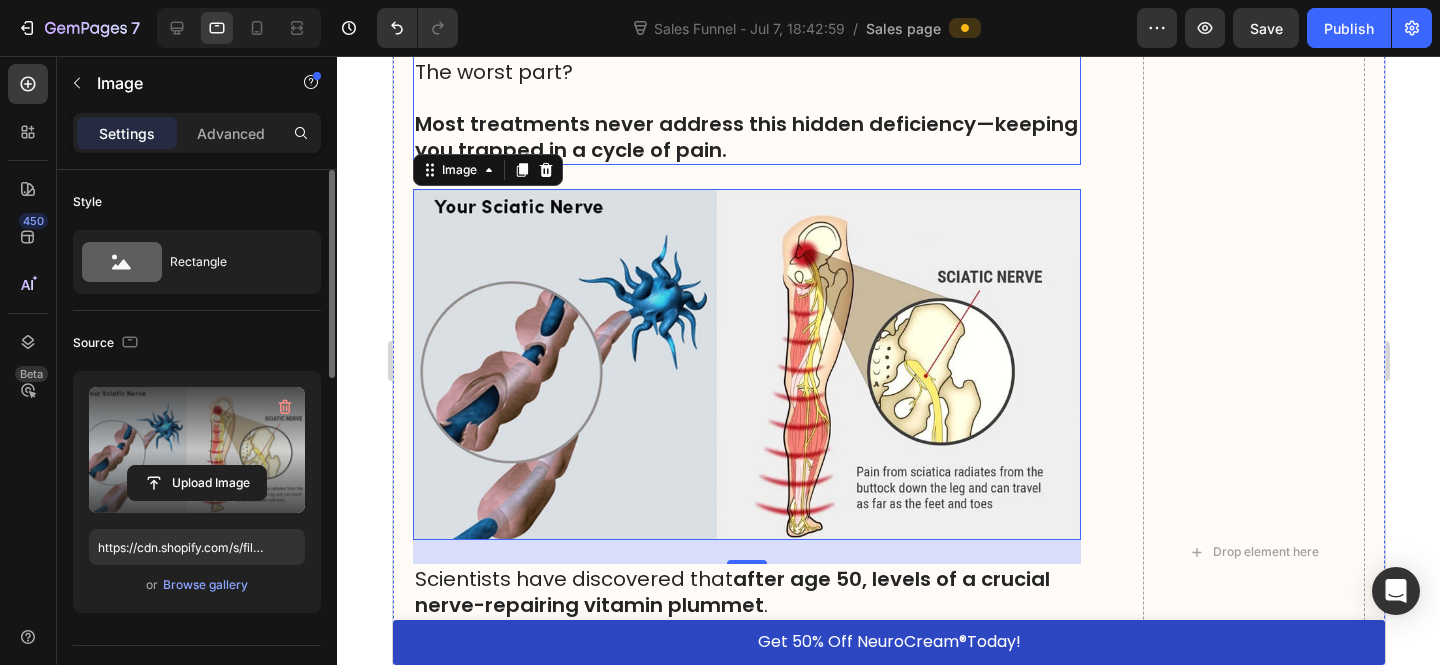 scroll, scrollTop: 4233, scrollLeft: 0, axis: vertical 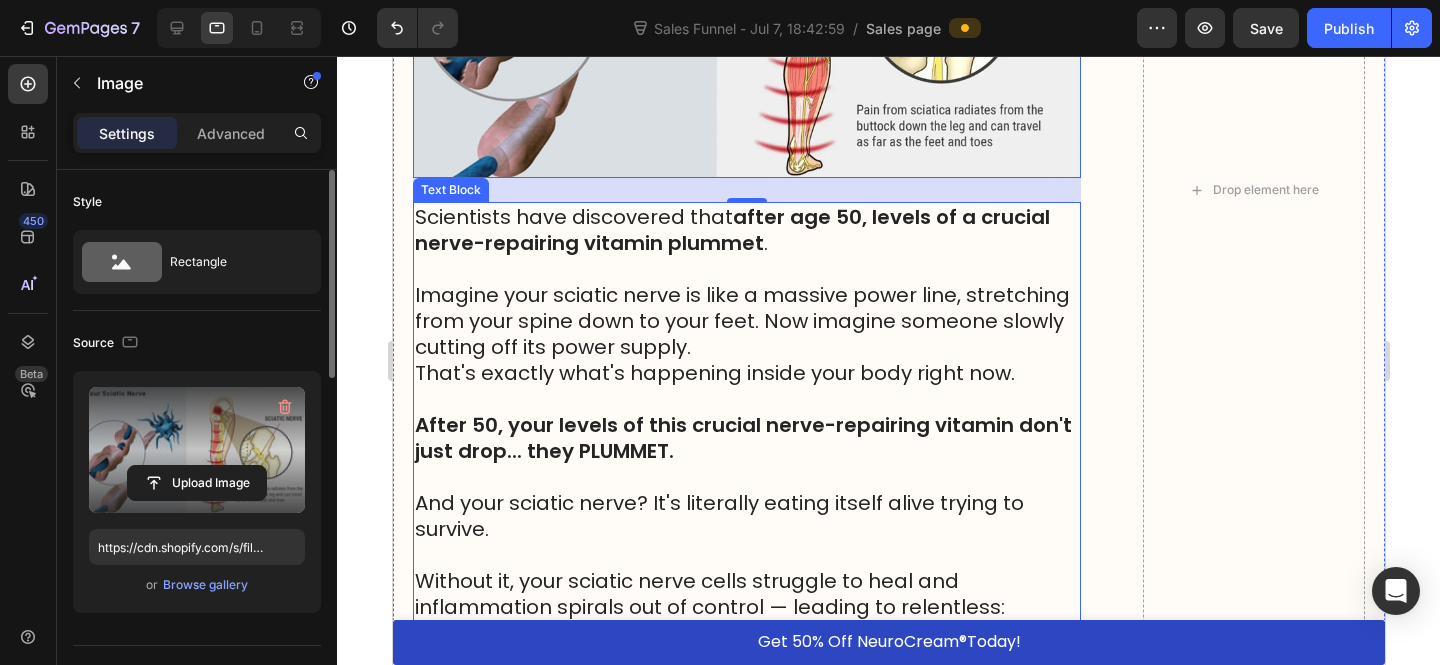 click on "Imagine your sciatic nerve is like a massive power line, stretching from your spine down to your feet. Now imagine someone slowly cutting off its power supply." at bounding box center [746, 321] 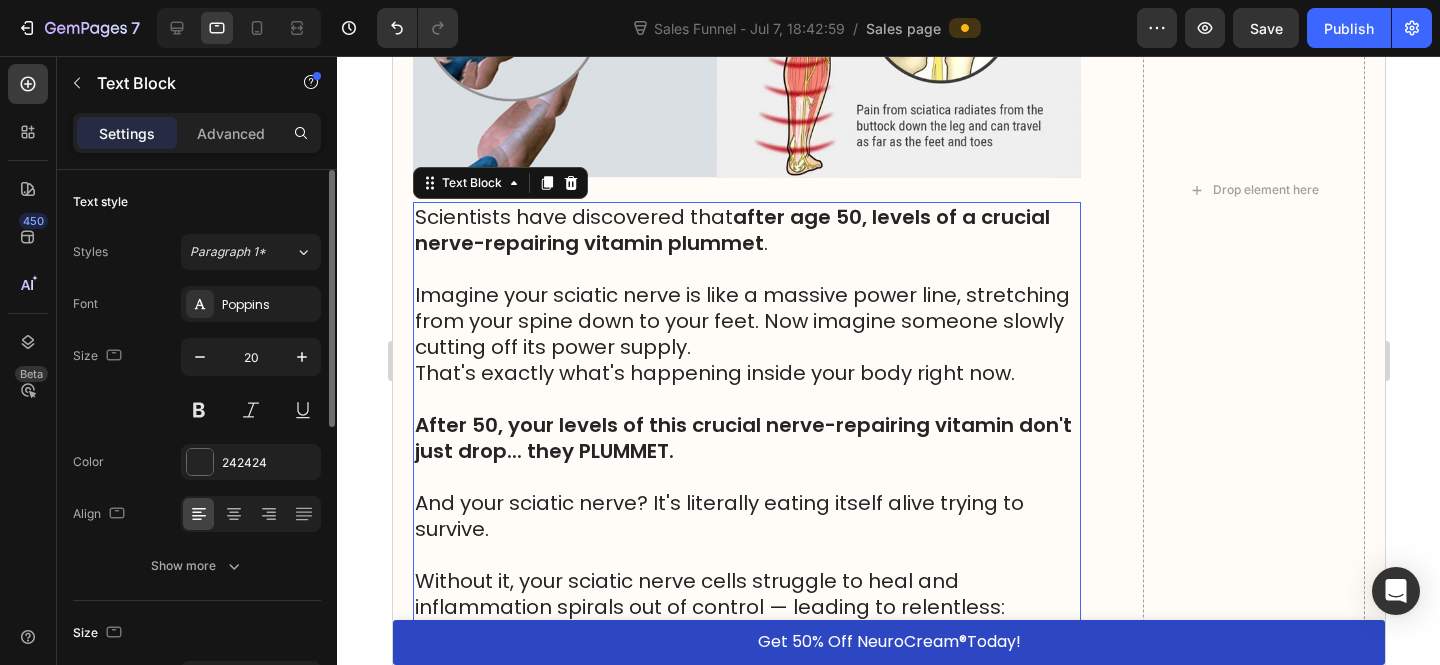 click at bounding box center (746, 399) 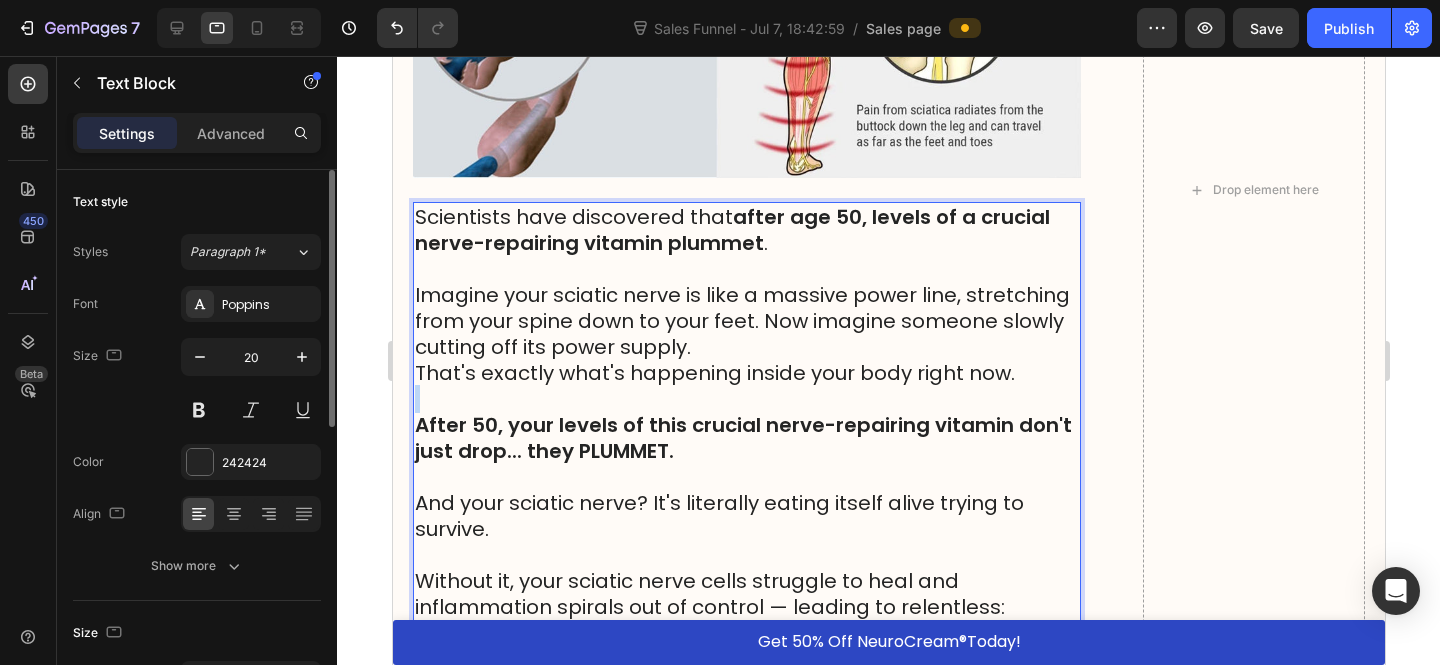click at bounding box center [746, 399] 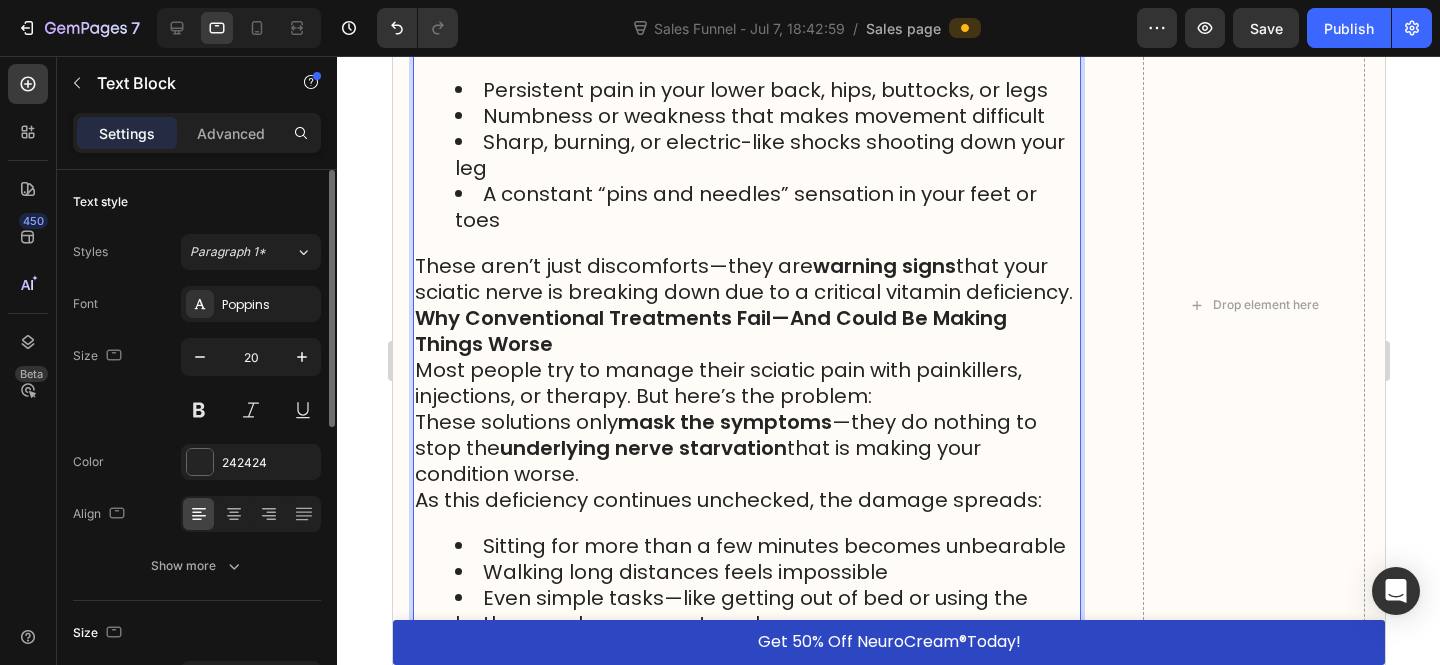 scroll, scrollTop: 4286, scrollLeft: 0, axis: vertical 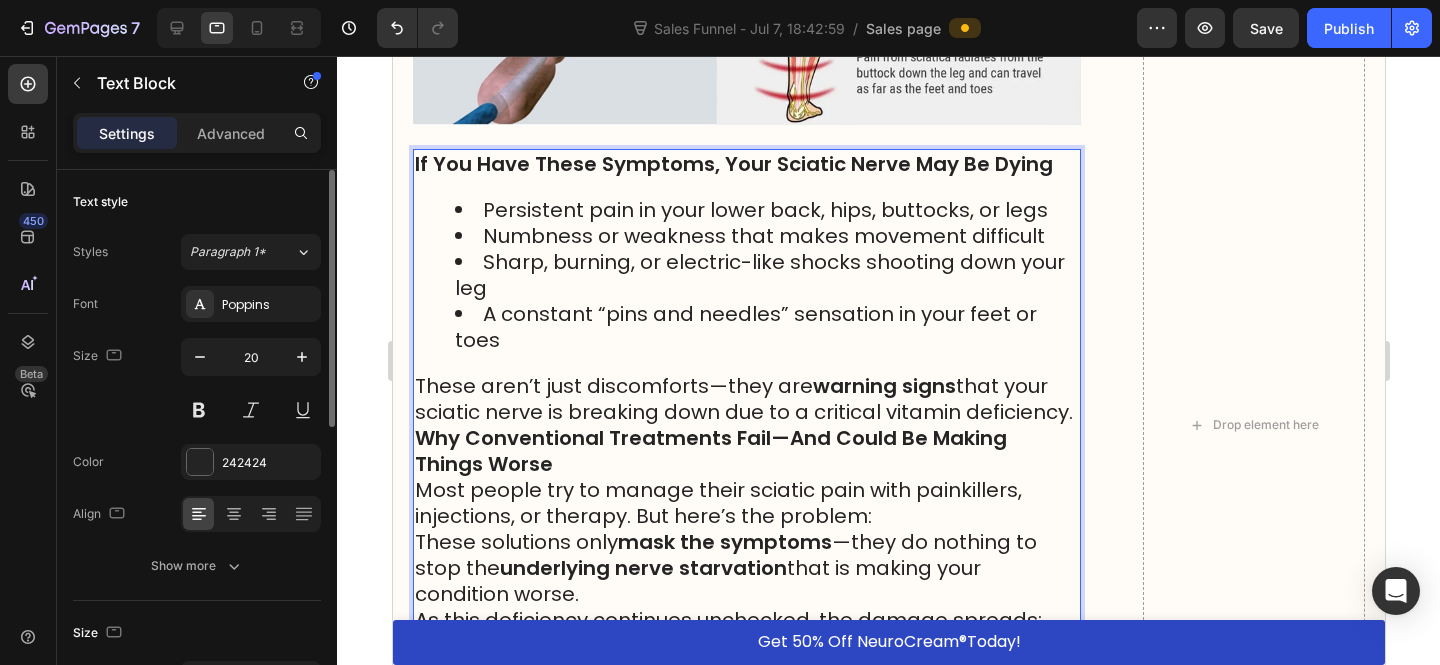 drag, startPoint x: 623, startPoint y: 334, endPoint x: 689, endPoint y: 364, distance: 72.498276 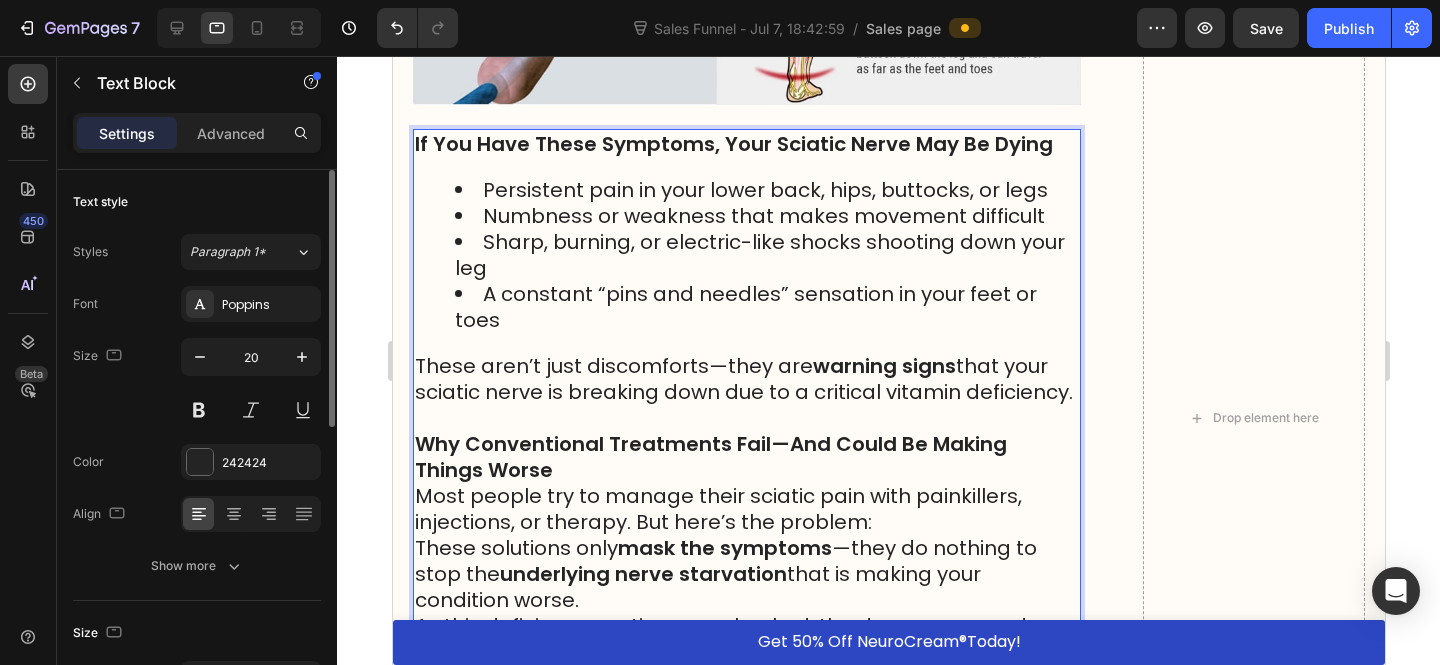 click on "Why Conventional Treatments Fail—And Could Be Making Things Worse" at bounding box center [746, 457] 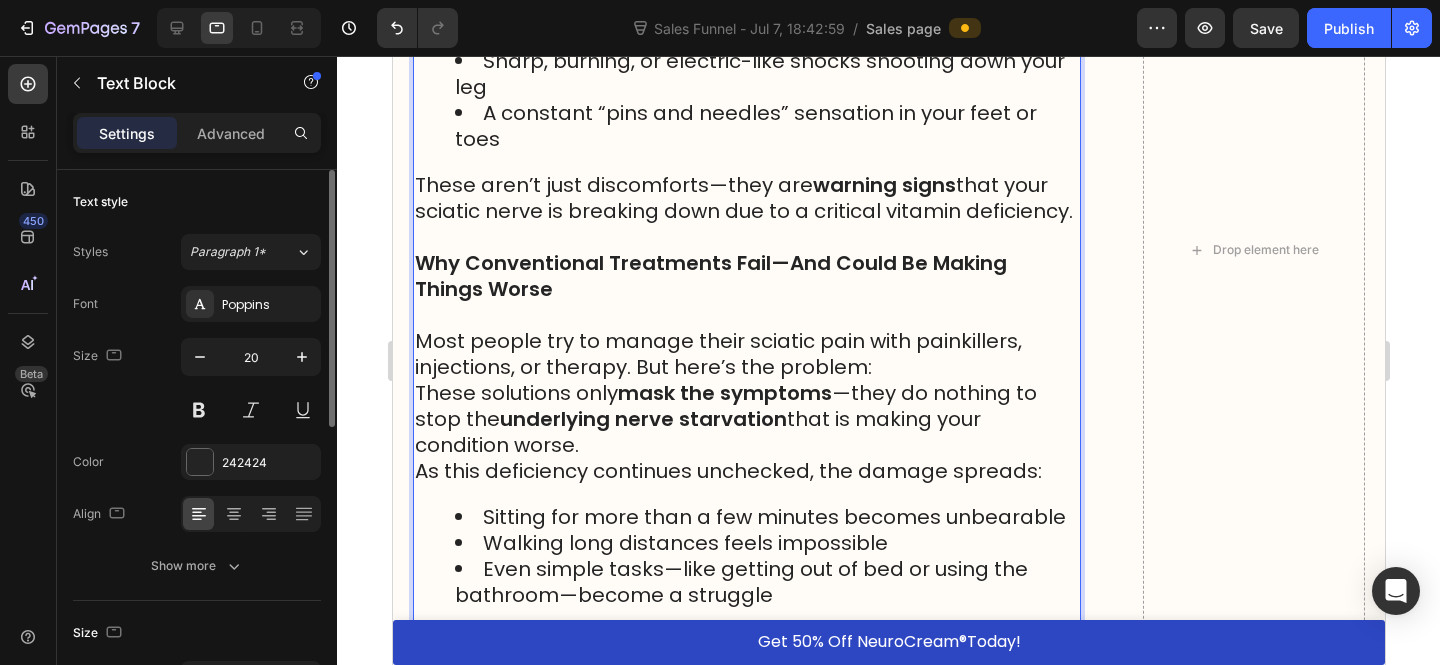 scroll, scrollTop: 4552, scrollLeft: 0, axis: vertical 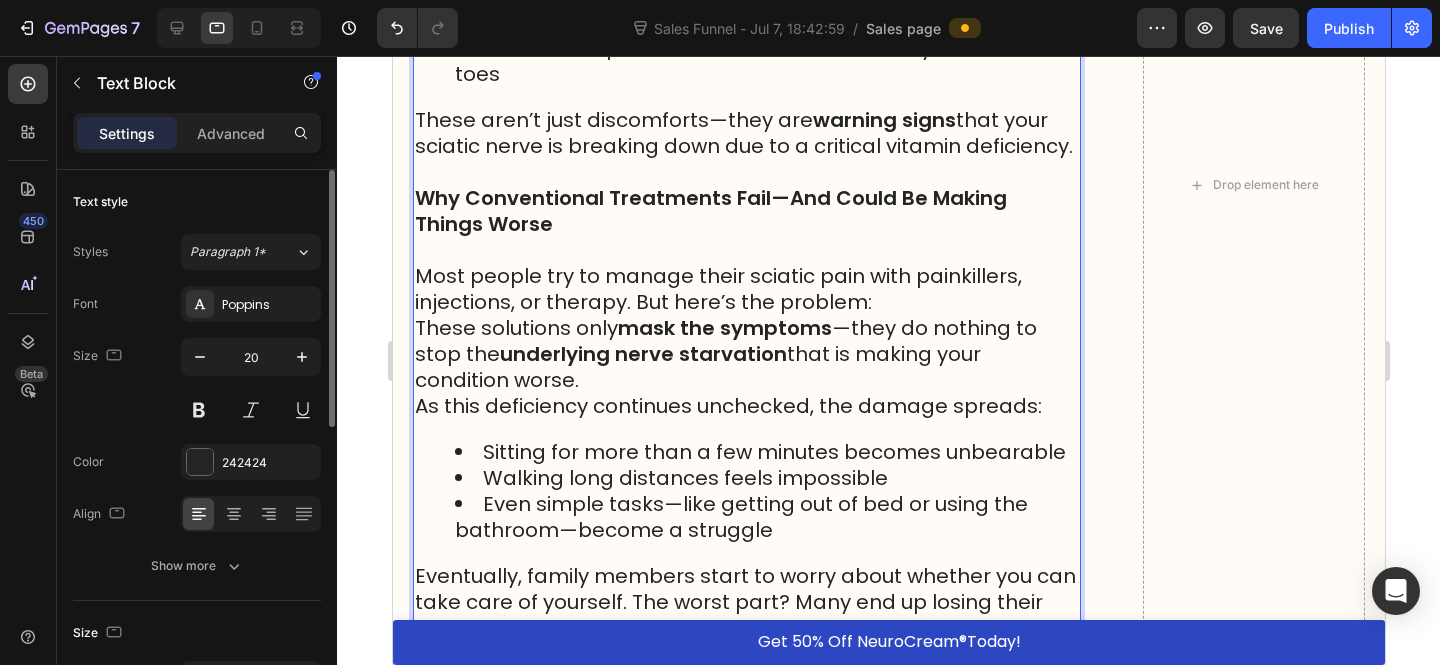 click on "These solutions only  mask the symptoms —they do nothing to stop the  underlying nerve starvation  that is making your condition worse." at bounding box center [746, 354] 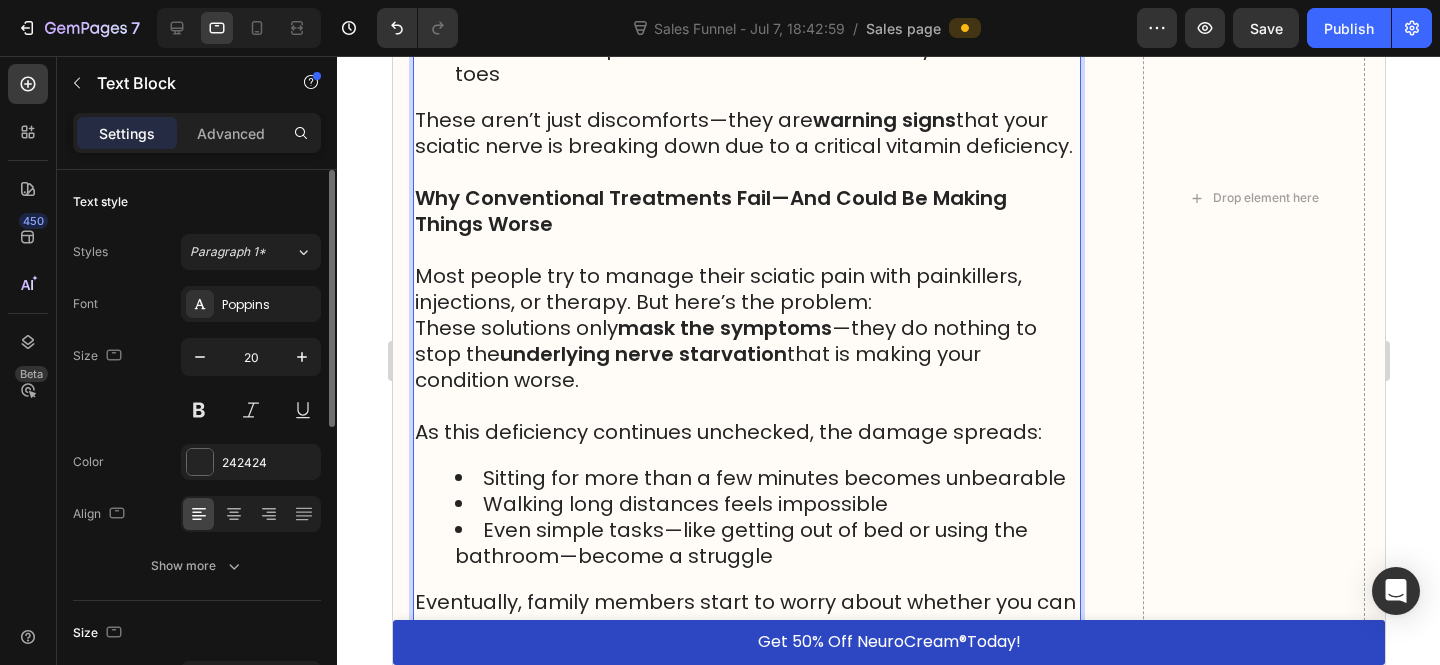 click on "Most people try to manage their sciatic pain with painkillers, injections, or therapy. But here’s the problem:" at bounding box center (746, 289) 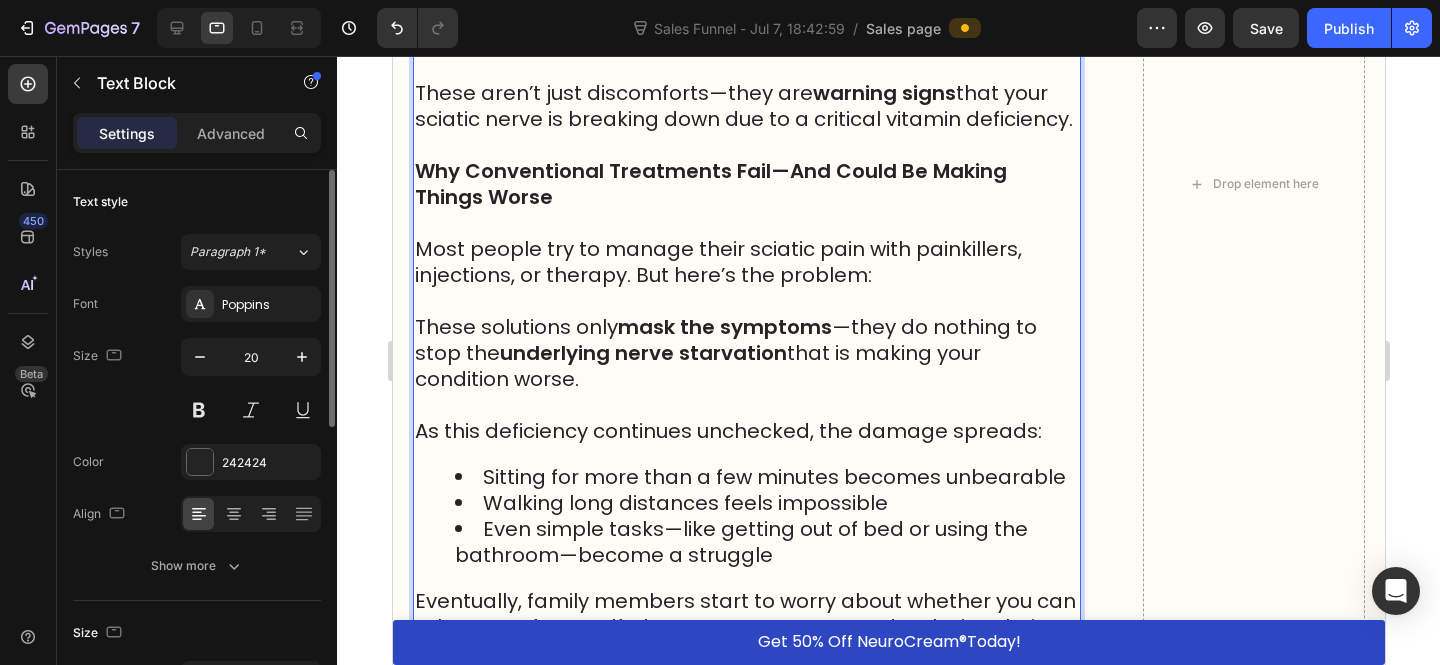 scroll, scrollTop: 4783, scrollLeft: 0, axis: vertical 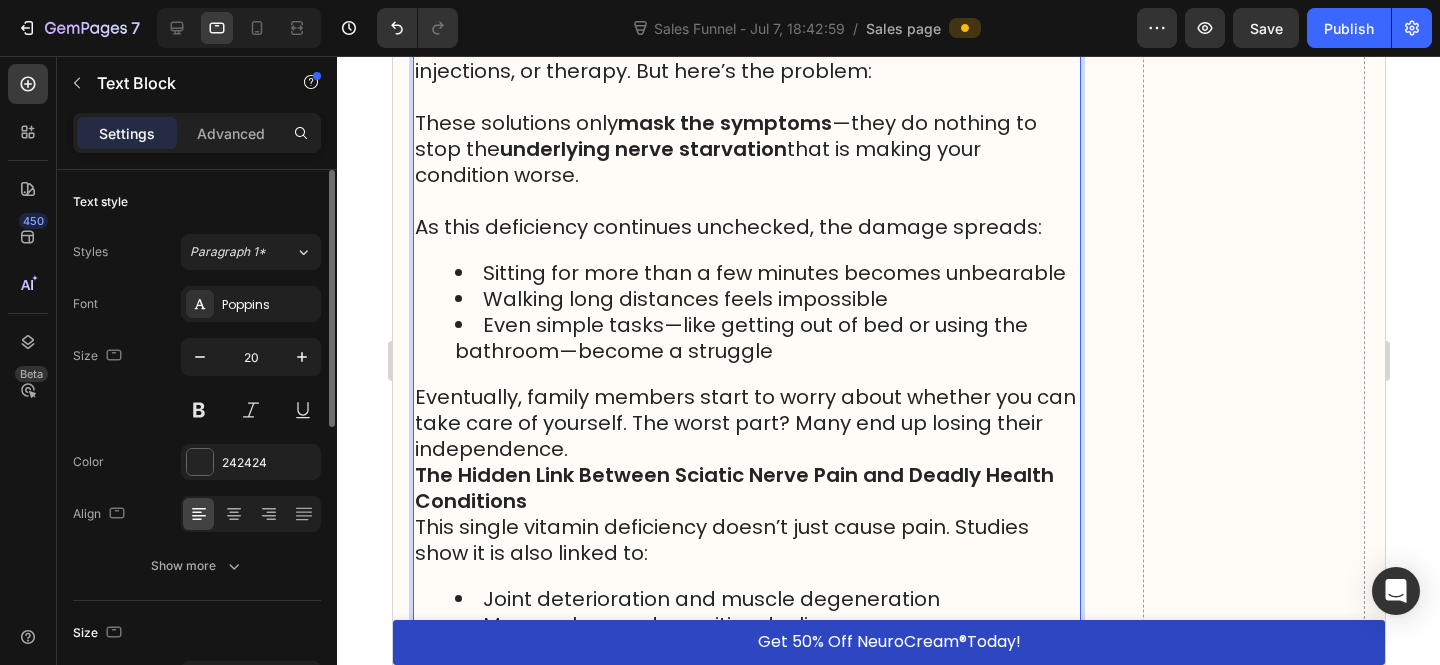 click on "Eventually, family members start to worry about whether you can take care of yourself. The worst part? Many end up losing their independence." at bounding box center [746, 423] 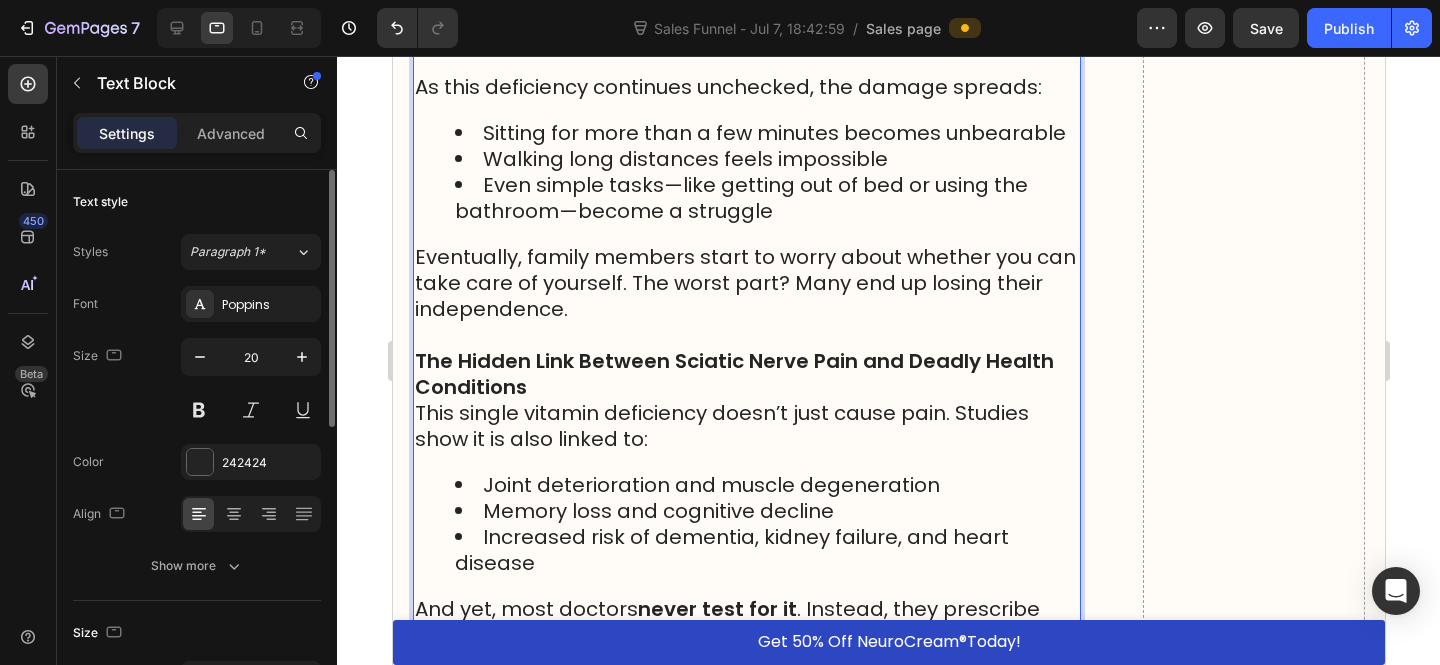 click on "The Hidden Link Between Sciatic Nerve Pain and Deadly Health Conditions" at bounding box center [746, 374] 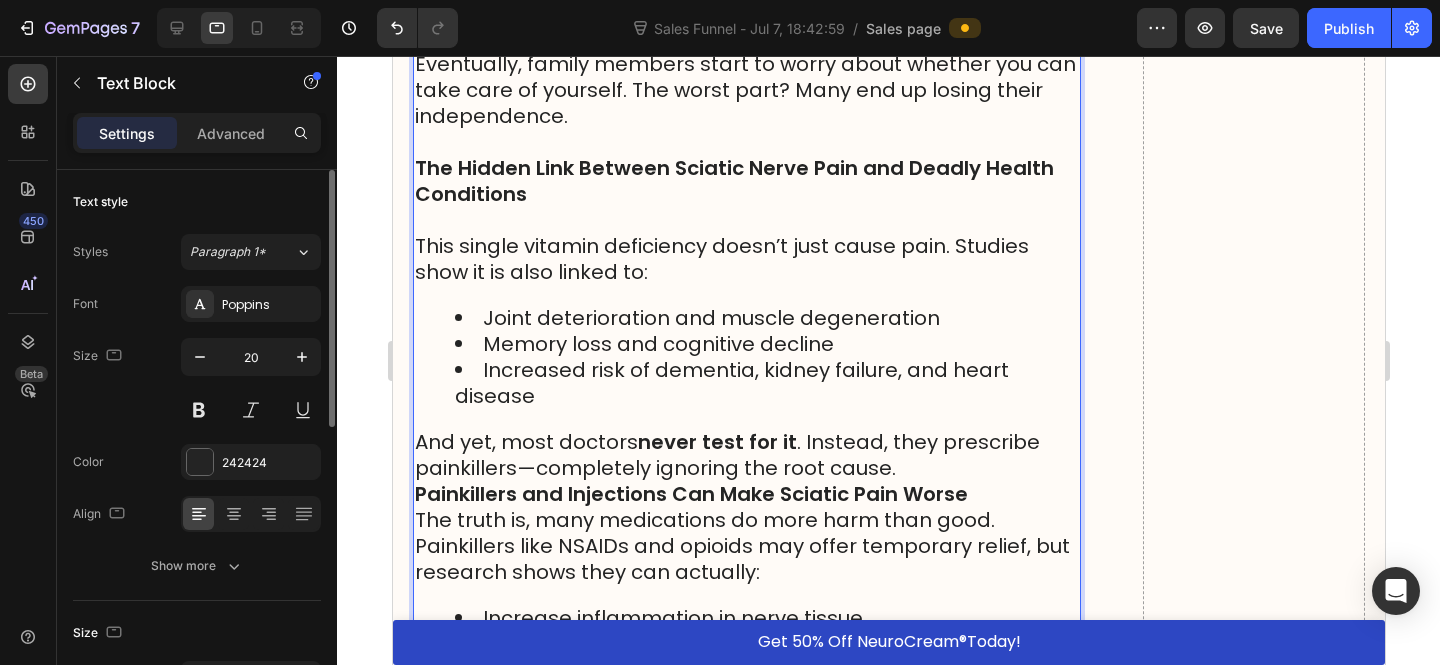 scroll, scrollTop: 5213, scrollLeft: 0, axis: vertical 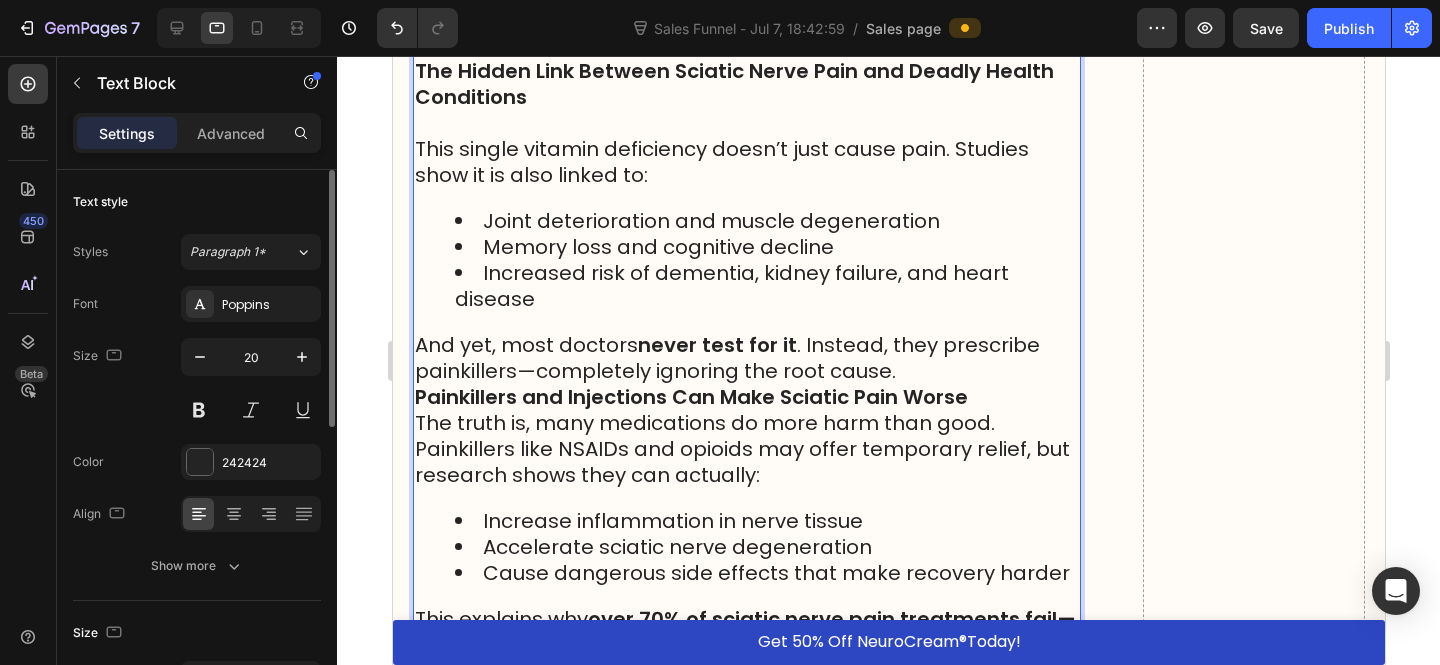 click on "Painkillers and Injections Can Make Sciatic Pain Worse" at bounding box center (690, 397) 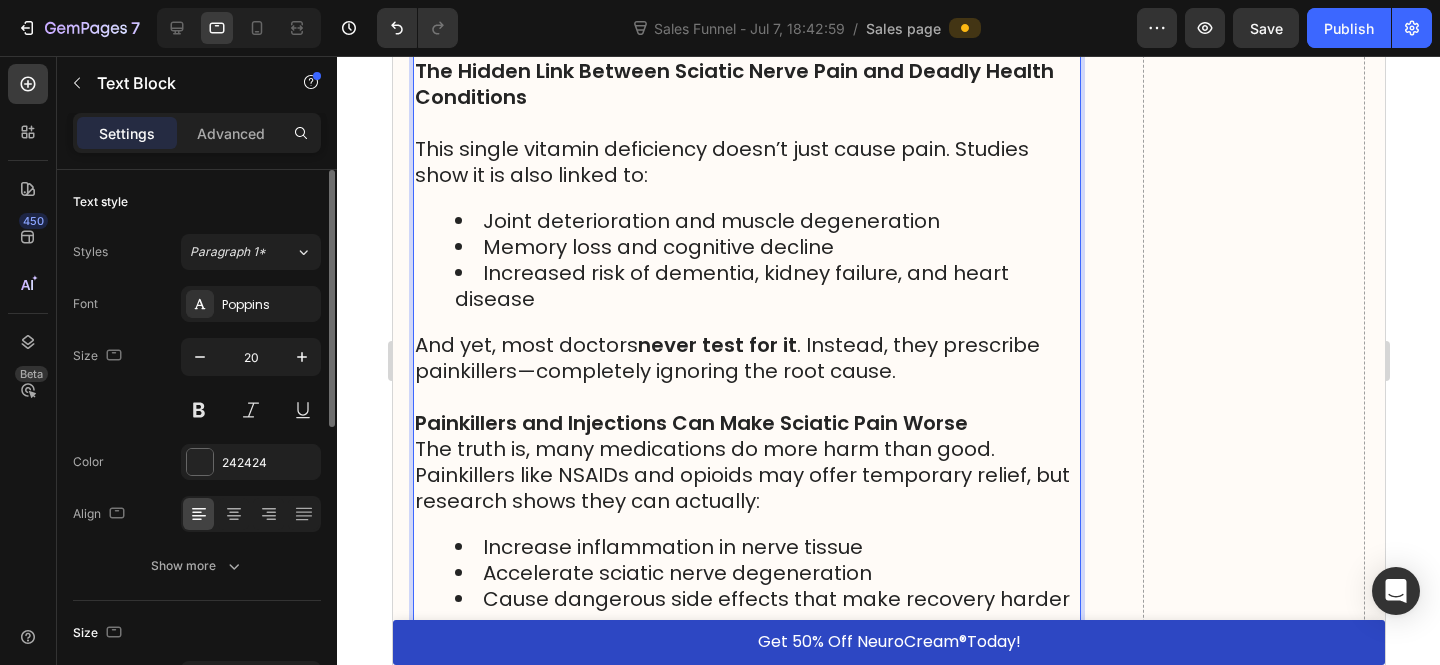 click on "Painkillers and Injections Can Make Sciatic Pain Worse" at bounding box center [746, 423] 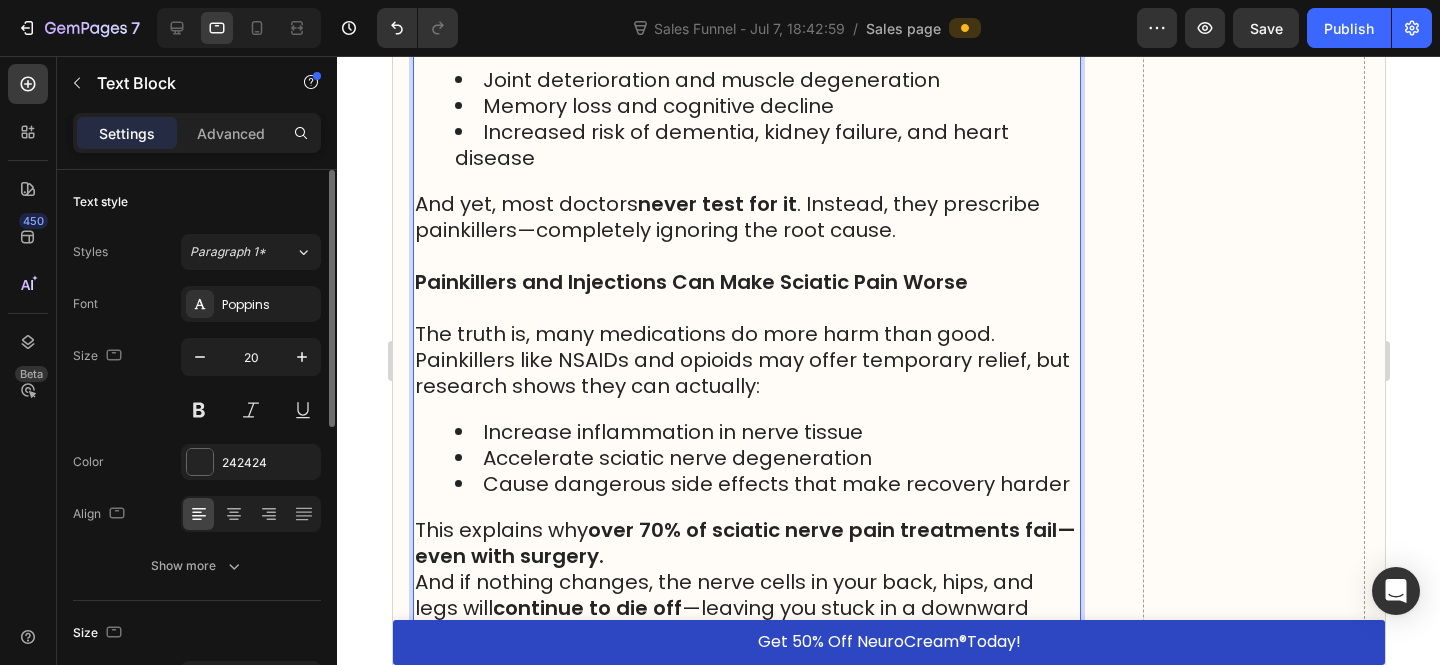 click on "If You Have These Symptoms, Your Sciatic Nerve May Be Dying Persistent pain in your lower back, hips, buttocks, or legs Numbness or weakness that makes movement difficult Sharp, burning, or electric-like shocks shooting down your leg A constant “pins and needles” sensation in your feet or toes These aren’t just discomforts—they are  warning signs  that your sciatic nerve is breaking down due to a critical vitamin deficiency. Why Conventional Treatments Fail—And Could Be Making Things Worse Most people try to manage their sciatic pain with painkillers, injections, or therapy. But here’s the problem: These solutions only  mask the symptoms —they do nothing to stop the  underlying nerve starvation  that is making your condition worse. As this deficiency continues unchecked, the damage spreads: Sitting for more than a few minutes becomes unbearable Walking long distances feels impossible Even simple tasks—like getting out of bed or using the bathroom—become a struggle And yet, most doctors" at bounding box center [746, -96] 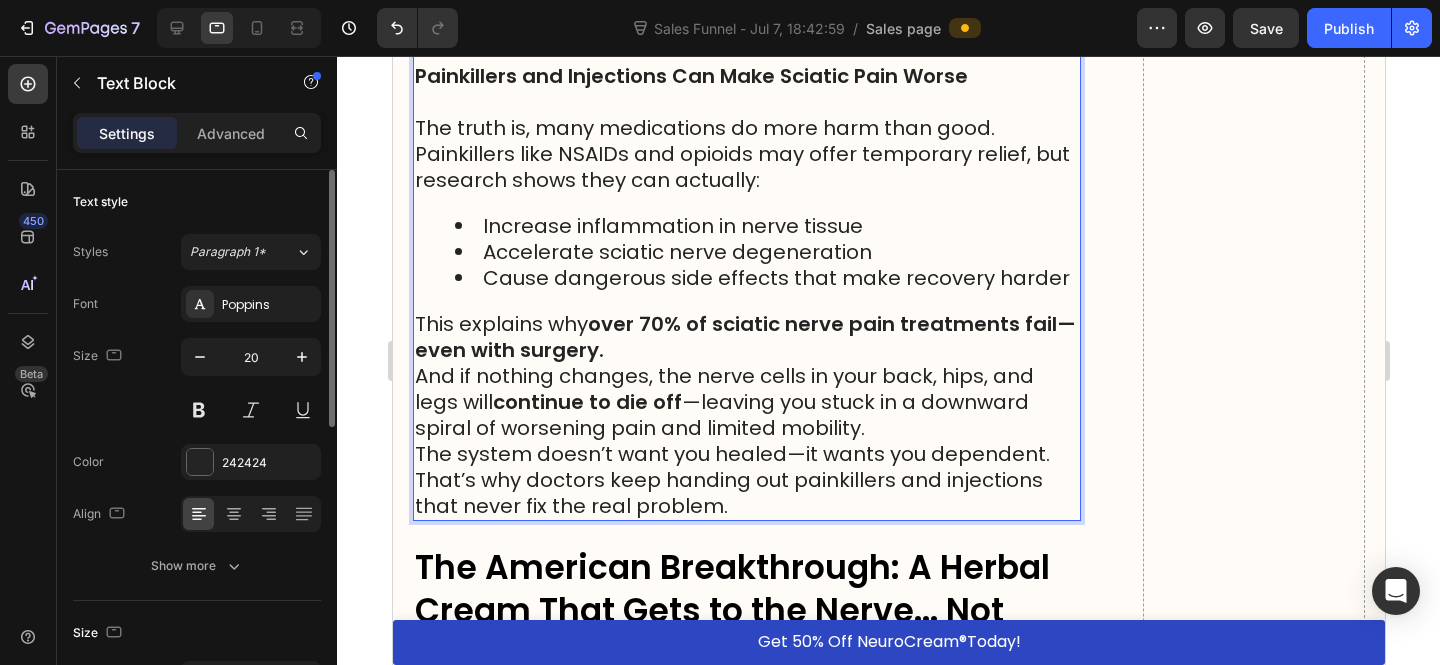 scroll, scrollTop: 5560, scrollLeft: 0, axis: vertical 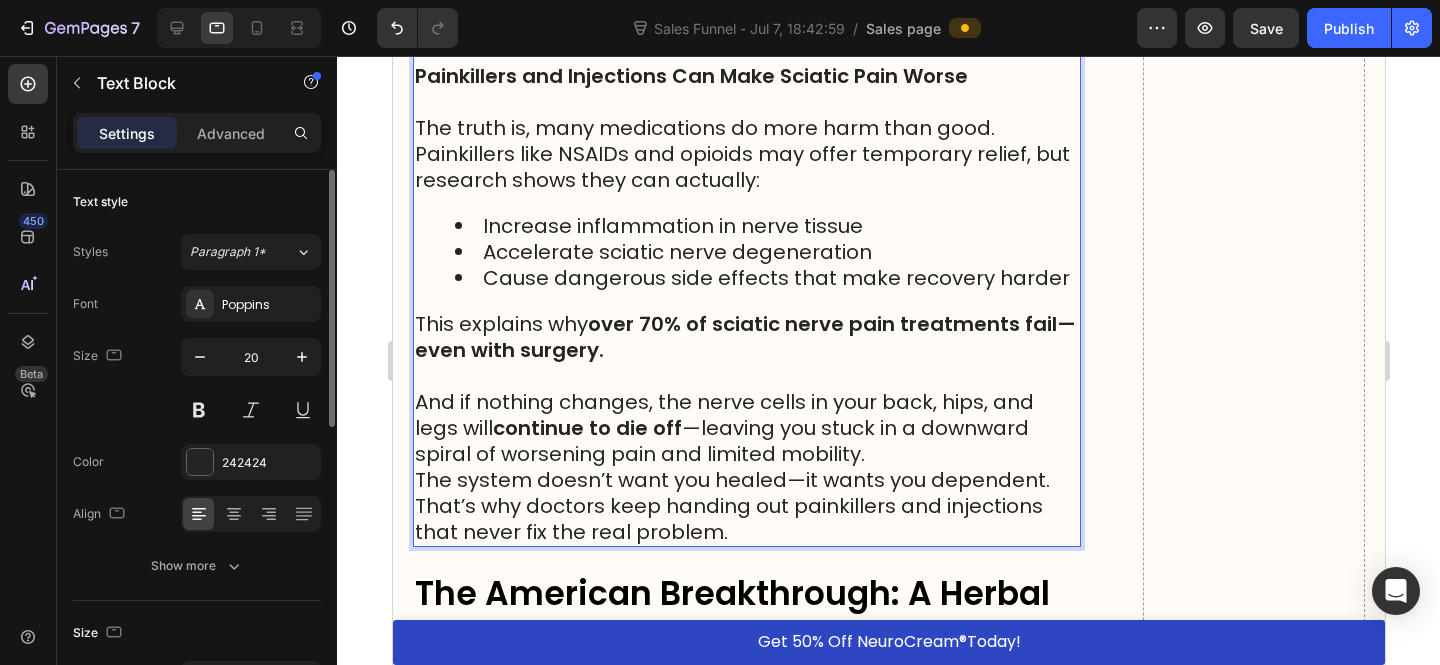 click on "And if nothing changes, the nerve cells in your back, hips, and legs will  continue to die off —leaving you stuck in a downward spiral of worsening pain and limited mobility." at bounding box center (746, 428) 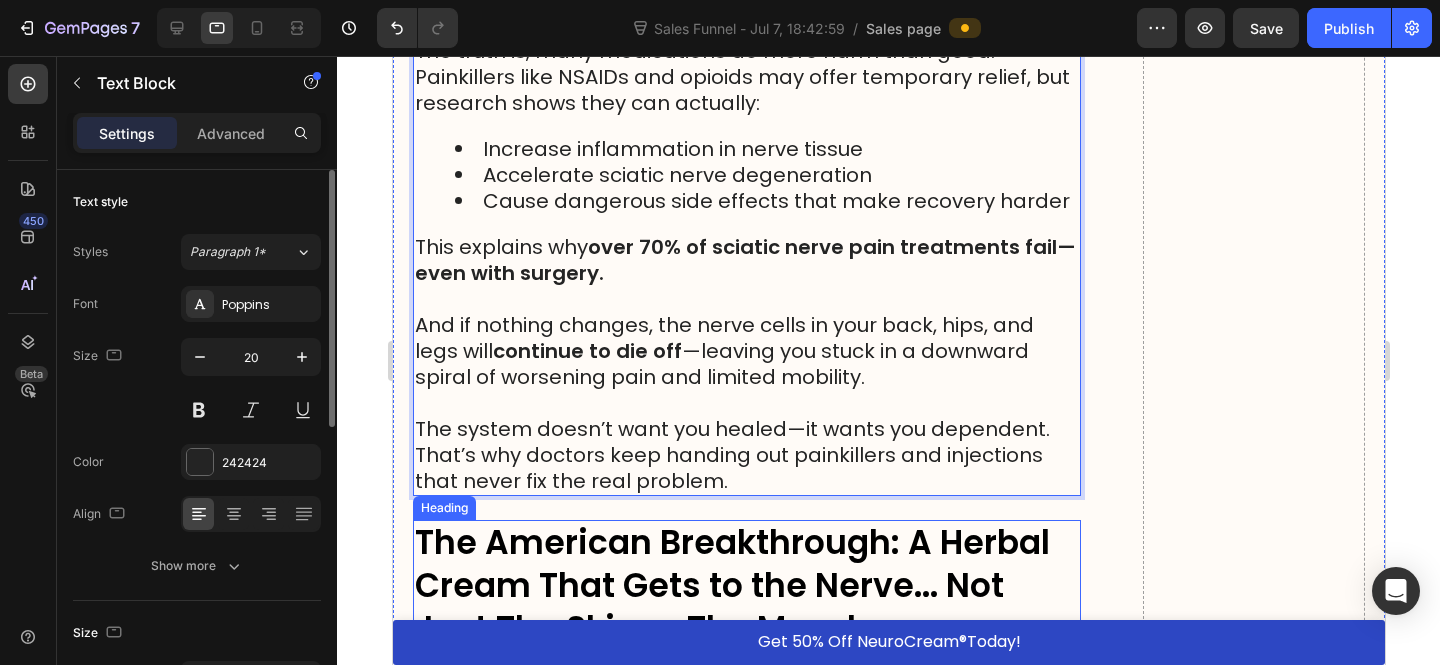 scroll, scrollTop: 5788, scrollLeft: 0, axis: vertical 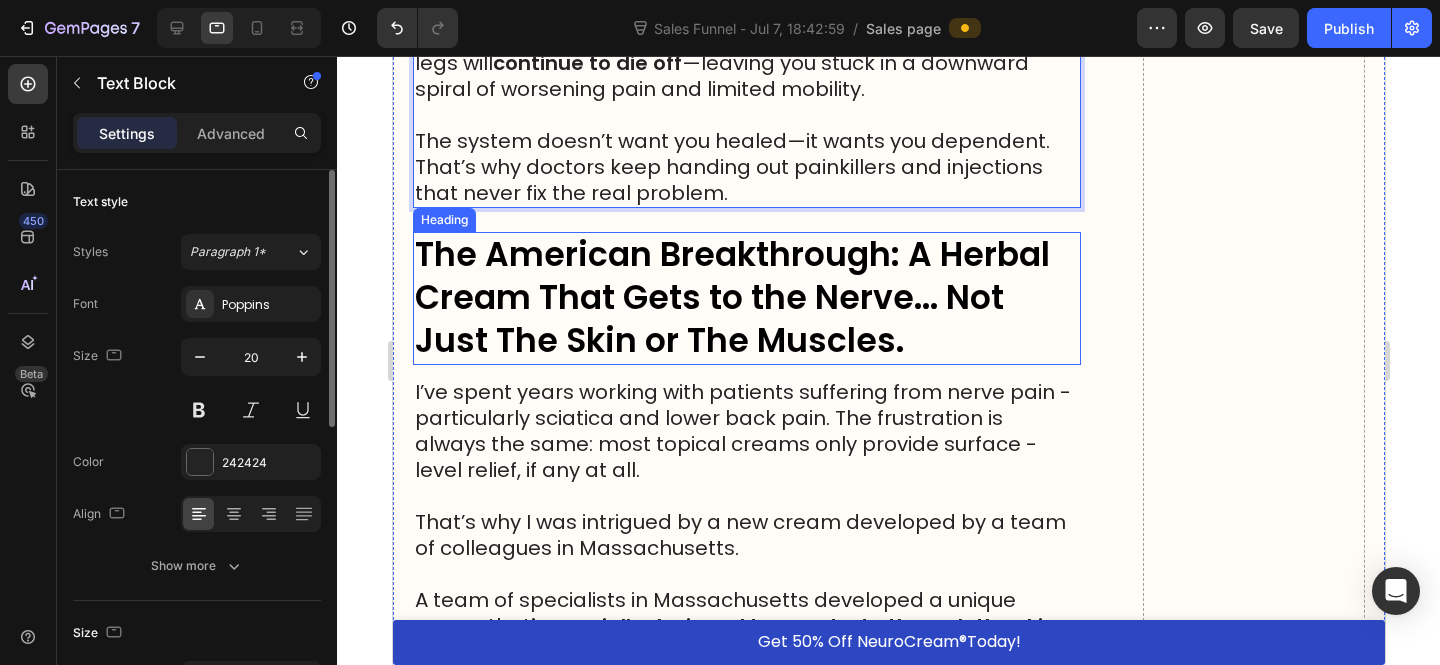 click on "The American Breakthrough: A Herbal Cream That Gets to the Nerve... Not Just The Skin or The Muscles." at bounding box center [731, 297] 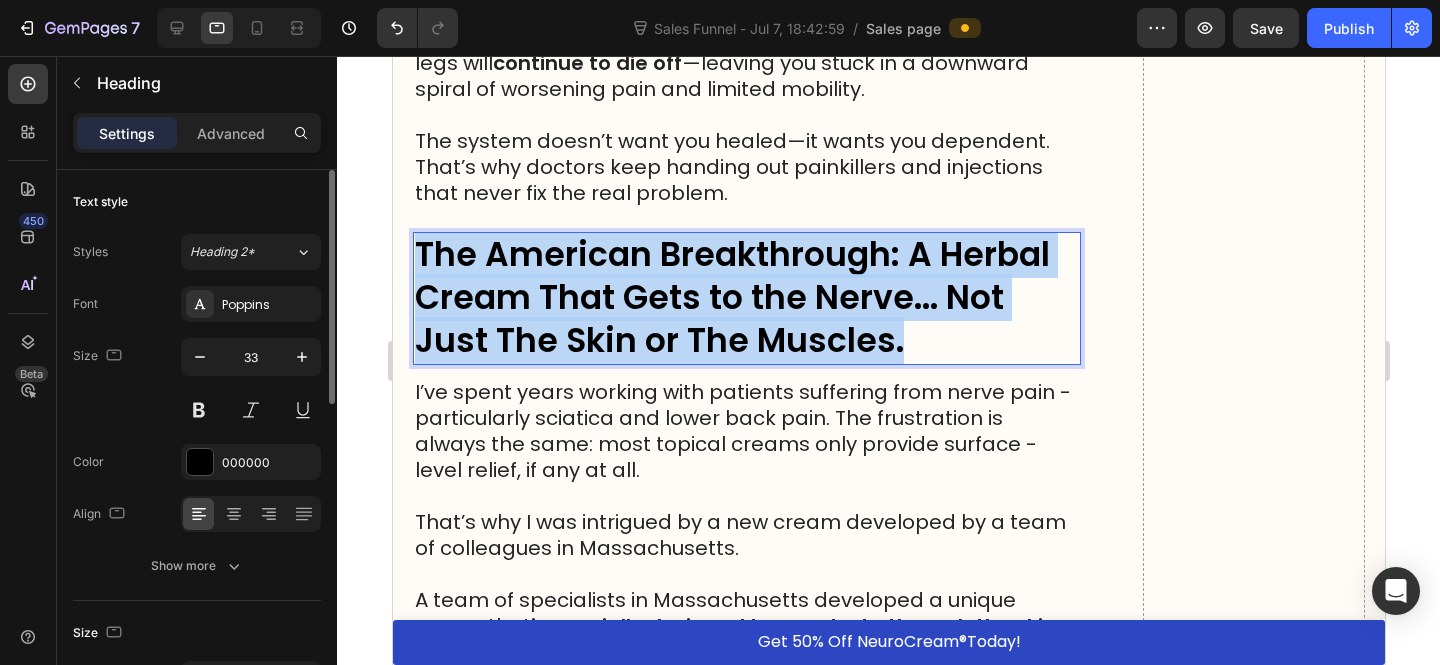 click on "The American Breakthrough: A Herbal Cream That Gets to the Nerve... Not Just The Skin or The Muscles." at bounding box center (731, 297) 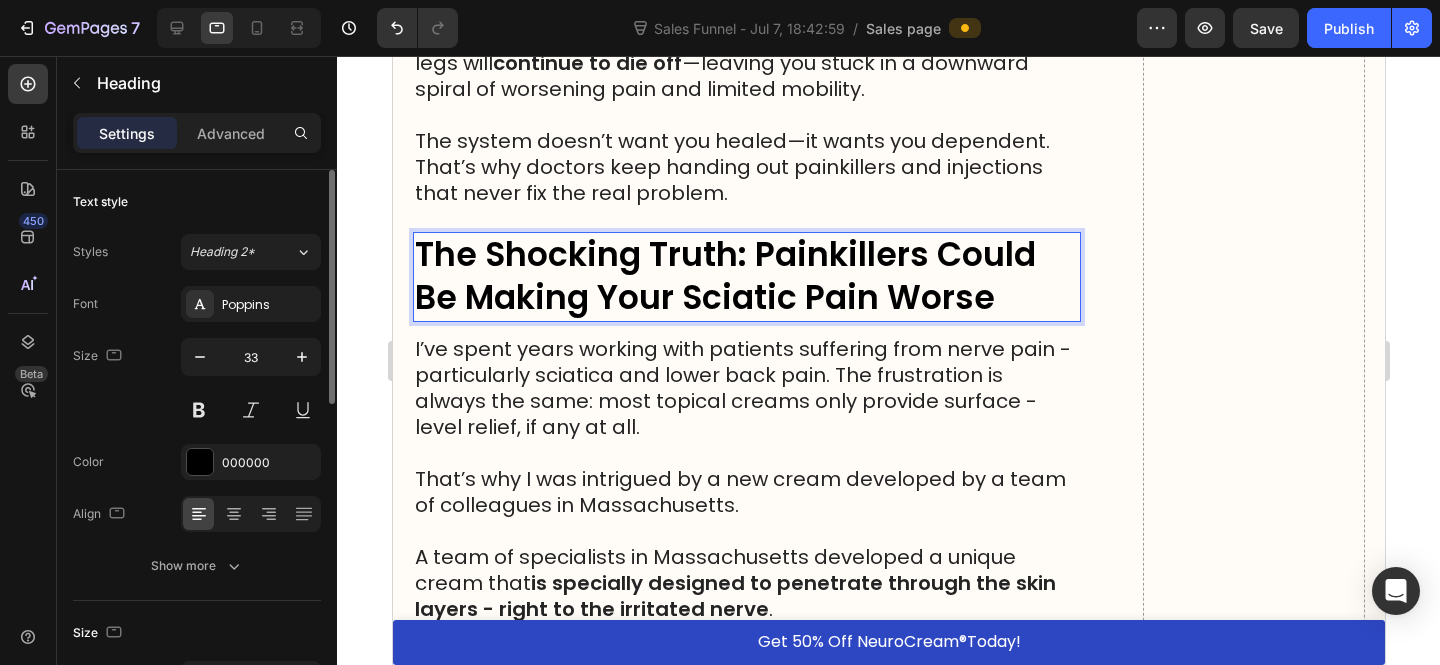 click on "The Shocking Truth: Painkillers Could Be Making Your Sciatic Pain Worse" at bounding box center (724, 276) 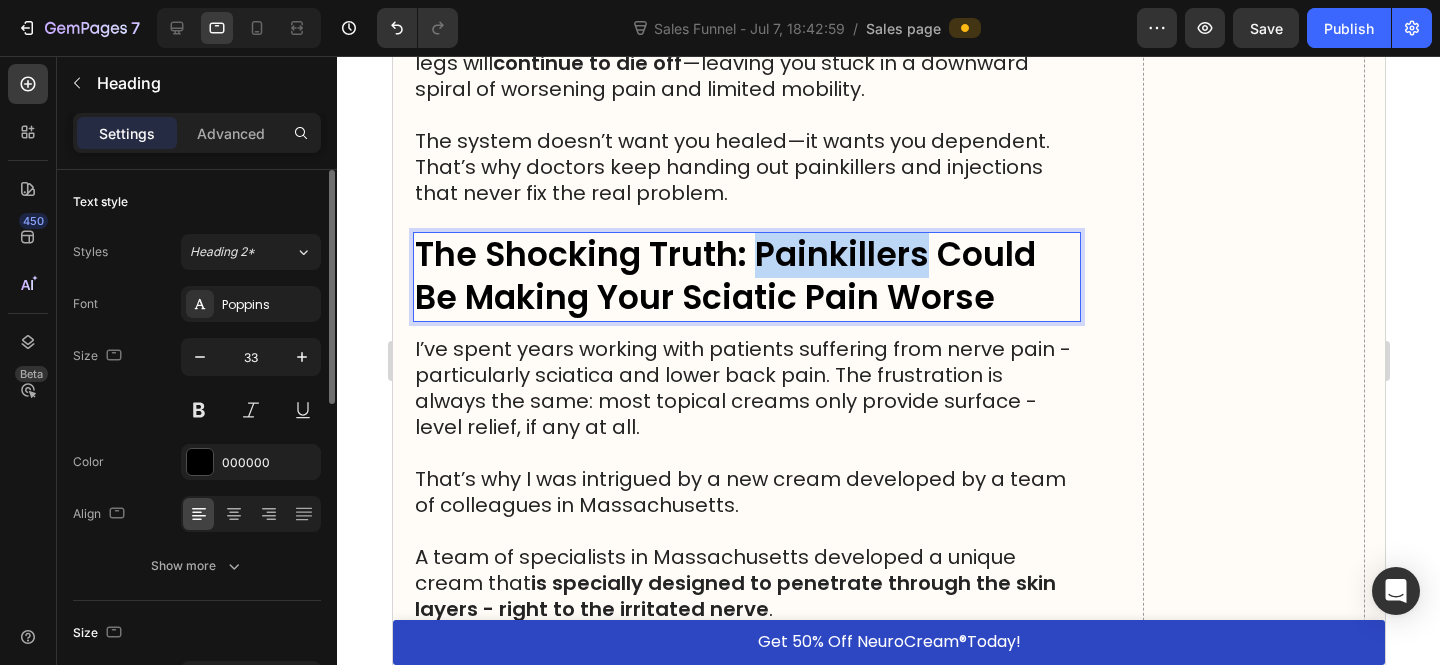click on "The Shocking Truth: Painkillers Could Be Making Your Sciatic Pain Worse" at bounding box center [724, 276] 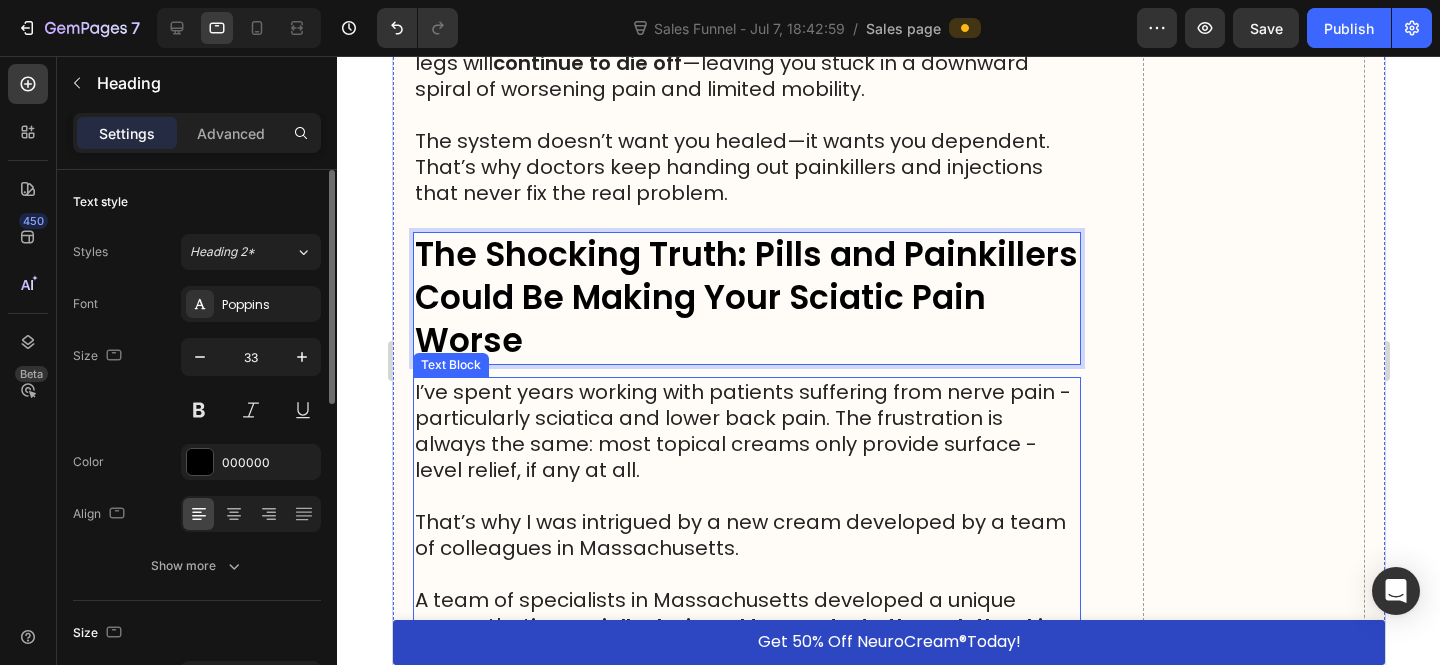 drag, startPoint x: 749, startPoint y: 463, endPoint x: 747, endPoint y: 446, distance: 17.117243 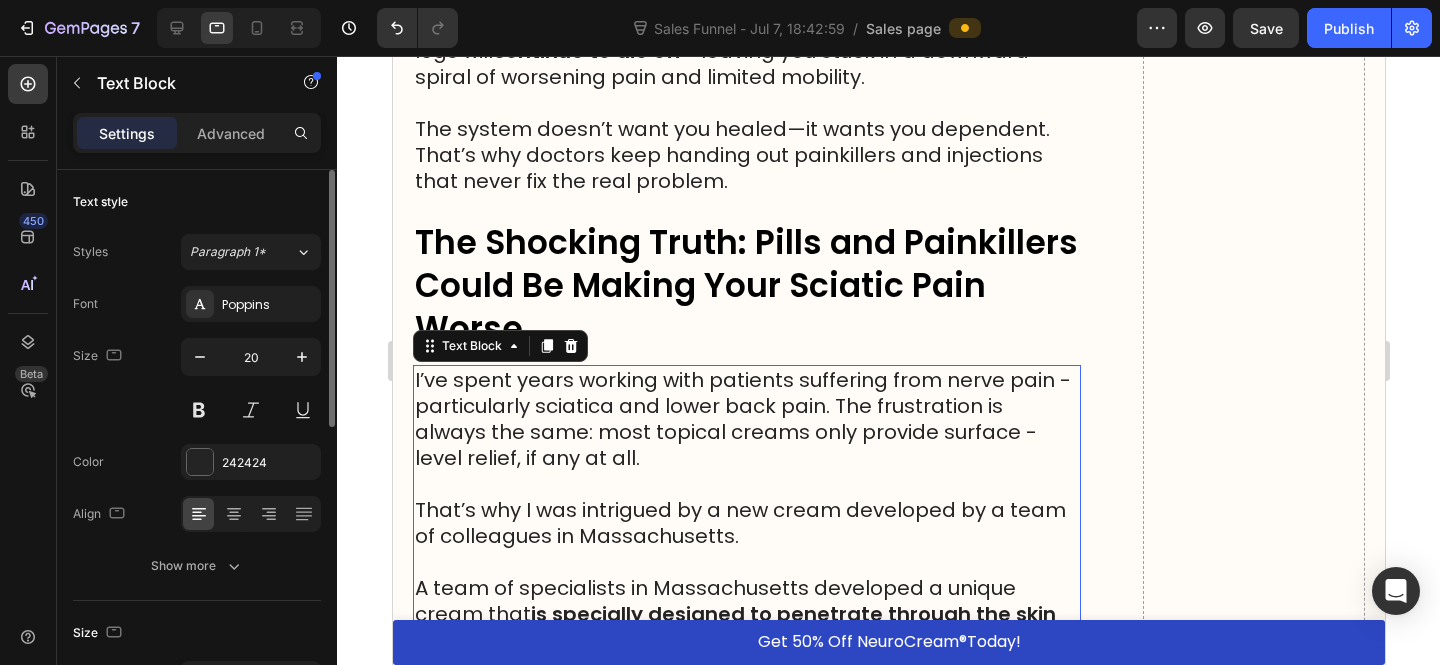 scroll, scrollTop: 6042, scrollLeft: 0, axis: vertical 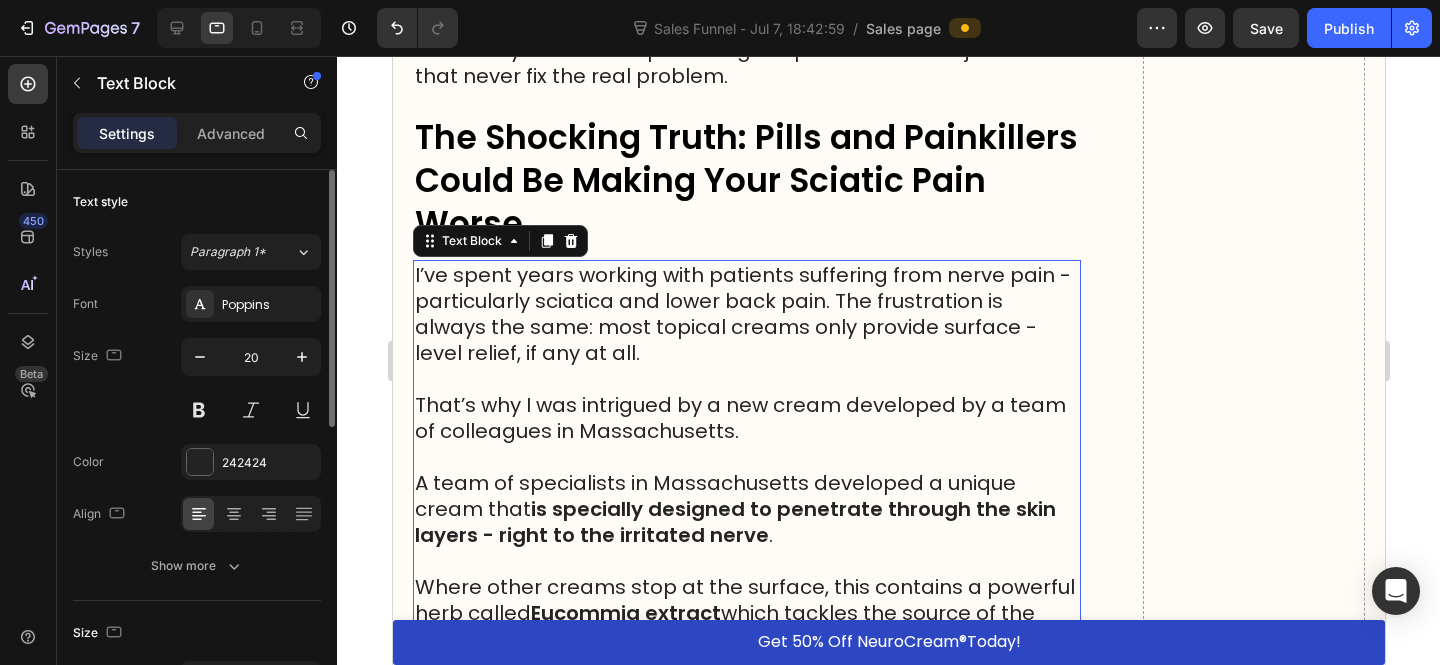 click on "I’ve spent years working with patients suffering from nerve pain - particularly sciatica and lower back pain. The frustration is always the same: most topical creams only provide surface - level relief, if any at all." at bounding box center [746, 314] 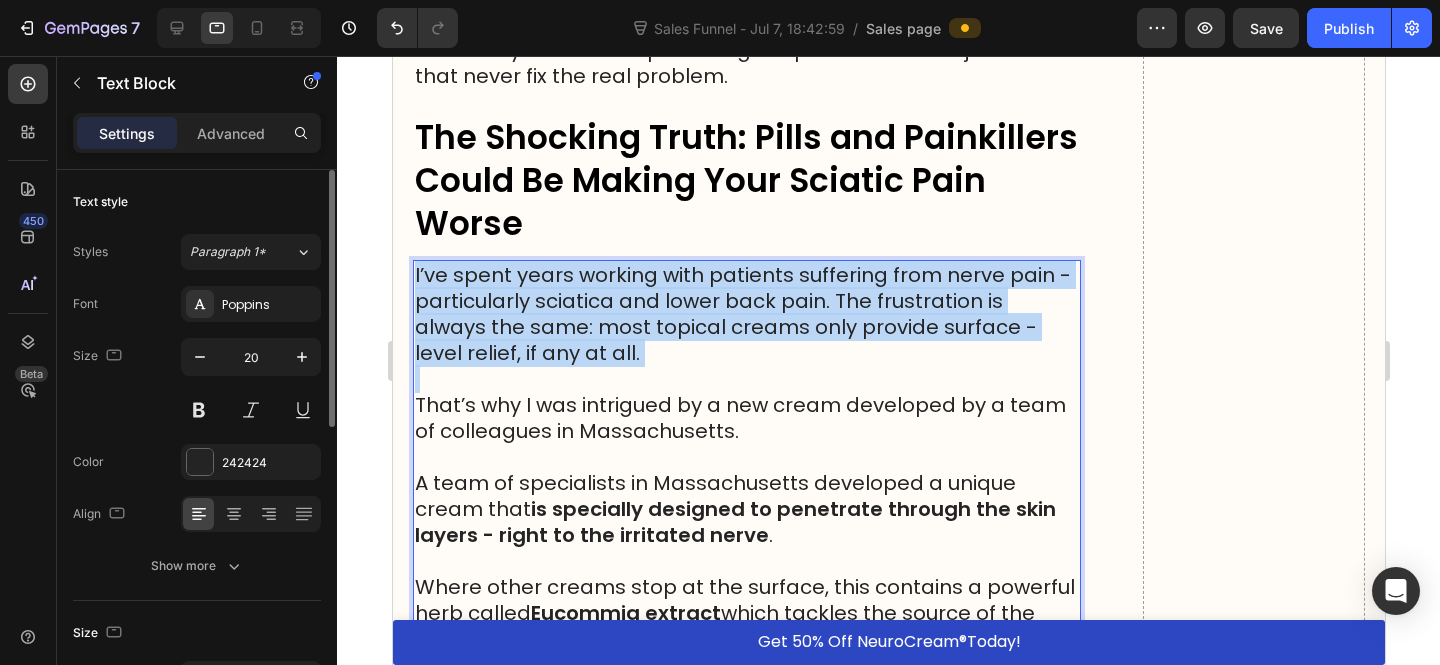 click on "I’ve spent years working with patients suffering from nerve pain - particularly sciatica and lower back pain. The frustration is always the same: most topical creams only provide surface - level relief, if any at all." at bounding box center (746, 314) 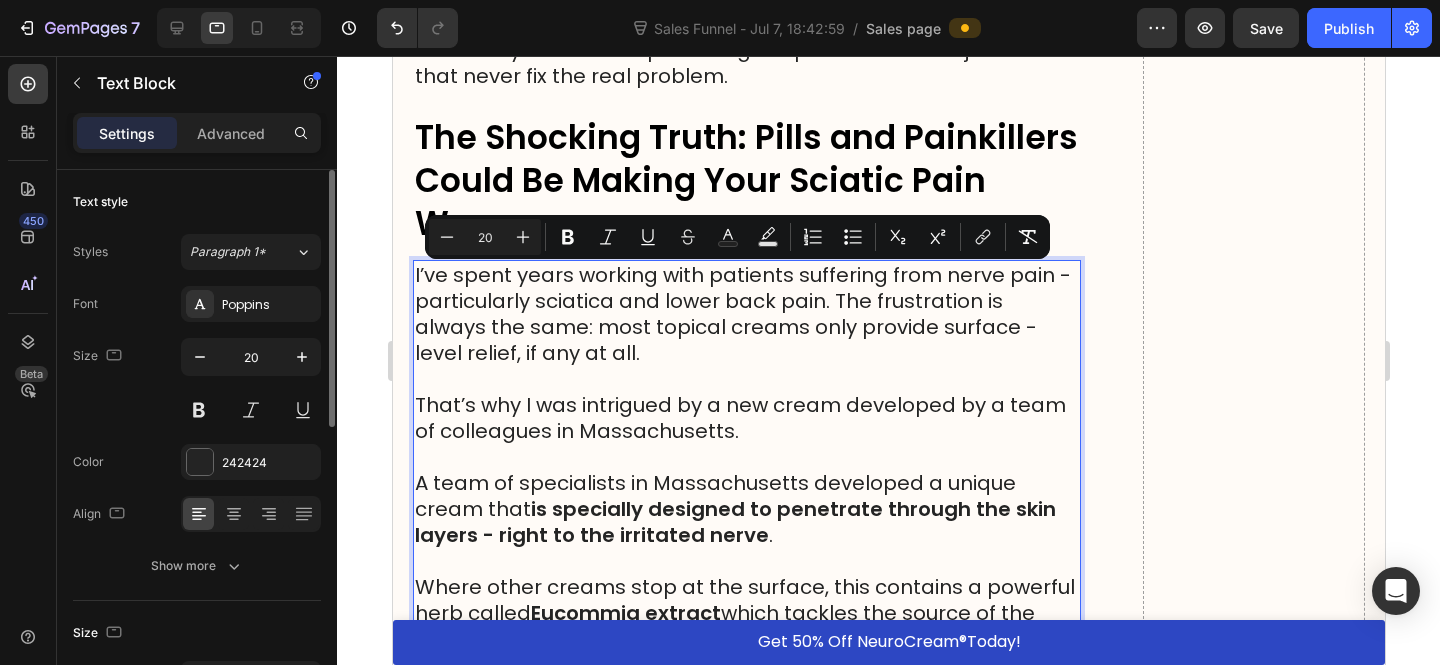 click at bounding box center (746, 457) 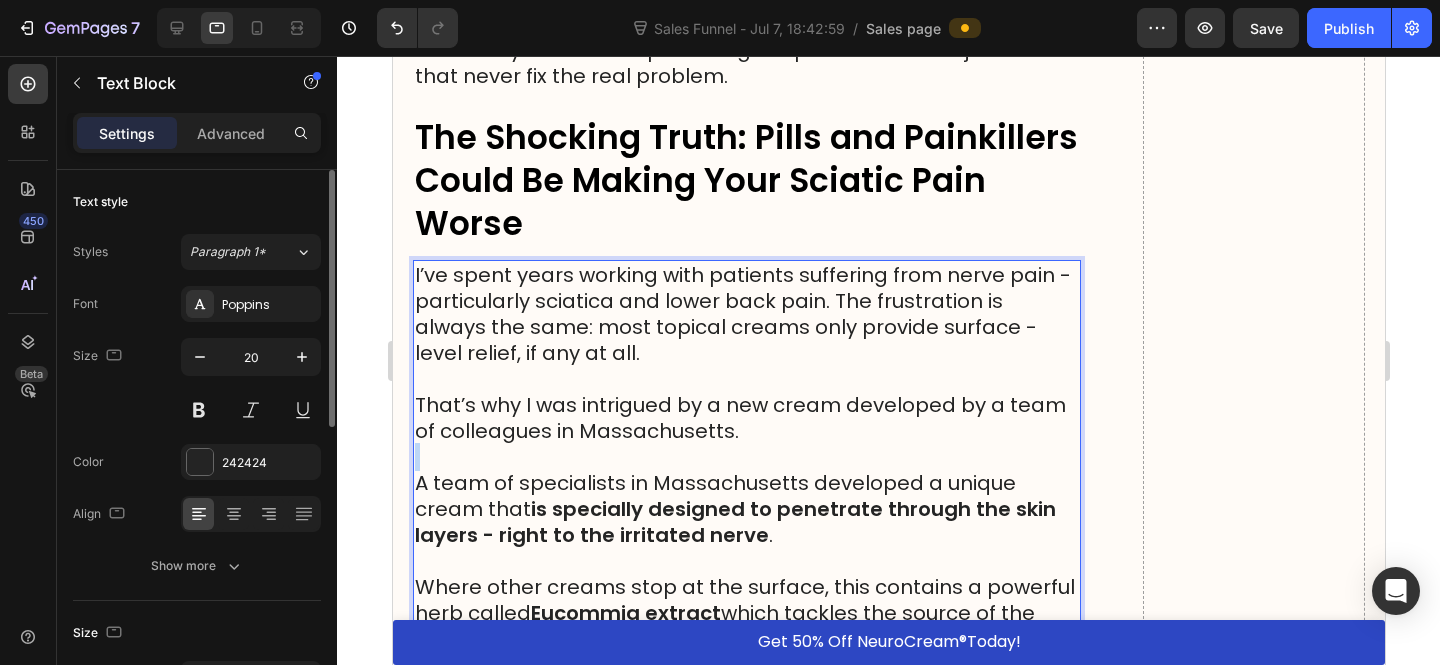 click at bounding box center [746, 457] 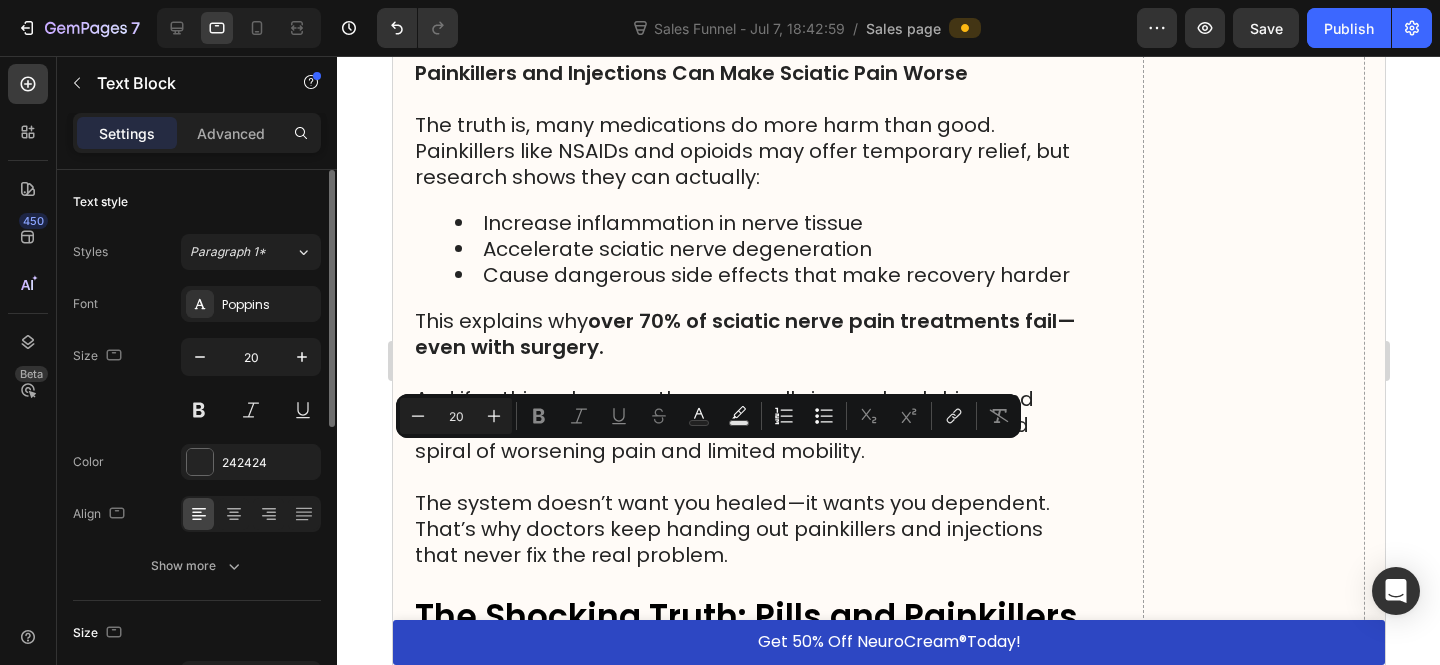 scroll, scrollTop: 6173, scrollLeft: 0, axis: vertical 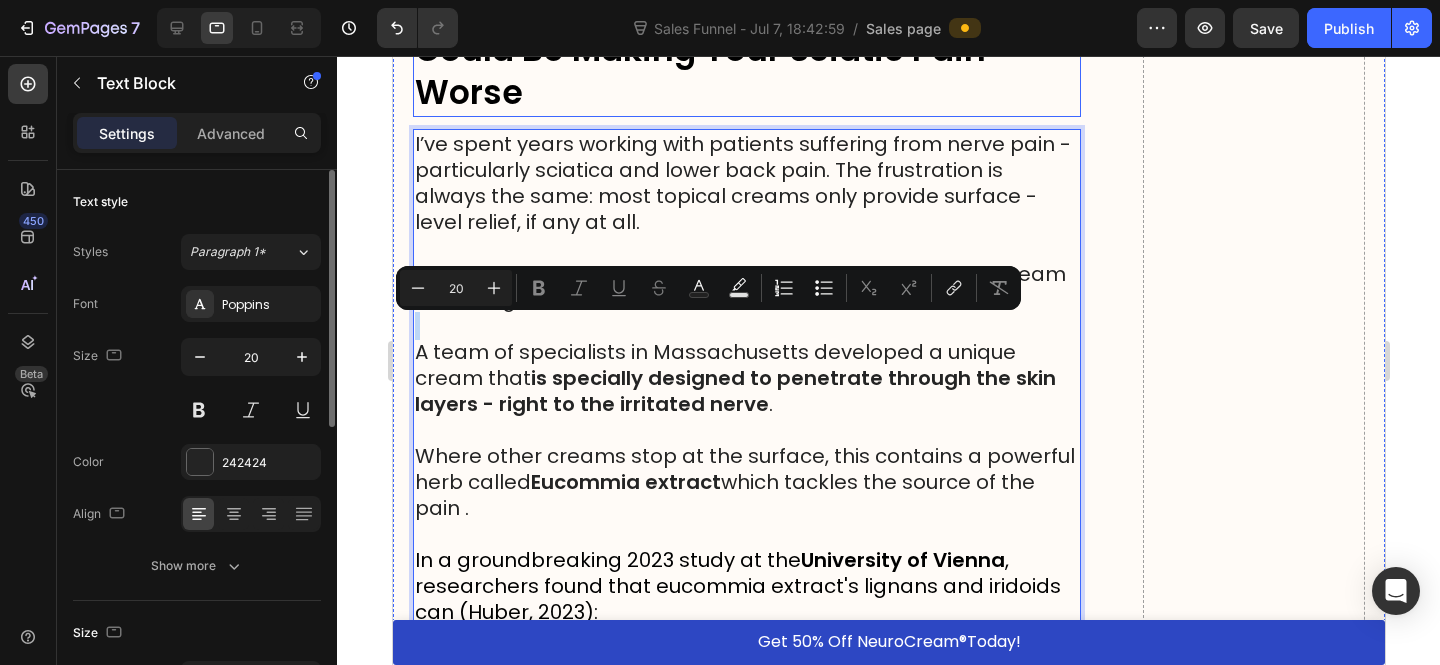 drag, startPoint x: 642, startPoint y: 97, endPoint x: 431, endPoint y: 152, distance: 218.05045 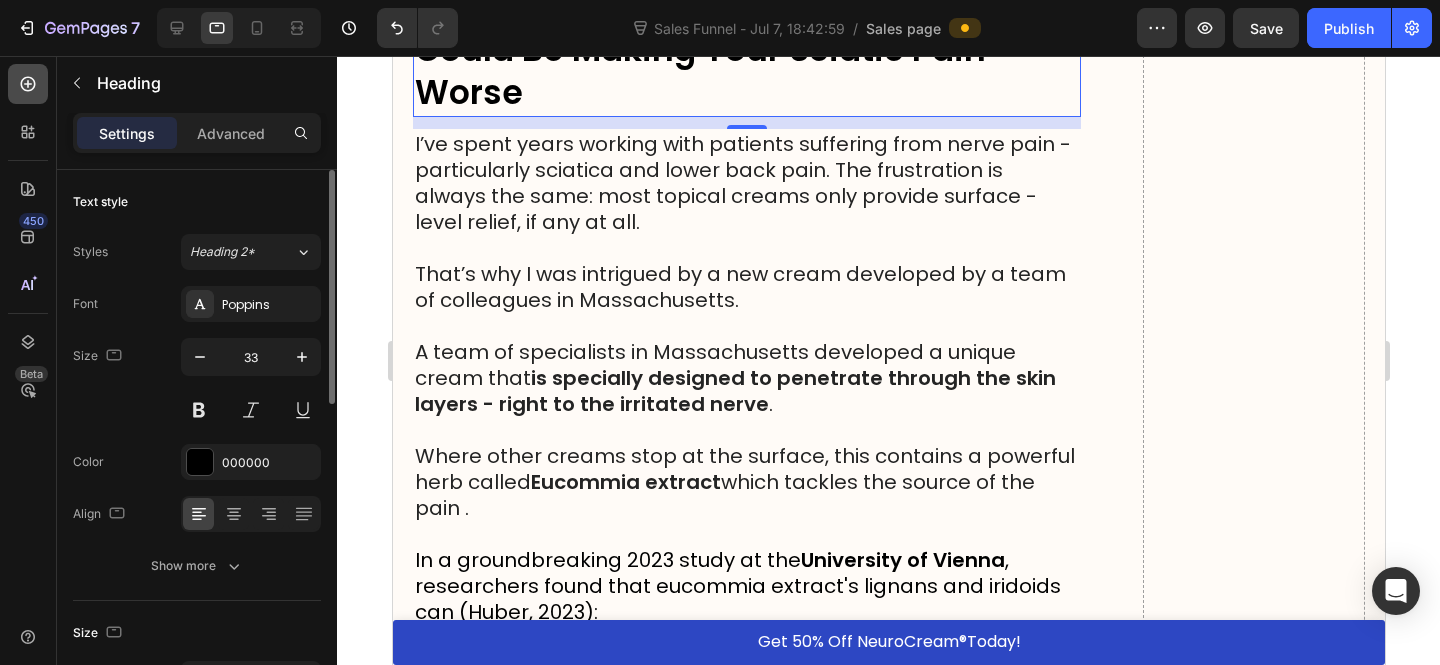 click 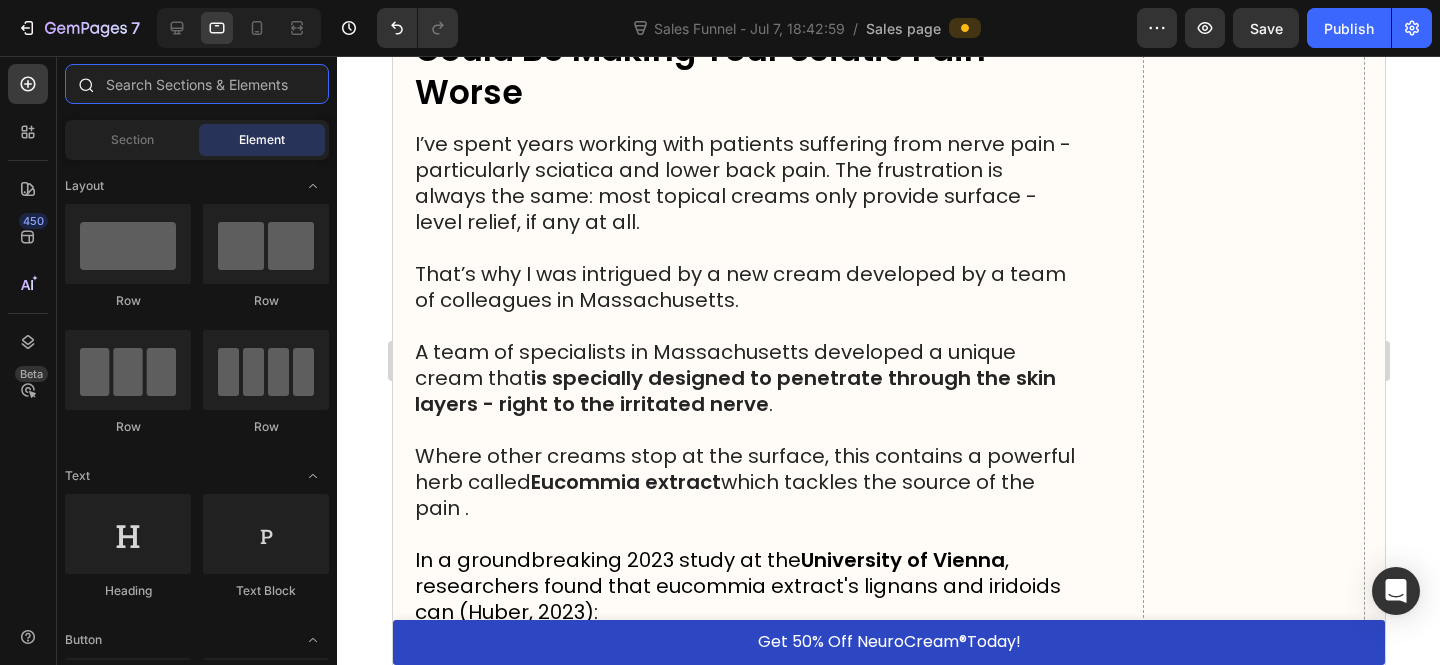 click at bounding box center (197, 84) 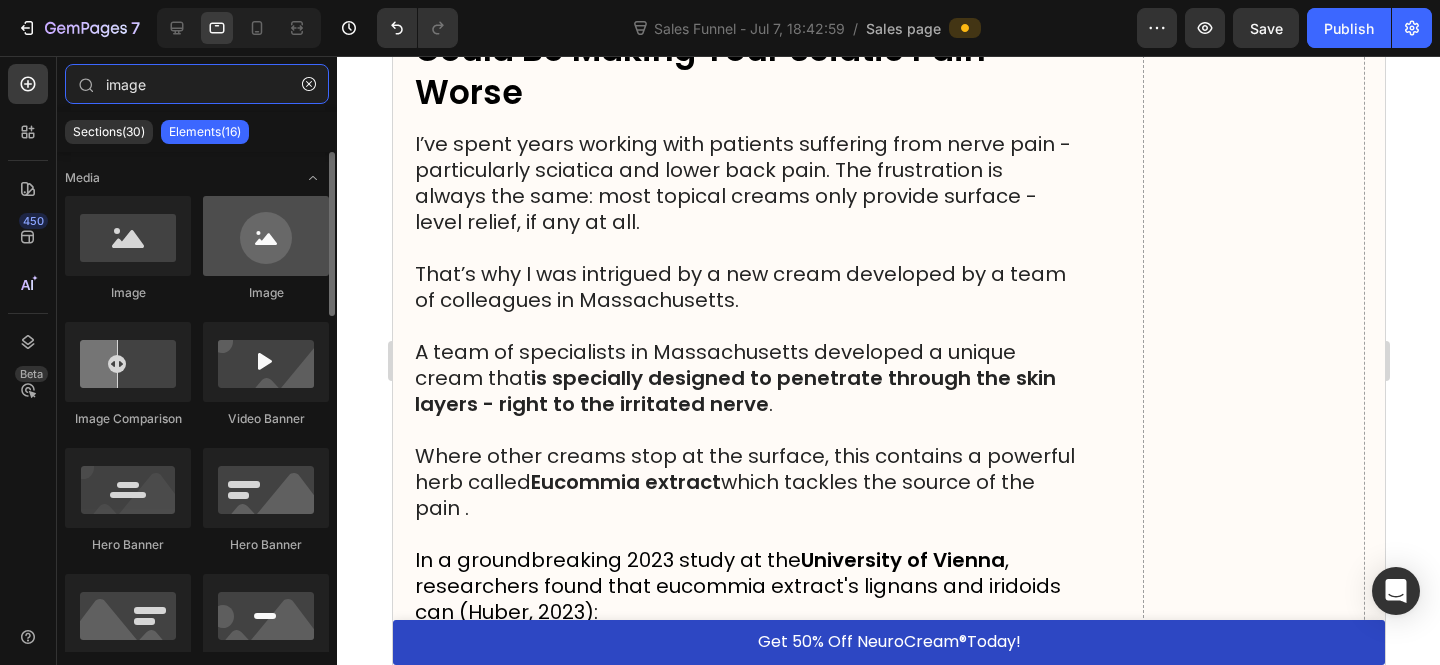 type on "image" 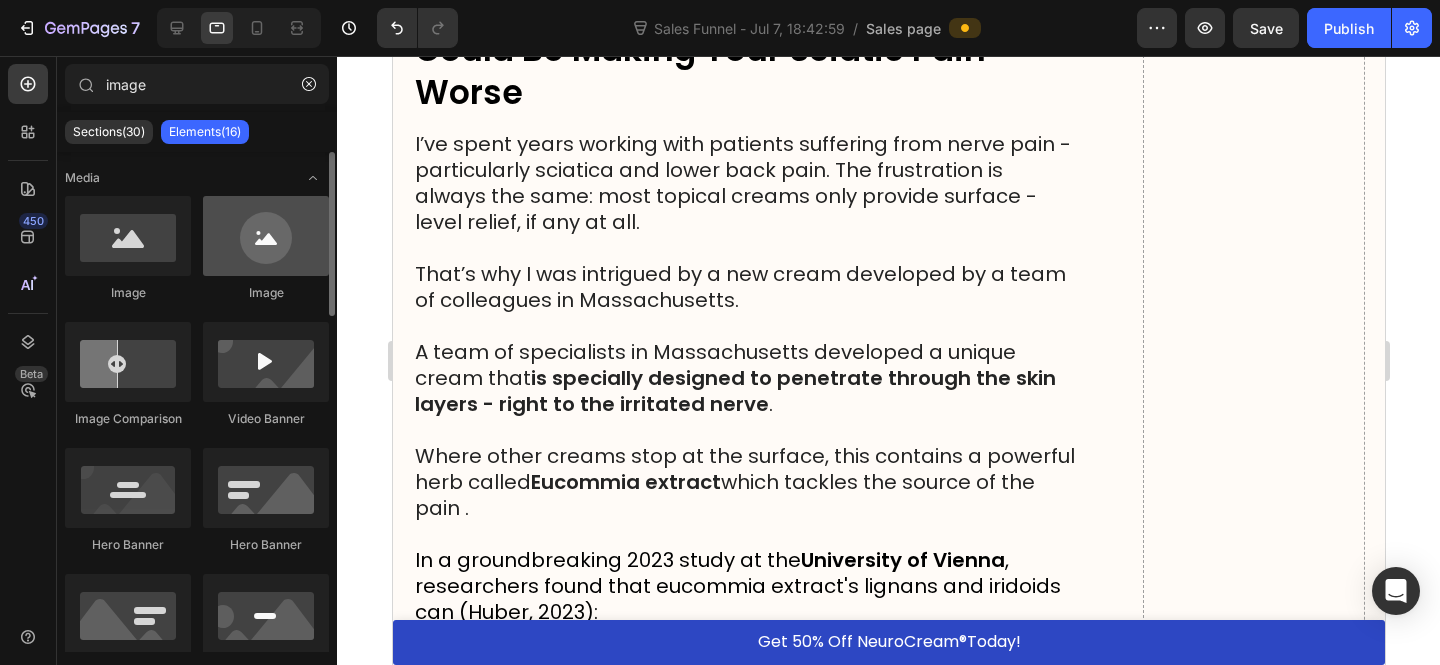 click at bounding box center (128, 236) 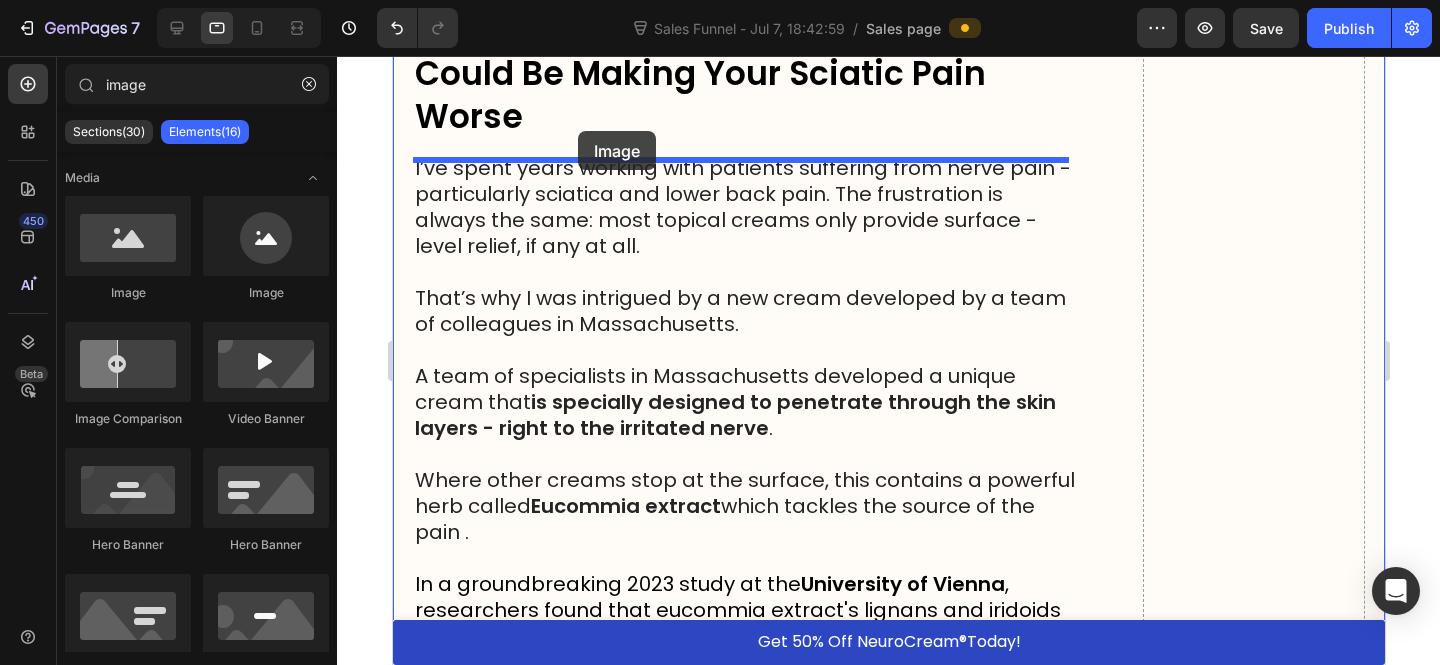 scroll, scrollTop: 6134, scrollLeft: 0, axis: vertical 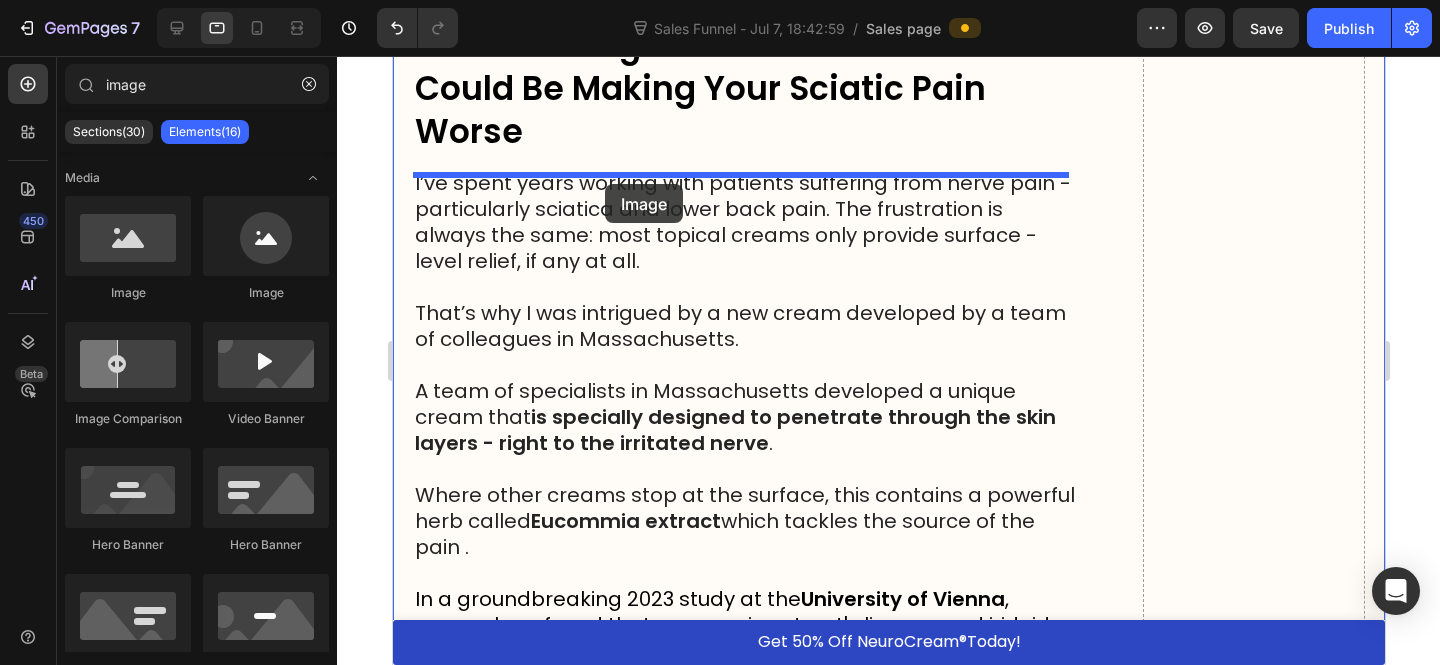 drag, startPoint x: 531, startPoint y: 314, endPoint x: 604, endPoint y: 184, distance: 149.09393 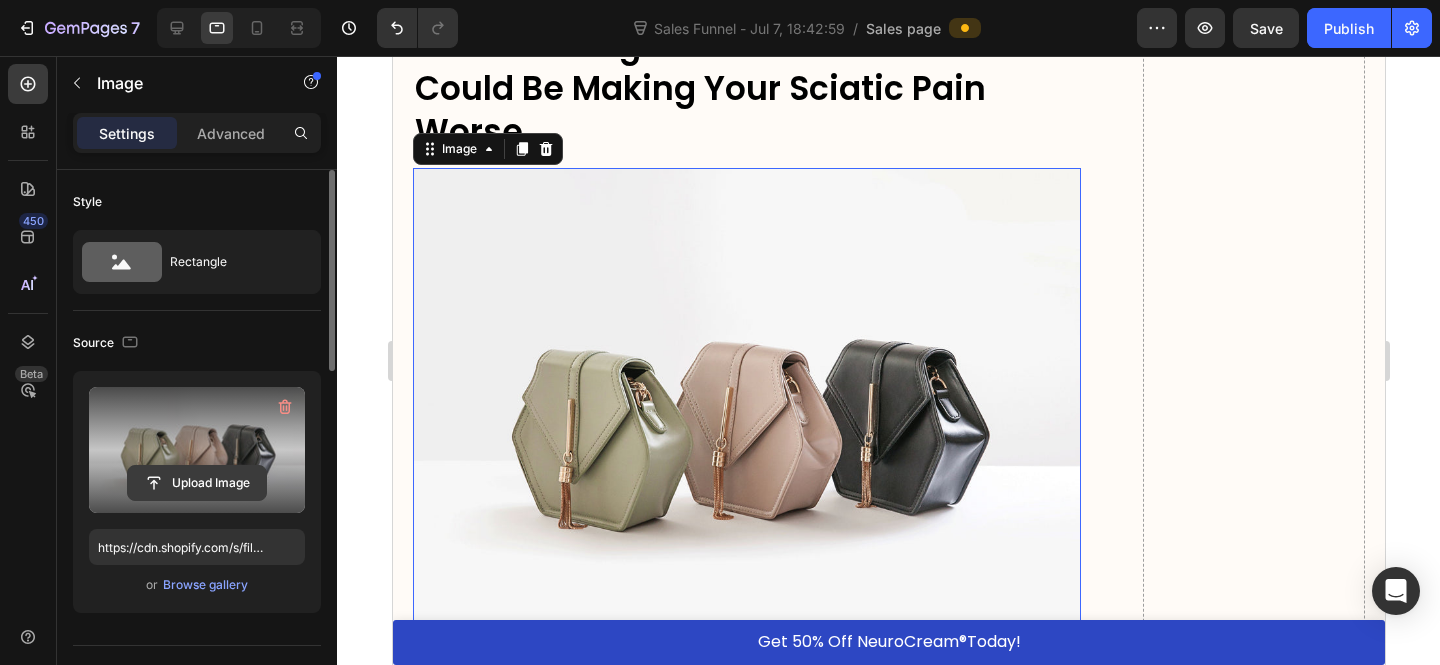 click 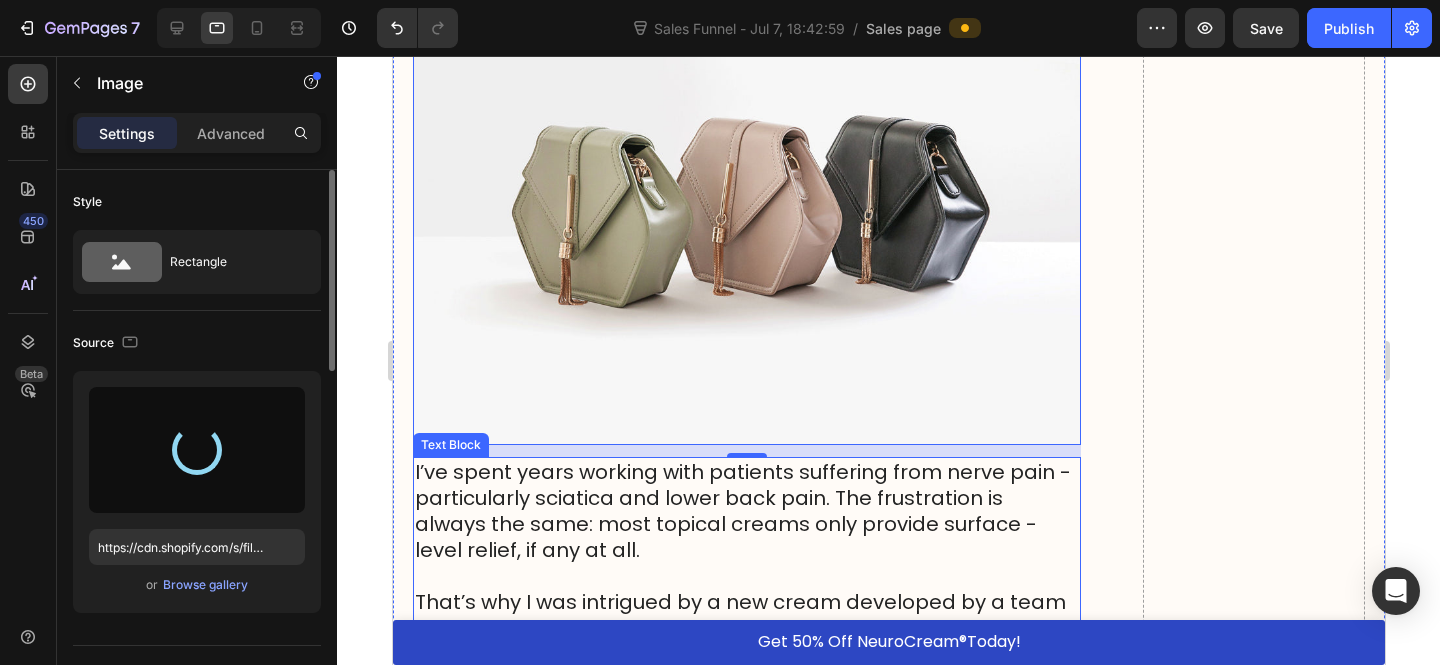 scroll, scrollTop: 6707, scrollLeft: 0, axis: vertical 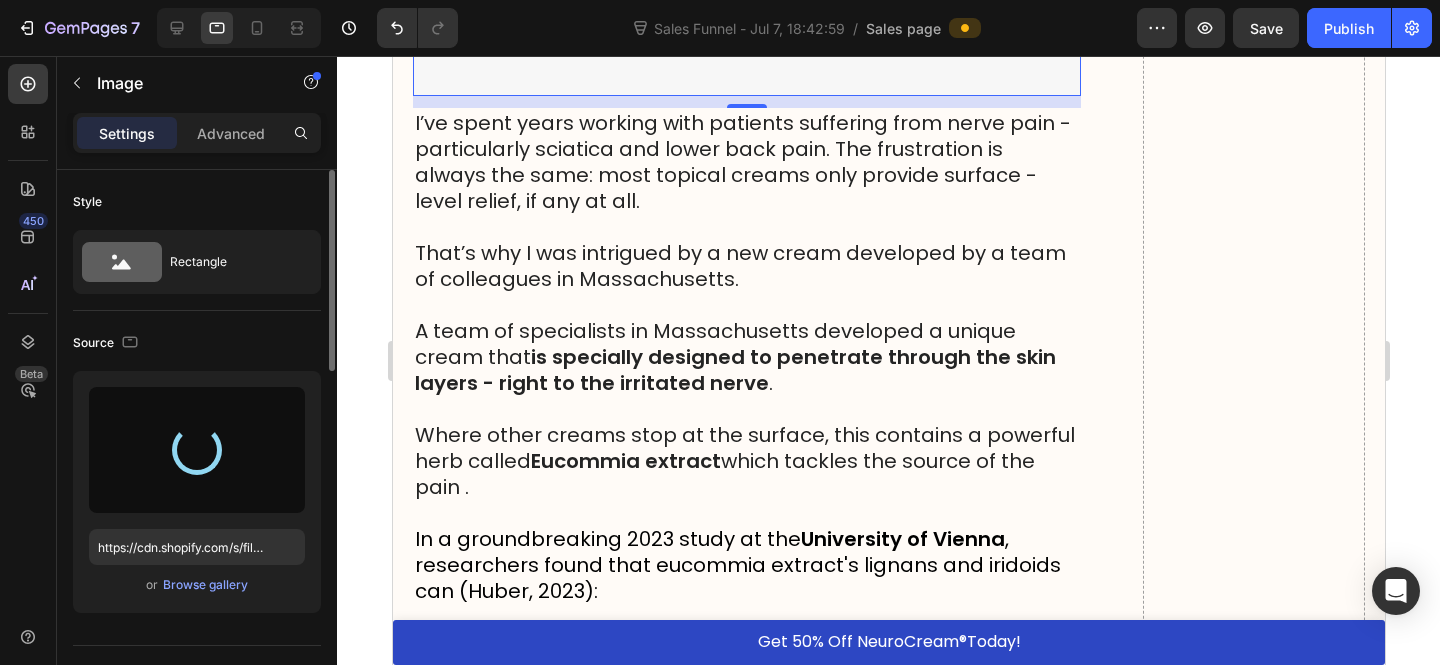 type on "https://cdn.shopify.com/s/files/1/0610/7503/0071/files/gempages_574314754814771993-46f6da14-c536-4f9e-aa45-b383856cac32.jpg" 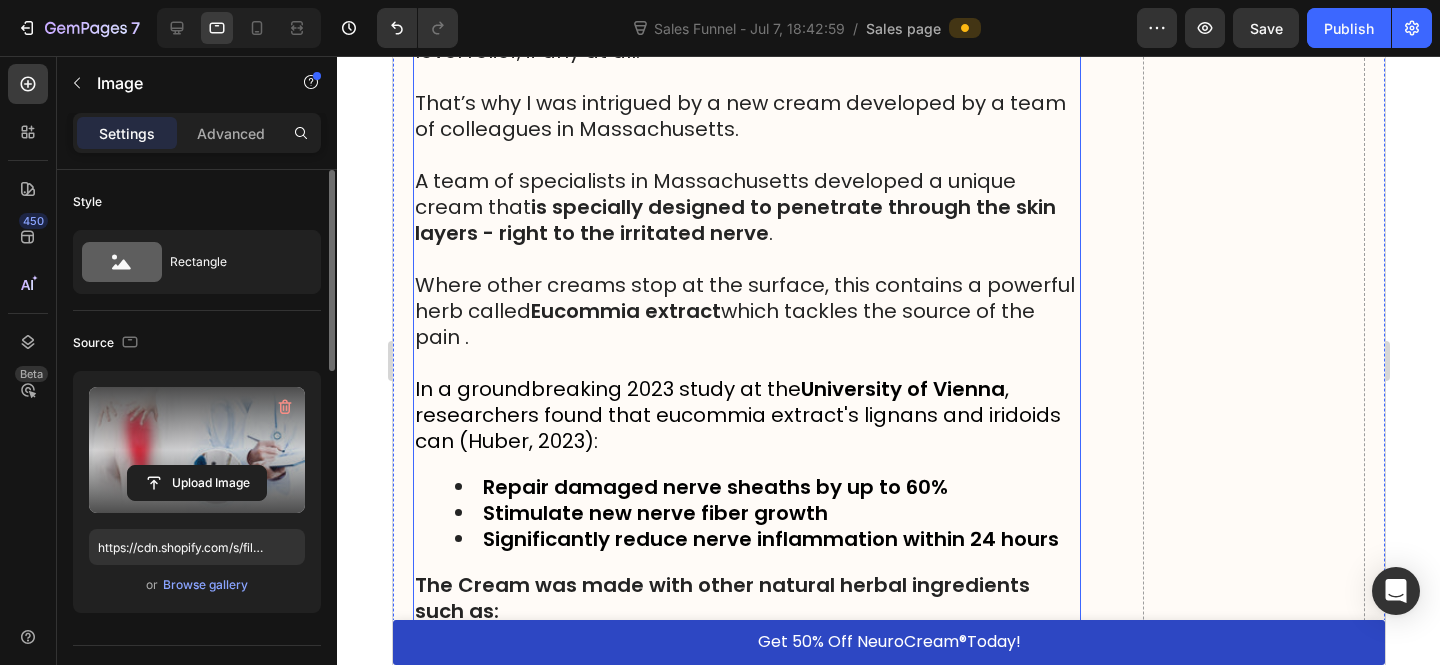 click on "In a groundbreaking 2023 study at the  University of Vienna , researchers found that eucommia extract's lignans and iridoids can (Huber, 2023):" at bounding box center (737, 415) 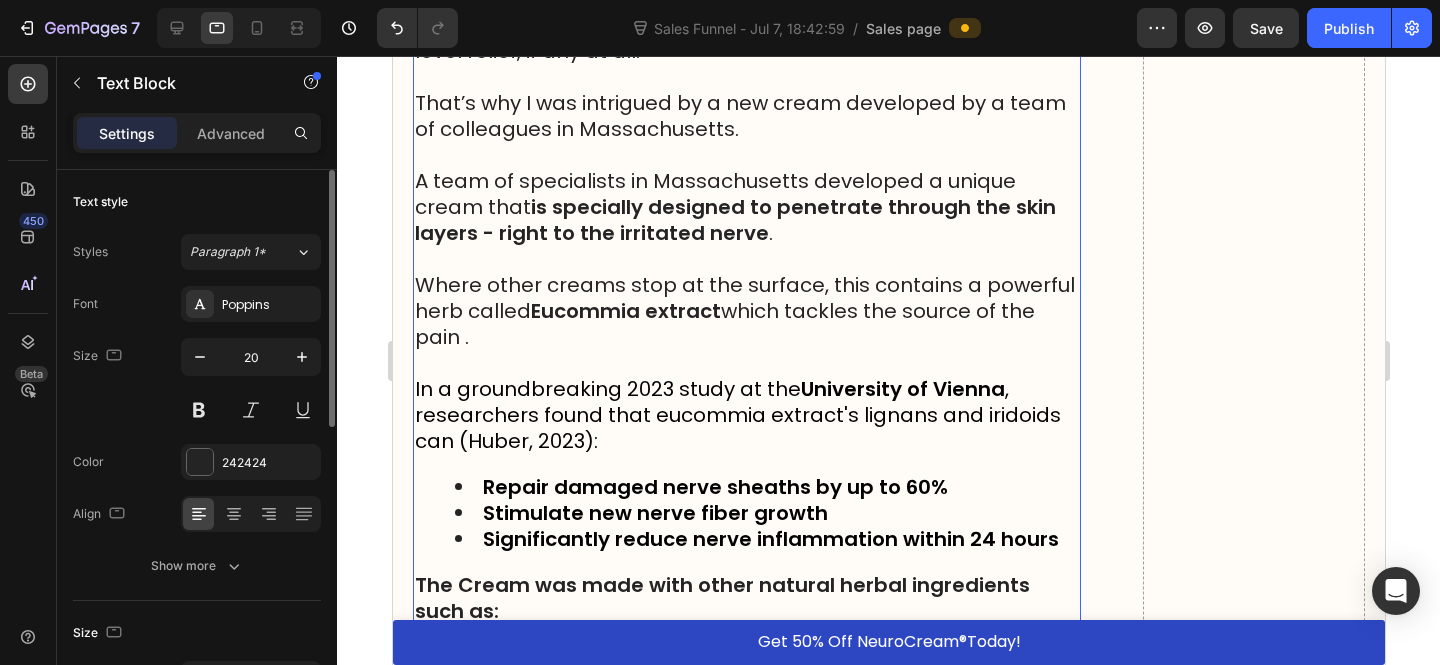click on "In a groundbreaking 2023 study at the  University of Vienna , researchers found that eucommia extract's lignans and iridoids can (Huber, 2023):" at bounding box center (737, 415) 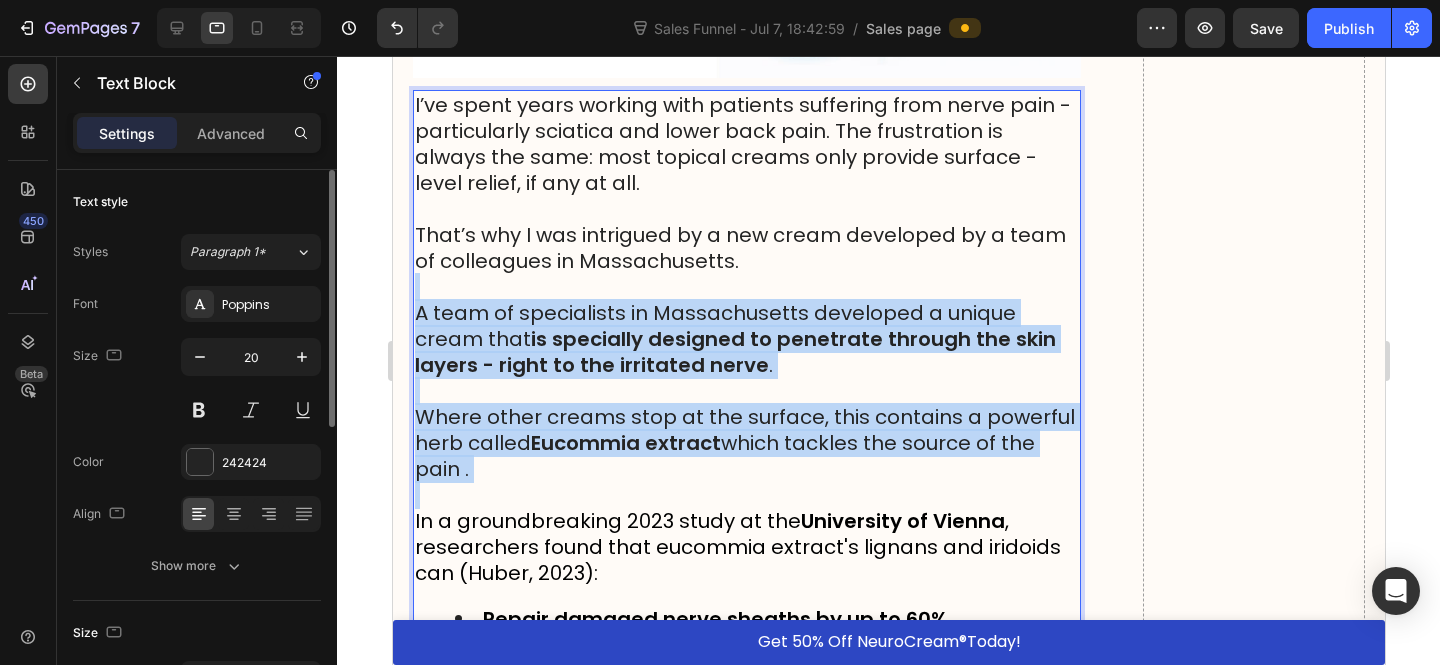 scroll, scrollTop: 6389, scrollLeft: 0, axis: vertical 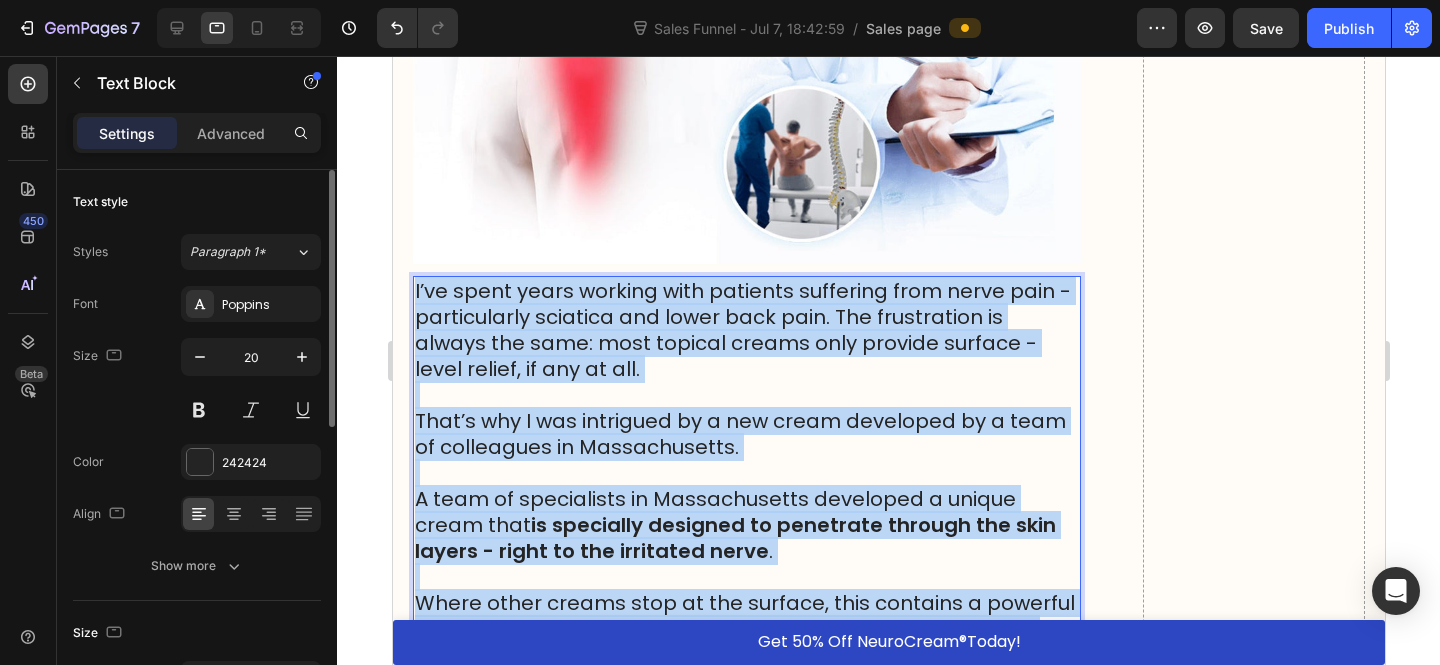 drag, startPoint x: 412, startPoint y: 326, endPoint x: 445, endPoint y: 277, distance: 59.07622 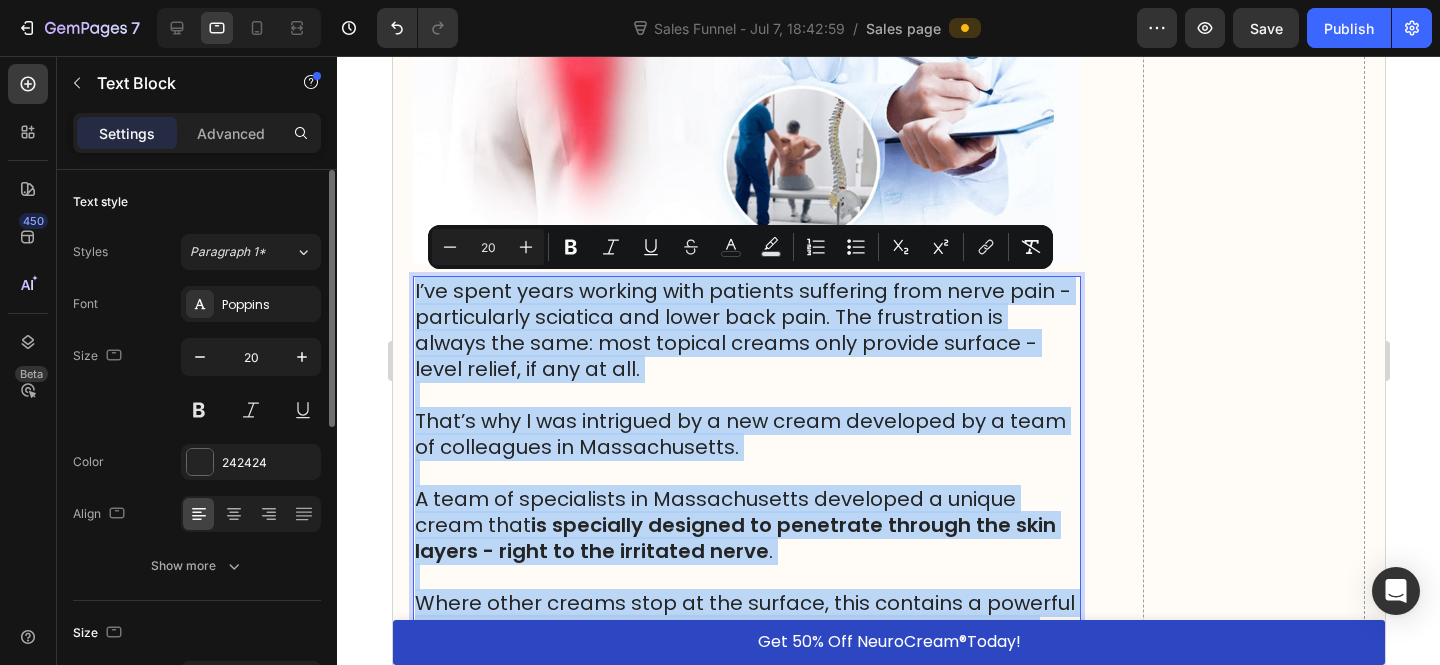 click on "I’ve spent years working with patients suffering from nerve pain - particularly sciatica and lower back pain. The frustration is always the same: most topical creams only provide surface - level relief, if any at all." at bounding box center [742, 330] 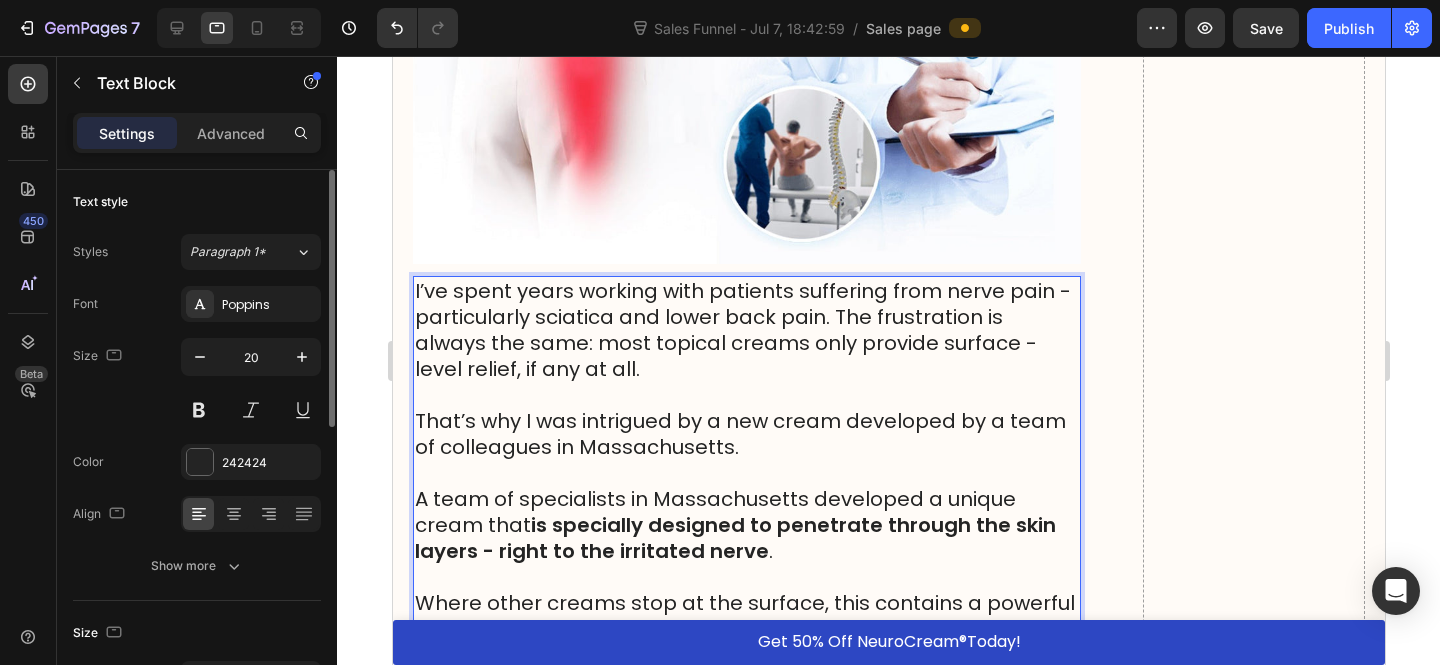 click on "I’ve spent years working with patients suffering from nerve pain - particularly sciatica and lower back pain. The frustration is always the same: most topical creams only provide surface - level relief, if any at all." at bounding box center (742, 330) 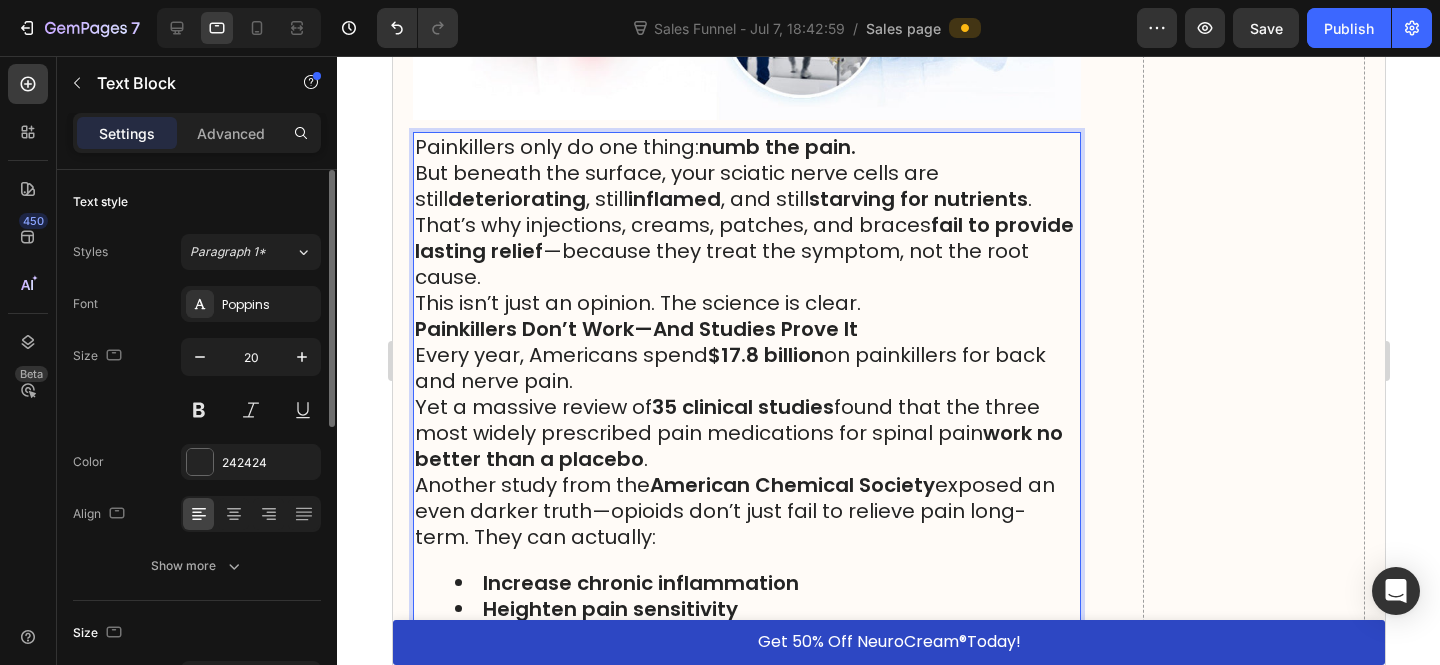 scroll, scrollTop: 6522, scrollLeft: 0, axis: vertical 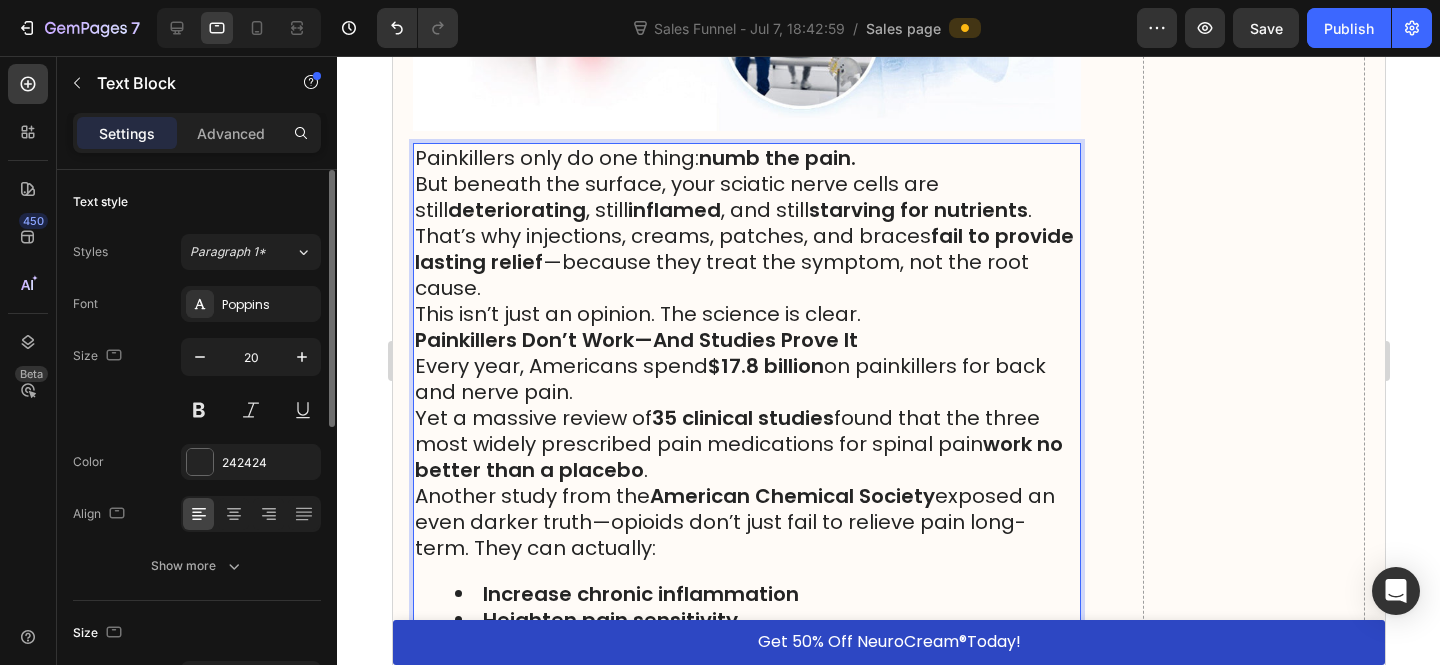 click on "Painkillers only do one thing:  numb the pain." at bounding box center (746, 158) 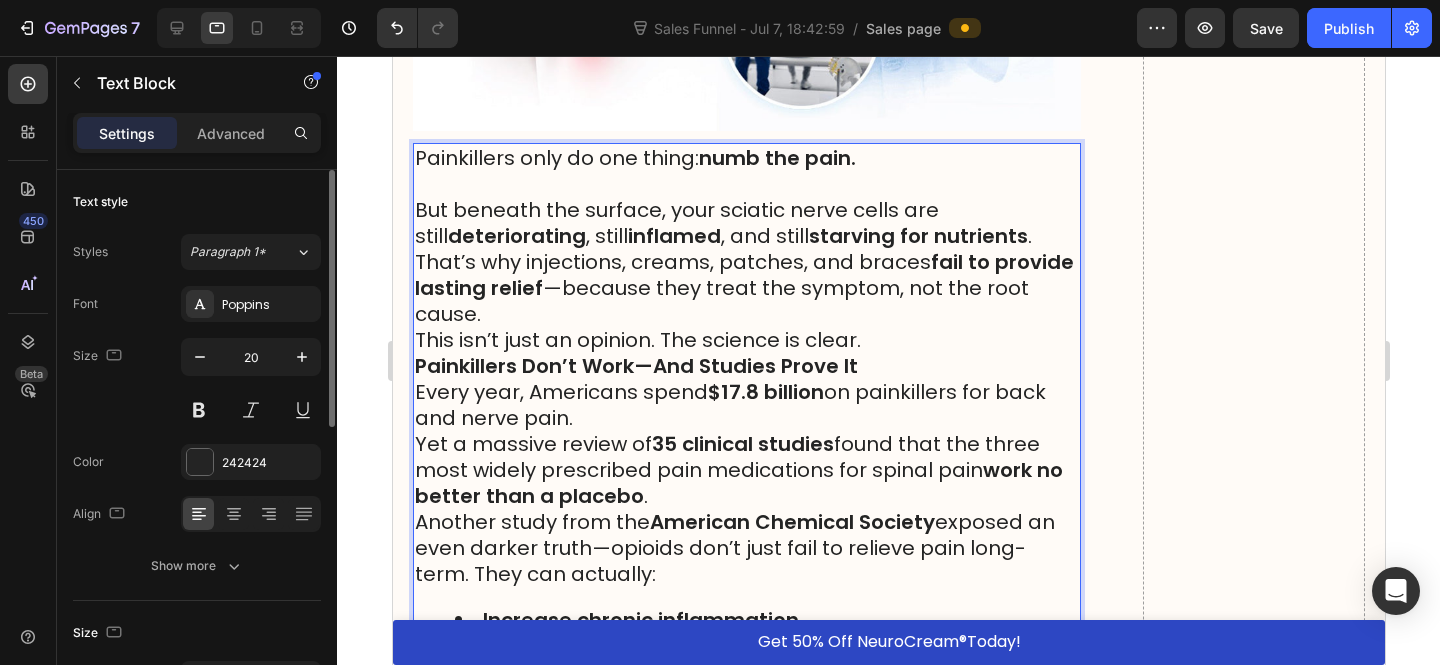 click on "But beneath the surface, your sciatic nerve cells are still  deteriorating , still  inflamed , and still  starving for nutrients ." at bounding box center (746, 223) 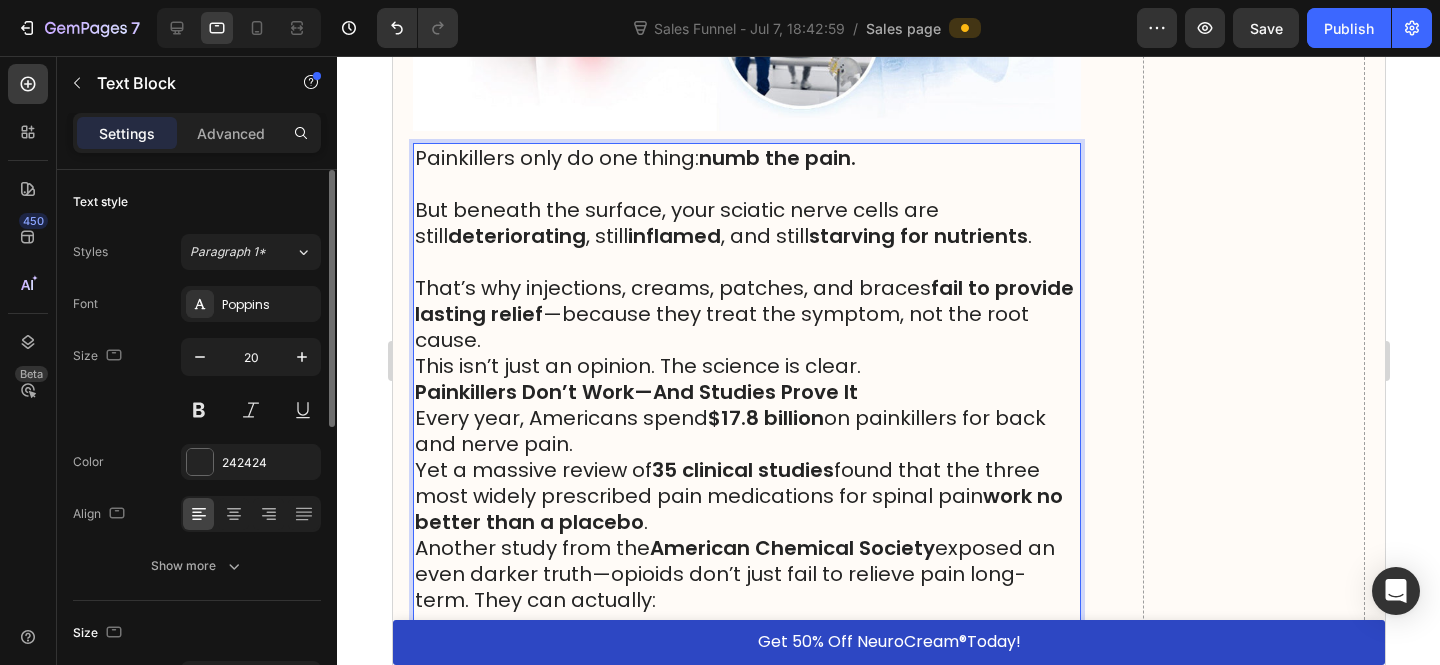 click on "That’s why injections, creams, patches, and braces  fail to provide lasting relief —because they treat the symptom, not the root cause." at bounding box center (746, 314) 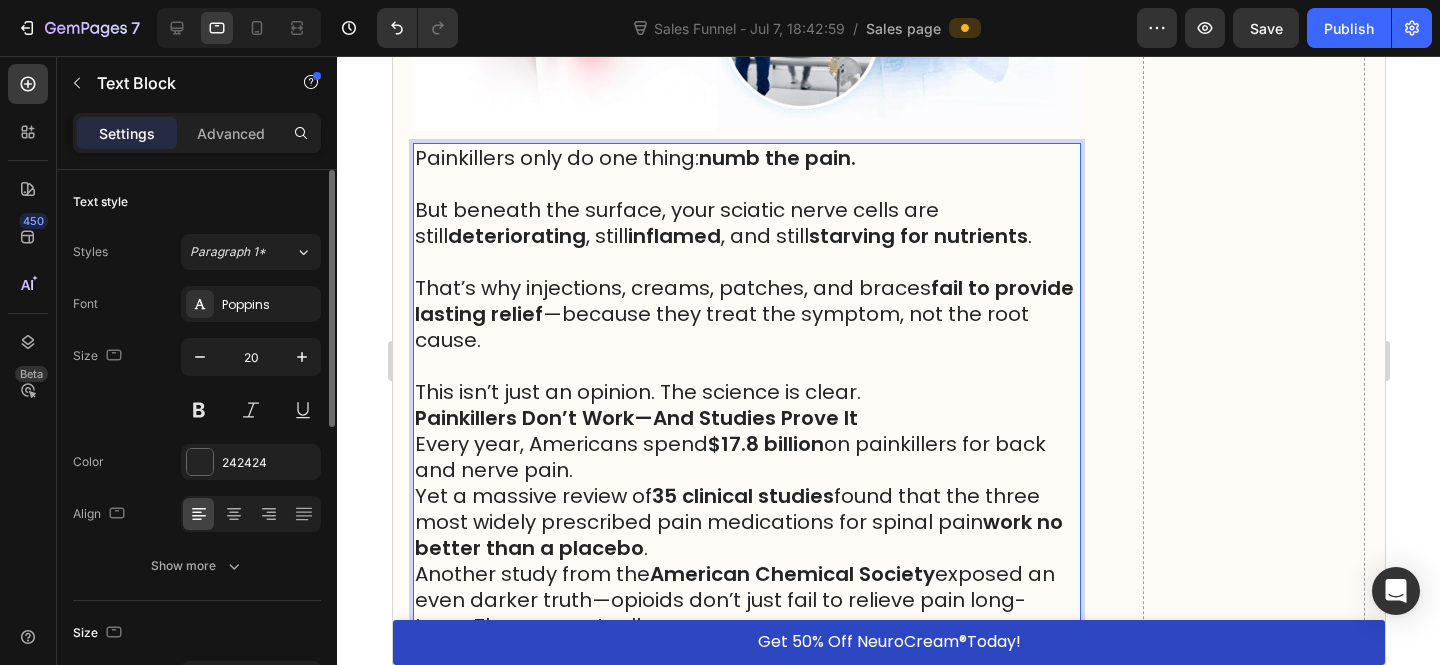 scroll, scrollTop: 6526, scrollLeft: 0, axis: vertical 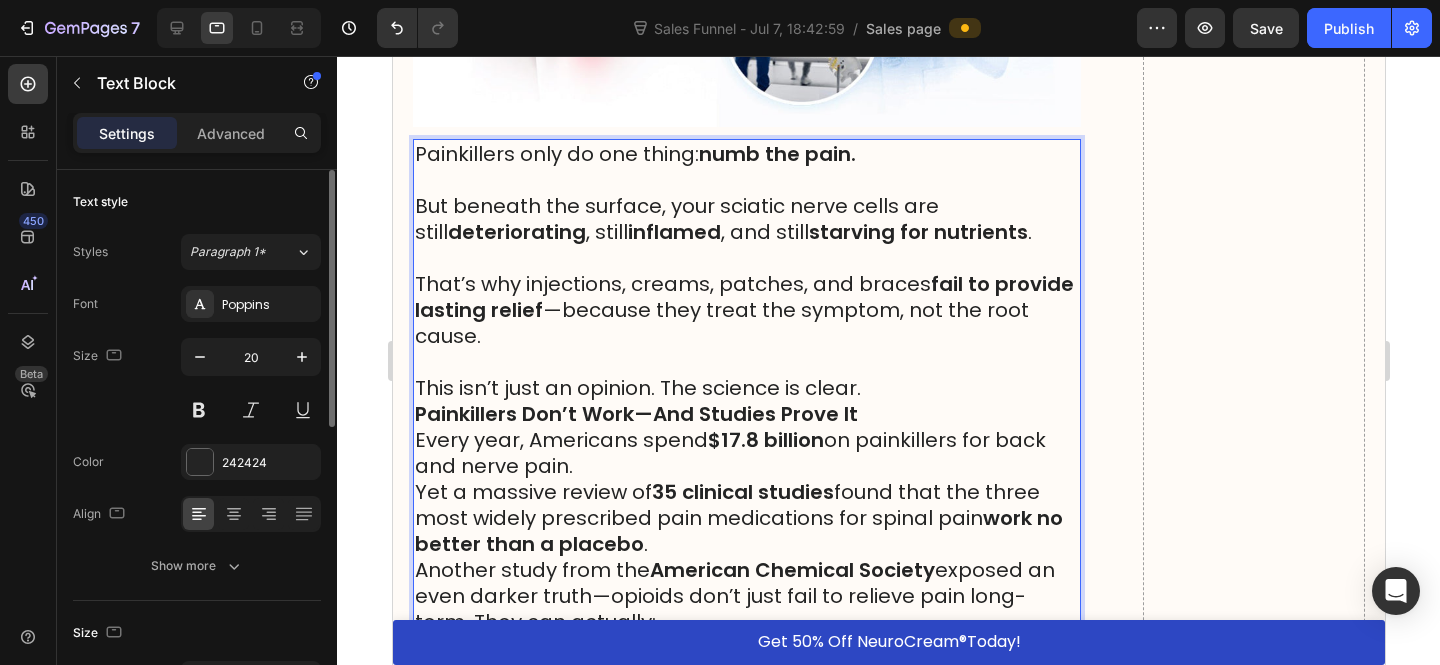 click on "Painkillers Don’t Work—And Studies Prove It" at bounding box center (746, 414) 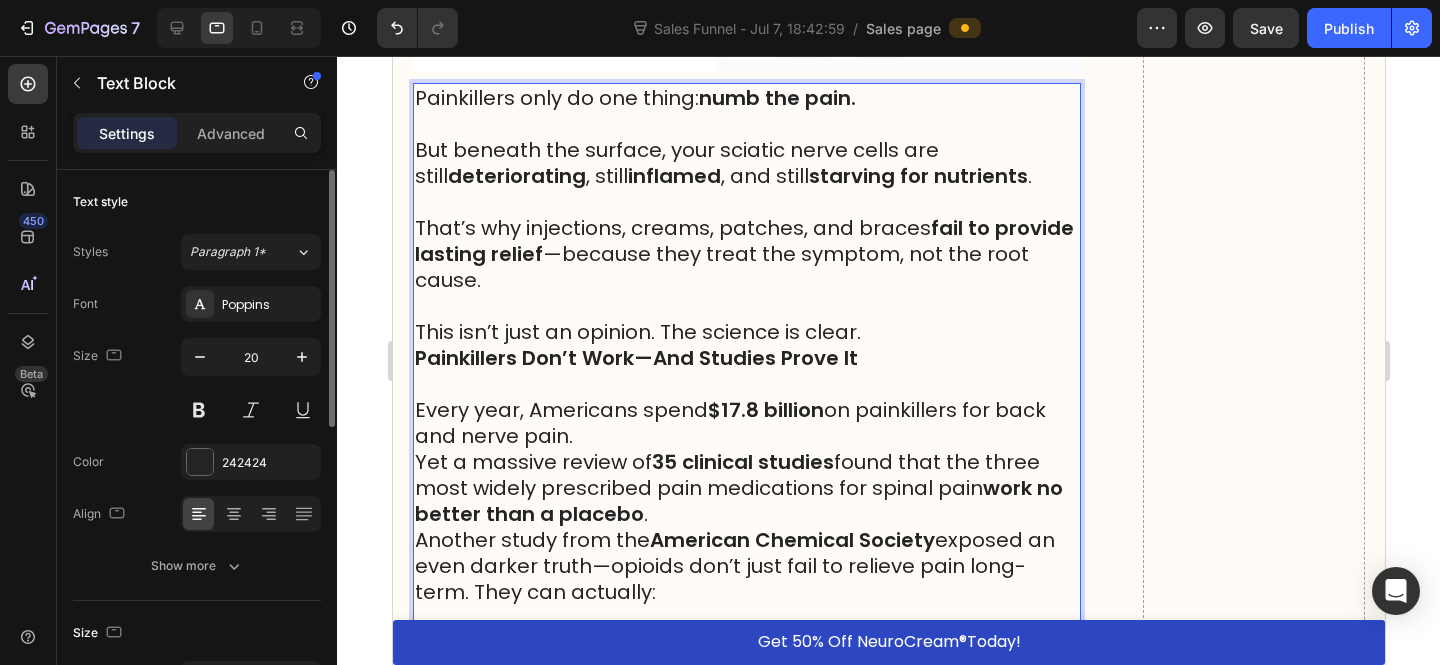 scroll, scrollTop: 6585, scrollLeft: 0, axis: vertical 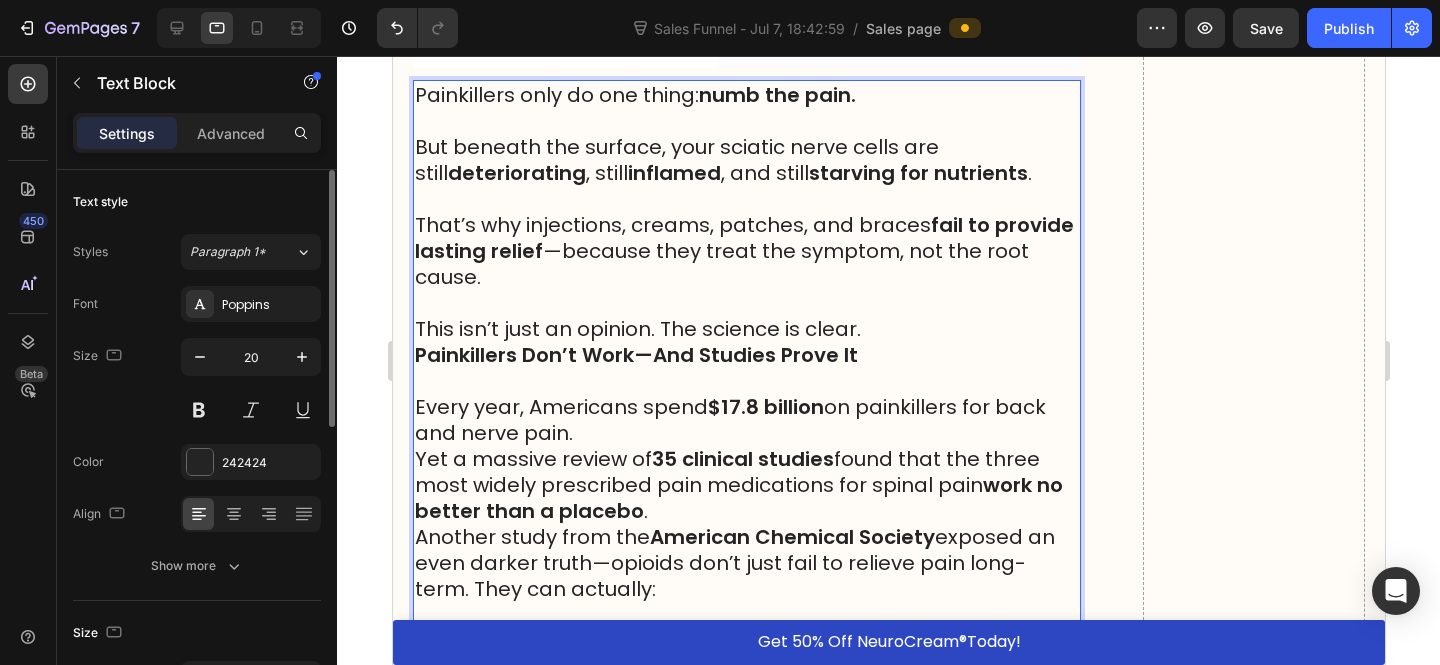 click on "Every year, Americans spend  $17.8 billion  on painkillers for back and nerve pain." at bounding box center (746, 420) 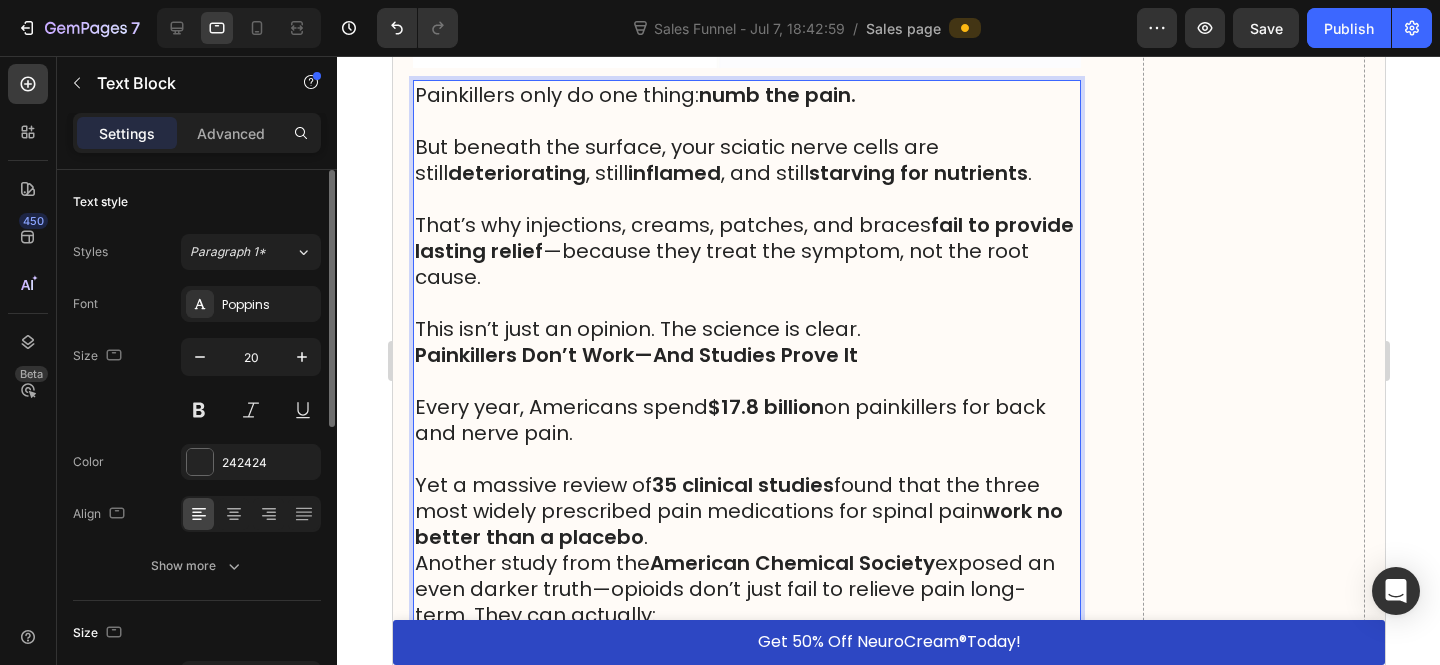 scroll, scrollTop: 6638, scrollLeft: 0, axis: vertical 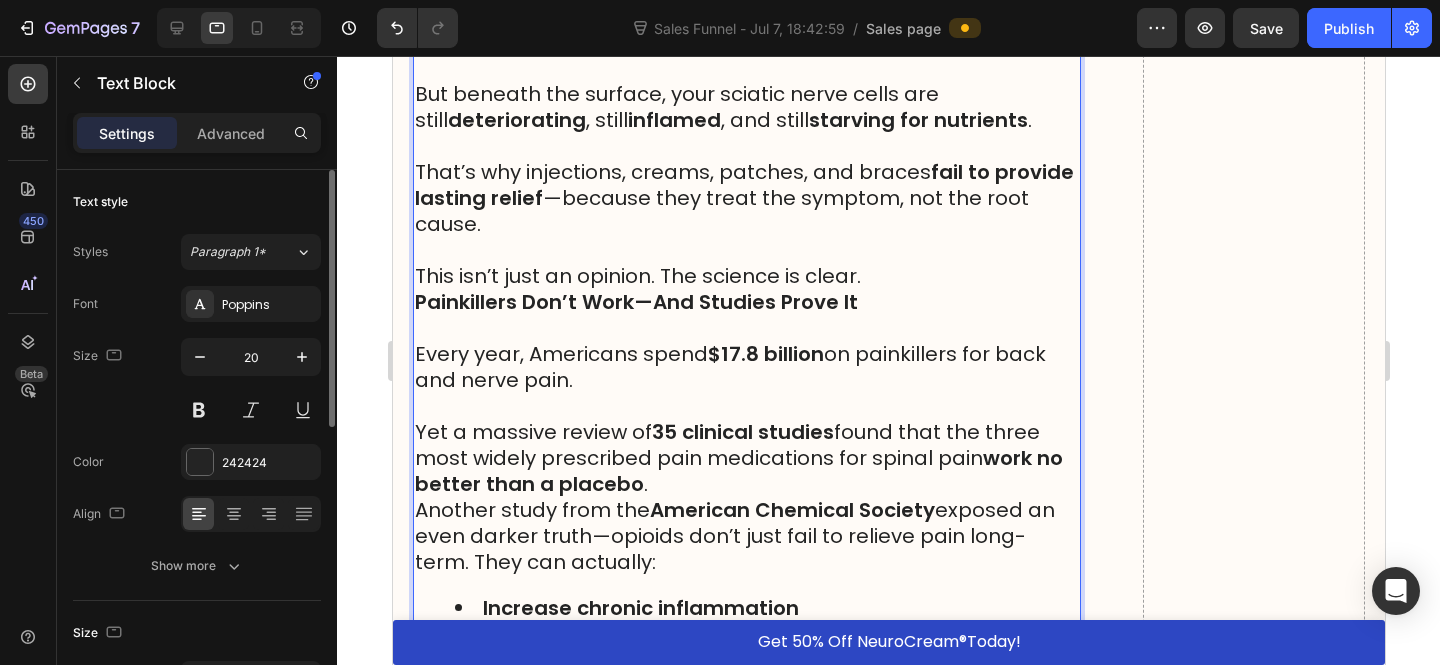 click on "American Chemical Society" at bounding box center [791, 510] 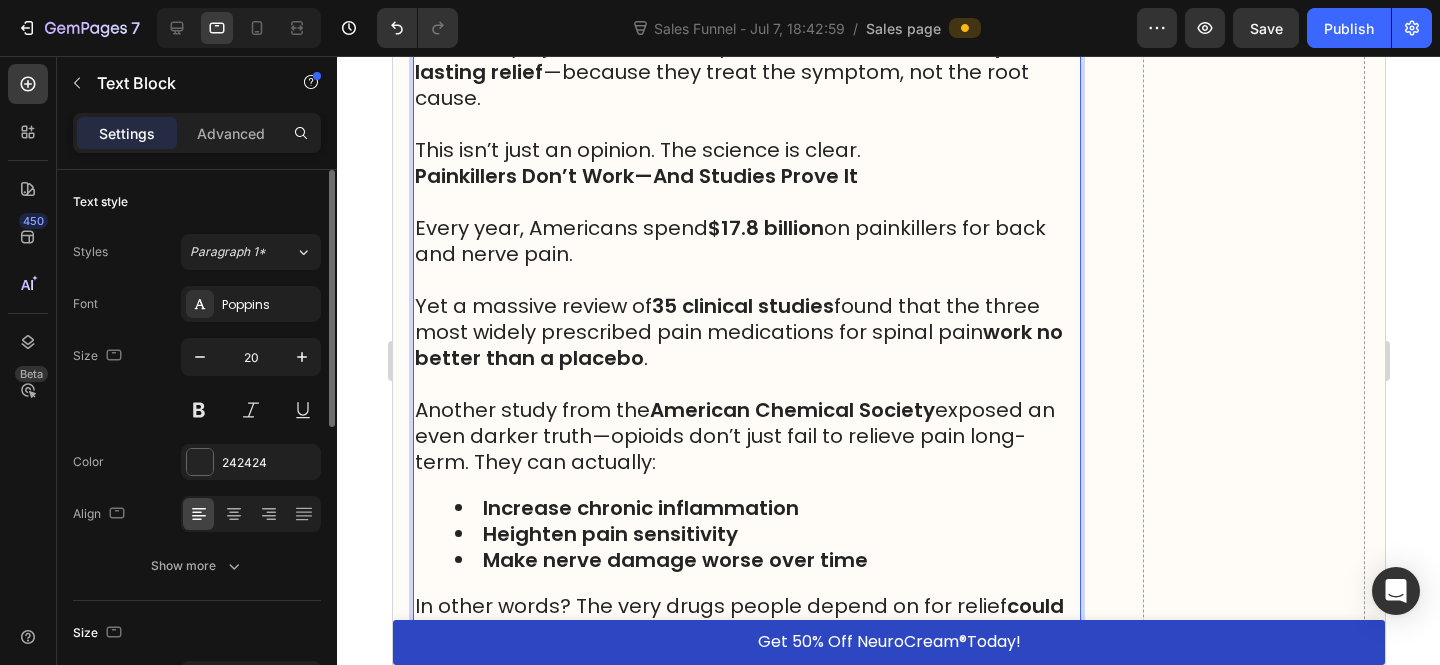 click on "Painkillers only do one thing:  numb the pain. But beneath the surface, your sciatic nerve cells are still  deteriorating , still  inflamed , and still  starving for nutrients . That’s why injections, creams, patches, and braces  fail to provide lasting relief —because they treat the symptom, not the root cause. This isn’t just an opinion. The science is clear. Painkillers Don’t Work—And Studies Prove It Every year, Americans spend  $17.8 billion  on painkillers for back and nerve pain. Yet a massive review of  35 clinical studies  found that the three most widely prescribed pain medications for spinal pain  work no better than a placebo . Another study from the  American Chemical Society  exposed an even darker truth—opioids don’t just fail to relieve pain long-term. They can actually: Increase chronic inflammation Heighten pain sensitivity Make nerve damage worse over time In other words? The very drugs people depend on for relief  could be fueling their suffering . Most doctors" at bounding box center [746, 417] 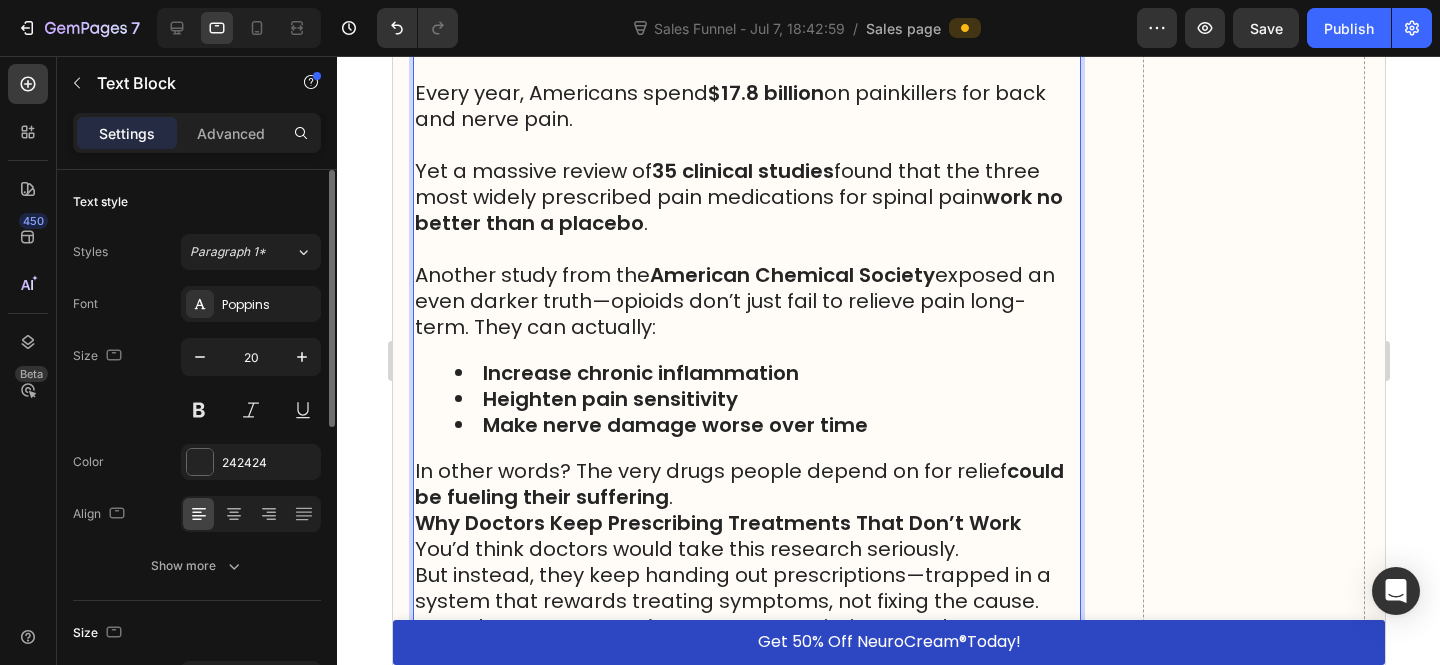 scroll, scrollTop: 6902, scrollLeft: 0, axis: vertical 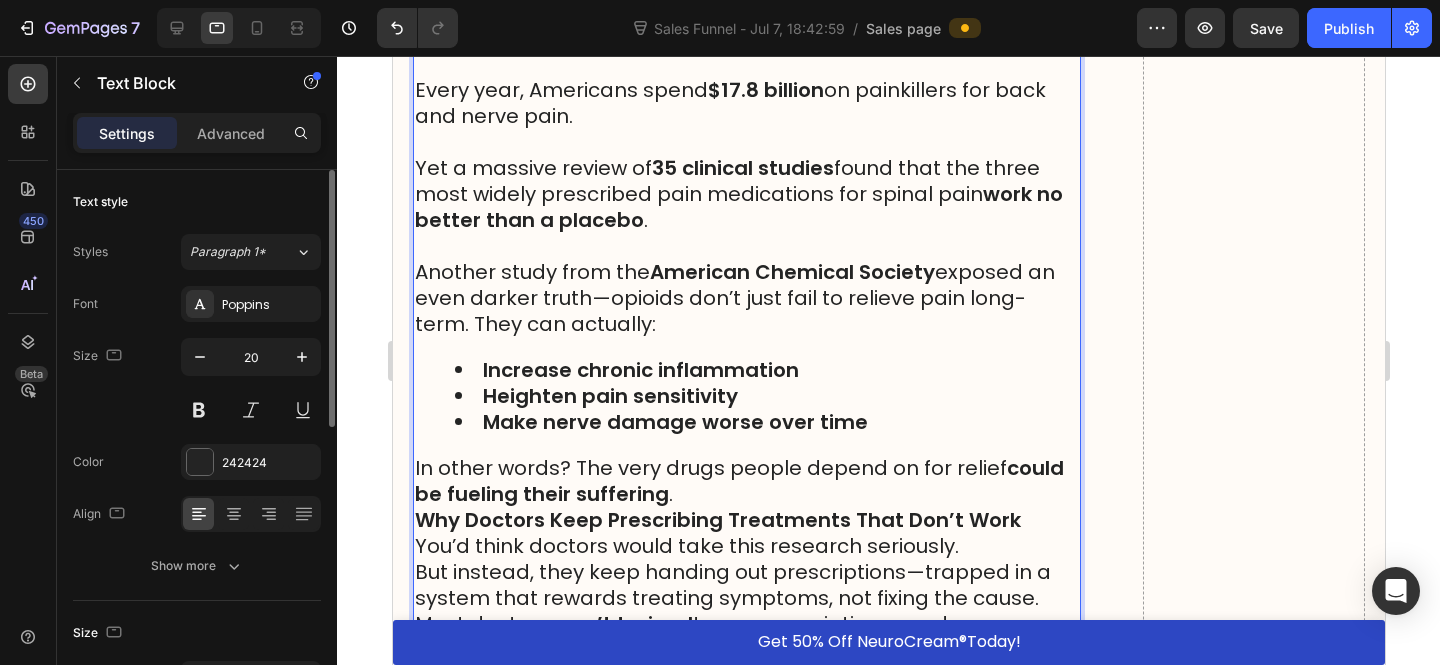 click on "In other words? The very drugs people depend on for relief  could be fueling their suffering ." at bounding box center [746, 481] 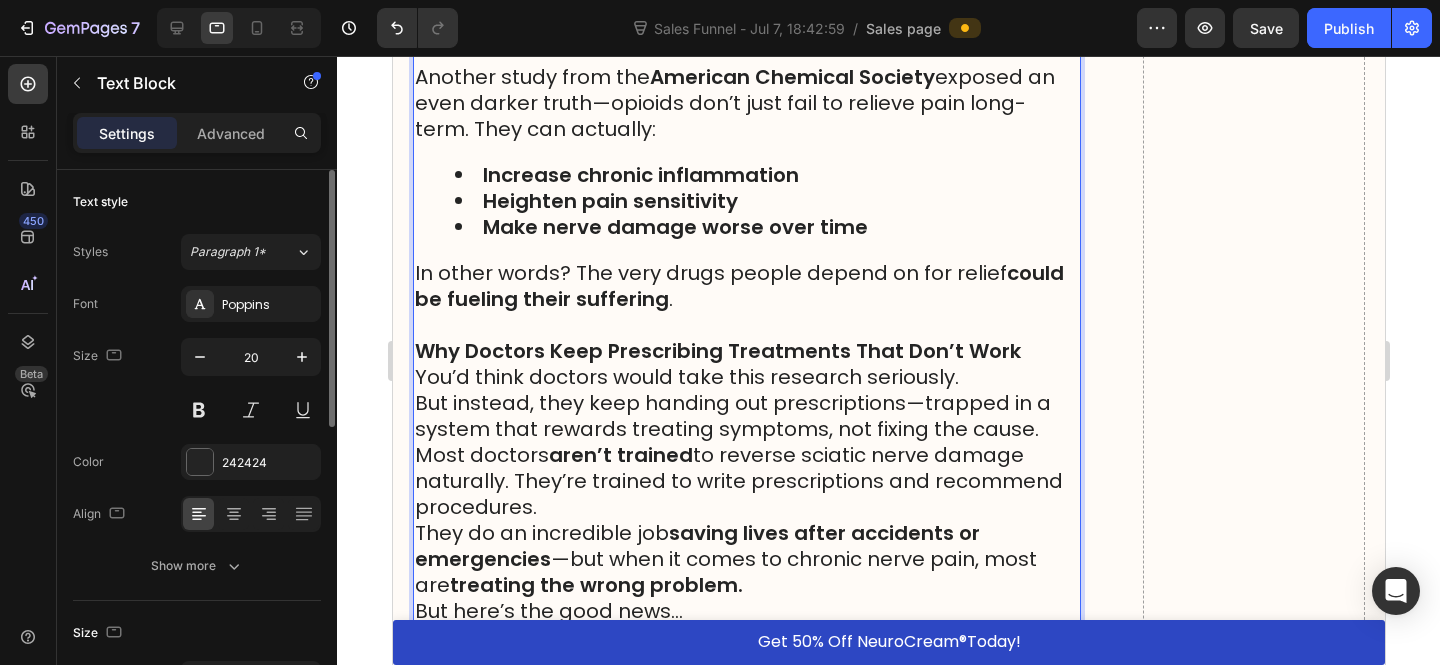 scroll, scrollTop: 7104, scrollLeft: 0, axis: vertical 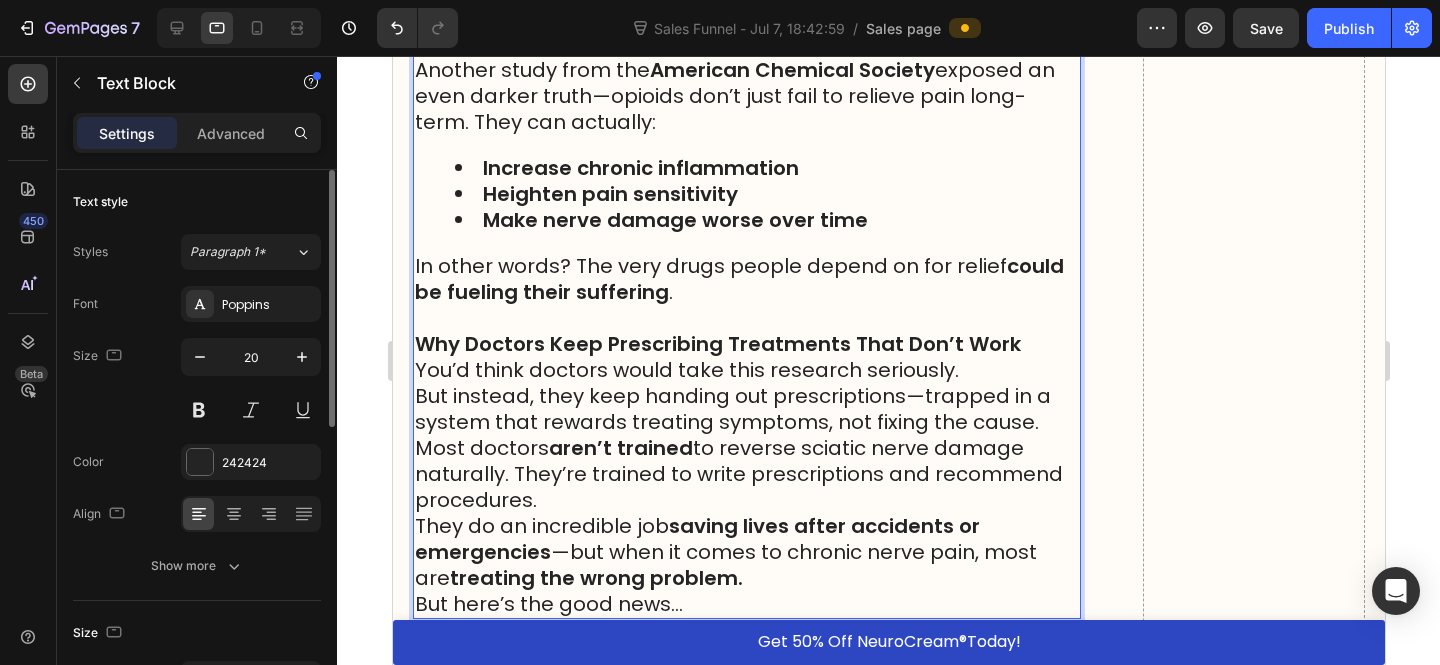 click on "Why Doctors Keep Prescribing Treatments That Don’t Work" at bounding box center (746, 344) 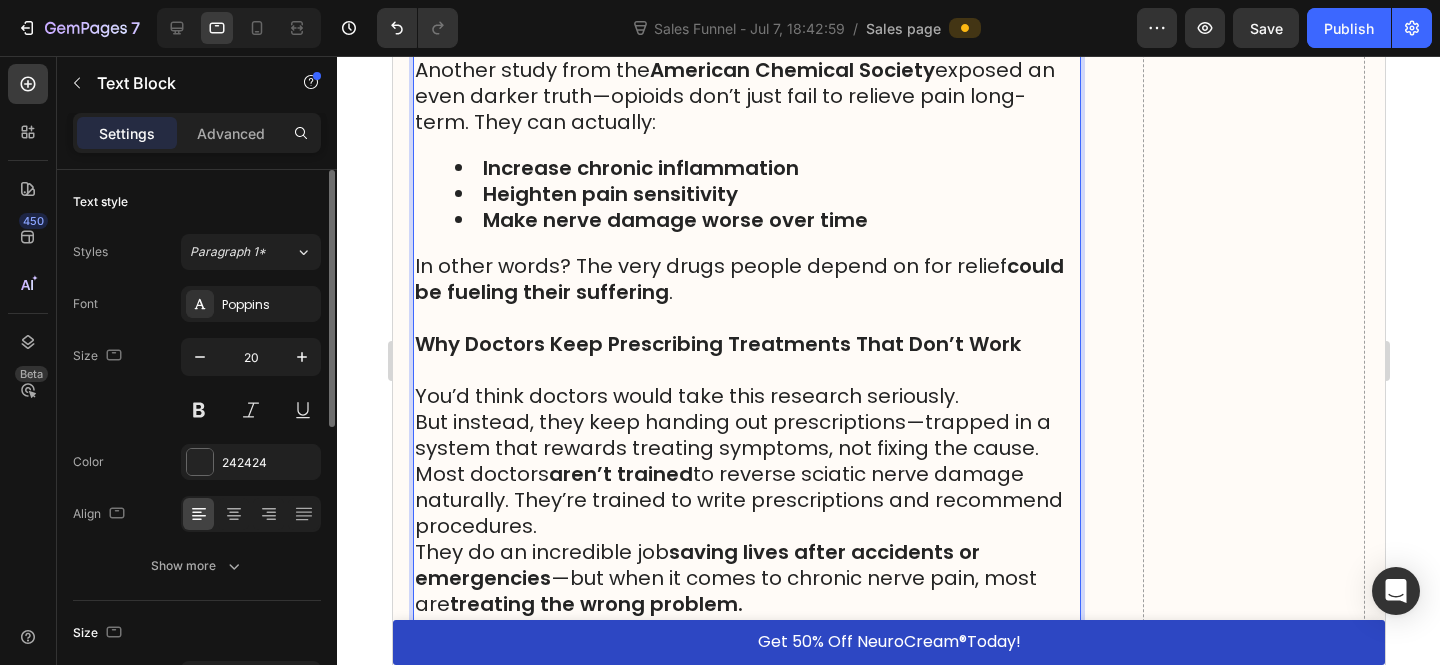 click on "But instead, they keep handing out prescriptions—trapped in a system that rewards treating symptoms, not fixing the cause." at bounding box center (746, 435) 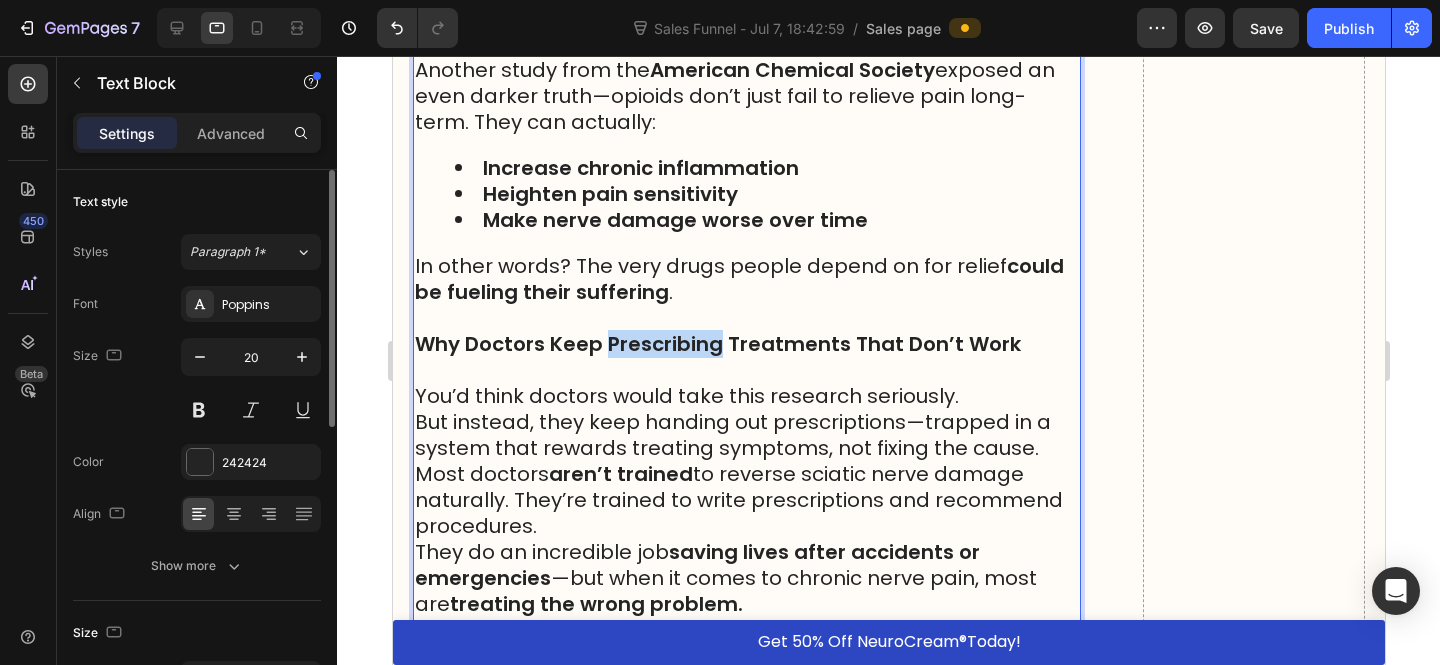 click on "Why Doctors Keep Prescribing Treatments That Don’t Work" at bounding box center (717, 344) 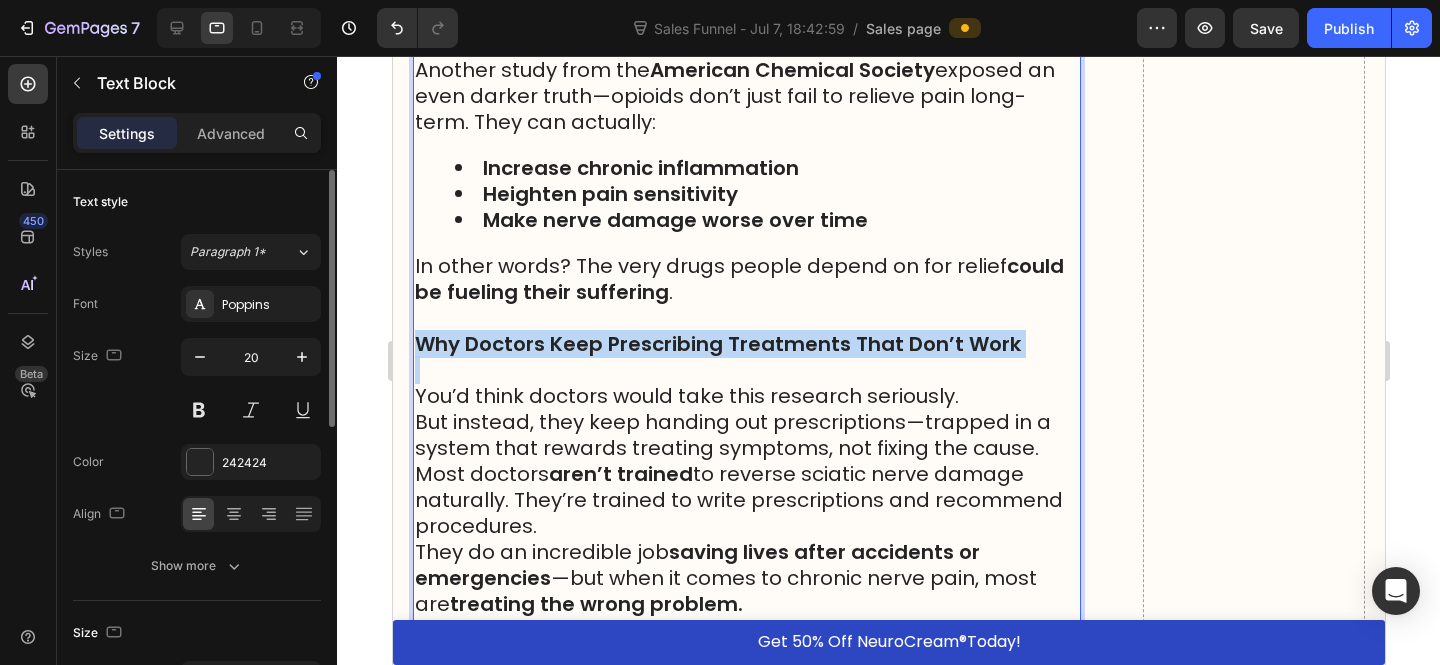 click on "Why Doctors Keep Prescribing Treatments That Don’t Work" at bounding box center [717, 344] 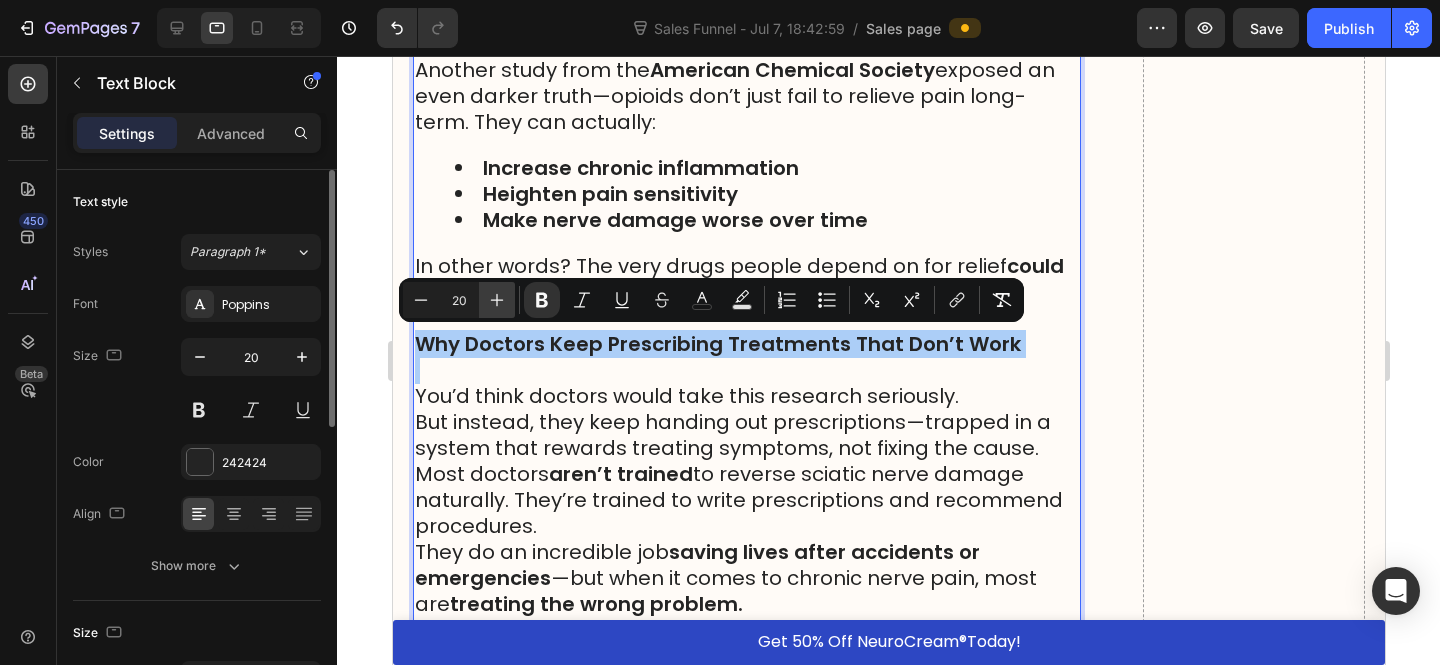 click 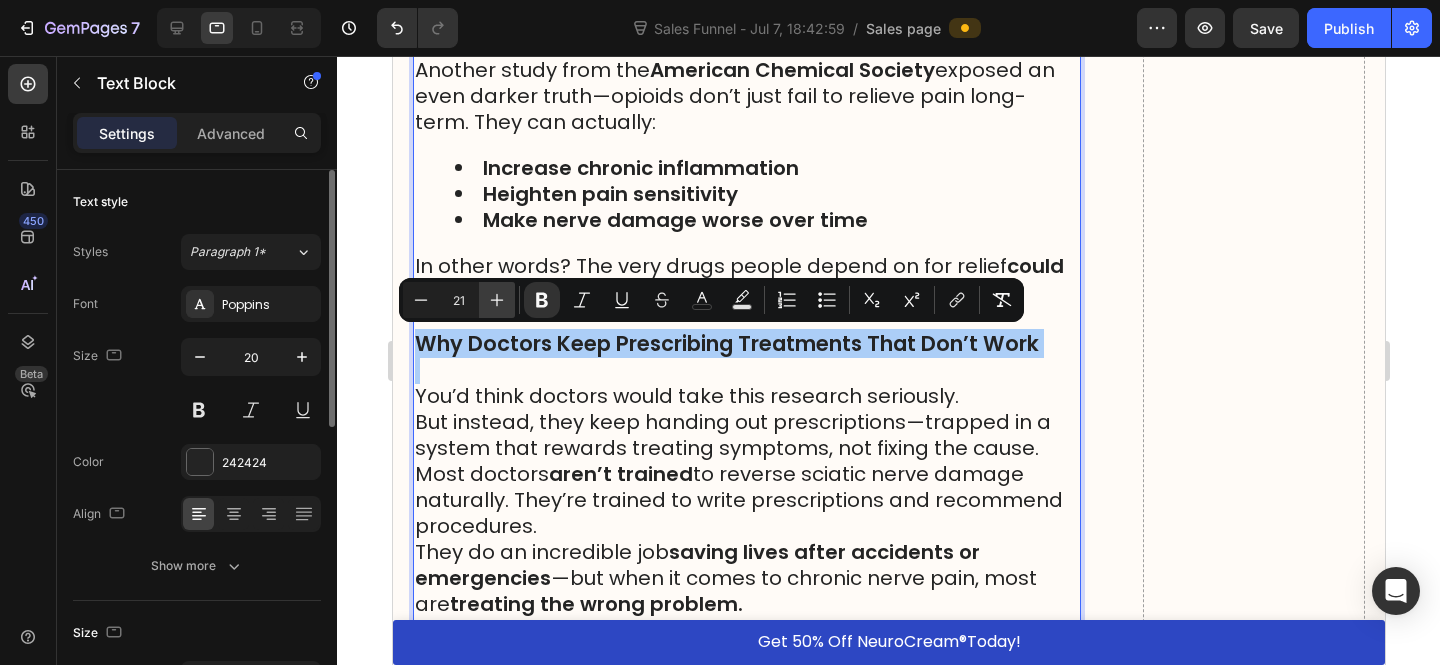 click 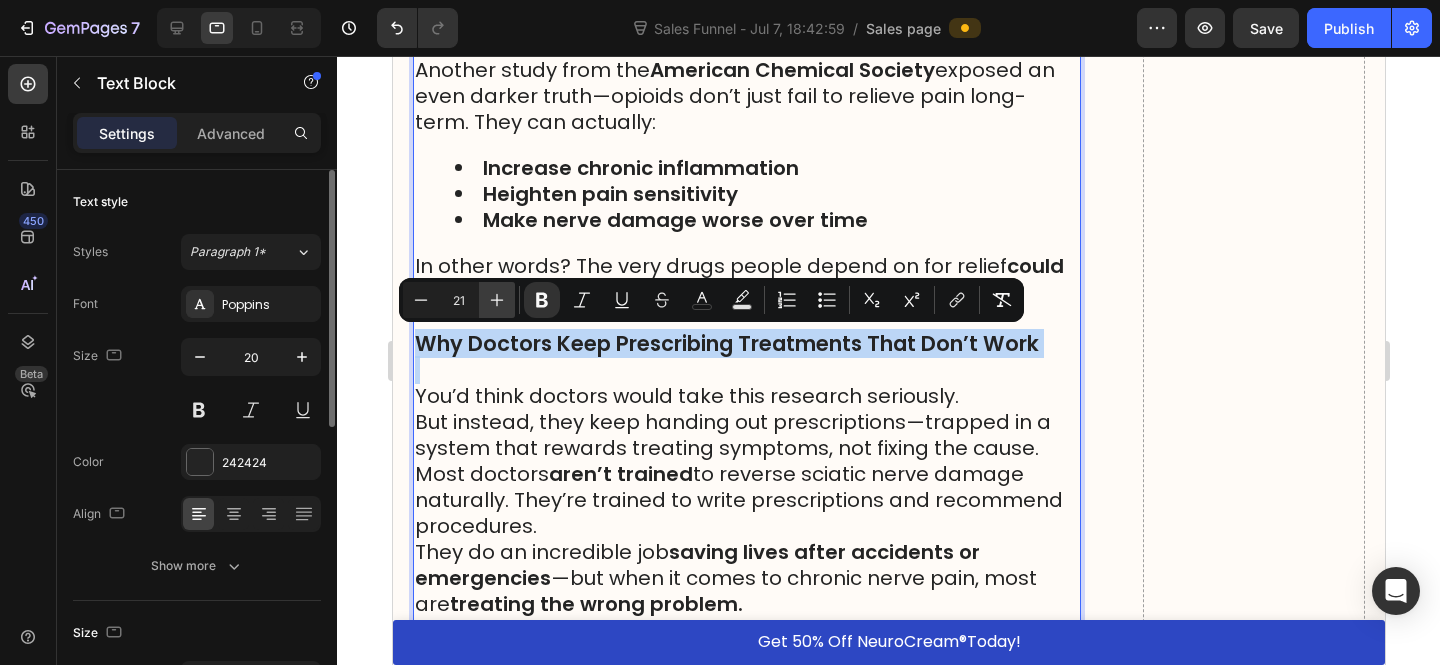 type on "22" 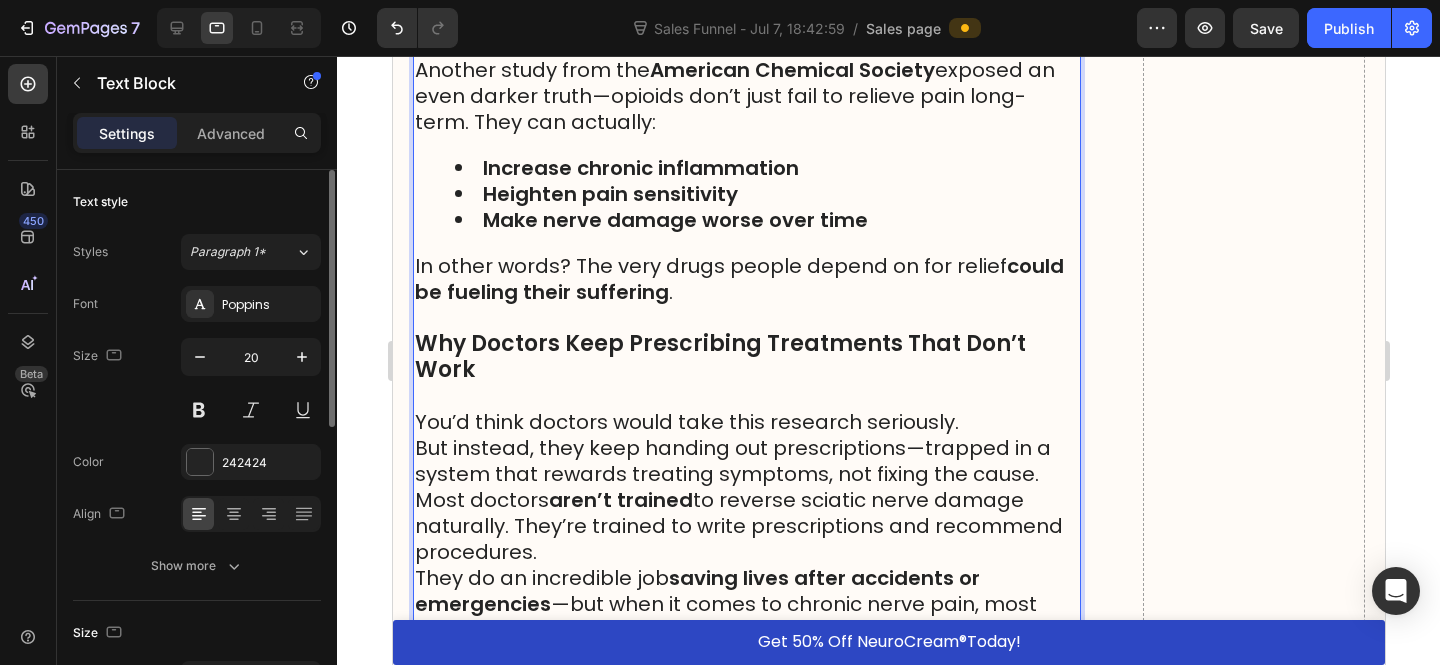 click on "But instead, they keep handing out prescriptions—trapped in a system that rewards treating symptoms, not fixing the cause." at bounding box center [746, 461] 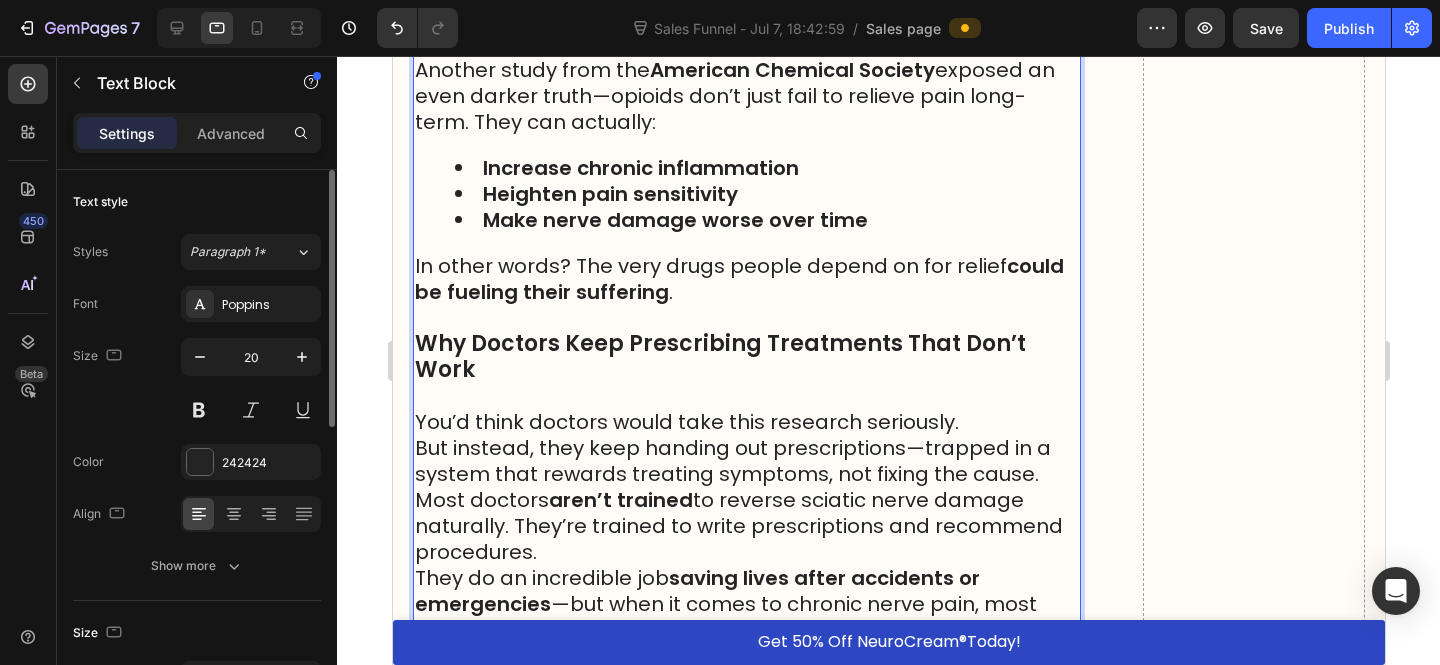 click on "Why Doctors Keep Prescribing Treatments That Don’t Work" at bounding box center [719, 356] 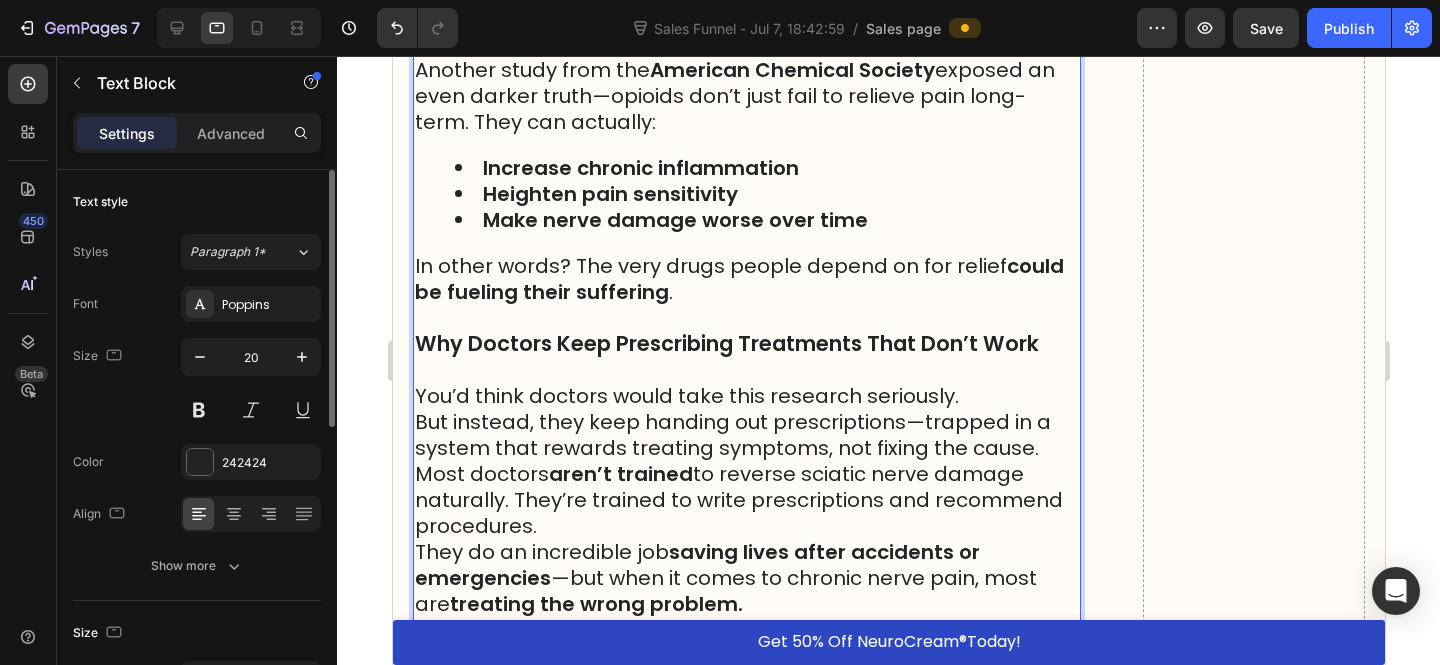 drag, startPoint x: 705, startPoint y: 434, endPoint x: 799, endPoint y: 444, distance: 94.53042 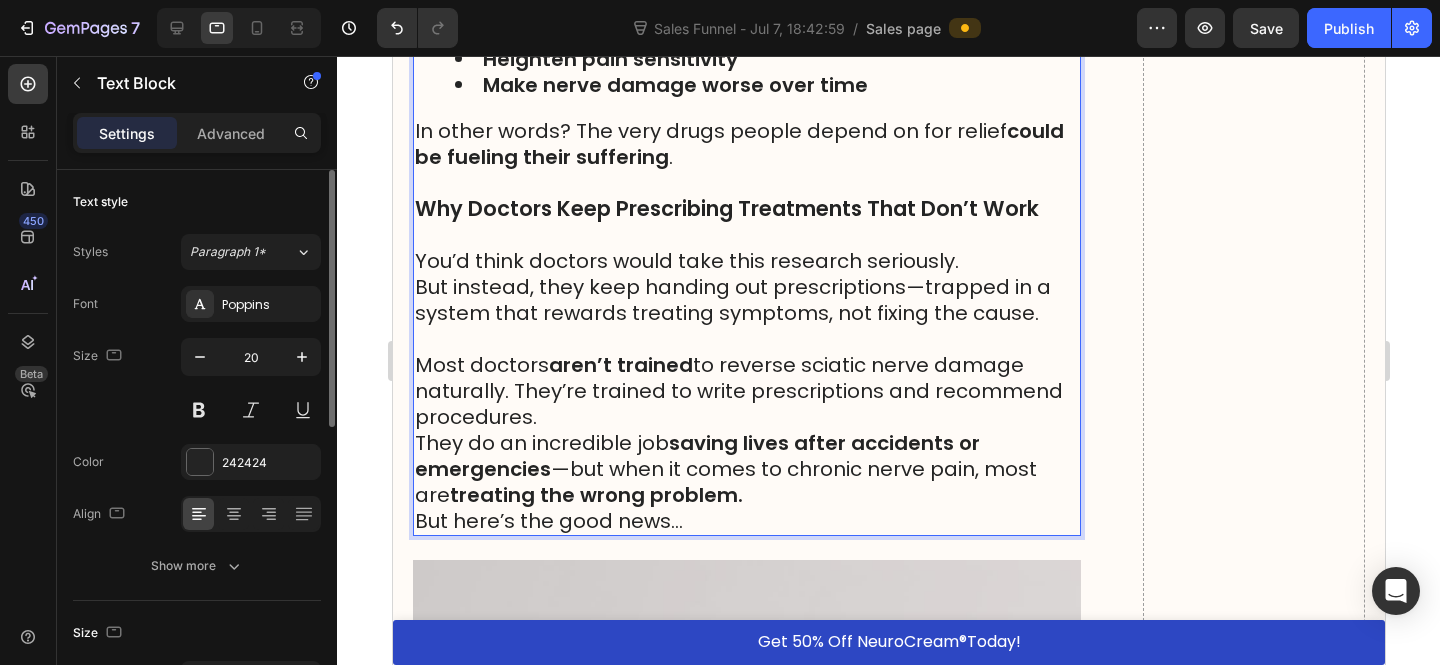 click on "Most doctors  aren’t trained  to reverse sciatic nerve damage naturally. They’re trained to write prescriptions and recommend procedures." at bounding box center (746, 391) 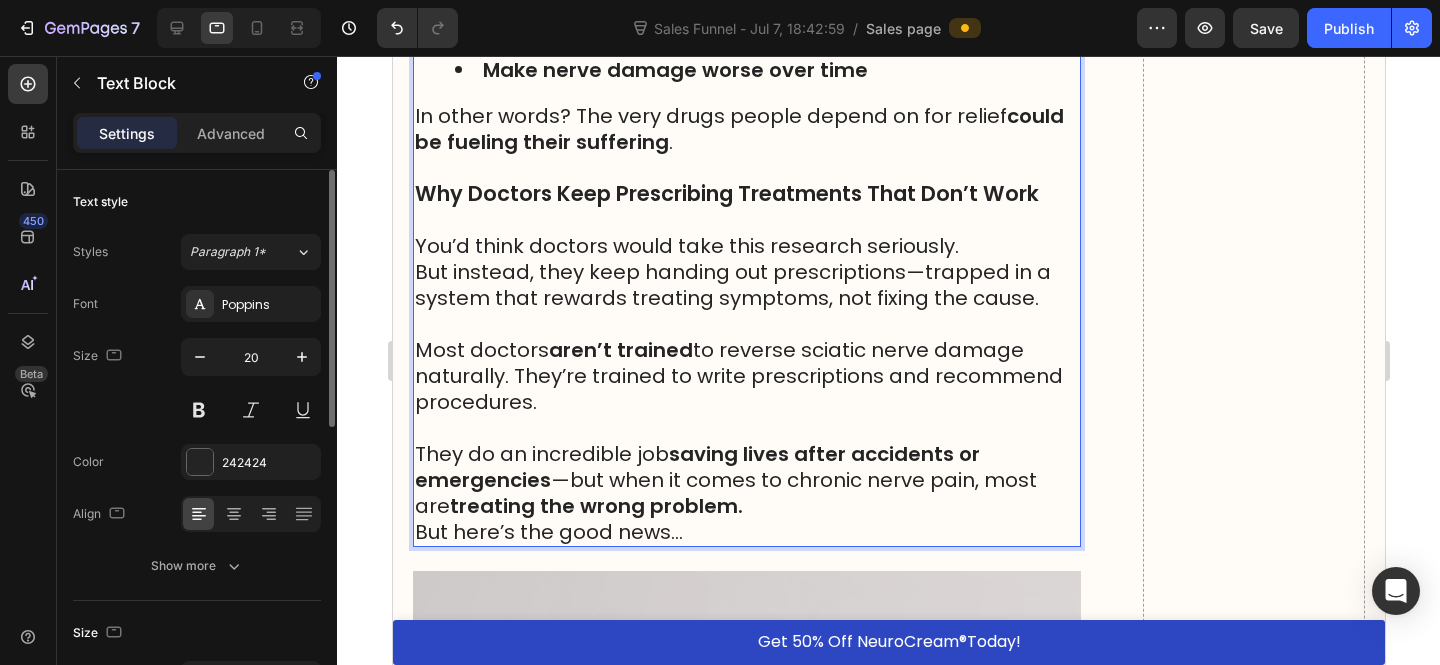 scroll, scrollTop: 7261, scrollLeft: 0, axis: vertical 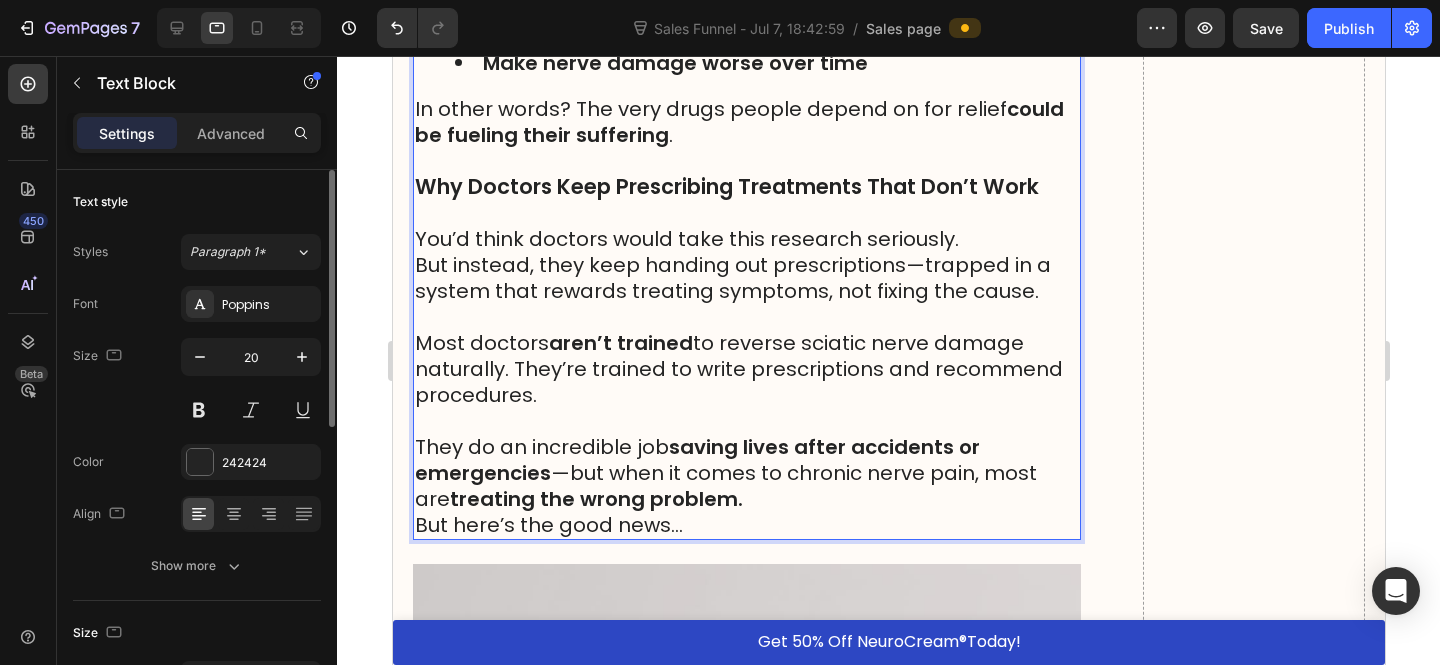 click on "They do an incredible job  saving lives after accidents or emergencies —but when it comes to chronic nerve pain, most are  treating the wrong problem." at bounding box center (746, 473) 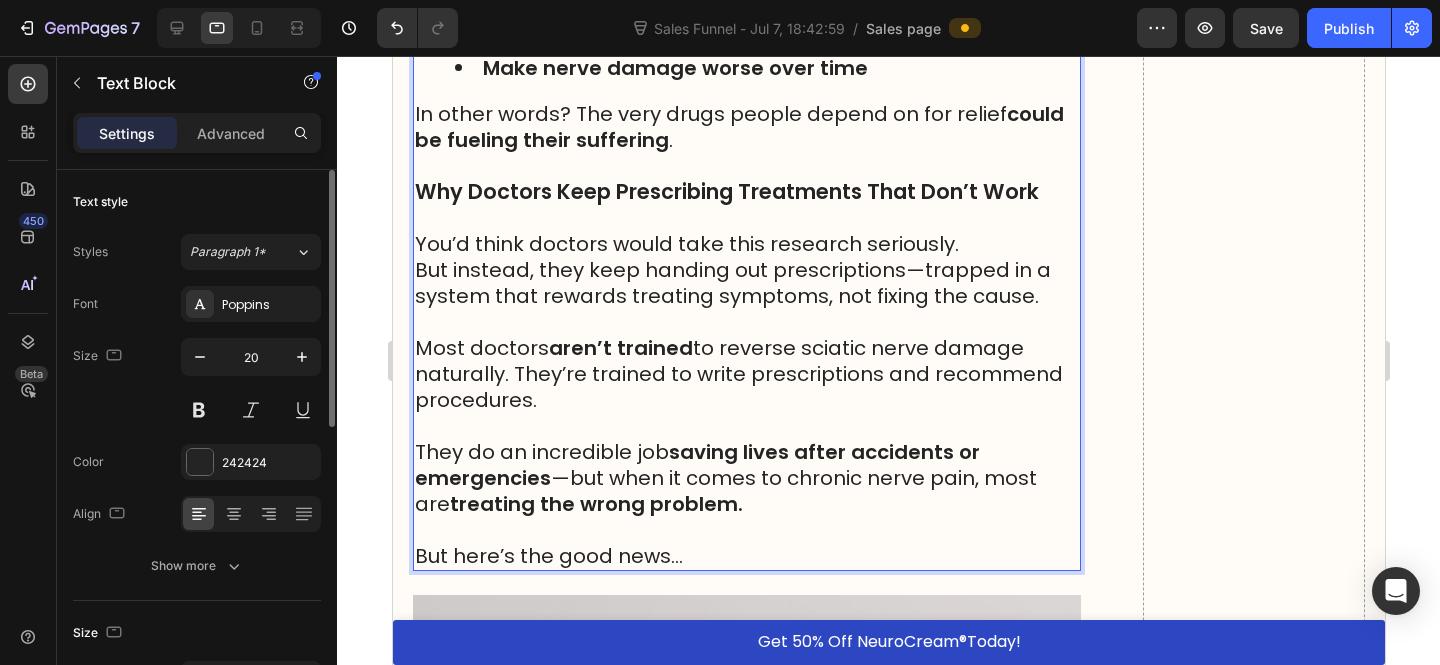 scroll, scrollTop: 7248, scrollLeft: 0, axis: vertical 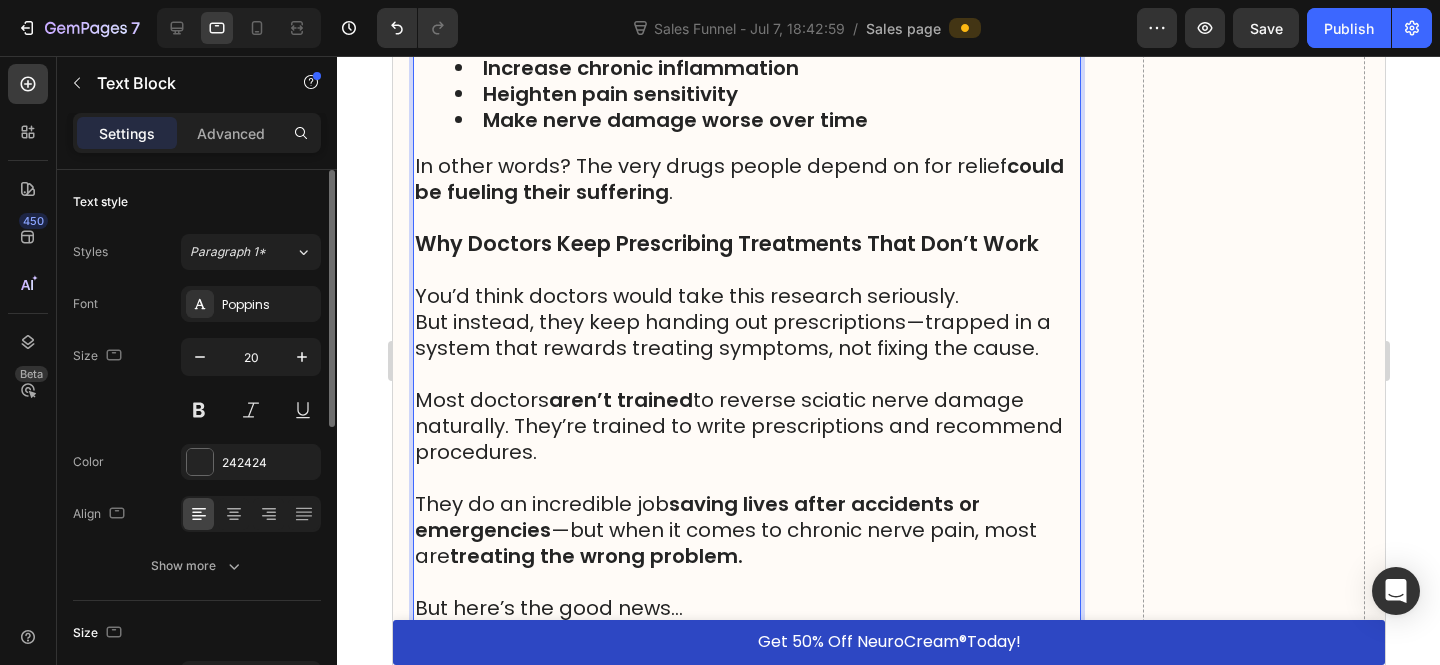 click on "Why Doctors Keep Prescribing Treatments That Don’t Work" at bounding box center [726, 243] 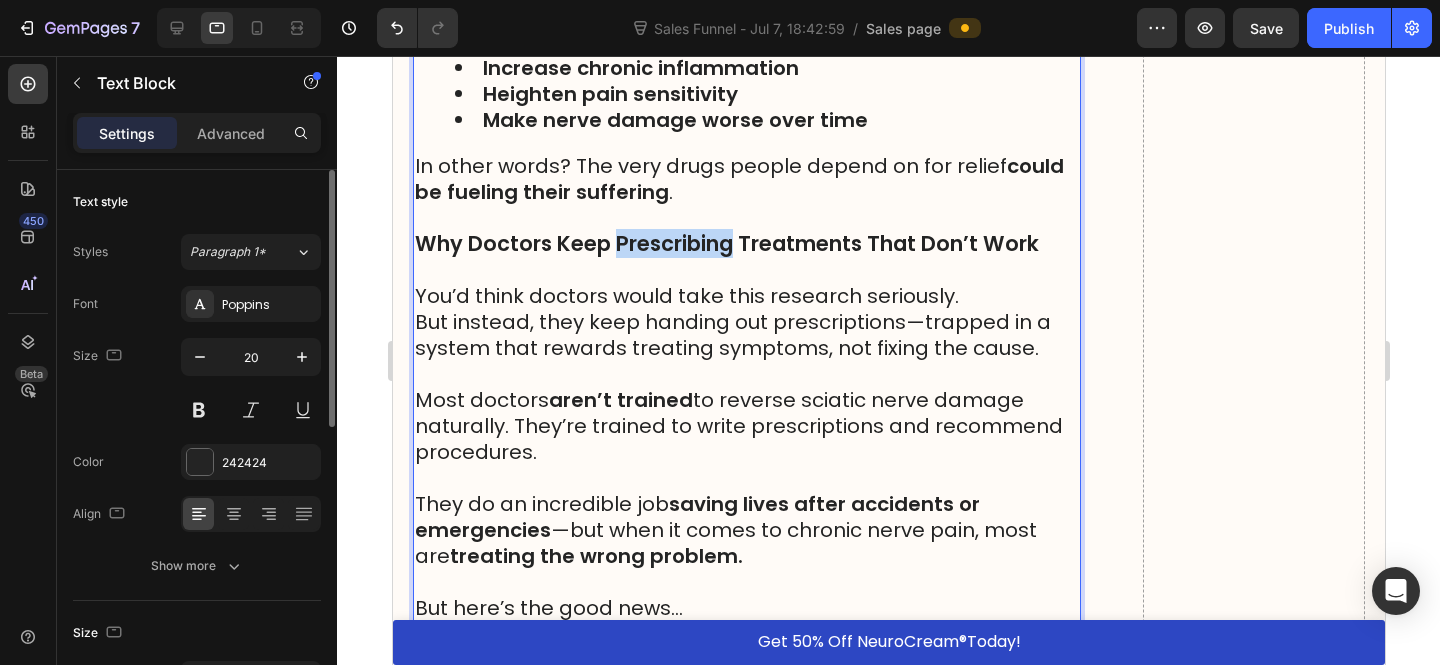 click on "Why Doctors Keep Prescribing Treatments That Don’t Work" at bounding box center (726, 243) 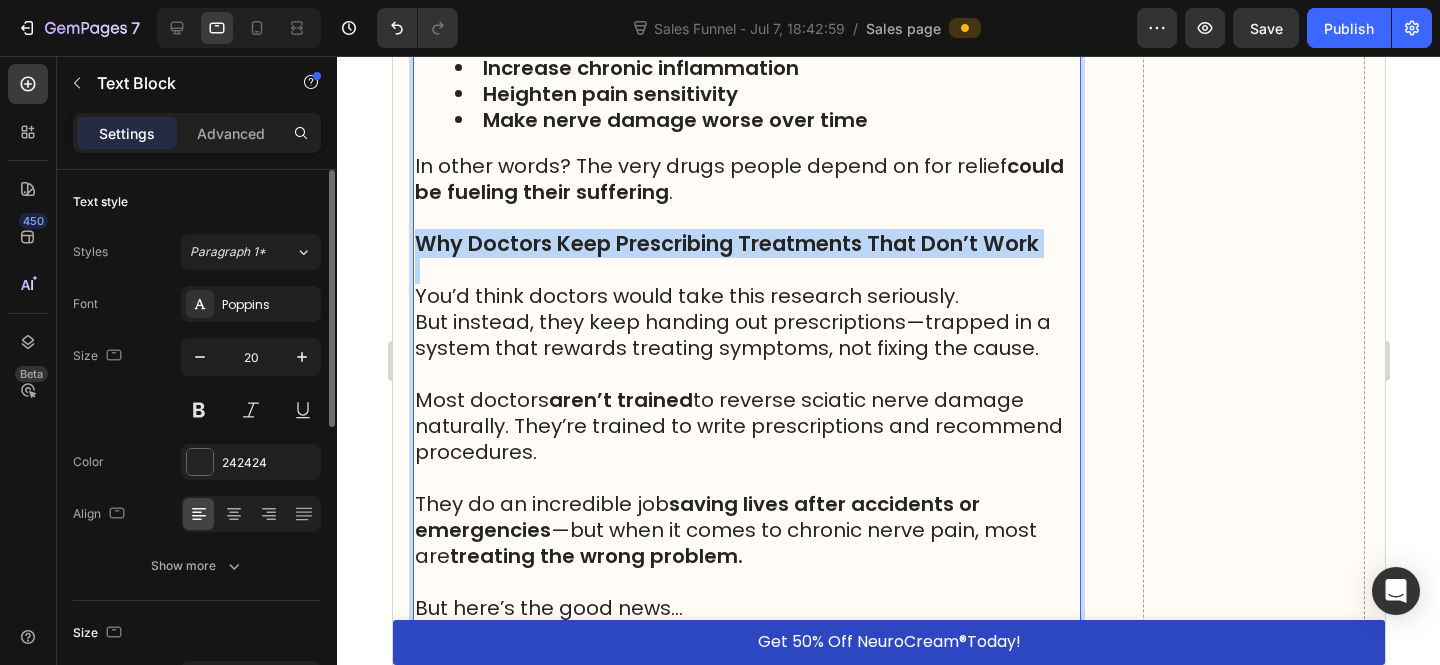 click on "Why Doctors Keep Prescribing Treatments That Don’t Work" at bounding box center [726, 243] 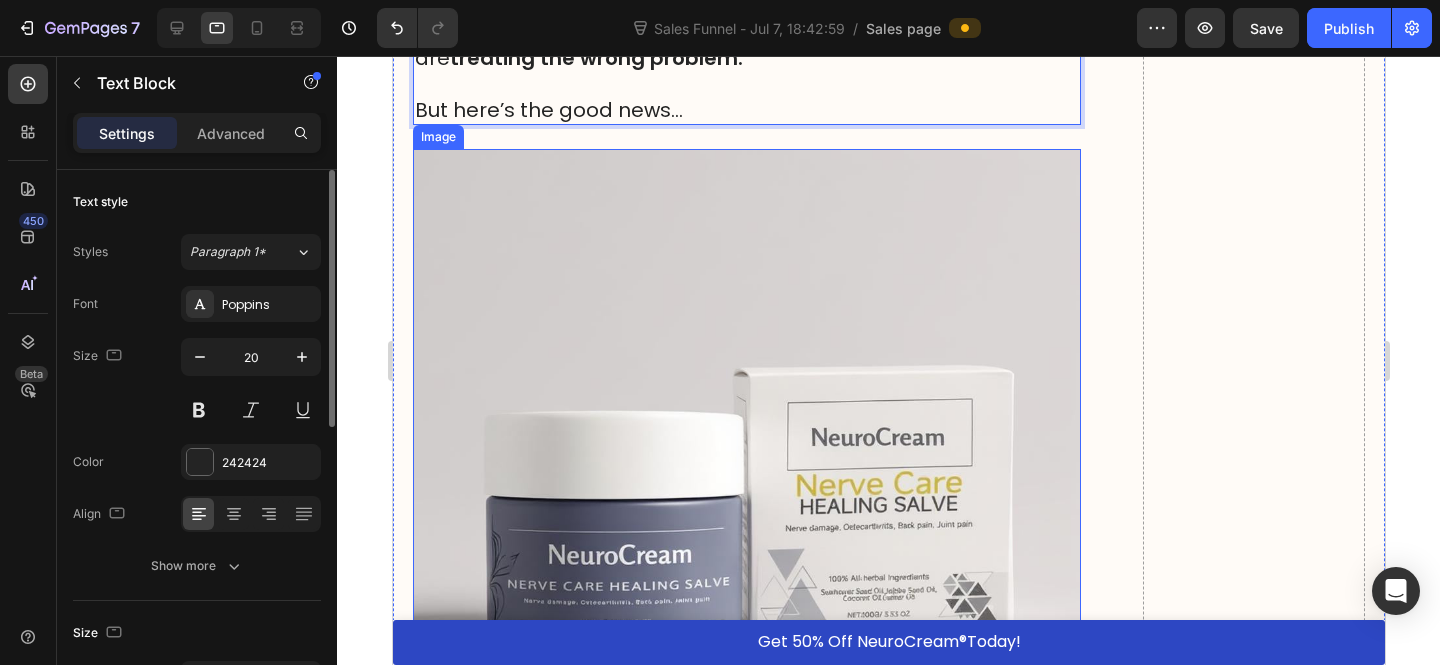 scroll, scrollTop: 7731, scrollLeft: 0, axis: vertical 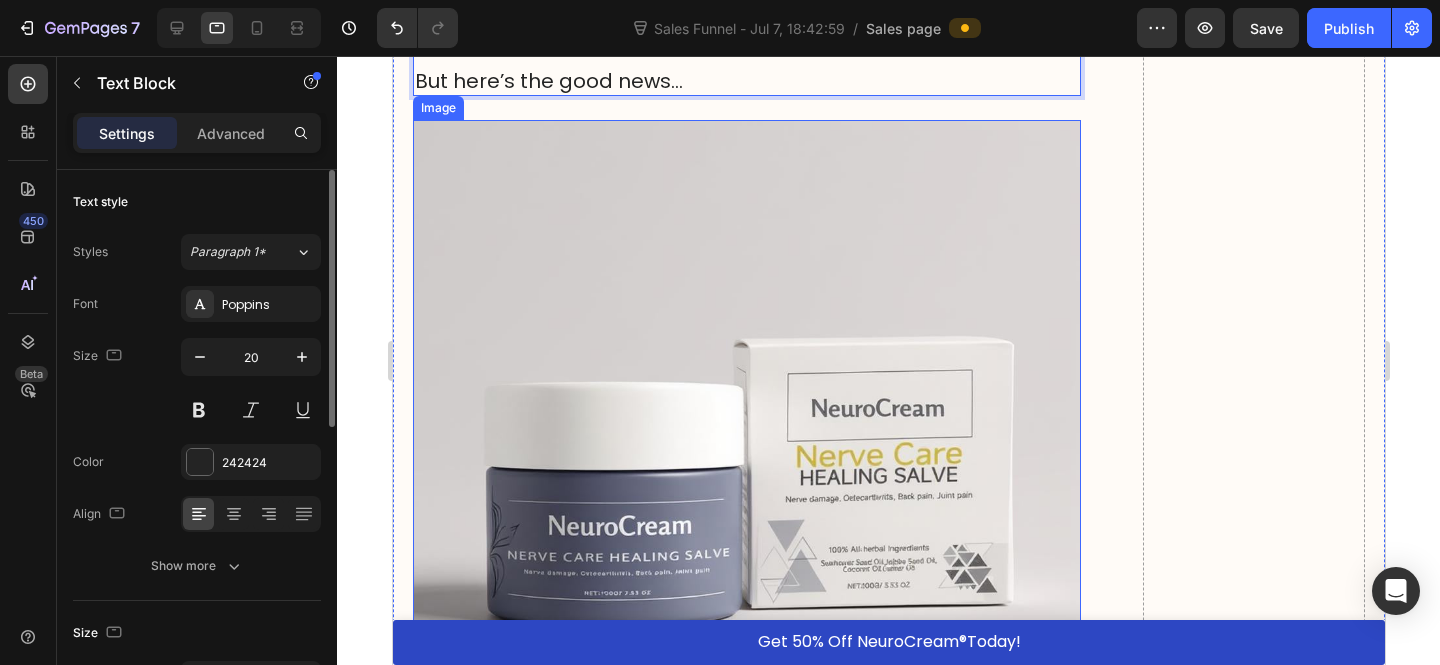 click at bounding box center (746, 454) 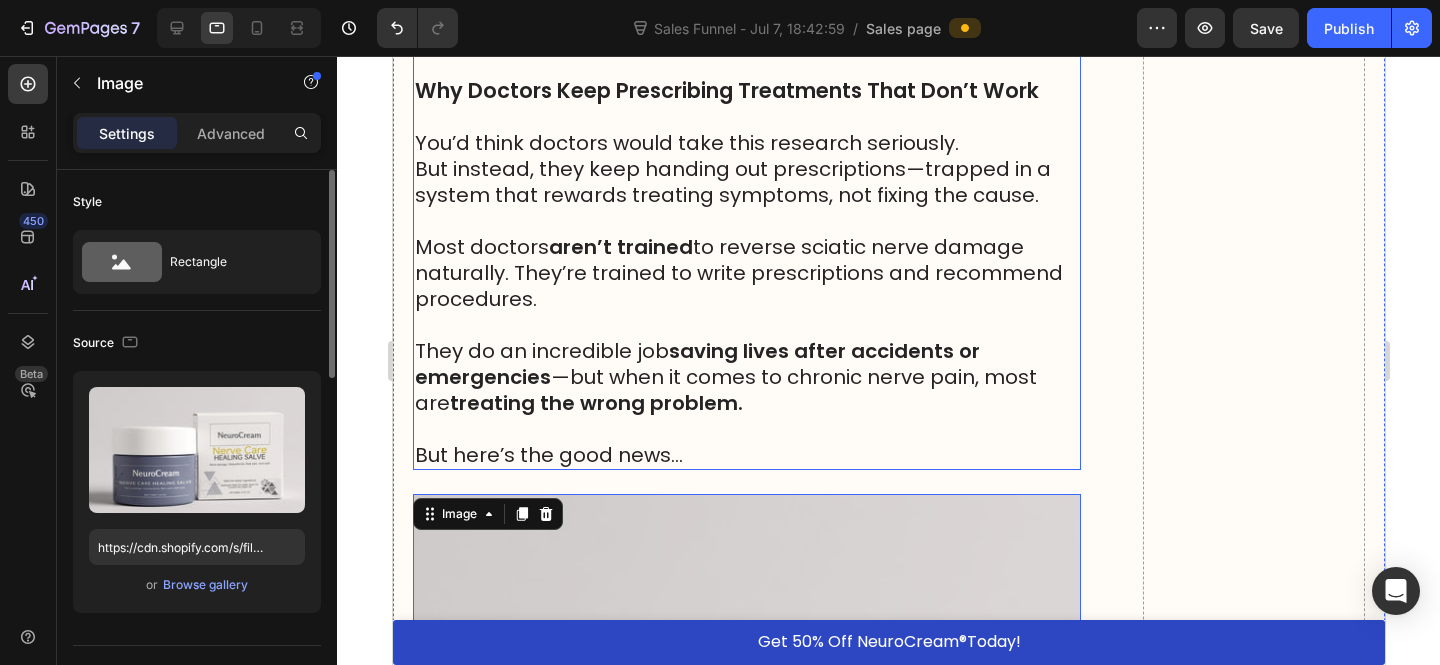 scroll, scrollTop: 7456, scrollLeft: 0, axis: vertical 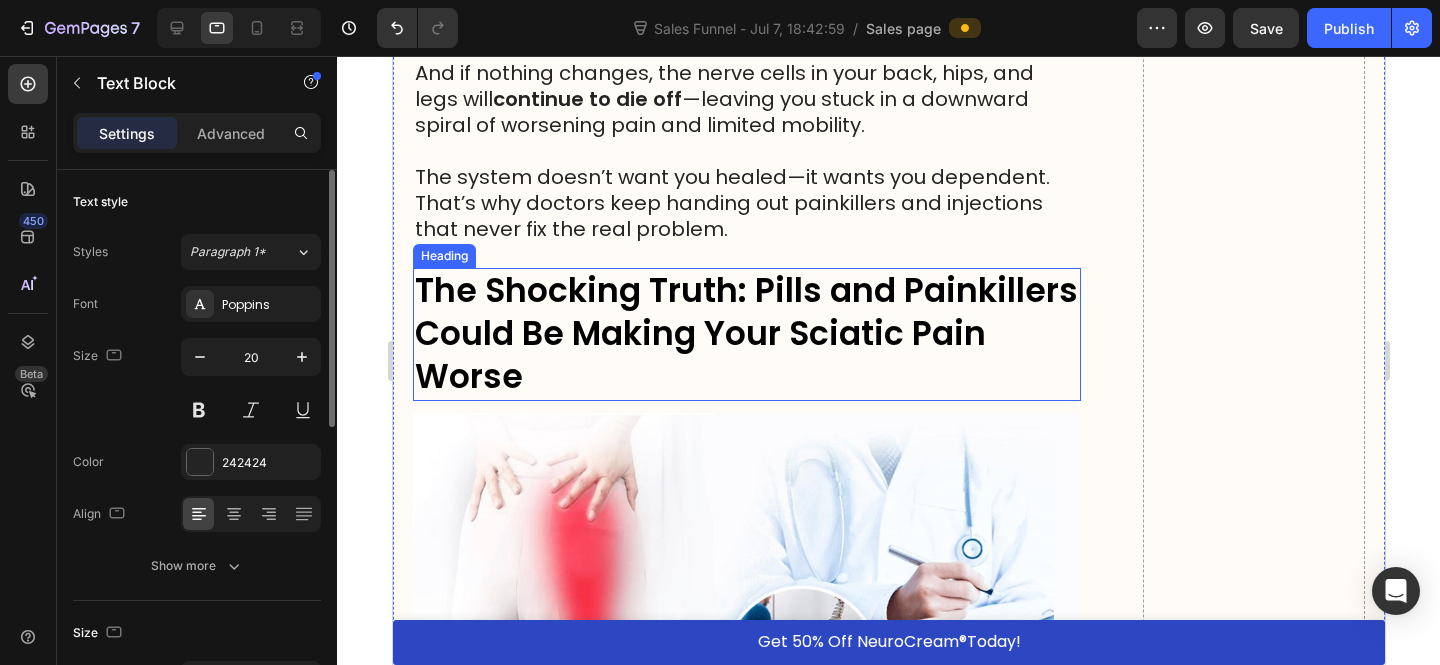 click on "The Shocking Truth: Pills and Painkillers Could Be Making Your Sciatic Pain Worse" at bounding box center (745, 333) 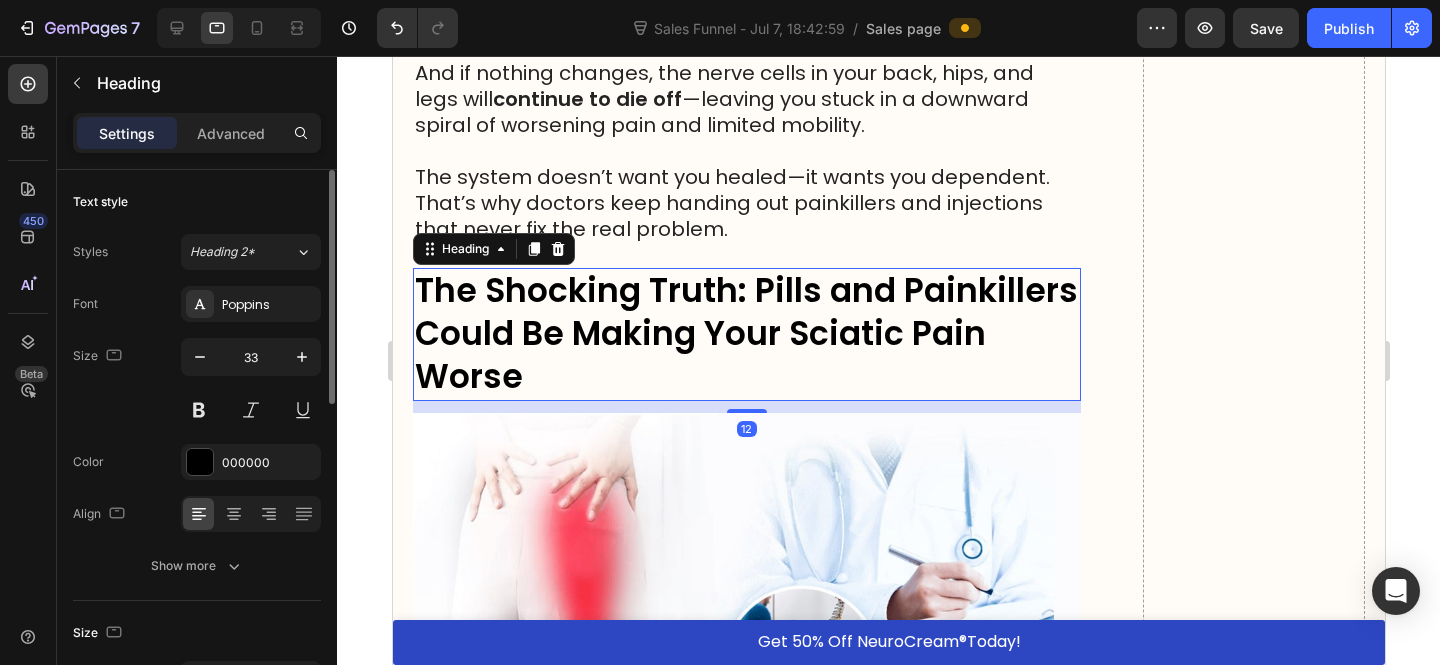 click 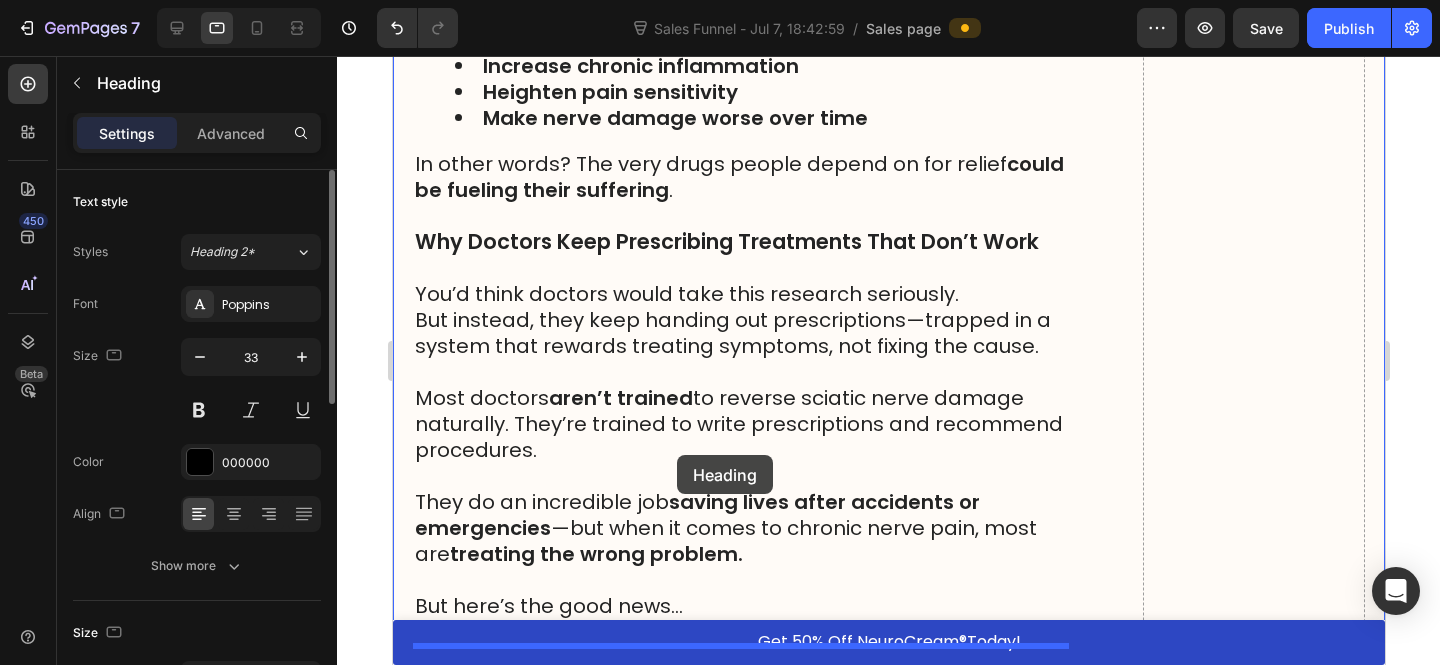 scroll, scrollTop: 7625, scrollLeft: 0, axis: vertical 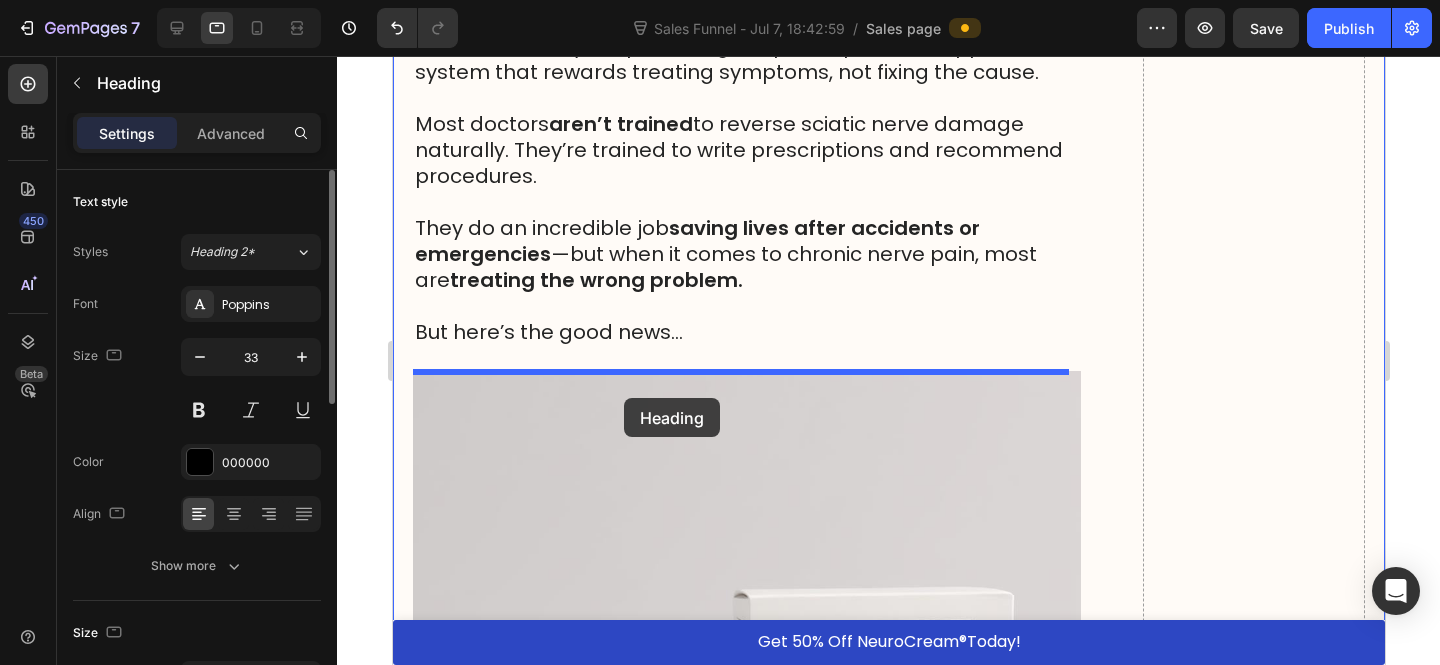 drag, startPoint x: 759, startPoint y: 519, endPoint x: 623, endPoint y: 398, distance: 182.0357 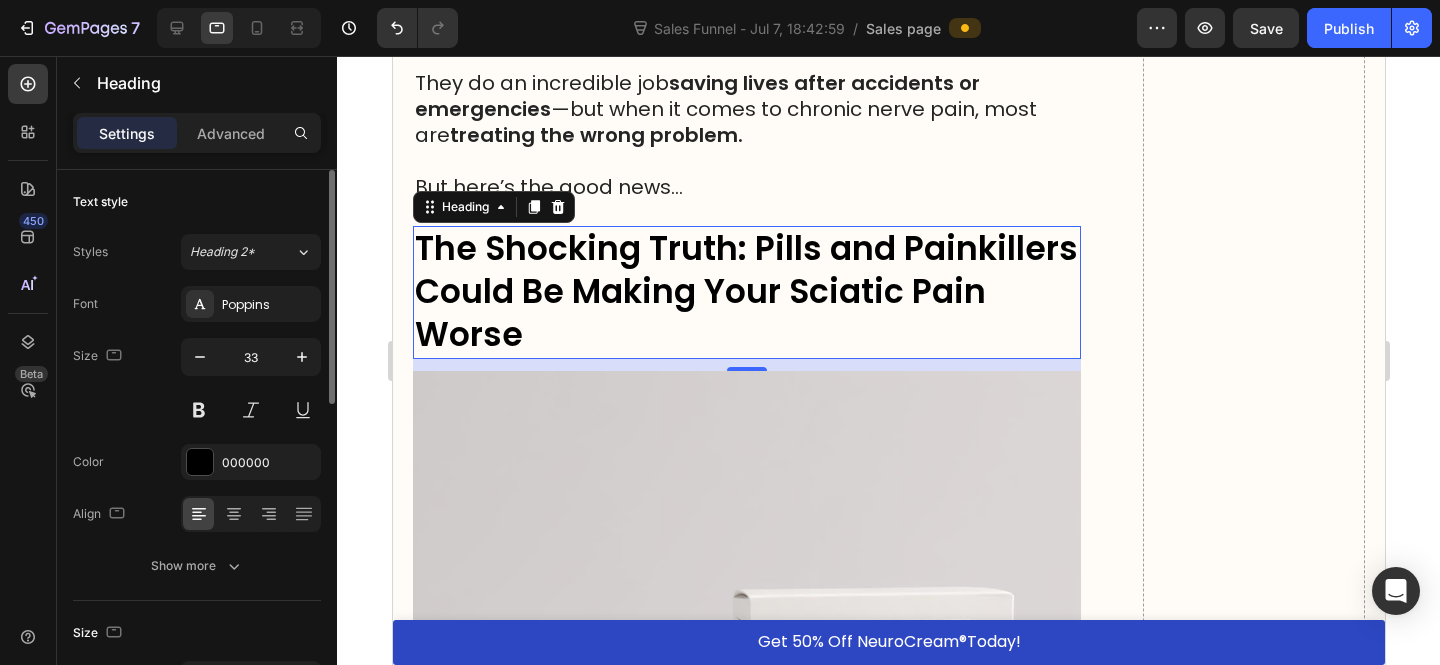 scroll, scrollTop: 7481, scrollLeft: 0, axis: vertical 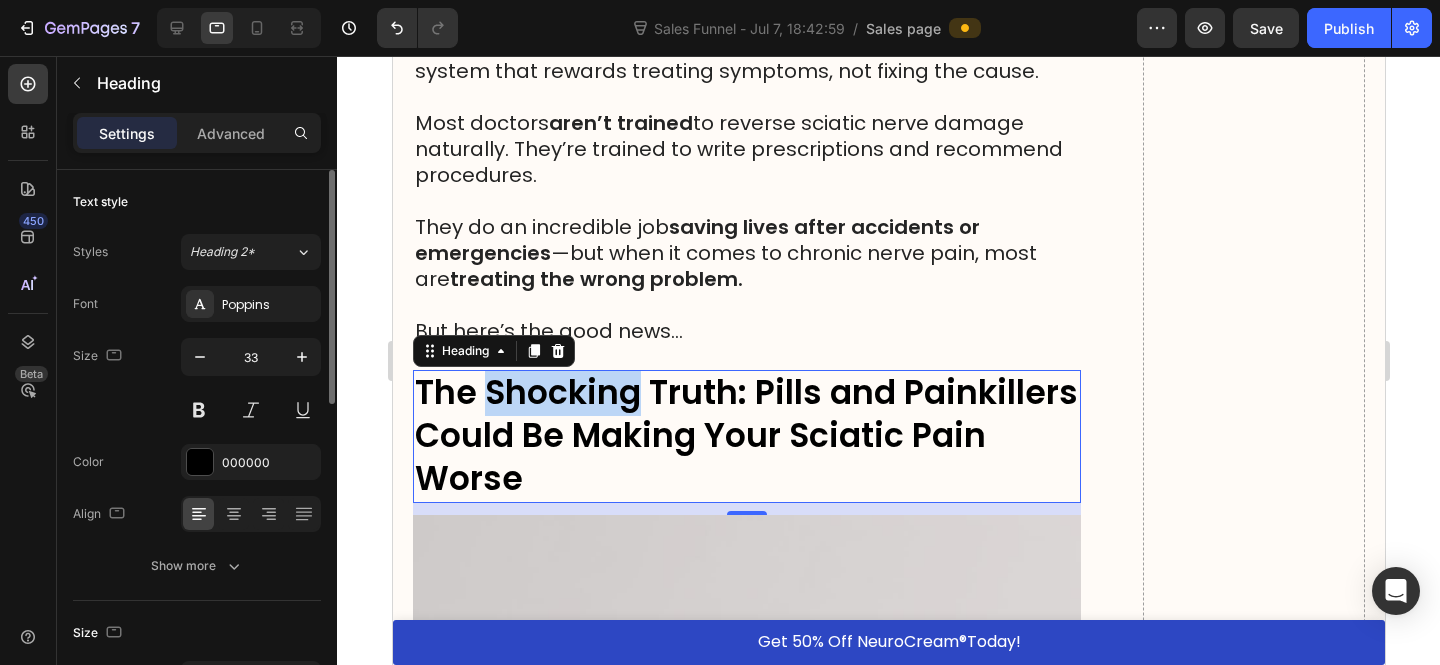 click on "The Shocking Truth: Pills and Painkillers Could Be Making Your Sciatic Pain Worse" at bounding box center [745, 435] 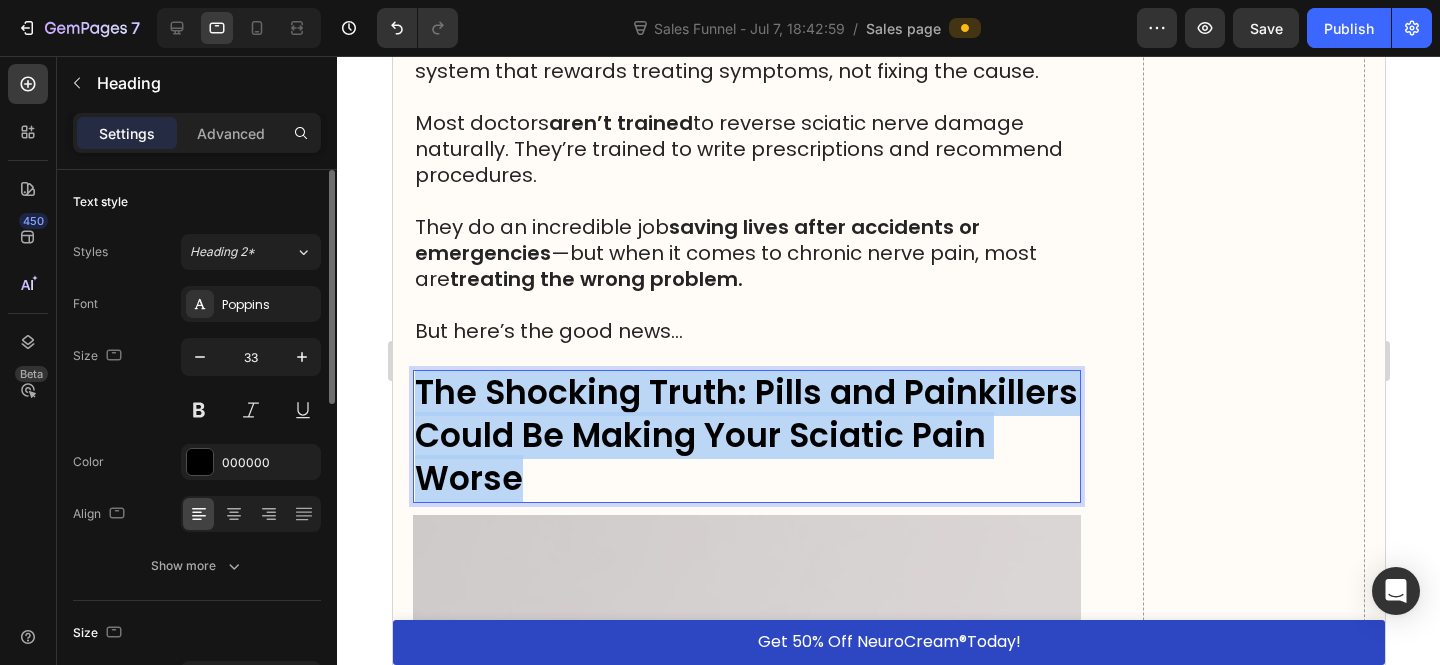 click on "The Shocking Truth: Pills and Painkillers Could Be Making Your Sciatic Pain Worse" at bounding box center [745, 435] 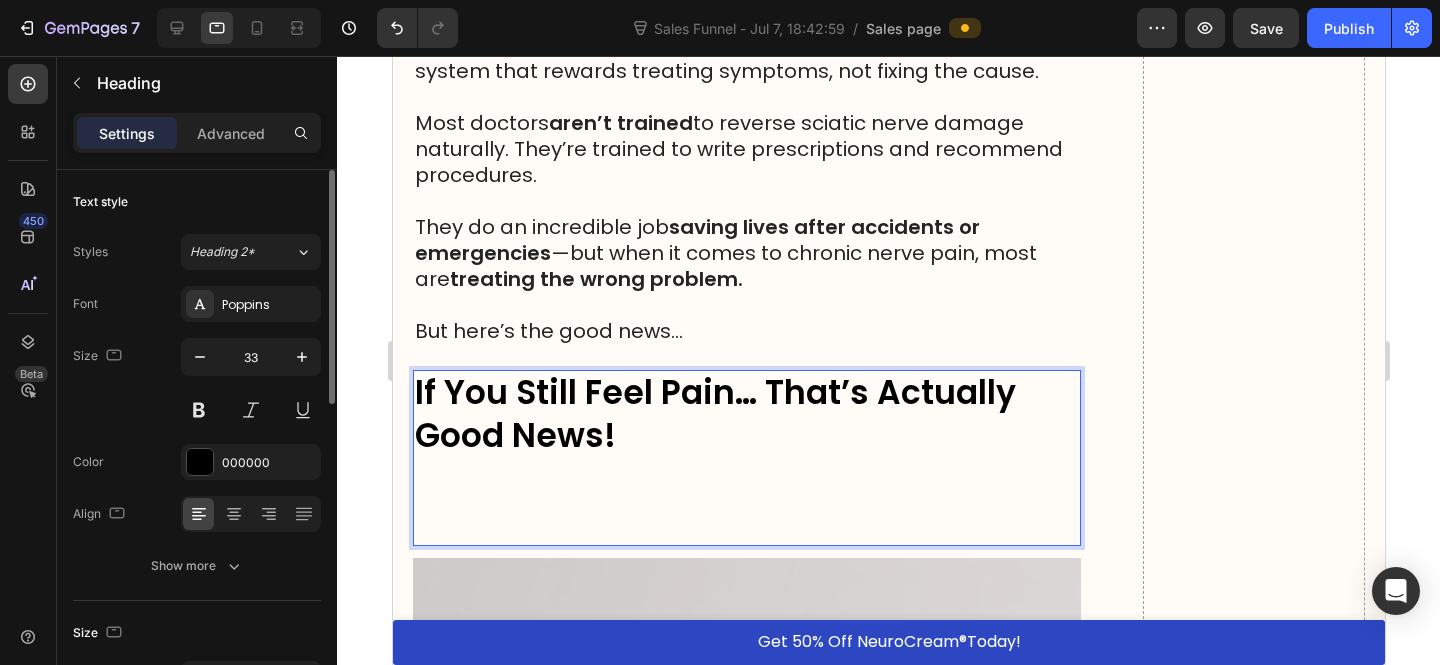 drag, startPoint x: 677, startPoint y: 459, endPoint x: 682, endPoint y: 501, distance: 42.296574 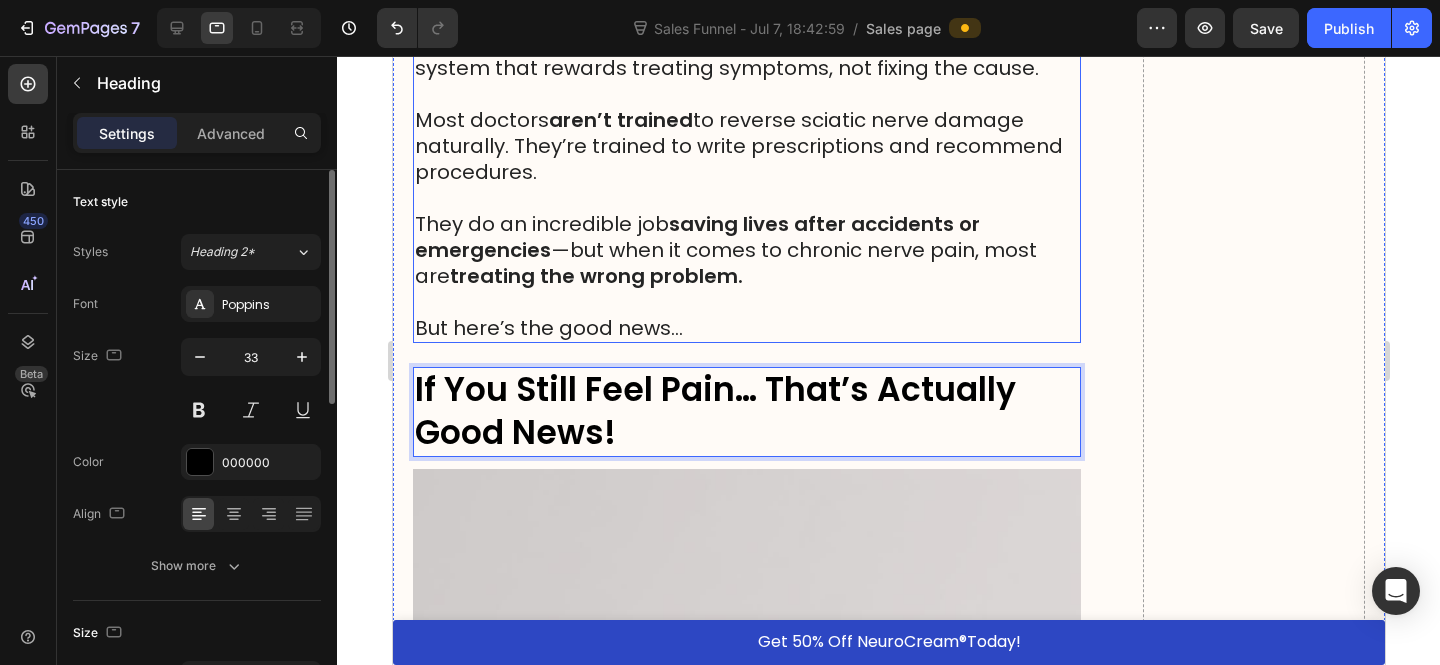 click on "treating the wrong problem." at bounding box center [595, 276] 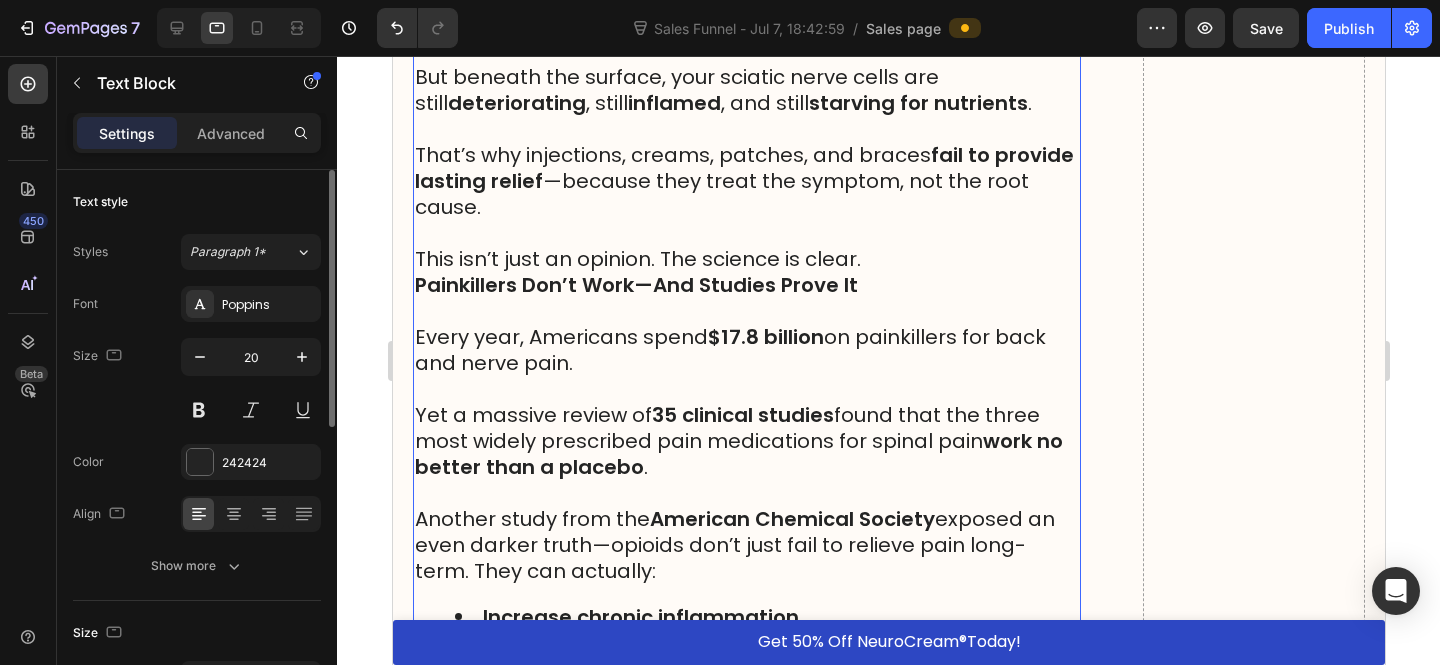 scroll, scrollTop: 6337, scrollLeft: 0, axis: vertical 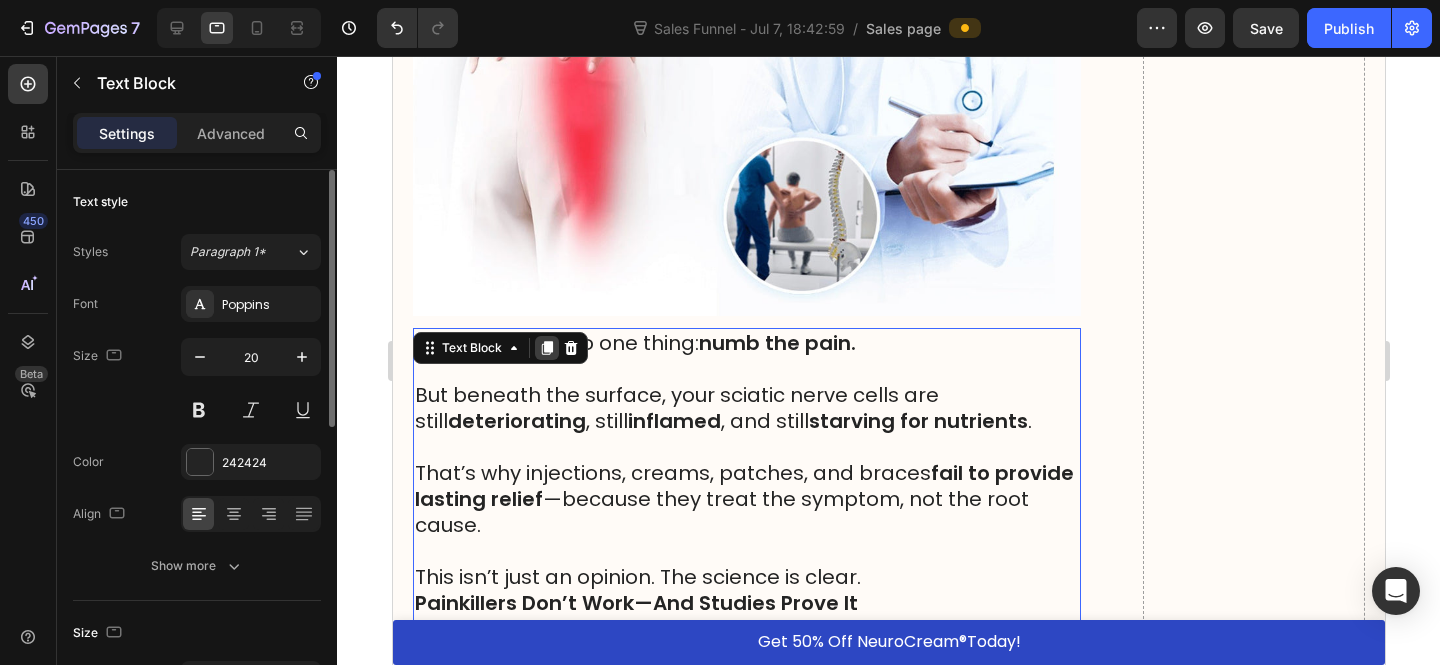 click at bounding box center (546, 348) 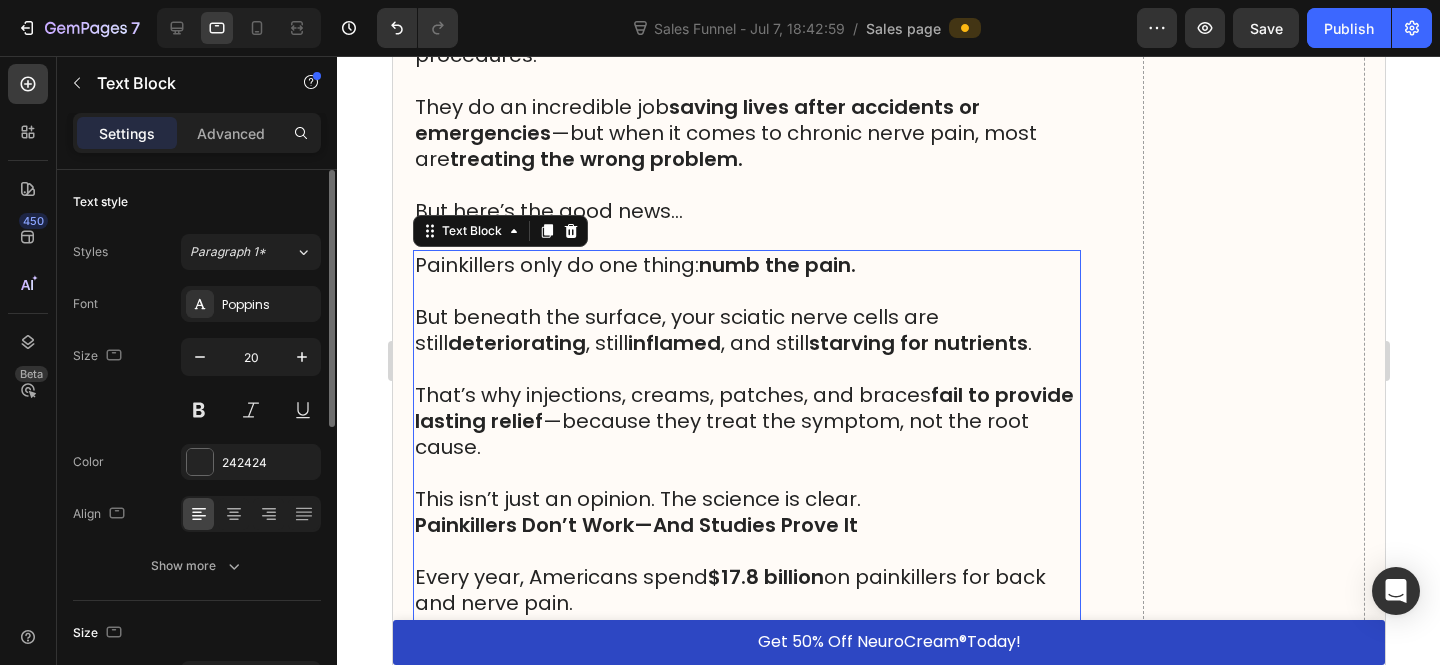 scroll, scrollTop: 7715, scrollLeft: 0, axis: vertical 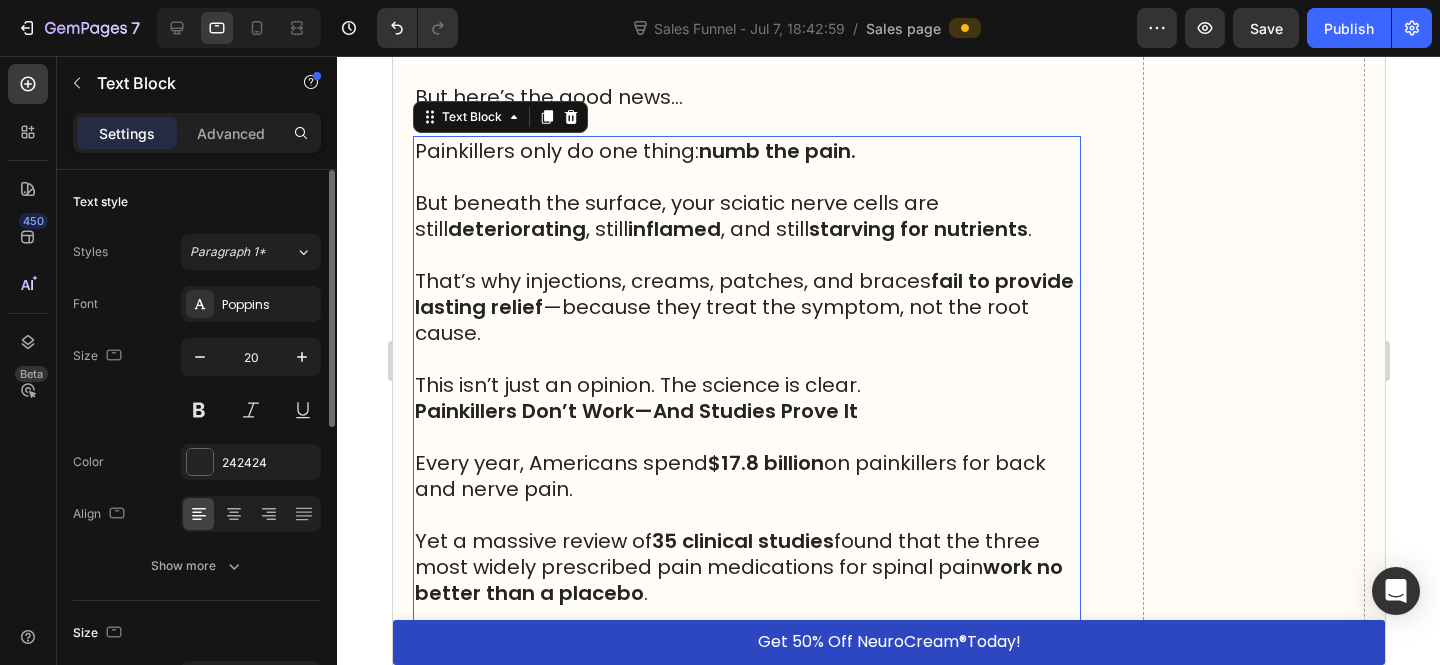 click on "That’s why injections, creams, patches, and braces  fail to provide lasting relief —because they treat the symptom, not the root cause." at bounding box center [746, 307] 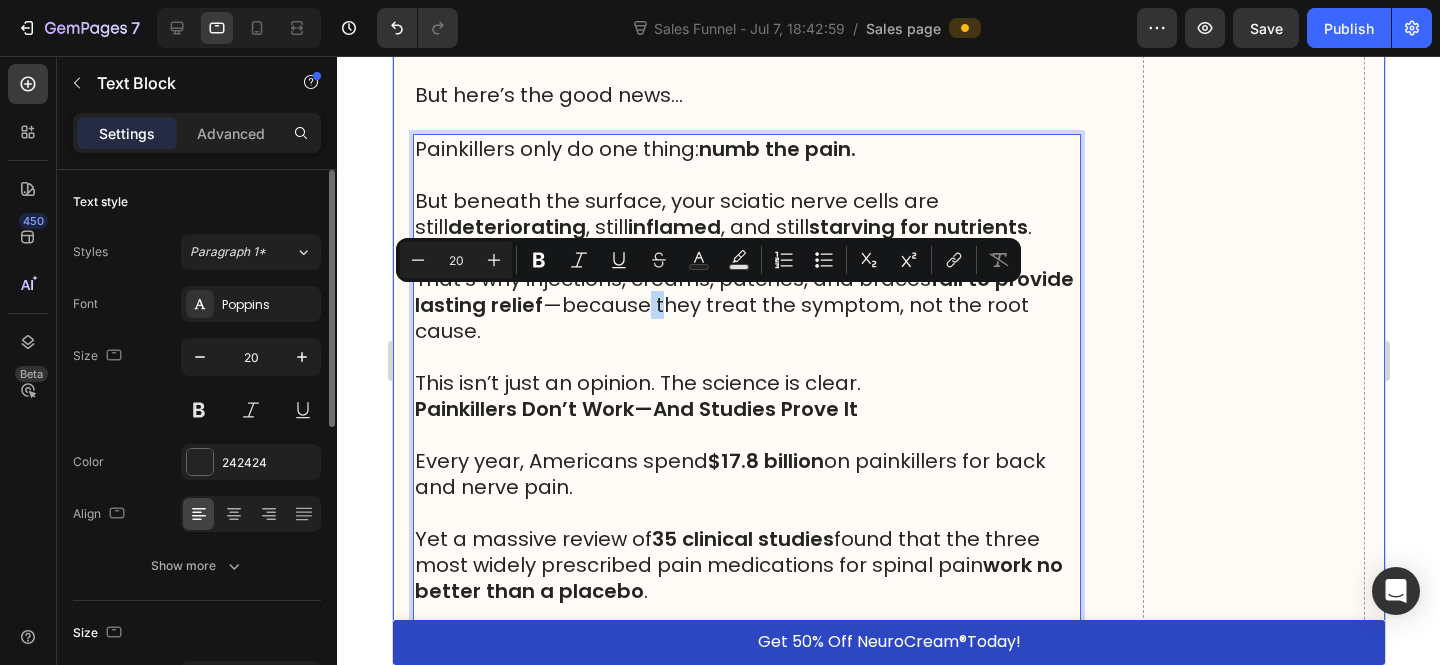 scroll, scrollTop: 7719, scrollLeft: 0, axis: vertical 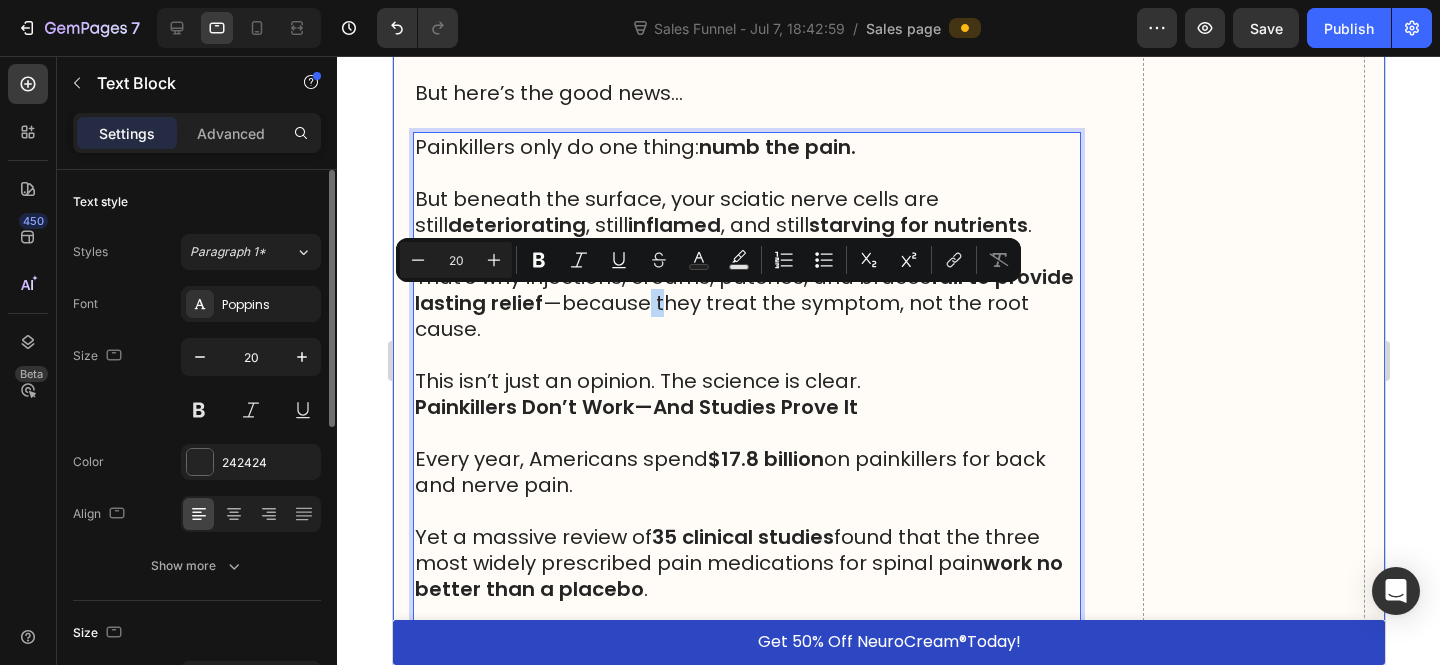 click on "HOME  >  HEALTH  >  SCIATICA RELIEF Heading ⁠⁠⁠⁠⁠⁠⁠ Top MD Warns: Sciatic Nerve Pain? Check Your Cupboard for This 1 Vitamin (You Might Already Have It) Heading Image The first signs of sciatic nerve decay may surprise you Most people don't know this, but the real reason behind searing sciatic nerve pain has less to do with a bulging disc or a spine disorder than we first thought. Nearly 90% of adults 50 years of age or older have bulging discs or disc degeneration,  but absolutely NO pain symptoms. So what is causing my sciatic nerve to hurt then? That’s when I stumbled upon the groundbreaking work of Nobel Prize-winning neuroscientist Dr. Michael Harrison… And what he discovered changed everything. And before long, I discovered a man who seemed to have the answer. Text Block ⁠⁠⁠⁠⁠⁠⁠ Dr. Michael Harrison's Breakthrough-And the Shocking Truth About Sciatic Nerve Pain Heading Dr. Michael Harrison   wasn’t just another spinal specialist - he was a pioneer in neuroscience. . :" at bounding box center [888, -2015] 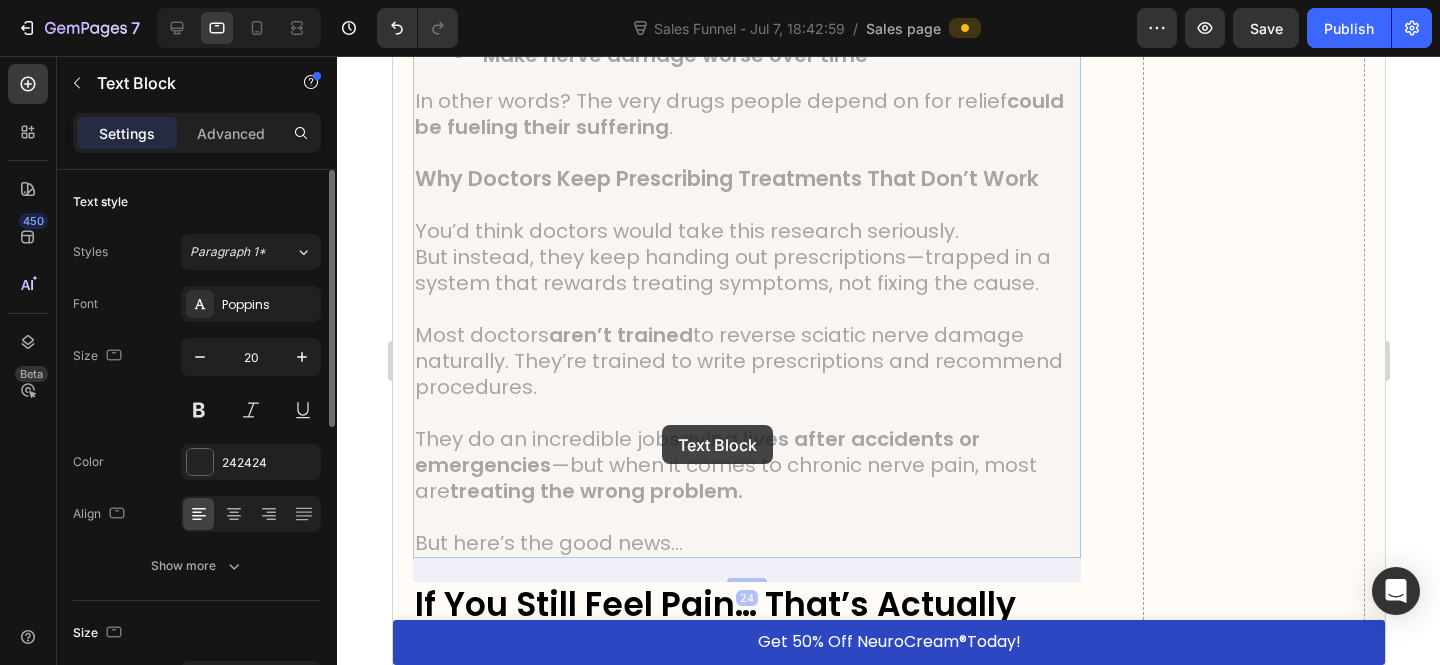 scroll, scrollTop: 8791, scrollLeft: 0, axis: vertical 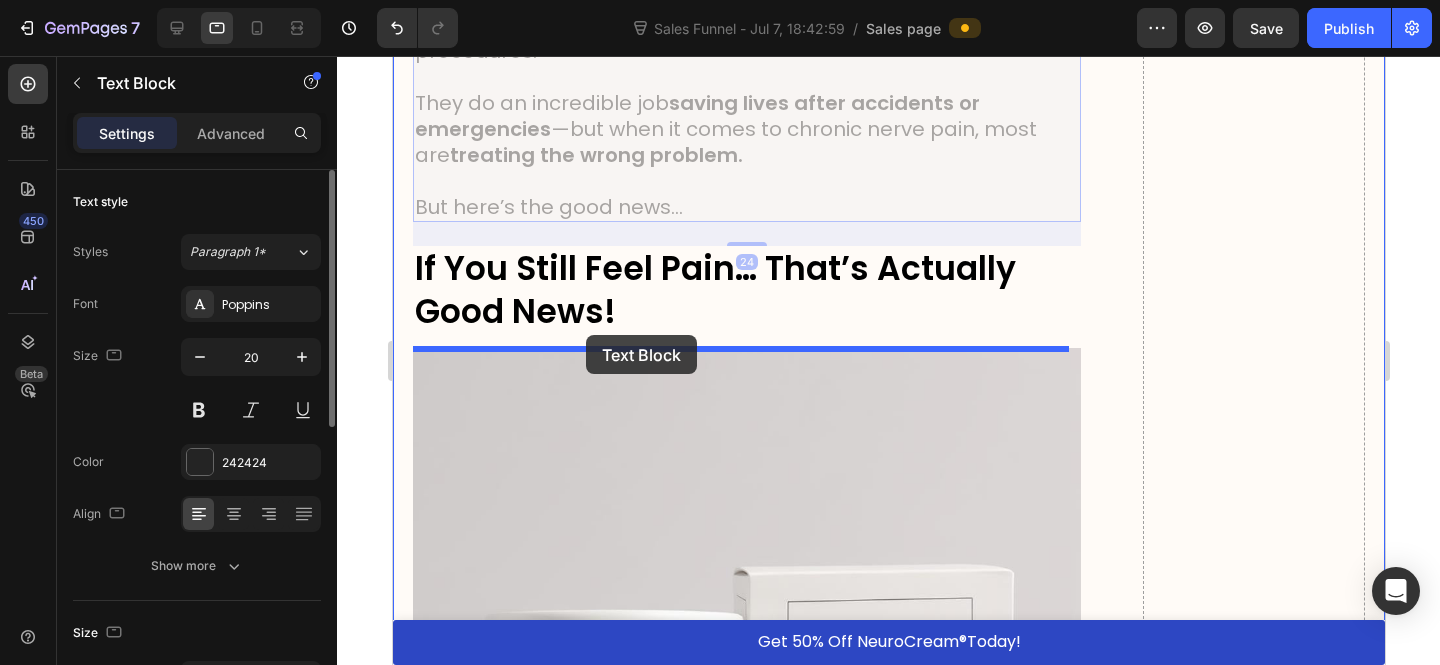 drag, startPoint x: 889, startPoint y: 443, endPoint x: 585, endPoint y: 335, distance: 322.61432 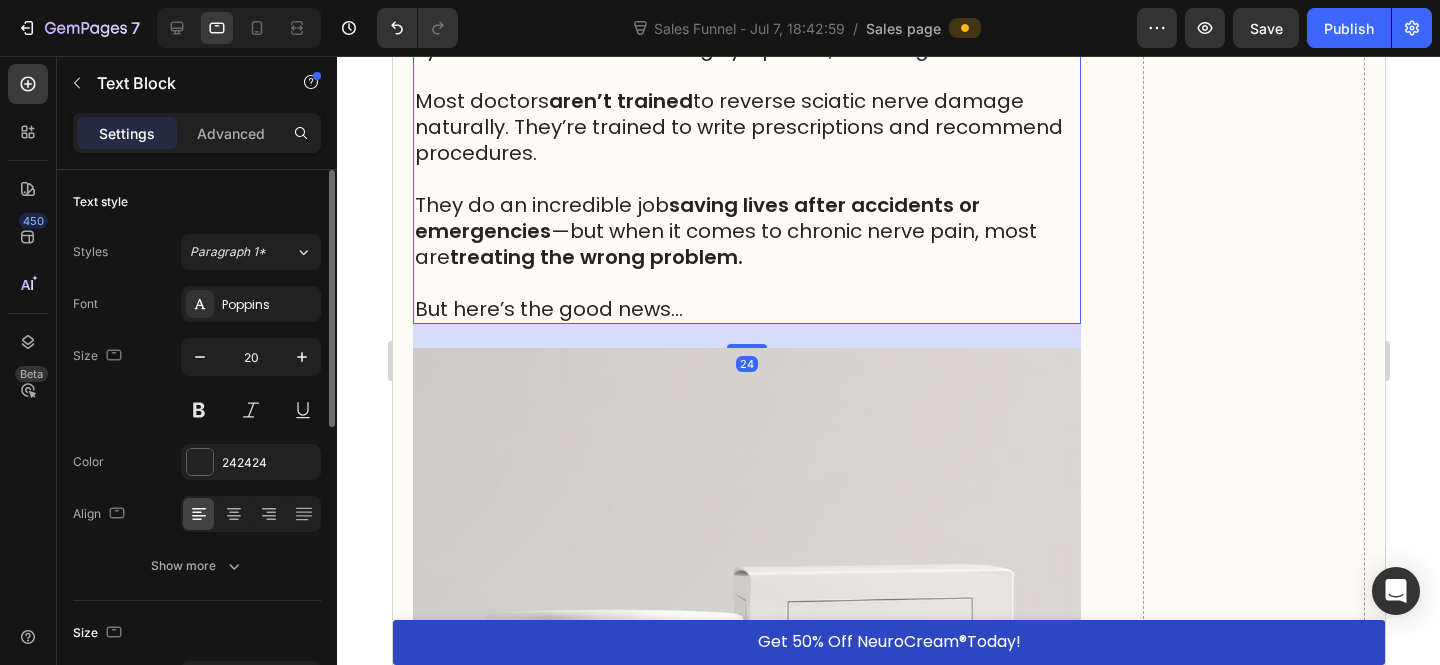 scroll, scrollTop: 7605, scrollLeft: 0, axis: vertical 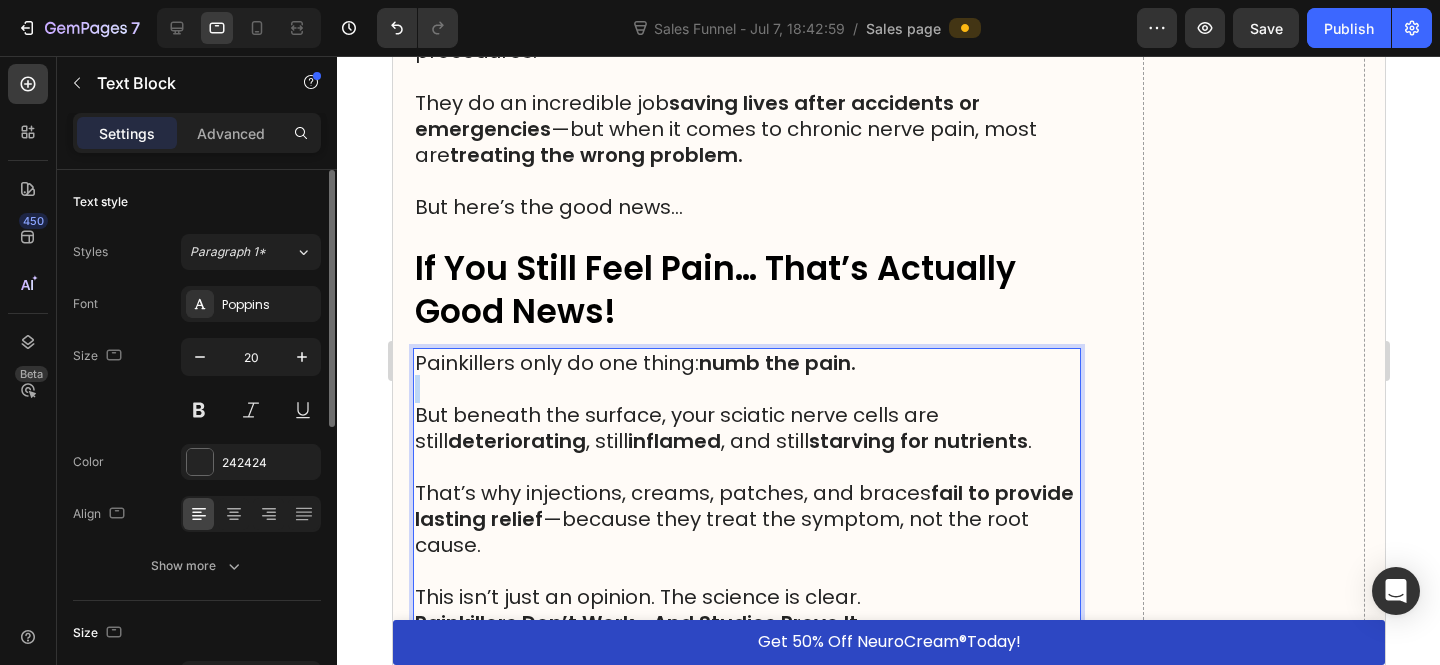 click at bounding box center (746, 389) 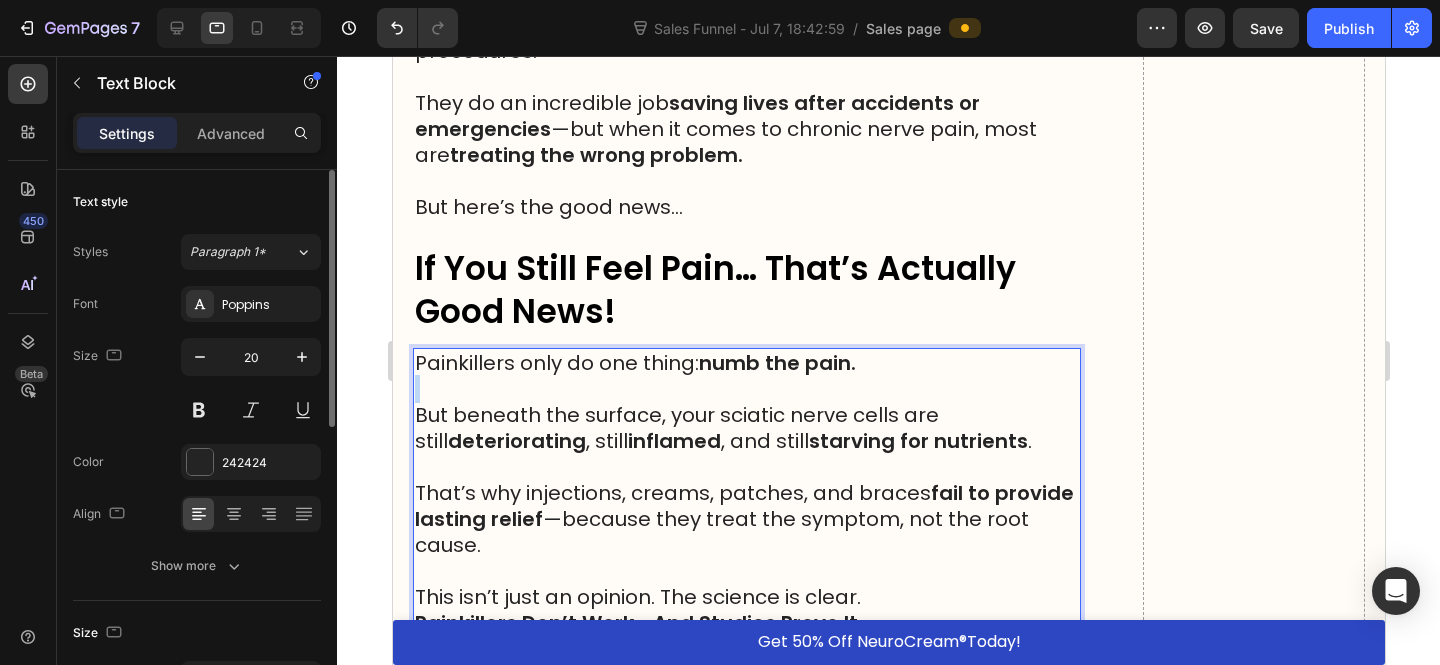 click at bounding box center (746, 389) 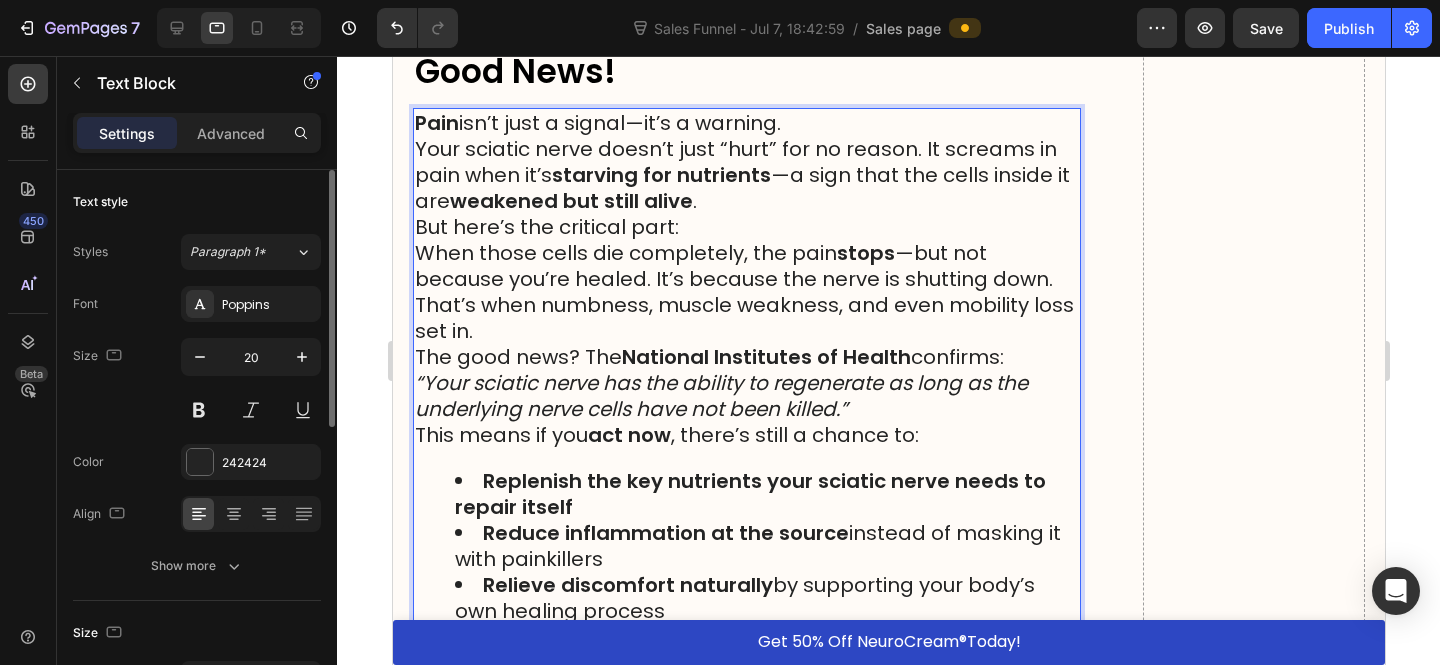 scroll, scrollTop: 7835, scrollLeft: 0, axis: vertical 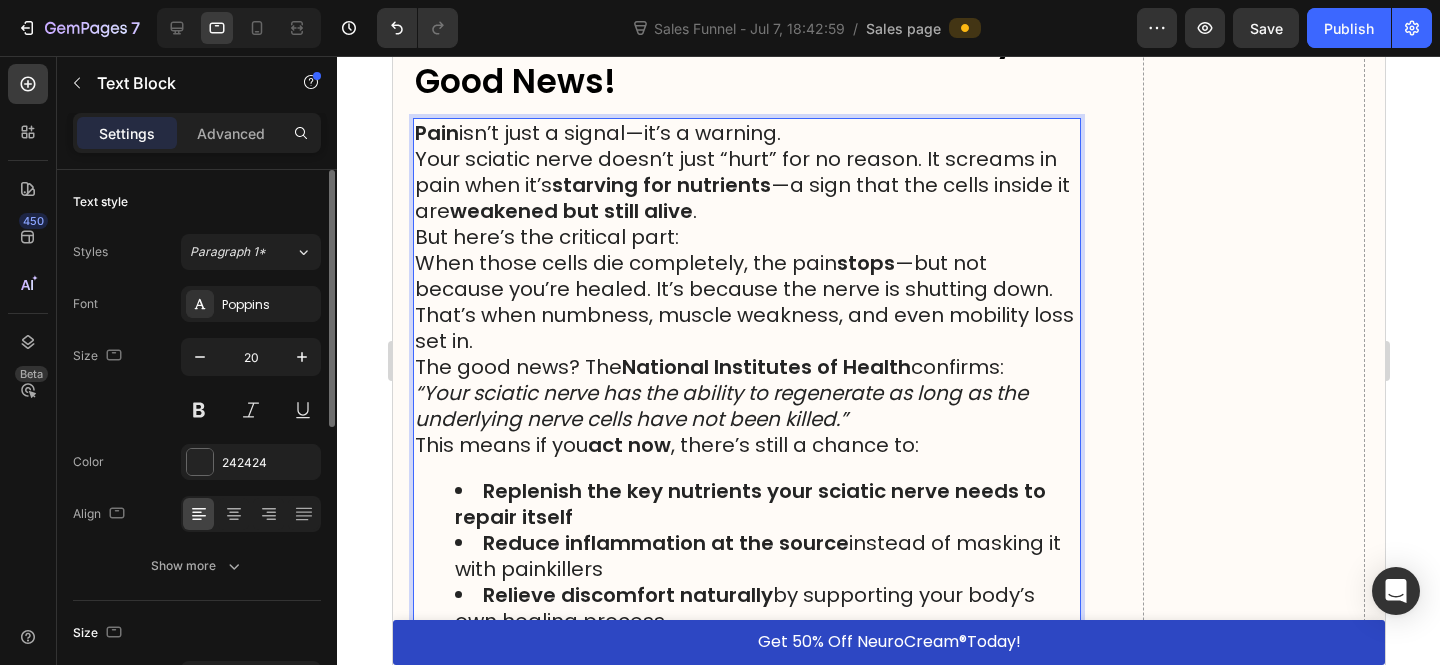 click on "Your sciatic nerve doesn’t just “hurt” for no reason. It screams in pain when it’s  starving for nutrients —a sign that the cells inside it are  weakened but still alive ." at bounding box center (746, 185) 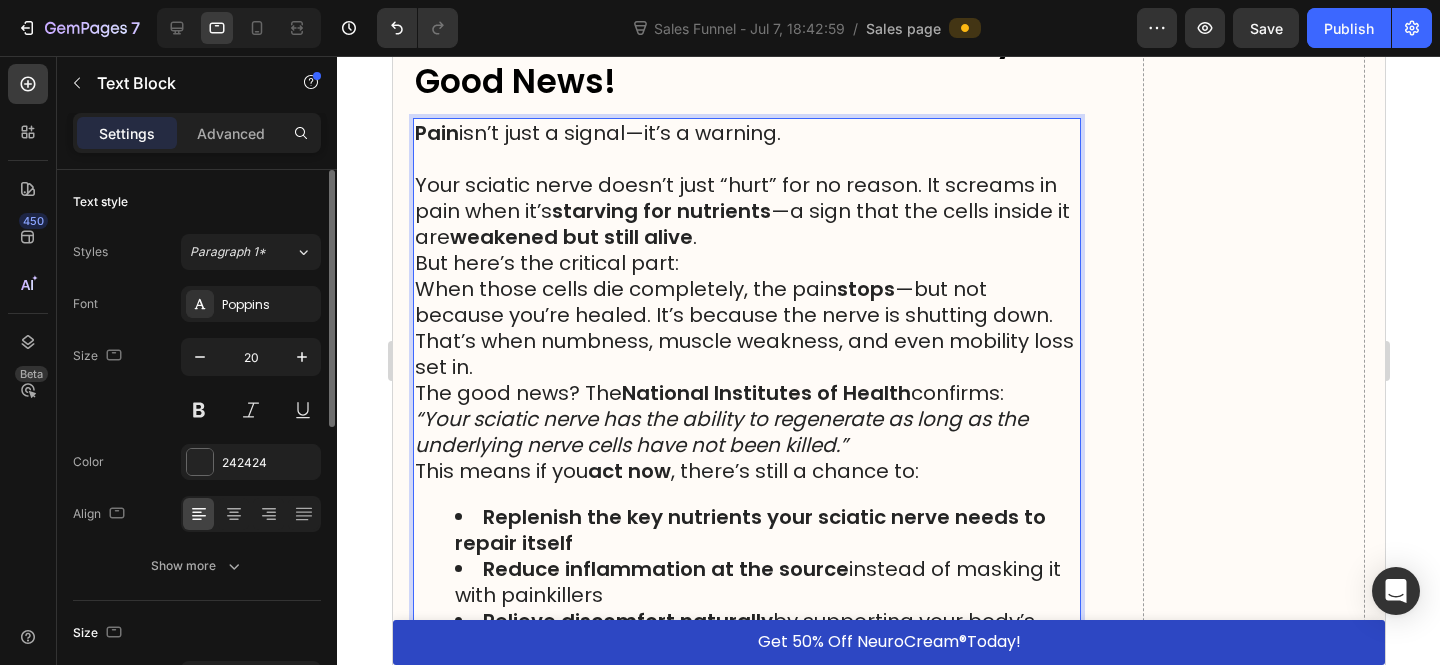 click on "Your sciatic nerve doesn’t just “hurt” for no reason. It screams in pain when it’s  starving for nutrients —a sign that the cells inside it are  weakened but still alive ." at bounding box center (746, 211) 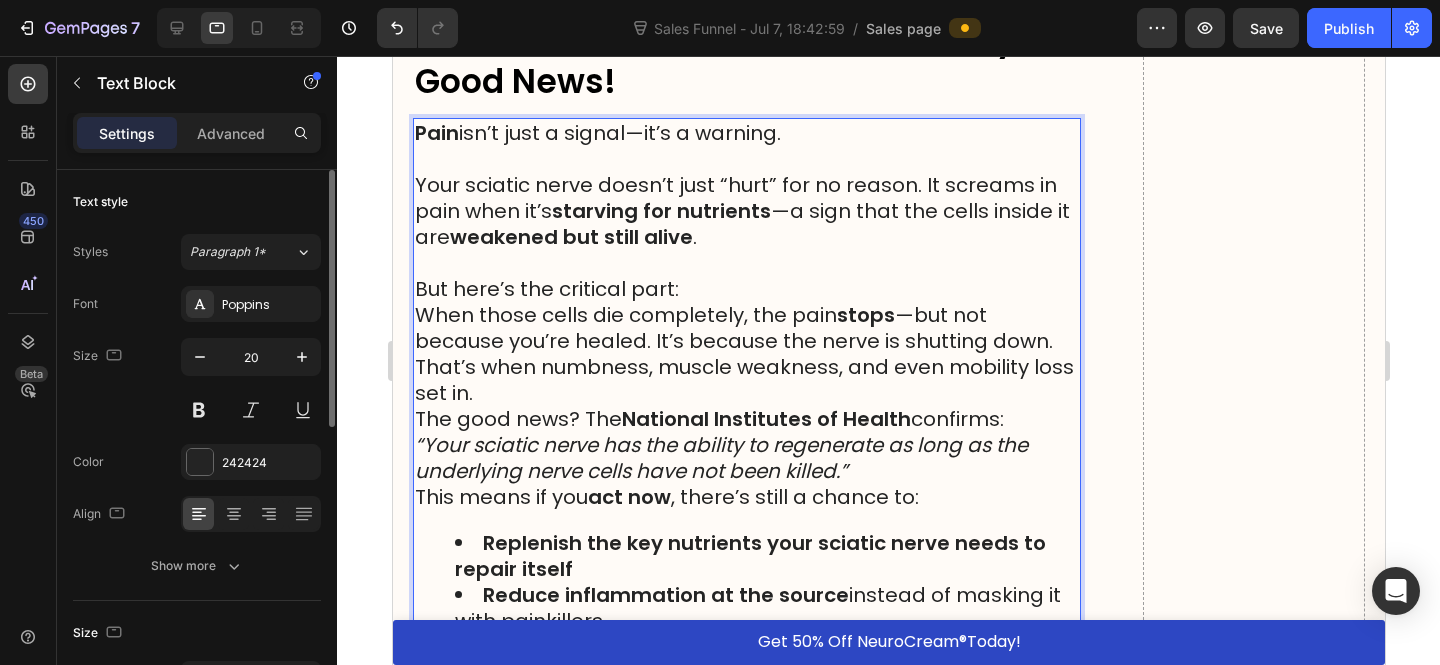 click on "But here’s the critical part:" at bounding box center [746, 289] 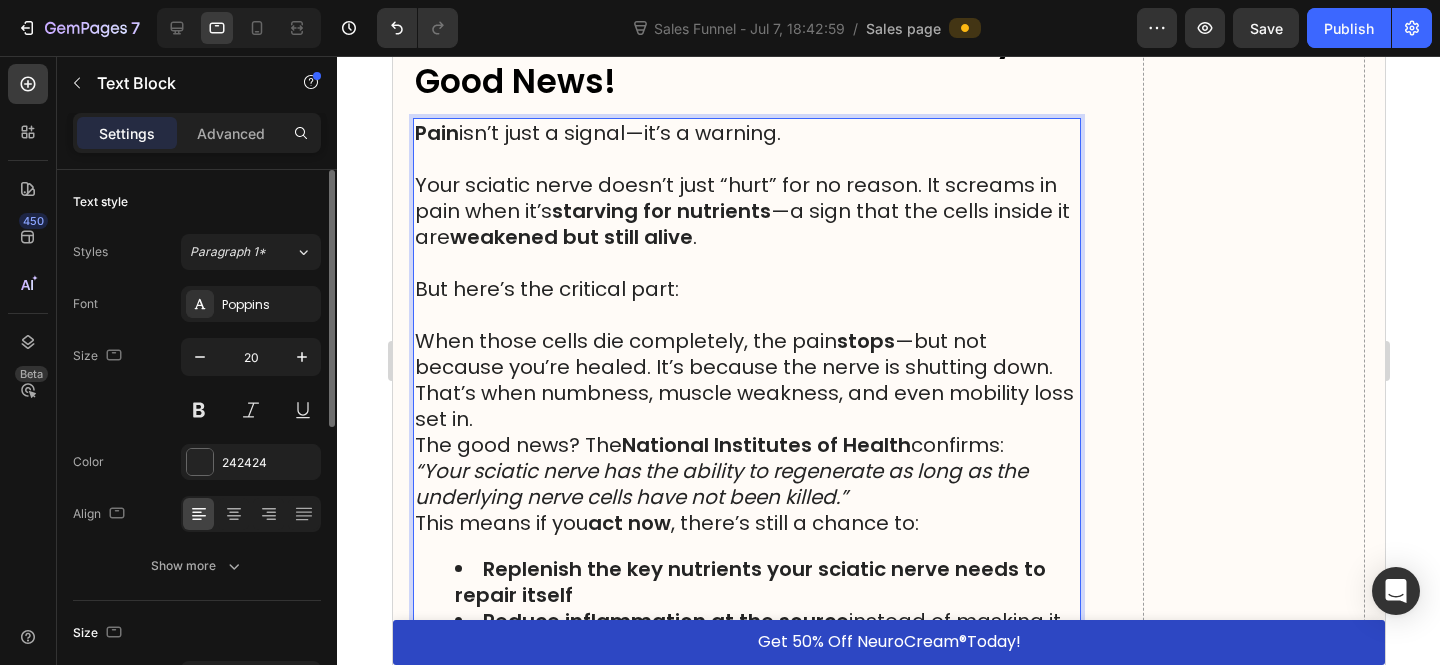 drag, startPoint x: 926, startPoint y: 409, endPoint x: 996, endPoint y: 368, distance: 81.12336 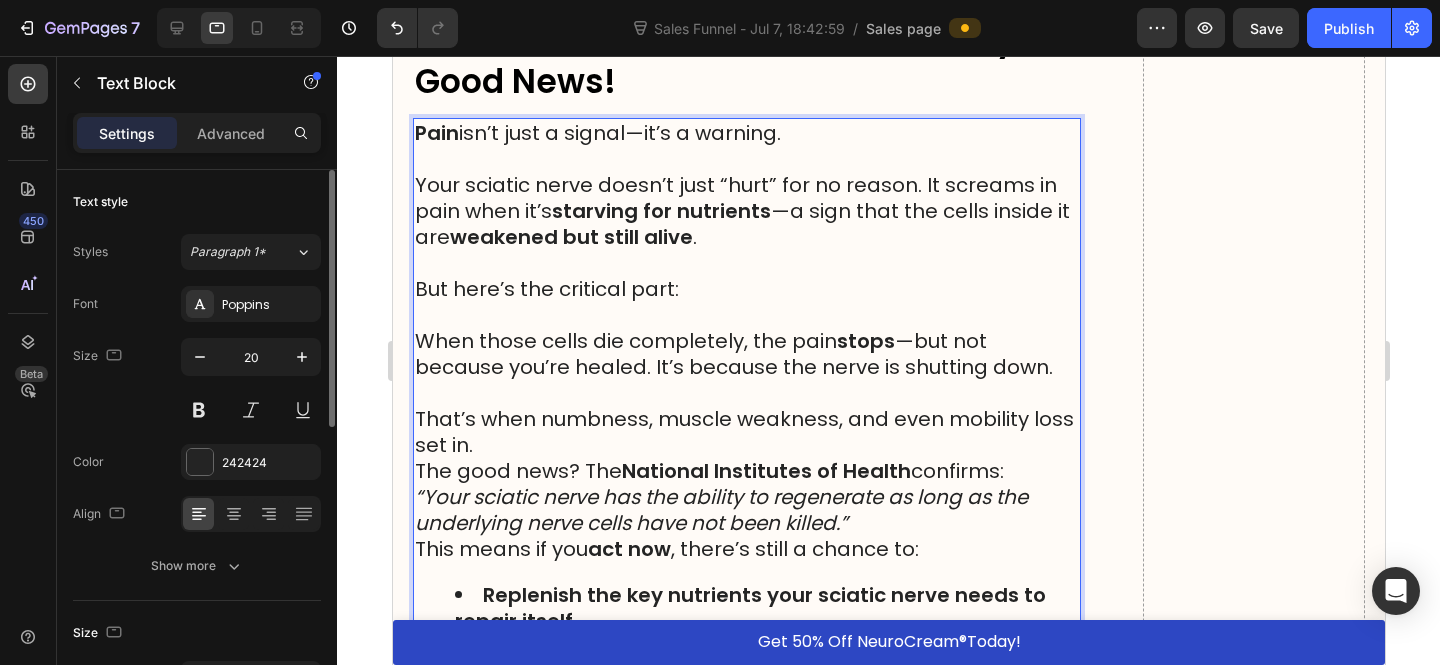 click on "That’s when numbness, muscle weakness, and even mobility loss set in." at bounding box center (746, 432) 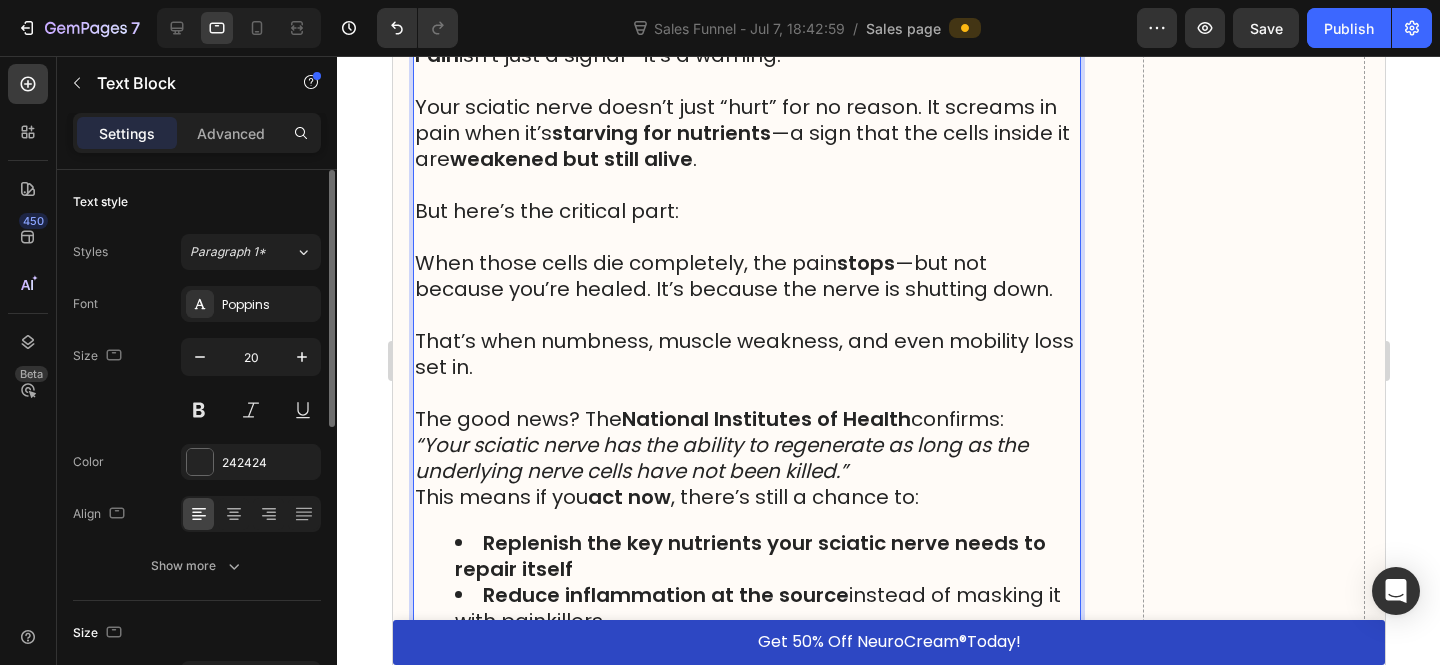 scroll, scrollTop: 7923, scrollLeft: 0, axis: vertical 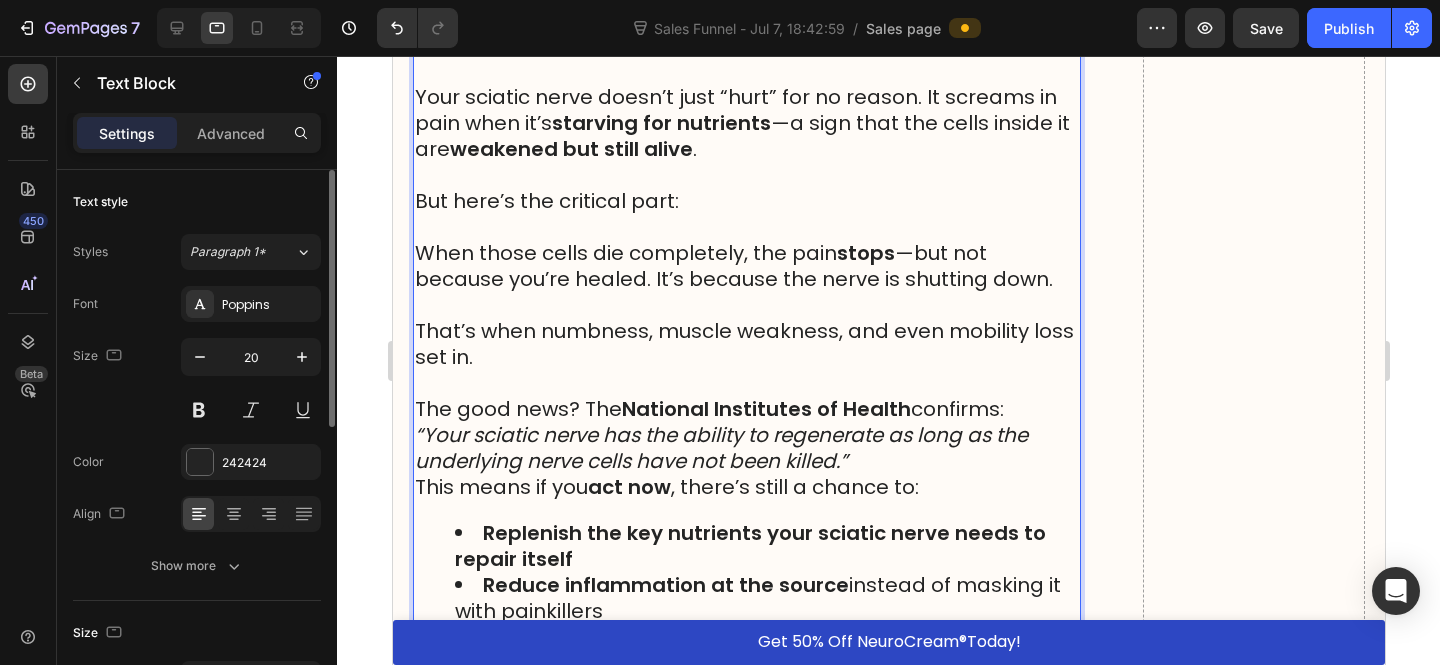 click on "“Your sciatic nerve has the ability to regenerate as long as the underlying nerve cells have not been killed.”" at bounding box center (720, 448) 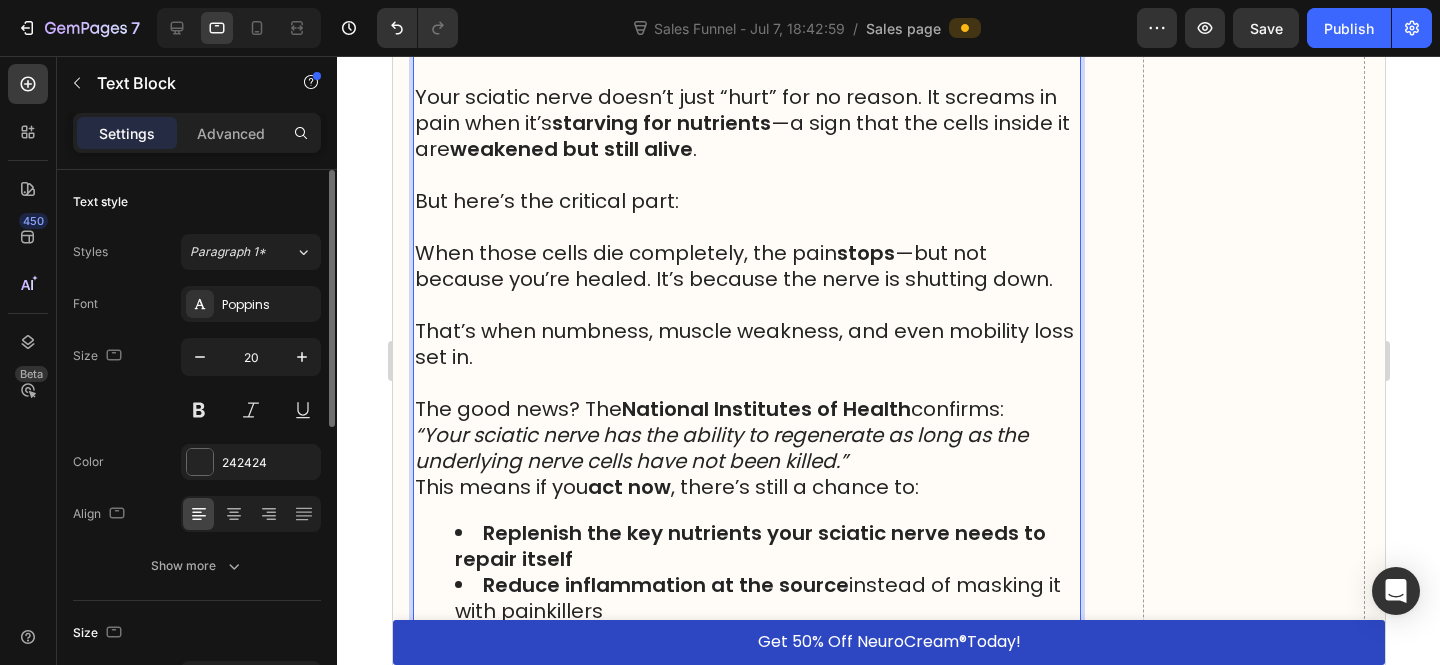 click on "The good news? The  National Institutes of Health  confirms:" at bounding box center [746, 409] 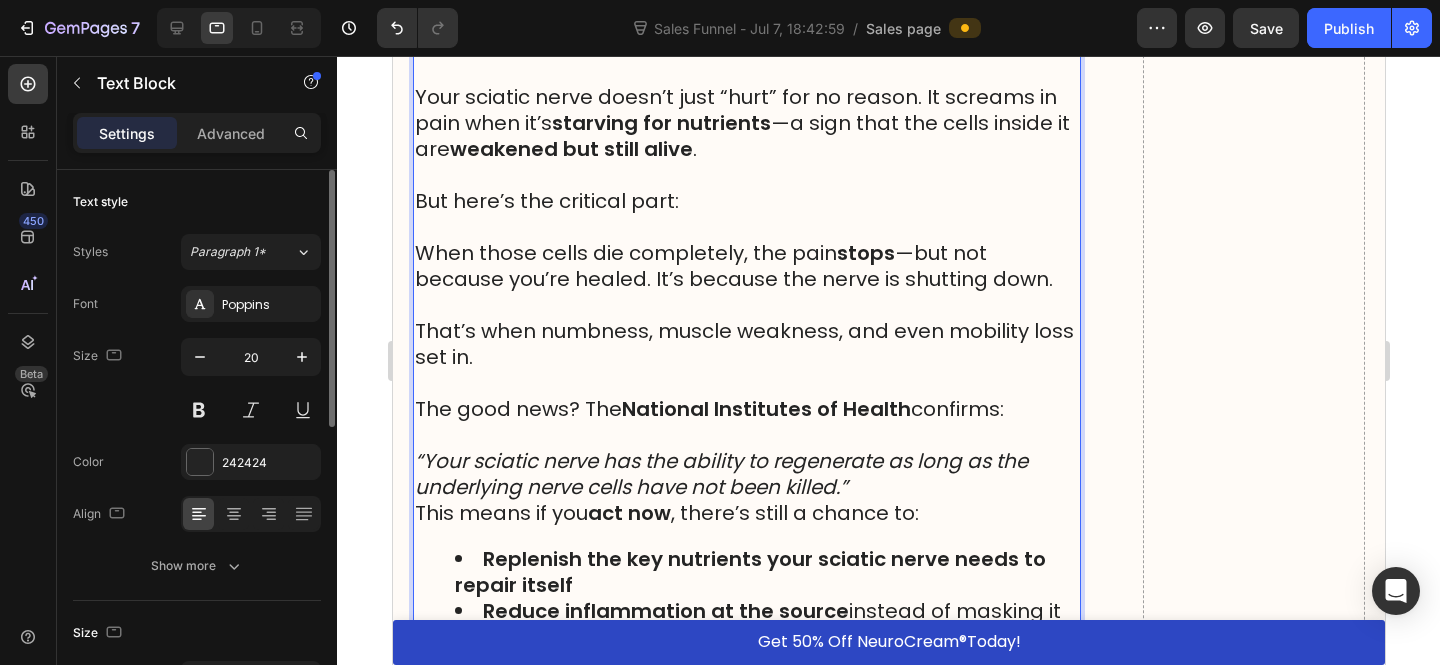 click on "“Your sciatic nerve has the ability to regenerate as long as the underlying nerve cells have not been killed.”" at bounding box center [746, 474] 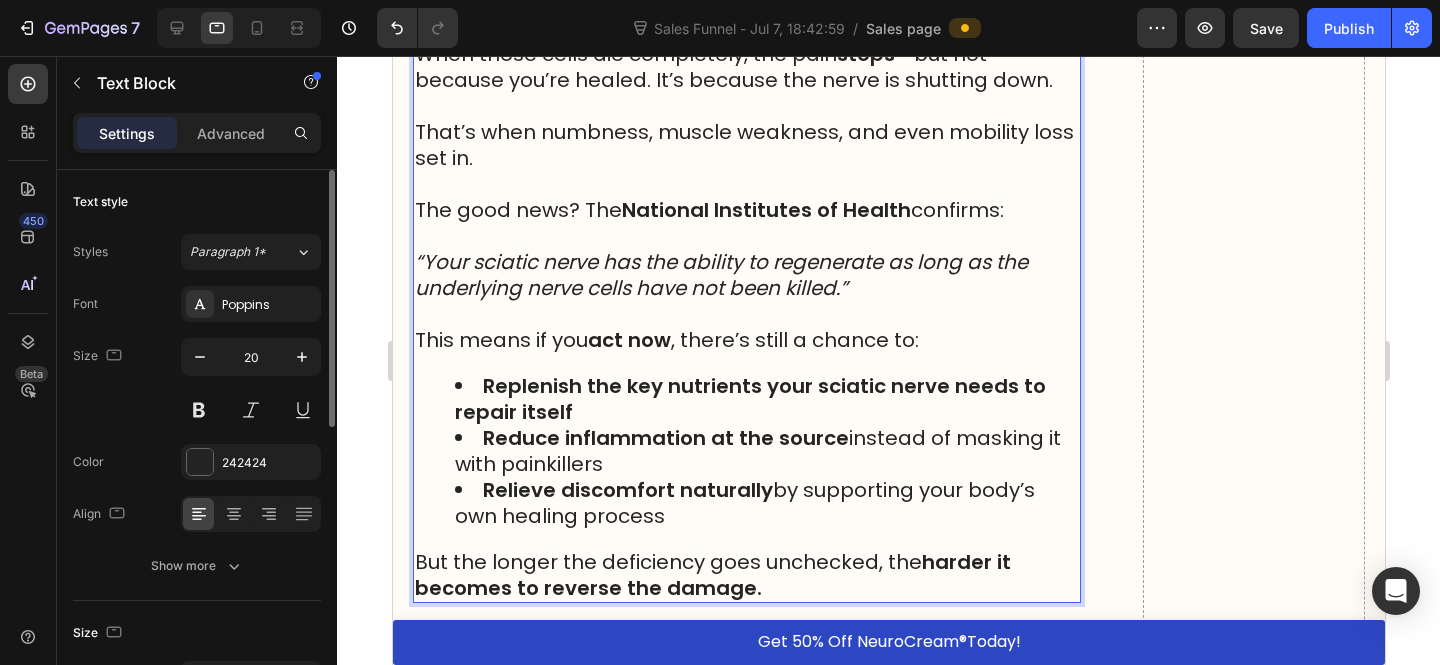 click on "Replenish the key nutrients your sciatic nerve needs to repair itself" at bounding box center [766, 399] 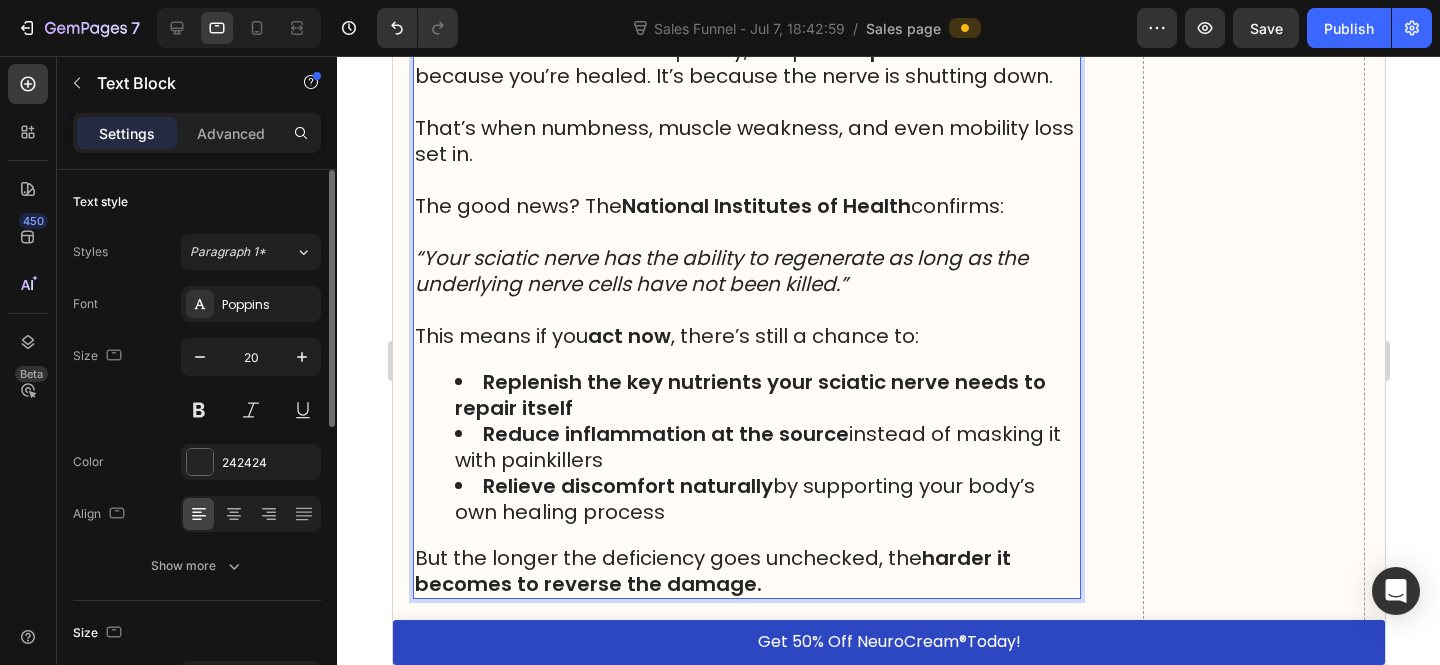 scroll, scrollTop: 8126, scrollLeft: 0, axis: vertical 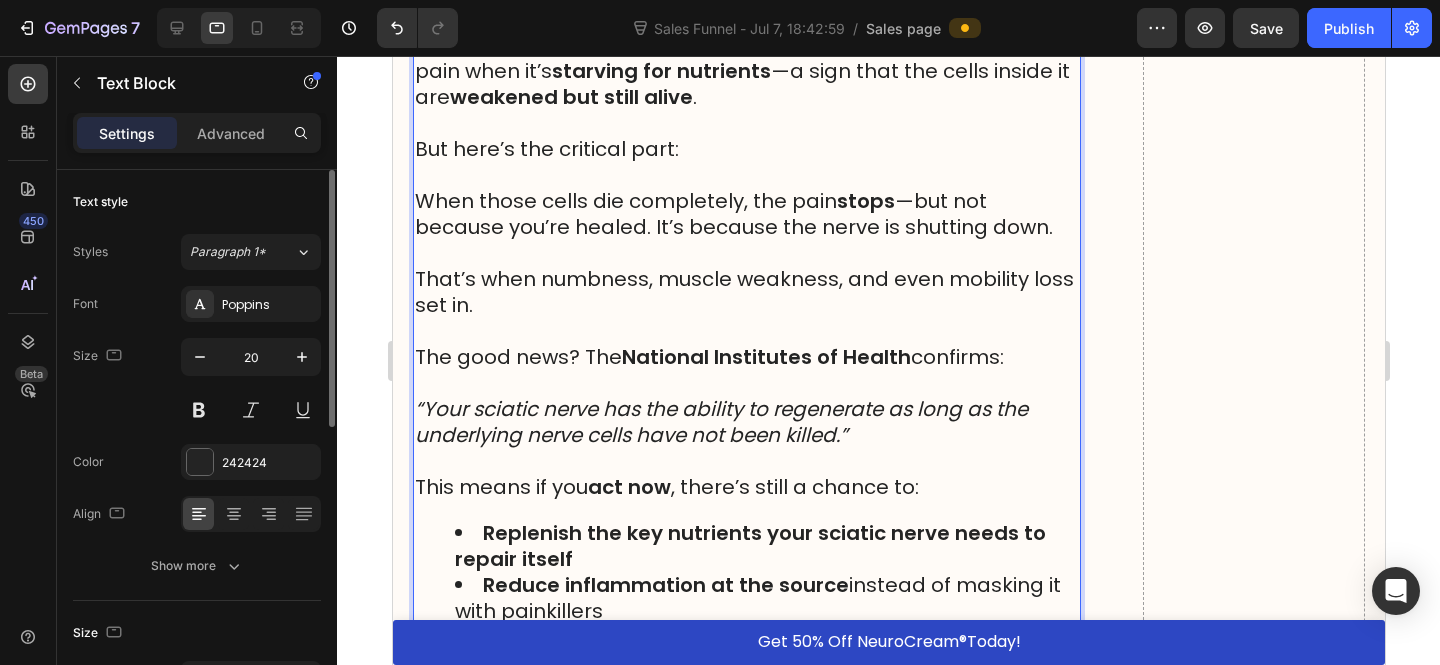 click at bounding box center [746, 383] 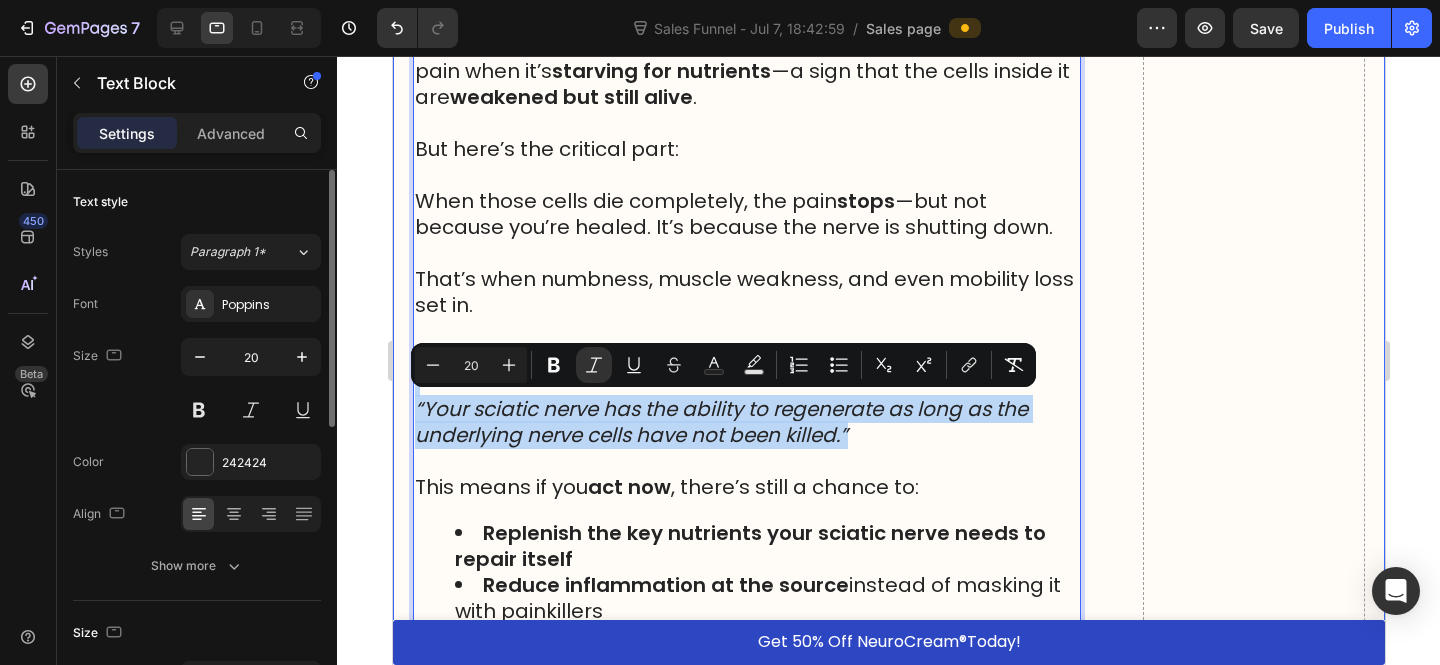 drag, startPoint x: 873, startPoint y: 431, endPoint x: 396, endPoint y: 391, distance: 478.67422 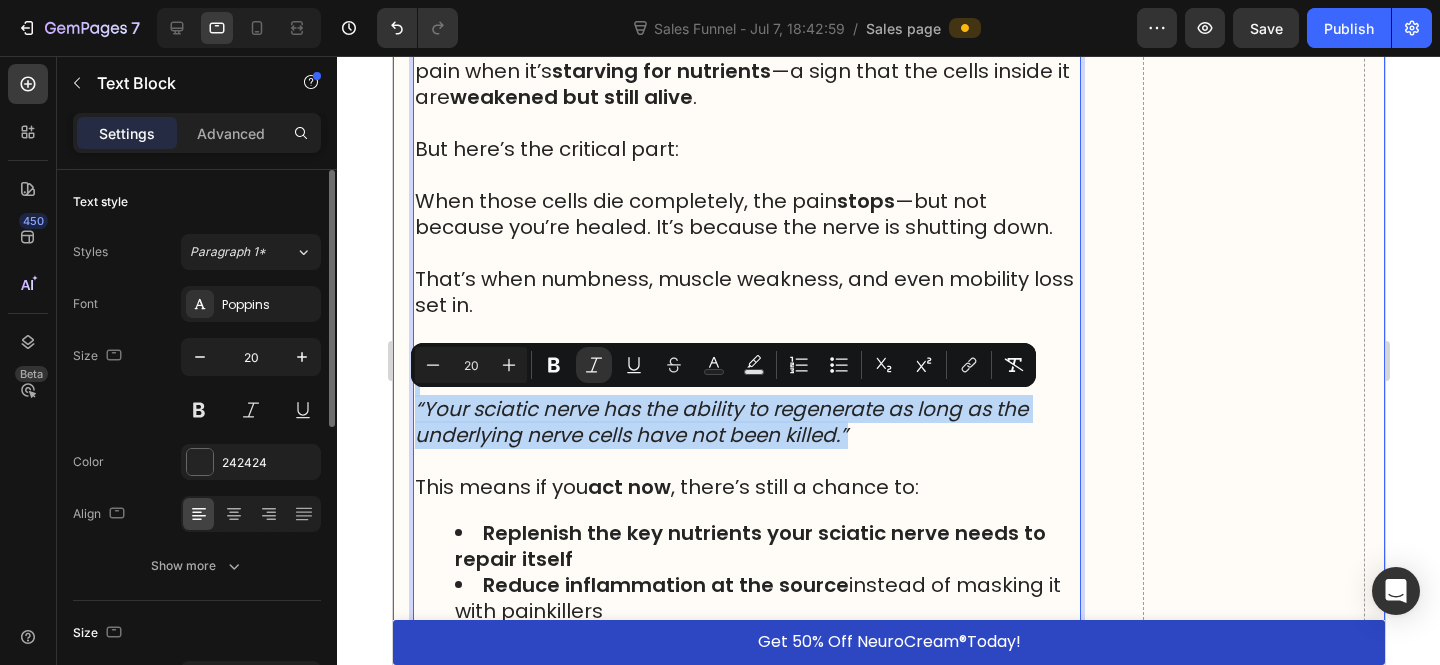 click on "HOME  >  HEALTH  >  SCIATICA RELIEF Heading ⁠⁠⁠⁠⁠⁠⁠ Top MD Warns: Sciatic Nerve Pain? Check Your Cupboard for This 1 Vitamin (You Might Already Have It) Heading Image The first signs of sciatic nerve decay may surprise you Most people don't know this, but the real reason behind searing sciatic nerve pain has less to do with a bulging disc or a spine disorder than we first thought. Nearly 90% of adults 50 years of age or older have bulging discs or disc degeneration,  but absolutely NO pain symptoms. So what is causing my sciatic nerve to hurt then? That’s when I stumbled upon the groundbreaking work of Nobel Prize-winning neuroscientist Dr. Michael Harrison… And what he discovered changed everything. And before long, I discovered a man who seemed to have the answer. Text Block ⁠⁠⁠⁠⁠⁠⁠ Dr. Michael Harrison's Breakthrough-And the Shocking Truth About Sciatic Nerve Pain Heading Dr. Michael Harrison   wasn’t just another spinal specialist - he was a pioneer in neuroscience. . :" at bounding box center [888, -2466] 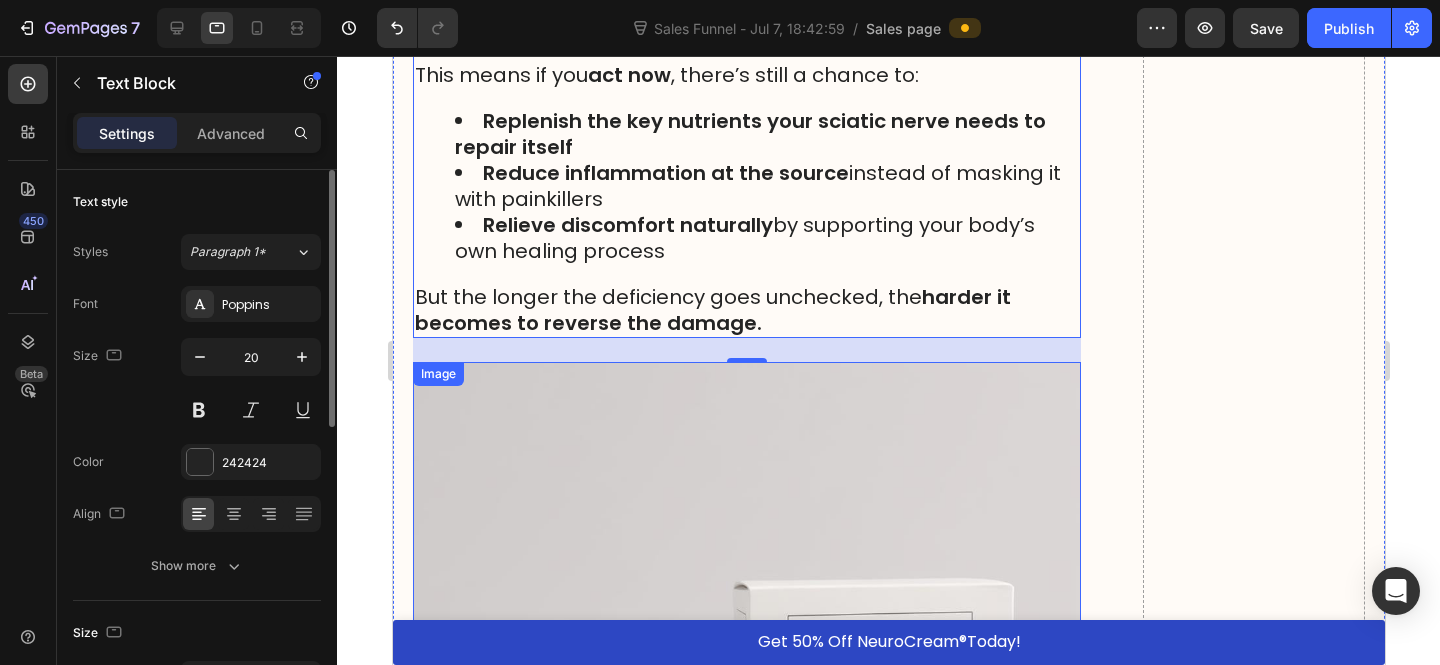 scroll, scrollTop: 7990, scrollLeft: 0, axis: vertical 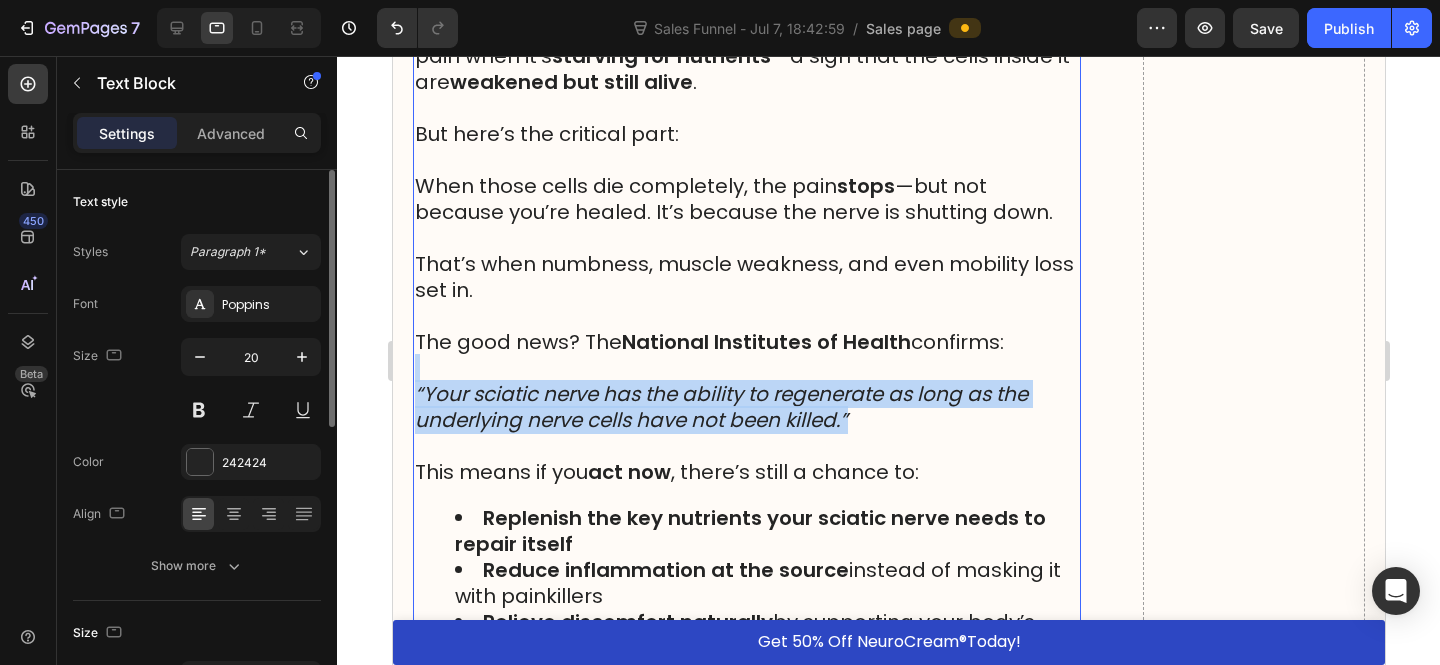 click on "“Your sciatic nerve has the ability to regenerate as long as the underlying nerve cells have not been killed.”" at bounding box center (720, 407) 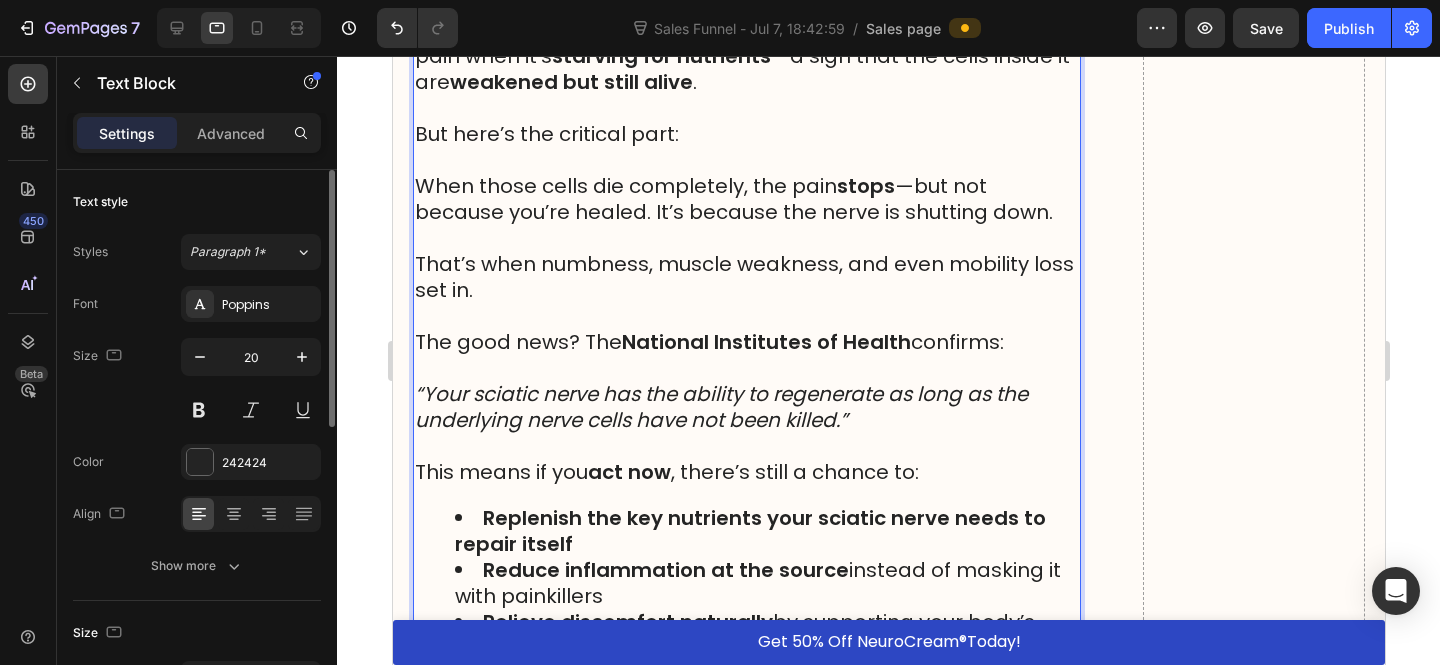 click on "“Your sciatic nerve has the ability to regenerate as long as the underlying nerve cells have not been killed.”" at bounding box center [746, 407] 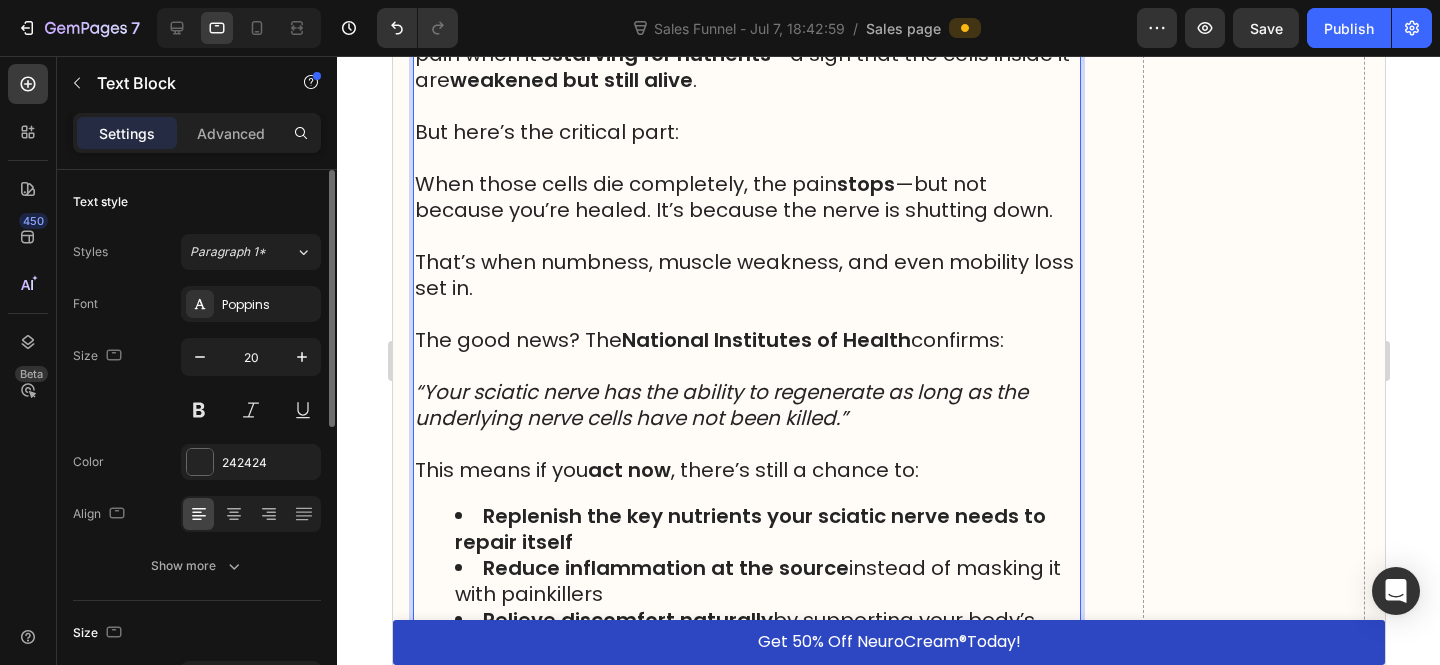 scroll, scrollTop: 7994, scrollLeft: 0, axis: vertical 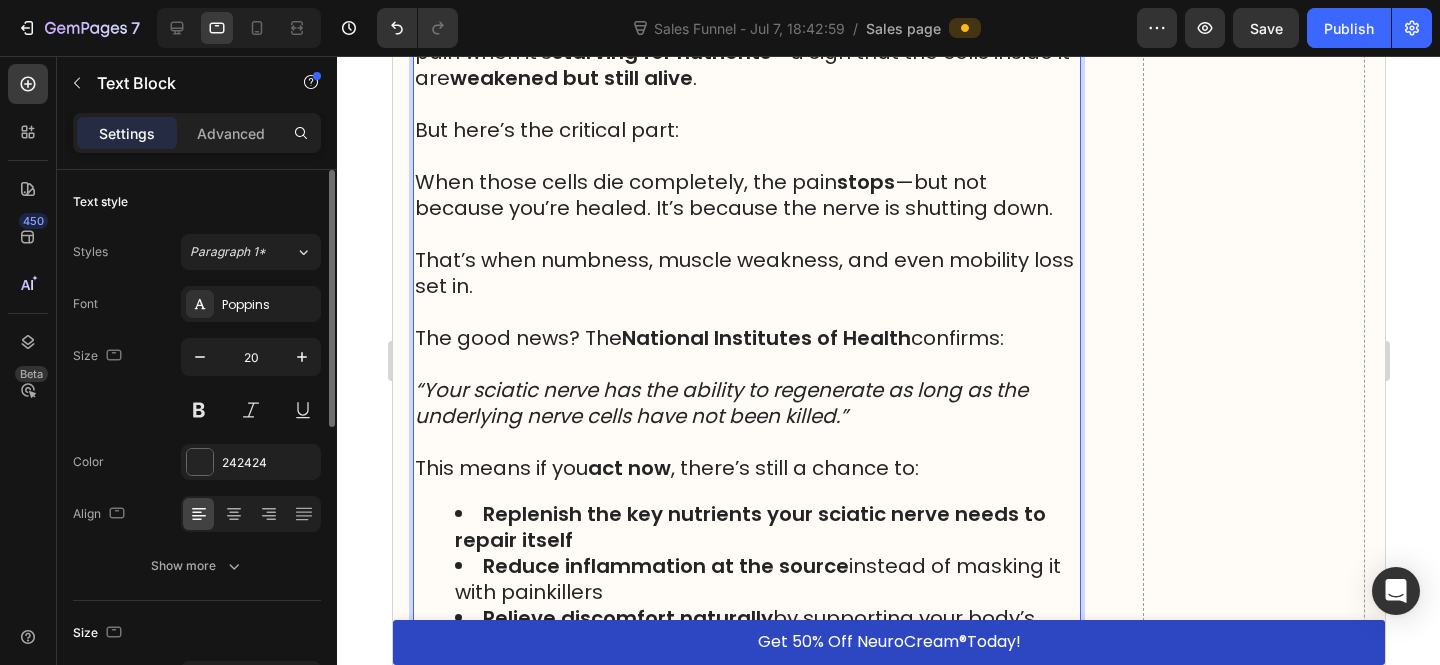 click on "That’s when numbness, muscle weakness, and even mobility loss set in." at bounding box center [746, 273] 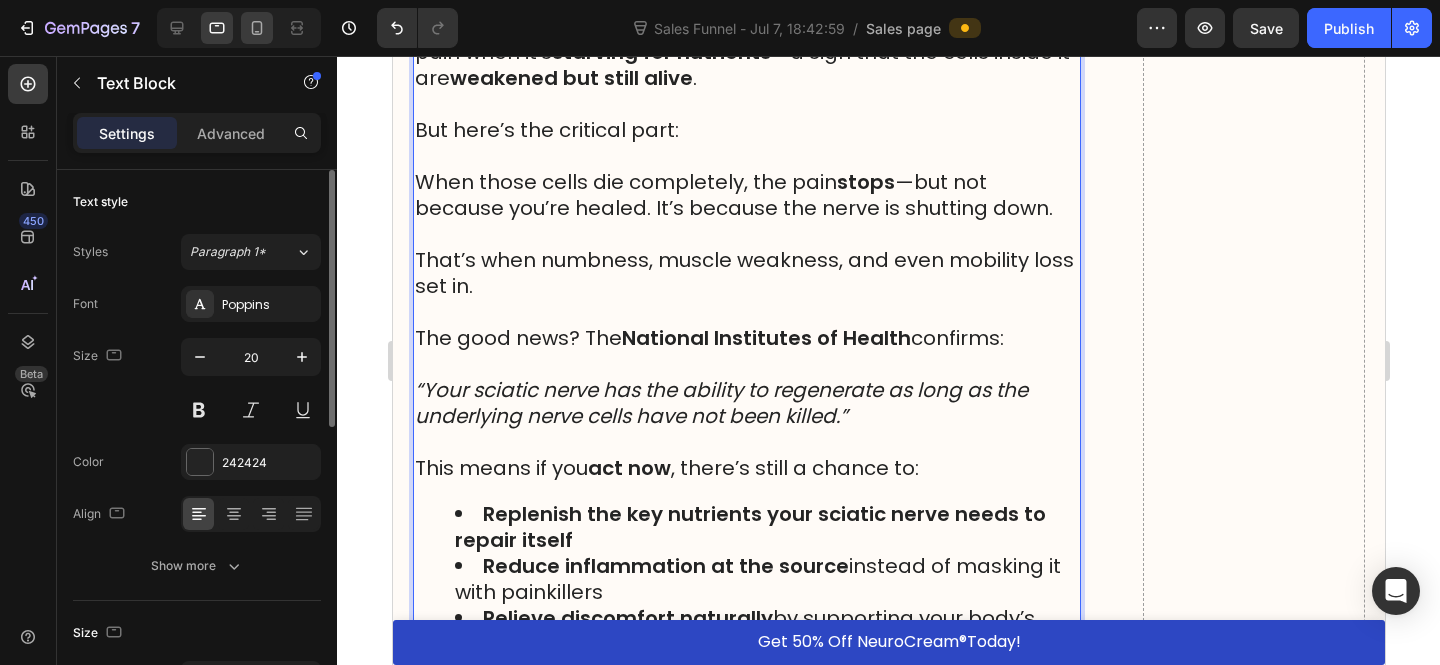 click 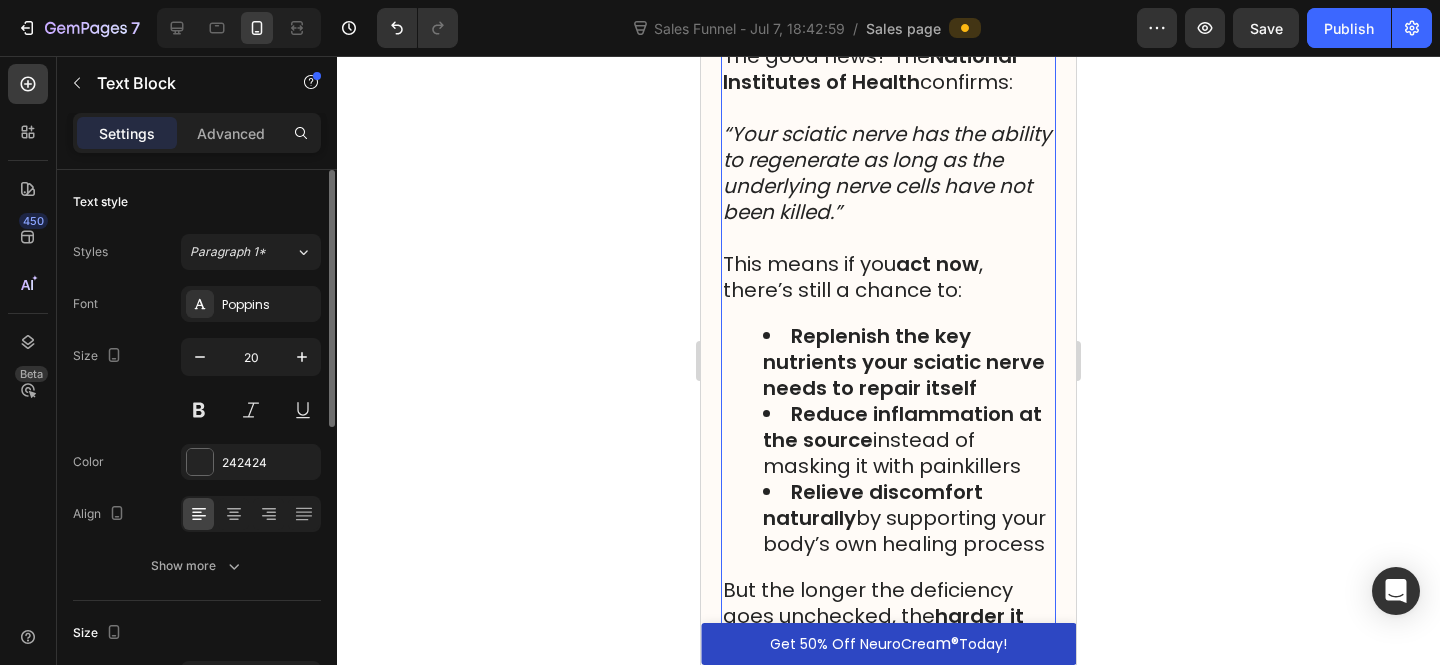 scroll, scrollTop: 11600, scrollLeft: 0, axis: vertical 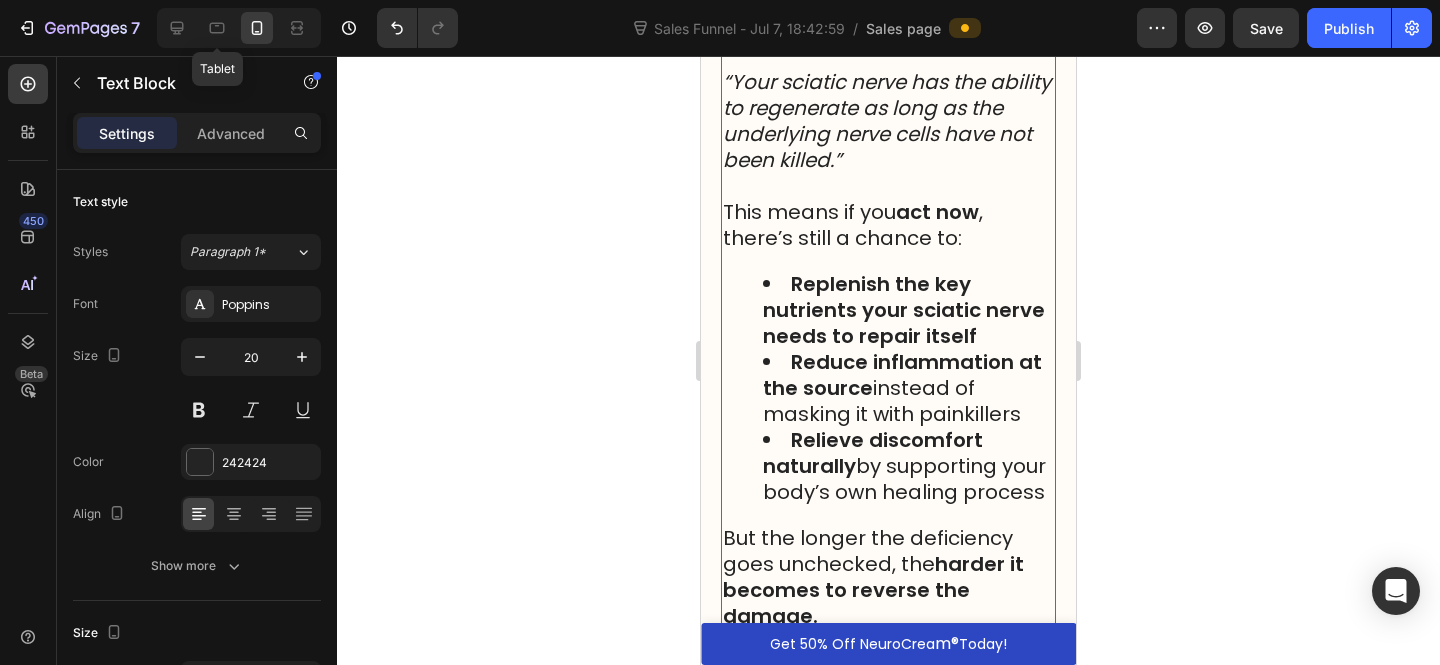 click 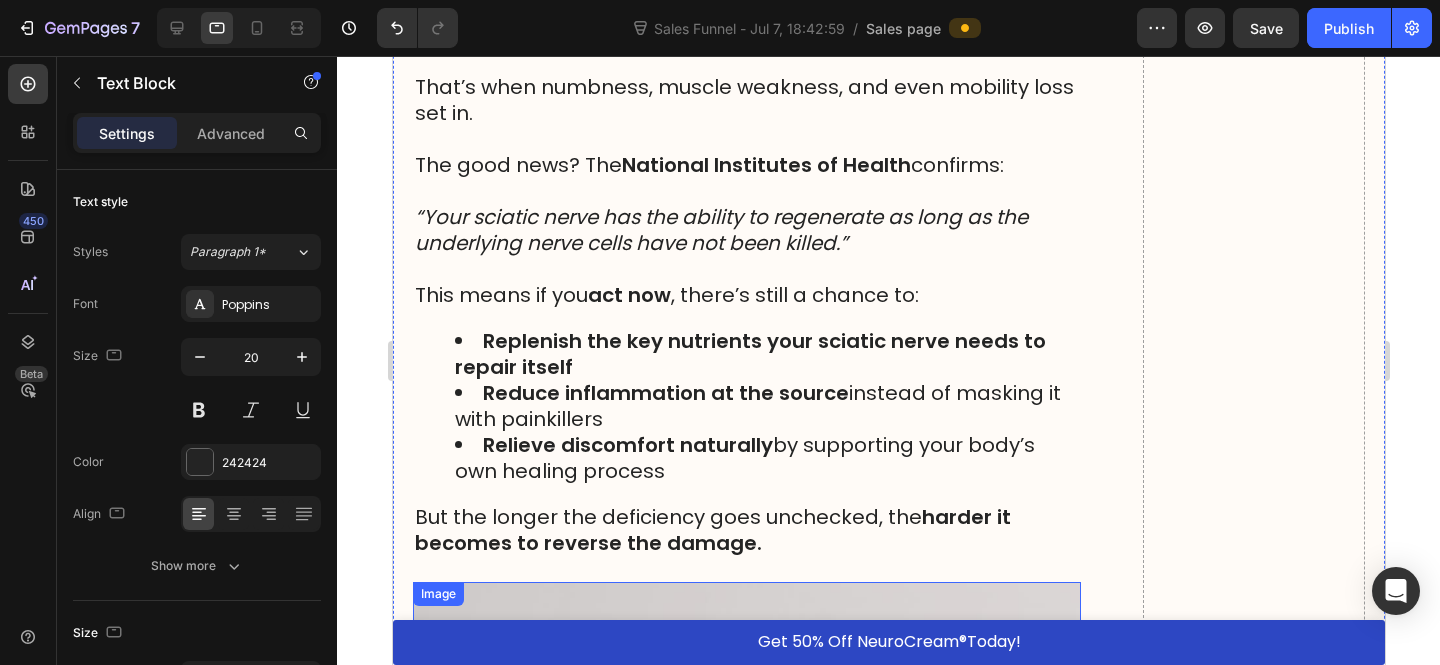 scroll, scrollTop: 7979, scrollLeft: 0, axis: vertical 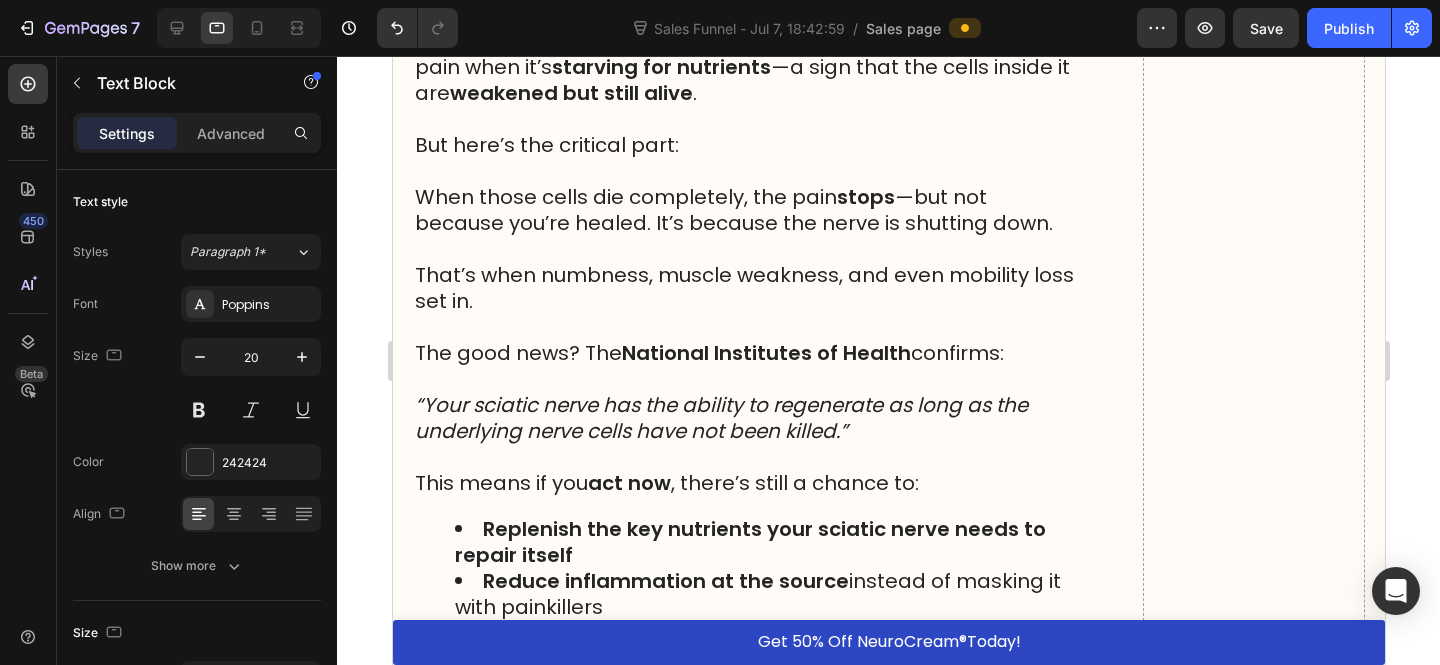 click at bounding box center [746, 379] 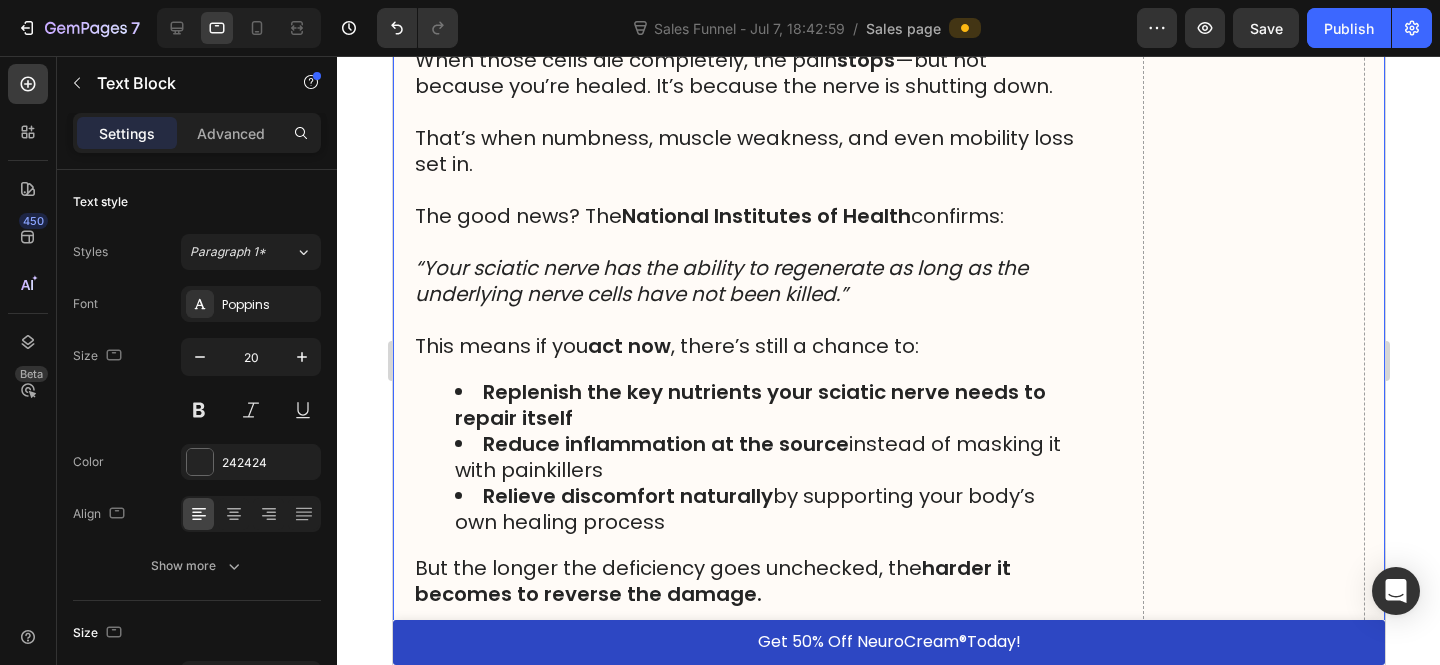 scroll, scrollTop: 8118, scrollLeft: 0, axis: vertical 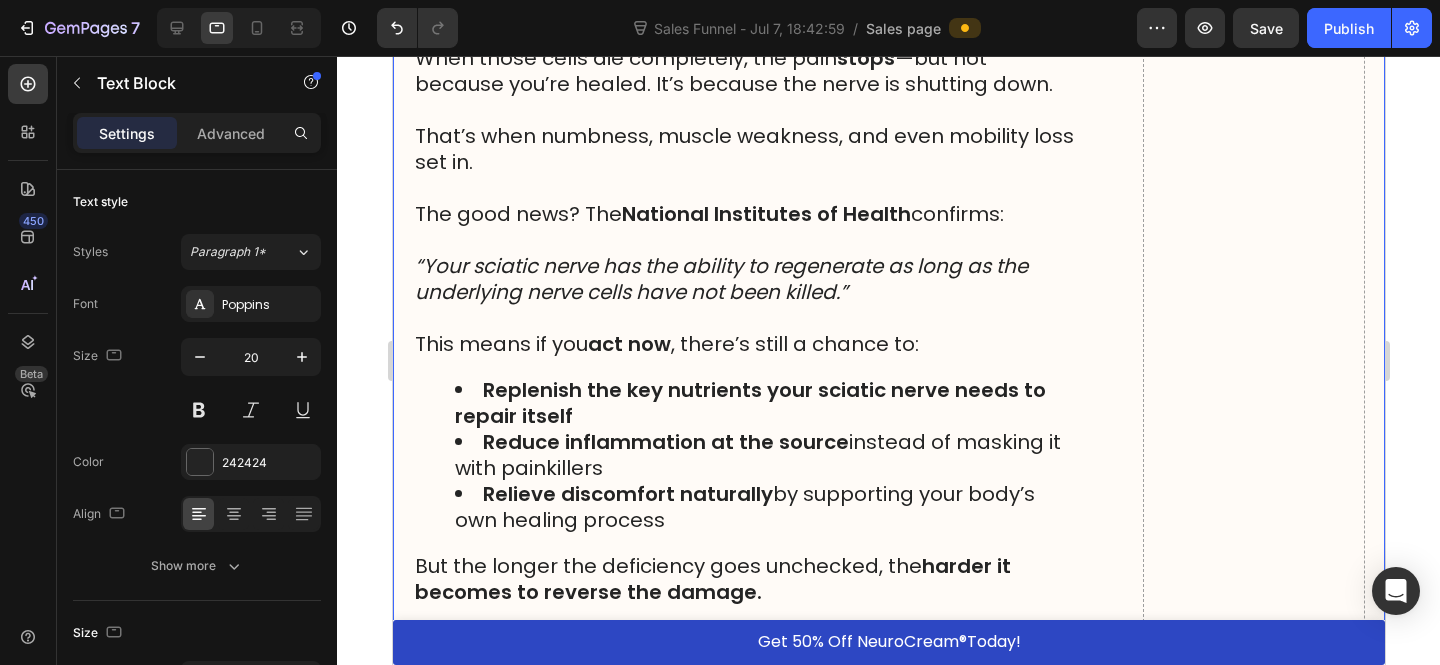 click on "Drop element here" at bounding box center [1253, -2621] 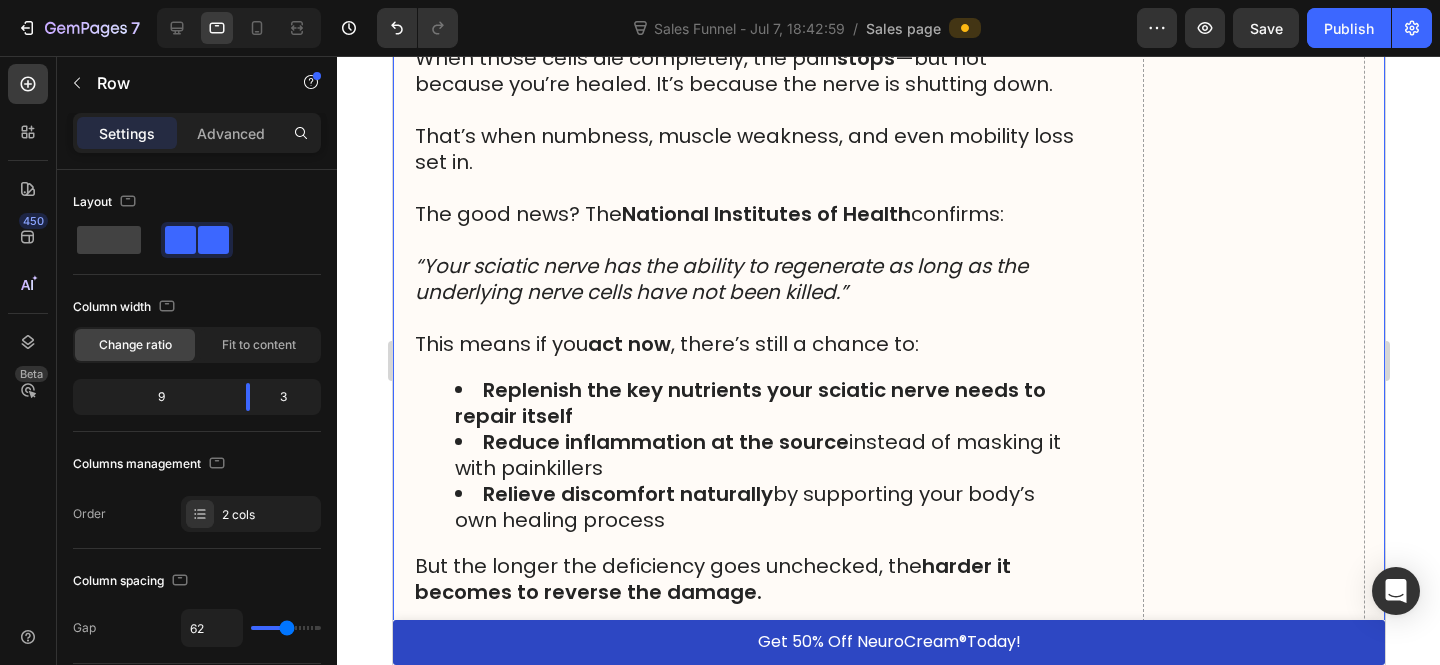 click on "Replenish the key nutrients your sciatic nerve needs to repair itself" at bounding box center [766, 403] 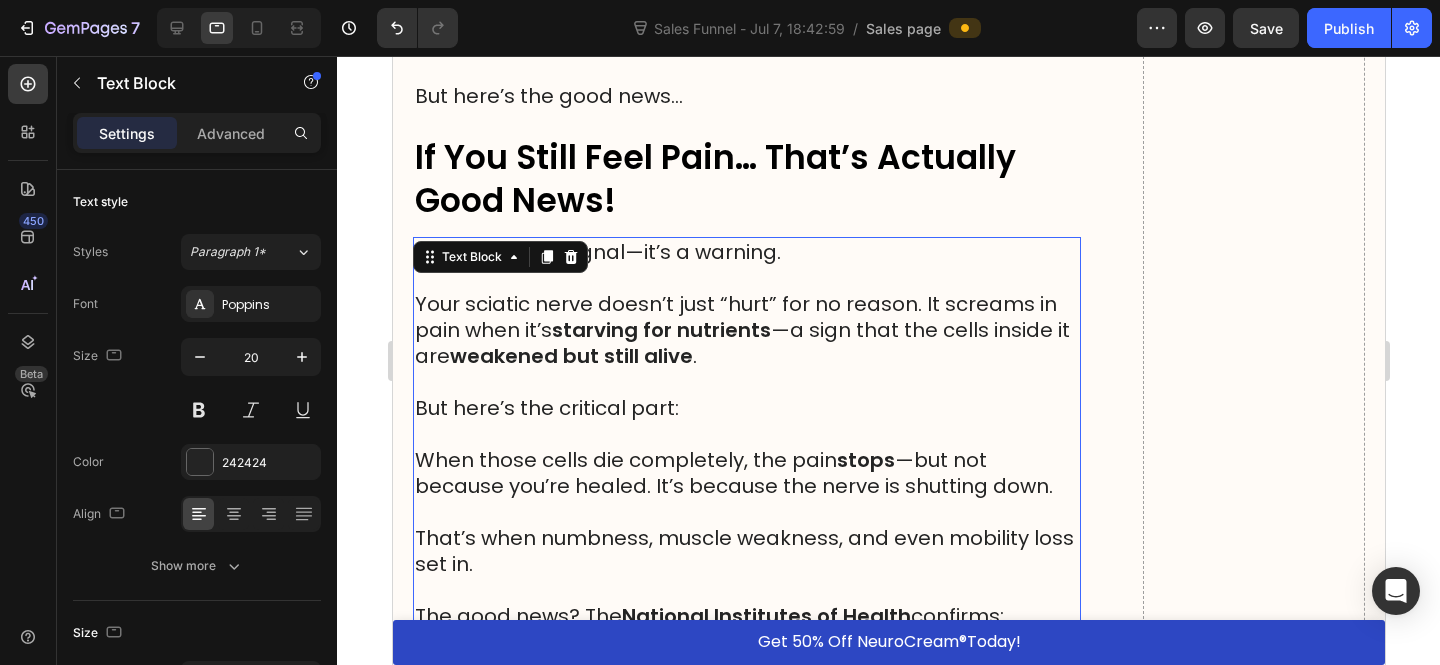 scroll, scrollTop: 7613, scrollLeft: 0, axis: vertical 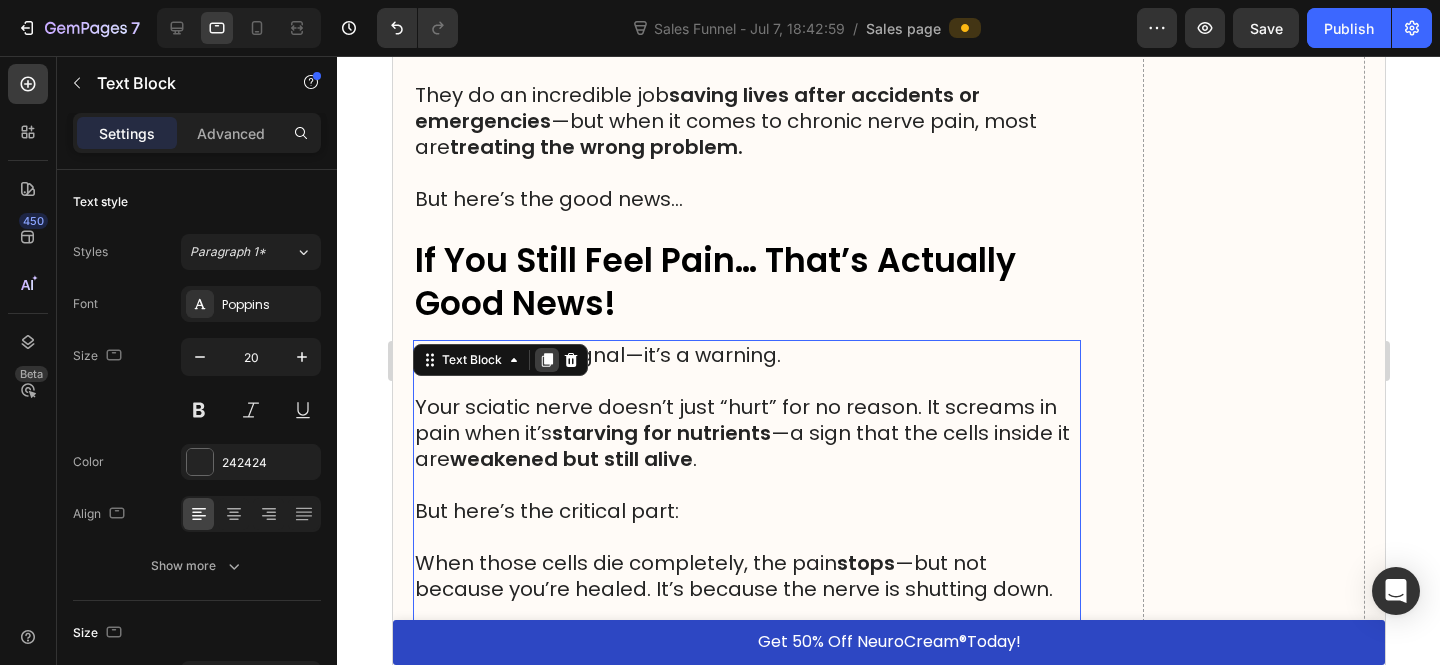 click 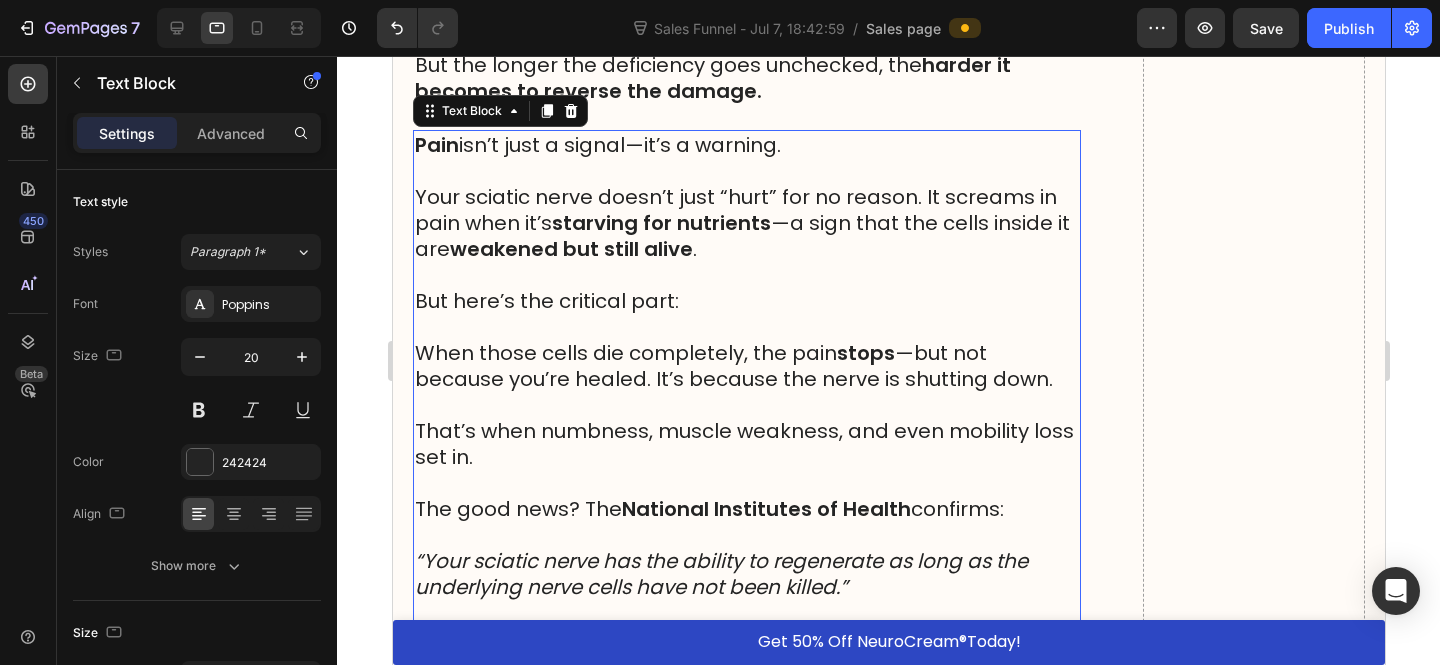 click on "That’s when numbness, muscle weakness, and even mobility loss set in." at bounding box center (746, 444) 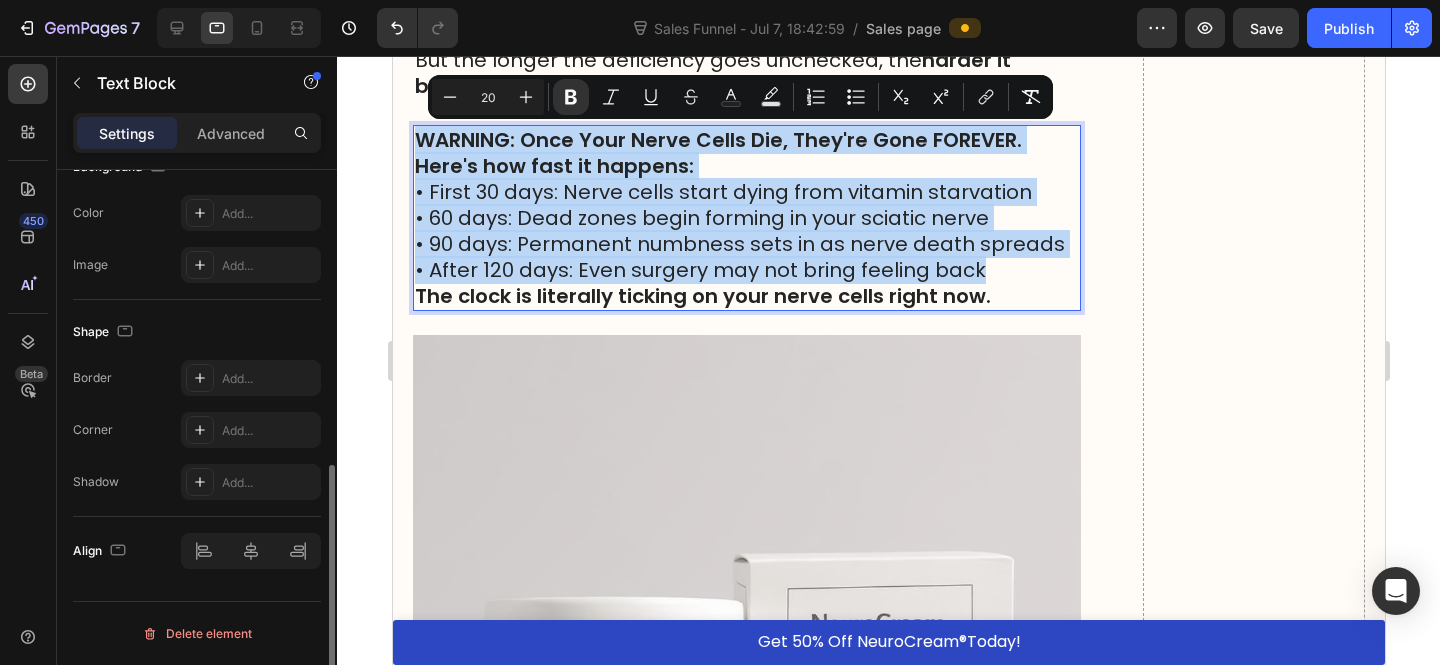 scroll, scrollTop: 609, scrollLeft: 0, axis: vertical 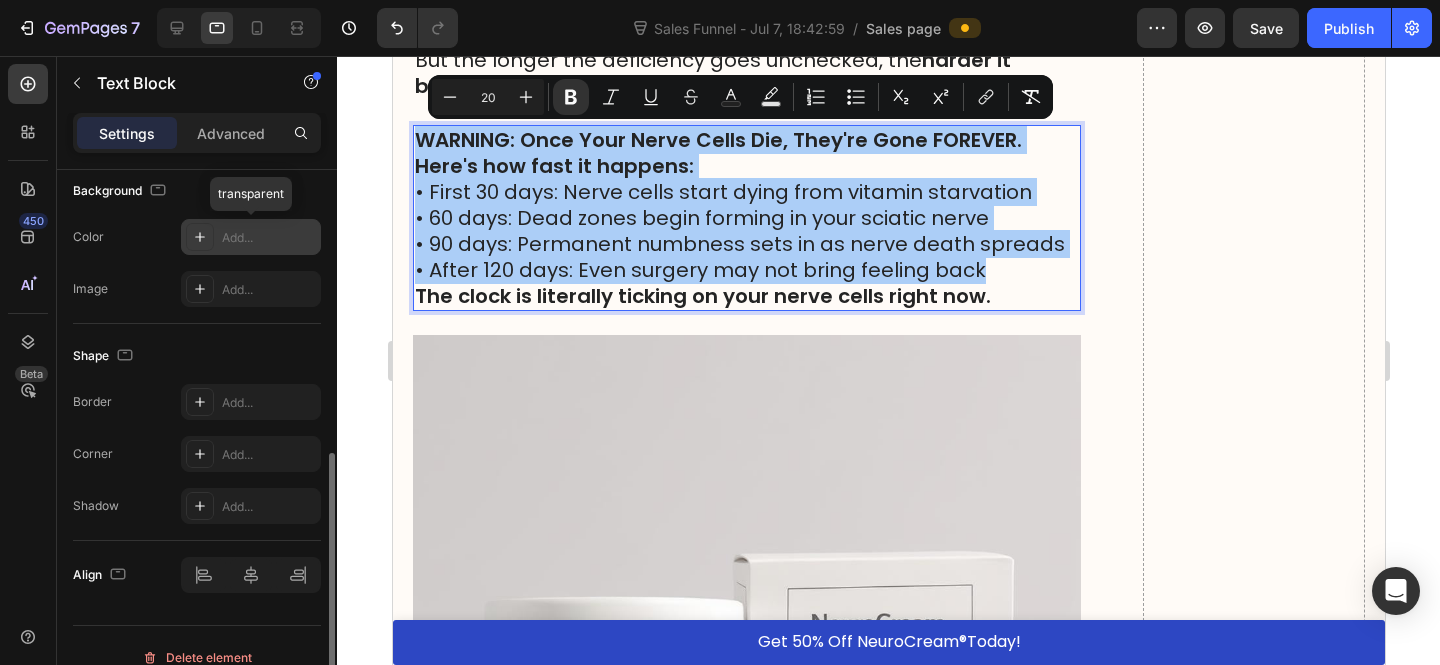 click on "Add..." at bounding box center (269, 238) 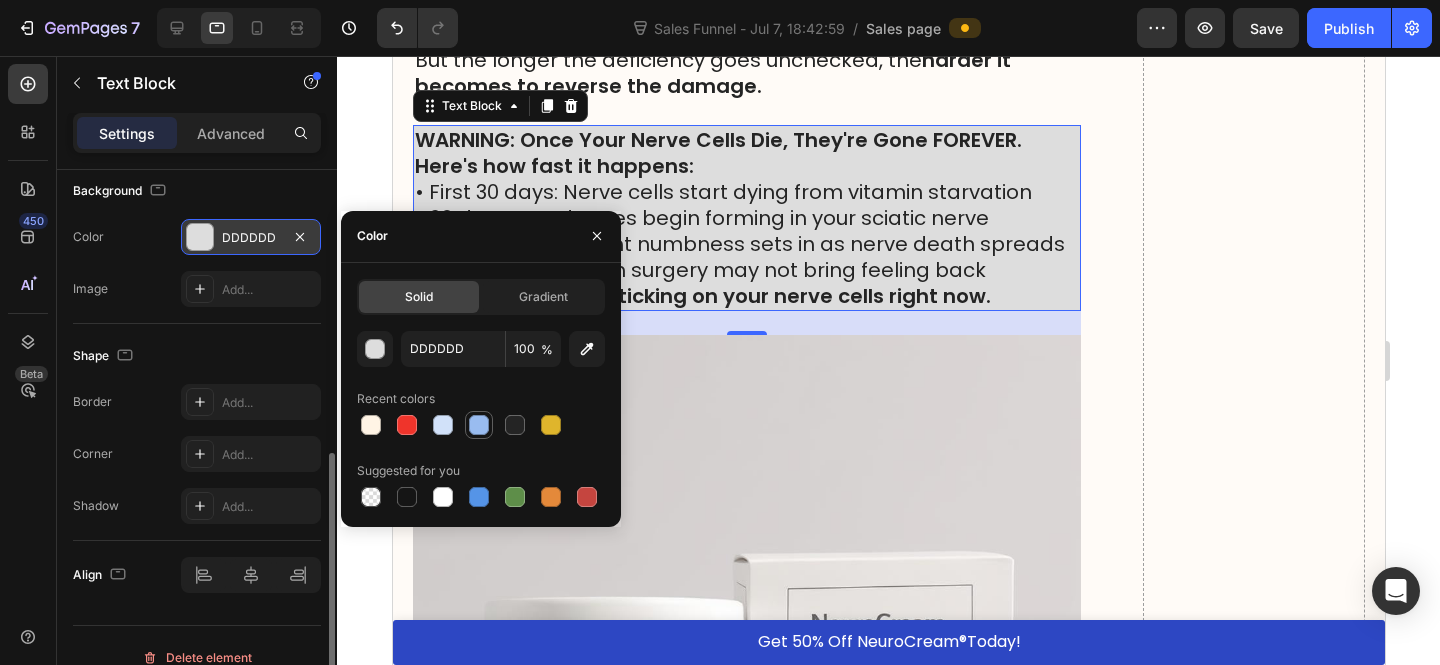 click at bounding box center [479, 425] 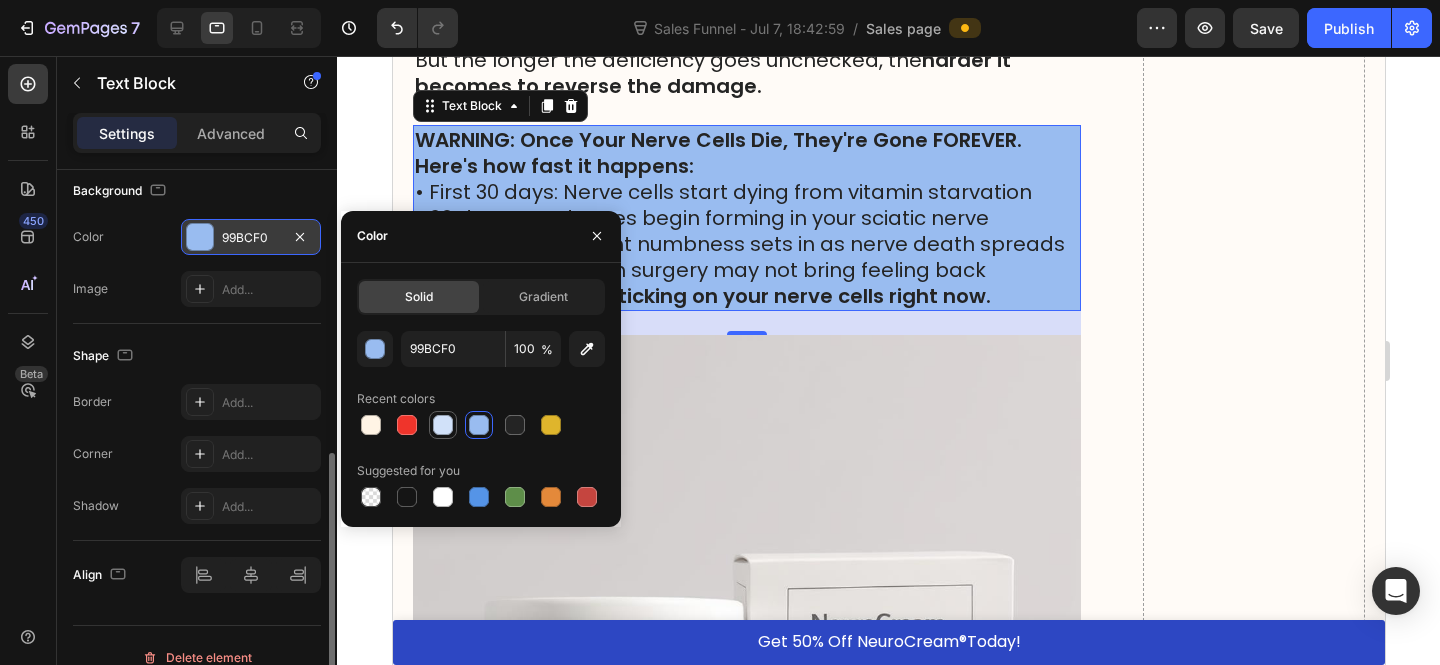 click at bounding box center (443, 425) 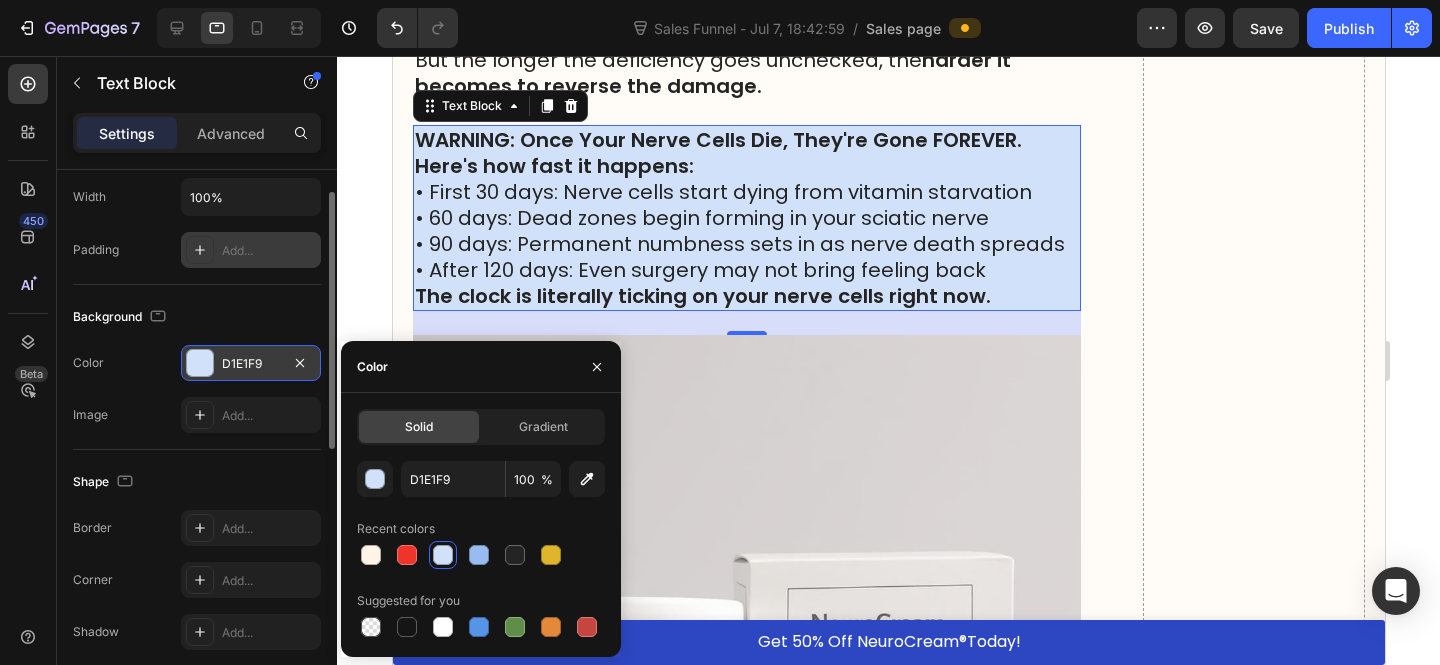 scroll, scrollTop: 345, scrollLeft: 0, axis: vertical 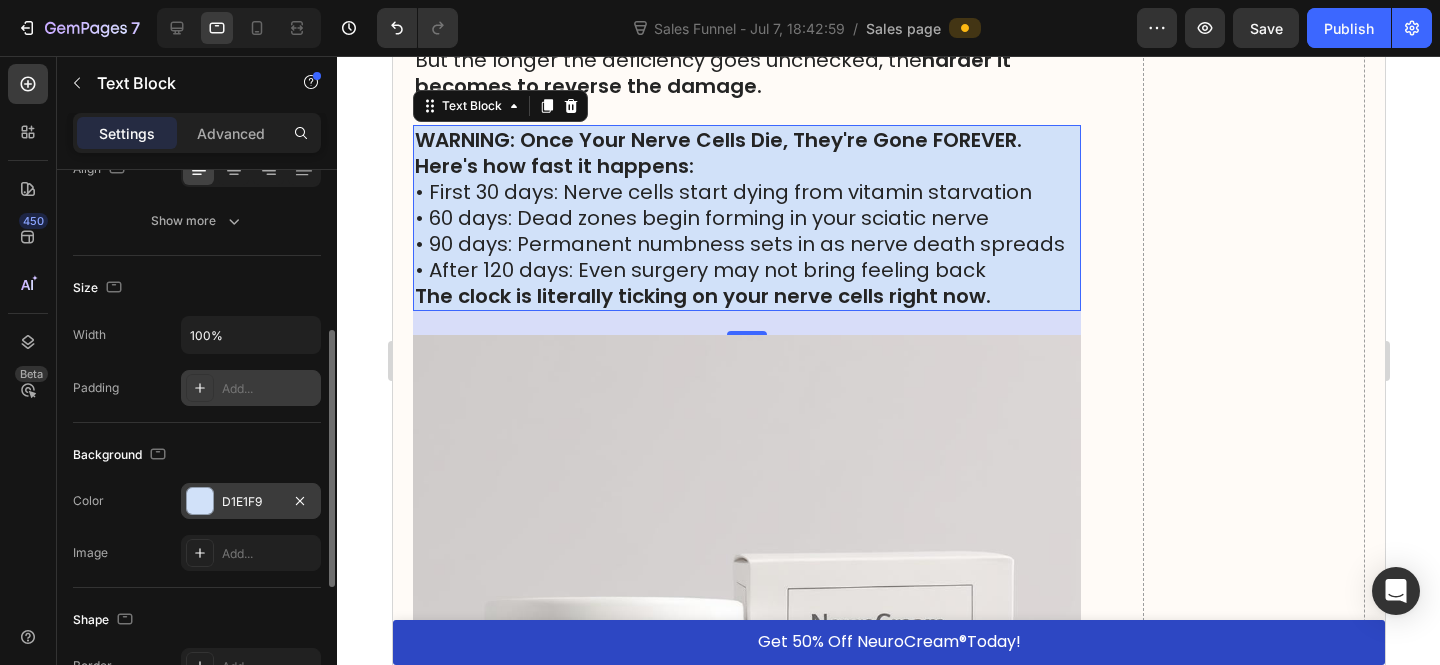 click on "Add..." at bounding box center [269, 389] 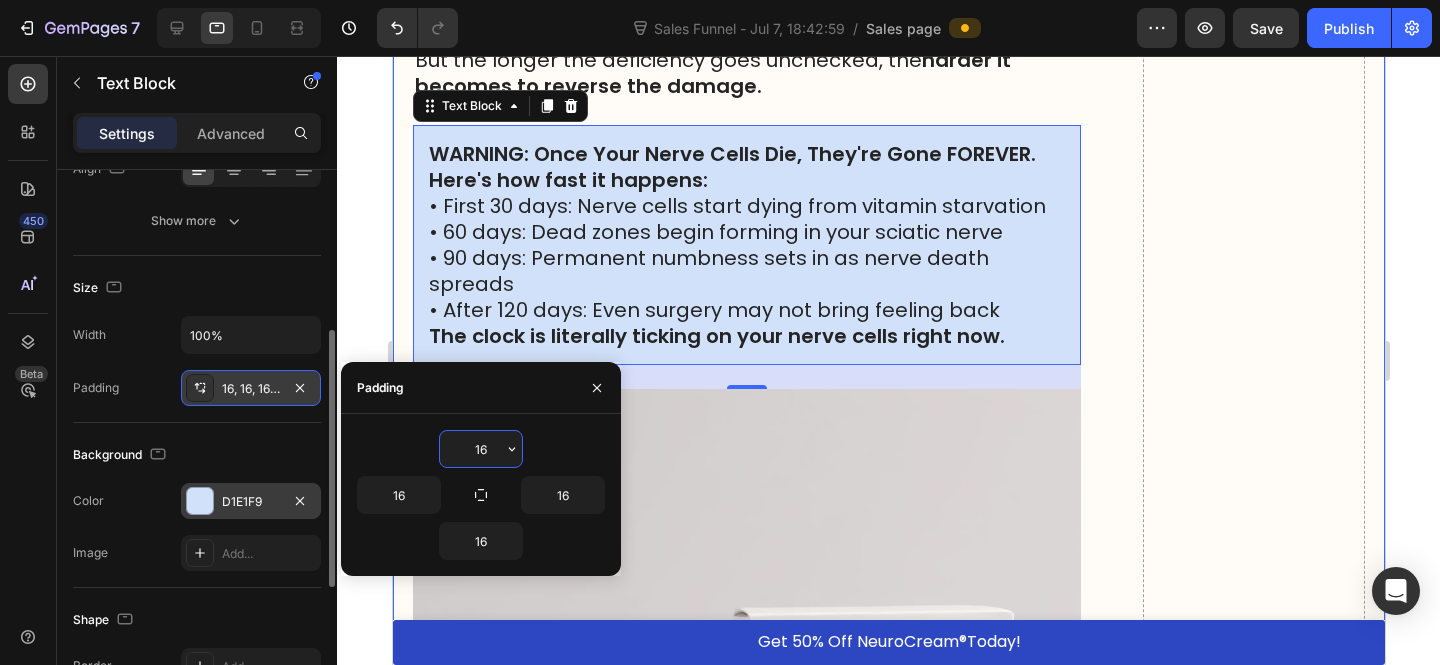 click 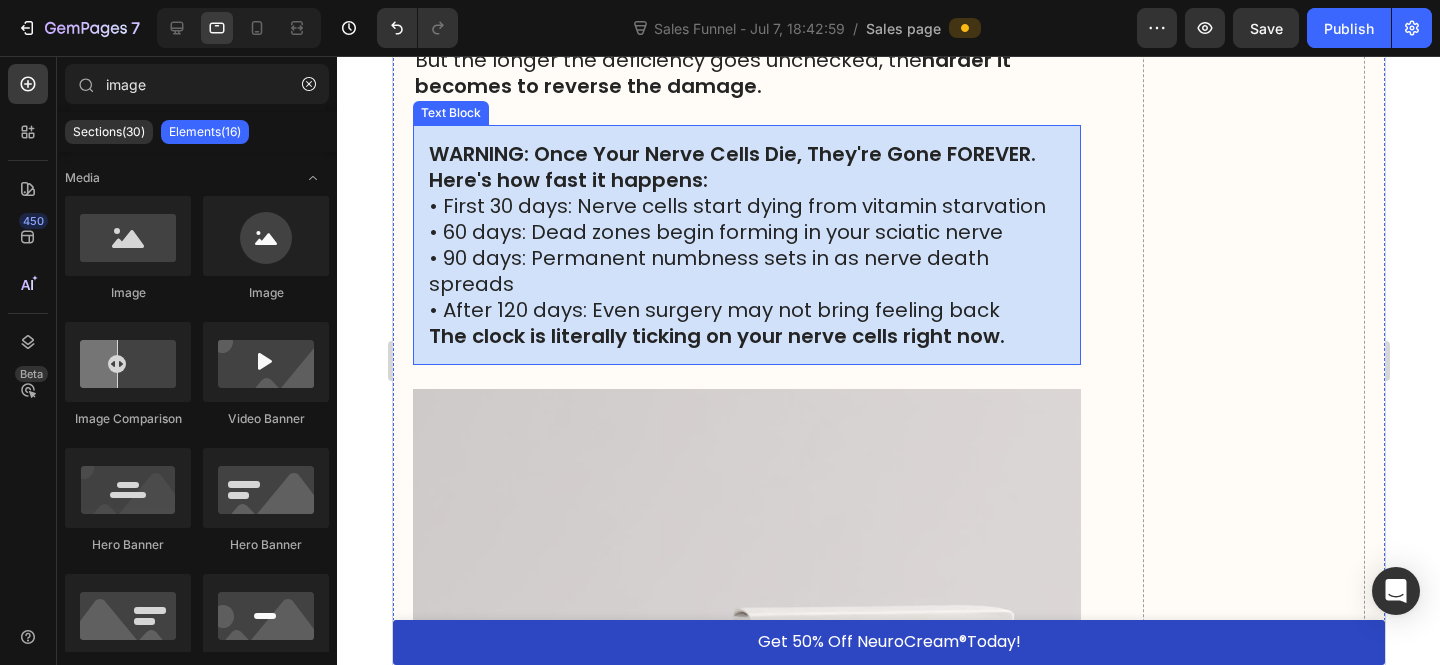 click on "• First 30 days: Nerve cells start dying from vitamin starvation" at bounding box center [746, 206] 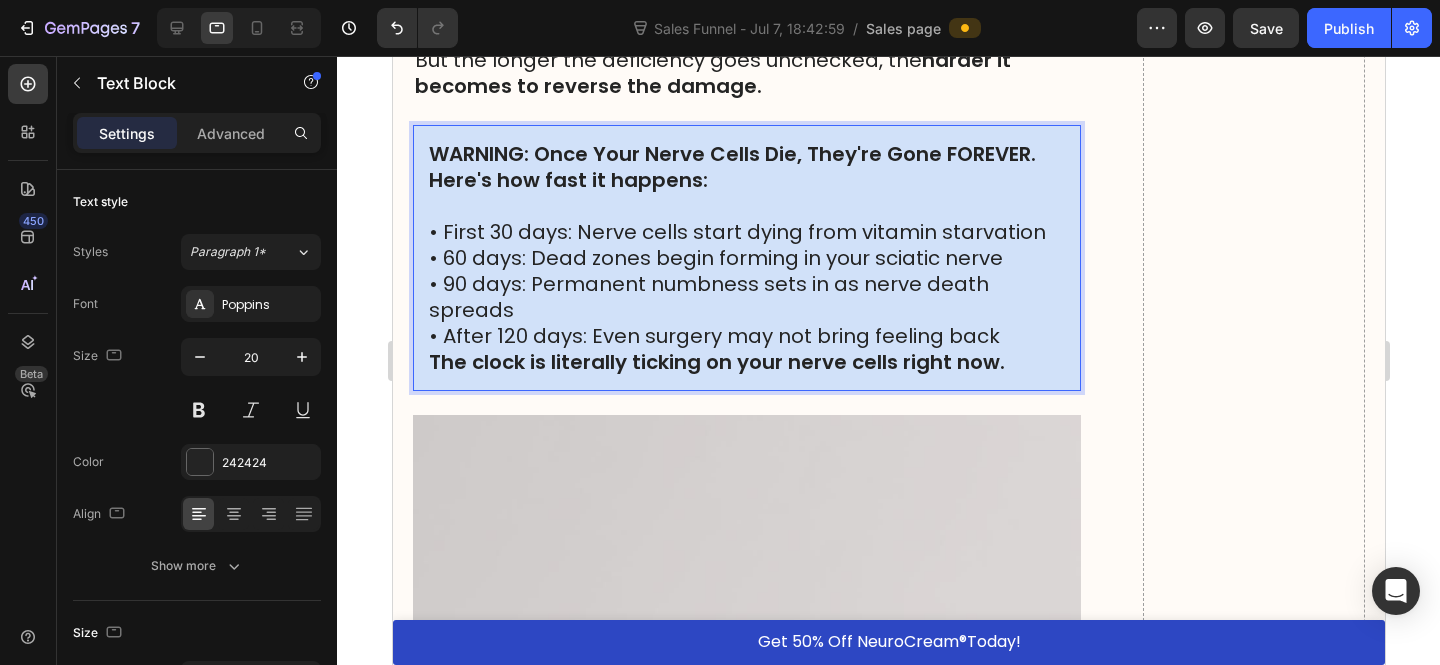 click on "• 60 days: Dead zones begin forming in your sciatic nerve" at bounding box center (746, 258) 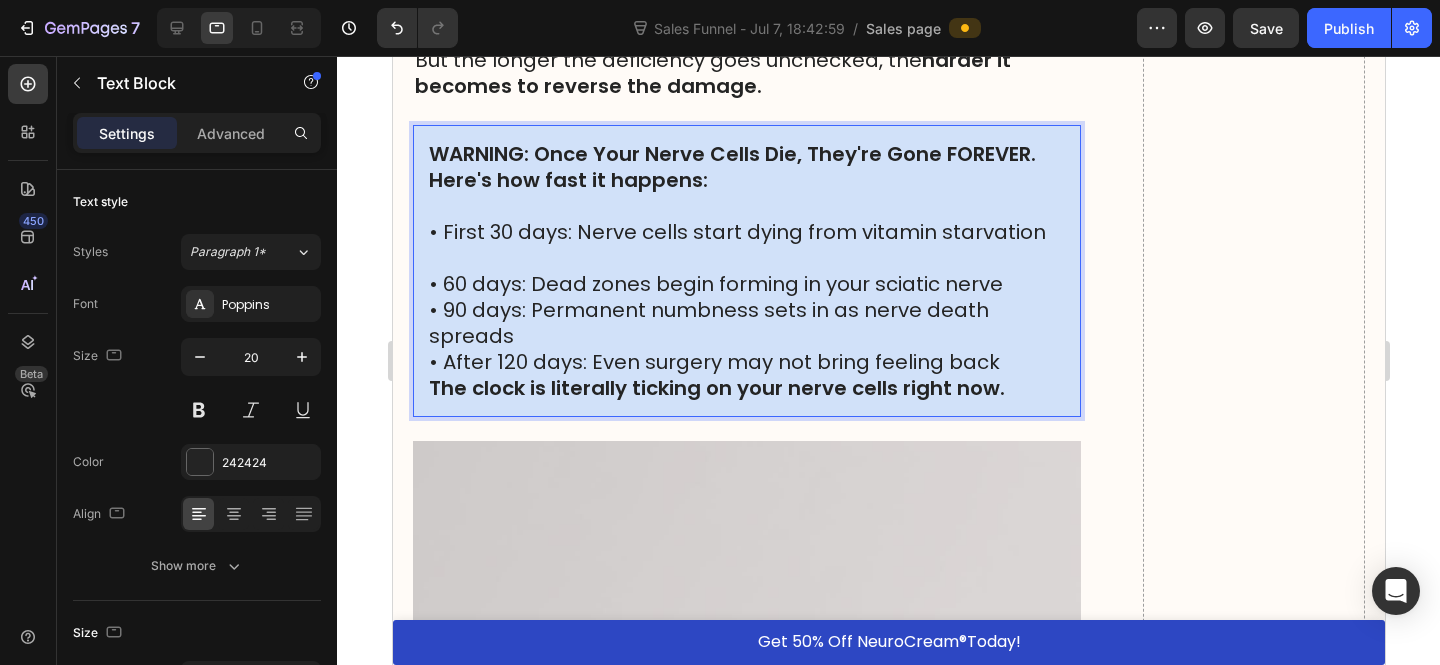 click on "• 60 days: Dead zones begin forming in your sciatic nerve" at bounding box center [746, 284] 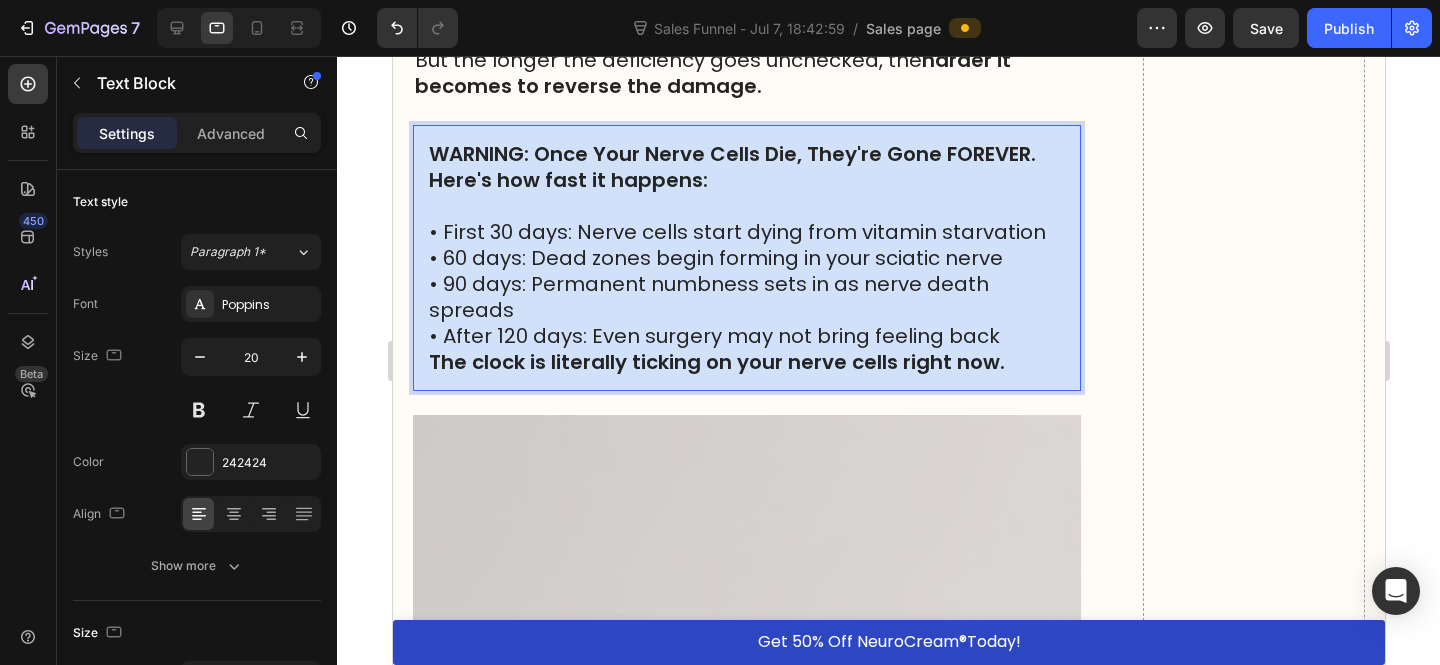 click on "• 90 days: Permanent numbness sets in as nerve death spreads" at bounding box center (746, 297) 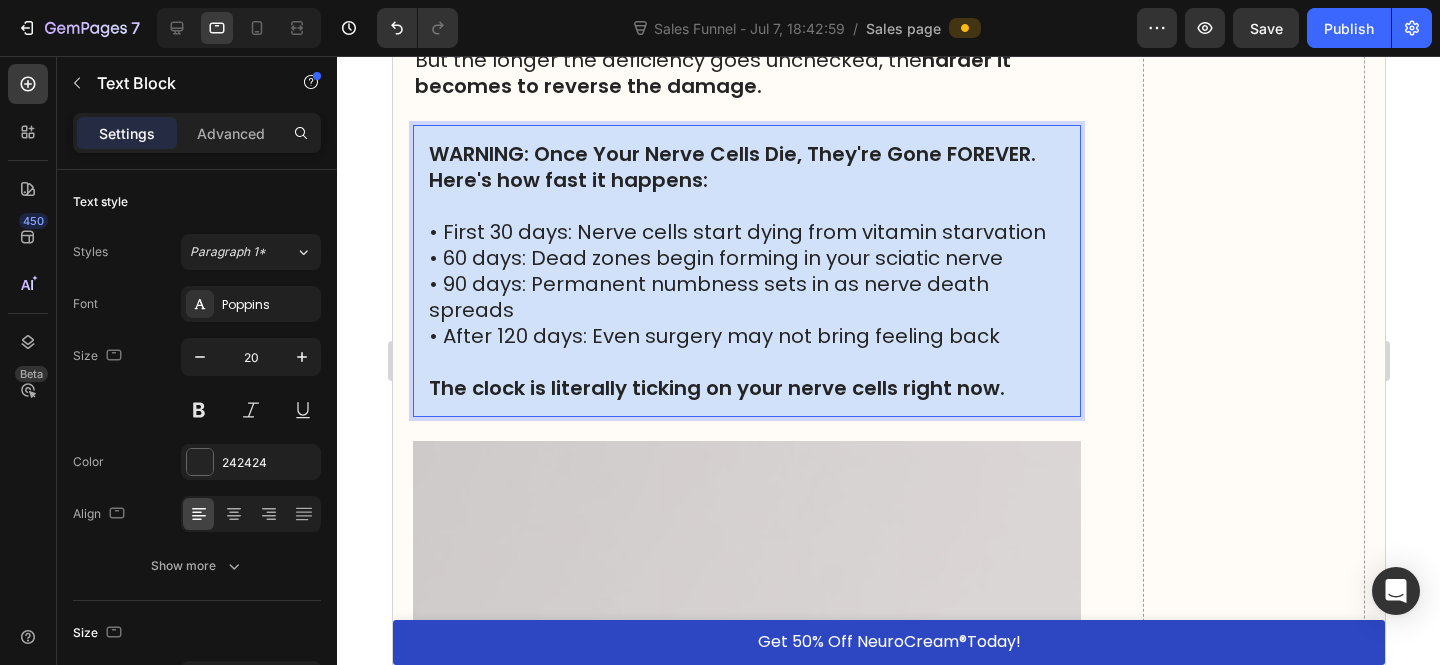 scroll, scrollTop: 8628, scrollLeft: 0, axis: vertical 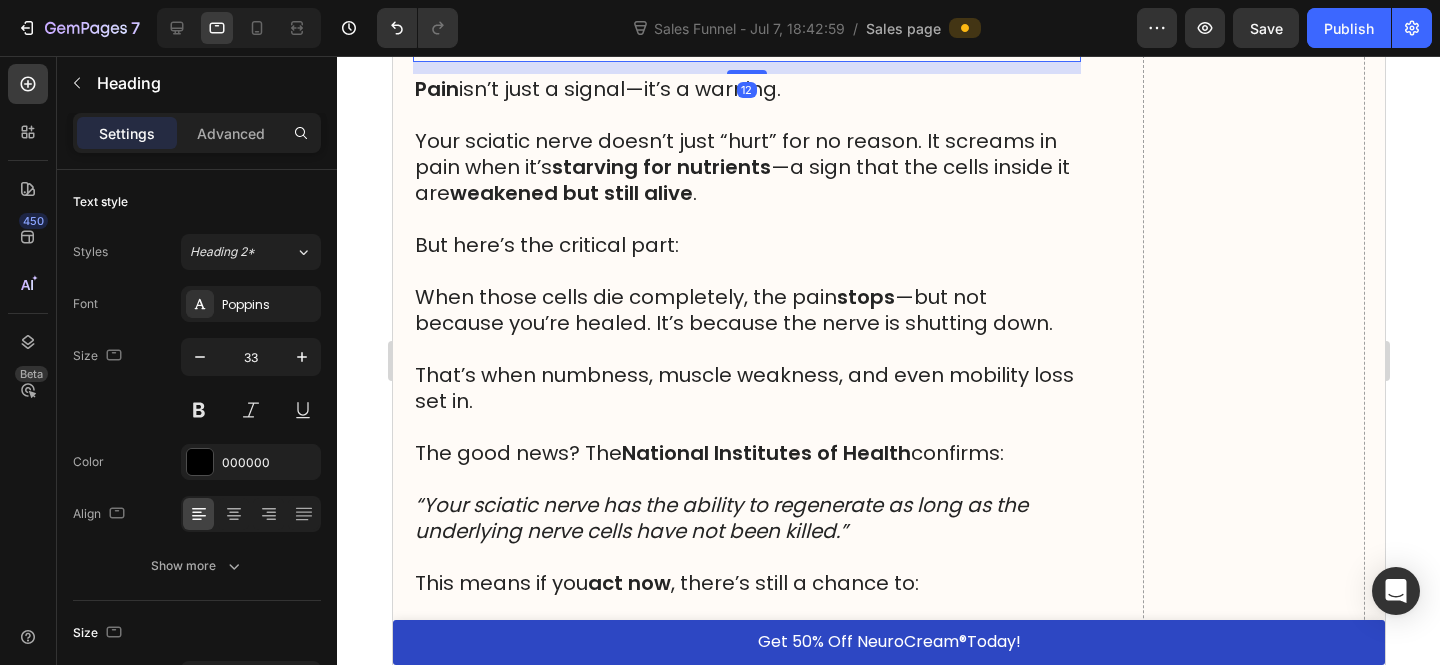 click at bounding box center [533, -47] 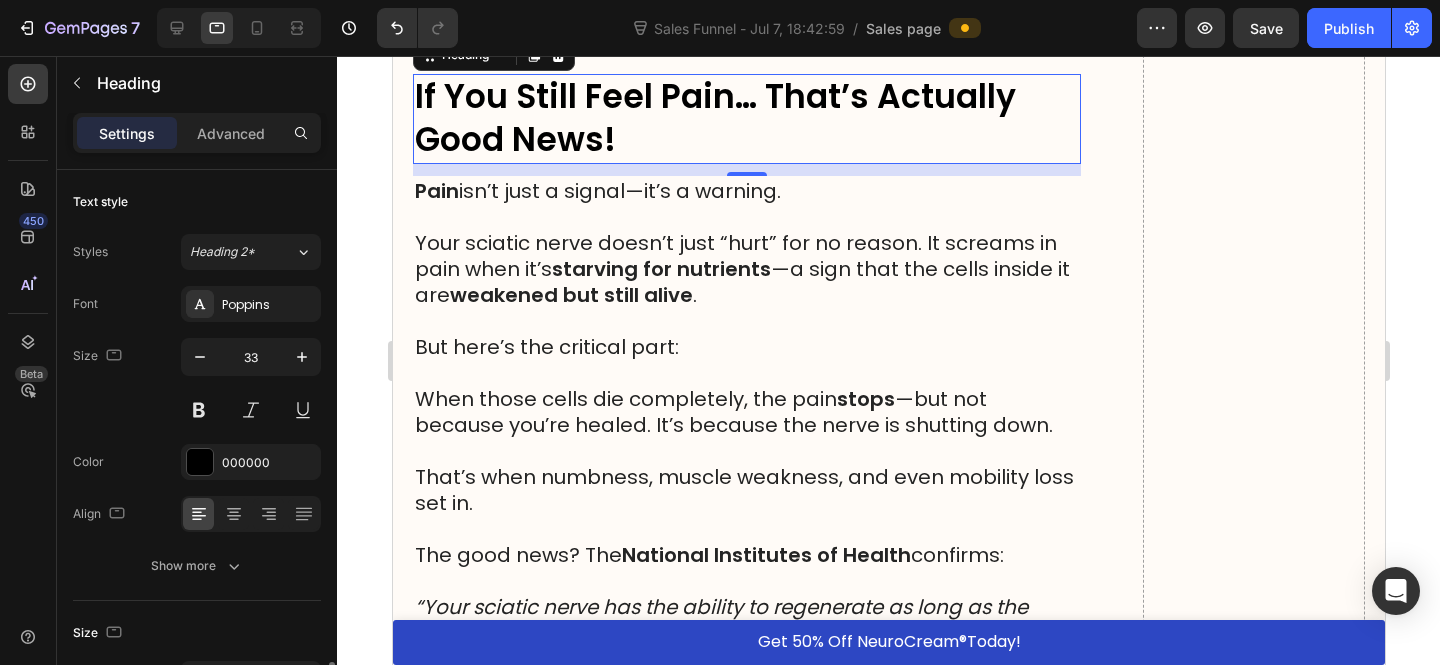 scroll, scrollTop: 7528, scrollLeft: 0, axis: vertical 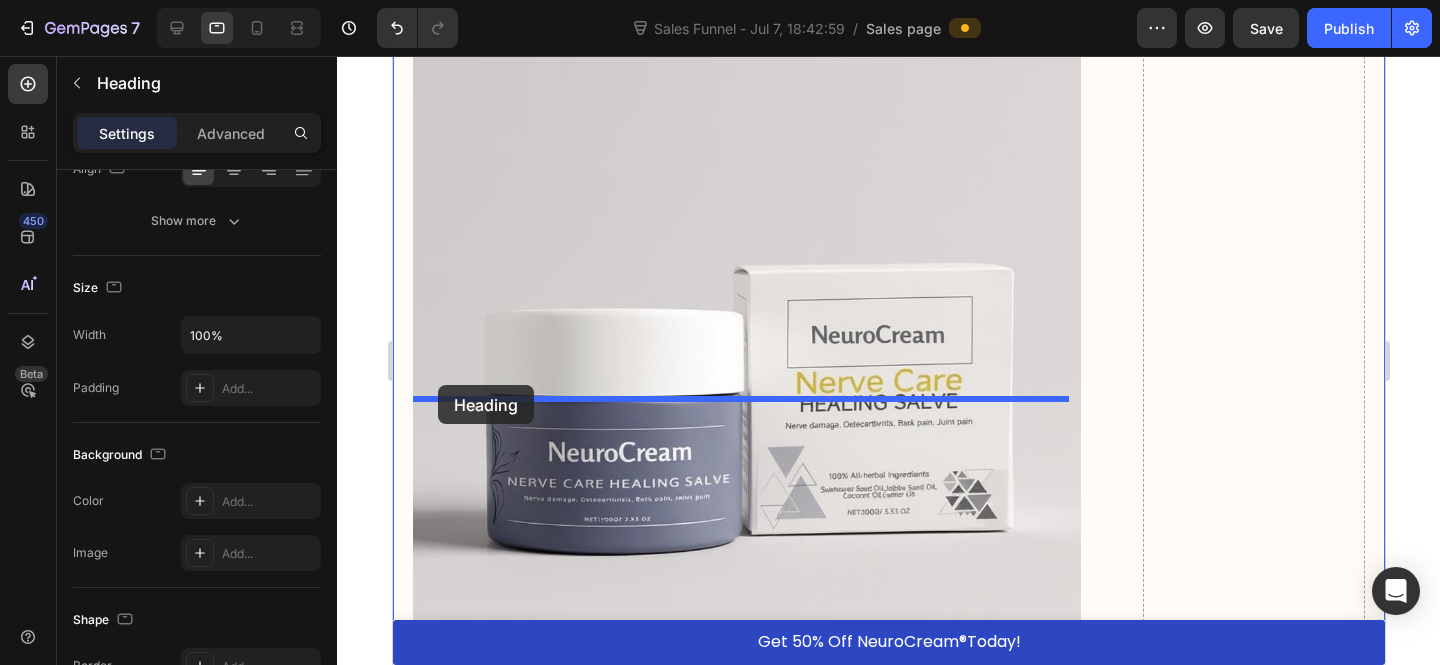 drag, startPoint x: 633, startPoint y: 149, endPoint x: 437, endPoint y: 385, distance: 306.7768 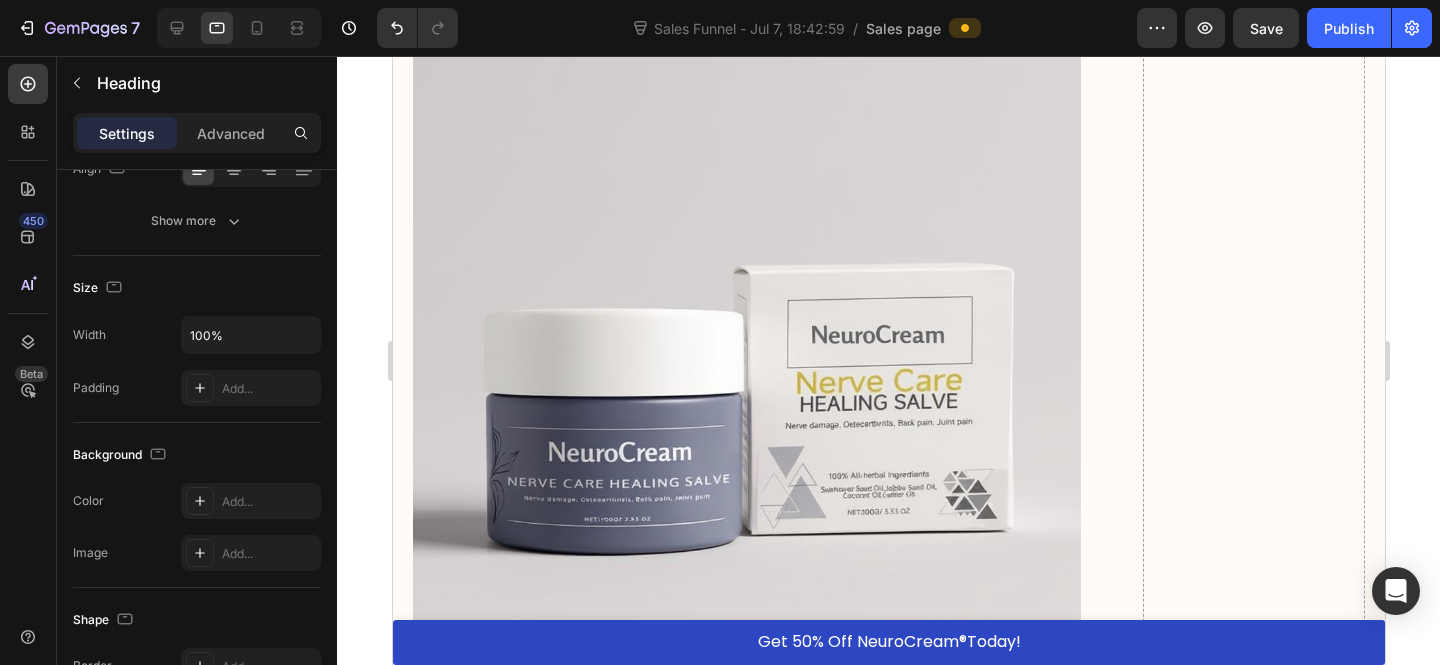 scroll, scrollTop: 8667, scrollLeft: 0, axis: vertical 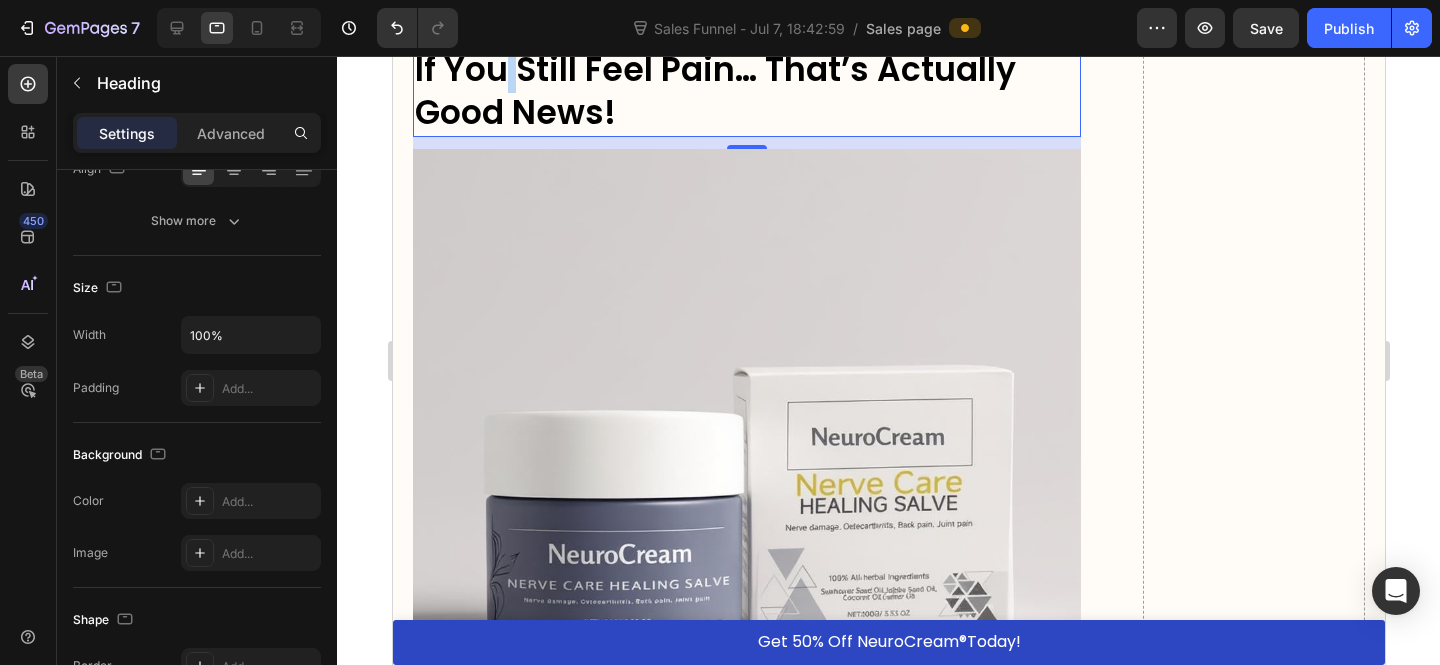 click on "If You Still Feel Pain… That’s Actually Good News!" at bounding box center [714, 91] 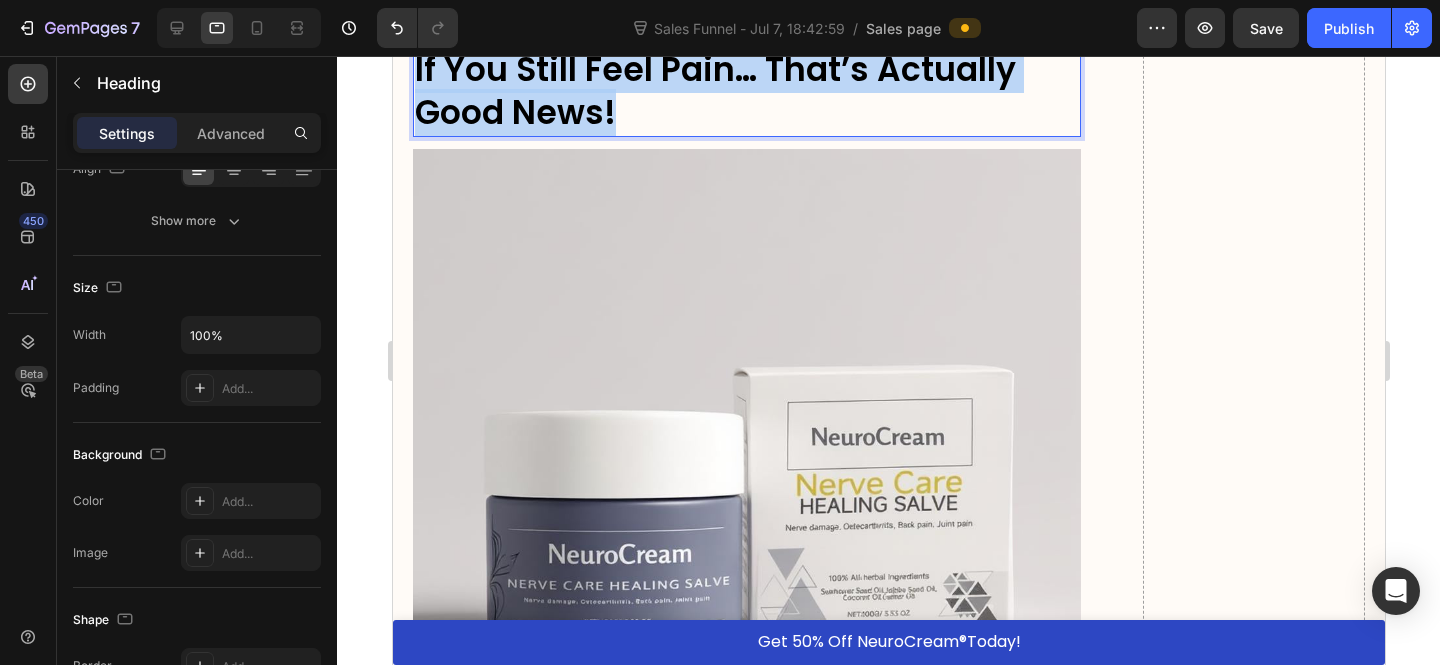 click on "If You Still Feel Pain… That’s Actually Good News!" at bounding box center (714, 91) 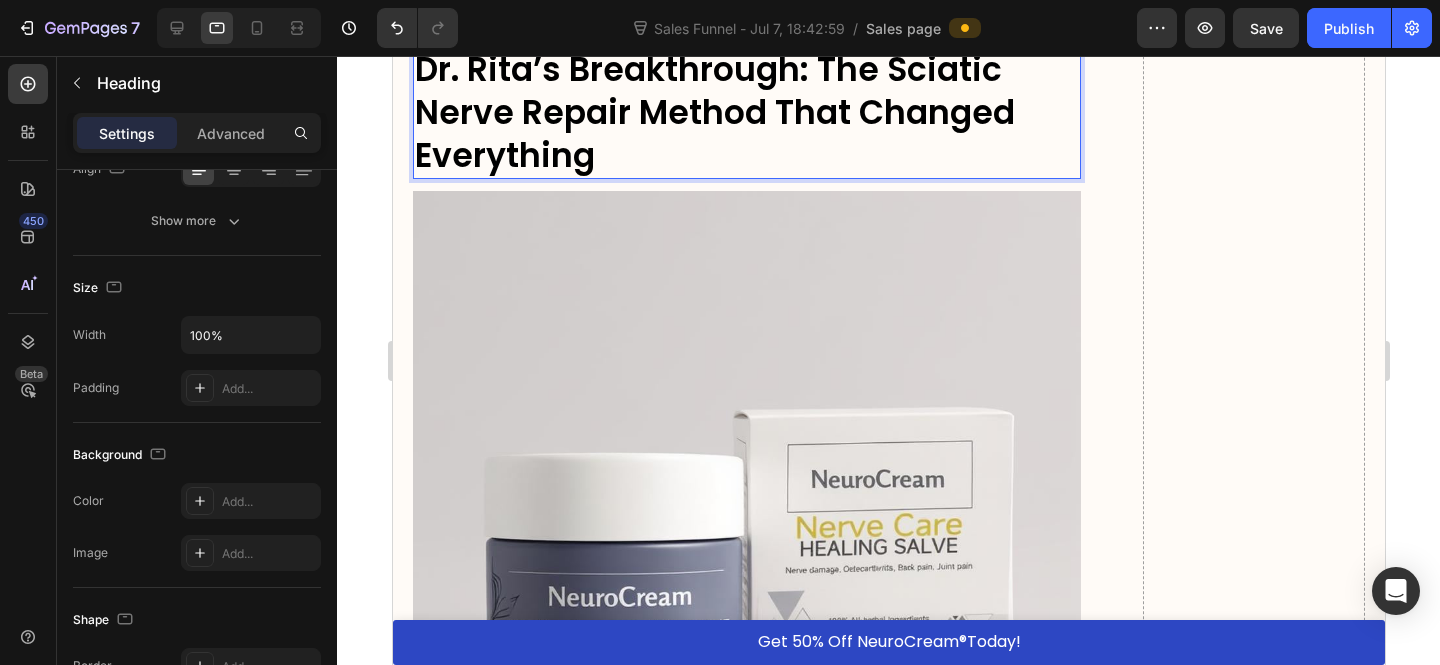 click on "Dr. Rita’s Breakthrough: The Sciatic Nerve Repair Method That Changed Everything" at bounding box center (714, 112) 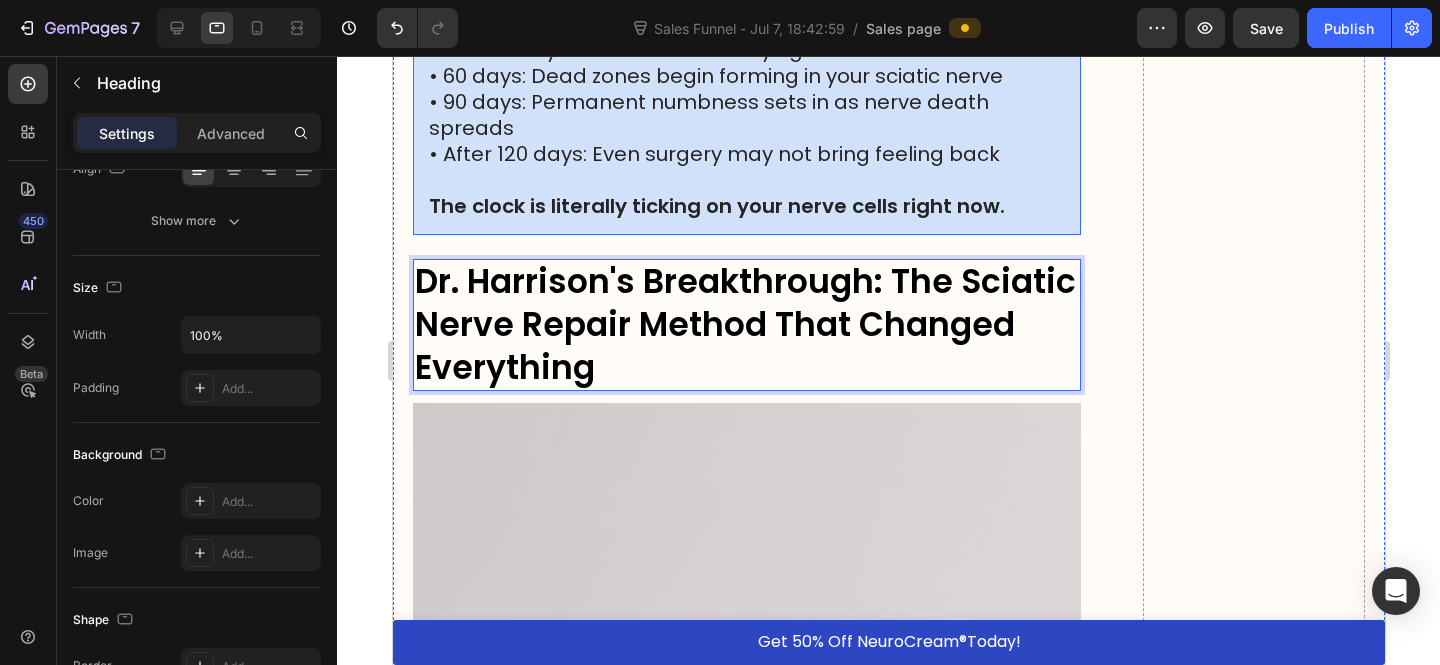 scroll, scrollTop: 8451, scrollLeft: 0, axis: vertical 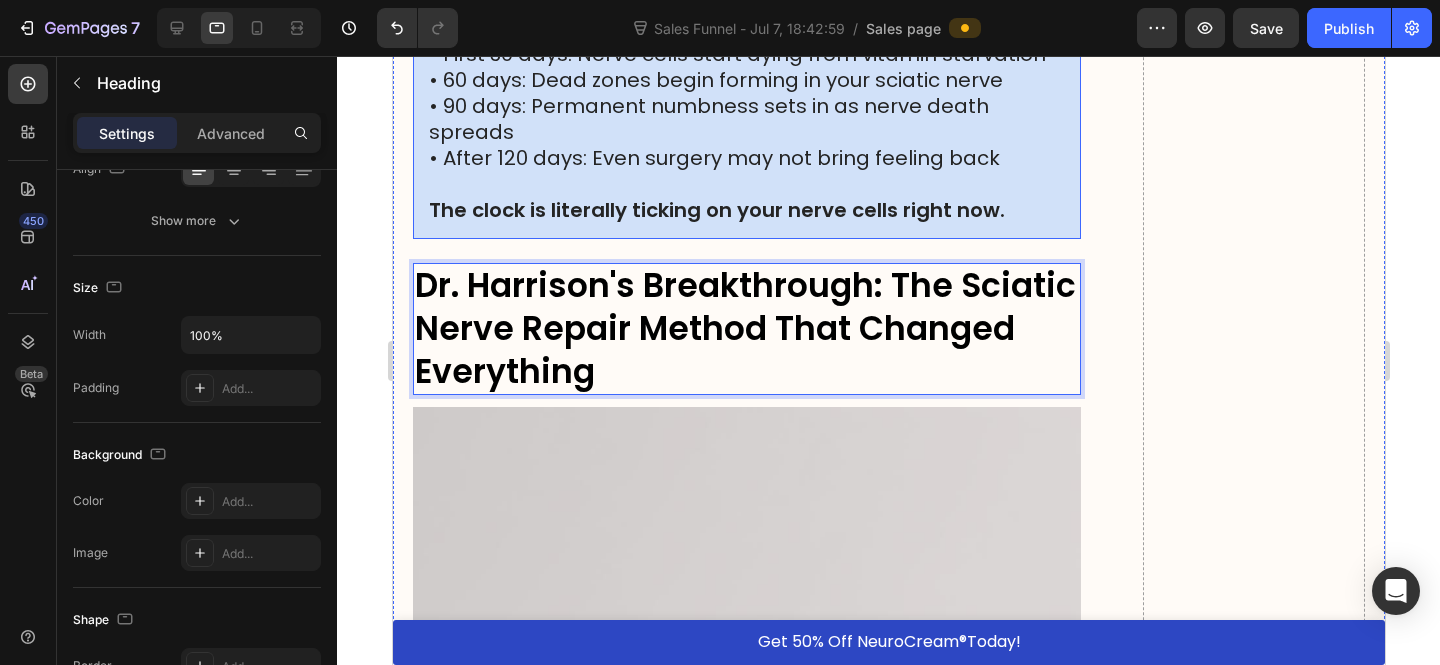 click on "Relieve discomfort naturally  by supporting your body’s own healing process" at bounding box center [766, -177] 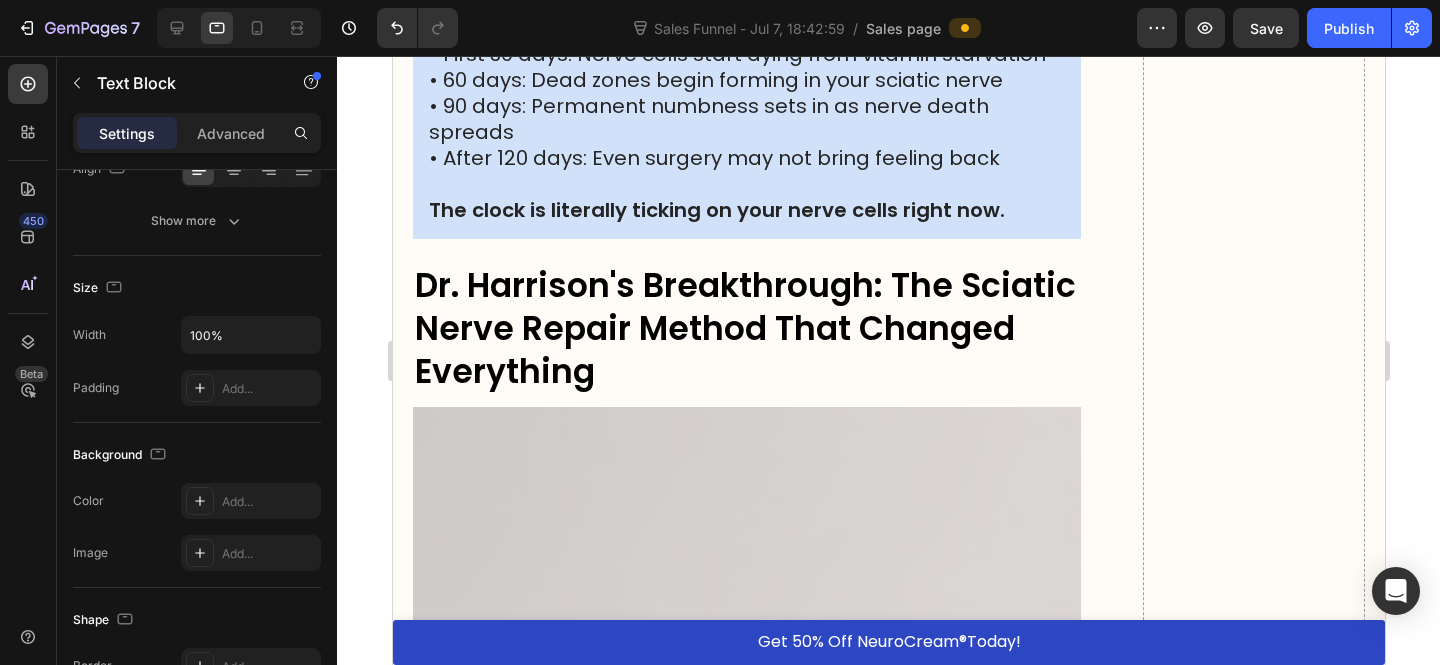 scroll, scrollTop: 0, scrollLeft: 0, axis: both 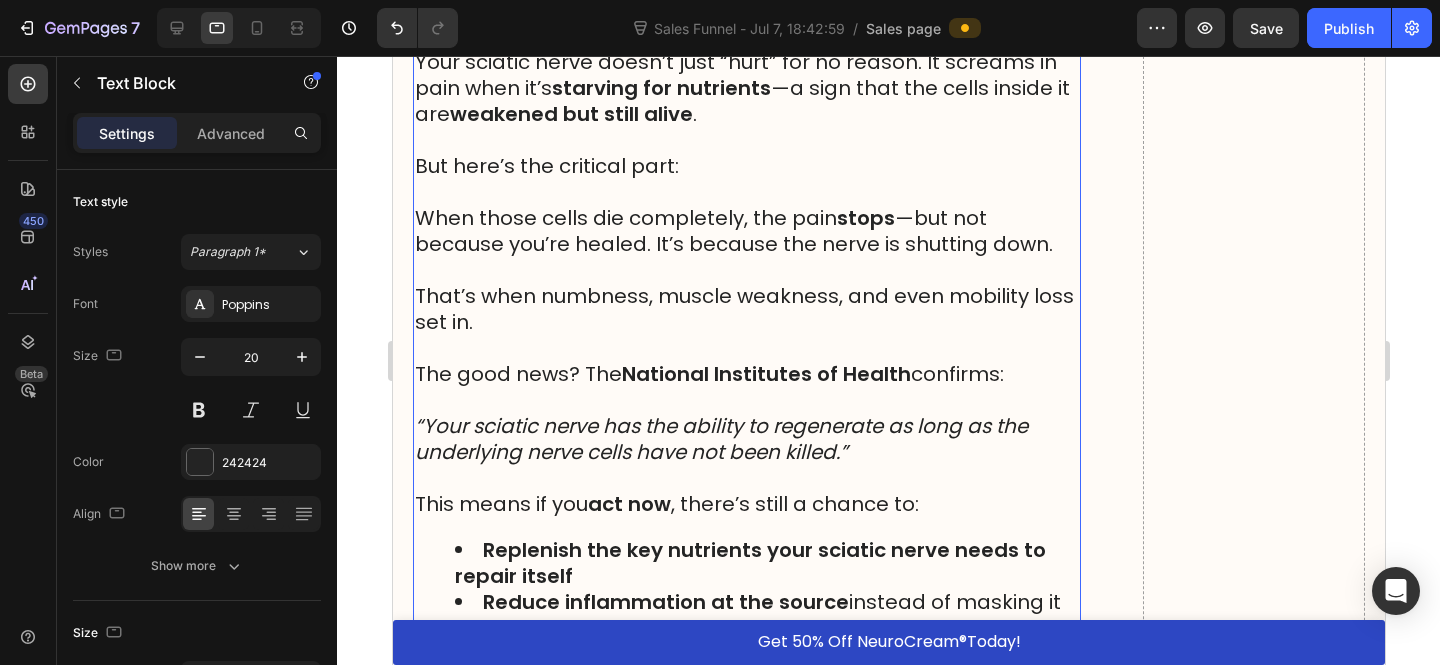 click 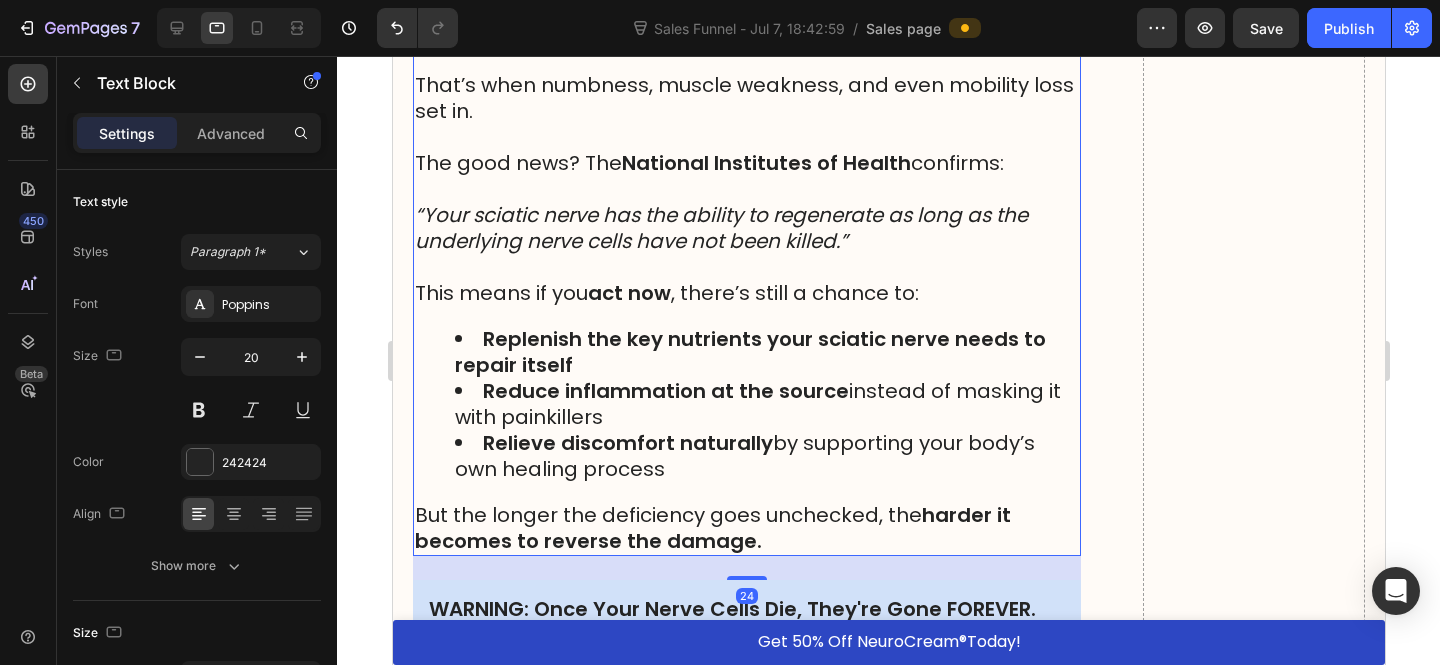 scroll, scrollTop: 8624, scrollLeft: 0, axis: vertical 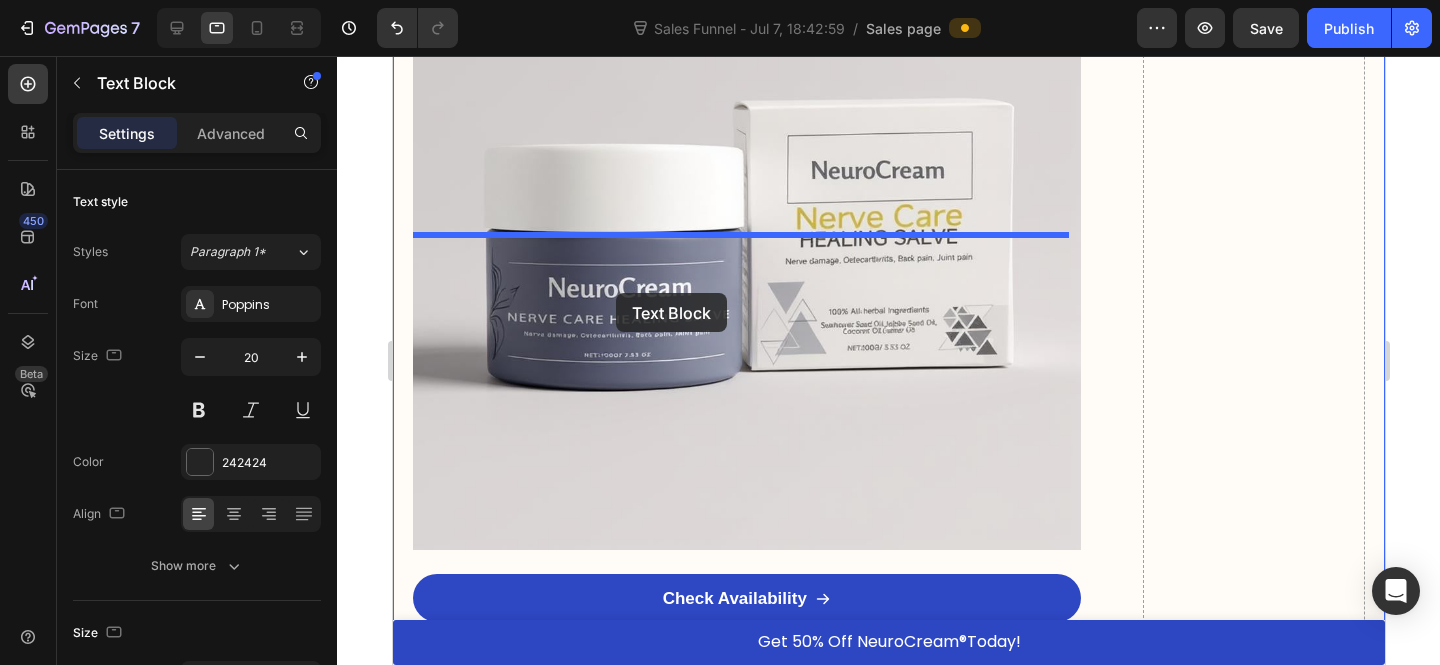 drag, startPoint x: 670, startPoint y: 336, endPoint x: 615, endPoint y: 271, distance: 85.146935 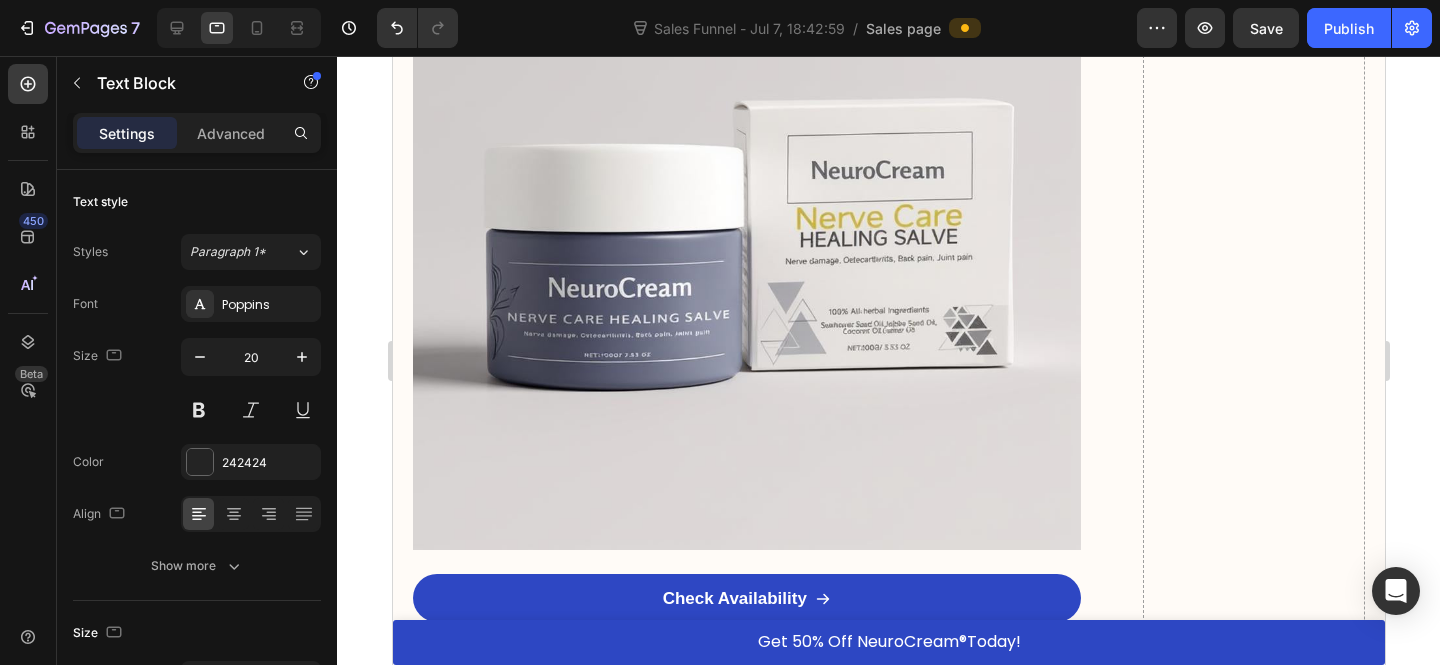 scroll, scrollTop: 8976, scrollLeft: 0, axis: vertical 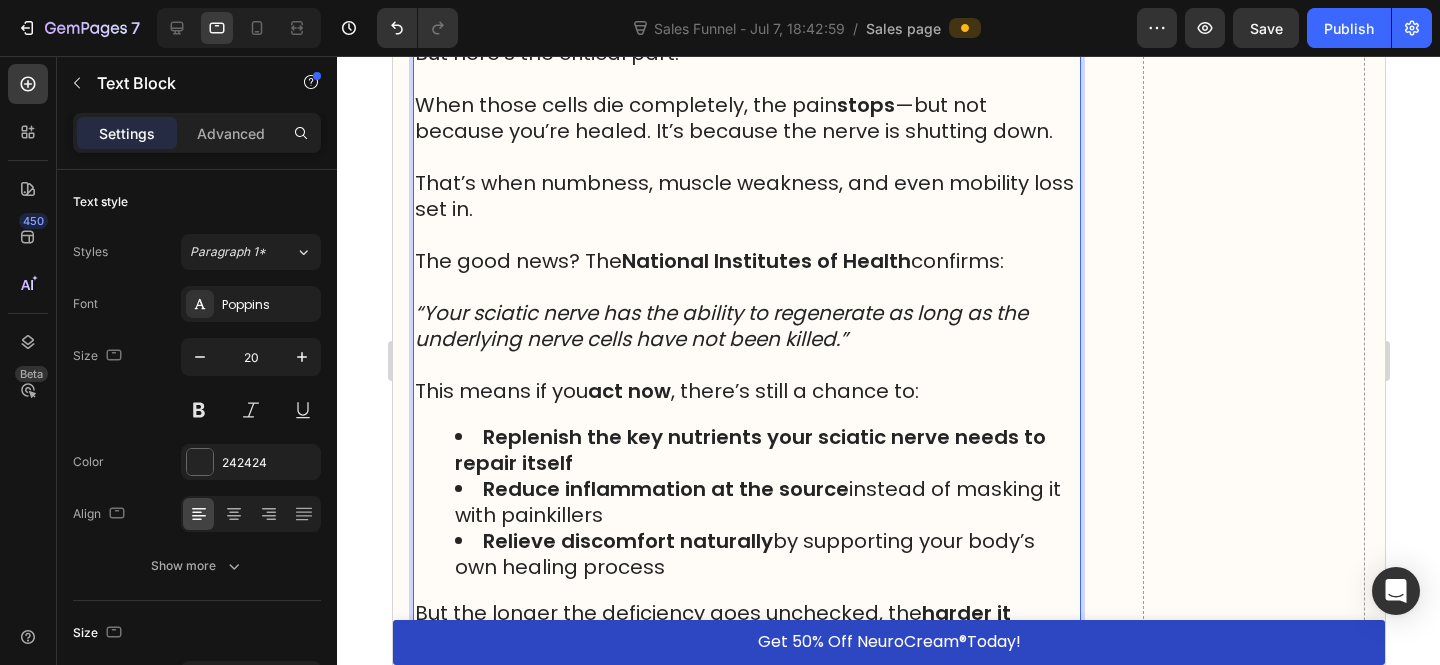 click on "starving for nutrients" at bounding box center (660, -25) 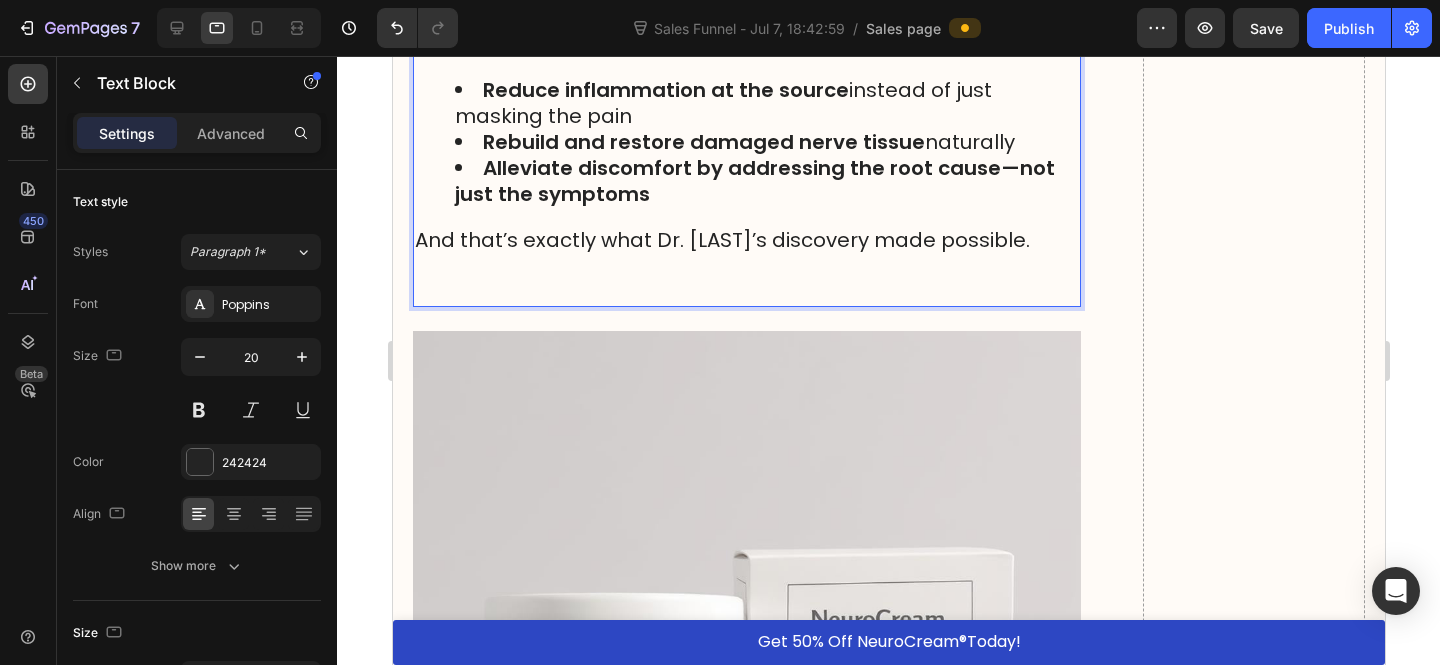 scroll, scrollTop: 8998, scrollLeft: 0, axis: vertical 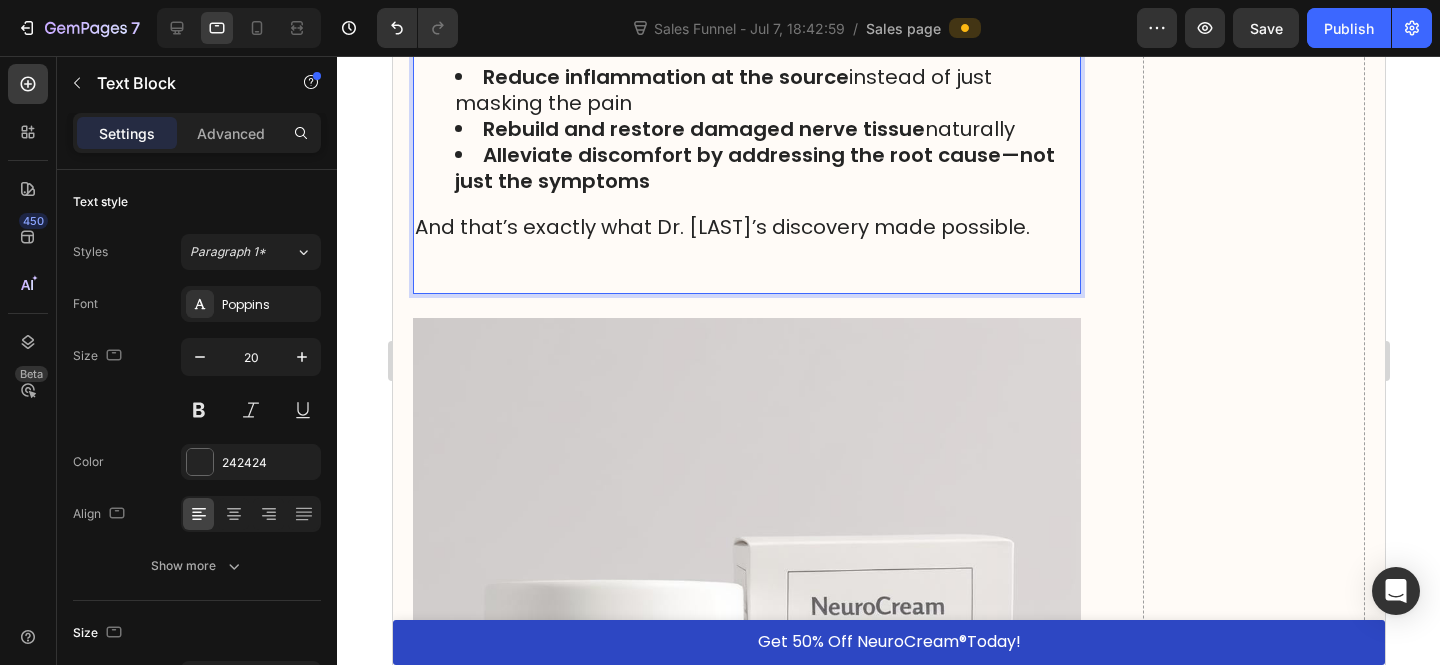 click on "sciatic nerve pain isn’t just about inflammation or compression—it’s about starvation." at bounding box center (729, -99) 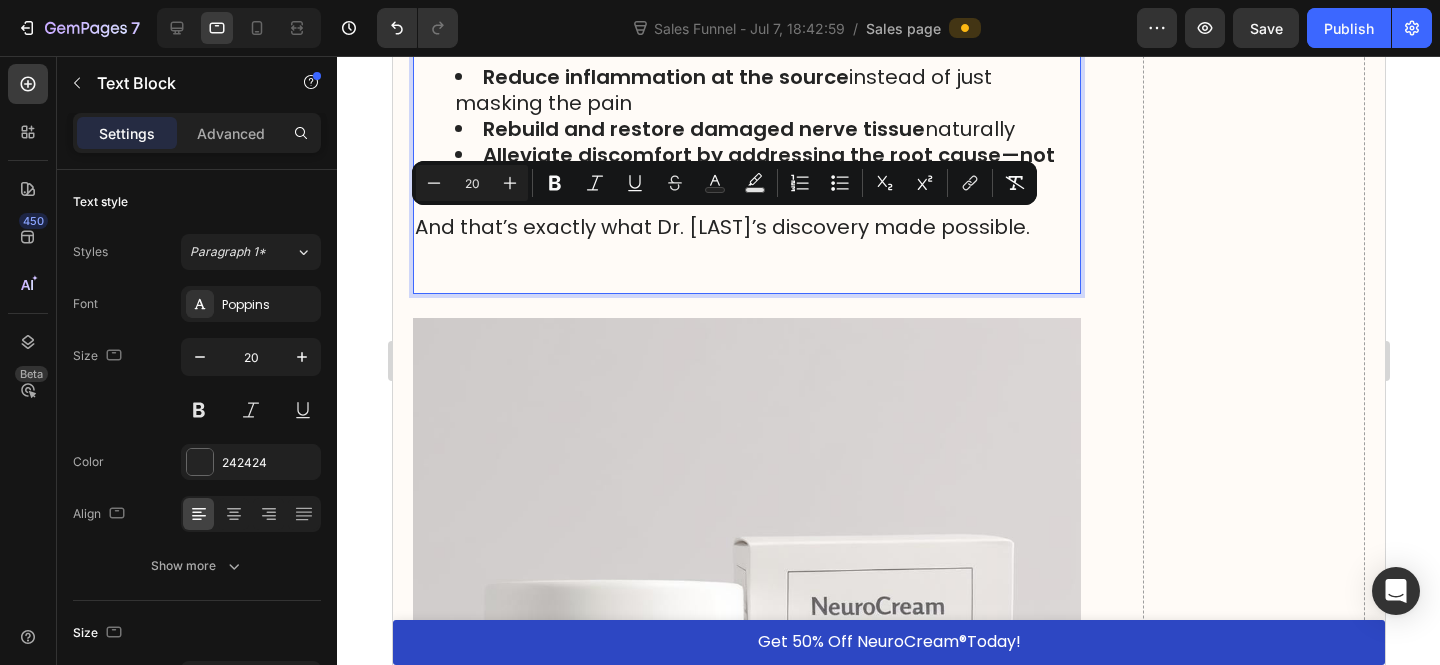 click on "Her research uncovered something groundbreaking:  sciatic nerve pain isn’t just about inflammation or compression—it’s about starvation." at bounding box center (746, -99) 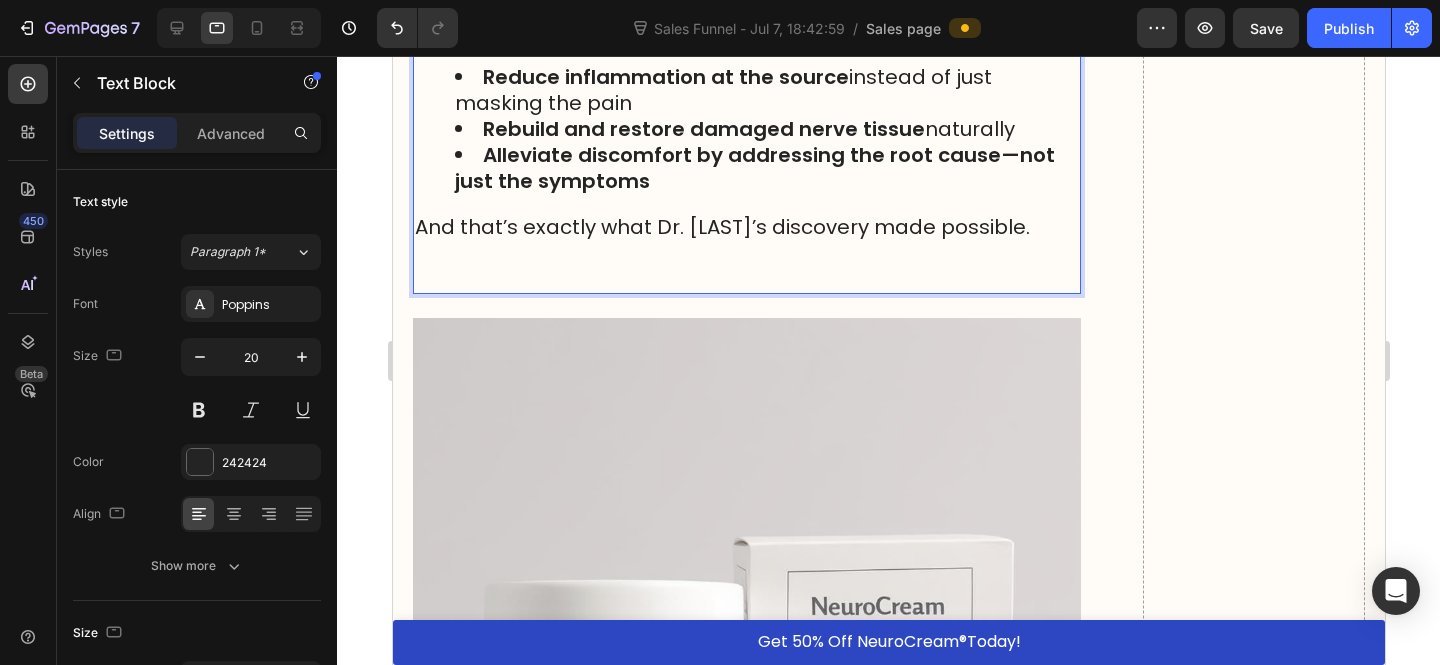 click on "replenishing the exact nutrients your sciatic nerve needs to repair itself." at bounding box center (735, -8) 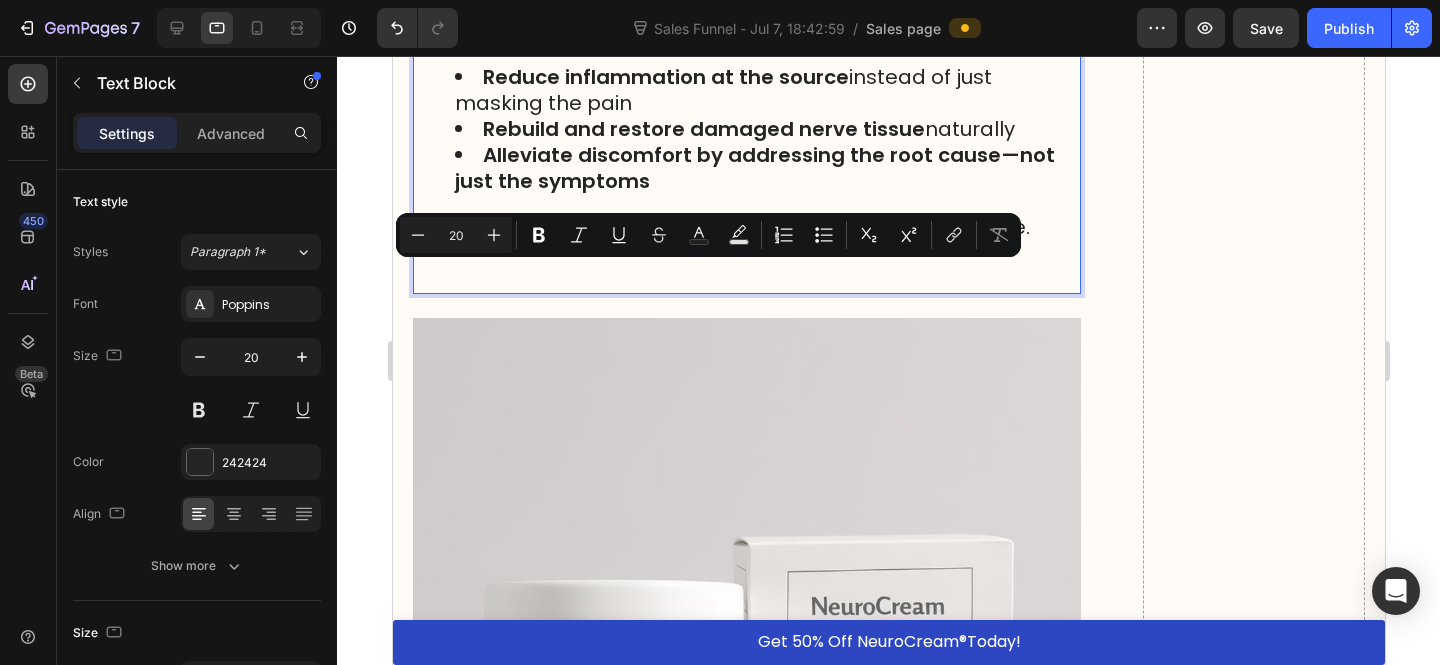 click on "His research uncovered something groundbreaking:  sciatic nerve pain isn’t just about inflammation or compression—it’s about starvation." at bounding box center (746, -99) 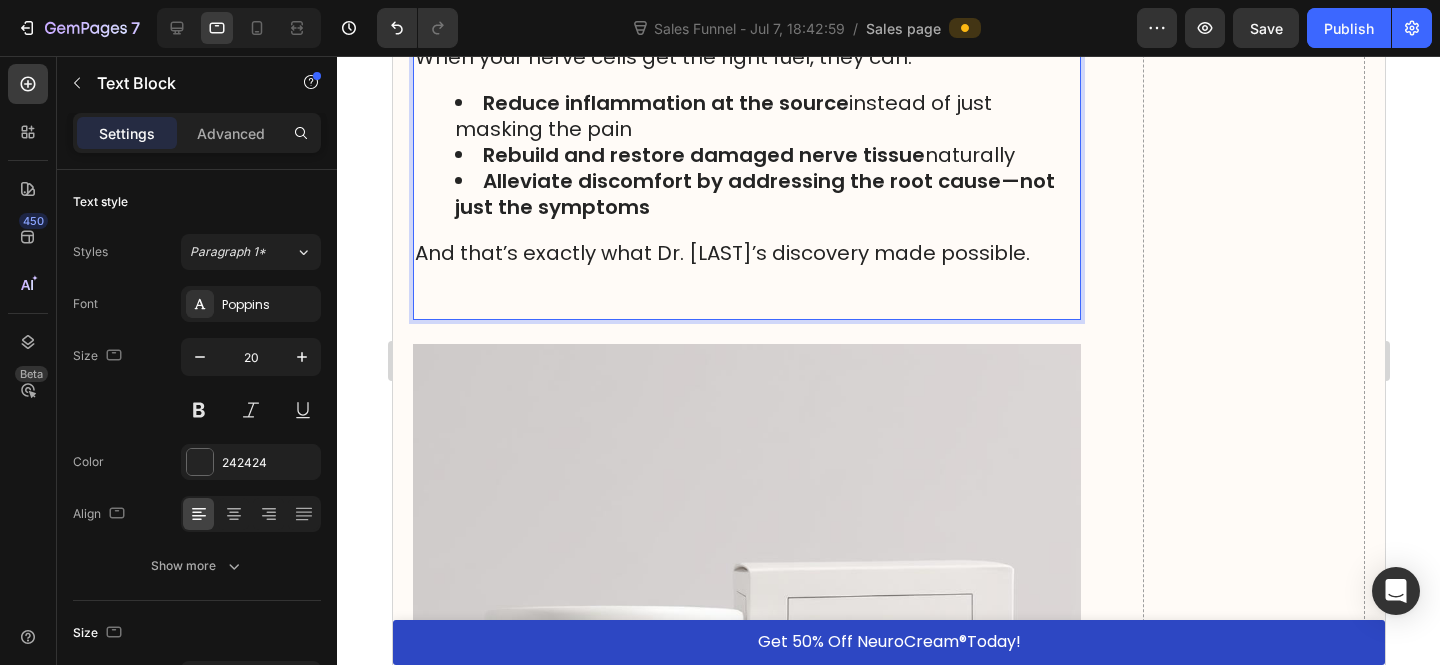 click on "replenishing the exact nutrients your sciatic nerve needs to repair itself." at bounding box center (735, 18) 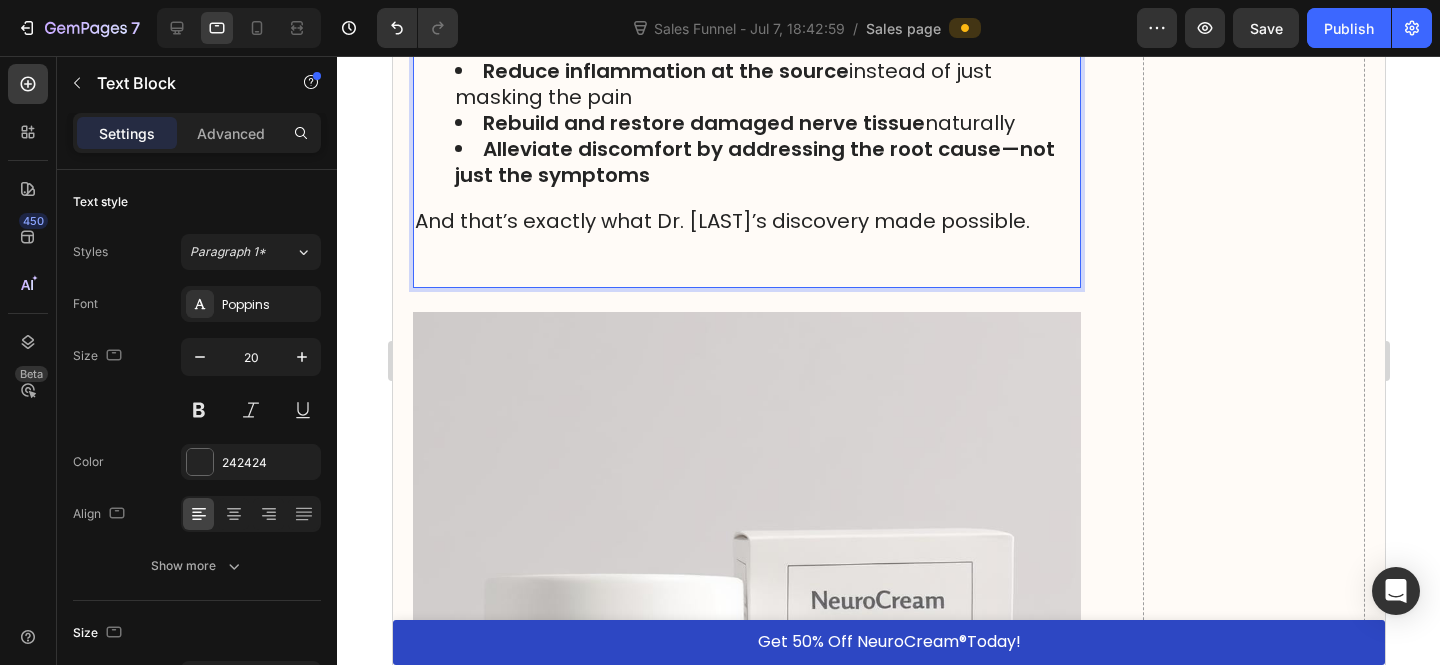 scroll, scrollTop: 9057, scrollLeft: 0, axis: vertical 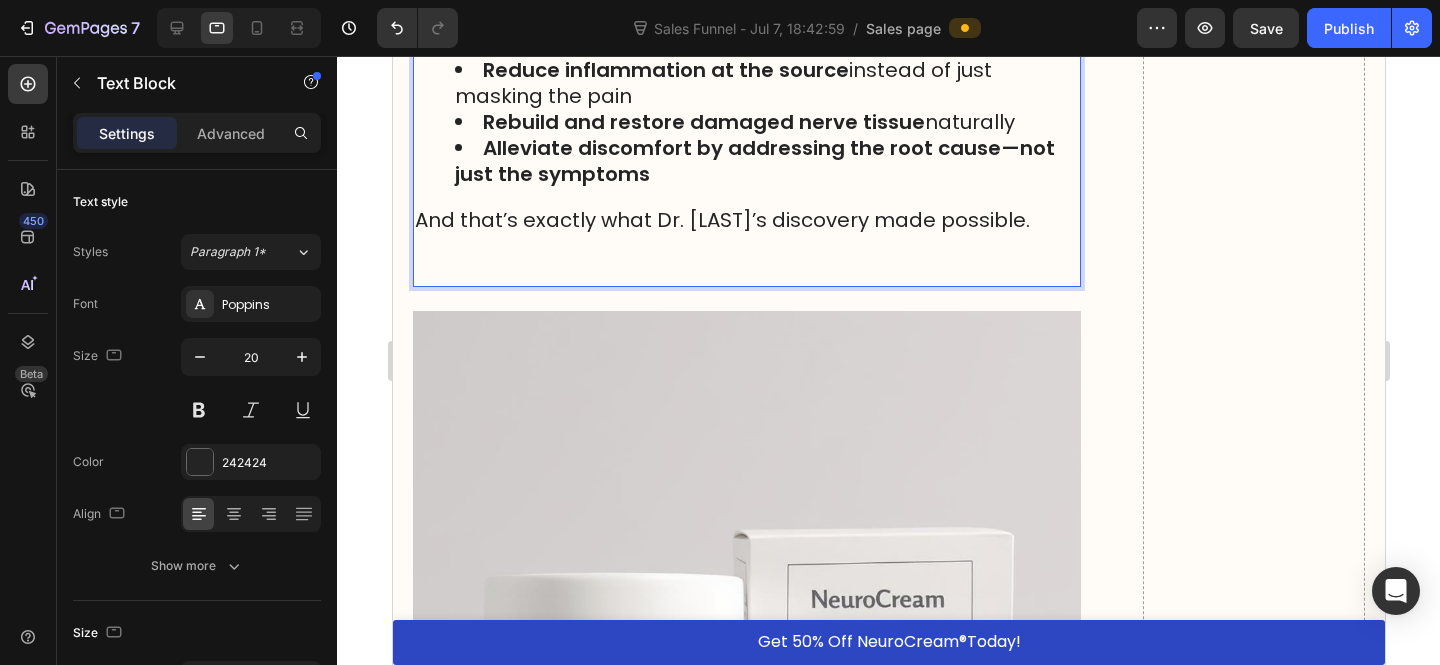 click on "His research uncovered something groundbreaking:  sciatic nerve pain isn’t just about inflammation or compression—it’s about starvation. The key to relief isn’t another painkiller or risky procedure. It’s  replenishing the exact nutrients your sciatic nerve needs to repair itself. When your nerve cells get the right fuel, they can: Reduce inflammation at the source  instead of just masking the pain Rebuild and restore damaged nerve tissue  naturally Alleviate discomfort by addressing the root cause—not just the symptoms And that’s exactly what Dr. Rita’s discovery made possible." at bounding box center (746, 44) 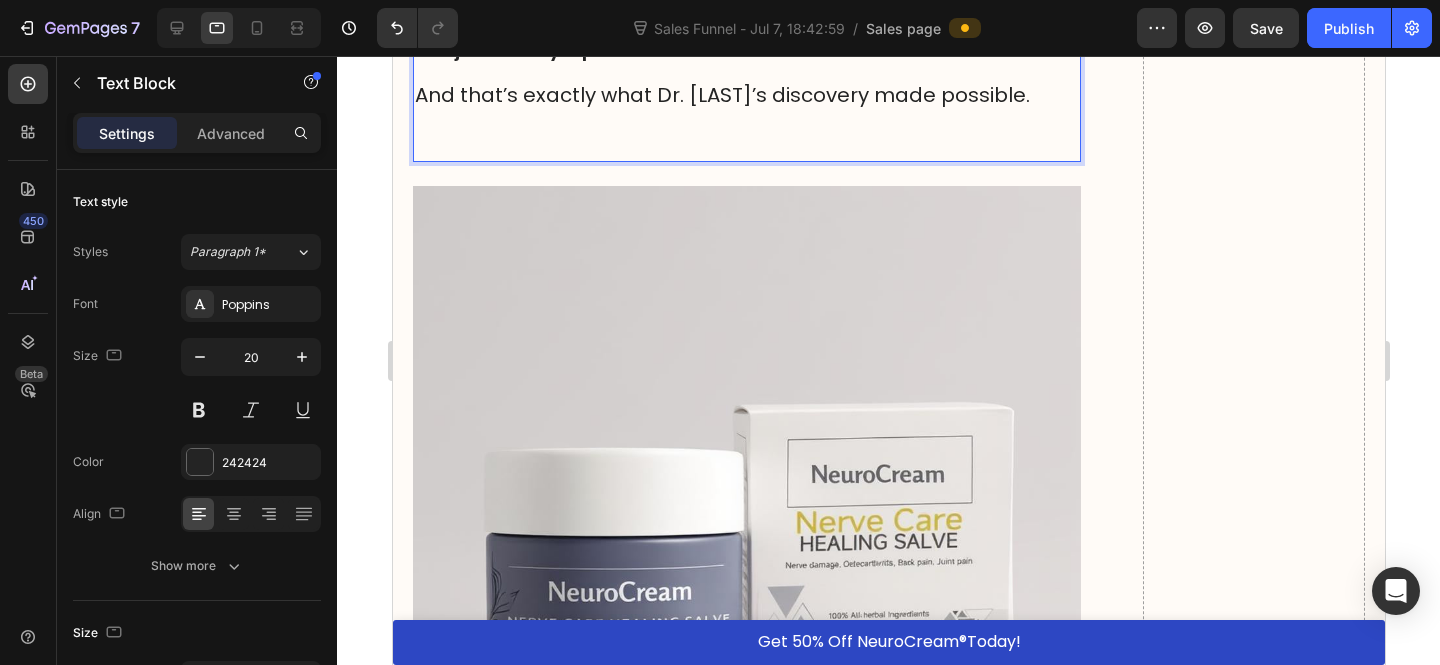 scroll, scrollTop: 9183, scrollLeft: 0, axis: vertical 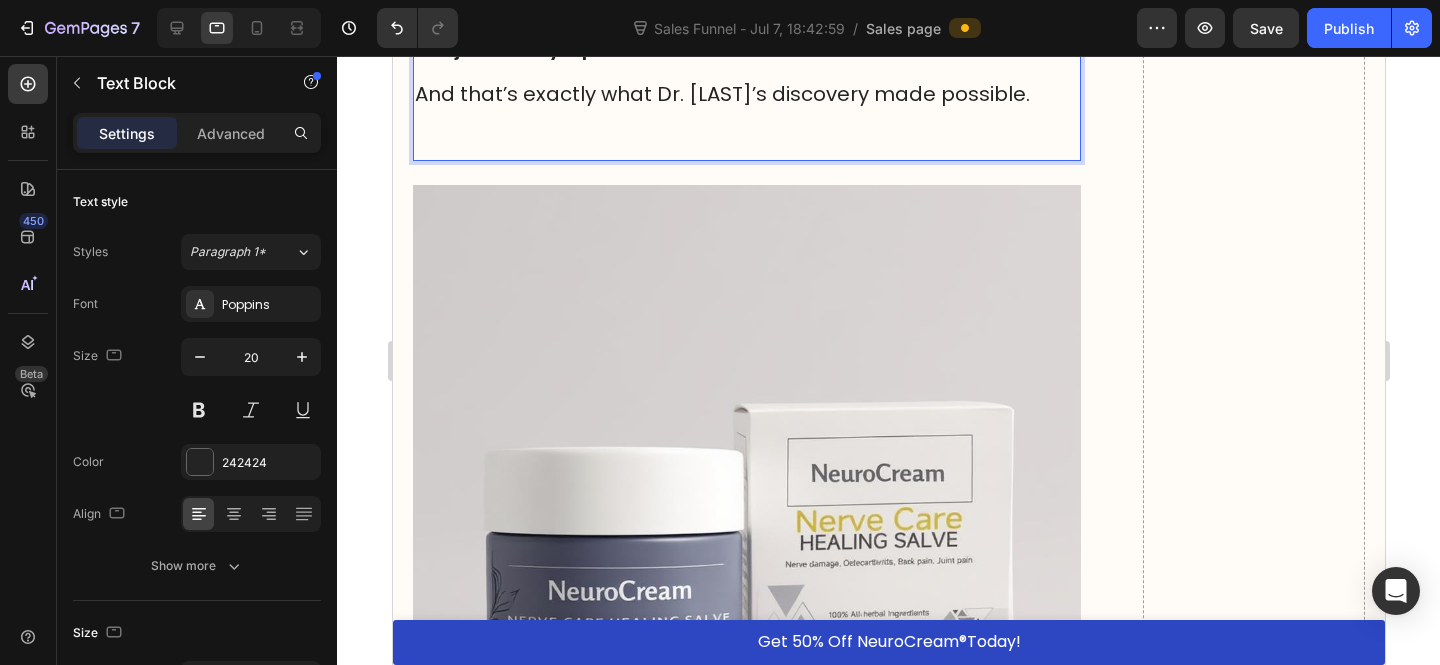 click on "And that’s exactly what Dr. Rita’s discovery made possible." at bounding box center [746, 94] 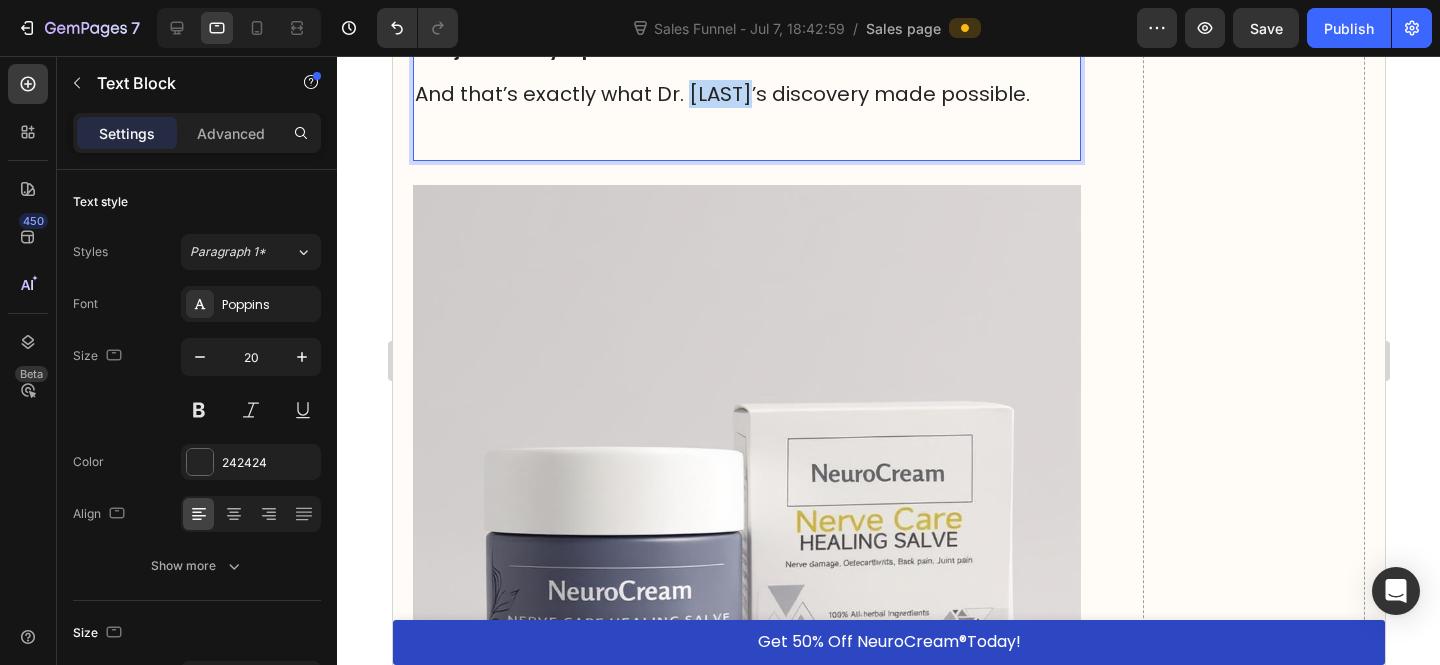 click on "And that’s exactly what Dr. Rita’s discovery made possible." at bounding box center (746, 94) 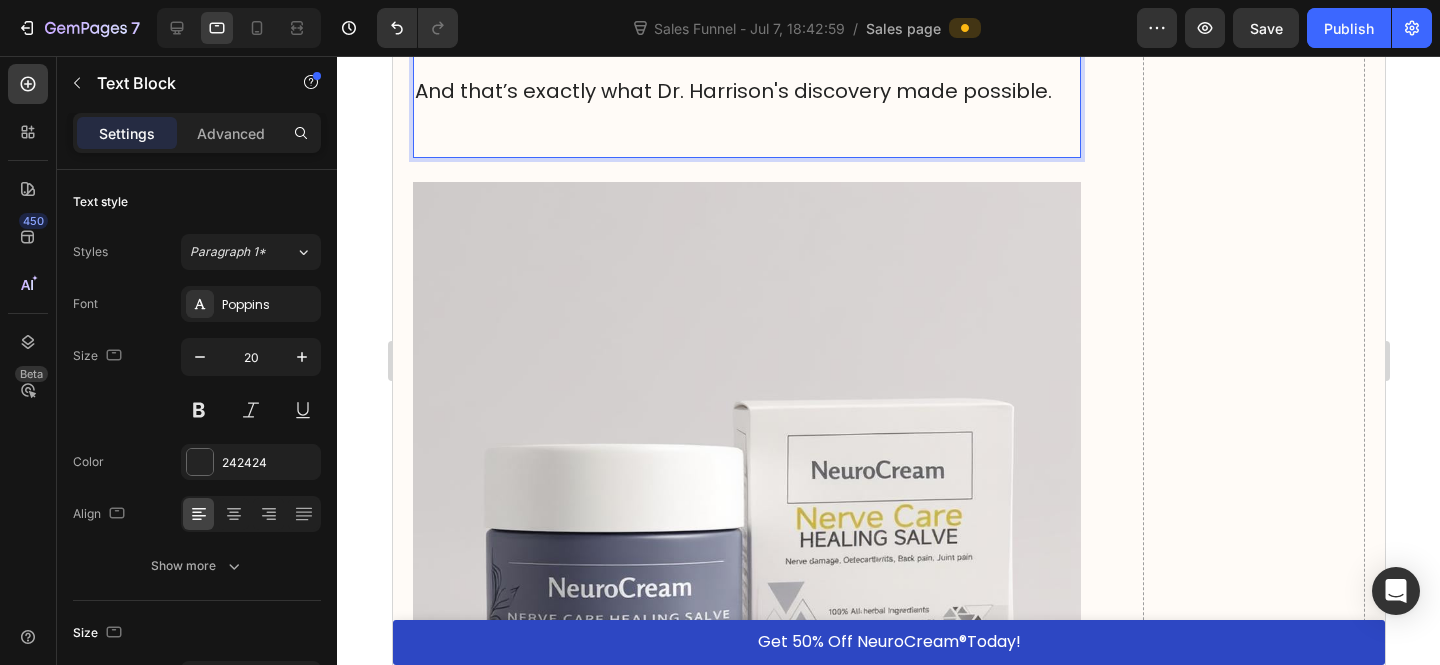 click at bounding box center (746, 130) 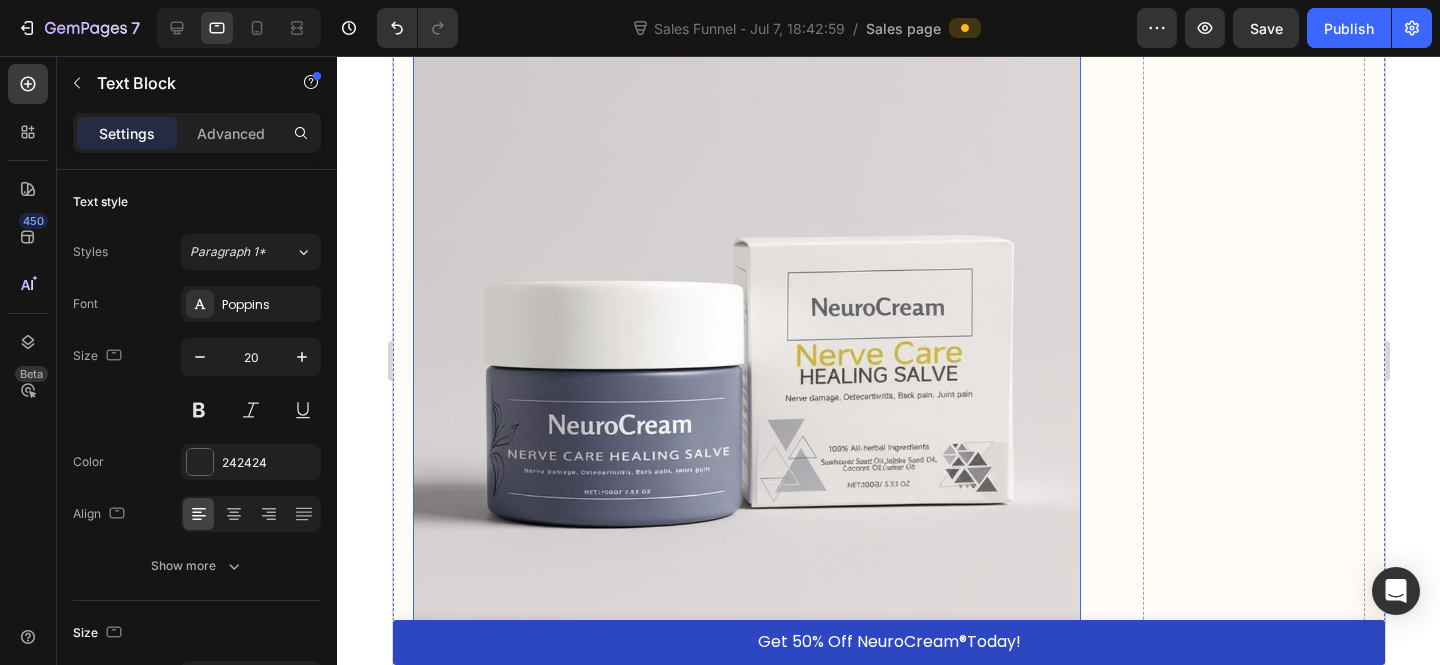 scroll, scrollTop: 9337, scrollLeft: 0, axis: vertical 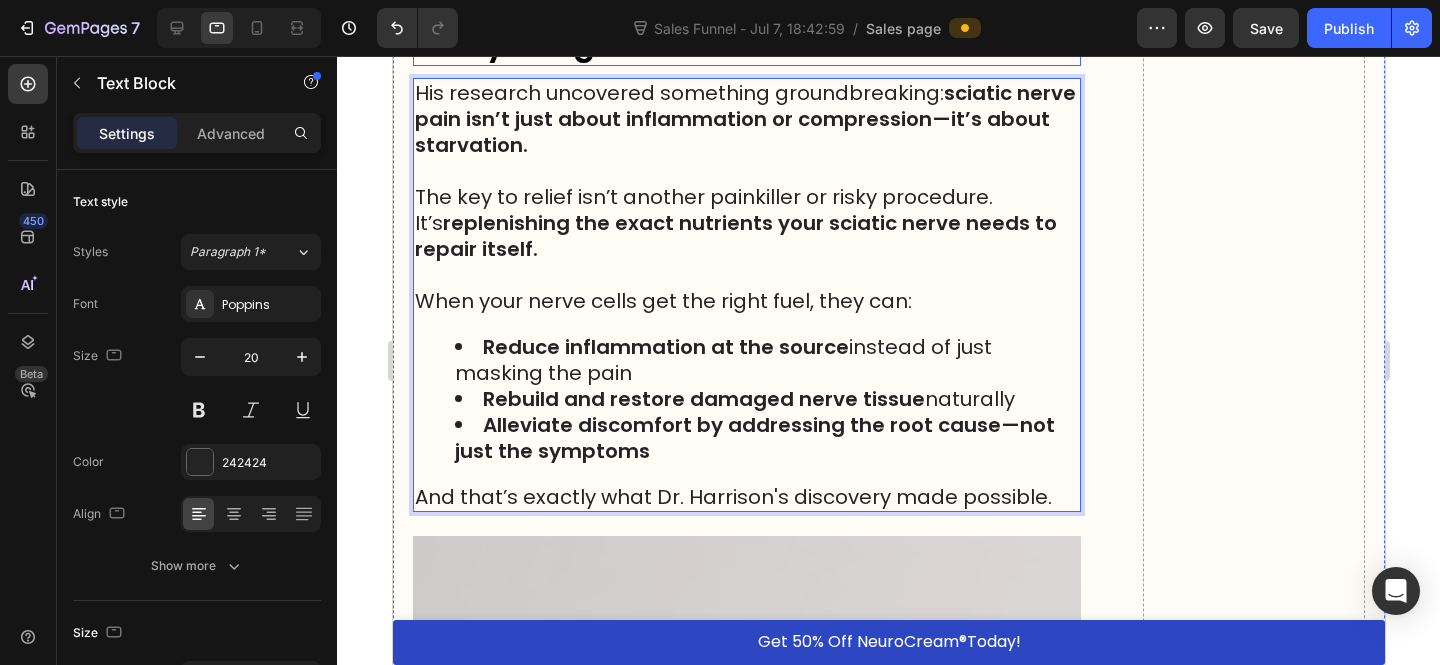 click on "Dr. Harrison's Breakthrough: The Sciatic Nerve Repair Method That Changed Everything" at bounding box center (744, -1) 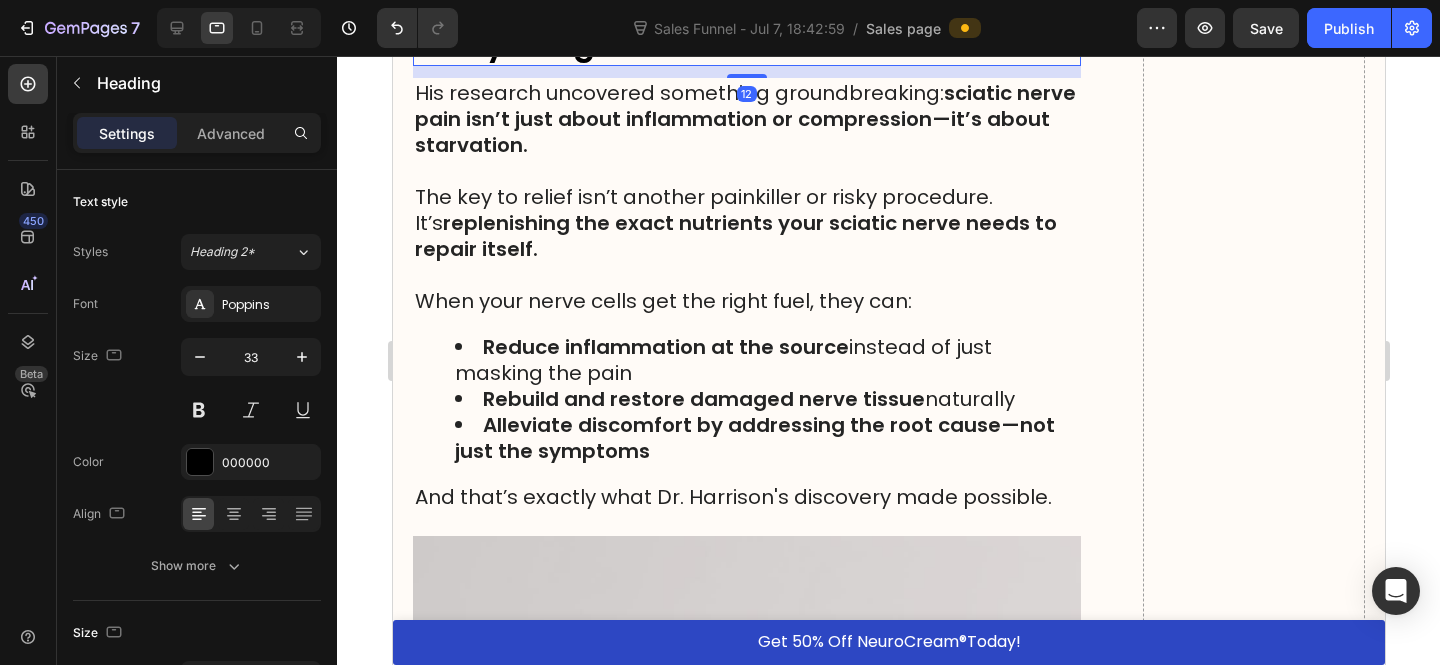 click at bounding box center (533, -85) 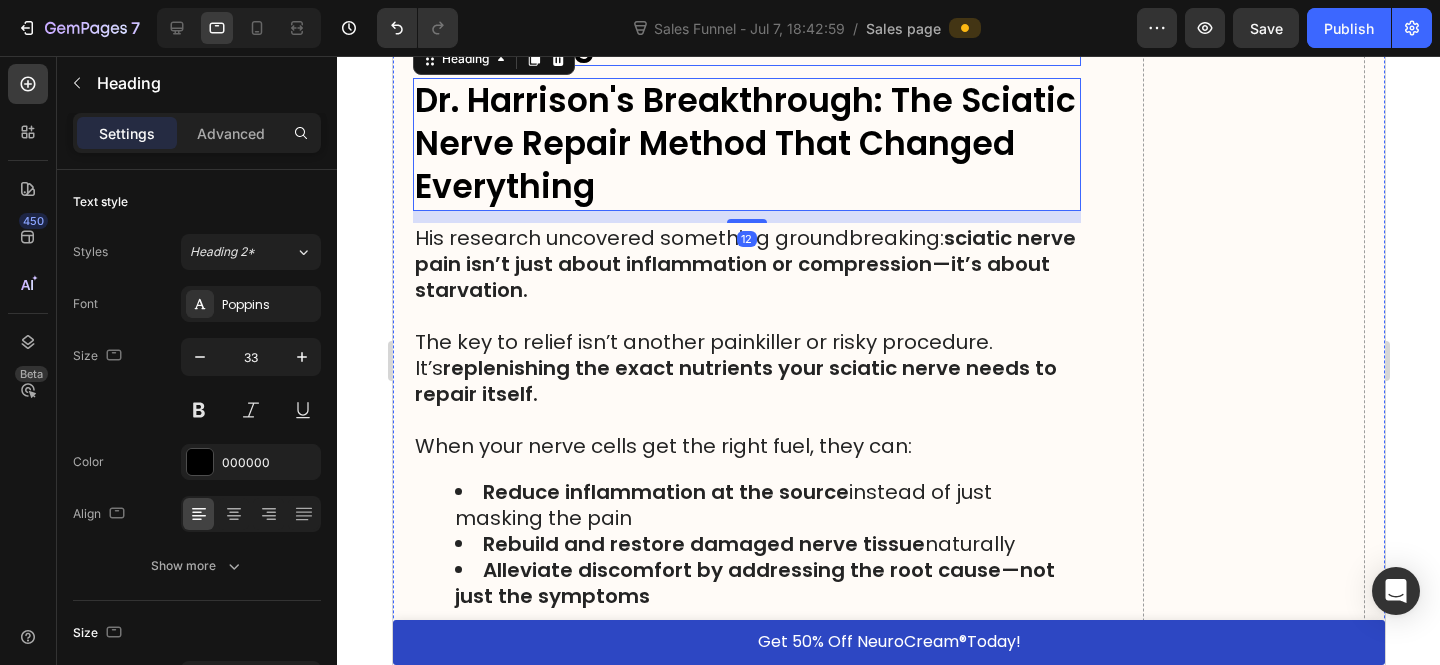 scroll, scrollTop: 8918, scrollLeft: 0, axis: vertical 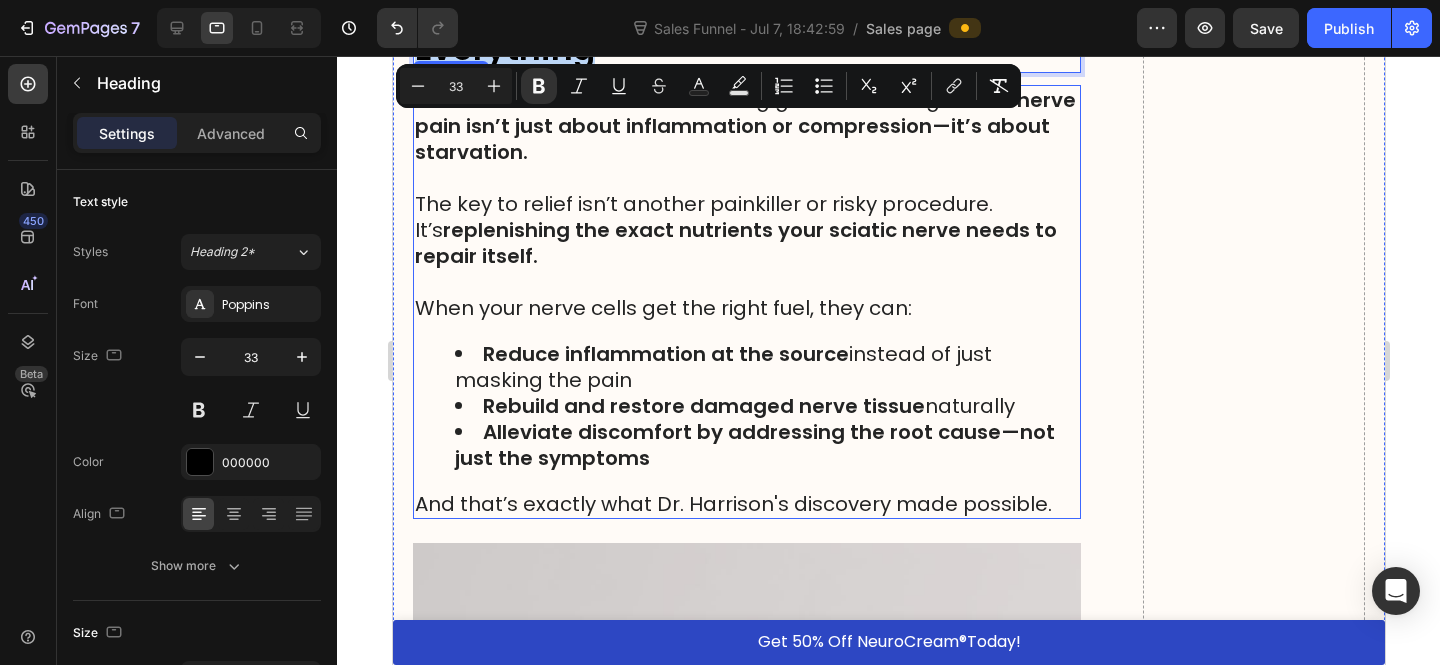 drag, startPoint x: 678, startPoint y: 362, endPoint x: 712, endPoint y: 386, distance: 41.617306 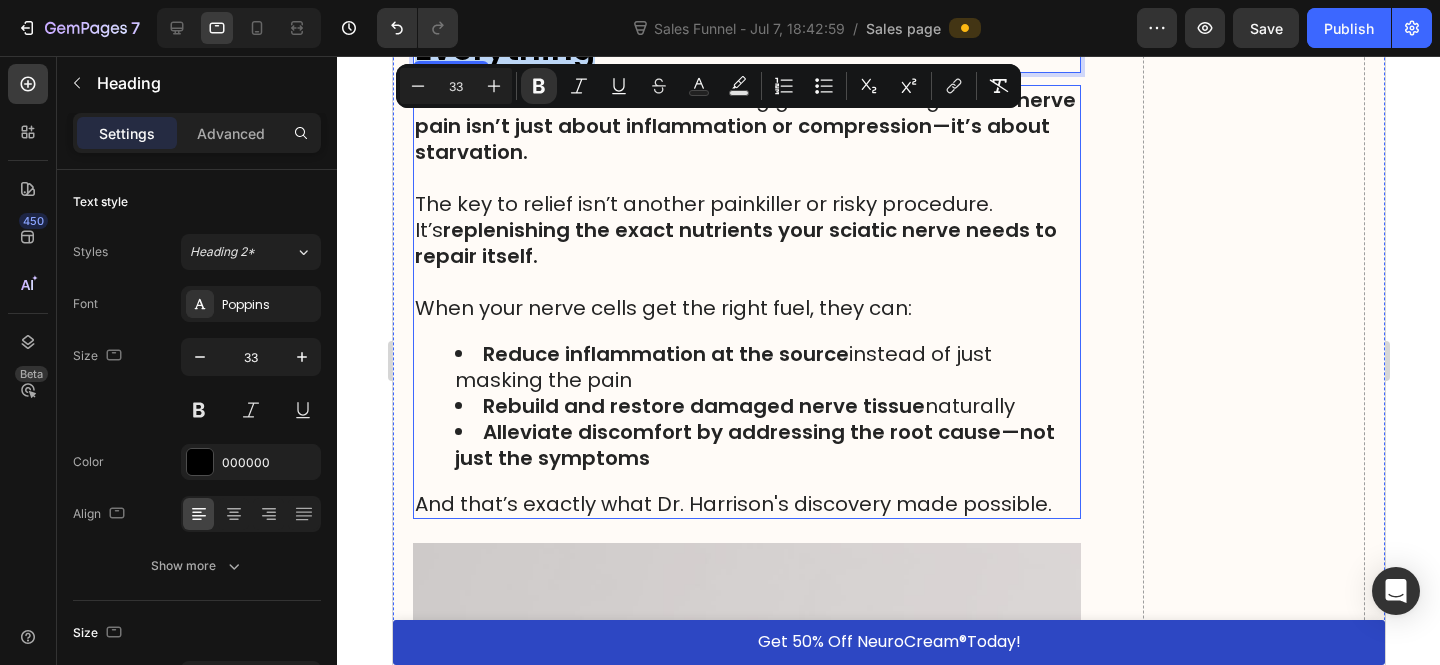 scroll, scrollTop: 9233, scrollLeft: 0, axis: vertical 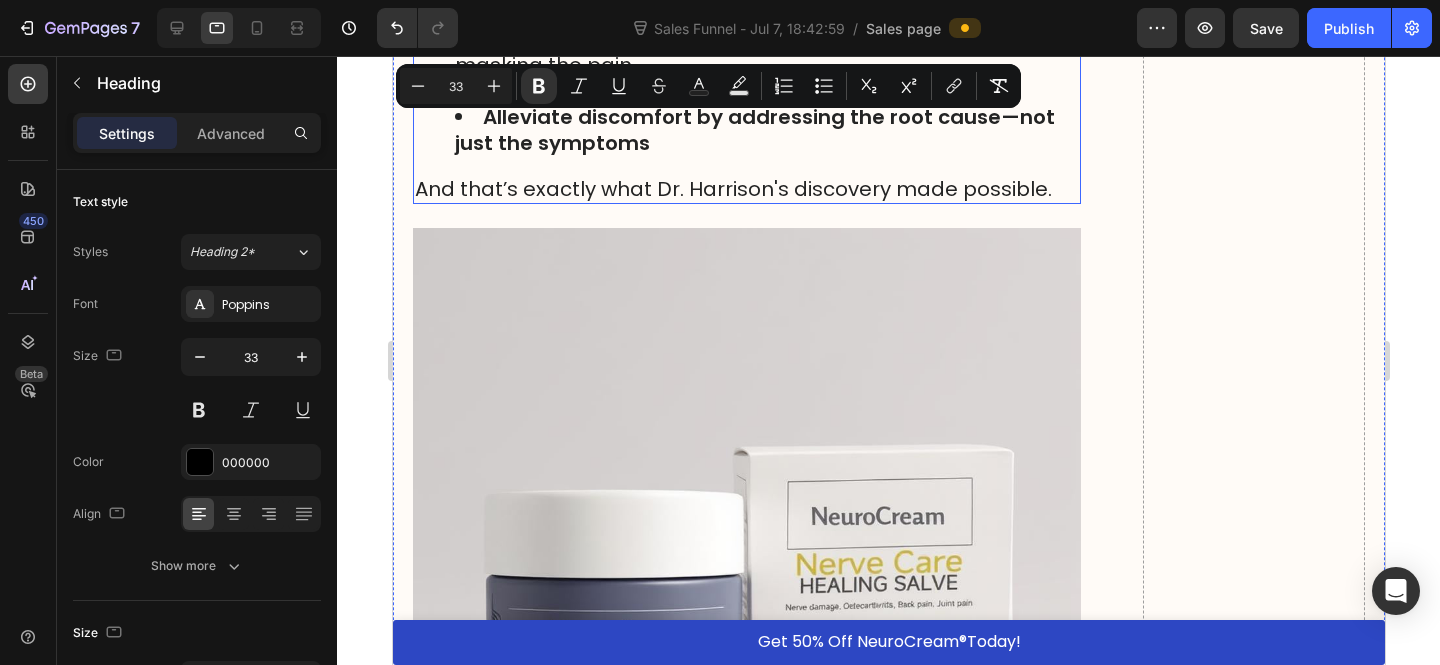 click on "When your nerve cells get the right fuel, they can:" at bounding box center (746, -7) 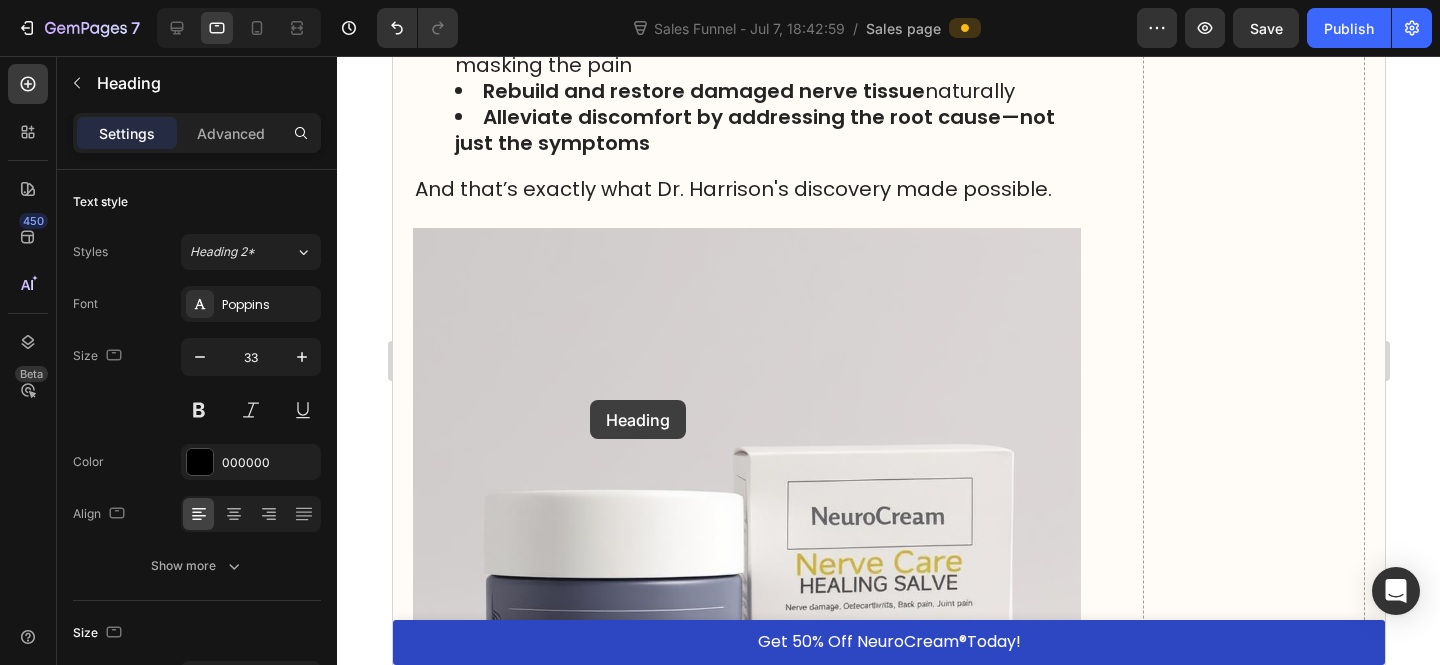 scroll, scrollTop: 9145, scrollLeft: 0, axis: vertical 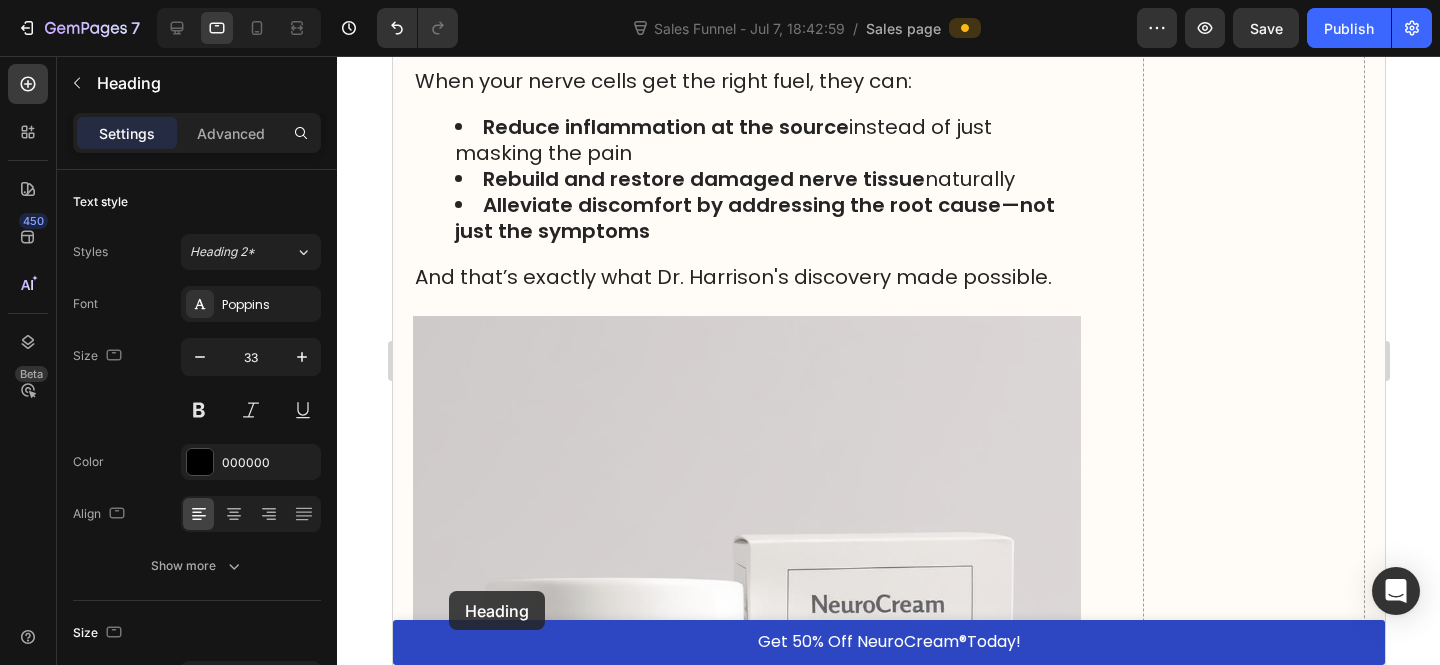 drag, startPoint x: 771, startPoint y: 78, endPoint x: 550, endPoint y: 425, distance: 411.40005 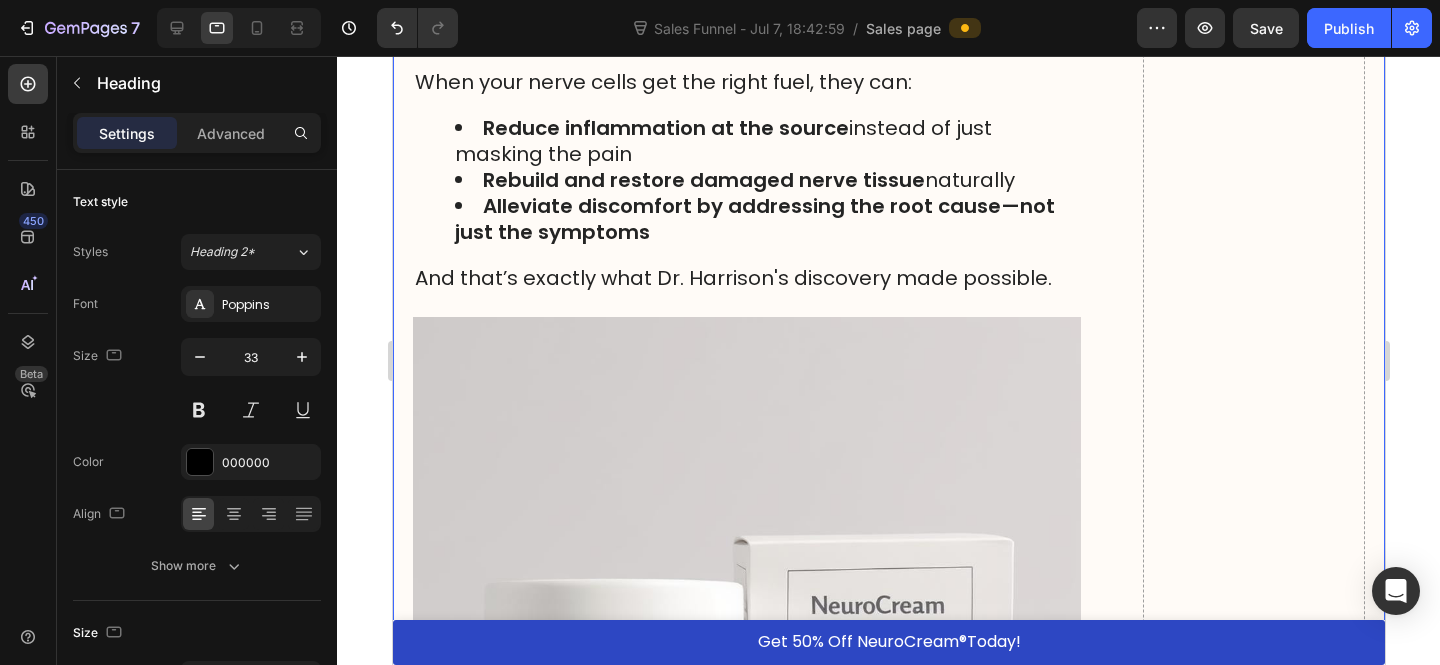 drag, startPoint x: 703, startPoint y: 144, endPoint x: 665, endPoint y: 232, distance: 95.85406 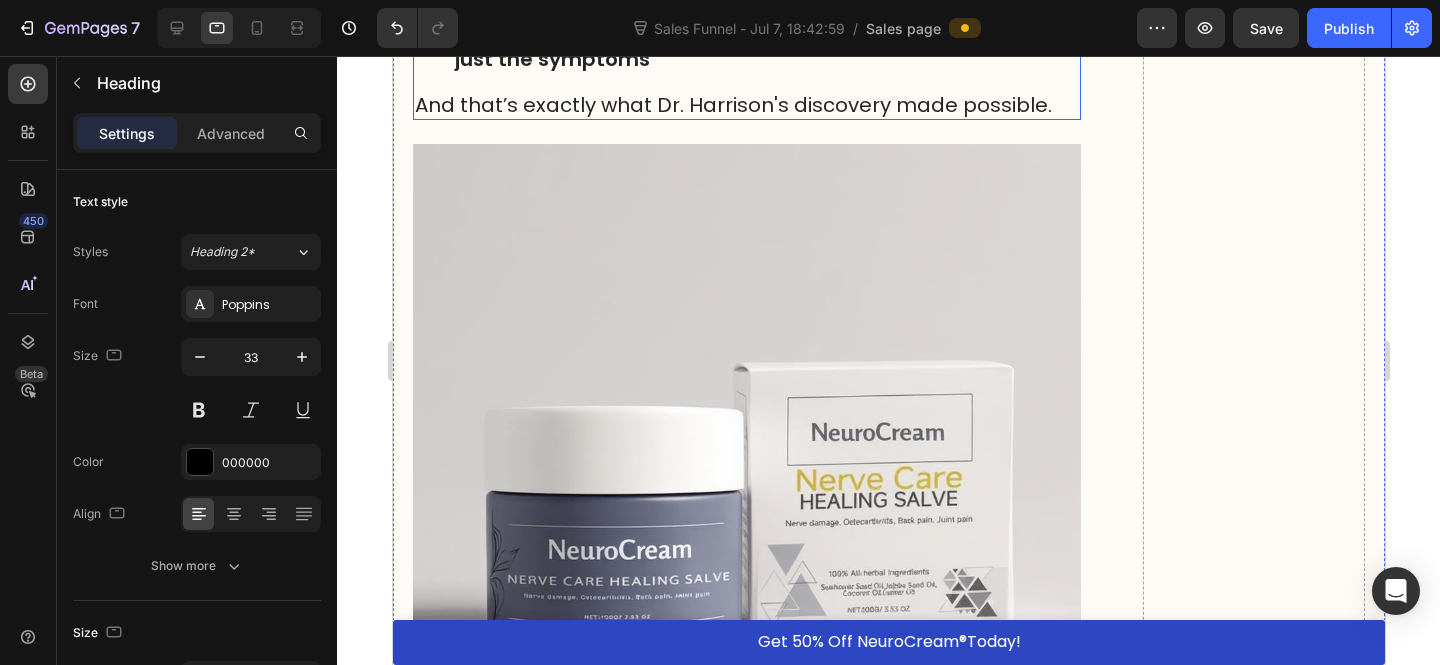 click on "Reduce inflammation at the source  instead of just masking the pain" at bounding box center [766, -32] 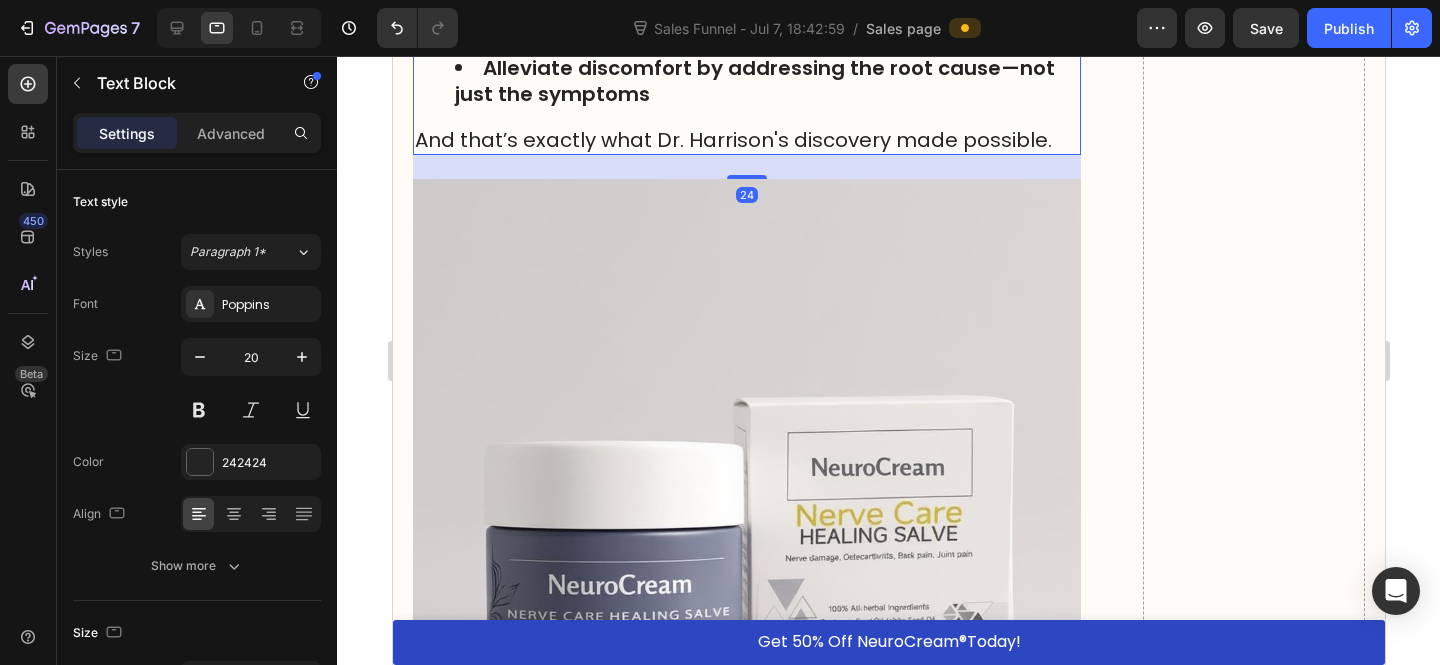 scroll, scrollTop: 9050, scrollLeft: 0, axis: vertical 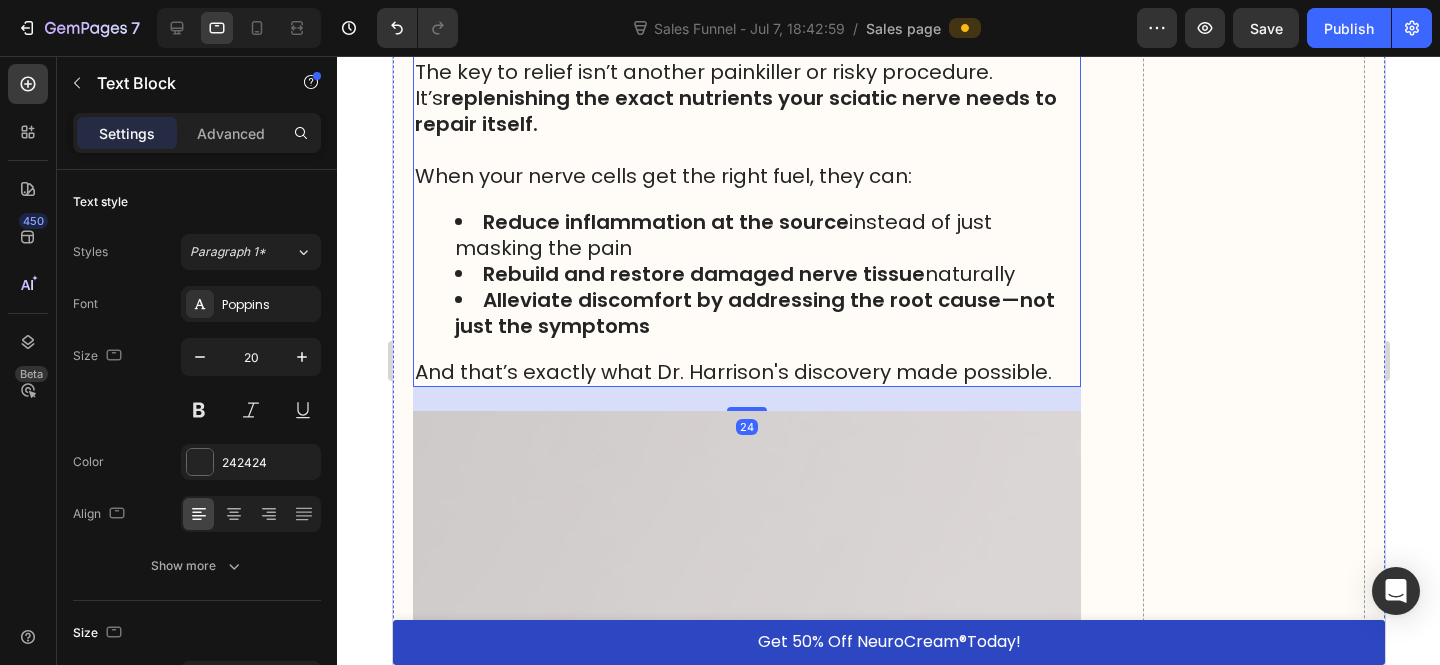 click on "Dr. Harrison's Breakthrough: The Sciatic Nerve Repair Method That Changed Everything" at bounding box center (744, -127) 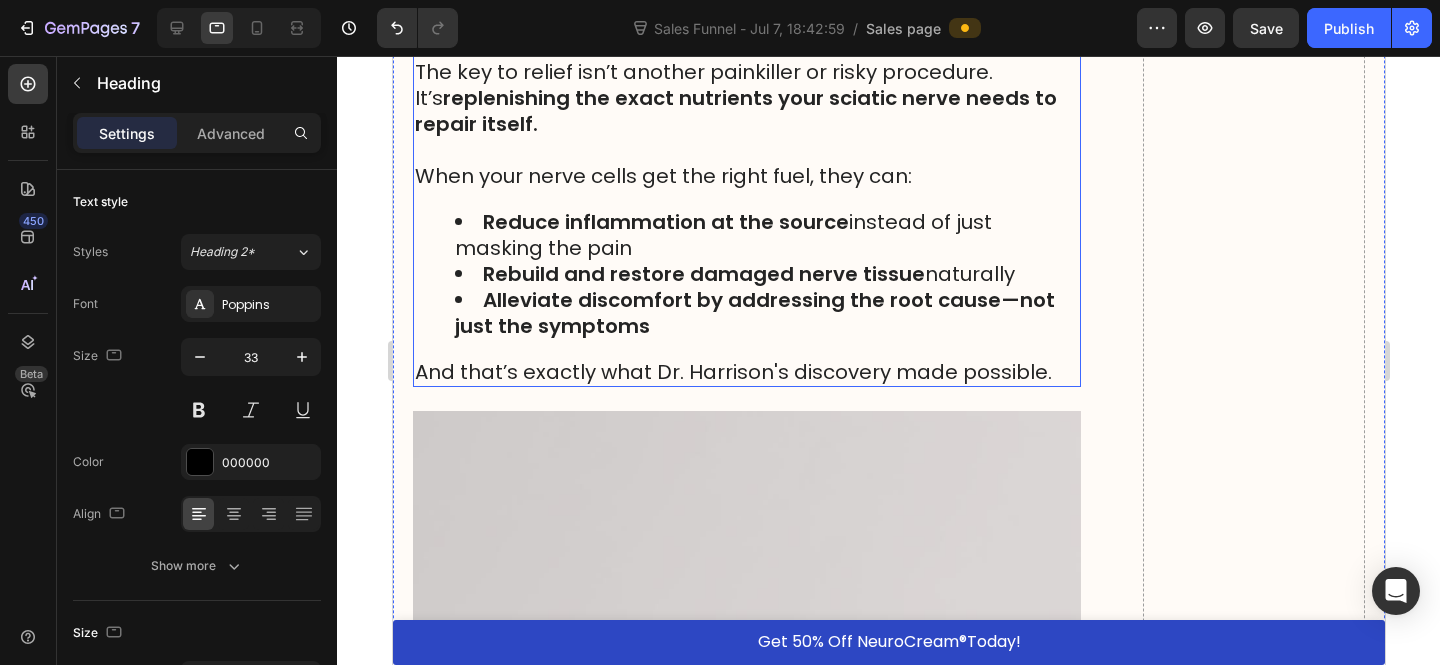drag, startPoint x: 610, startPoint y: 215, endPoint x: 636, endPoint y: 310, distance: 98.49365 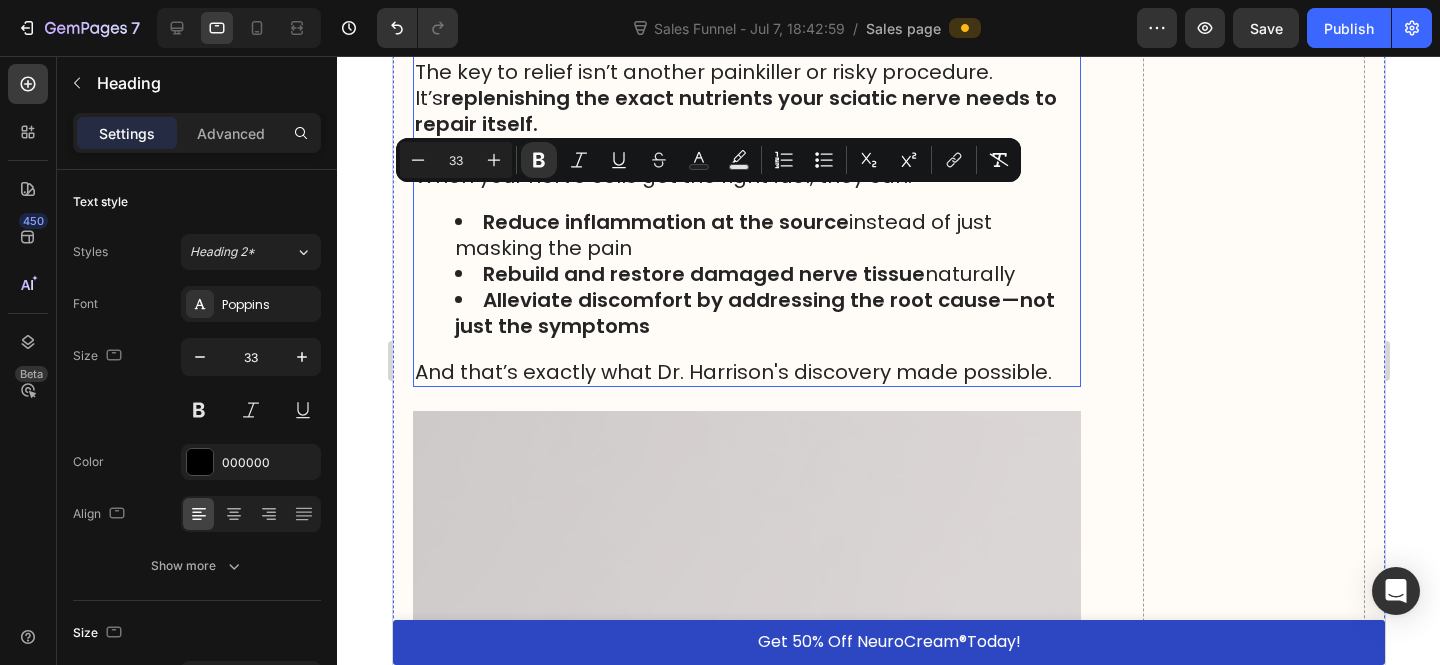 click on "sciatic nerve pain isn’t just about inflammation or compression—it’s about starvation." at bounding box center [744, -6] 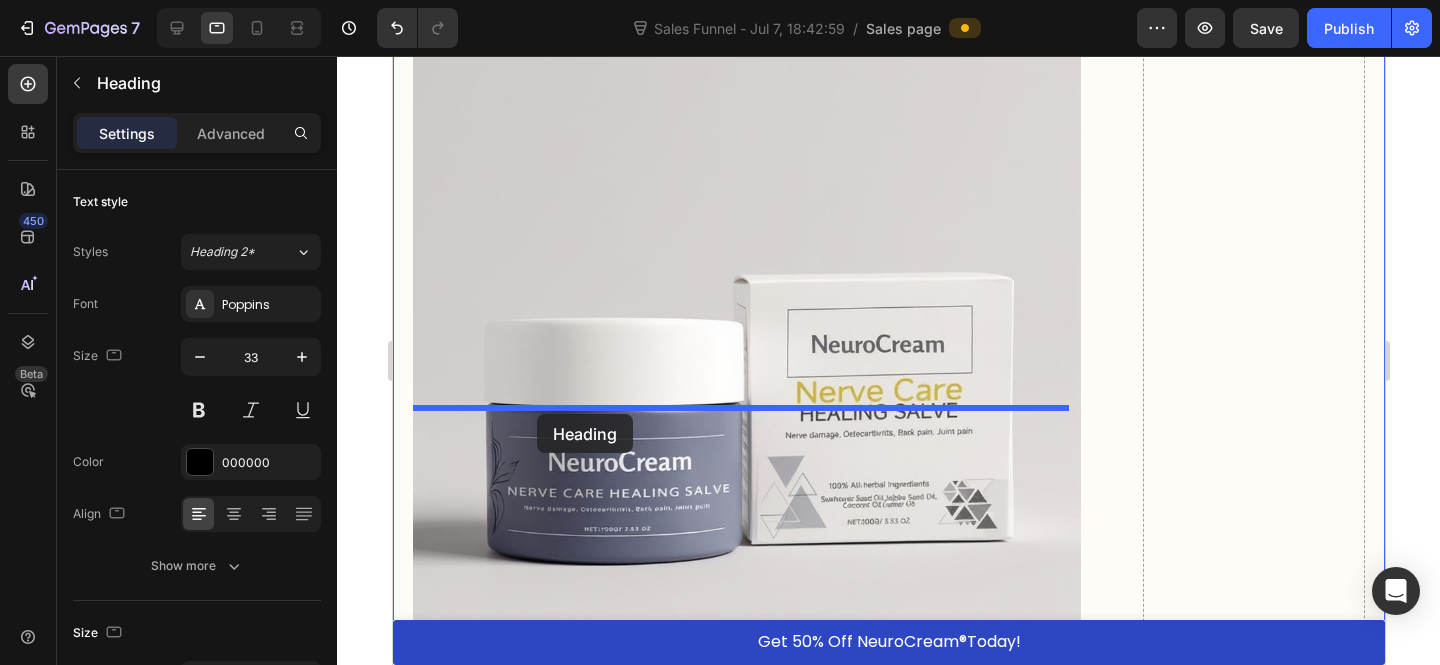 drag, startPoint x: 991, startPoint y: 236, endPoint x: 556, endPoint y: 410, distance: 468.50934 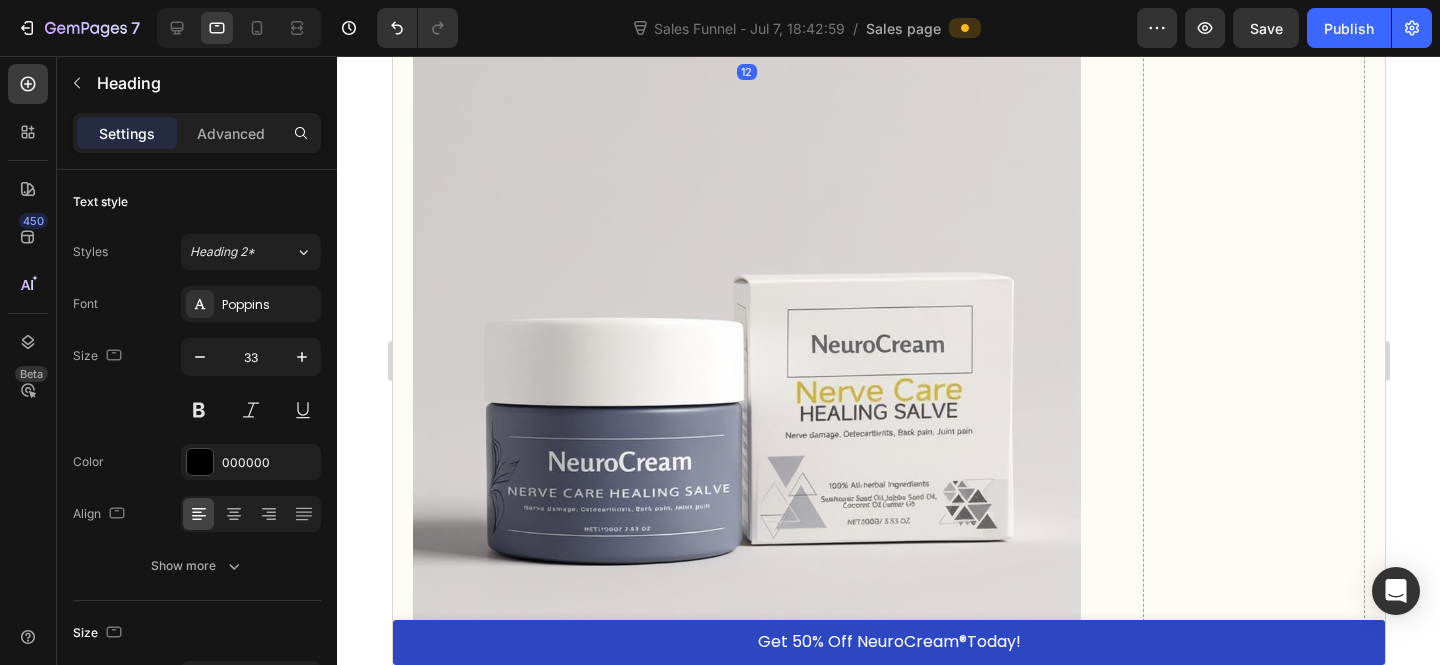 scroll, scrollTop: 9260, scrollLeft: 0, axis: vertical 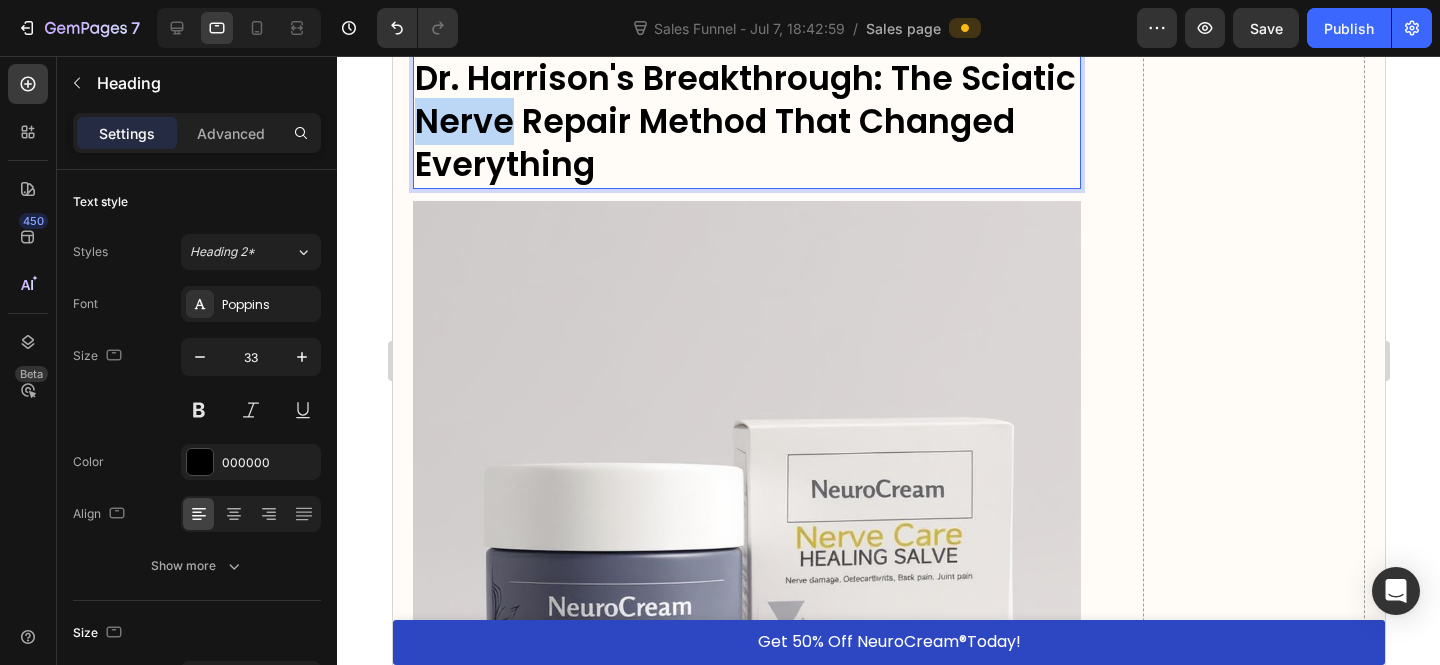 click on "Dr. Harrison's Breakthrough: The Sciatic Nerve Repair Method That Changed Everything" at bounding box center (744, 121) 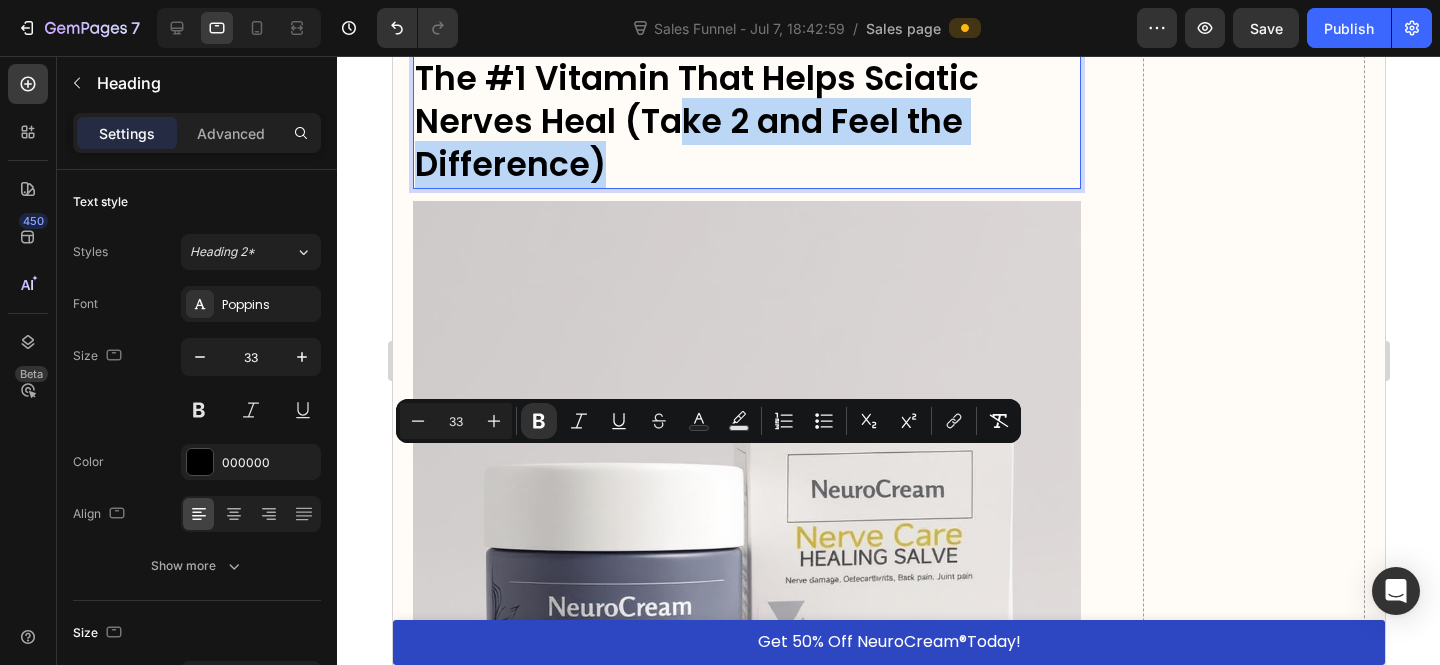drag, startPoint x: 727, startPoint y: 511, endPoint x: 687, endPoint y: 475, distance: 53.814495 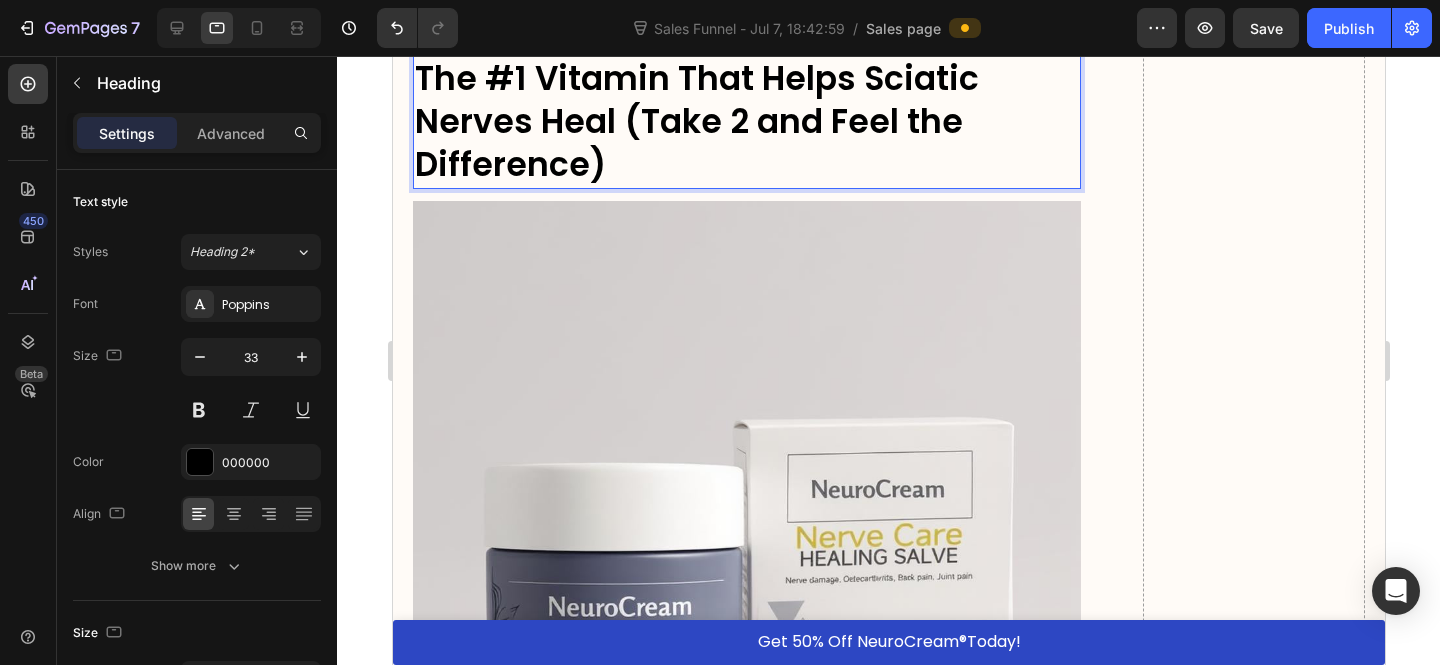 click on "The #1 Vitamin That Helps Sciatic Nerves Heal (Take 2 and Feel the Difference)" at bounding box center [696, 121] 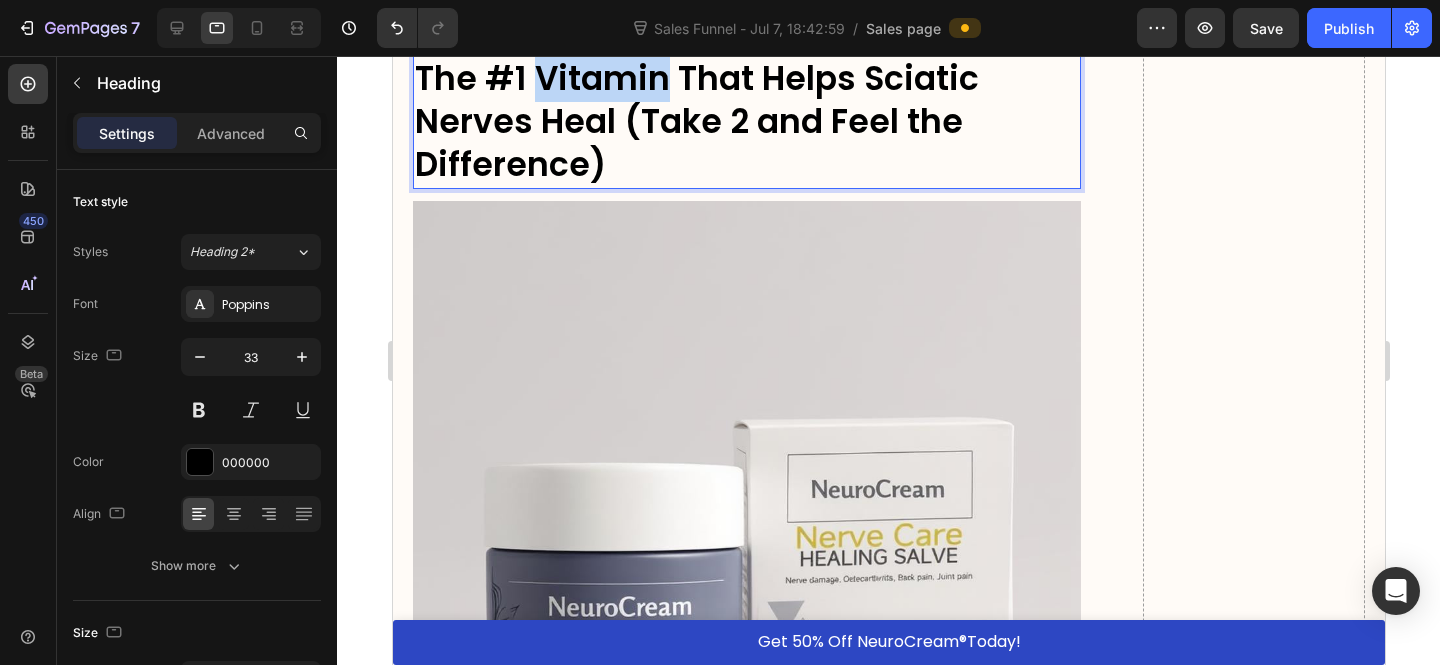 click on "The #1 Vitamin That Helps Sciatic Nerves Heal (Take 2 and Feel the Difference)" at bounding box center [696, 121] 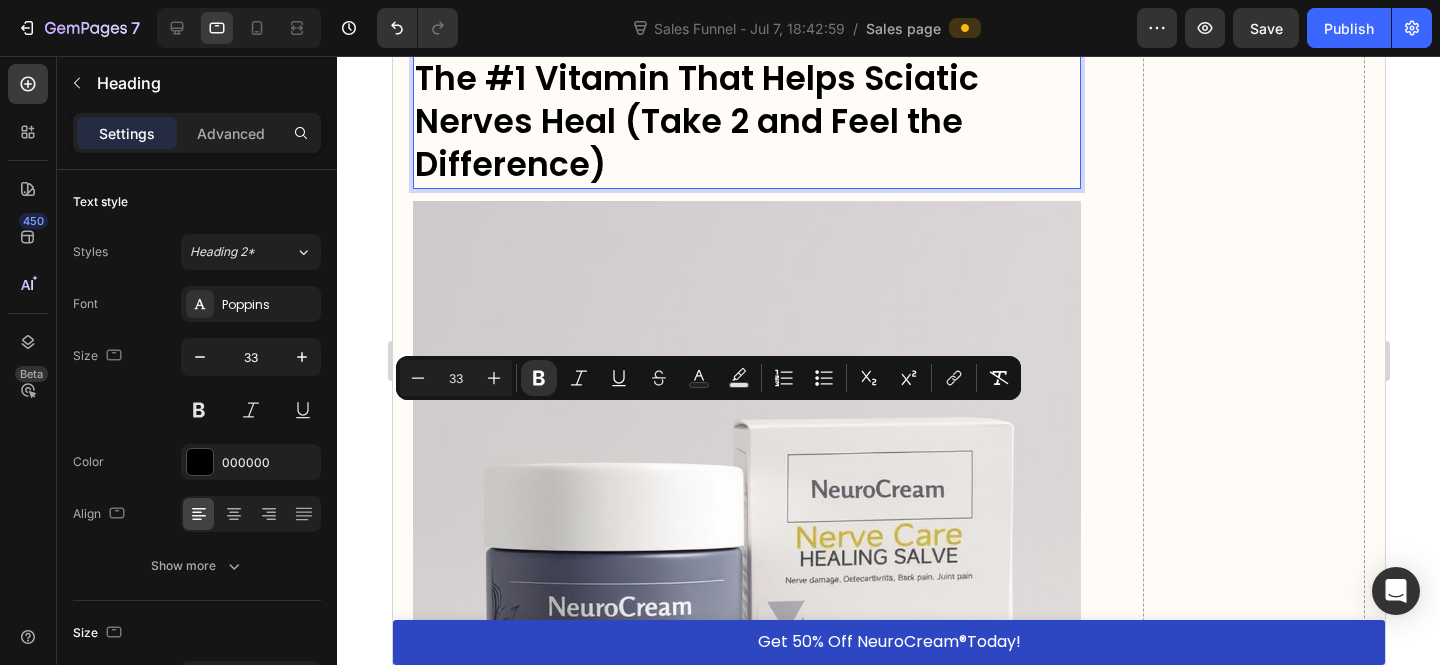 drag, startPoint x: 692, startPoint y: 465, endPoint x: 682, endPoint y: 476, distance: 14.866069 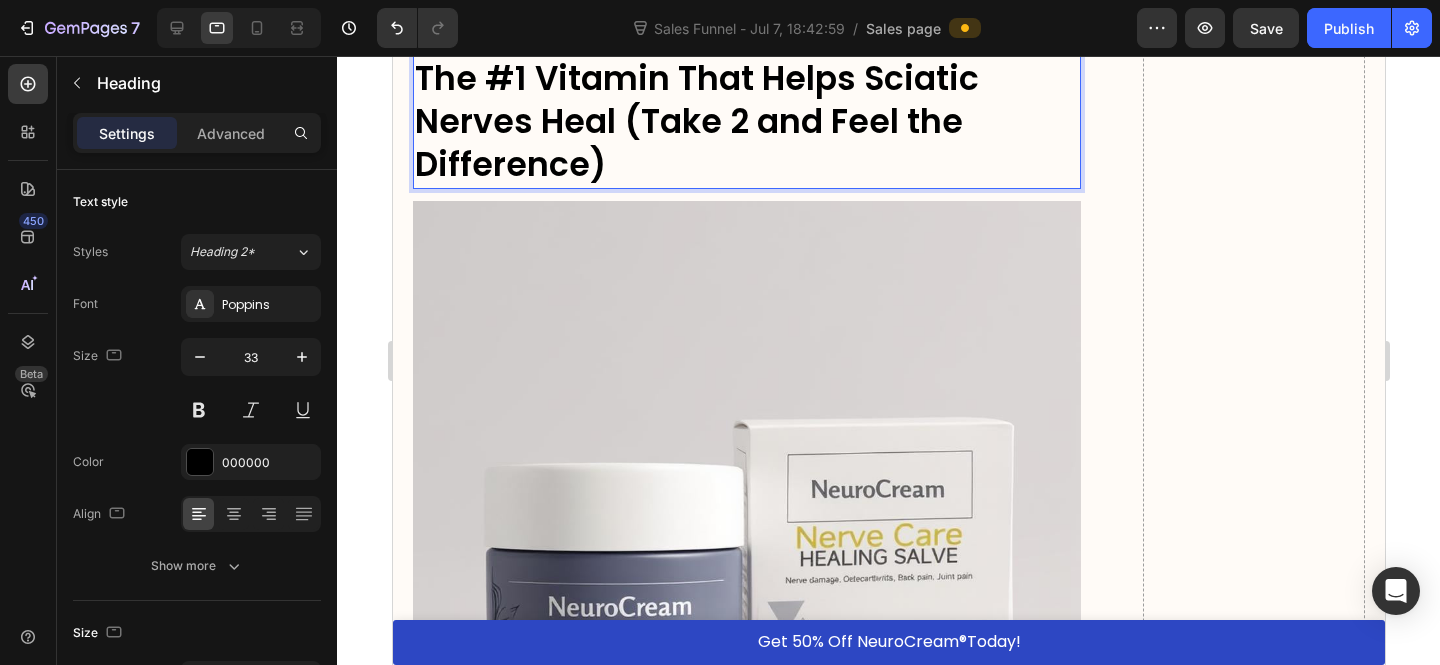click on "The #1 Vitamin That Helps Sciatic Nerves Heal (Take 2 and Feel the Difference)" at bounding box center [696, 121] 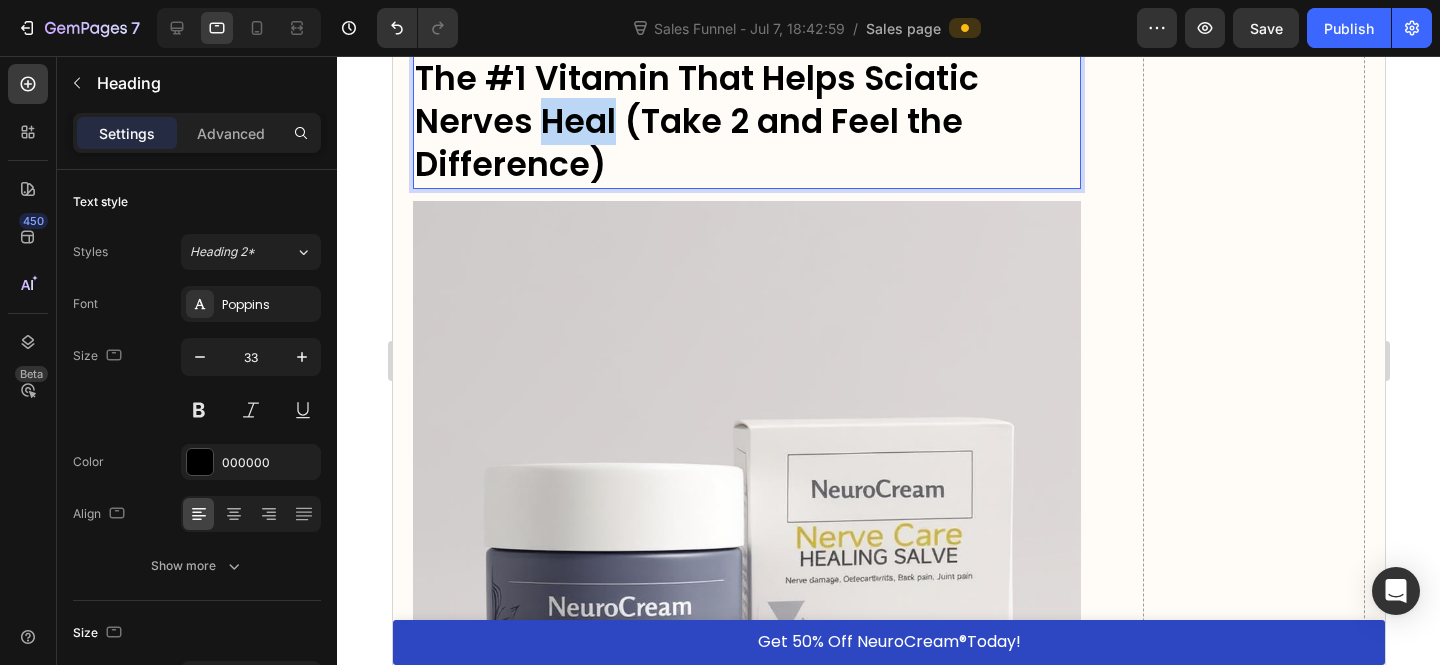 click on "The #1 Vitamin That Helps Sciatic Nerves Heal (Take 2 and Feel the Difference)" at bounding box center [696, 121] 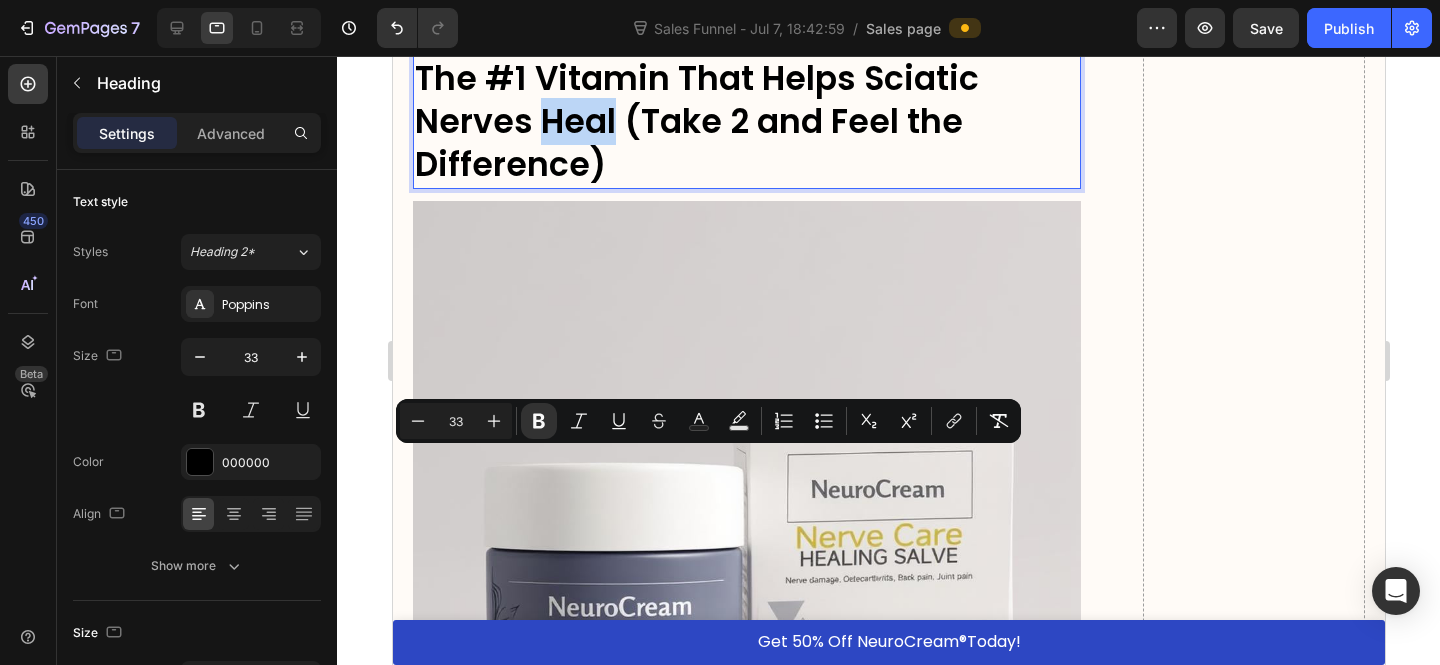click on "The #1 Vitamin That Helps Sciatic Nerves Heal (Take 2 and Feel the Difference)" at bounding box center [696, 121] 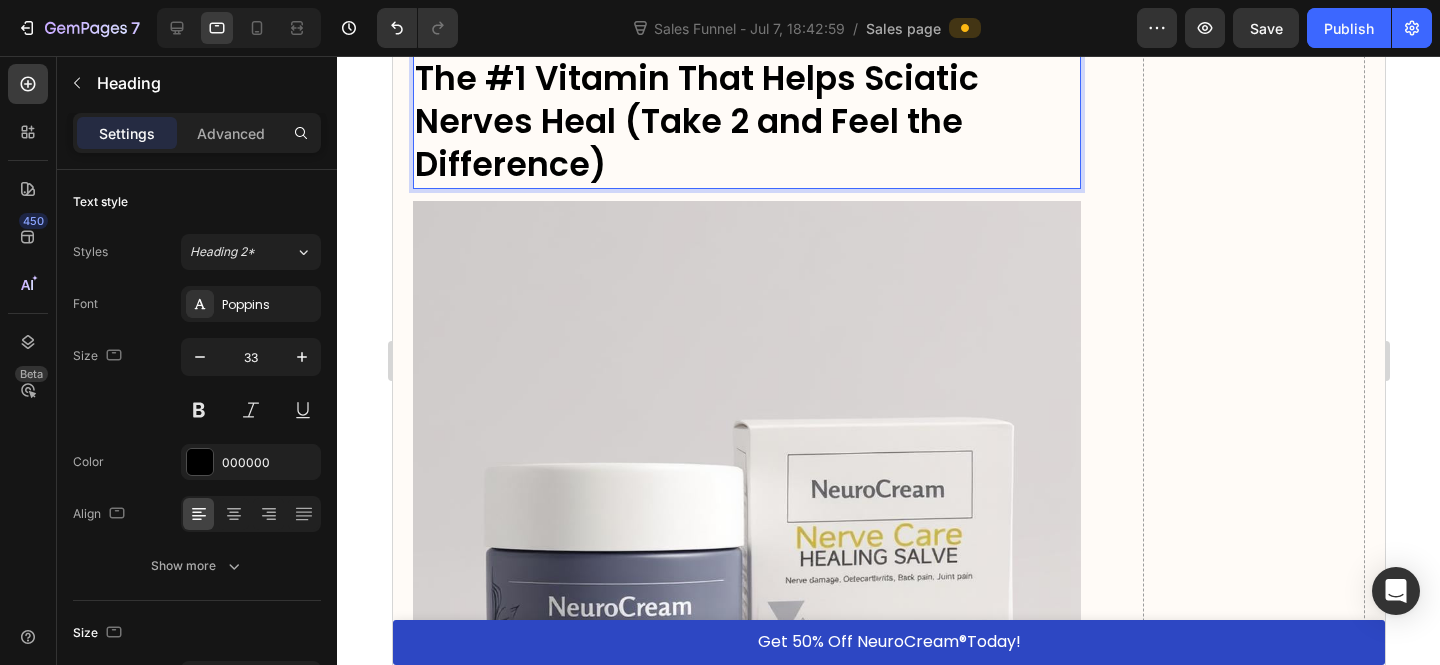 click on "The #1 Vitamin That Helps Sciatic Nerves Heal (Take 2 and Feel the Difference)" at bounding box center (696, 121) 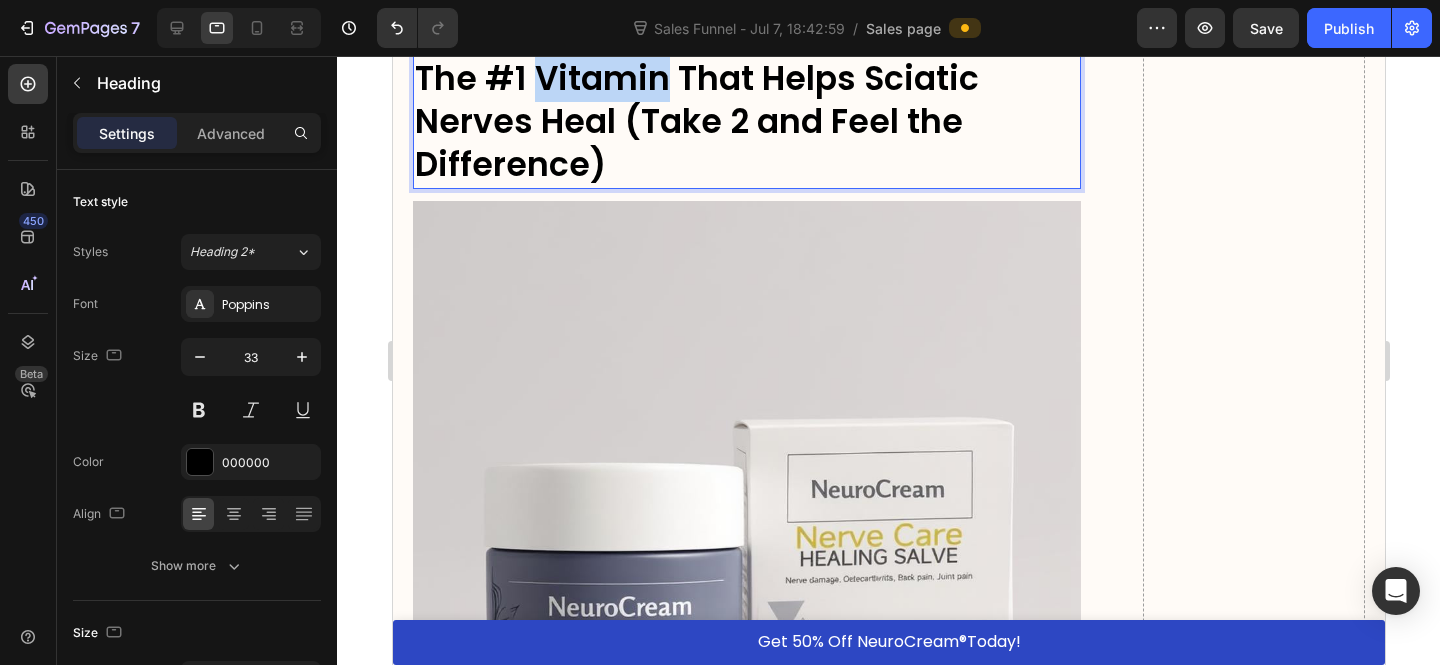 click on "The #1 Vitamin That Helps Sciatic Nerves Heal (Take 2 and Feel the Difference)" at bounding box center [696, 121] 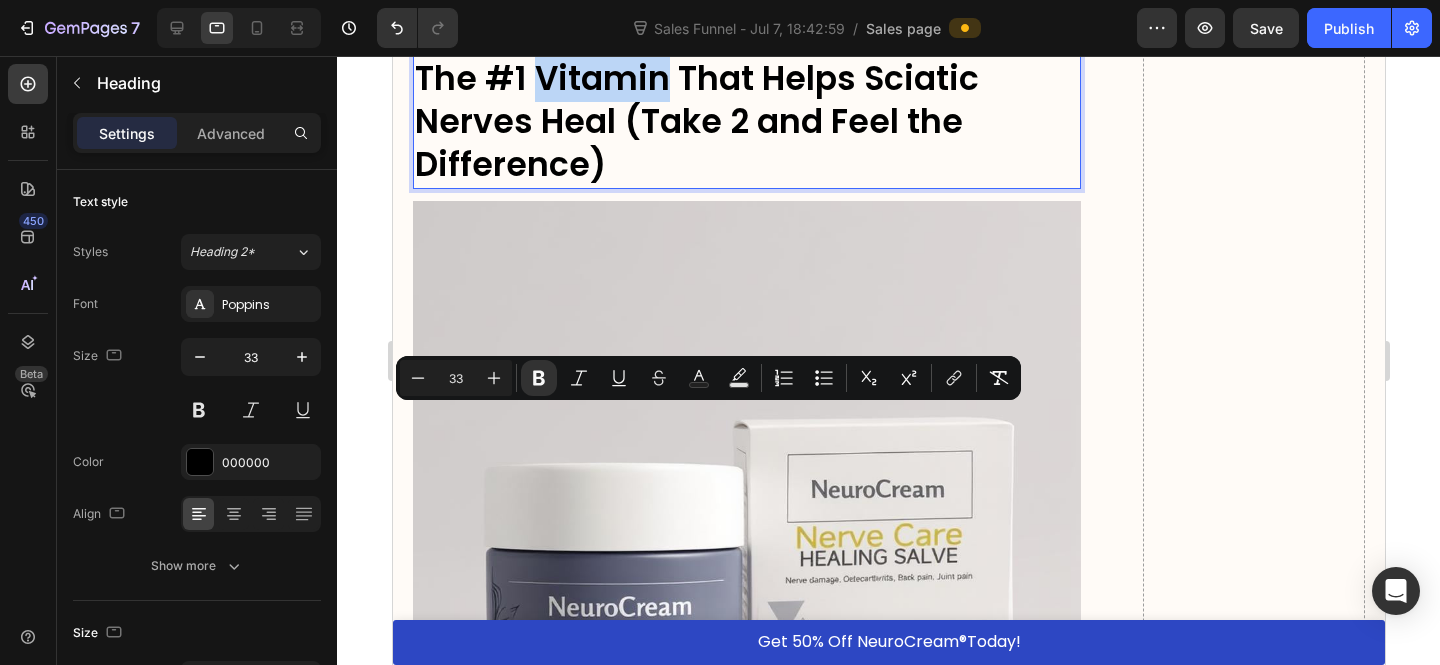 click on "The #1 Vitamin That Helps Sciatic Nerves Heal (Take 2 and Feel the Difference)" at bounding box center (696, 121) 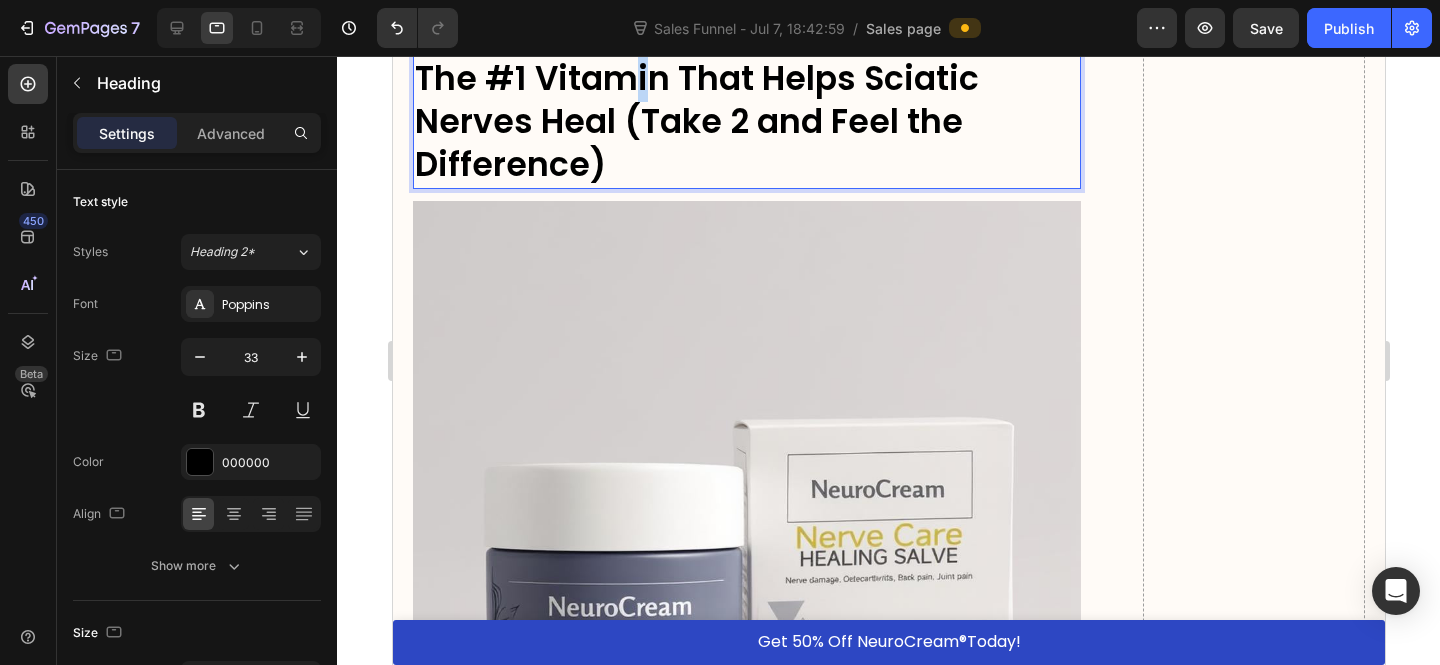 click on "The #1 Vitamin That Helps Sciatic Nerves Heal (Take 2 and Feel the Difference)" at bounding box center [696, 121] 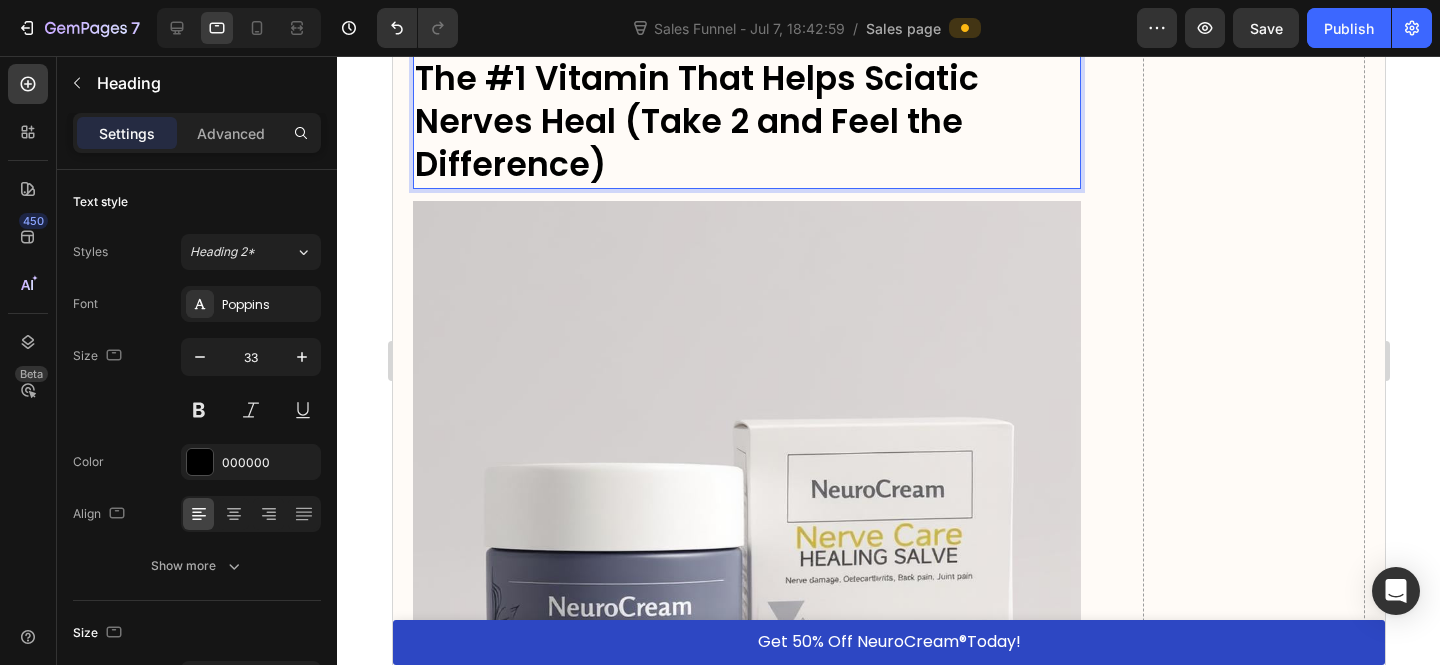 drag, startPoint x: 627, startPoint y: 517, endPoint x: 635, endPoint y: 503, distance: 16.124516 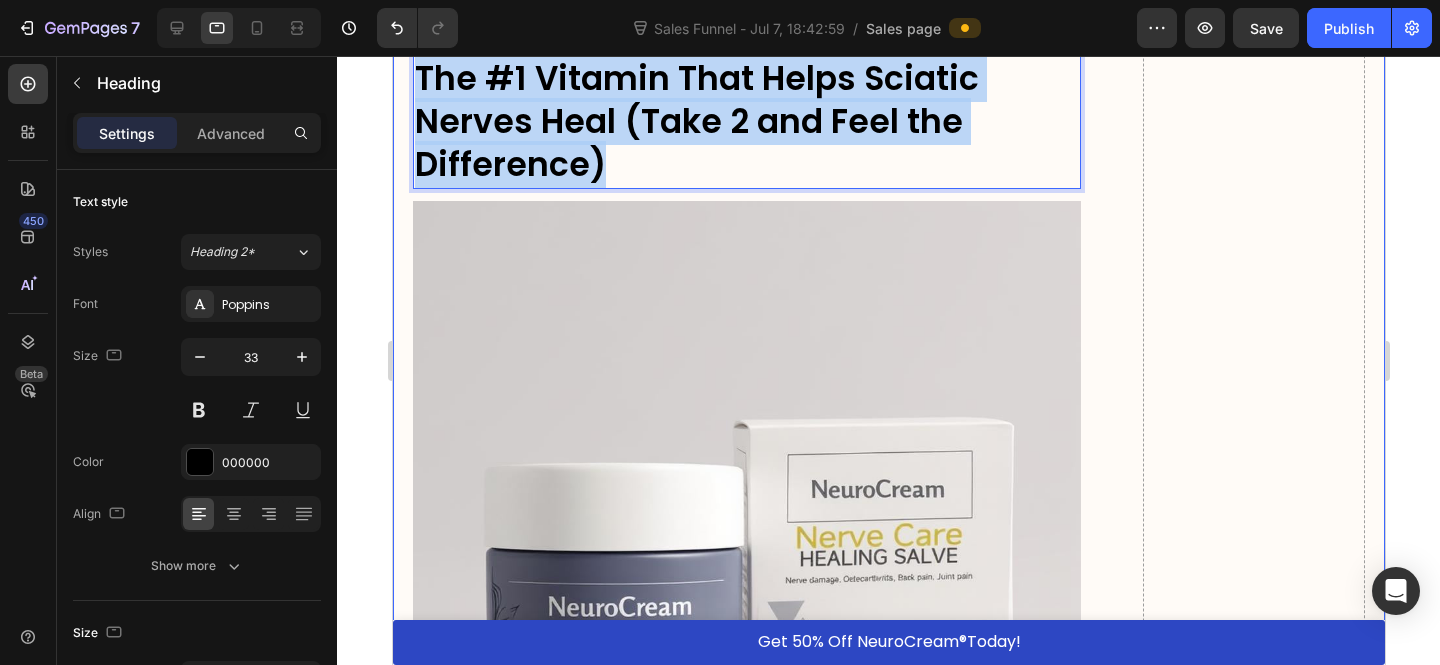 drag, startPoint x: 627, startPoint y: 515, endPoint x: 393, endPoint y: 426, distance: 250.35374 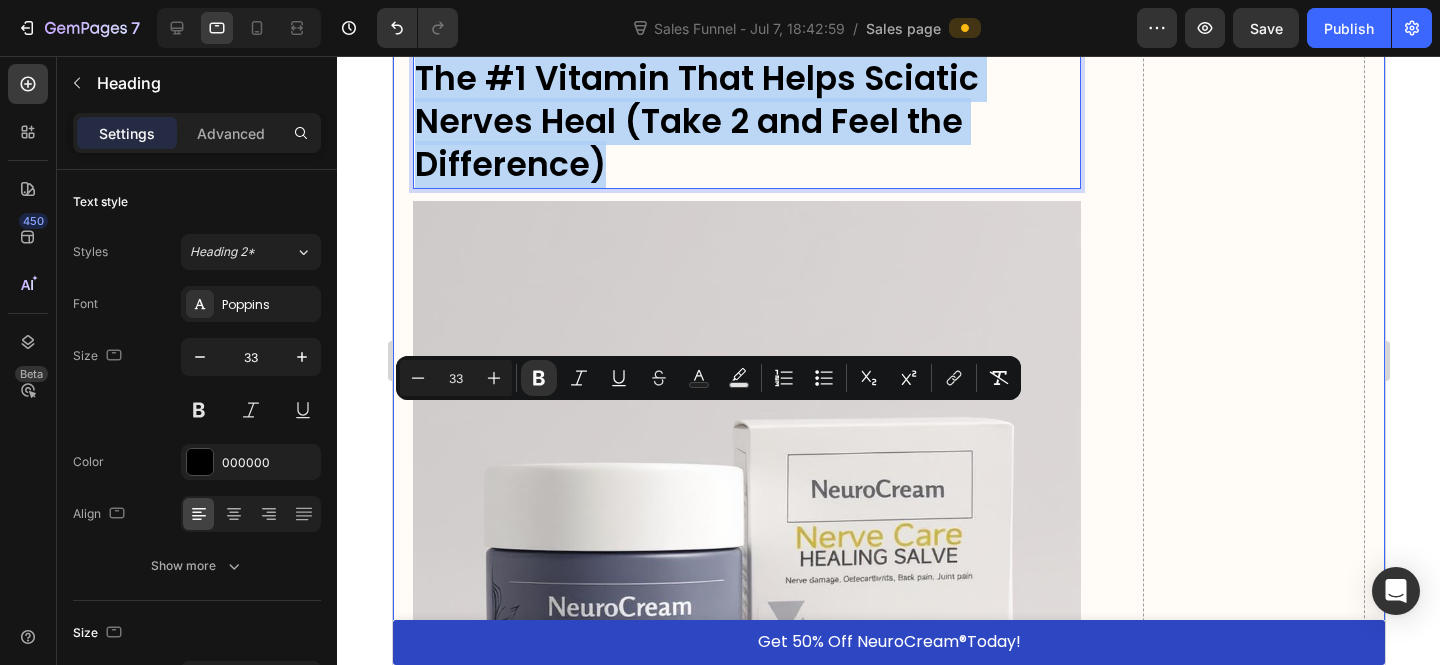 copy on "The #1 Vitamin That Helps Sciatic Nerves Heal (Take 2 and Feel the Difference)" 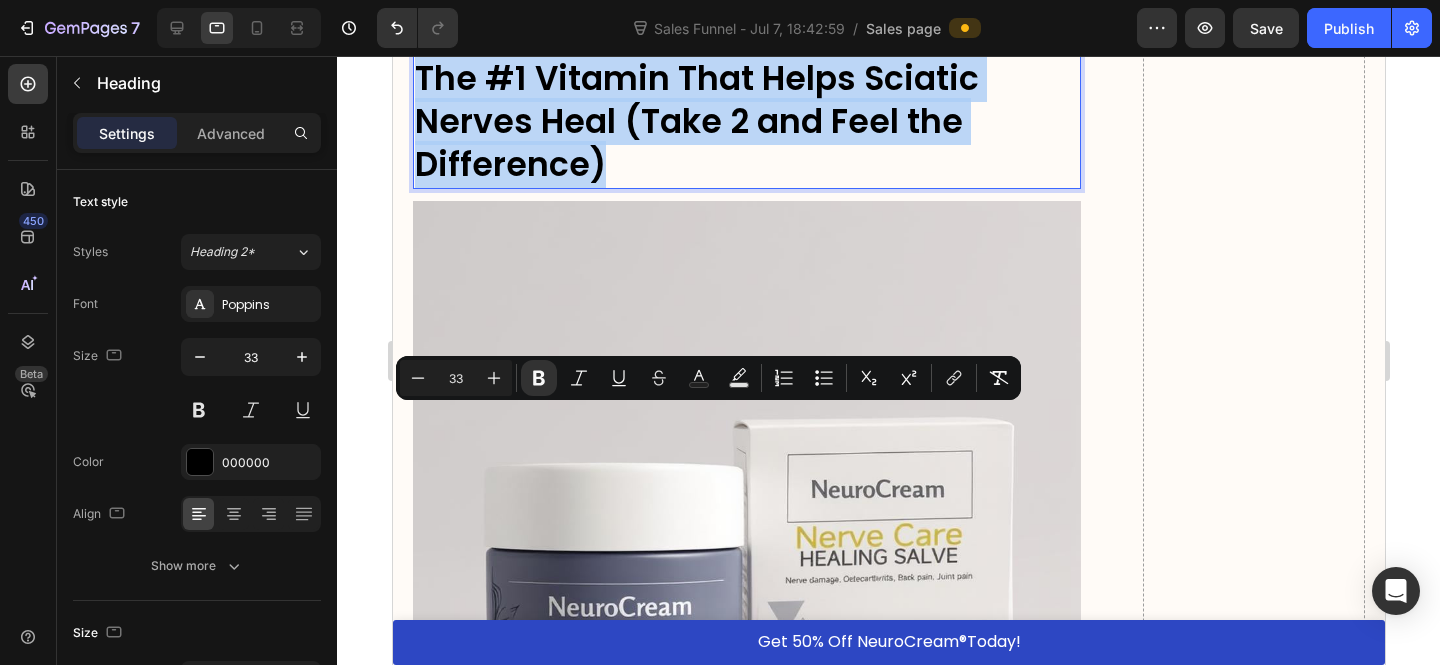 click on "The #1 Vitamin That Helps Sciatic Nerves Heal (Take 2 and Feel the Difference)" at bounding box center [696, 121] 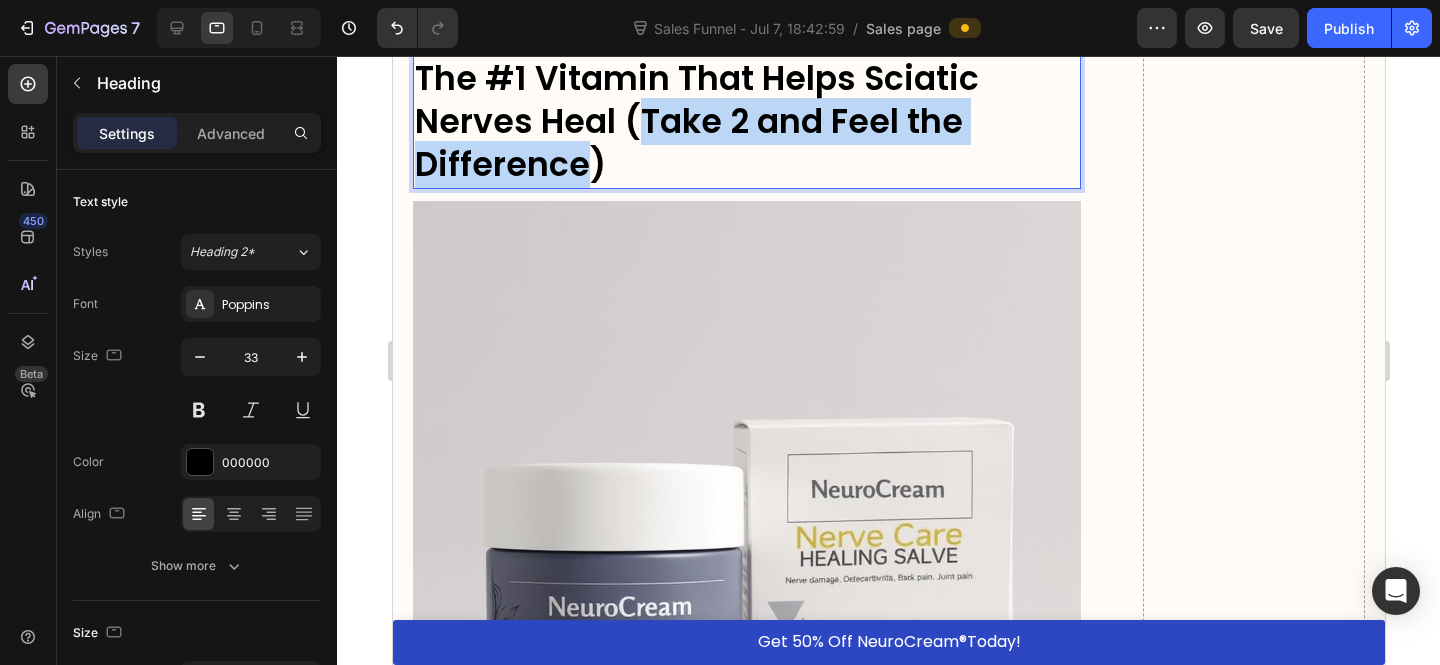 drag, startPoint x: 641, startPoint y: 464, endPoint x: 580, endPoint y: 507, distance: 74.63243 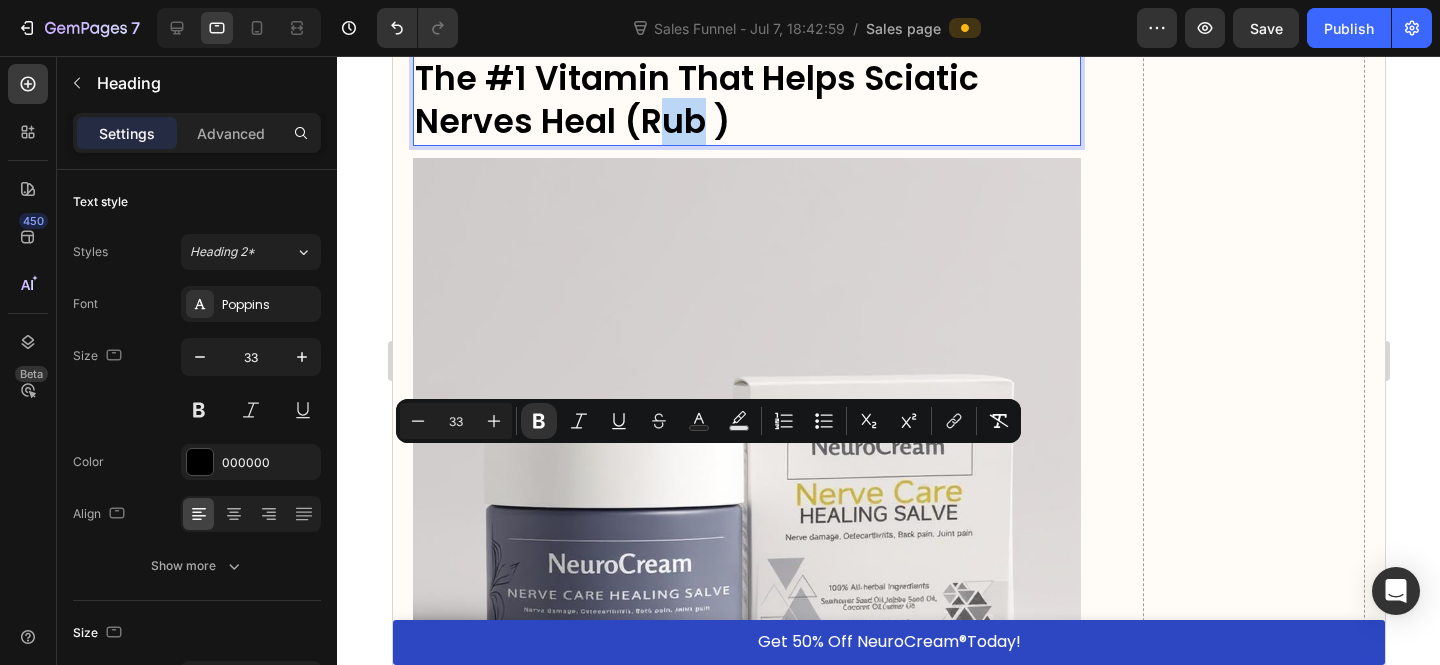 drag, startPoint x: 693, startPoint y: 467, endPoint x: 658, endPoint y: 468, distance: 35.014282 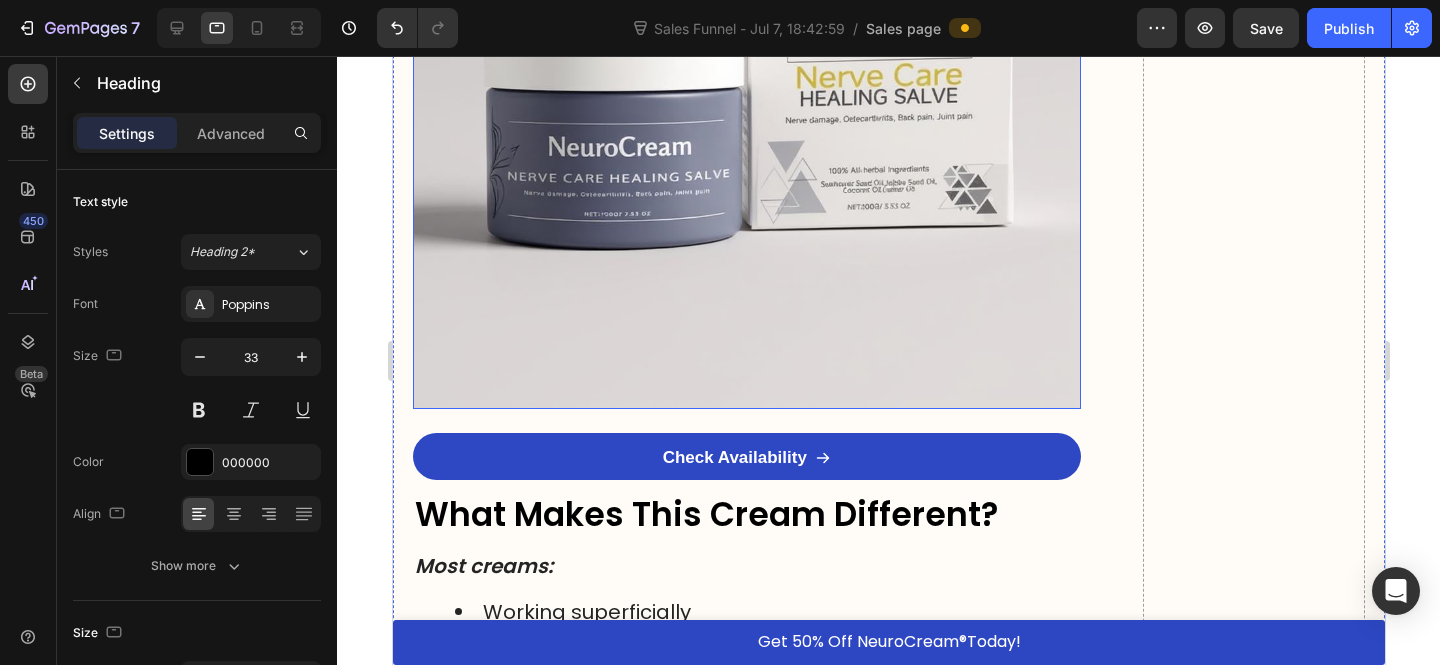 scroll, scrollTop: 9553, scrollLeft: 0, axis: vertical 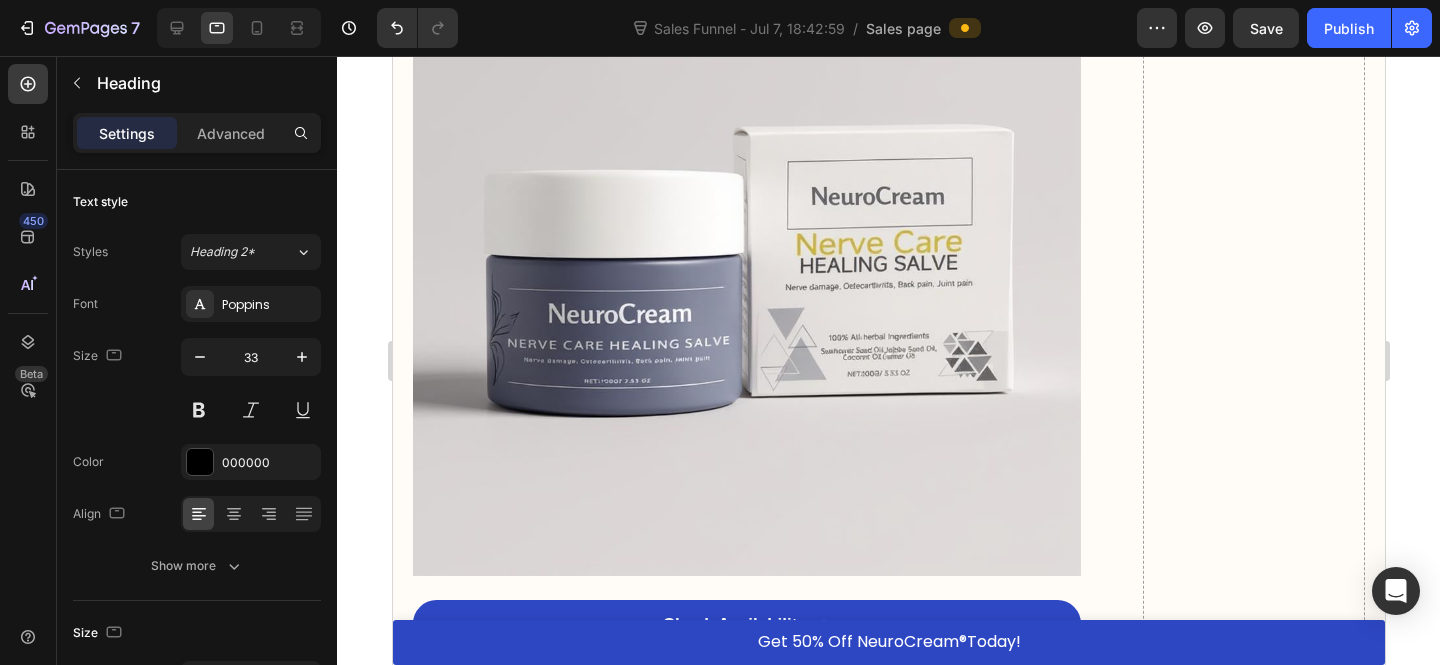 click on "The #1 Vitamin That Helps Sciatic Nerves Heal (Rub It On and Feel the Difference)" at bounding box center (709, -172) 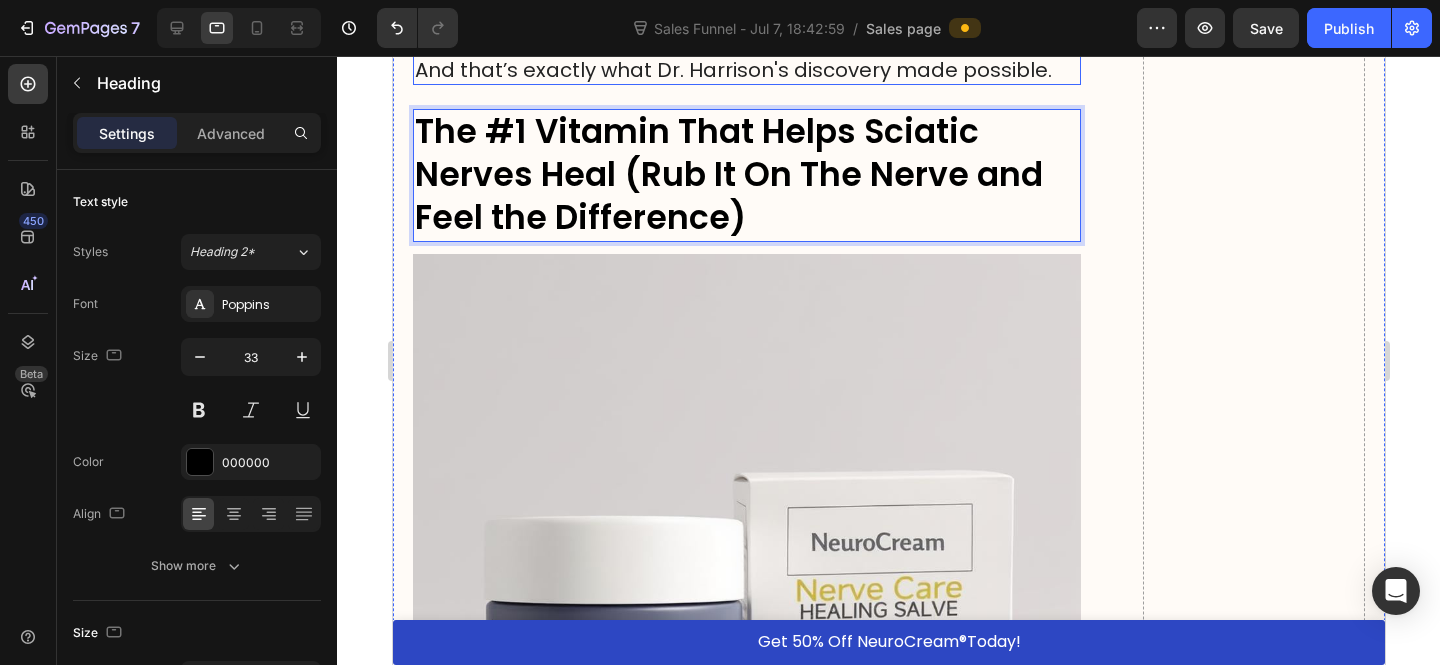 scroll, scrollTop: 9108, scrollLeft: 0, axis: vertical 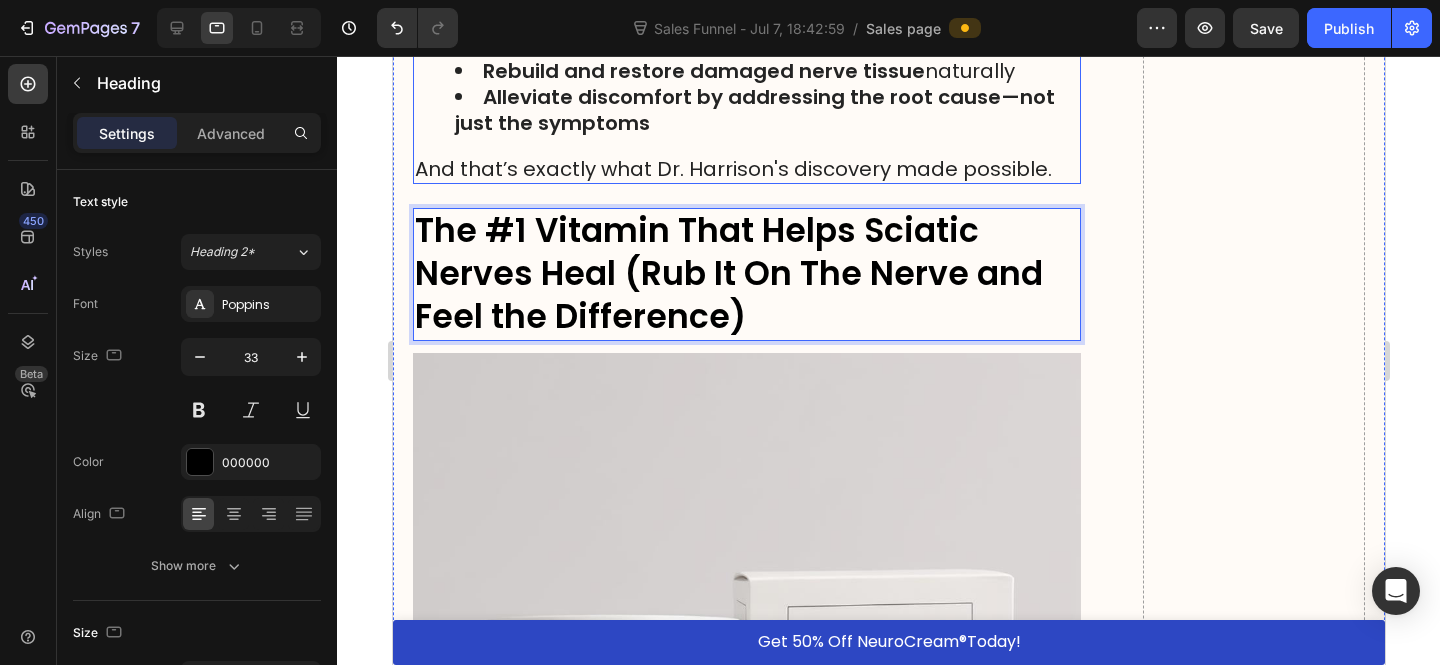 click on "replenishing the exact nutrients your sciatic nerve needs to repair itself." at bounding box center [735, -92] 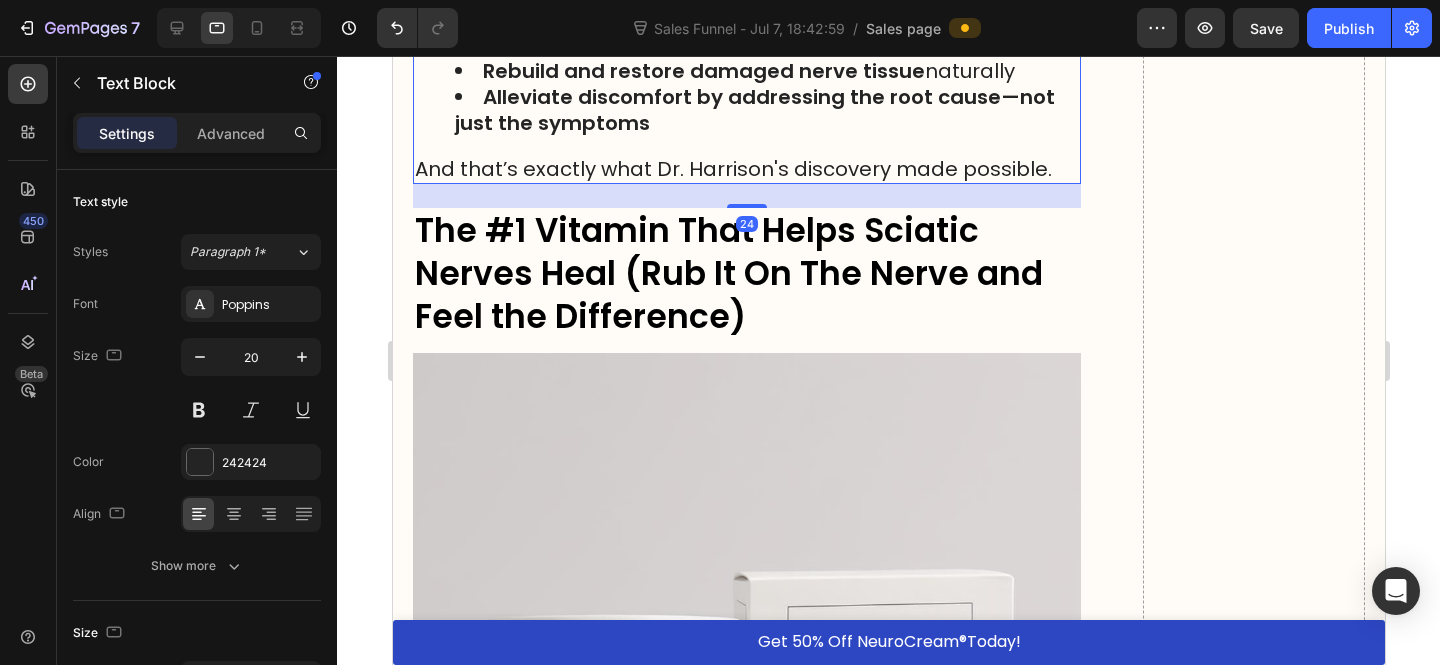 click 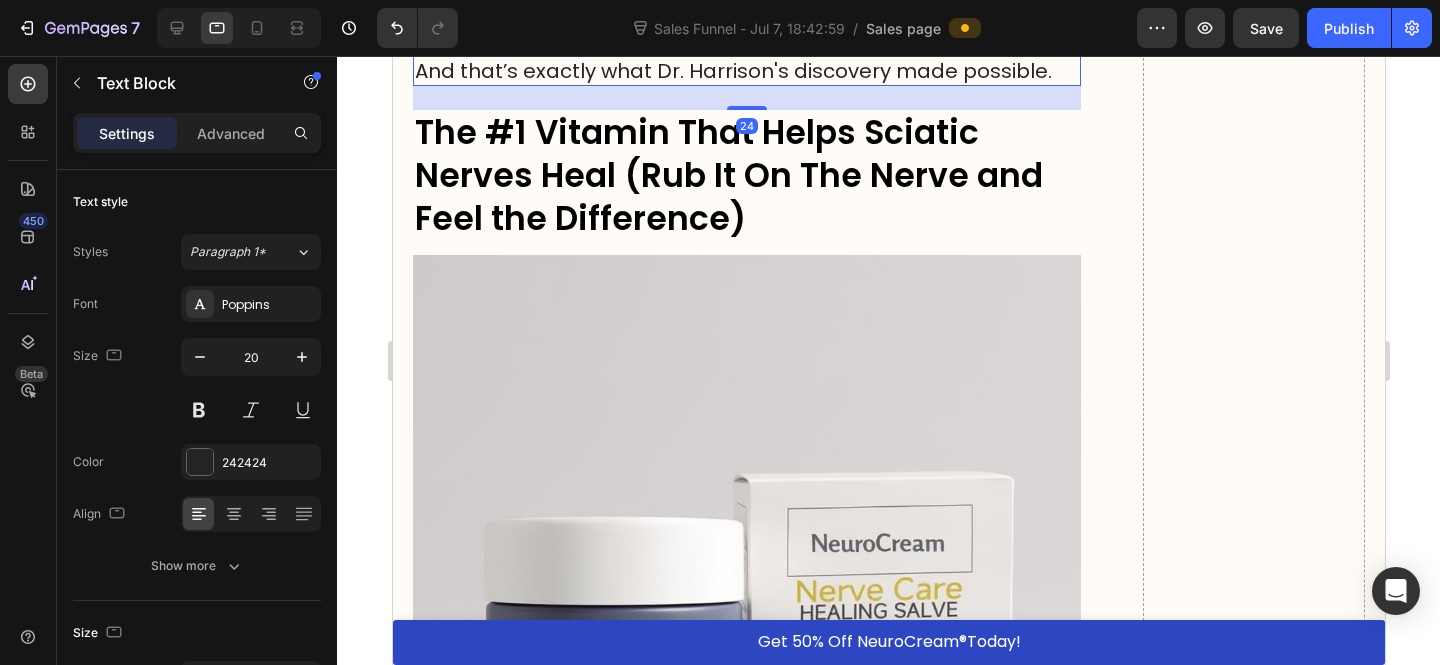scroll, scrollTop: 9777, scrollLeft: 0, axis: vertical 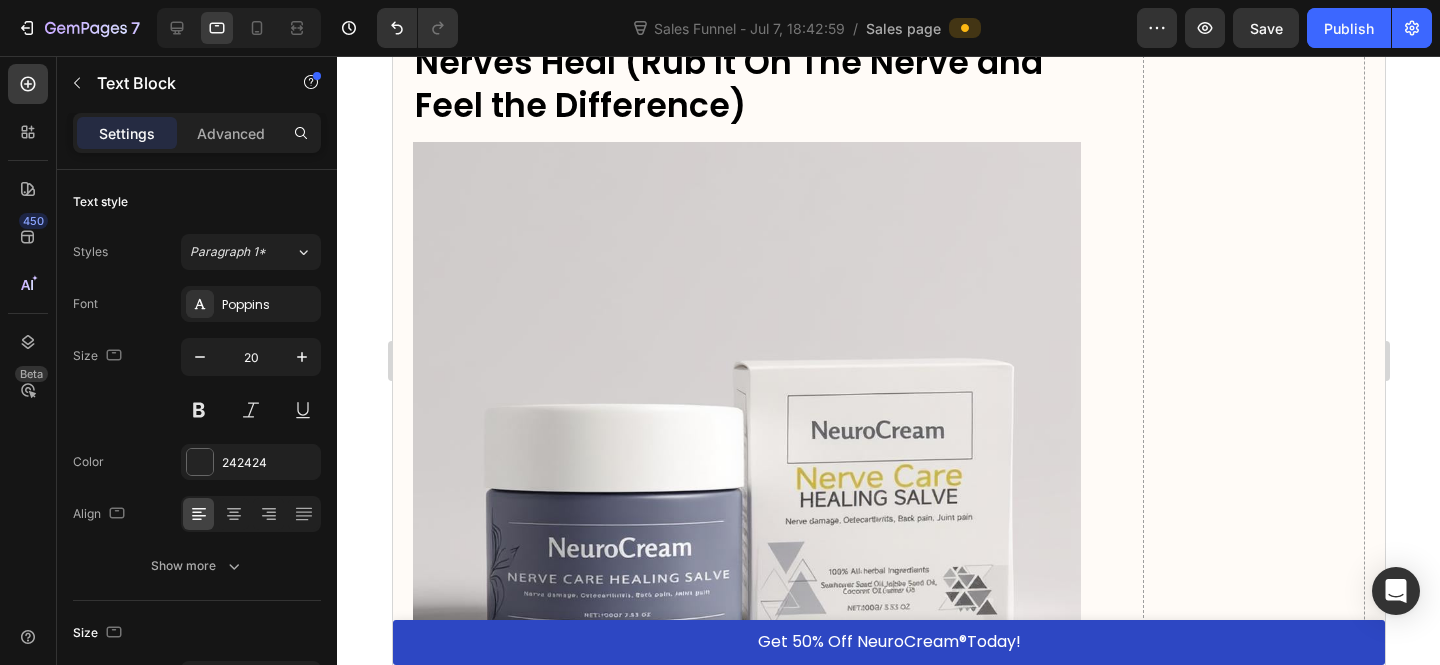 drag, startPoint x: 674, startPoint y: 177, endPoint x: 833, endPoint y: 404, distance: 277.14618 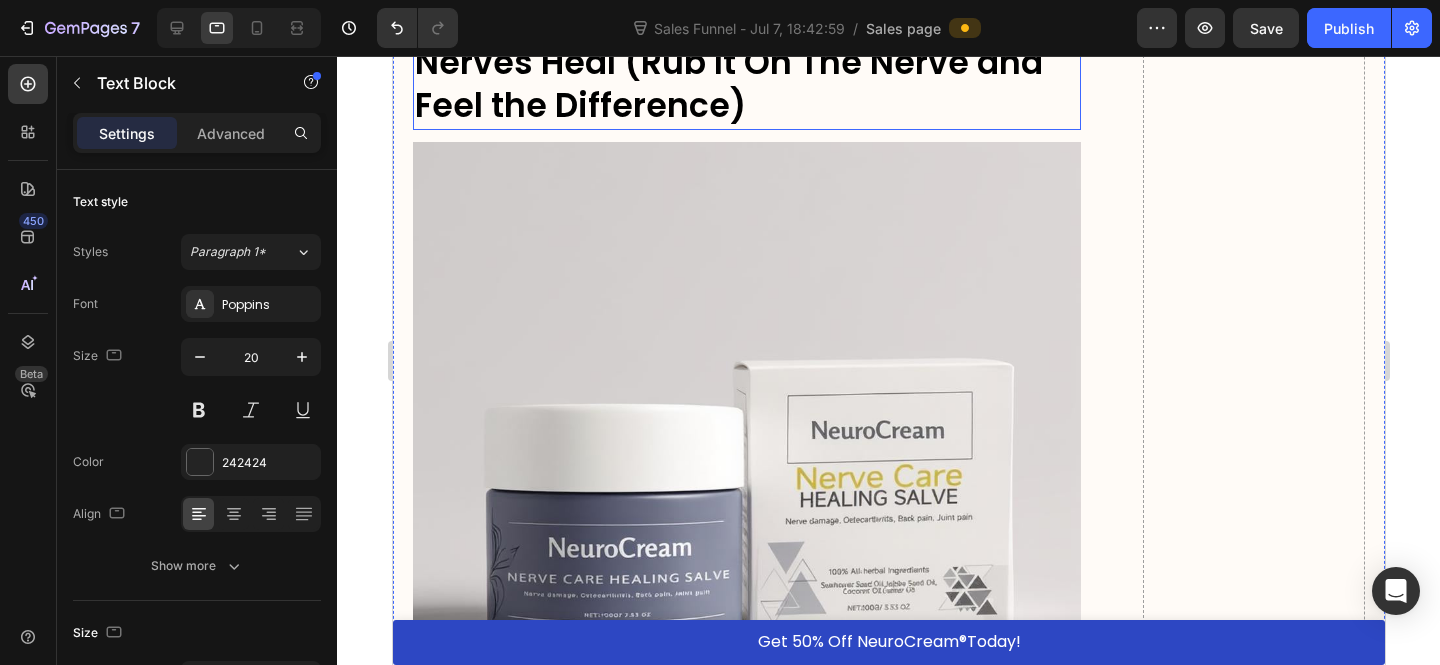 click on "⁠⁠⁠⁠⁠⁠⁠ The #1 Vitamin That Helps Sciatic Nerves Heal (Rub It On The Nerve and Feel the Difference)" at bounding box center (746, 63) 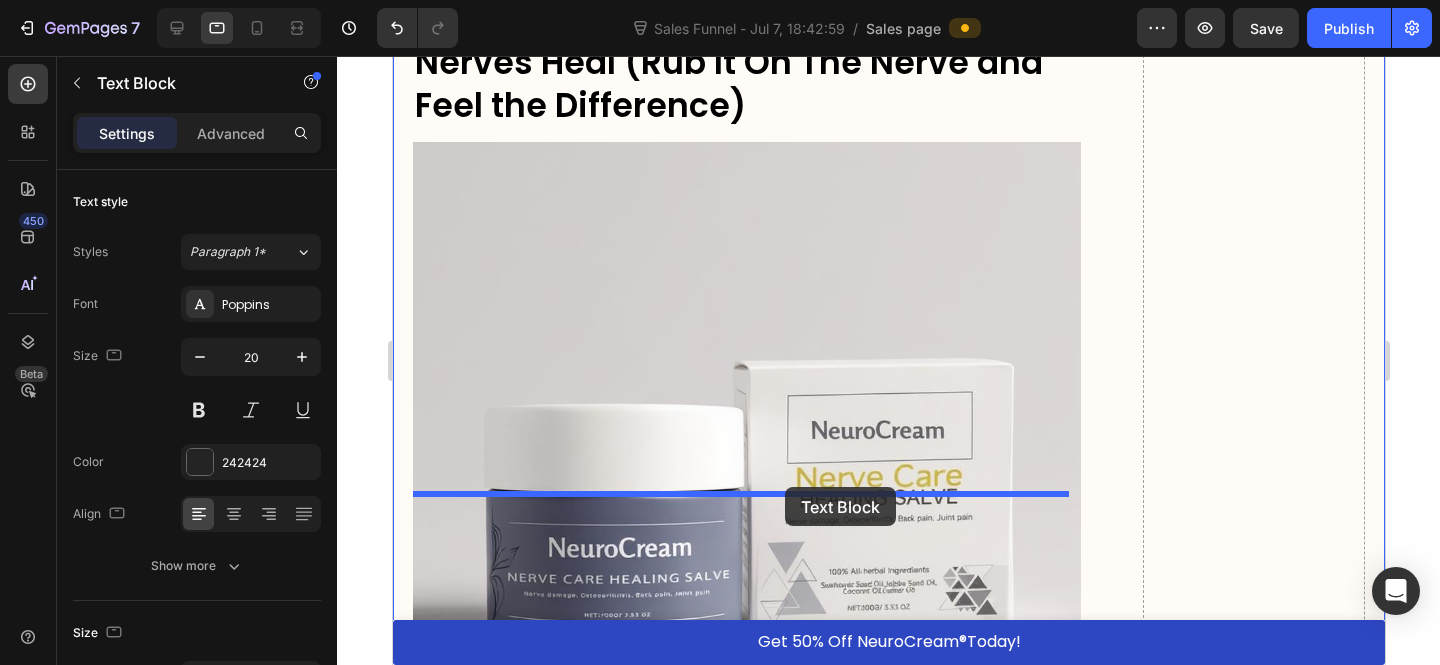 drag, startPoint x: 830, startPoint y: 258, endPoint x: 1246, endPoint y: 59, distance: 461.1475 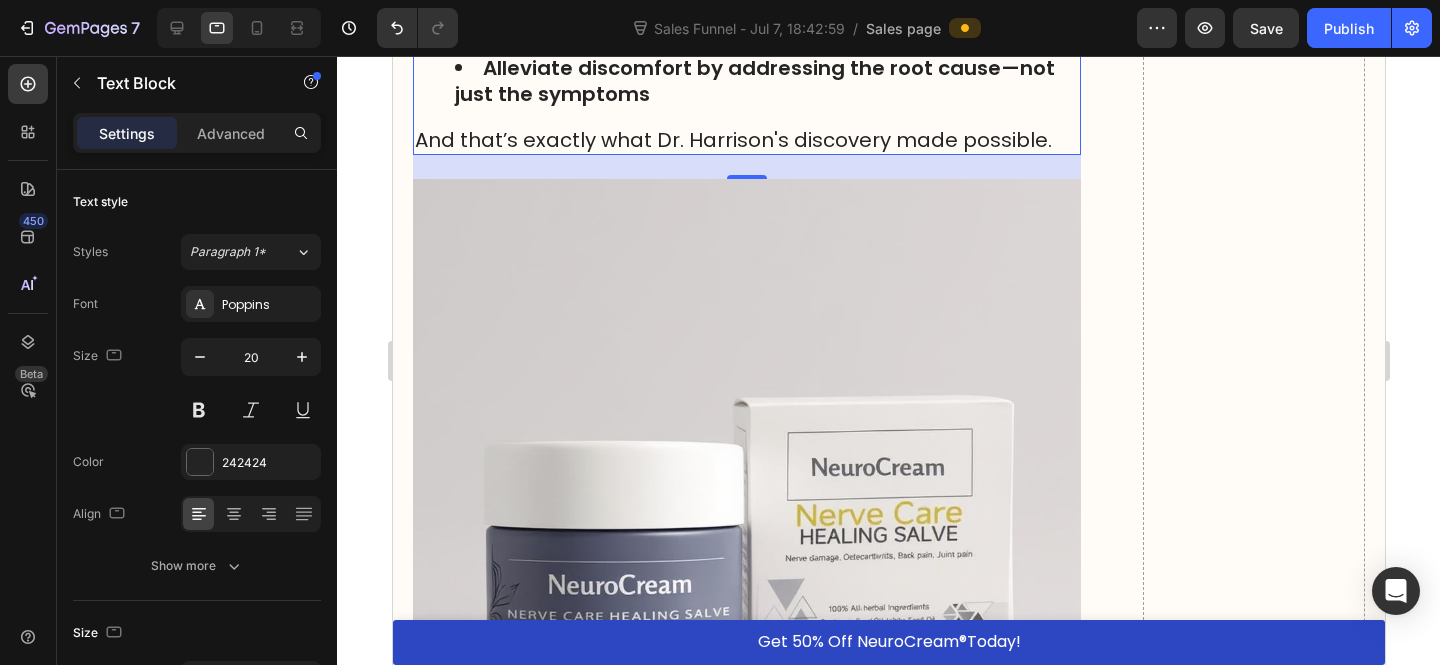 scroll, scrollTop: 9848, scrollLeft: 0, axis: vertical 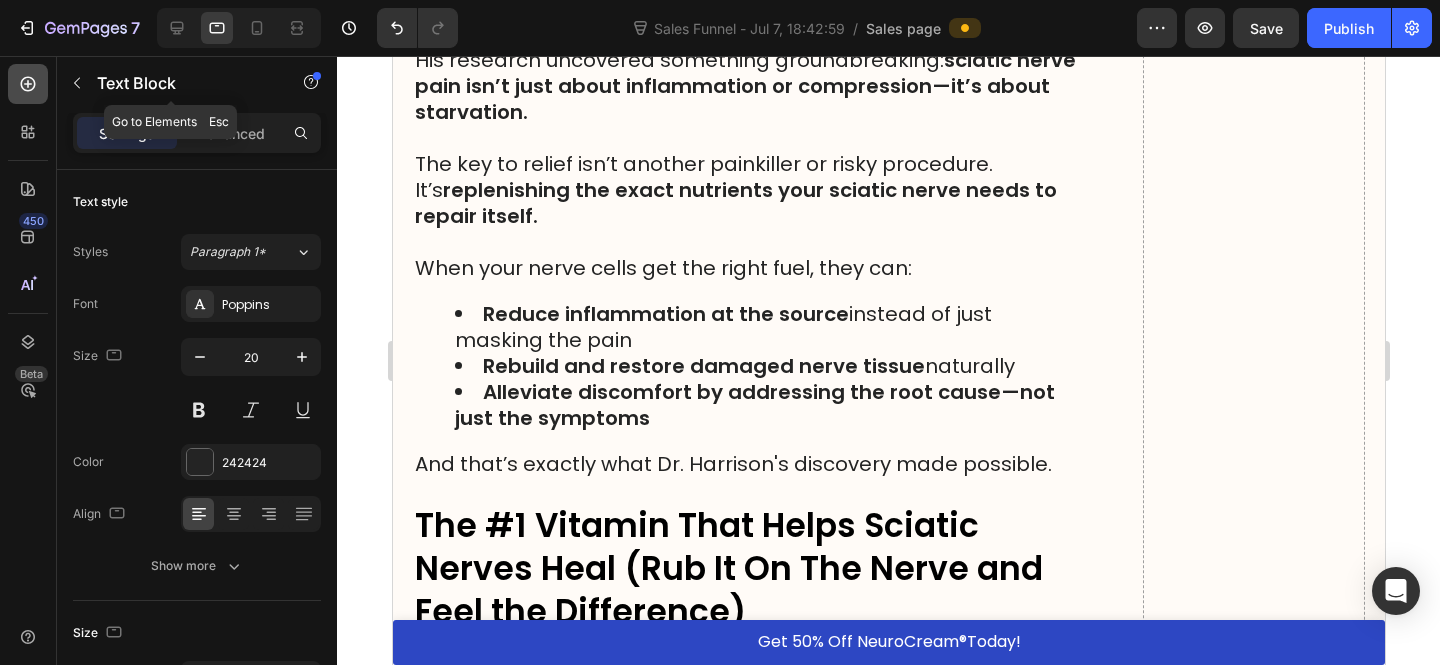 click 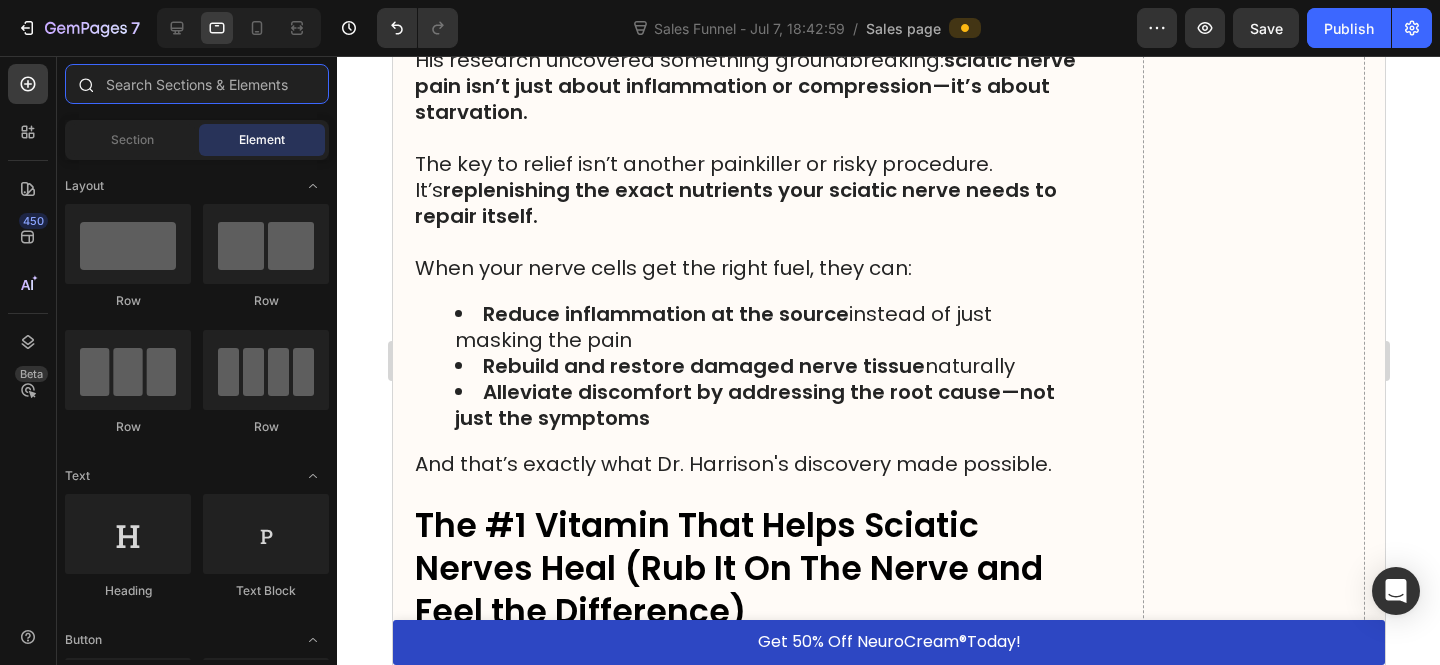 click at bounding box center (197, 84) 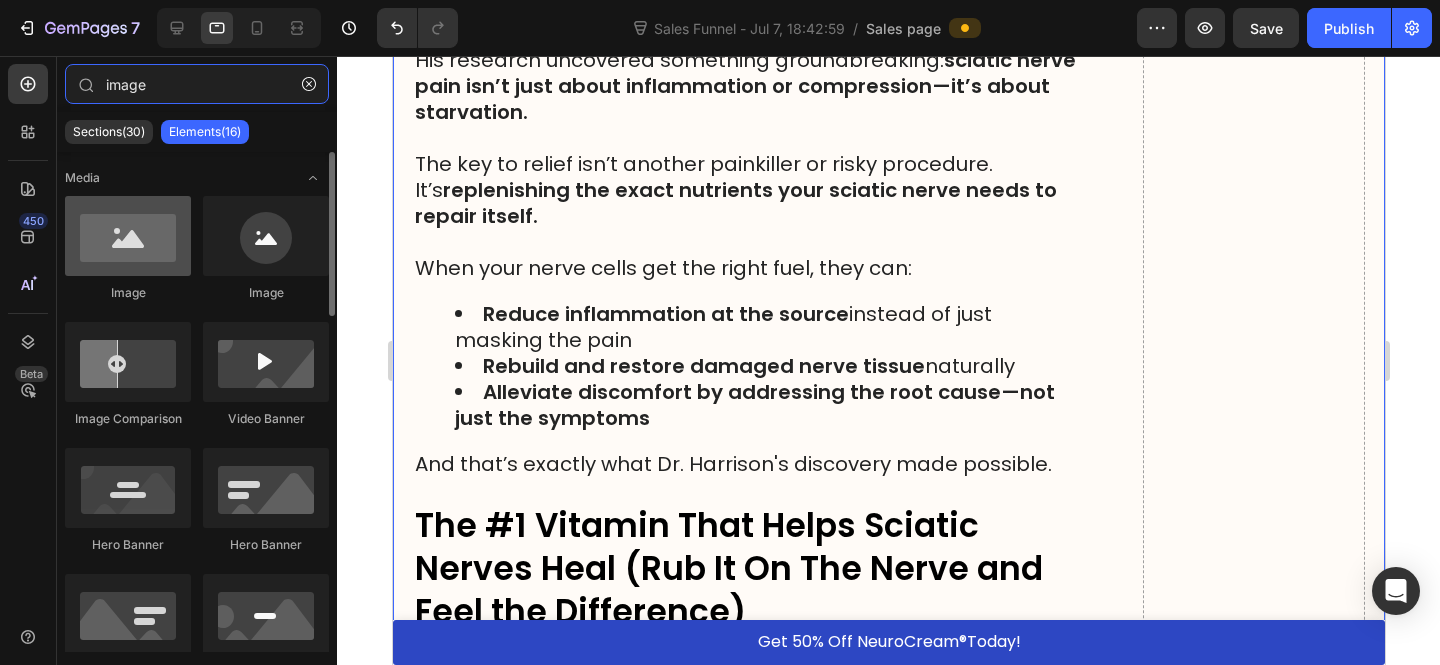 type on "image" 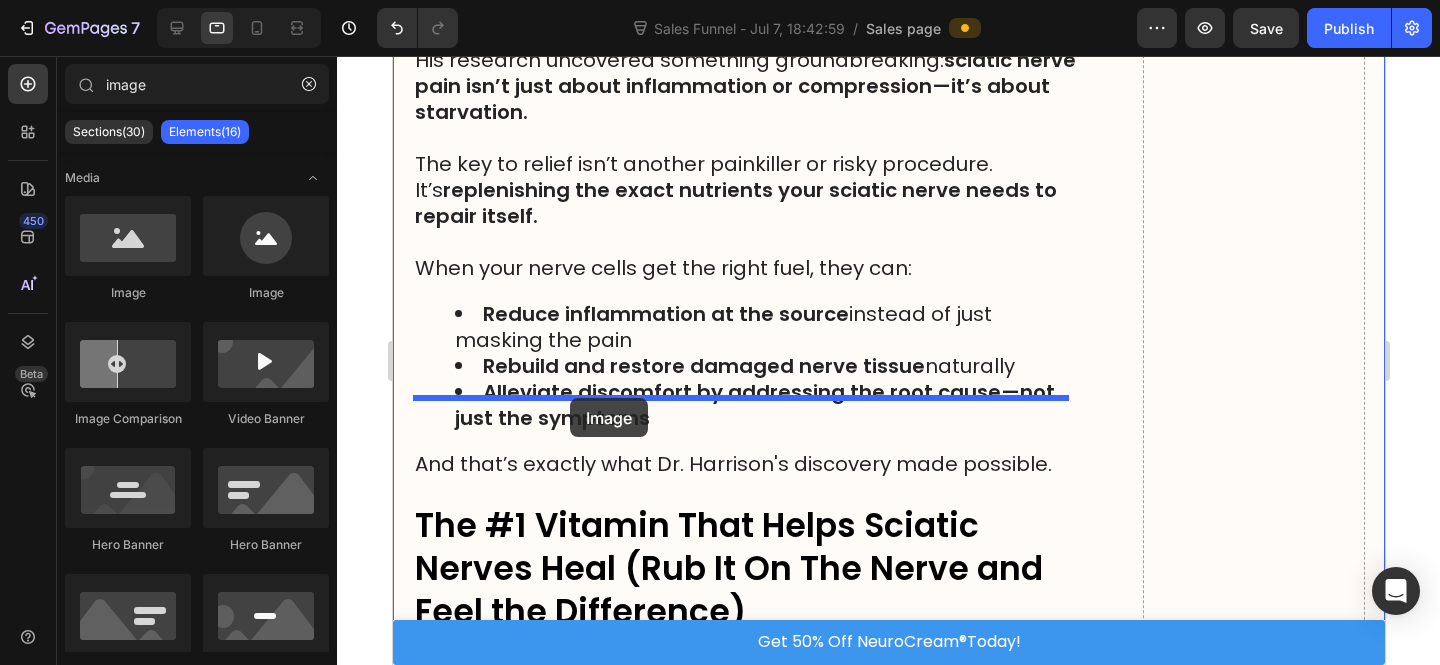 drag, startPoint x: 553, startPoint y: 300, endPoint x: 1154, endPoint y: 660, distance: 700.5719 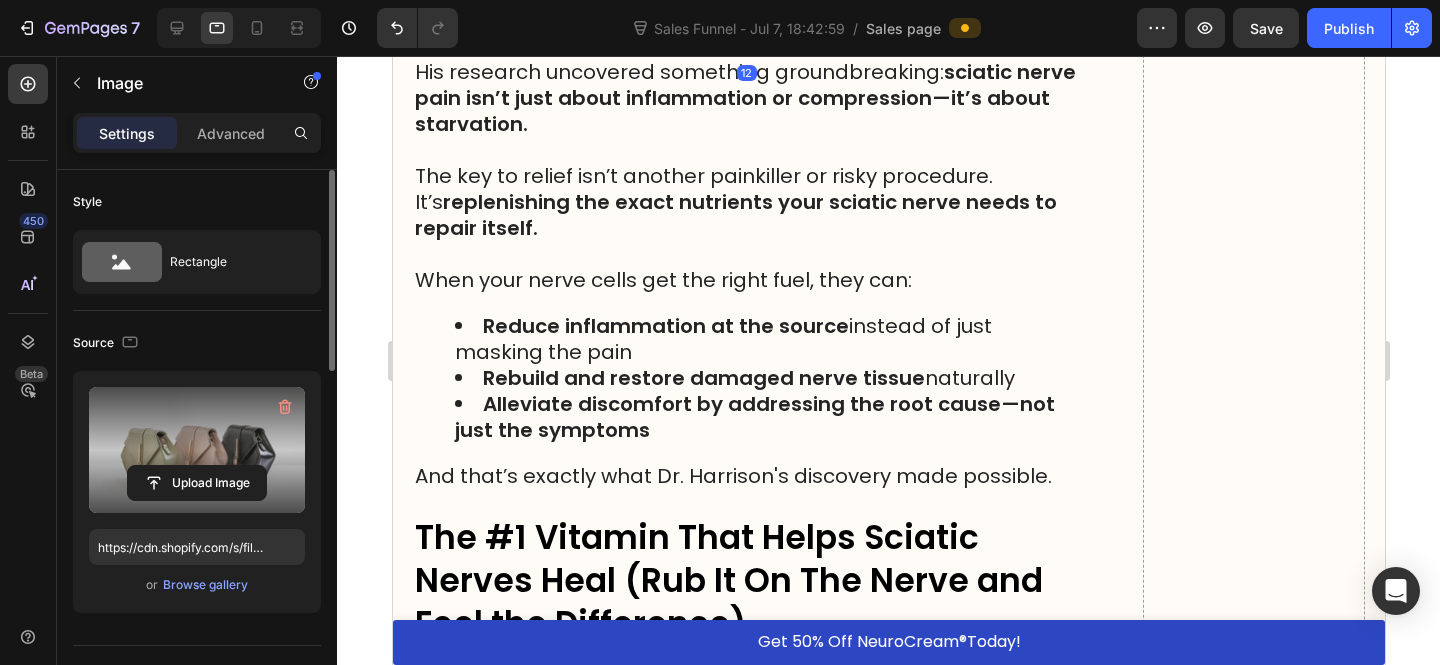 click at bounding box center (197, 450) 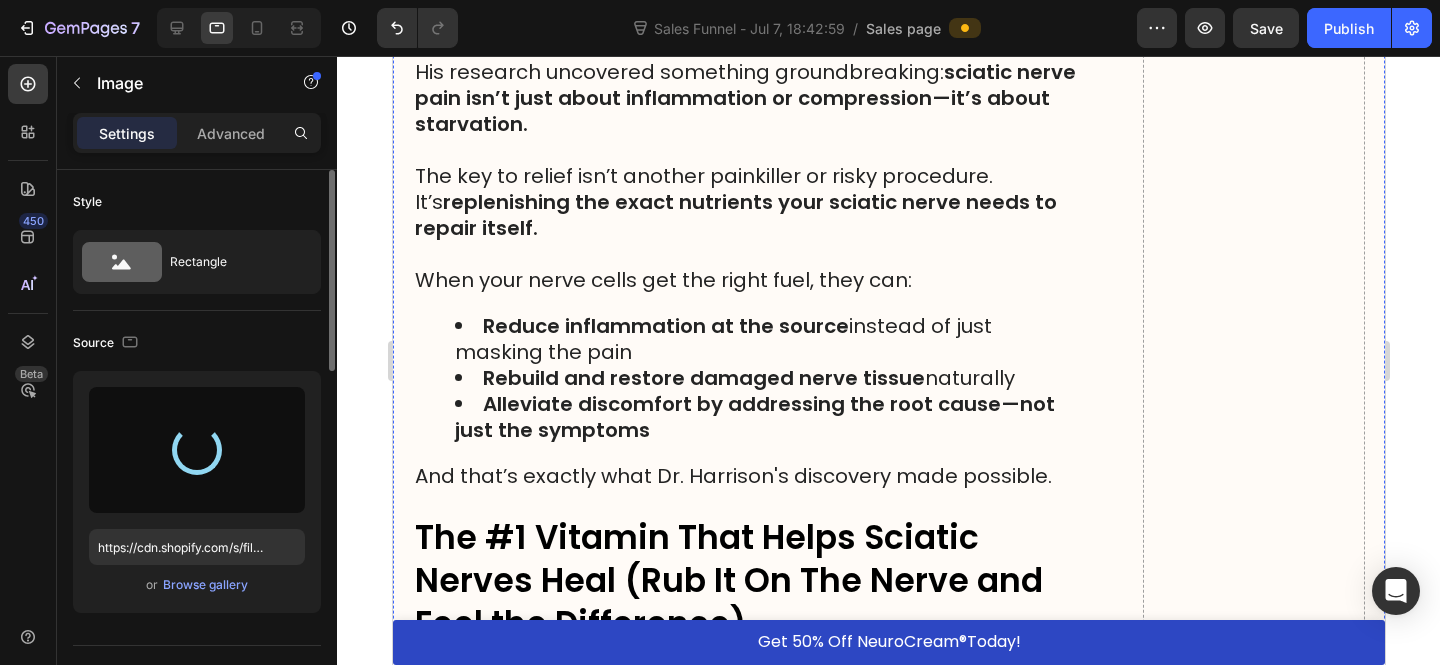 scroll, scrollTop: 8831, scrollLeft: 0, axis: vertical 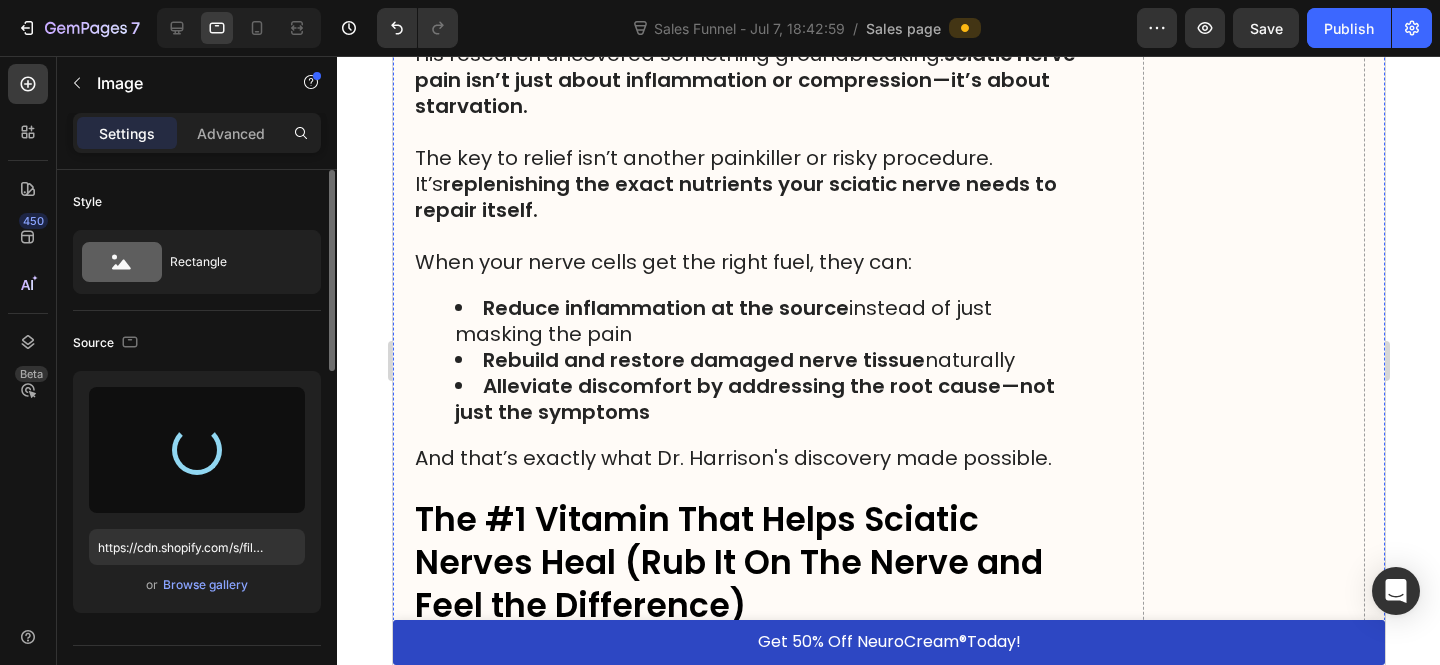 type on "https://cdn.shopify.com/s/files/1/0610/7503/0071/files/gempages_574314754814771993-5442cff4-df9e-444b-b7a8-d153c8ba586d.jpg" 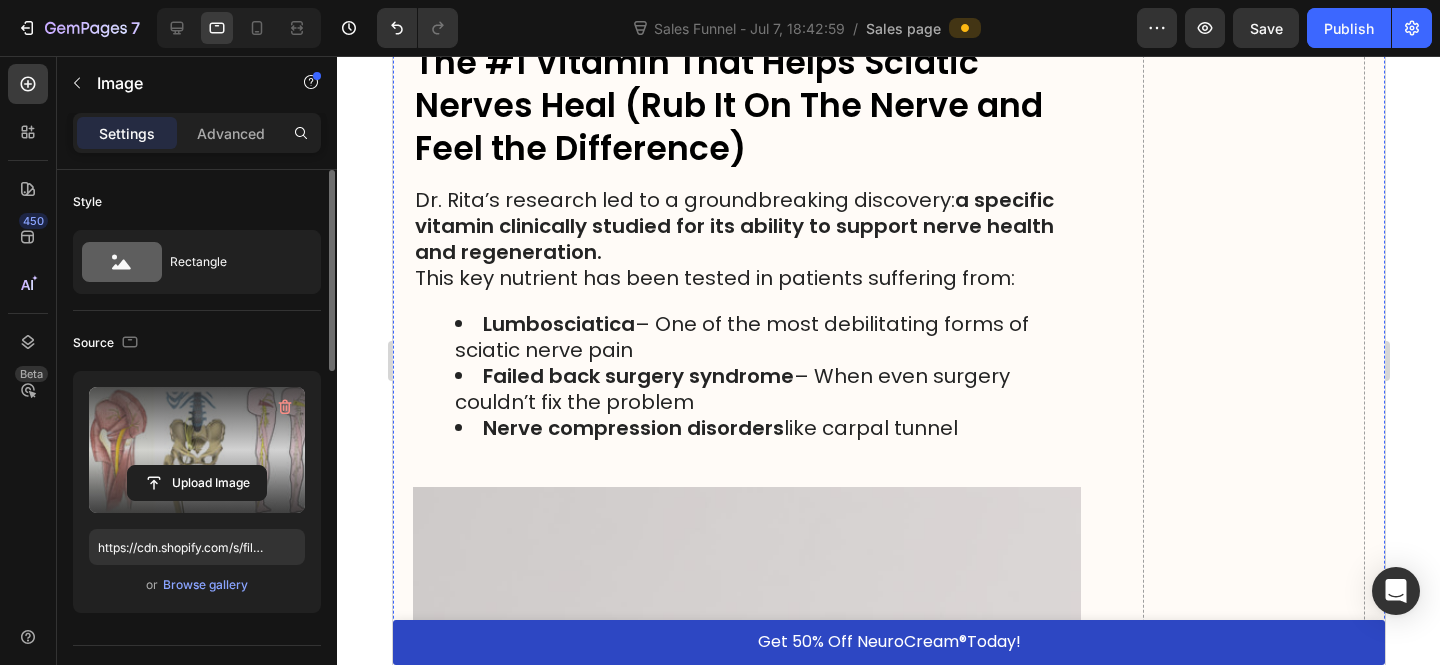 scroll, scrollTop: 9065, scrollLeft: 0, axis: vertical 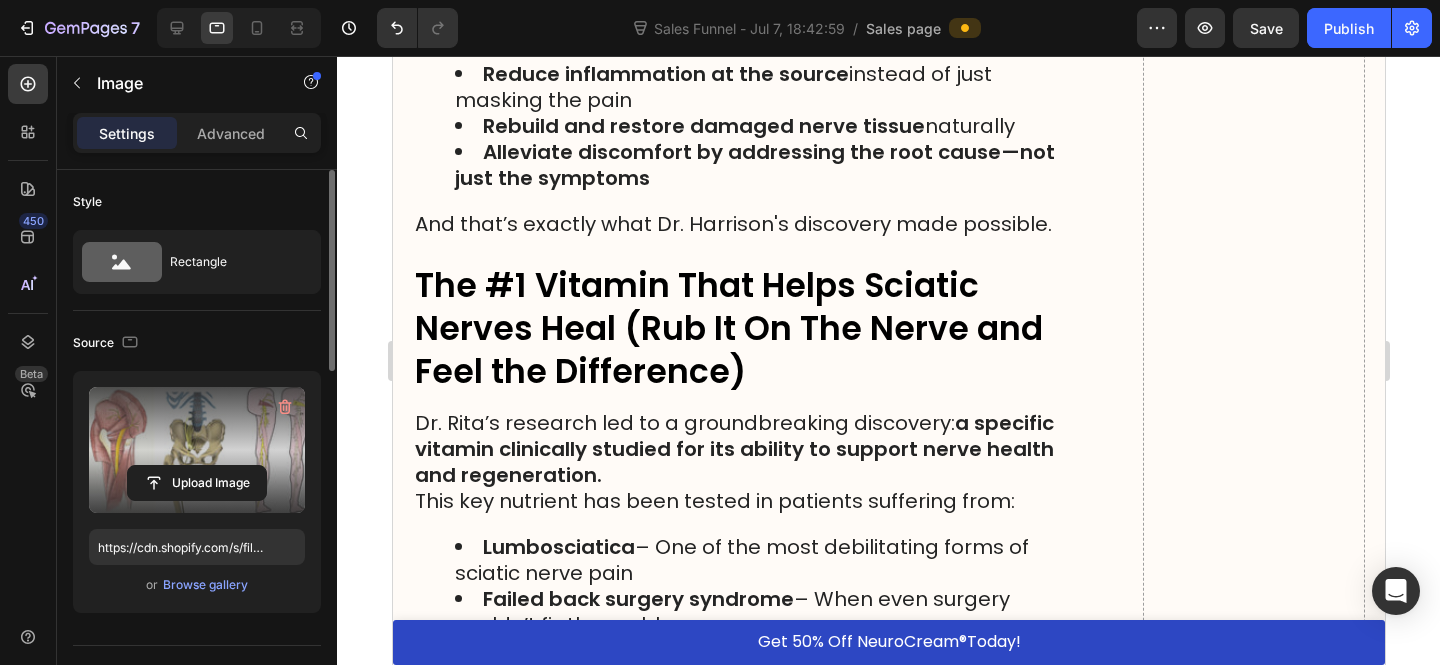 click 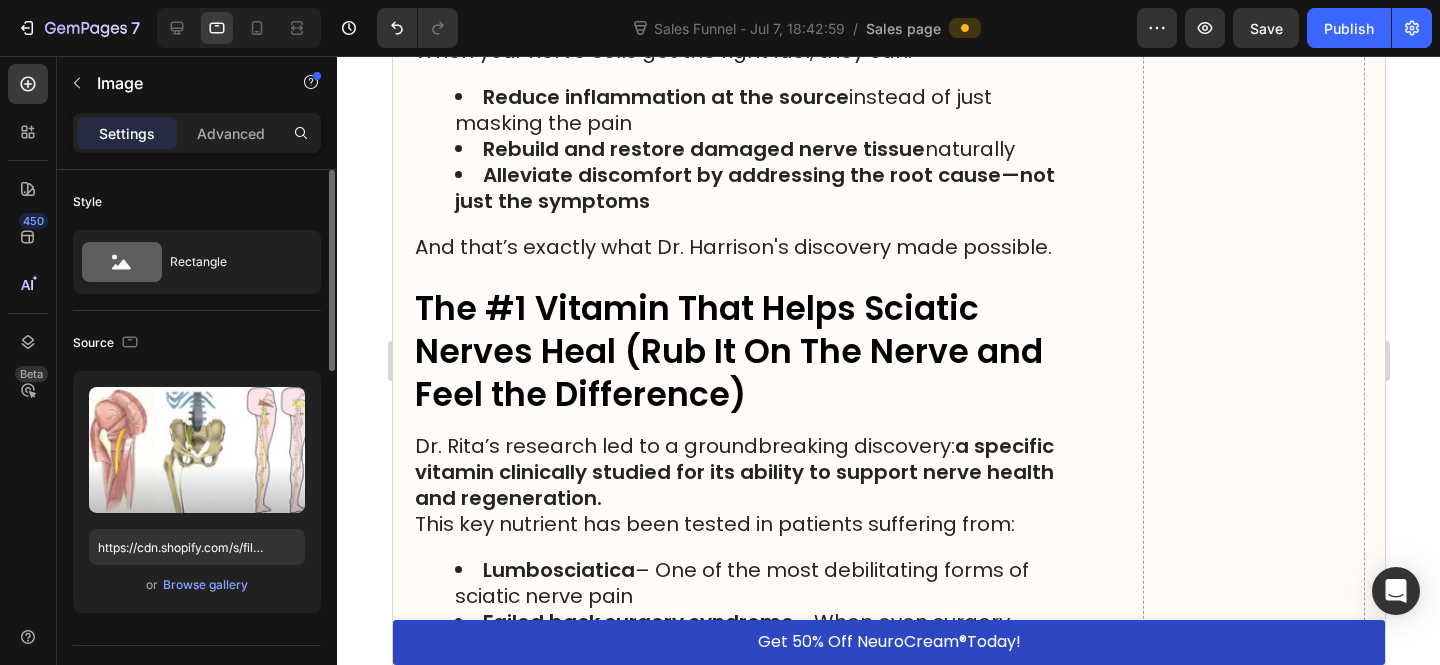 scroll, scrollTop: 9769, scrollLeft: 0, axis: vertical 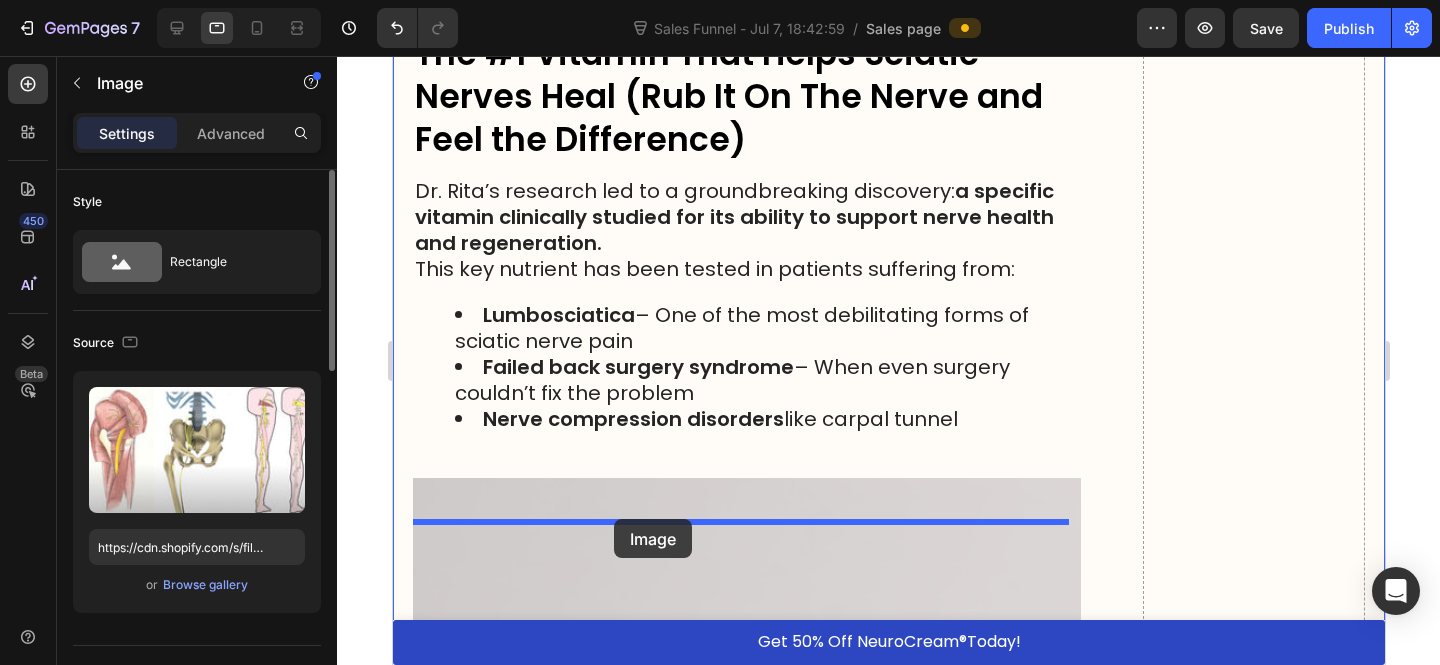 drag, startPoint x: 761, startPoint y: 101, endPoint x: 1018, endPoint y: 56, distance: 260.90994 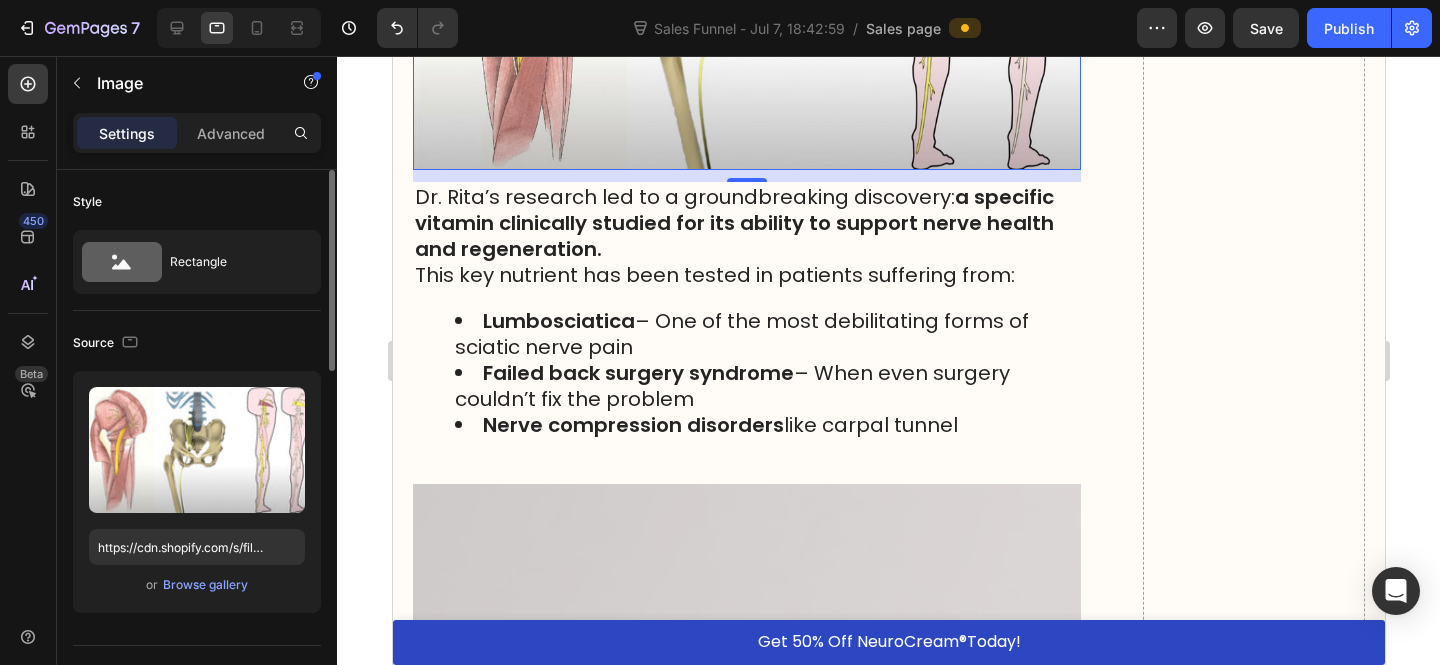 scroll, scrollTop: 9649, scrollLeft: 0, axis: vertical 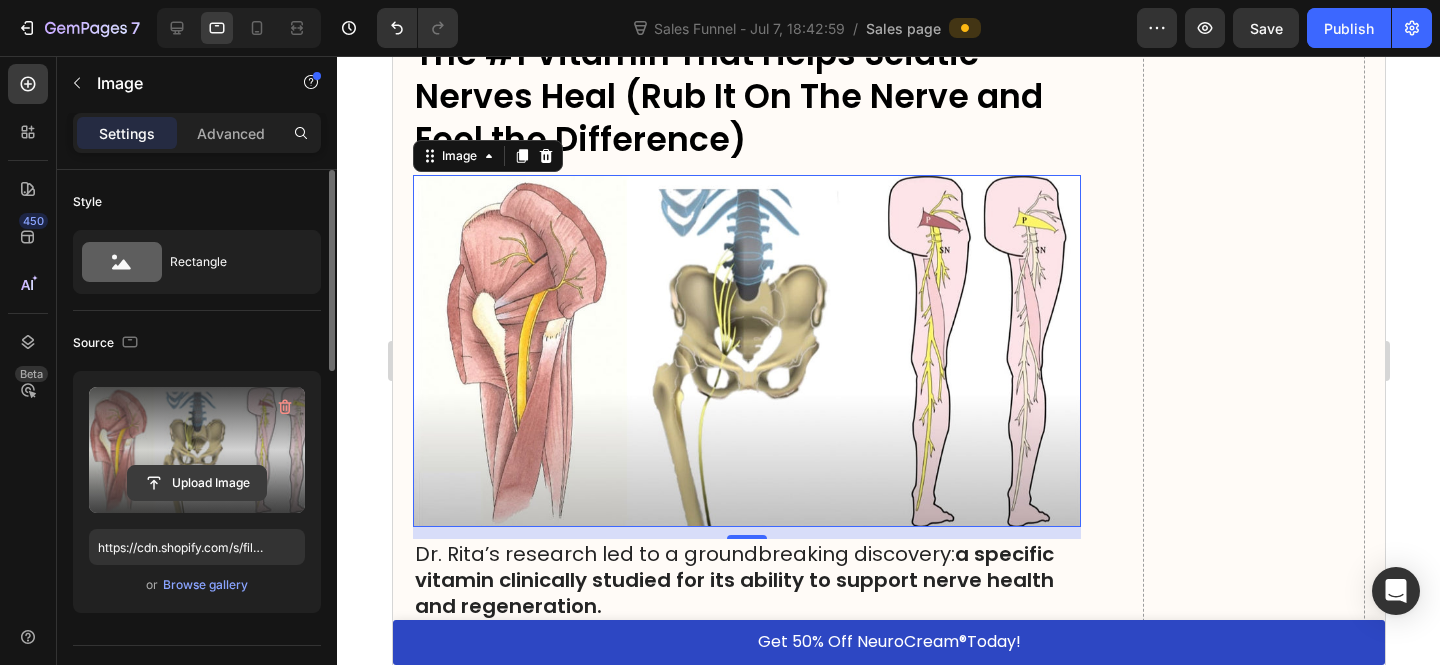 click 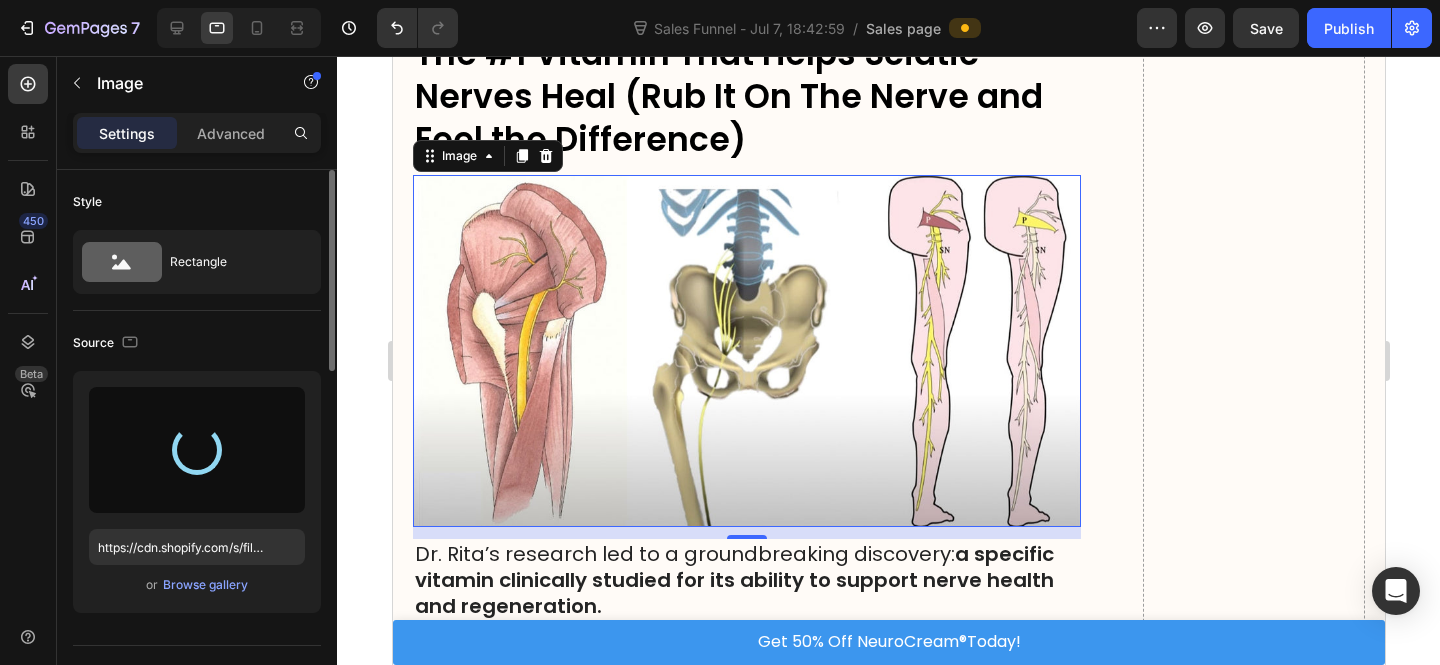 type on "https://cdn.shopify.com/s/files/1/0610/7503/0071/files/gempages_574314754814771993-ff394bb0-04a1-400c-88f1-a01884e30f62.gif" 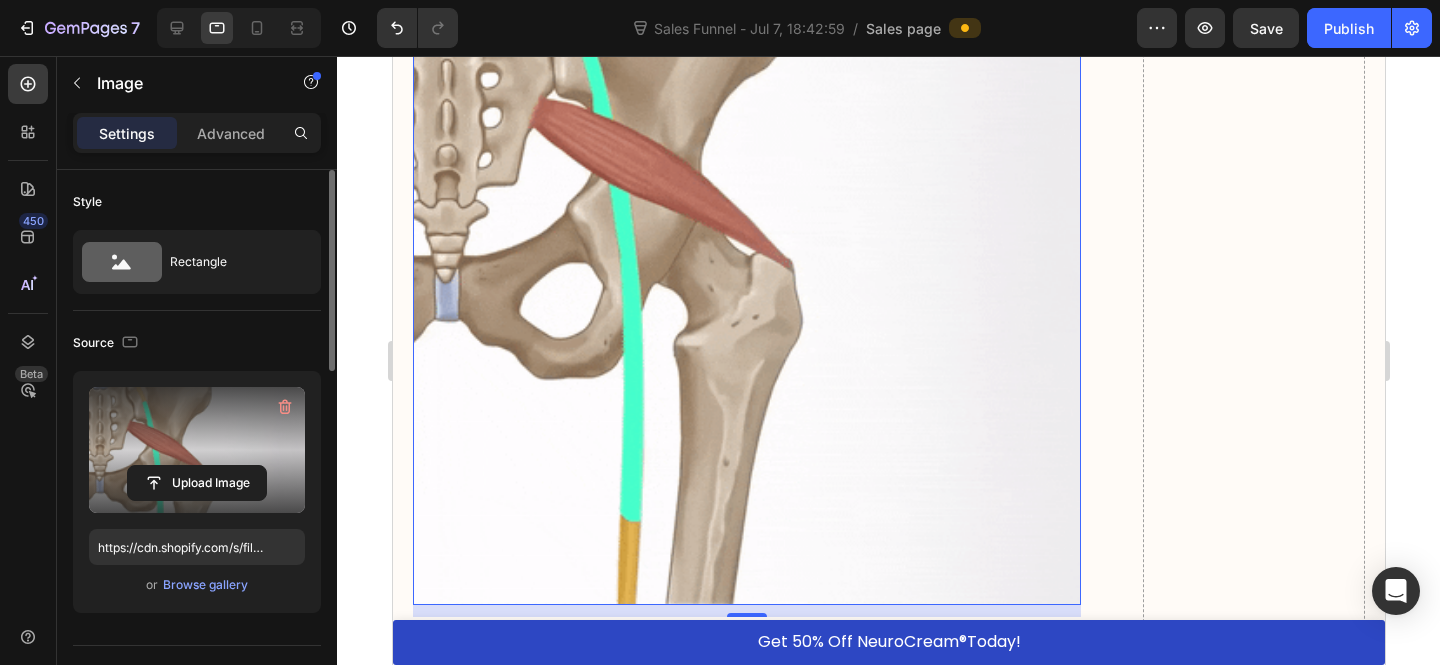 scroll, scrollTop: 9928, scrollLeft: 0, axis: vertical 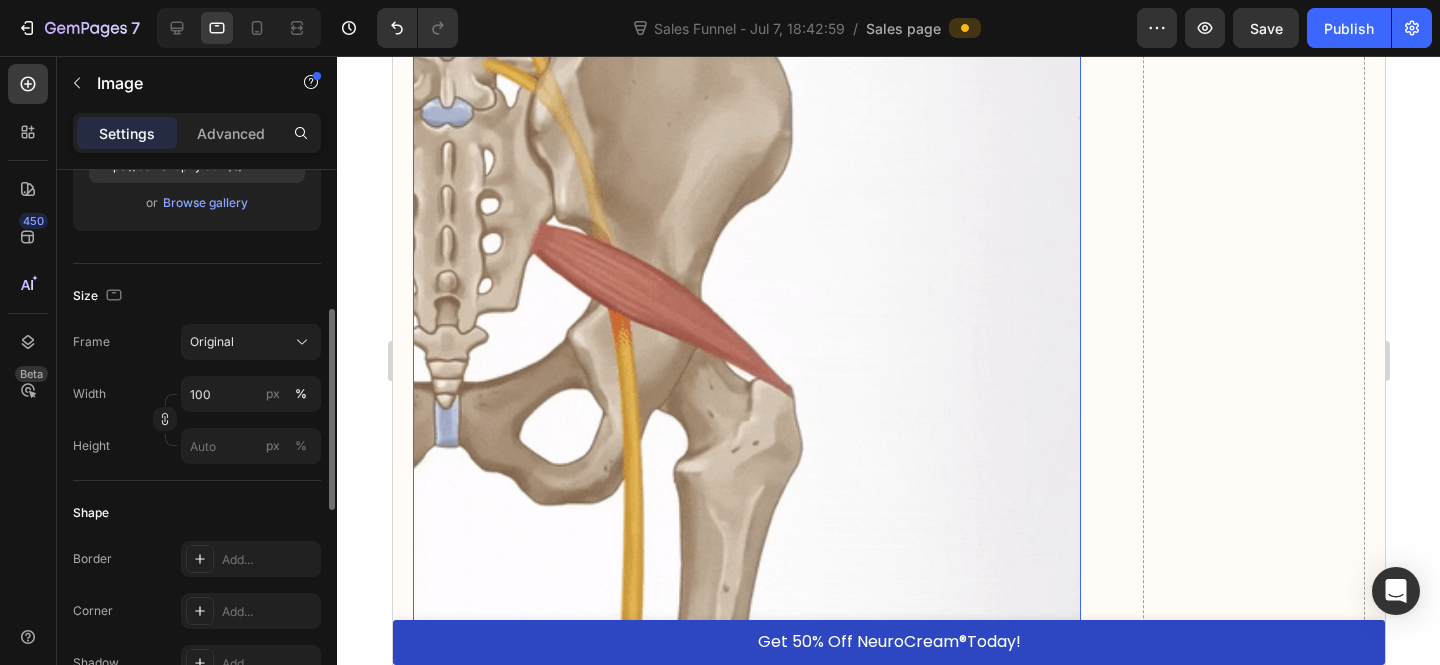 click on "Size Frame Original Width 100 px % Height px %" 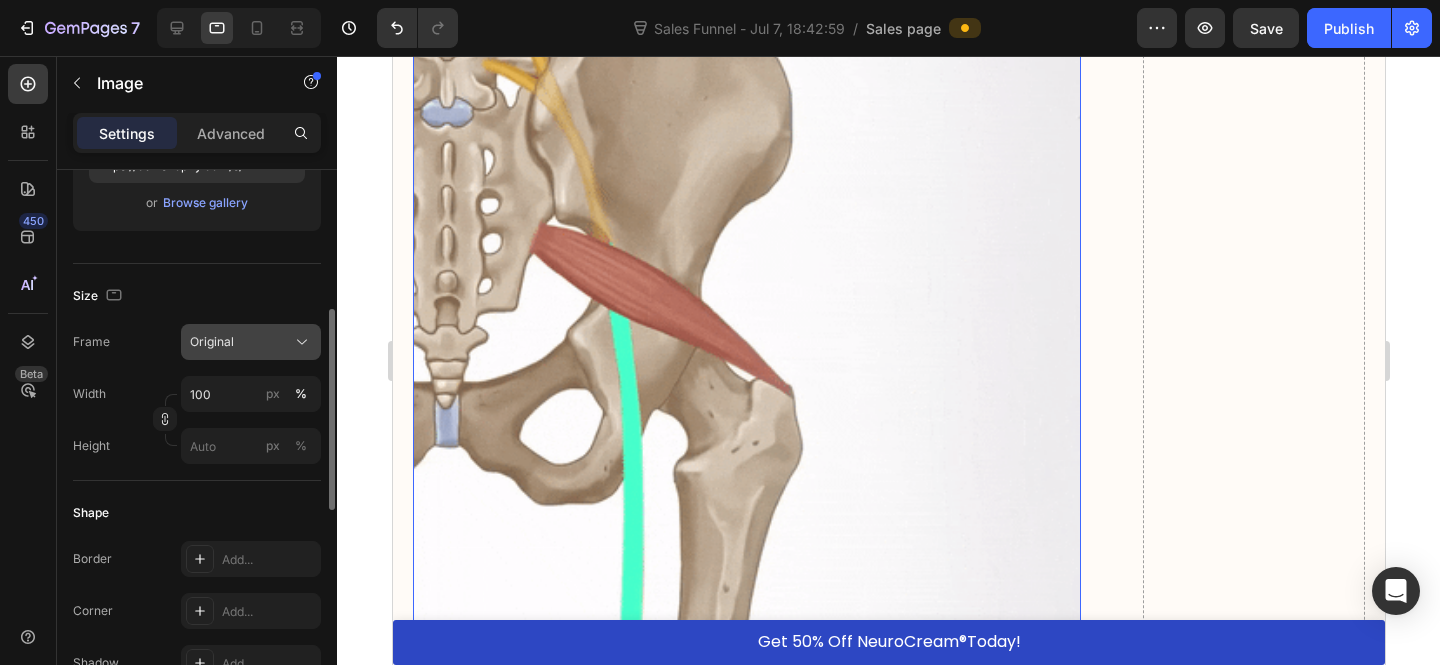 click on "Original" 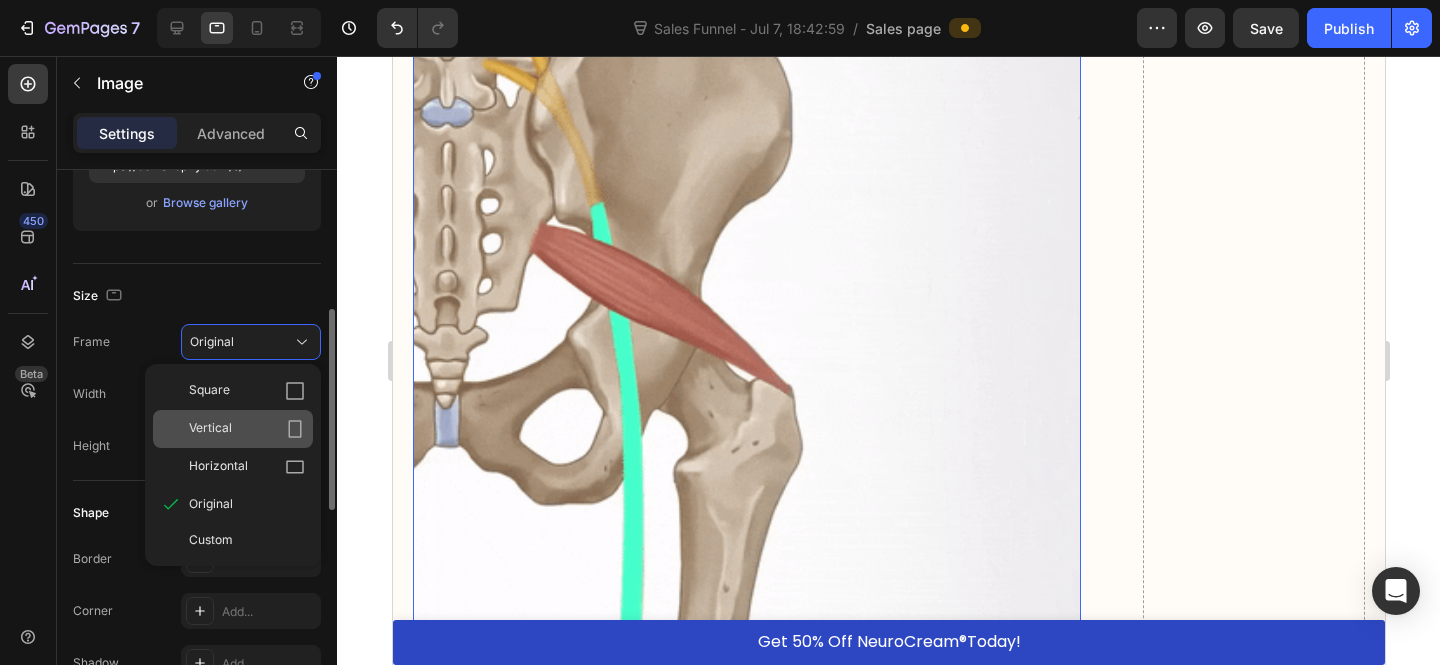 click on "Vertical" at bounding box center [247, 429] 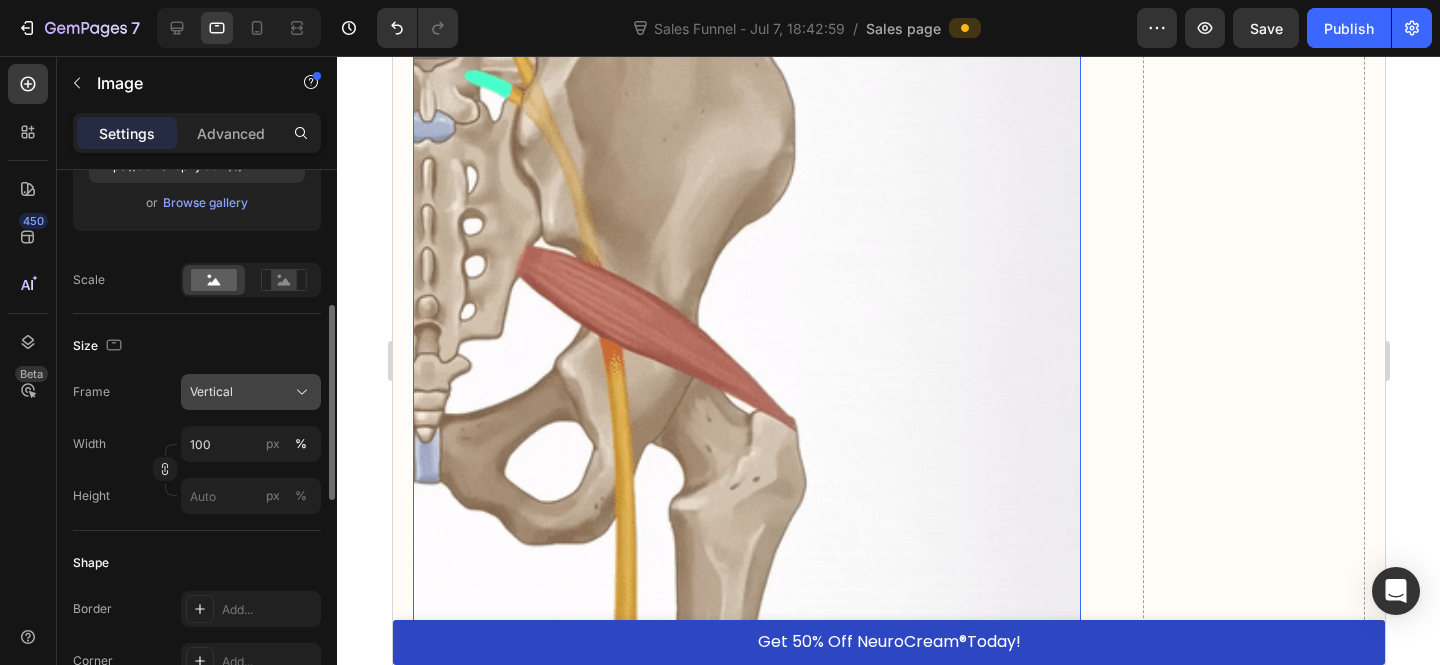 click on "Vertical" at bounding box center (251, 392) 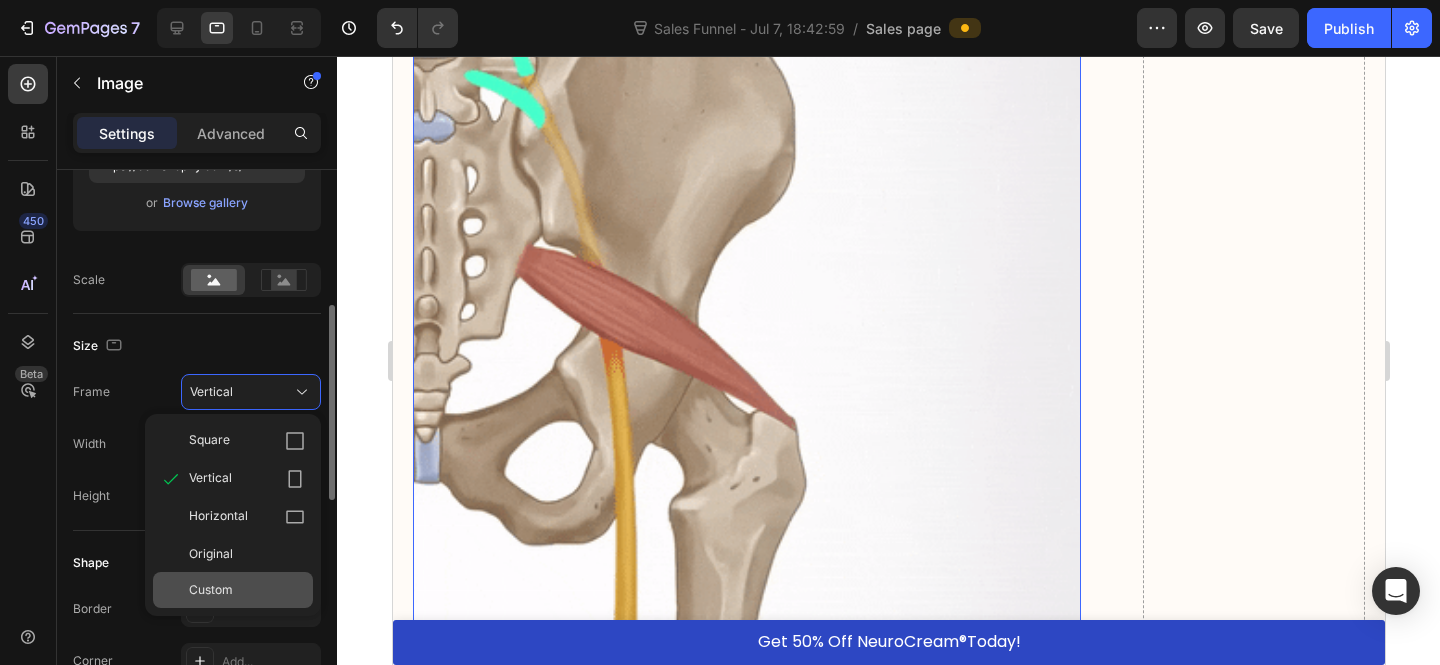 click on "Custom" 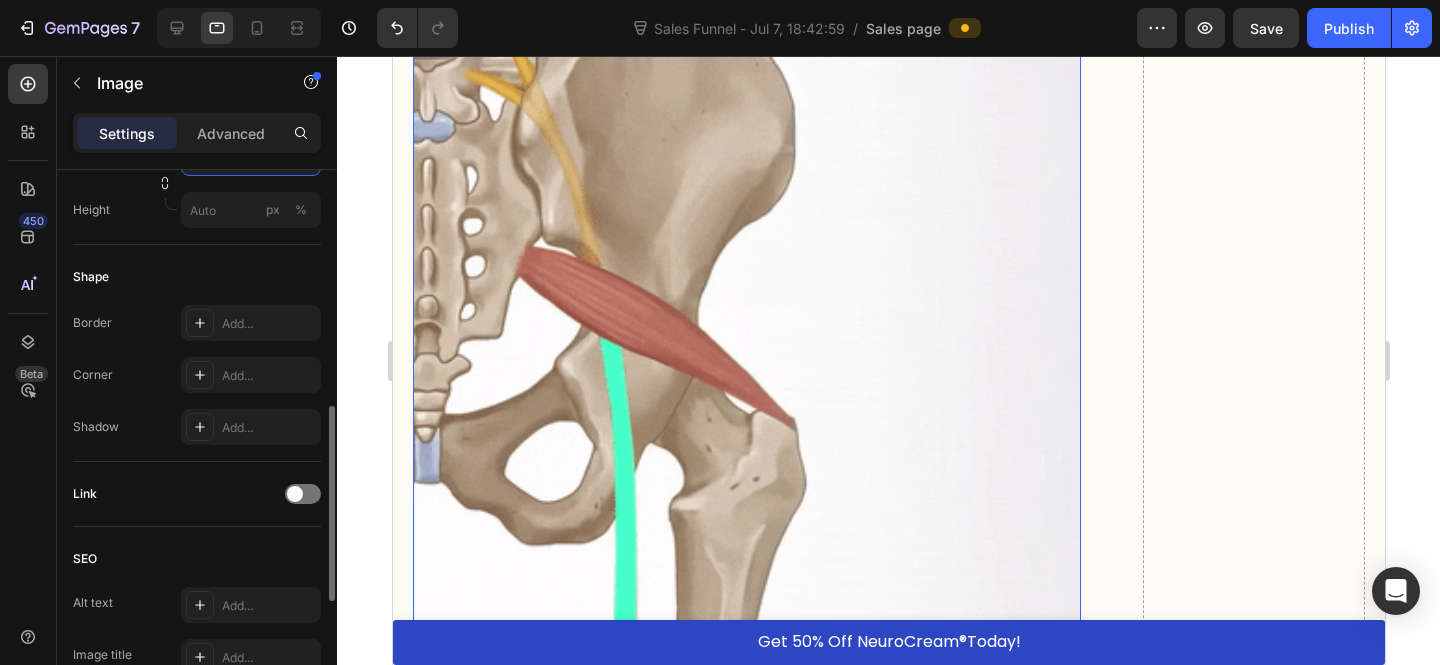scroll, scrollTop: 523, scrollLeft: 0, axis: vertical 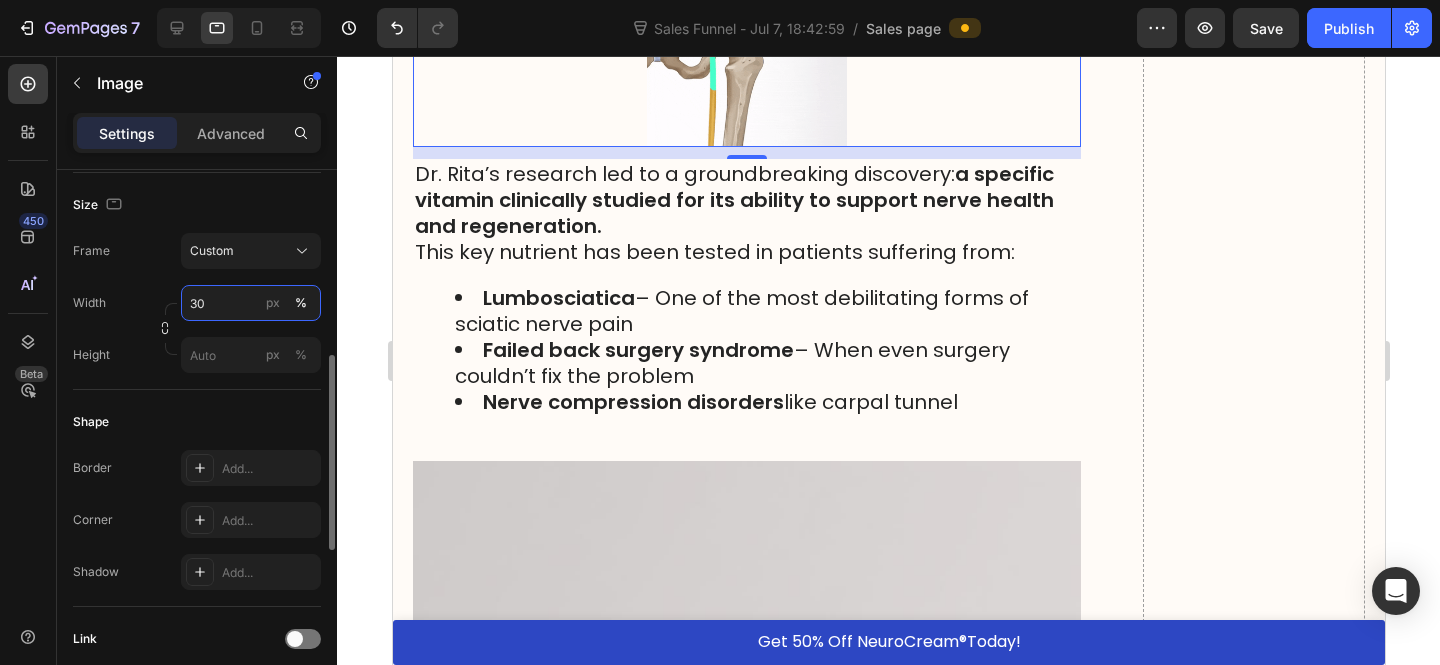 type on "3" 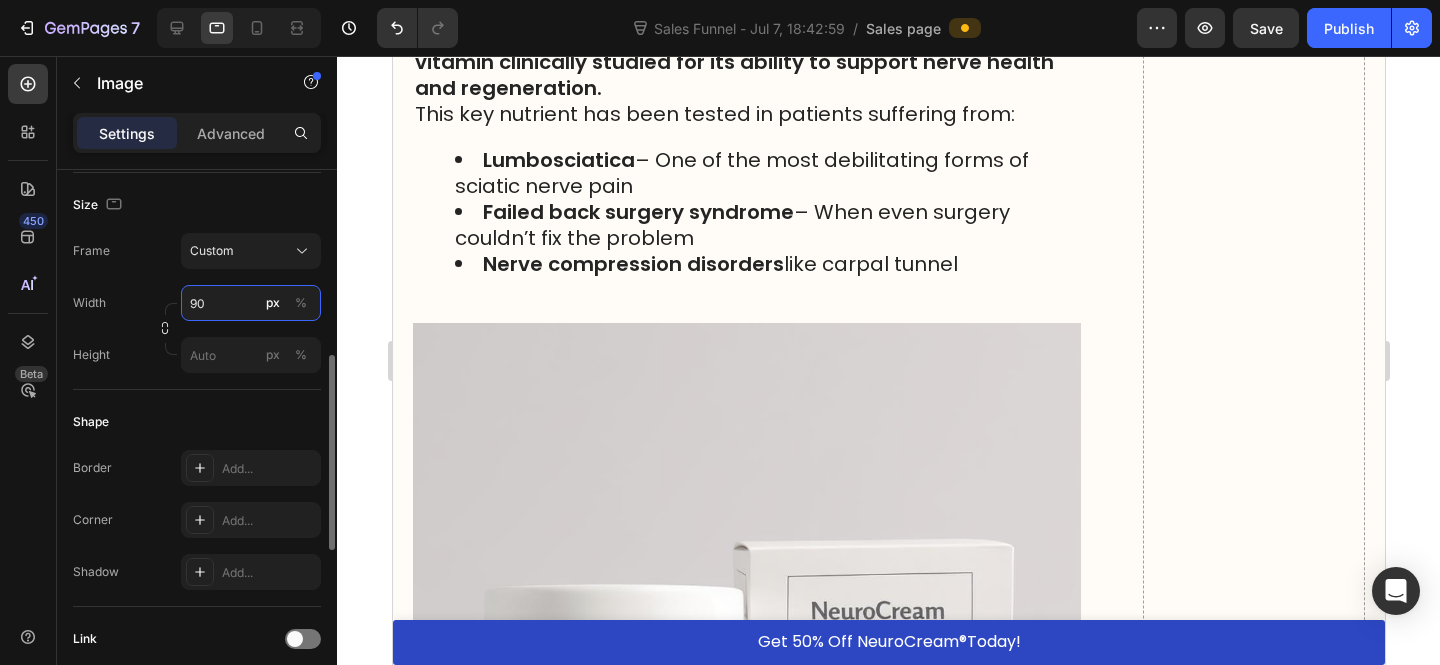 type on "9" 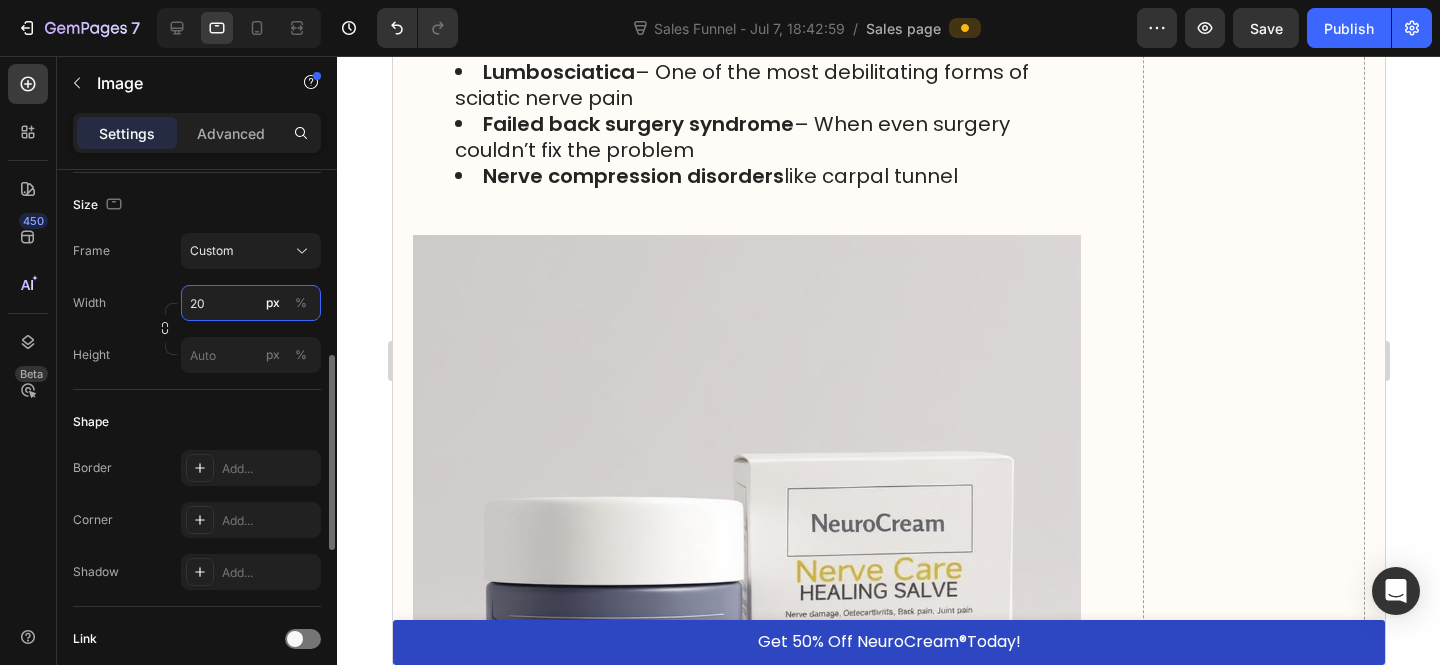 type on "2" 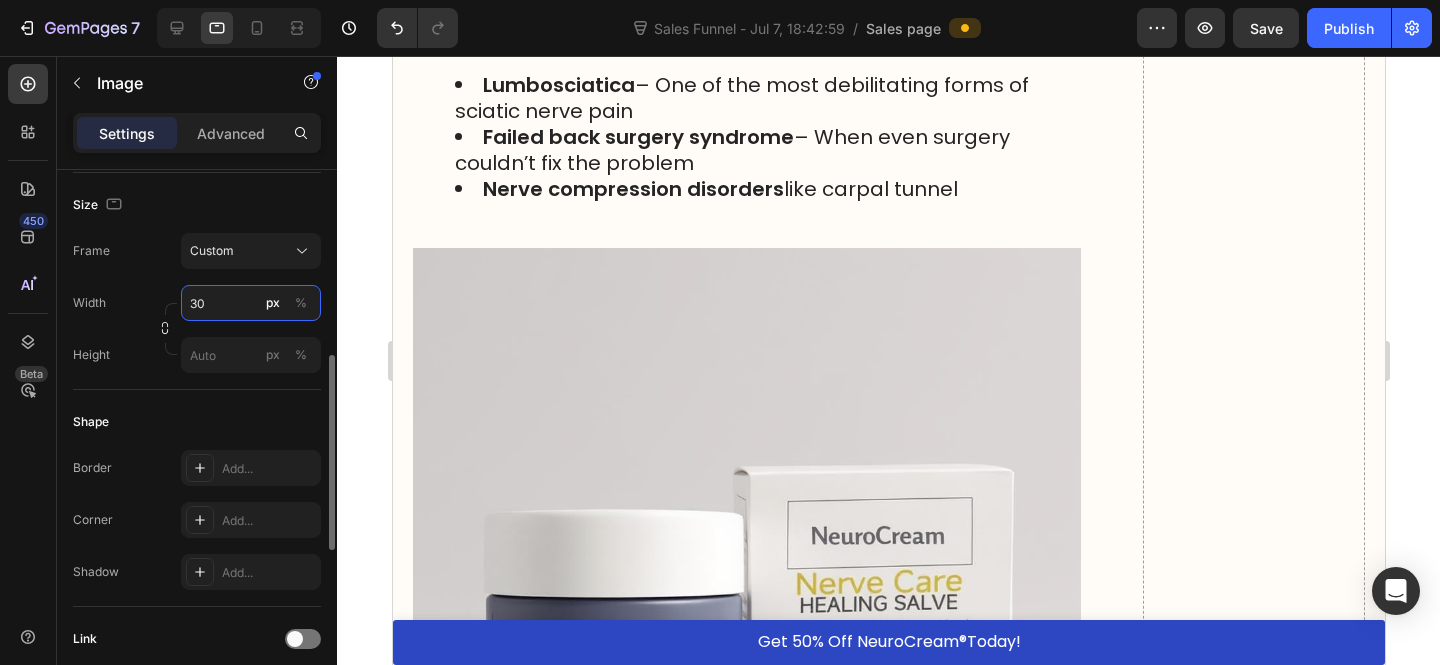 type on "3" 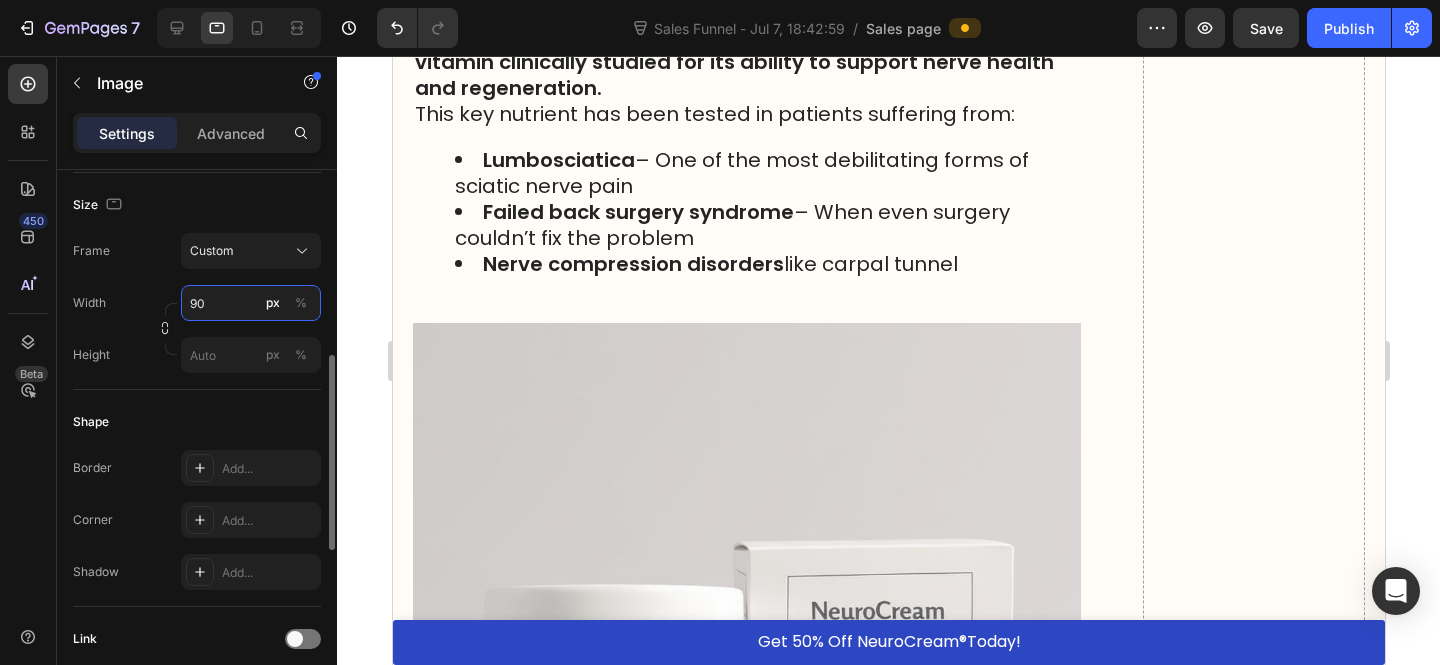 type on "9" 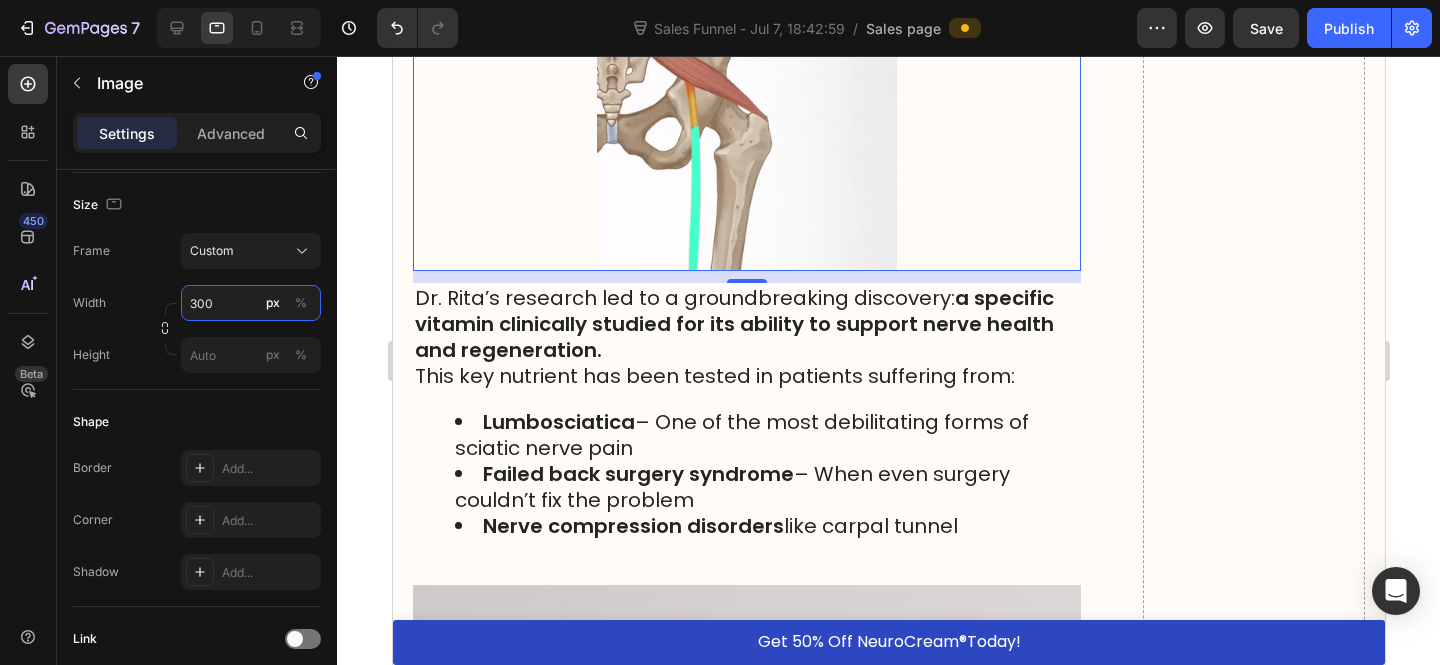 scroll, scrollTop: 10250, scrollLeft: 0, axis: vertical 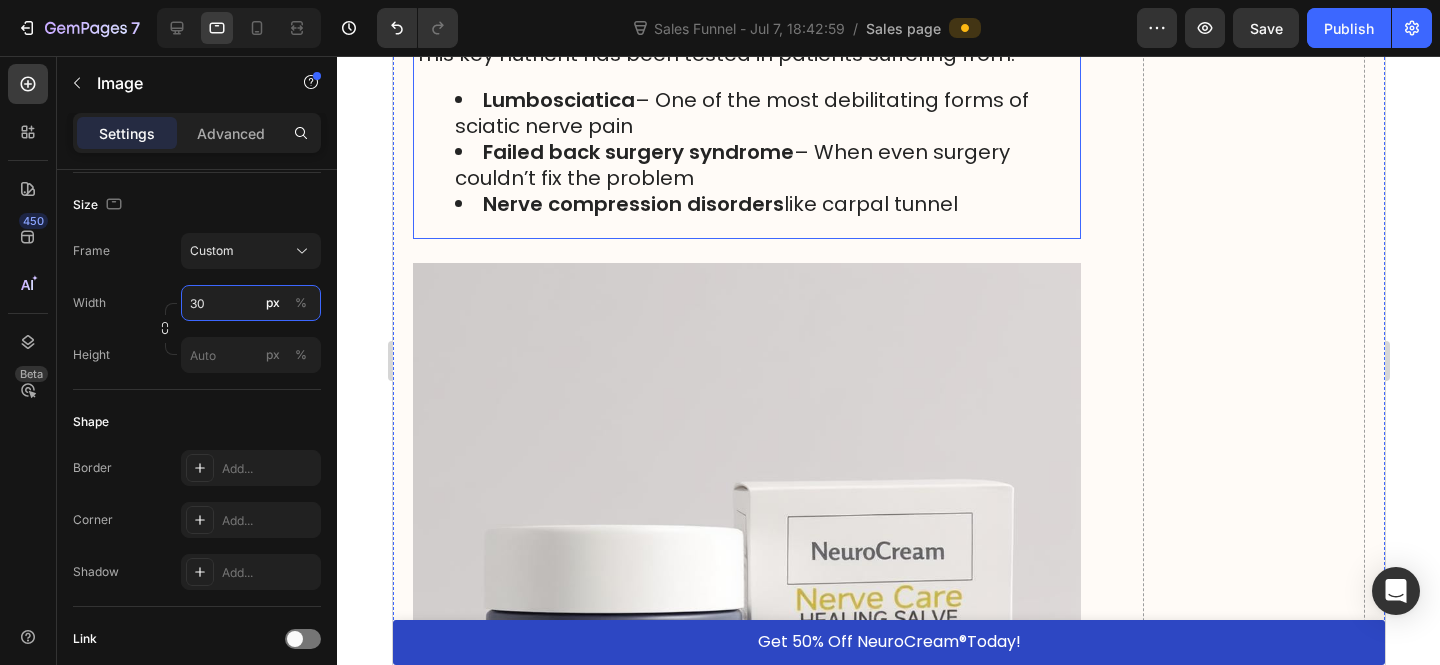 type on "3" 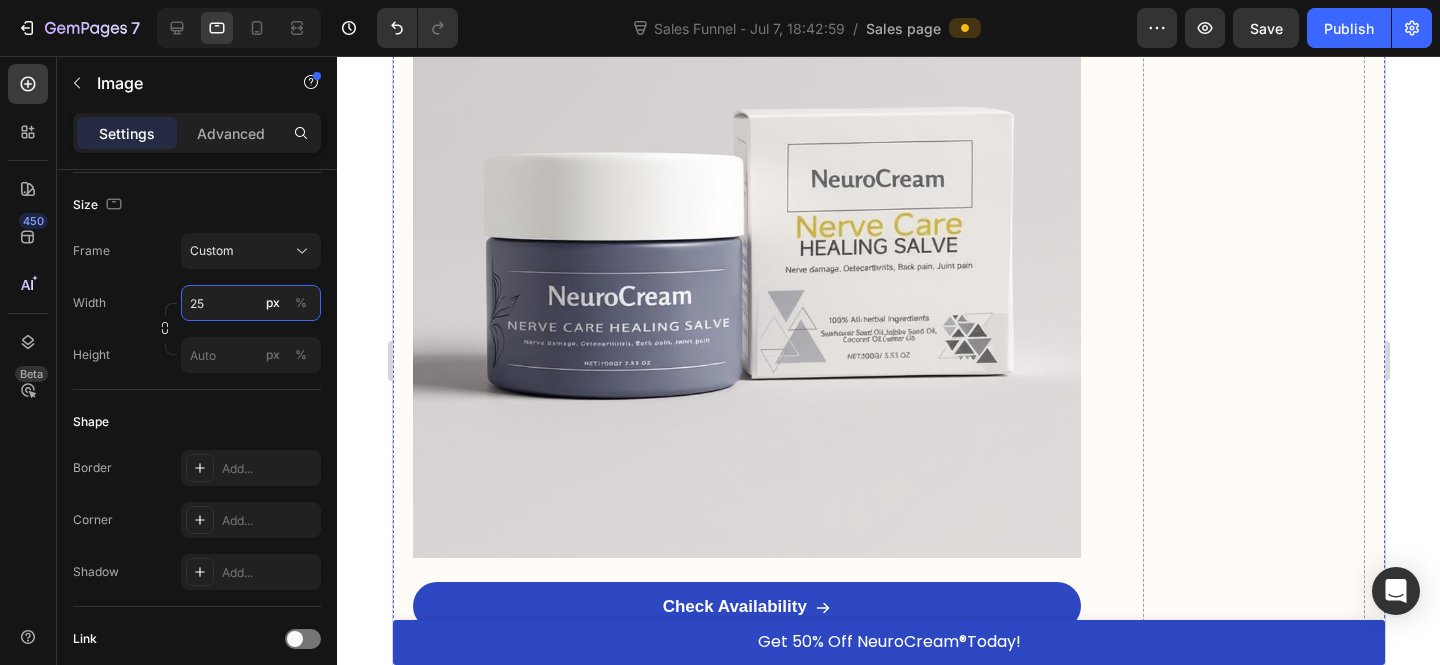 type on "250" 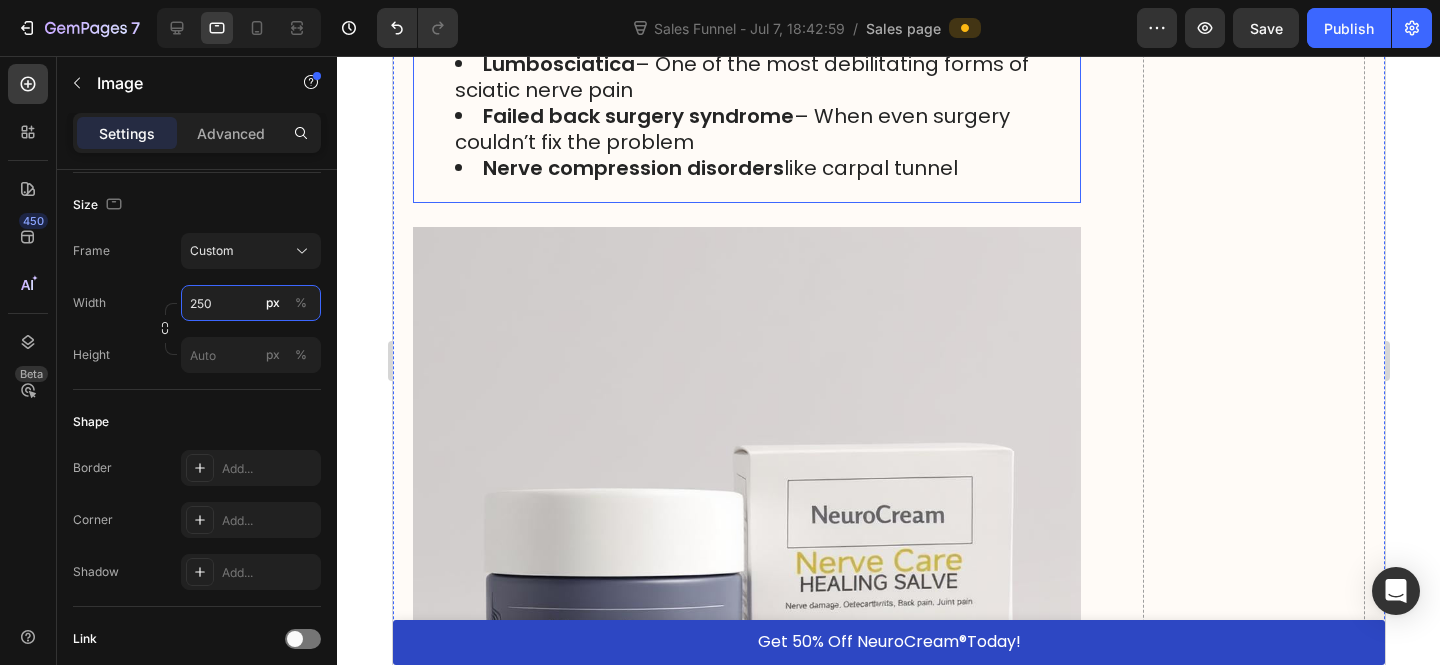 scroll, scrollTop: 10101, scrollLeft: 0, axis: vertical 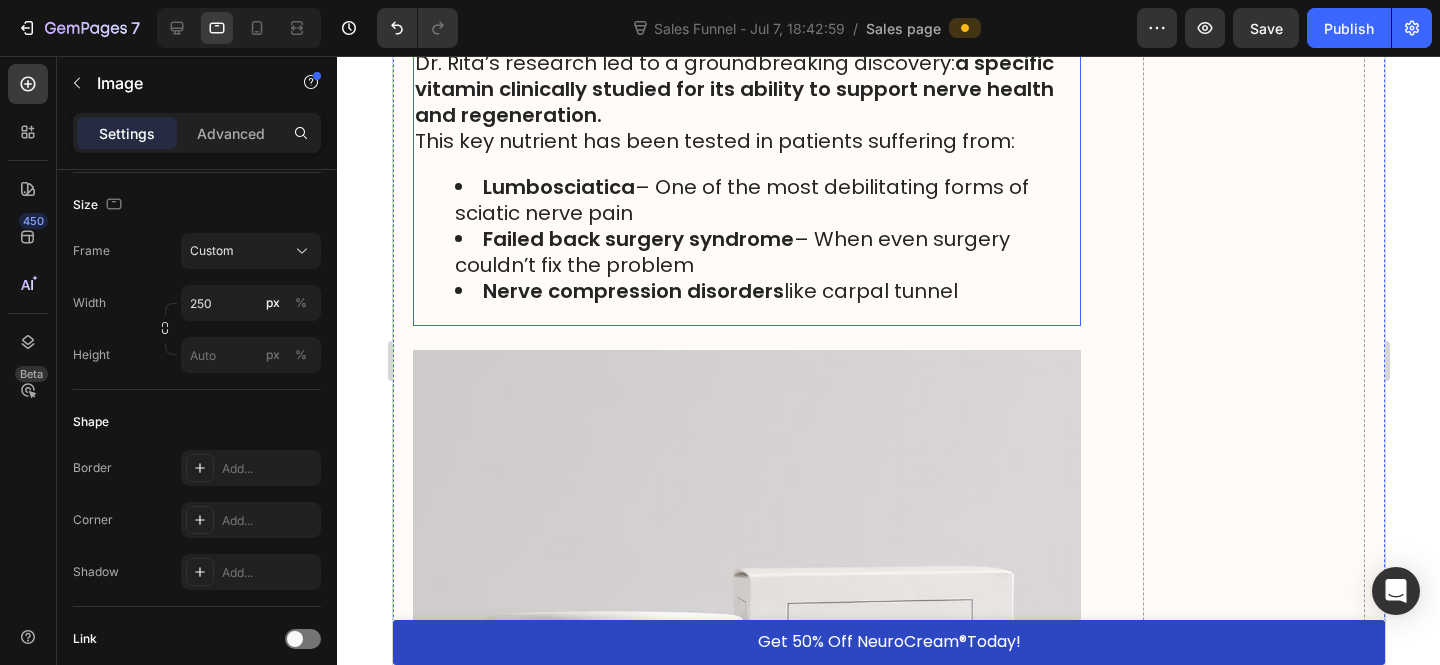 click on "This key nutrient has been tested in patients suffering from:" at bounding box center (746, 141) 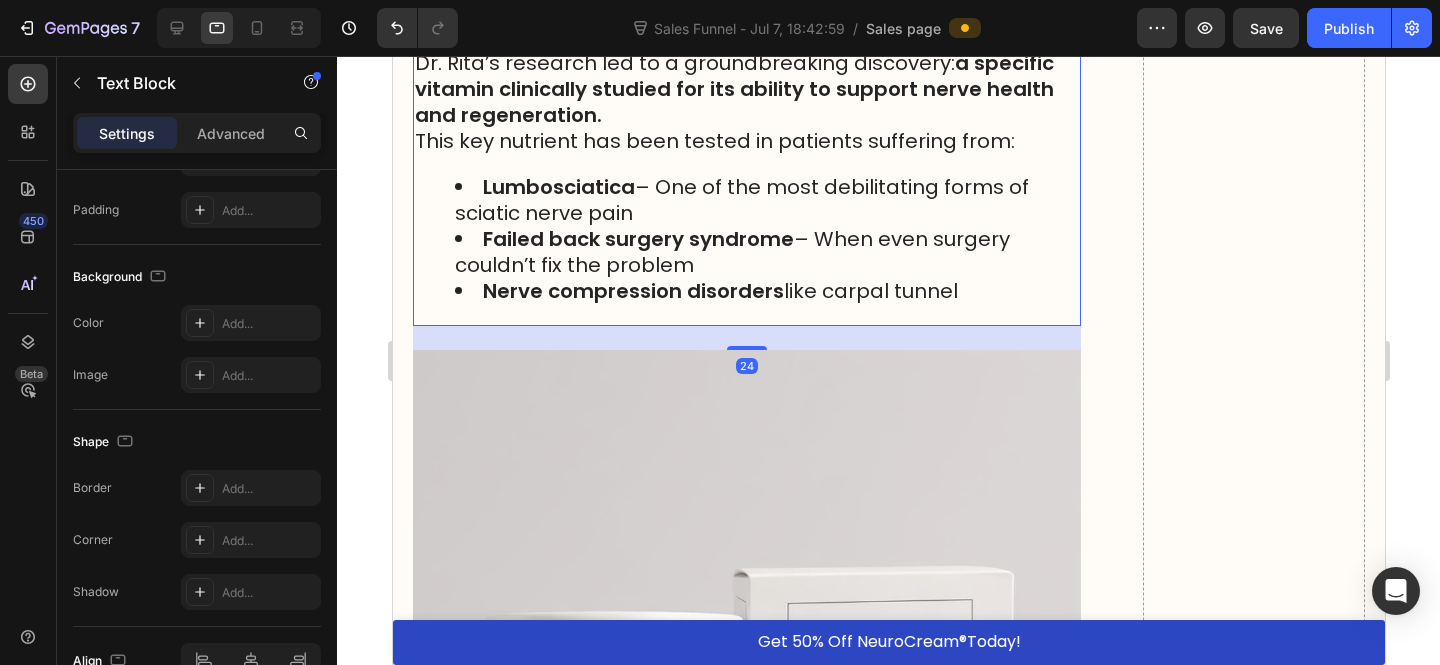 scroll, scrollTop: 0, scrollLeft: 0, axis: both 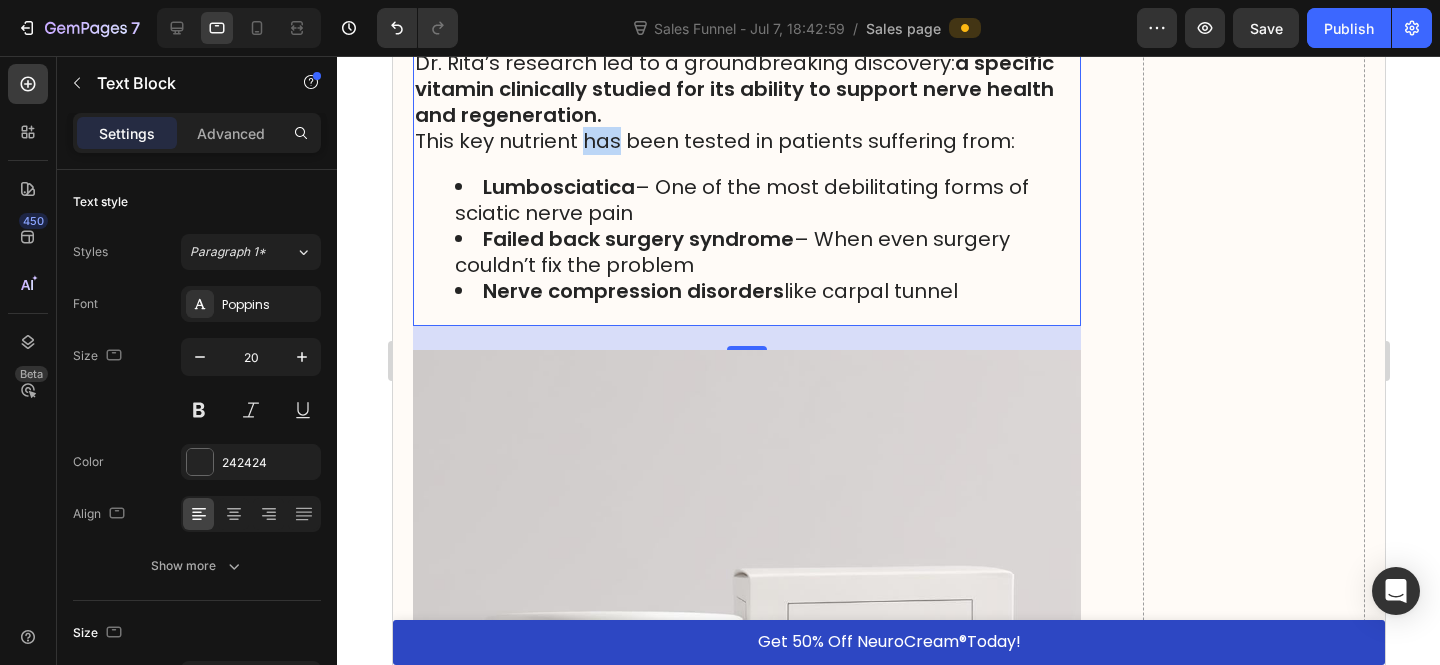 click on "This key nutrient has been tested in patients suffering from:" at bounding box center (746, 141) 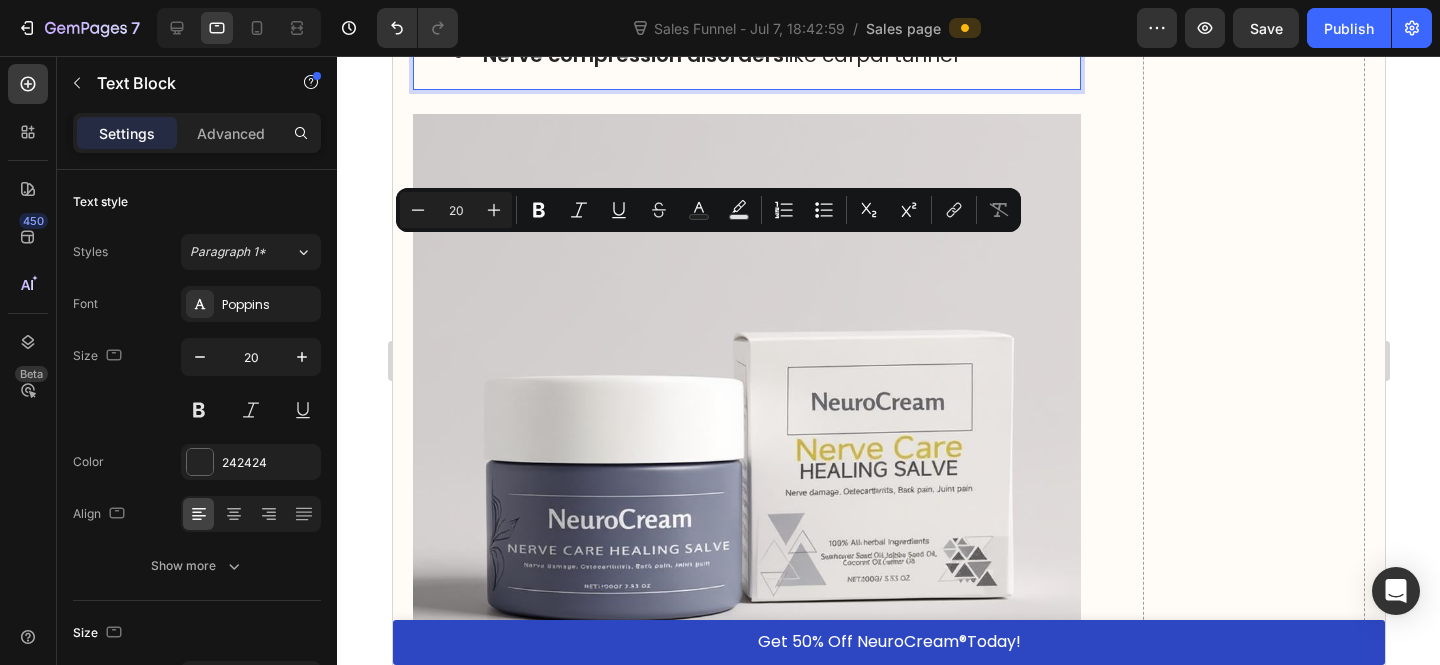 scroll, scrollTop: 10334, scrollLeft: 0, axis: vertical 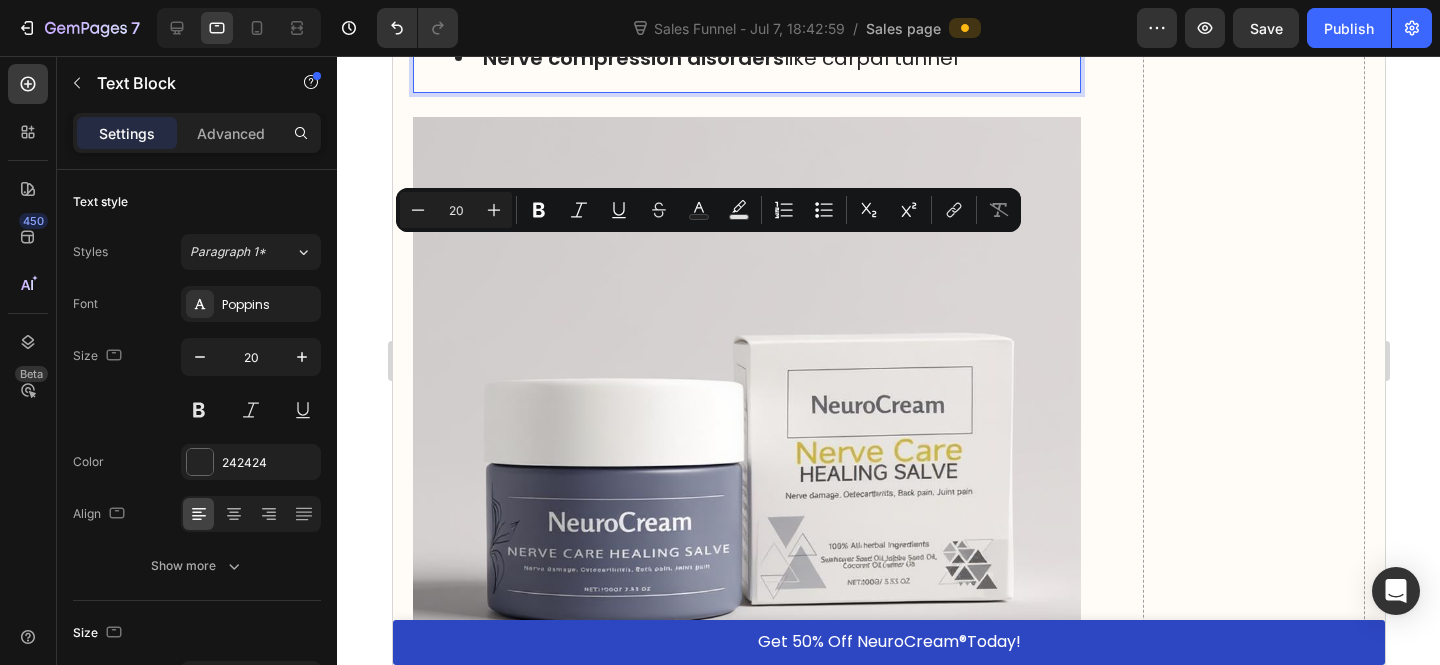 click on "Dr. Rita’s research led to a groundbreaking discovery:  a specific vitamin clinically studied for its ability to support nerve health and regeneration." at bounding box center [746, -144] 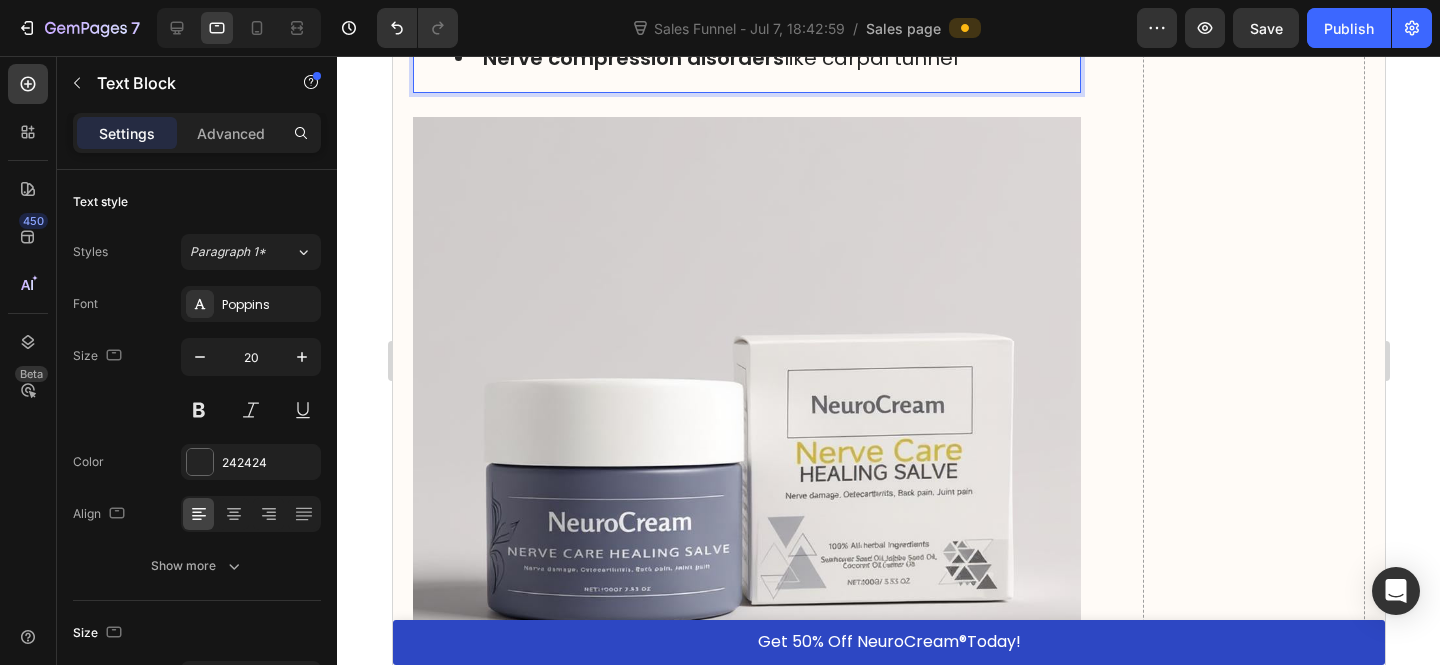 click on "Dr. Rita’s research led to a groundbreaking discovery:  a specific vitamin clinically studied for its ability to support nerve health and regeneration." at bounding box center (746, -144) 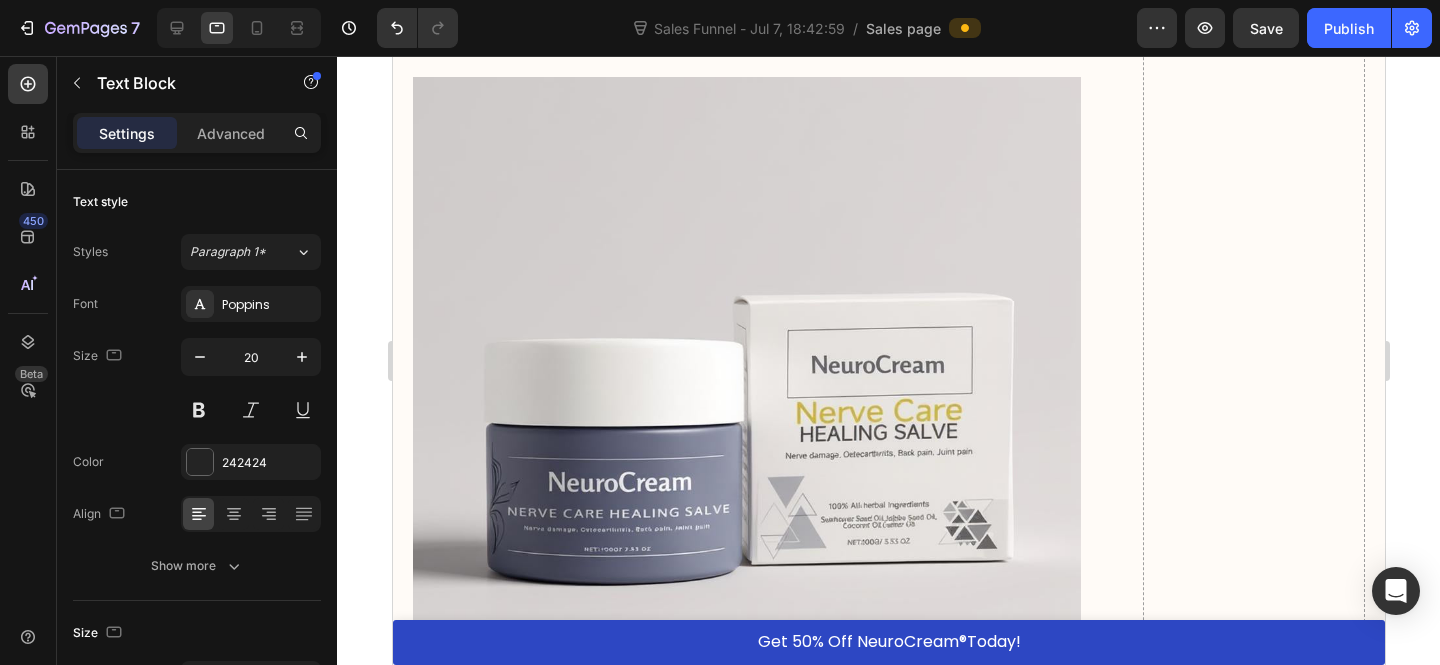 scroll, scrollTop: 10403, scrollLeft: 0, axis: vertical 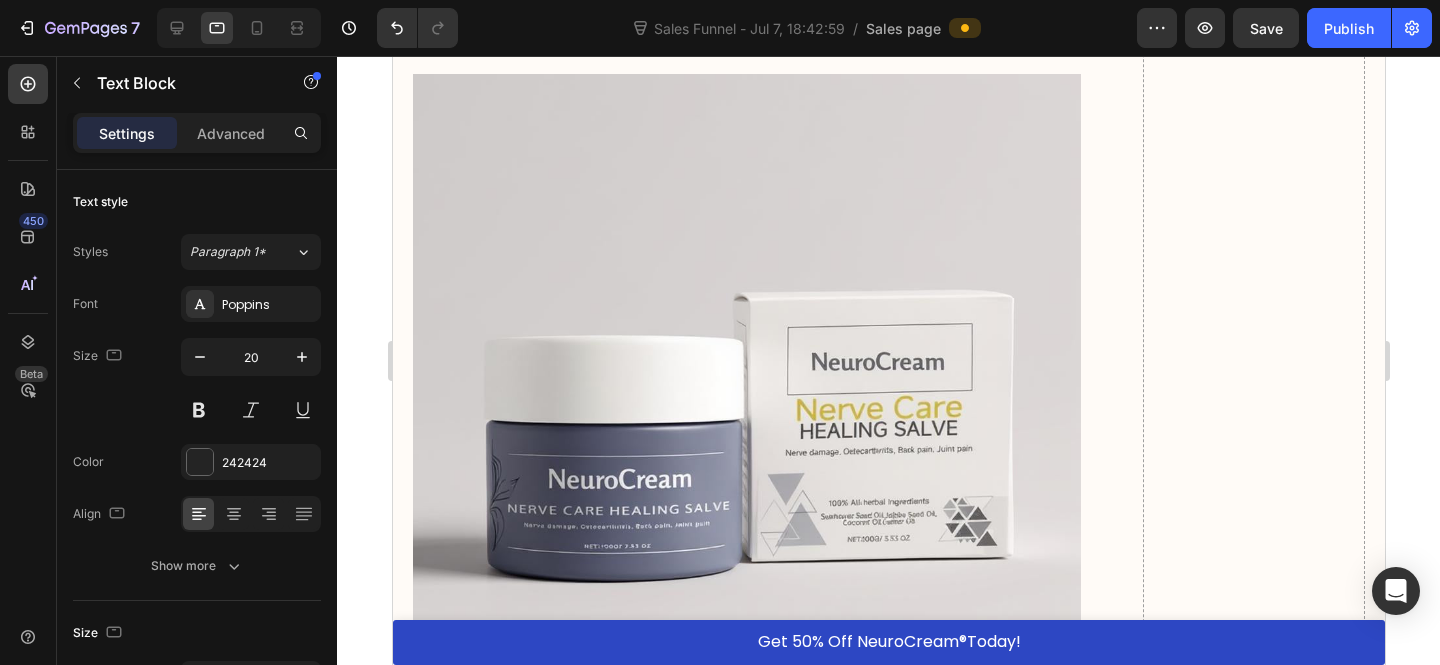 click on "a specific vitamin clinically studied for its ability to support nerve health and regeneration." at bounding box center [740, -213] 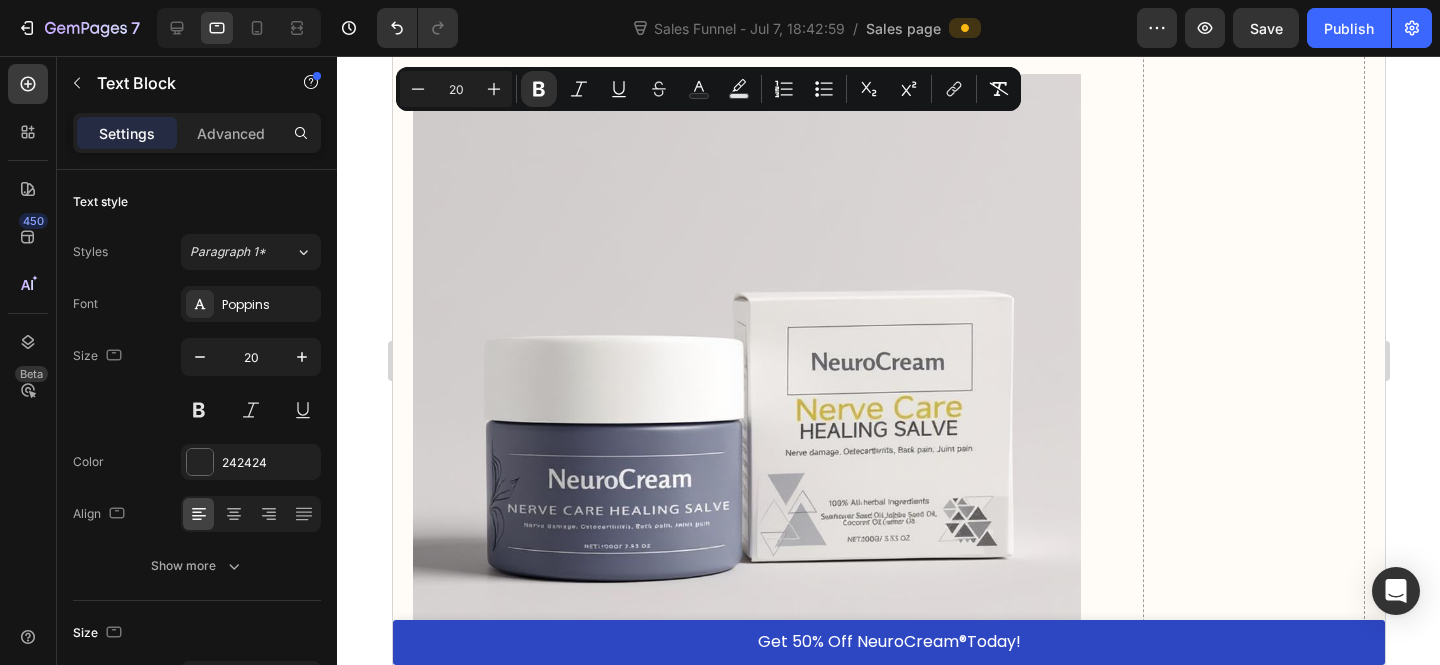 click on "Dr. Harrison's research led to a groundbreaking discovery:  a specific vitamin clinically studied for its ability to support nerve health and regeneration. This key nutrient has been tested in patients suffering from: Lumbosciatica  – One of the most debilitating forms of sciatic nerve pain Failed back surgery syndrome  – When even surgery couldn’t fix the problem Nerve compression disorders  like carpal tunnel" at bounding box center (746, -102) 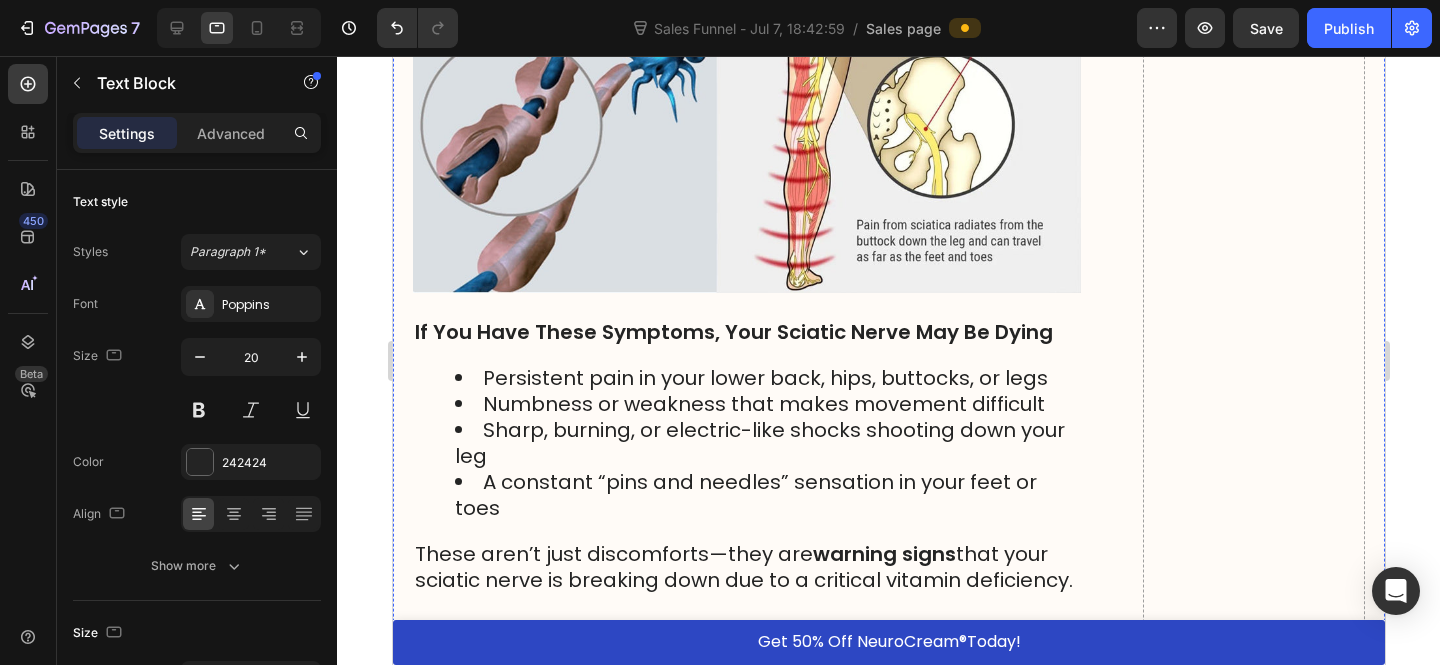scroll, scrollTop: 0, scrollLeft: 0, axis: both 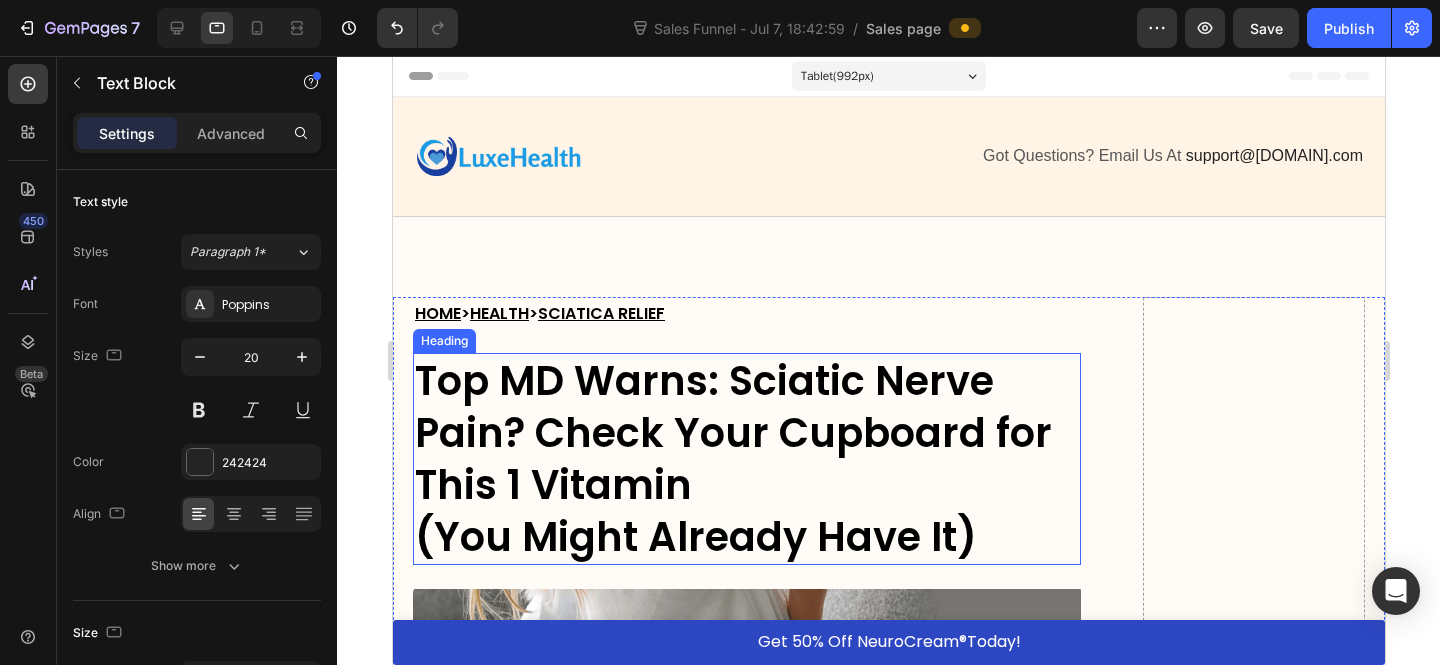 click on "Top MD Warns: Sciatic Nerve Pain? Check Your Cupboard for This 1 Vitamin" at bounding box center [732, 433] 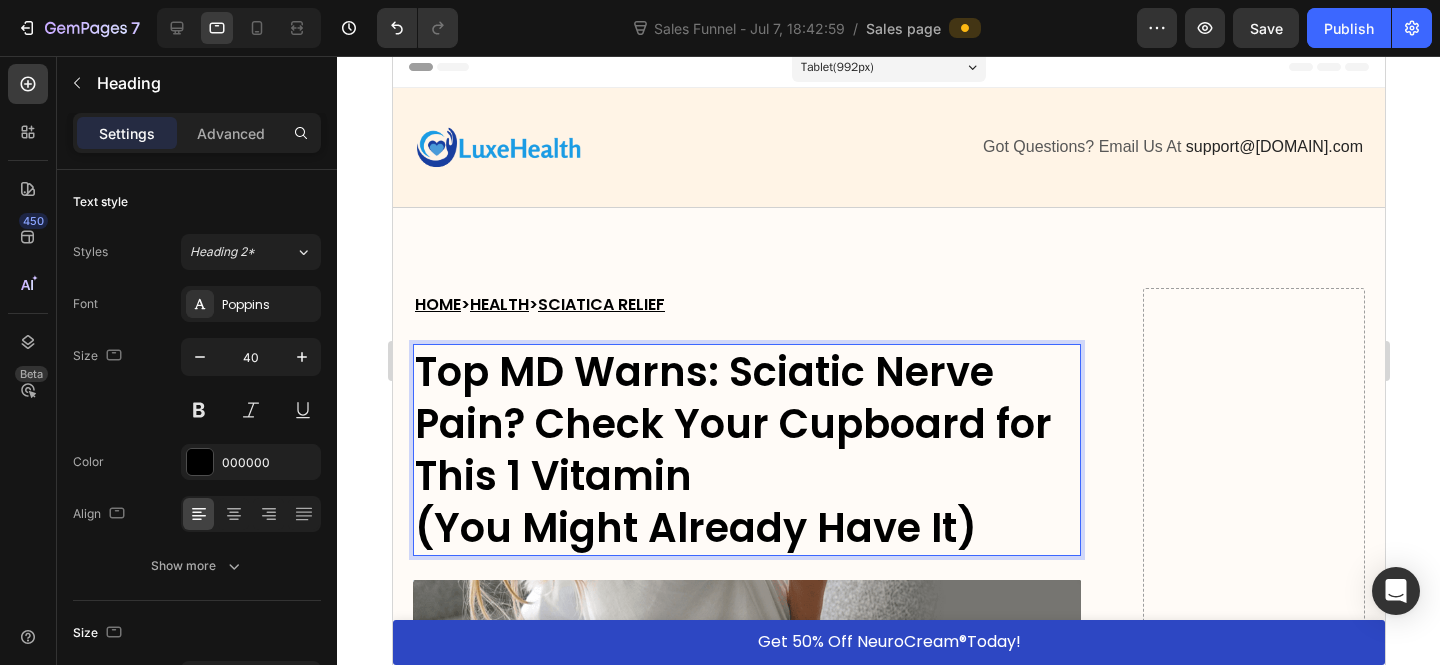 scroll, scrollTop: 20, scrollLeft: 0, axis: vertical 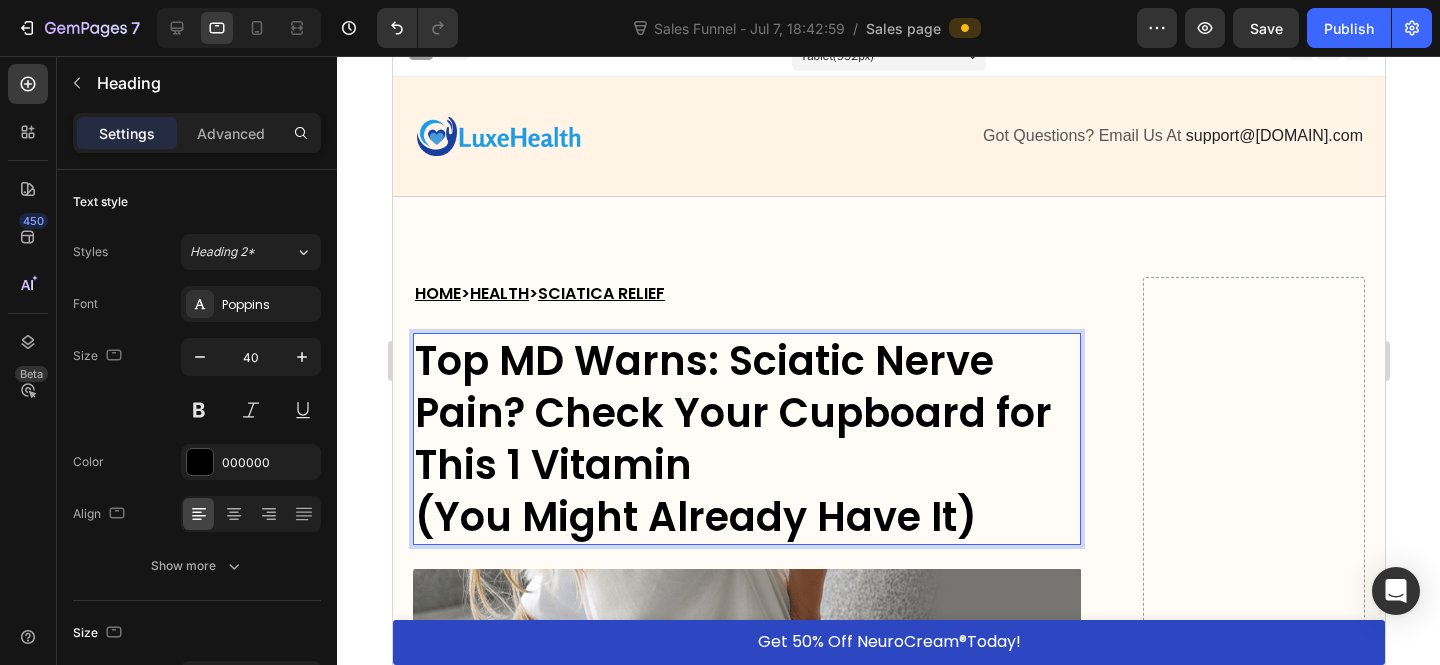click on "Top MD Warns: Sciatic Nerve Pain? Check Your Cupboard for This 1 Vitamin" at bounding box center (732, 413) 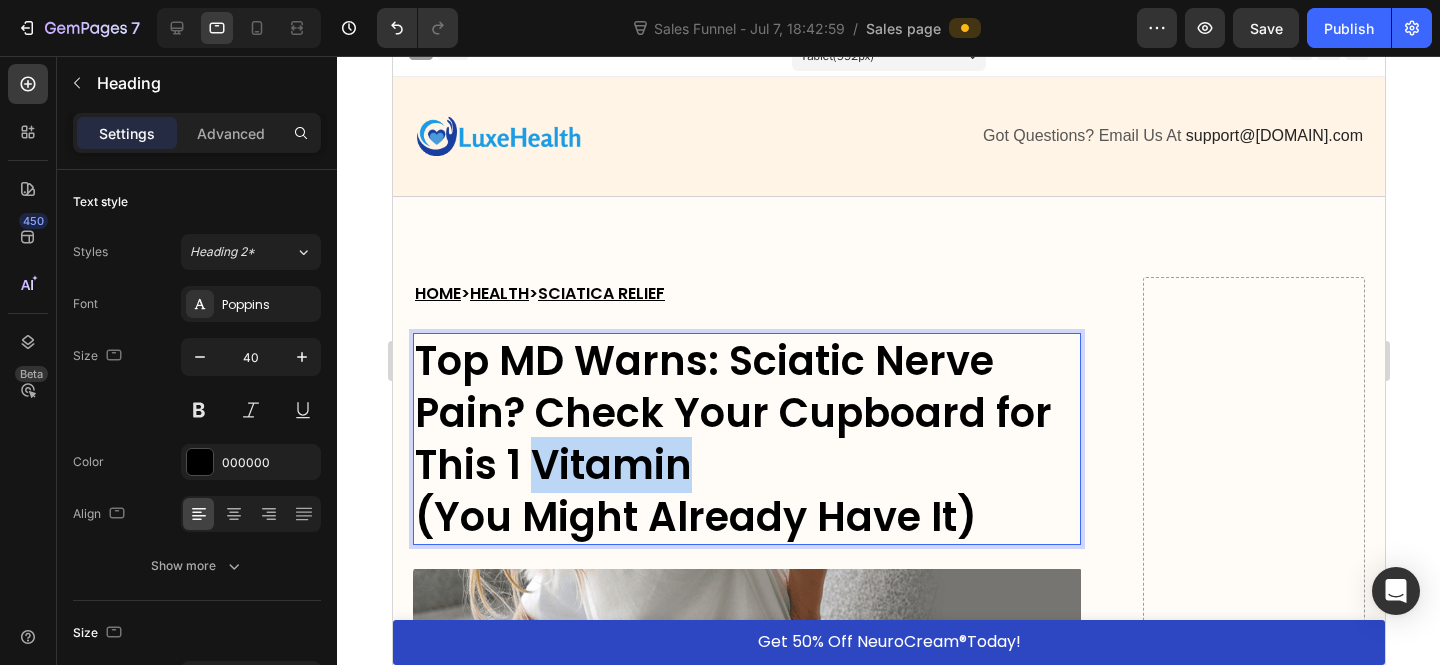 click on "Top MD Warns: Sciatic Nerve Pain? Check Your Cupboard for This 1 Vitamin" at bounding box center [732, 413] 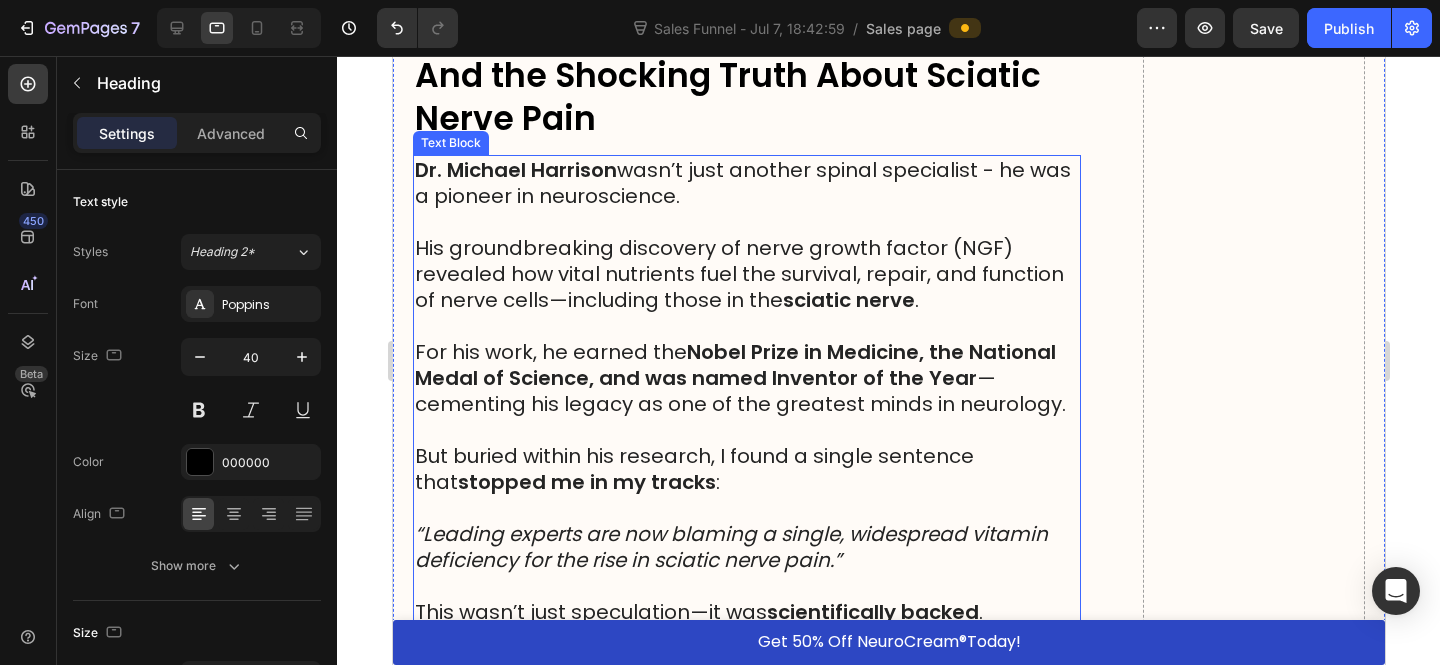 scroll, scrollTop: 1549, scrollLeft: 0, axis: vertical 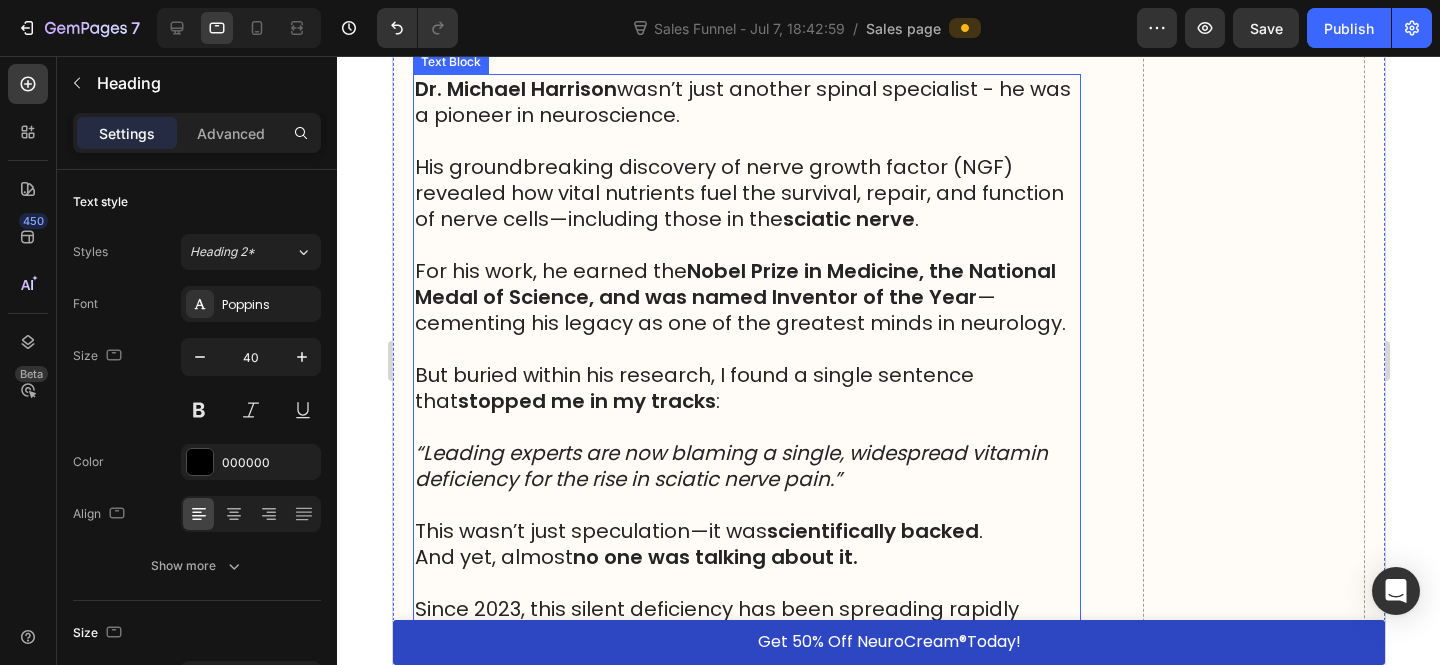 click on "“Leading experts are now blaming a single, widespread vitamin deficiency for the rise in sciatic nerve pain.”" at bounding box center (730, 466) 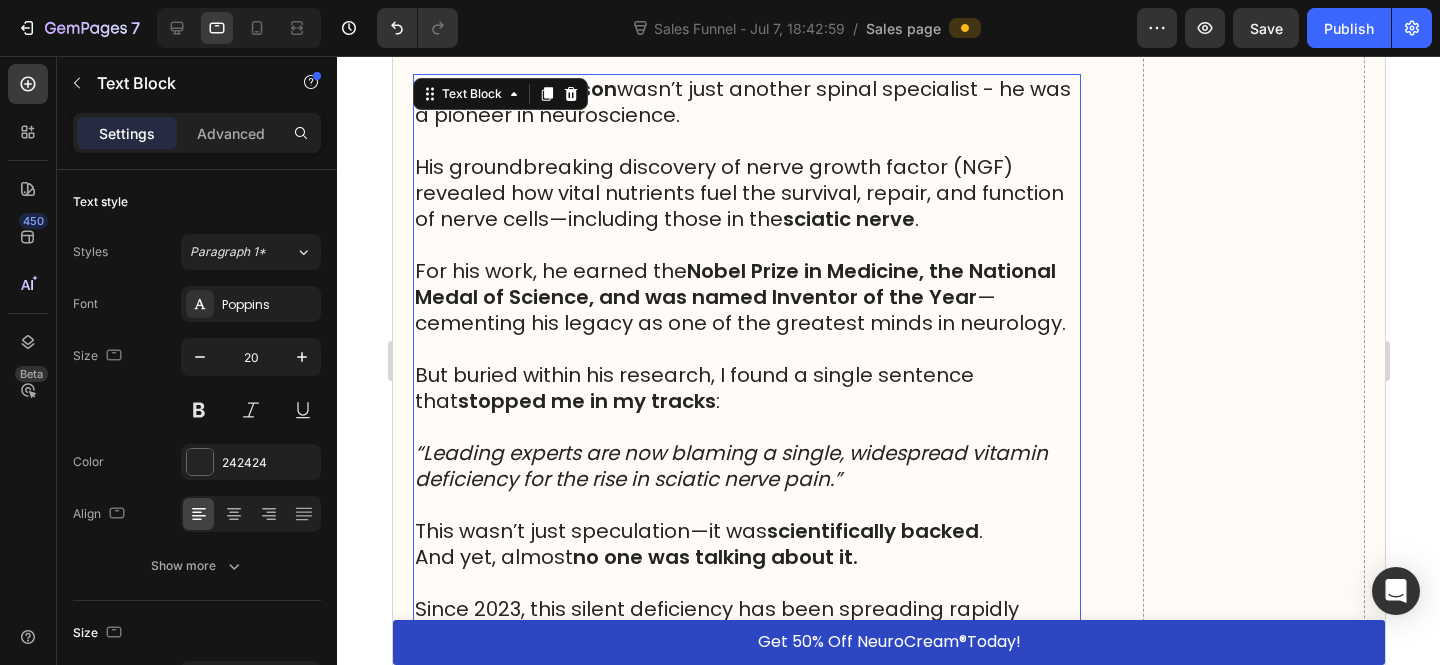 click on "“Leading experts are now blaming a single, widespread vitamin deficiency for the rise in sciatic nerve pain.”" at bounding box center [730, 466] 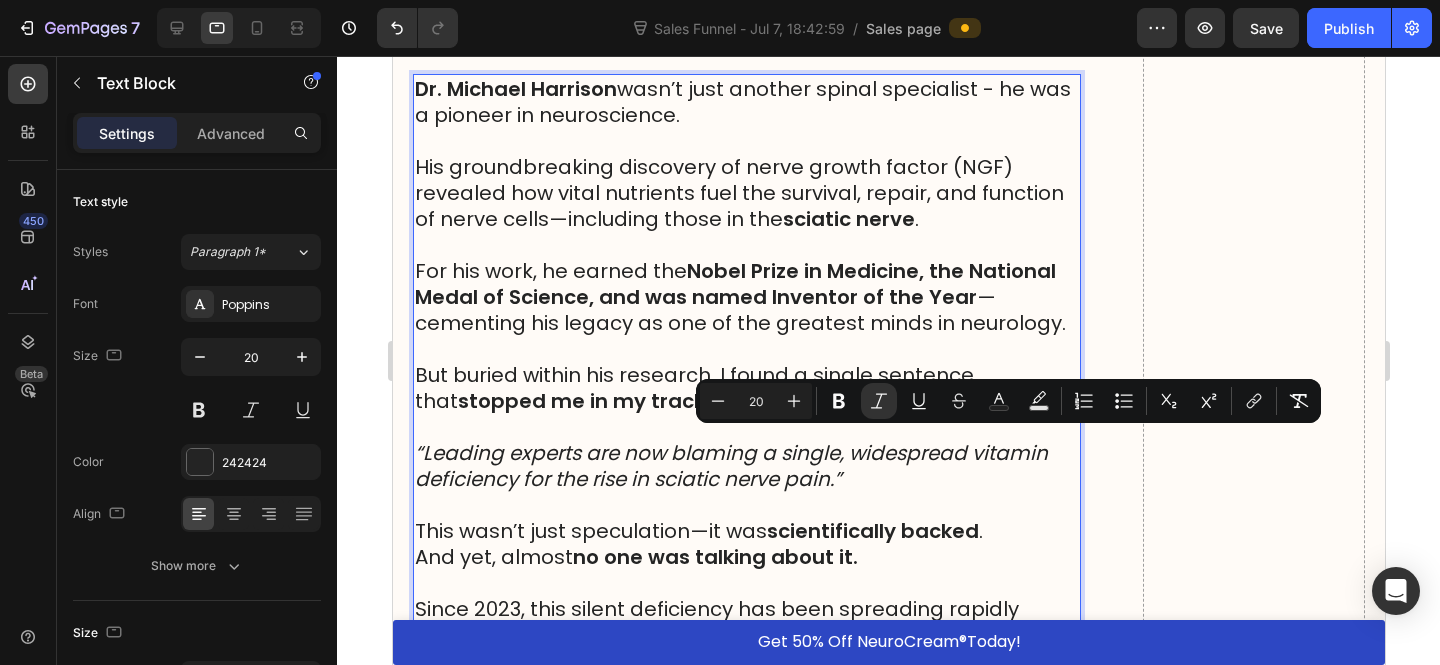 click on "“Leading experts are now blaming a single, widespread vitamin deficiency for the rise in sciatic nerve pain.”" at bounding box center (746, 466) 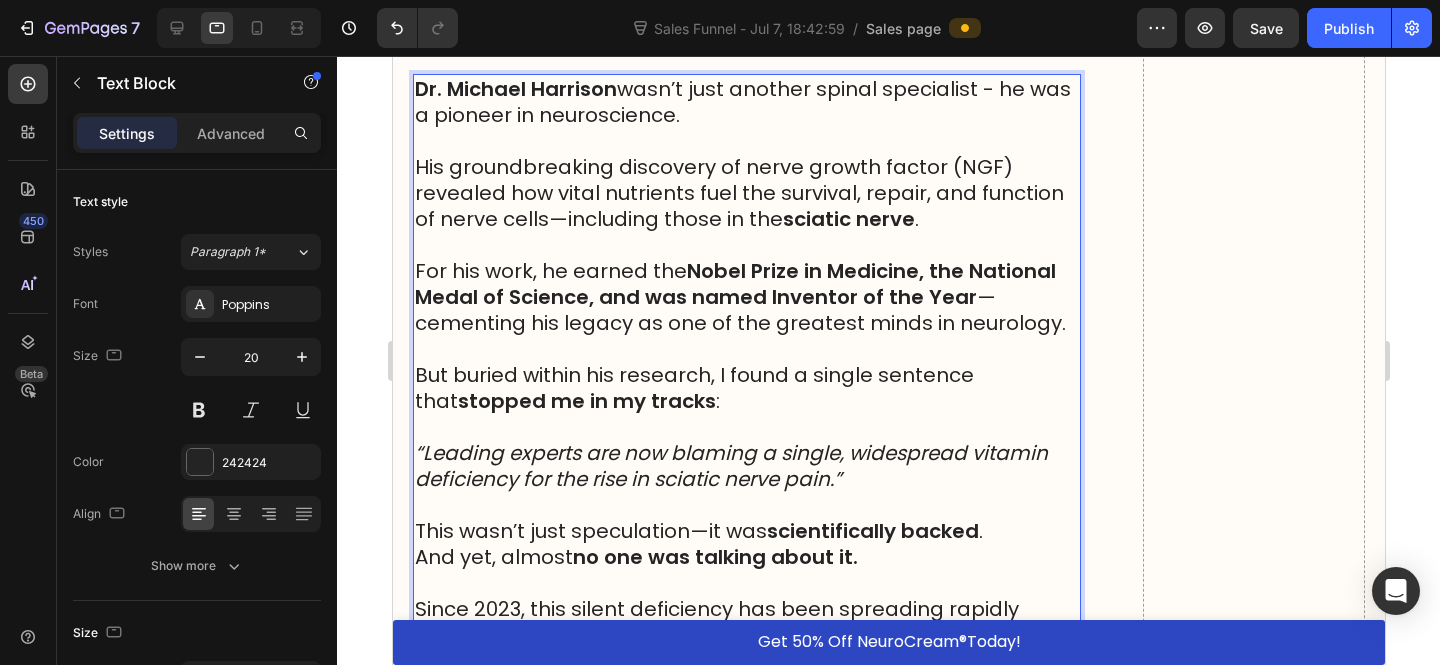 click on "“Leading experts are now blaming a single, widespread vitamin deficiency for the rise in sciatic nerve pain.”" at bounding box center (730, 466) 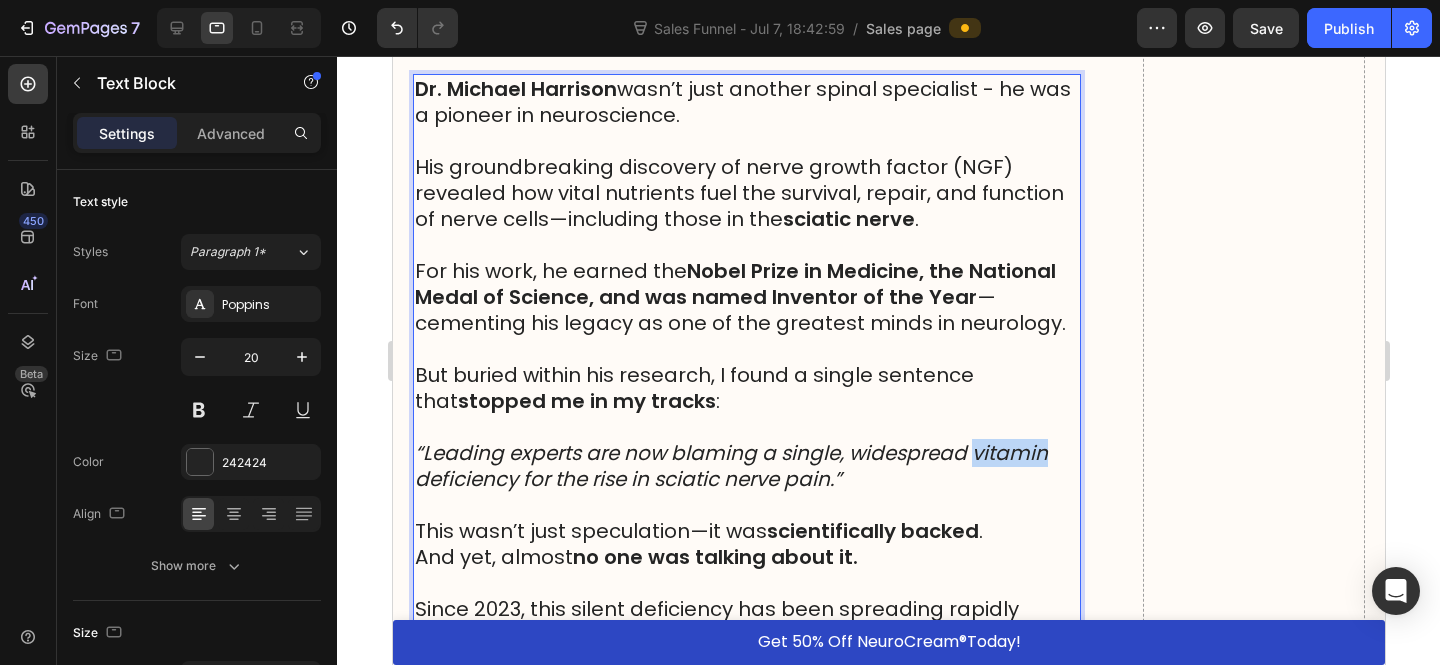 click on "“Leading experts are now blaming a single, widespread vitamin deficiency for the rise in sciatic nerve pain.”" at bounding box center (730, 466) 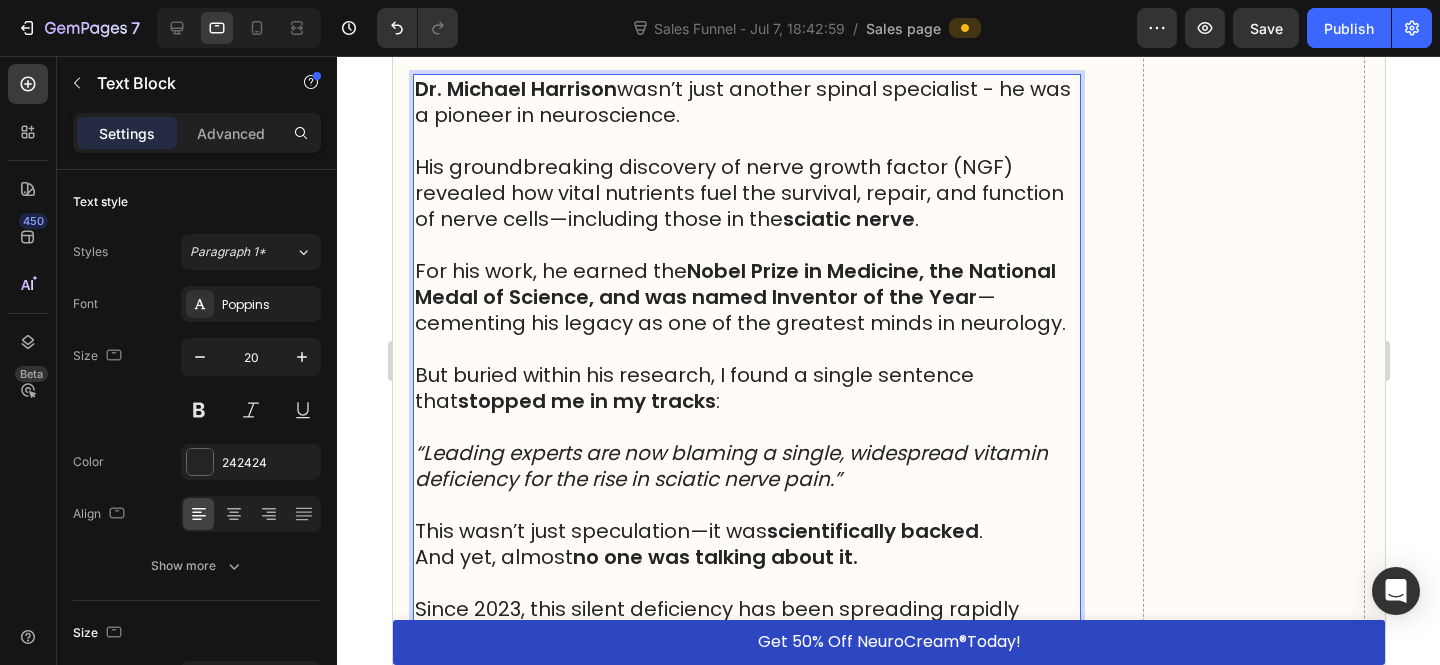 click on "scientifically backed" at bounding box center (872, 531) 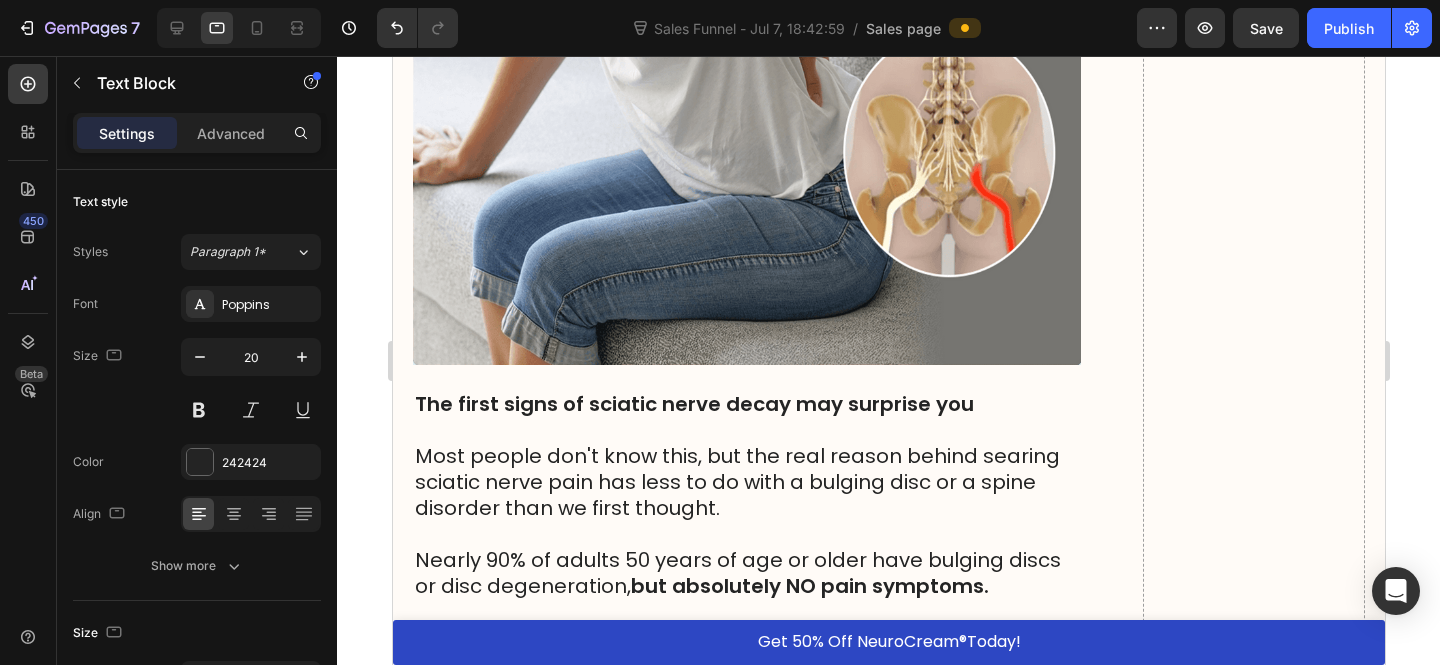 scroll, scrollTop: 0, scrollLeft: 0, axis: both 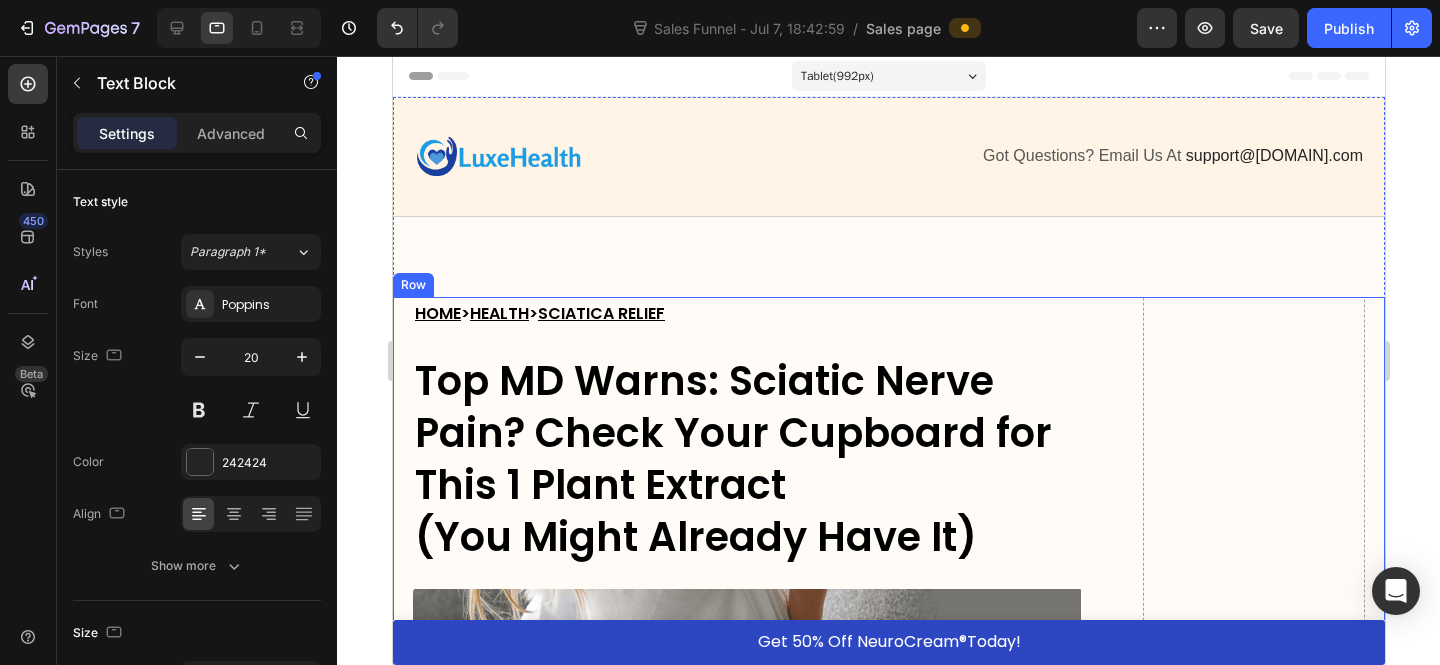 click on "HOME  >  HEALTH  >  SCIATICA RELIEF Heading ⁠⁠⁠⁠⁠⁠⁠ Top MD Warns: Sciatic Nerve Pain? Check Your Cupboard for This 1 Plant Extract (You Might Already Have It) Heading Image The first signs of sciatic nerve decay may surprise you   Most people don't know this, but the real reason behind searing sciatic nerve pain has less to do with a bulging disc or a spine disorder than we first thought.   Nearly 90% of adults 50 years of age or older have bulging discs or disc degeneration,  but absolutely NO pain symptoms.   So what is causing my sciatic nerve to hurt then? That’s when I stumbled upon the groundbreaking work of Nobel Prize-winning neuroscientist Dr. Michael Harrison…   And what he discovered changed everything.   And before long, I discovered a man who seemed to have the answer. Text Block Dr. Michael Harrison's Breakthrough-And the Shocking Truth About Sciatic Nerve Pain Heading Dr. Michael Harrison   wasn’t just another spinal specialist - he was a pioneer in neuroscience. . :" at bounding box center (746, 6361) 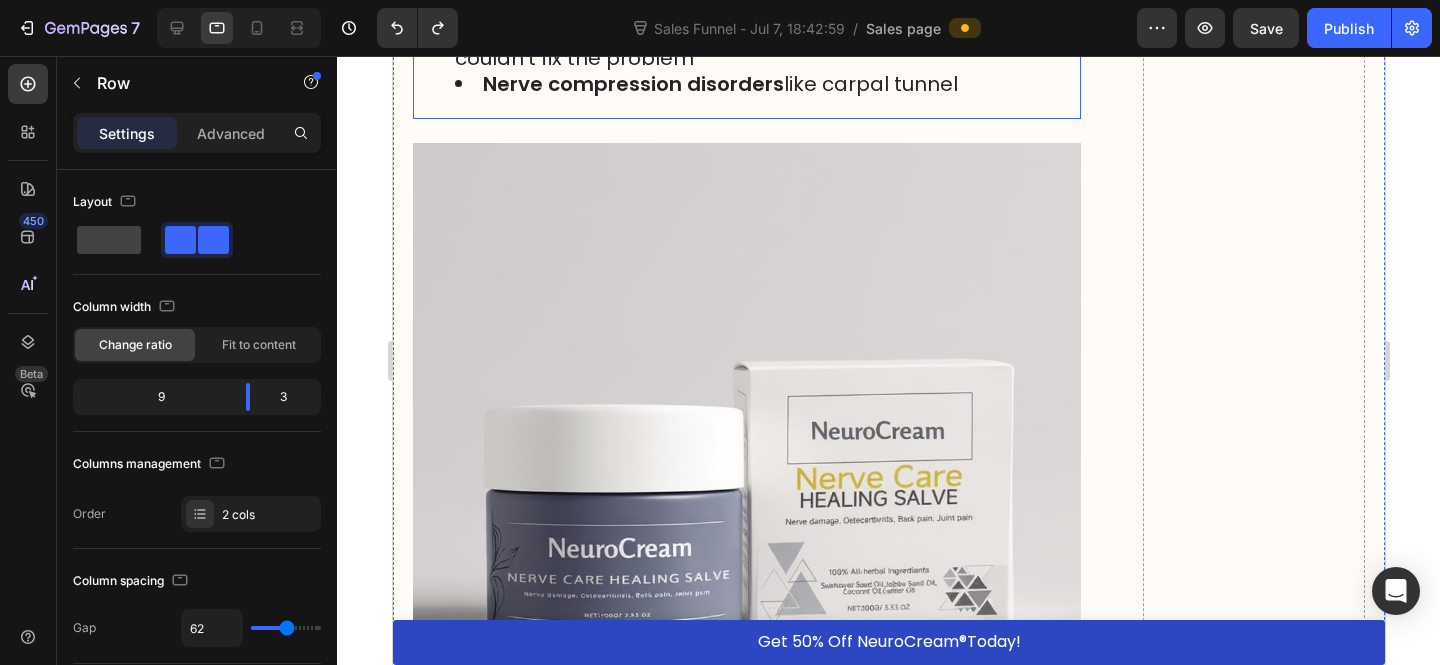 scroll, scrollTop: 10331, scrollLeft: 0, axis: vertical 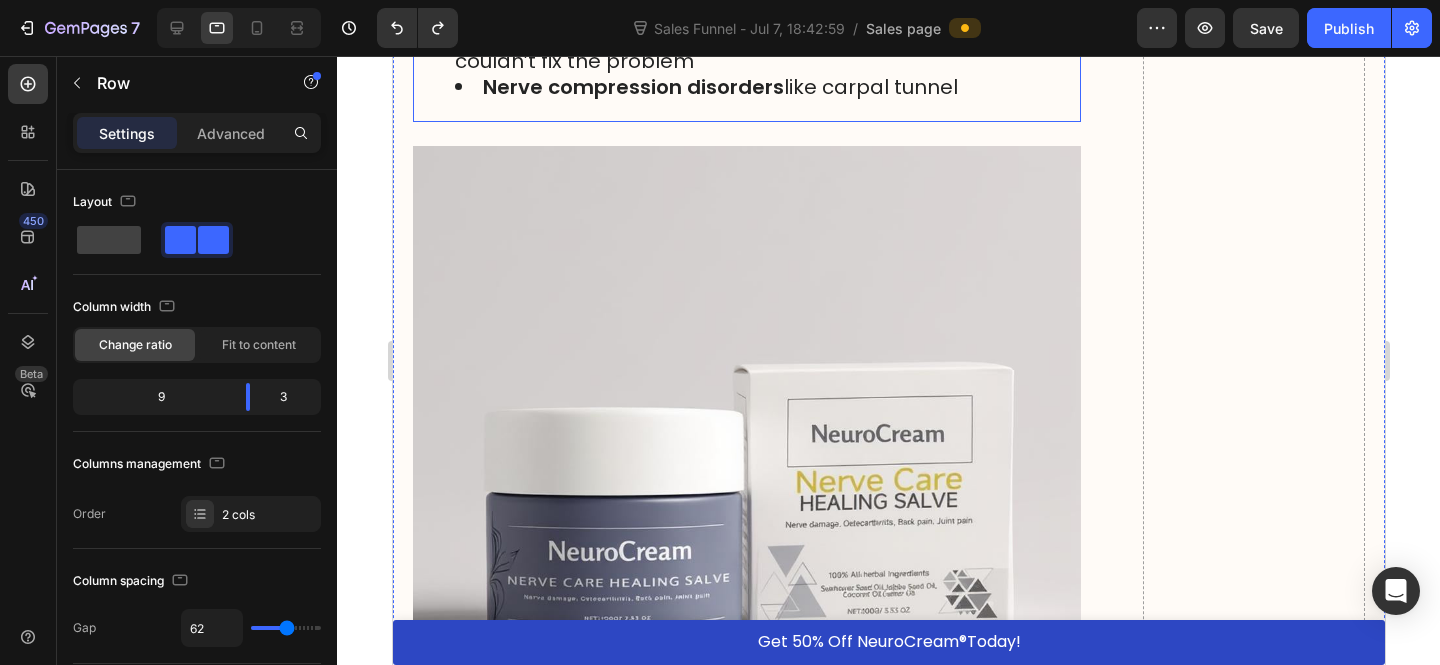 click on "Dr. Harrison's research led to a groundbreaking discovery:  a specific vitamin clinically studied for its ability to support nerve health and regeneration." at bounding box center (746, -141) 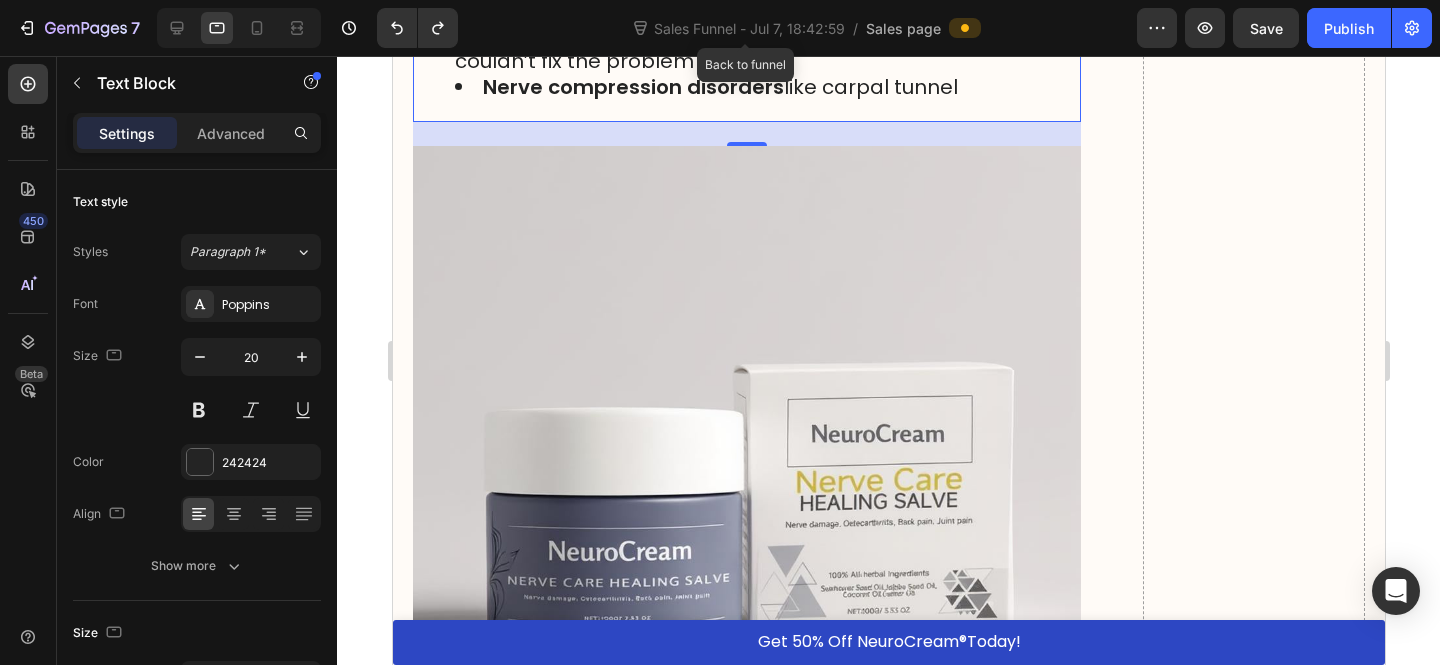 click at bounding box center (746, -351) 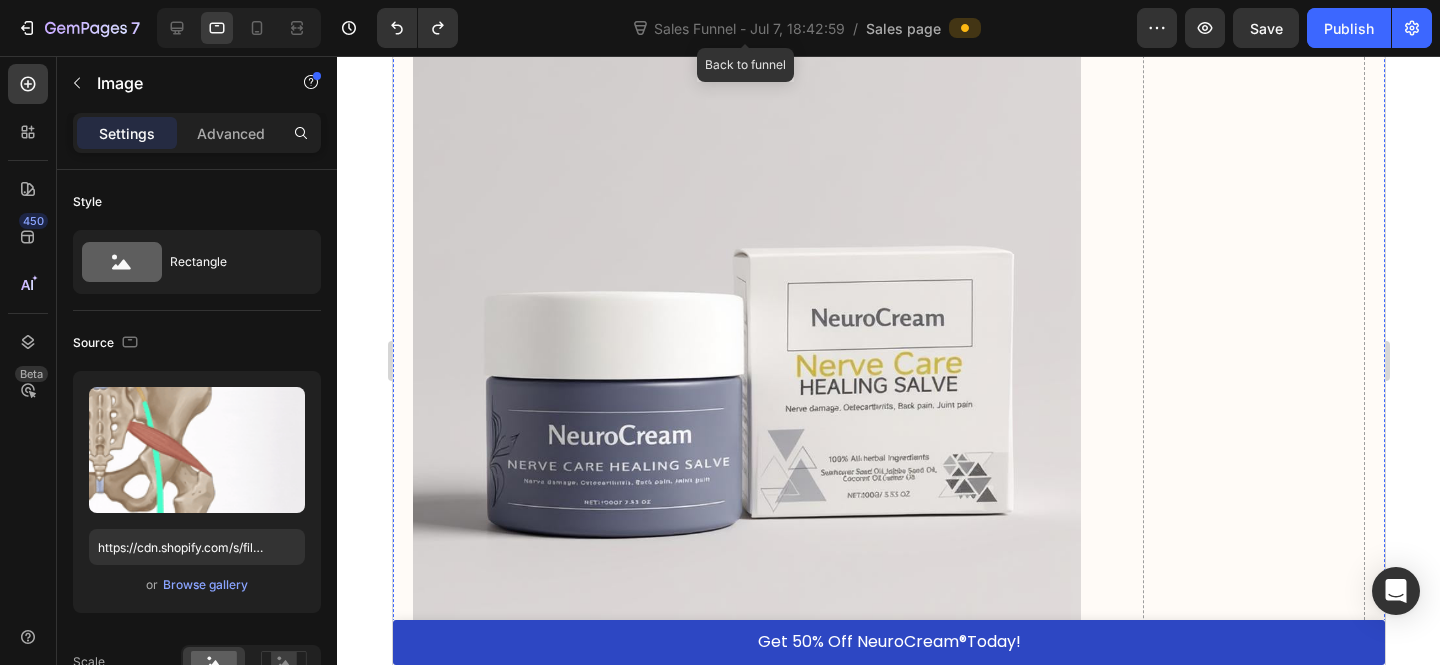 scroll, scrollTop: 10202, scrollLeft: 0, axis: vertical 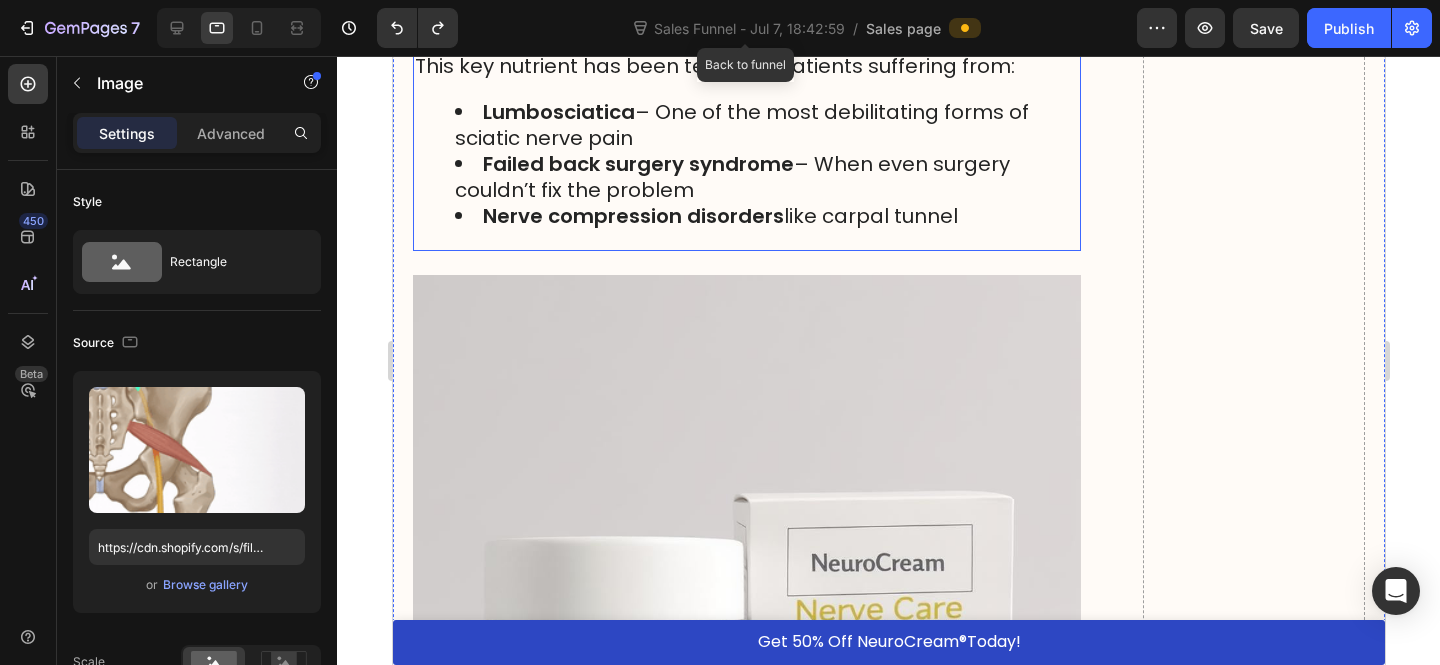 click on "a specific vitamin clinically studied for its ability to support nerve health and regeneration." at bounding box center [740, -12] 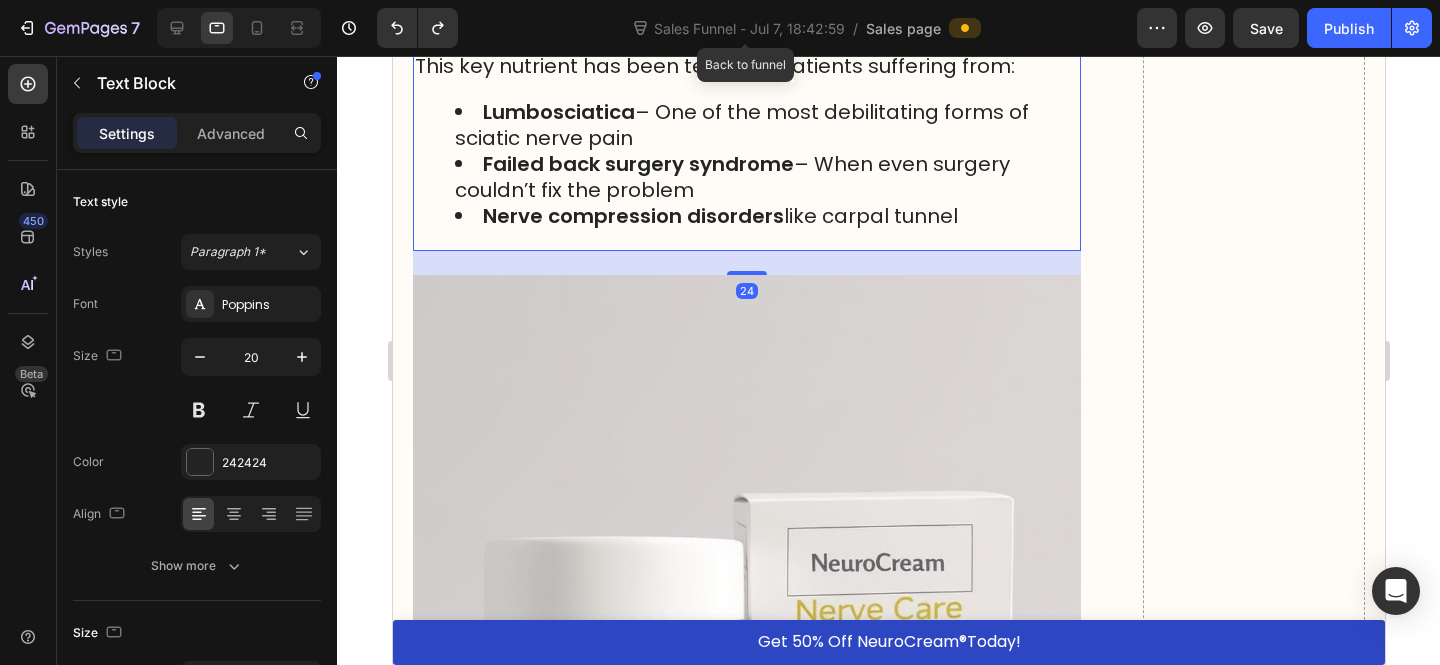 click 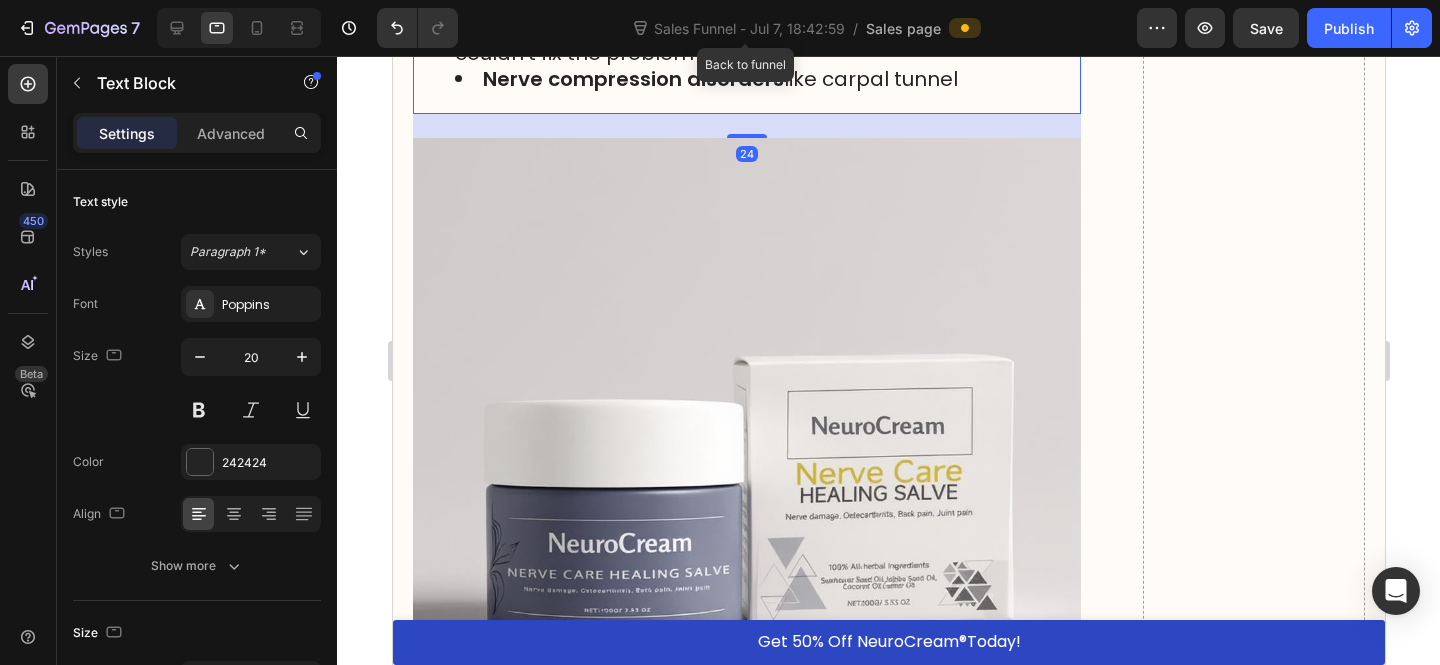 click on "Failed back surgery syndrome" at bounding box center (637, 27) 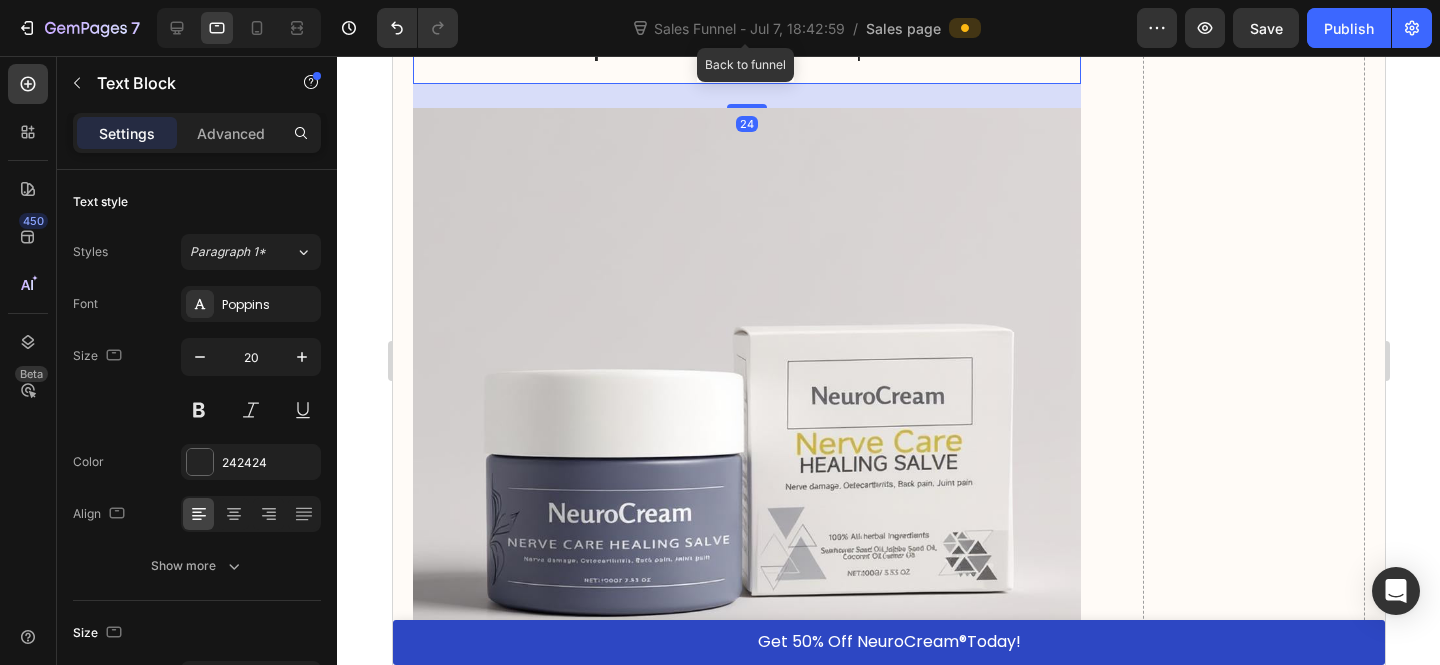 click on "Failed back surgery syndrome" at bounding box center [637, -3] 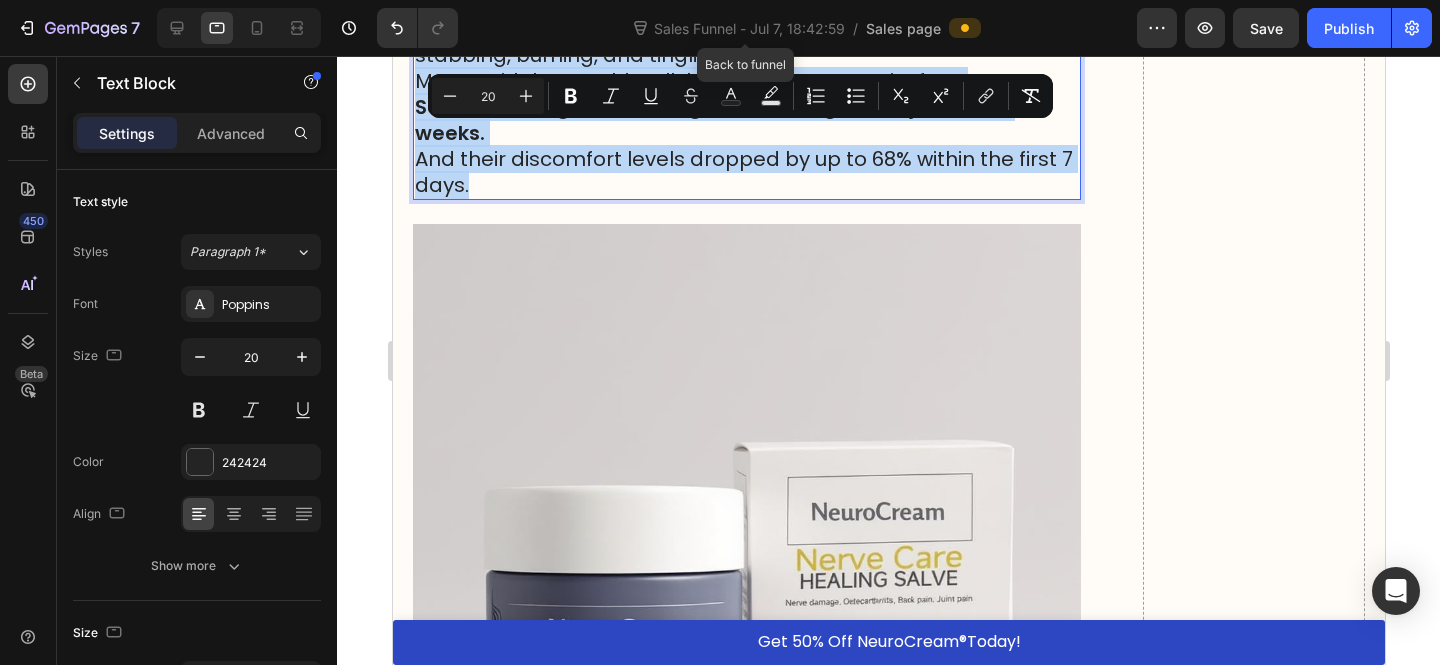 scroll, scrollTop: 140, scrollLeft: 0, axis: vertical 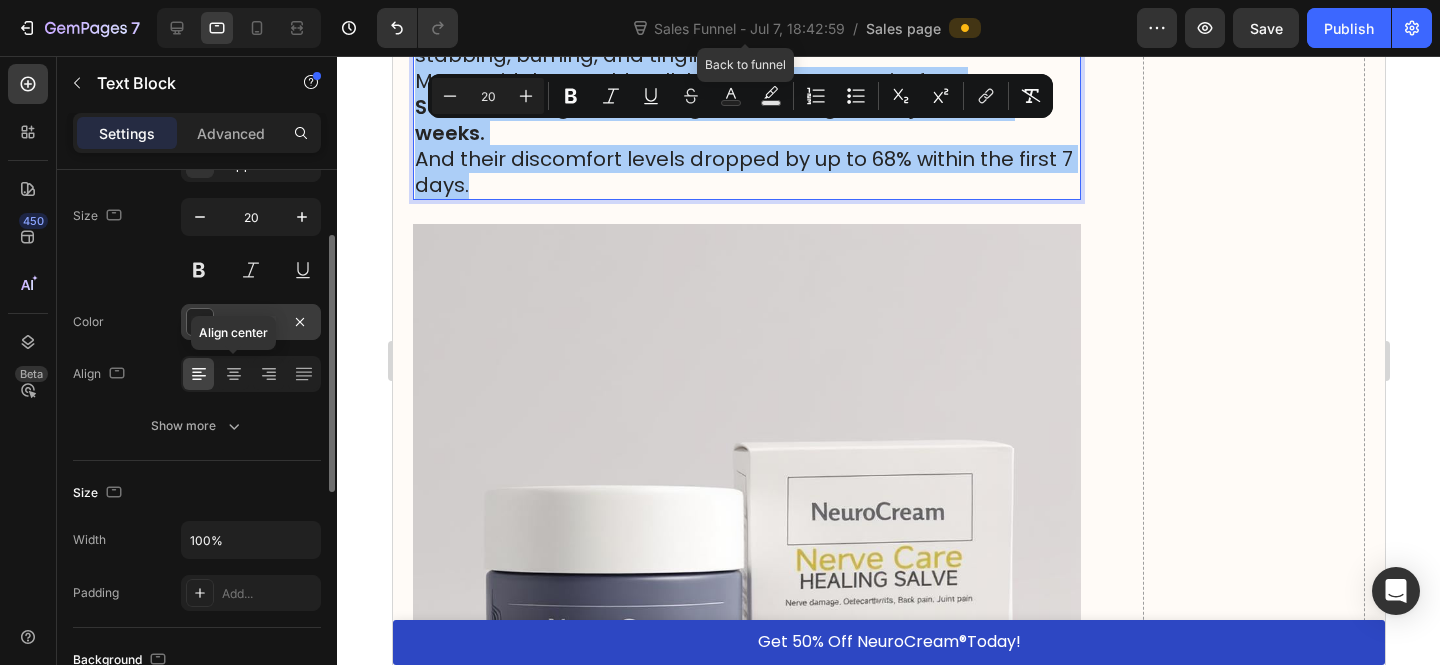 click on "242424" at bounding box center (251, 322) 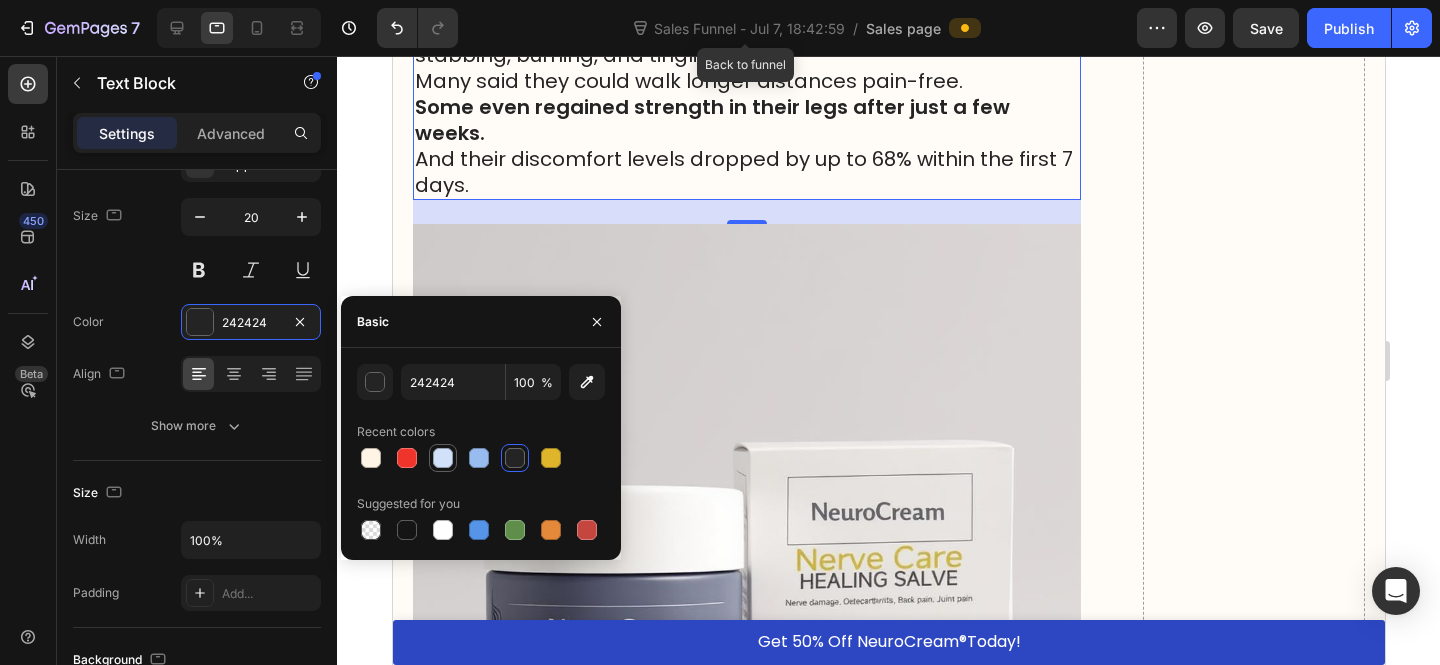 click at bounding box center [443, 458] 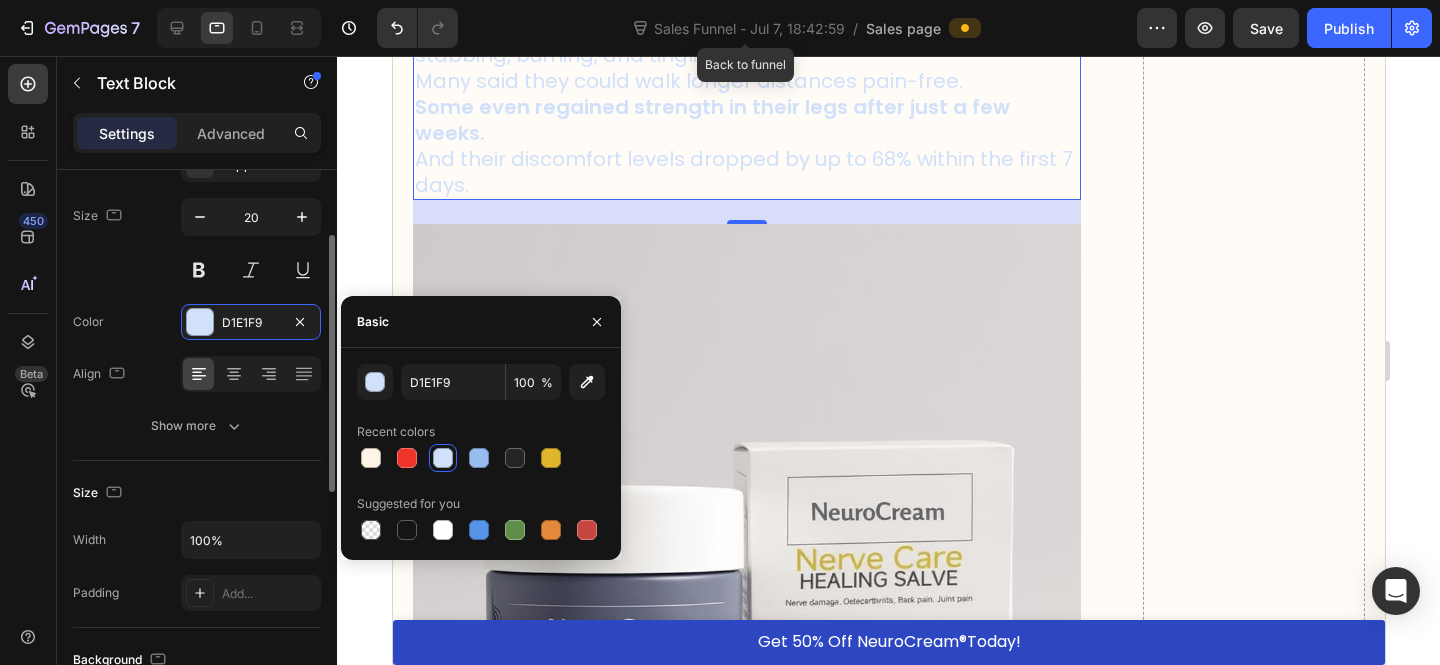 type on "242424" 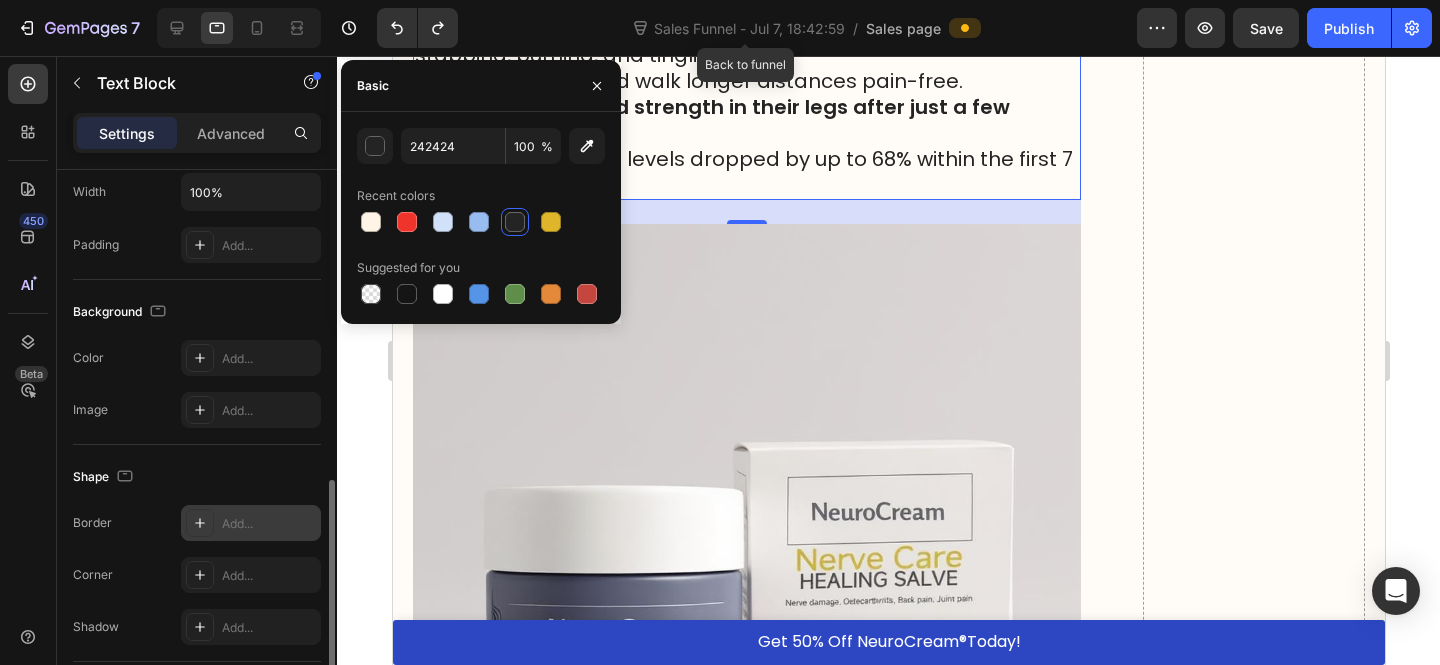 scroll, scrollTop: 545, scrollLeft: 0, axis: vertical 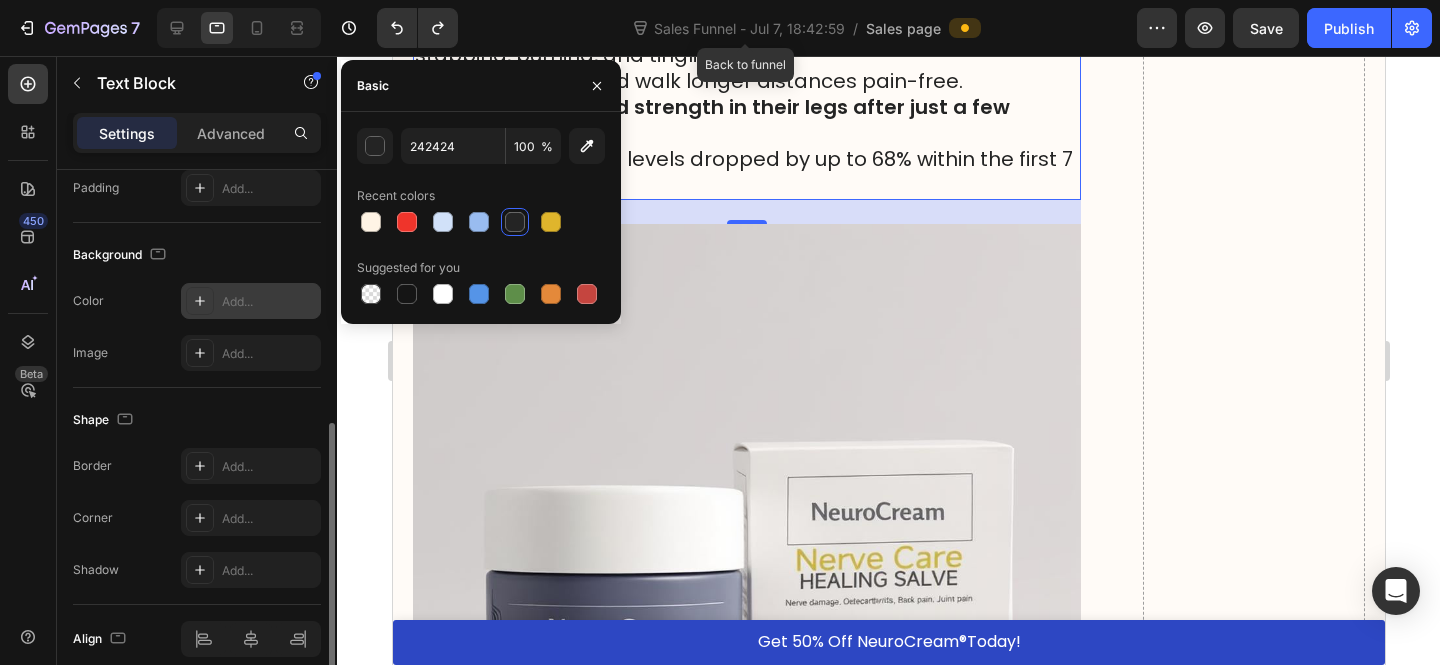 click on "Add..." at bounding box center [251, 301] 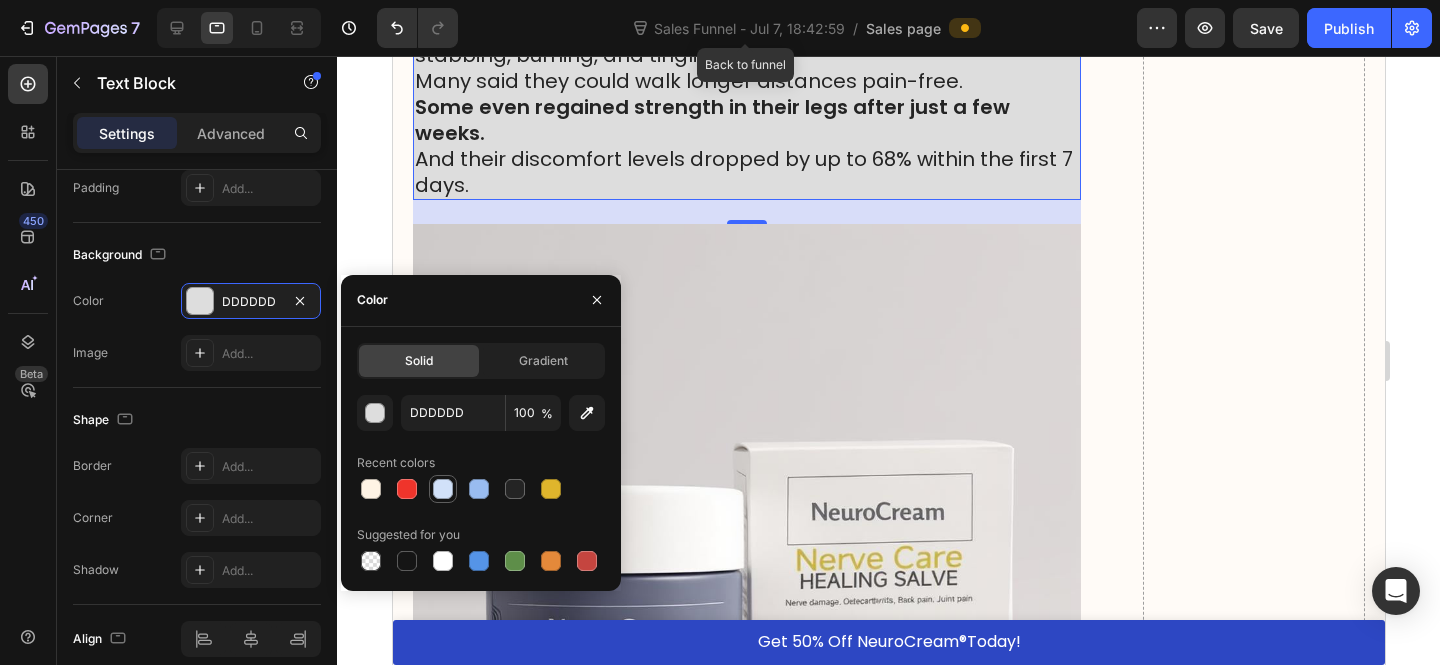 click at bounding box center (443, 489) 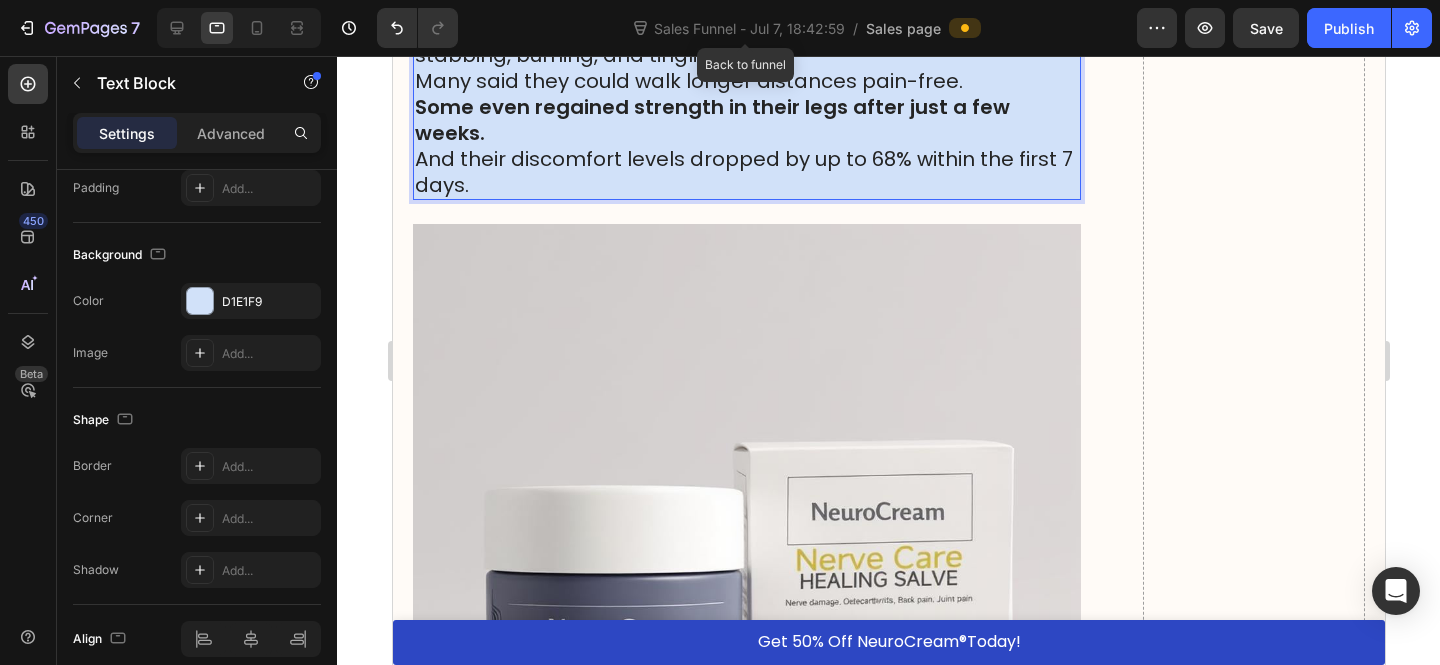 click on "Many said they could walk longer distances pain-free." at bounding box center (746, 81) 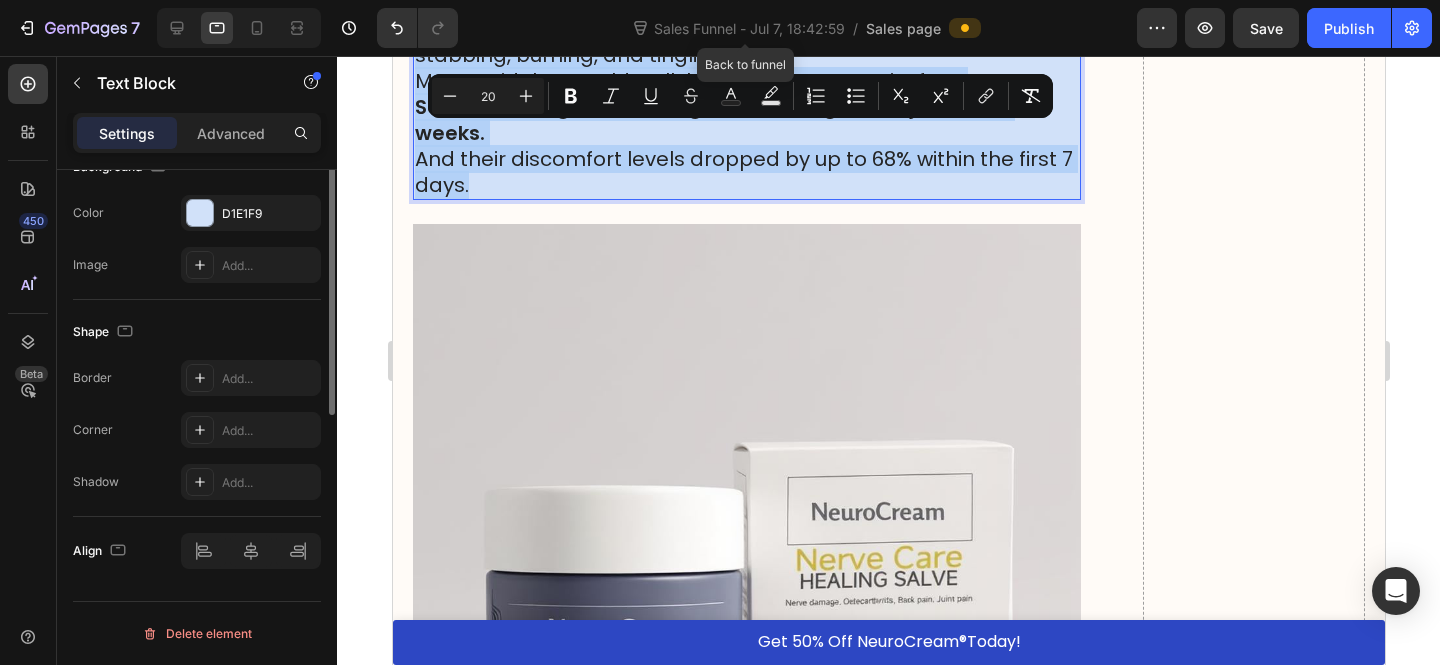 scroll, scrollTop: 424, scrollLeft: 0, axis: vertical 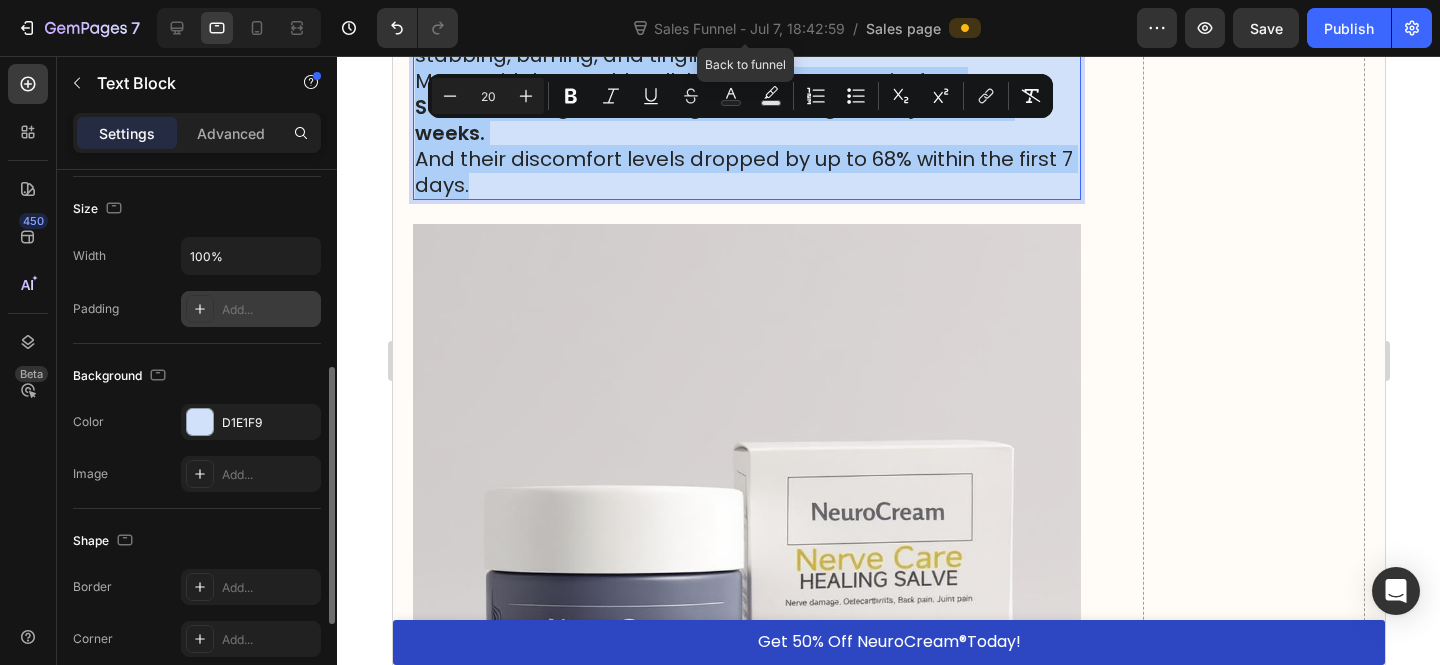 click on "Add..." at bounding box center (269, 310) 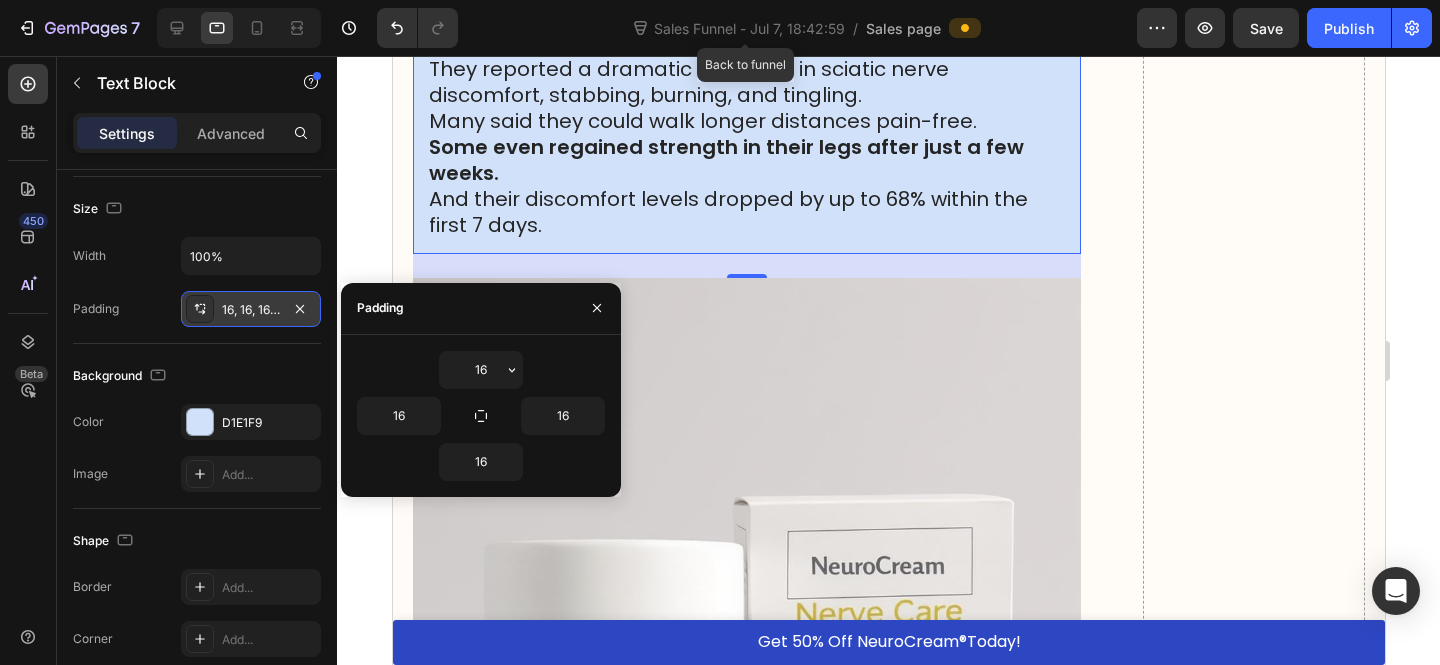click on "breakthrough vitamin." at bounding box center [941, -61] 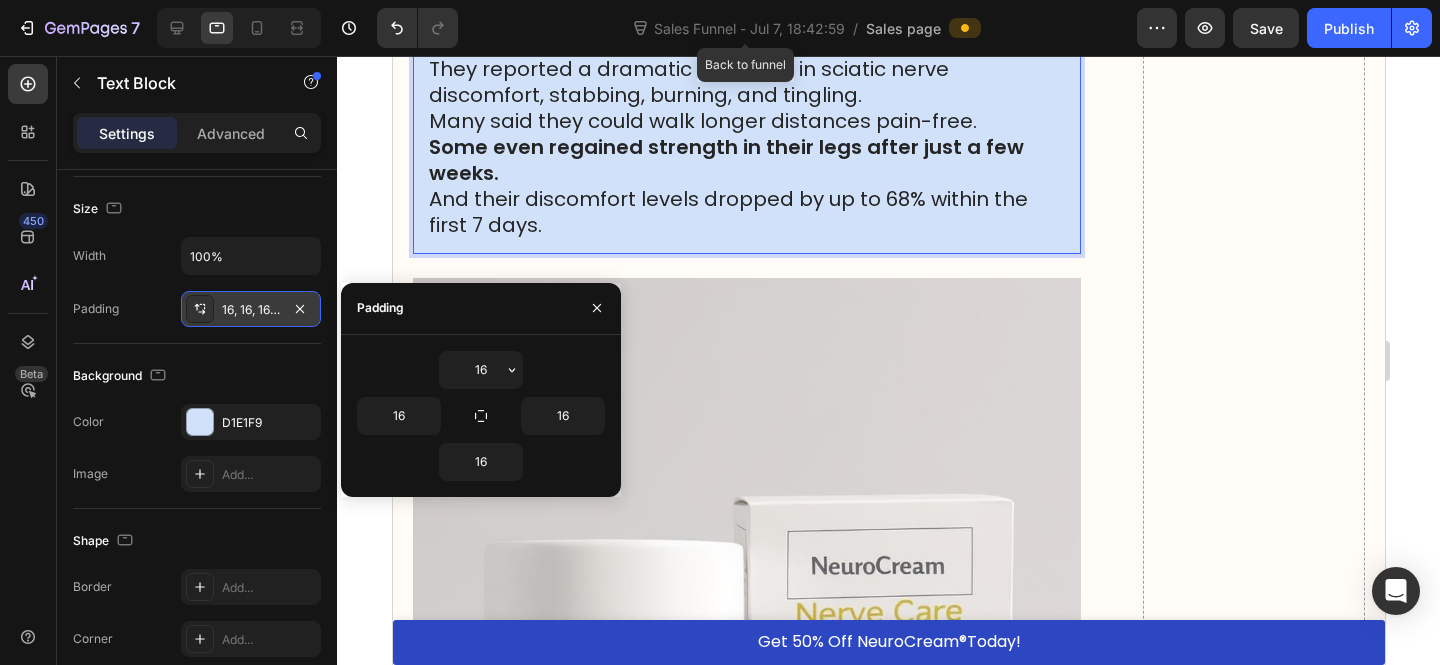 click on "The researchers split the patients into 2 groups:" at bounding box center [746, -139] 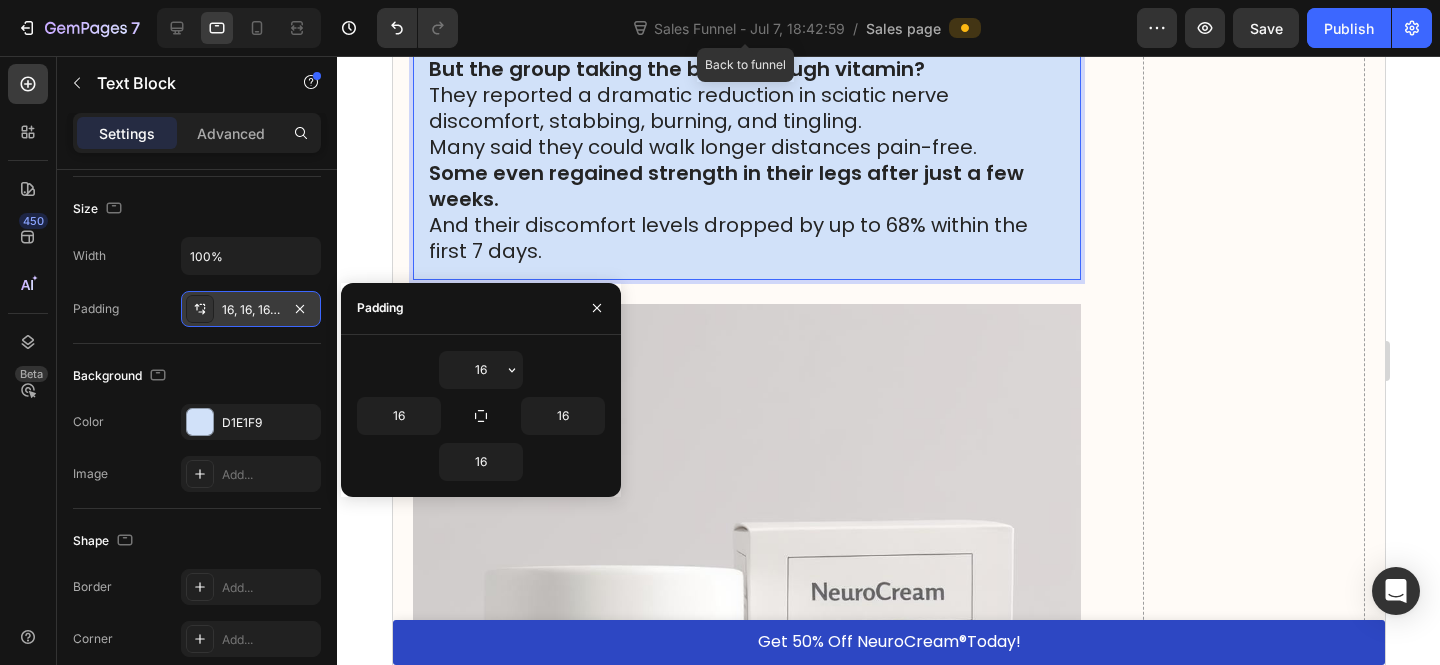 click on "The researchers split the patients into 2 groups:" at bounding box center (746, -113) 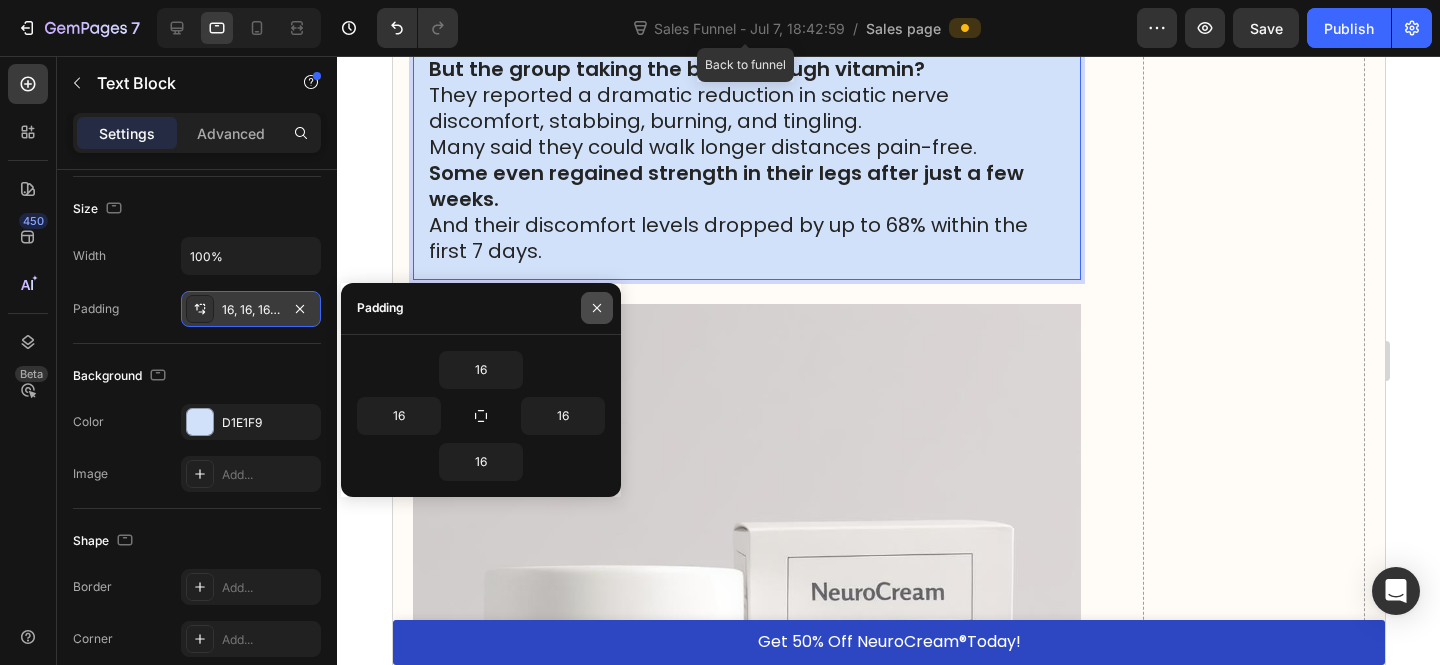 drag, startPoint x: 579, startPoint y: 308, endPoint x: 589, endPoint y: 310, distance: 10.198039 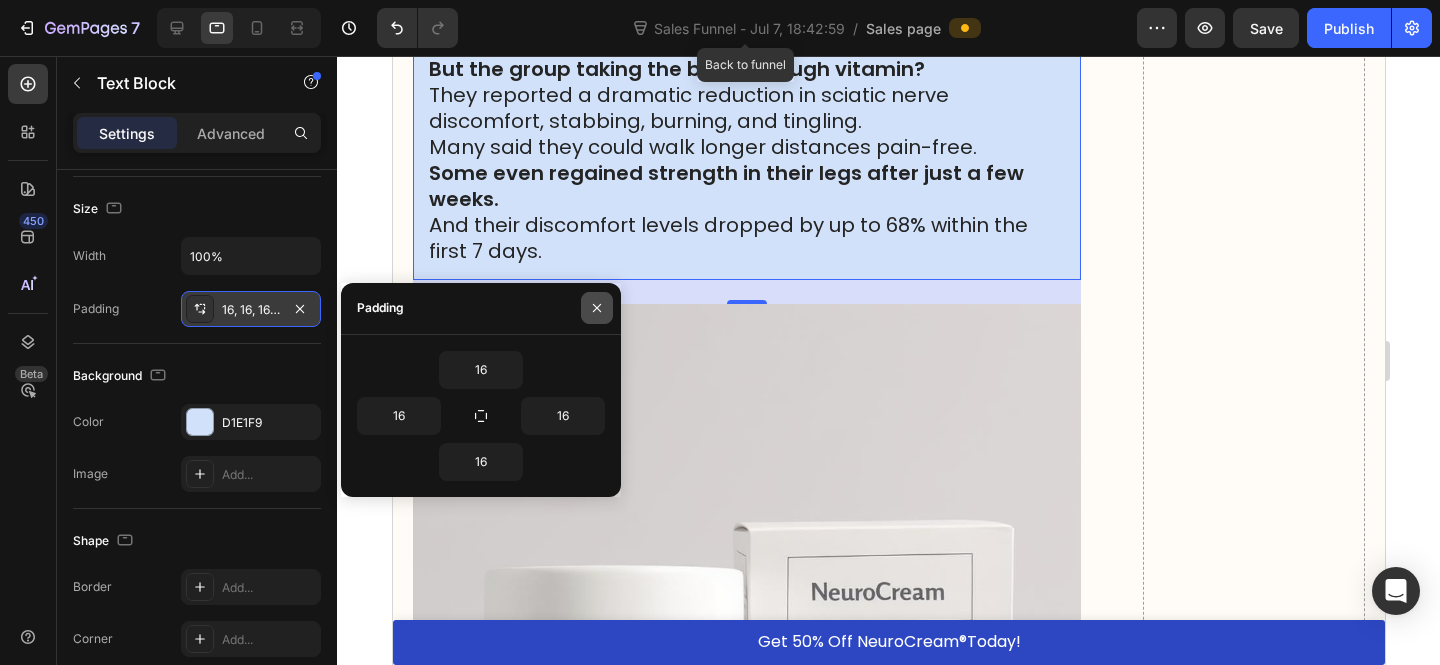 click 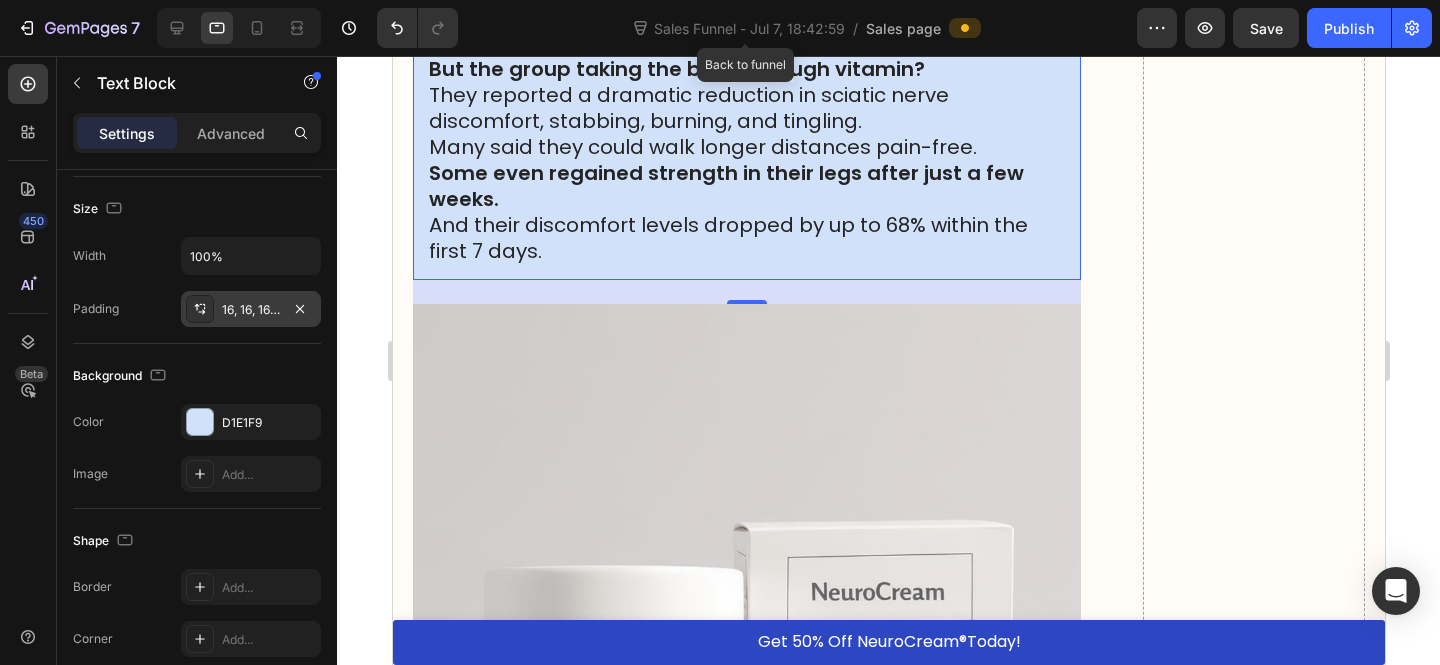 click on "One group was given a placebo." at bounding box center [746, -61] 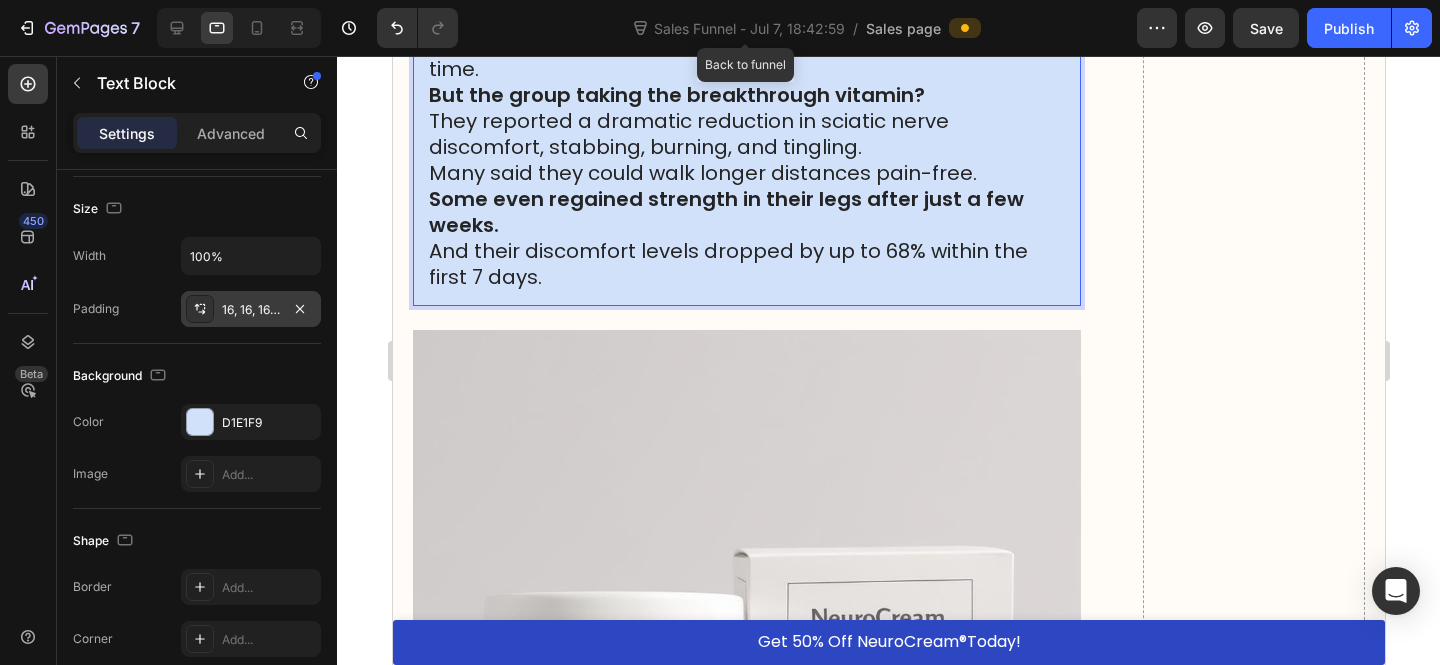 click on "The other was given a daily dose of this  breakthrough vitamin." at bounding box center (746, -9) 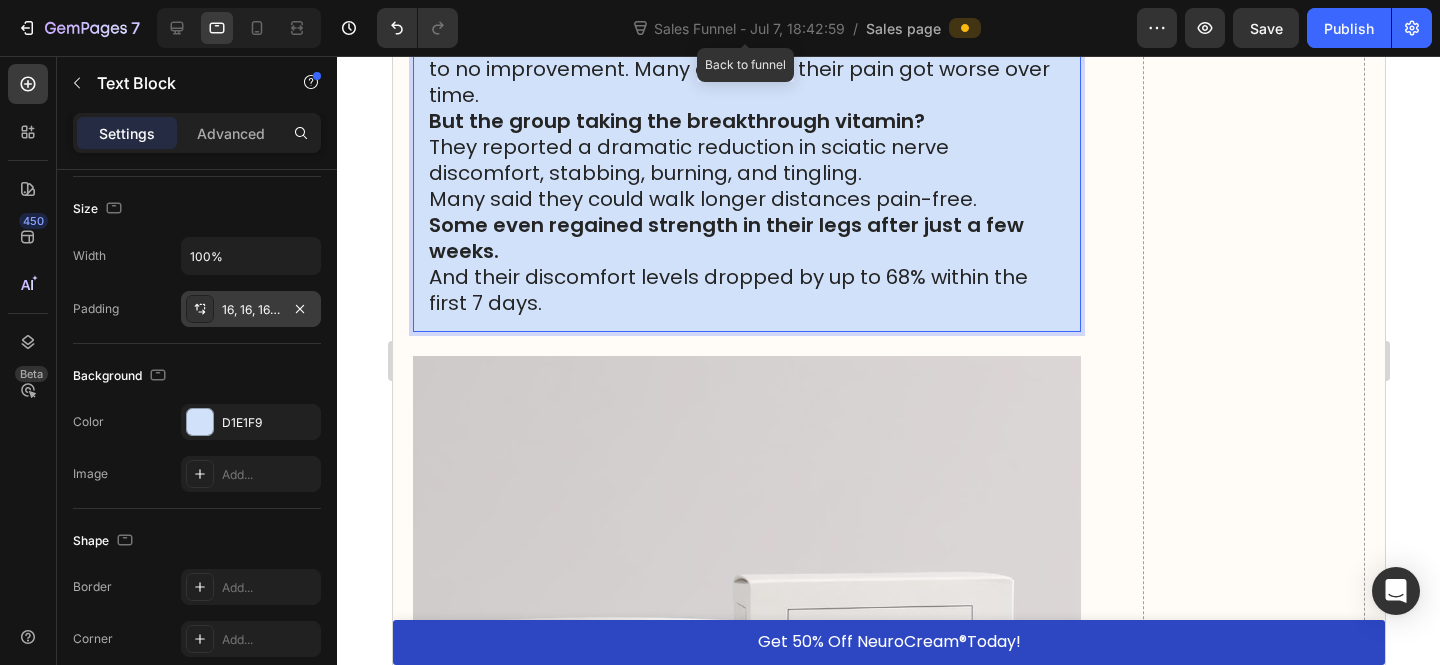 click on "Now over the course of 1 month, the placebo group saw little to no improvement. Many even said their pain got worse over time." at bounding box center [746, 69] 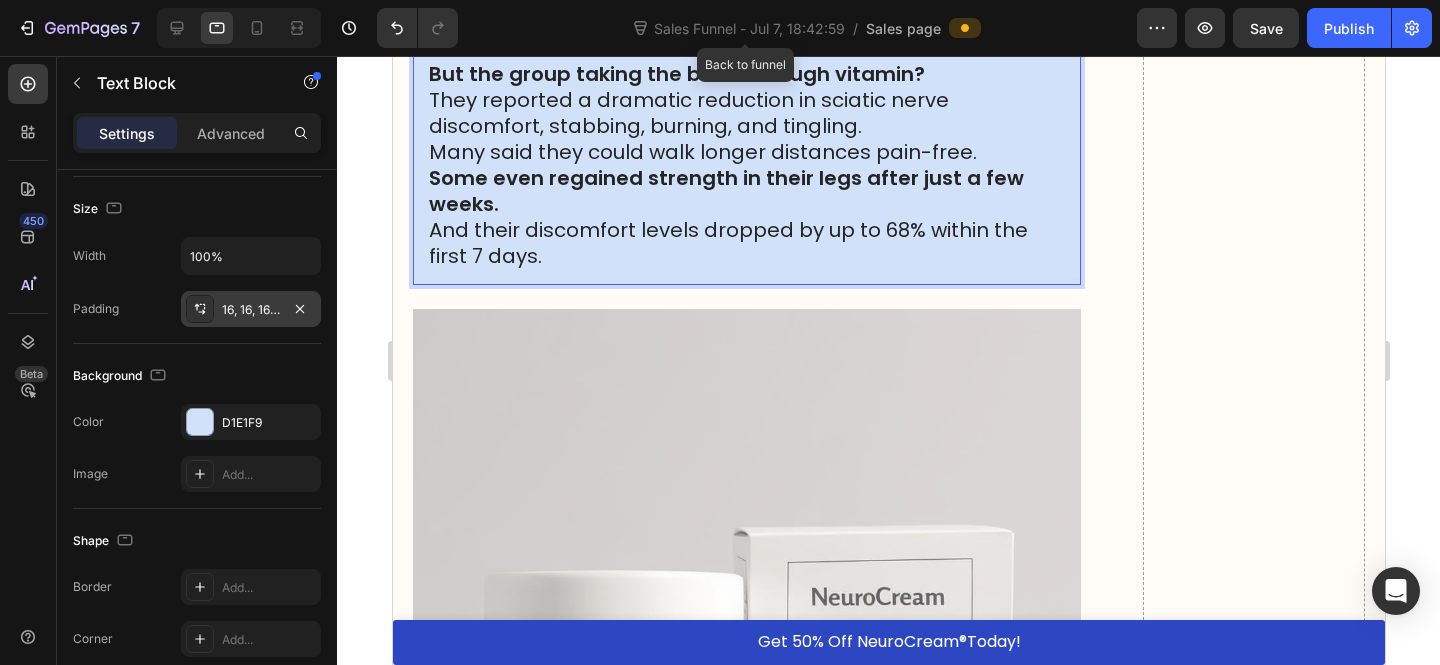scroll, scrollTop: 10922, scrollLeft: 0, axis: vertical 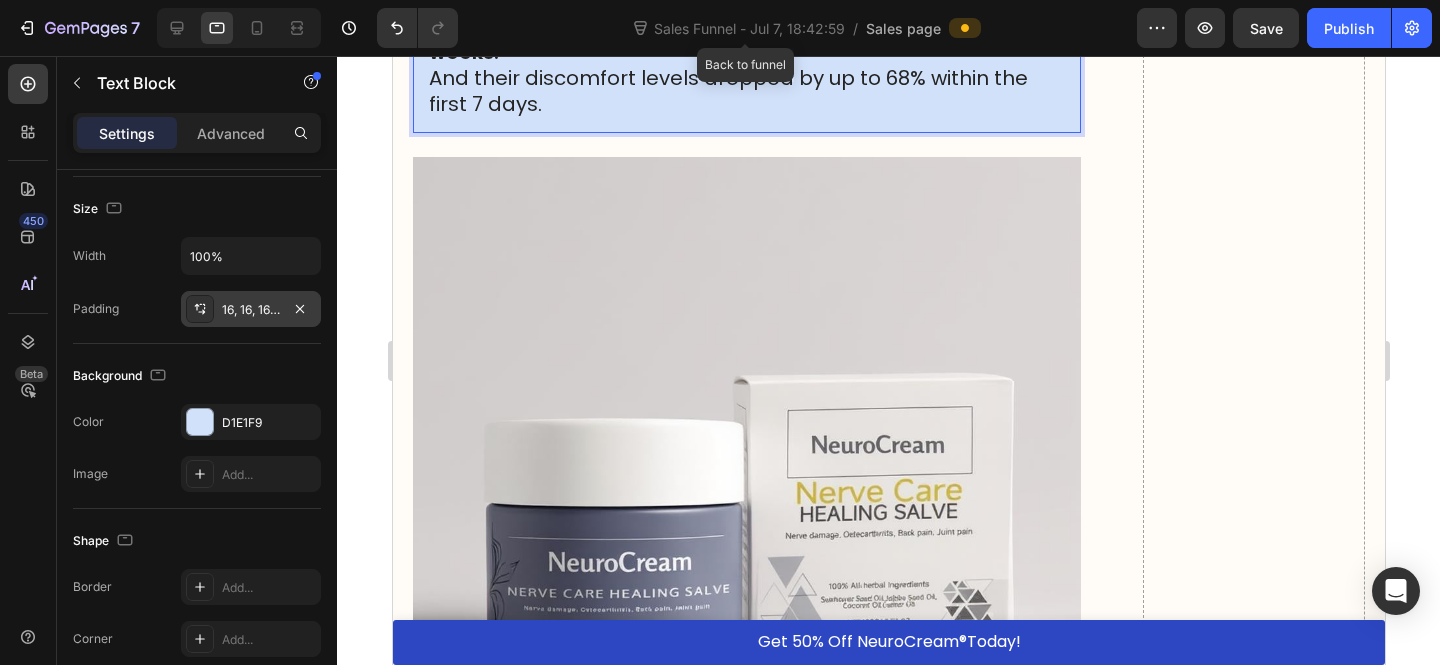 click on "But the group taking the breakthrough vitamin?" at bounding box center [746, -78] 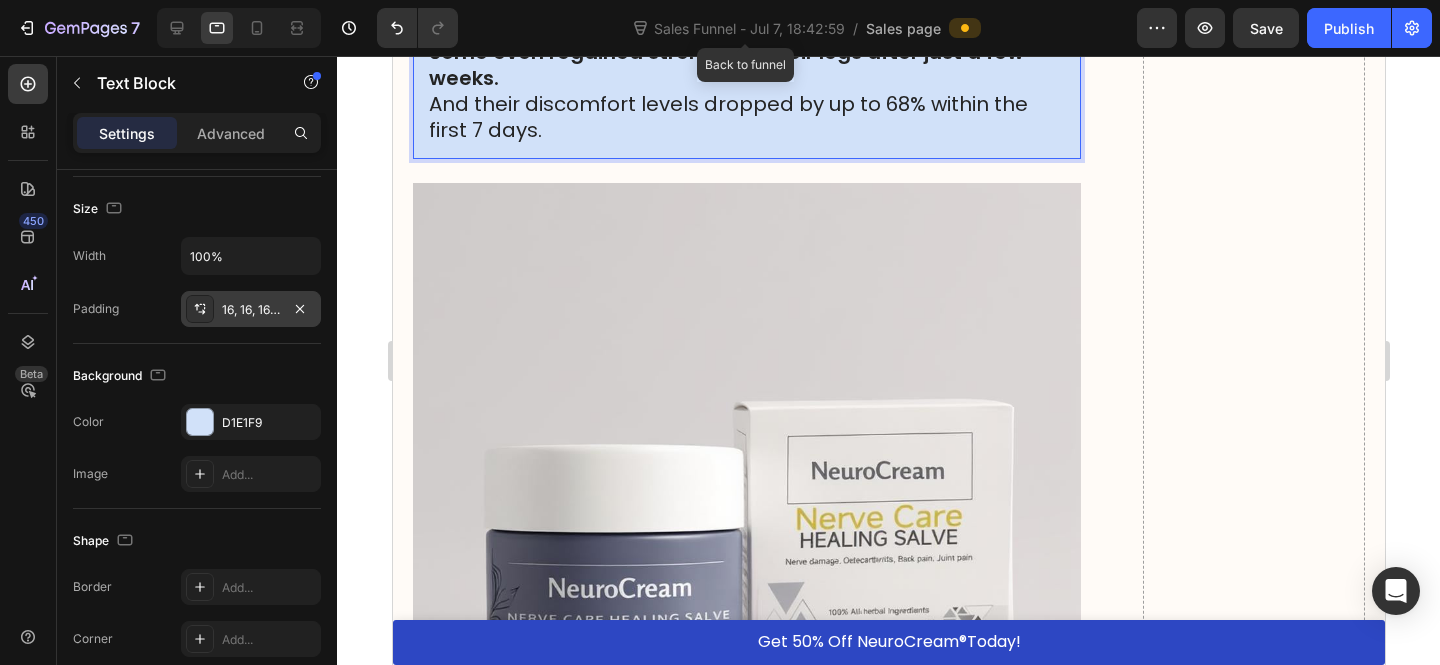 click on "Many said they could walk longer distances pain-free." at bounding box center (746, 26) 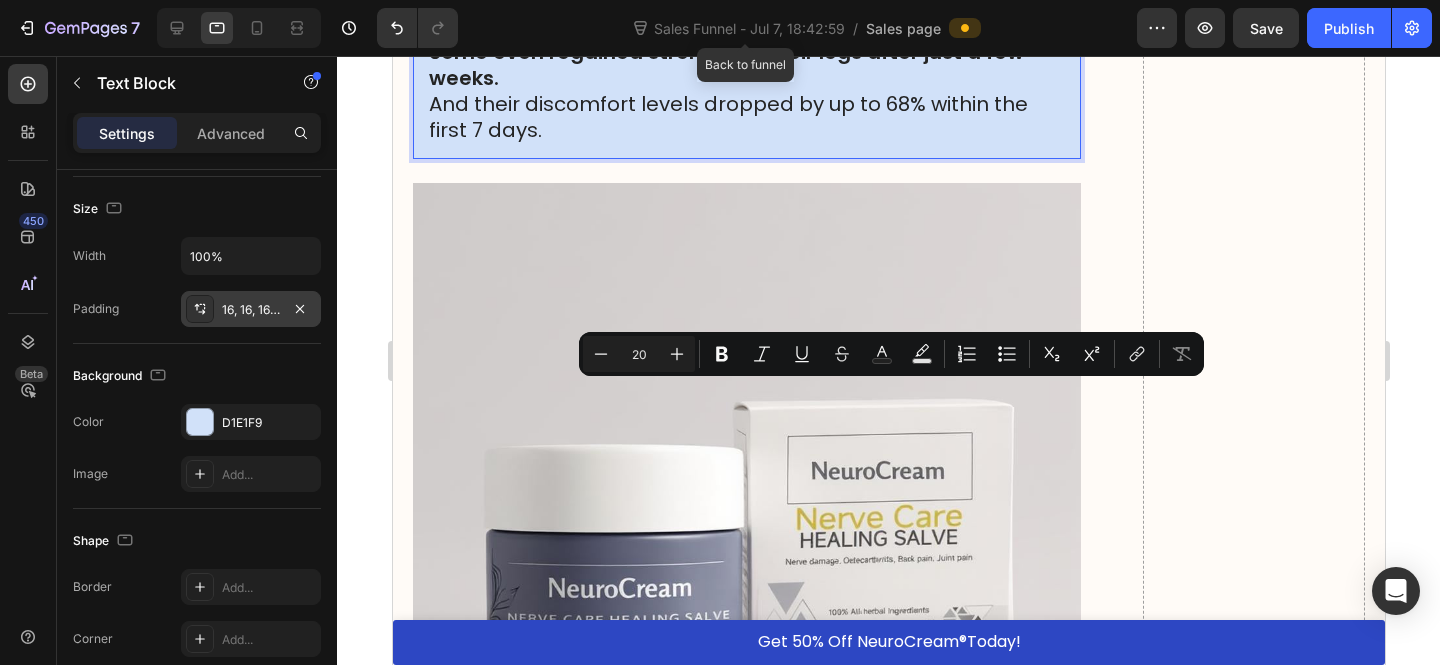 click on "Many said they could walk longer distances pain-free." at bounding box center (746, 26) 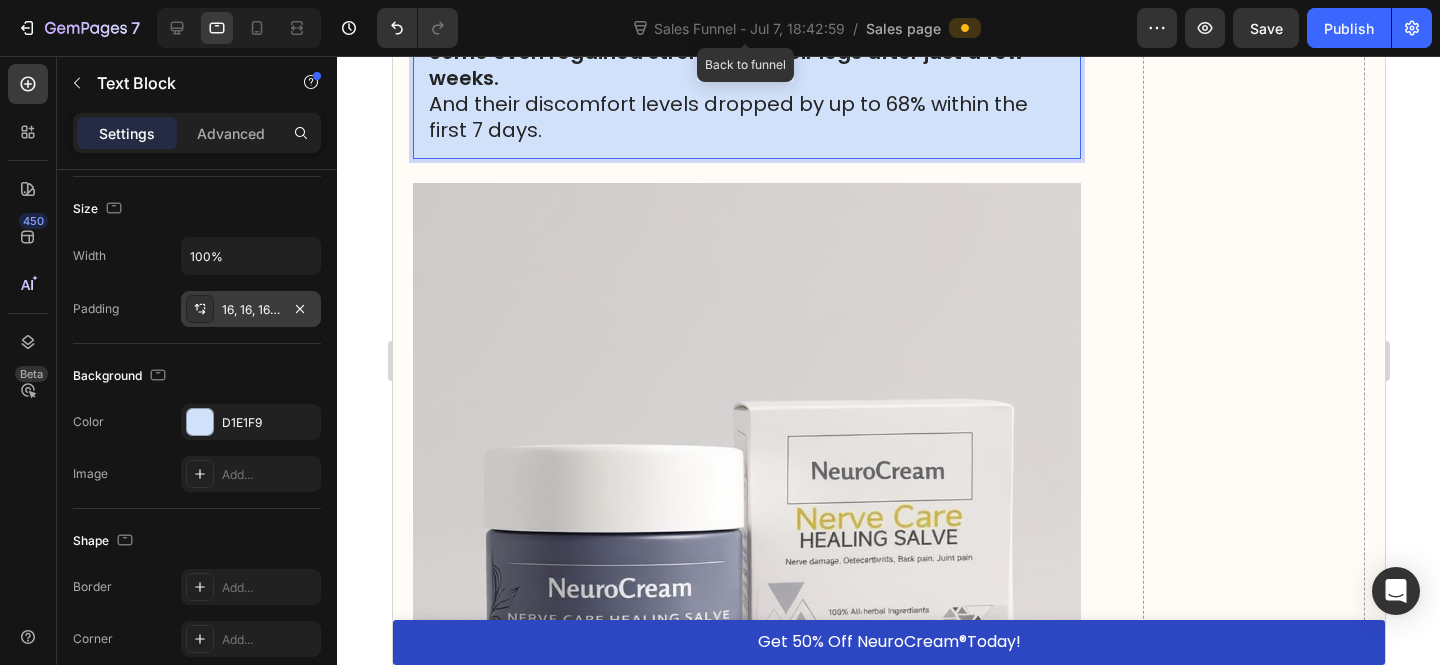 click on "They reported a dramatic reduction in sciatic nerve discomfort, stabbing, burning, and tingling." at bounding box center [746, -13] 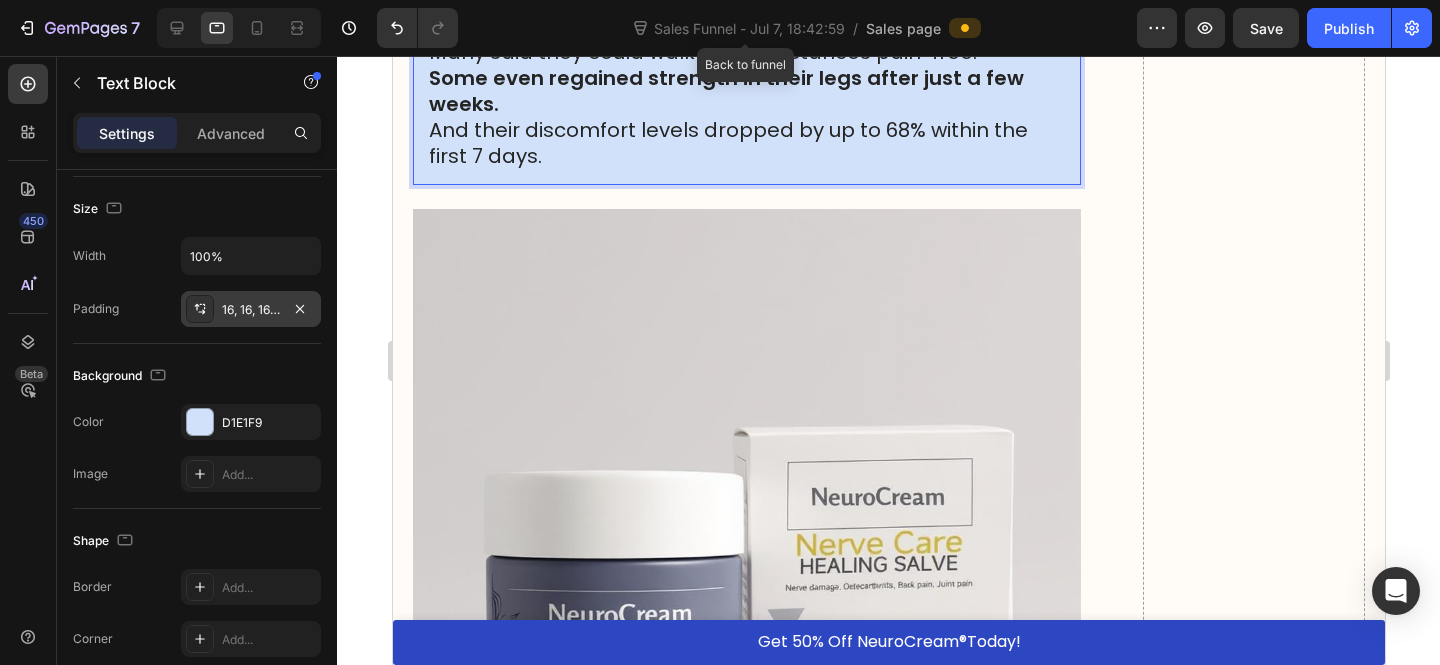 click at bounding box center [746, 26] 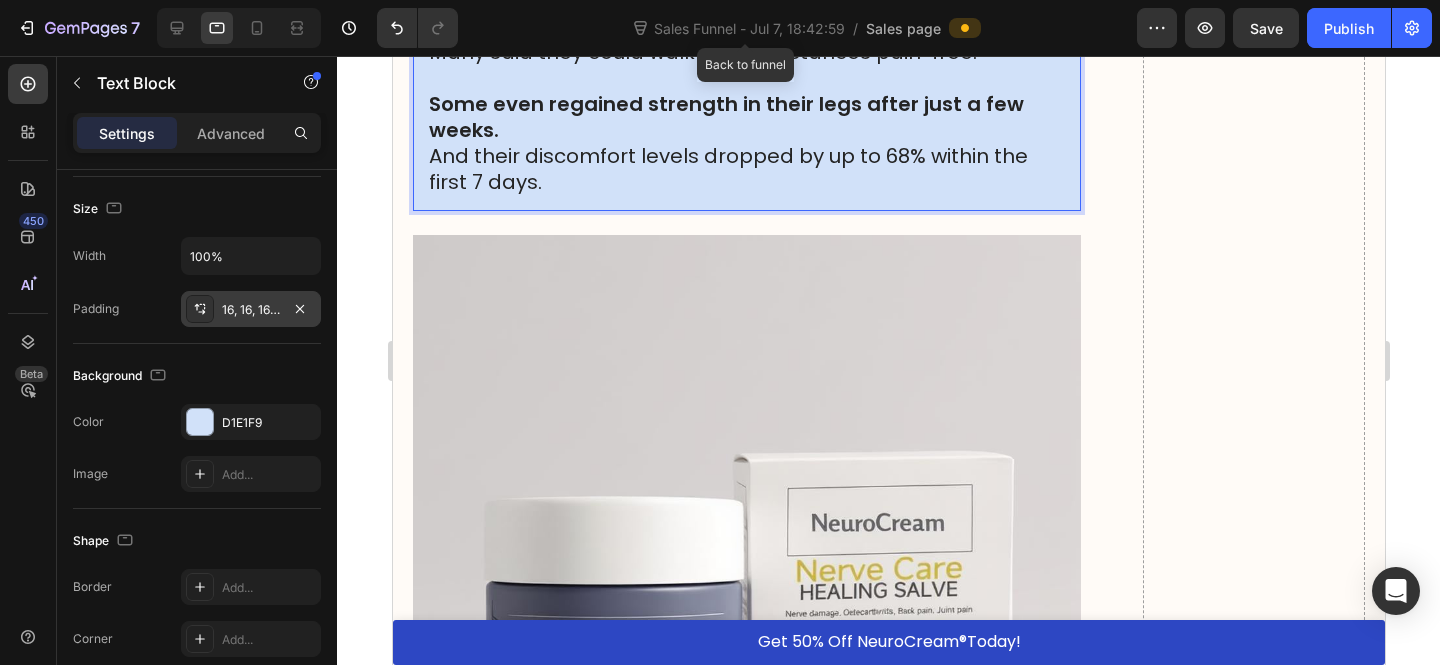 click on "And their discomfort levels dropped by up to 68% within the first 7 days." at bounding box center [746, 169] 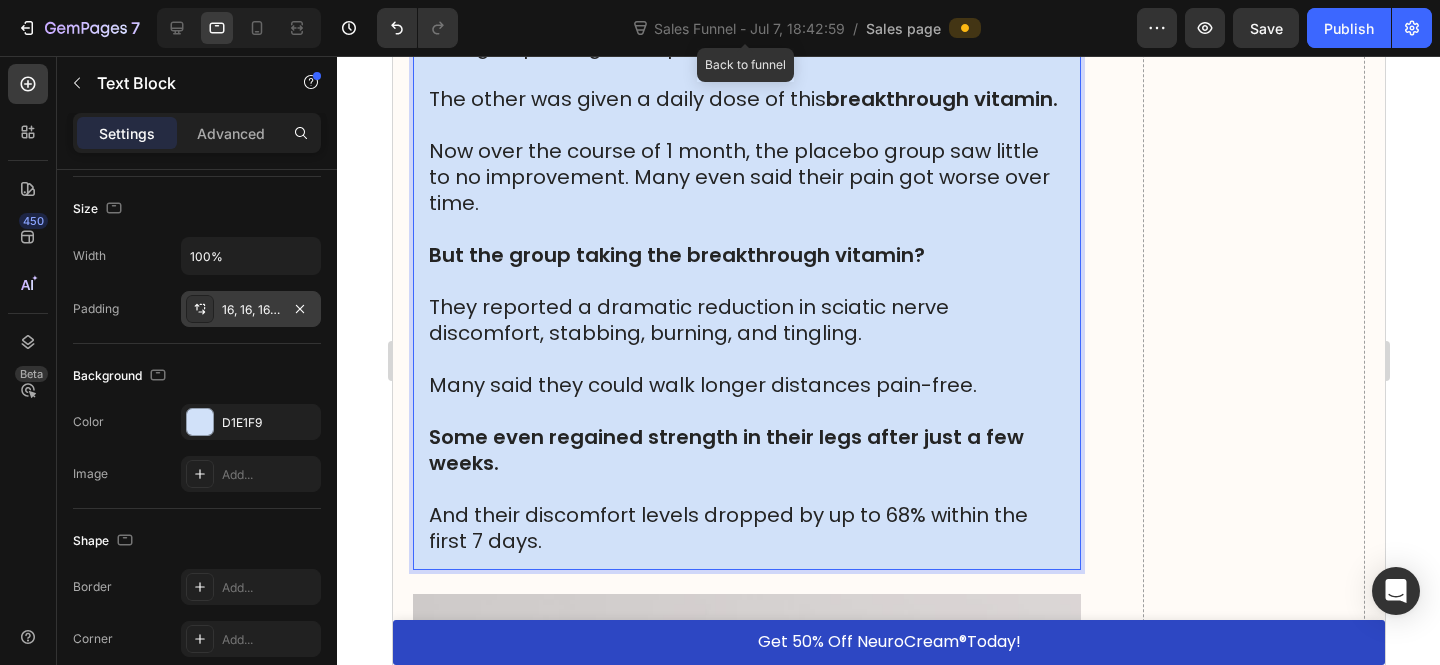 scroll, scrollTop: 10590, scrollLeft: 0, axis: vertical 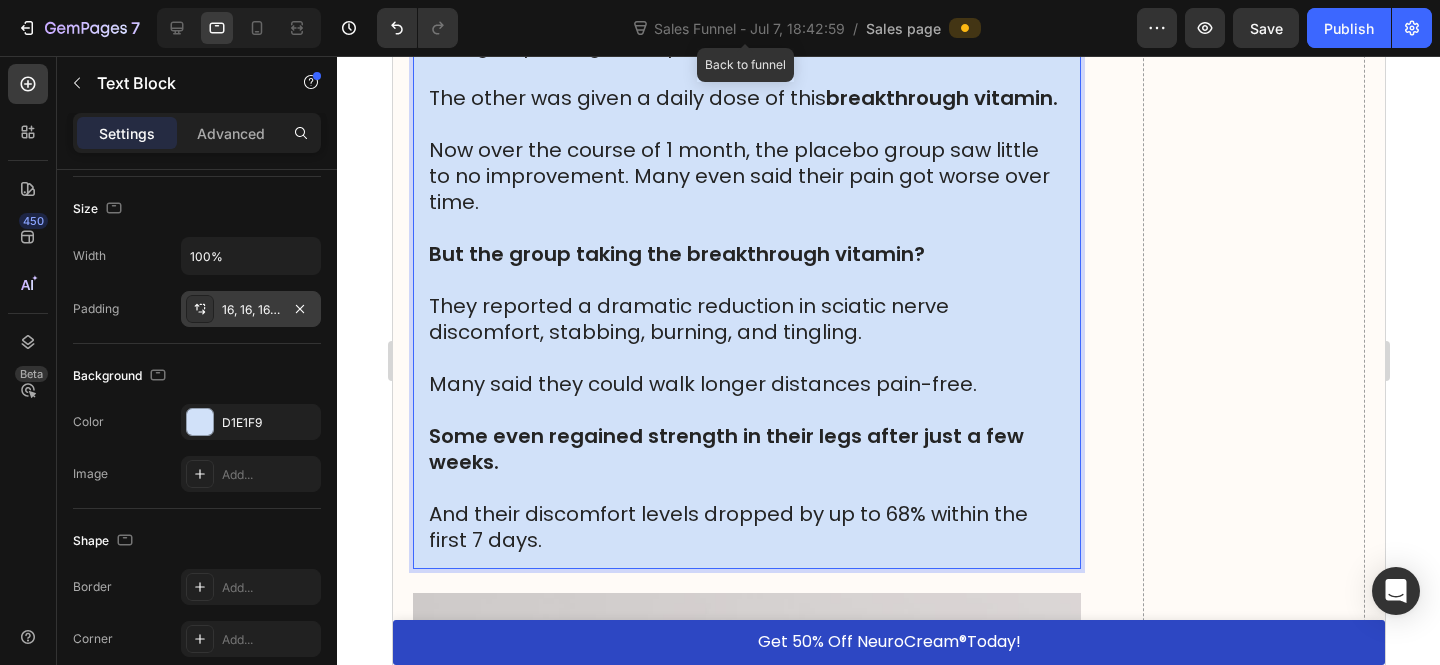 click on "Both of them were asked to take a daily vitamin." at bounding box center (746, 20) 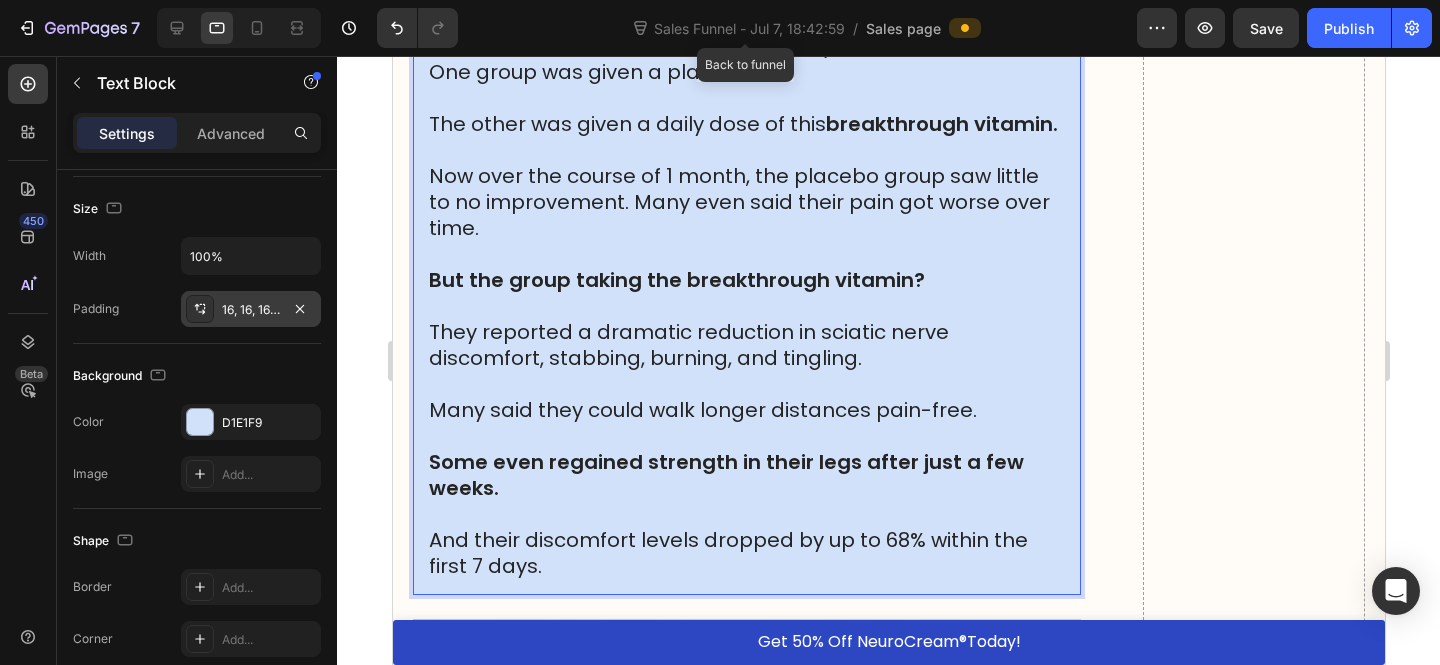 drag, startPoint x: 809, startPoint y: 436, endPoint x: 806, endPoint y: 408, distance: 28.160255 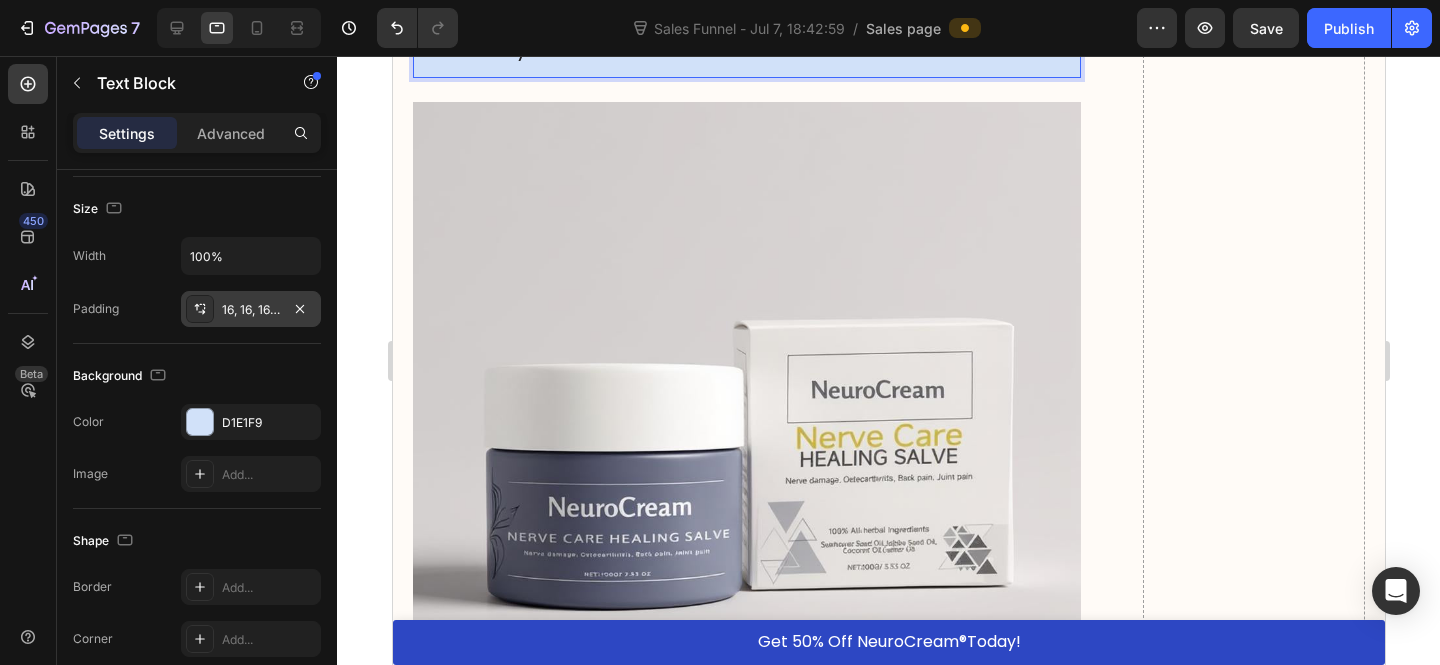 scroll, scrollTop: 11314, scrollLeft: 0, axis: vertical 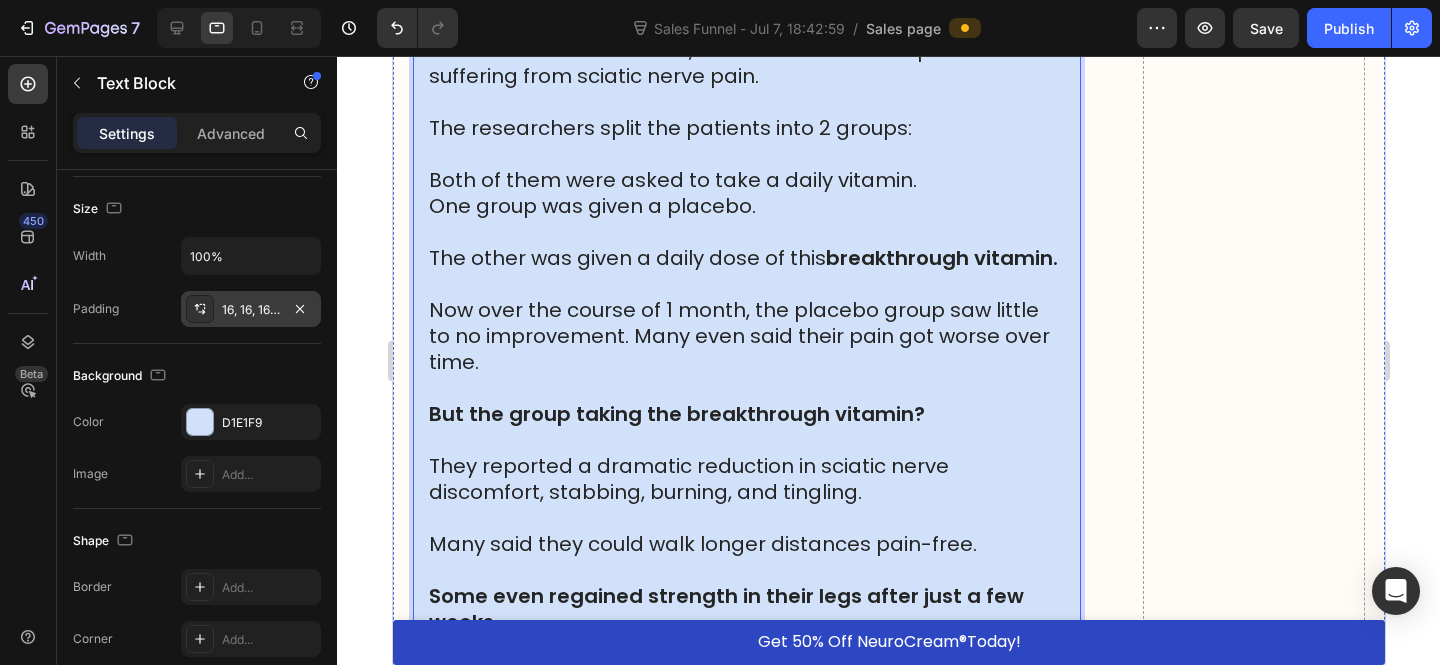 click on "Lumbosciatica  – One of the most debilitating forms of sciatic nerve pain" at bounding box center (766, -129) 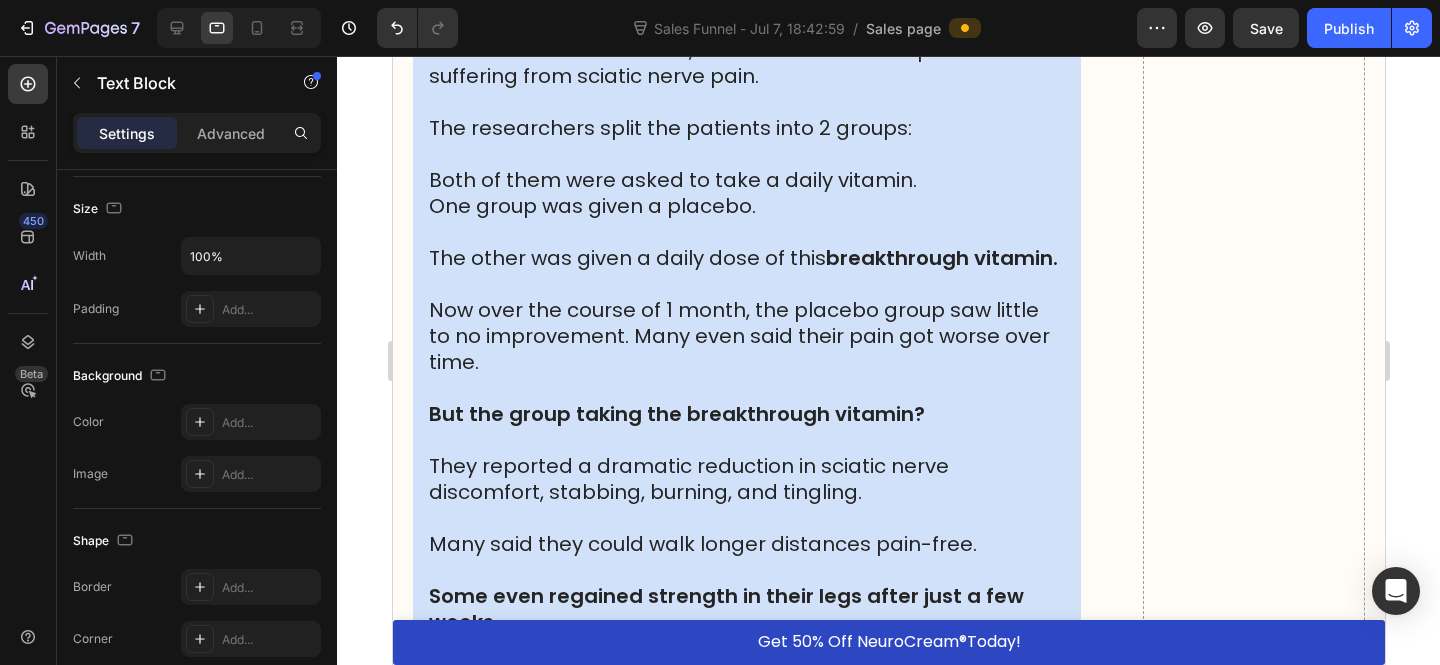 scroll, scrollTop: 424, scrollLeft: 0, axis: vertical 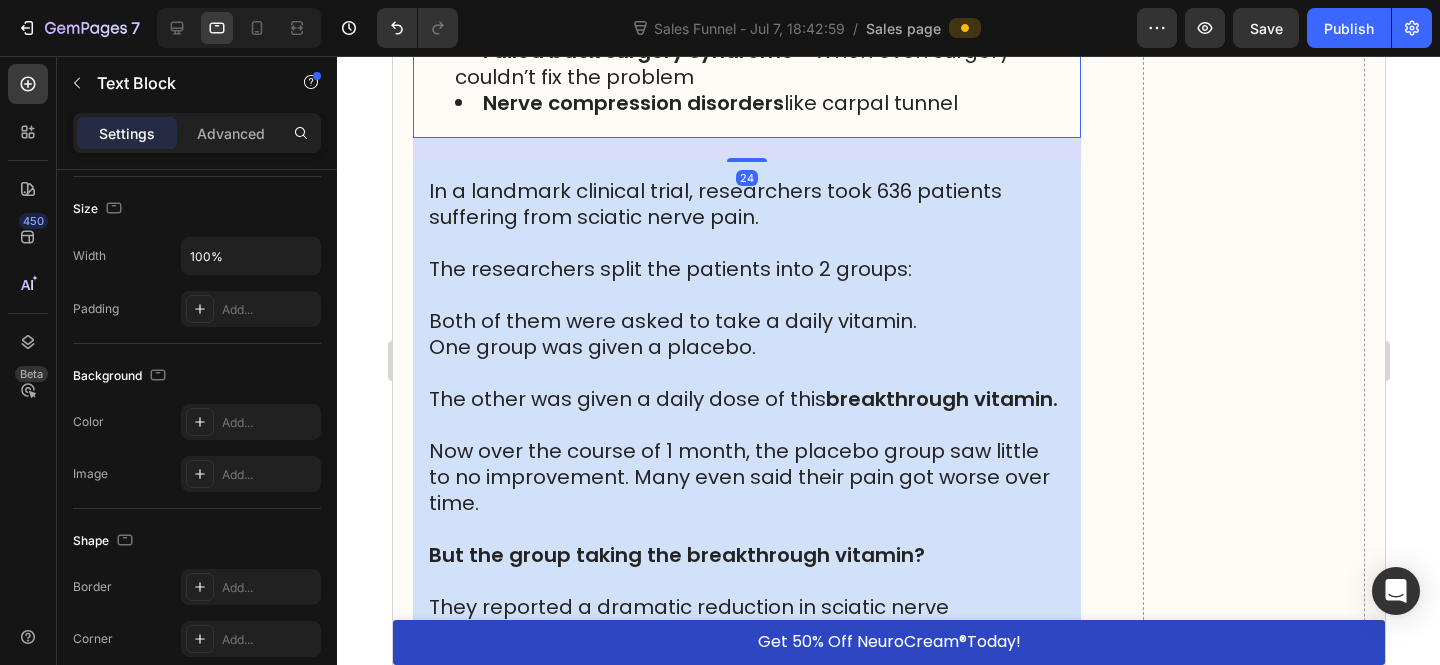 click 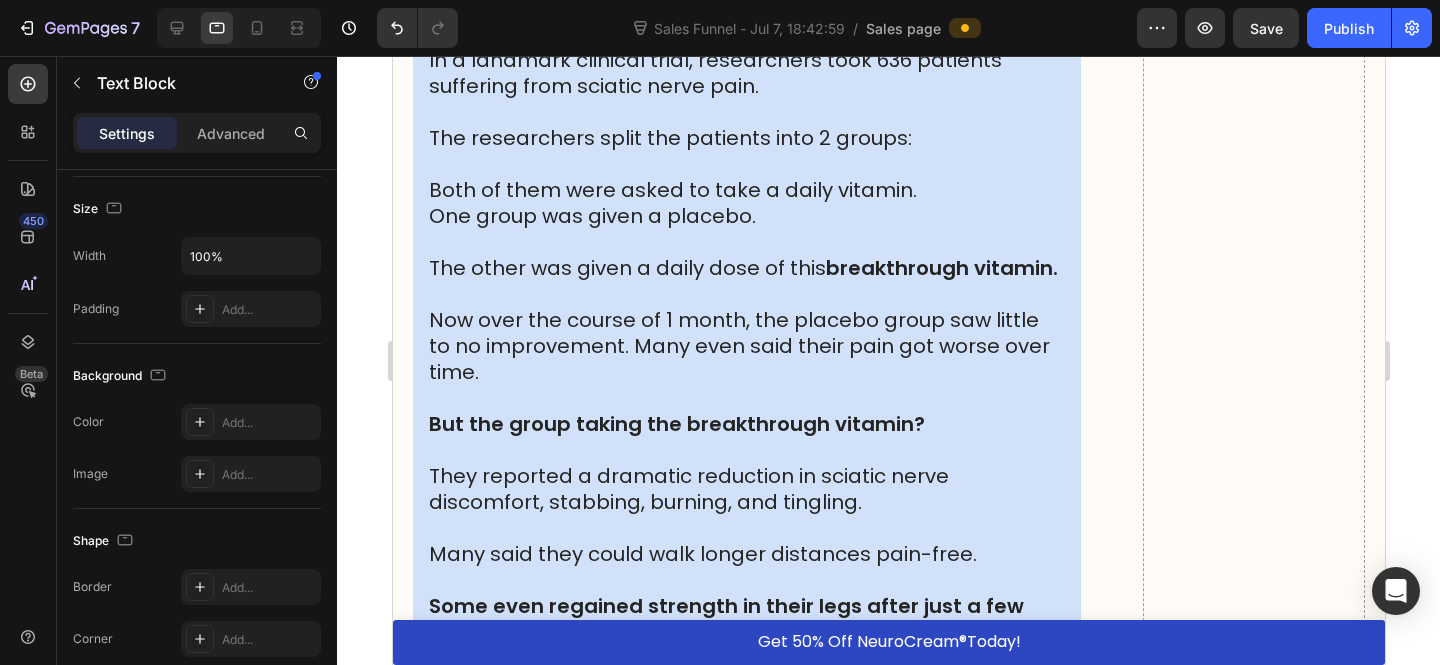 scroll, scrollTop: 10919, scrollLeft: 0, axis: vertical 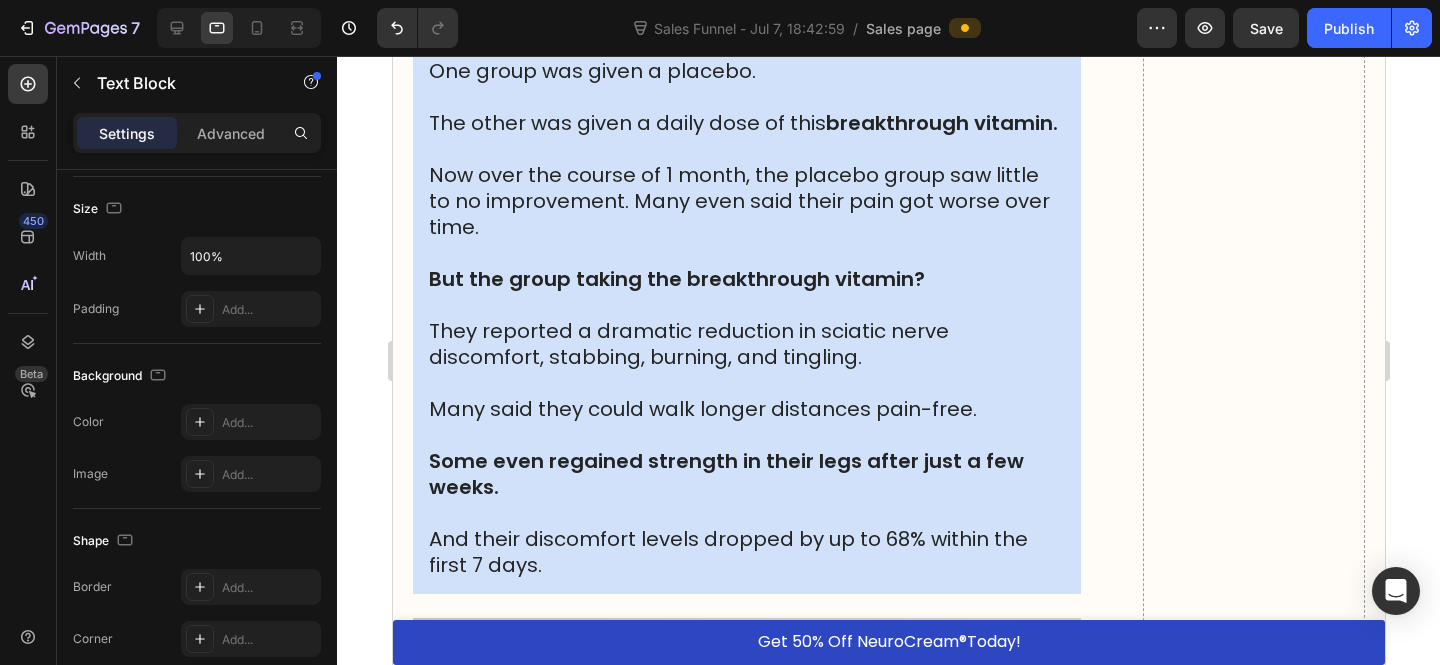 drag, startPoint x: 629, startPoint y: 114, endPoint x: 1073, endPoint y: 302, distance: 482.1618 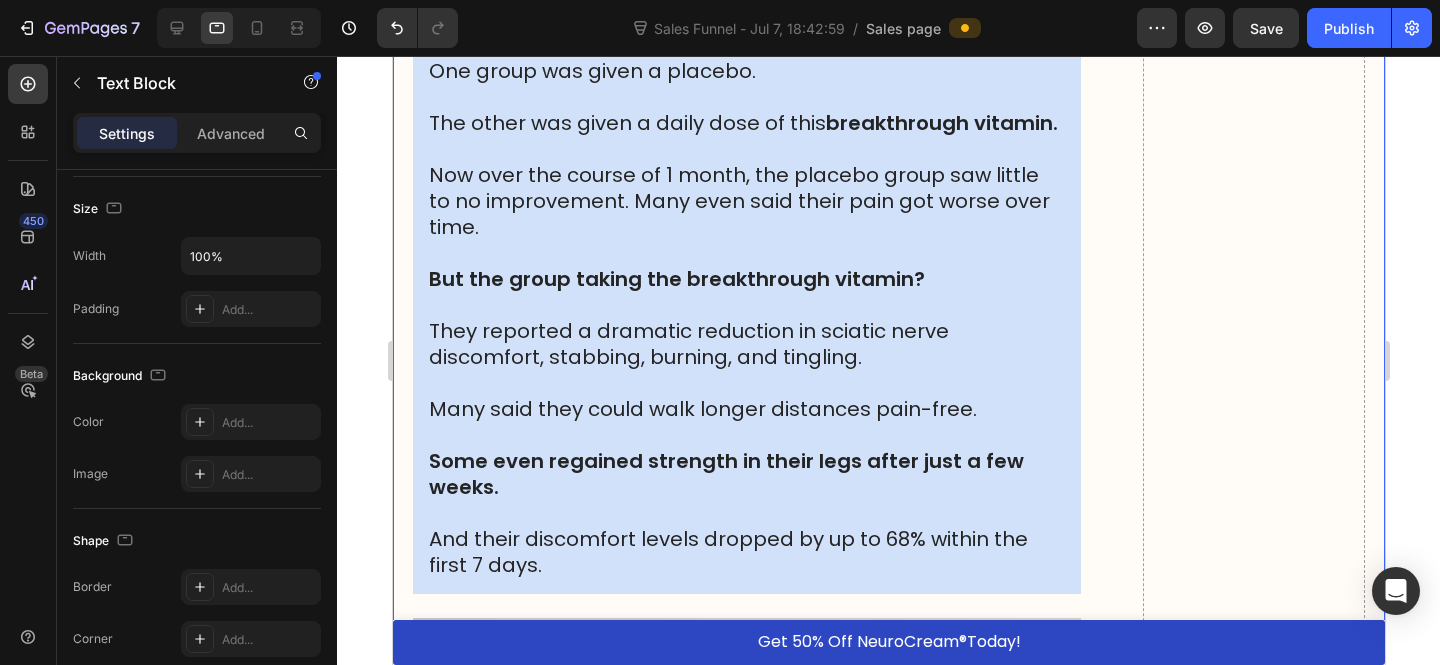 click on "HOME  >  HEALTH  >  SCIATICA RELIEF Heading Top MD Warns: Sciatic Nerve Pain? Check Your Cupboard for This 1 Vitamin (You Might Already Have It) Heading Image The first signs of sciatic nerve decay may surprise you   Most people don't know this, but the real reason behind searing sciatic nerve pain has less to do with a bulging disc or a spine disorder than we first thought.   Nearly 90% of adults 50 years of age or older have bulging discs or disc degeneration,  but absolutely NO pain symptoms.   So what is causing my sciatic nerve to hurt then? That’s when I stumbled upon the groundbreaking work of Nobel Prize-winning neuroscientist Dr. Michael Harrison…   And what he discovered changed everything.   And before long, I discovered a man who seemed to have the answer. Text Block Dr. Michael Harrison's Breakthrough-And the Shocking Truth About Sciatic Nerve Pain Heading Dr. Michael Harrison   wasn’t just another spinal specialist - he was a pioneer in neuroscience. sciatic nerve . : . Text Block ." at bounding box center (888, -4016) 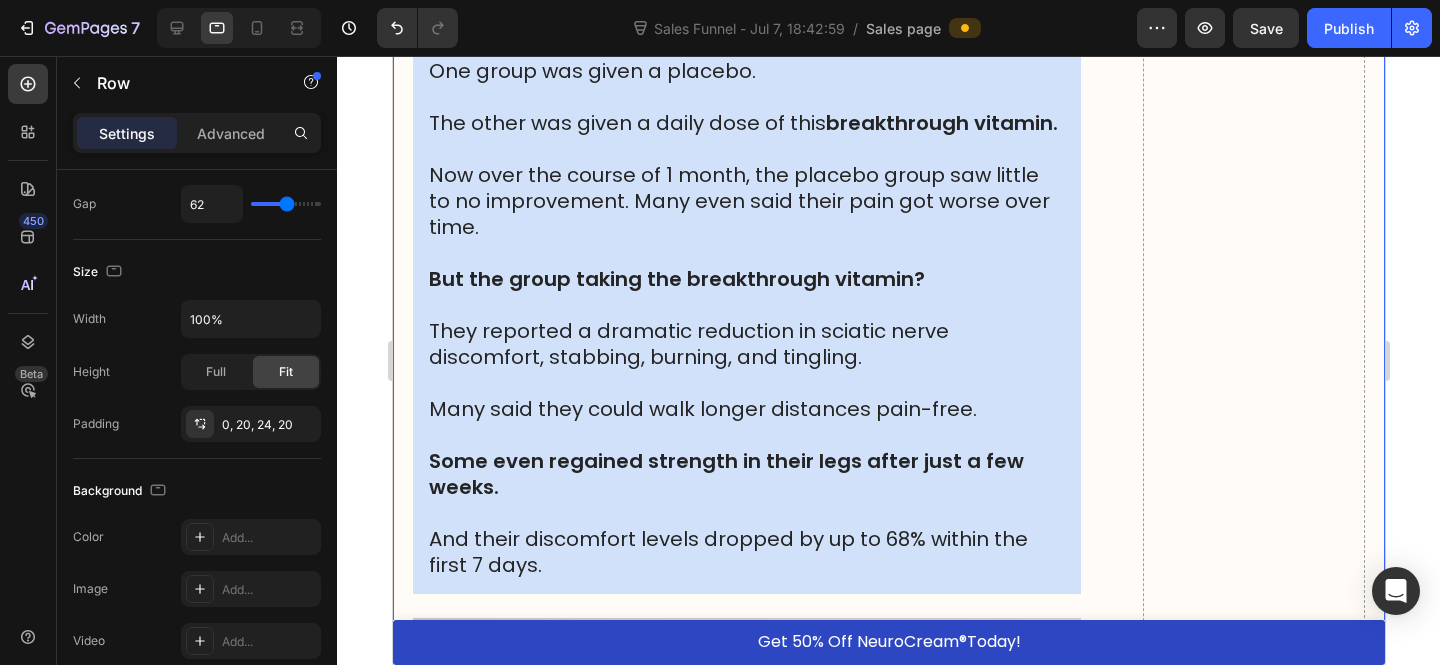 scroll, scrollTop: 10936, scrollLeft: 0, axis: vertical 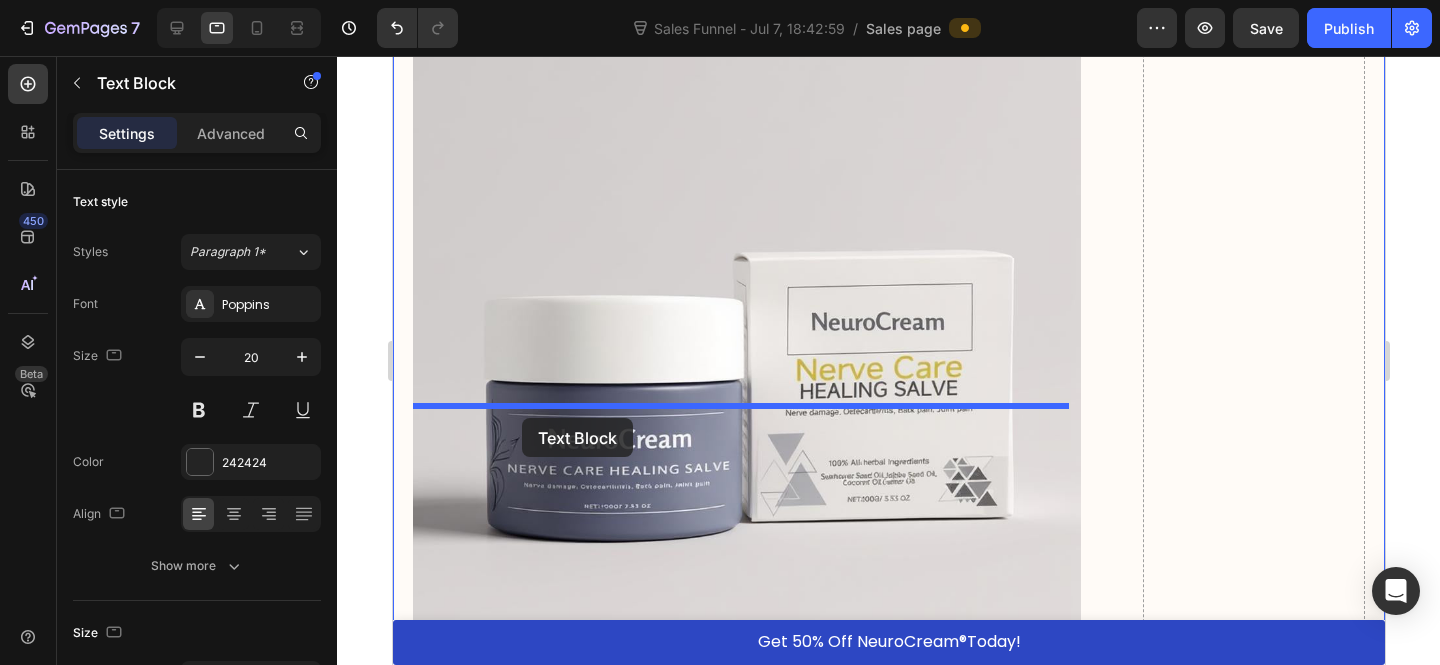 drag, startPoint x: 731, startPoint y: 93, endPoint x: 518, endPoint y: 415, distance: 386.07382 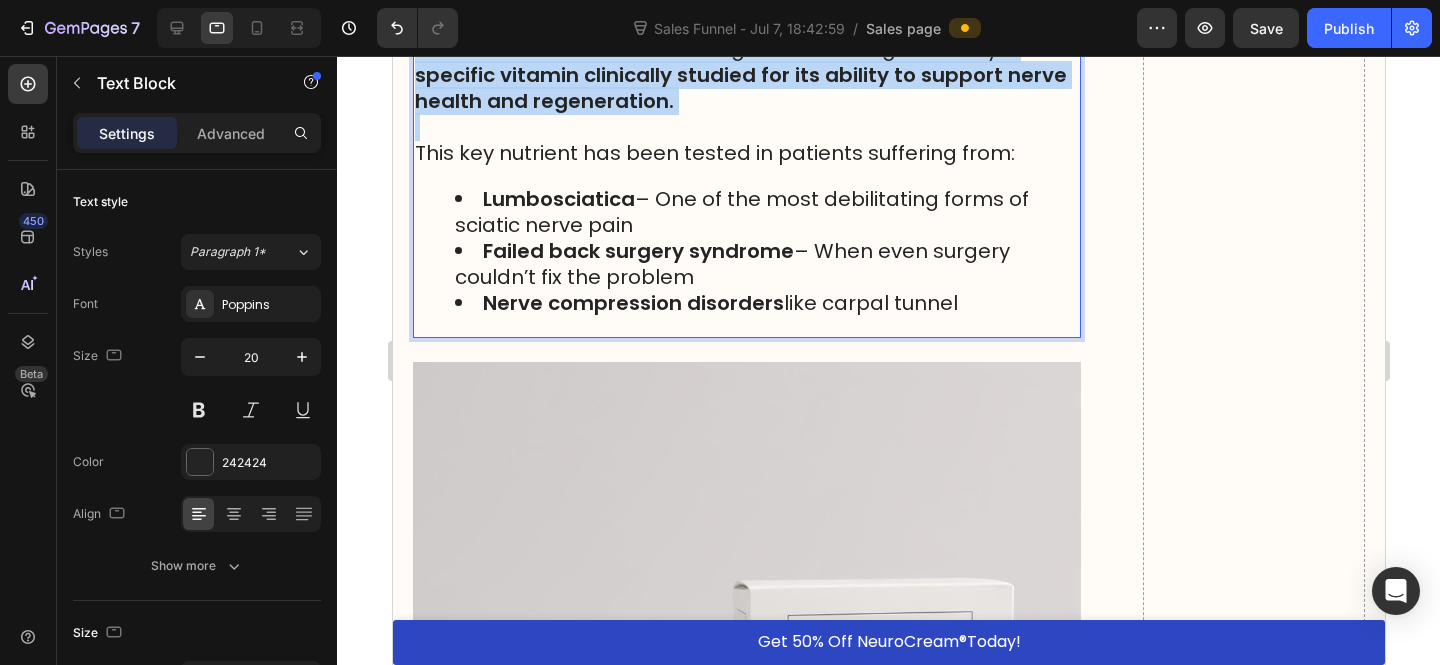 click on "a specific vitamin clinically studied for its ability to support nerve health and regeneration." at bounding box center (740, 75) 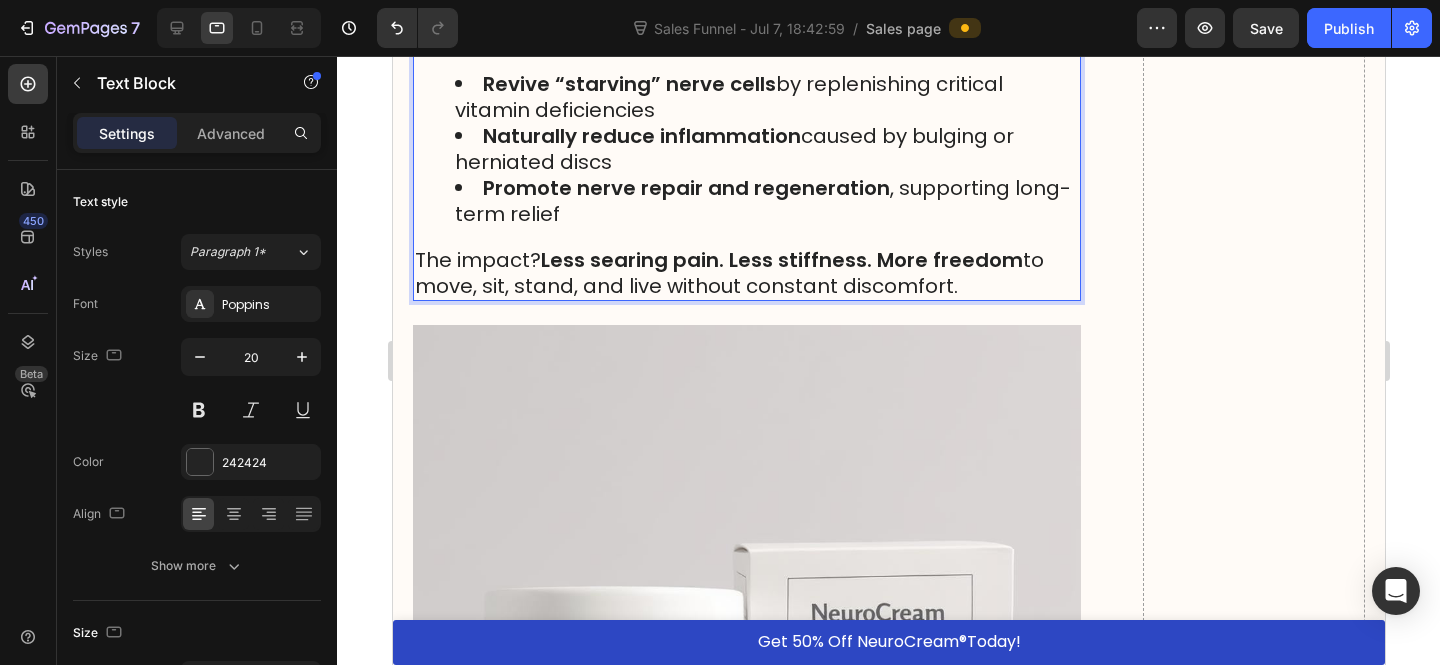 scroll, scrollTop: 11395, scrollLeft: 0, axis: vertical 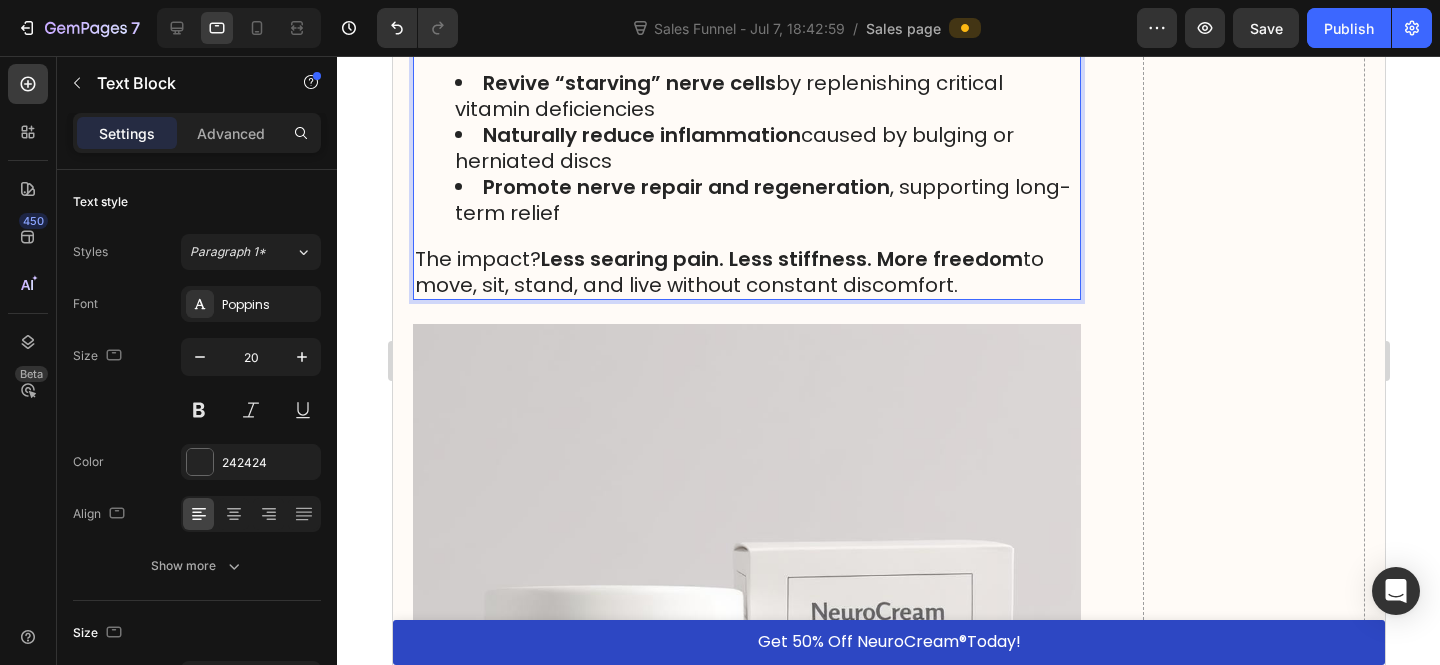 click on "How crazy is that…" at bounding box center [746, -171] 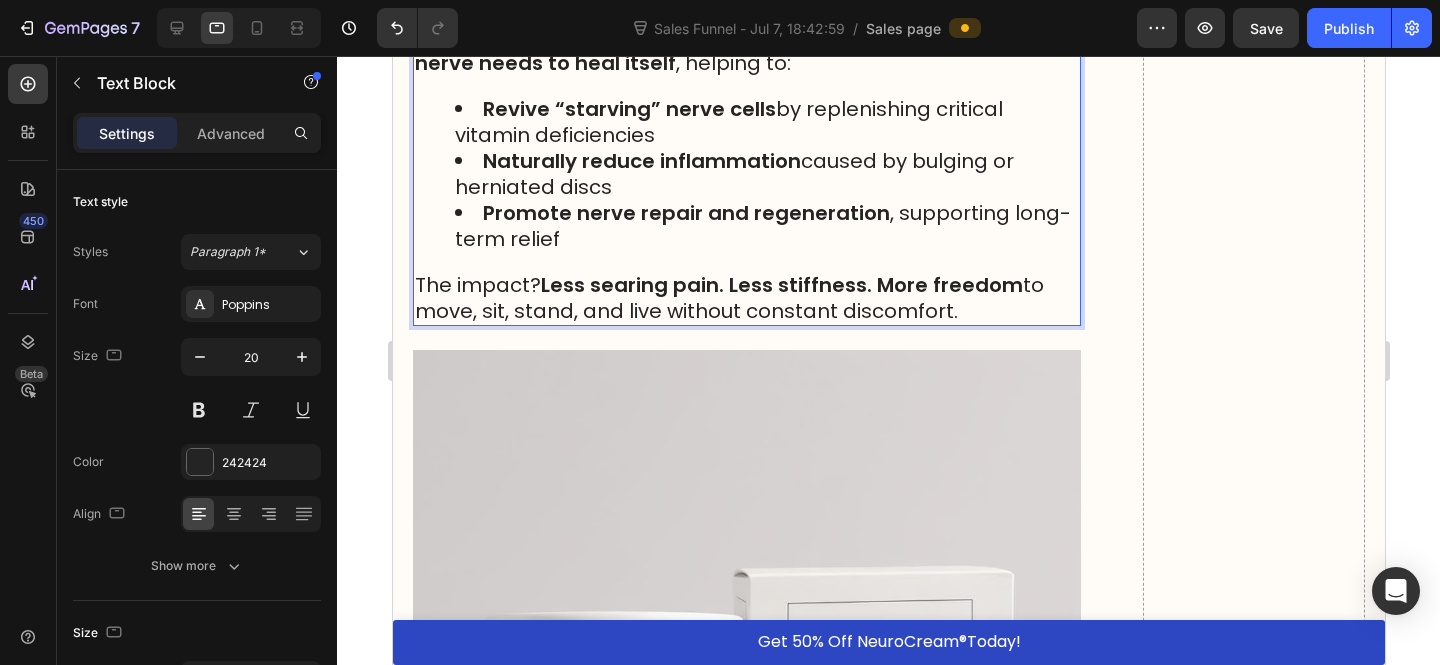 click on "The result?  SciatiEase© ." at bounding box center (746, -15) 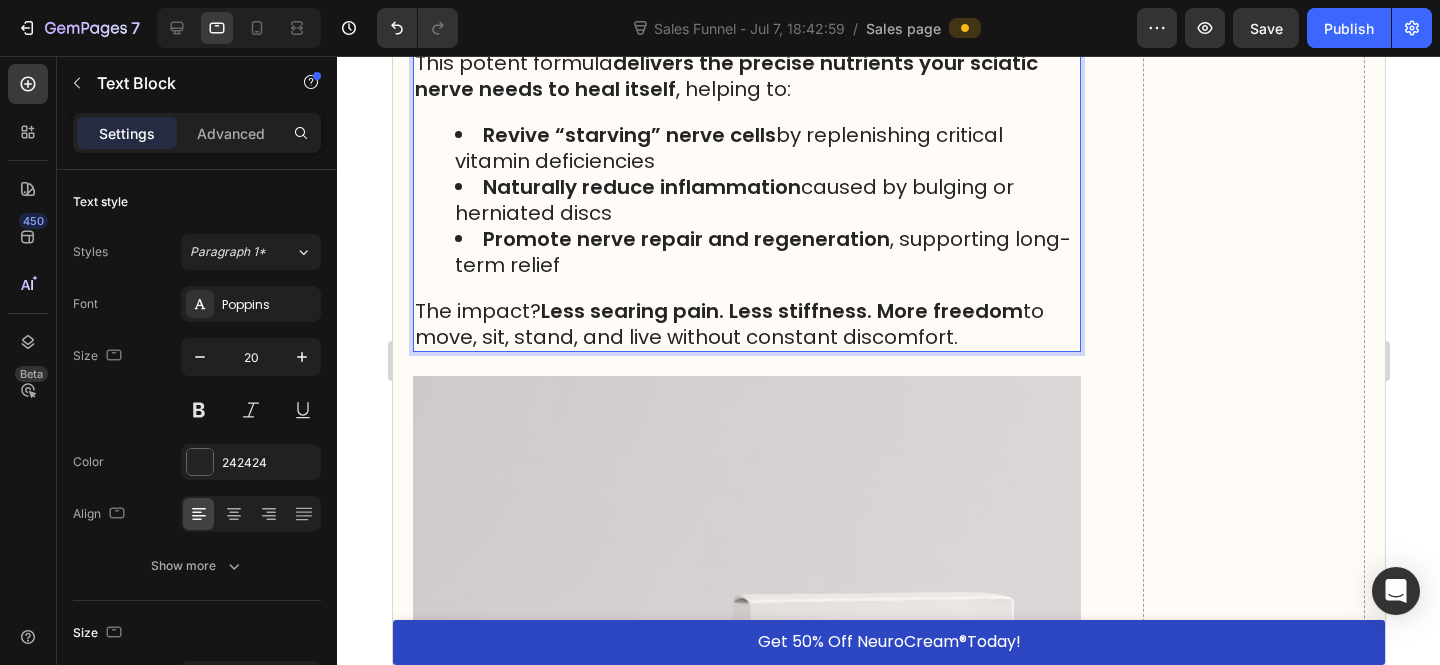 click on "SciatiEase©" at bounding box center [584, -15] 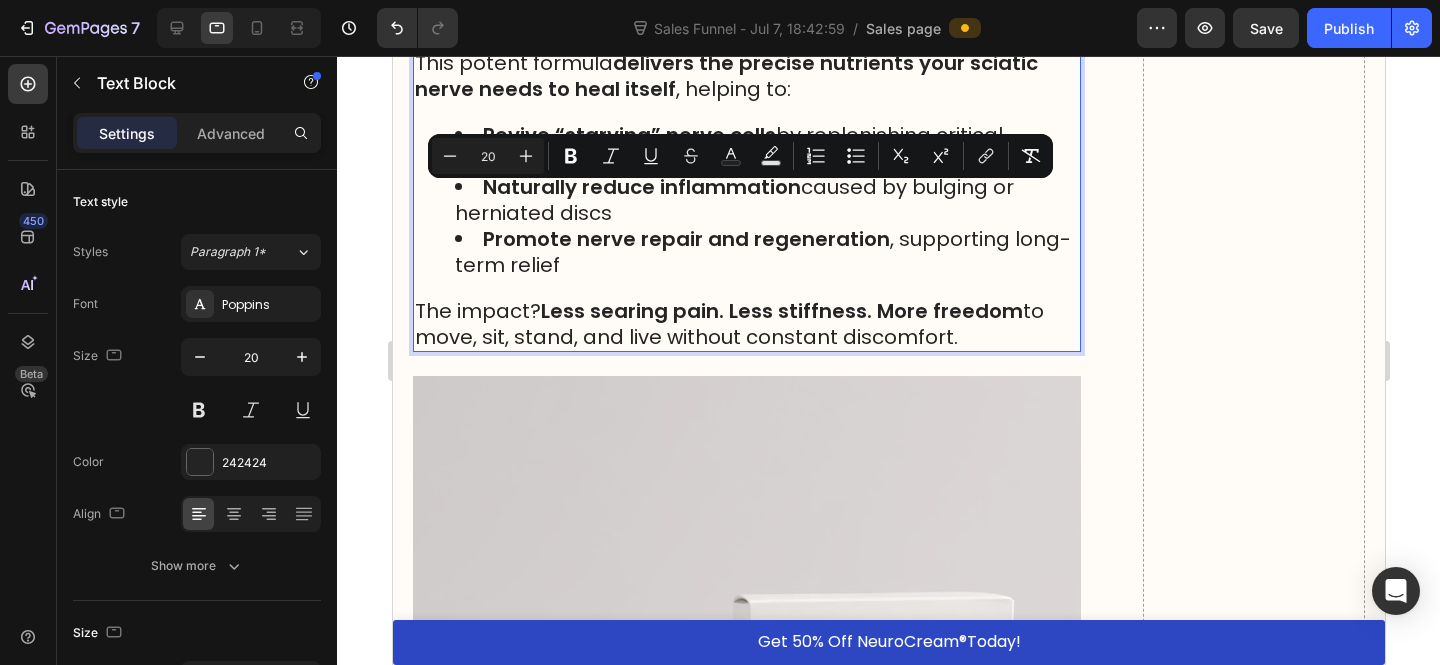 click on "NeuroCream©" at bounding box center [598, -15] 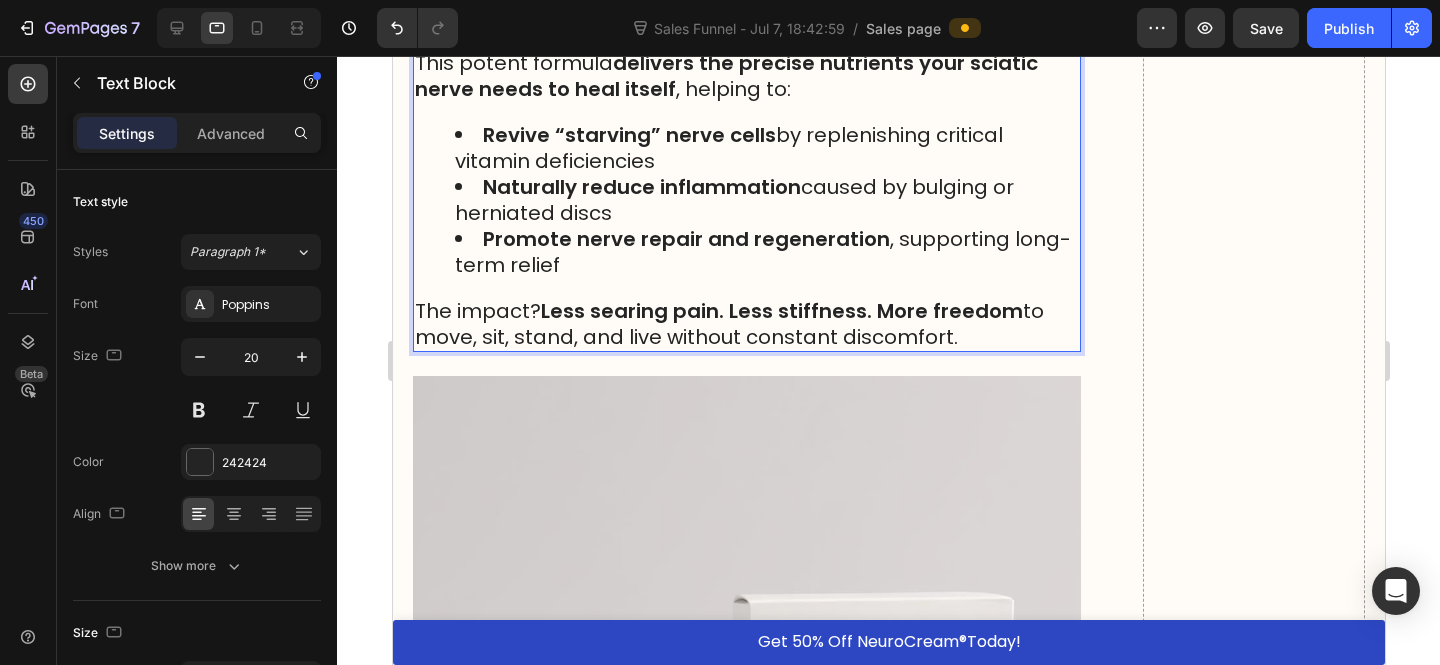drag, startPoint x: 672, startPoint y: 329, endPoint x: 525, endPoint y: 327, distance: 147.01361 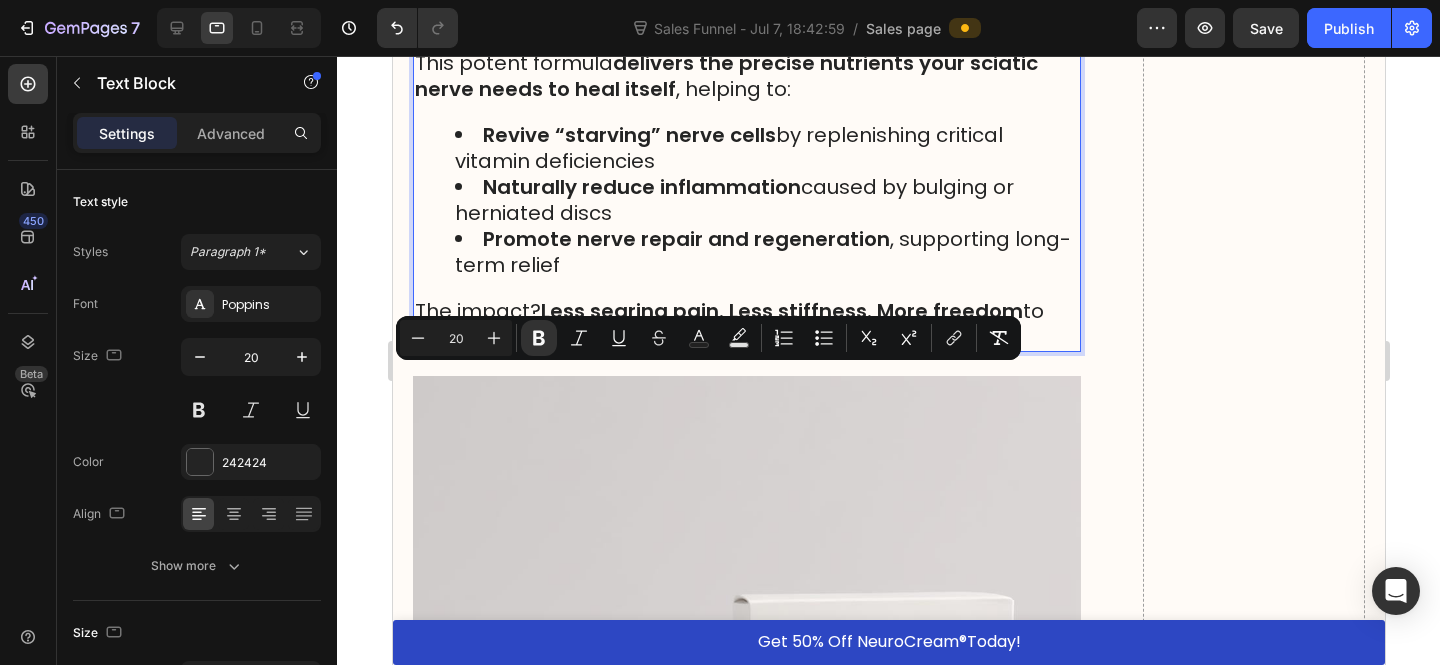 drag, startPoint x: 579, startPoint y: 387, endPoint x: 461, endPoint y: 384, distance: 118.03813 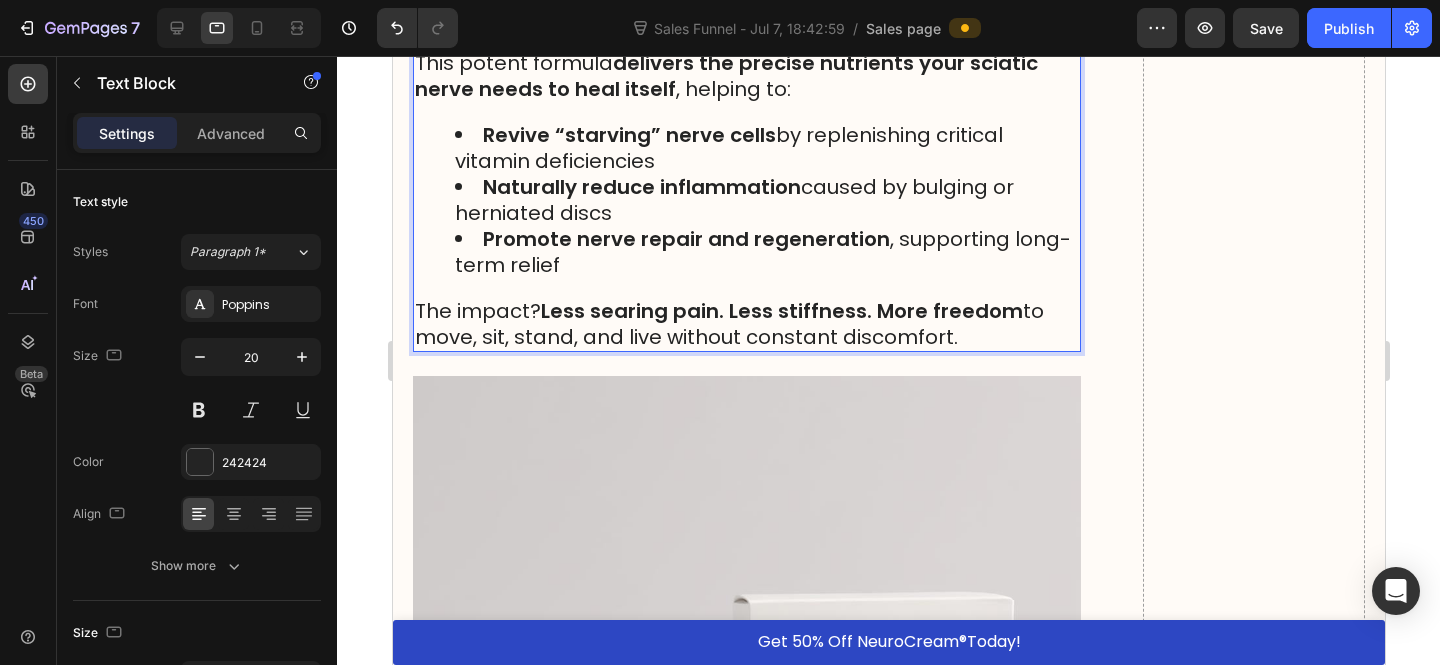 click on "How NeuroCream© Supports Sciatic Nerve Recovery" at bounding box center [746, 37] 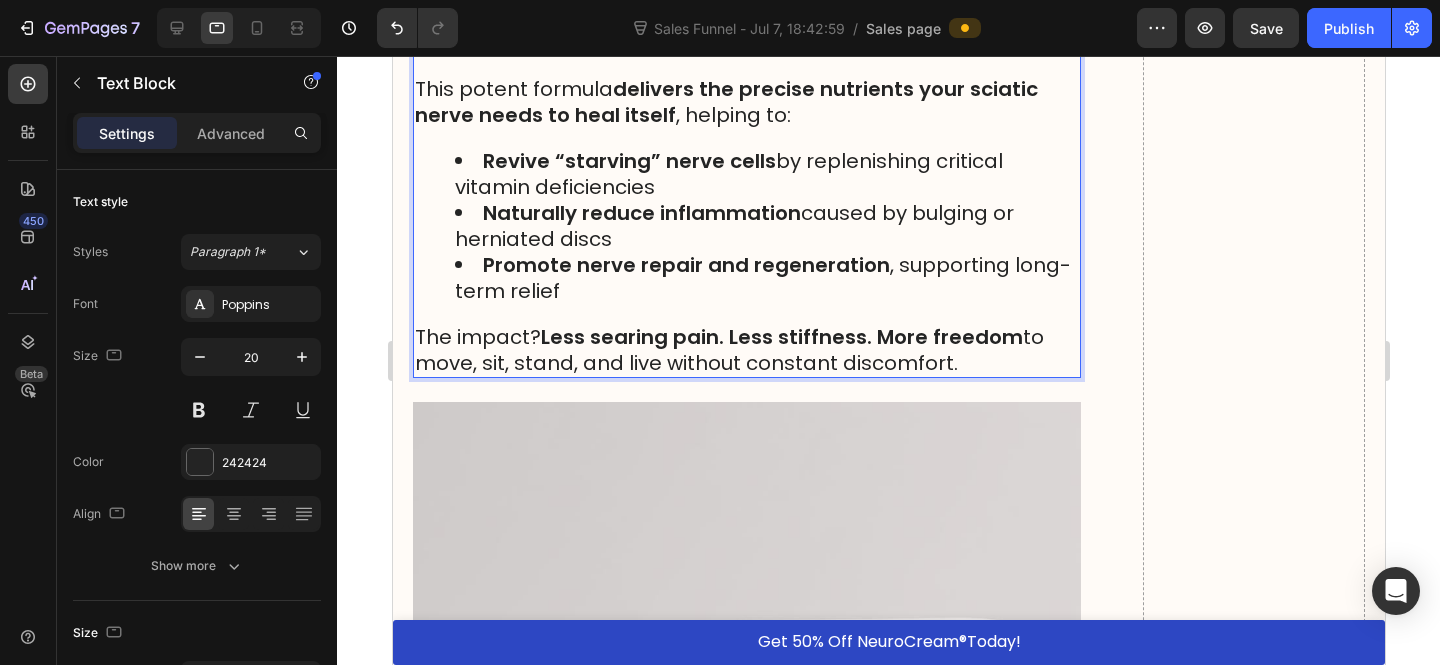 click at bounding box center (746, 11) 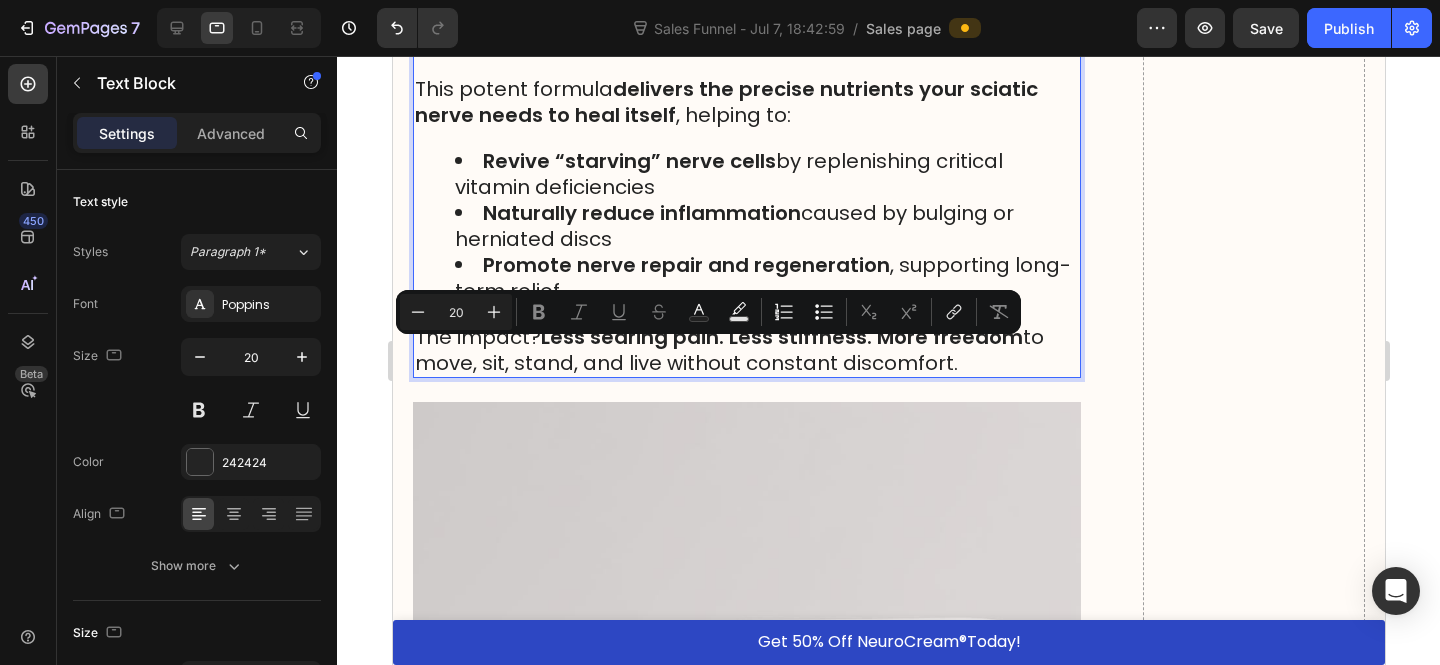 click on "How NeuroCream© Supports Sciatic Nerve Recovery" at bounding box center [682, 37] 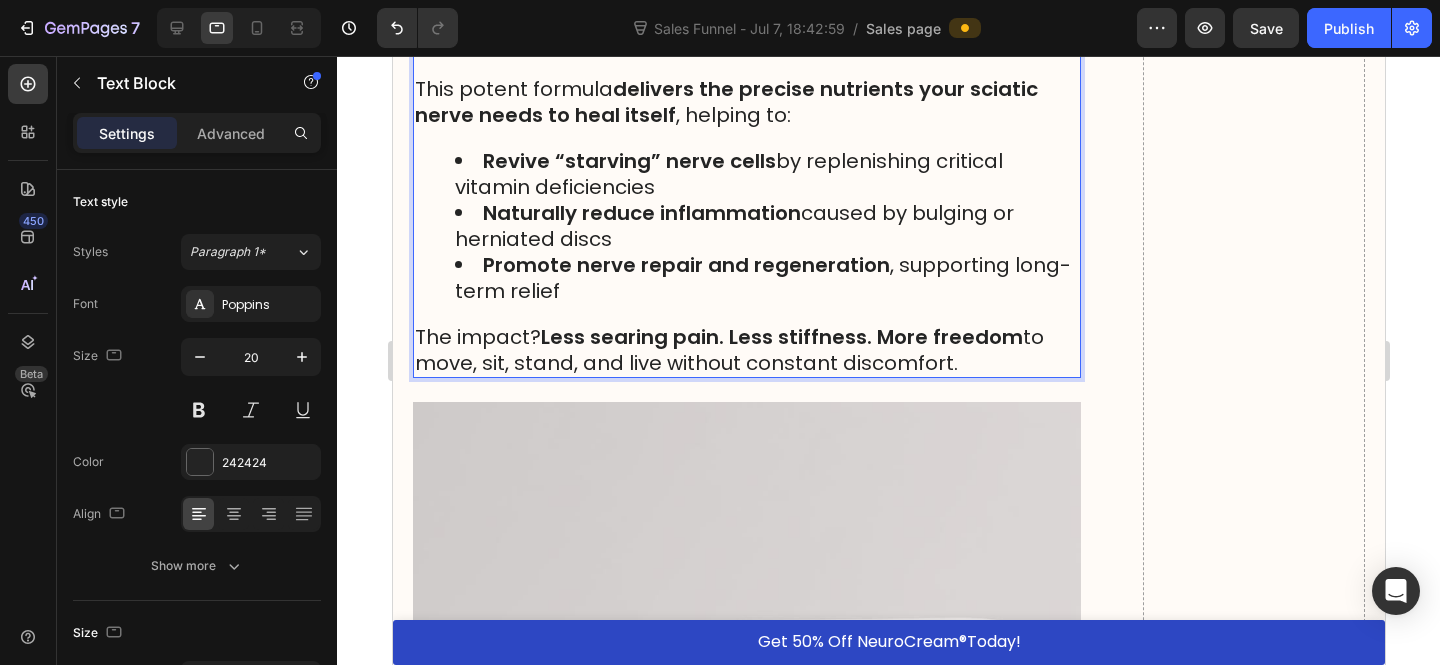 click on "How NeuroCream© Supports Sciatic Nerve Recovery" at bounding box center (682, 37) 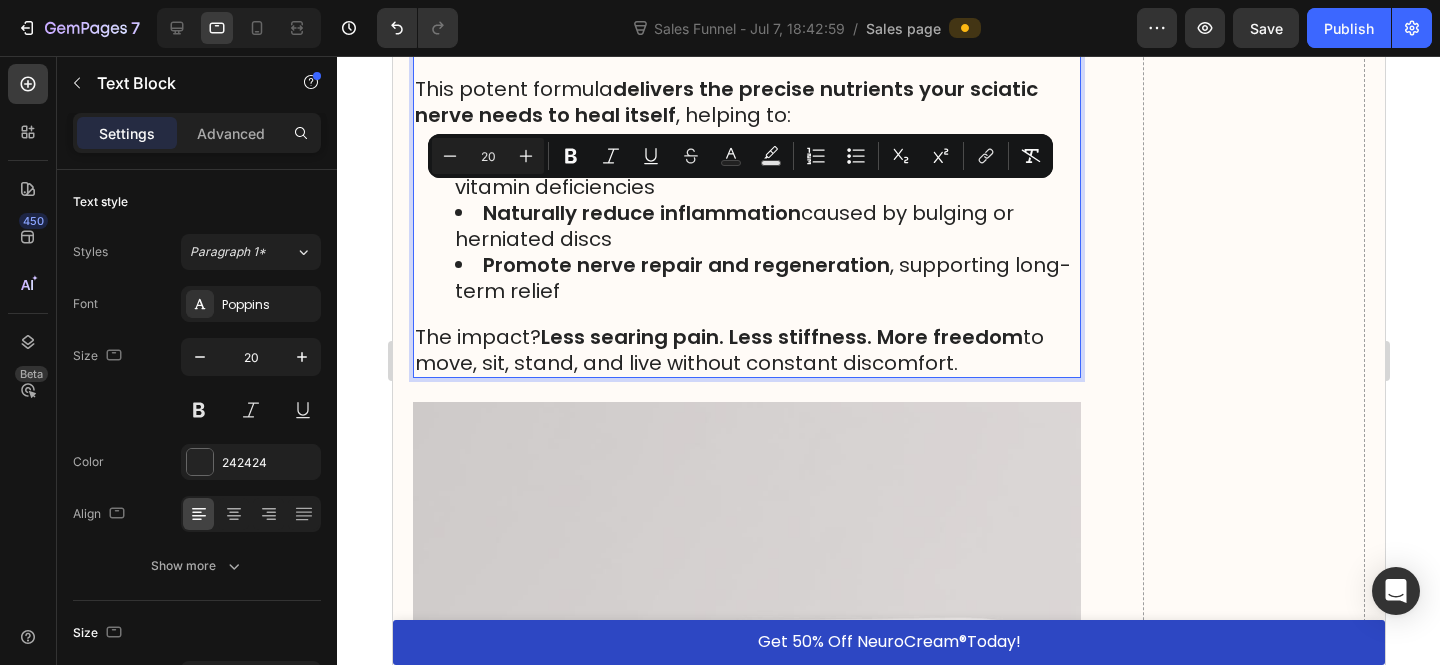 click on "How NeuroCream© Supports Sciatic Nerve Recovery" at bounding box center (682, 37) 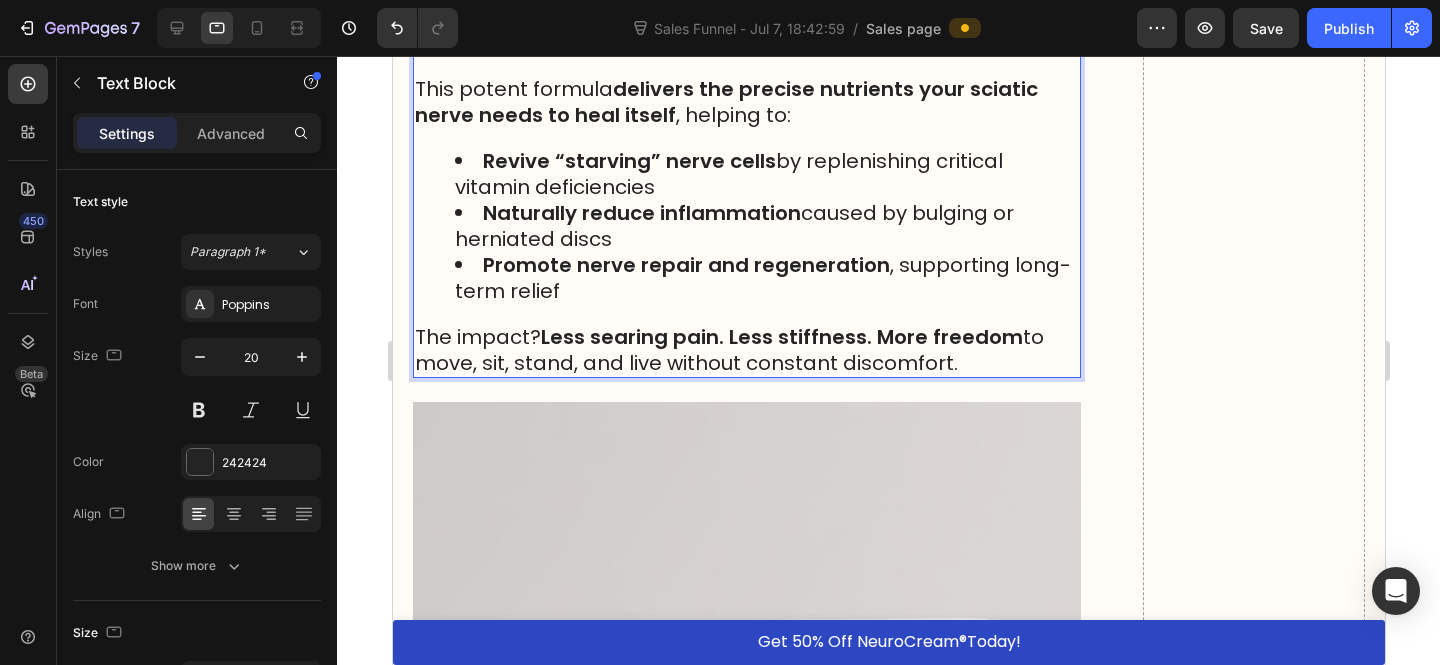 click on "How NeuroCream© Supports Sciatic Nerve Recovery" at bounding box center [682, 37] 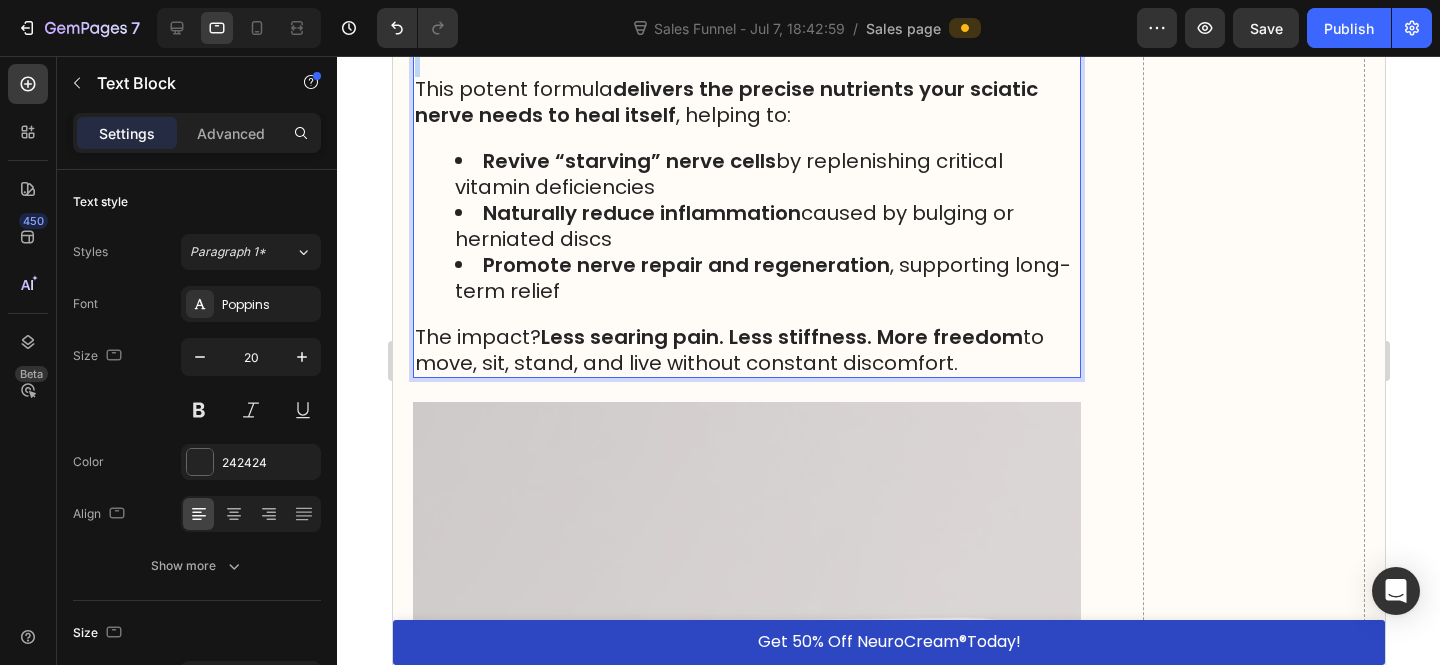 click on "How NeuroCream© Supports Sciatic Nerve Recovery" at bounding box center [682, 37] 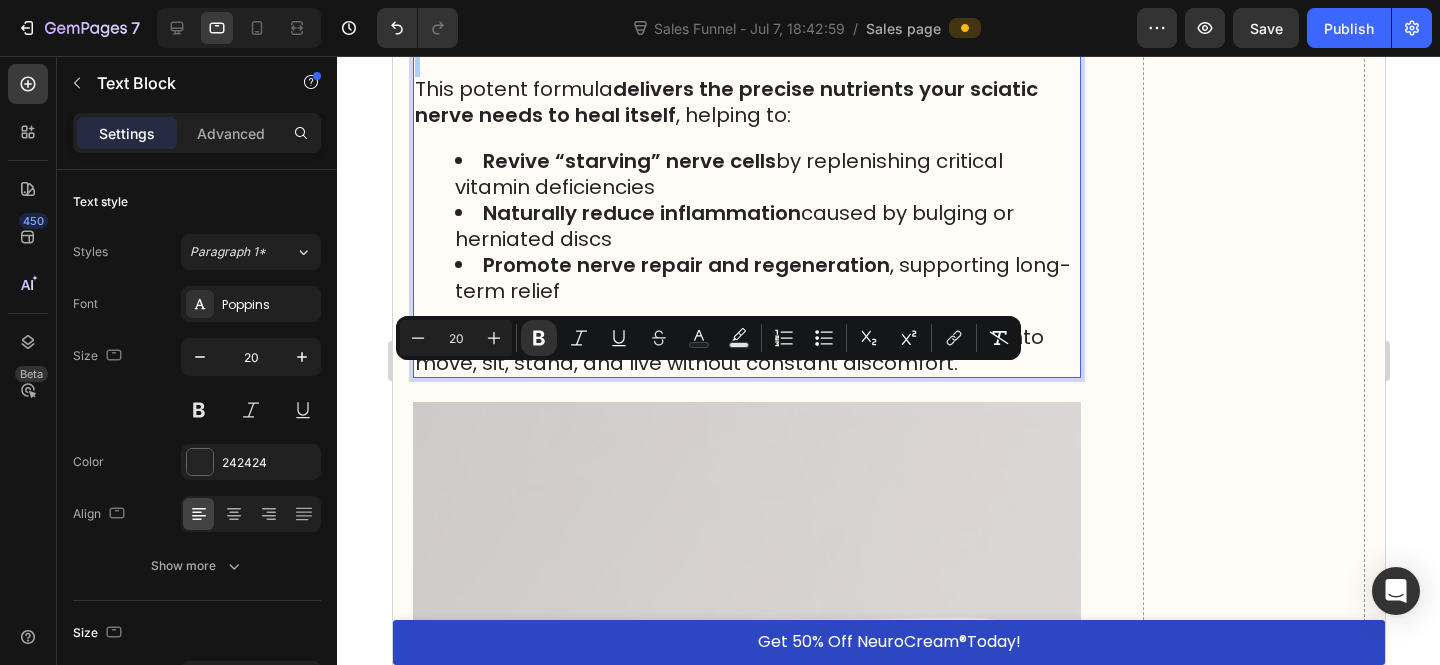 click on "20" at bounding box center [456, 338] 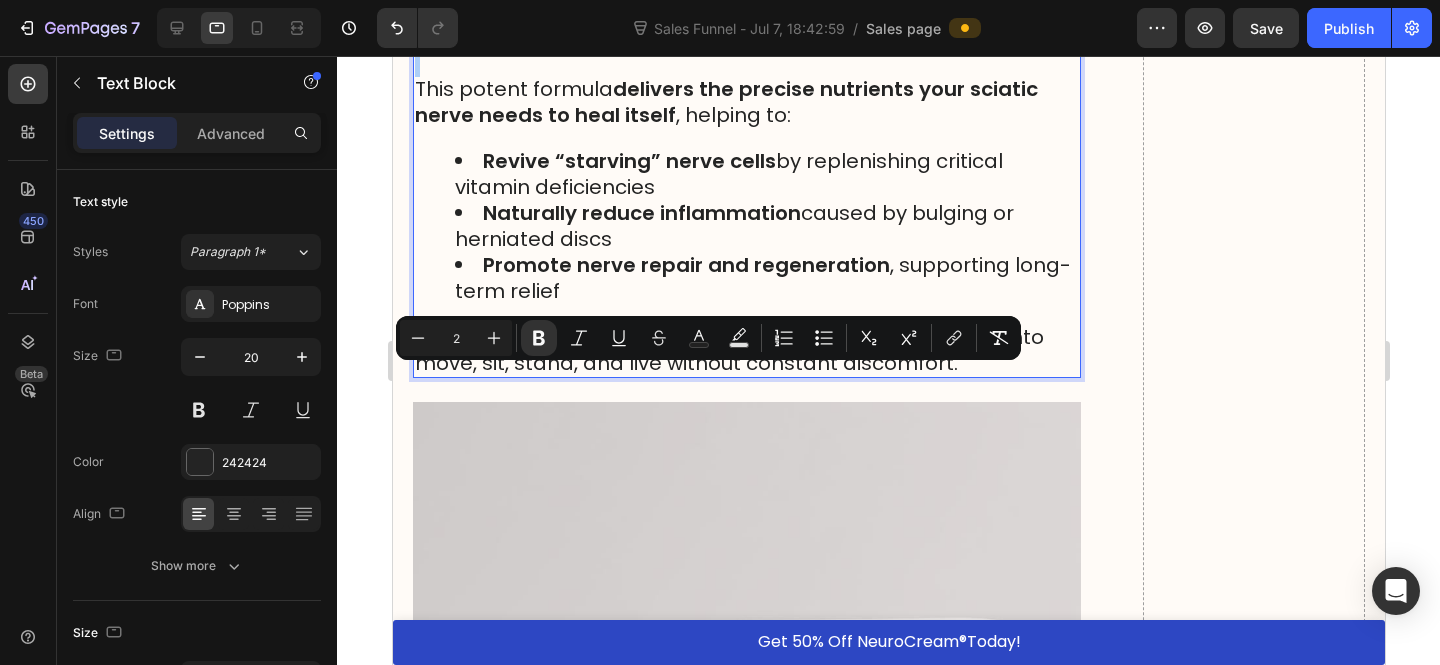 type on "22" 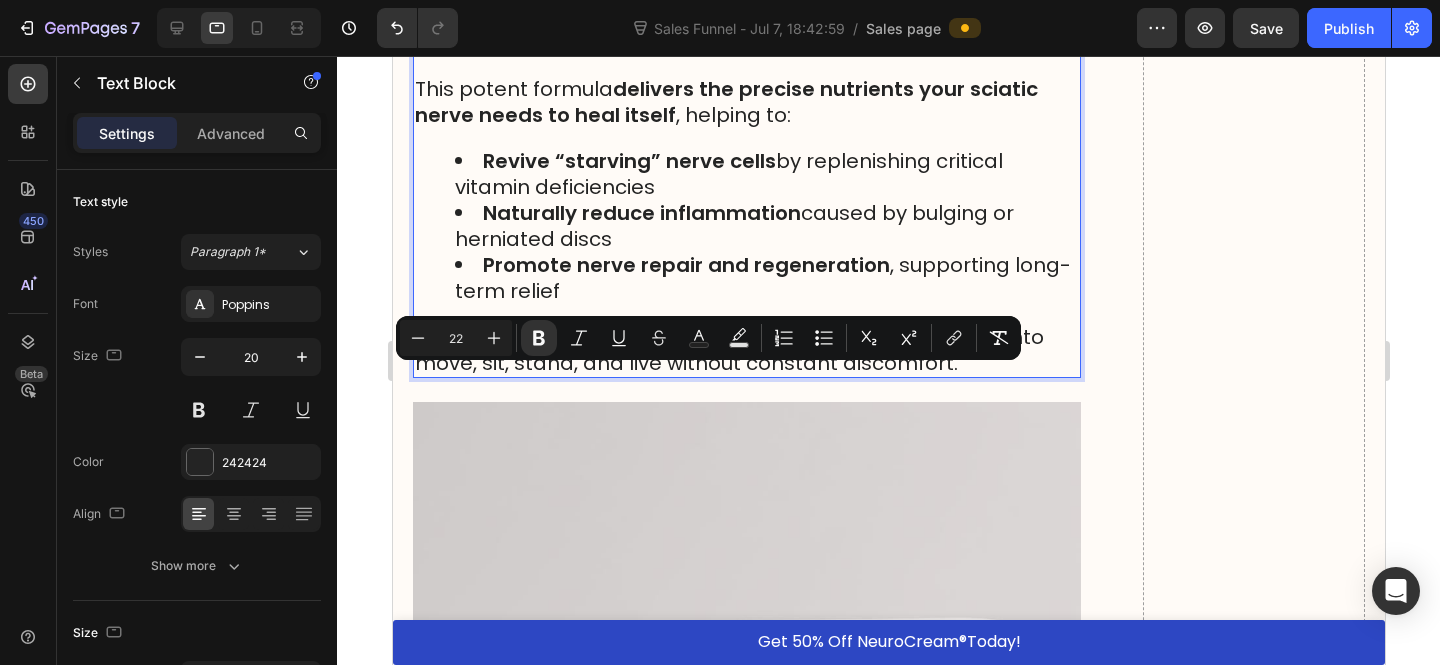 click on "This potent formula  delivers the precise nutrients your sciatic nerve needs to heal itself , helping to:" at bounding box center (746, 102) 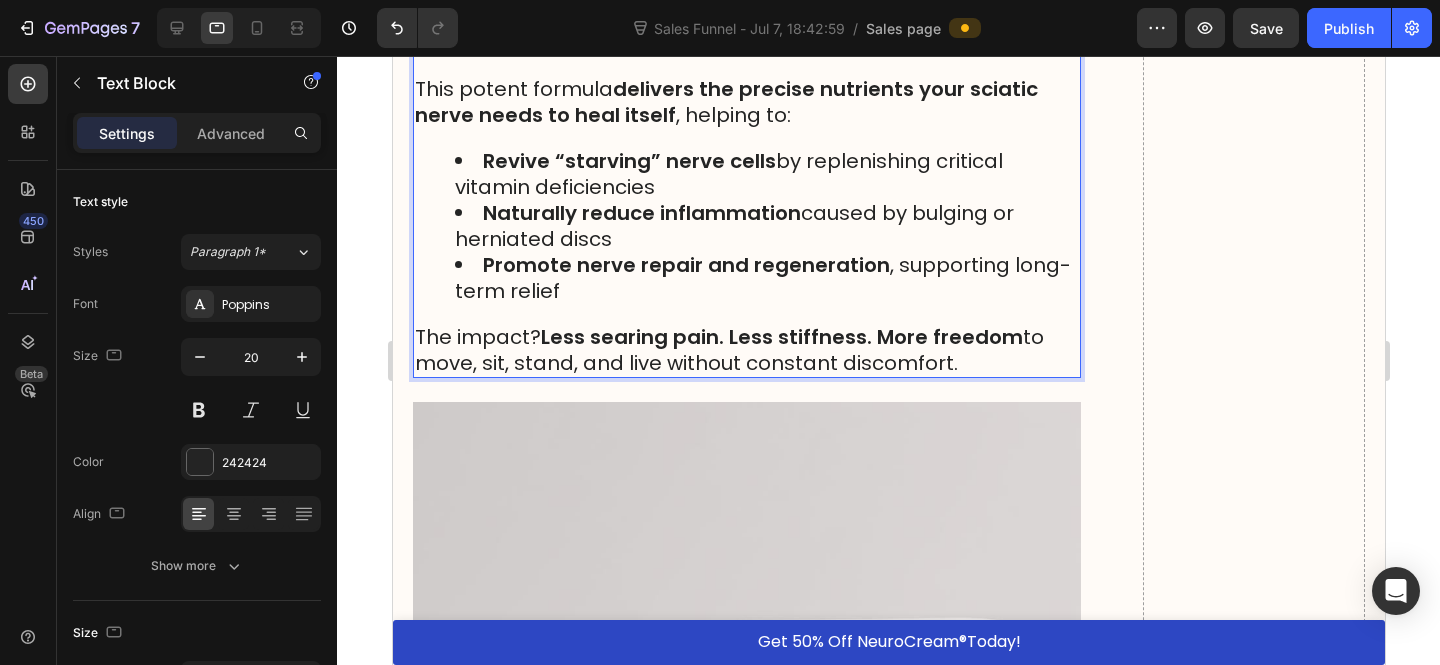 click on "How NeuroCream© Supports Sciatic Nerve Recovery" at bounding box center [682, 37] 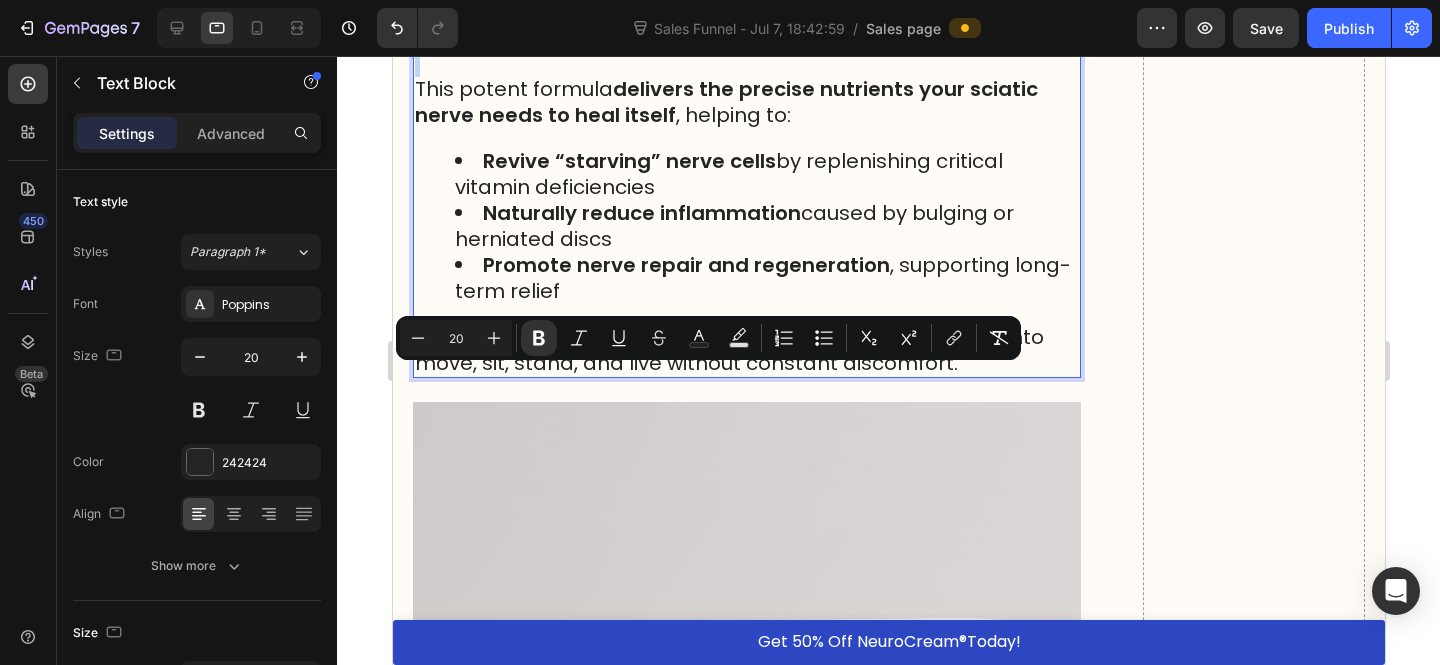 click on "How NeuroCream© Supports Sciatic Nerve Recovery" at bounding box center (682, 37) 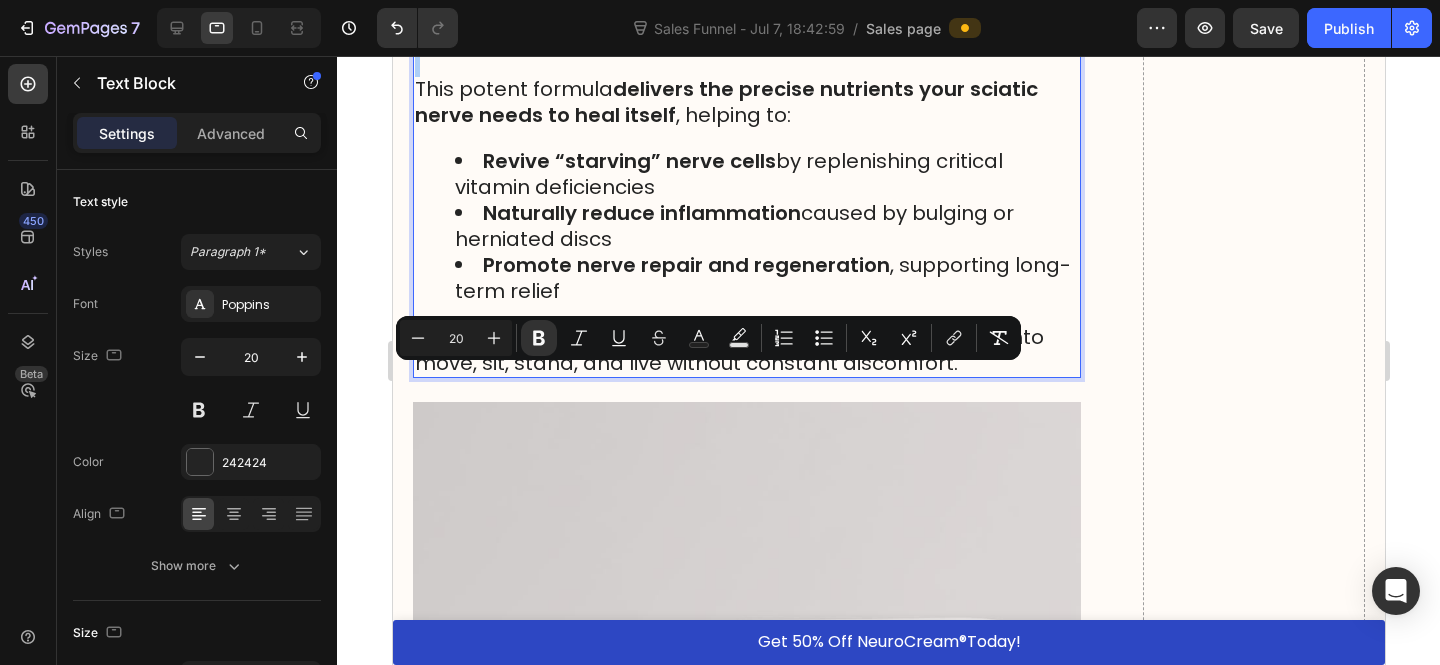 click on "20" at bounding box center [456, 338] 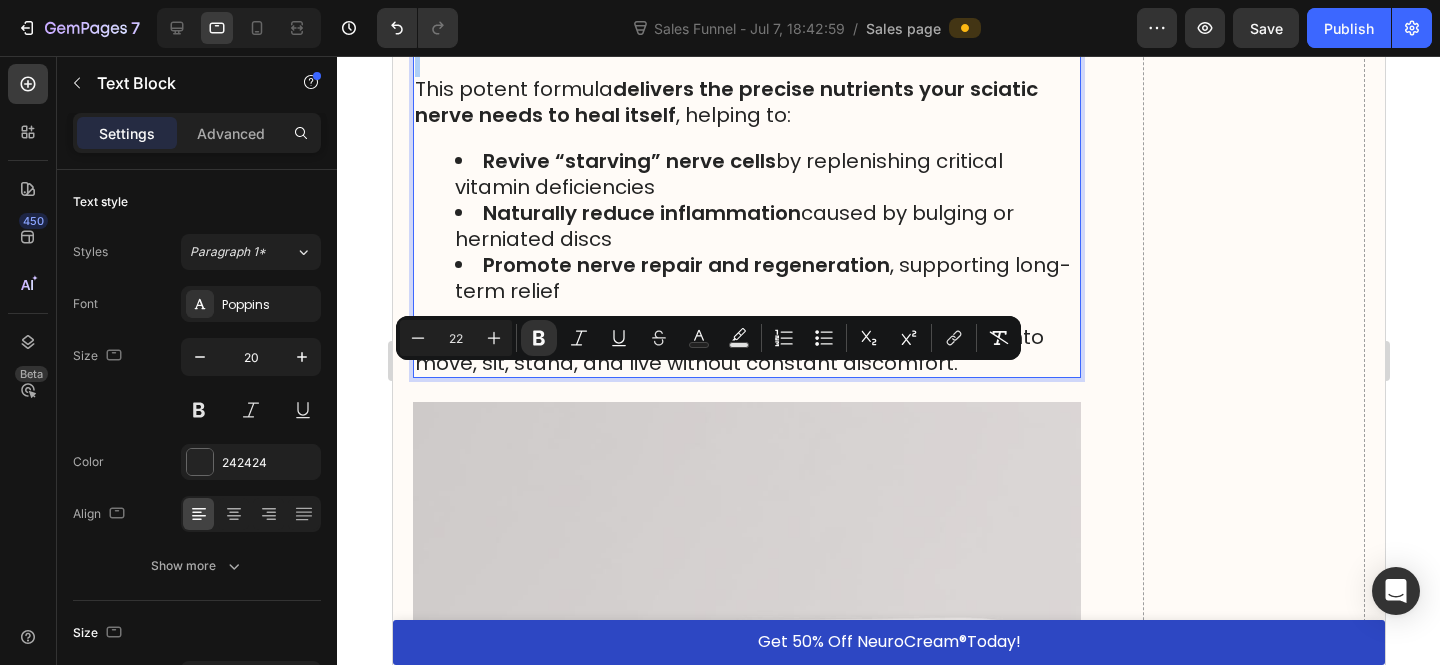 type on "22" 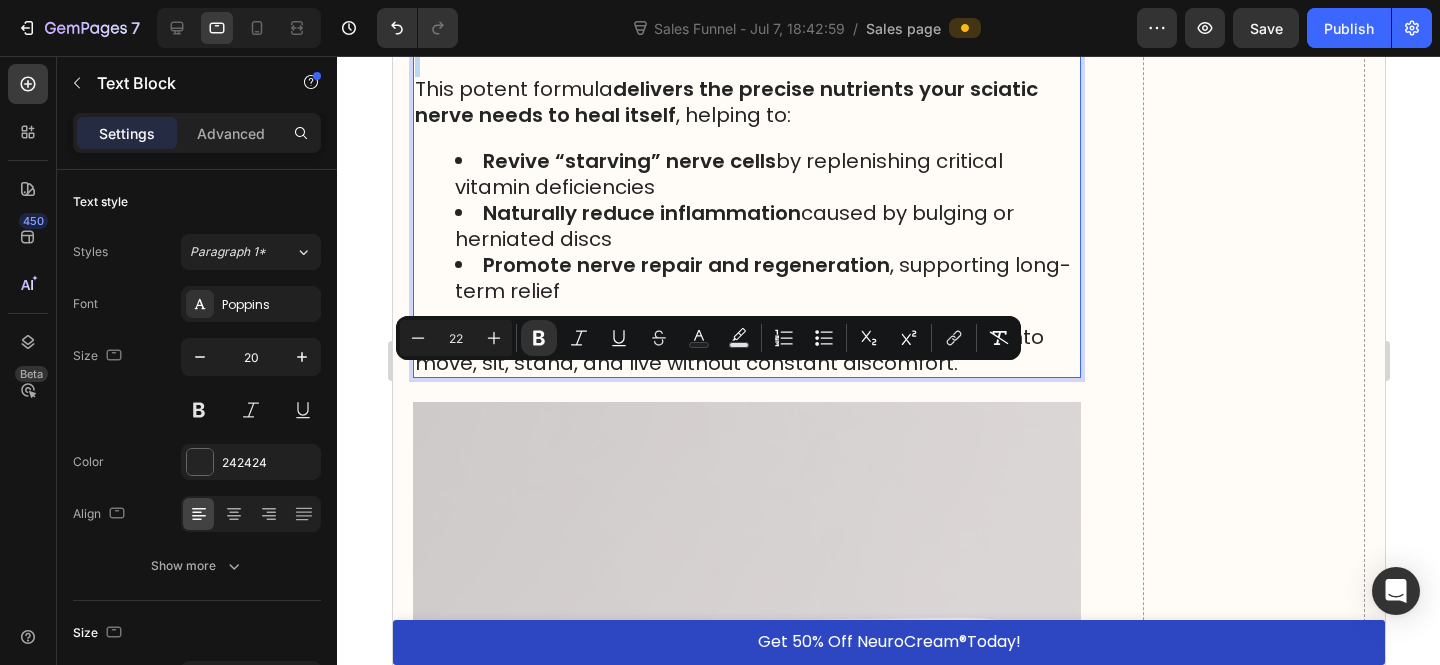 drag, startPoint x: 560, startPoint y: 398, endPoint x: 675, endPoint y: 440, distance: 122.42957 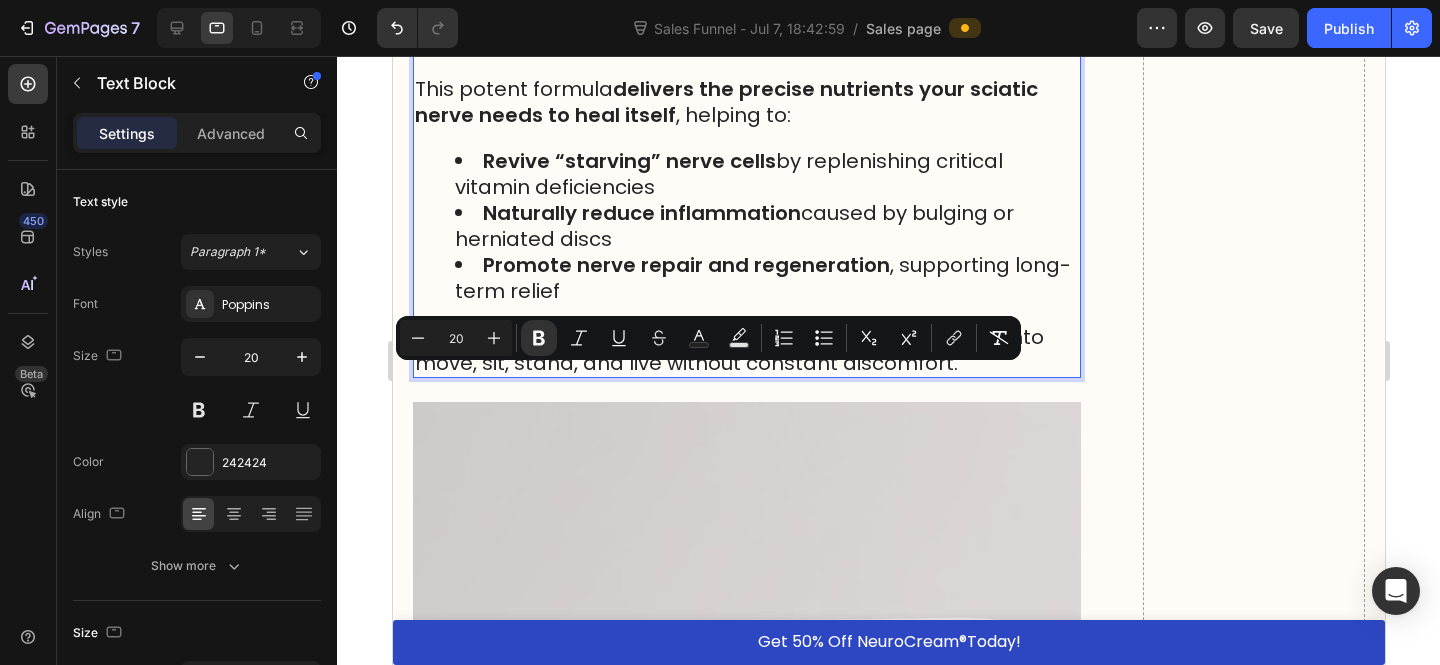 click on "delivers the precise nutrients your sciatic nerve needs to heal itself" at bounding box center (725, 102) 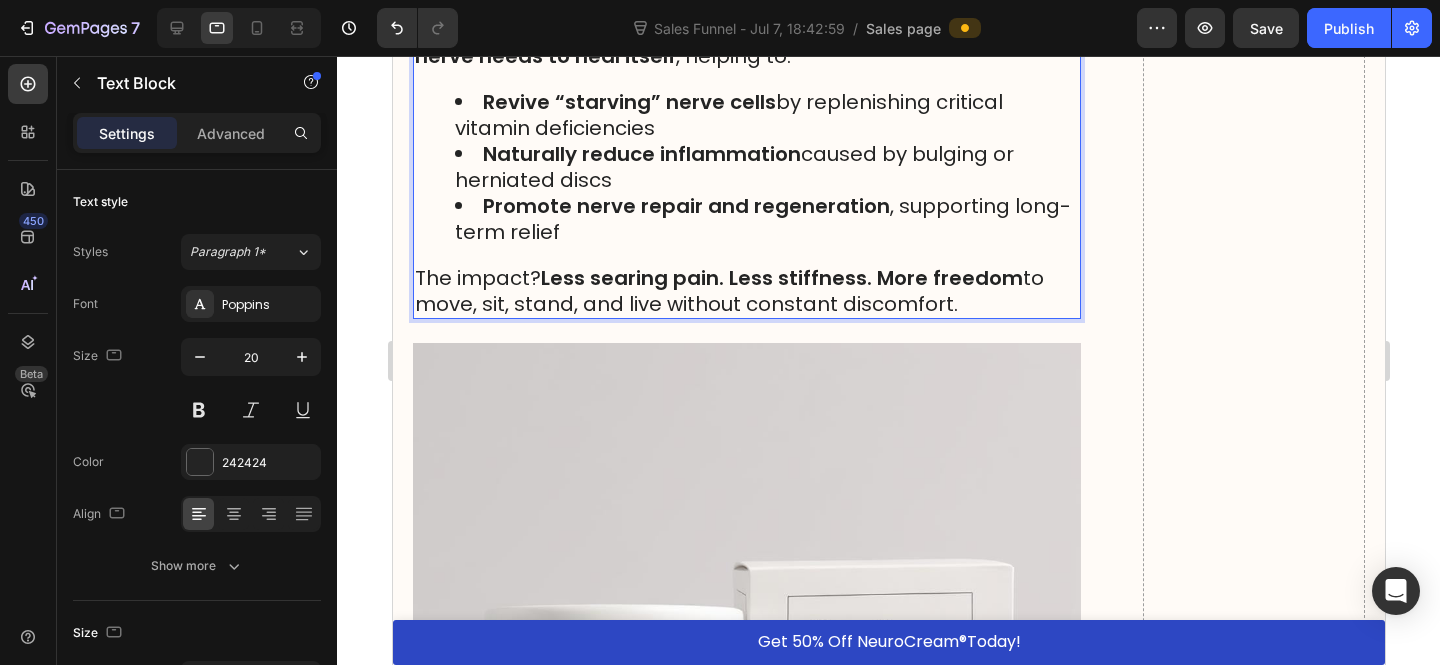 scroll, scrollTop: 11527, scrollLeft: 0, axis: vertical 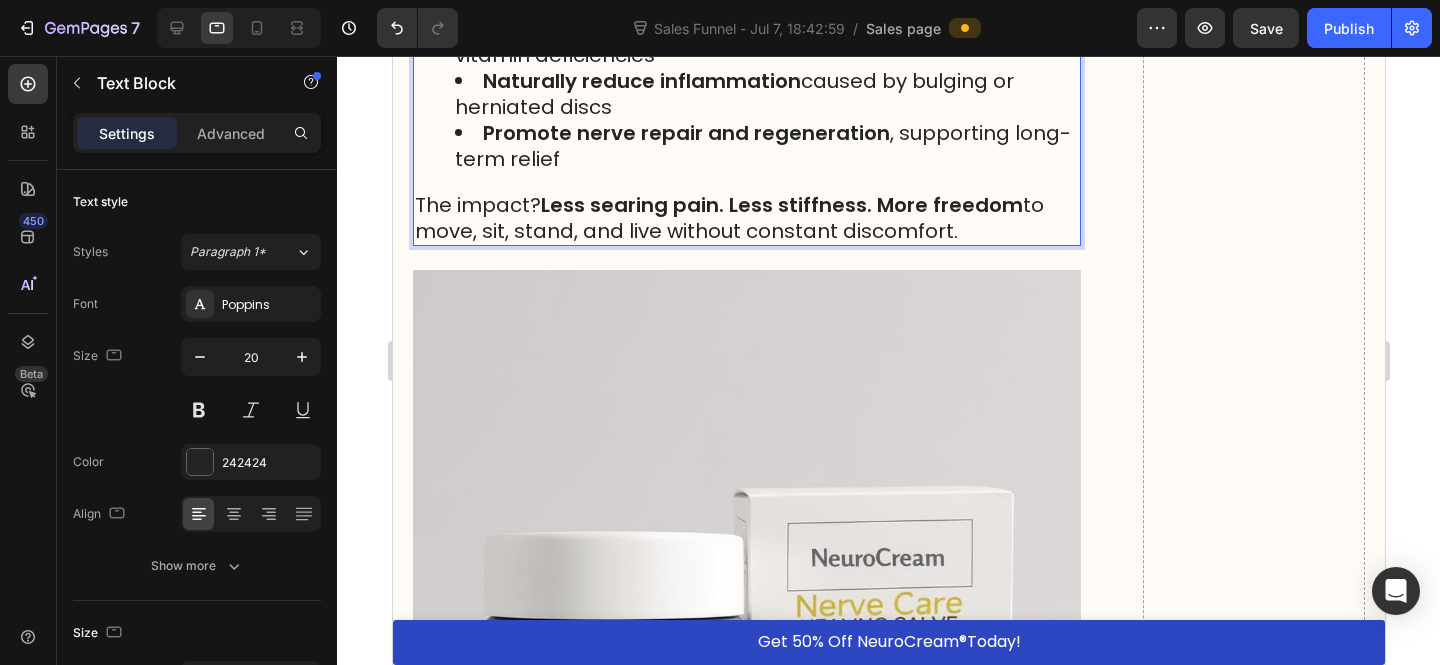 click on "delivers the precise nutrients your sciatic nerve needs to heal itself" at bounding box center [725, -30] 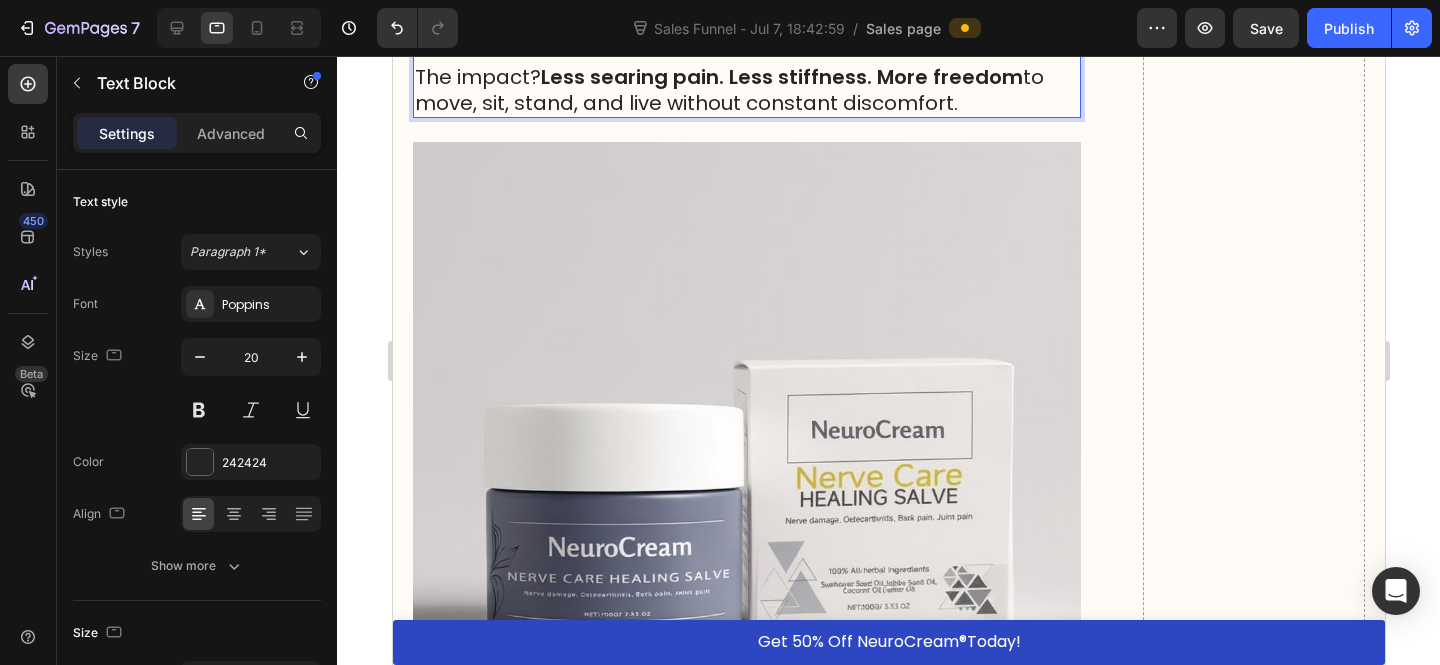 scroll, scrollTop: 11656, scrollLeft: 0, axis: vertical 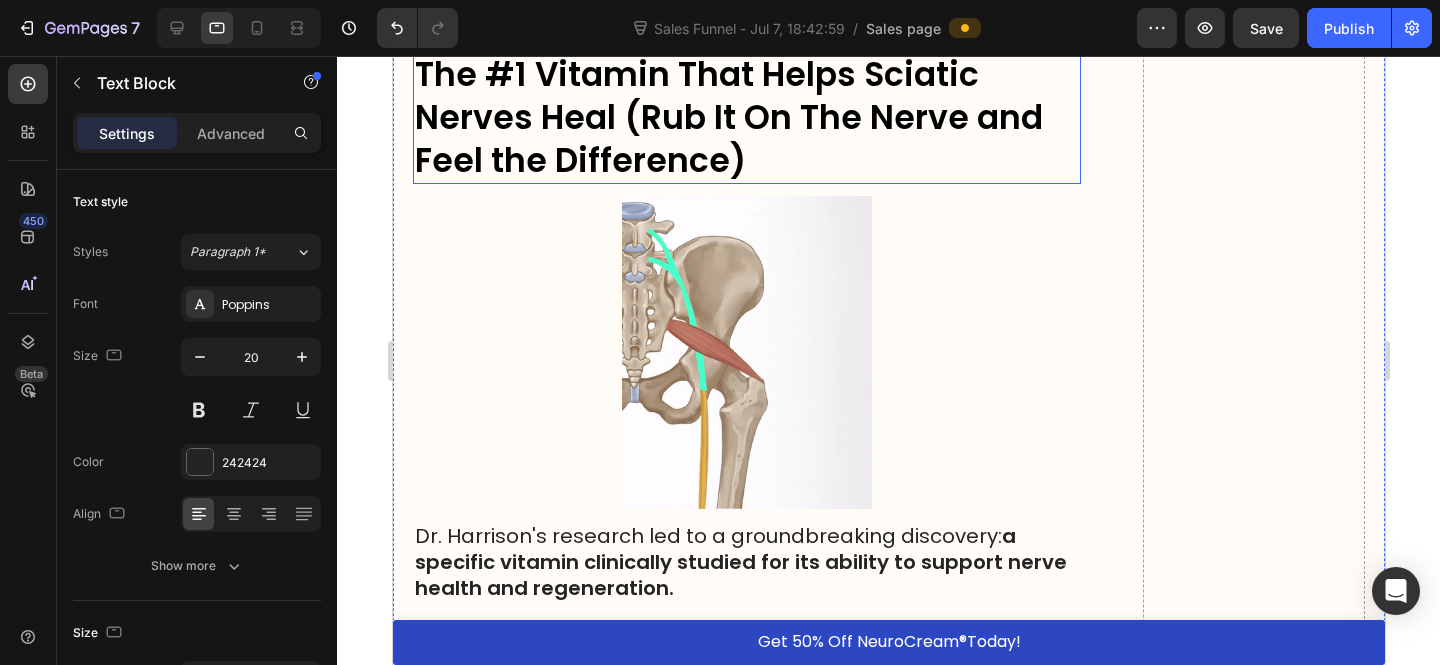 drag, startPoint x: 632, startPoint y: 430, endPoint x: 599, endPoint y: 410, distance: 38.587563 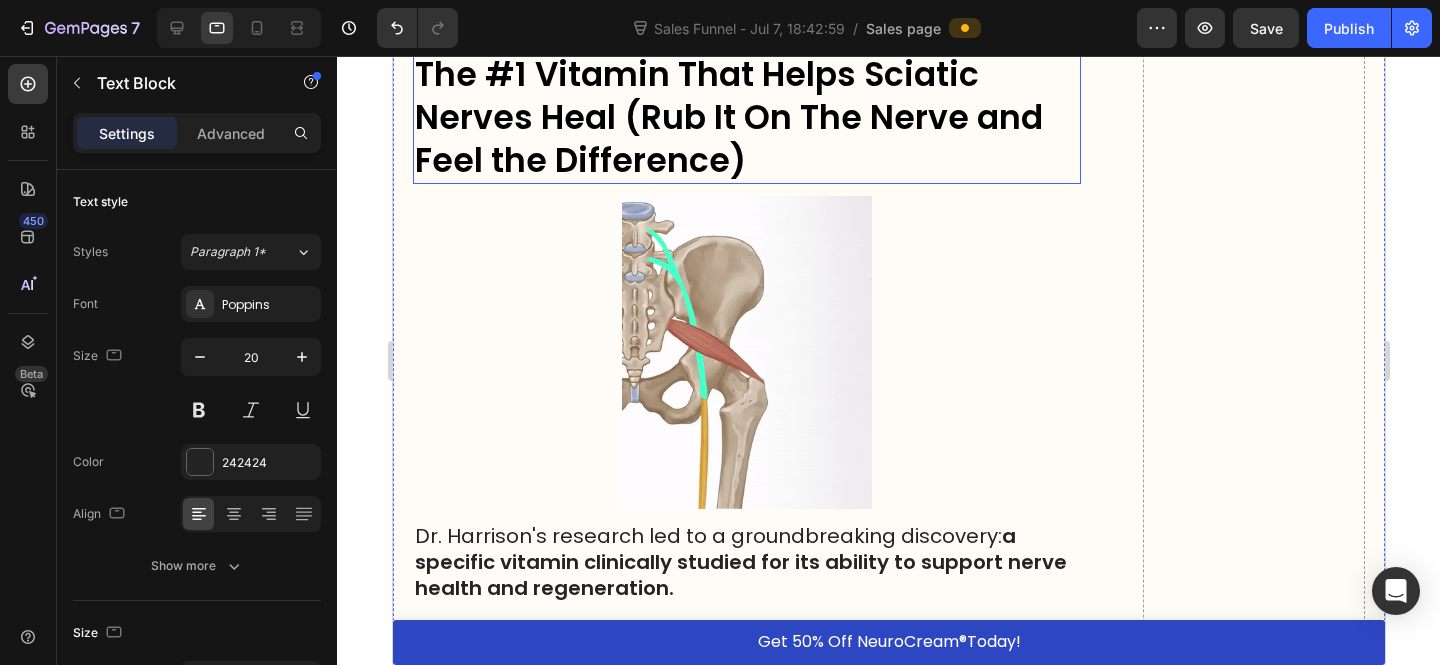 click on "The #1 Vitamin That Helps Sciatic Nerves Heal (Rub It On The Nerve and Feel the Difference)" at bounding box center (728, 117) 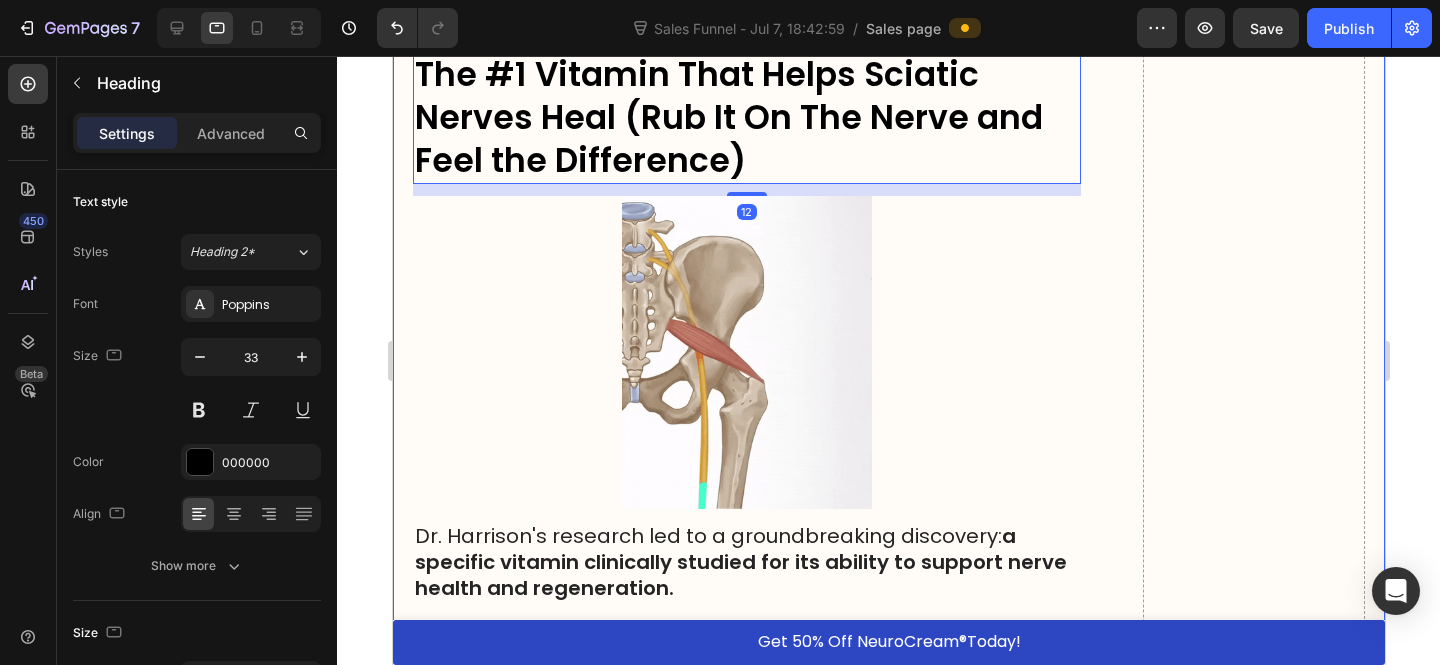 click on "HOME  >  HEALTH  >  SCIATICA RELIEF Heading Top MD Warns: Sciatic Nerve Pain? Check Your Cupboard for This 1 Vitamin (You Might Already Have It) Heading Image The first signs of sciatic nerve decay may surprise you   Most people don't know this, but the real reason behind searing sciatic nerve pain has less to do with a bulging disc or a spine disorder than we first thought.   Nearly 90% of adults 50 years of age or older have bulging discs or disc degeneration,  but absolutely NO pain symptoms.   So what is causing my sciatic nerve to hurt then? That’s when I stumbled upon the groundbreaking work of Nobel Prize-winning neuroscientist Dr. Michael Harrison…   And what he discovered changed everything.   And before long, I discovered a man who seemed to have the answer. Text Block Dr. Michael Harrison's Breakthrough-And the Shocking Truth About Sciatic Nerve Pain Heading Dr. Michael Harrison   wasn’t just another spinal specialist - he was a pioneer in neuroscience. sciatic nerve . : . Text Block ." at bounding box center (746, -2607) 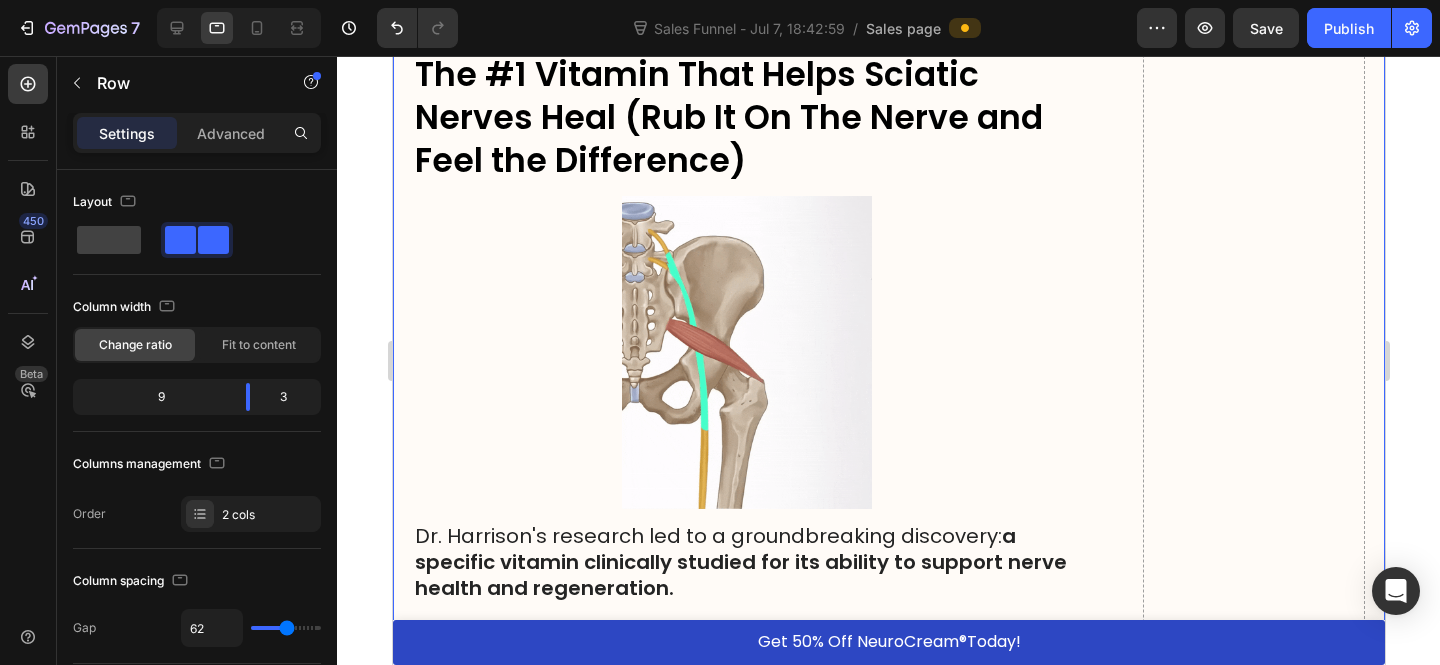 click on "HOME  >  HEALTH  >  SCIATICA RELIEF Heading Top MD Warns: Sciatic Nerve Pain? Check Your Cupboard for This 1 Vitamin (You Might Already Have It) Heading Image The first signs of sciatic nerve decay may surprise you   Most people don't know this, but the real reason behind searing sciatic nerve pain has less to do with a bulging disc or a spine disorder than we first thought.   Nearly 90% of adults 50 years of age or older have bulging discs or disc degeneration,  but absolutely NO pain symptoms.   So what is causing my sciatic nerve to hurt then? That’s when I stumbled upon the groundbreaking work of Nobel Prize-winning neuroscientist Dr. Michael Harrison…   And what he discovered changed everything.   And before long, I discovered a man who seemed to have the answer. Text Block Dr. Michael Harrison's Breakthrough-And the Shocking Truth About Sciatic Nerve Pain Heading Dr. Michael Harrison   wasn’t just another spinal specialist - he was a pioneer in neuroscience. sciatic nerve . : . Text Block ." at bounding box center [746, -2607] 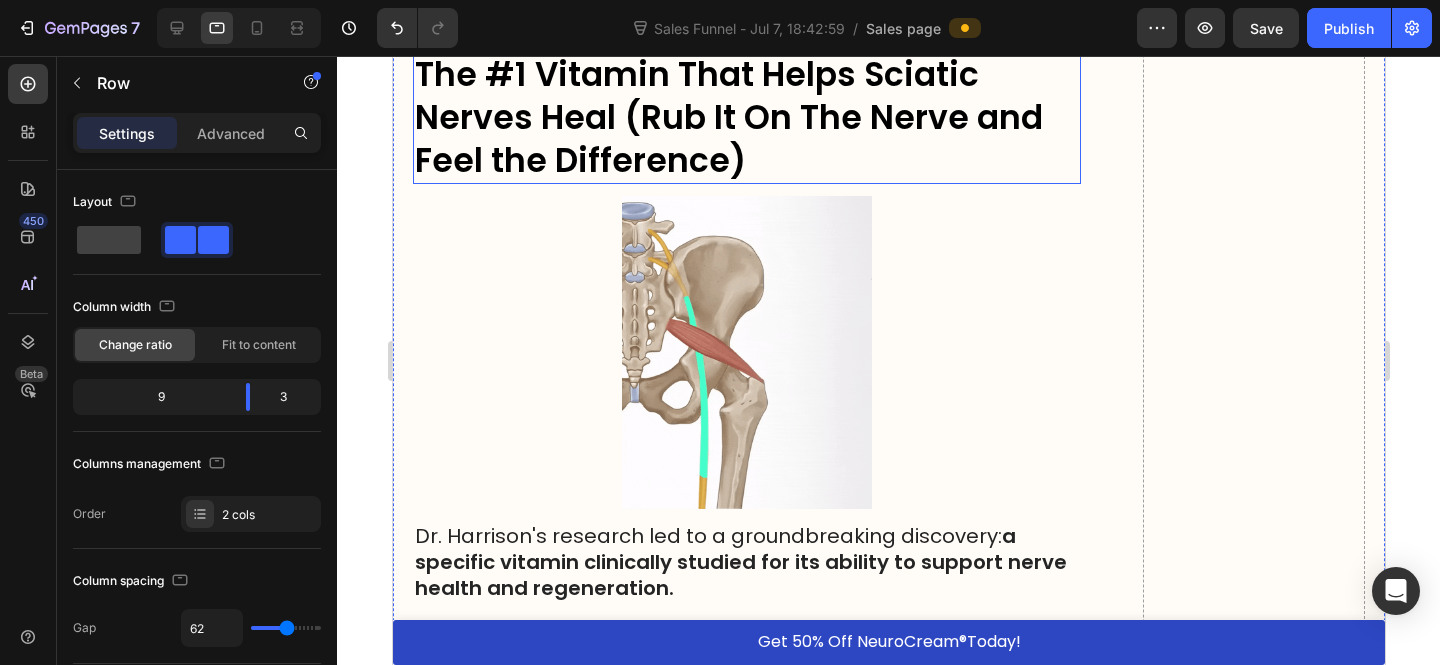 click on "The #1 Vitamin That Helps Sciatic Nerves Heal (Rub It On The Nerve and Feel the Difference)" at bounding box center [728, 117] 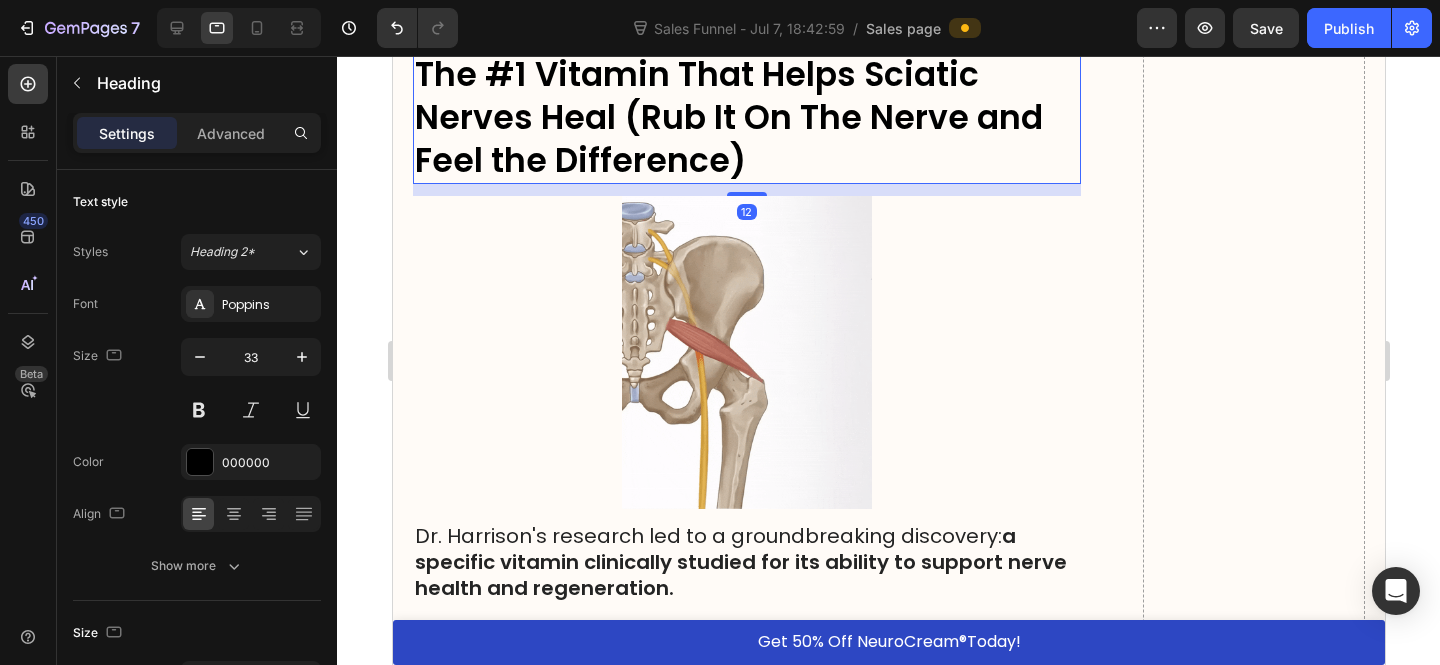 click 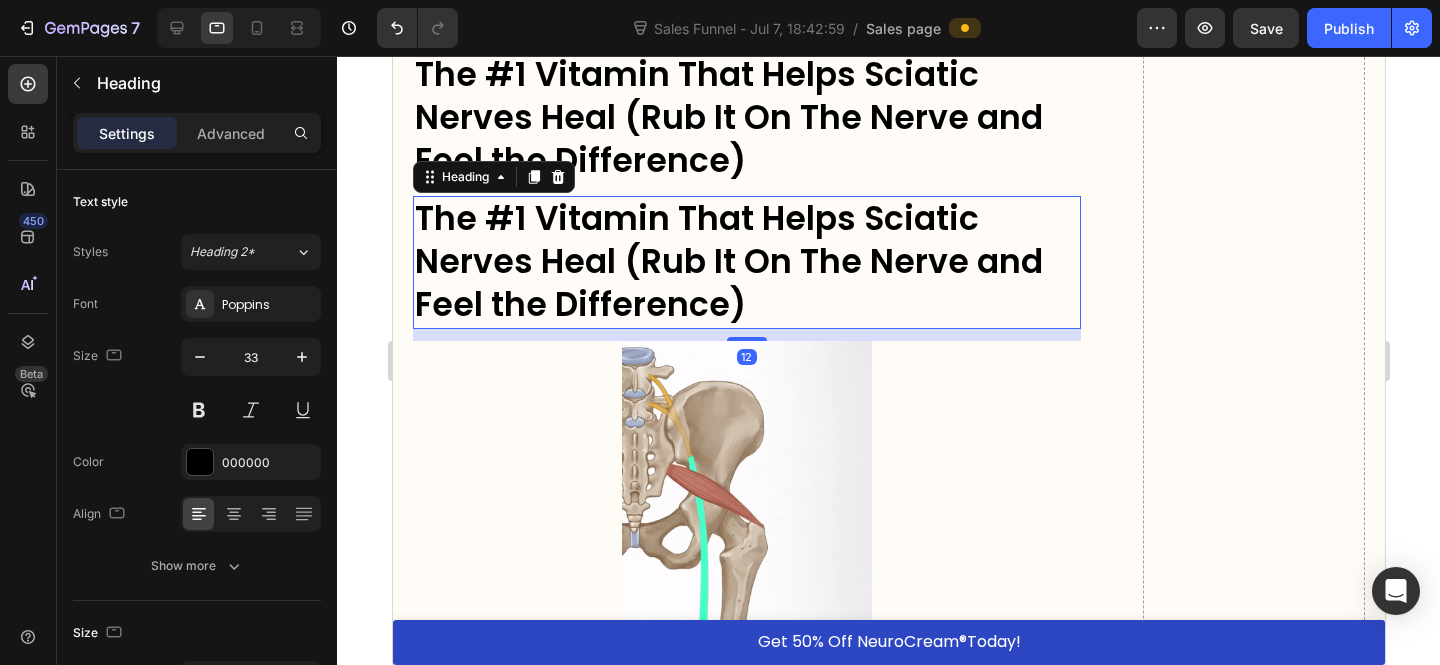 scroll, scrollTop: 9978, scrollLeft: 0, axis: vertical 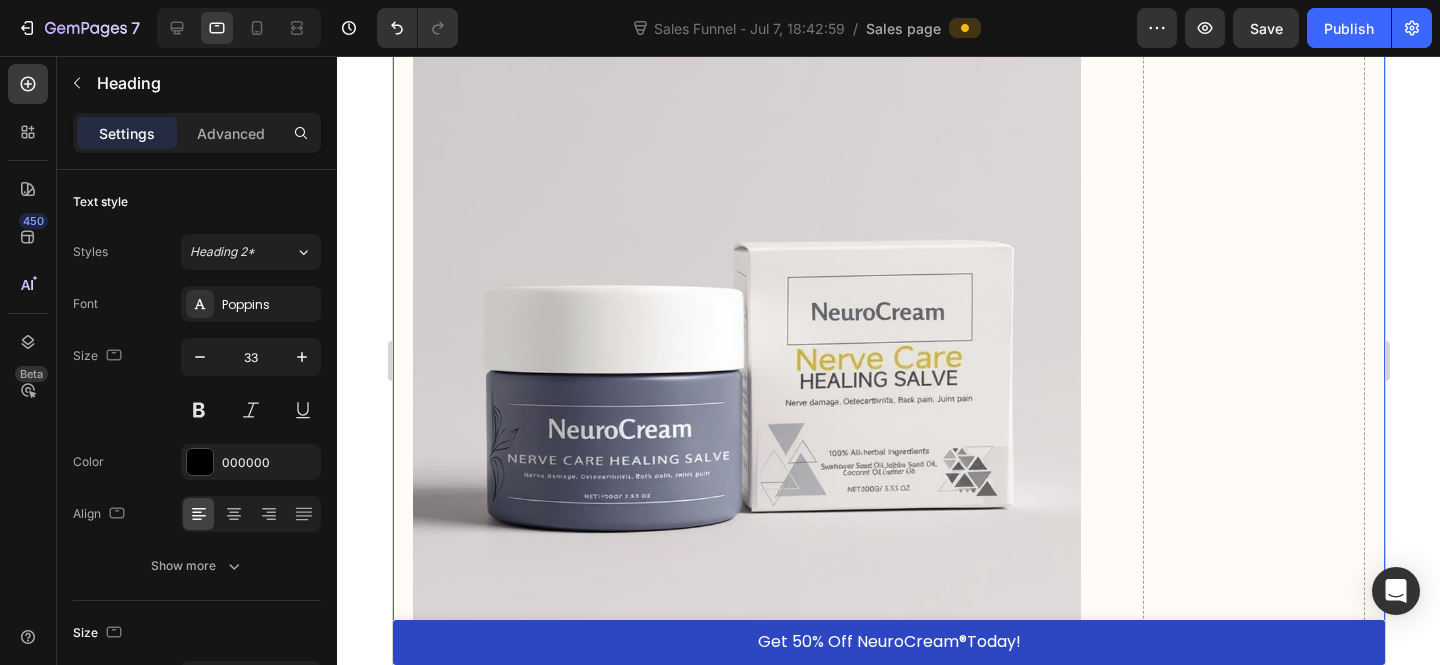 drag, startPoint x: 662, startPoint y: 266, endPoint x: 509, endPoint y: 357, distance: 178.01685 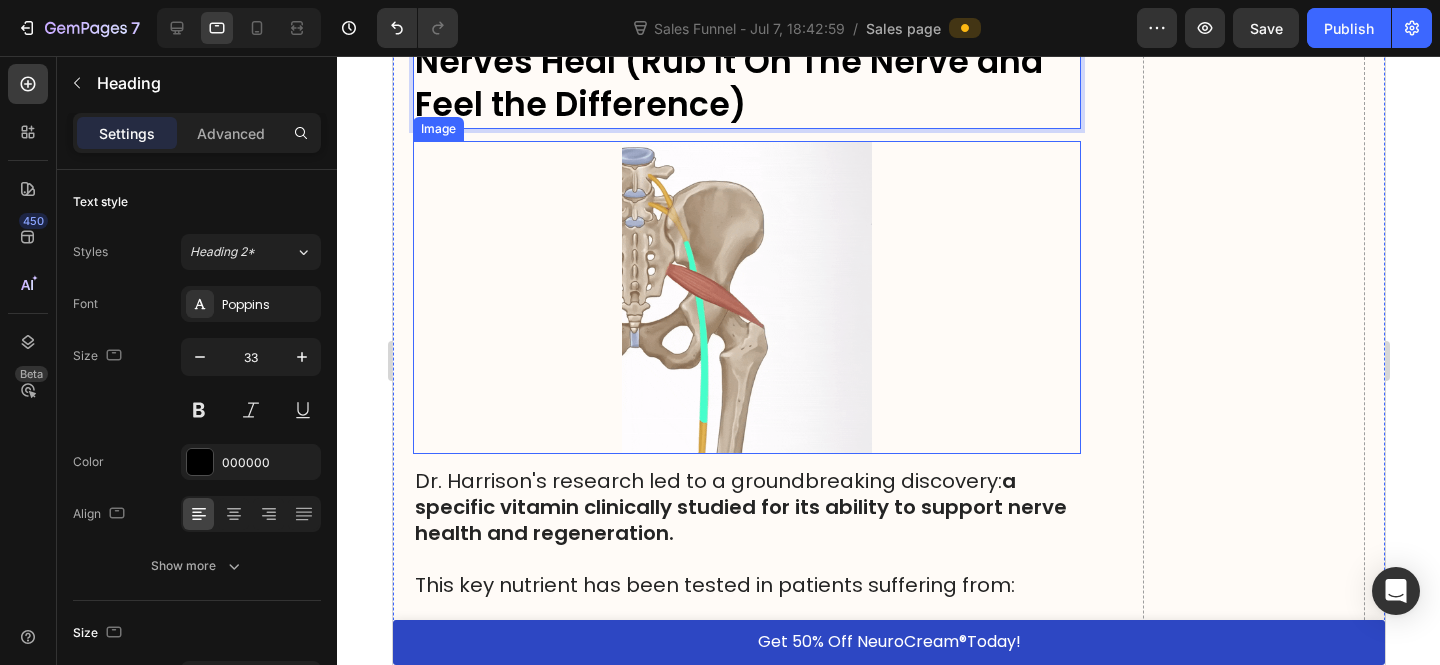 scroll, scrollTop: 9797, scrollLeft: 0, axis: vertical 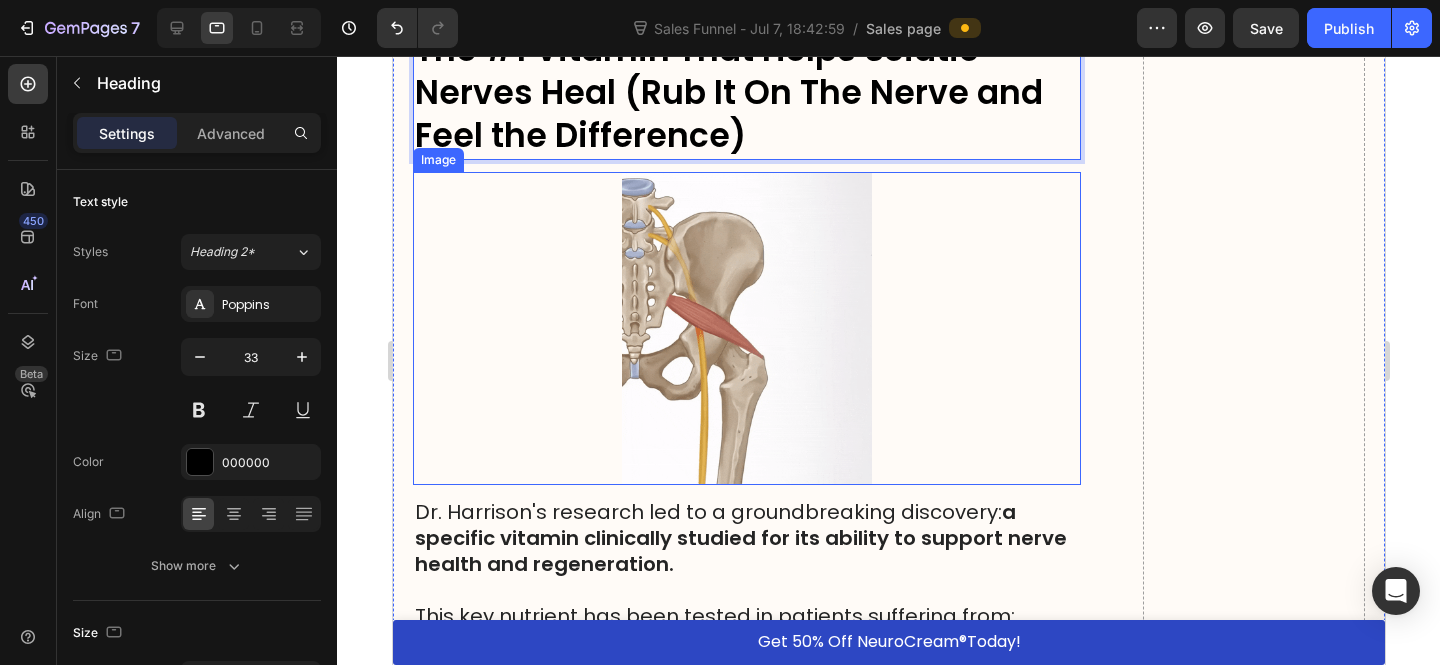 click at bounding box center (746, 328) 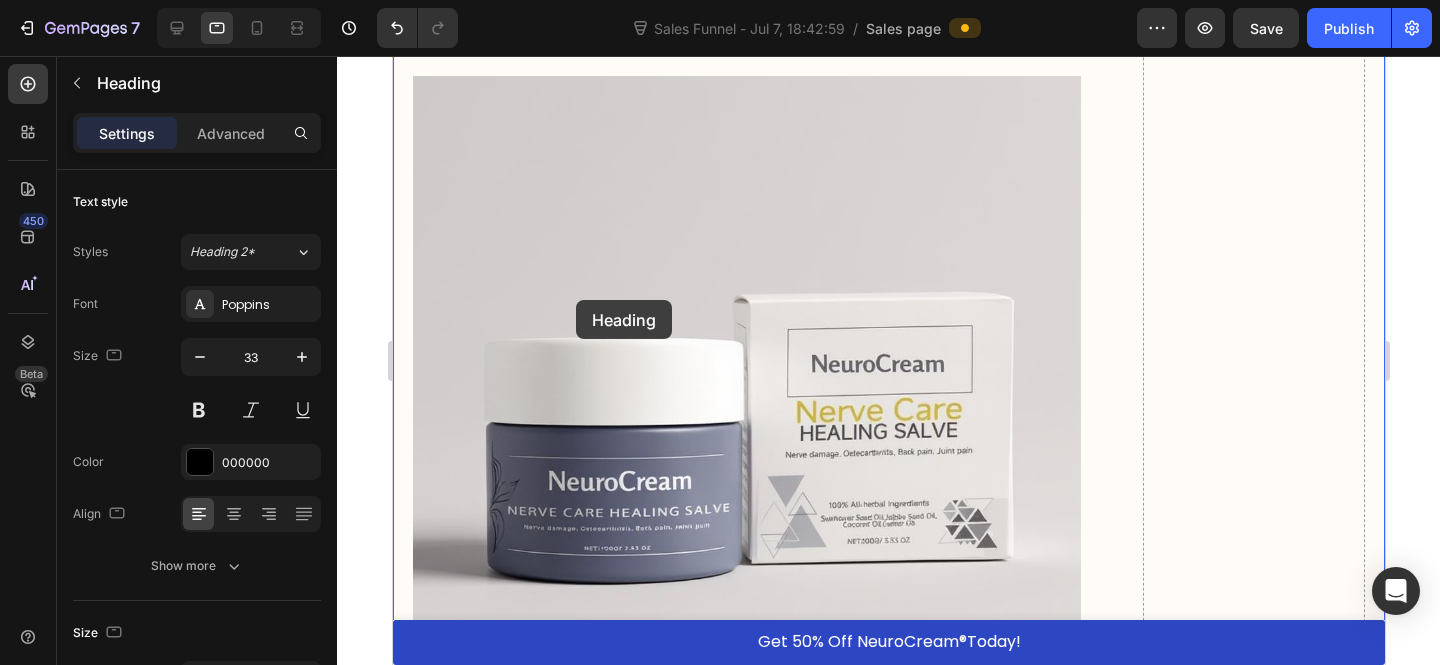 scroll, scrollTop: 11972, scrollLeft: 0, axis: vertical 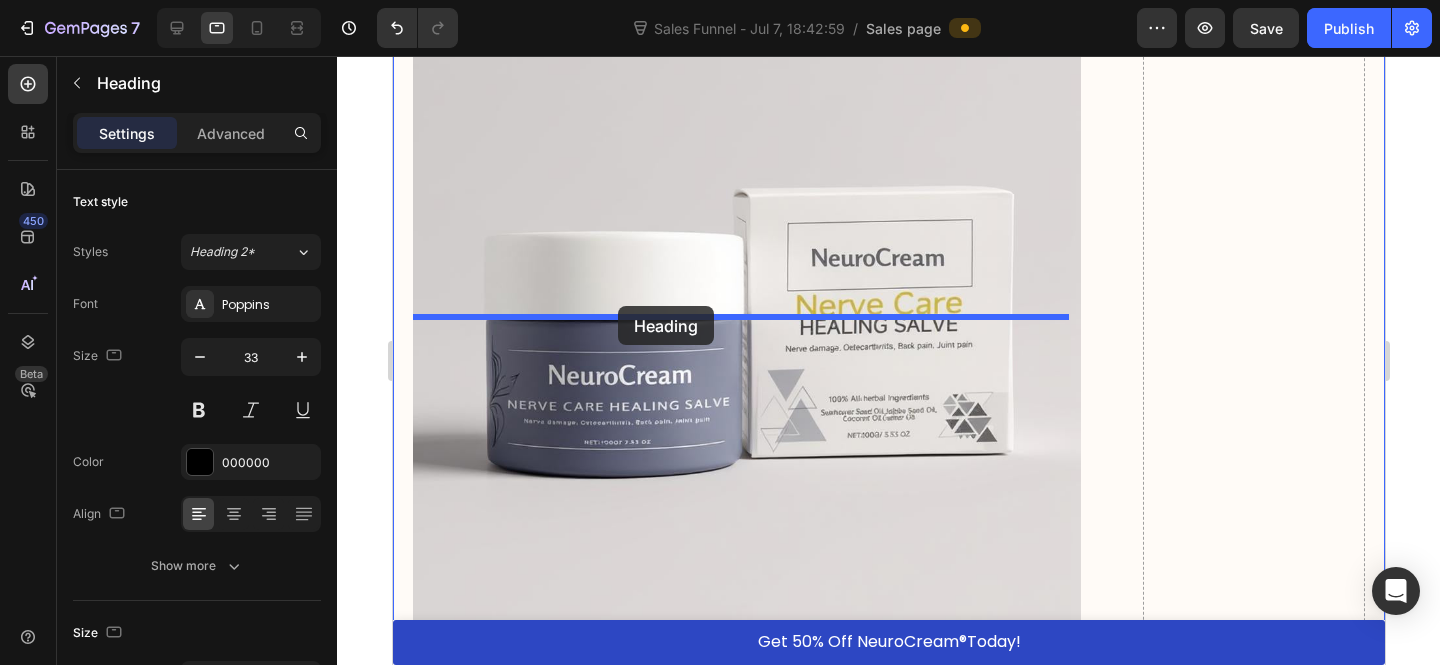 drag, startPoint x: 837, startPoint y: 448, endPoint x: 617, endPoint y: 306, distance: 261.8473 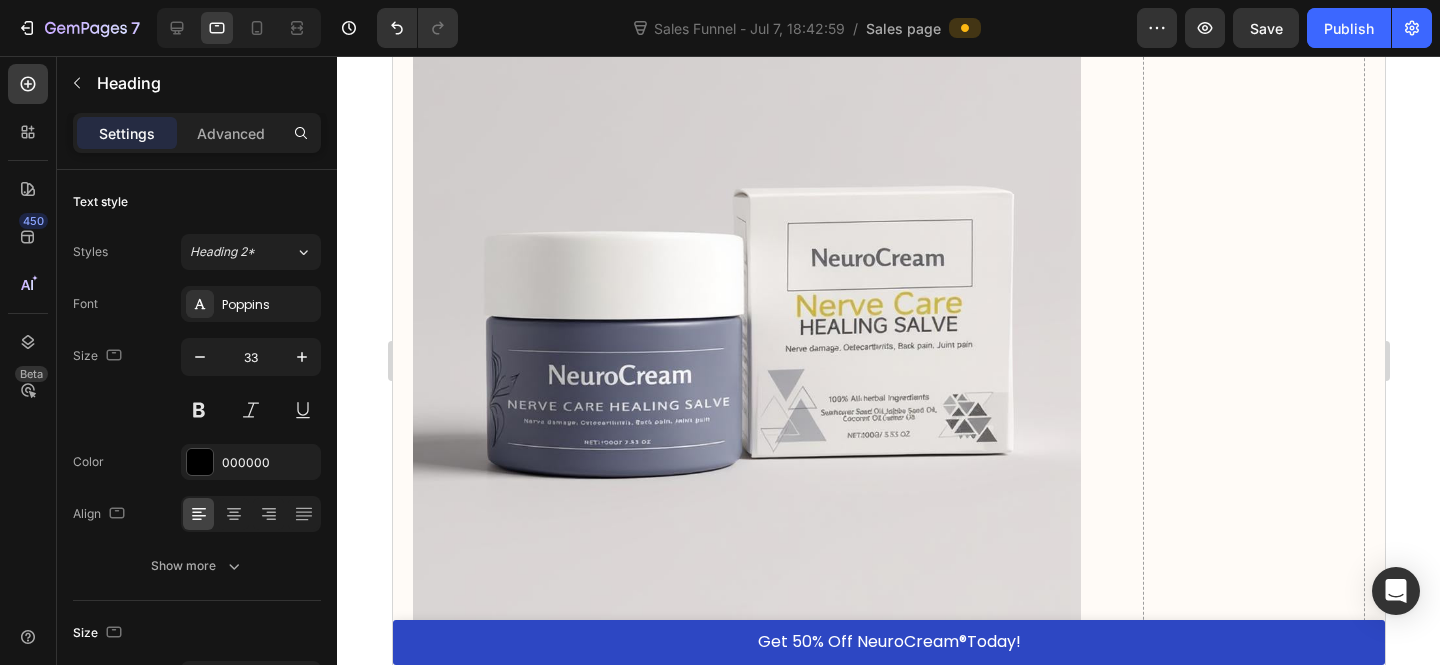 scroll, scrollTop: 11827, scrollLeft: 0, axis: vertical 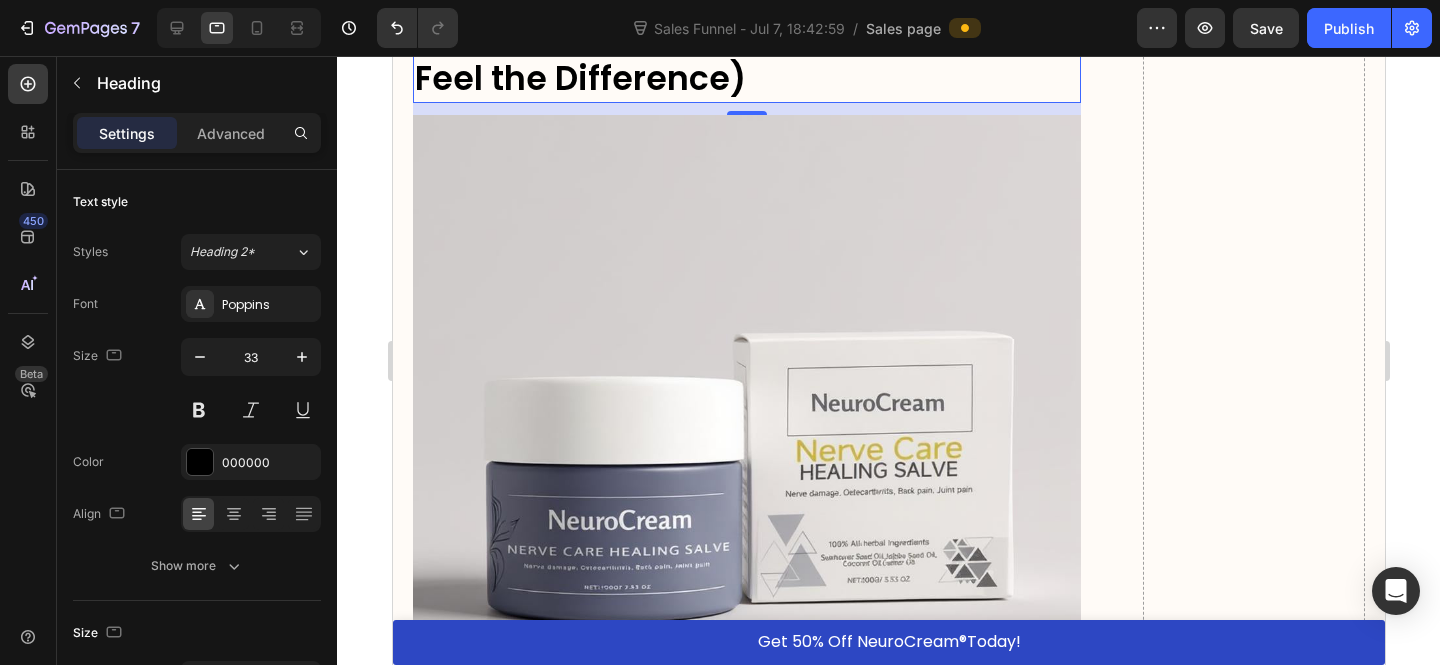 click on "The #1 Vitamin That Helps Sciatic Nerves Heal (Rub It On The Nerve and Feel the Difference)" at bounding box center (728, 35) 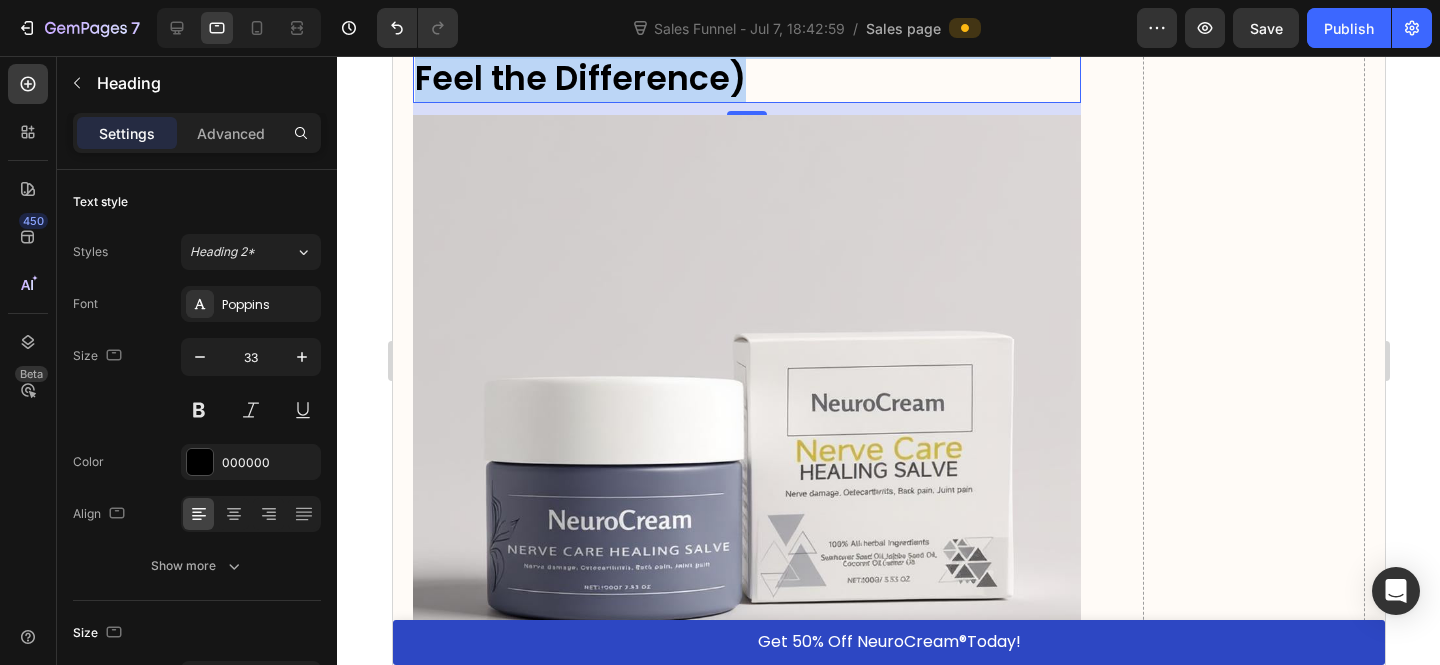 click on "The #1 Vitamin That Helps Sciatic Nerves Heal (Rub It On The Nerve and Feel the Difference)" at bounding box center (728, 35) 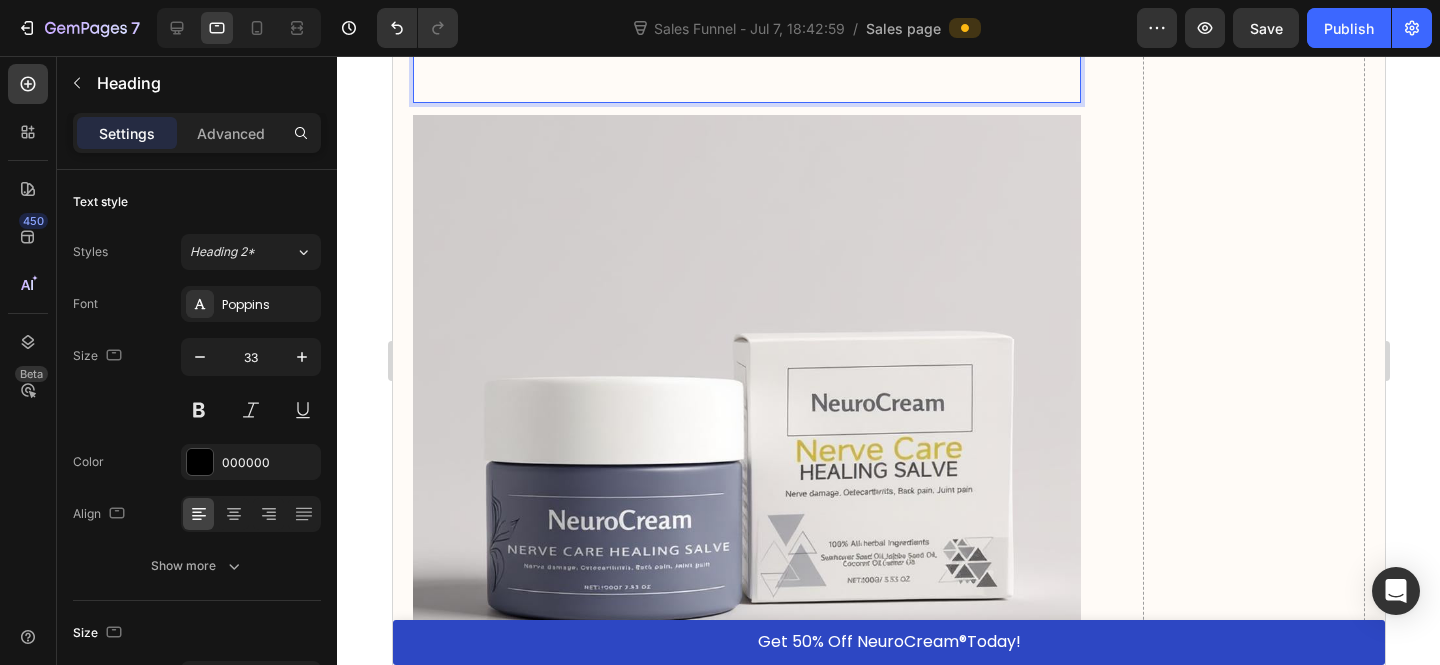 click at bounding box center [746, 58] 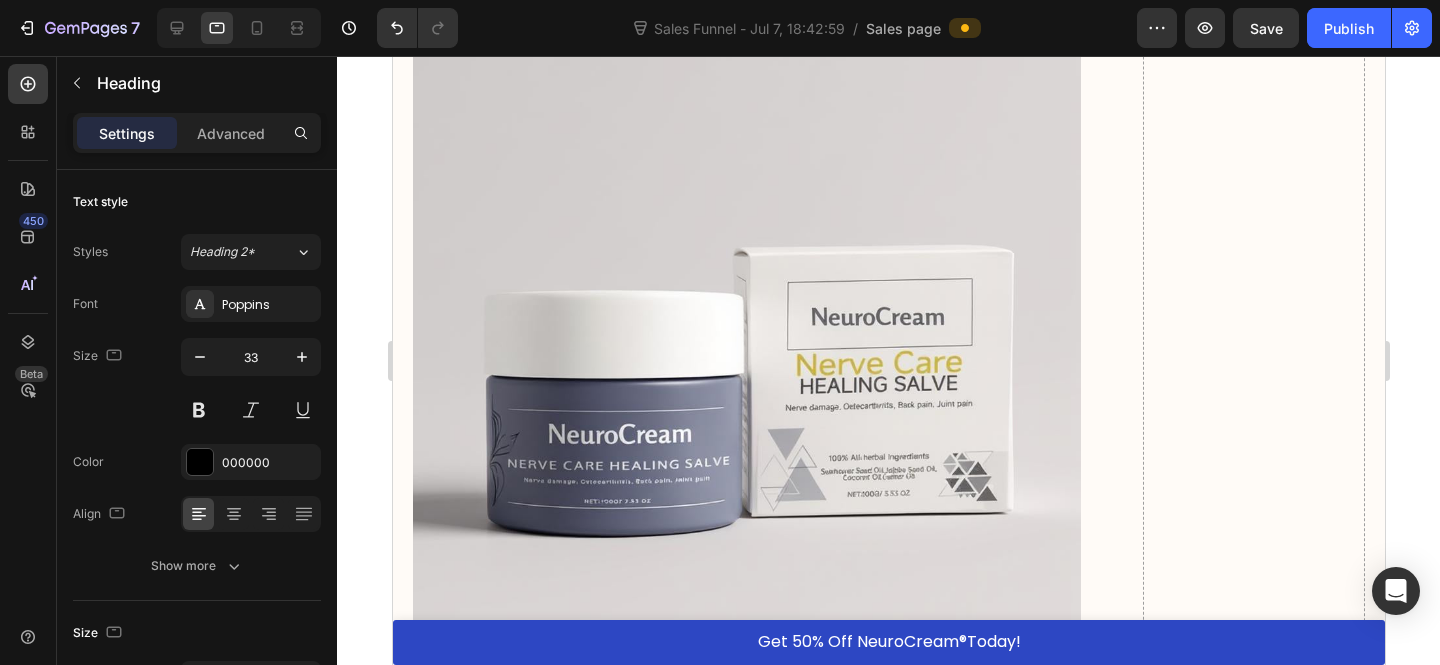 click on "How SciatiEase® Works in 4 Steps:" at bounding box center (697, -8) 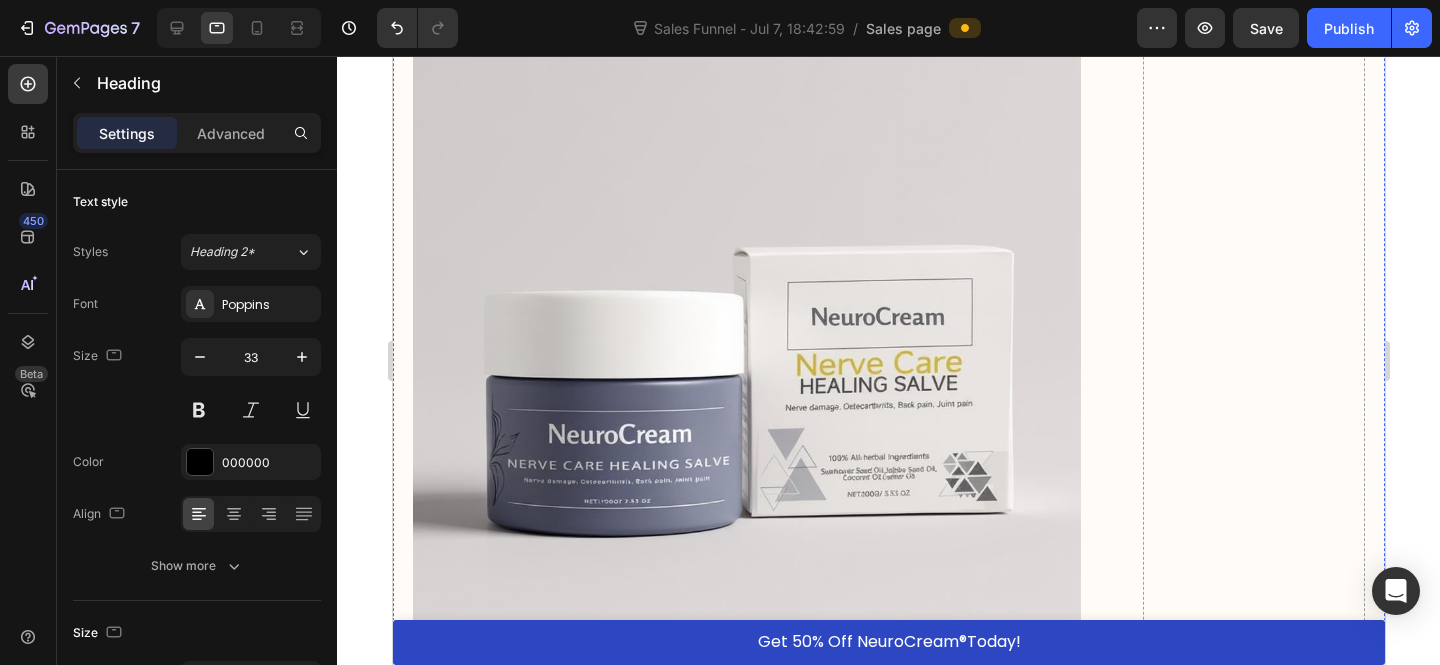 click on "Less searing pain. Less stiffness. More freedom" at bounding box center (781, -95) 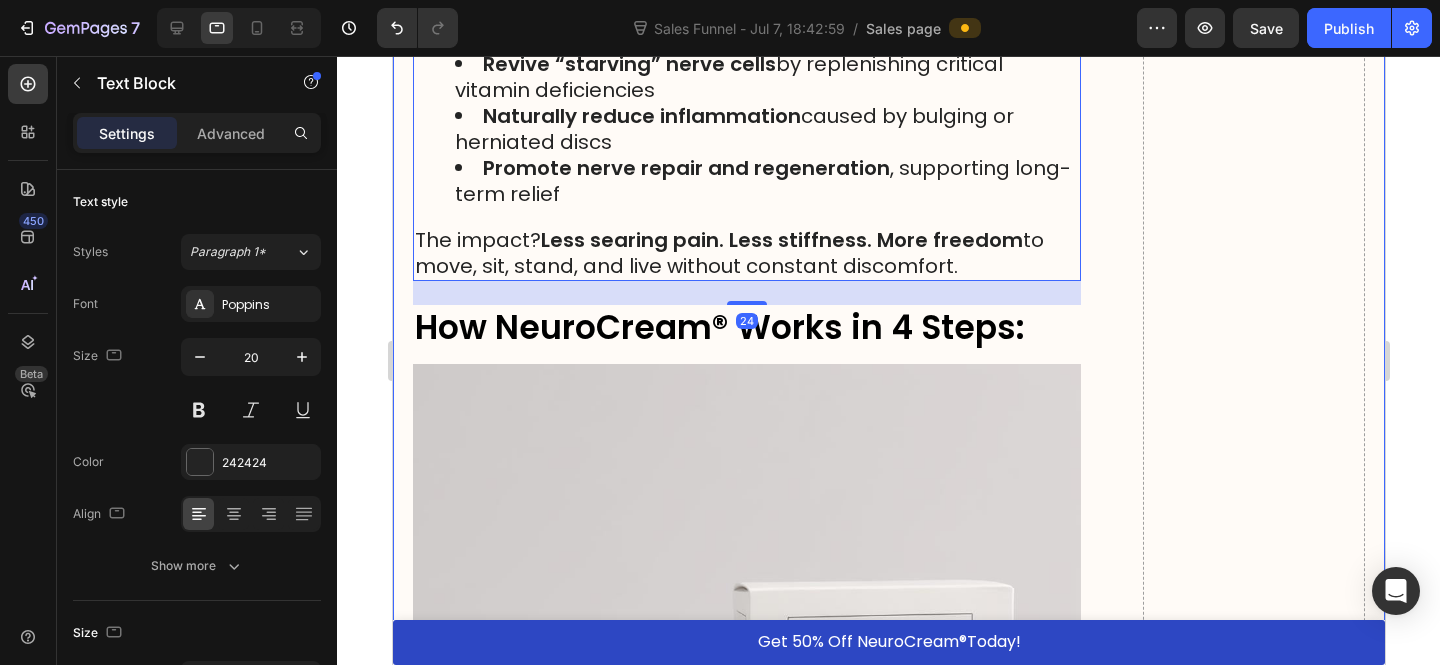 scroll, scrollTop: 11336, scrollLeft: 0, axis: vertical 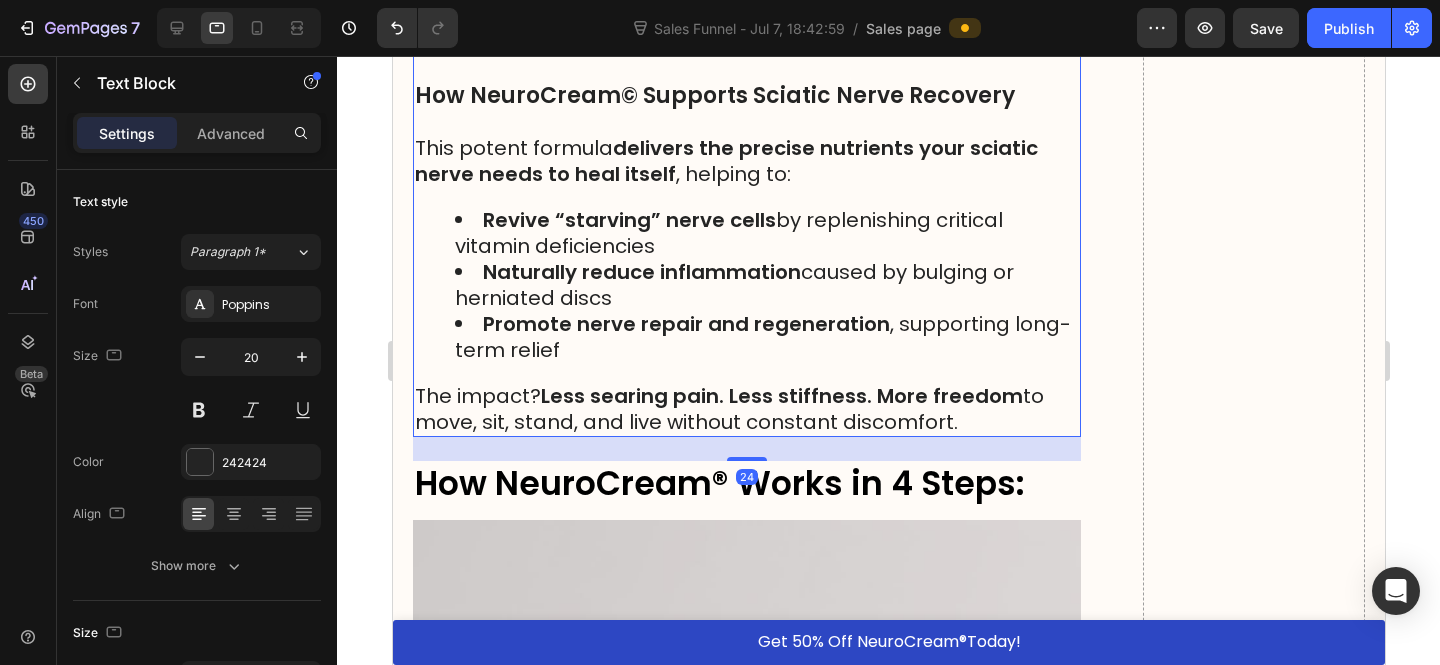 click 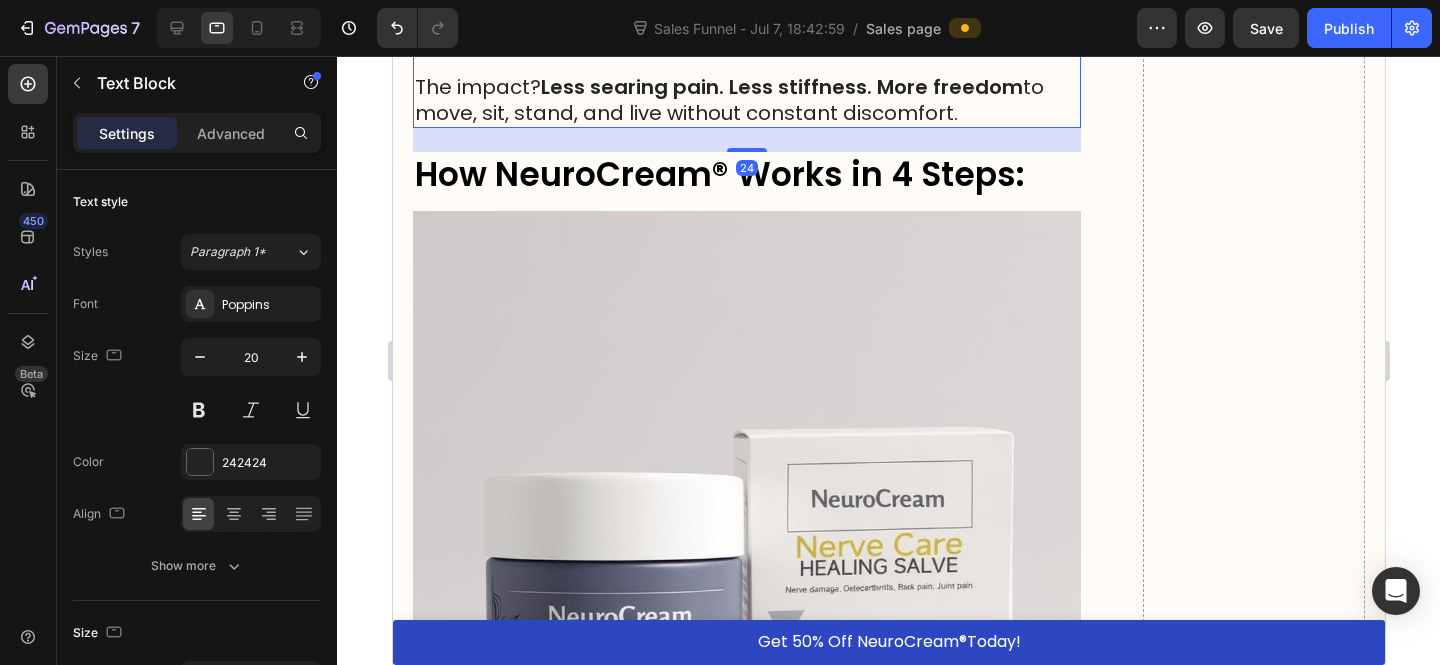 scroll, scrollTop: 12349, scrollLeft: 0, axis: vertical 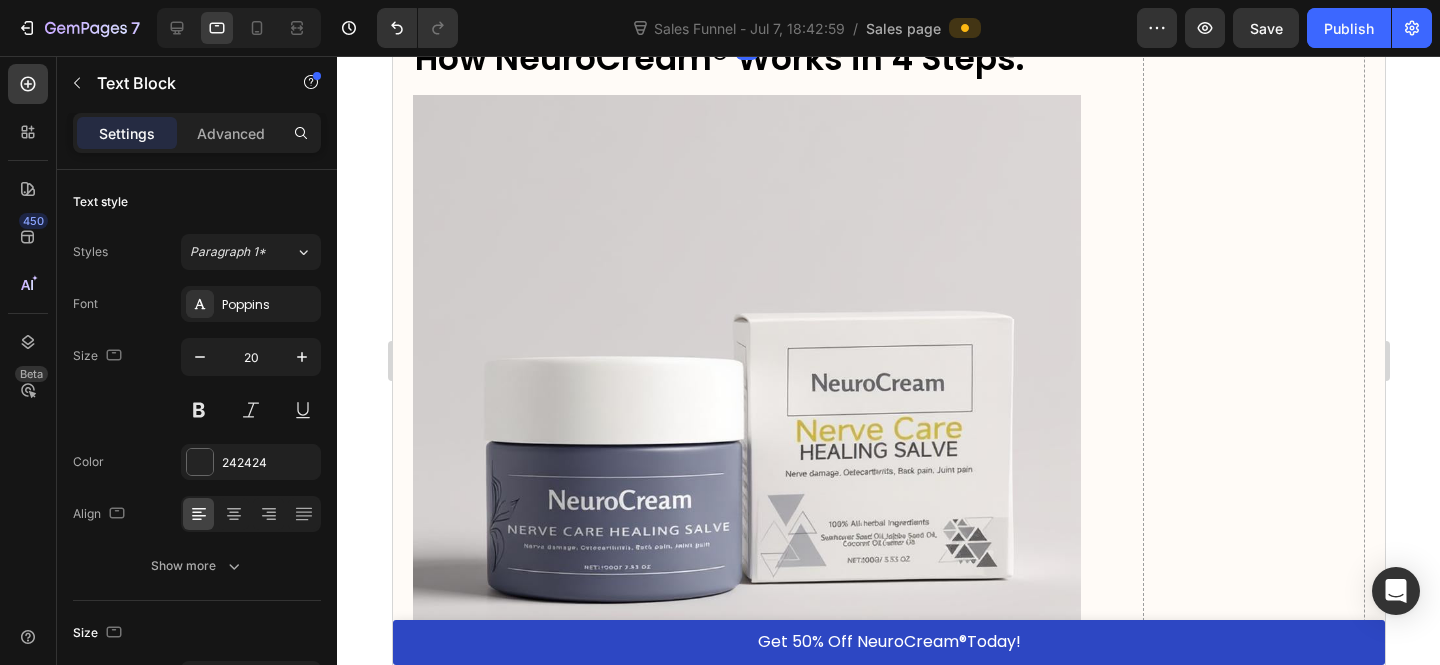 drag, startPoint x: 715, startPoint y: 200, endPoint x: 1034, endPoint y: 371, distance: 361.942 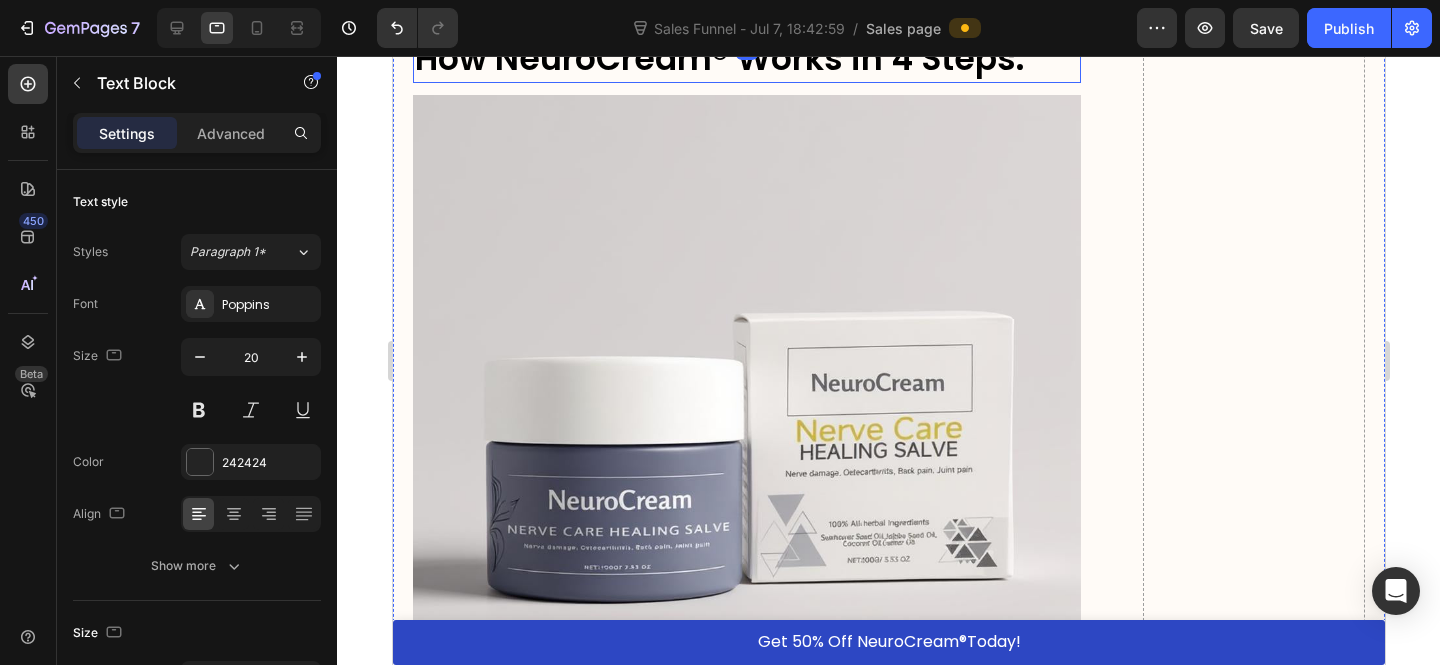 click on "⁠⁠⁠⁠⁠⁠⁠ How NeuroCream® Works in 4 Steps:" at bounding box center (746, 59) 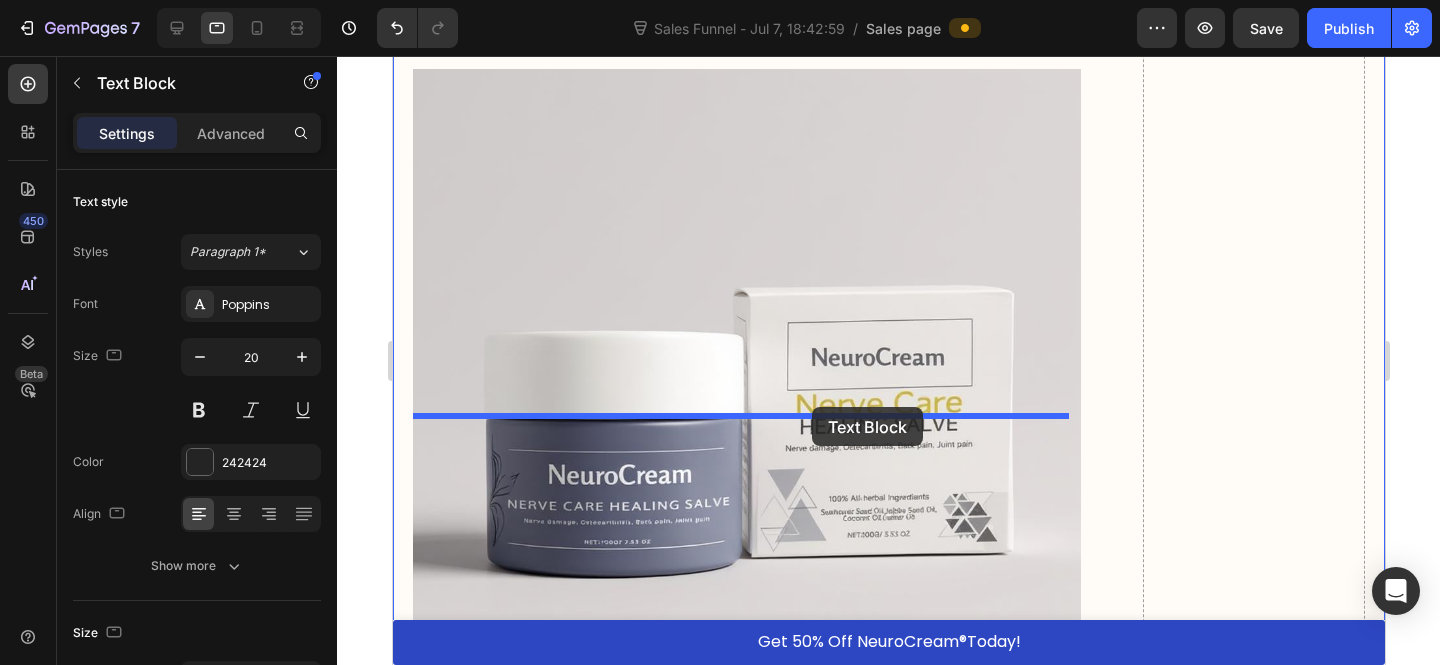 drag, startPoint x: 907, startPoint y: 269, endPoint x: 811, endPoint y: 407, distance: 168.1071 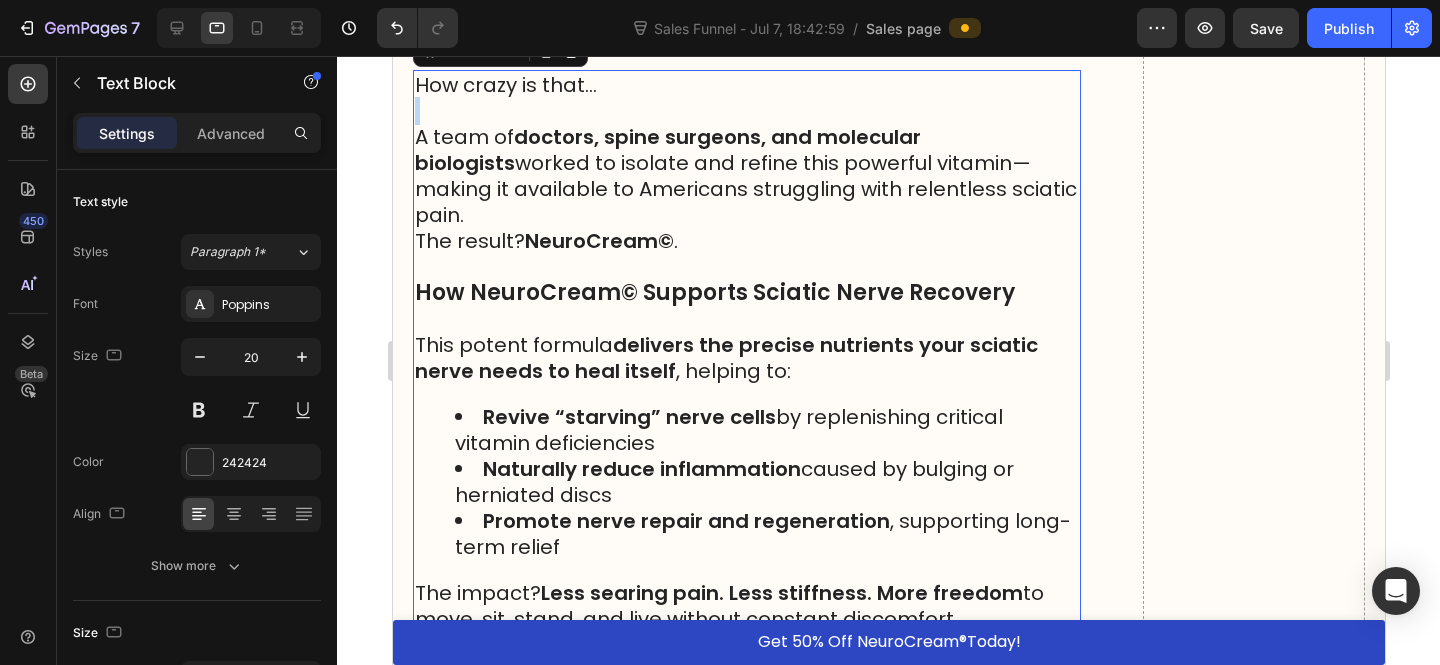 click on "How crazy is that…" at bounding box center [746, 85] 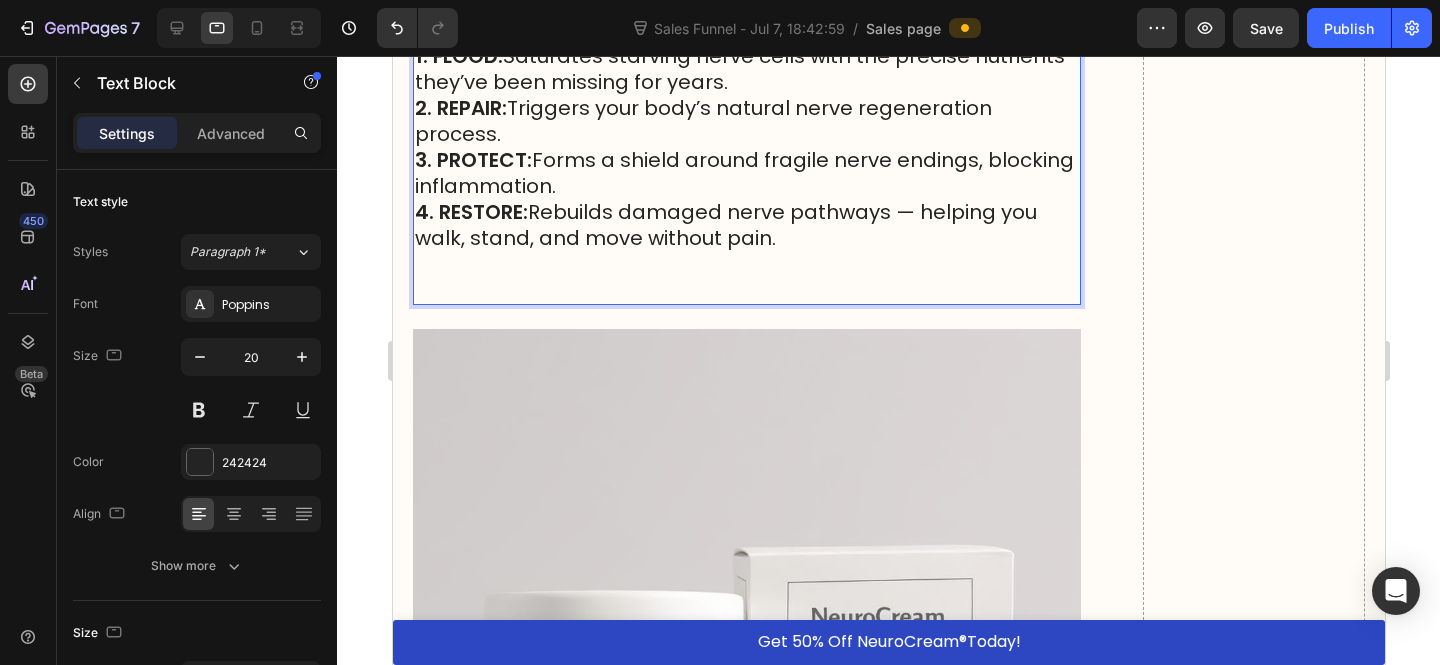 scroll, scrollTop: 11820, scrollLeft: 0, axis: vertical 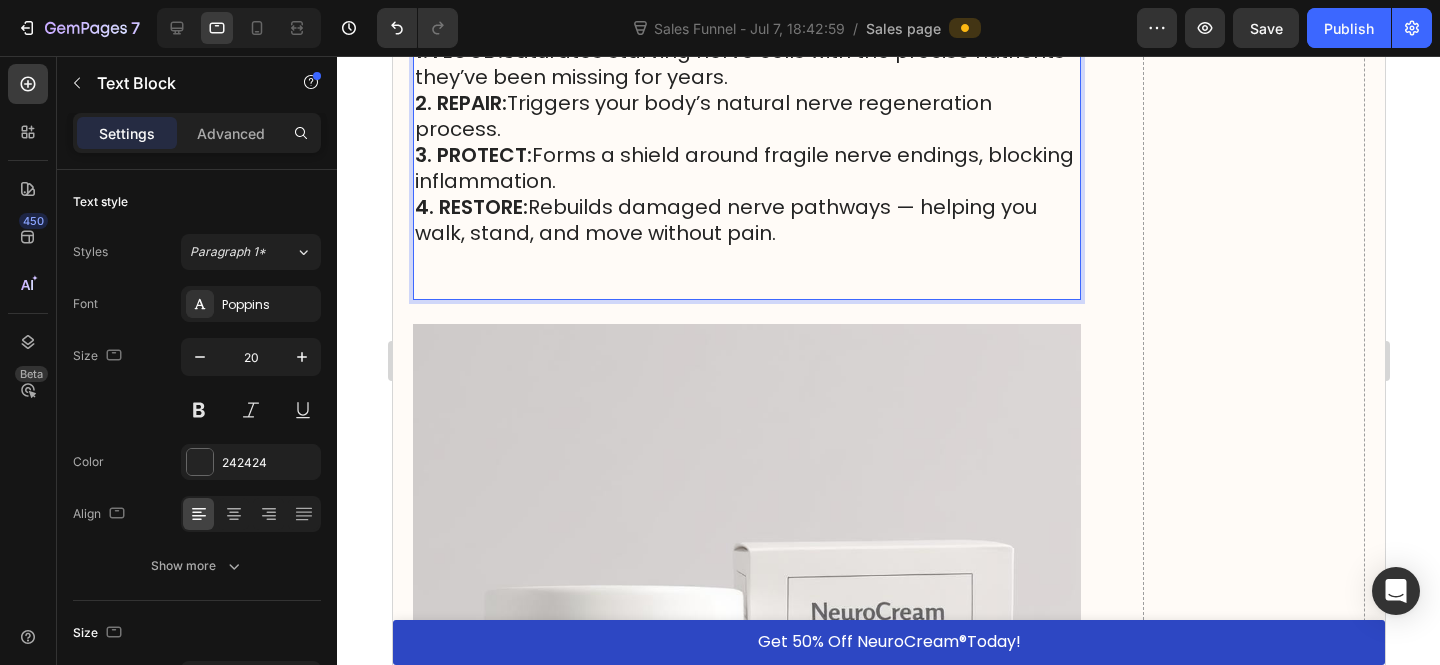 click on "1. FLOOD:  Saturates starving nerve cells with the precise nutrients they’ve been missing for years." at bounding box center (746, 64) 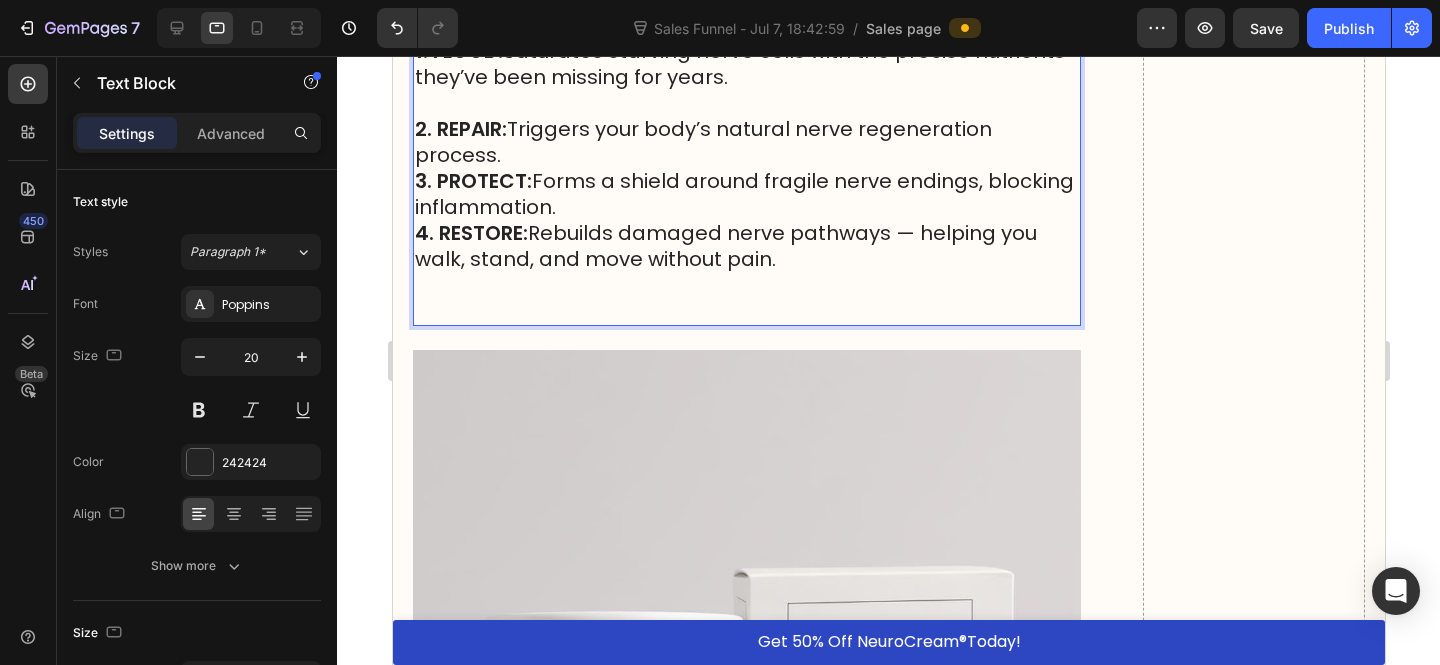 click on "2. REPAIR:  Triggers your body’s natural nerve regeneration process." at bounding box center (746, 142) 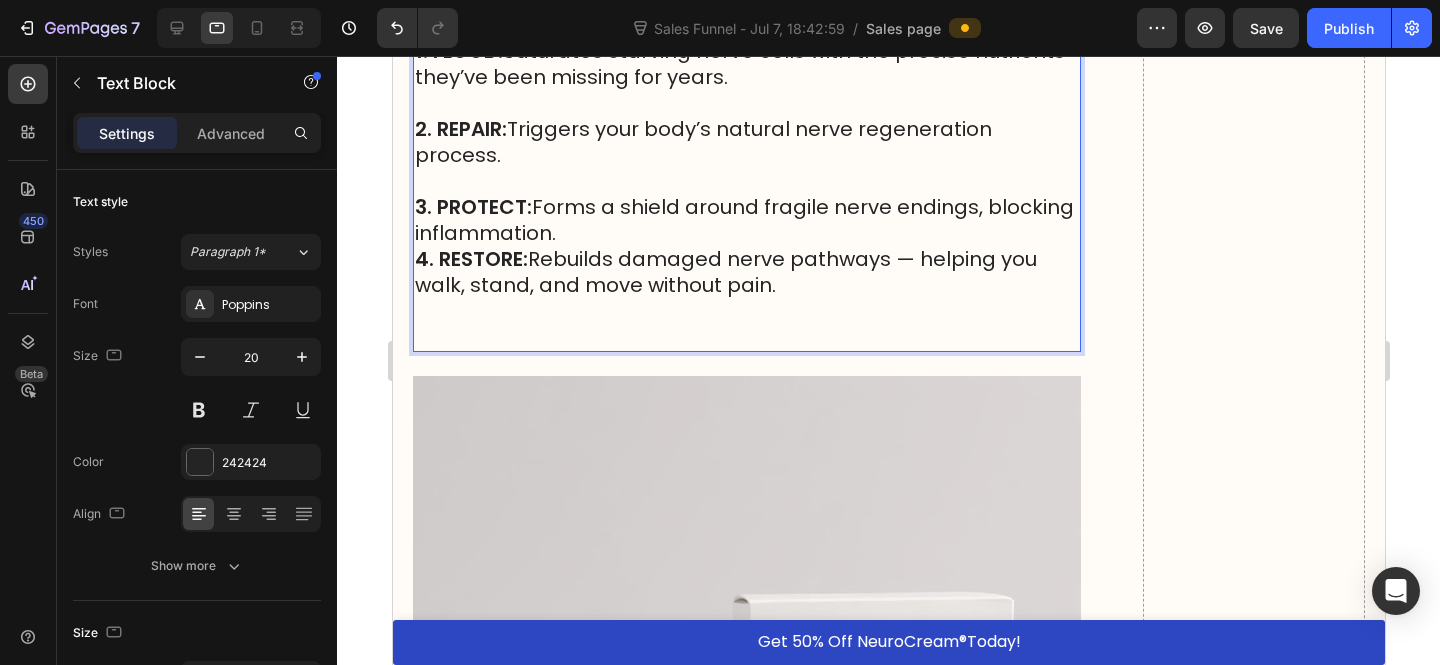 click on "3. PROTECT:  Forms a shield around fragile nerve endings, blocking inflammation." at bounding box center (746, 220) 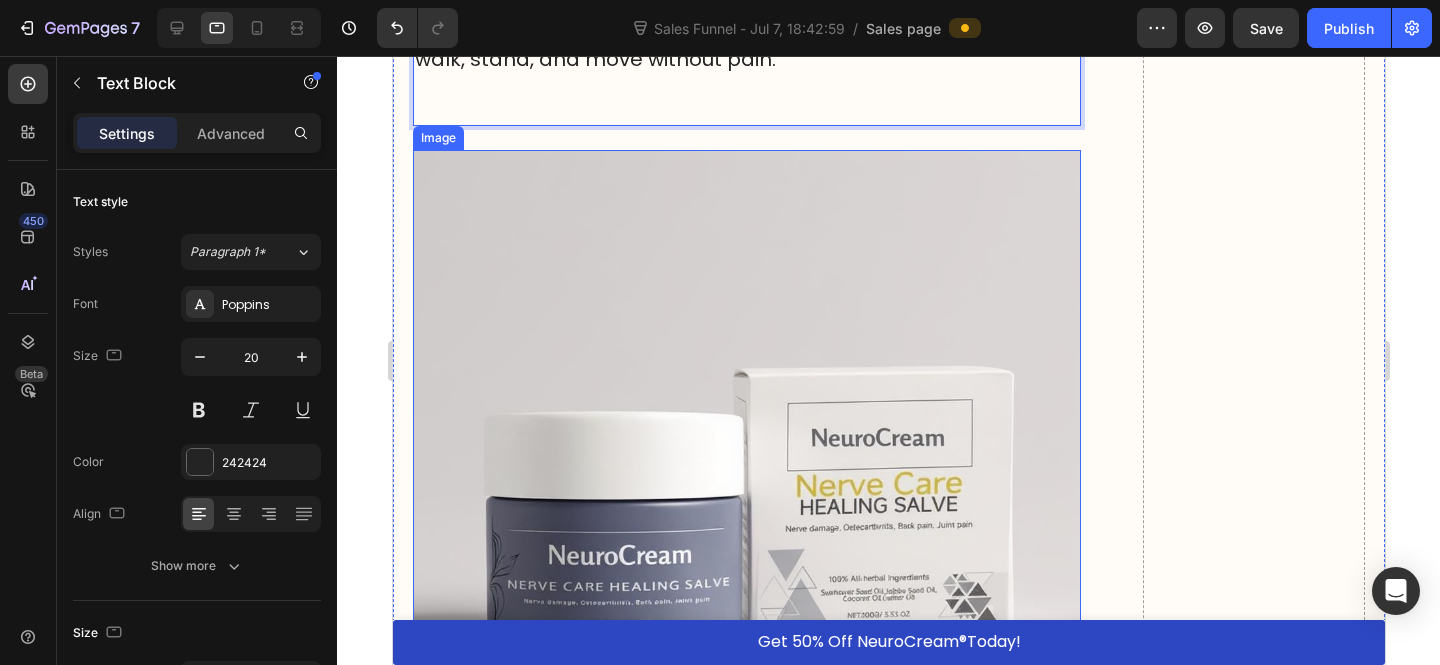 scroll, scrollTop: 12090, scrollLeft: 0, axis: vertical 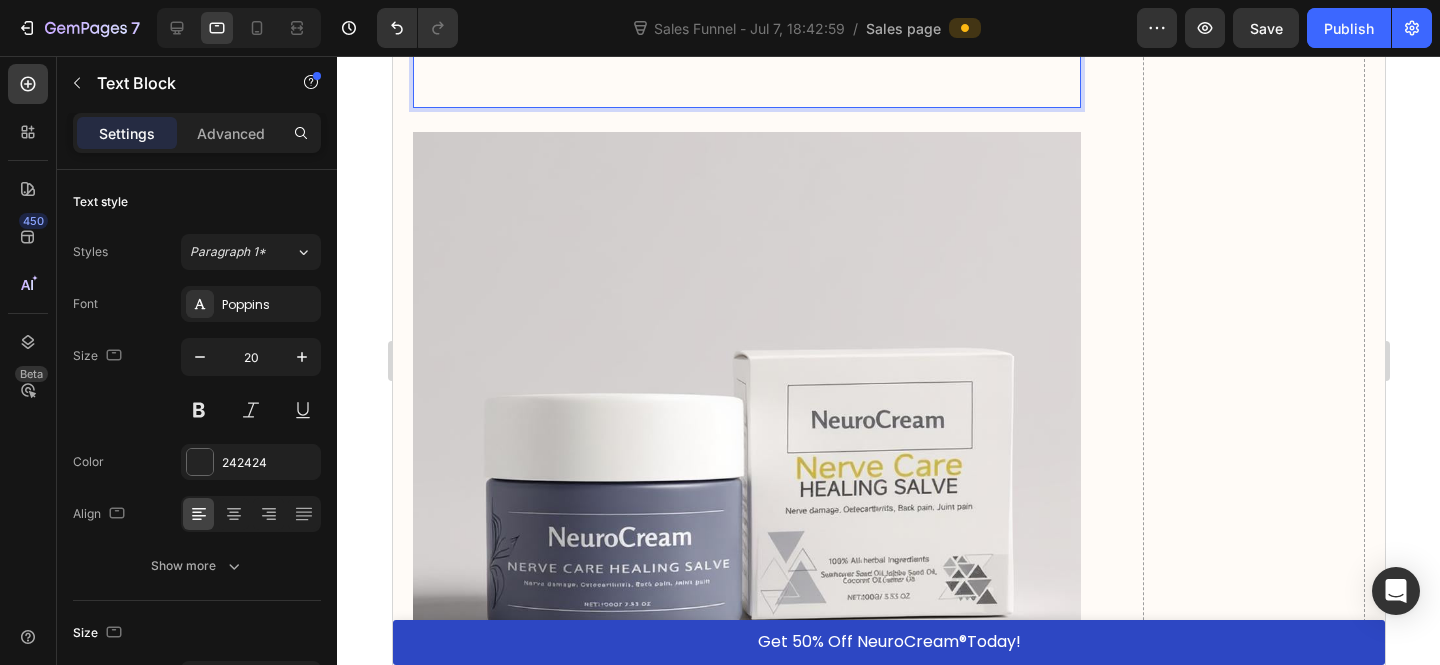 click at bounding box center [746, 80] 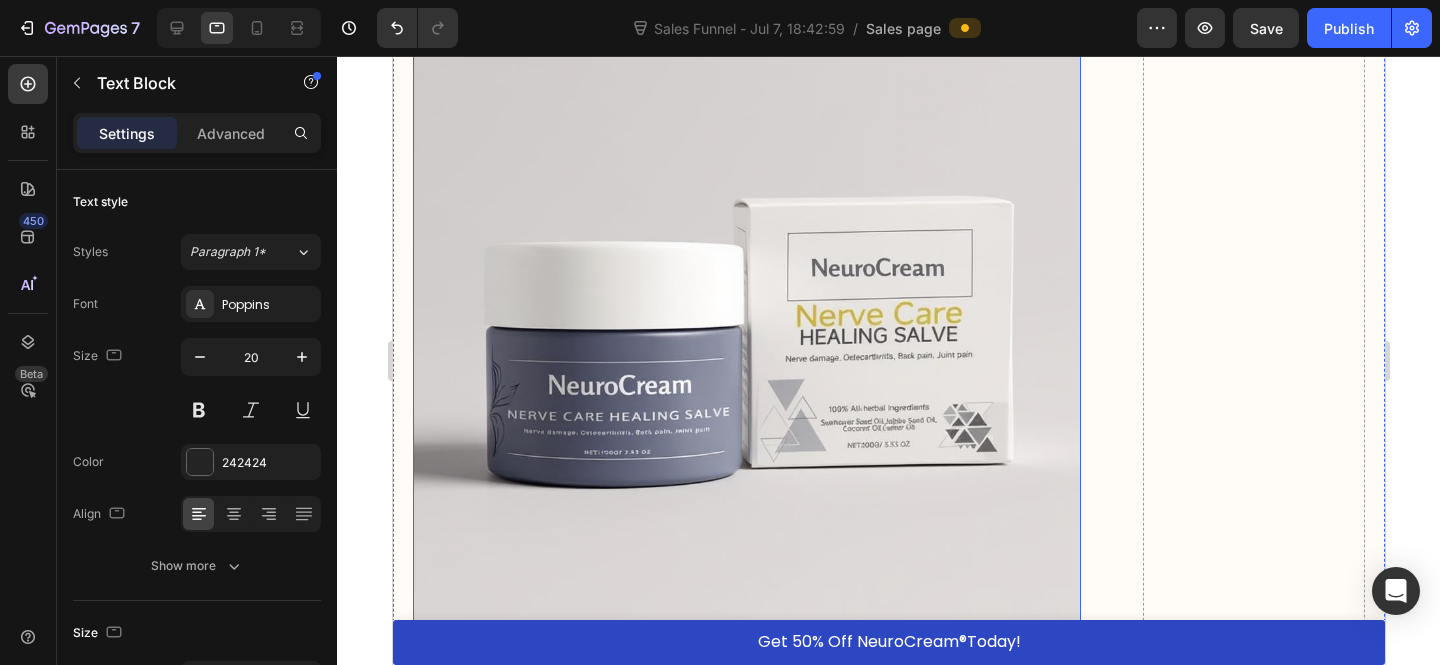 scroll, scrollTop: 12313, scrollLeft: 0, axis: vertical 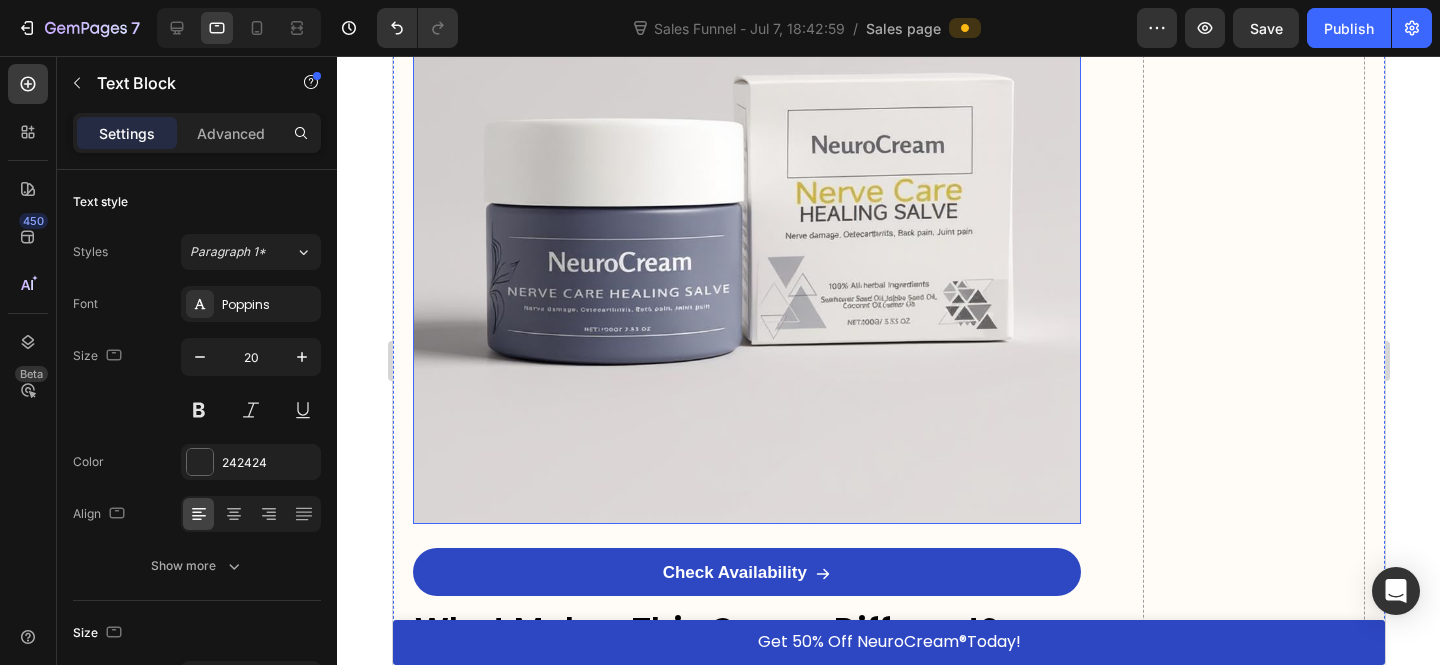 click at bounding box center [746, 191] 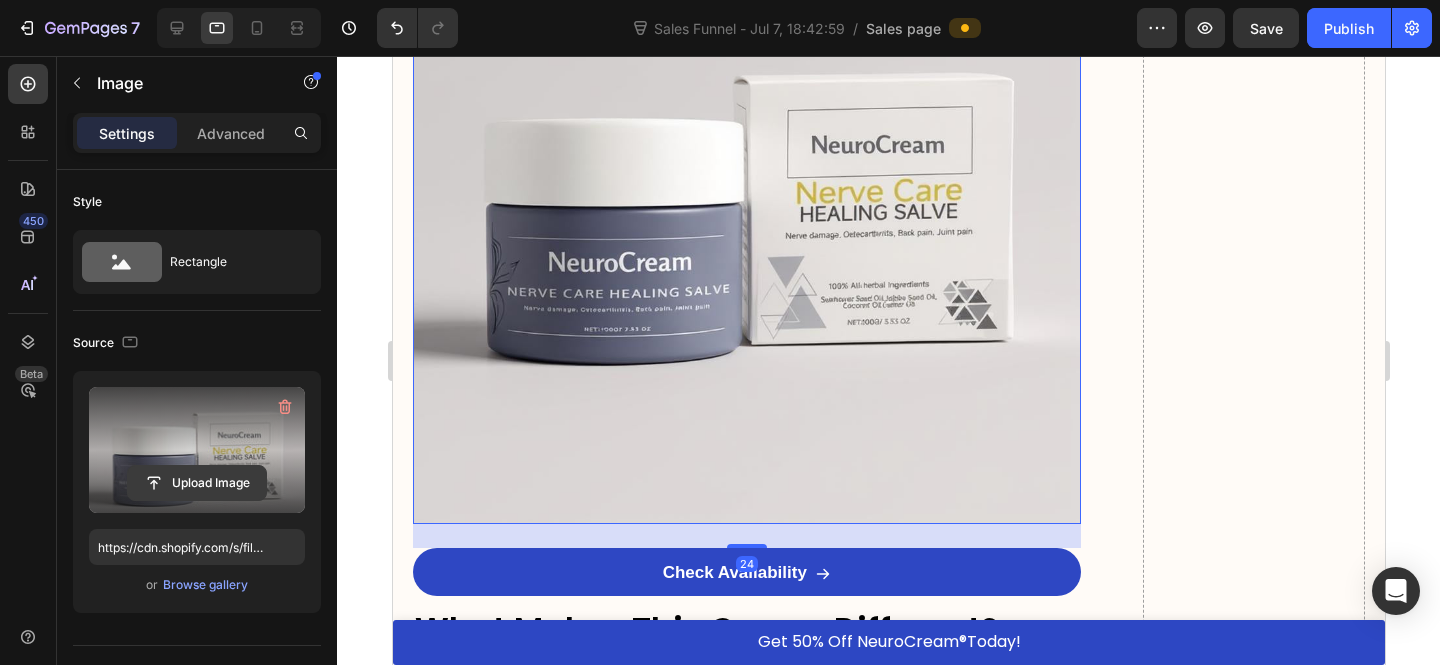 click 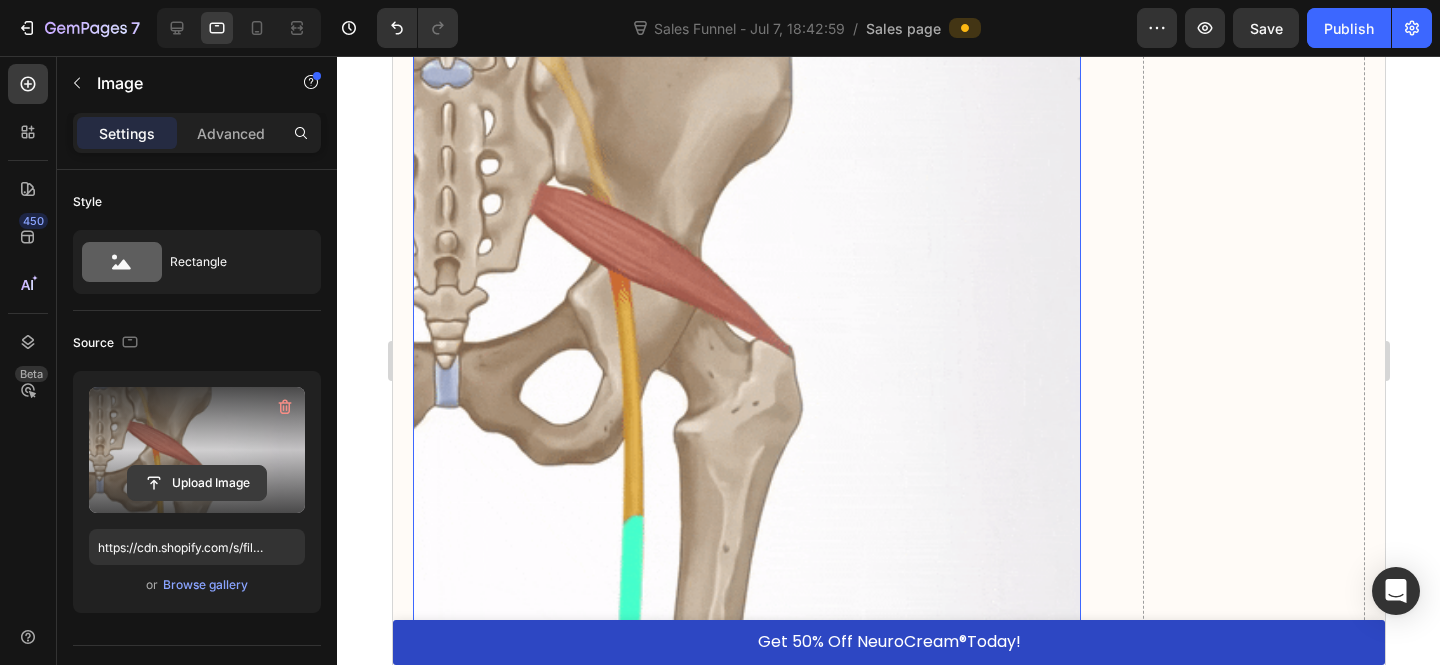 click 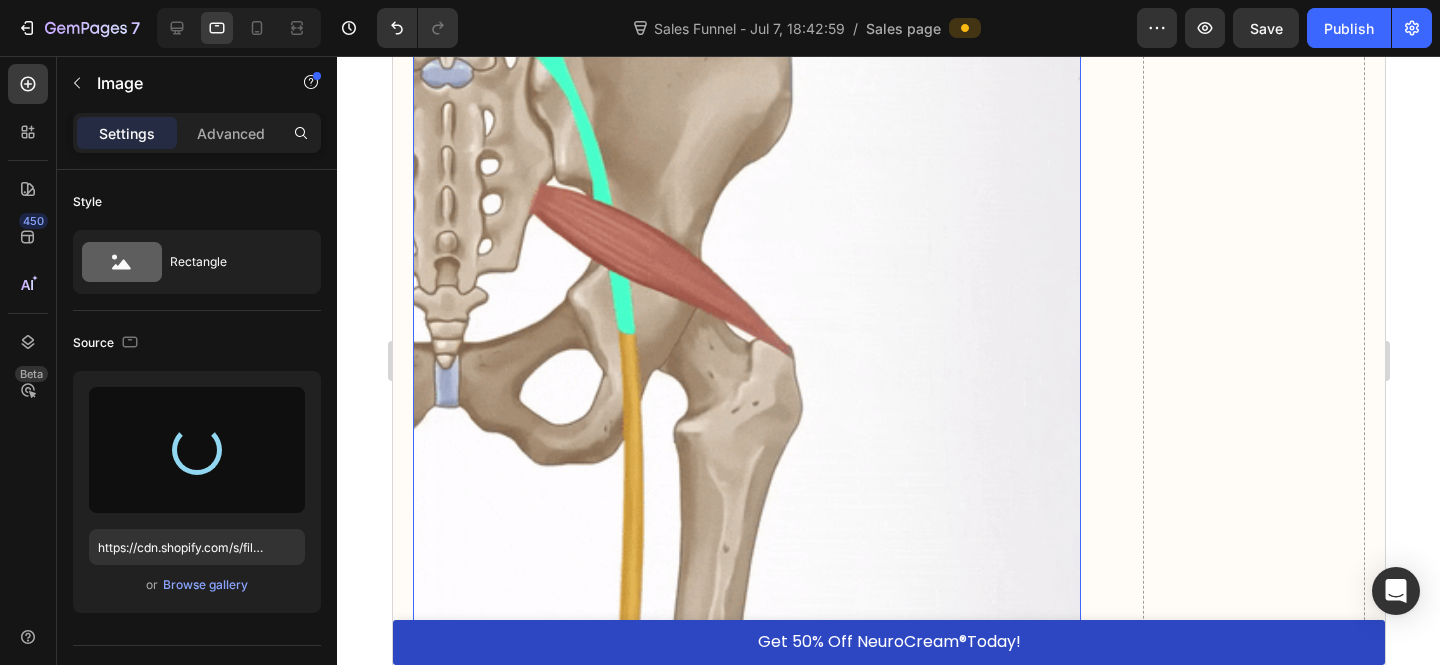 type on "https://cdn.shopify.com/s/files/1/0610/7503/0071/files/gempages_574314754814771993-7fe44bea-b4e6-4239-af63-7296b3b6dc2a.png" 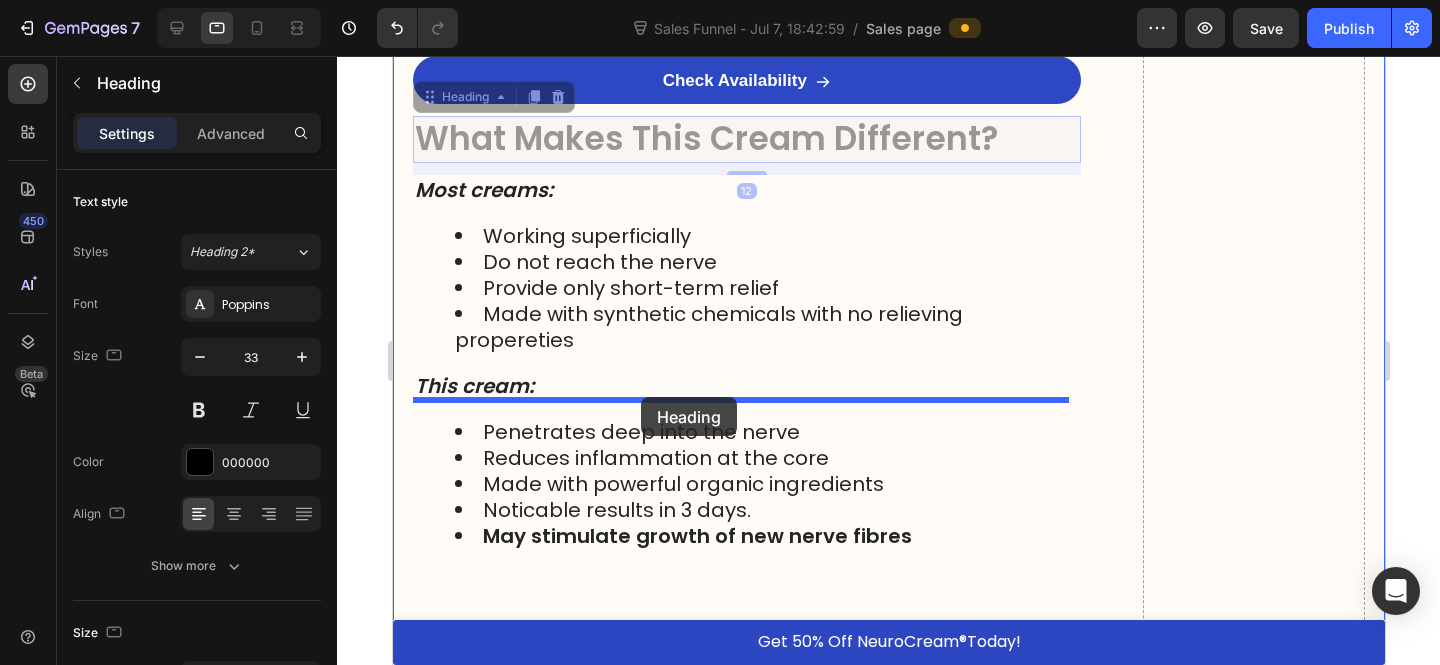 drag, startPoint x: 788, startPoint y: 491, endPoint x: 640, endPoint y: 397, distance: 175.32826 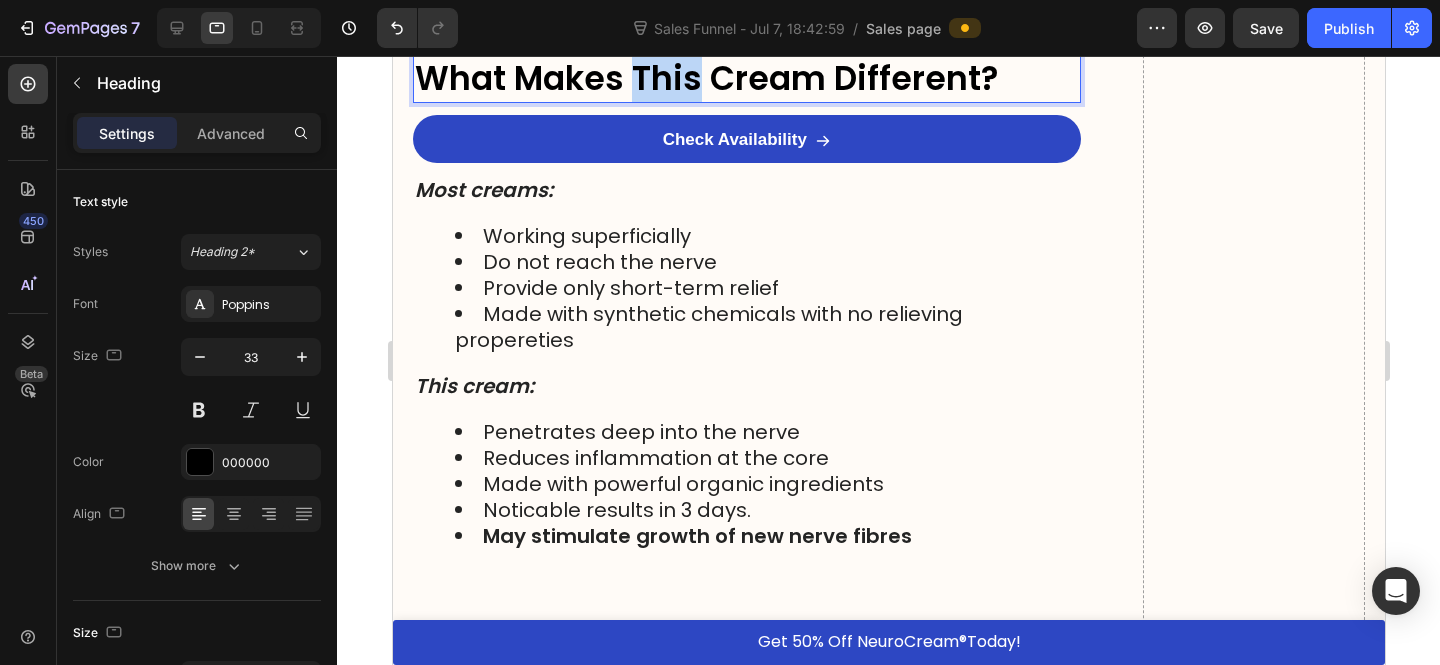 click on "What Makes This Cream Different?" at bounding box center [705, 78] 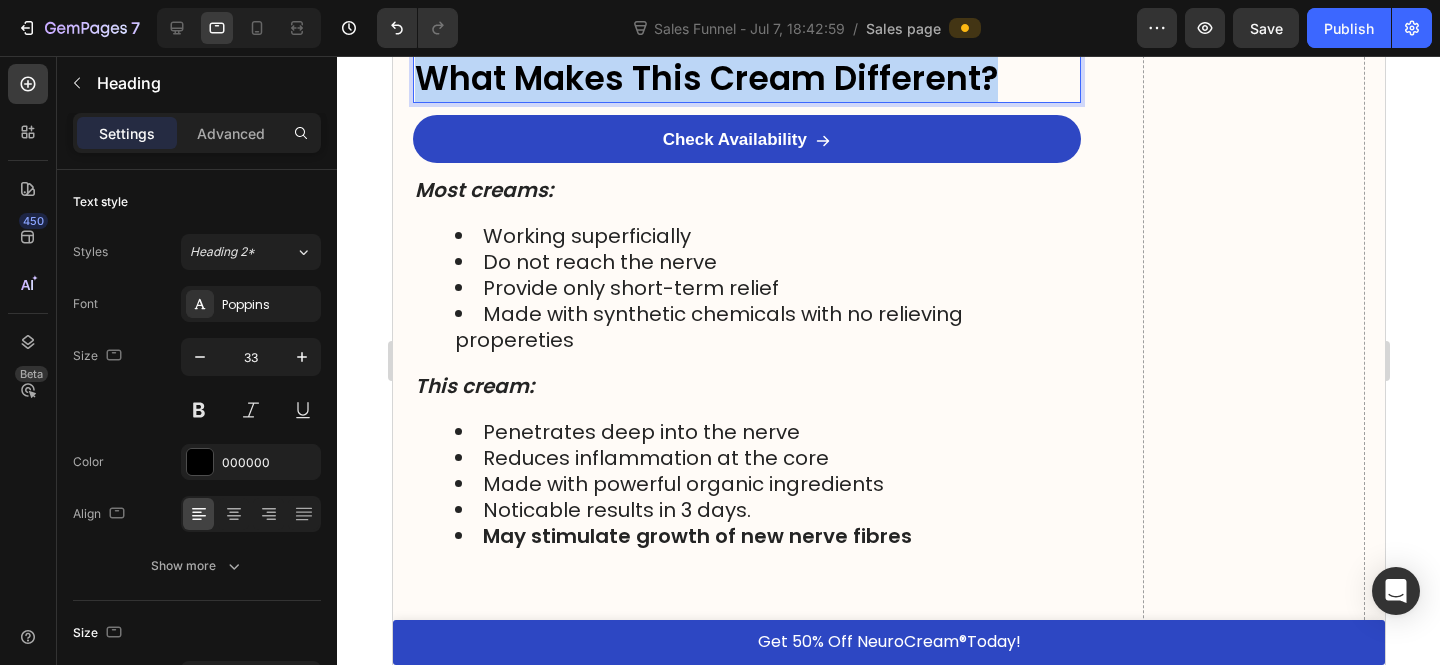 click on "What Makes This Cream Different?" at bounding box center [705, 78] 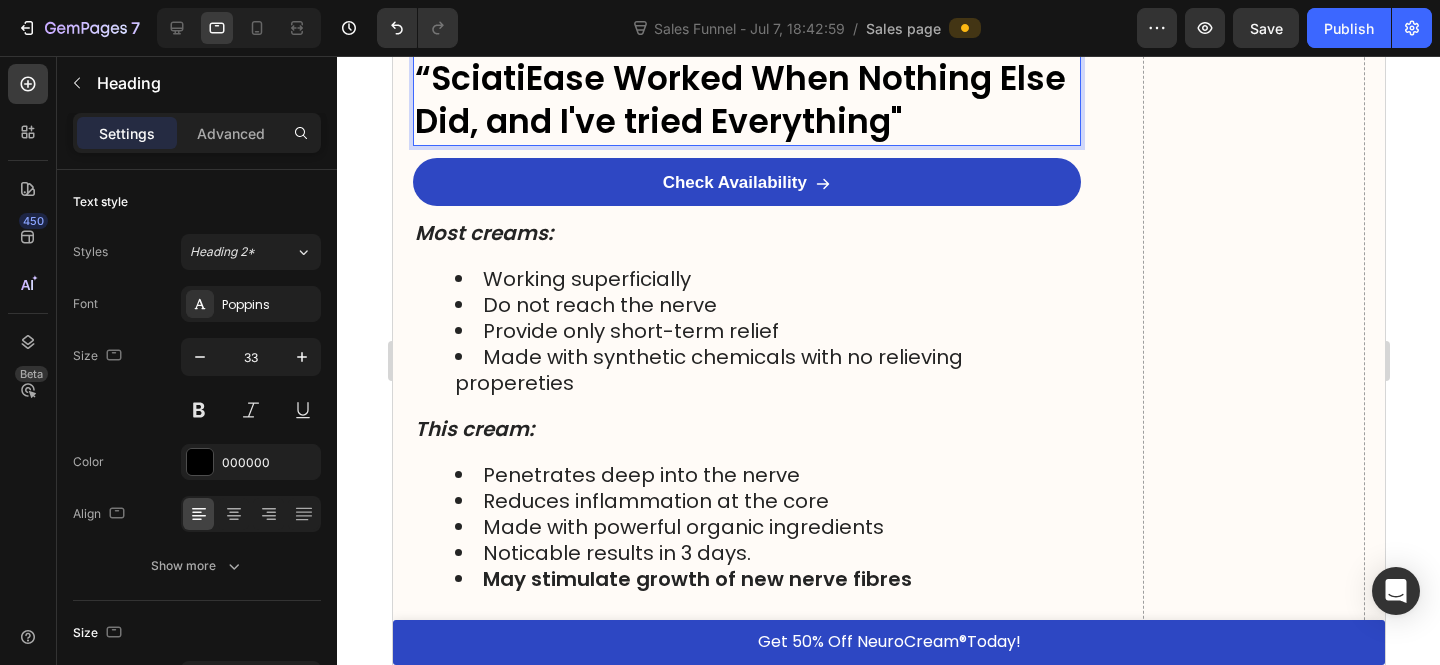 scroll, scrollTop: 12459, scrollLeft: 0, axis: vertical 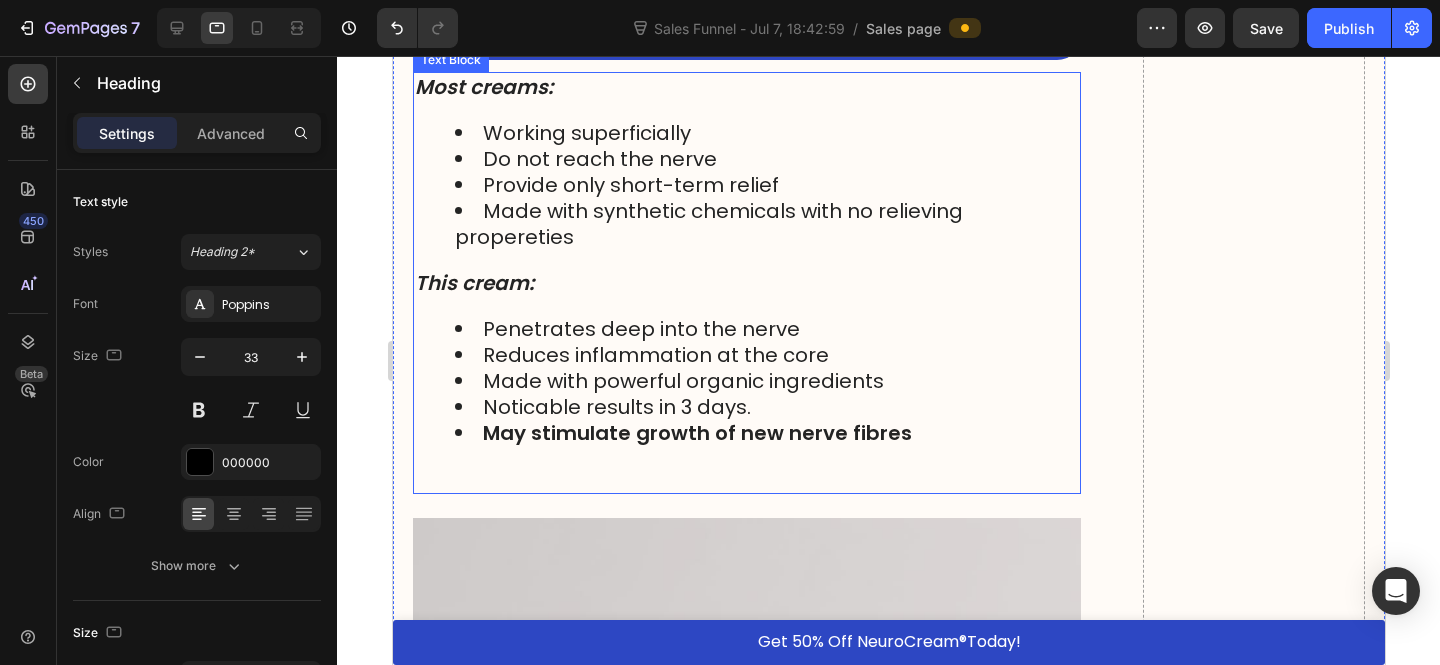 click on "Most creams: Working superficially Do not reach the nerve Provide only short-term relief Made with synthetic chemicals with no relieving propereties This cream: Penetrates deep into the nerve Reduces inflammation at the core Made with powerful organic ingredients Noticable results in 3 days. May stimulate growth of new nerve fibres" at bounding box center [746, 283] 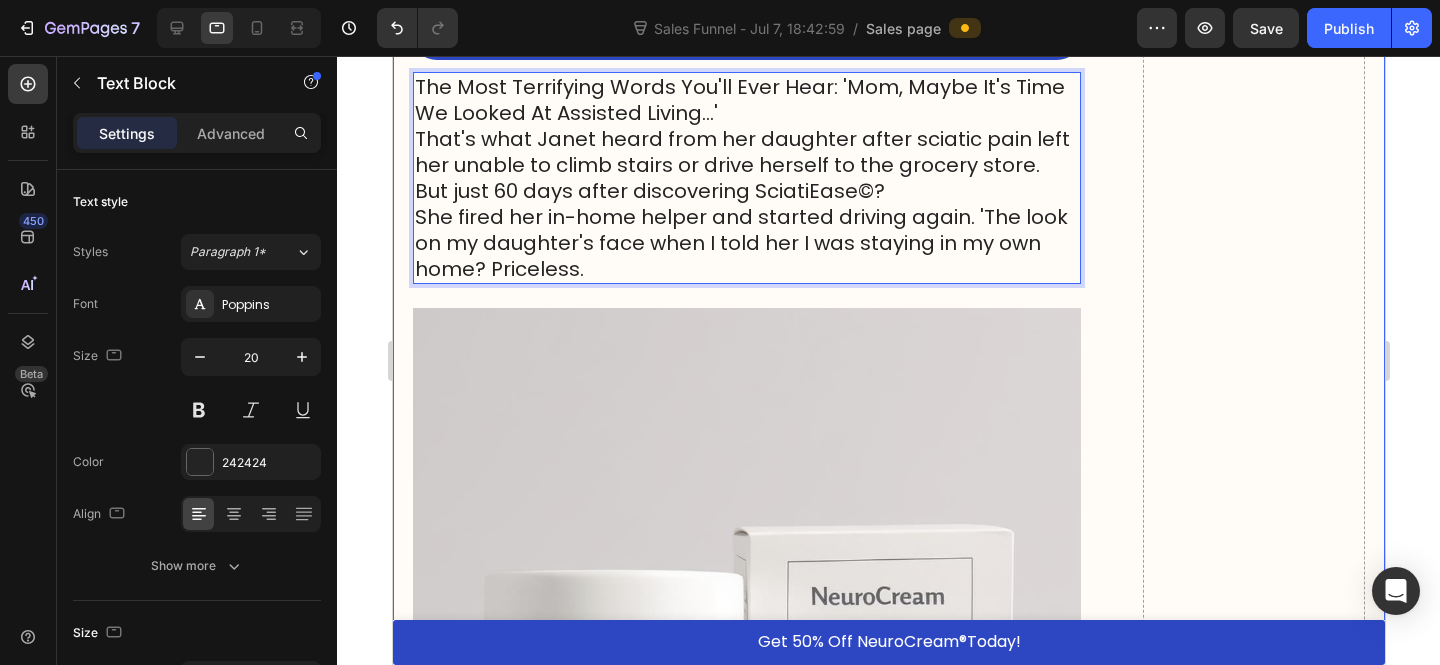 click on "HOME  >  HEALTH  >  SCIATICA RELIEF Heading Top MD Warns: Sciatic Nerve Pain? Check Your Cupboard for This 1 Vitamin (You Might Already Have It) Heading Image The first signs of sciatic nerve decay may surprise you   Most people don't know this, but the real reason behind searing sciatic nerve pain has less to do with a bulging disc or a spine disorder than we first thought.   Nearly 90% of adults 50 years of age or older have bulging discs or disc degeneration,  but absolutely NO pain symptoms.   So what is causing my sciatic nerve to hurt then? That’s when I stumbled upon the groundbreaking work of Nobel Prize-winning neuroscientist Dr. Michael Harrison…   And what he discovered changed everything.   And before long, I discovered a man who seemed to have the answer. Text Block Dr. Michael Harrison's Breakthrough-And the Shocking Truth About Sciatic Nerve Pain Heading Dr. Michael Harrison   wasn’t just another spinal specialist - he was a pioneer in neuroscience. sciatic nerve . : . Text Block ." at bounding box center [888, -5569] 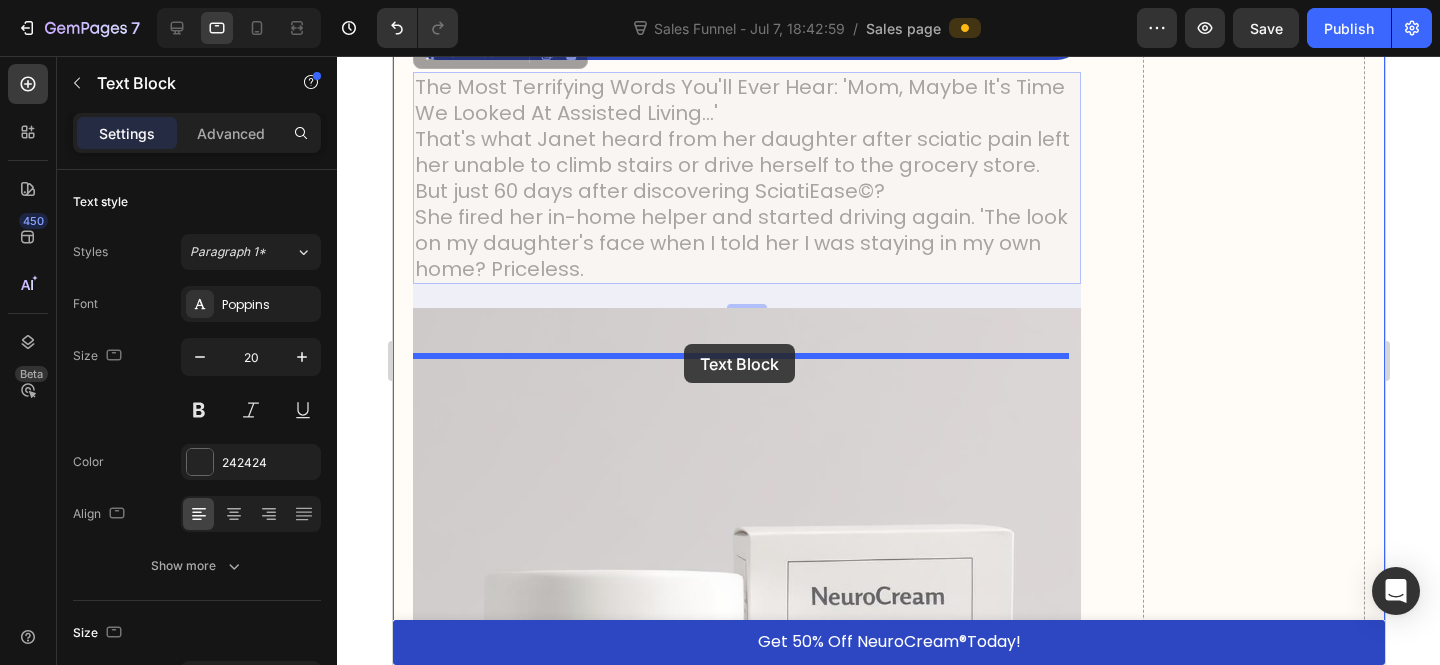 drag, startPoint x: 863, startPoint y: 452, endPoint x: 683, endPoint y: 344, distance: 209.91426 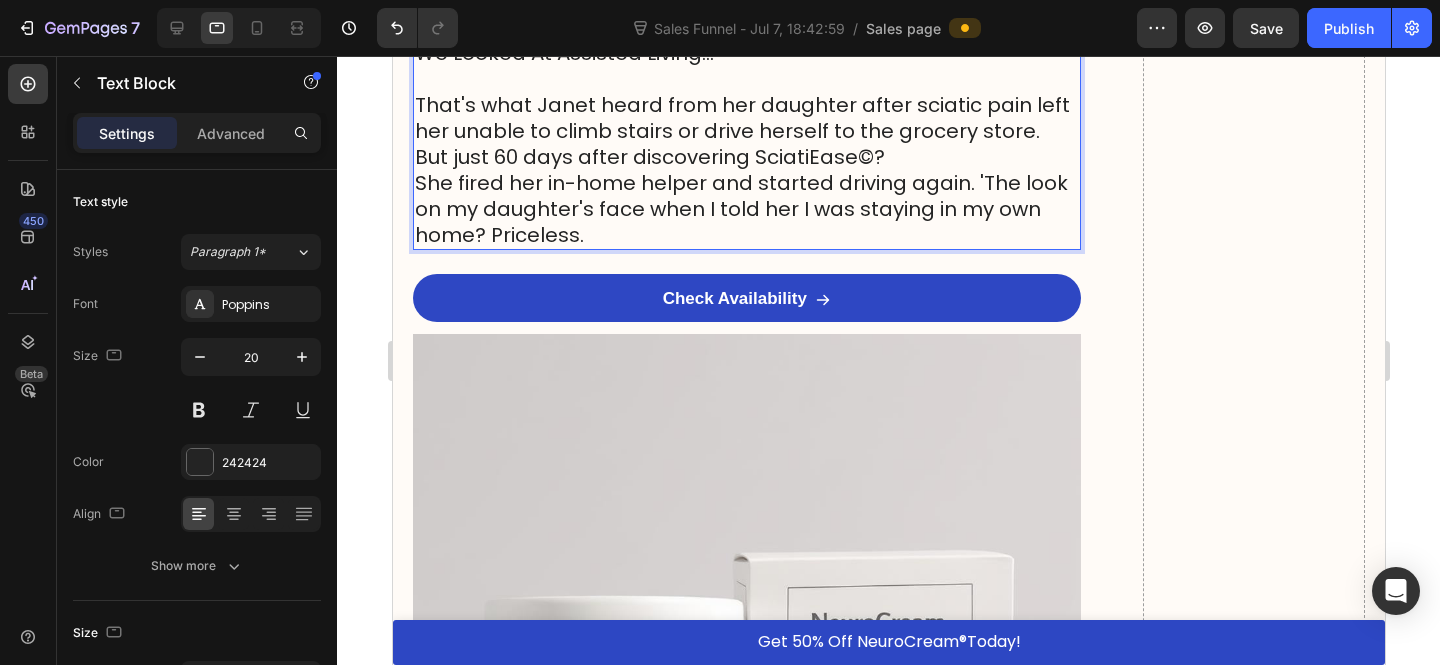 click on "That's what Janet heard from her daughter after sciatic pain left her unable to climb stairs or drive herself to the grocery store." at bounding box center (746, 118) 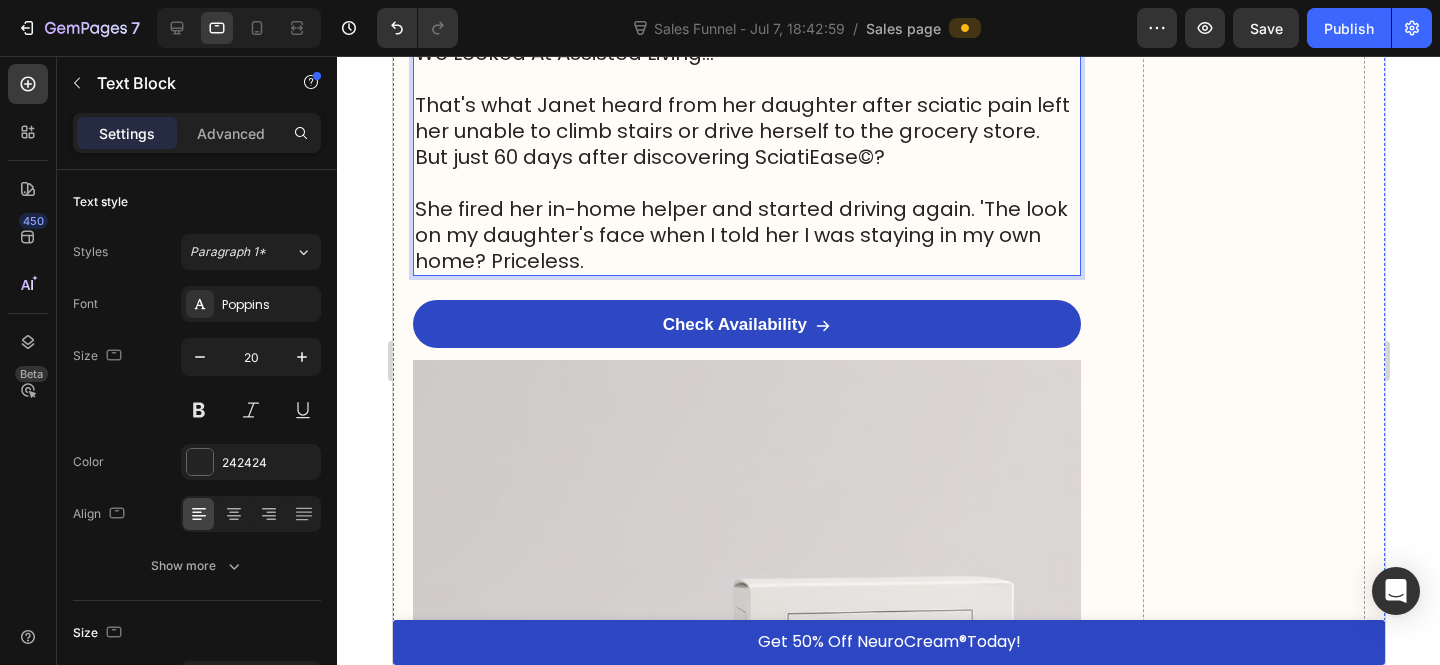 click on "“SciatiEase Worked When Nothing Else Did, and I've tried Everything"" at bounding box center [739, -46] 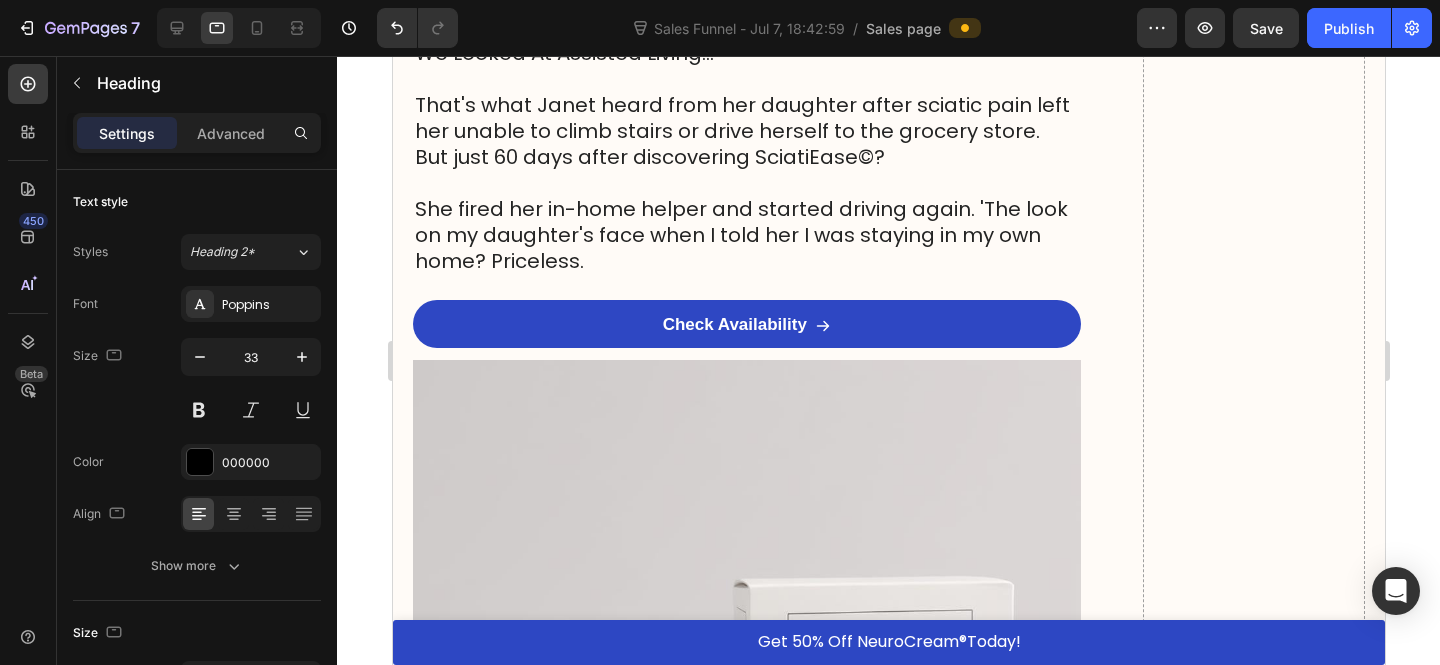 click on "“SciatiEase Worked When Nothing Else Did, and I've tried Everything"" at bounding box center [739, -46] 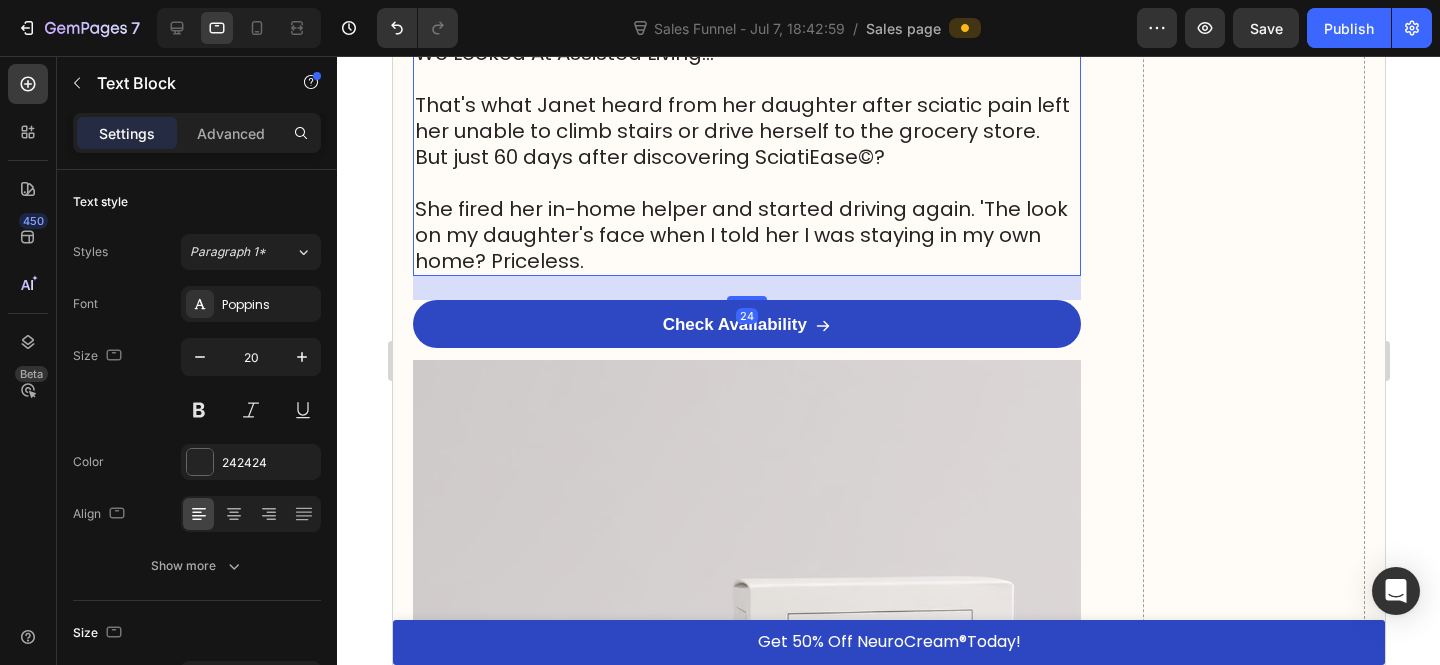 click on "But just 60 days after discovering SciatiEase©?" at bounding box center [746, 157] 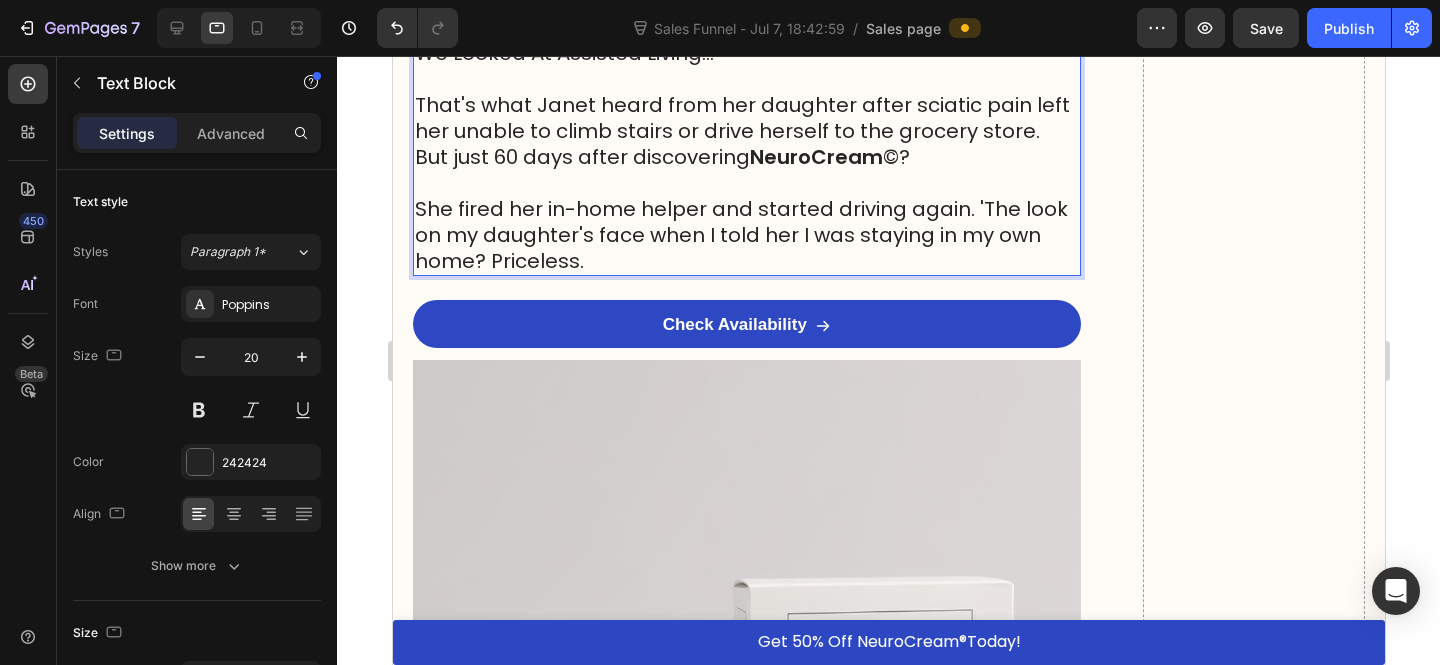 click at bounding box center (746, 183) 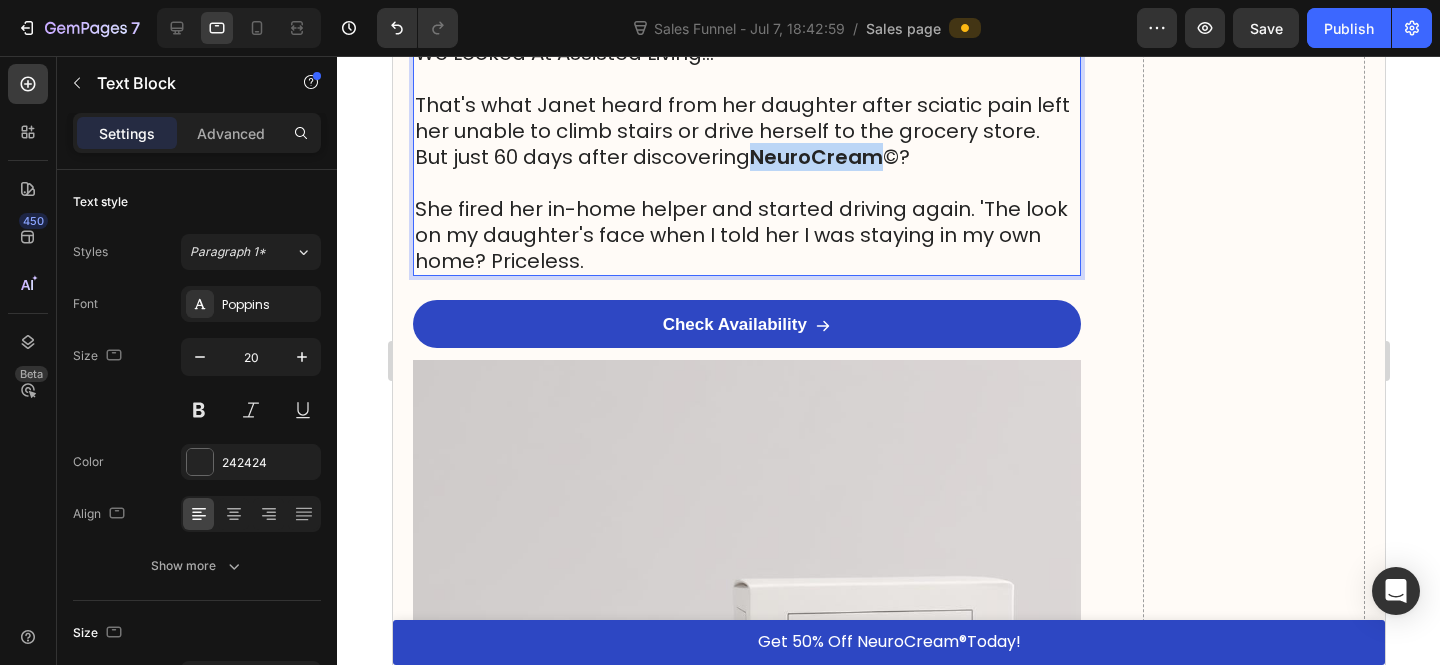 click on "NeuroCream" at bounding box center [815, 157] 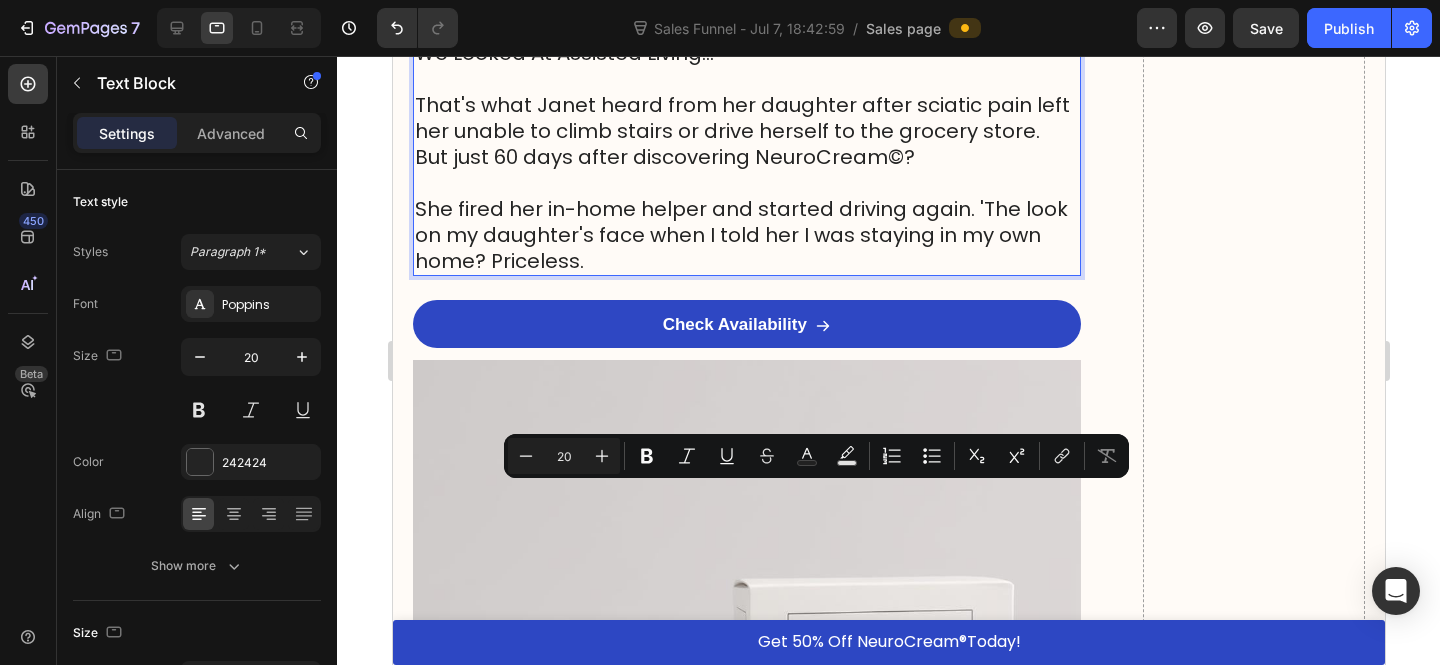 click on "But just 60 days after discovering NeuroCream©?" at bounding box center [746, 157] 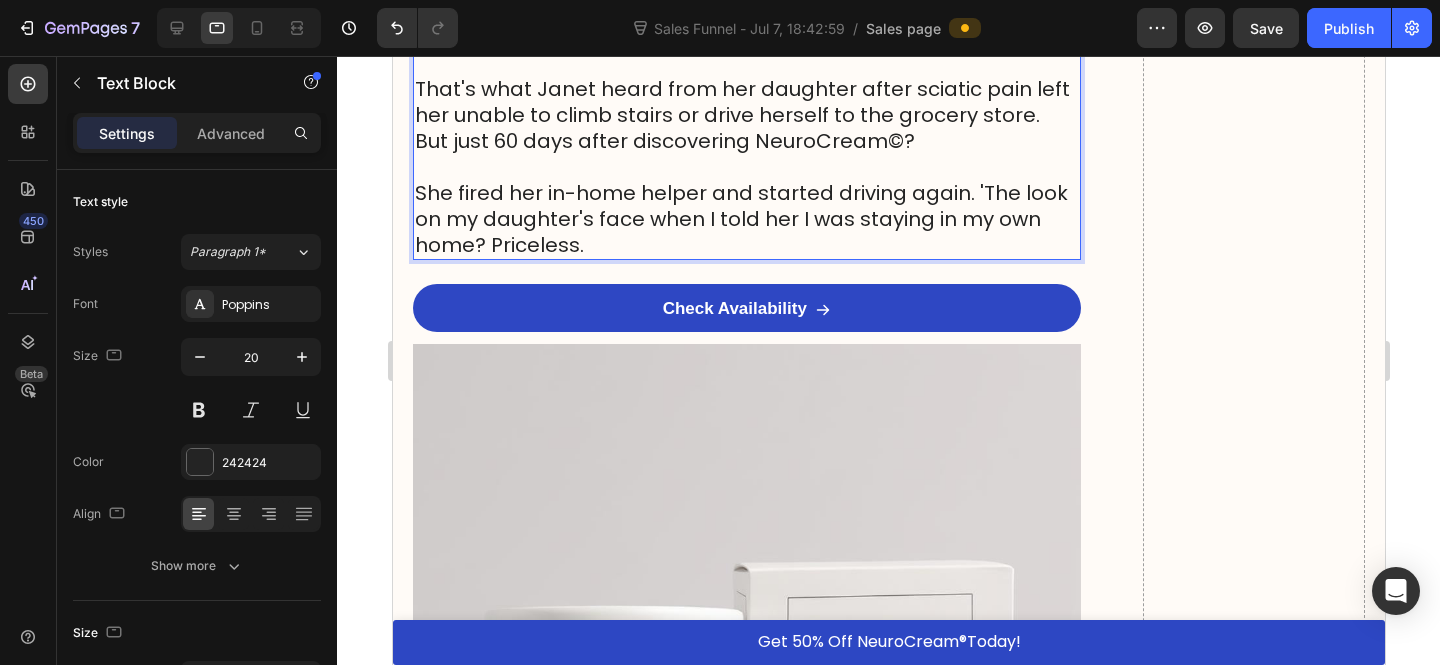 scroll, scrollTop: 12526, scrollLeft: 0, axis: vertical 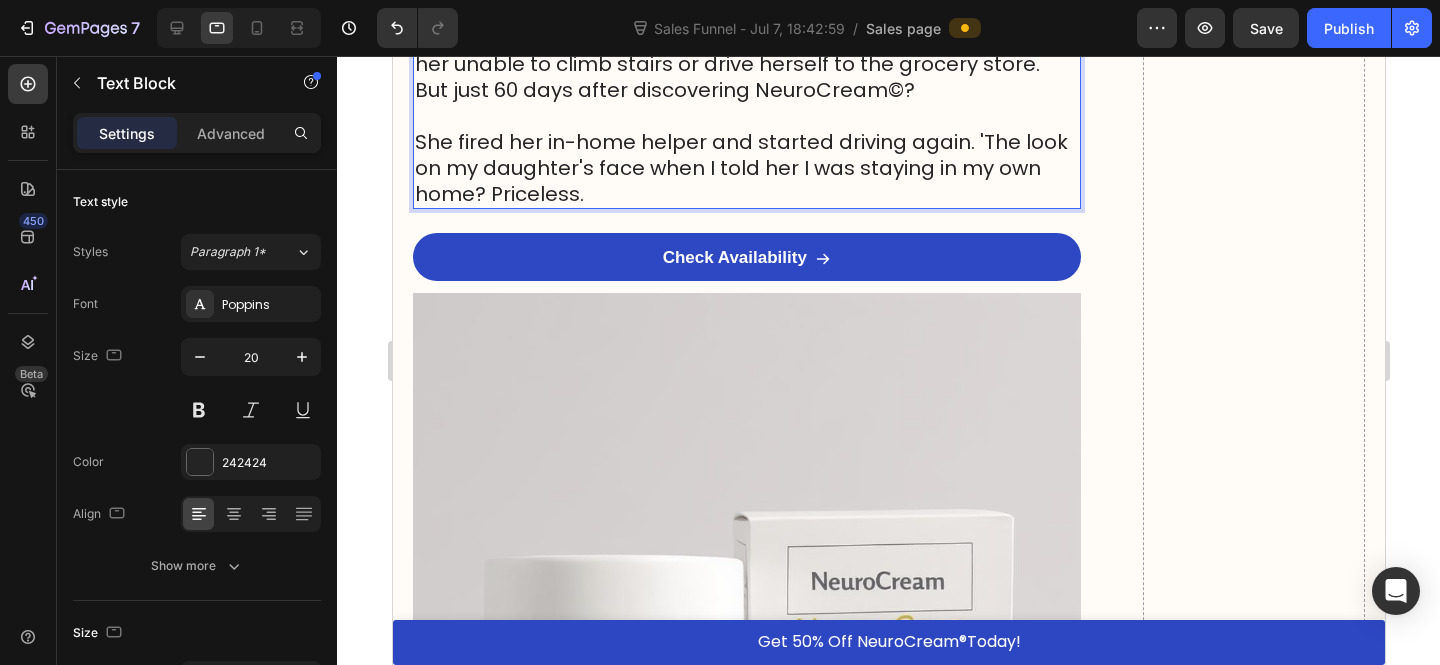 click on "That's what Janet heard from her daughter after sciatic pain left her unable to climb stairs or drive herself to the grocery store." at bounding box center [746, 51] 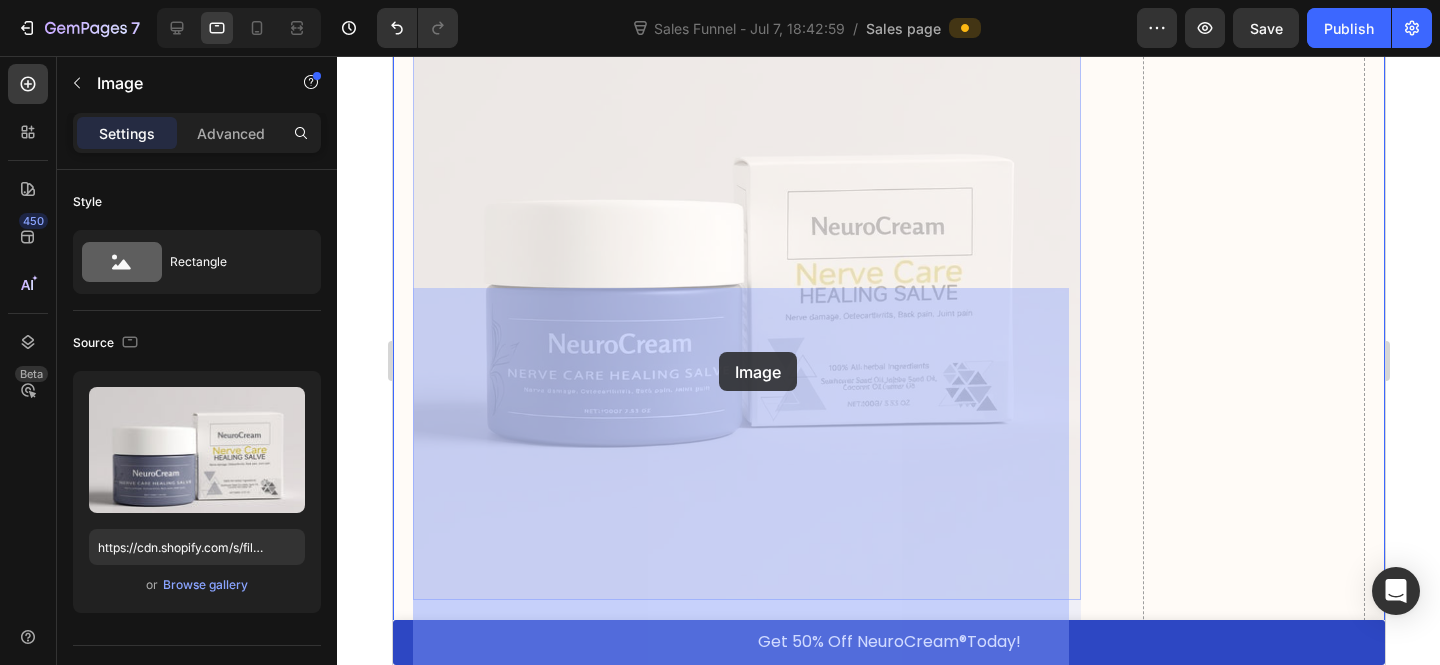 scroll, scrollTop: 12860, scrollLeft: 0, axis: vertical 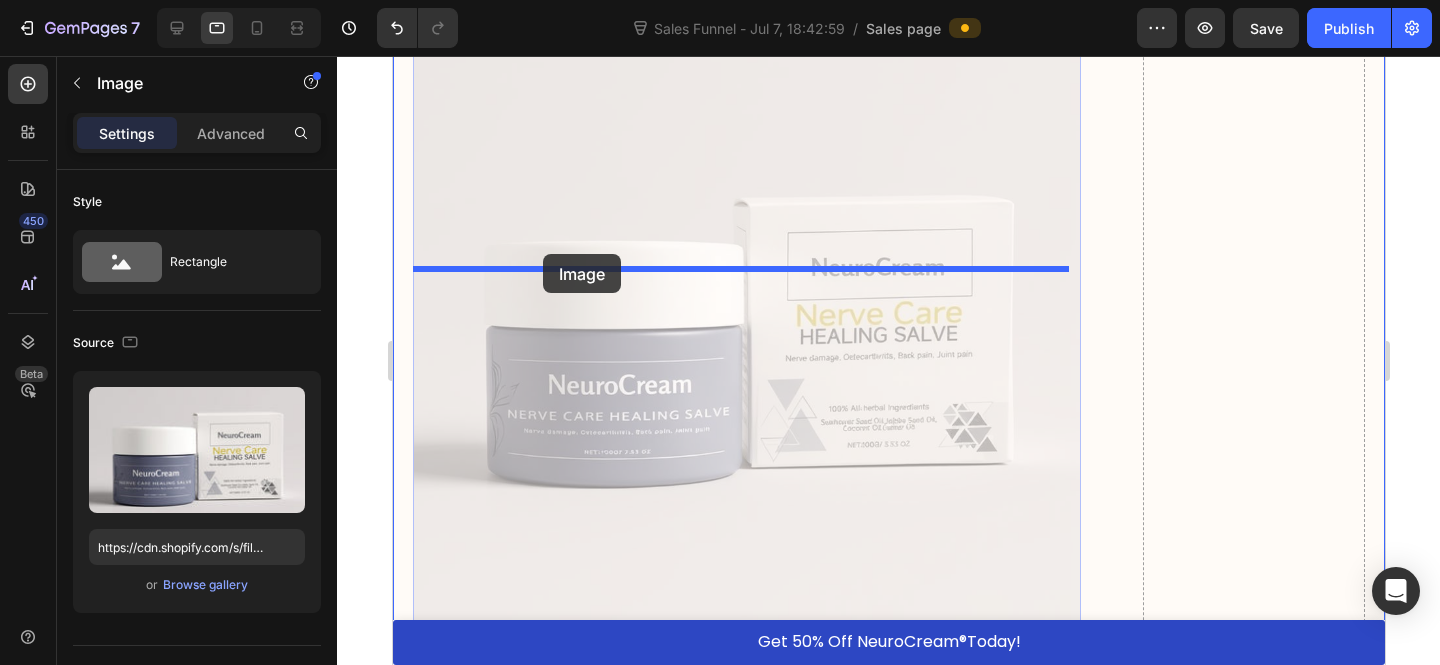 drag, startPoint x: 769, startPoint y: 438, endPoint x: 541, endPoint y: 265, distance: 286.20447 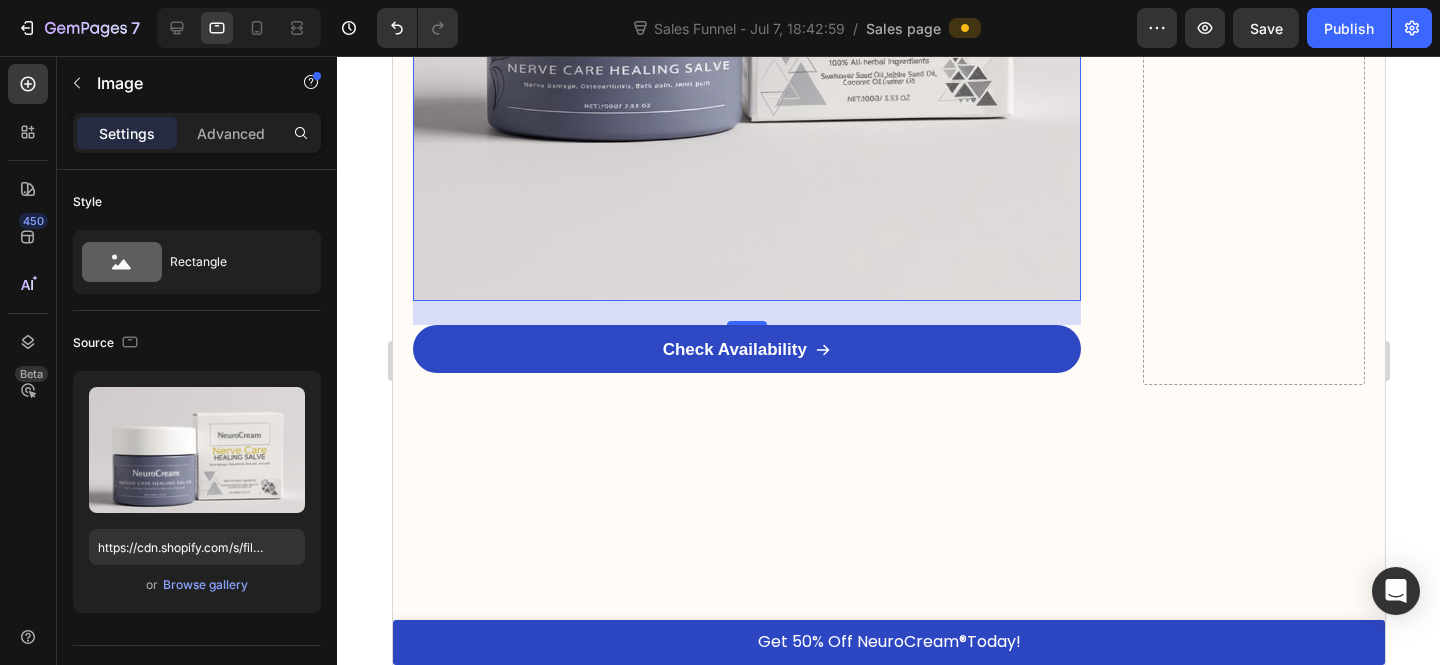 scroll, scrollTop: 12611, scrollLeft: 0, axis: vertical 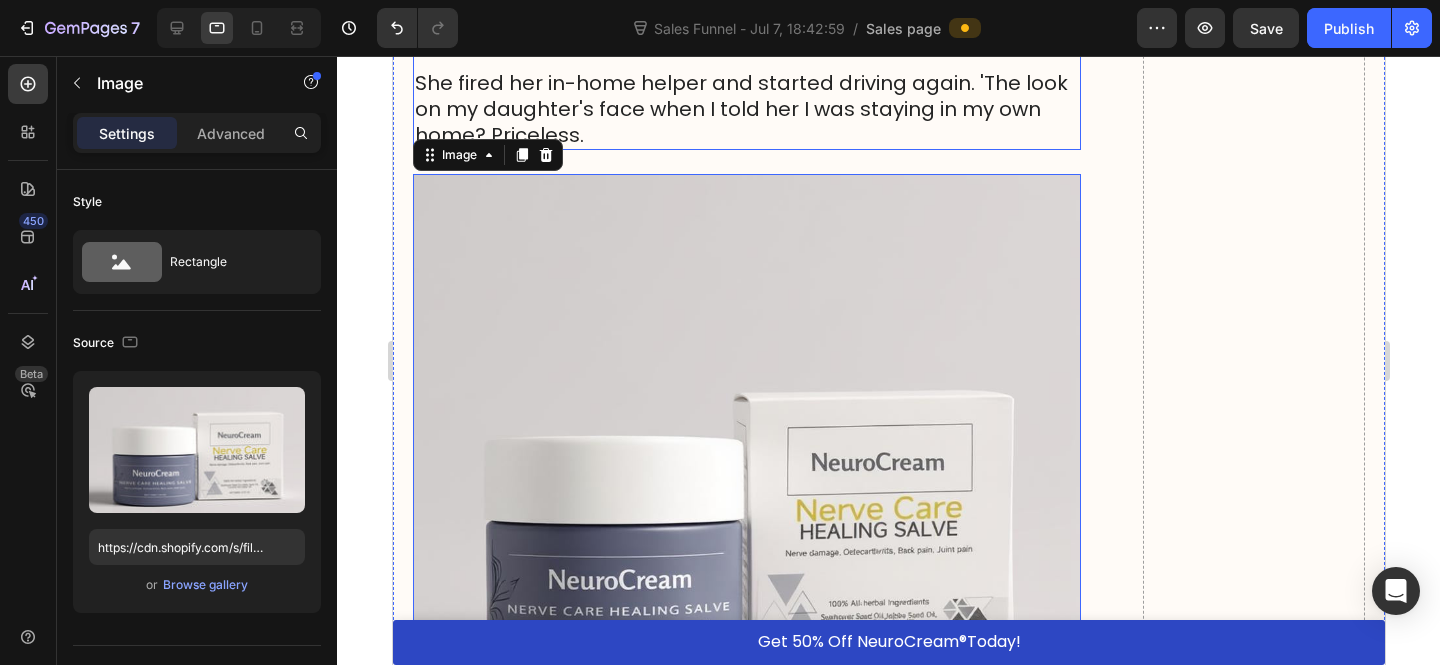 click at bounding box center (746, 5) 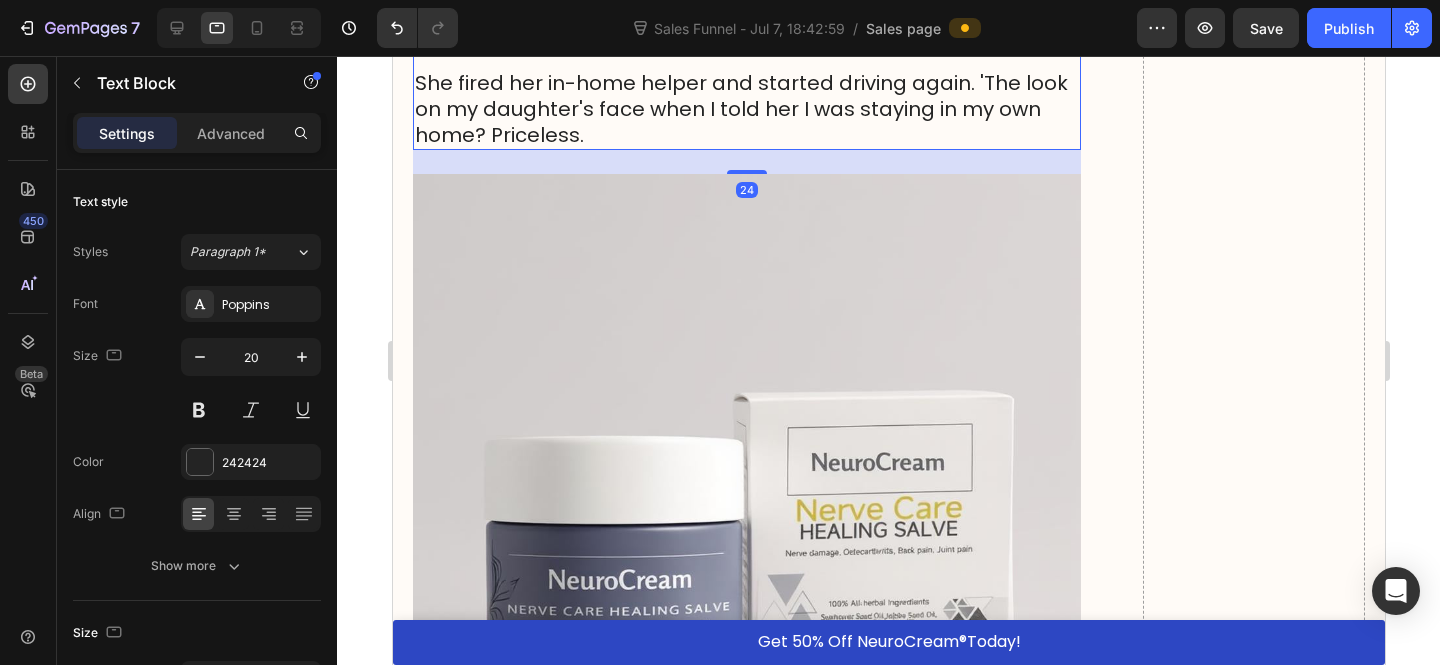 click at bounding box center (546, -159) 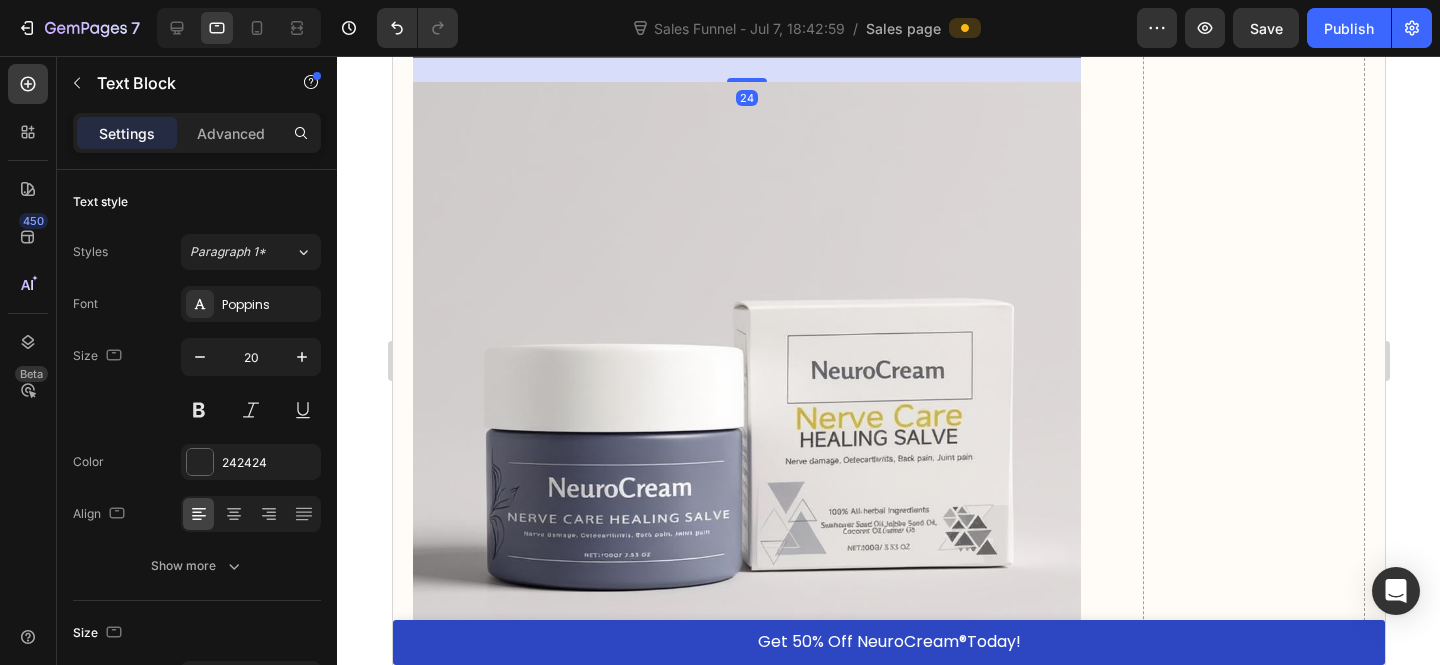 scroll, scrollTop: 13130, scrollLeft: 0, axis: vertical 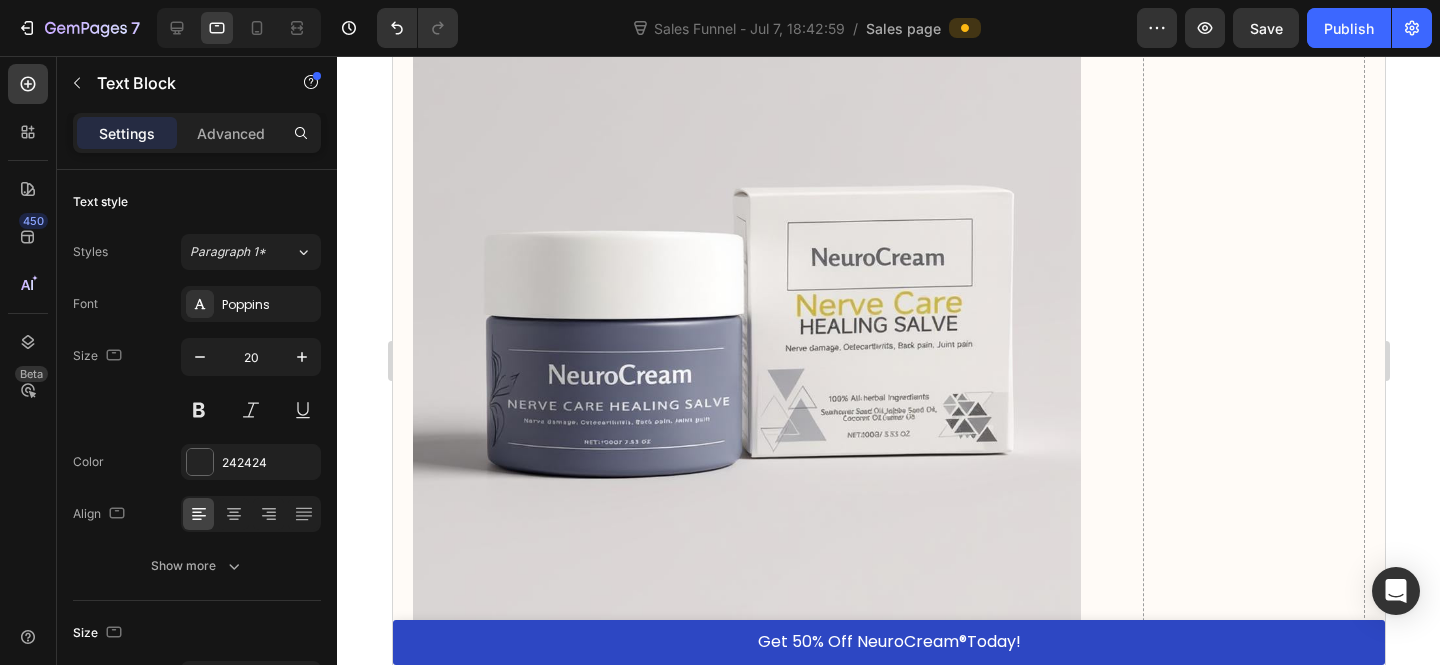 drag, startPoint x: 769, startPoint y: 271, endPoint x: 893, endPoint y: 351, distance: 147.56694 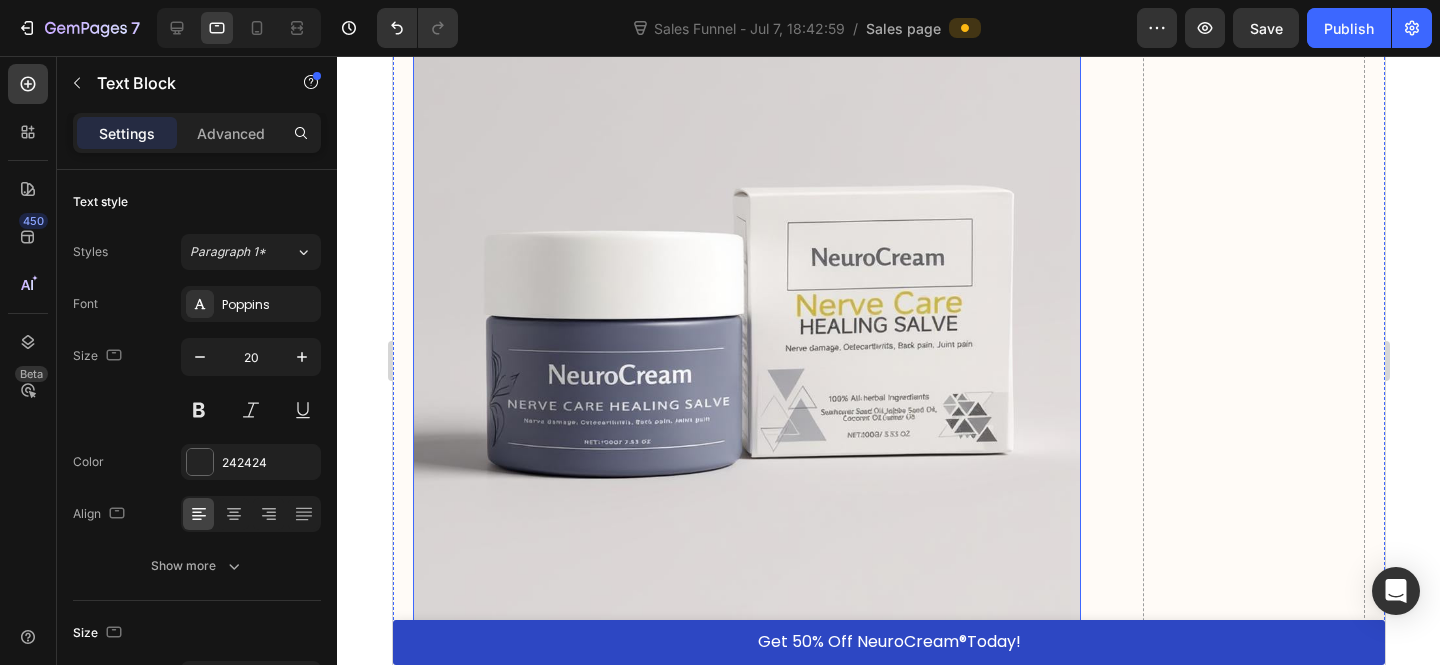 click at bounding box center [746, 303] 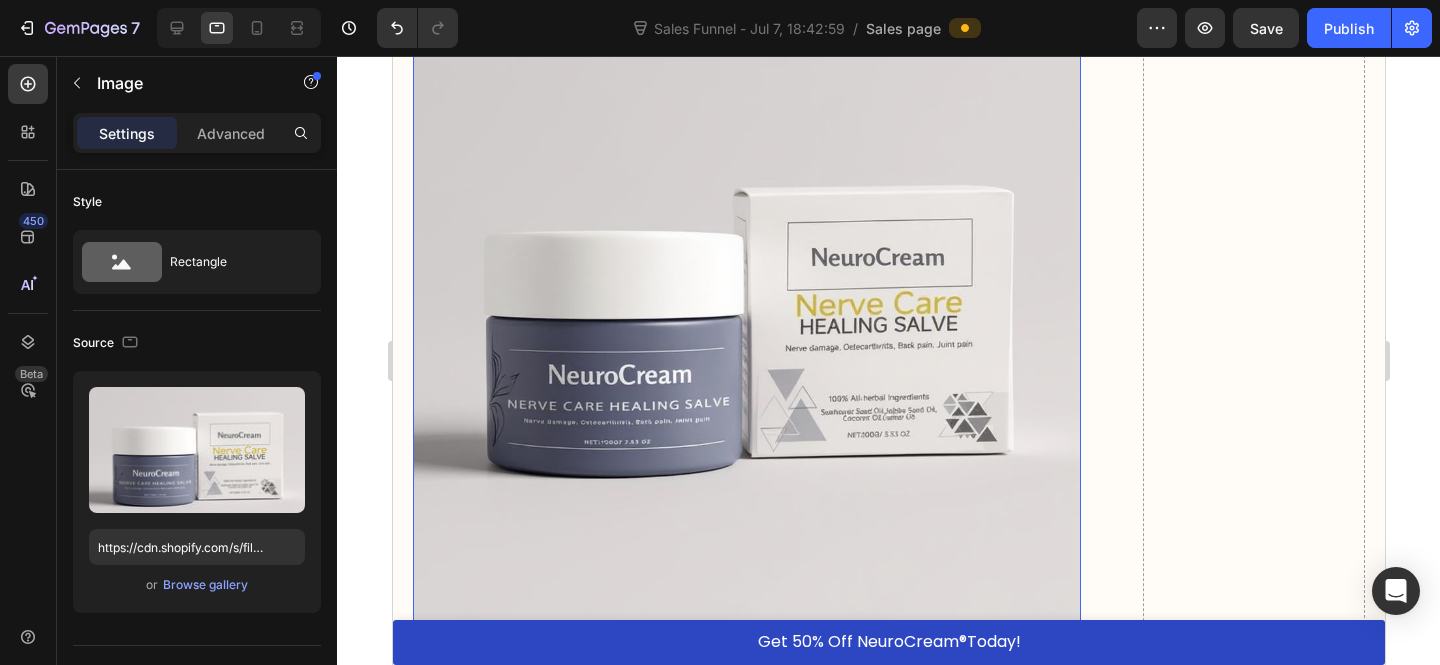scroll, scrollTop: 13151, scrollLeft: 0, axis: vertical 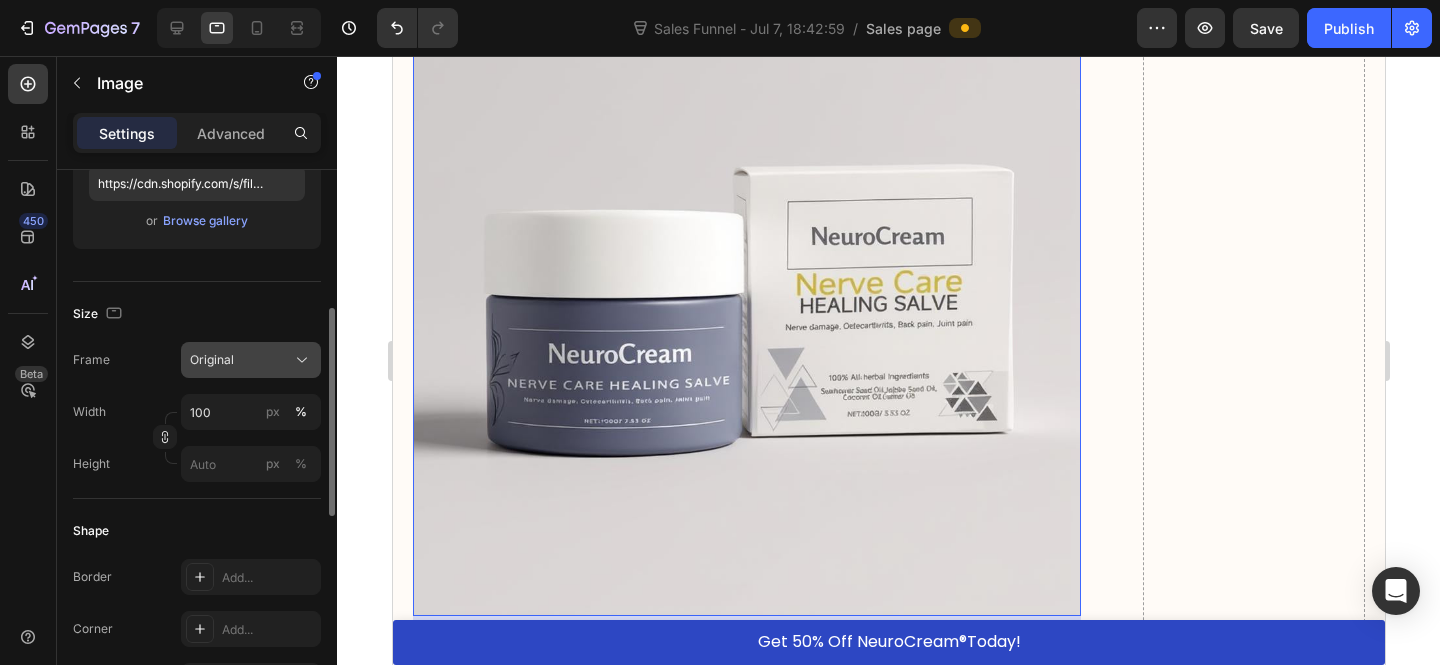 click on "Original" 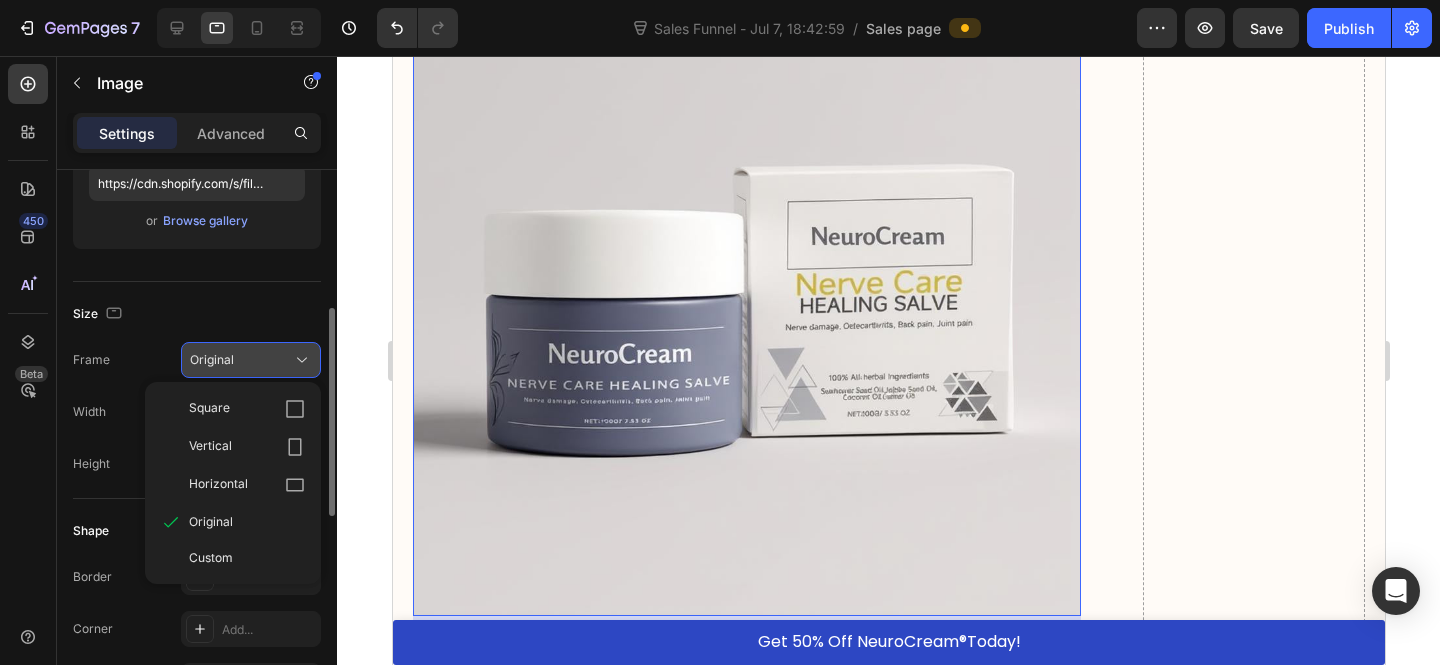 click on "Square" at bounding box center (247, 409) 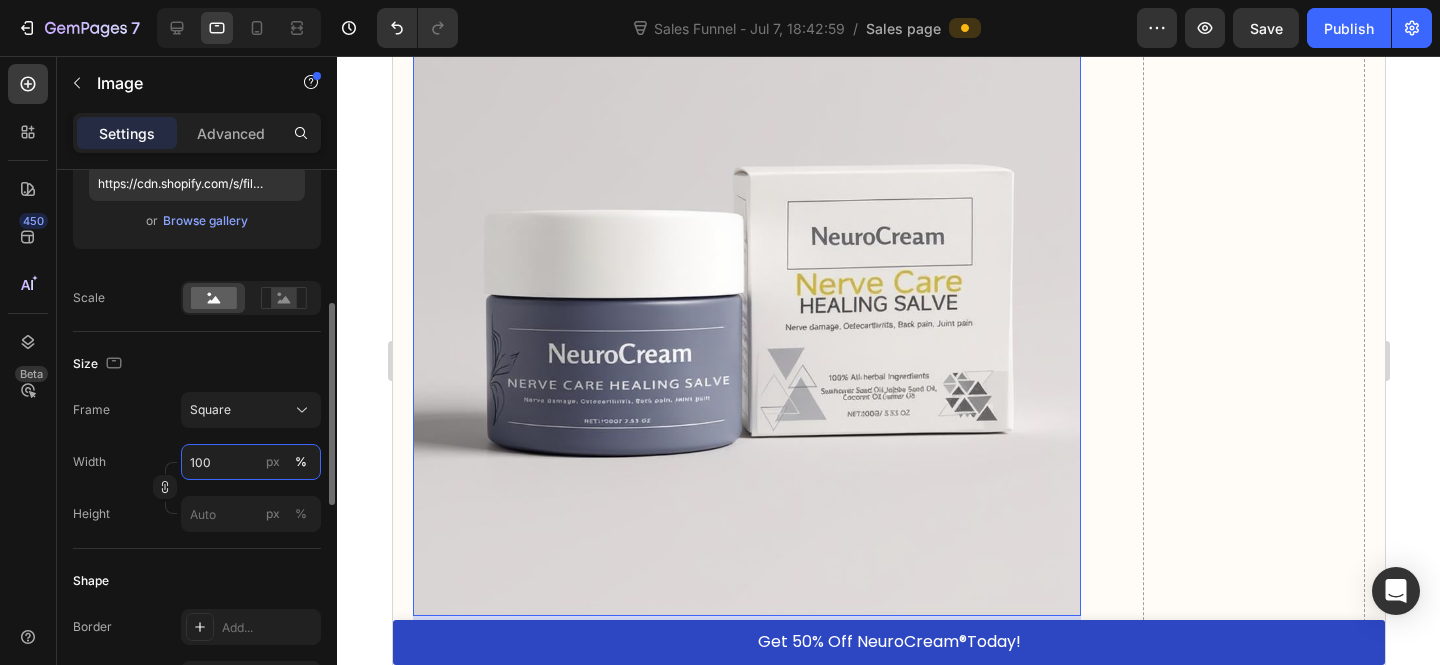 click on "100" at bounding box center (251, 462) 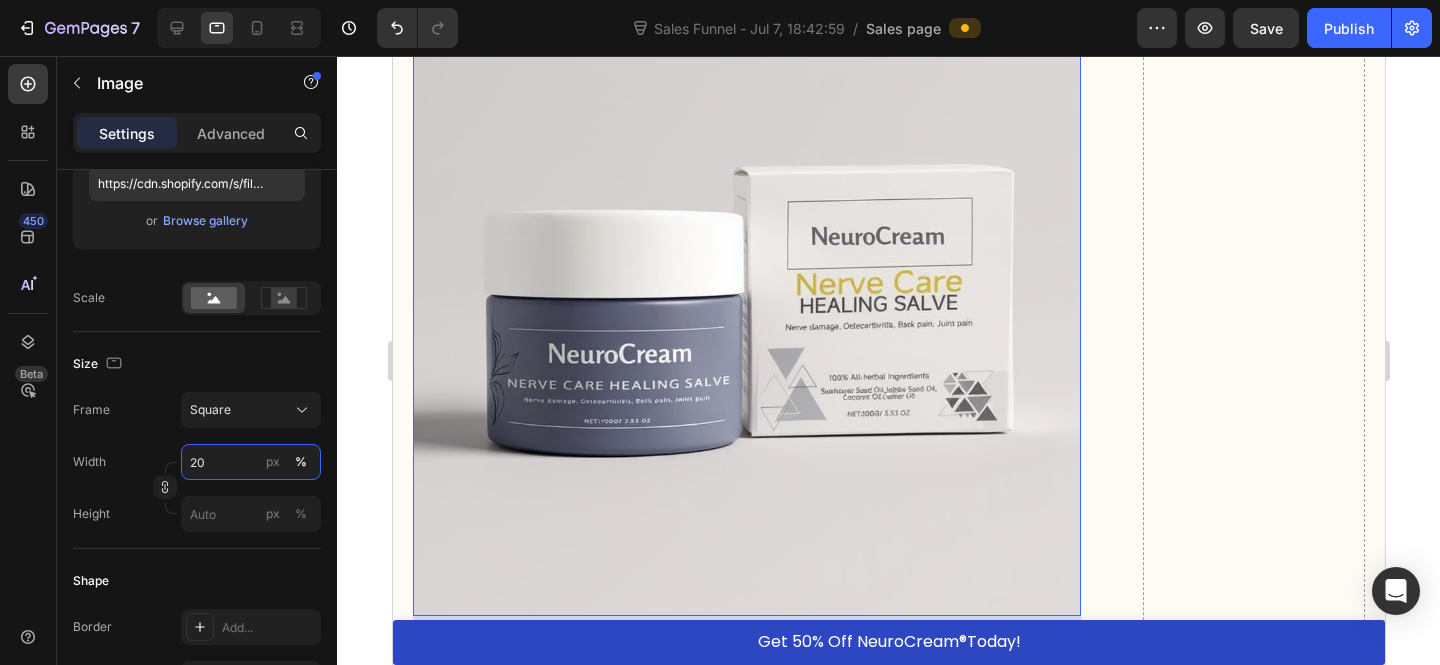 type on "2" 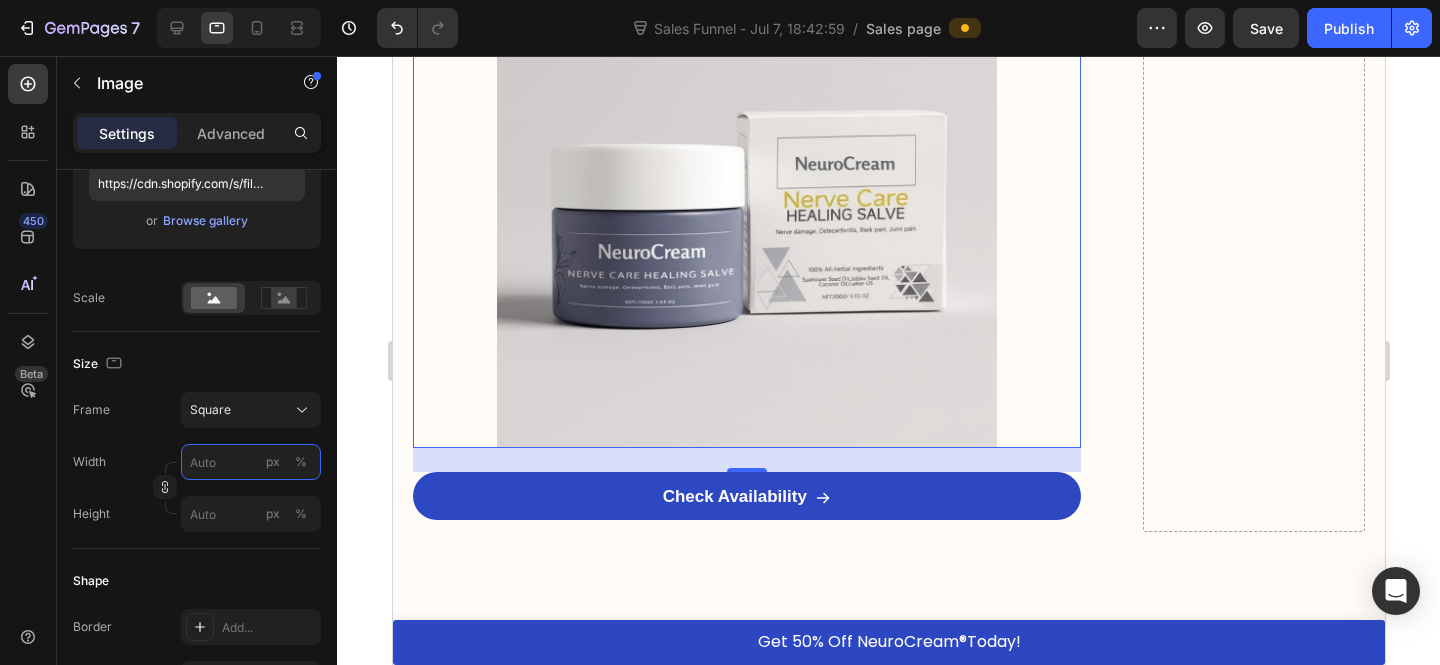 type on "1" 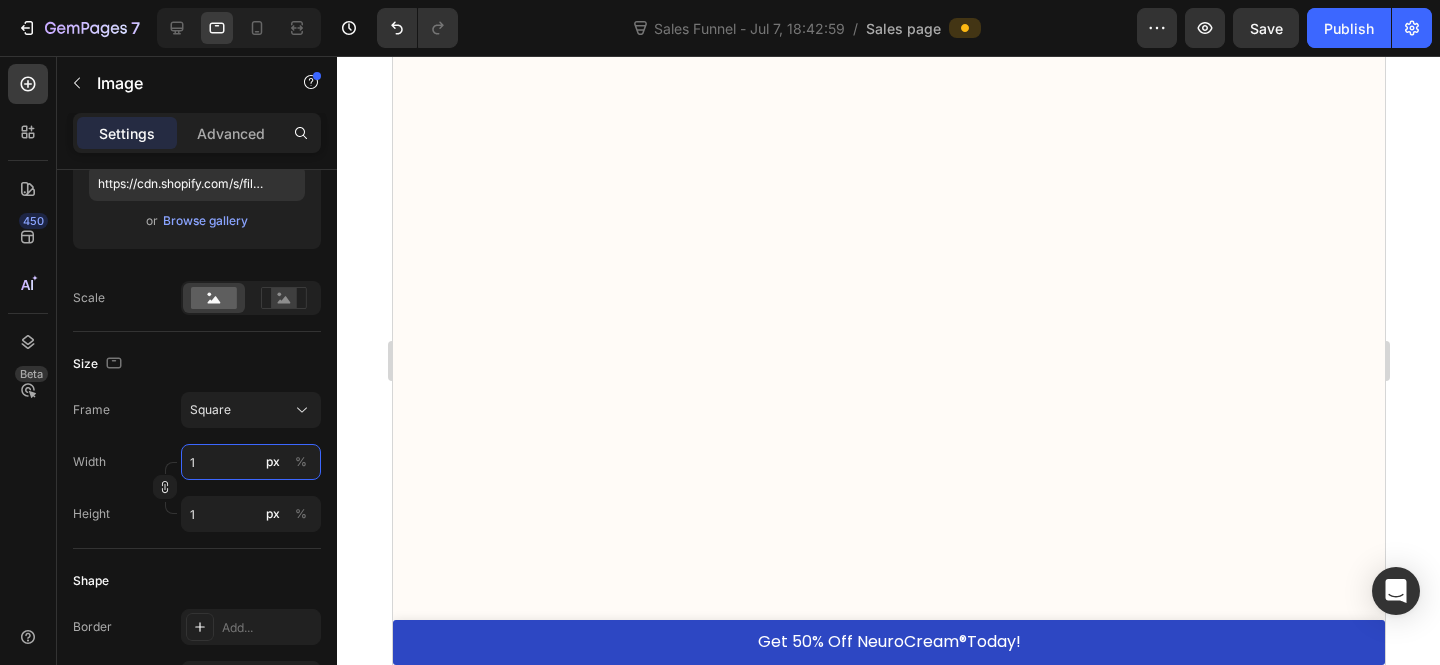type on "10" 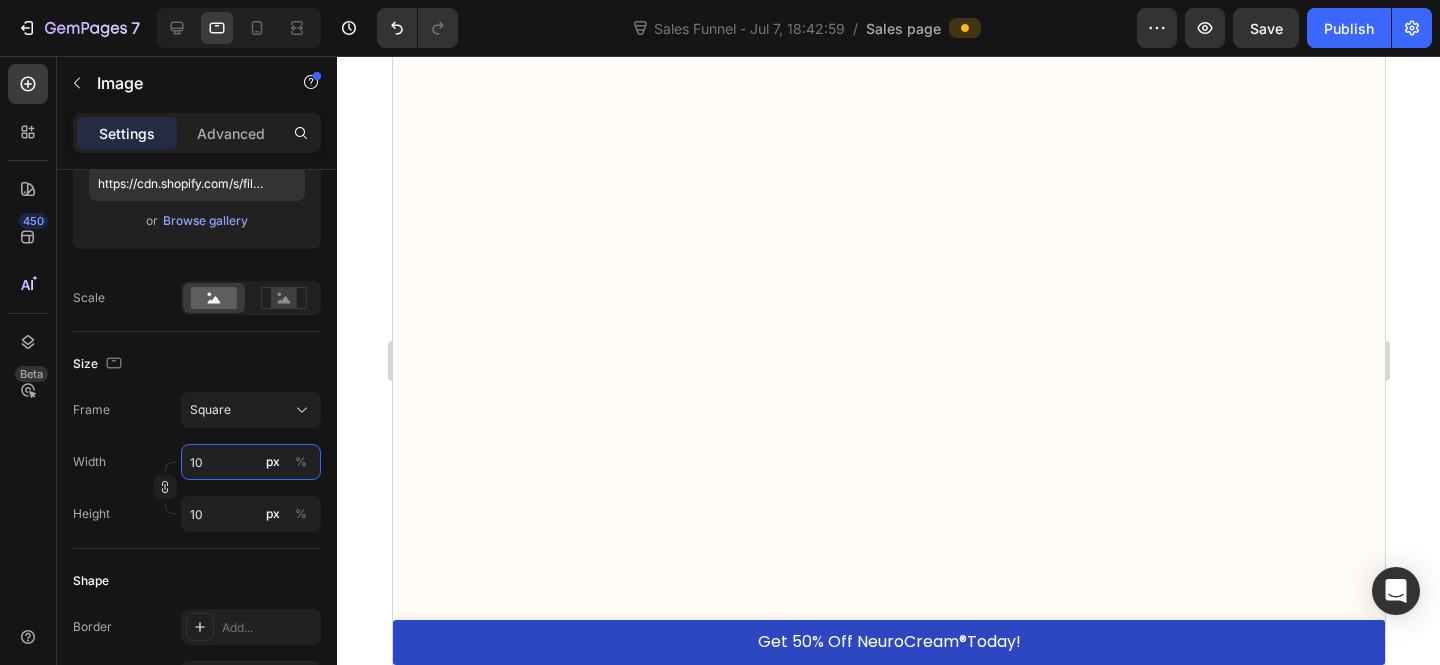 type on "100" 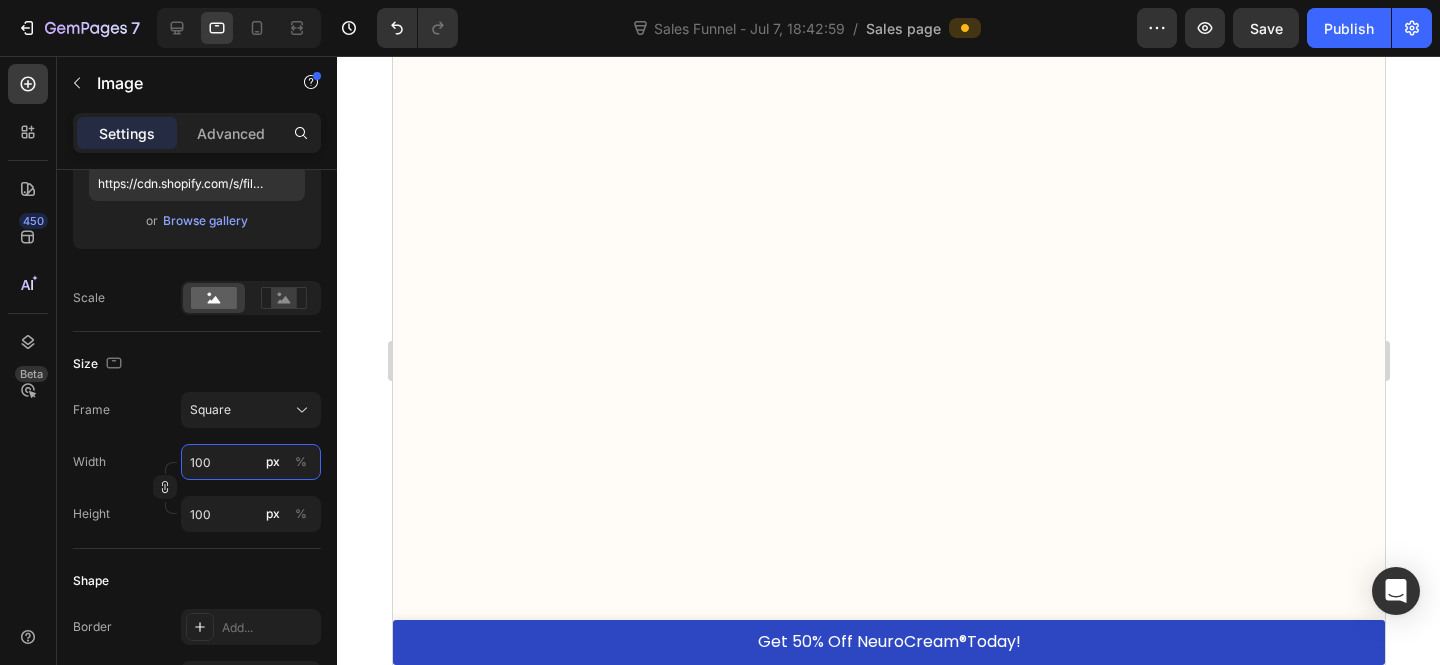 type on "10" 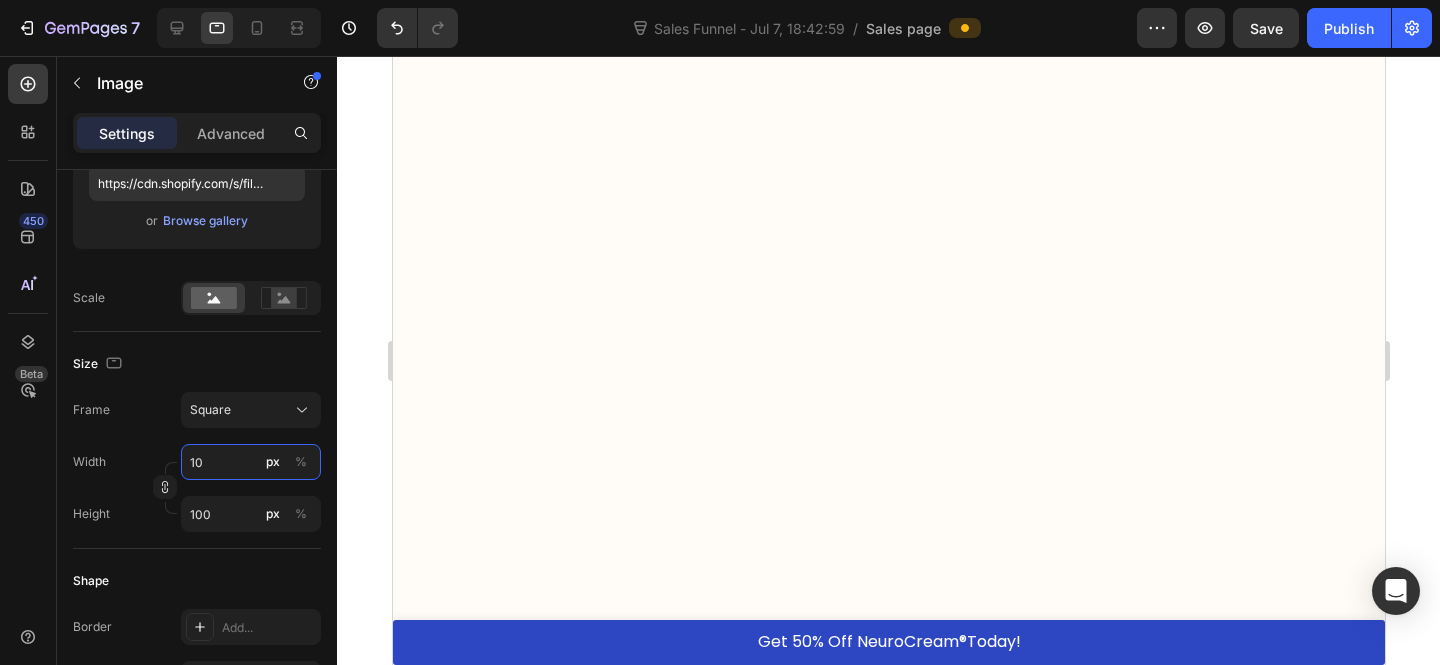 type on "10" 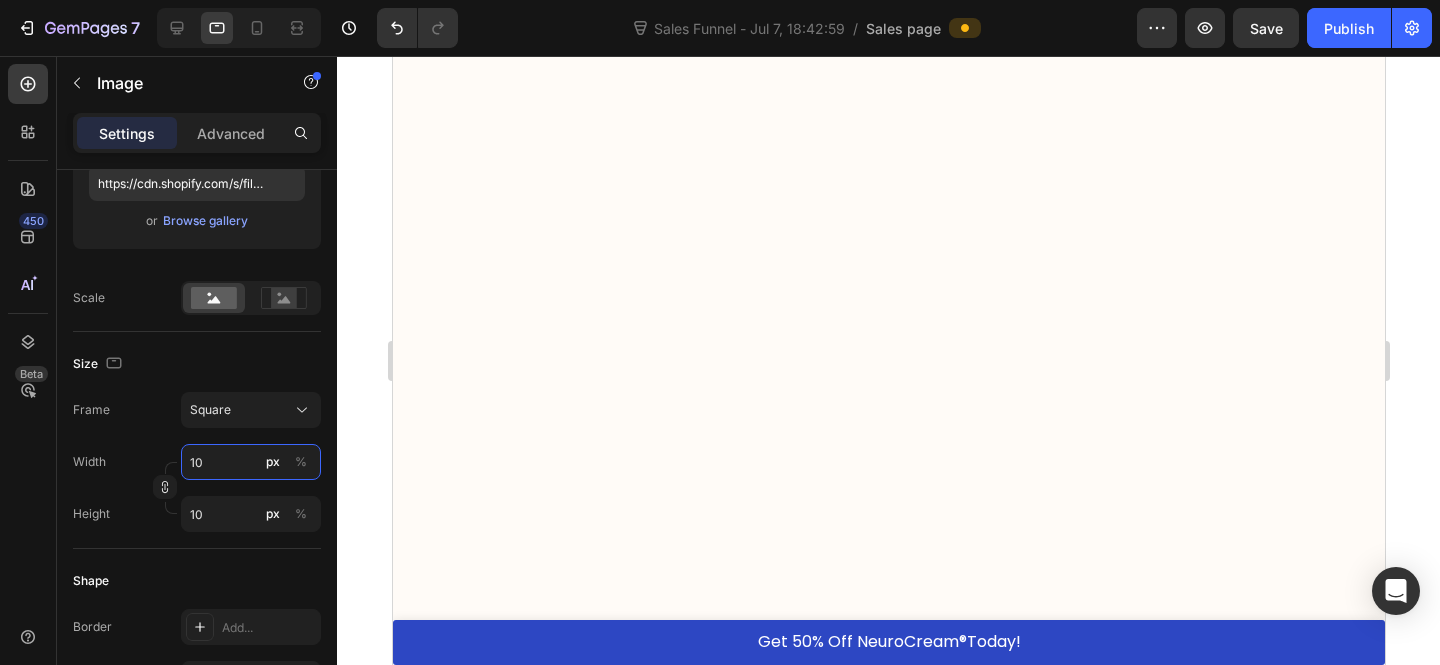 type on "1" 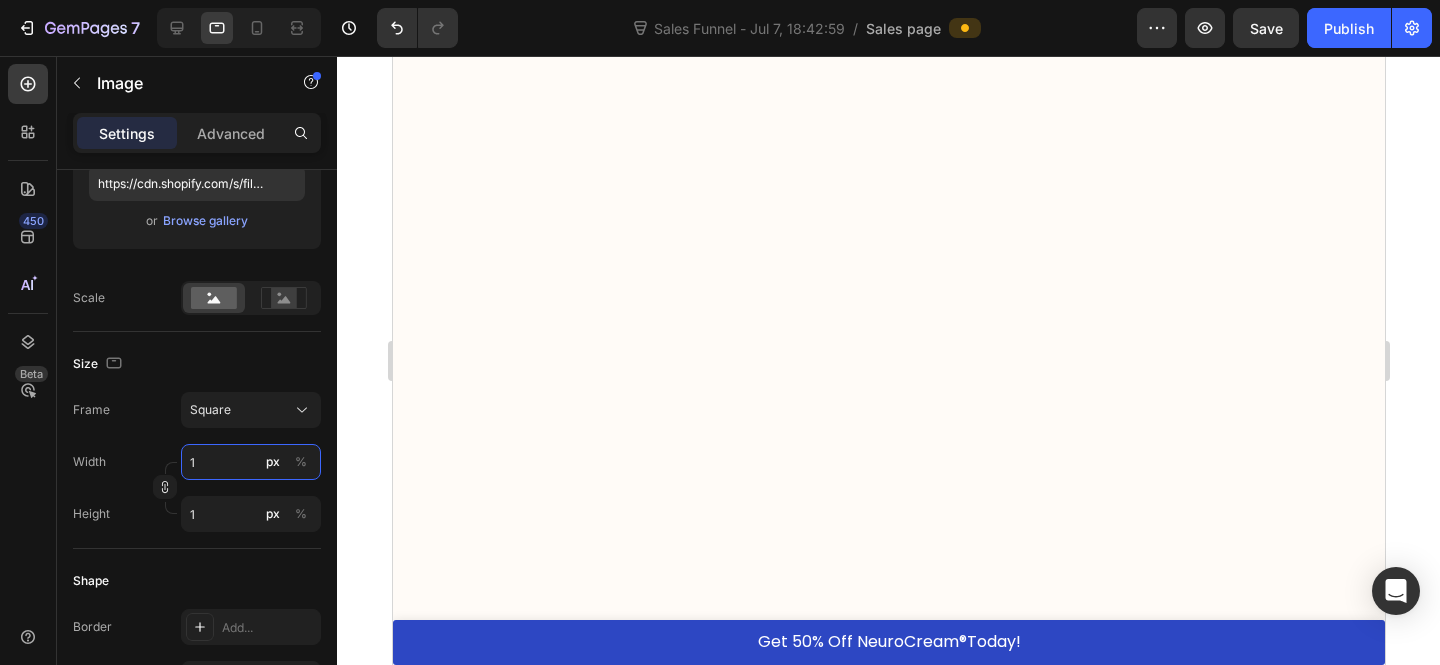 type on "15" 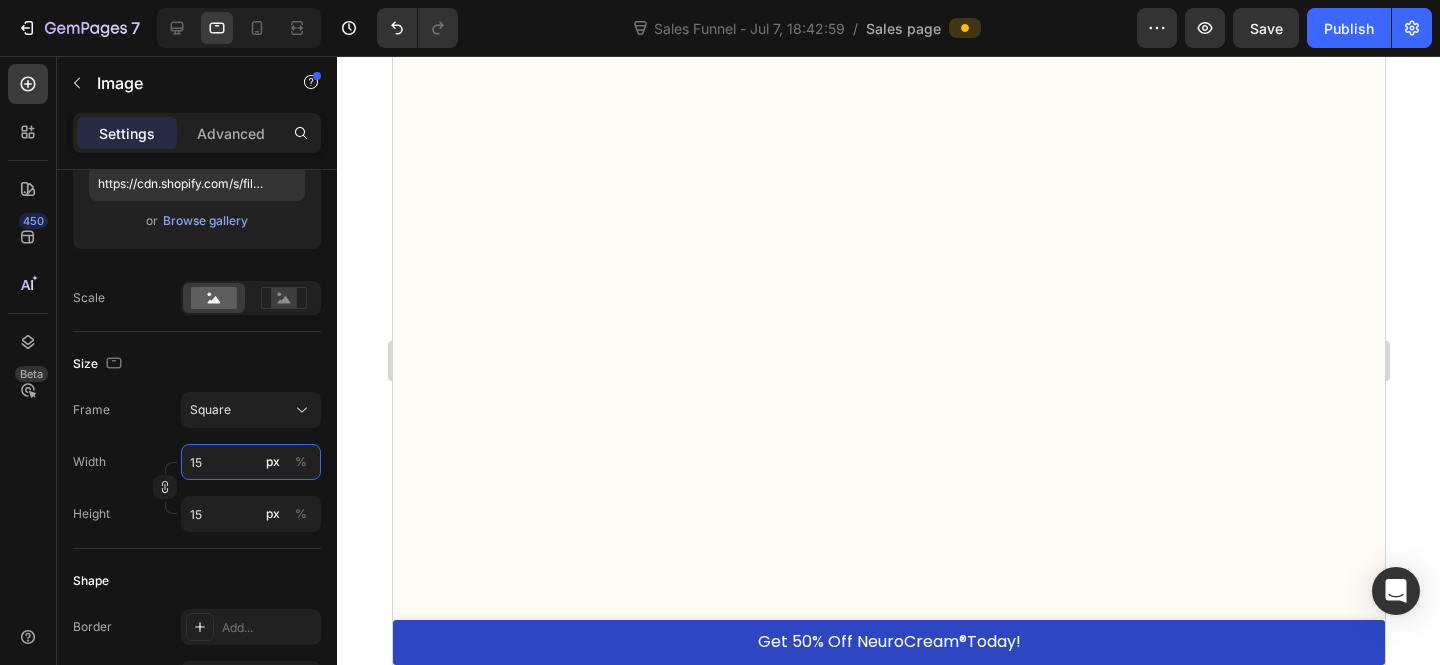type on "150" 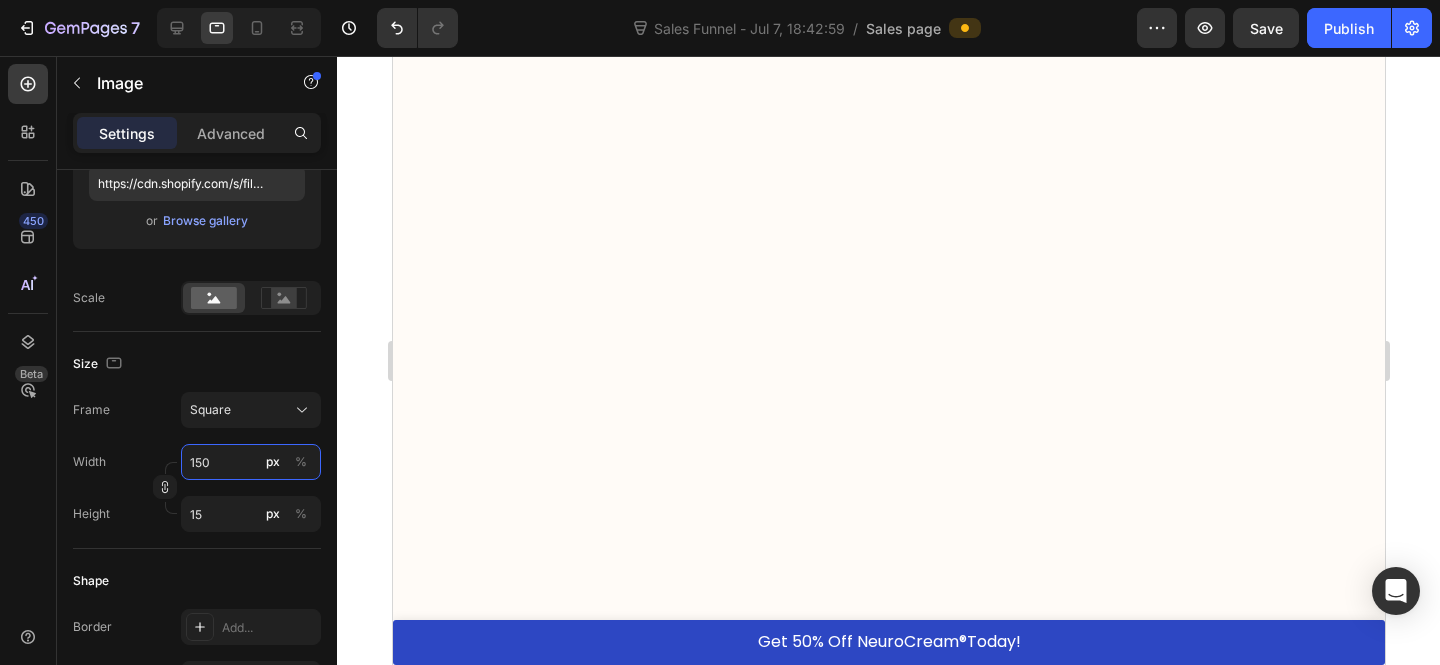 type on "150" 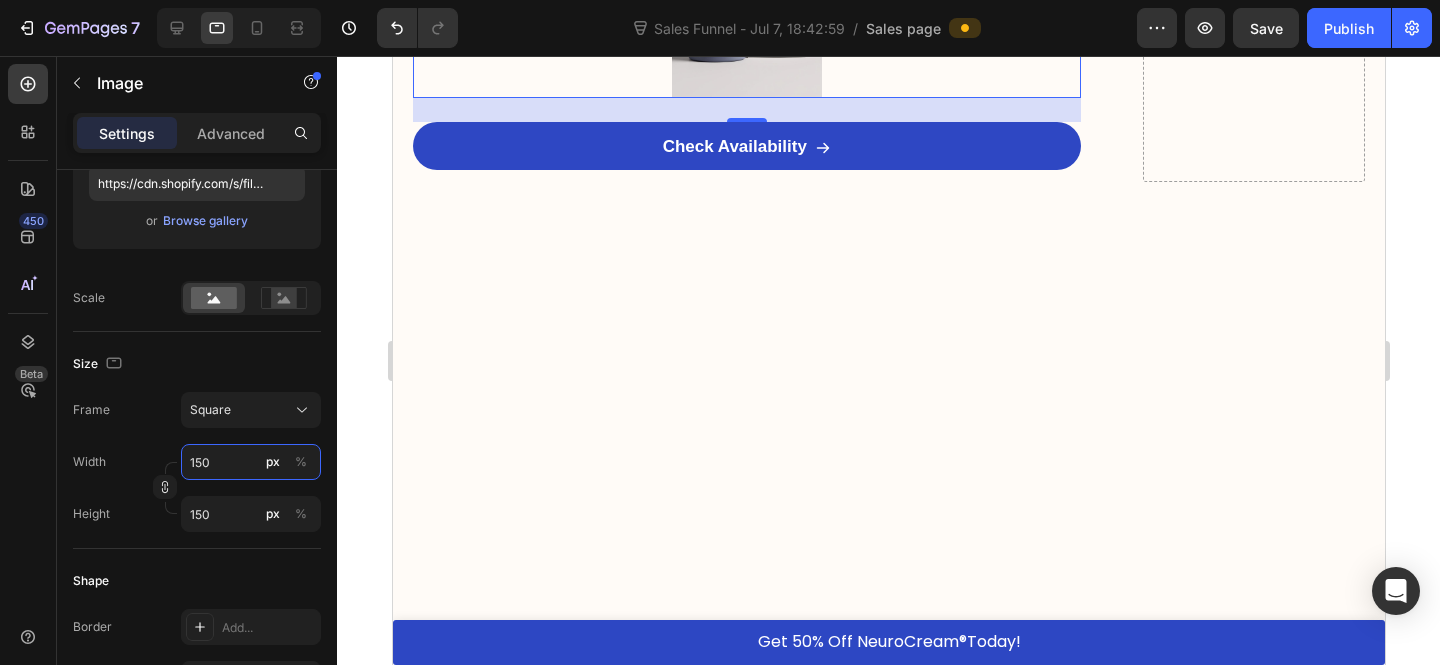 type on "15" 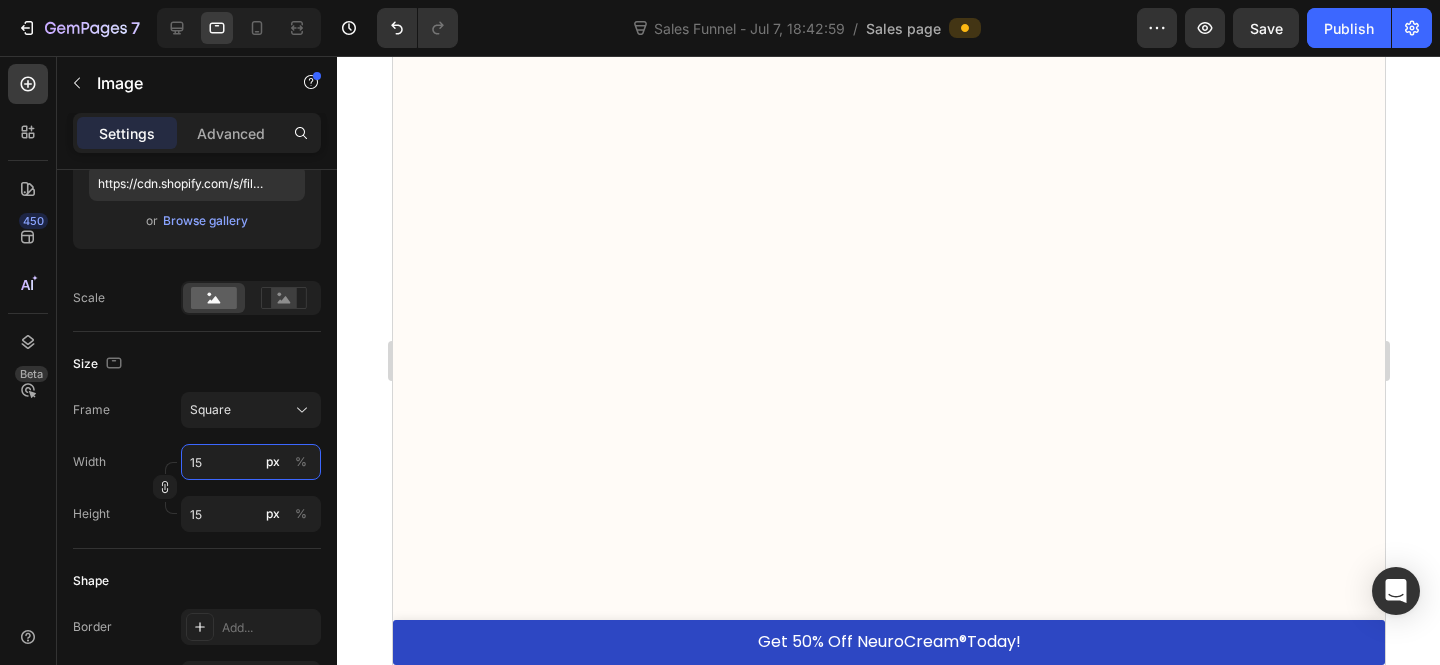 type on "1" 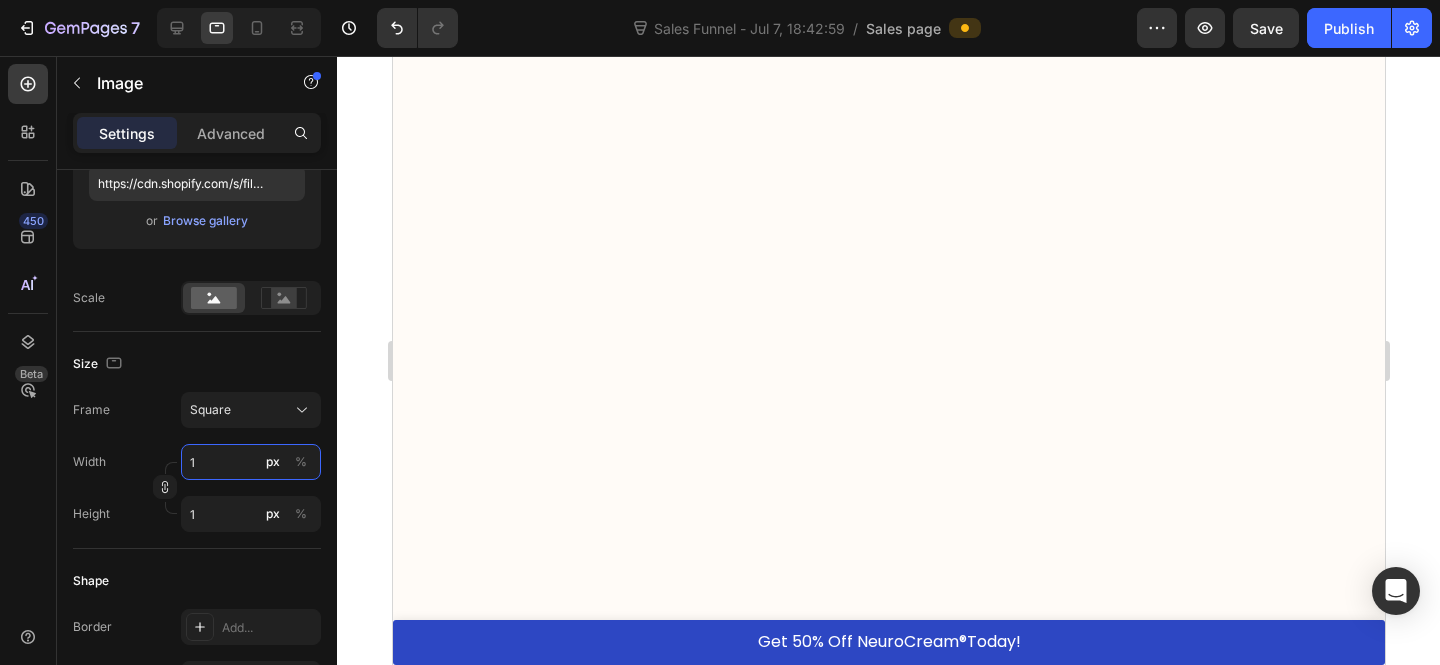 type 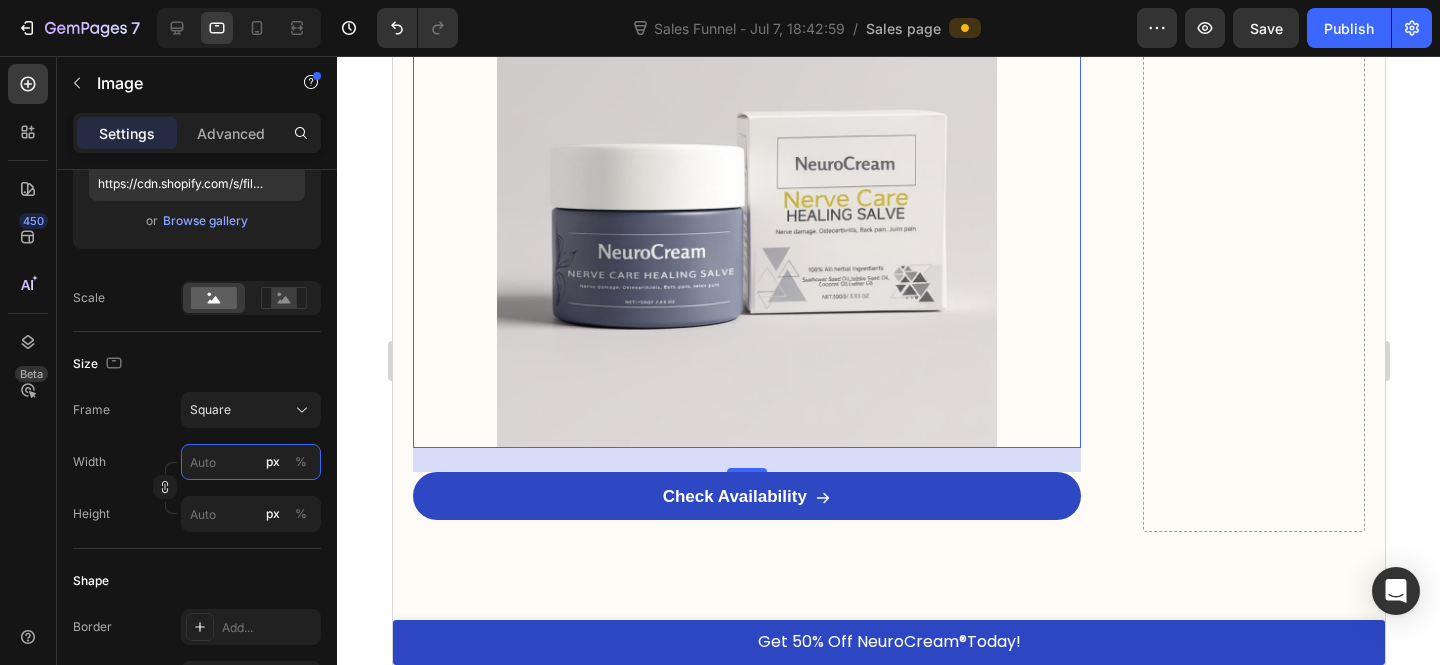 type on "2" 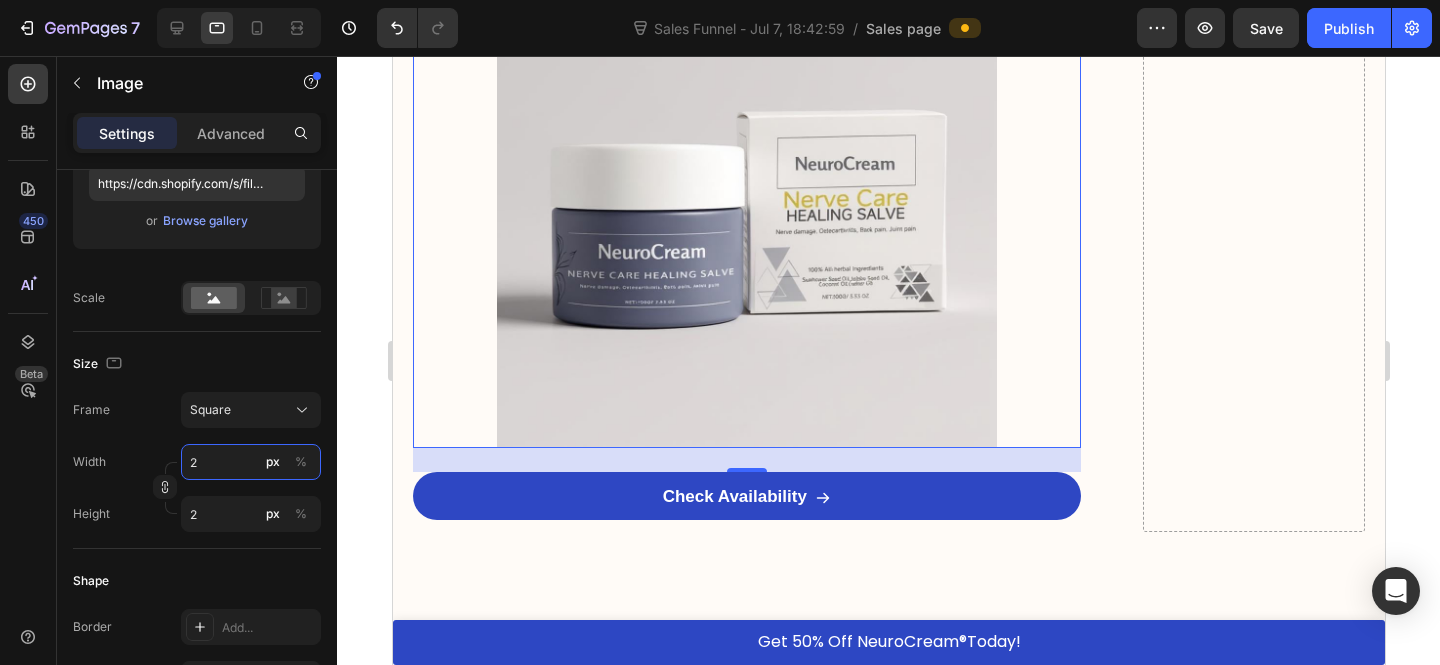 type on "20" 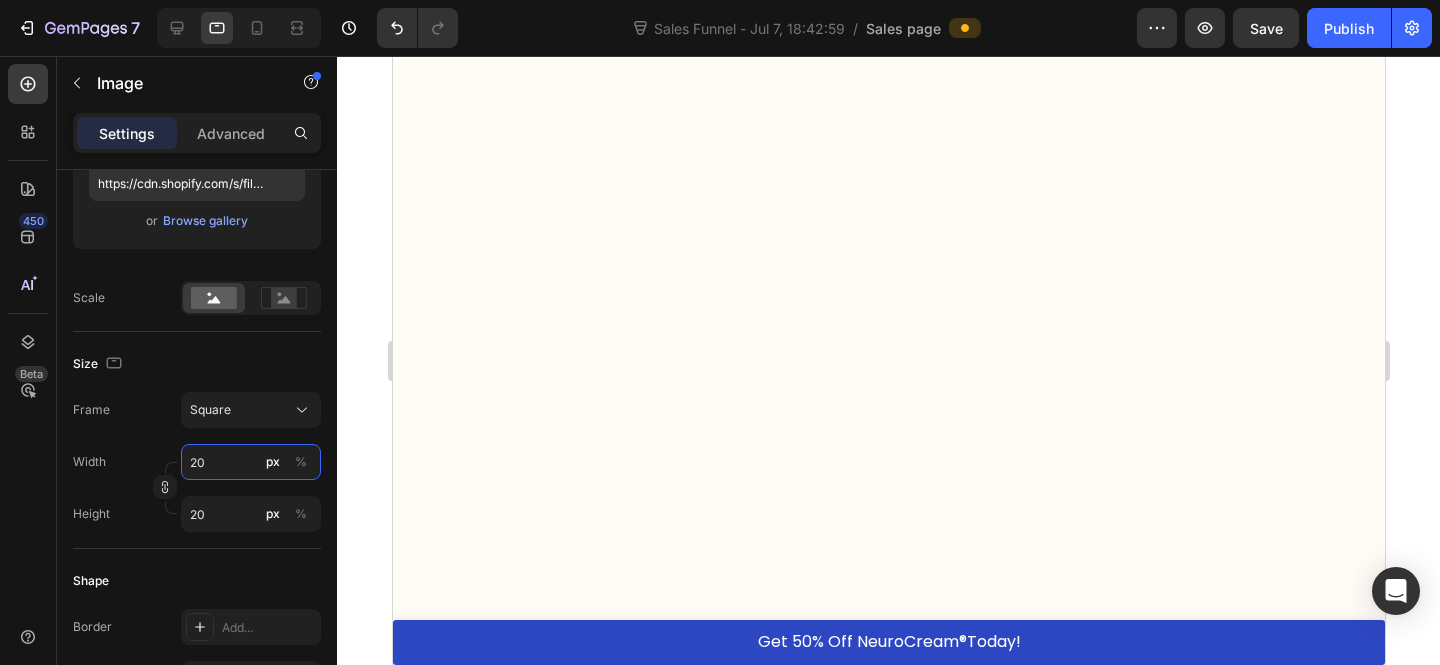 type on "200" 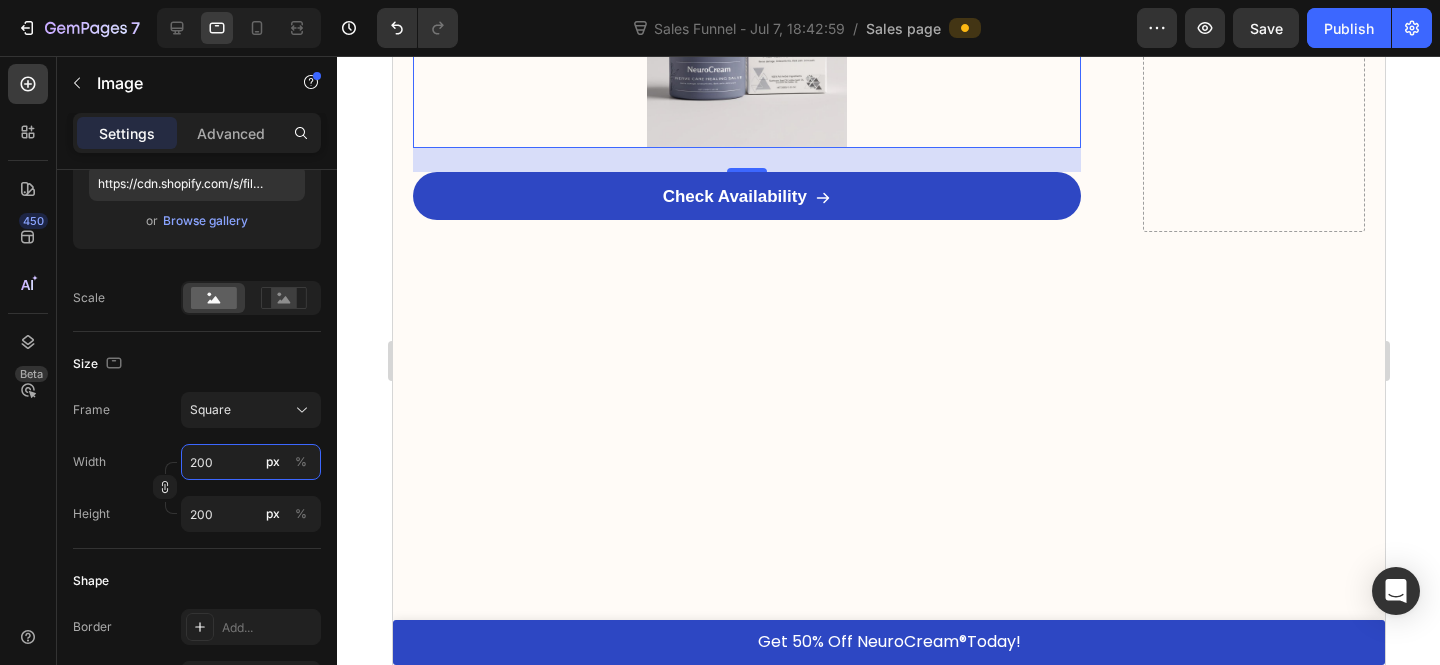 type on "20" 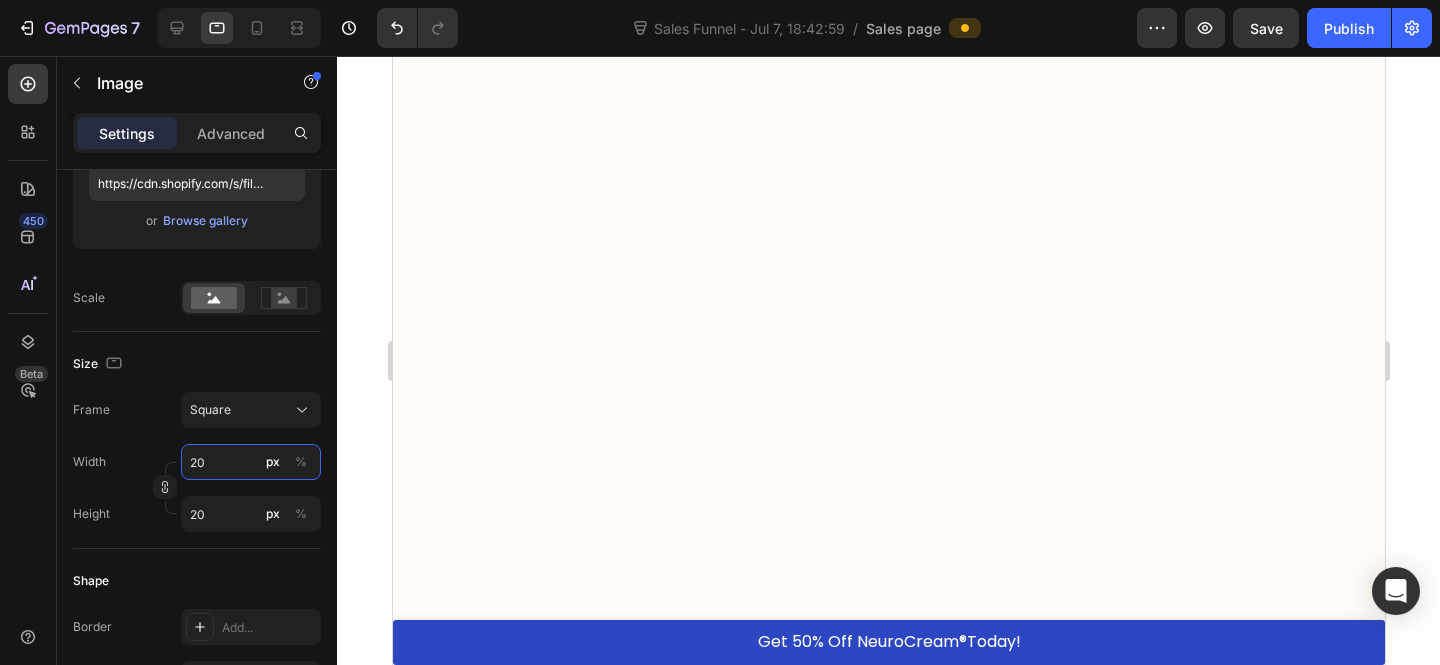 type on "2" 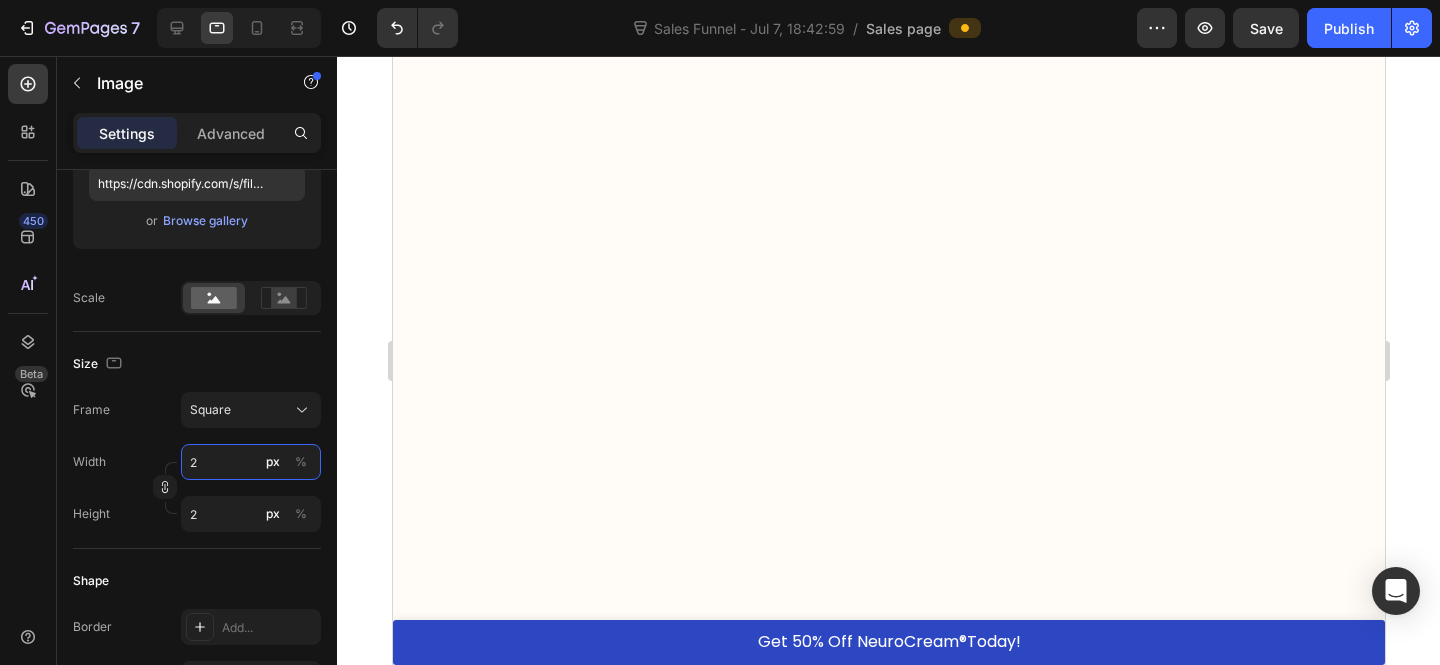 type 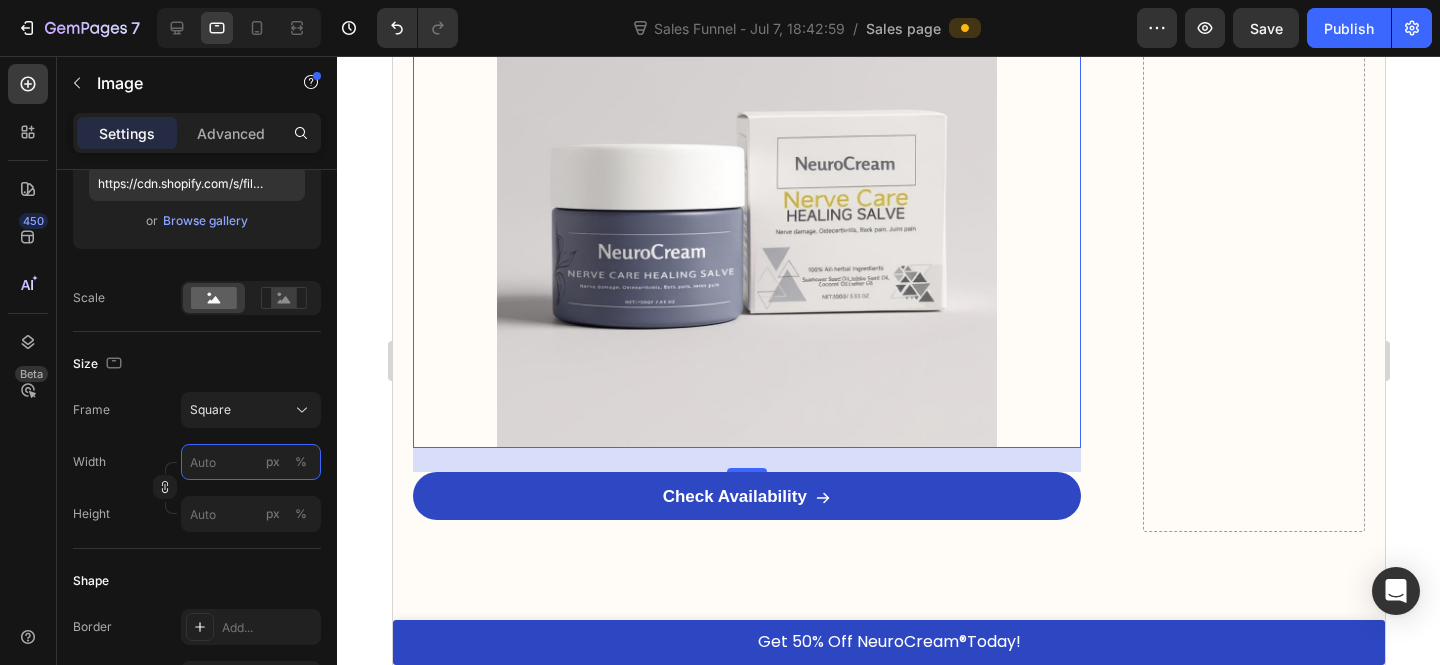 type on "3" 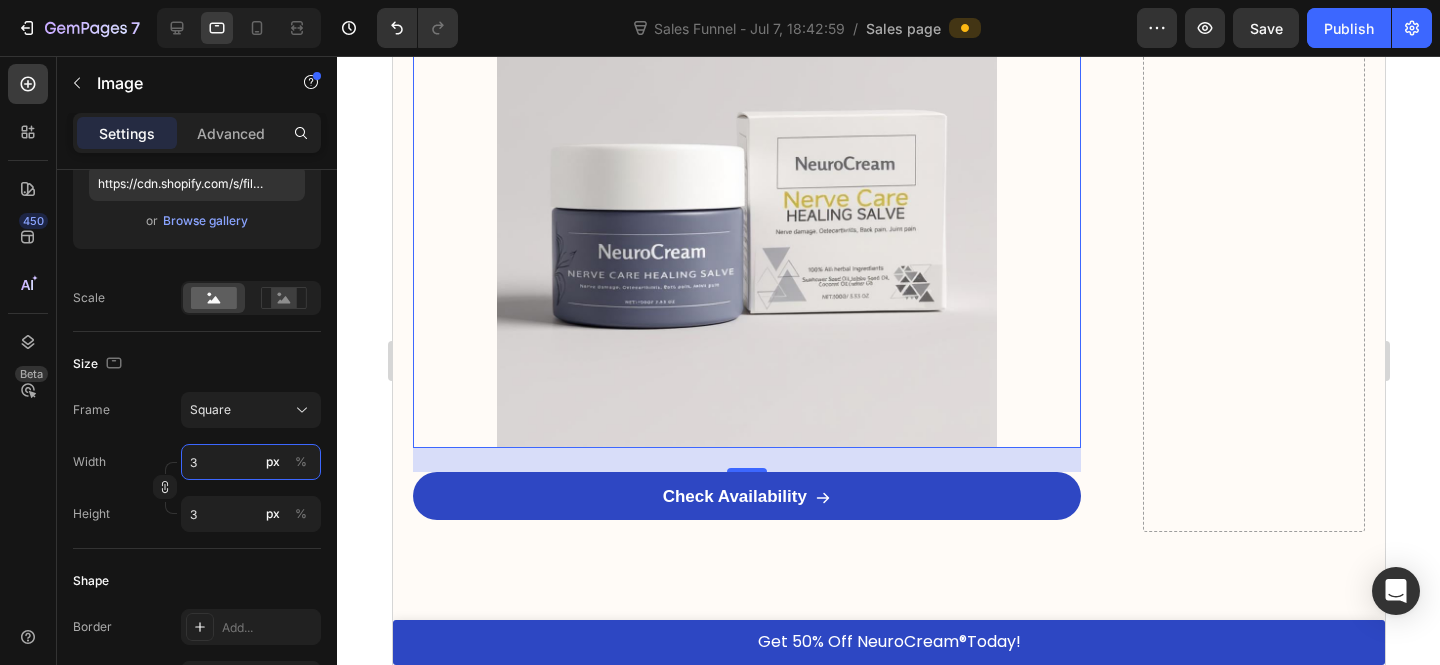 type on "30" 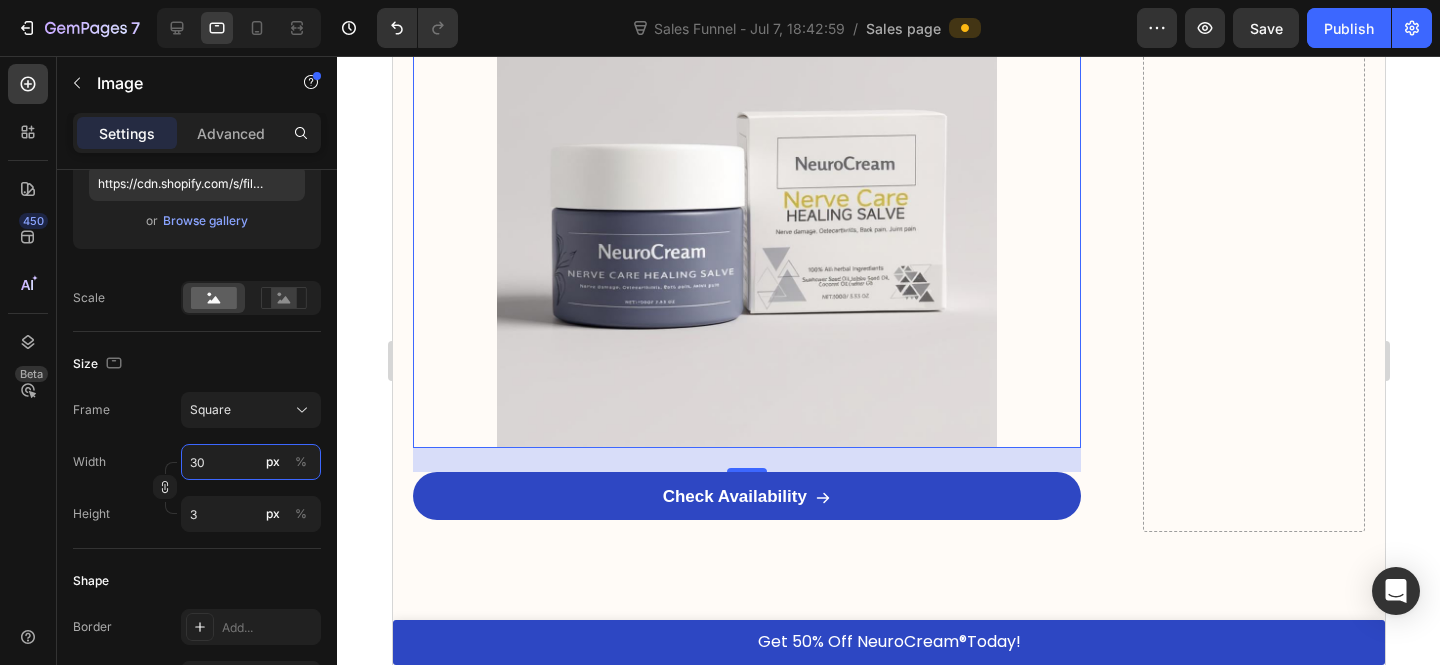 type on "30" 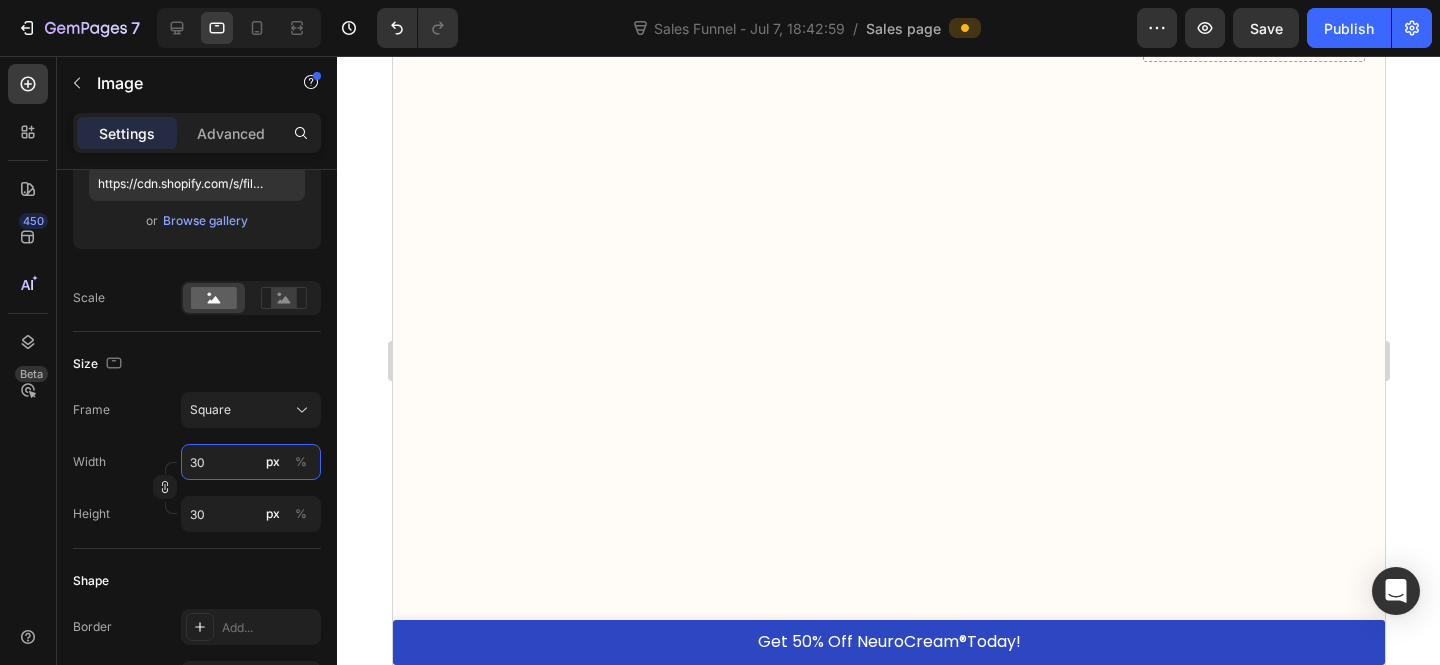 type on "300" 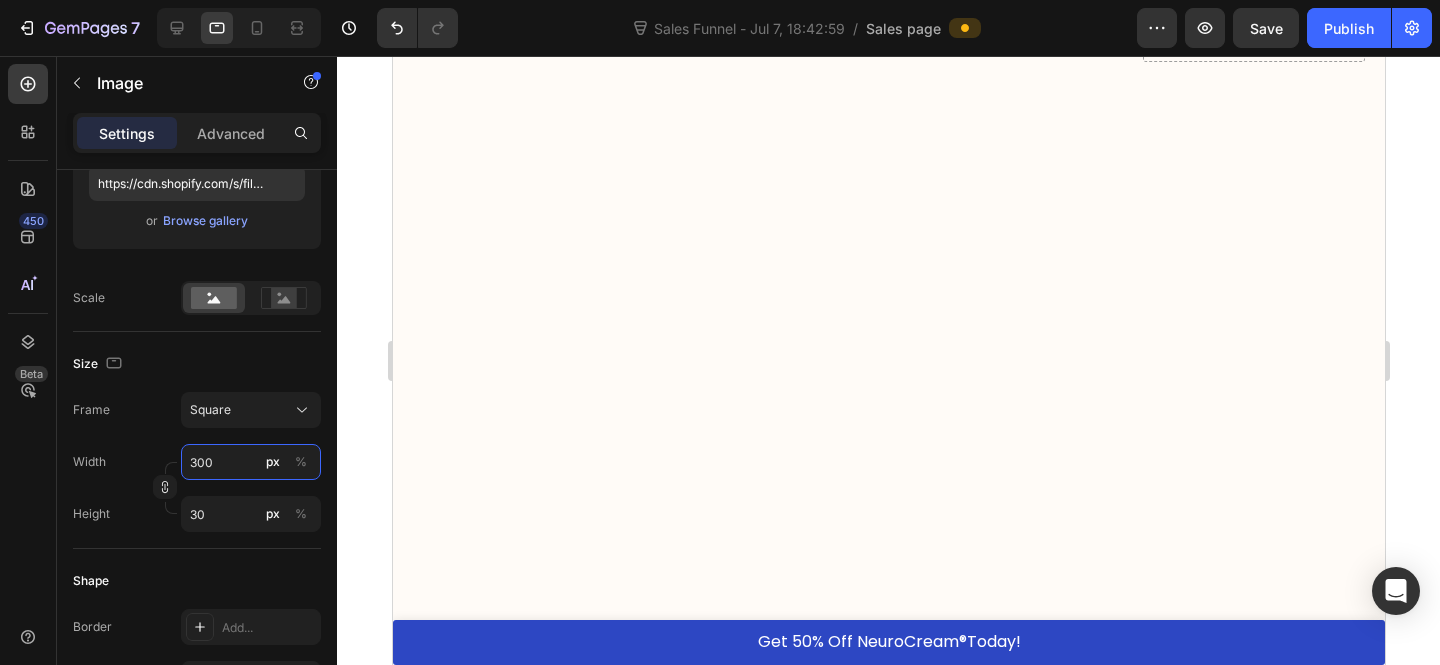 type on "300" 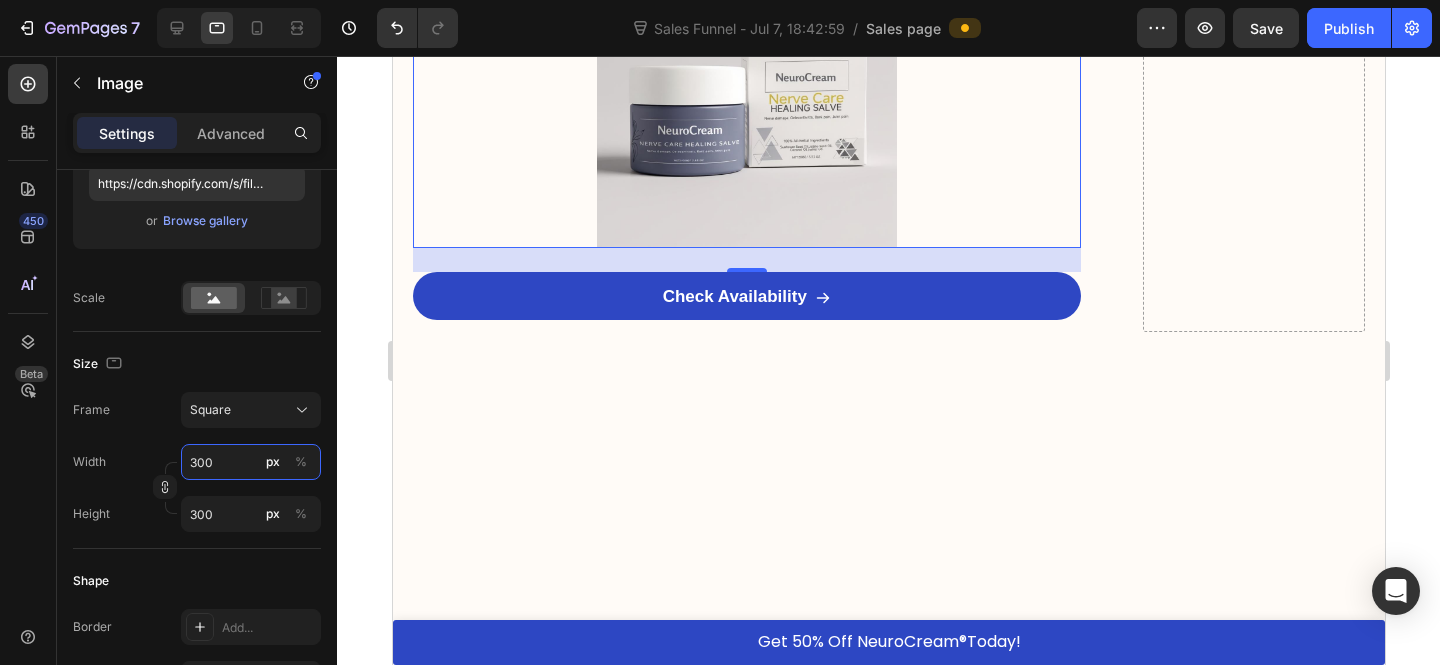 type on "3000" 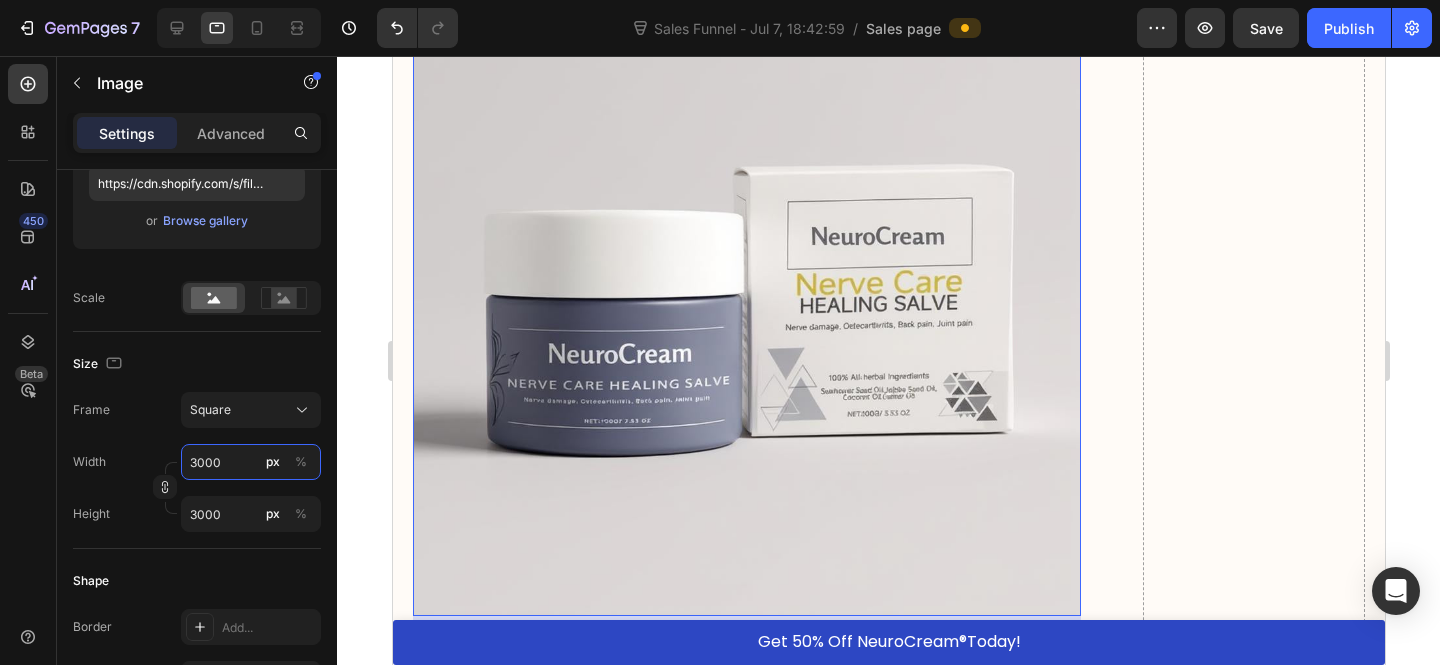 type on "300" 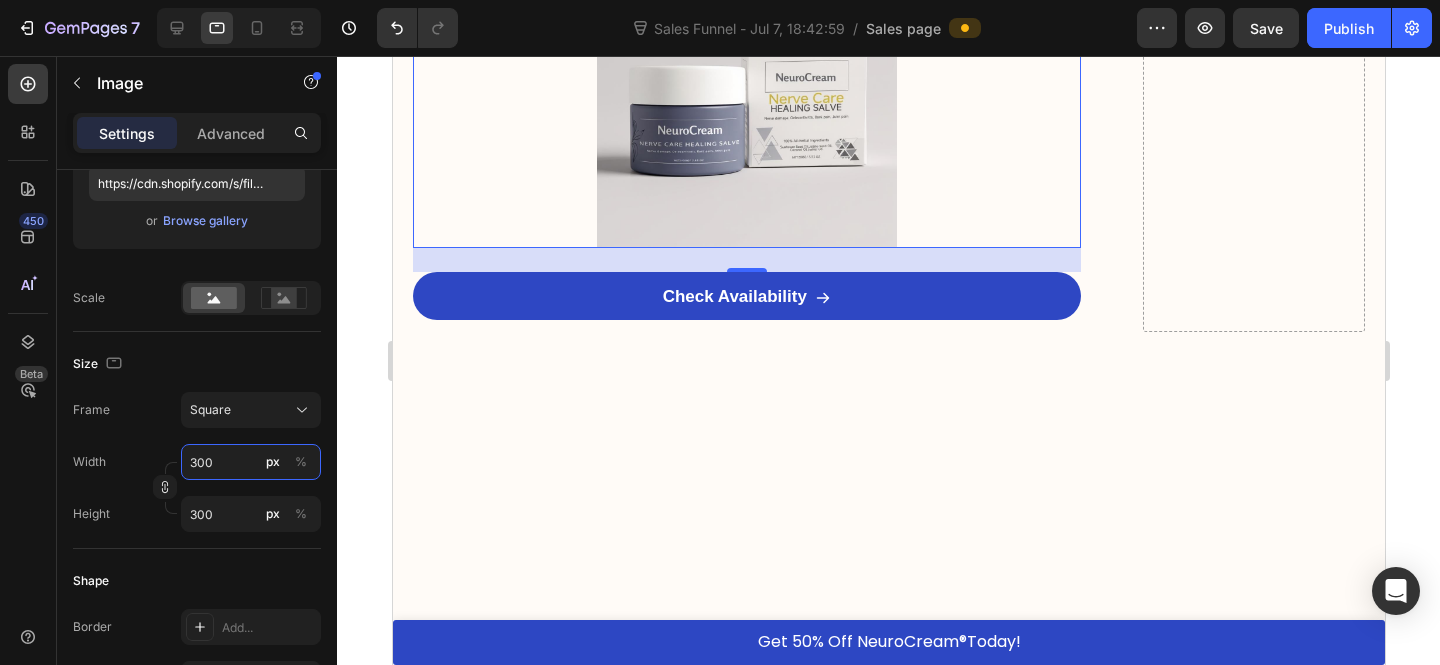 type on "30" 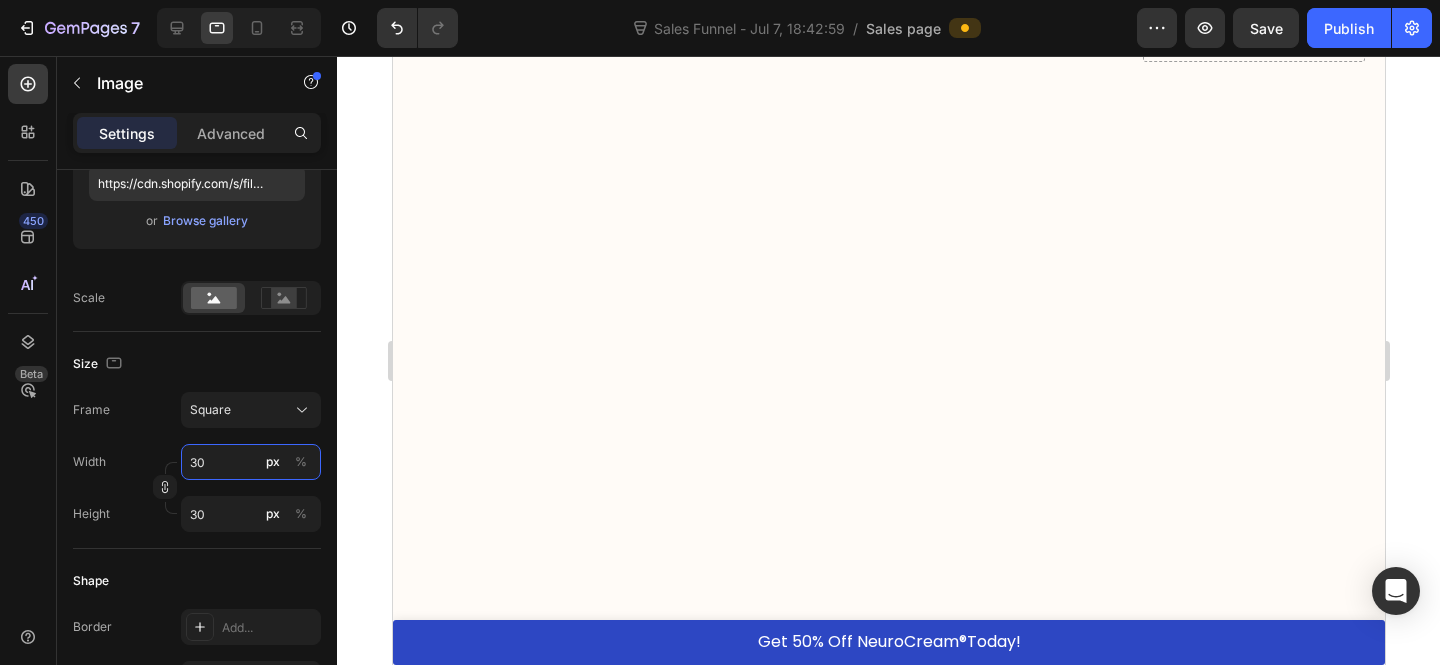type on "3" 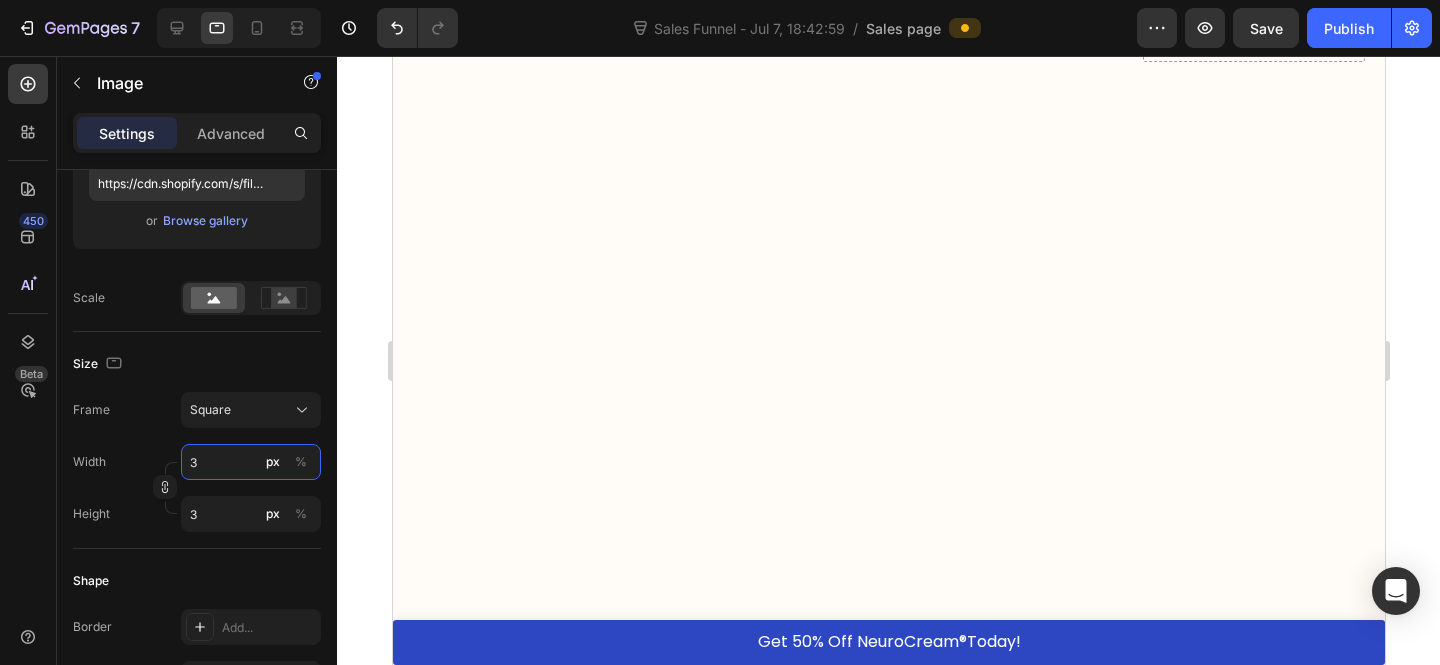 type 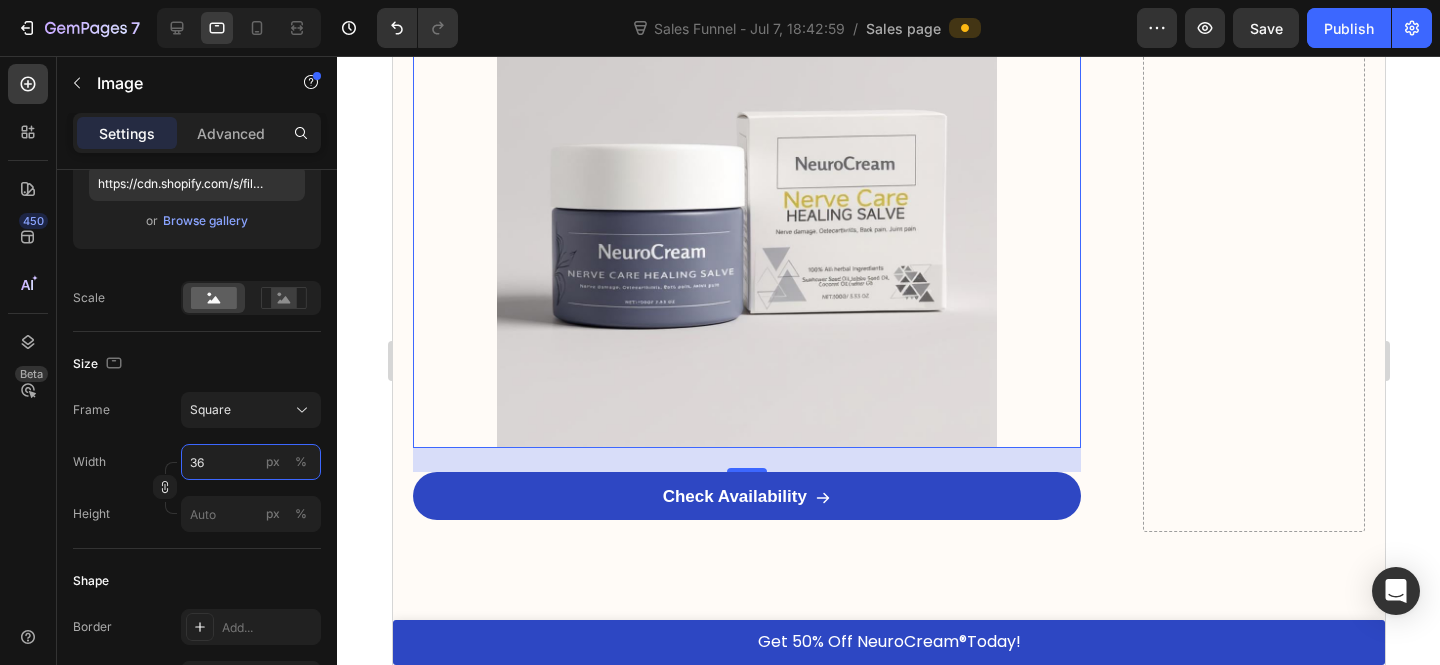type on "360" 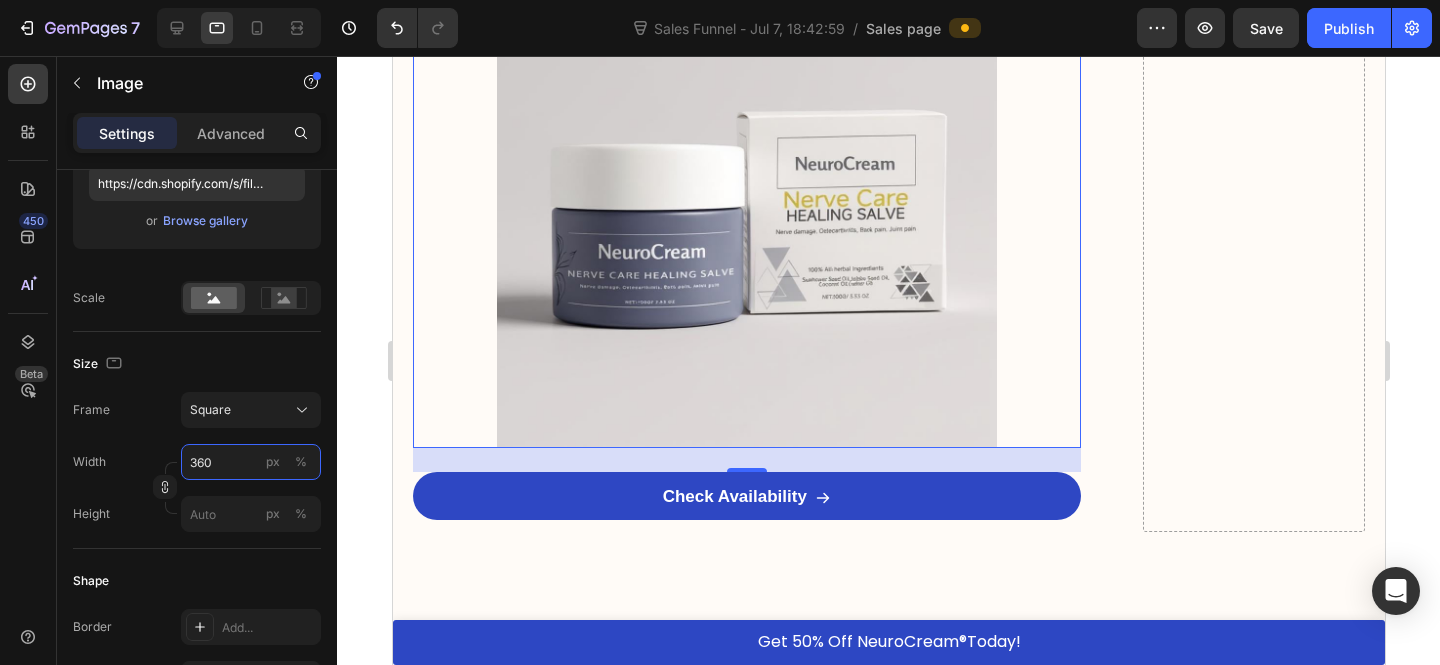 type on "360" 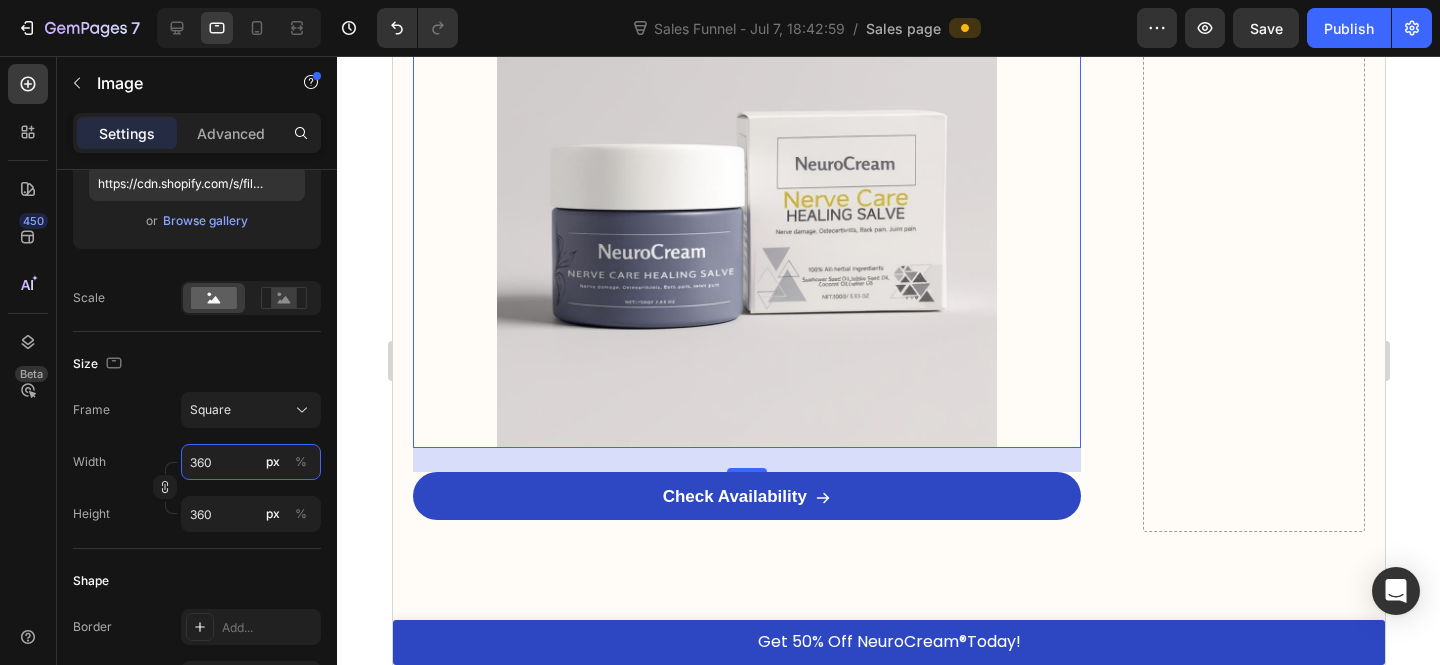 type on "3600" 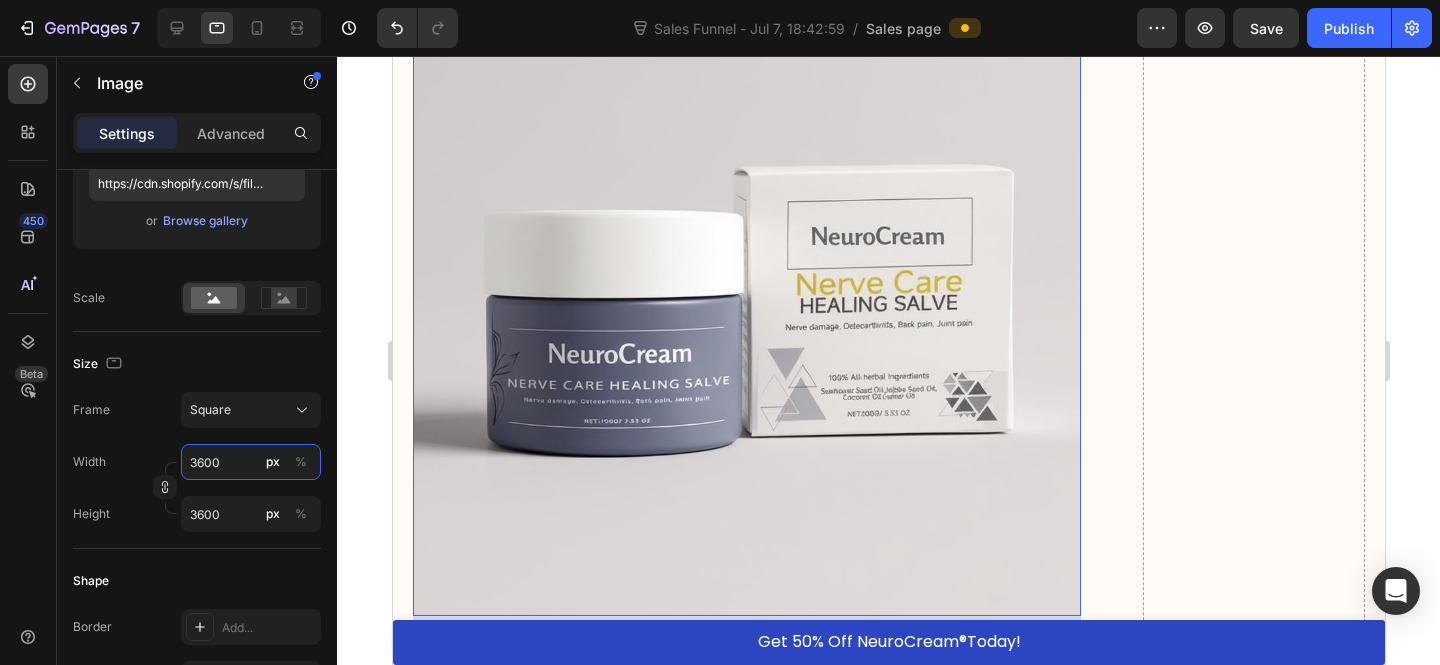 type on "360" 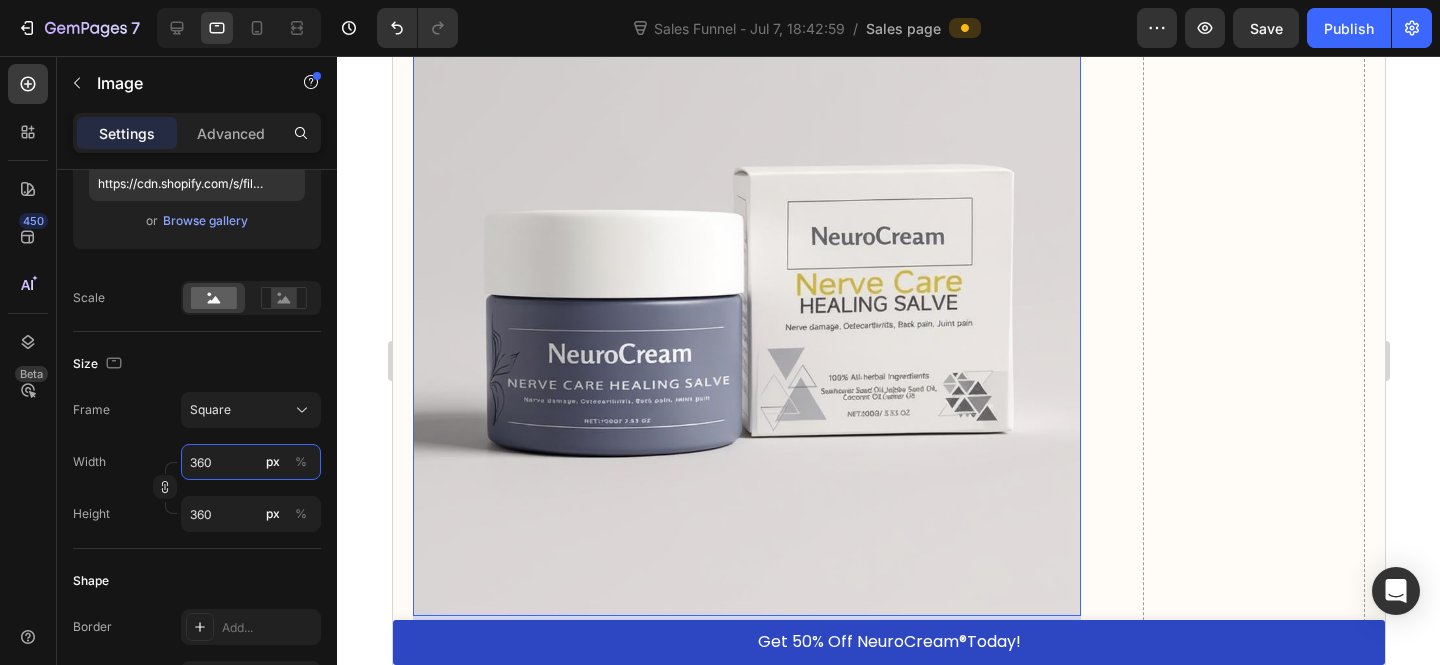 type on "36" 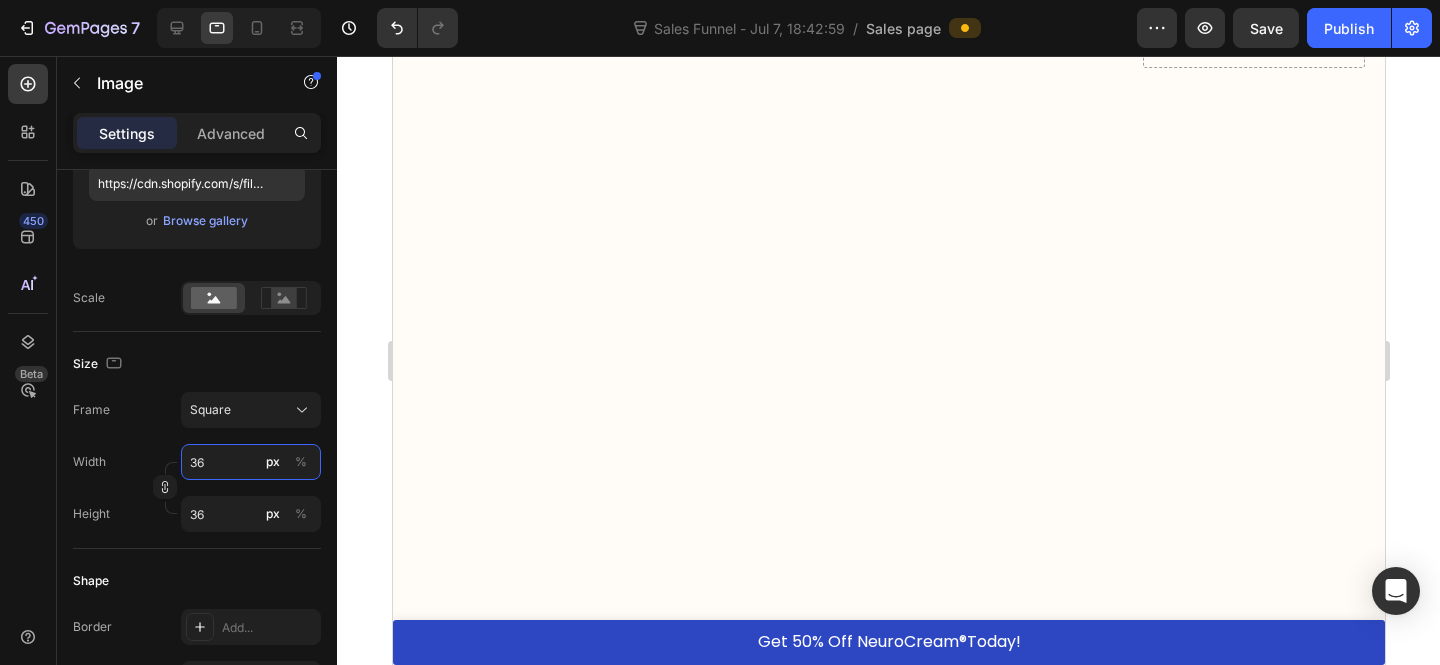 type on "3" 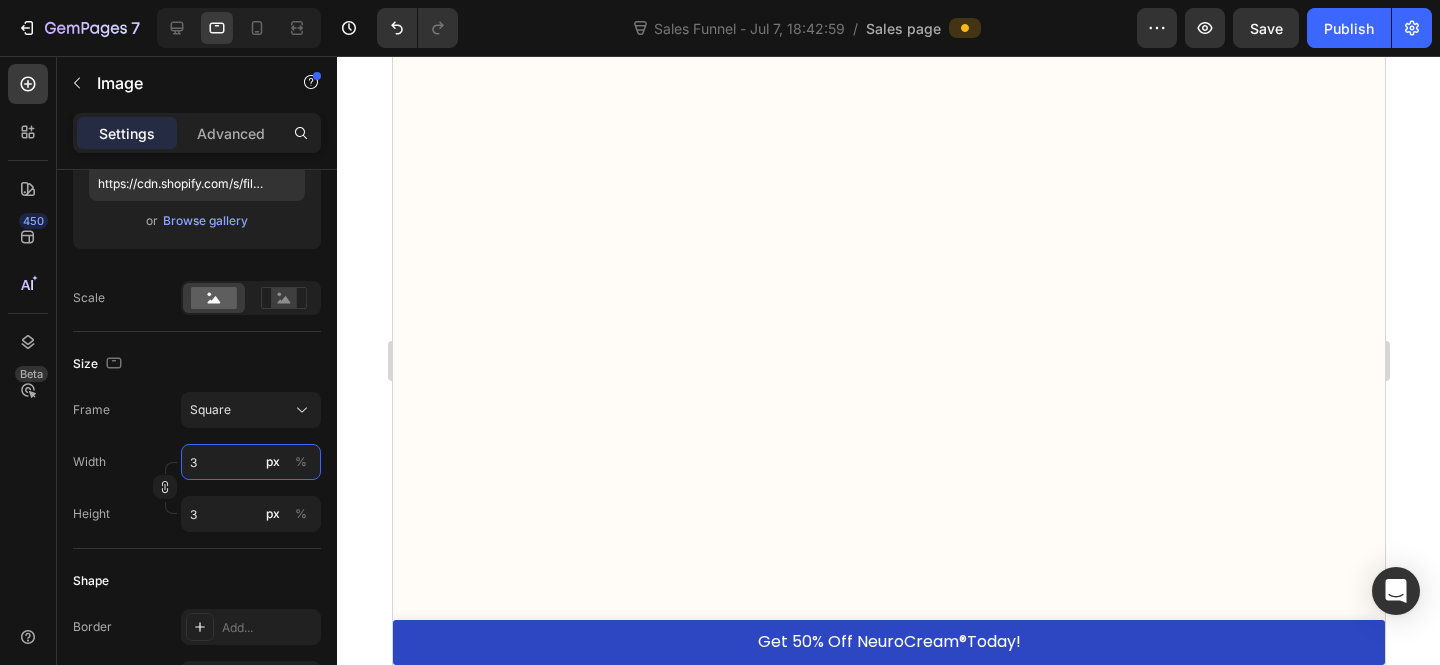type 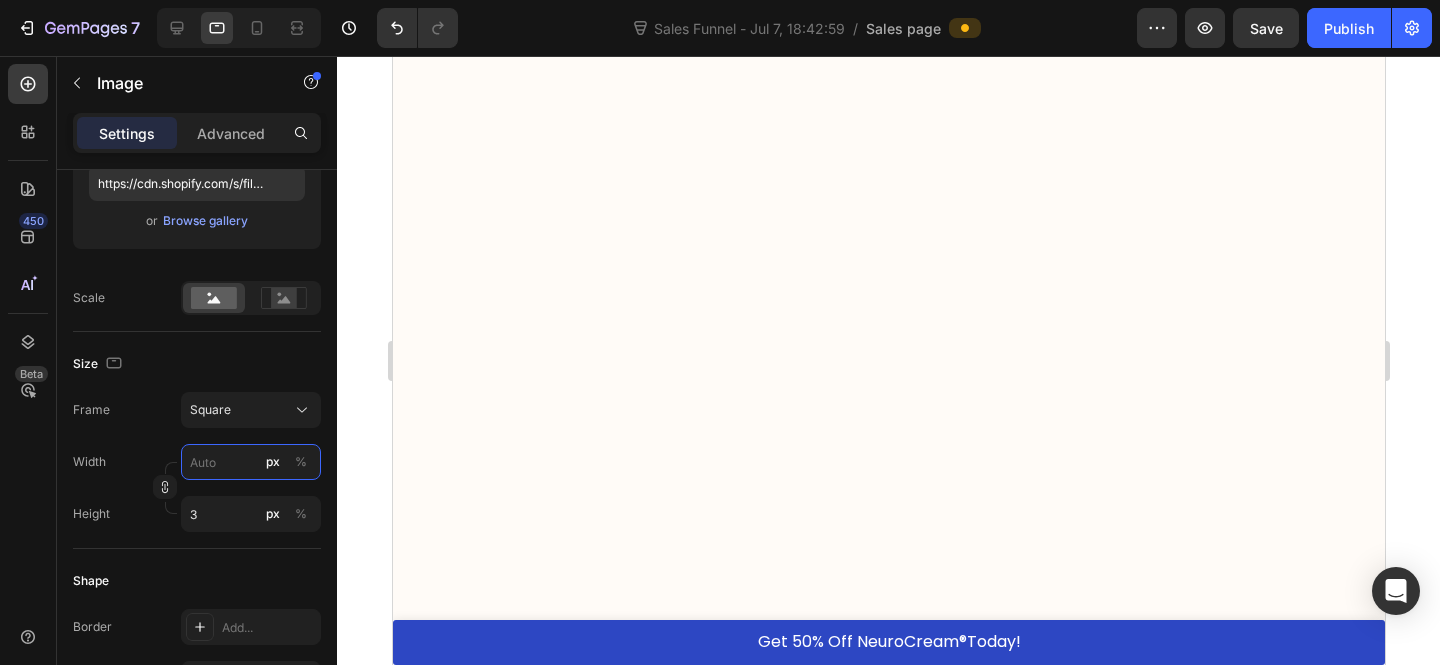 type 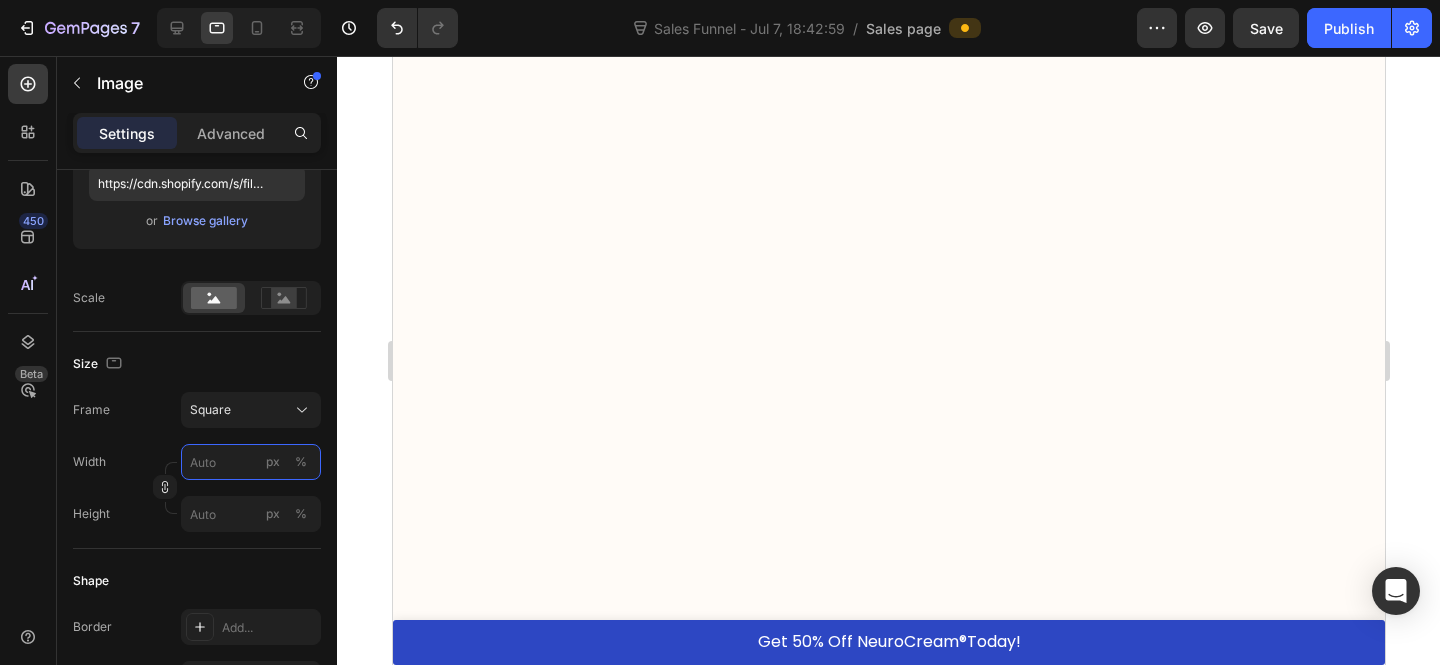 type on "5" 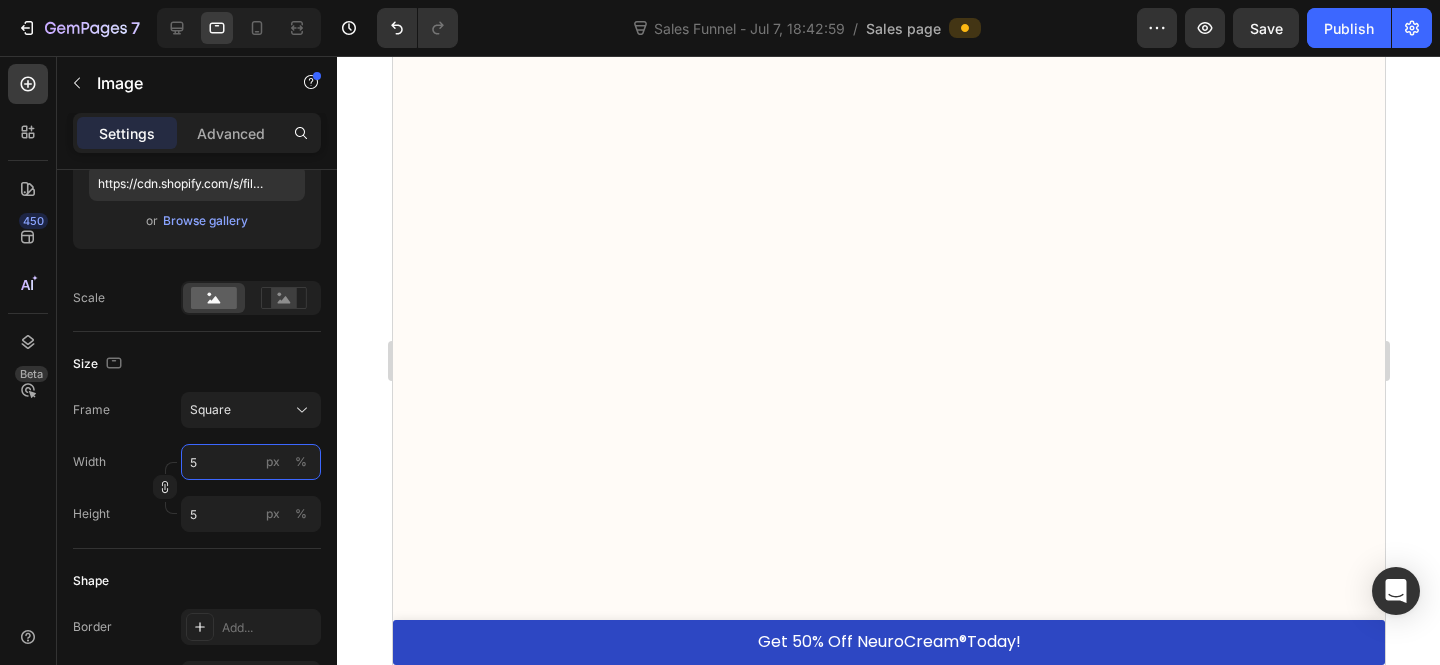 type on "50" 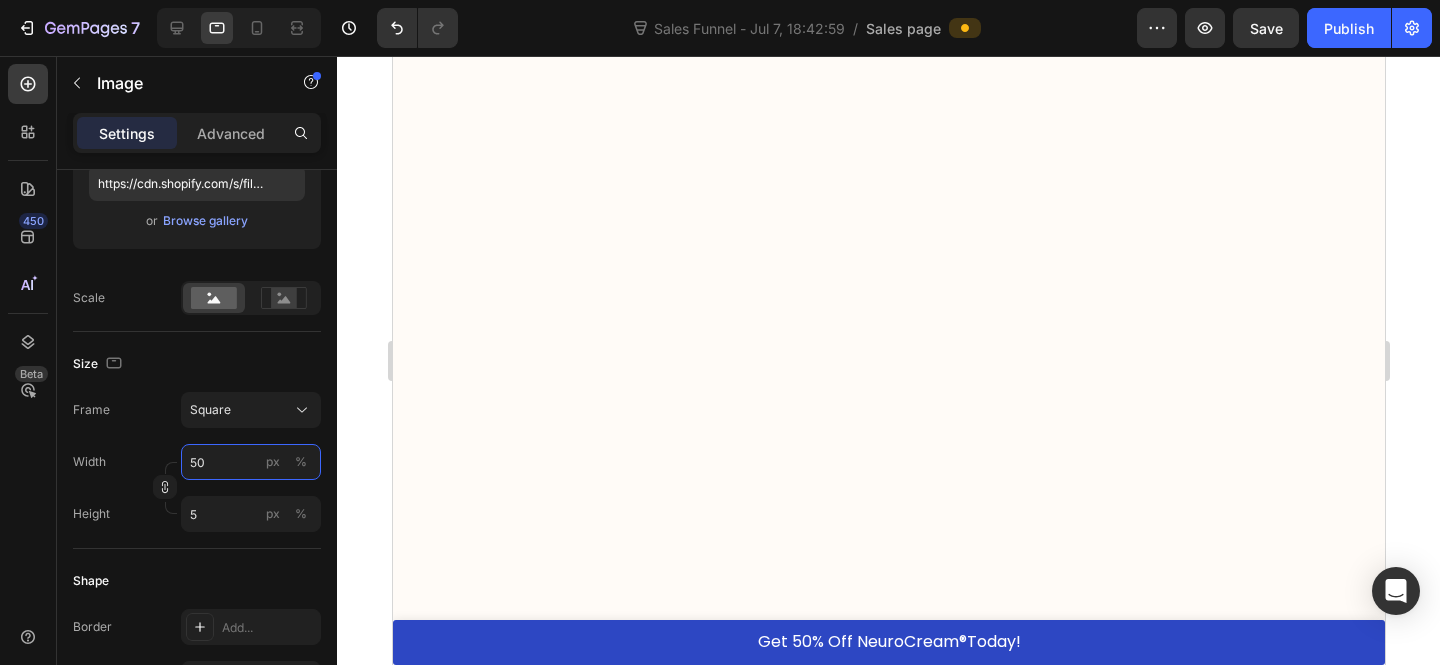 type on "50" 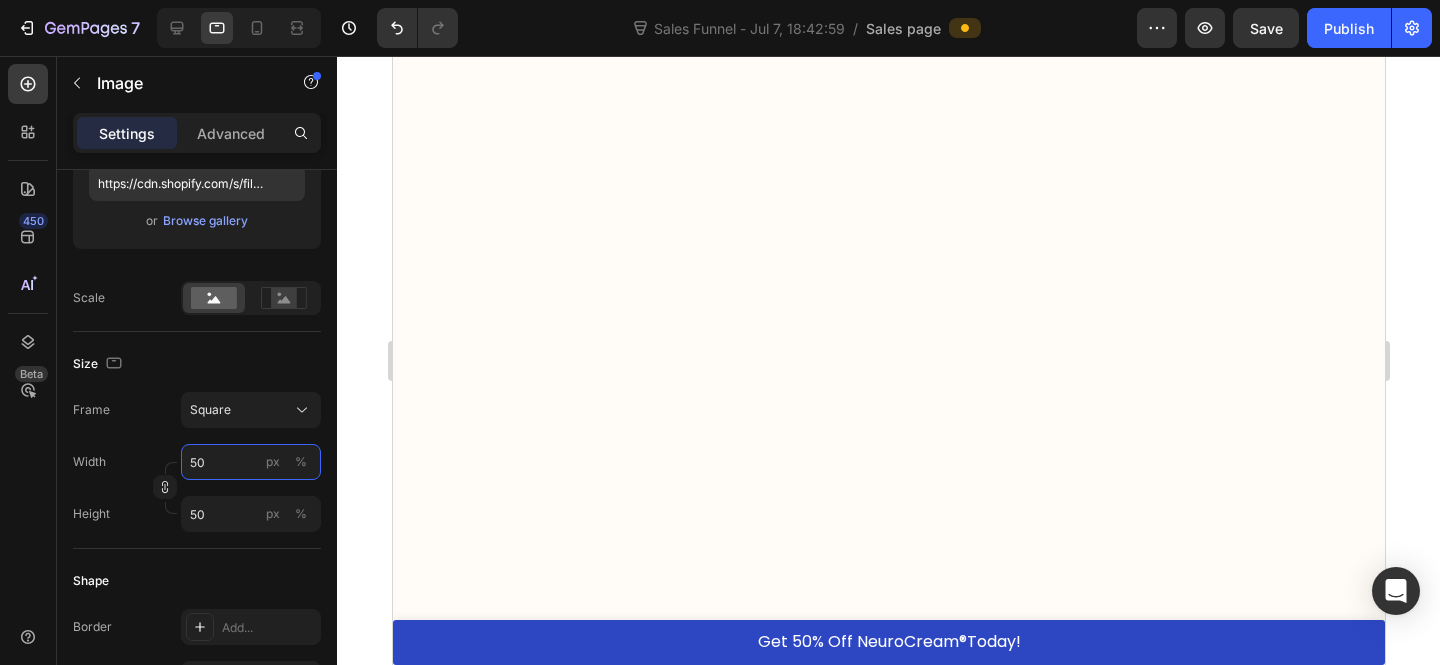type on "500" 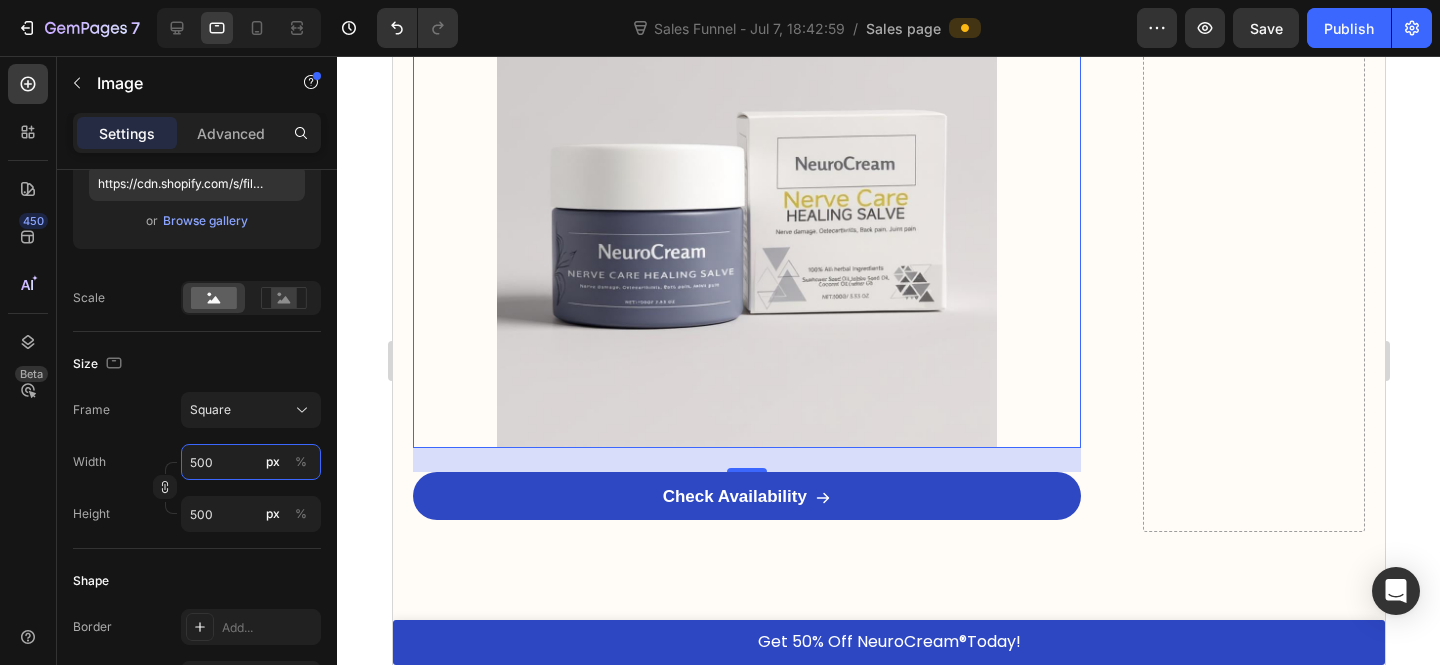 type on "5000" 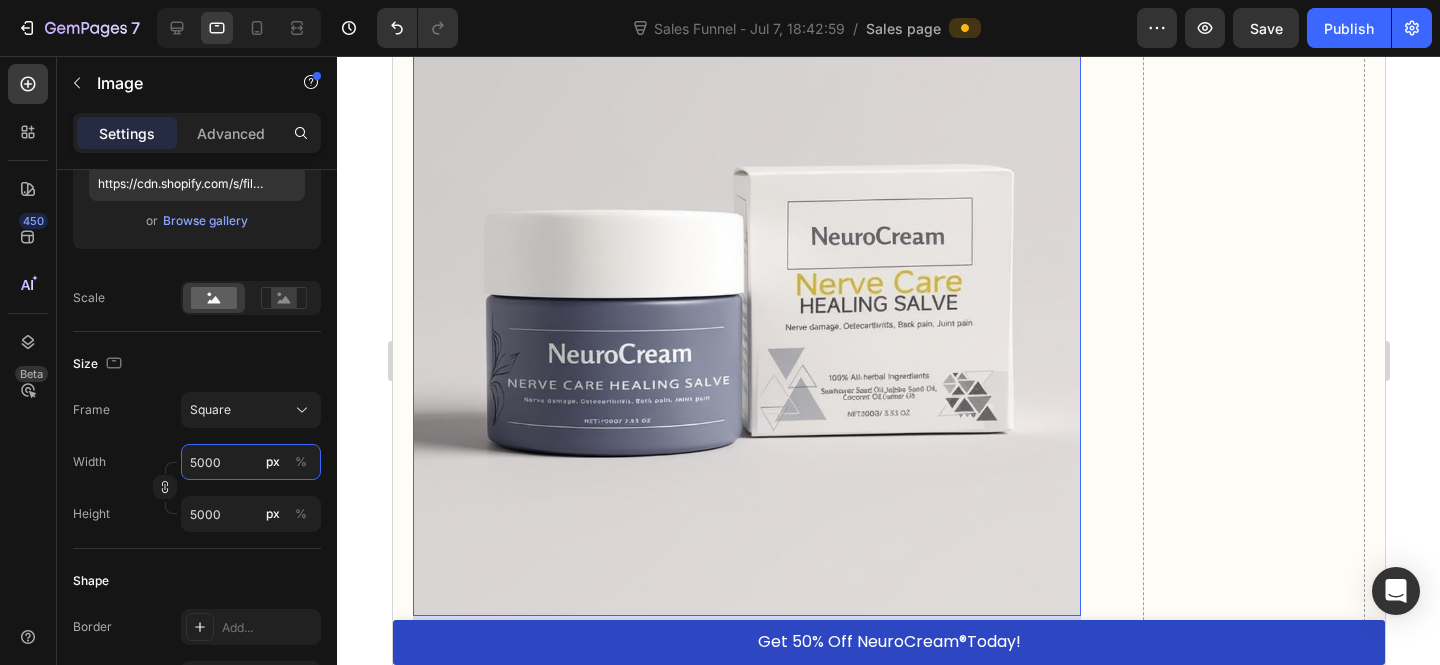 type on "500" 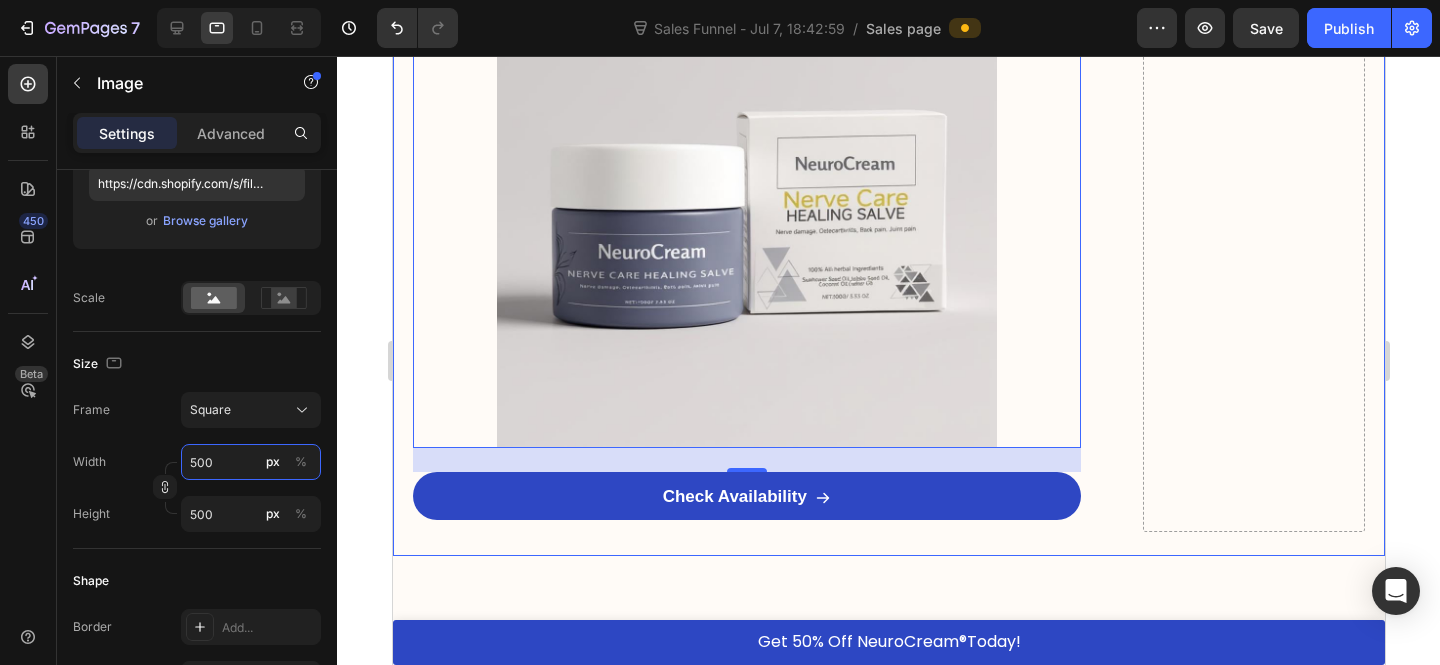scroll, scrollTop: 13373, scrollLeft: 0, axis: vertical 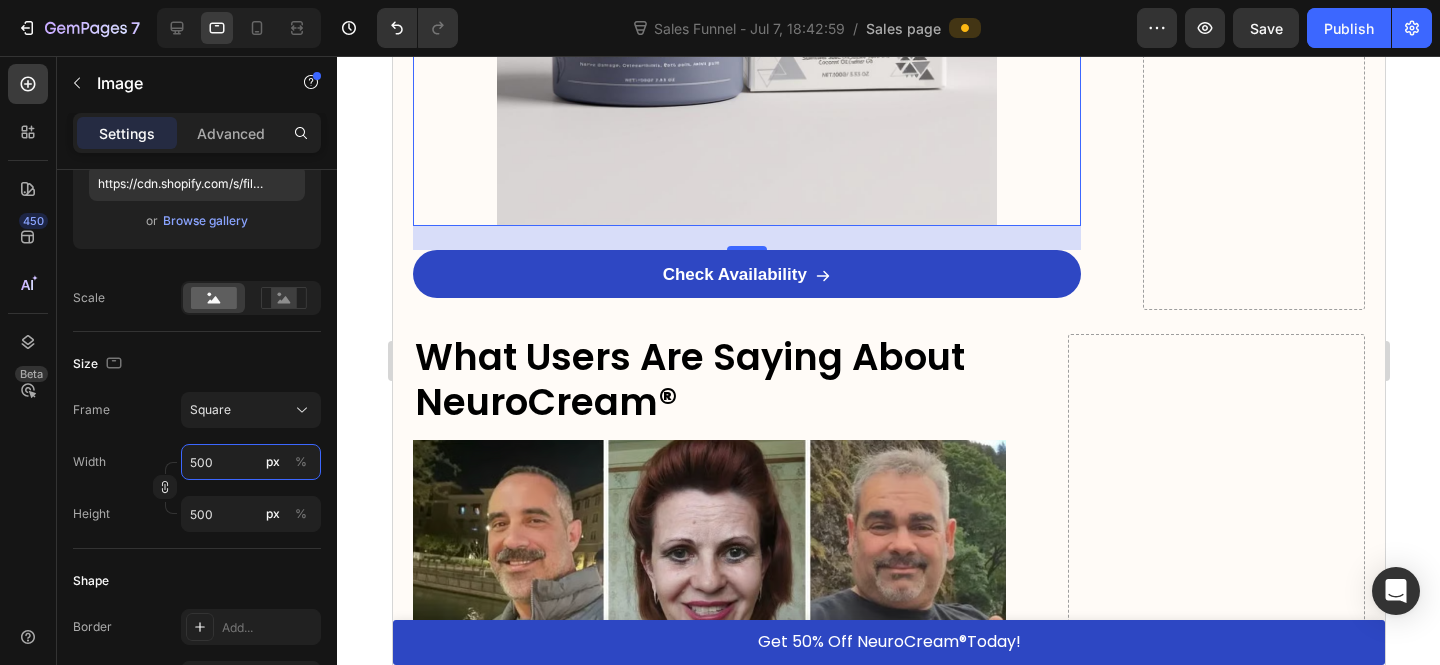 type on "500" 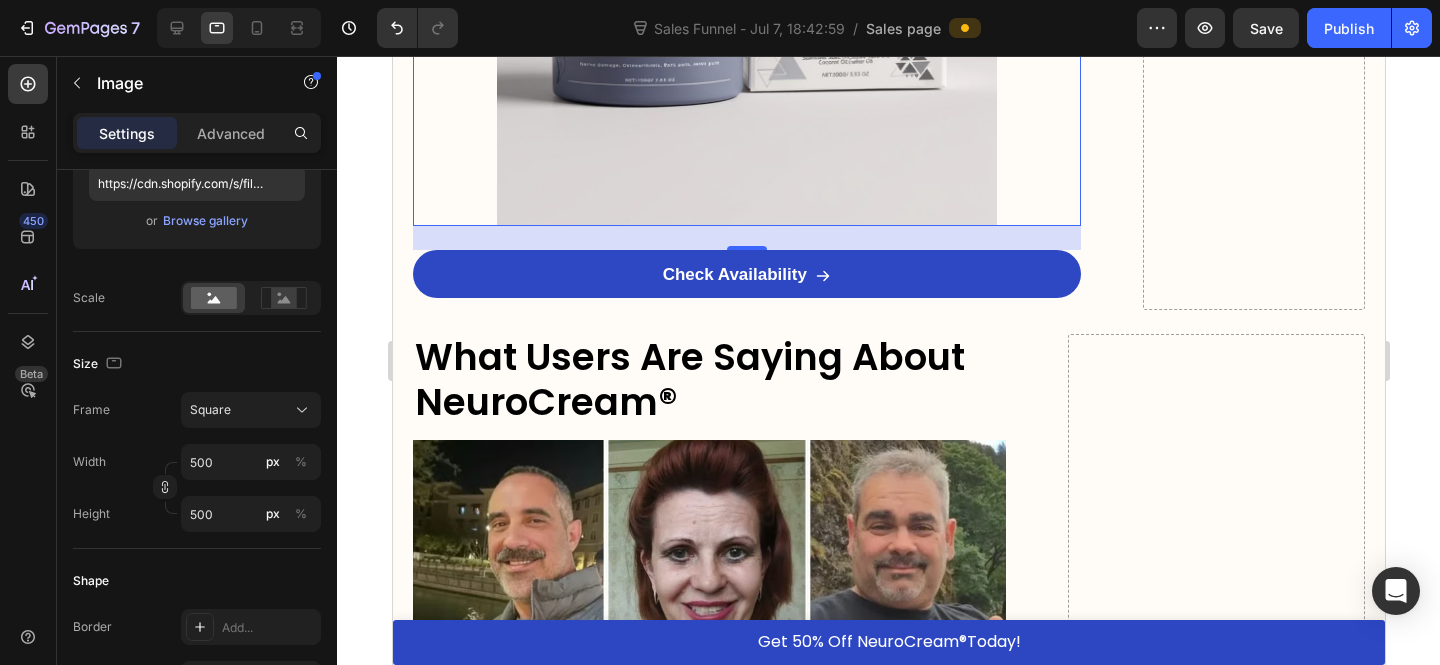 click at bounding box center (746, -24) 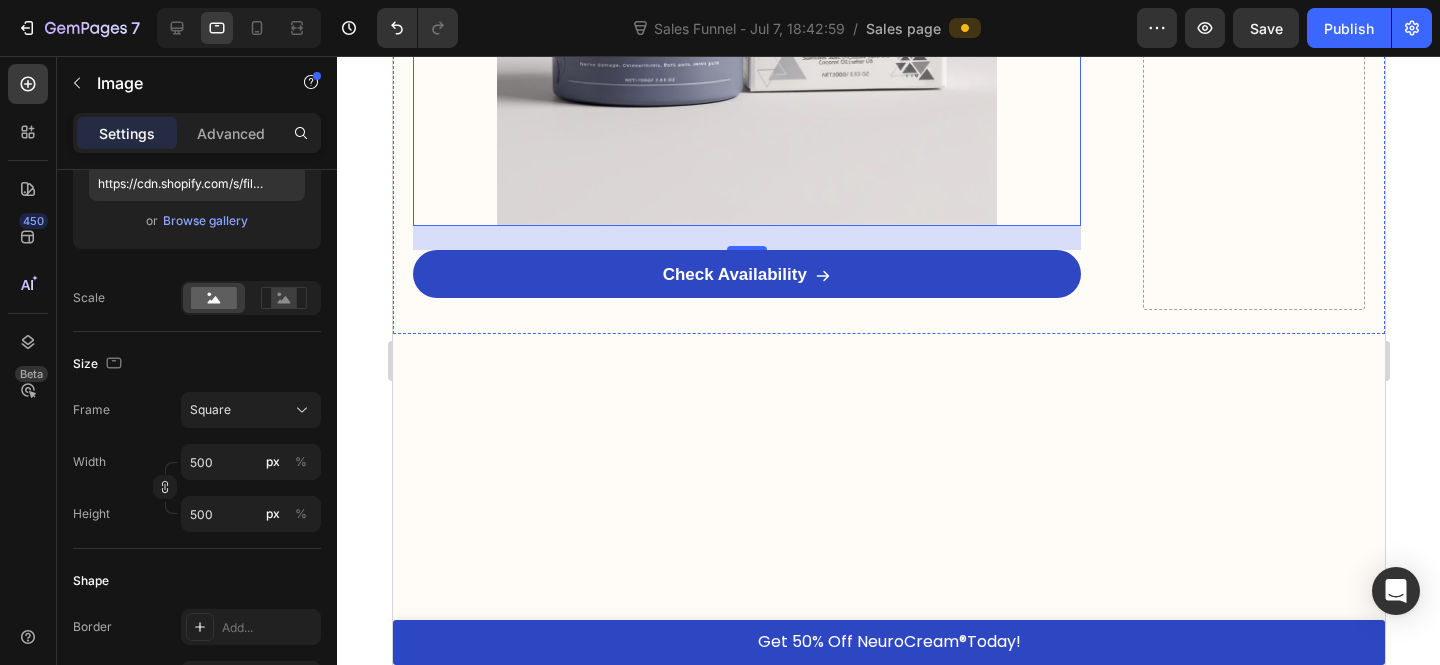 scroll, scrollTop: 13155, scrollLeft: 0, axis: vertical 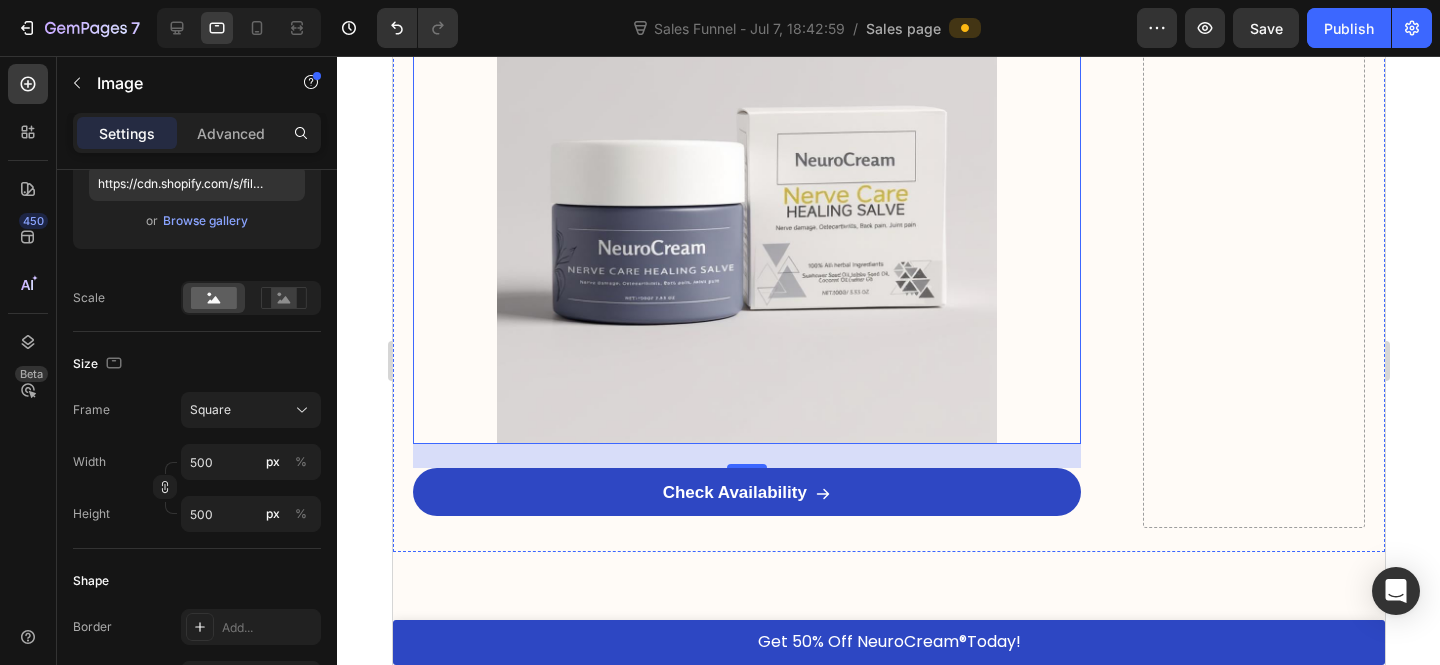 click on "She fired her in-home helper and started driving again. 'The look on my daughter's face when I told her I was staying in my own home? Priceless." at bounding box center [746, -121] 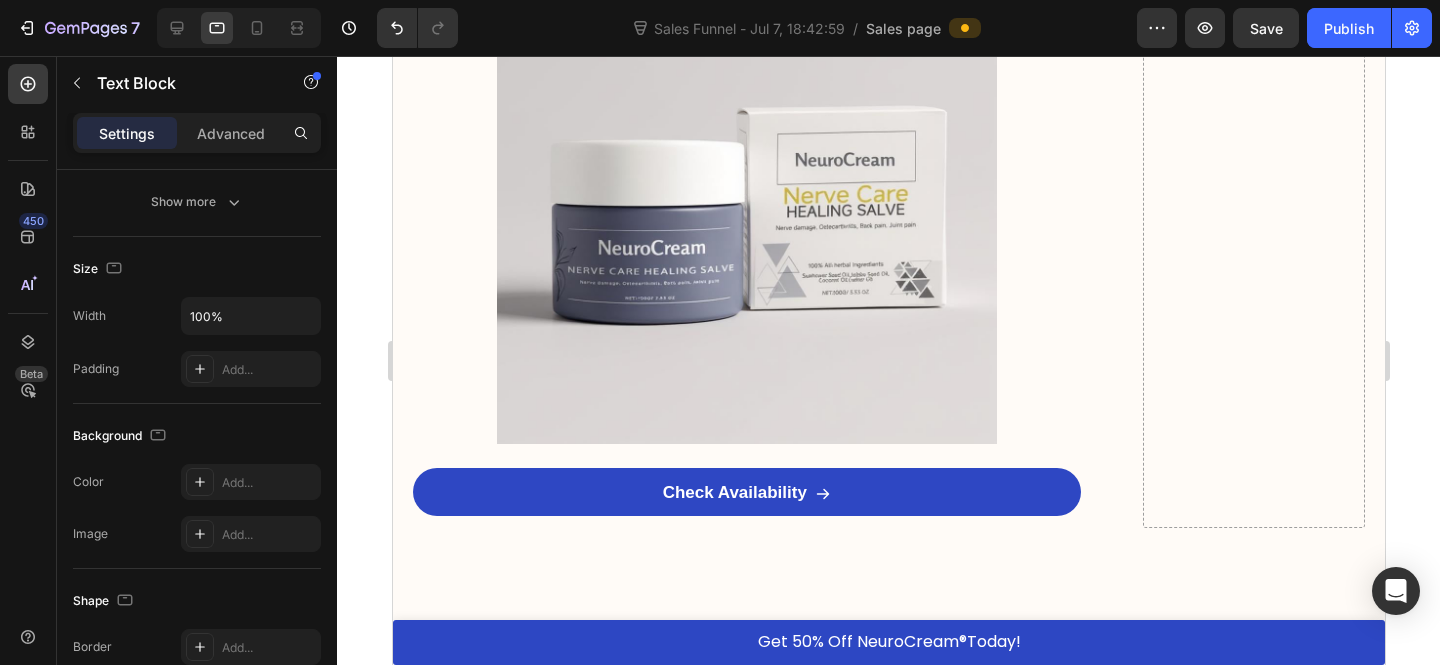 scroll, scrollTop: 0, scrollLeft: 0, axis: both 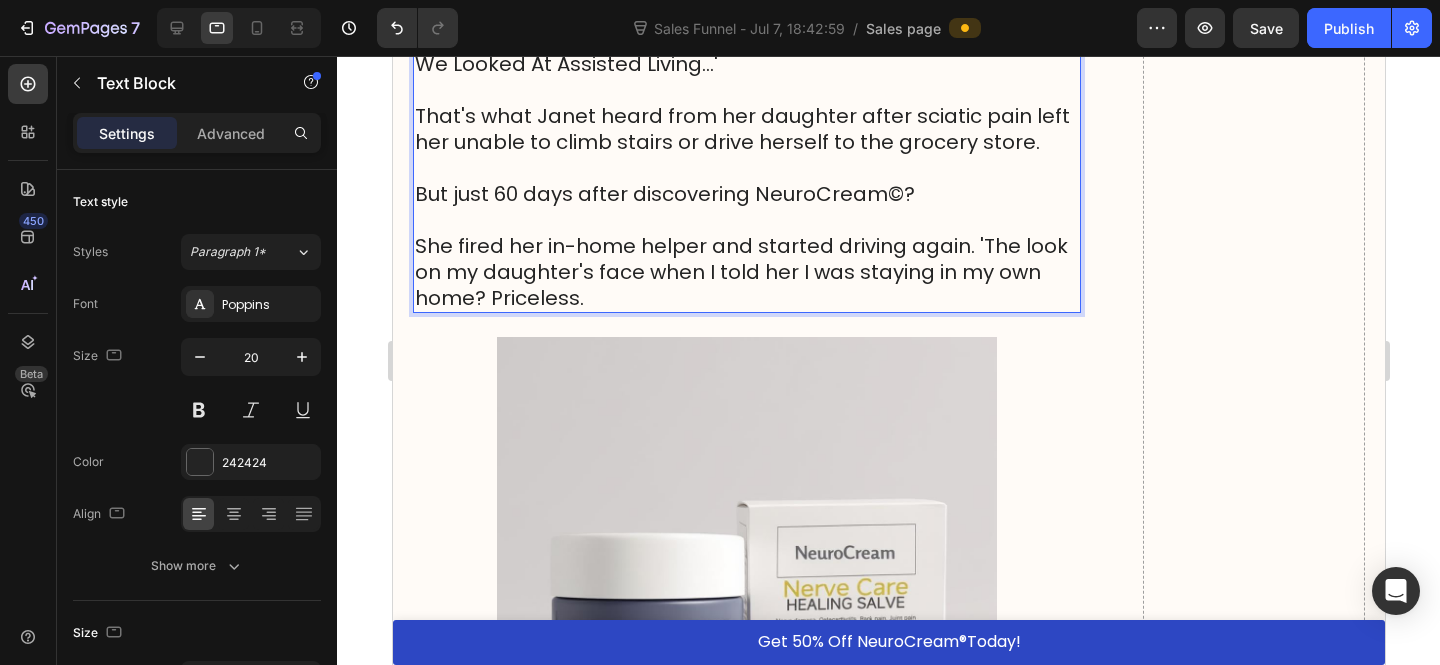 drag, startPoint x: 804, startPoint y: 448, endPoint x: 869, endPoint y: 499, distance: 82.61961 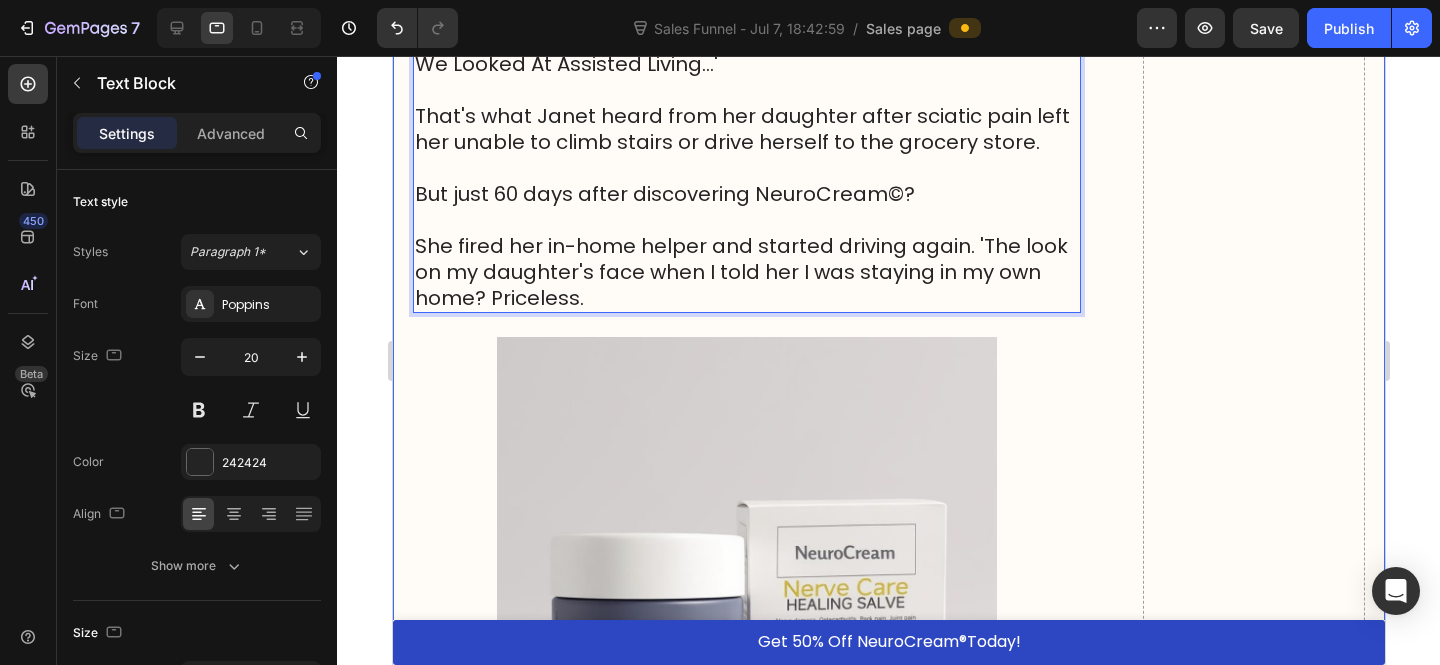 click on "HOME  >  HEALTH  >  SCIATICA RELIEF Heading Top MD Warns: Sciatic Nerve Pain? Check Your Cupboard for This 1 Vitamin (You Might Already Have It) Heading Image The first signs of sciatic nerve decay may surprise you   Most people don't know this, but the real reason behind searing sciatic nerve pain has less to do with a bulging disc or a spine disorder than we first thought.   Nearly 90% of adults 50 years of age or older have bulging discs or disc degeneration,  but absolutely NO pain symptoms.   So what is causing my sciatic nerve to hurt then? That’s when I stumbled upon the groundbreaking work of Nobel Prize-winning neuroscientist Dr. Michael Harrison…   And what he discovered changed everything.   And before long, I discovered a man who seemed to have the answer. Text Block Dr. Michael Harrison's Breakthrough-And the Shocking Truth About Sciatic Nerve Pain Heading Dr. Michael Harrison   wasn’t just another spinal specialist - he was a pioneer in neuroscience. sciatic nerve . : . Text Block ." at bounding box center [888, -5760] 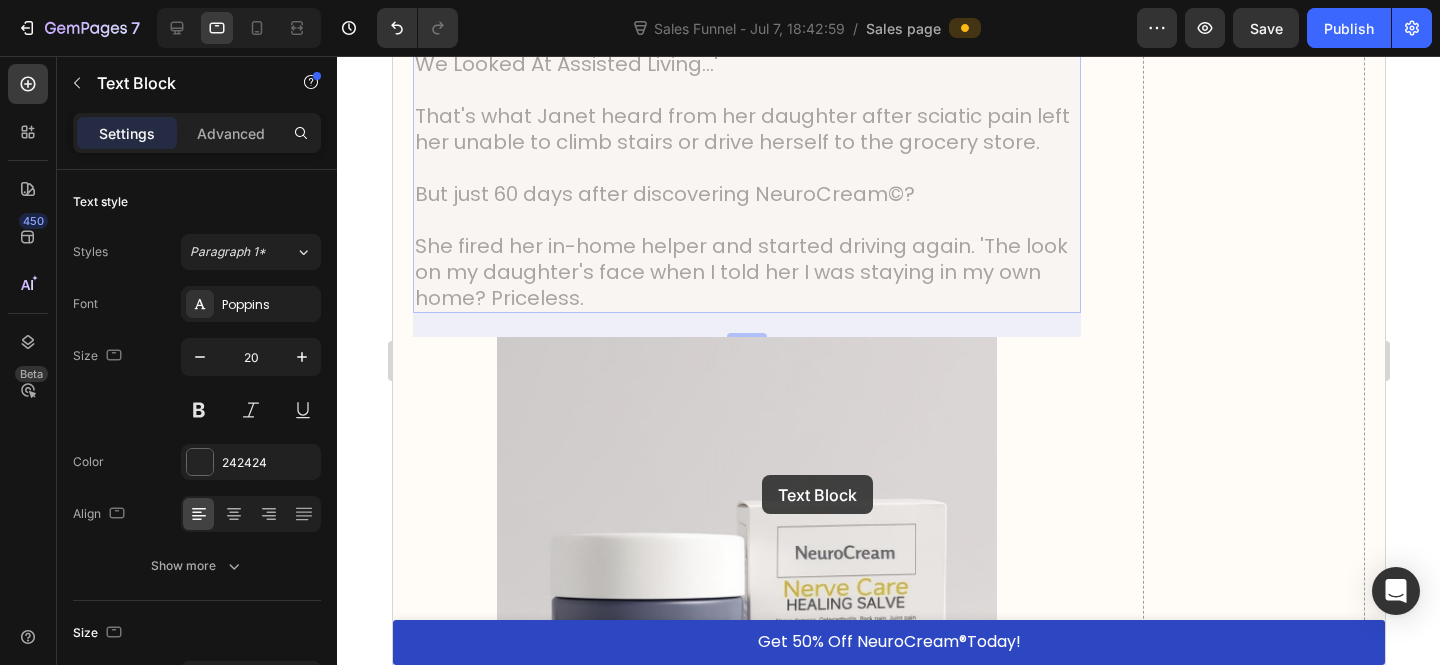 scroll, scrollTop: 13241, scrollLeft: 0, axis: vertical 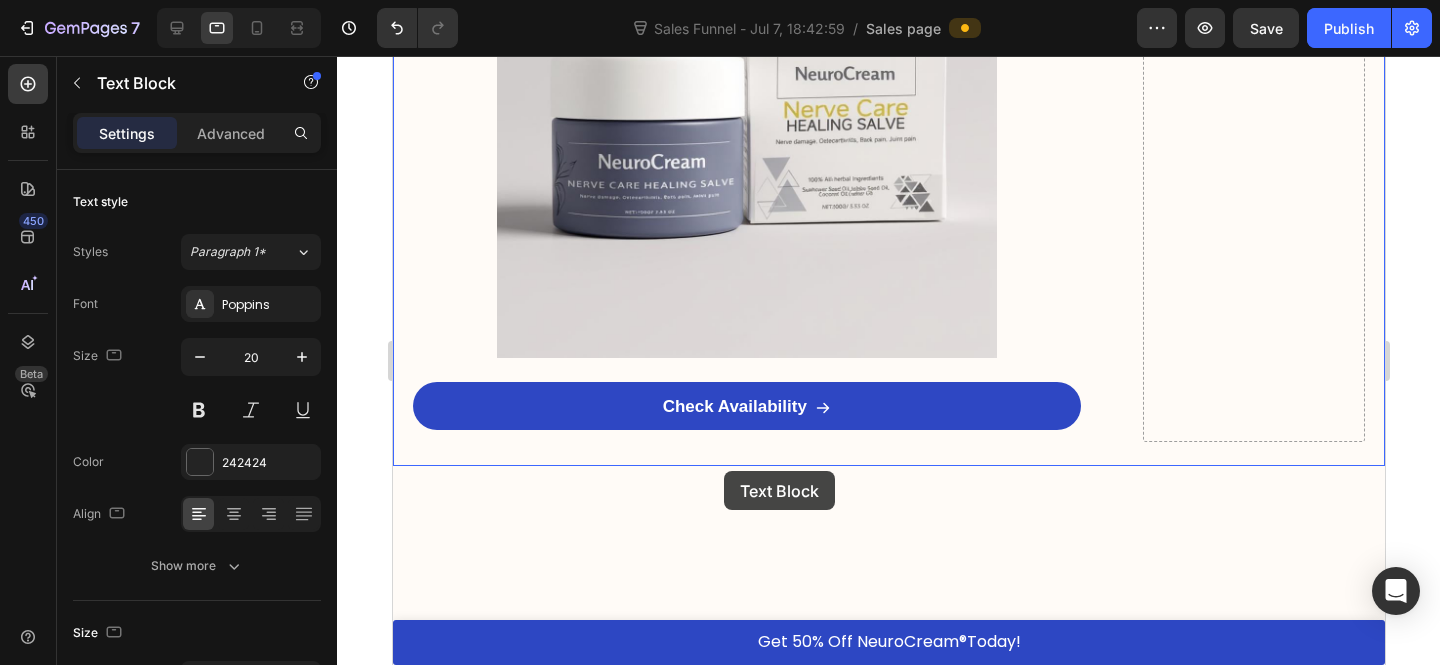 drag, startPoint x: 834, startPoint y: 492, endPoint x: 822, endPoint y: 372, distance: 120.59851 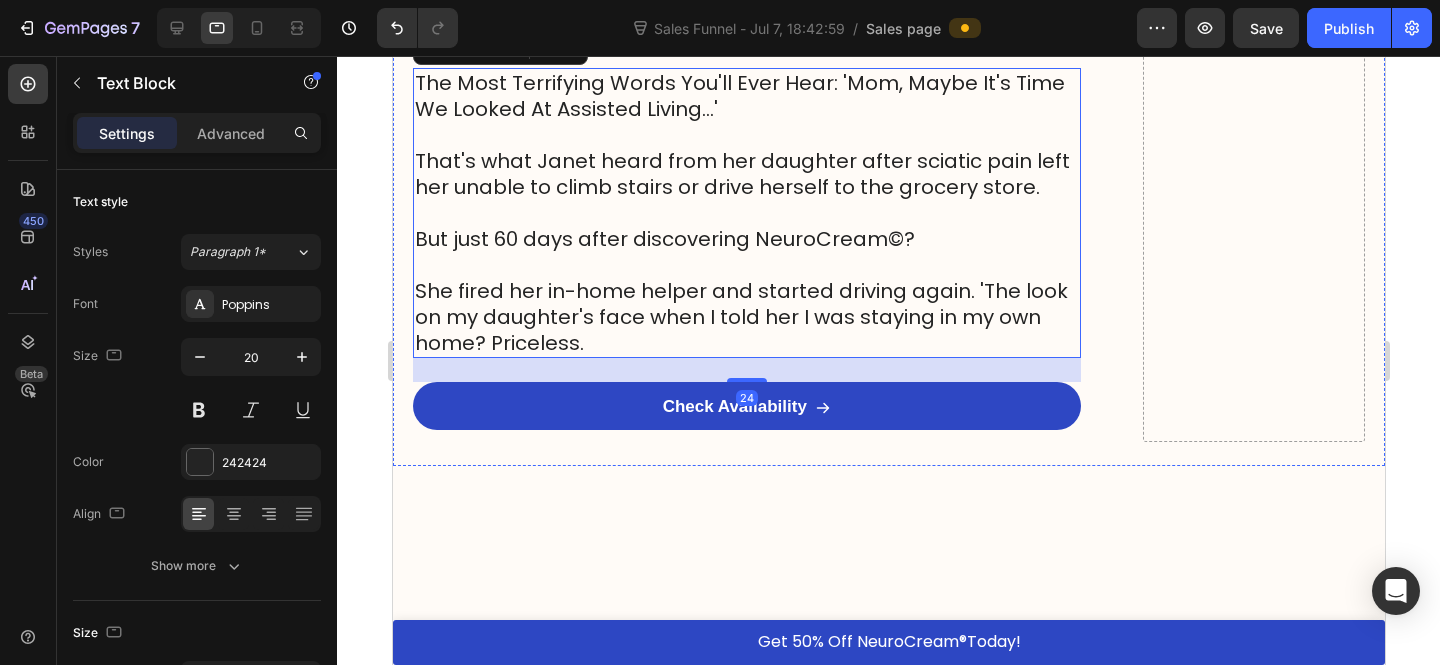 scroll, scrollTop: 13307, scrollLeft: 0, axis: vertical 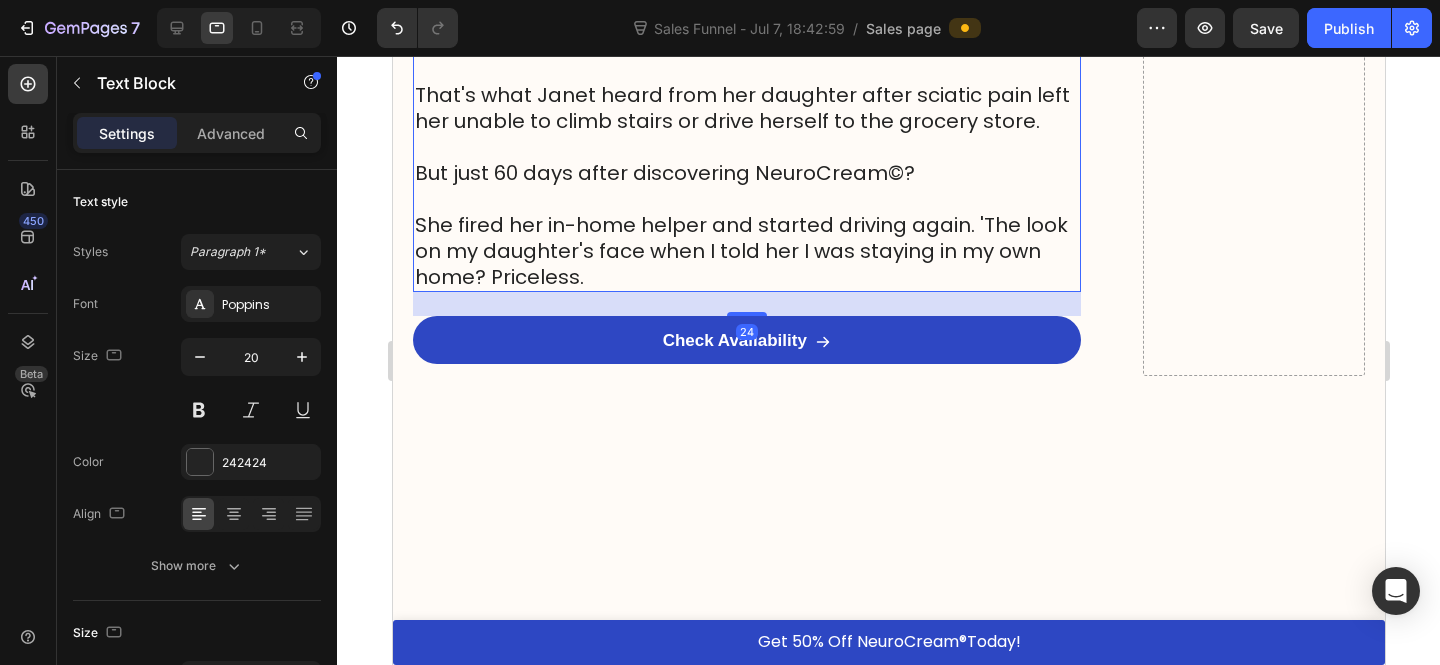 click on "That's what Janet heard from her daughter after sciatic pain left her unable to climb stairs or drive herself to the grocery store." at bounding box center (746, 108) 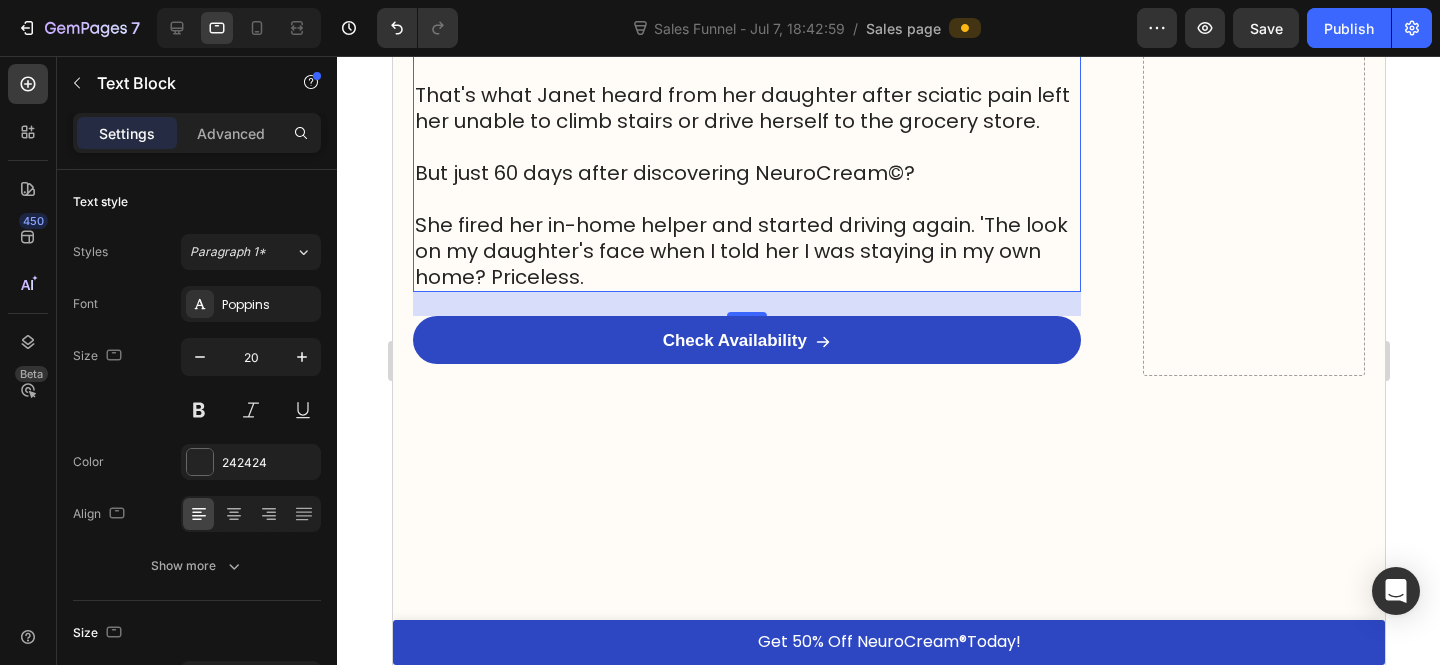 click on "That's what Janet heard from her daughter after sciatic pain left her unable to climb stairs or drive herself to the grocery store." at bounding box center (746, 108) 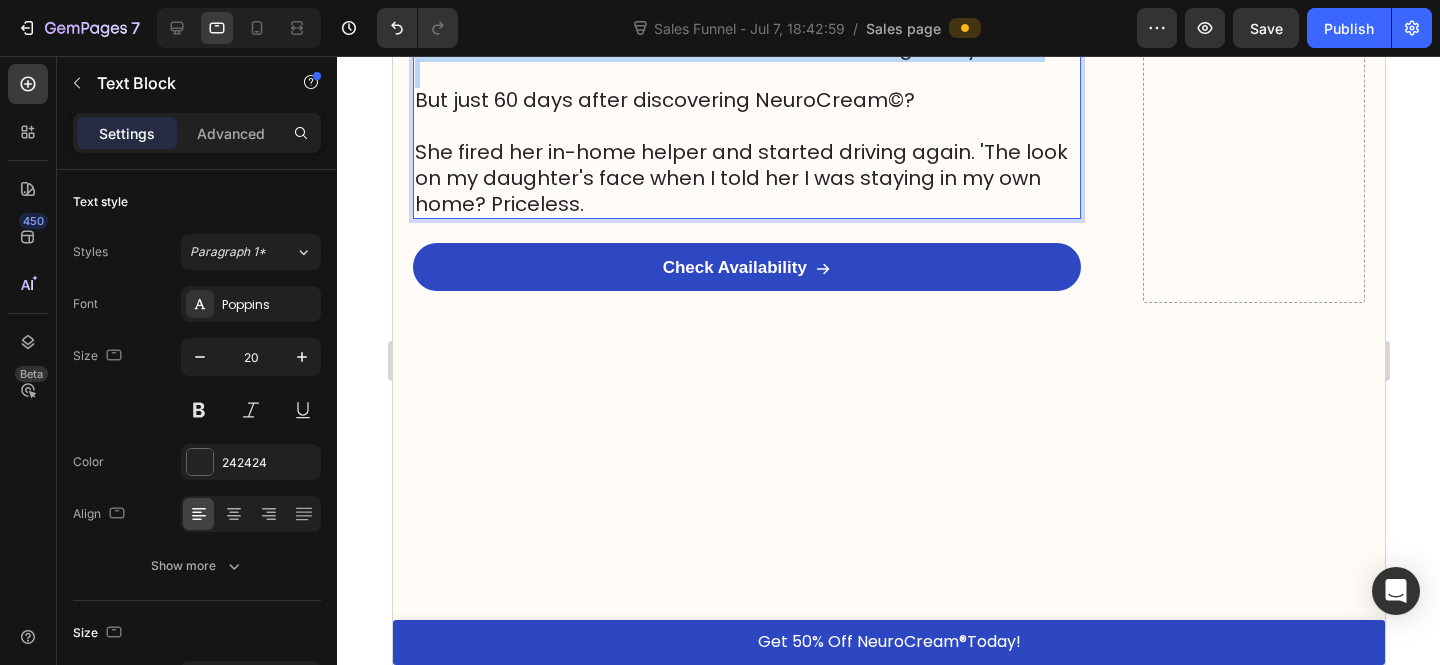 click on "That's what Janet heard from her daughter after sciatic pain left her unable to climb stairs or drive herself to the grocery store." at bounding box center [746, 35] 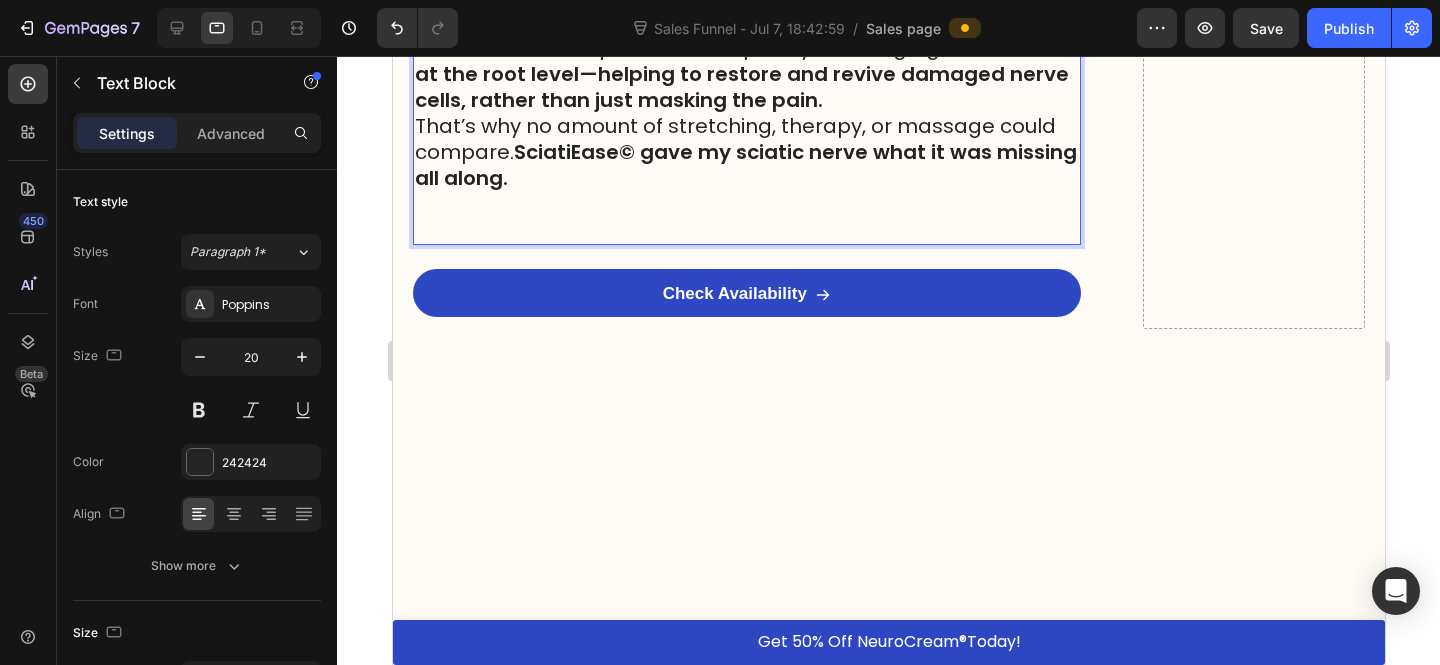 click on "But SciatiEase© was different." at bounding box center (746, 22) 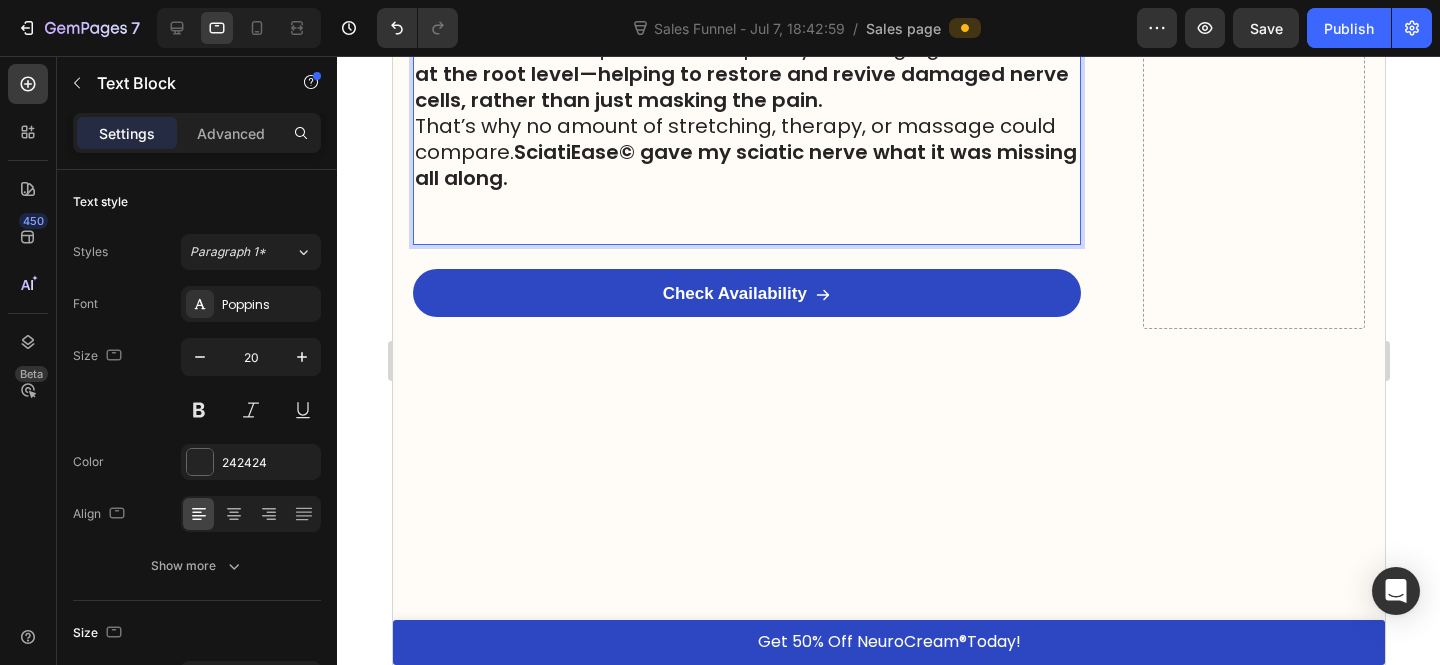 click on "Let me be clear. I’ve spent years searching for relief— massages, stretching, physical therapy, even risky injections.  Nothing gave me lasting results." at bounding box center [746, -30] 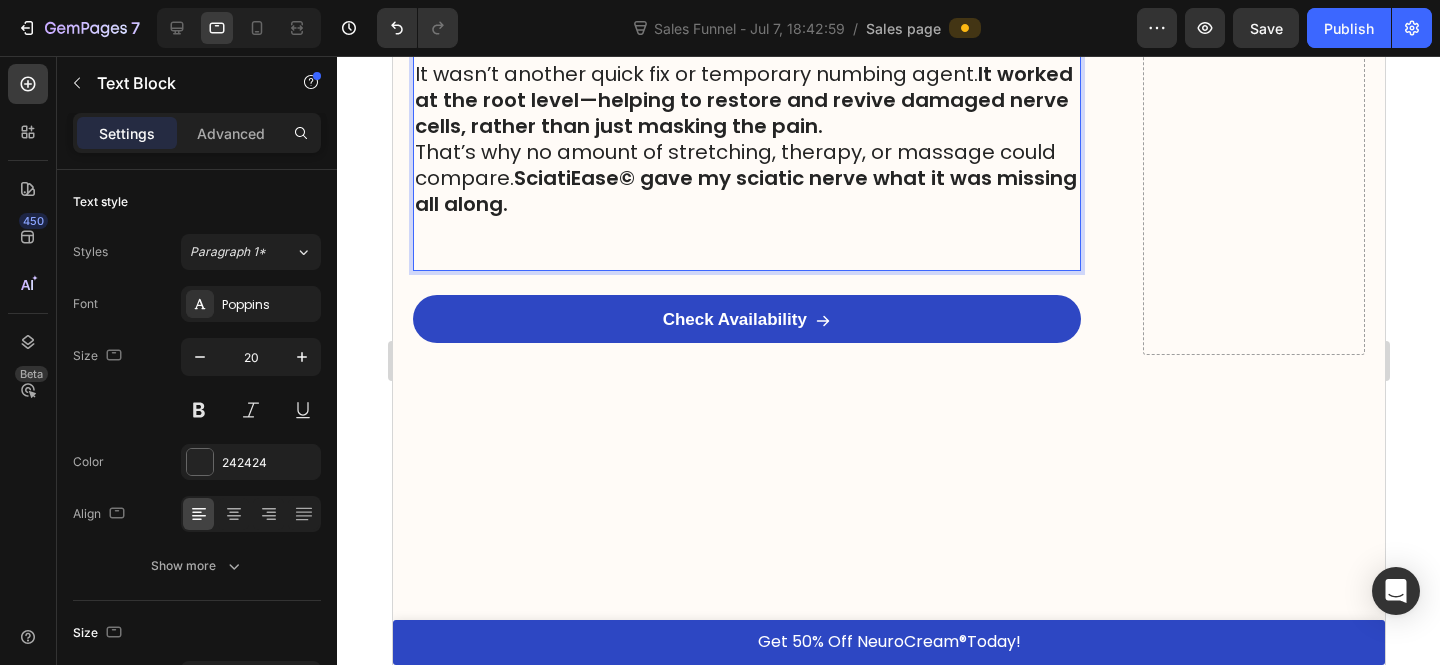 click on "But SciatiEase© was different." at bounding box center [746, 48] 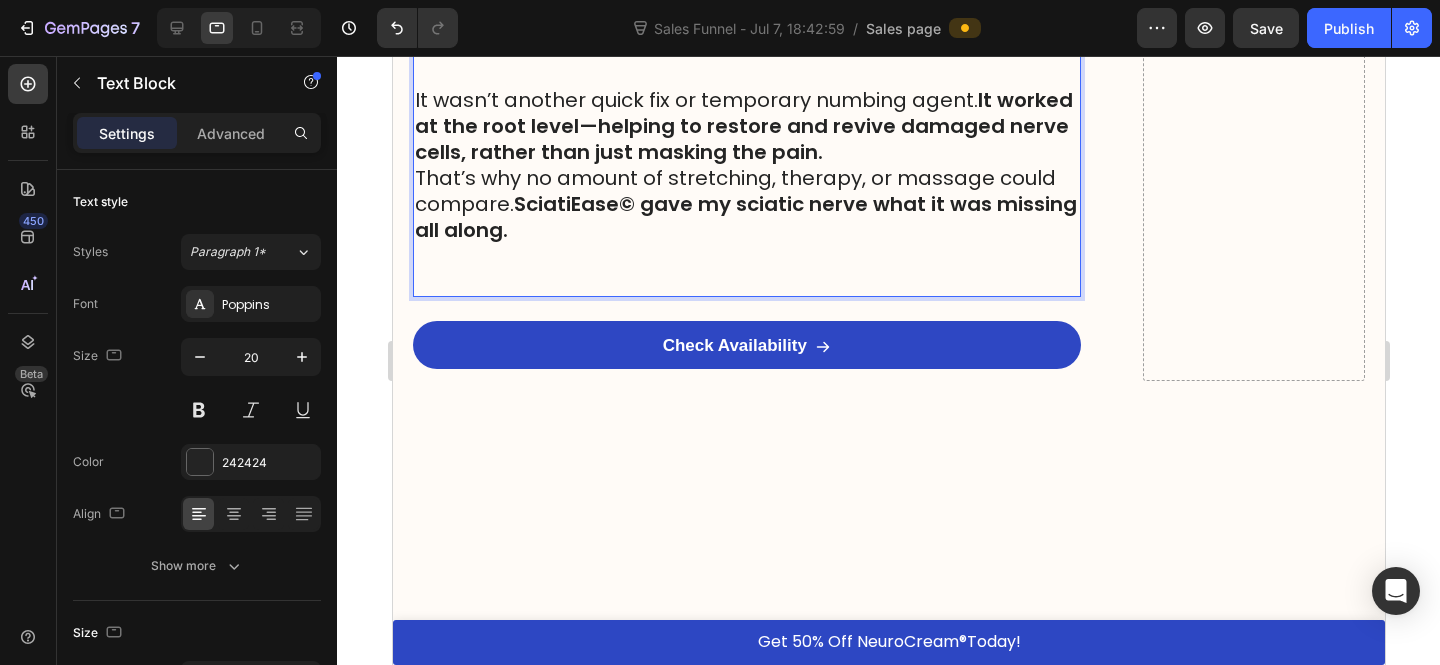 click on "Let me be clear. I’ve spent years searching for relief— massages, stretching, physical therapy, even risky injections.  Nothing gave me lasting results." at bounding box center (746, -30) 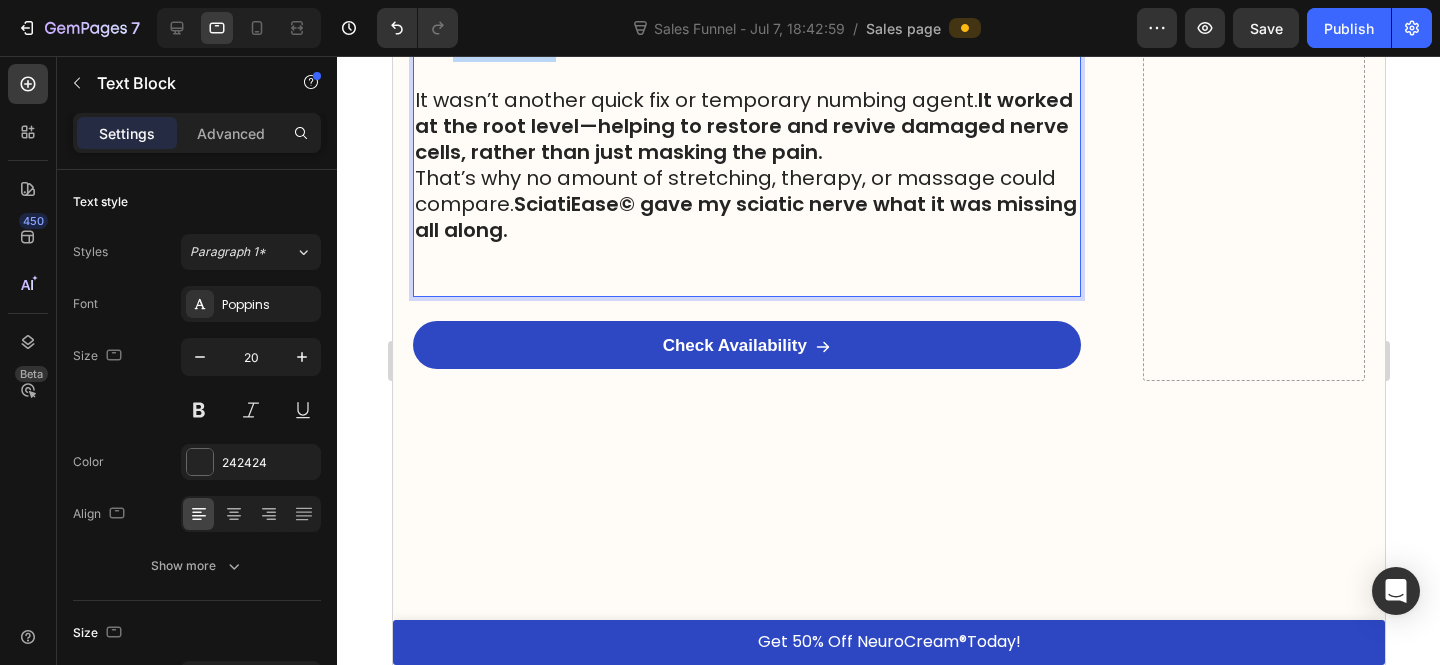 click on "But SciatiEase© was different." at bounding box center [746, 48] 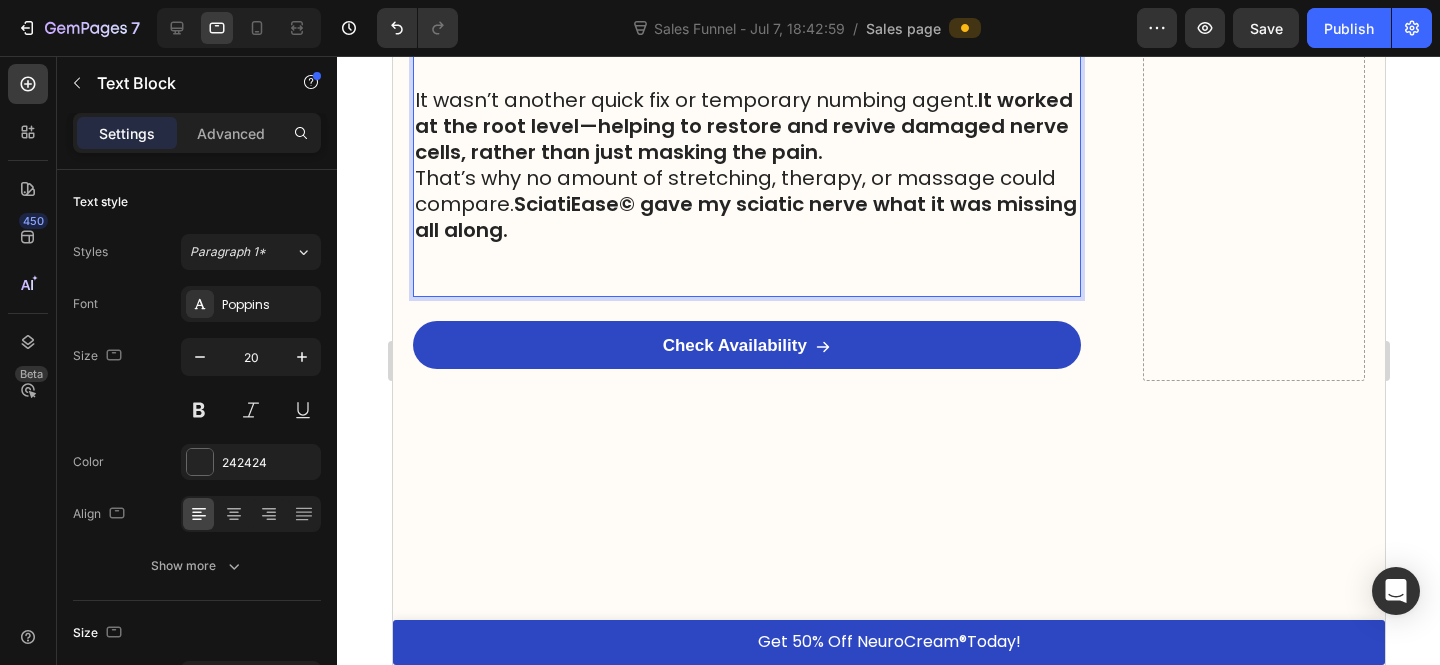 click on "It worked at the root level—helping to restore and revive damaged nerve cells, rather than just masking the pain." at bounding box center [743, 126] 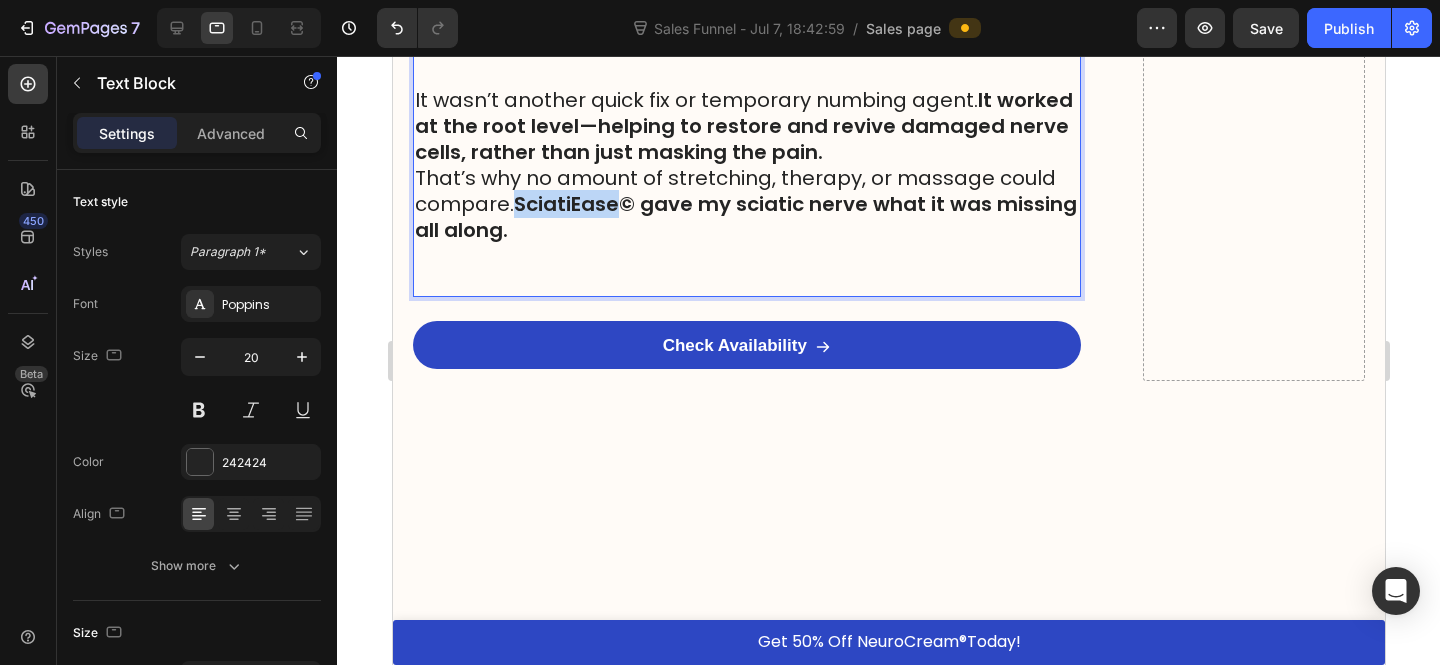 click on "SciatiEase© gave my sciatic nerve what it was missing all along." at bounding box center [745, 217] 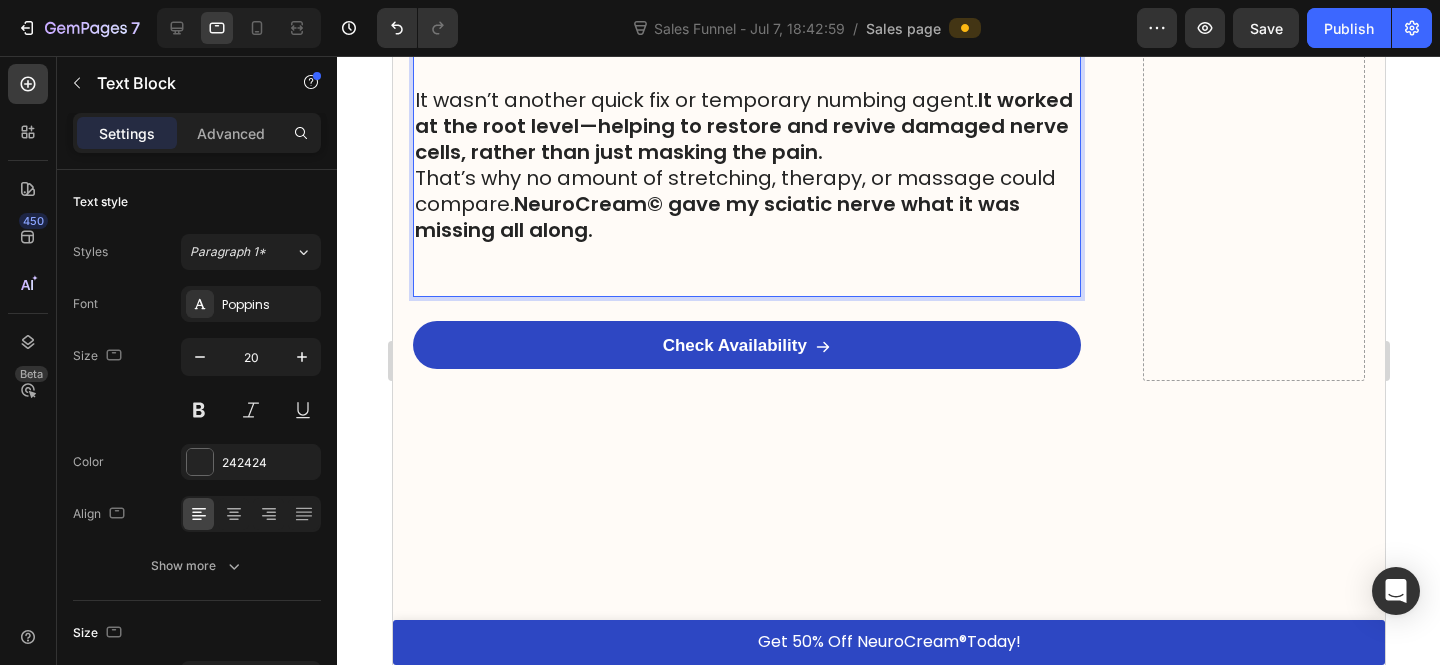click at bounding box center [746, 269] 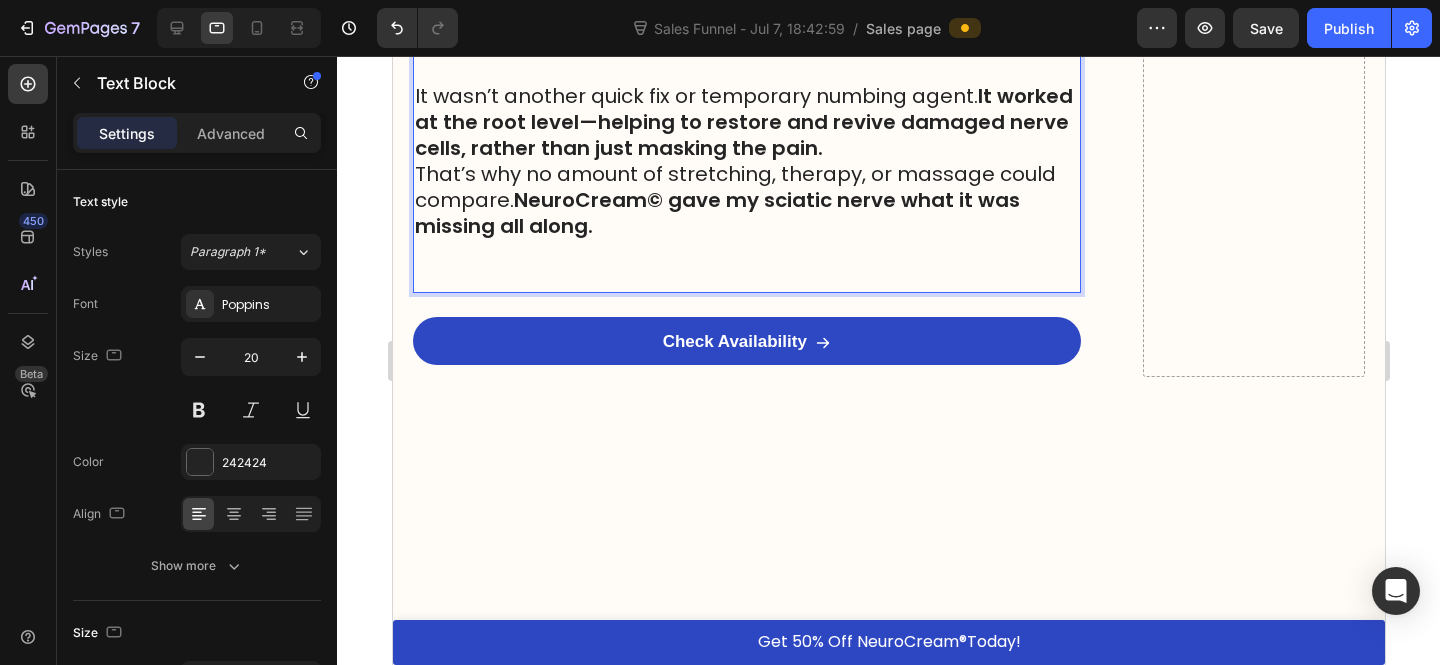scroll, scrollTop: 13384, scrollLeft: 0, axis: vertical 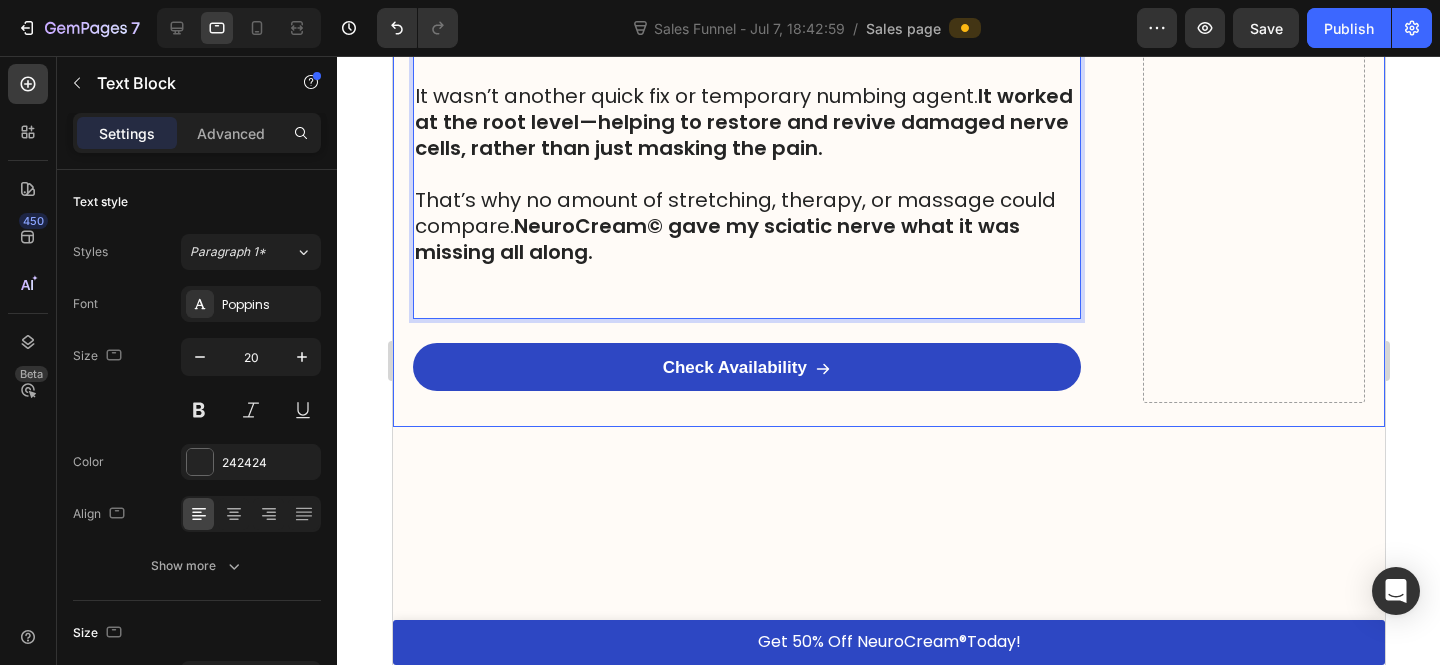 click on "Drop element here" at bounding box center (1253, -6342) 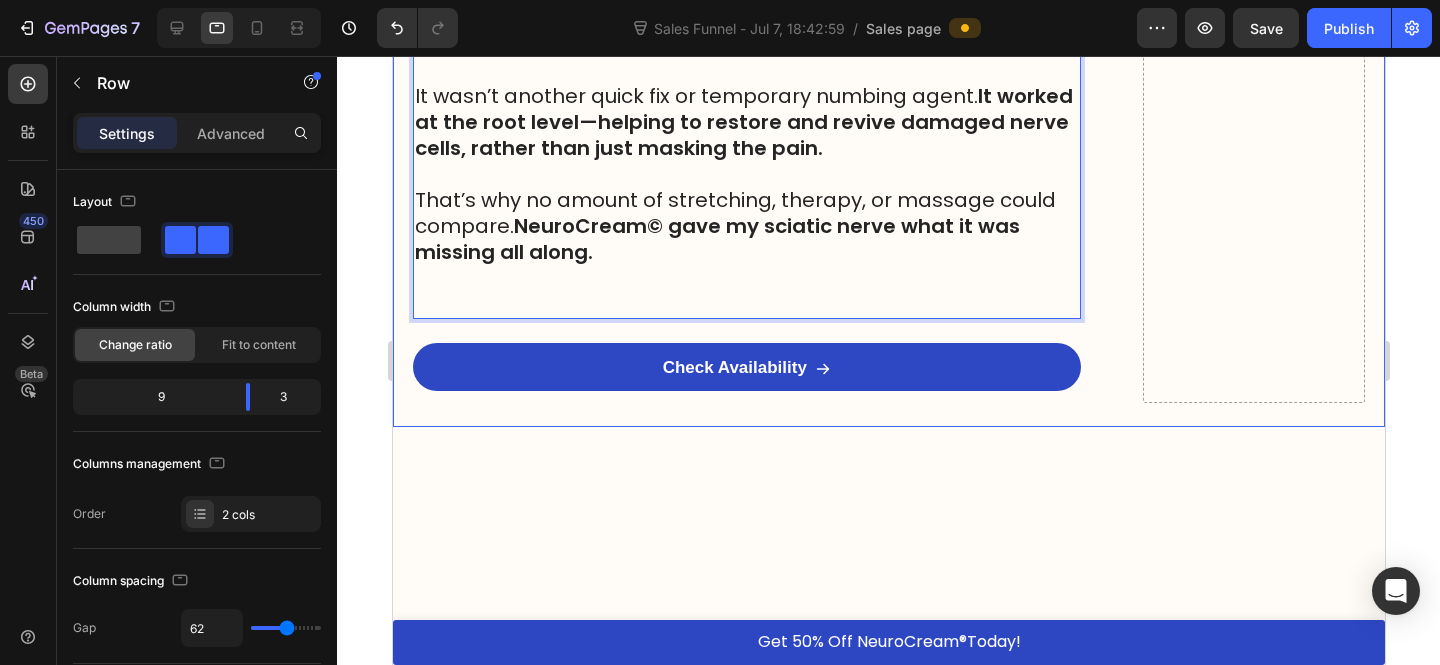 scroll, scrollTop: 13715, scrollLeft: 0, axis: vertical 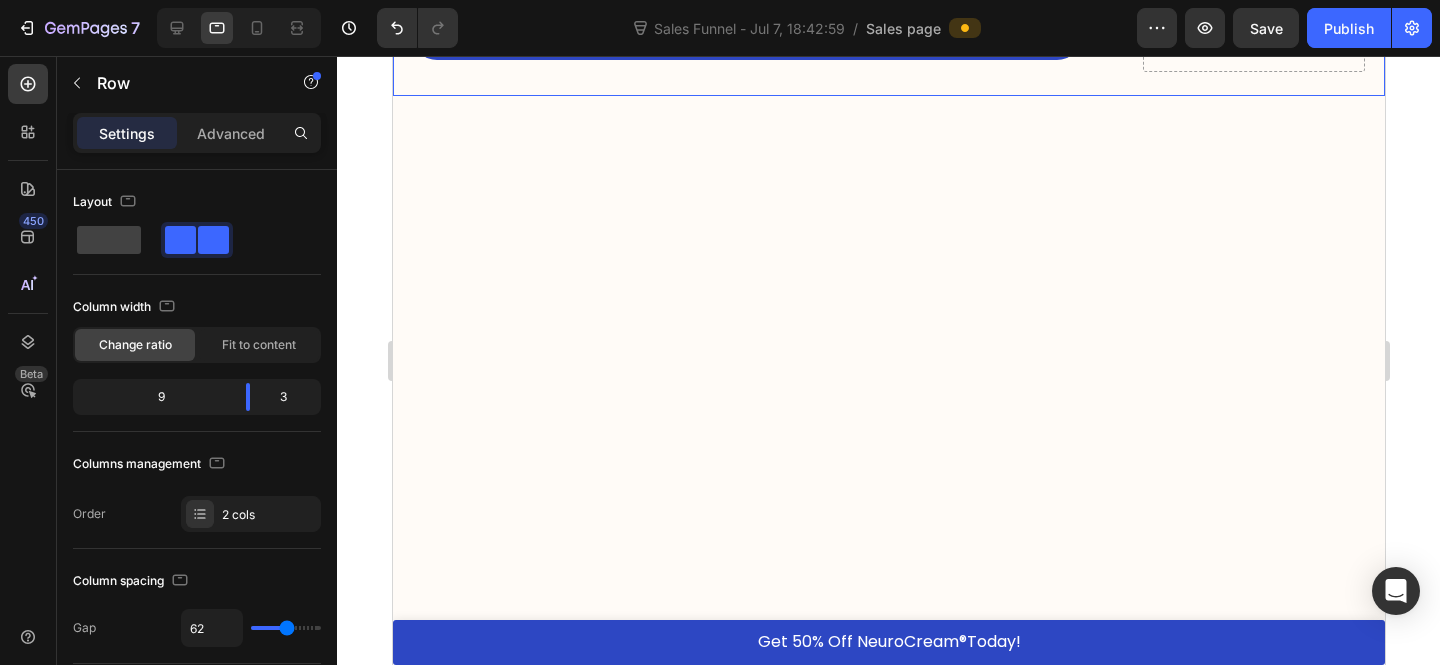 click on "HOME  >  HEALTH  >  SCIATICA RELIEF Heading Top MD Warns: Sciatic Nerve Pain? Check Your Cupboard for This 1 Vitamin (You Might Already Have It) Heading Image The first signs of sciatic nerve decay may surprise you   Most people don't know this, but the real reason behind searing sciatic nerve pain has less to do with a bulging disc or a spine disorder than we first thought.   Nearly 90% of adults 50 years of age or older have bulging discs or disc degeneration,  but absolutely NO pain symptoms.   So what is causing my sciatic nerve to hurt then? That’s when I stumbled upon the groundbreaking work of Nobel Prize-winning neuroscientist Dr. Michael Harrison…   And what he discovered changed everything.   And before long, I discovered a man who seemed to have the answer. Text Block Dr. Michael Harrison's Breakthrough-And the Shocking Truth About Sciatic Nerve Pain Heading Dr. Michael Harrison   wasn’t just another spinal specialist - he was a pioneer in neuroscience. sciatic nerve . : . Text Block ." at bounding box center [888, -6661] 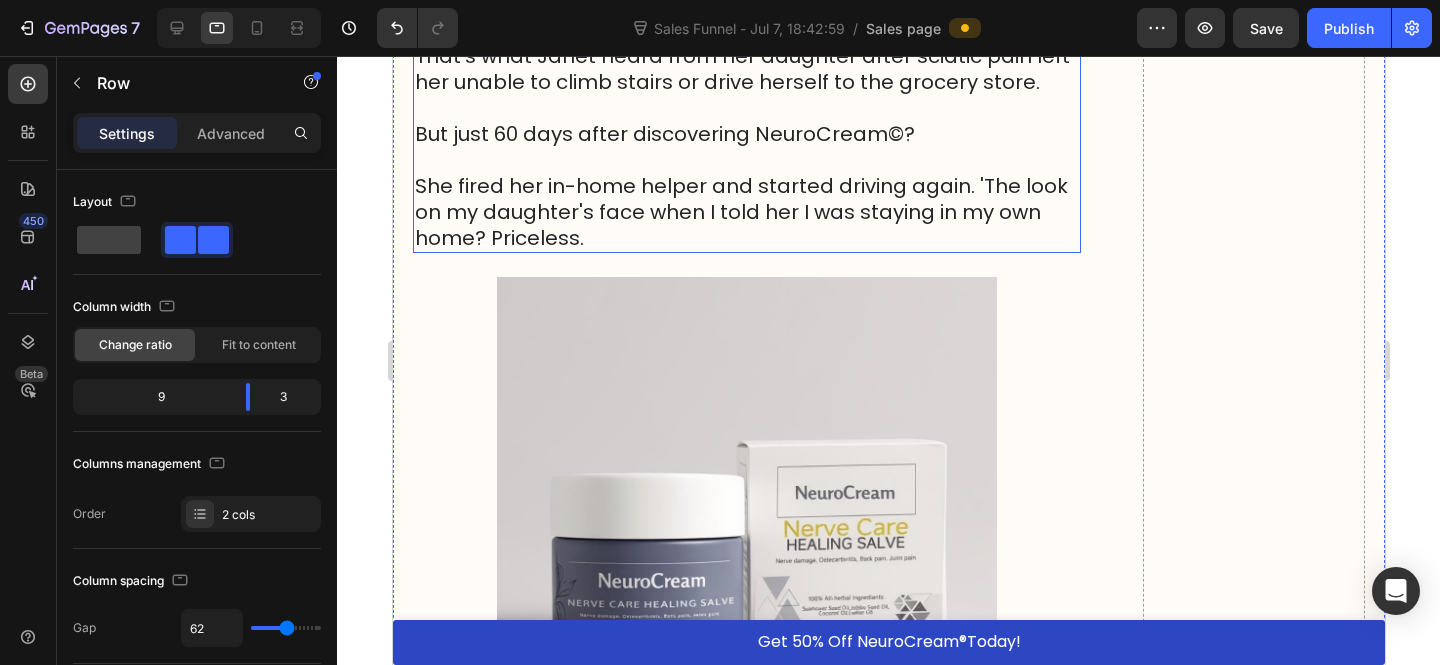 scroll, scrollTop: 12256, scrollLeft: 0, axis: vertical 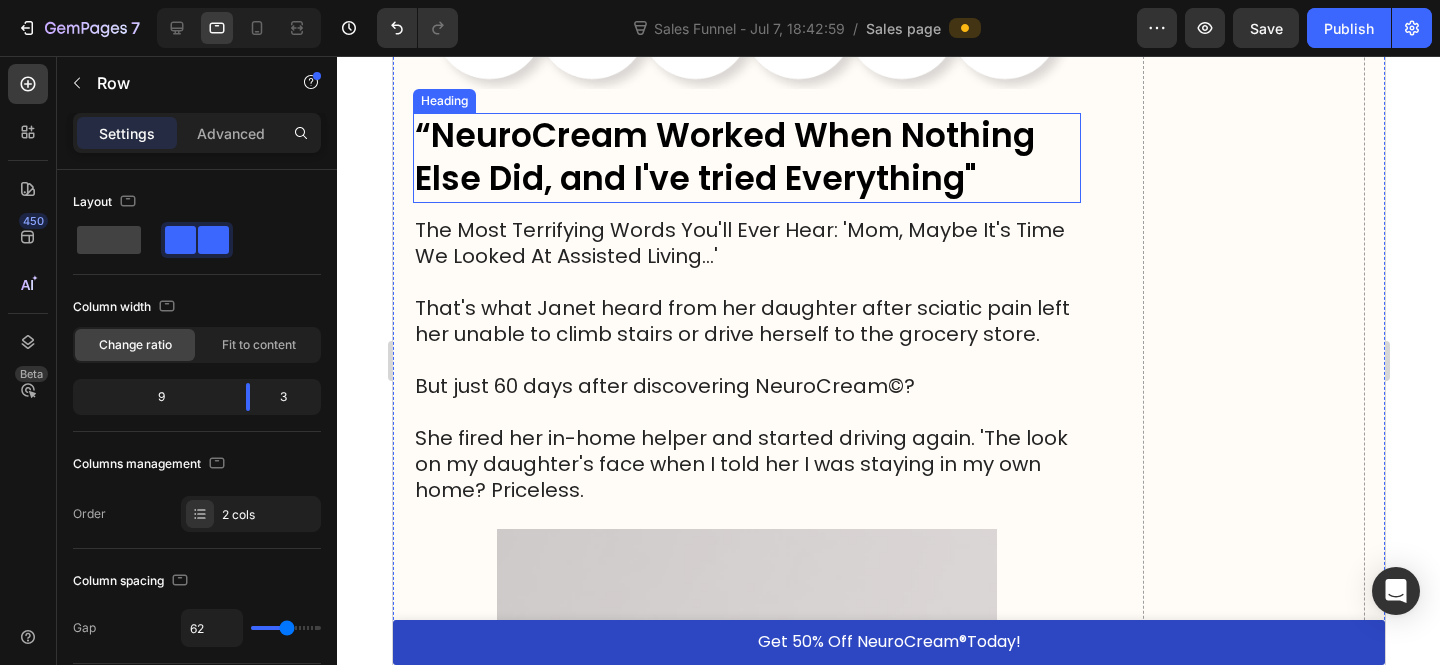 click on "“NeuroCream Worked When Nothing Else Did, and I've tried Everything"" at bounding box center (724, 157) 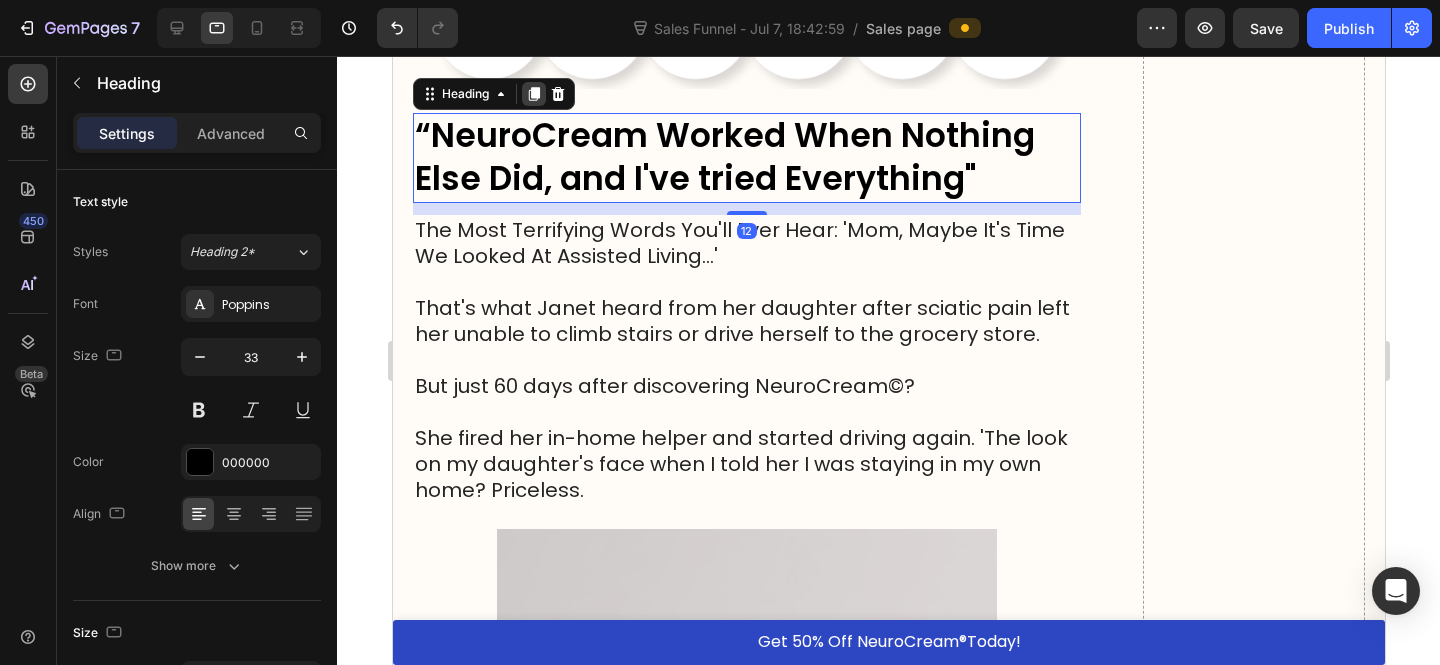 click at bounding box center (533, 94) 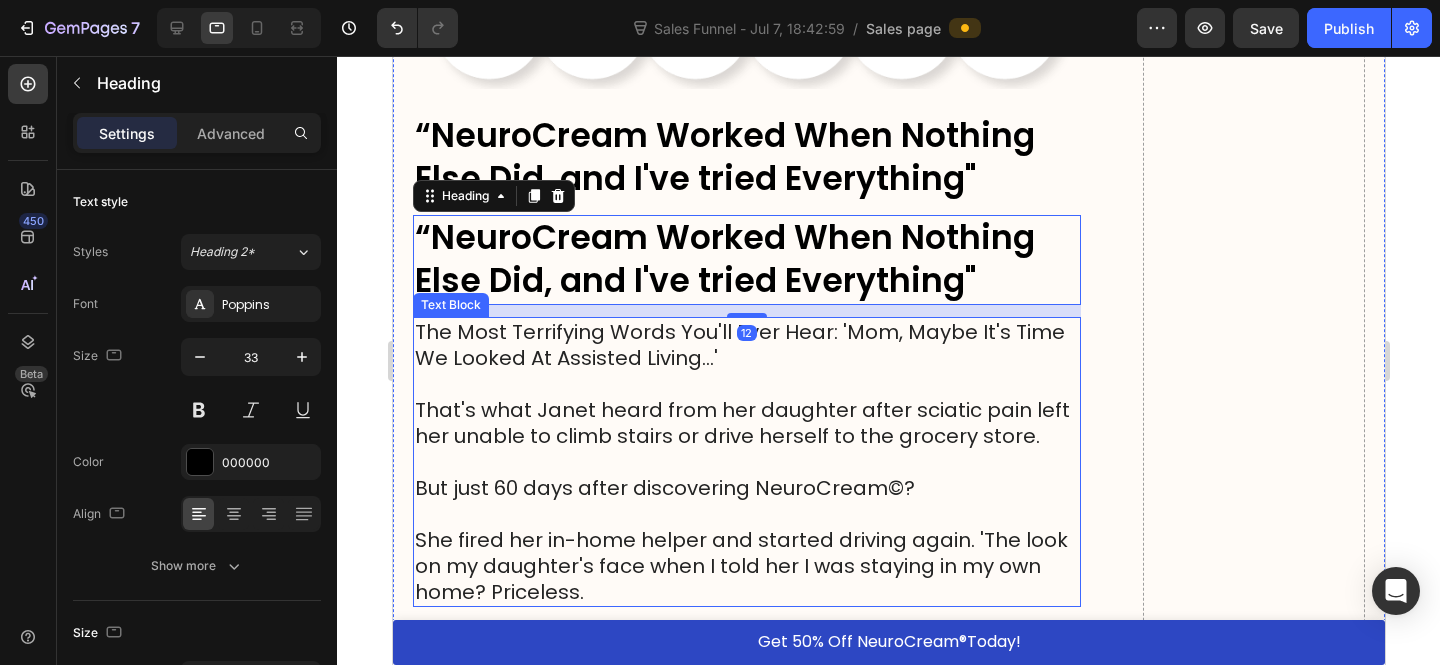 scroll, scrollTop: 12589, scrollLeft: 0, axis: vertical 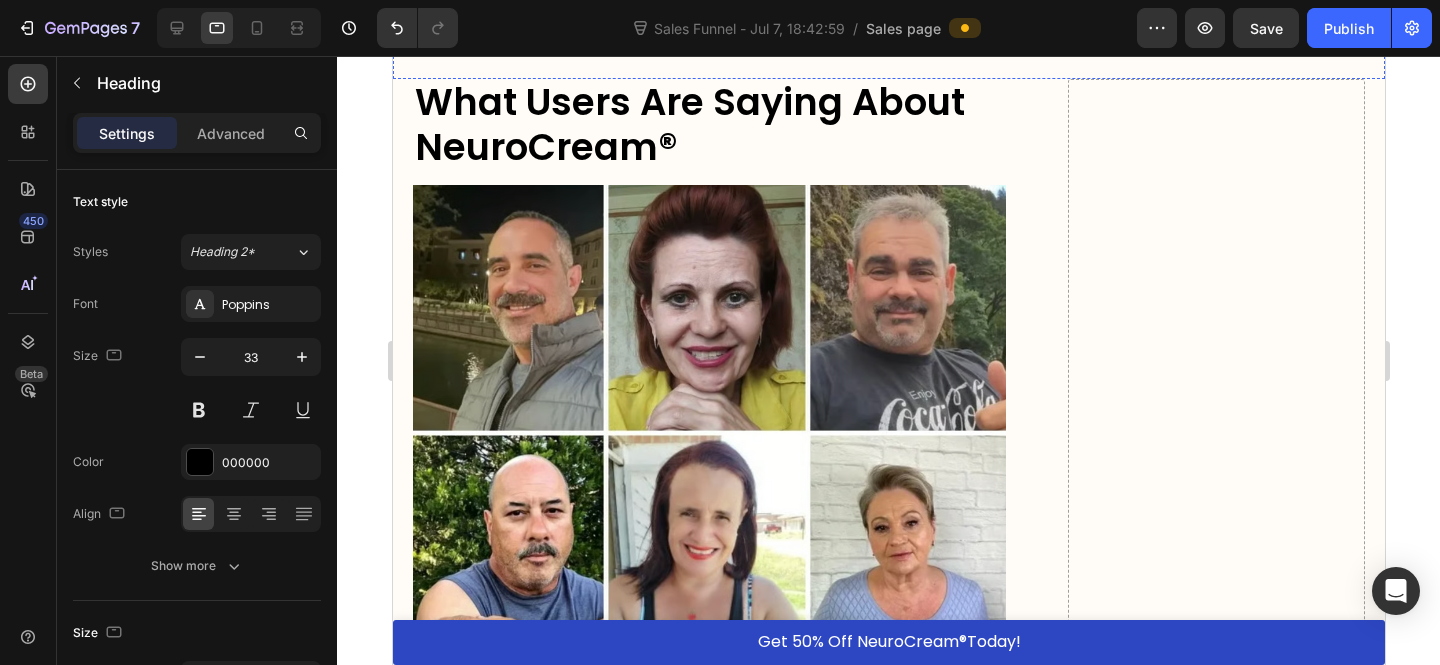 drag, startPoint x: 743, startPoint y: 448, endPoint x: 515, endPoint y: 310, distance: 266.51077 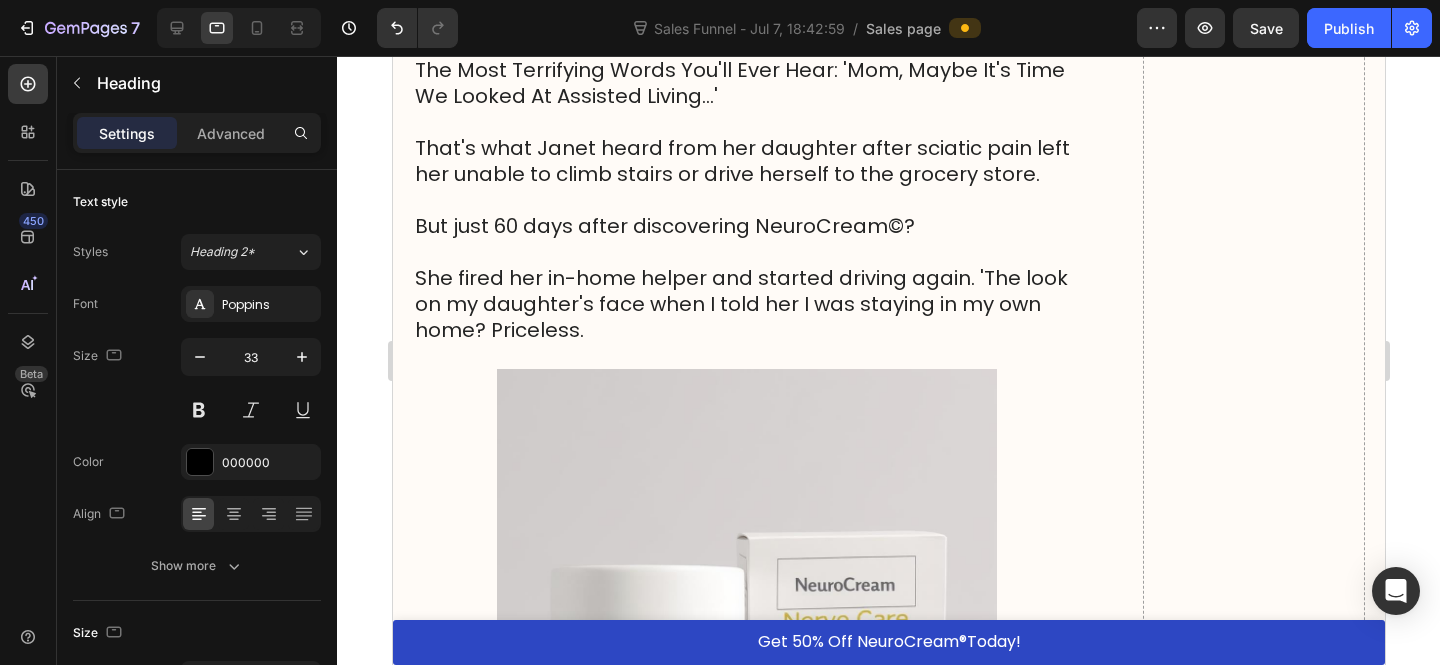 scroll, scrollTop: 12464, scrollLeft: 0, axis: vertical 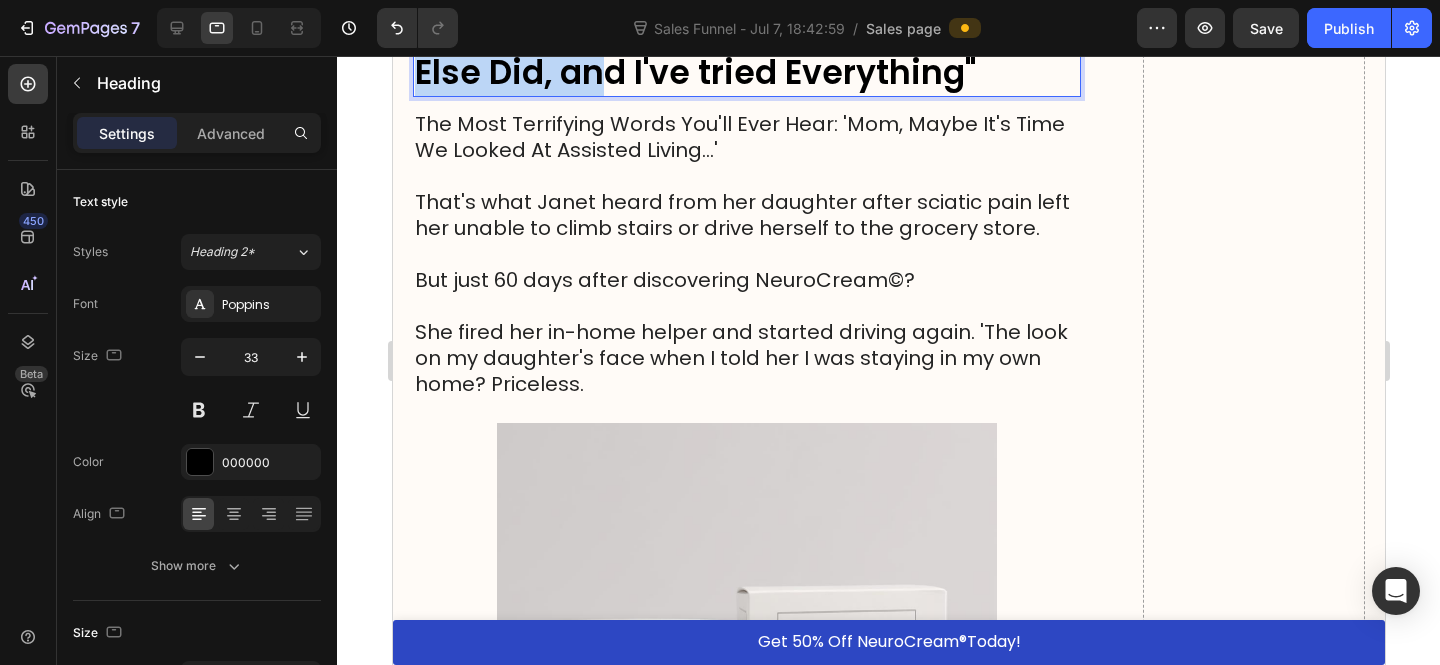 drag, startPoint x: 529, startPoint y: 389, endPoint x: 595, endPoint y: 421, distance: 73.34848 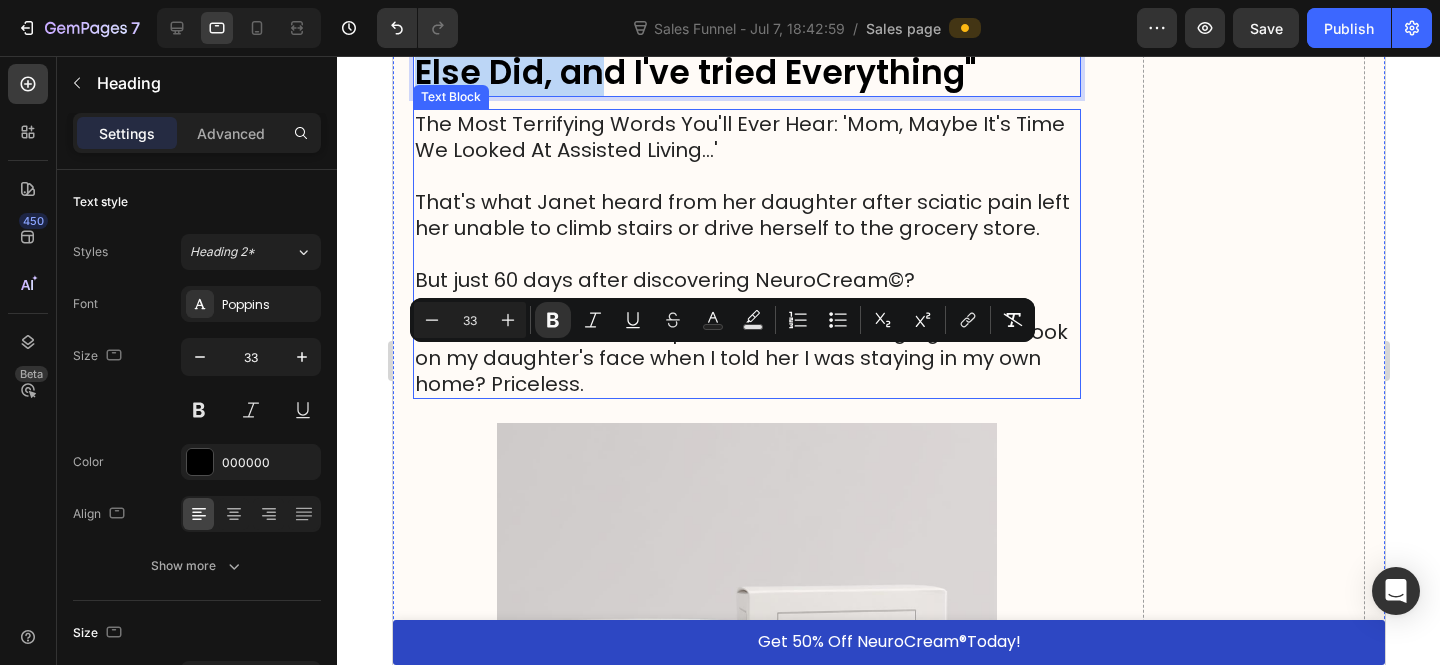 click on "The Most Terrifying Words You'll Ever Hear: 'Mom, Maybe It's Time We Looked At Assisted Living...'" at bounding box center (746, 137) 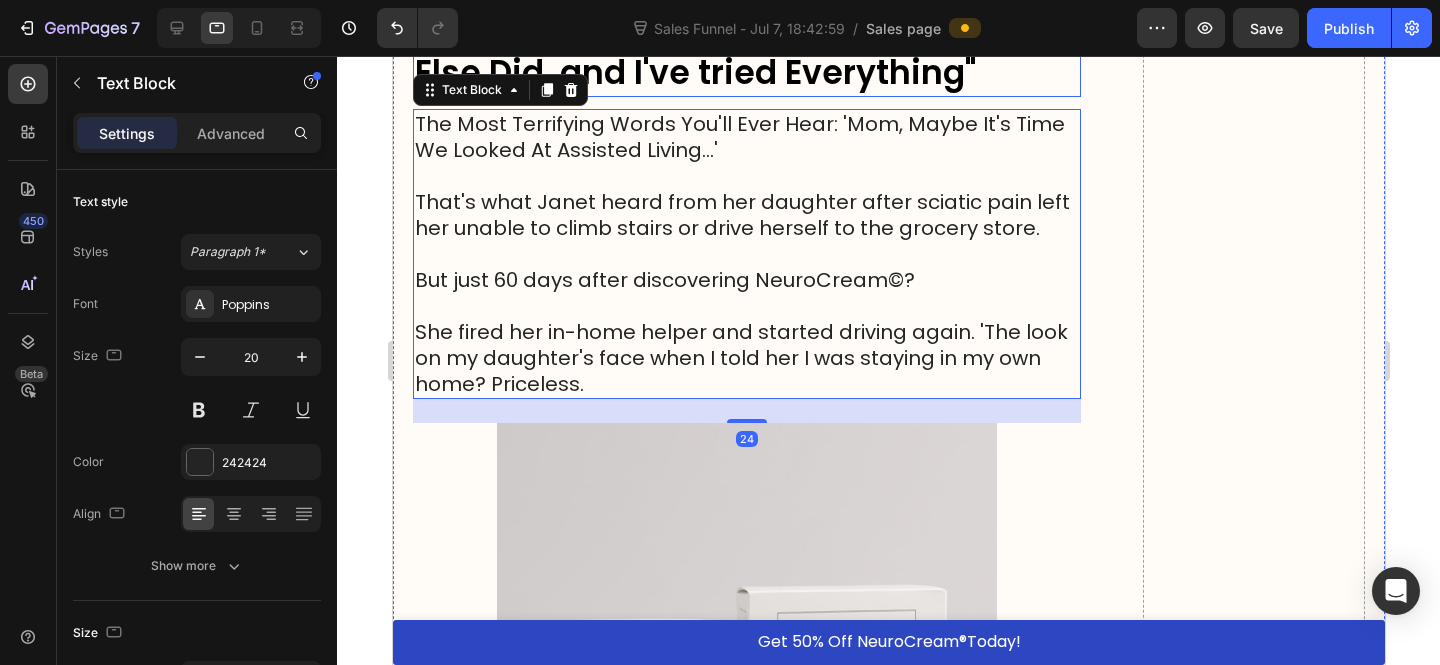 click on "“NeuroCream Worked When Nothing Else Did, and I've tried Everything"" at bounding box center [724, 51] 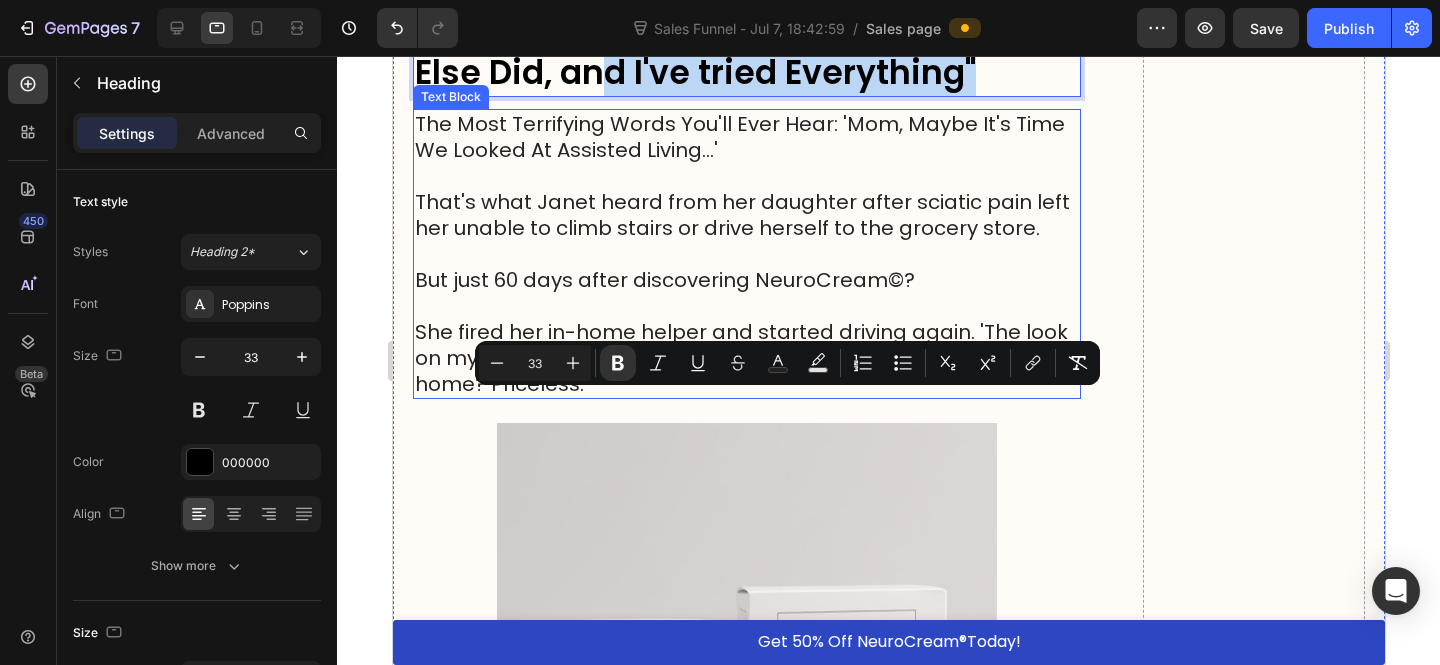 drag, startPoint x: 593, startPoint y: 401, endPoint x: 664, endPoint y: 465, distance: 95.587654 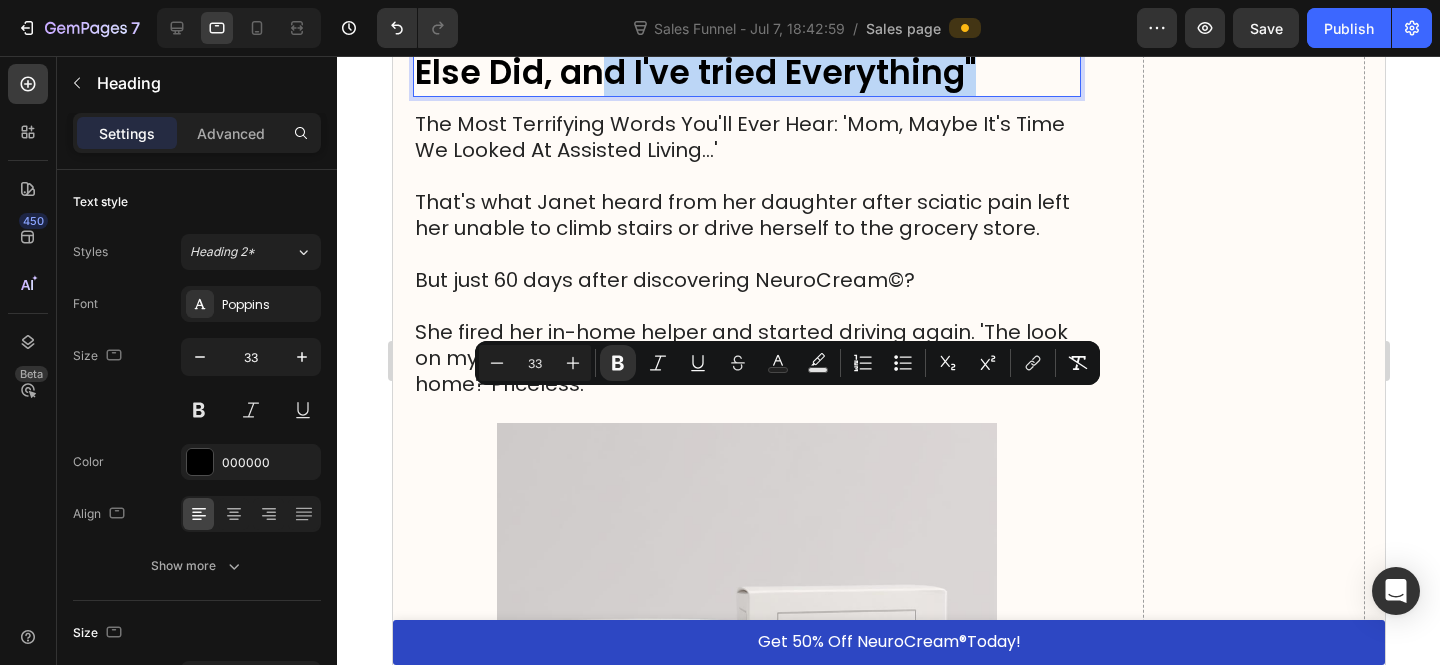 click on "“NeuroCream Worked When Nothing Else Did, and I've tried Everything"" at bounding box center (724, 51) 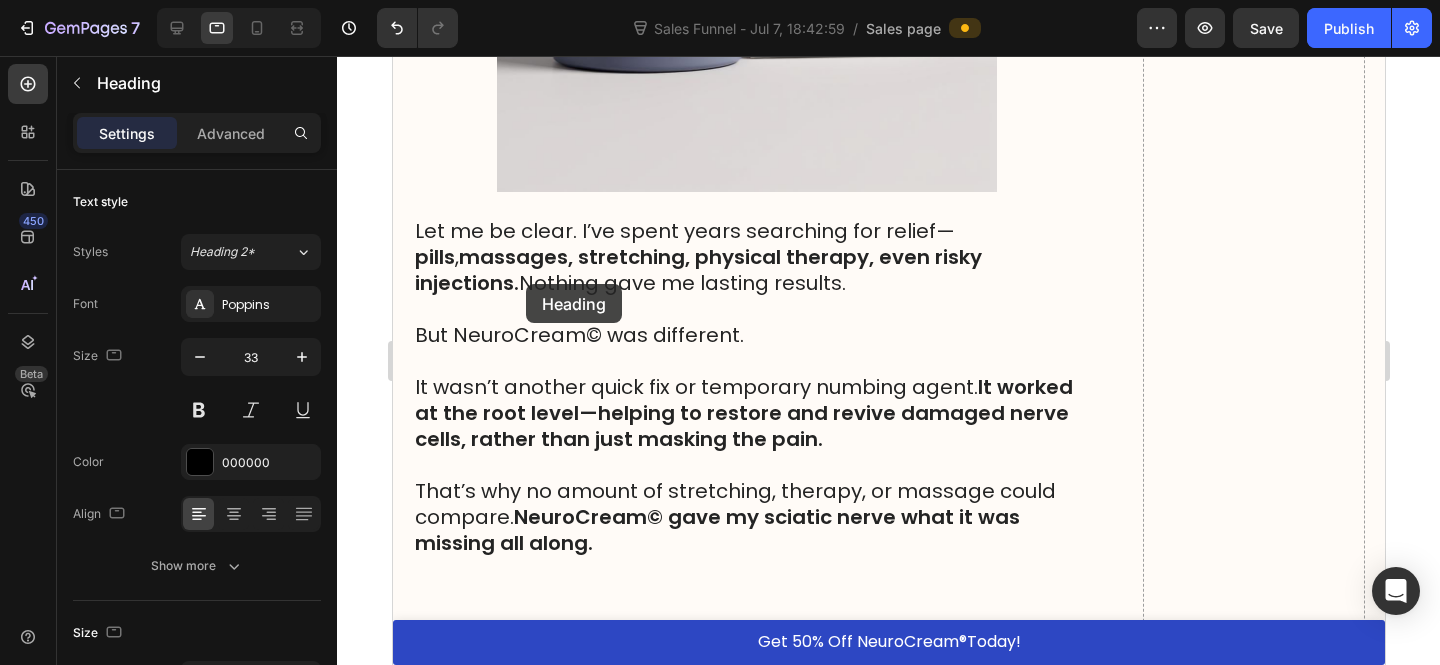 scroll, scrollTop: 13988, scrollLeft: 0, axis: vertical 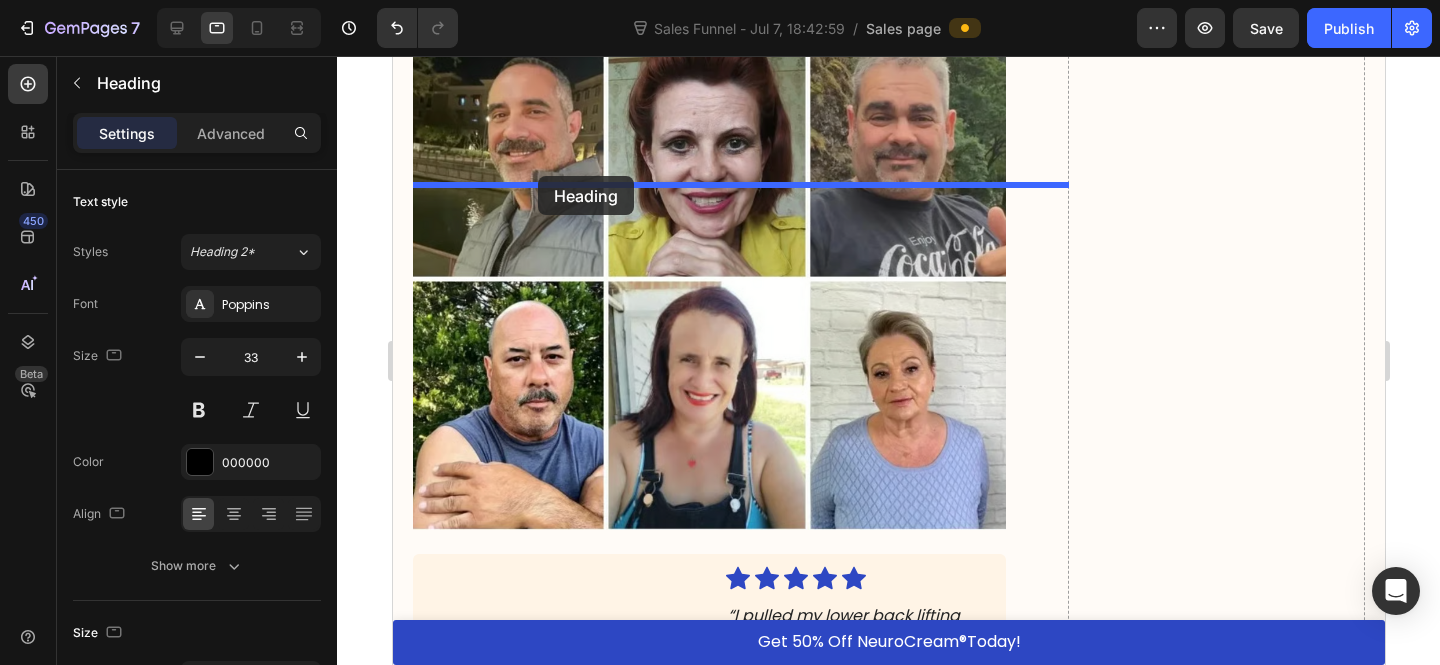 drag, startPoint x: 1001, startPoint y: 408, endPoint x: 537, endPoint y: 176, distance: 518.76776 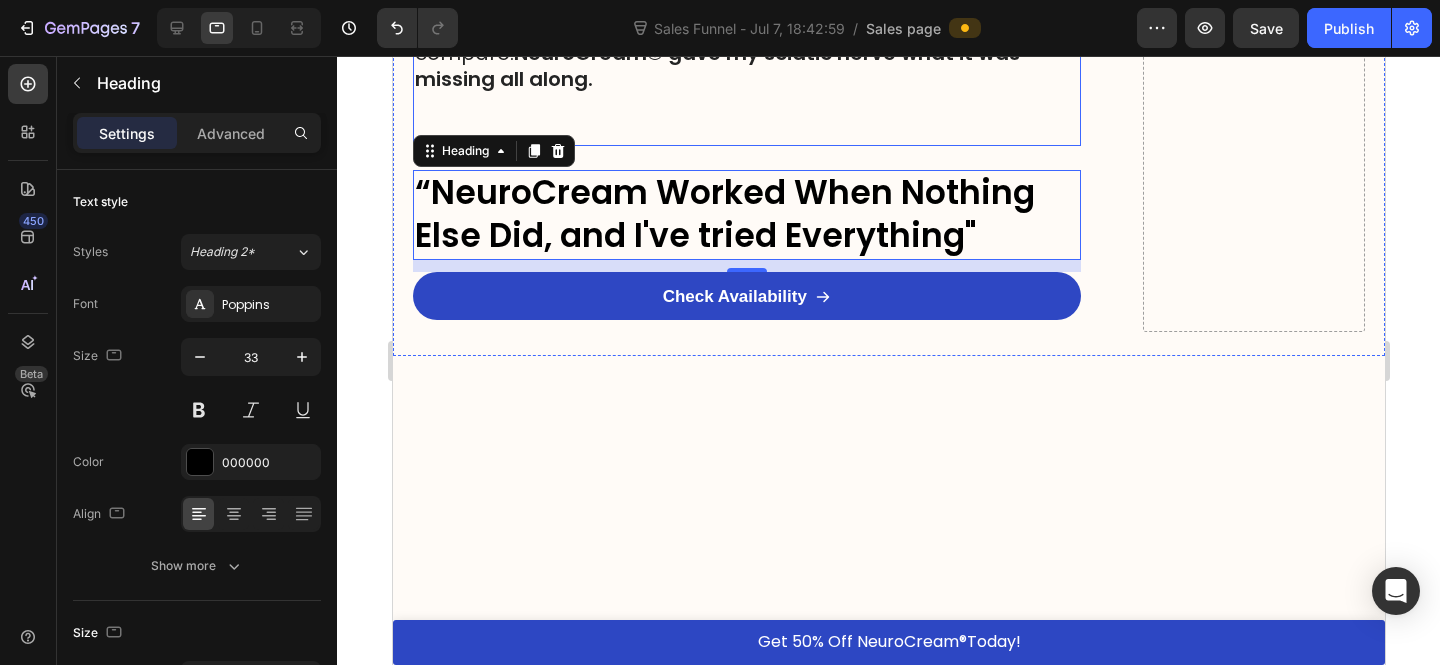 scroll, scrollTop: 13559, scrollLeft: 0, axis: vertical 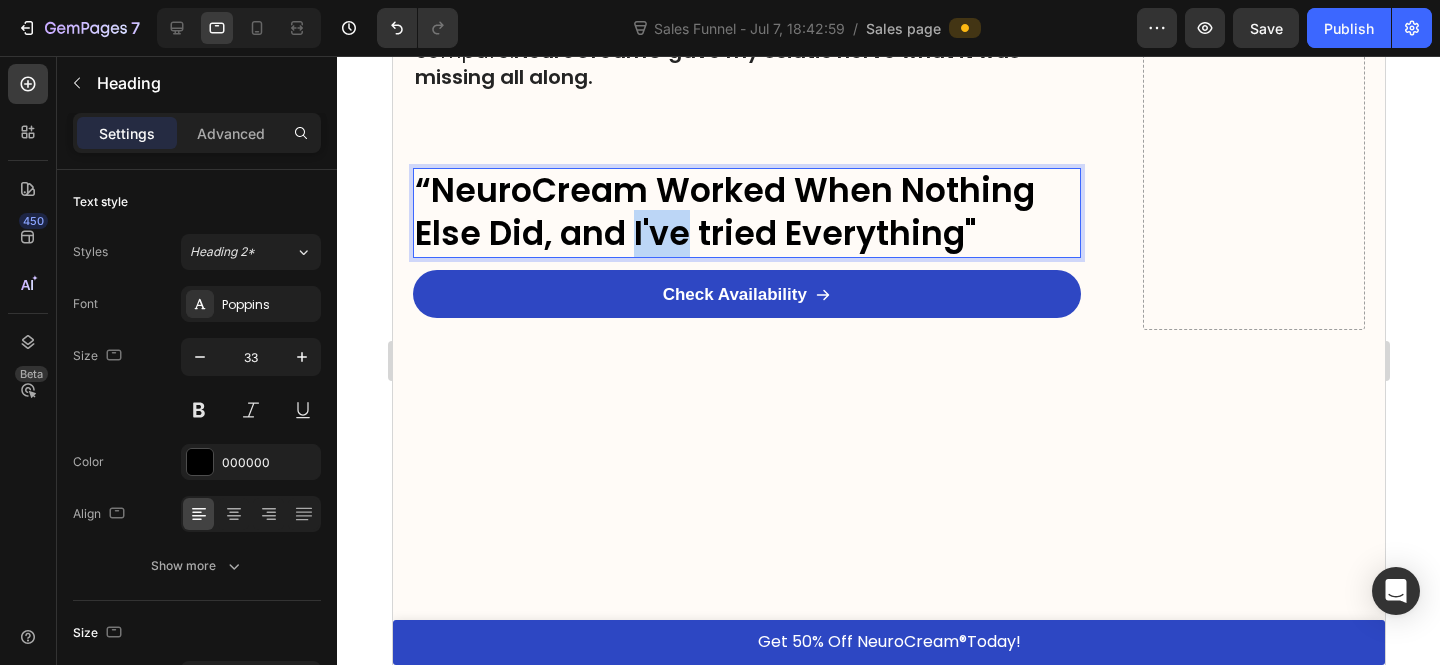 click on "“NeuroCream Worked When Nothing Else Did, and I've tried Everything"" at bounding box center [724, 212] 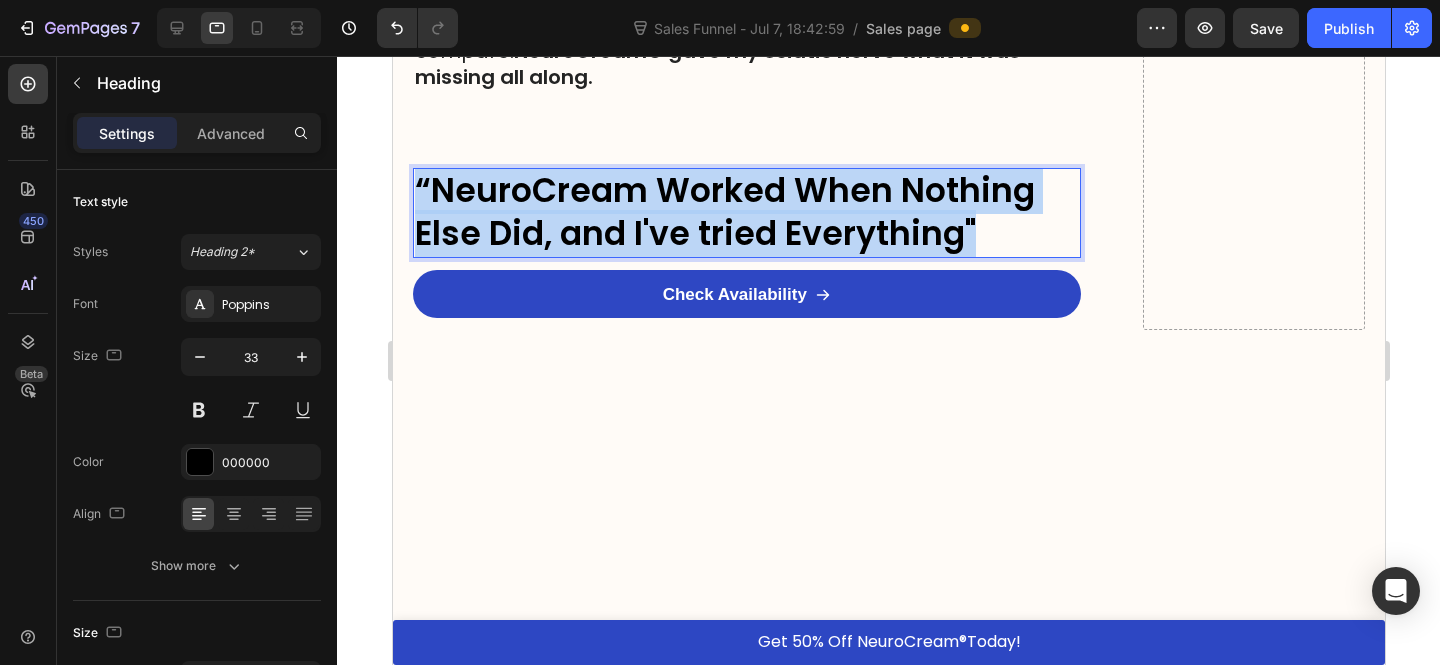 click on "“NeuroCream Worked When Nothing Else Did, and I've tried Everything"" at bounding box center [724, 212] 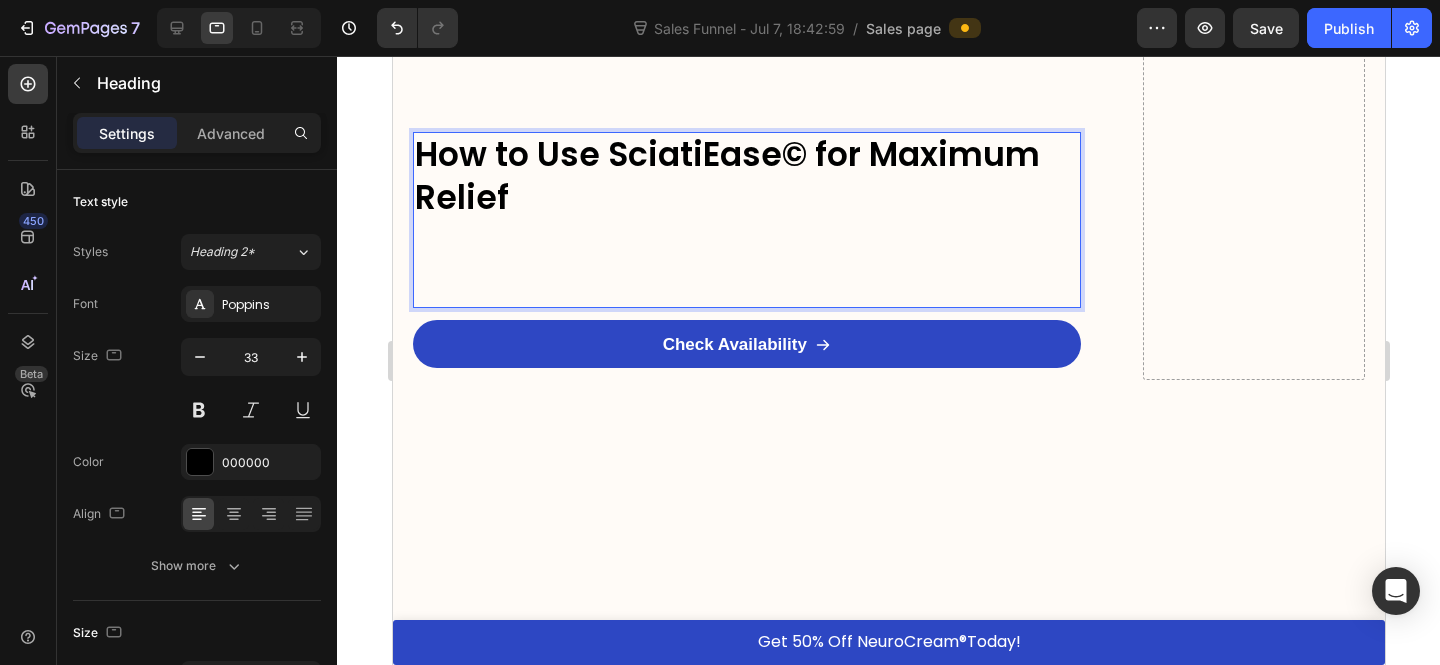 scroll, scrollTop: 13600, scrollLeft: 0, axis: vertical 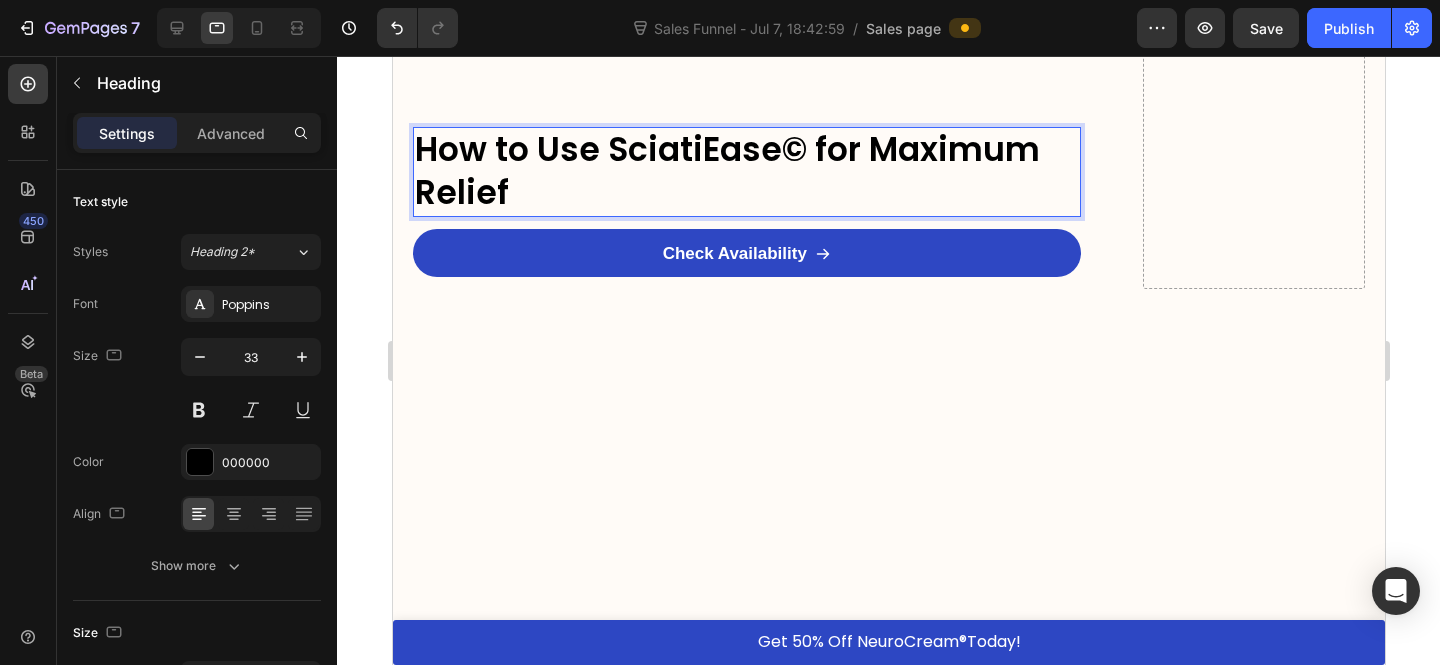 click on "How to Use SciatiEase© for Maximum Relief" at bounding box center [726, 171] 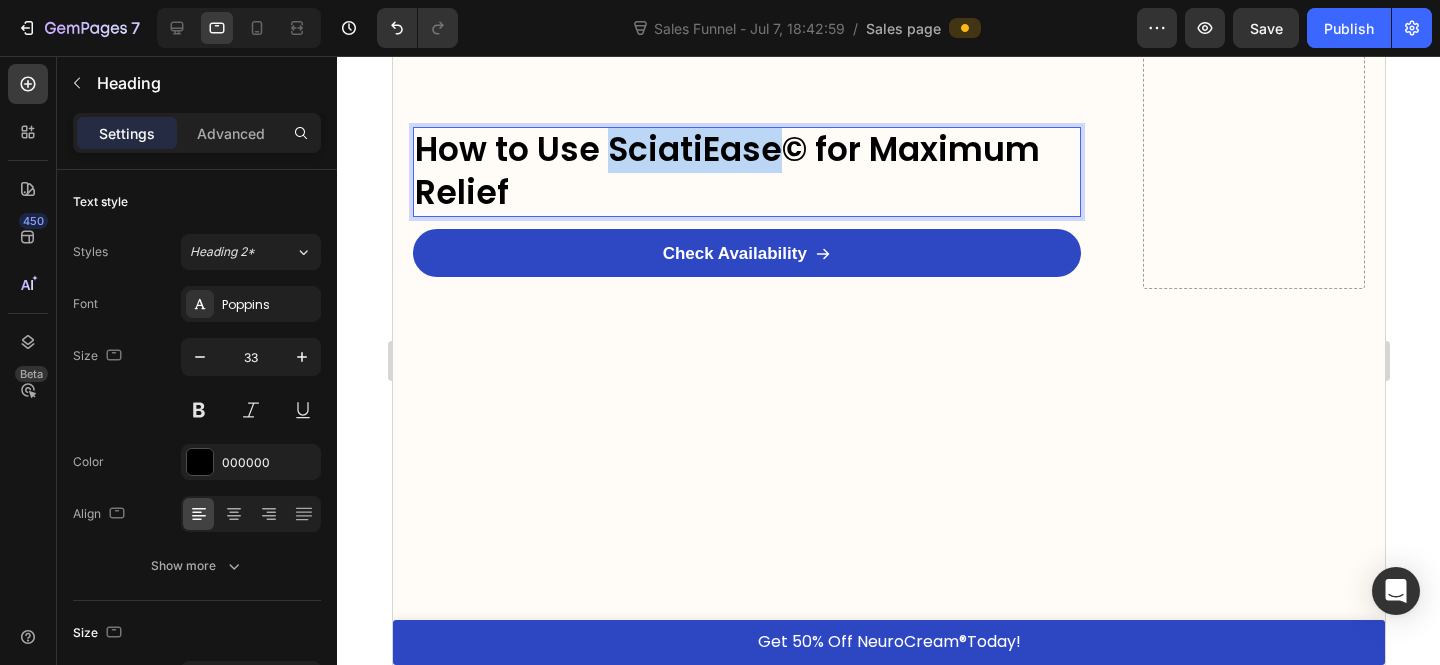 click on "How to Use SciatiEase© for Maximum Relief" at bounding box center [726, 171] 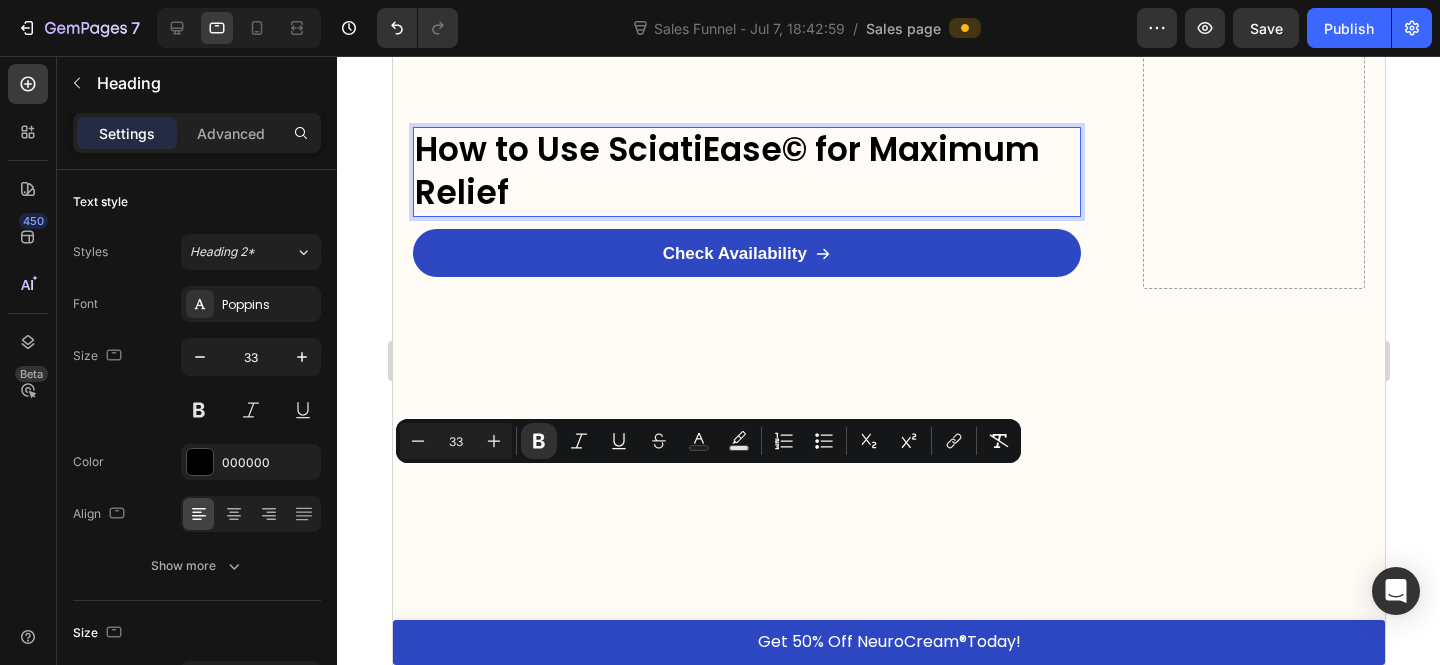 click on "How to Use SciatiEase© for Maximum Relief" at bounding box center (746, 172) 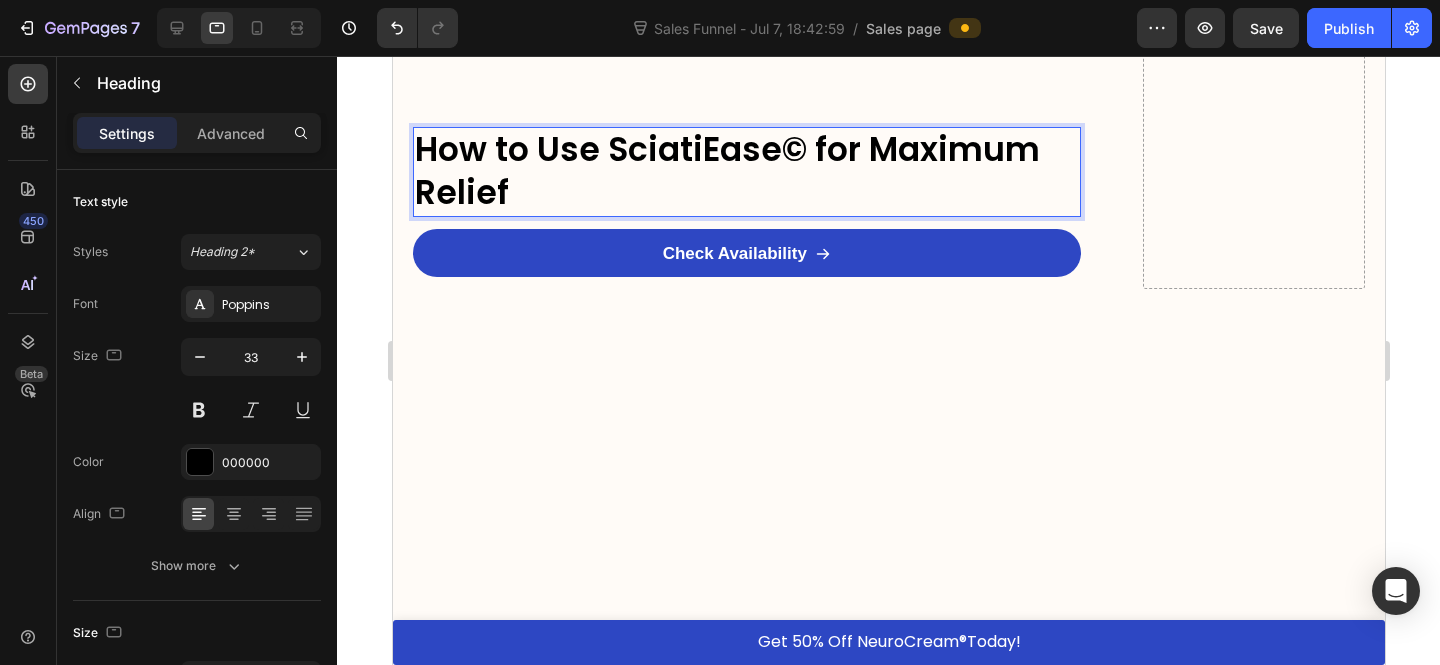 click on "How to Use SciatiEase© for Maximum Relief" at bounding box center [726, 171] 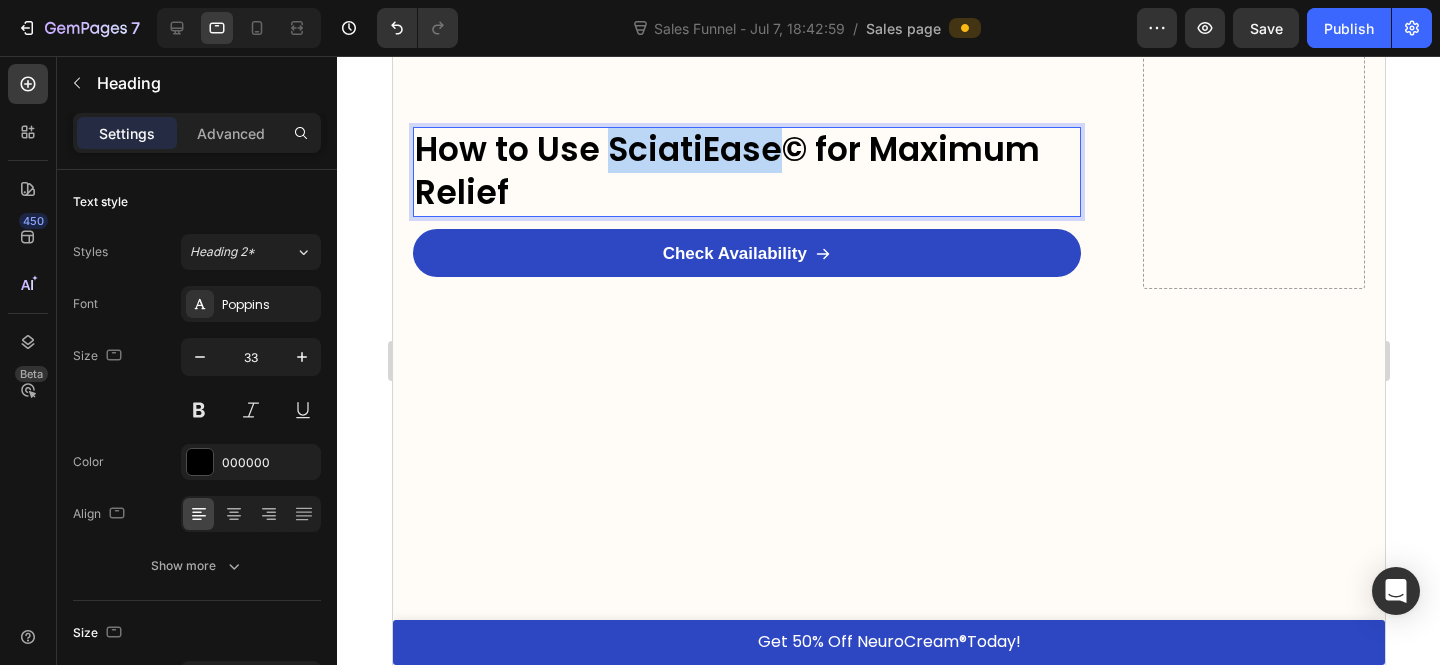 click on "How to Use SciatiEase© for Maximum Relief" at bounding box center [726, 171] 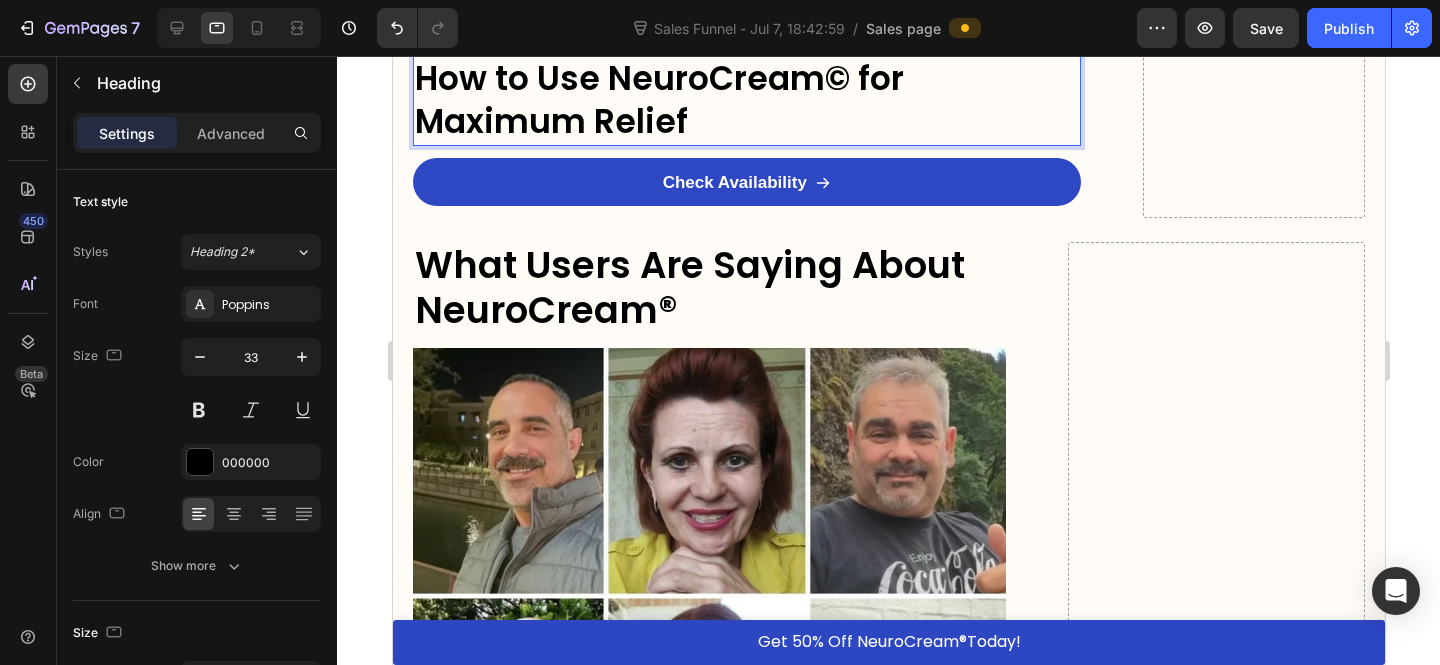 scroll, scrollTop: 13654, scrollLeft: 0, axis: vertical 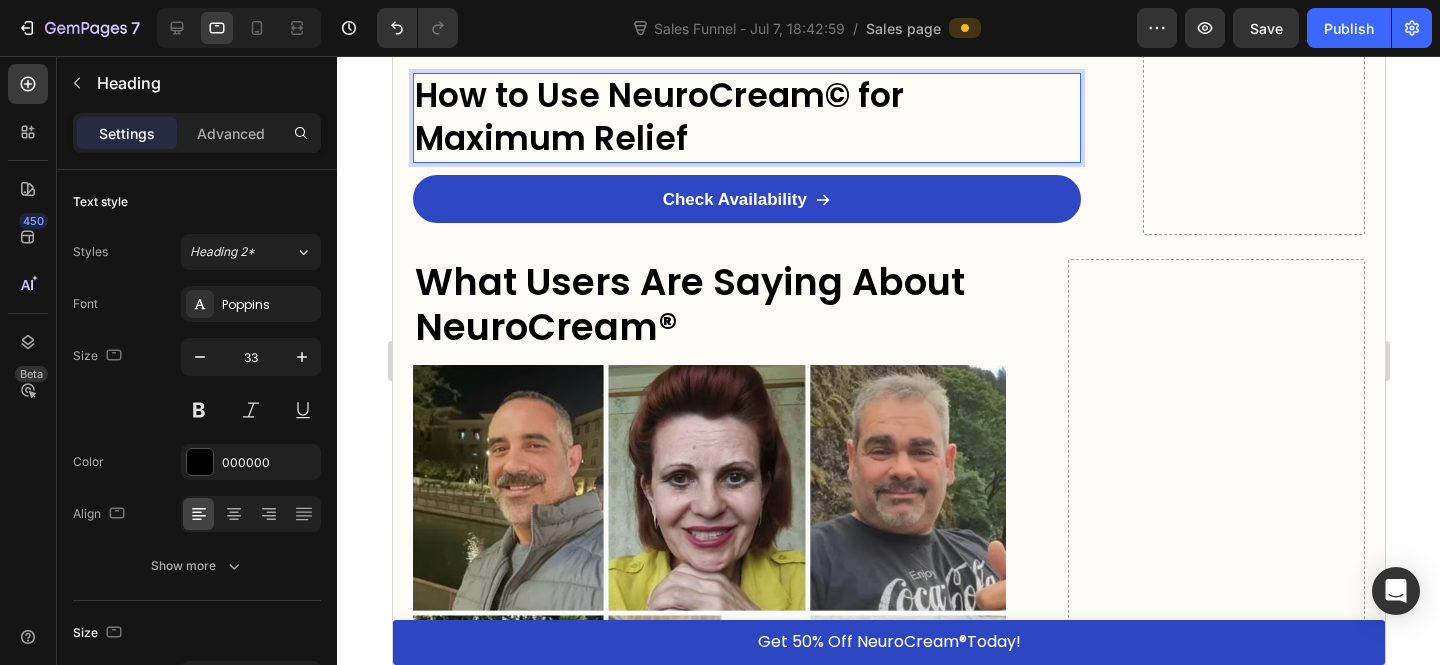 click at bounding box center [746, 21] 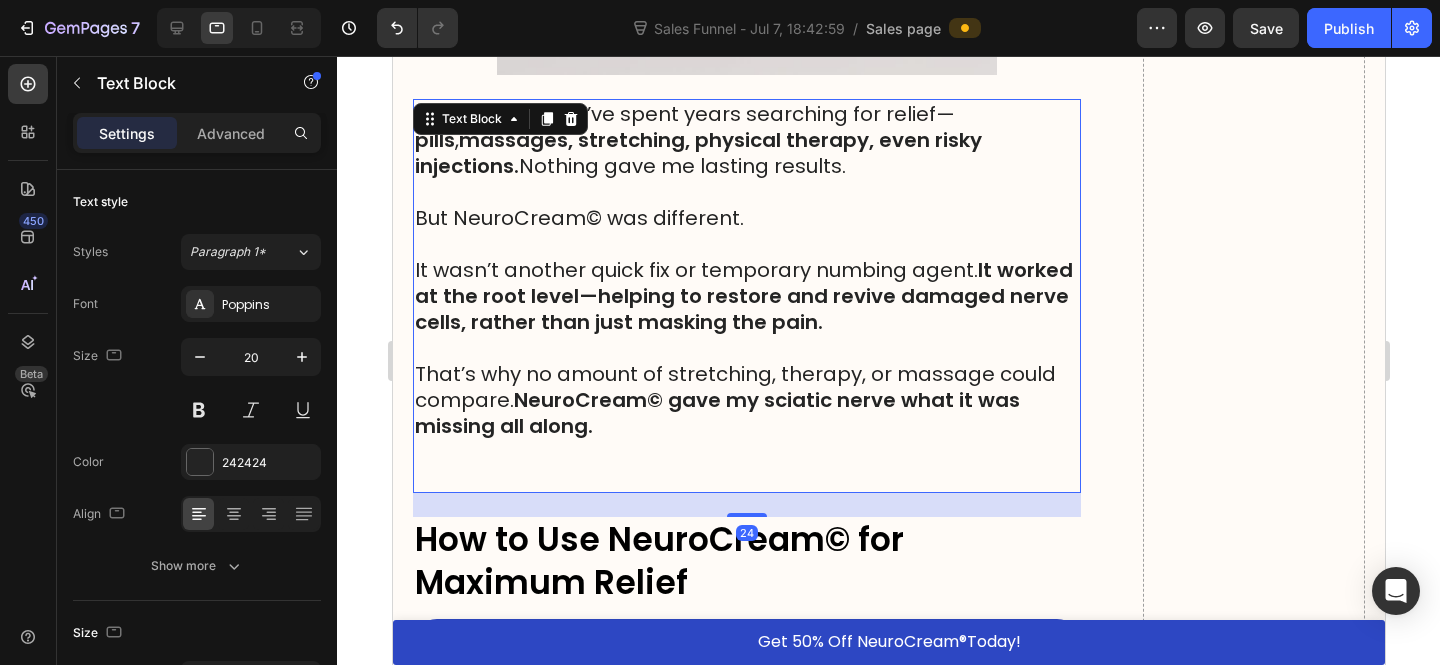scroll, scrollTop: 13181, scrollLeft: 0, axis: vertical 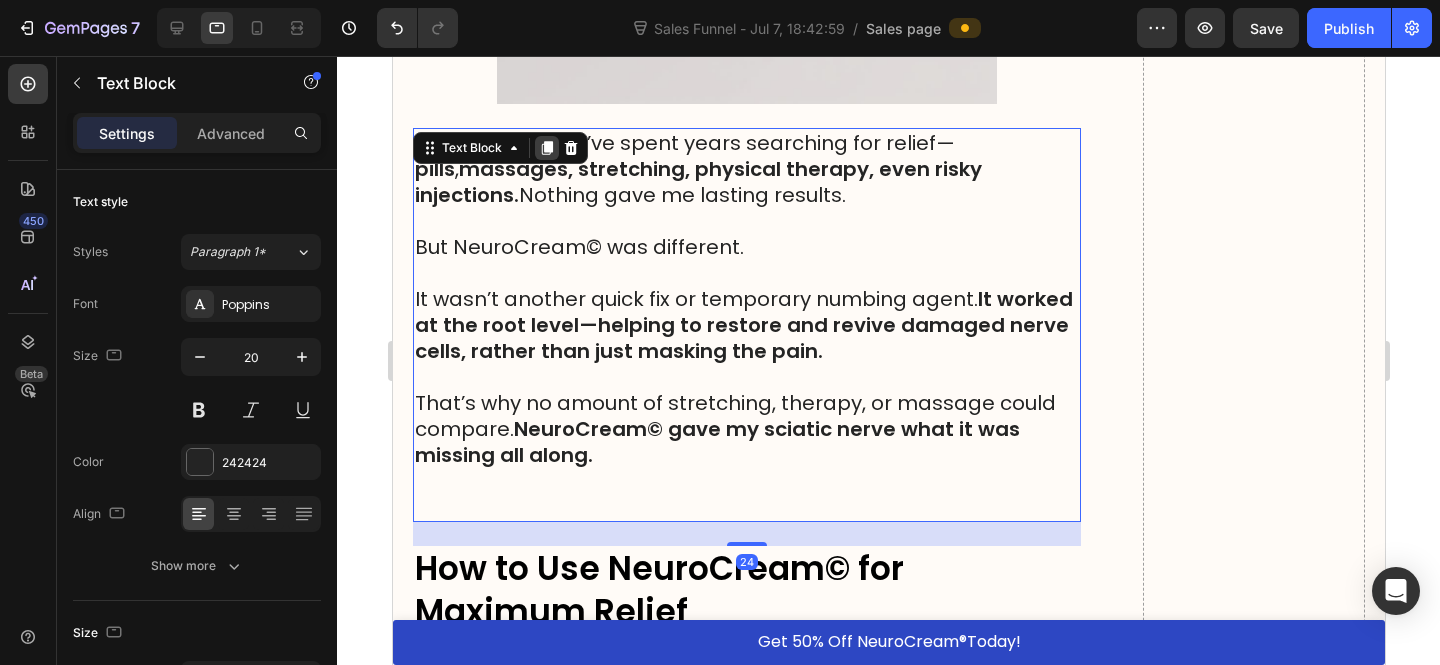 click at bounding box center (546, 148) 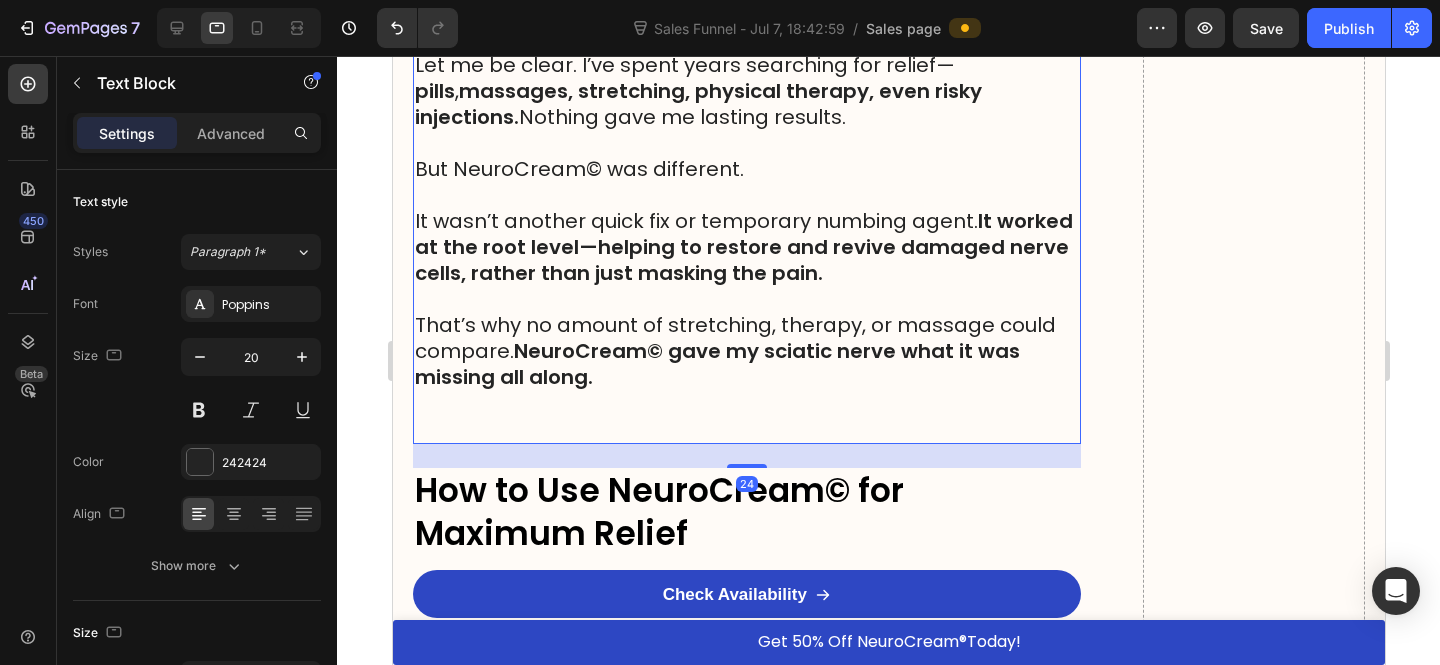 scroll, scrollTop: 13945, scrollLeft: 0, axis: vertical 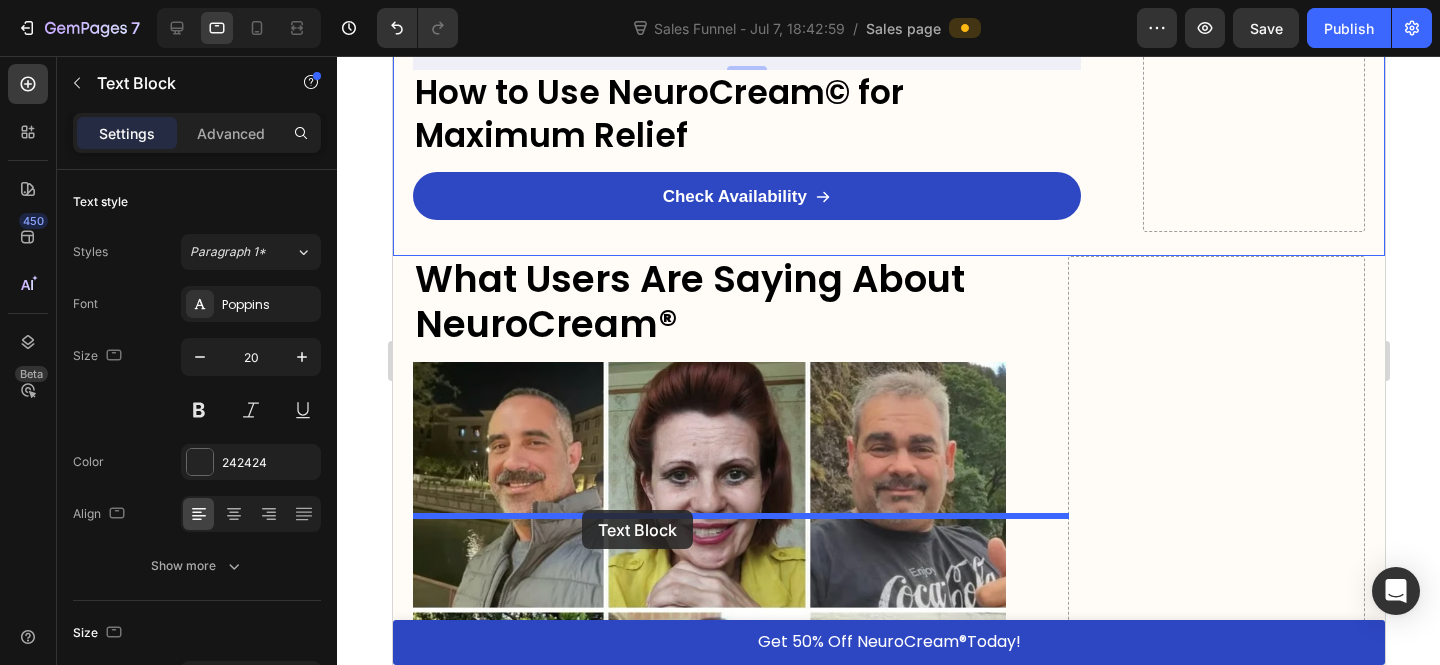 drag, startPoint x: 682, startPoint y: 506, endPoint x: 581, endPoint y: 510, distance: 101.07918 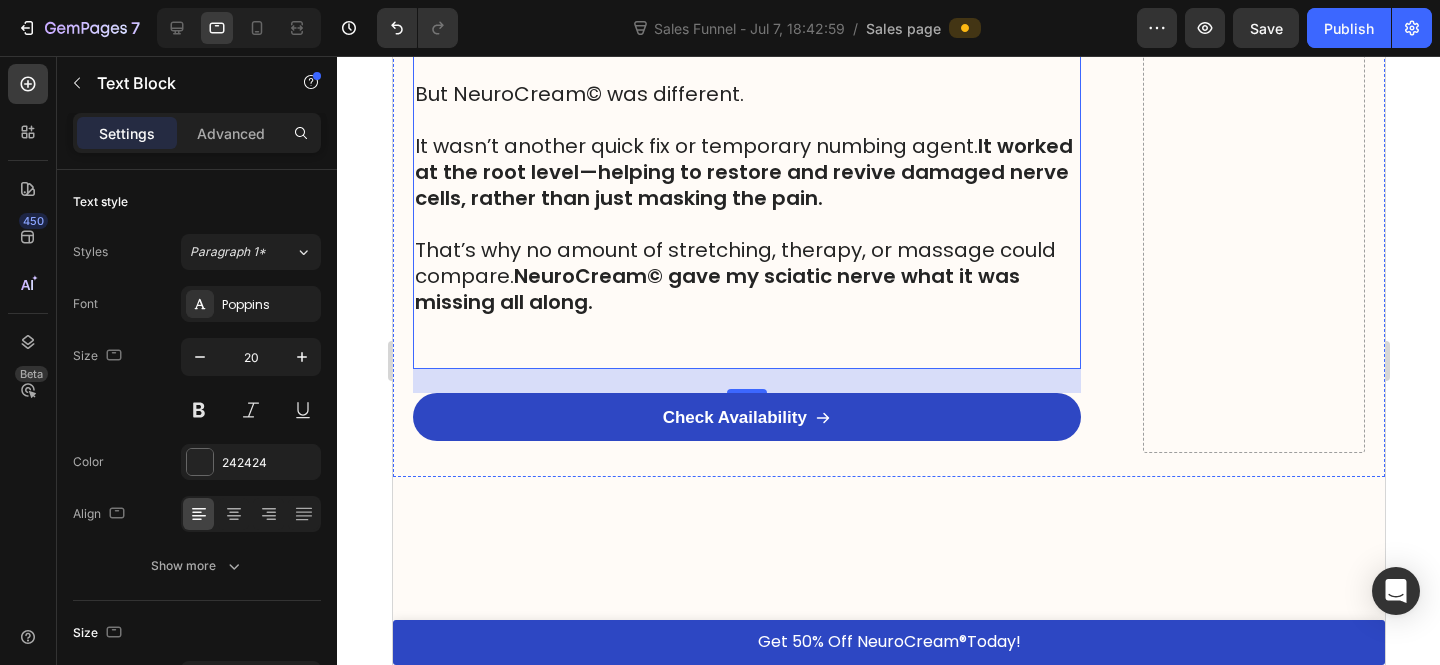 scroll, scrollTop: 13858, scrollLeft: 0, axis: vertical 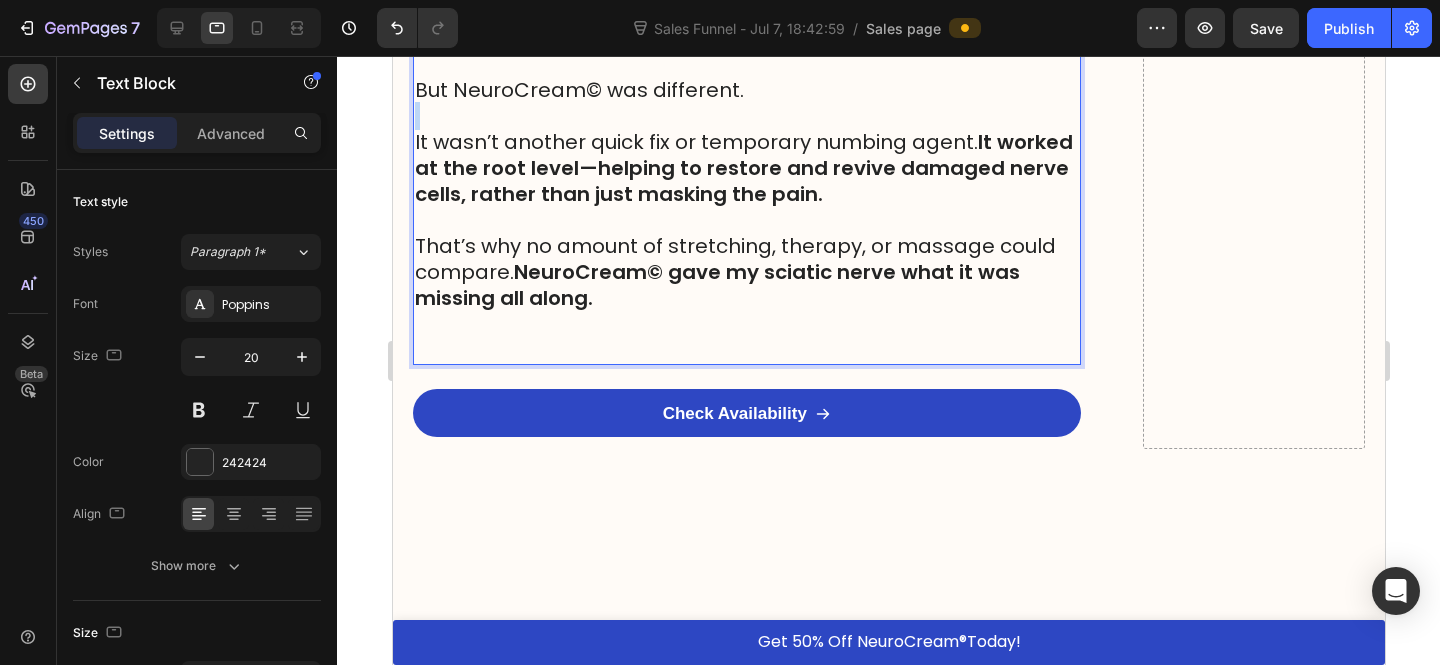 click at bounding box center [746, 116] 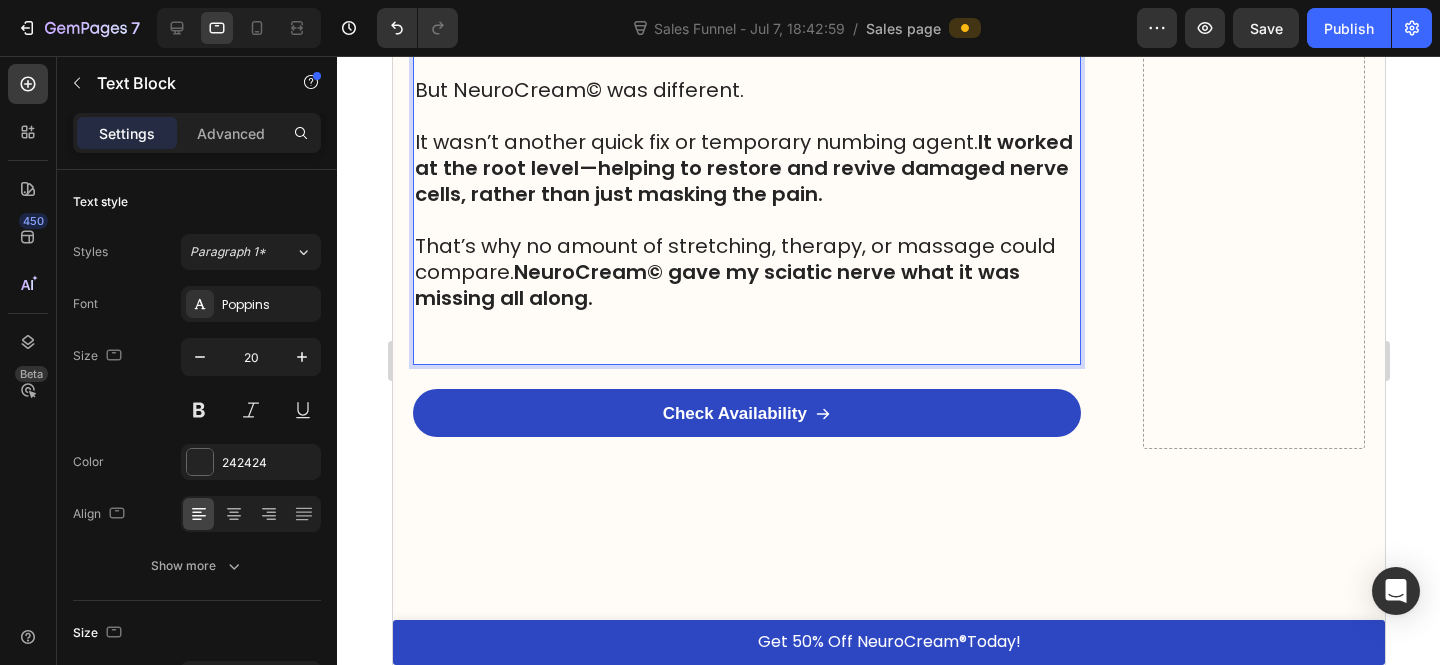 click at bounding box center [746, 220] 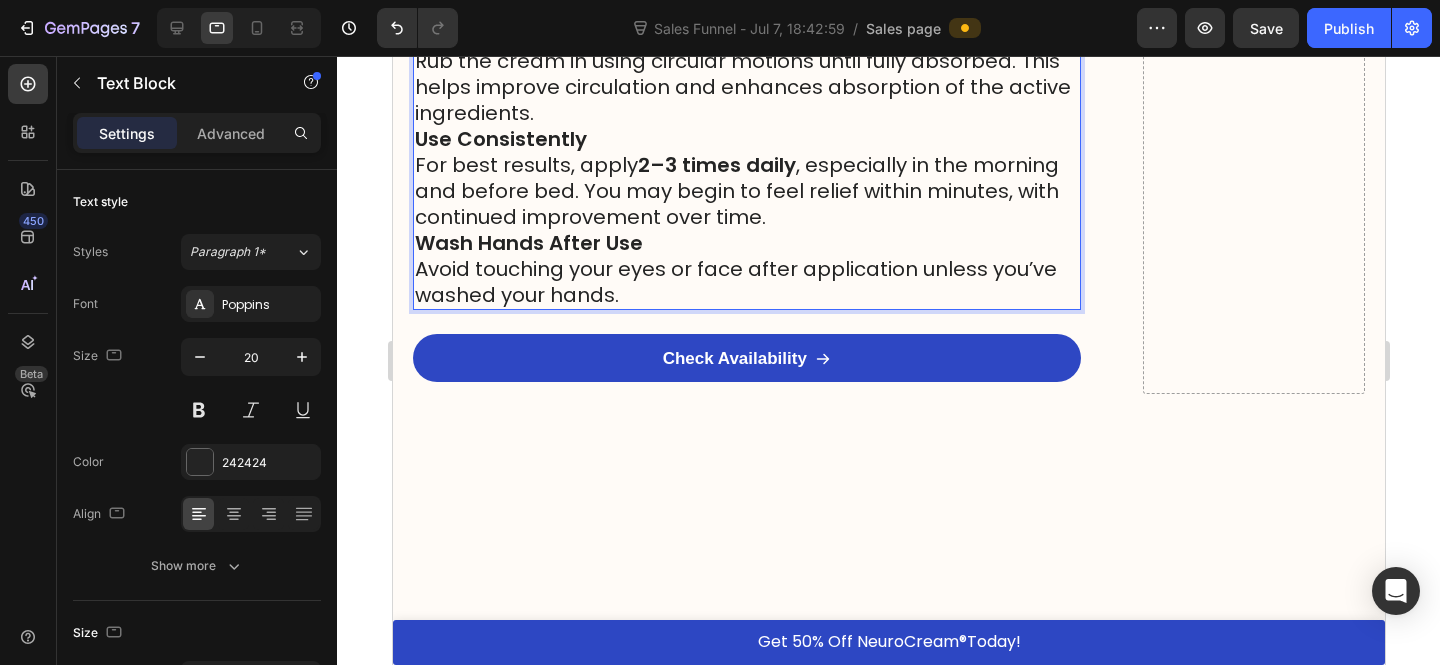 scroll, scrollTop: 13999, scrollLeft: 0, axis: vertical 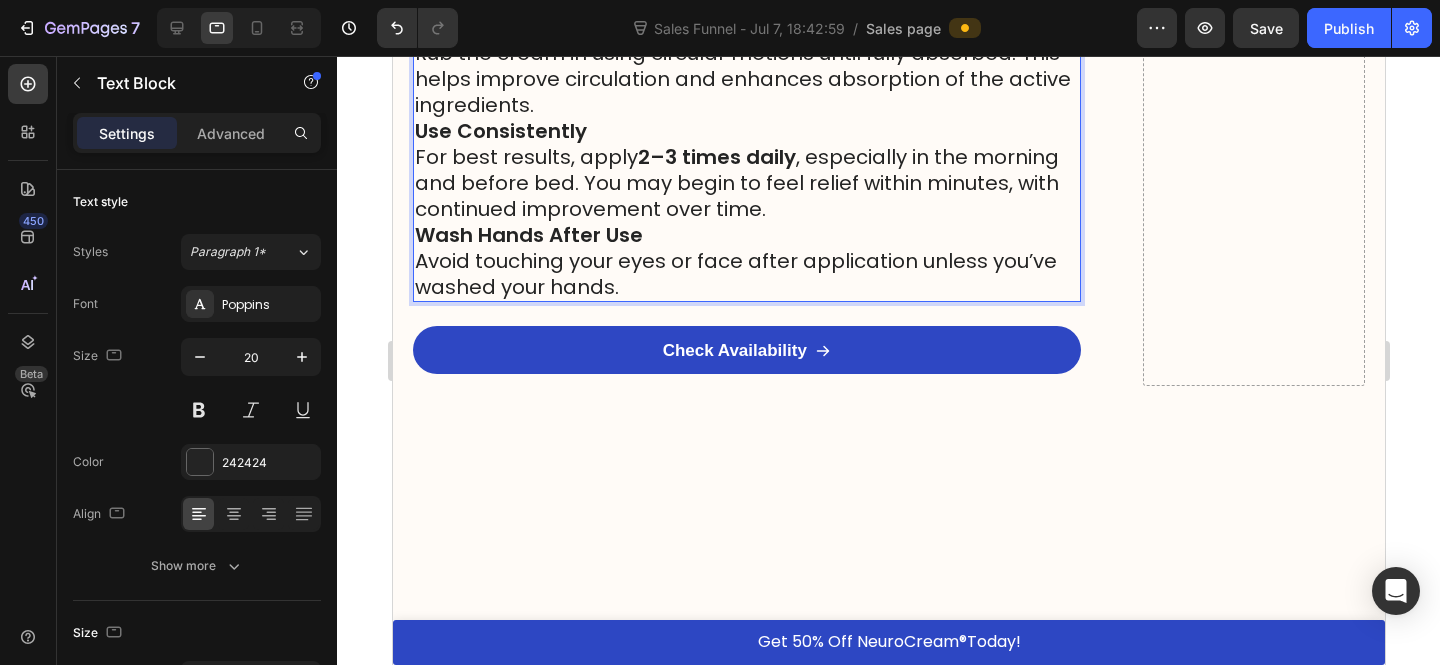 click on "HOME  >  HEALTH  >  SCIATICA RELIEF Heading Top MD Warns: Sciatic Nerve Pain? Check Your Cupboard for This 1 Vitamin (You Might Already Have It) Heading Image The first signs of sciatic nerve decay may surprise you   Most people don't know this, but the real reason behind searing sciatic nerve pain has less to do with a bulging disc or a spine disorder than we first thought.   Nearly 90% of adults 50 years of age or older have bulging discs or disc degeneration,  but absolutely NO pain symptoms.   So what is causing my sciatic nerve to hurt then? That’s when I stumbled upon the groundbreaking work of Nobel Prize-winning neuroscientist Dr. Michael Harrison…   And what he discovered changed everything.   And before long, I discovered a man who seemed to have the answer. Text Block Dr. Michael Harrison's Breakthrough-And the Shocking Truth About Sciatic Nerve Pain Heading Dr. Michael Harrison   wasn’t just another spinal specialist - he was a pioneer in neuroscience. sciatic nerve . : . Text Block ." at bounding box center [888, -6646] 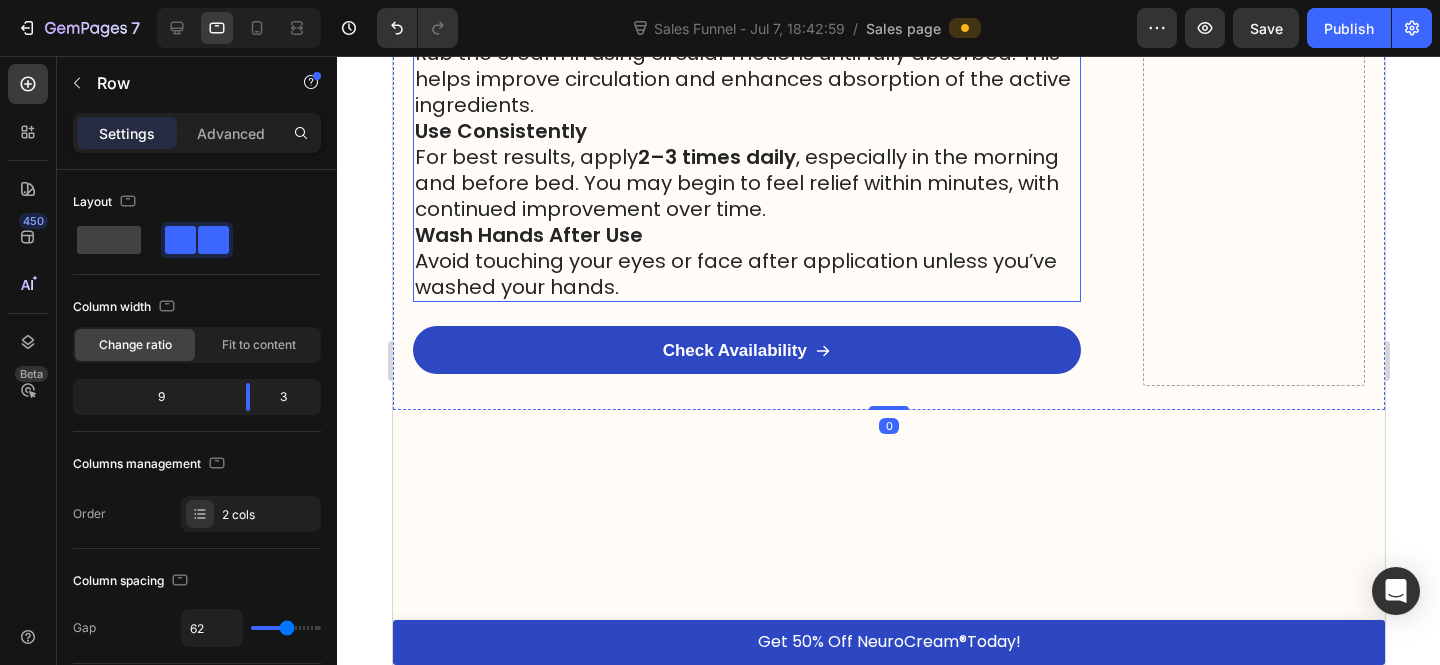 click on "Apply a Thin Layer" at bounding box center (507, -77) 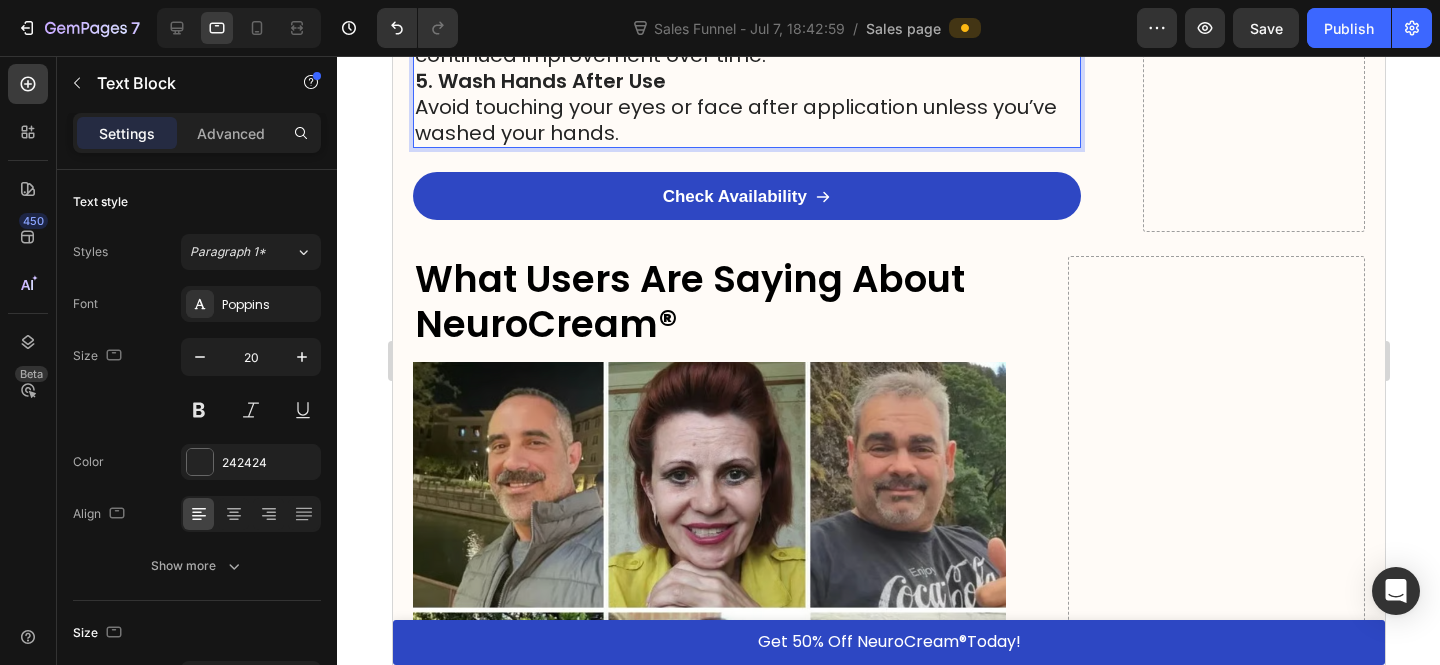 scroll, scrollTop: 14132, scrollLeft: 0, axis: vertical 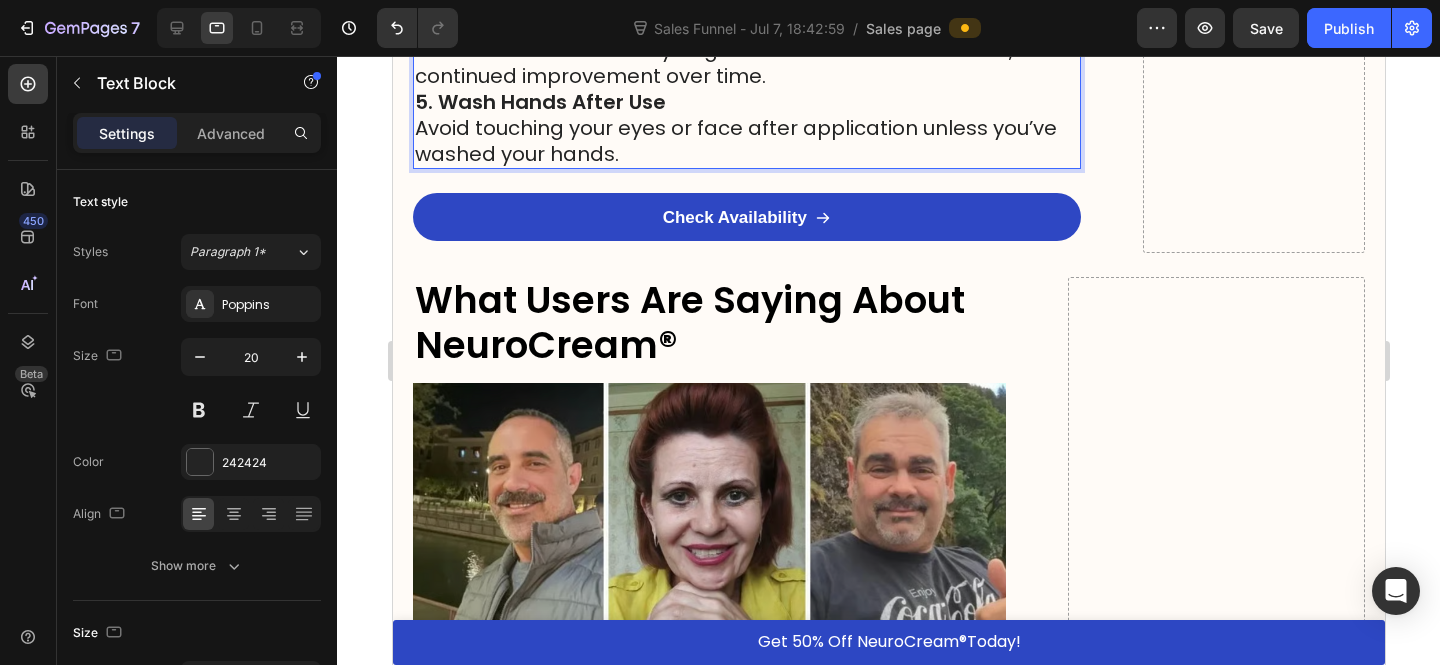 click on "4. Use Consistently For best results, apply  2–3 times daily , especially in the morning and before bed. You may begin to feel relief within minutes, with continued improvement over time." at bounding box center [746, 37] 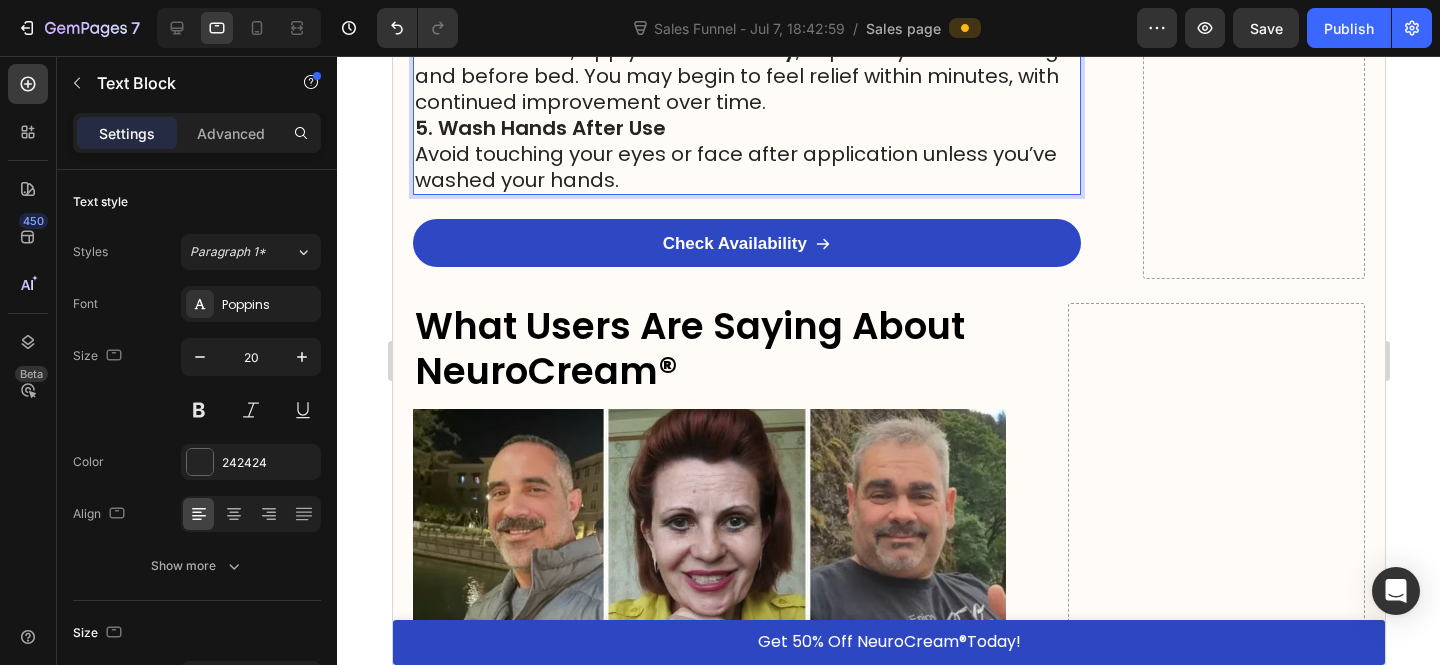 click on "4. Use Consistently For best results, apply  2–3 times daily , especially in the morning and before bed. You may begin to feel relief within minutes, with continued improvement over time." at bounding box center [746, 63] 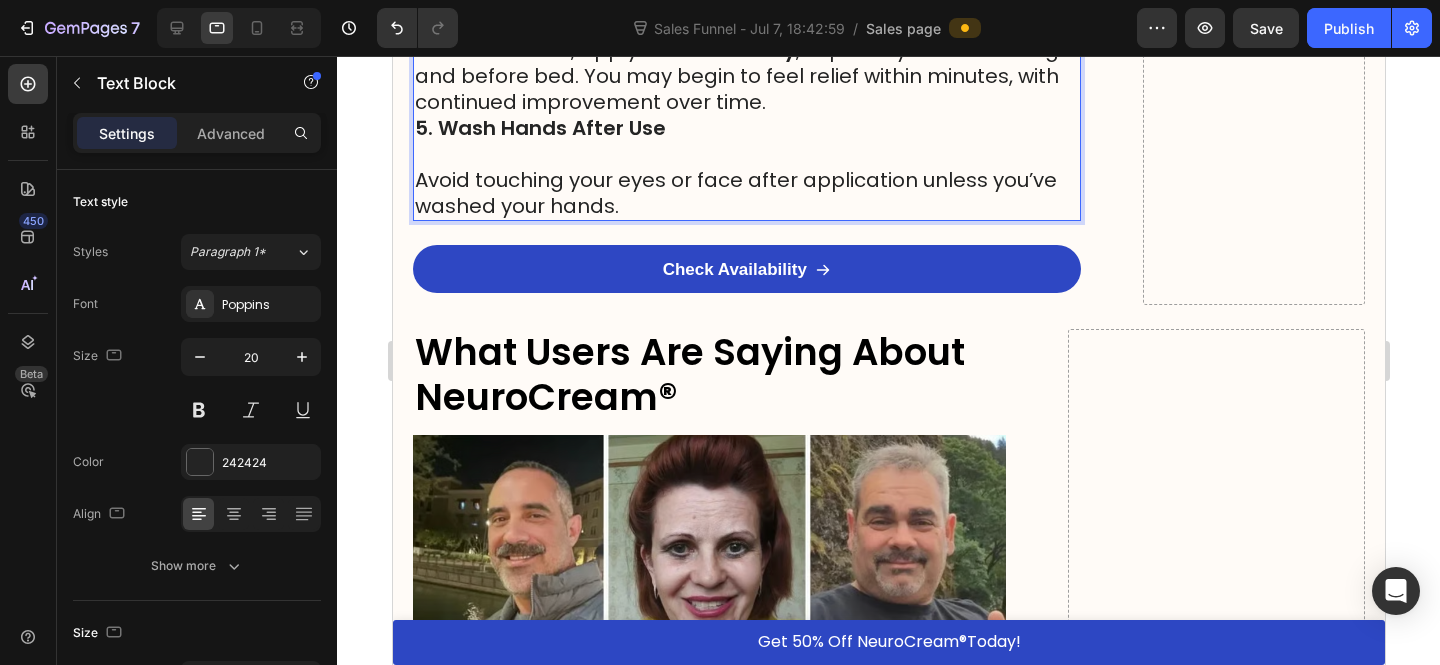 click on "2. Apply a Thin Layer Squeeze a small amount of NeuroCream onto your fingertips and apply directly to the affected area. Do not use on broken or irritated skin." at bounding box center (746, -171) 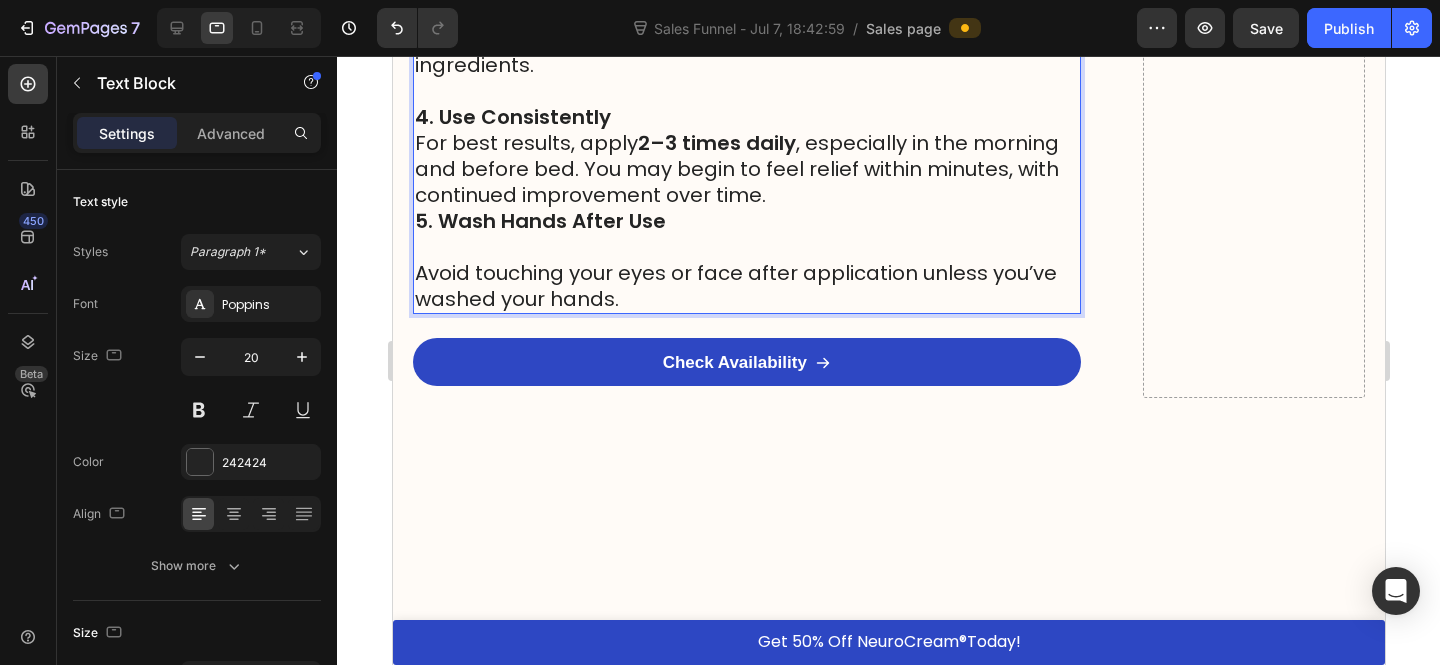 scroll, scrollTop: 14057, scrollLeft: 0, axis: vertical 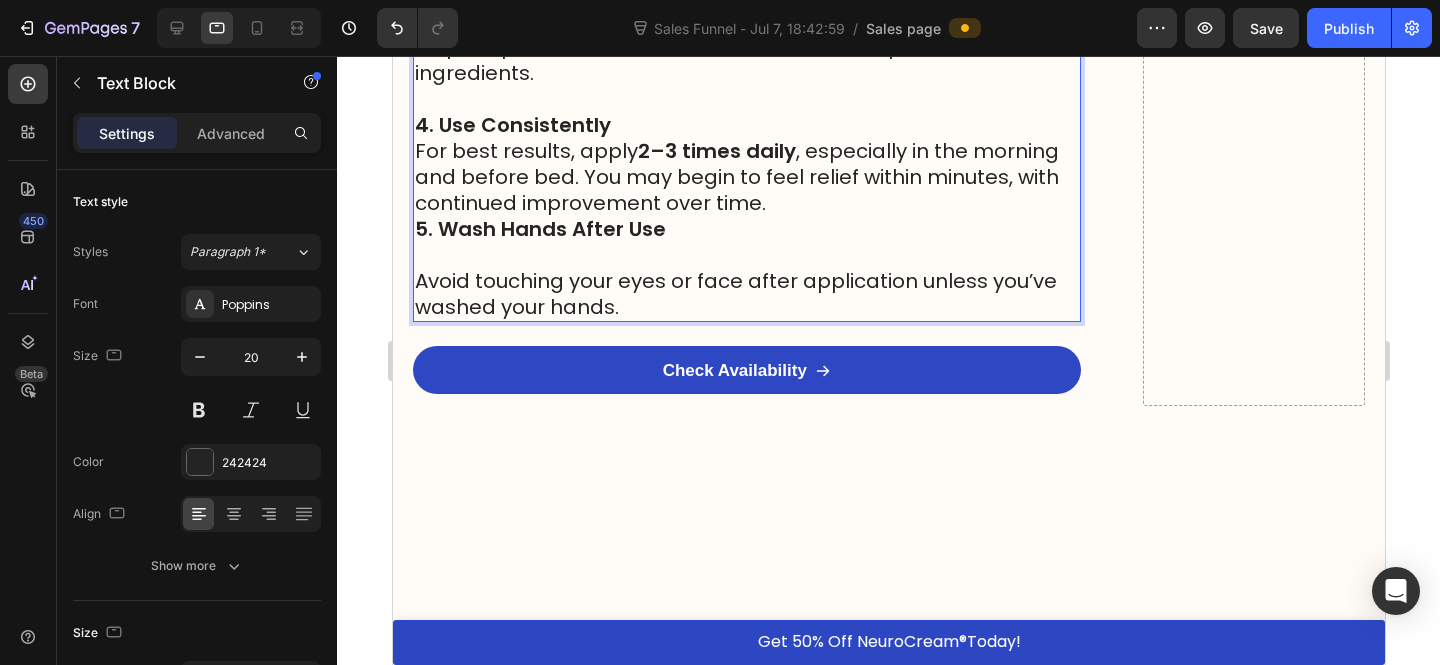 click on "1. Clean & Dry the Affected Area Gently wash and pat dry the area where you feel pain or discomfort before application." at bounding box center (746, -187) 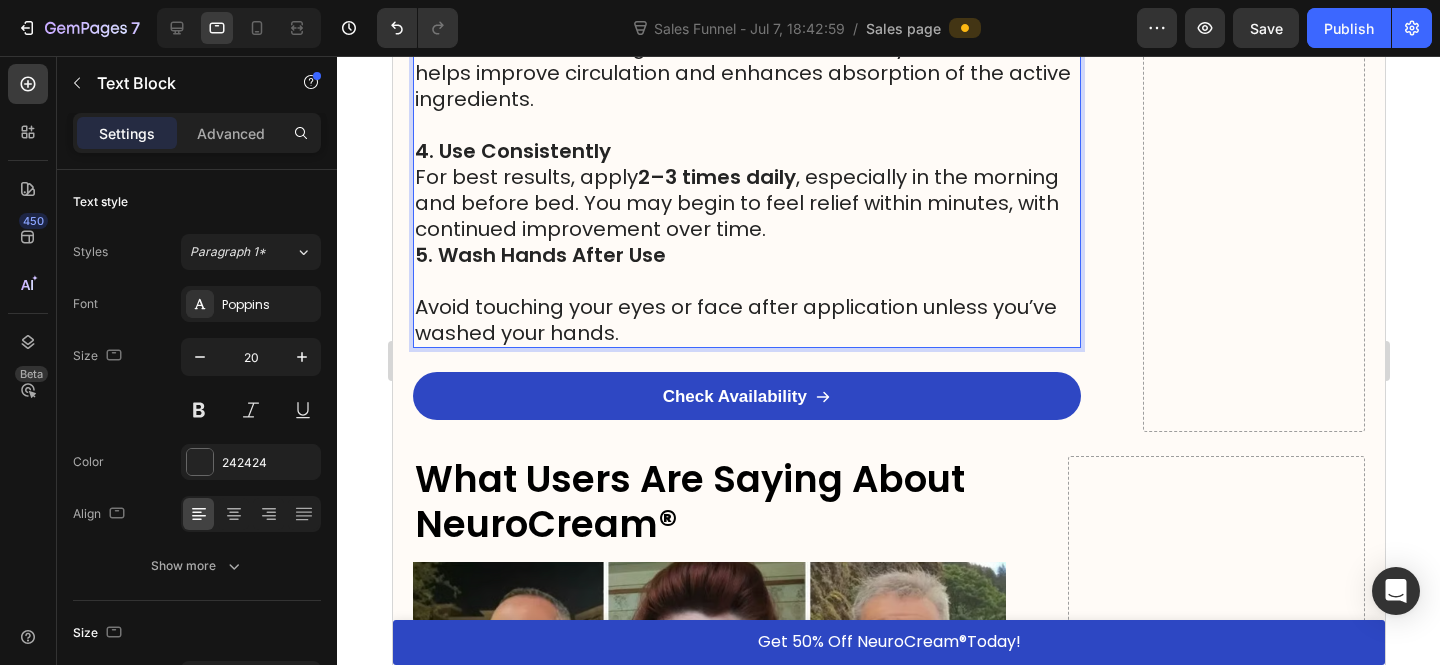scroll, scrollTop: 14208, scrollLeft: 0, axis: vertical 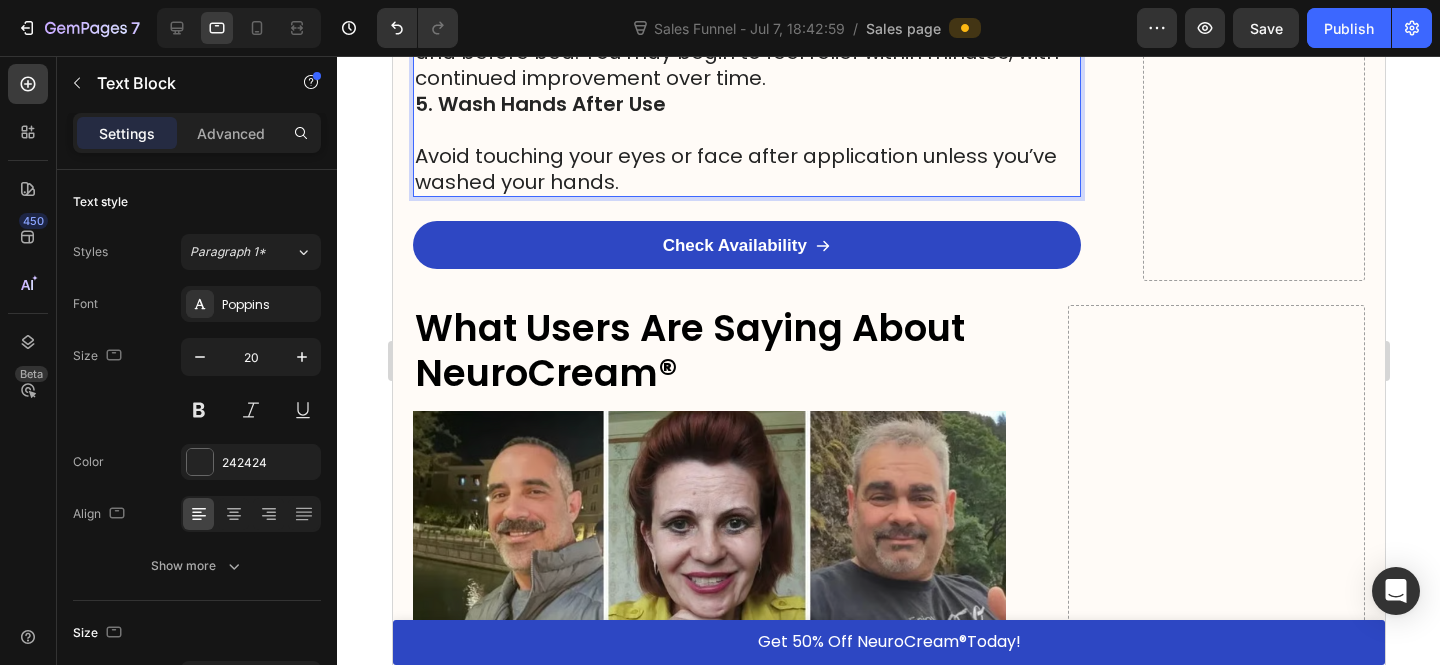 click on "Avoid touching your eyes or face after application unless you’ve washed your hands." at bounding box center (746, 156) 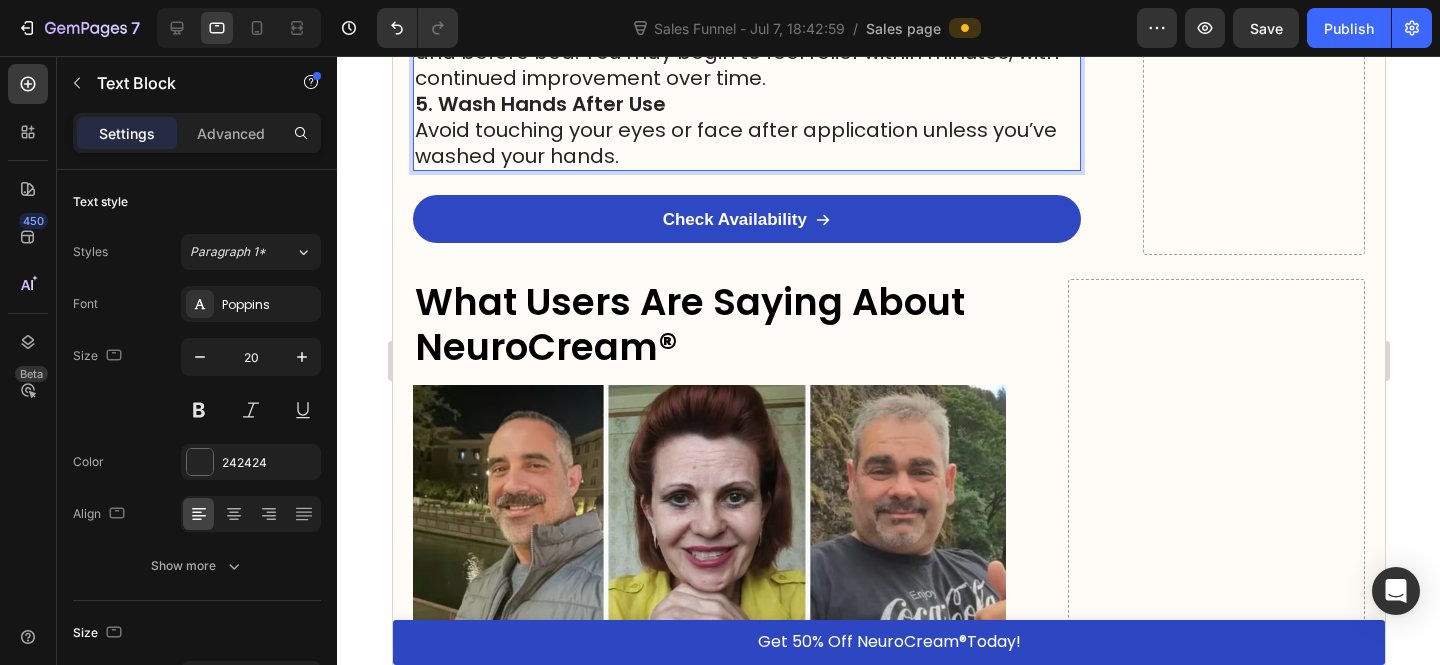 click on "4. Use Consistently For best results, apply  2–3 times daily , especially in the morning and before bed. You may begin to feel relief within minutes, with continued improvement over time." at bounding box center [746, 39] 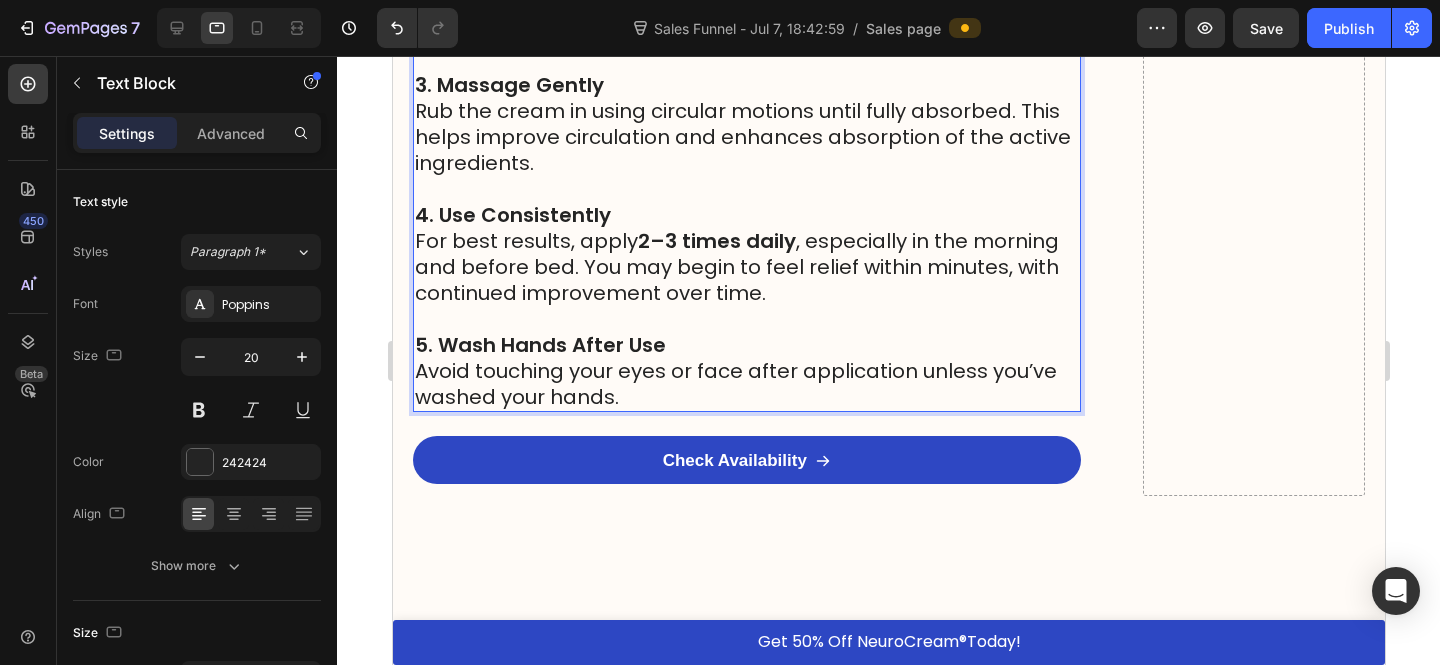 scroll, scrollTop: 13920, scrollLeft: 0, axis: vertical 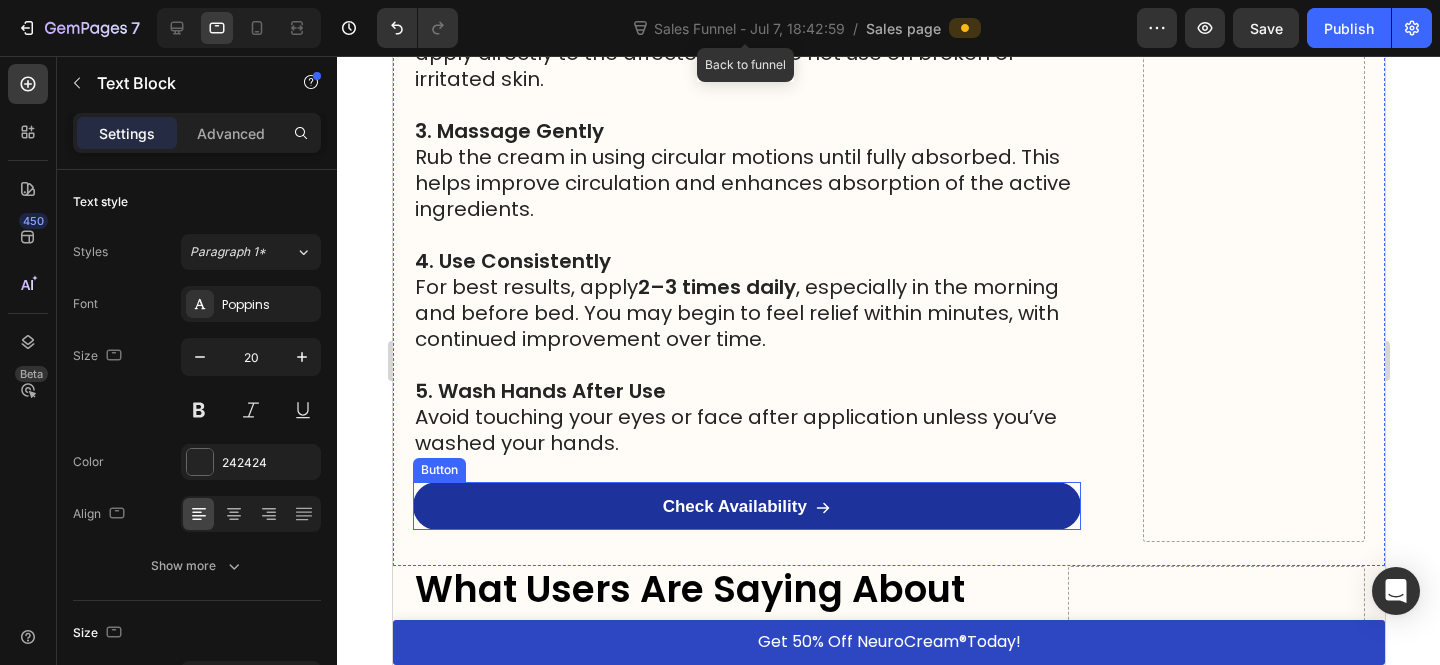 click on "Check Availability" at bounding box center [746, 506] 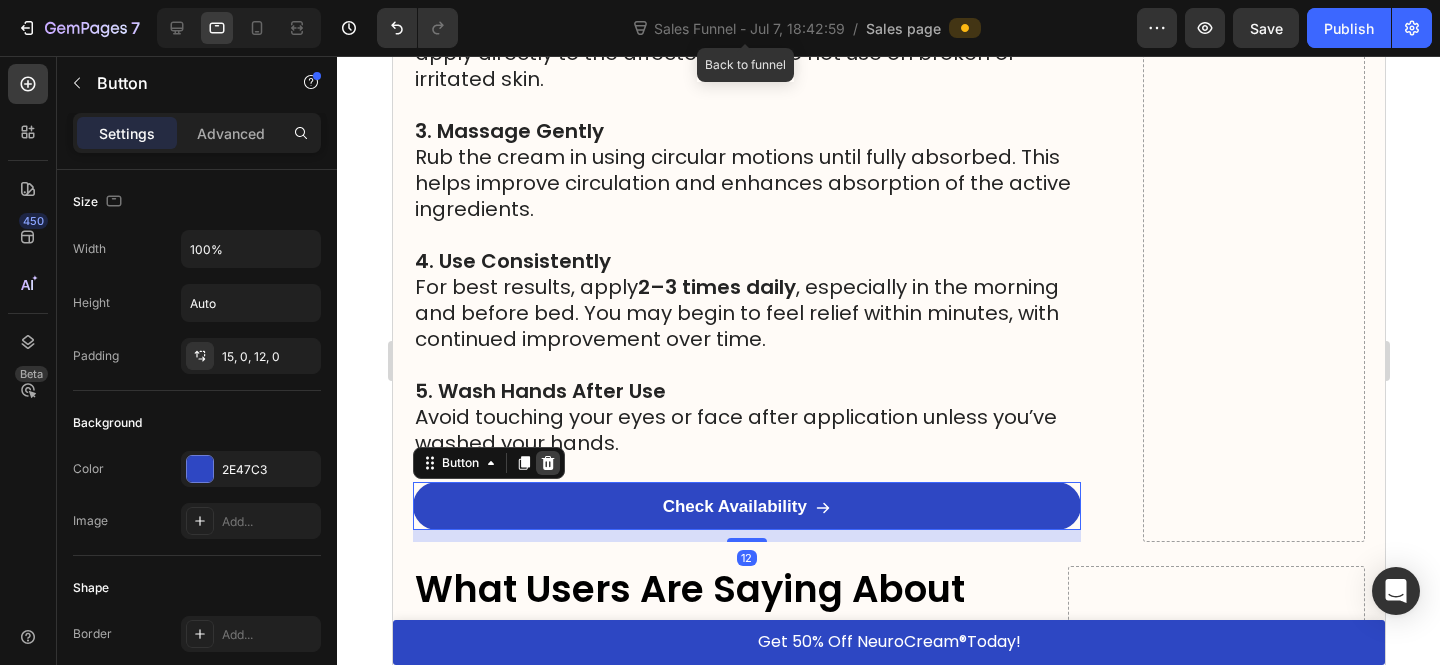 click at bounding box center (547, 463) 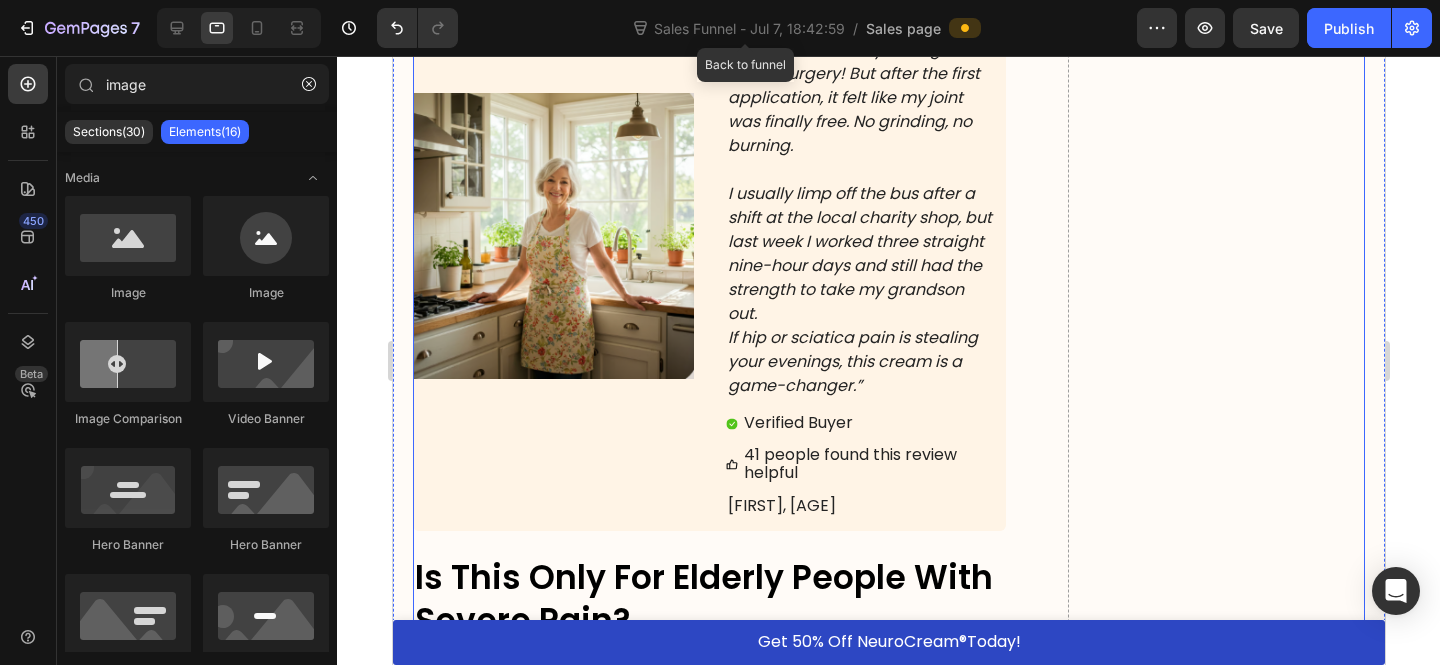 scroll, scrollTop: 16629, scrollLeft: 0, axis: vertical 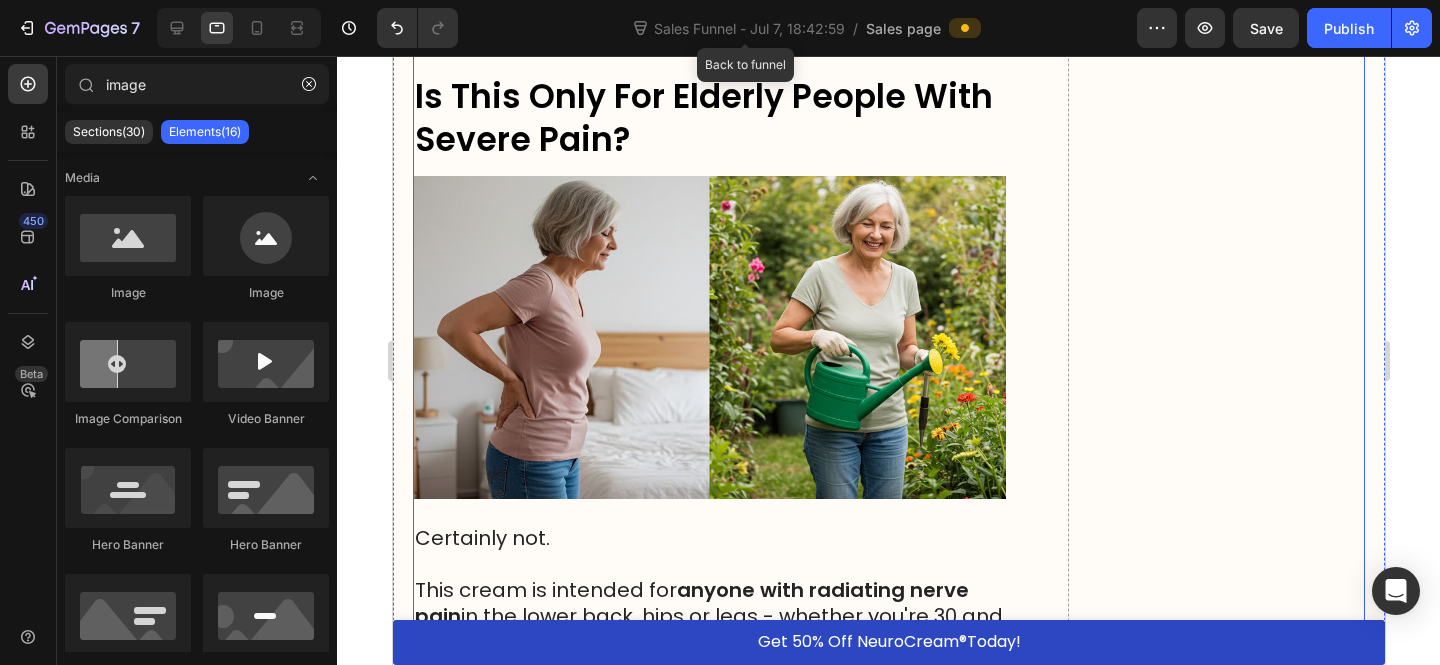 click on "Is This Only For Elderly People With Severe Pain?" at bounding box center (703, 118) 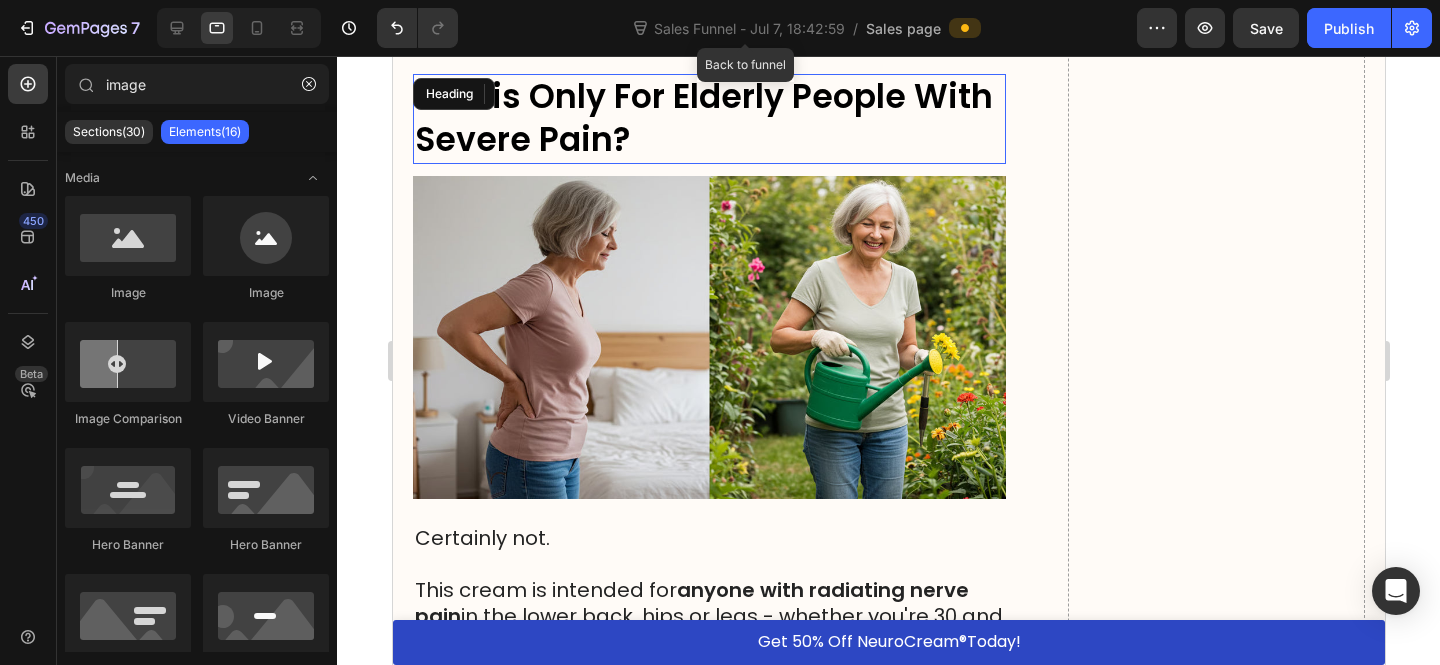 click on "Is This Only For Elderly People With Severe Pain?" at bounding box center (703, 118) 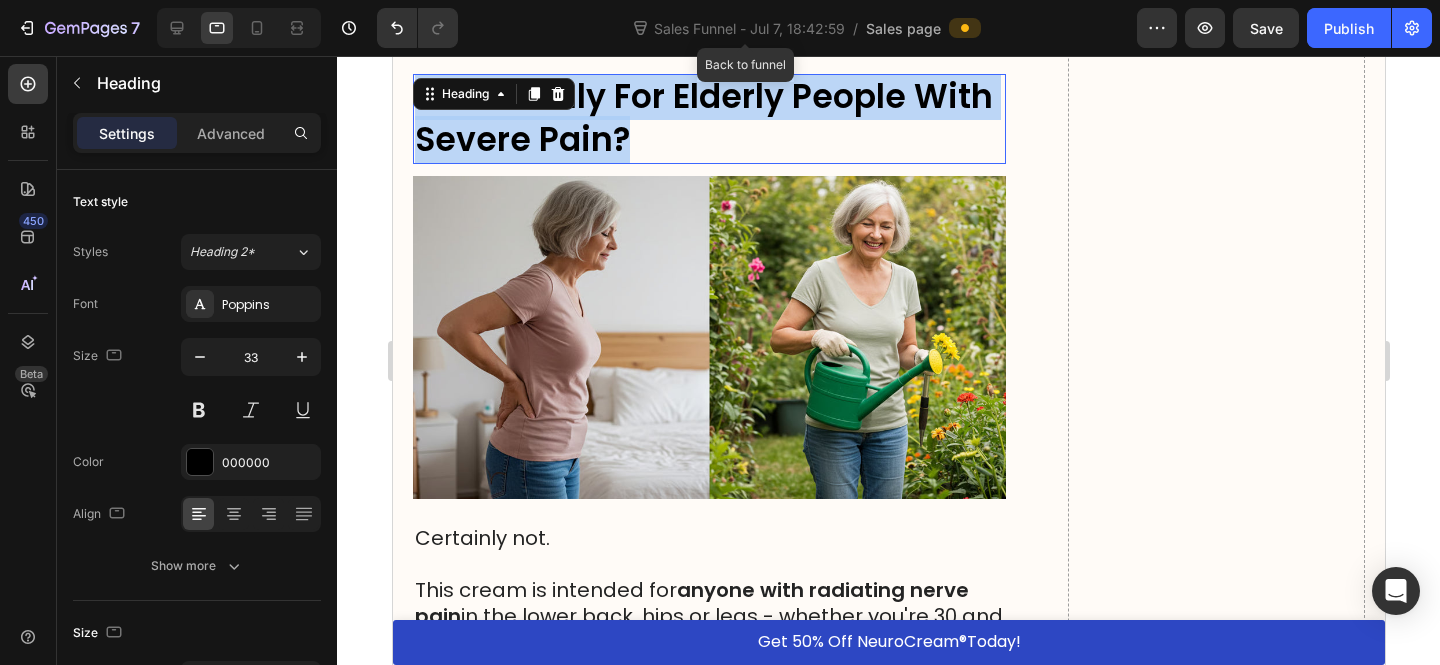 click on "Is This Only For Elderly People With Severe Pain?" at bounding box center (703, 118) 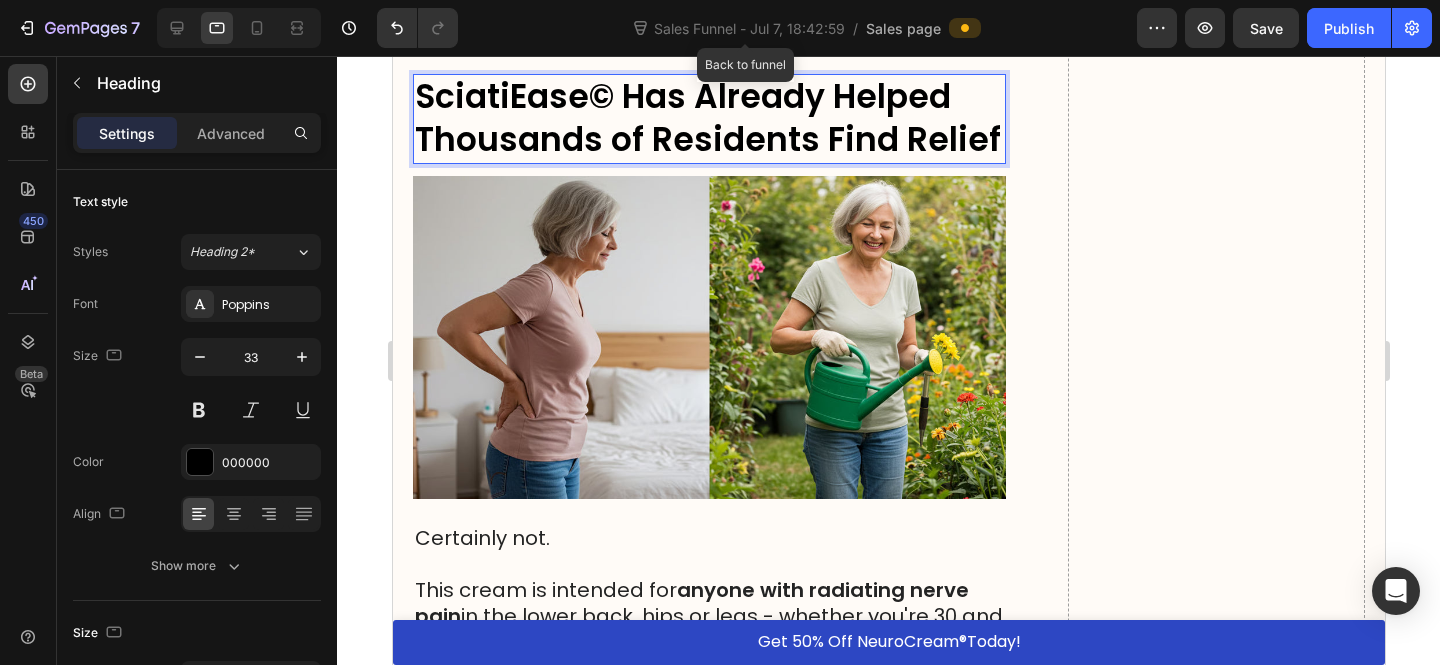 click on "SciatiEase© Has Already Helped Thousands of Residents Find Relief" at bounding box center [707, 118] 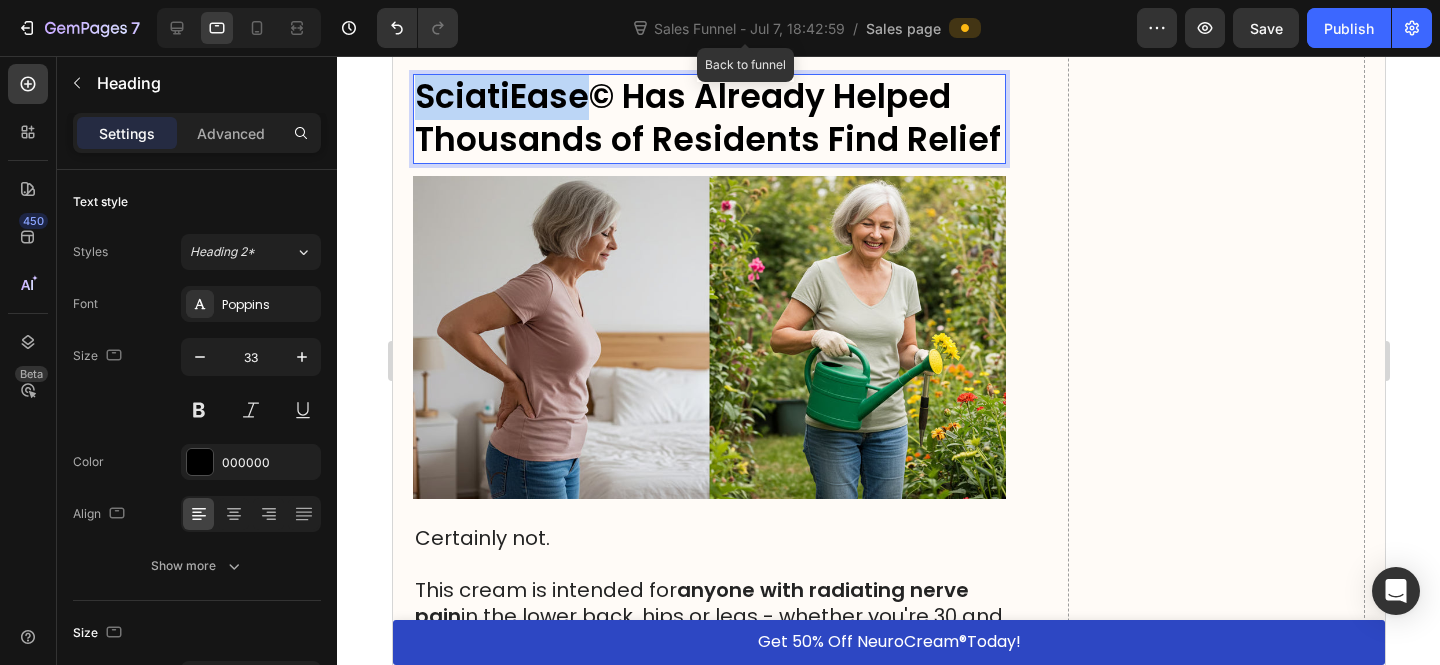 click on "SciatiEase© Has Already Helped Thousands of Residents Find Relief" at bounding box center [707, 118] 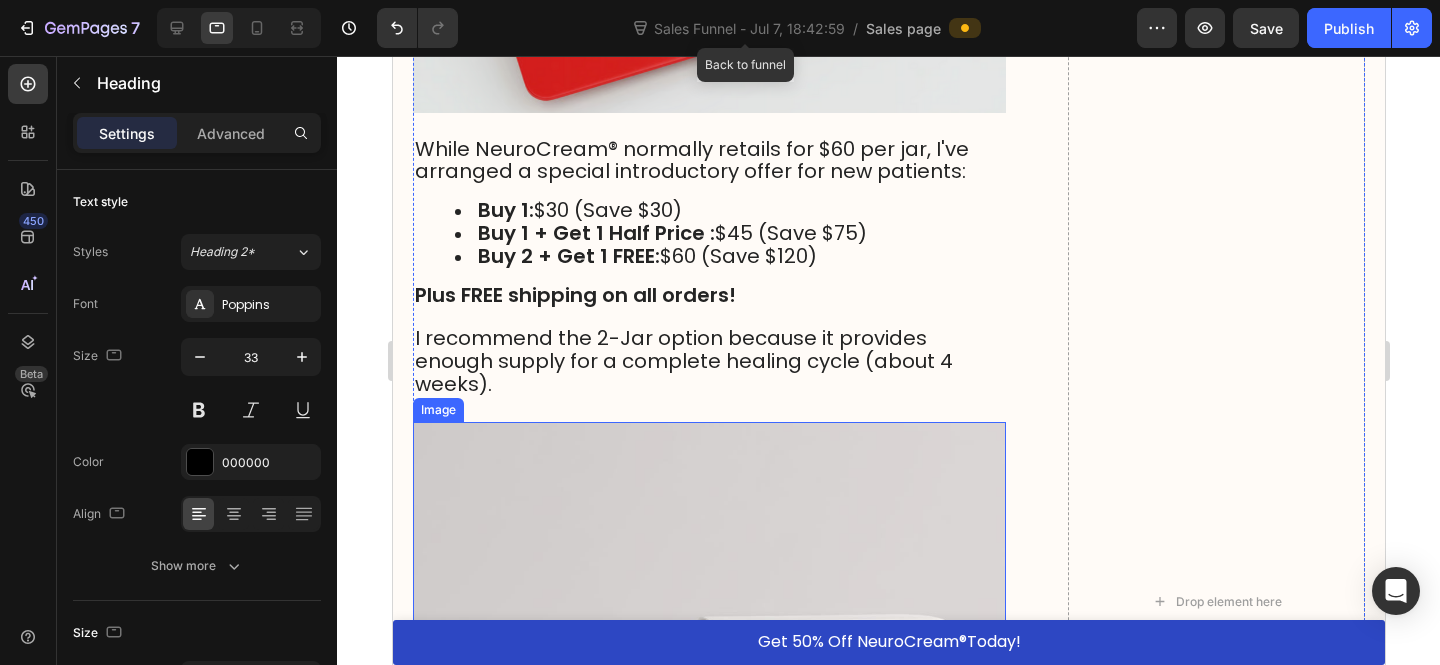 scroll, scrollTop: 17697, scrollLeft: 0, axis: vertical 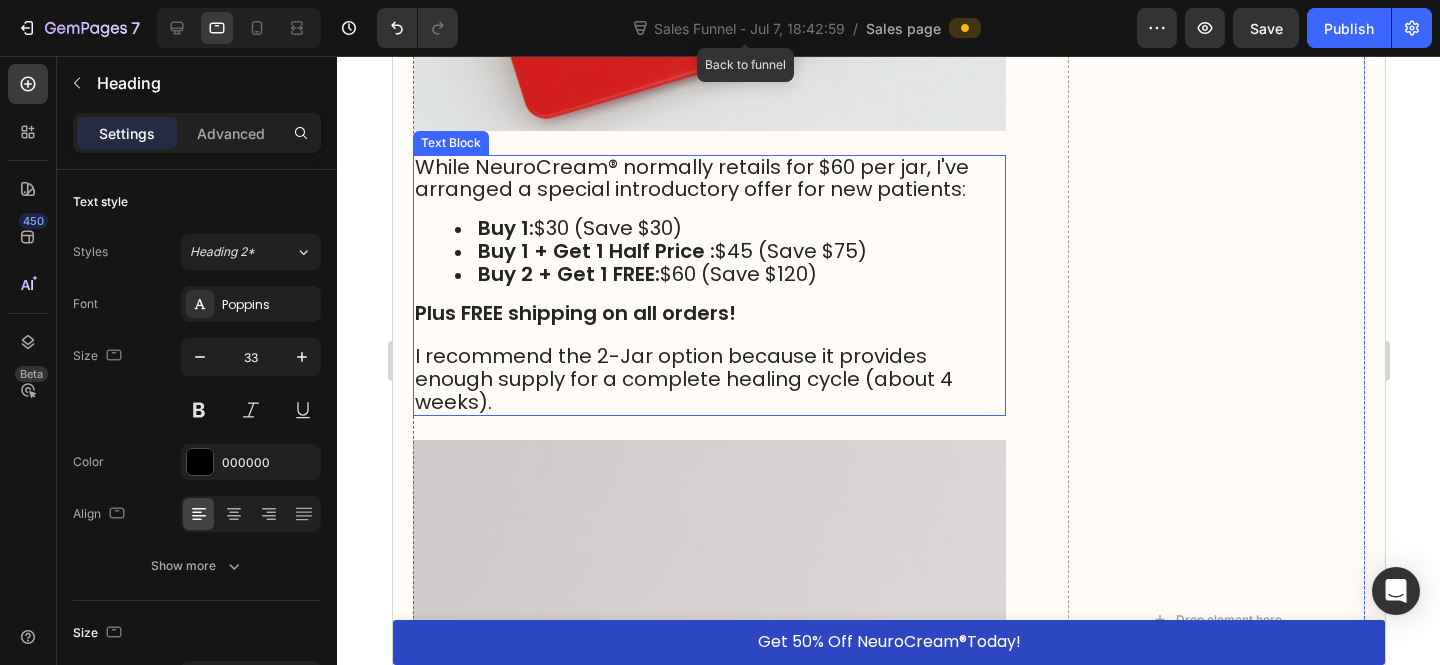 drag, startPoint x: 620, startPoint y: 213, endPoint x: 614, endPoint y: 194, distance: 19.924858 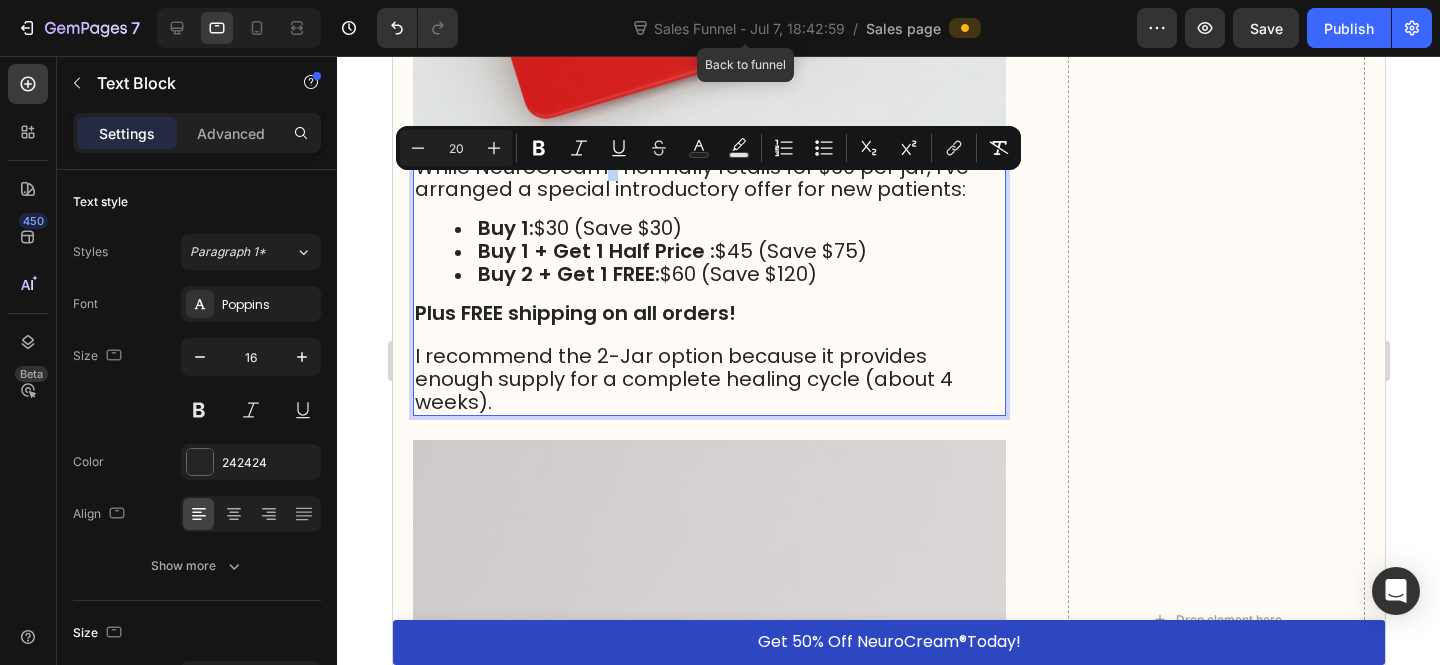 click on "While NeuroCream® normally retails for $60 per jar, I've arranged a special introductory offer for new patients:" at bounding box center (691, 178) 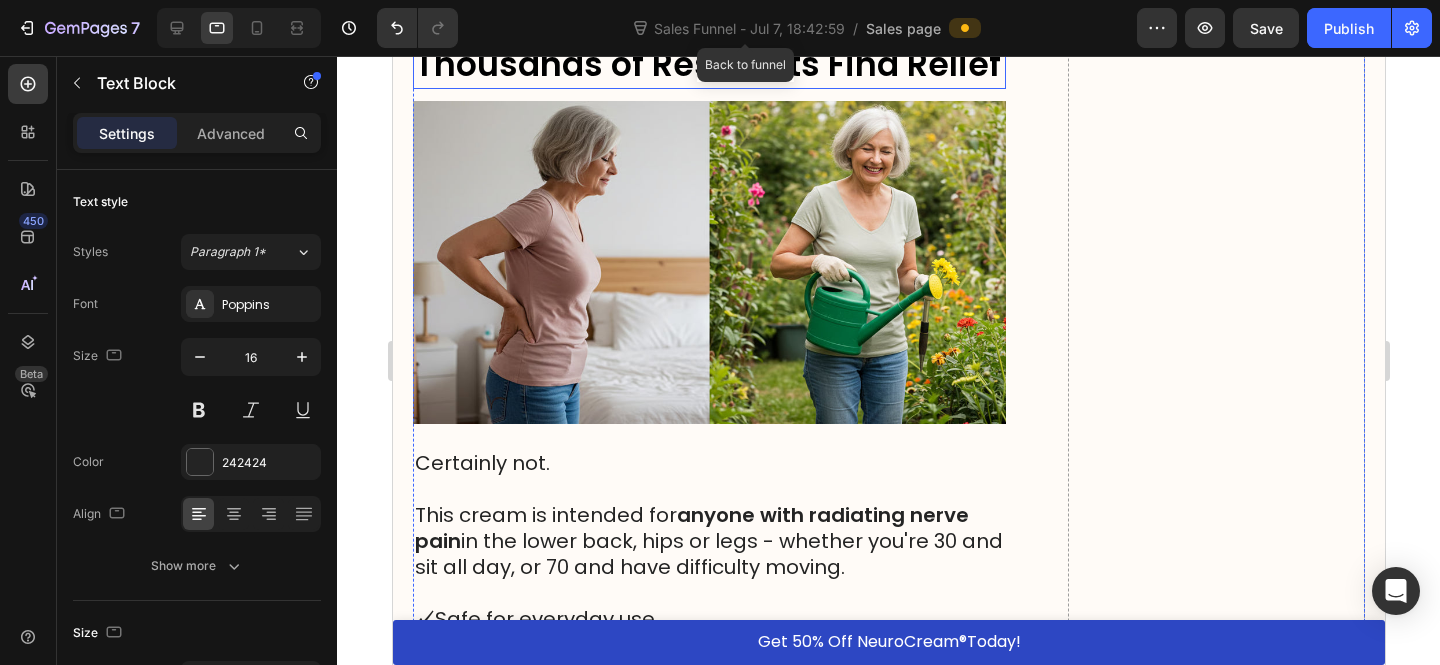 scroll, scrollTop: 16561, scrollLeft: 0, axis: vertical 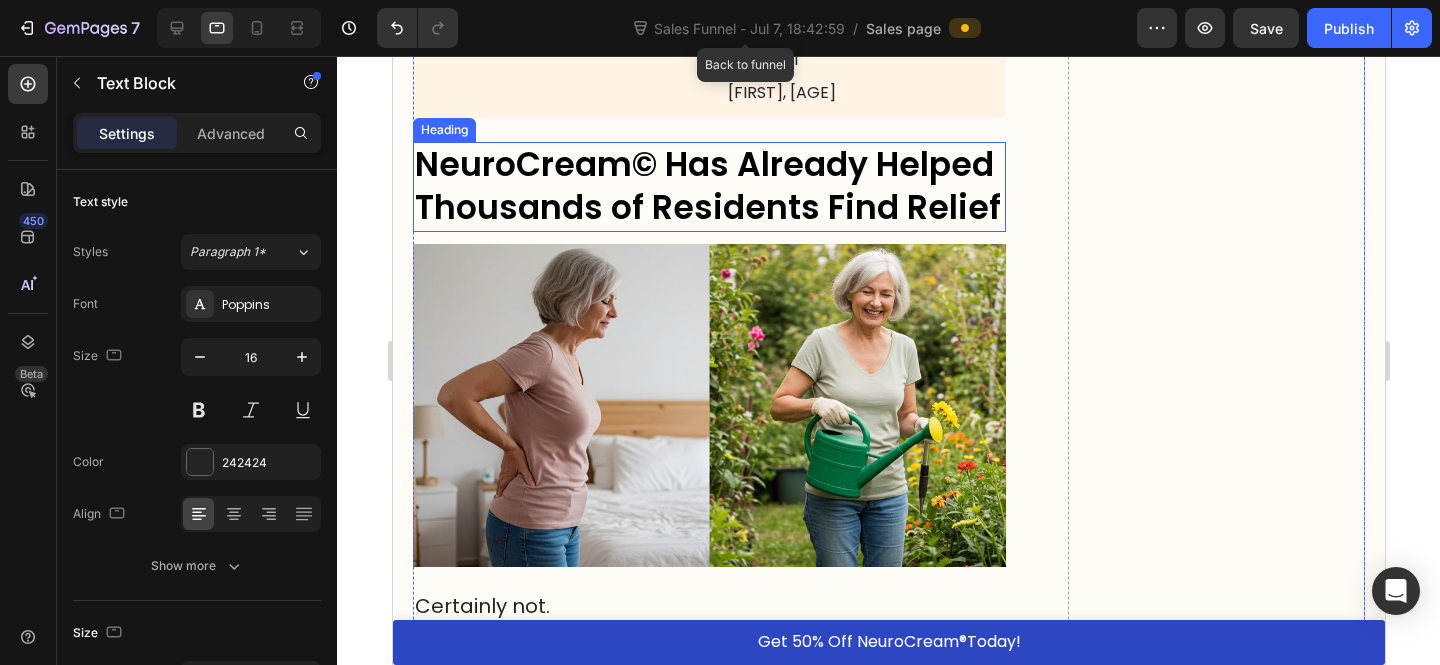 click on "NeuroCream© Has Already Helped Thousands of Residents Find Relief" at bounding box center [707, 186] 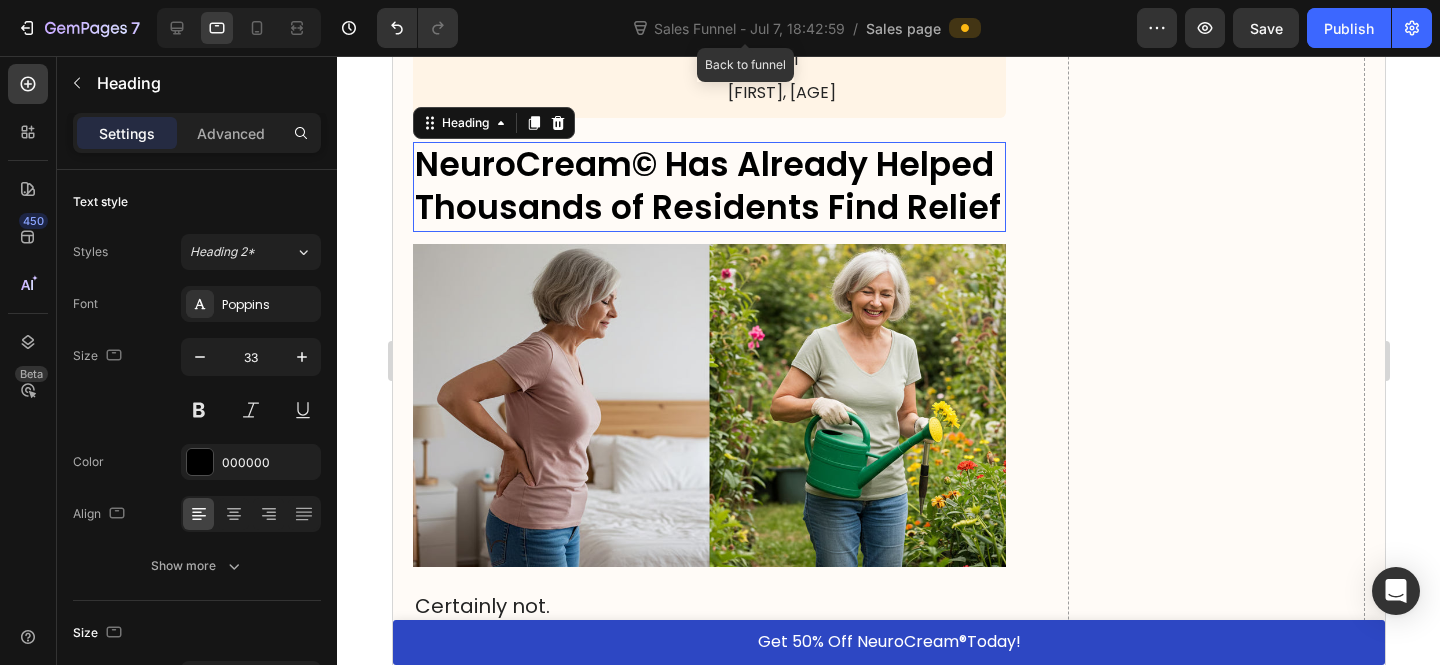click on "NeuroCream© Has Already Helped Thousands of Residents Find Relief" at bounding box center (707, 186) 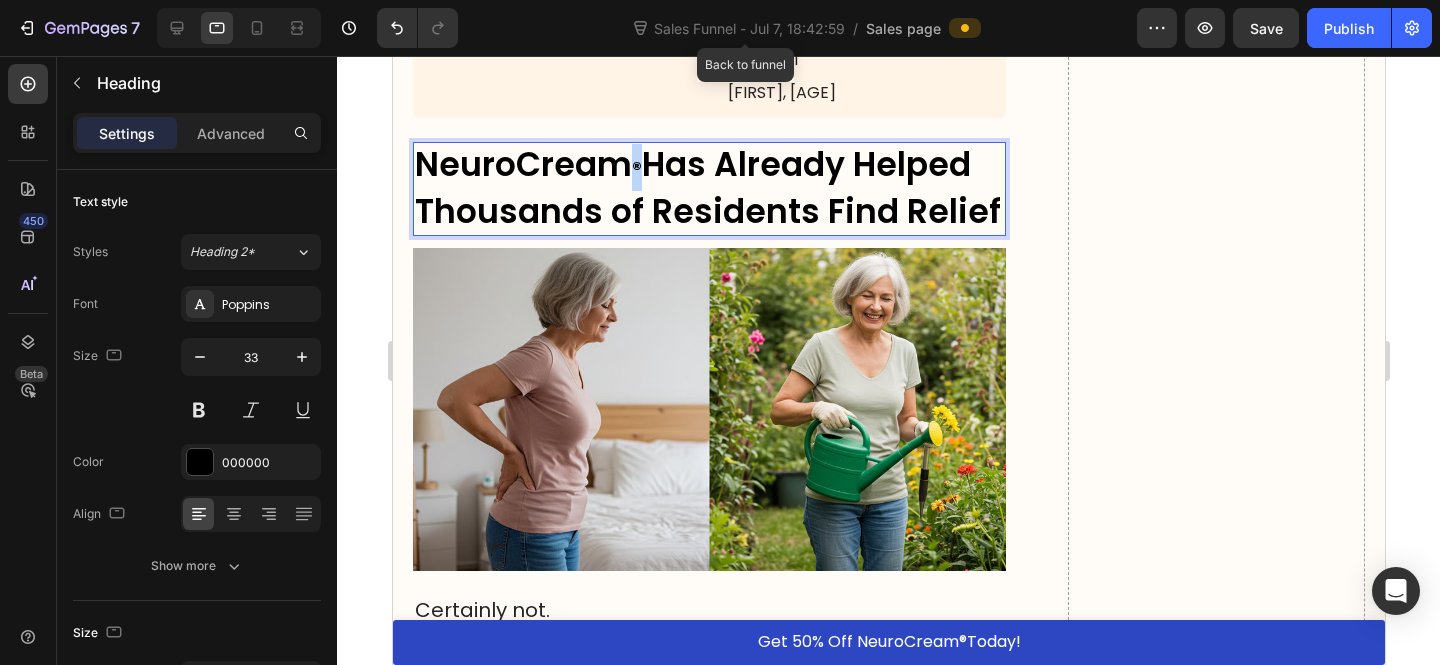 click on "NeuroCream ®  Has Already Helped Thousands of Residents Find Relief" at bounding box center [708, 189] 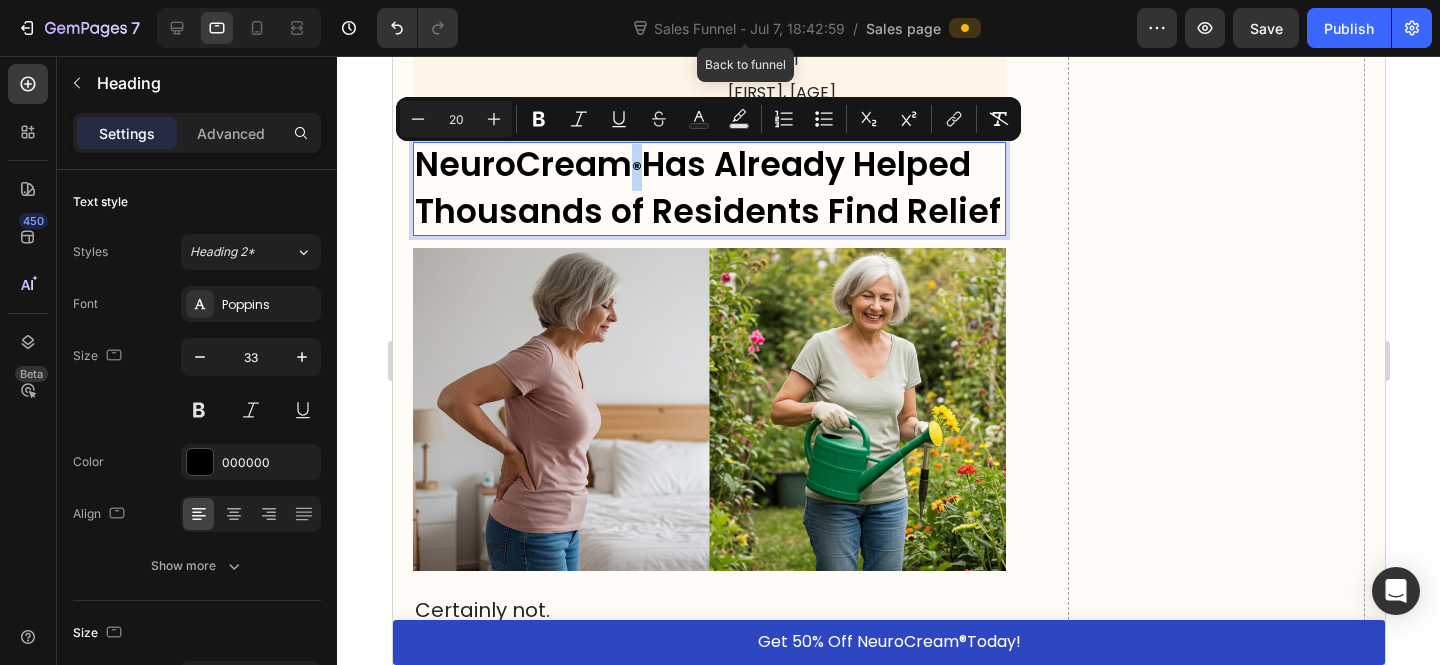 click on "NeuroCream" at bounding box center (522, 164) 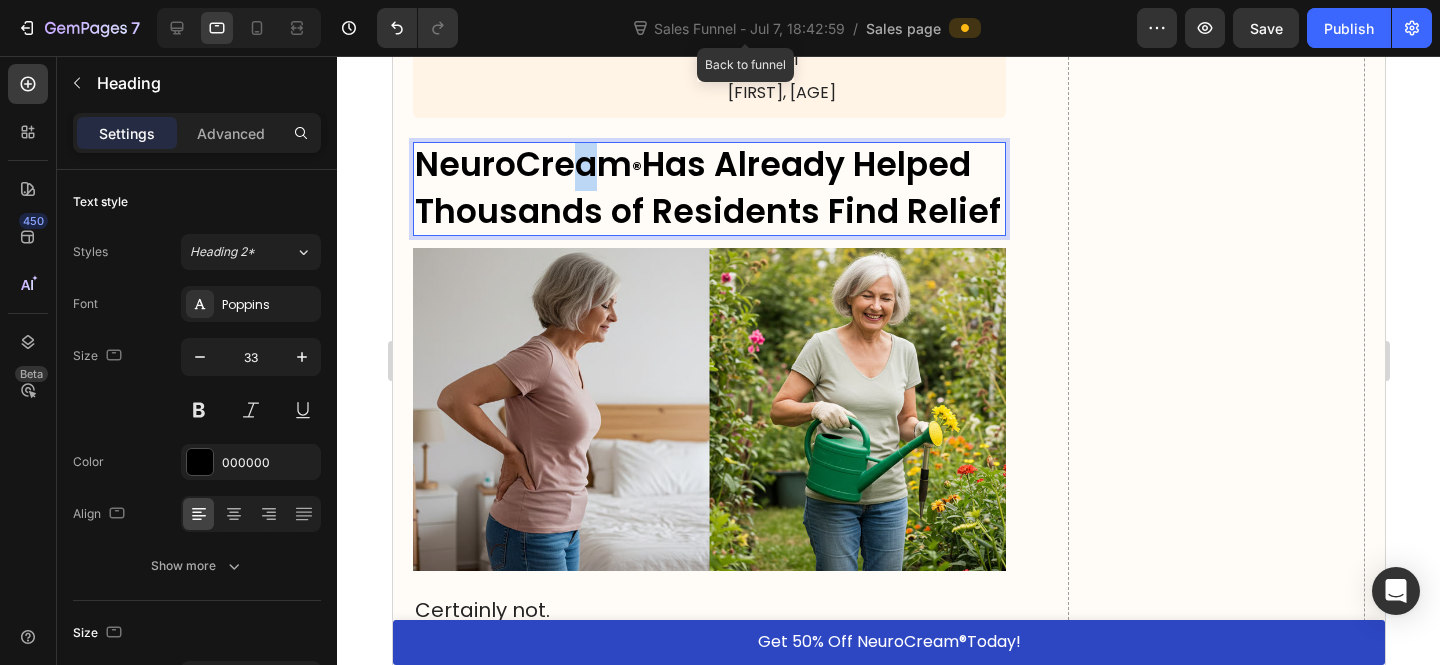 drag, startPoint x: 606, startPoint y: 164, endPoint x: 574, endPoint y: 159, distance: 32.38827 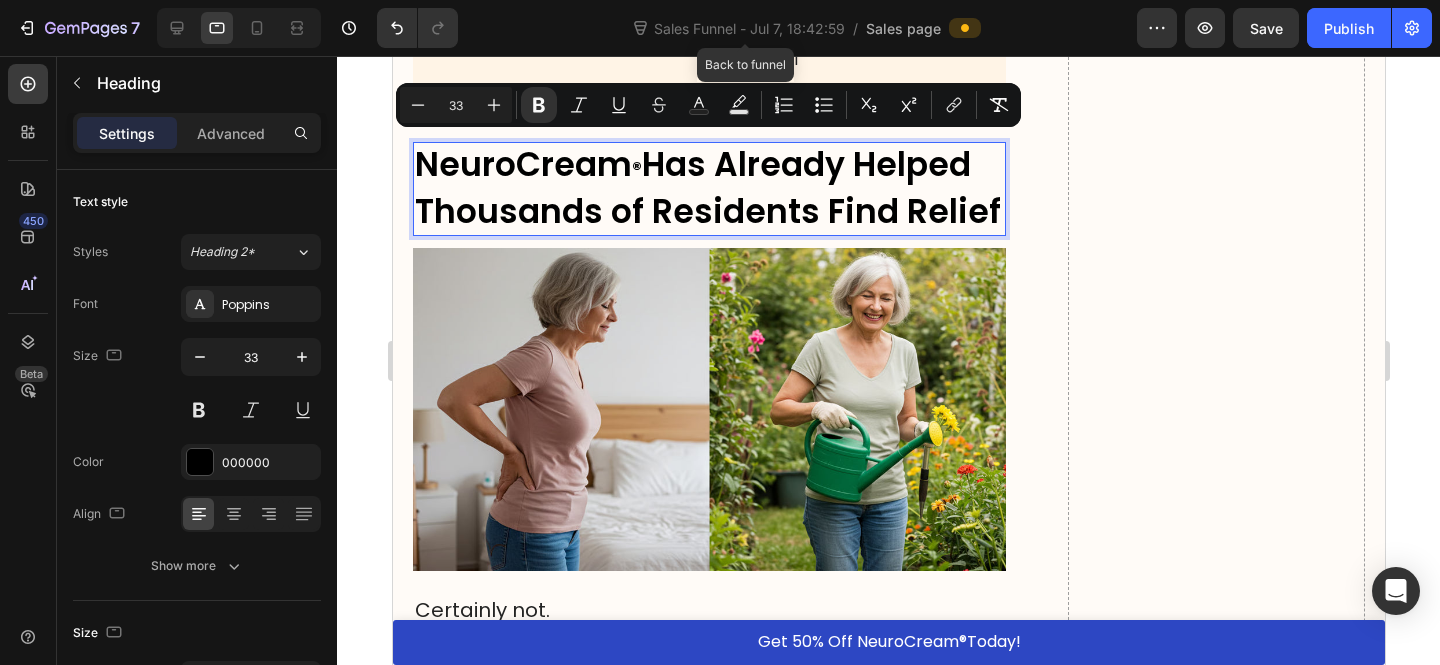 click on "®" at bounding box center [636, 169] 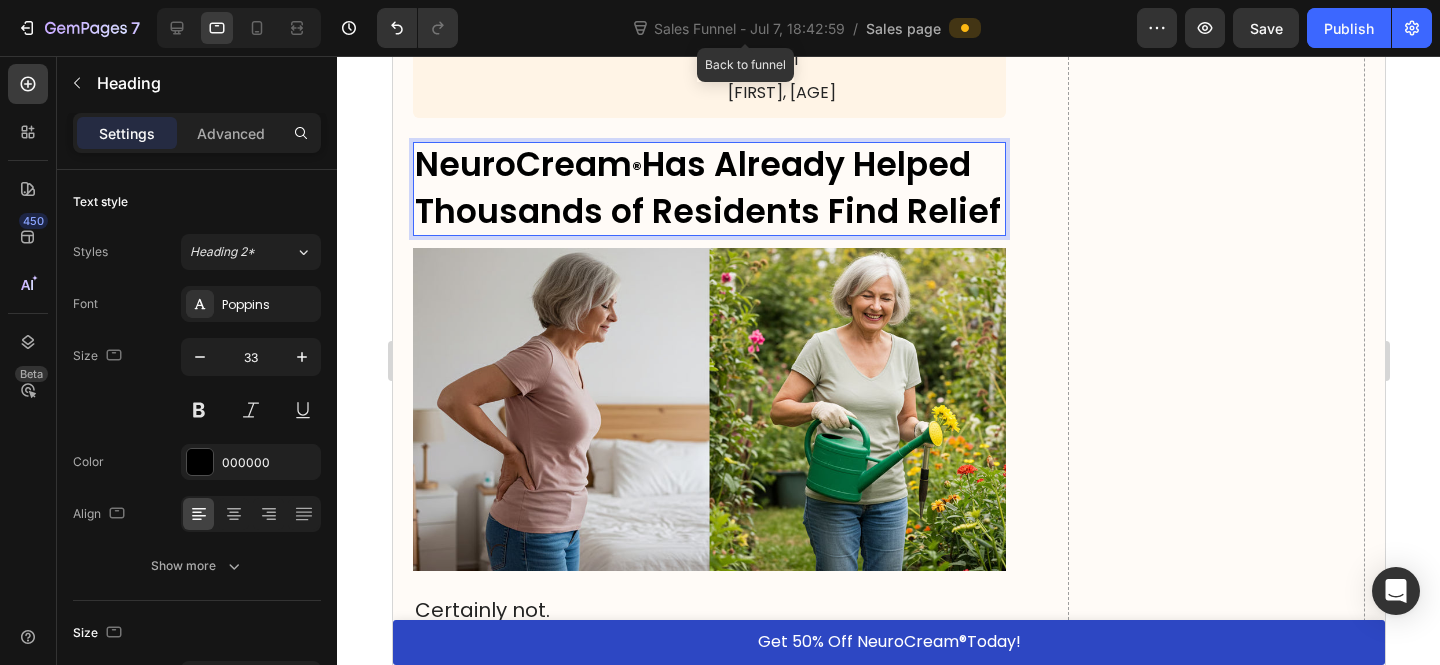 click on "Has Already Helped Thousands of Residents Find Relief" at bounding box center (707, 188) 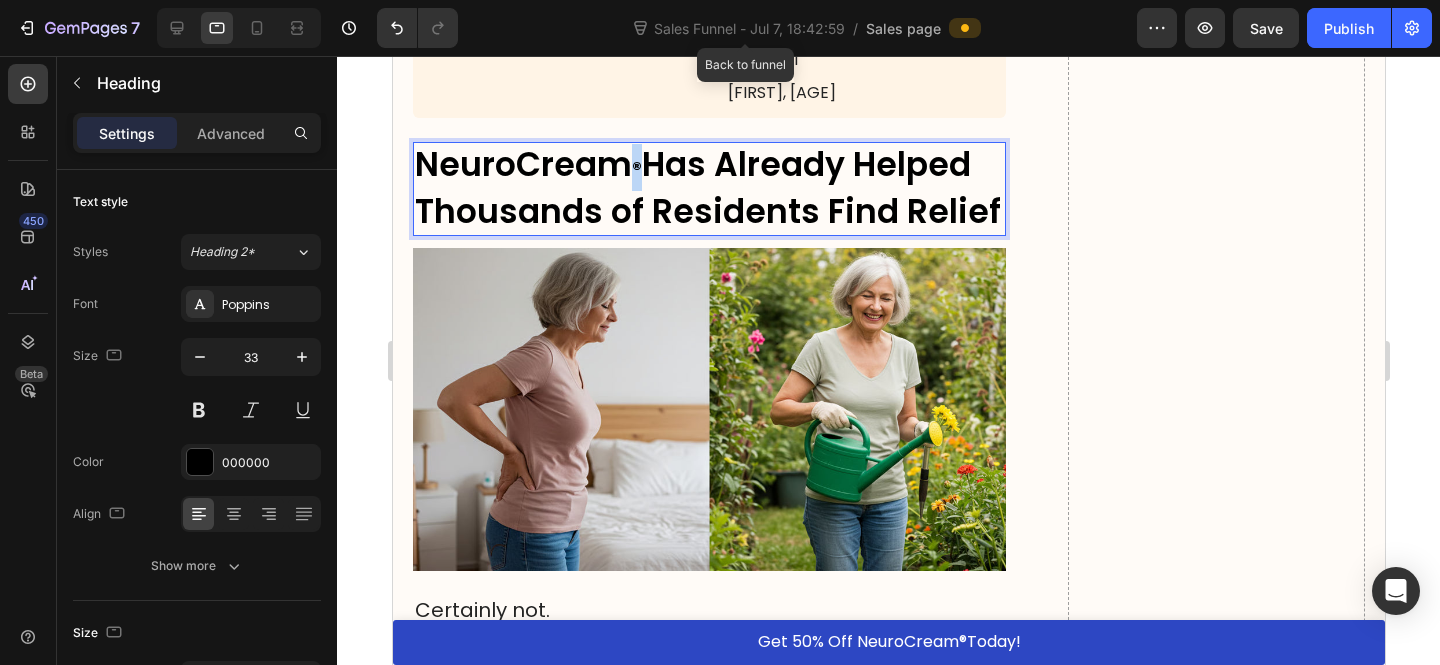 click on "NeuroCream ®  Has Already Helped Thousands of Residents Find Relief" at bounding box center (708, 189) 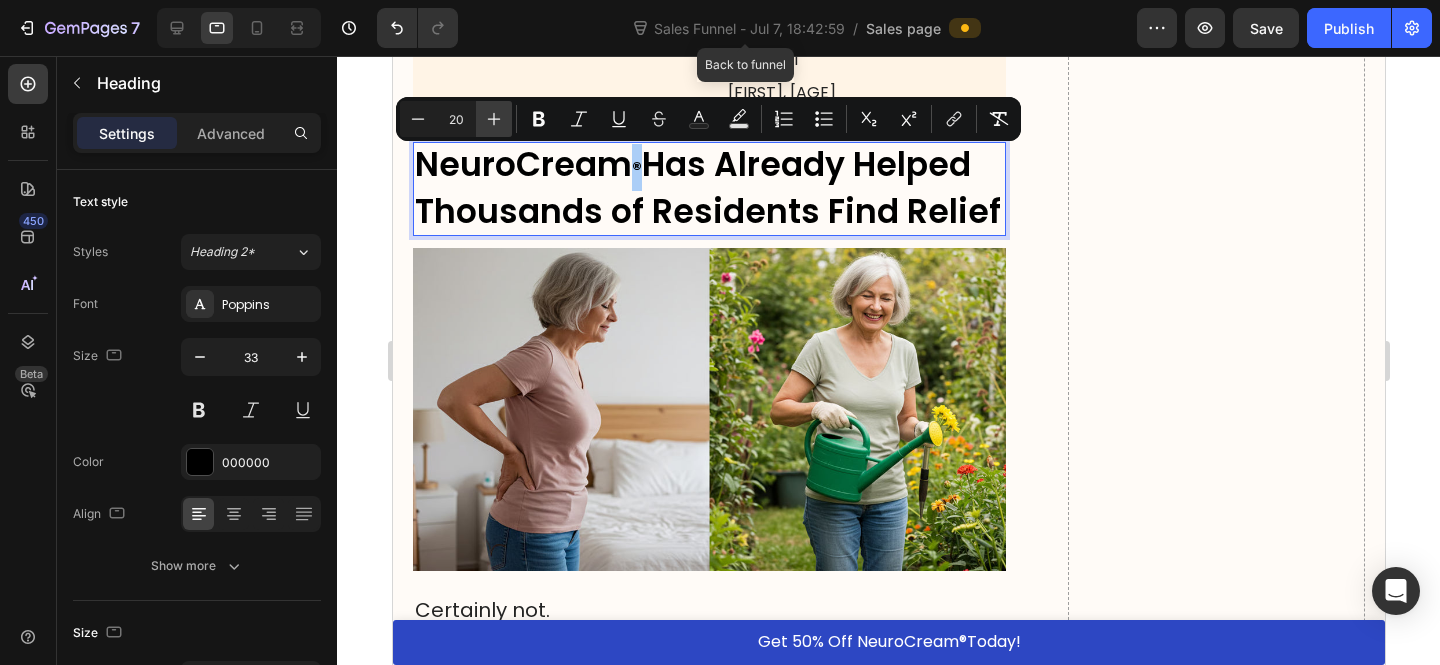click on "Plus" at bounding box center (494, 119) 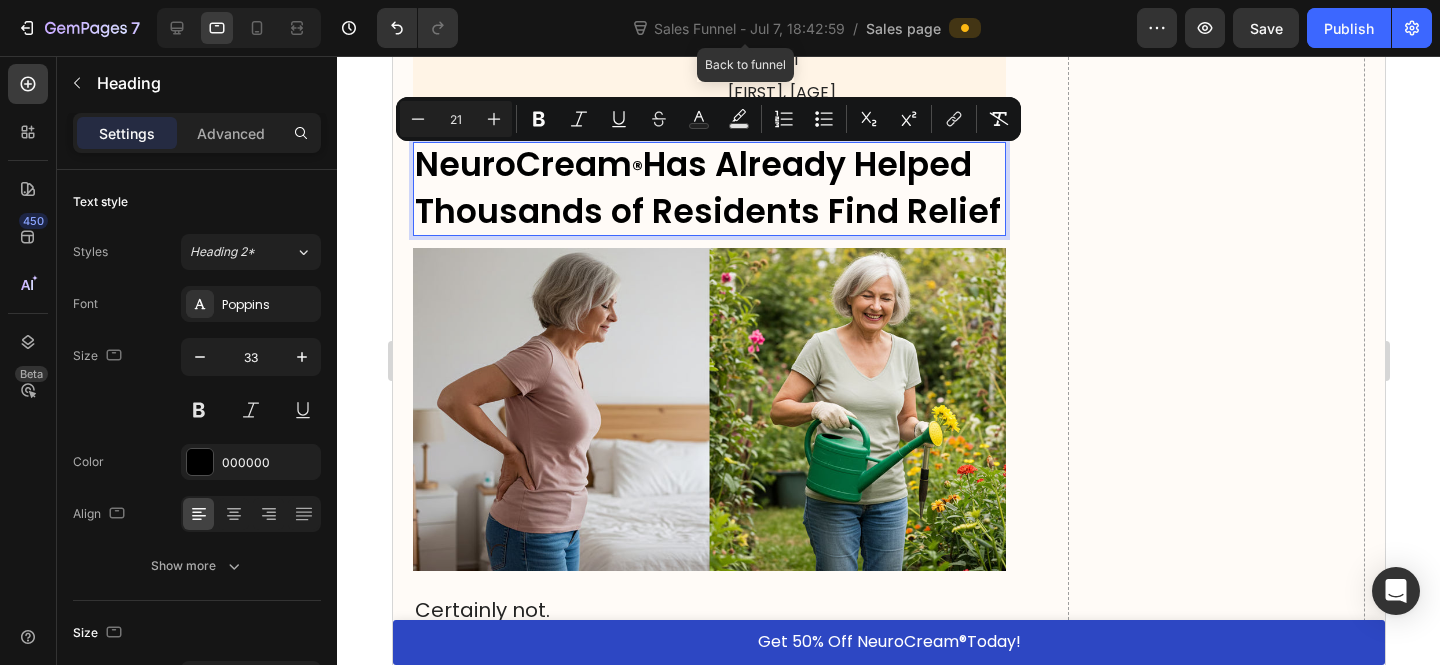 click on "21" at bounding box center [456, 119] 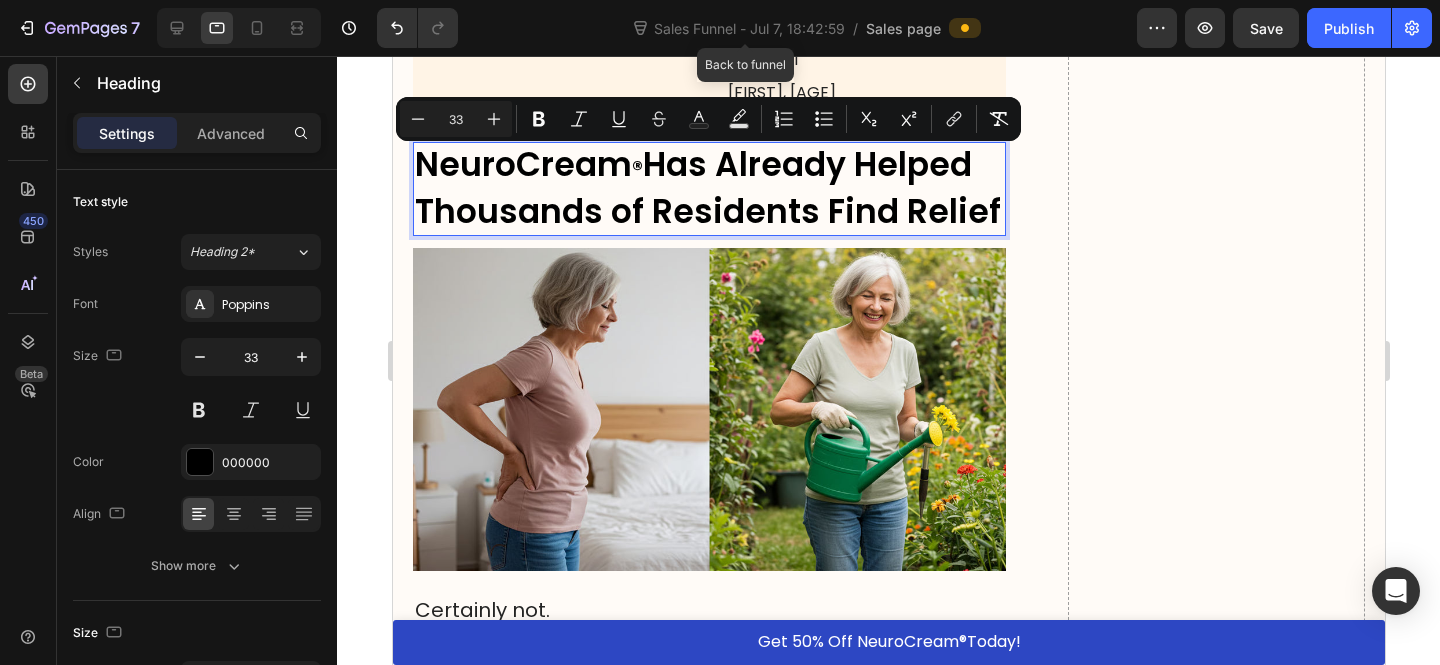 type on "33" 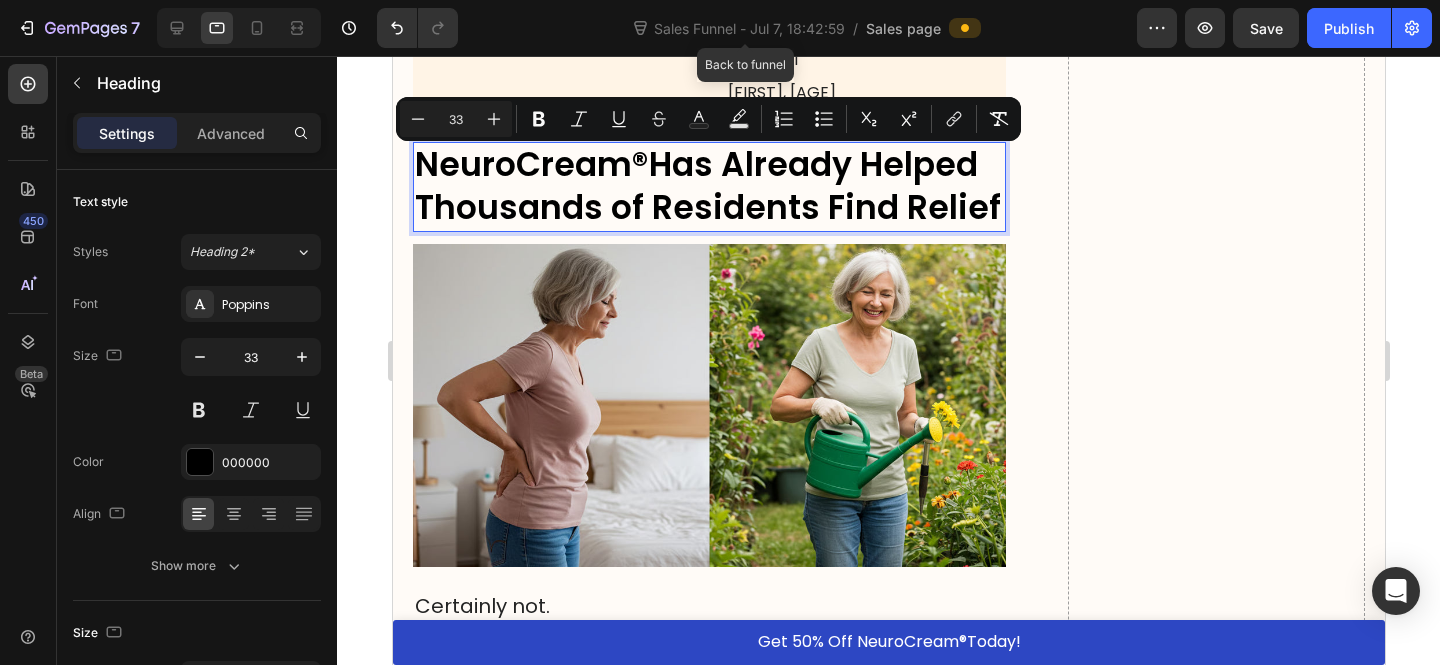 click on "Has Already Helped Thousands of Residents Find Relief" at bounding box center [707, 186] 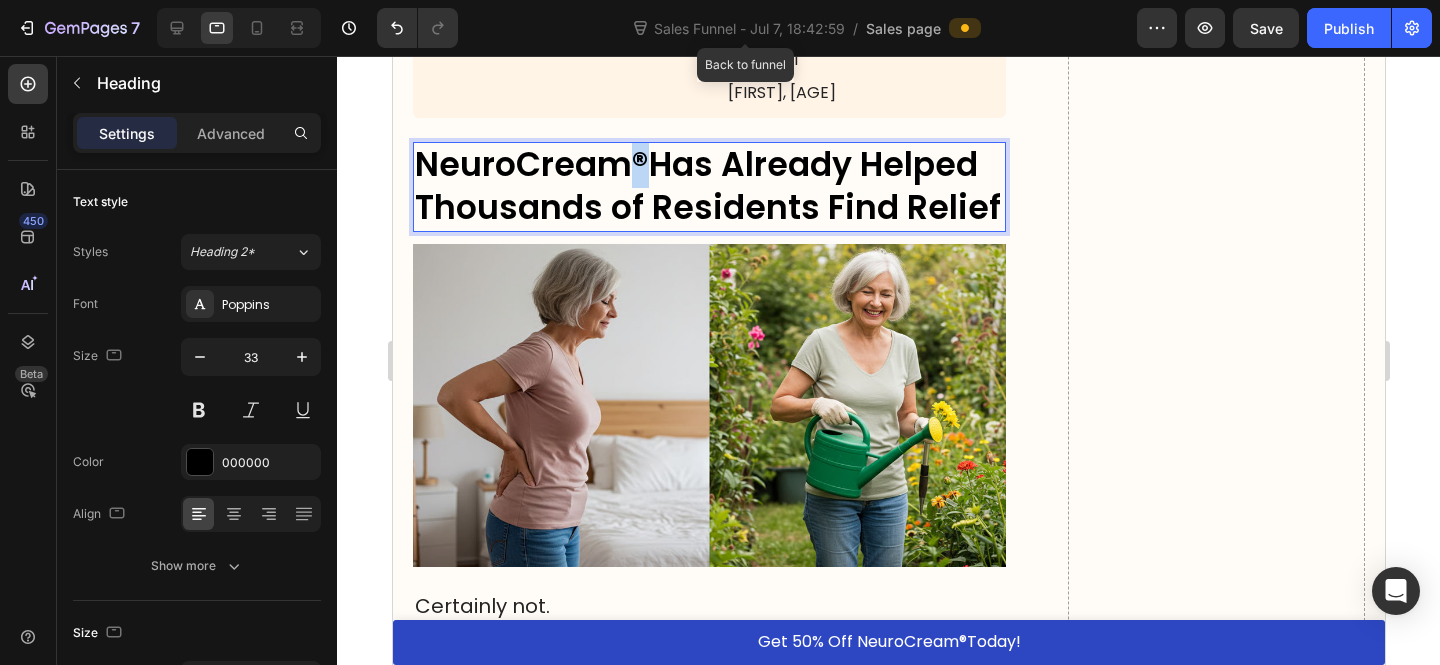 click on "®" at bounding box center [639, 164] 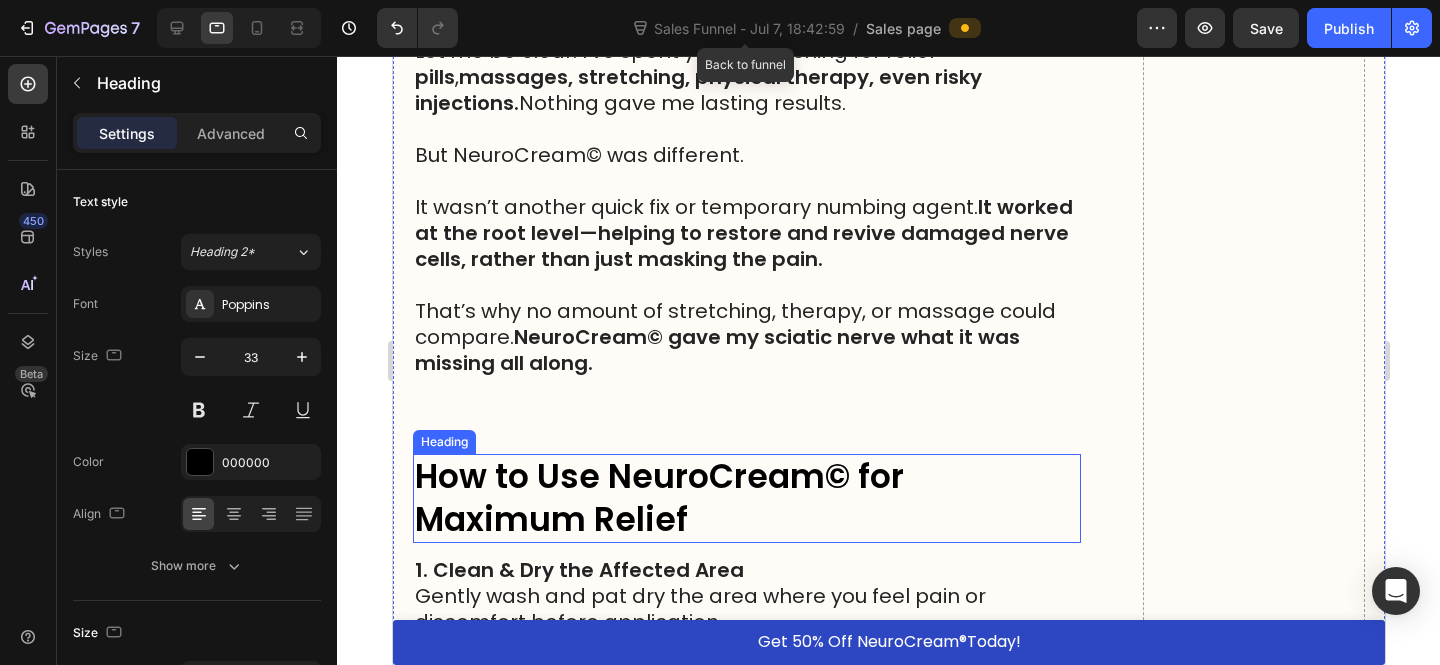 scroll, scrollTop: 13575, scrollLeft: 0, axis: vertical 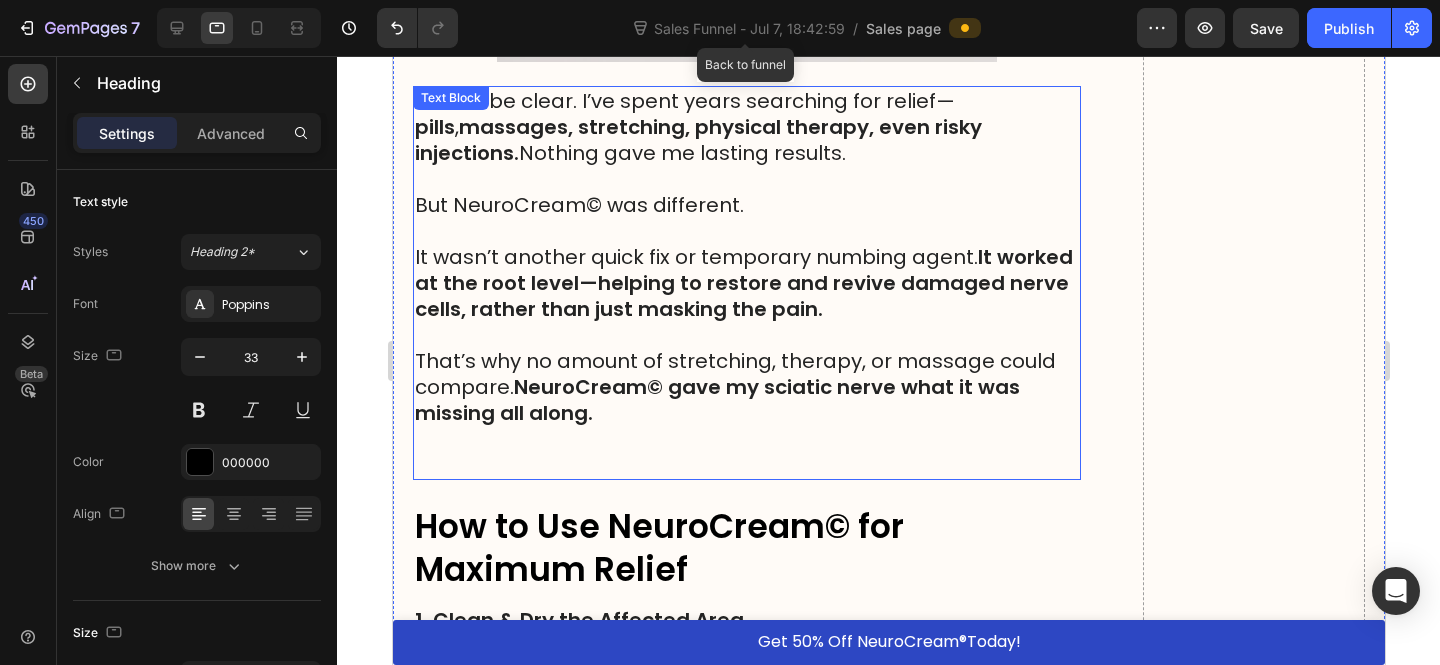 click on "NeuroCream© gave my sciatic nerve what it was missing all along." at bounding box center (716, 400) 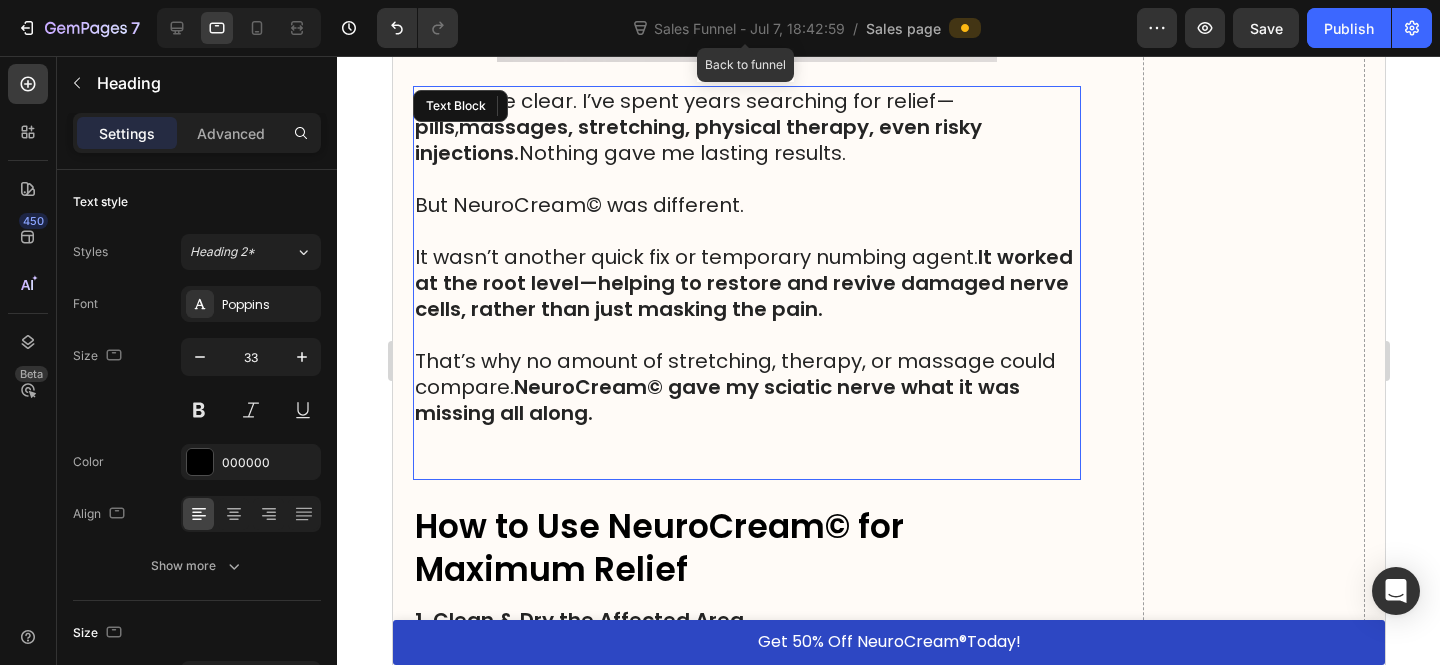click on "NeuroCream© gave my sciatic nerve what it was missing all along." at bounding box center (716, 400) 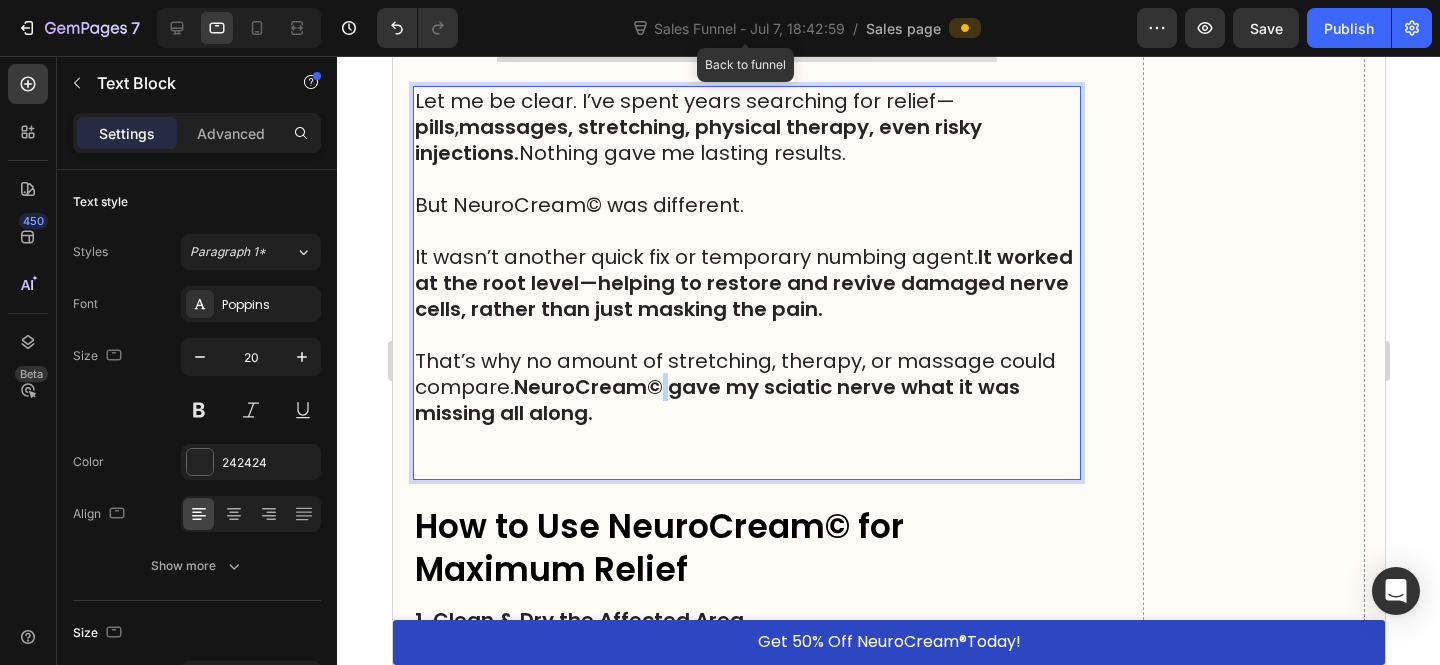 click on "NeuroCream© gave my sciatic nerve what it was missing all along." at bounding box center [716, 400] 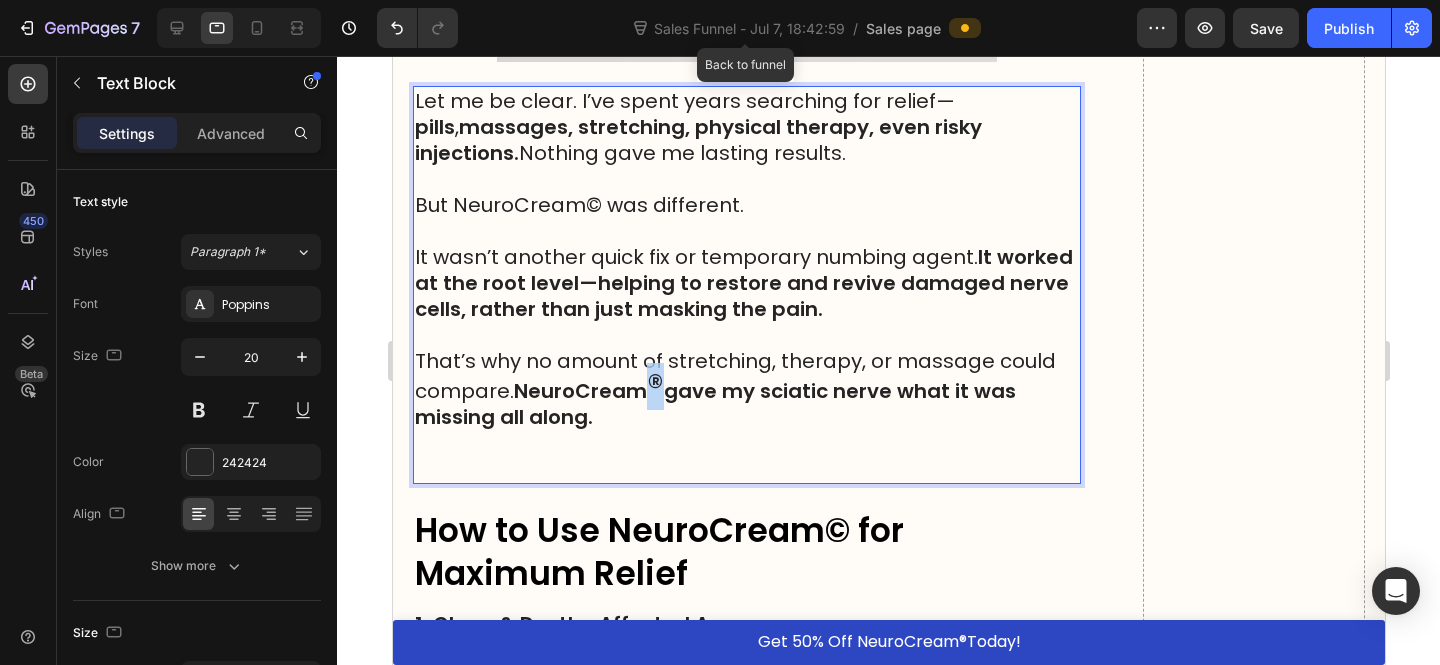 click on "®" at bounding box center (654, 386) 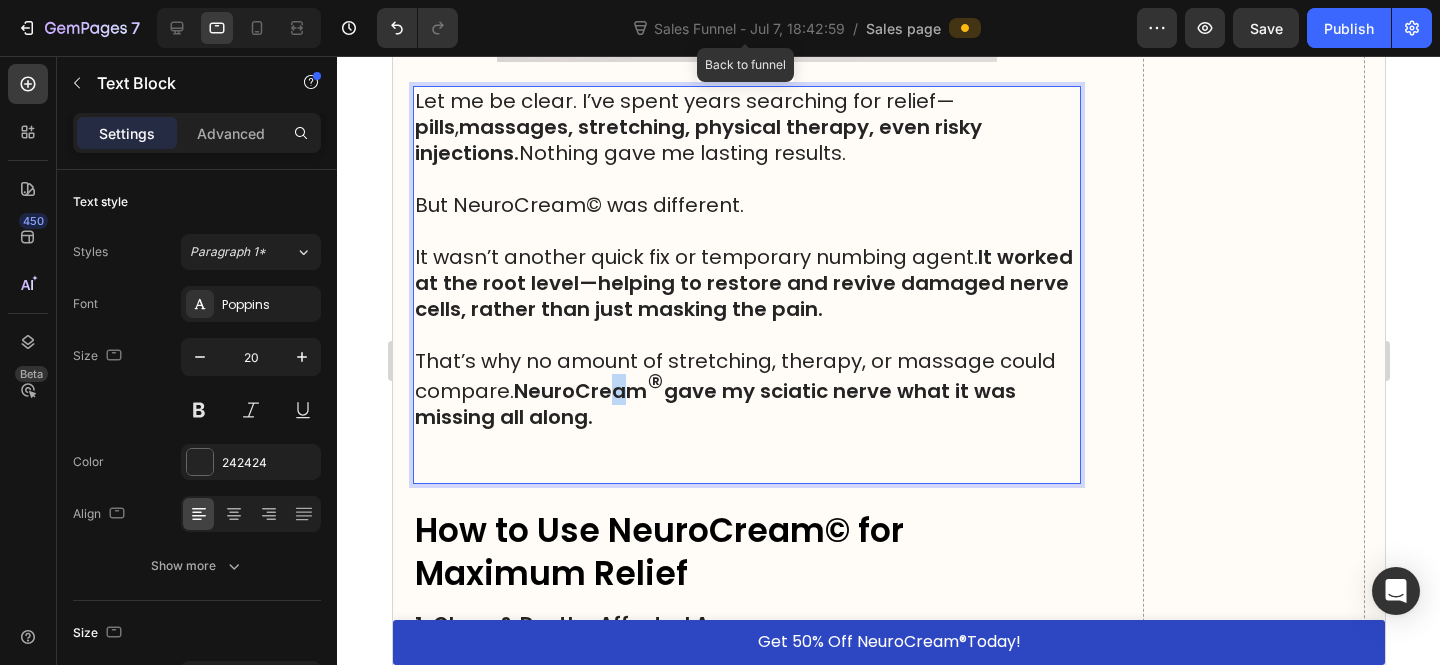 click on "NeuroCream" at bounding box center [579, 391] 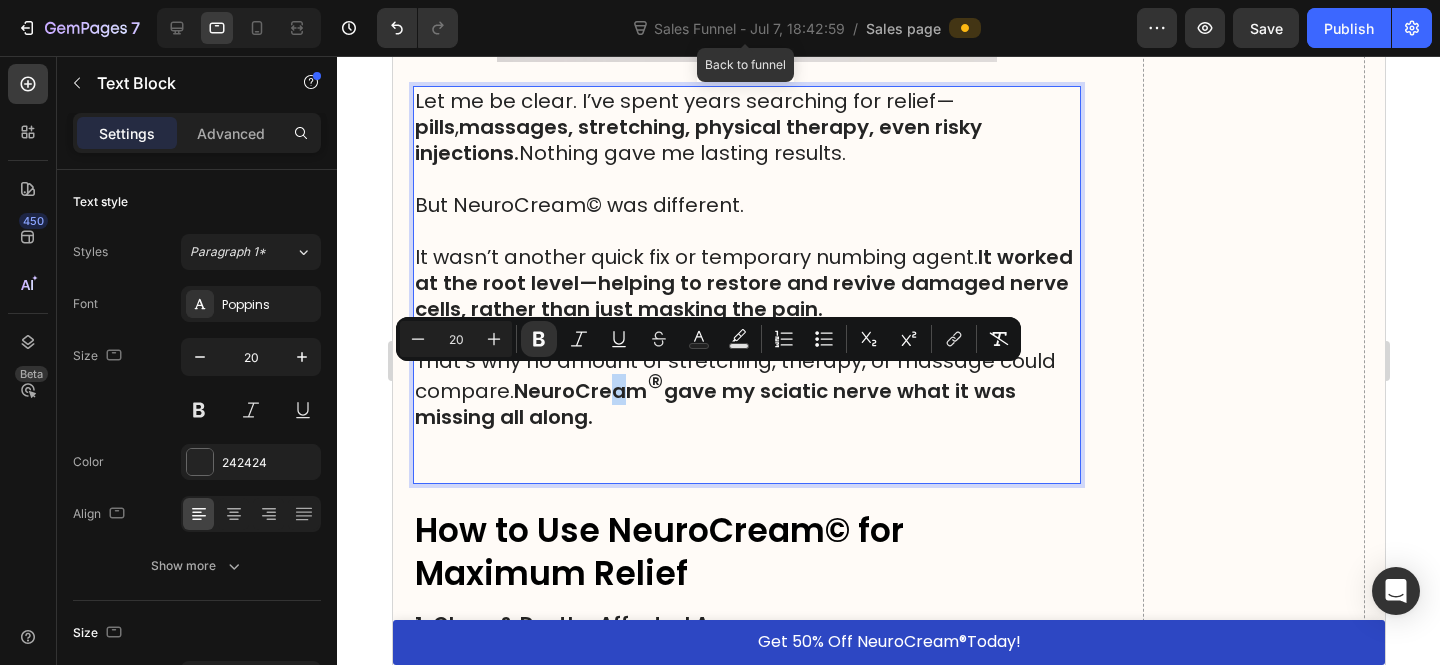 type on "33" 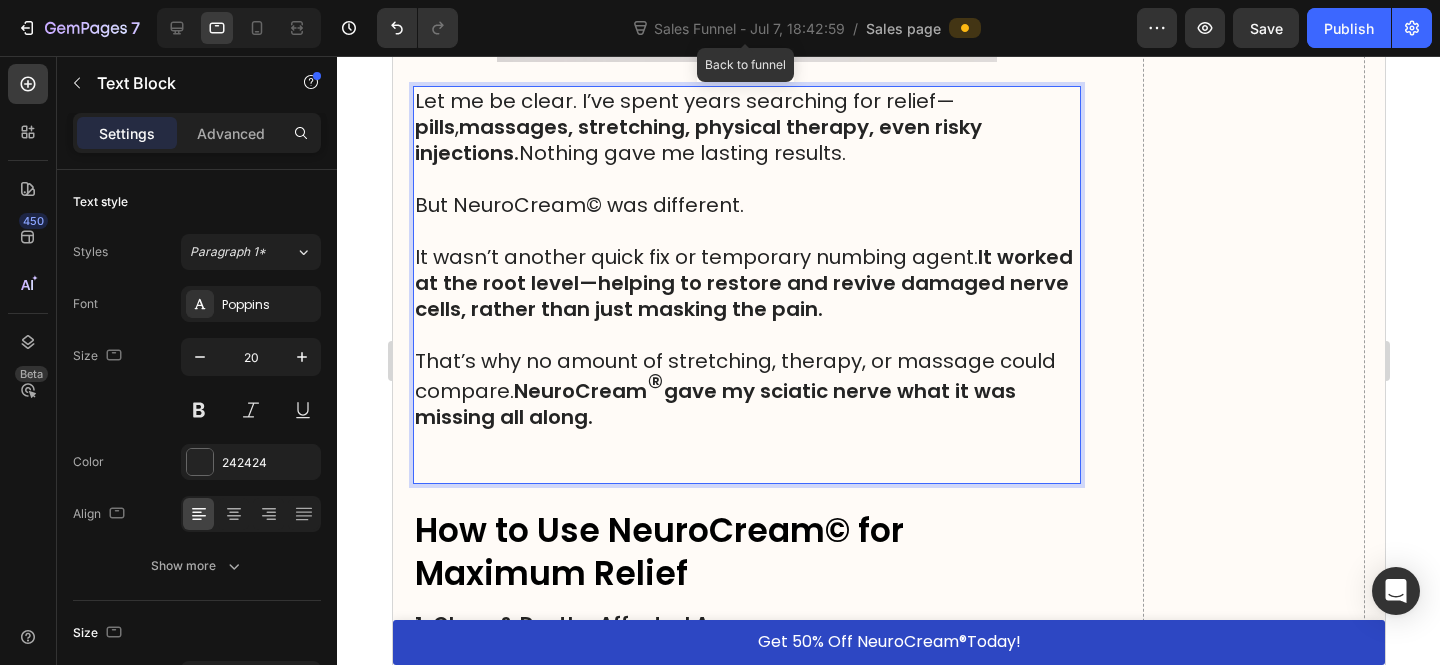 click on "®" at bounding box center (654, 386) 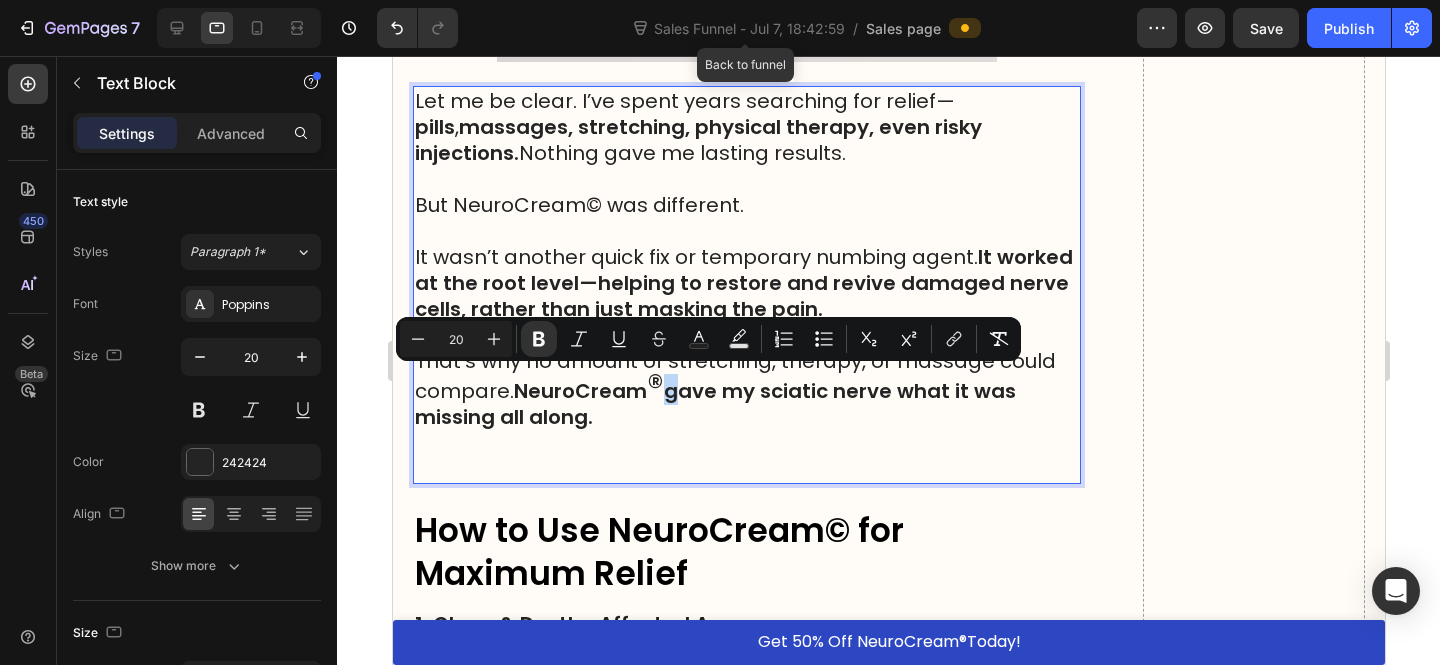 drag, startPoint x: 668, startPoint y: 376, endPoint x: 657, endPoint y: 376, distance: 11 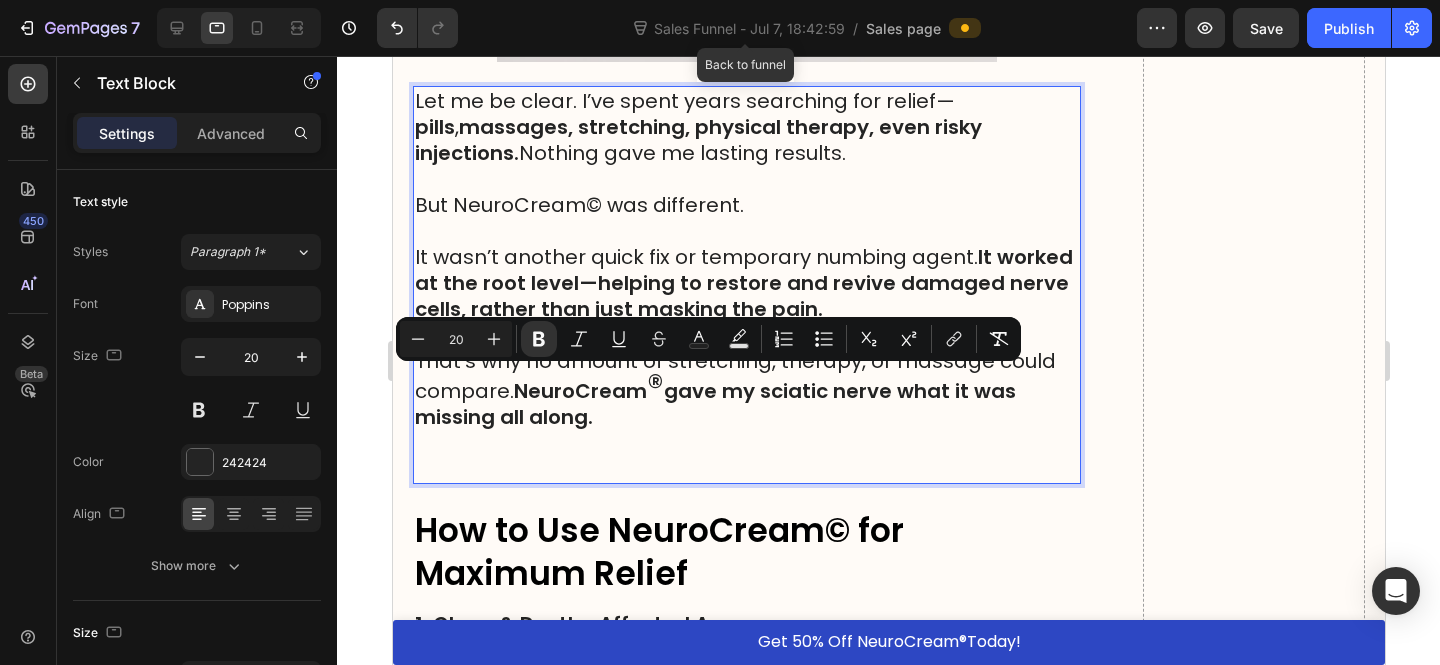 click on "®" at bounding box center (654, 386) 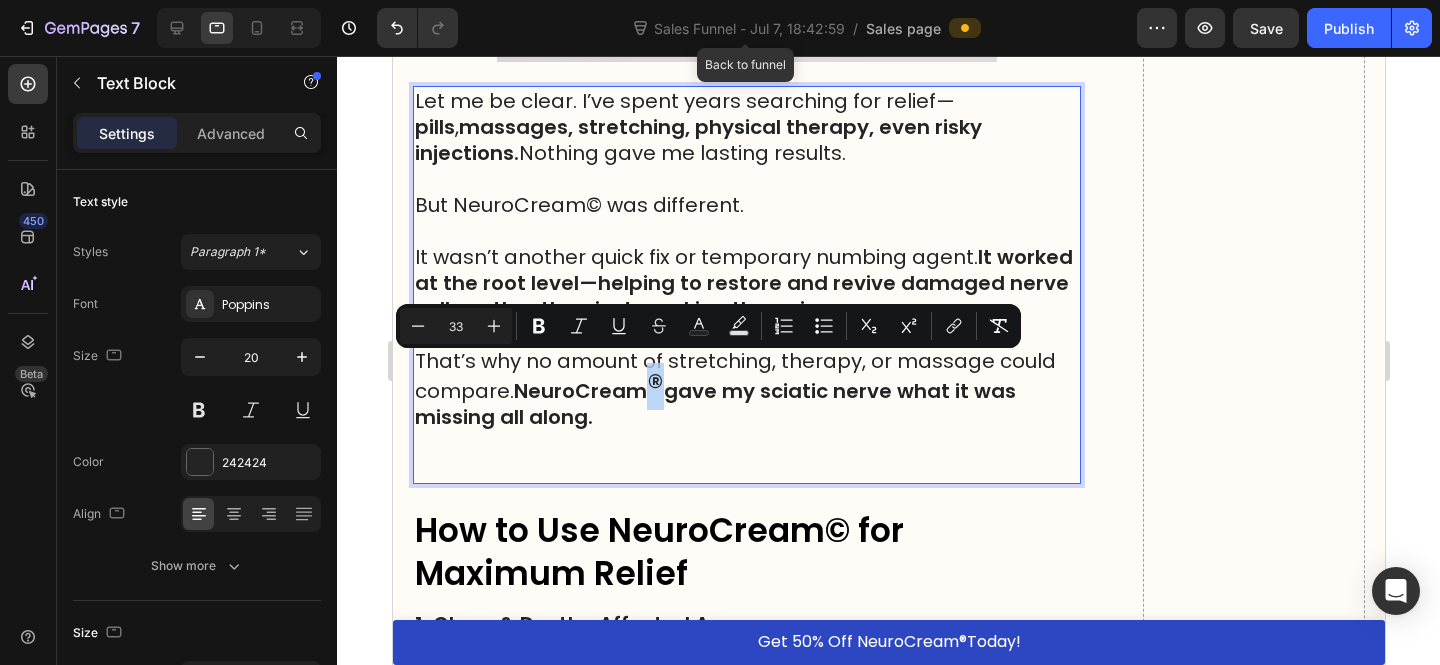 drag, startPoint x: 652, startPoint y: 376, endPoint x: 662, endPoint y: 374, distance: 10.198039 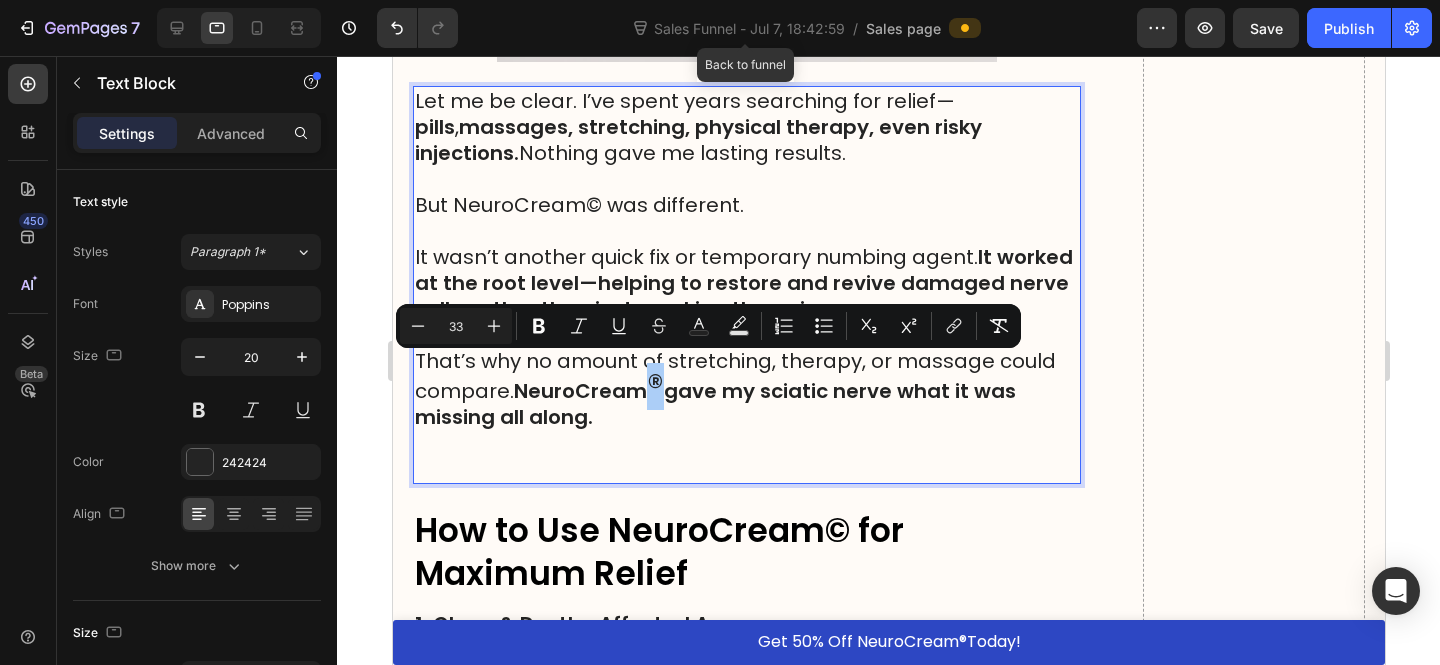 click on "33" at bounding box center (456, 326) 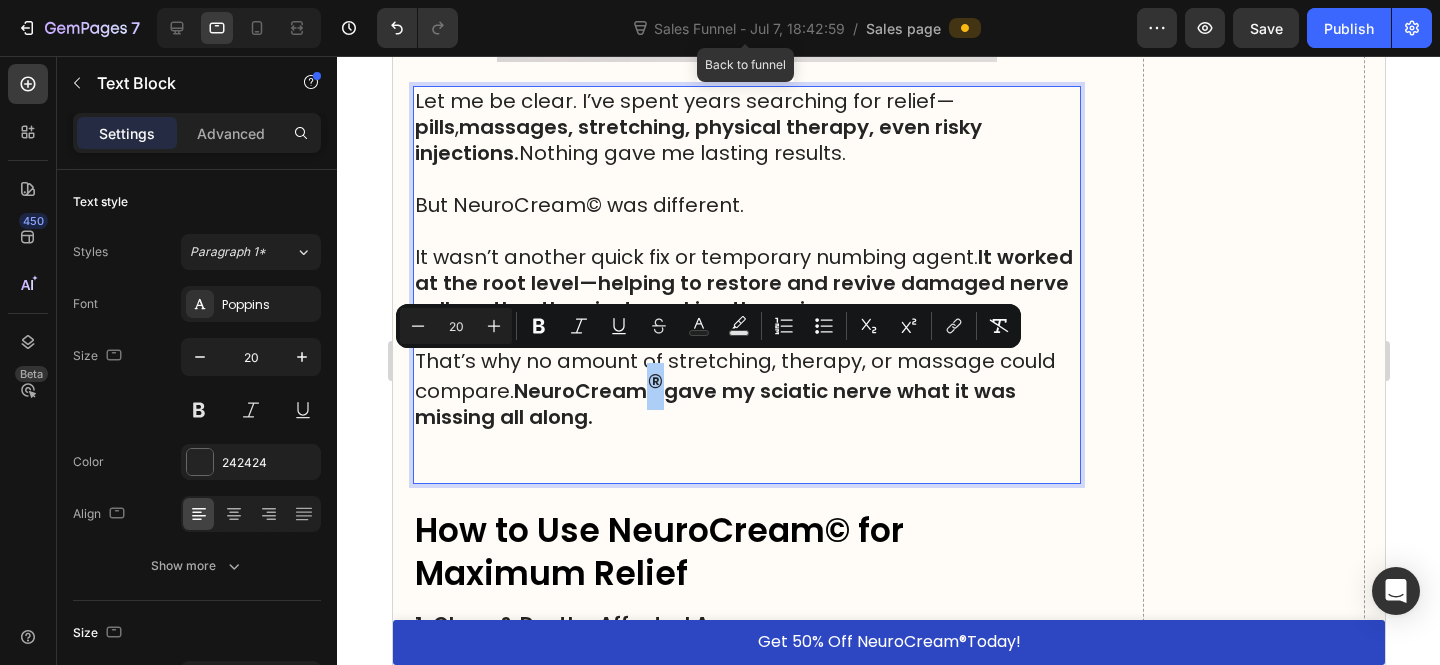type on "20" 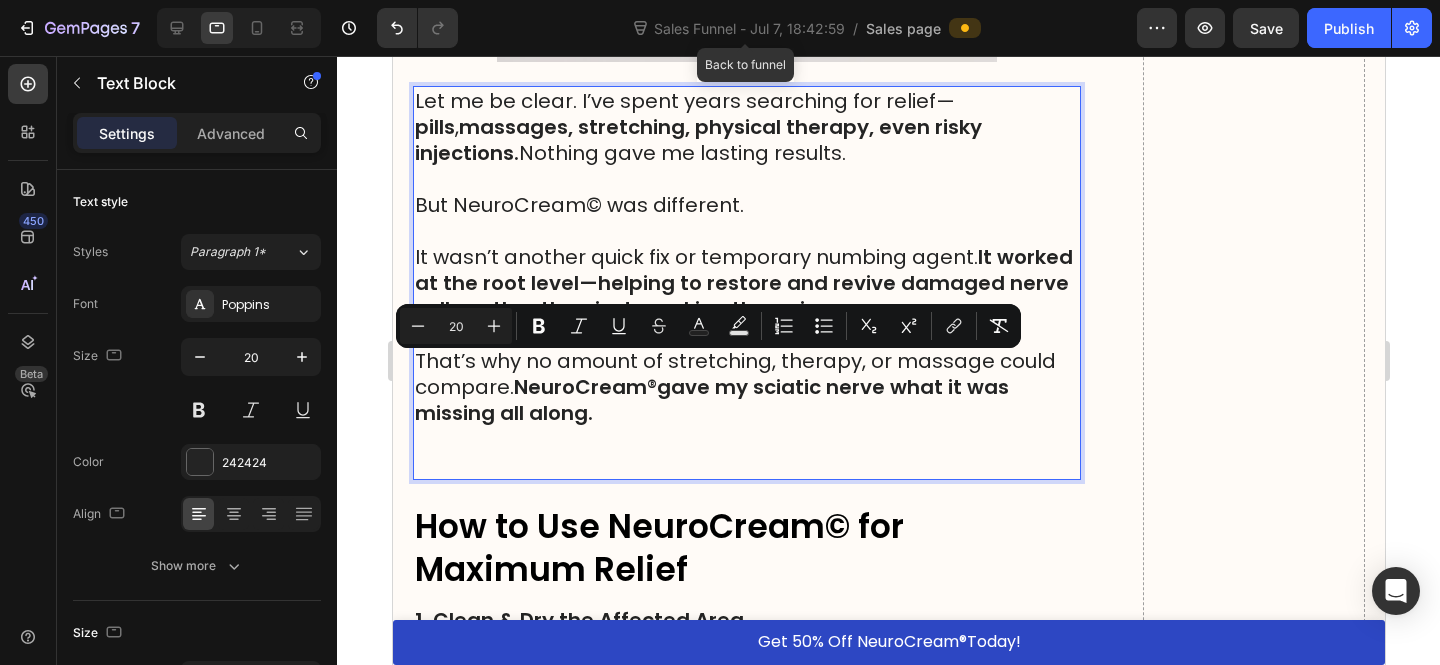 copy on "NeuroCream" 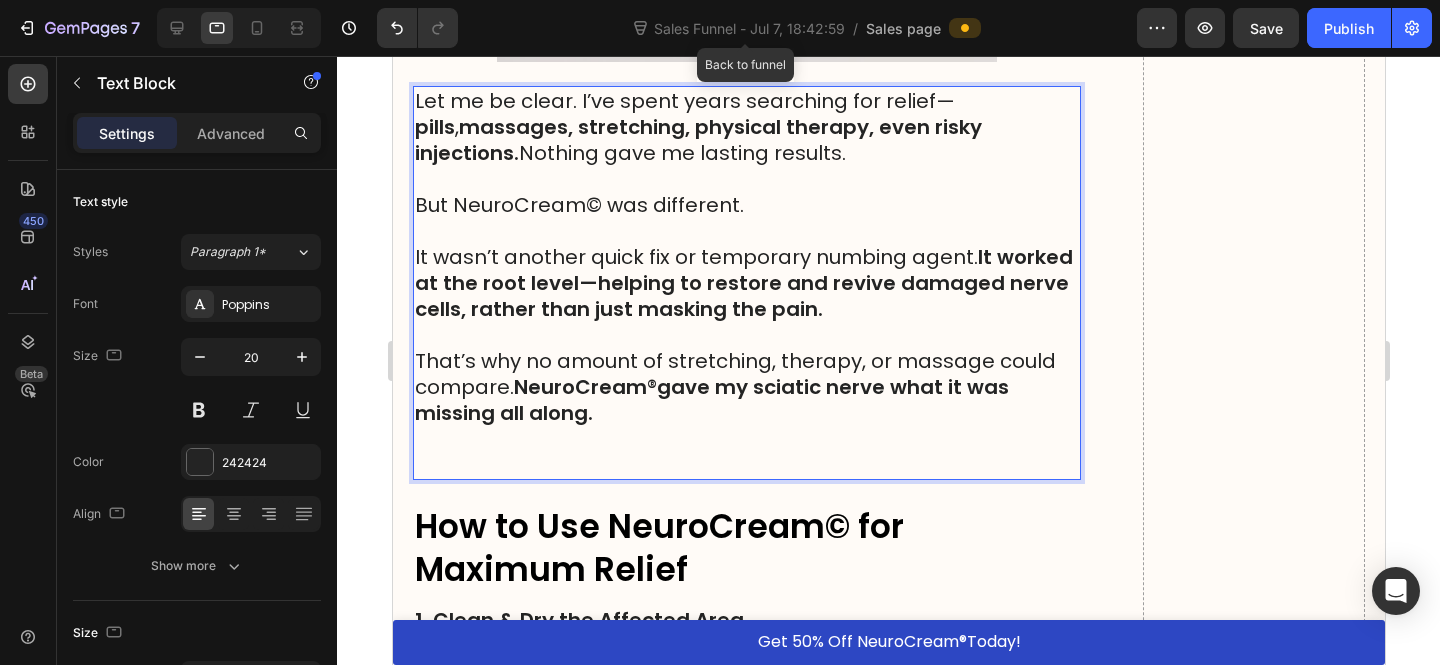 click on "NeuroCream" at bounding box center (579, 387) 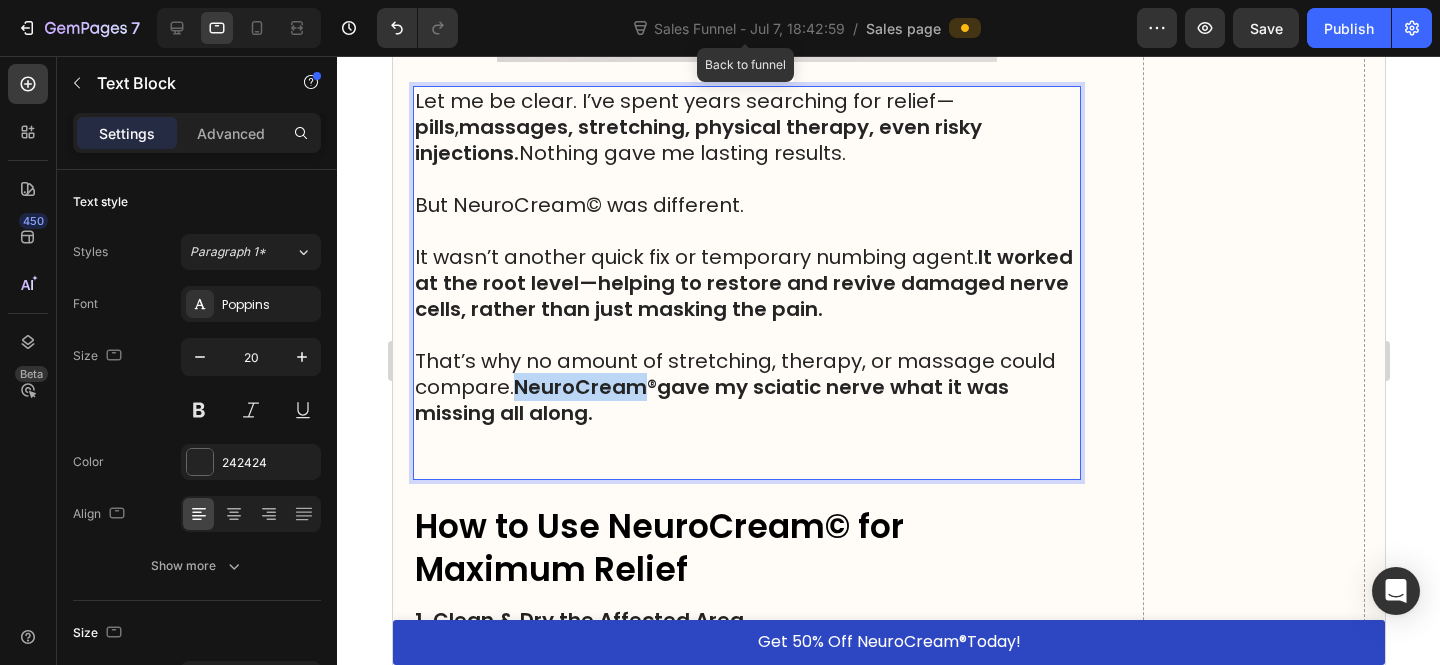 click on "NeuroCream" at bounding box center (579, 387) 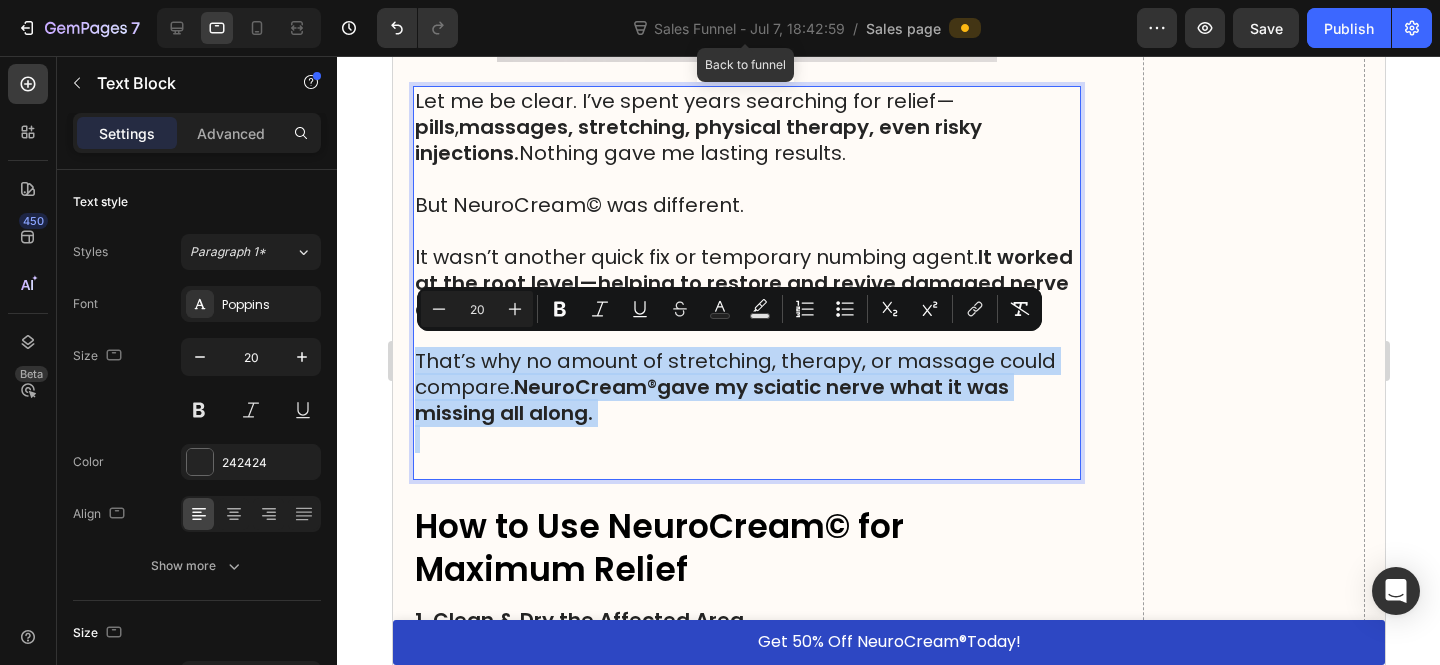 click on "®" at bounding box center [651, 387] 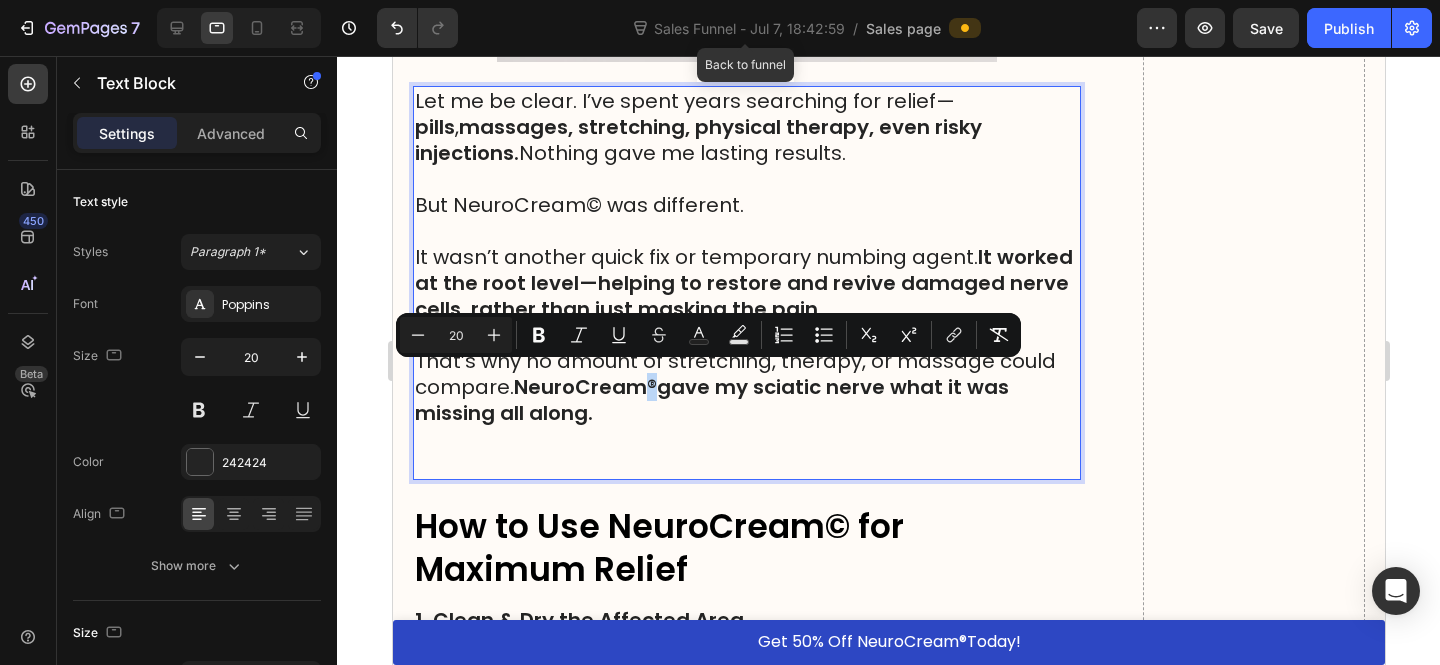 click on "®" at bounding box center (651, 387) 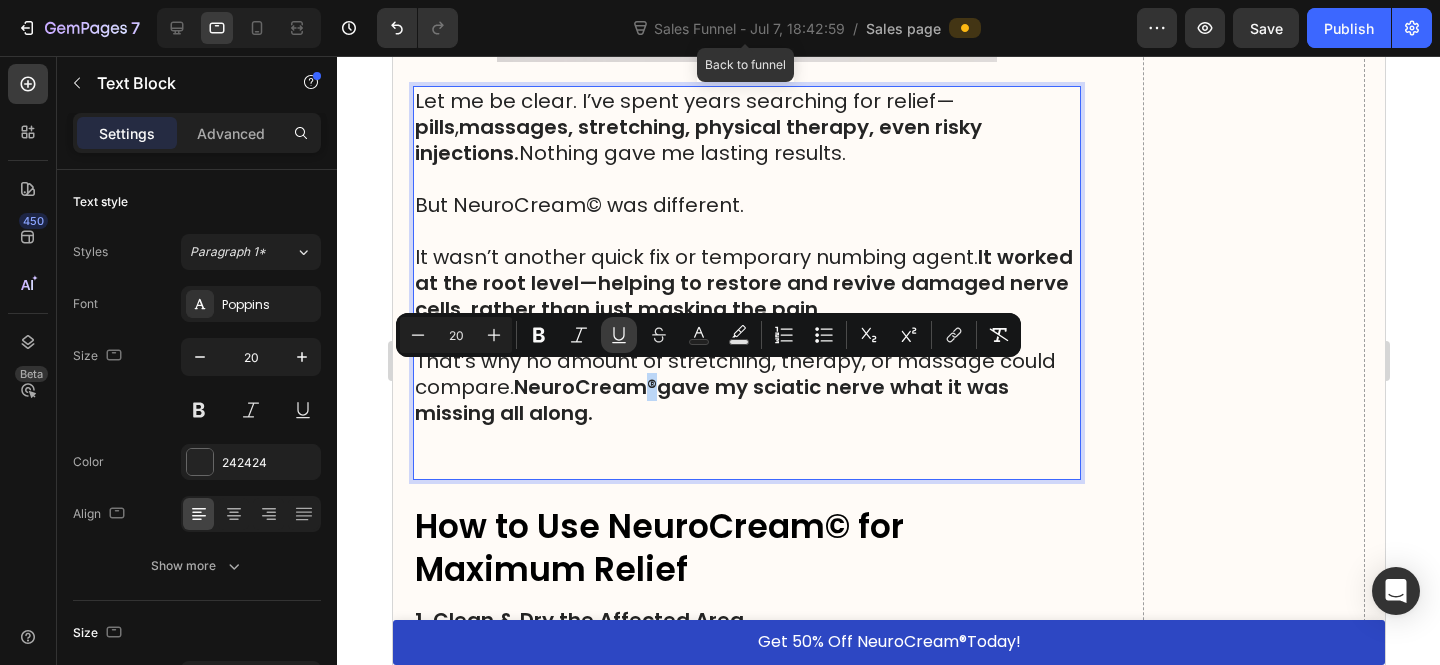 copy on "®" 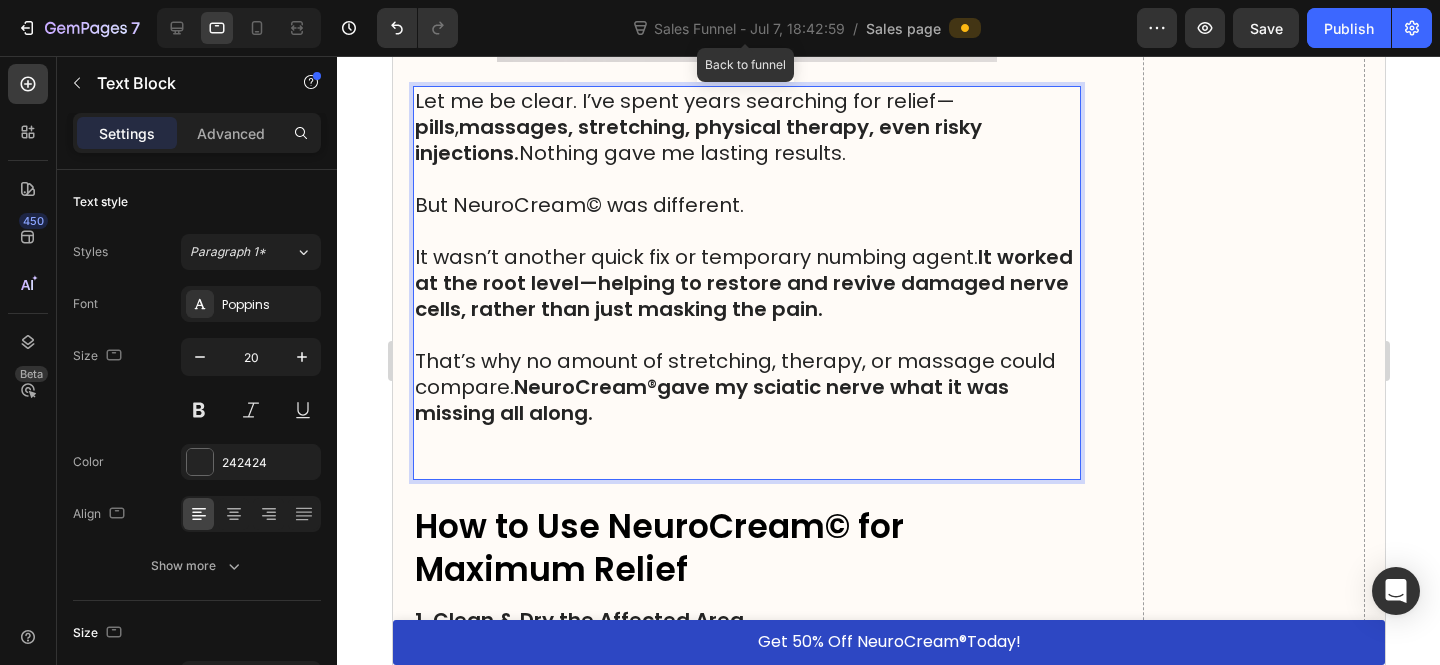 click on "But NeuroCream© was different." at bounding box center [746, 205] 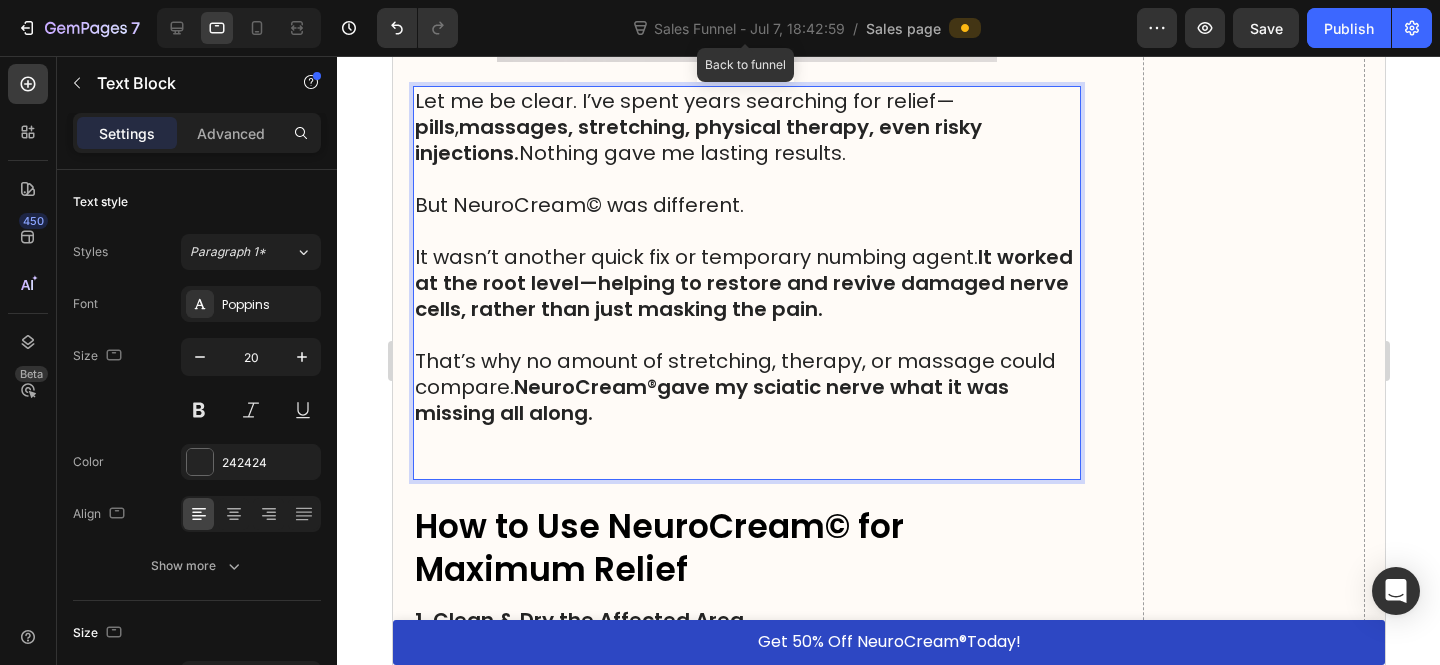 click on "But NeuroCream© was different." at bounding box center [746, 205] 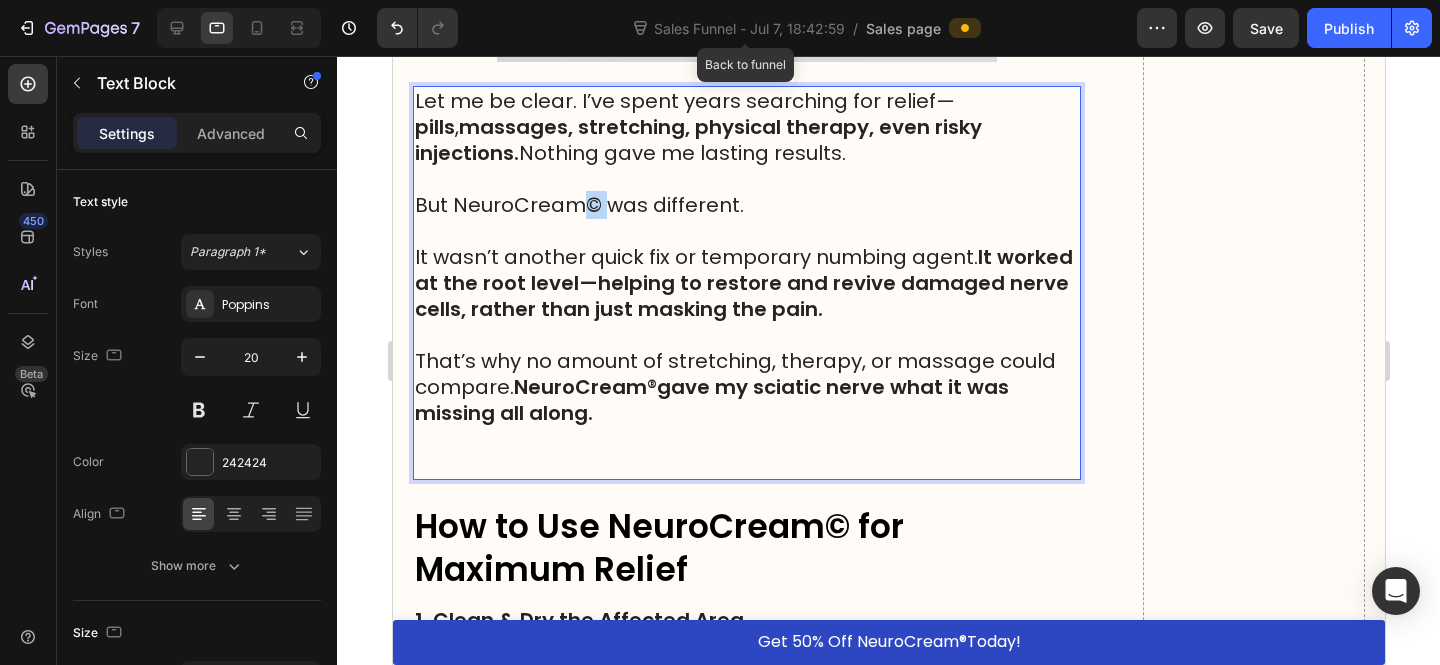 drag, startPoint x: 592, startPoint y: 206, endPoint x: 582, endPoint y: 204, distance: 10.198039 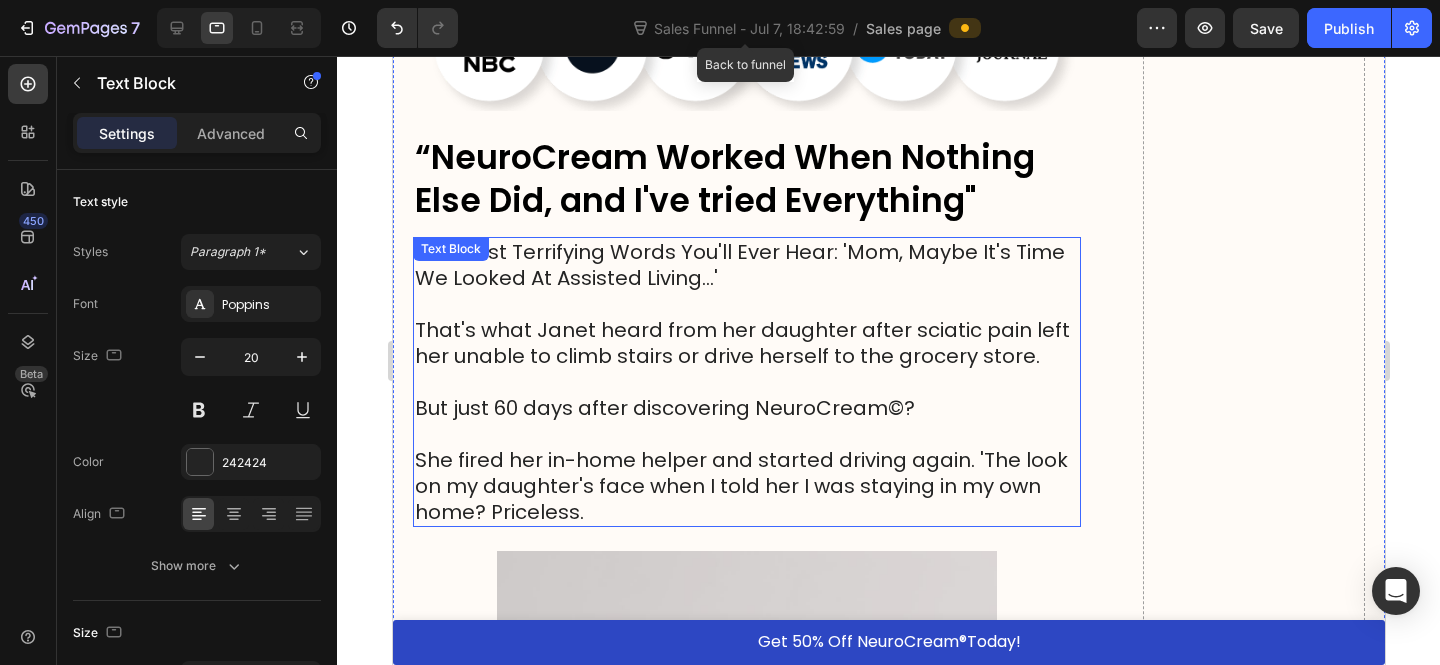 scroll, scrollTop: 12479, scrollLeft: 0, axis: vertical 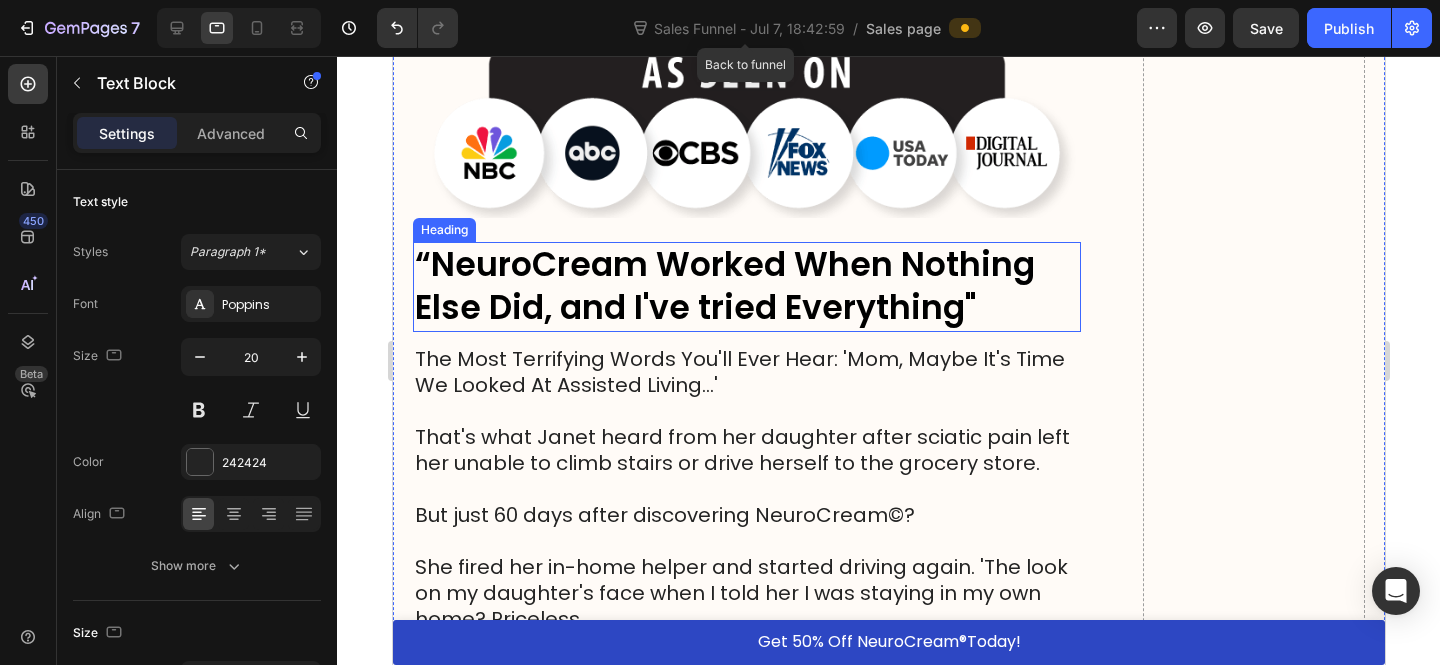 click on "“NeuroCream Worked When Nothing Else Did, and I've tried Everything"" at bounding box center [724, 286] 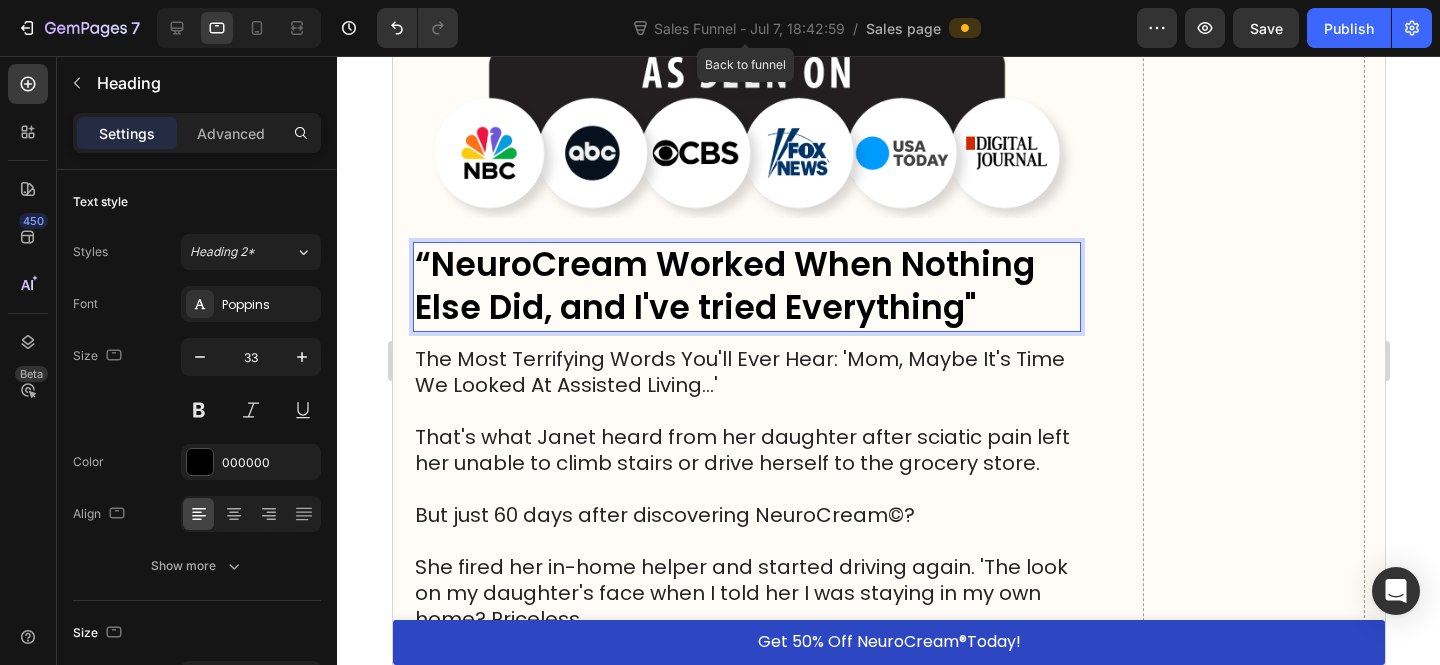 click on "“NeuroCream Worked When Nothing Else Did, and I've tried Everything"" at bounding box center (724, 286) 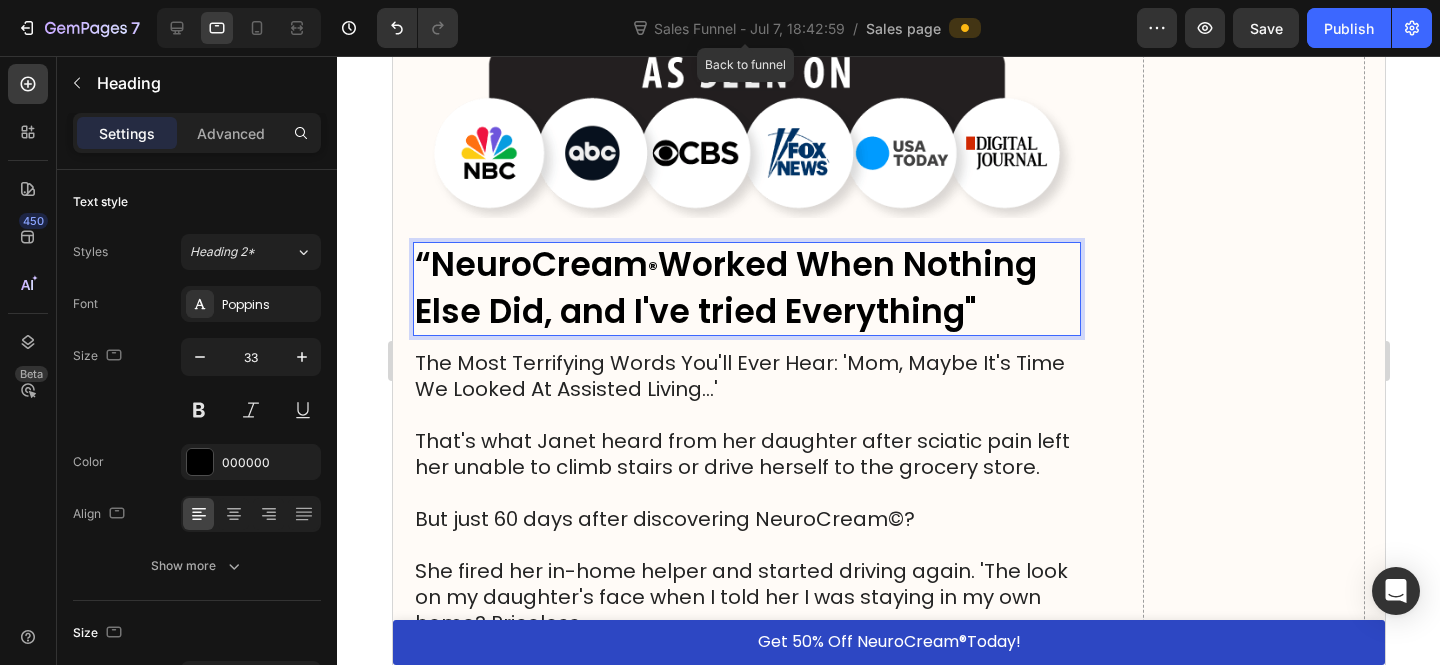 drag, startPoint x: 657, startPoint y: 257, endPoint x: 647, endPoint y: 258, distance: 10.049875 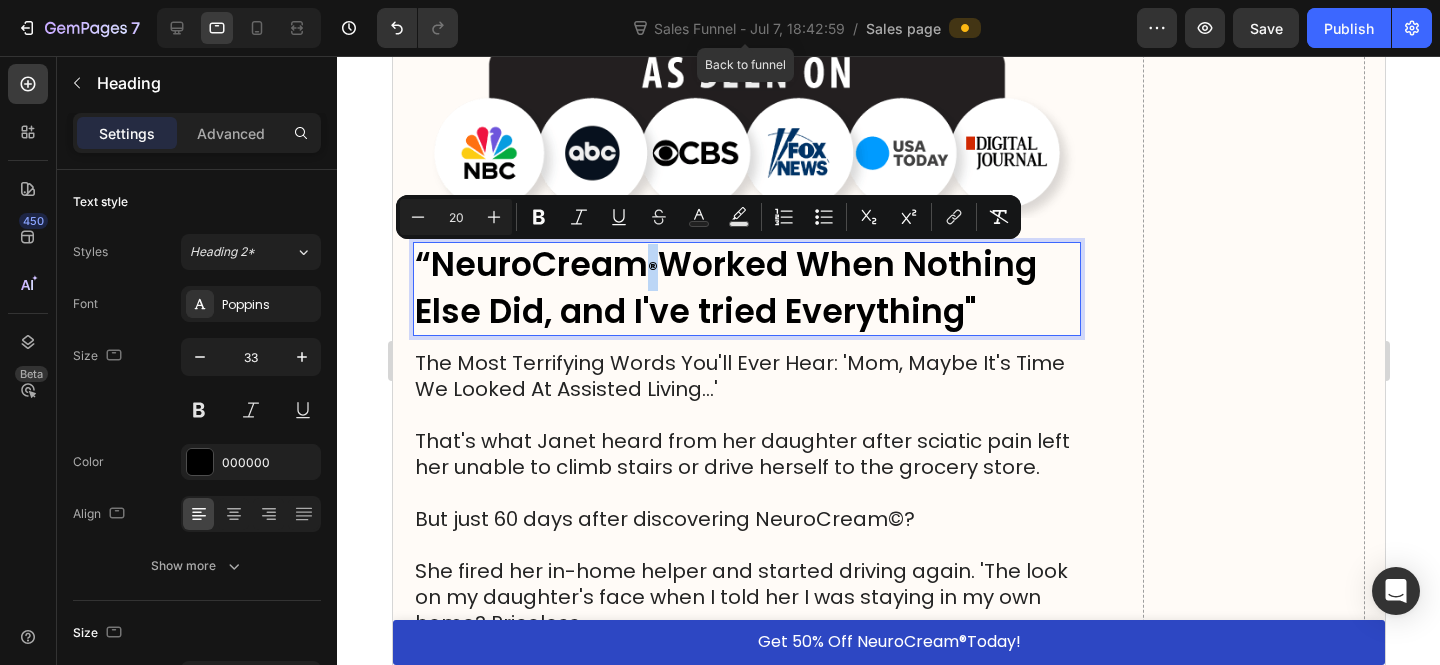 click on "“NeuroCream ®  Worked When Nothing Else Did, and I've tried Everything"" at bounding box center [746, 289] 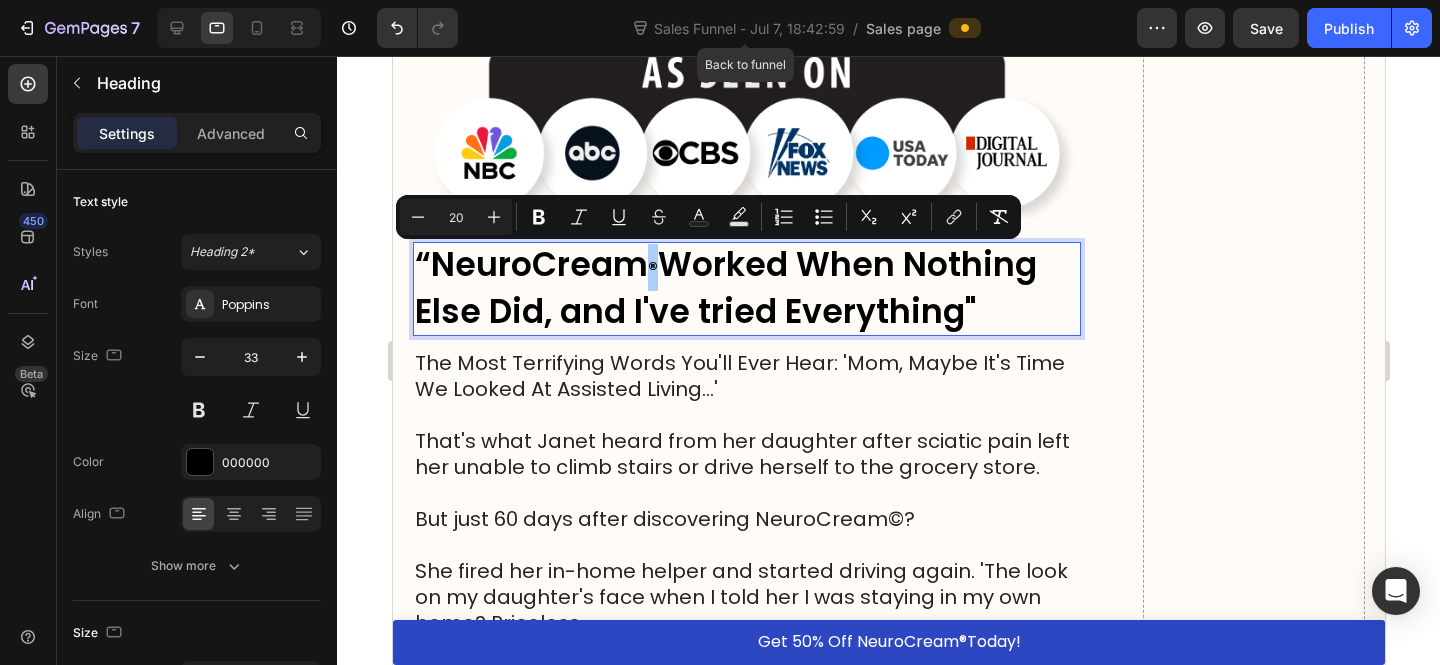 click on "20" at bounding box center (456, 217) 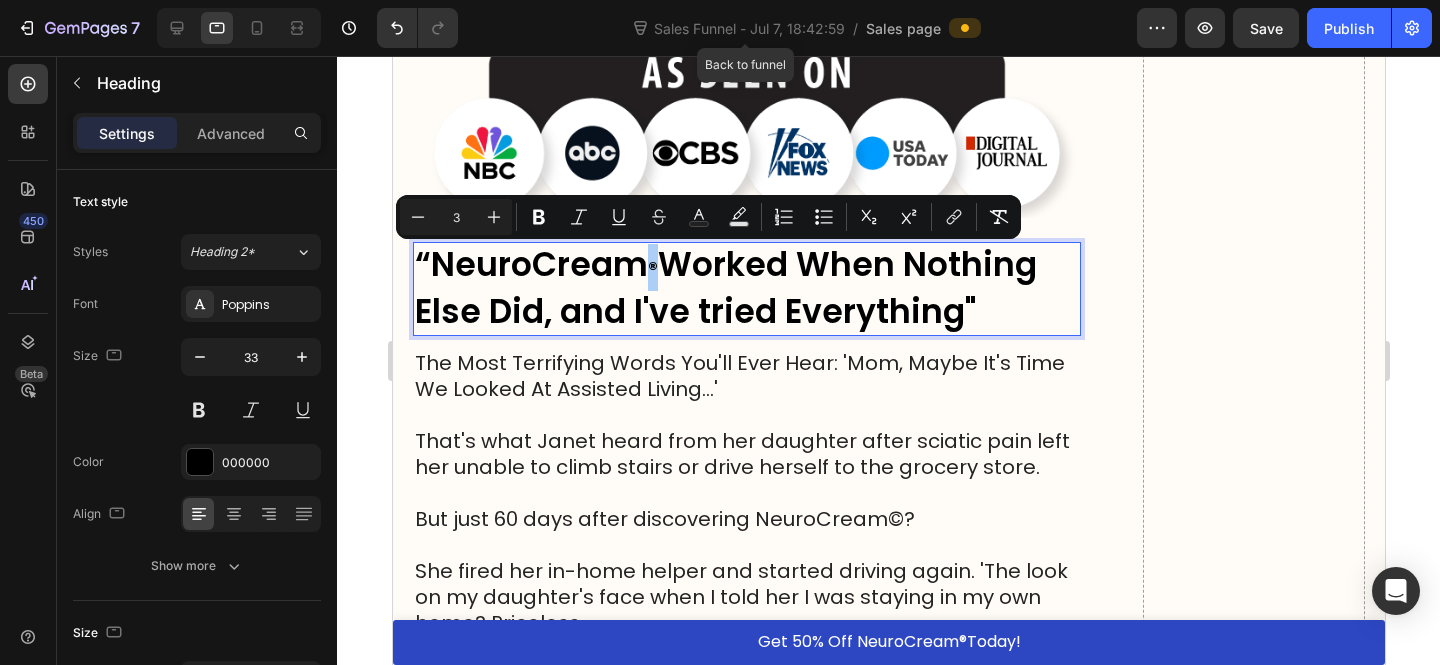 type on "33" 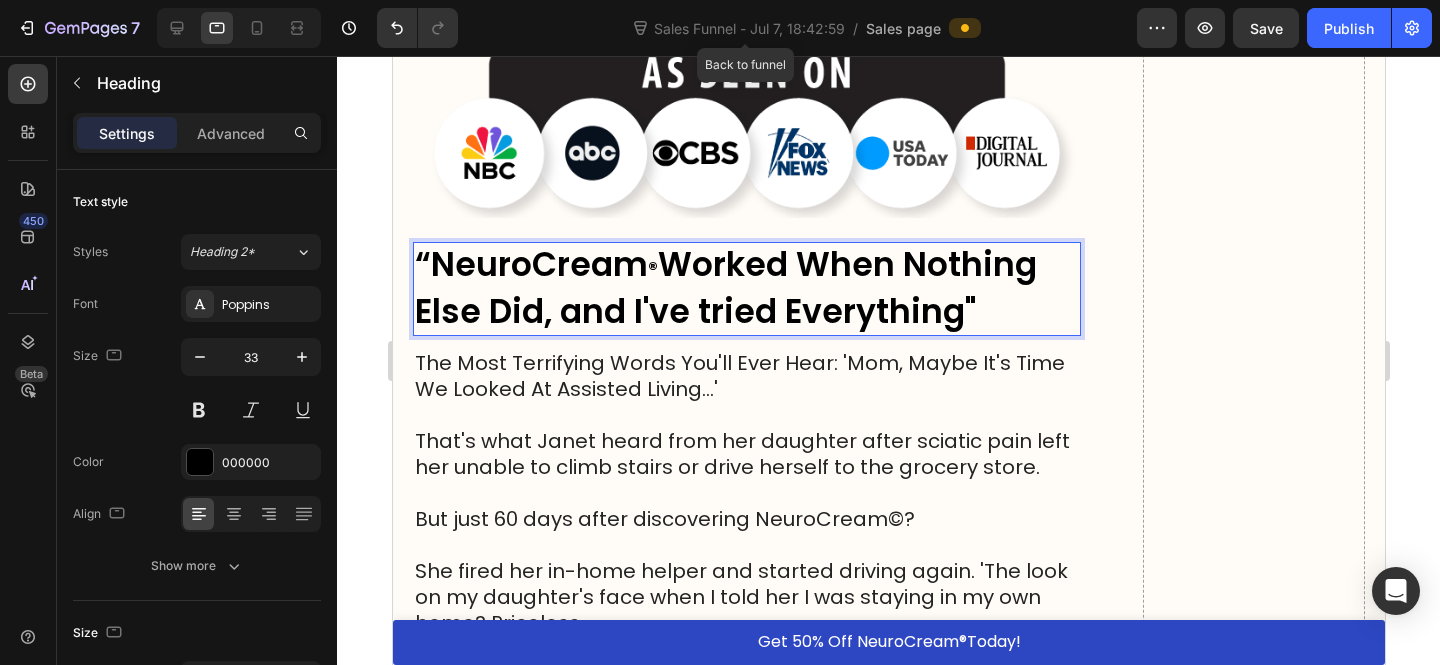 click on "Worked When Nothing Else Did, and I've tried Everything"" at bounding box center [725, 288] 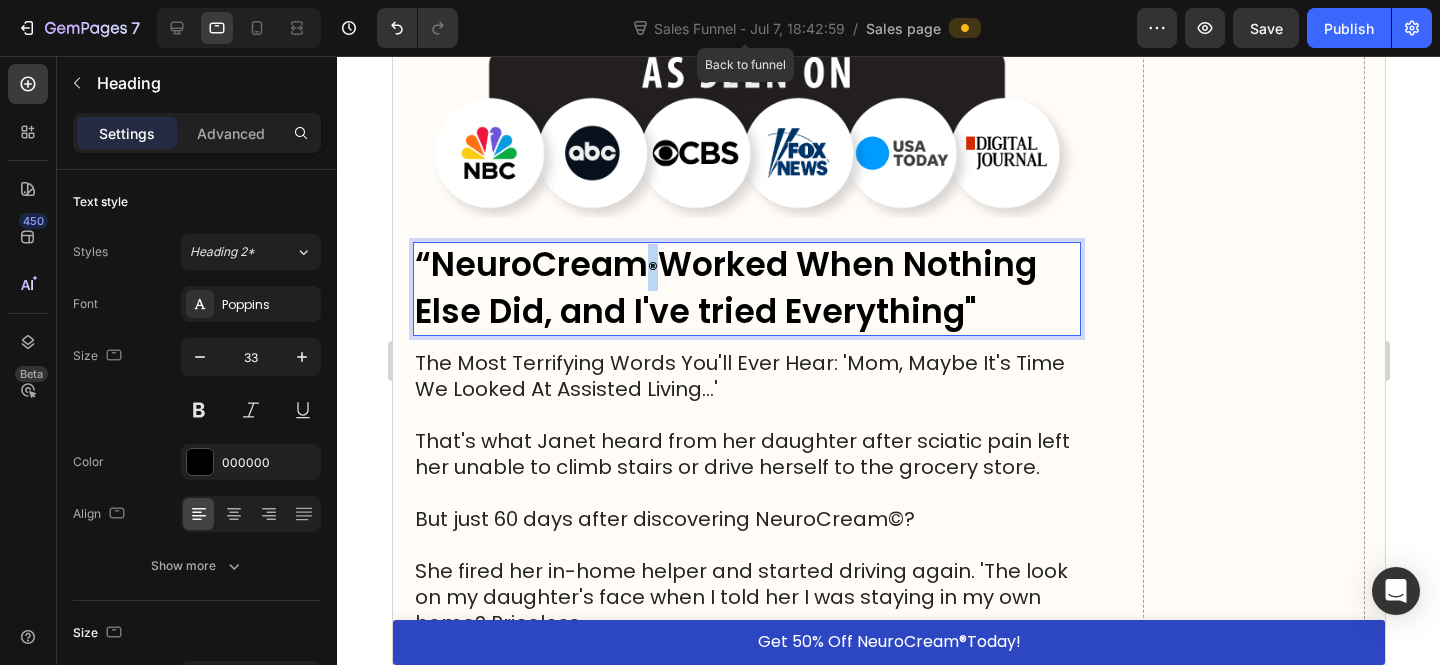 click on "®" at bounding box center (652, 269) 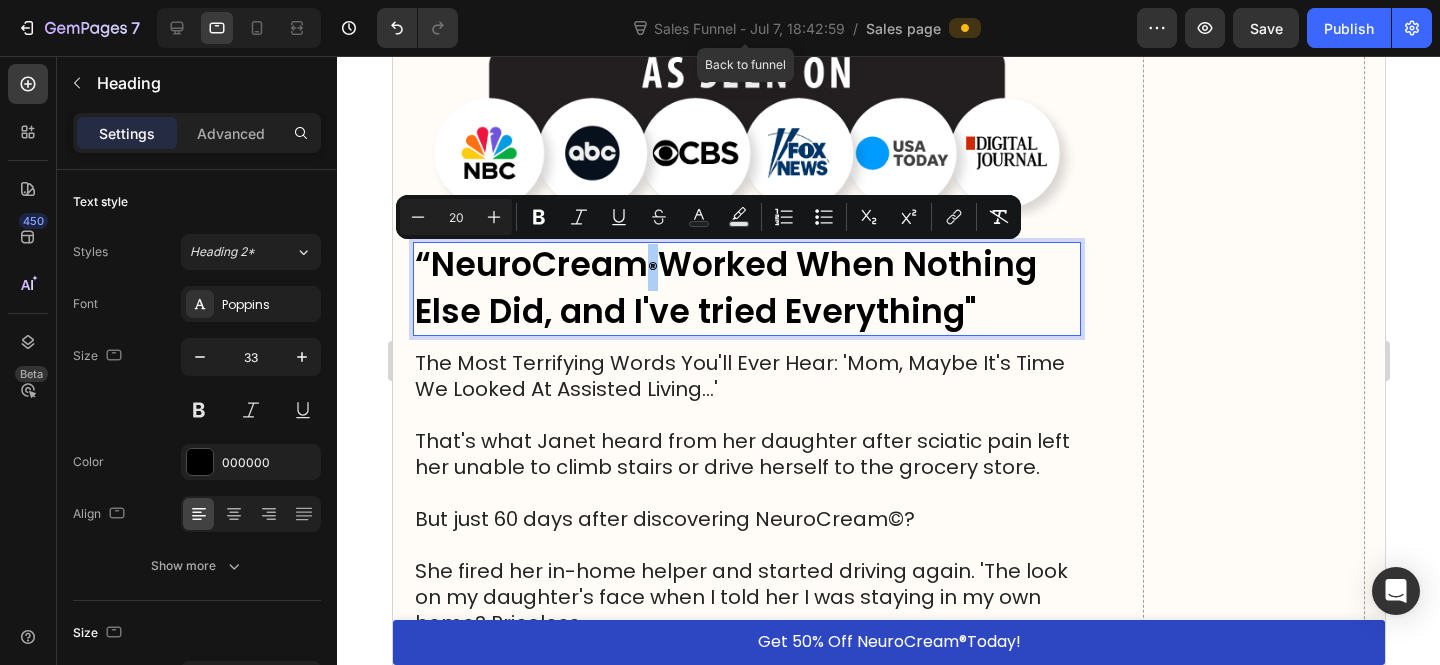 click on "20" at bounding box center [456, 217] 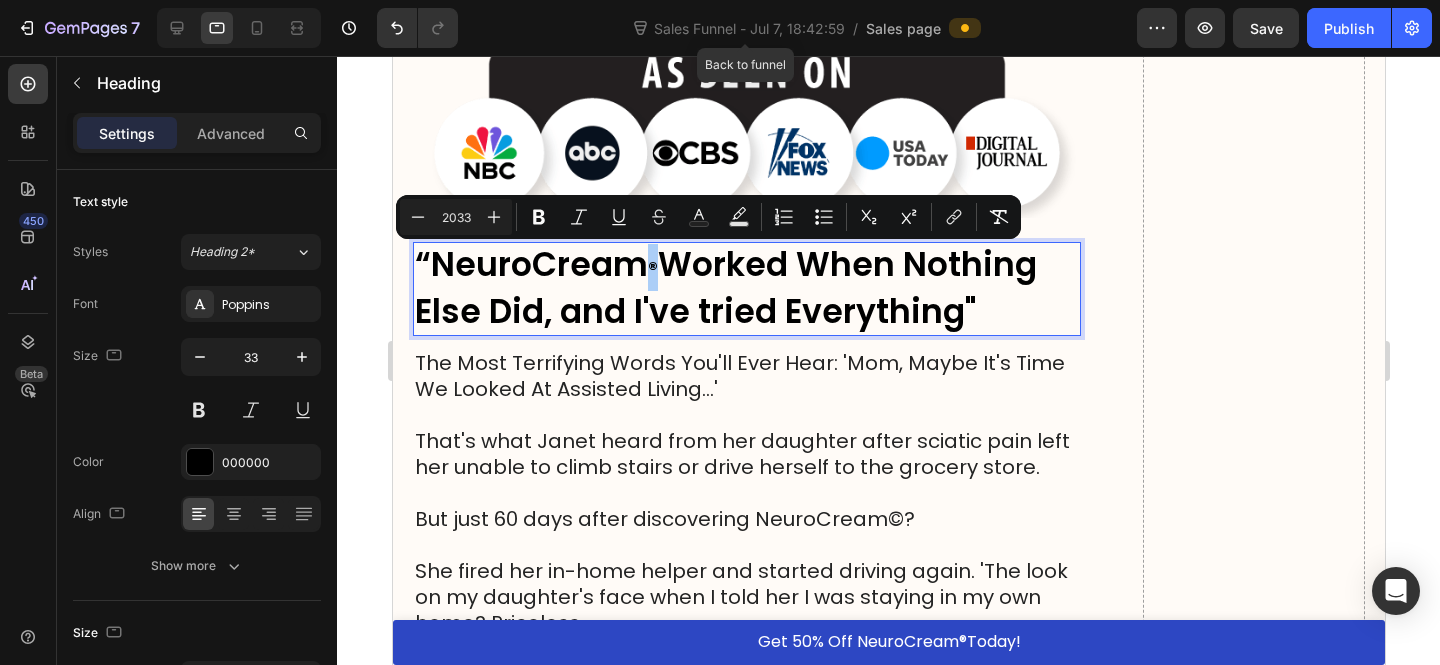type on "2033" 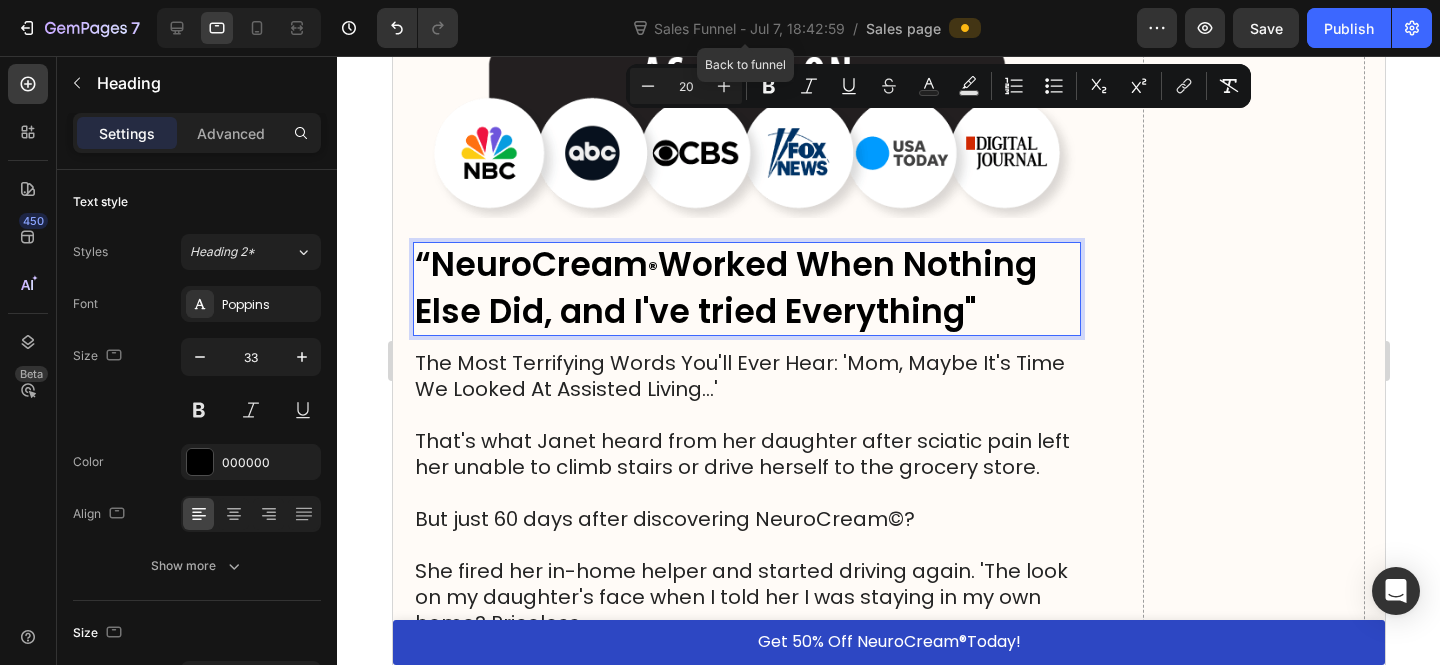 click on "20" at bounding box center [686, 86] 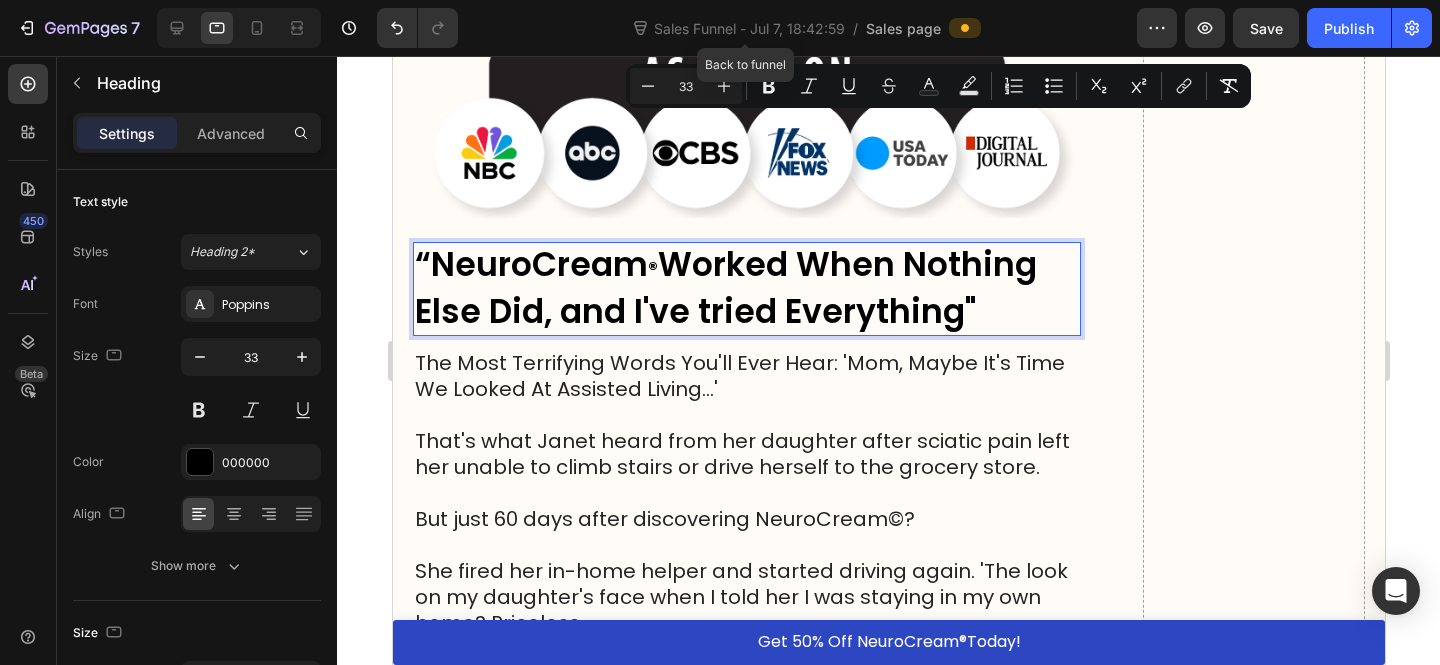 type on "33" 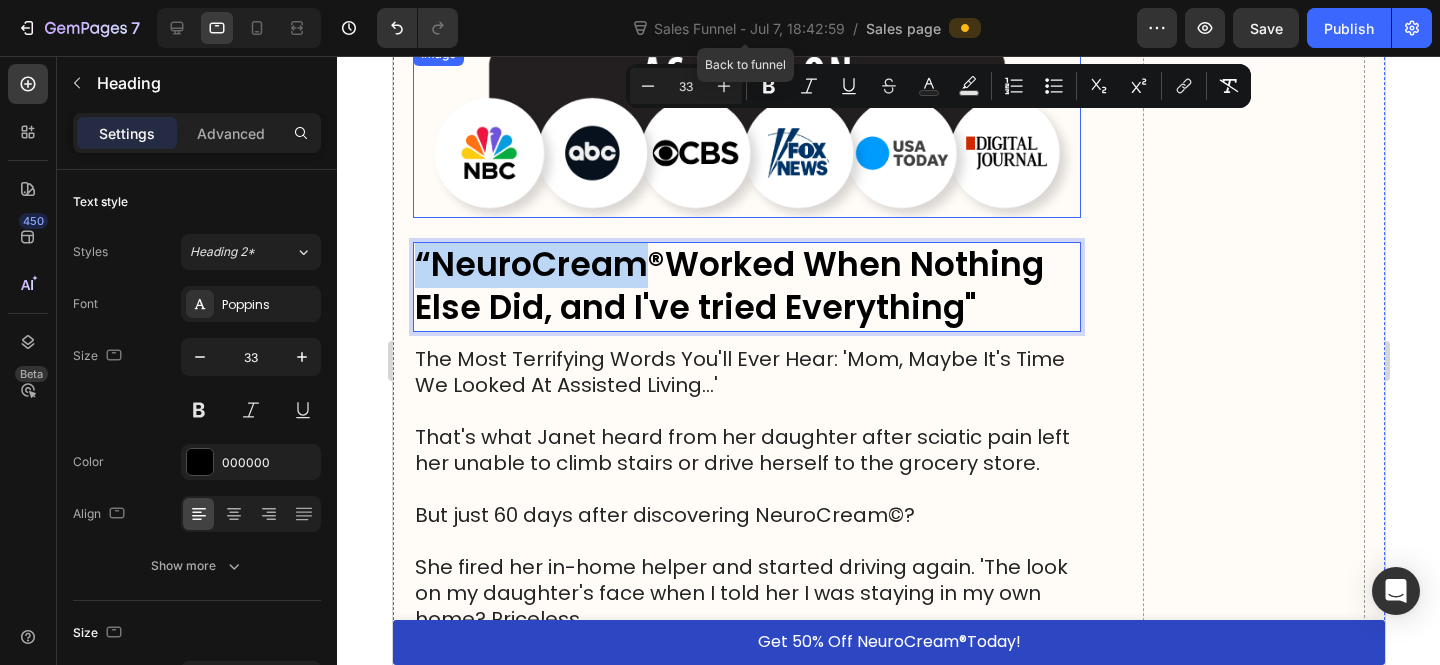 click on "HOME  >  HEALTH  >  SCIATICA RELIEF Heading Top MD Warns: Sciatic Nerve Pain? Check Your Cupboard for This 1 Vitamin (You Might Already Have It) Heading Image The first signs of sciatic nerve decay may surprise you   Most people don't know this, but the real reason behind searing sciatic nerve pain has less to do with a bulging disc or a spine disorder than we first thought.   Nearly 90% of adults 50 years of age or older have bulging discs or disc degeneration,  but absolutely NO pain symptoms.   So what is causing my sciatic nerve to hurt then? That’s when I stumbled upon the groundbreaking work of Nobel Prize-winning neuroscientist Dr. Michael Harrison…   And what he discovered changed everything.   And before long, I discovered a man who seemed to have the answer. Text Block Dr. Michael Harrison's Breakthrough-And the Shocking Truth About Sciatic Nerve Pain Heading Dr. Michael Harrison   wasn’t just another spinal specialist - he was a pioneer in neuroscience.   sciatic nerve .     :" at bounding box center [746, -4941] 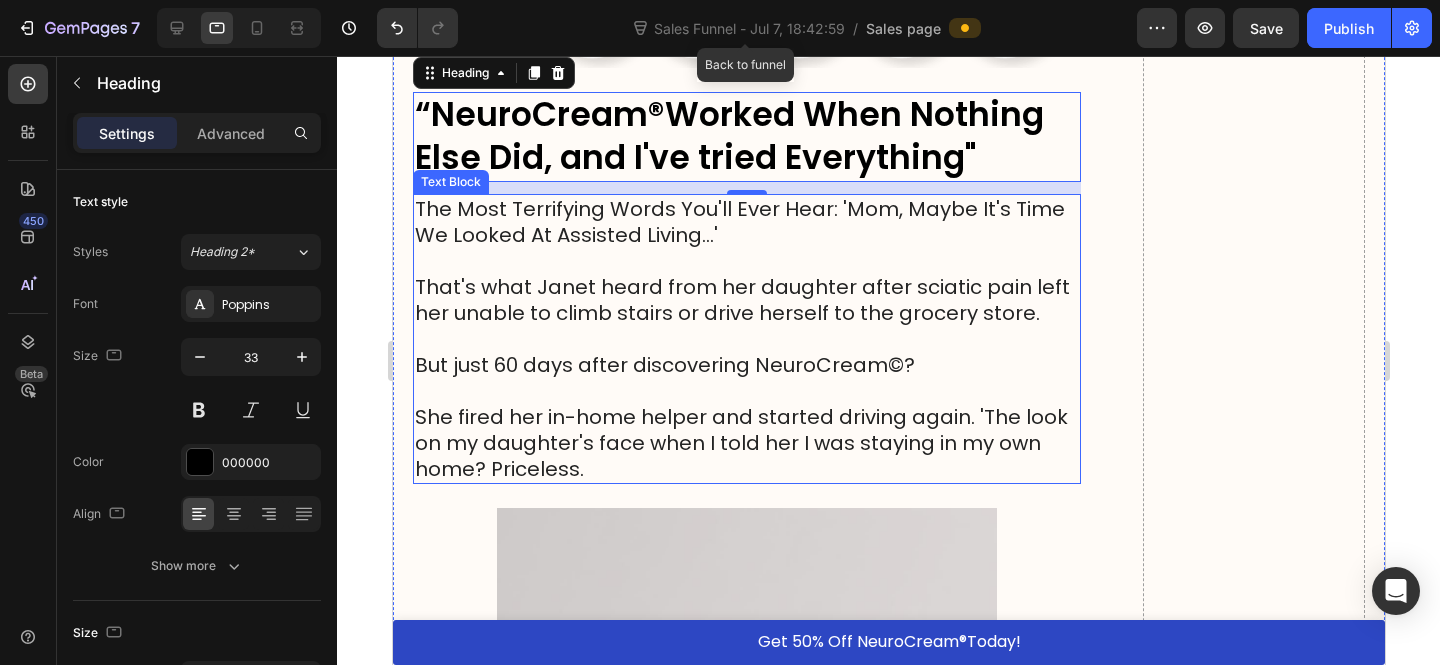 scroll, scrollTop: 12662, scrollLeft: 0, axis: vertical 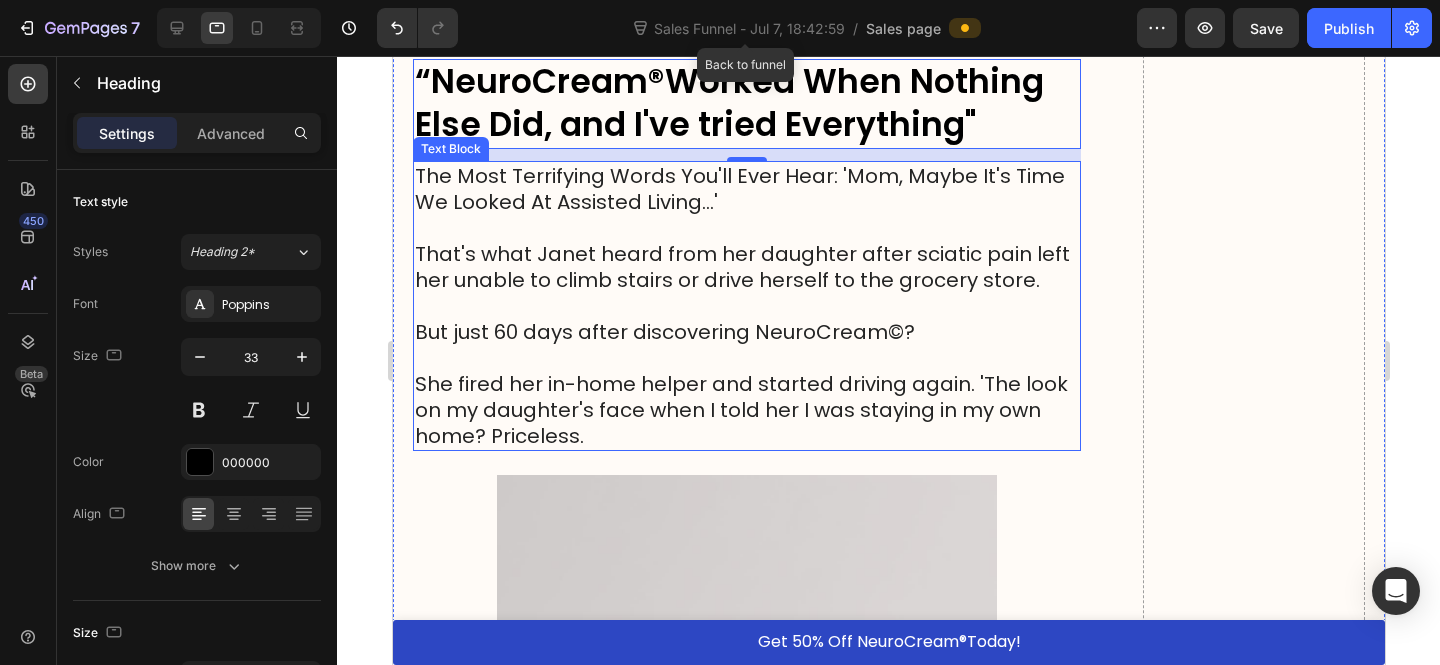 drag, startPoint x: 864, startPoint y: 326, endPoint x: 890, endPoint y: 332, distance: 26.683329 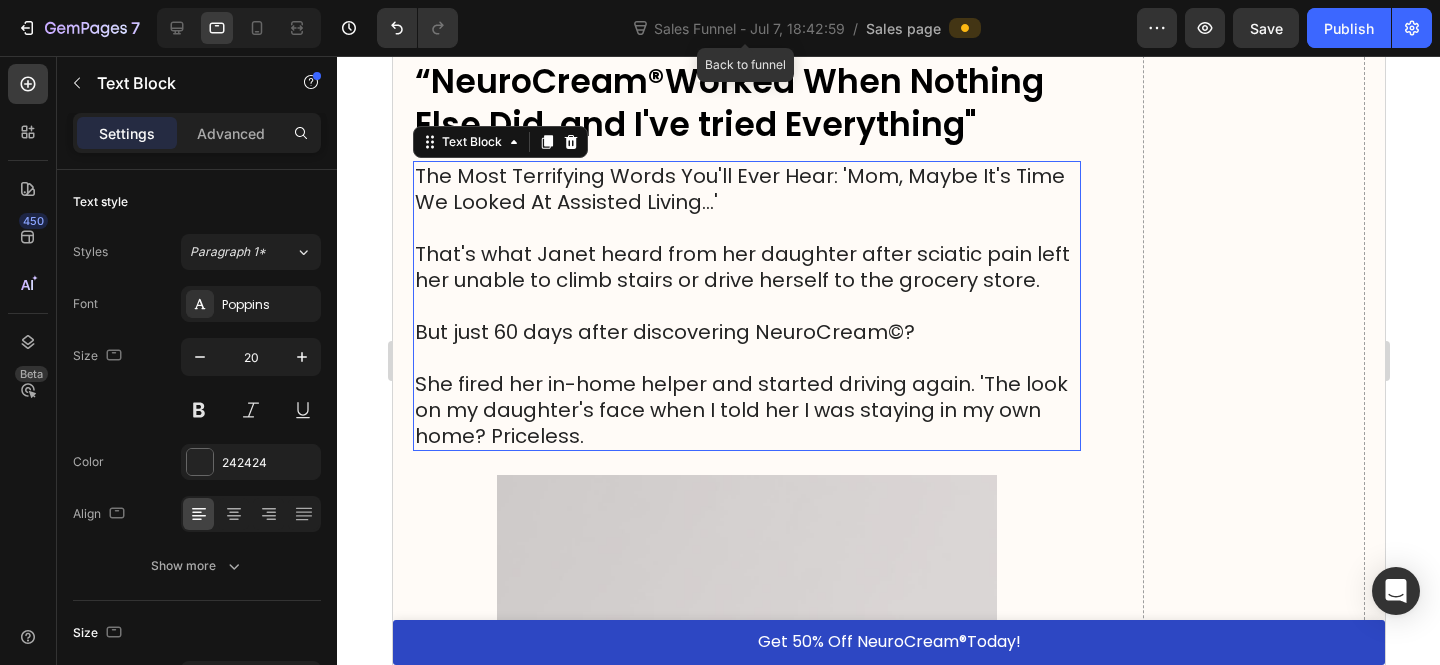 click on "But just 60 days after discovering NeuroCream©?" at bounding box center [746, 332] 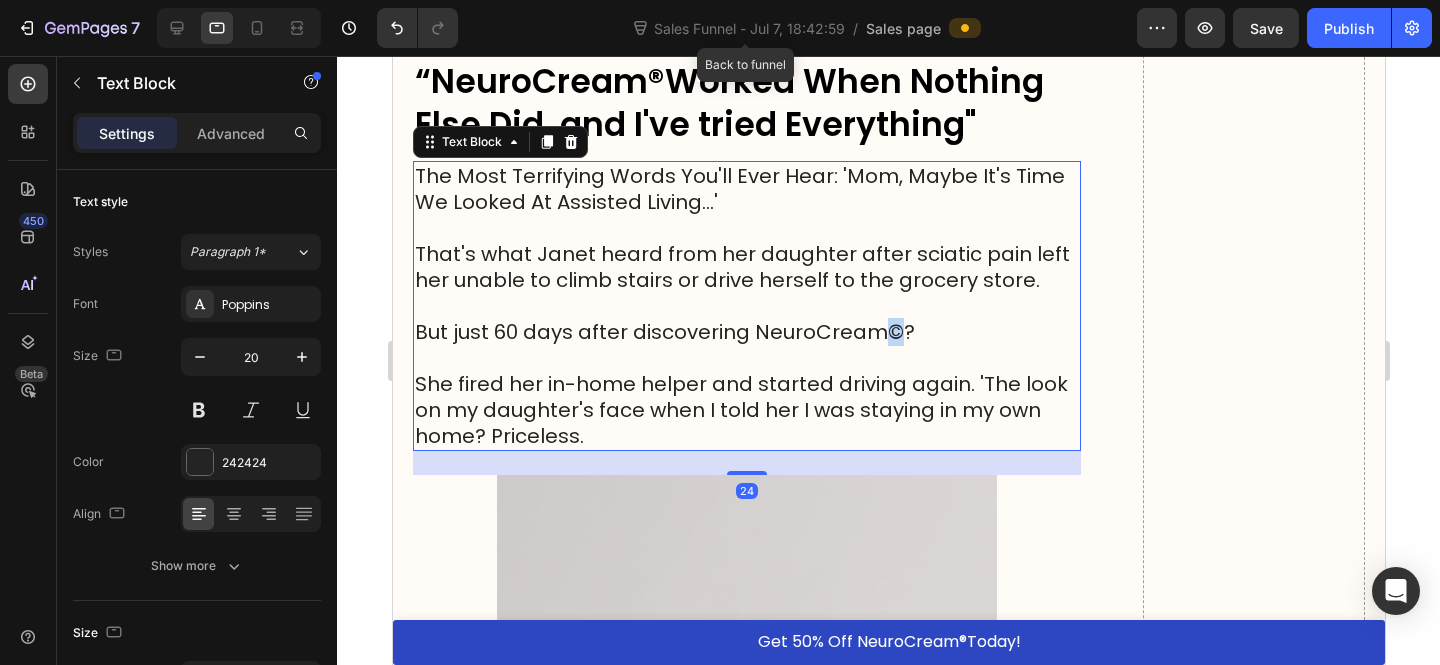 click on "But just 60 days after discovering NeuroCream©?" at bounding box center (746, 332) 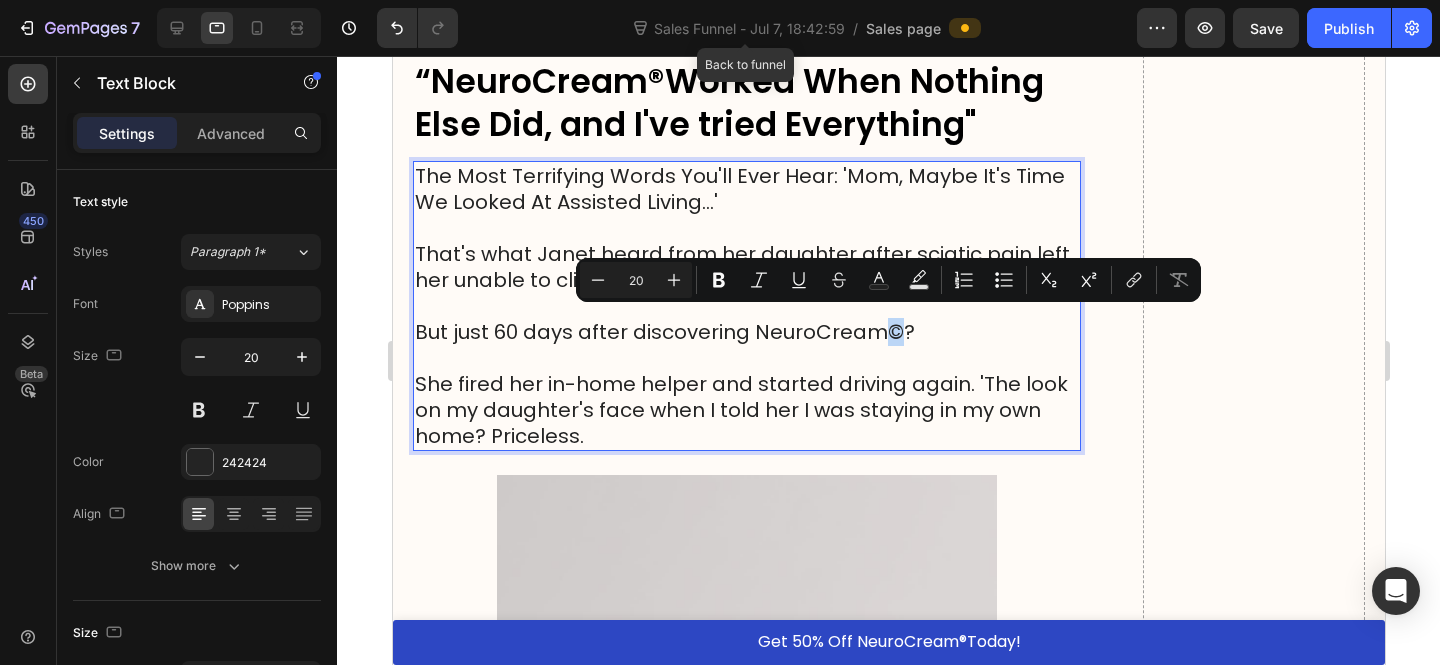 click on "But just 60 days after discovering NeuroCream©?" at bounding box center [746, 332] 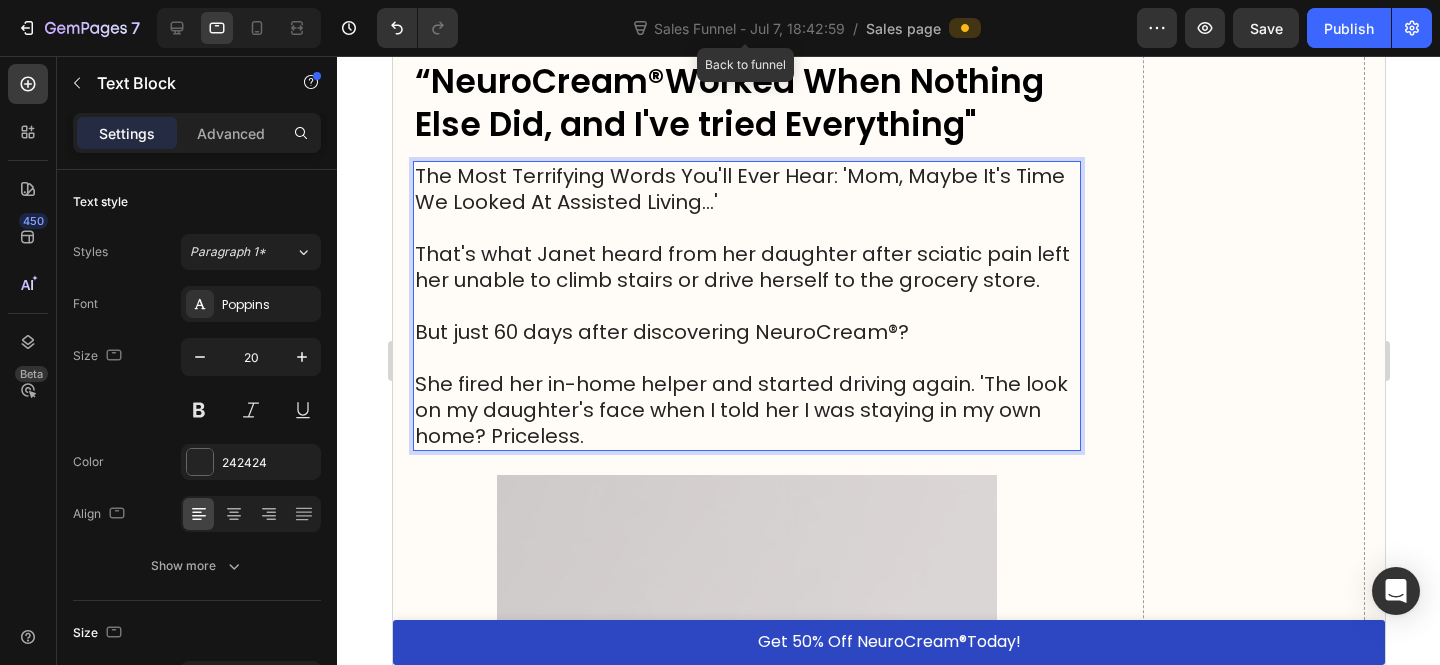click on "But just 60 days after discovering NeuroCream ® ?" at bounding box center (746, 332) 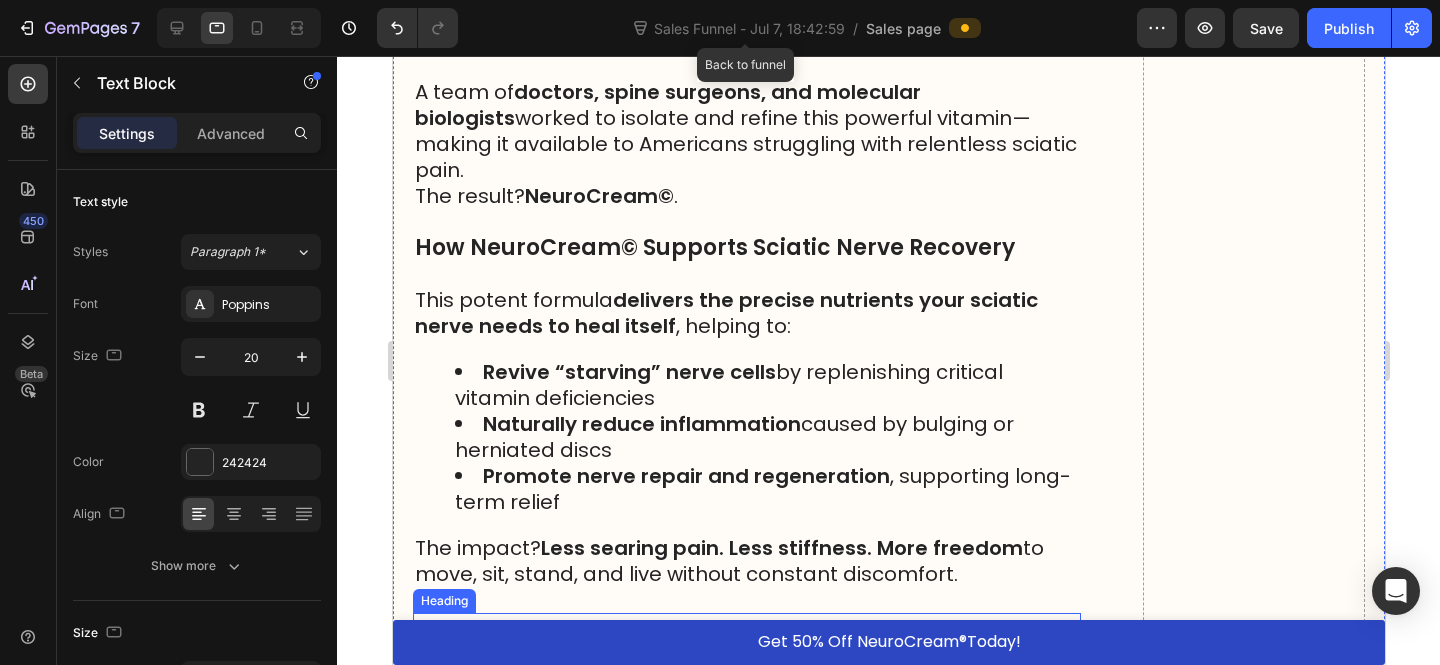 scroll, scrollTop: 11365, scrollLeft: 0, axis: vertical 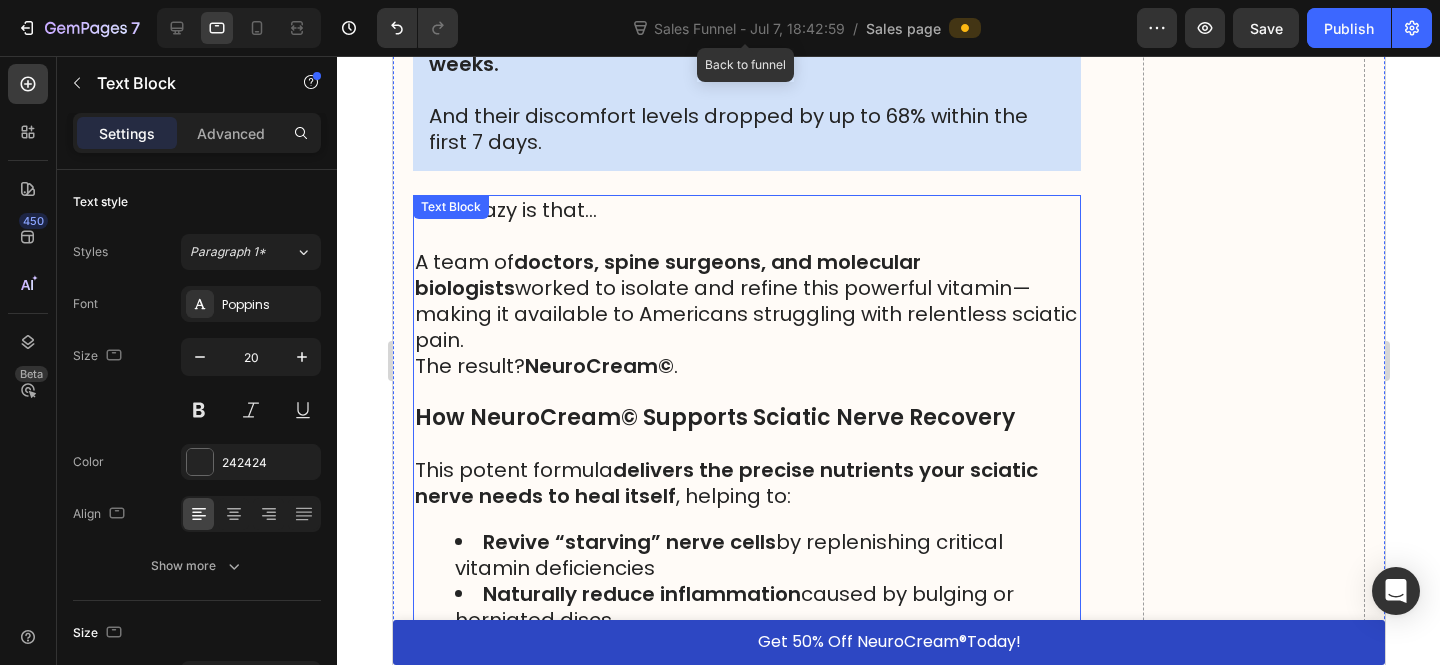click on "How NeuroCream© Supports Sciatic Nerve Recovery" at bounding box center (714, 417) 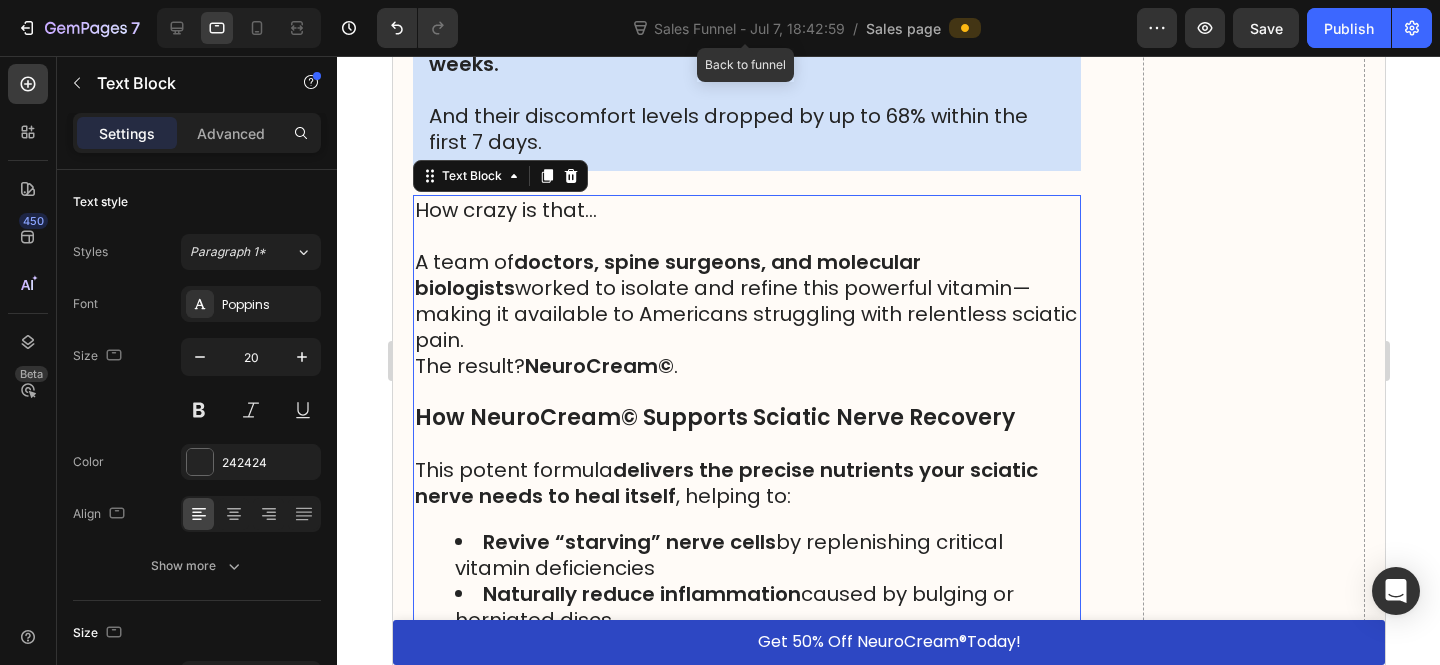 click on "How NeuroCream© Supports Sciatic Nerve Recovery" at bounding box center (714, 417) 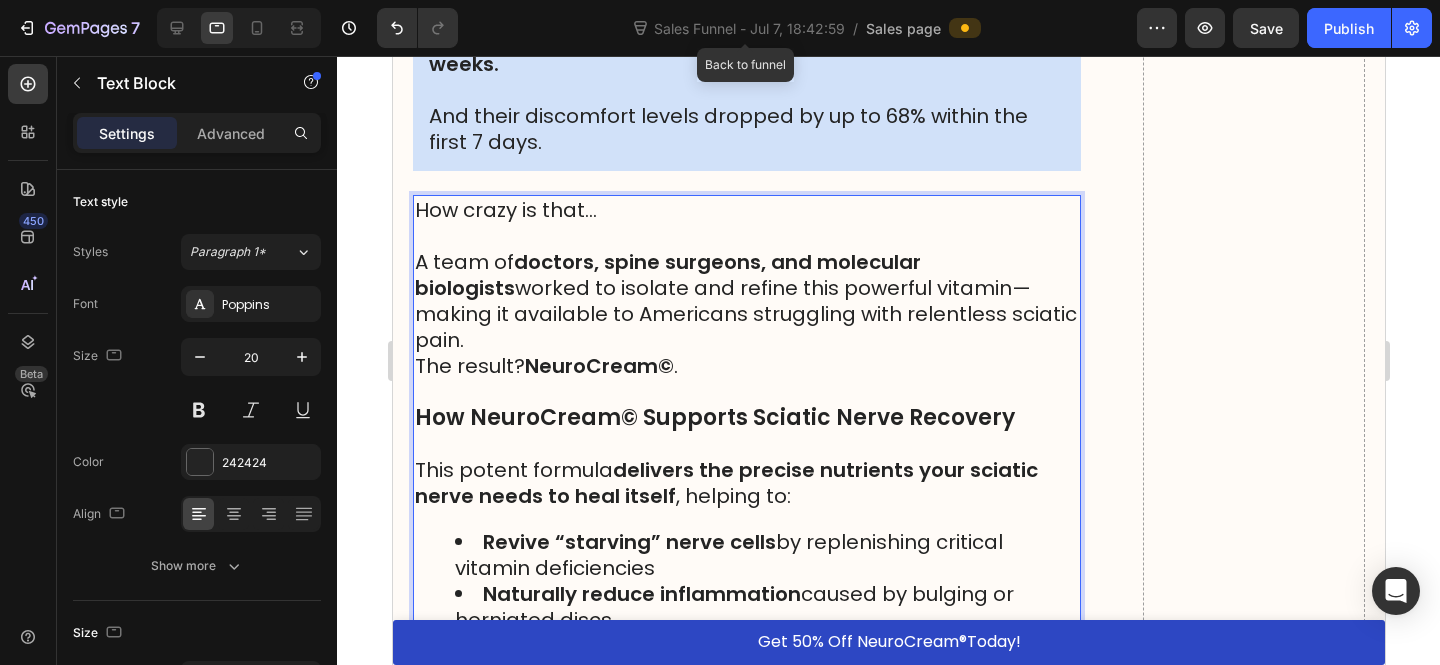 click on "NeuroCream©" at bounding box center (598, 366) 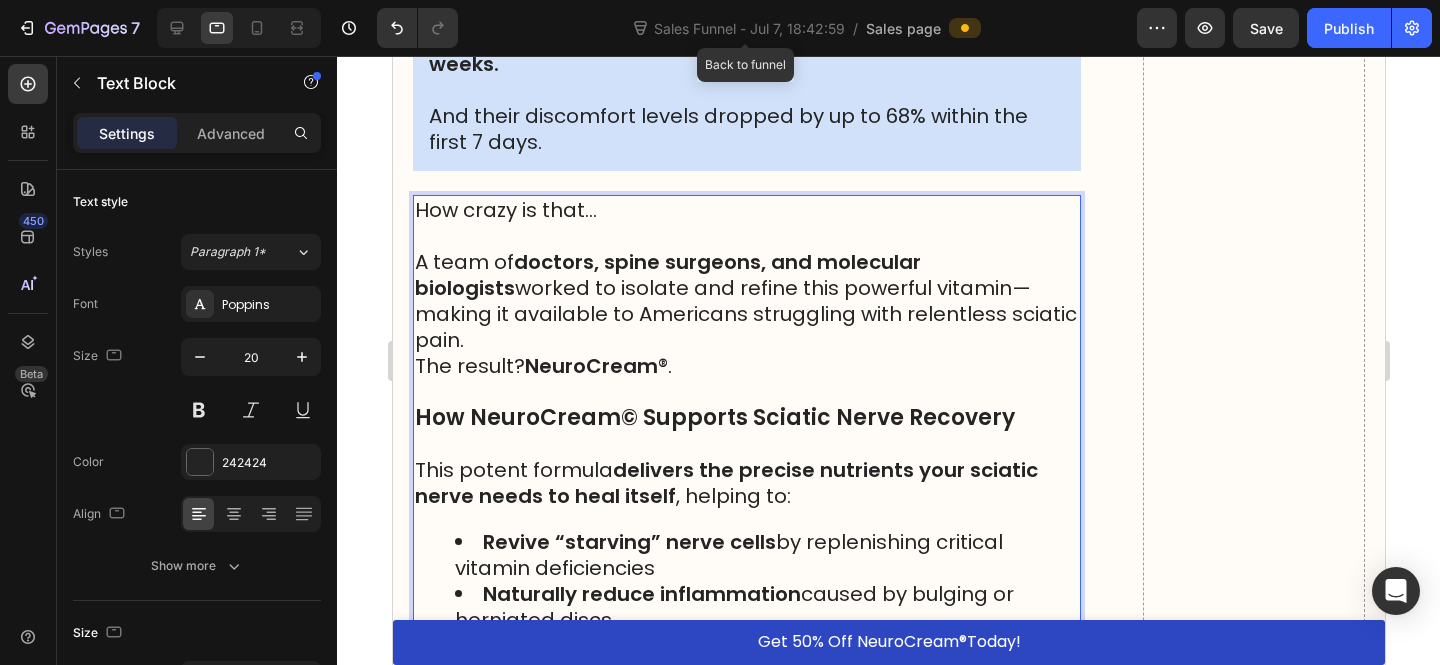 click on "How NeuroCream© Supports Sciatic Nerve Recovery" at bounding box center (714, 417) 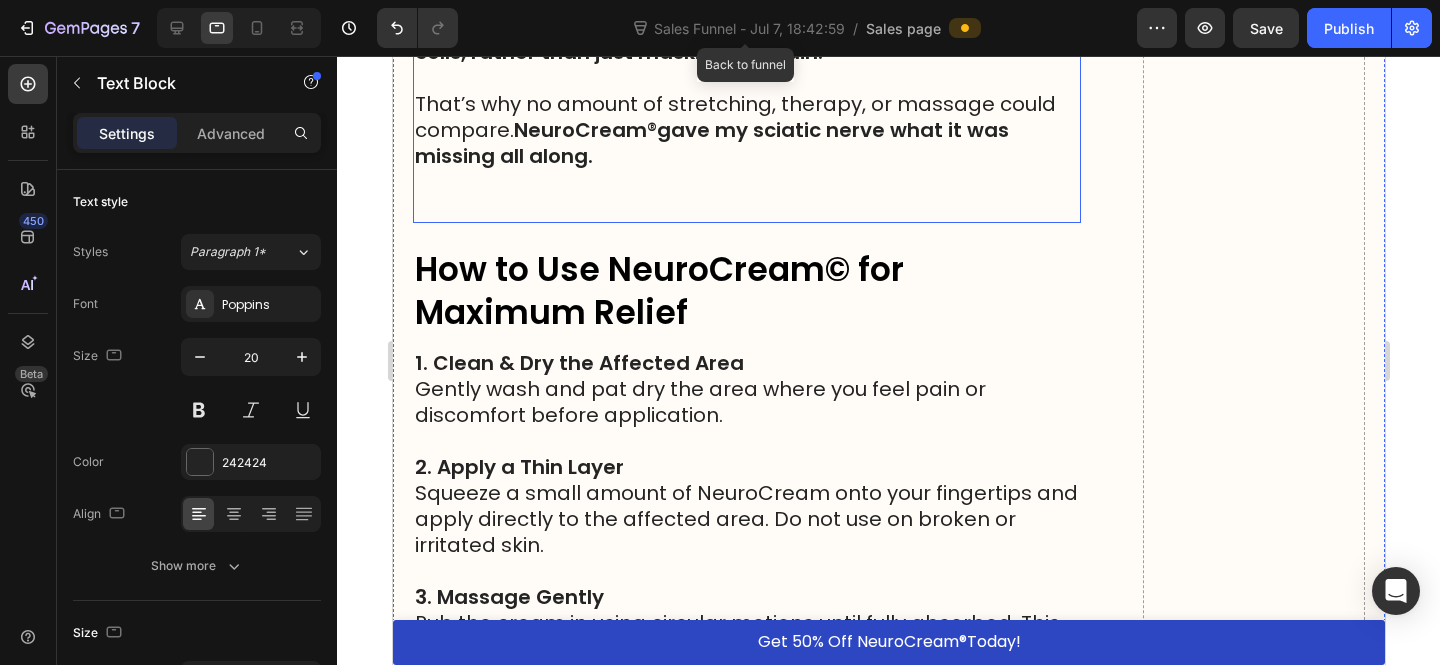 scroll, scrollTop: 13842, scrollLeft: 0, axis: vertical 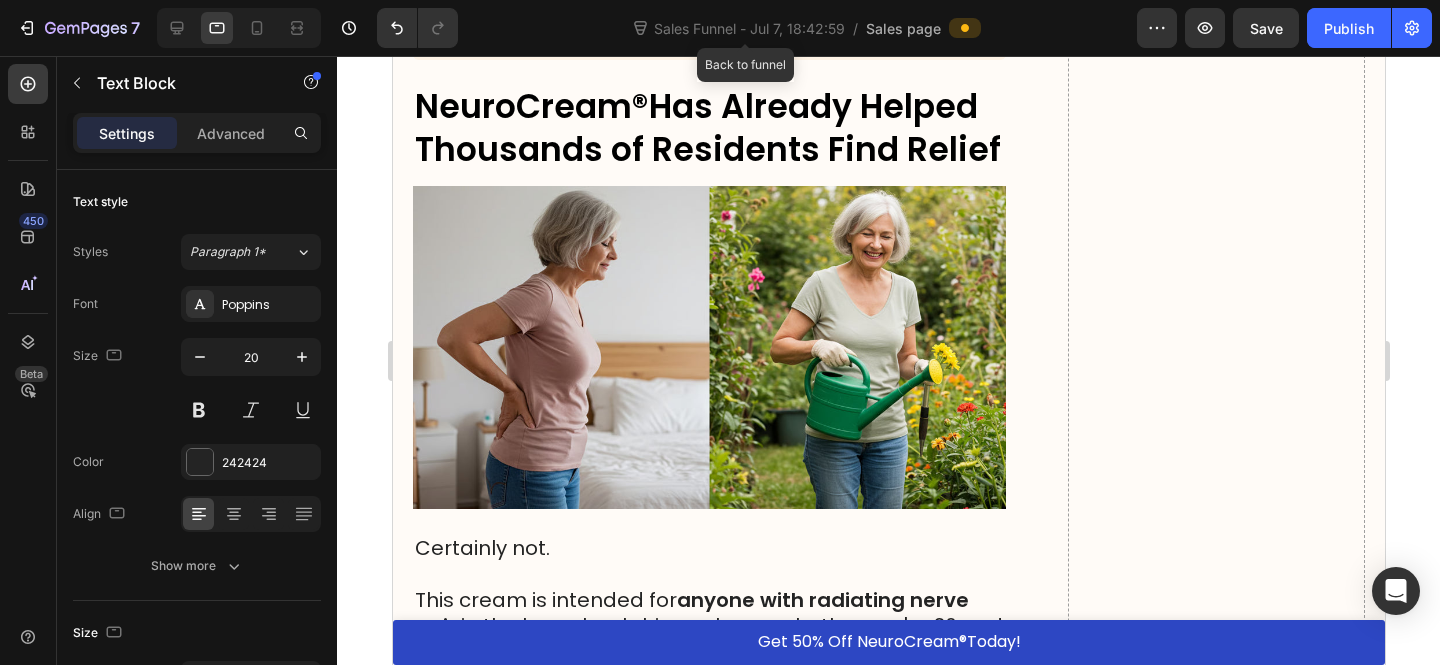click at bounding box center [708, 348] 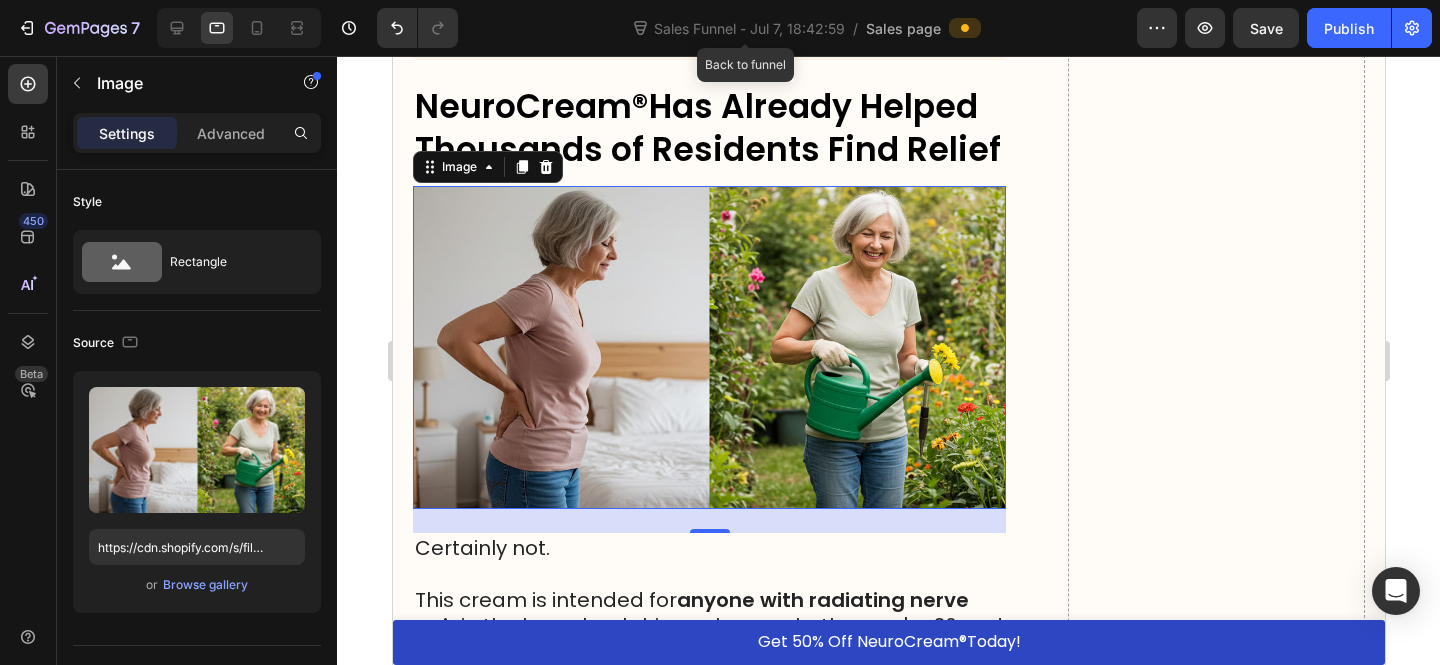 click at bounding box center (708, 348) 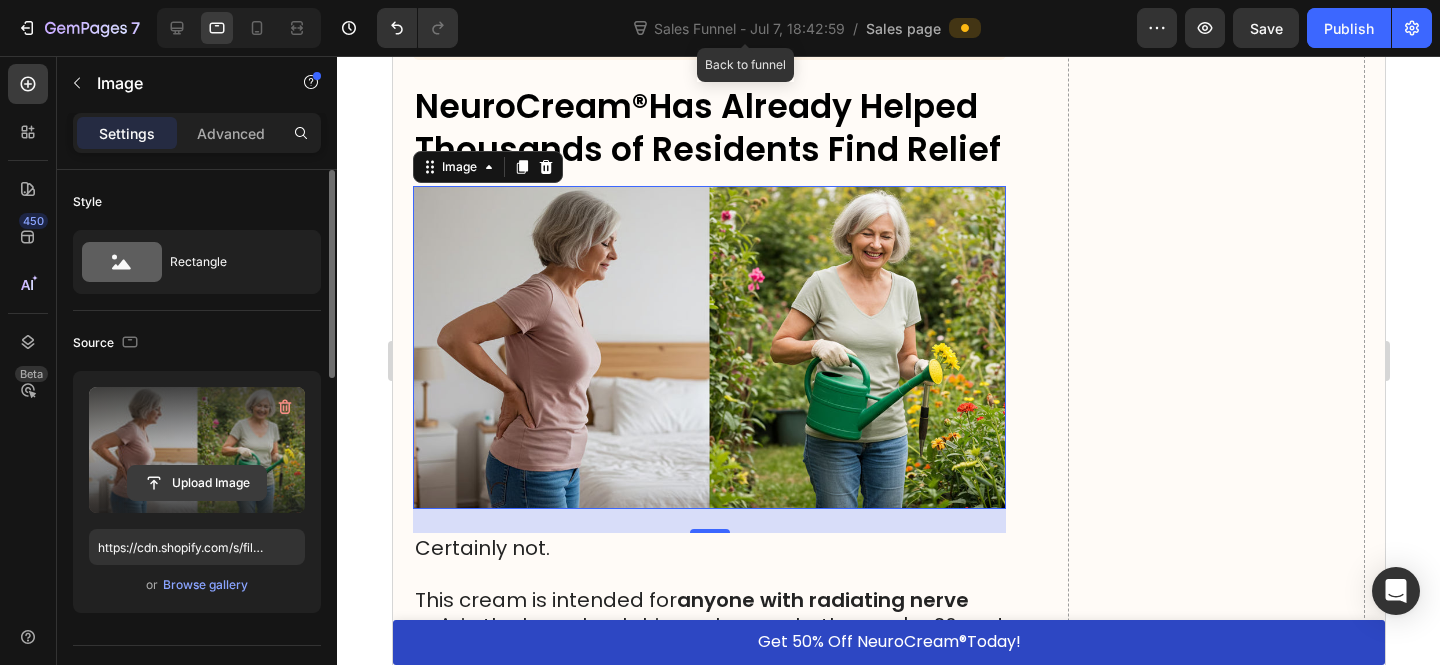 click 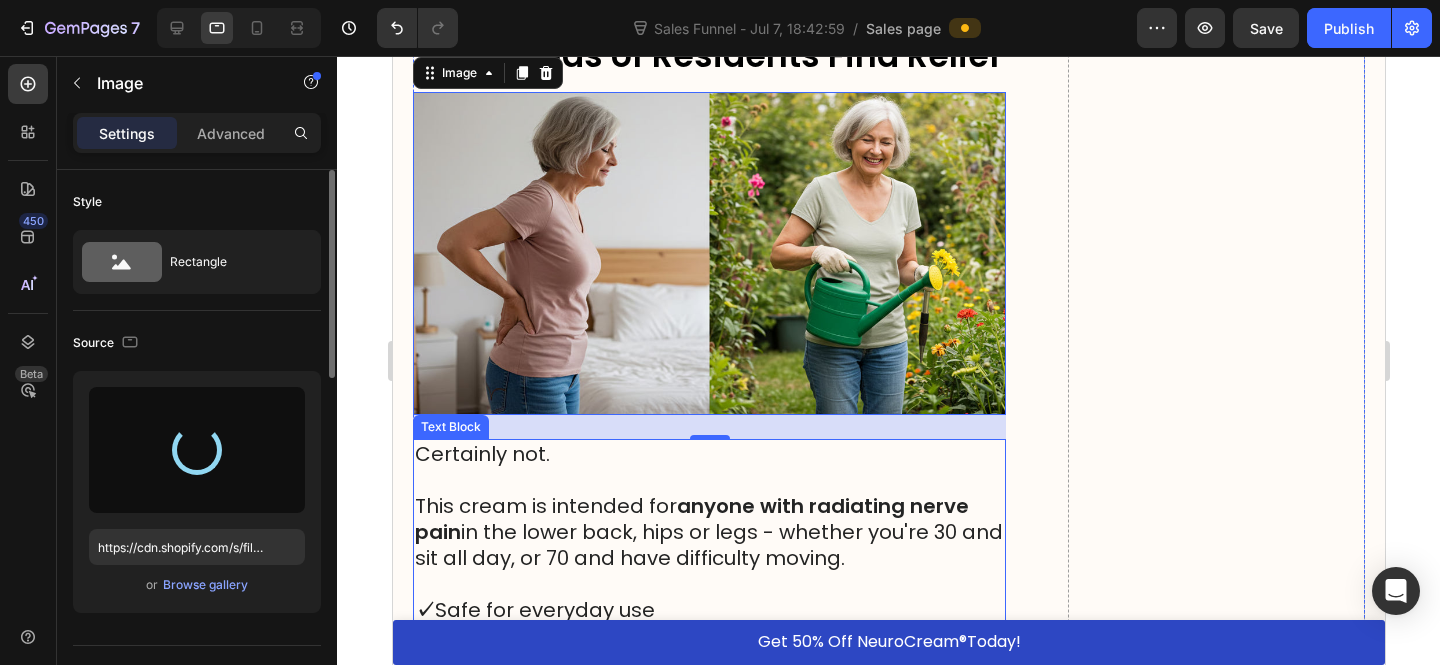 scroll, scrollTop: 16951, scrollLeft: 0, axis: vertical 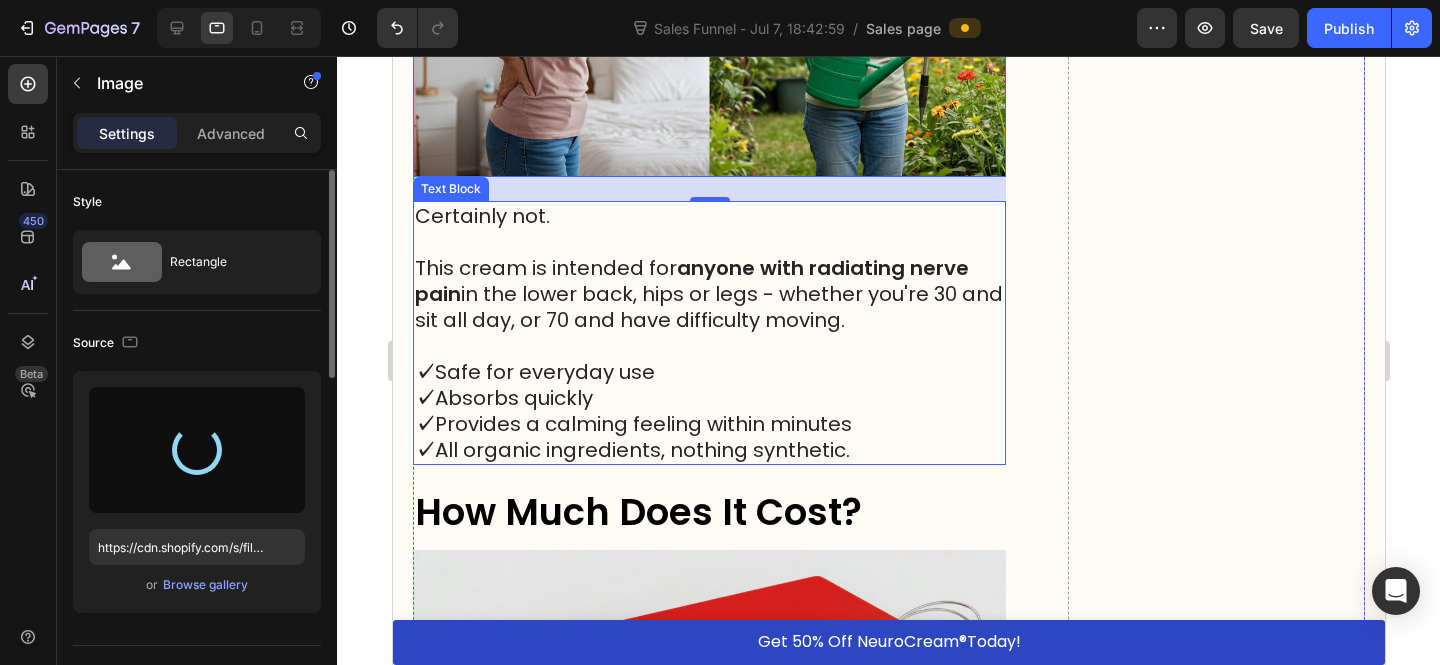 click on "✓  Safe for everyday use" at bounding box center (708, 372) 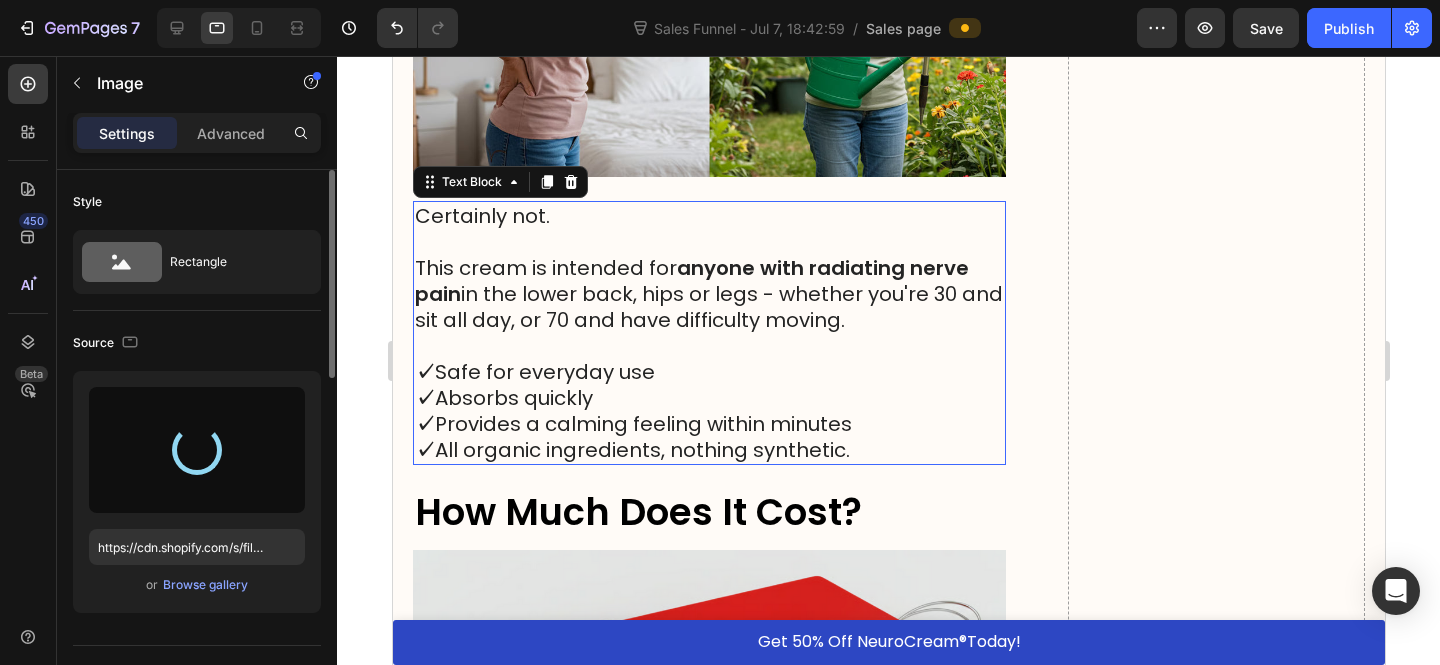 click on "✓  Safe for everyday use" at bounding box center [708, 372] 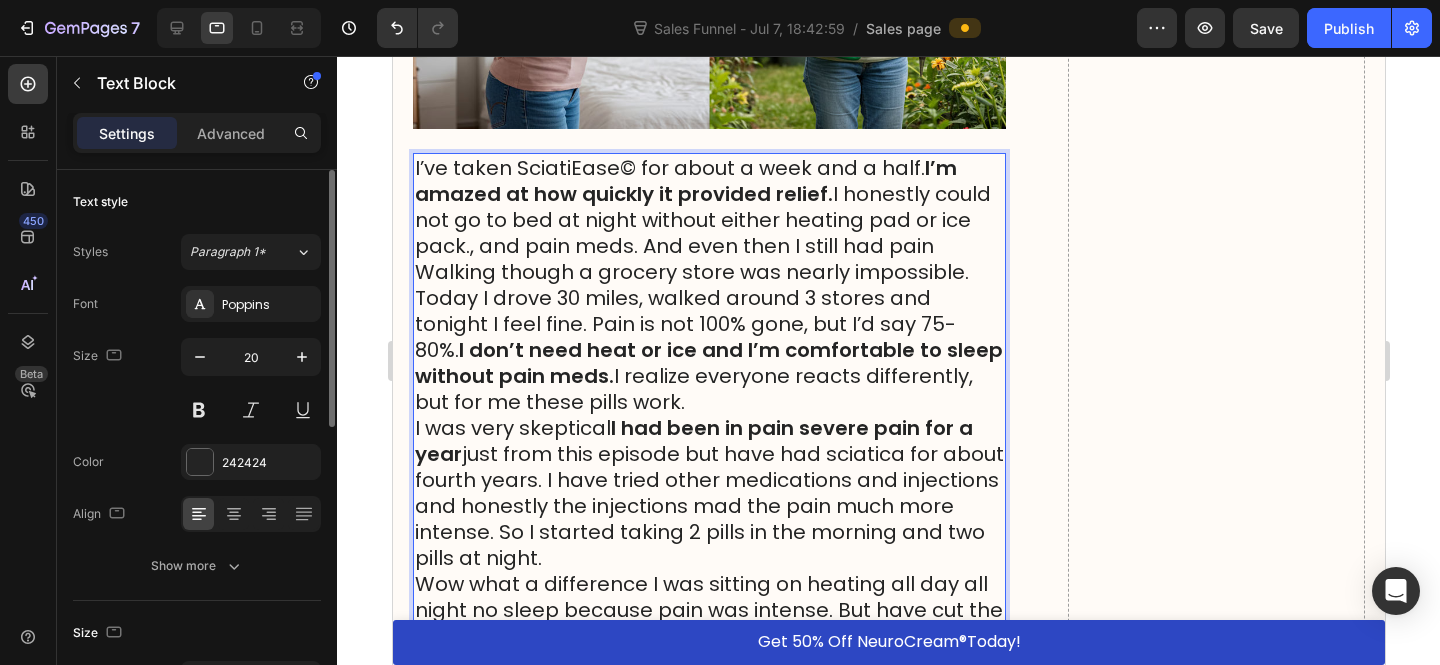 scroll, scrollTop: 17045, scrollLeft: 0, axis: vertical 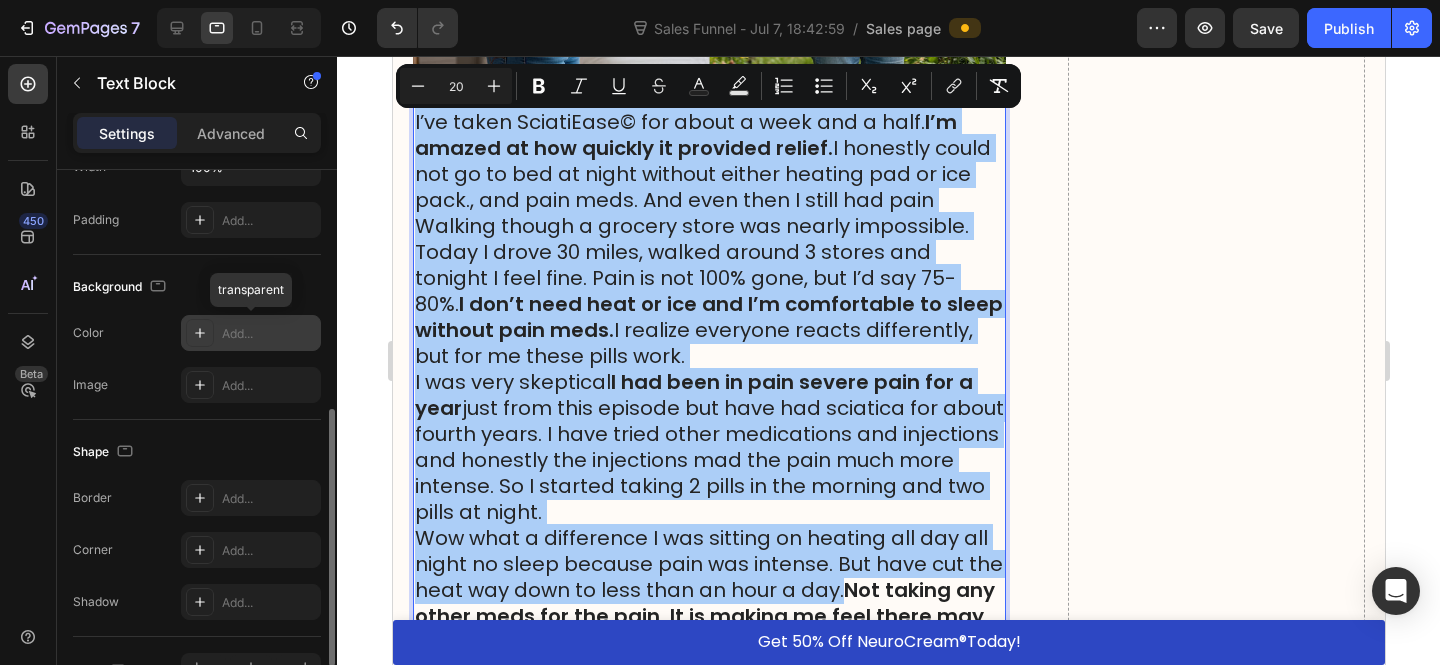 click on "Add..." at bounding box center (269, 334) 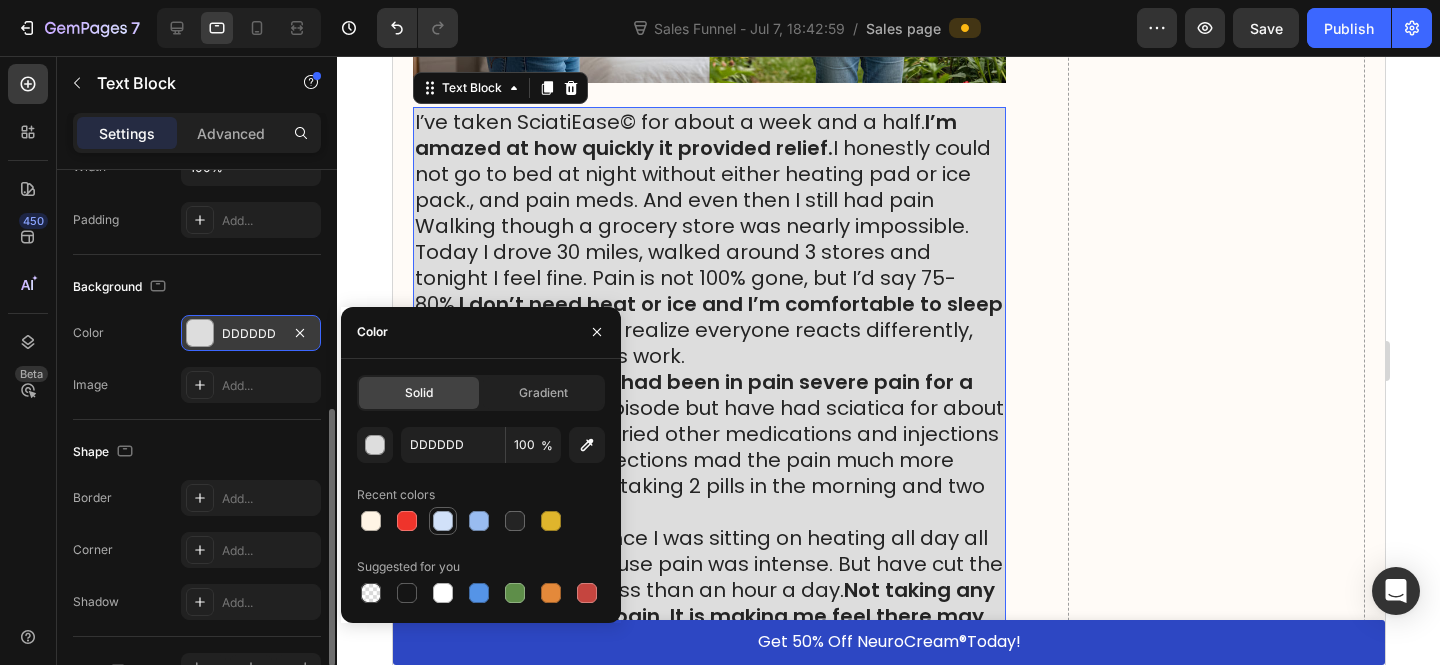 click at bounding box center [443, 521] 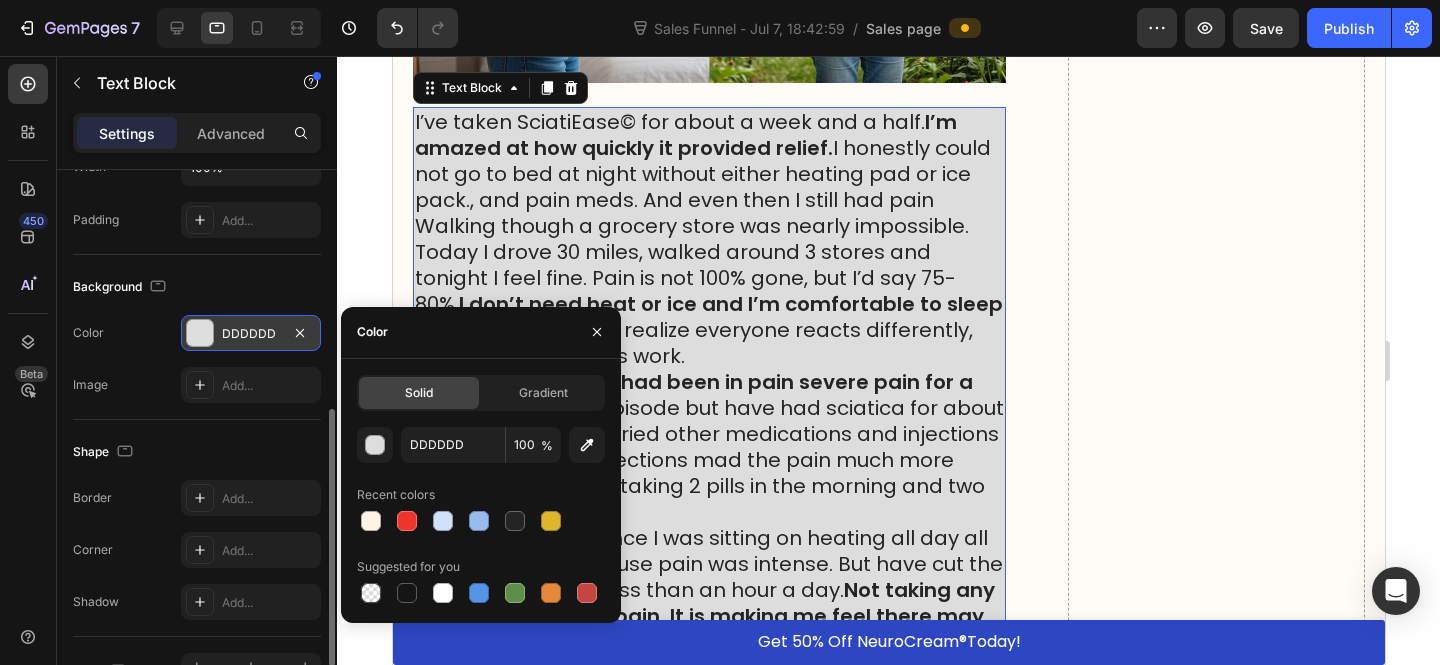 type on "D1E1F9" 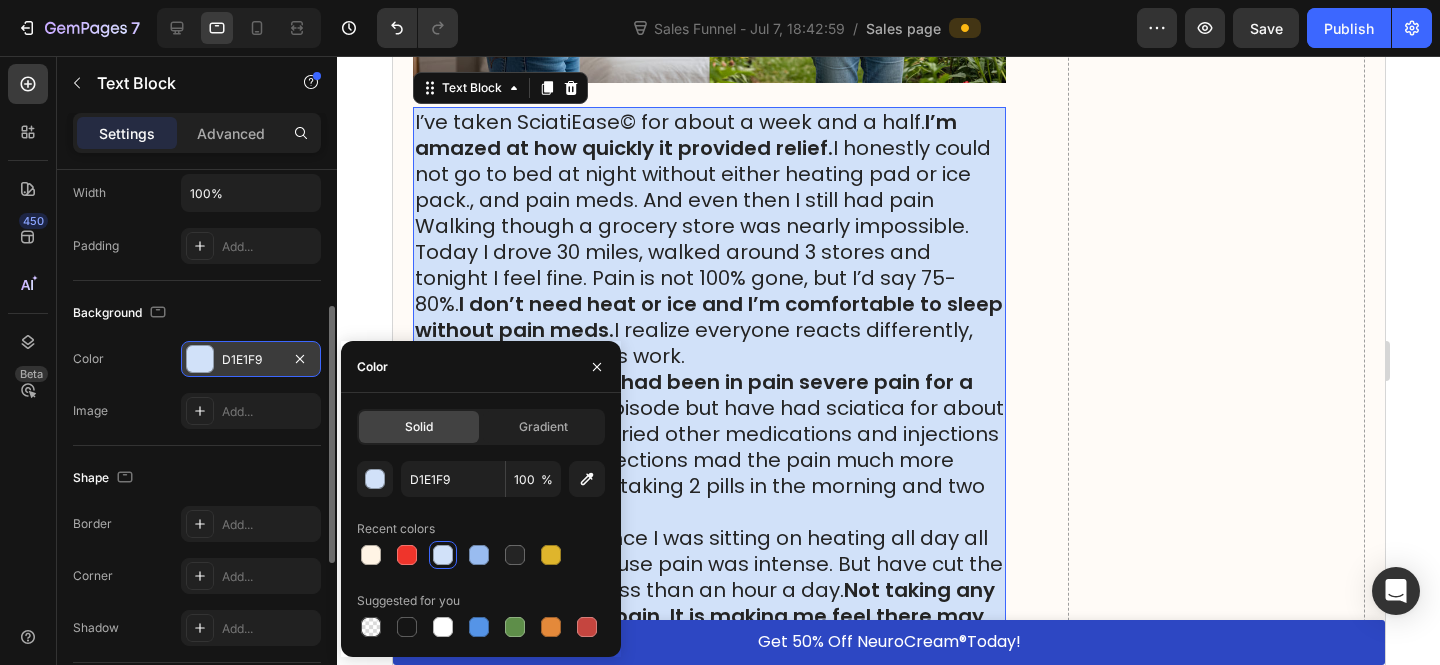 scroll, scrollTop: 425, scrollLeft: 0, axis: vertical 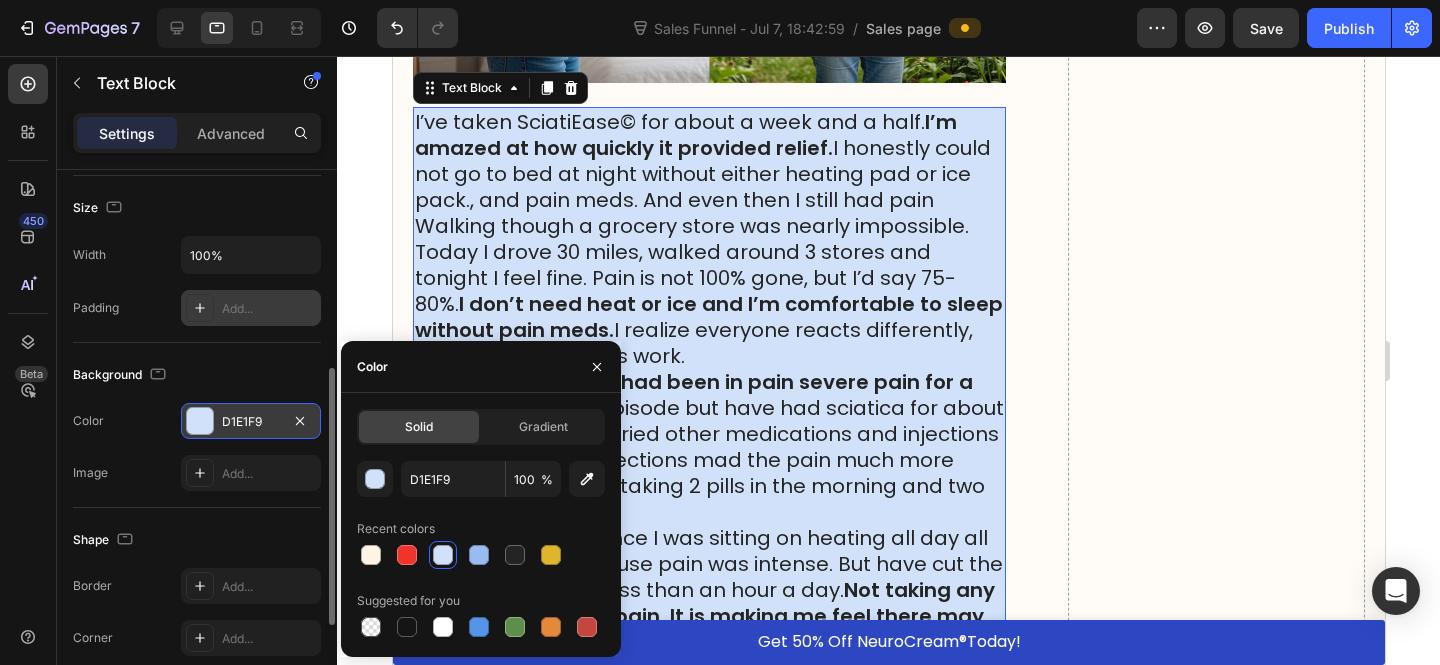 click on "Add..." at bounding box center (269, 309) 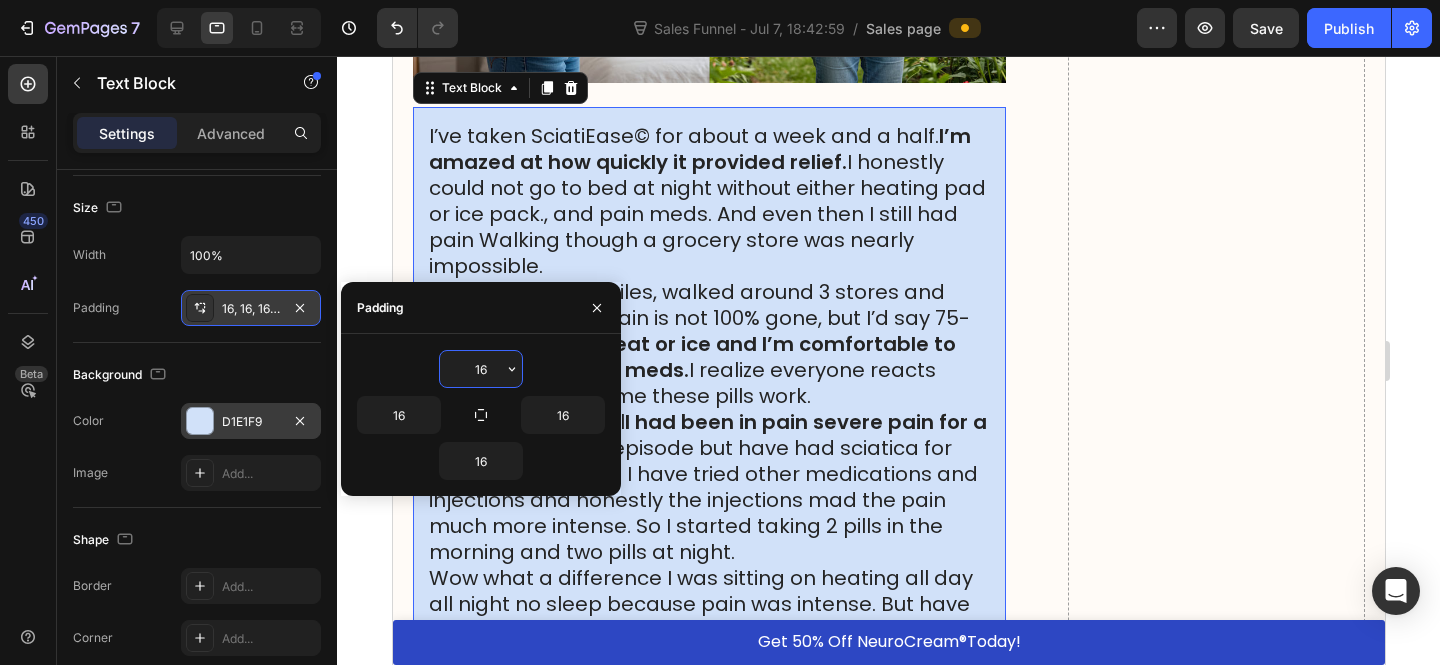 click on "I had been in pain severe pain for a year" at bounding box center [707, 435] 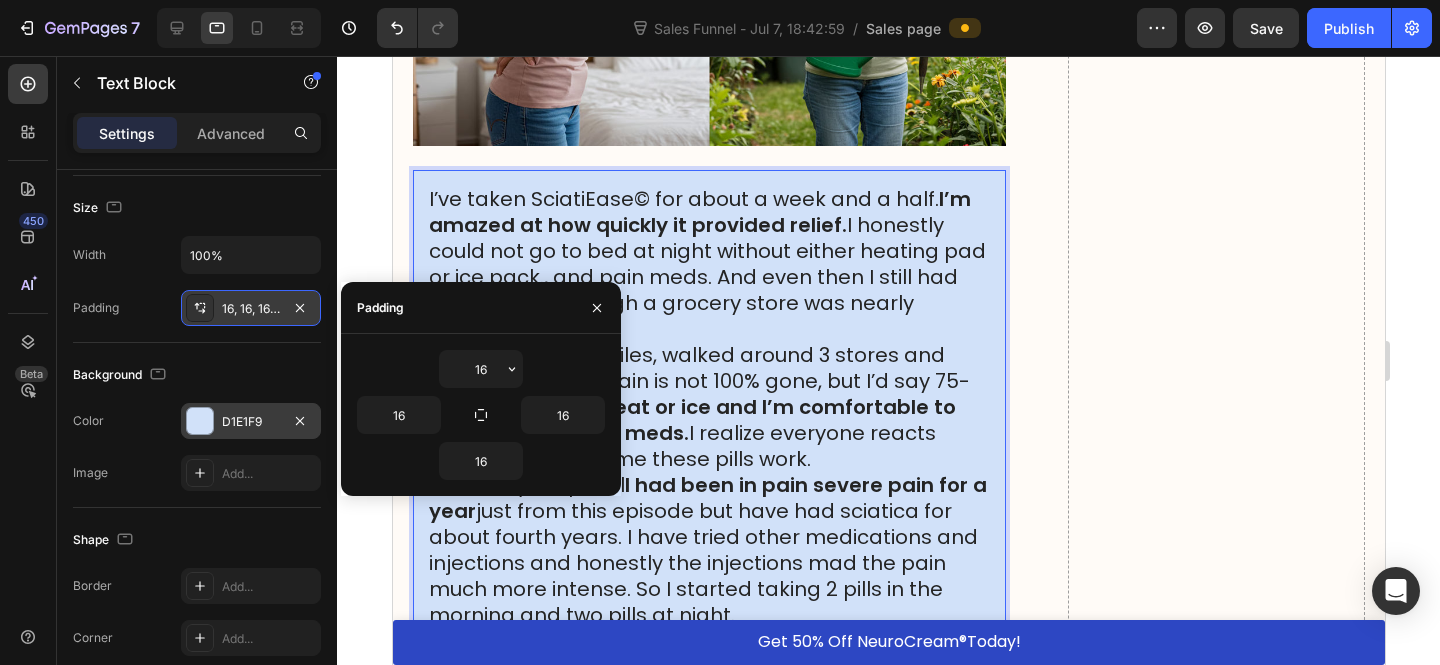 scroll, scrollTop: 16970, scrollLeft: 0, axis: vertical 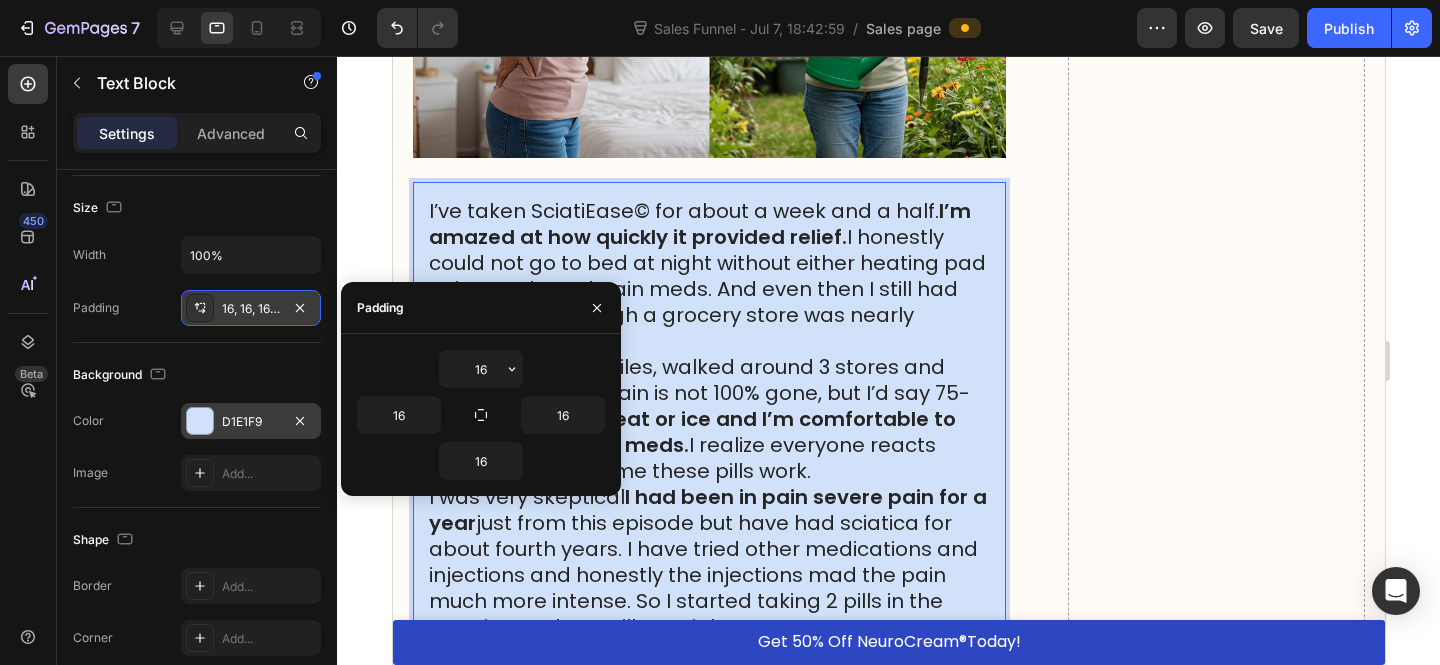click on "I’ve taken SciatiEase© for about a week and a half.  I’m amazed at how quickly it provided relief.  I honestly could not go to bed at night without either heating pad or ice pack., and pain meds. And even then I still had pain Walking though a grocery store was nearly impossible." at bounding box center [708, 276] 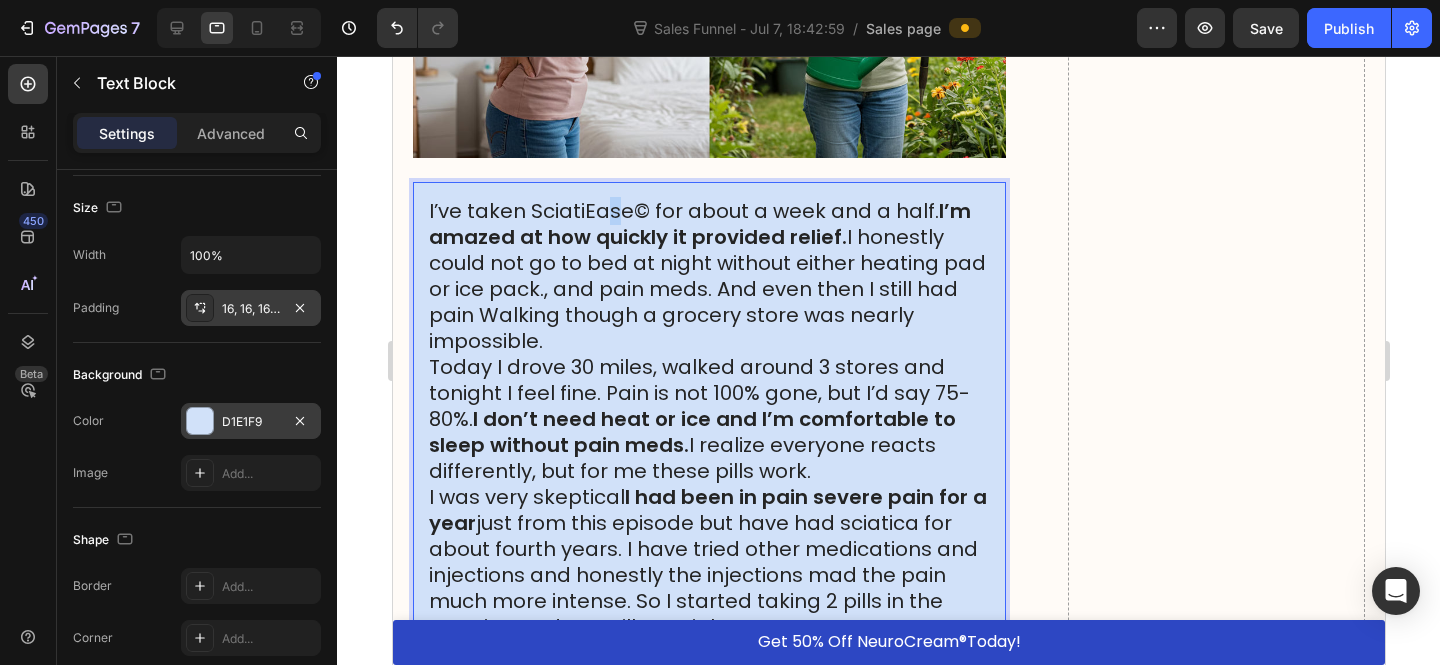 click on "I’ve taken SciatiEase© for about a week and a half.  I’m amazed at how quickly it provided relief.  I honestly could not go to bed at night without either heating pad or ice pack., and pain meds. And even then I still had pain Walking though a grocery store was nearly impossible." at bounding box center [708, 276] 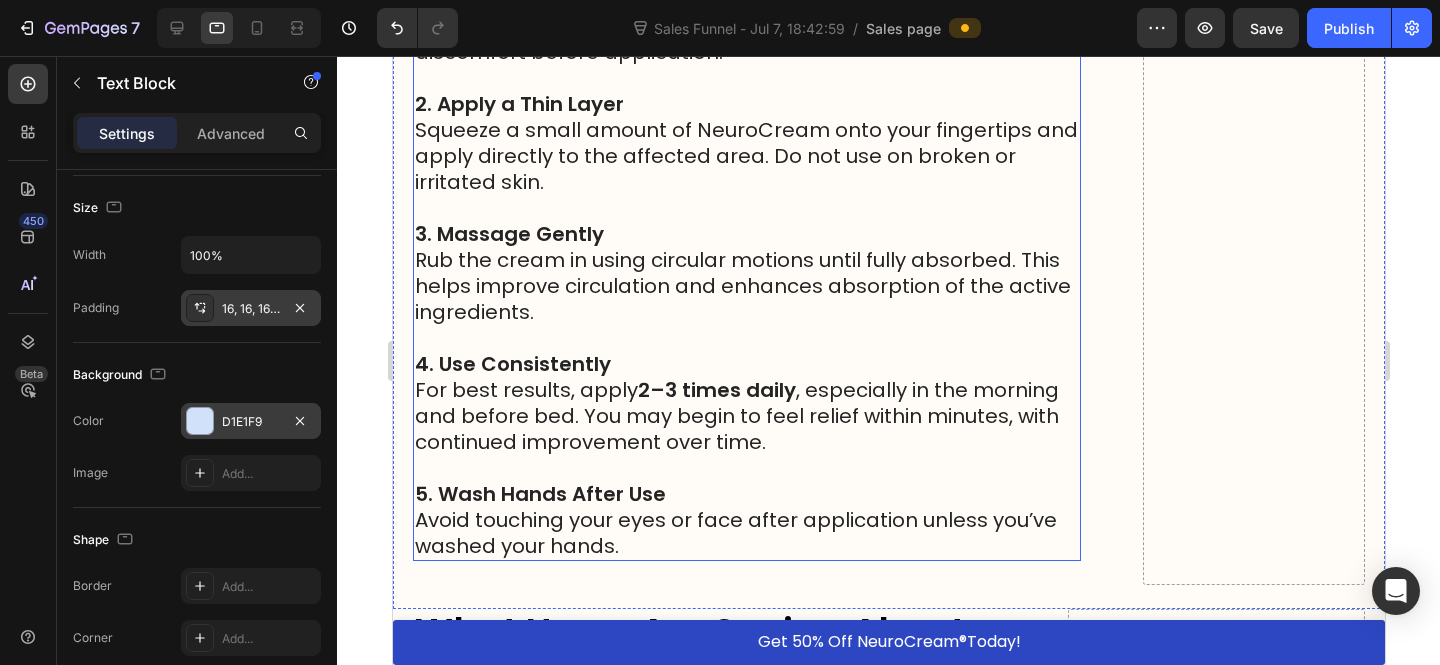 type on "16" 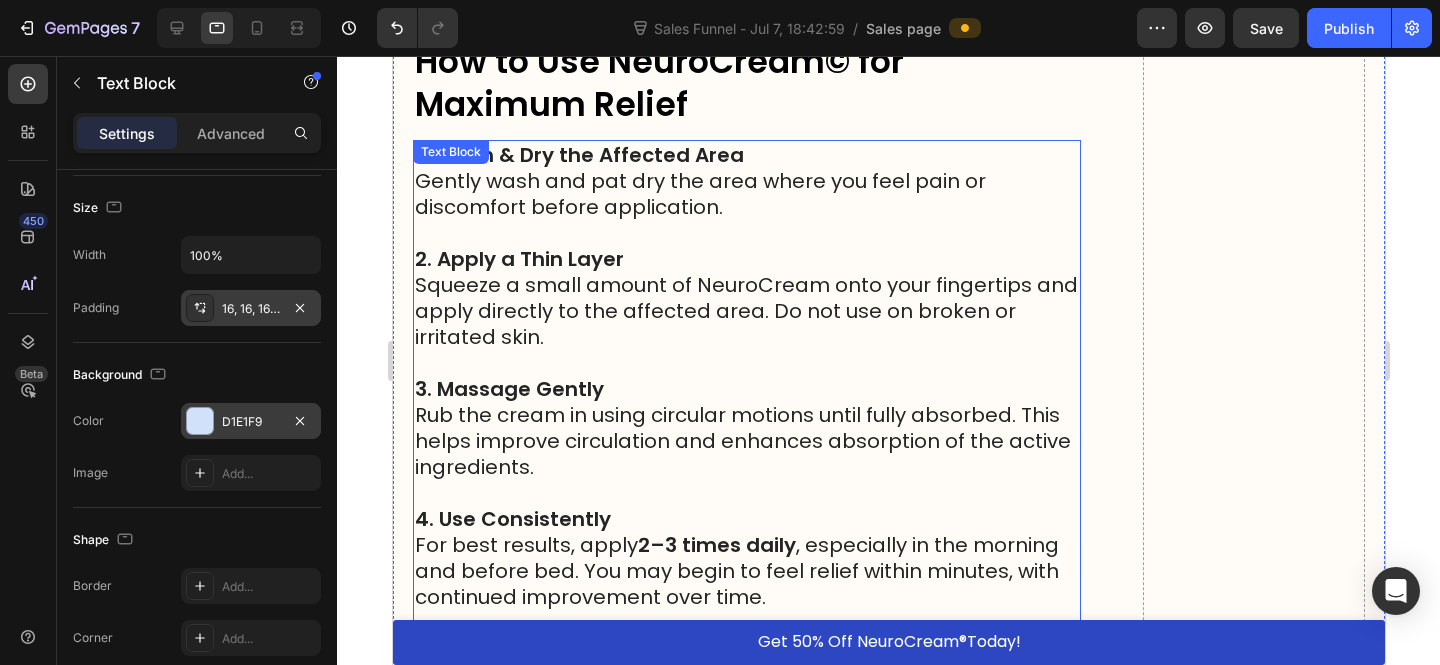 scroll, scrollTop: 13679, scrollLeft: 0, axis: vertical 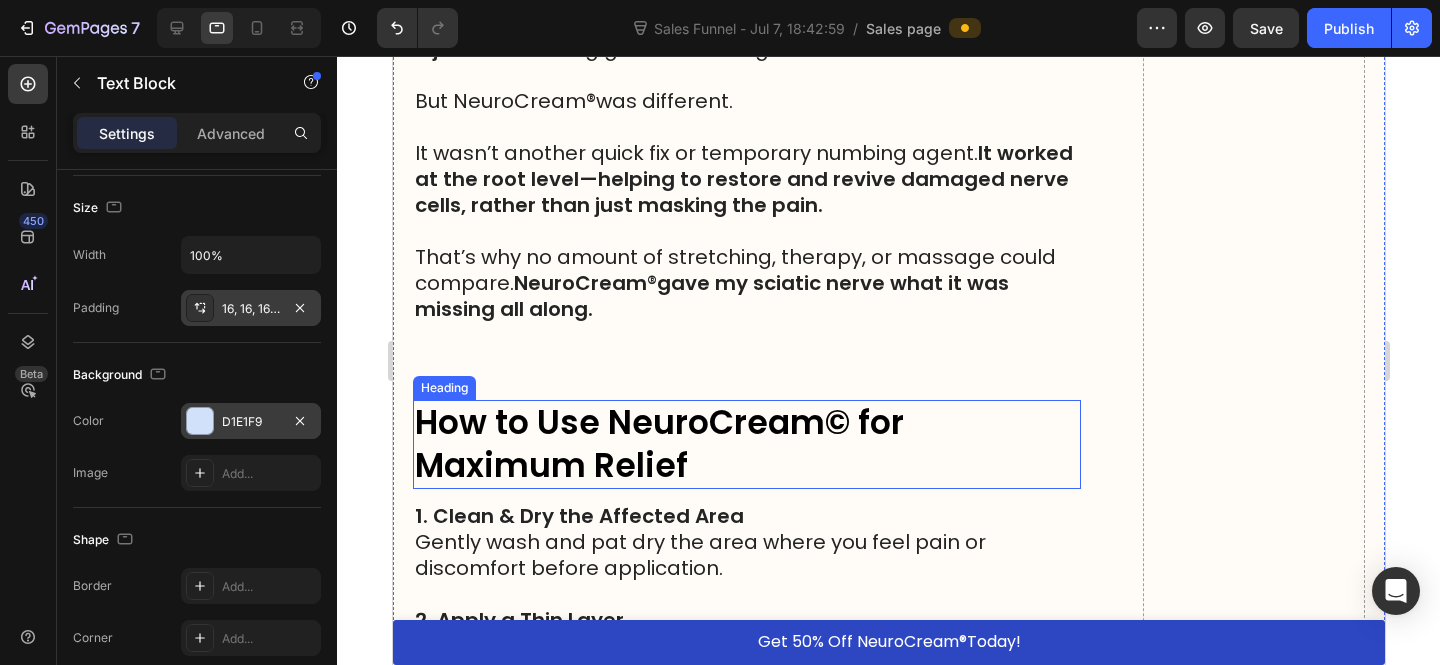 click on "How to Use NeuroCream© for Maximum Relief" at bounding box center (658, 444) 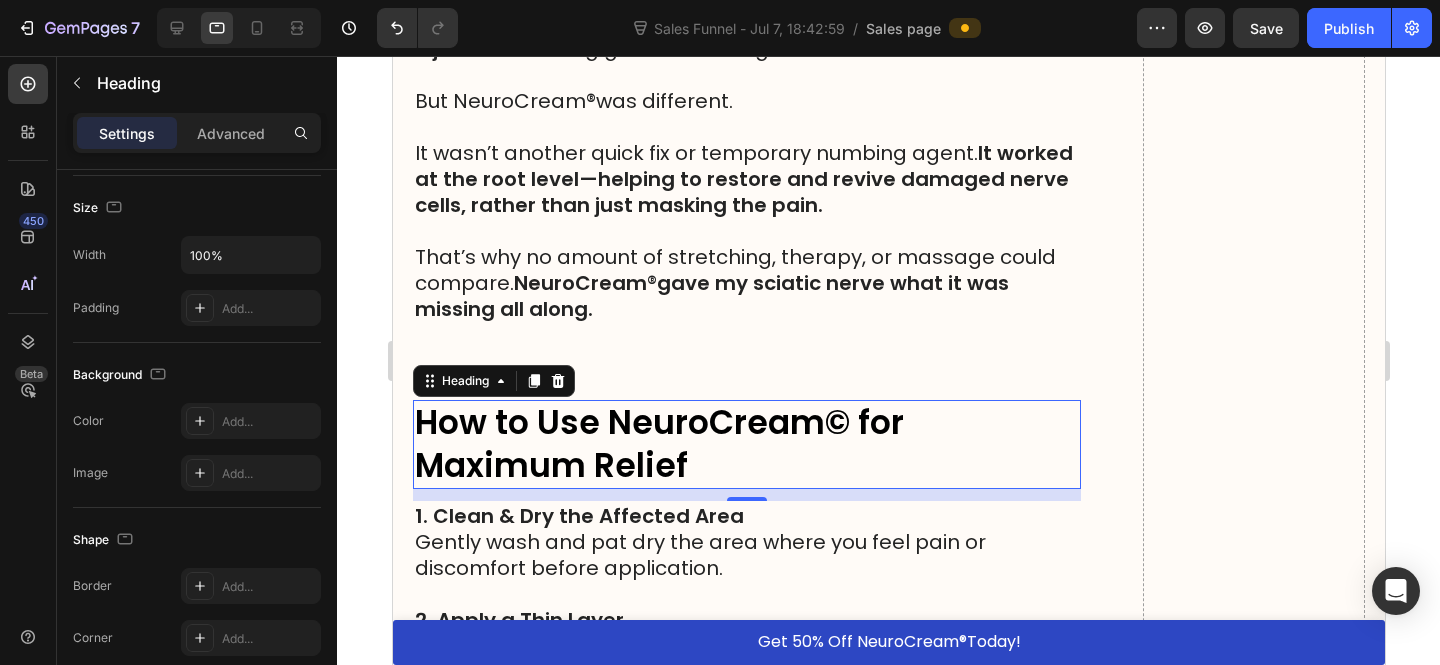 scroll, scrollTop: 0, scrollLeft: 0, axis: both 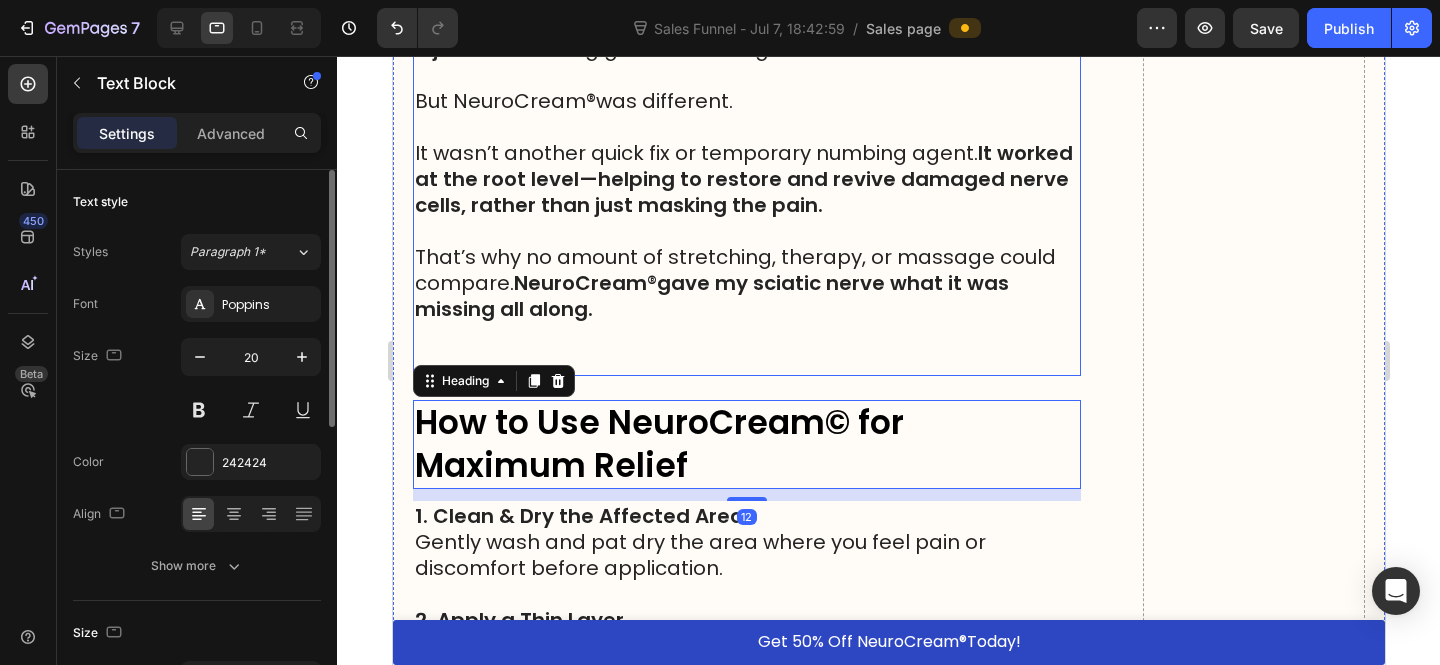click on "NeuroCream" at bounding box center (579, 283) 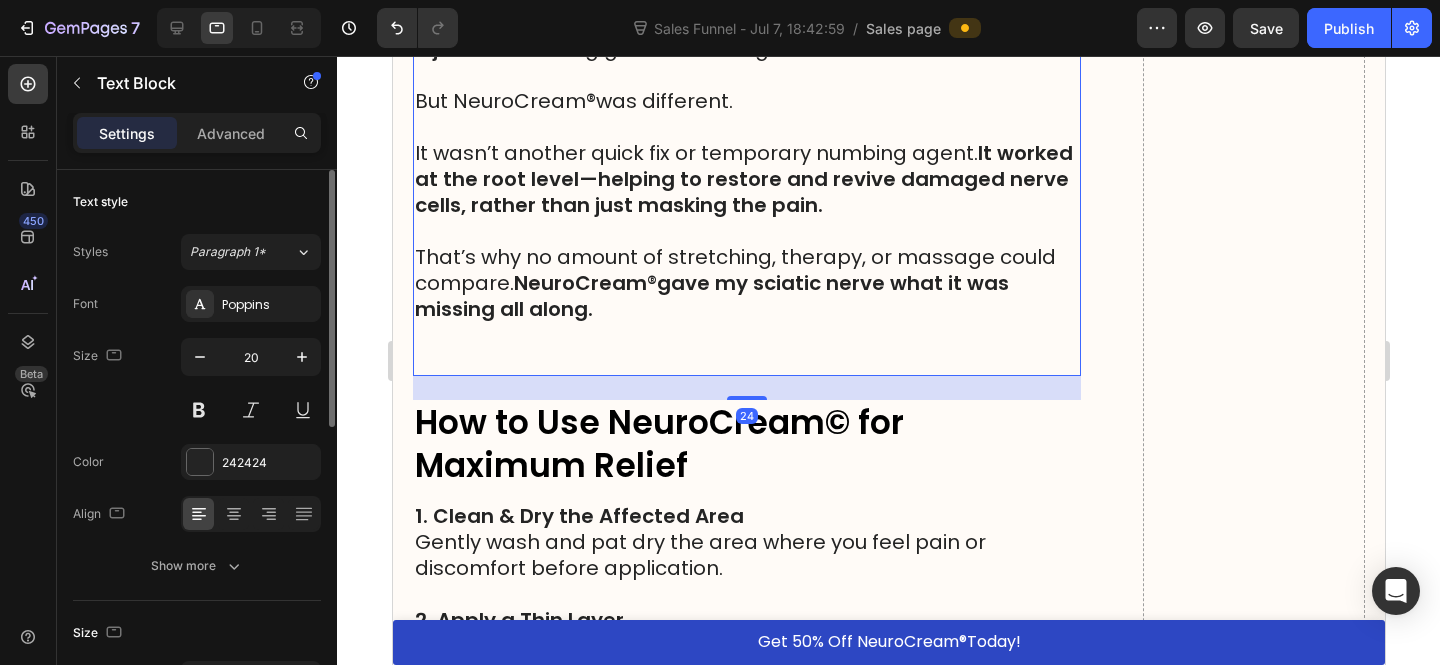 click on "NeuroCream" at bounding box center [579, 283] 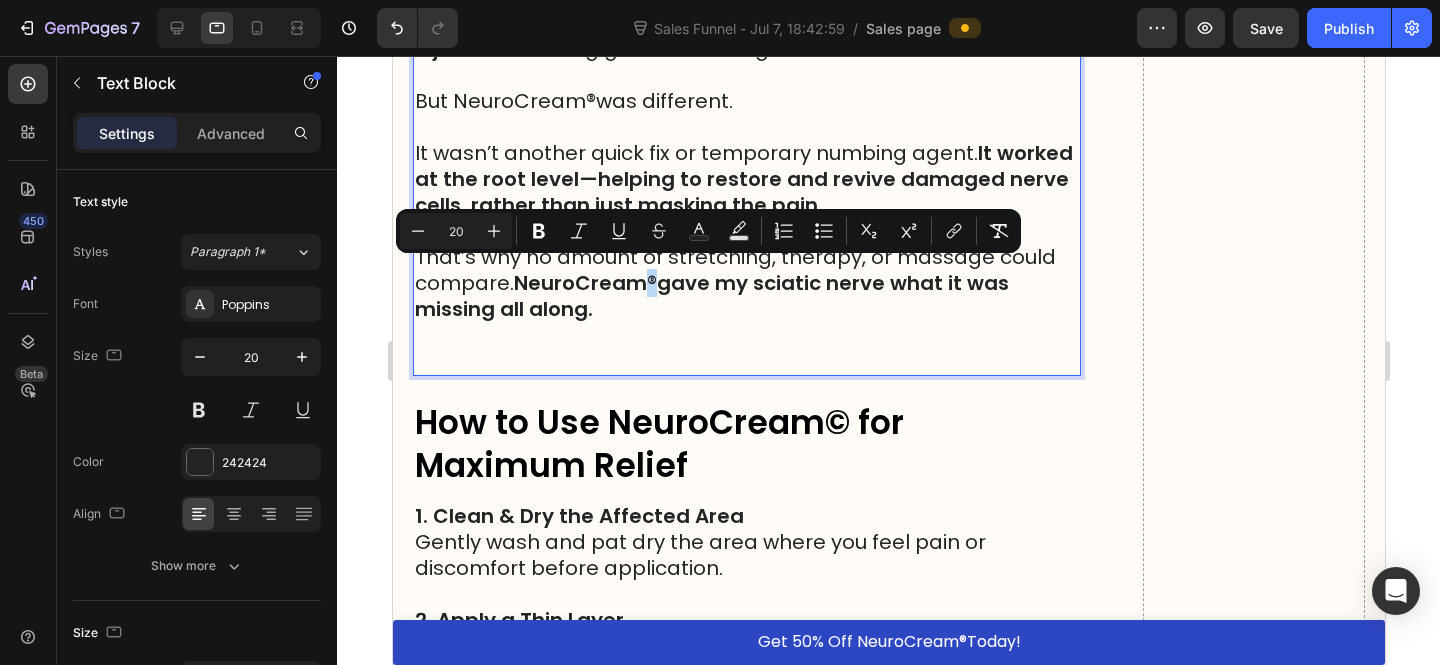 copy on "®" 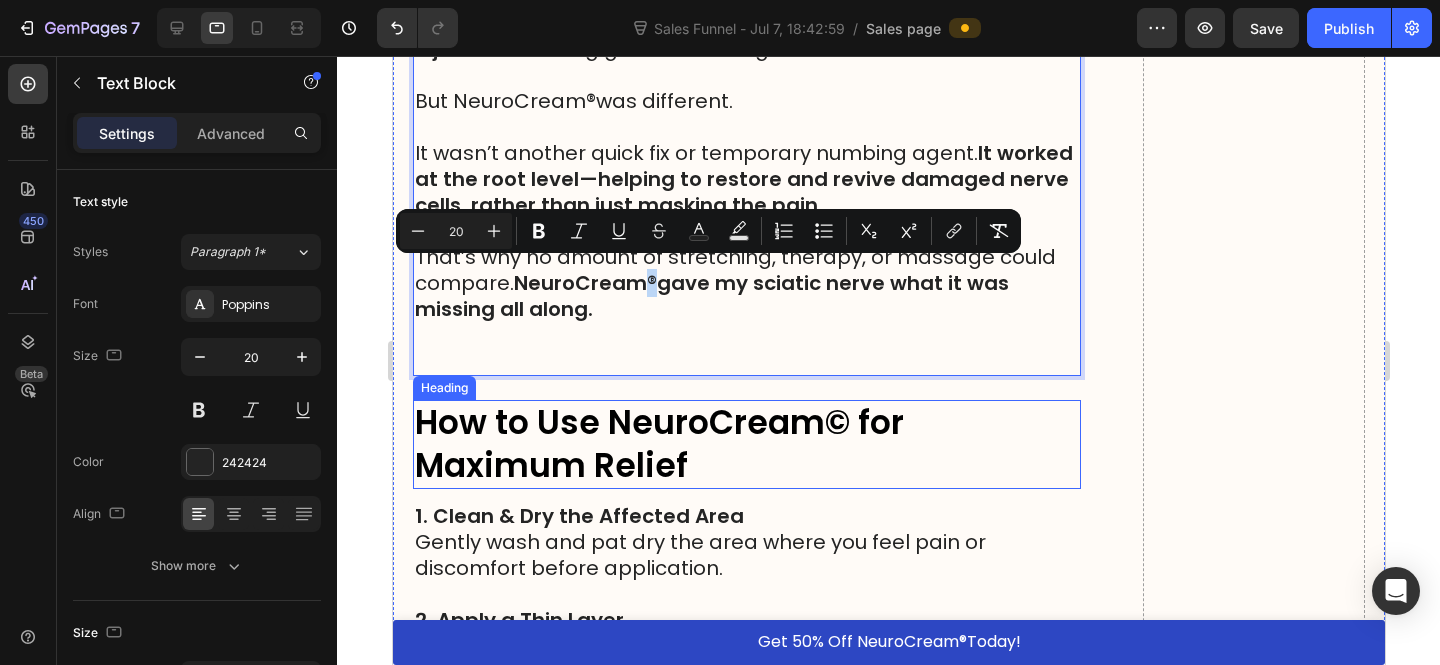 click on "How to Use NeuroCream© for Maximum Relief" at bounding box center [658, 444] 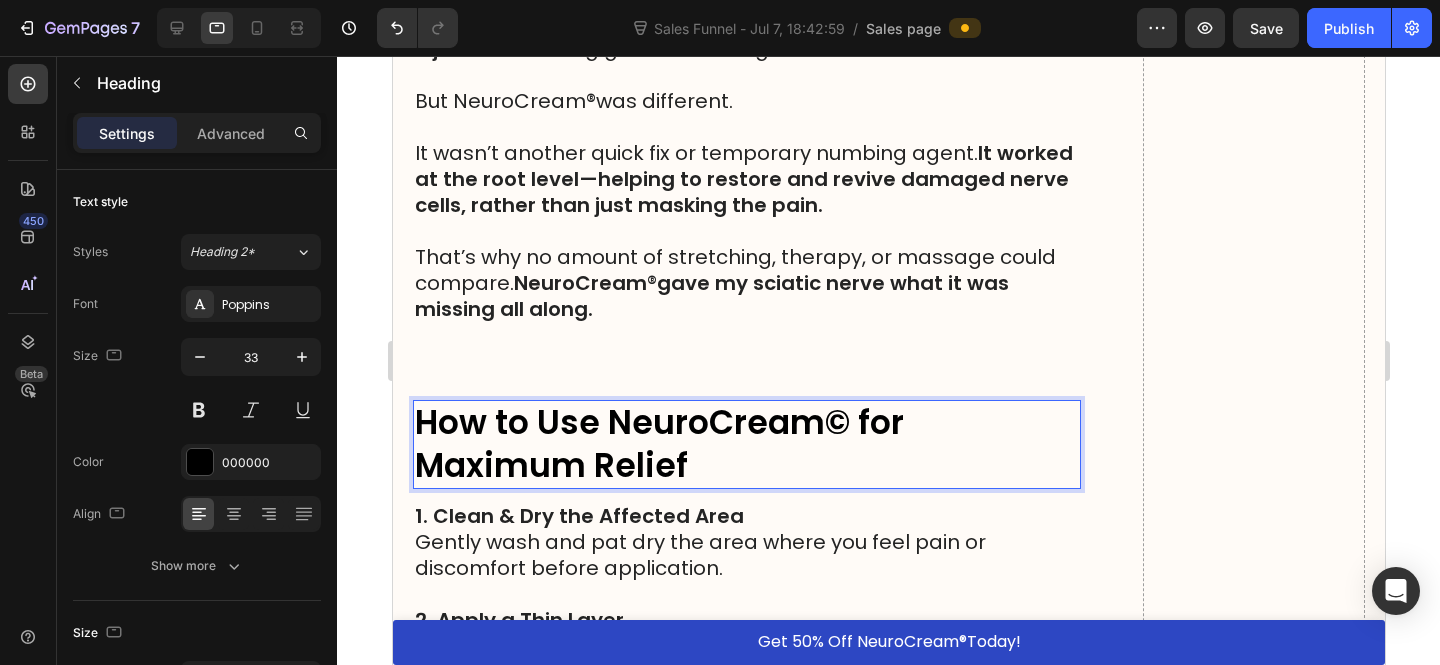 click on "How to Use NeuroCream© for Maximum Relief" at bounding box center (658, 444) 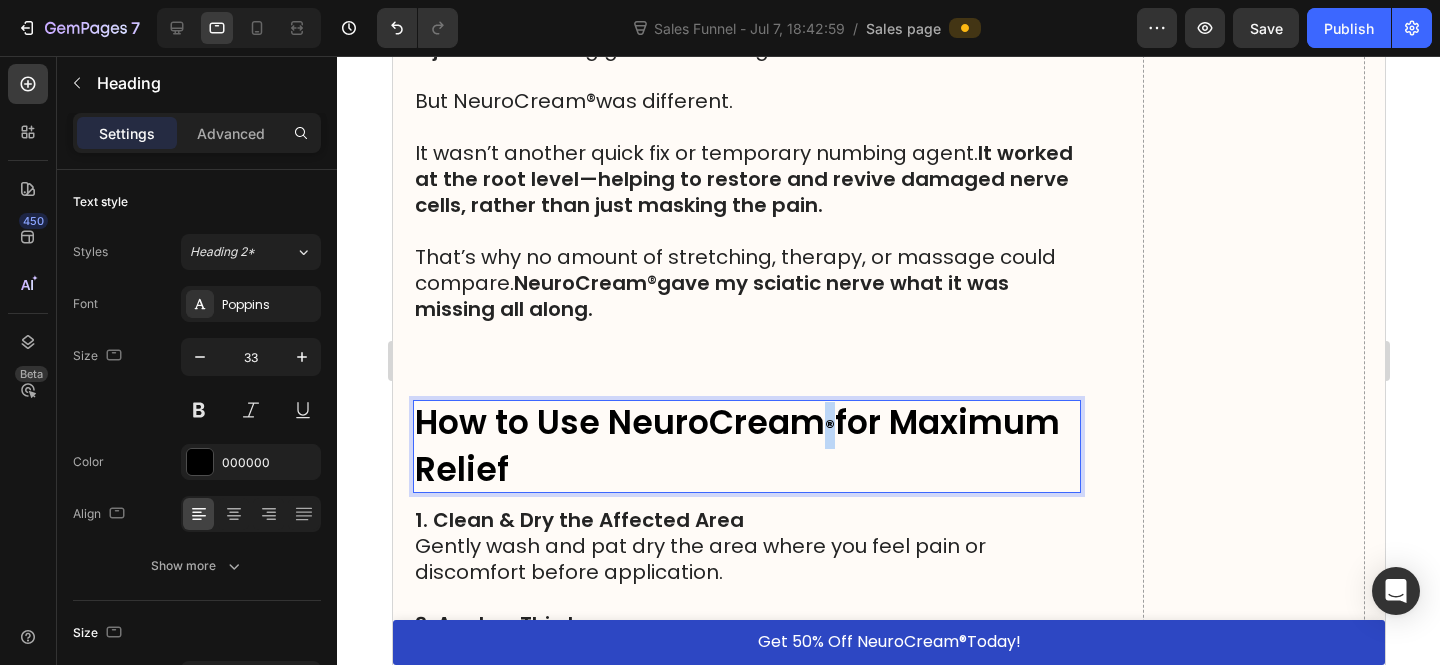 drag, startPoint x: 828, startPoint y: 422, endPoint x: 814, endPoint y: 420, distance: 14.142136 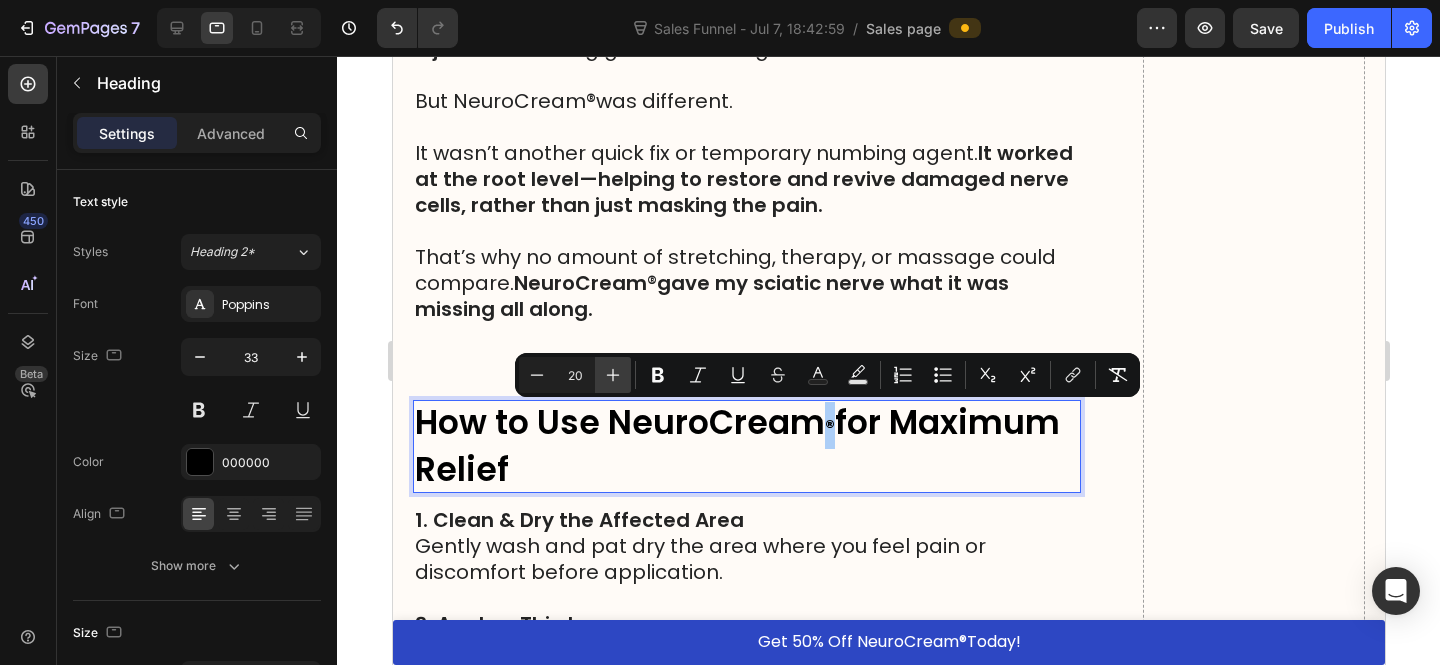 click on "Plus" at bounding box center (613, 375) 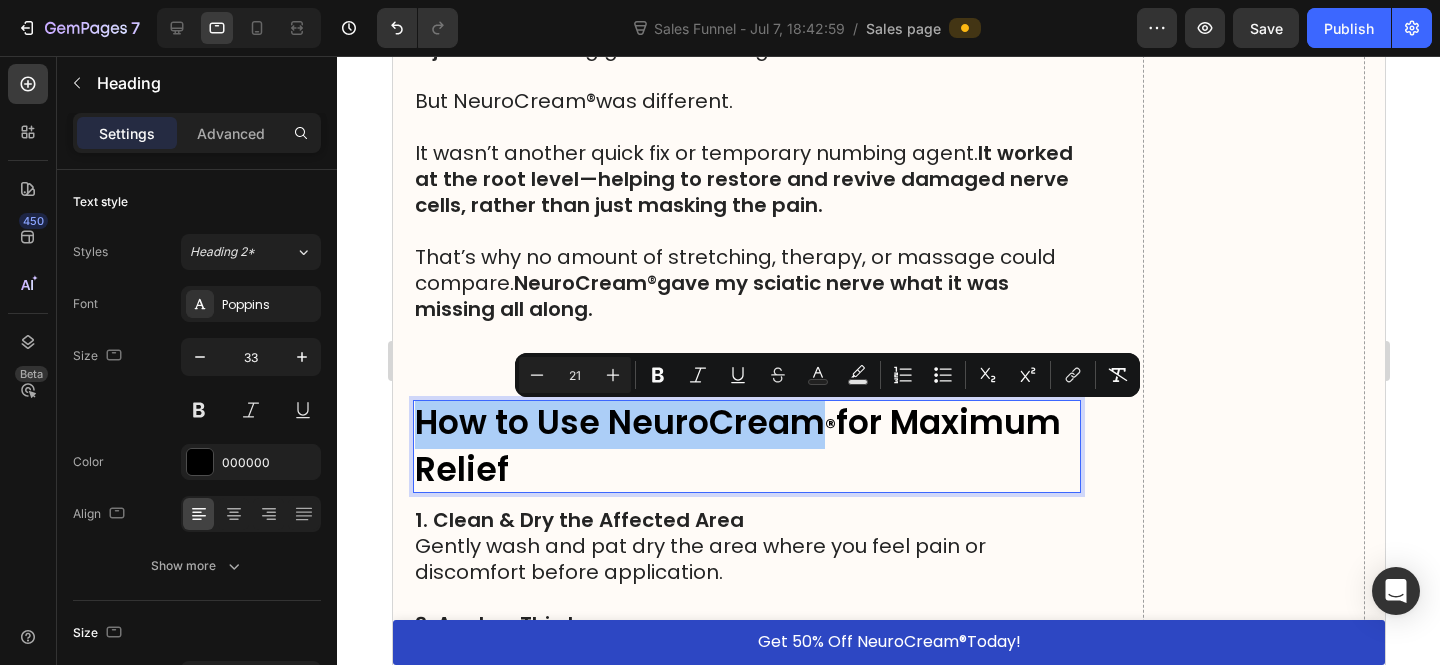 click on "21" at bounding box center (575, 375) 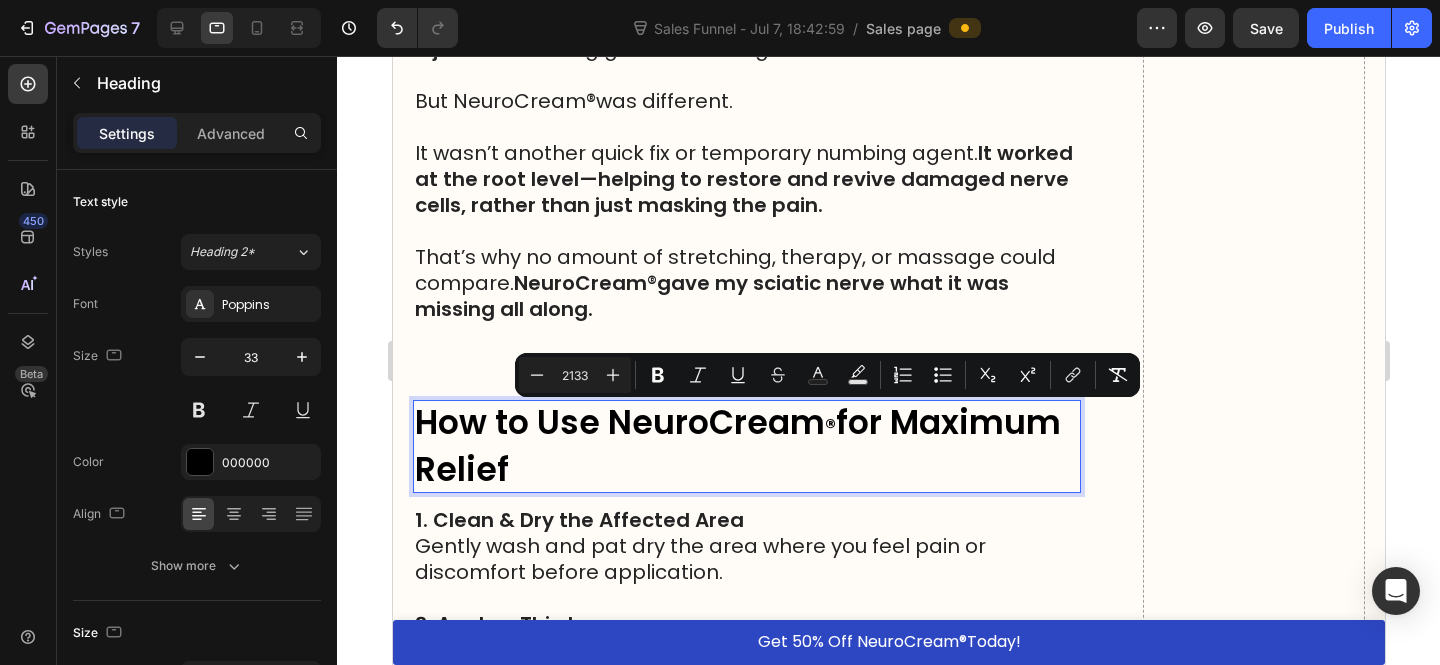 type on "2133" 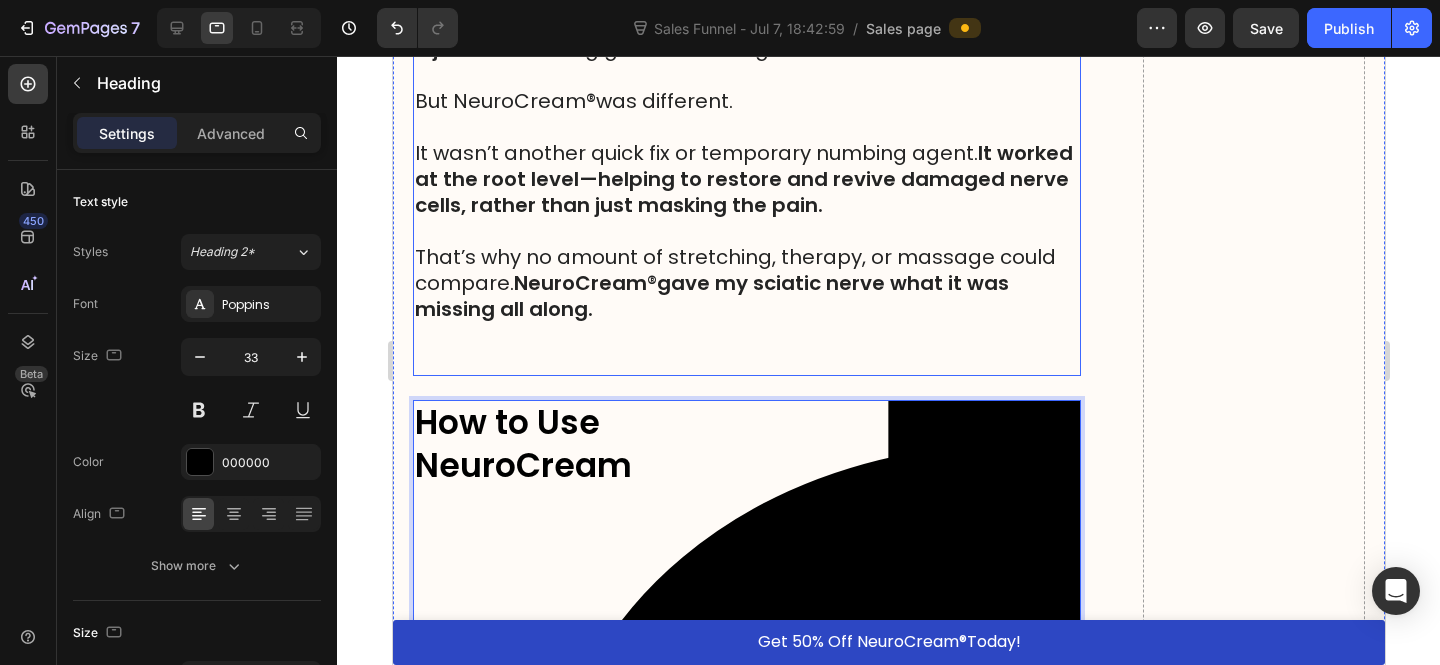 click at bounding box center [746, 348] 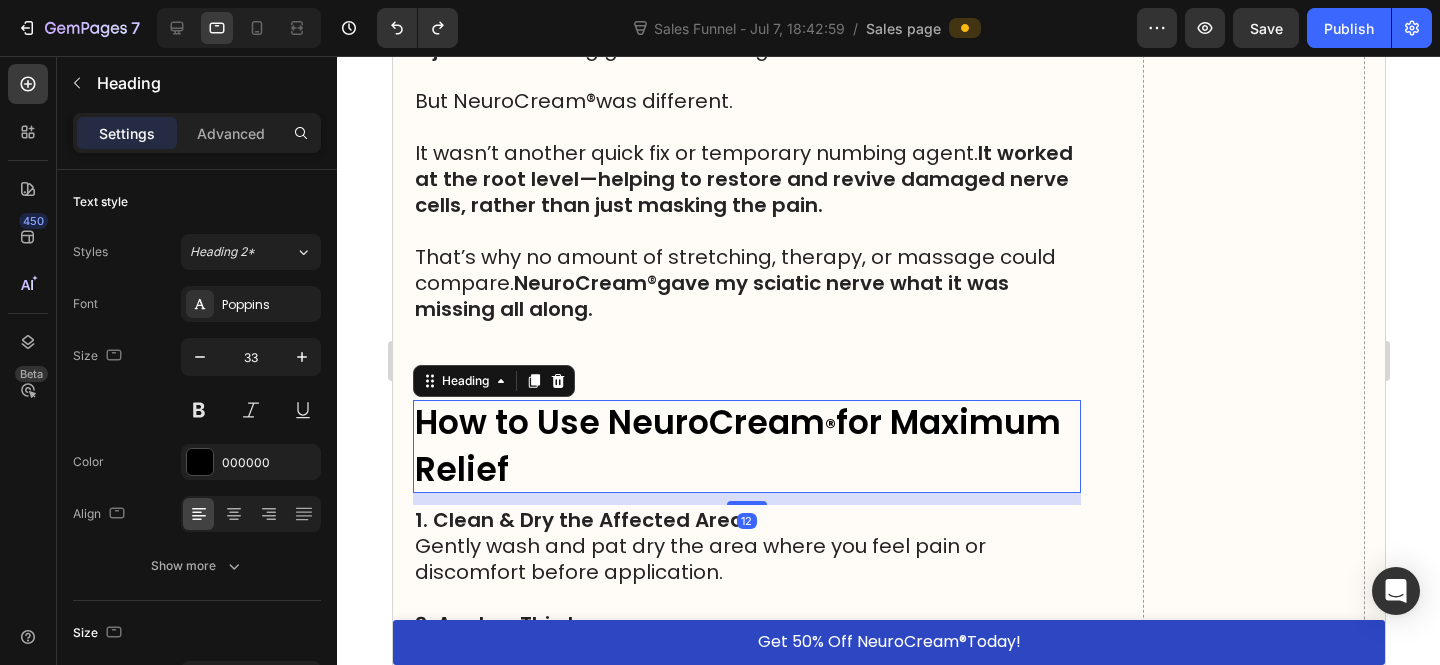 click on "®" at bounding box center [829, 426] 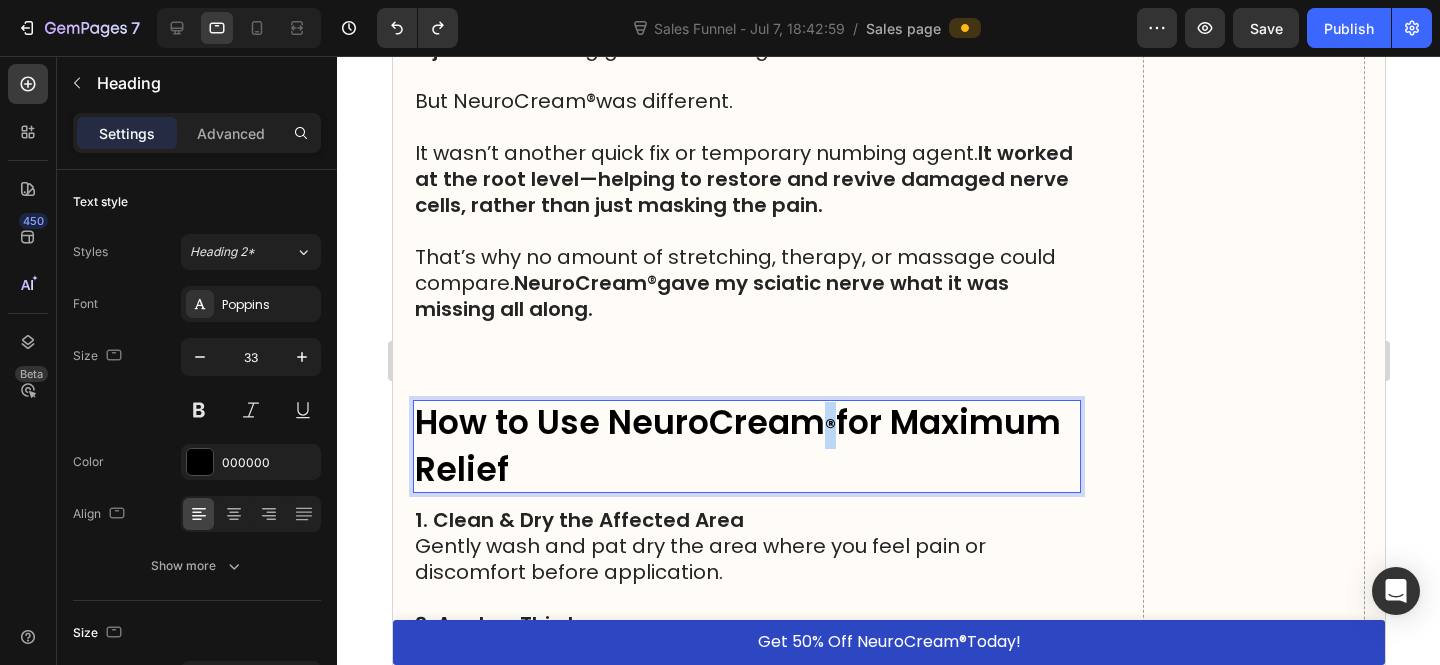 click on "How to Use NeuroCream ®  for Maximum Relief" at bounding box center [746, 447] 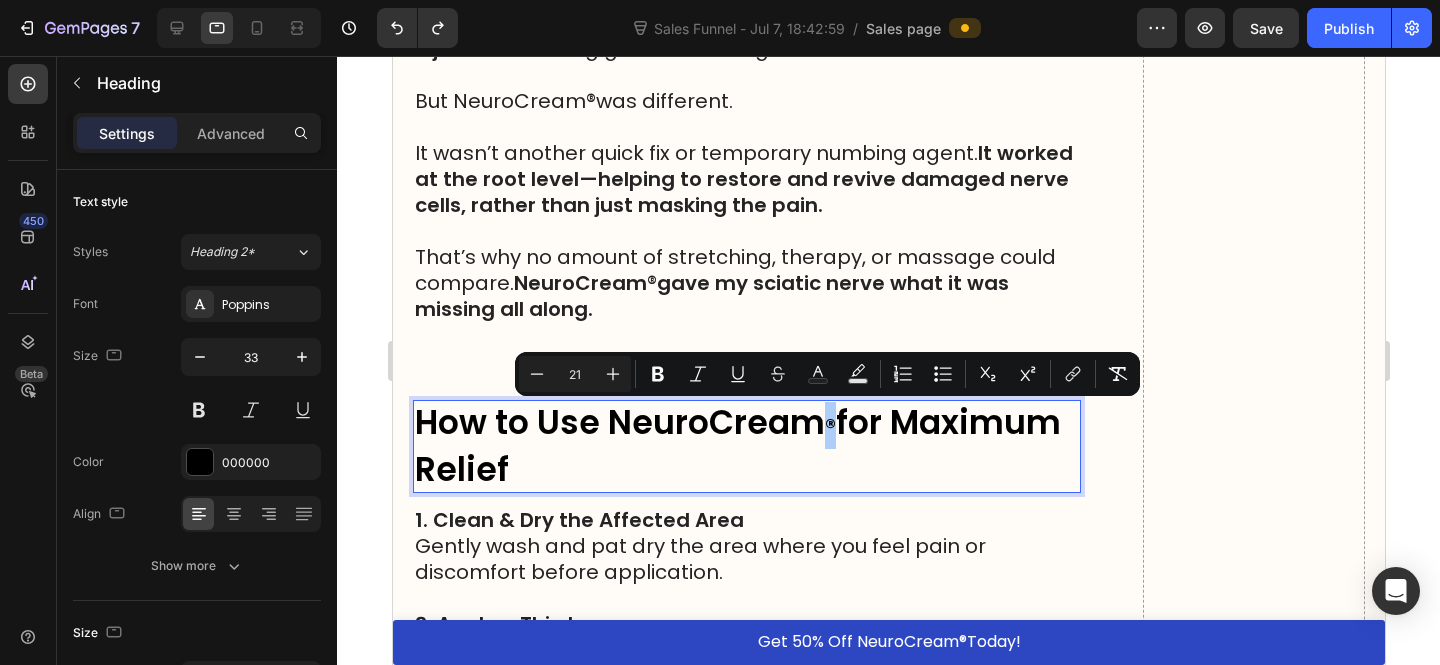 click on "21" at bounding box center [575, 374] 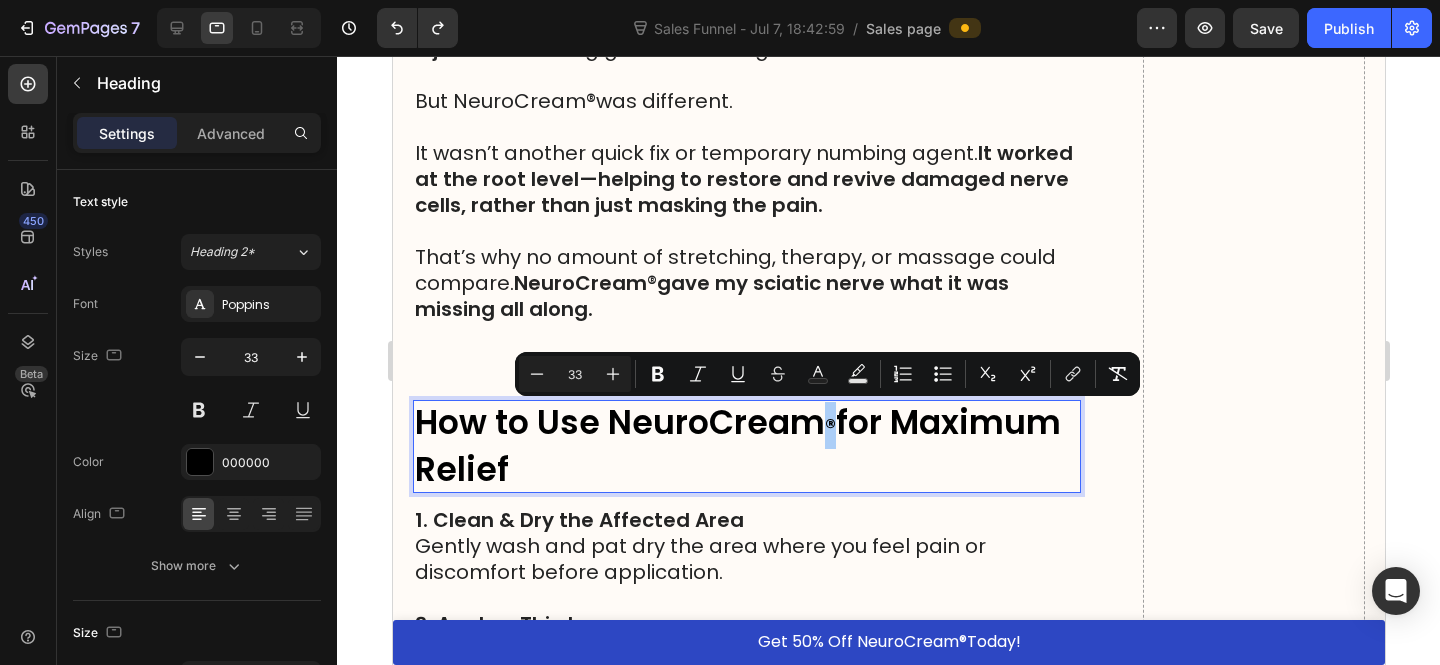 type on "33" 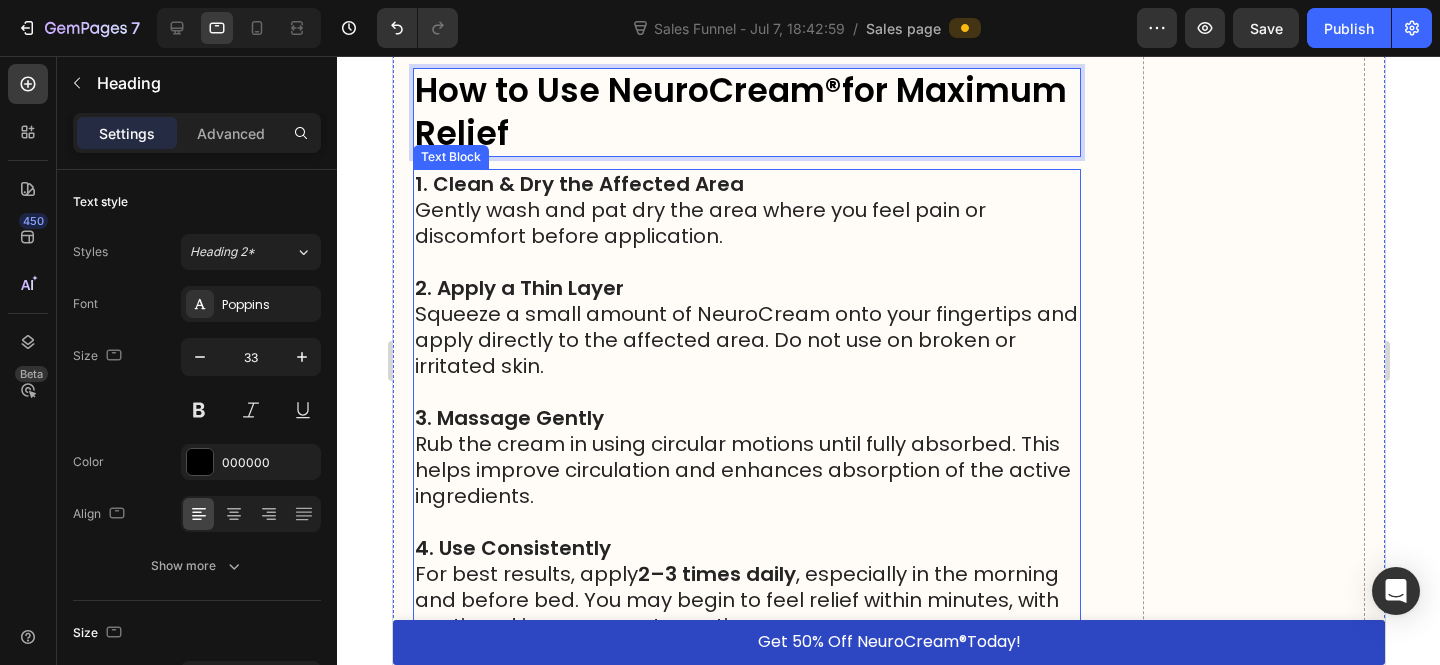 scroll, scrollTop: 14021, scrollLeft: 0, axis: vertical 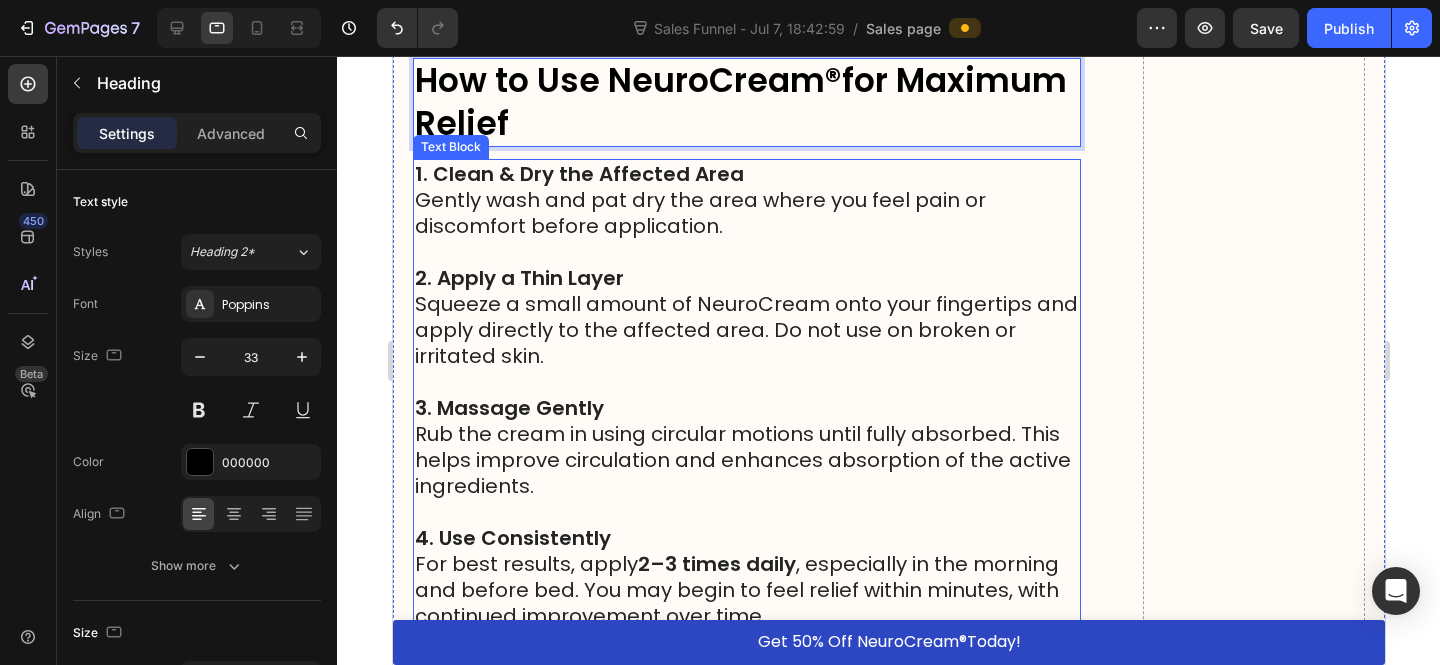 click on "2. Apply a Thin Layer Squeeze a small amount of NeuroCream onto your fingertips and apply directly to the affected area. Do not use on broken or irritated skin." at bounding box center (746, 317) 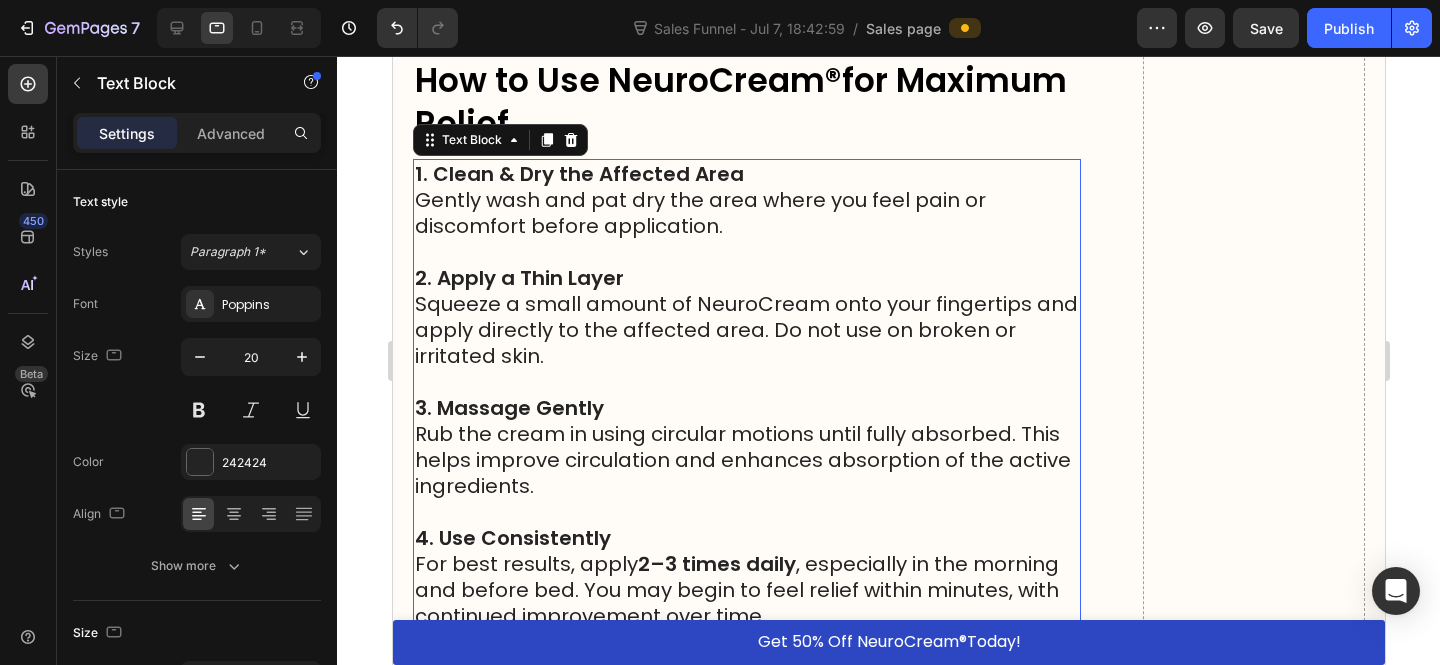 click on "2. Apply a Thin Layer Squeeze a small amount of NeuroCream onto your fingertips and apply directly to the affected area. Do not use on broken or irritated skin." at bounding box center [746, 317] 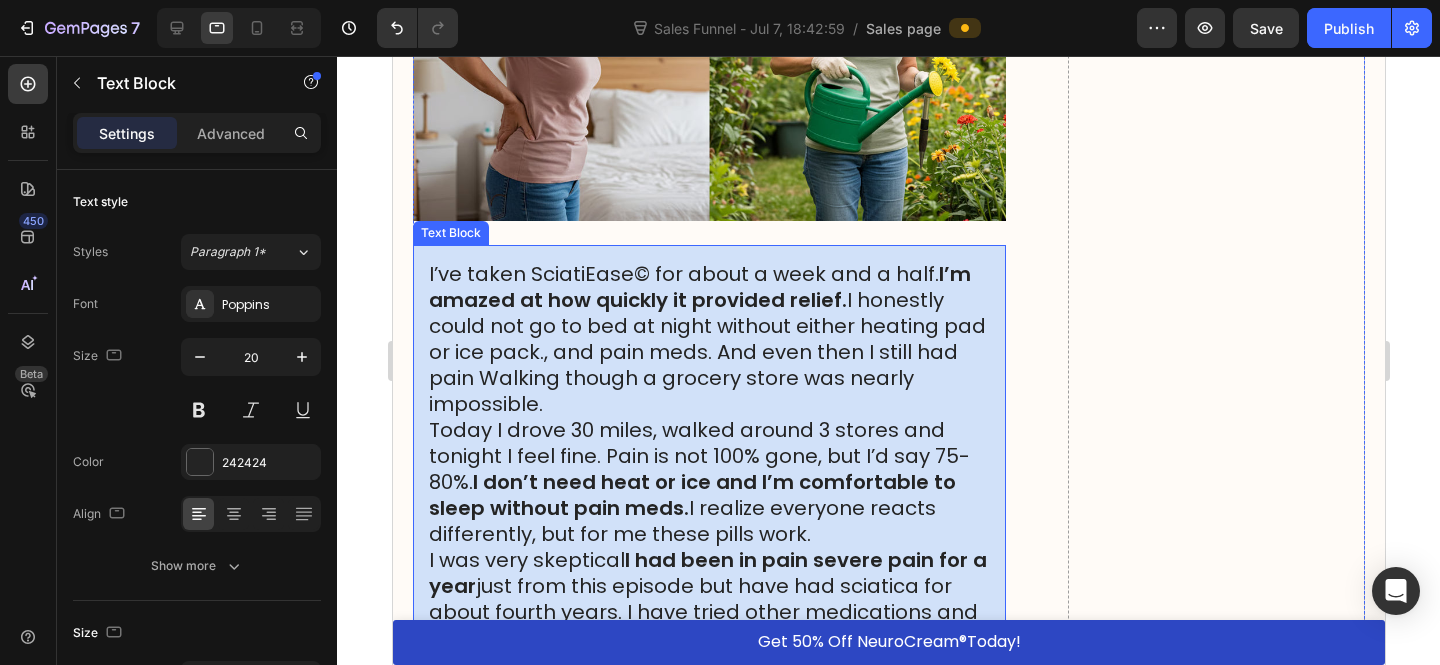 scroll, scrollTop: 17004, scrollLeft: 0, axis: vertical 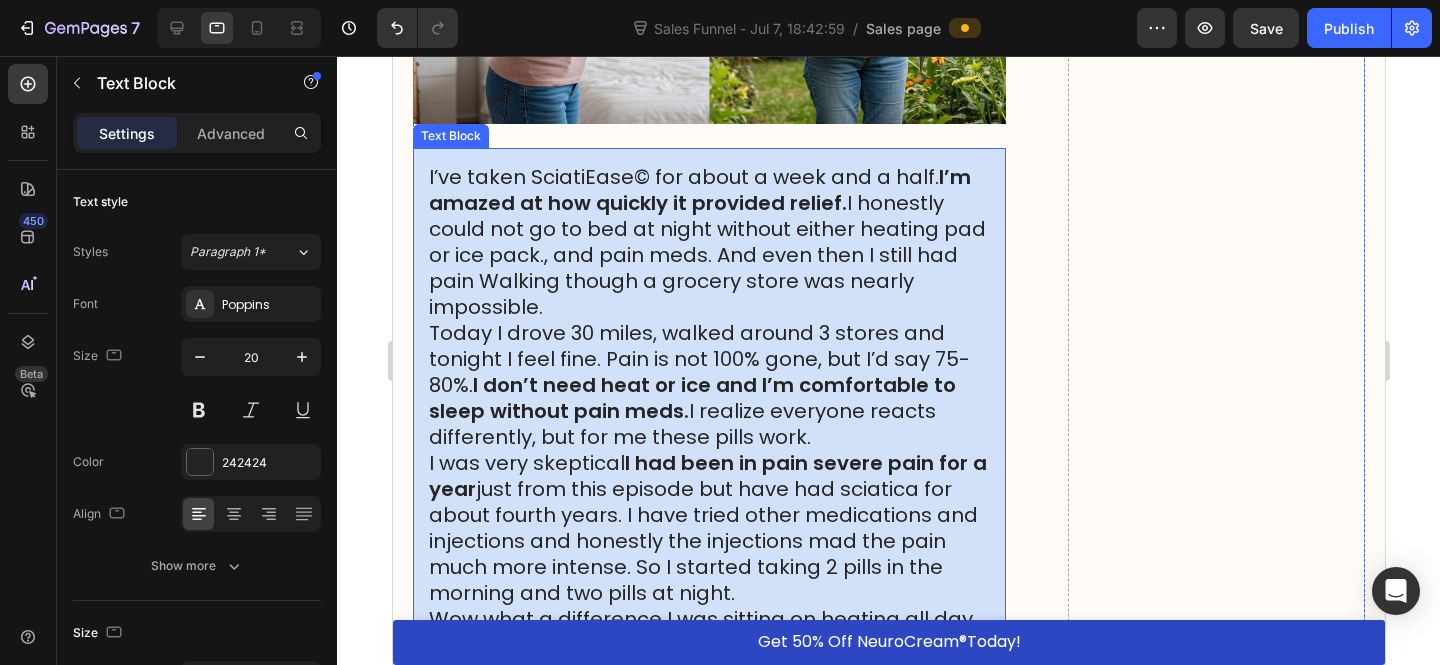 click on "I don’t need heat or ice and I’m comfortable to sleep without pain meds." at bounding box center [691, 398] 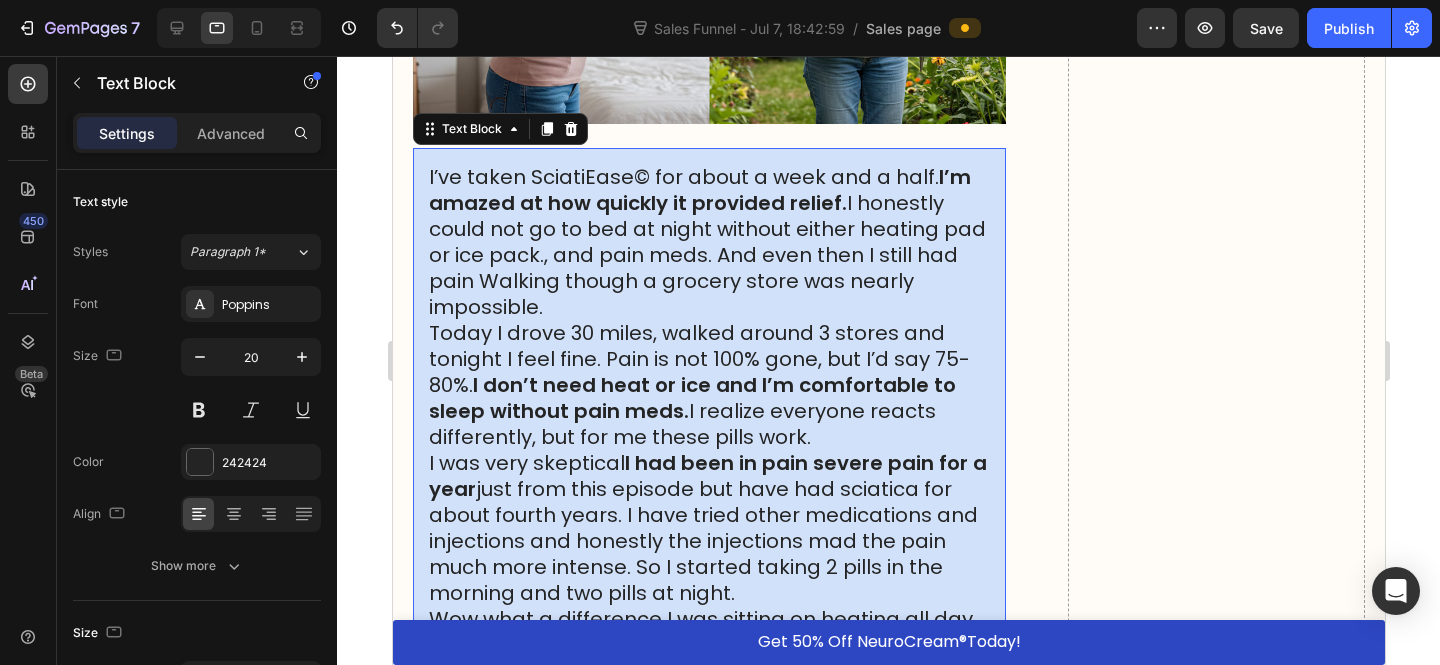 click on "I’ve taken SciatiEase© for about a week and a half.  I’m amazed at how quickly it provided relief.  I honestly could not go to bed at night without either heating pad or ice pack., and pain meds. And even then I still had pain Walking though a grocery store was nearly impossible." at bounding box center [708, 242] 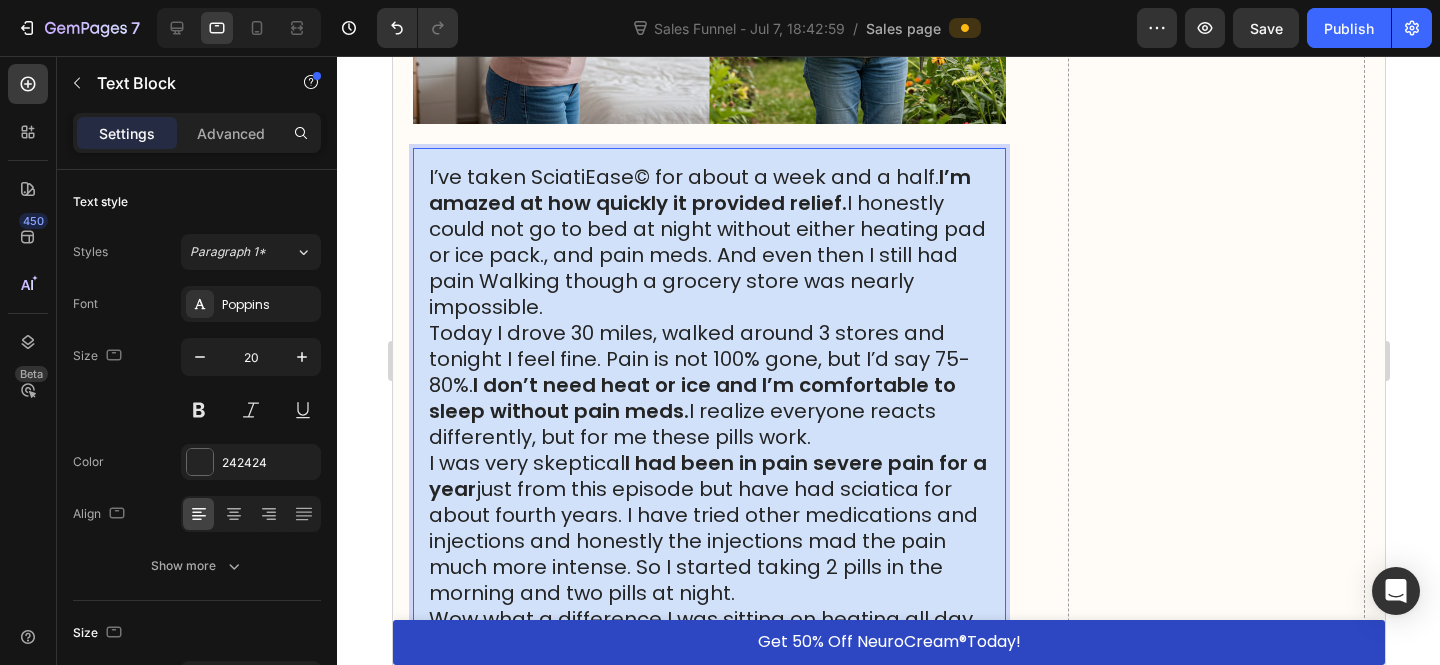 click on "I’ve taken SciatiEase© for about a week and a half.  I’m amazed at how quickly it provided relief.  I honestly could not go to bed at night without either heating pad or ice pack., and pain meds. And even then I still had pain Walking though a grocery store was nearly impossible." at bounding box center [708, 242] 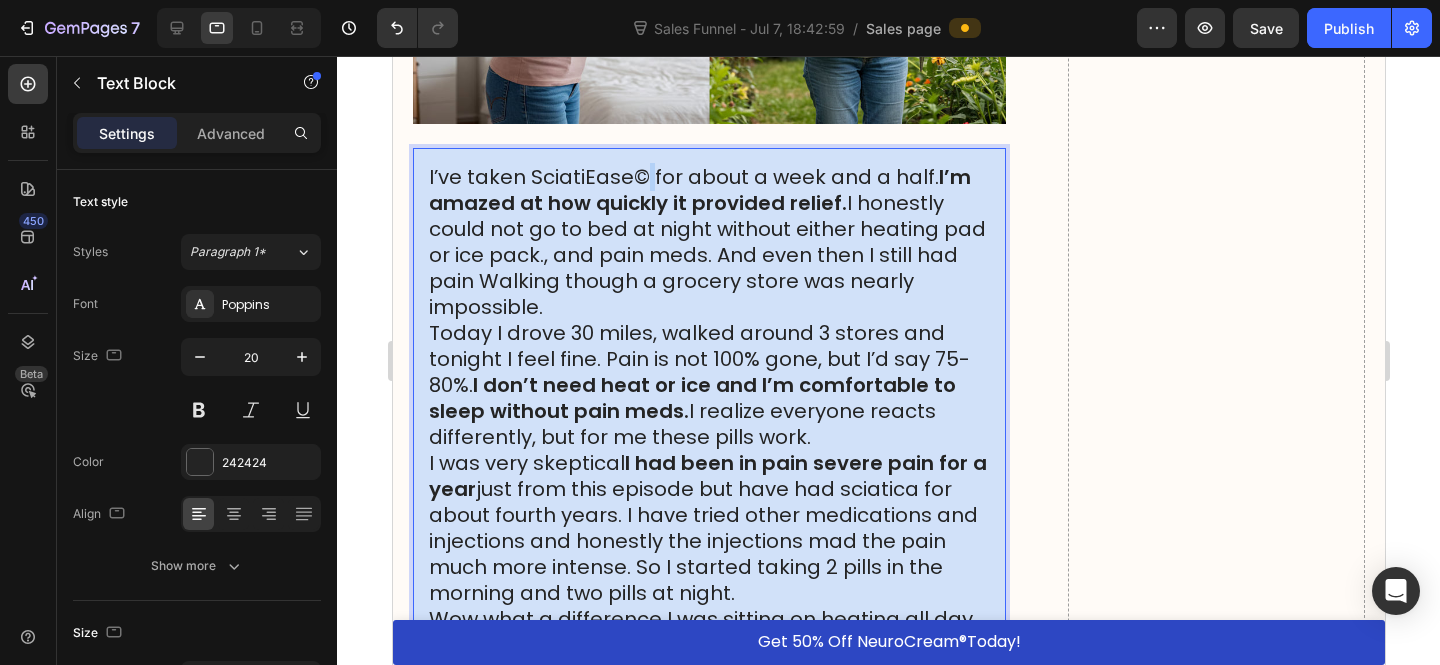 click on "I’ve taken SciatiEase© for about a week and a half.  I’m amazed at how quickly it provided relief.  I honestly could not go to bed at night without either heating pad or ice pack., and pain meds. And even then I still had pain Walking though a grocery store was nearly impossible." at bounding box center (708, 242) 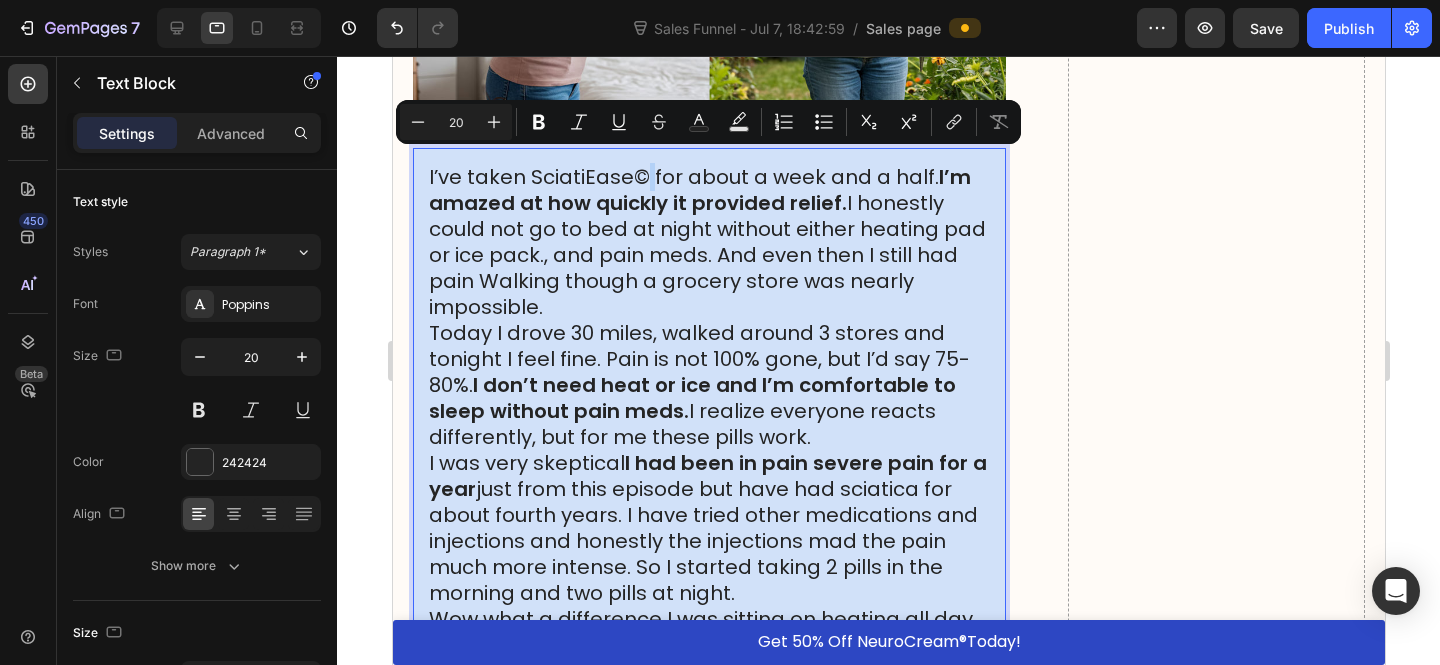 click on "I’ve taken SciatiEase© for about a week and a half.  I’m amazed at how quickly it provided relief.  I honestly could not go to bed at night without either heating pad or ice pack., and pain meds. And even then I still had pain Walking though a grocery store was nearly impossible." at bounding box center (708, 242) 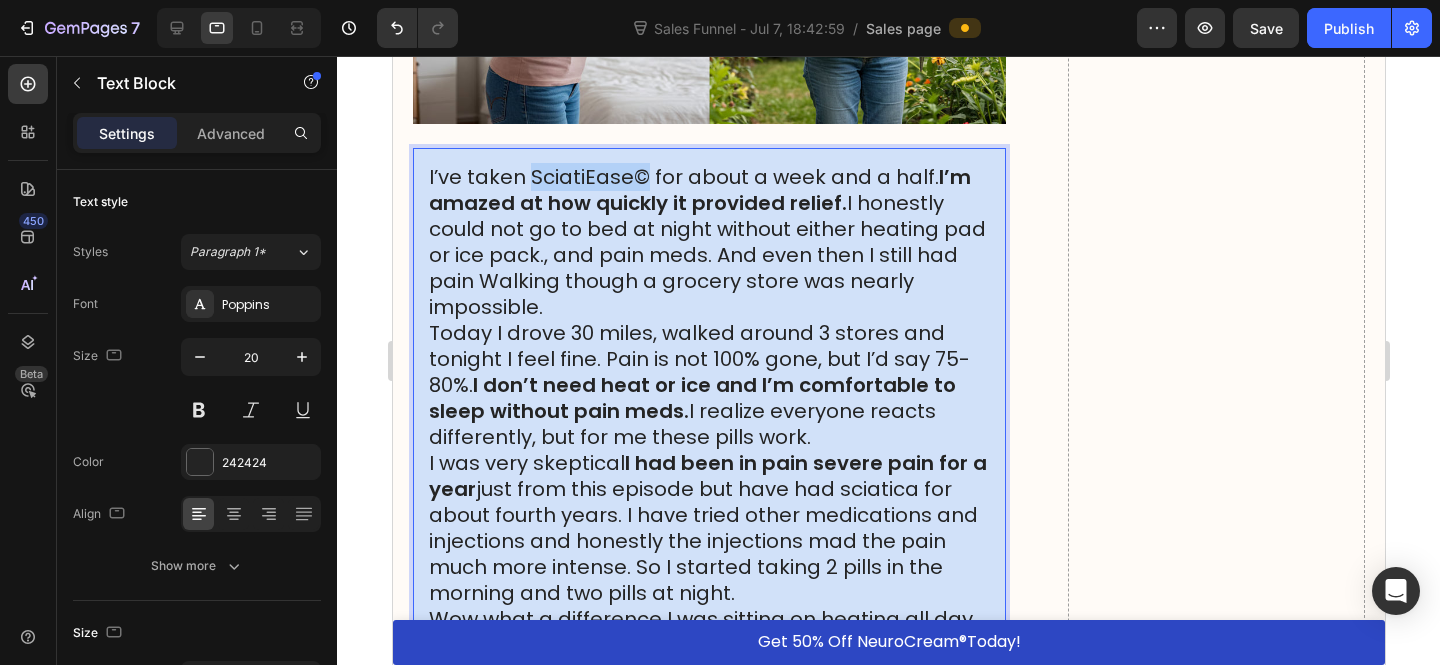 drag, startPoint x: 642, startPoint y: 165, endPoint x: 532, endPoint y: 160, distance: 110.11358 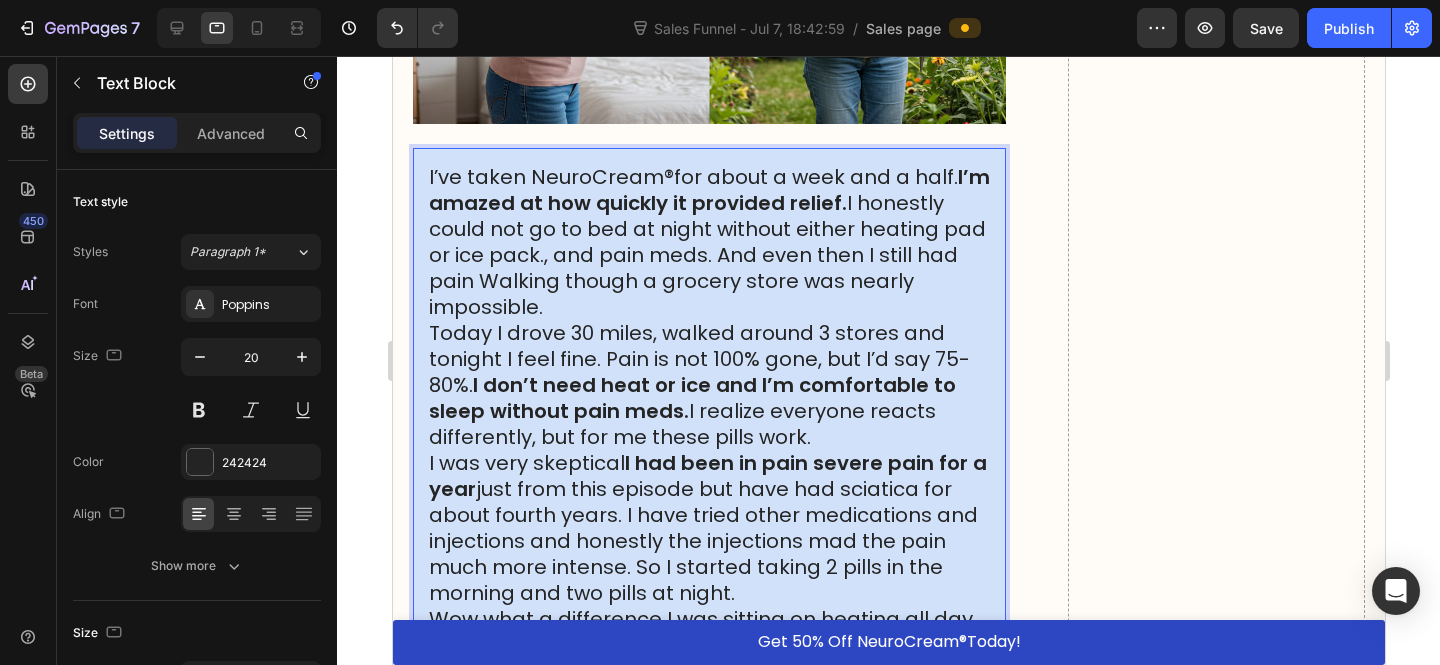 click on "I’ve taken NeuroCream ®  for about a week and a half.  I’m amazed at how quickly it provided relief.  I honestly could not go to bed at night without either heating pad or ice pack., and pain meds. And even then I still had pain Walking though a grocery store was nearly impossible." at bounding box center [708, 242] 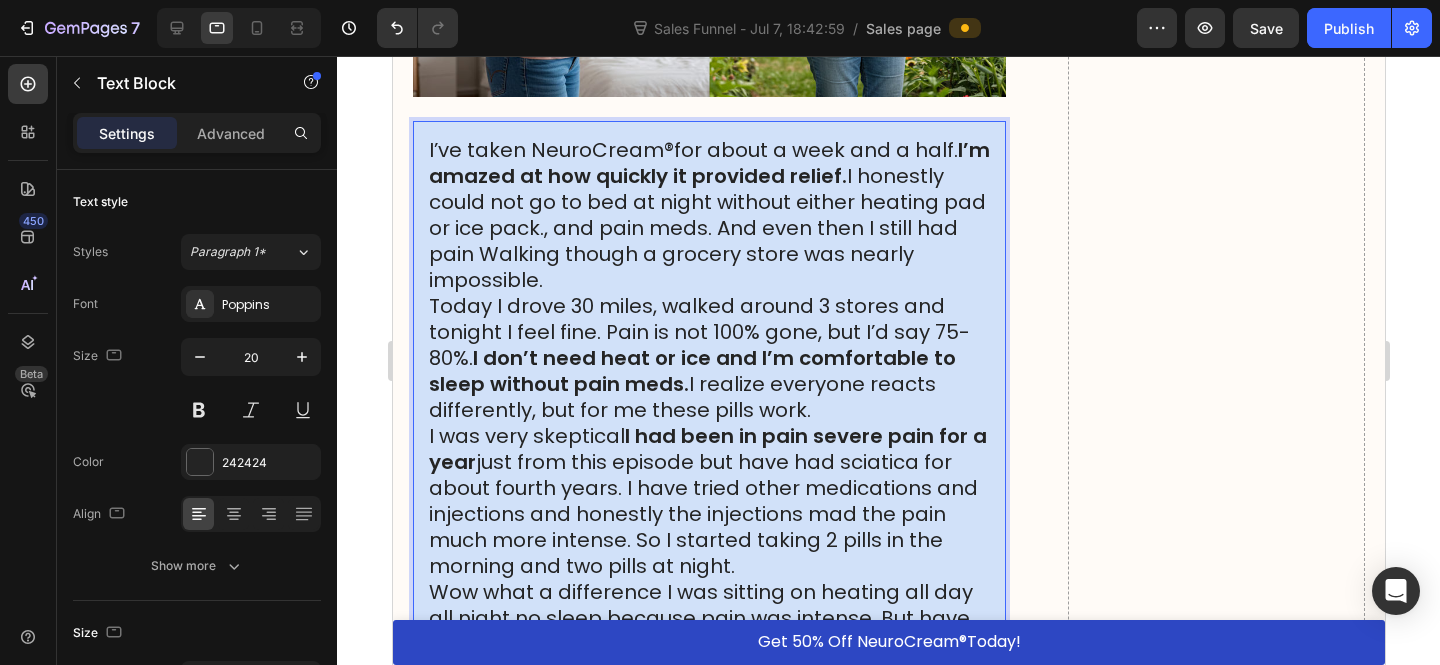 scroll, scrollTop: 17030, scrollLeft: 0, axis: vertical 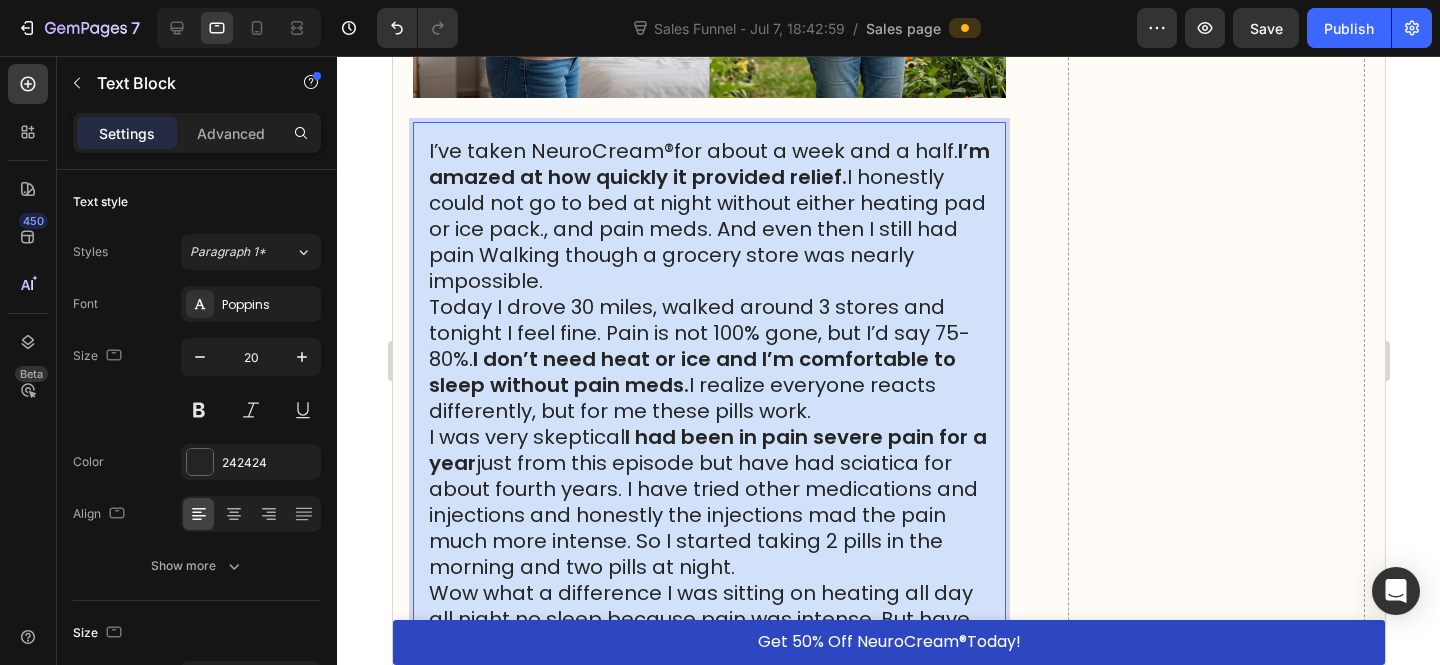 click on "I’ve taken NeuroCream ®  for about a week and a half.  I’m amazed at how quickly it provided relief.  I honestly could not go to bed at night without either heating pad or ice pack., and pain meds. And even then I still had pain Walking though a grocery store was nearly impossible." at bounding box center [708, 216] 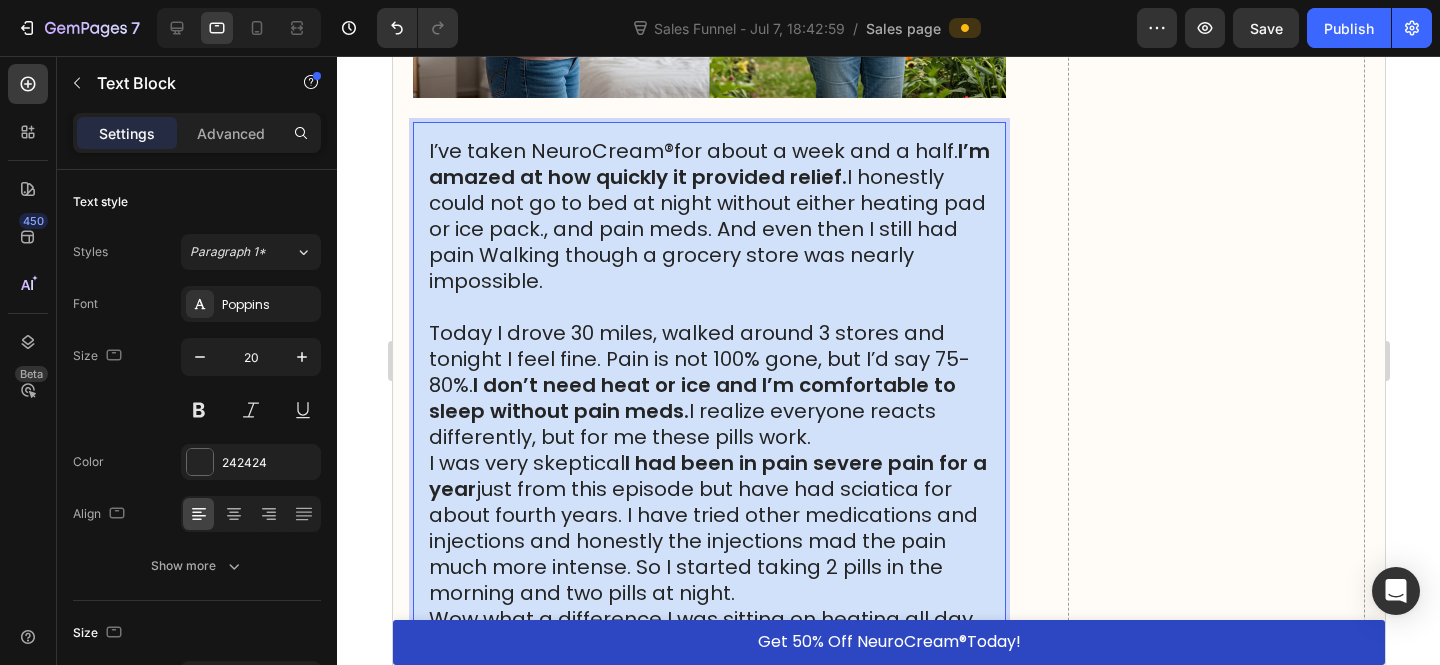 click on "Today I drove 30 miles, walked around 3 stores and tonight I feel fine. Pain is not 100% gone, but I’d say 75-80%.  I don’t need heat or ice and I’m comfortable to sleep without pain meds.  I realize everyone reacts differently, but for me these pills work." at bounding box center (708, 385) 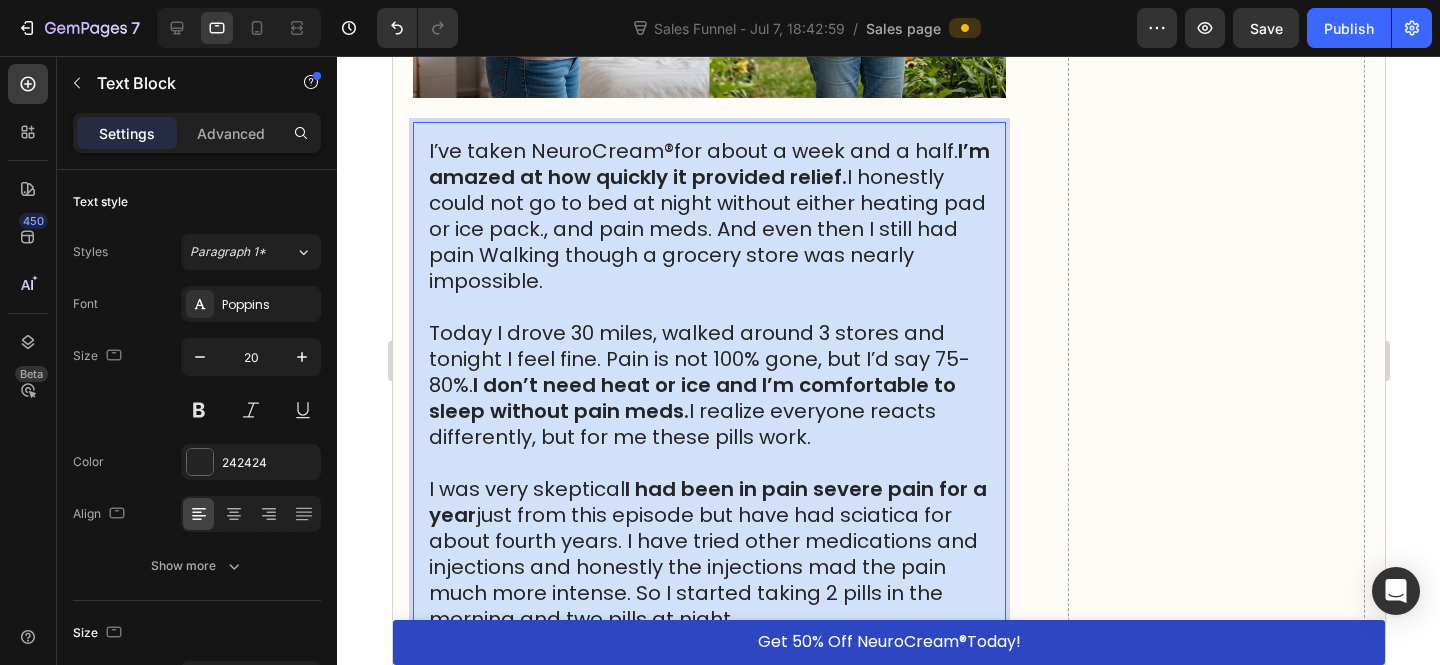 scroll, scrollTop: 17169, scrollLeft: 0, axis: vertical 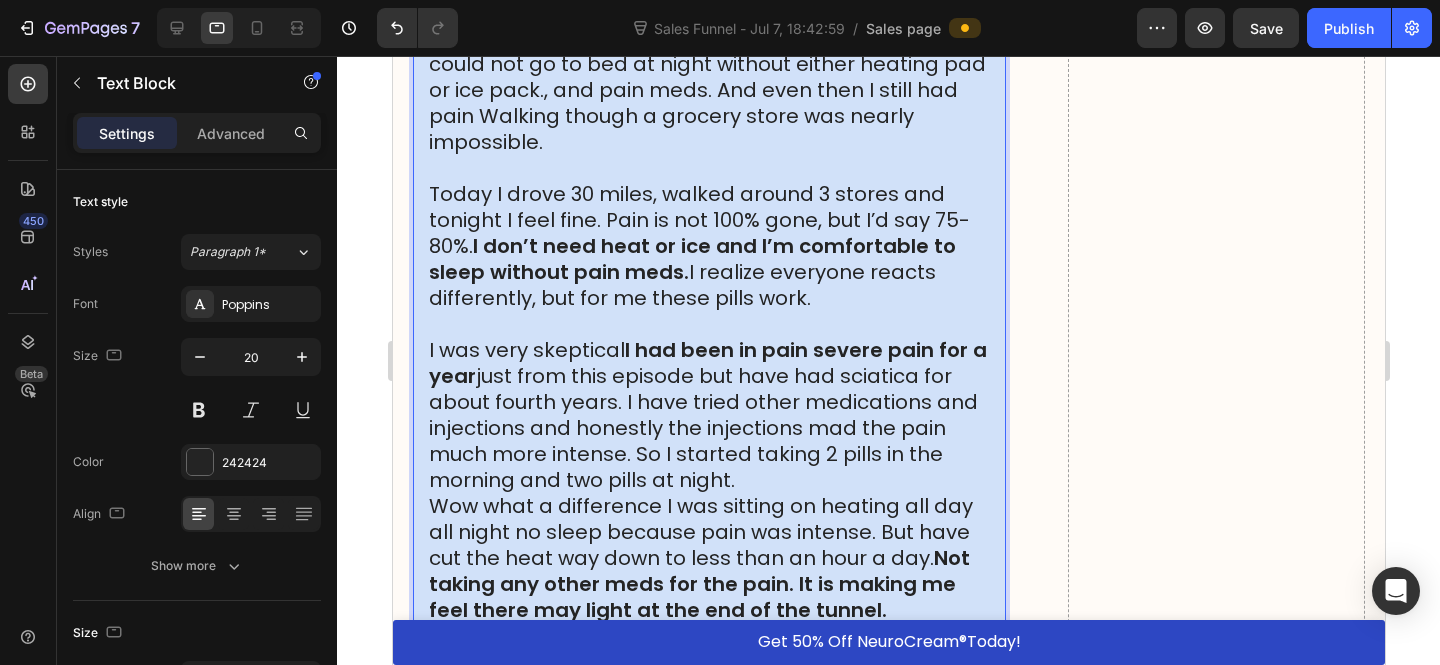 drag, startPoint x: 746, startPoint y: 459, endPoint x: 757, endPoint y: 475, distance: 19.416489 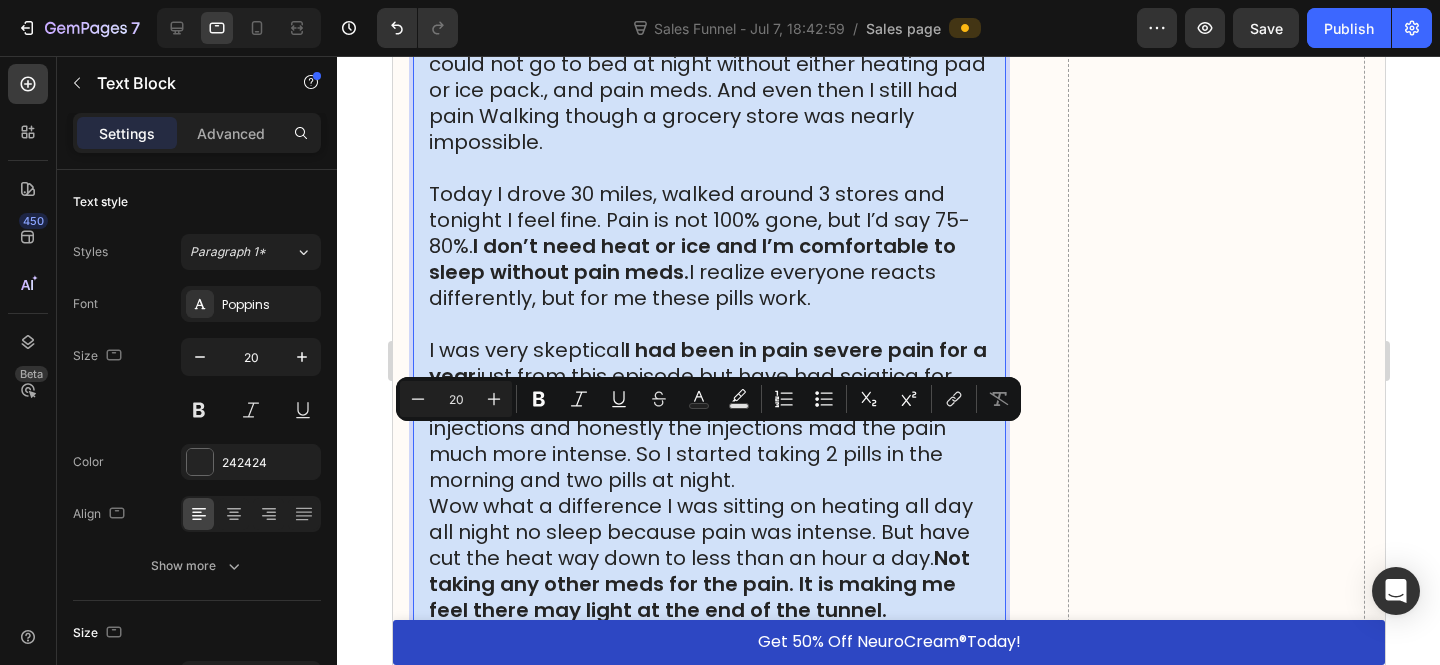 click on "I was very skeptical  I had been in pain severe pain for a year  just from this episode but have had sciatica for about fourth years. I have tried other medications and injections and honestly the injections mad the pain much more intense. So I started taking 2 pills in the morning and two pills at night." at bounding box center (708, 415) 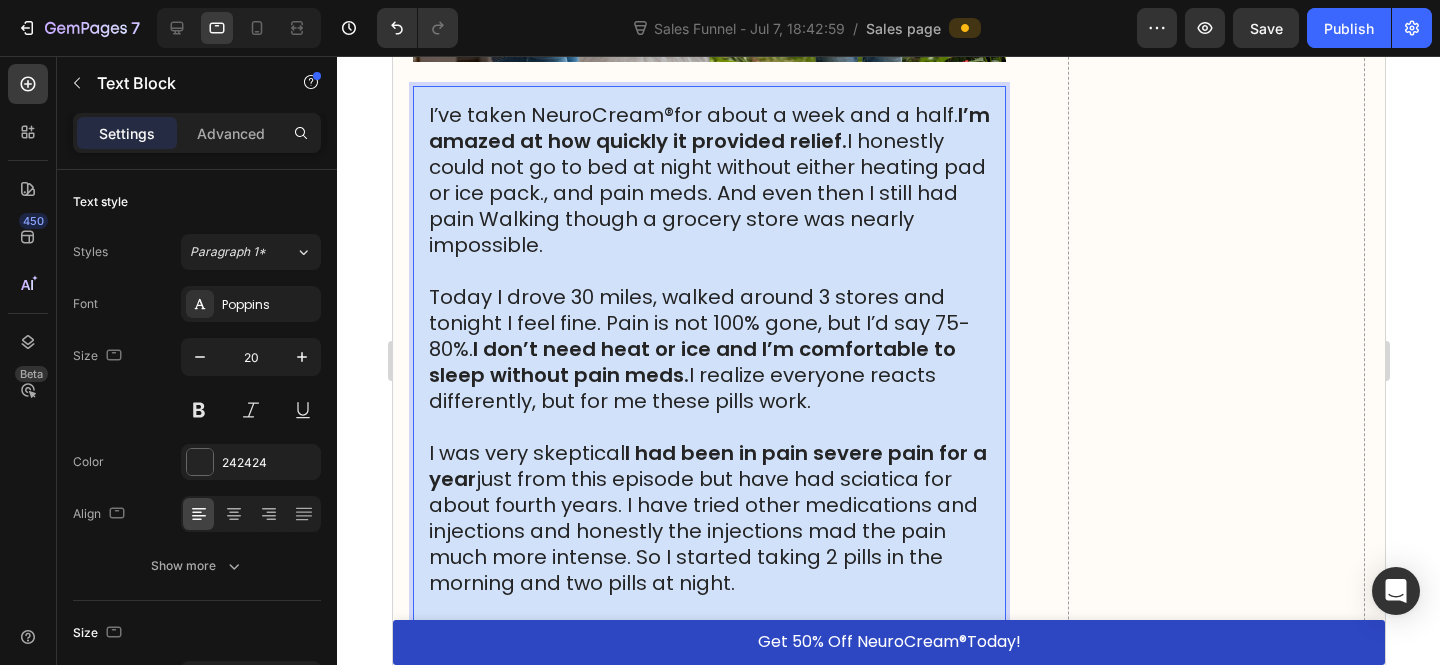 scroll, scrollTop: 17065, scrollLeft: 0, axis: vertical 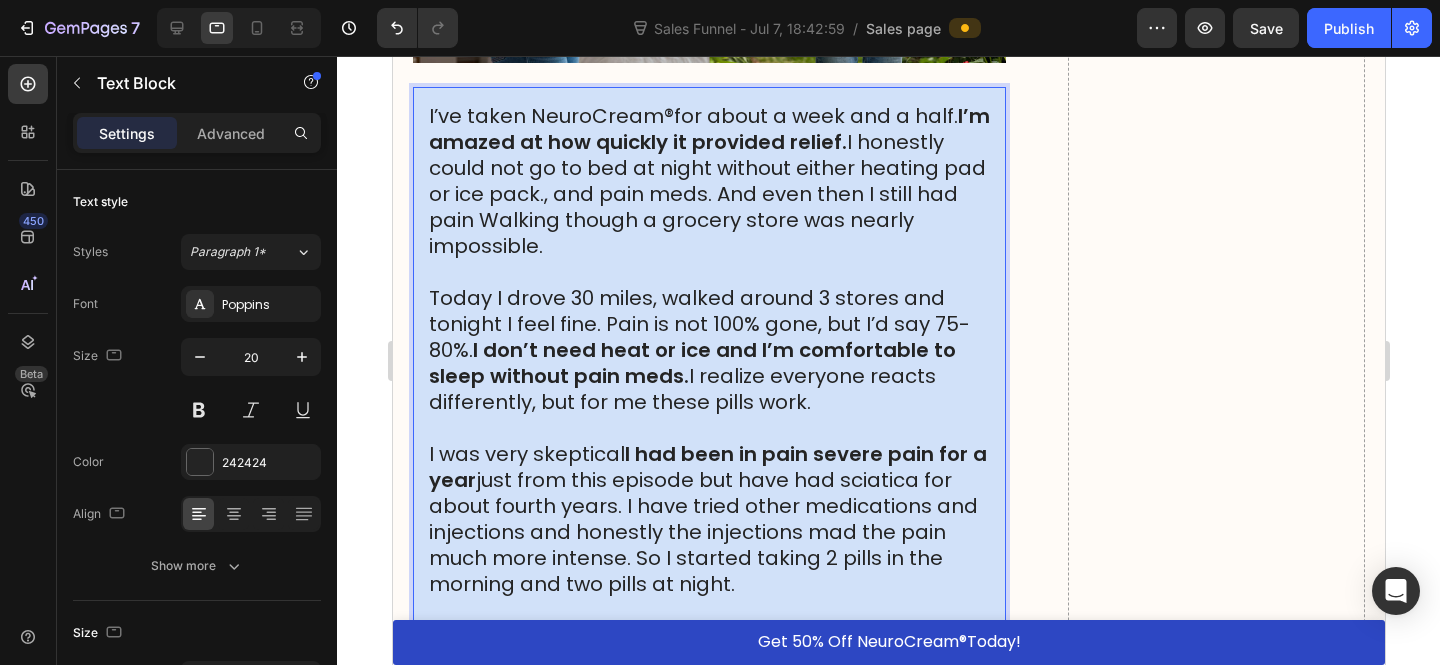 click on "I’ve taken NeuroCream ®  for about a week and a half.  I’m amazed at how quickly it provided relief.  I honestly could not go to bed at night without either heating pad or ice pack., and pain meds. And even then I still had pain Walking though a grocery store was nearly impossible." at bounding box center [708, 181] 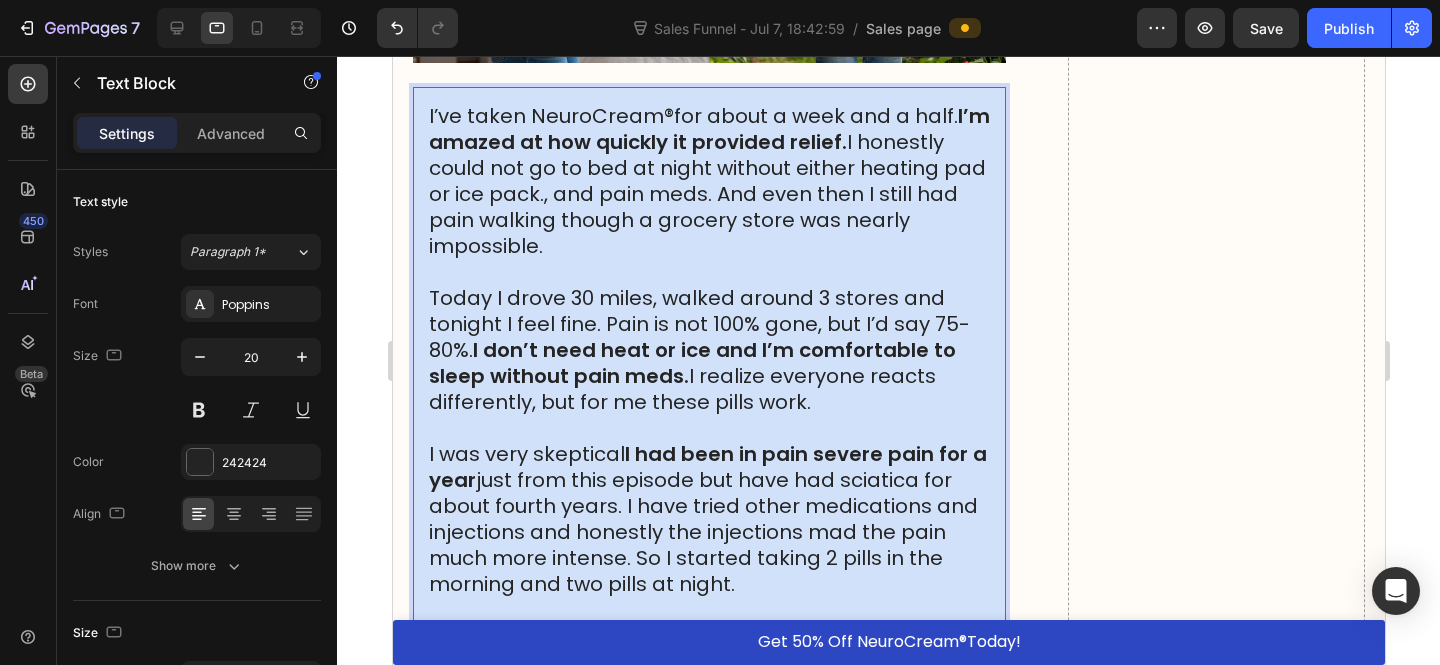 click on "Today I drove 30 miles, walked around 3 stores and tonight I feel fine. Pain is not 100% gone, but I’d say 75-80%.  I don’t need heat or ice and I’m comfortable to sleep without pain meds.  I realize everyone reacts differently, but for me these pills work." at bounding box center (708, 350) 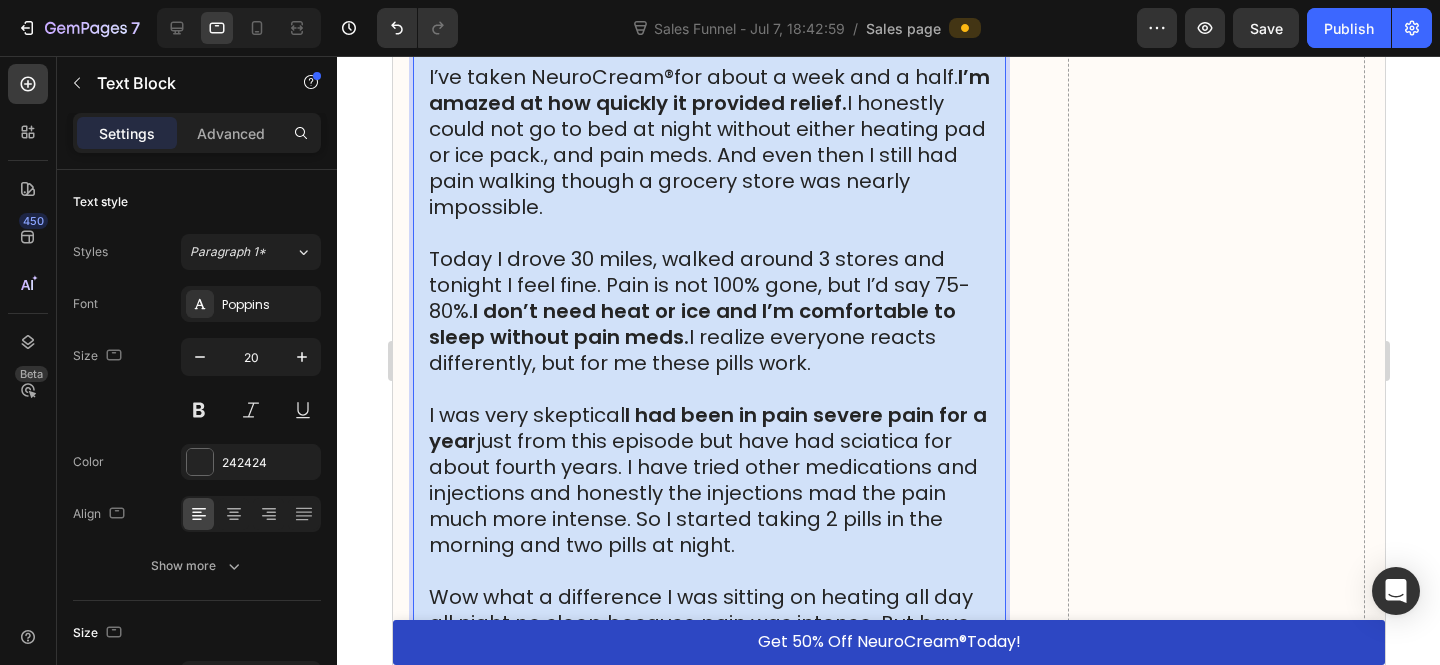 scroll, scrollTop: 17146, scrollLeft: 0, axis: vertical 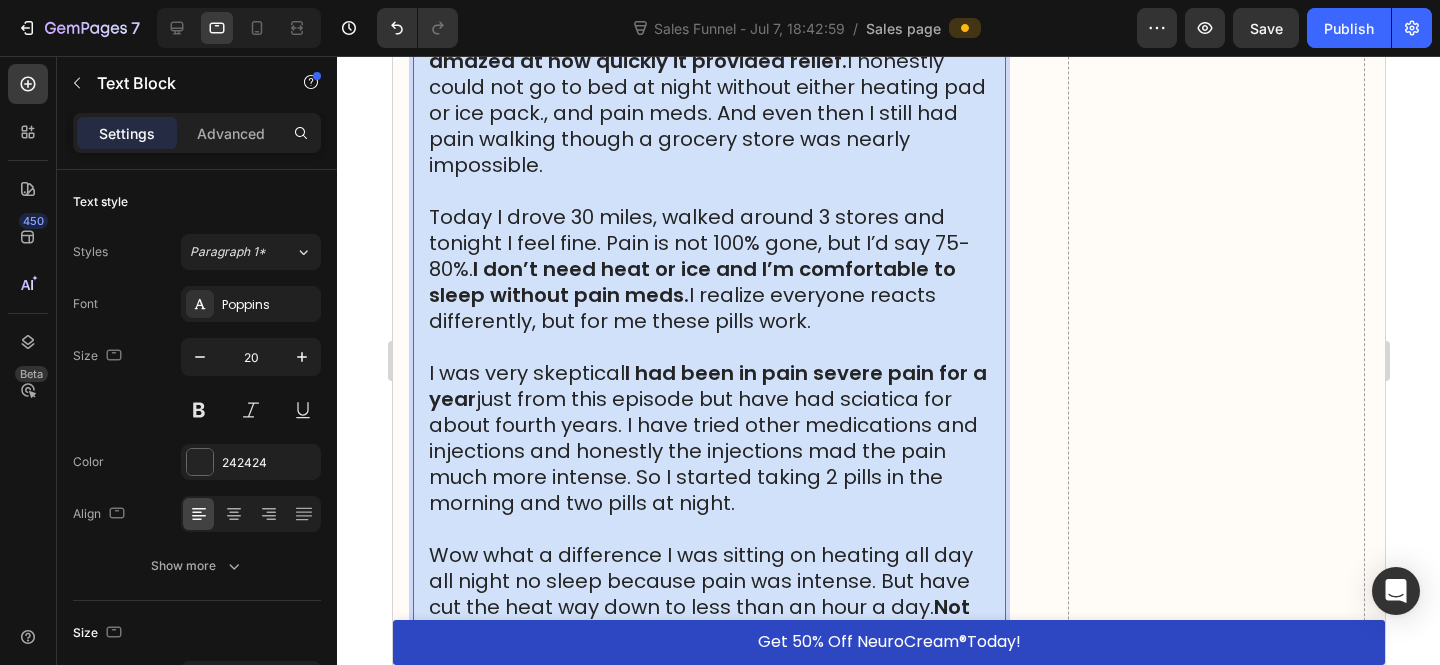 drag, startPoint x: 781, startPoint y: 379, endPoint x: 753, endPoint y: 402, distance: 36.23534 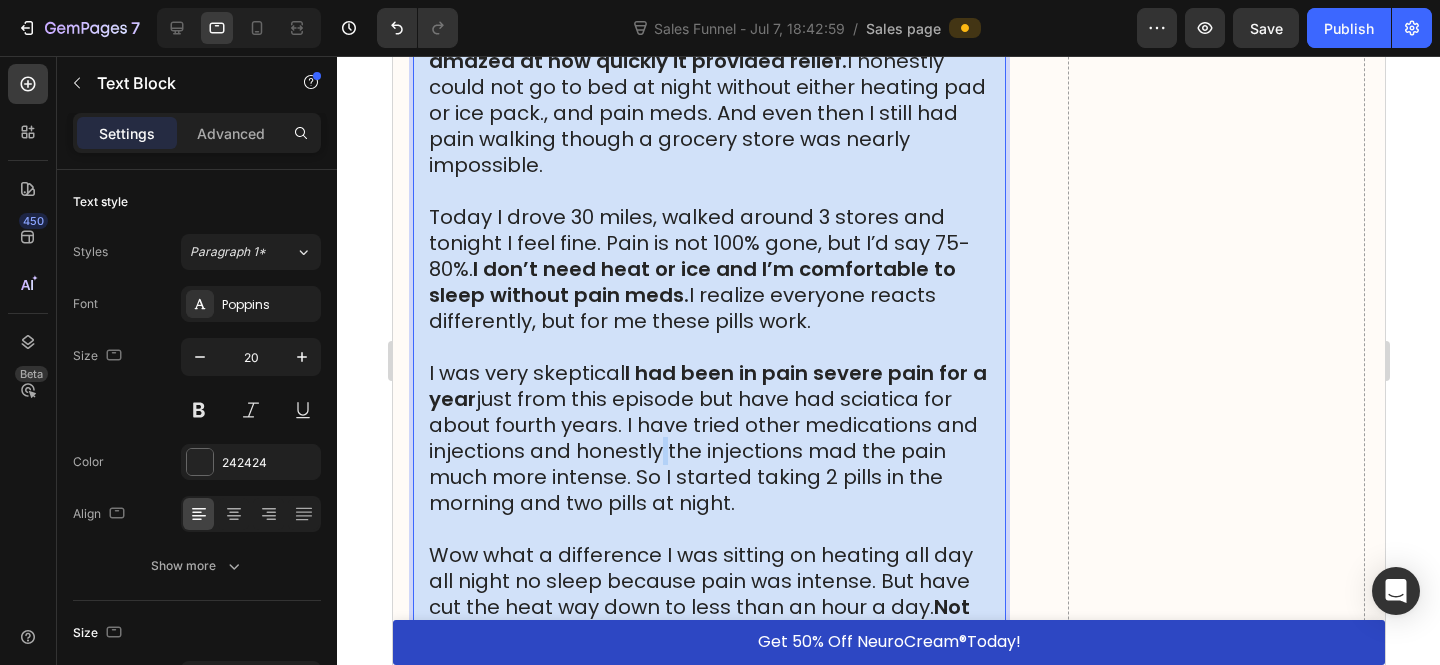 click on "I was very skeptical  I had been in pain severe pain for a year  just from this episode but have had sciatica for about fourth years. I have tried other medications and injections and honestly the injections mad the pain much more intense. So I started taking 2 pills in the morning and two pills at night." at bounding box center [708, 438] 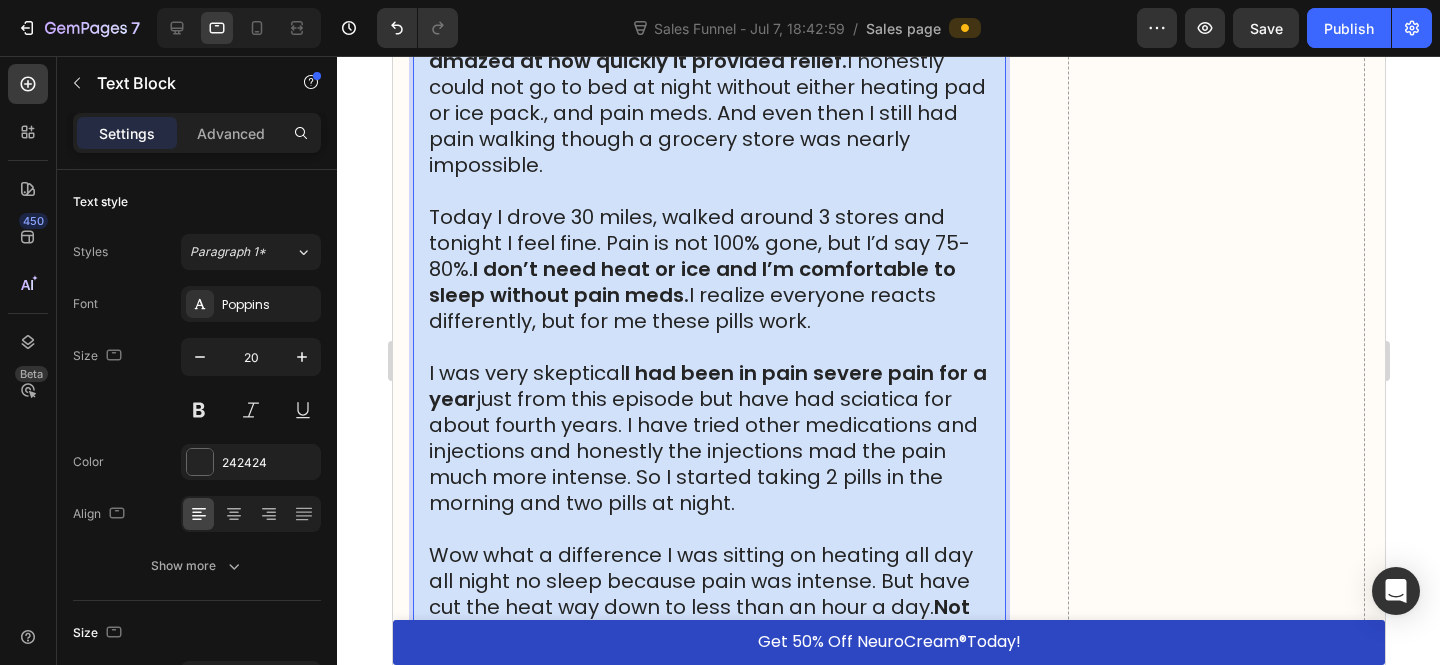 click on "I was very skeptical  I had been in pain severe pain for a year  just from this episode but have had sciatica for about fourth years. I have tried other medications and injections and honestly the injections mad the pain much more intense. So I started taking 2 pills in the morning and two pills at night." at bounding box center [708, 438] 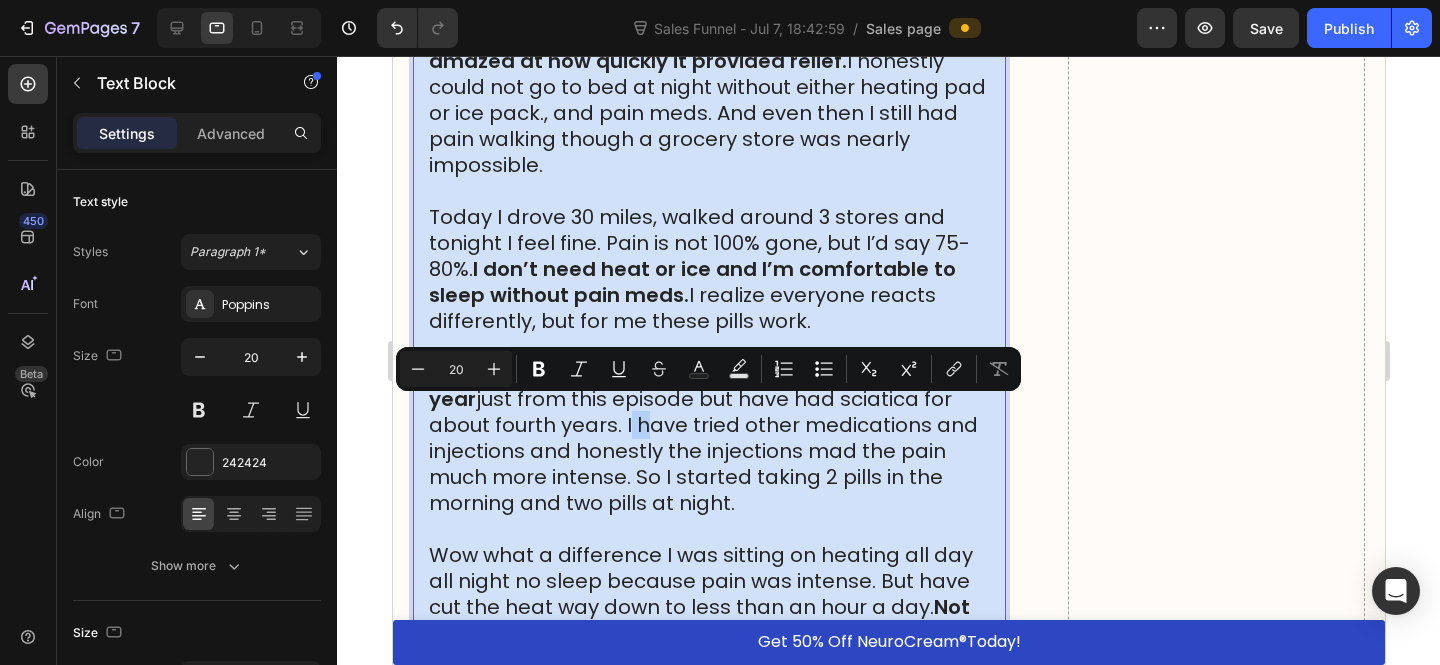 drag, startPoint x: 622, startPoint y: 418, endPoint x: 633, endPoint y: 418, distance: 11 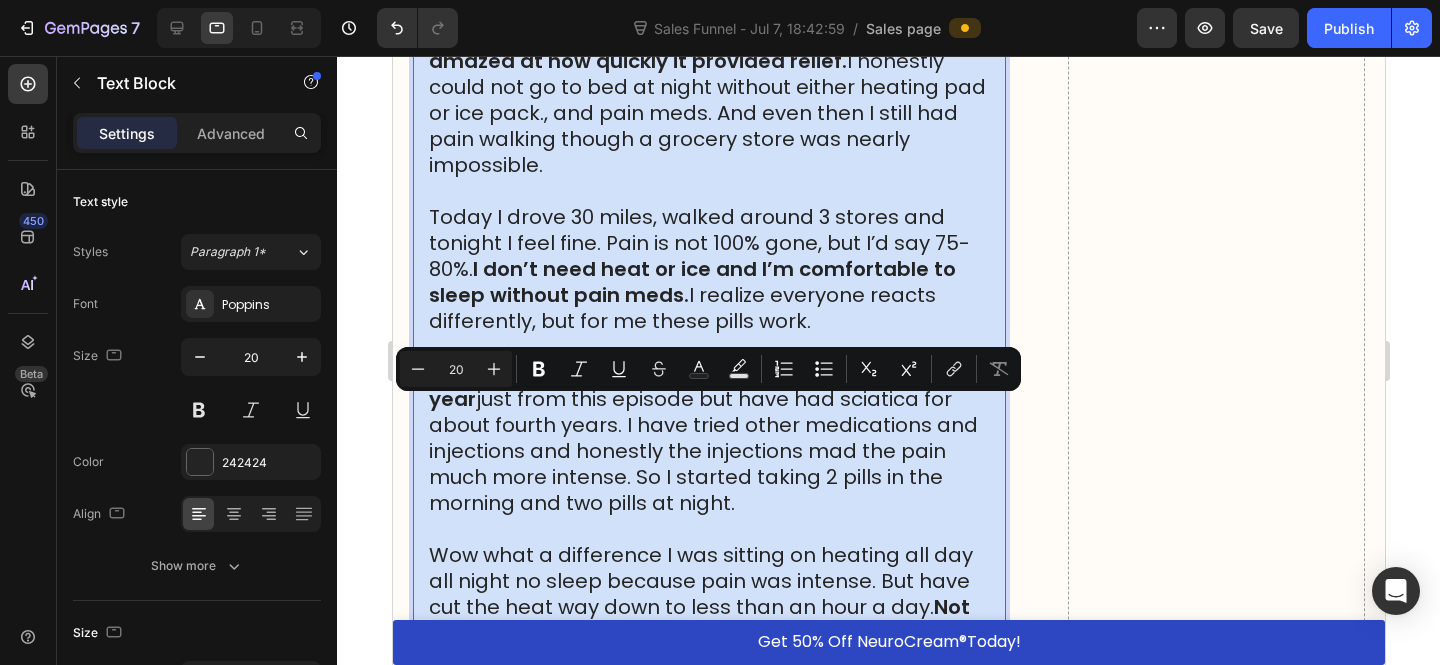 click on "I was very skeptical  I had been in pain severe pain for a year  just from this episode but have had sciatica for about fourth years. I have tried other medications and injections and honestly the injections mad the pain much more intense. So I started taking 2 pills in the morning and two pills at night." at bounding box center (708, 438) 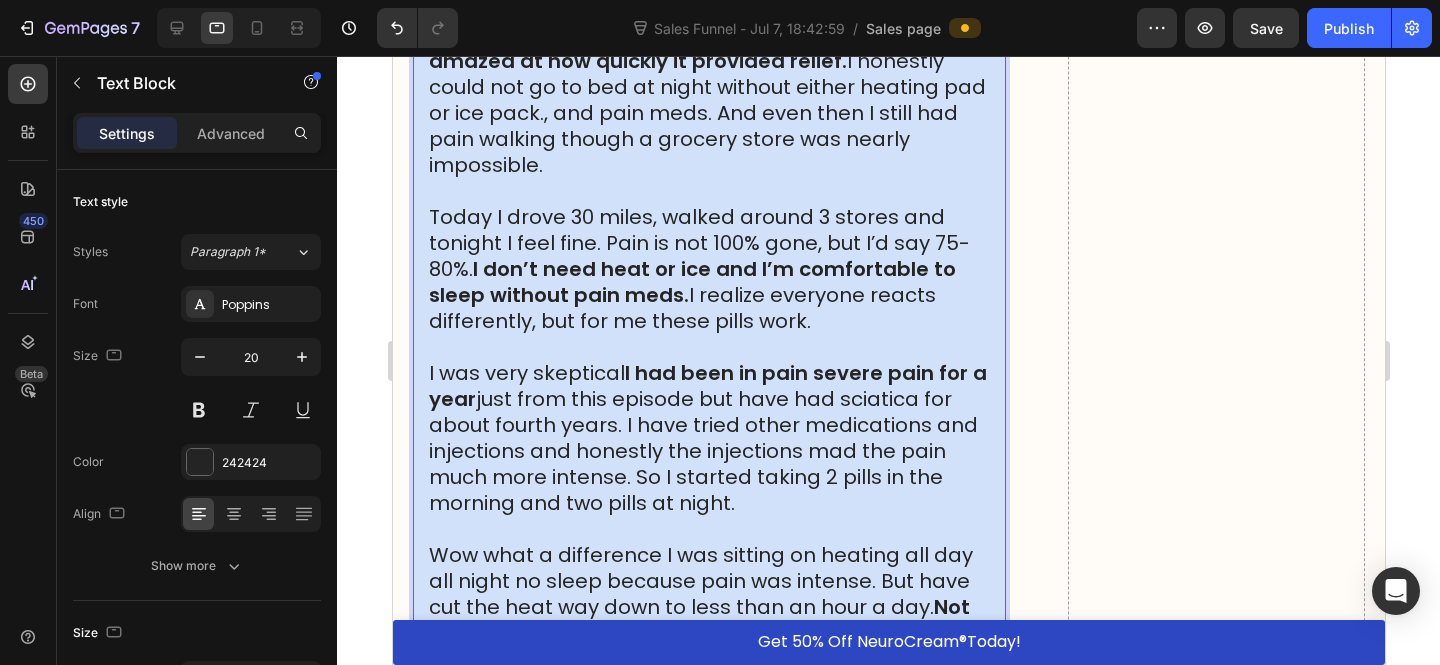 click at bounding box center [708, 529] 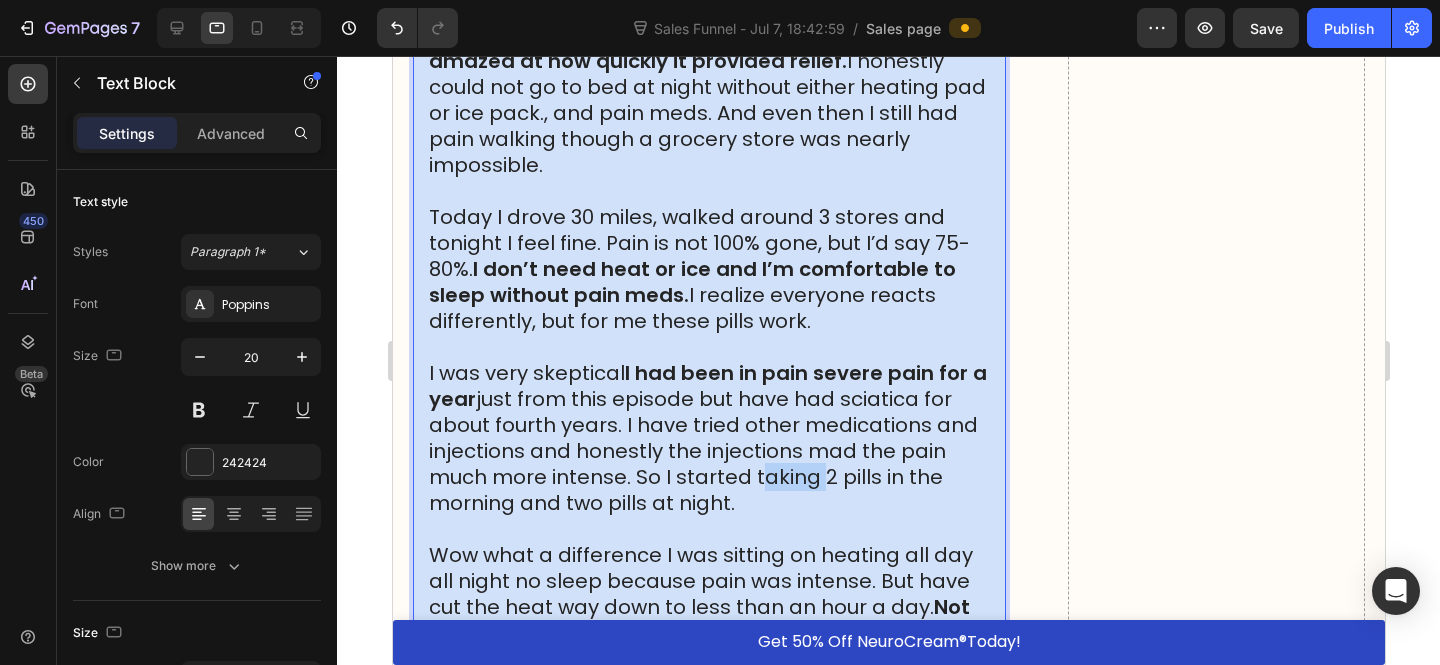 click on "I was very skeptical  I had been in pain severe pain for a year  just from this episode but have had sciatica for about fourth years. I have tried other medications and injections and honestly the injections mad the pain much more intense. So I started taking 2 pills in the morning and two pills at night." at bounding box center [708, 438] 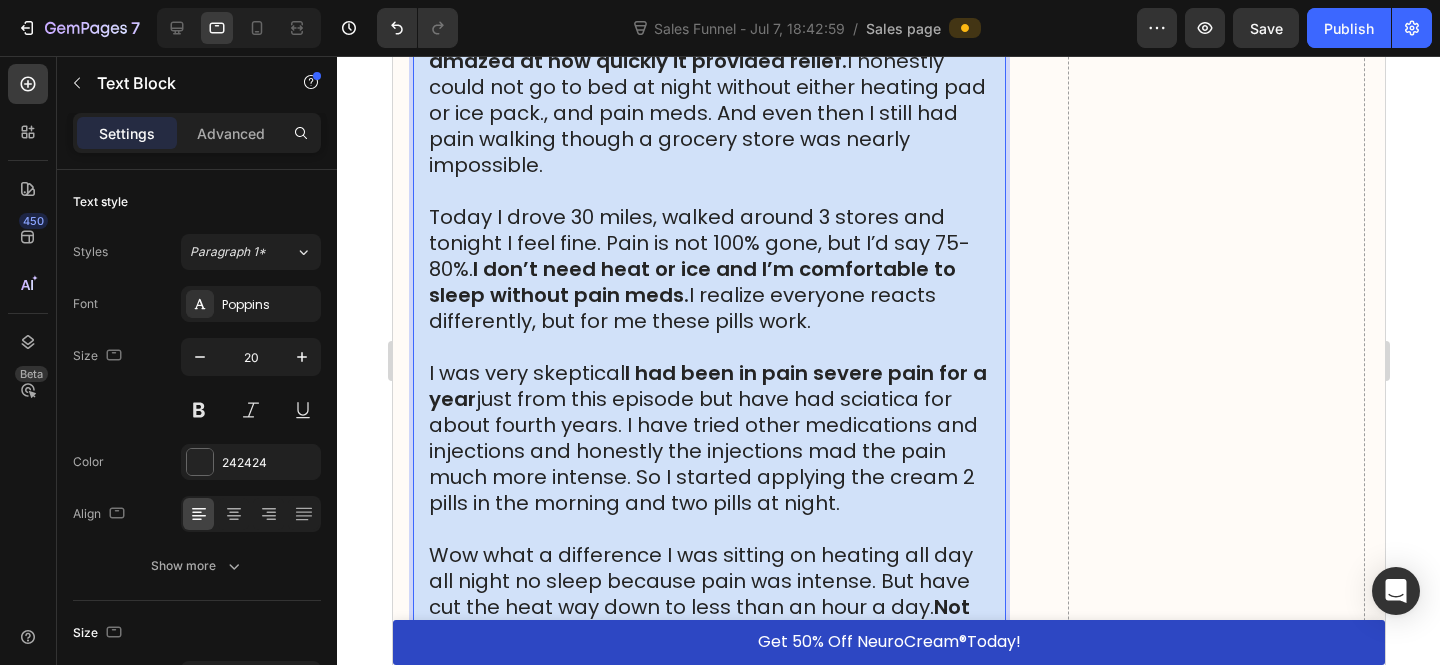click on "I was very skeptical  I had been in pain severe pain for a year  just from this episode but have had sciatica for about fourth years. I have tried other medications and injections and honestly the injections mad the pain much more intense. So I started applying the cream 2 pills in the morning and two pills at night." at bounding box center (708, 438) 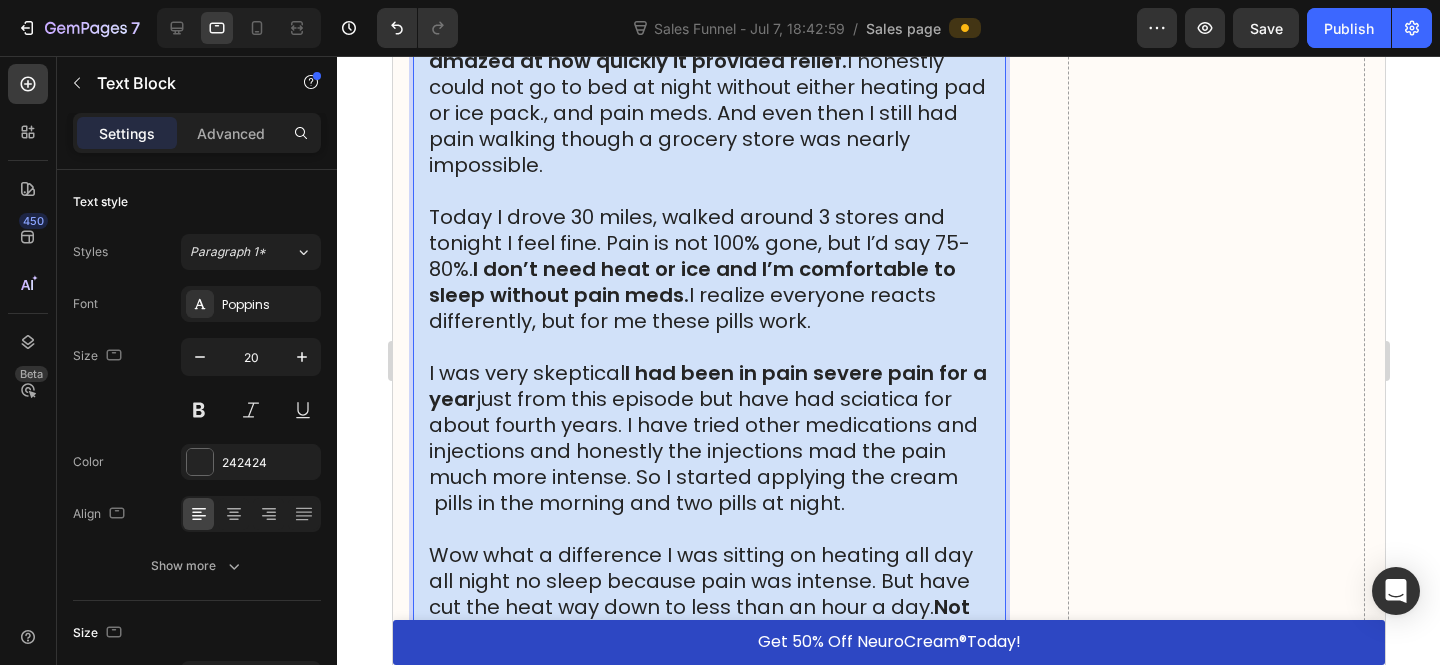click on "I was very skeptical  I had been in pain severe pain for a year  just from this episode but have had sciatica for about fourth years. I have tried other medications and injections and honestly the injections mad the pain much more intense. So I started applying the cream  pills in the morning and two pills at night." at bounding box center (708, 438) 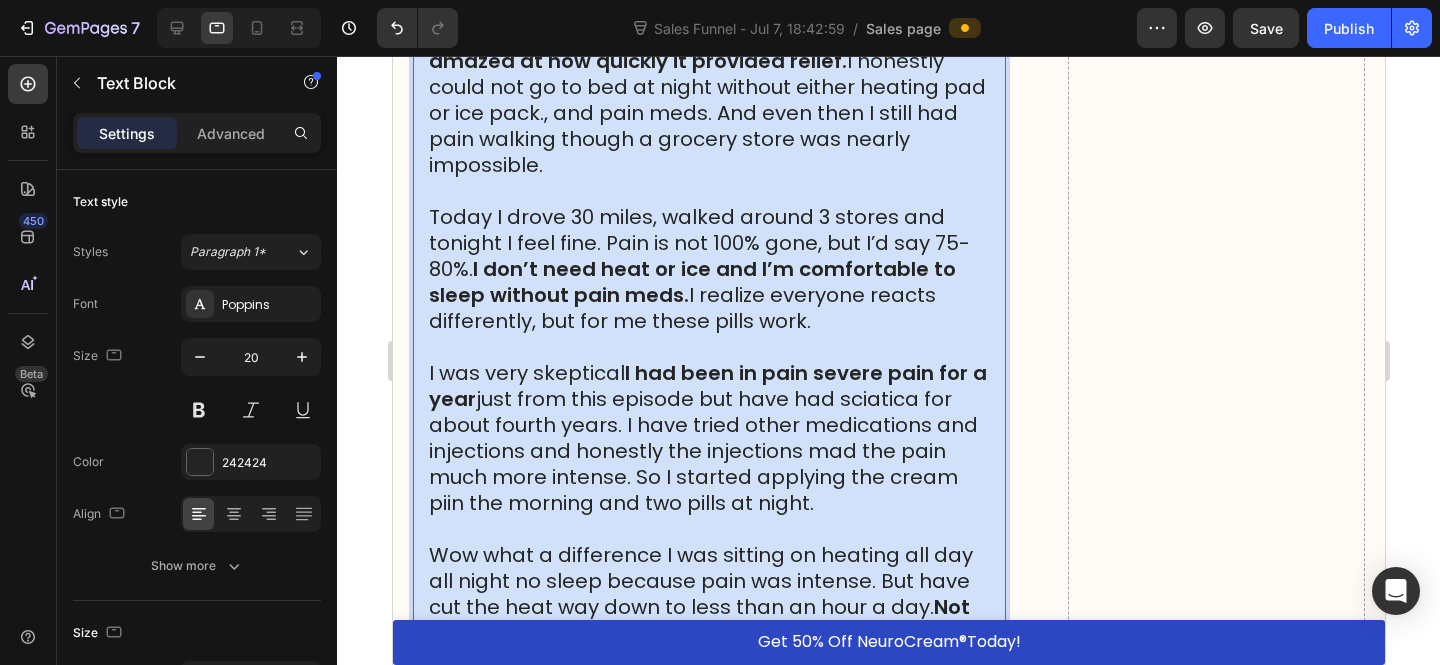 drag, startPoint x: 816, startPoint y: 503, endPoint x: 783, endPoint y: 543, distance: 51.855568 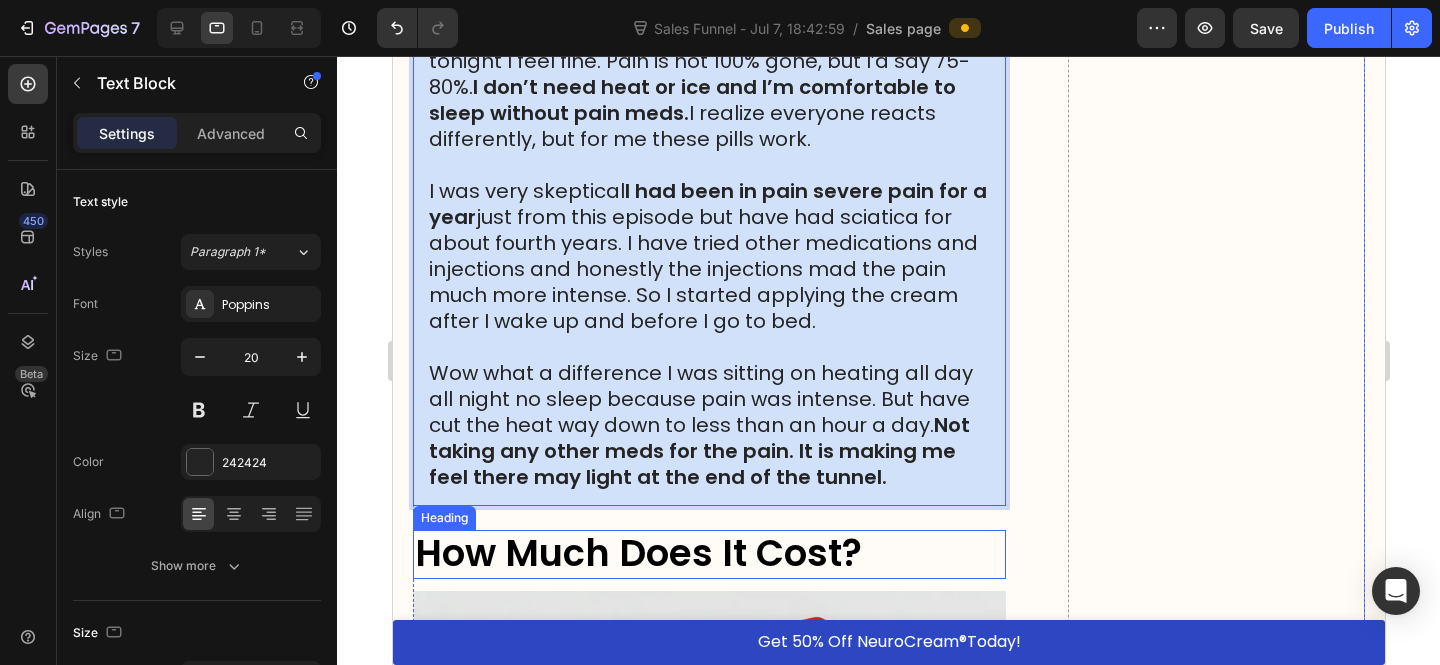 scroll, scrollTop: 17354, scrollLeft: 0, axis: vertical 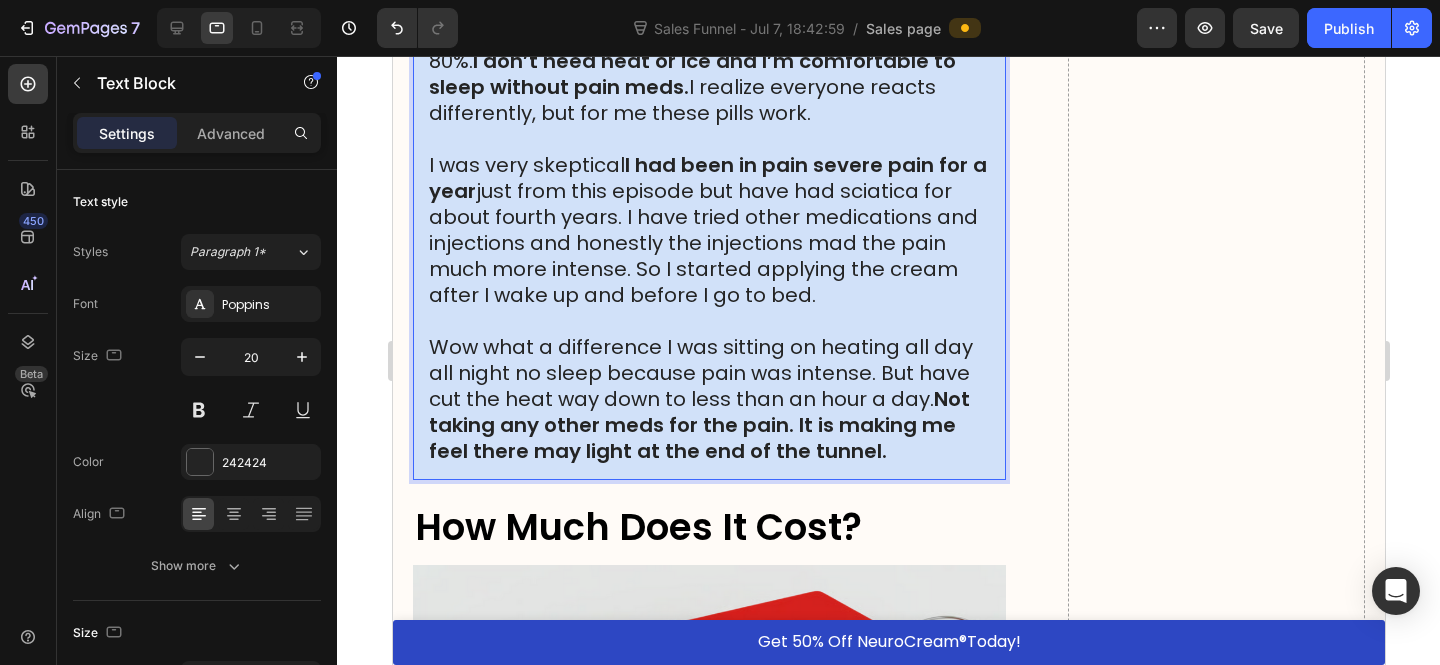 click on "Wow what a difference I was sitting on heating all day all night no sleep because pain was intense. But have cut the heat way down to less than an hour a day. Not taking any other meds for the pain. It is making me feel there may light at the end of the tunnel." at bounding box center [708, 399] 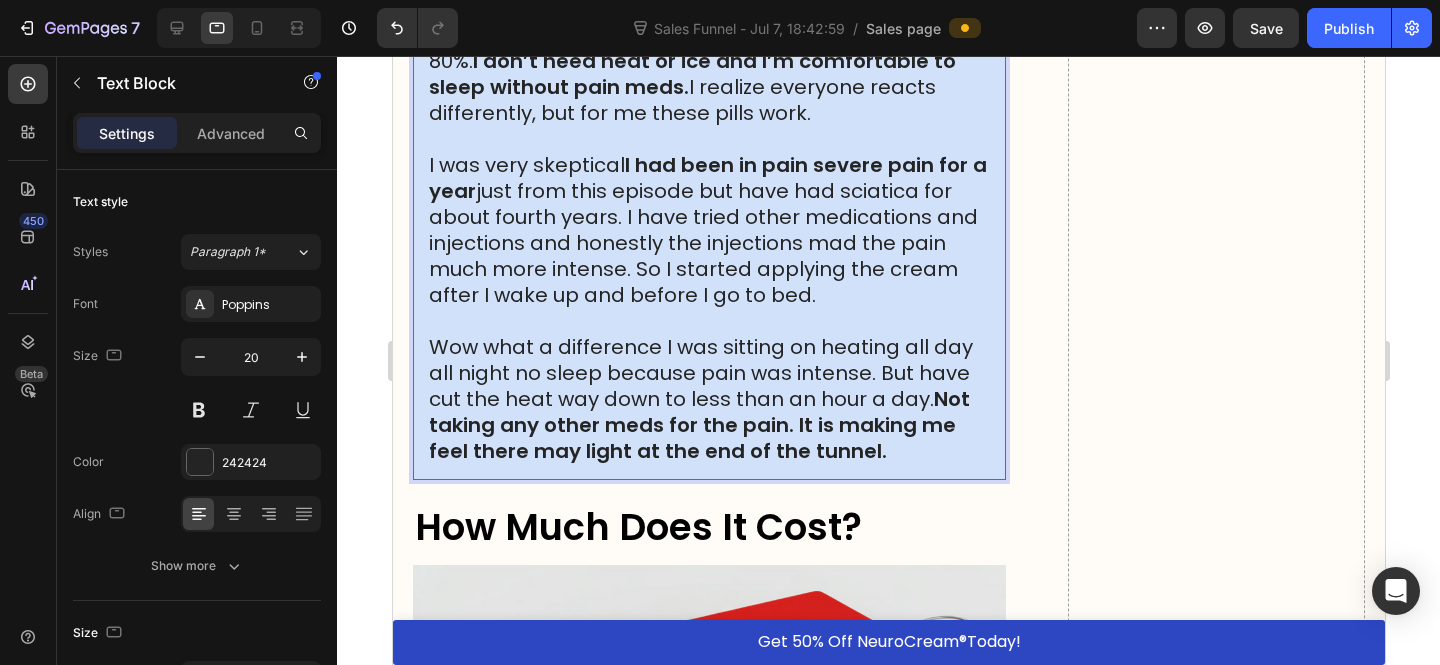 click on "Wow what a difference I was sitting on heating all day all night no sleep because pain was intense. But have cut the heat way down to less than an hour a day. Not taking any other meds for the pain. It is making me feel there may light at the end of the tunnel." at bounding box center (708, 399) 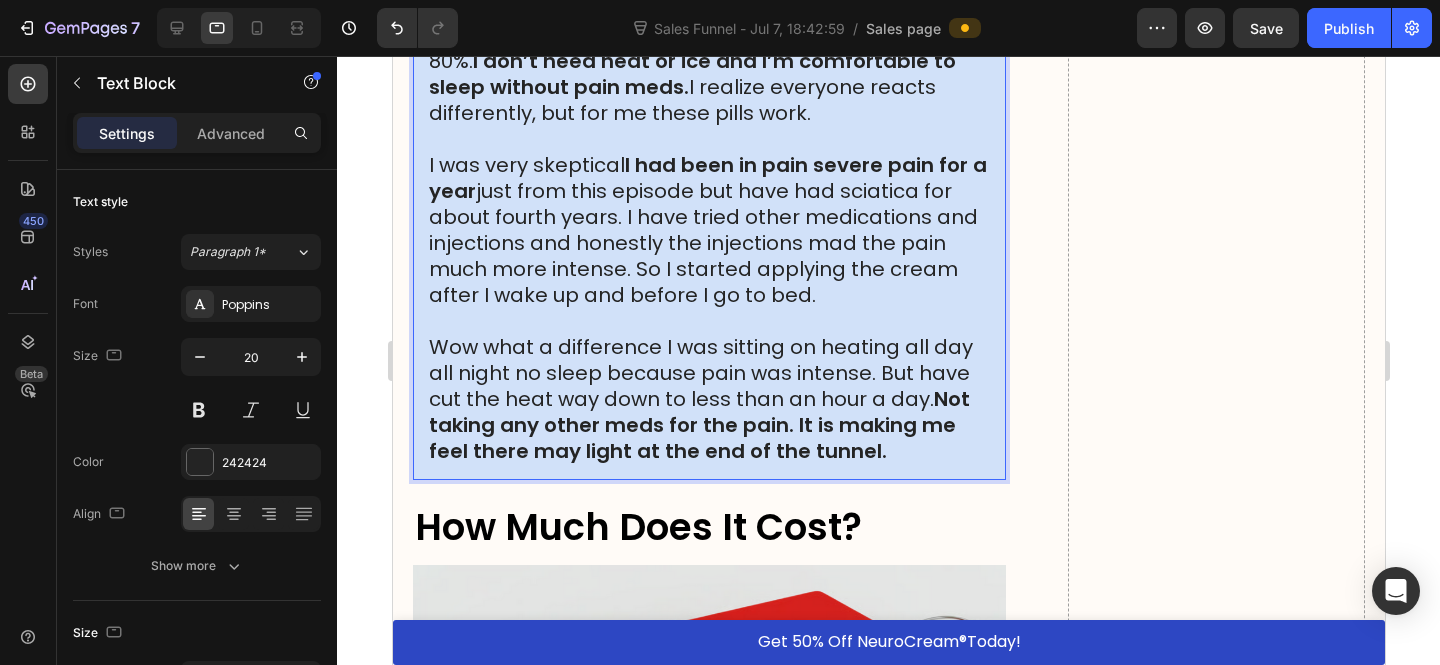 scroll, scrollTop: 17372, scrollLeft: 0, axis: vertical 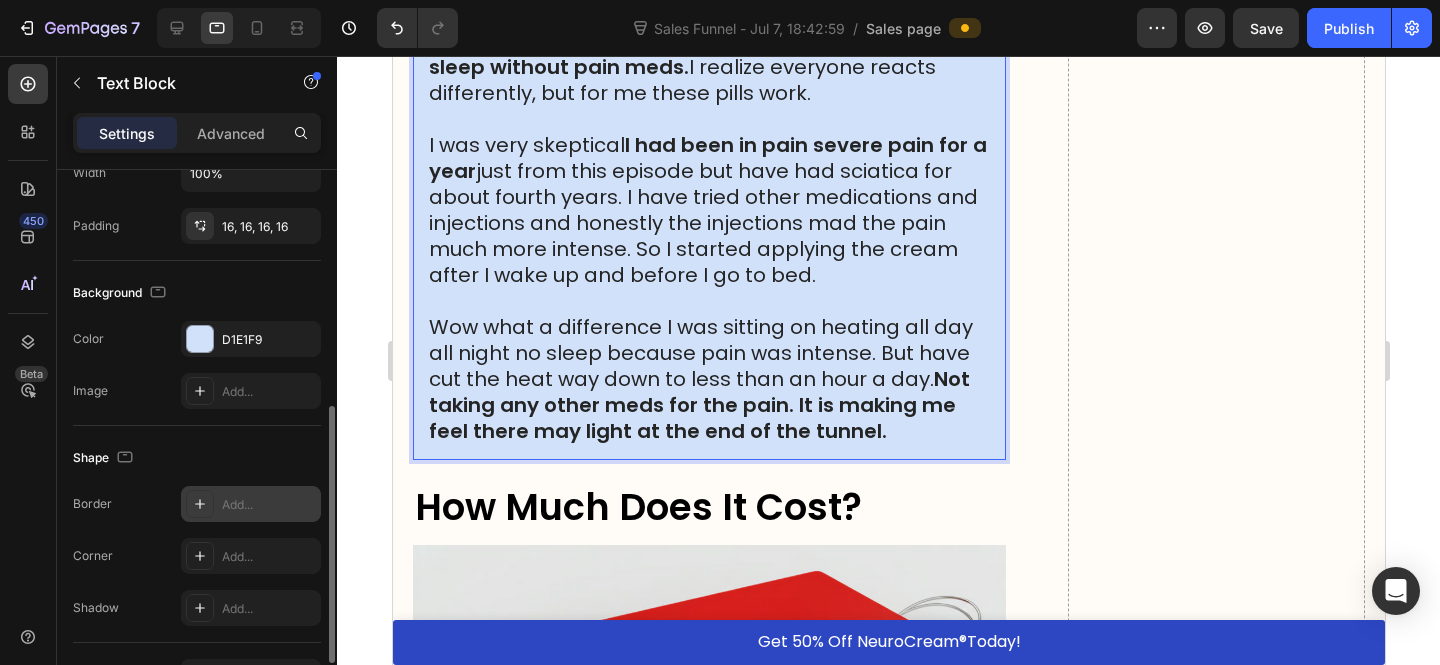 click at bounding box center [200, 504] 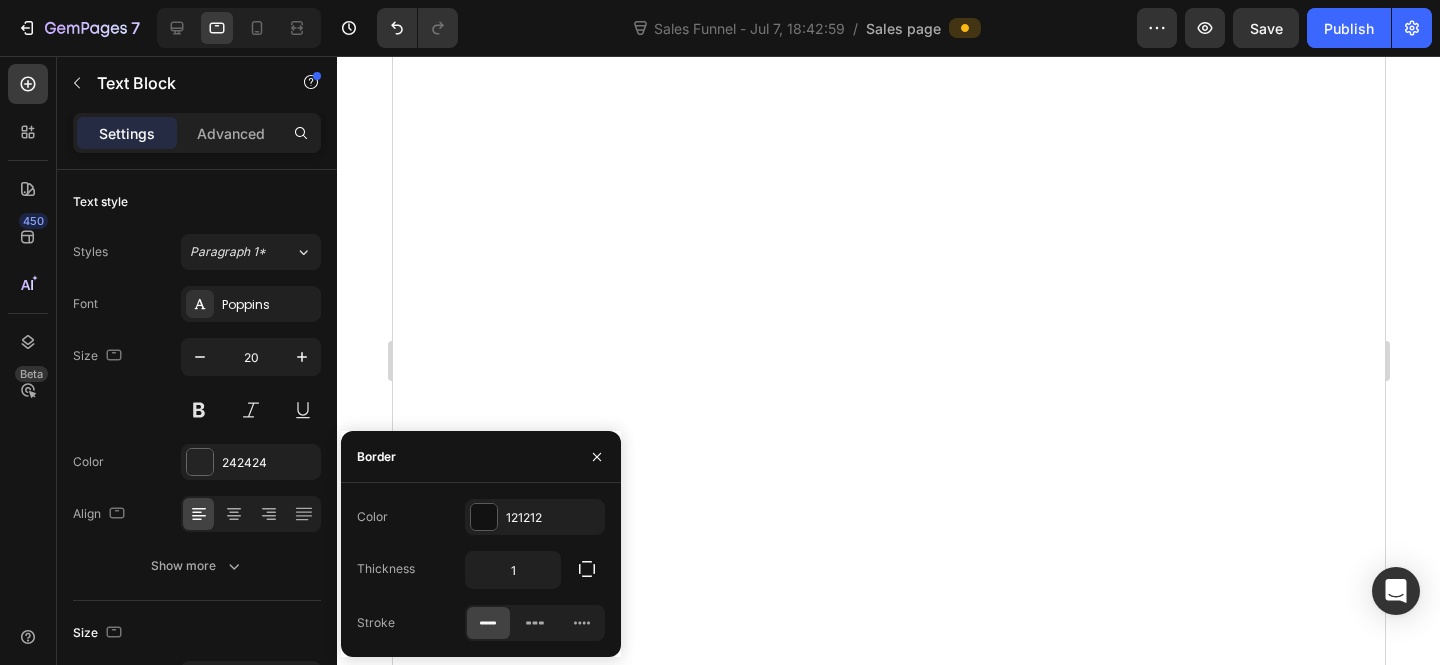 scroll, scrollTop: 0, scrollLeft: 0, axis: both 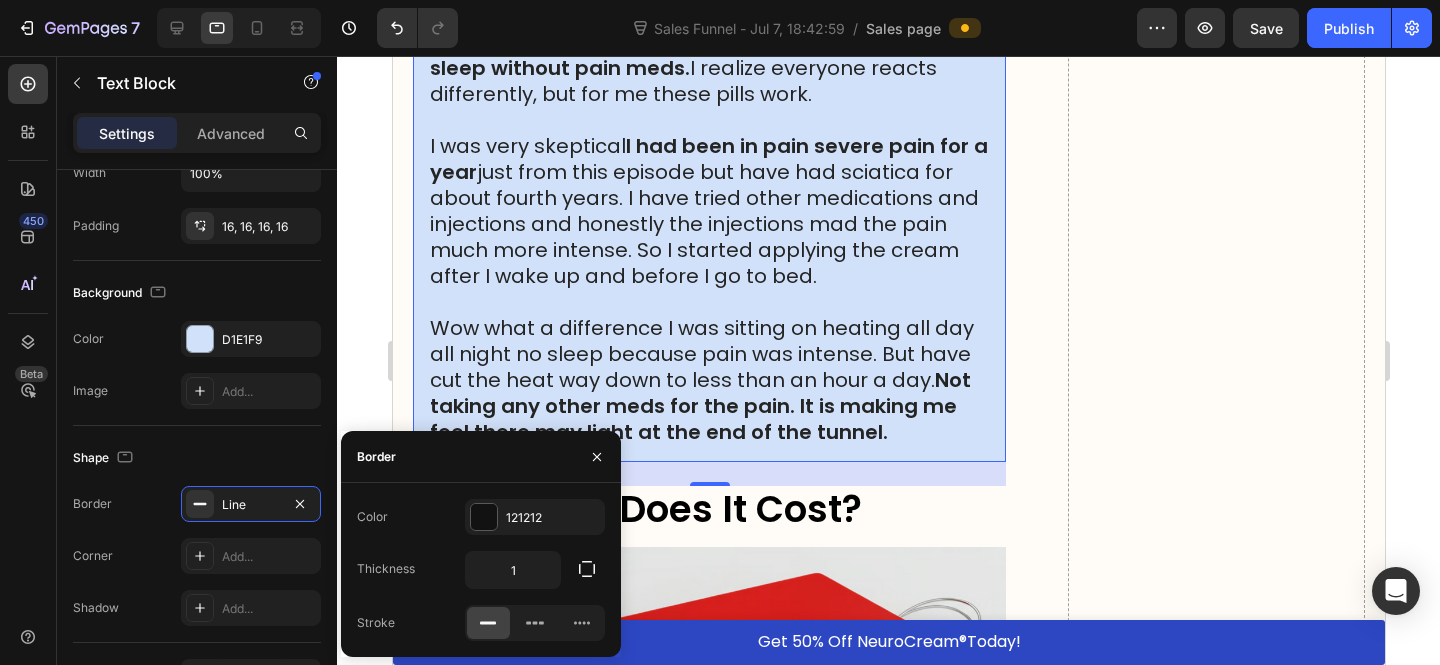 click 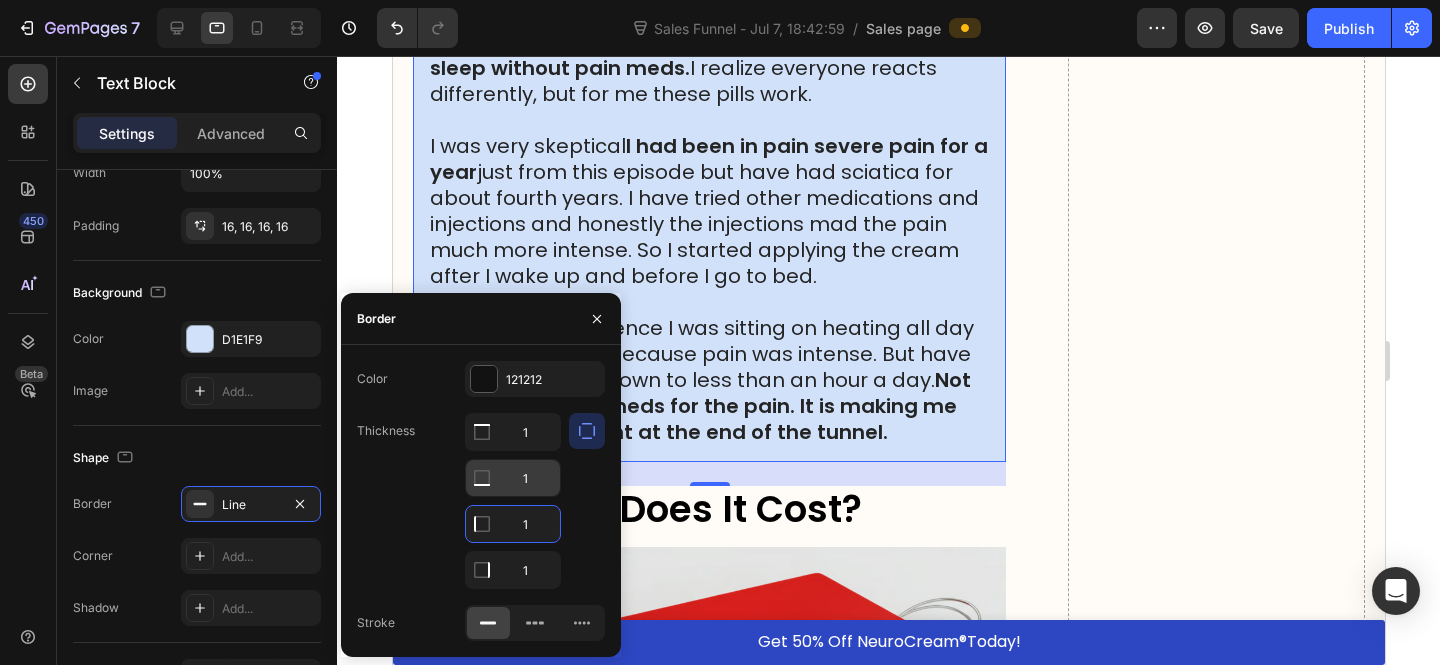 drag, startPoint x: 531, startPoint y: 525, endPoint x: 539, endPoint y: 488, distance: 37.85499 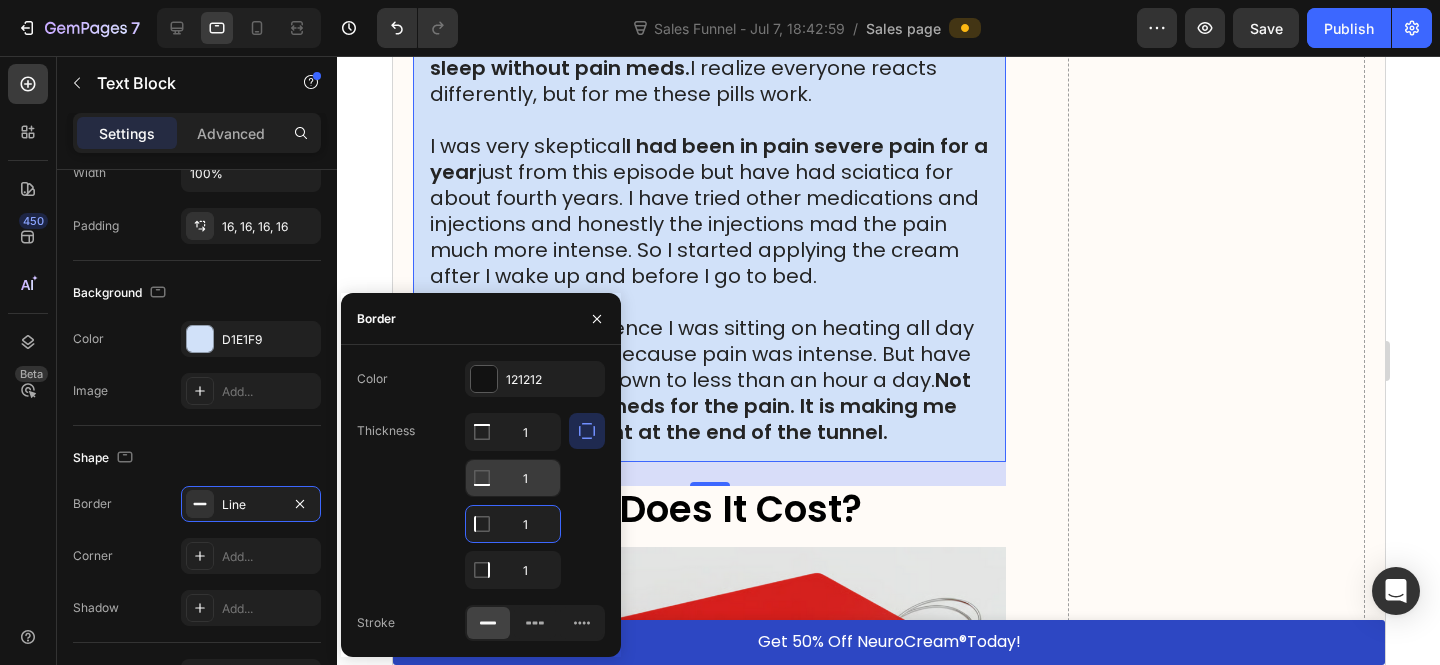 click on "1" at bounding box center [513, 432] 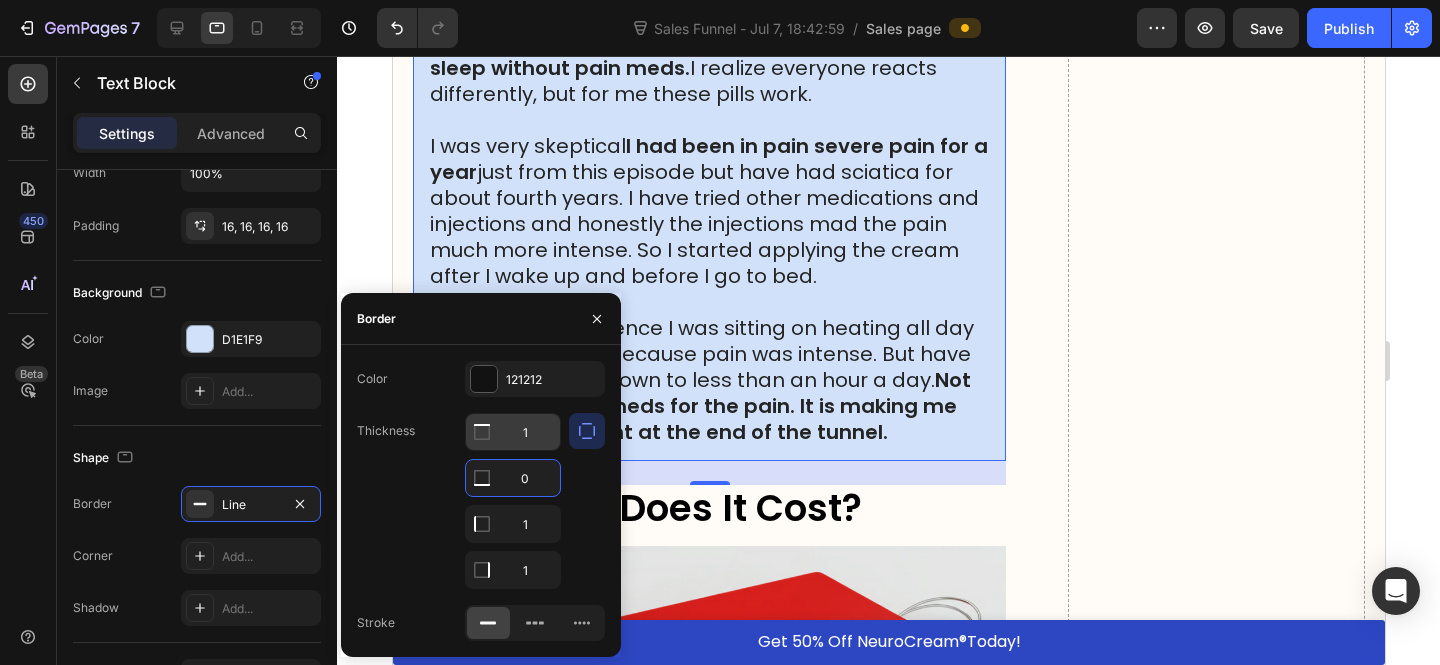 type on "0" 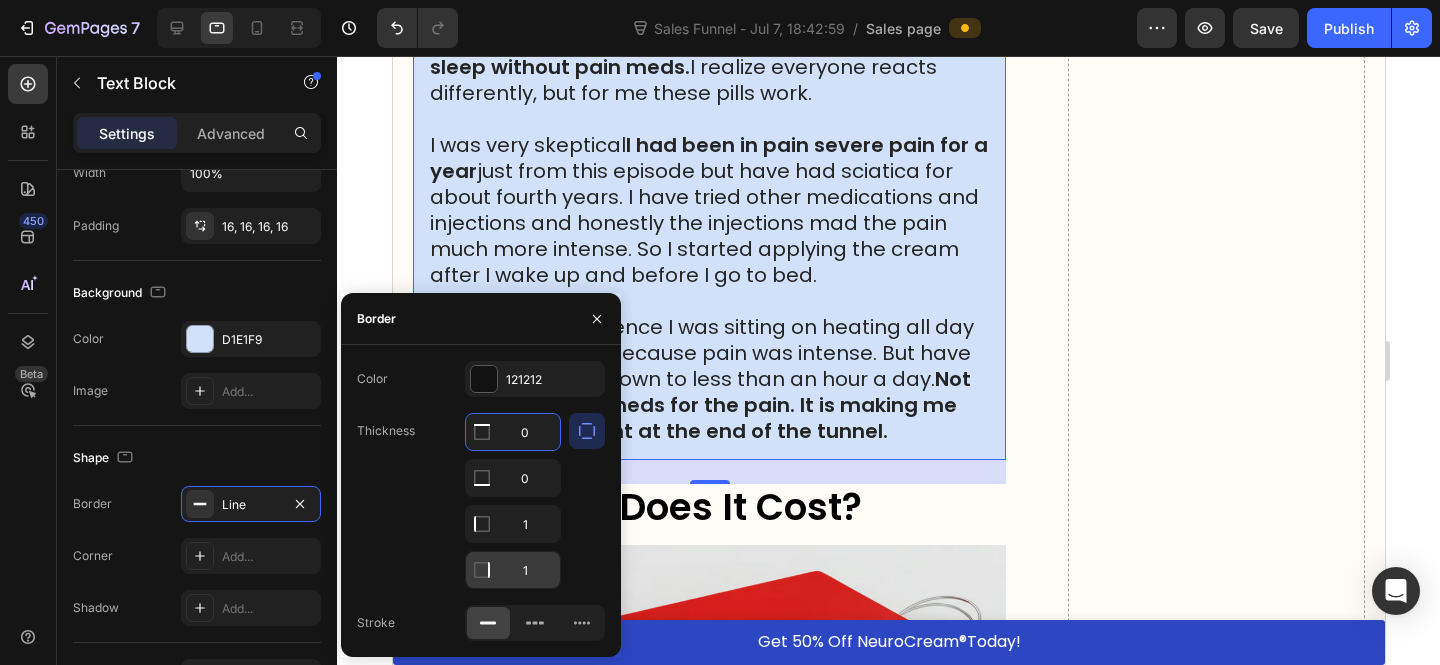 type on "0" 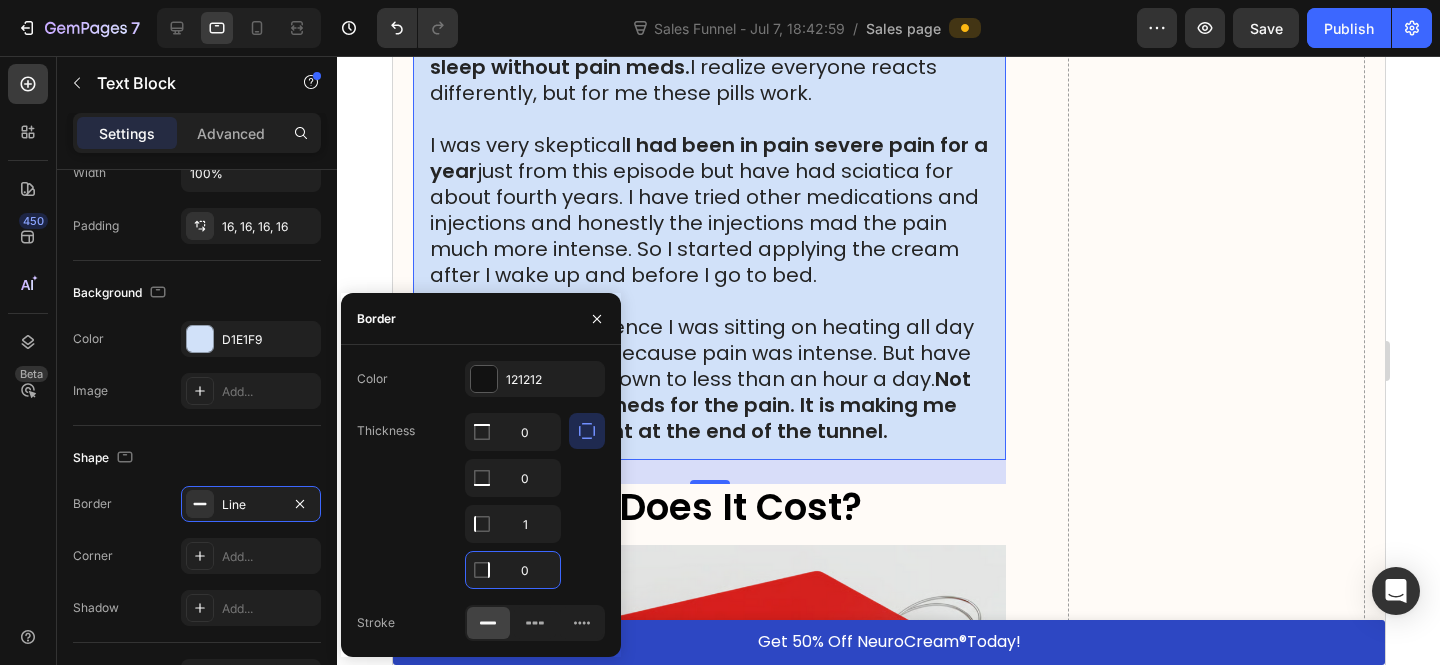 type on "0" 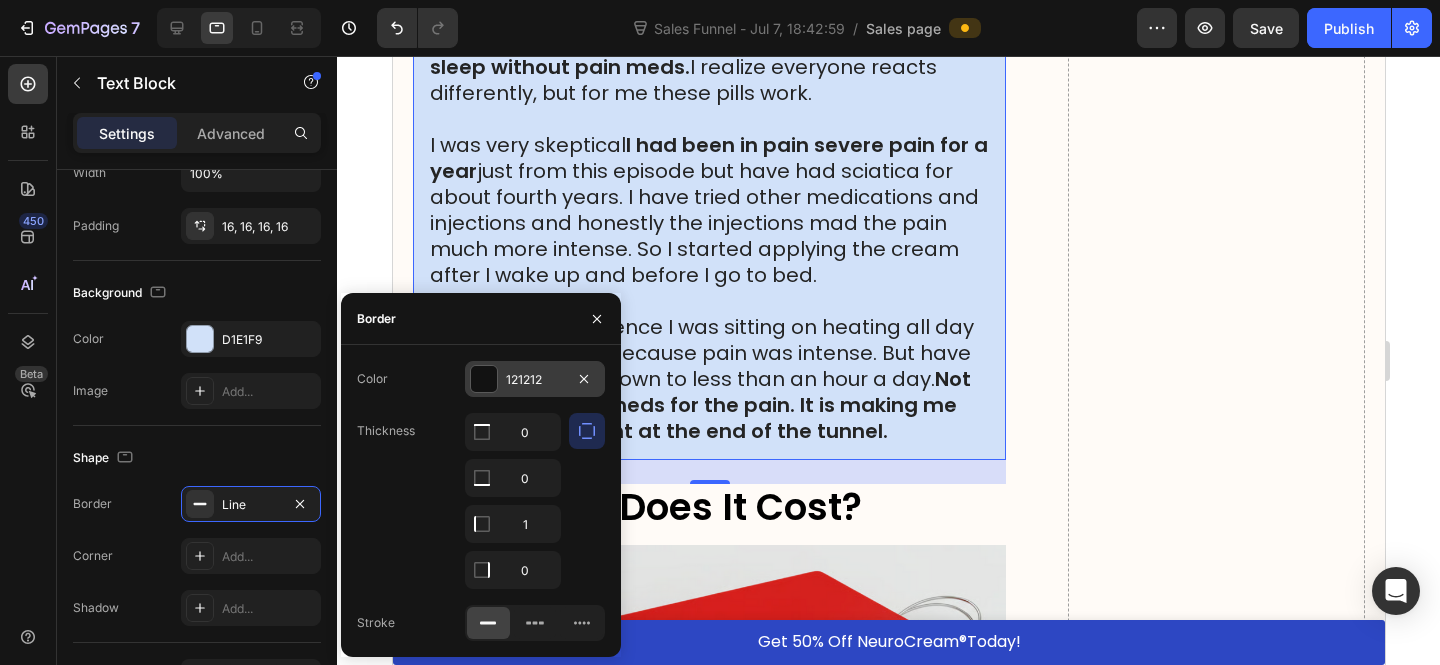 click 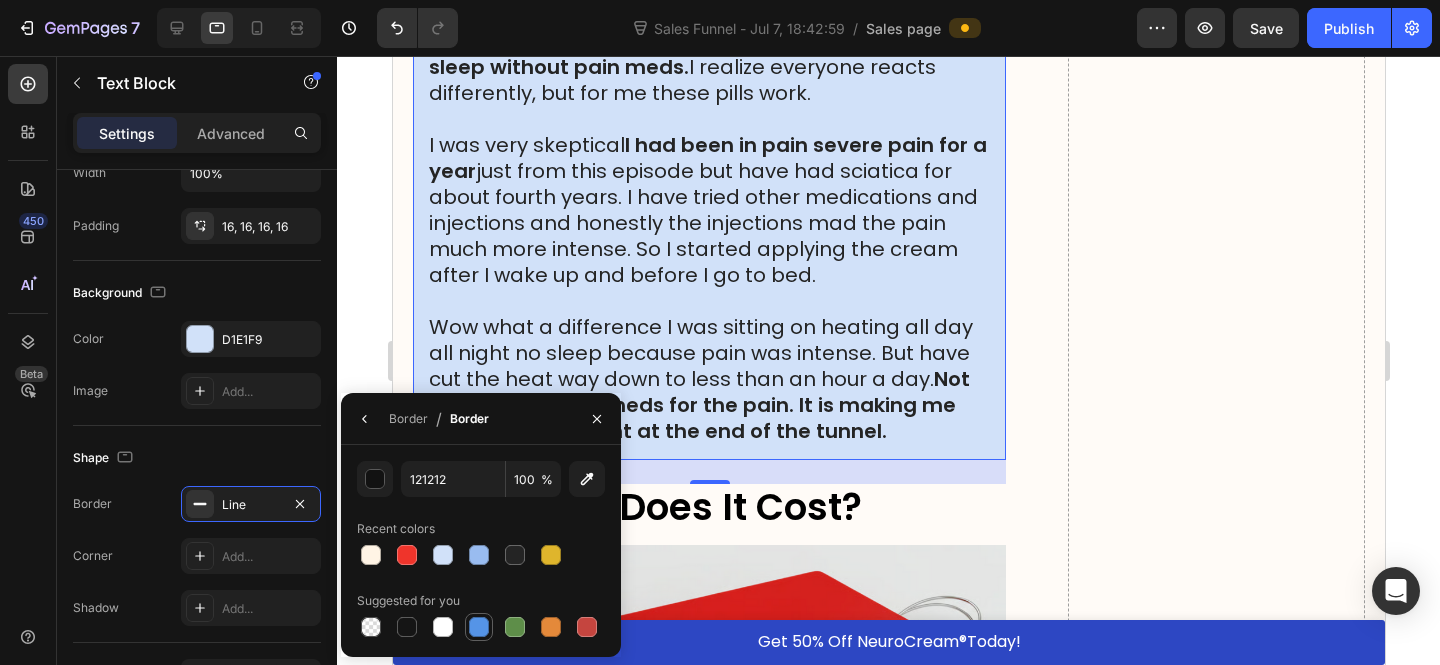 click at bounding box center (479, 627) 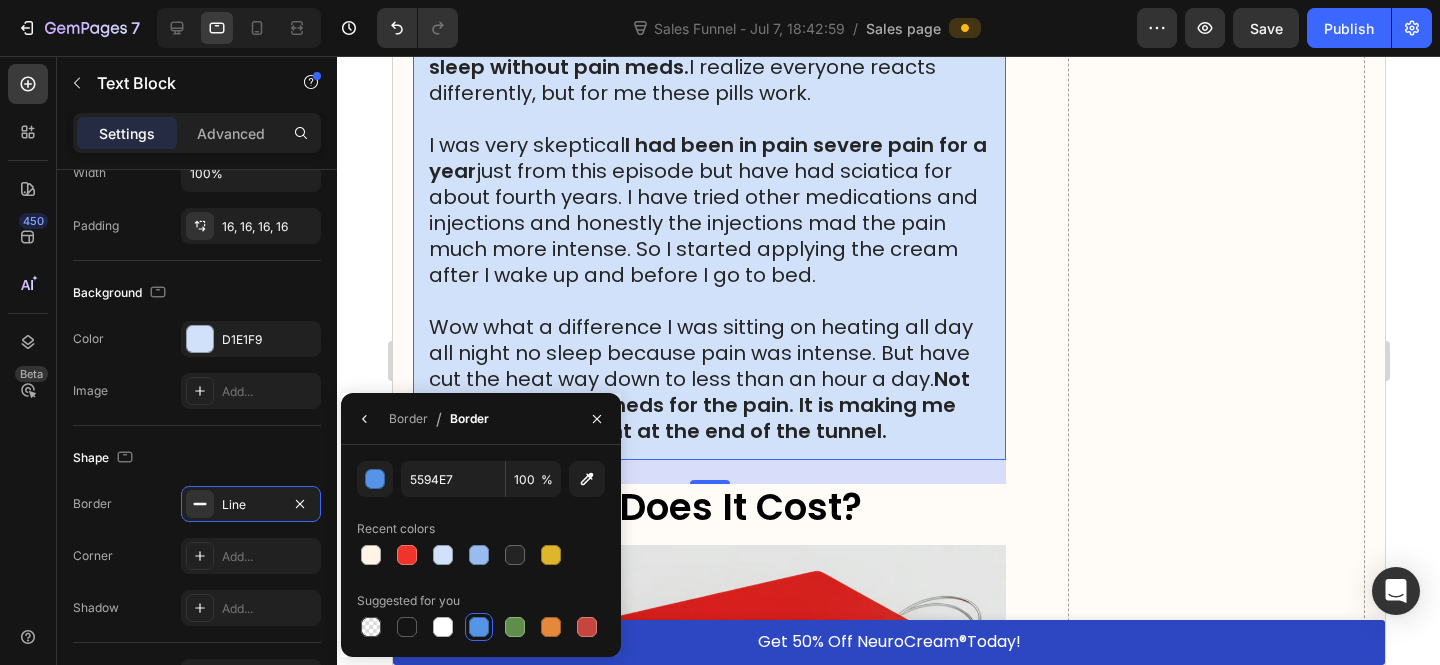 click 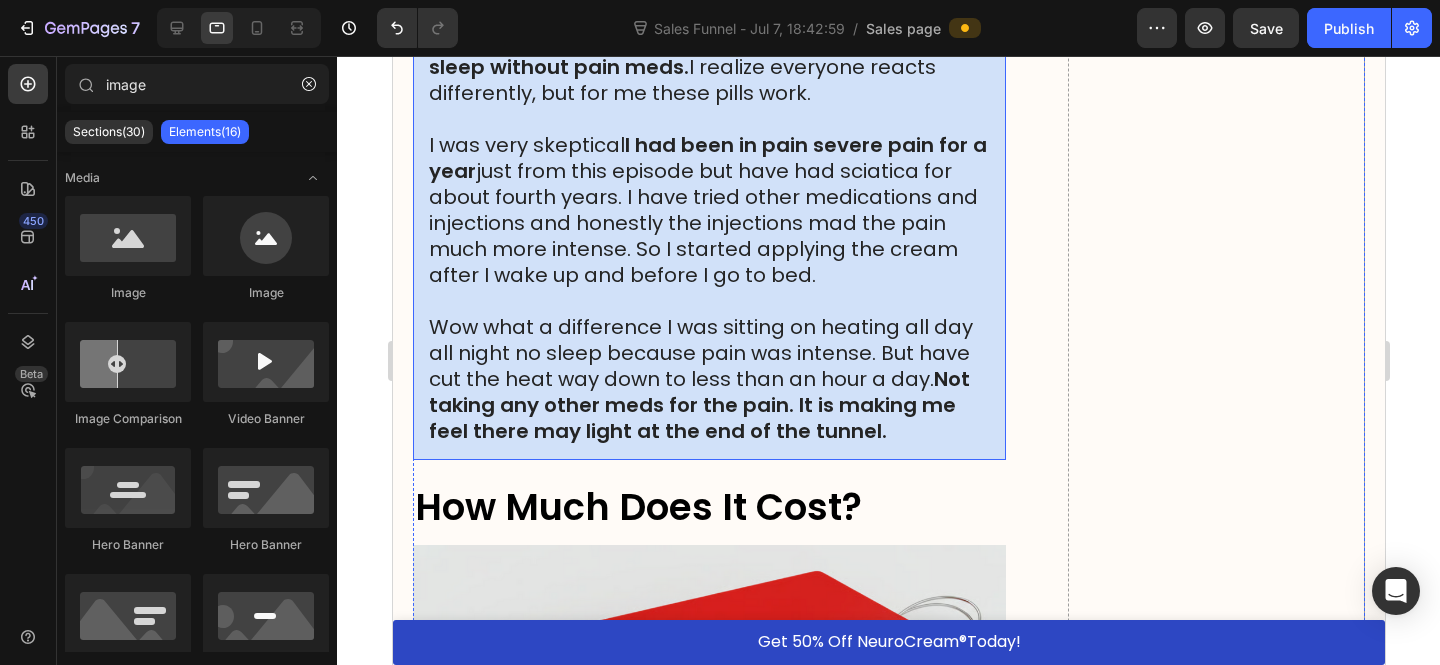 click on "Wow what a difference I was sitting on heating all day all night no sleep because pain was intense. But have cut the heat way down to less than an hour a day.  Not taking any other meds for the pain. It is making me feel there may light at the end of the tunnel." at bounding box center [708, 379] 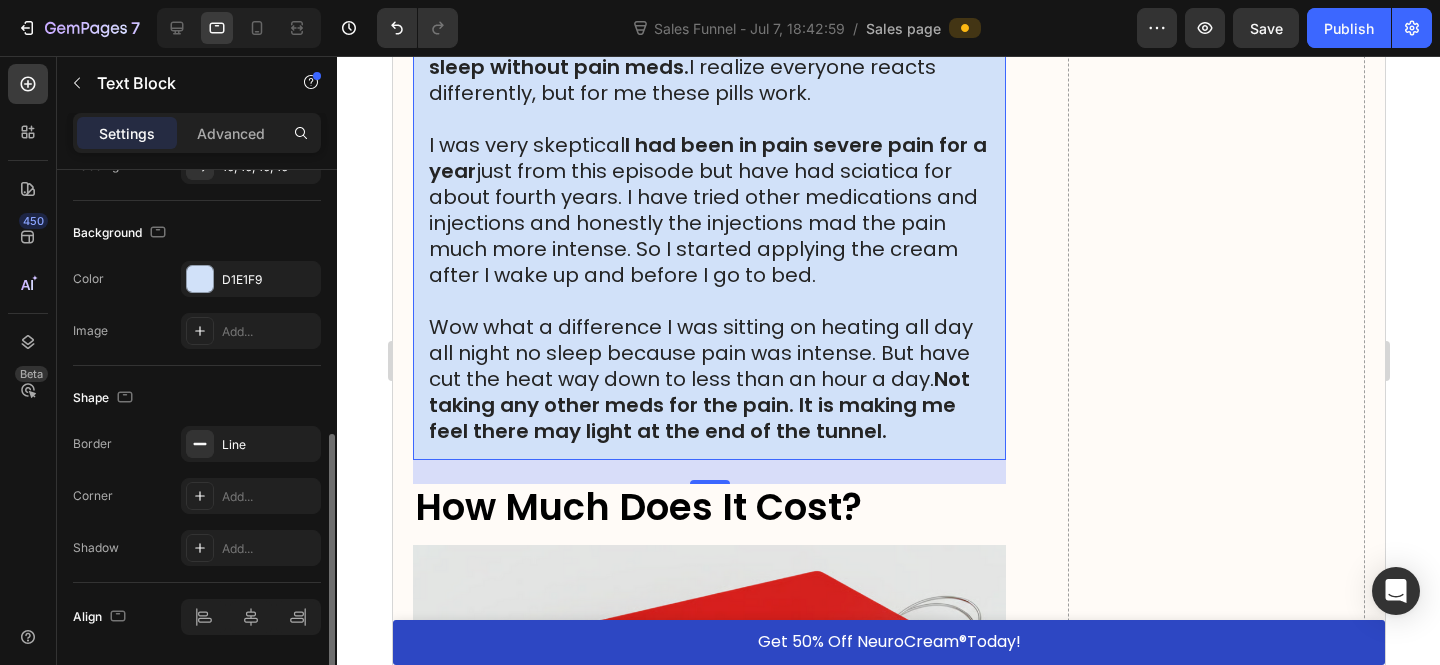 scroll, scrollTop: 571, scrollLeft: 0, axis: vertical 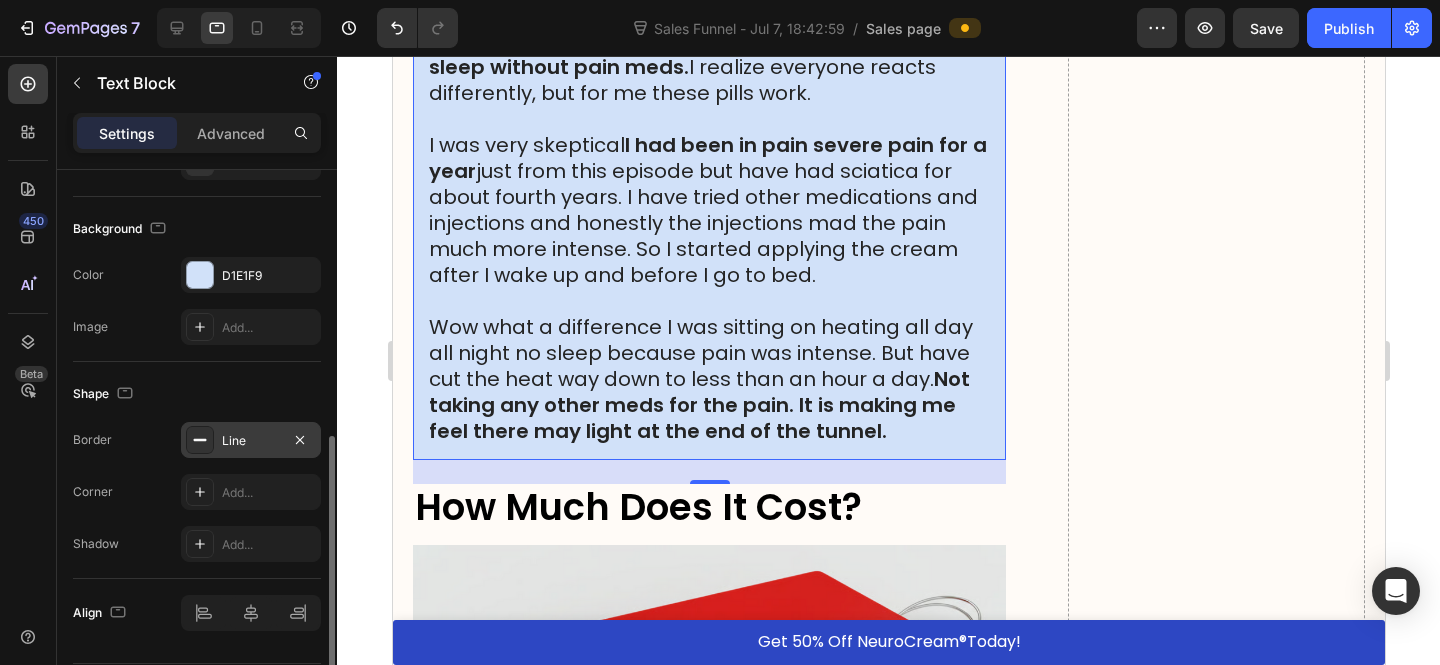 click on "Line" at bounding box center (251, 441) 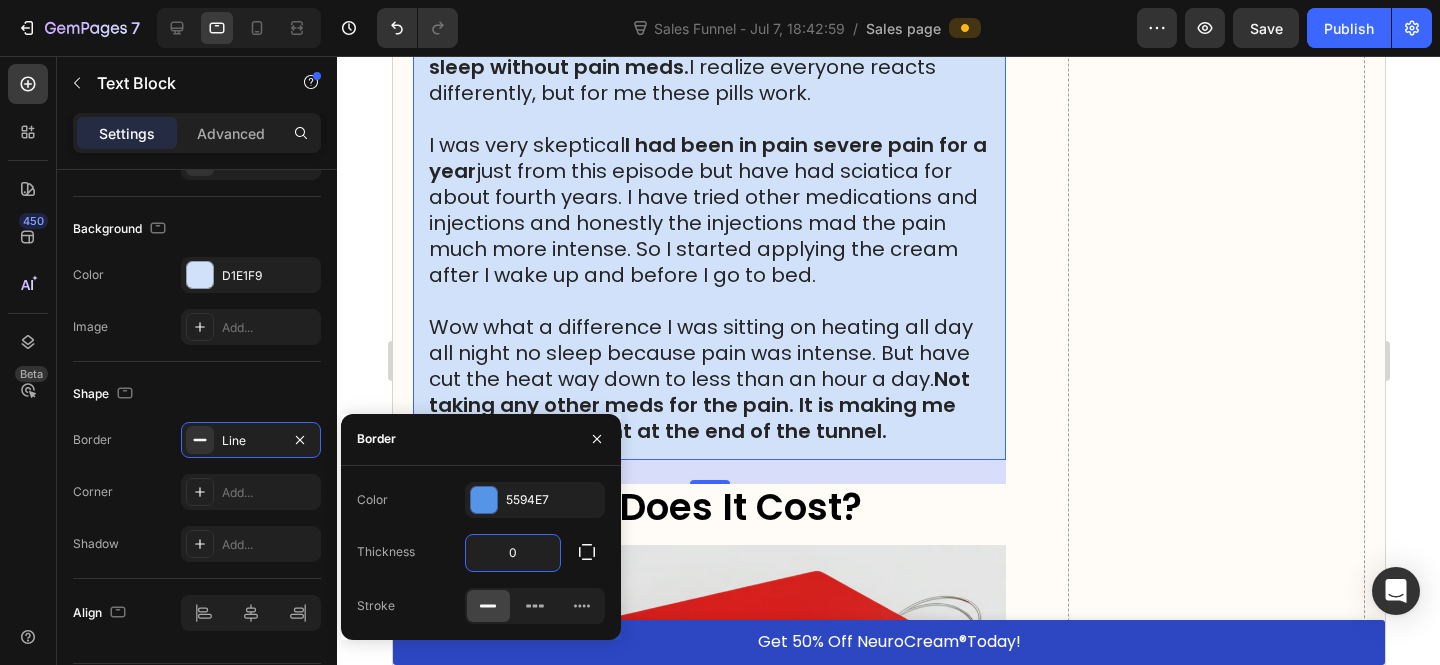 click on "0" at bounding box center (513, 553) 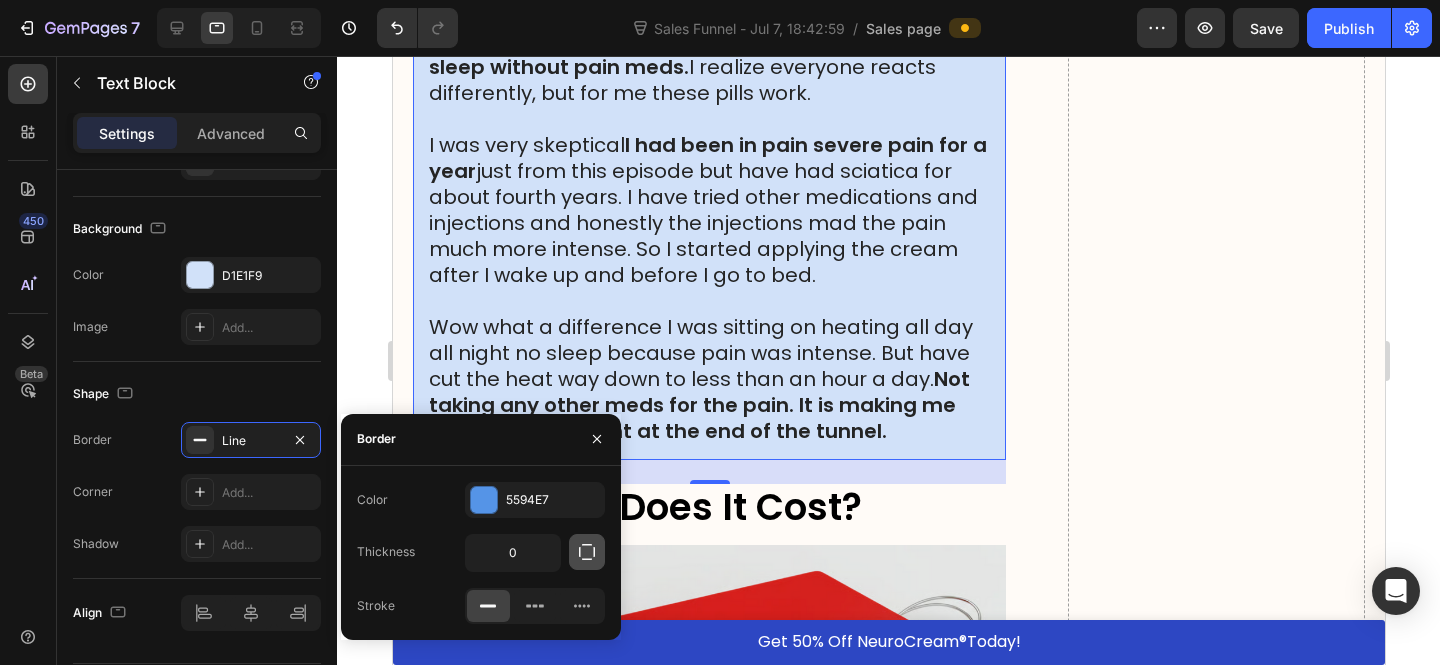 click at bounding box center (587, 552) 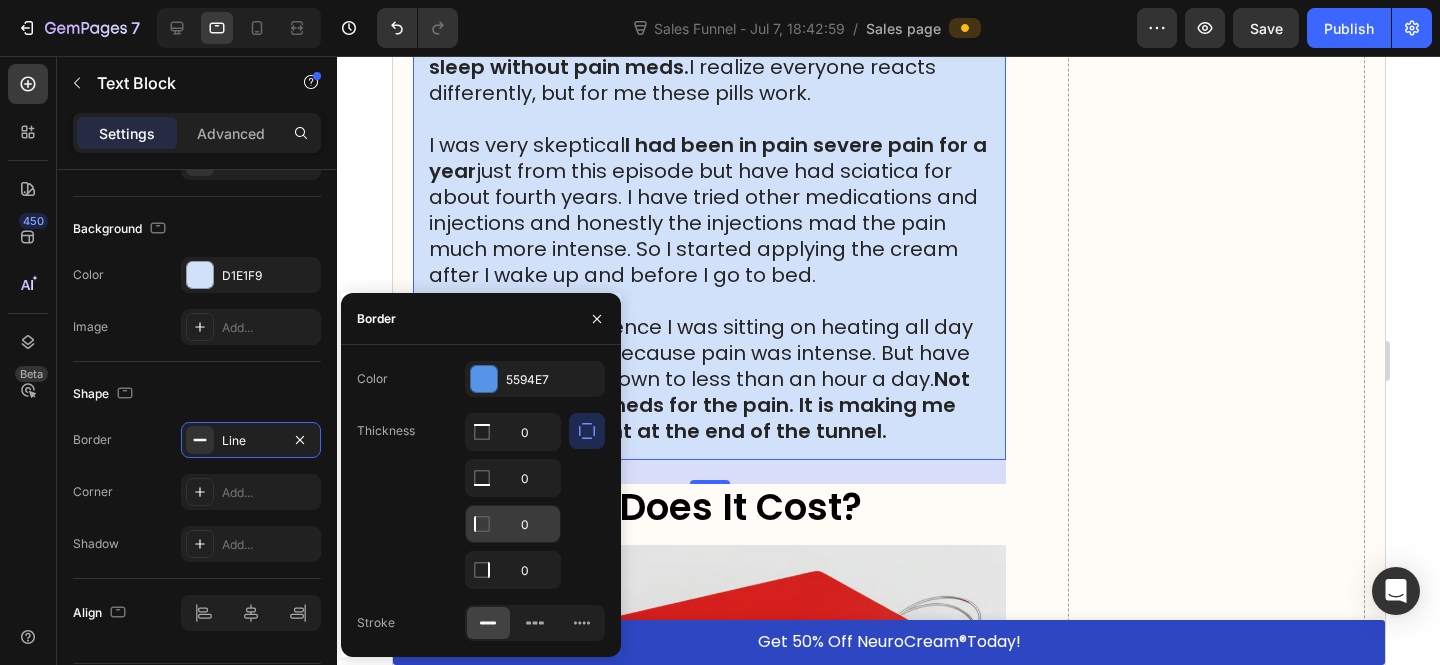 click on "0" at bounding box center (513, 432) 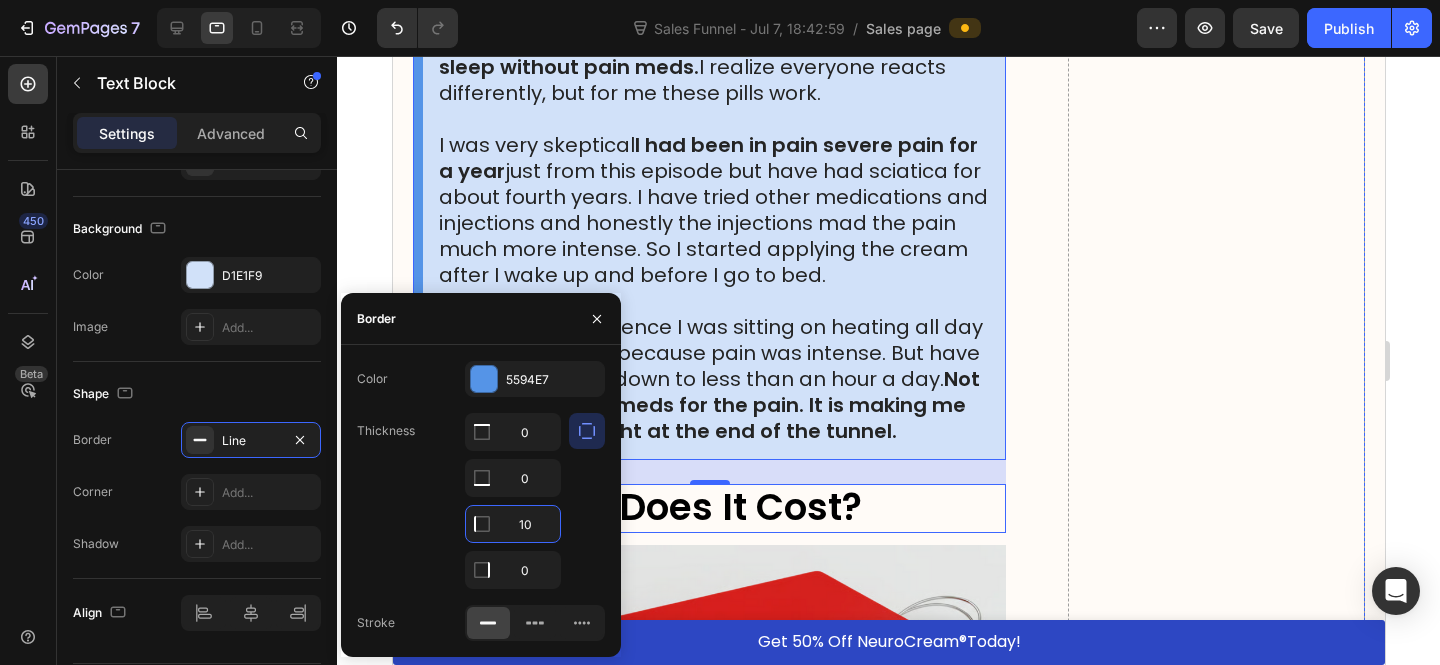 type on "1" 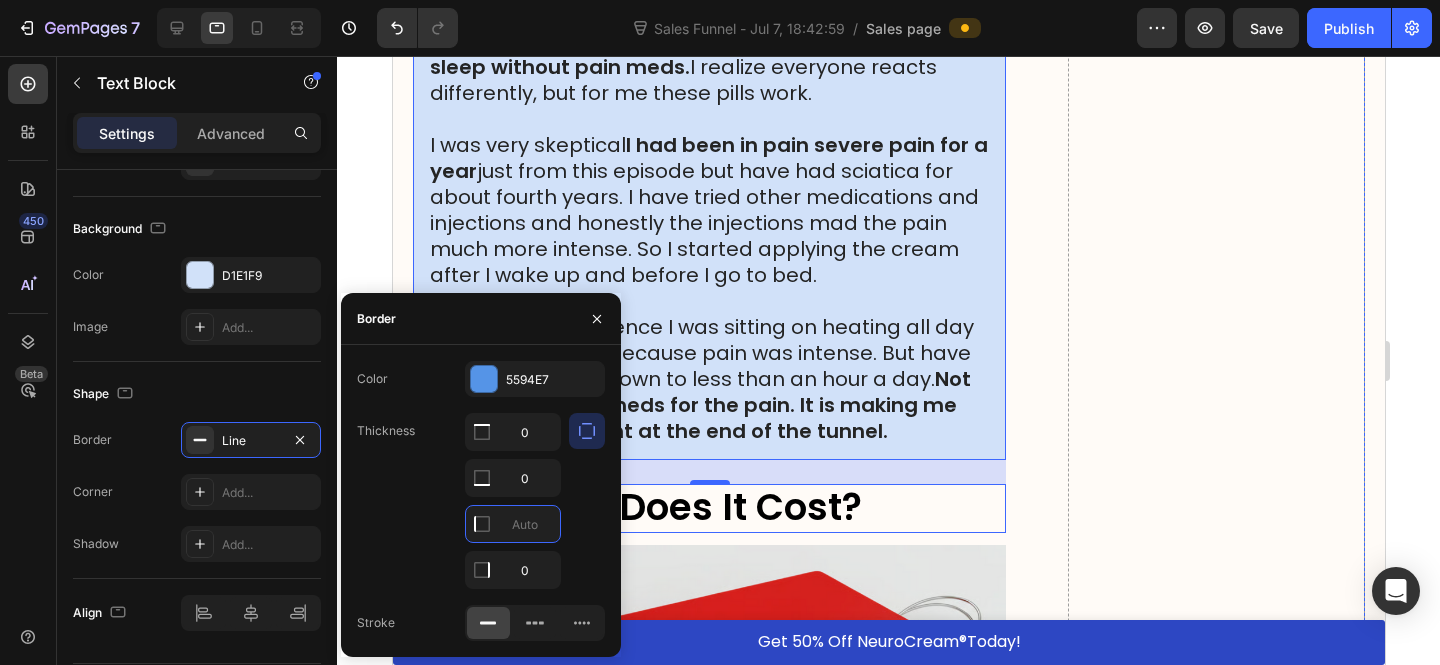 type on "5" 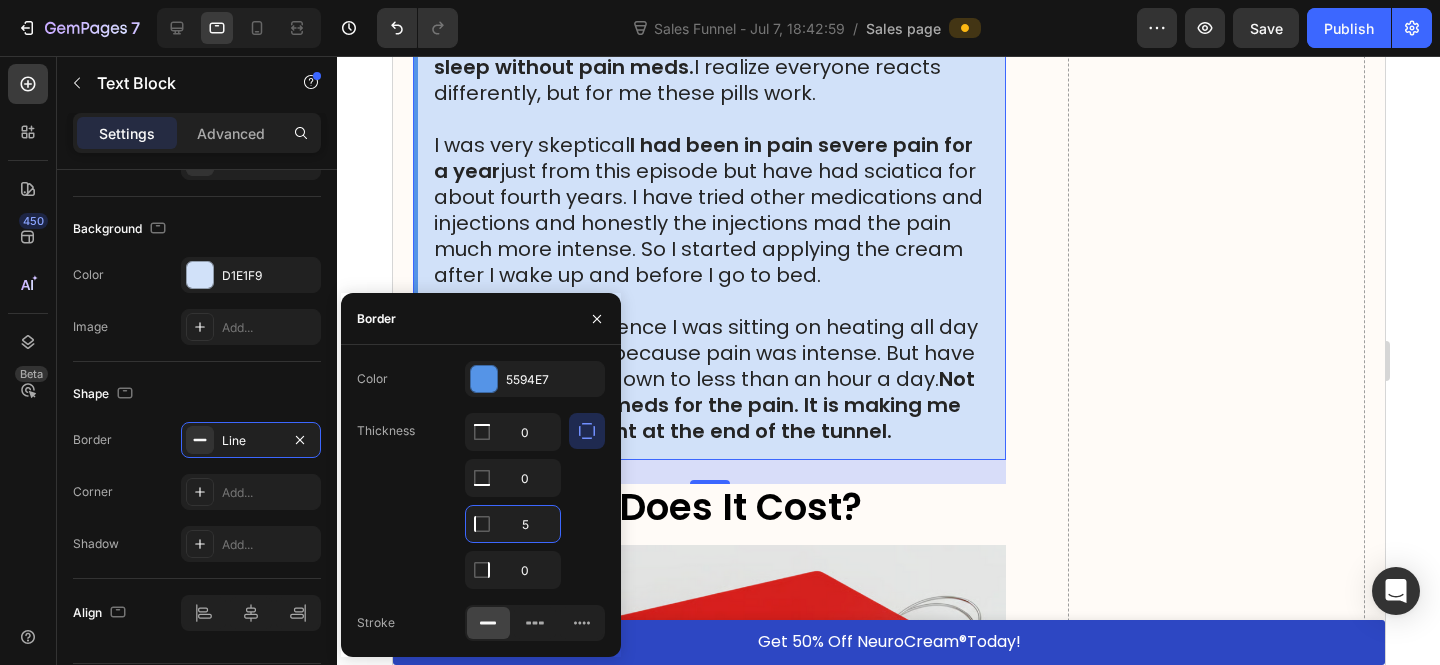 click on "What Users Are Saying About NeuroCream® Heading Image Image
Icon
Icon
Icon
Icon
Icon Icon List “I pulled my lower back lifting compost bags; the pain shot from my lower back down to my ankle. Painkillers, ice packs, heat pads. Nothing helped.   NeuroCream arrived three days later. After the first application... pure relief. I rubbed a small amount on before bed and woke up without the sharp pain. By day four, I was walking my dog again.   Now, I only use it if I’ve overdone it in the garden. Nine days later, I’m back behind the wheel, pain-free. I can’t recommend it enough.” Text Block
Verified Buyer Item List
57 people found this review helpful Item List James, 64 Text Block Row Image
Icon
Icon
Icon
Icon
Icon Icon List   Text Block
Verified Buyer Item List Item List" at bounding box center [888, 1168] 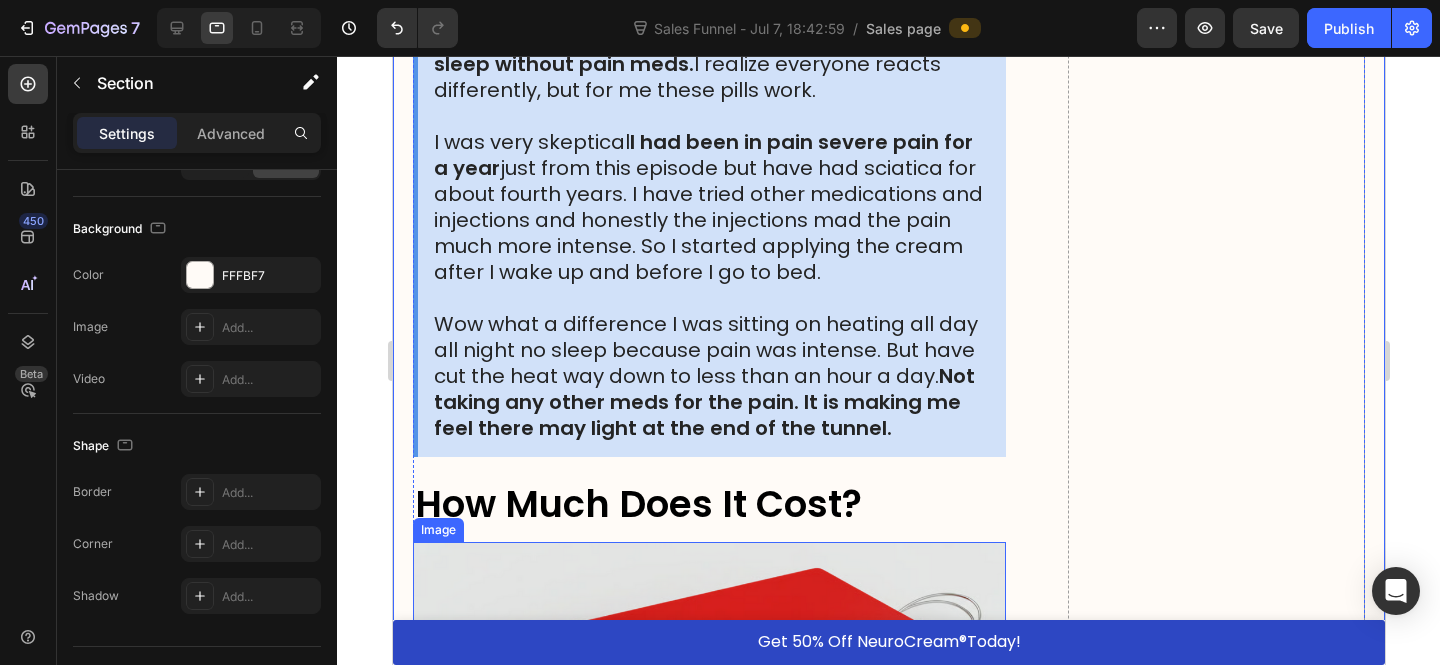 scroll, scrollTop: 0, scrollLeft: 0, axis: both 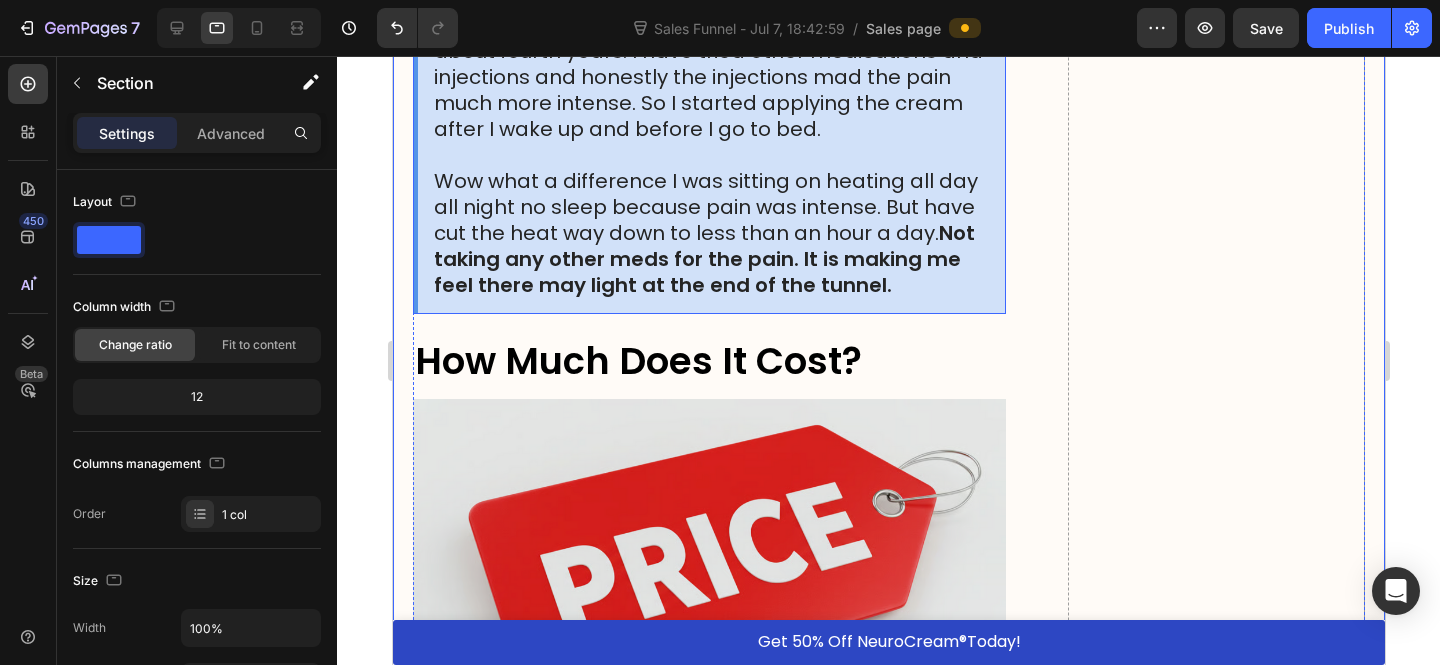 drag, startPoint x: 824, startPoint y: 256, endPoint x: 745, endPoint y: 277, distance: 81.7435 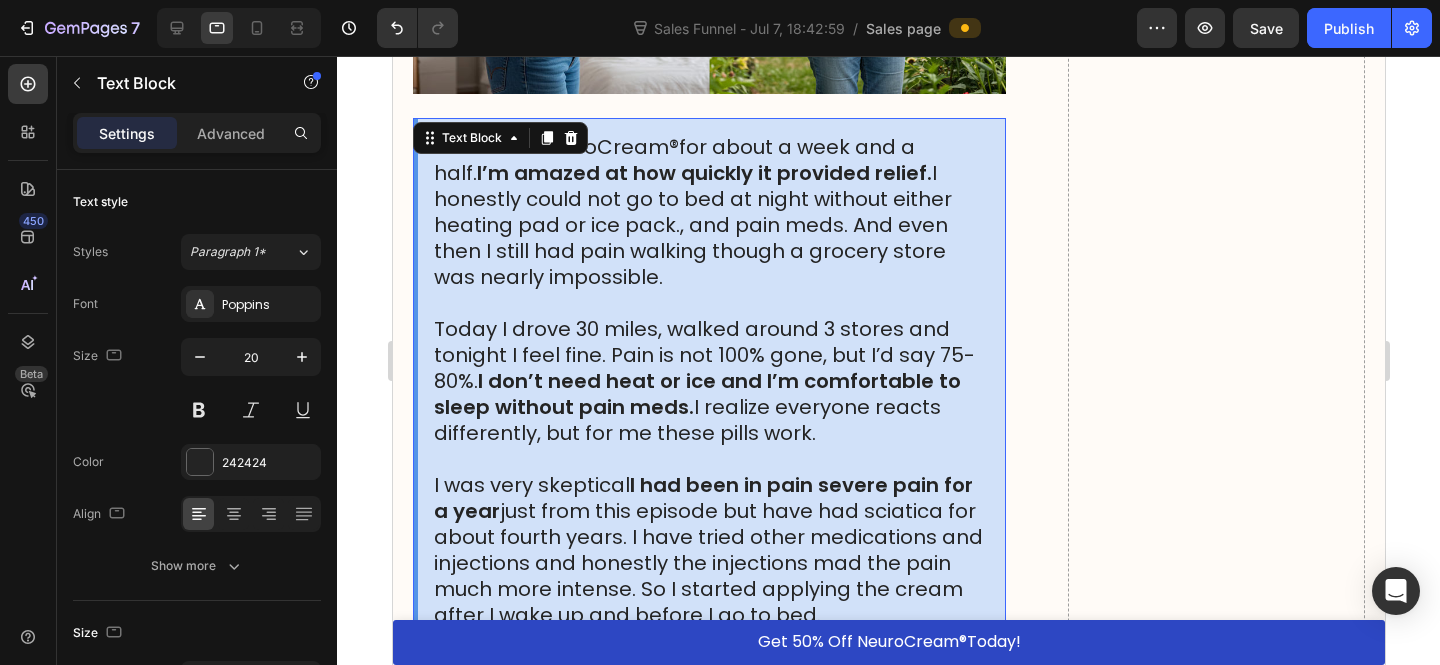 scroll, scrollTop: 16786, scrollLeft: 0, axis: vertical 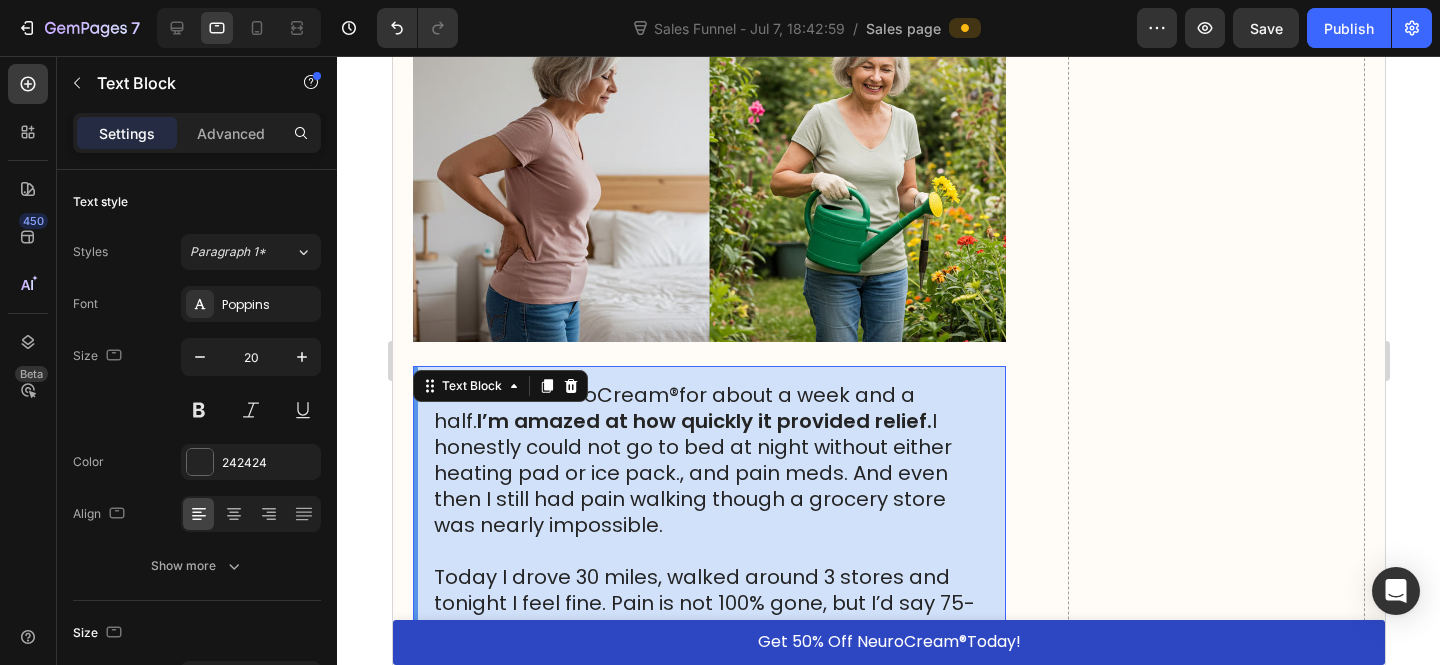 drag, startPoint x: 556, startPoint y: 373, endPoint x: 537, endPoint y: 405, distance: 37.215588 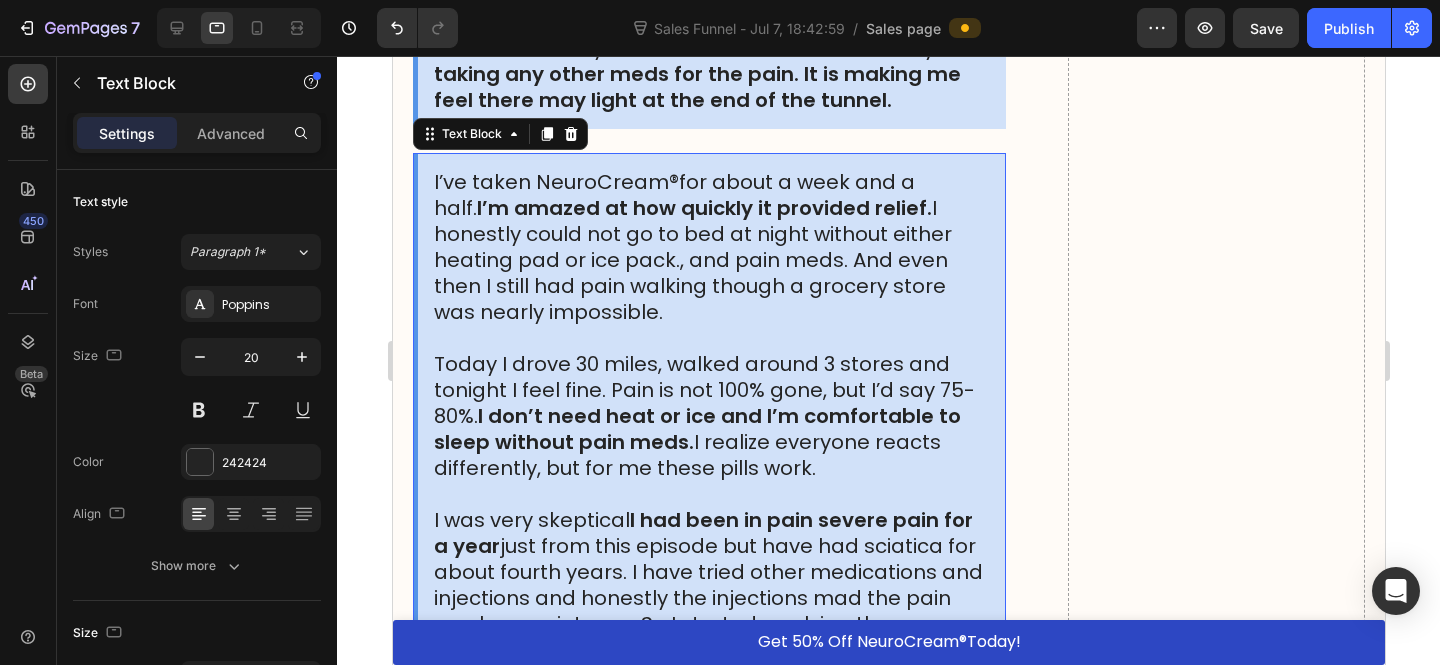 scroll, scrollTop: 17721, scrollLeft: 0, axis: vertical 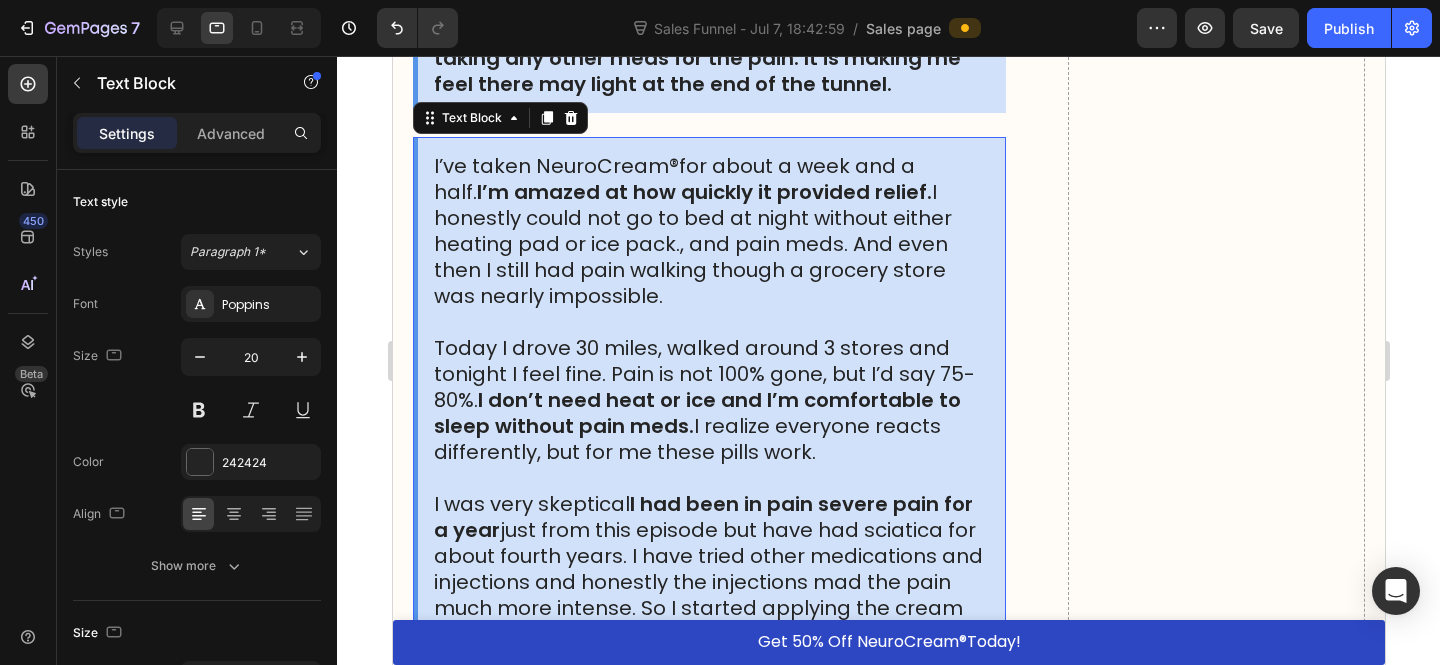 click on "Today I drove 30 miles, walked around 3 stores and tonight I feel fine. Pain is not 100% gone, but I’d say 75-80%.  I don’t need heat or ice and I’m comfortable to sleep without pain meds.  I realize everyone reacts differently, but for me these pills work." at bounding box center [711, 400] 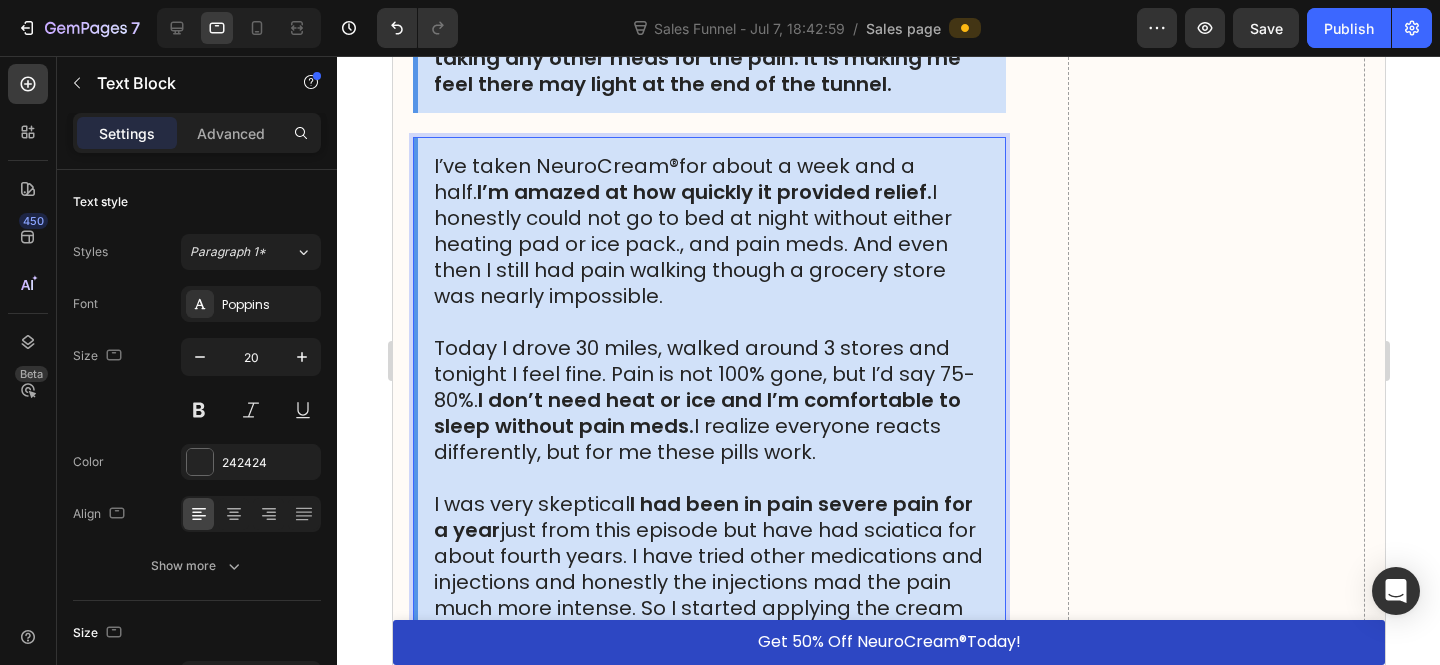 click on "Today I drove 30 miles, walked around 3 stores and tonight I feel fine. Pain is not 100% gone, but I’d say 75-80%.  I don’t need heat or ice and I’m comfortable to sleep without pain meds.  I realize everyone reacts differently, but for me these pills work." at bounding box center (711, 400) 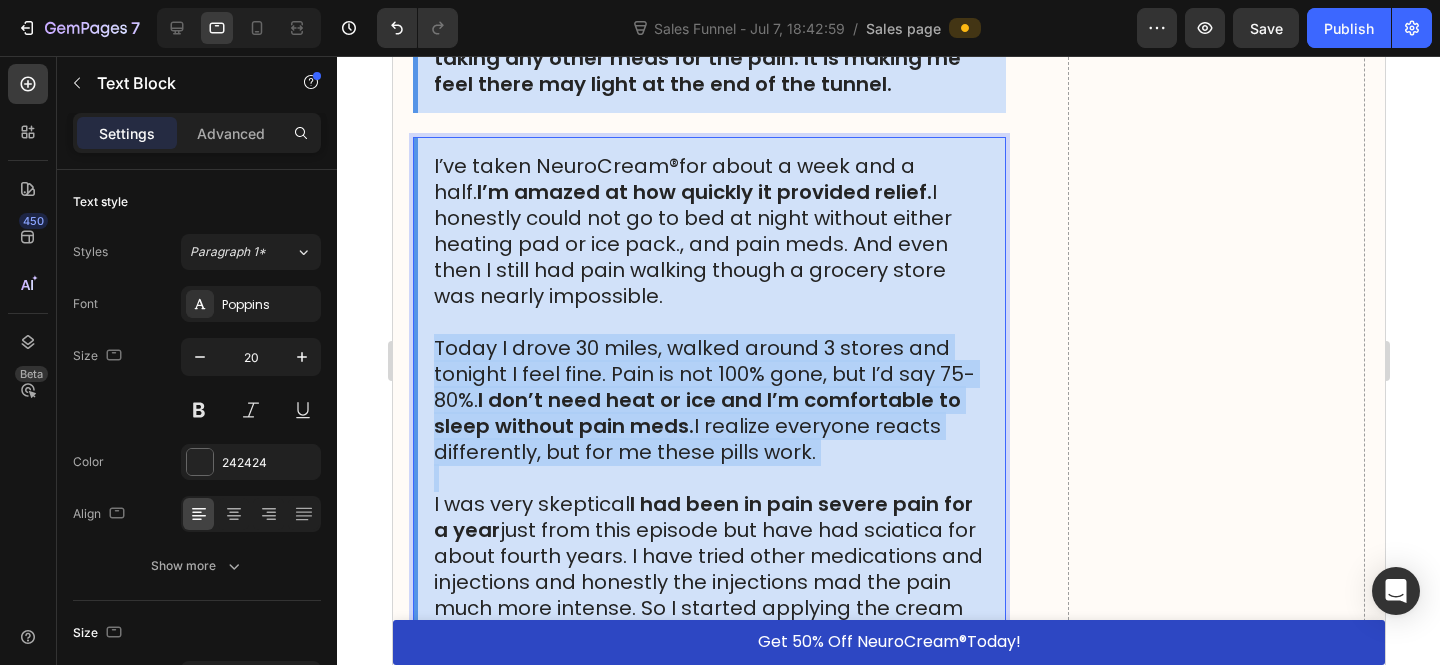 click on "Today I drove 30 miles, walked around 3 stores and tonight I feel fine. Pain is not 100% gone, but I’d say 75-80%.  I don’t need heat or ice and I’m comfortable to sleep without pain meds.  I realize everyone reacts differently, but for me these pills work." at bounding box center (711, 400) 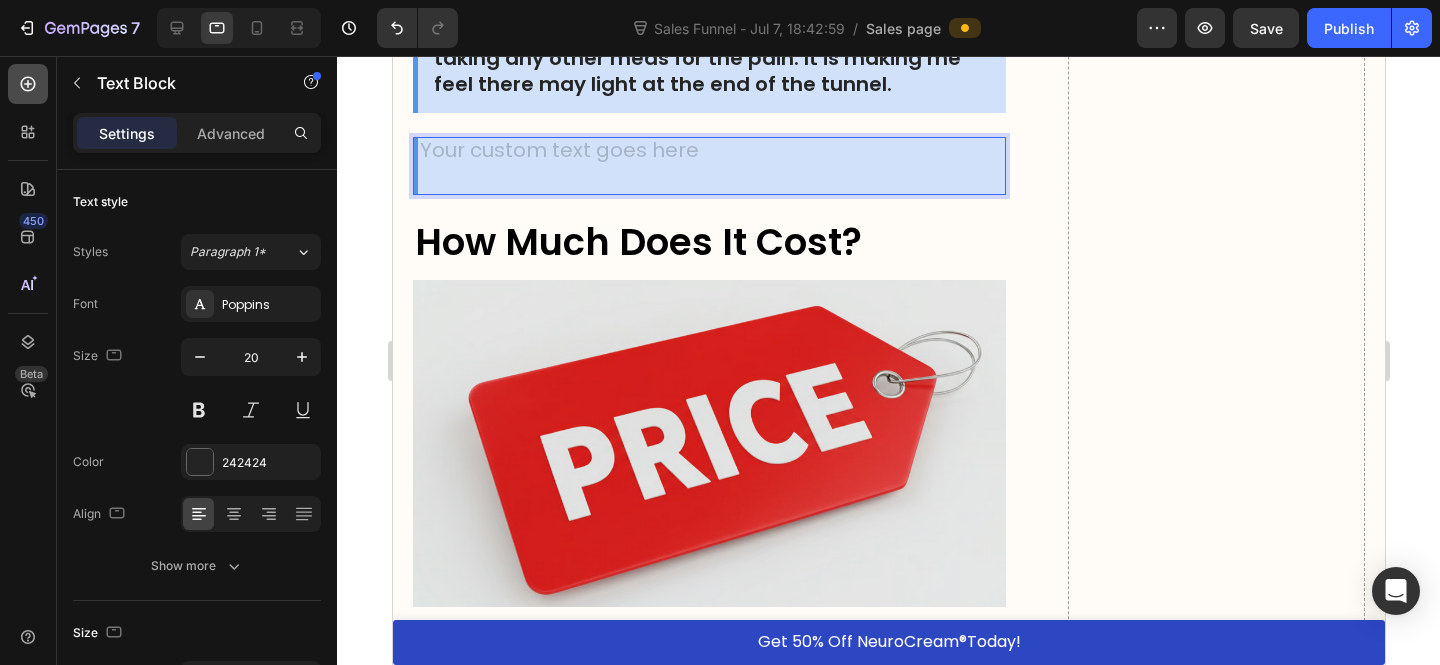 click 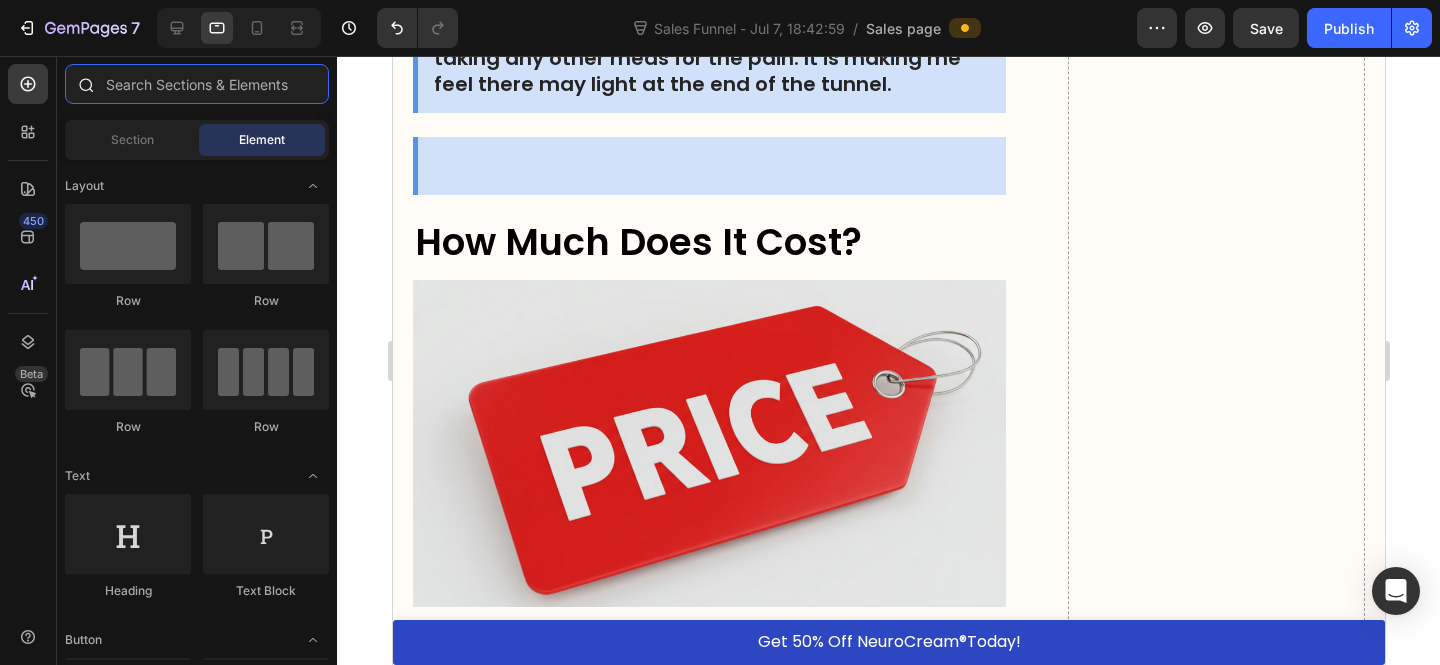 click at bounding box center [197, 84] 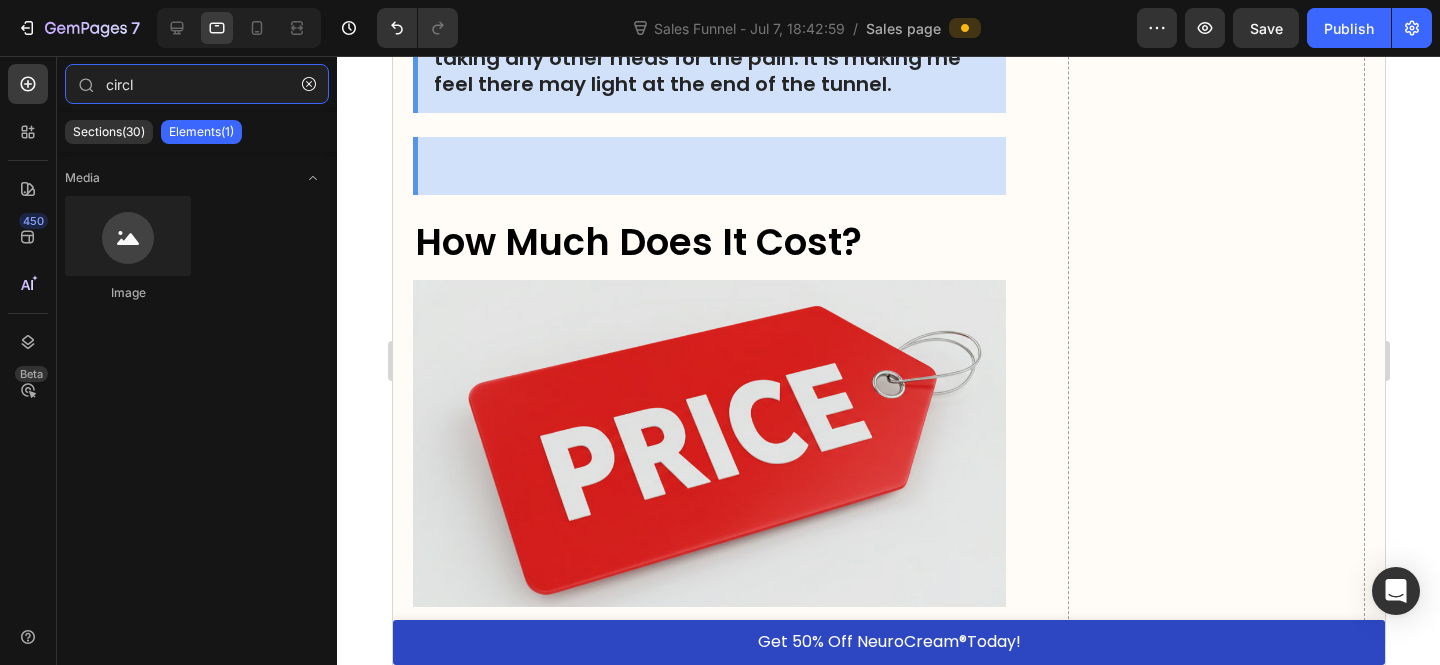 type on "circl" 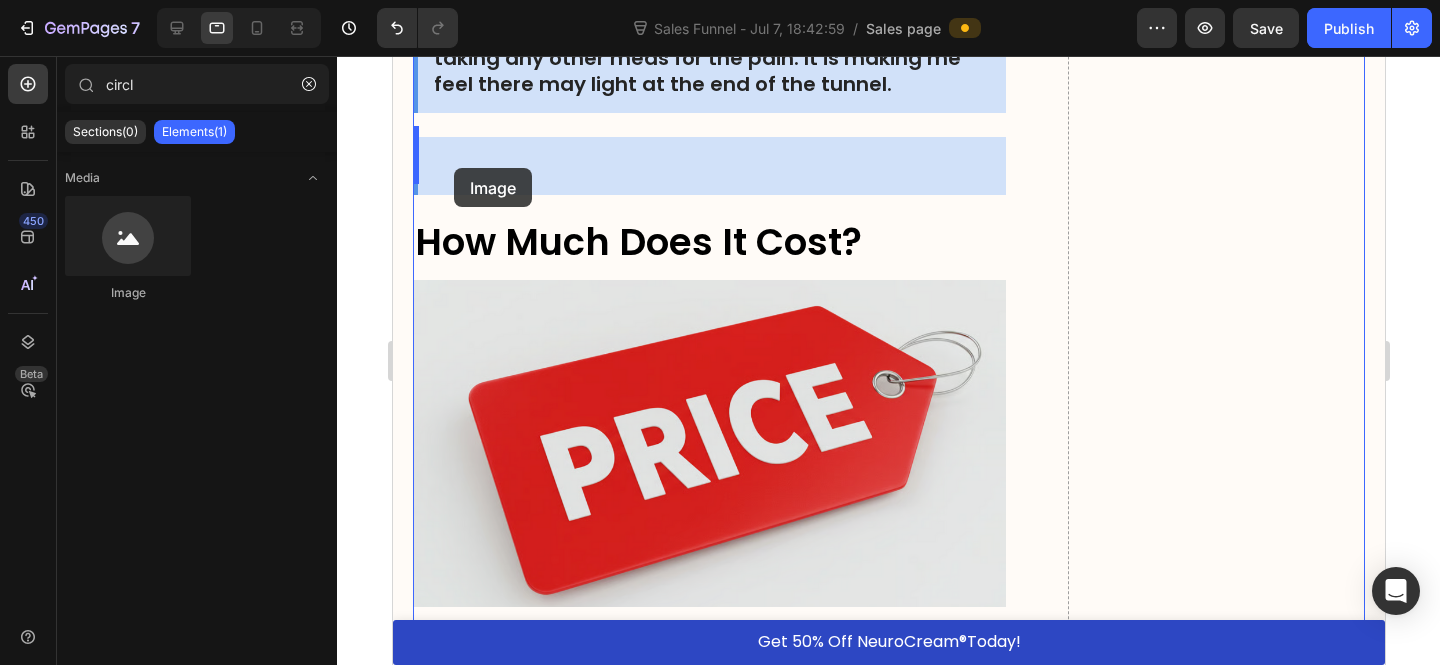 drag, startPoint x: 739, startPoint y: 249, endPoint x: 453, endPoint y: 168, distance: 297.24905 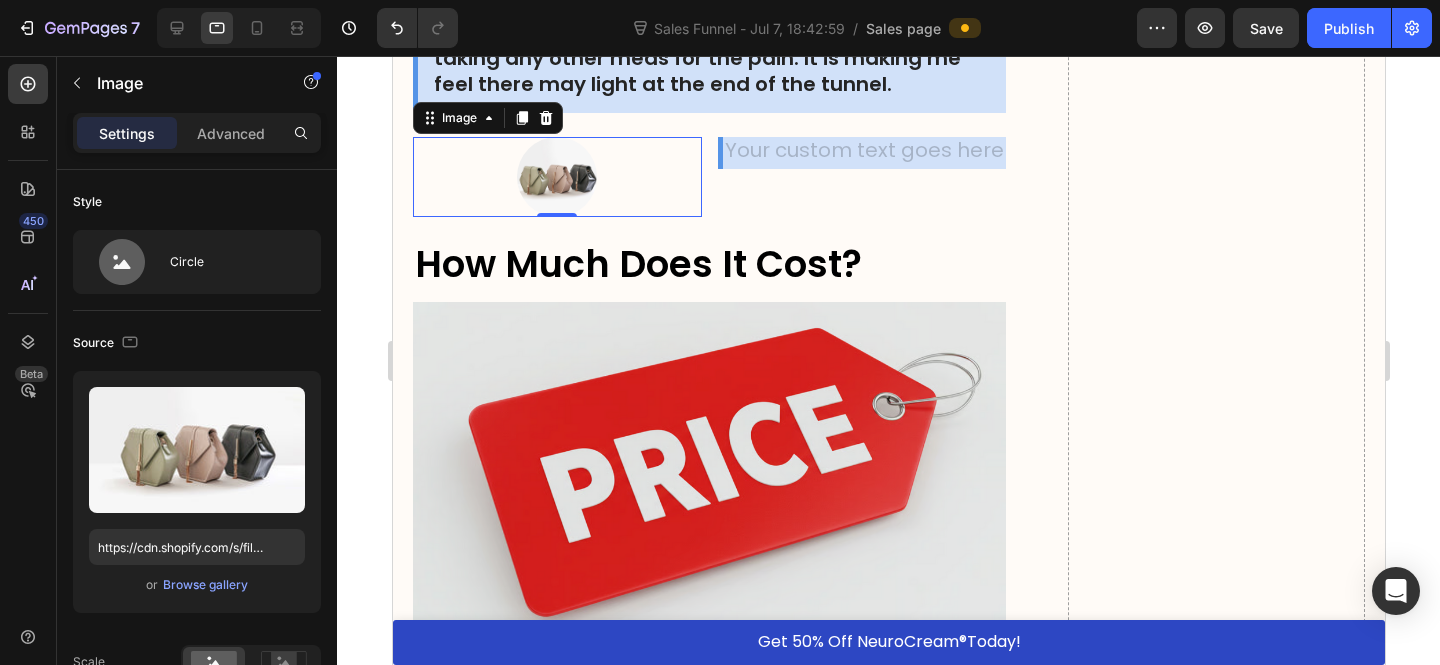 click at bounding box center [556, 177] 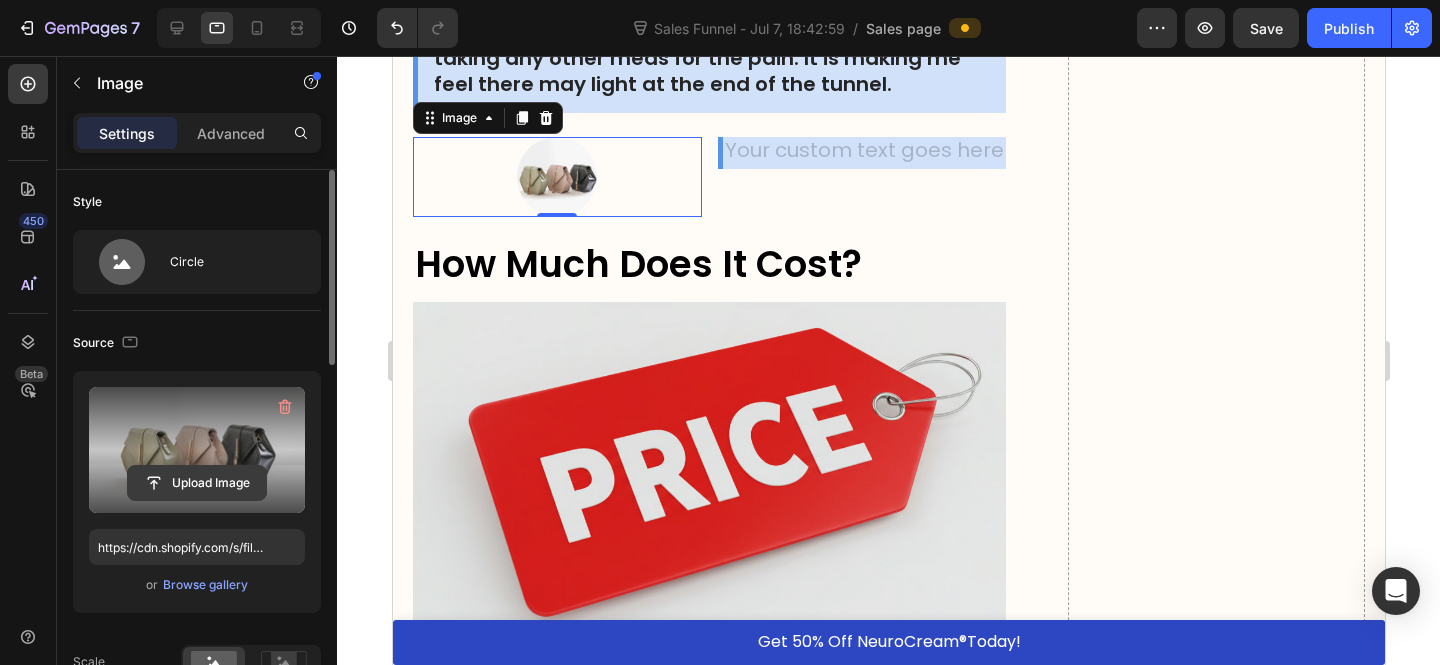 click 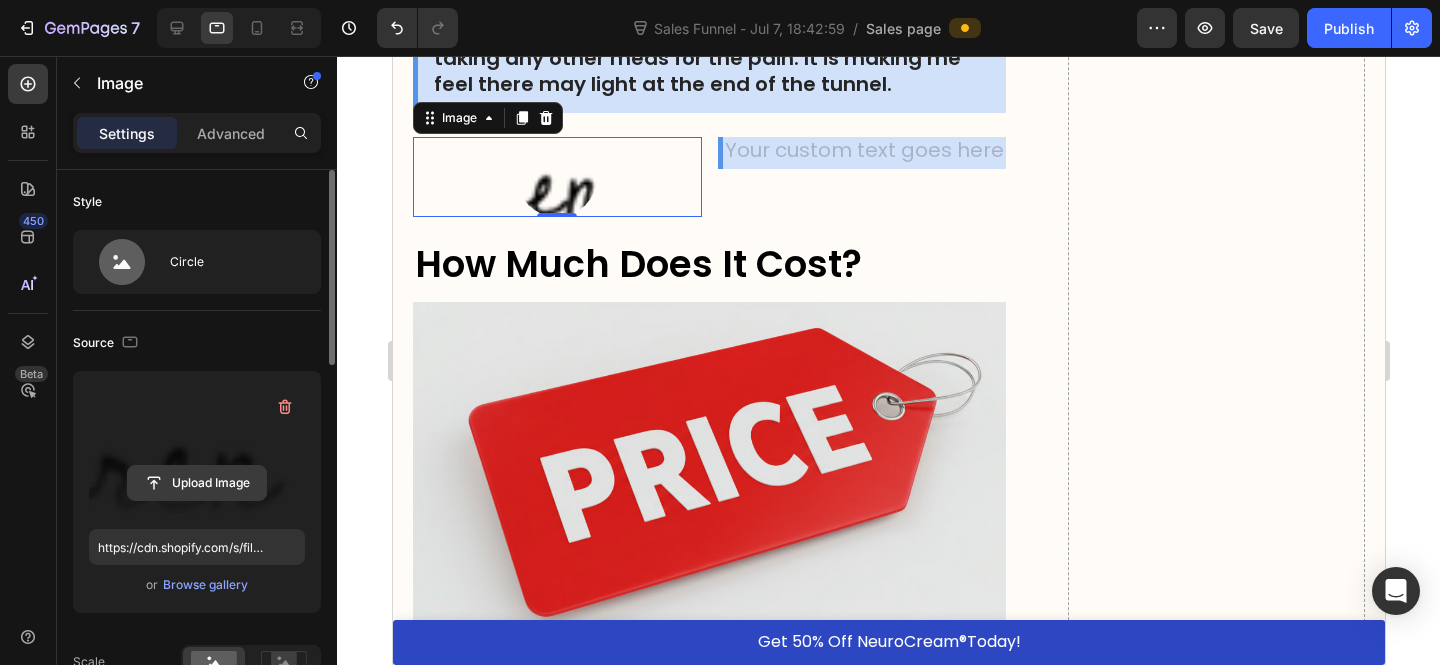 click 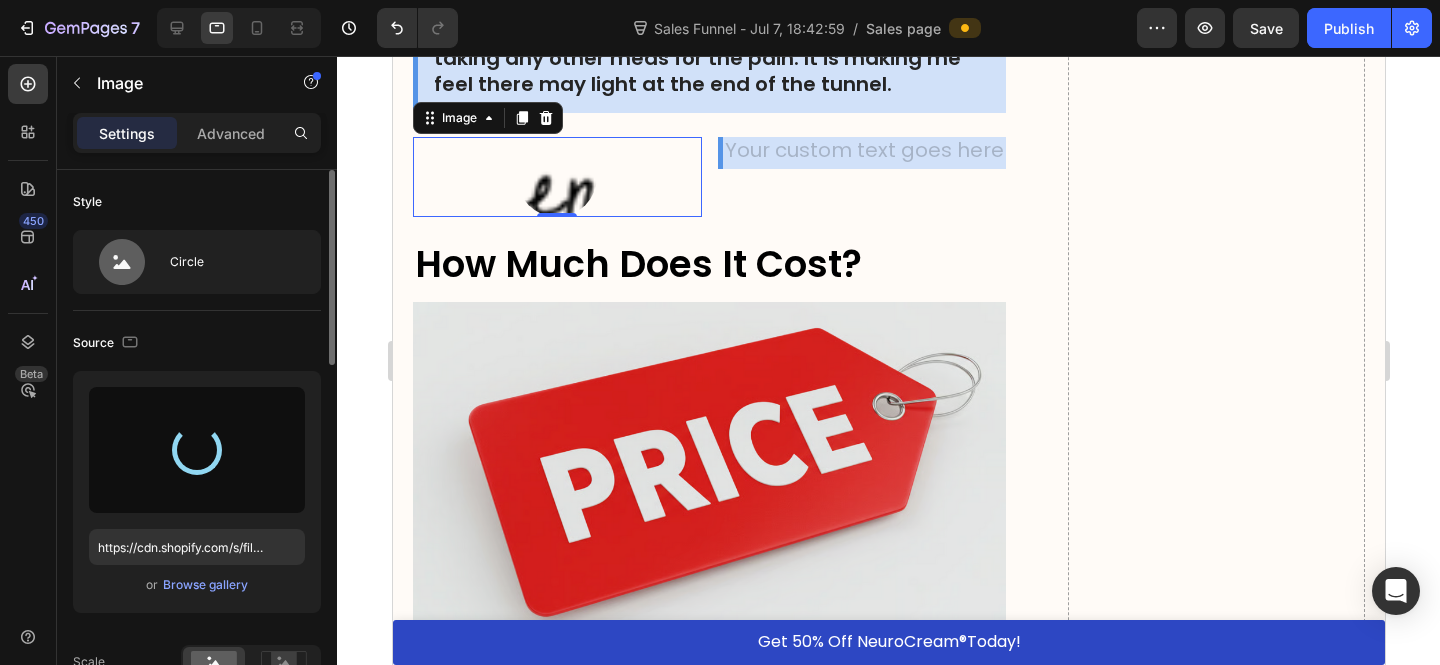 type on "https://cdn.shopify.com/s/files/1/0610/7503/0071/files/gempages_574314754814771993-115cd21d-b1fc-4502-81c5-c3e884877f77.png" 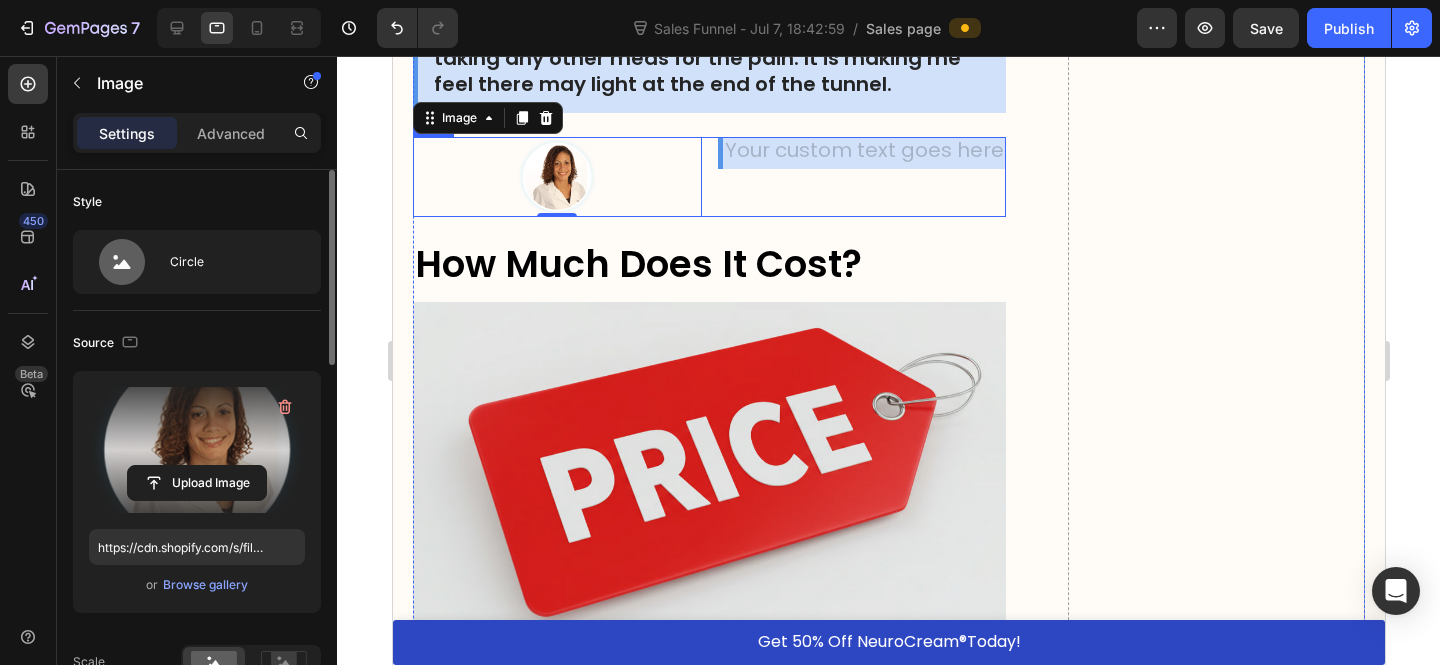 click at bounding box center (861, 153) 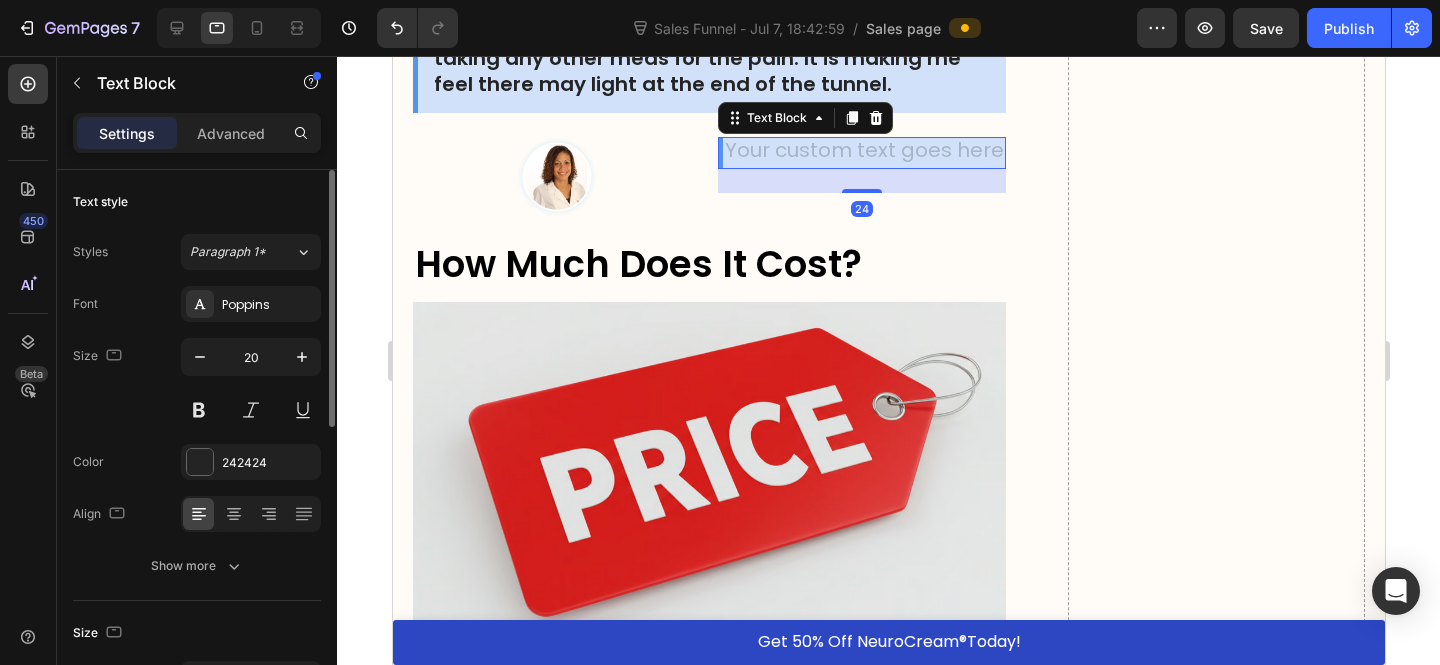 click at bounding box center (861, 153) 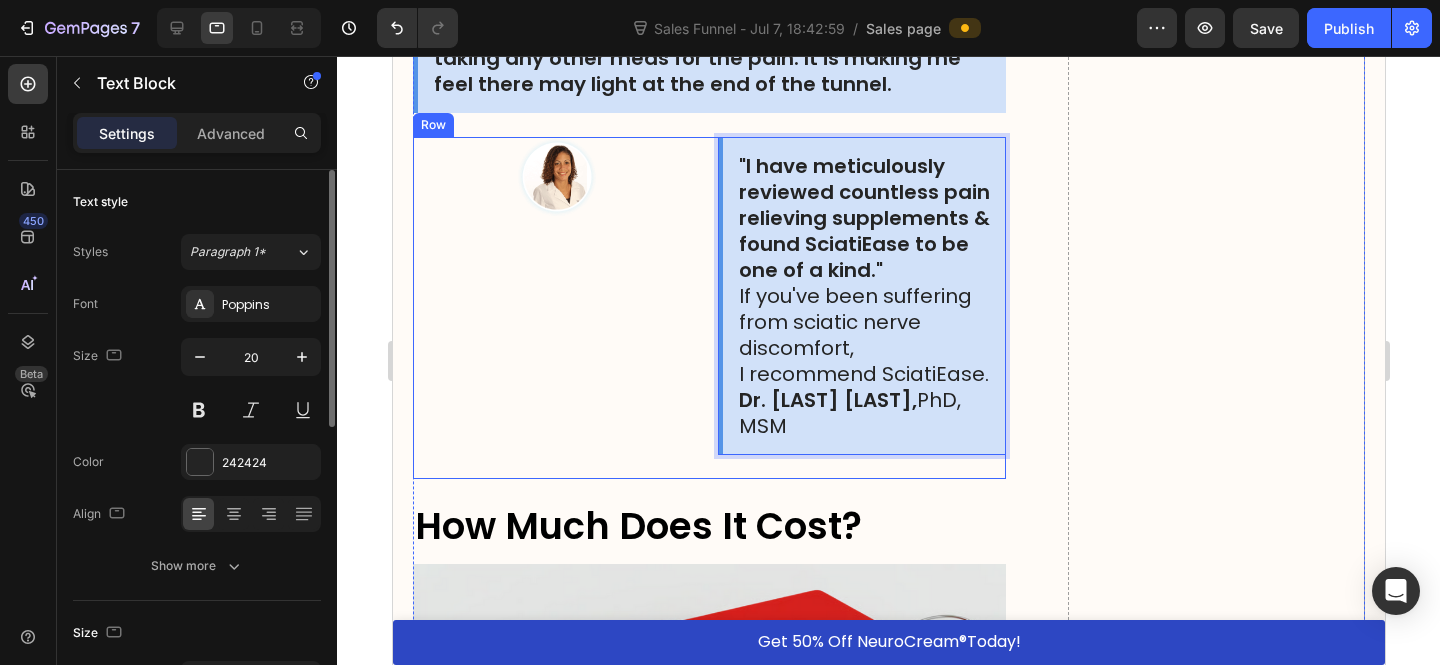 click at bounding box center (556, 177) 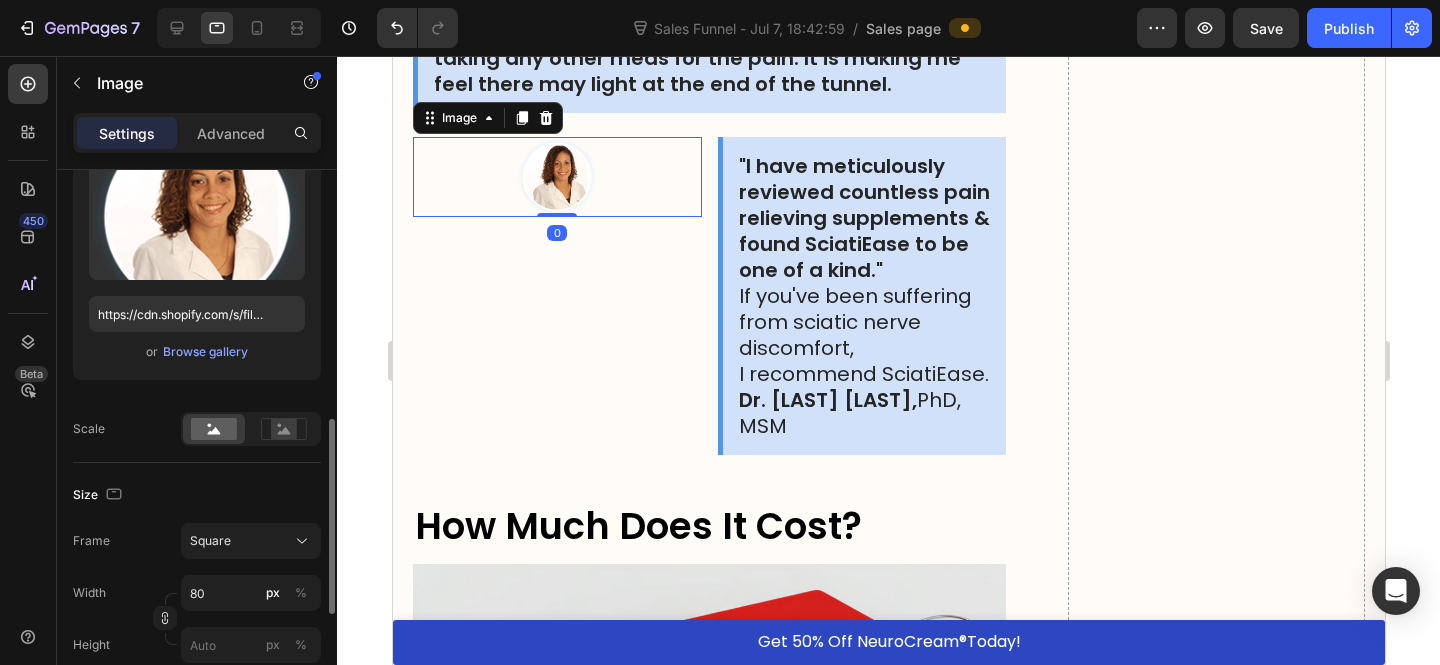 scroll, scrollTop: 430, scrollLeft: 0, axis: vertical 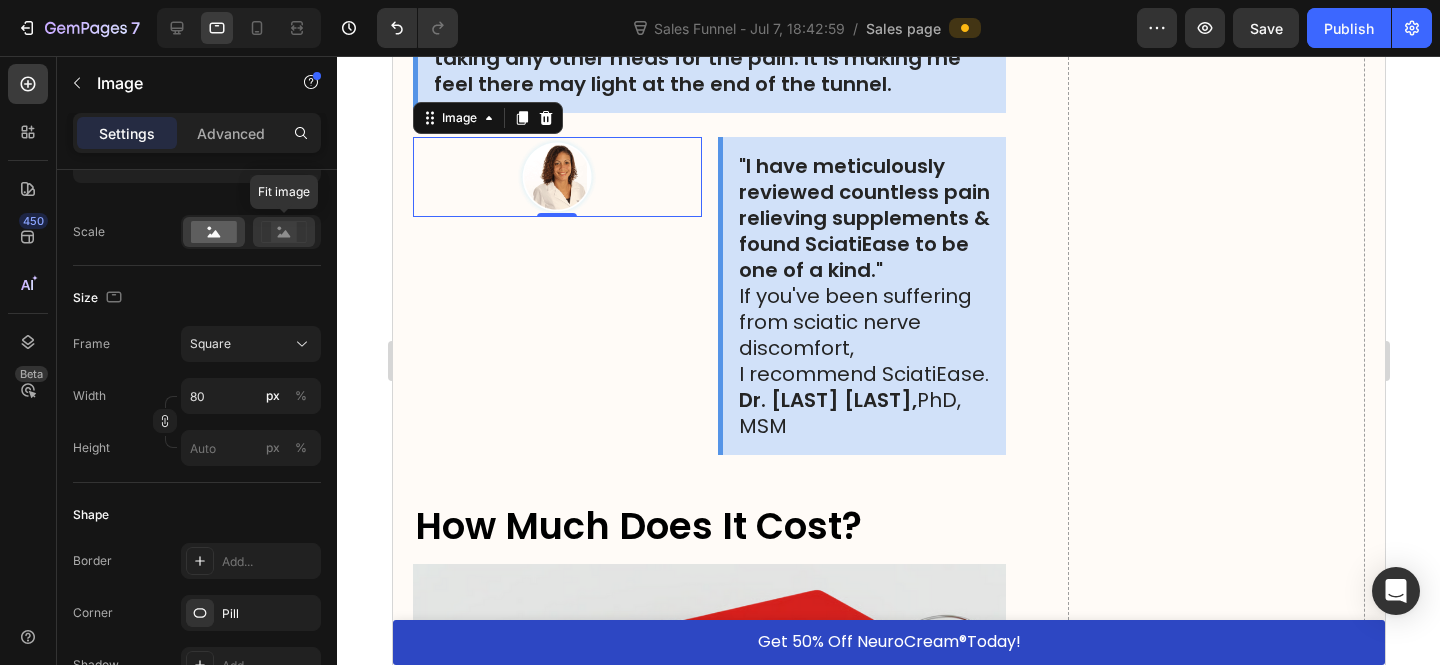click 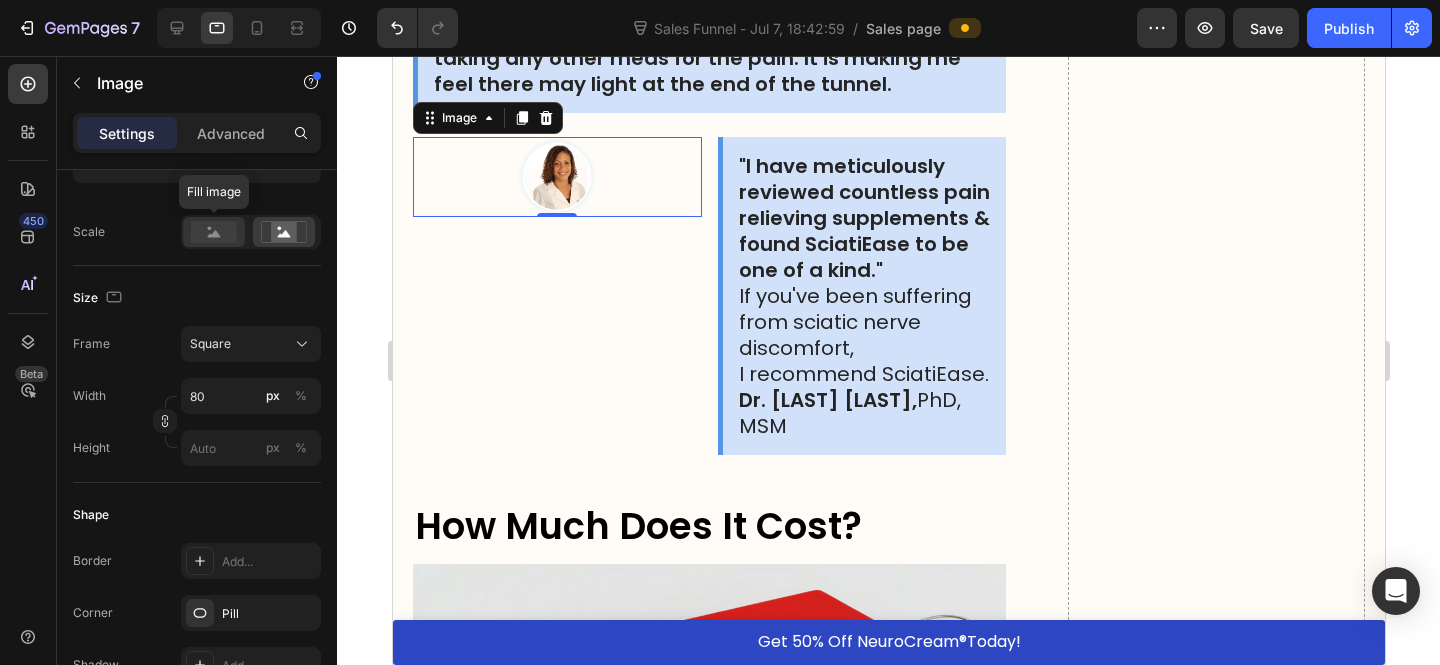 click 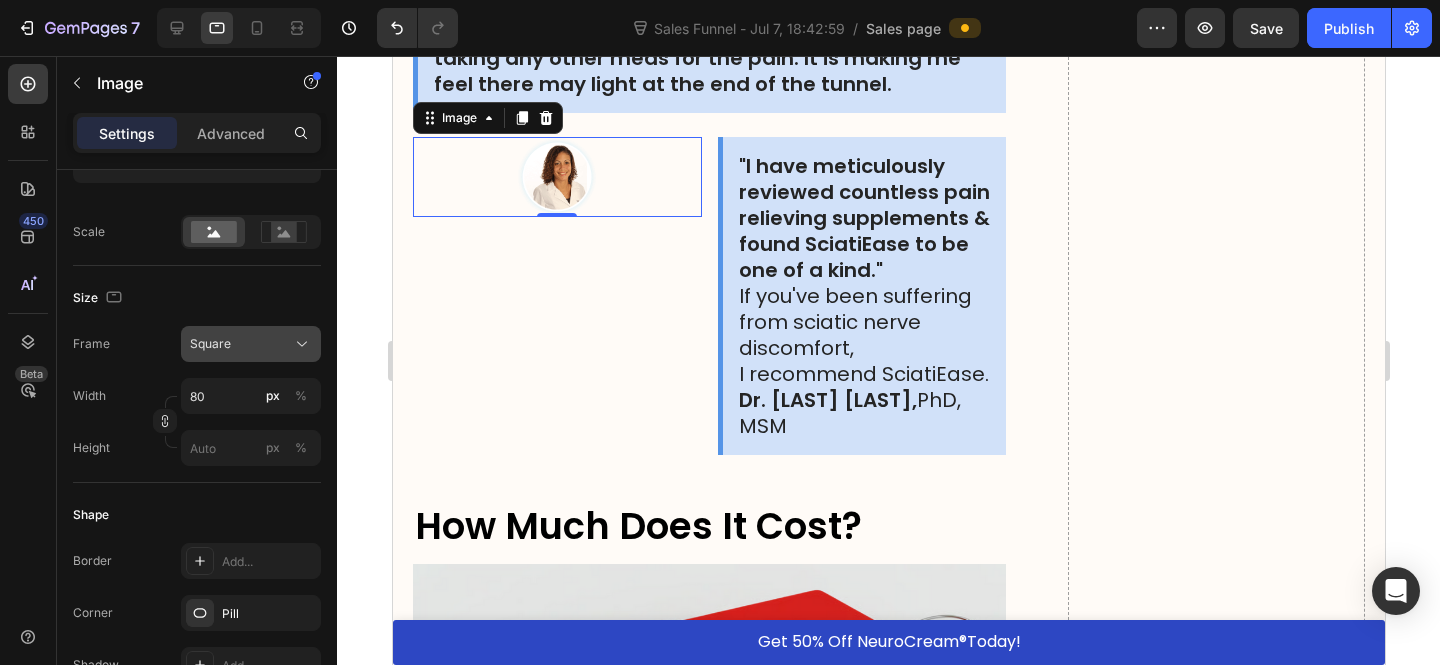 click on "Square" 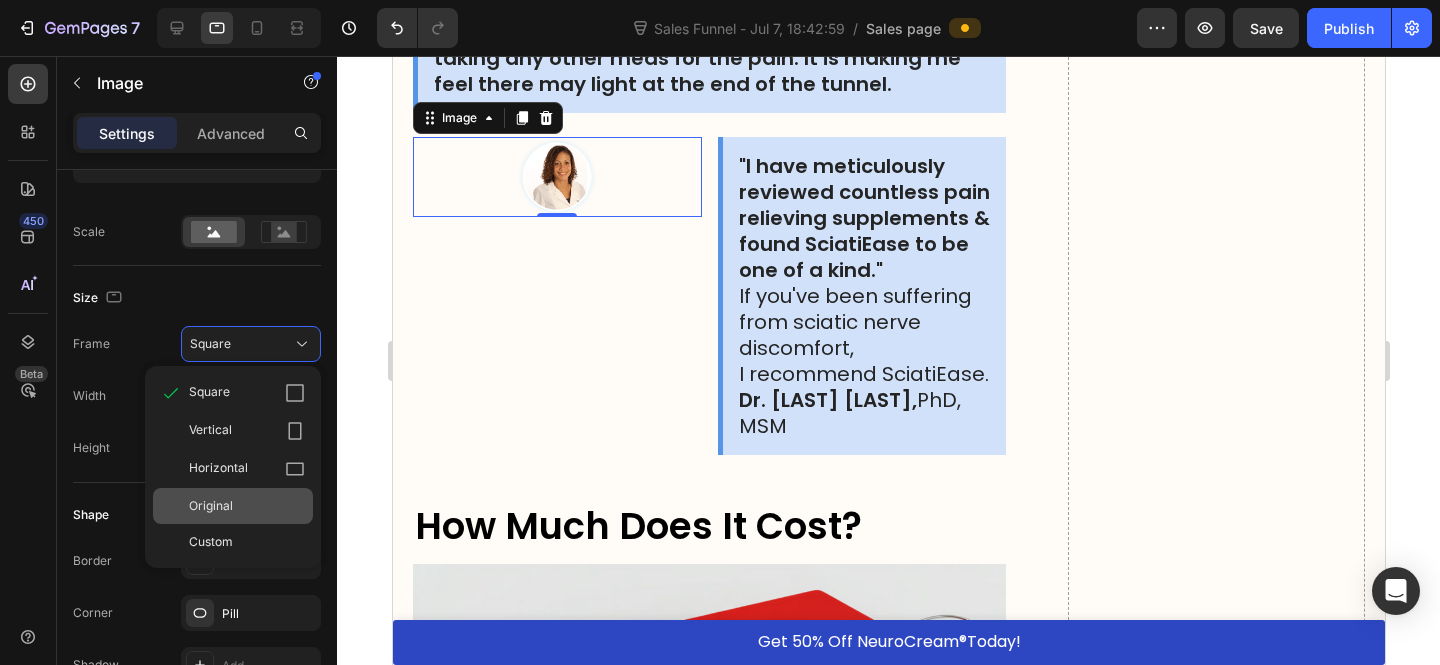 click on "Original" at bounding box center [211, 506] 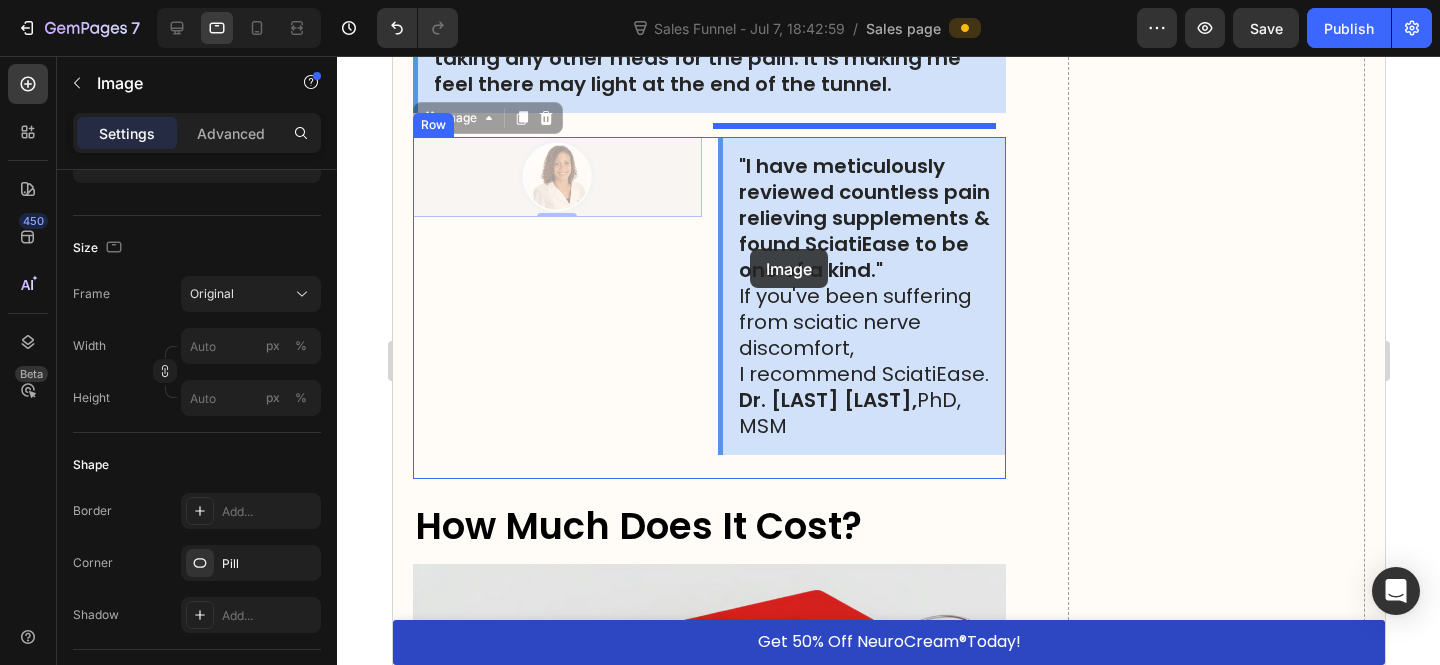 drag, startPoint x: 555, startPoint y: 170, endPoint x: 749, endPoint y: 249, distance: 209.46837 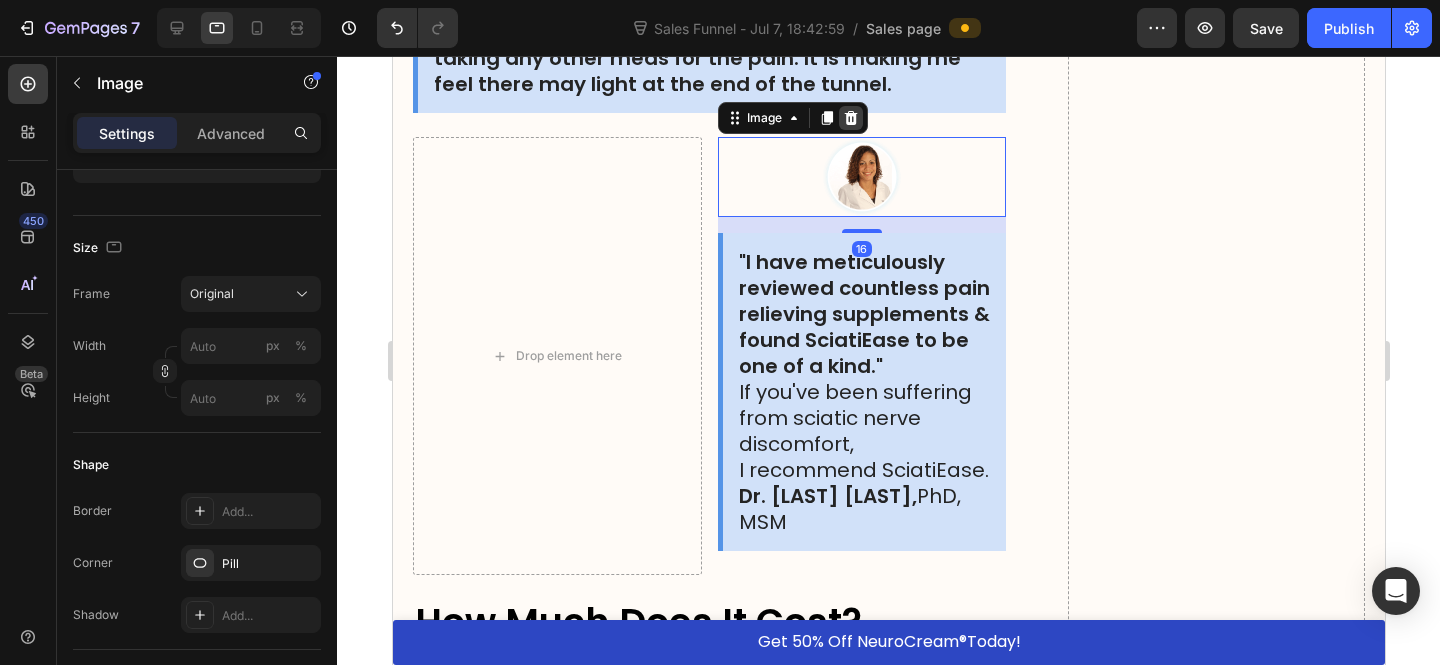 click at bounding box center (850, 118) 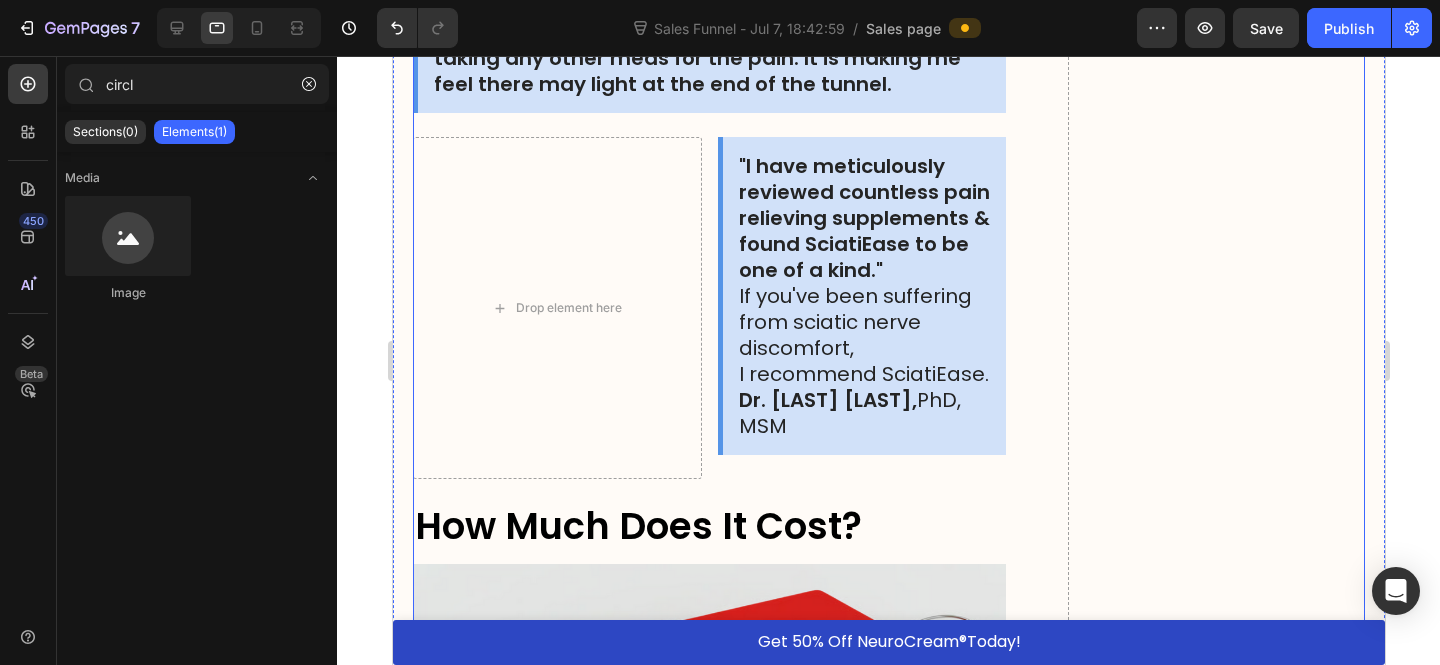 click on ""I have meticulously reviewed countless pain relieving supplements & found SciatiEase to be one of a kind."" at bounding box center (863, 218) 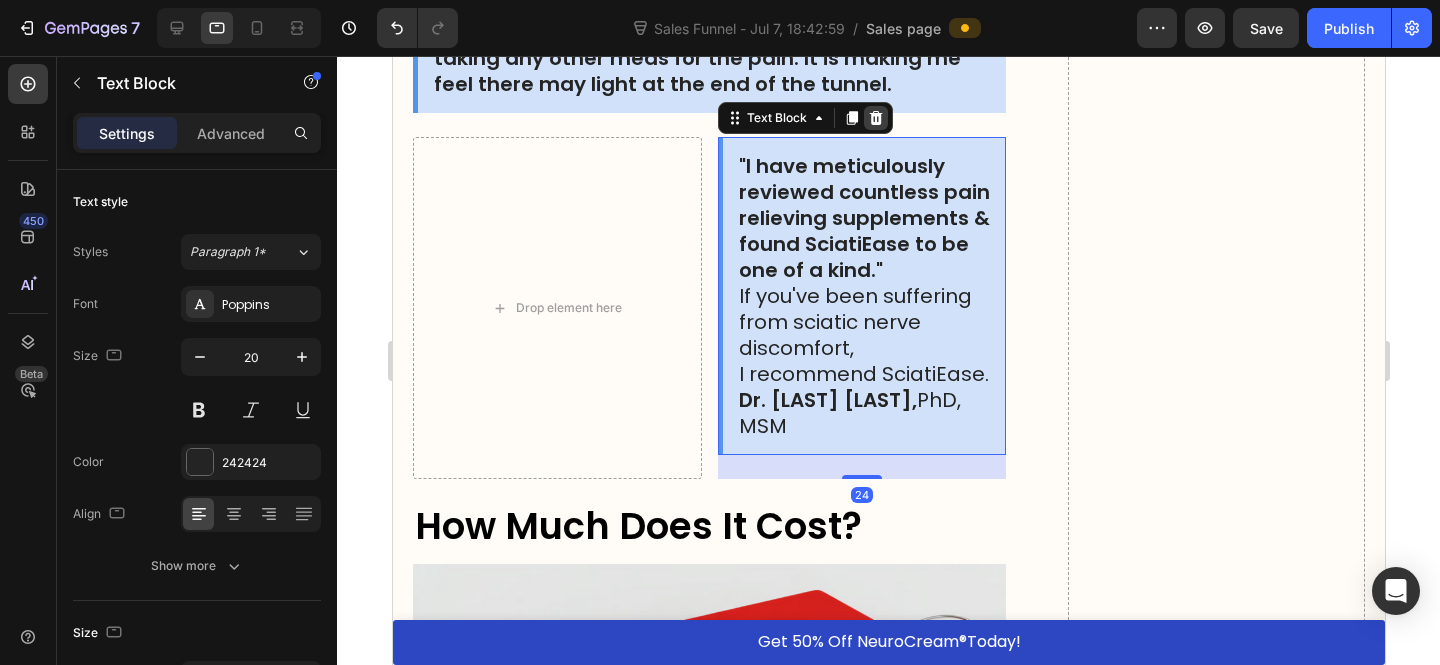 click 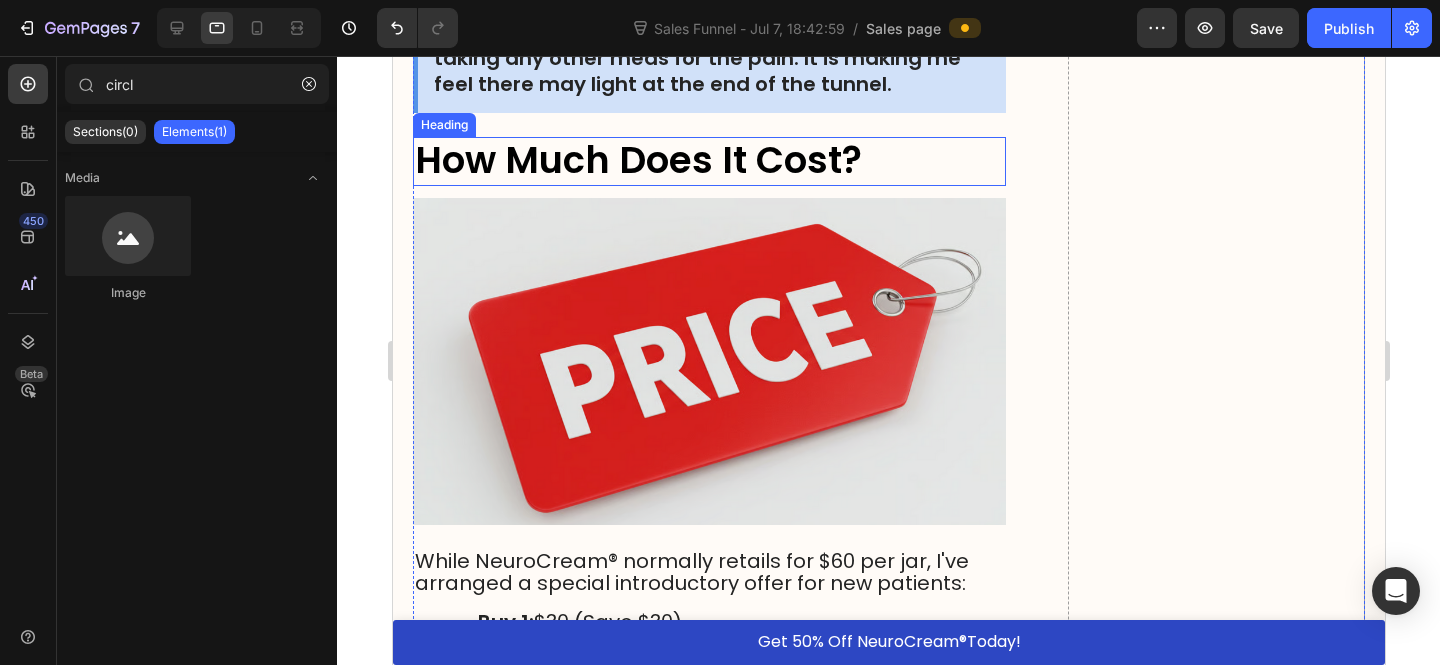 scroll, scrollTop: 17654, scrollLeft: 0, axis: vertical 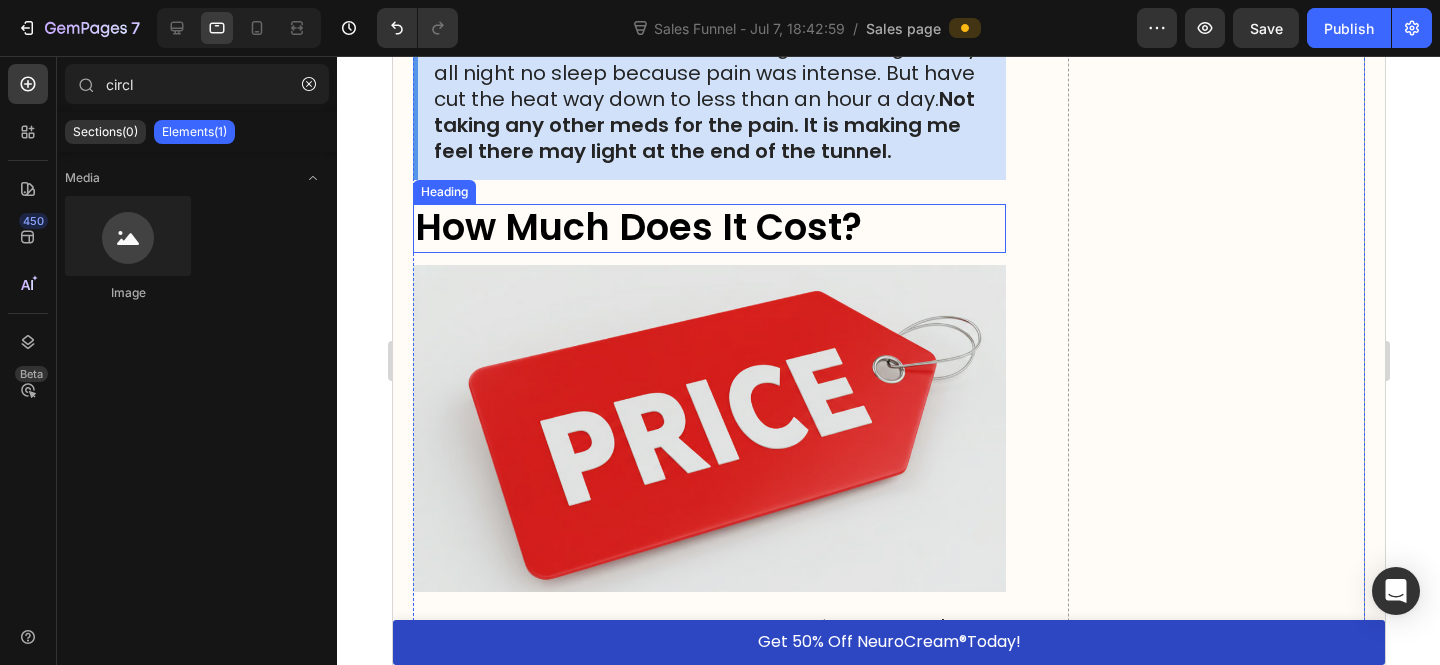 drag, startPoint x: 643, startPoint y: 201, endPoint x: 636, endPoint y: 301, distance: 100.2447 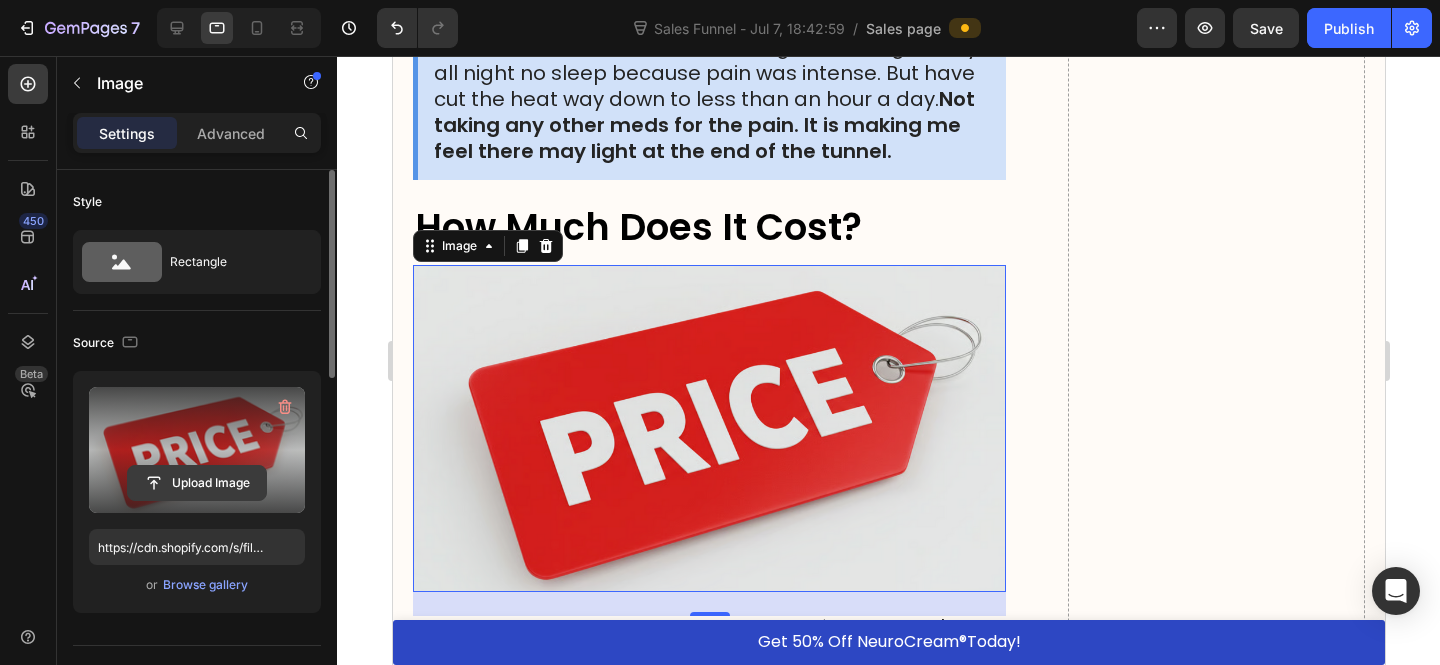 scroll, scrollTop: 17873, scrollLeft: 0, axis: vertical 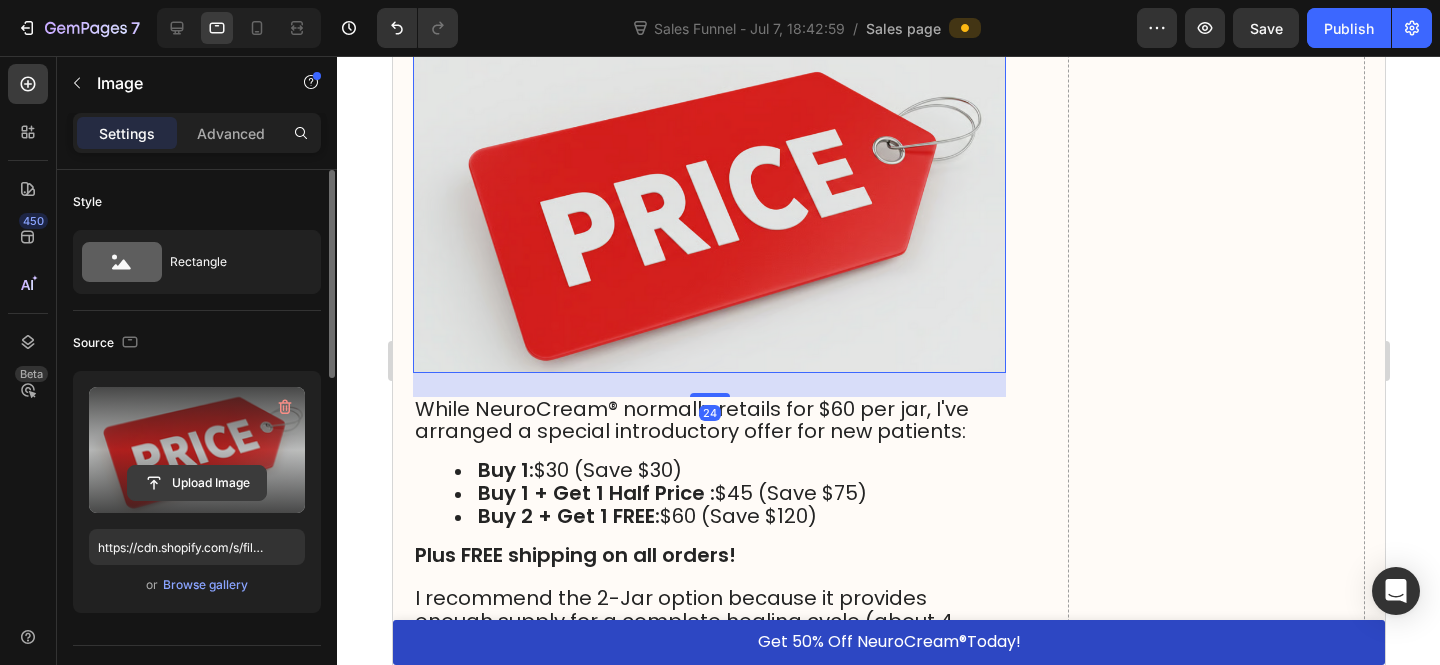 click 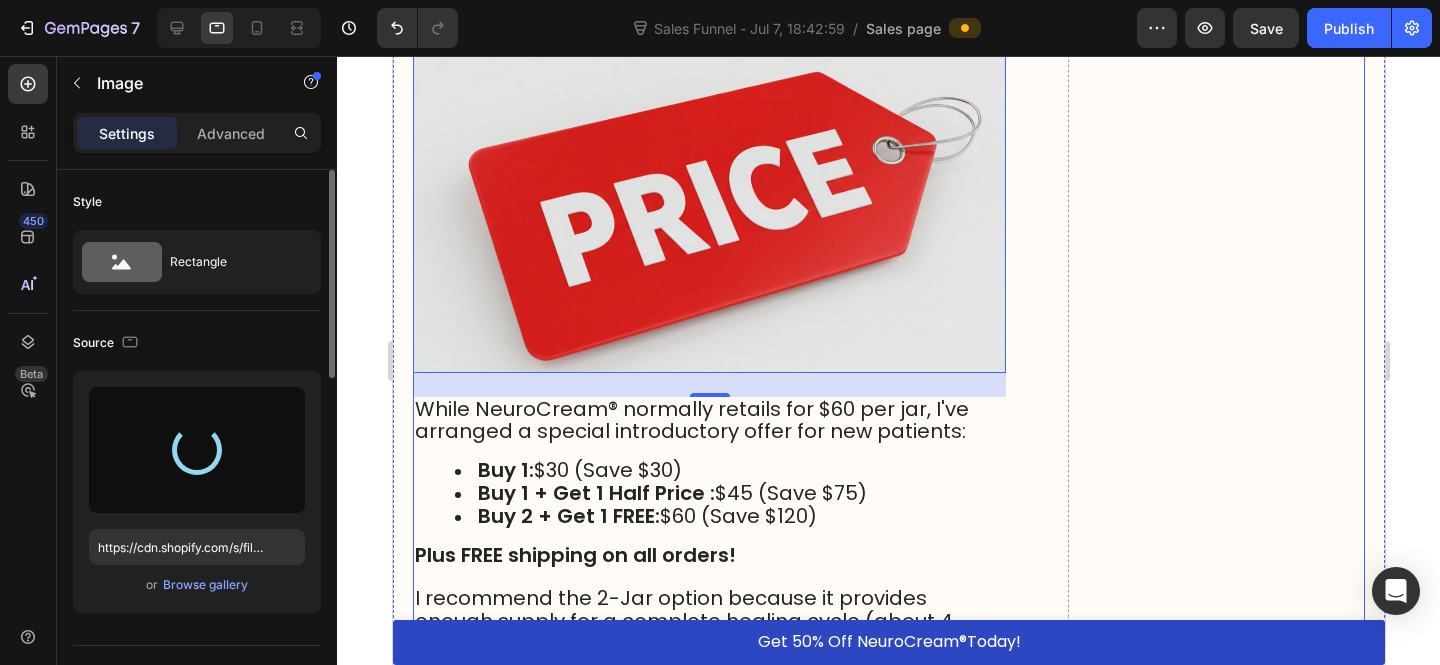 scroll, scrollTop: 17547, scrollLeft: 0, axis: vertical 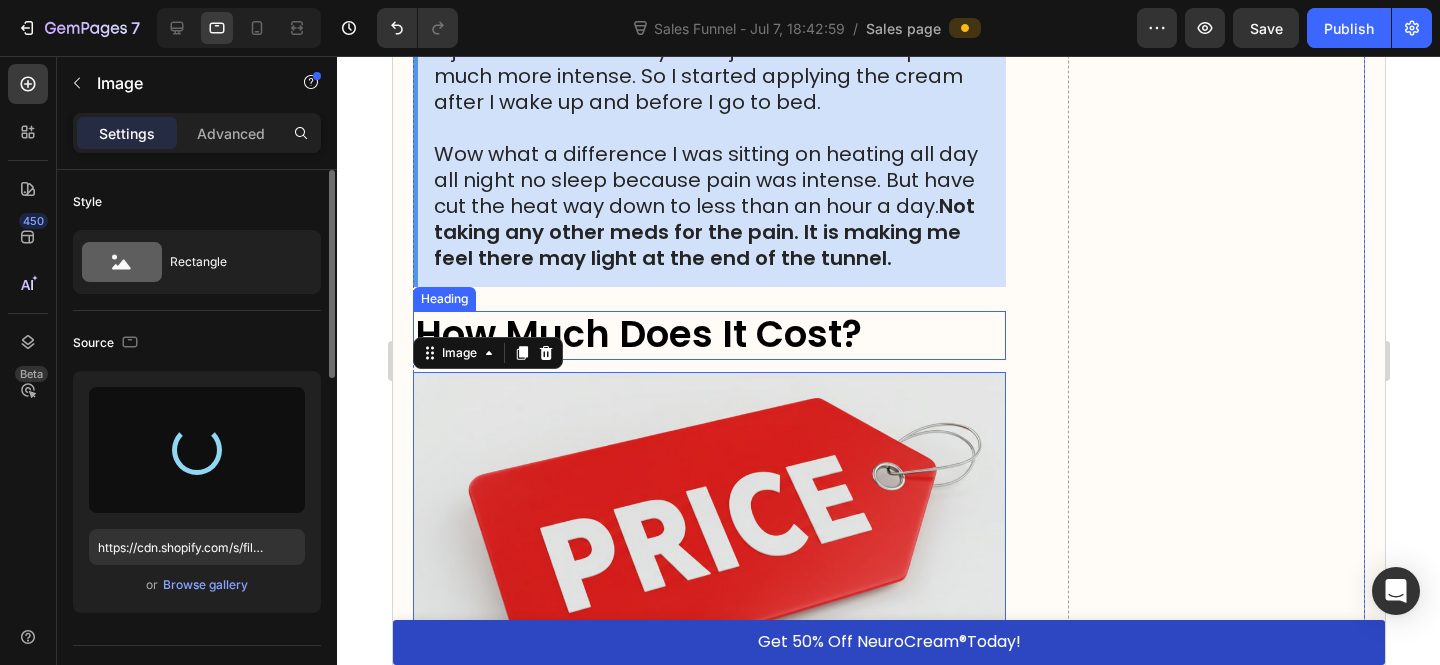 click on "How Much Does It Cost?" at bounding box center [637, 334] 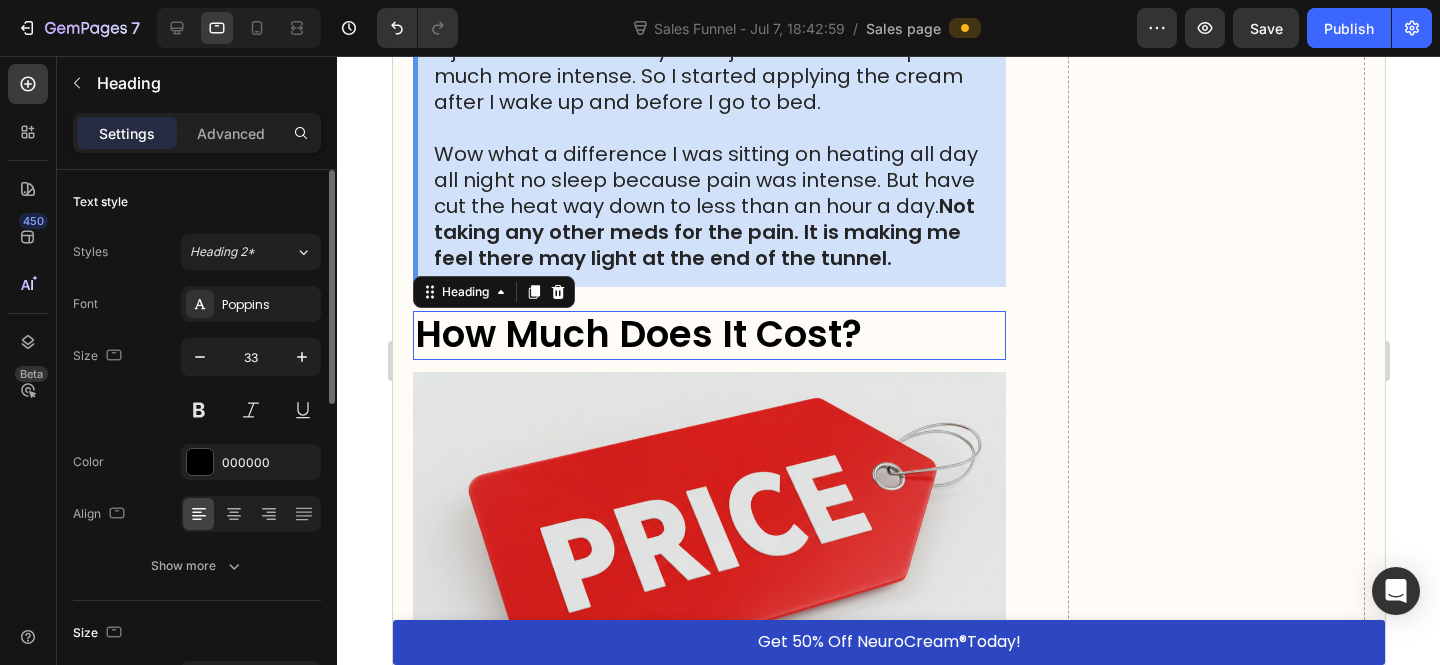 click on "How Much Does It Cost?" at bounding box center [637, 334] 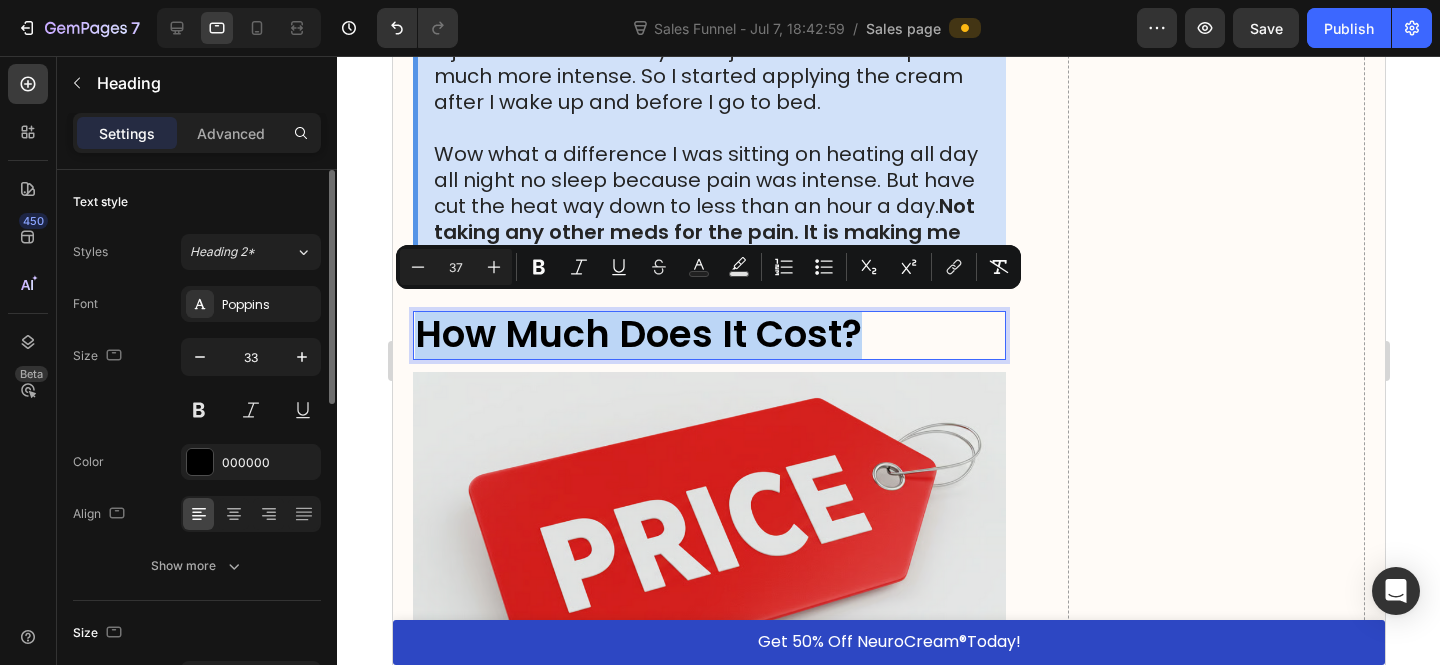 click on "How Much Does It Cost?" at bounding box center [637, 334] 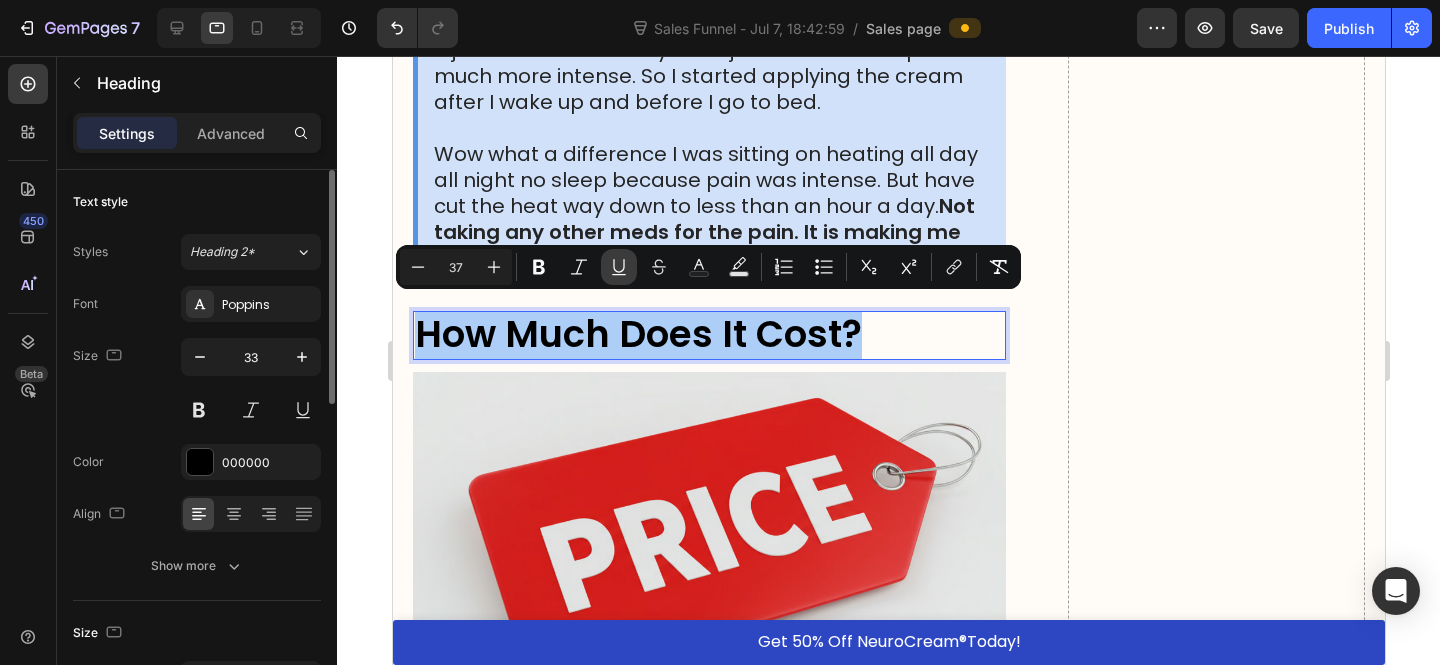 drag, startPoint x: 228, startPoint y: 187, endPoint x: 630, endPoint y: 271, distance: 410.68237 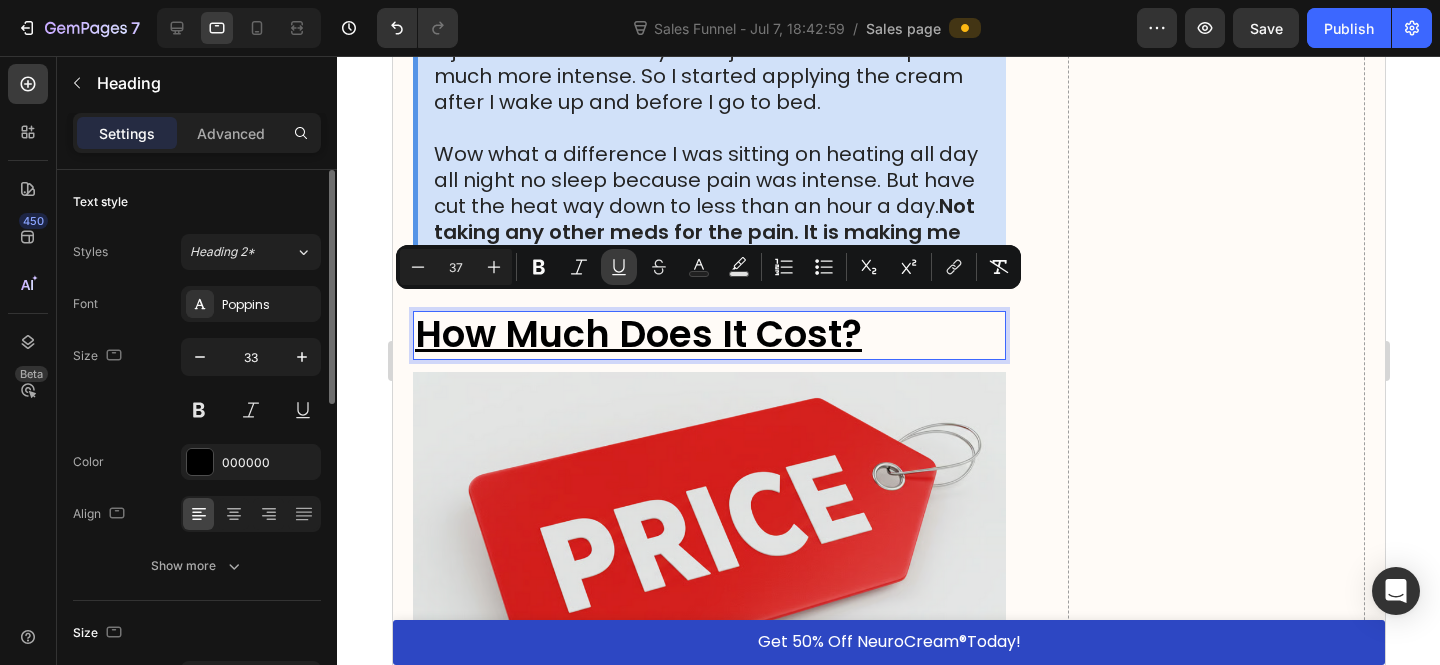 click 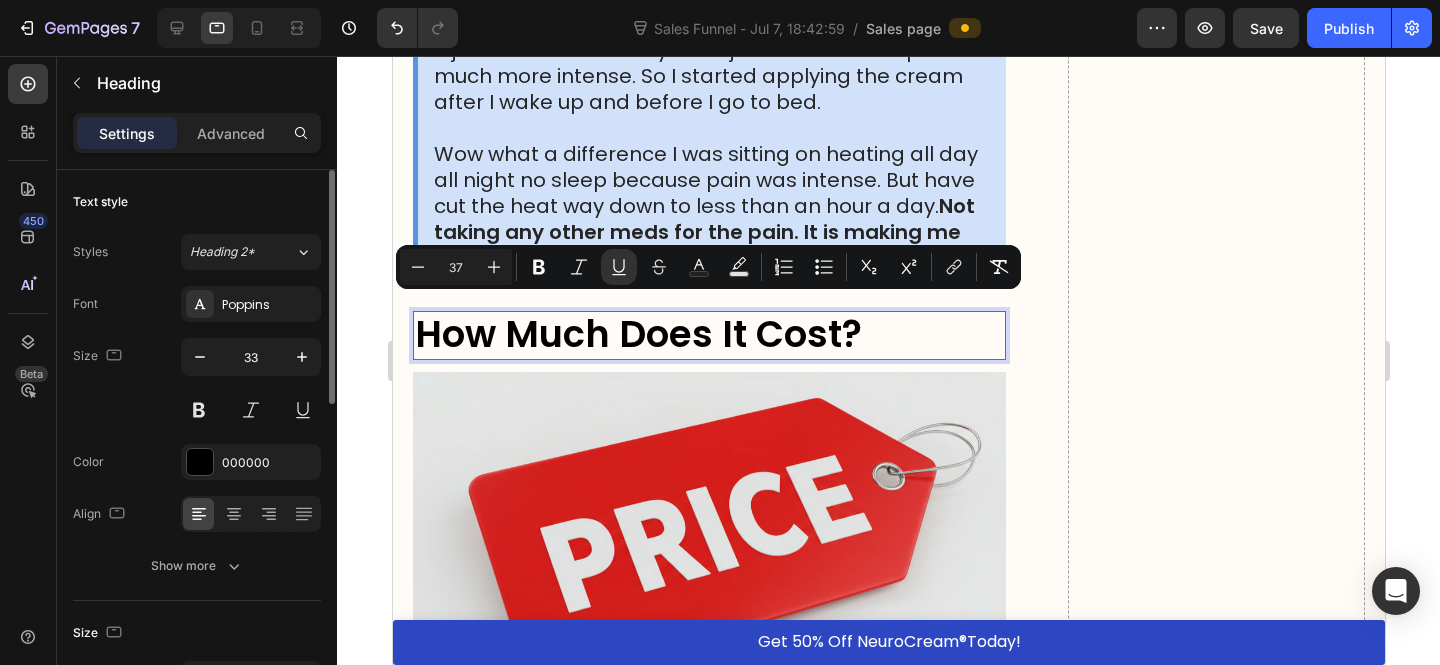 drag, startPoint x: 619, startPoint y: 338, endPoint x: 608, endPoint y: 320, distance: 21.095022 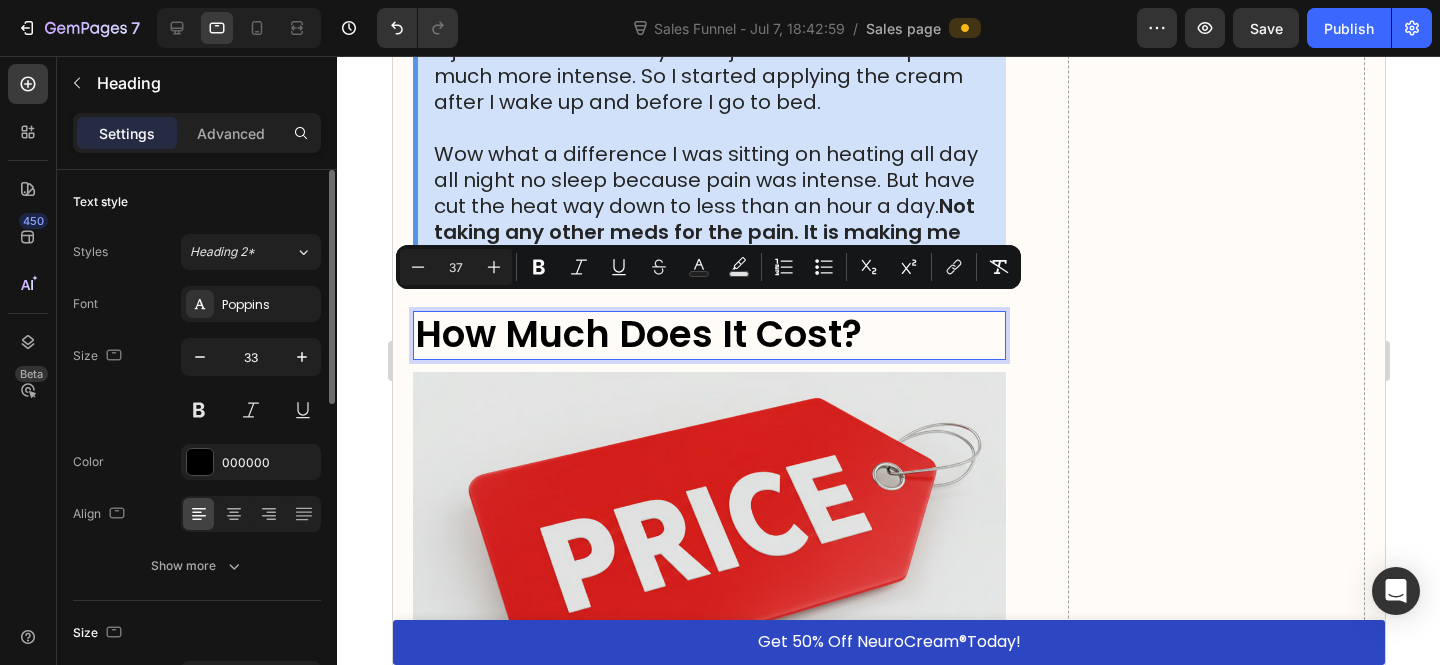 click on "How Much Does It Cost?" at bounding box center [637, 334] 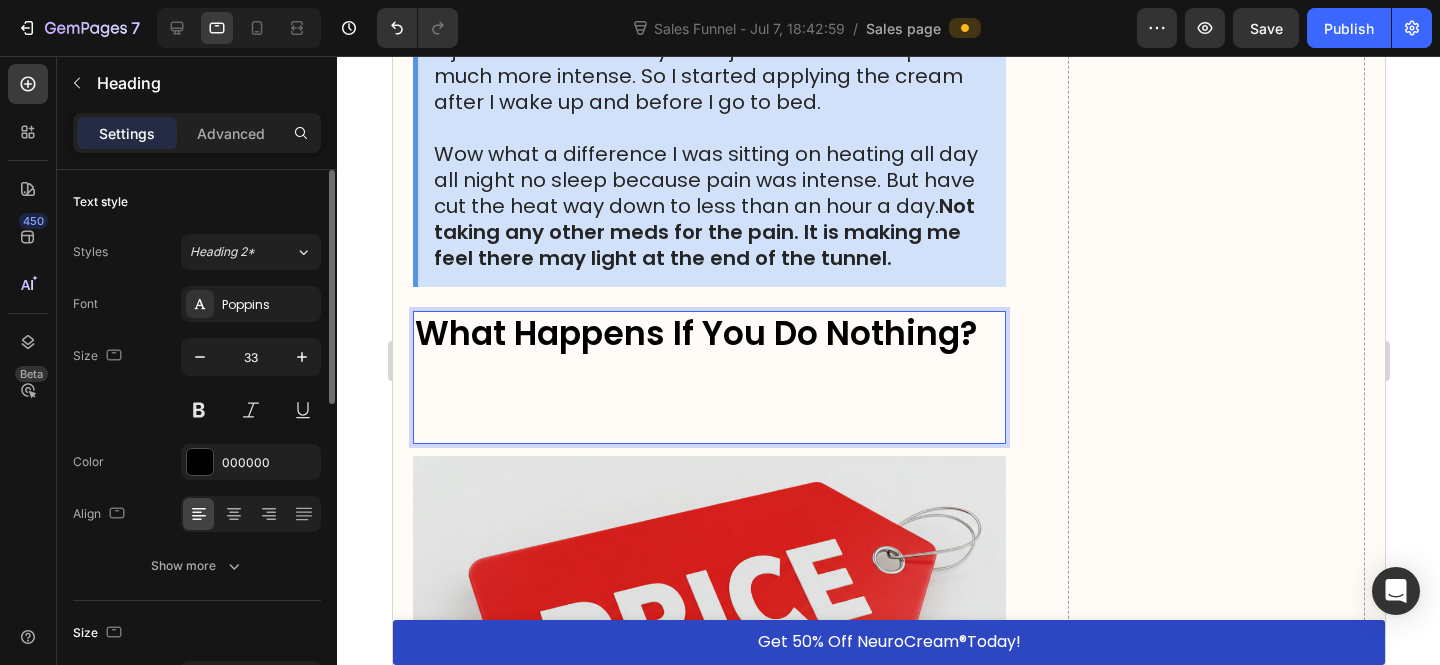 click on "What Happens If You Do Nothing?" at bounding box center [695, 333] 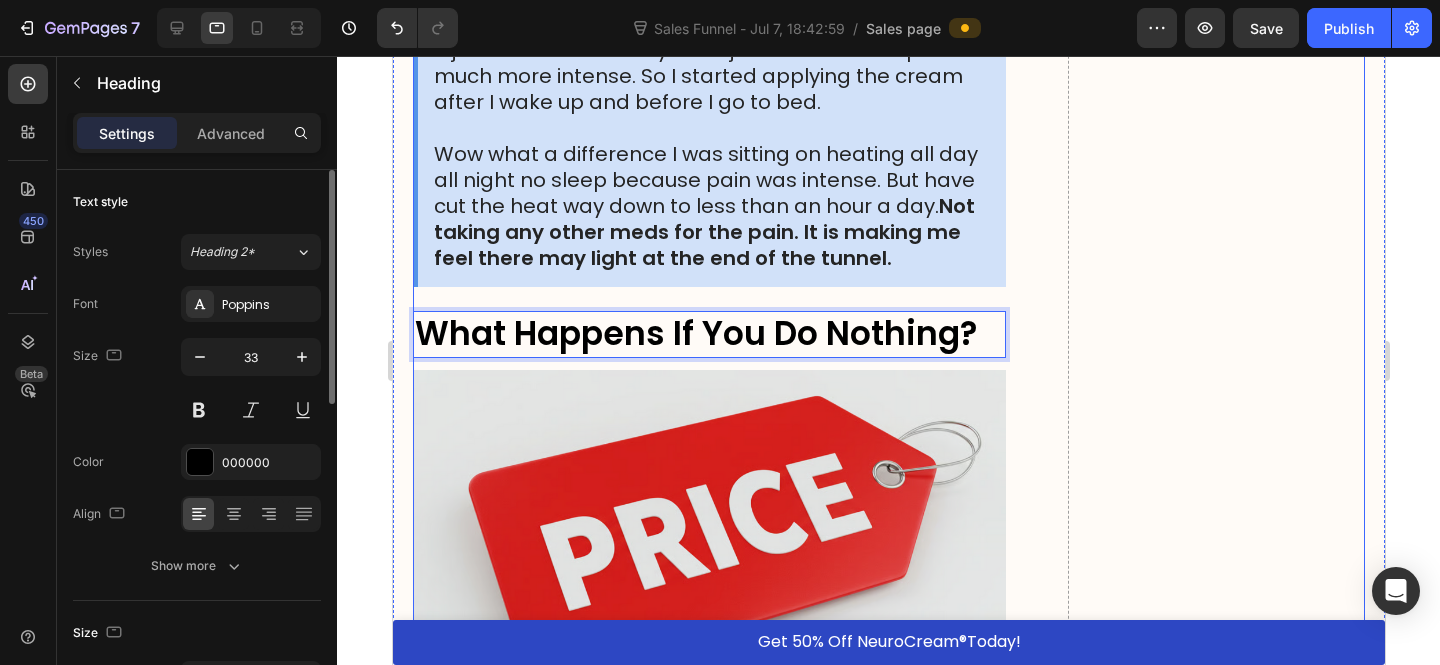 scroll, scrollTop: 17782, scrollLeft: 0, axis: vertical 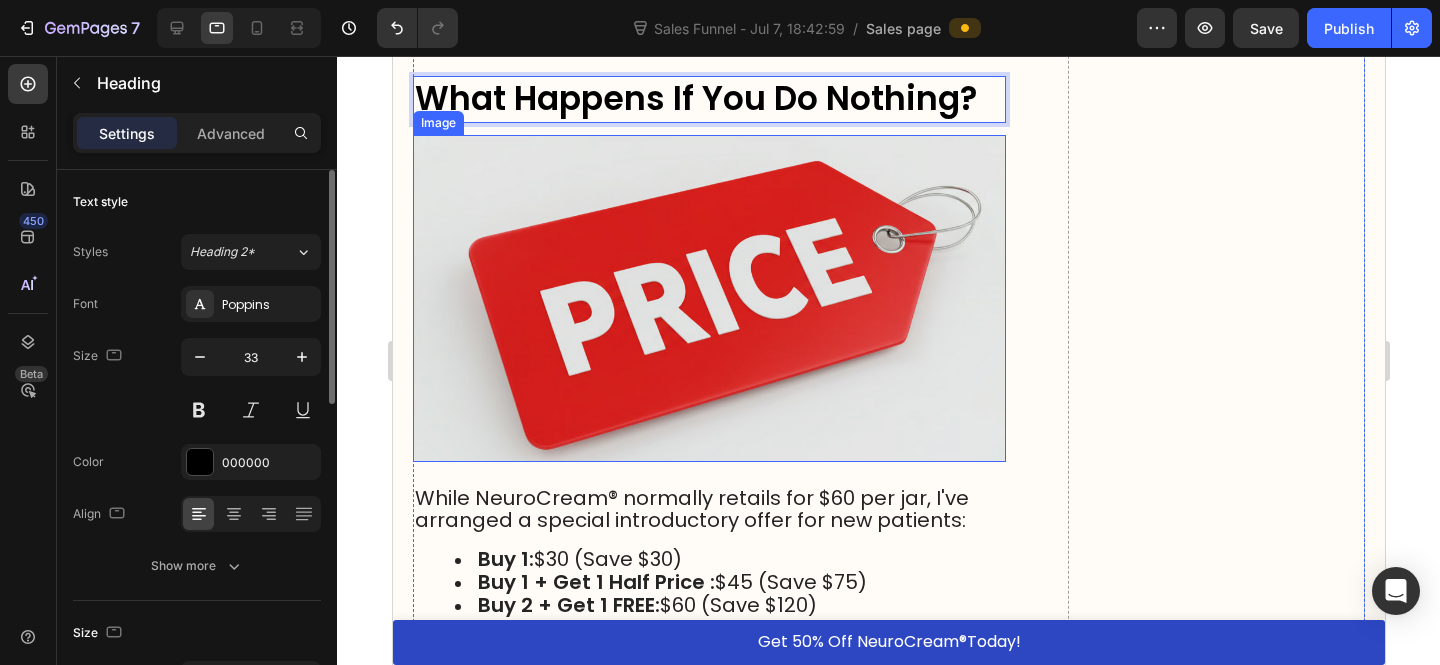 click at bounding box center (708, 298) 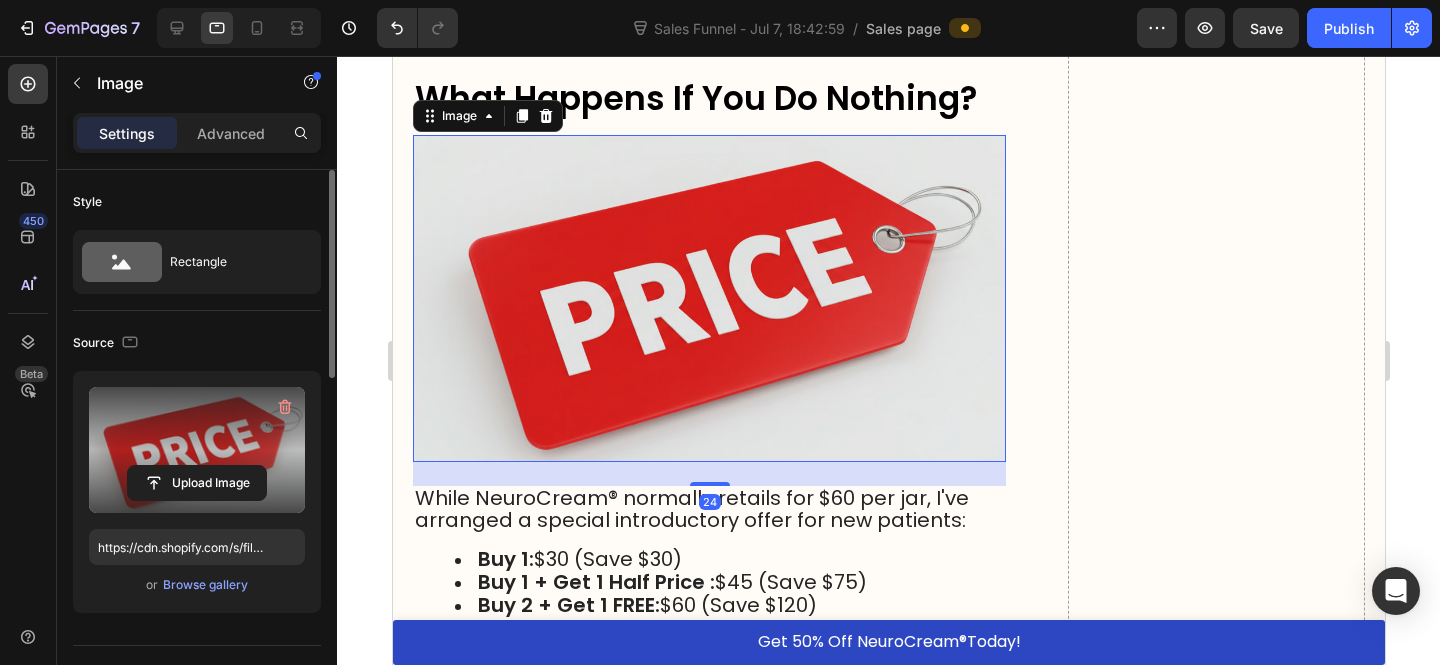 click at bounding box center [197, 450] 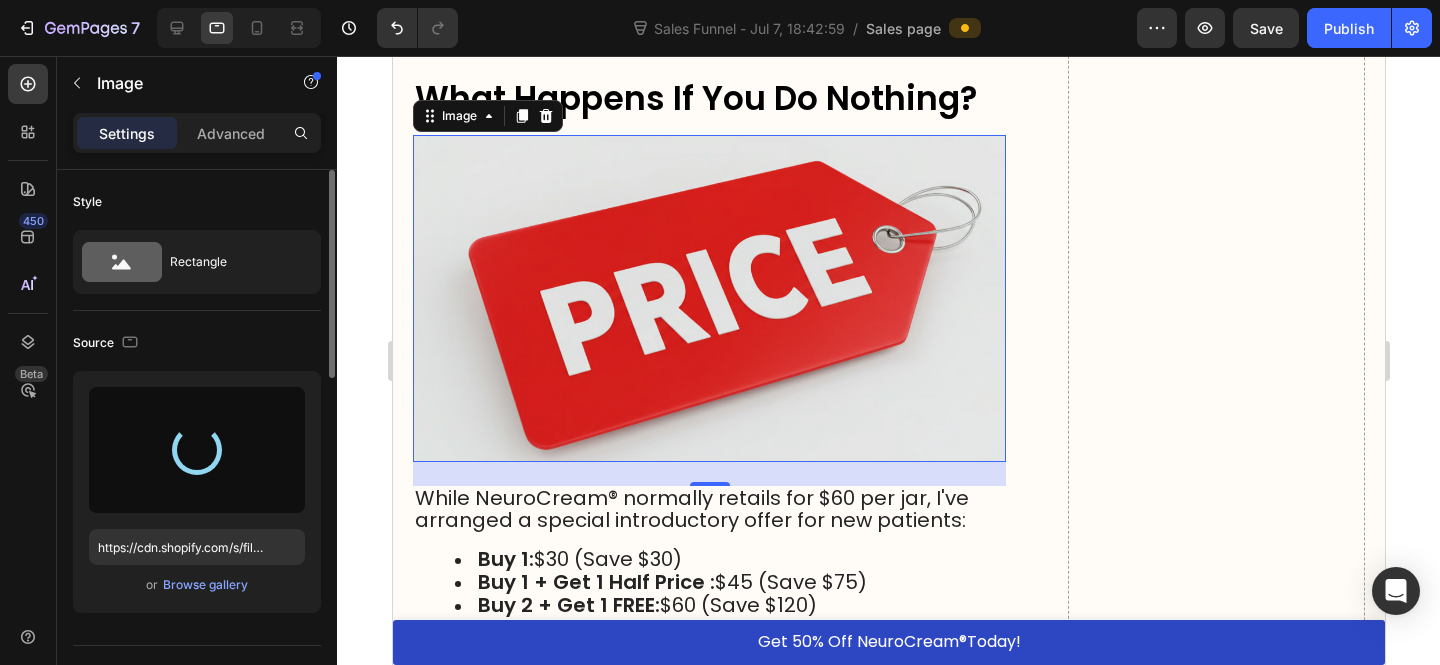 click on "I recommend the 2-Jar option because it provides enough supply for a complete healing cycle (about 4 weeks)." at bounding box center [683, 710] 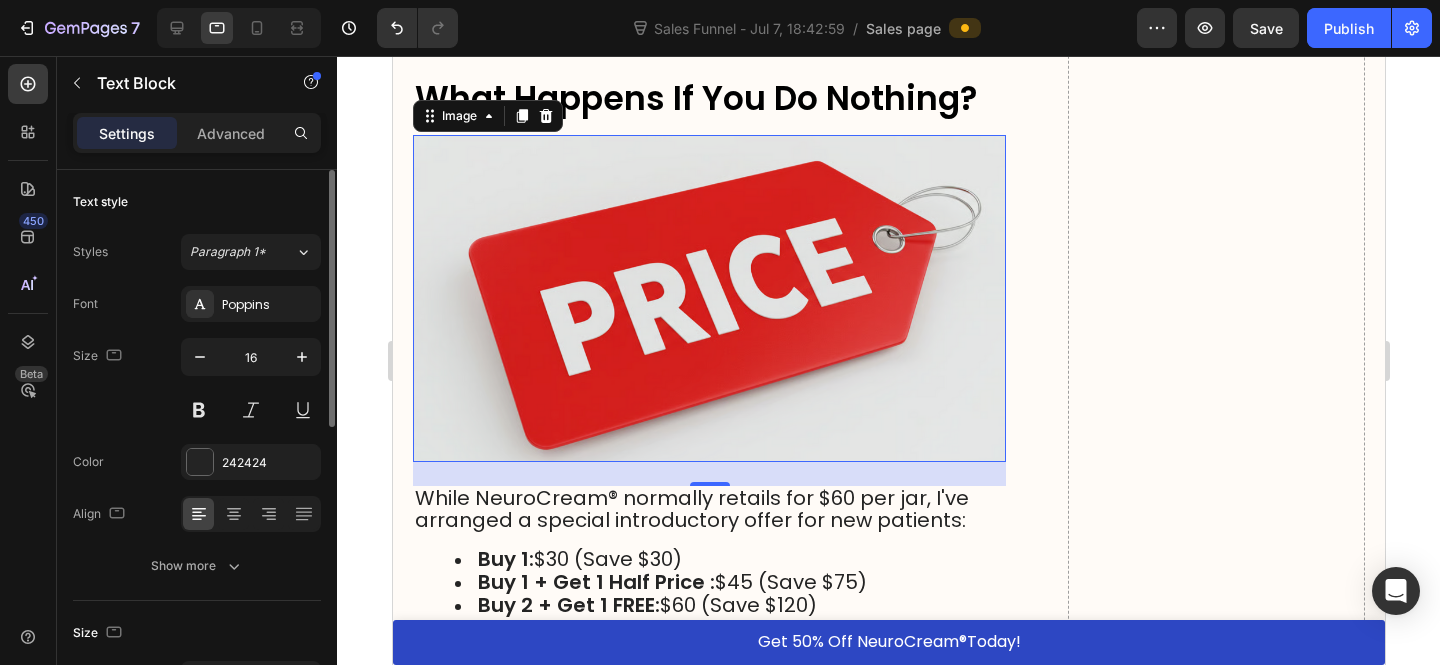 click on "I recommend the 2-Jar option because it provides enough supply for a complete healing cycle (about 4 weeks)." at bounding box center (683, 710) 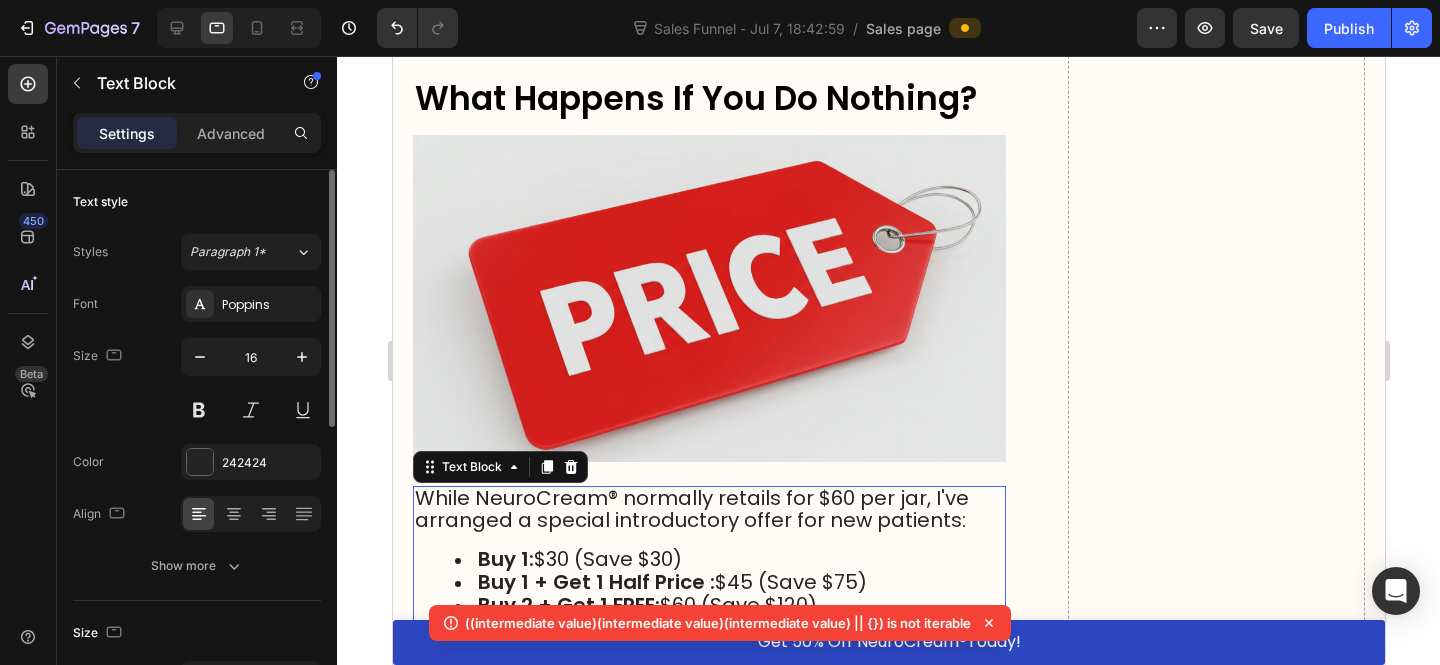 scroll, scrollTop: 18021, scrollLeft: 0, axis: vertical 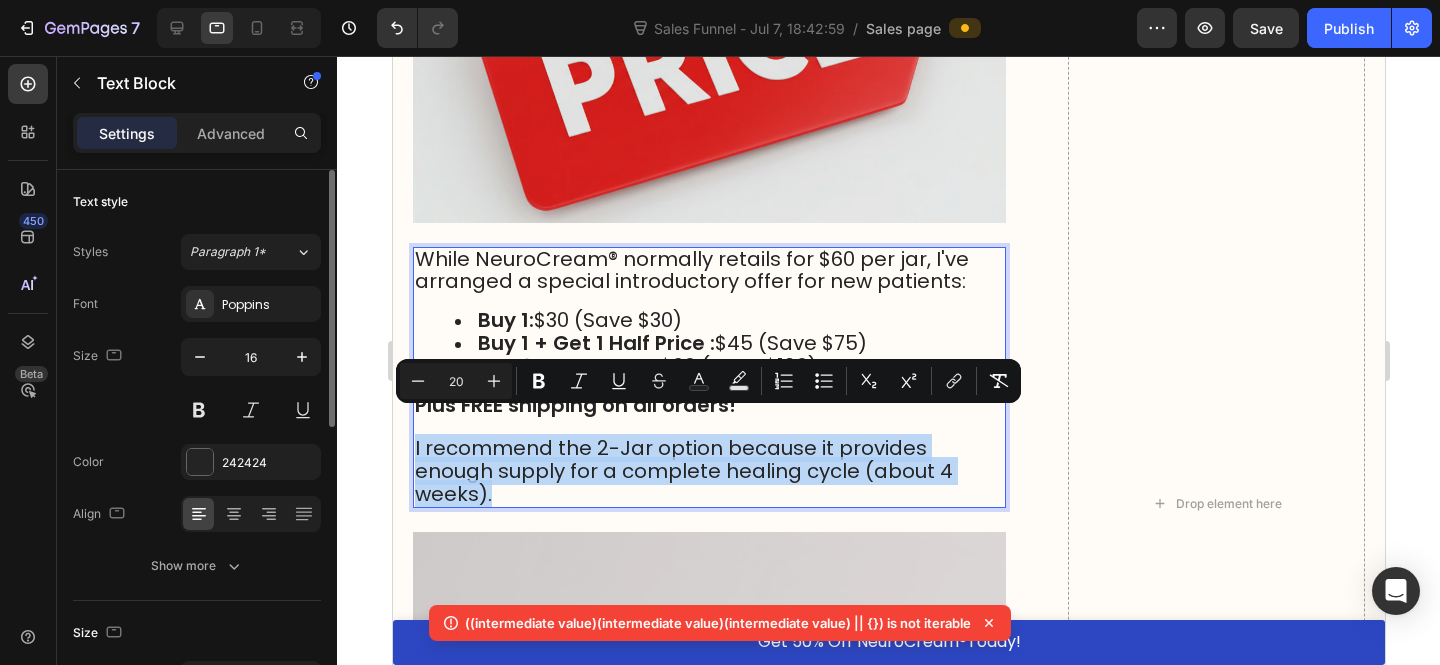 click on "I recommend the 2-Jar option because it provides enough supply for a complete healing cycle (about 4 weeks)." at bounding box center [683, 471] 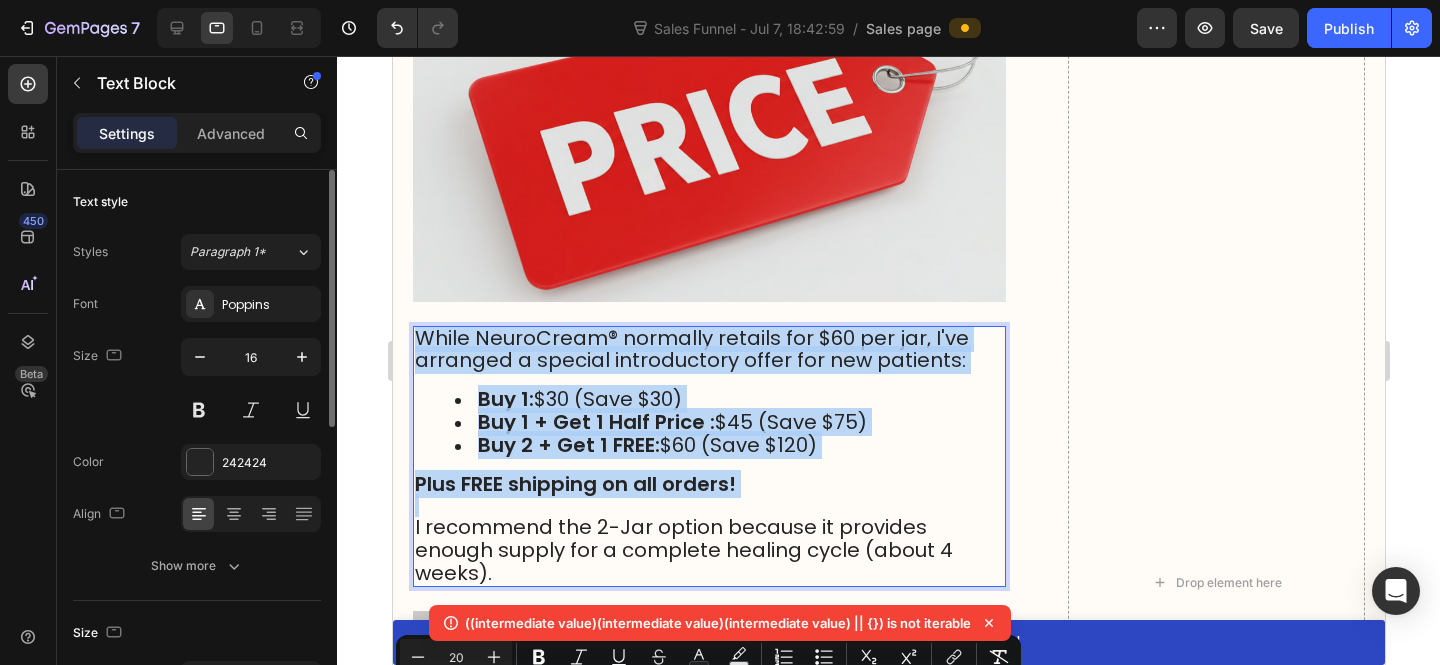 scroll, scrollTop: 17455, scrollLeft: 0, axis: vertical 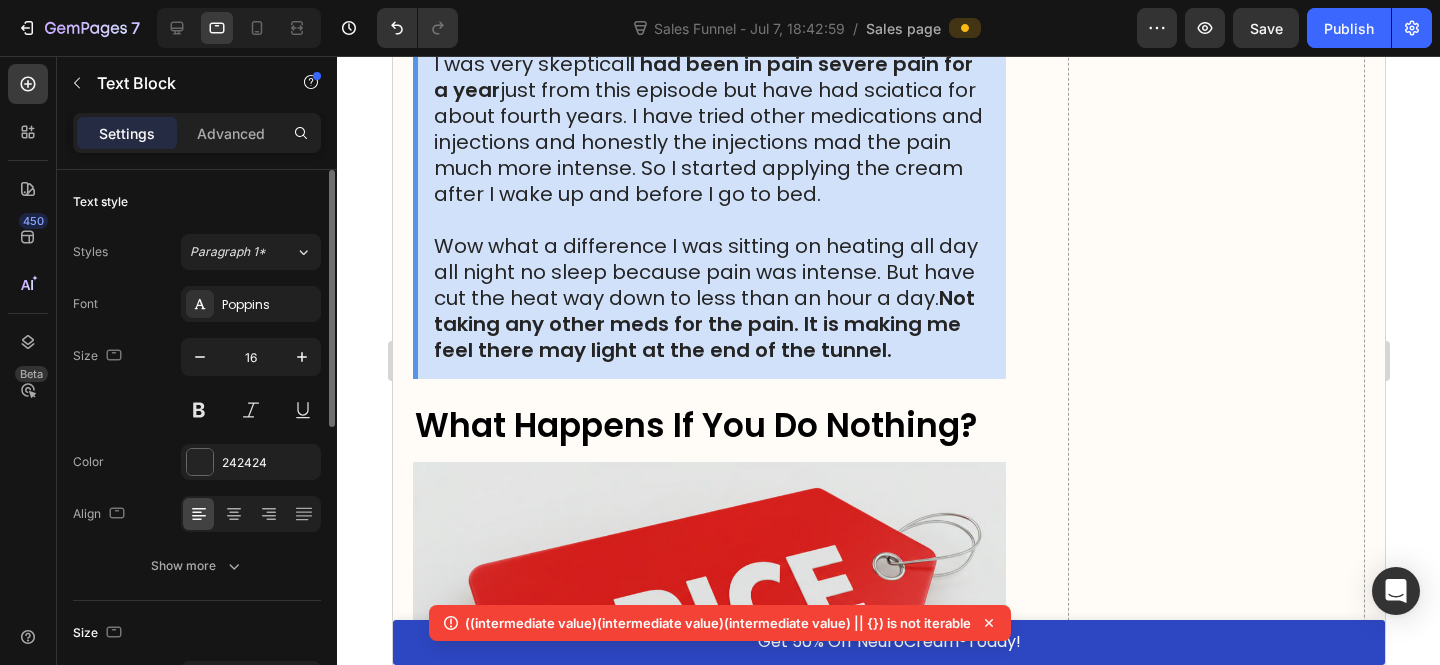 click on "Wow what a difference I was sitting on heating all day all night no sleep because pain was intense. But have cut the heat way down to less than an hour a day.  Not taking any other meds for the pain. It is making me feel there may light at the end of the tunnel." at bounding box center [711, 298] 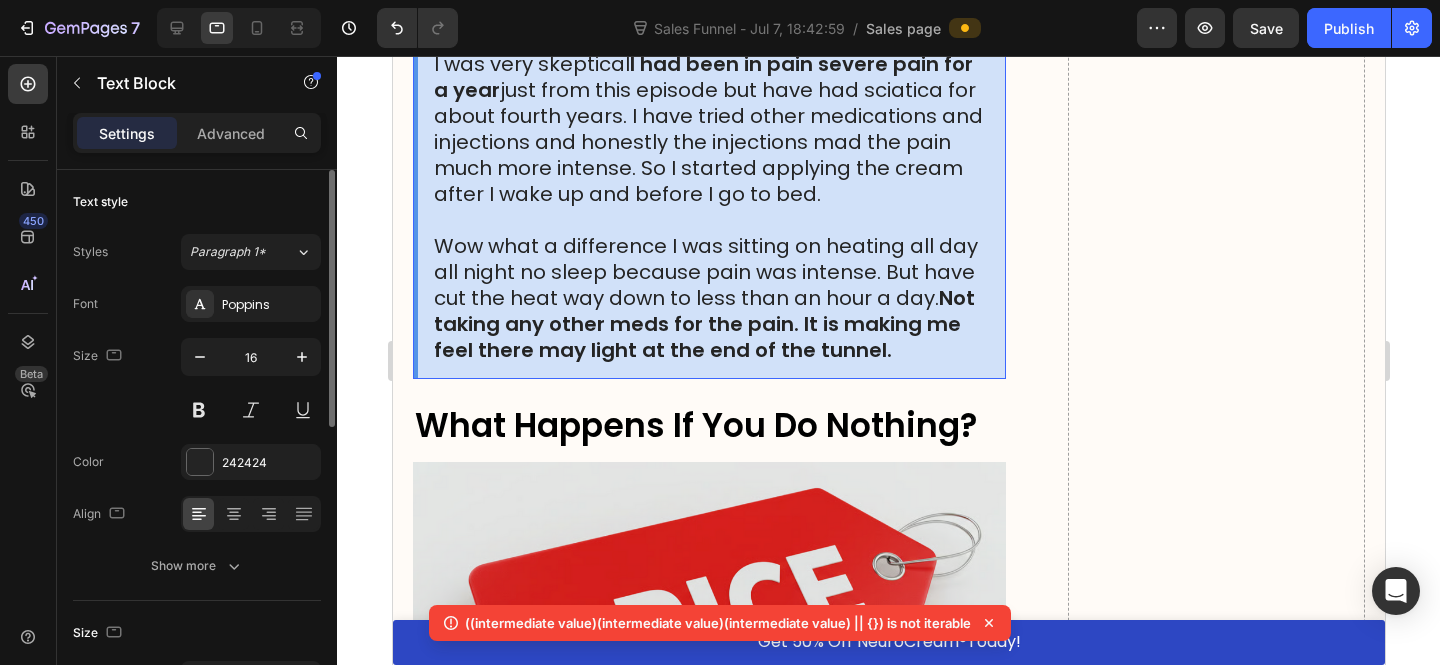 scroll, scrollTop: 17379, scrollLeft: 0, axis: vertical 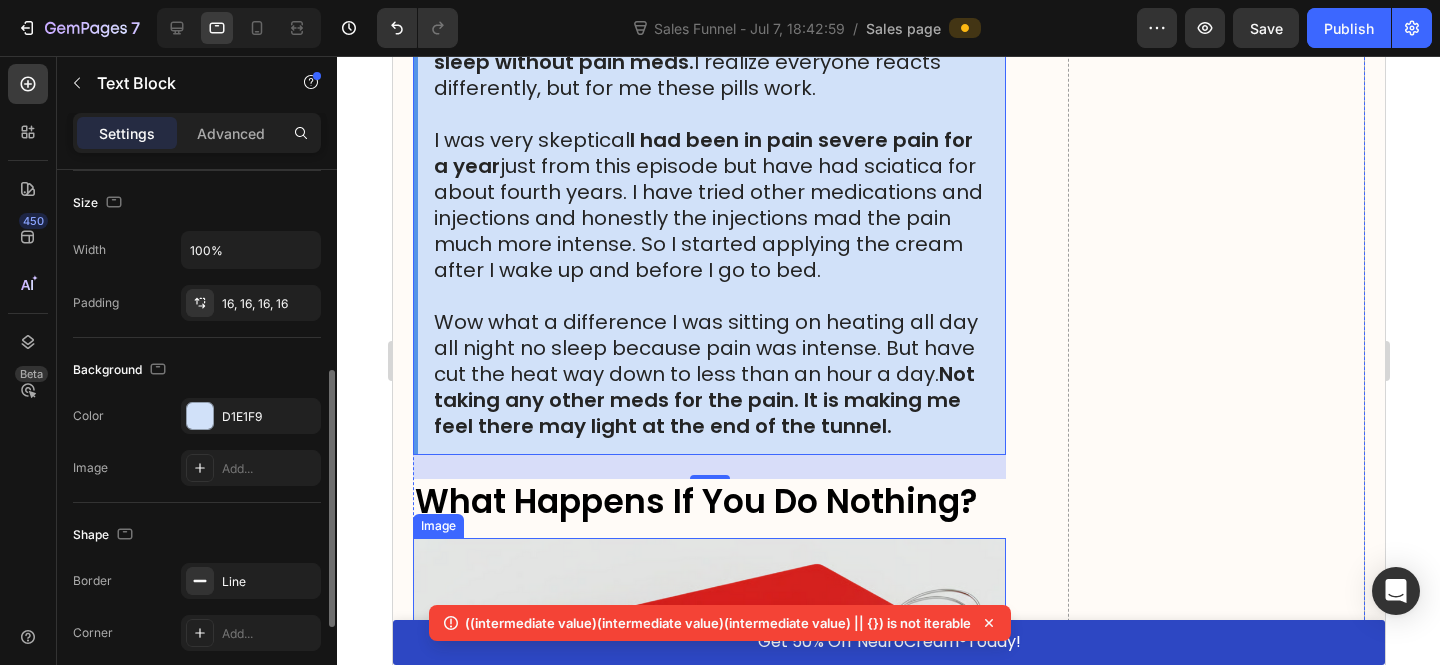 click at bounding box center [708, 701] 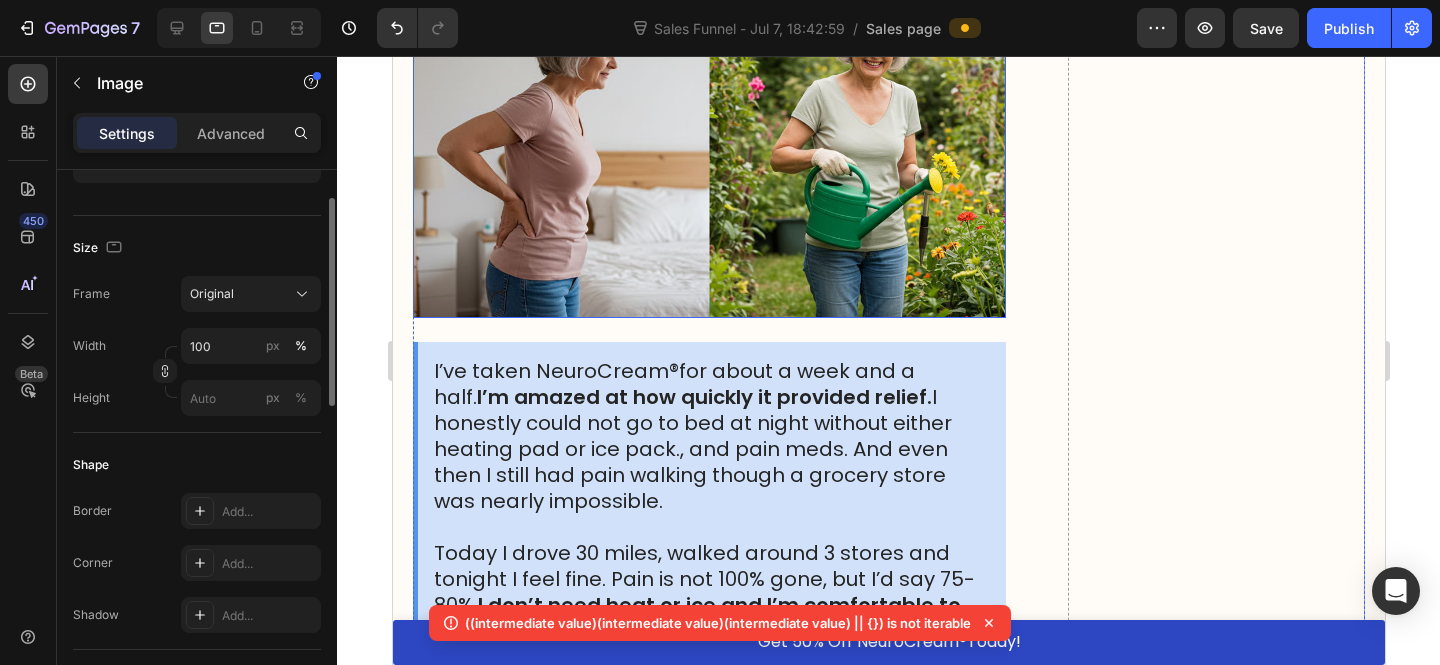 scroll, scrollTop: 16528, scrollLeft: 0, axis: vertical 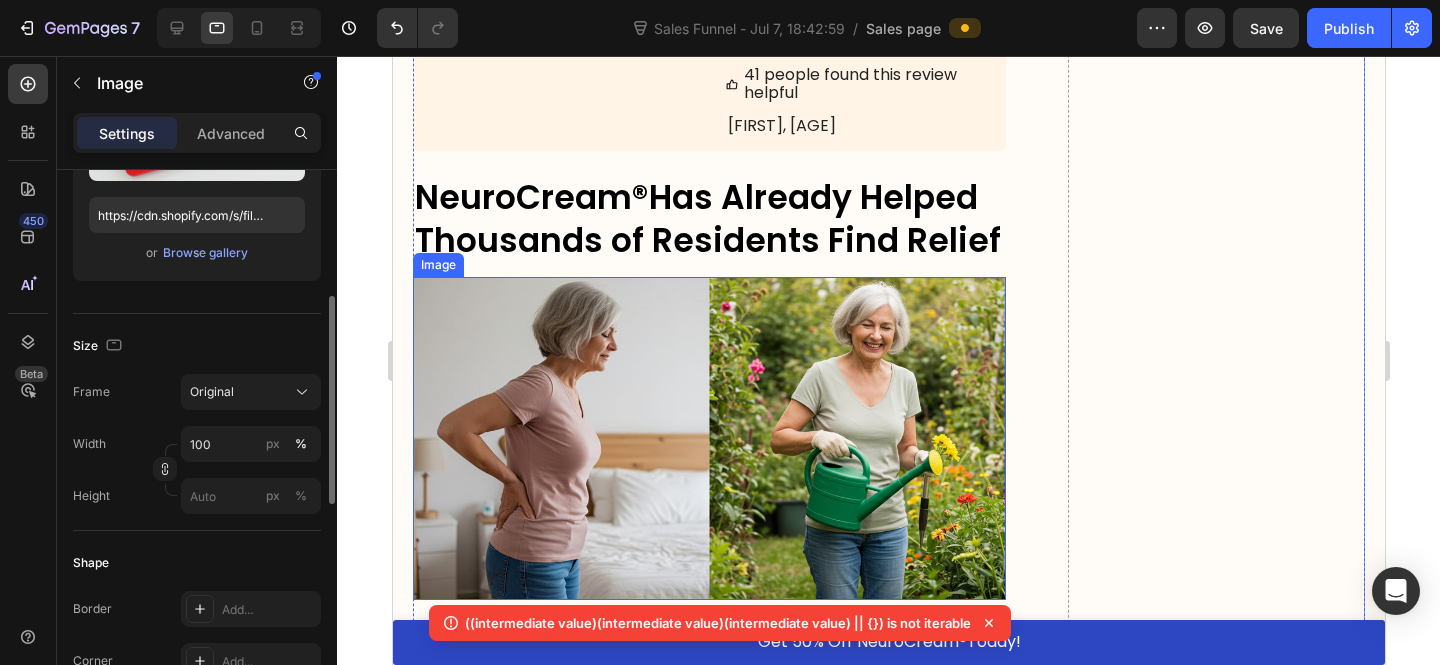 click at bounding box center (708, 439) 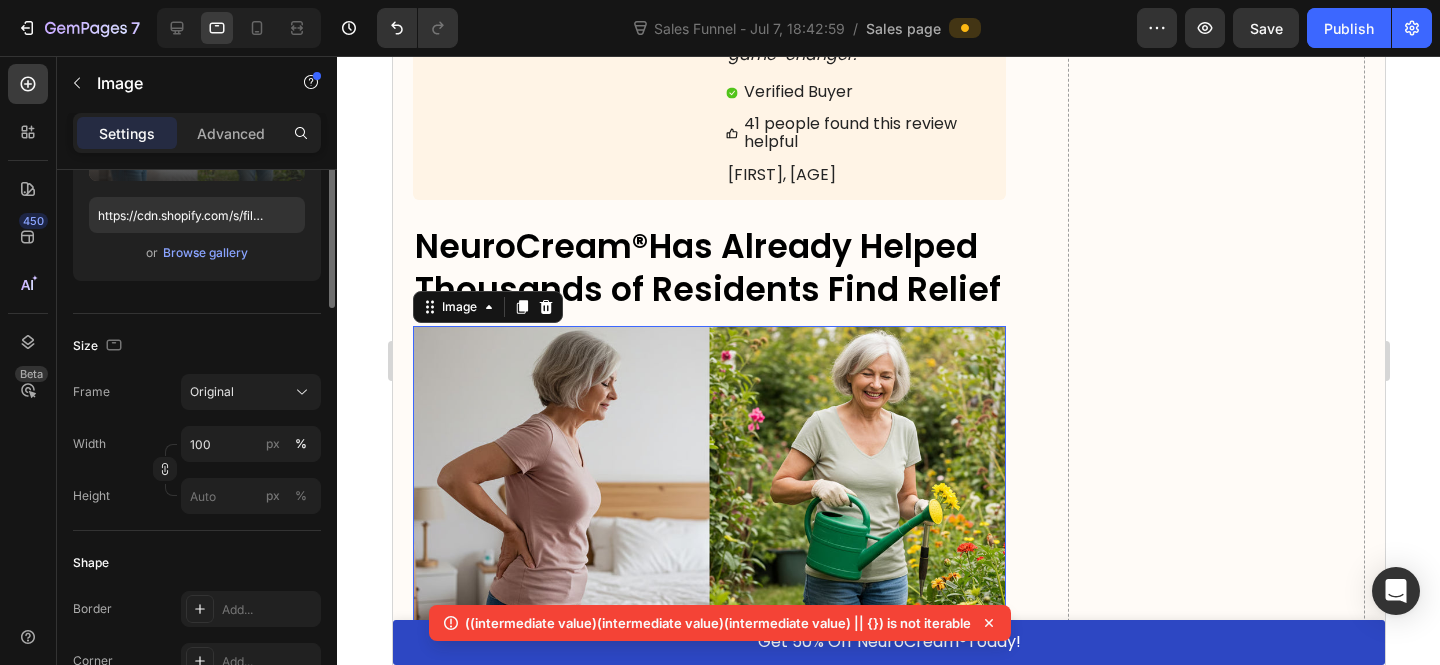 scroll, scrollTop: 190, scrollLeft: 0, axis: vertical 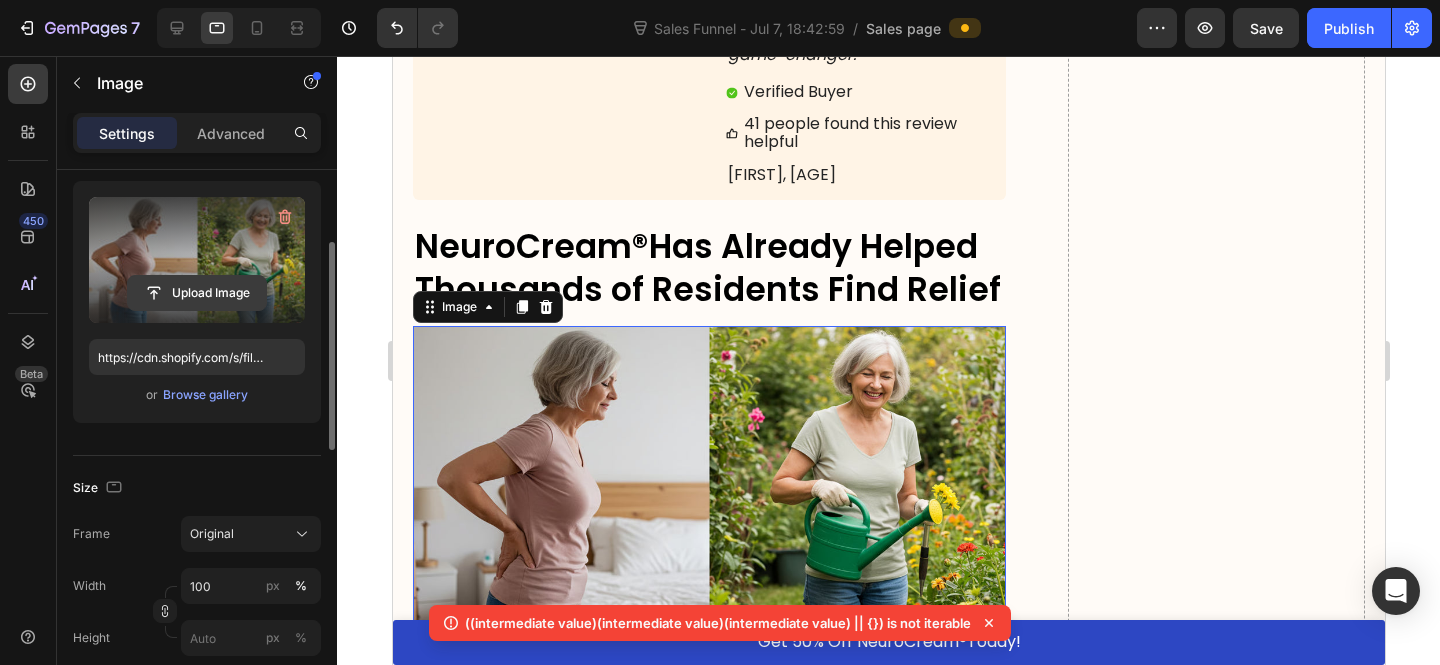 click 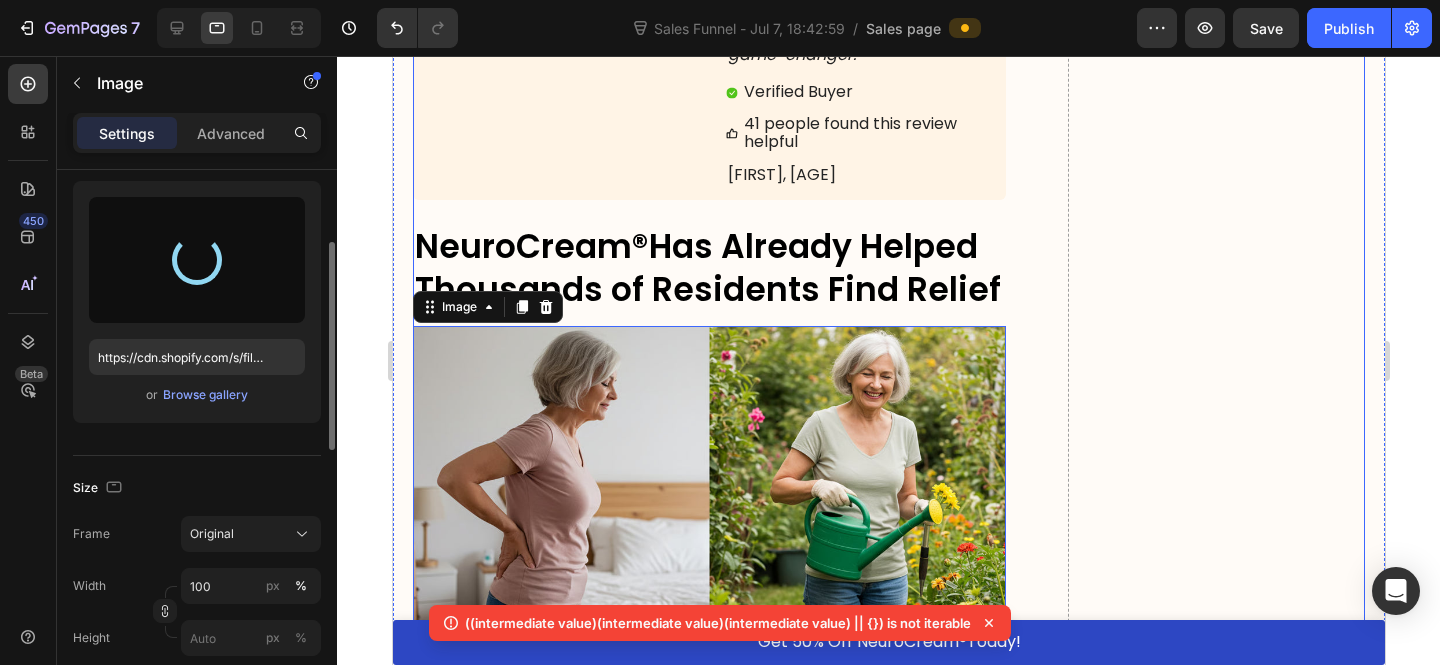 type on "https://cdn.shopify.com/s/files/1/0610/7503/0071/files/gempages_574314754814771993-5c4b1c15-9605-429c-ba3a-61231b308257.jpg" 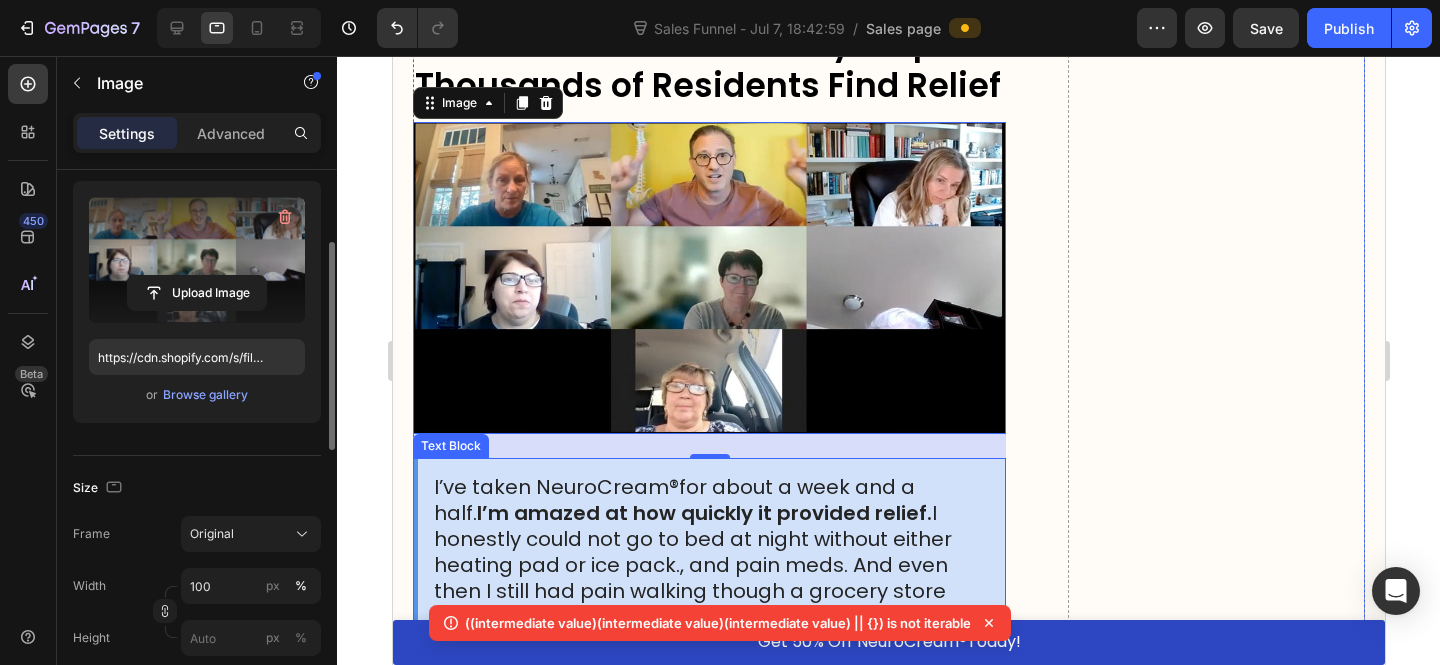 click on "®" at bounding box center (673, 487) 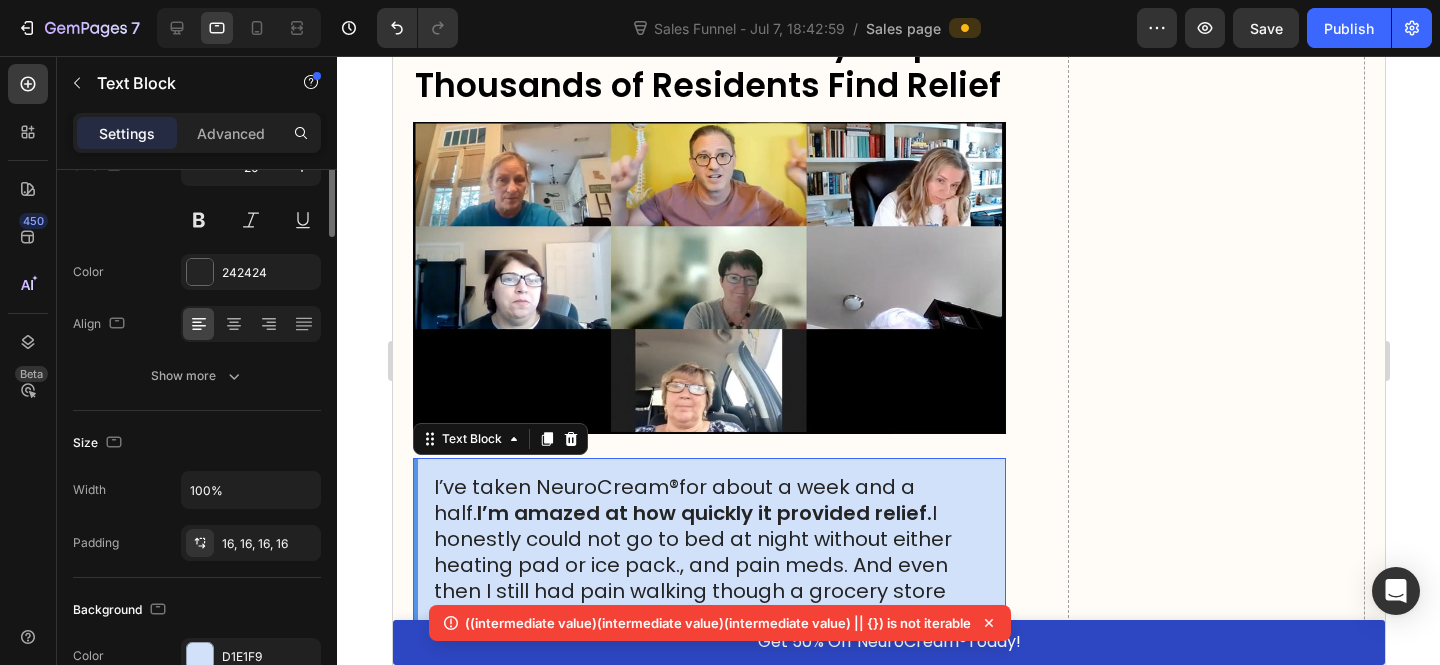 scroll, scrollTop: 17002, scrollLeft: 0, axis: vertical 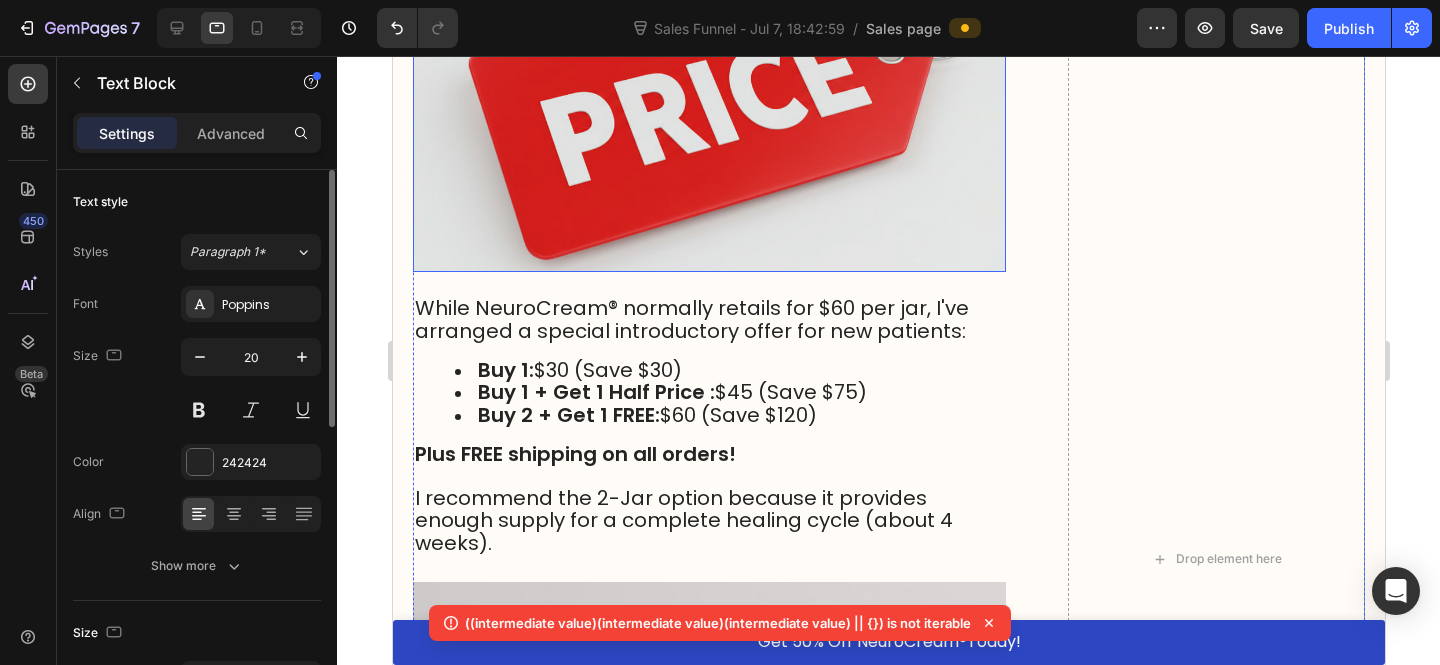 click on "Buy 2 + Get 1 FREE:" at bounding box center [568, 415] 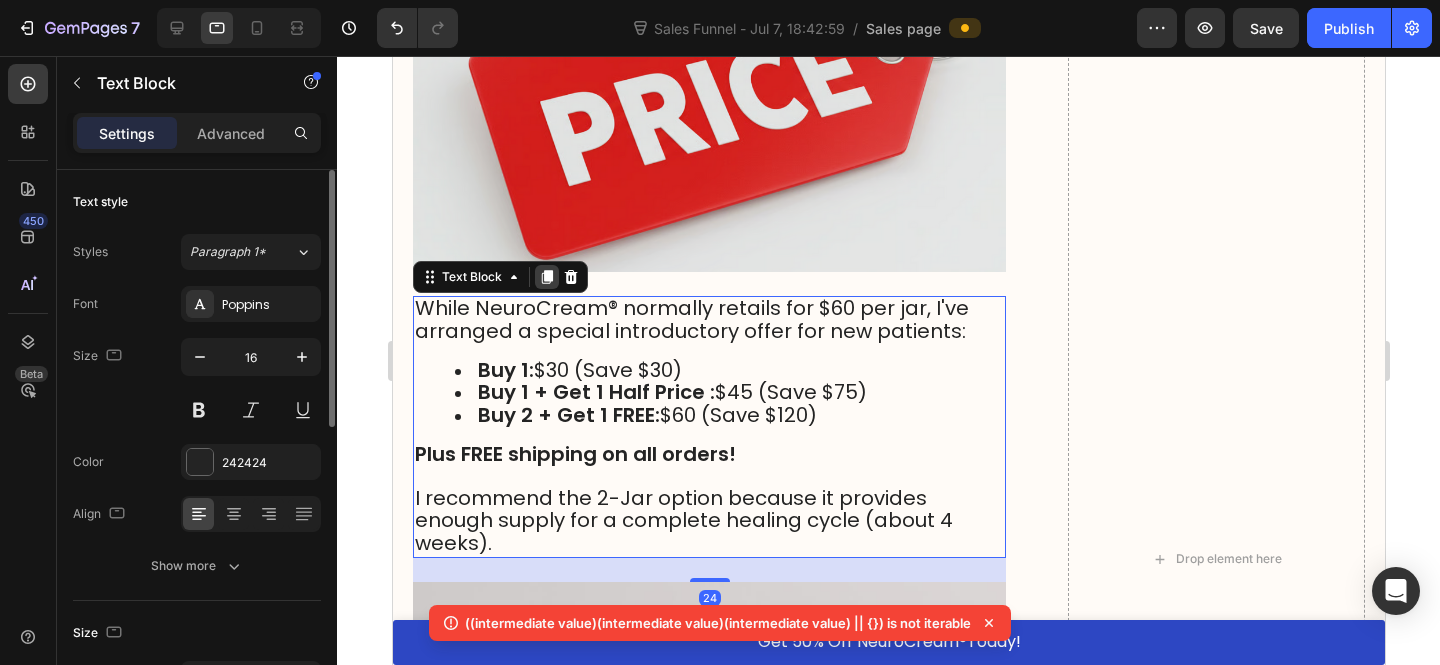 click 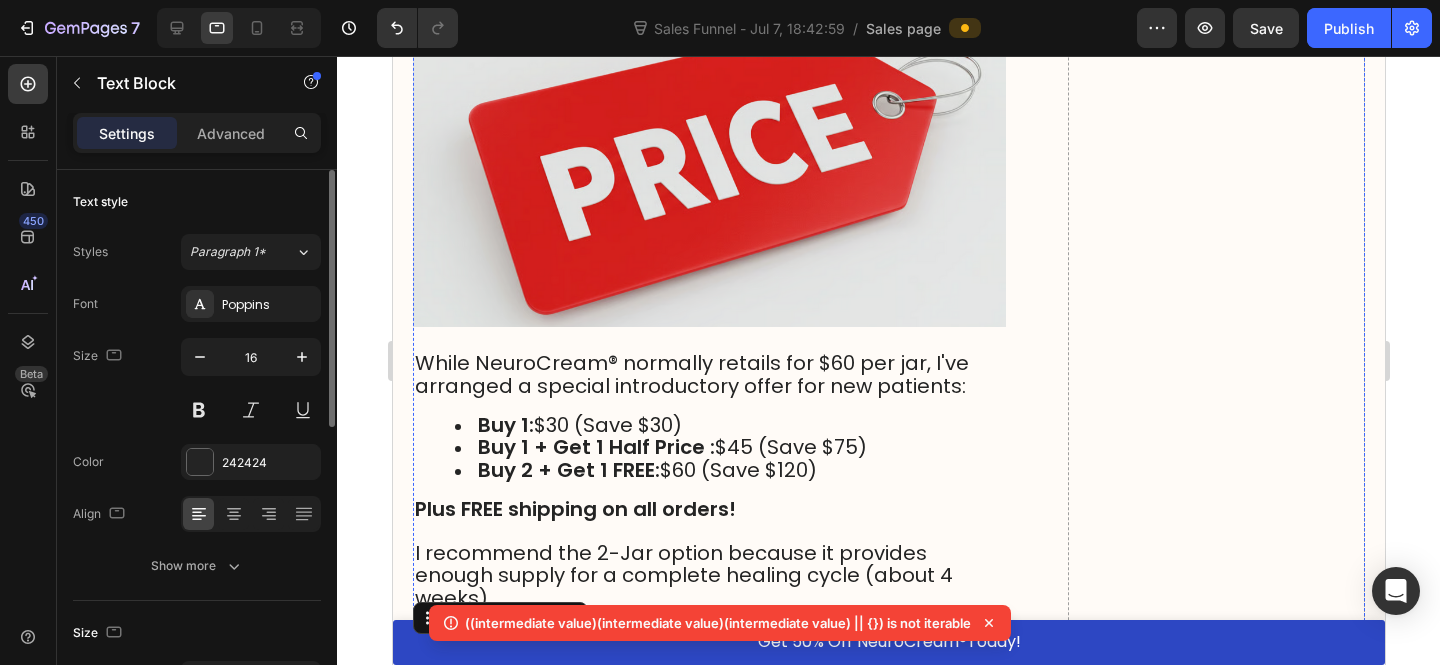 click on "What Happens If You Do Nothing?" at bounding box center (695, -36) 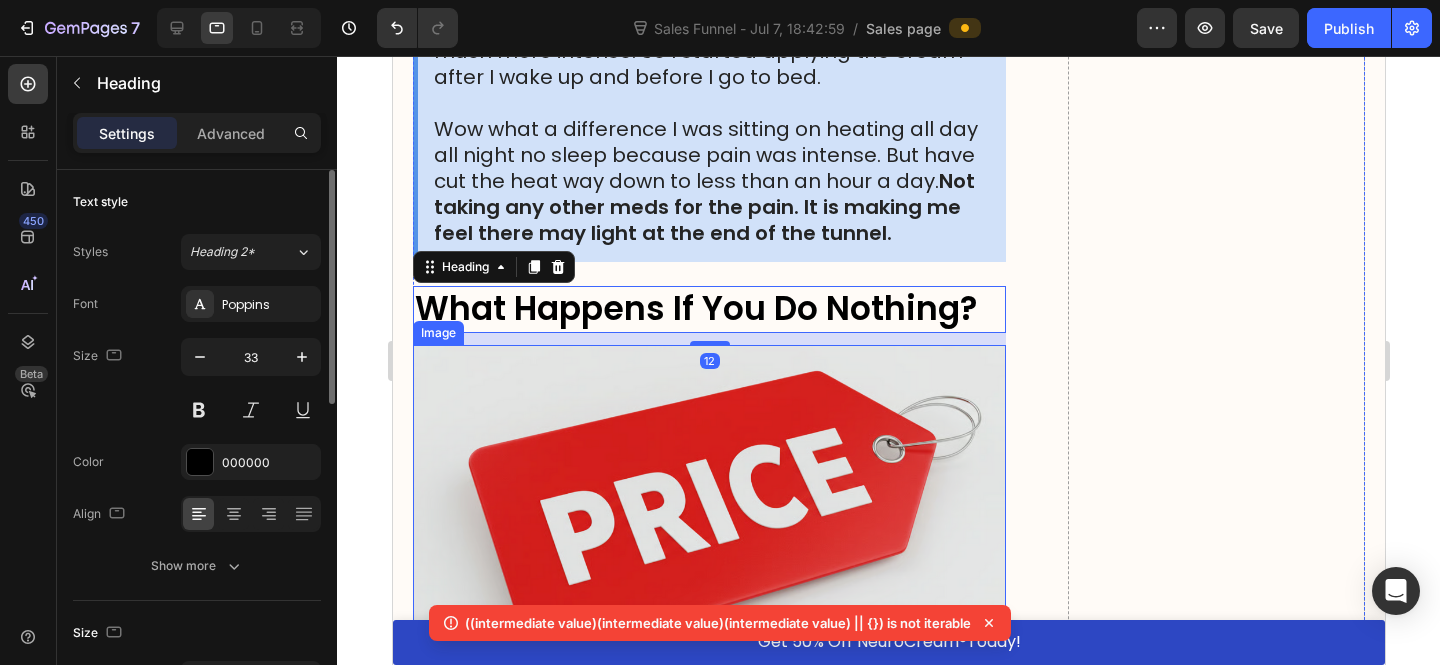 click at bounding box center [708, 508] 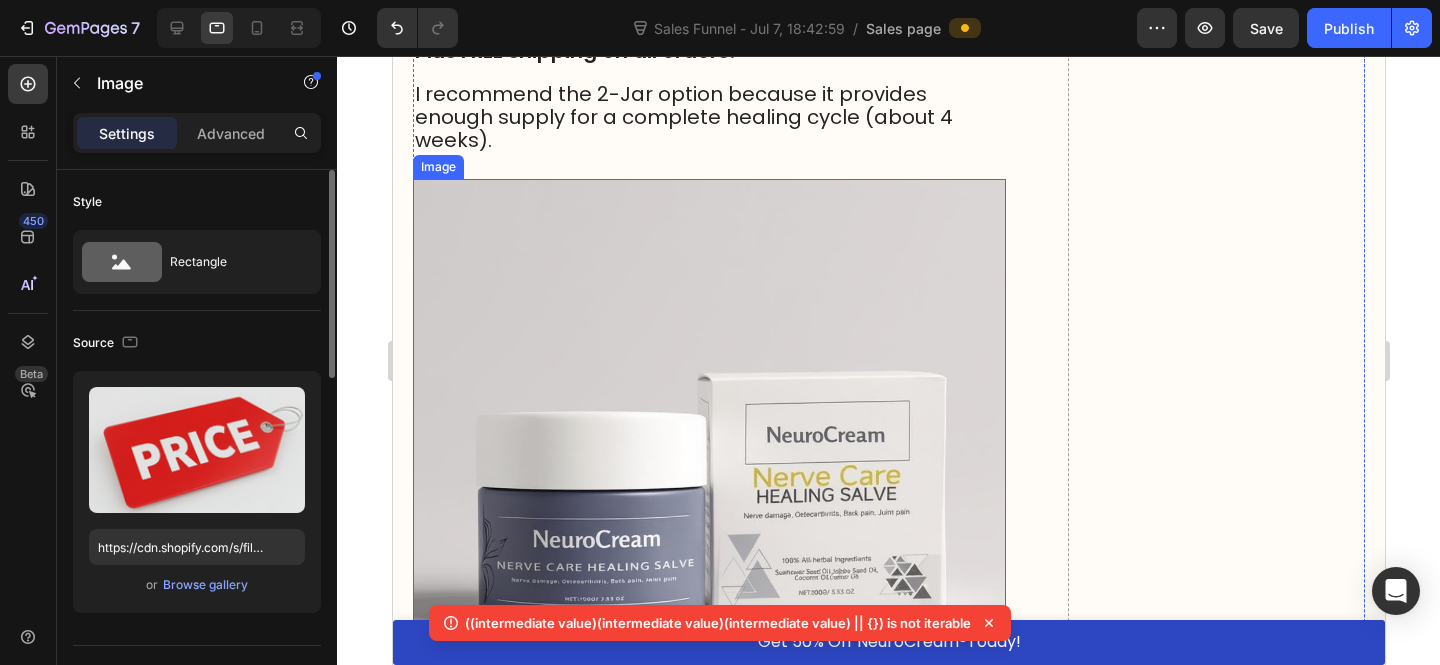 scroll, scrollTop: 18360, scrollLeft: 0, axis: vertical 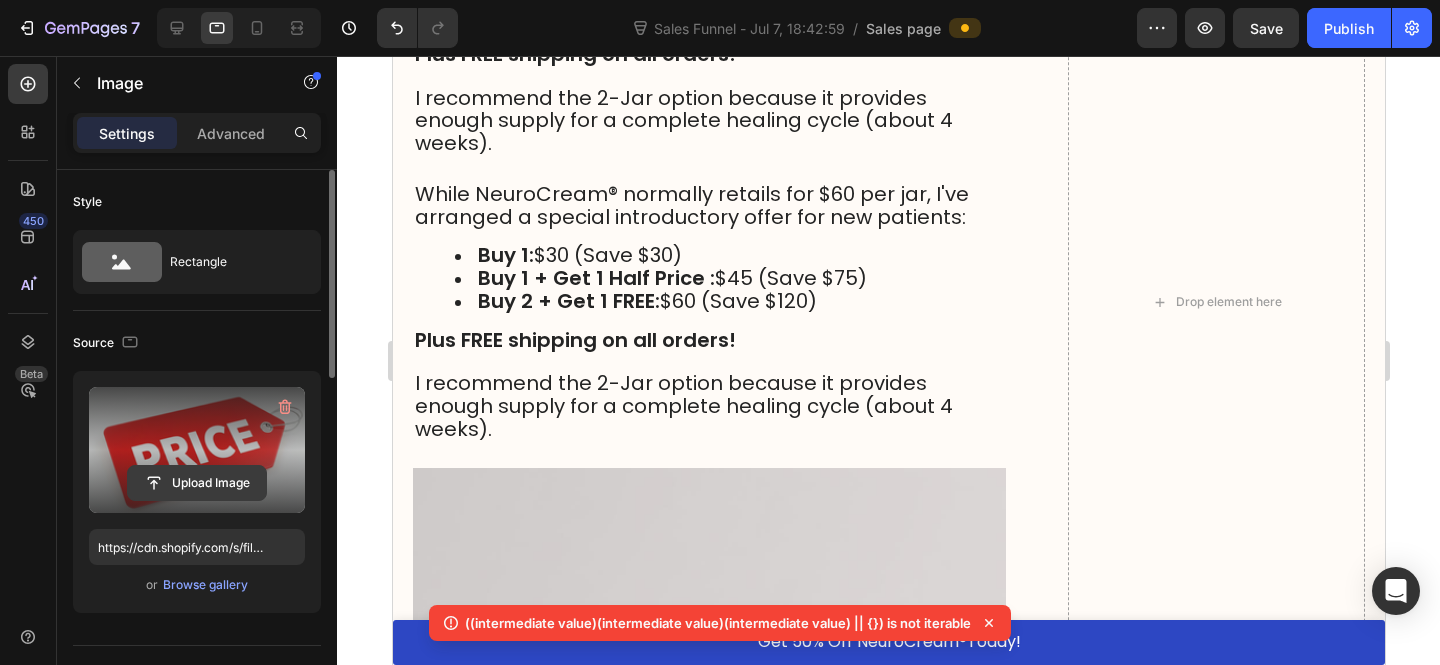 click 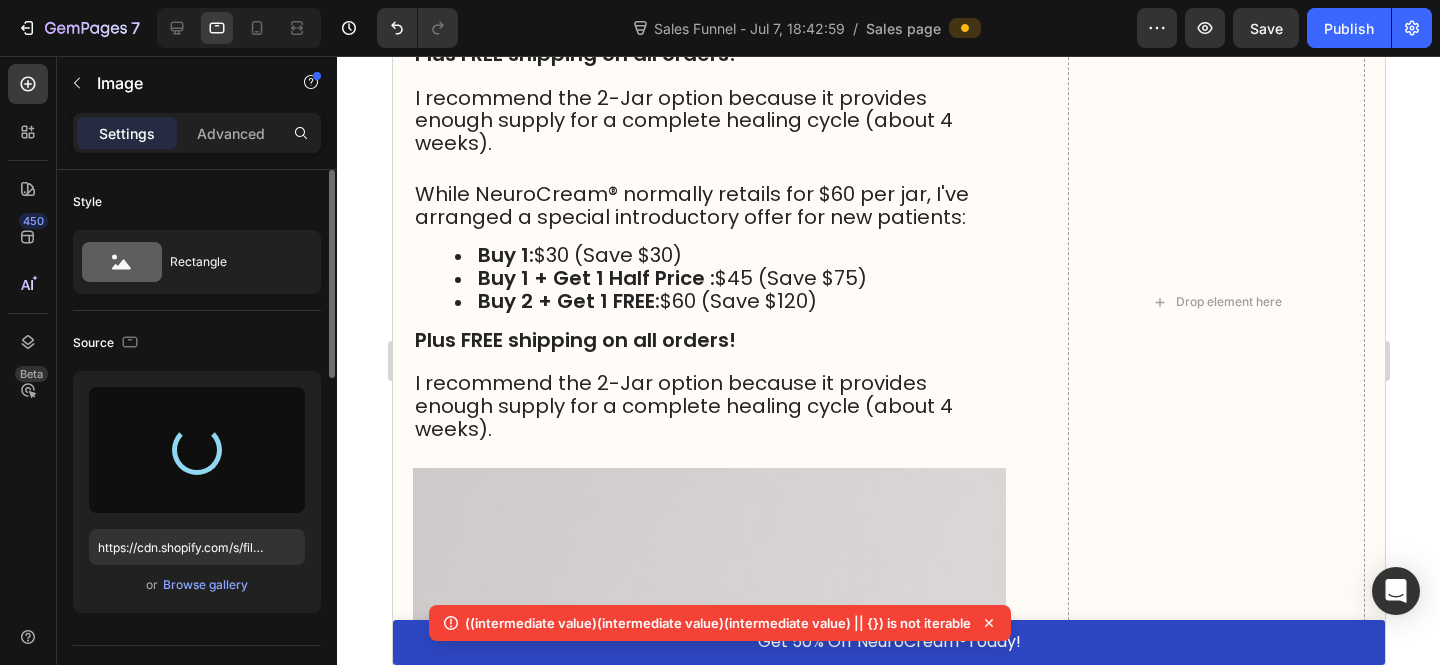 type on "https://cdn.shopify.com/s/files/1/0610/7503/0071/files/gempages_574314754814771993-c9baabd6-4914-4007-b7f1-526d333eb3ae.jpg" 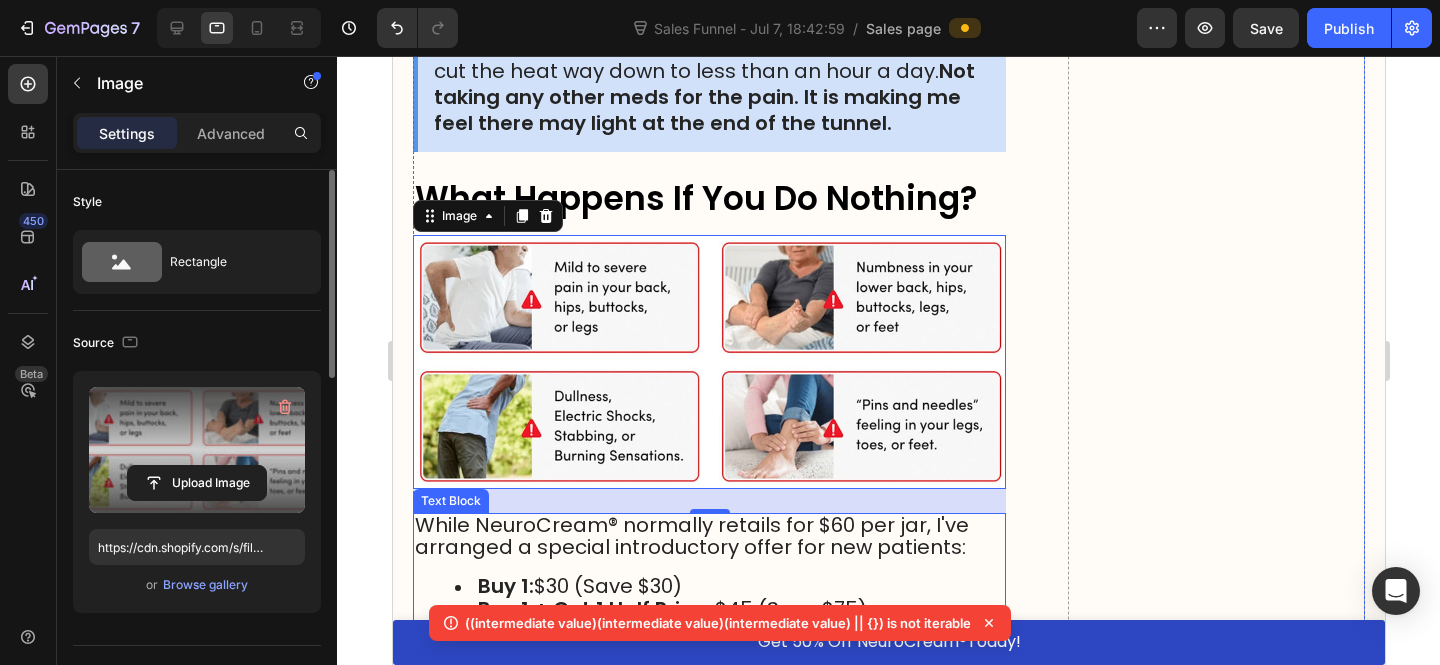 scroll, scrollTop: 17907, scrollLeft: 0, axis: vertical 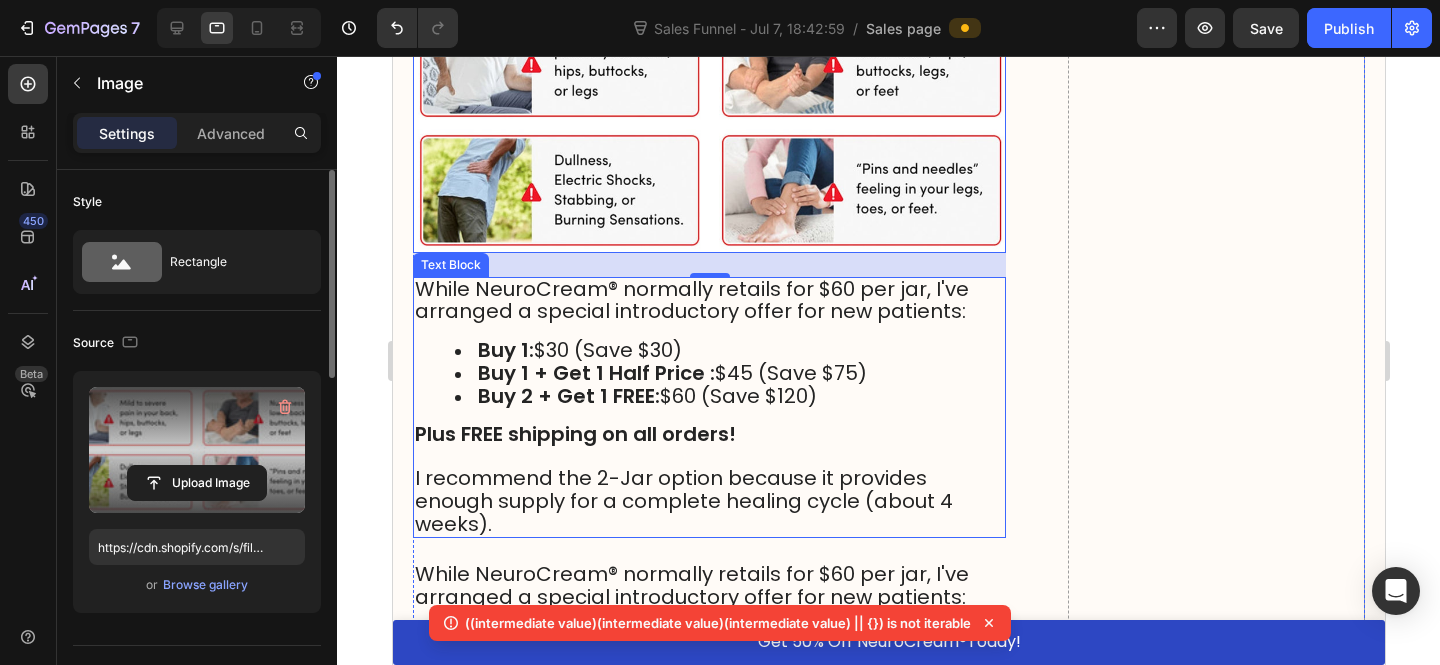 click on "Plus FREE shipping on all orders!" at bounding box center (574, 434) 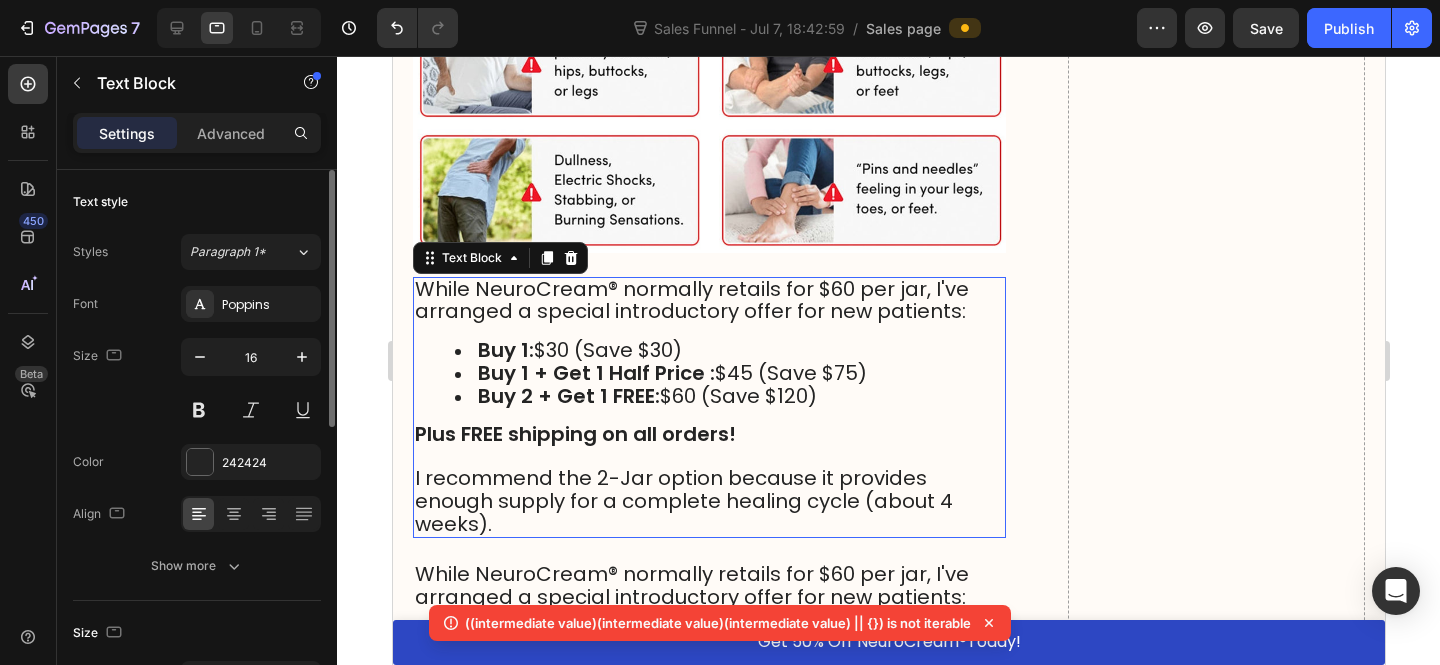 click on "Plus FREE shipping on all orders!" at bounding box center [574, 434] 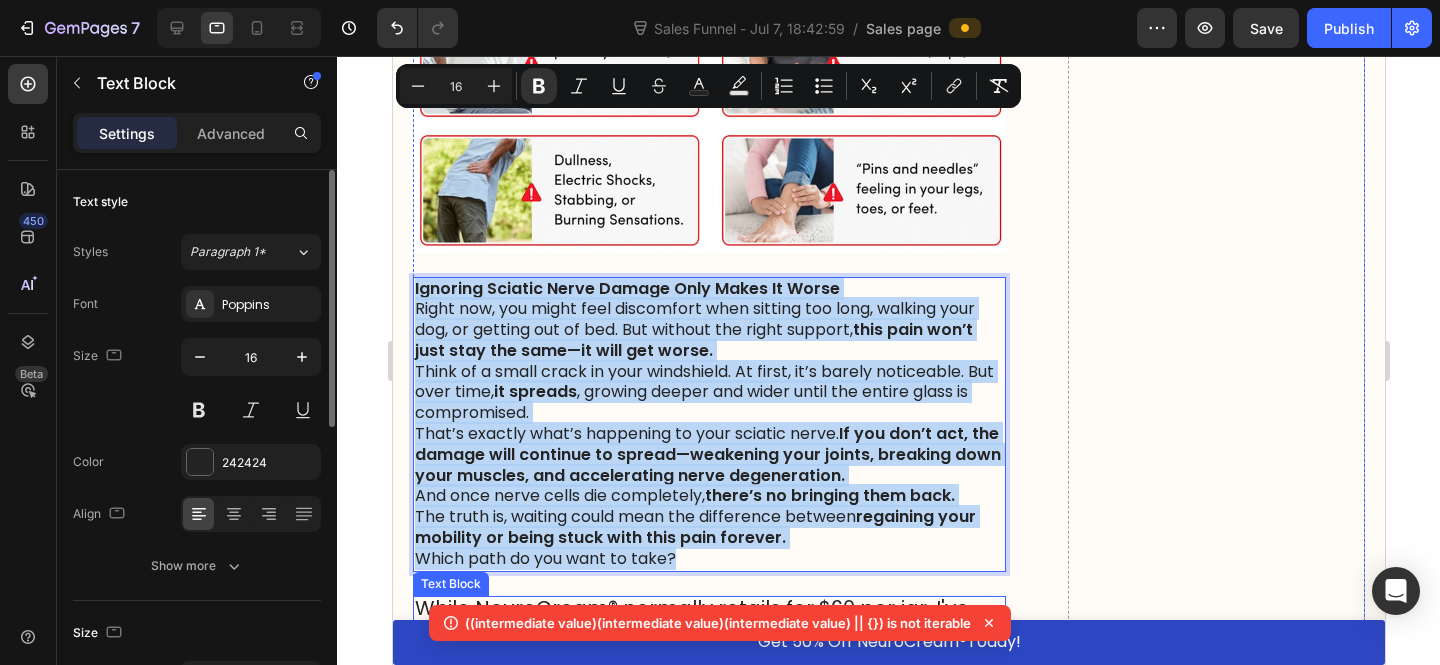 scroll, scrollTop: 18140, scrollLeft: 0, axis: vertical 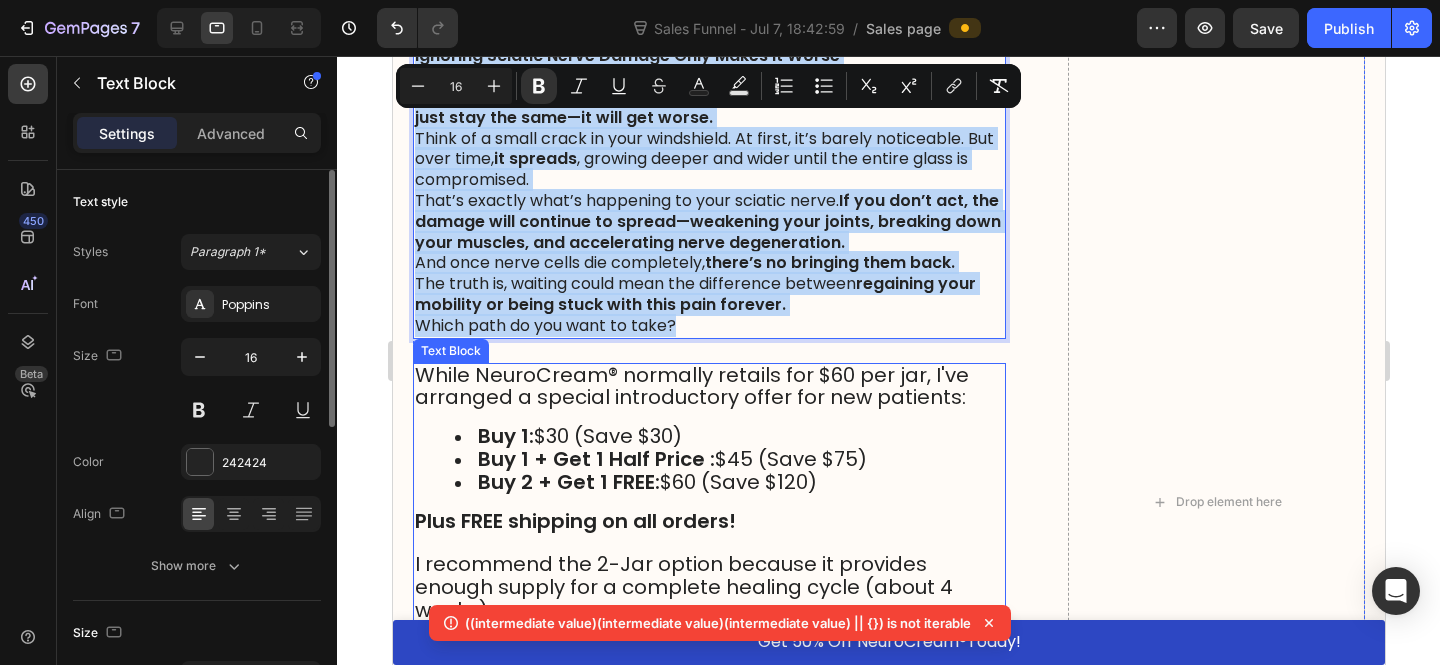 click on "While NeuroCream® normally retails for $60 per jar, I've arranged a special introductory offer for new patients: Buy 1:  $30 (Save $30) Buy 1 + Get 1 Half Price :  $45 (Save $75) Buy 2 + Get 1 FREE:  $60 (Save $120) Plus FREE shipping on all orders!   I recommend the 2-Jar option because it provides enough supply for a complete healing cycle (about 4 weeks)." at bounding box center [708, 494] 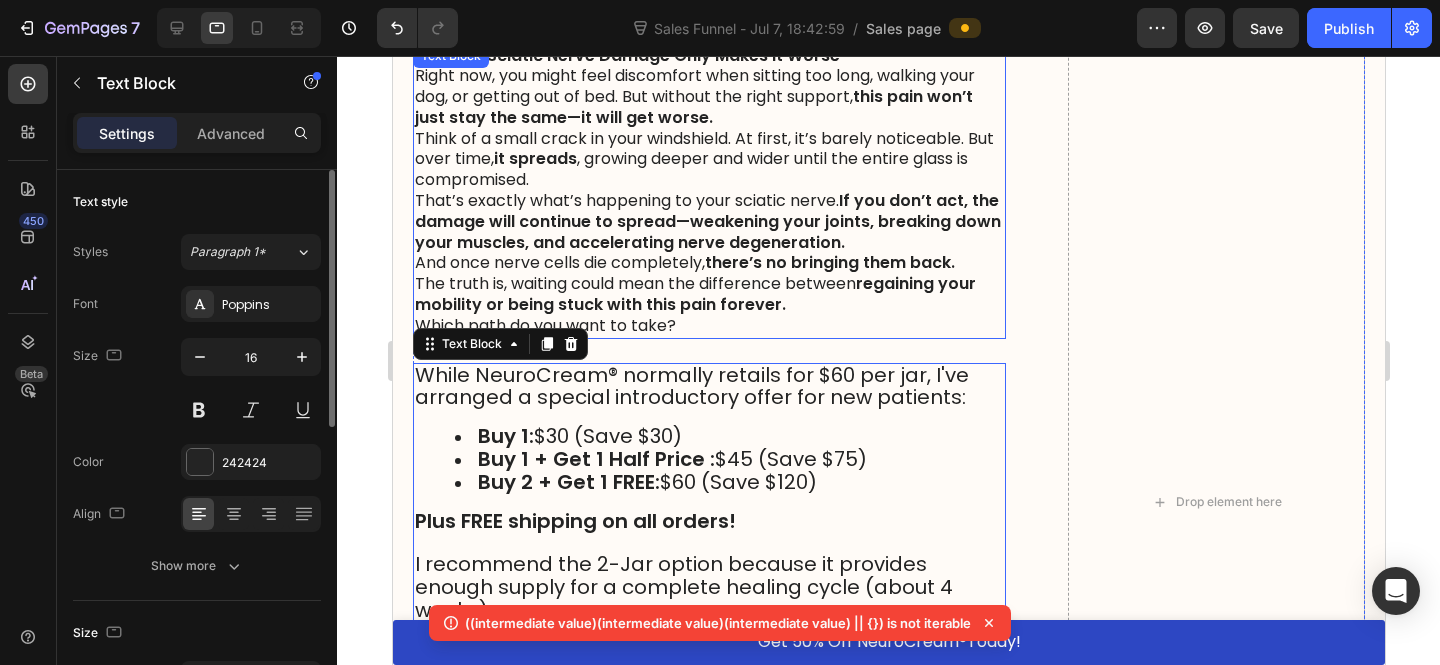 click on "If you don’t act, the damage will continue to spread—weakening your joints, breaking down your muscles, and accelerating nerve degeneration." at bounding box center [707, 221] 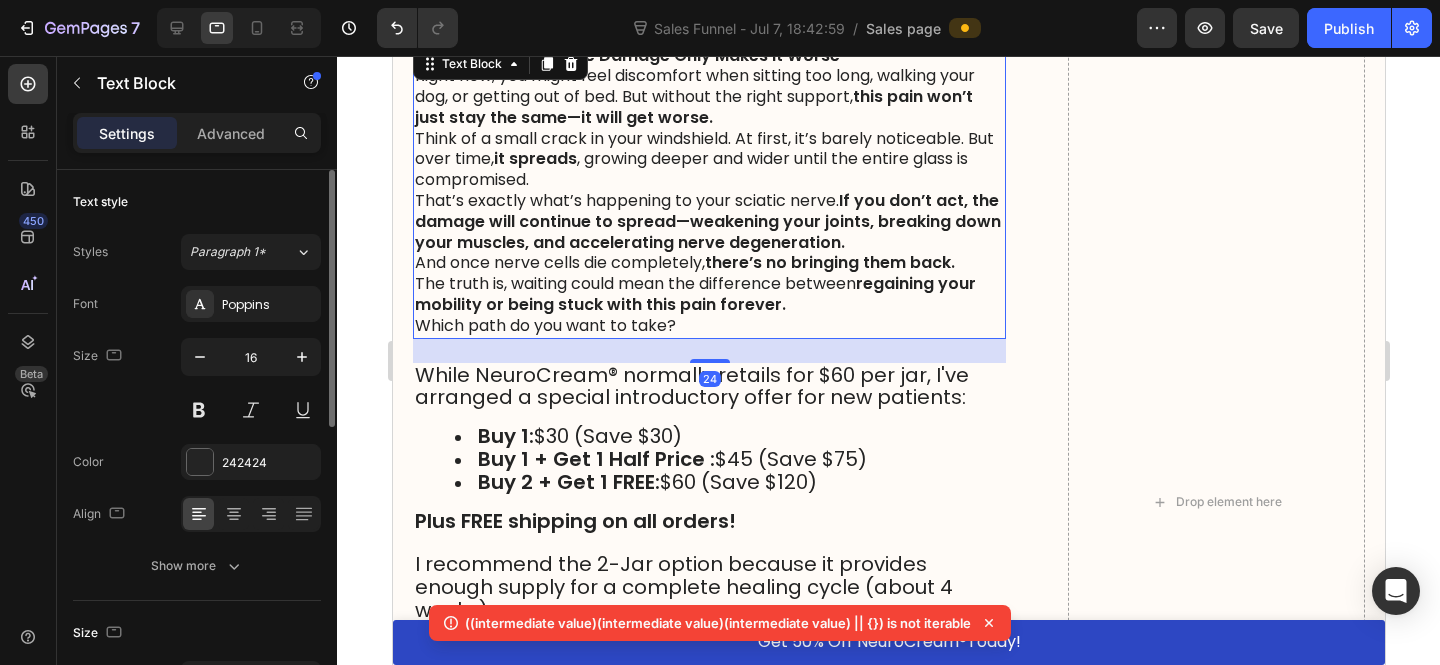 scroll, scrollTop: 17891, scrollLeft: 0, axis: vertical 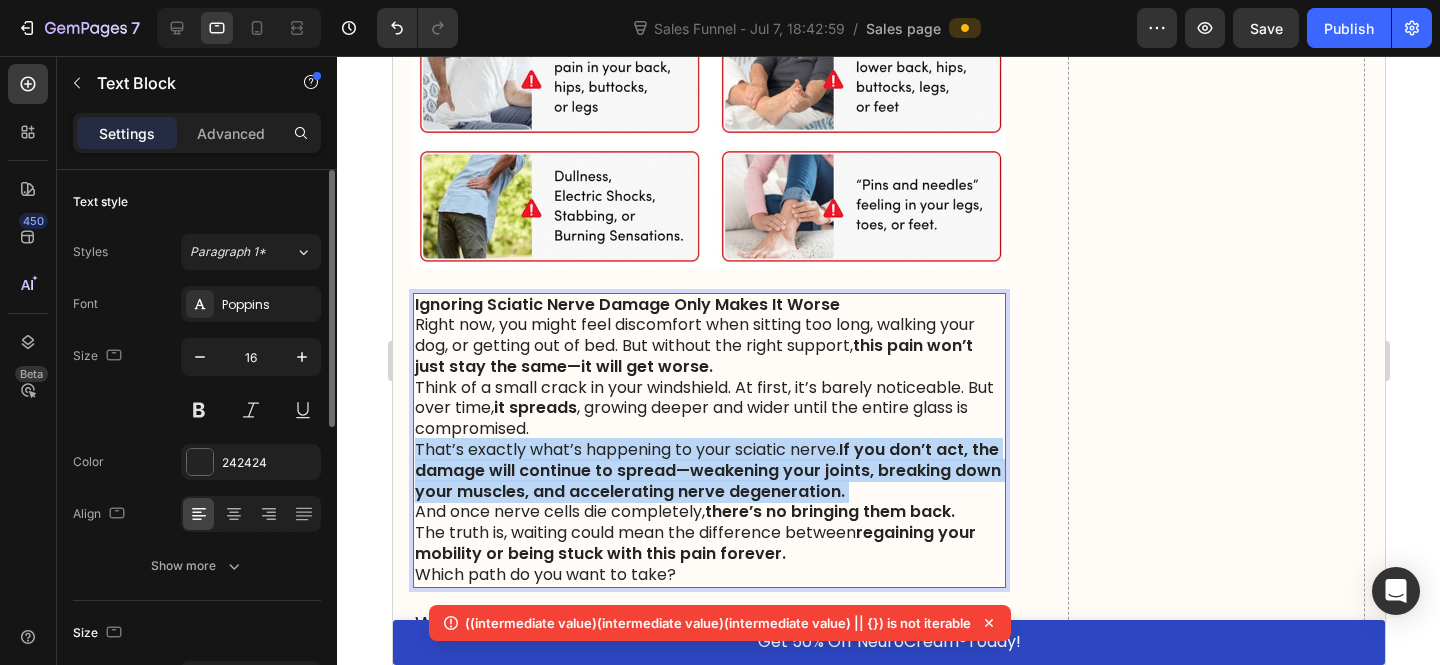 click on "If you don’t act, the damage will continue to spread—weakening your joints, breaking down your muscles, and accelerating nerve degeneration." at bounding box center [707, 470] 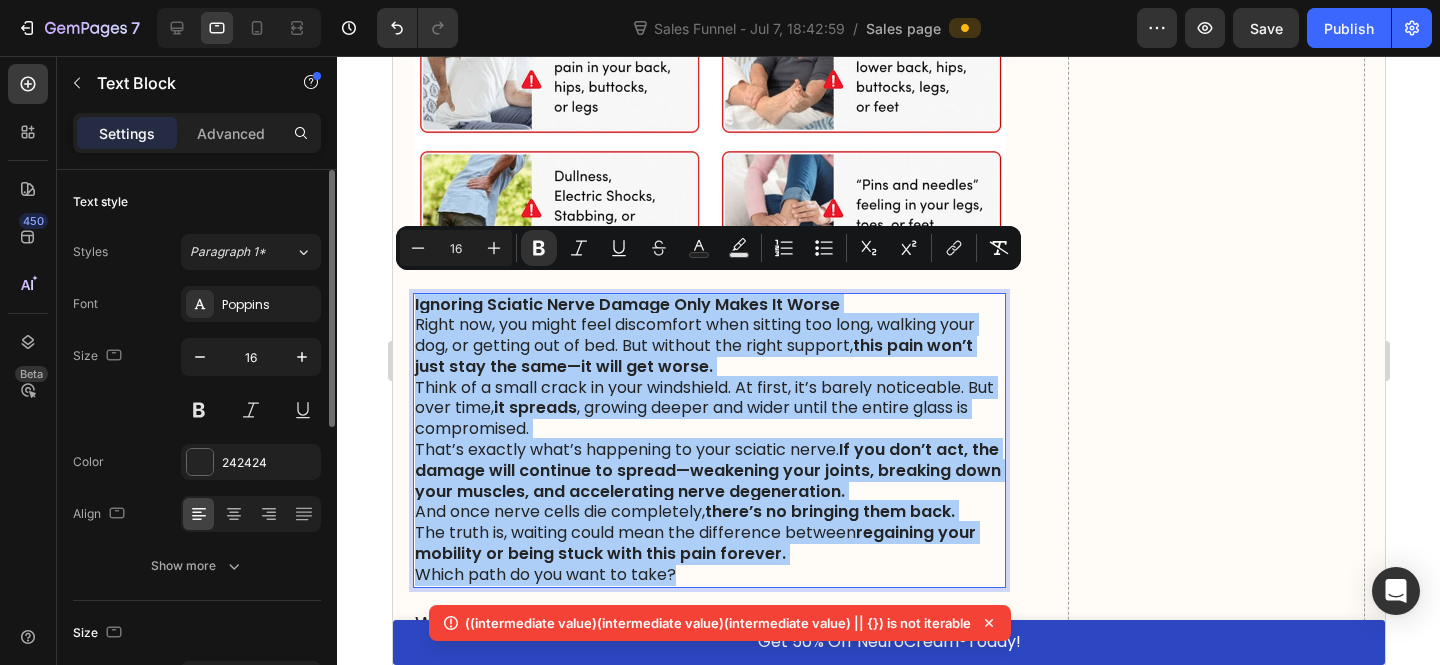 click on "16" at bounding box center (456, 248) 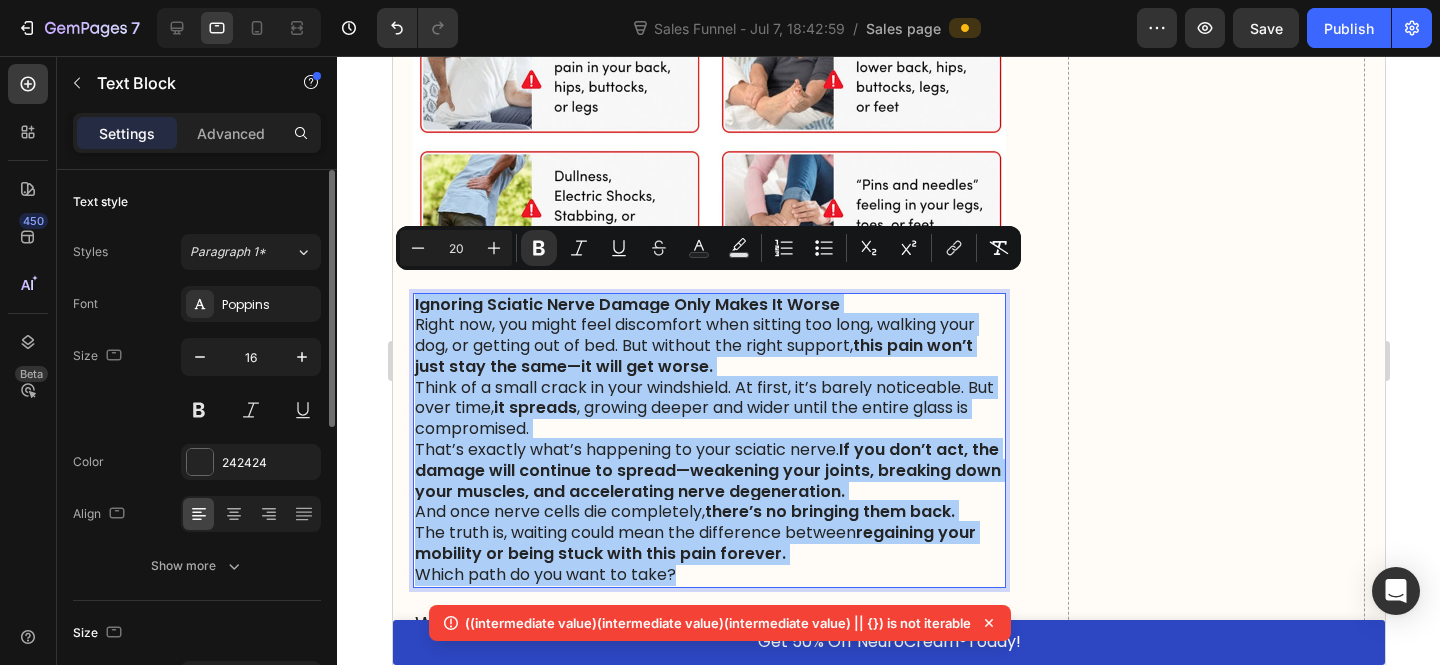 type on "20" 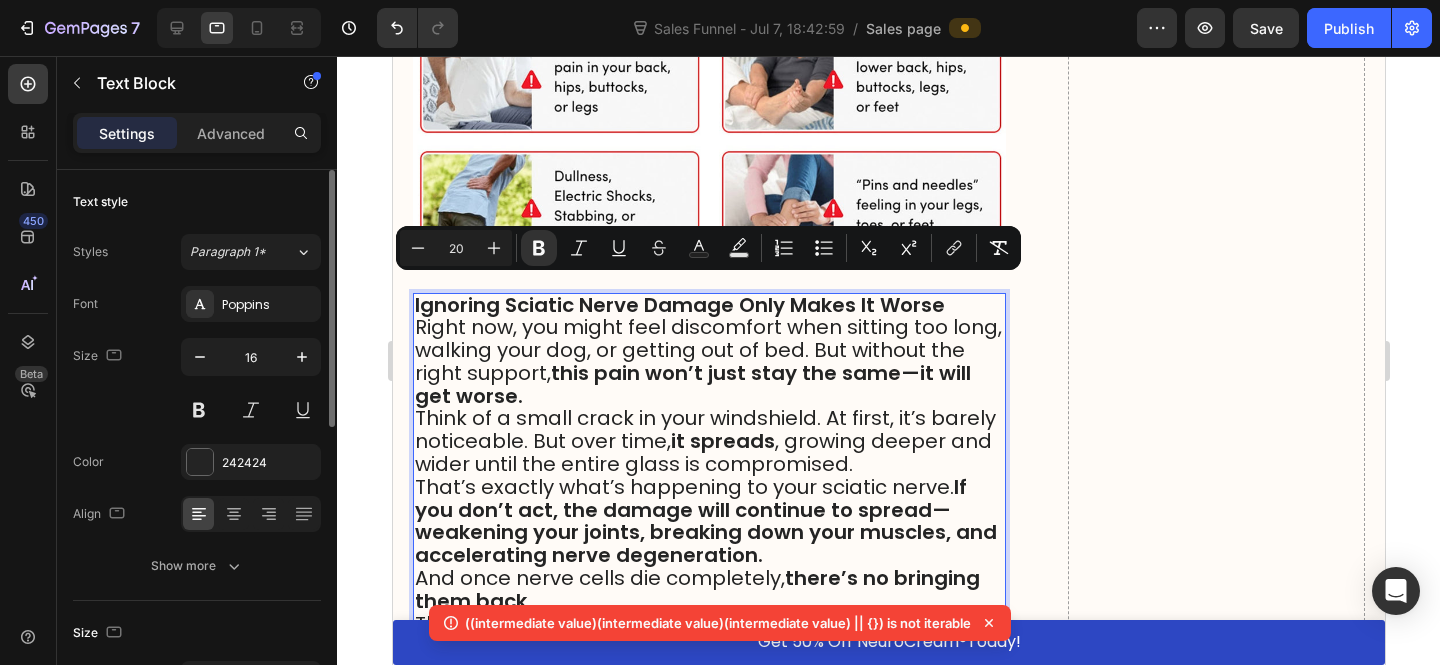 click on "16" 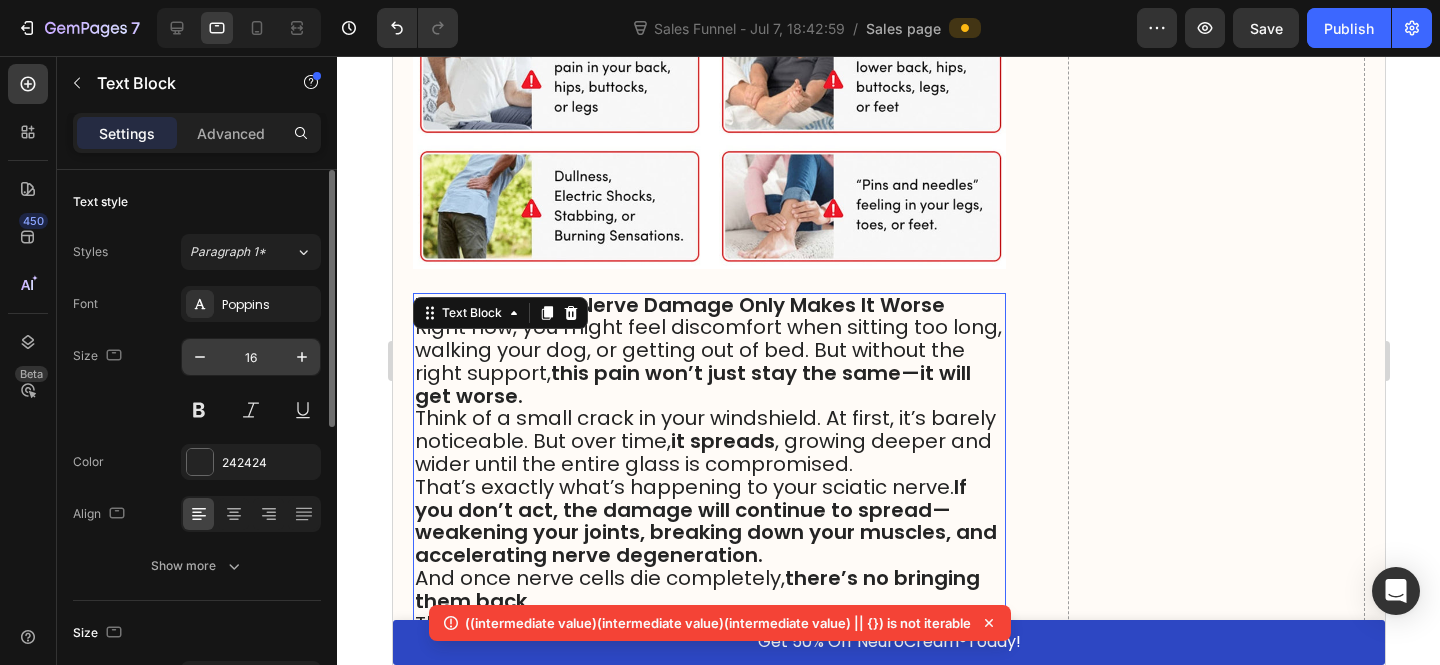 click on "16" at bounding box center [251, 357] 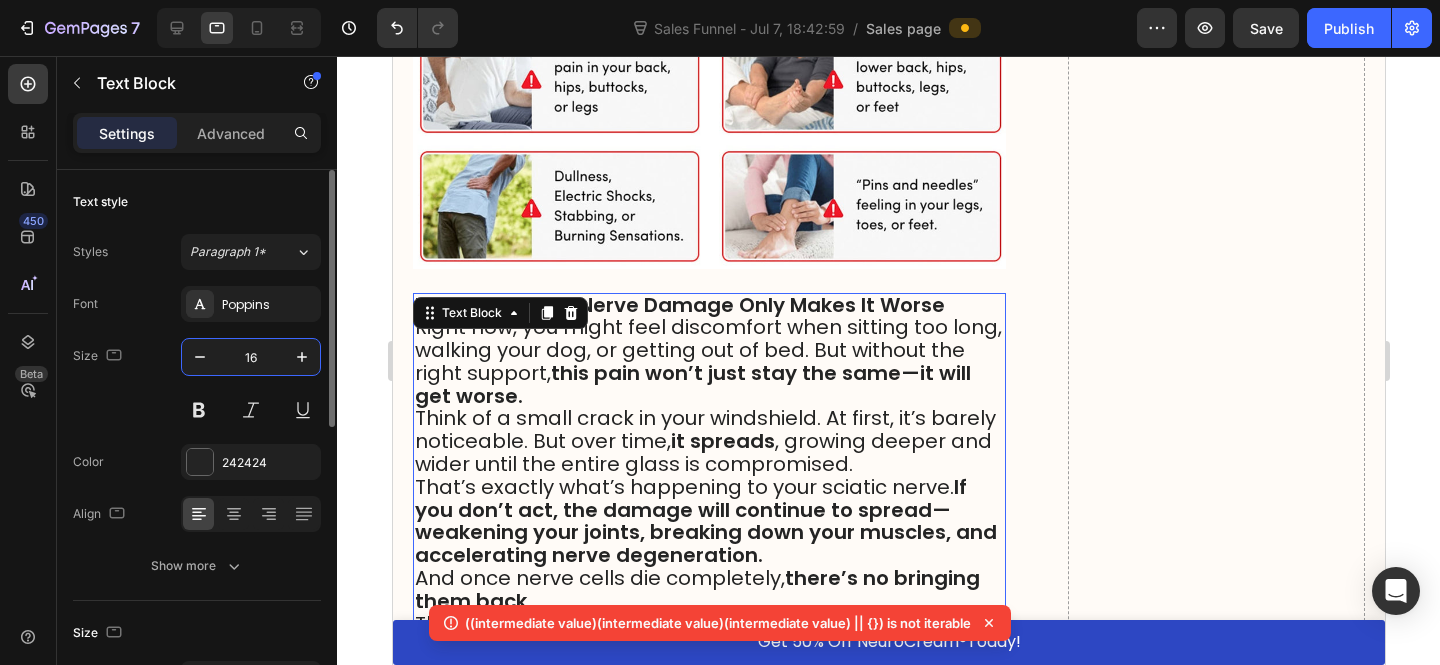click on "16" at bounding box center [251, 357] 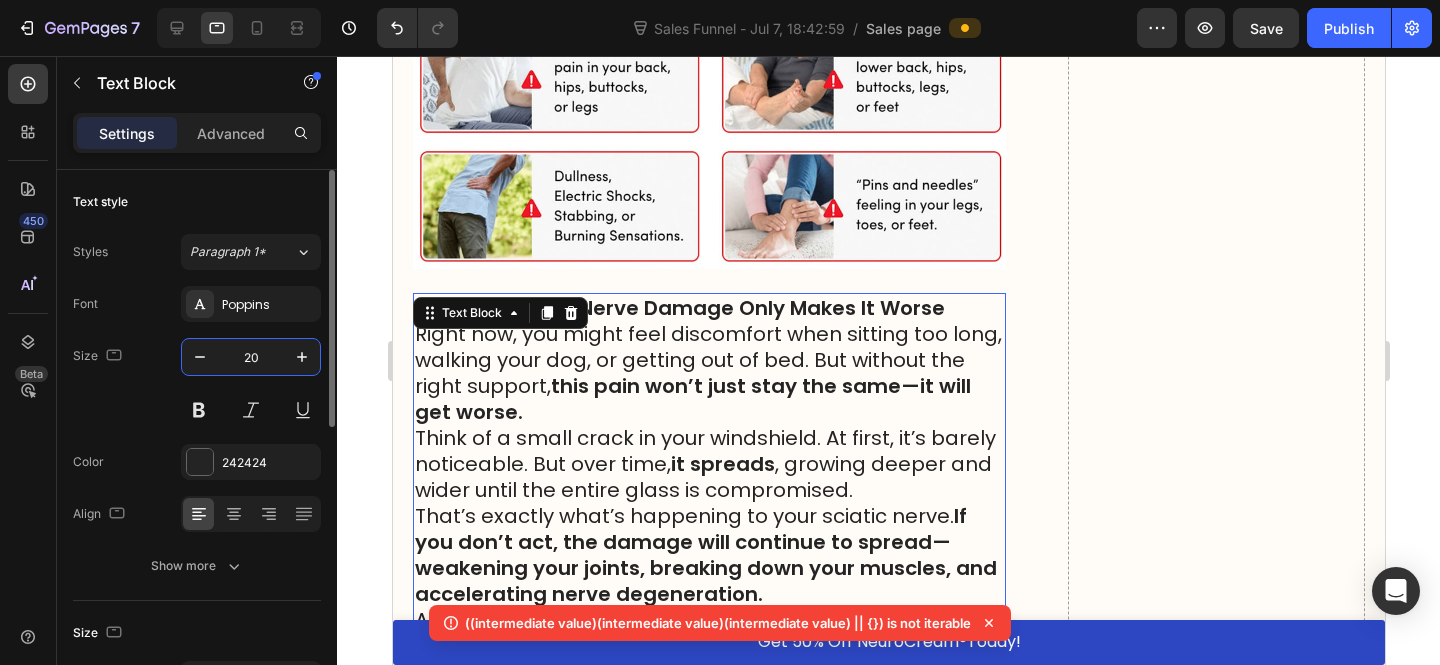type on "20" 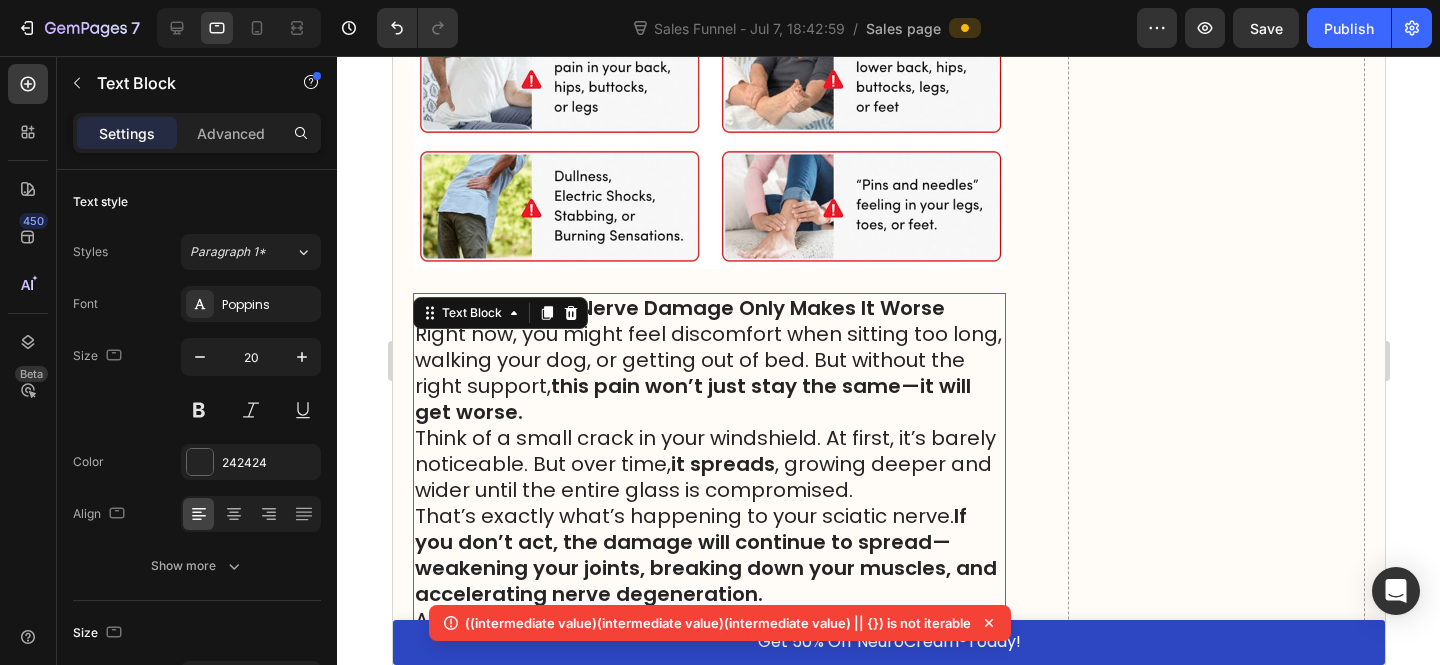 click on "Right now, you might feel discomfort when sitting too long, walking your dog, or getting out of bed. But without the right support,  this pain won’t just stay the same—it will get worse." at bounding box center (708, 373) 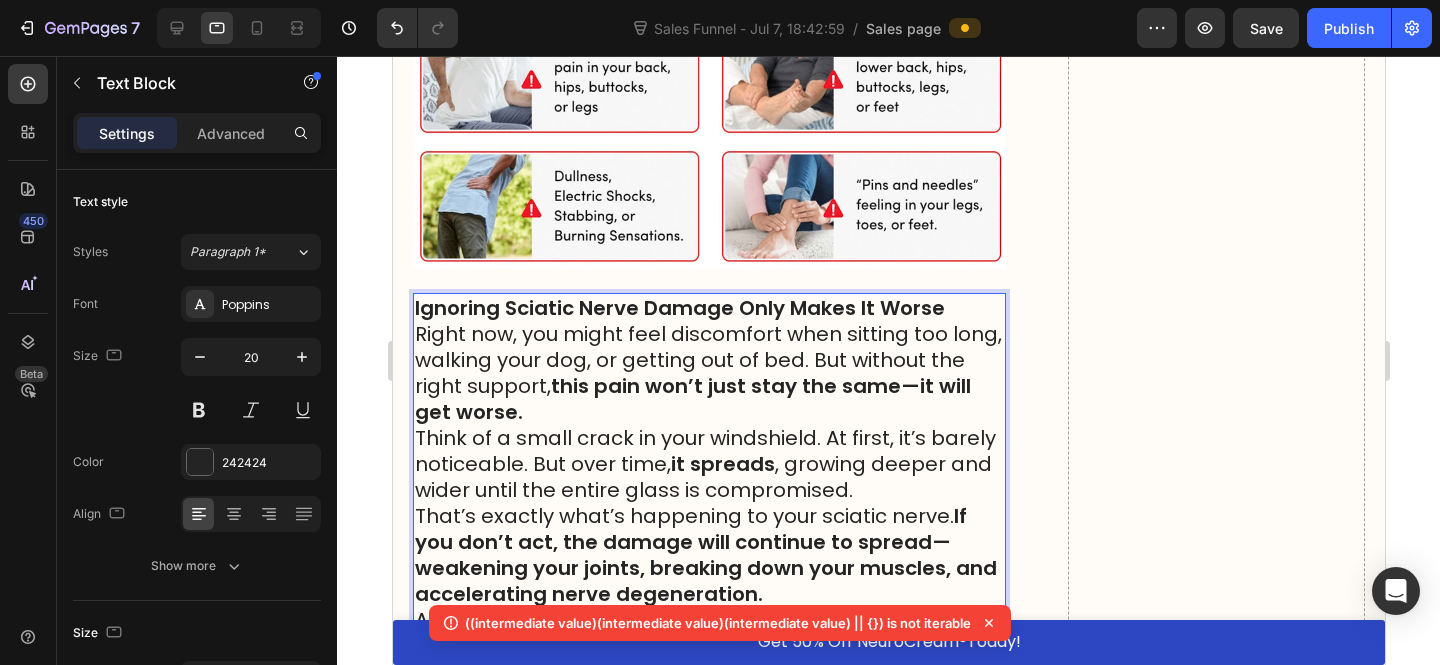 click on "this pain won’t just stay the same—it will get worse." at bounding box center (692, 399) 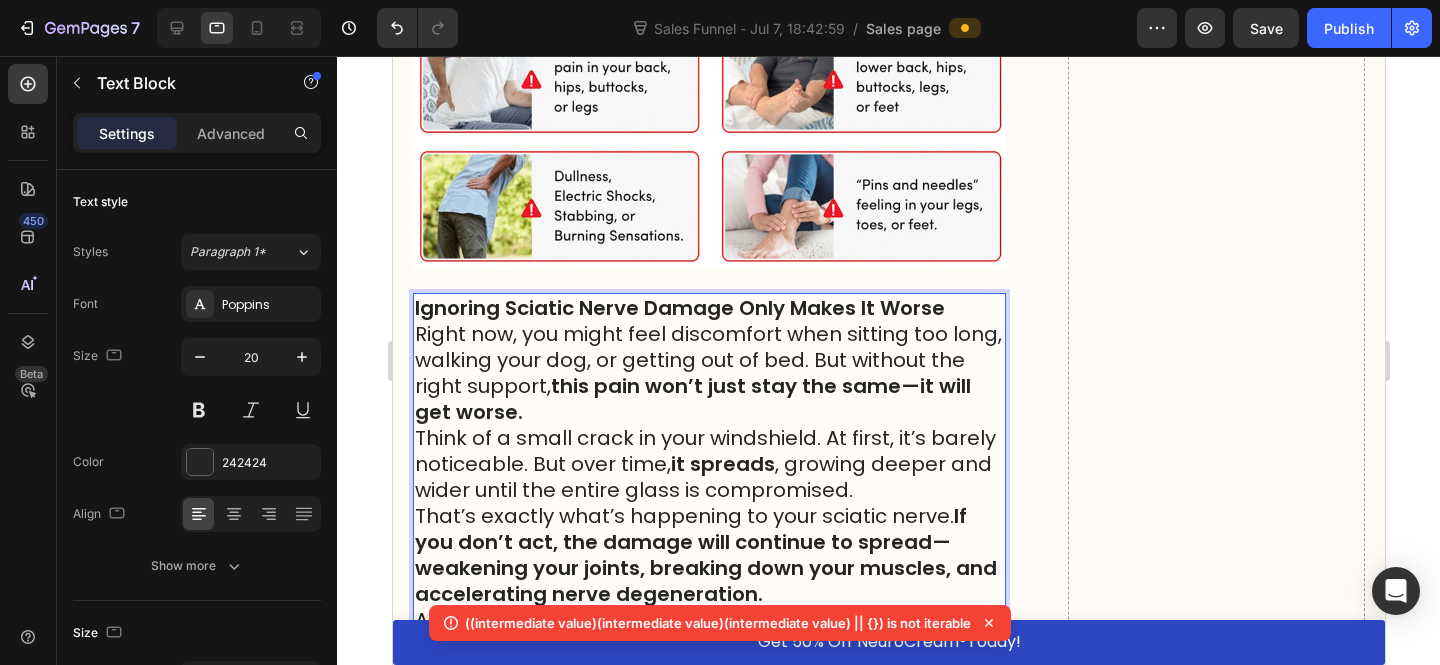 click on "Right now, you might feel discomfort when sitting too long, walking your dog, or getting out of bed. But without the right support,  this pain won’t just stay the same—it will get worse." at bounding box center [708, 373] 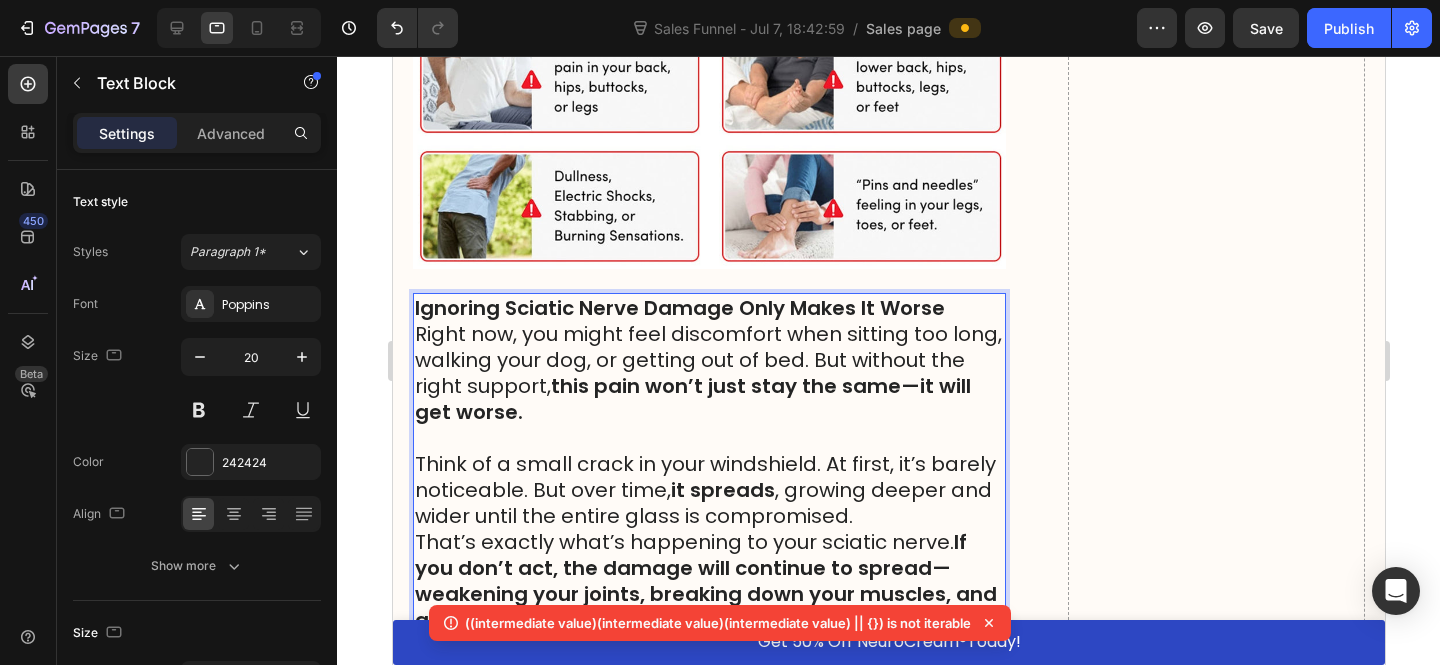 click on "Ignoring Sciatic Nerve Damage Only Makes It Worse" at bounding box center [708, 308] 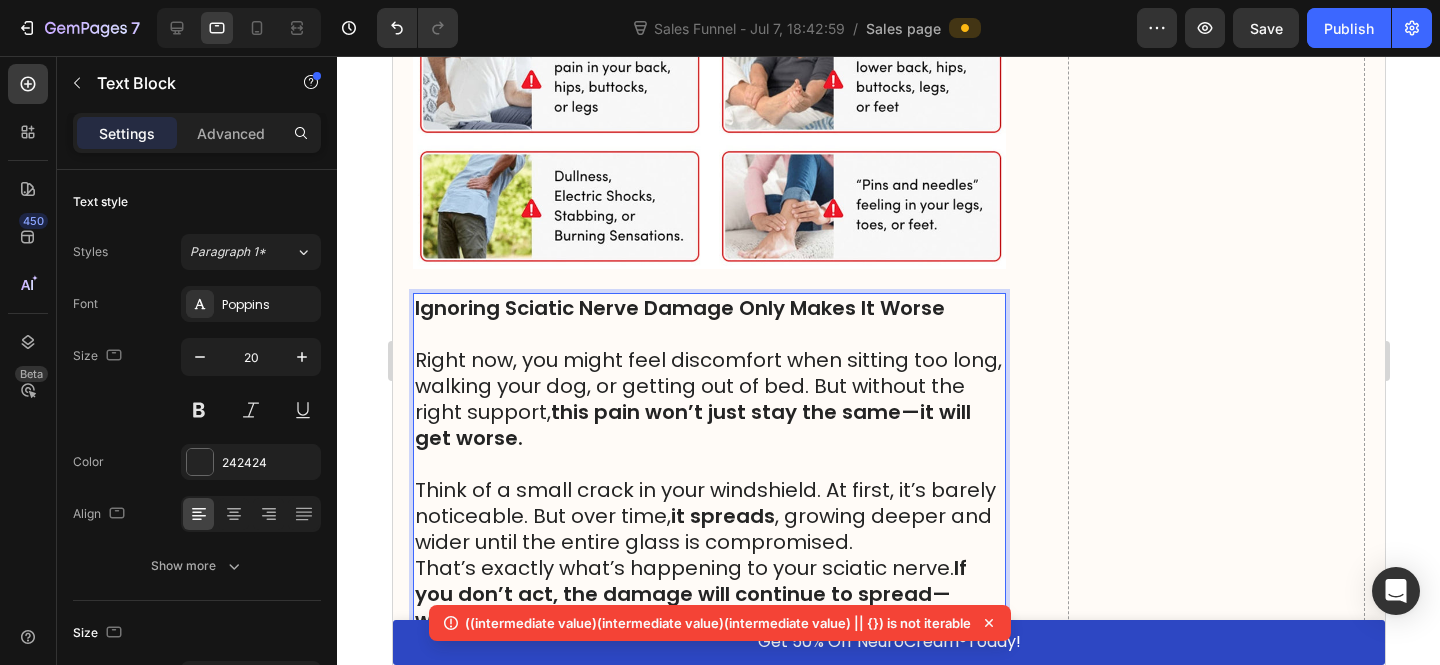 scroll, scrollTop: 17955, scrollLeft: 0, axis: vertical 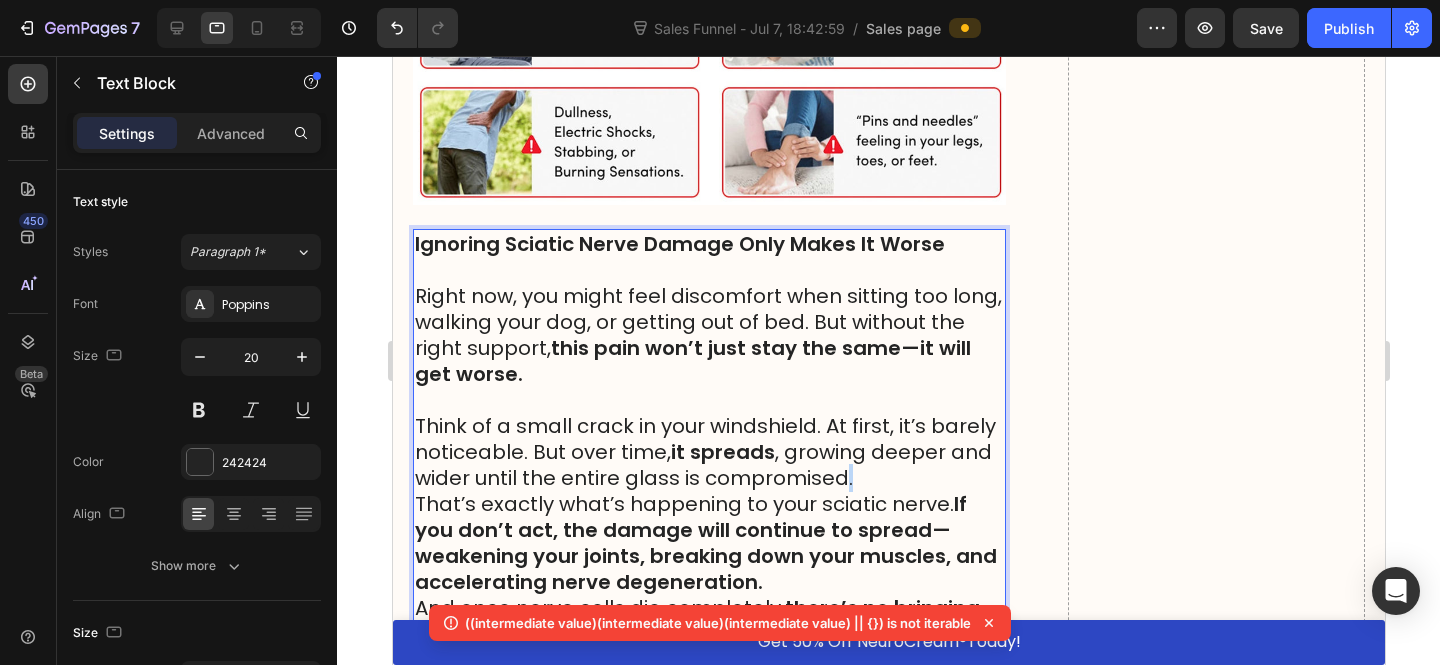 drag, startPoint x: 843, startPoint y: 455, endPoint x: 867, endPoint y: 462, distance: 25 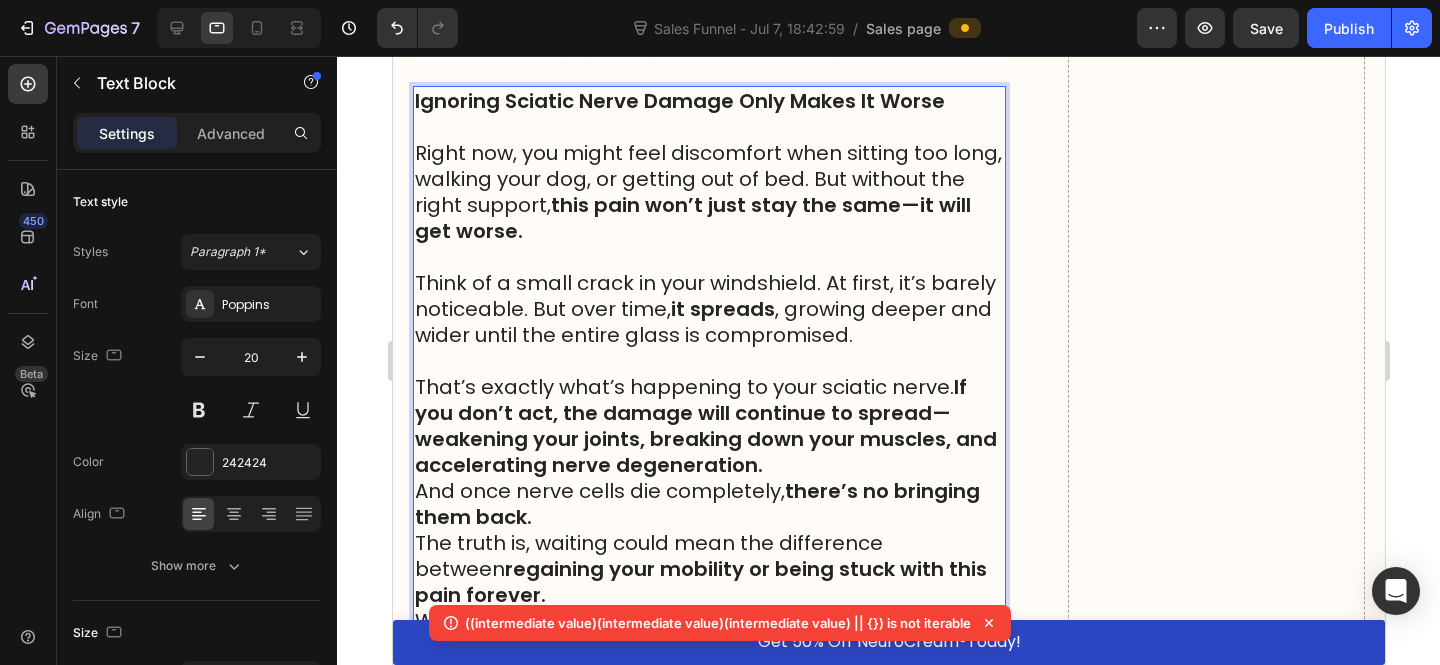 click on "That’s exactly what’s happening to your sciatic nerve.  If you don’t act, the damage will continue to spread—weakening your joints, breaking down your muscles, and accelerating nerve degeneration." at bounding box center (708, 426) 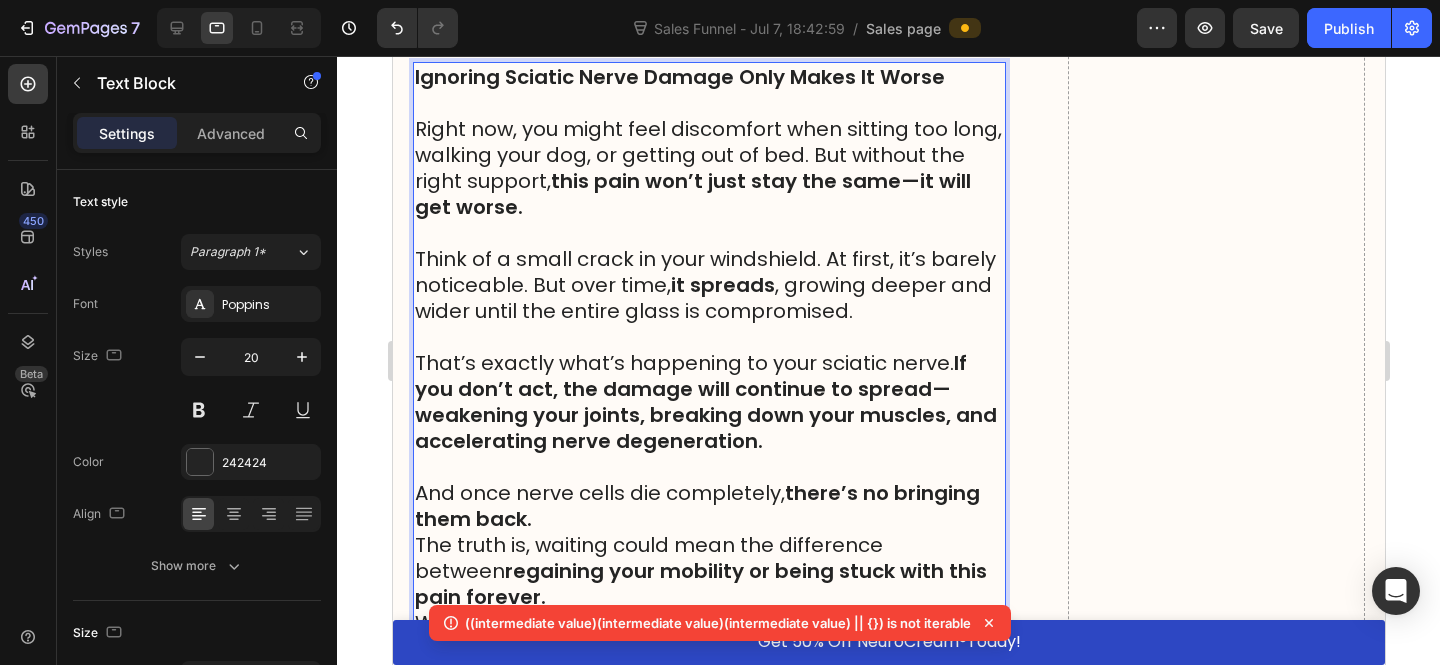 click on "The truth is, waiting could mean the difference between  regaining your mobility or being stuck with this pain forever." at bounding box center (700, 571) 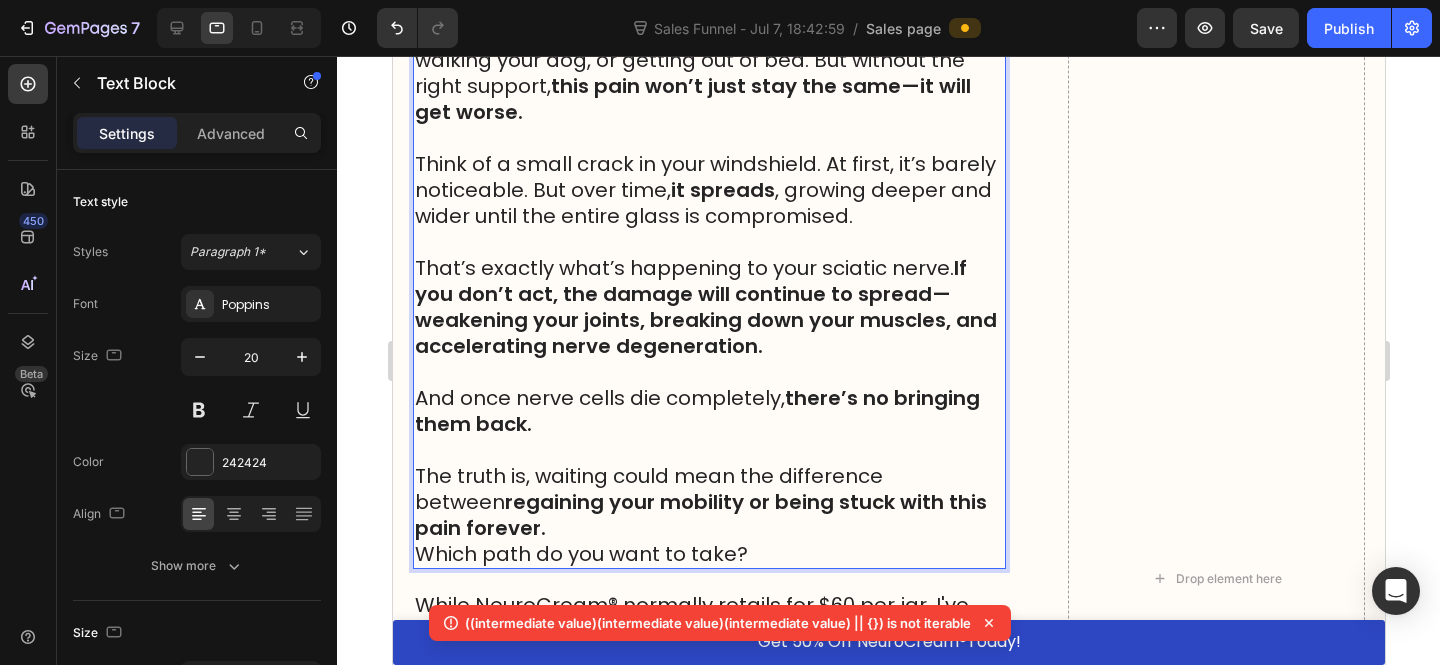 scroll, scrollTop: 18272, scrollLeft: 0, axis: vertical 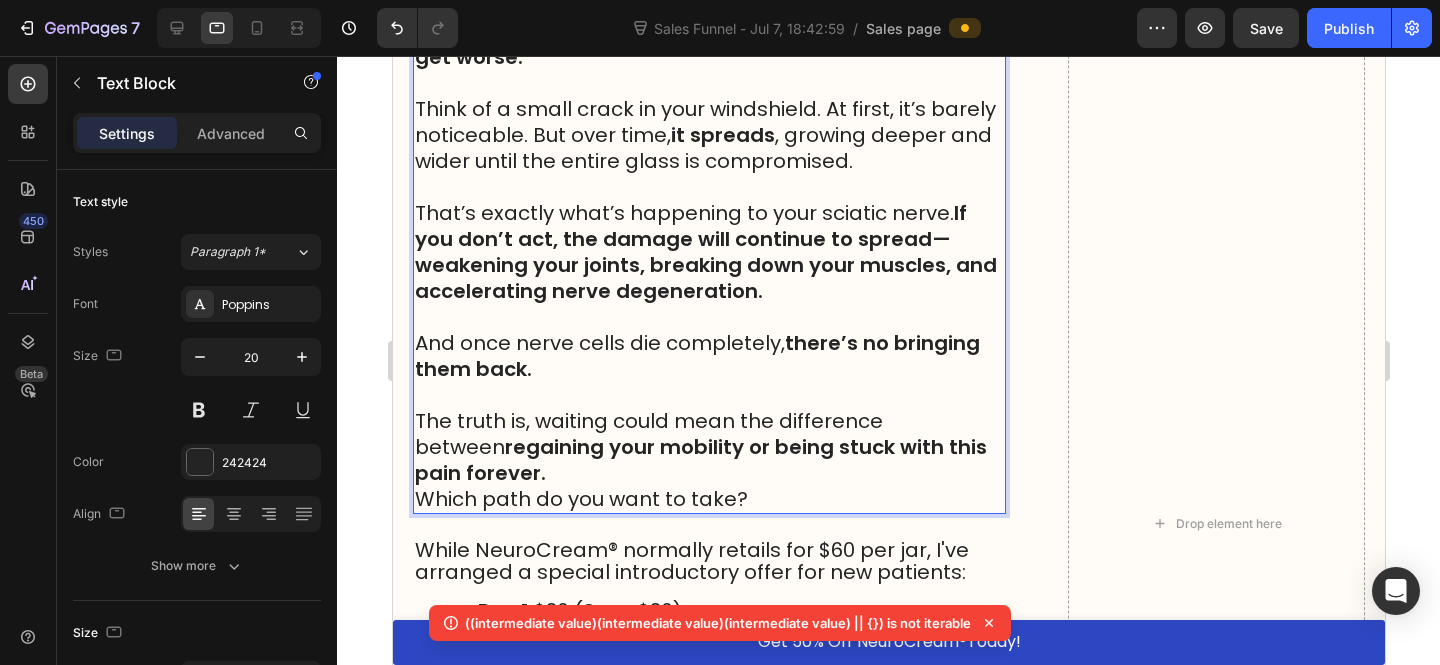 click on "Which path do you want to take?" at bounding box center (580, 499) 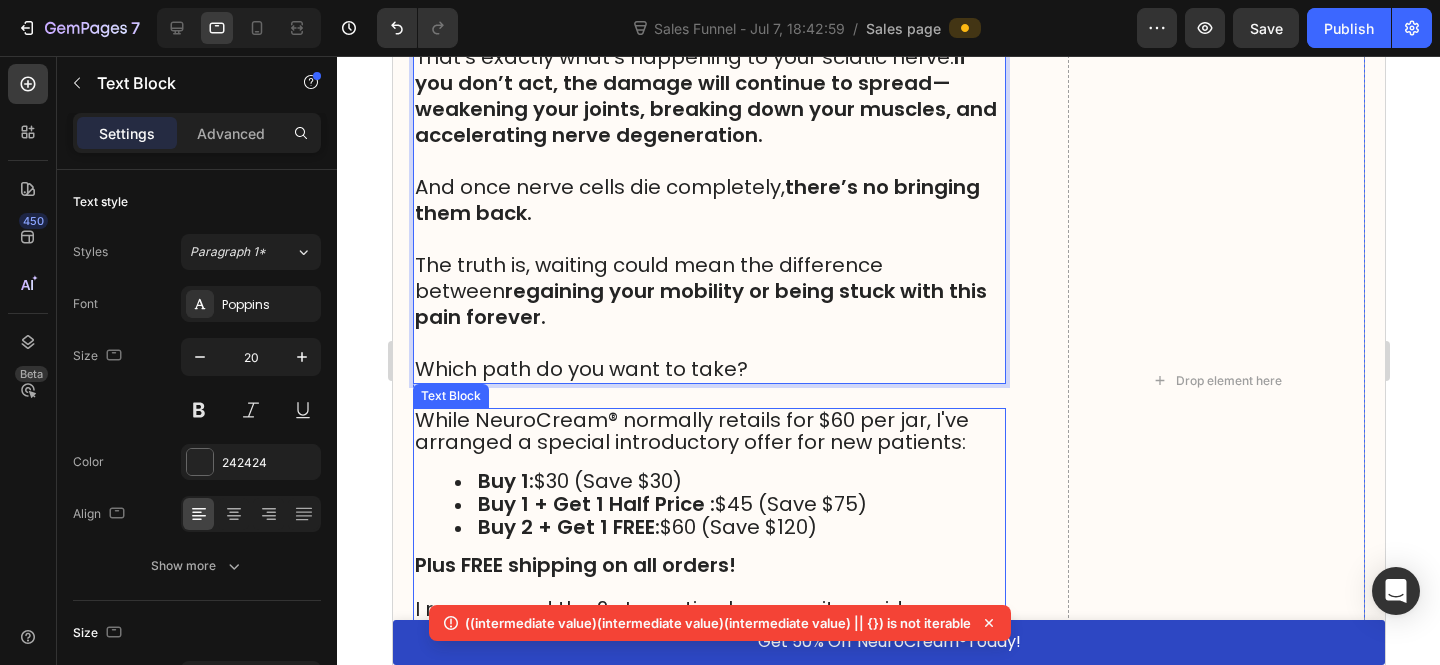 scroll, scrollTop: 18574, scrollLeft: 0, axis: vertical 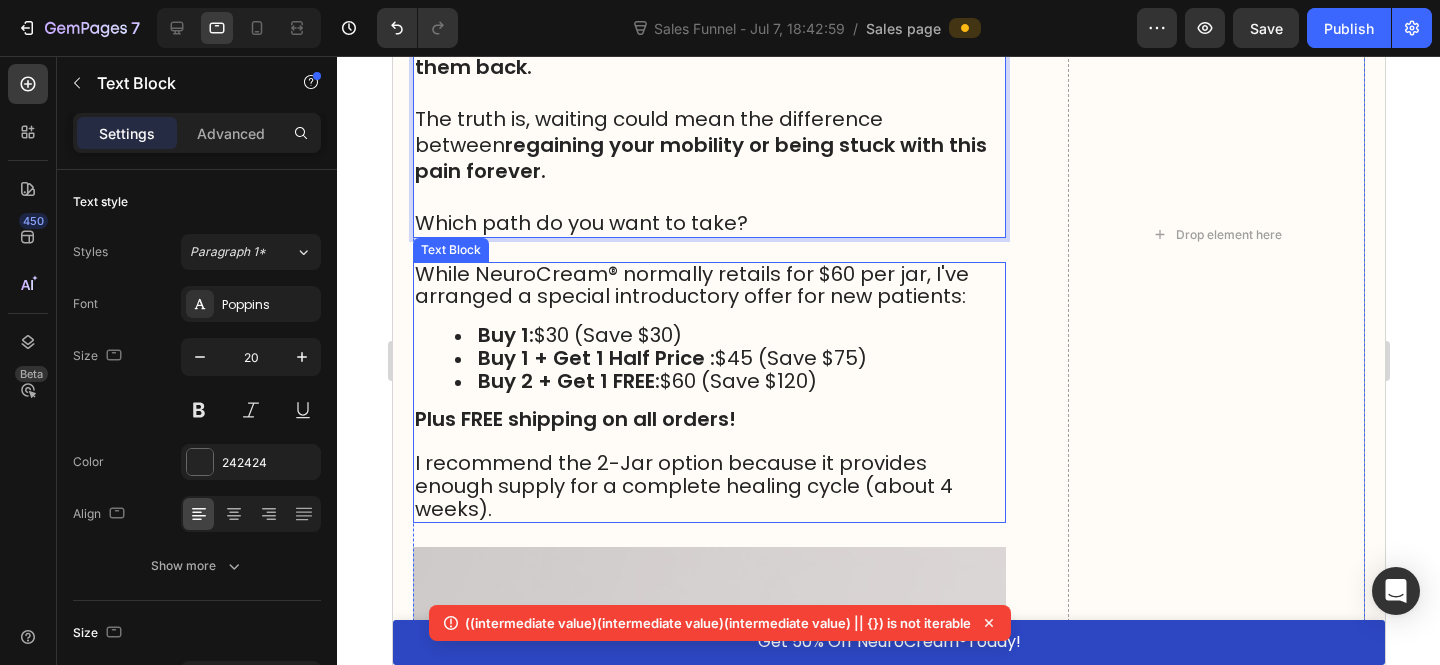click on "I recommend the 2-Jar option because it provides enough supply for a complete healing cycle (about 4 weeks)." at bounding box center [683, 486] 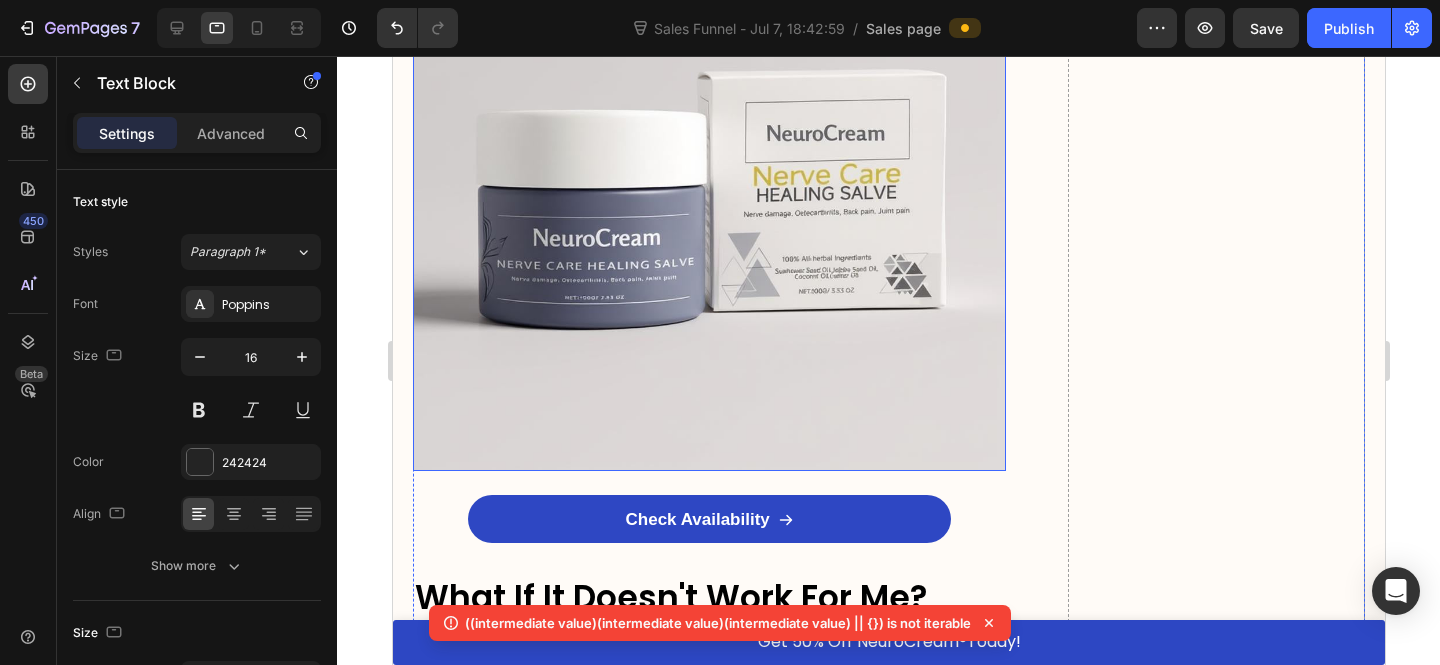 scroll, scrollTop: 19509, scrollLeft: 0, axis: vertical 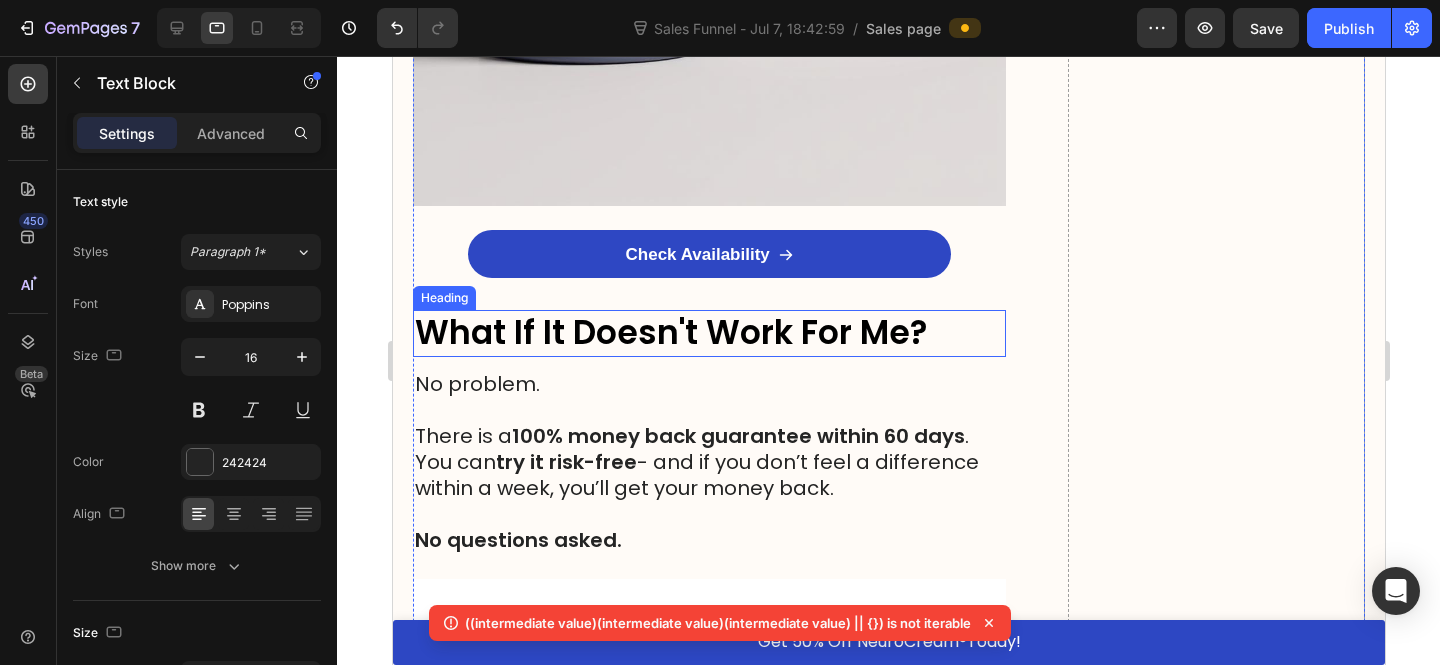 click on "What If It Doesn't Work For Me?" at bounding box center [670, 332] 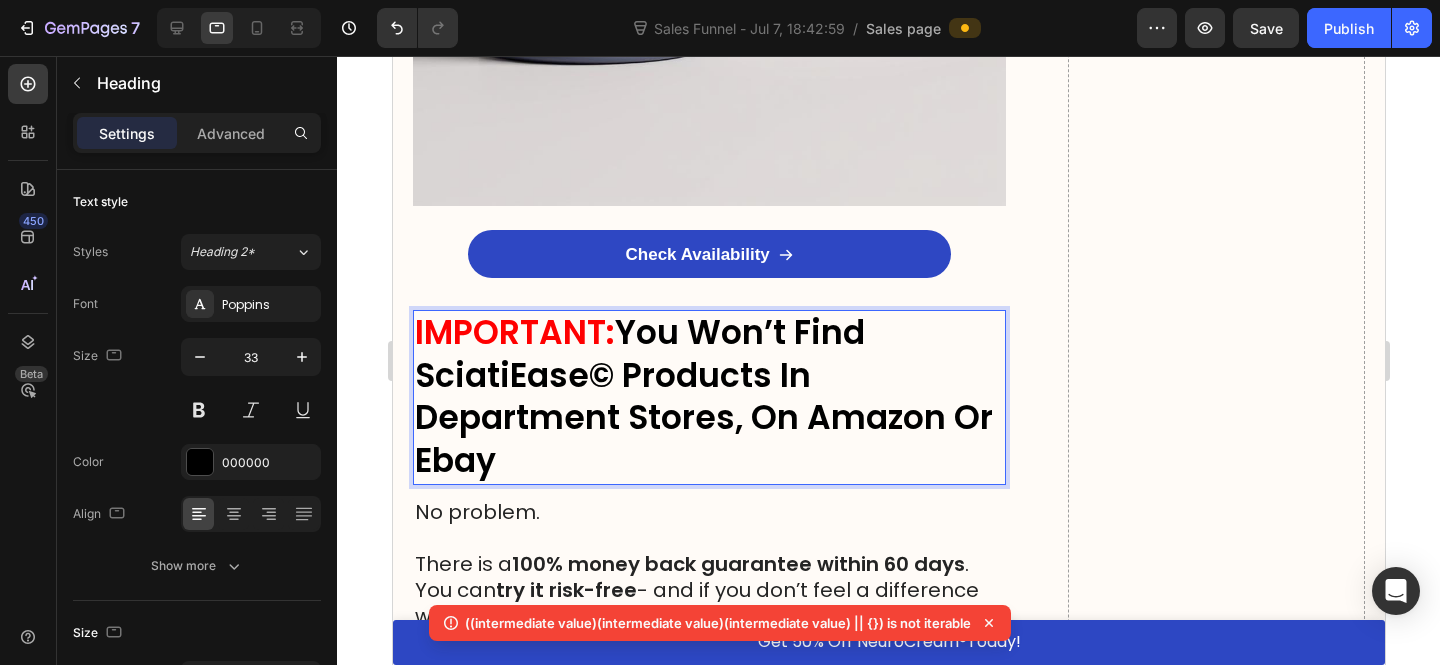 click on "You Won’t Find SciatiEase© Products In Department Stores, On Amazon Or Ebay" at bounding box center (703, 397) 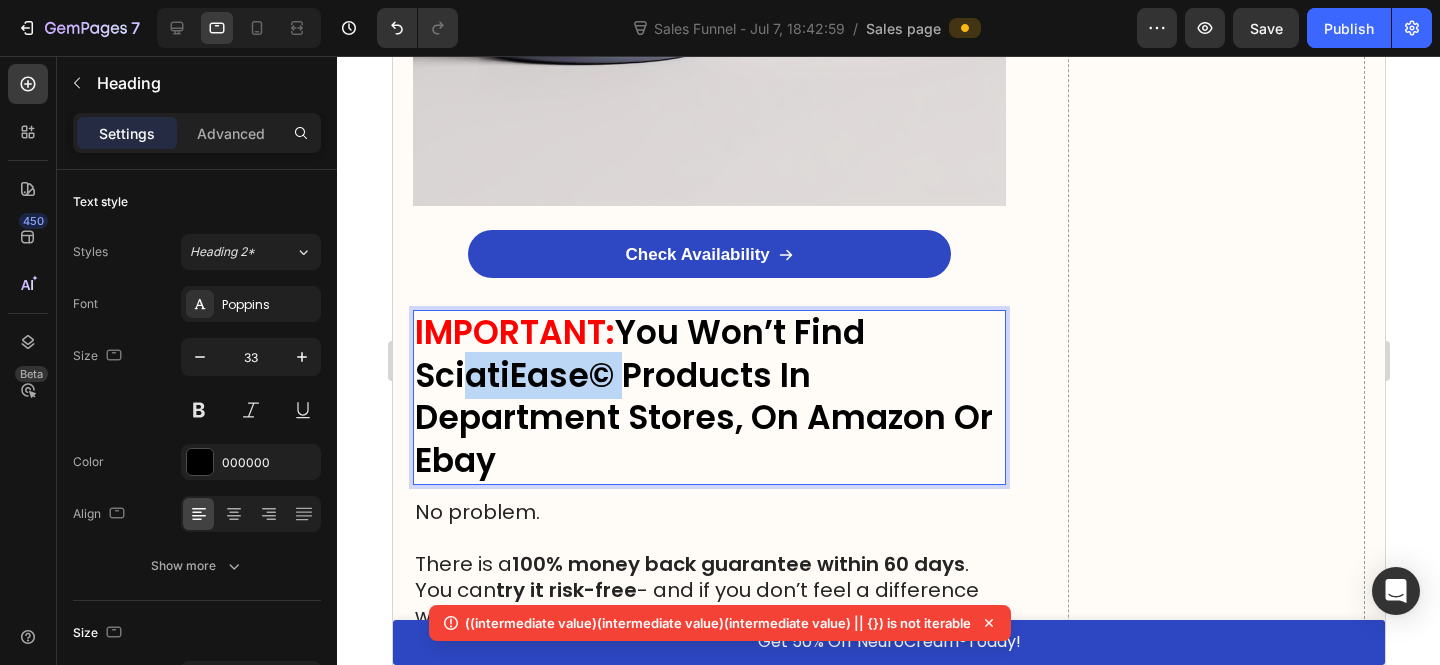 drag, startPoint x: 607, startPoint y: 336, endPoint x: 693, endPoint y: 479, distance: 166.86821 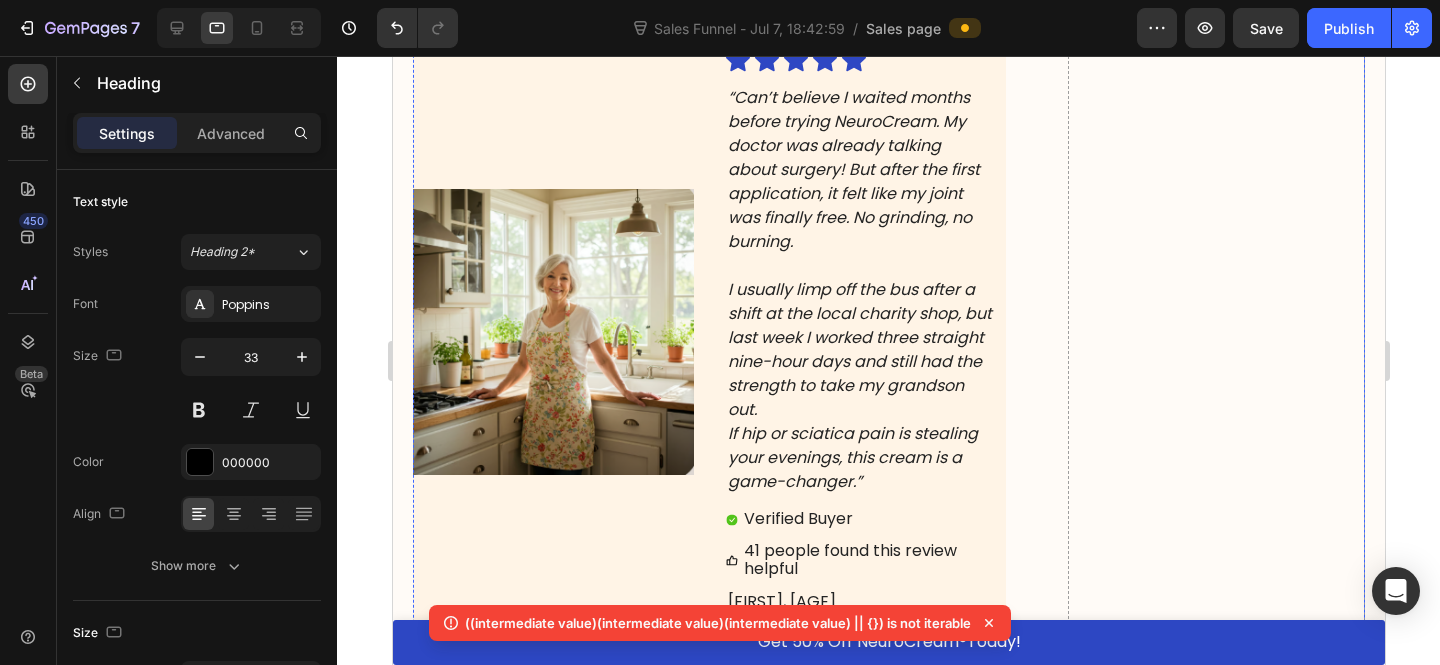 scroll, scrollTop: 16414, scrollLeft: 0, axis: vertical 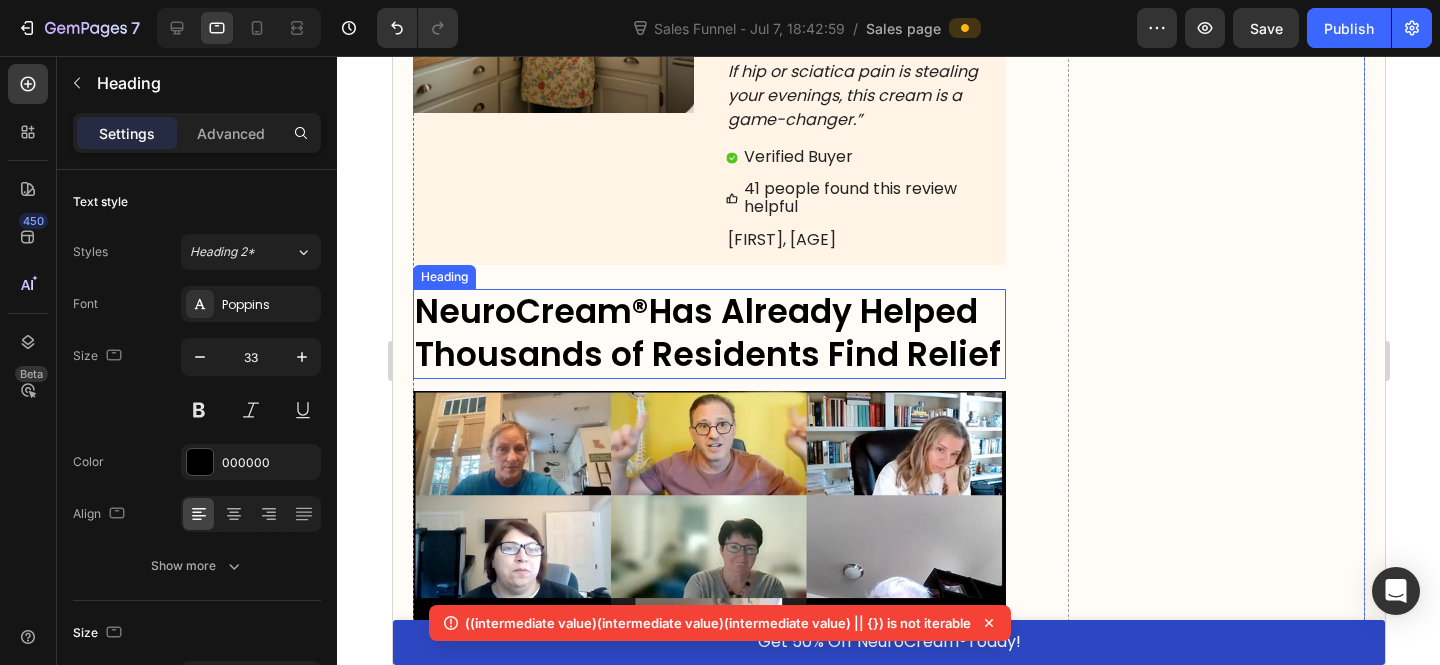 click on "®" at bounding box center [639, 311] 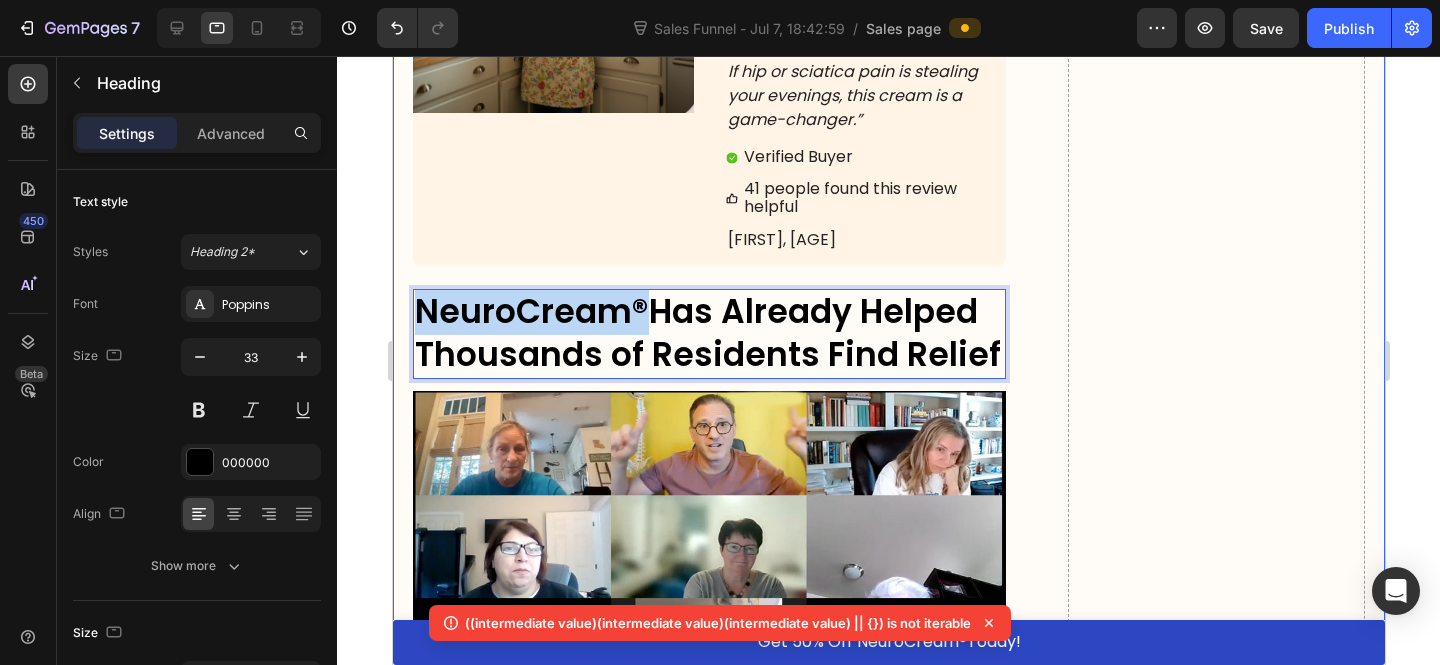 drag, startPoint x: 641, startPoint y: 306, endPoint x: 408, endPoint y: 296, distance: 233.2145 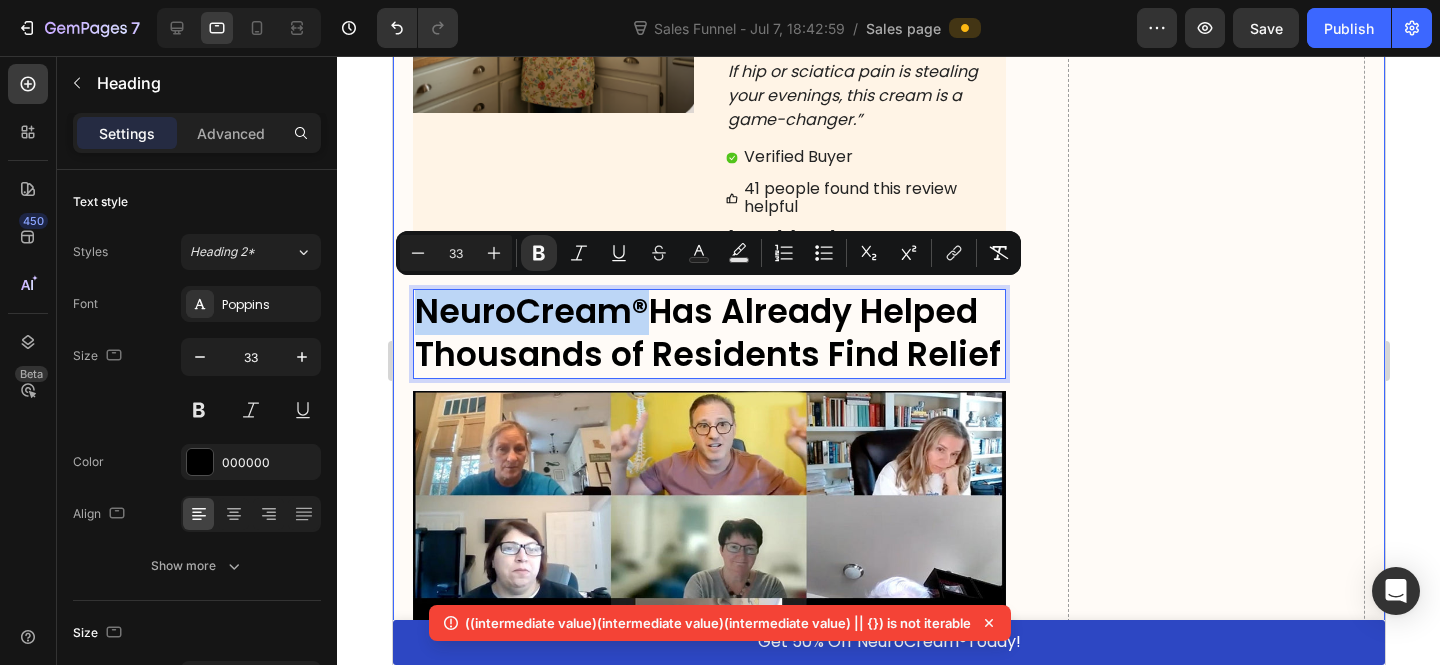 copy on "NeuroCream ®" 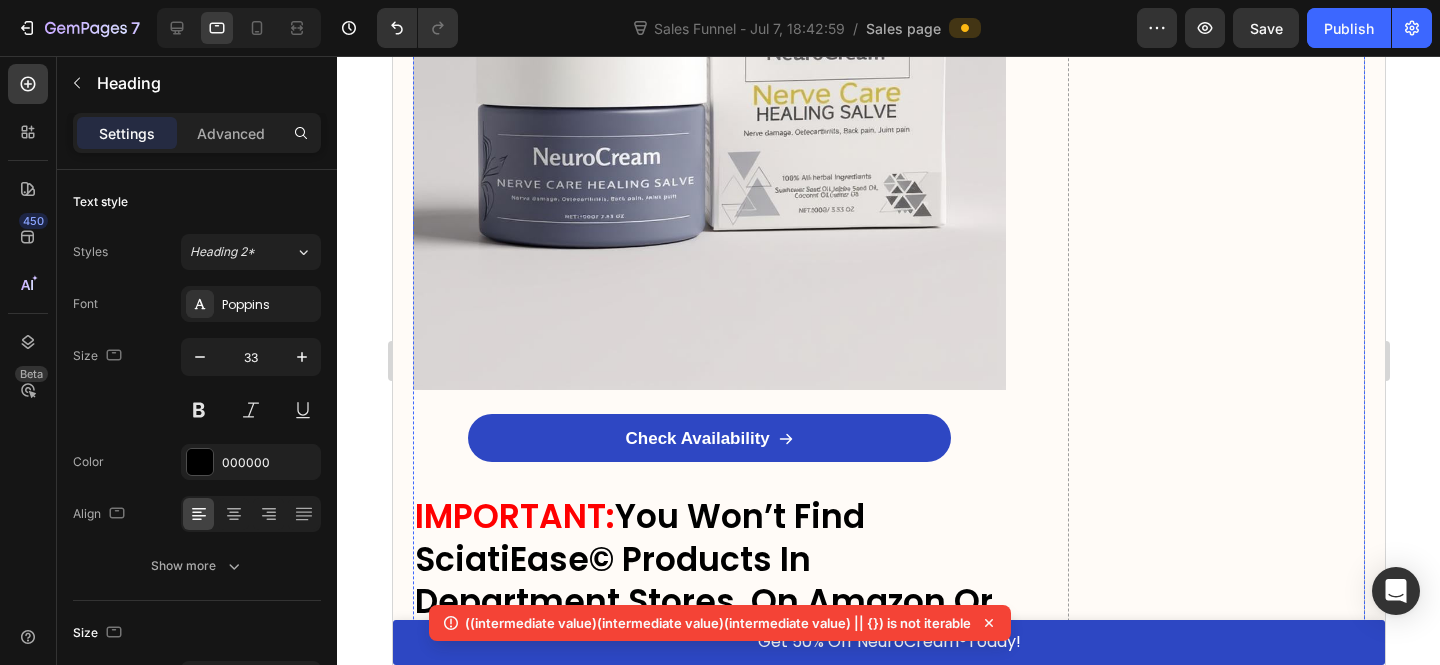 scroll, scrollTop: 19570, scrollLeft: 0, axis: vertical 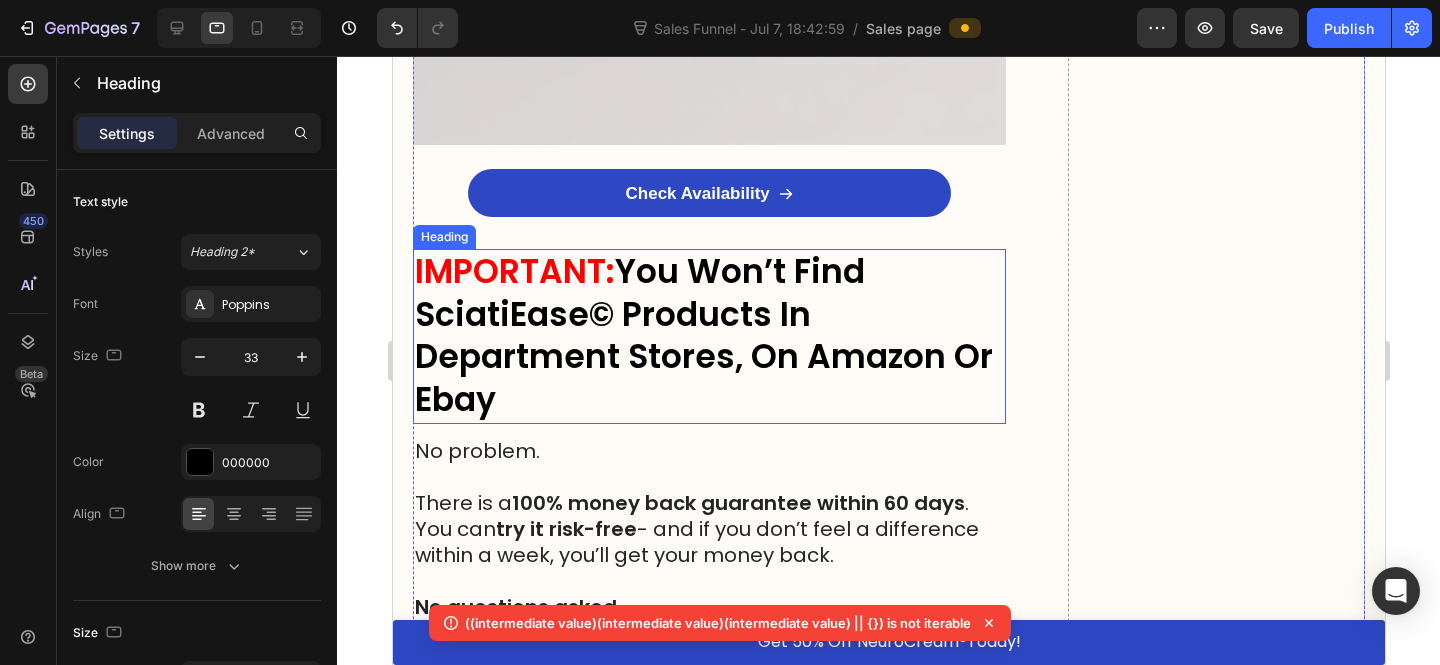 click on "You Won’t Find SciatiEase© Products In Department Stores, On Amazon Or Ebay" at bounding box center (703, 336) 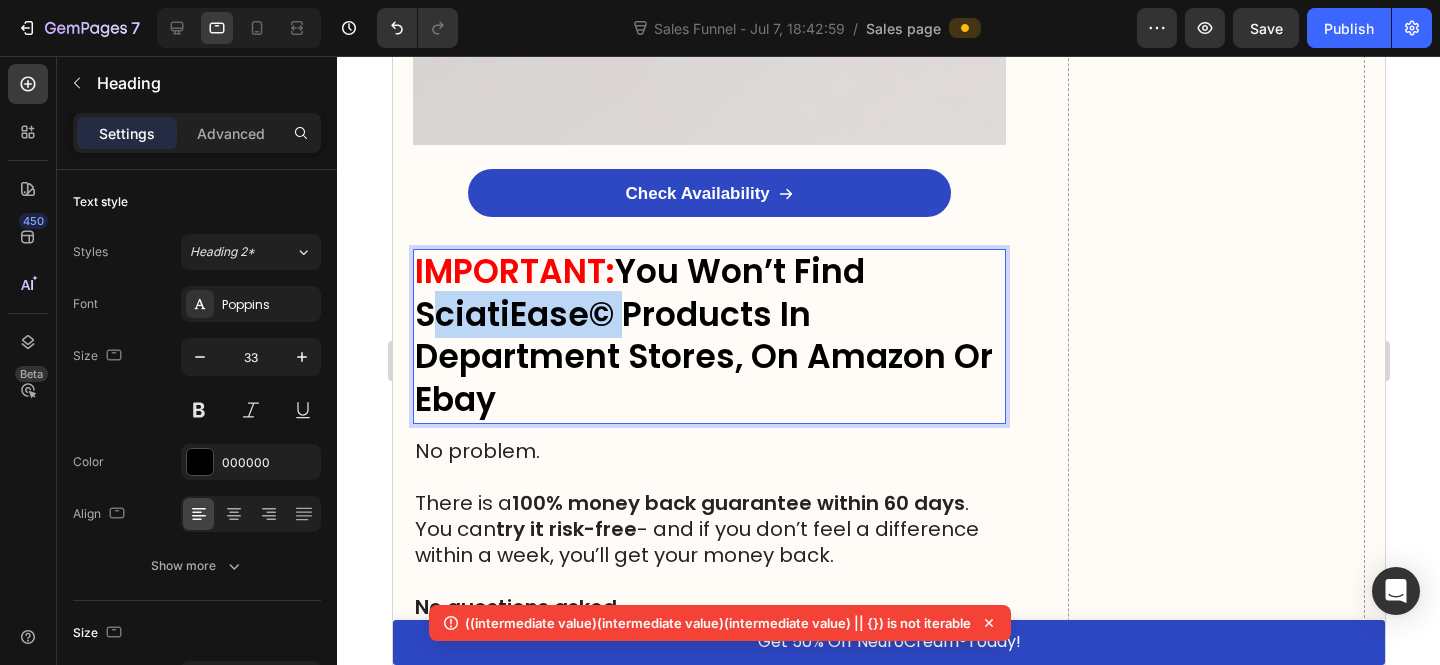 drag, startPoint x: 611, startPoint y: 280, endPoint x: 762, endPoint y: 330, distance: 159.06288 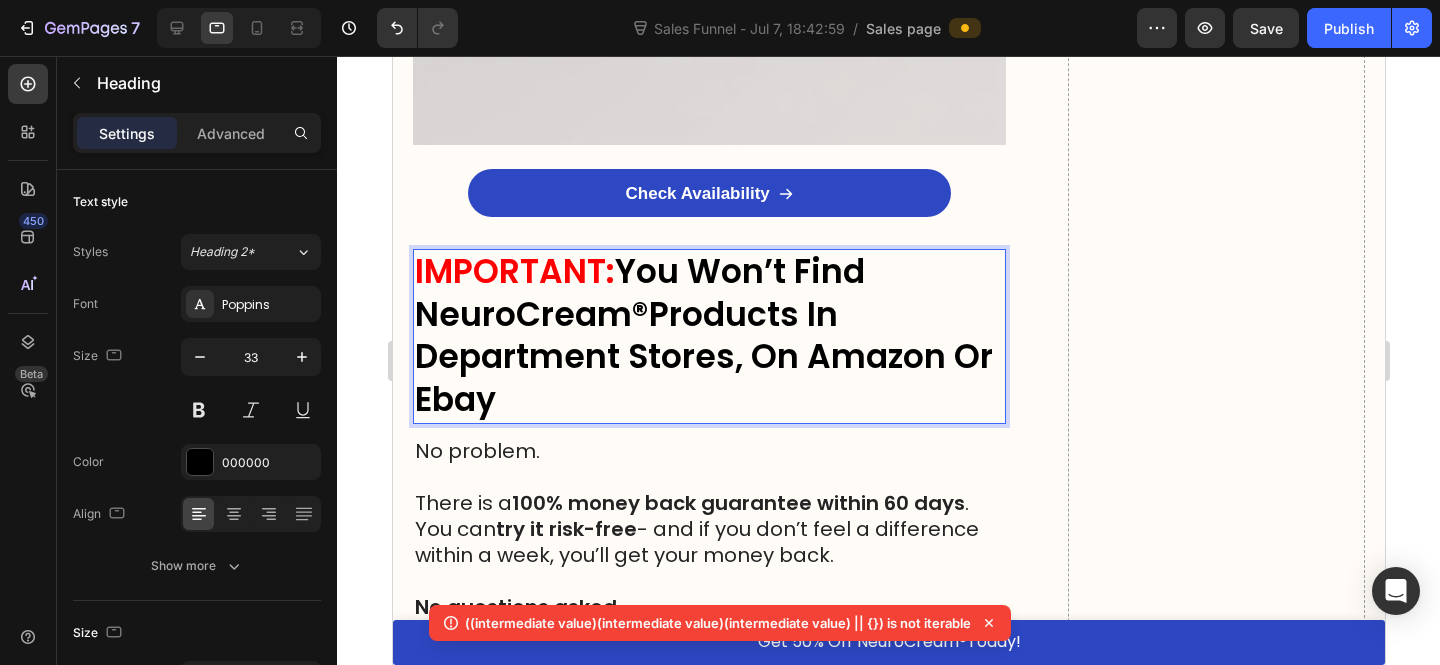 click on "Products In Department Stores, On Amazon Or Ebay" at bounding box center [703, 357] 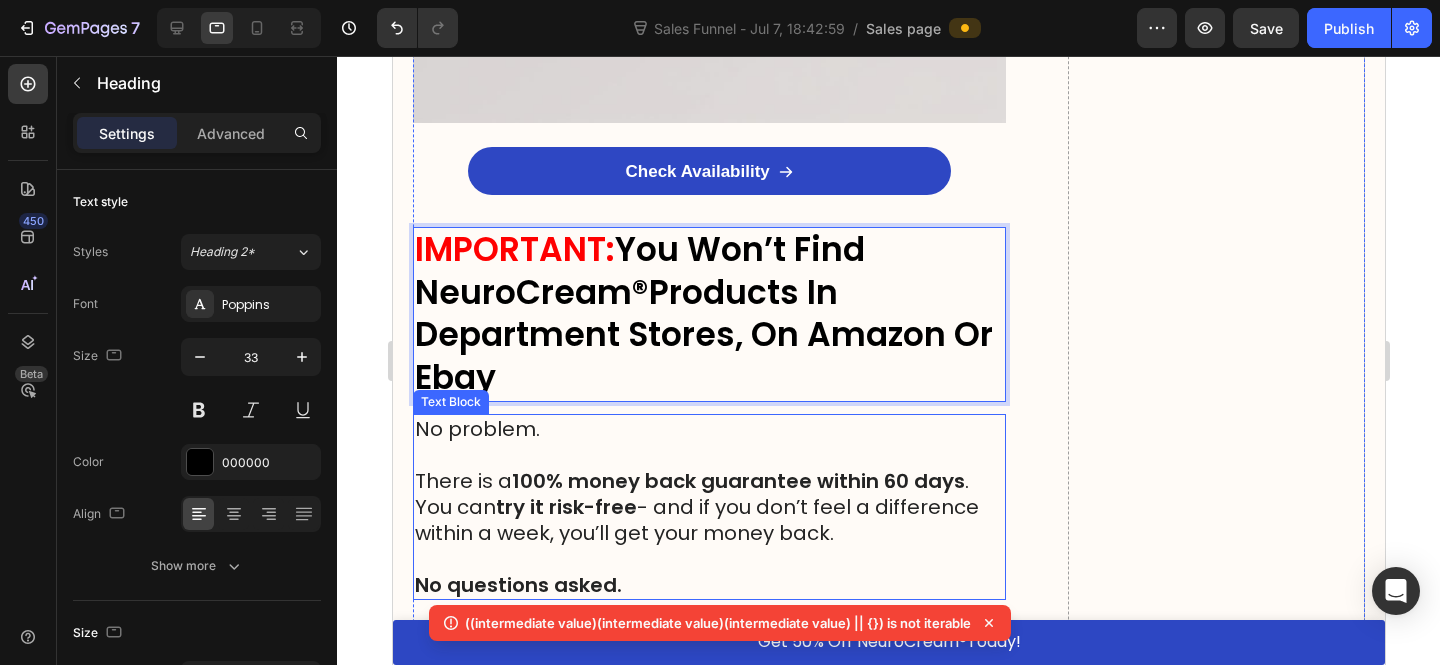 scroll, scrollTop: 19632, scrollLeft: 0, axis: vertical 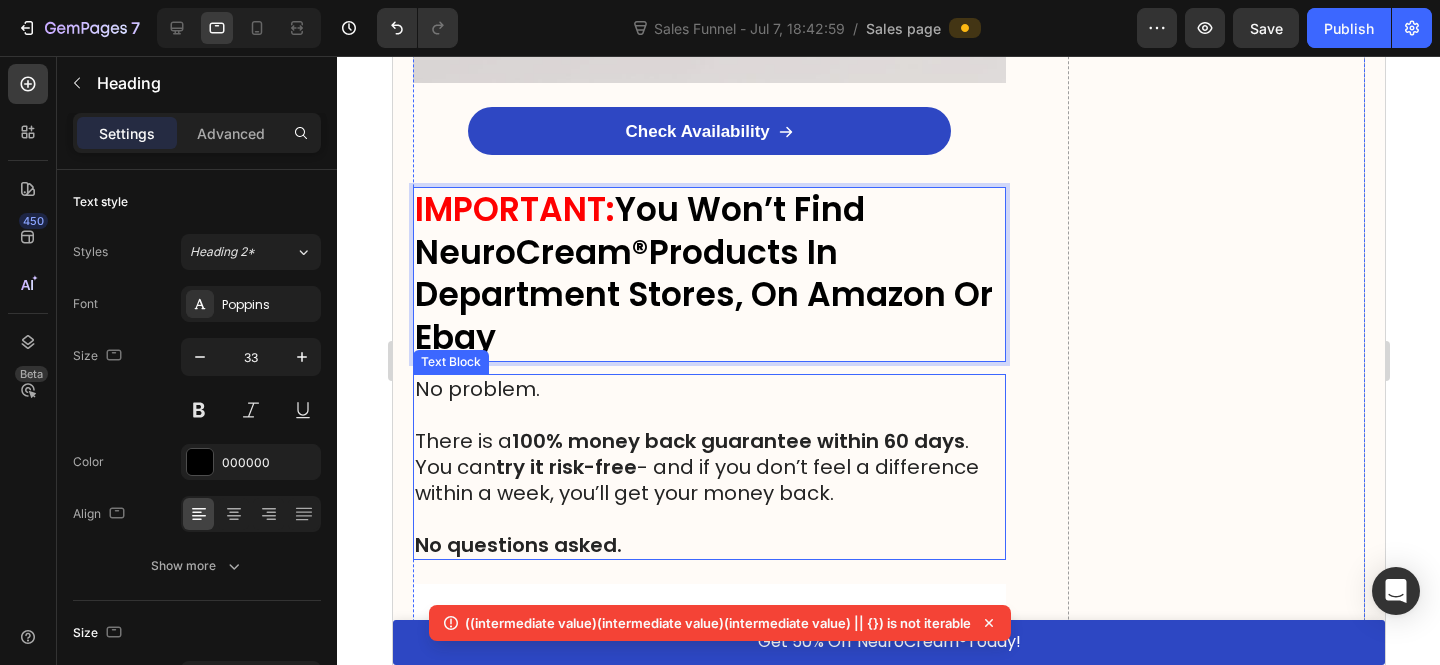 click on "There is a  100% money back guarantee within 60 days . You can  try it risk-free  - and if you don’t feel a difference within a week, you’ll get your money back." at bounding box center (708, 467) 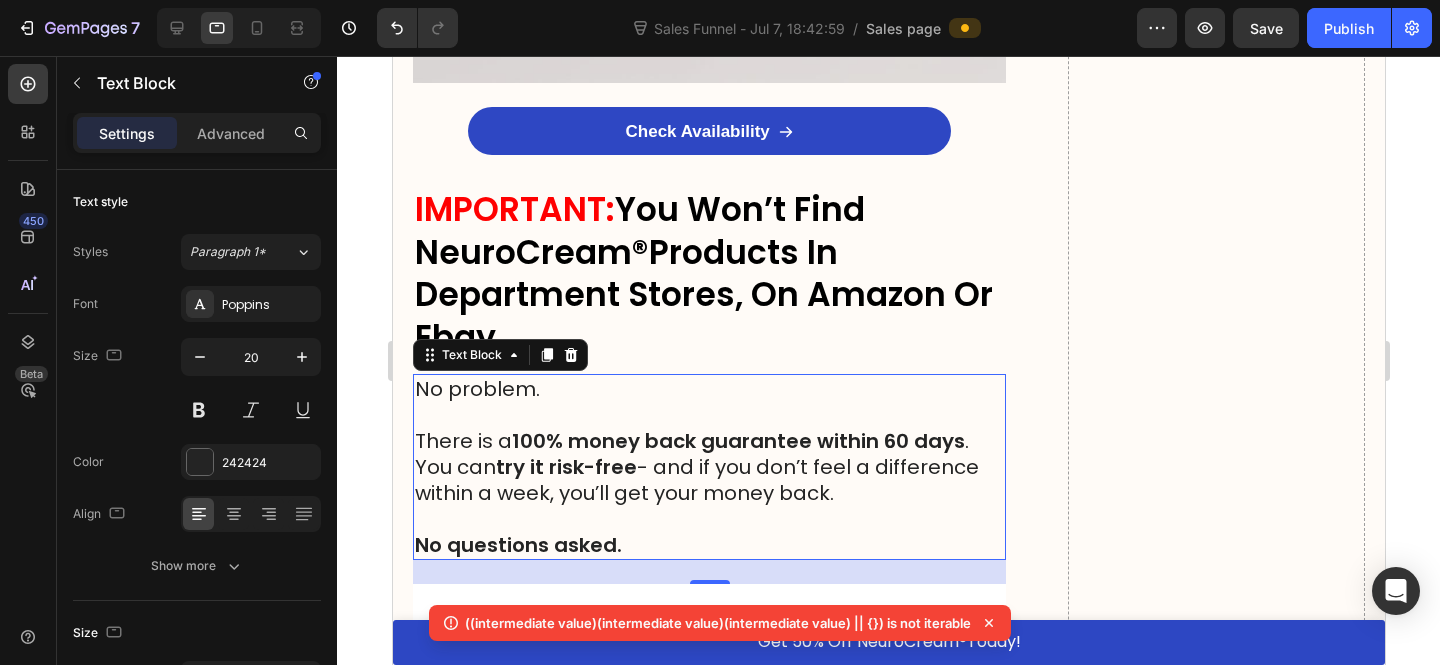 click at bounding box center (708, 519) 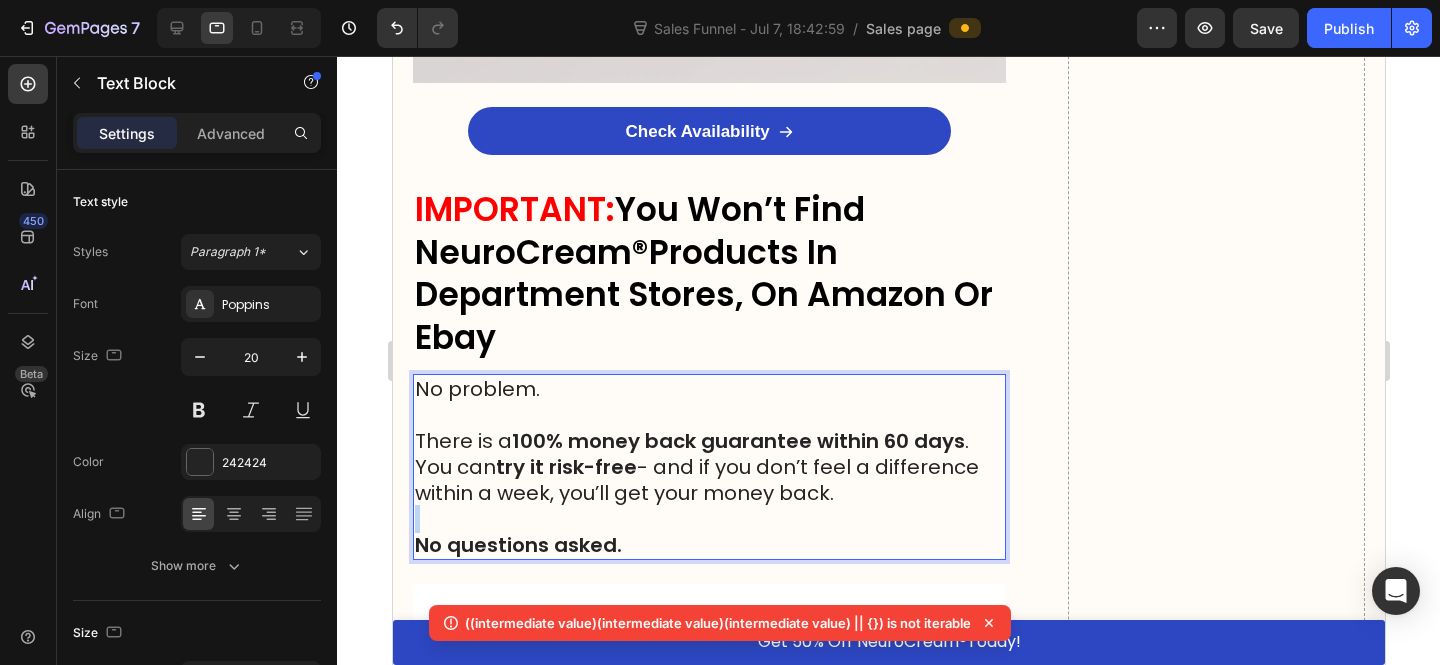 click at bounding box center [708, 519] 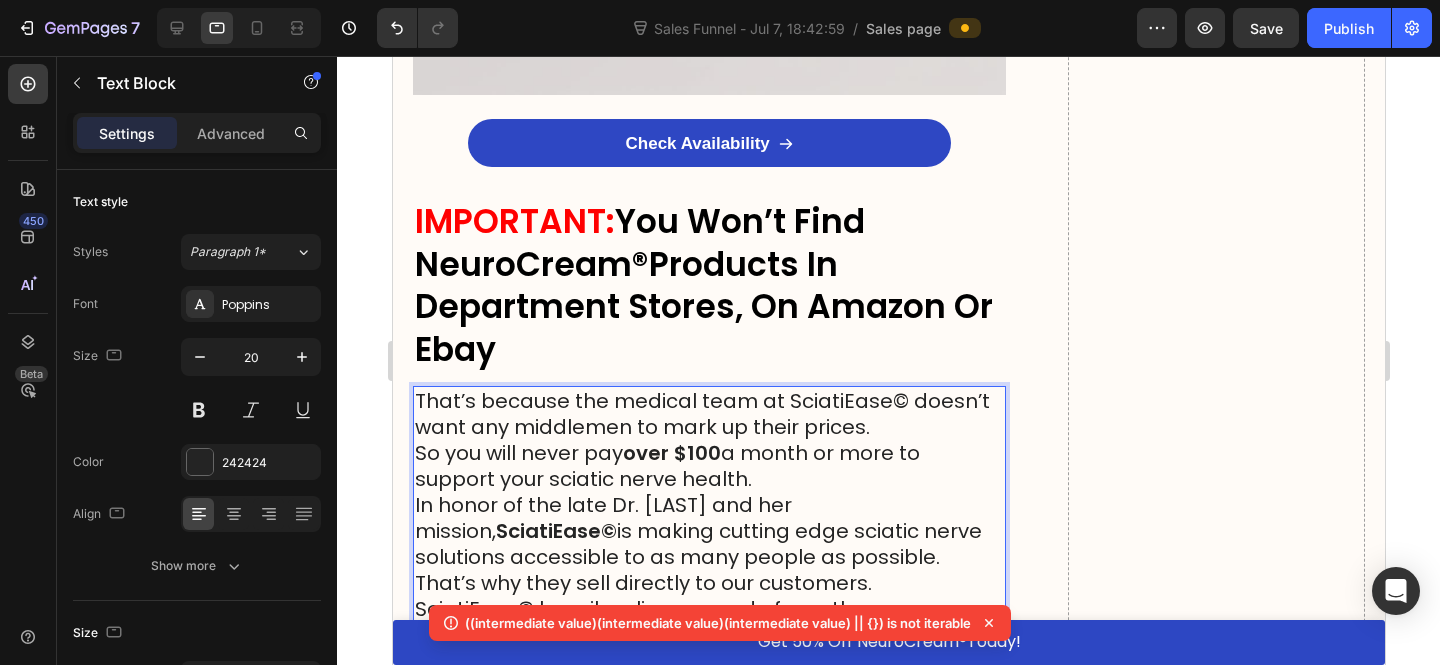 scroll, scrollTop: 19618, scrollLeft: 0, axis: vertical 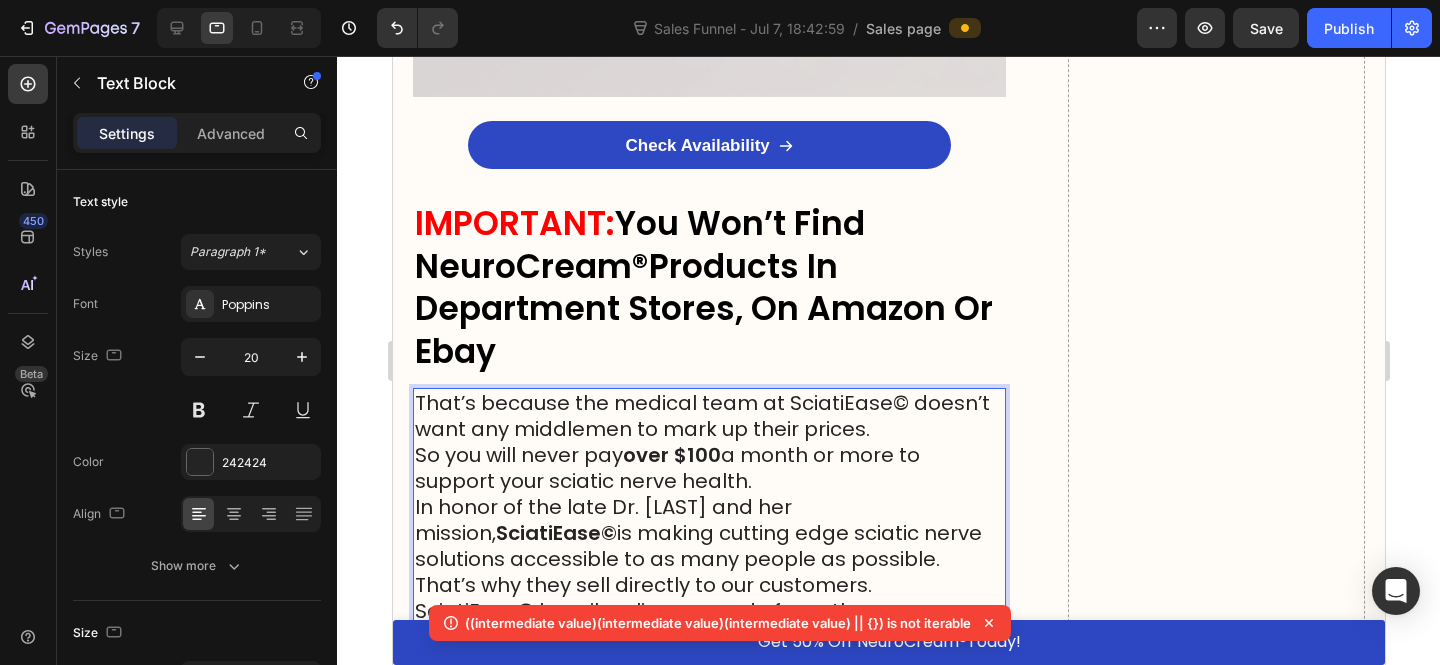 click on "That’s because the medical team at SciatiEase© doesn’t want any middlemen to mark up their prices." at bounding box center [708, 416] 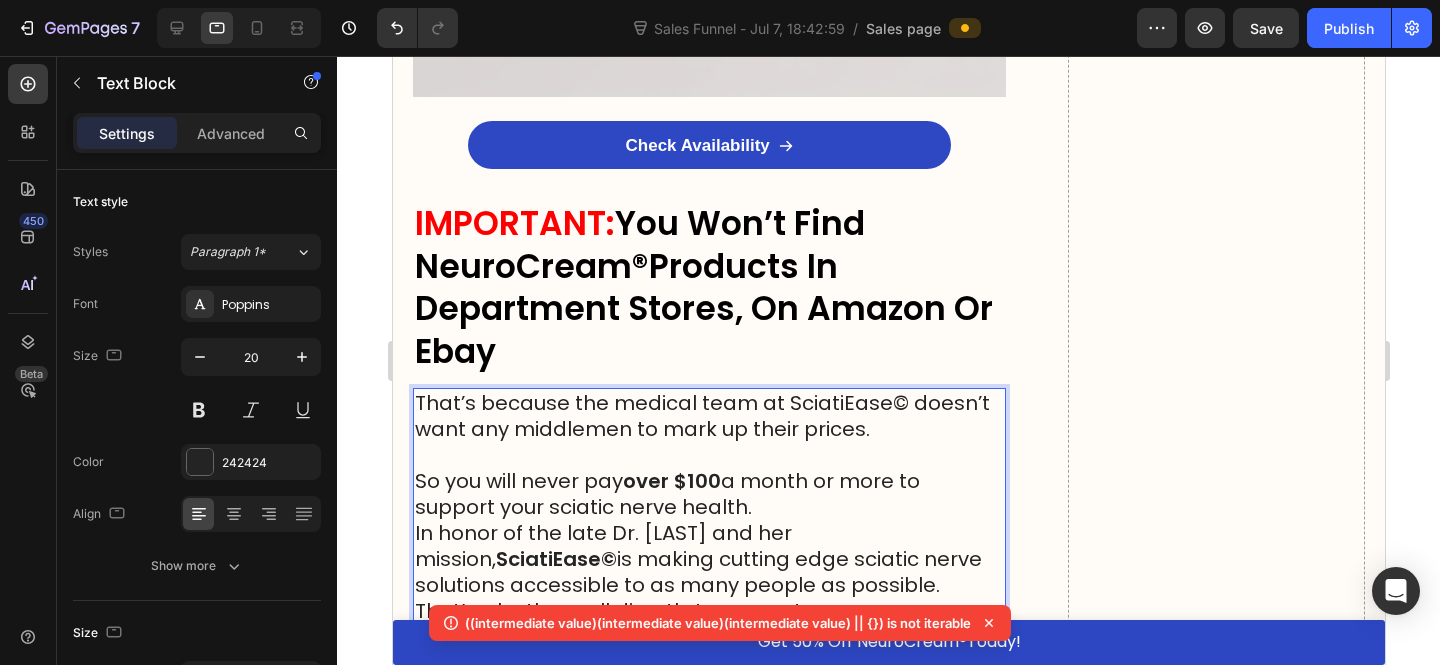 click on "That’s because the medical team at SciatiEase© doesn’t want any middlemen to mark up their prices." at bounding box center [708, 416] 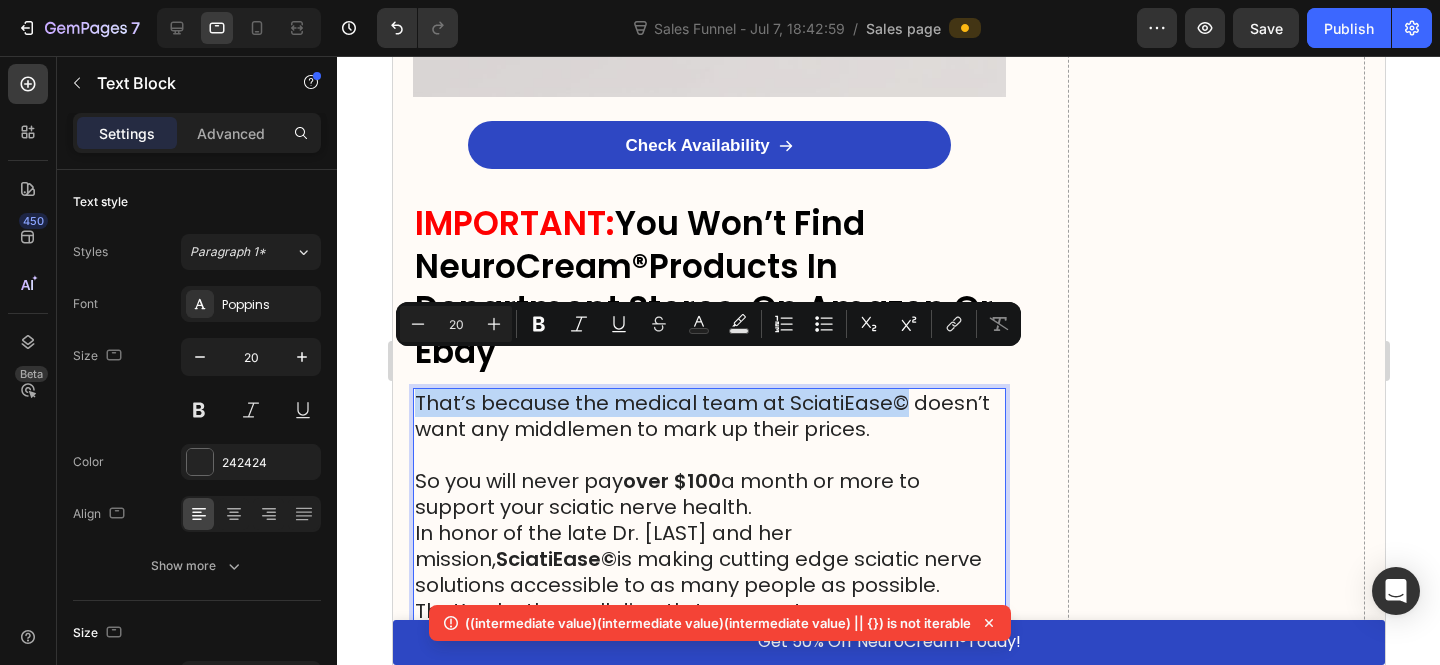 drag, startPoint x: 898, startPoint y: 364, endPoint x: 1142, endPoint y: 372, distance: 244.13112 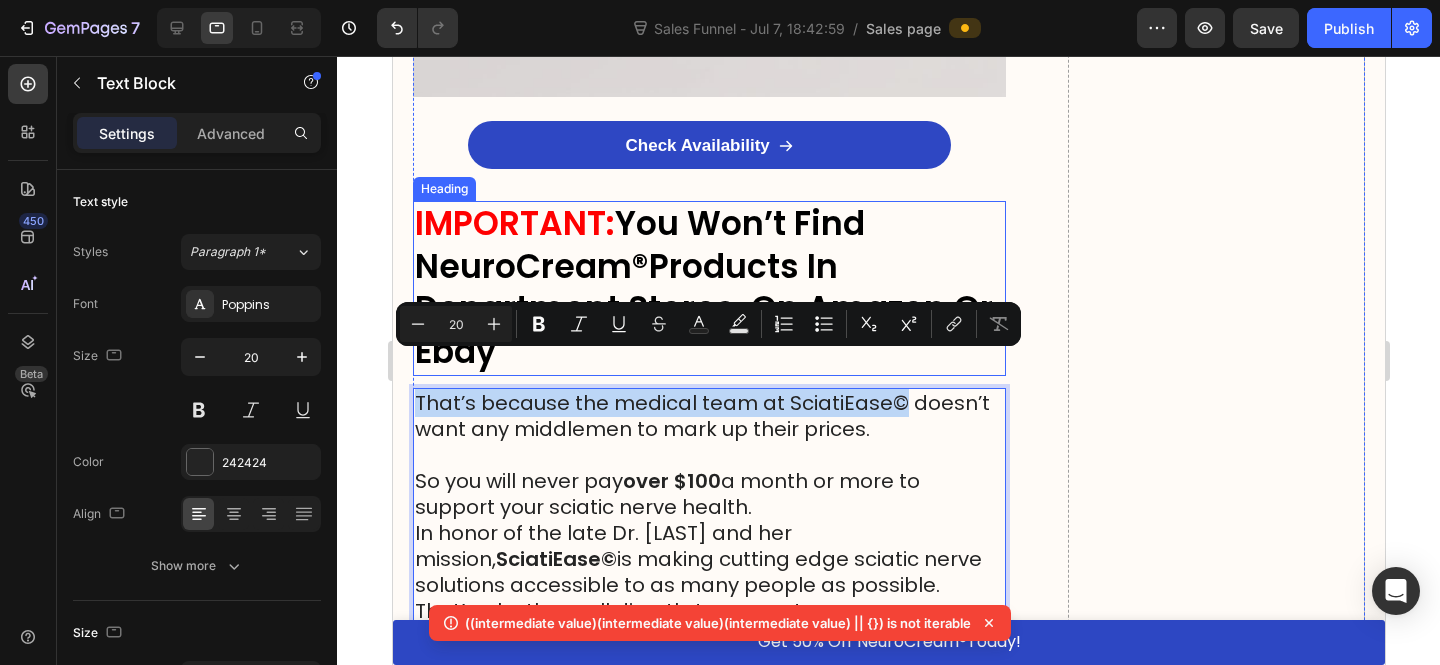 click on "®" at bounding box center [639, 266] 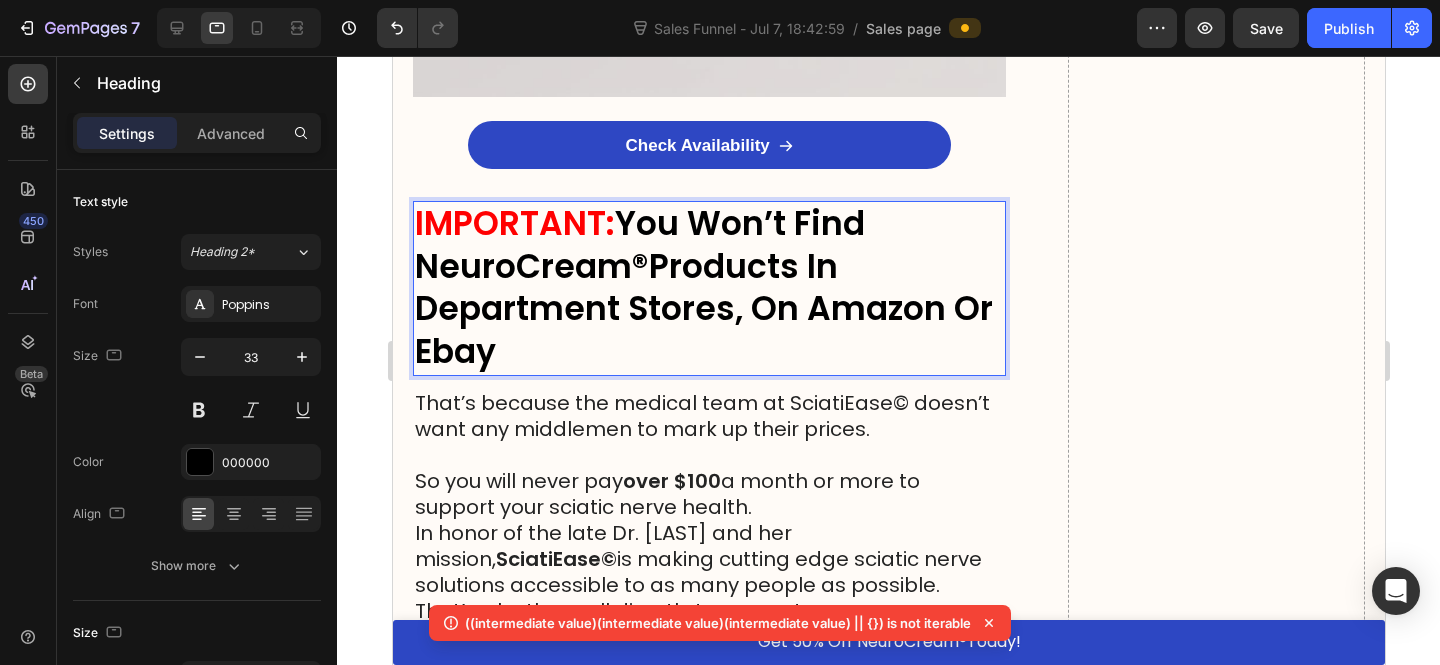 click on "IMPORTANT:  You Won’t Find NeuroCream ®  Products In Department Stores, On Amazon Or Ebay" at bounding box center (708, 289) 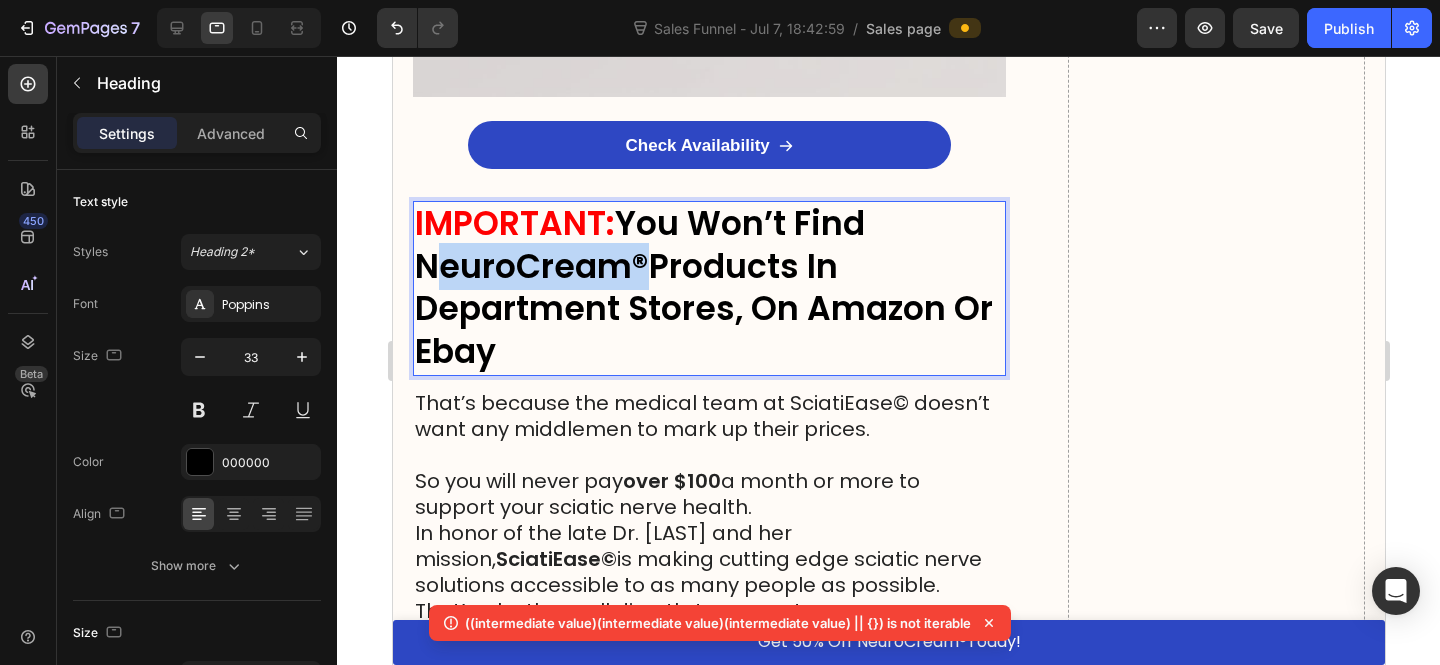 drag, startPoint x: 649, startPoint y: 233, endPoint x: 382, endPoint y: 229, distance: 267.02997 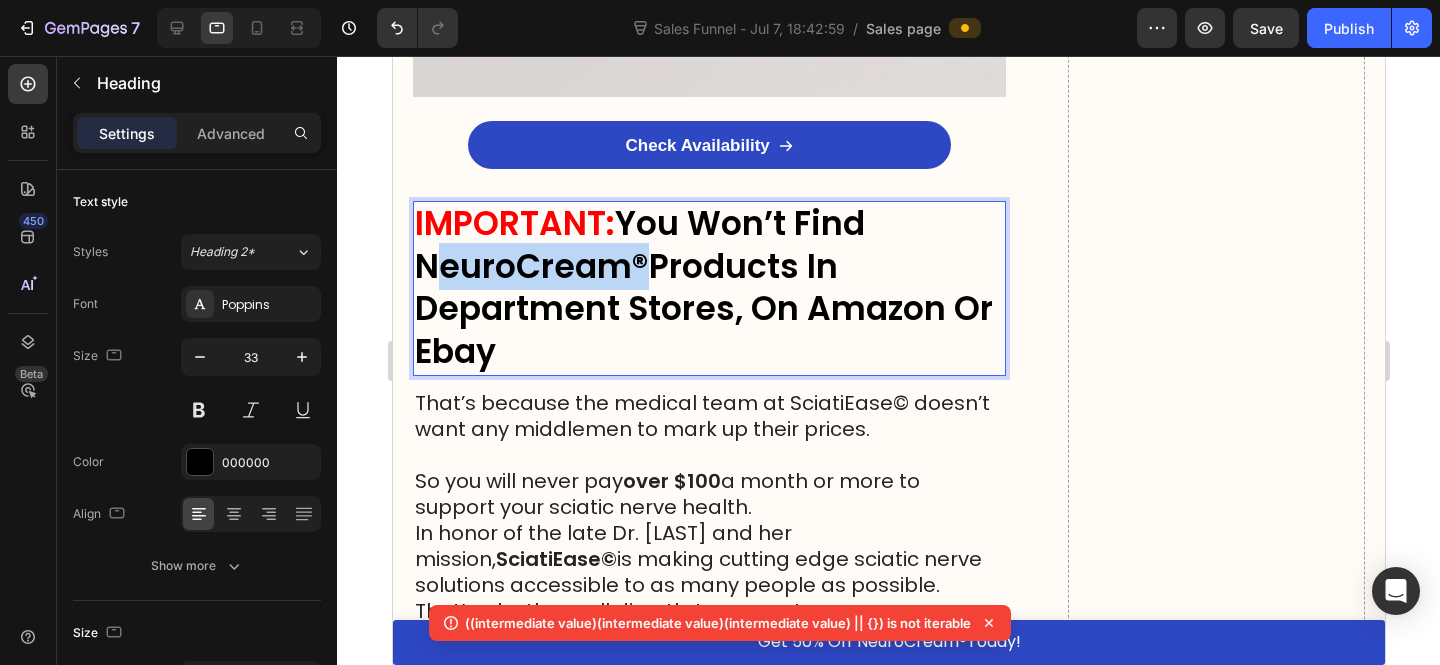 copy on "NeuroCream ®" 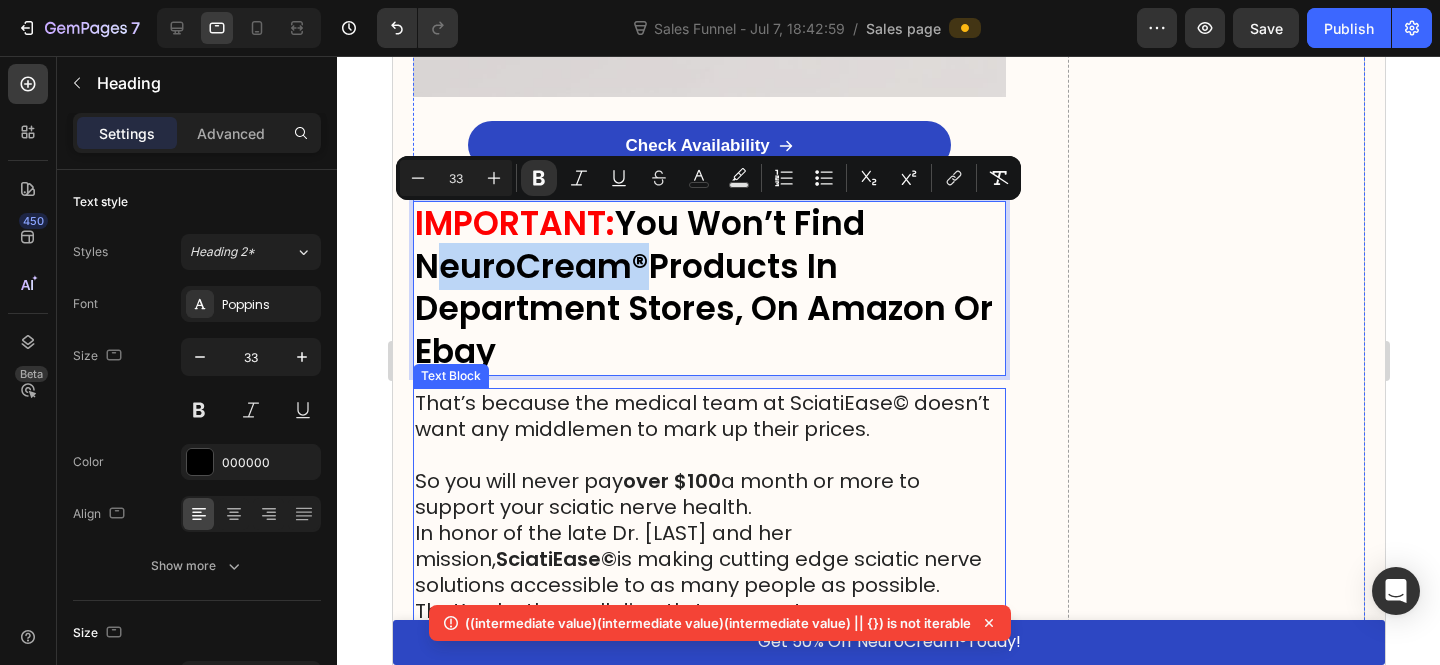 click on "That’s because the medical team at SciatiEase© doesn’t want any middlemen to mark up their prices." at bounding box center (708, 416) 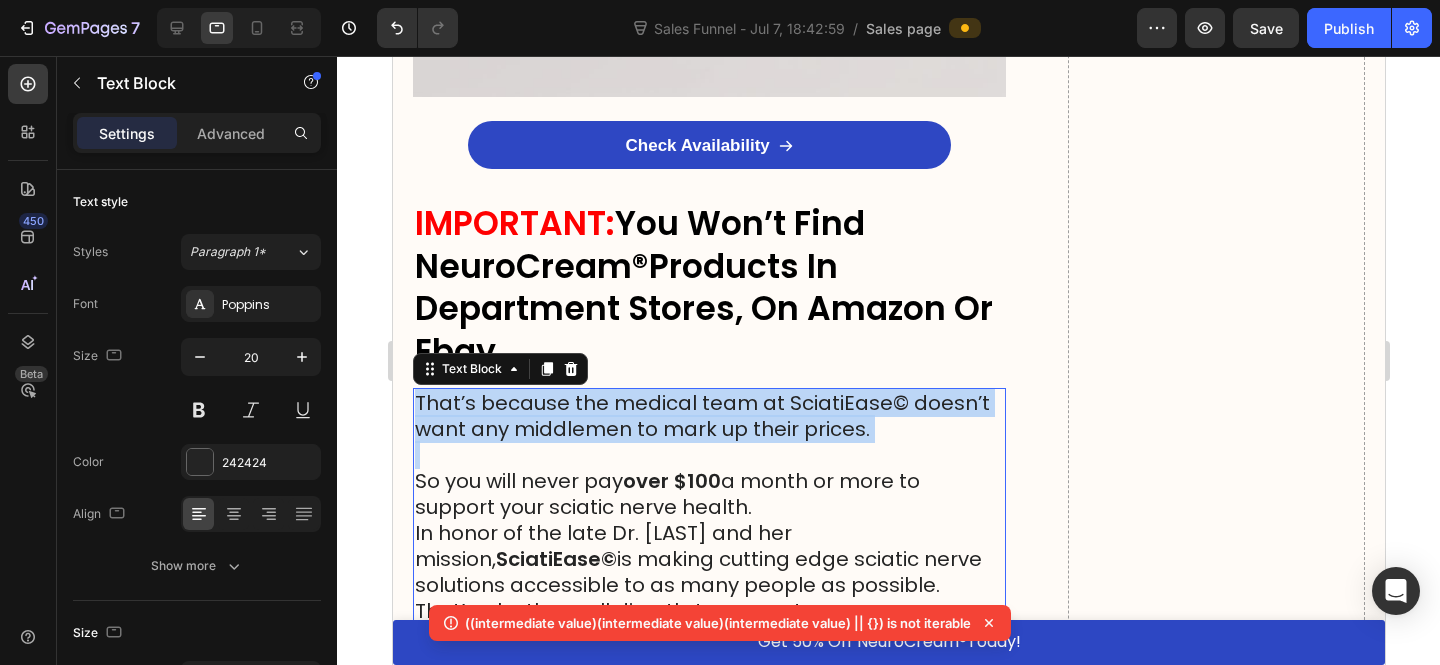 click on "That’s because the medical team at SciatiEase© doesn’t want any middlemen to mark up their prices." at bounding box center (708, 416) 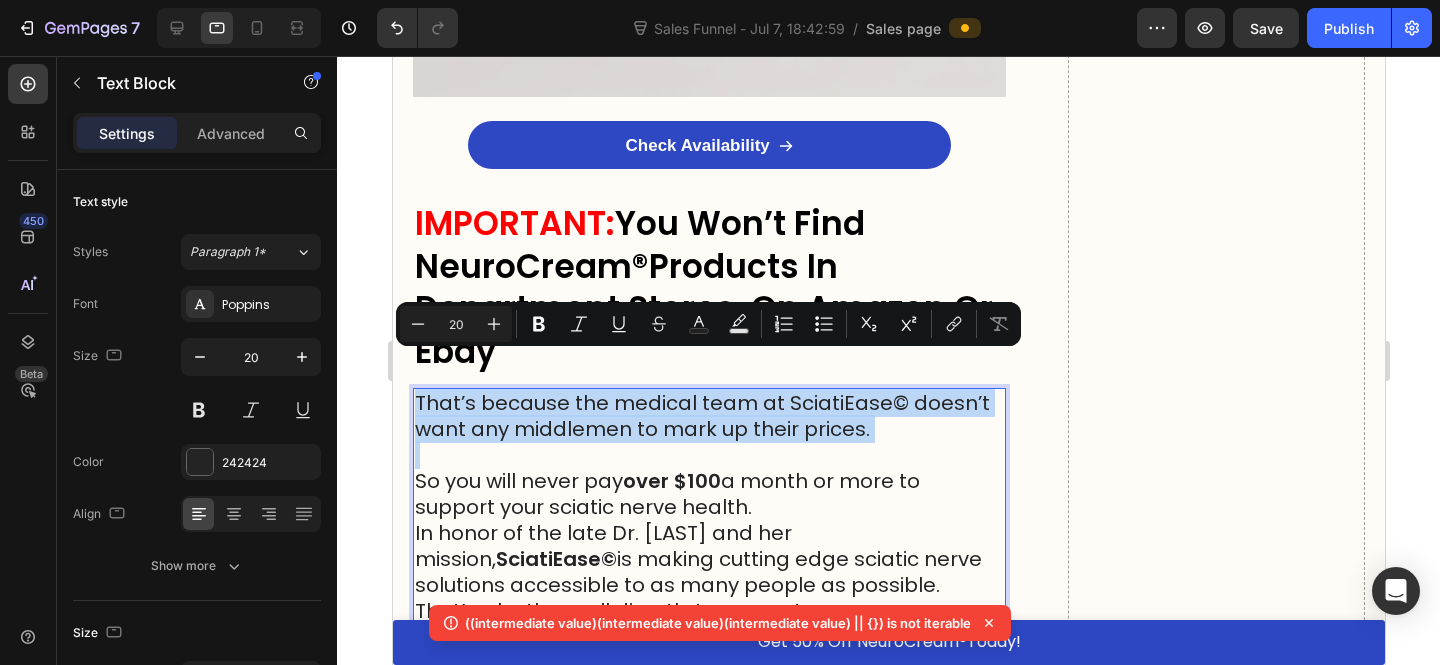 click on "That’s because the medical team at SciatiEase© doesn’t want any middlemen to mark up their prices." at bounding box center [708, 416] 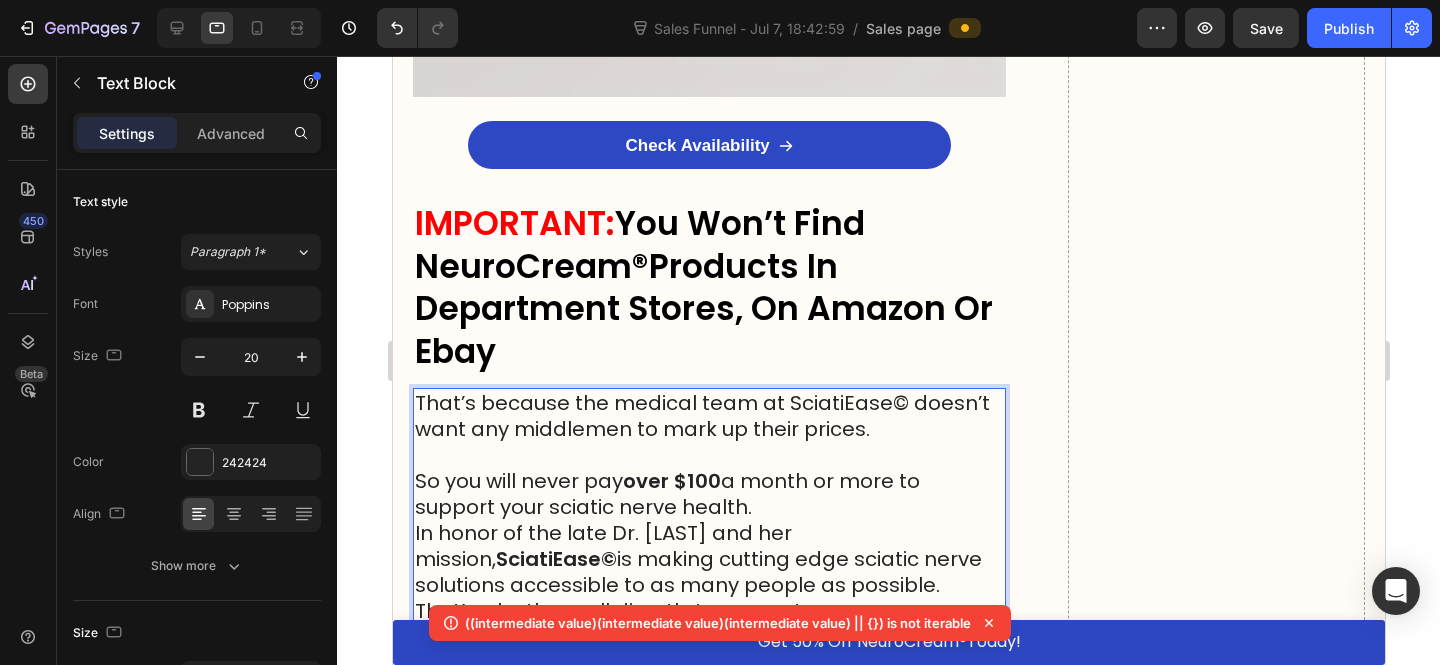 click on "That’s because the medical team at SciatiEase© doesn’t want any middlemen to mark up their prices." at bounding box center [708, 416] 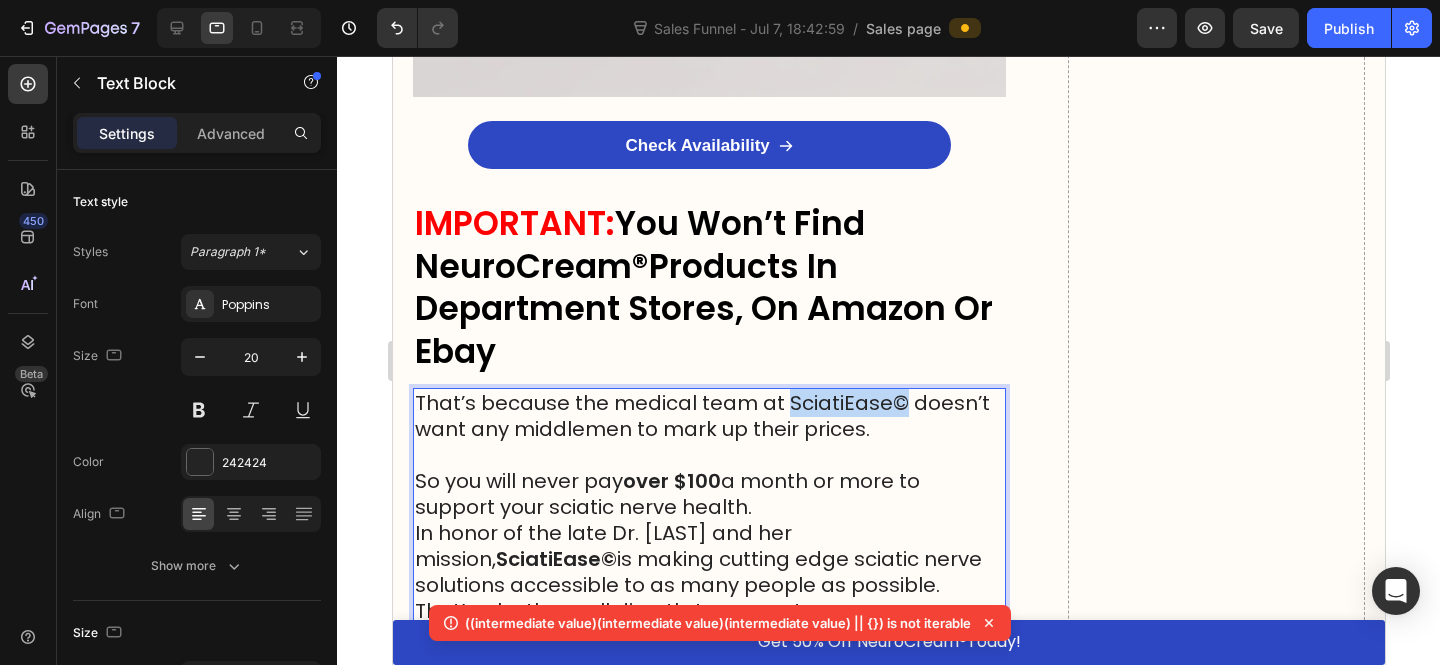 drag, startPoint x: 893, startPoint y: 372, endPoint x: 783, endPoint y: 364, distance: 110.29053 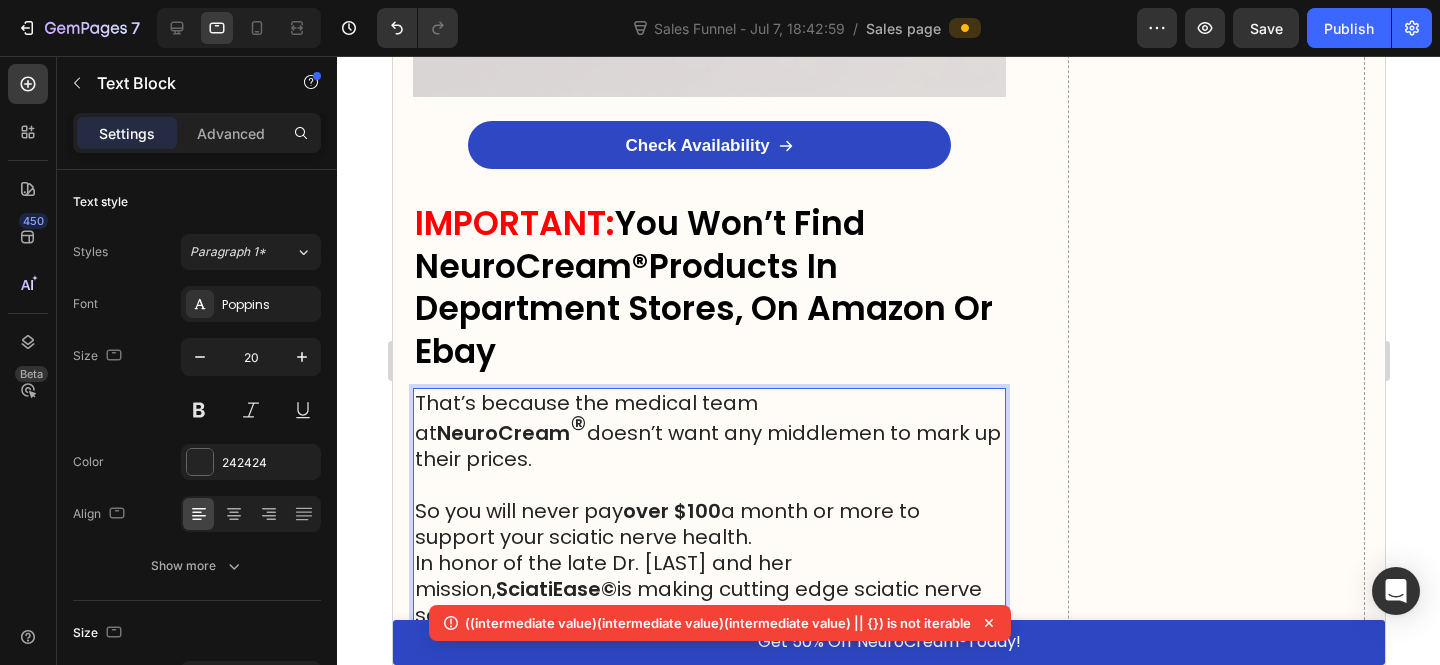 click on "®" at bounding box center (577, 428) 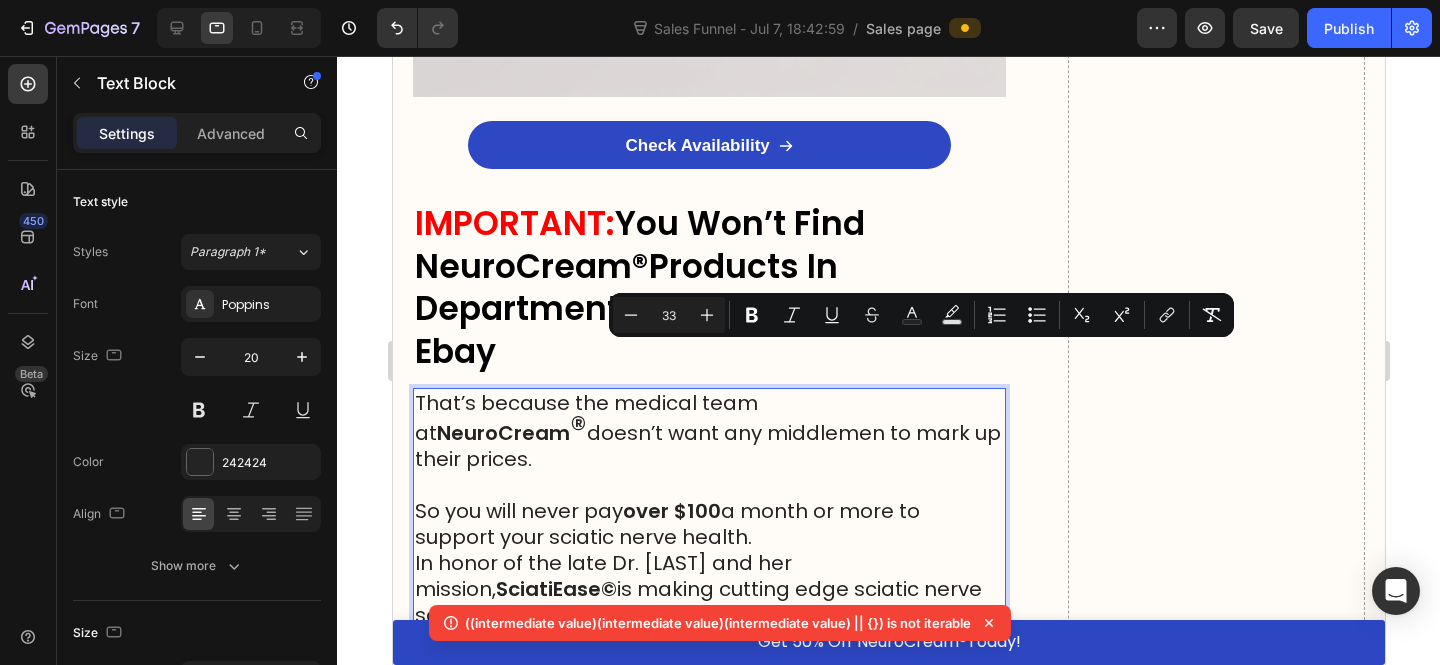 click on "33" at bounding box center (669, 315) 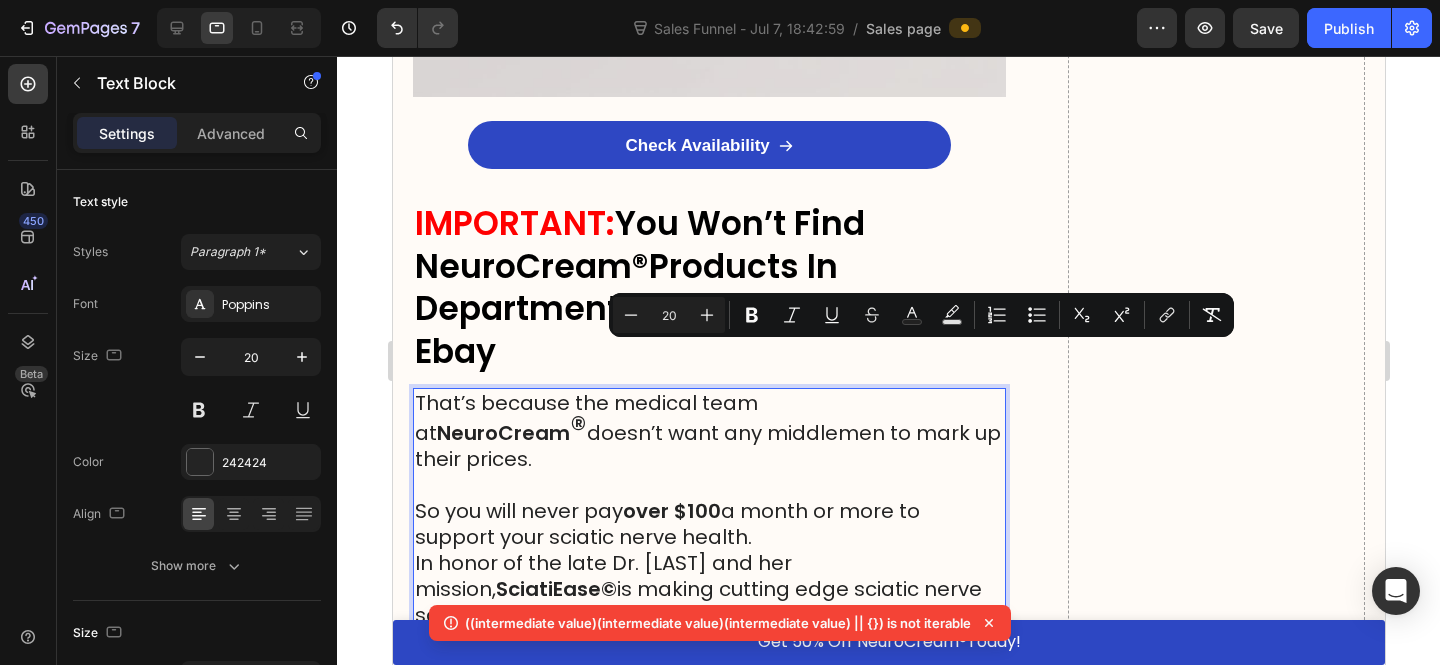 type on "20" 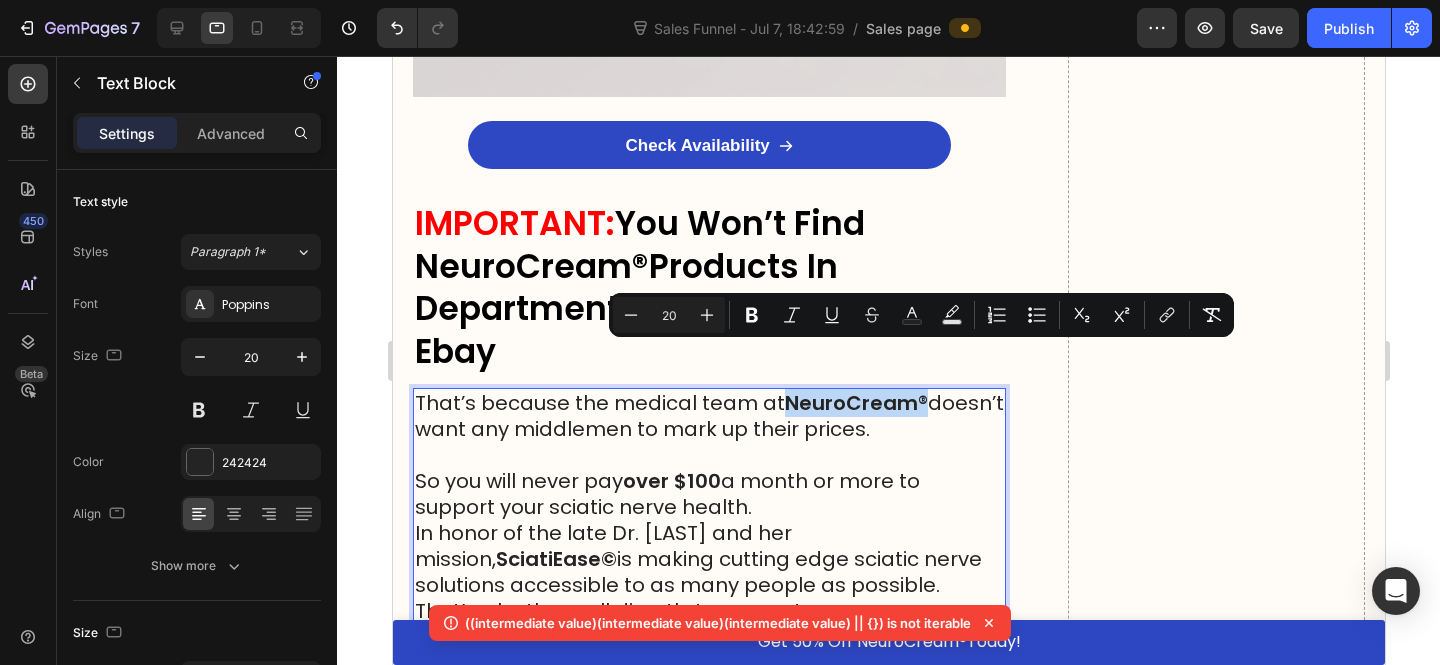 click on "So you will never pay  over $100  a month or more to support your sciatic nerve health." at bounding box center (708, 494) 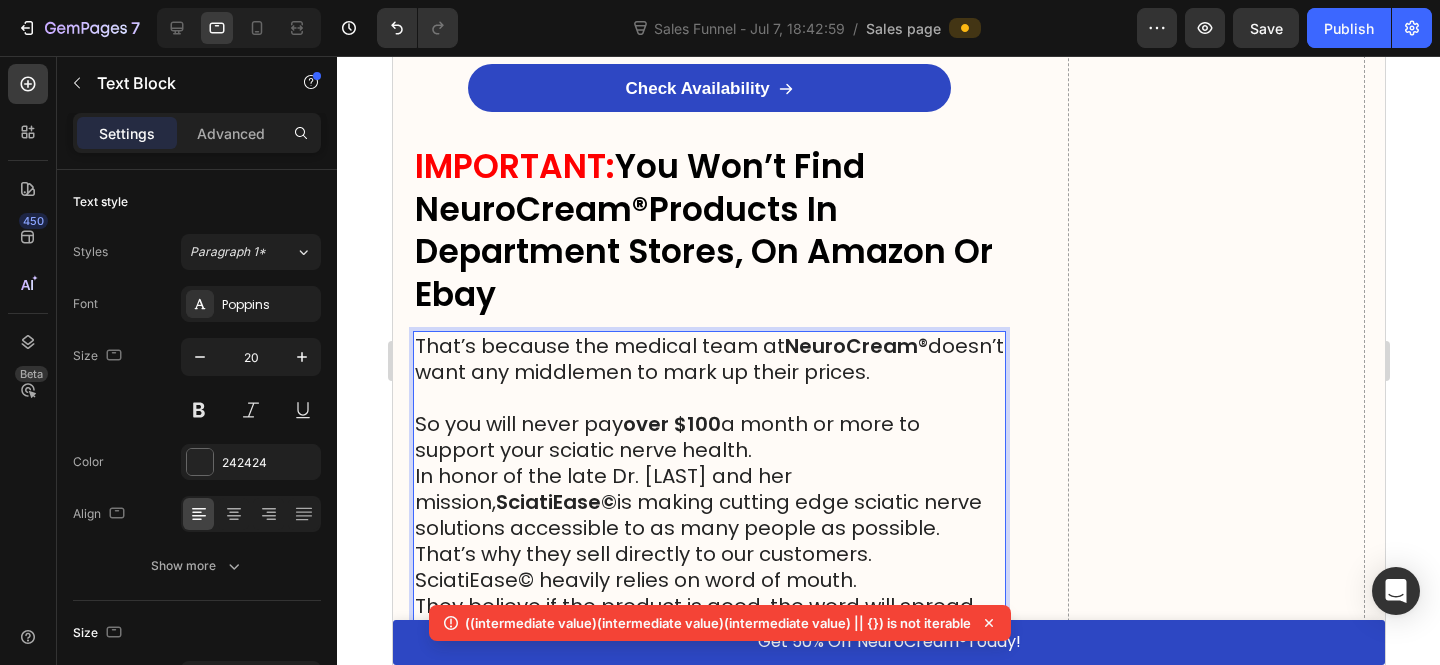 scroll, scrollTop: 19680, scrollLeft: 0, axis: vertical 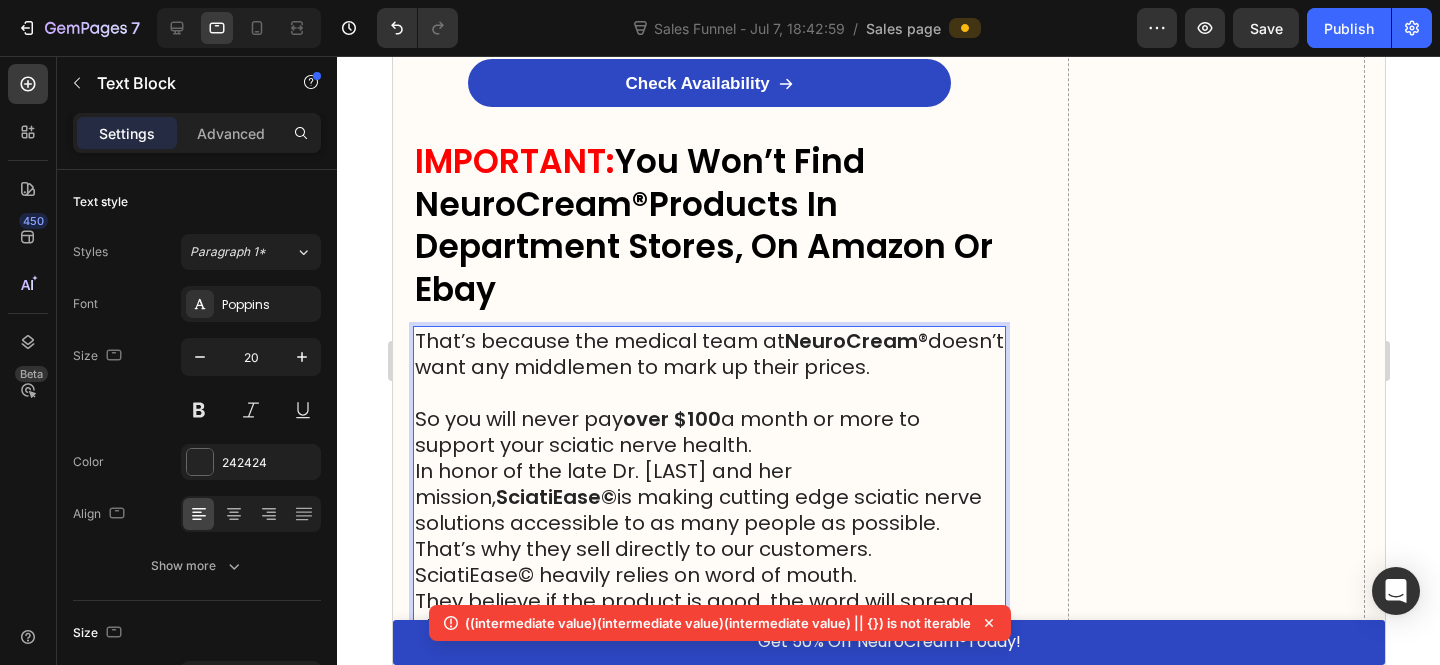 click on "So you will never pay  over $100  a month or more to support your sciatic nerve health." at bounding box center (708, 432) 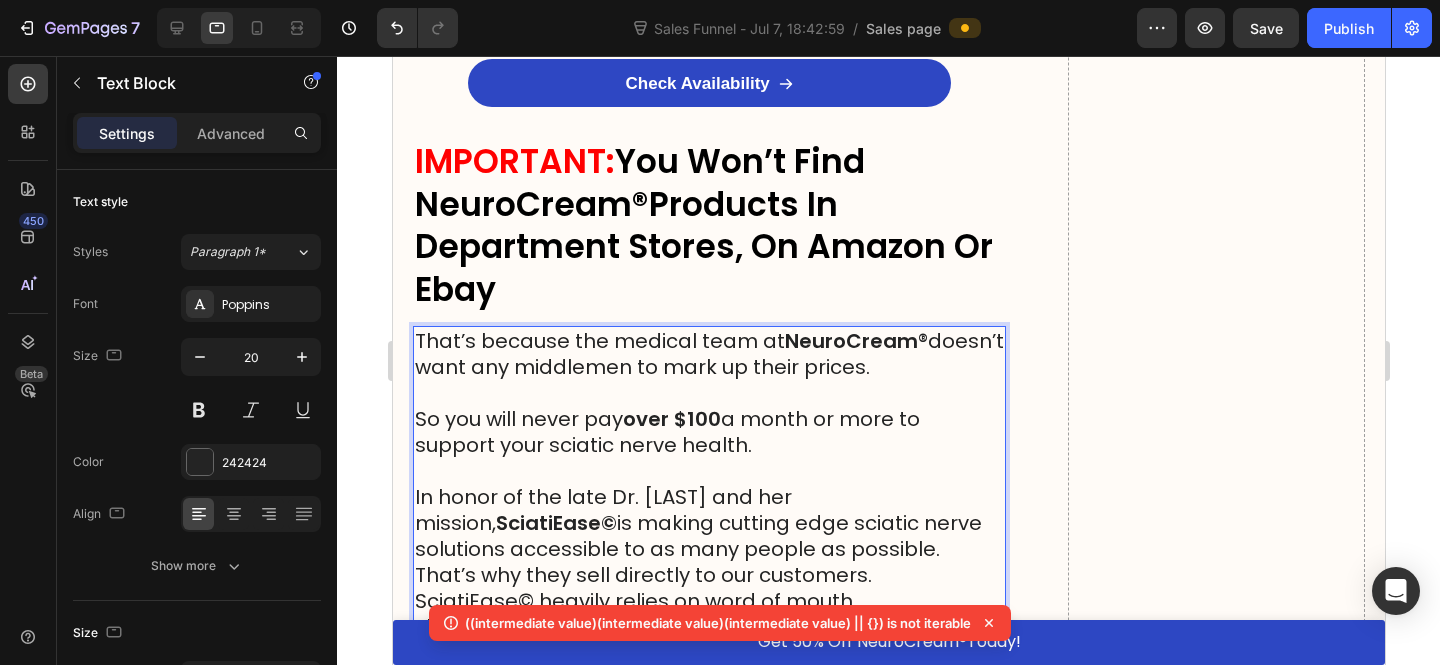 click on "In honor of the late Dr. Rita and her mission,  SciatiEase©  is making cutting edge sciatic nerve solutions accessible to as many people as possible." at bounding box center [708, 523] 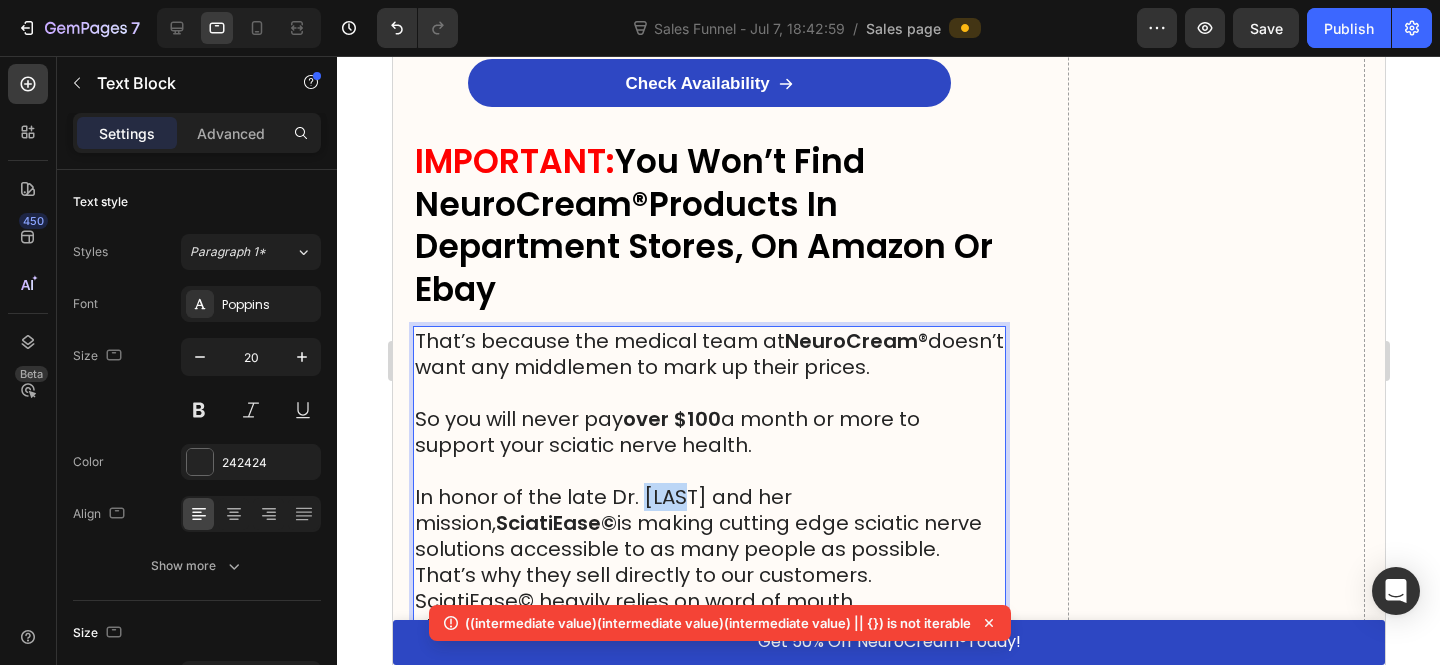click on "In honor of the late Dr. Rita and her mission,  SciatiEase©  is making cutting edge sciatic nerve solutions accessible to as many people as possible." at bounding box center (708, 523) 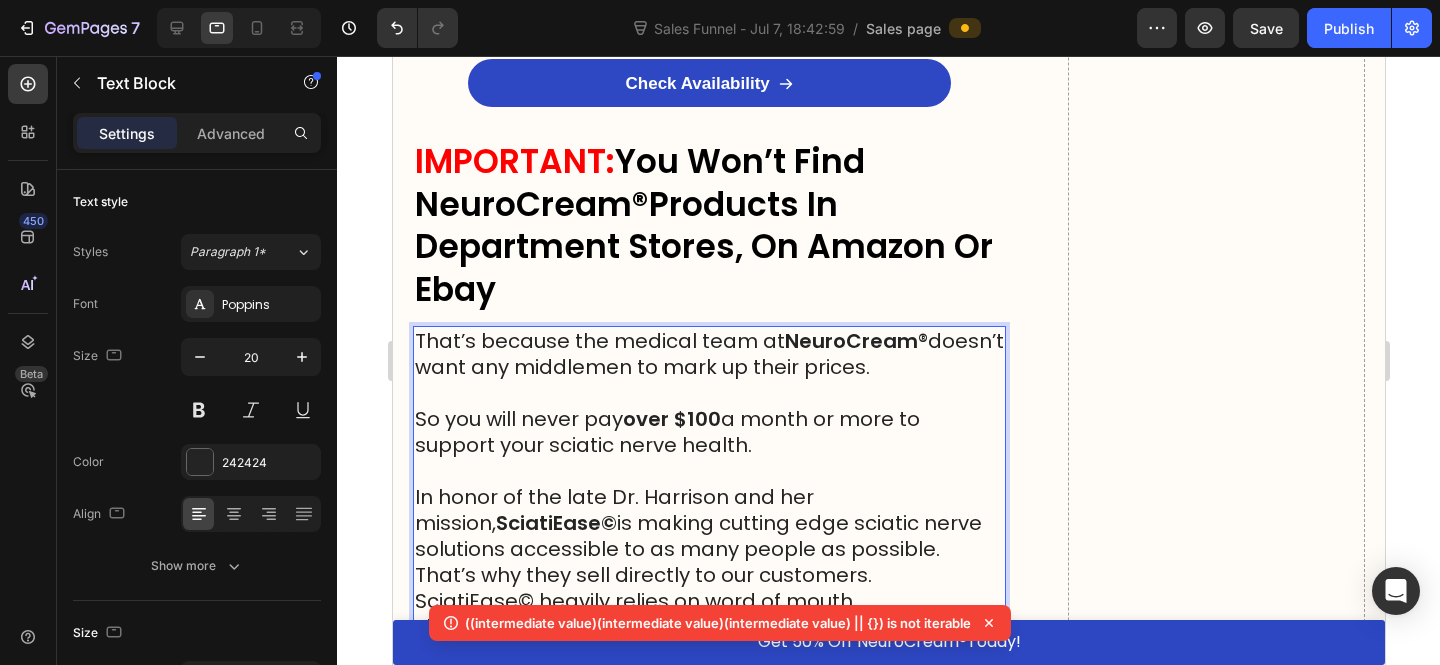 click on "SciatiEase©" at bounding box center (555, 523) 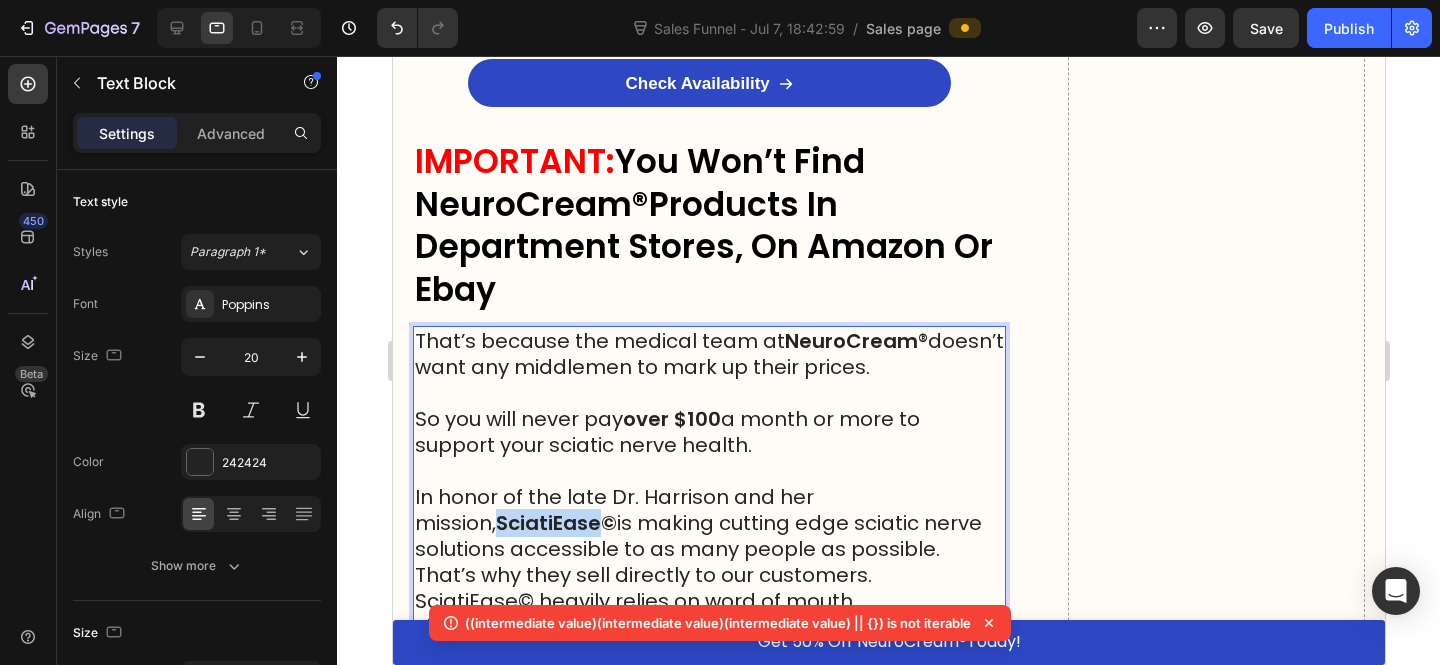 click on "SciatiEase©" at bounding box center [555, 523] 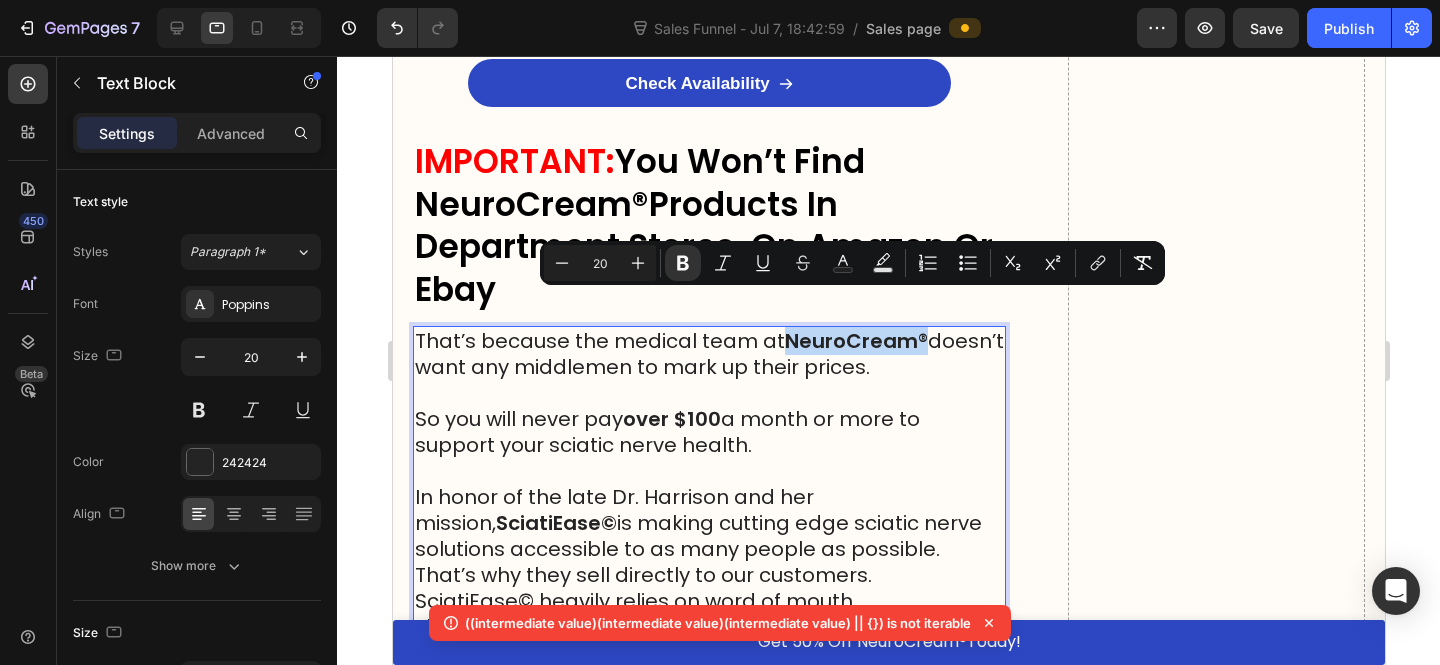 drag, startPoint x: 923, startPoint y: 304, endPoint x: 788, endPoint y: 308, distance: 135.05925 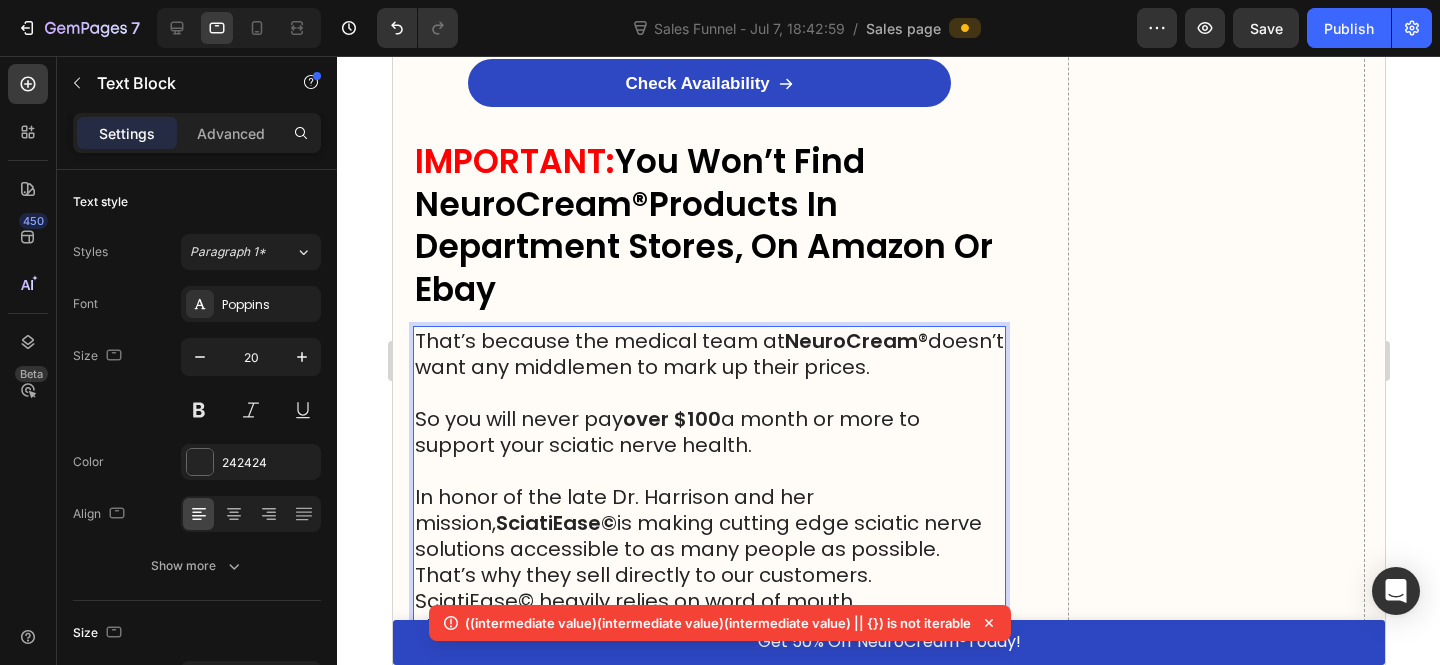 click on "SciatiEase©" at bounding box center (555, 523) 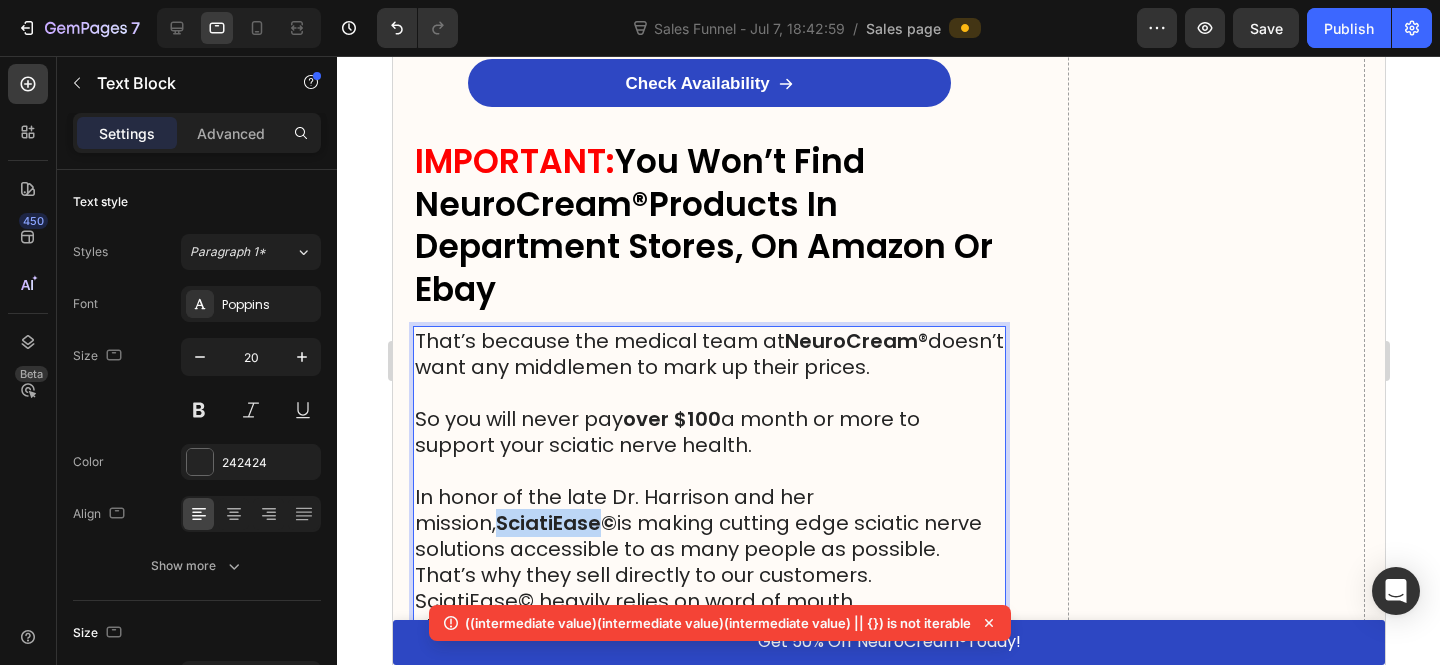 click on "SciatiEase©" at bounding box center [555, 523] 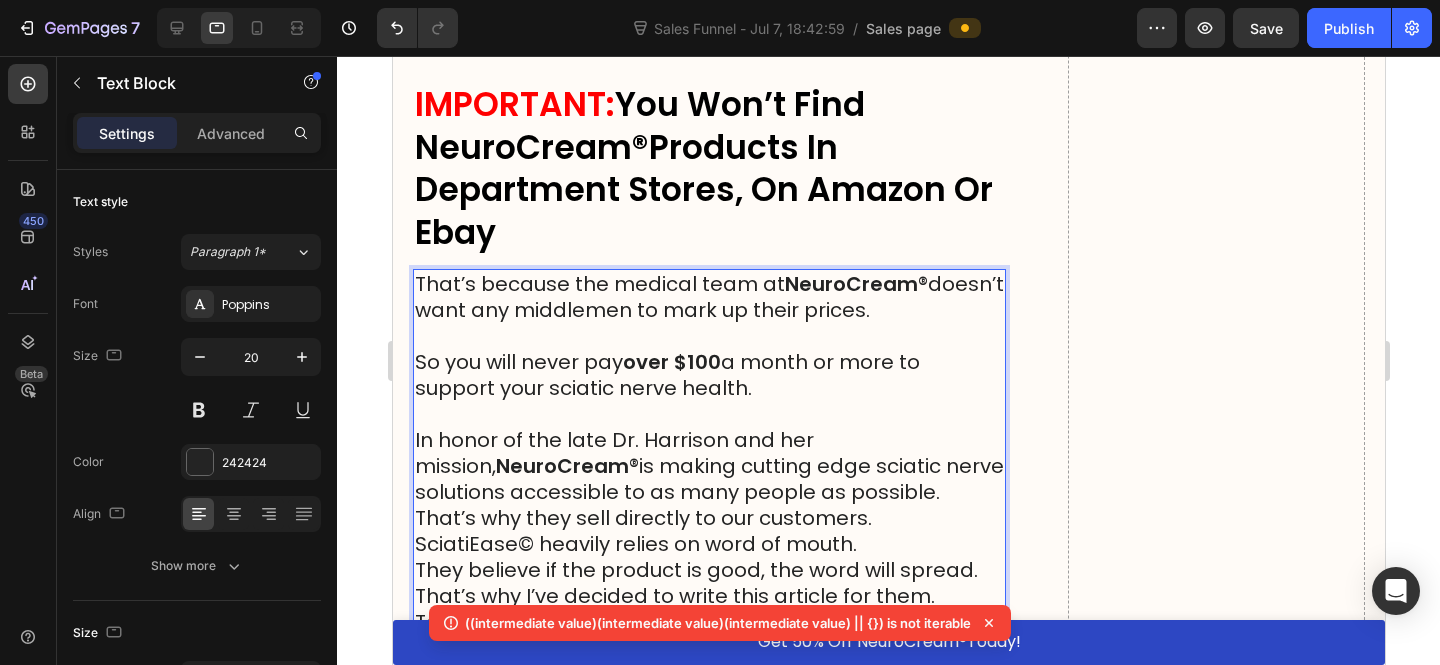 scroll, scrollTop: 19794, scrollLeft: 0, axis: vertical 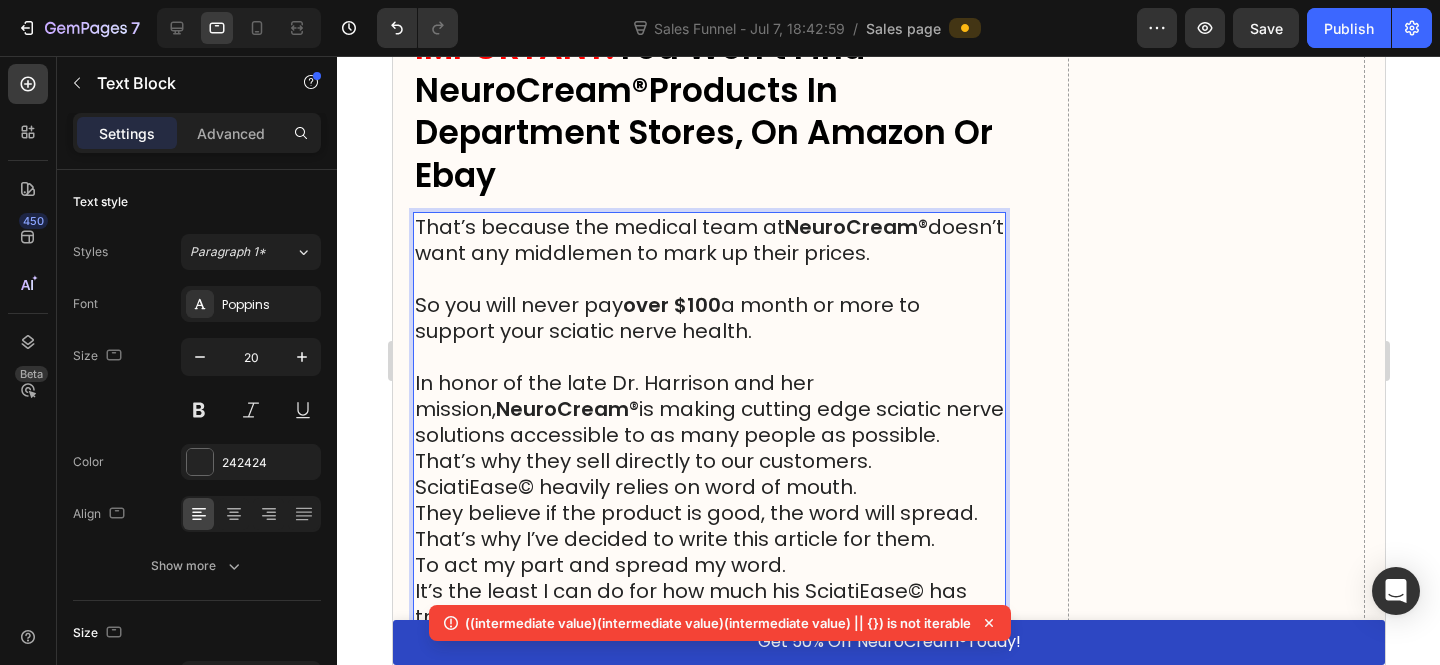 click on "In honor of the late Dr. Harrison and her mission,  NeuroCream ®  is making cutting edge sciatic nerve solutions accessible to as many people as possible." at bounding box center [708, 409] 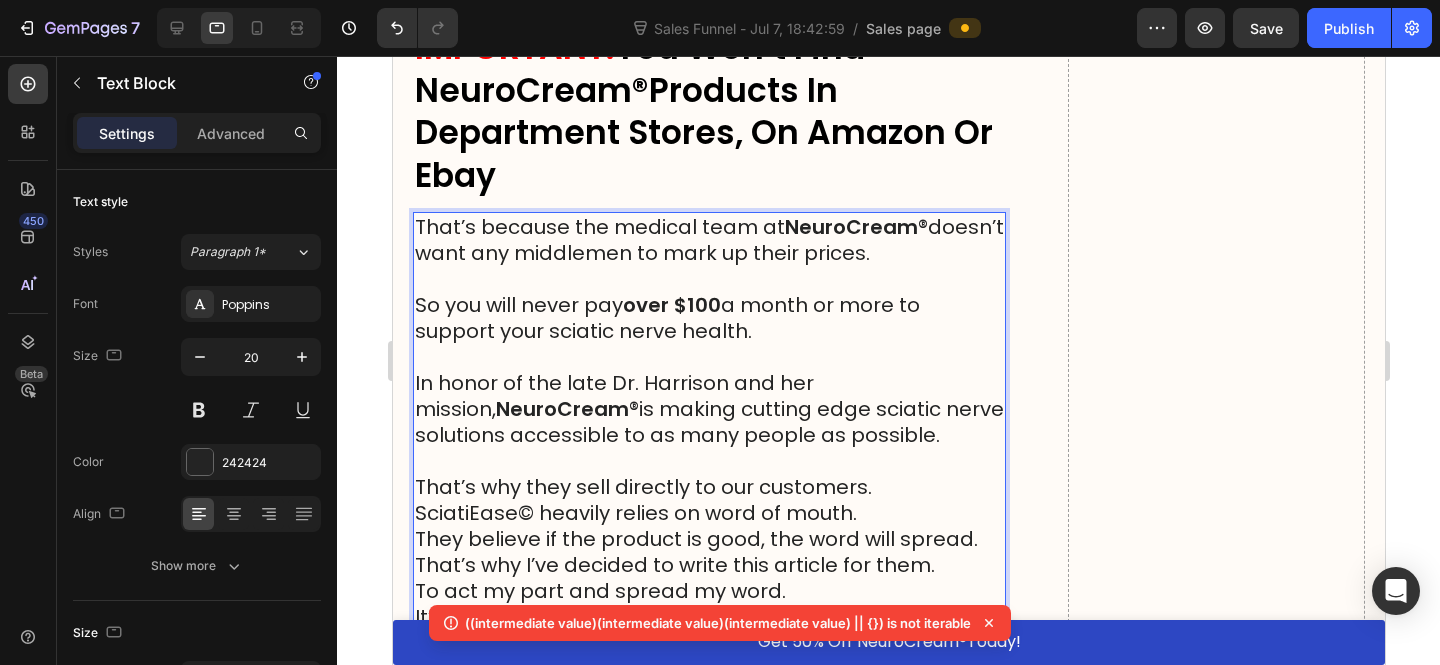 click on "SciatiEase© heavily relies on word of mouth." at bounding box center [708, 513] 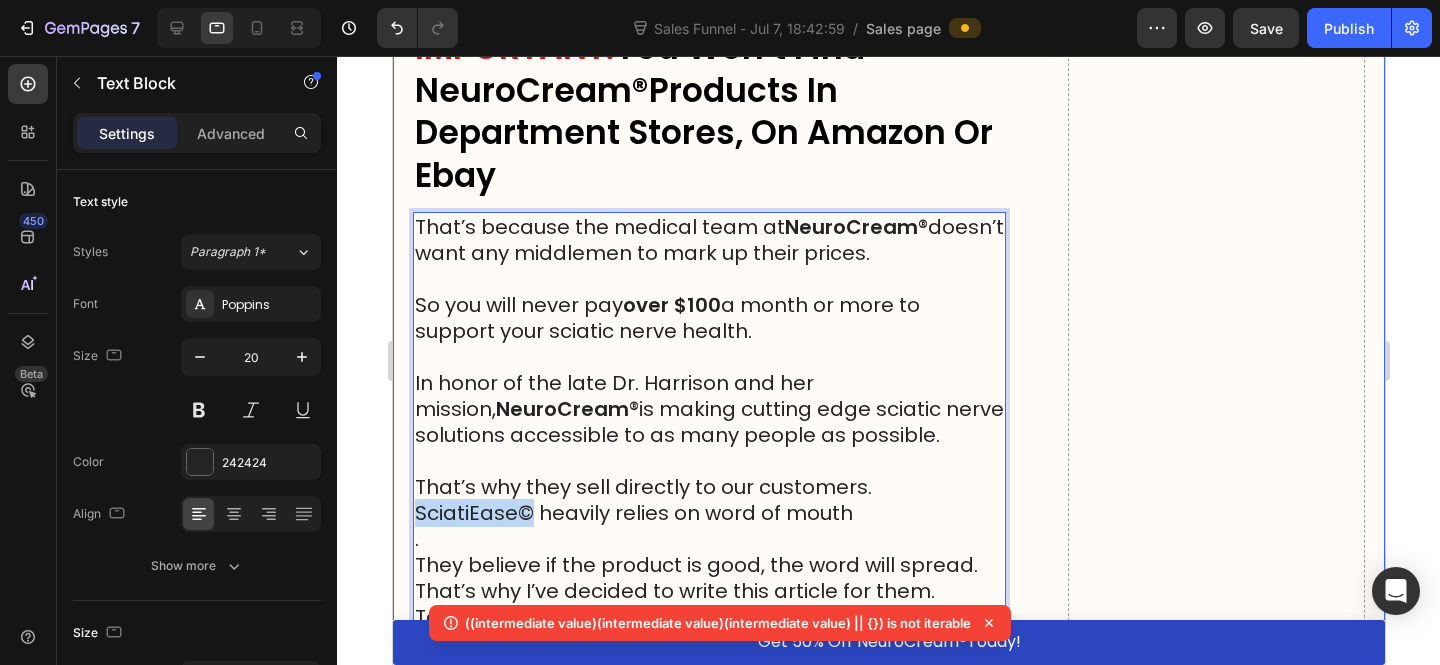 drag, startPoint x: 530, startPoint y: 482, endPoint x: 409, endPoint y: 473, distance: 121.33425 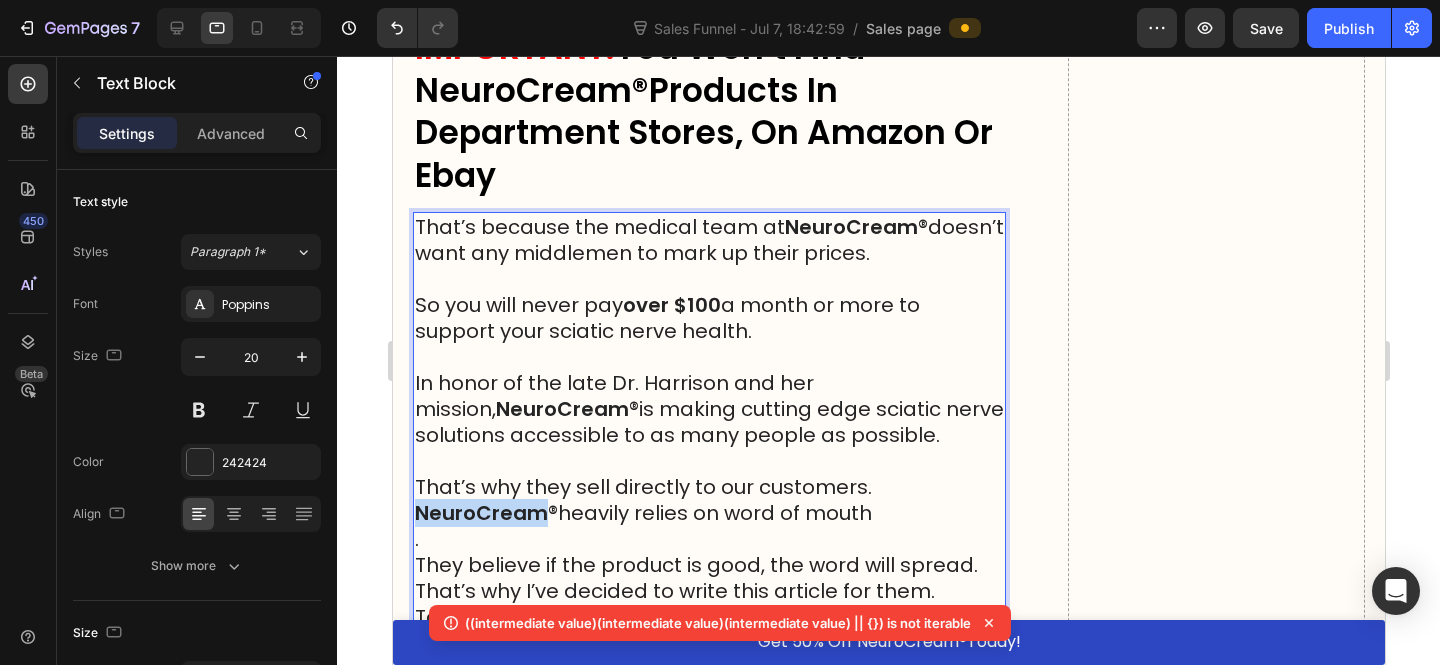 drag, startPoint x: 549, startPoint y: 480, endPoint x: 471, endPoint y: 473, distance: 78.31347 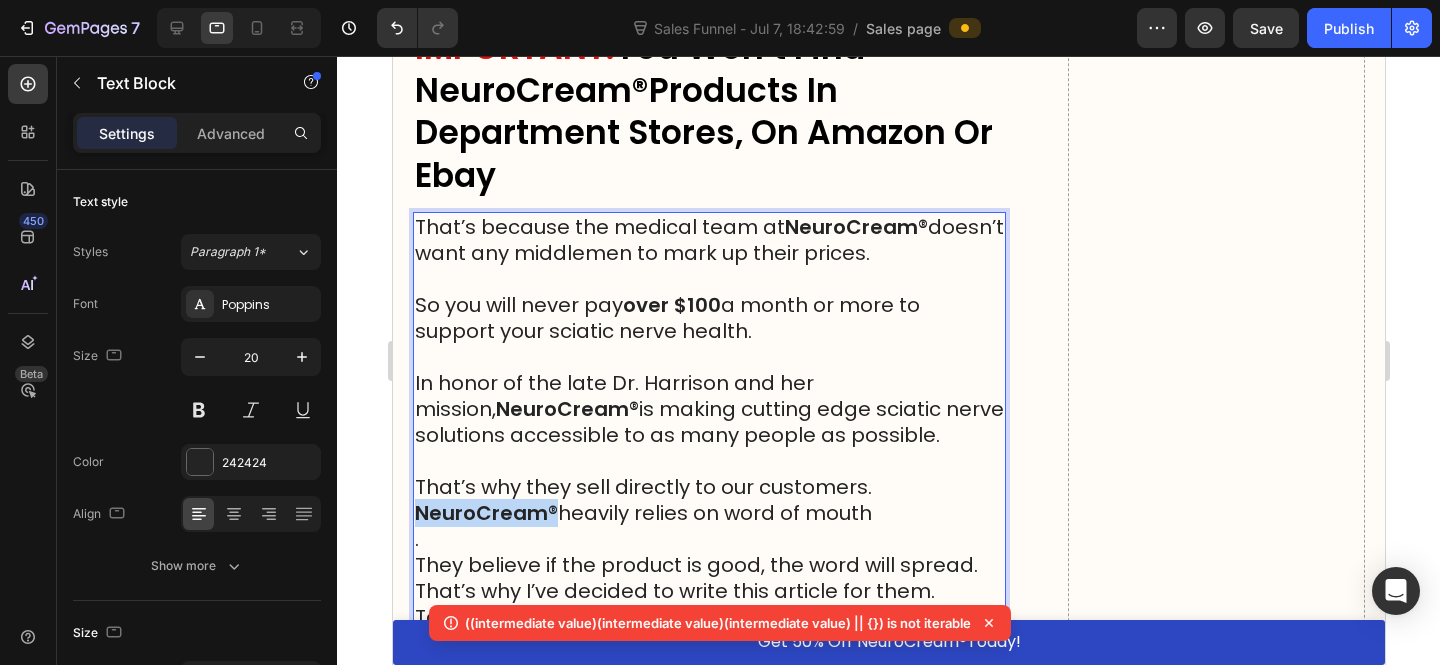 drag, startPoint x: 554, startPoint y: 472, endPoint x: 760, endPoint y: 529, distance: 213.7405 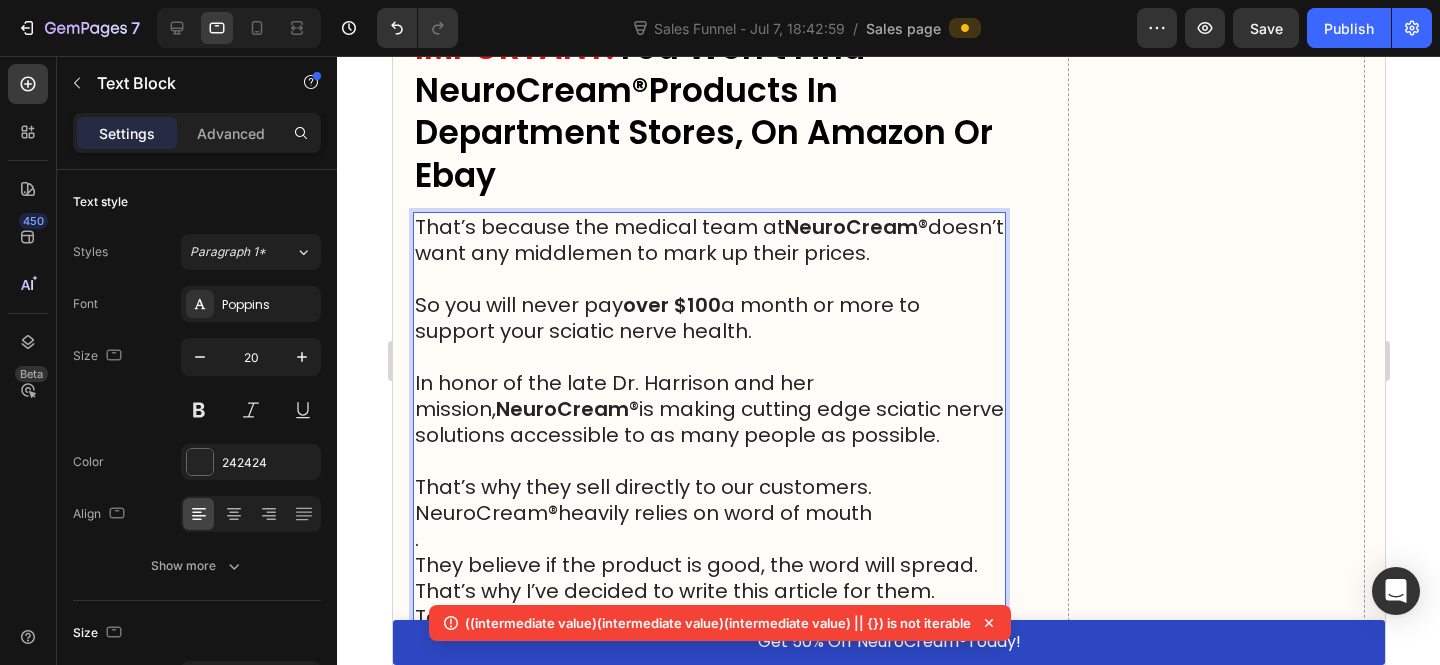 drag, startPoint x: 618, startPoint y: 519, endPoint x: 583, endPoint y: 513, distance: 35.510563 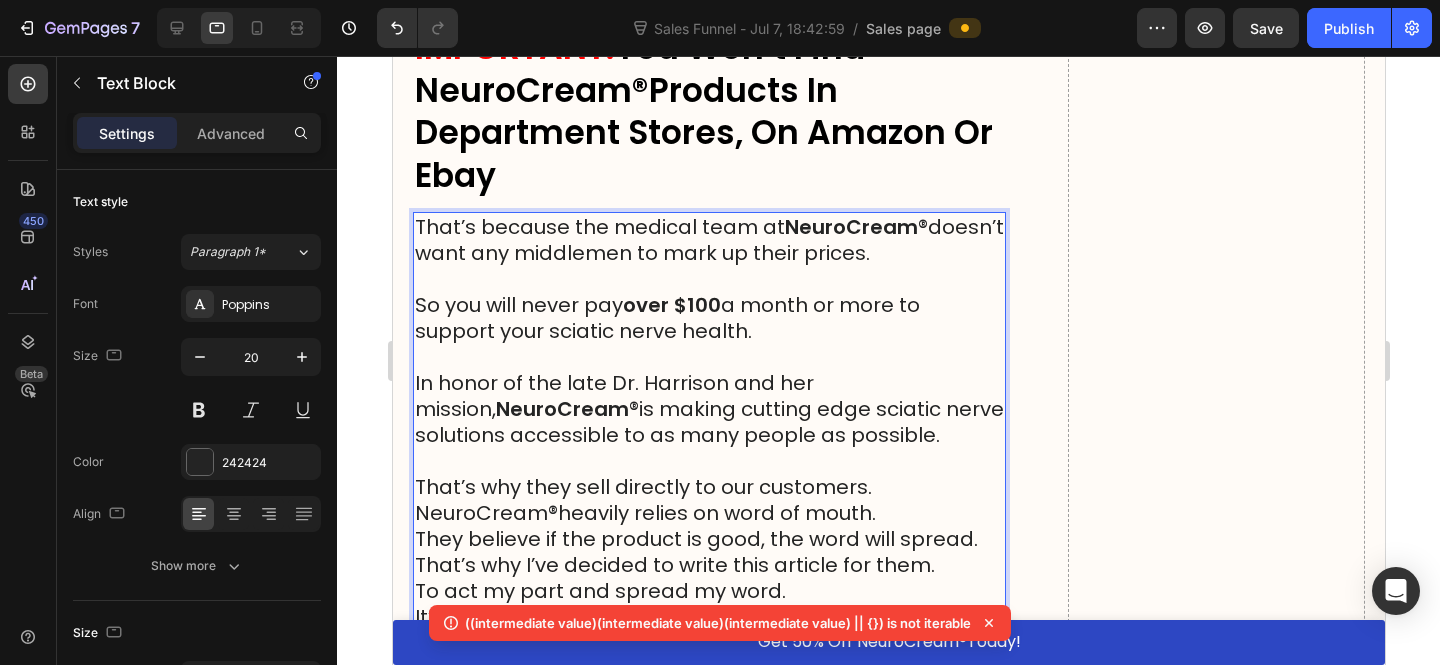 click on "NeuroCream ®  heavily relies on word of mouth." at bounding box center (708, 513) 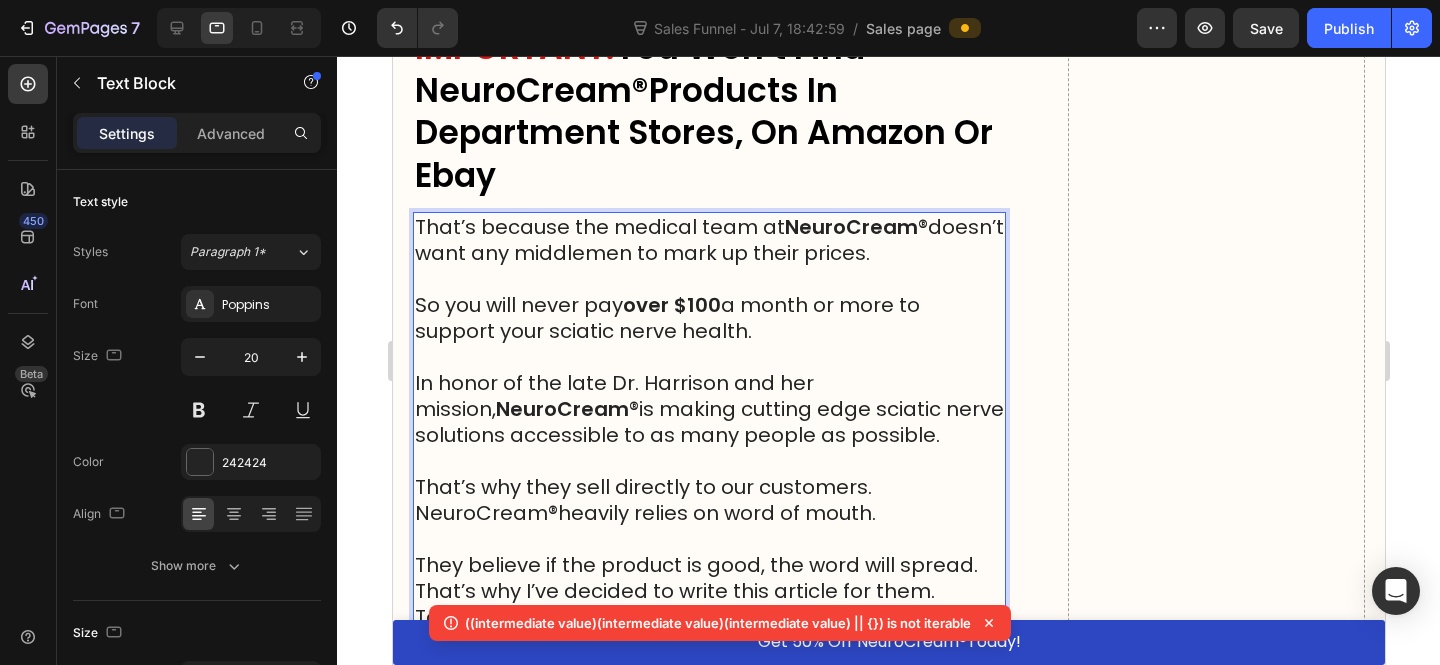 scroll, scrollTop: 19928, scrollLeft: 0, axis: vertical 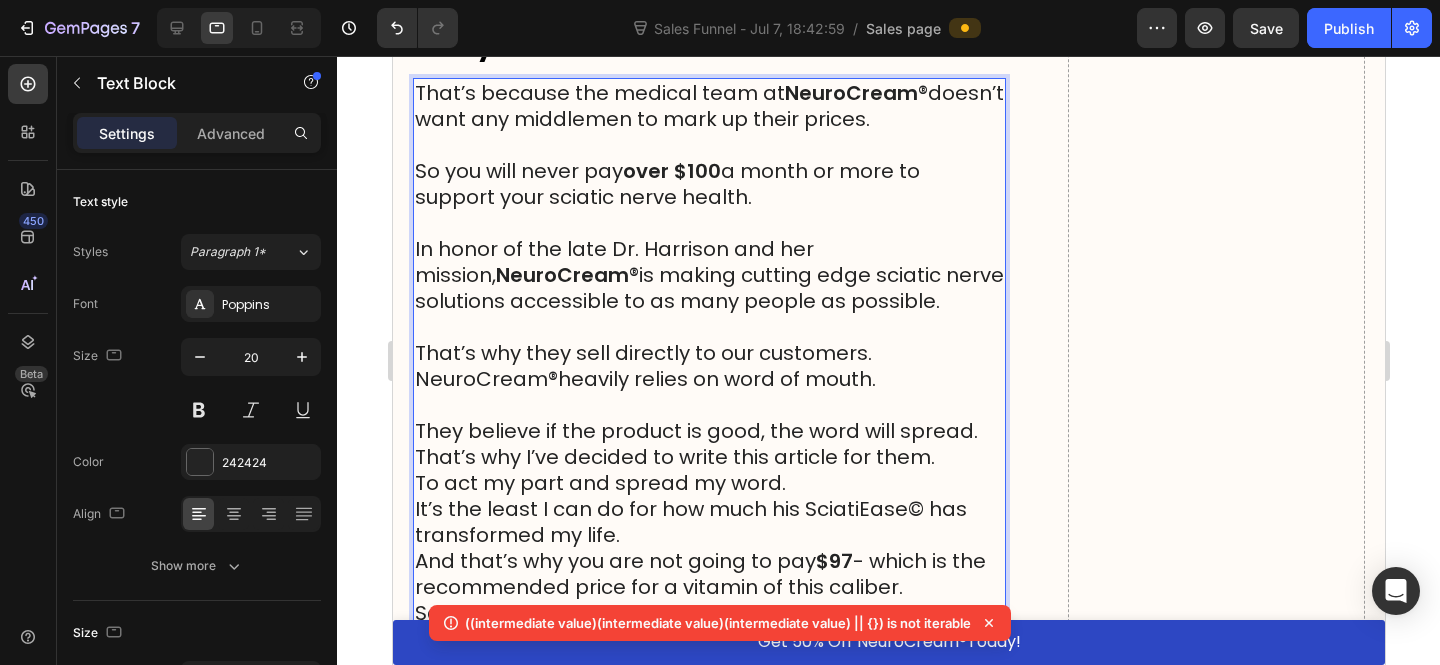 click on "To act my part and spread my word." at bounding box center (708, 483) 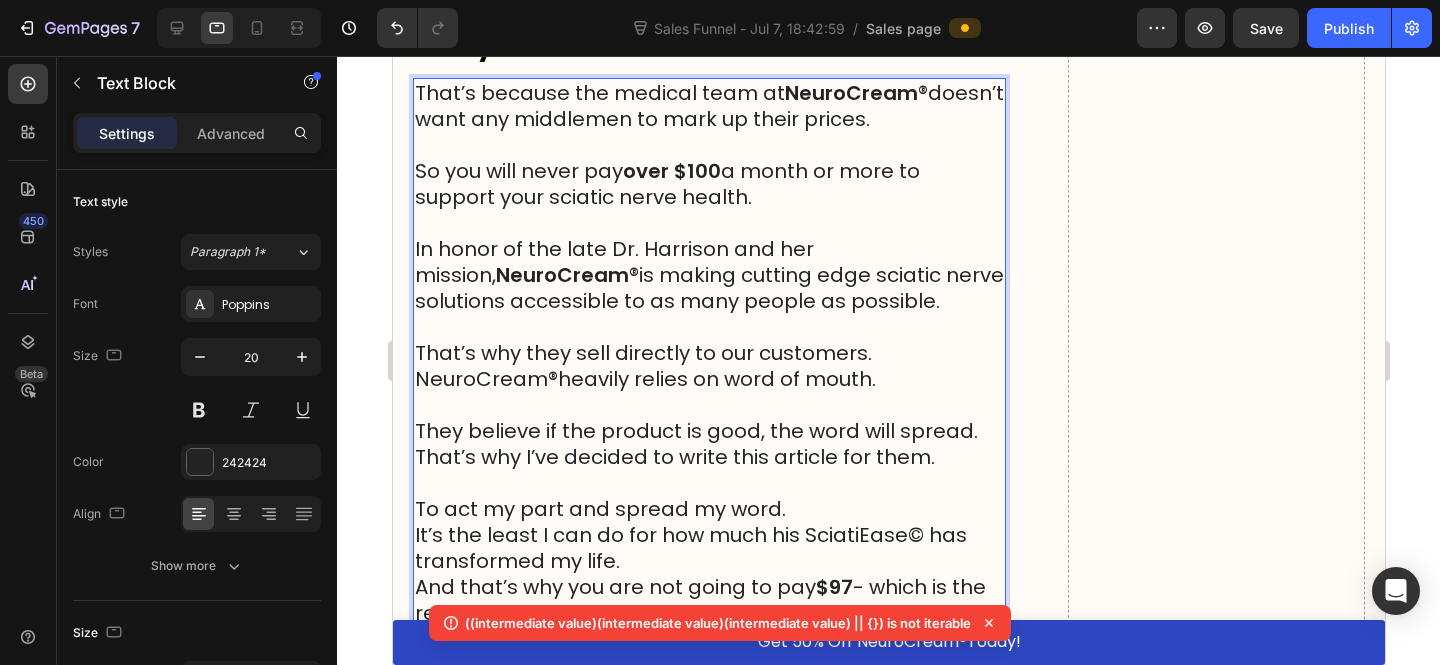 click on "They believe if the product is good, the word will spread." at bounding box center [708, 431] 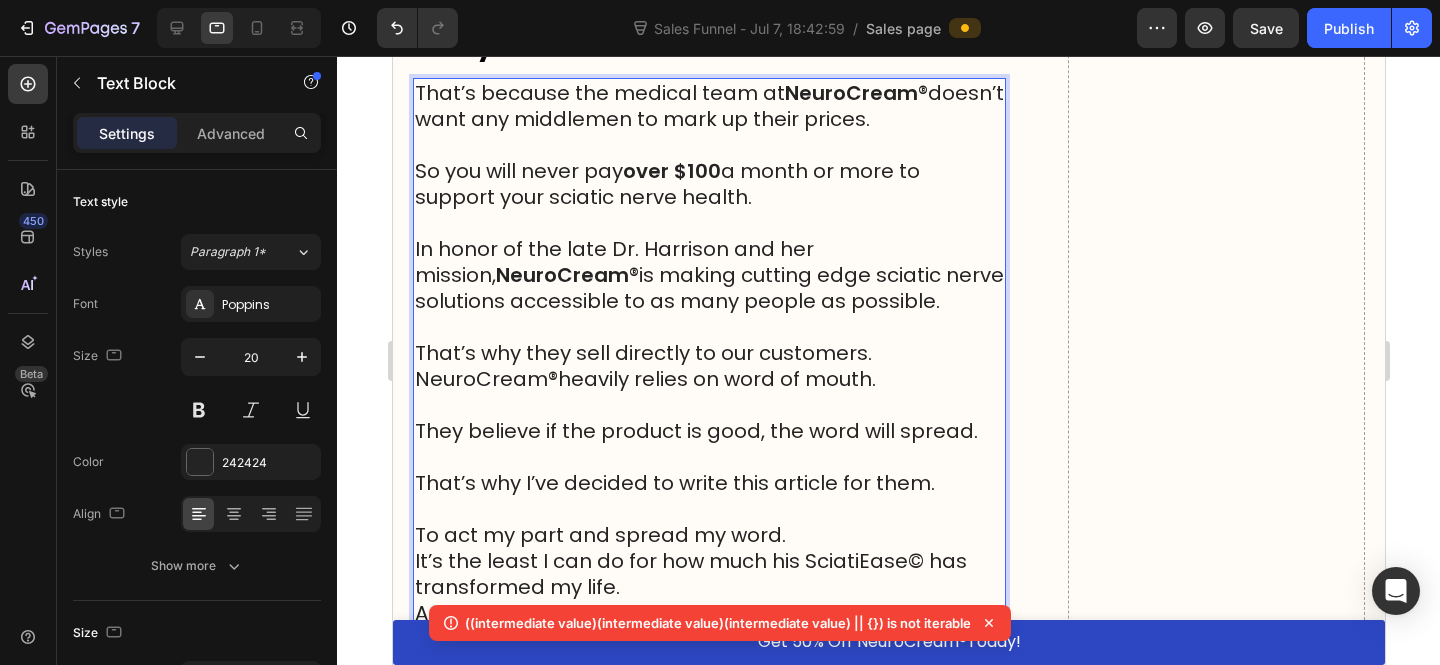 click on "That’s why they sell directly to our customers." at bounding box center [708, 353] 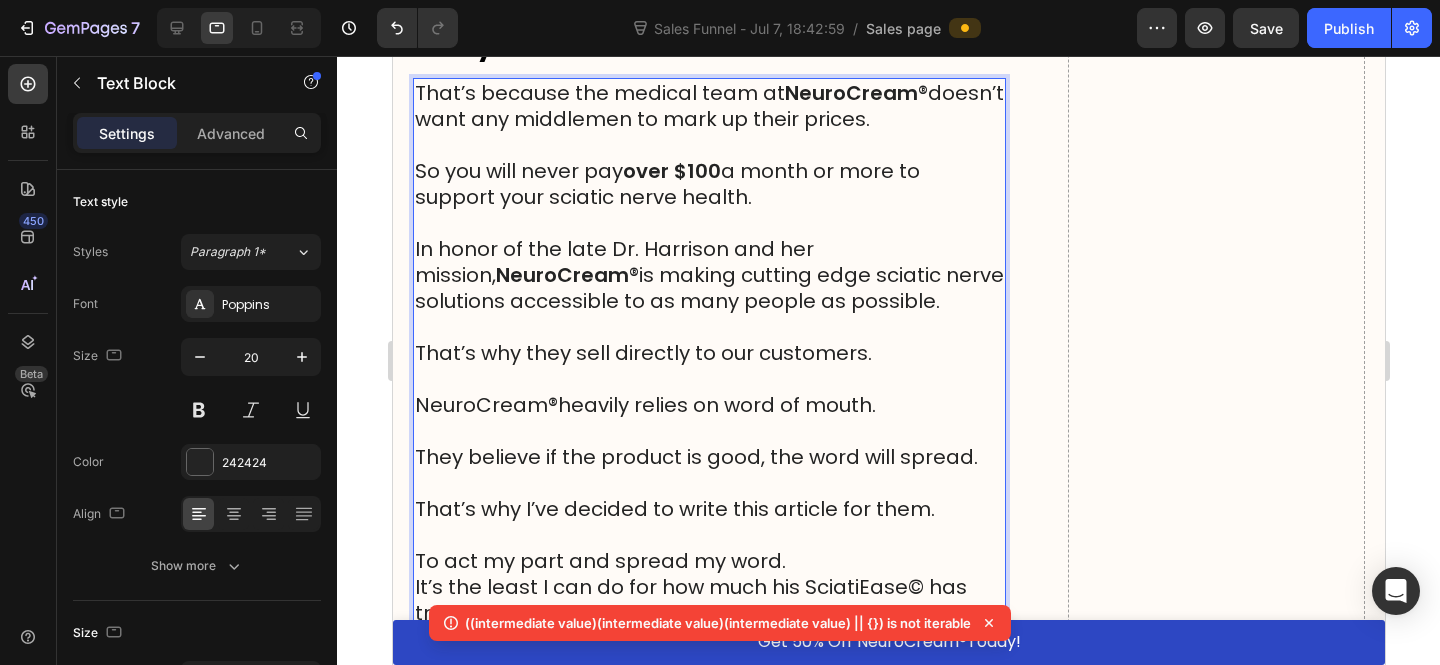 click on "In honor of the late Dr. Harrison and her mission,  NeuroCream ®  is making cutting edge sciatic nerve solutions accessible to as many people as possible." at bounding box center [708, 275] 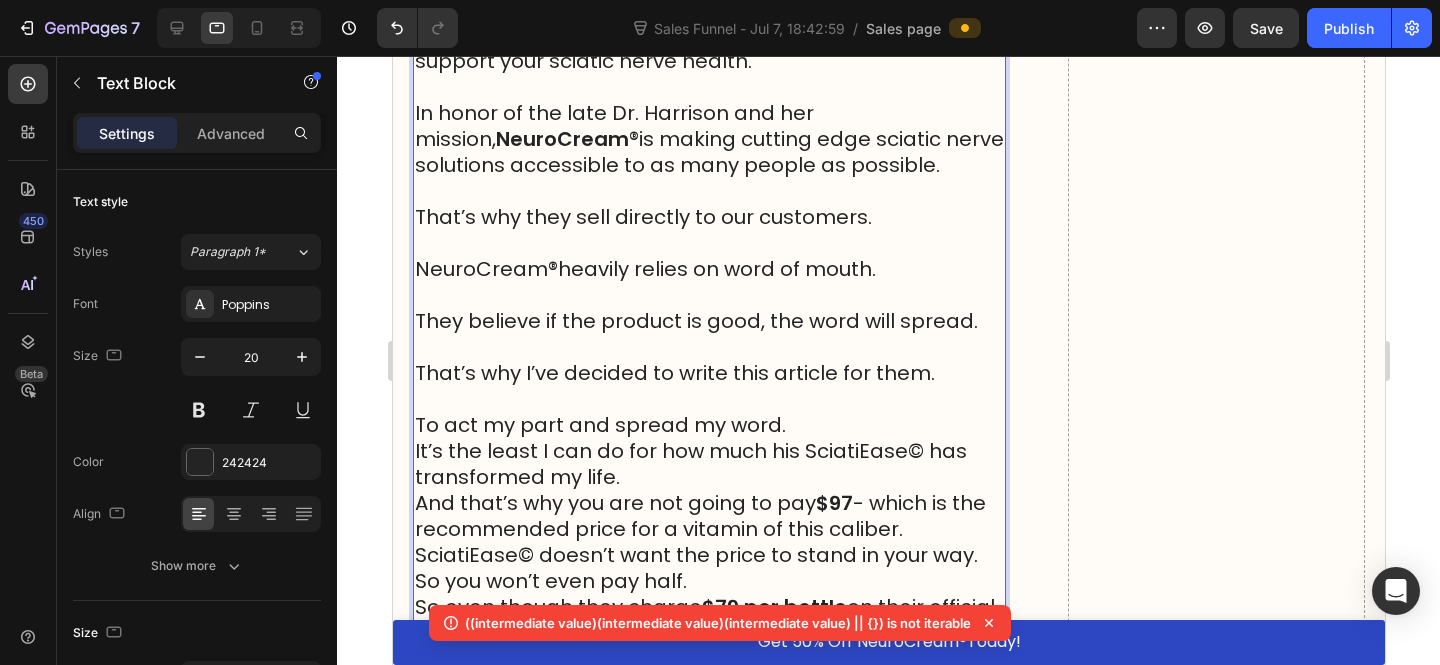click at bounding box center [708, 399] 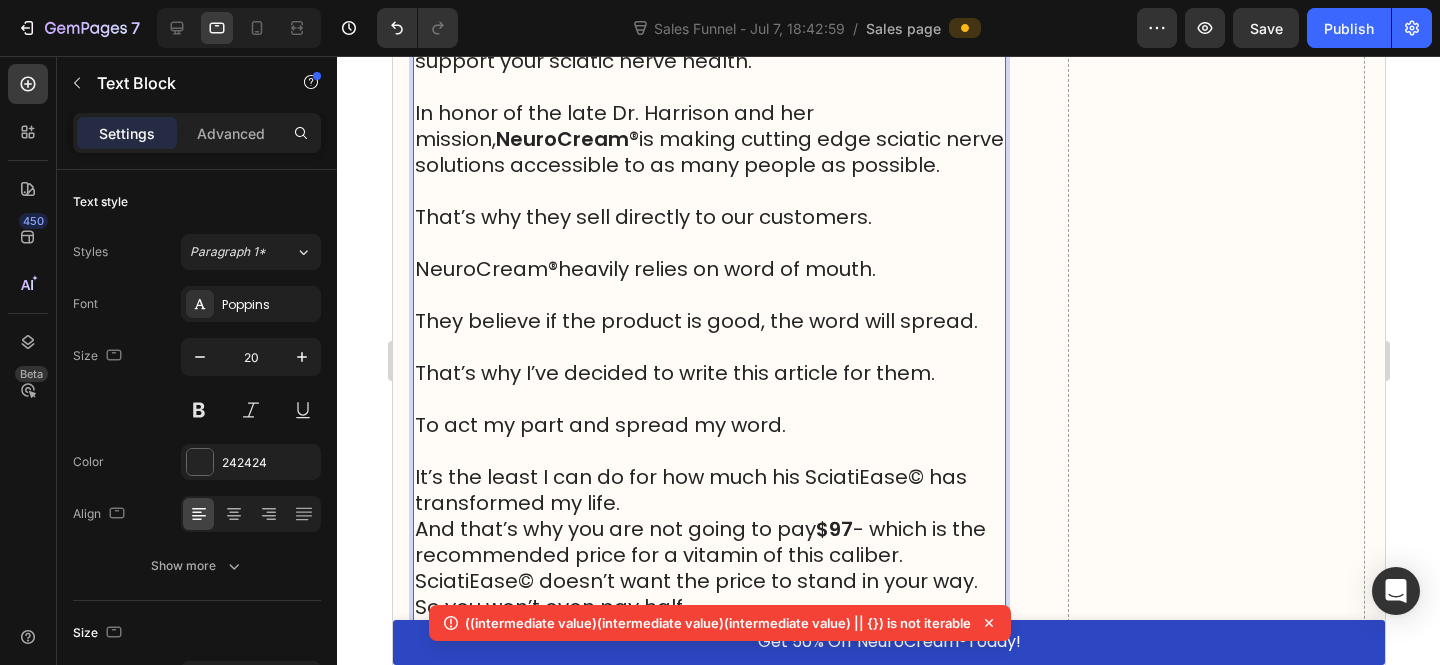 click on "And that’s why you are not going to pay  $97  - which is the recommended price for a vitamin of this caliber." at bounding box center [708, 542] 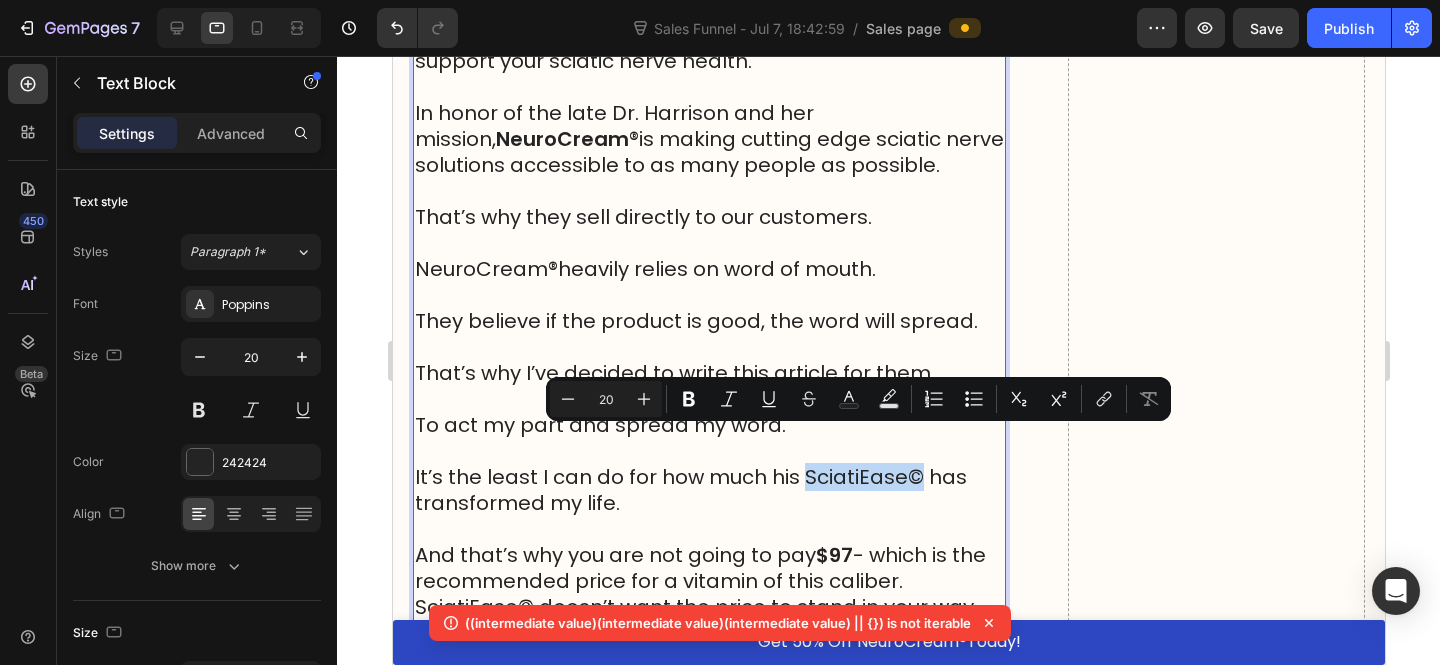 drag, startPoint x: 911, startPoint y: 438, endPoint x: 802, endPoint y: 432, distance: 109.165016 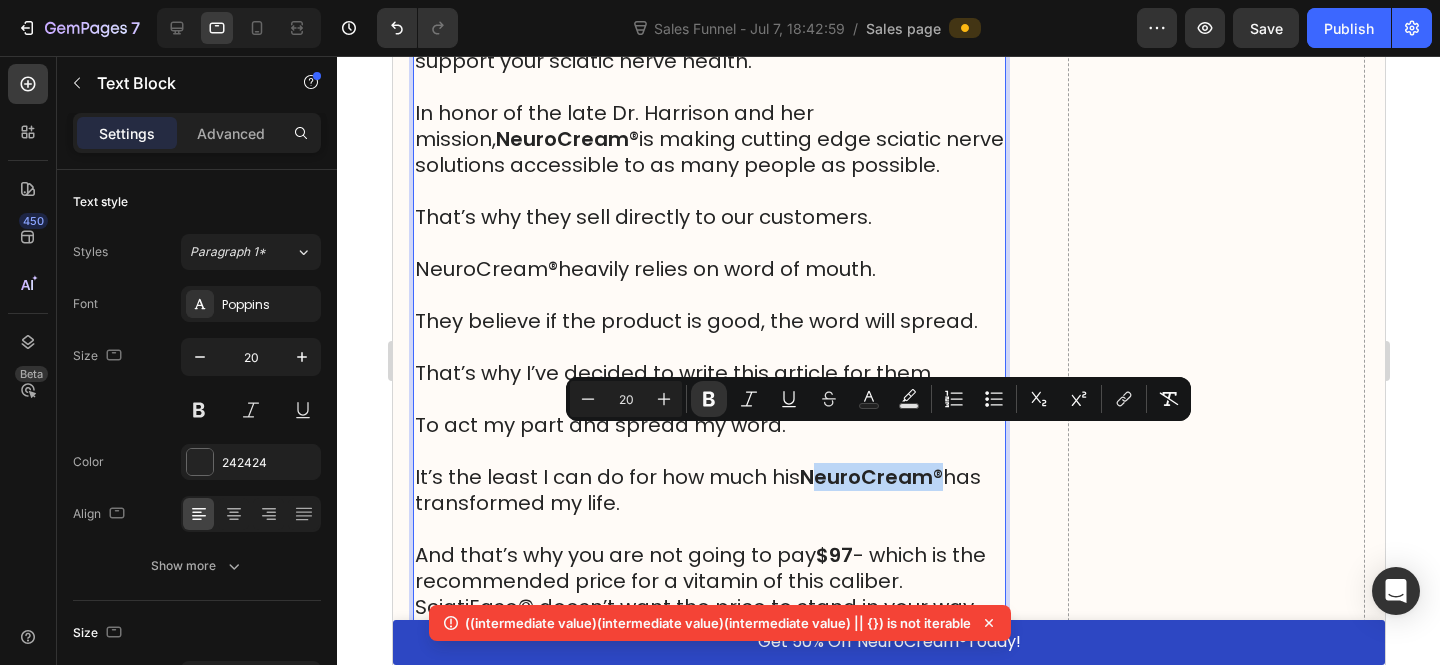 drag, startPoint x: 938, startPoint y: 439, endPoint x: 810, endPoint y: 436, distance: 128.03516 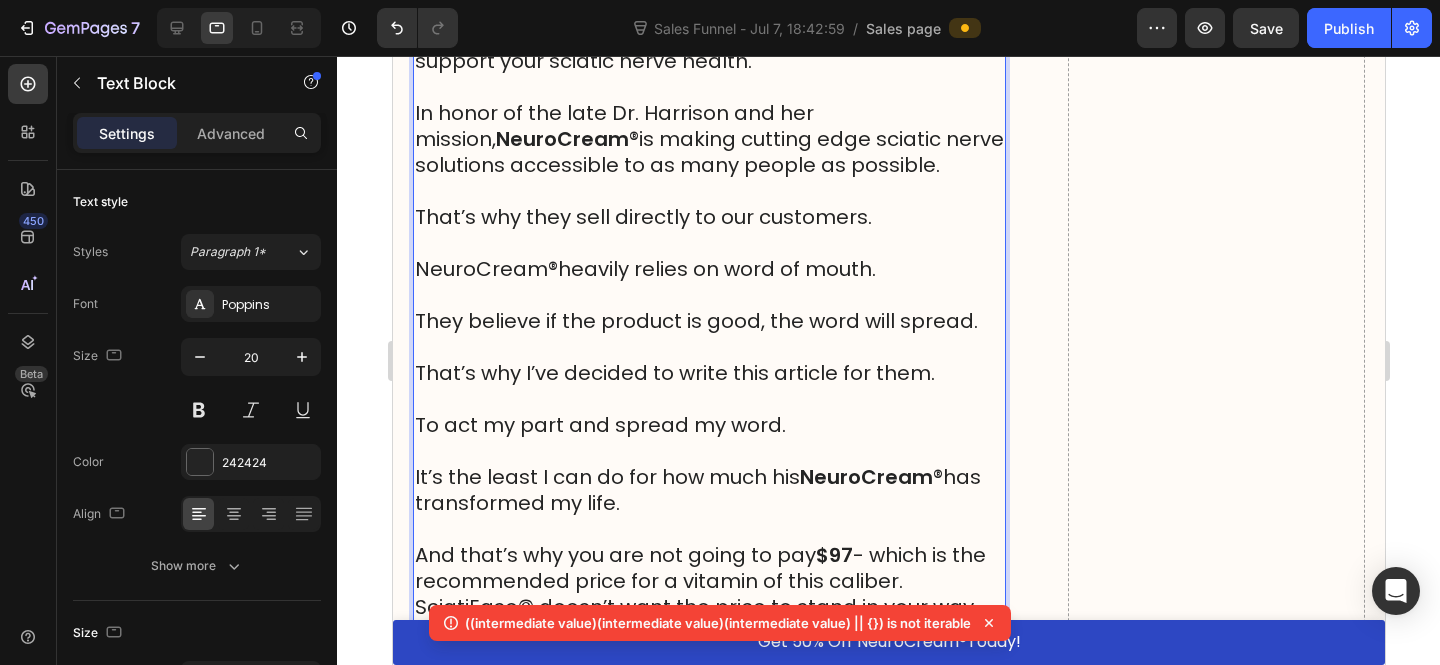 click on "NeuroCream" at bounding box center [865, 477] 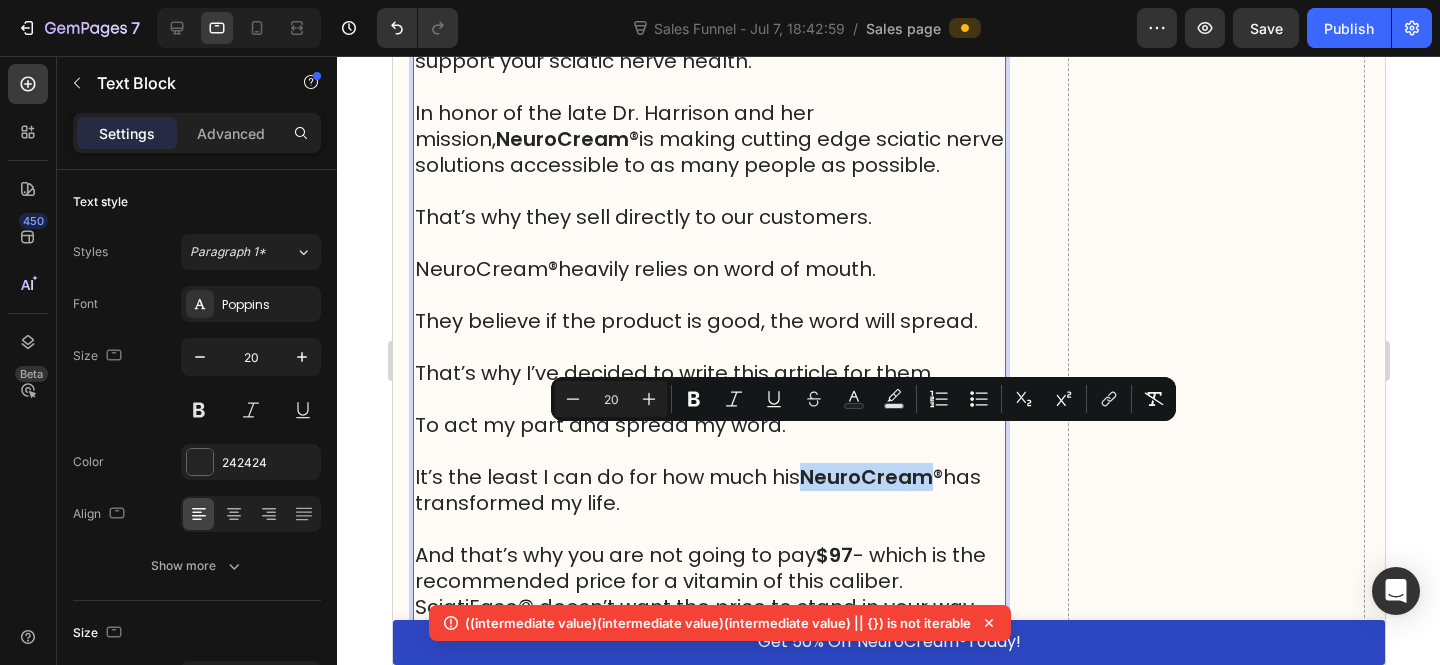 drag, startPoint x: 796, startPoint y: 434, endPoint x: 936, endPoint y: 442, distance: 140.22838 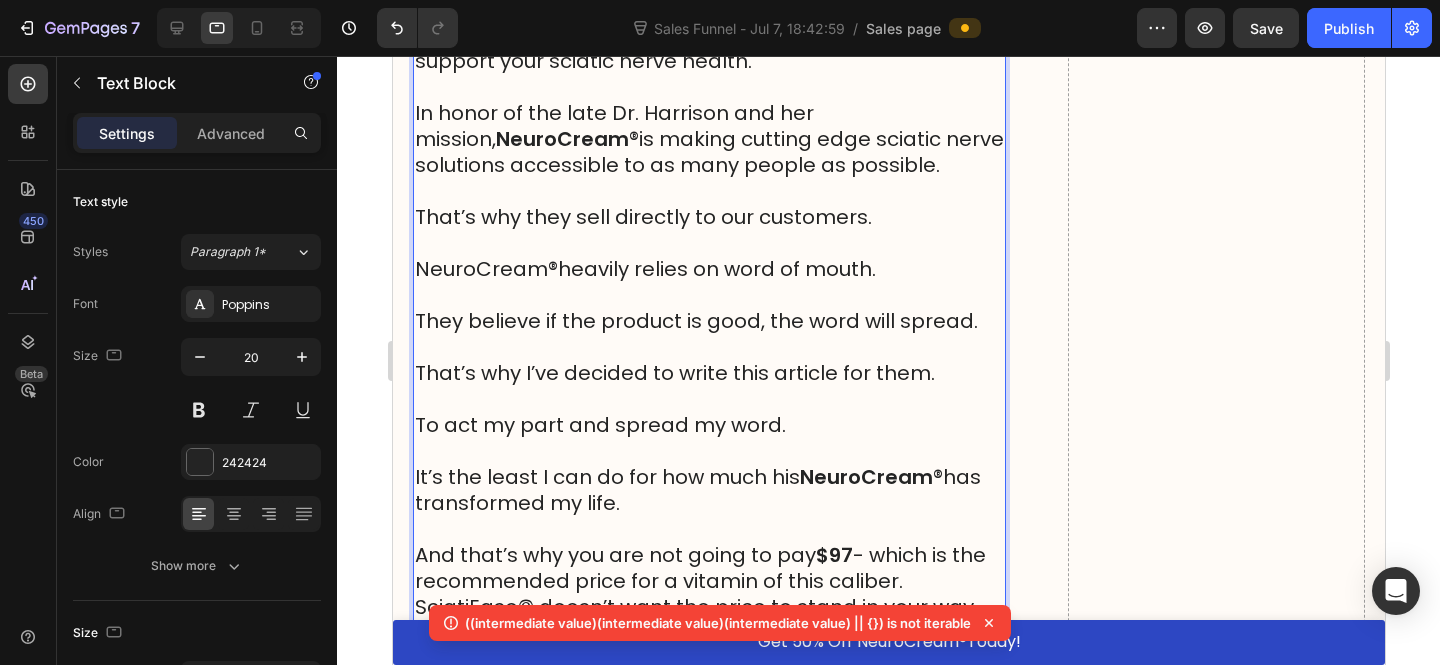 click on "®" at bounding box center (937, 477) 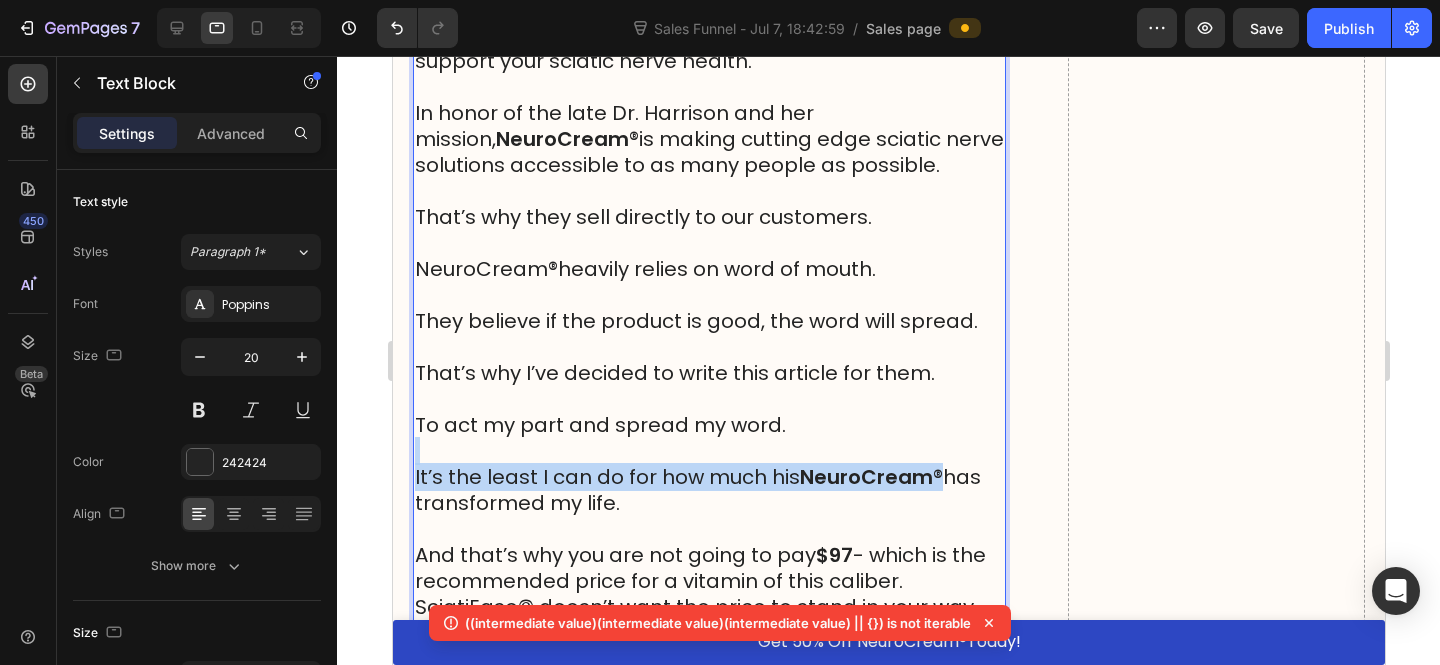drag, startPoint x: 938, startPoint y: 442, endPoint x: 793, endPoint y: 426, distance: 145.88008 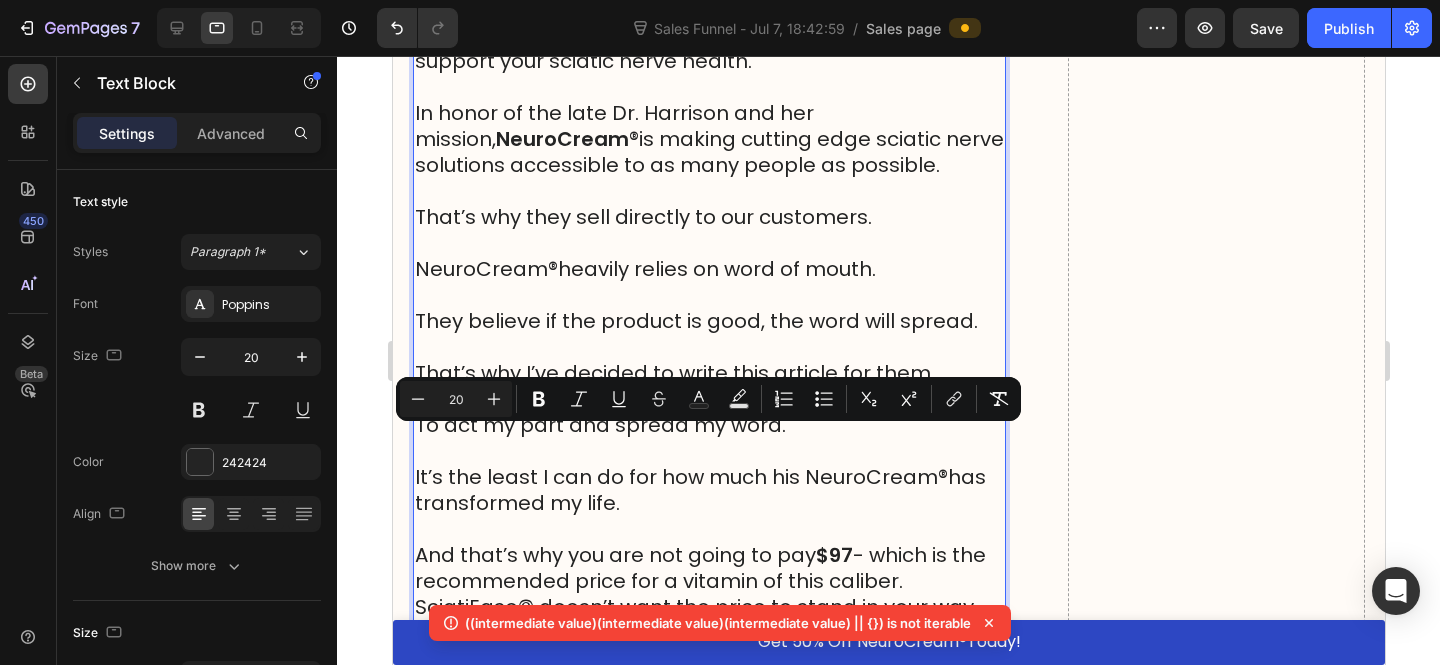 click on "It’s the least I can do for how much his NeuroCream ®  has transformed my life." at bounding box center (708, 490) 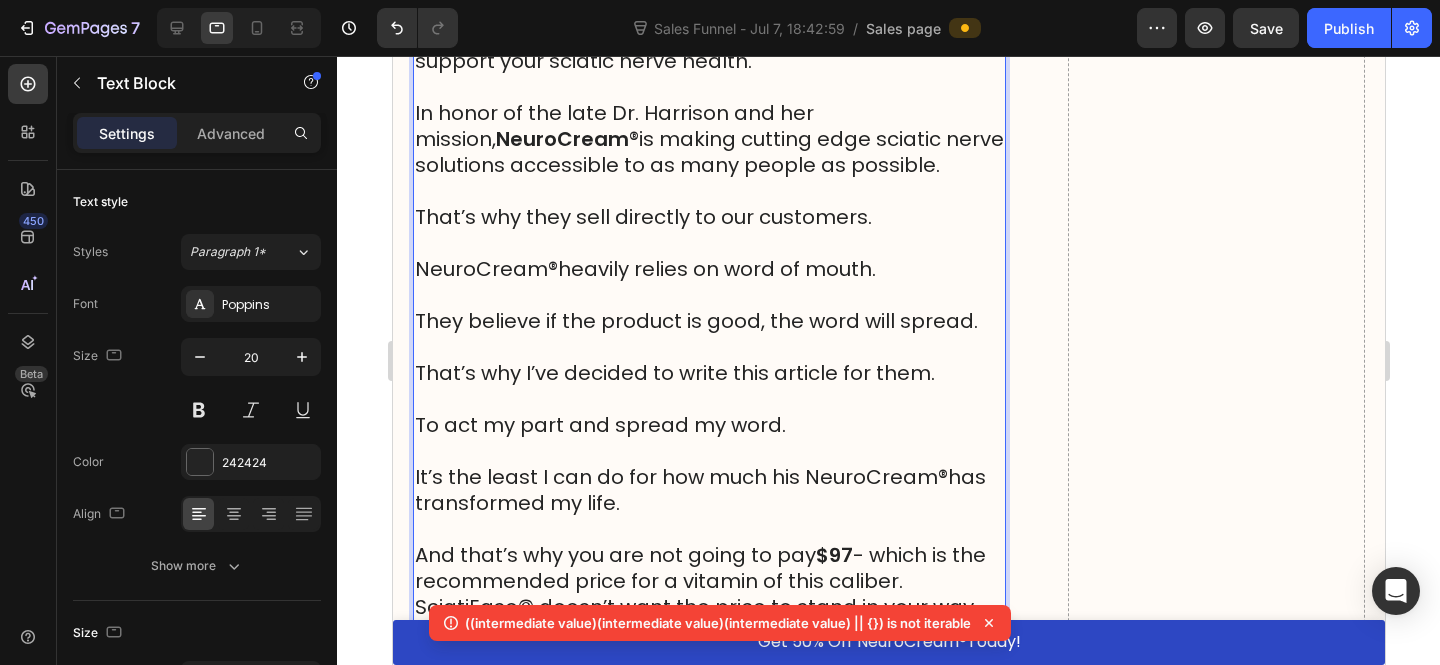 scroll, scrollTop: 20114, scrollLeft: 0, axis: vertical 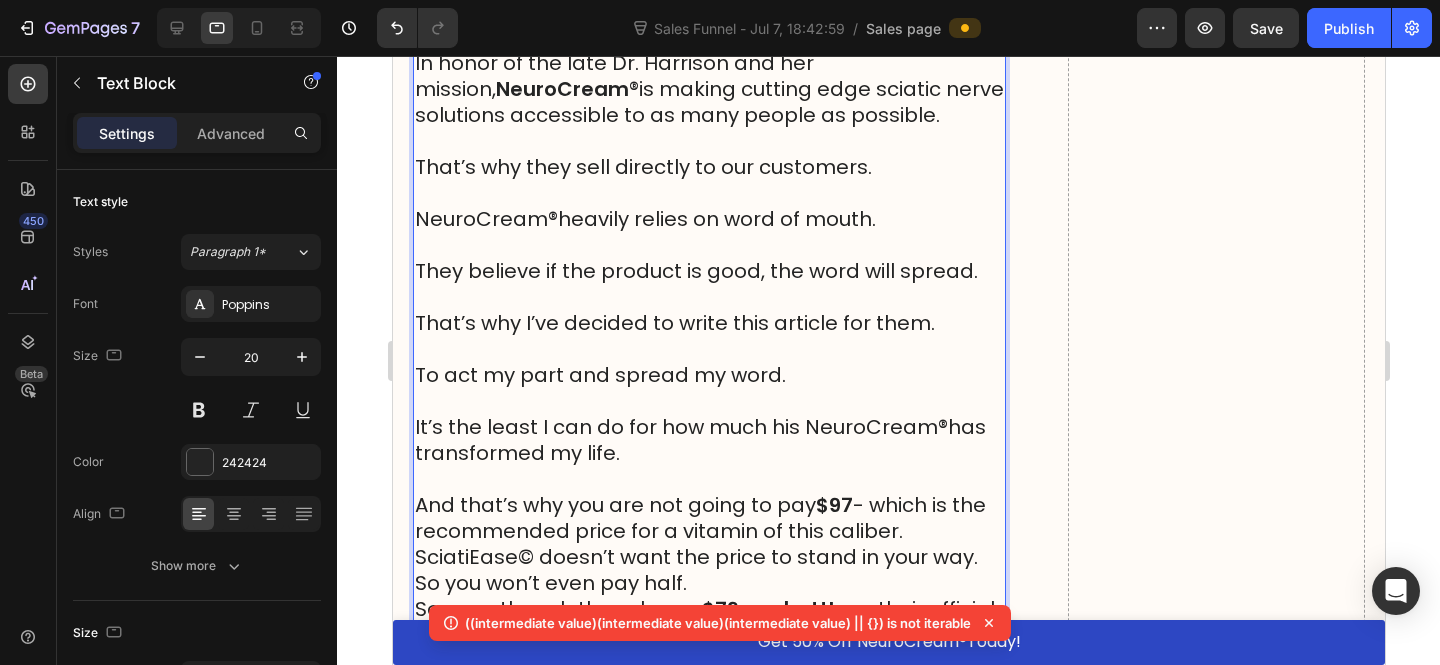 click on "And that’s why you are not going to pay  $97  - which is the recommended price for a vitamin of this caliber." at bounding box center (708, 518) 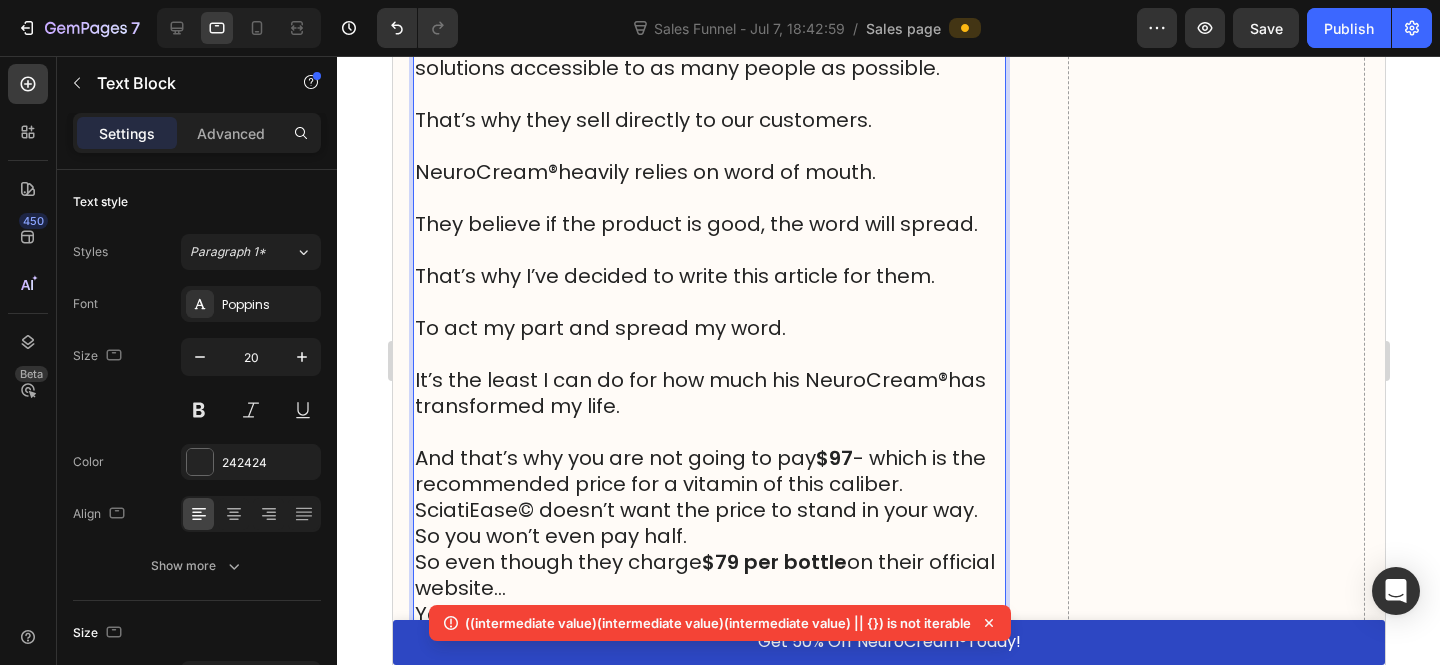 scroll, scrollTop: 20167, scrollLeft: 0, axis: vertical 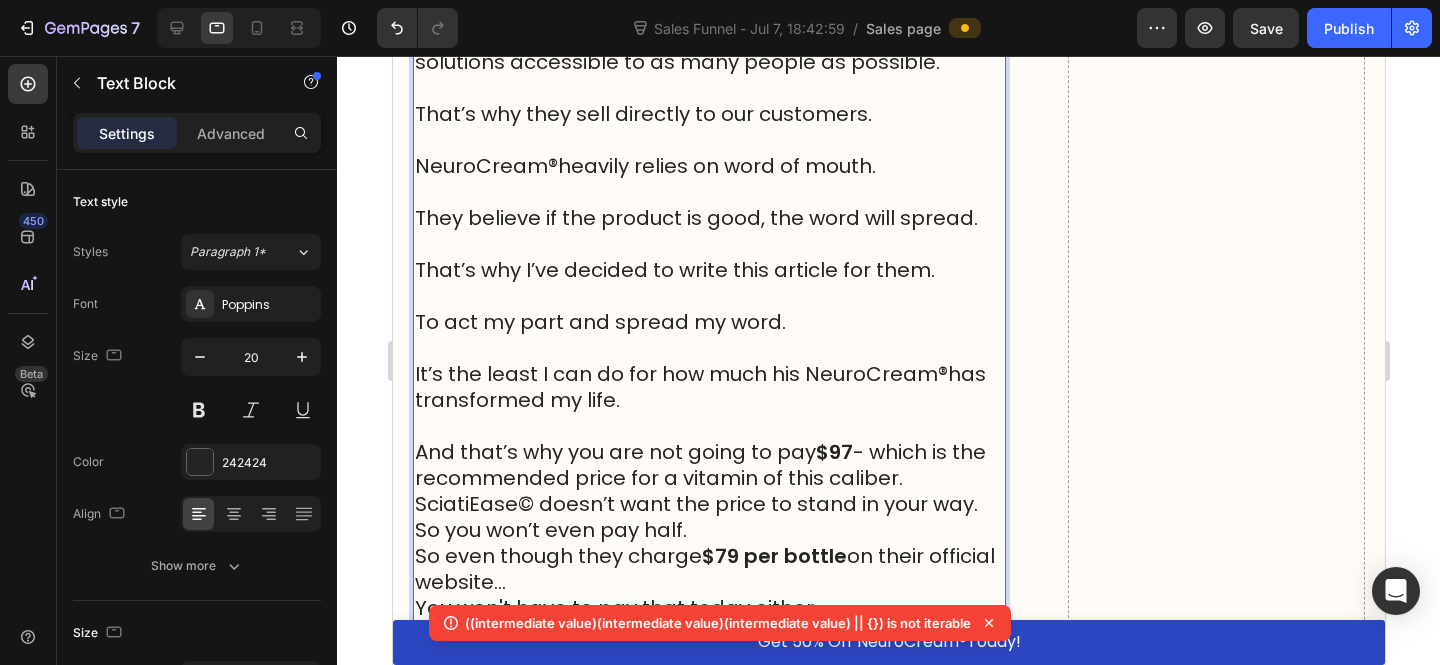 click on "And that’s why you are not going to pay  $97  - which is the recommended price for a vitamin of this caliber." at bounding box center [708, 465] 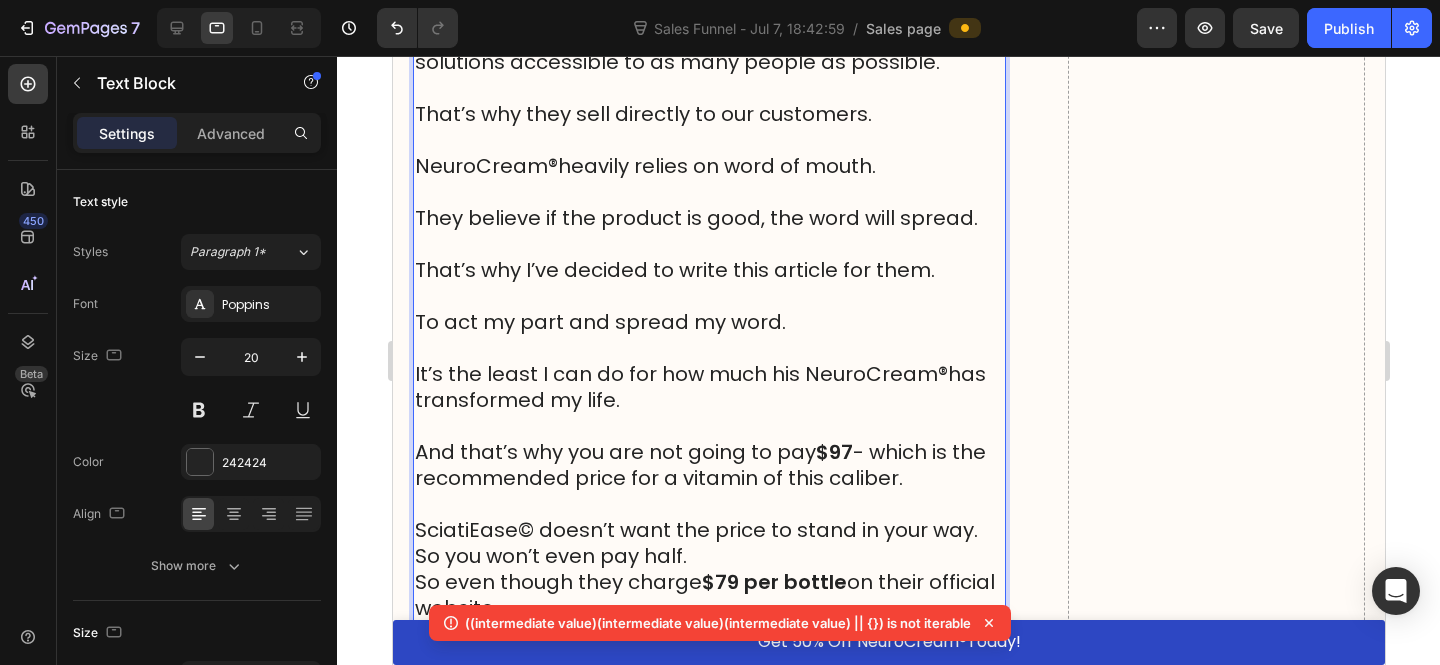 click on "And that’s why you are not going to pay  $97  - which is the recommended price for a vitamin of this caliber." at bounding box center [708, 465] 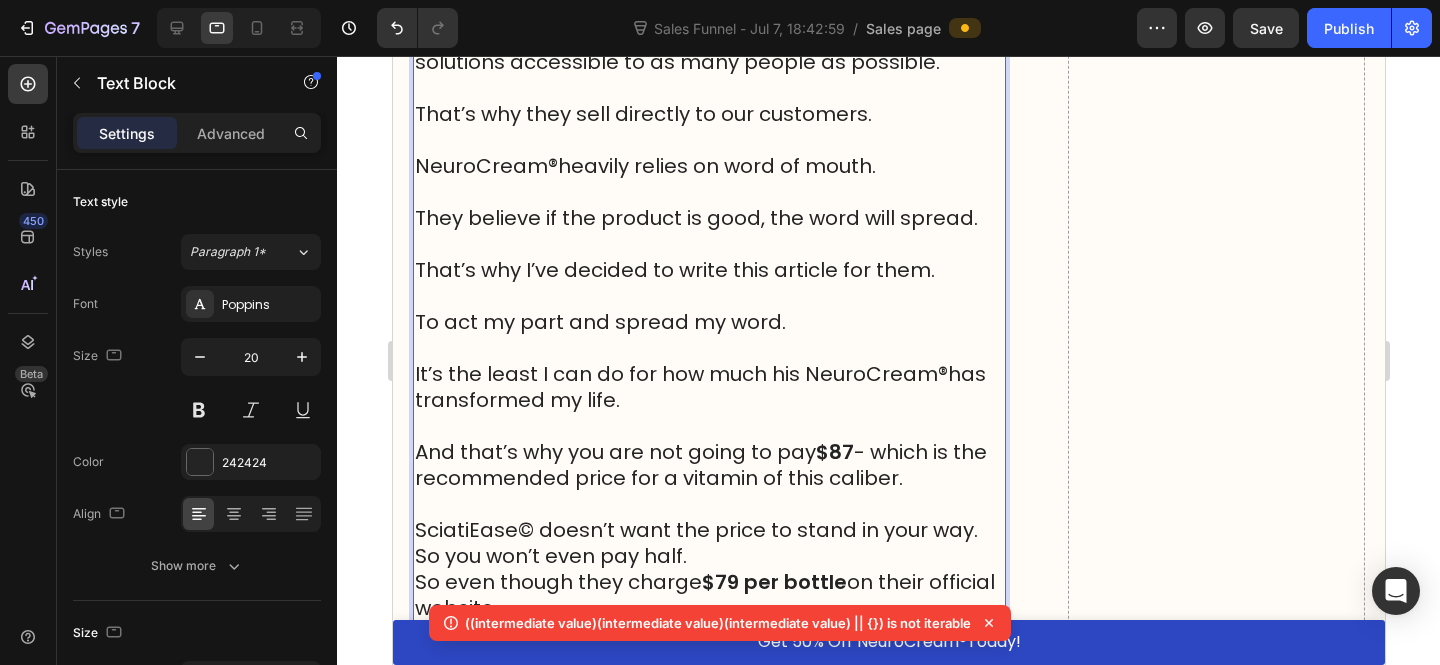 scroll, scrollTop: 20217, scrollLeft: 0, axis: vertical 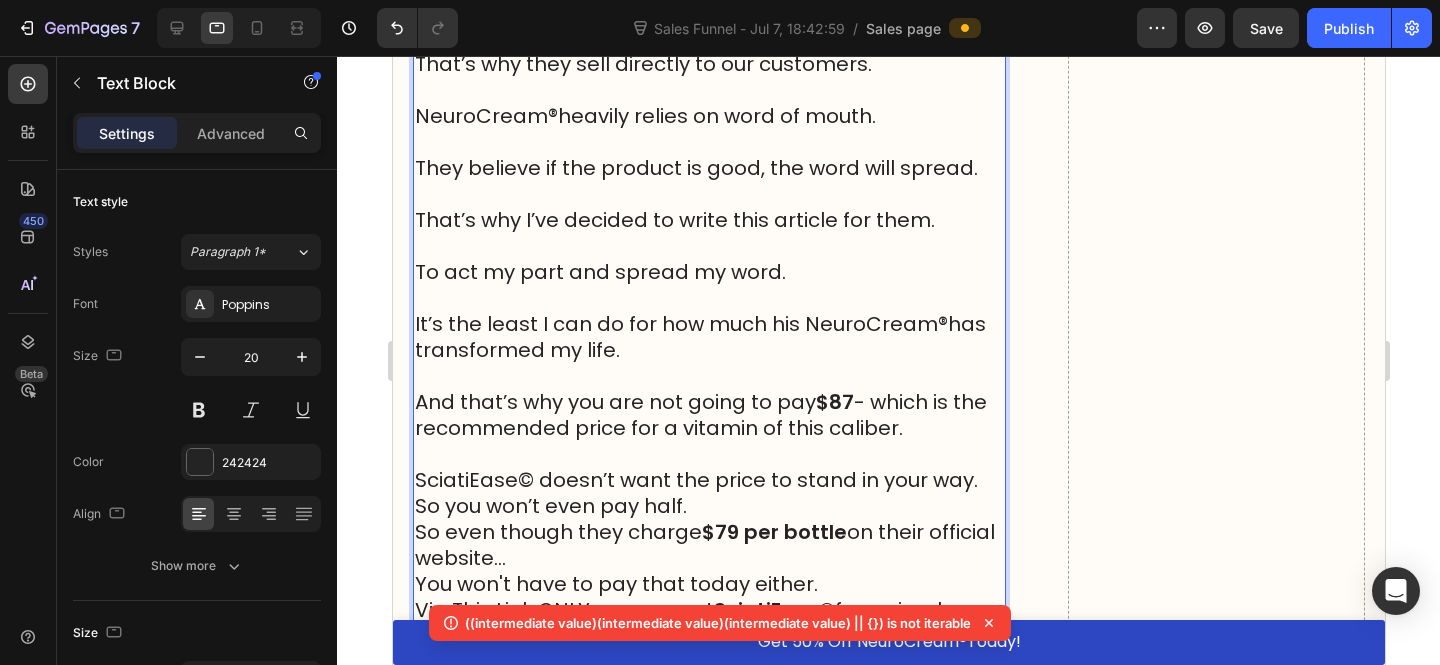 click on "So you won’t even pay half." at bounding box center [708, 506] 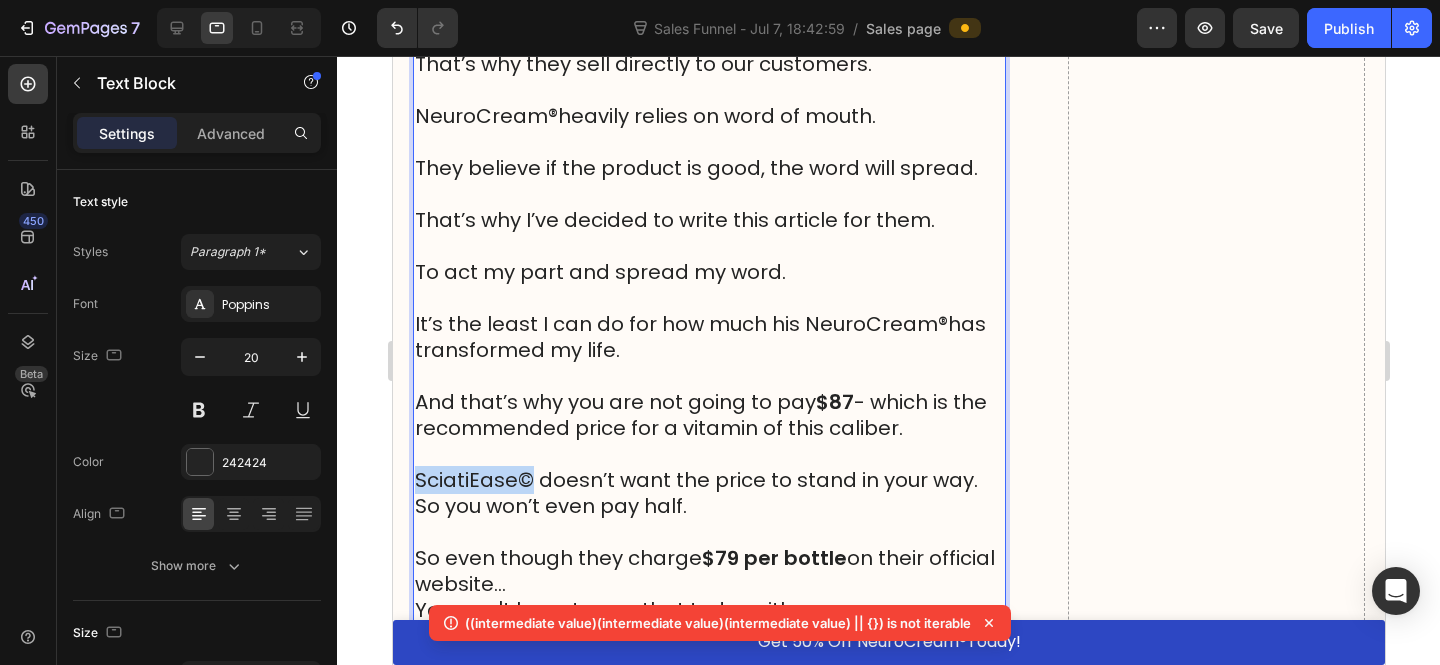 drag, startPoint x: 530, startPoint y: 444, endPoint x: 386, endPoint y: 446, distance: 144.01389 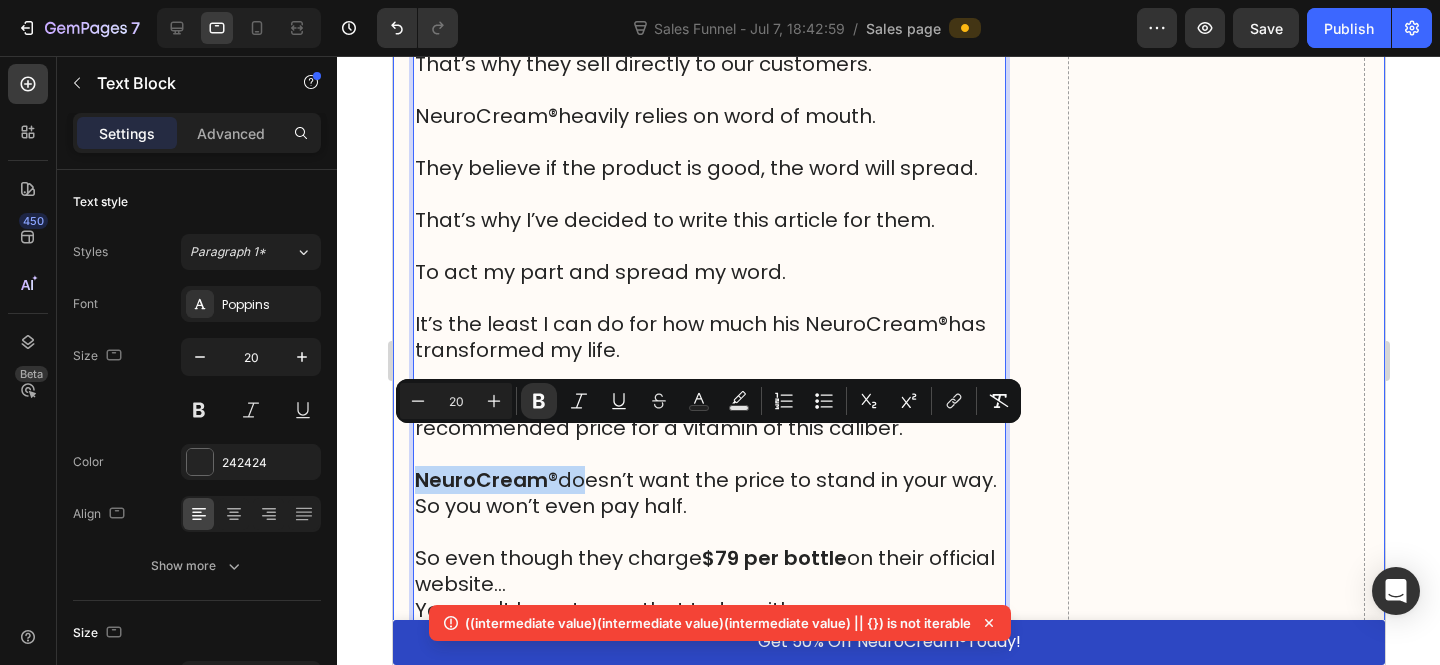 drag, startPoint x: 571, startPoint y: 438, endPoint x: 402, endPoint y: 434, distance: 169.04733 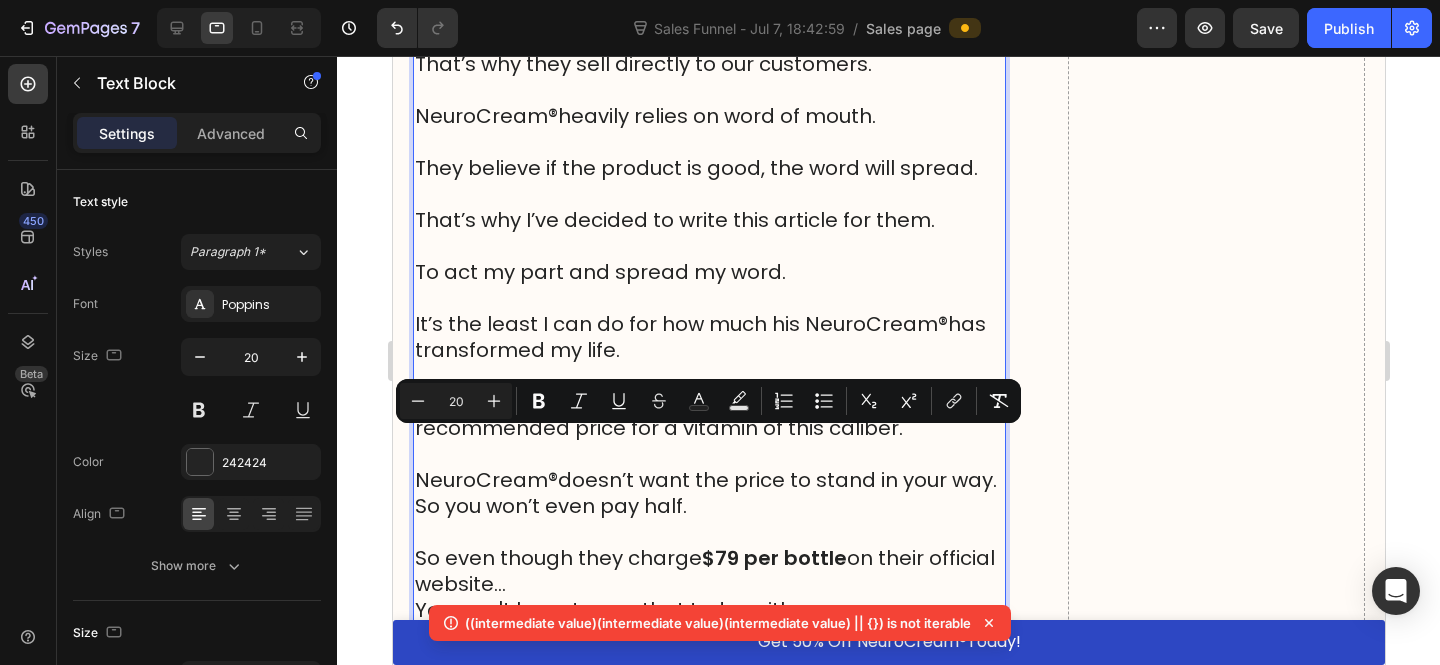 click at bounding box center [708, 532] 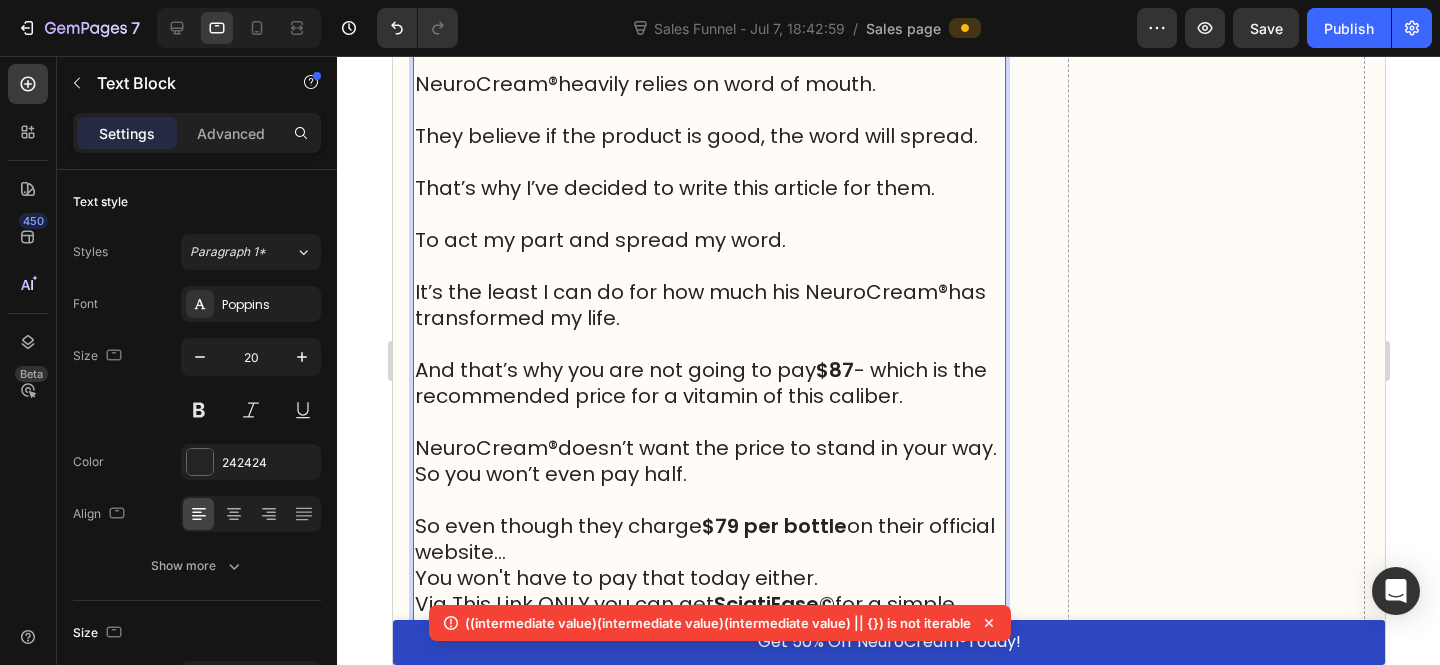 click on "So even though they charge  $79 per bottle  on their official website…" at bounding box center (708, 539) 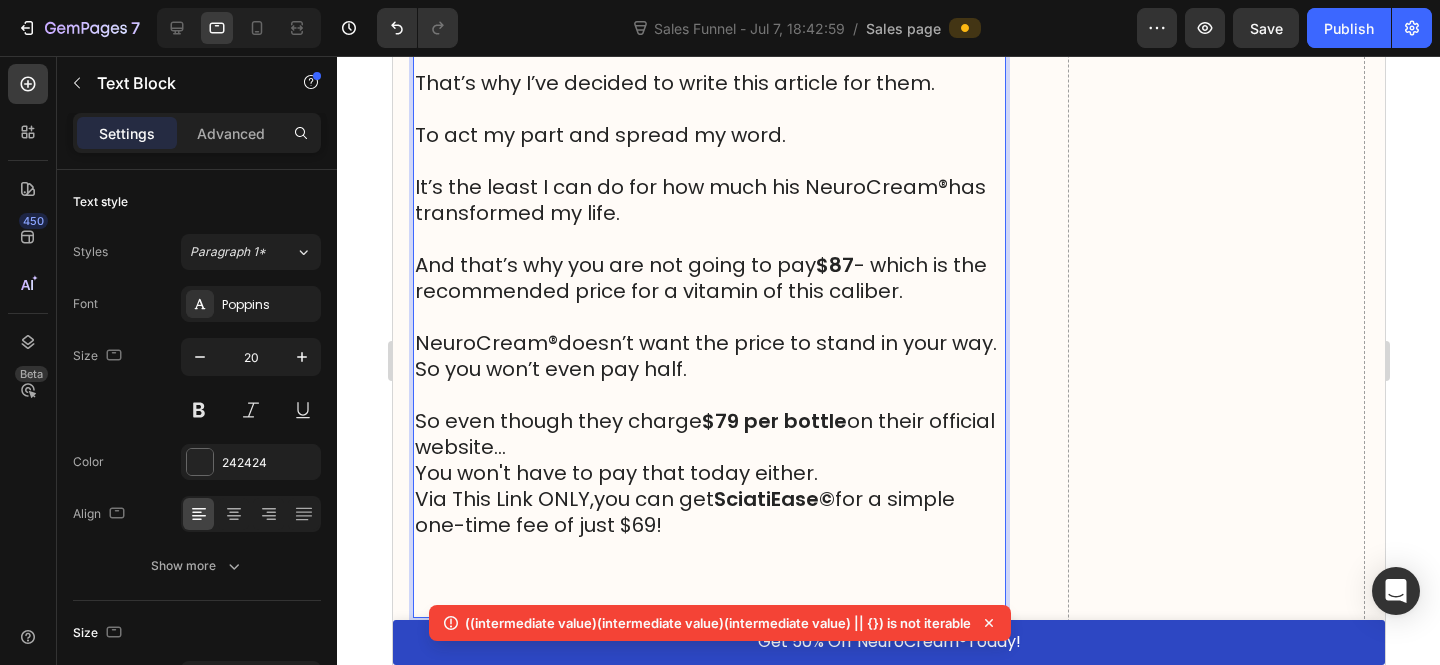 click on "So even though they charge  $79 per bottle  on their official website…" at bounding box center [708, 434] 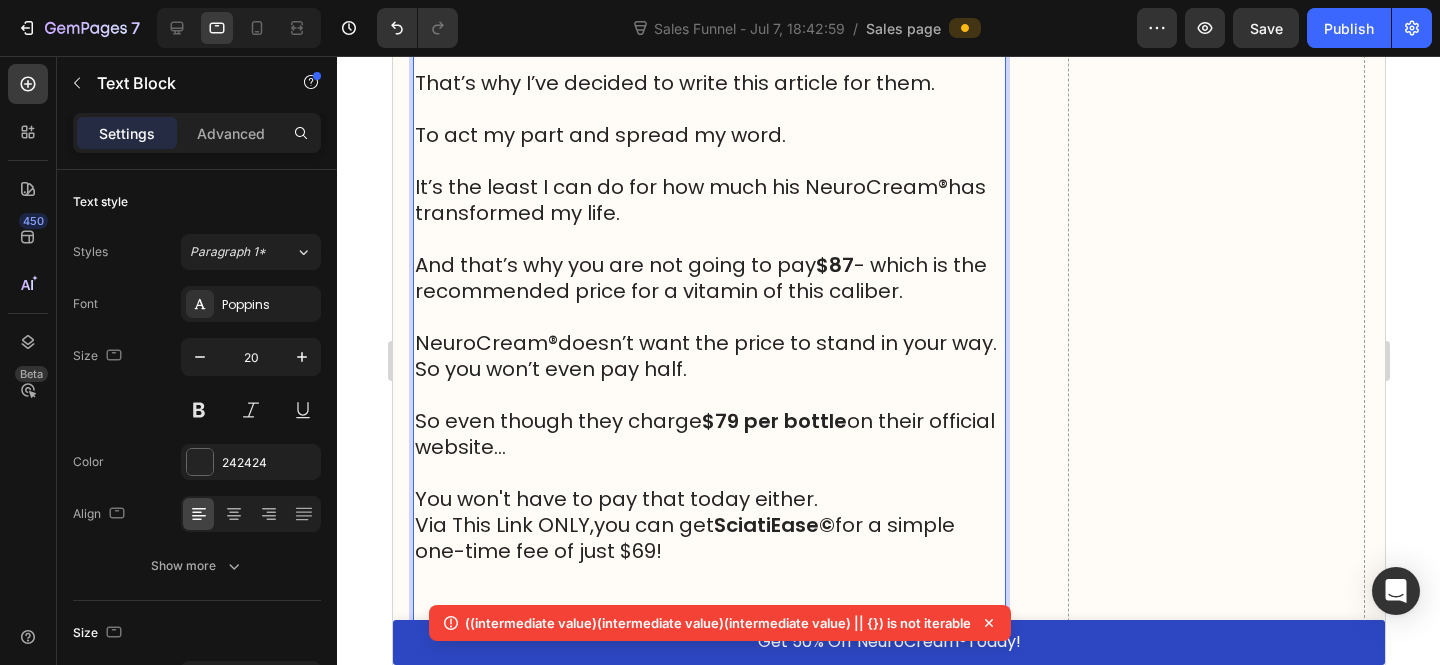 click on "$79 per bottle" at bounding box center [773, 421] 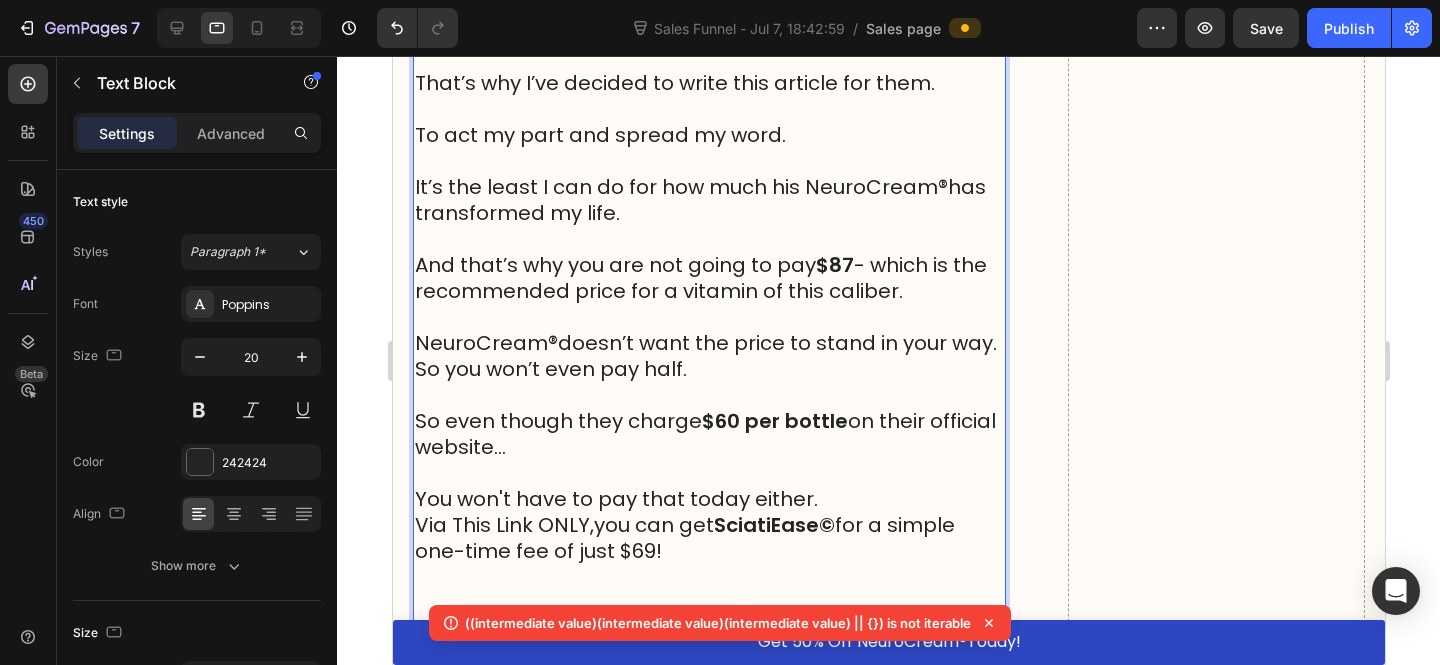 click on "$60 per bottle" at bounding box center [774, 421] 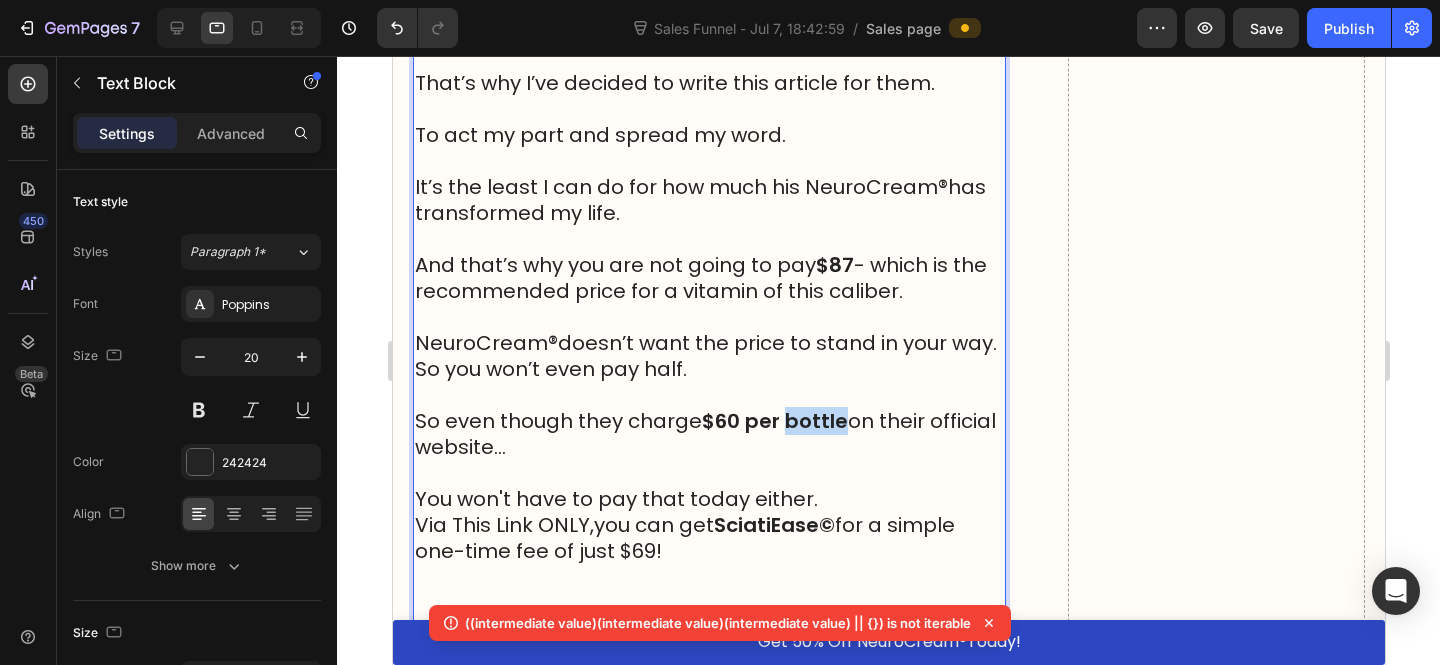 click on "$60 per bottle" at bounding box center (774, 421) 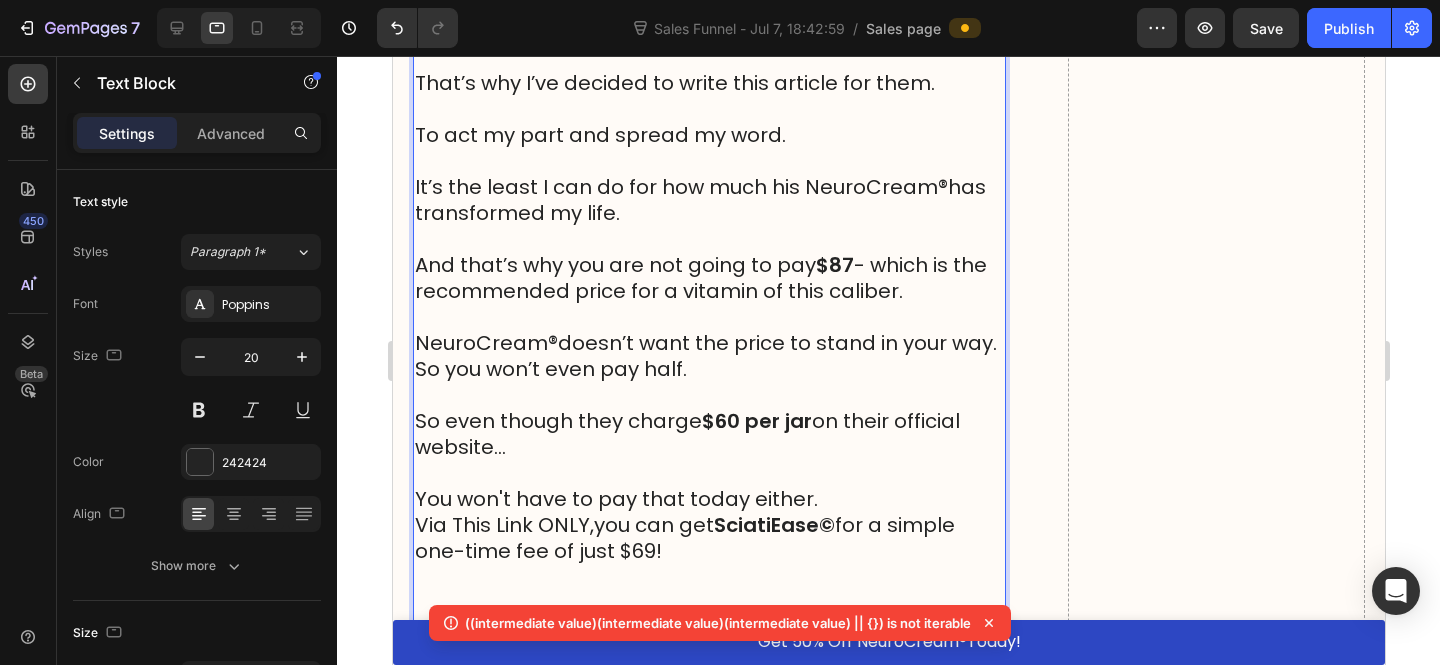 click on "So even though they charge  $60 per jar  on their official website…" at bounding box center (708, 434) 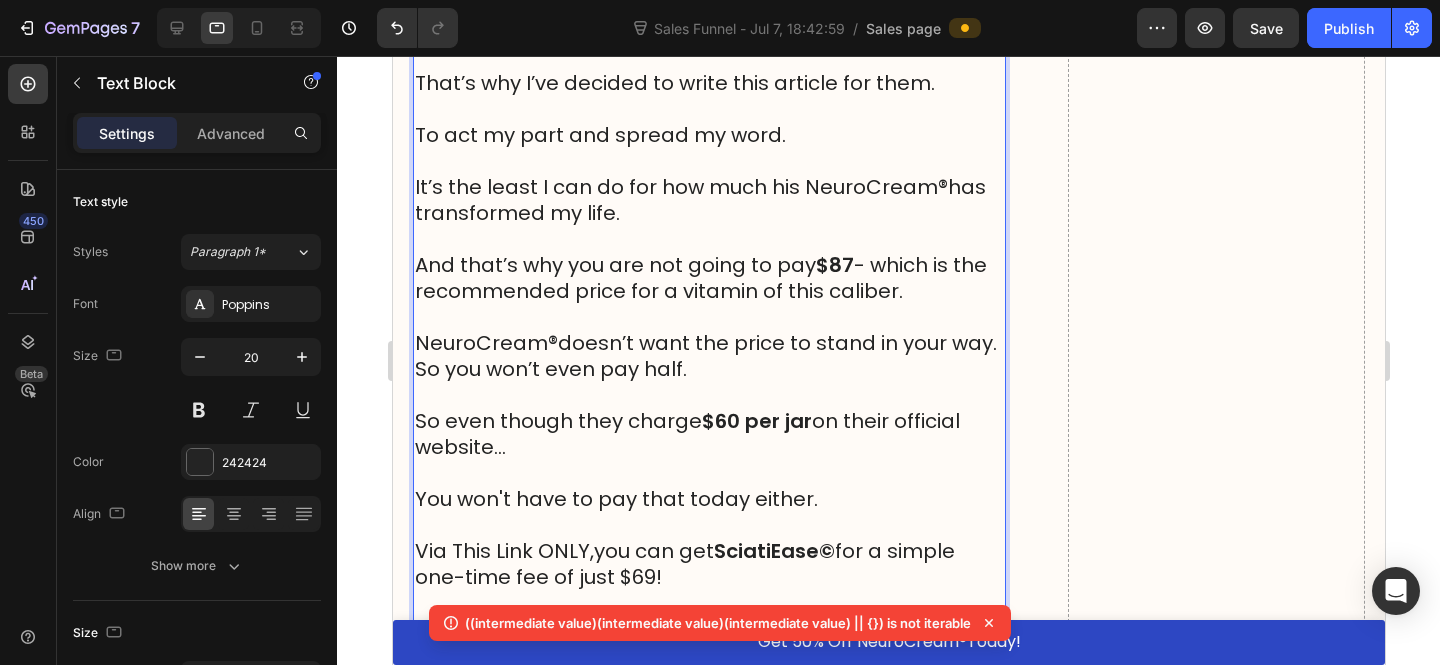scroll, scrollTop: 20358, scrollLeft: 0, axis: vertical 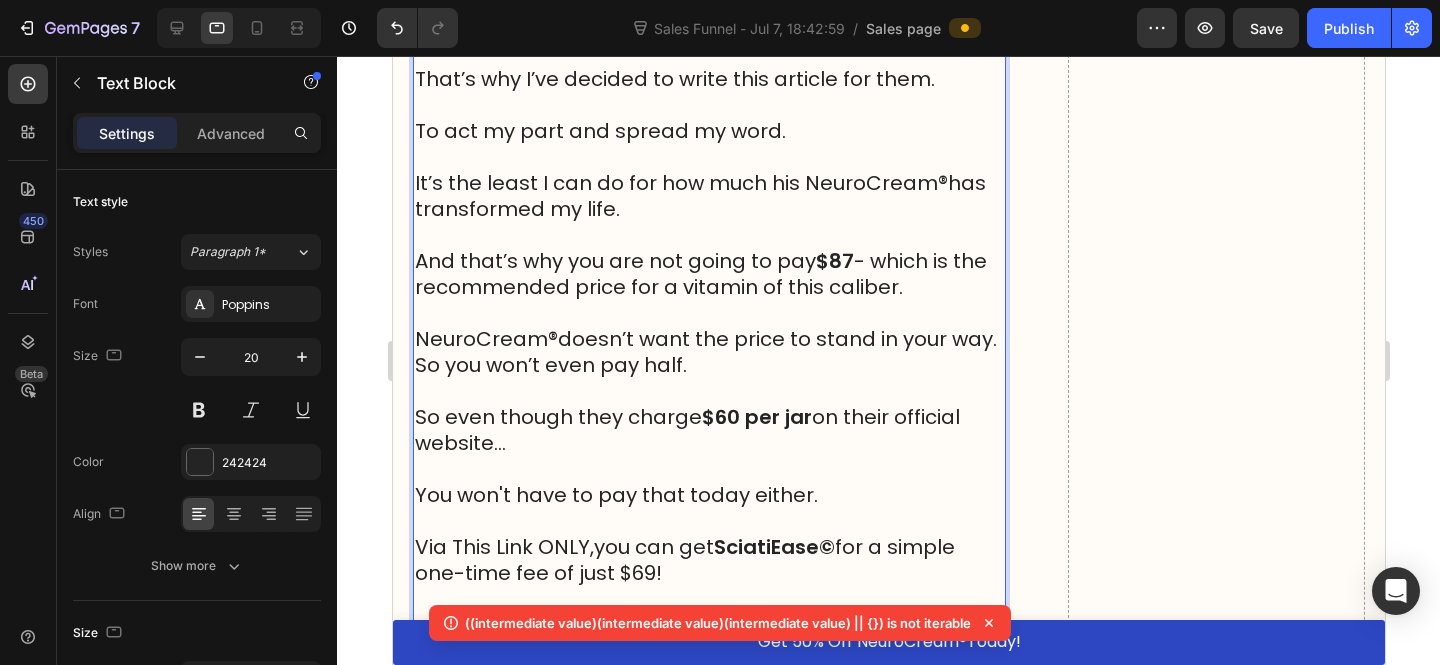 click at bounding box center [708, 521] 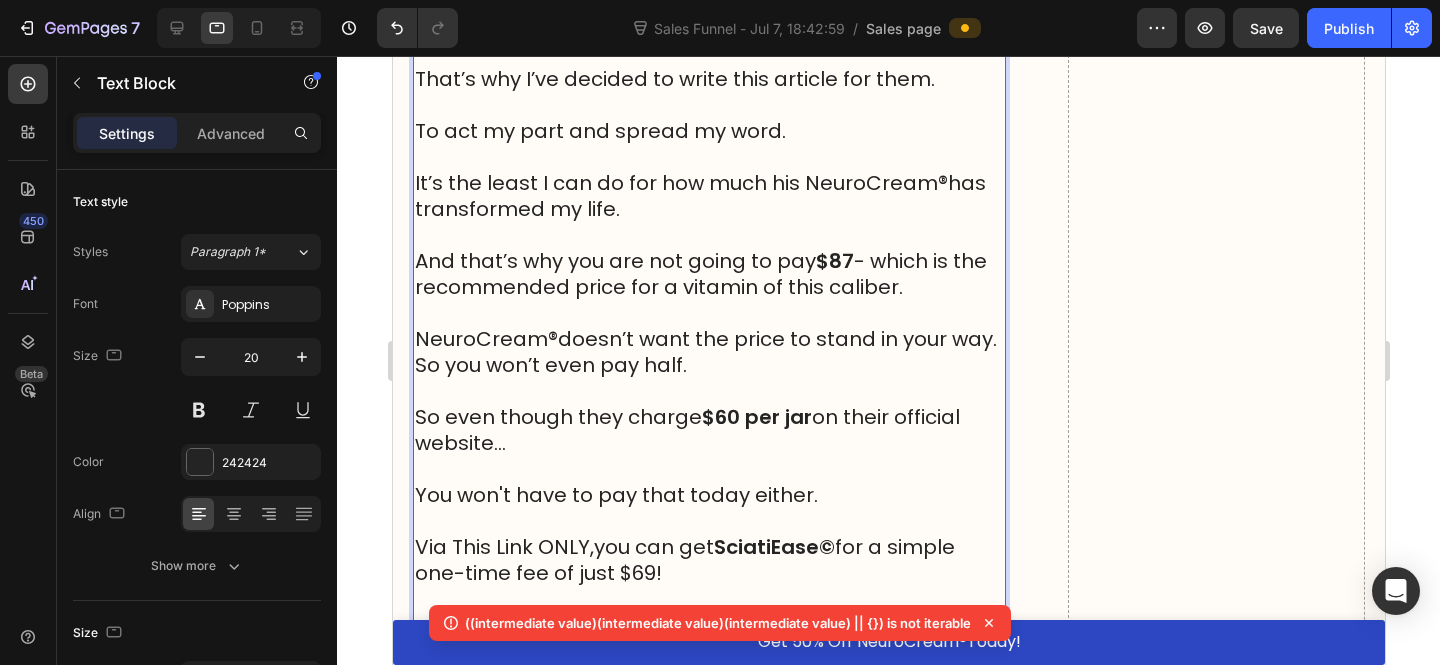 click on "SciatiEase©" at bounding box center (773, 547) 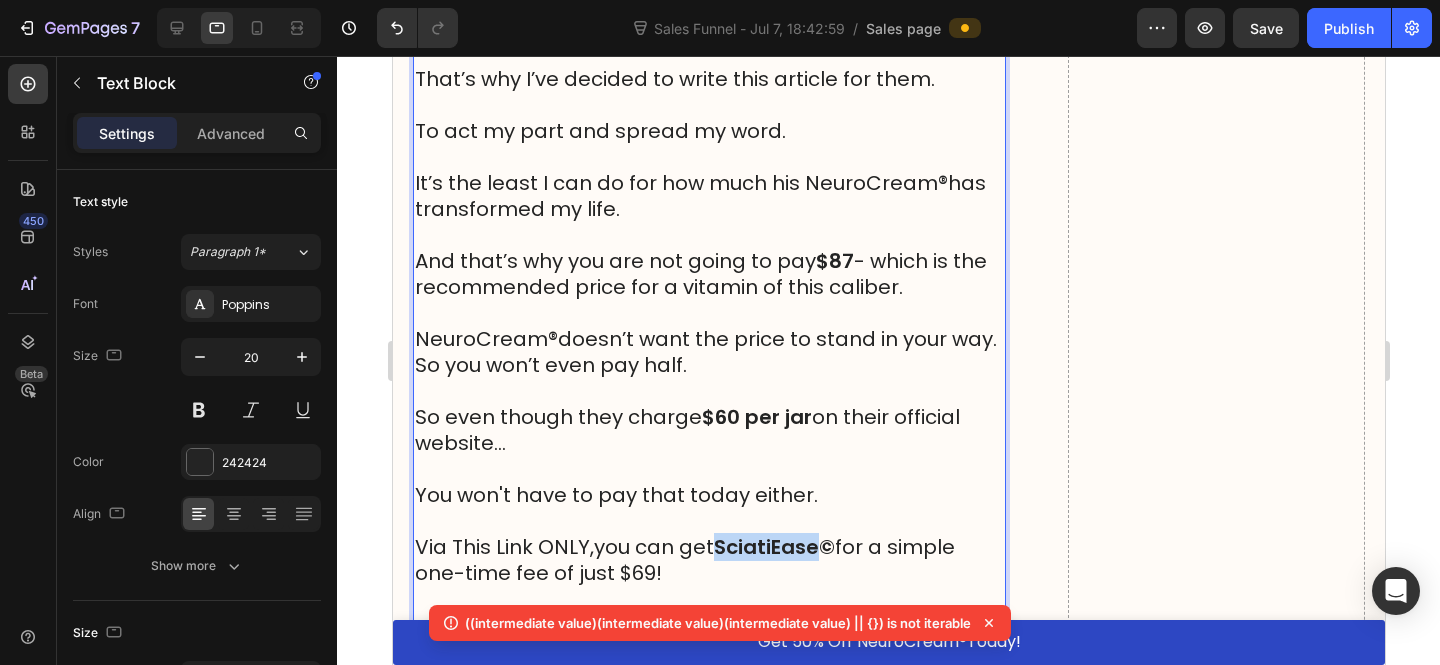 click on "SciatiEase©" at bounding box center [773, 547] 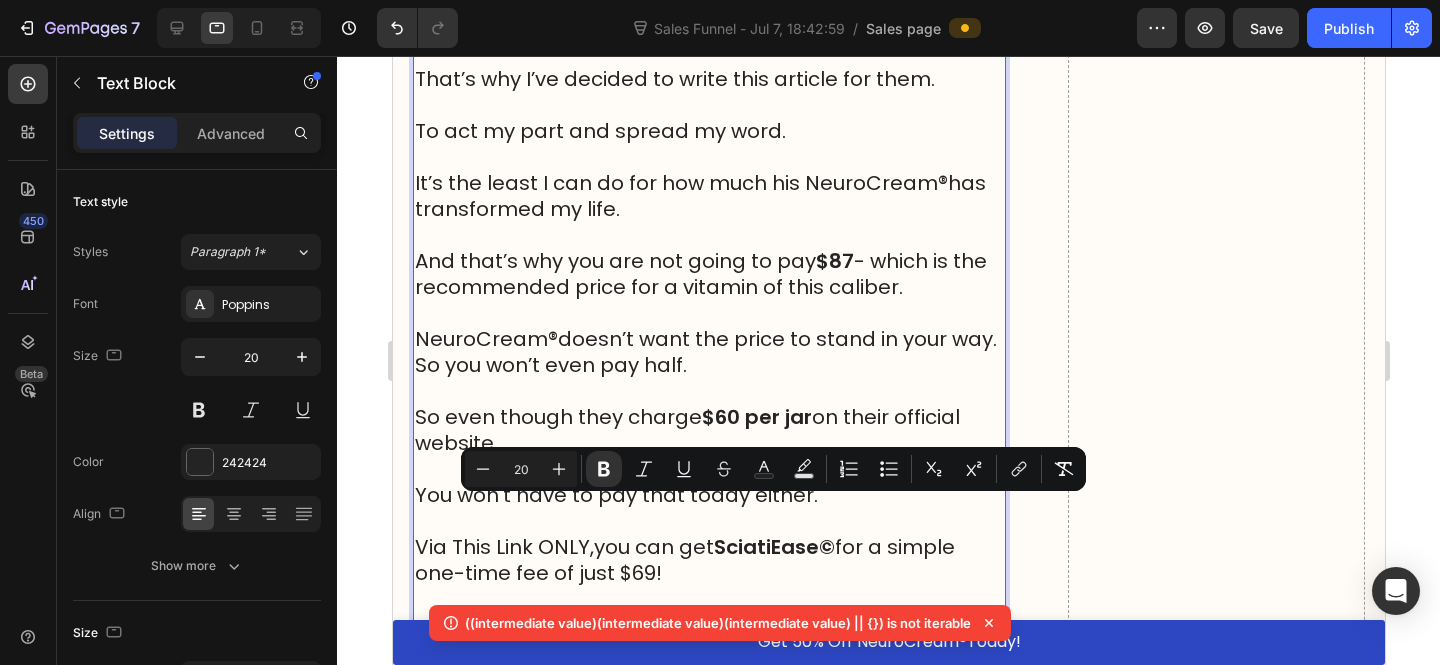 click on "Via This Link ONLY,  you can get  SciatiEase©  for a simple one-time fee of just $69!" at bounding box center [708, 560] 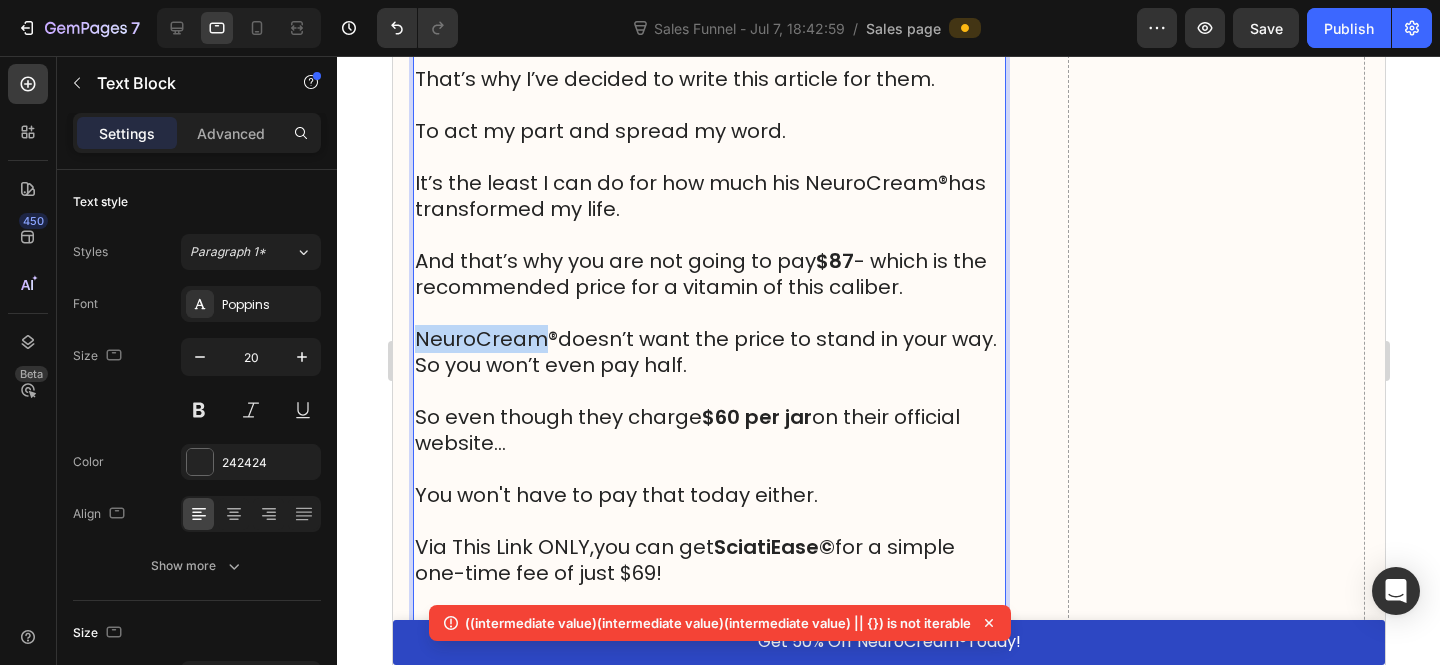 drag, startPoint x: 545, startPoint y: 305, endPoint x: 424, endPoint y: 303, distance: 121.016525 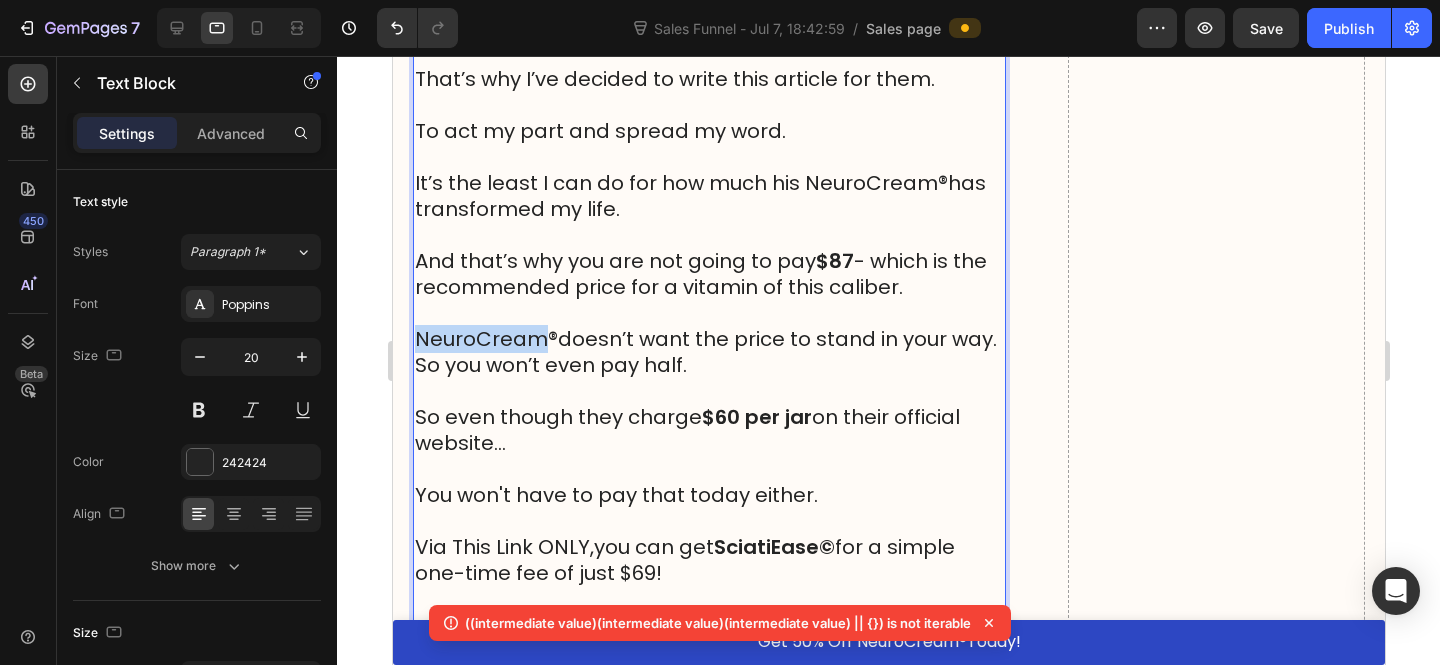 click on "NeuroCream ®  doesn’t want the price to stand in your way." at bounding box center (708, 339) 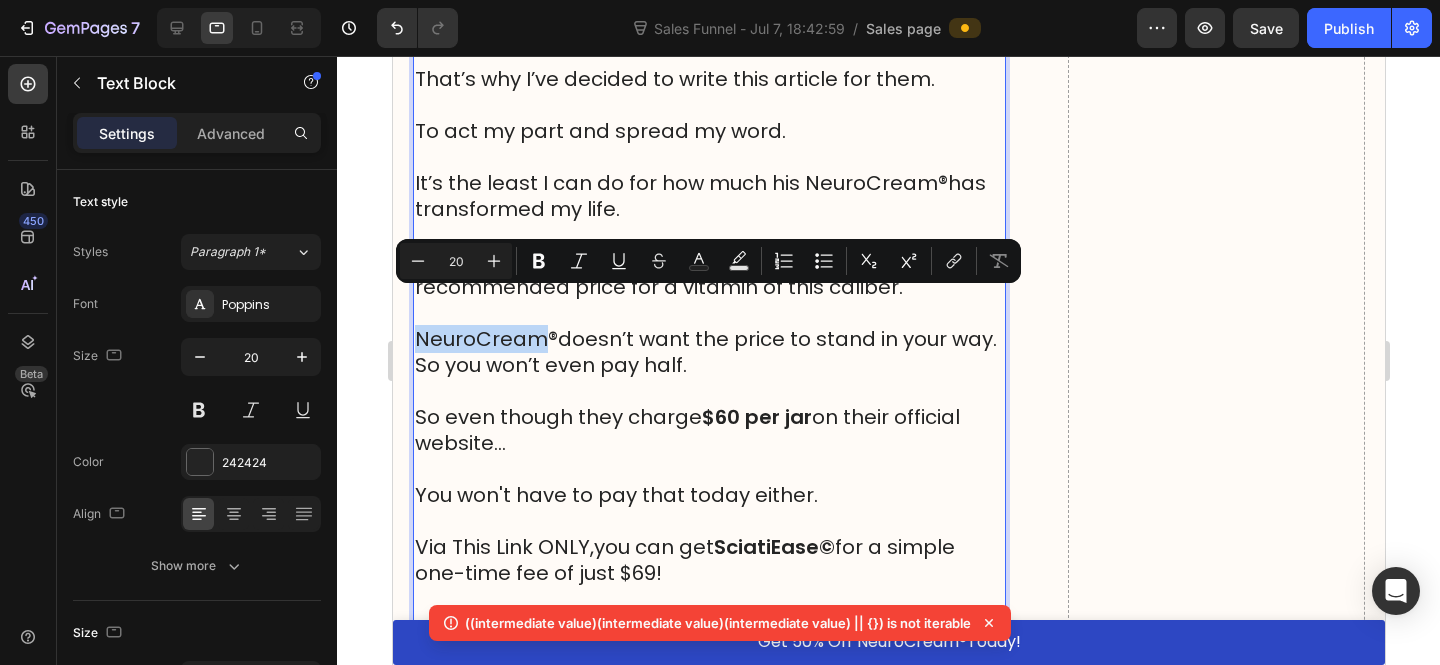 click on "NeuroCream ®  doesn’t want the price to stand in your way." at bounding box center [708, 339] 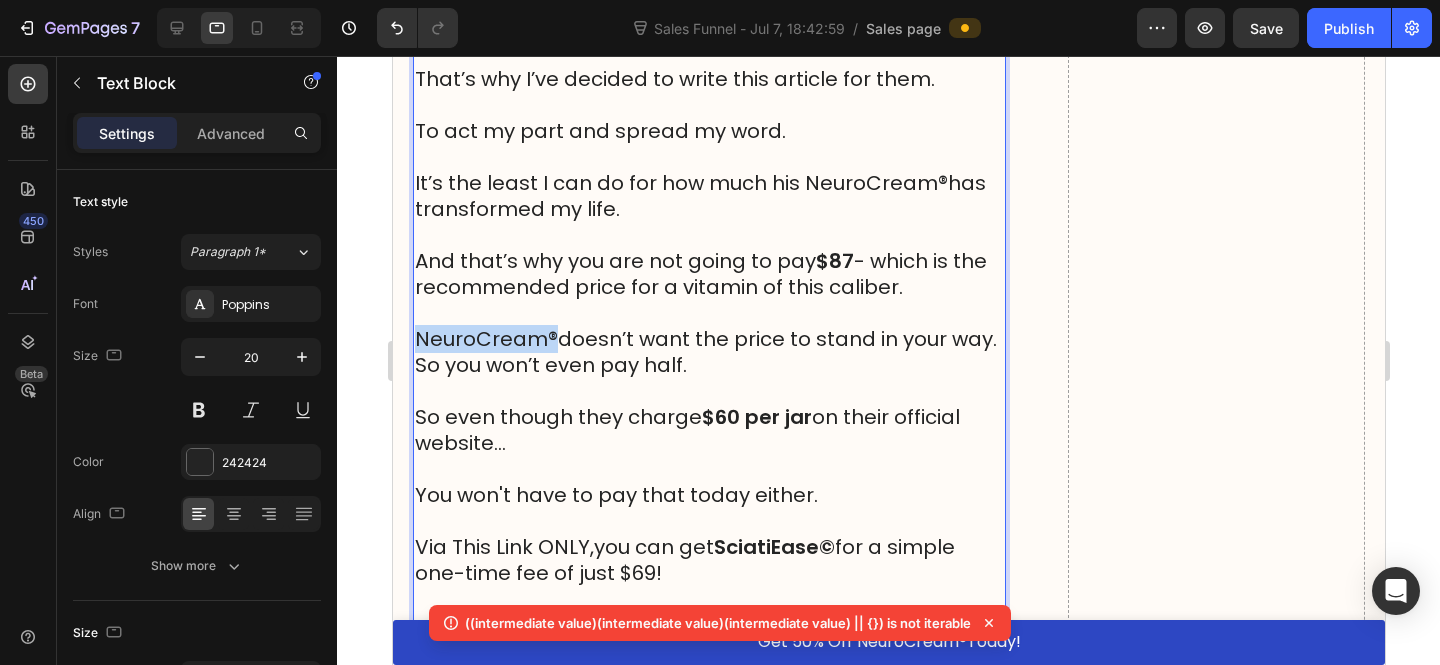 drag, startPoint x: 552, startPoint y: 308, endPoint x: 453, endPoint y: 325, distance: 100.44899 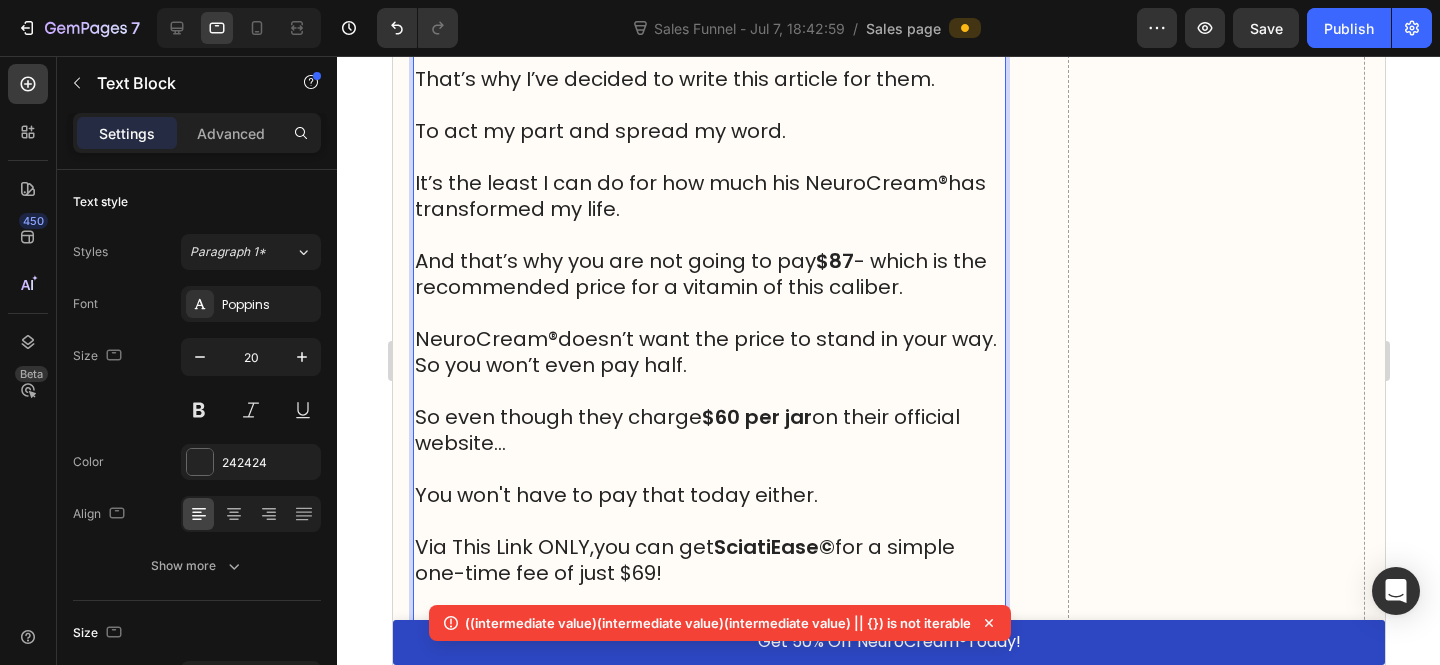 click on "SciatiEase©" at bounding box center [773, 547] 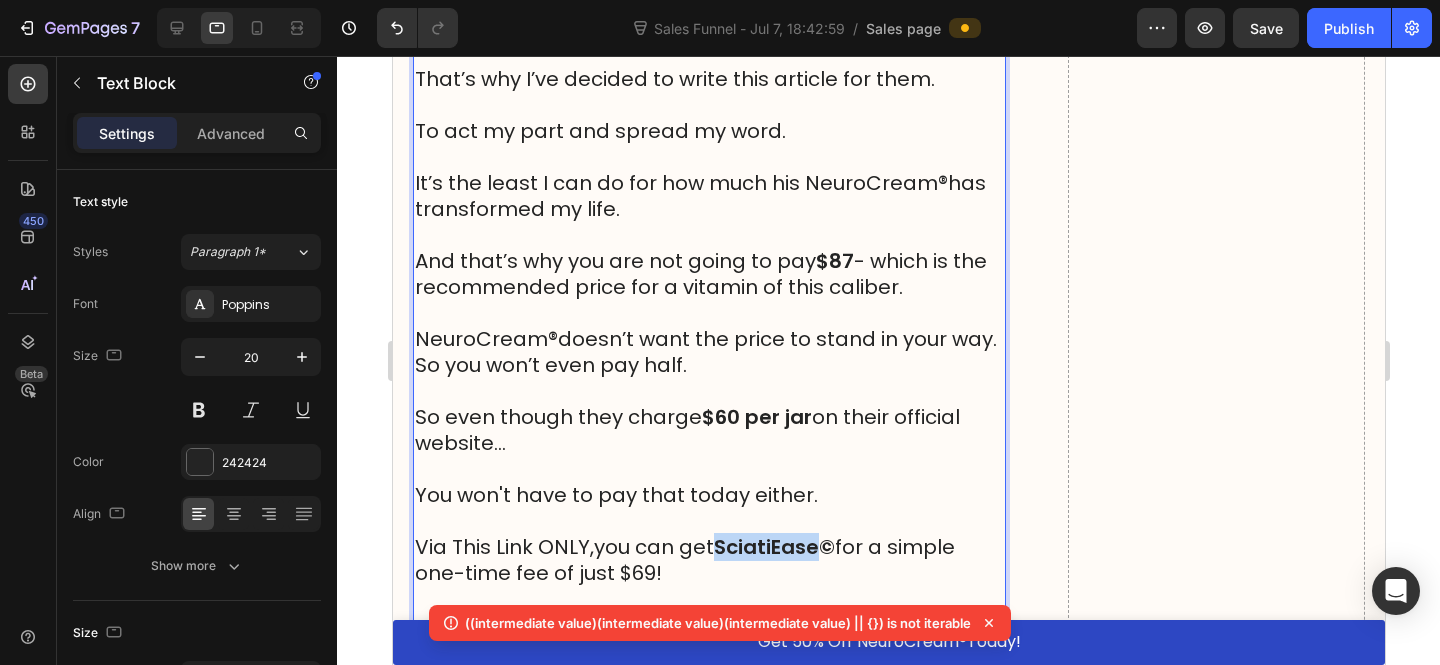 click on "SciatiEase©" at bounding box center (773, 547) 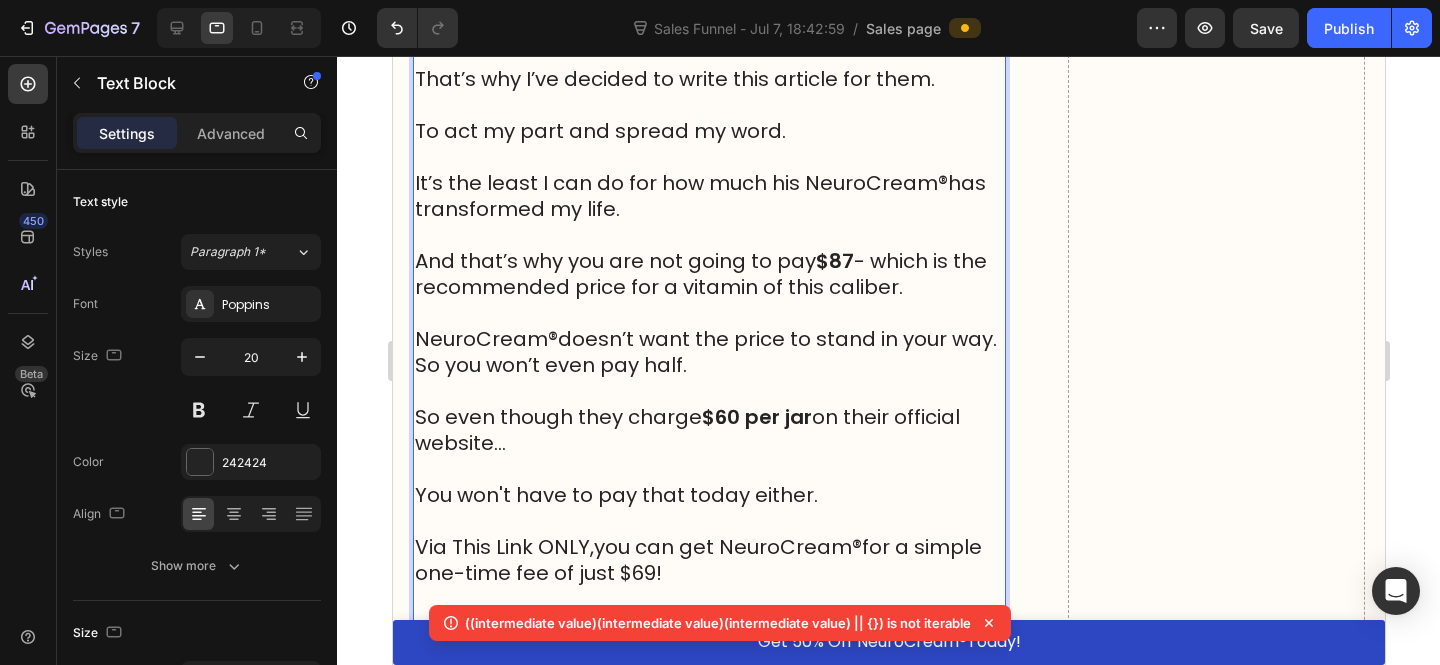click on "Via This Link ONLY,  you can get NeuroCream ®  for a simple one-time fee of just $69!" at bounding box center [708, 560] 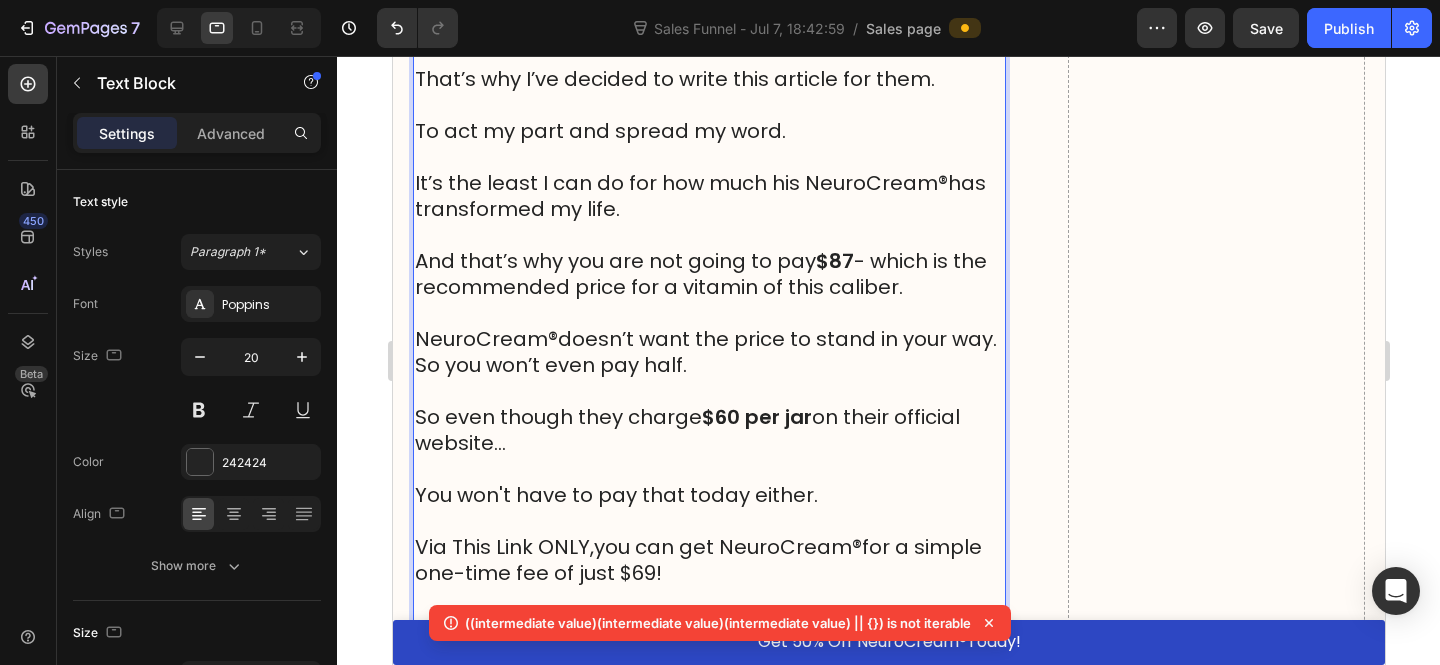 click on "Via This Link ONLY,  you can get NeuroCream ®  for a simple one-time fee of just $69!" at bounding box center [708, 560] 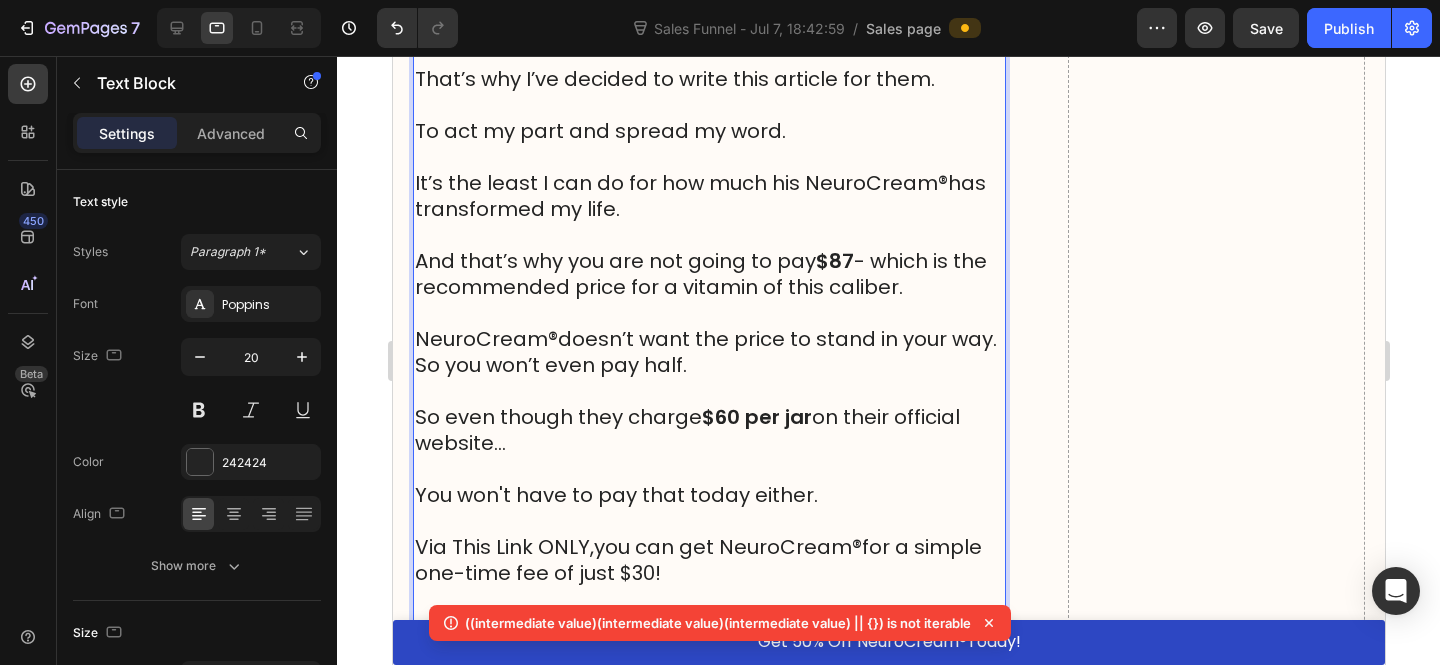 scroll, scrollTop: 20380, scrollLeft: 0, axis: vertical 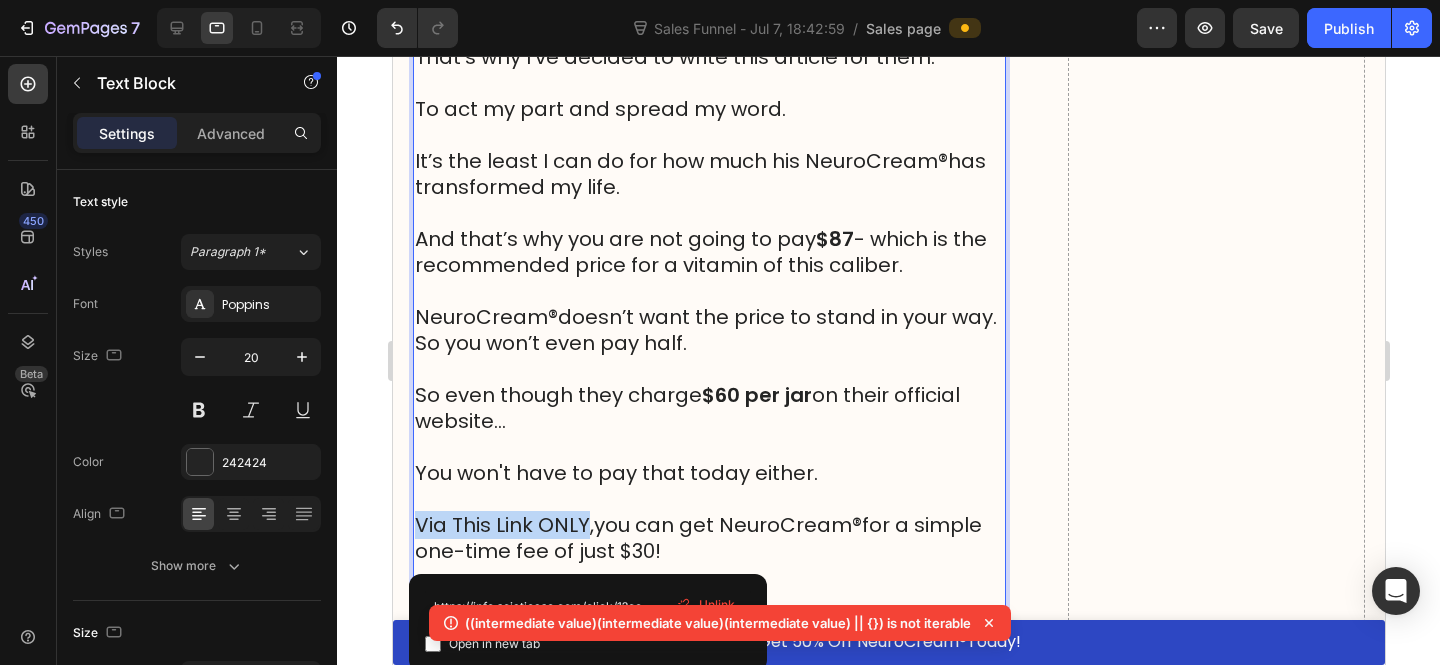 drag, startPoint x: 586, startPoint y: 492, endPoint x: 779, endPoint y: 540, distance: 198.87936 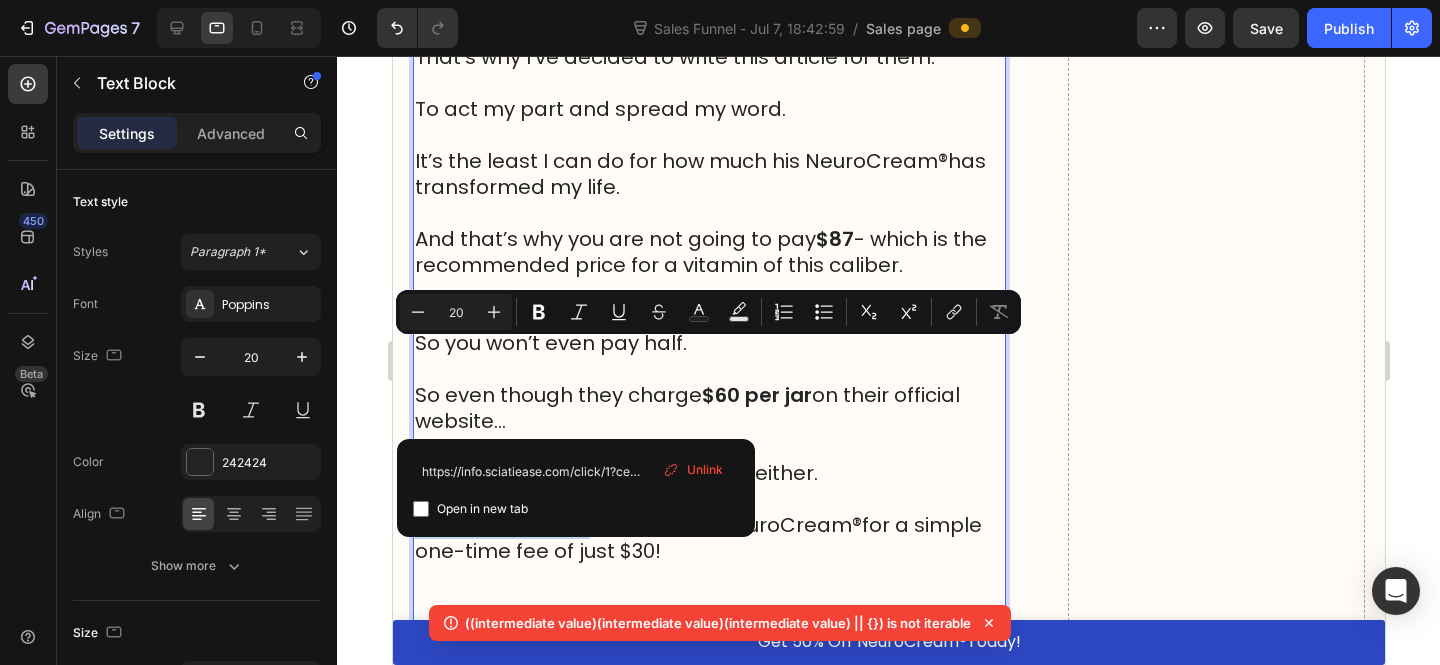 scroll, scrollTop: 20515, scrollLeft: 0, axis: vertical 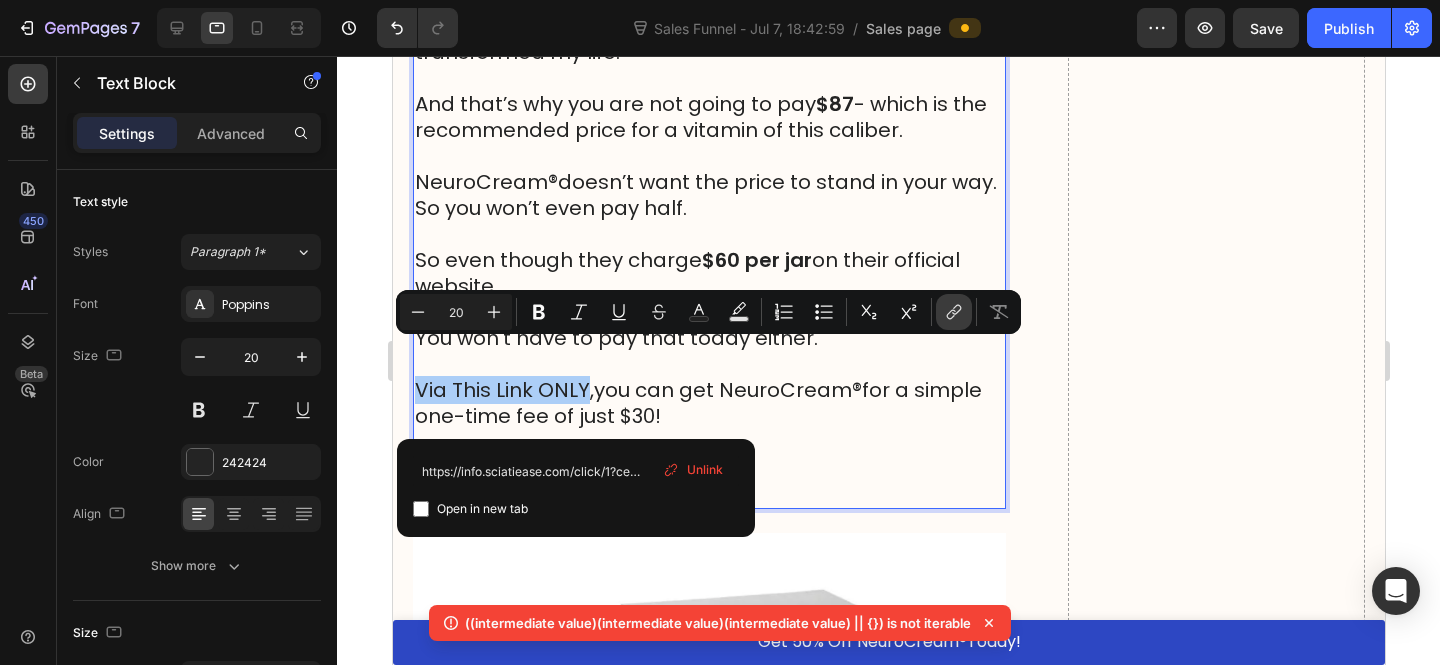 click 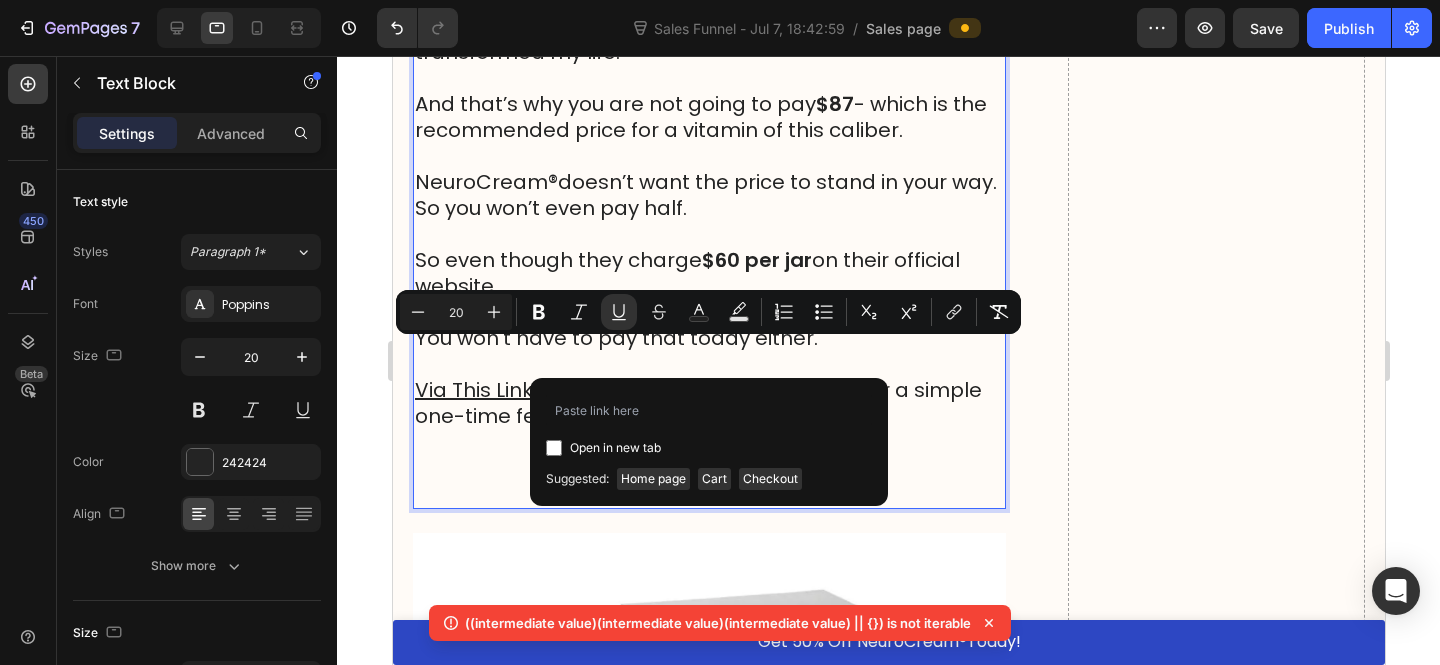 type on "16" 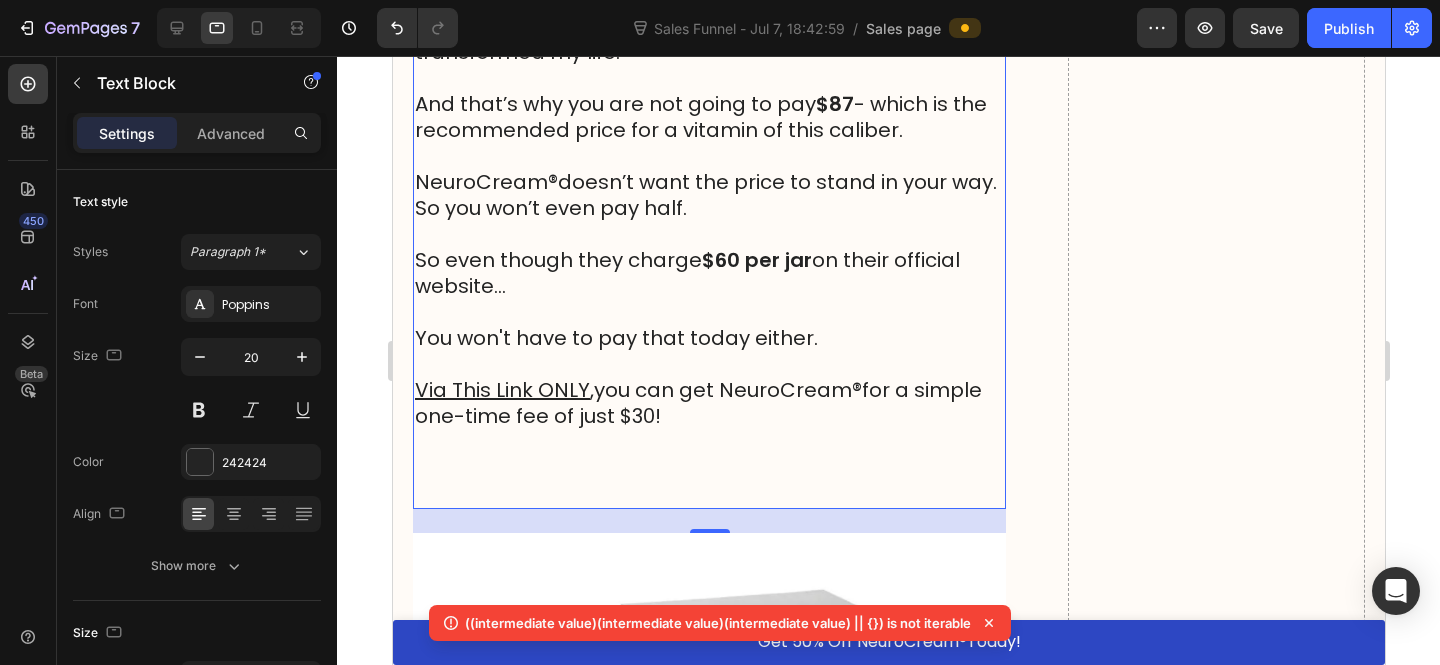 click on "Via This Link ONLY" at bounding box center [501, 390] 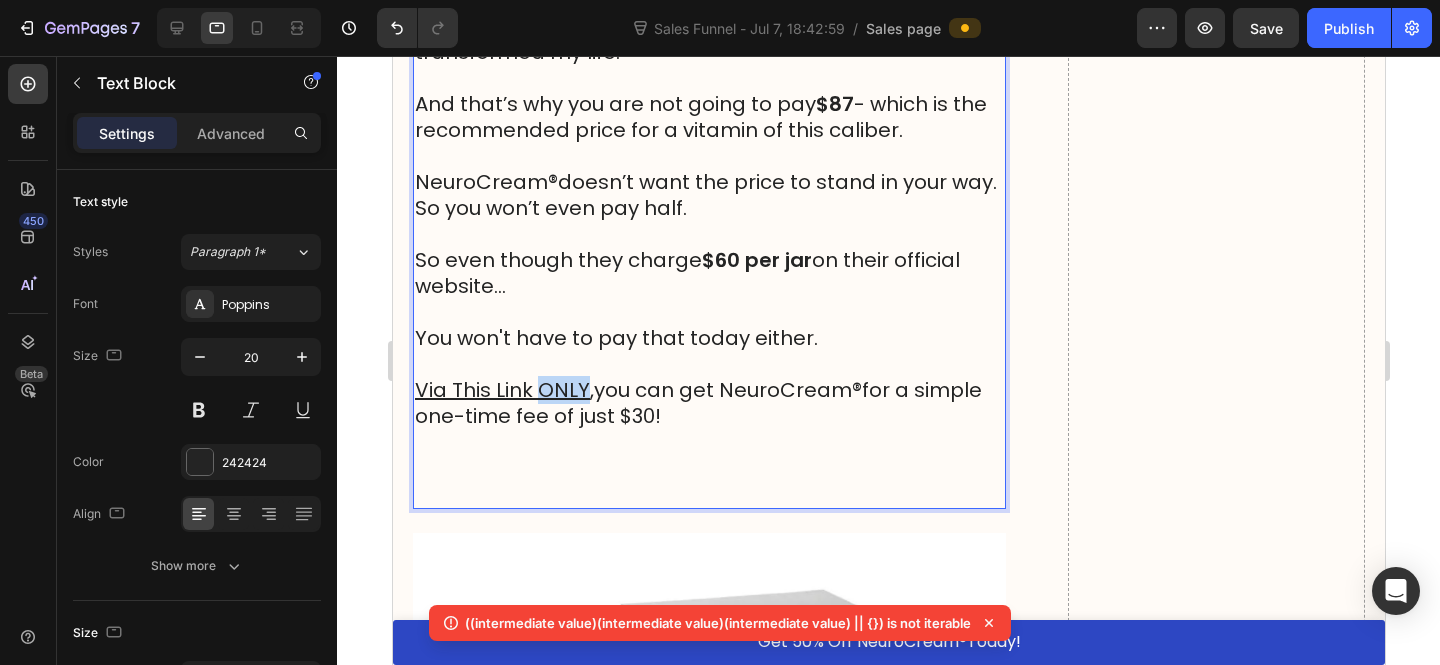 click on "Via This Link ONLY" at bounding box center (501, 390) 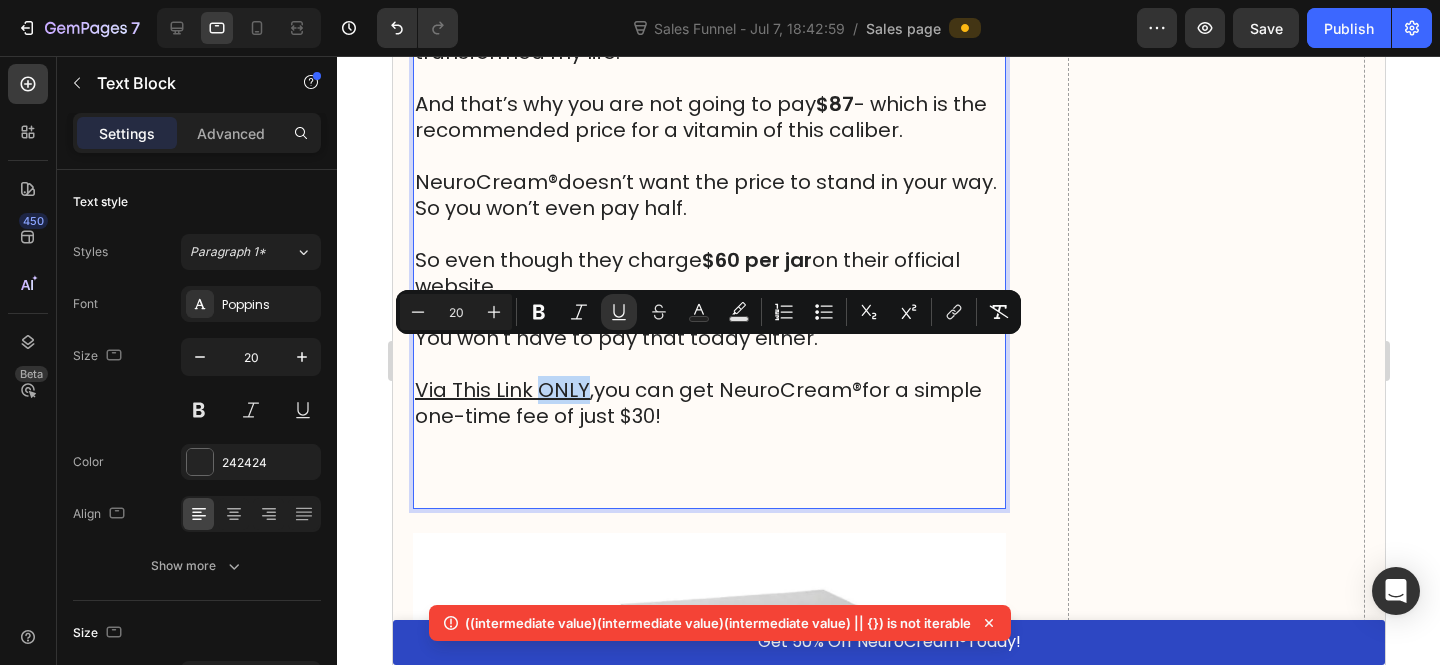 click on "Via This Link ONLY" at bounding box center [501, 390] 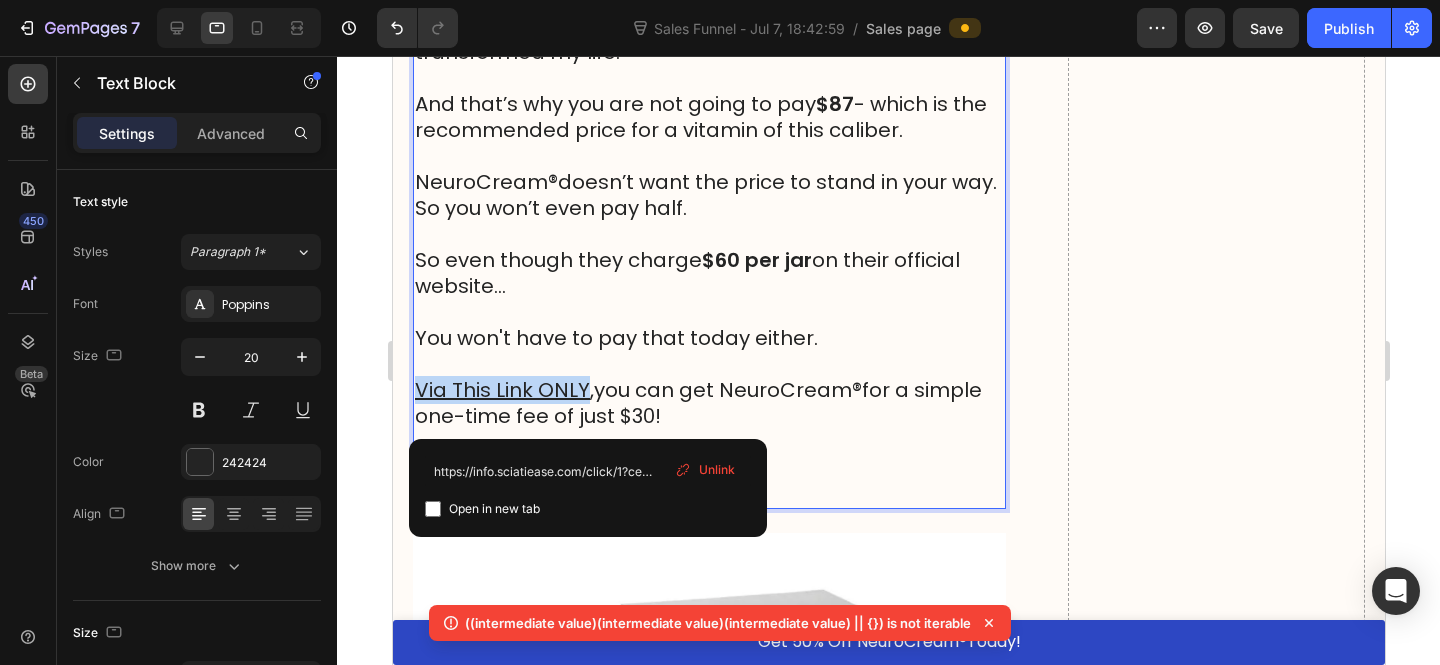 drag, startPoint x: 587, startPoint y: 353, endPoint x: 784, endPoint y: 404, distance: 203.49448 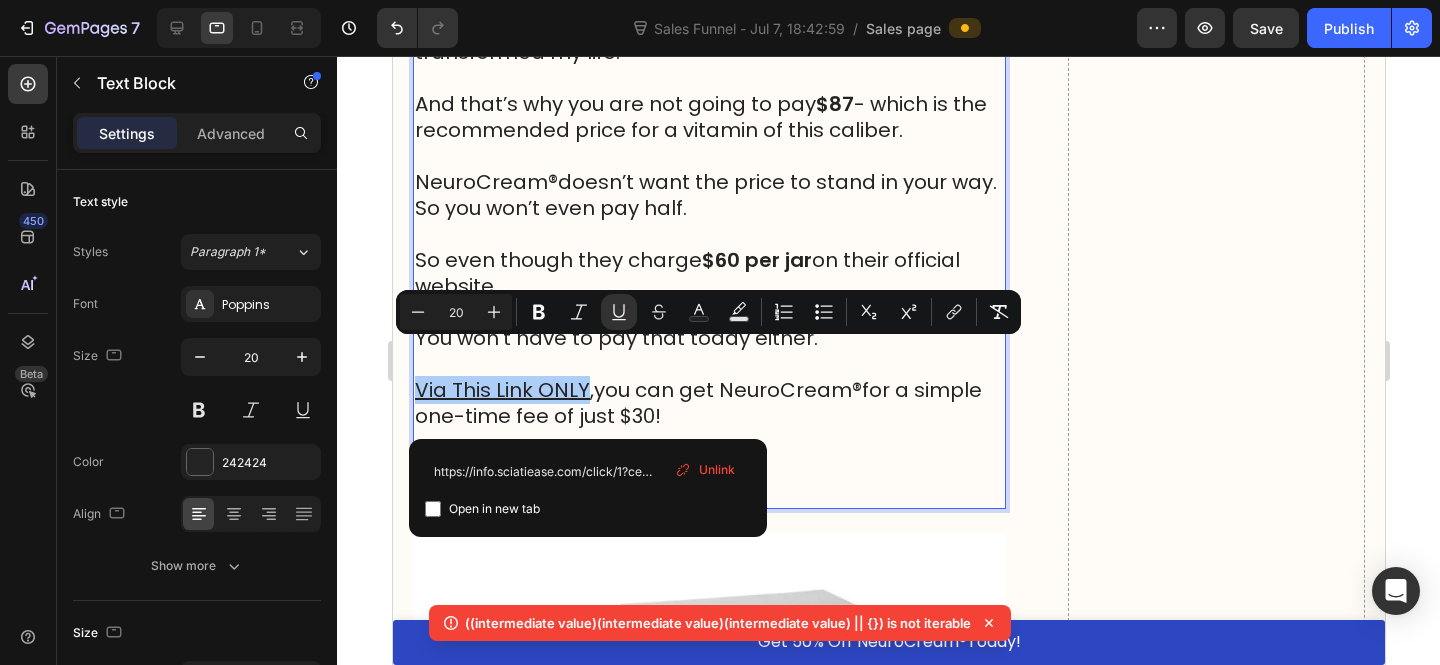 drag, startPoint x: 687, startPoint y: 471, endPoint x: 272, endPoint y: 414, distance: 418.89618 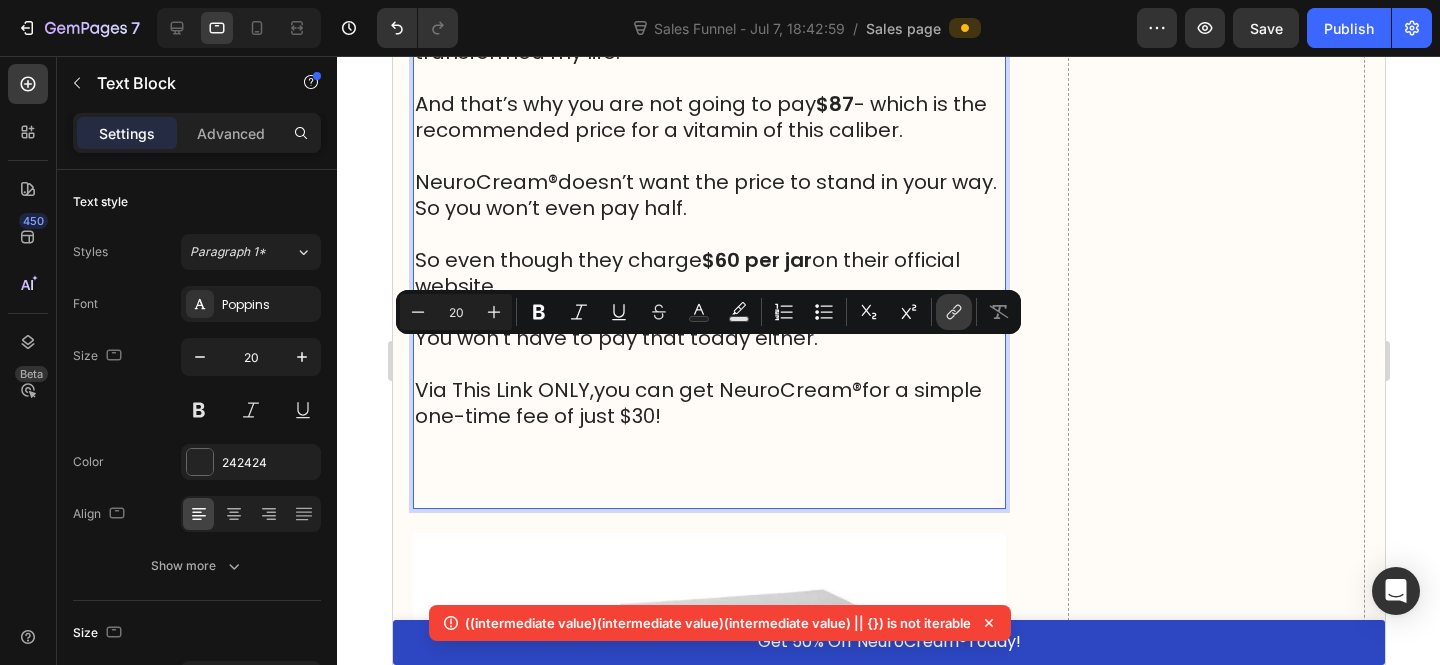 click on "link" at bounding box center (954, 312) 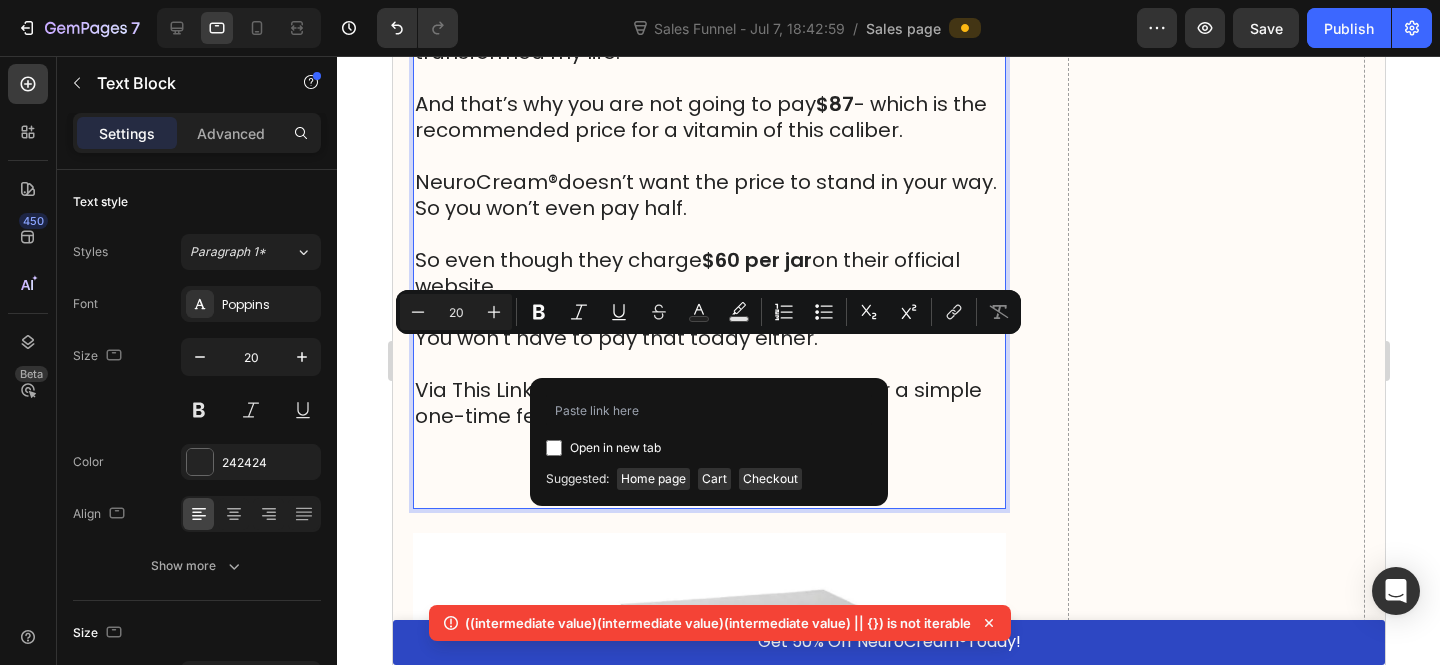 type on "https://storeluxe.online/products/neurocream" 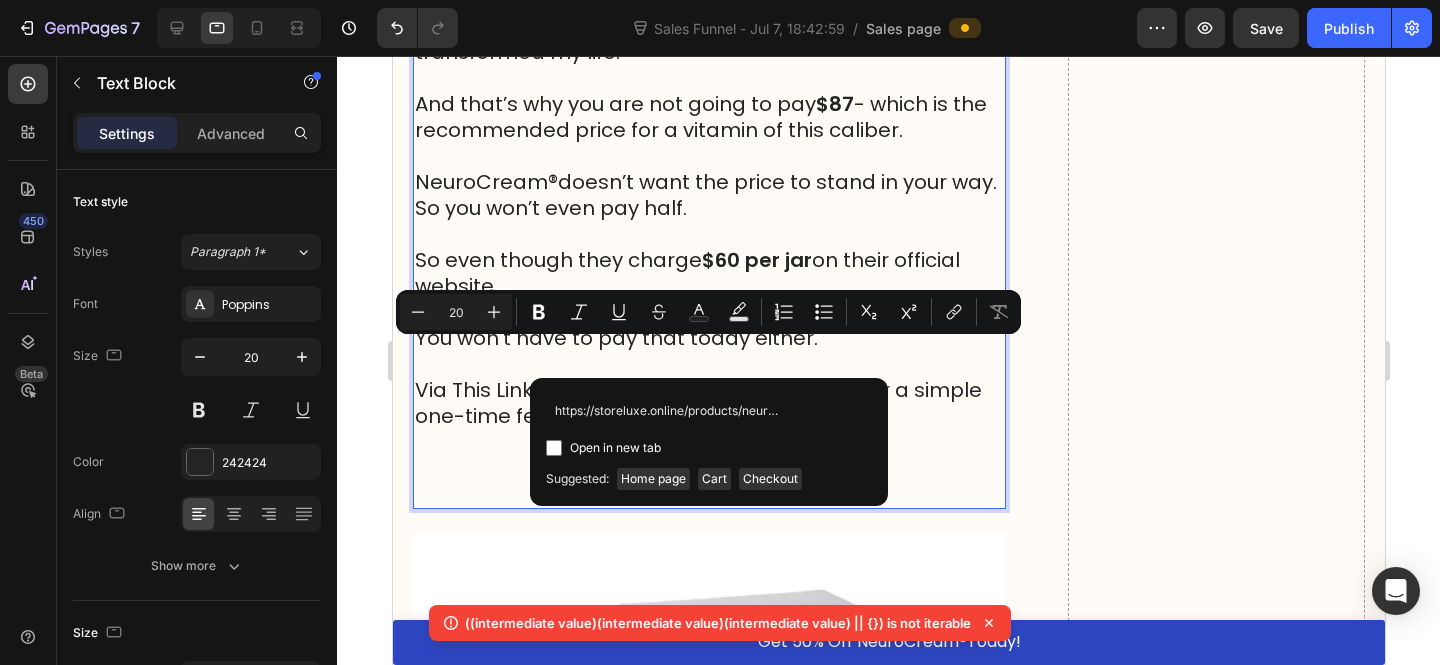 scroll, scrollTop: 0, scrollLeft: 33, axis: horizontal 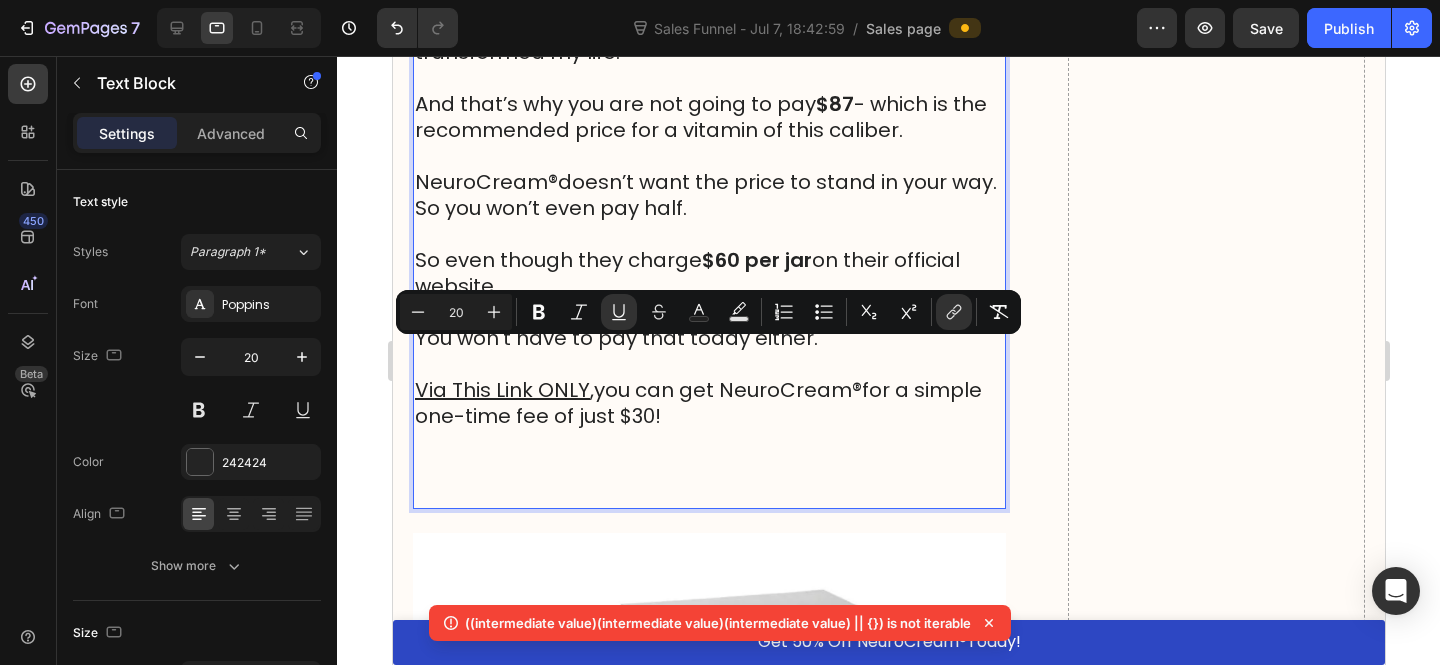 drag, startPoint x: 897, startPoint y: 412, endPoint x: 705, endPoint y: 406, distance: 192.09373 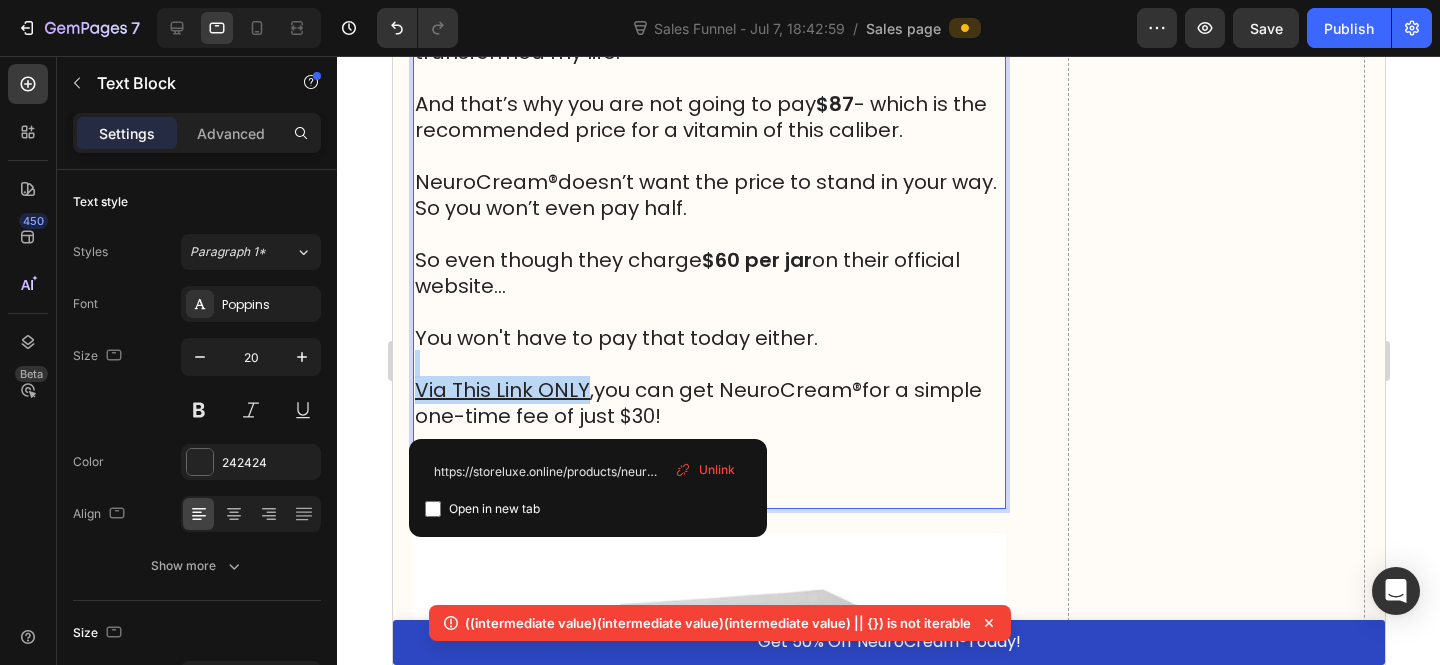 drag, startPoint x: 587, startPoint y: 350, endPoint x: 362, endPoint y: 341, distance: 225.17993 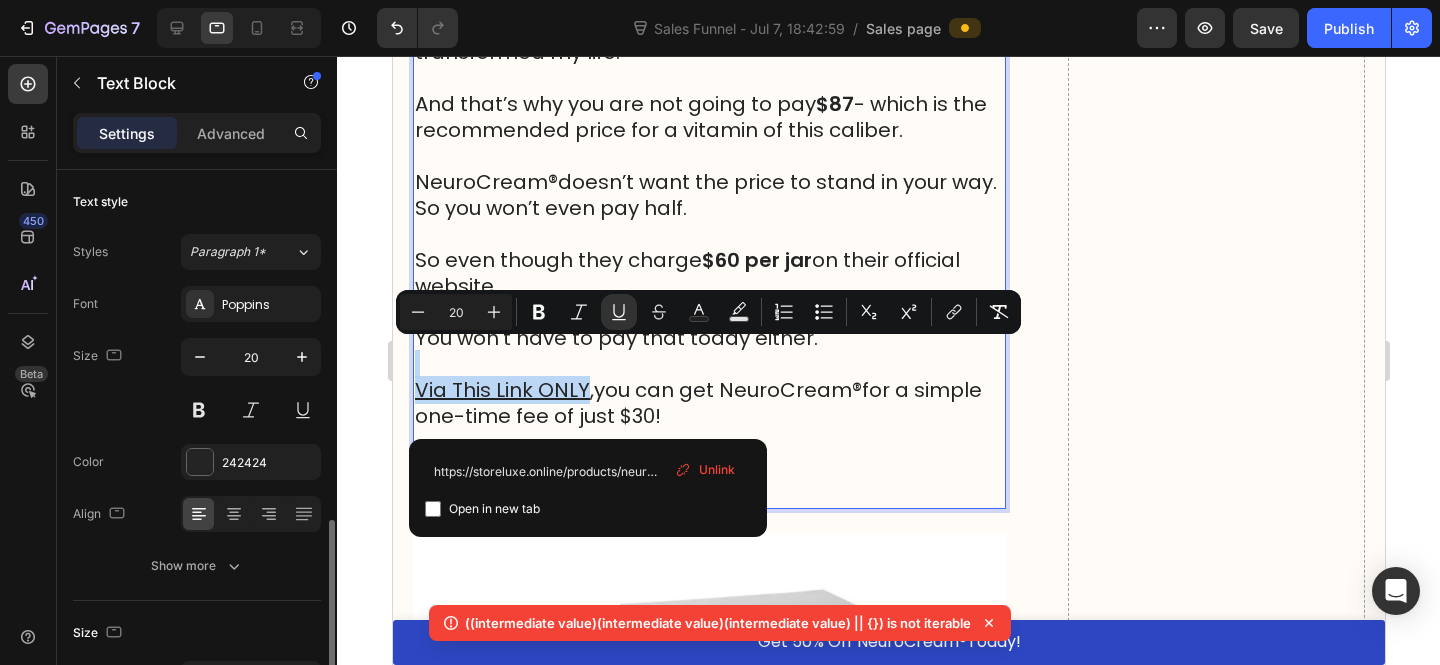 scroll, scrollTop: 239, scrollLeft: 0, axis: vertical 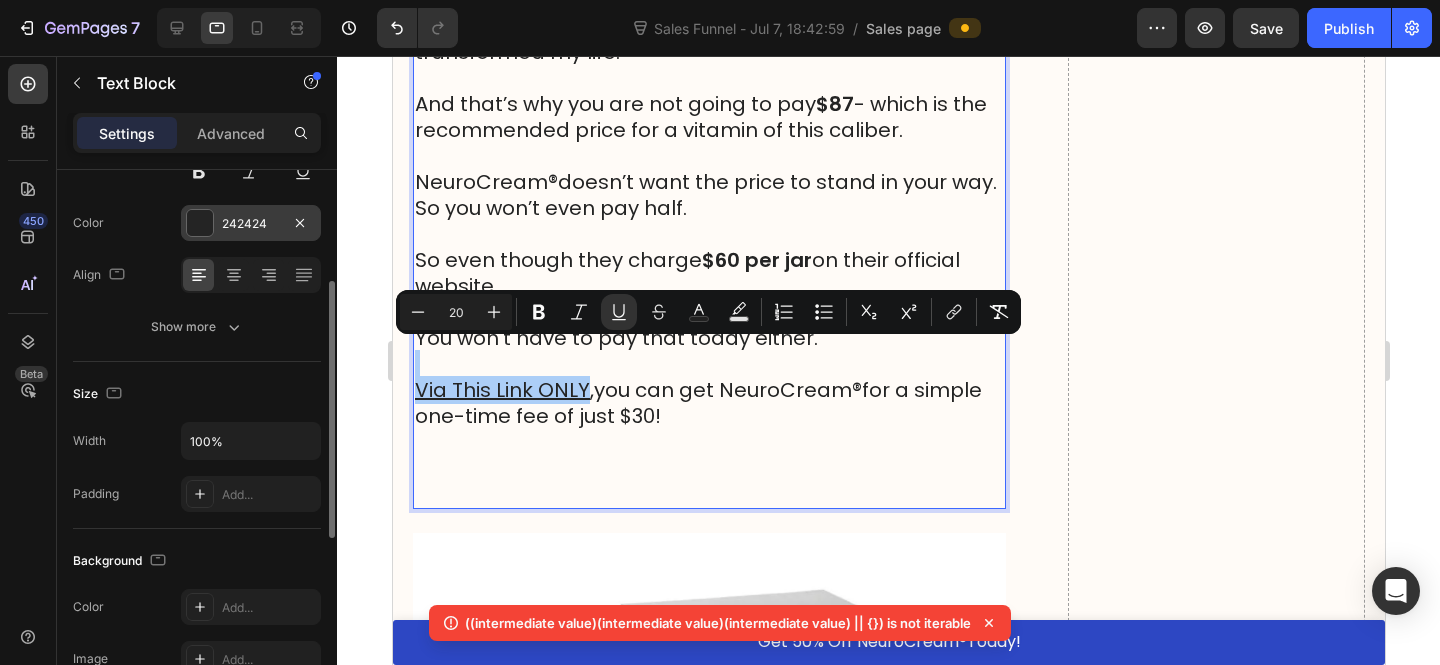 click on "242424" at bounding box center (251, 224) 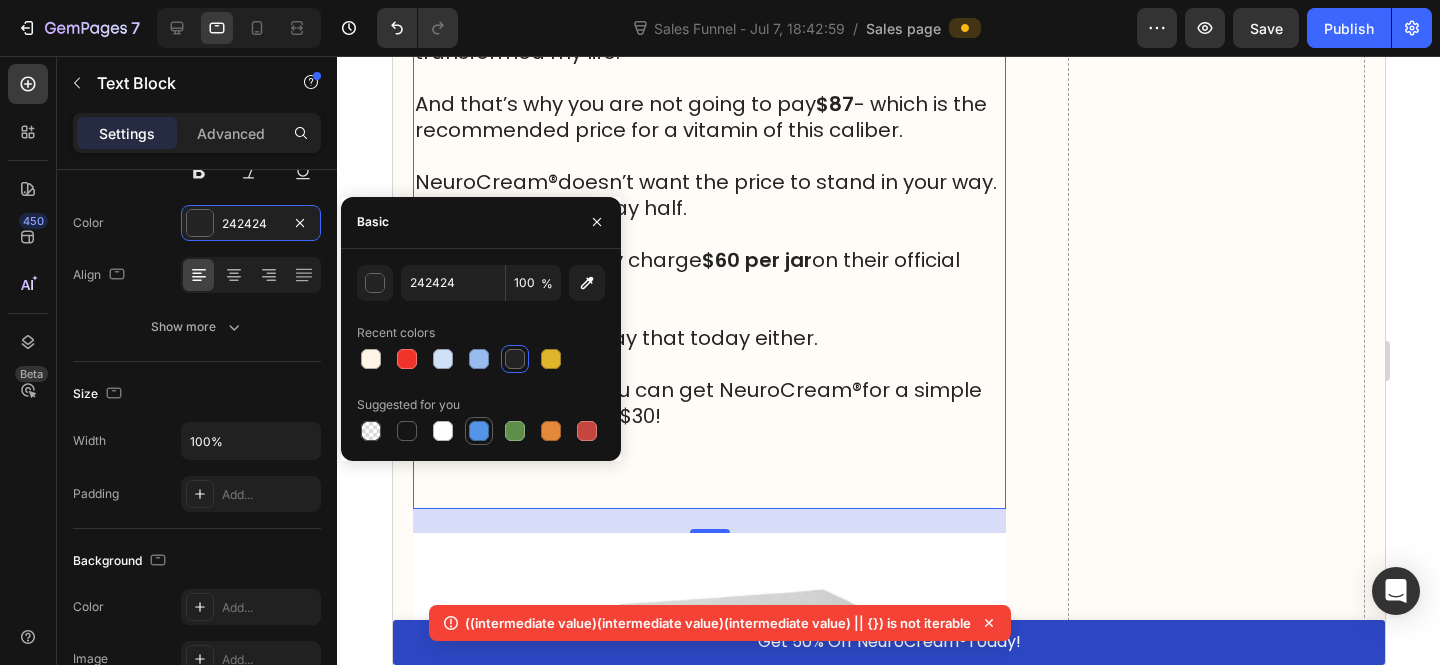 click at bounding box center [479, 431] 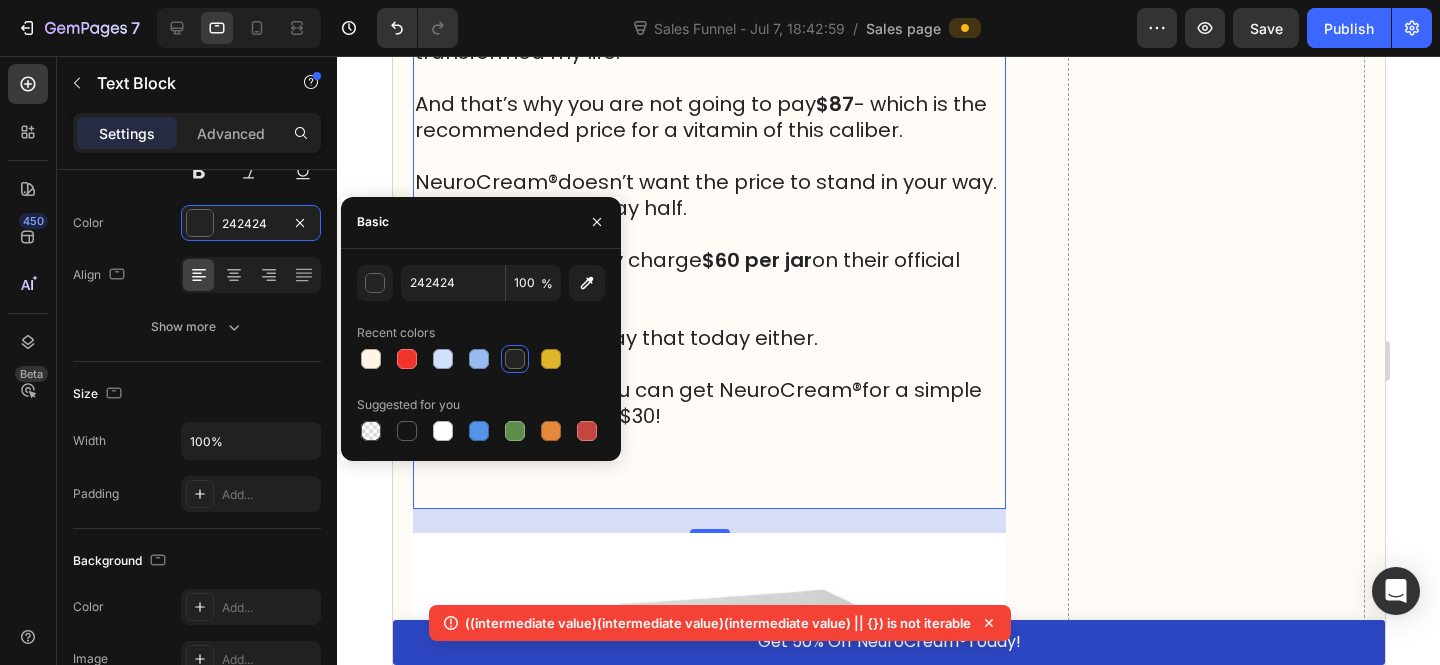 type on "5594E7" 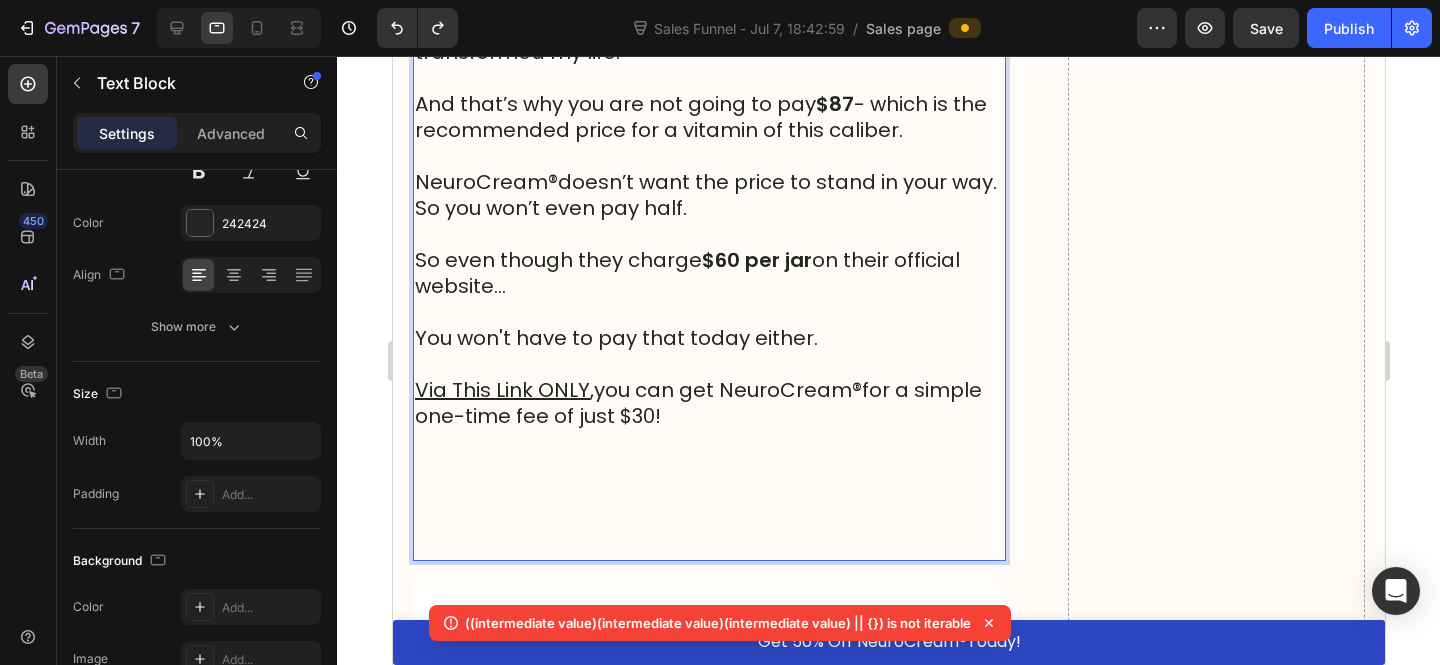 click at bounding box center [708, 494] 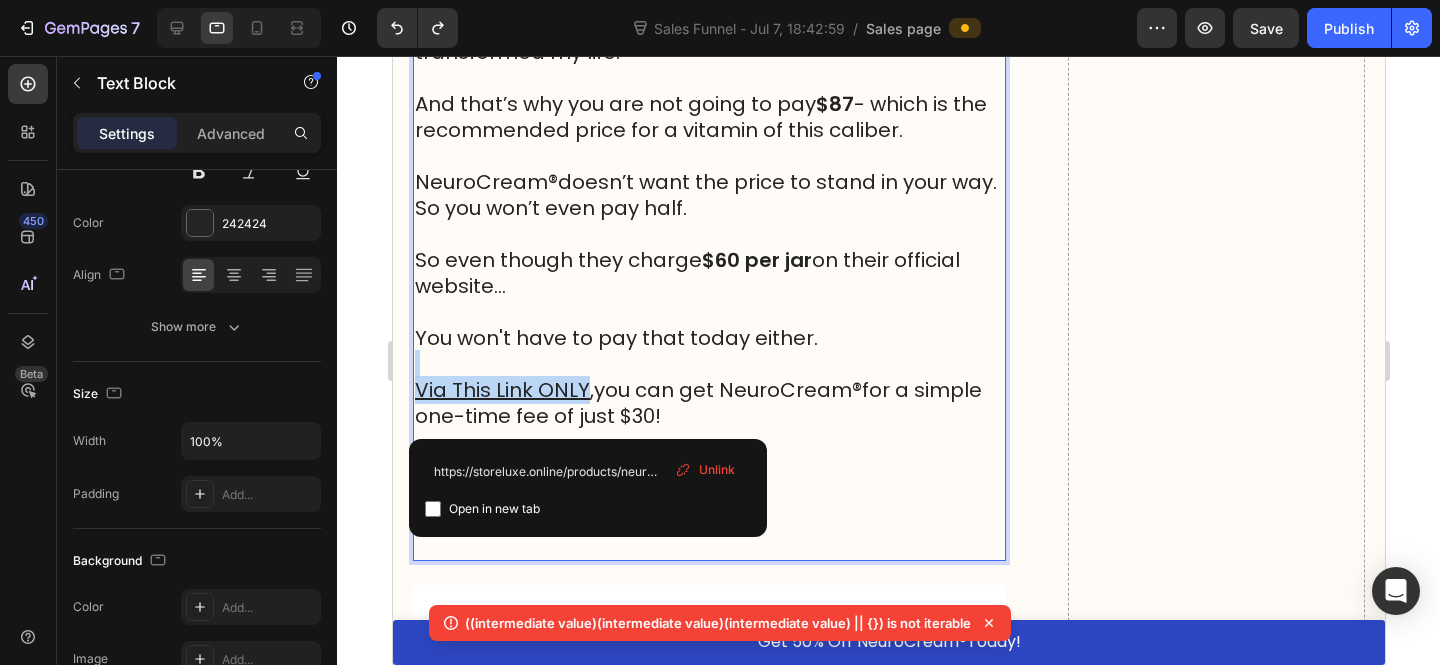 drag, startPoint x: 588, startPoint y: 356, endPoint x: 377, endPoint y: 339, distance: 211.68373 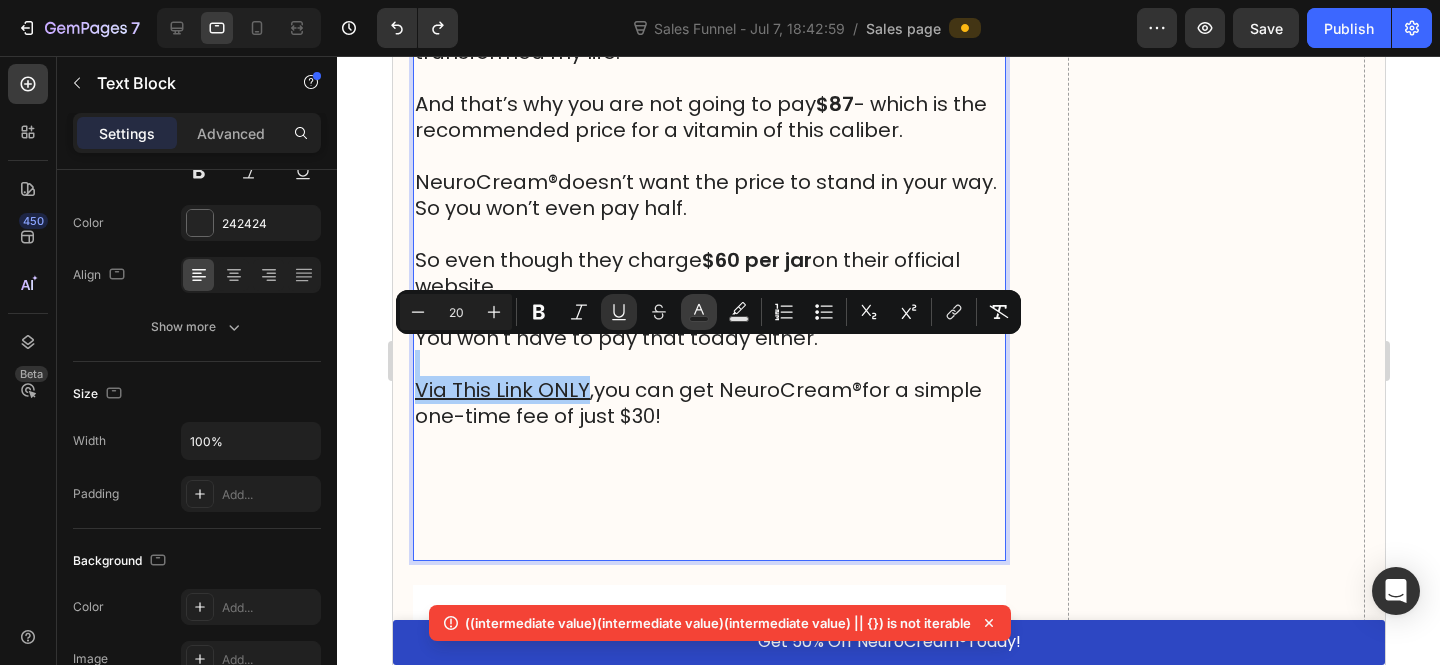 click 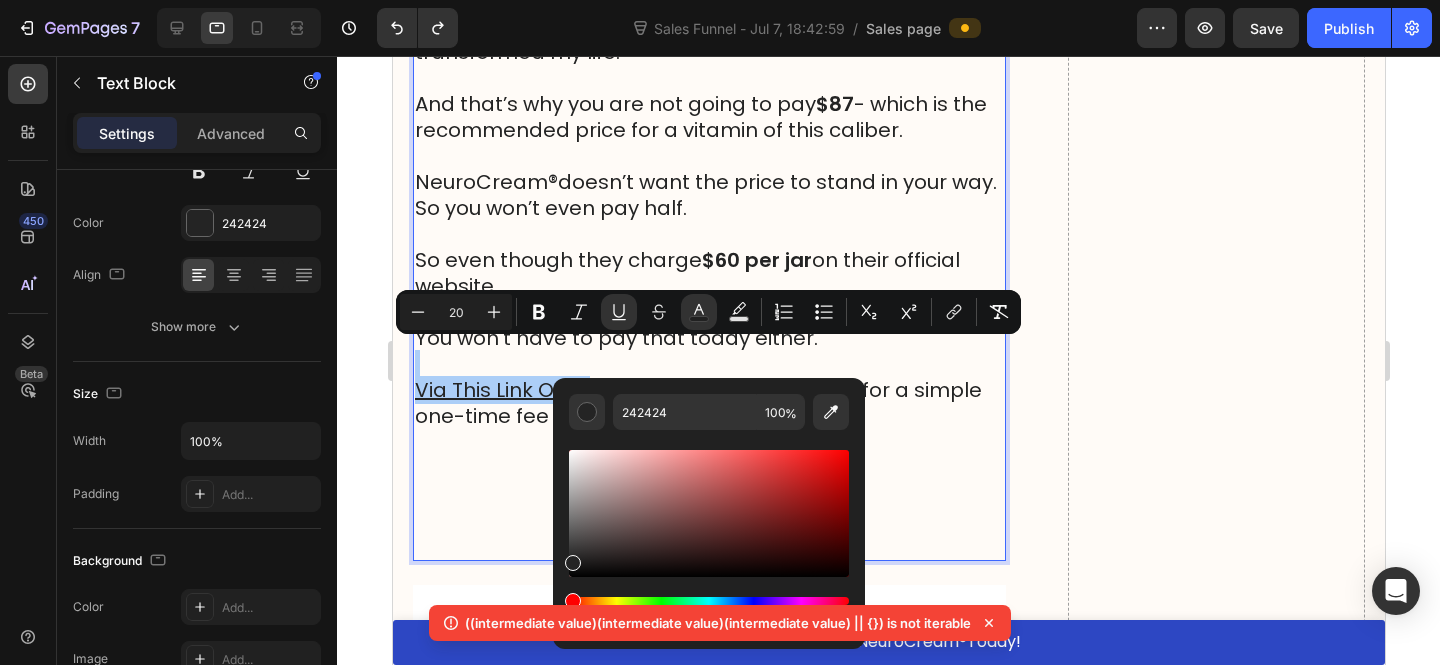 click 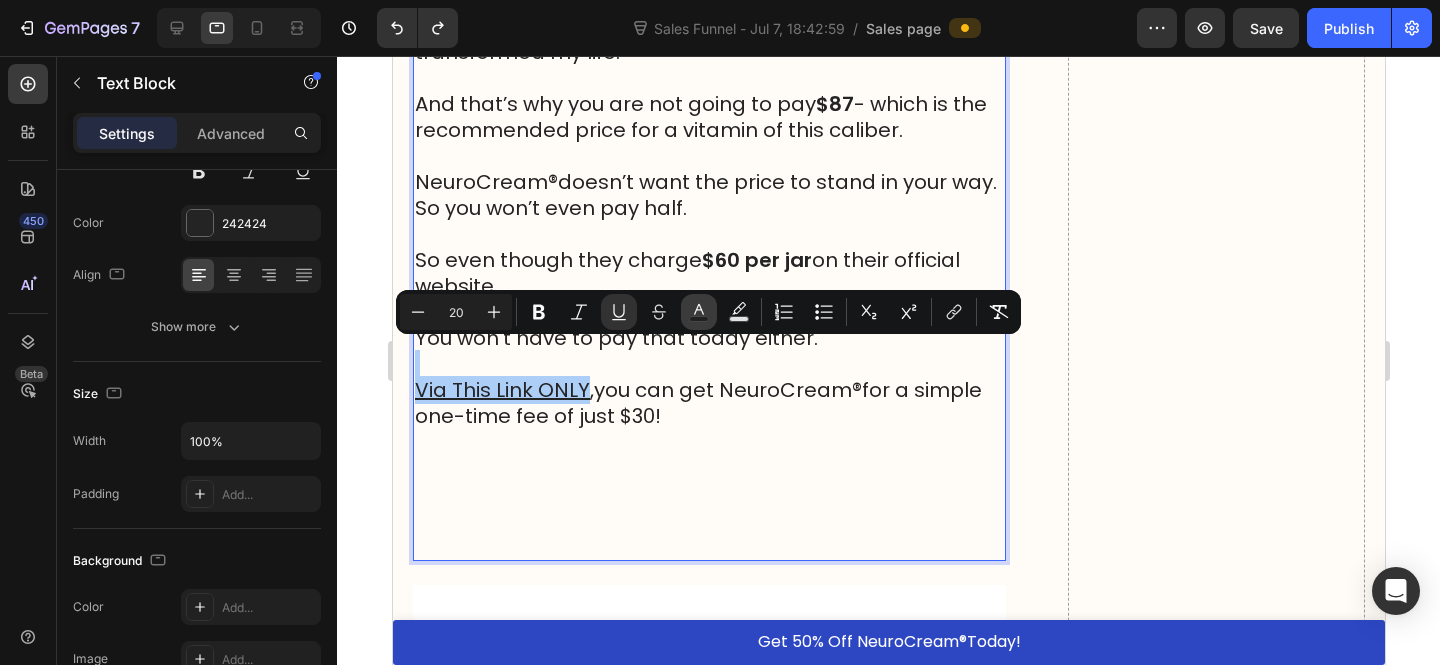 click 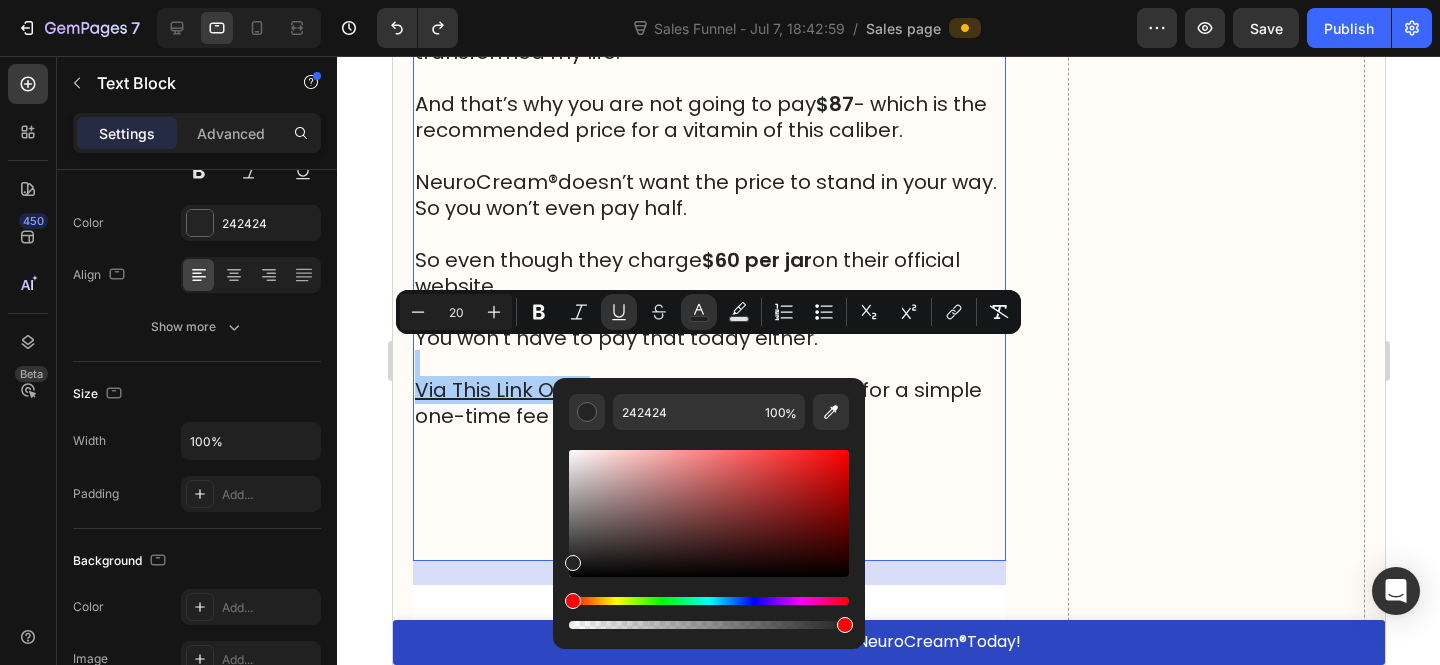 click on "What Users Are Saying About NeuroCream® Heading Image Image
Icon
Icon
Icon
Icon
Icon Icon List “I pulled my lower back lifting compost bags; the pain shot from my lower back down to my ankle. Painkillers, ice packs, heat pads. Nothing helped.   NeuroCream arrived three days later. After the first application... pure relief. I rubbed a small amount on before bed and woke up without the sharp pain. By day four, I was walking my dog again.   Now, I only use it if I’ve overdone it in the garden. Nine days later, I’m back behind the wheel, pain-free. I can’t recommend it enough.” Text Block
Verified Buyer Item List
57 people found this review helpful Item List James, 64 Text Block Row Image
Icon
Icon
Icon
Icon
Icon Icon List   Text Block
Verified Buyer Item List Item List" at bounding box center (708, -1200) 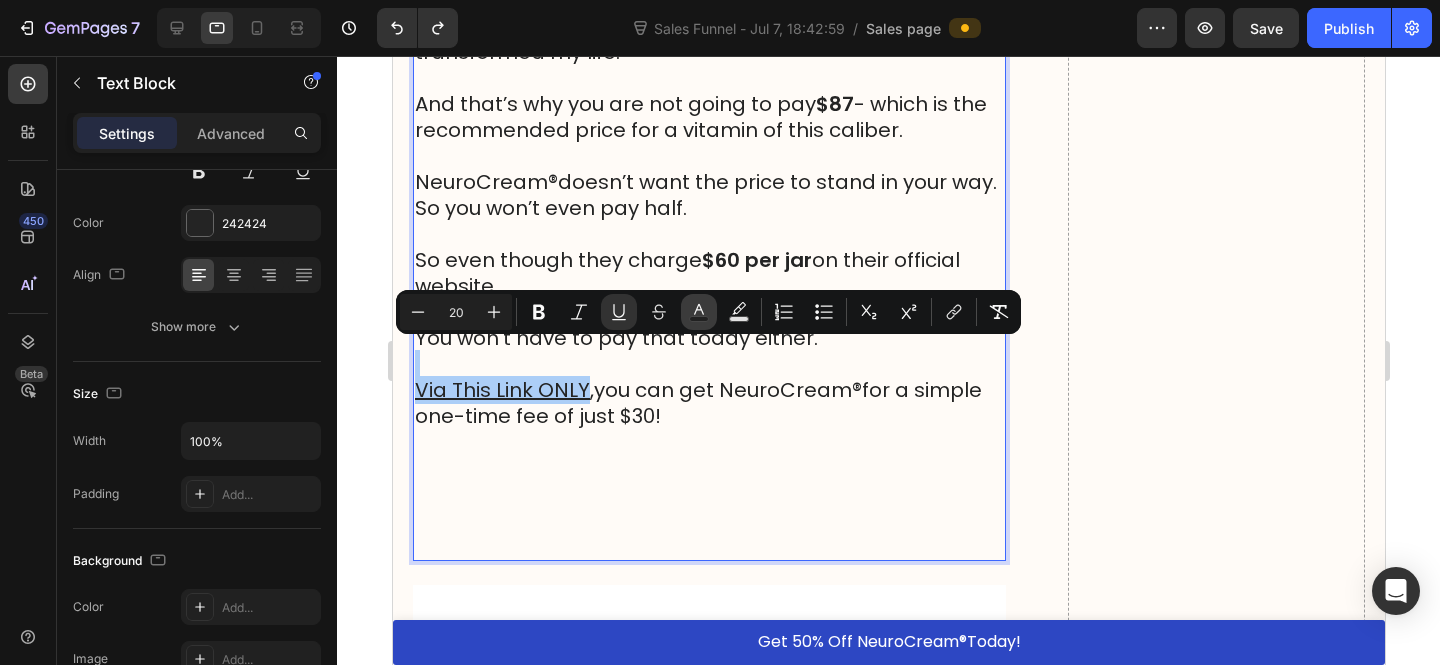 click 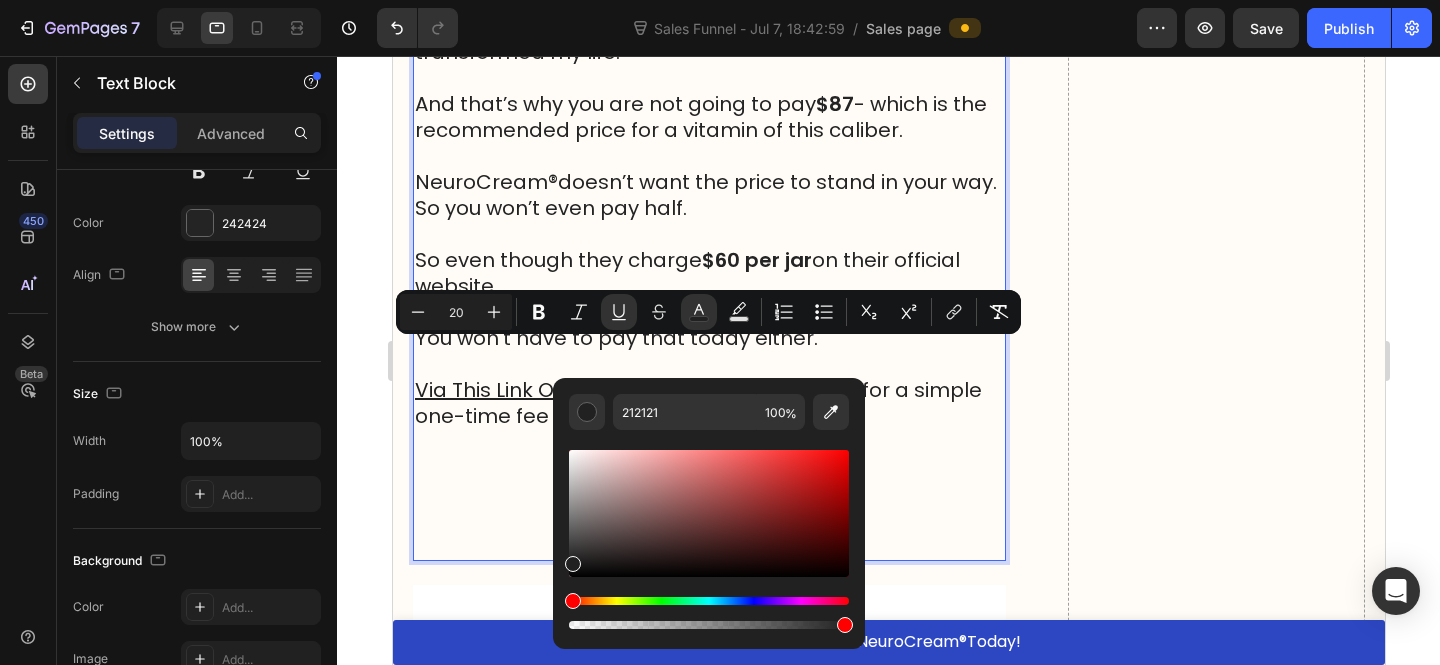 drag, startPoint x: 742, startPoint y: 597, endPoint x: 728, endPoint y: 601, distance: 14.56022 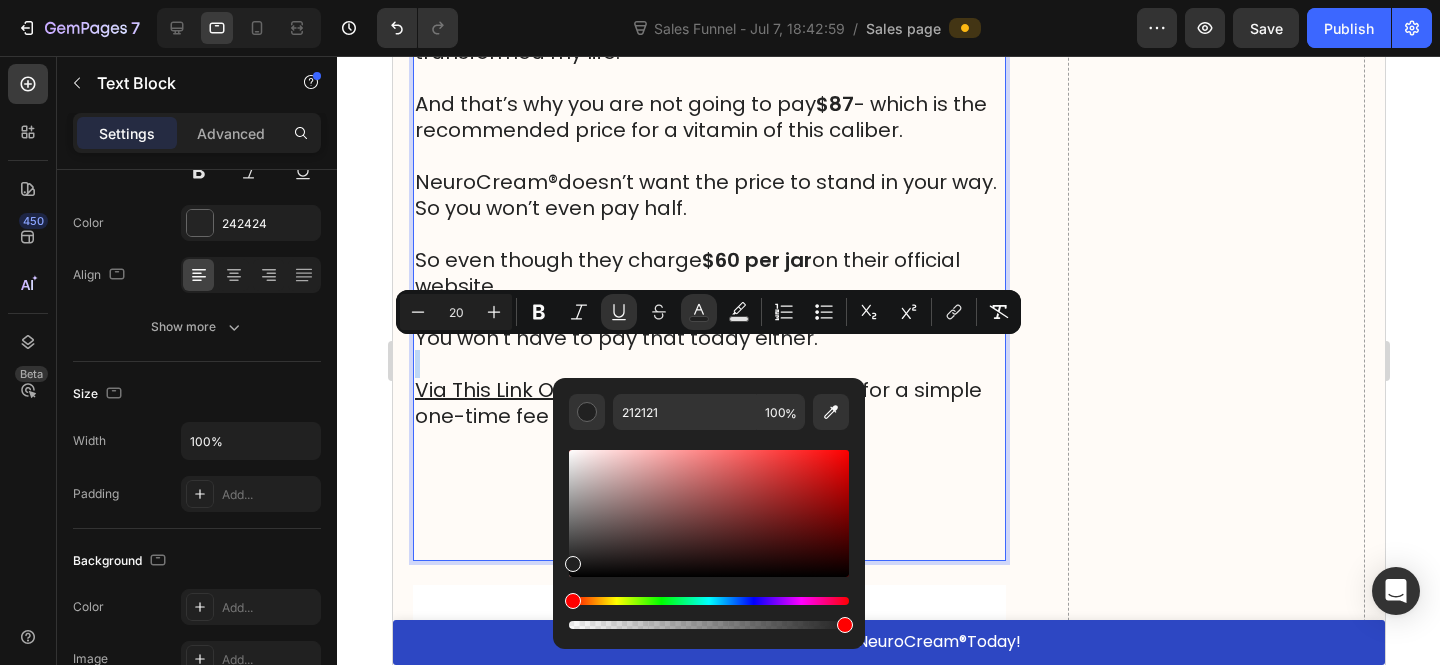click at bounding box center (709, 601) 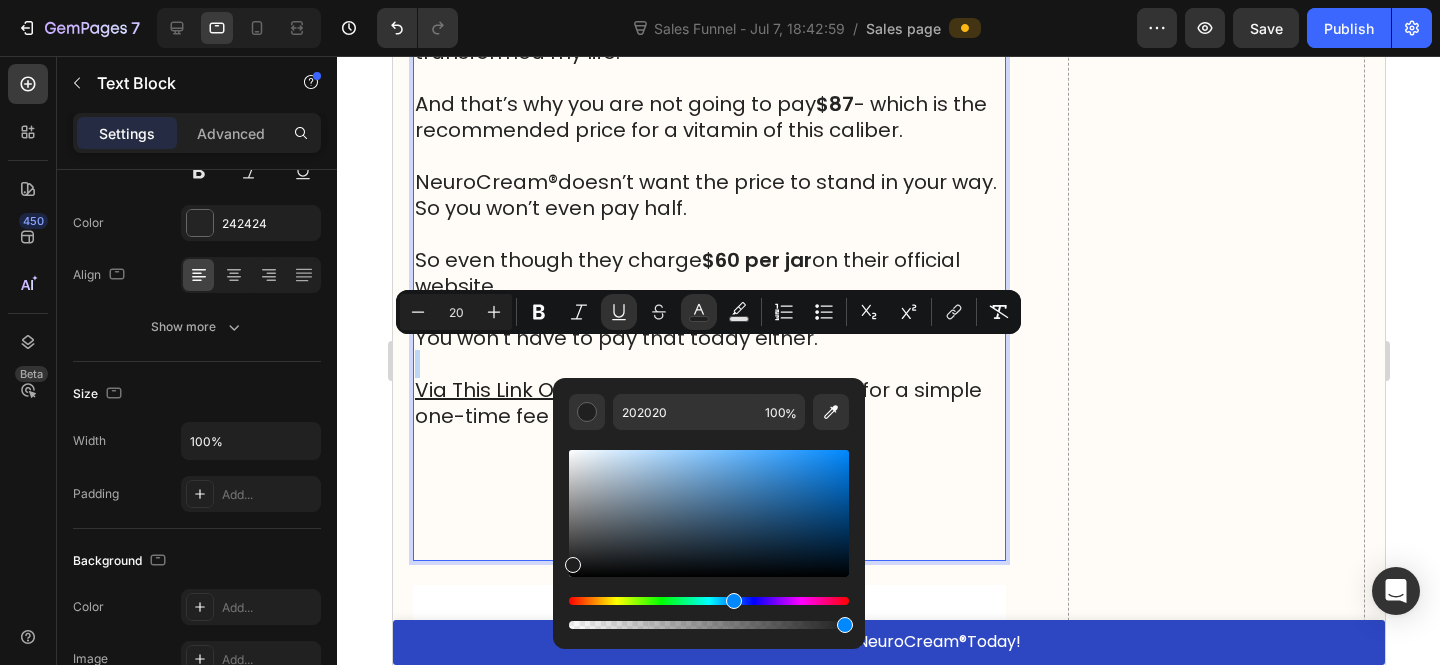 click at bounding box center [709, 601] 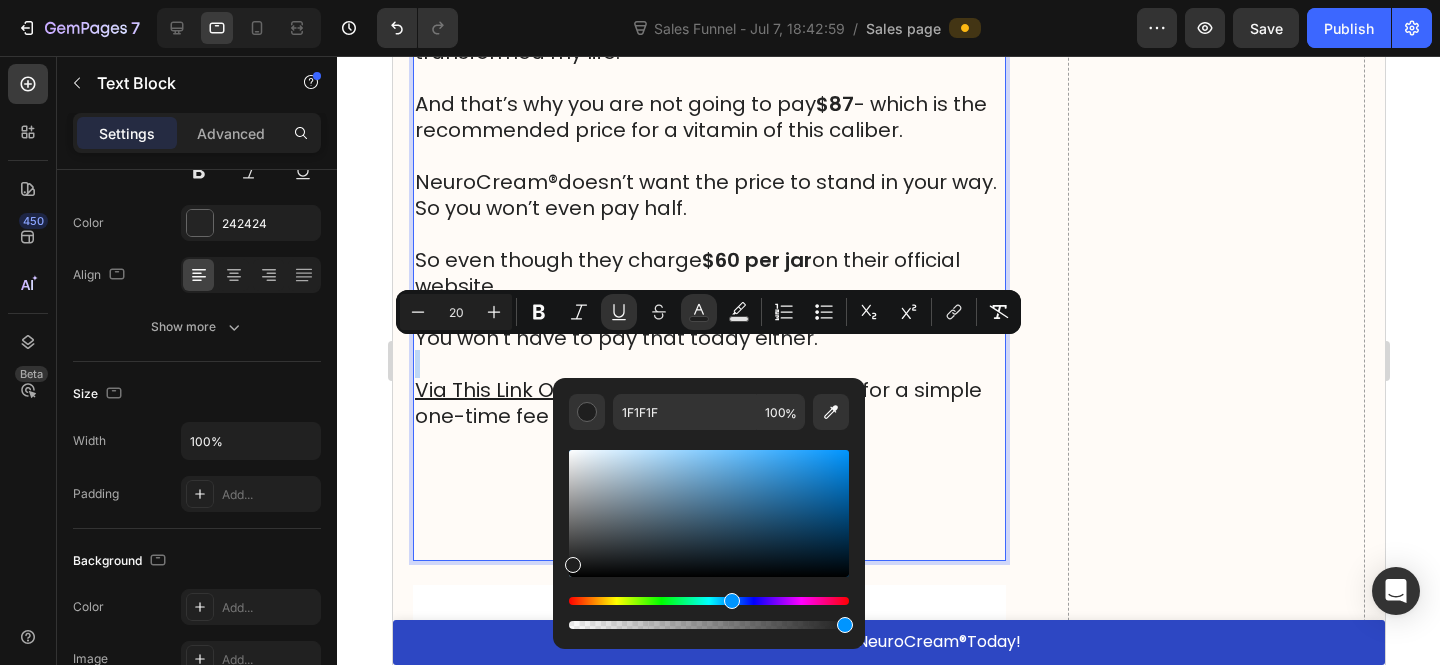 drag, startPoint x: 581, startPoint y: 598, endPoint x: 729, endPoint y: 609, distance: 148.40822 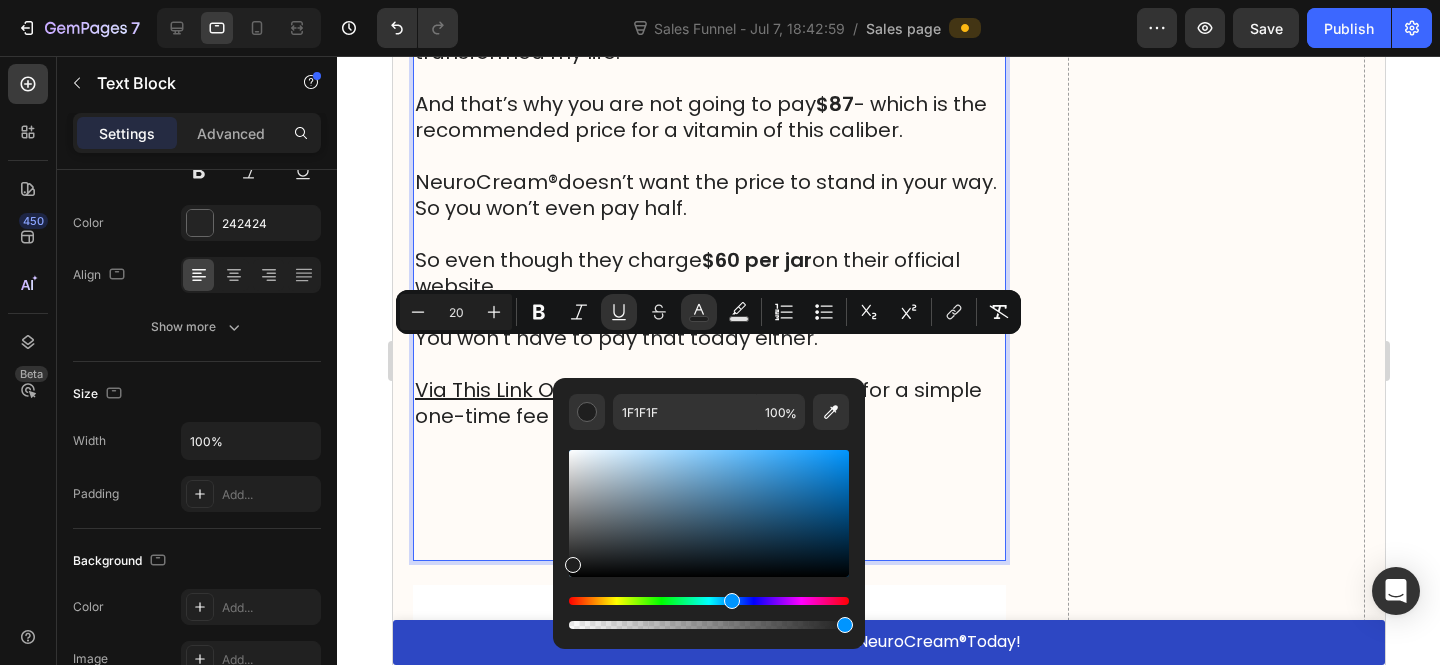 click at bounding box center (708, 494) 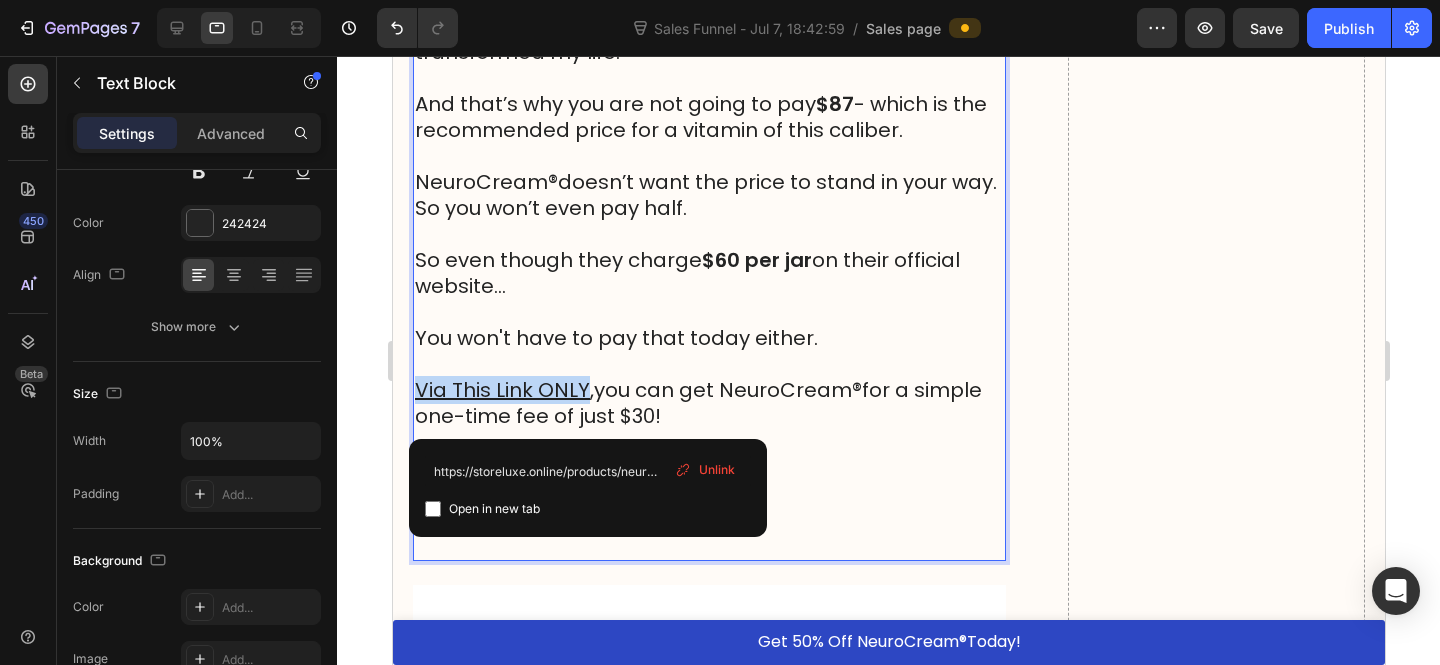 drag, startPoint x: 587, startPoint y: 351, endPoint x: 409, endPoint y: 351, distance: 178 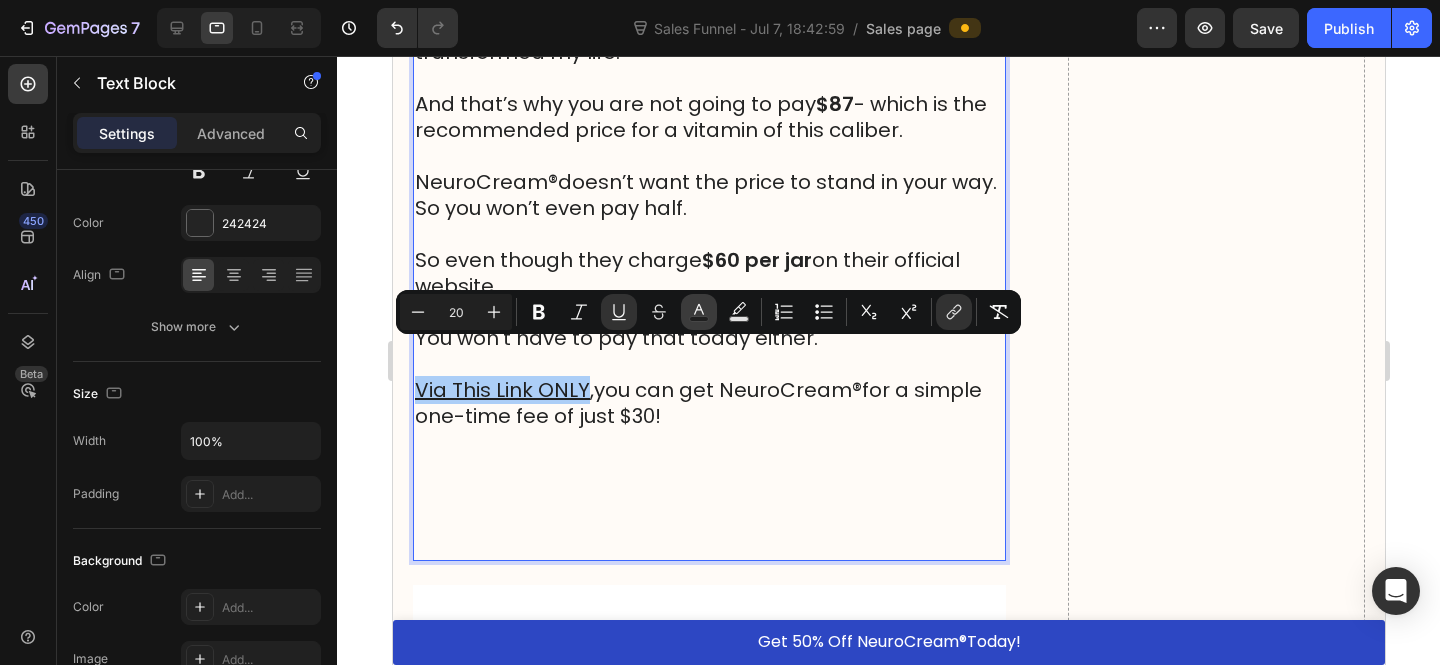 click 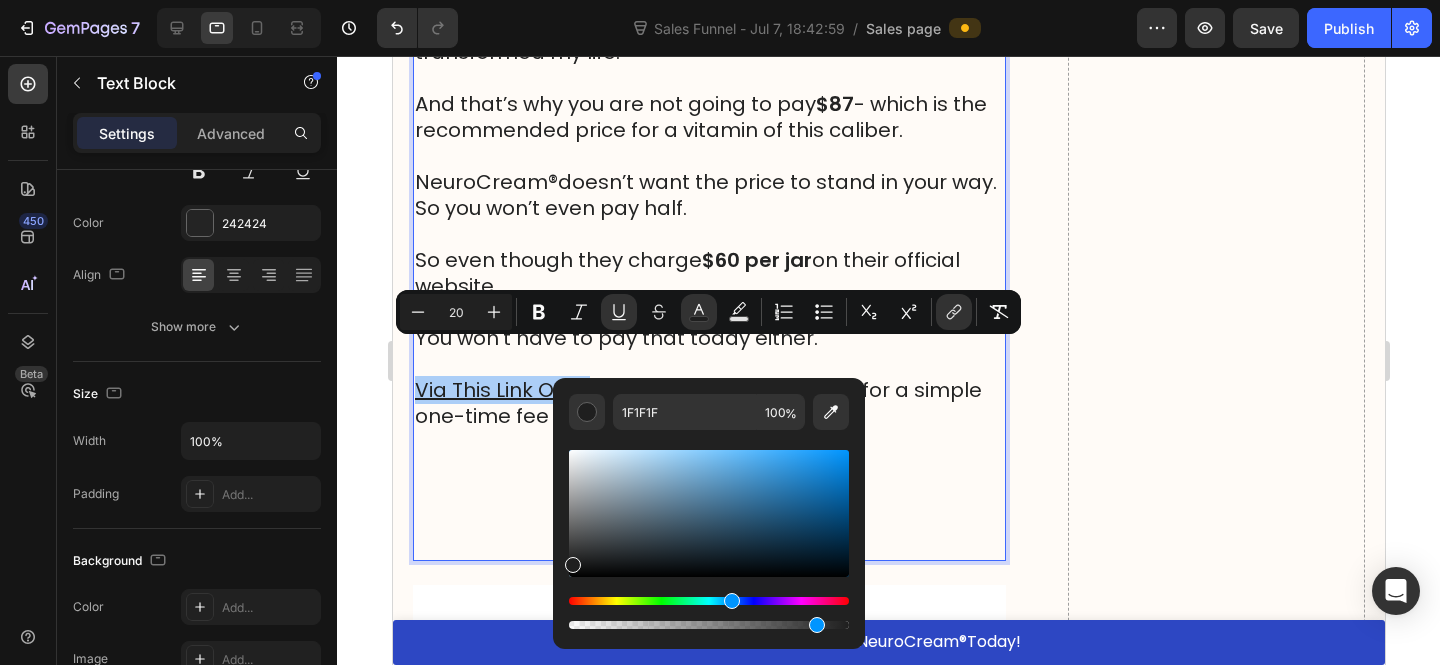 drag, startPoint x: 841, startPoint y: 622, endPoint x: 862, endPoint y: 629, distance: 22.135944 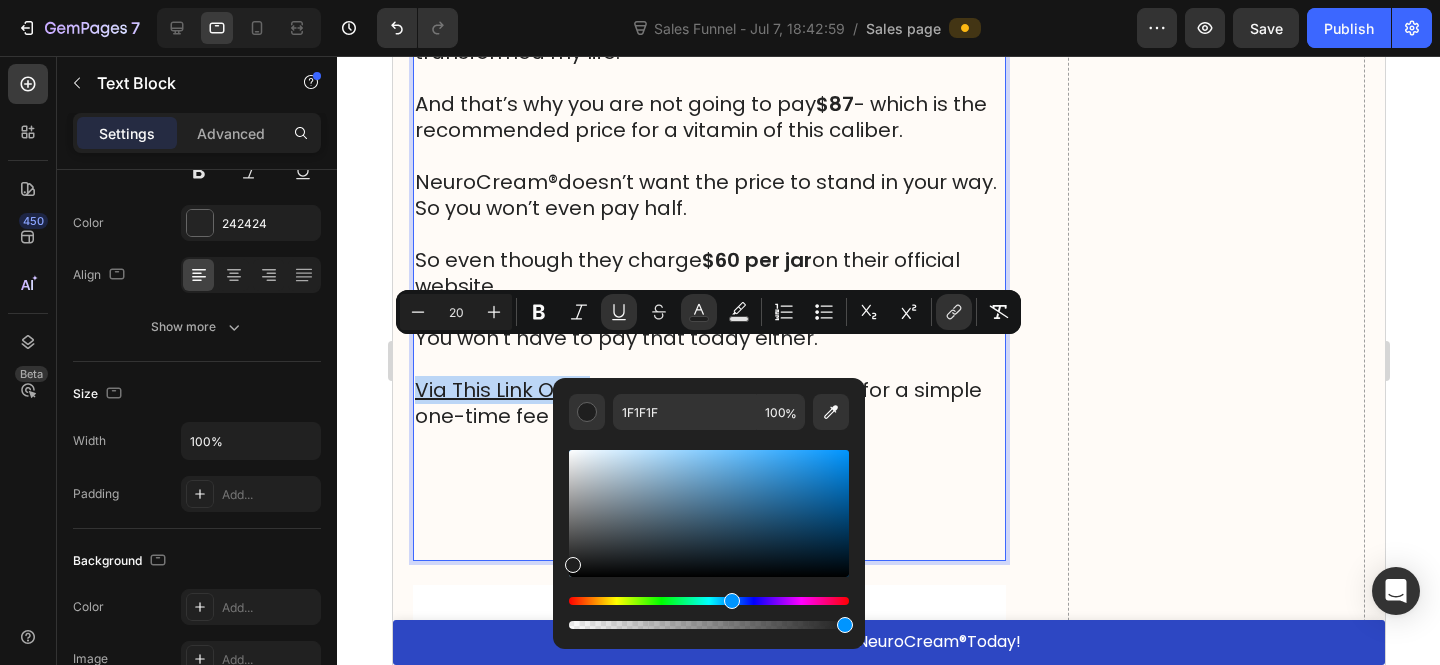 click at bounding box center (709, 513) 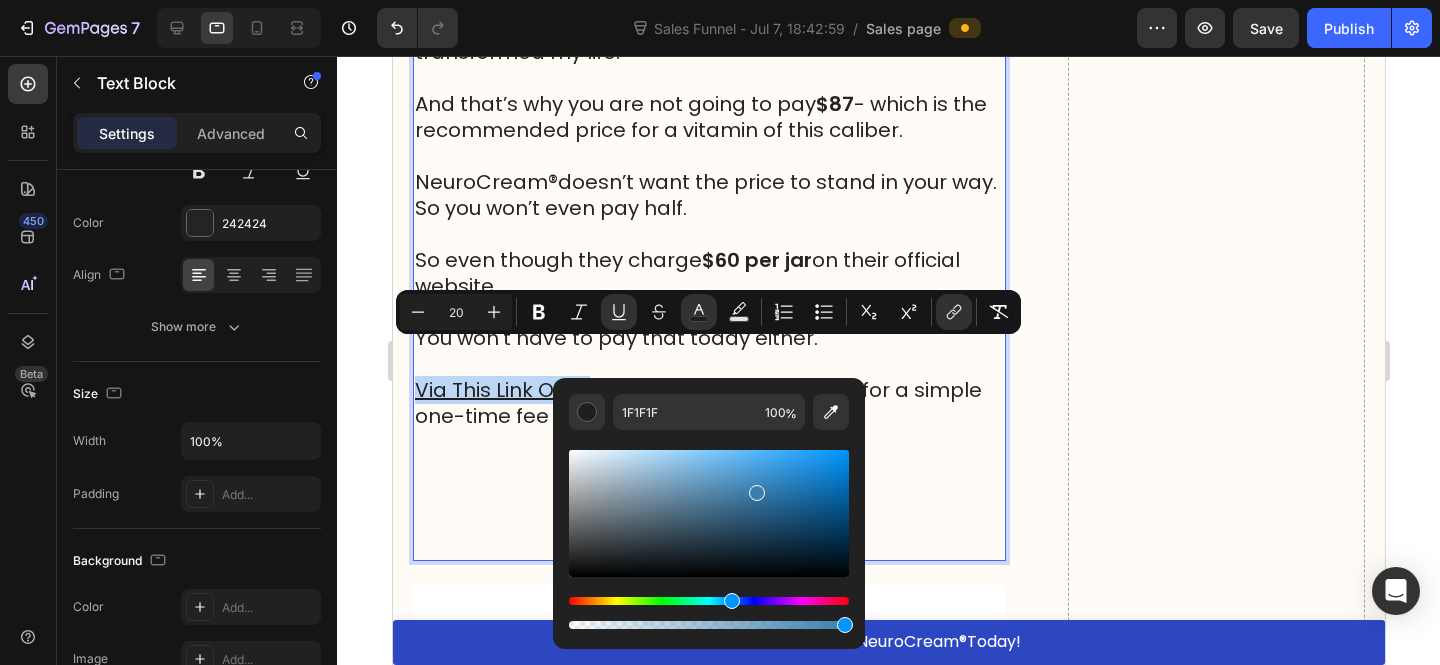 type on "3B7FAF" 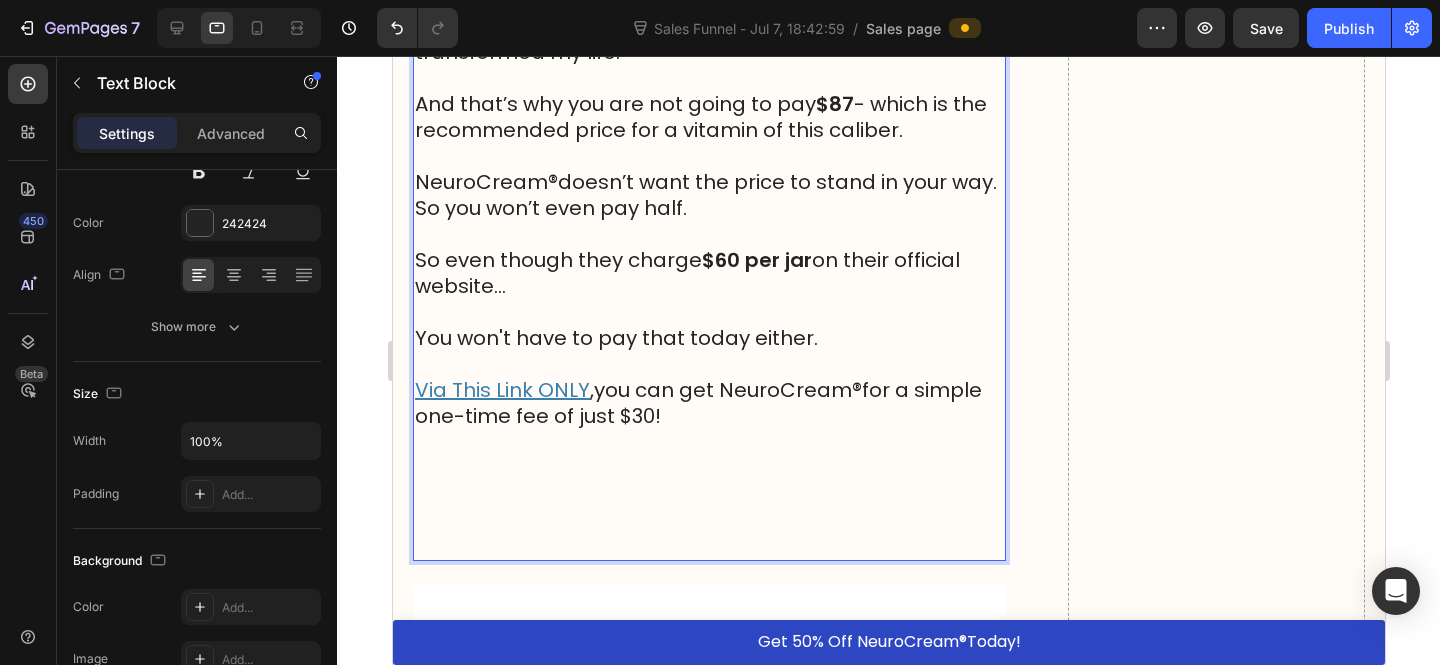 click at bounding box center (708, 494) 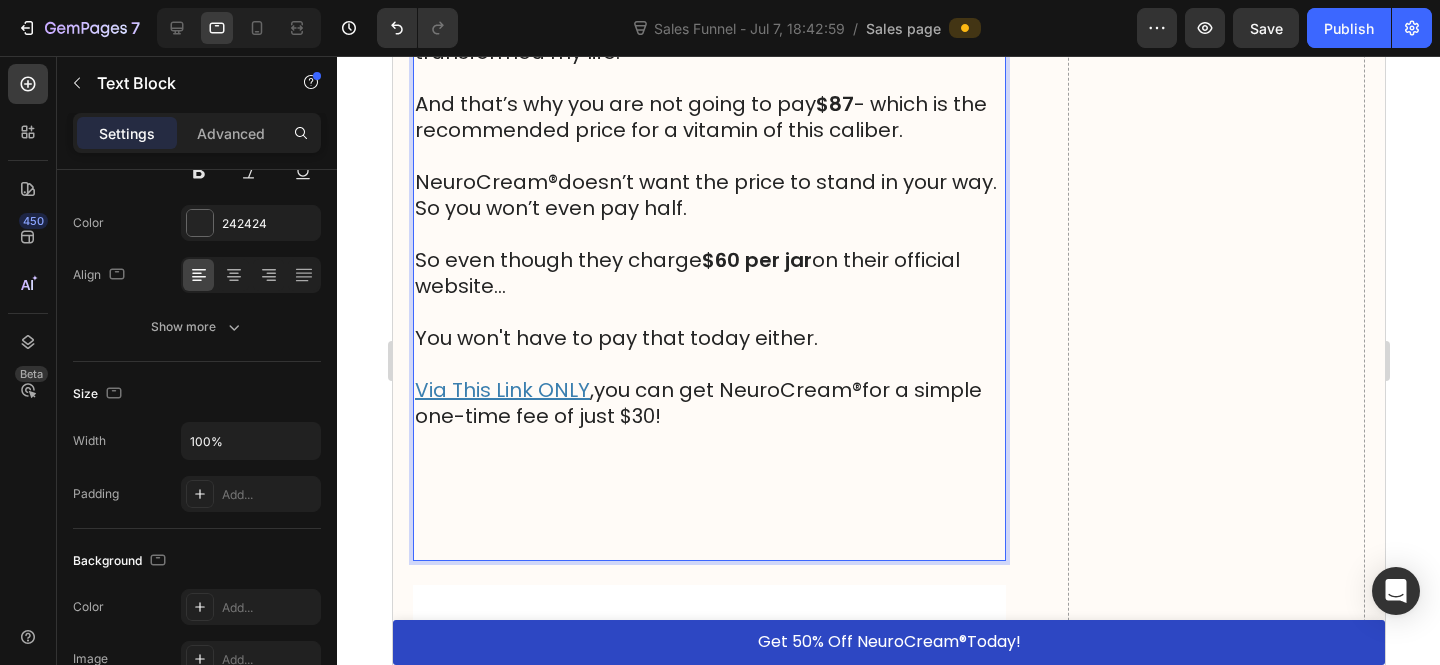 click on "⁠⁠⁠⁠⁠⁠⁠" at bounding box center [708, 494] 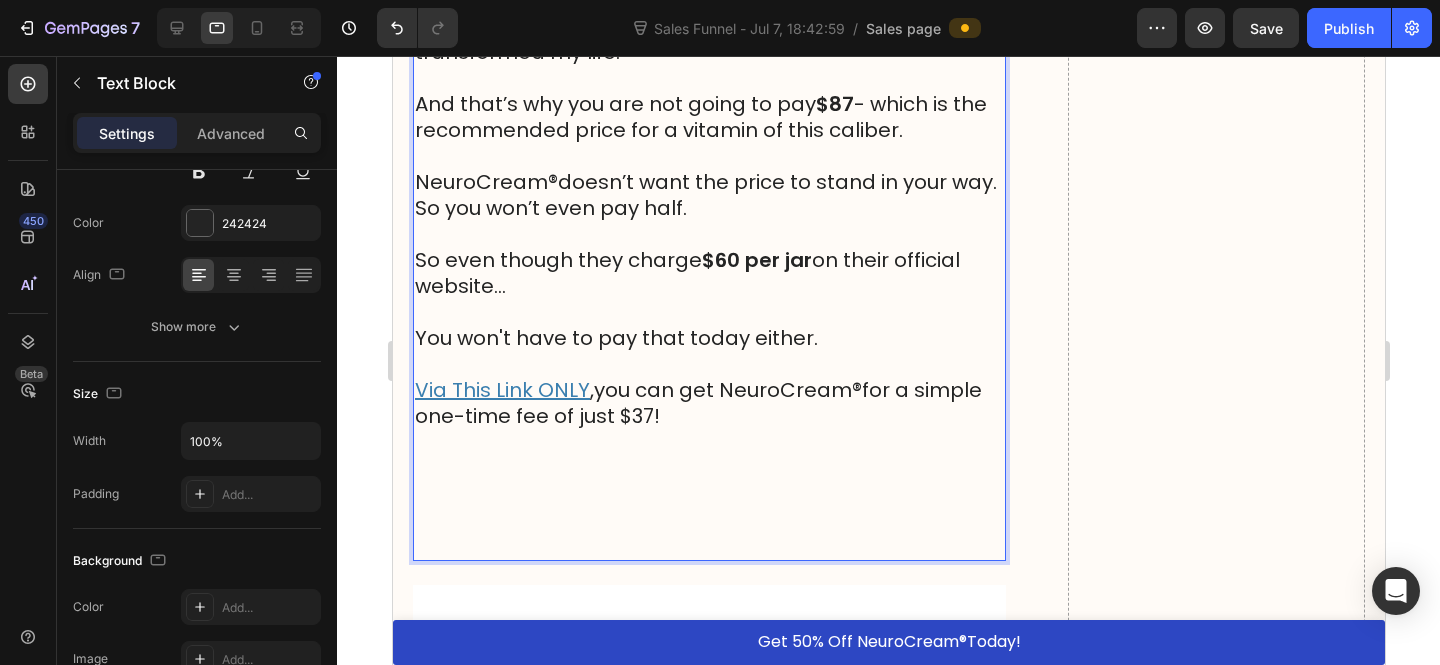 click at bounding box center (708, 494) 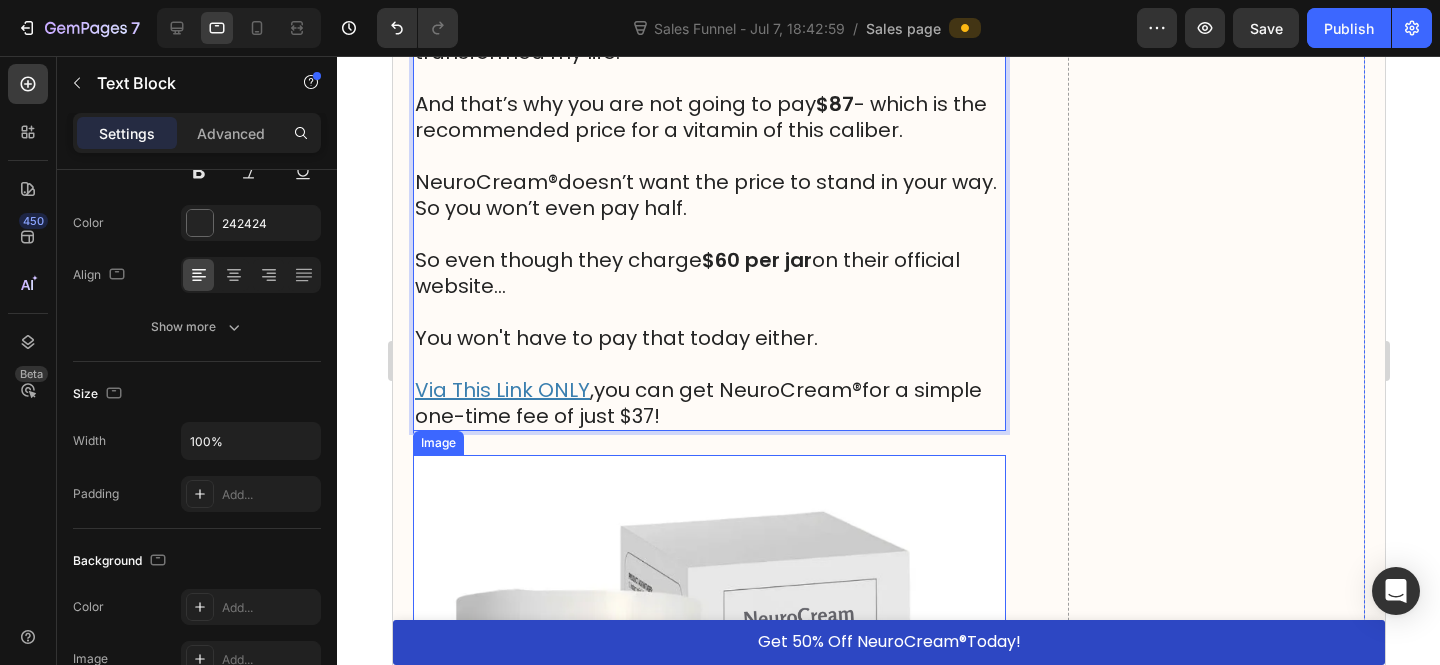 scroll, scrollTop: 20860, scrollLeft: 0, axis: vertical 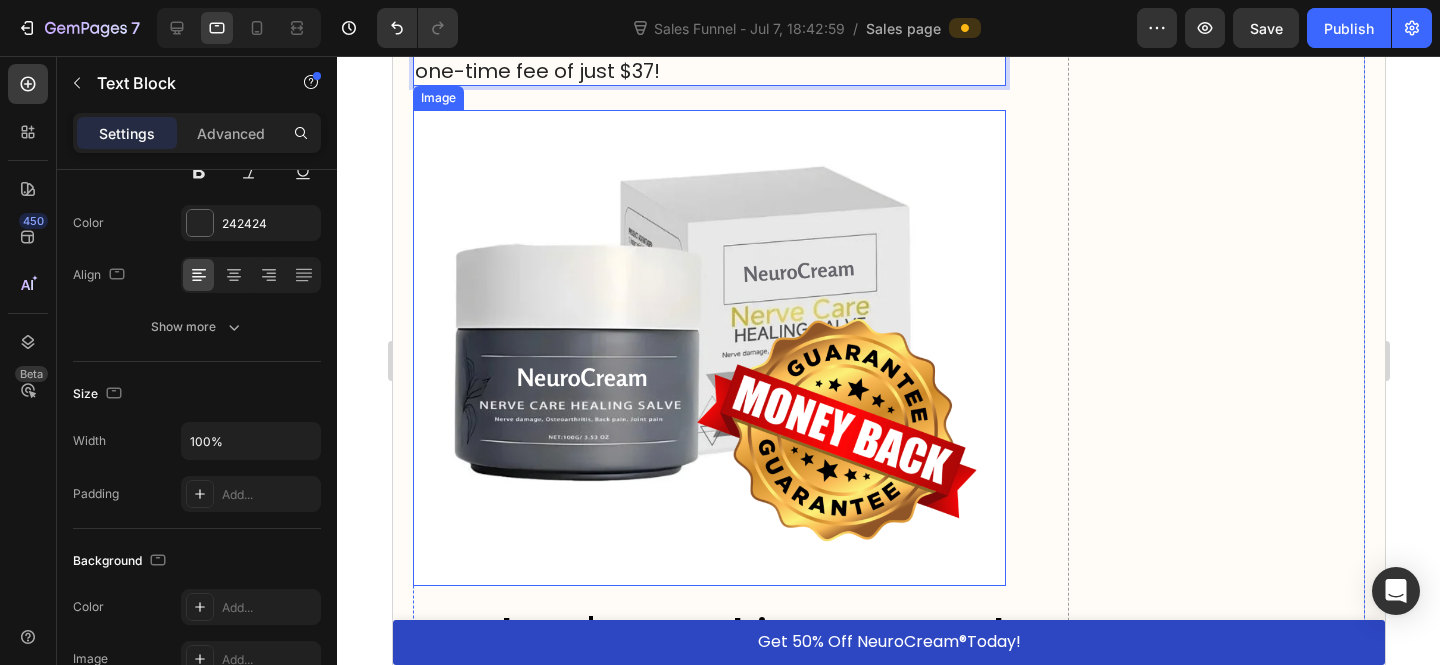 click at bounding box center [708, 347] 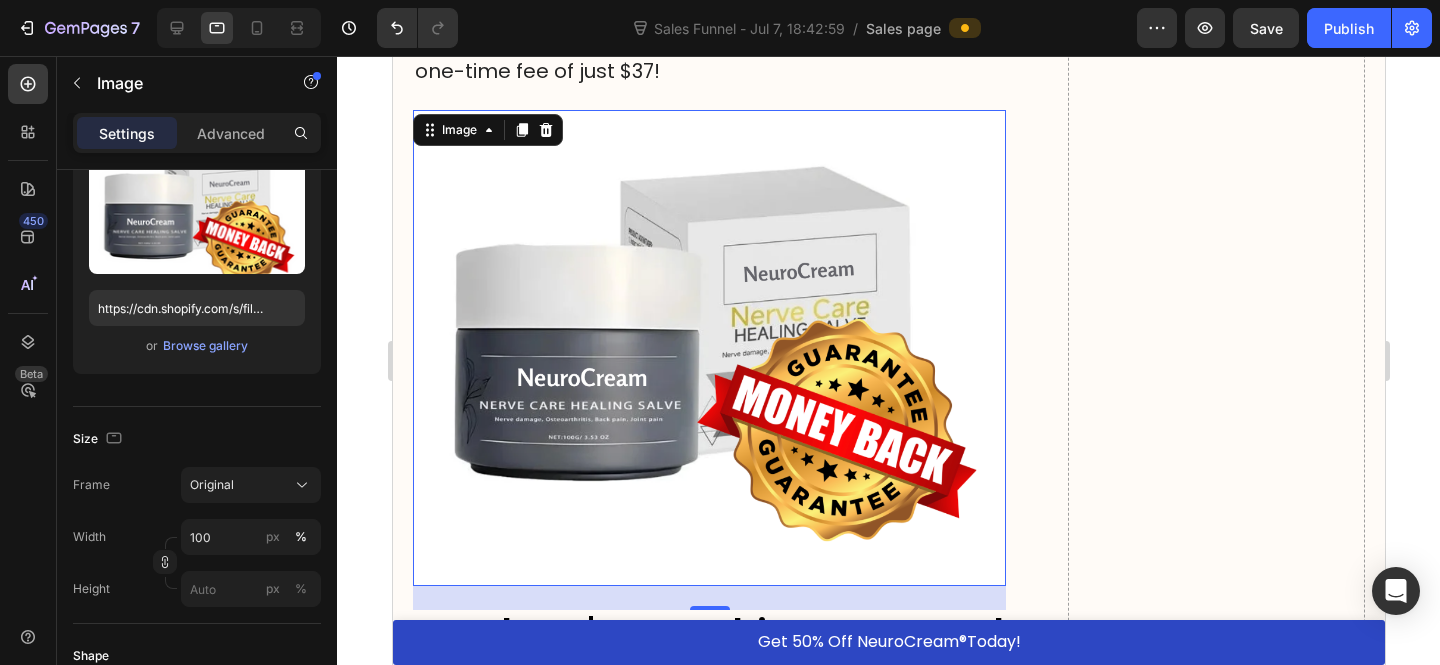 scroll, scrollTop: 0, scrollLeft: 0, axis: both 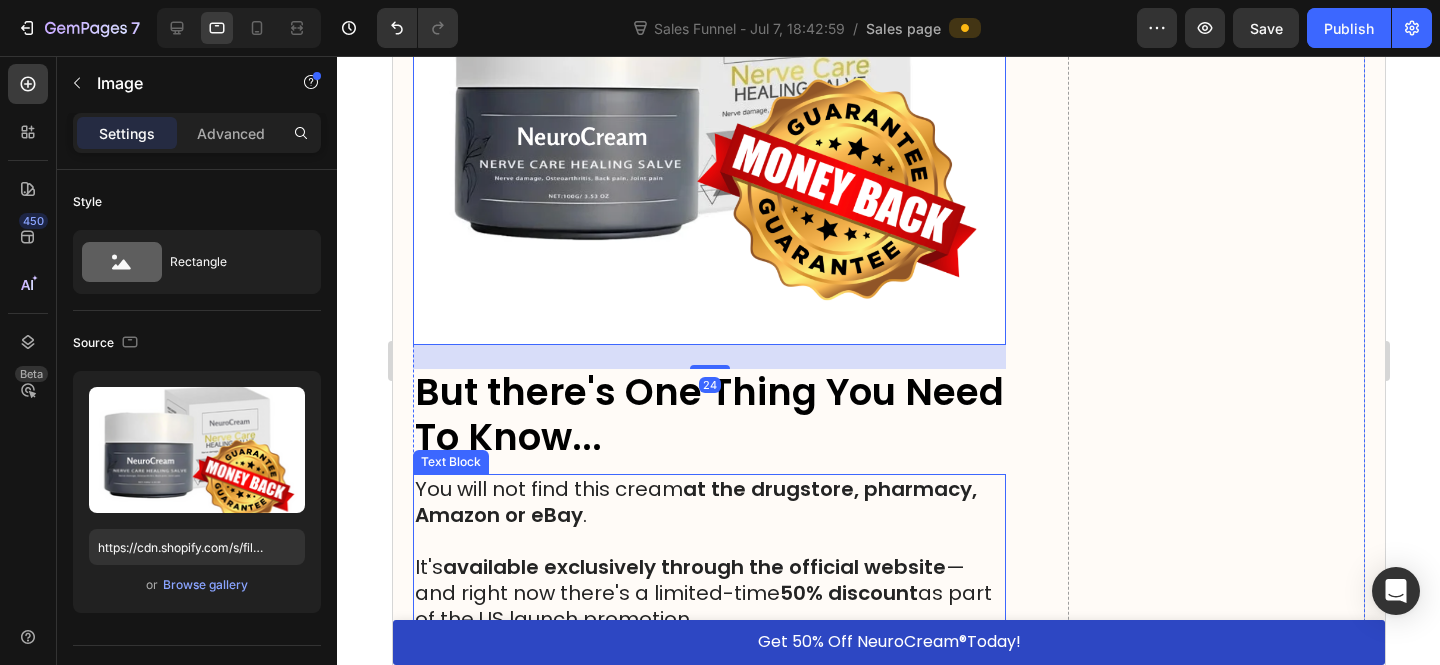click on "But there's One Thing You Need To Know..." at bounding box center [708, 414] 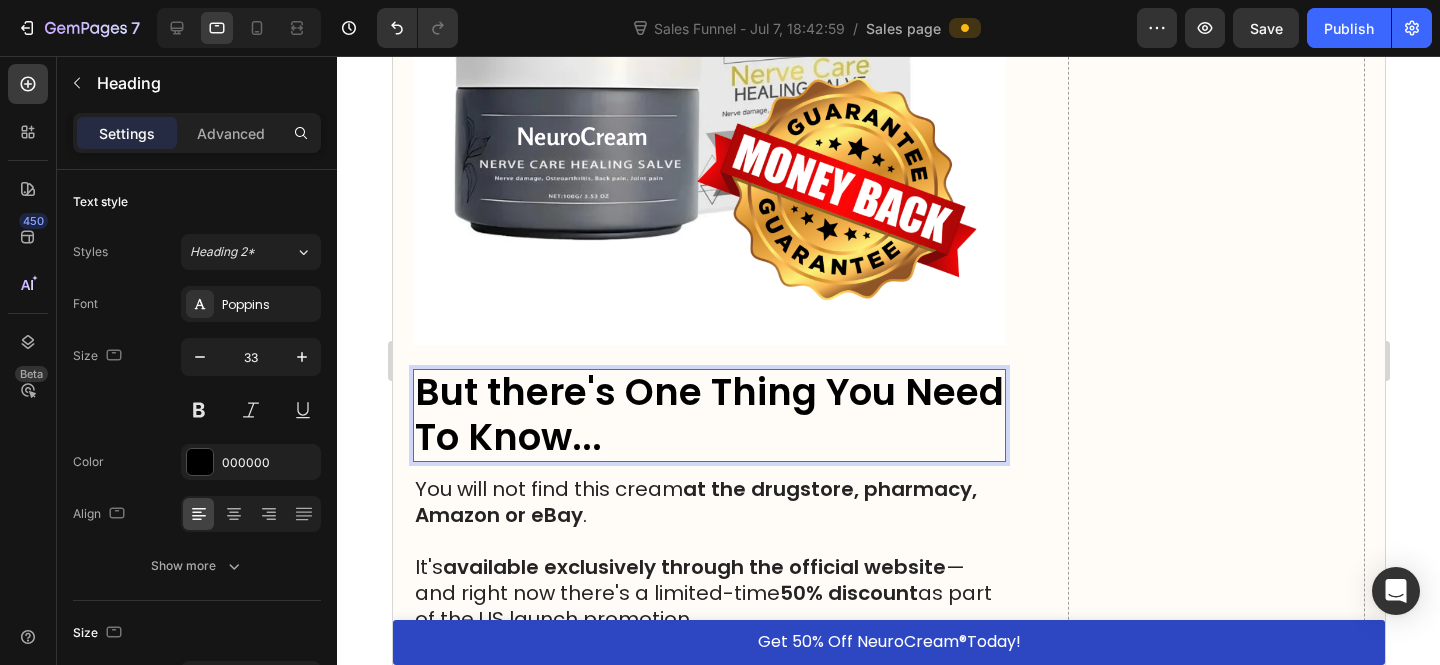 click on "But there's One Thing You Need To Know..." at bounding box center (708, 414) 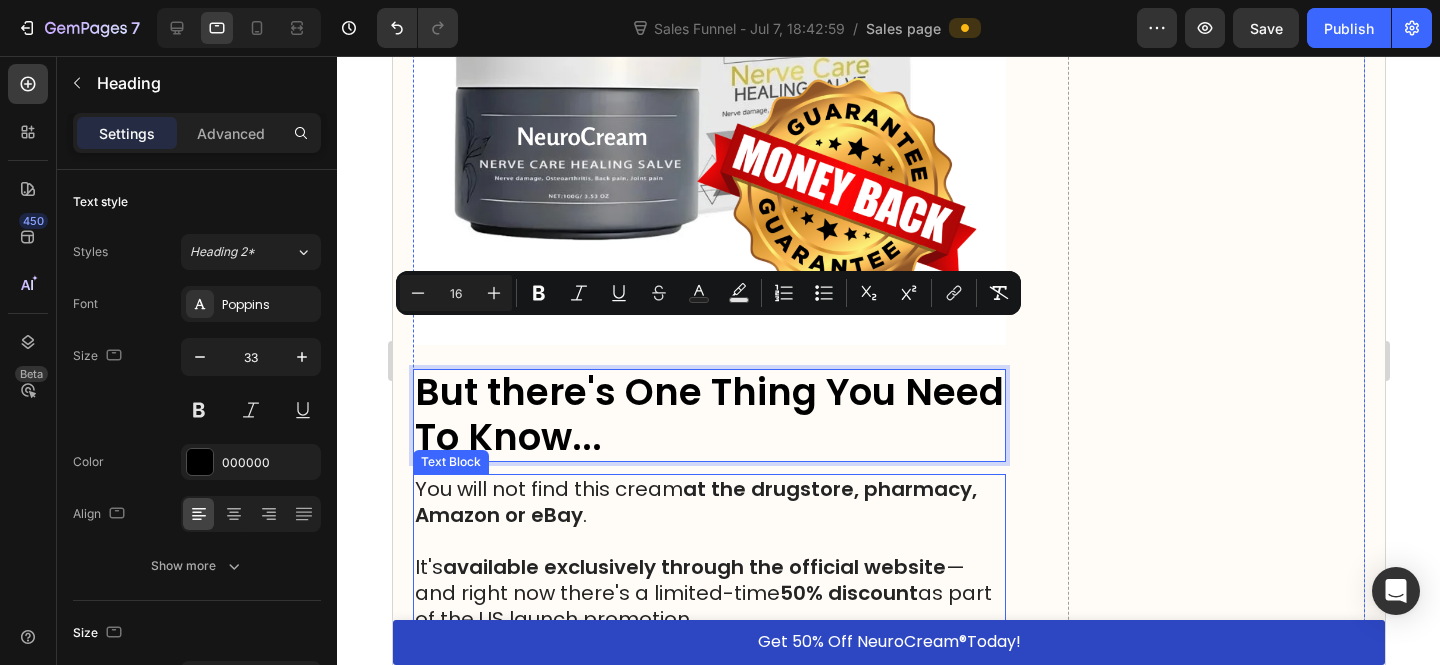 click at bounding box center [708, 541] 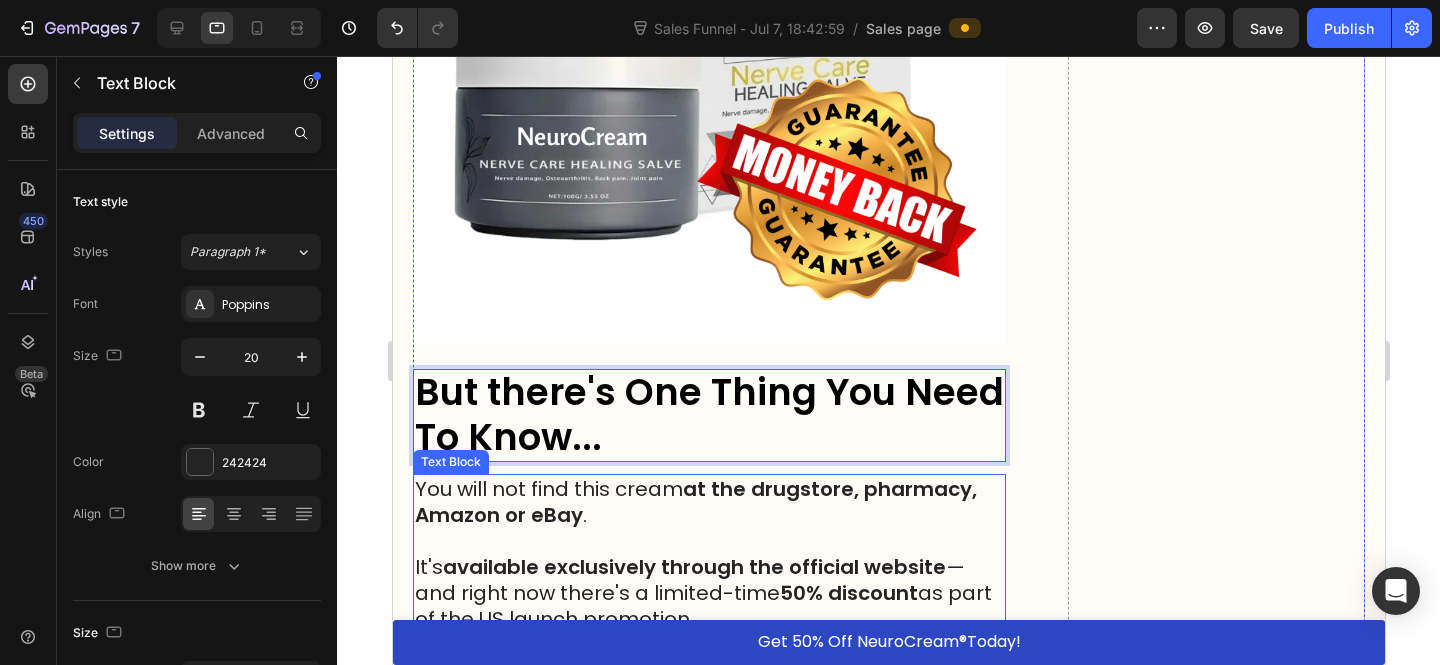 click at bounding box center [708, 541] 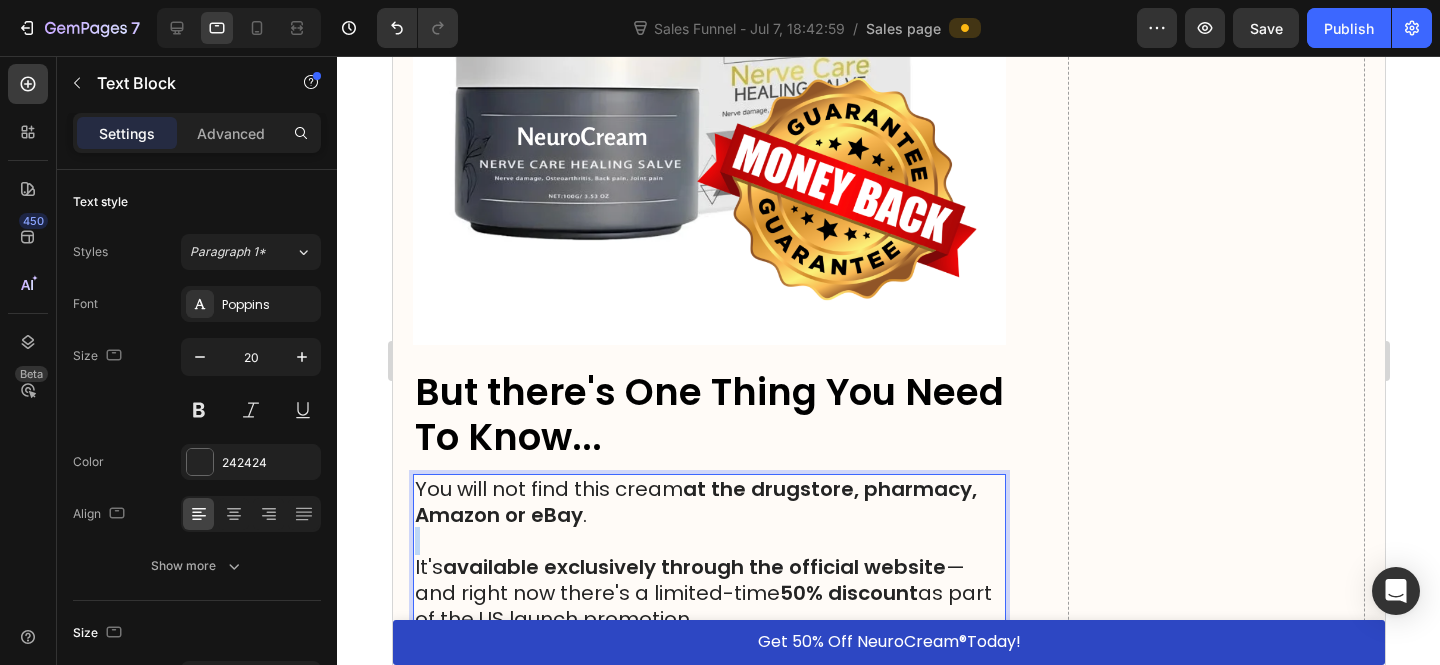 click at bounding box center (708, 541) 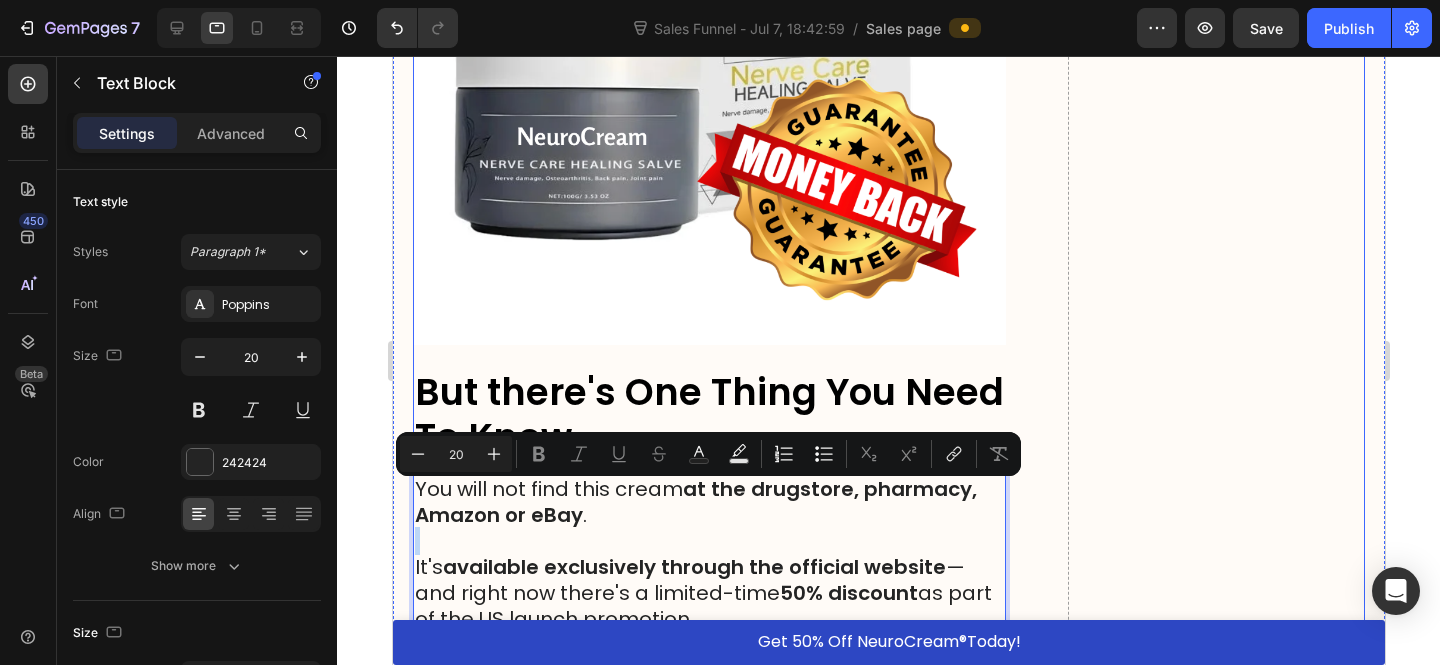click on "Drop element here" at bounding box center [1215, -1851] 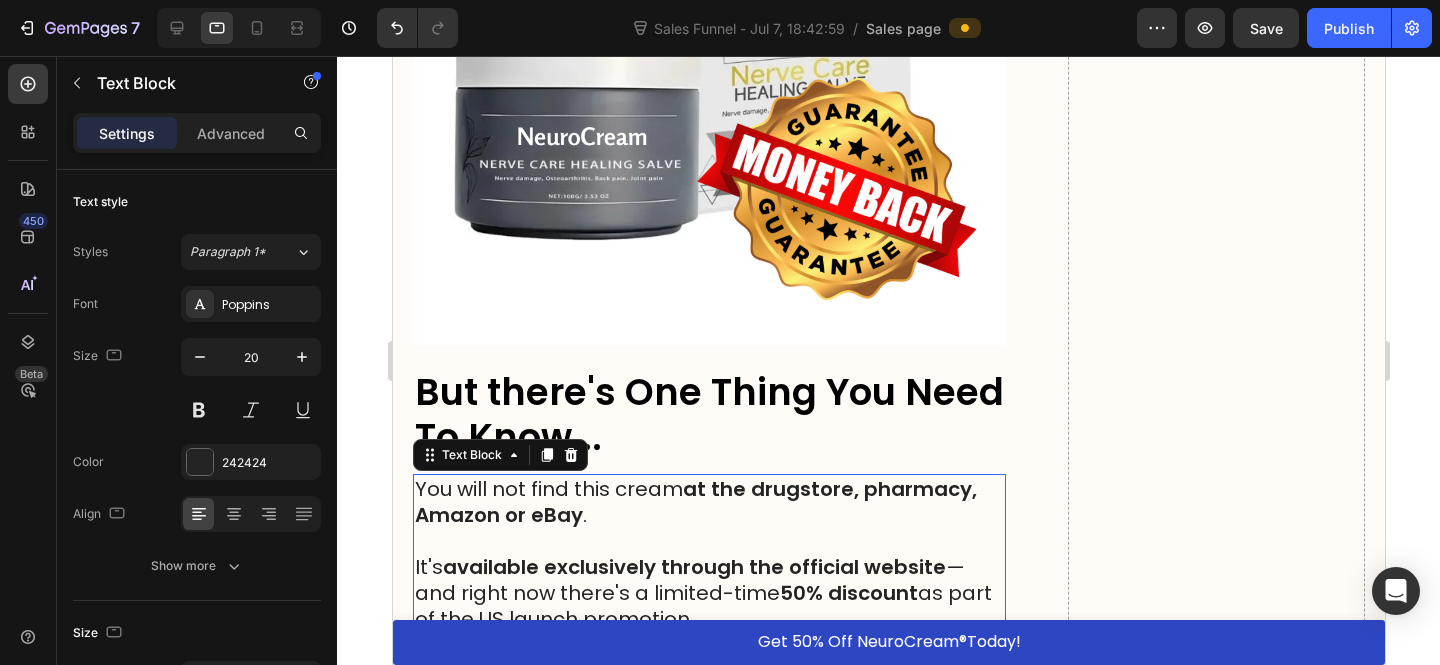 click on "available exclusively through the official website" at bounding box center [693, 567] 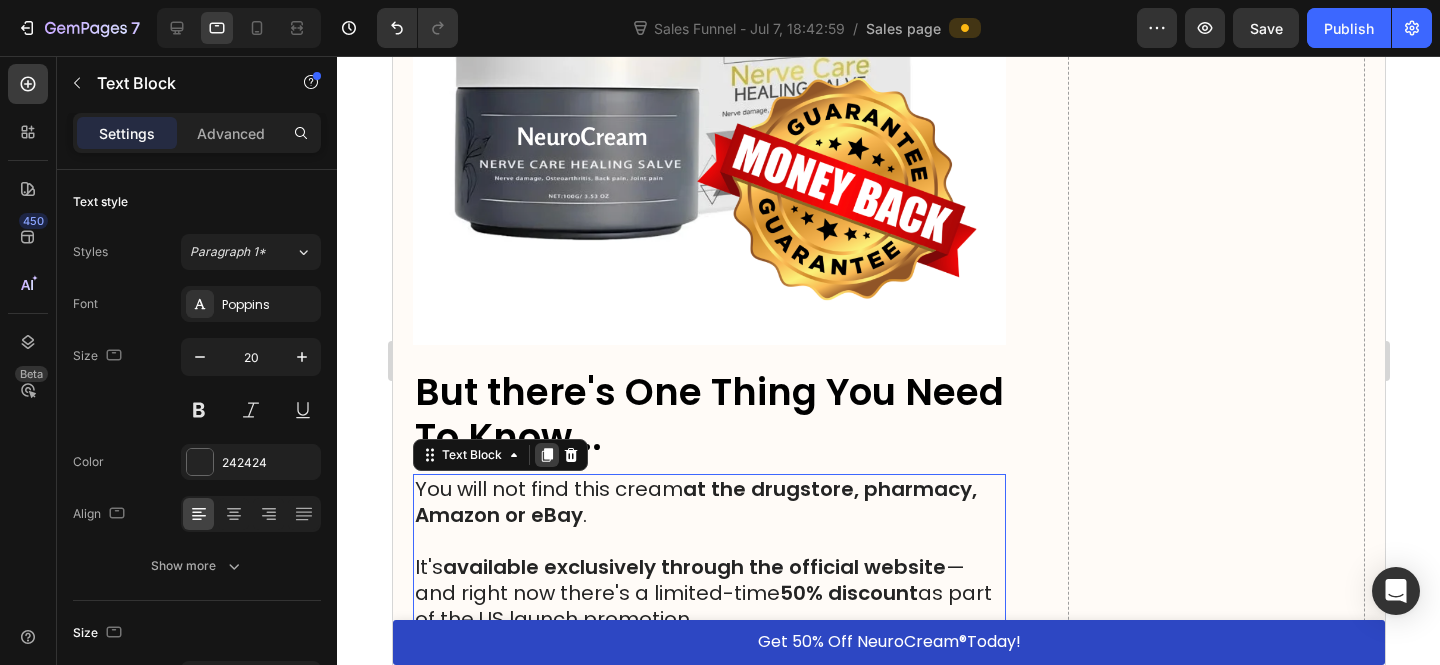 click at bounding box center [546, 455] 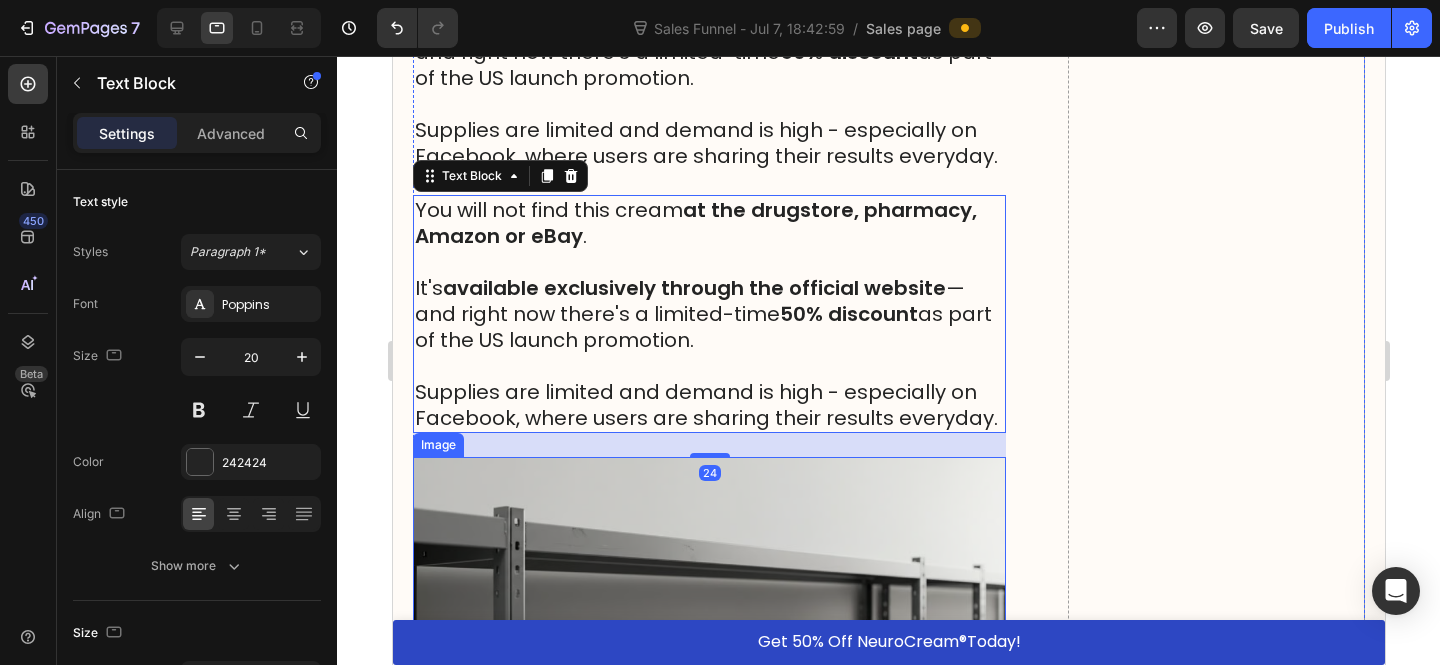 scroll, scrollTop: 21542, scrollLeft: 0, axis: vertical 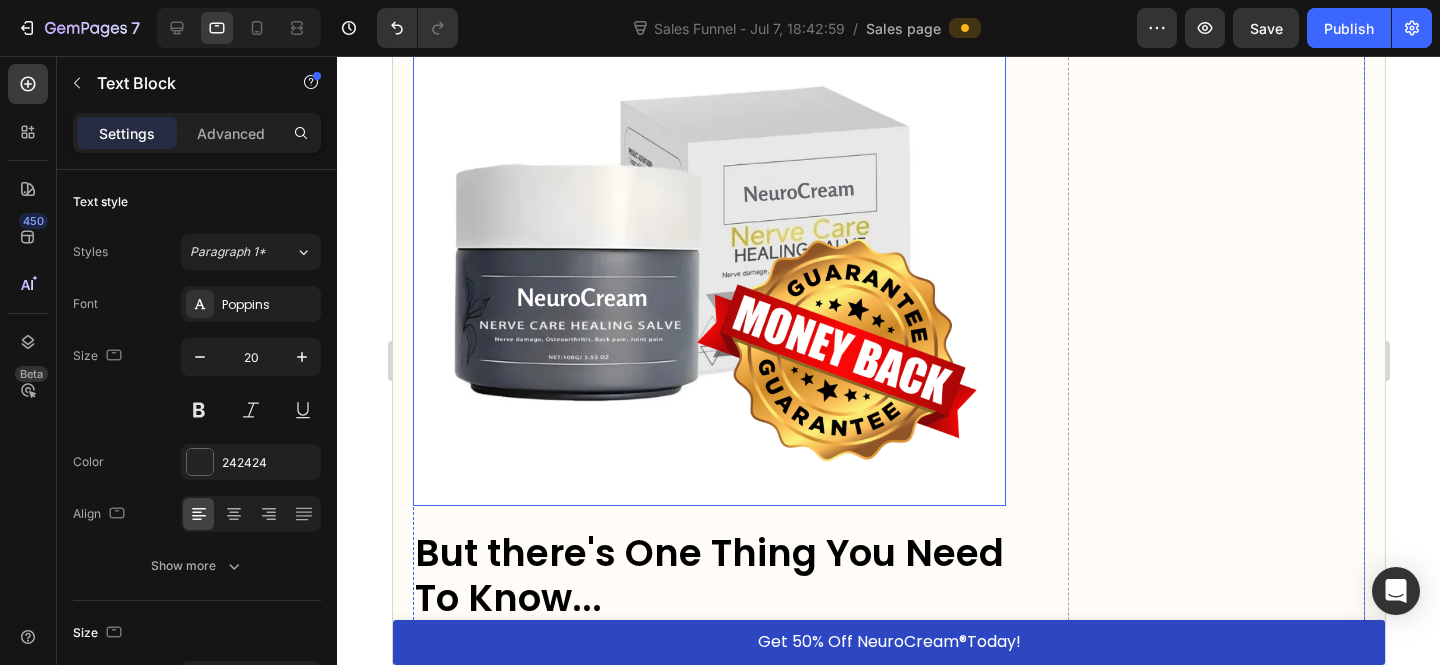 drag, startPoint x: 548, startPoint y: 237, endPoint x: 525, endPoint y: 194, distance: 48.76474 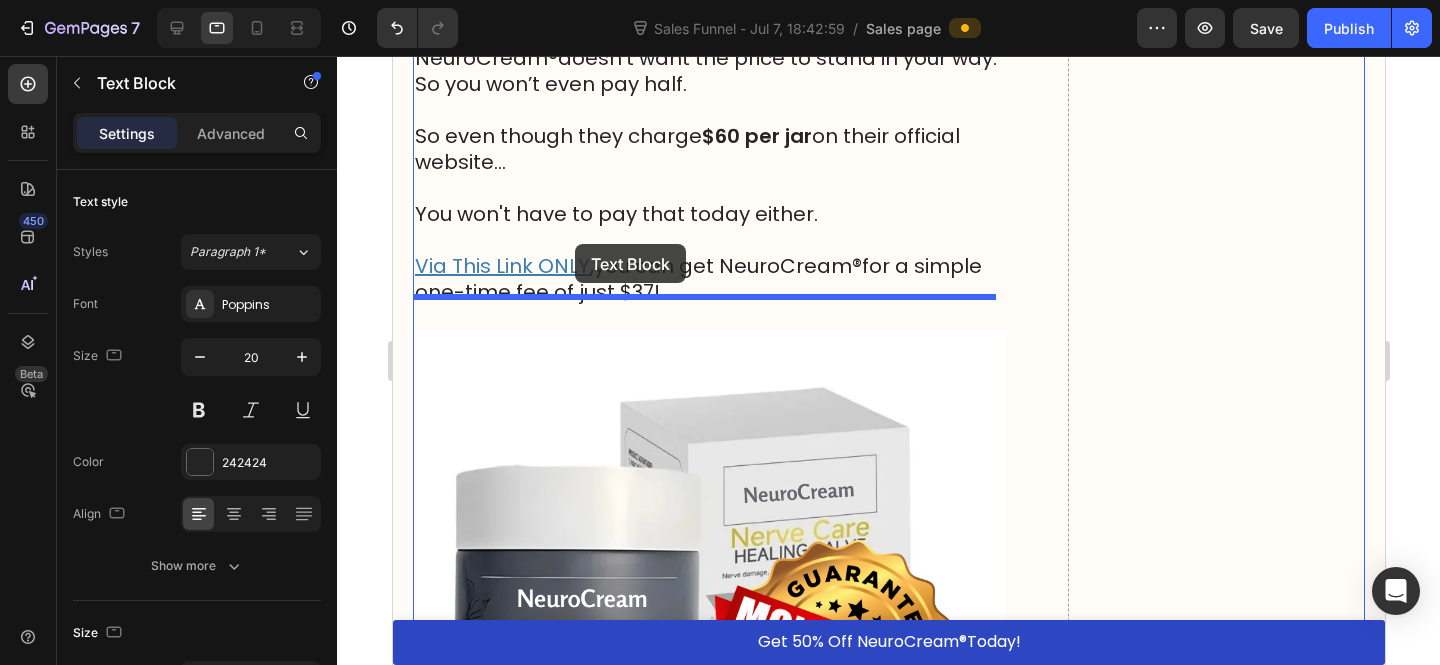 scroll, scrollTop: 20638, scrollLeft: 0, axis: vertical 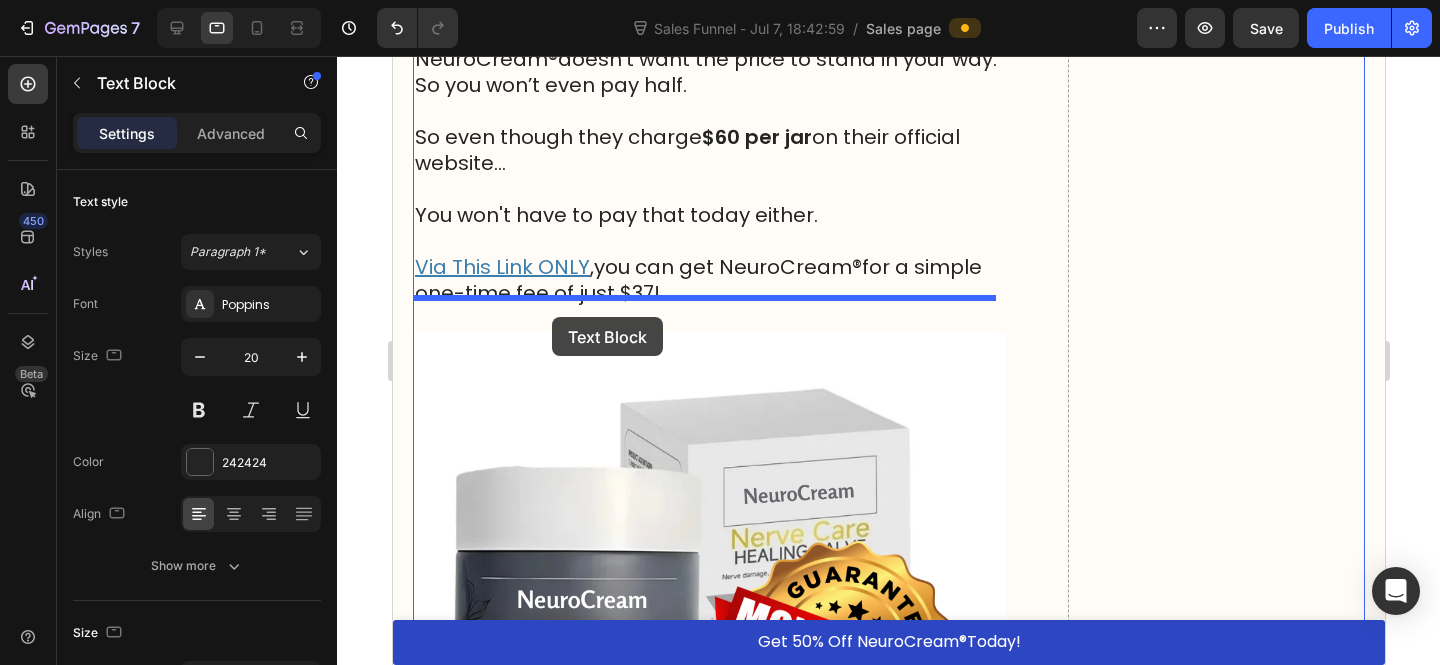 drag, startPoint x: 596, startPoint y: 564, endPoint x: 891, endPoint y: 101, distance: 548.99365 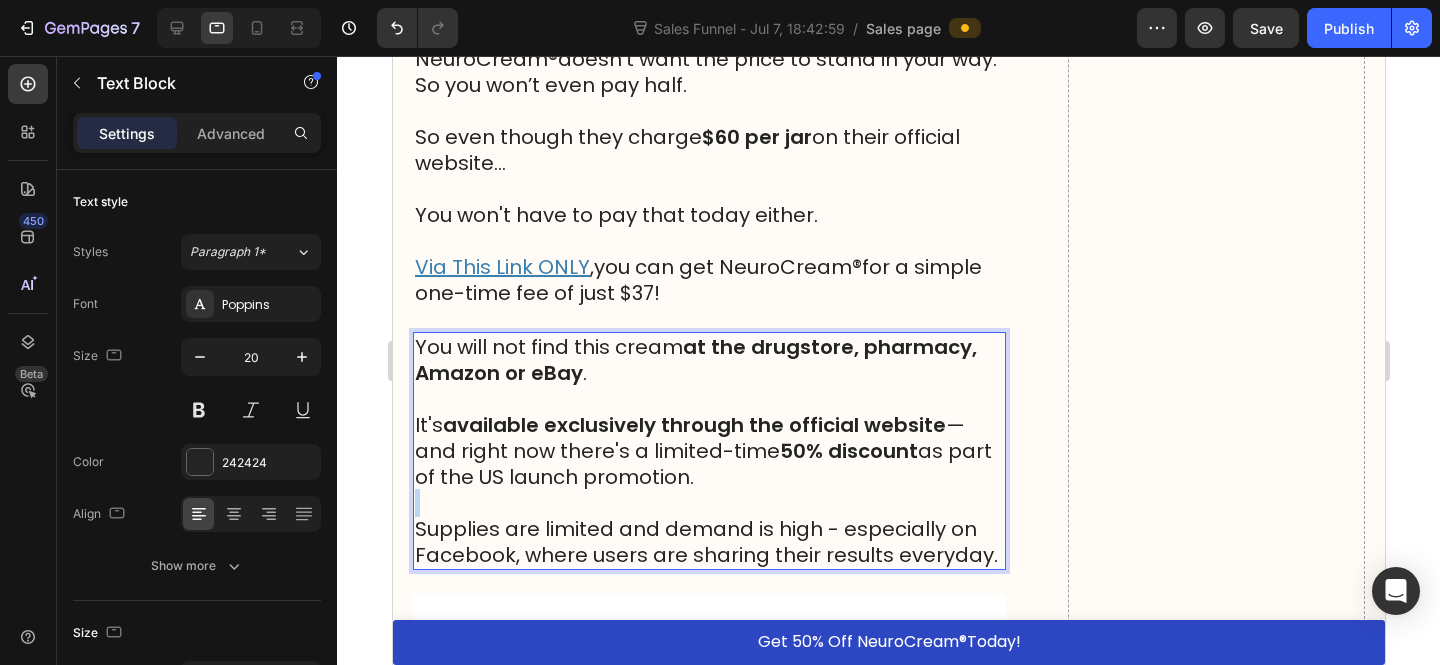 click at bounding box center [708, 503] 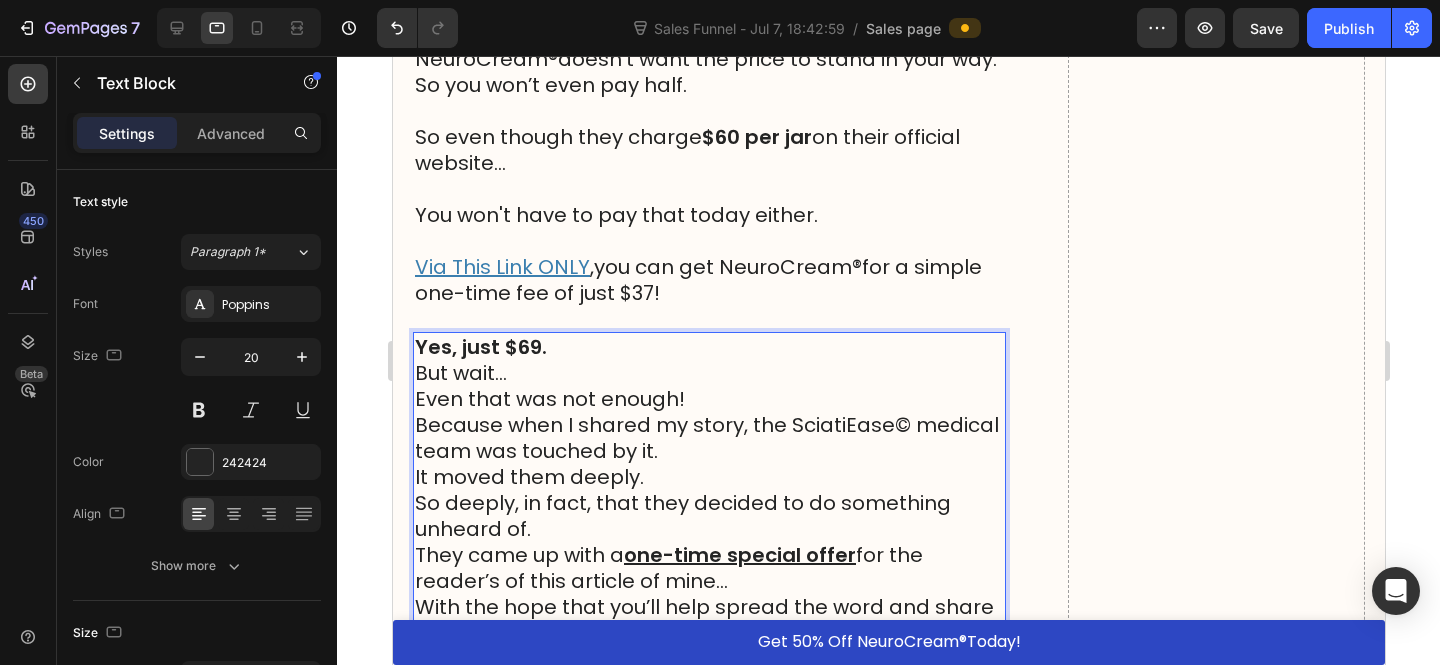 scroll, scrollTop: 20684, scrollLeft: 0, axis: vertical 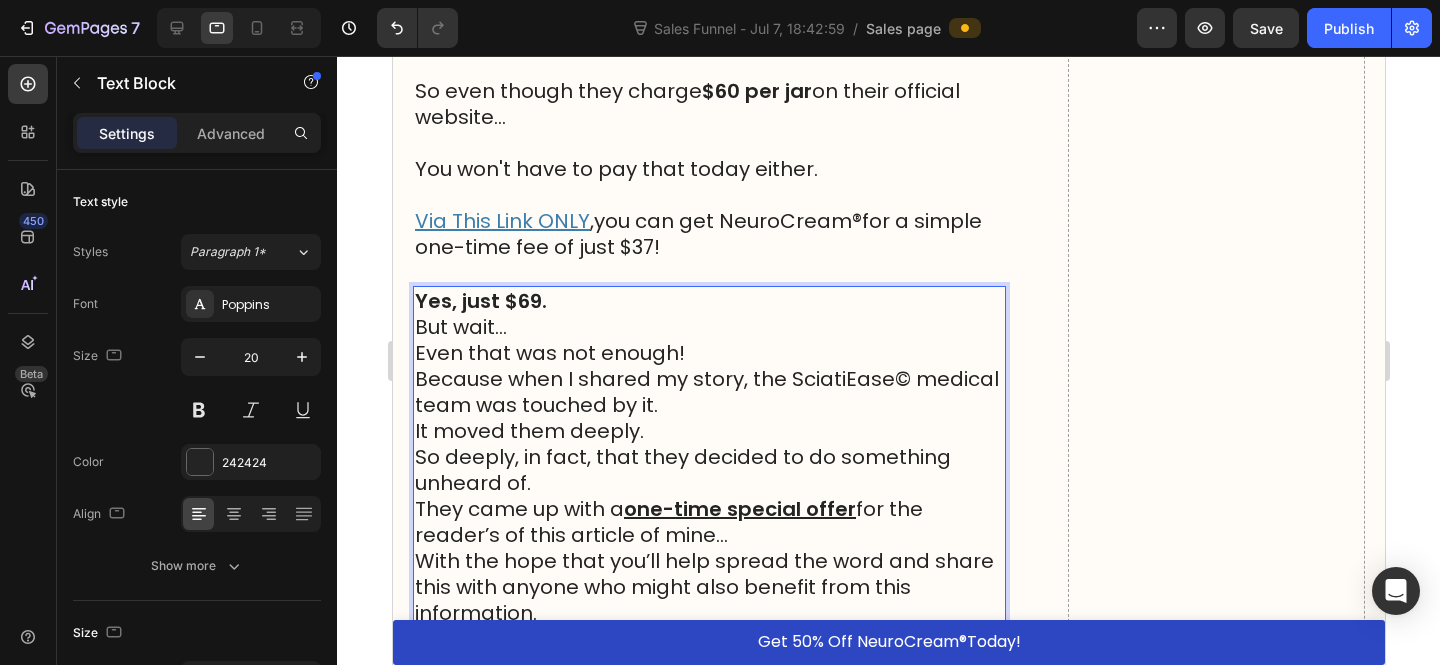 click on "But wait…" at bounding box center (708, 327) 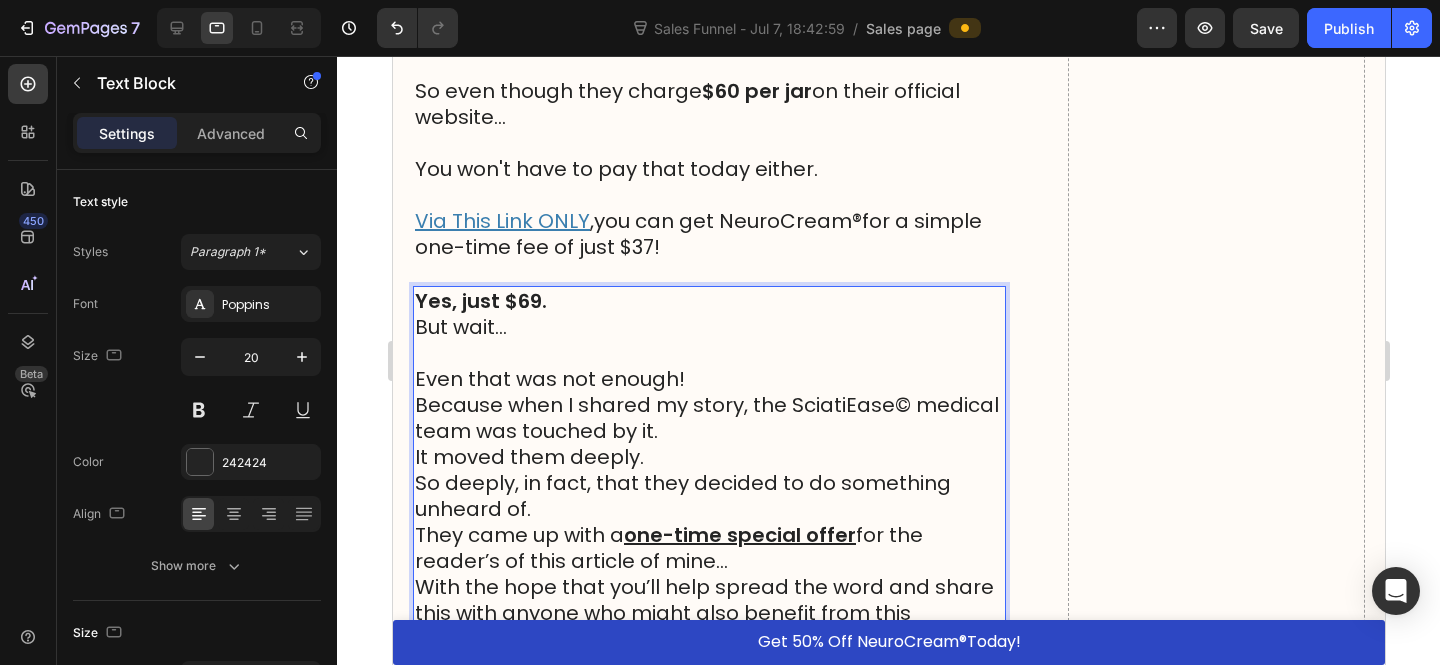 click on "Yes, just $69." at bounding box center (480, 301) 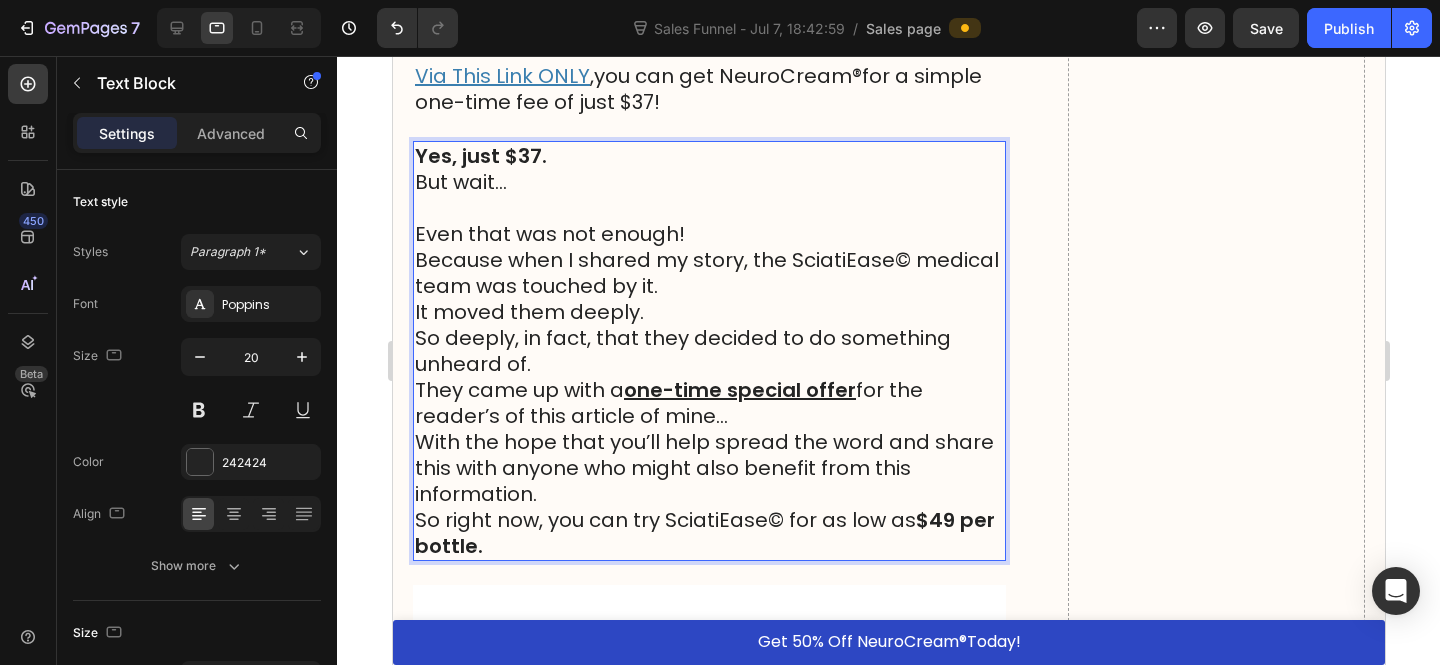 scroll, scrollTop: 20830, scrollLeft: 0, axis: vertical 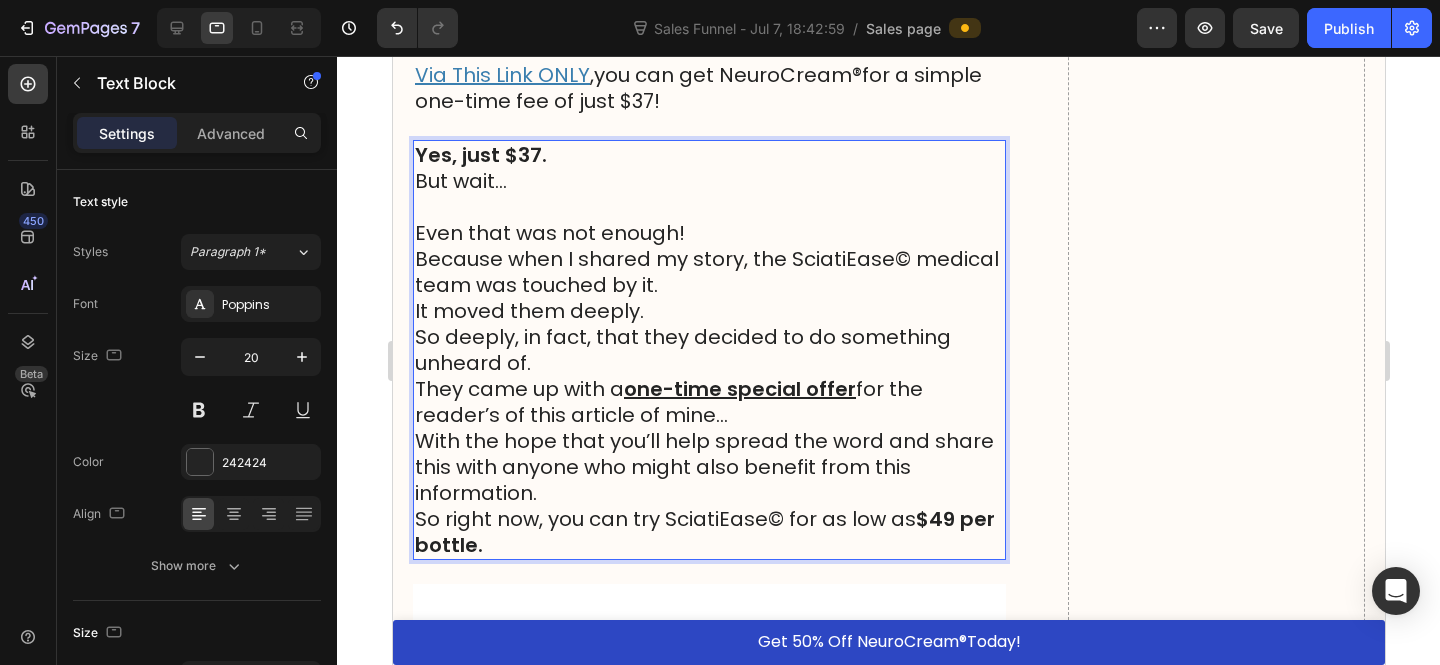 click on "So right now, you can try SciatiEase© for as low as  $49 per bottle." at bounding box center [708, 532] 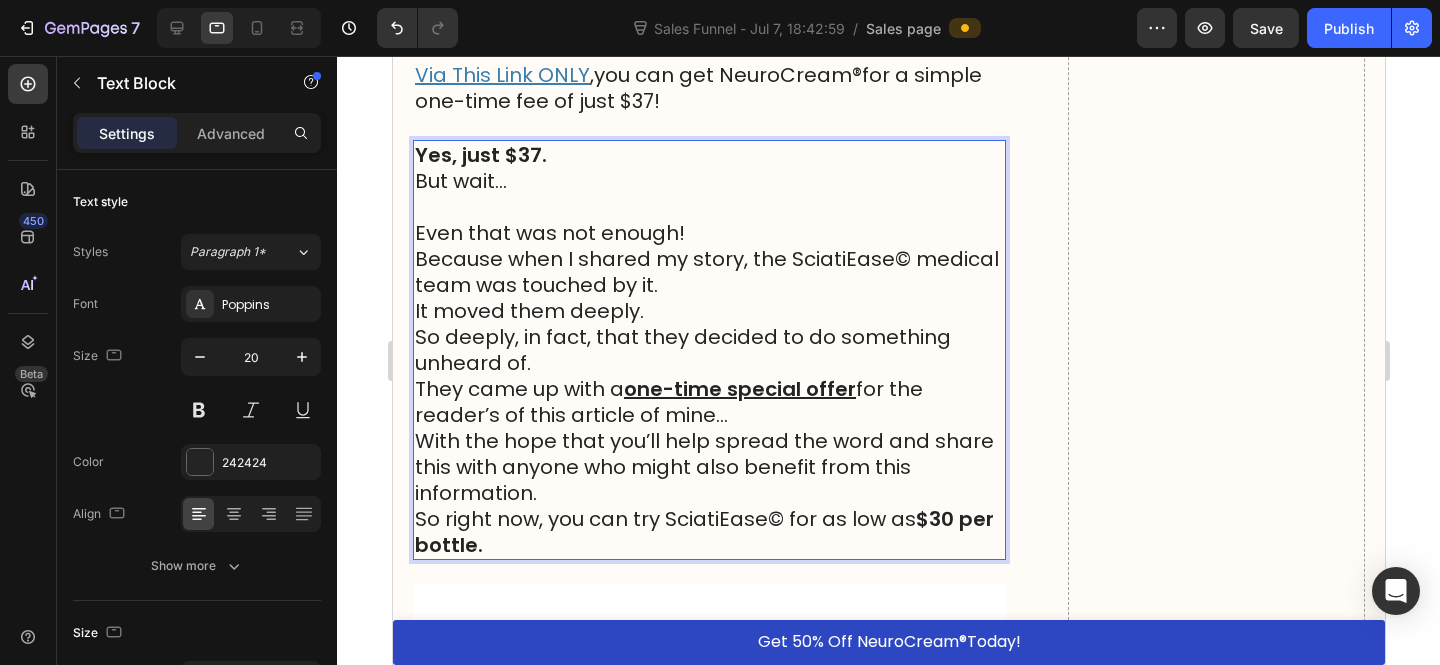 click on "$30 per bottle." at bounding box center (703, 532) 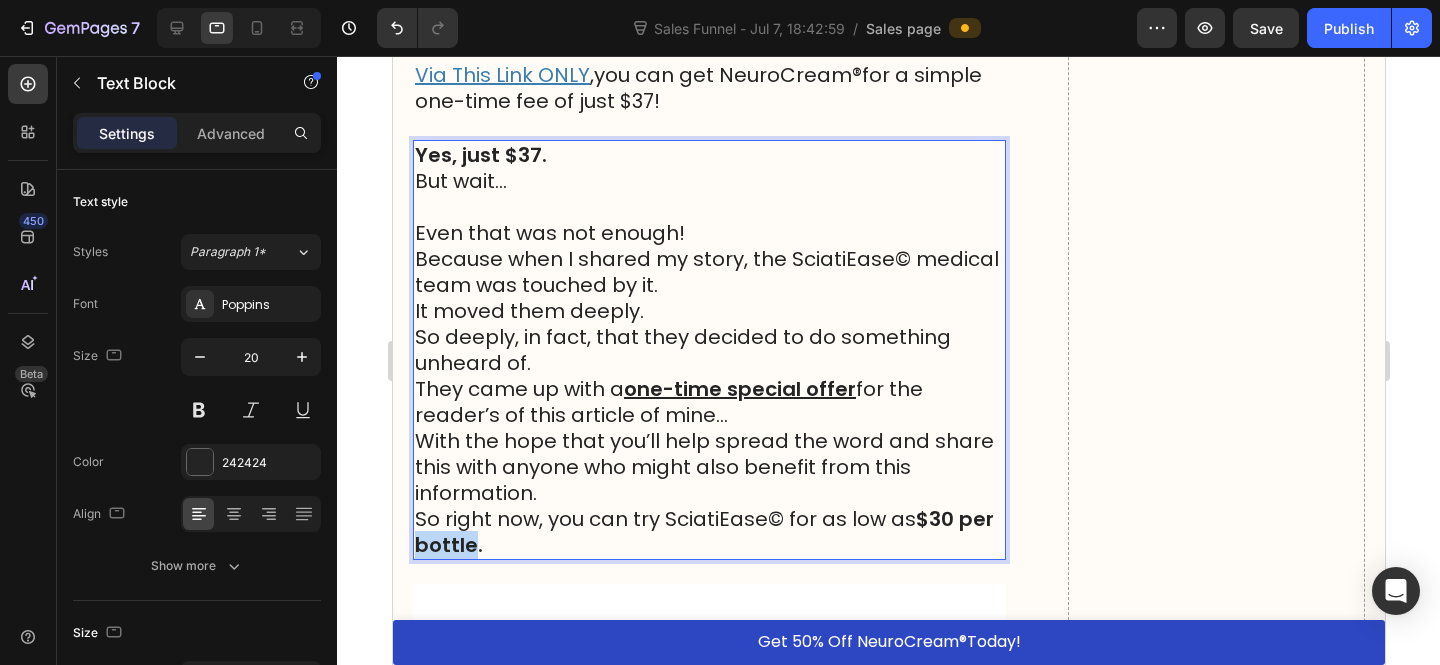 click on "$30 per bottle." at bounding box center (703, 532) 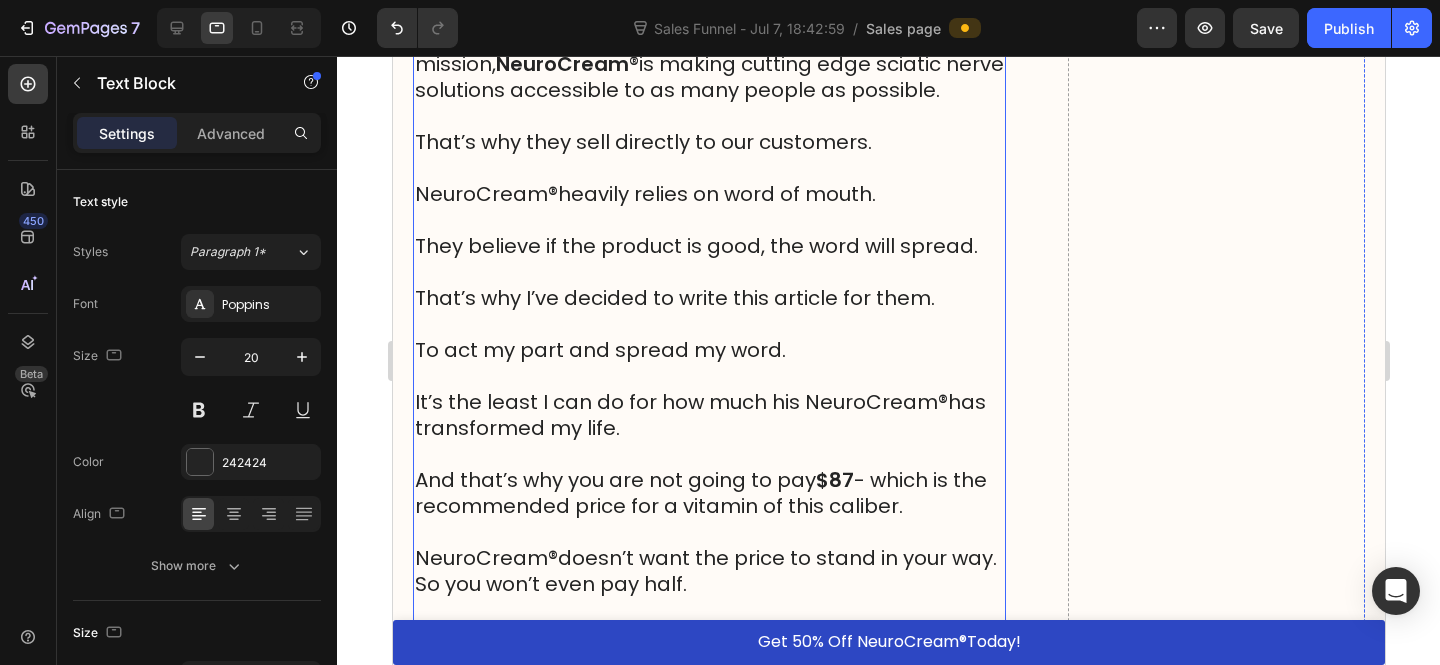 scroll, scrollTop: 20146, scrollLeft: 0, axis: vertical 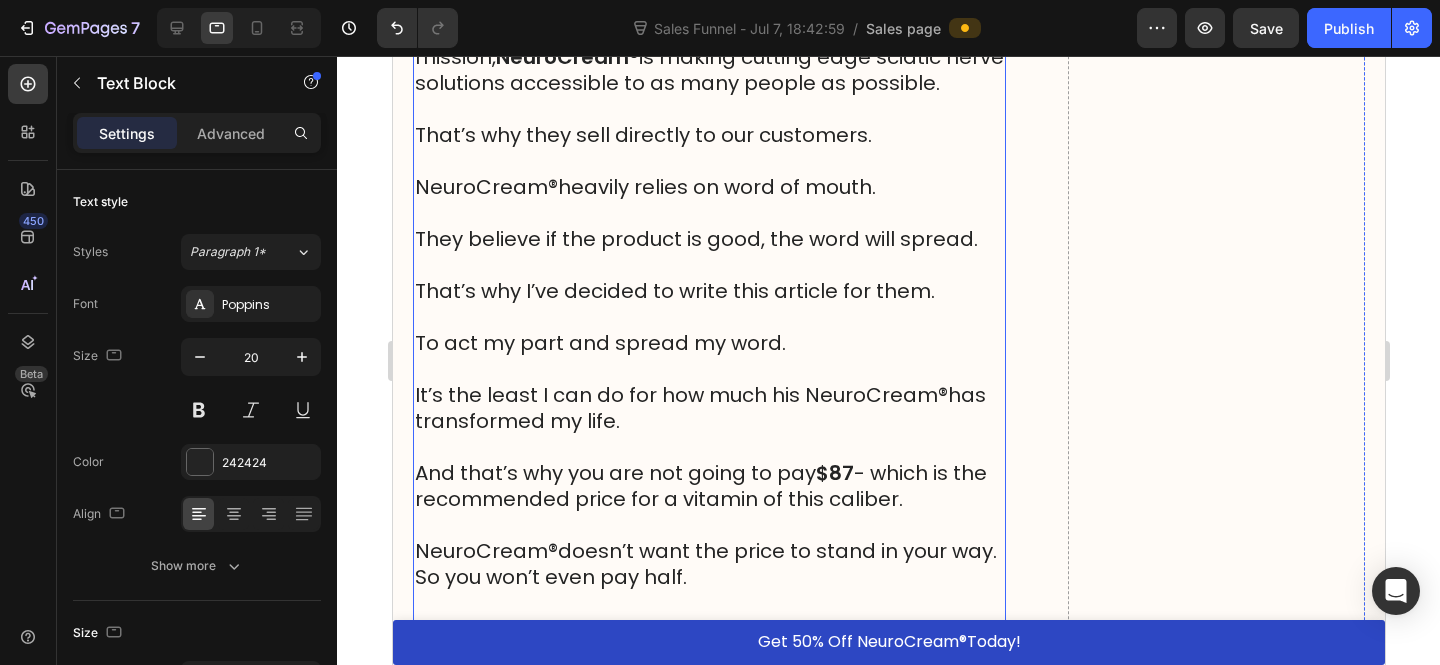 click on "It’s the least I can do for how much his NeuroCream ®  has transformed my life." at bounding box center [708, 408] 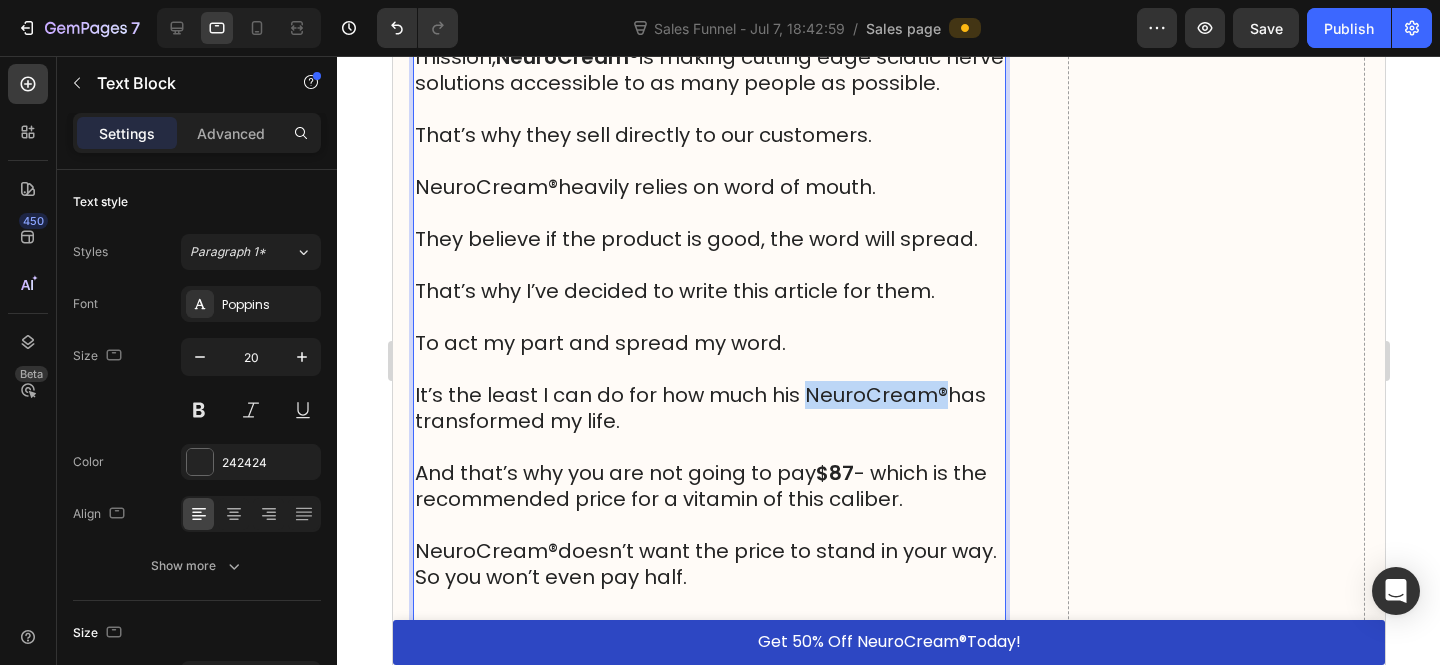 drag, startPoint x: 937, startPoint y: 360, endPoint x: 798, endPoint y: 359, distance: 139.0036 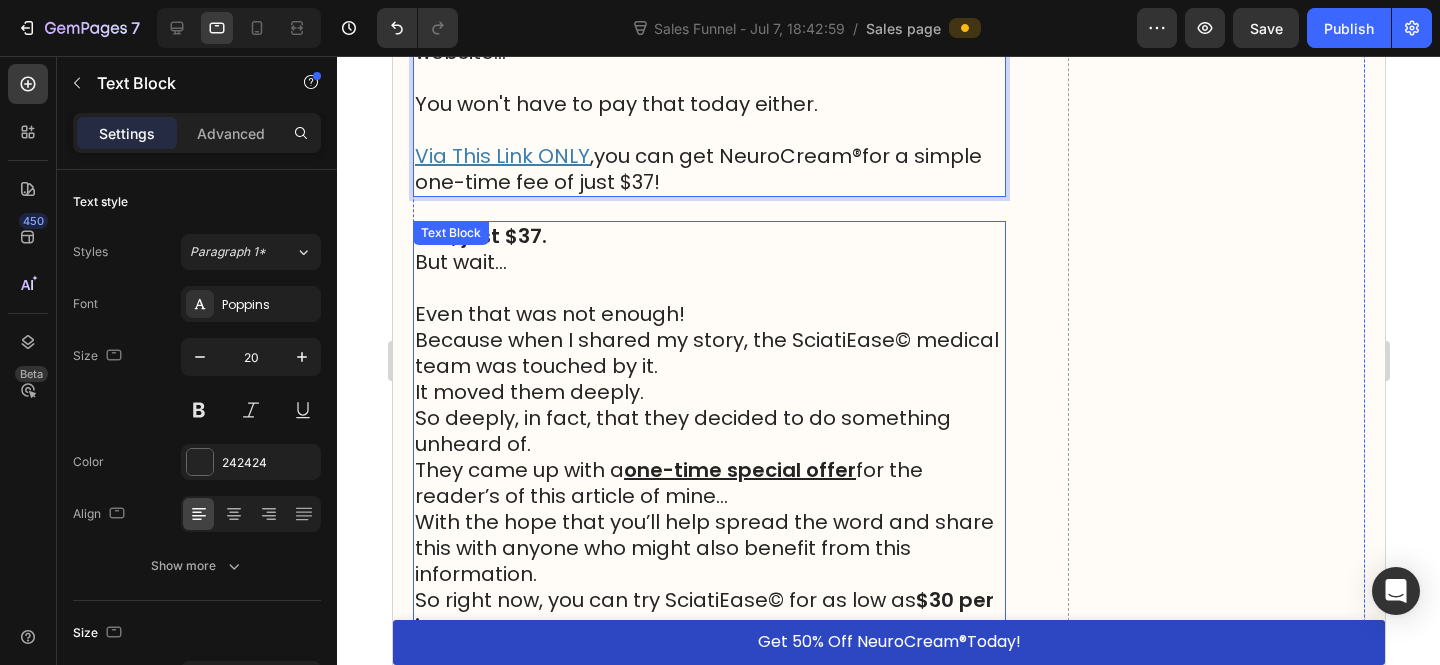 scroll, scrollTop: 20862, scrollLeft: 0, axis: vertical 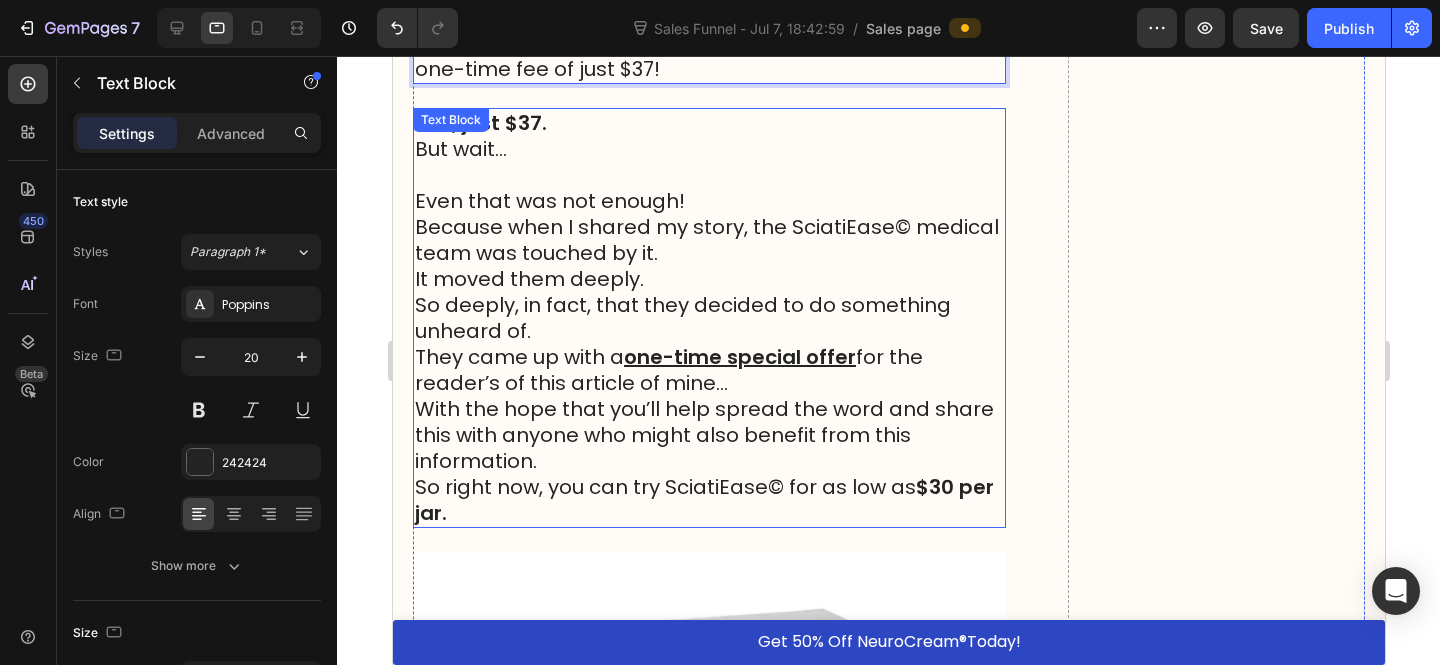 click on "So right now, you can try SciatiEase© for as low as  $30 per jar." at bounding box center [708, 500] 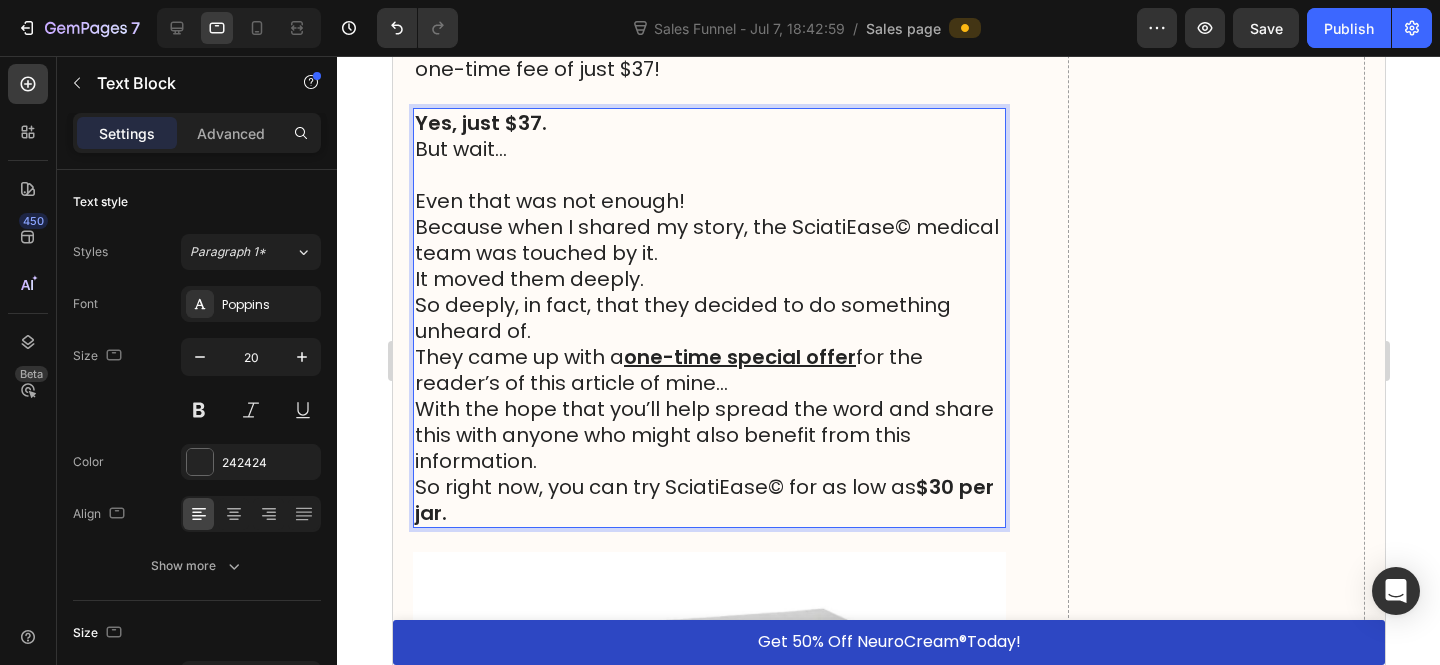 click on "So right now, you can try SciatiEase© for as low as  $30 per jar." at bounding box center (708, 500) 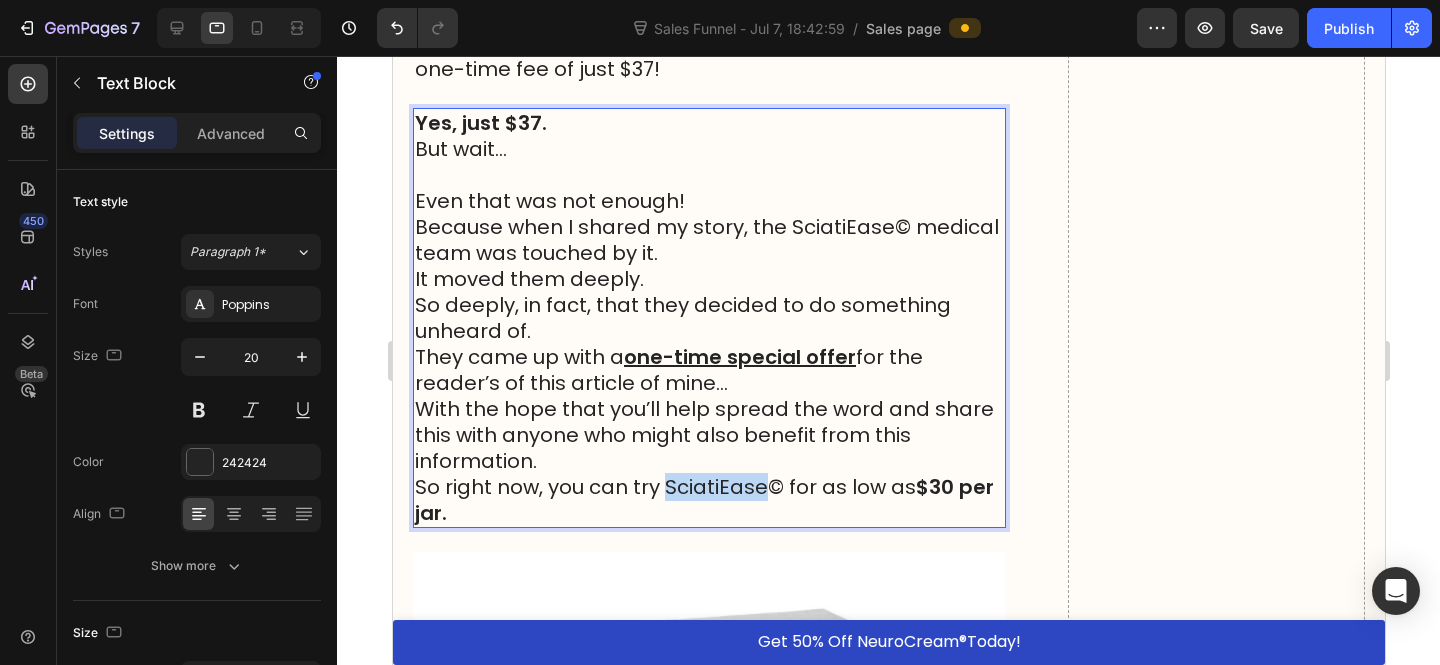 click on "So right now, you can try SciatiEase© for as low as  $30 per jar." at bounding box center (708, 500) 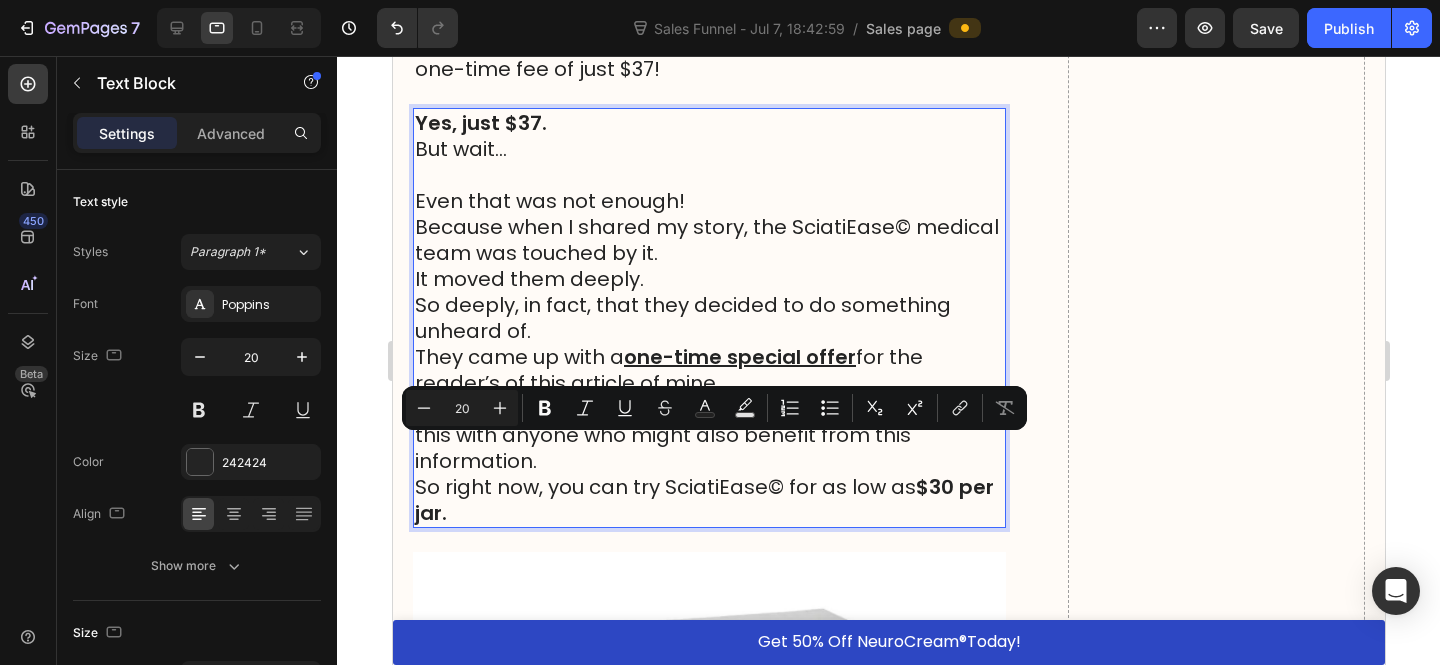 click on "So right now, you can try SciatiEase© for as low as  $30 per jar." at bounding box center [708, 500] 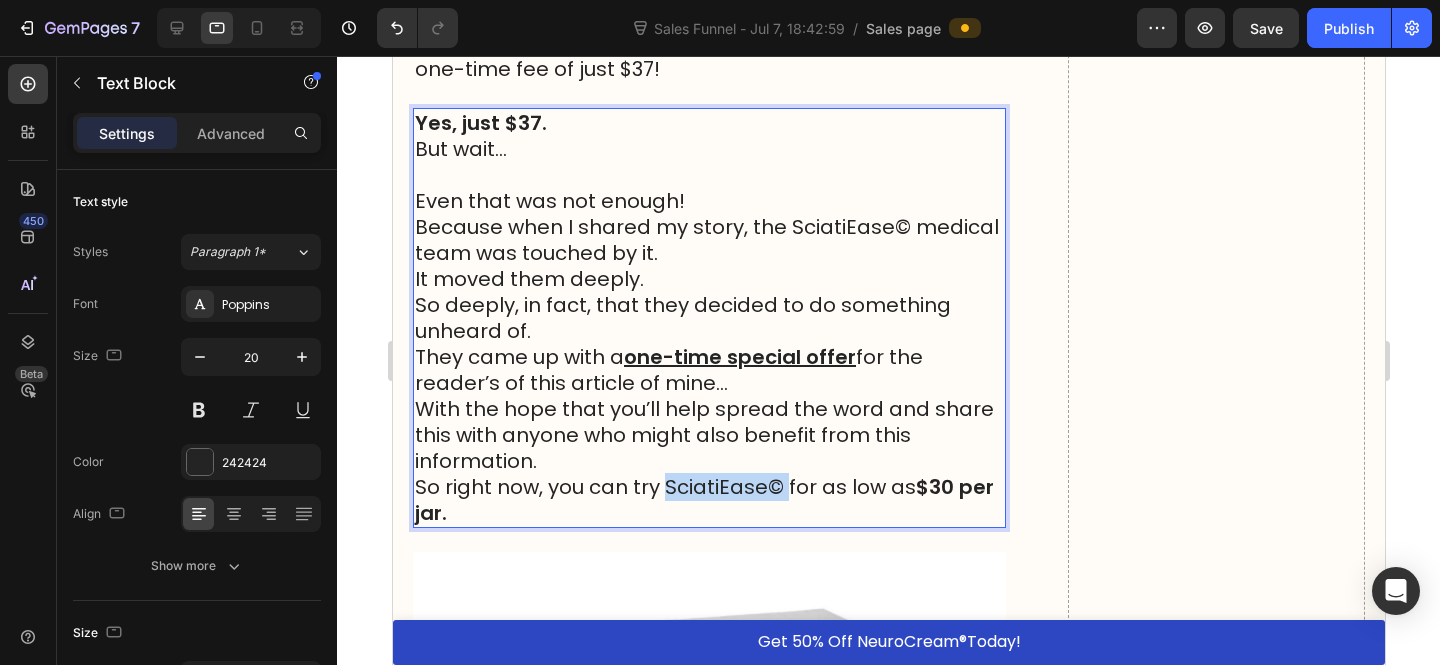 drag, startPoint x: 777, startPoint y: 449, endPoint x: 691, endPoint y: 448, distance: 86.00581 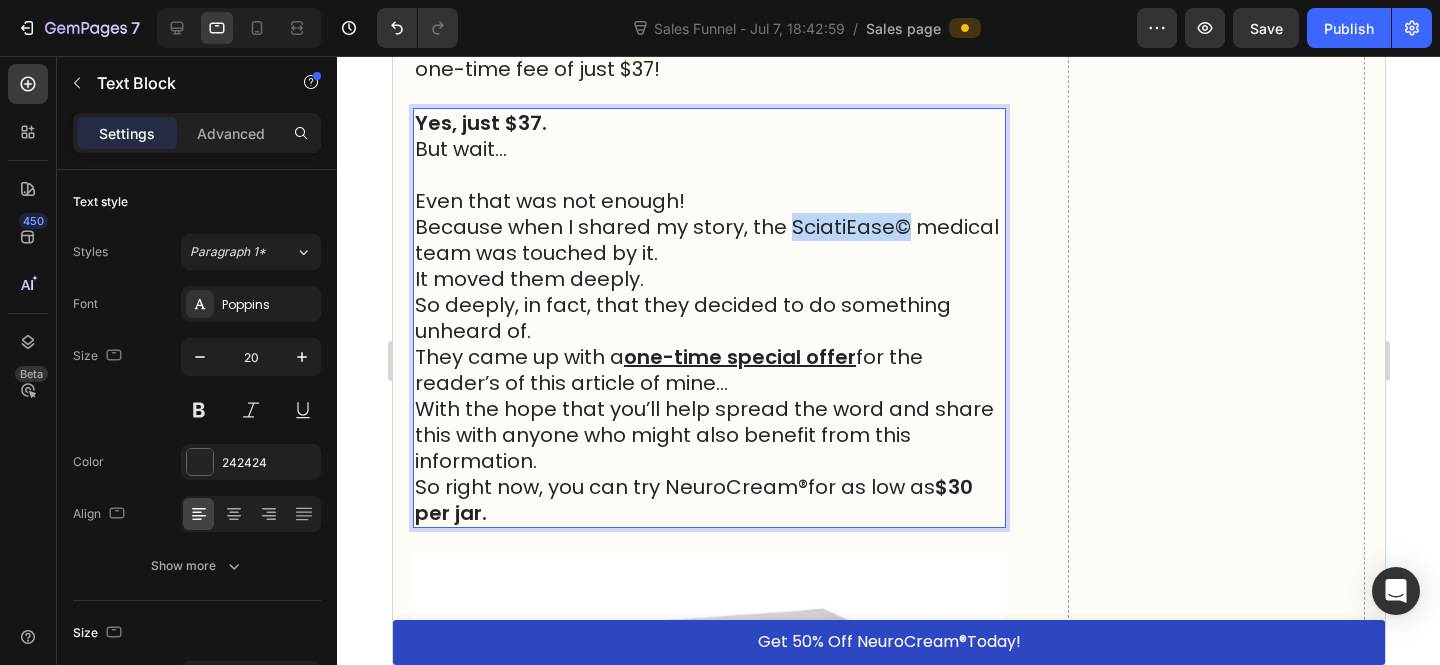 drag, startPoint x: 896, startPoint y: 199, endPoint x: 783, endPoint y: 192, distance: 113.216606 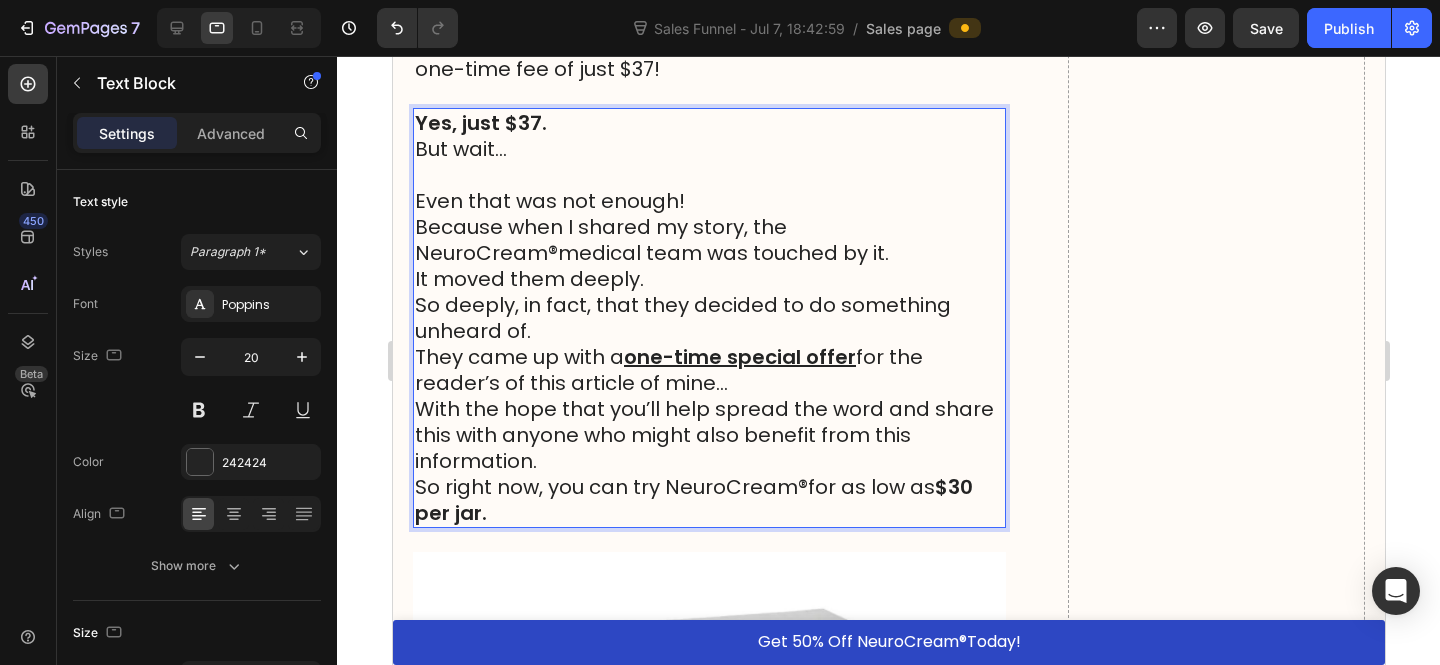click on "It moved them deeply." at bounding box center [708, 279] 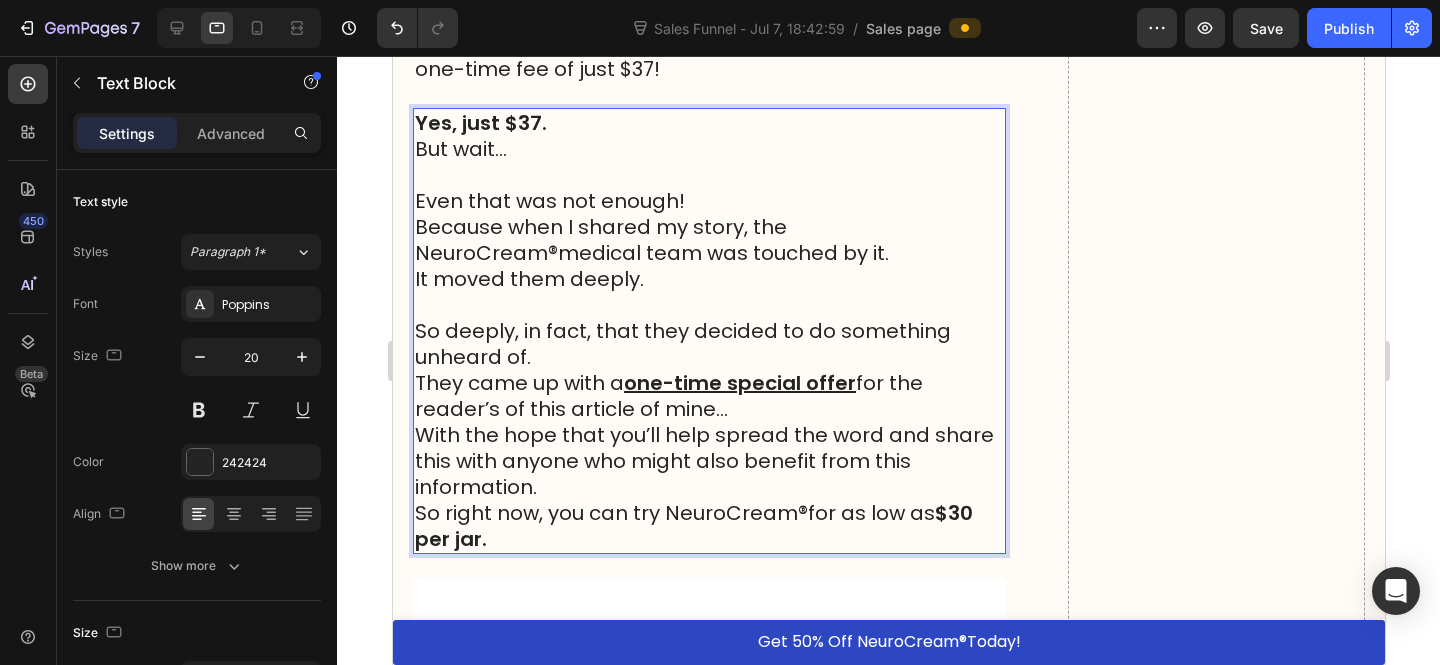 click on "Because when I shared my story, the NeuroCream ®  medical team was touched by it." at bounding box center (708, 240) 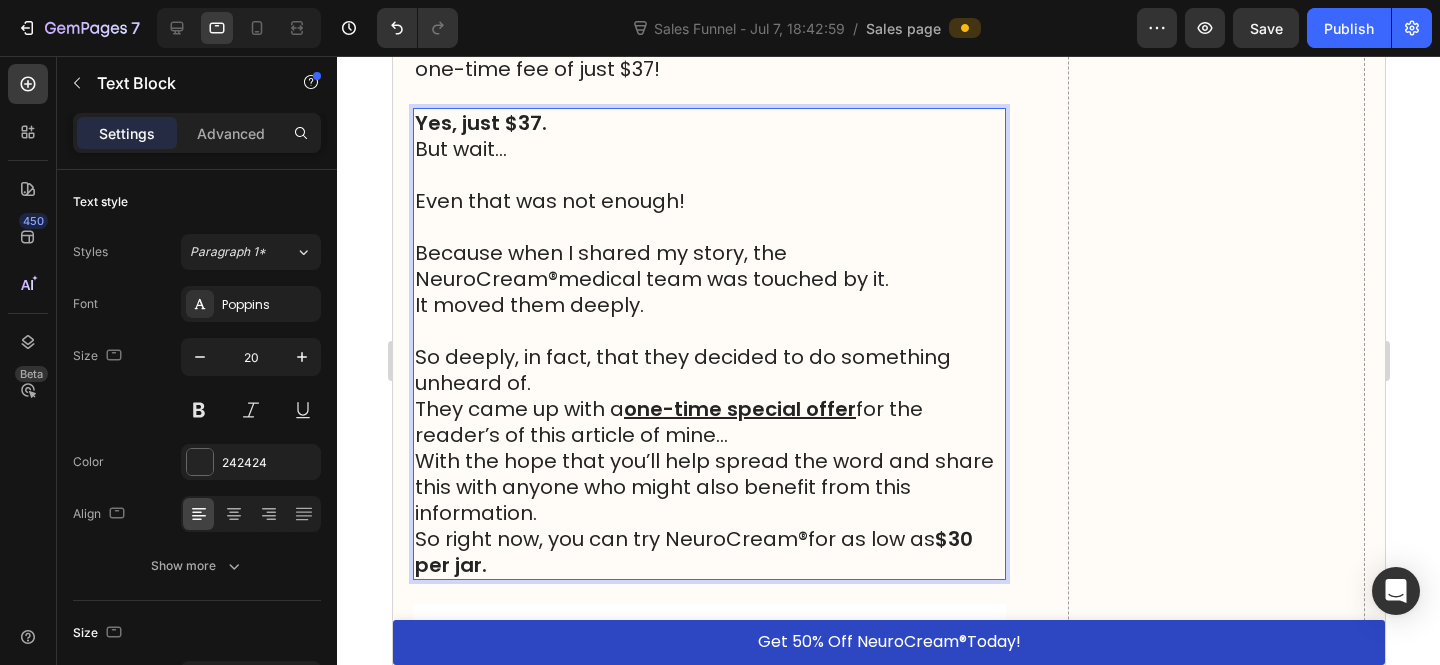click on "Because when I shared my story, the NeuroCream ®  medical team was touched by it." at bounding box center [708, 266] 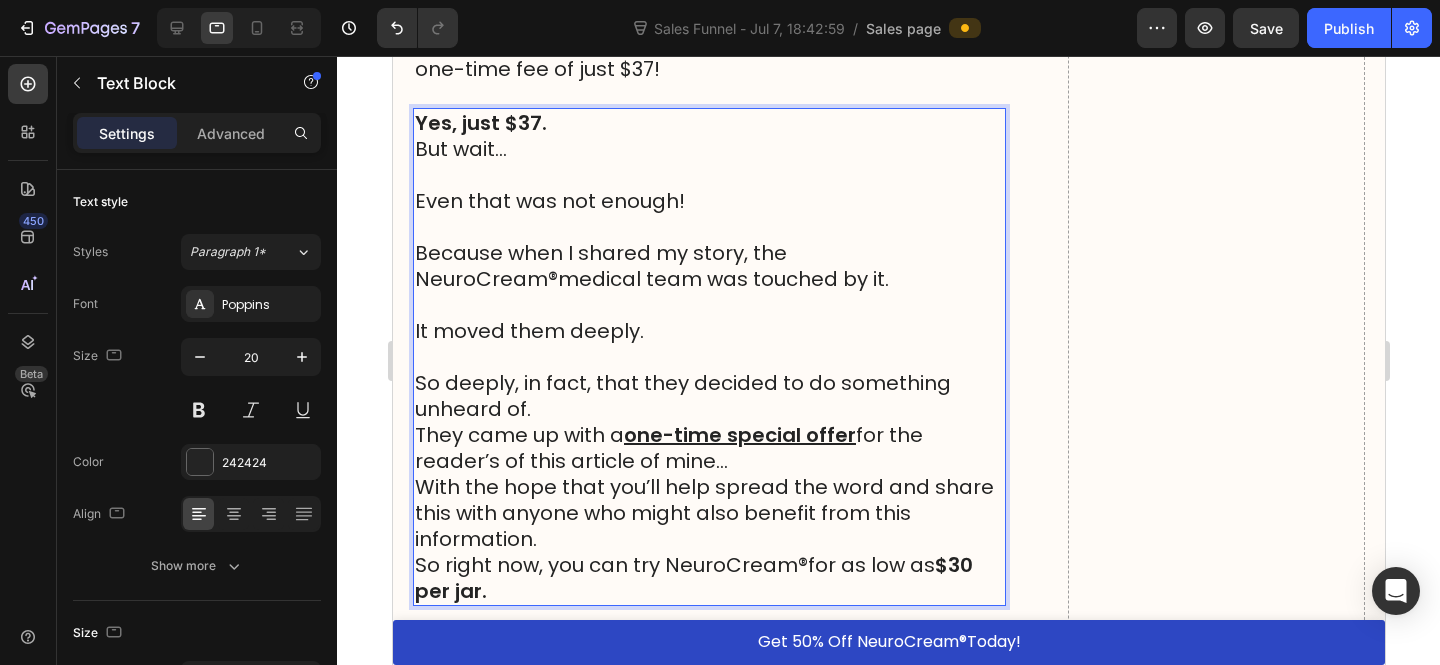click at bounding box center (708, 357) 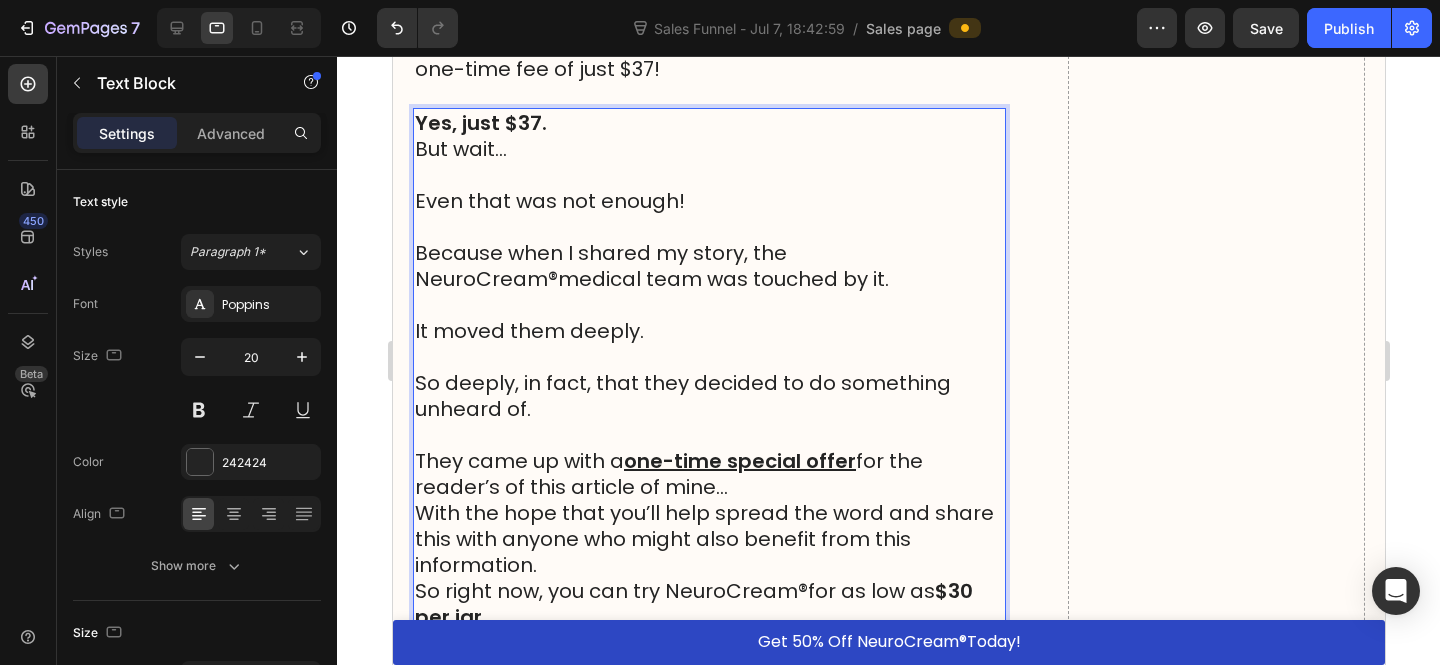click on "They came up with a  one-time special offer  for the reader’s of this article of mine…" at bounding box center (708, 474) 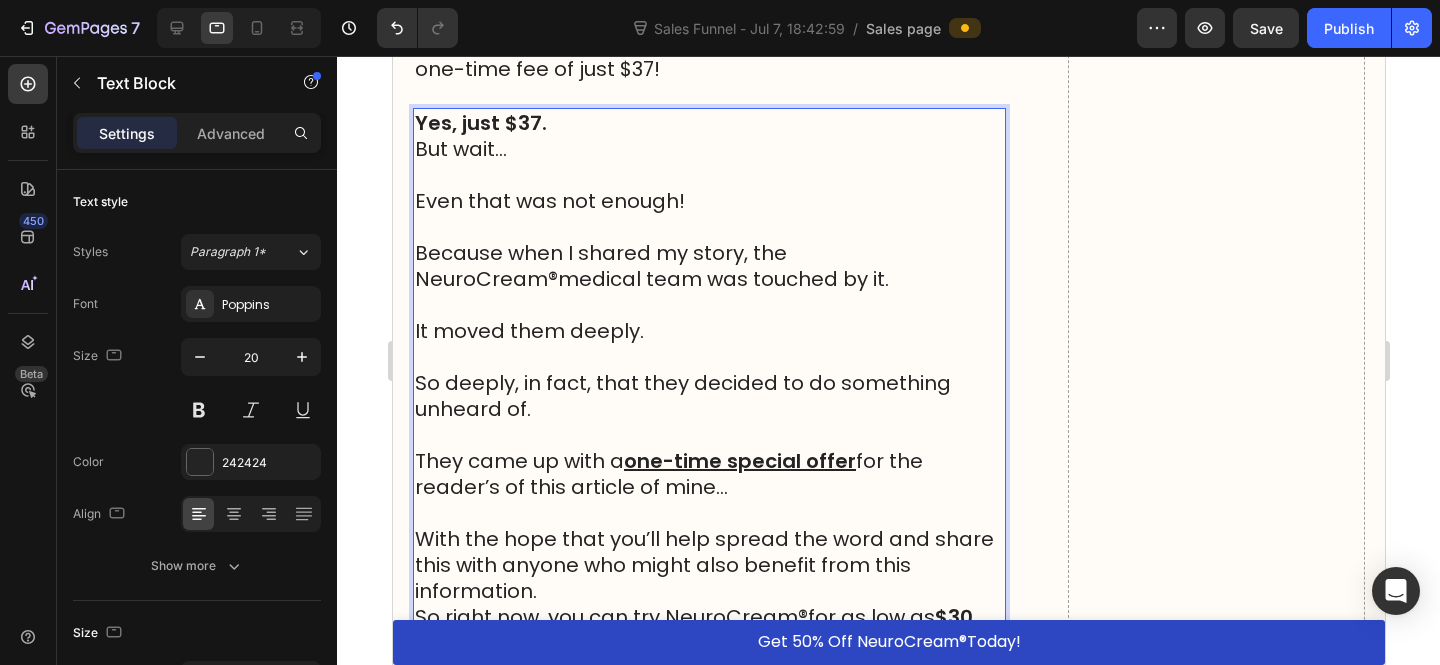 click on "With the hope that you’ll help spread the word and share this with anyone who might also benefit from this information." at bounding box center (708, 565) 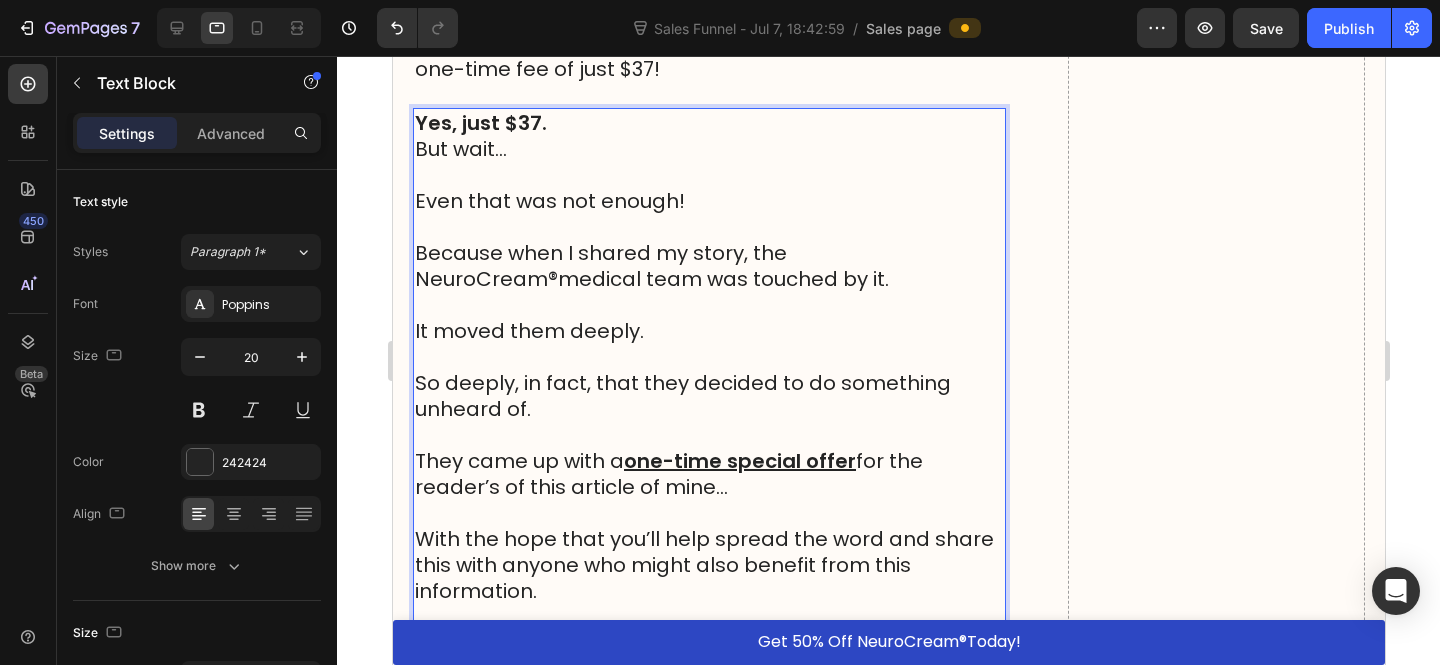scroll, scrollTop: 20788, scrollLeft: 0, axis: vertical 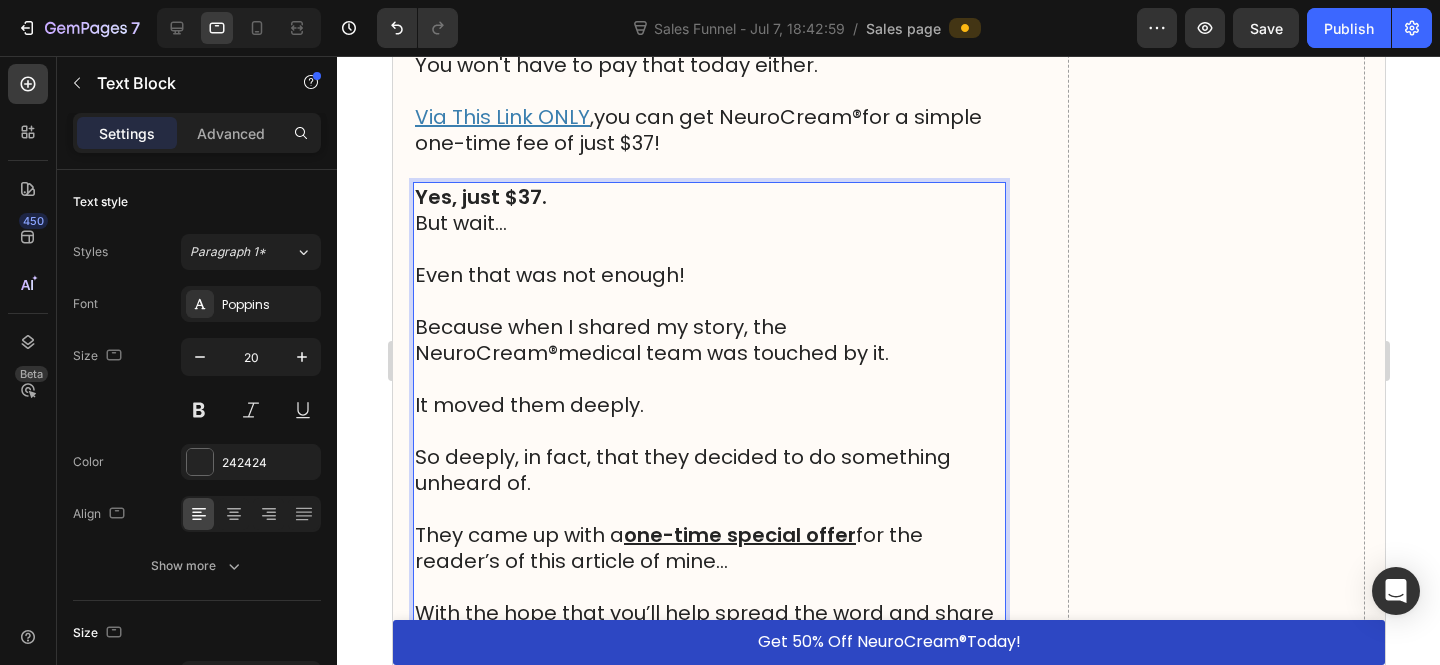 click on "Yes, just $37." at bounding box center (708, 197) 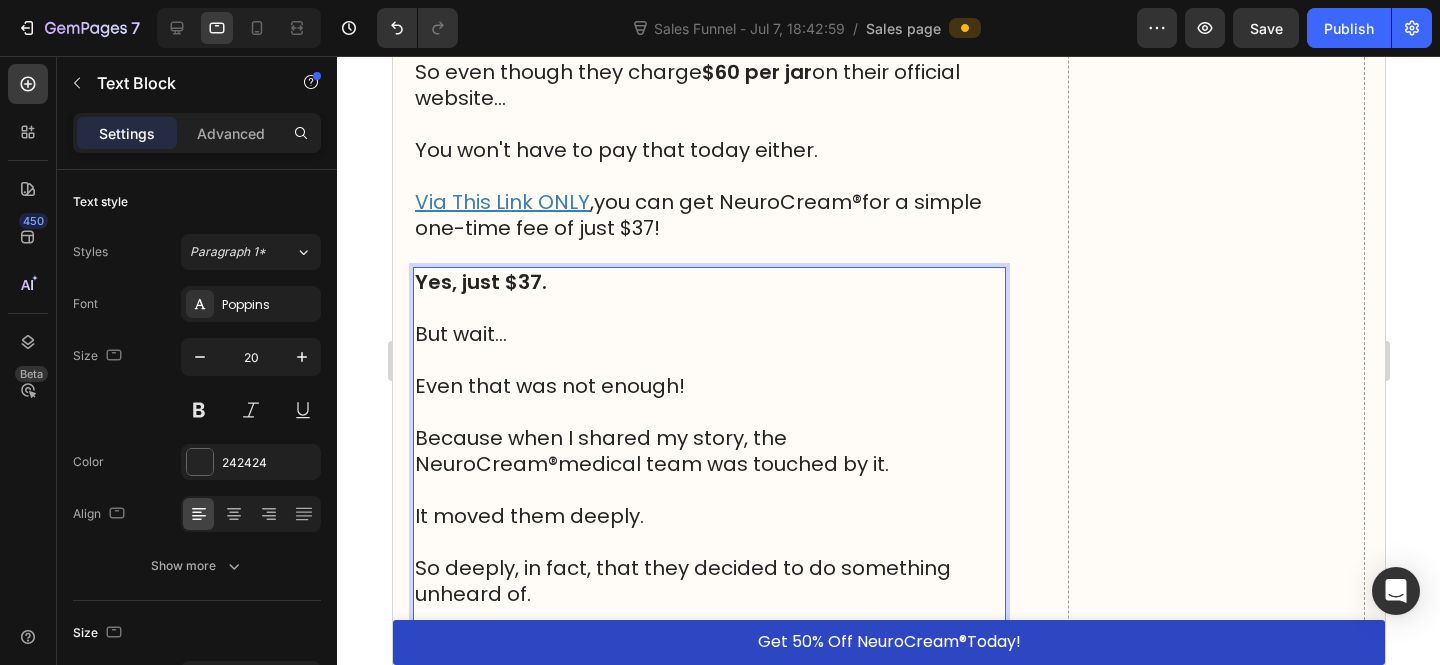 scroll, scrollTop: 20649, scrollLeft: 0, axis: vertical 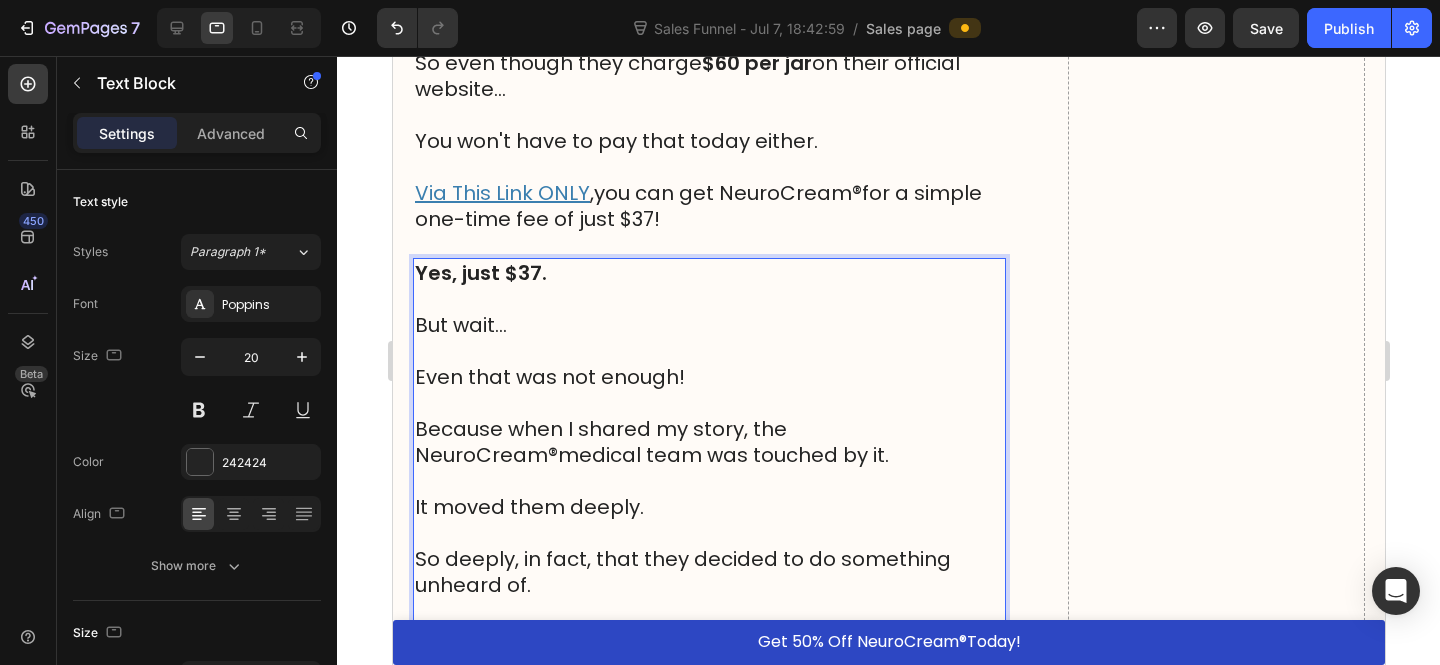 click on "But wait…" at bounding box center (708, 325) 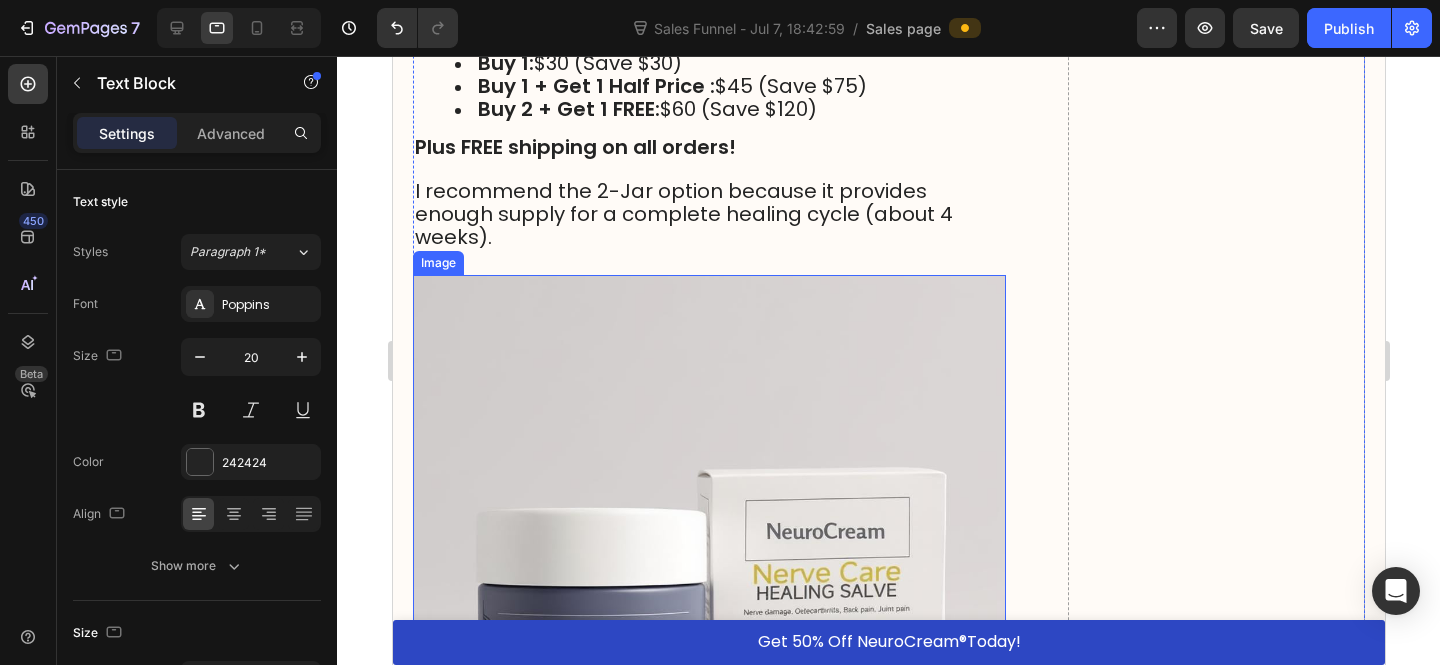 click at bounding box center (708, 571) 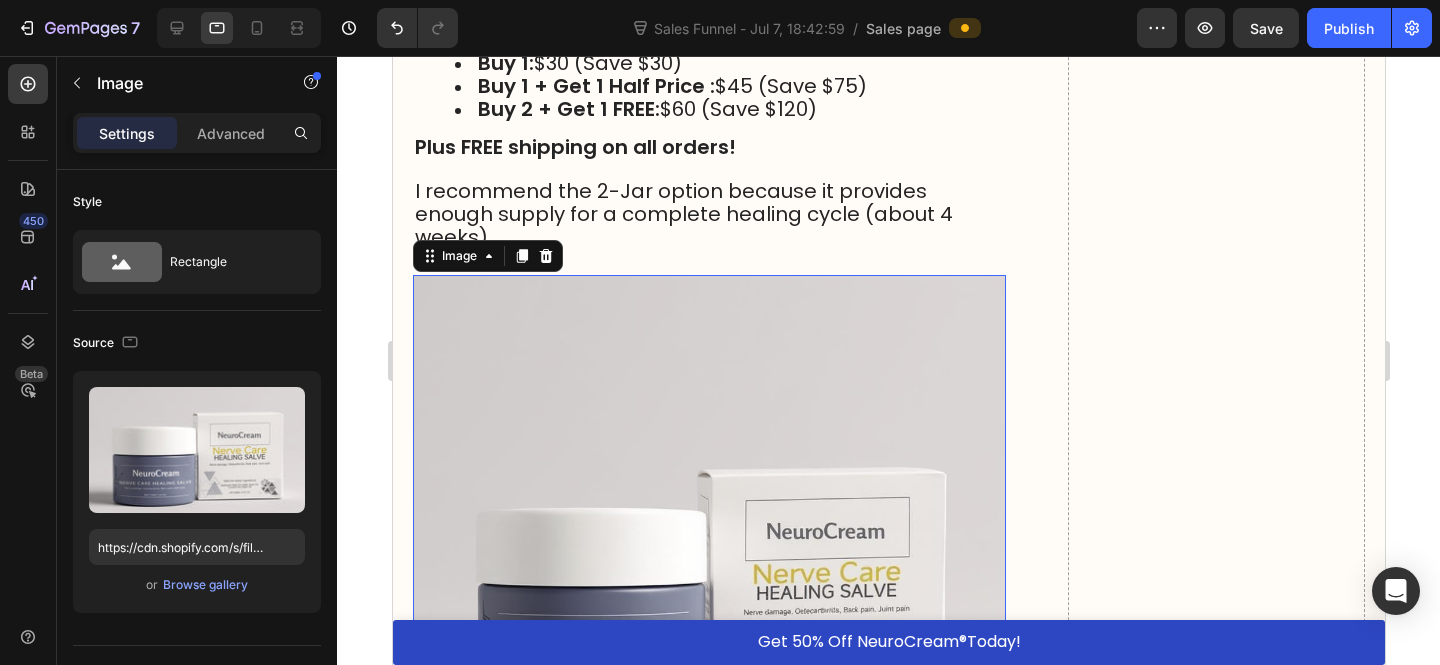 scroll, scrollTop: 18848, scrollLeft: 0, axis: vertical 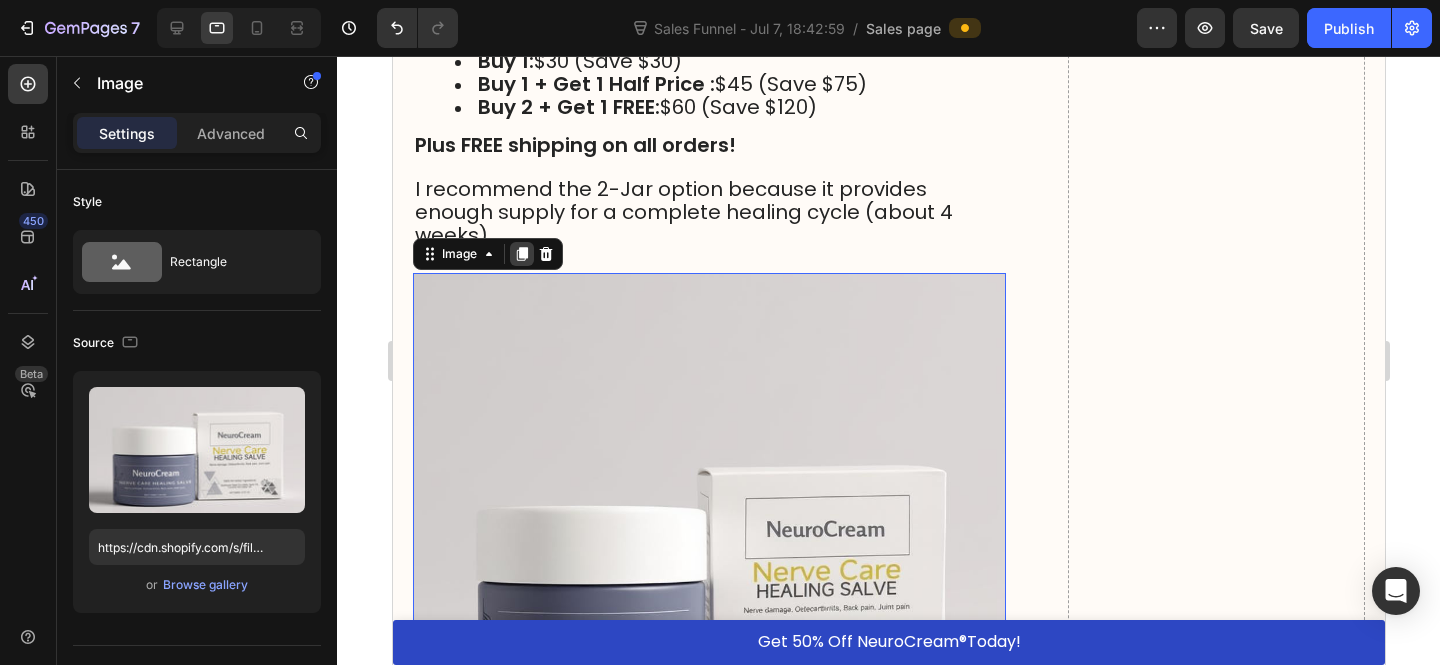 click 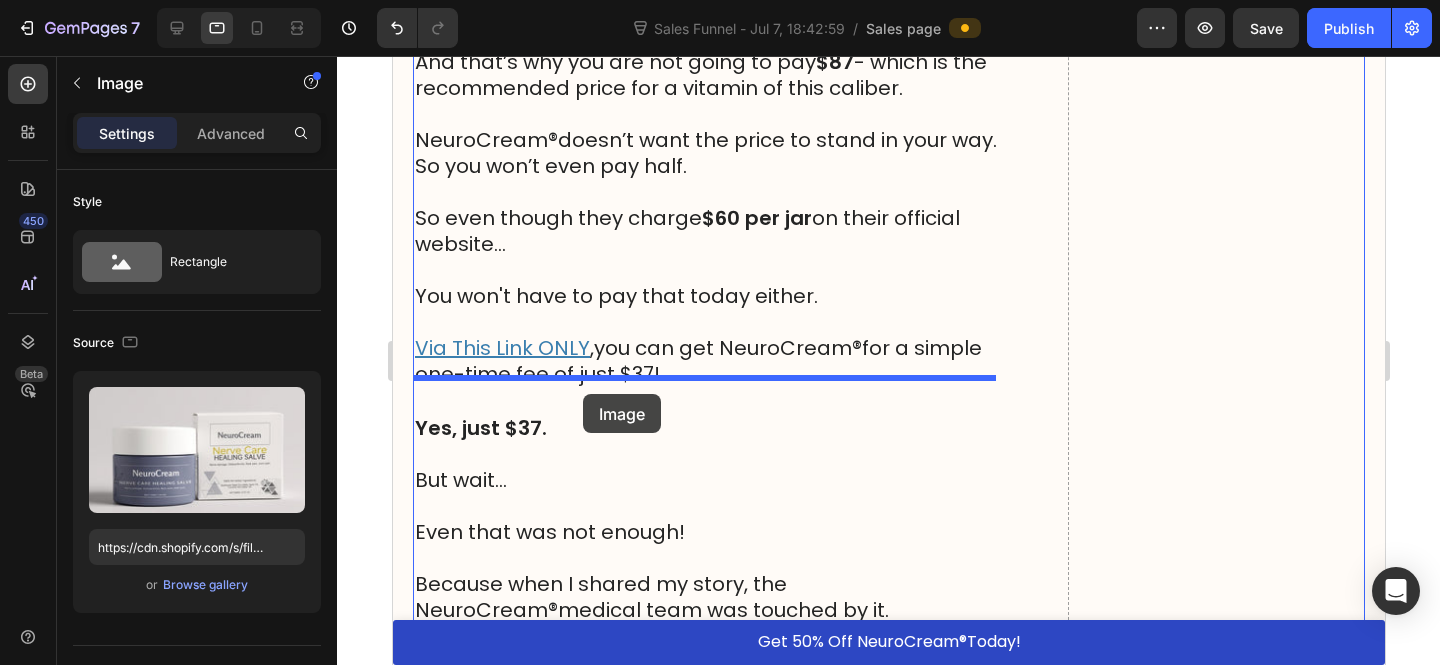 drag, startPoint x: 659, startPoint y: 341, endPoint x: 582, endPoint y: 394, distance: 93.47727 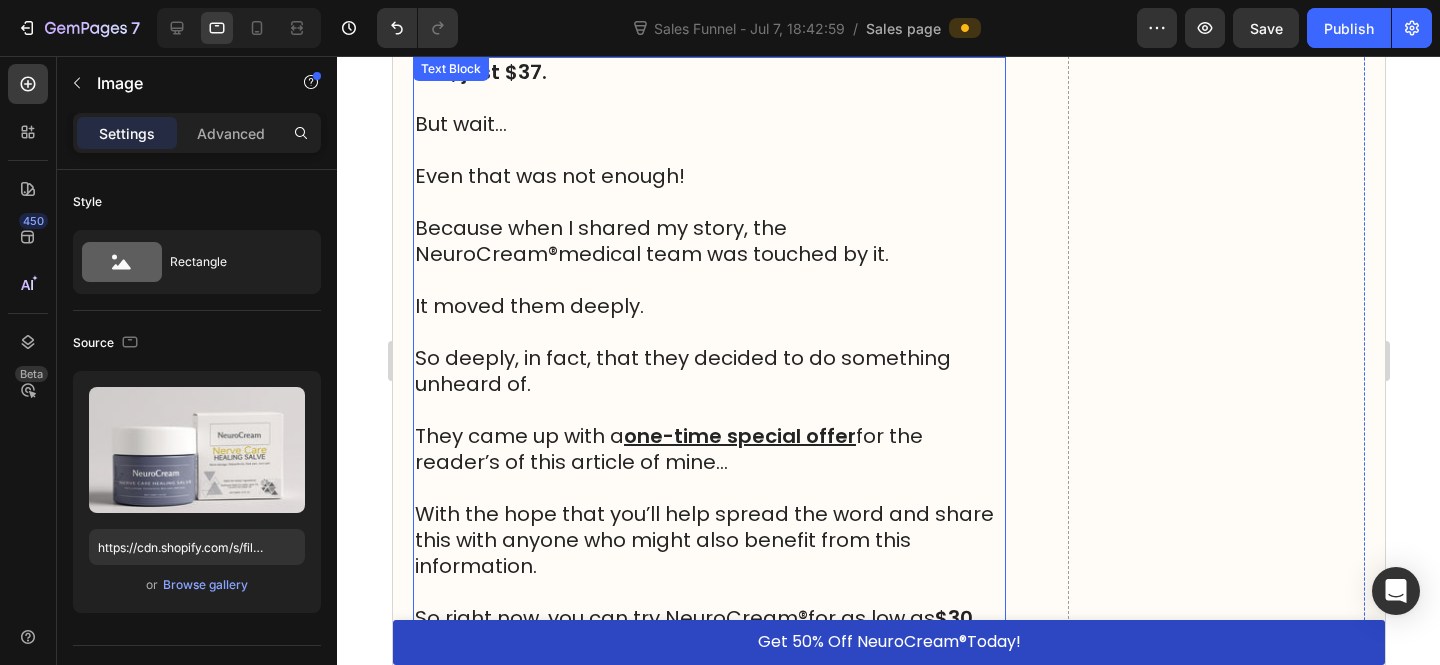 scroll, scrollTop: 21690, scrollLeft: 0, axis: vertical 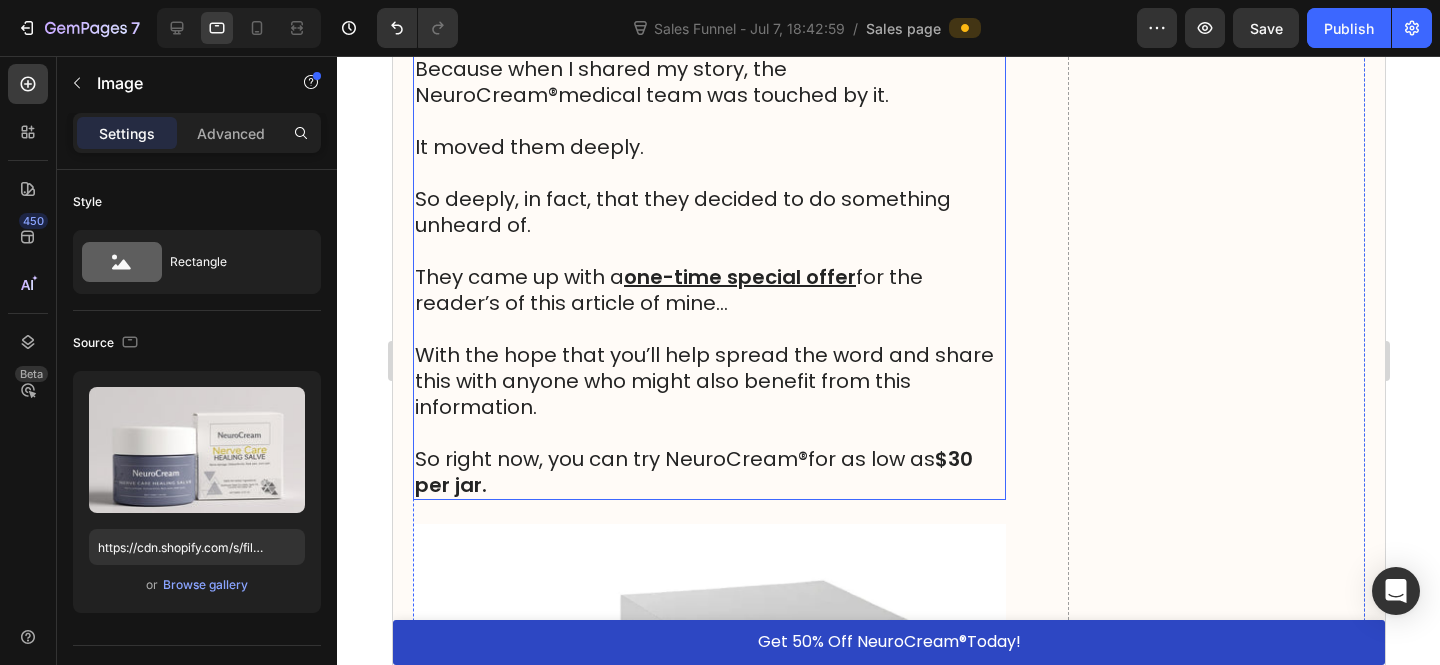 click on "So right now, you can try NeuroCream ®  for as low as  $30 per jar." at bounding box center (708, 472) 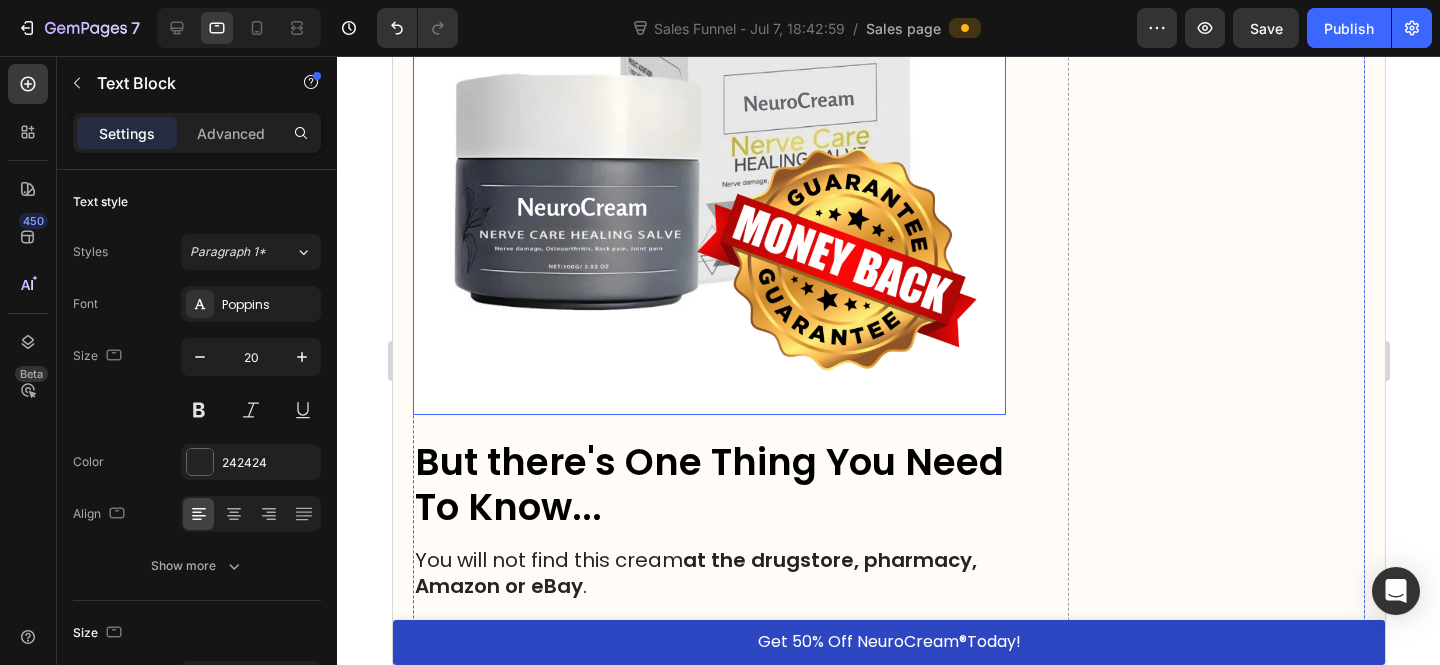 scroll, scrollTop: 22303, scrollLeft: 0, axis: vertical 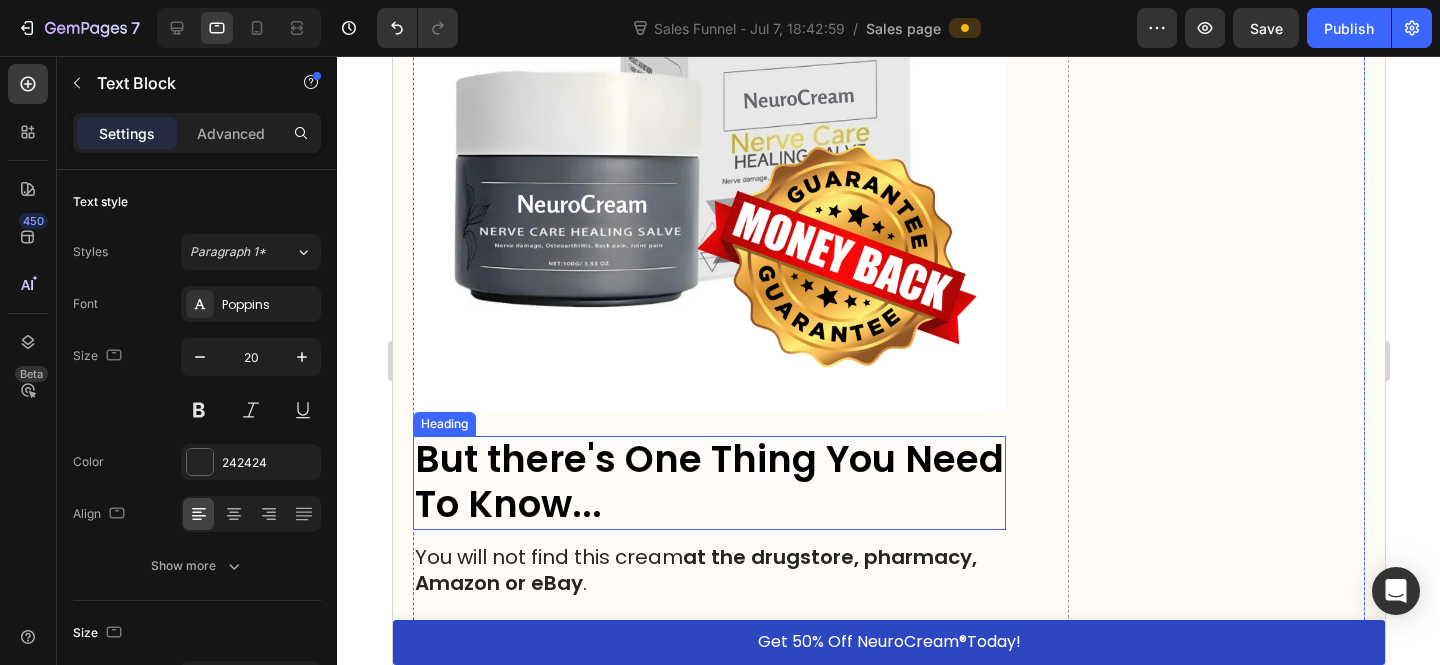 click on "But there's One Thing You Need To Know..." at bounding box center [708, 481] 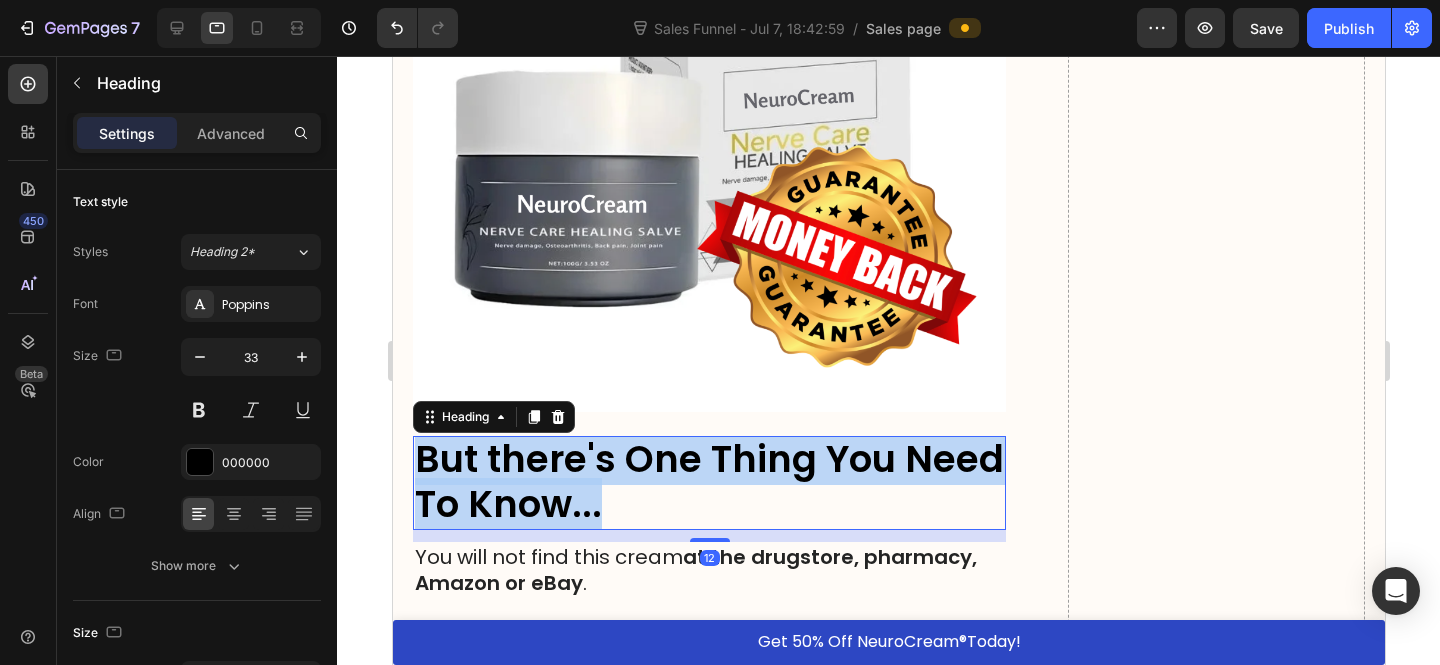 click on "But there's One Thing You Need To Know..." at bounding box center (708, 481) 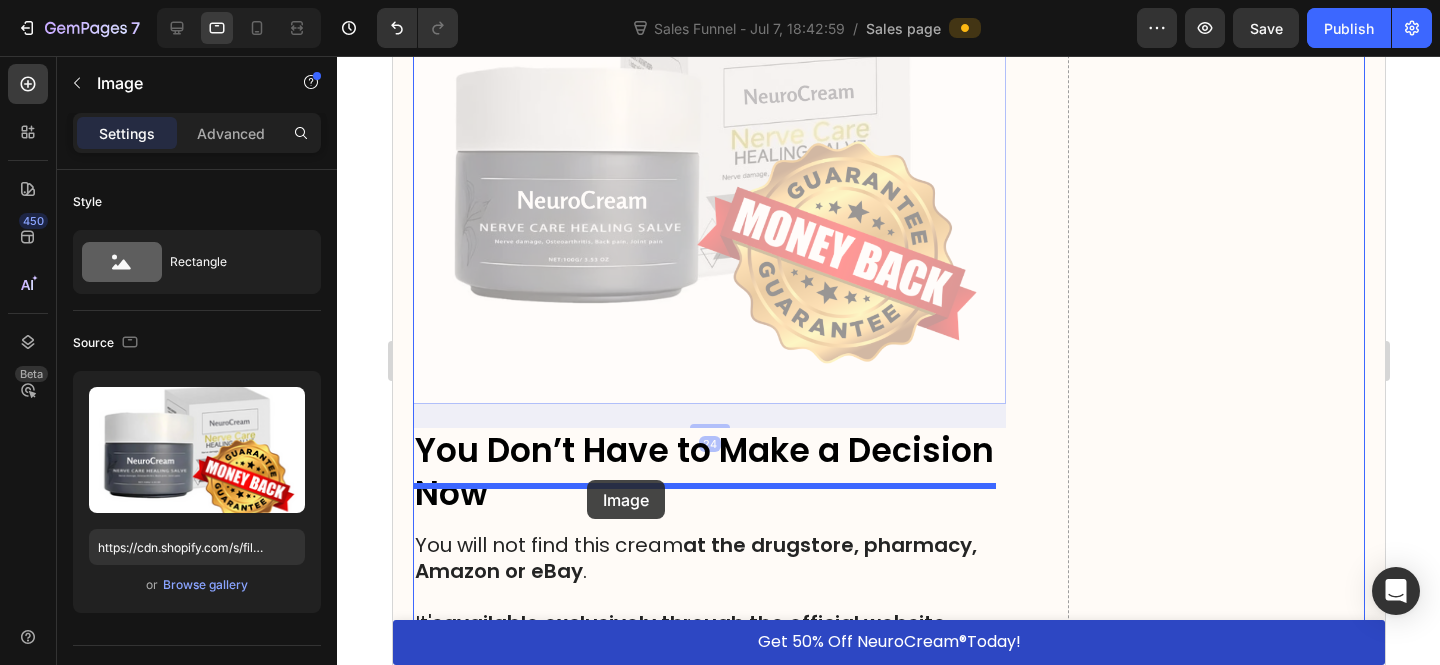 drag, startPoint x: 742, startPoint y: 301, endPoint x: 602, endPoint y: 567, distance: 300.59274 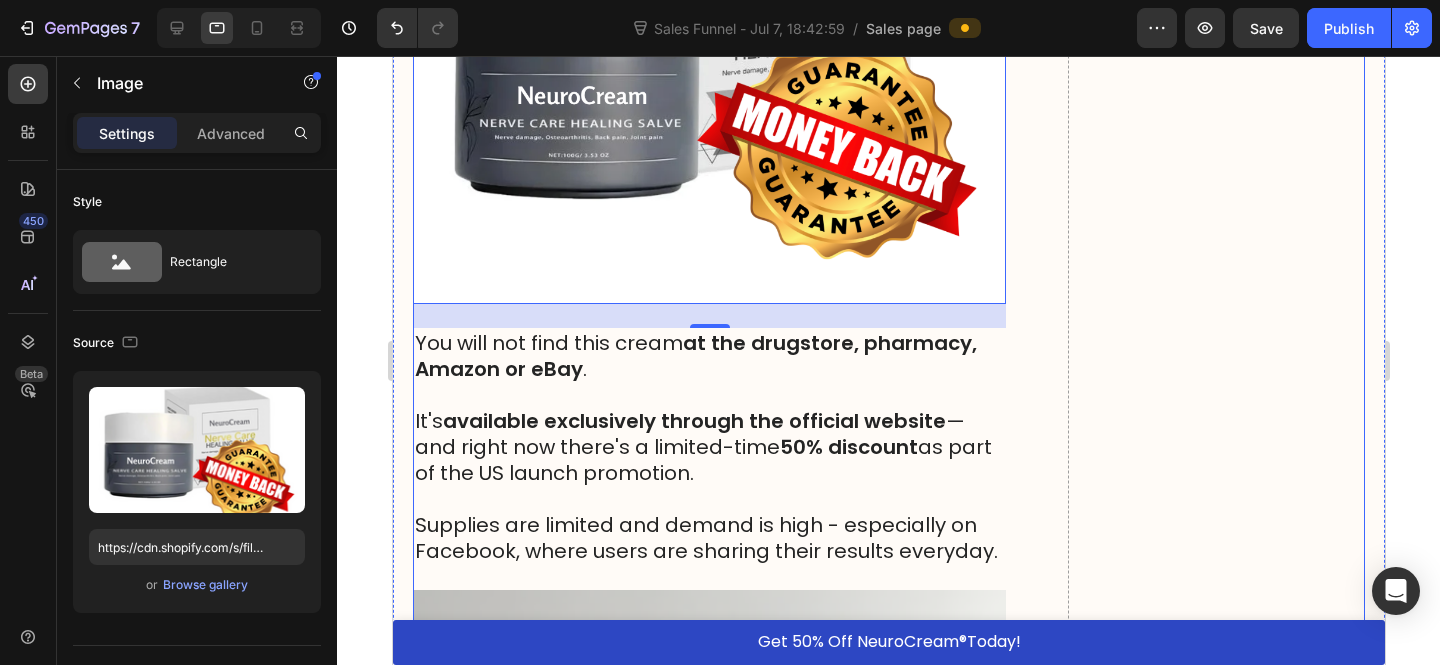 scroll, scrollTop: 22611, scrollLeft: 0, axis: vertical 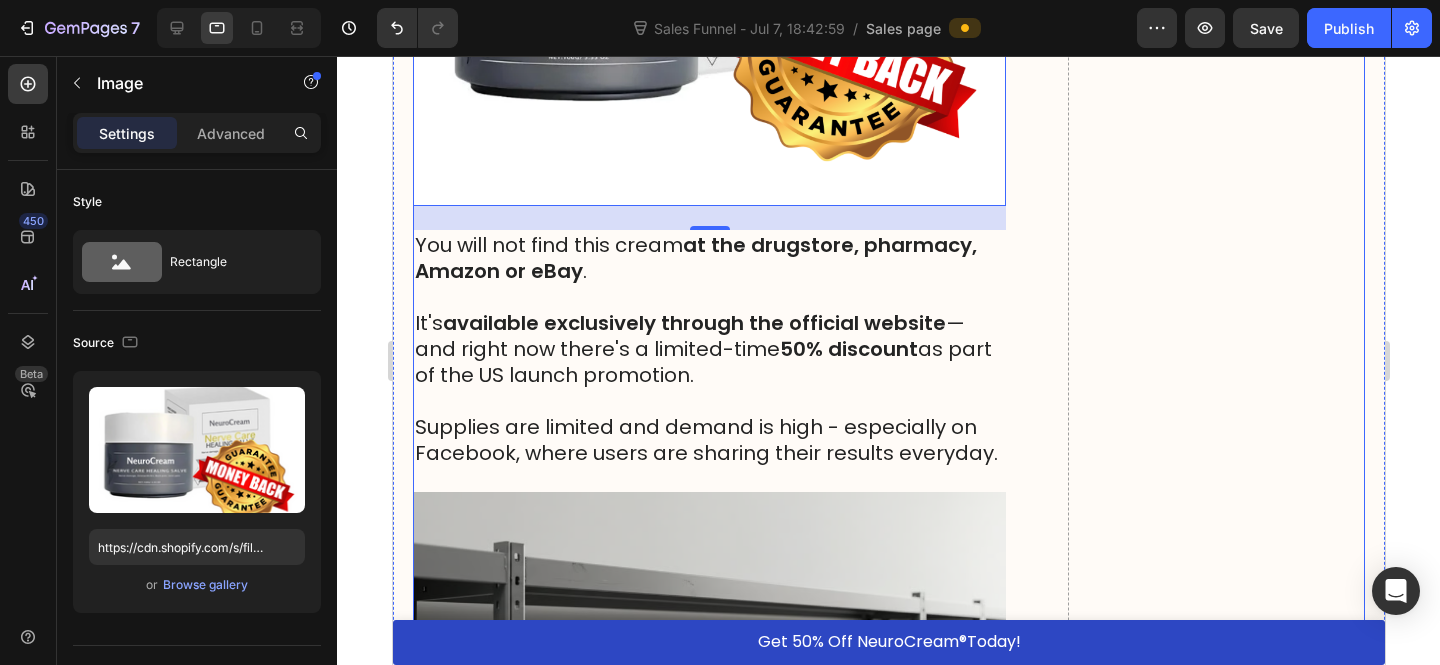 click at bounding box center [708, 401] 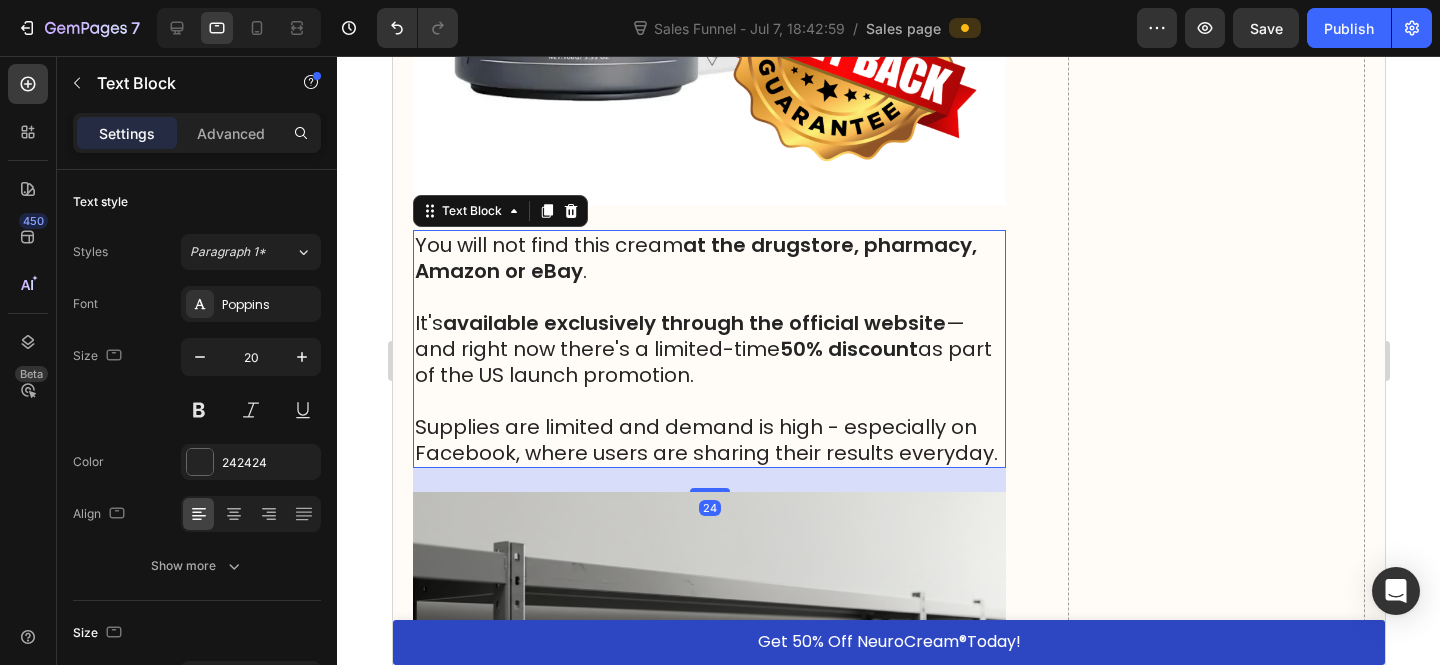 click at bounding box center (708, 401) 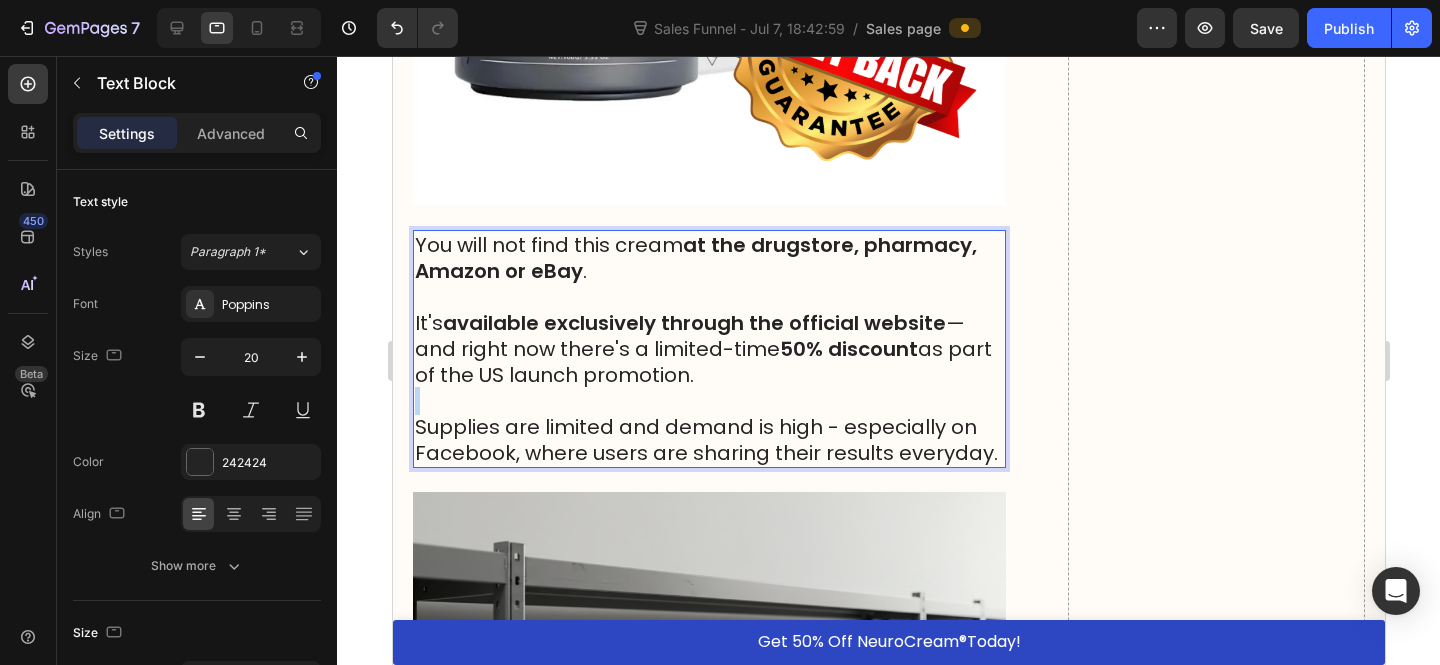 click at bounding box center (708, 401) 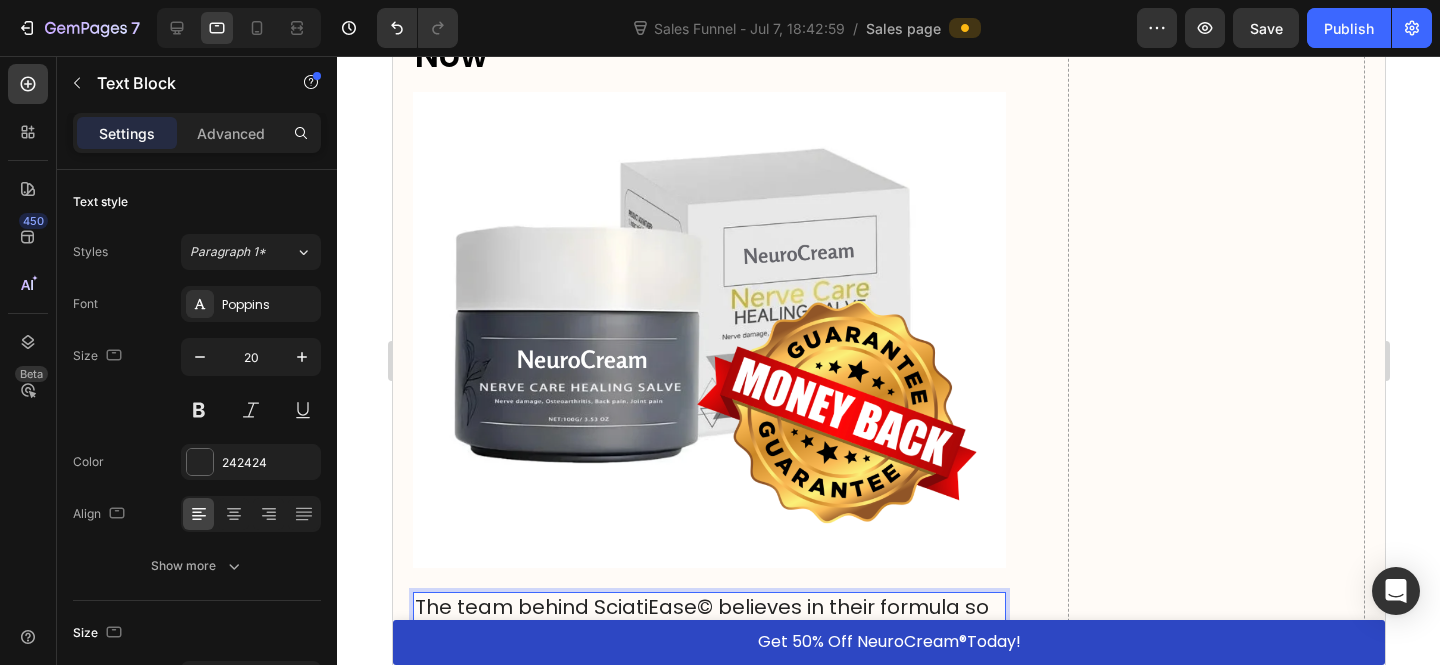 scroll, scrollTop: 22201, scrollLeft: 0, axis: vertical 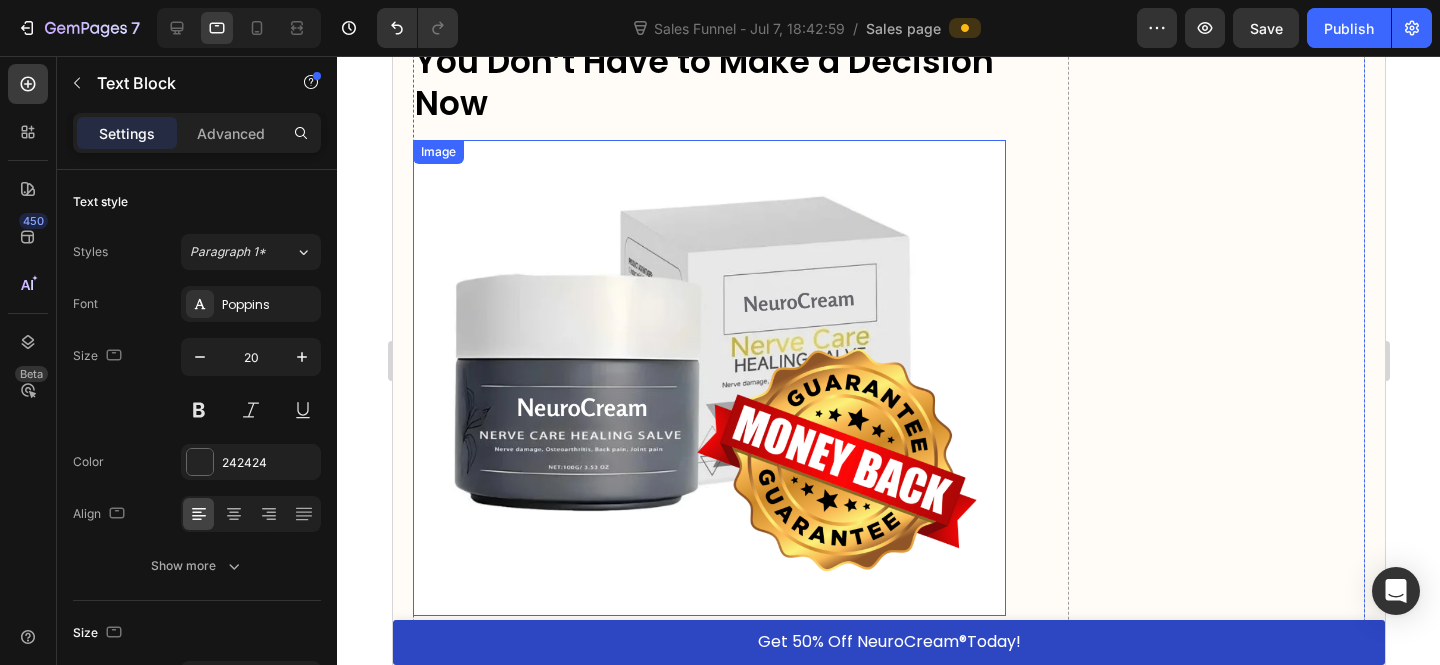 drag, startPoint x: 632, startPoint y: 349, endPoint x: 609, endPoint y: 362, distance: 26.41969 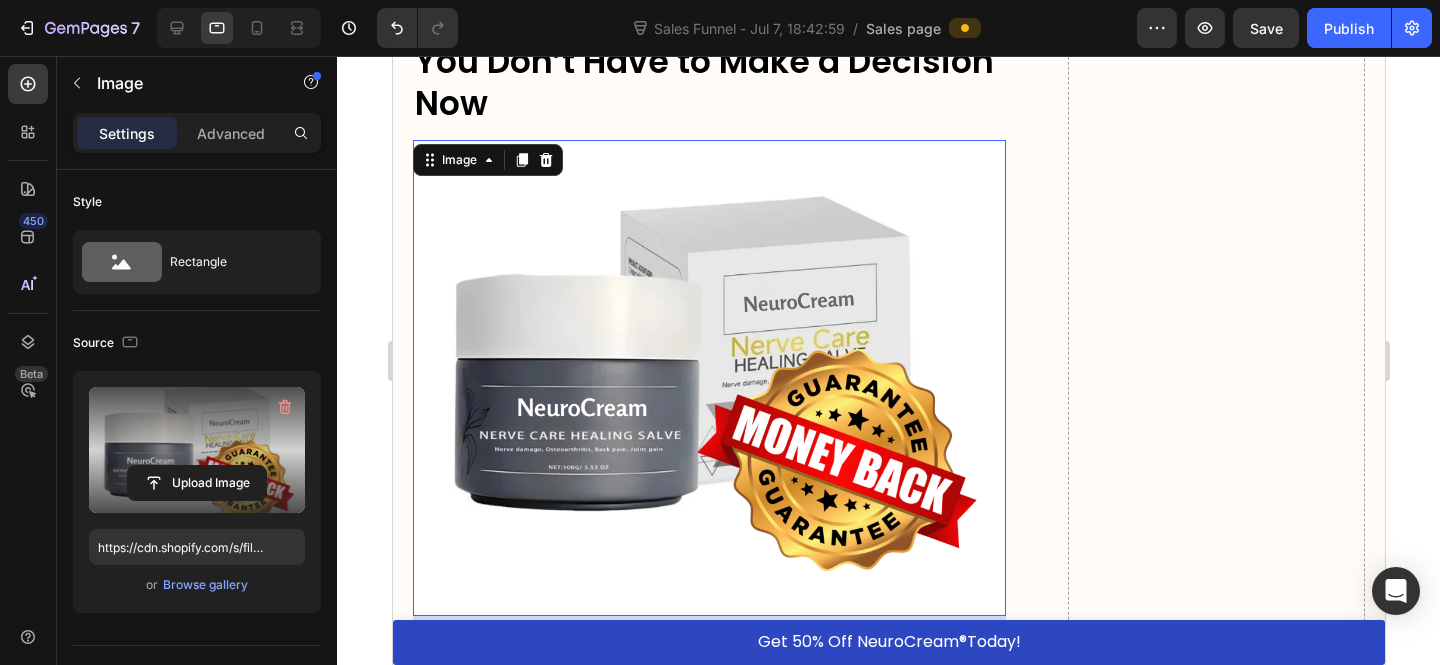 click on "Upload Image" at bounding box center (197, 483) 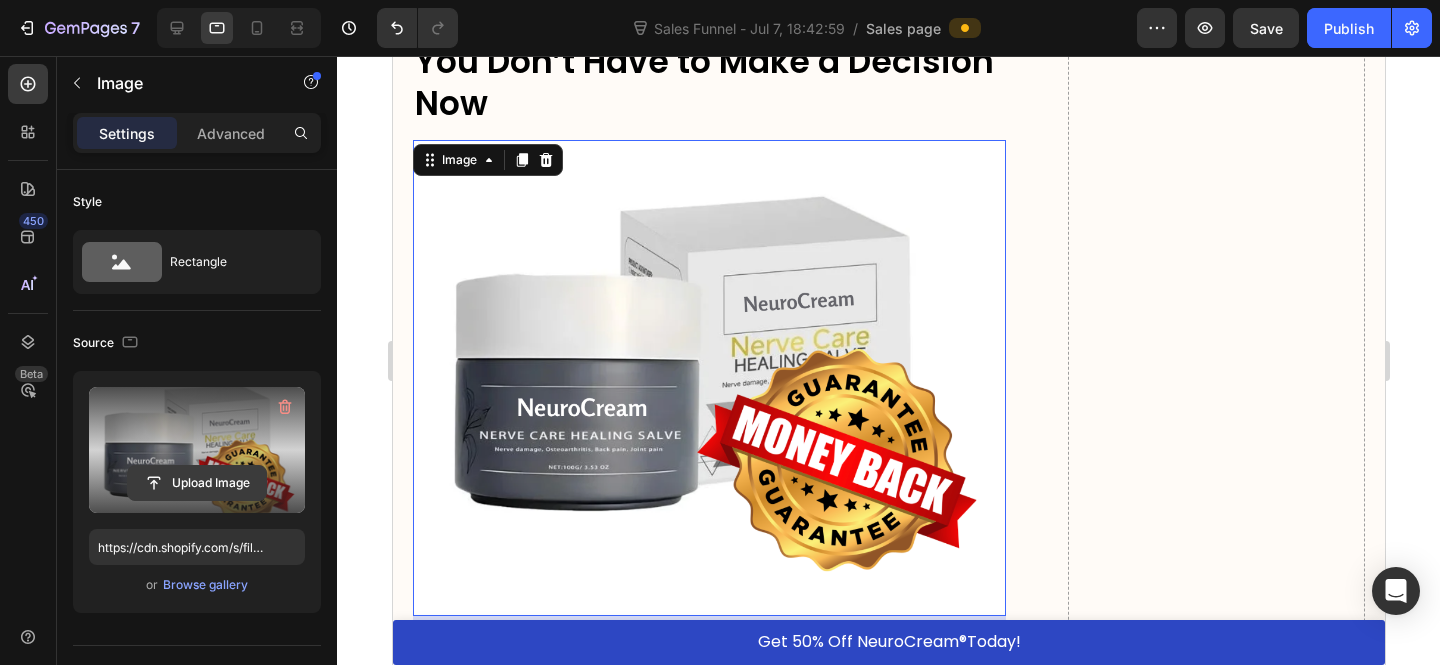 click 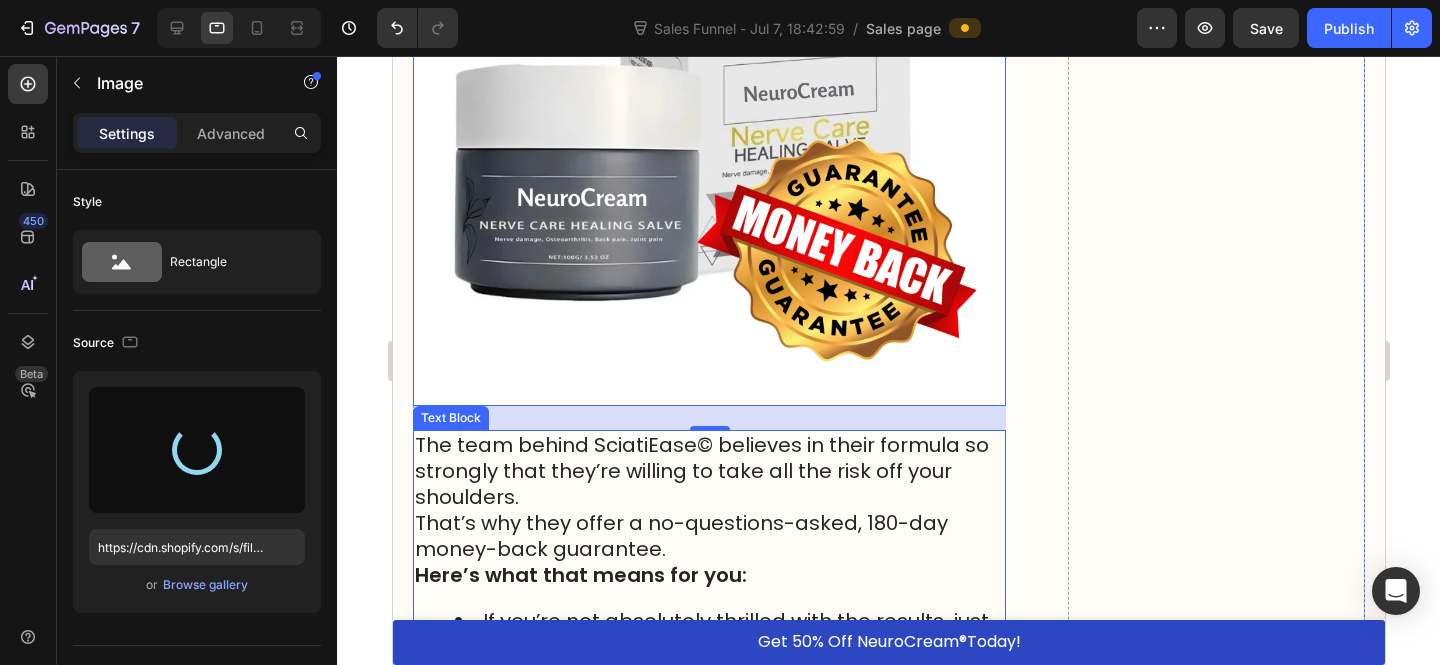 click on "The team behind SciatiEase© believes in their formula so strongly that they’re willing to take all the risk off your shoulders." at bounding box center (708, 471) 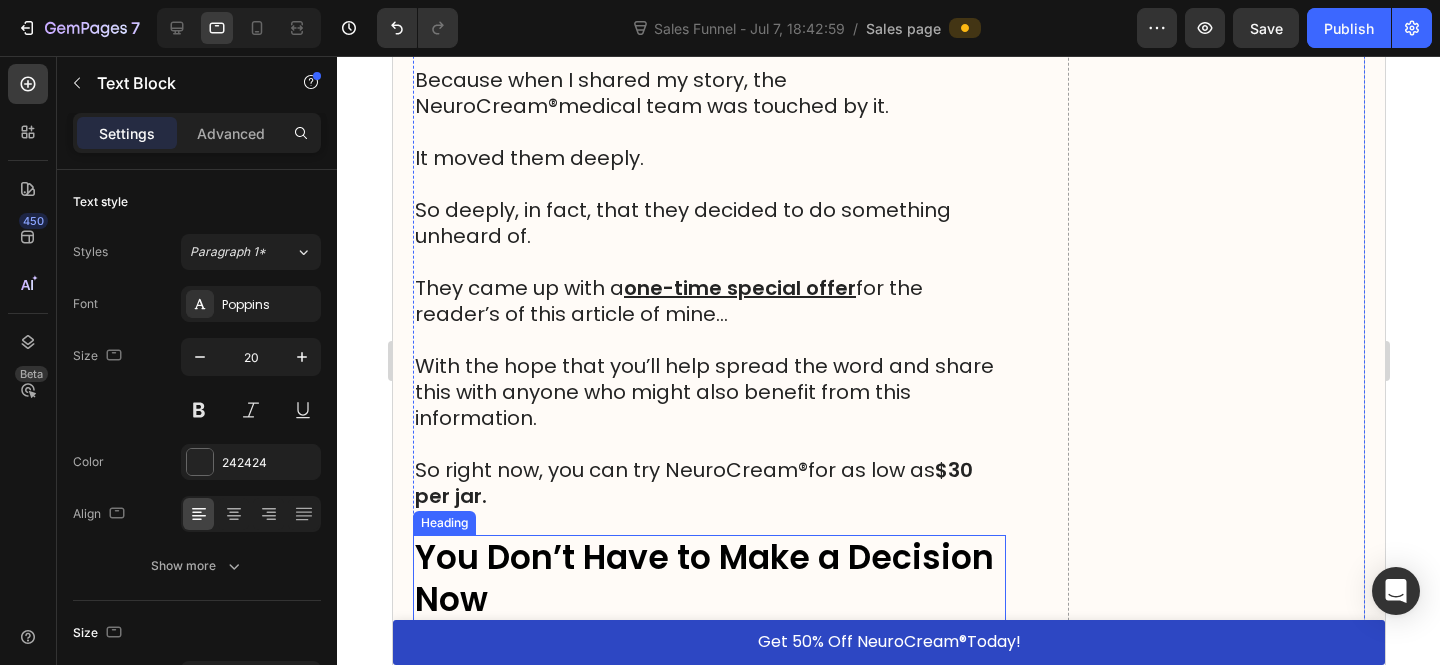 scroll, scrollTop: 21802, scrollLeft: 0, axis: vertical 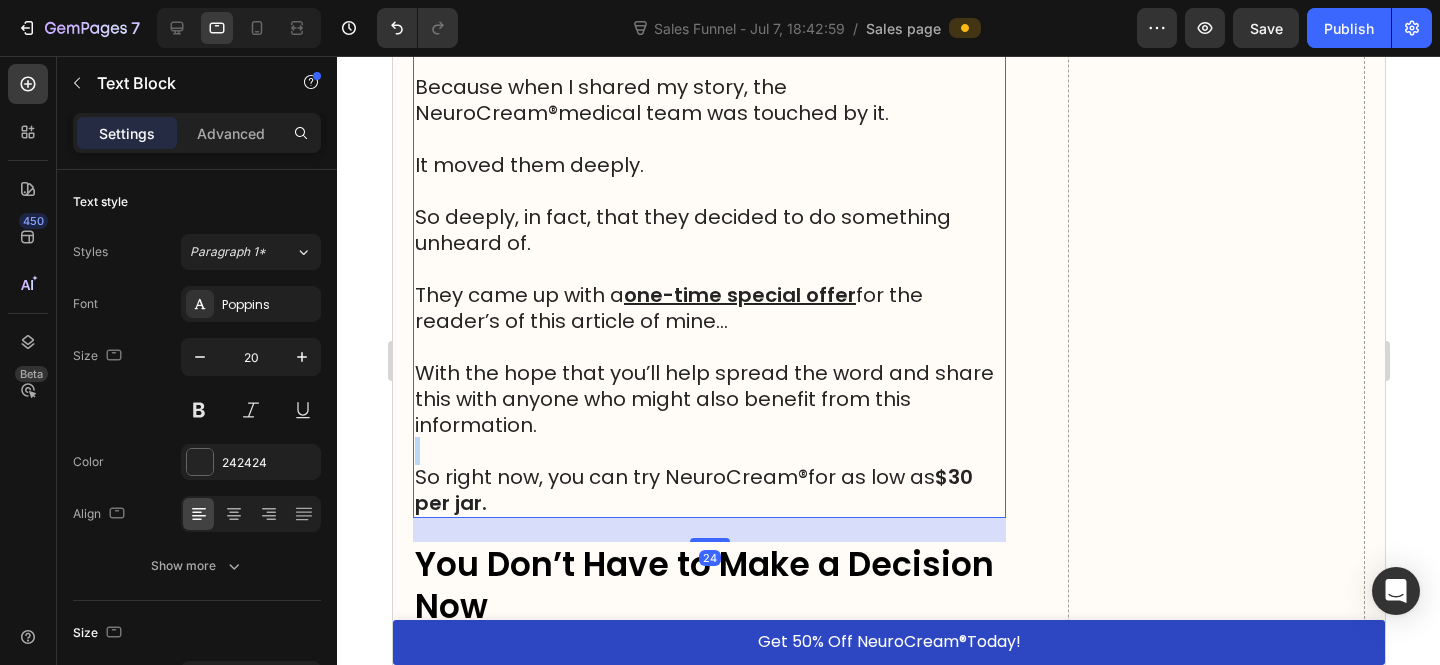 click on "Yes, just $37. But wait… Even that was not enough! Because when I shared my story, the NeuroCream ®  medical team was touched by it. It moved them deeply. So deeply, in fact, that they decided to do something unheard of. They came up with a  one-time special offer  for the reader’s of this article of mine… With the hope that you’ll help spread the word and share this with anyone who might also benefit from this information. So right now, you can try NeuroCream ®  for as low as  $30 per jar." at bounding box center [708, 191] 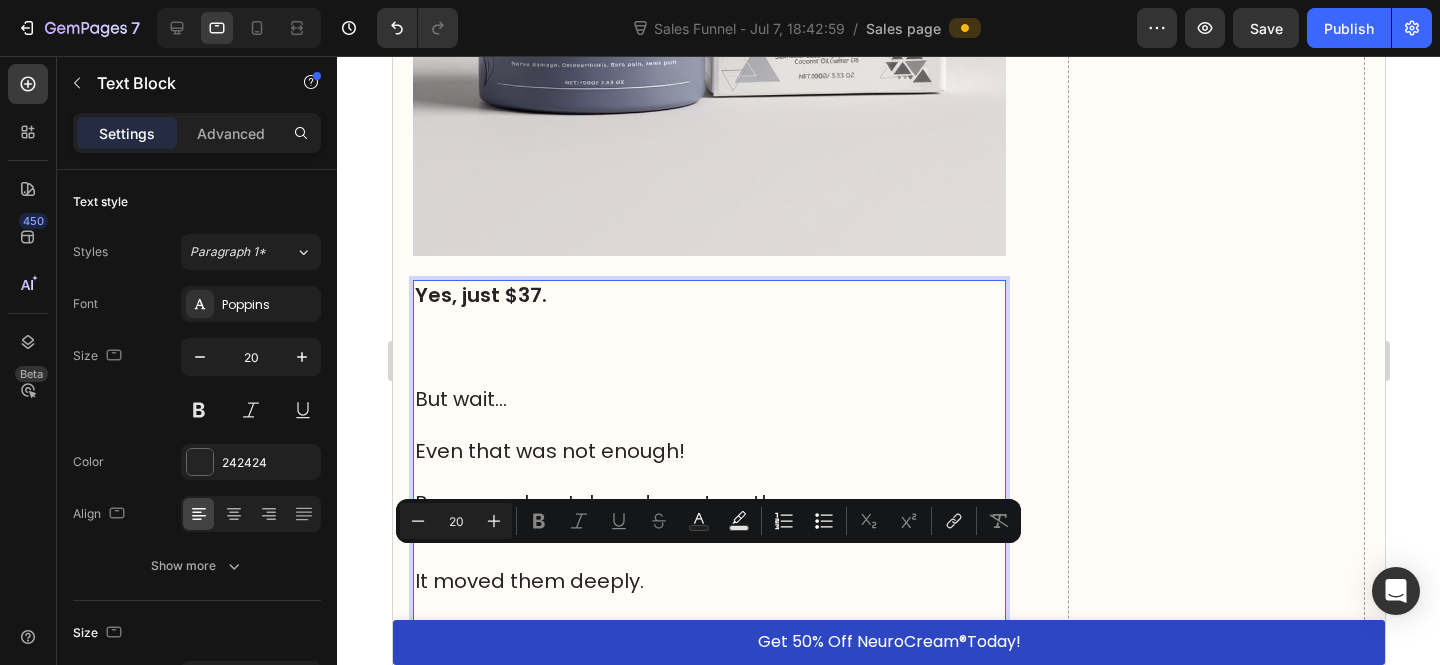 scroll, scrollTop: 21171, scrollLeft: 0, axis: vertical 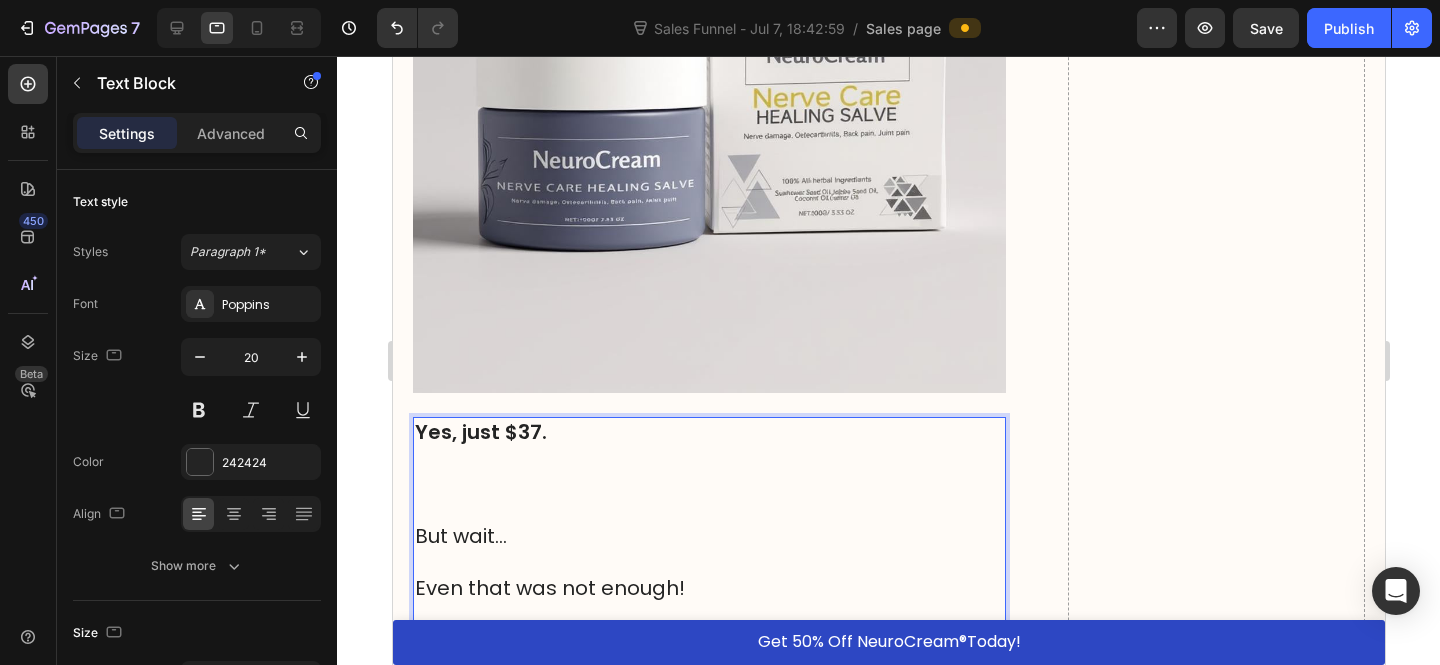 click at bounding box center (708, 484) 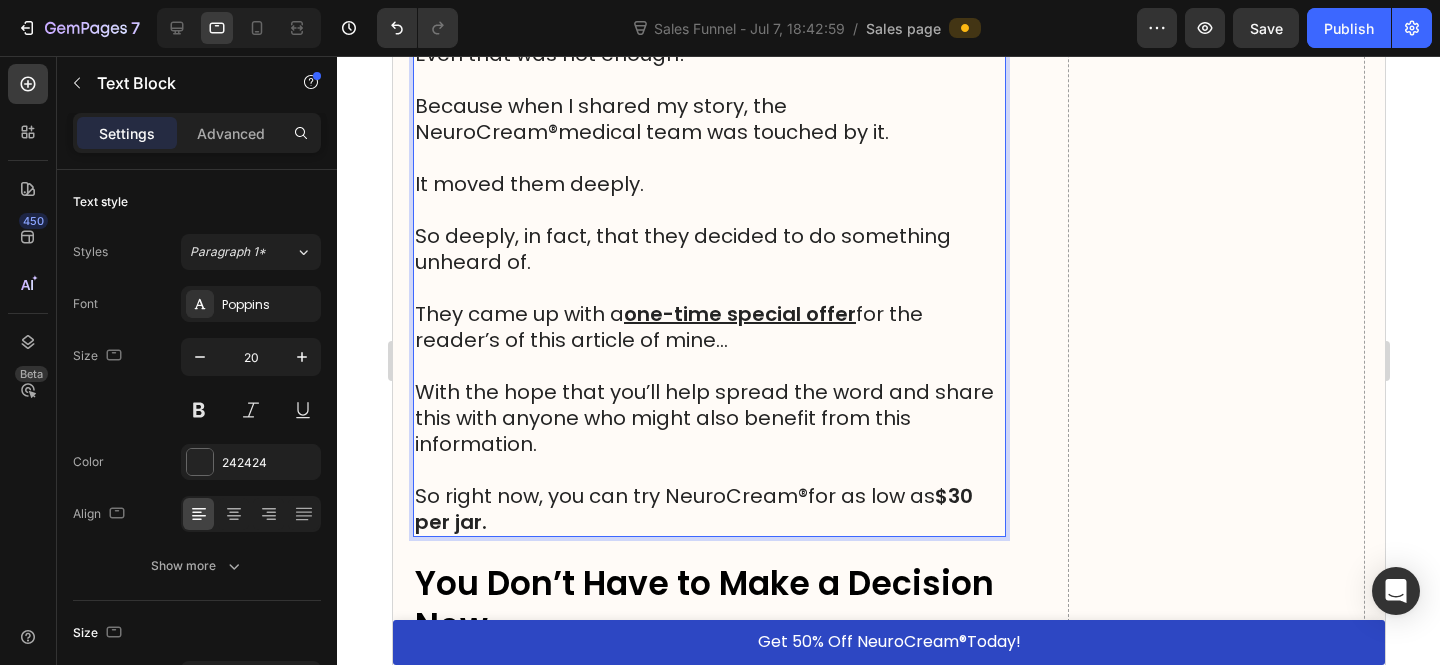 scroll, scrollTop: 21762, scrollLeft: 0, axis: vertical 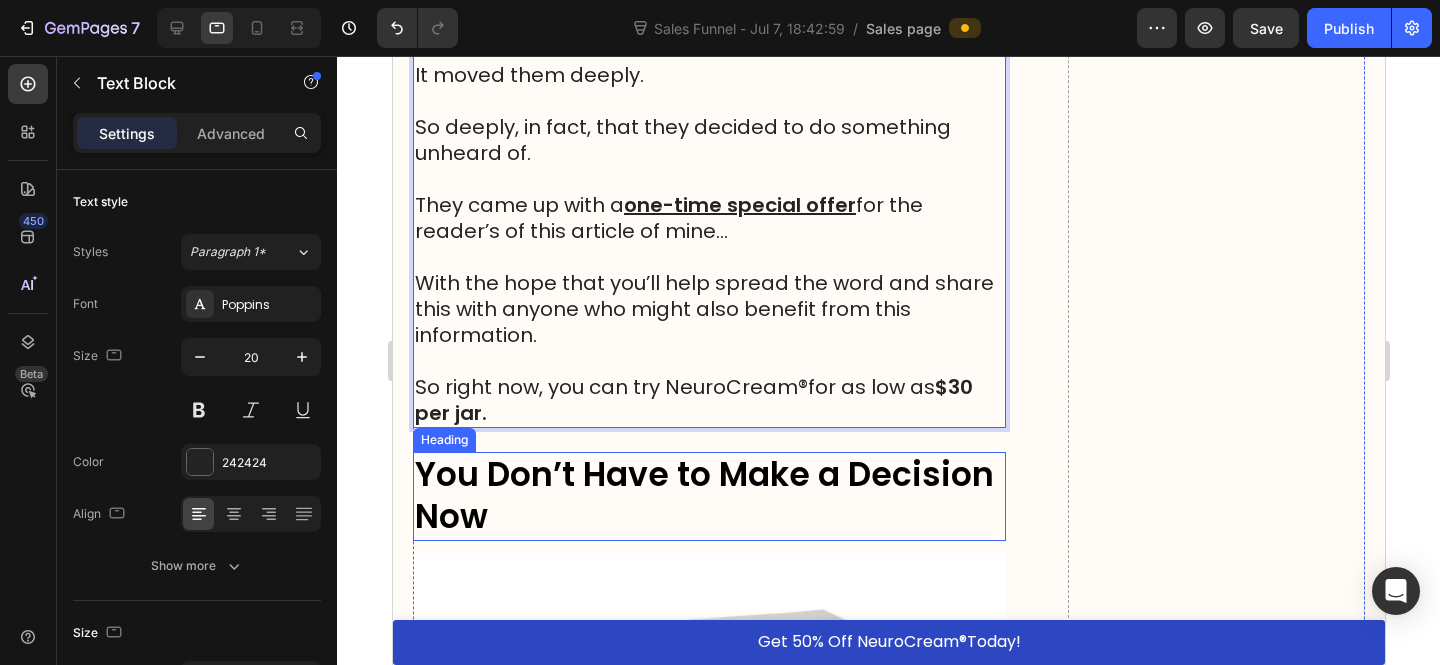 click on "So right now, you can try NeuroCream ®  for as low as  $30 per jar." at bounding box center [708, 400] 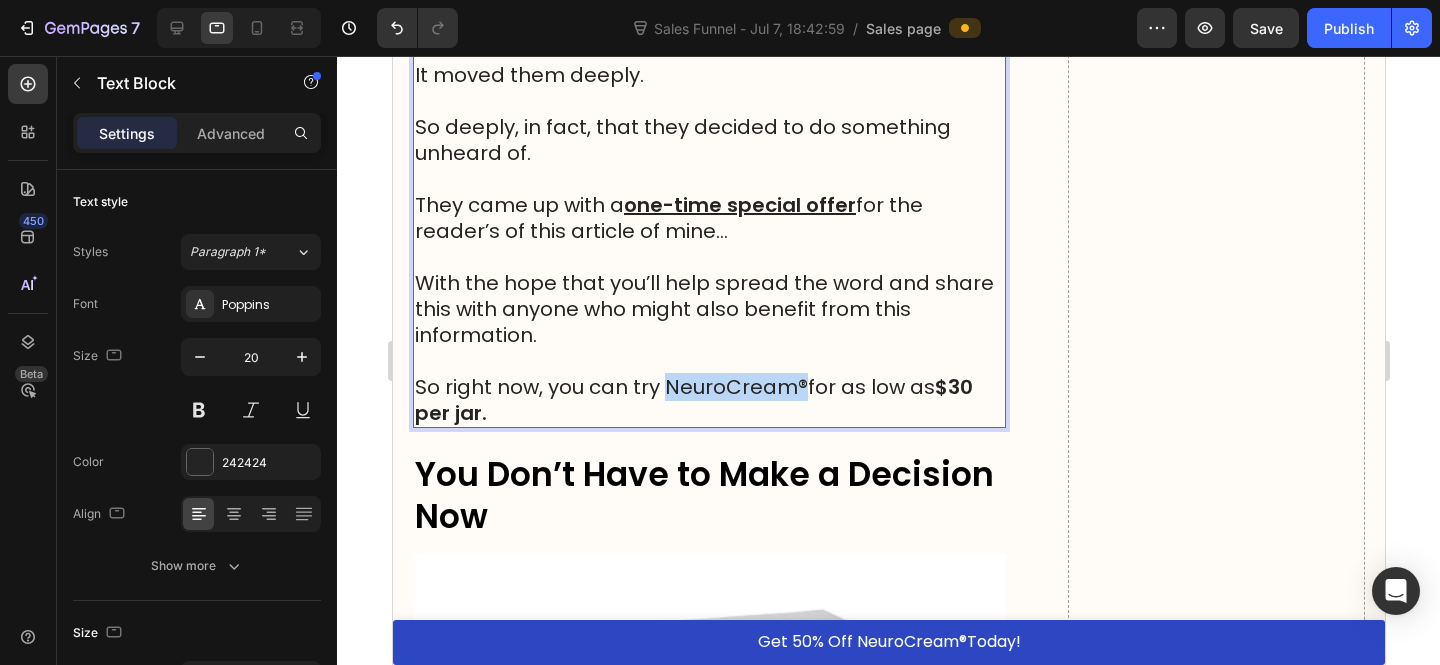 drag, startPoint x: 804, startPoint y: 337, endPoint x: 662, endPoint y: 334, distance: 142.0317 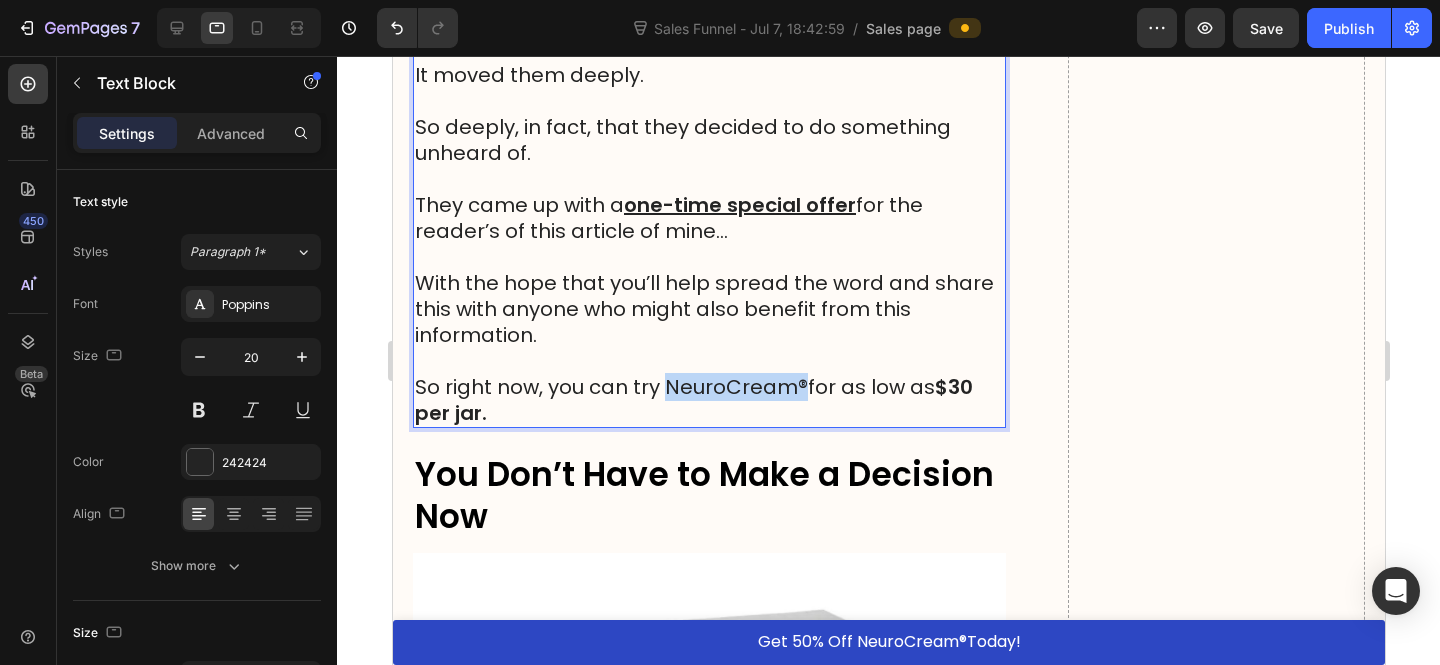 click on "So right now, you can try NeuroCream ®  for as low as  $30 per jar." at bounding box center (708, 400) 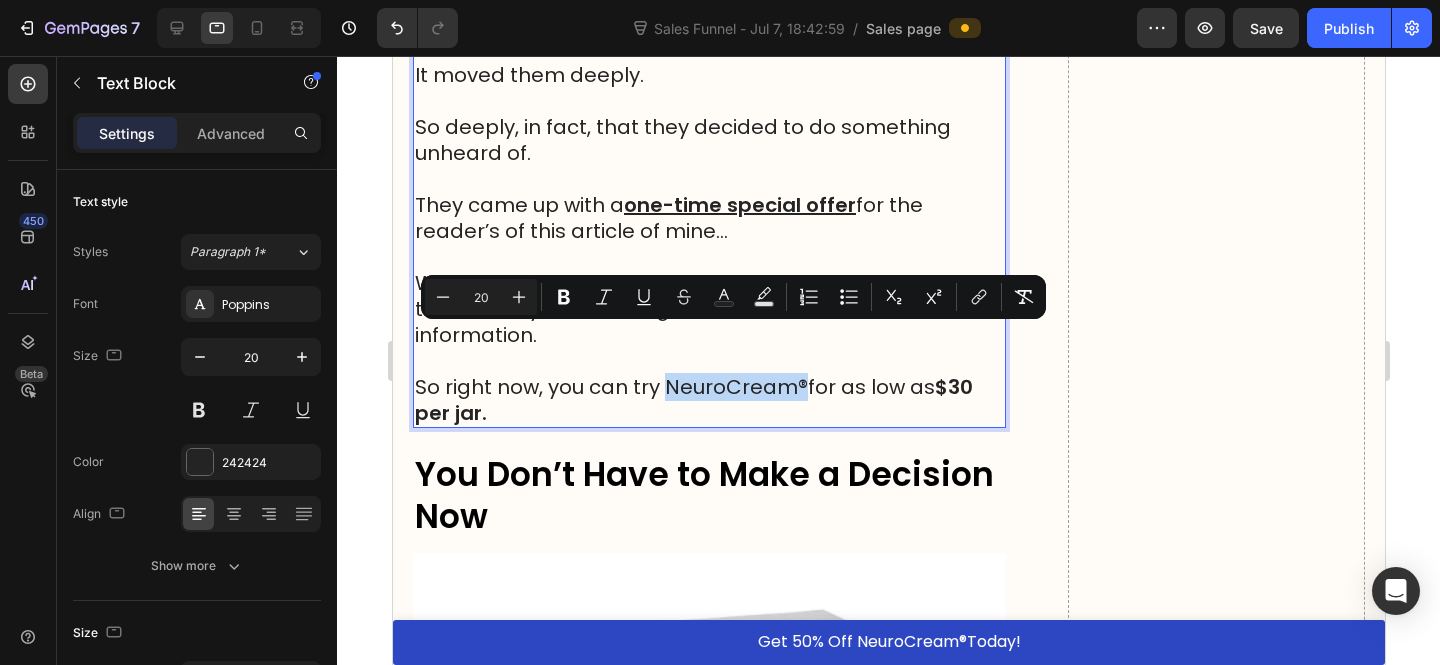 copy on "NeuroCream ®" 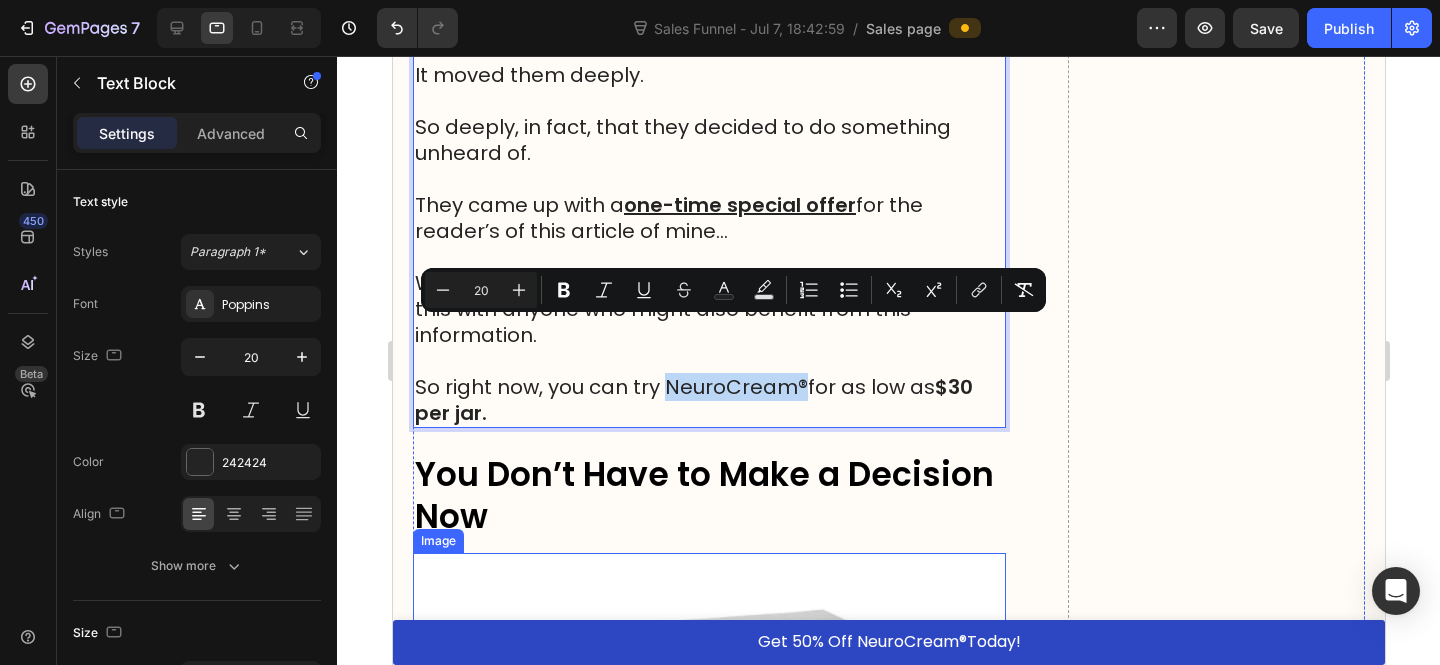scroll, scrollTop: 22386, scrollLeft: 0, axis: vertical 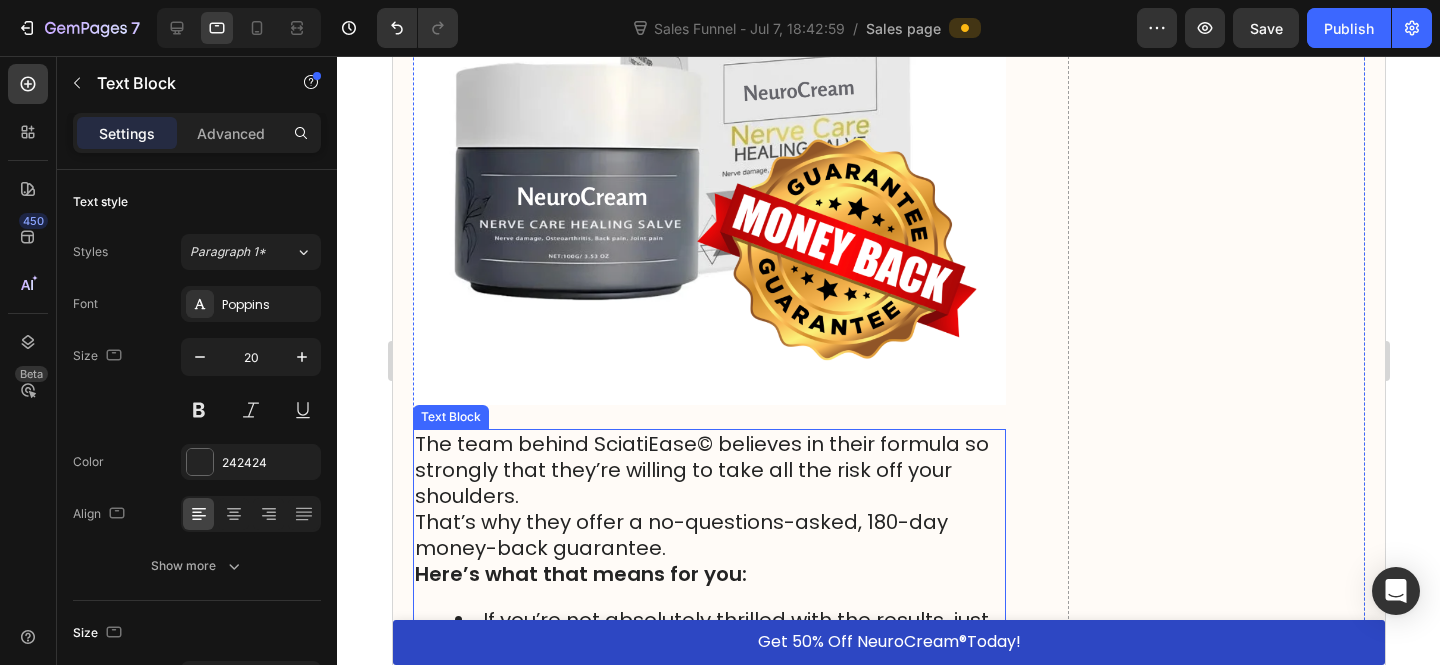 click on "The team behind SciatiEase© believes in their formula so strongly that they’re willing to take all the risk off your shoulders." at bounding box center [708, 470] 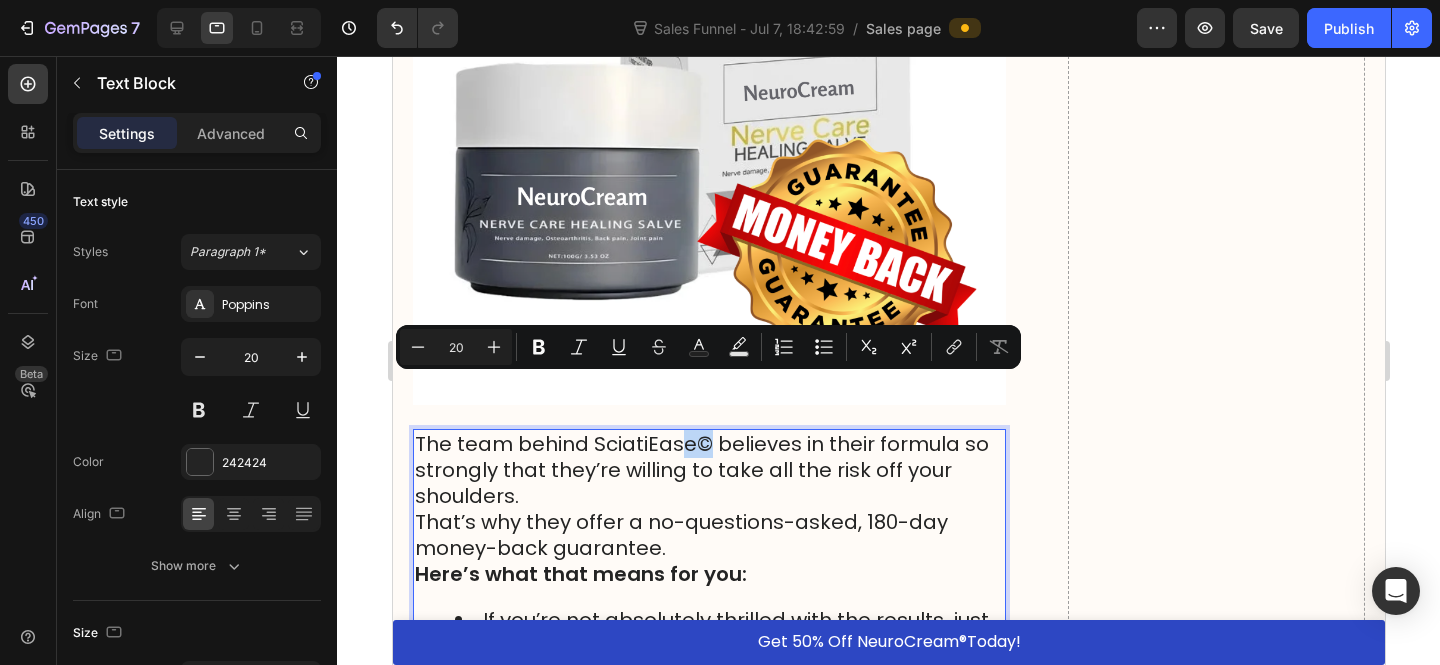click on "The team behind SciatiEase© believes in their formula so strongly that they’re willing to take all the risk off your shoulders." at bounding box center [708, 470] 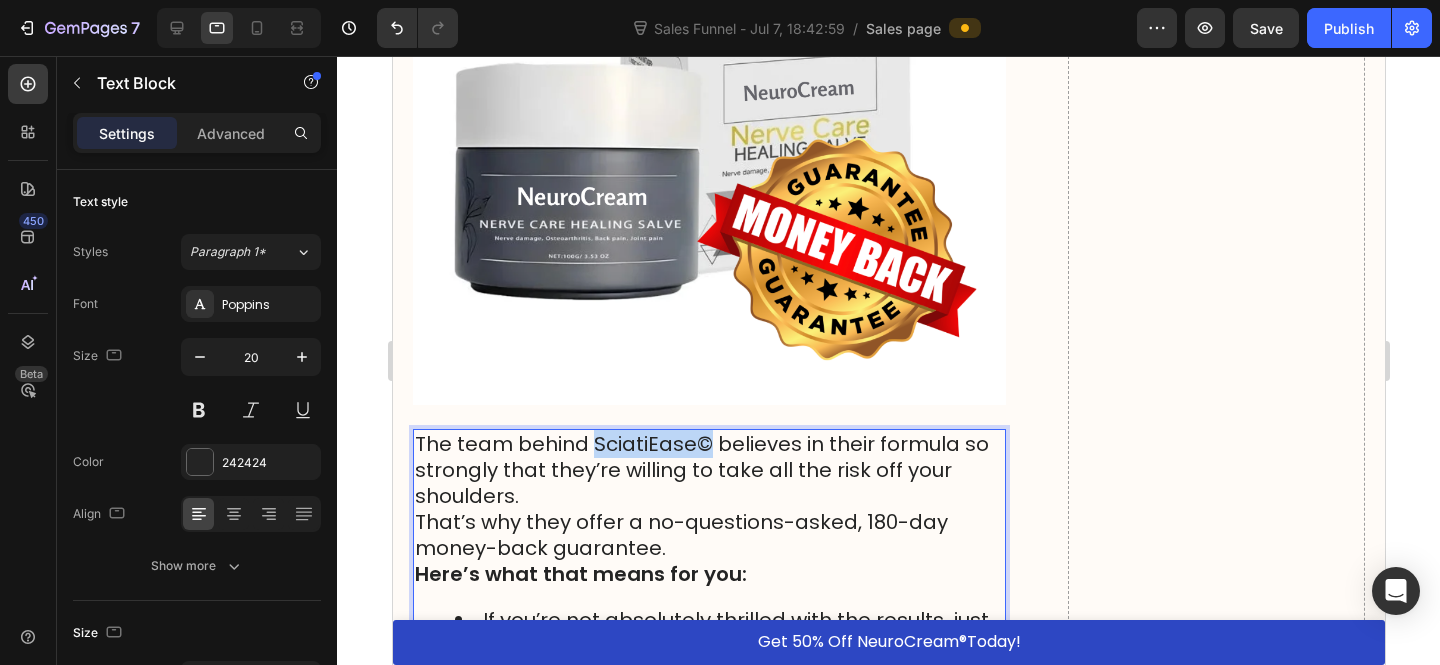 drag, startPoint x: 701, startPoint y: 391, endPoint x: 599, endPoint y: 388, distance: 102.044106 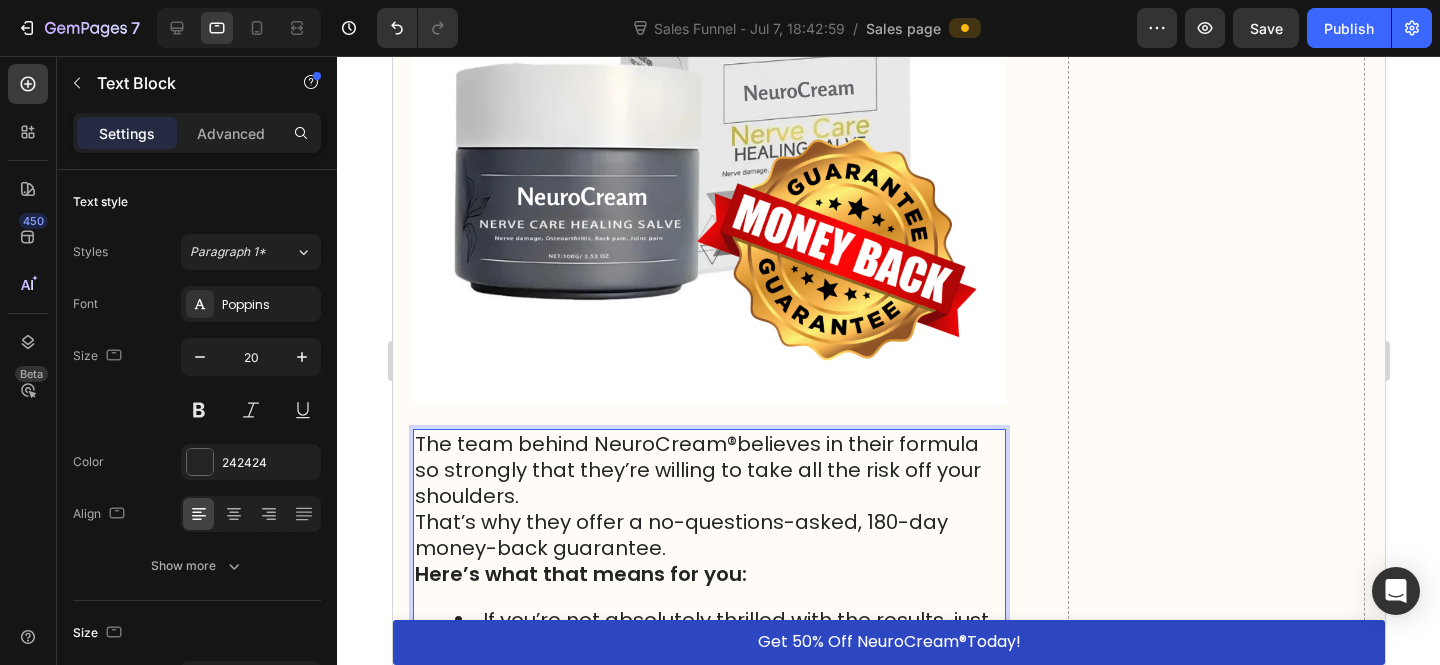 click on "The team behind NeuroCream ®  believes in their formula so strongly that they’re willing to take all the risk off your shoulders." at bounding box center [708, 470] 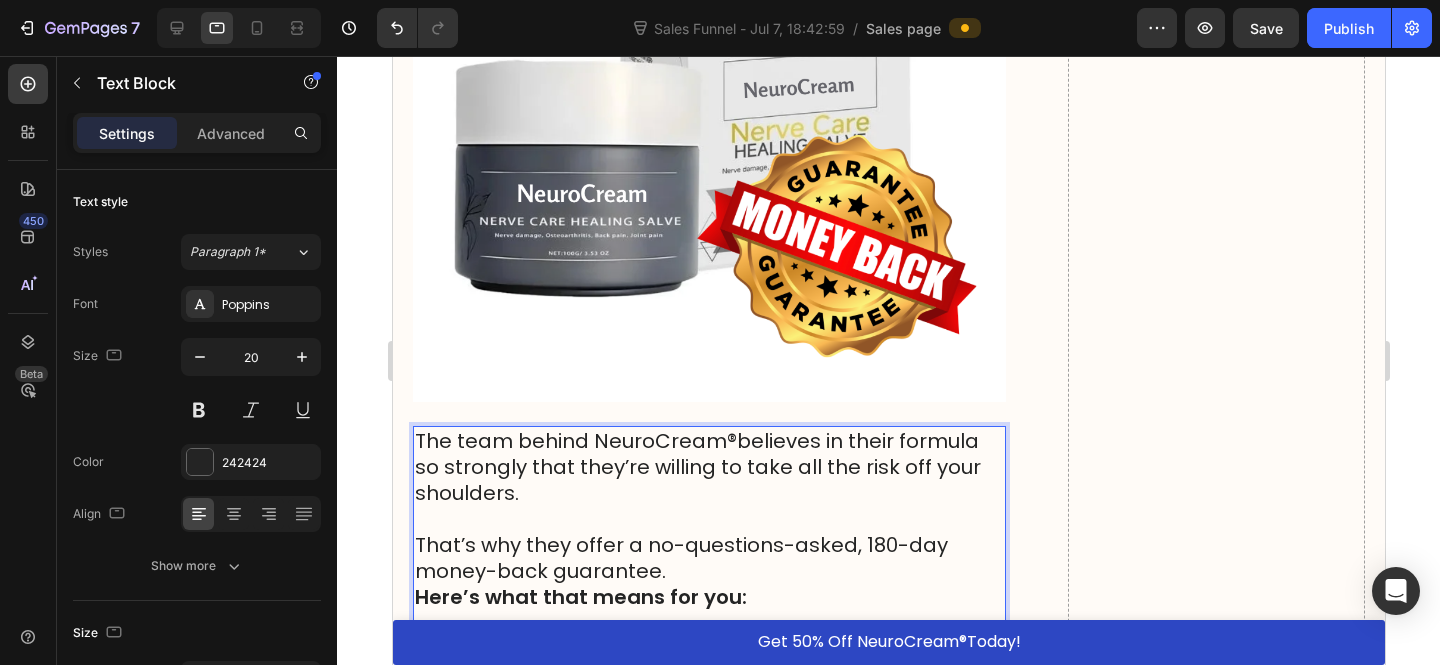 scroll, scrollTop: 22390, scrollLeft: 0, axis: vertical 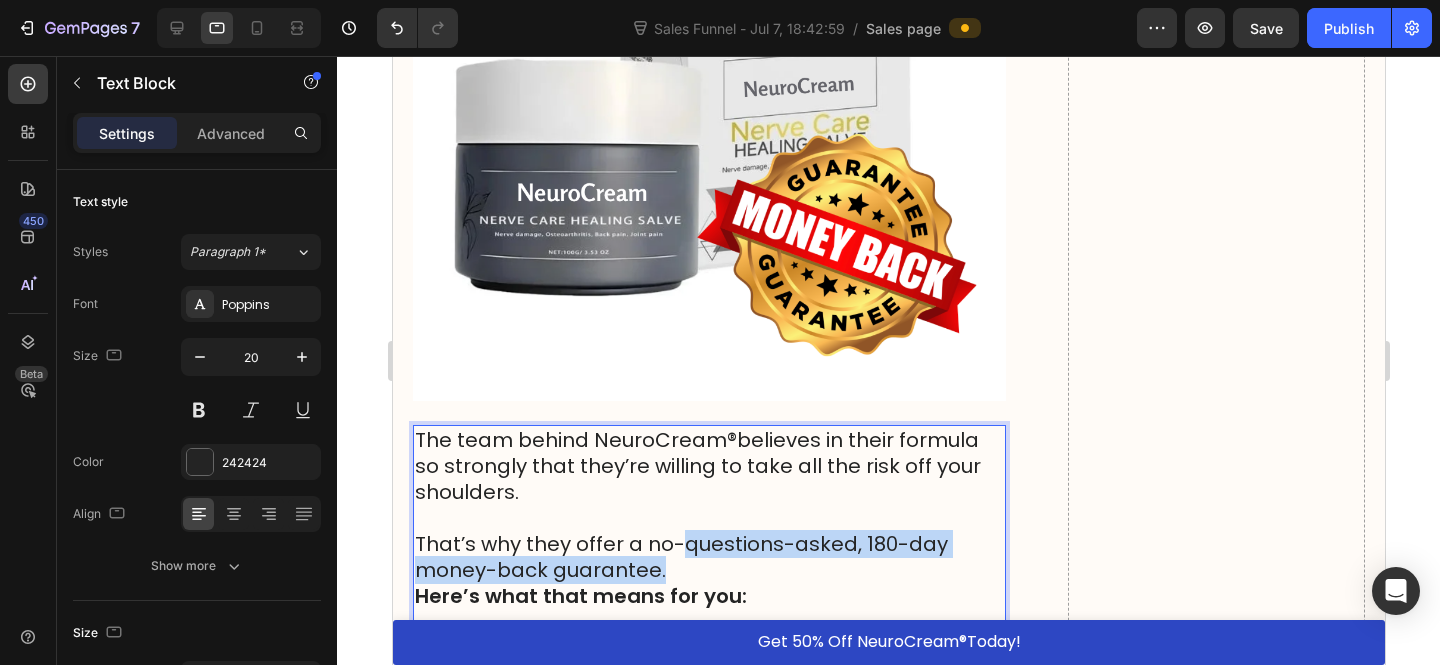 click on "That’s why they offer a no-questions-asked, 180-day money-back guarantee." at bounding box center (708, 557) 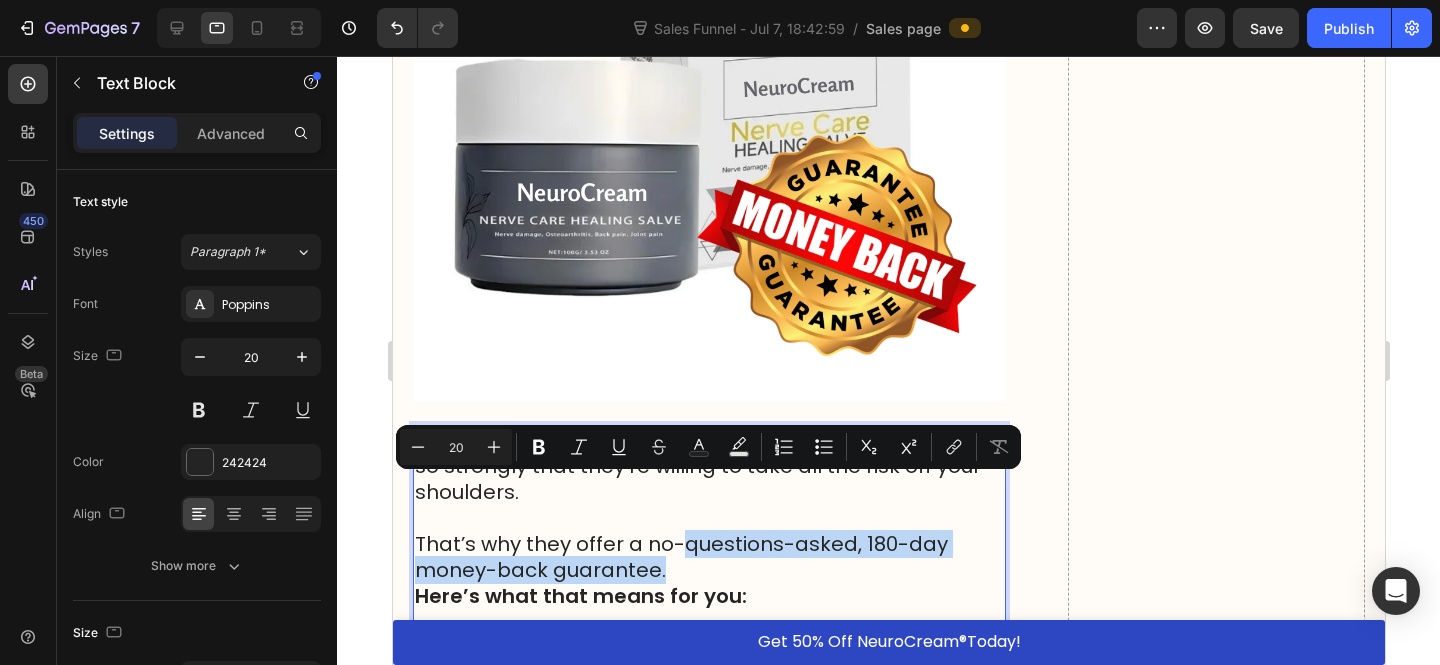 click on "That’s why they offer a no-questions-asked, 180-day money-back guarantee." at bounding box center (708, 557) 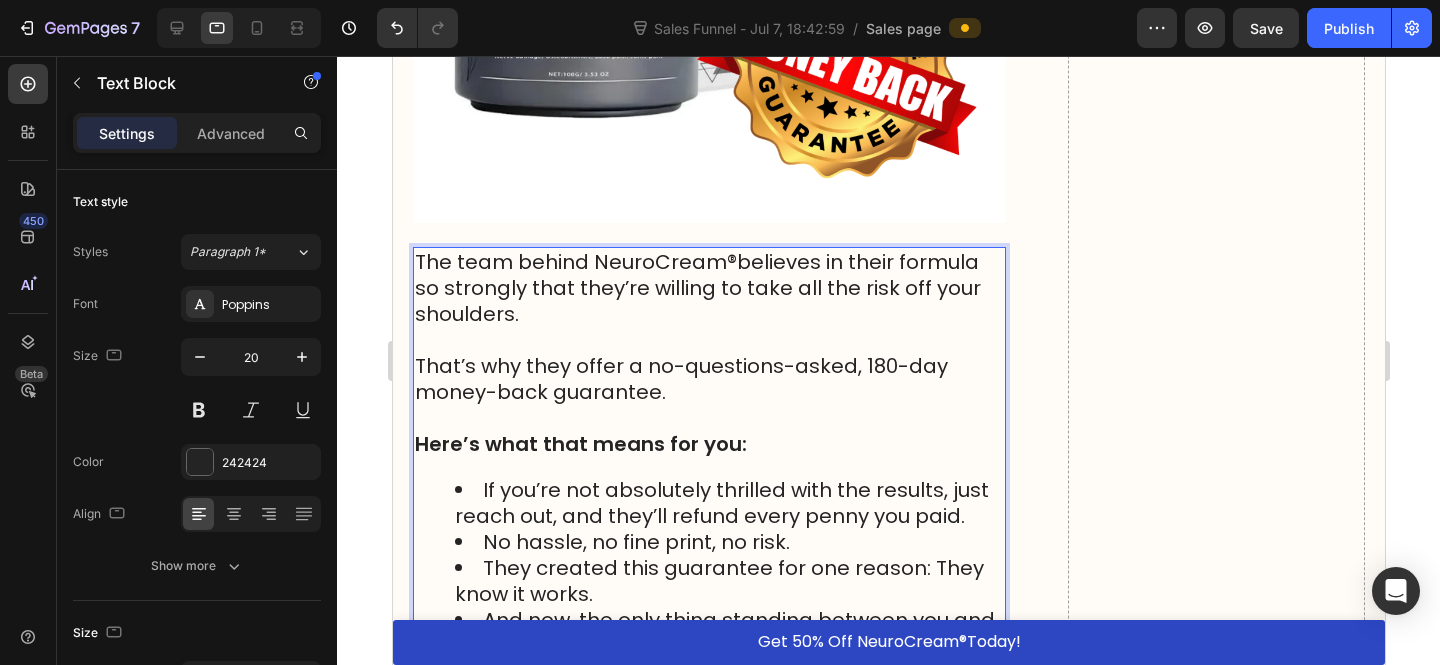 scroll, scrollTop: 22697, scrollLeft: 0, axis: vertical 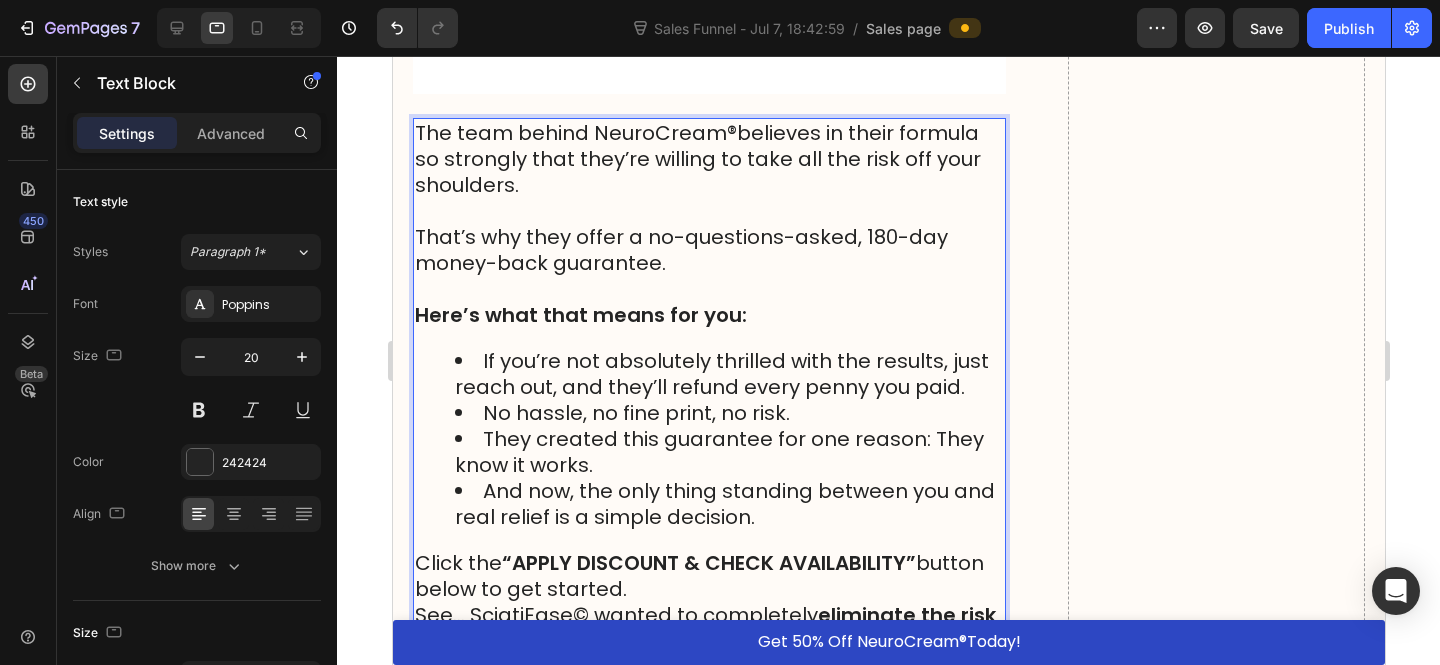 click on "Here’s what that means for you:" at bounding box center [708, 315] 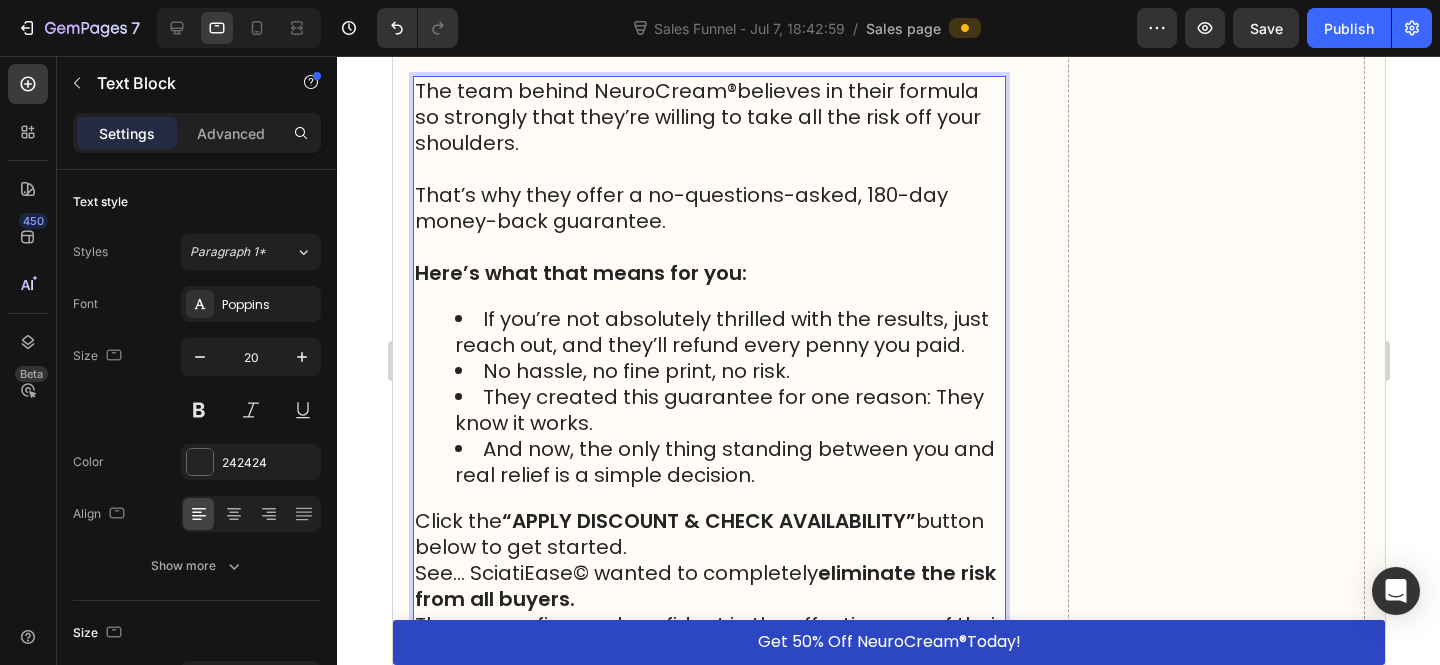 scroll, scrollTop: 22832, scrollLeft: 0, axis: vertical 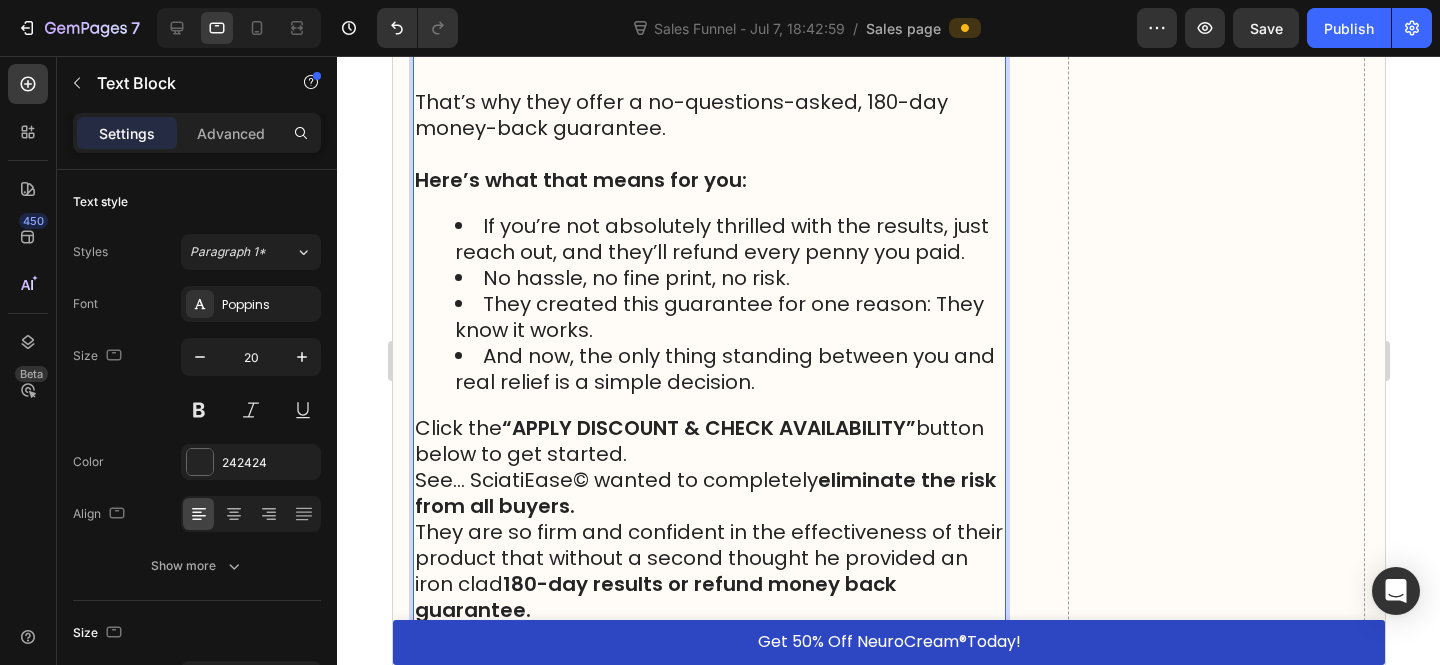 drag, startPoint x: 582, startPoint y: 437, endPoint x: 574, endPoint y: 429, distance: 11.313708 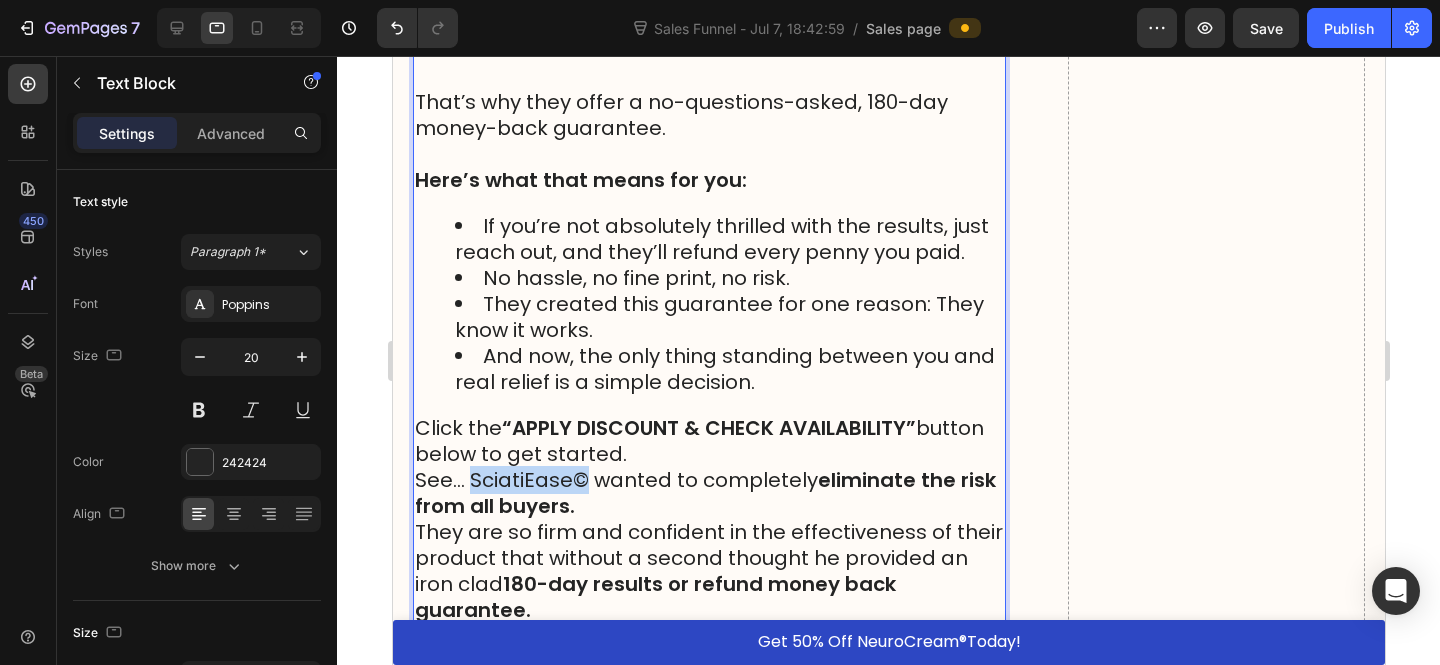 drag, startPoint x: 579, startPoint y: 428, endPoint x: 471, endPoint y: 429, distance: 108.00463 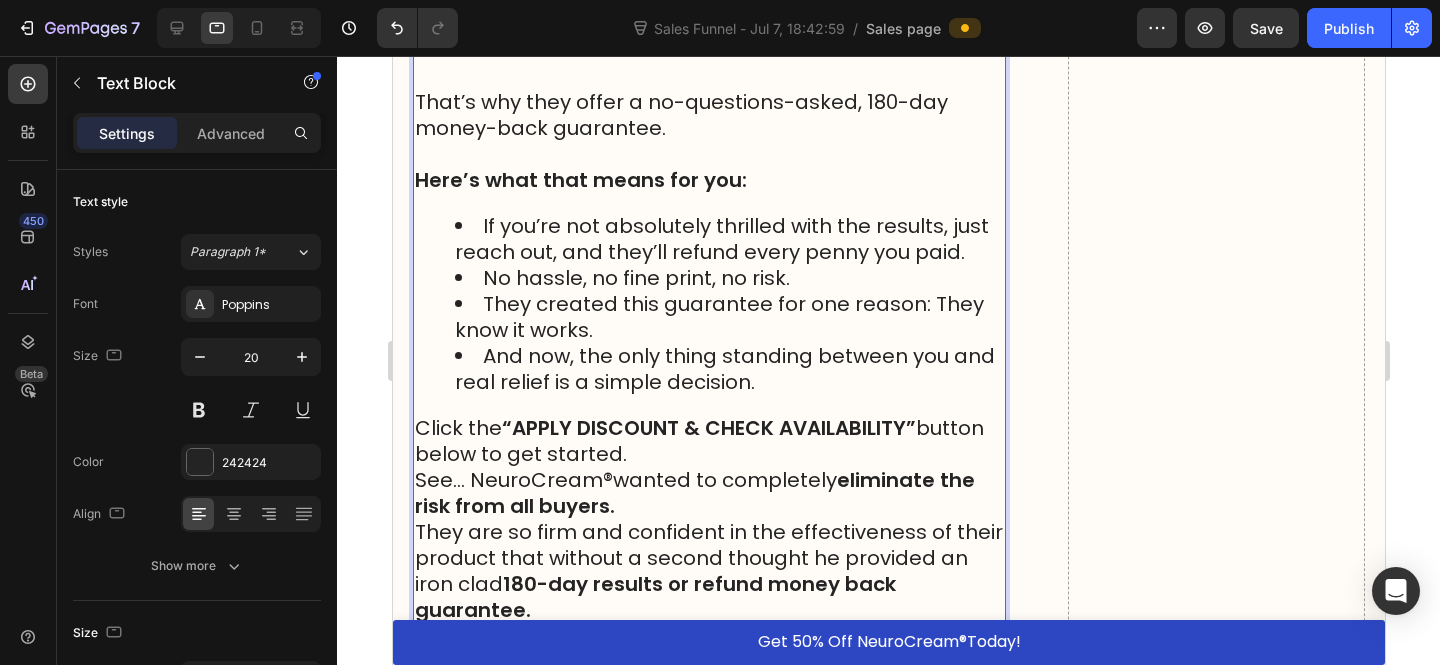 click on "See… NeuroCream ®  wanted to completely  eliminate the risk from all buyers." at bounding box center (708, 493) 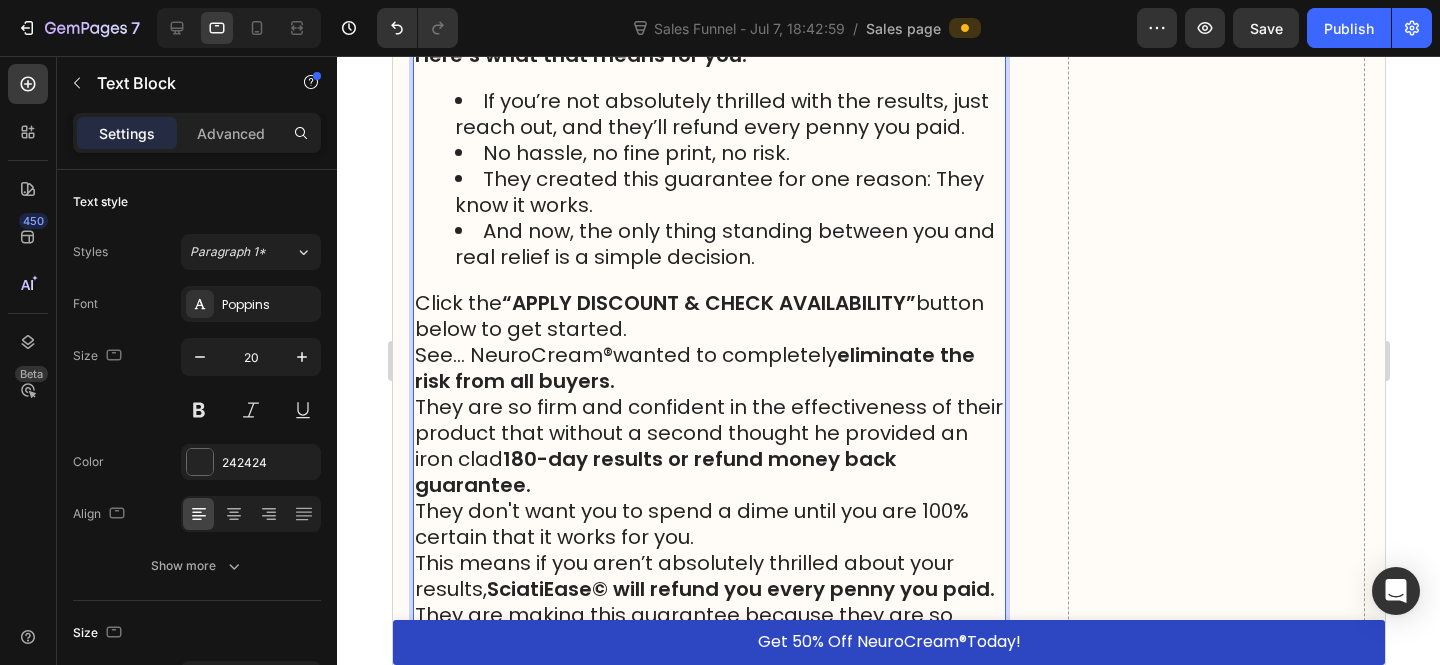scroll, scrollTop: 22964, scrollLeft: 0, axis: vertical 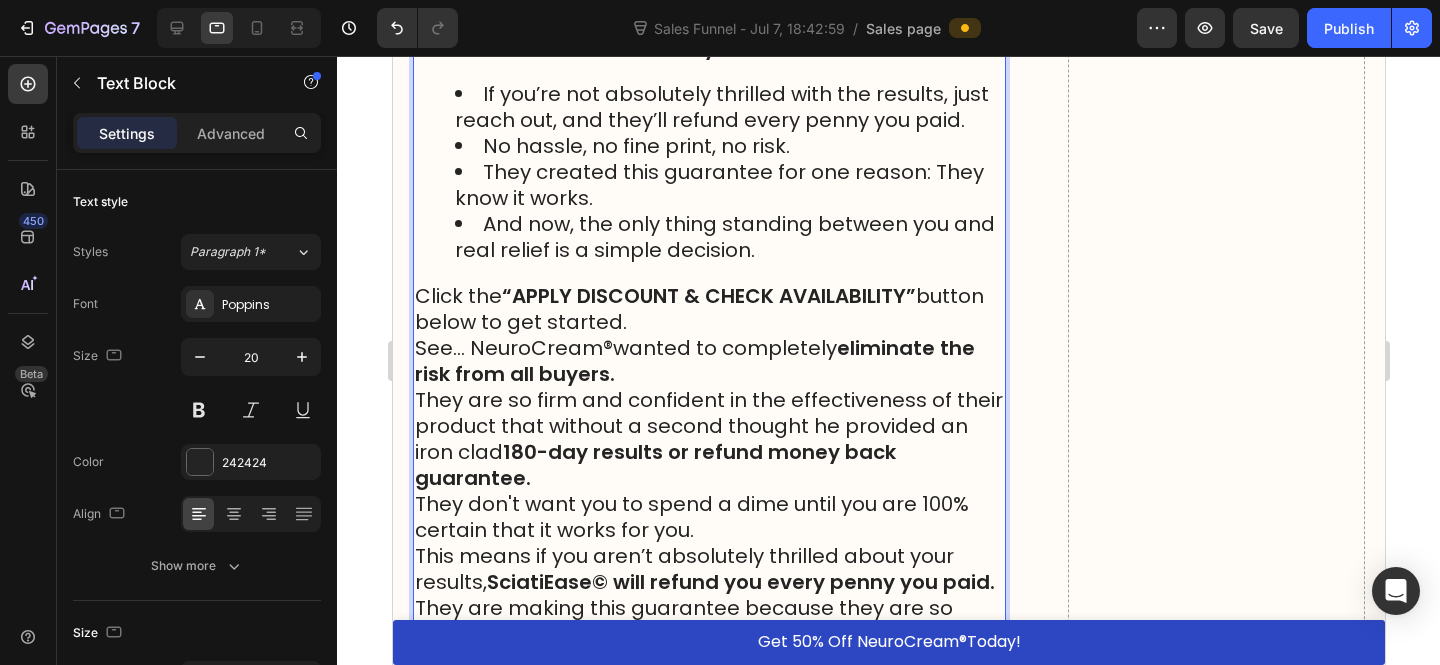 click on "See… NeuroCream ®  wanted to completely  eliminate the risk from all buyers." at bounding box center (708, 361) 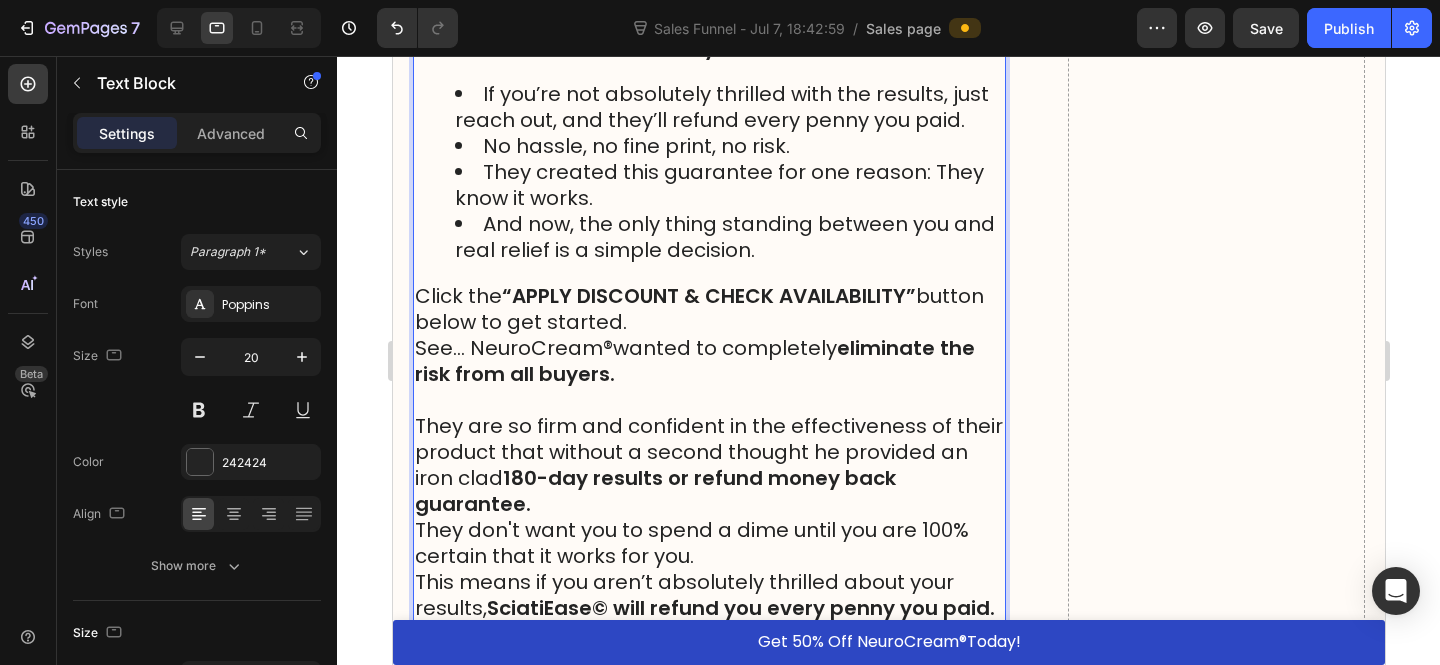 click on "Click the  “APPLY DISCOUNT & CHECK AVAILABILITY”  button below to get started." at bounding box center (708, 309) 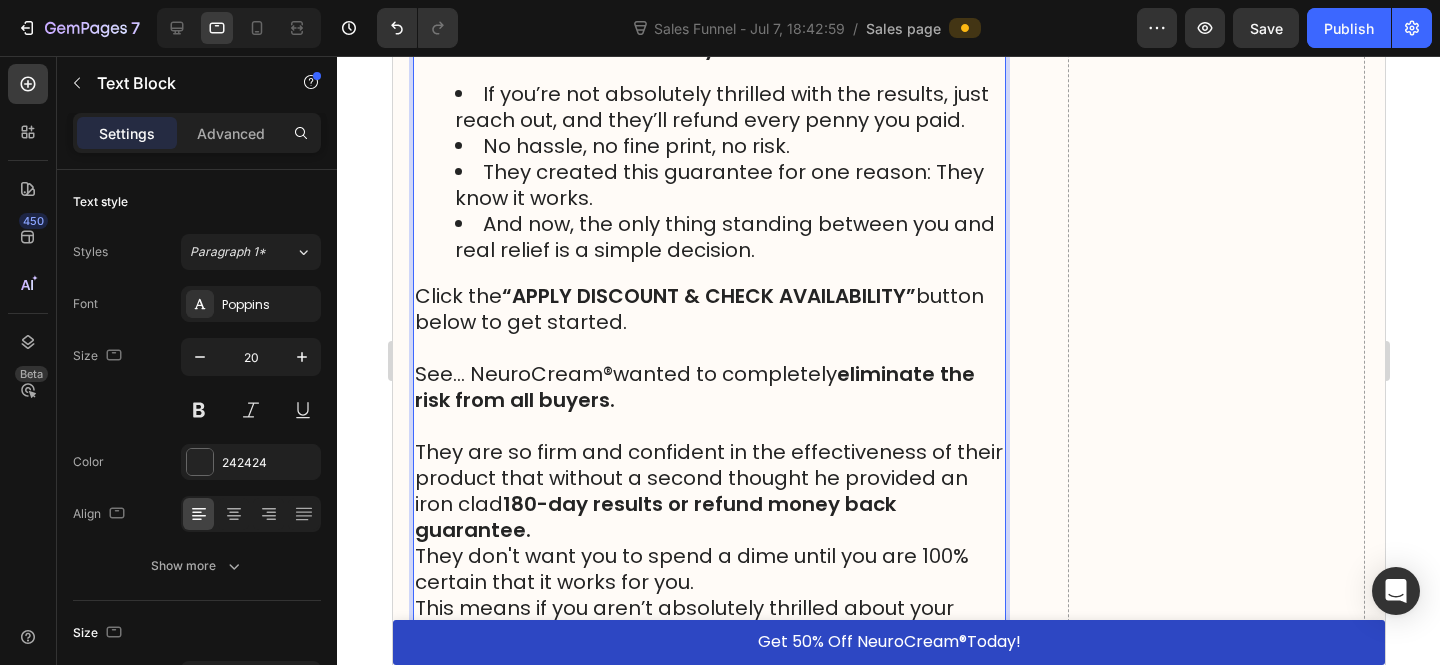 click on "They are so firm and confident in the effectiveness of their product that without a second thought he provided an iron clad  180-day results or refund money back guarantee." at bounding box center (708, 491) 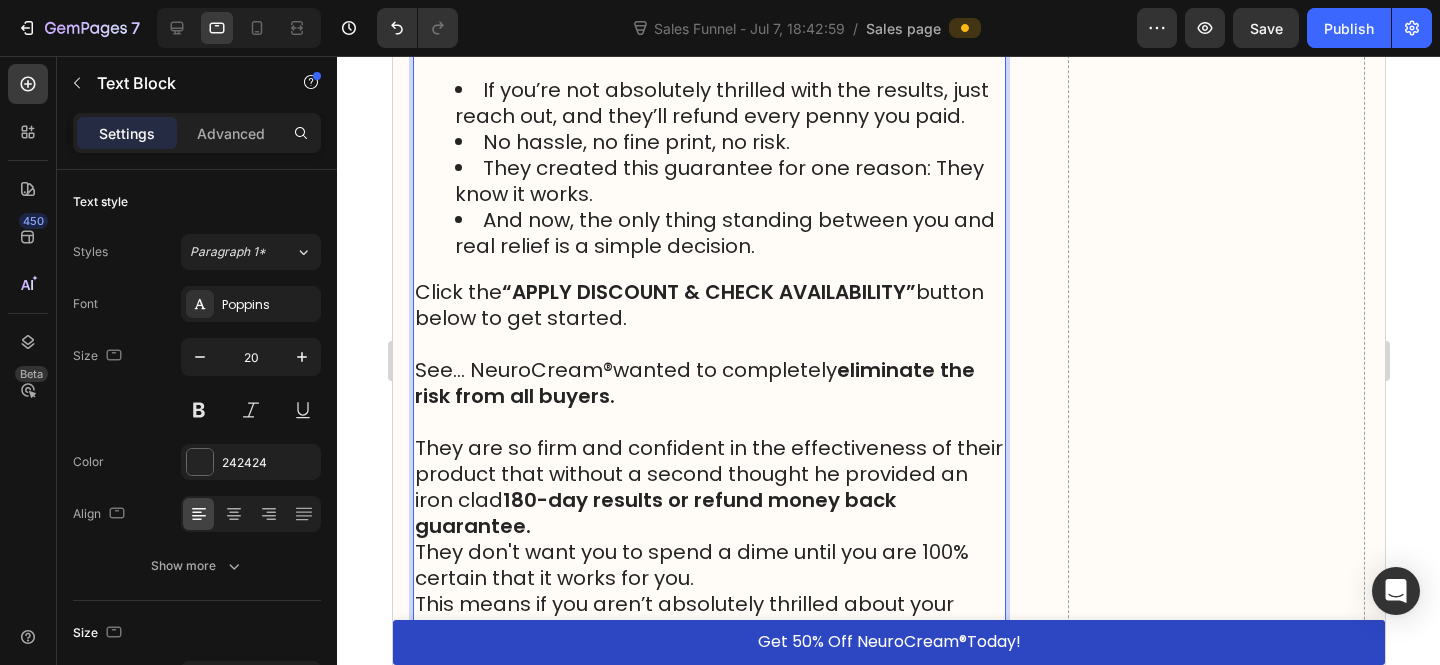 click on "They are so firm and confident in the effectiveness of their product that without a second thought he provided an iron clad  180-day results or refund money back guarantee." at bounding box center (708, 487) 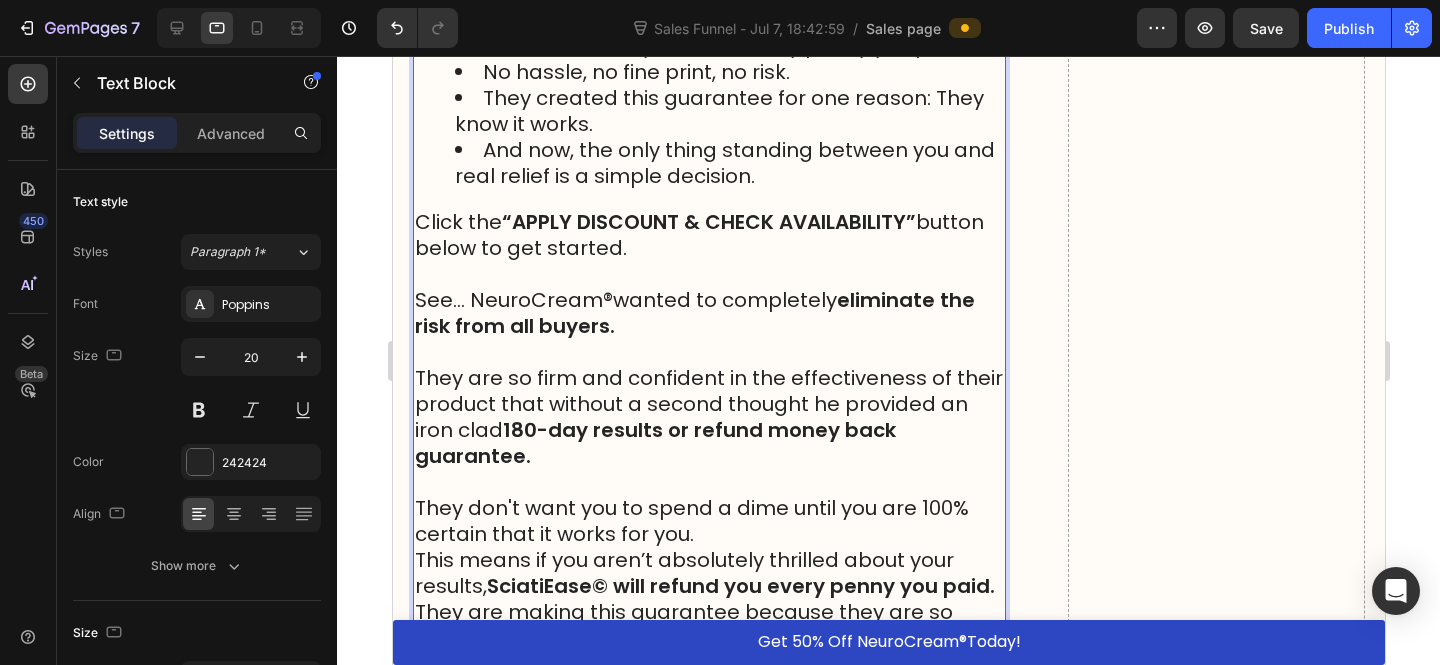 click on "They don't want you to spend a dime until you are 100% certain that it works for you." at bounding box center (708, 521) 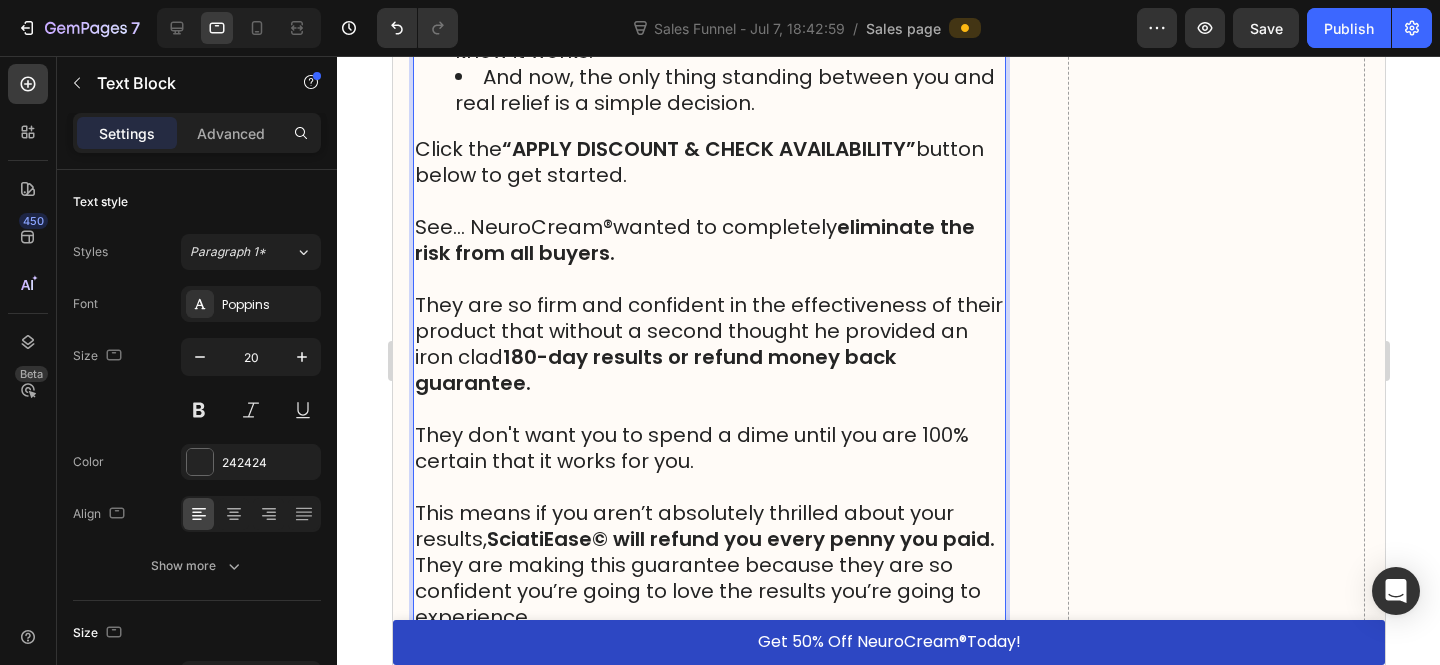 scroll, scrollTop: 23113, scrollLeft: 0, axis: vertical 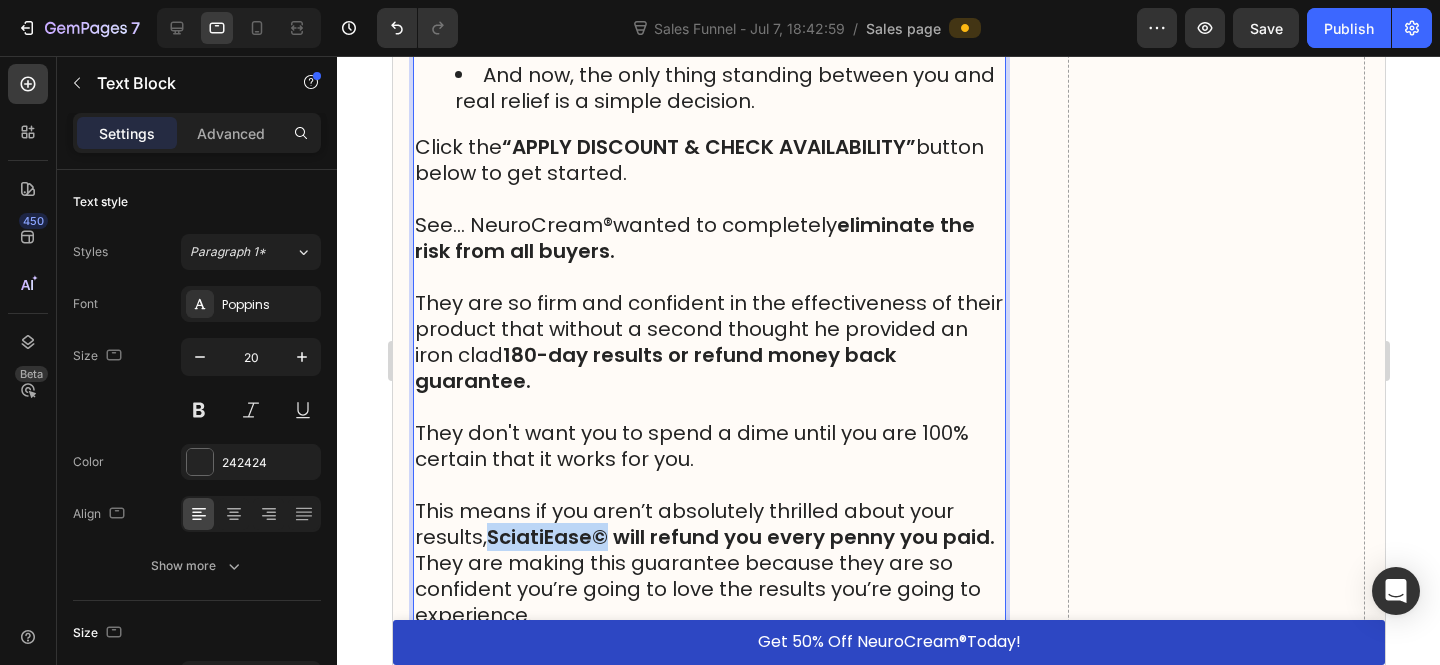 drag, startPoint x: 605, startPoint y: 483, endPoint x: 494, endPoint y: 485, distance: 111.01801 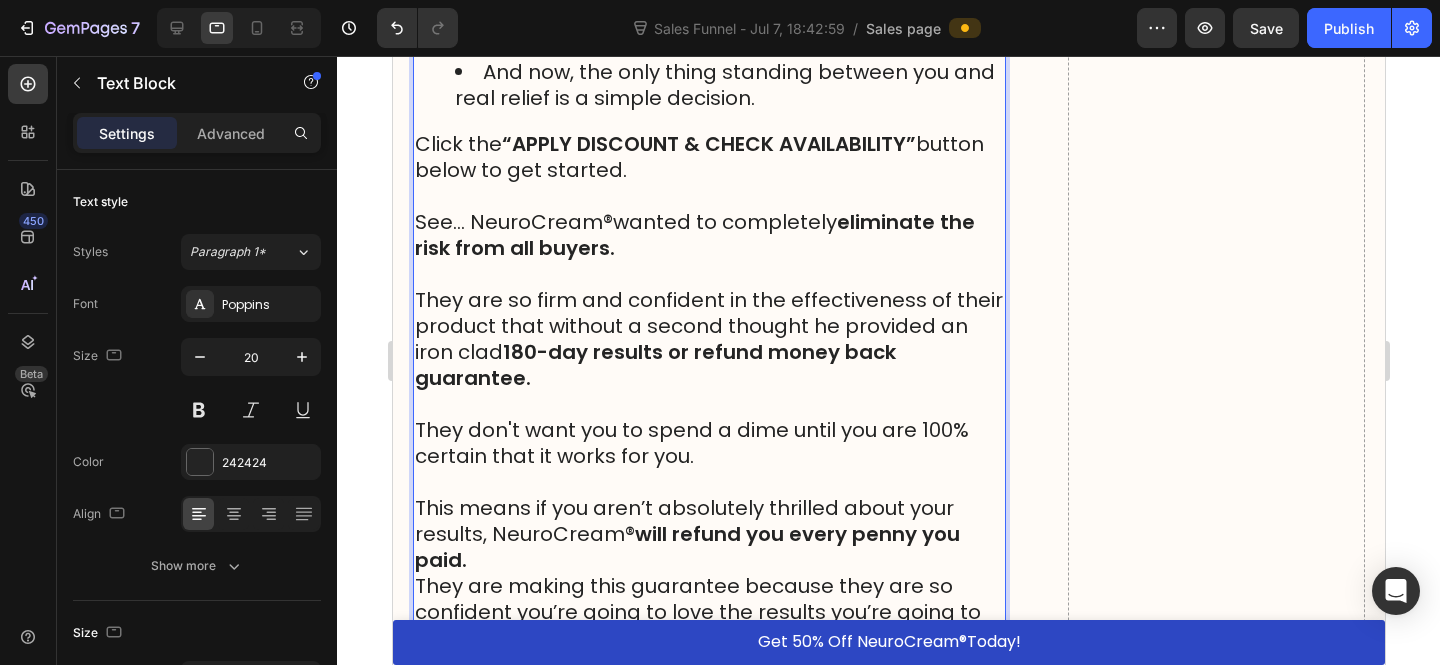 scroll, scrollTop: 23117, scrollLeft: 0, axis: vertical 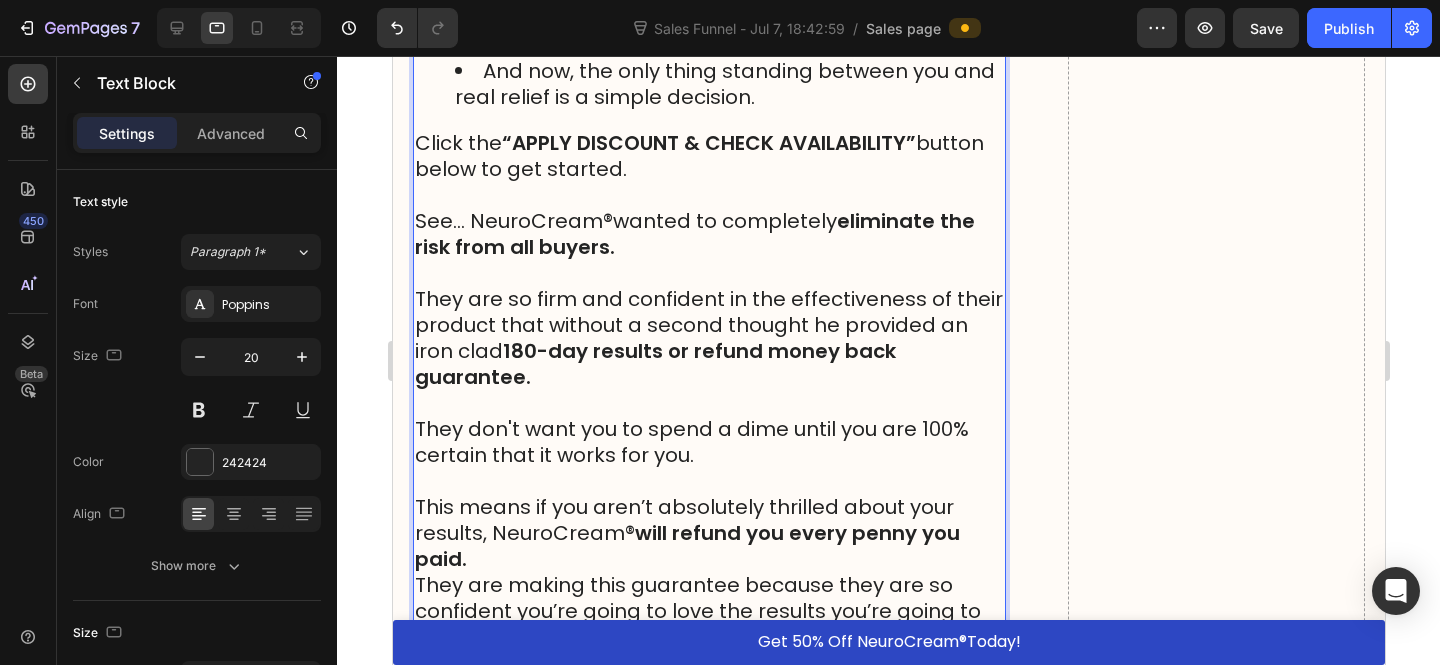 click on "This means if you aren’t absolutely thrilled about your results, NeuroCream ®  will refund you every penny you paid." at bounding box center [708, 533] 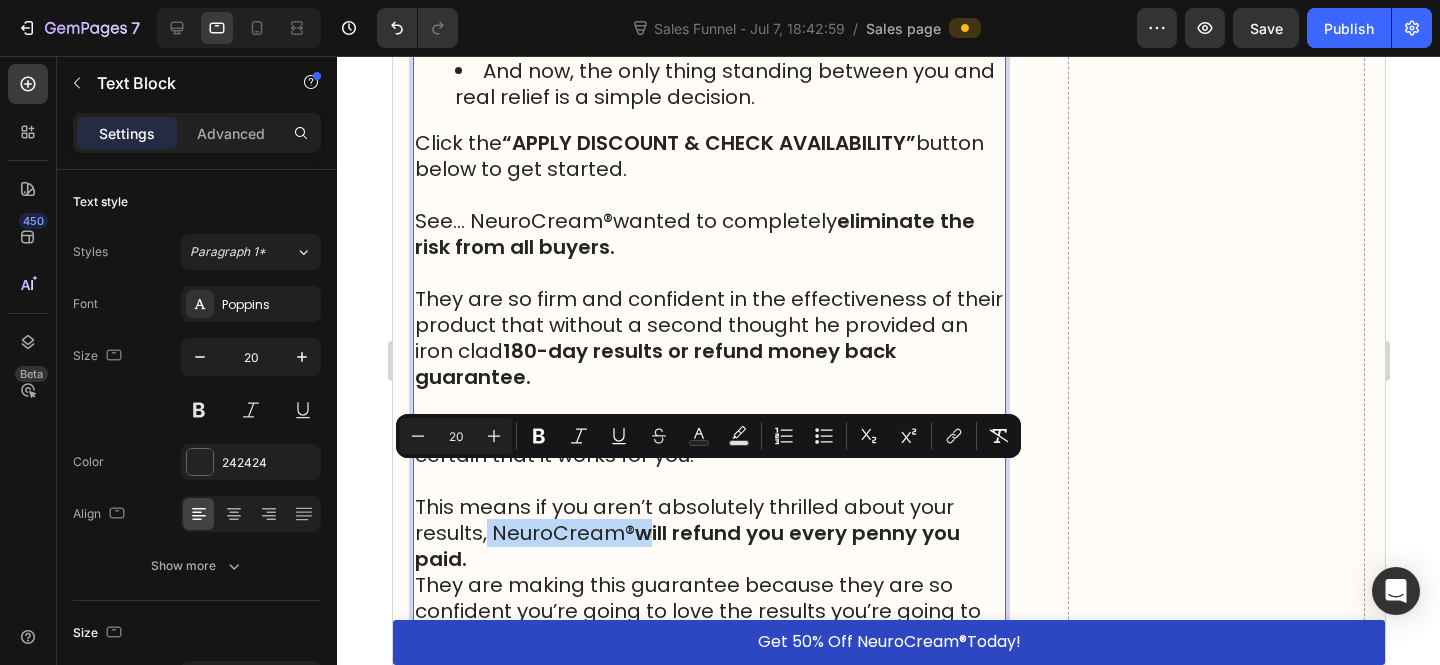 drag, startPoint x: 632, startPoint y: 477, endPoint x: 483, endPoint y: 483, distance: 149.12076 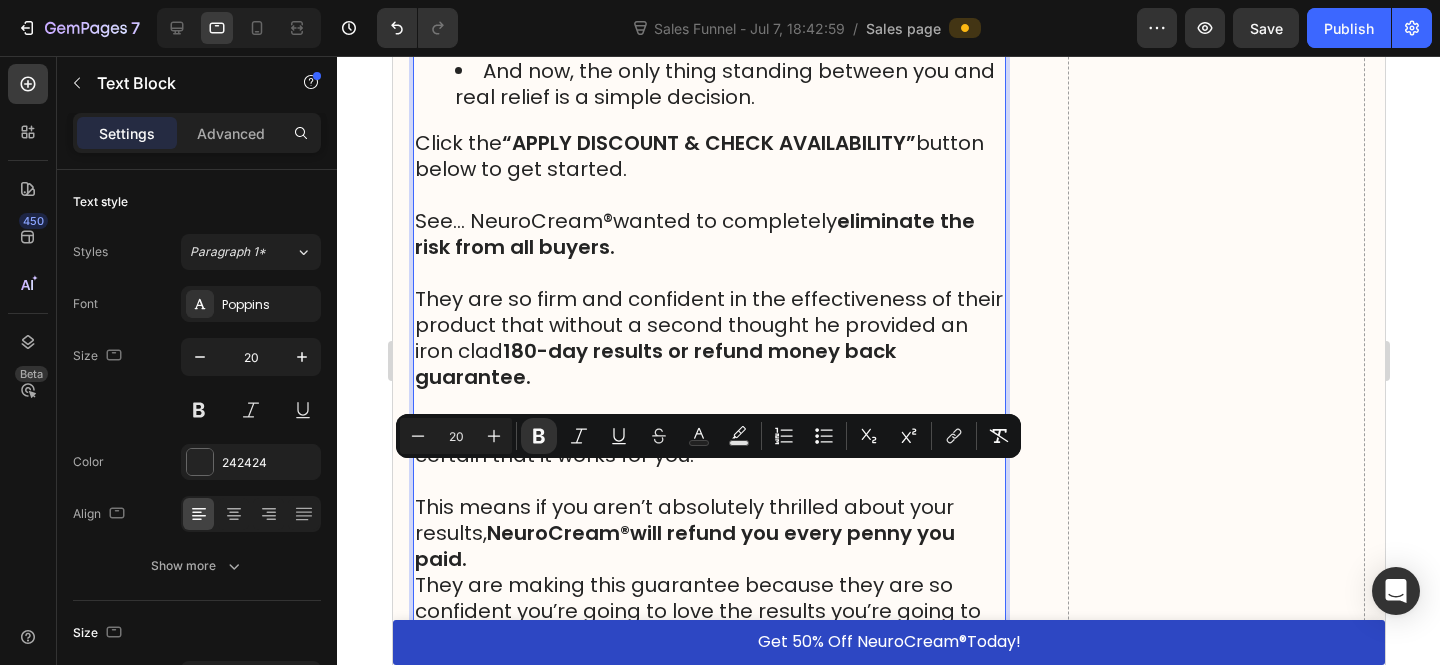 click on "This means if you aren’t absolutely thrilled about your results,  NeuroCream ®  will refund you every penny you paid." at bounding box center (708, 533) 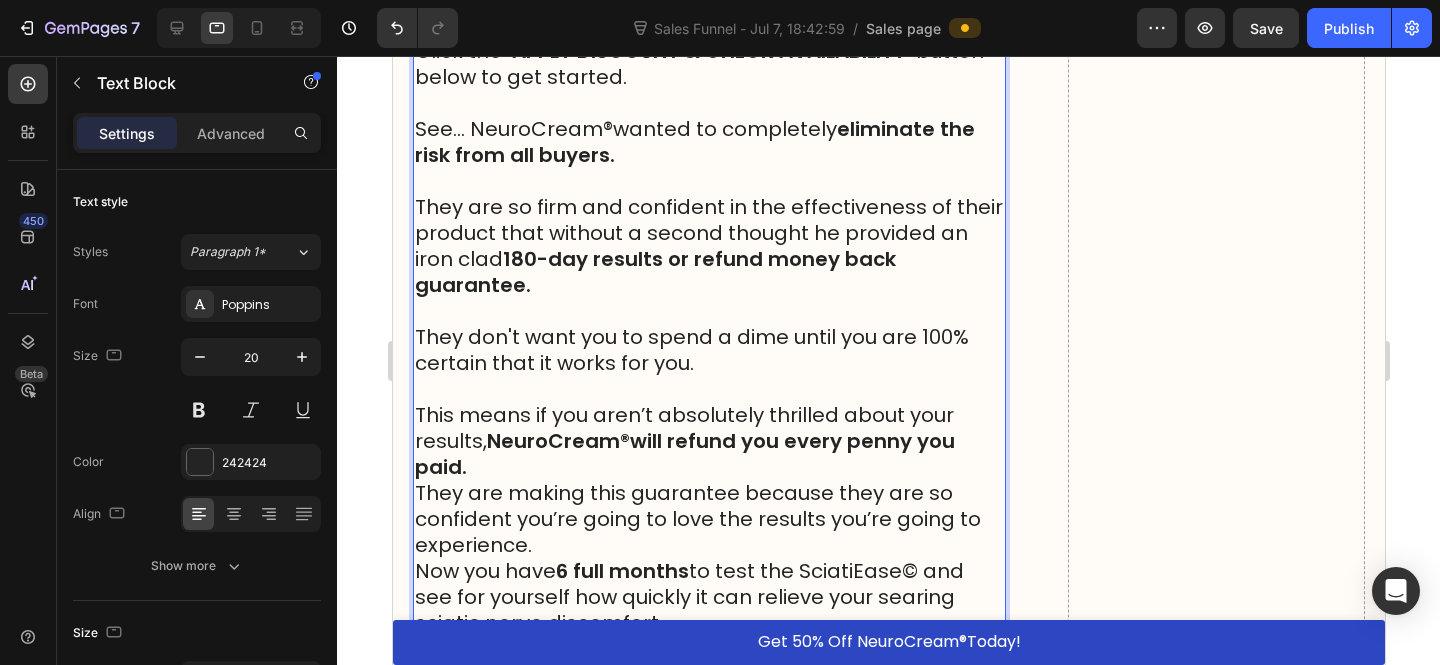 scroll, scrollTop: 23263, scrollLeft: 0, axis: vertical 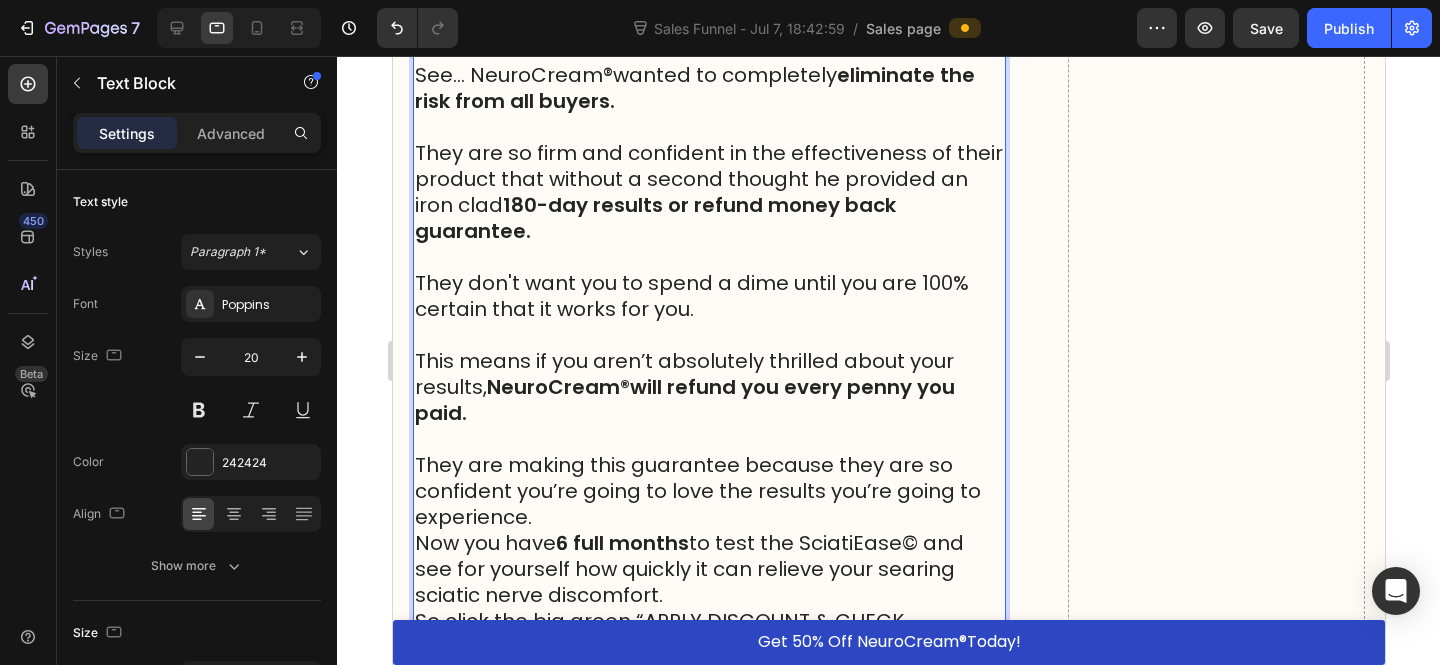click on "They are making this guarantee because they are so confident you’re going to love the results you’re going to experience." at bounding box center [708, 491] 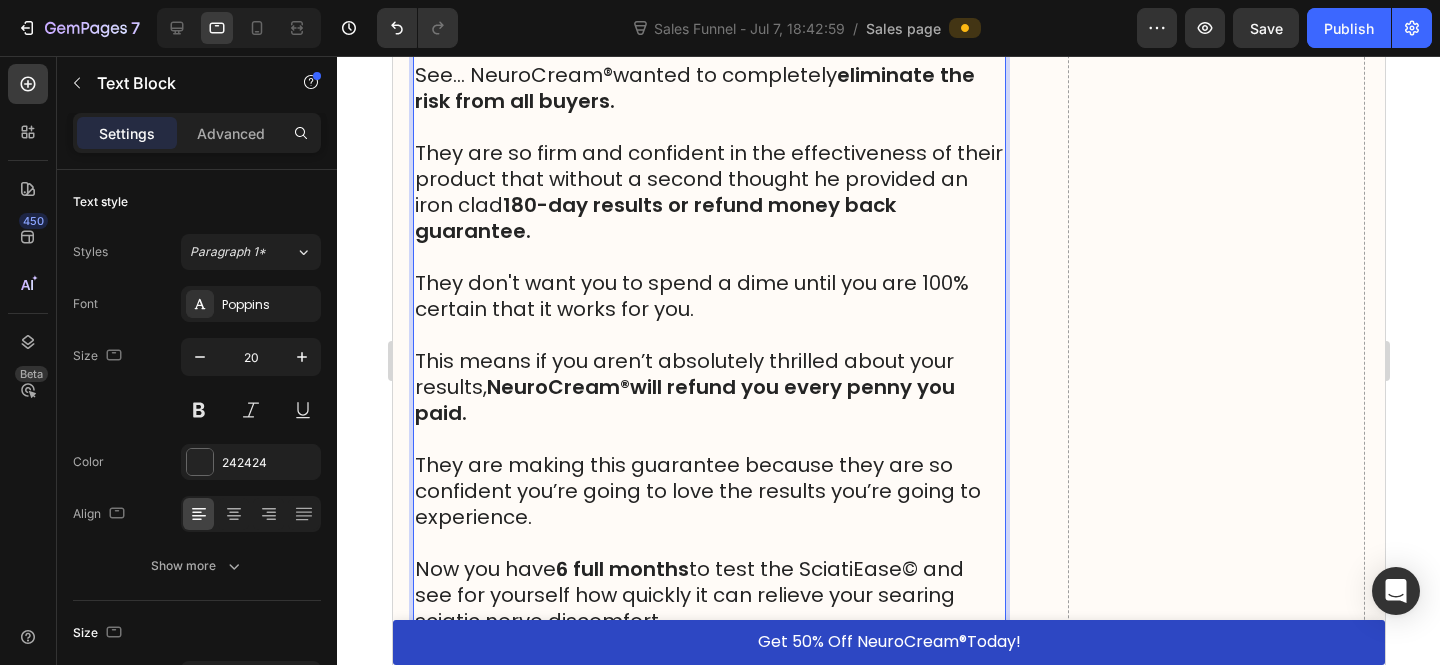 click on "Now you have  6 full months  to test the SciatiEase© and see for yourself how quickly it can relieve your searing sciatic nerve discomfort." at bounding box center [708, 595] 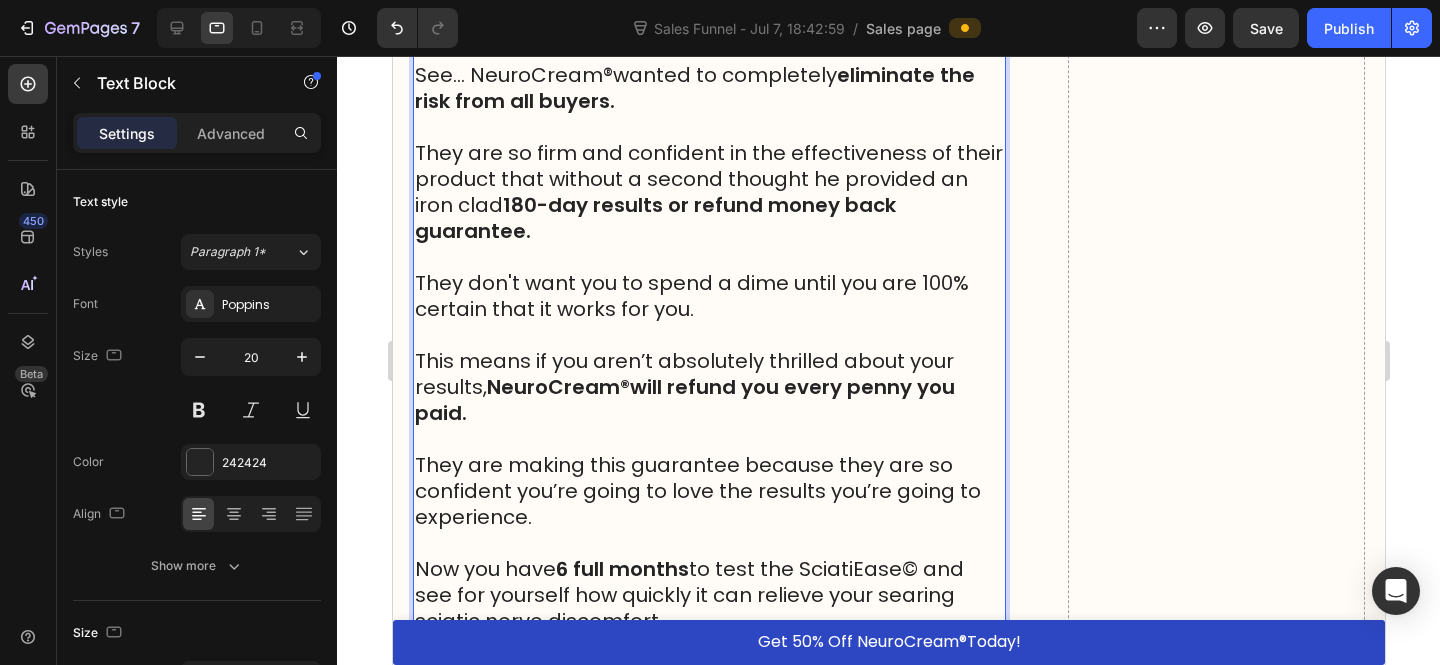 click on "Now you have  6 full months  to test the SciatiEase© and see for yourself how quickly it can relieve your searing sciatic nerve discomfort." at bounding box center [708, 595] 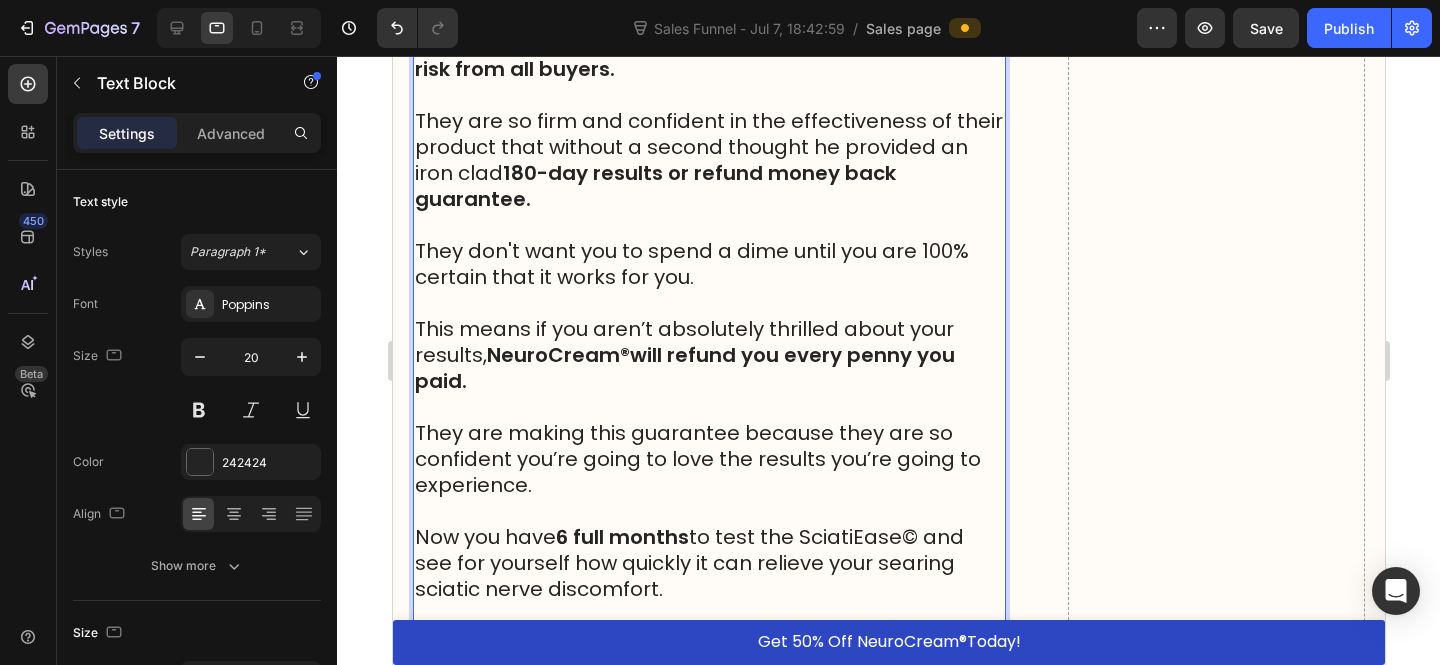 scroll, scrollTop: 23335, scrollLeft: 0, axis: vertical 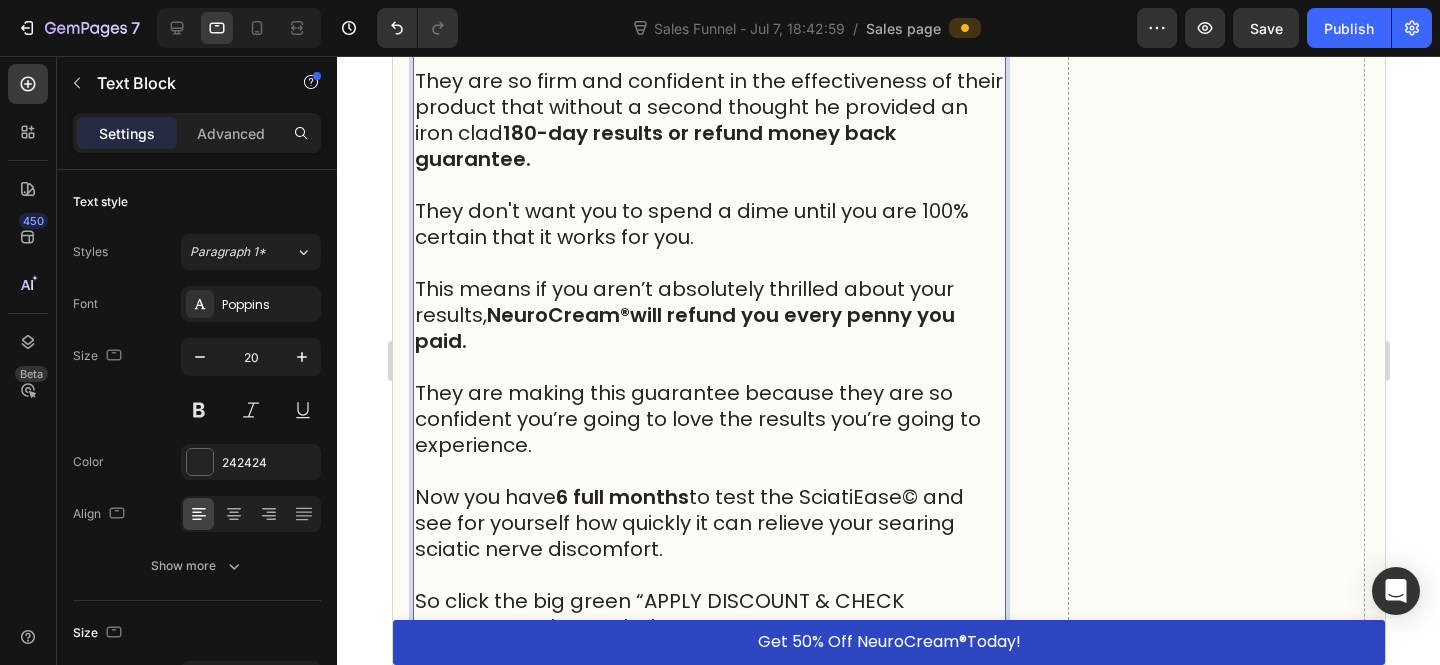click on "So click the big green “APPLY DISCOUNT & CHECK AVAILABILITY” button below." at bounding box center (708, 614) 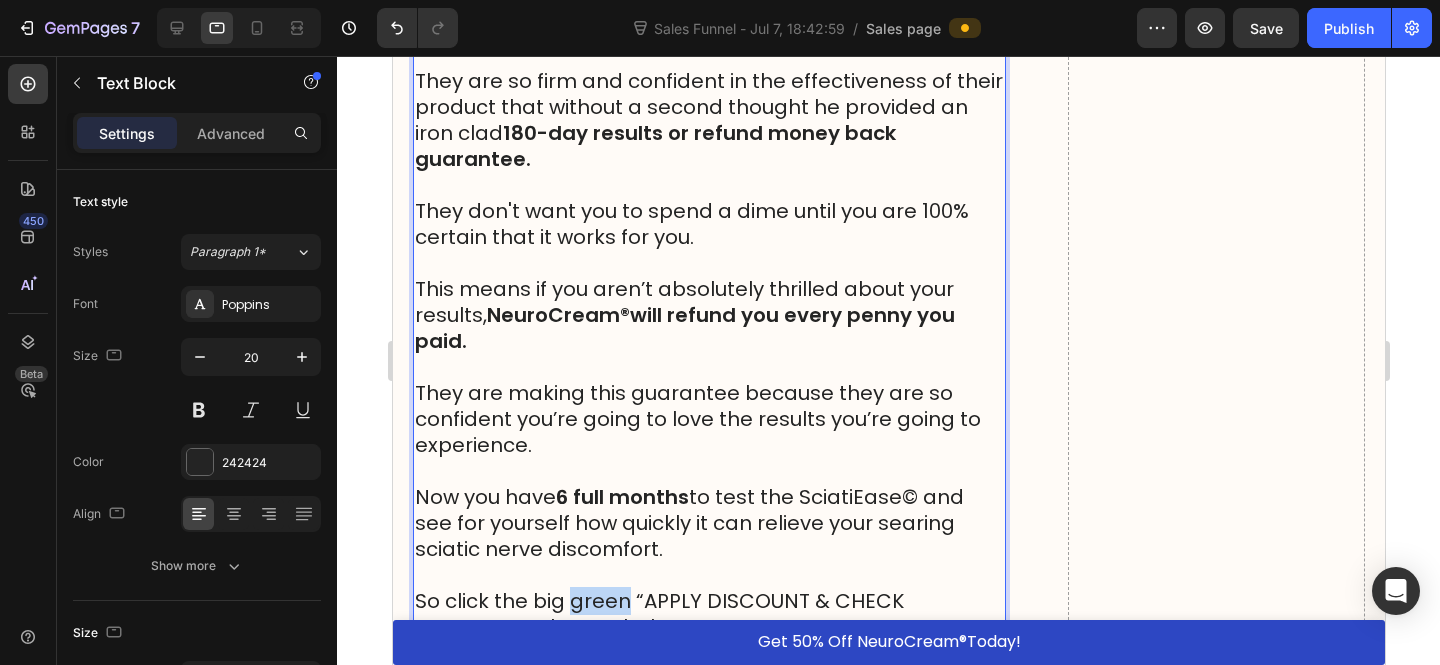 click on "So click the big green “APPLY DISCOUNT & CHECK AVAILABILITY” button below." at bounding box center [708, 614] 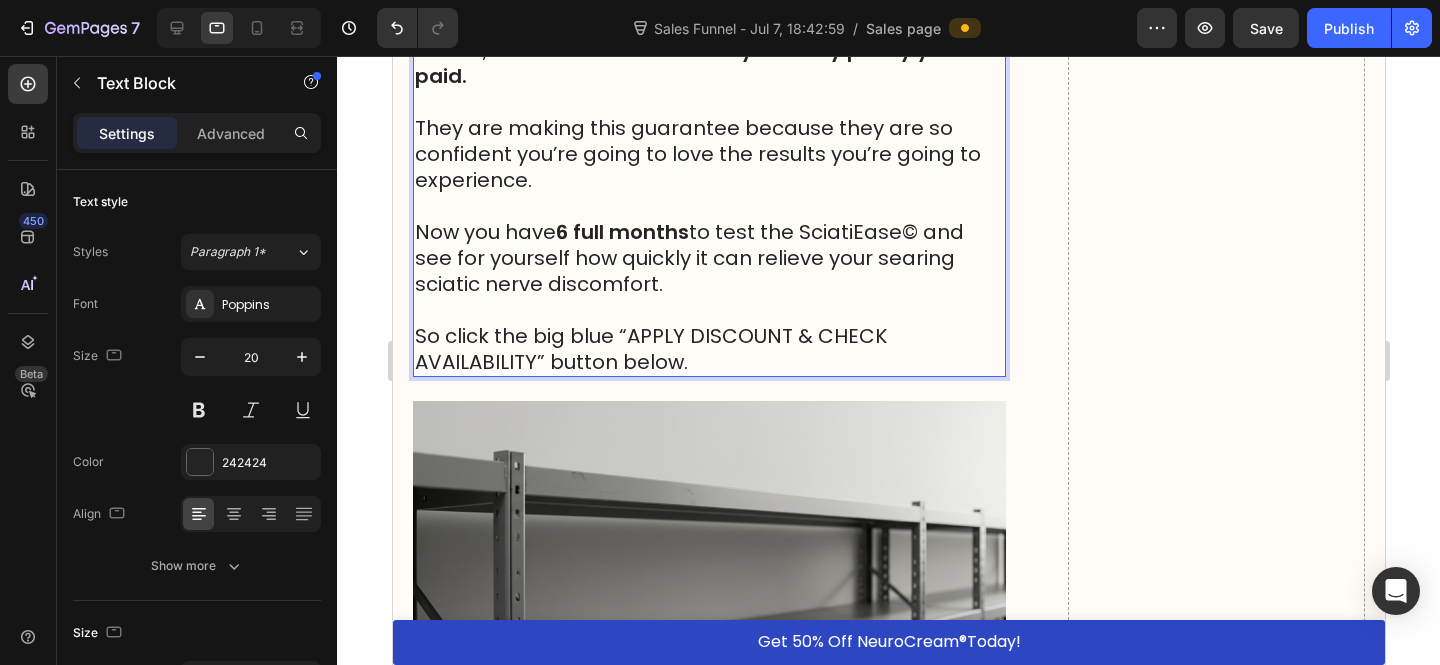 scroll, scrollTop: 23596, scrollLeft: 0, axis: vertical 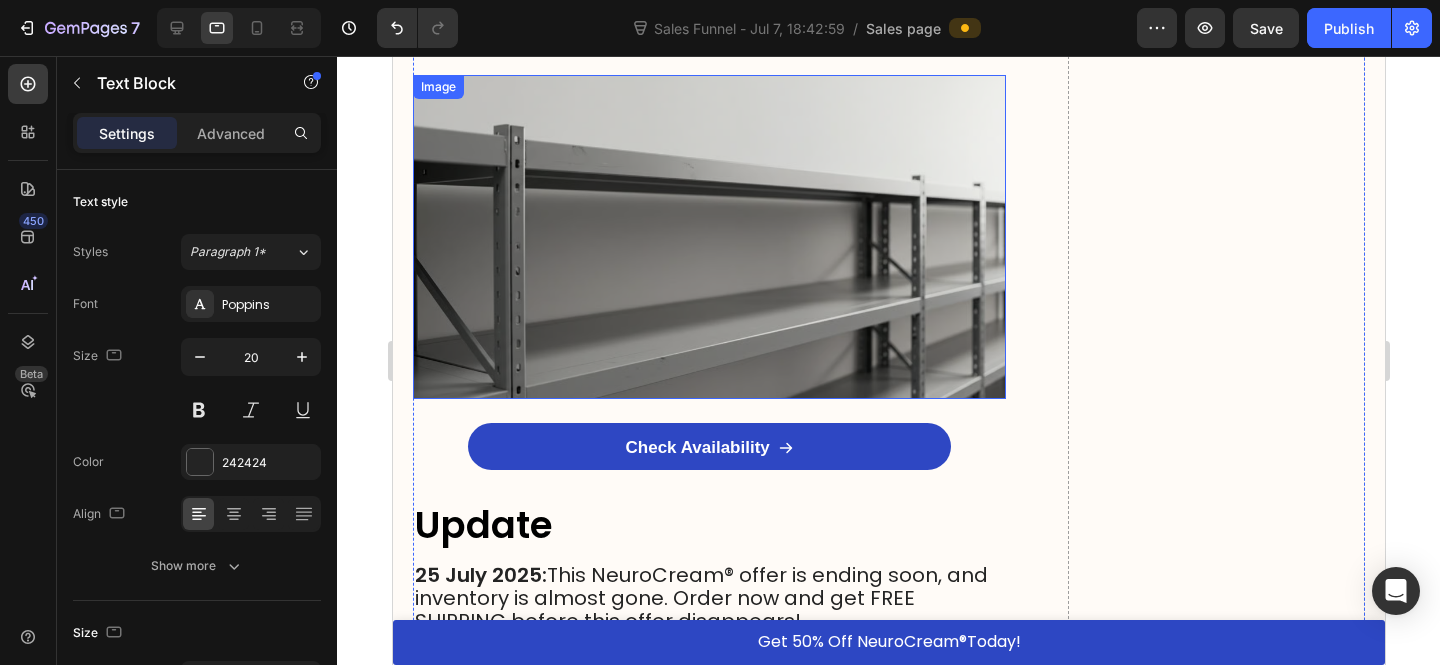 click at bounding box center [708, 237] 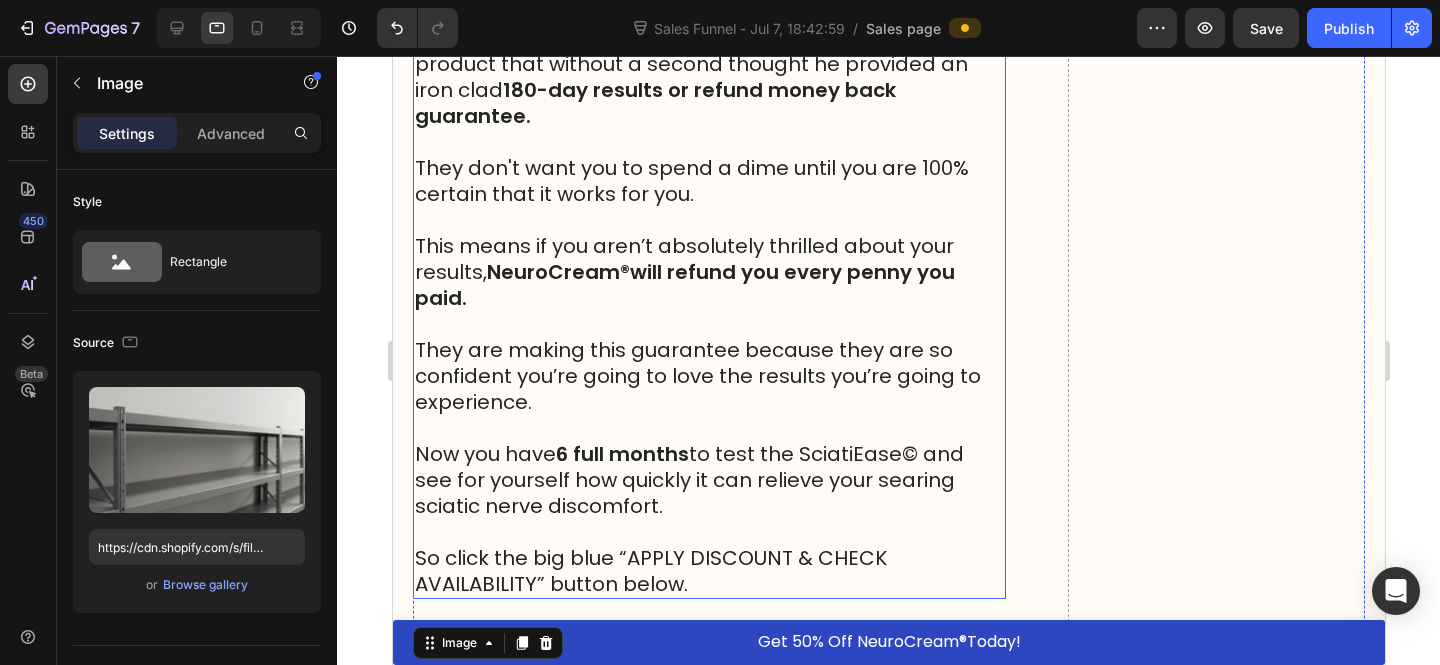 scroll, scrollTop: 23372, scrollLeft: 0, axis: vertical 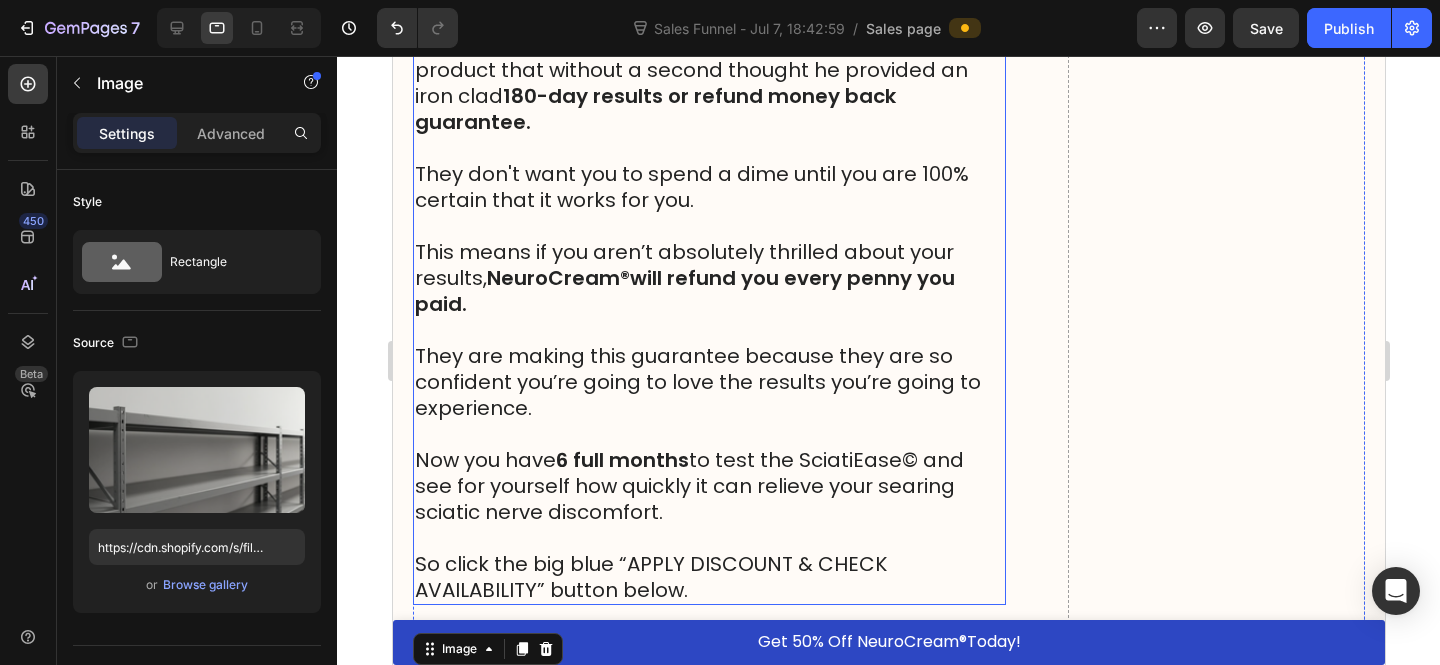 drag, startPoint x: 726, startPoint y: 349, endPoint x: 715, endPoint y: 368, distance: 21.954498 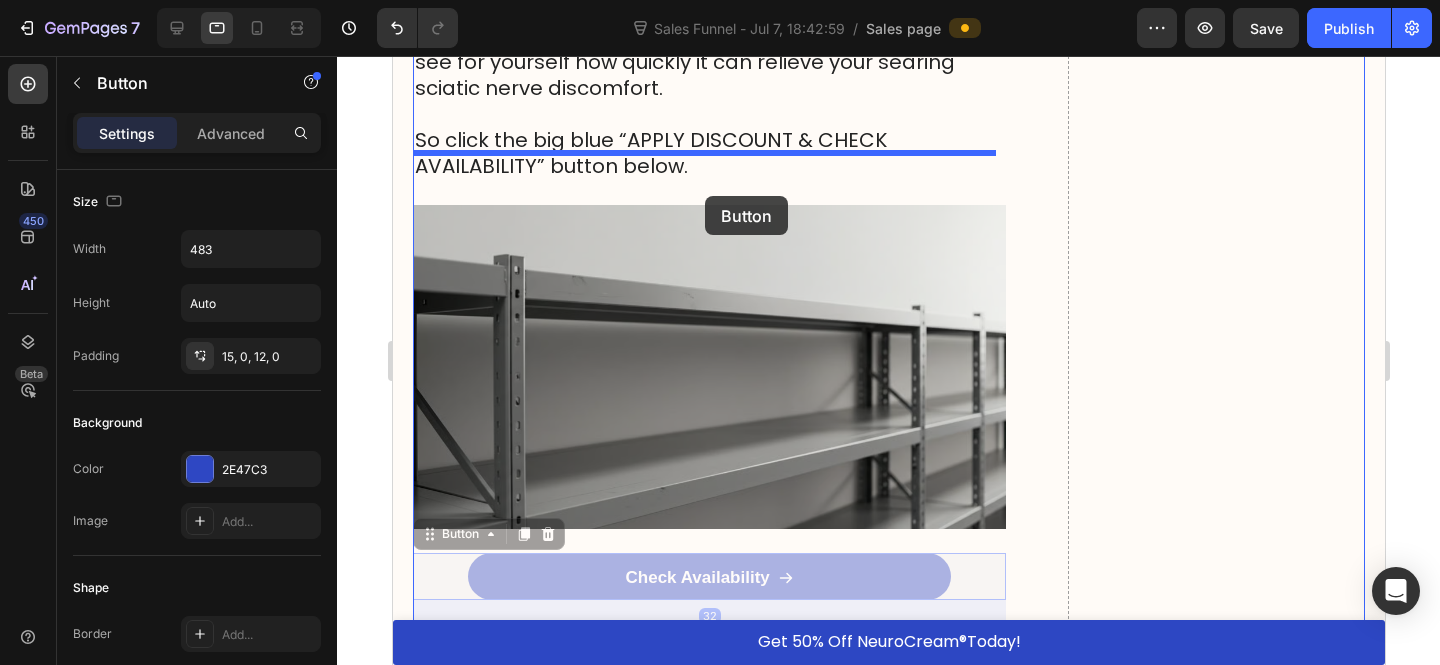 scroll, scrollTop: 23751, scrollLeft: 0, axis: vertical 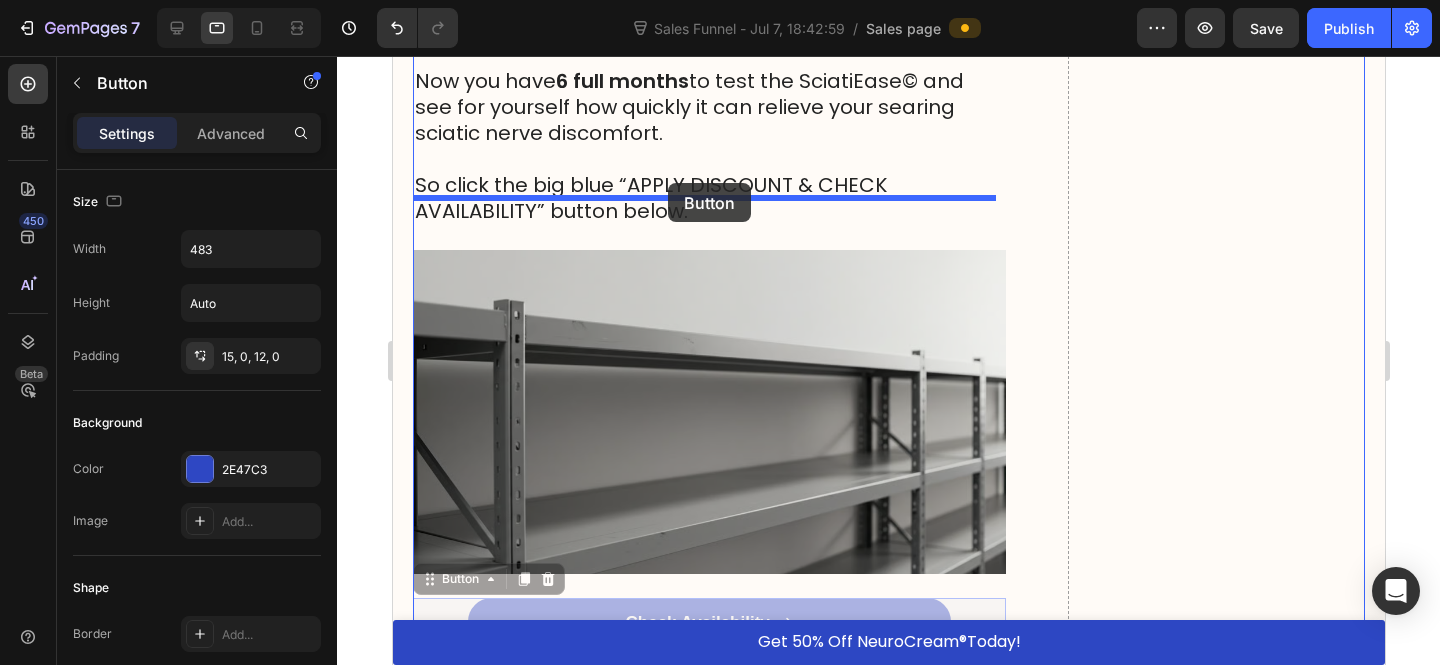 drag, startPoint x: 861, startPoint y: 440, endPoint x: 683, endPoint y: 196, distance: 302.0265 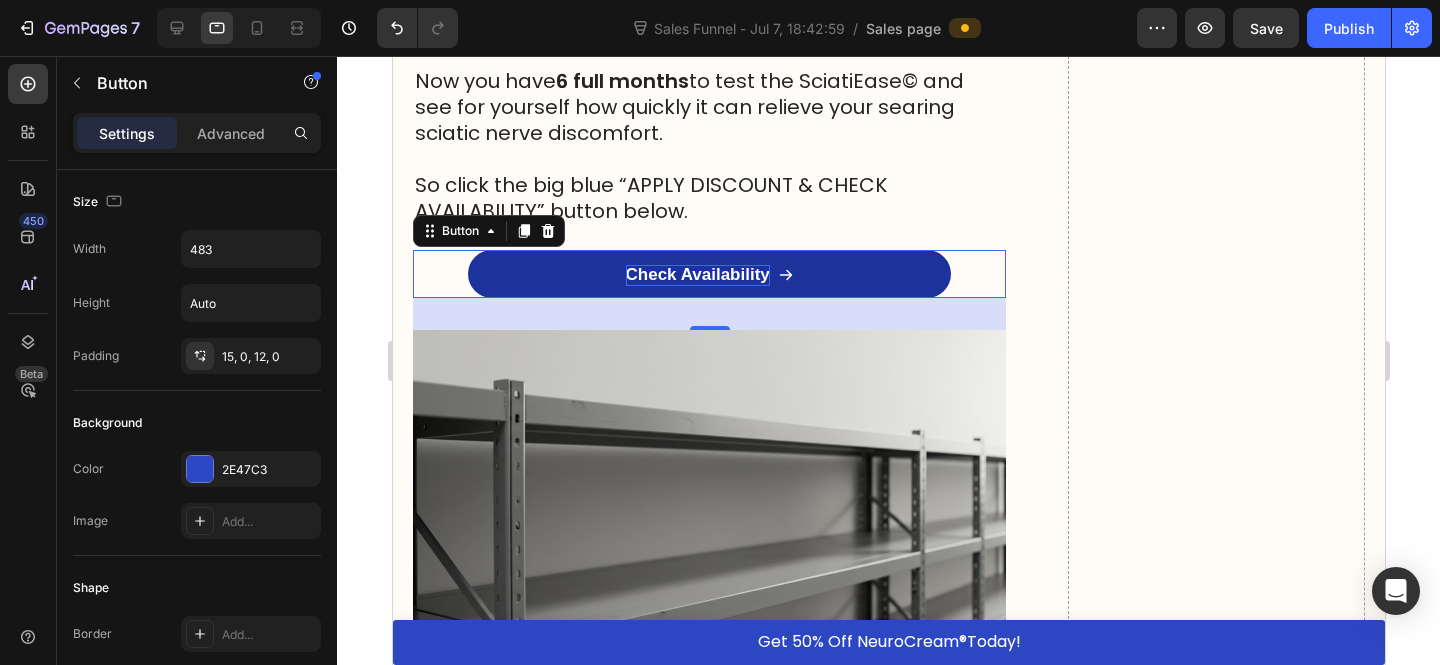click on "Check Availability" at bounding box center (697, 274) 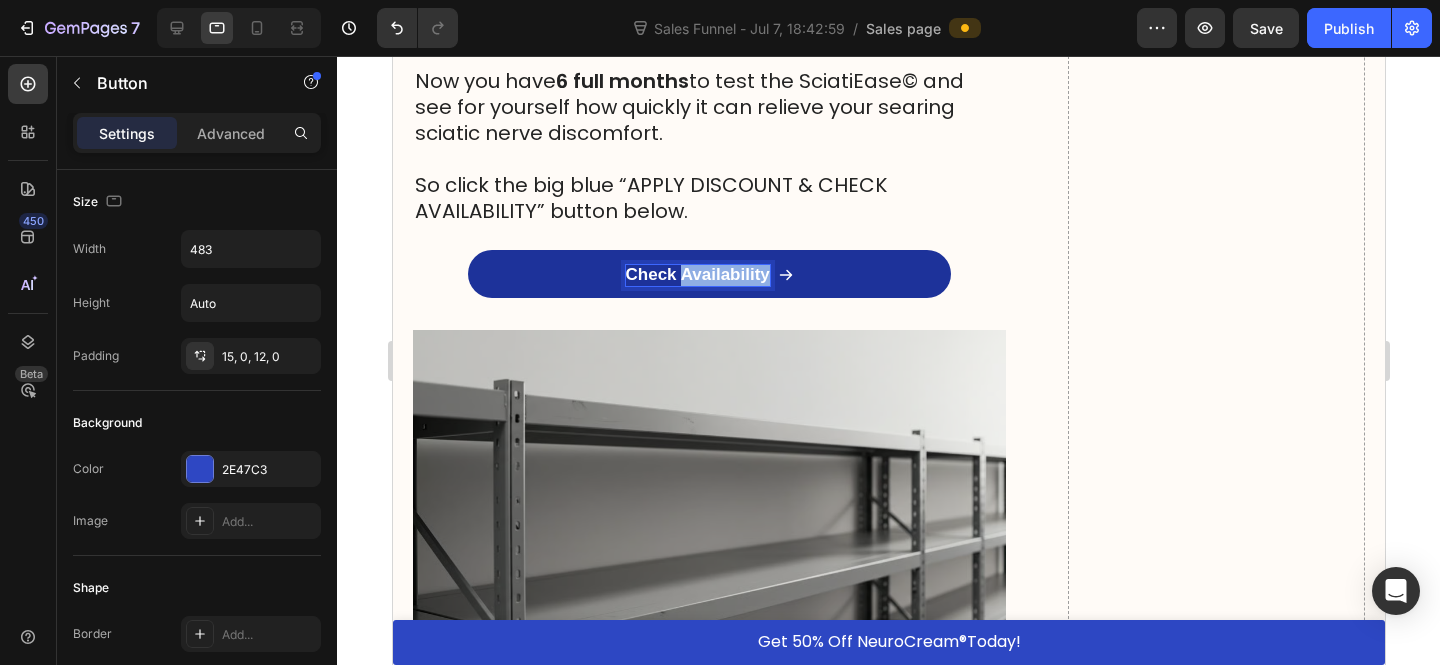 click on "Check Availability" at bounding box center [697, 274] 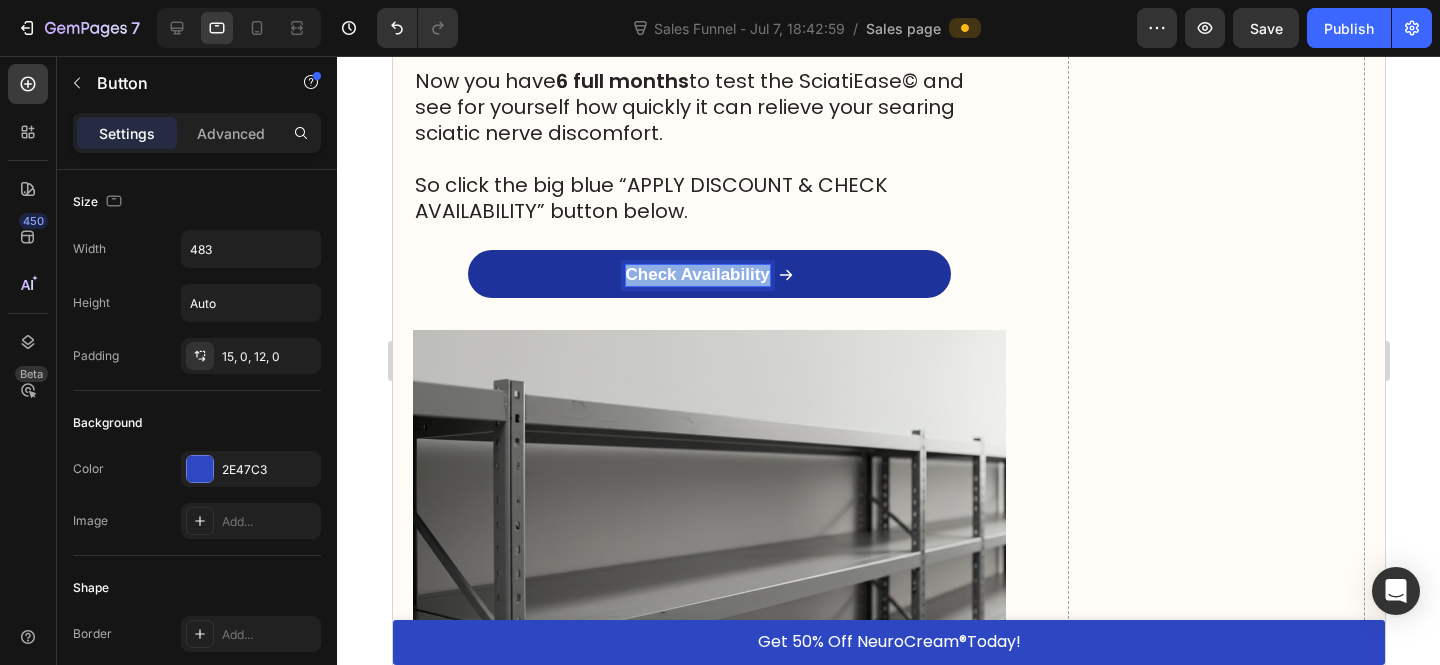 click on "Check Availability" at bounding box center [697, 274] 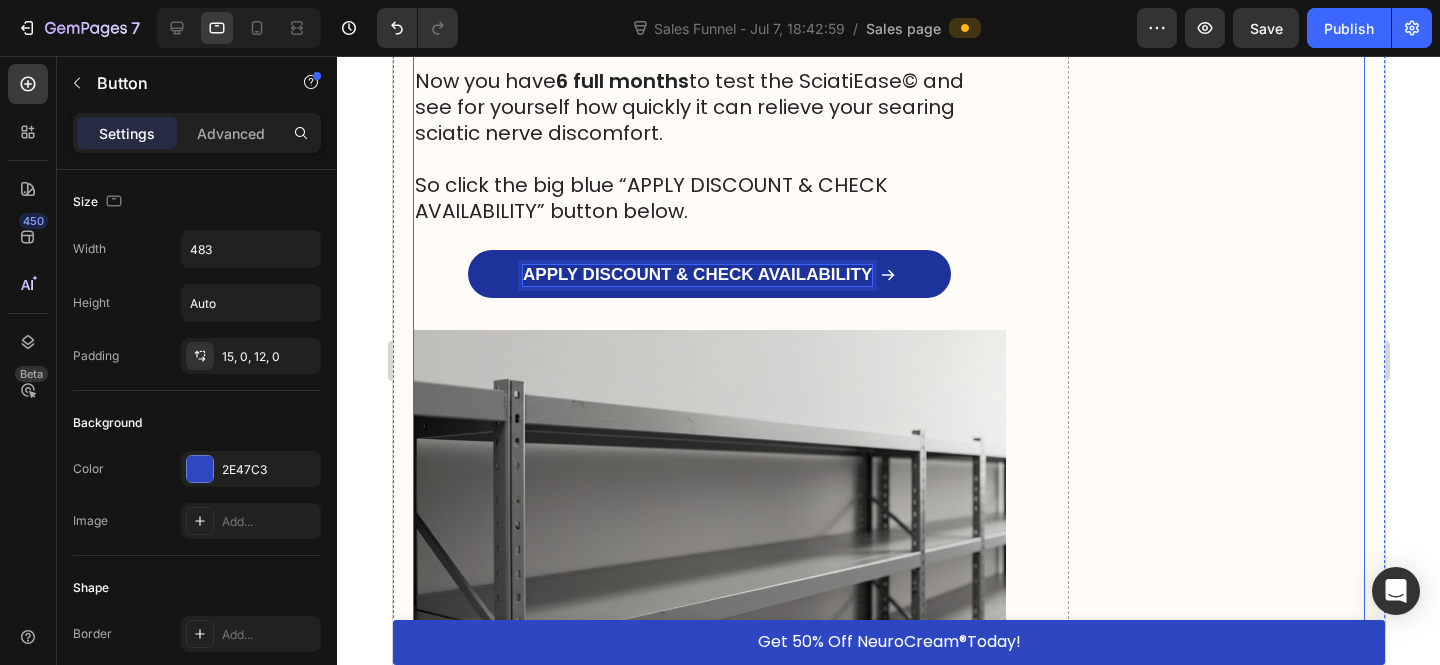 click on "What Users Are Saying About NeuroCream® Heading Image Image
Icon
Icon
Icon
Icon
Icon Icon List “I pulled my lower back lifting compost bags; the pain shot from my lower back down to my ankle. Painkillers, ice packs, heat pads. Nothing helped.   NeuroCream arrived three days later. After the first application... pure relief. I rubbed a small amount on before bed and woke up without the sharp pain. By day four, I was walking my dog again.   Now, I only use it if I’ve overdone it in the garden. Nine days later, I’m back behind the wheel, pain-free. I can’t recommend it enough.” Text Block
Verified Buyer Item List
57 people found this review helpful Item List James, 64 Text Block Row Image
Icon
Icon
Icon
Icon
Icon Icon List   Text Block
Verified Buyer Item List Item List" at bounding box center (708, -3419) 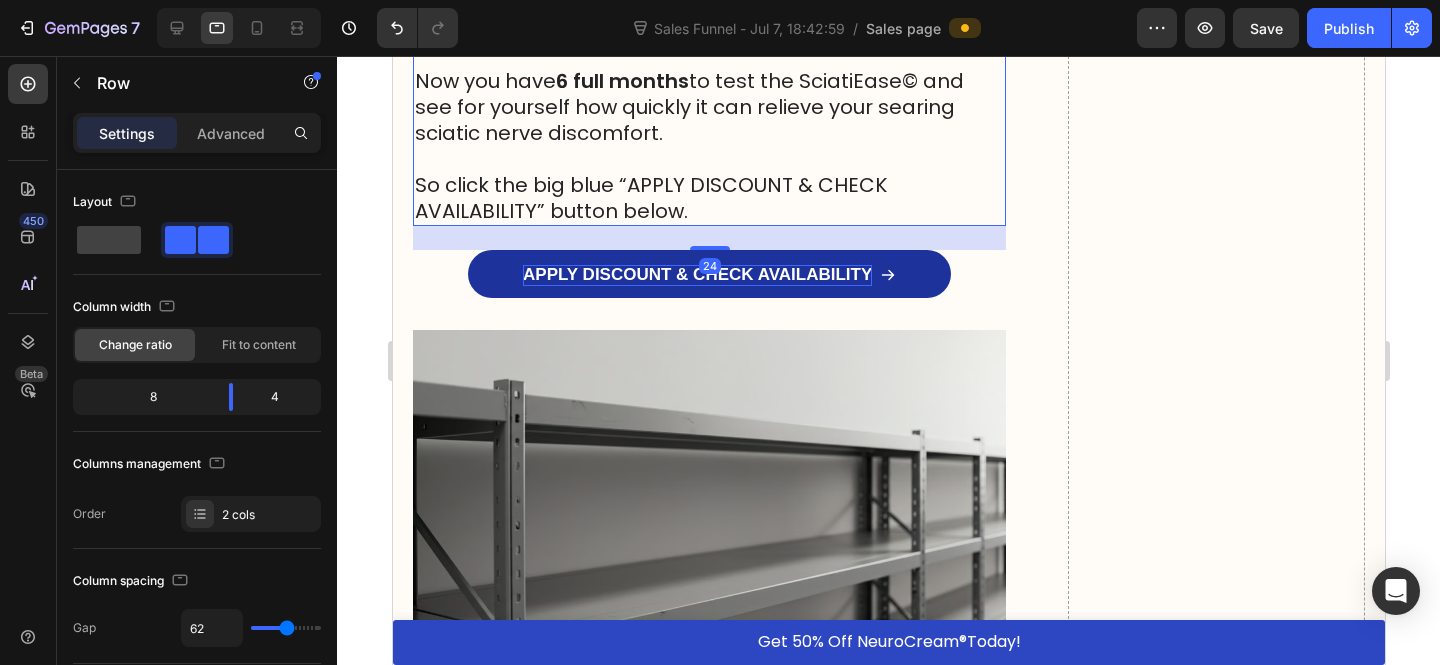click on "So click the big blue “APPLY DISCOUNT & CHECK AVAILABILITY” button below." at bounding box center (708, 198) 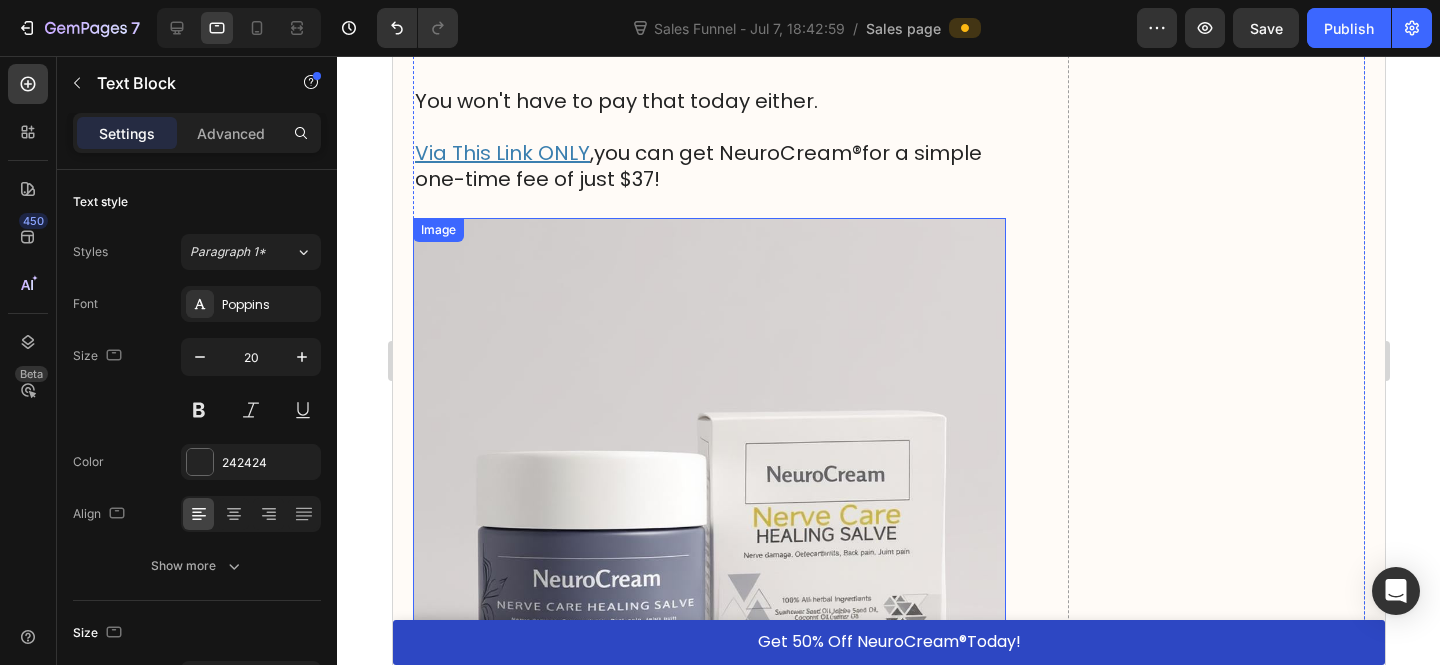 scroll, scrollTop: 20539, scrollLeft: 0, axis: vertical 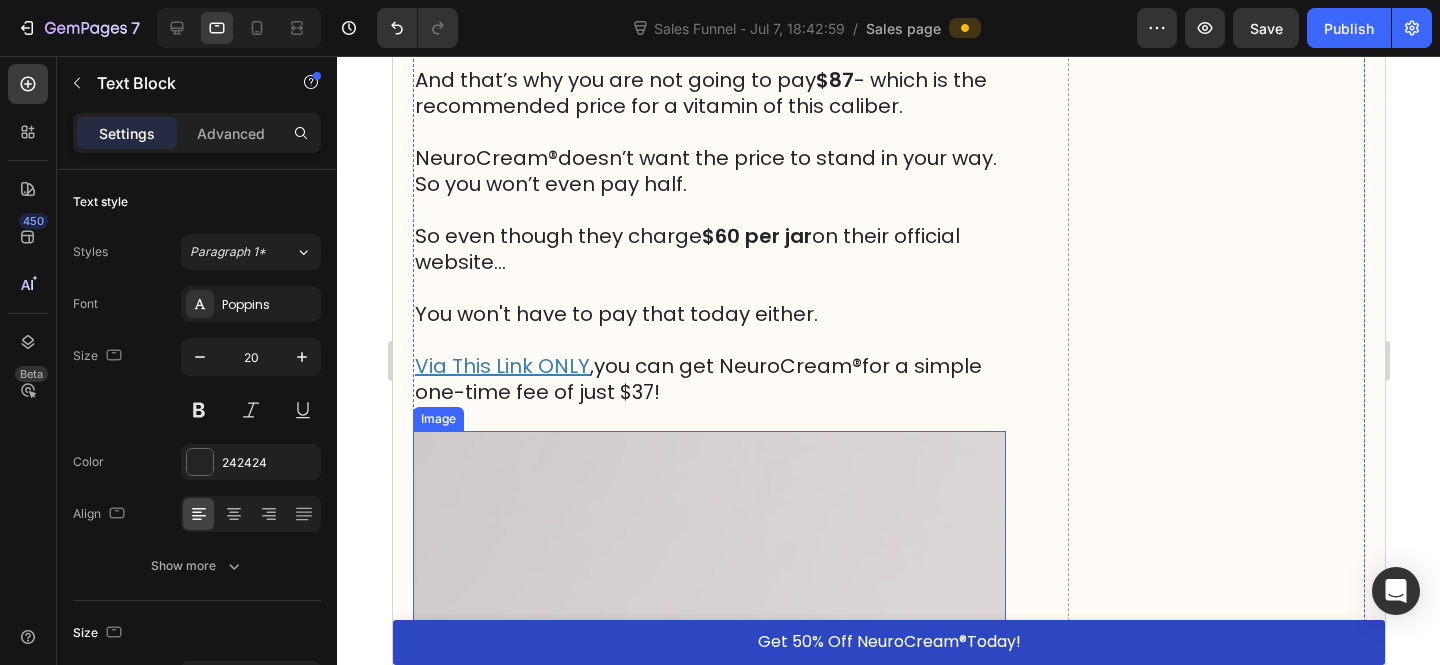 click at bounding box center (708, 727) 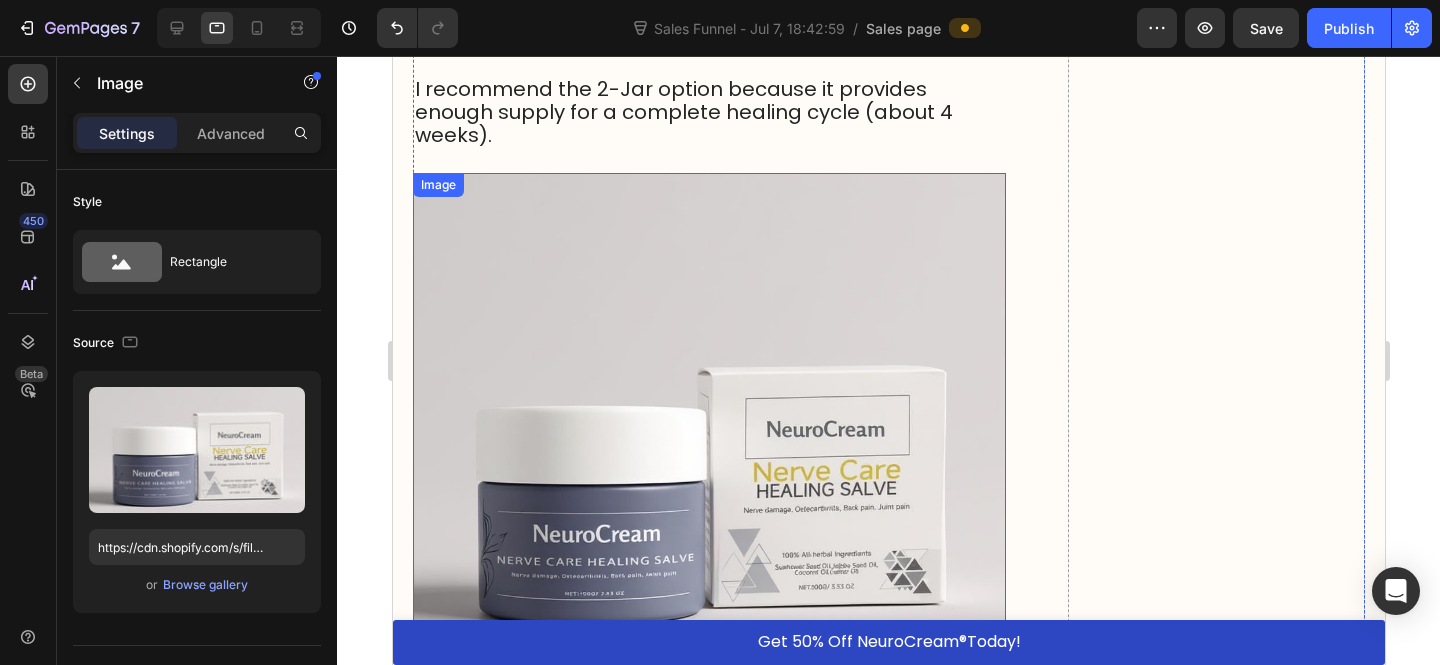 scroll, scrollTop: 18887, scrollLeft: 0, axis: vertical 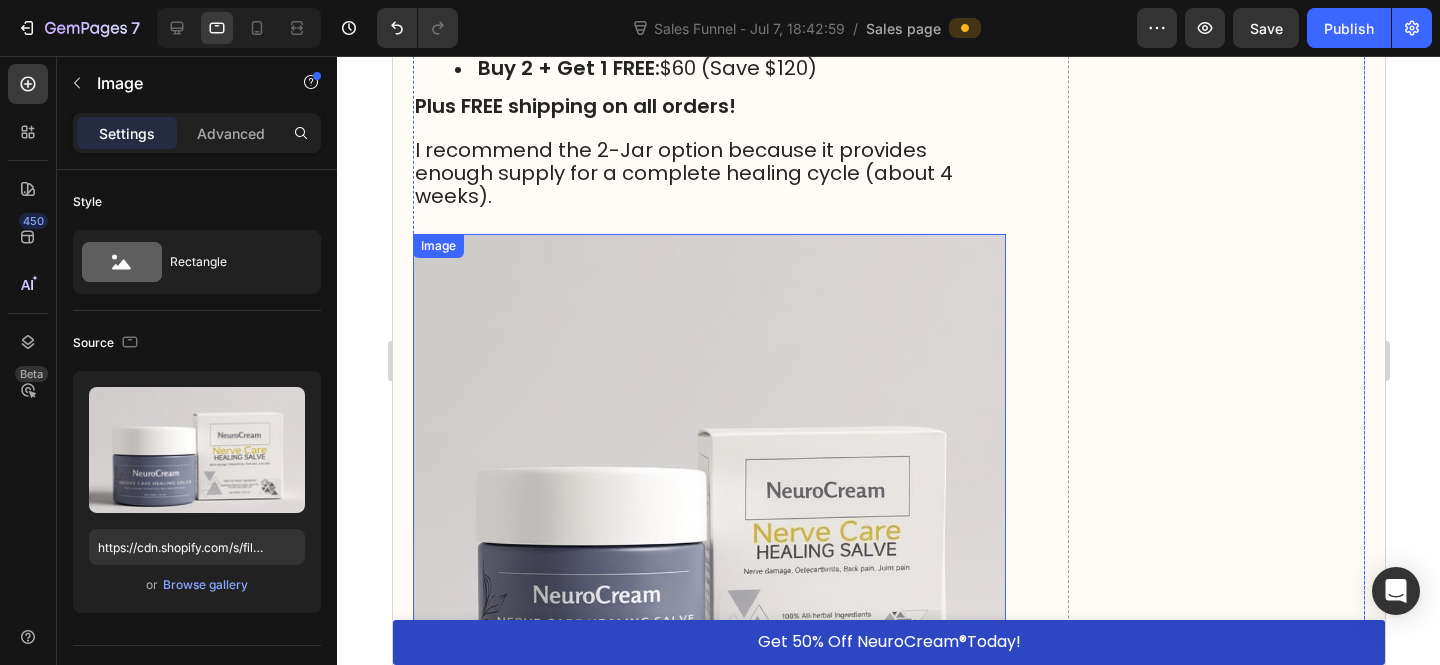 click at bounding box center (708, 530) 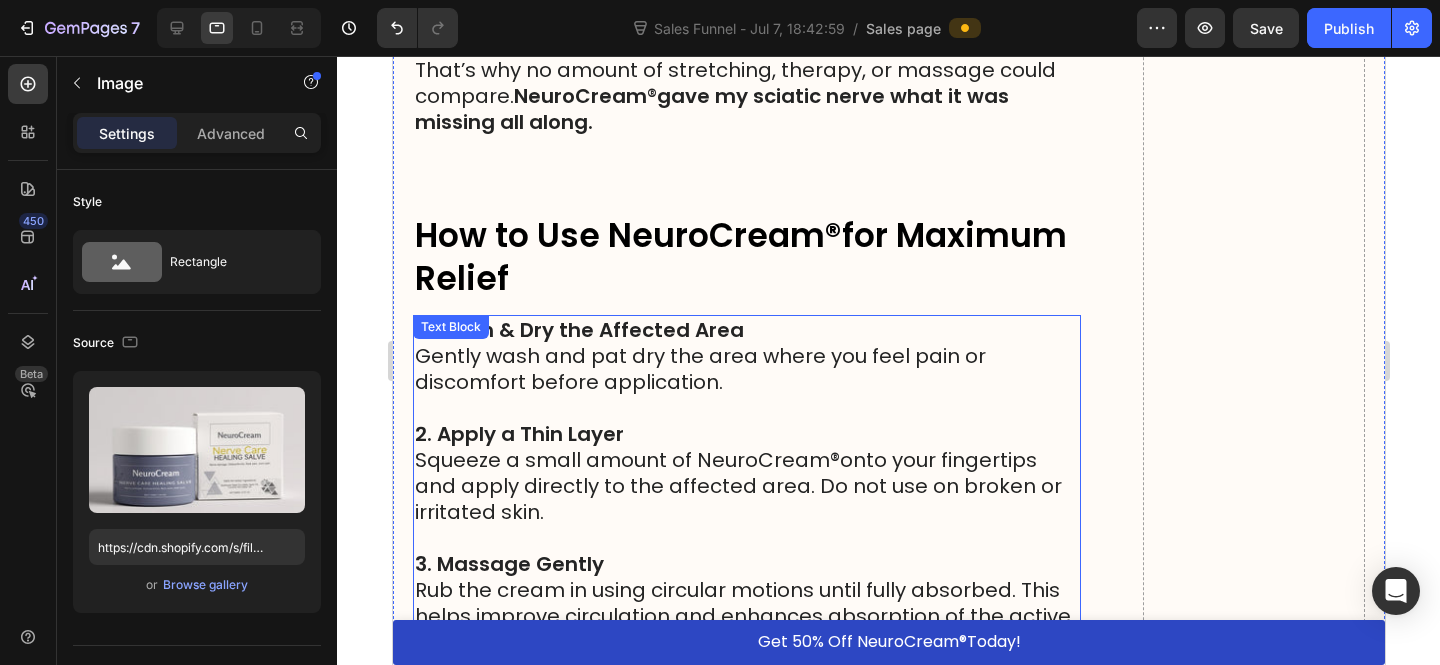 scroll, scrollTop: 13138, scrollLeft: 0, axis: vertical 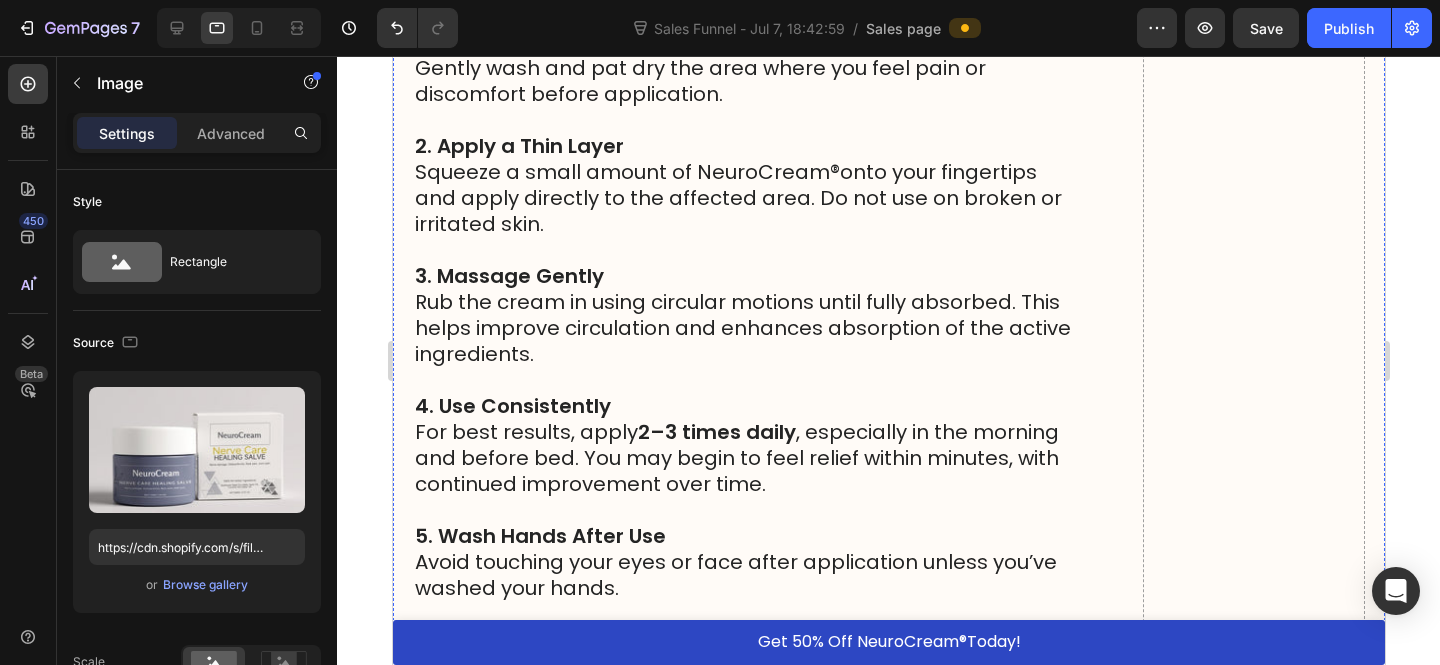 click at bounding box center [746, -767] 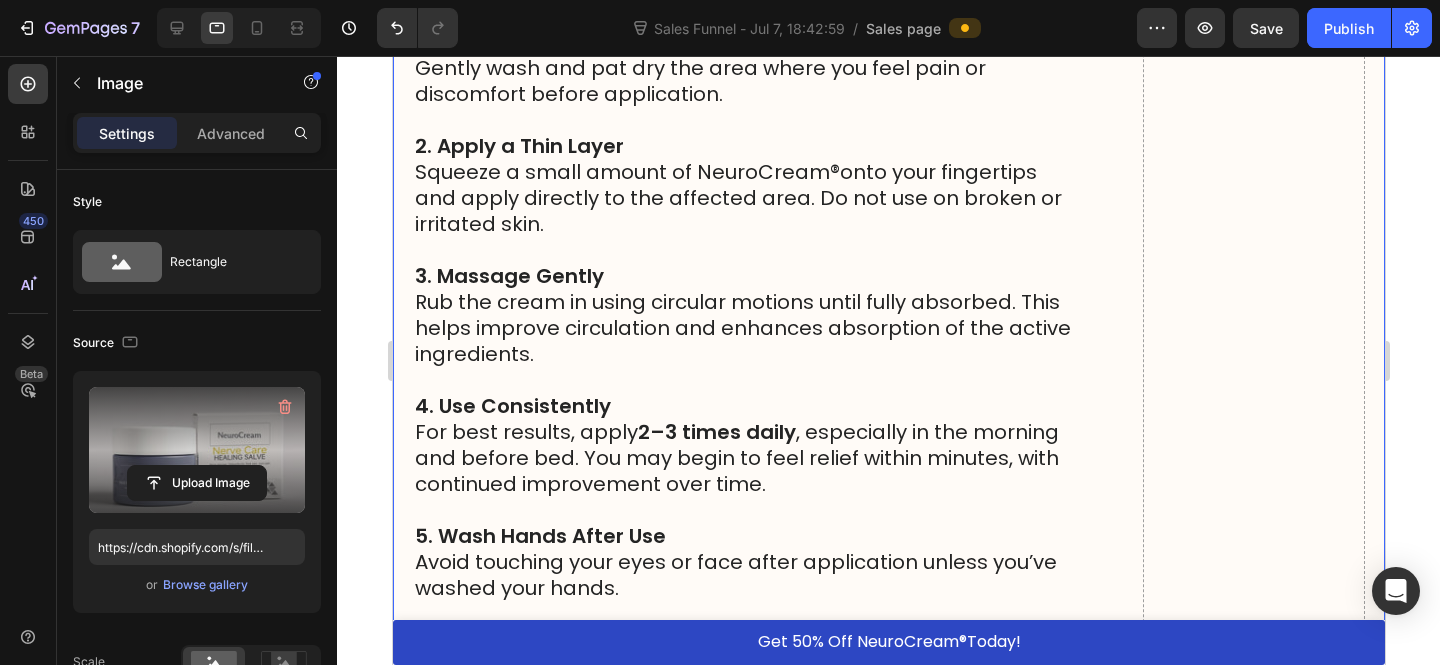 scroll, scrollTop: 4, scrollLeft: 0, axis: vertical 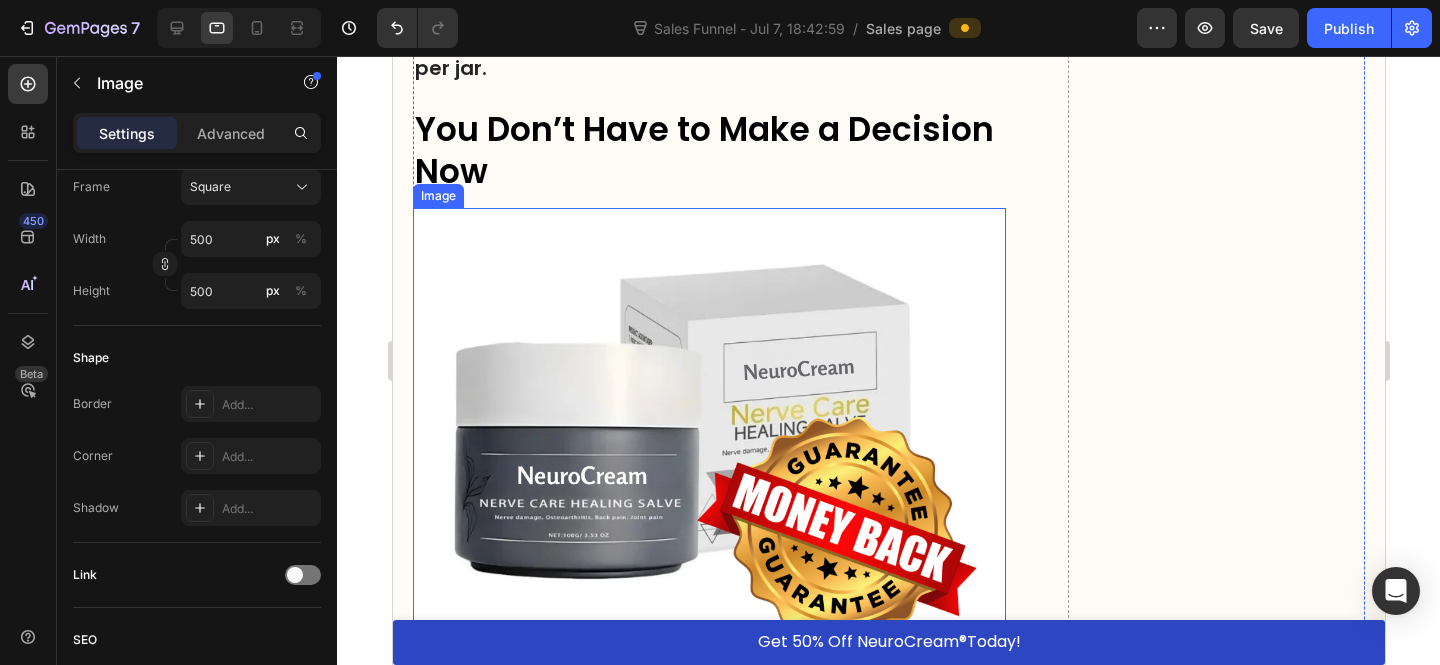click at bounding box center (708, 445) 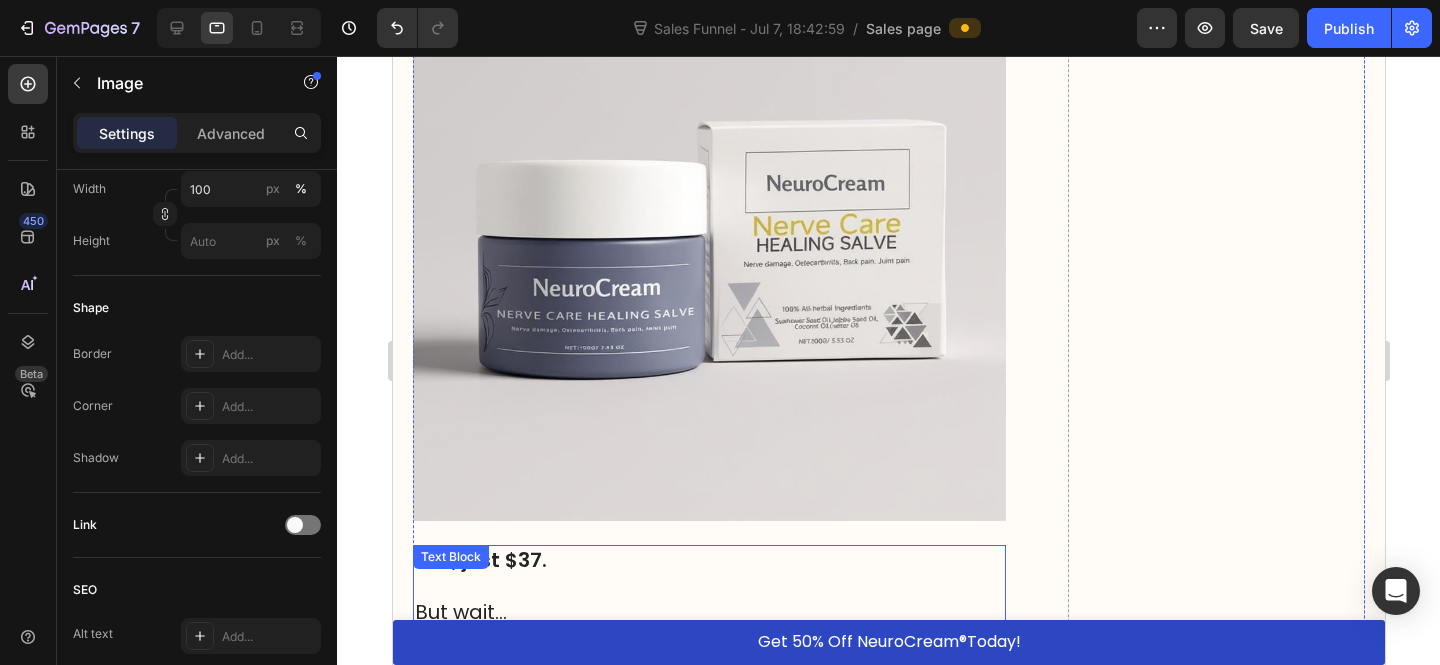 scroll, scrollTop: 20823, scrollLeft: 0, axis: vertical 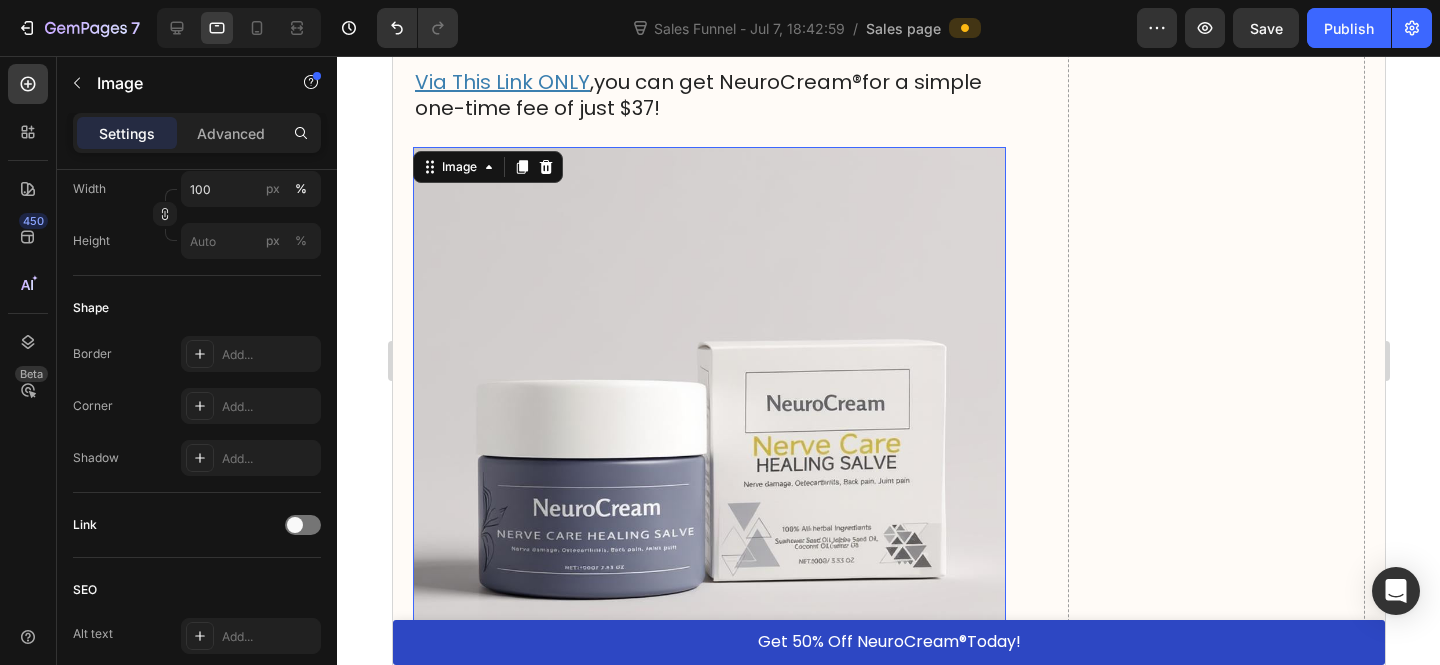 drag, startPoint x: 622, startPoint y: 442, endPoint x: 545, endPoint y: 481, distance: 86.313385 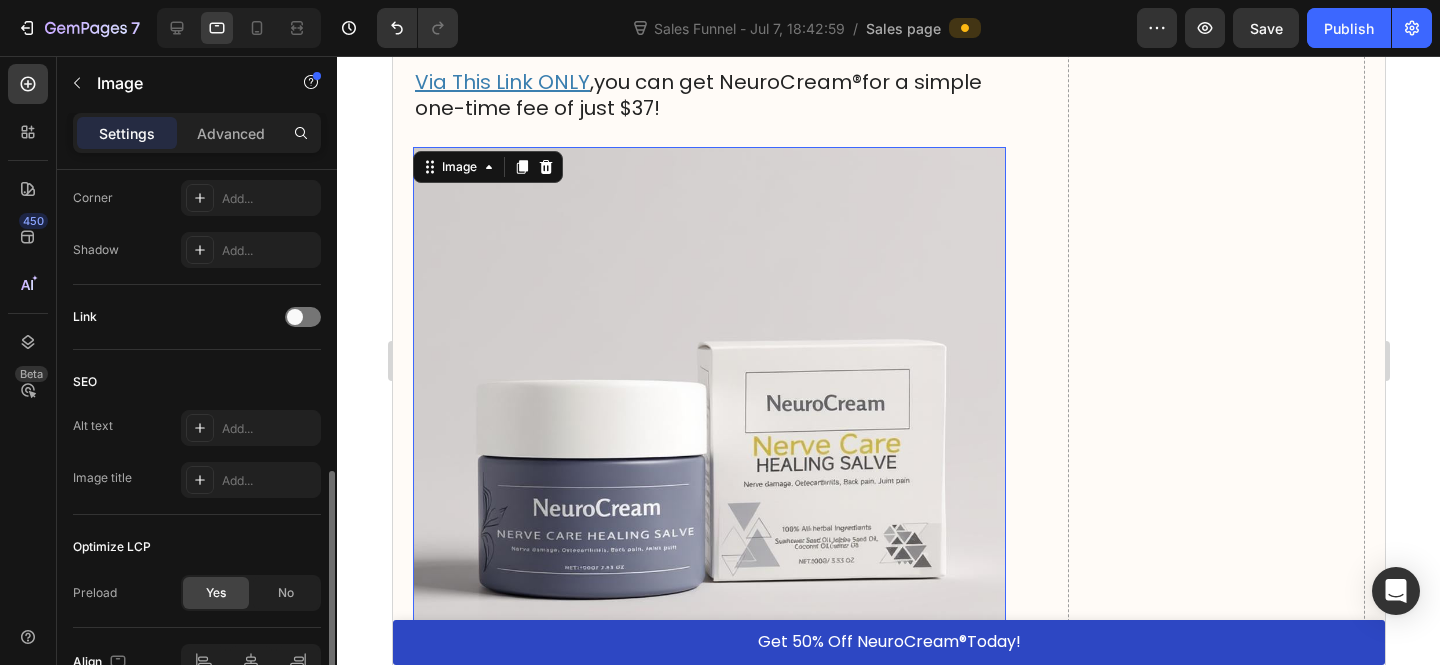 scroll, scrollTop: 906, scrollLeft: 0, axis: vertical 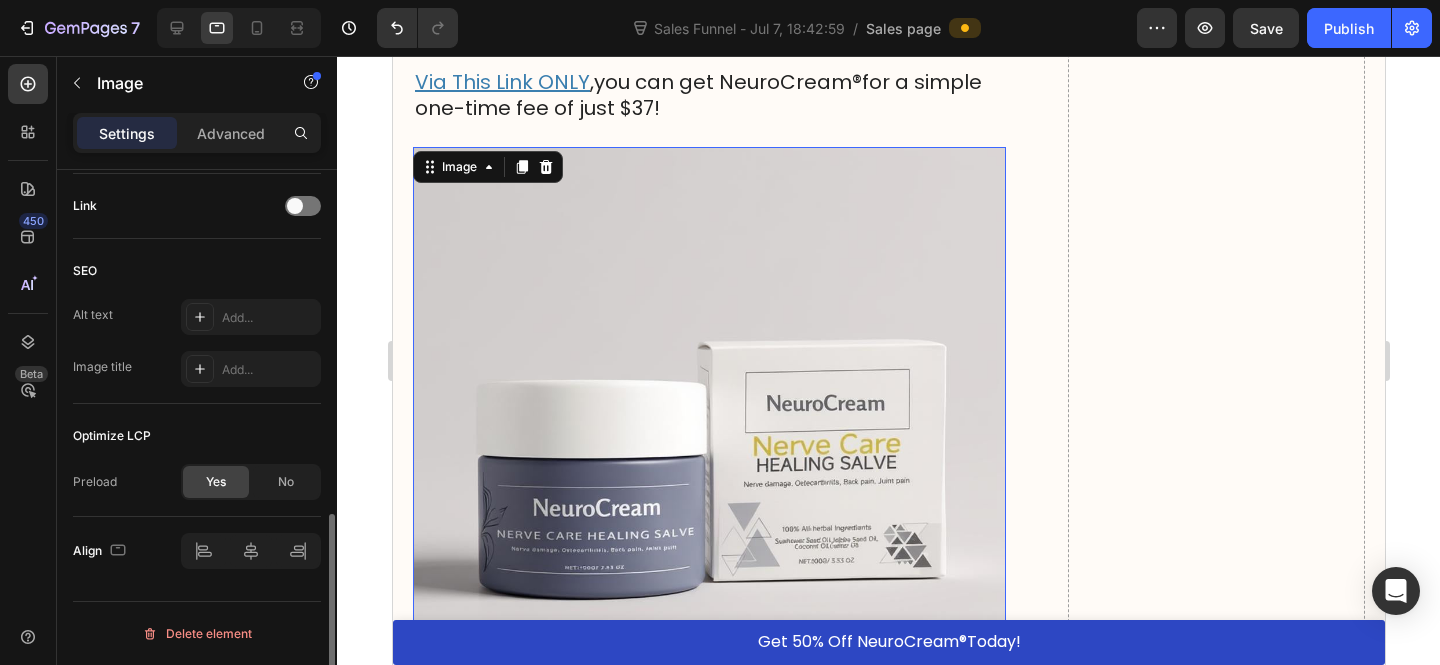 click at bounding box center [708, 443] 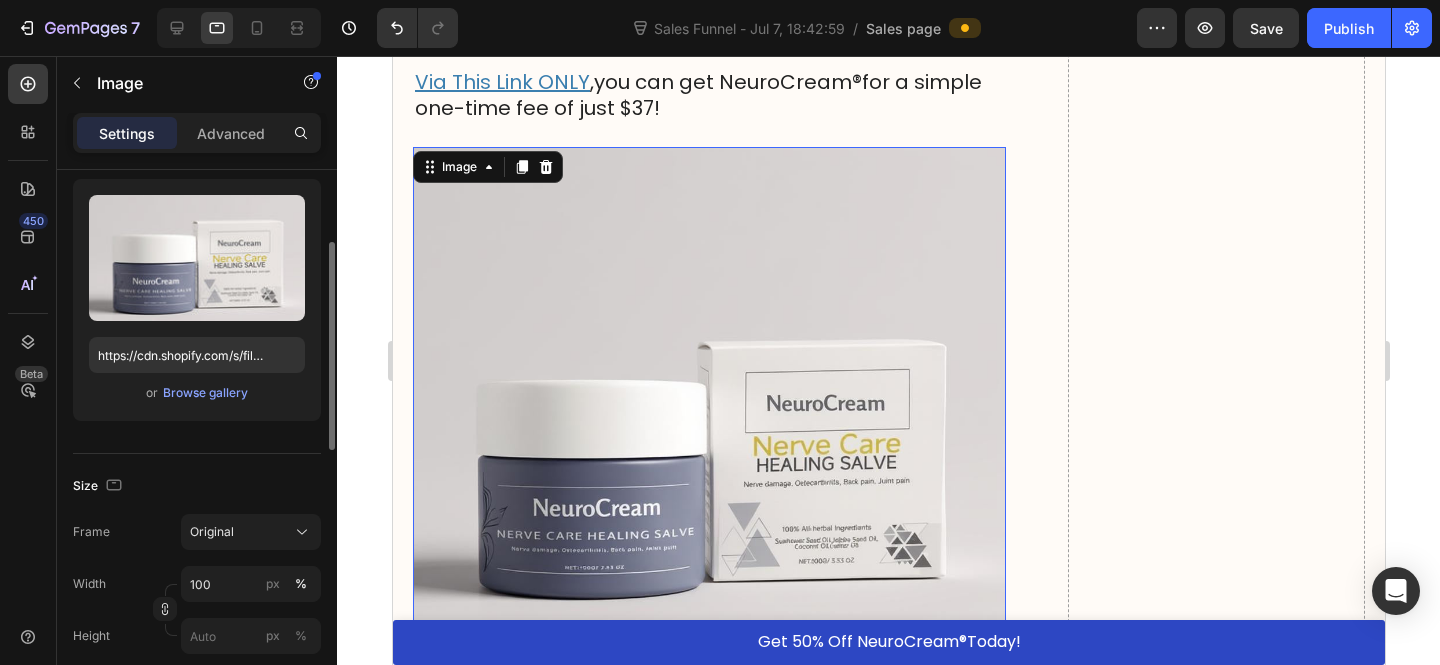 scroll, scrollTop: 260, scrollLeft: 0, axis: vertical 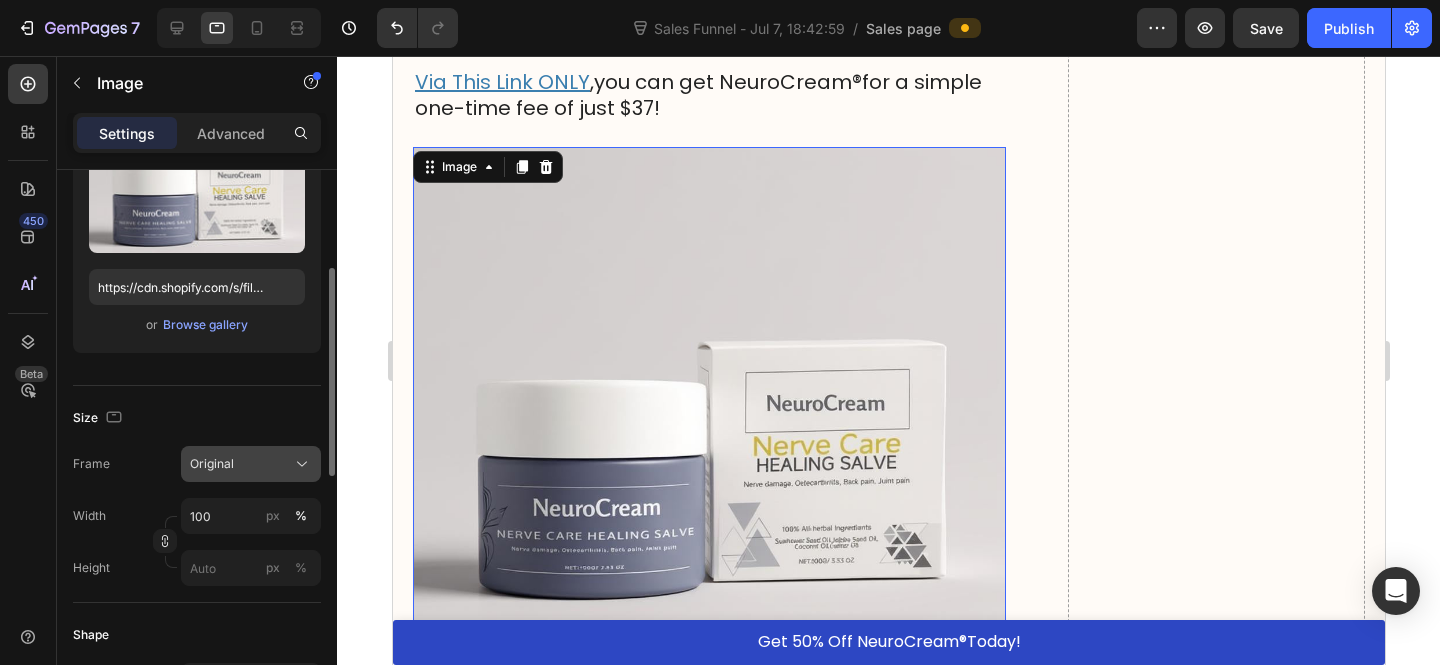 click on "Original" 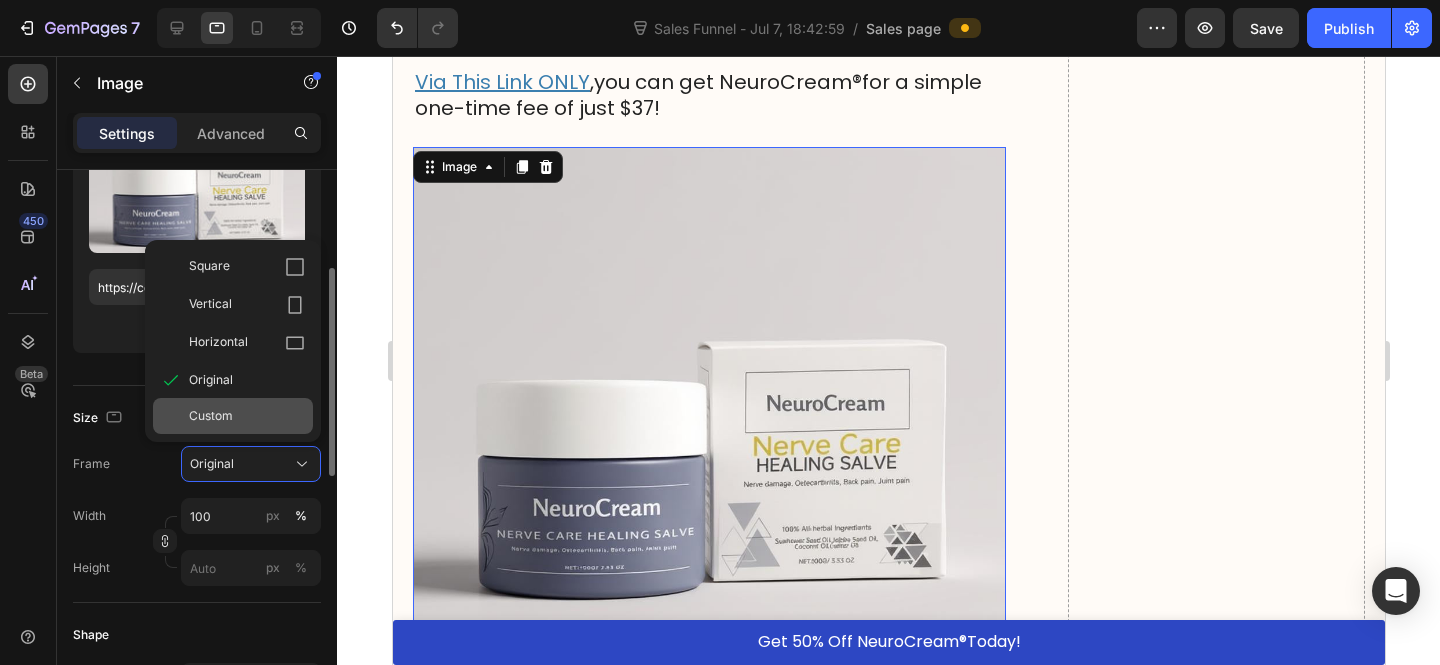 click on "Custom" at bounding box center [247, 416] 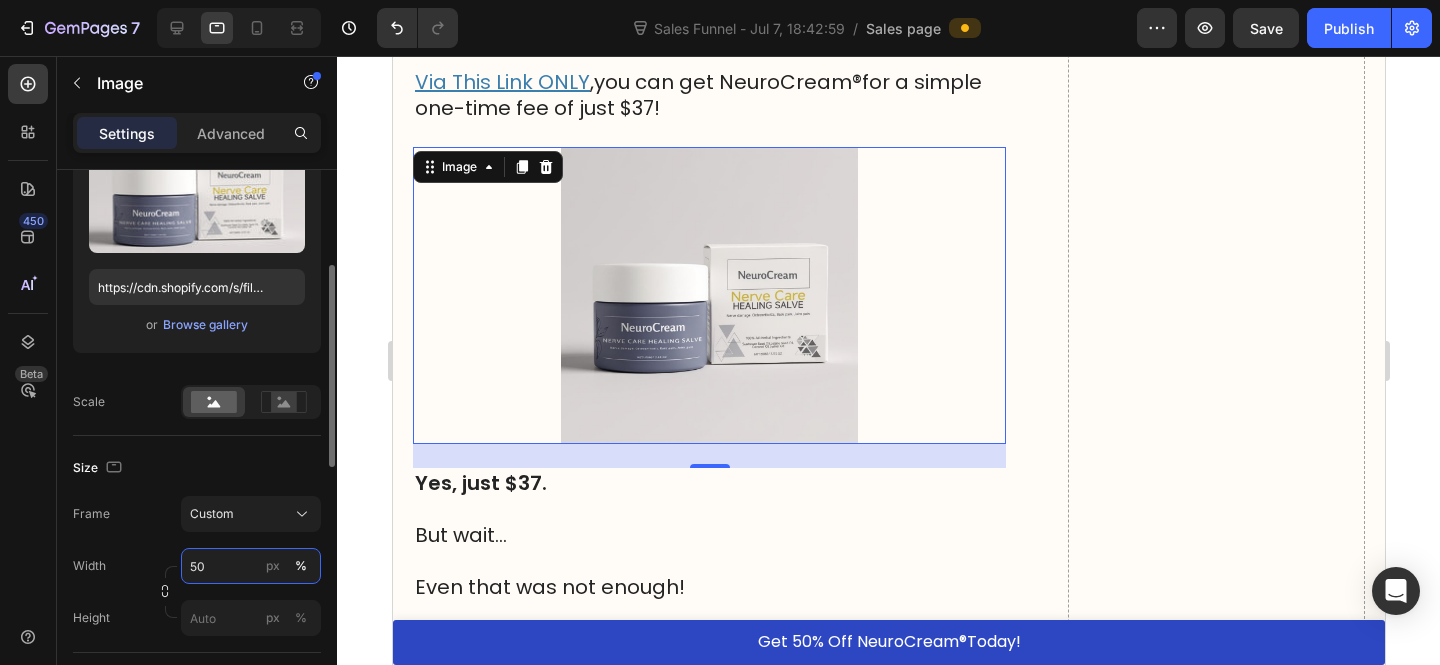 type on "500" 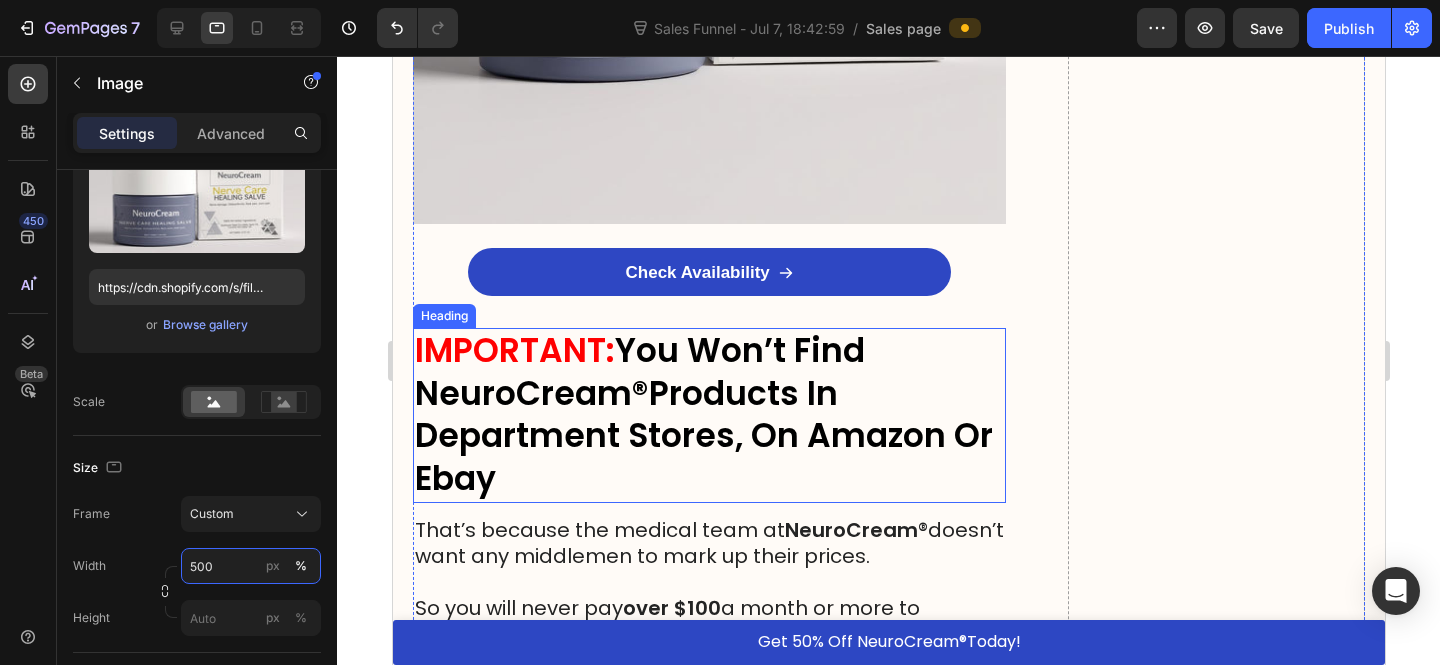 scroll, scrollTop: 19416, scrollLeft: 0, axis: vertical 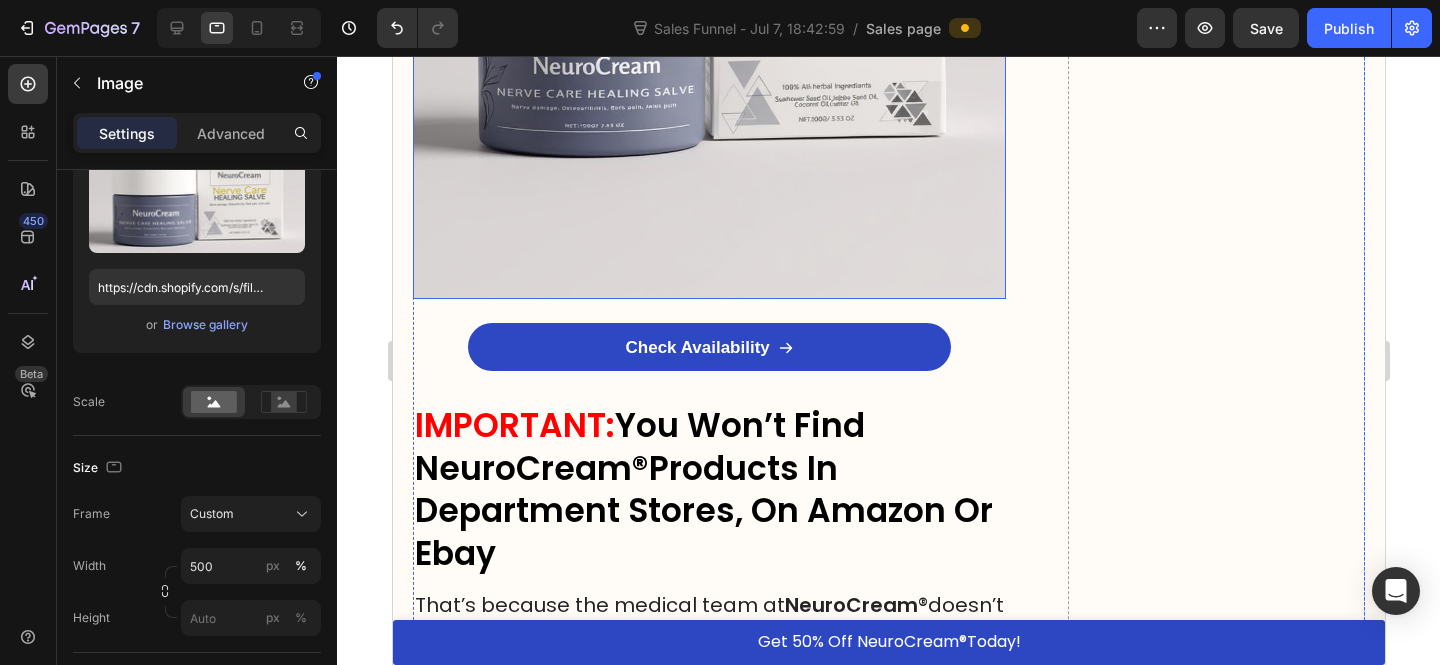 click at bounding box center (708, 1) 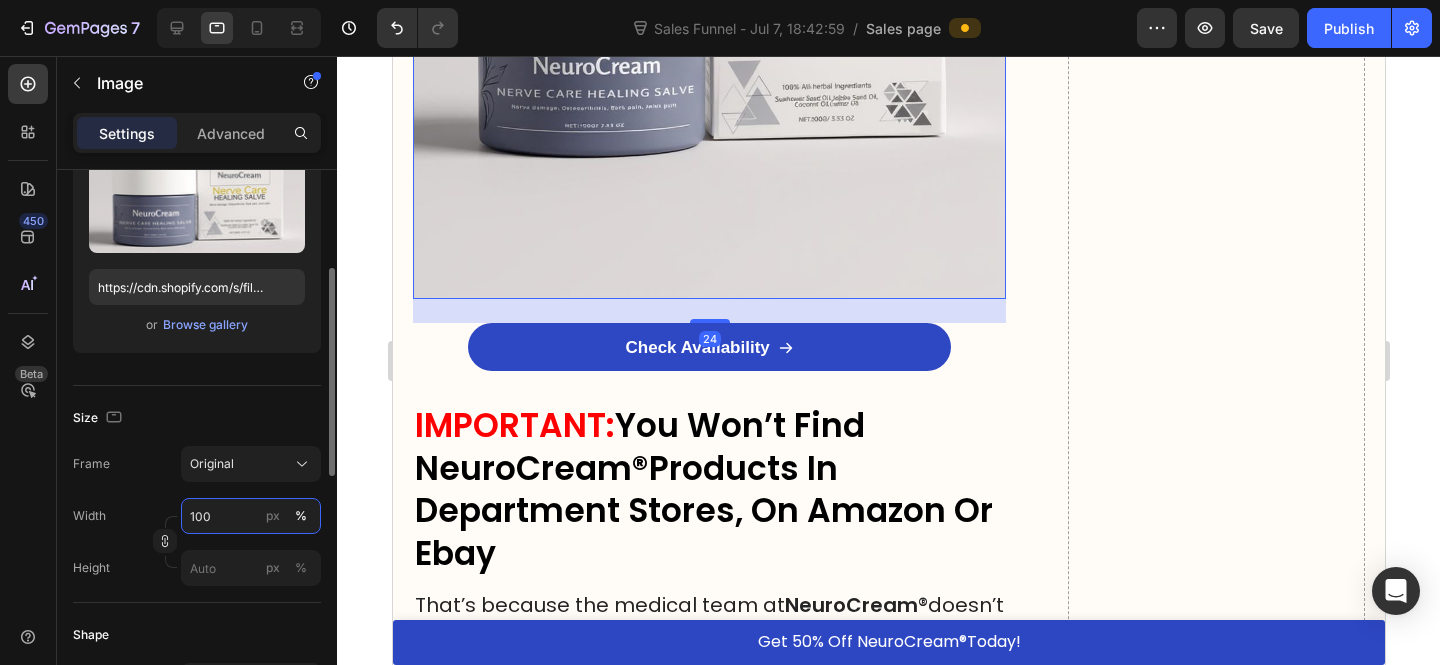 click on "100" at bounding box center (251, 516) 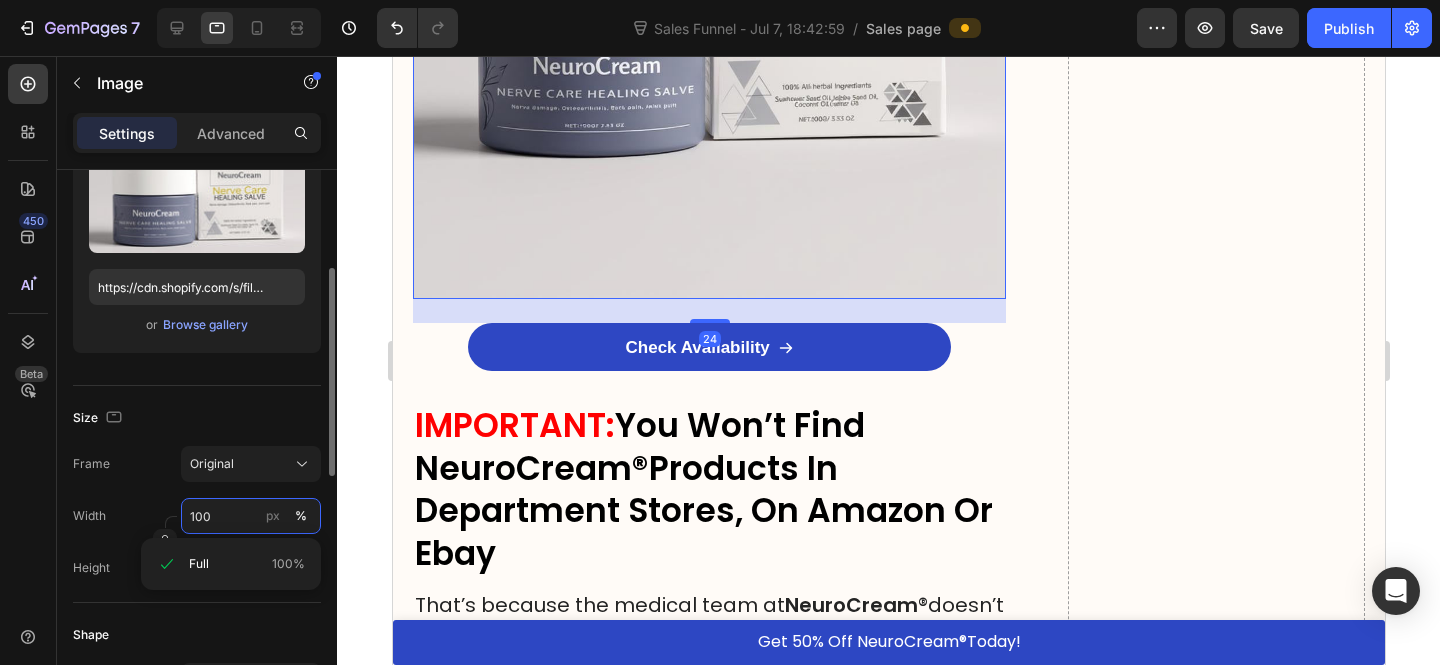 click on "100" at bounding box center [251, 516] 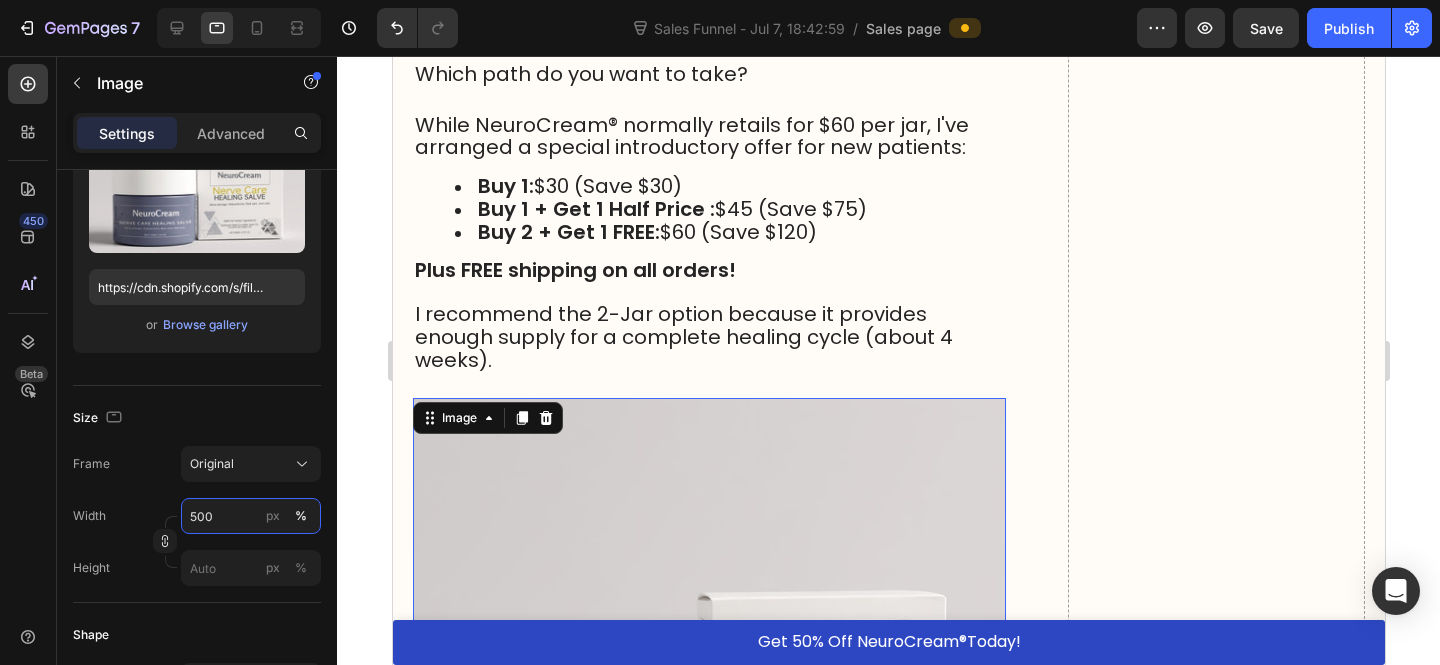 scroll, scrollTop: 18975, scrollLeft: 0, axis: vertical 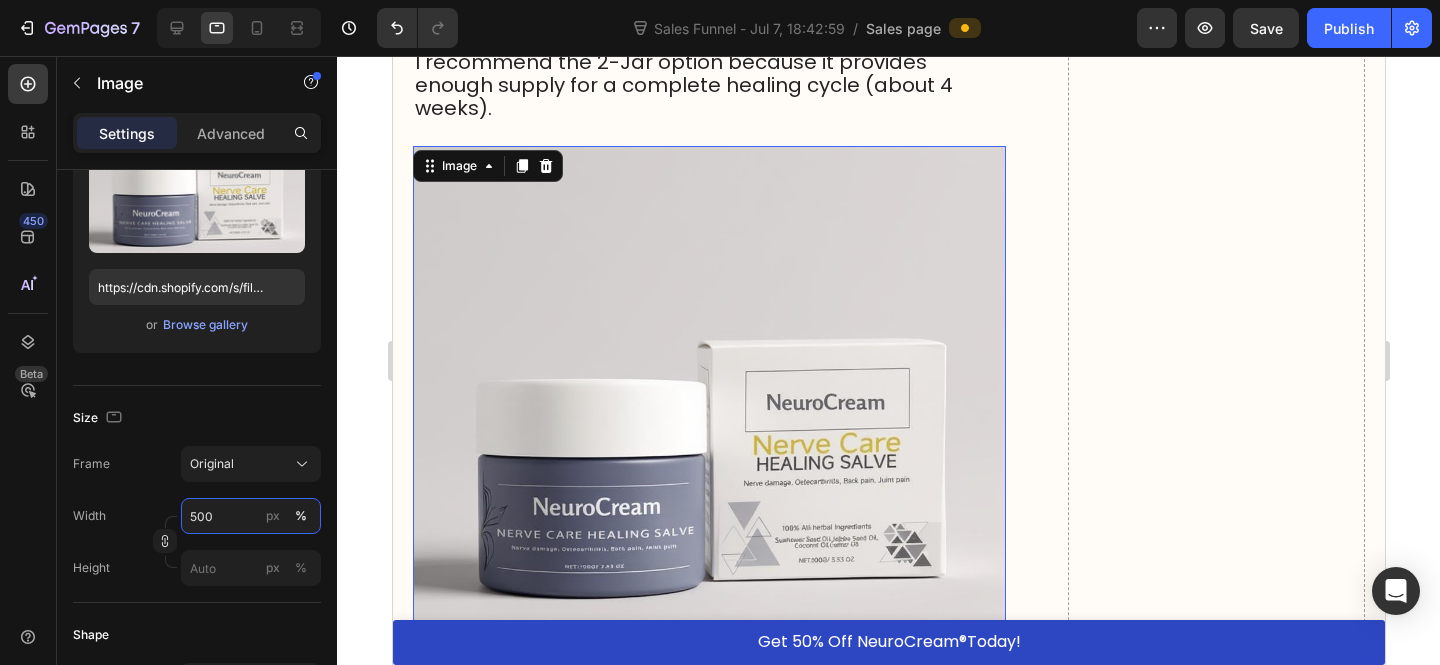 type on "500" 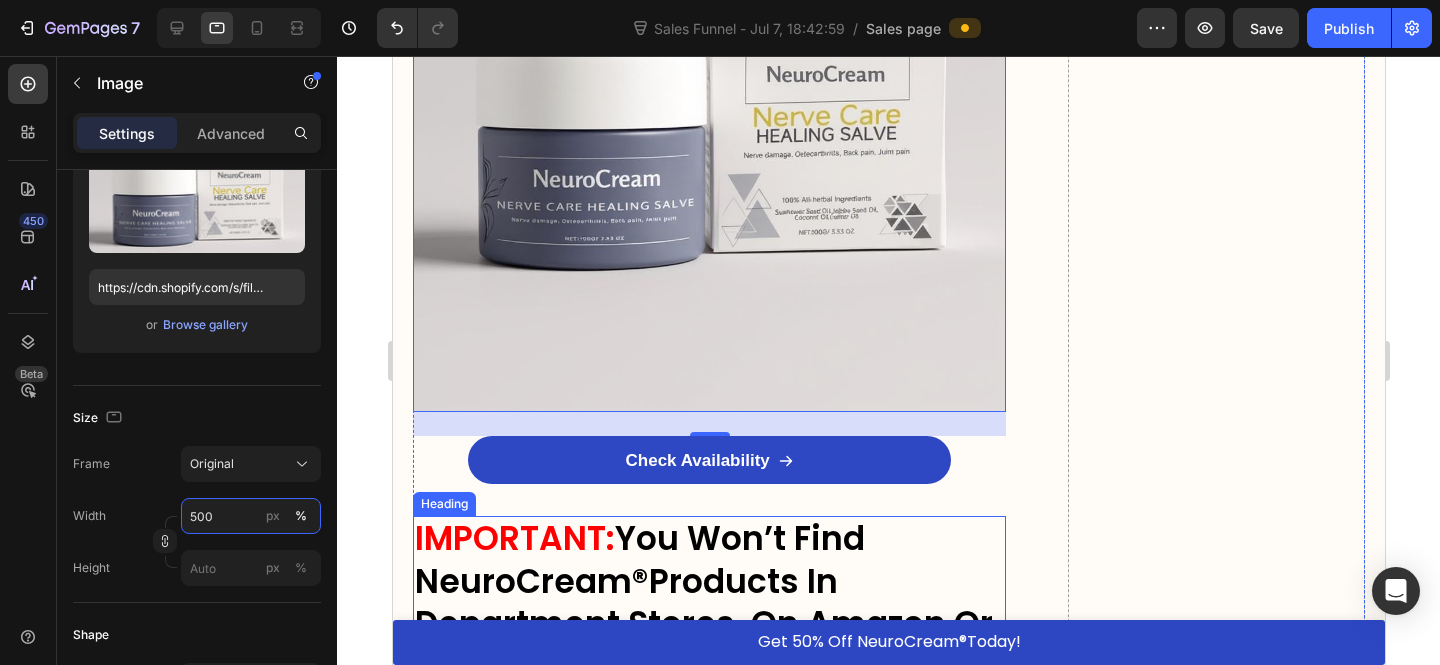 scroll, scrollTop: 19477, scrollLeft: 0, axis: vertical 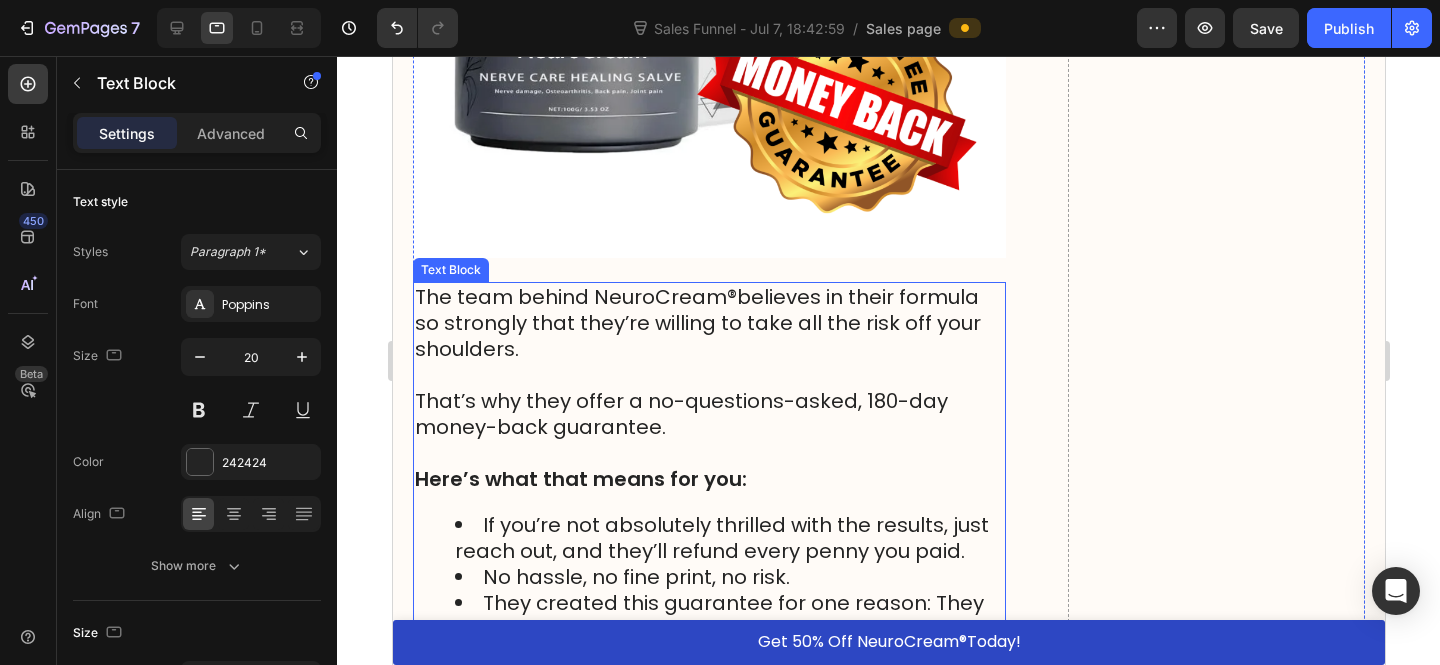 click at bounding box center [708, 19] 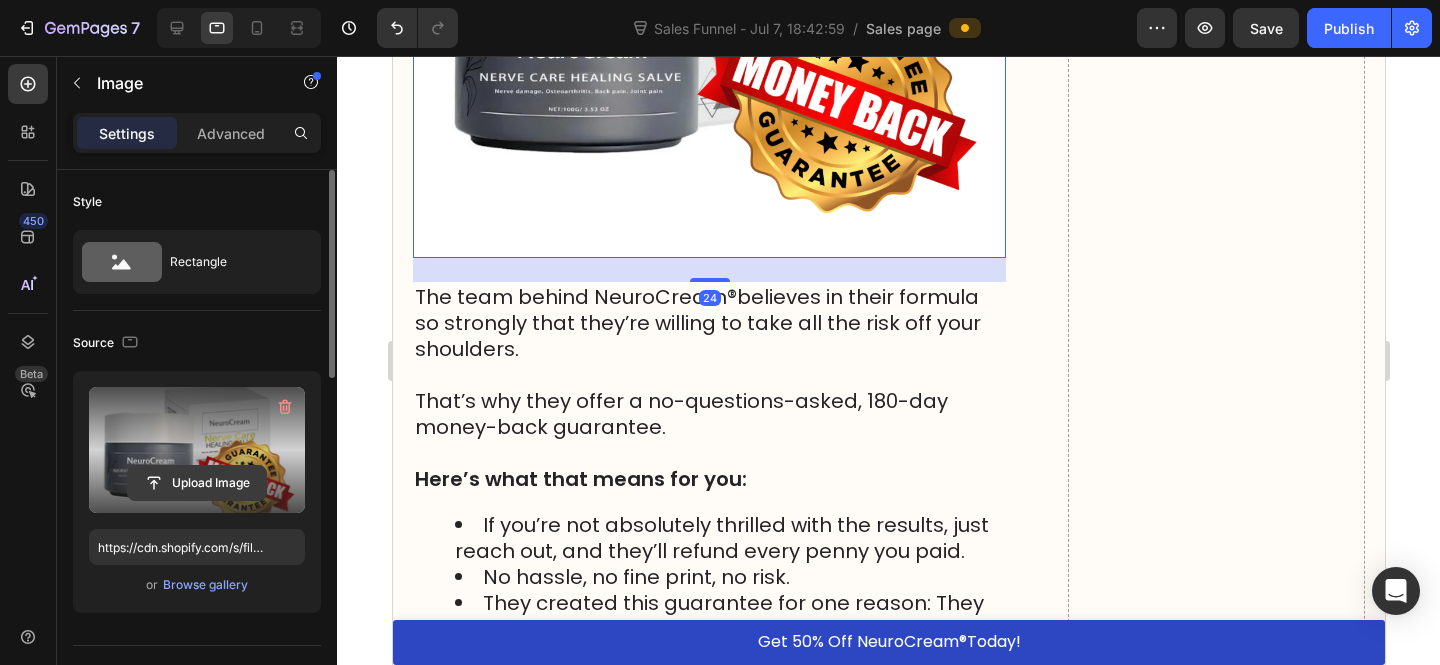 click 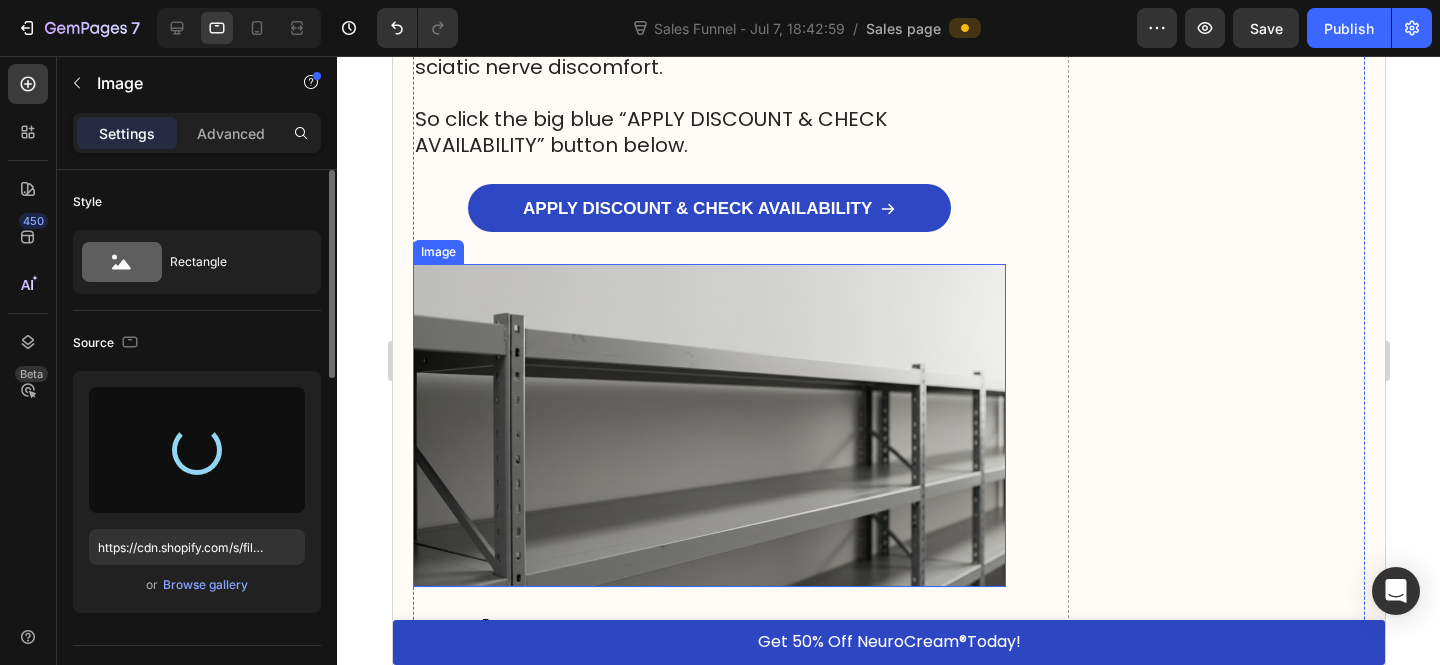 scroll, scrollTop: 23527, scrollLeft: 0, axis: vertical 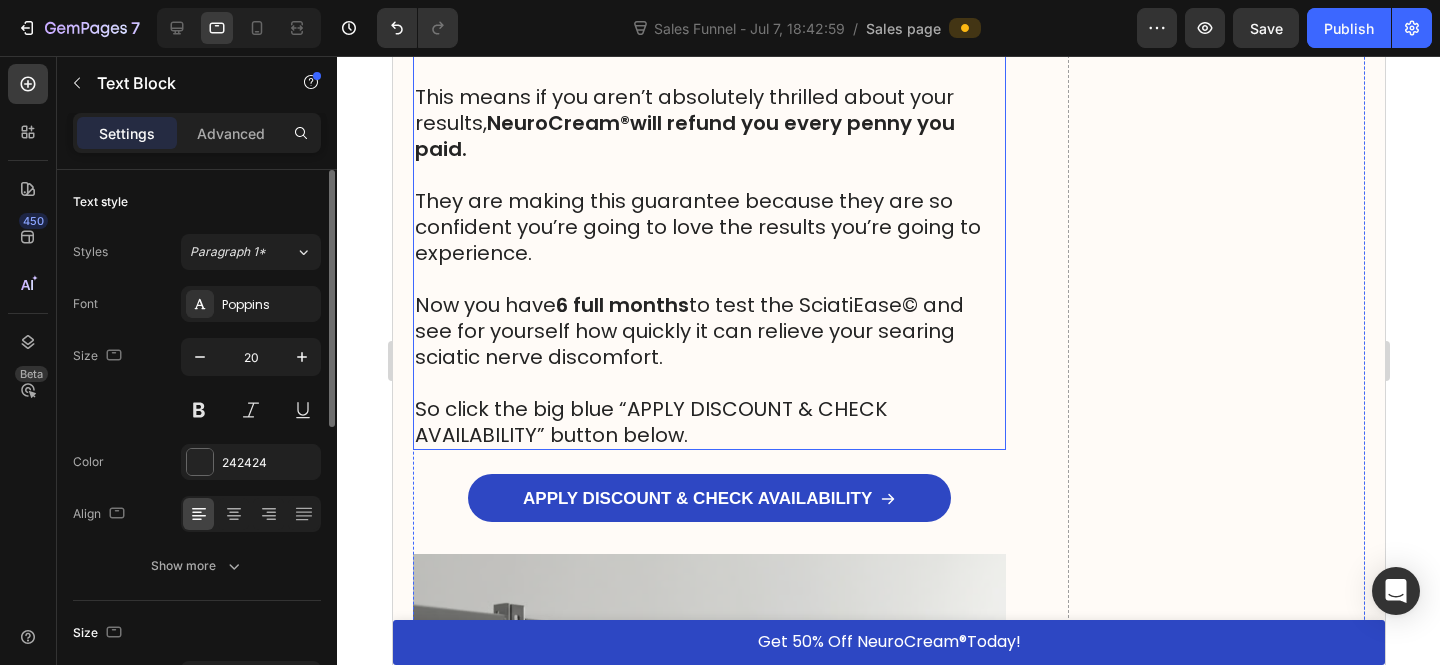 click on "So click the big blue “APPLY DISCOUNT & CHECK AVAILABILITY” button below." at bounding box center (708, 422) 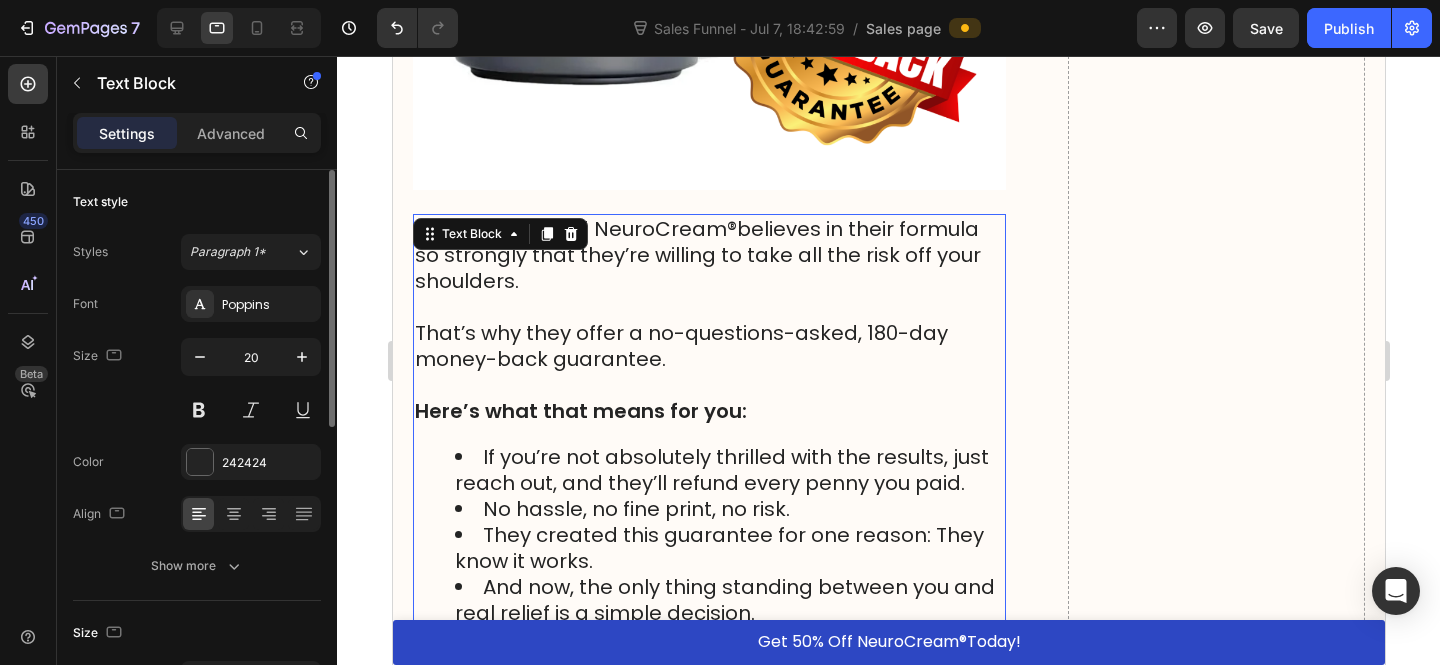 scroll, scrollTop: 22503, scrollLeft: 0, axis: vertical 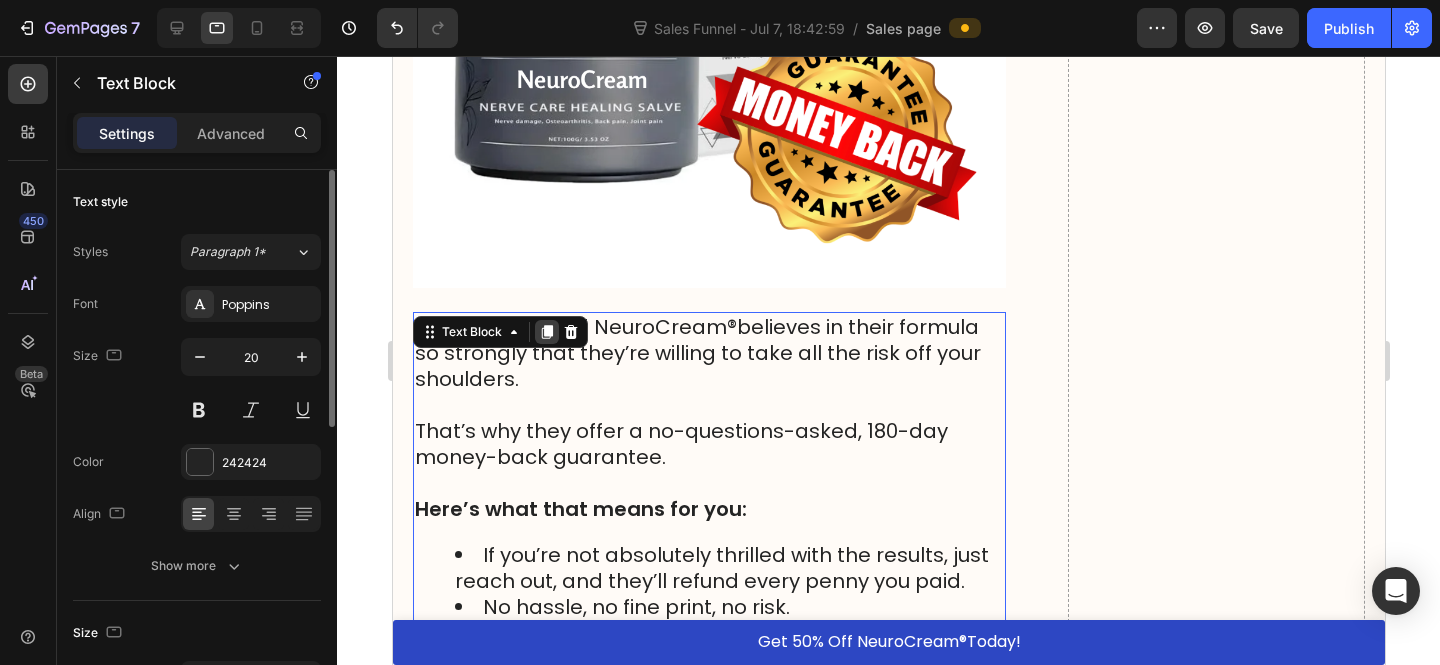 click 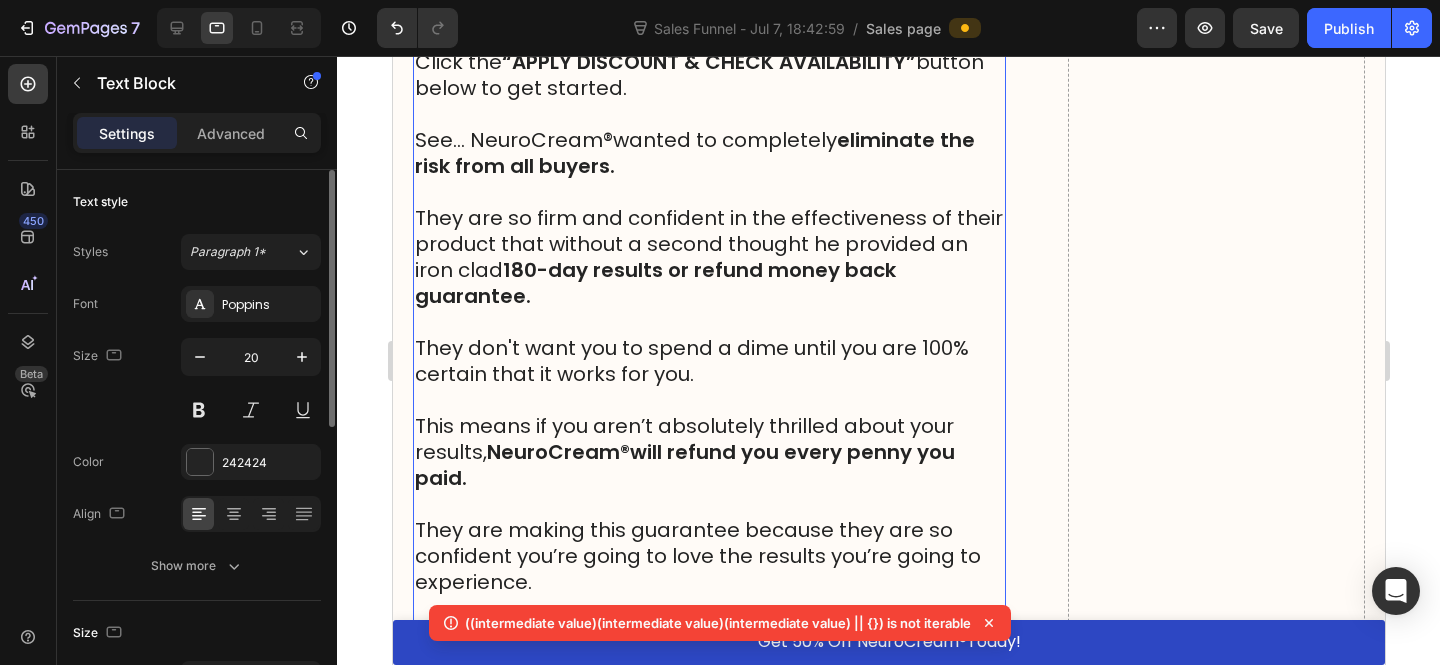 scroll, scrollTop: 24651, scrollLeft: 0, axis: vertical 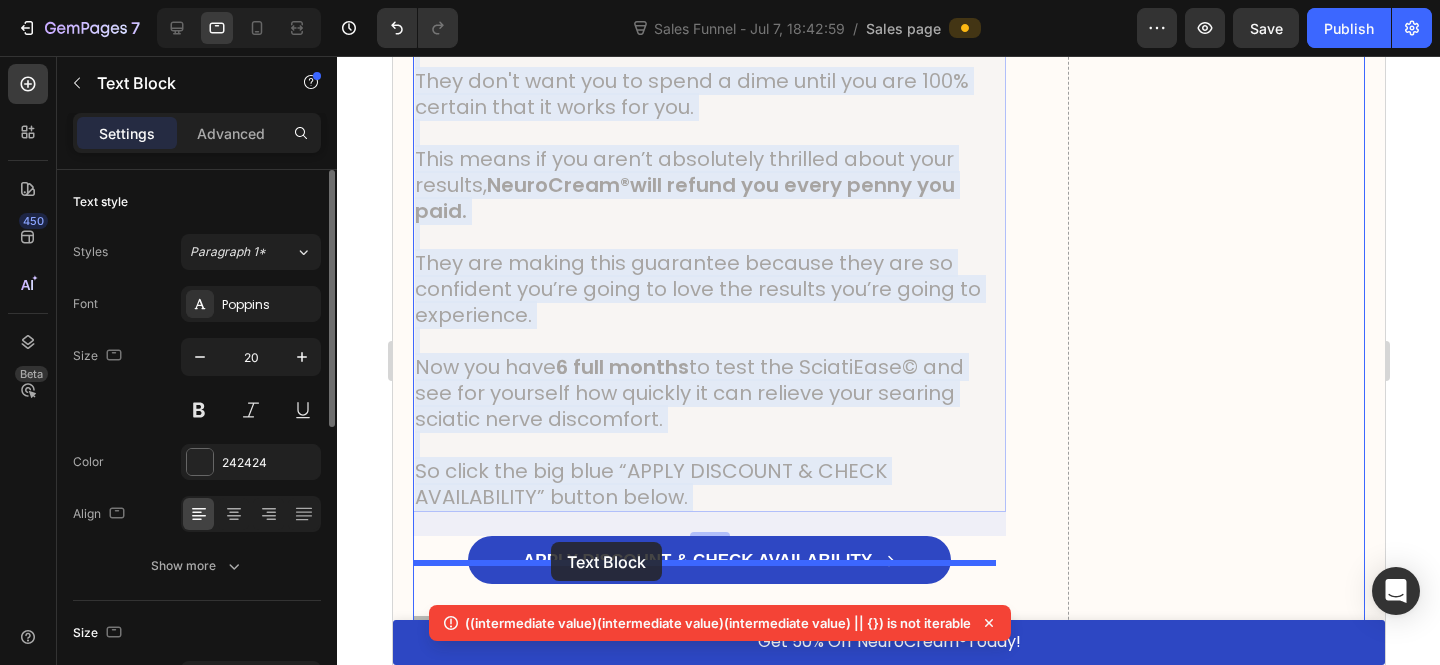 drag, startPoint x: 631, startPoint y: 260, endPoint x: 483, endPoint y: 541, distance: 317.5925 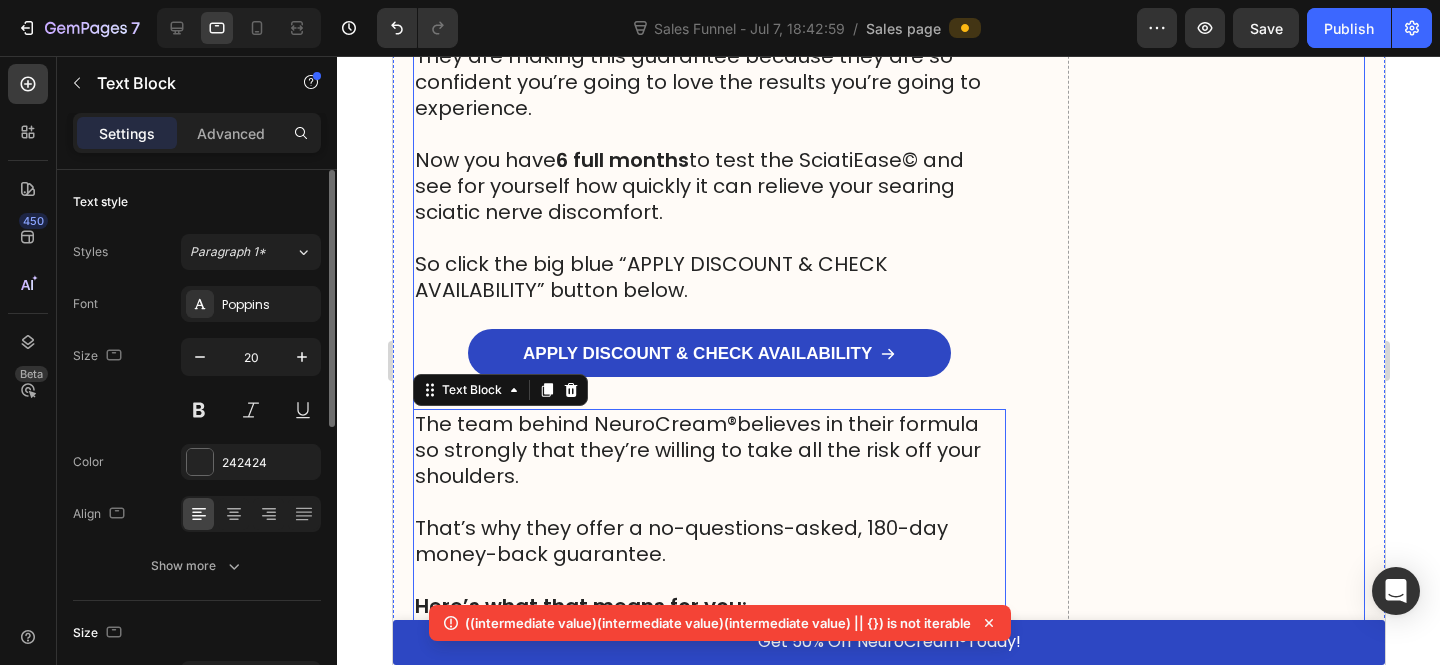 scroll, scrollTop: 23823, scrollLeft: 0, axis: vertical 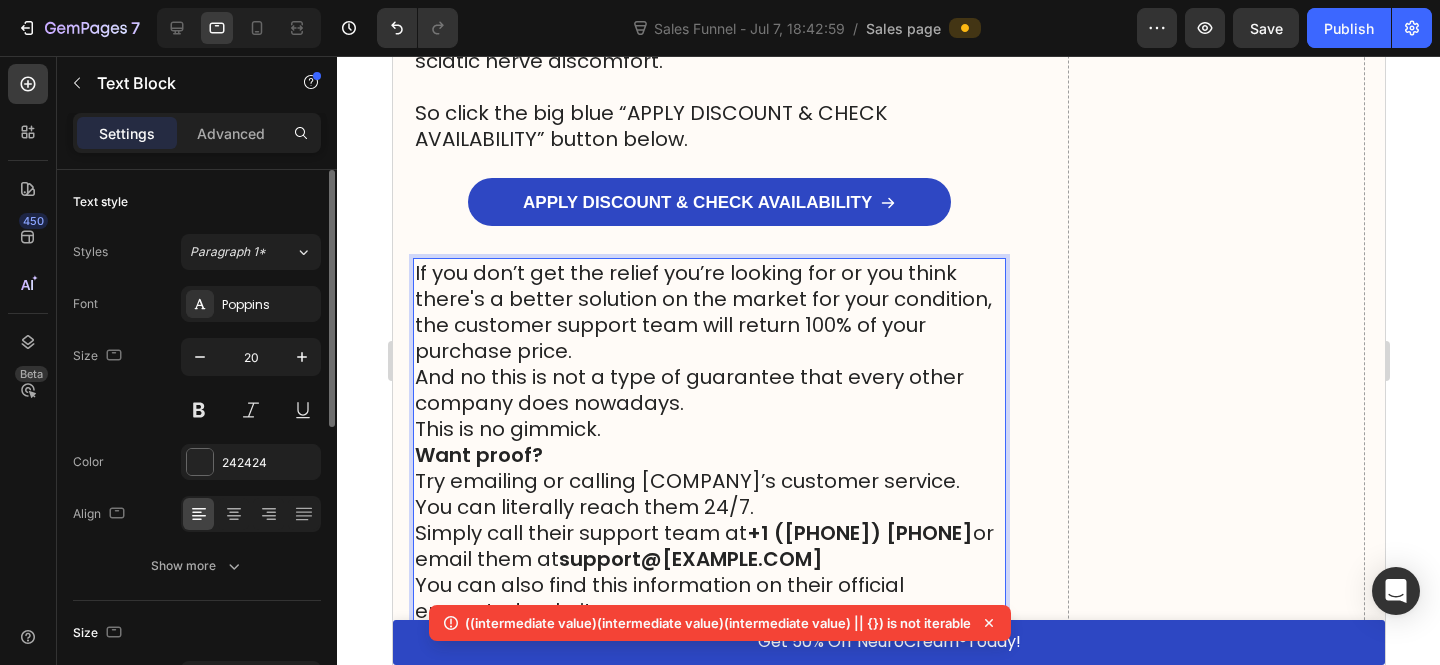 click on "And no this is not a type of guarantee that every other company does nowadays." at bounding box center [708, 390] 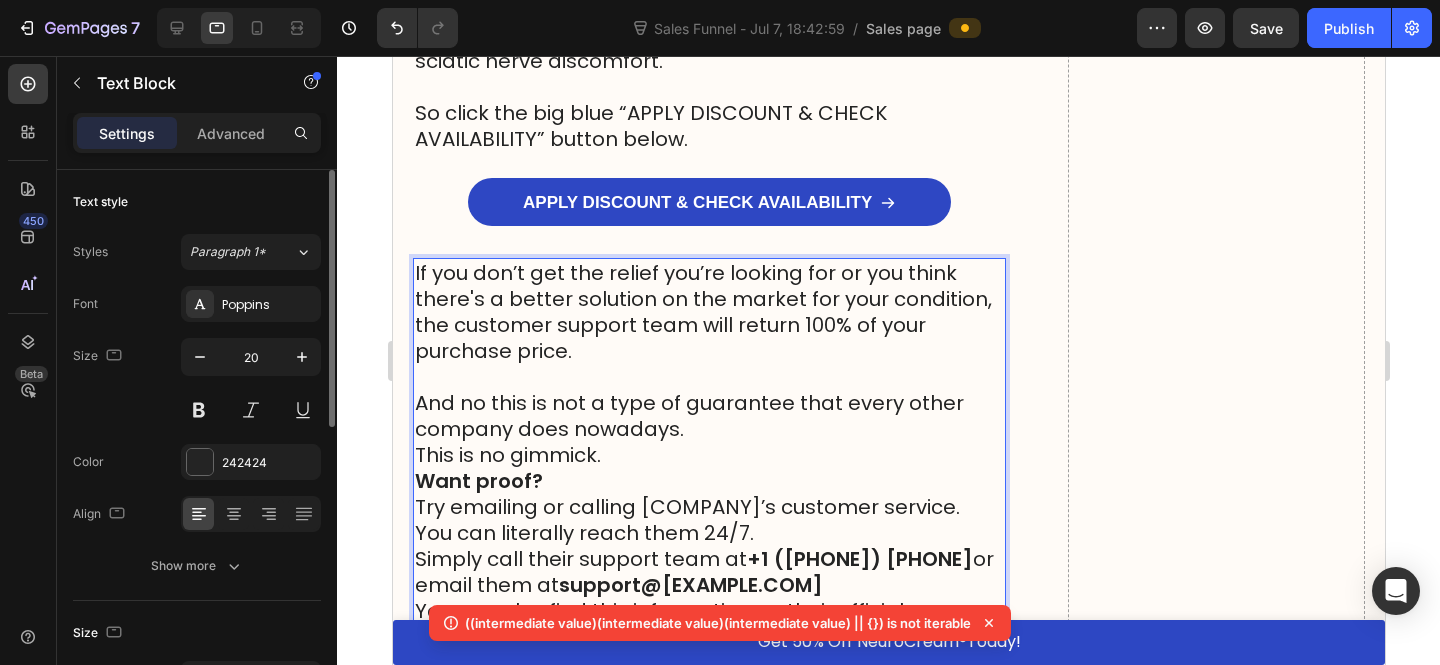click on "And no this is not a type of guarantee that every other company does nowadays." at bounding box center [708, 416] 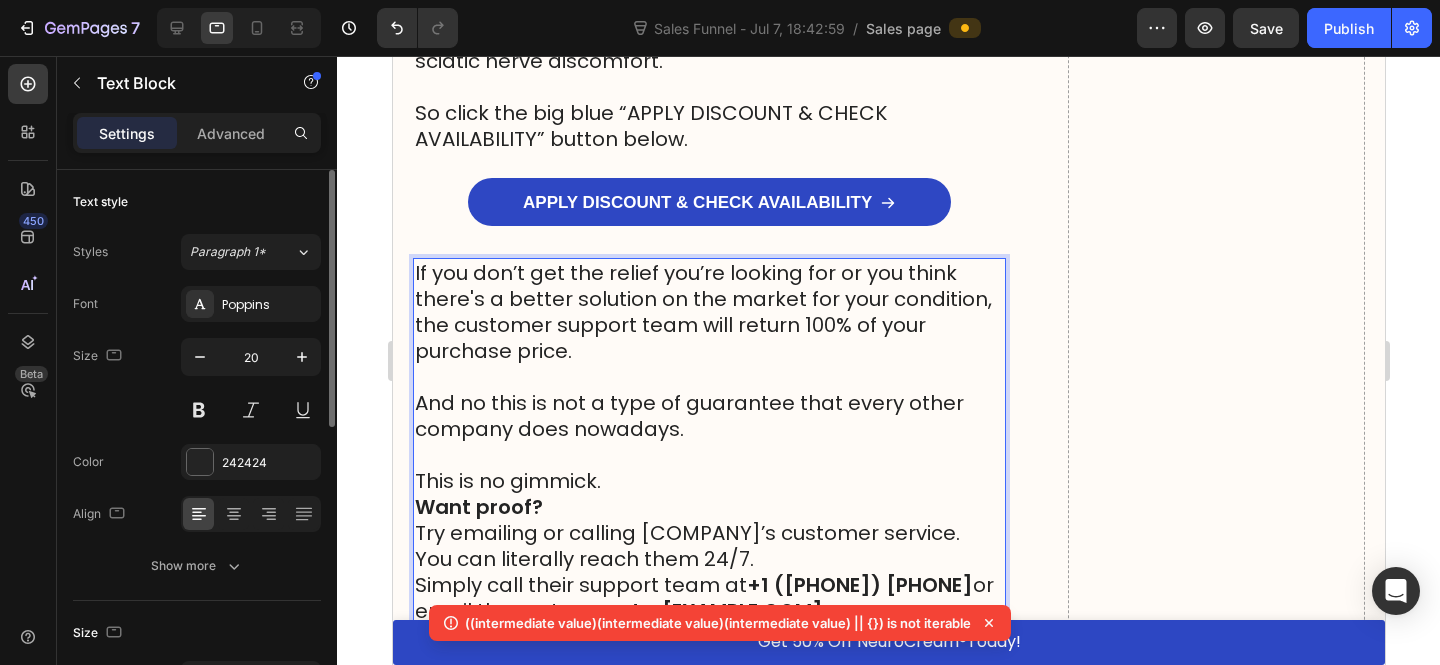 click on "This is no gimmick." at bounding box center (708, 481) 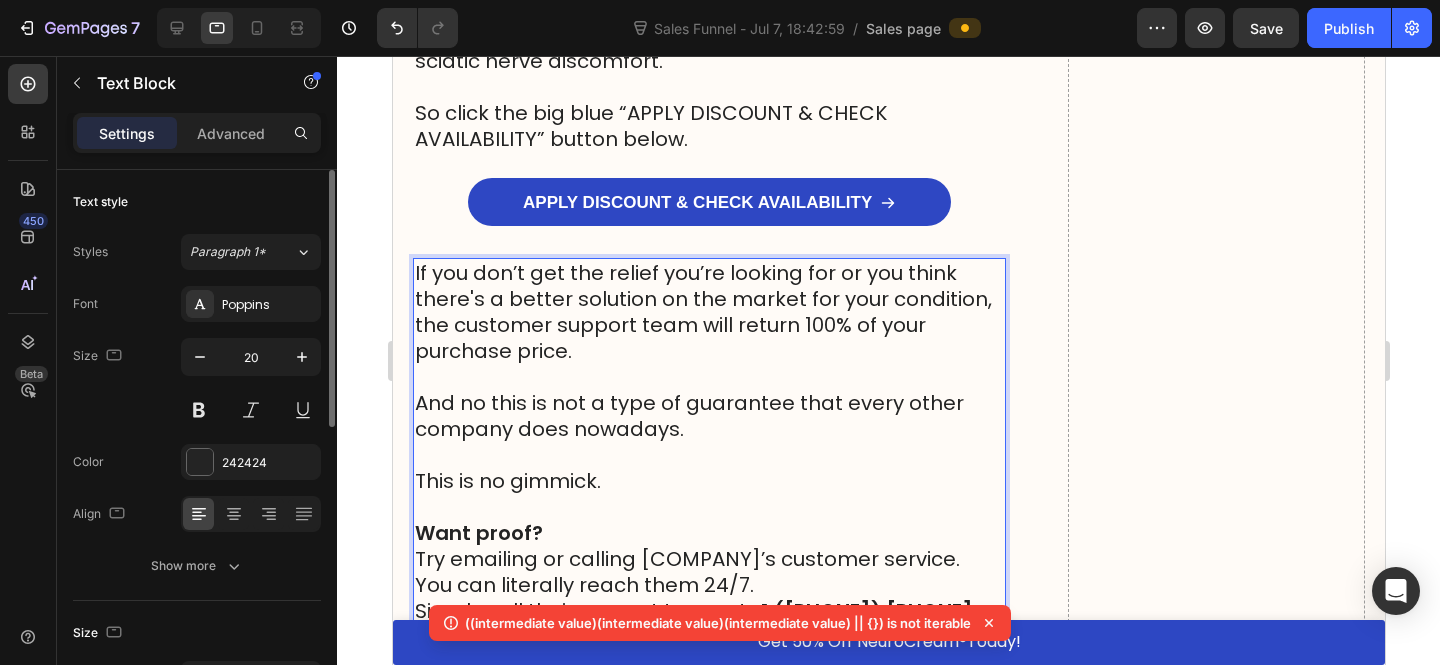 click on "Want proof?" at bounding box center (708, 533) 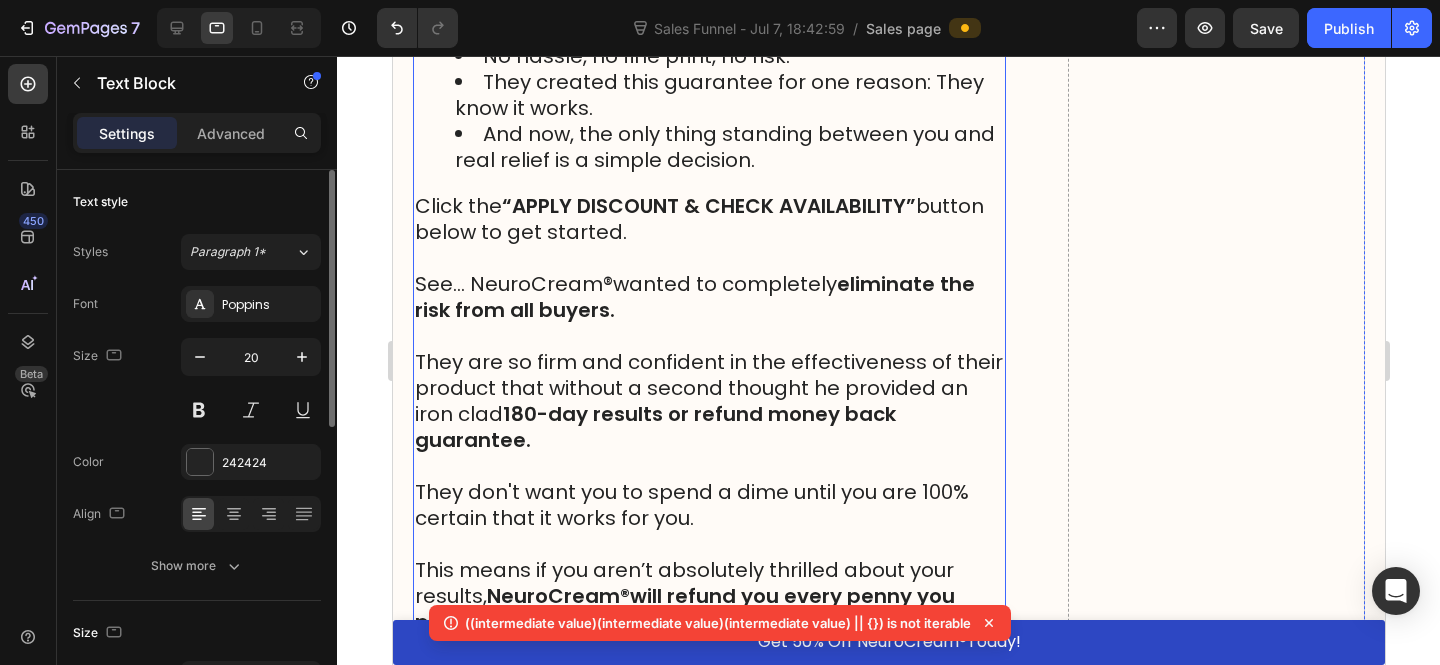 scroll, scrollTop: 22967, scrollLeft: 0, axis: vertical 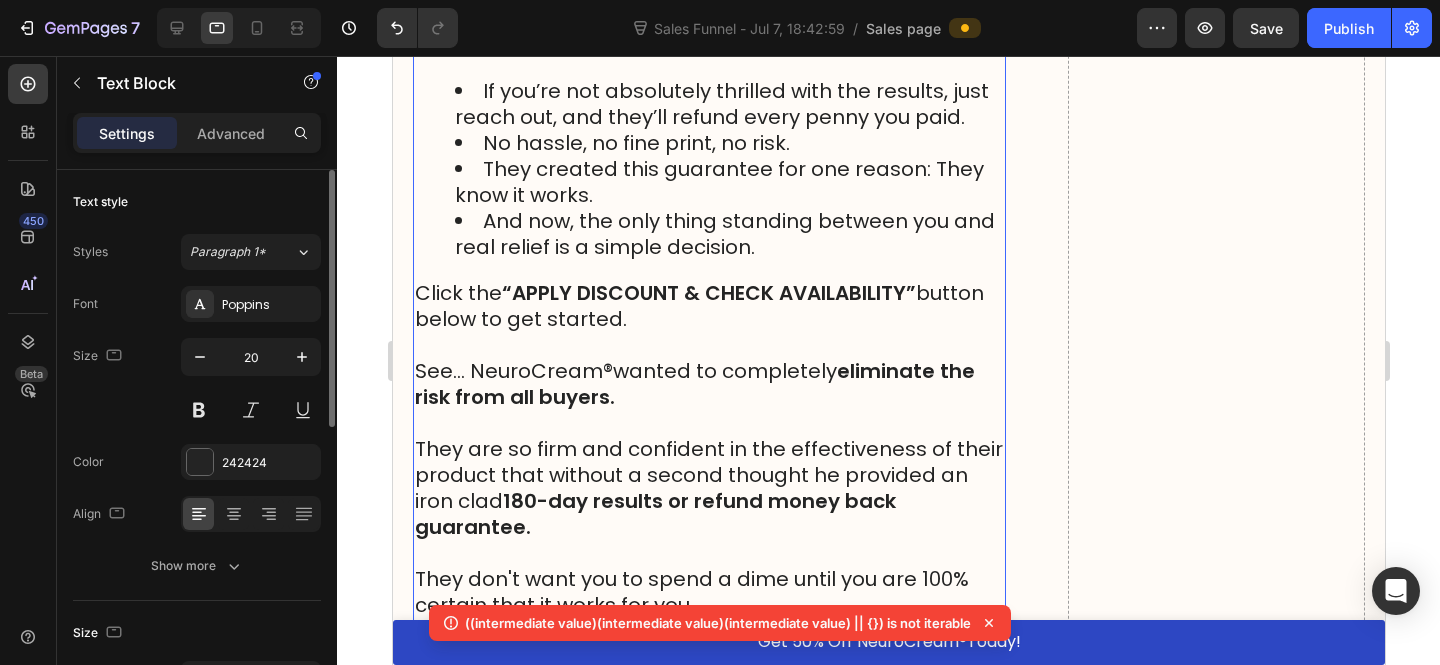 click on "See… NeuroCream ®  wanted to completely  eliminate the risk from all buyers." at bounding box center [708, 384] 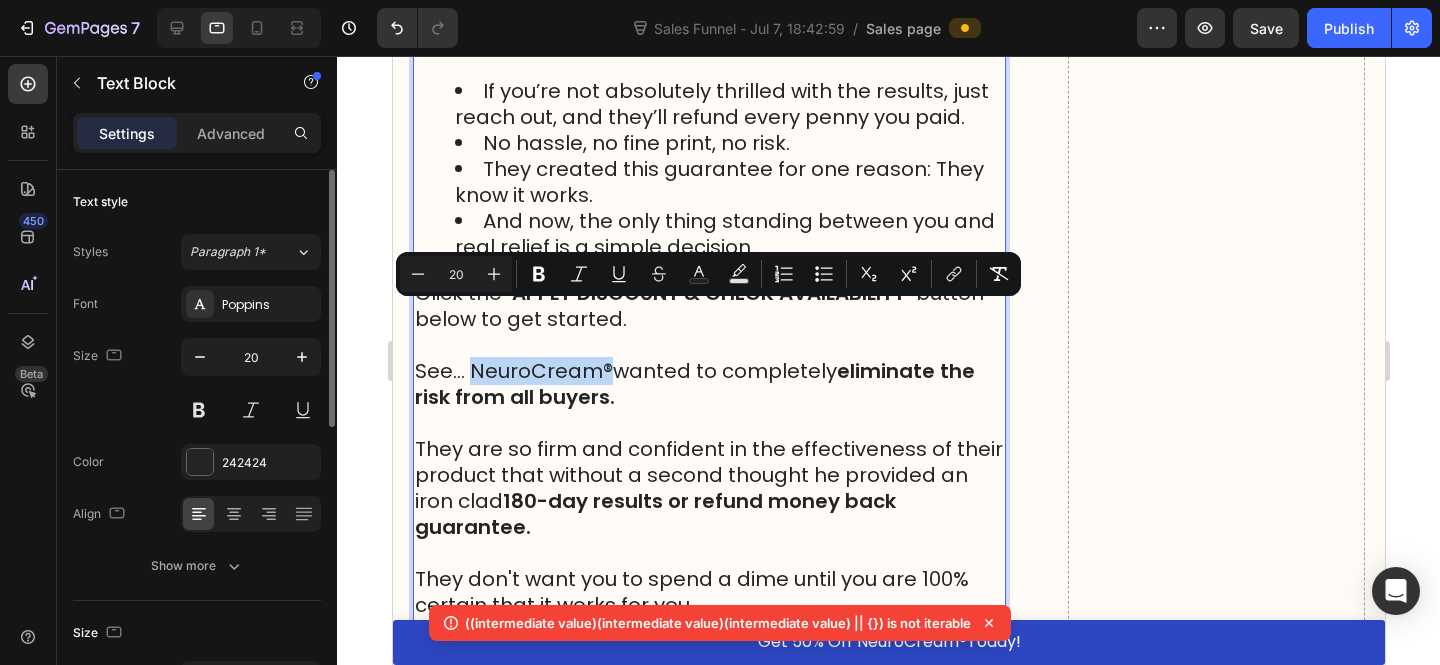 drag, startPoint x: 604, startPoint y: 317, endPoint x: 469, endPoint y: 313, distance: 135.05925 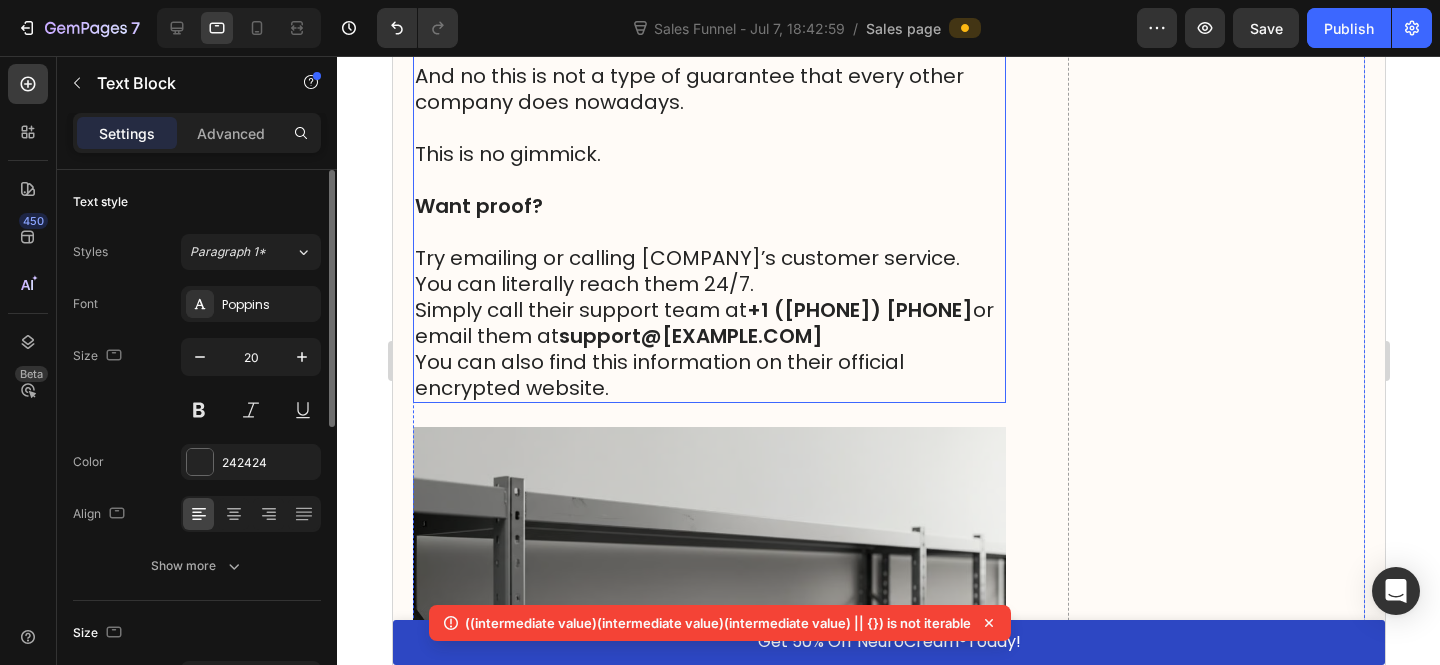 scroll, scrollTop: 24075, scrollLeft: 0, axis: vertical 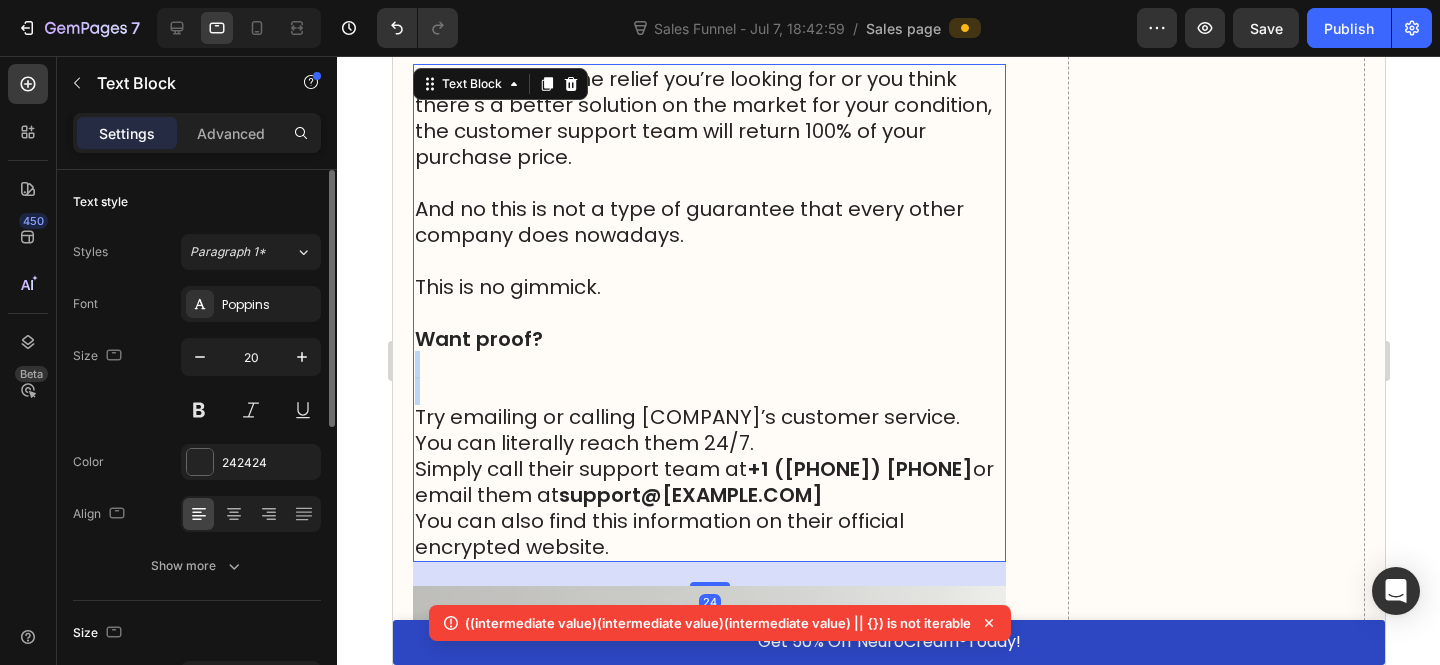 click on "If you don’t get the relief you’re looking for or you think there's a better solution on the market for your condition, the customer support team will return 100% of your purchase price. And no this is not a type of guarantee that every other company does nowadays. This is no gimmick. Want proof? Try emailing or calling SciatiEase© ’s customer service. You can literally reach them 24/7. Simply call their support team at  +1 (844) 361-1273  or email them at  support@SciatiEase.com You can also find this information on their official encrypted website." at bounding box center (708, 313) 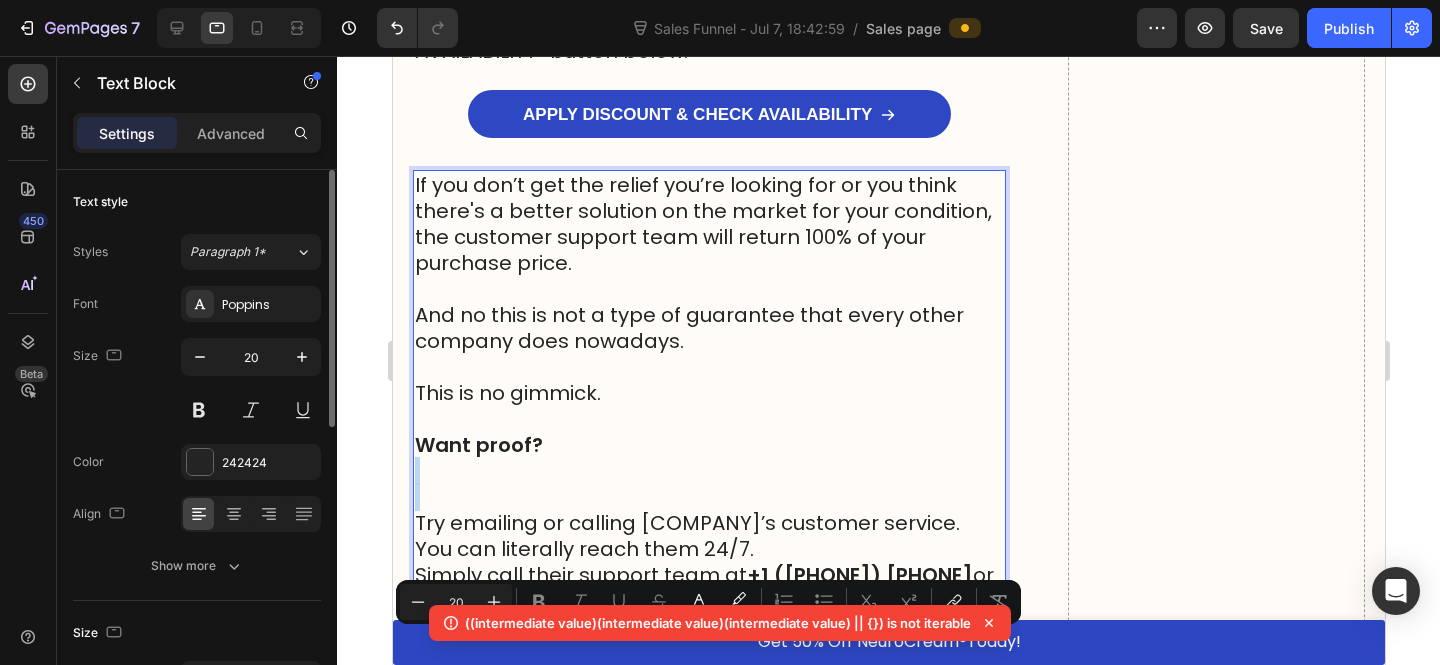 scroll, scrollTop: 24031, scrollLeft: 0, axis: vertical 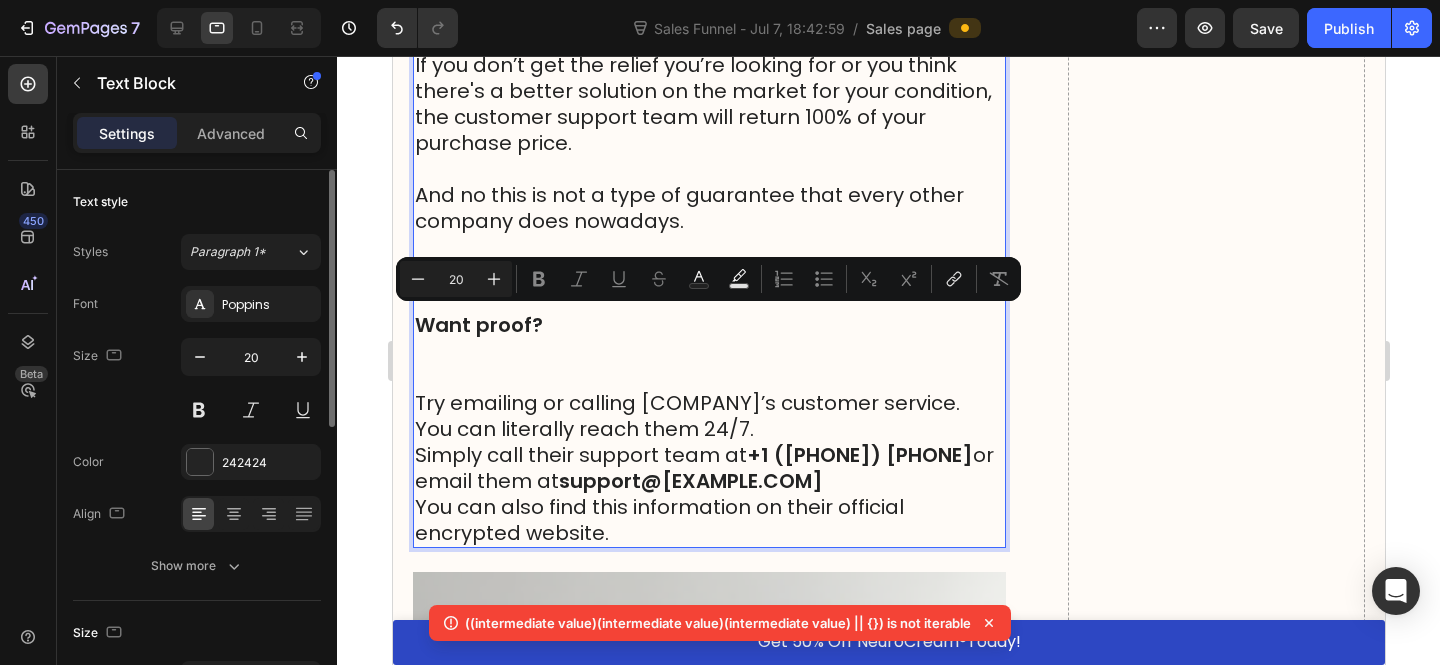 click on "+1 (844) 361-1273" at bounding box center (859, 455) 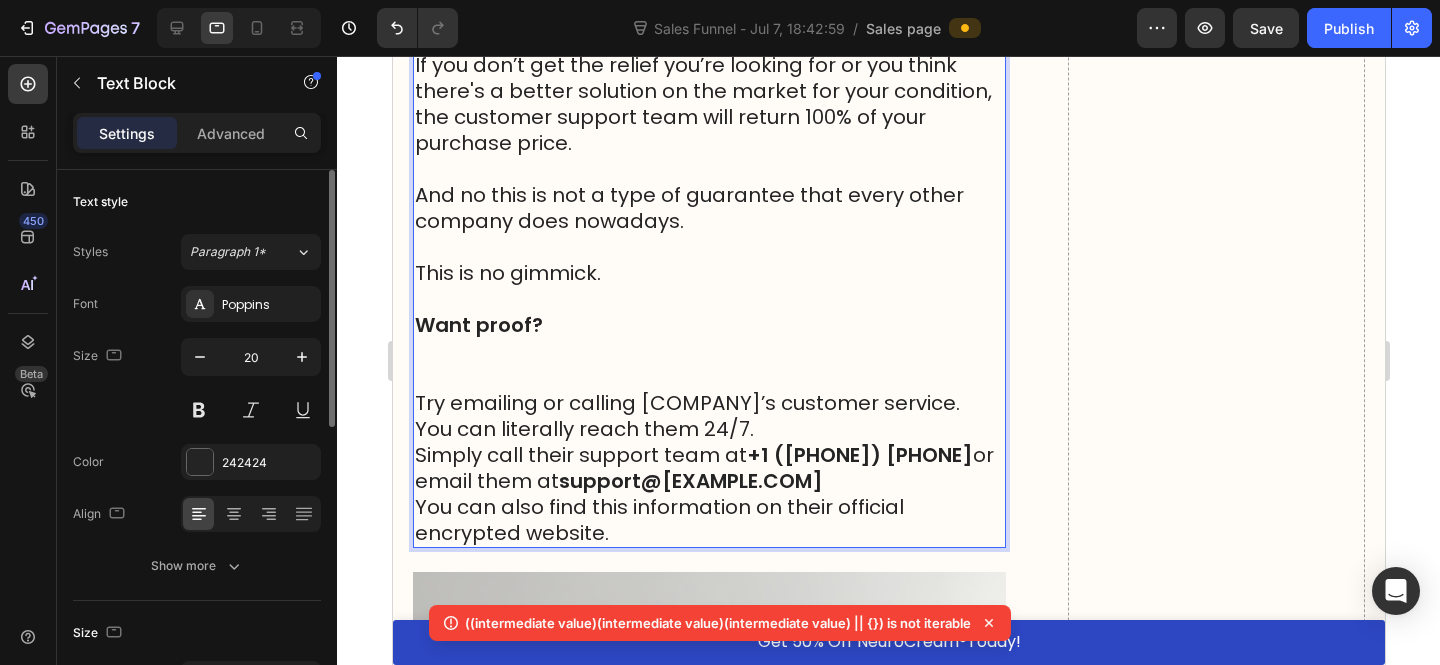 click on "Try emailing or calling SciatiEase© ’s customer service." at bounding box center [708, 403] 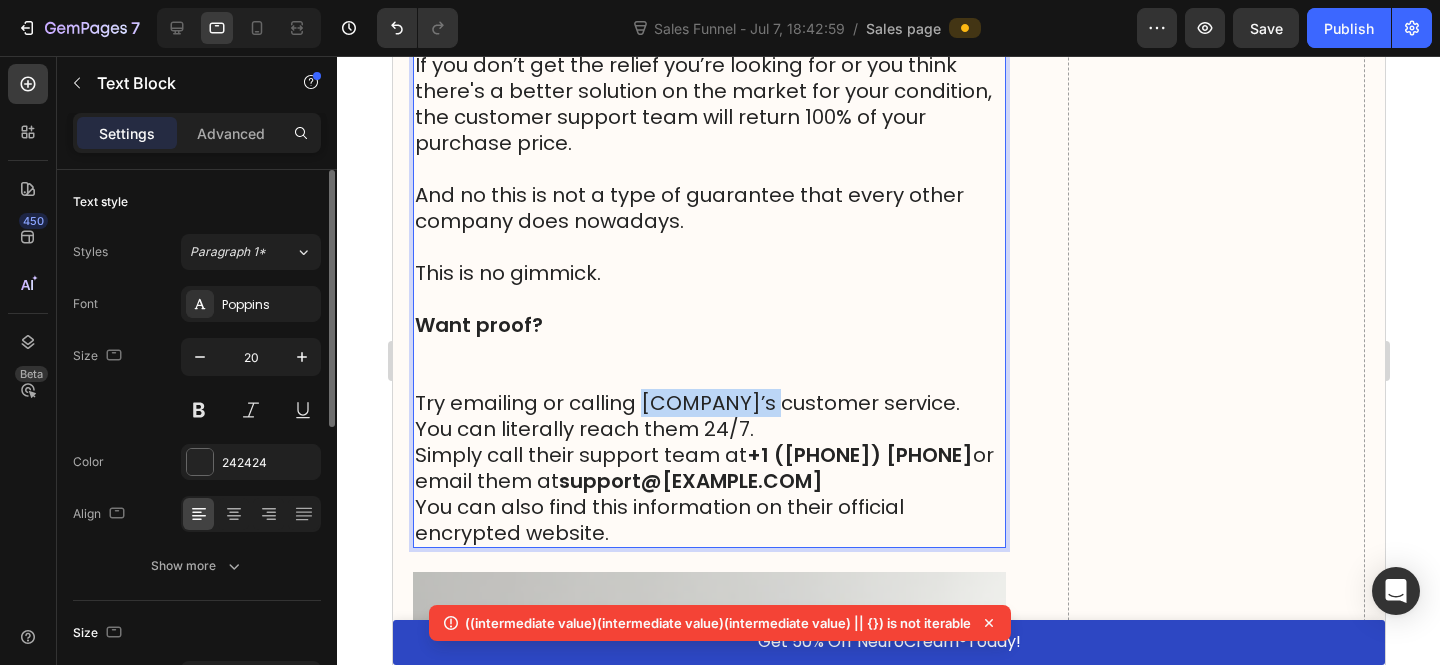 drag, startPoint x: 760, startPoint y: 352, endPoint x: 643, endPoint y: 348, distance: 117.06836 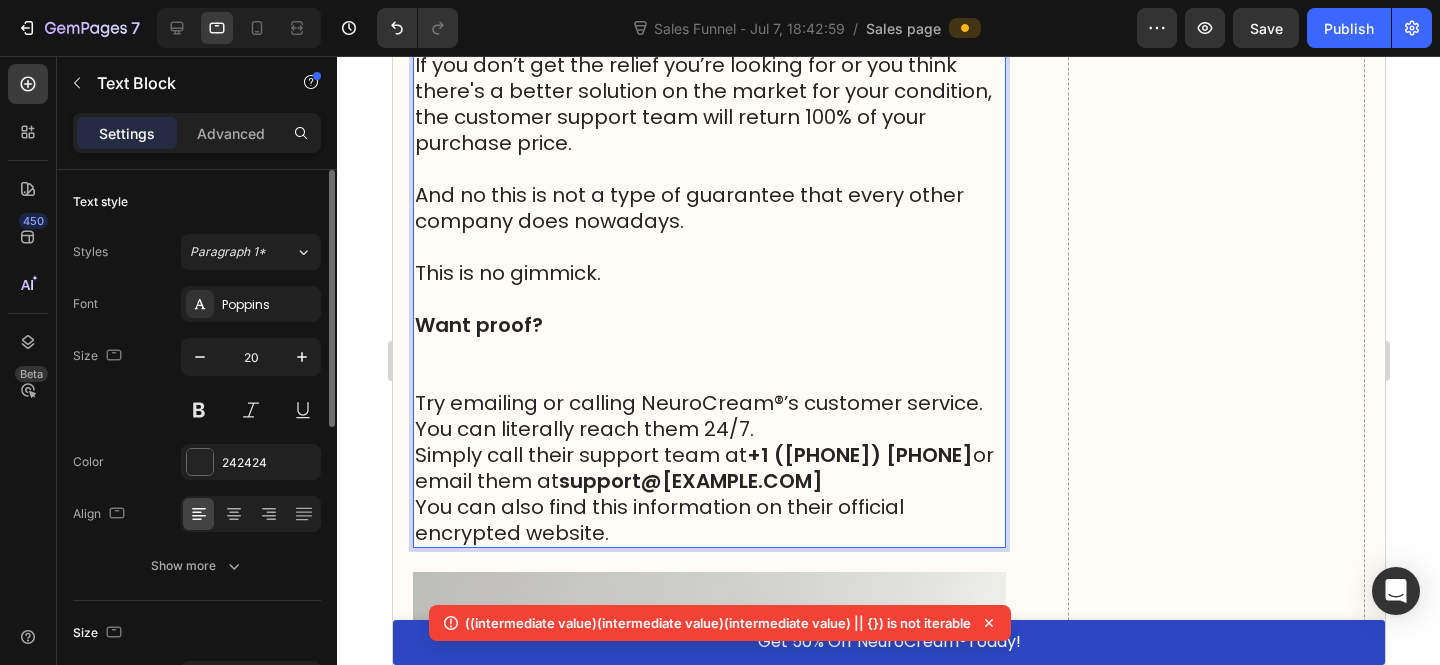 click on "You can literally reach them 24/7." at bounding box center (708, 429) 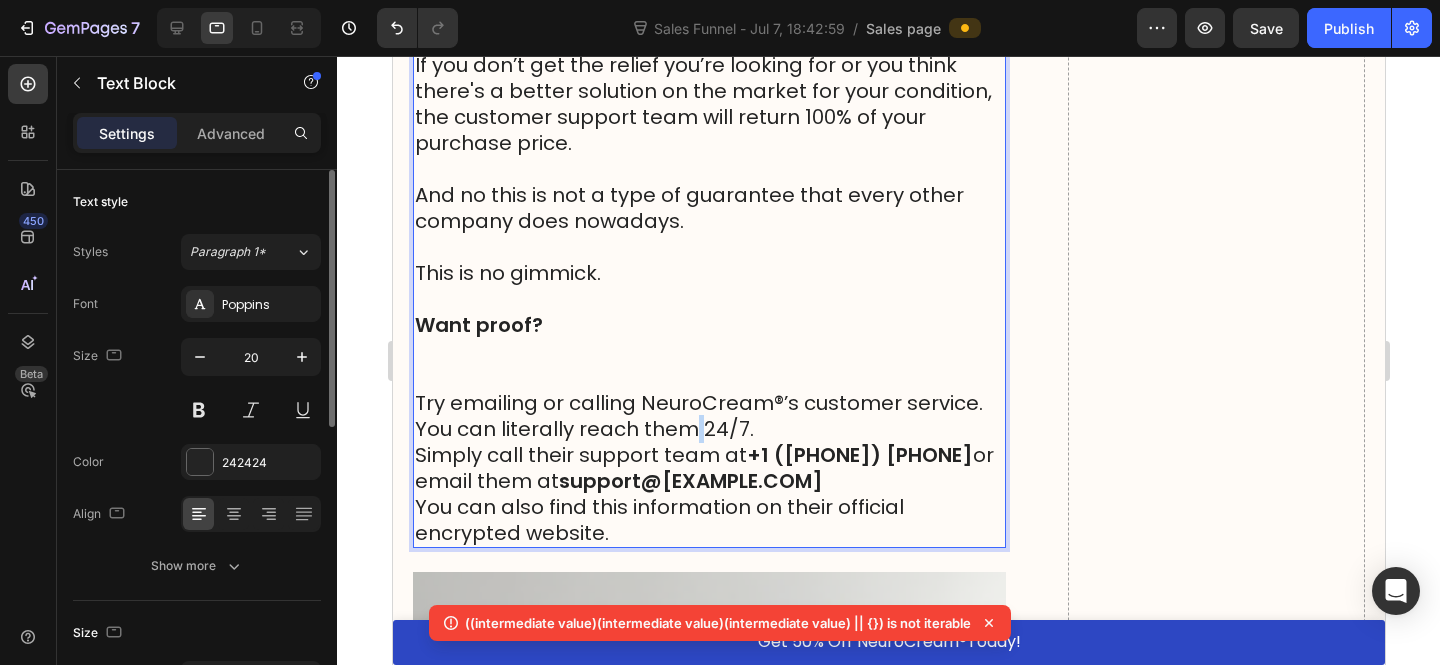 drag, startPoint x: 698, startPoint y: 383, endPoint x: 652, endPoint y: 382, distance: 46.010868 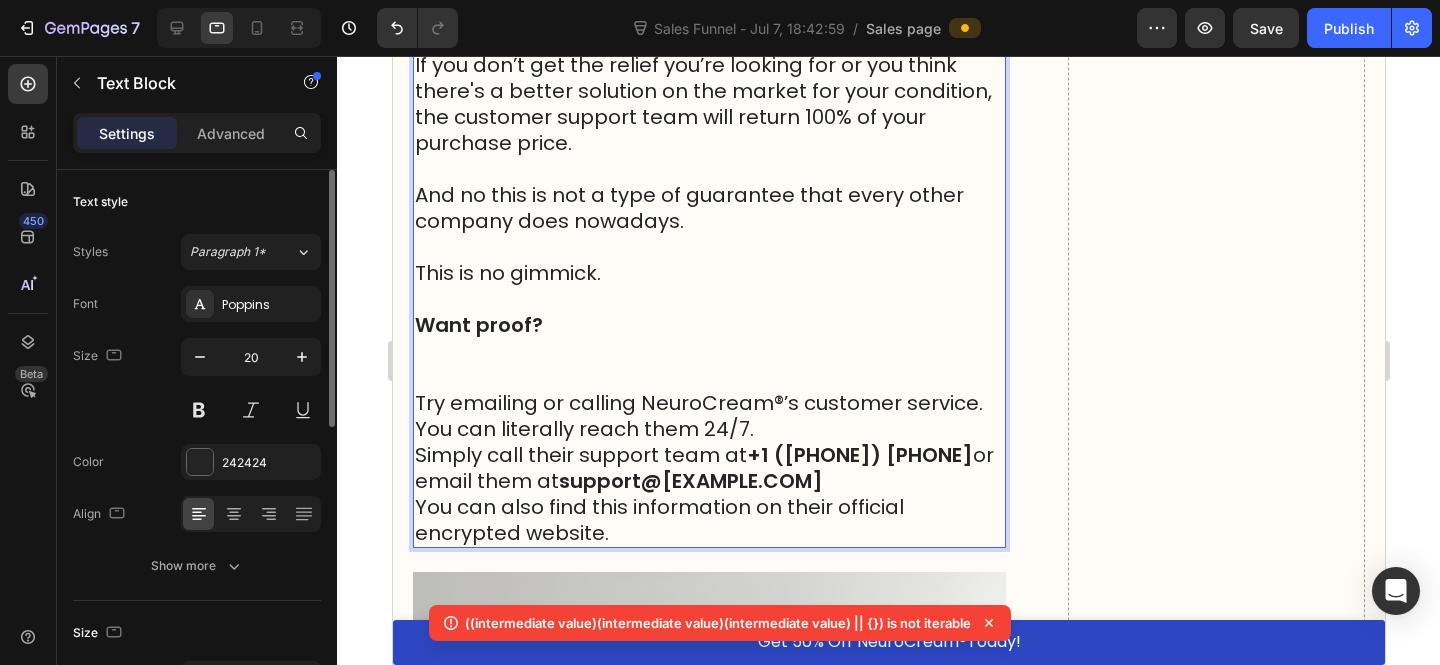 drag, startPoint x: 602, startPoint y: 383, endPoint x: 715, endPoint y: 382, distance: 113.004425 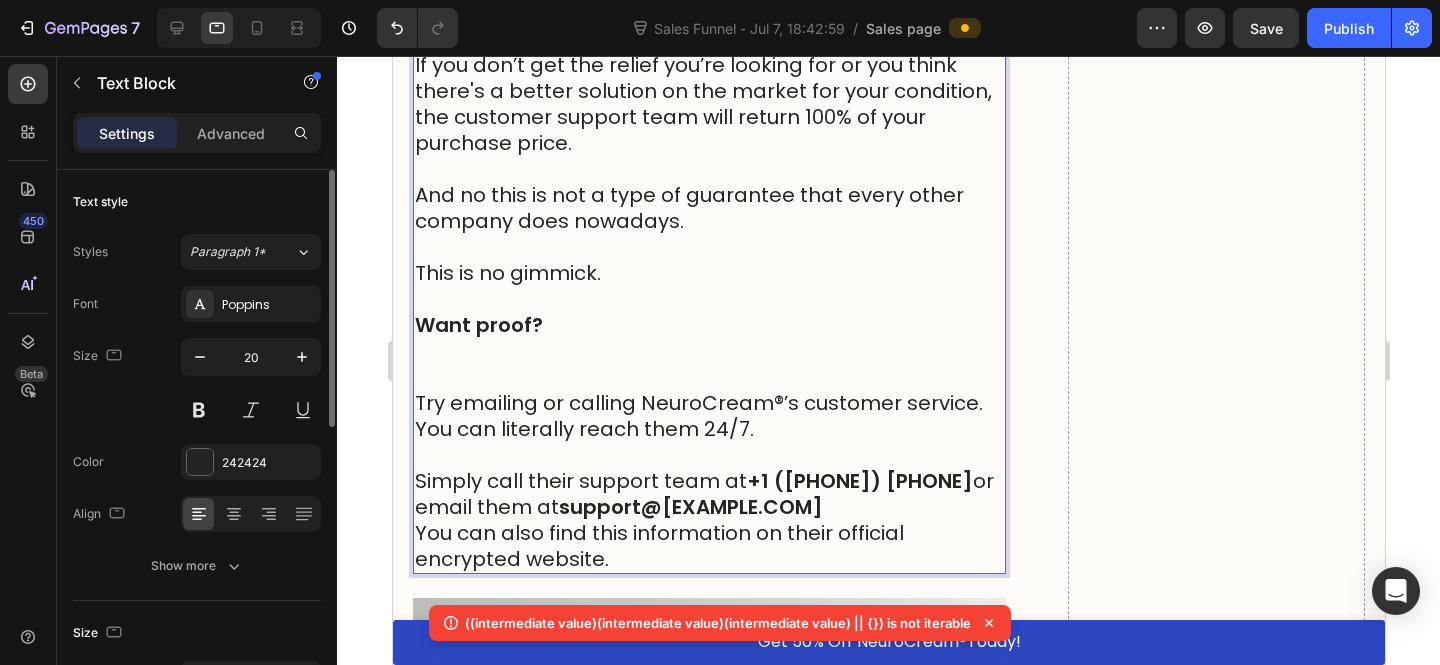 click at bounding box center [708, 455] 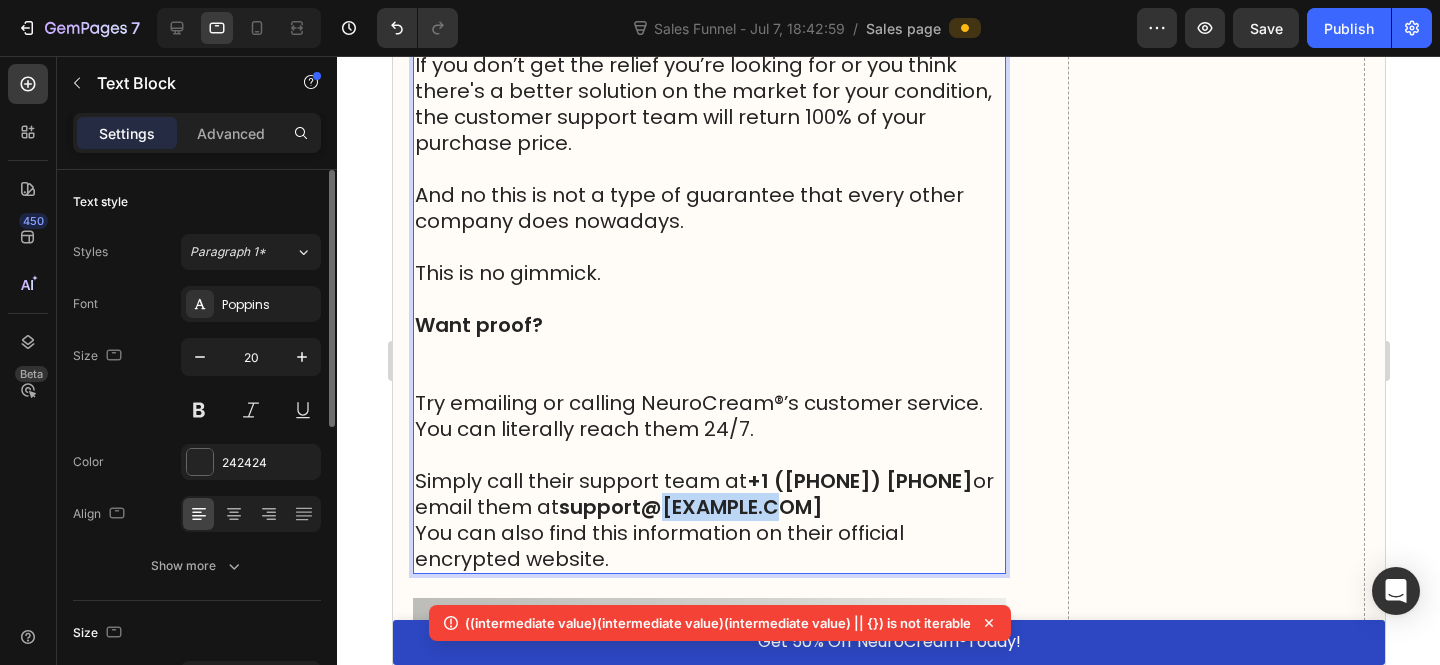 click on "support@SciatiEase.com" at bounding box center [690, 507] 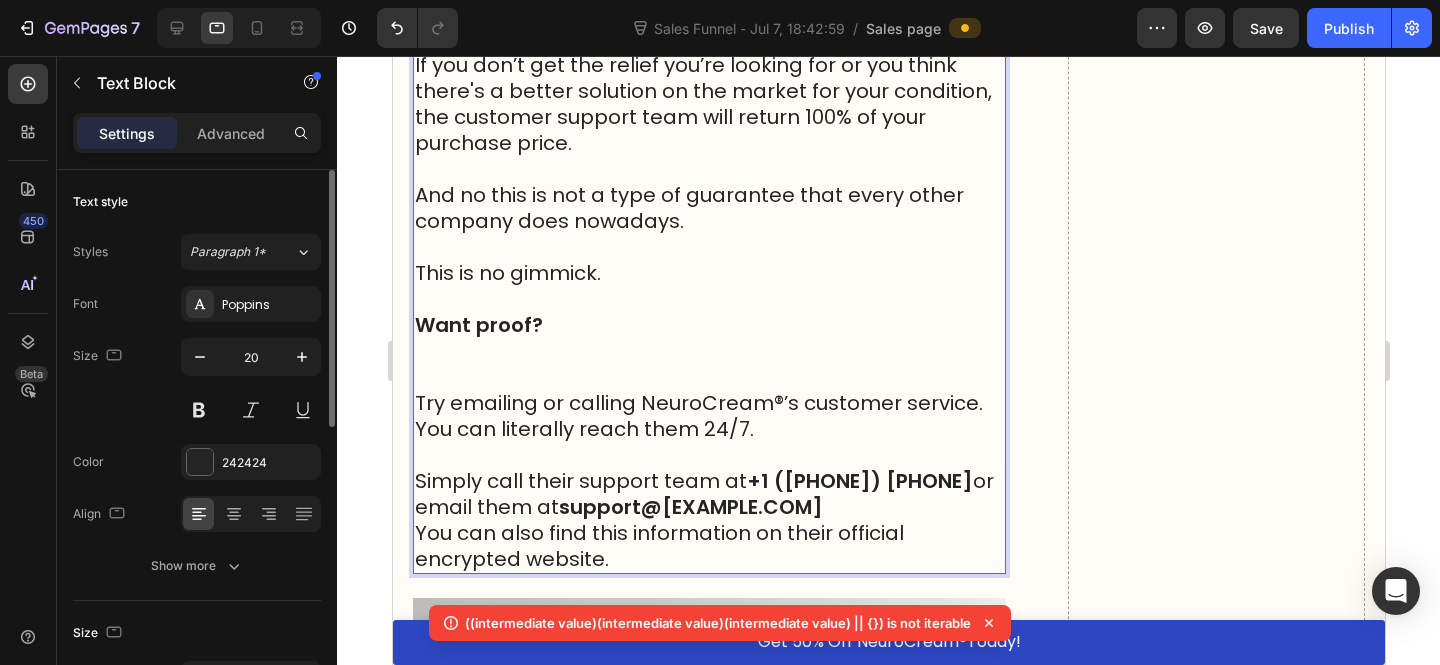 click on "You can also find this information on their official encrypted website." at bounding box center [708, 546] 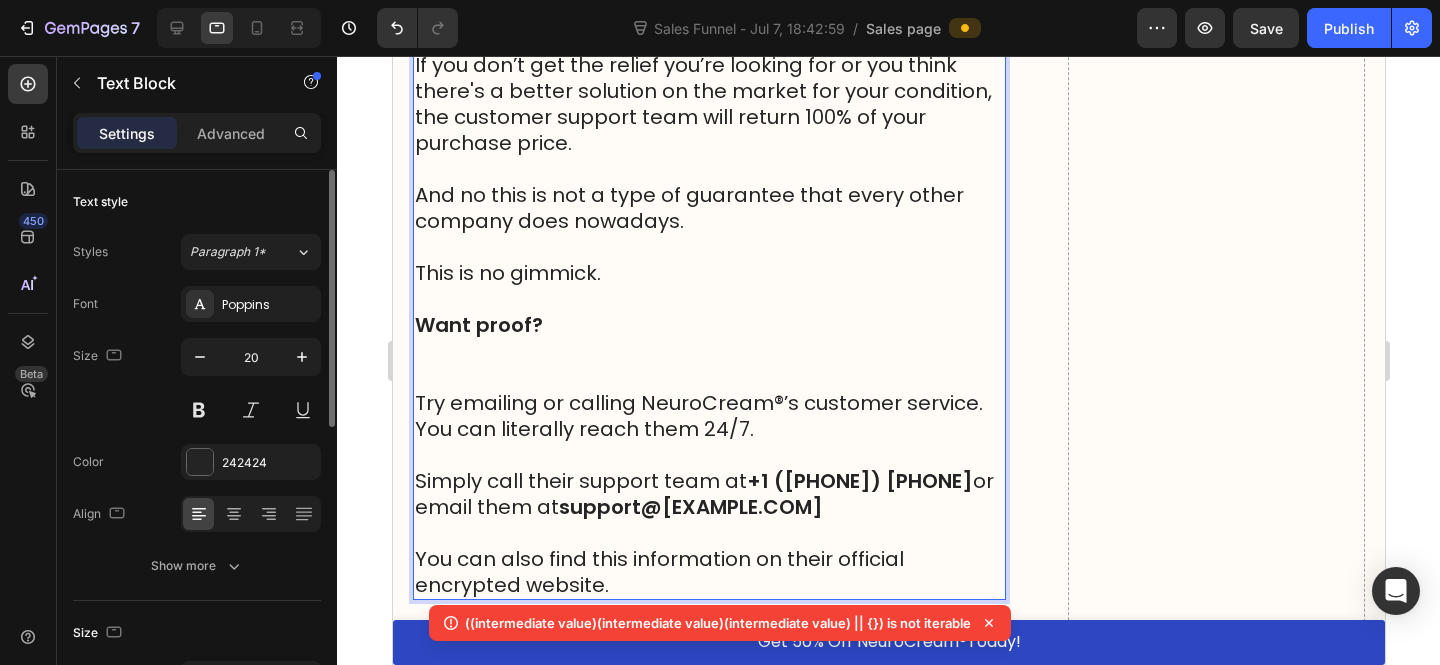 click on "You can also find this information on their official encrypted website." at bounding box center (708, 572) 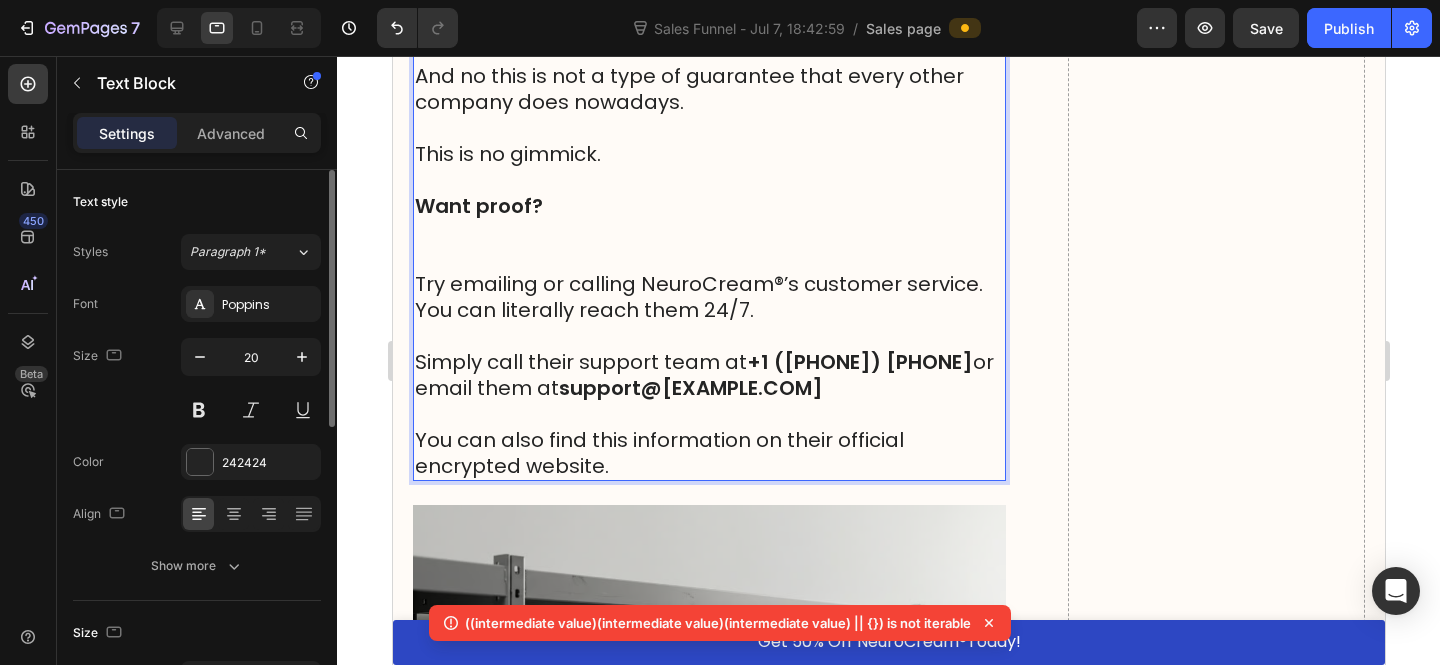 scroll, scrollTop: 24147, scrollLeft: 0, axis: vertical 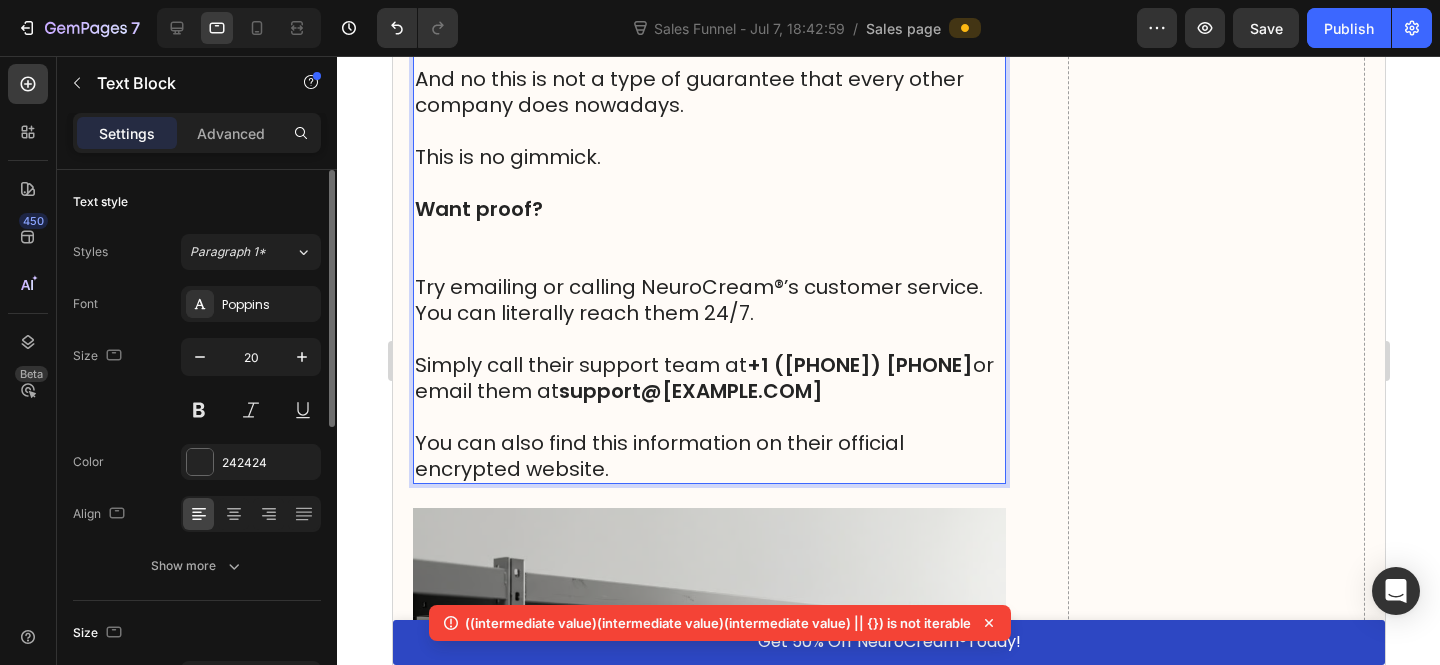 click at bounding box center [708, 248] 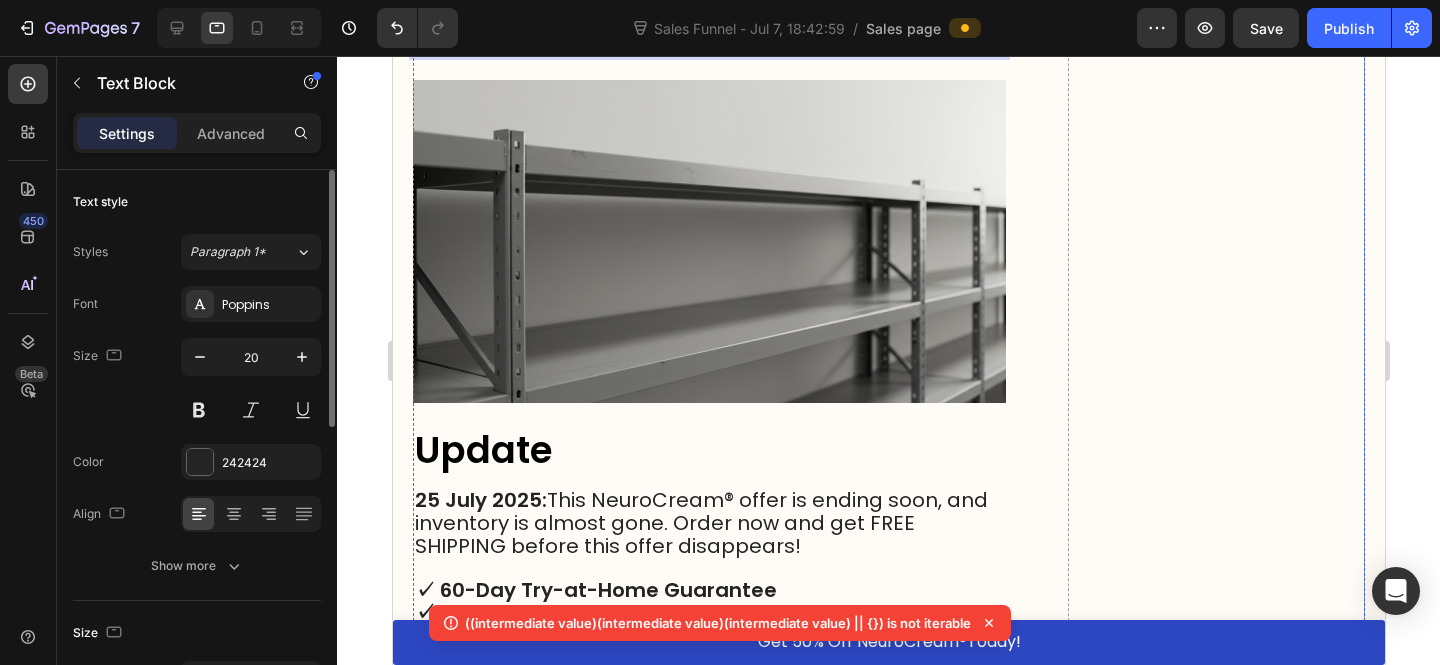 scroll, scrollTop: 24491, scrollLeft: 0, axis: vertical 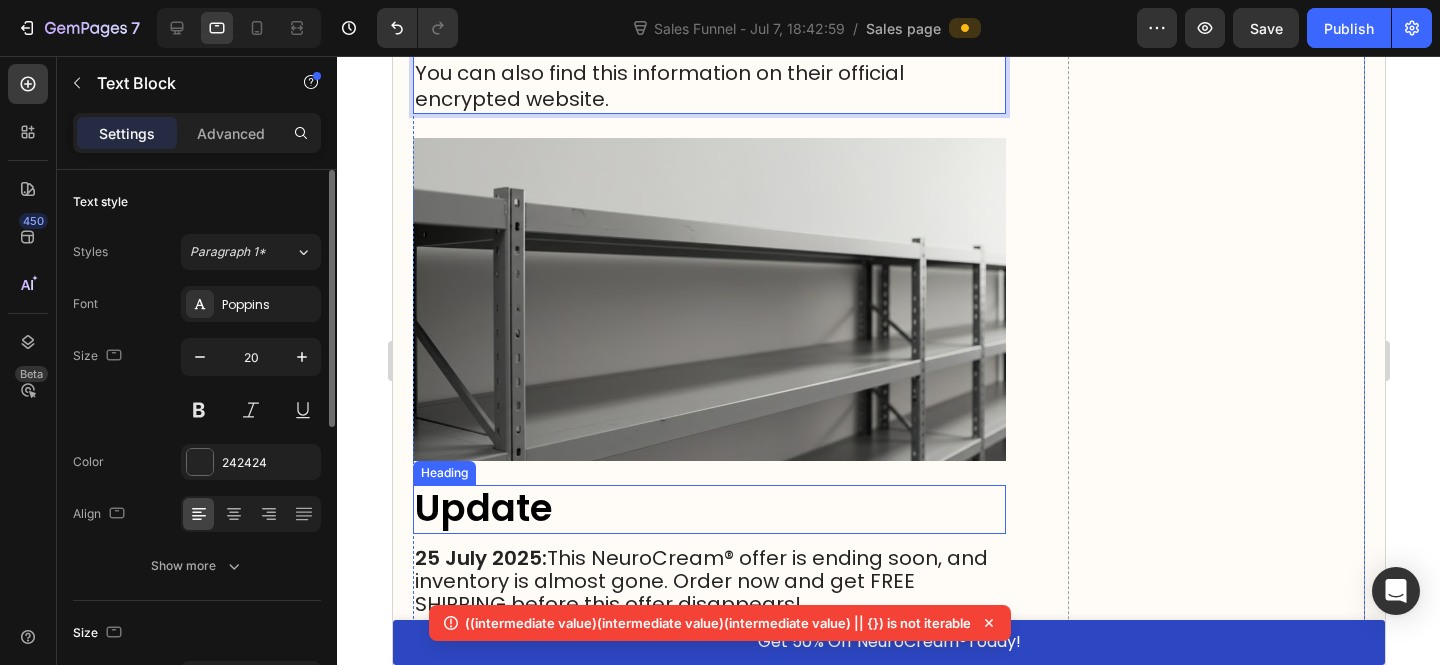 click on "Update" at bounding box center [483, 508] 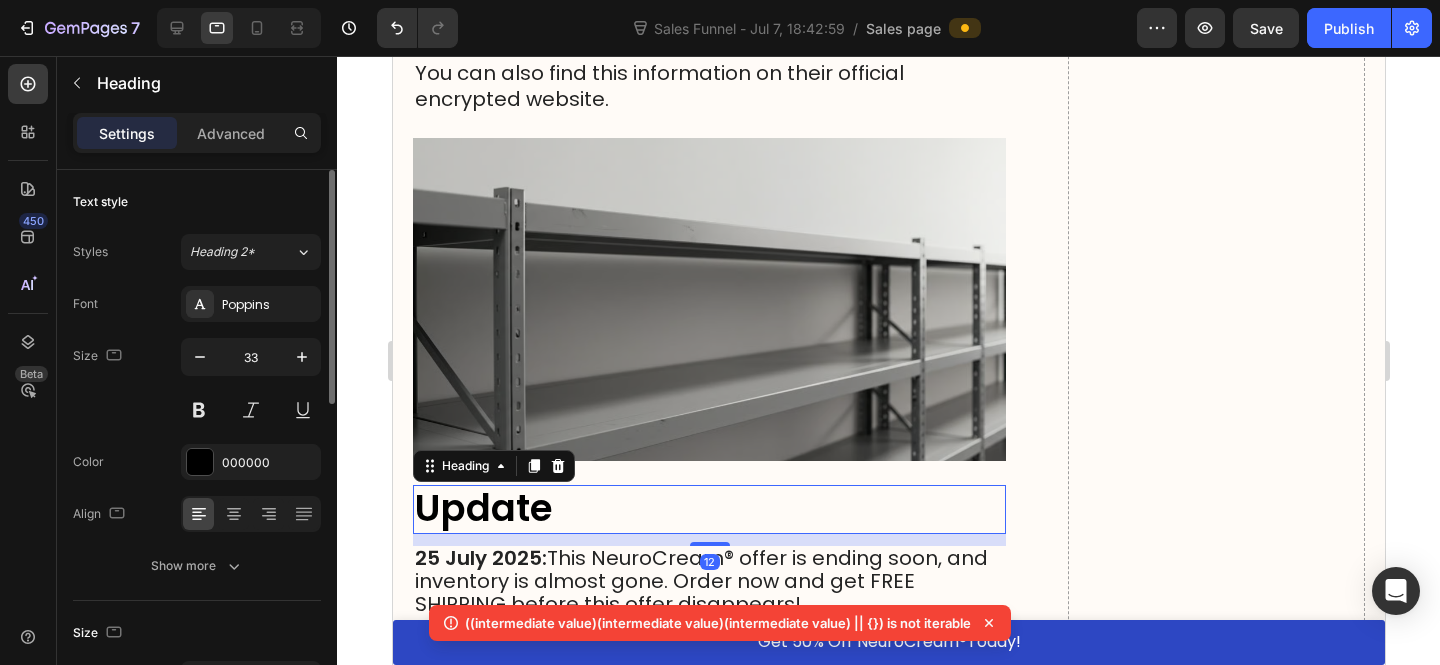 click on "Update" at bounding box center (483, 508) 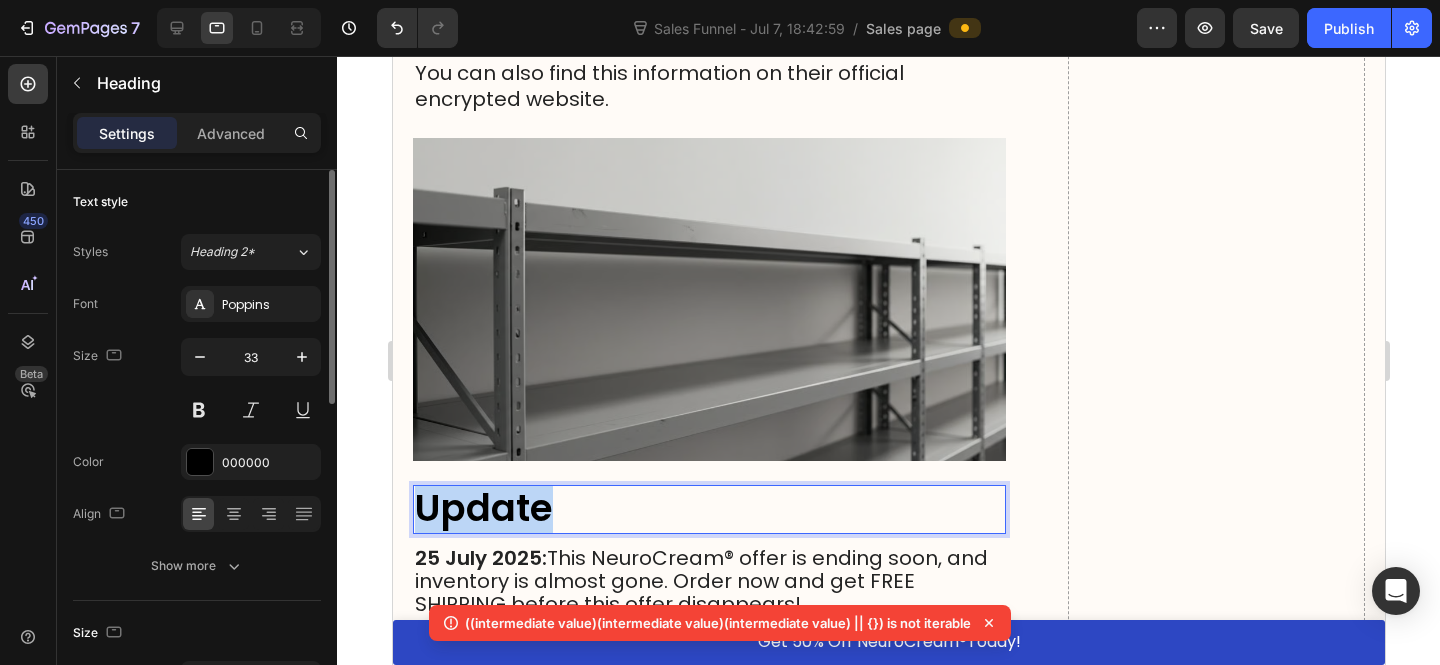 click on "Update" at bounding box center [483, 508] 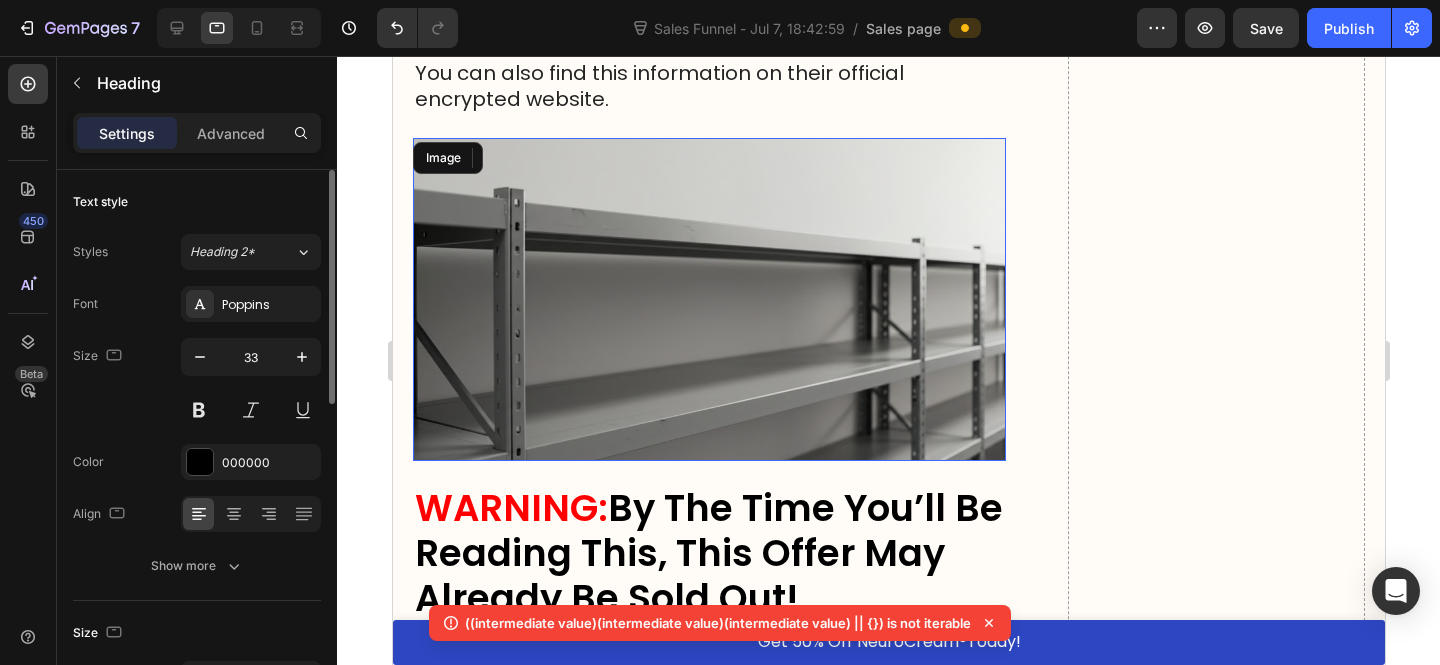click at bounding box center [708, 300] 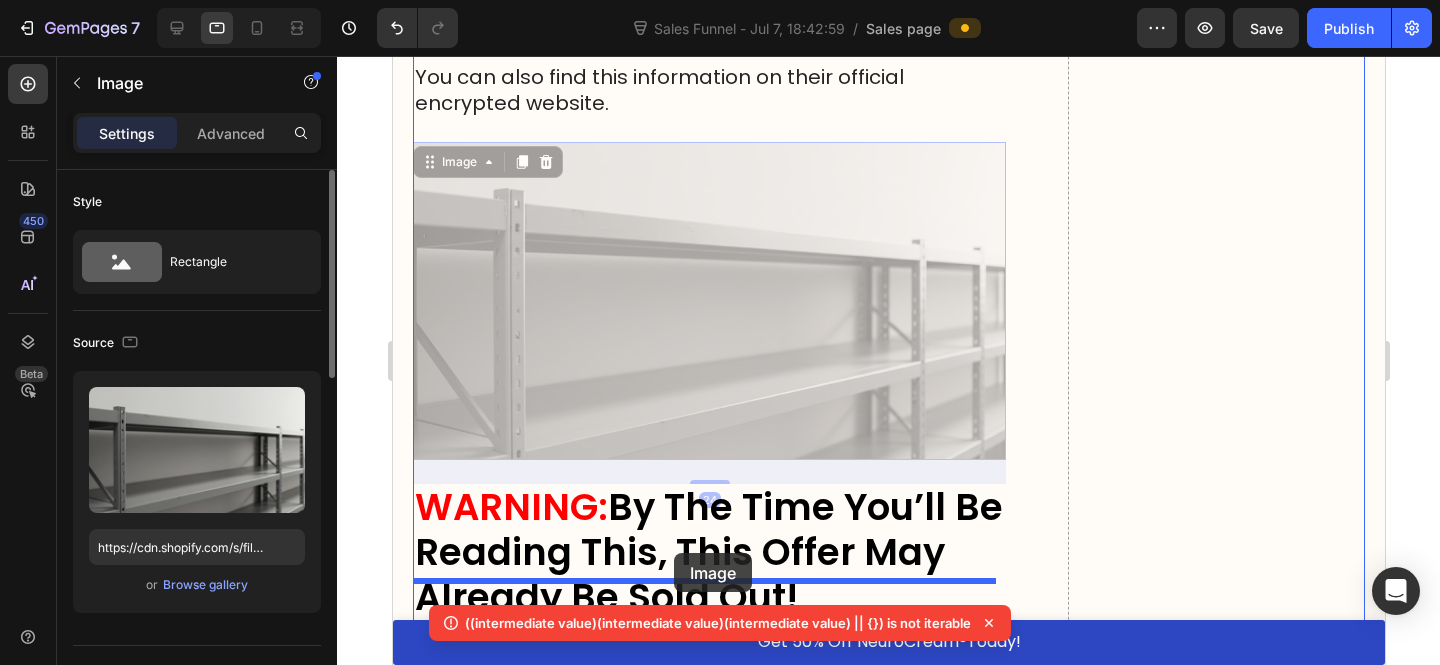 drag, startPoint x: 715, startPoint y: 296, endPoint x: 673, endPoint y: 549, distance: 256.46246 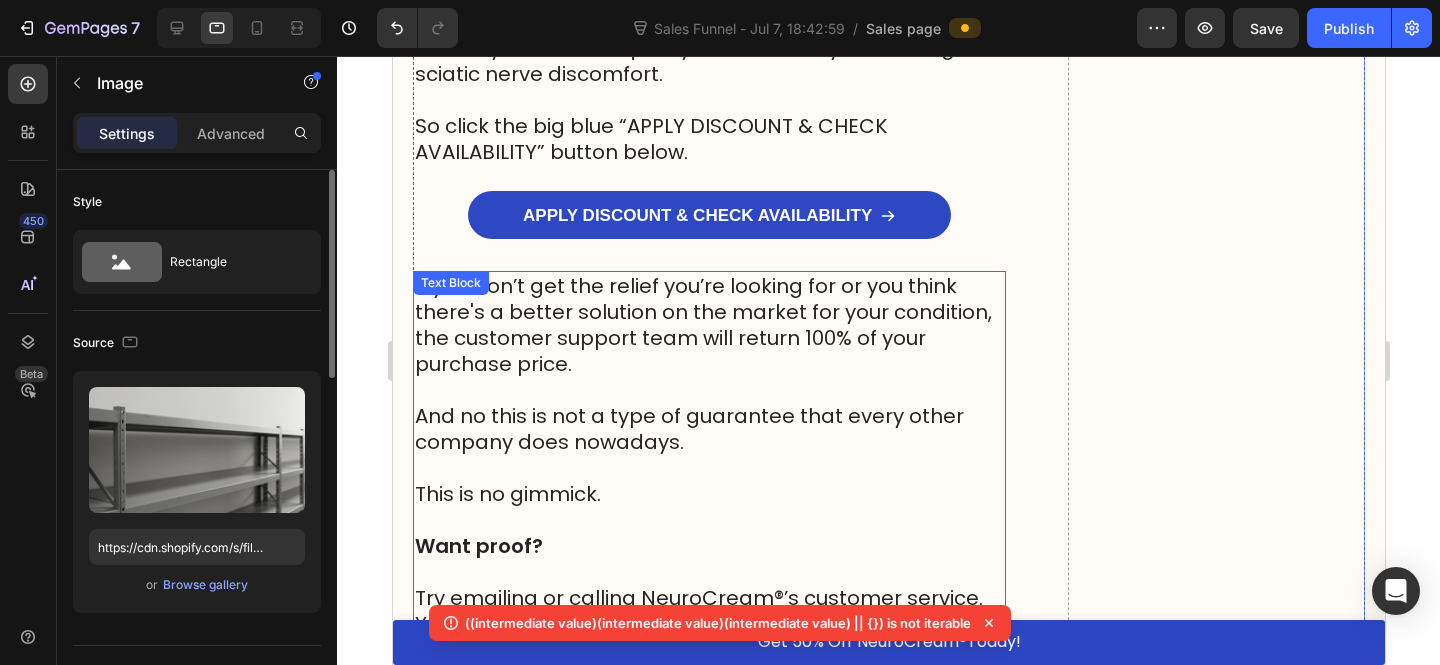 scroll, scrollTop: 23729, scrollLeft: 0, axis: vertical 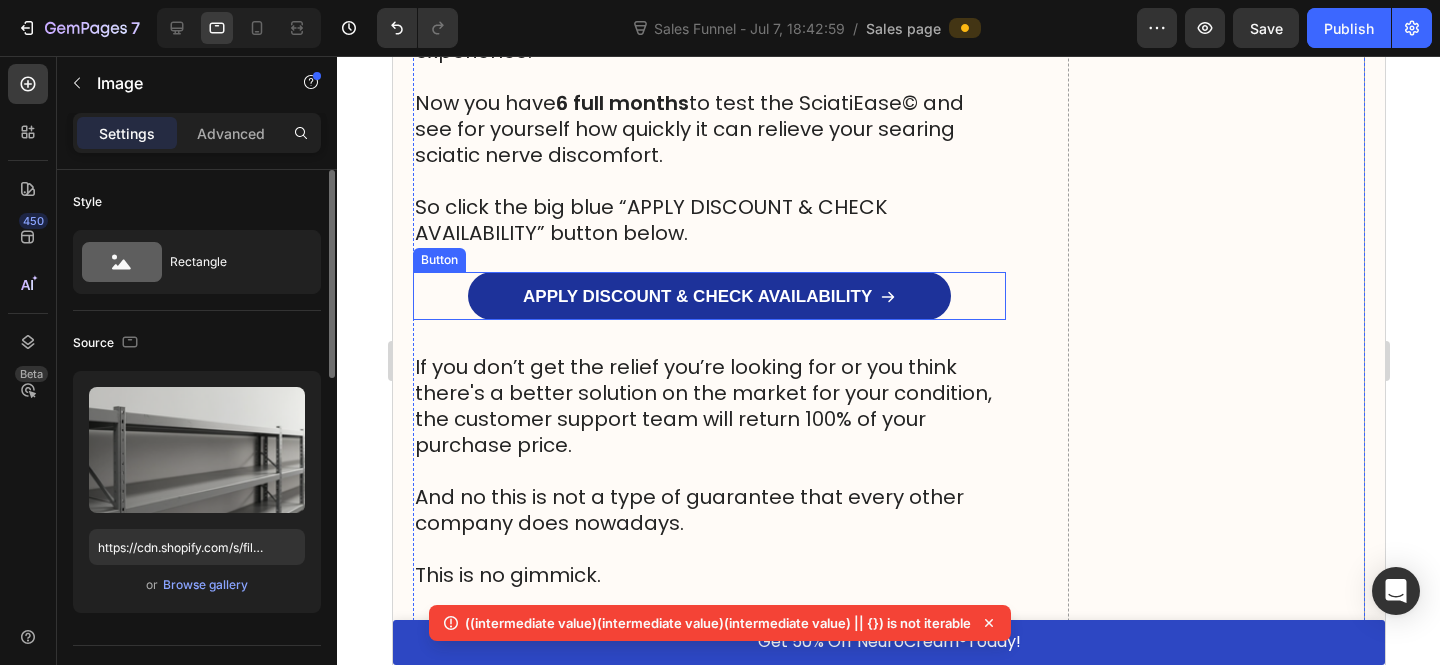 click on "APPLY DISCOUNT & CHECK AVAILABILITY" at bounding box center (708, 296) 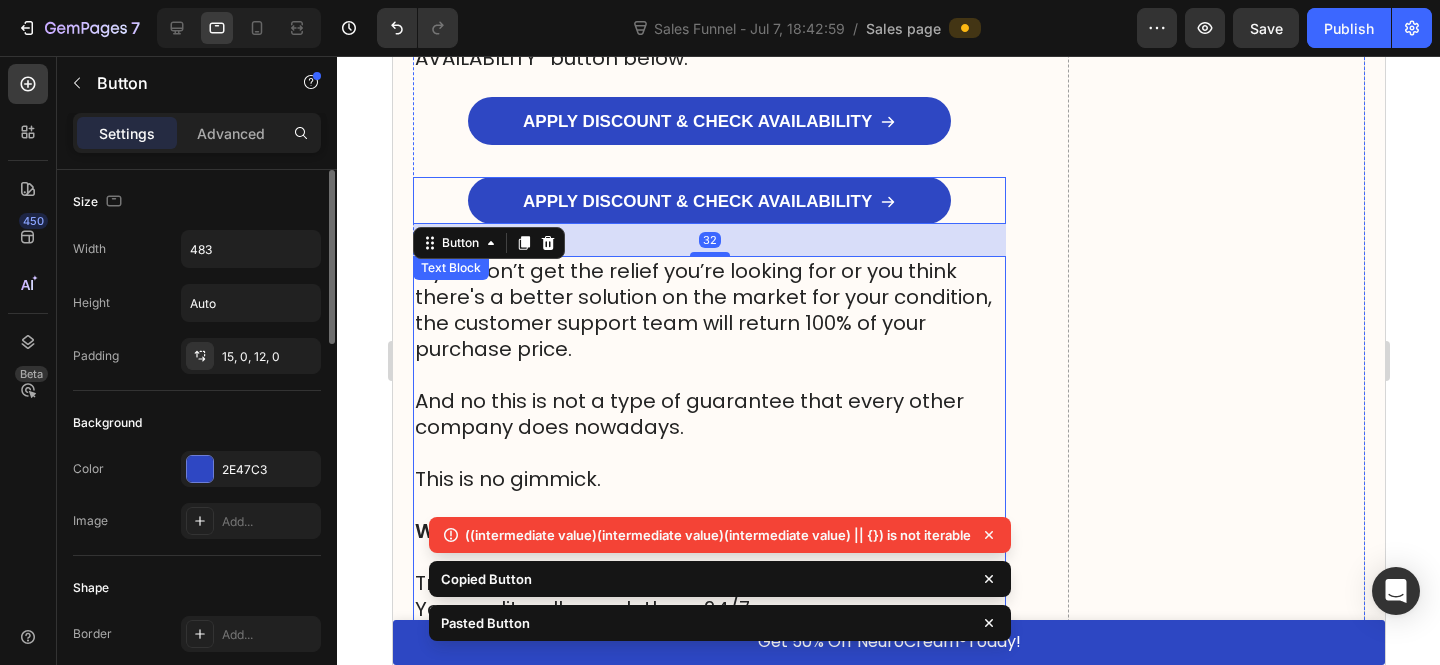 scroll, scrollTop: 23902, scrollLeft: 0, axis: vertical 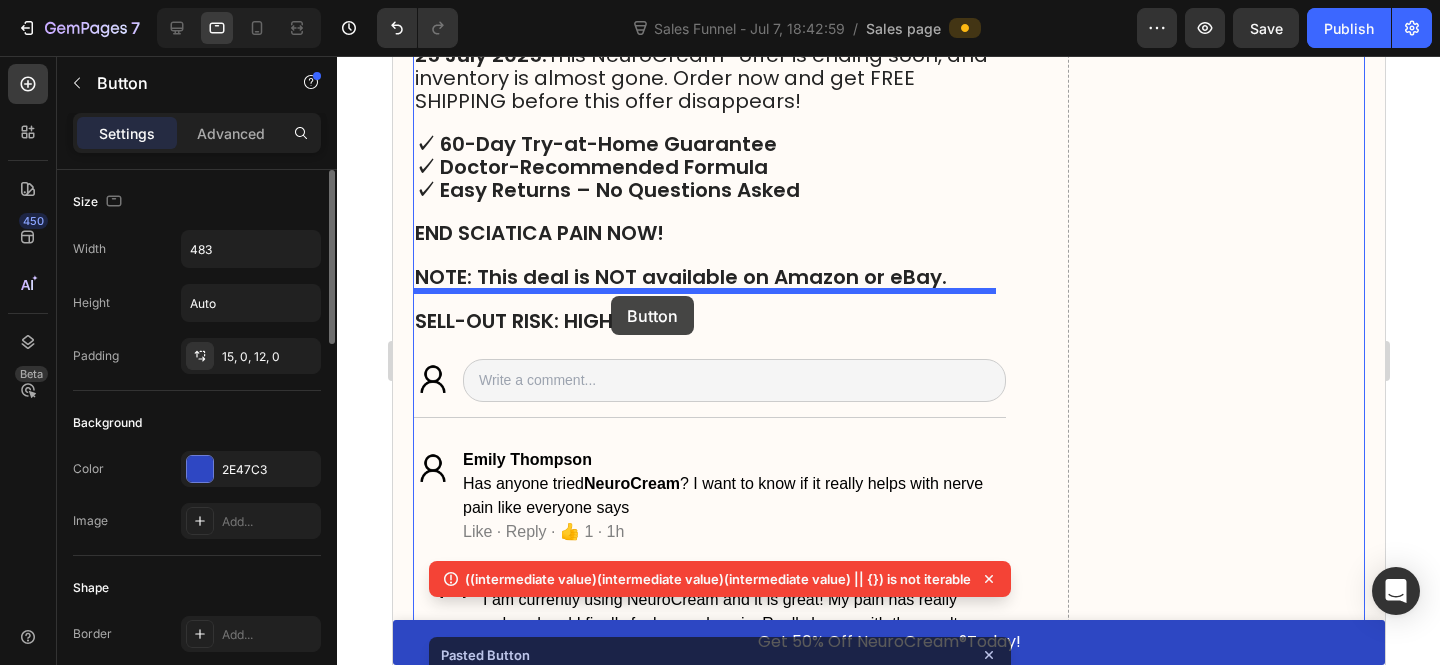 drag, startPoint x: 922, startPoint y: 144, endPoint x: 610, endPoint y: 296, distance: 347.05618 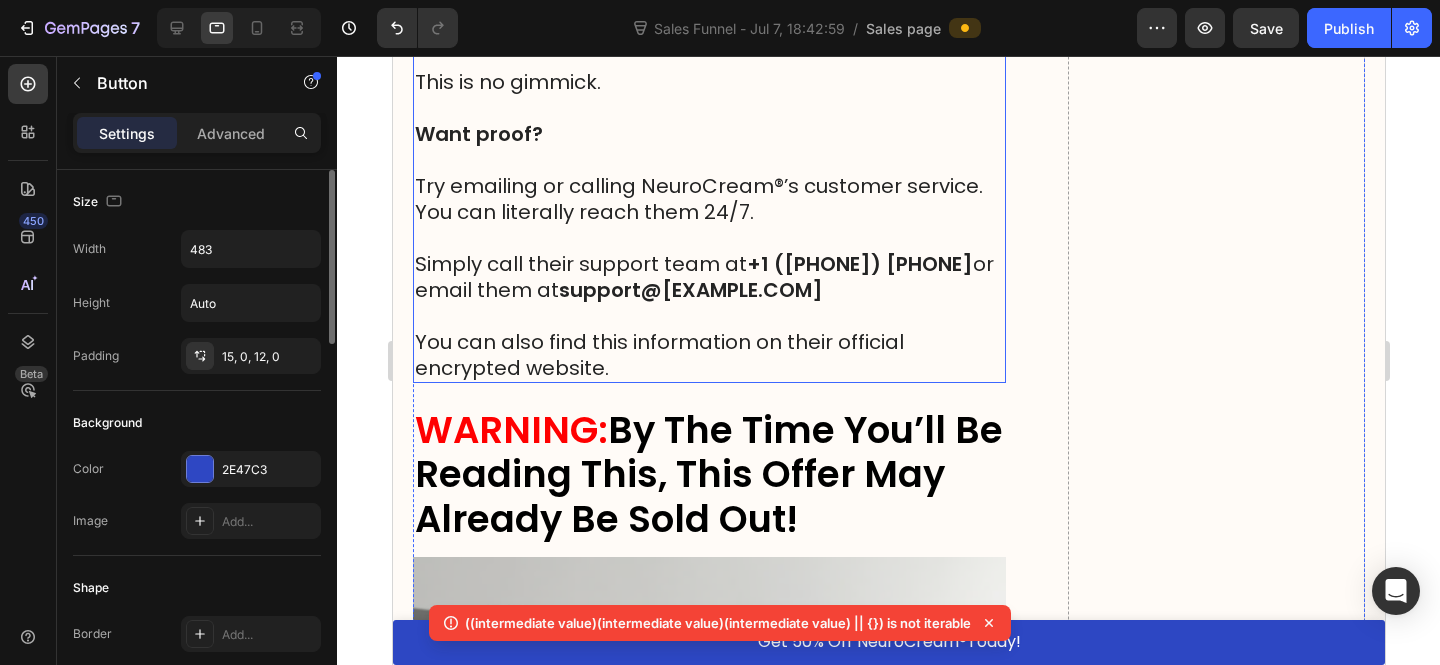 scroll, scrollTop: 24211, scrollLeft: 0, axis: vertical 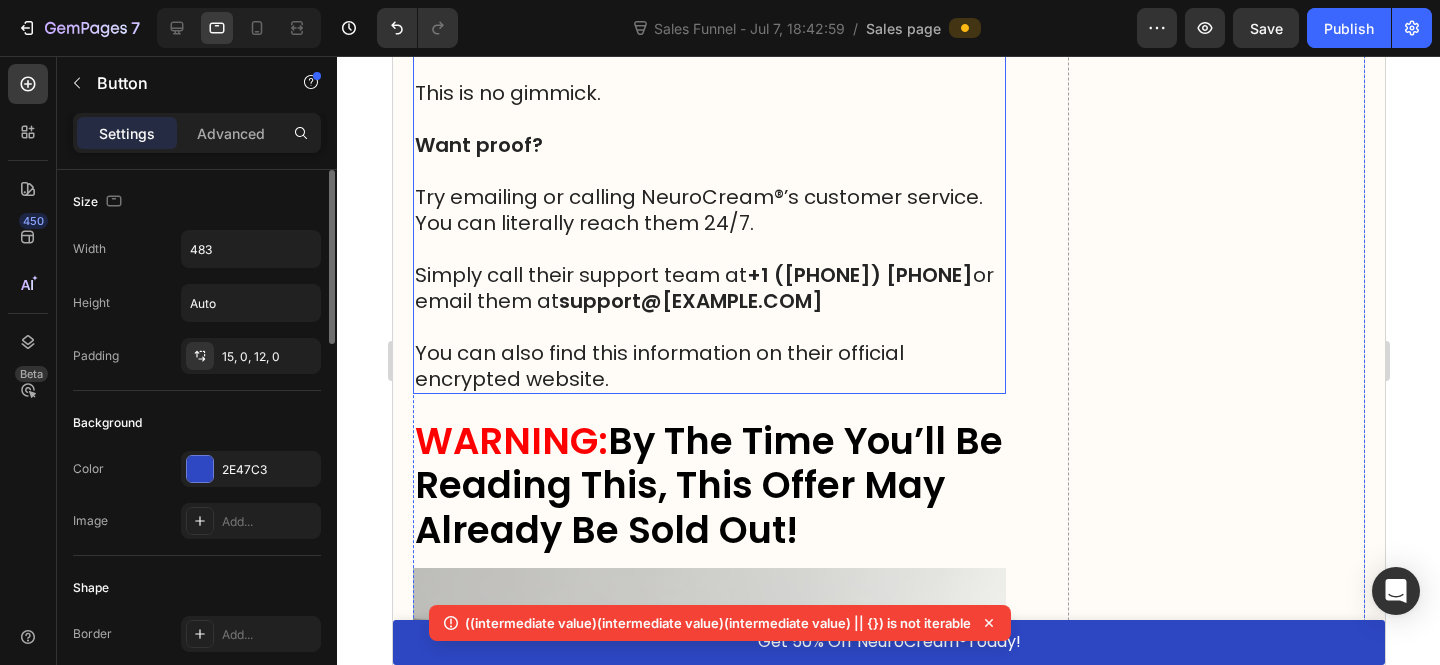 click on "You can also find this information on their official encrypted website." at bounding box center (708, 366) 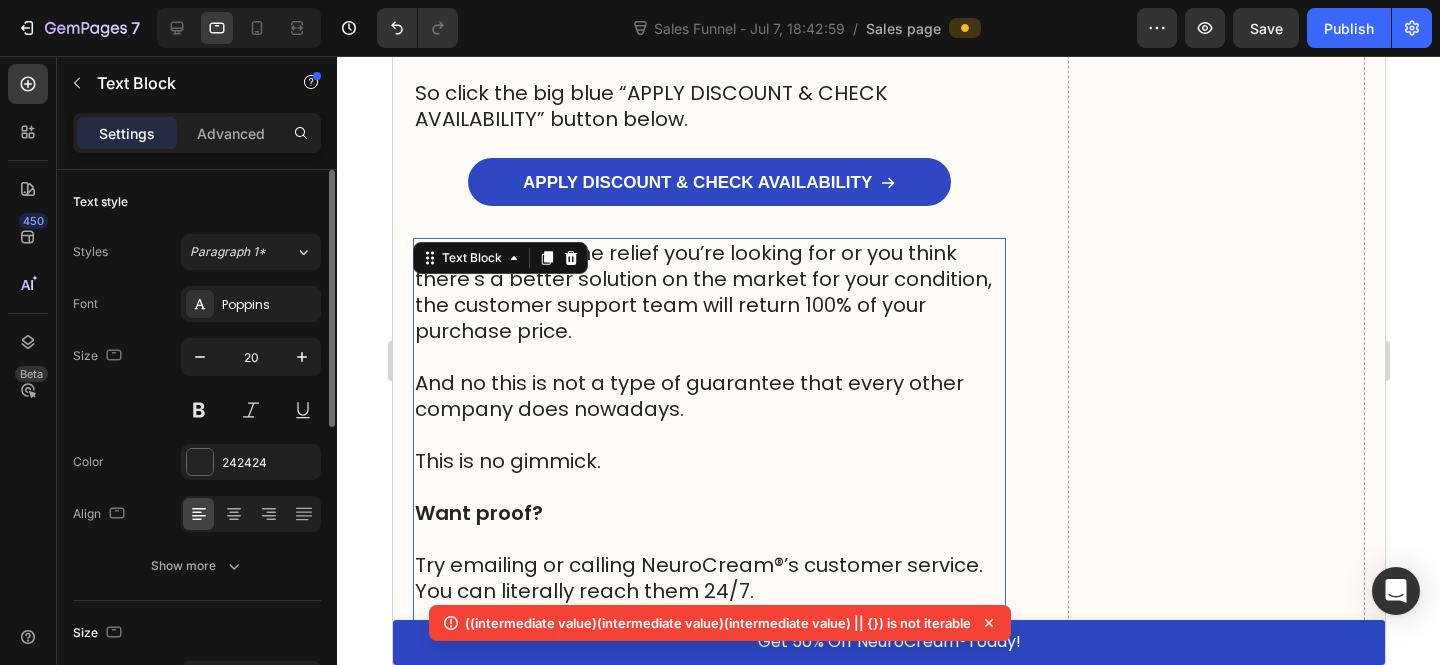 scroll, scrollTop: 23849, scrollLeft: 0, axis: vertical 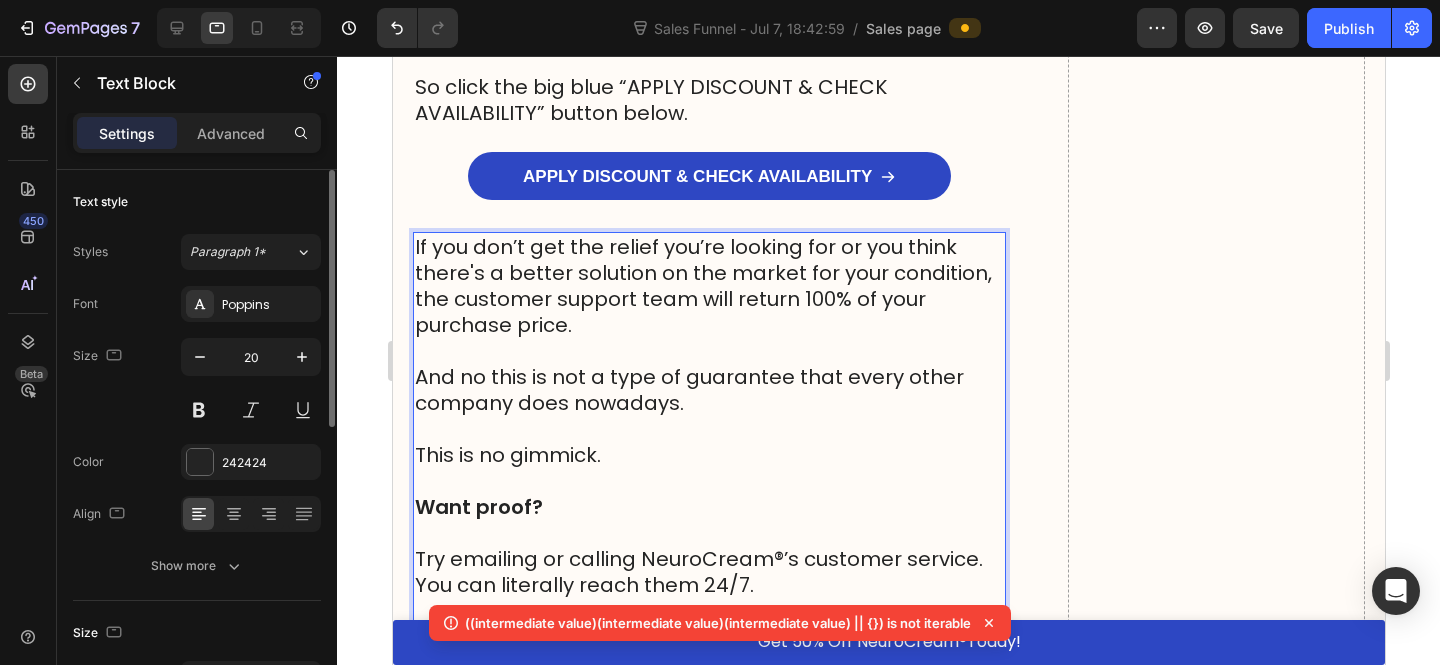 click on "Try emailing or calling NeuroCream ® ’s customer service." at bounding box center (708, 559) 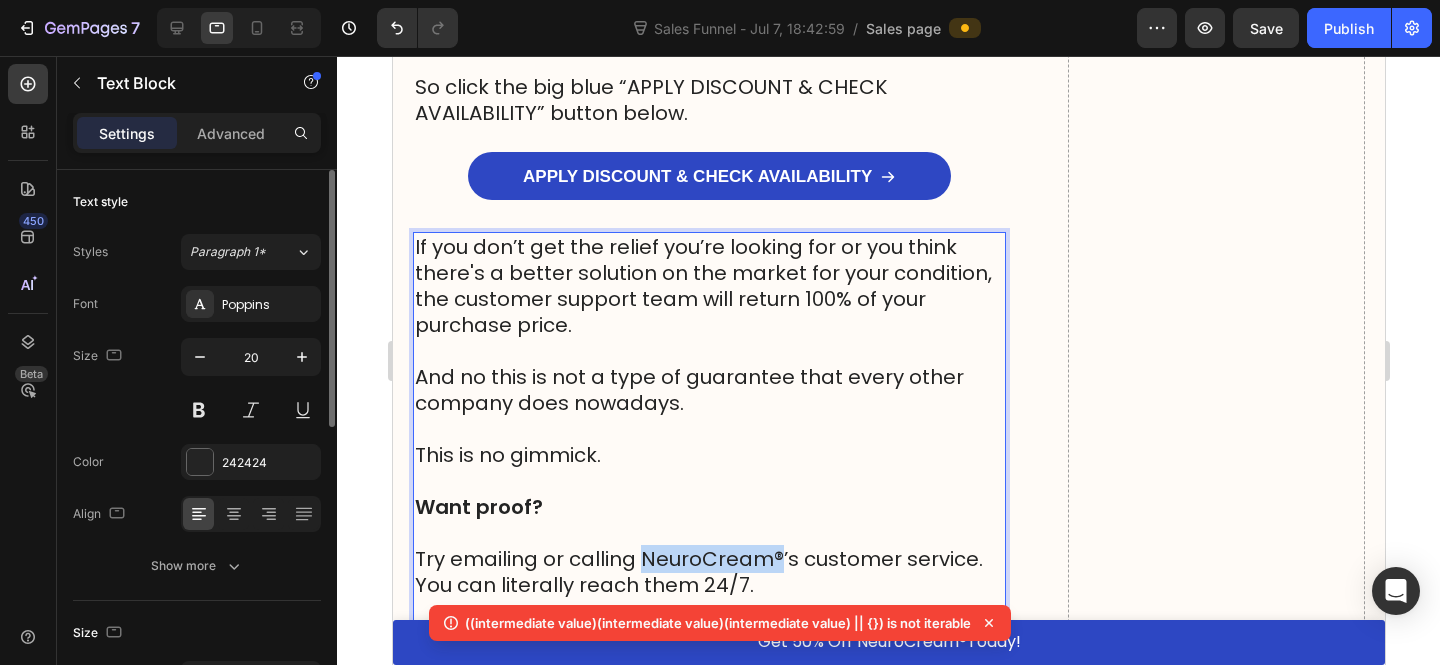 drag, startPoint x: 776, startPoint y: 509, endPoint x: 642, endPoint y: 501, distance: 134.23859 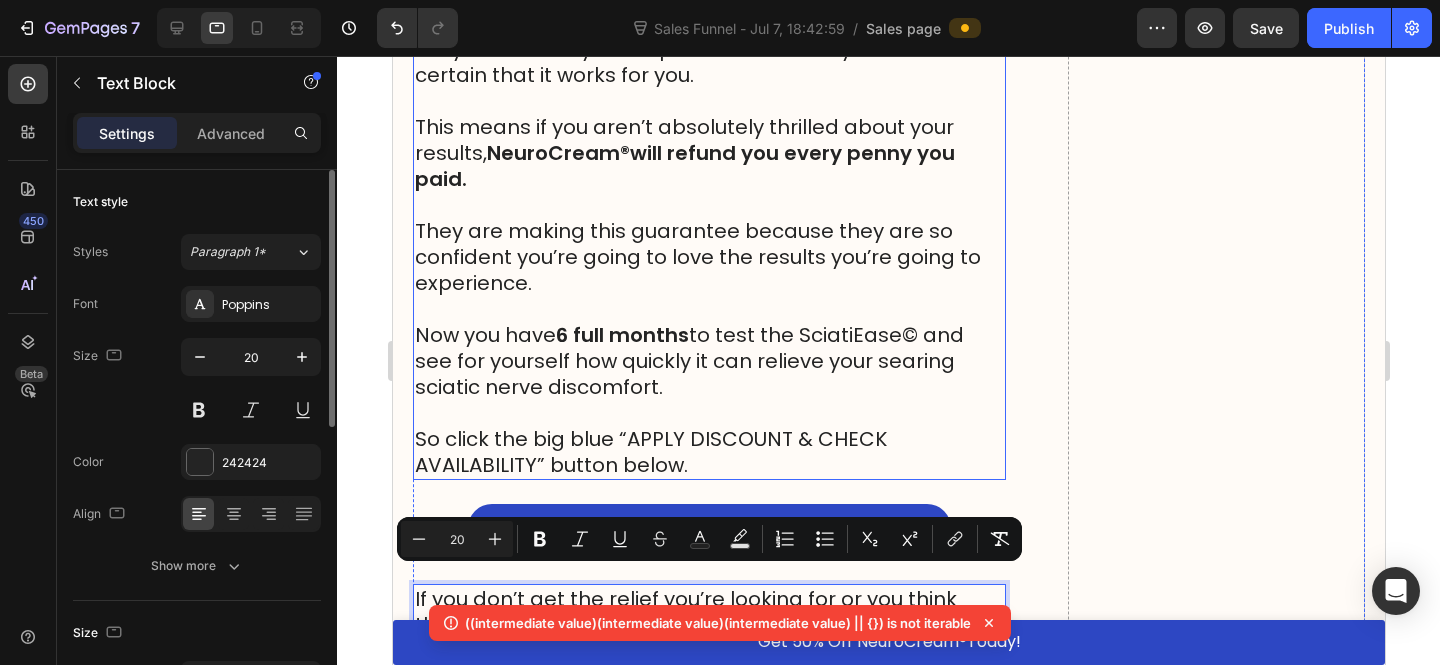 scroll, scrollTop: 23495, scrollLeft: 0, axis: vertical 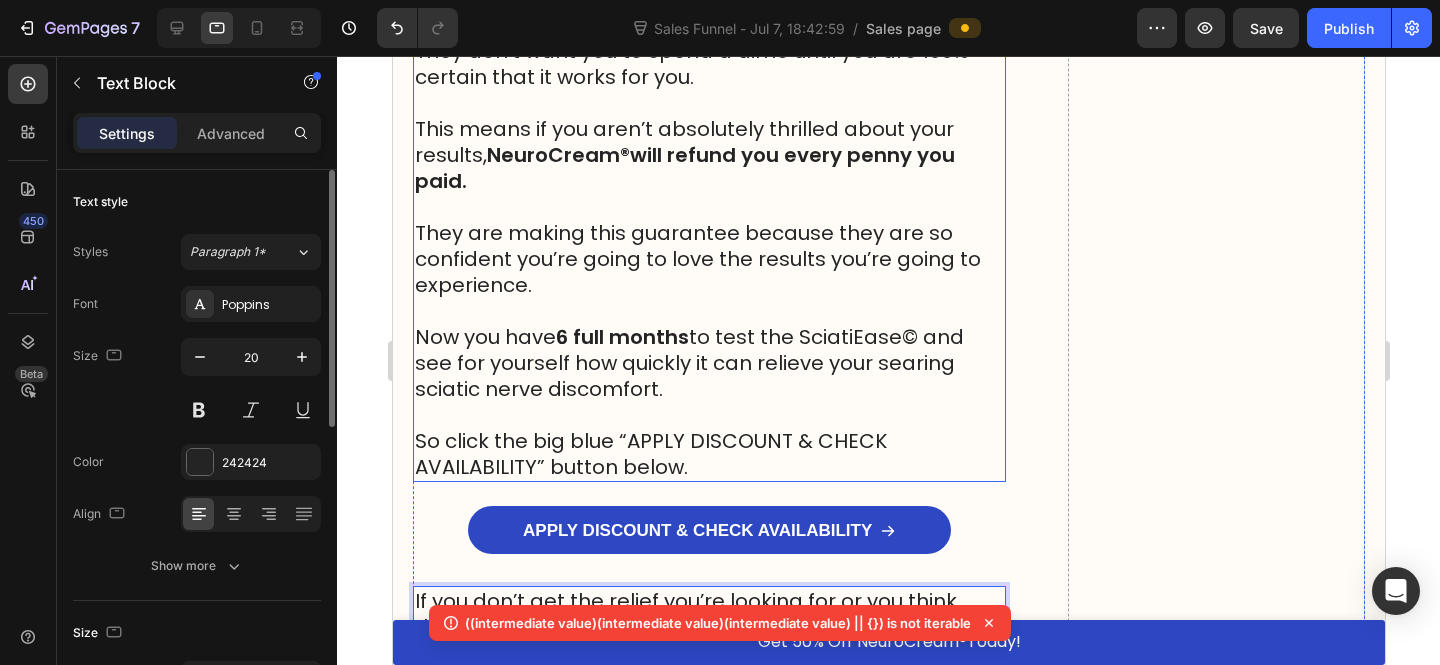 click on "Now you have  6 full months  to test the SciatiEase© and see for yourself how quickly it can relieve your searing sciatic nerve discomfort." at bounding box center (708, 363) 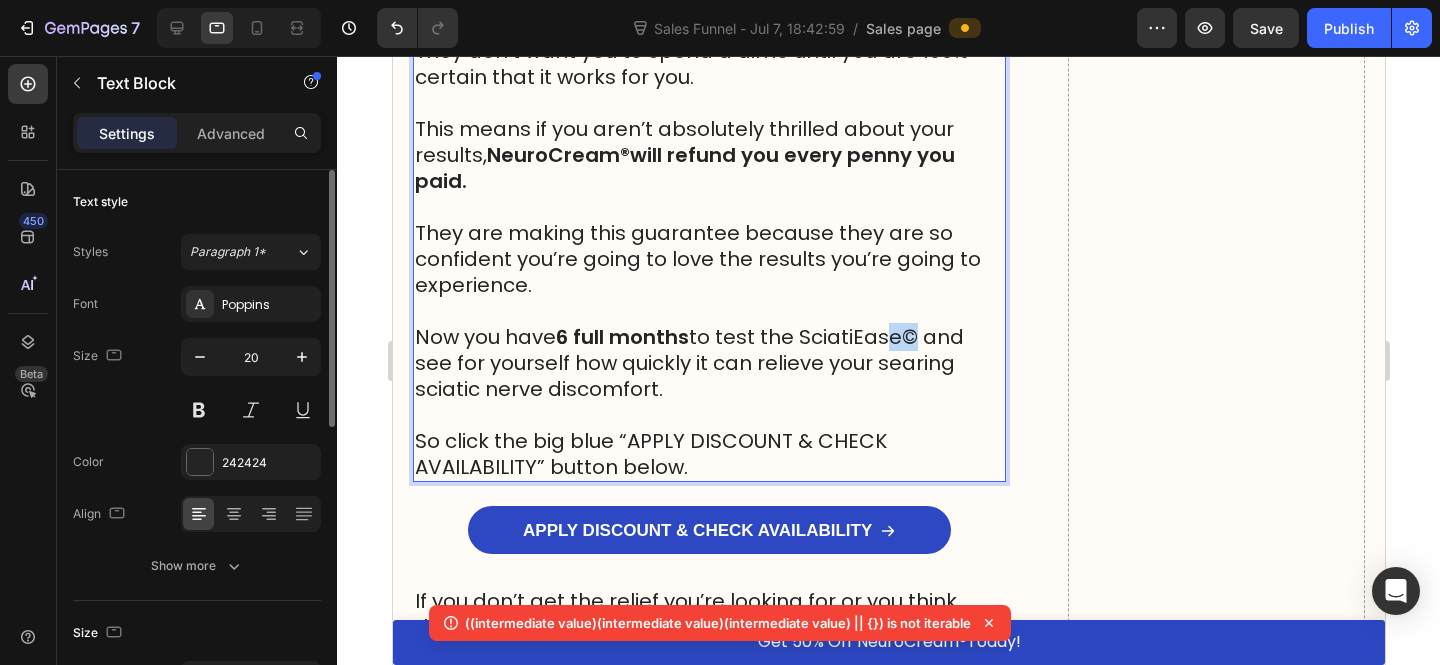 drag, startPoint x: 902, startPoint y: 293, endPoint x: 883, endPoint y: 290, distance: 19.235384 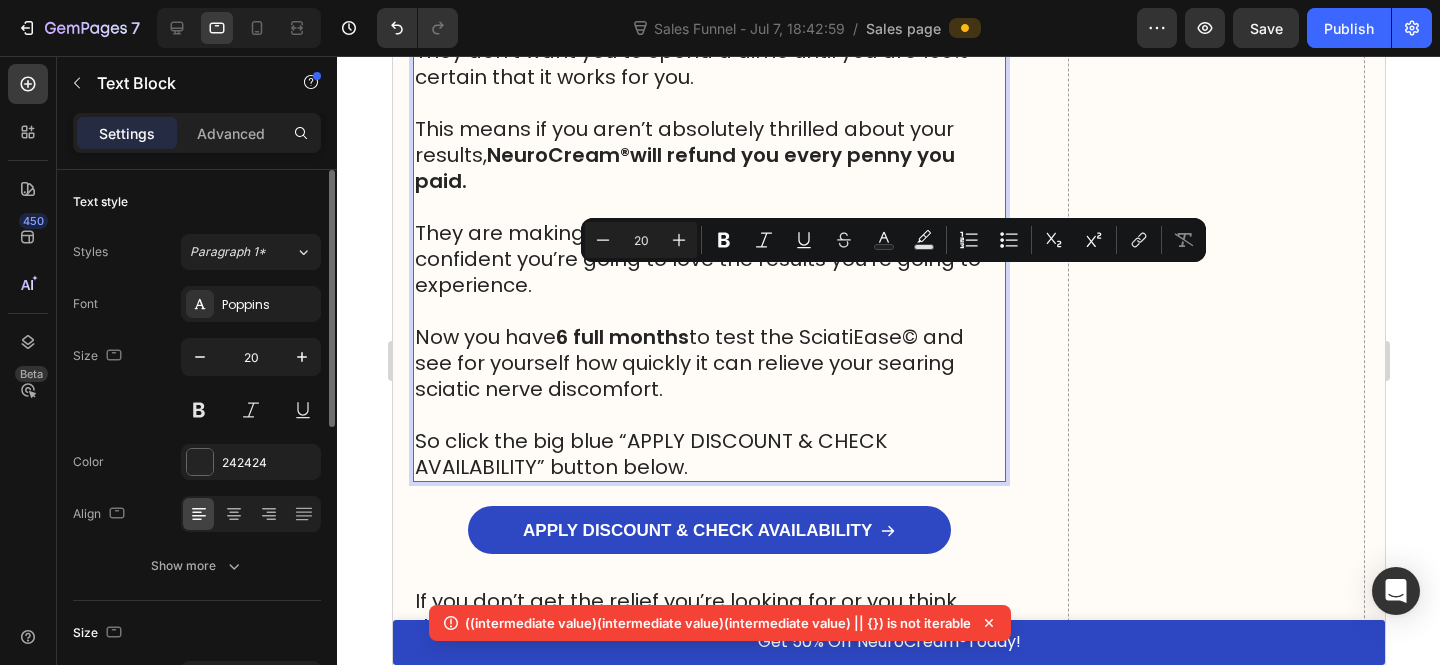 click on "Now you have  6 full months  to test the SciatiEase© and see for yourself how quickly it can relieve your searing sciatic nerve discomfort." at bounding box center (708, 363) 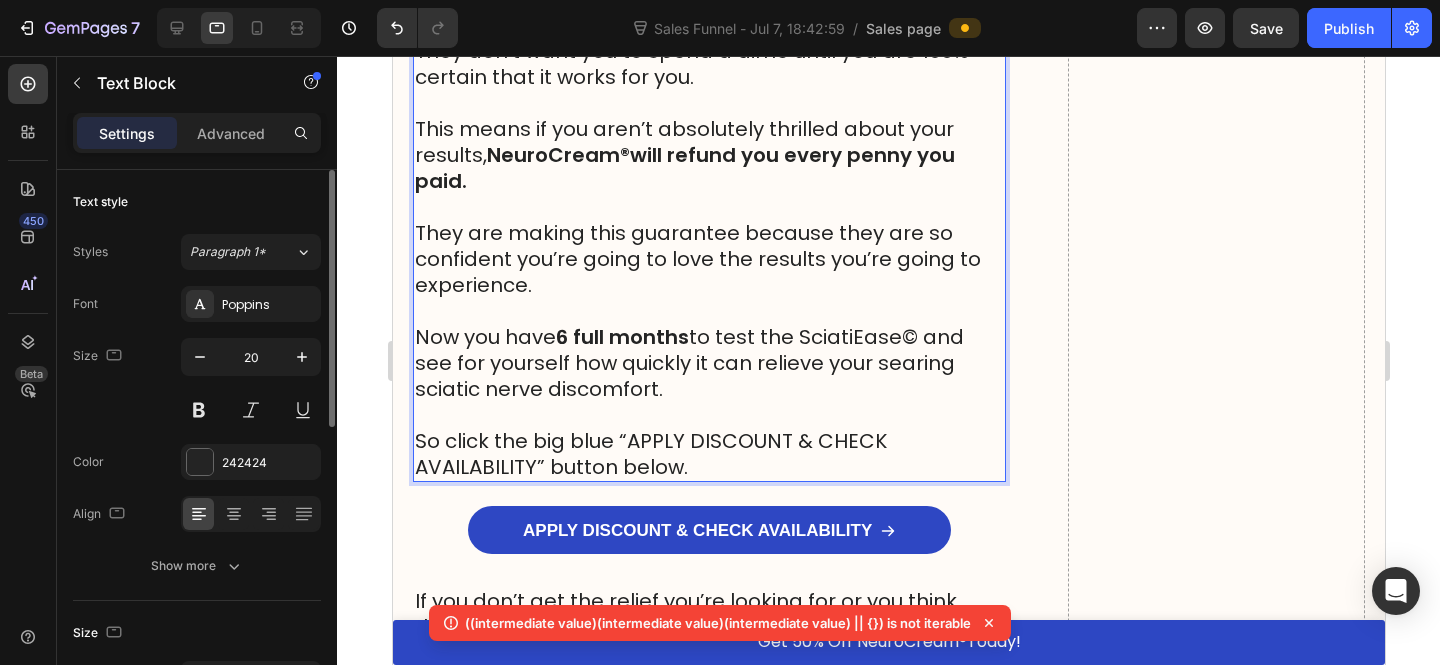 click on "Now you have  6 full months  to test the SciatiEase© and see for yourself how quickly it can relieve your searing sciatic nerve discomfort." at bounding box center (708, 363) 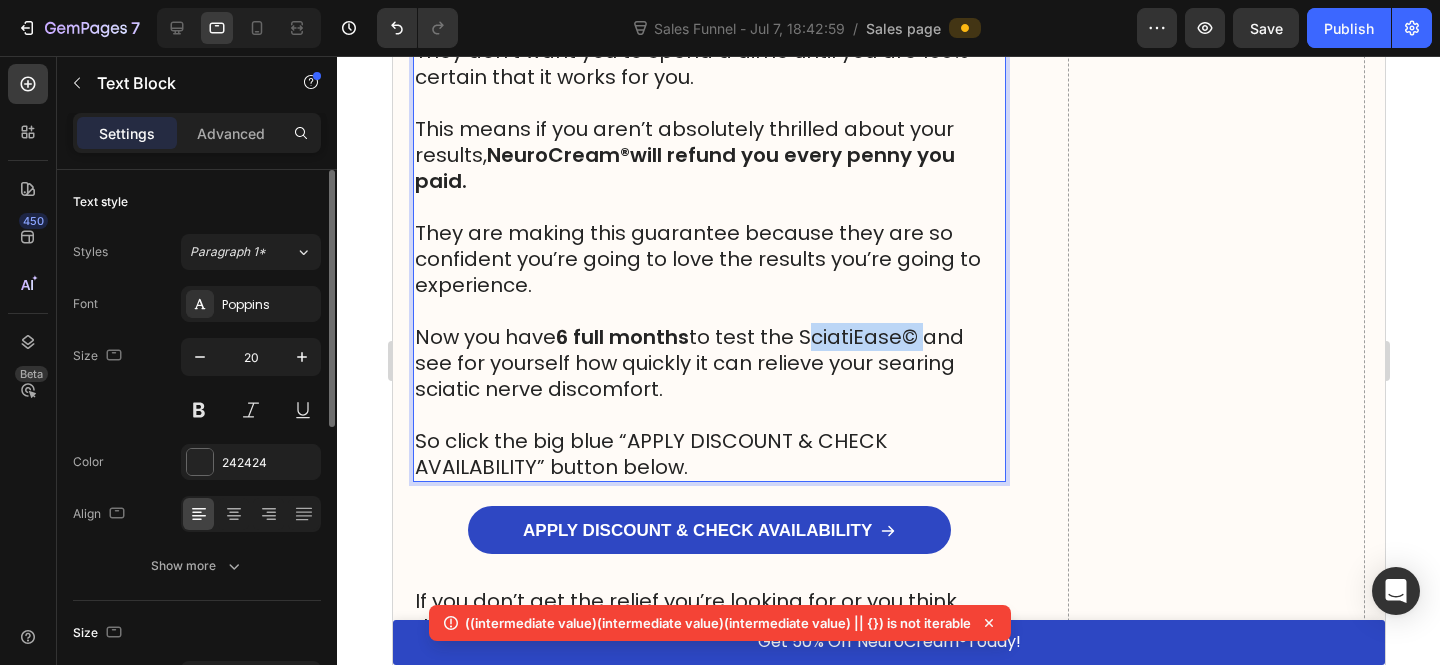 drag, startPoint x: 920, startPoint y: 284, endPoint x: 806, endPoint y: 282, distance: 114.01754 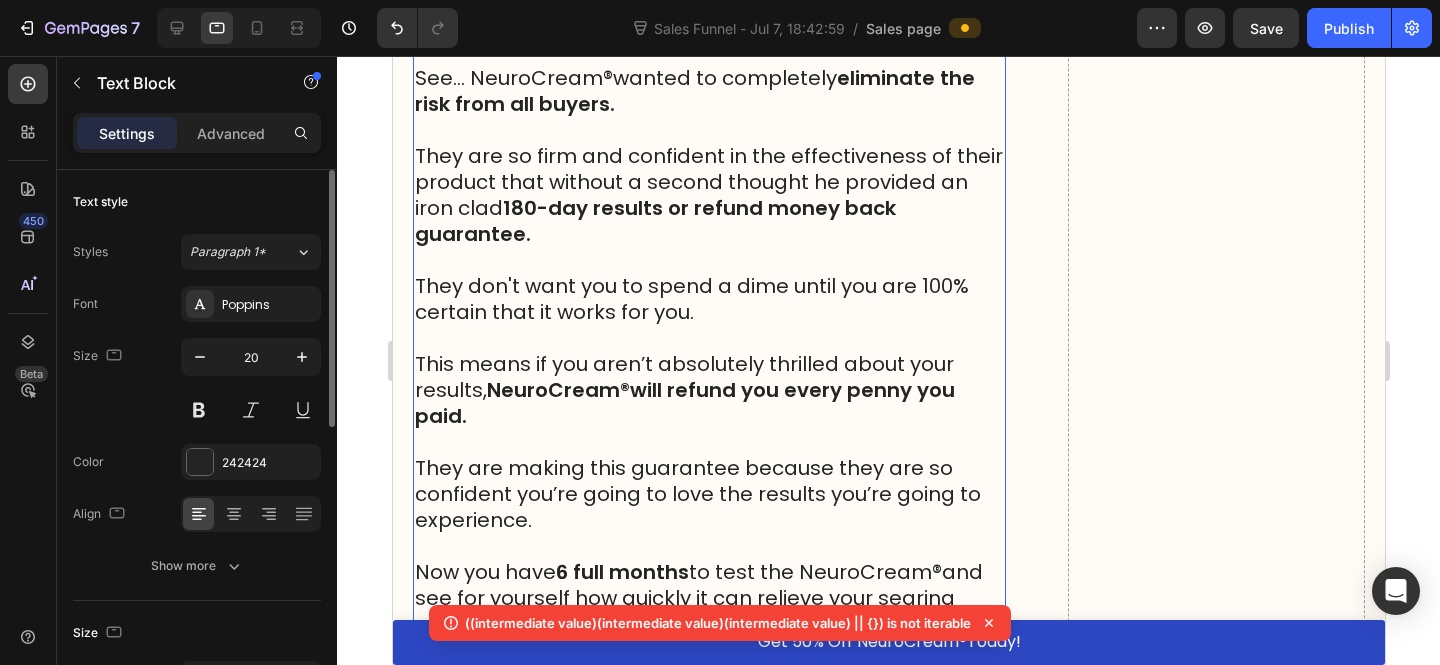 scroll, scrollTop: 17085, scrollLeft: 0, axis: vertical 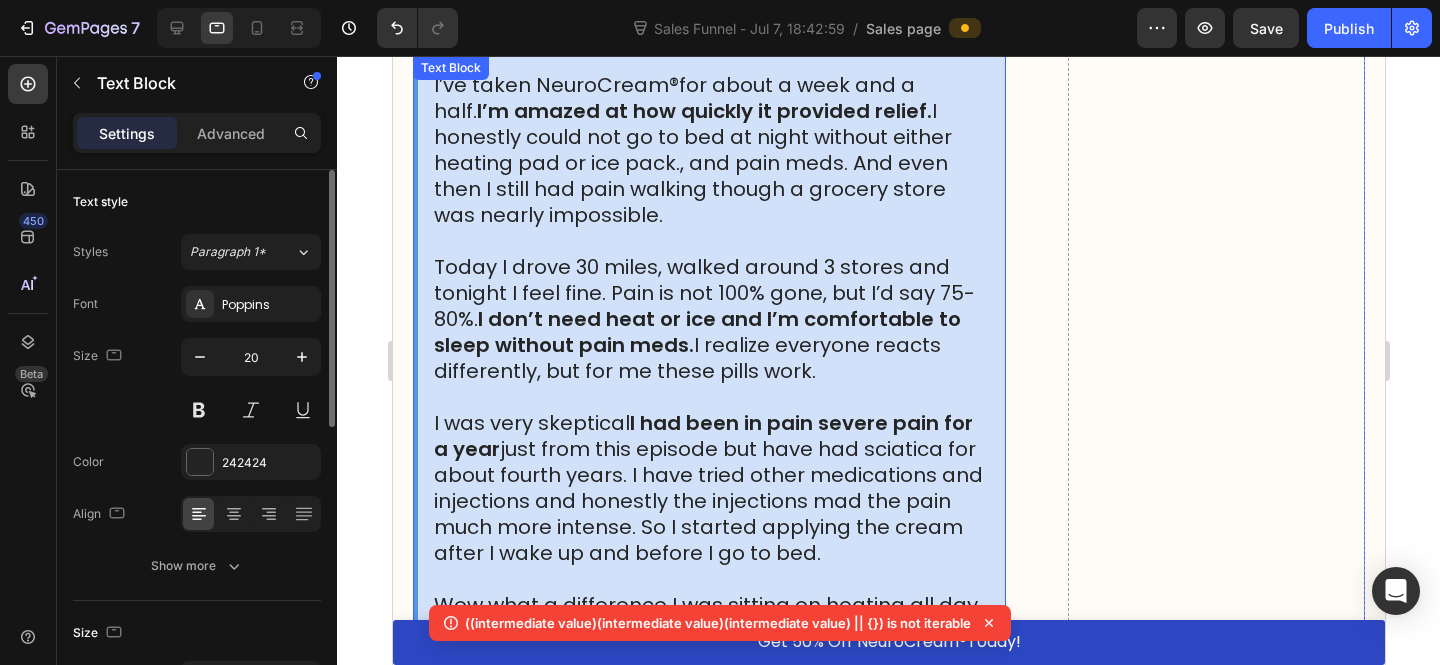 click on "Today I drove 30 miles, walked around 3 stores and tonight I feel fine. Pain is not 100% gone, but I’d say 75-80%.  I don’t need heat or ice and I’m comfortable to sleep without pain meds.  I realize everyone reacts differently, but for me these pills work." at bounding box center (711, 319) 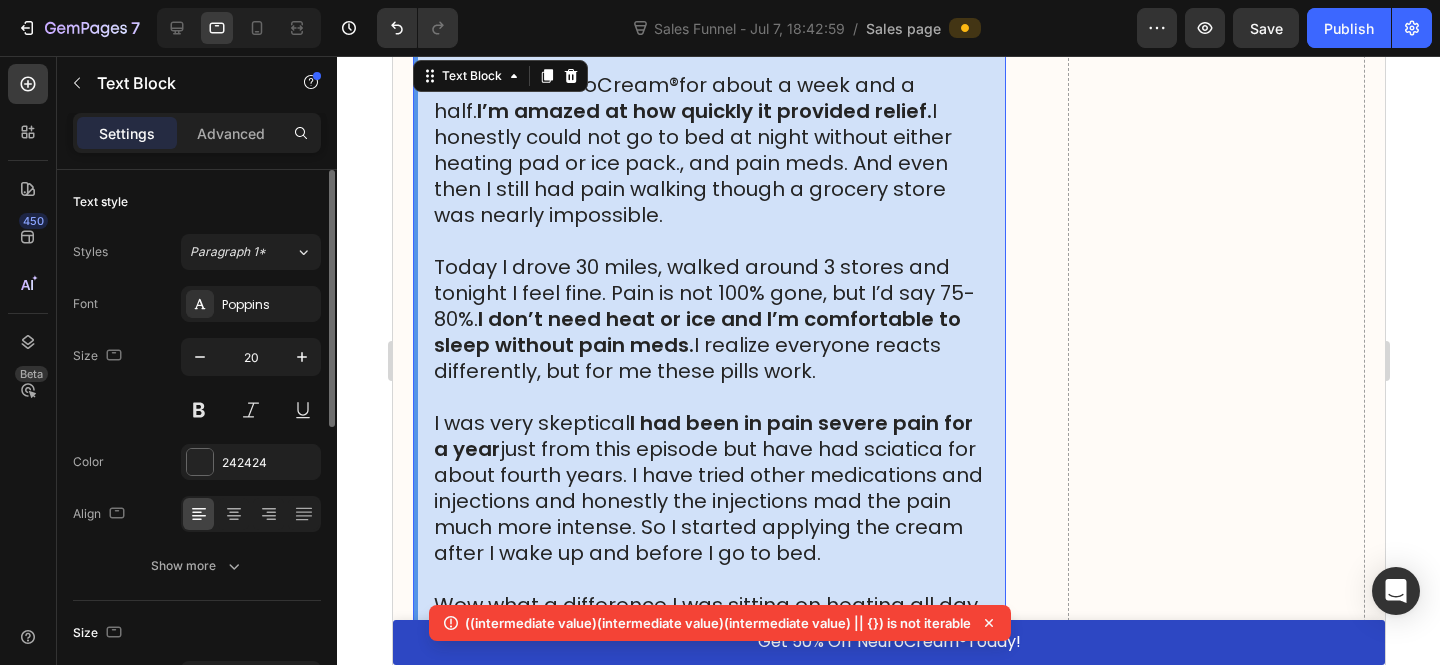click on "Today I drove 30 miles, walked around 3 stores and tonight I feel fine. Pain is not 100% gone, but I’d say 75-80%.  I don’t need heat or ice and I’m comfortable to sleep without pain meds.  I realize everyone reacts differently, but for me these pills work." at bounding box center (711, 319) 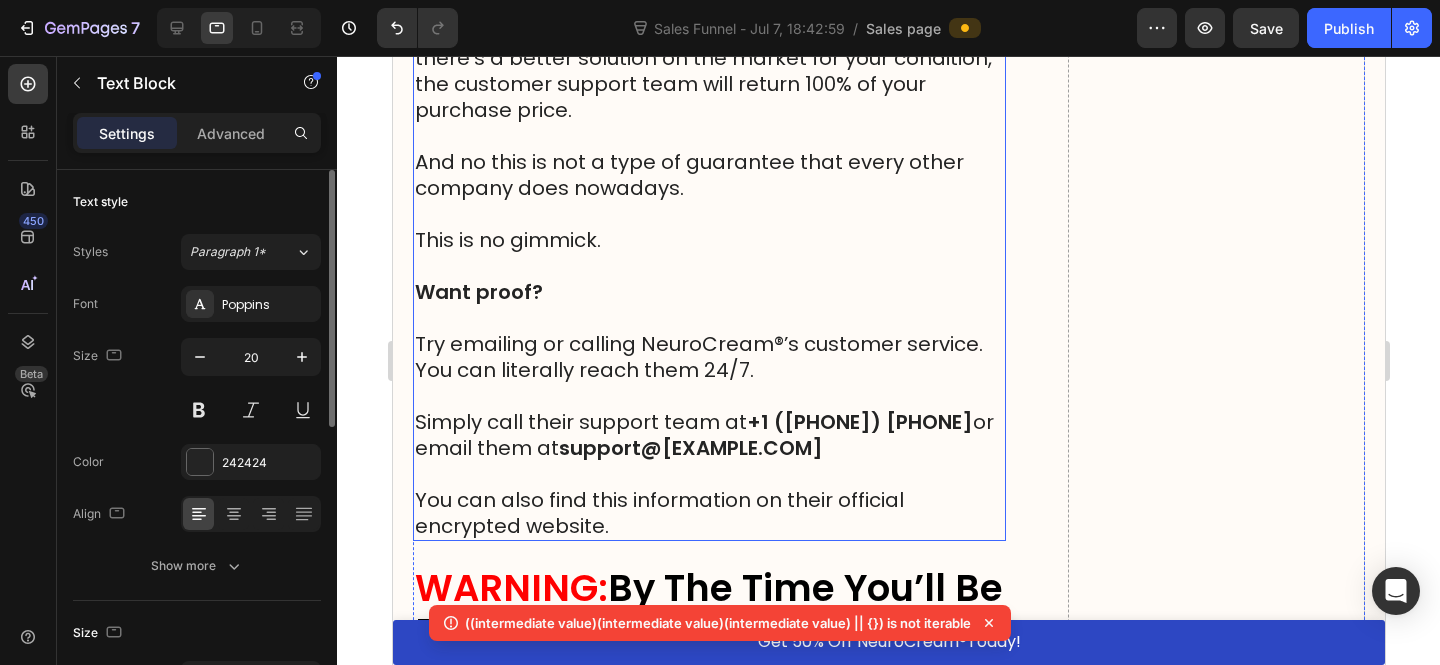 scroll, scrollTop: 24064, scrollLeft: 0, axis: vertical 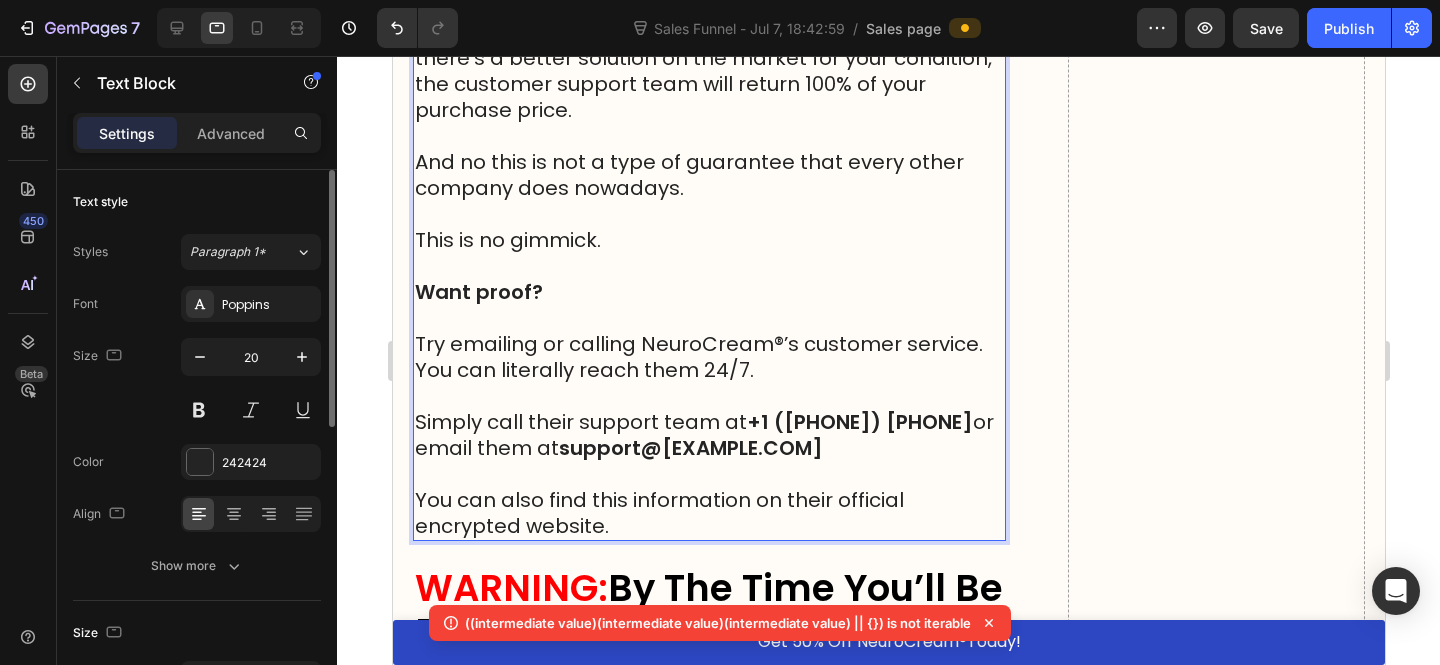 drag, startPoint x: 880, startPoint y: 393, endPoint x: 561, endPoint y: 396, distance: 319.0141 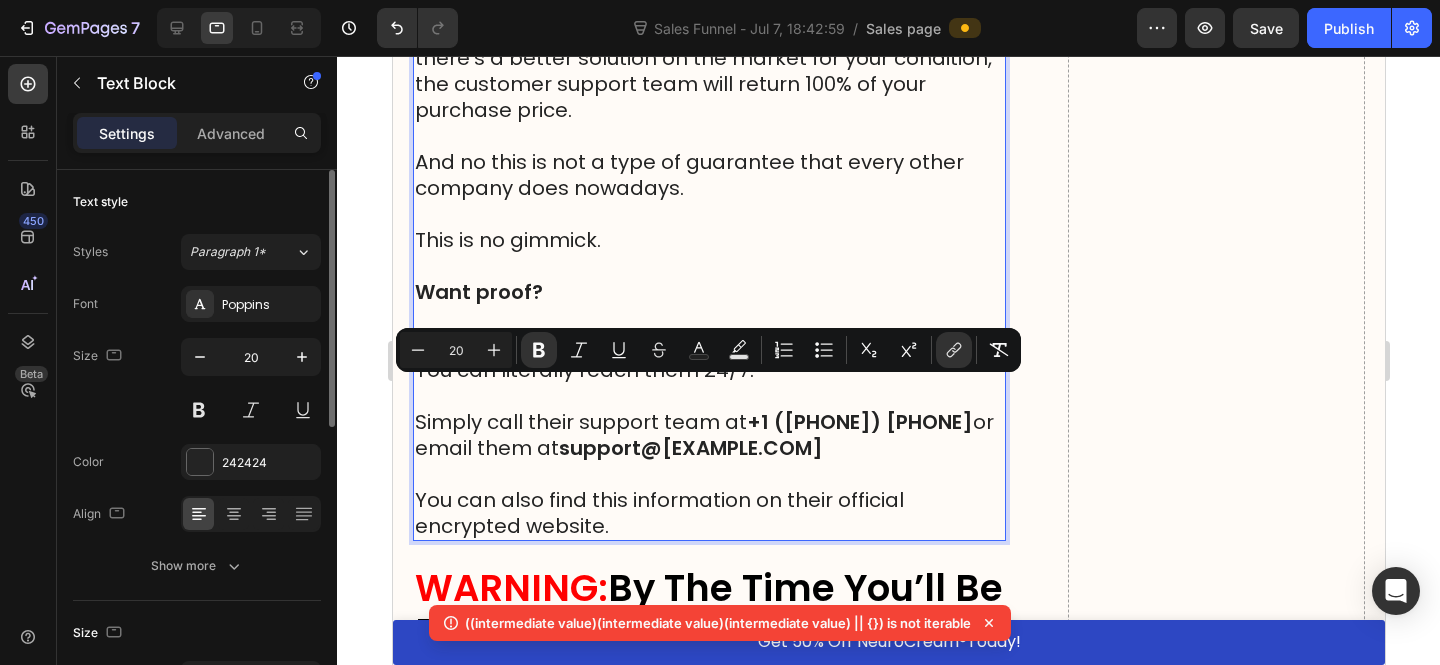 click at bounding box center (708, 318) 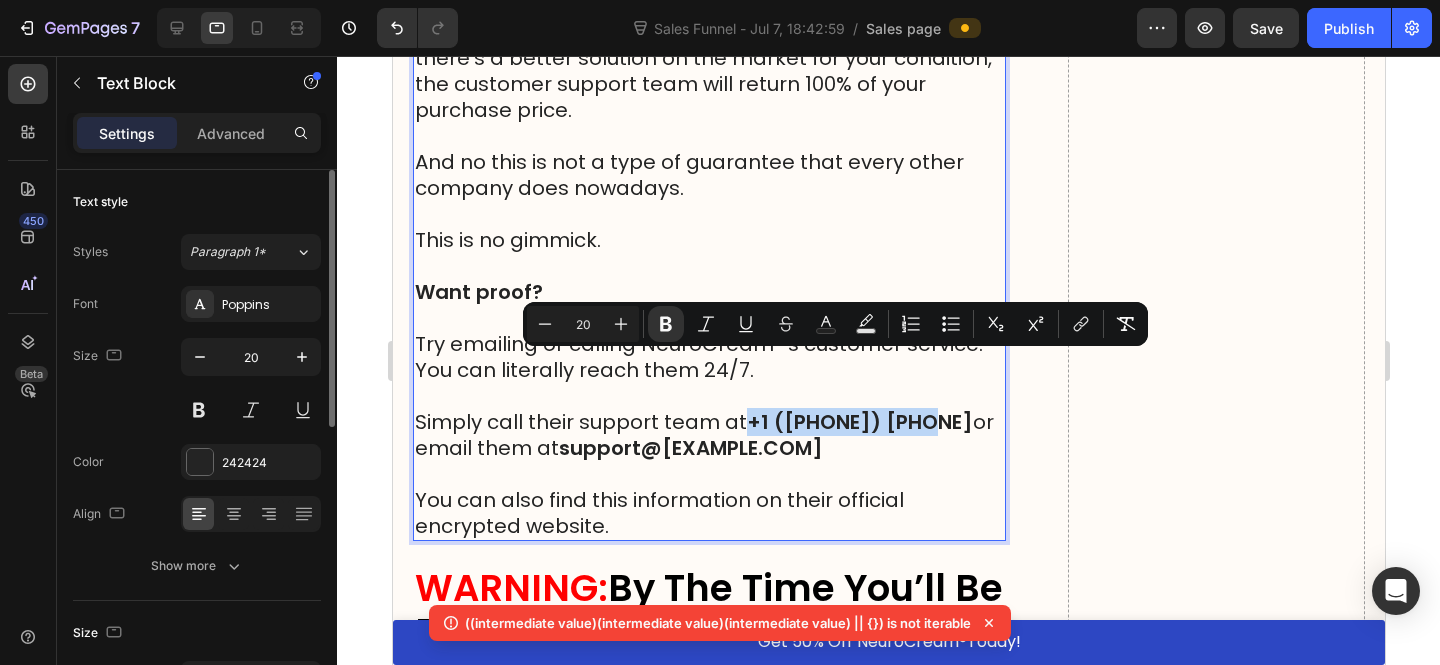drag, startPoint x: 745, startPoint y: 365, endPoint x: 926, endPoint y: 369, distance: 181.04419 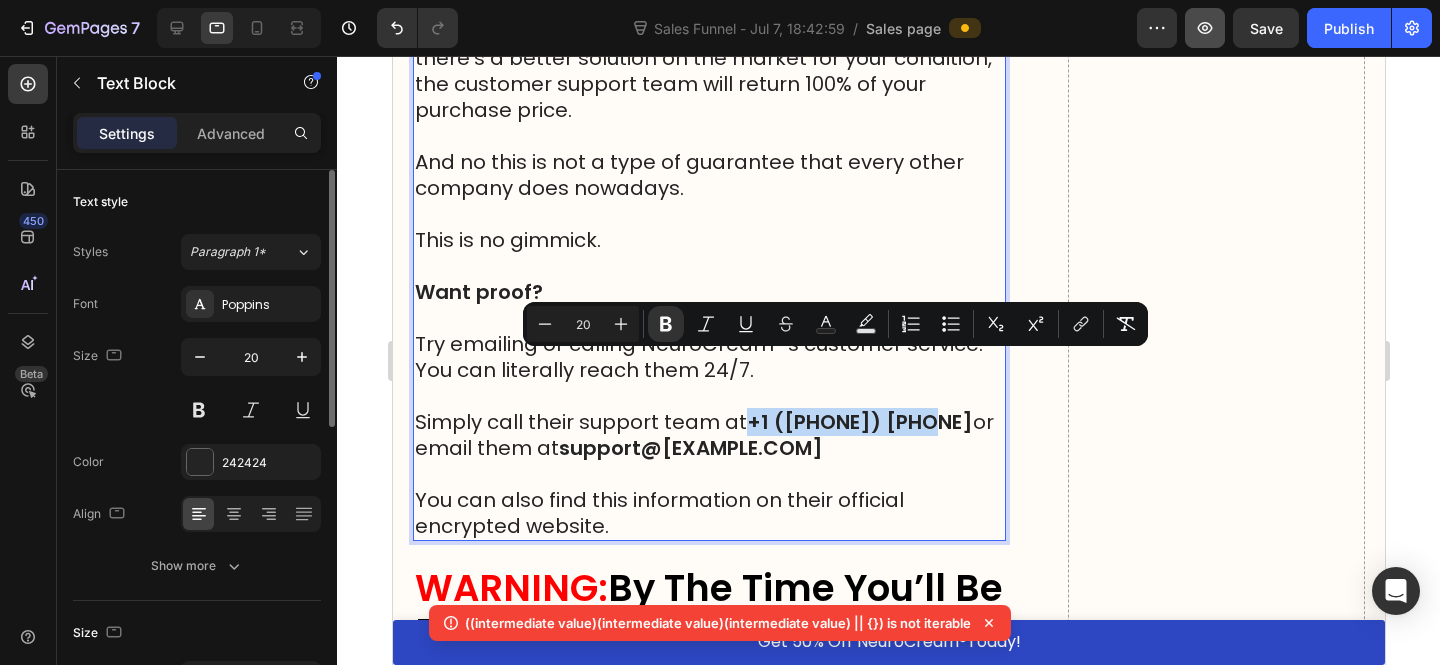 copy on "[PHONE]" 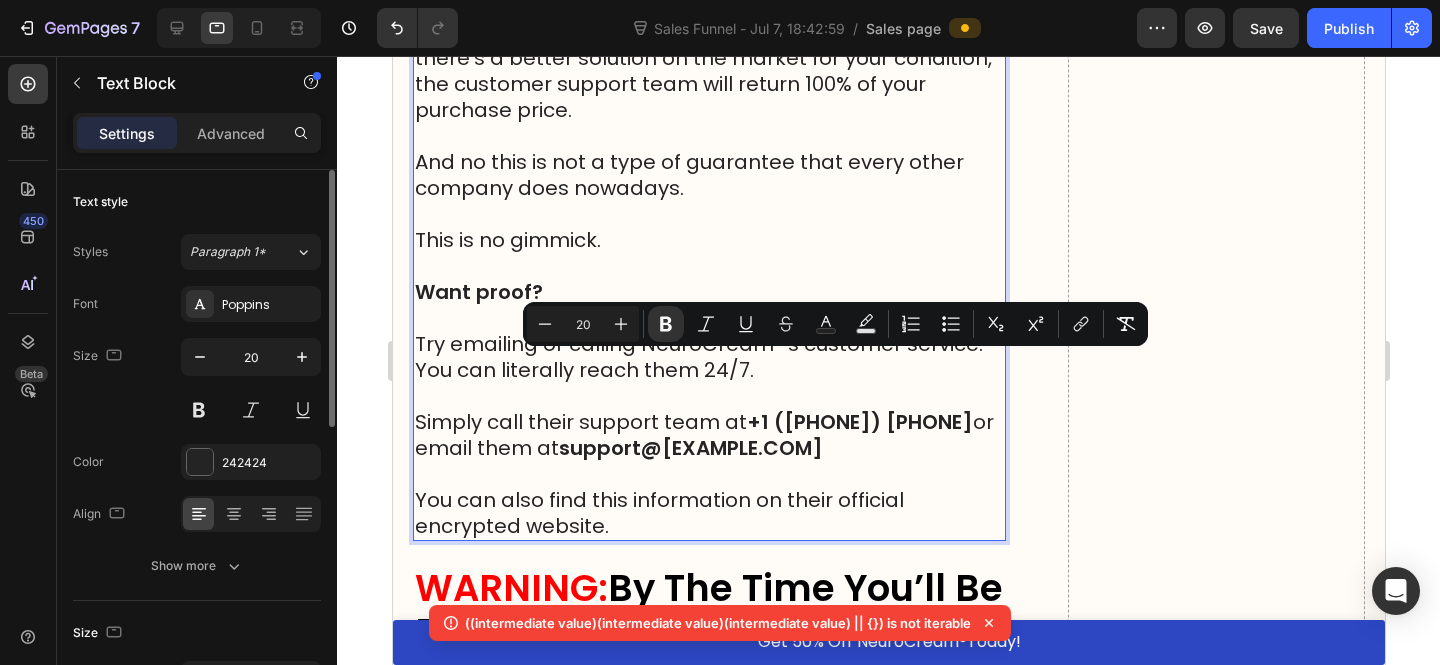 click on "You can also find this information on their official encrypted website." at bounding box center (708, 513) 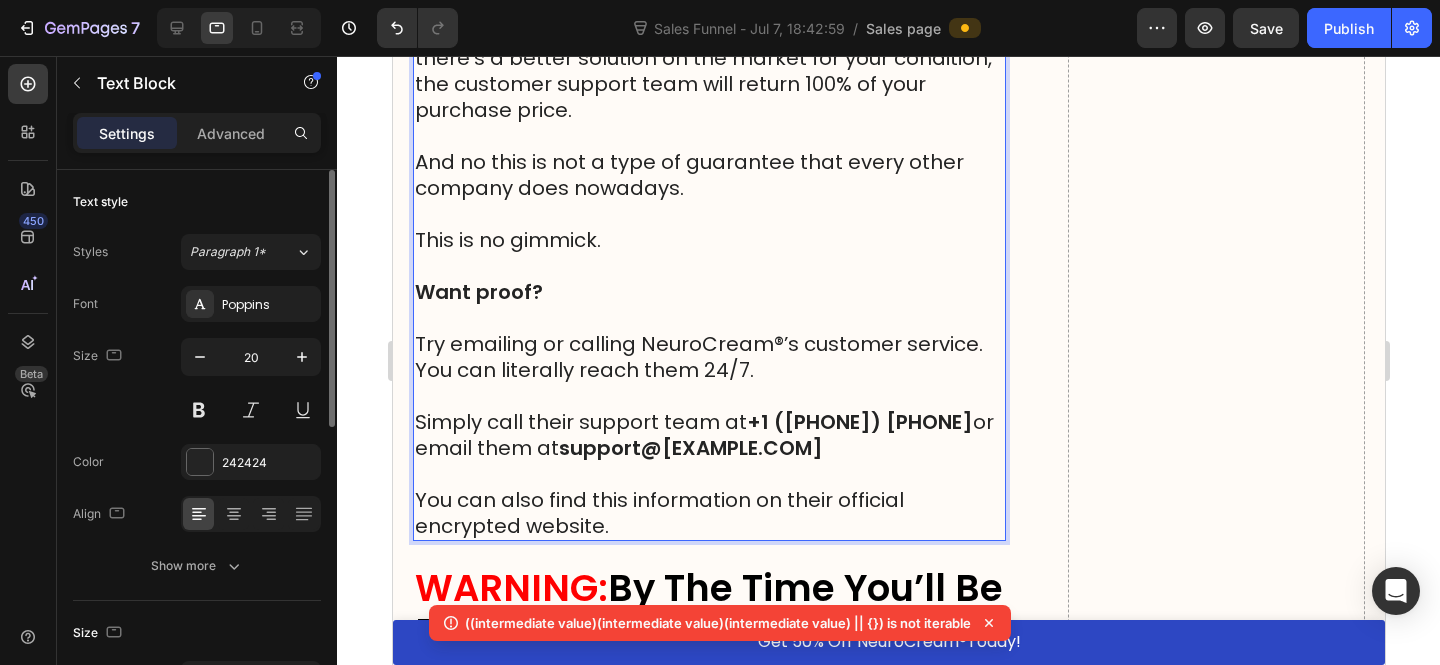 click on "You can also find this information on their official encrypted website." at bounding box center [708, 513] 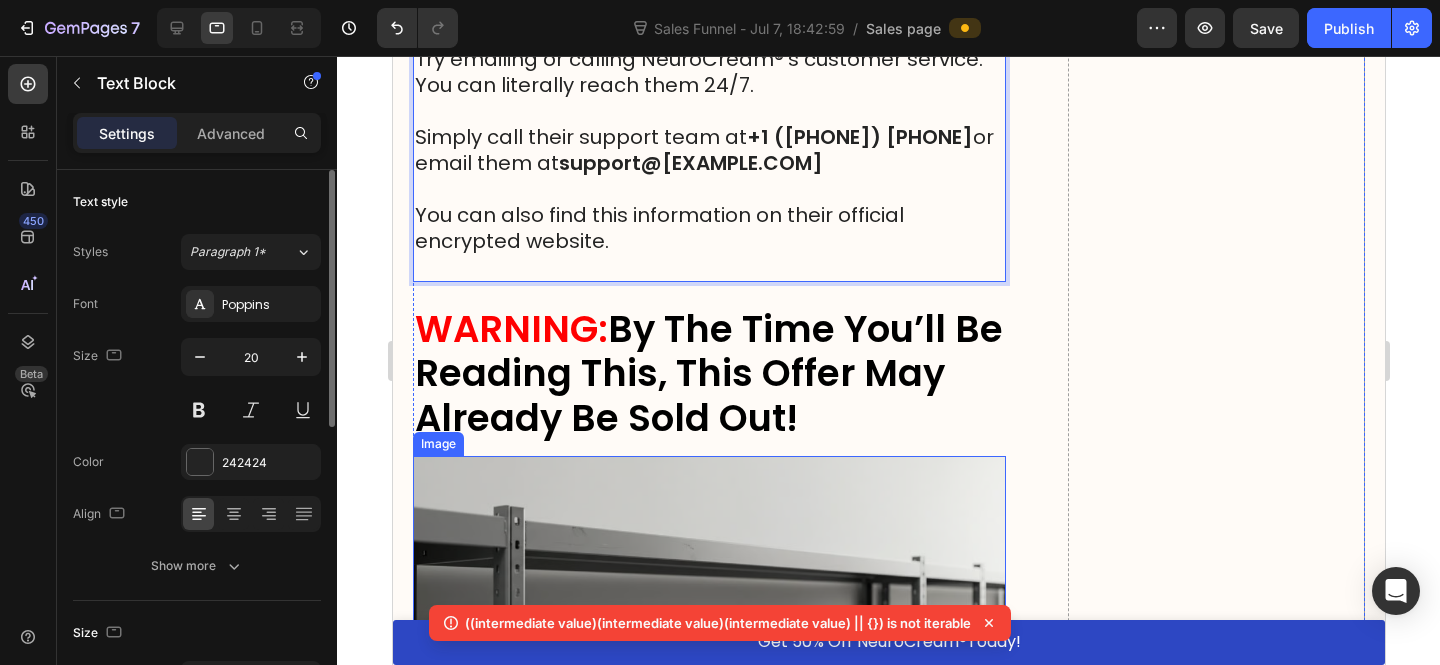 scroll, scrollTop: 24351, scrollLeft: 0, axis: vertical 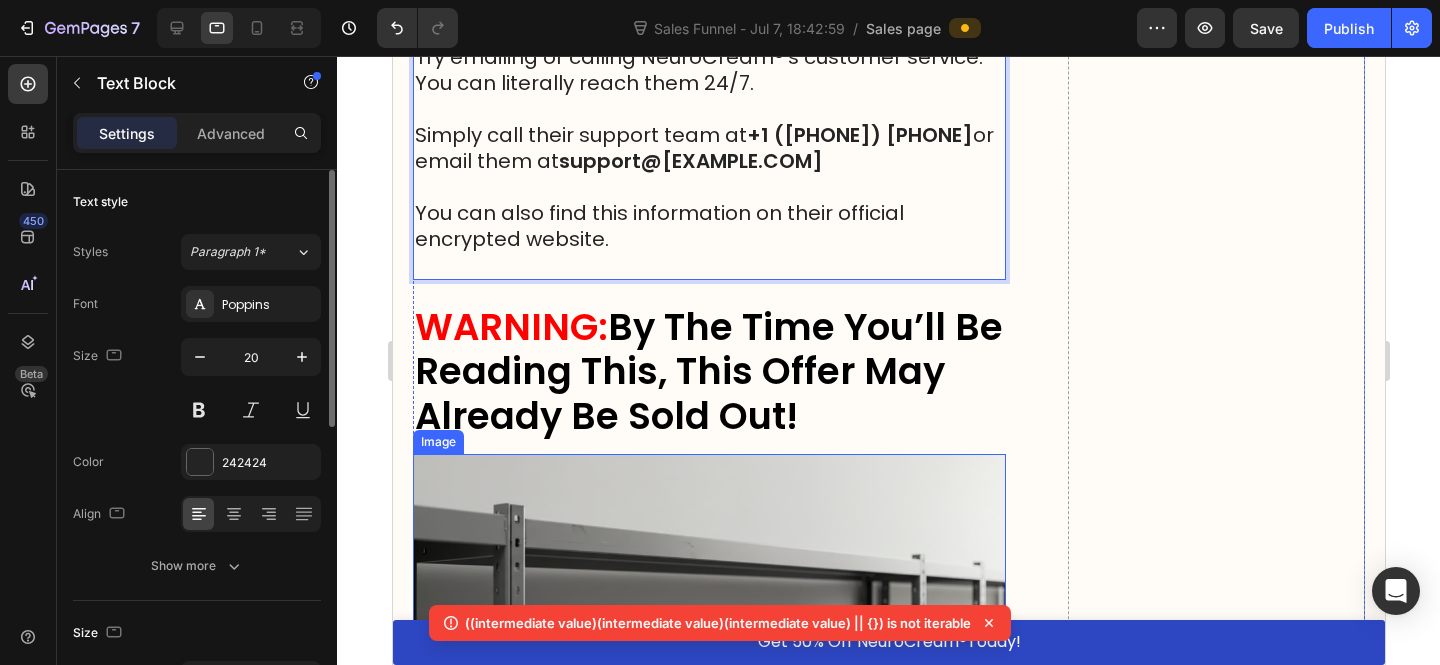 click at bounding box center (708, 616) 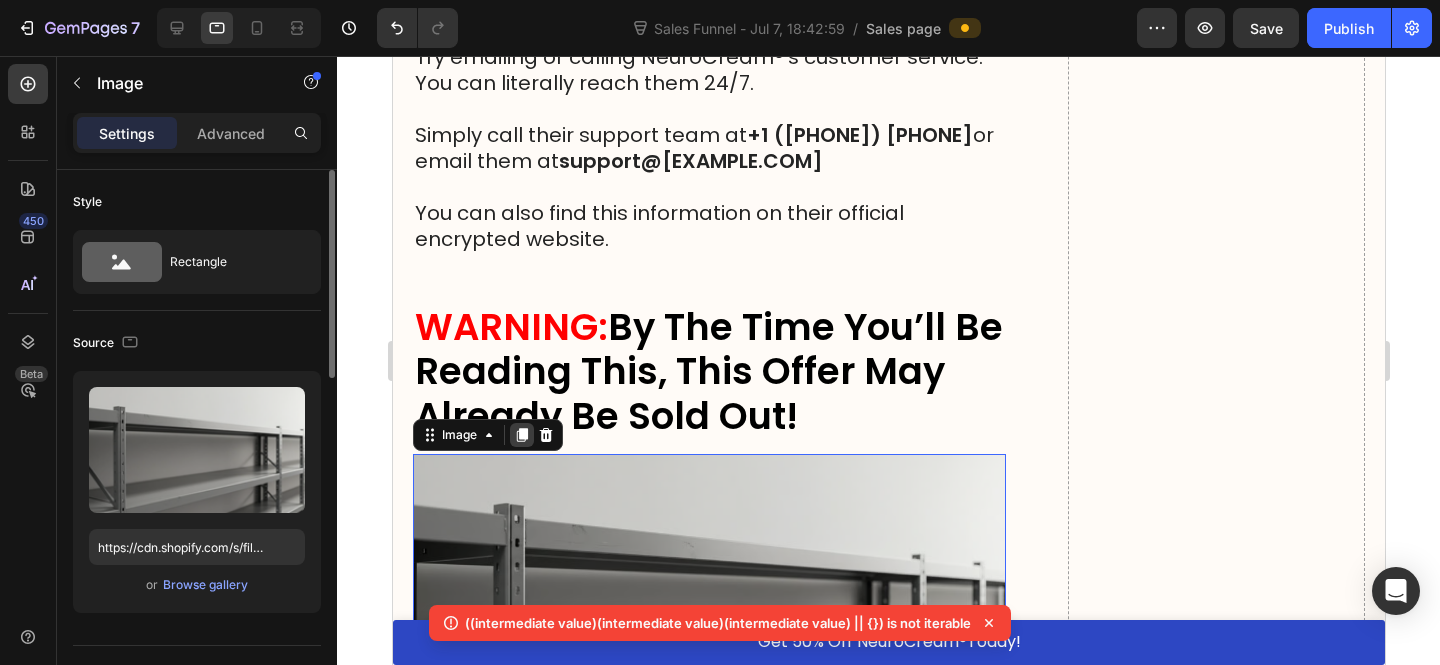 click at bounding box center (521, 435) 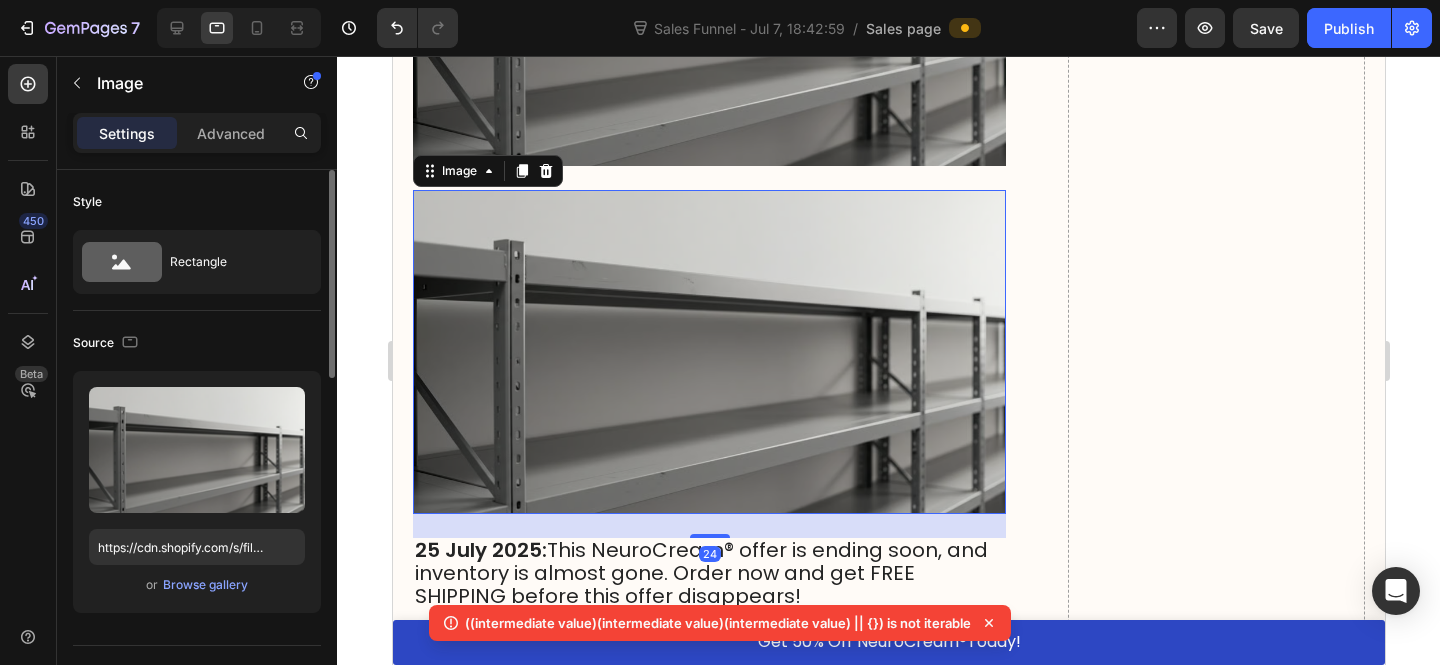 scroll, scrollTop: 24968, scrollLeft: 0, axis: vertical 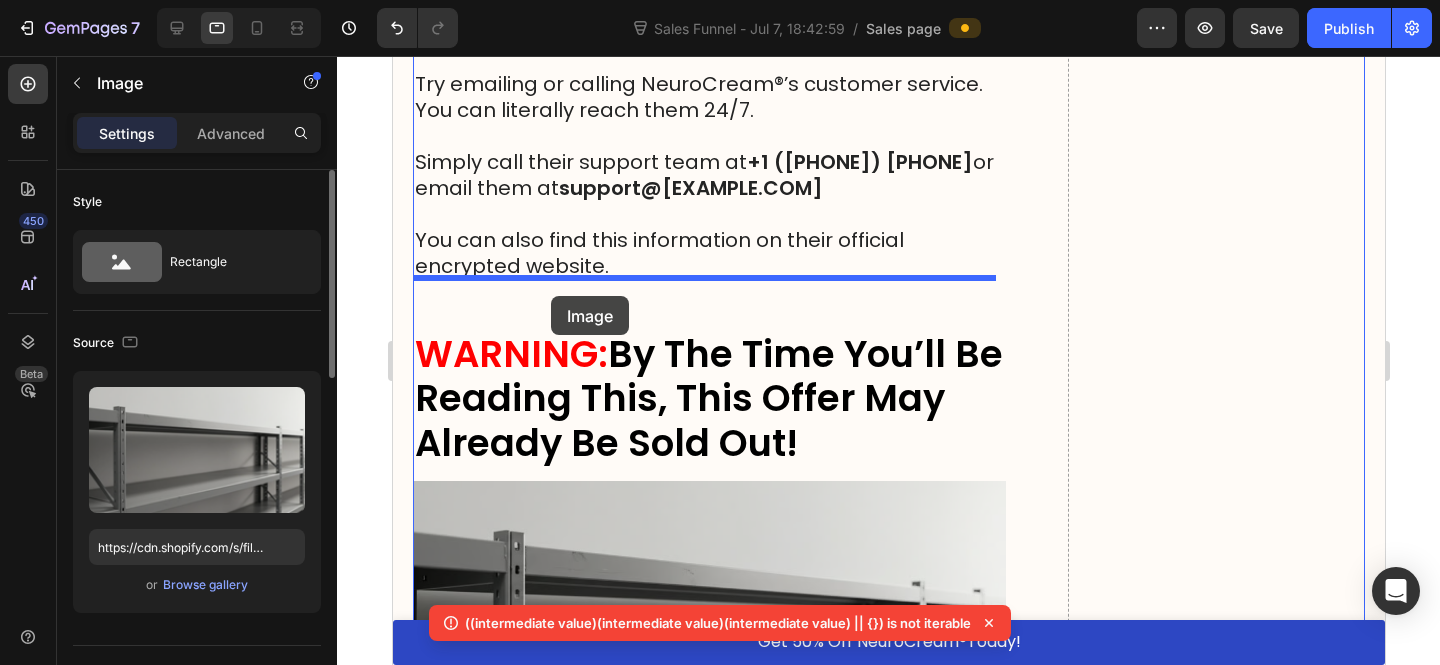 drag, startPoint x: 647, startPoint y: 356, endPoint x: 550, endPoint y: 296, distance: 114.05701 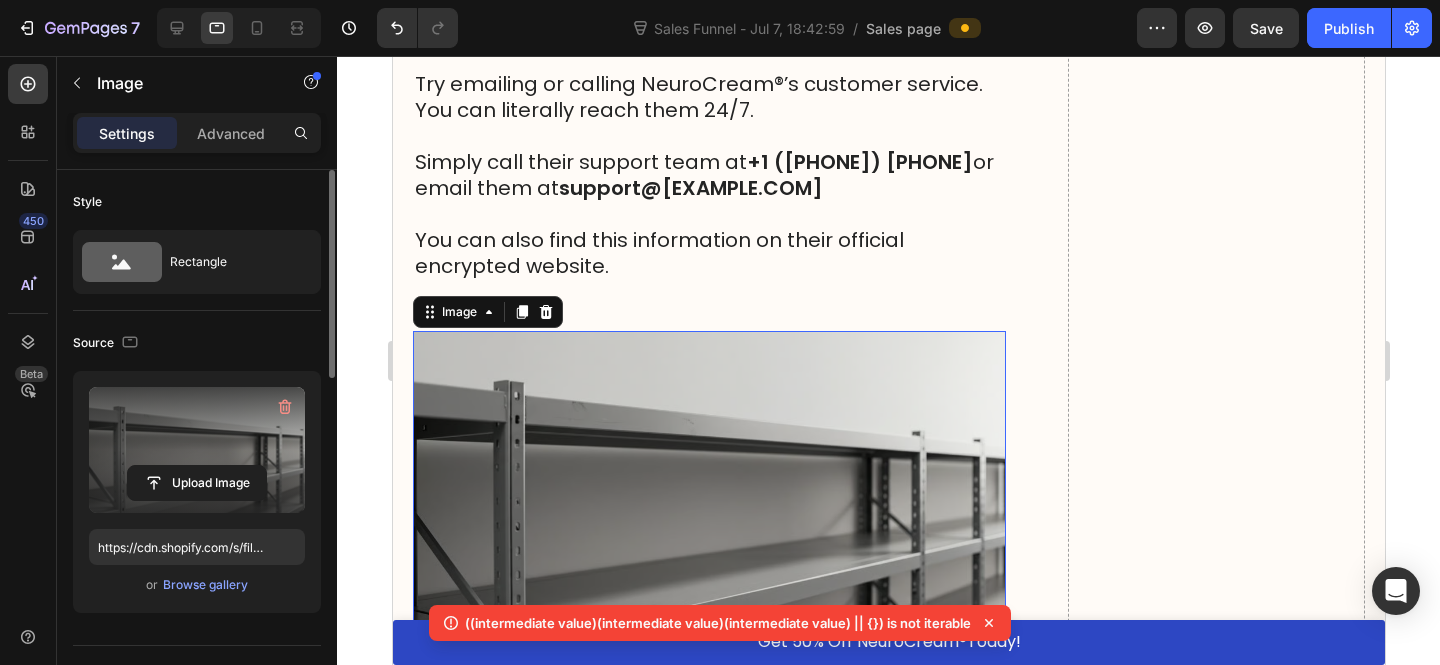 click on "Upload Image" at bounding box center [197, 483] 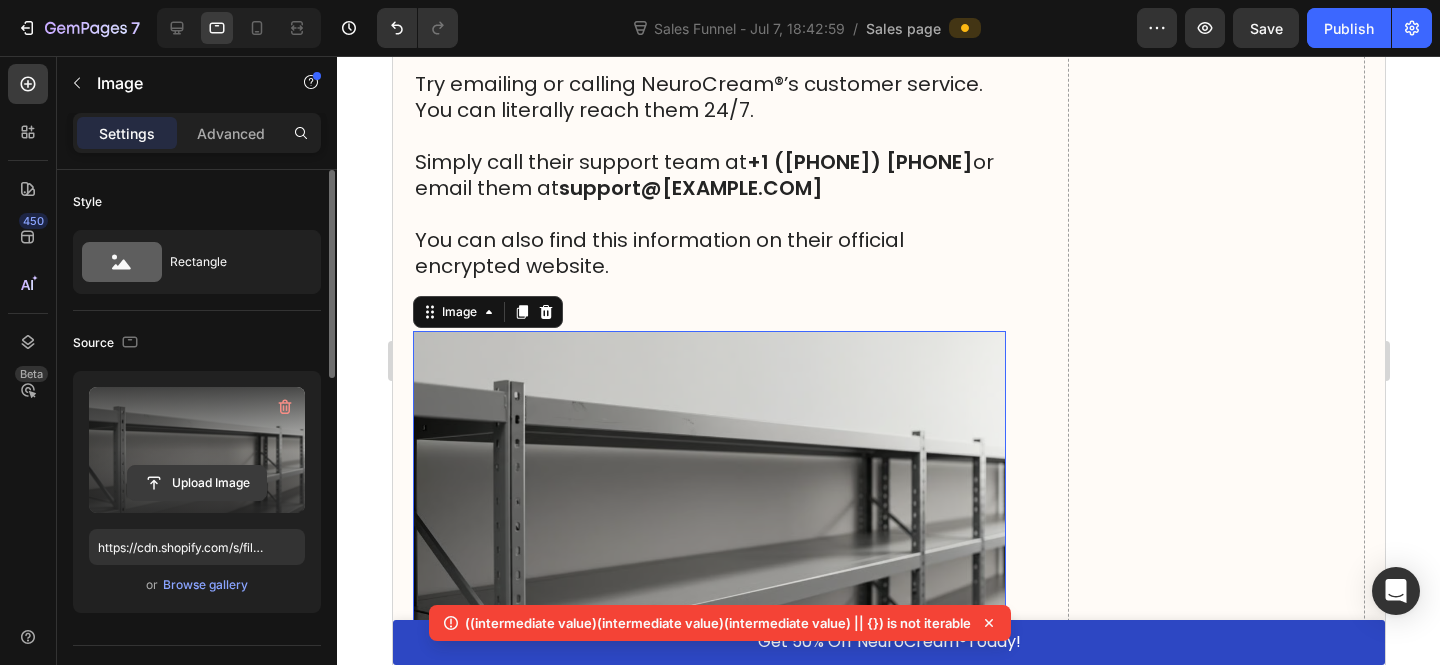 click 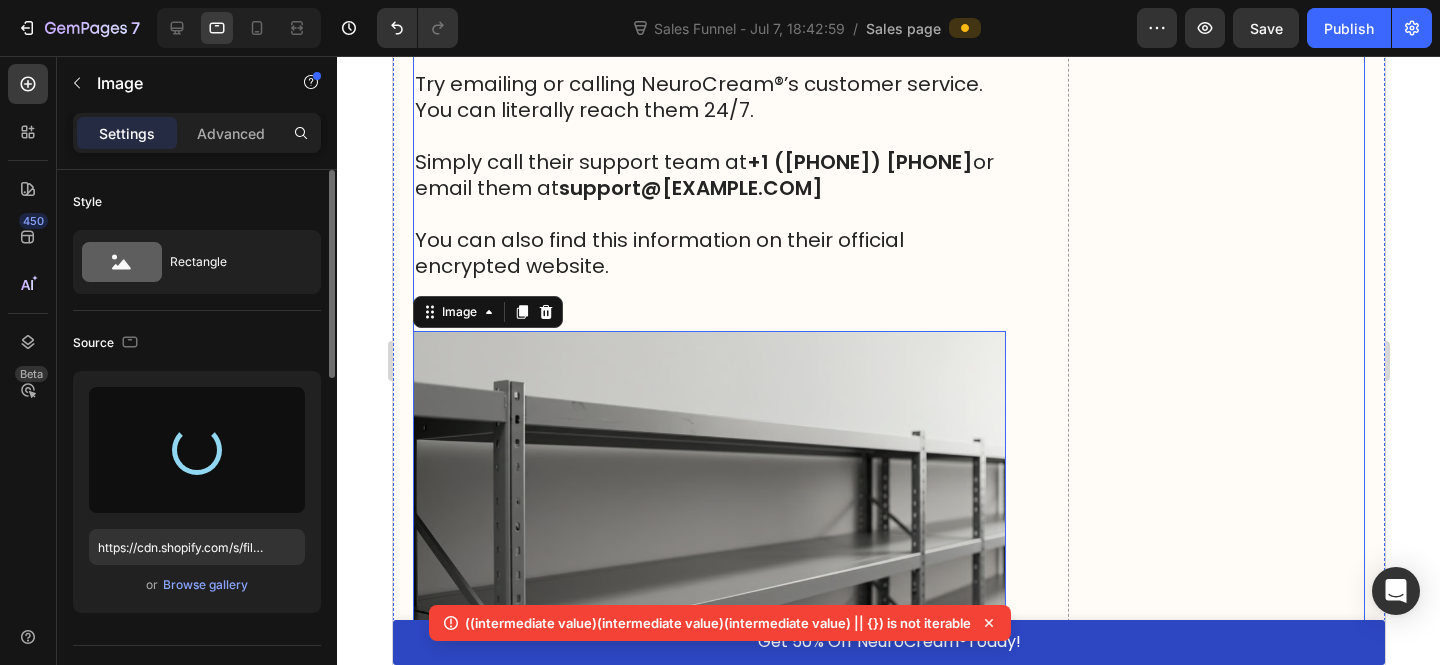 type on "https://cdn.shopify.com/s/files/1/0610/7503/0071/files/gempages_574314754814771993-f848aba2-8b7e-4d34-accb-3fab49febd1b.png" 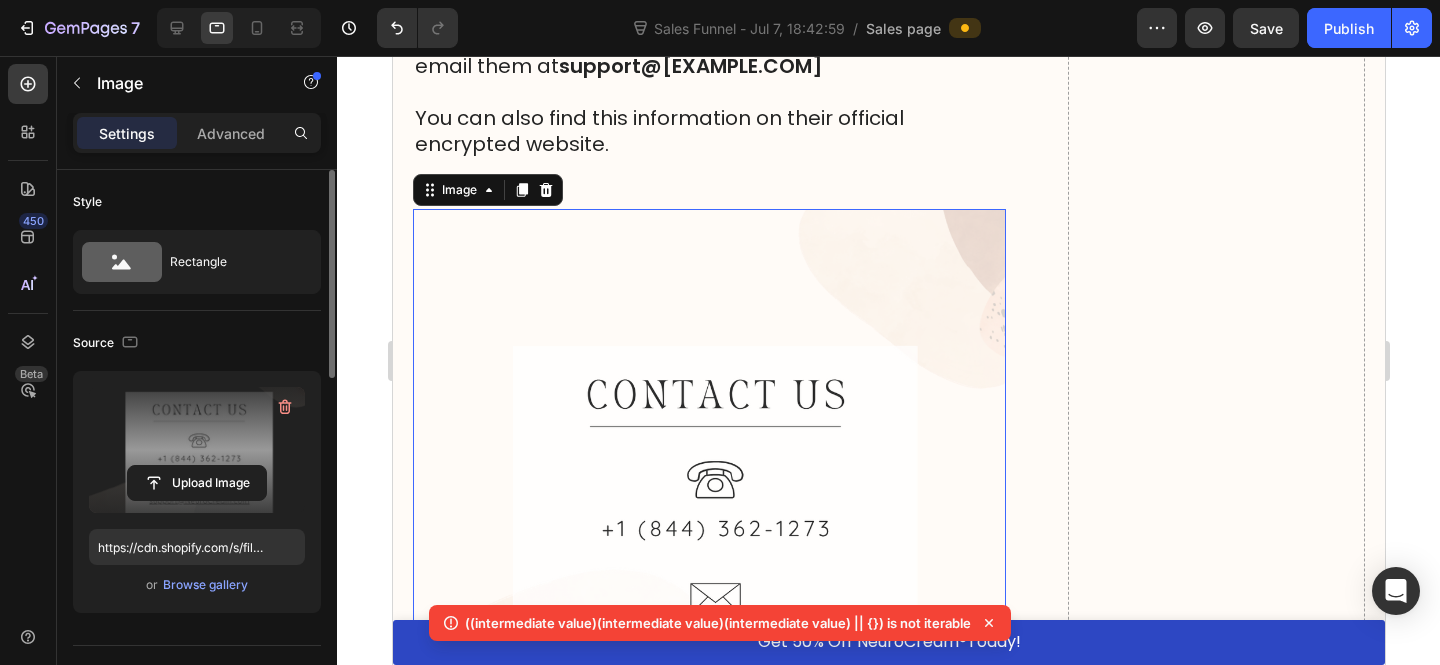 scroll, scrollTop: 24657, scrollLeft: 0, axis: vertical 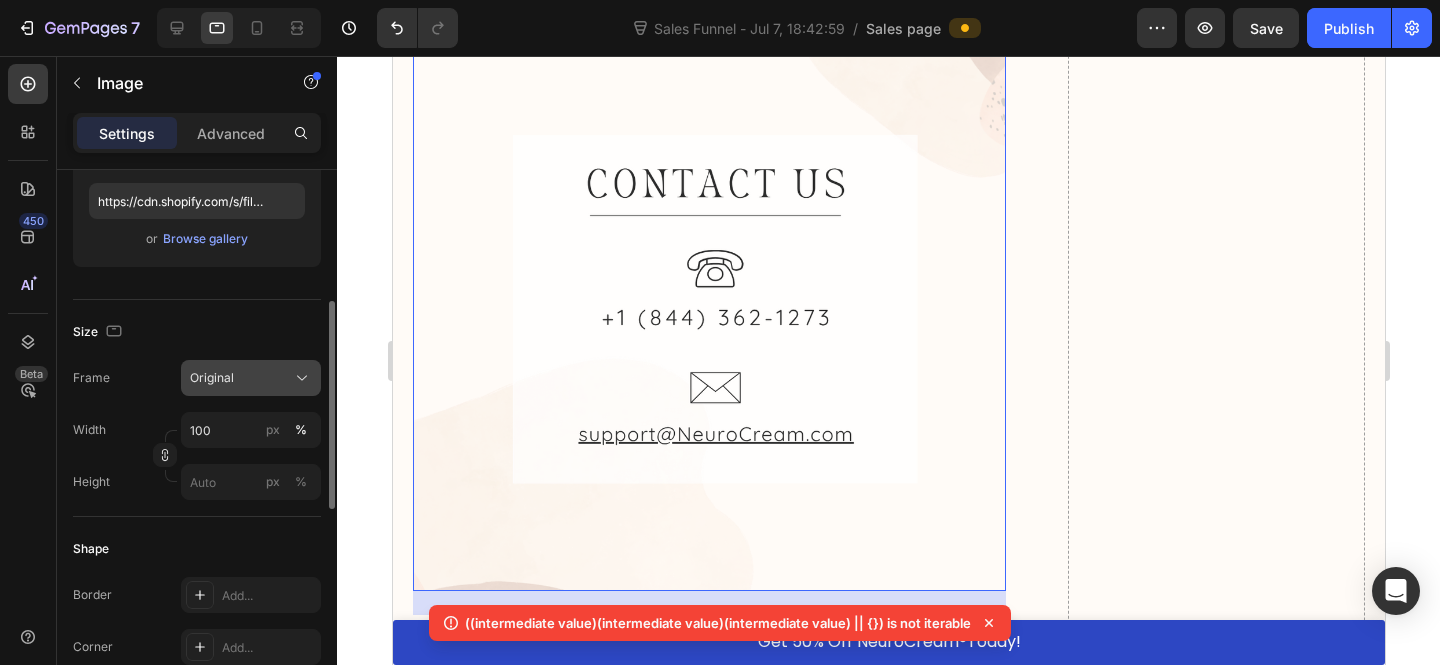 click on "Original" at bounding box center [251, 378] 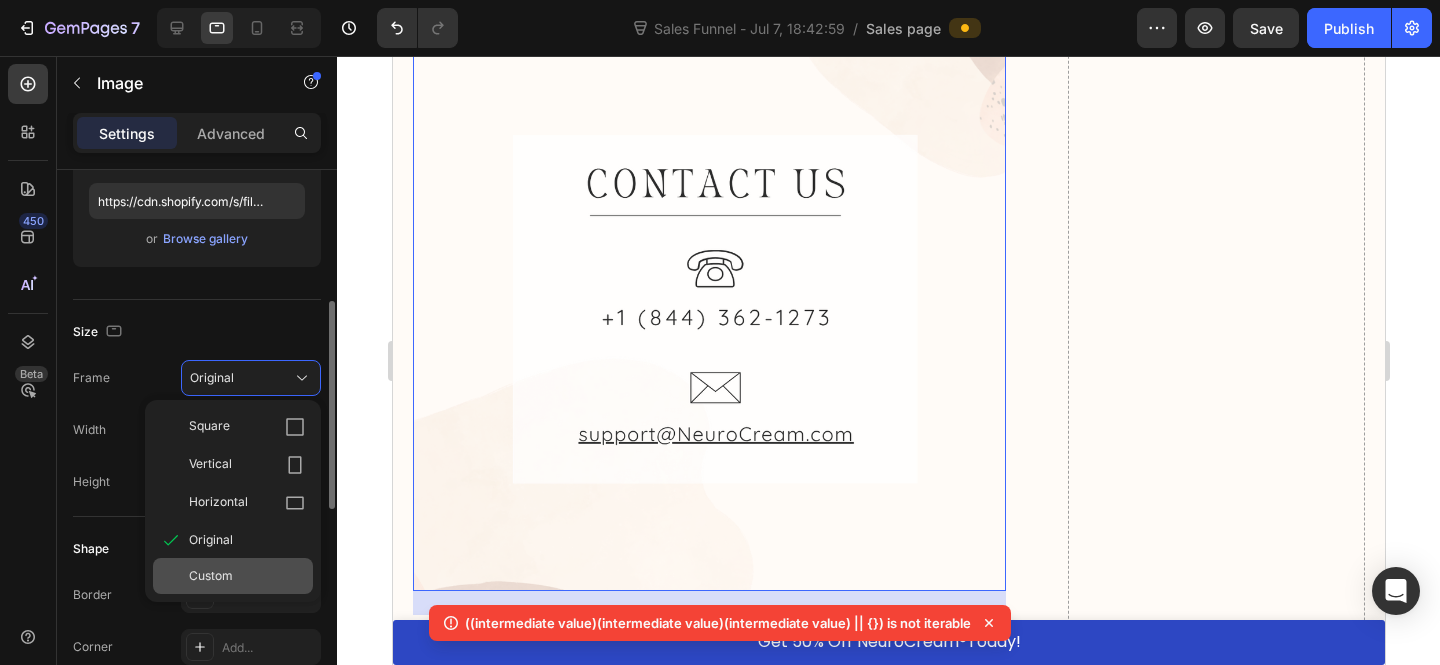 click on "Custom" at bounding box center (211, 576) 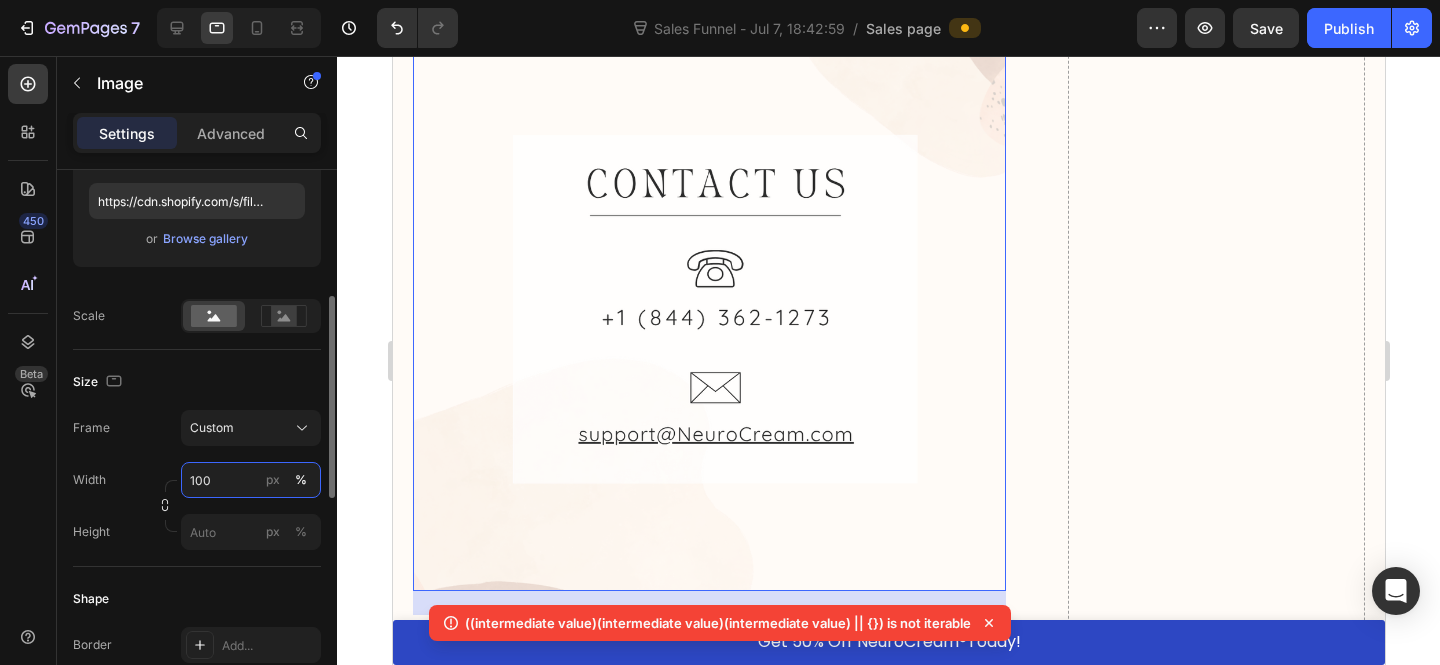 click on "100" at bounding box center [251, 480] 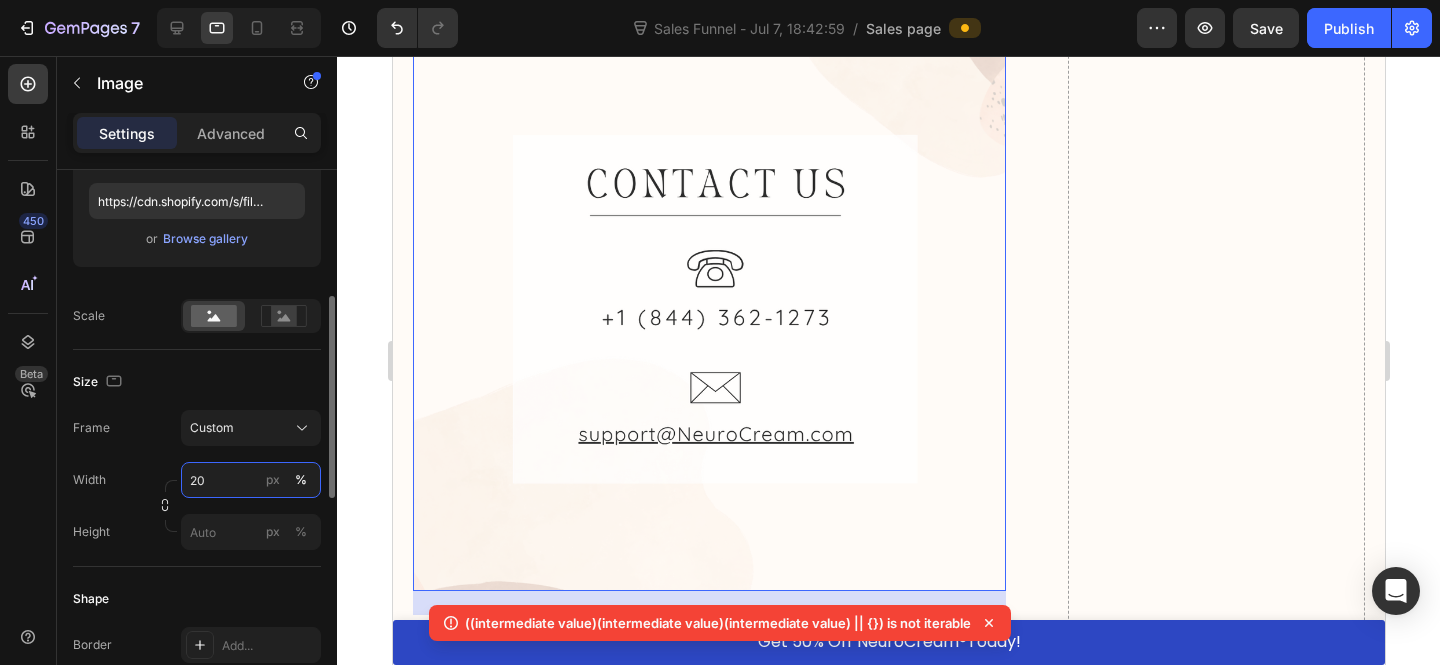 type on "2" 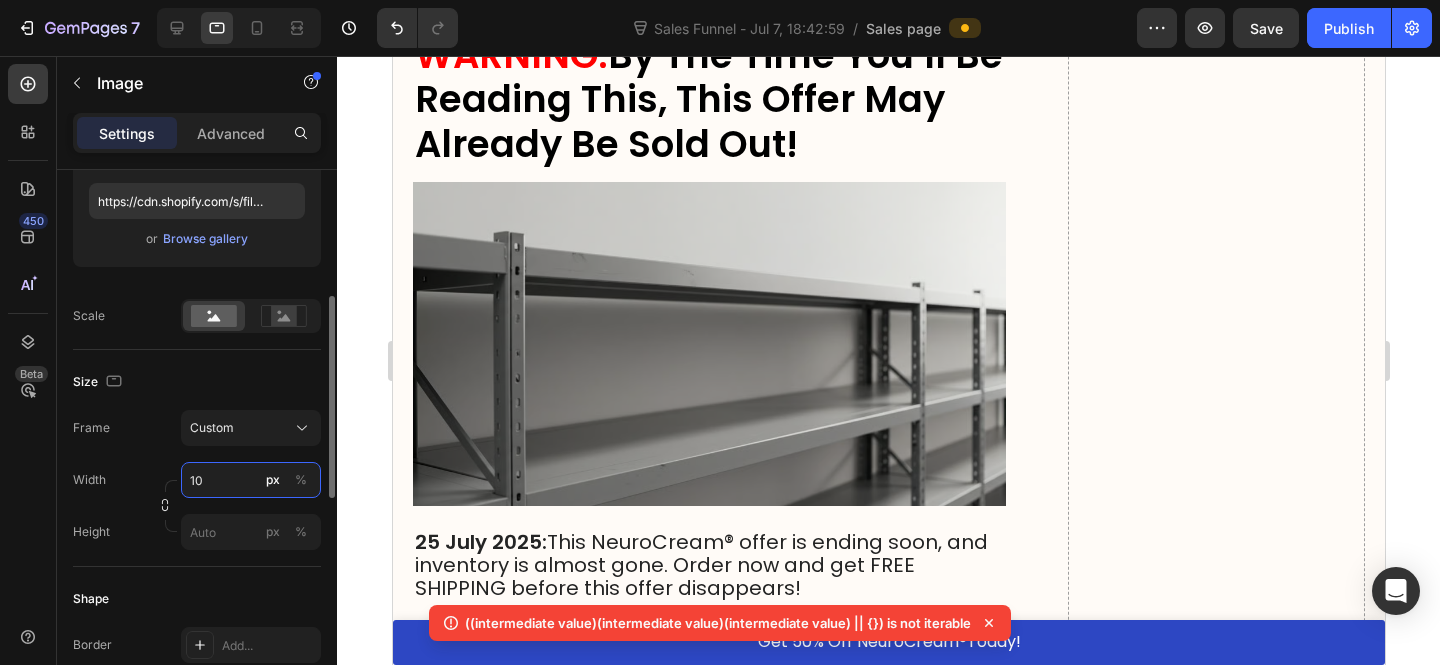type on "100" 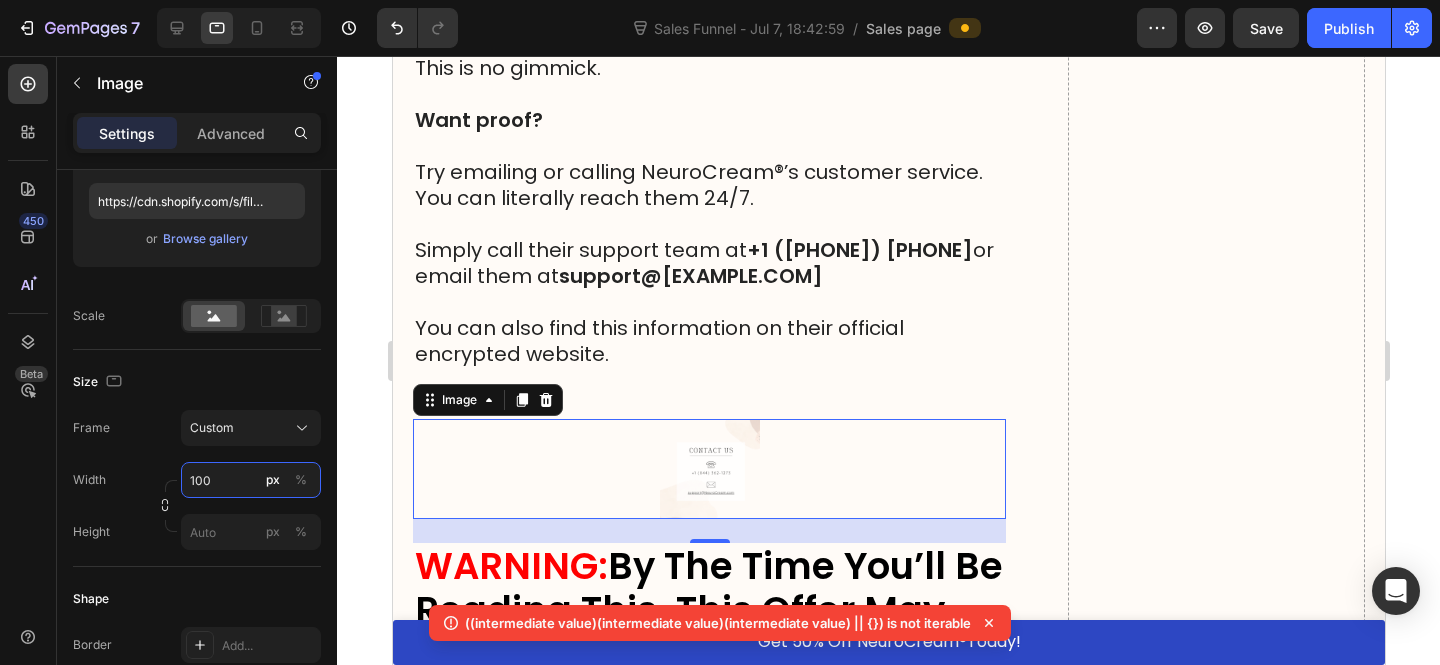 scroll, scrollTop: 24341, scrollLeft: 0, axis: vertical 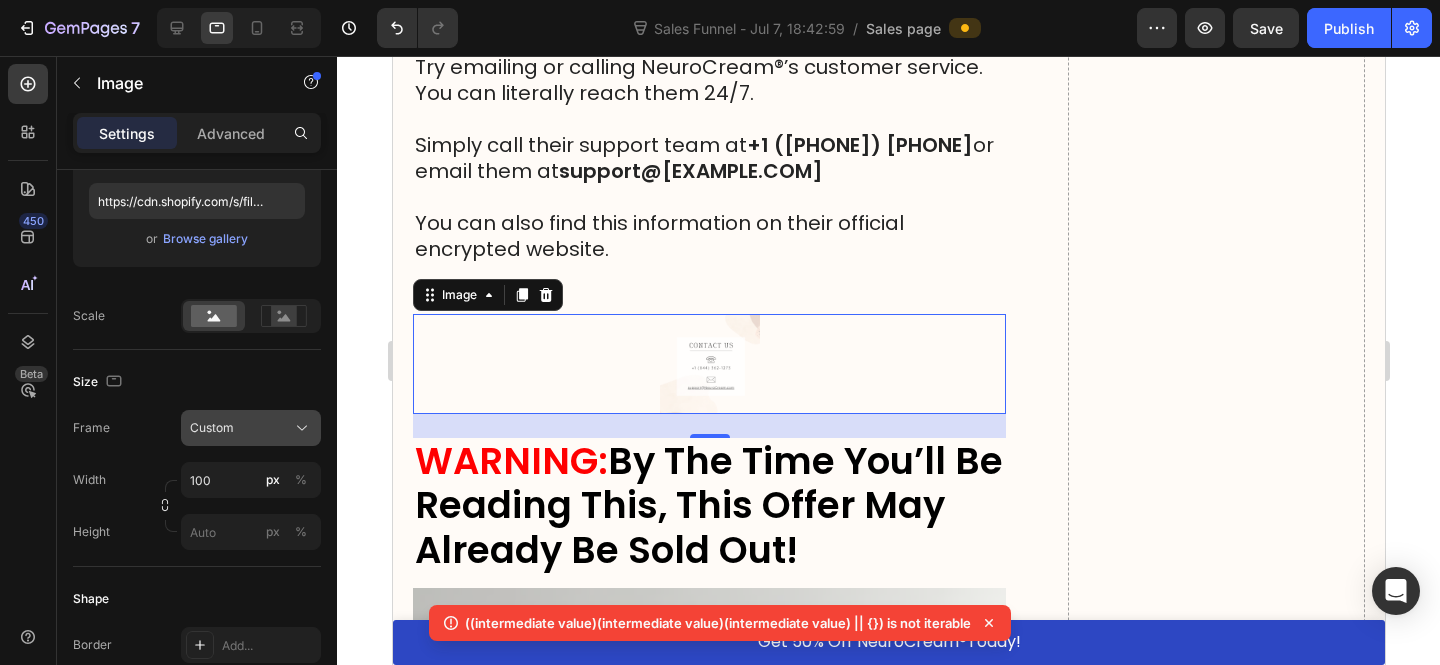 click on "Custom" 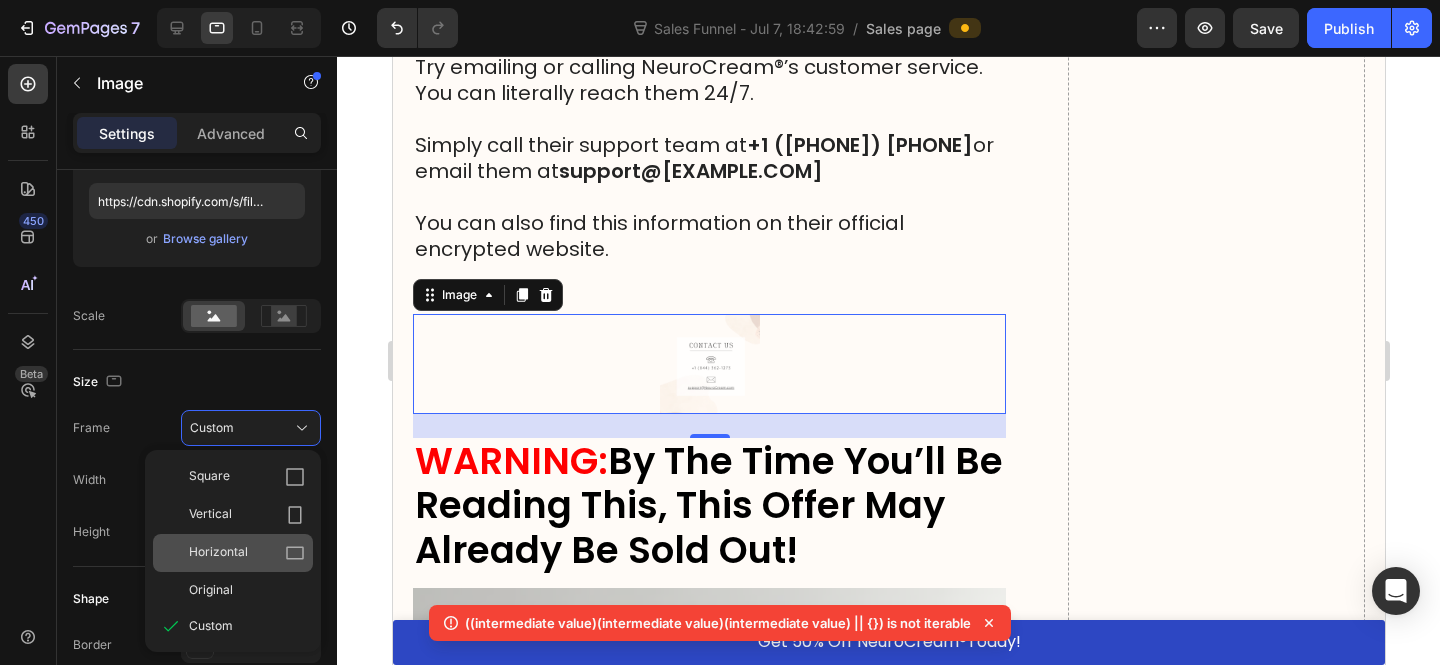 click on "Horizontal" at bounding box center (247, 553) 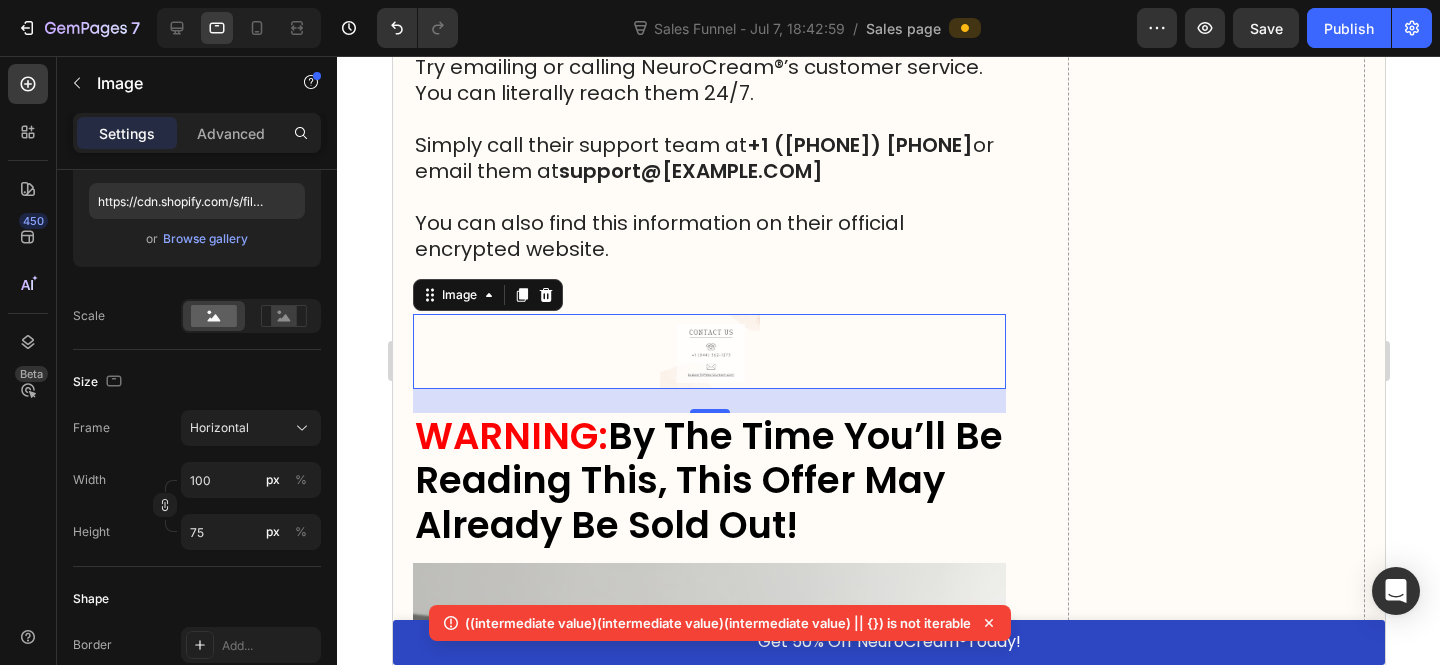 click at bounding box center (708, 351) 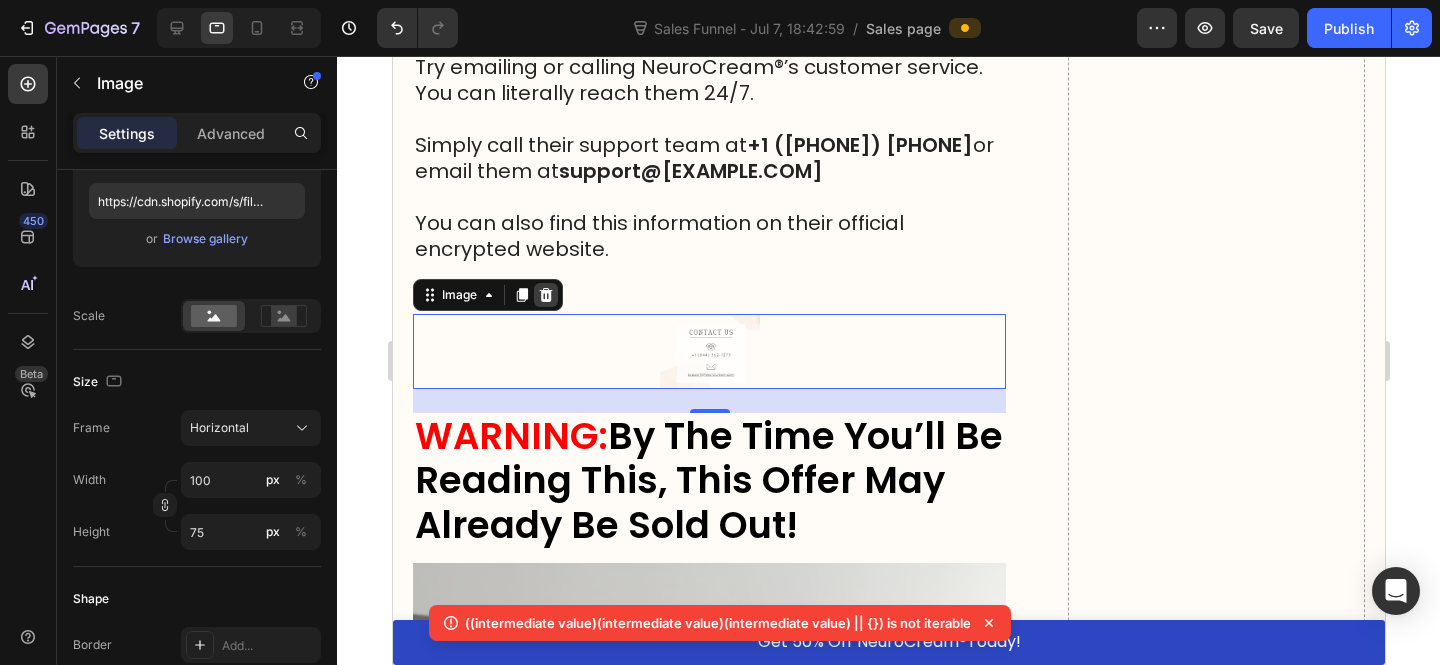click at bounding box center [545, 295] 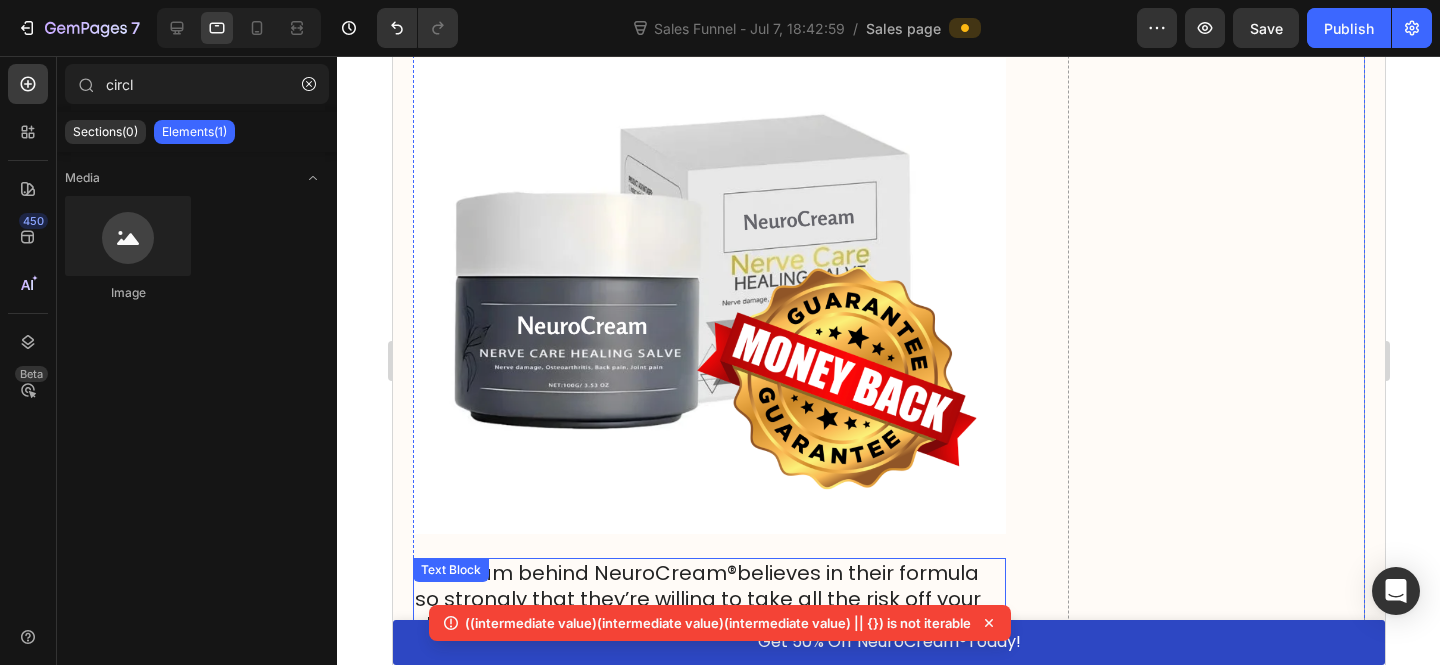 scroll, scrollTop: 22045, scrollLeft: 0, axis: vertical 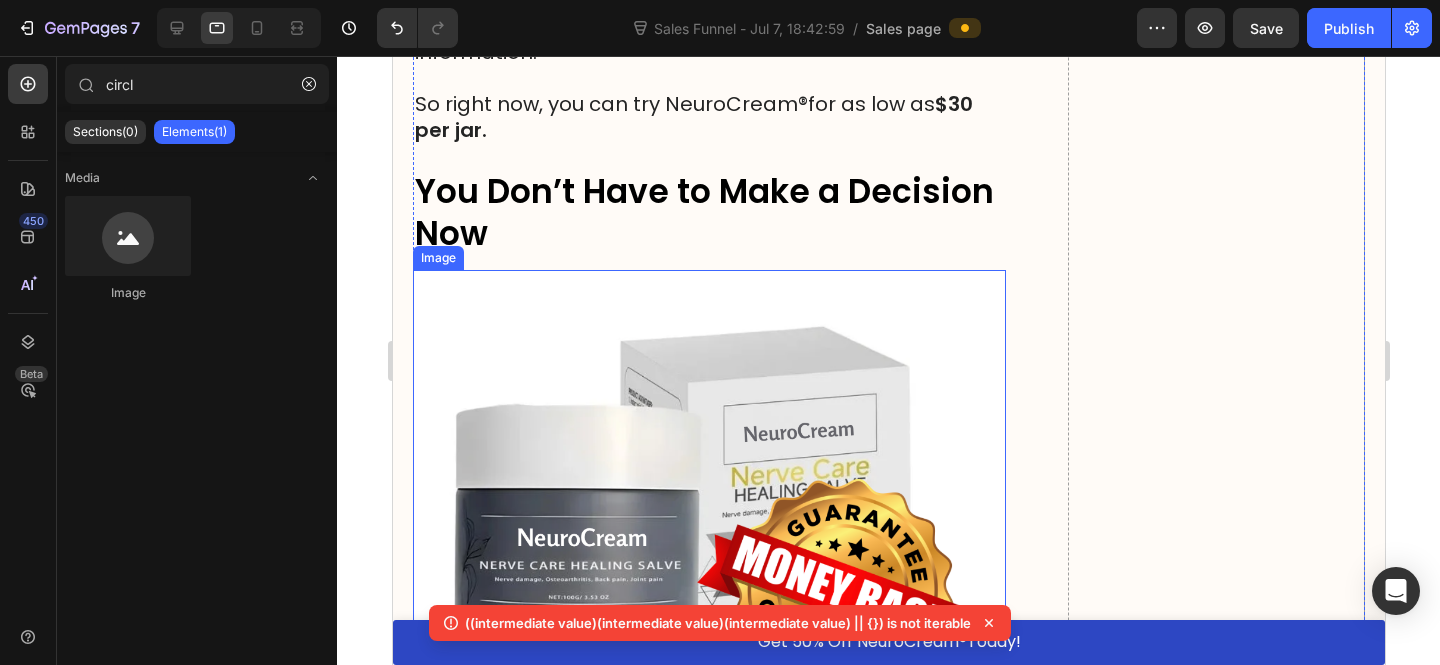 click at bounding box center (708, 507) 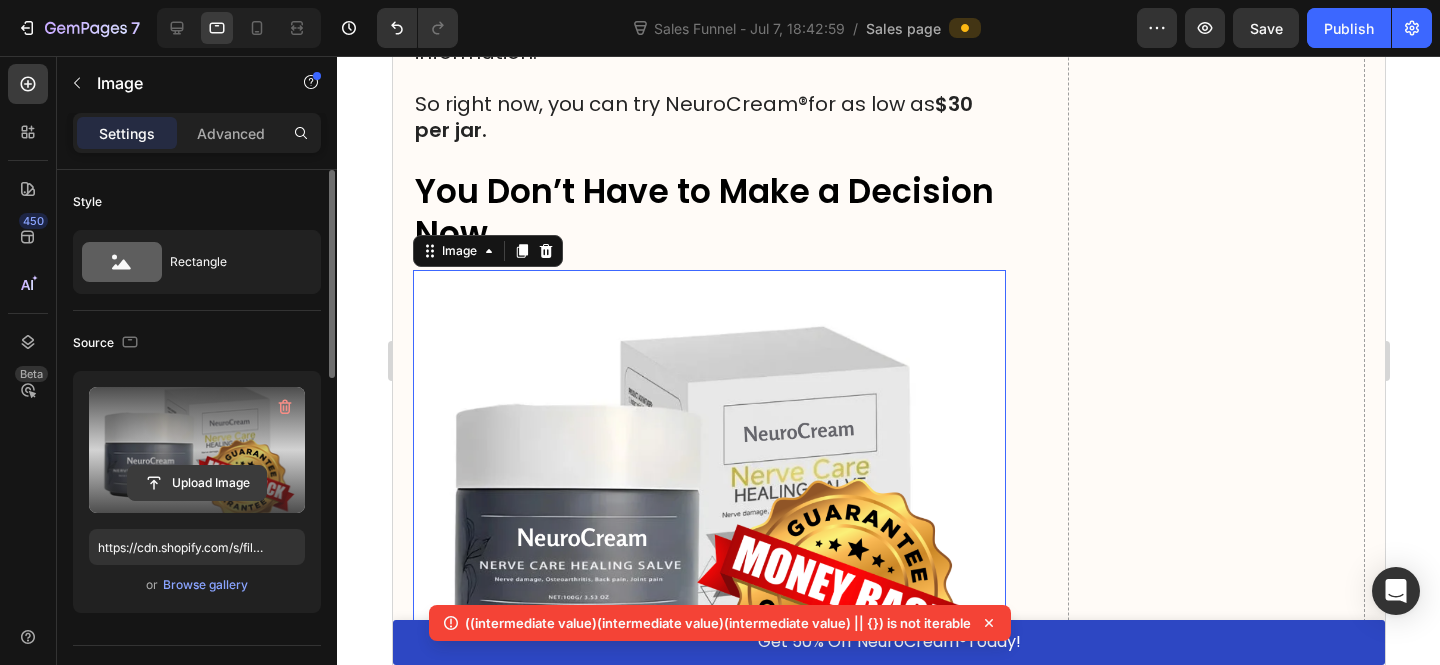 click 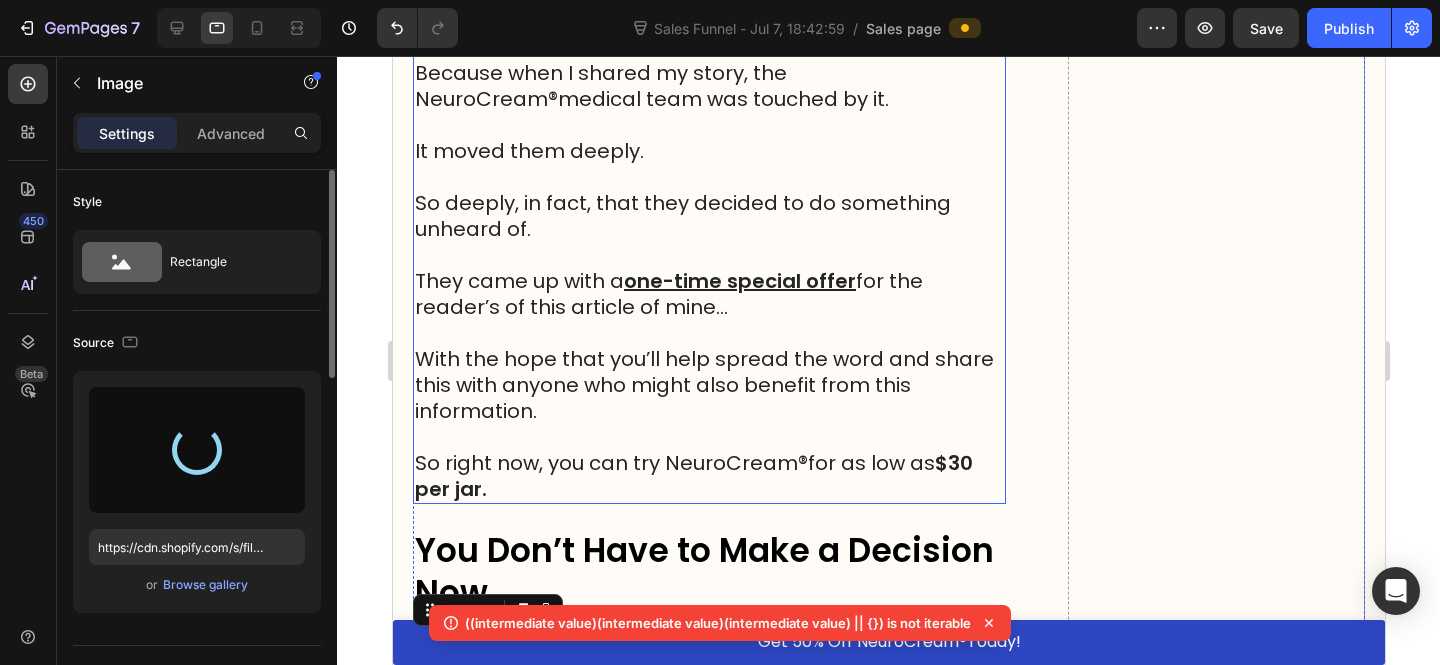 type on "https://cdn.shopify.com/s/files/1/0610/7503/0071/files/gempages_574314754814771993-c7dcce13-84f9-426b-95db-47036721386a.jpg" 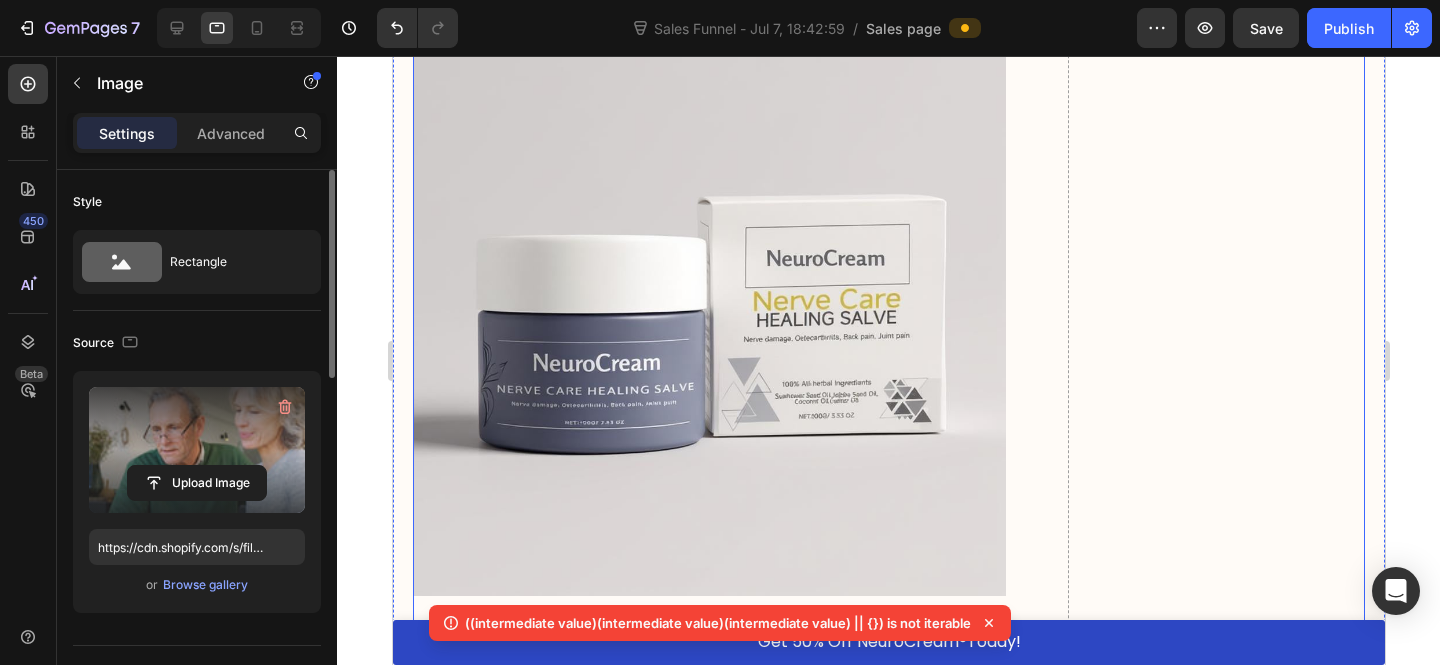 scroll, scrollTop: 20670, scrollLeft: 0, axis: vertical 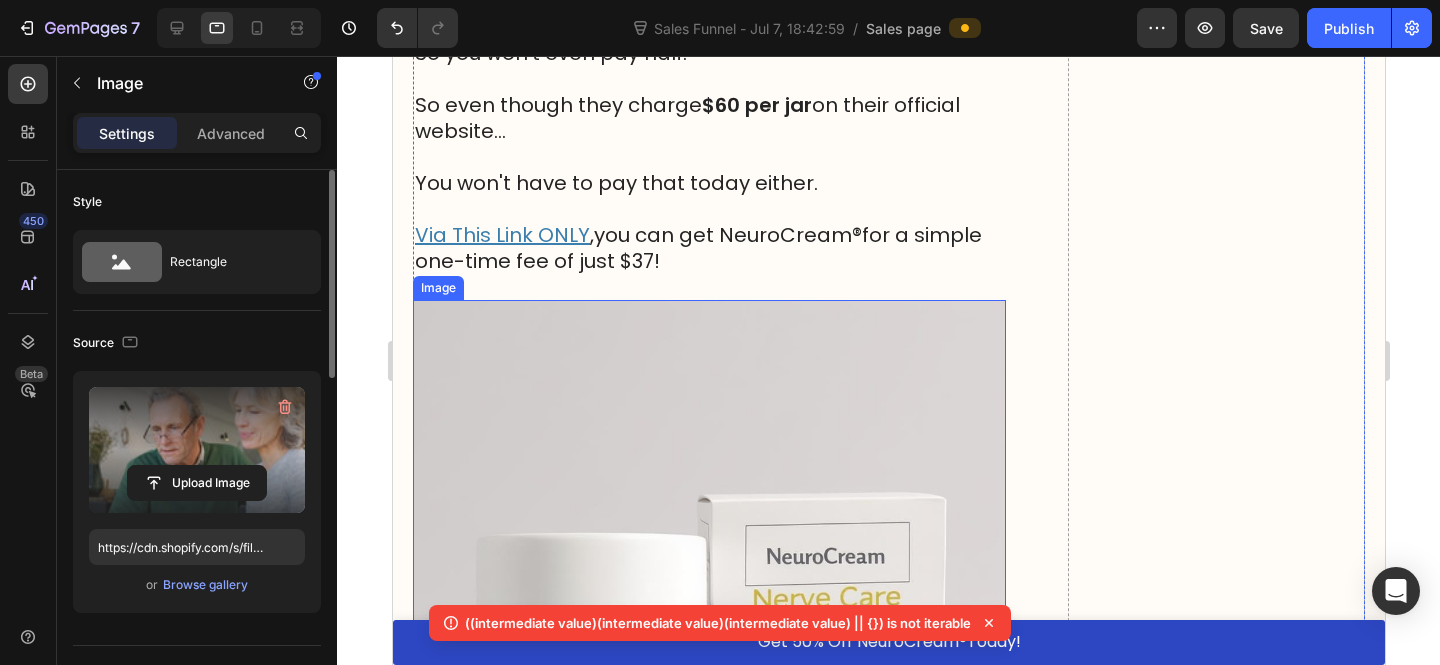 click at bounding box center (708, 596) 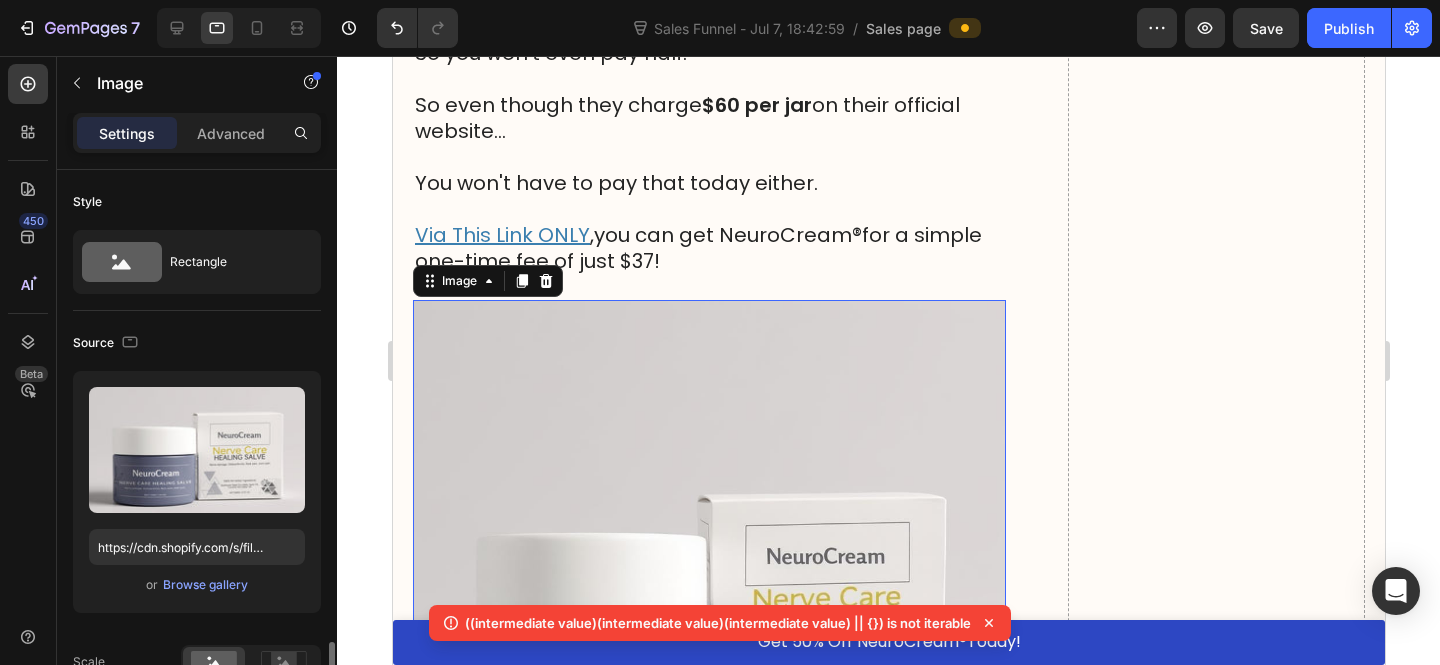 scroll, scrollTop: 346, scrollLeft: 0, axis: vertical 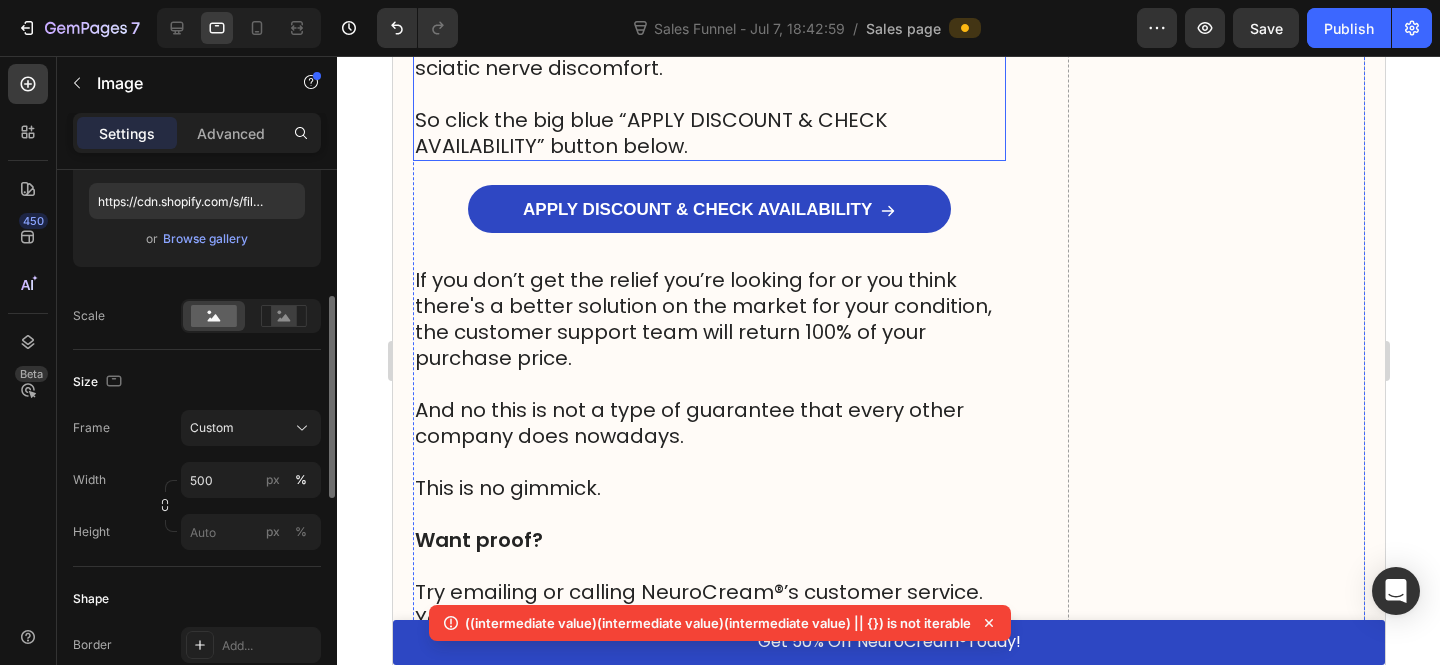 click on "So click the big blue “APPLY DISCOUNT & CHECK AVAILABILITY” button below." at bounding box center (708, 133) 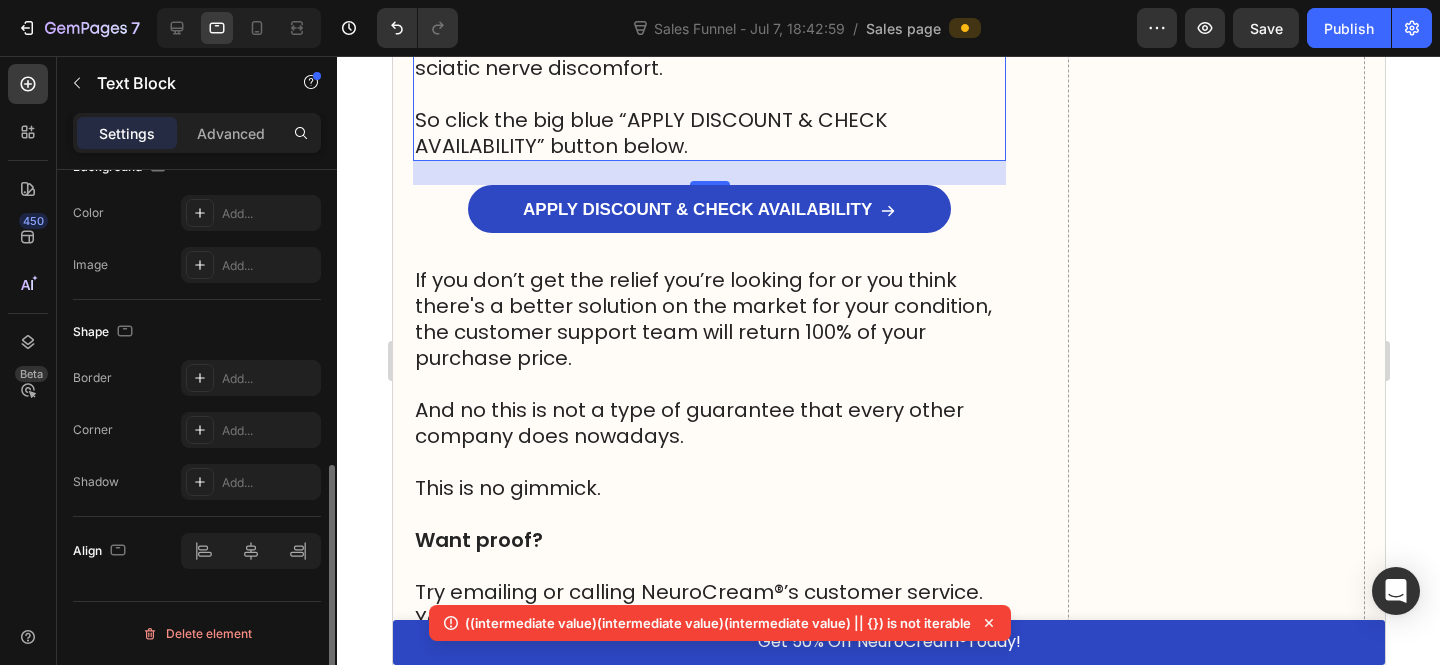 scroll, scrollTop: 154, scrollLeft: 0, axis: vertical 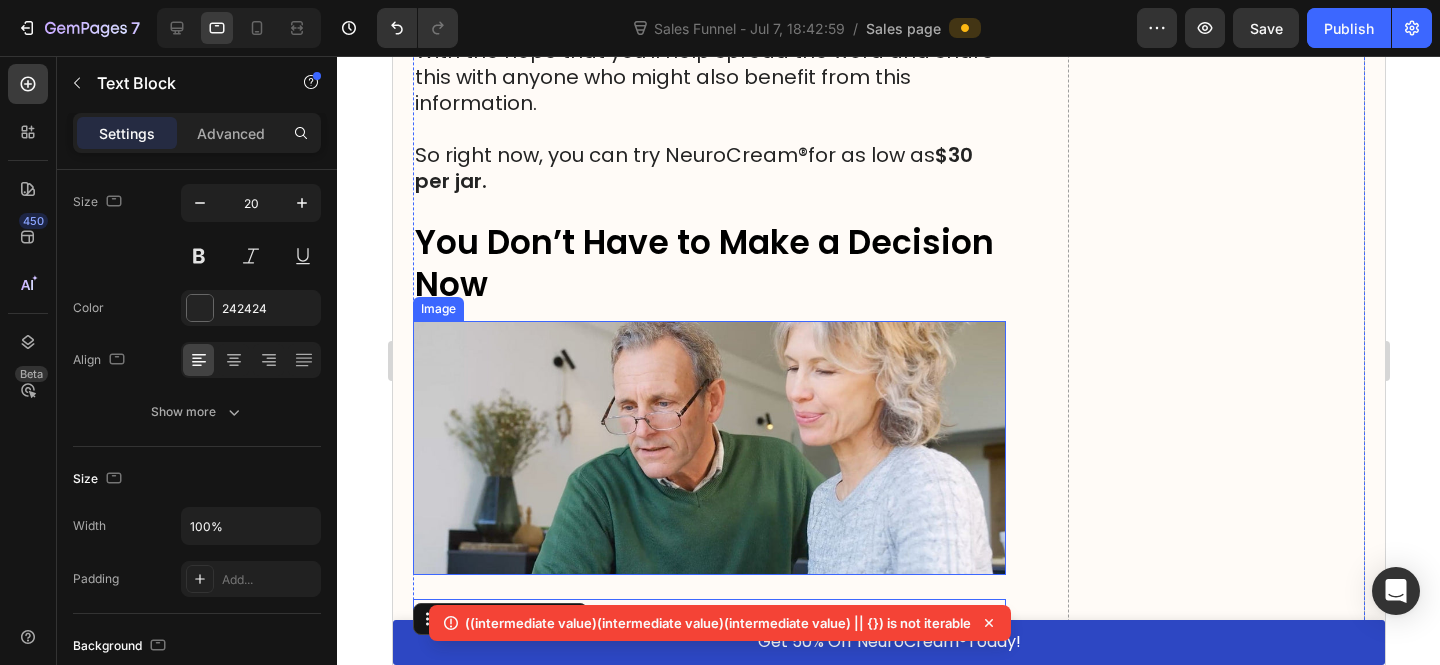 click at bounding box center [708, 448] 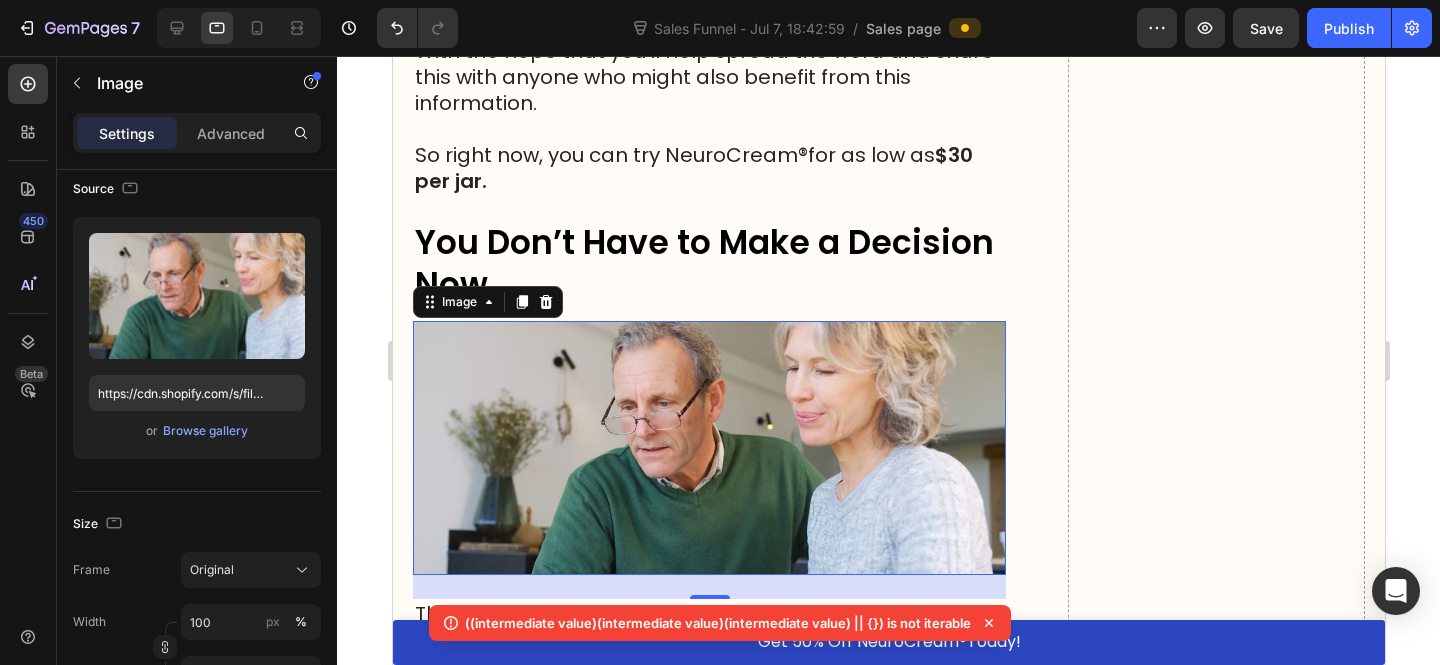 scroll, scrollTop: 0, scrollLeft: 0, axis: both 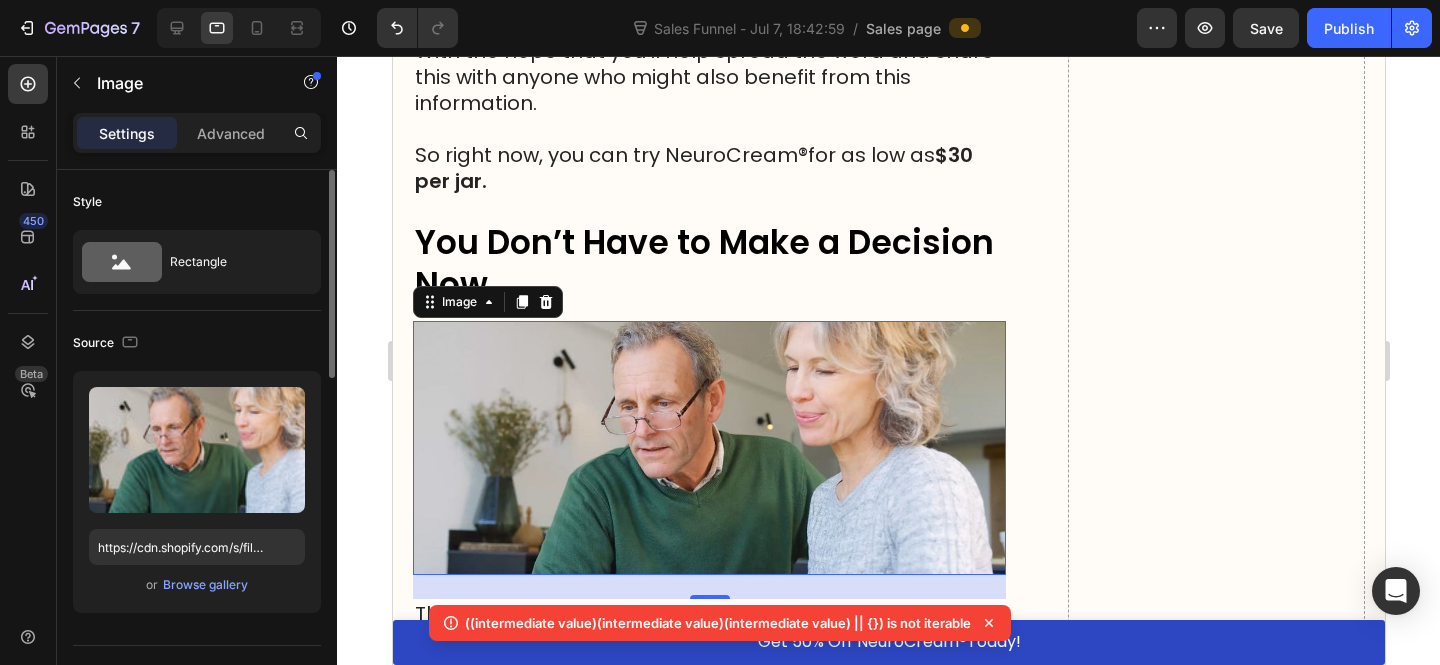 click 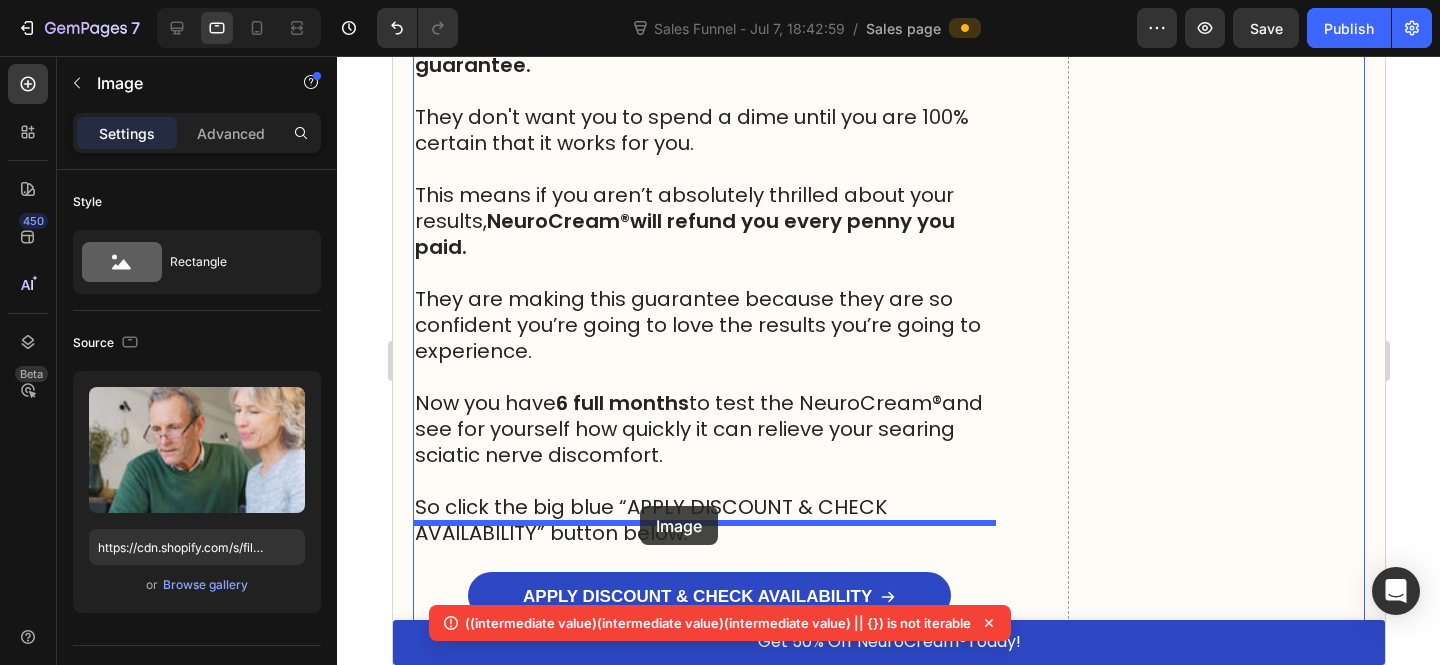drag, startPoint x: 591, startPoint y: 346, endPoint x: 639, endPoint y: 506, distance: 167.0449 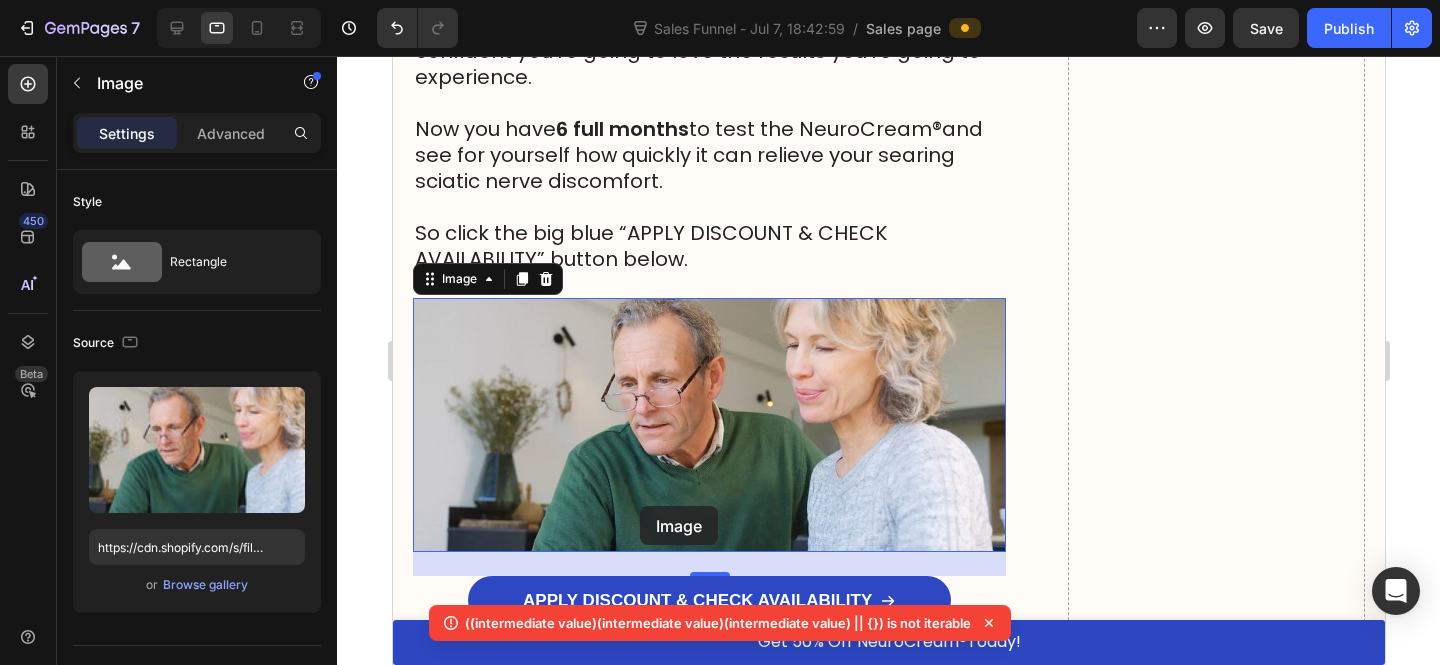 scroll, scrollTop: 23207, scrollLeft: 0, axis: vertical 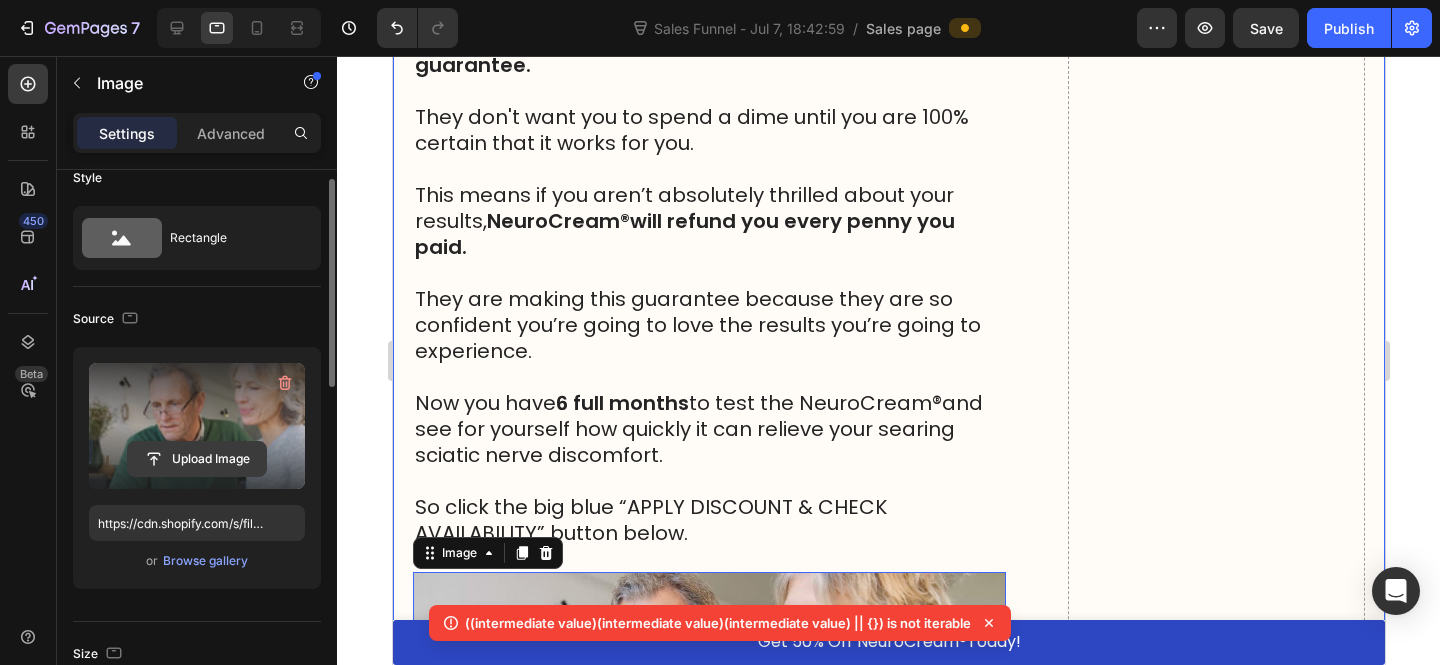 click 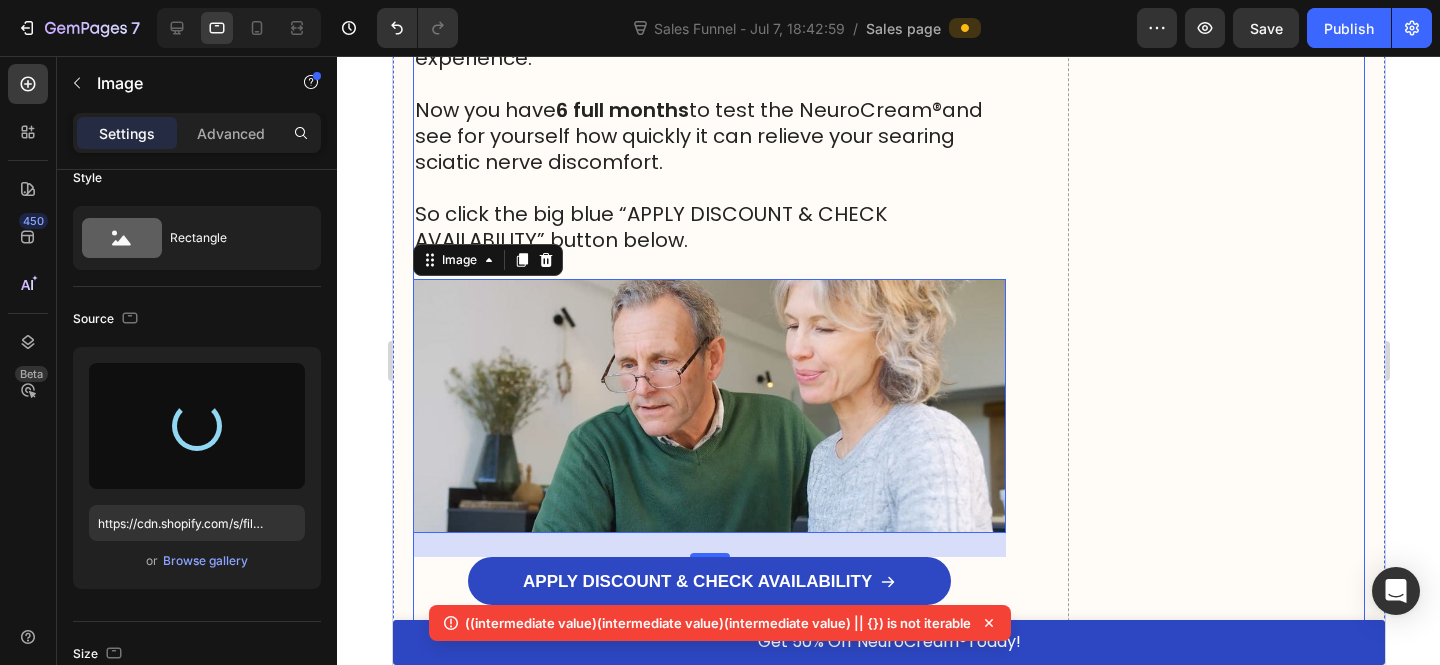 scroll, scrollTop: 23464, scrollLeft: 0, axis: vertical 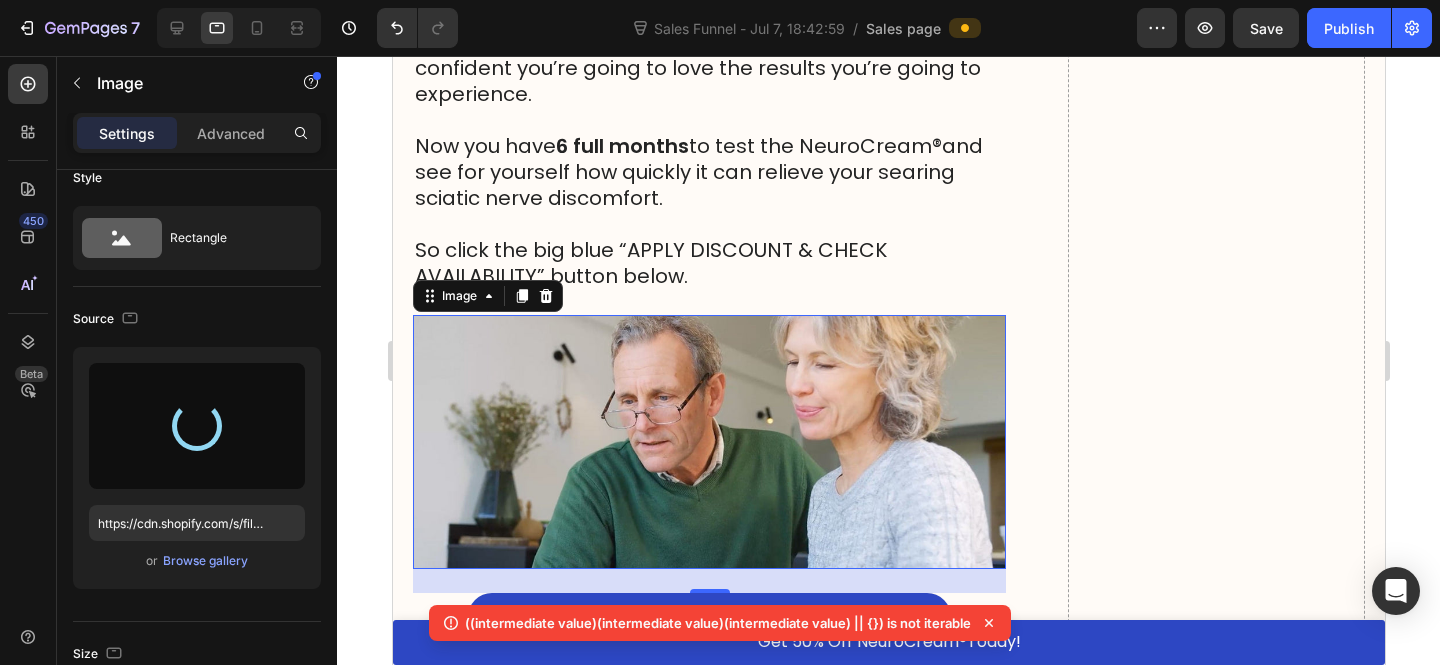 type on "https://cdn.shopify.com/s/files/1/0610/7503/0071/files/gempages_574314754814771993-069dee9f-1cb2-4e3a-9229-ad260ff242b0.jpg" 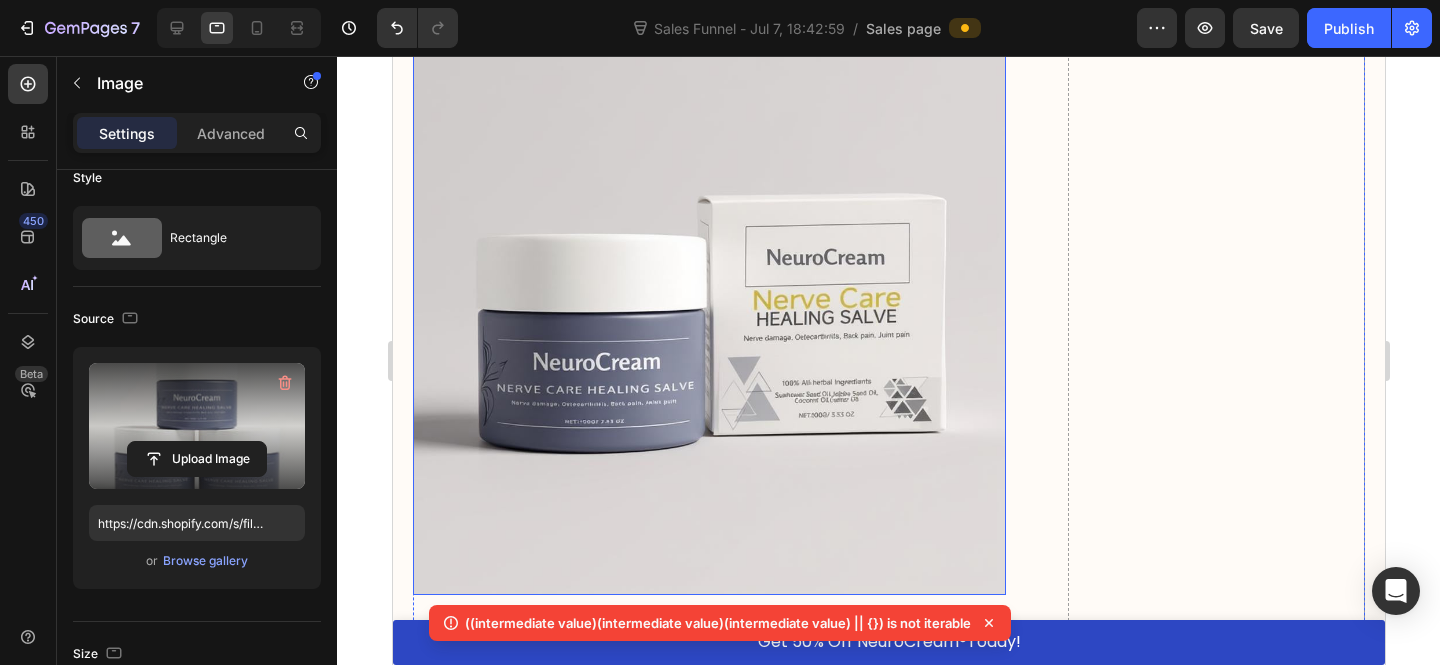 scroll, scrollTop: 19203, scrollLeft: 0, axis: vertical 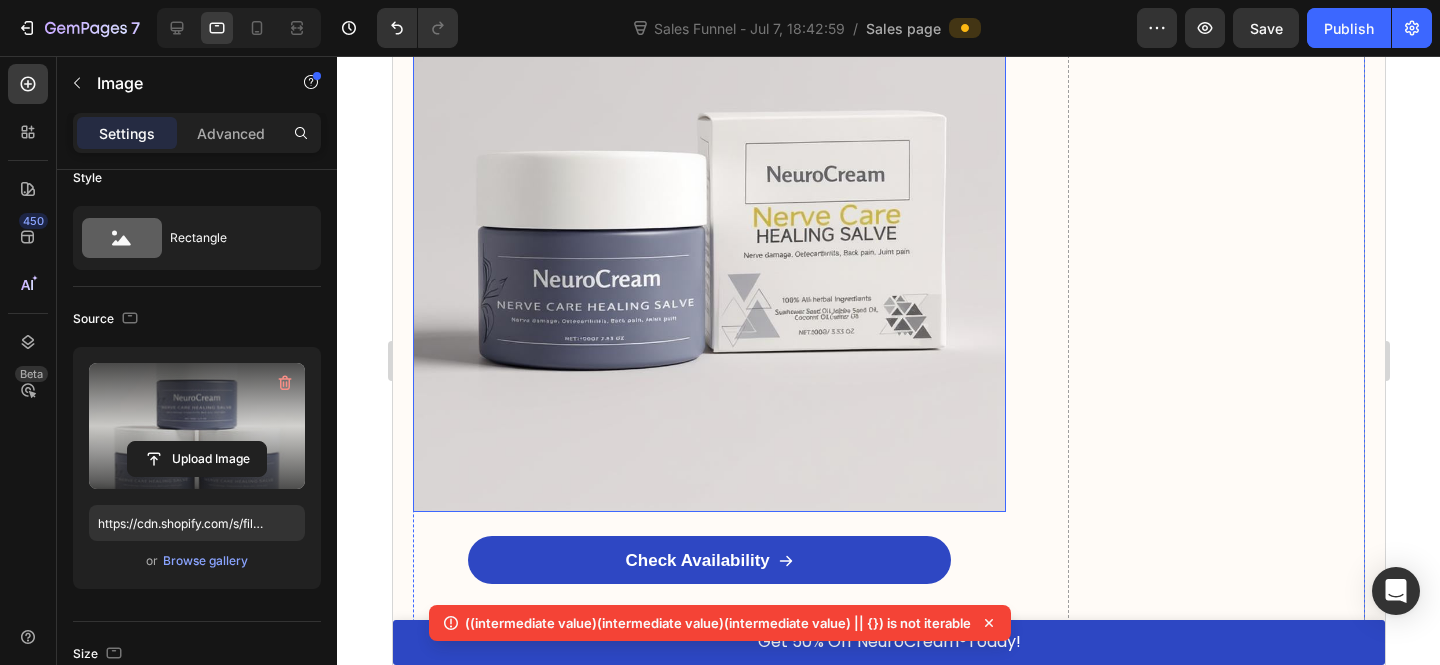 click at bounding box center (708, 214) 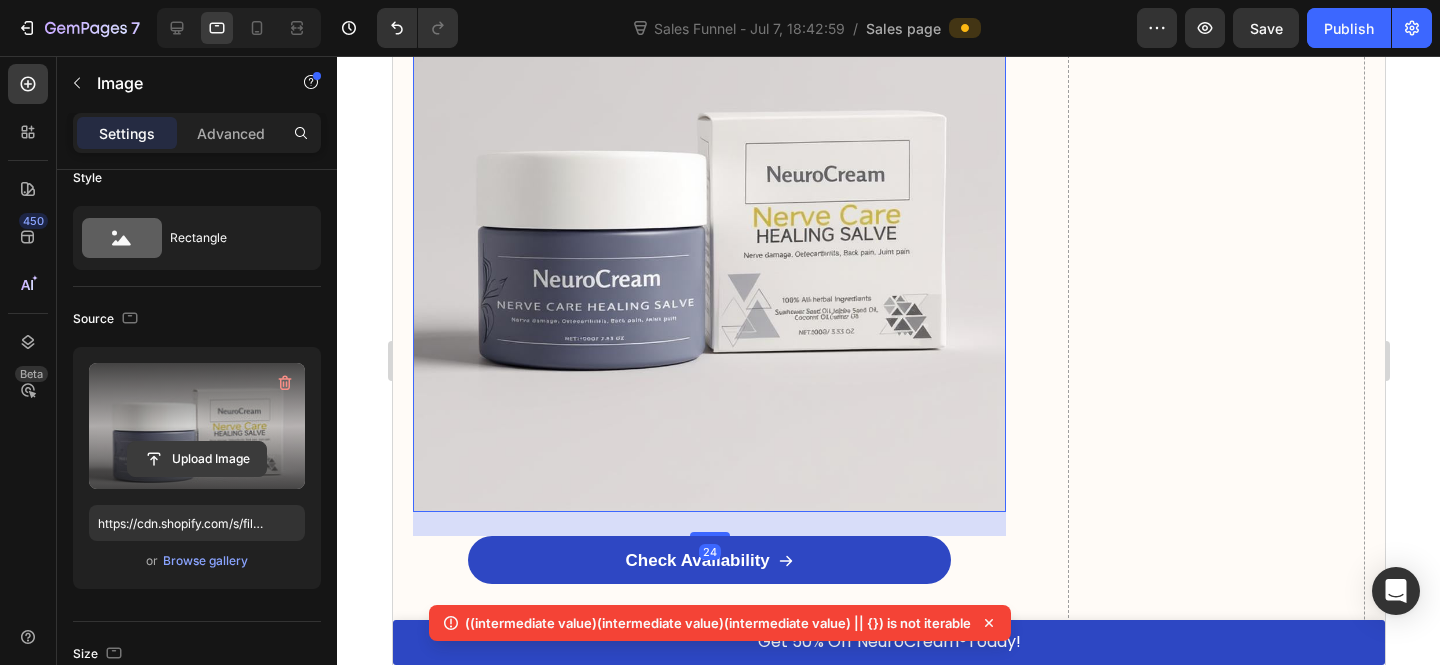 click 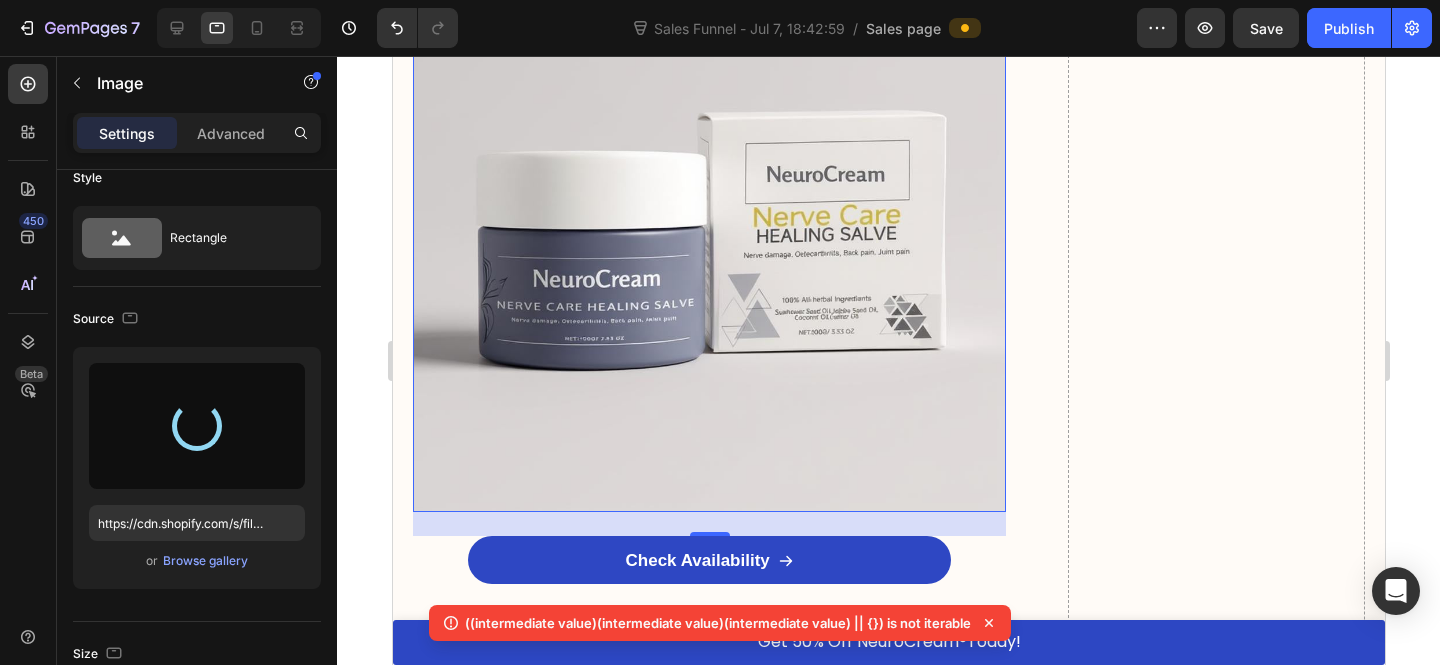 type on "https://cdn.shopify.com/s/files/1/0610/7503/0071/files/gempages_574314754814771993-069dee9f-1cb2-4e3a-9229-ad260ff242b0.jpg" 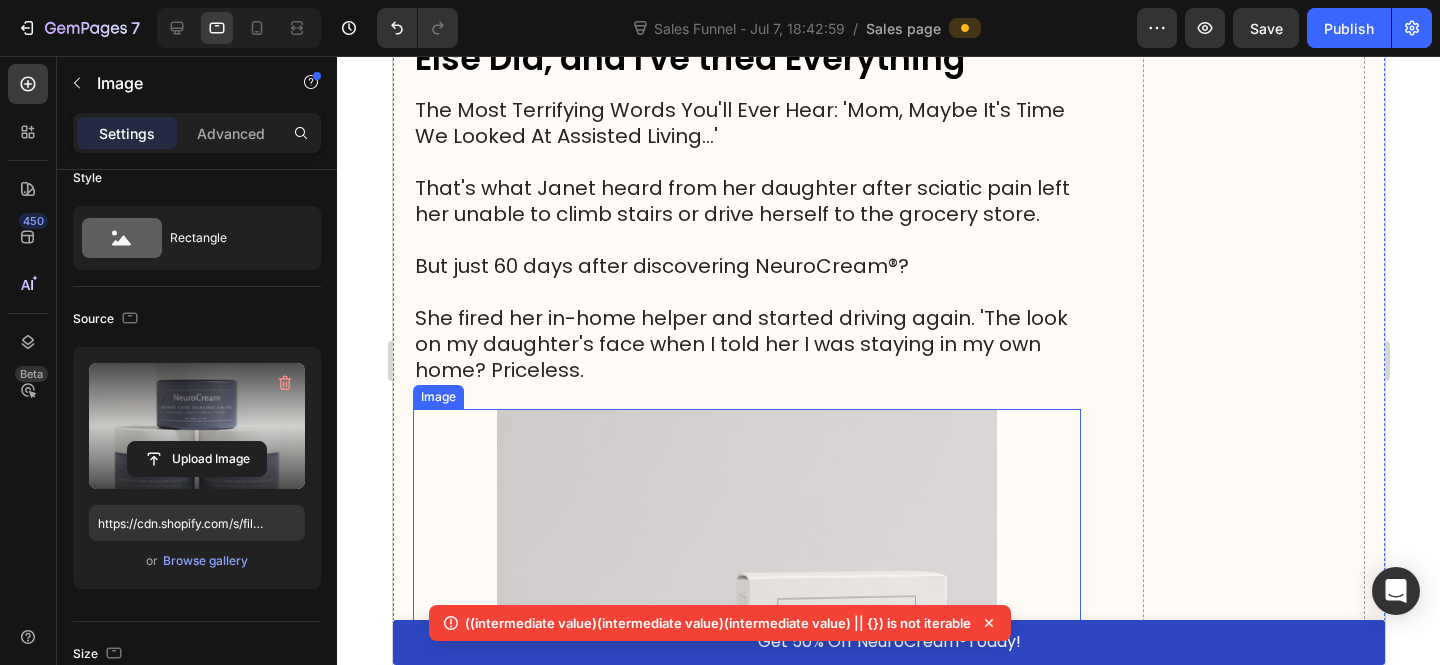 scroll, scrollTop: 12547, scrollLeft: 0, axis: vertical 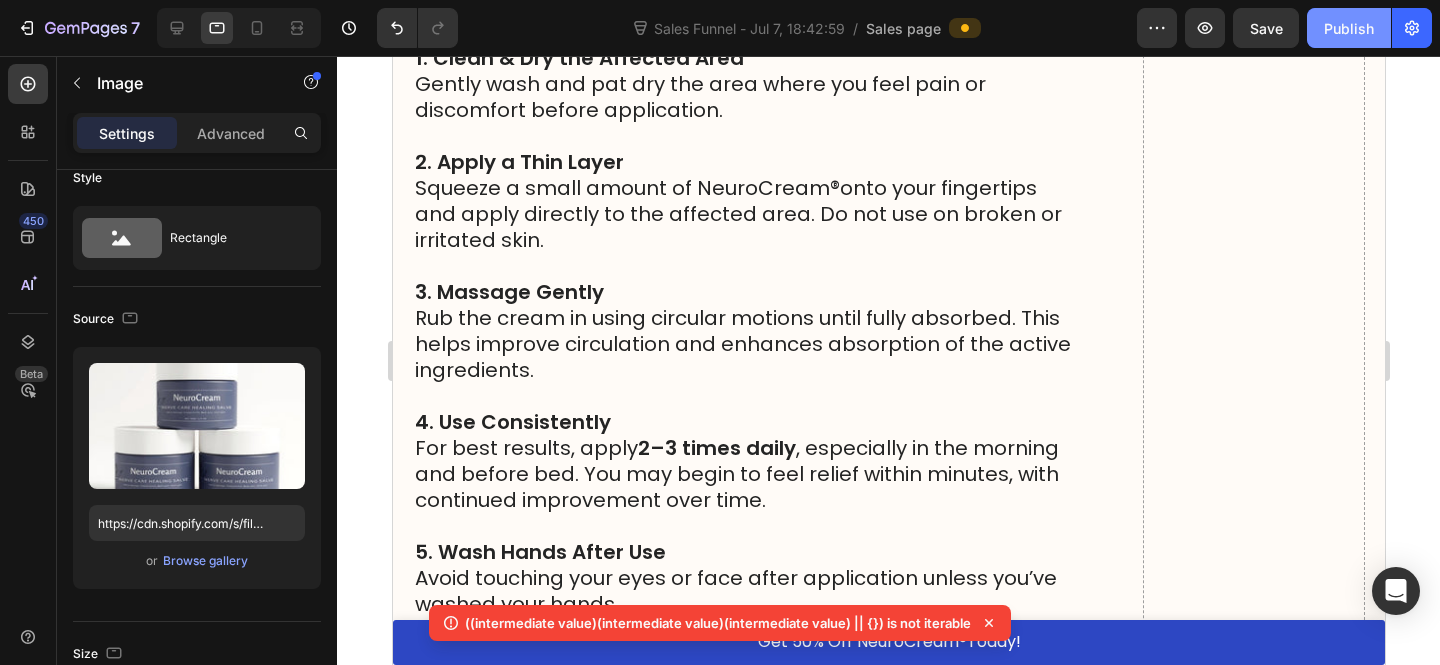 drag, startPoint x: 1328, startPoint y: 19, endPoint x: 893, endPoint y: 6, distance: 435.1942 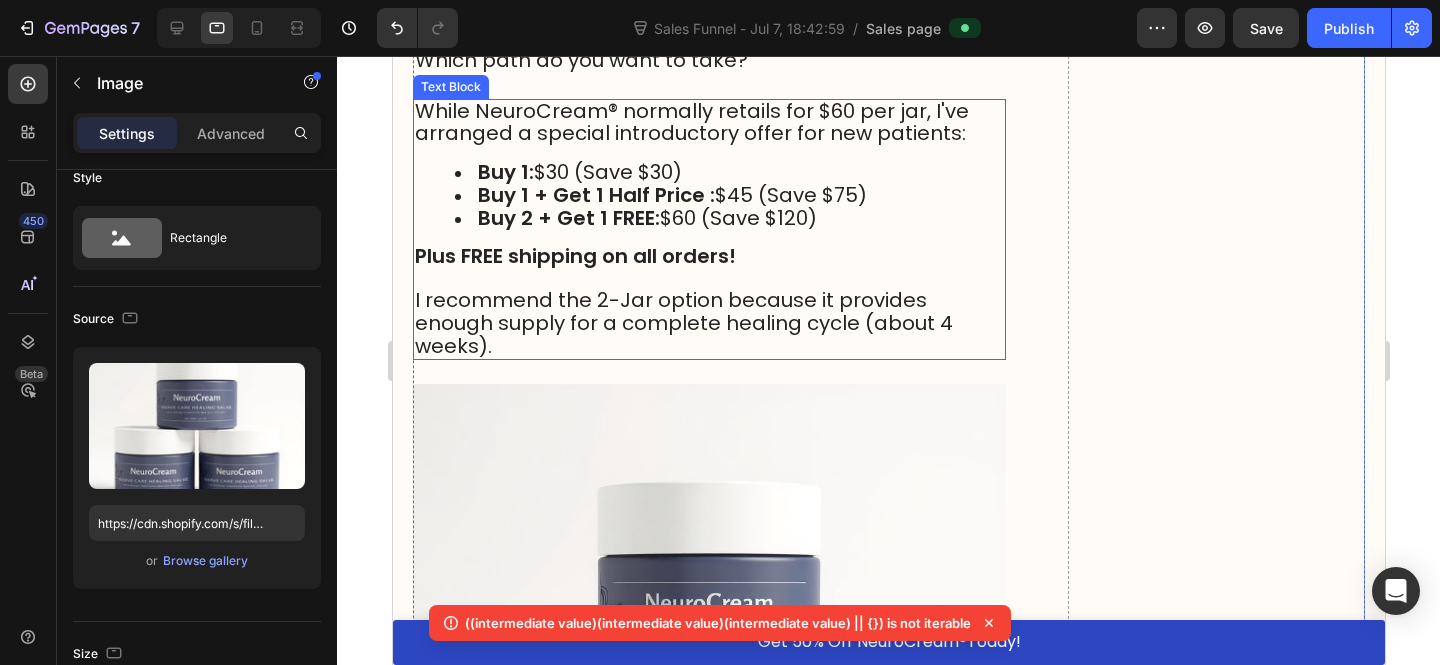 scroll, scrollTop: 18651, scrollLeft: 0, axis: vertical 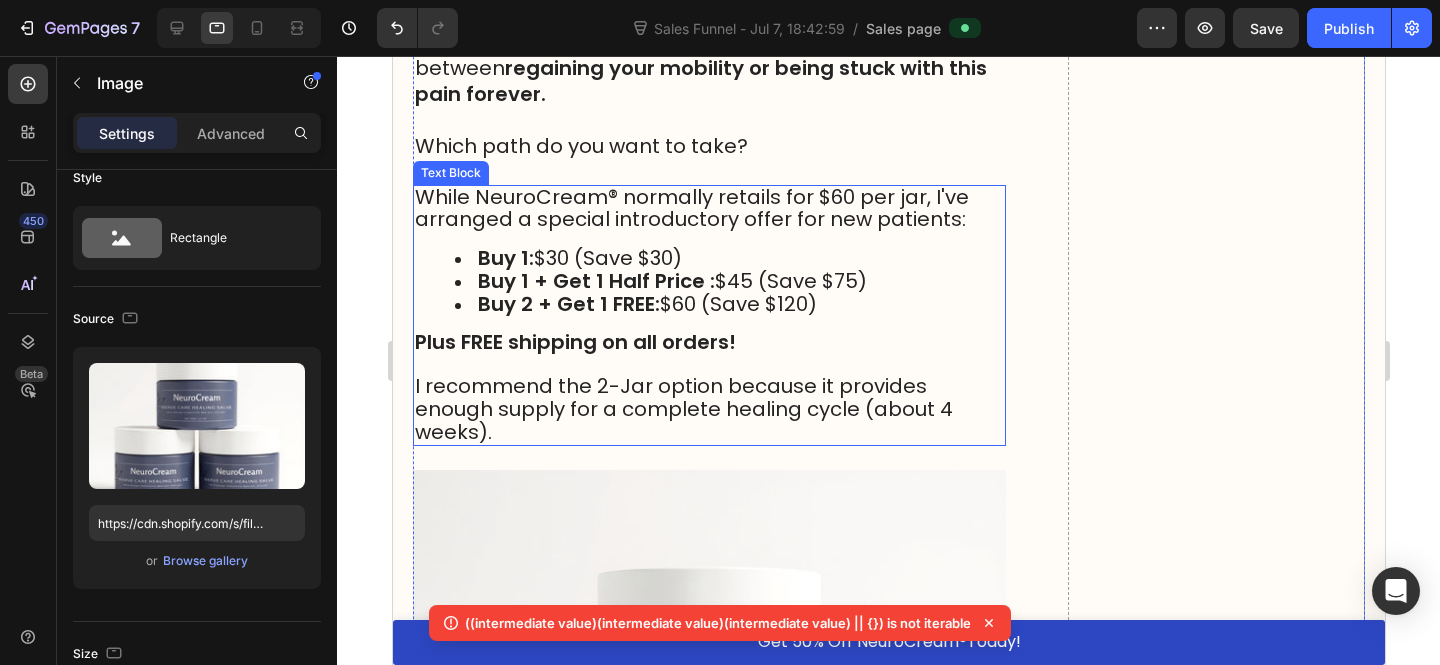 click on "Plus FREE shipping on all orders!" at bounding box center (574, 342) 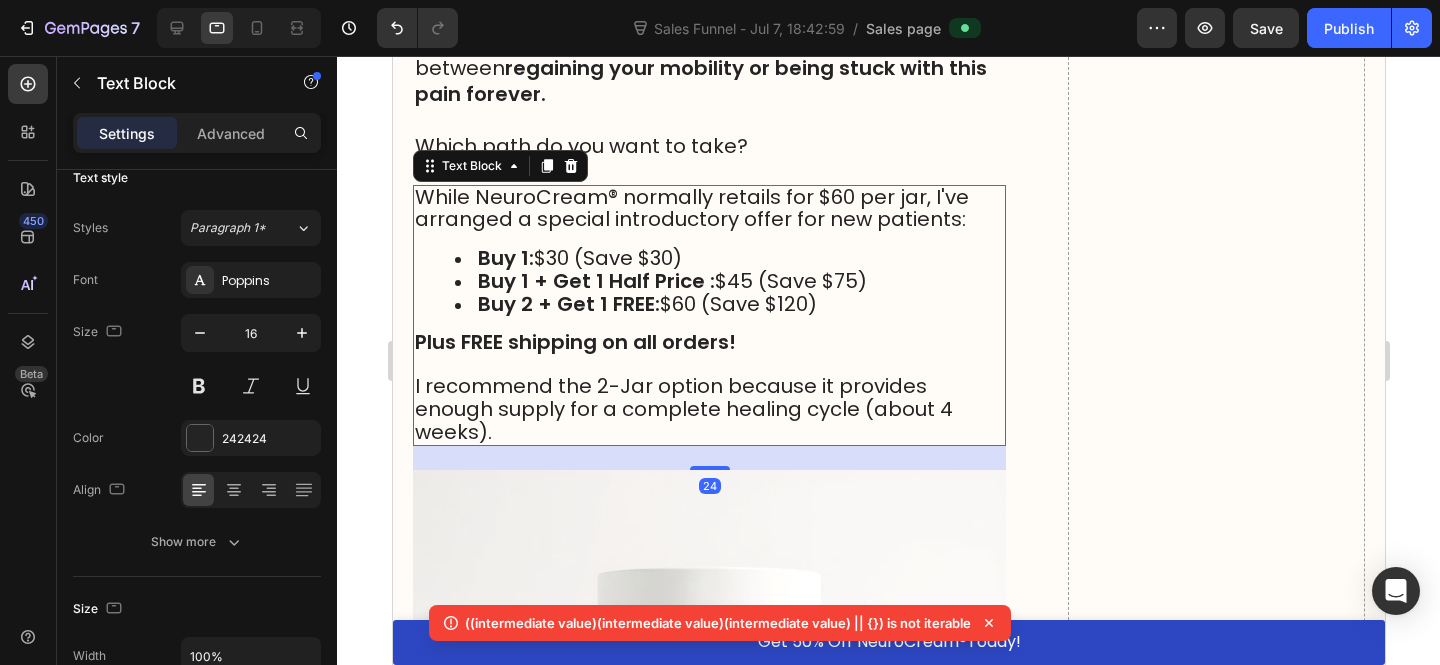 scroll, scrollTop: 0, scrollLeft: 0, axis: both 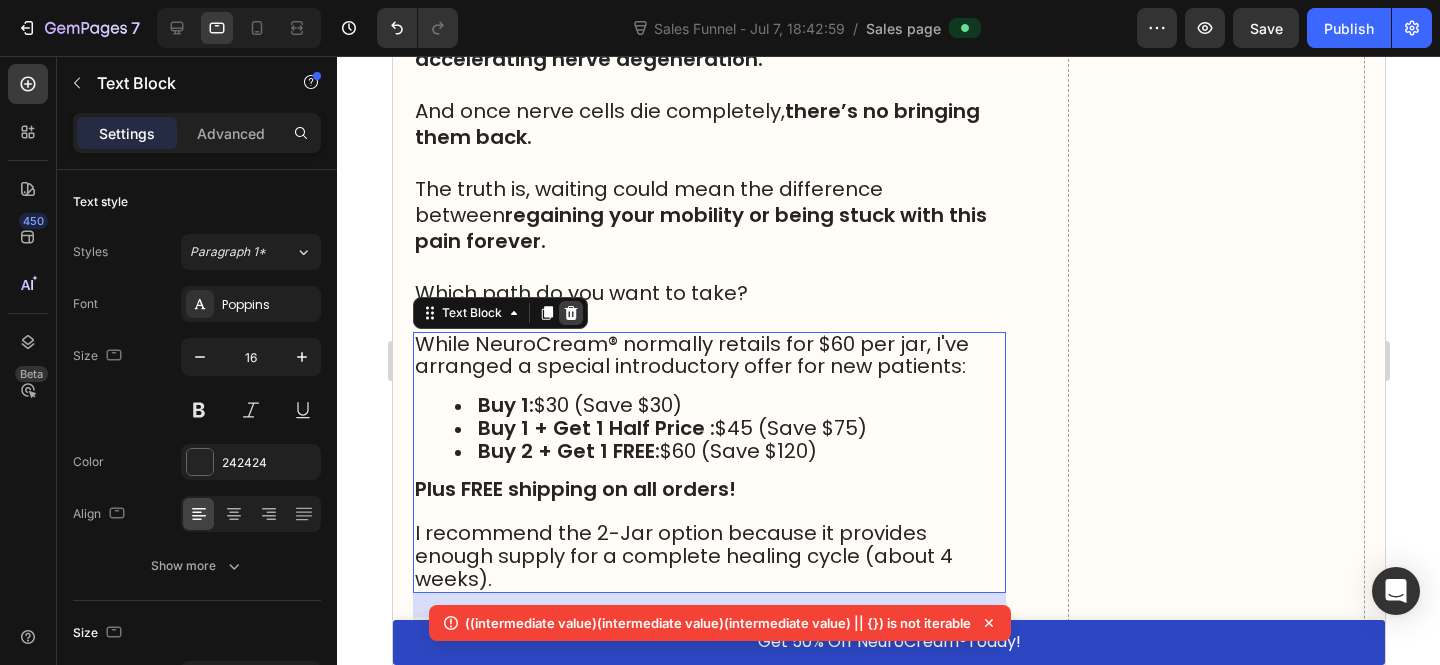 click 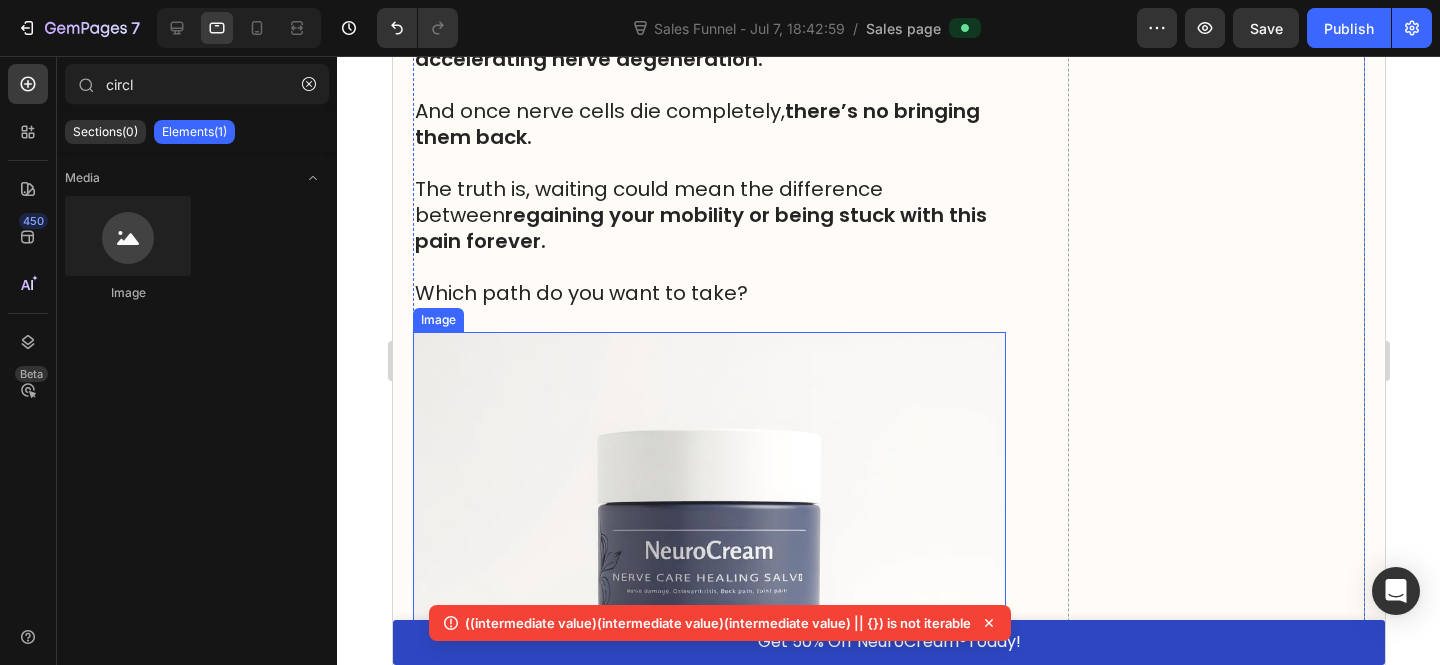 scroll, scrollTop: 18747, scrollLeft: 0, axis: vertical 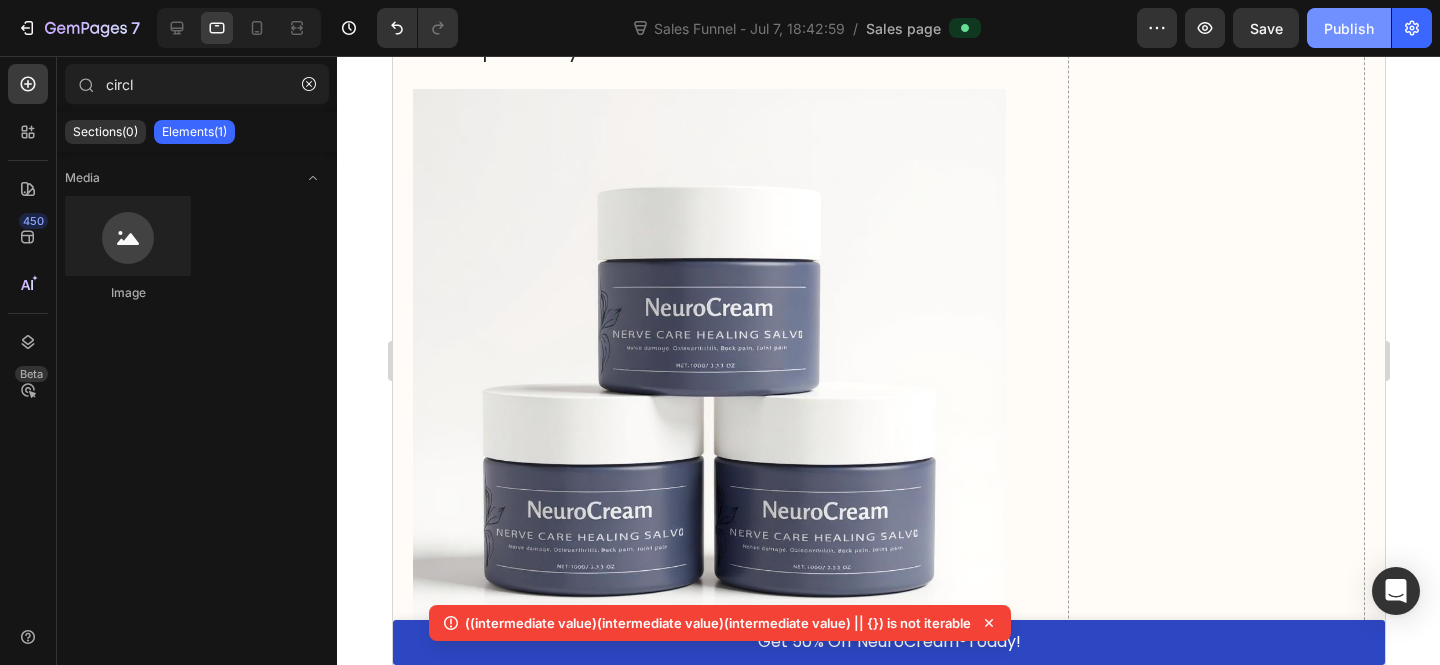 click on "Publish" at bounding box center (1349, 28) 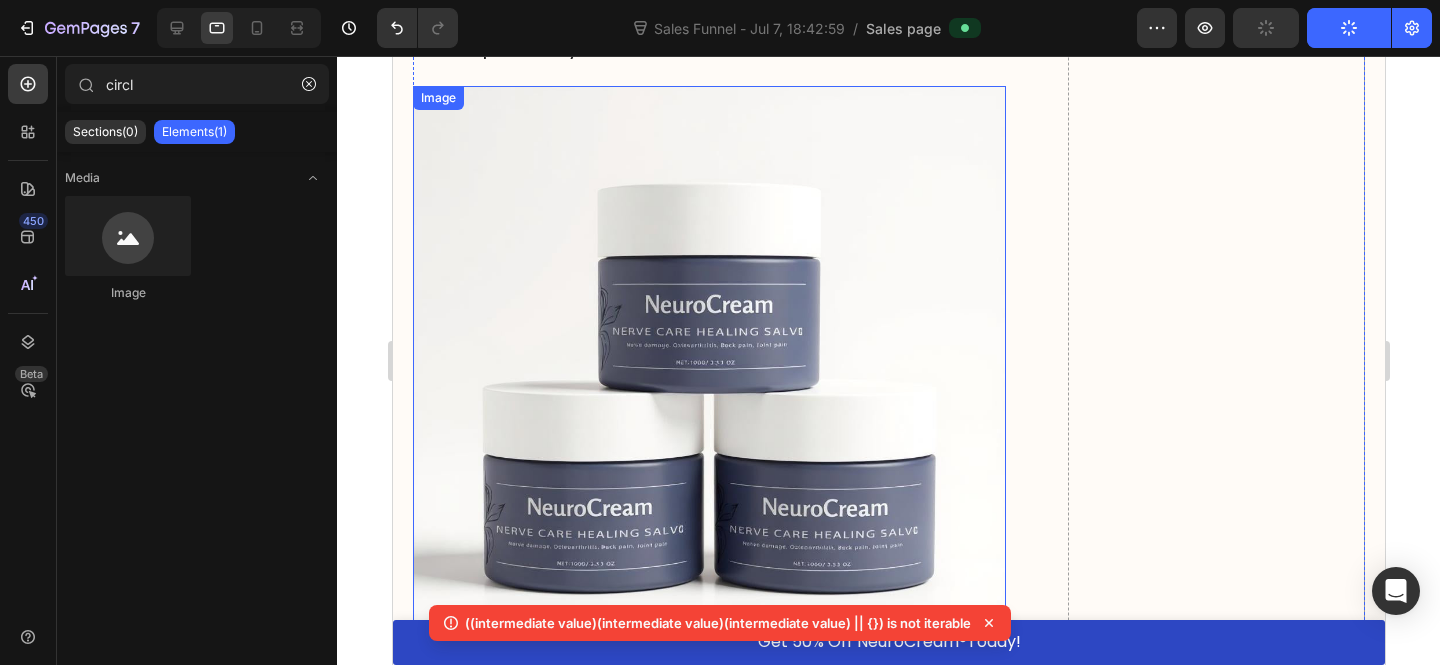 scroll, scrollTop: 18751, scrollLeft: 0, axis: vertical 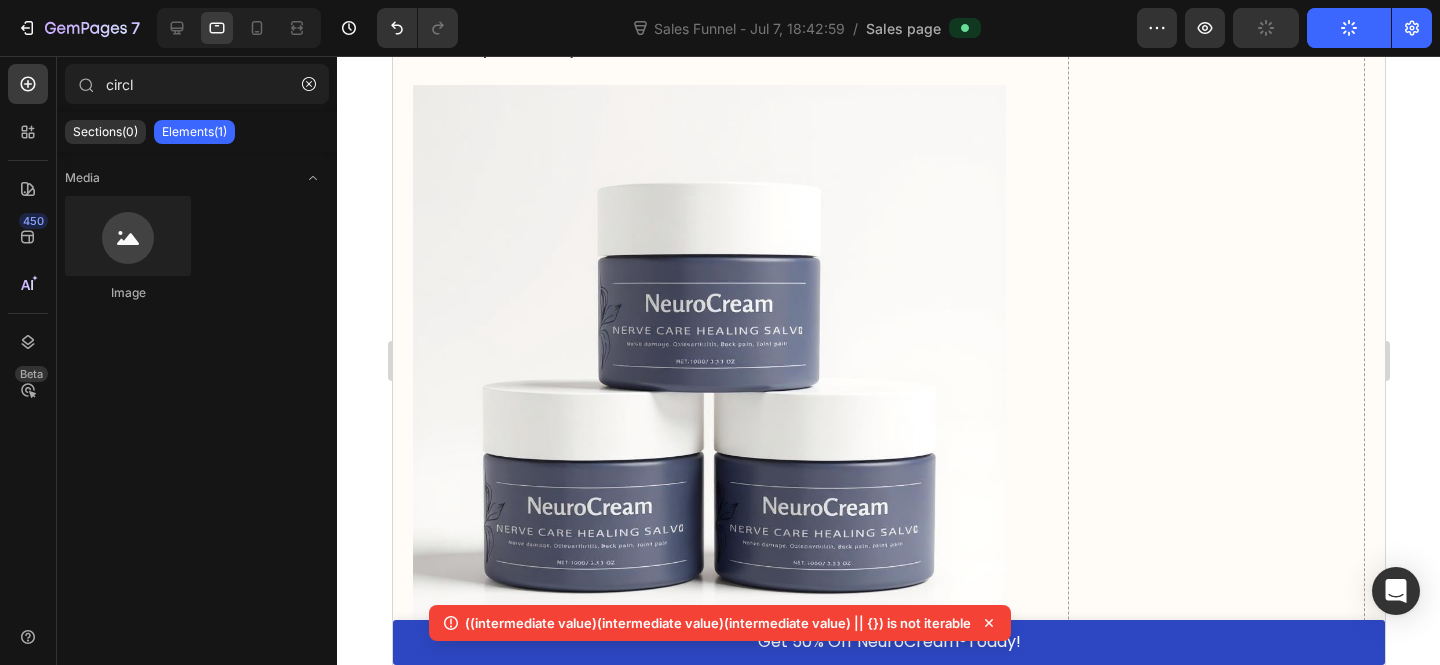 click on "((intermediate value)(intermediate value)(intermediate value) || {}) is not iterable" at bounding box center (718, 623) 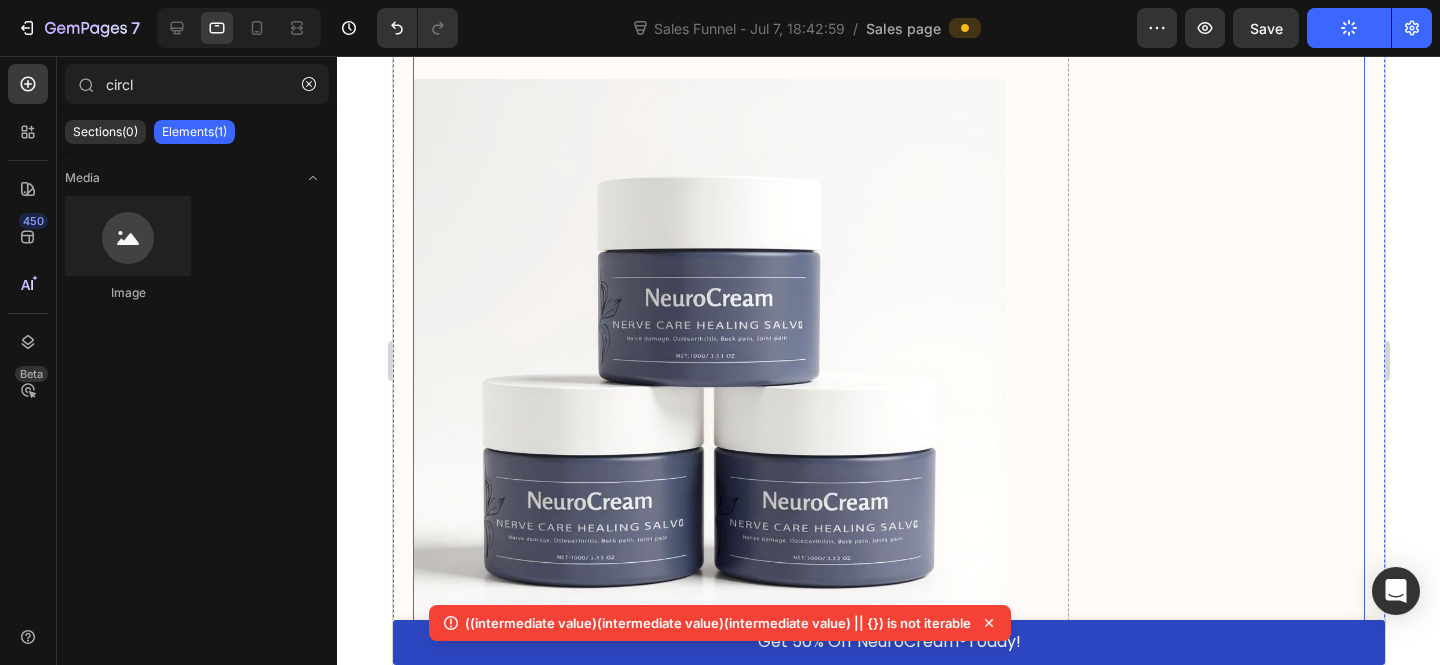 scroll, scrollTop: 23592, scrollLeft: 0, axis: vertical 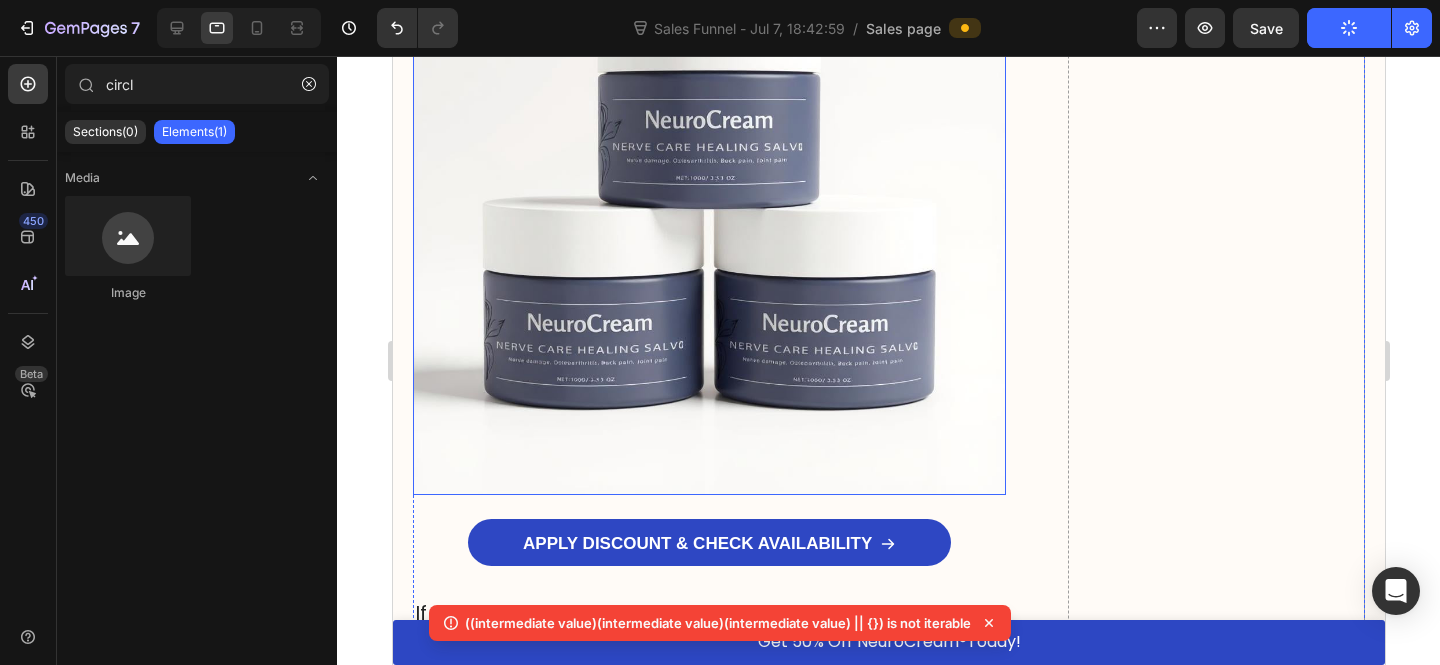 click at bounding box center [708, 197] 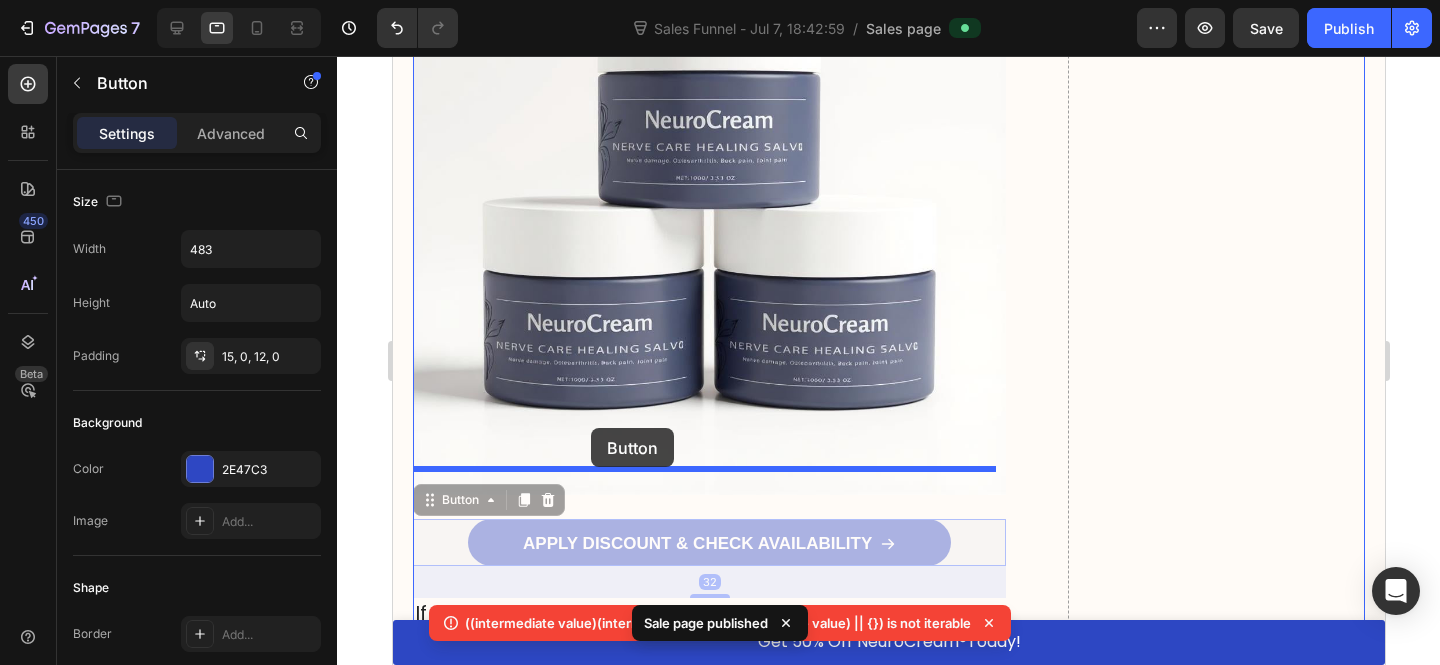 drag, startPoint x: 609, startPoint y: 489, endPoint x: 589, endPoint y: 433, distance: 59.464275 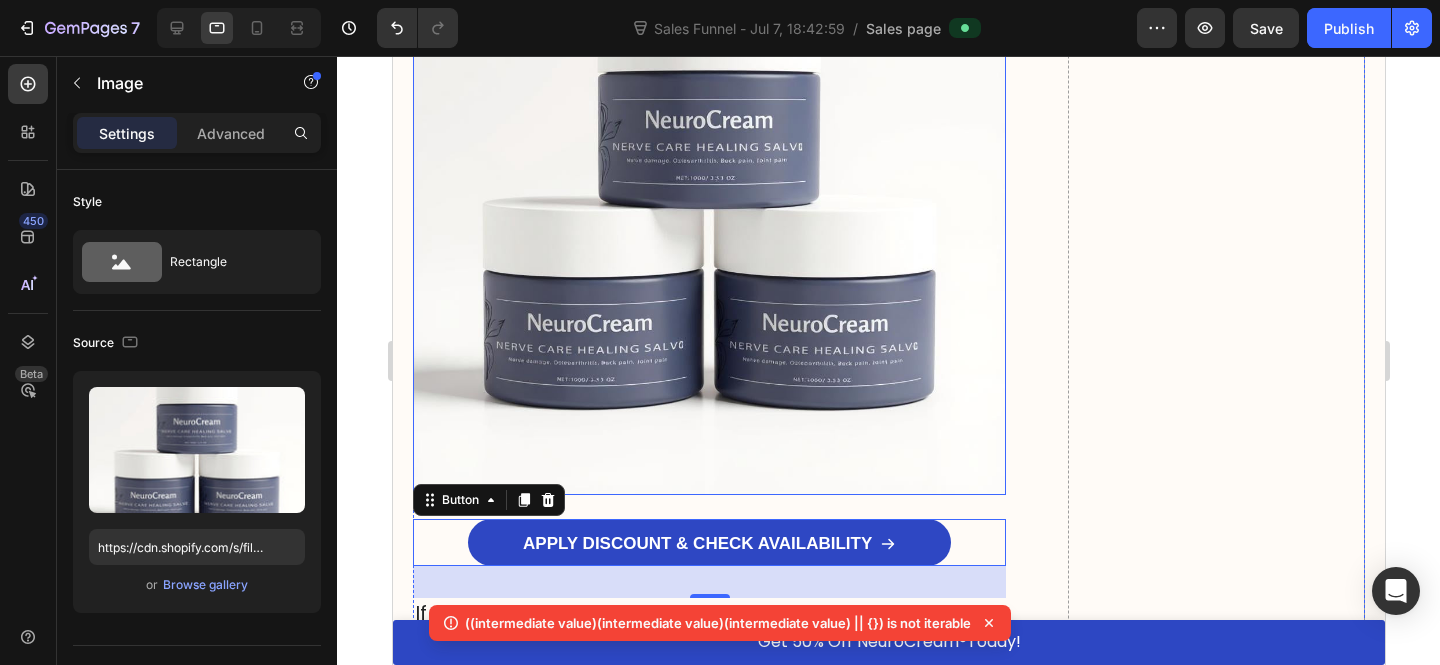 click at bounding box center (708, 197) 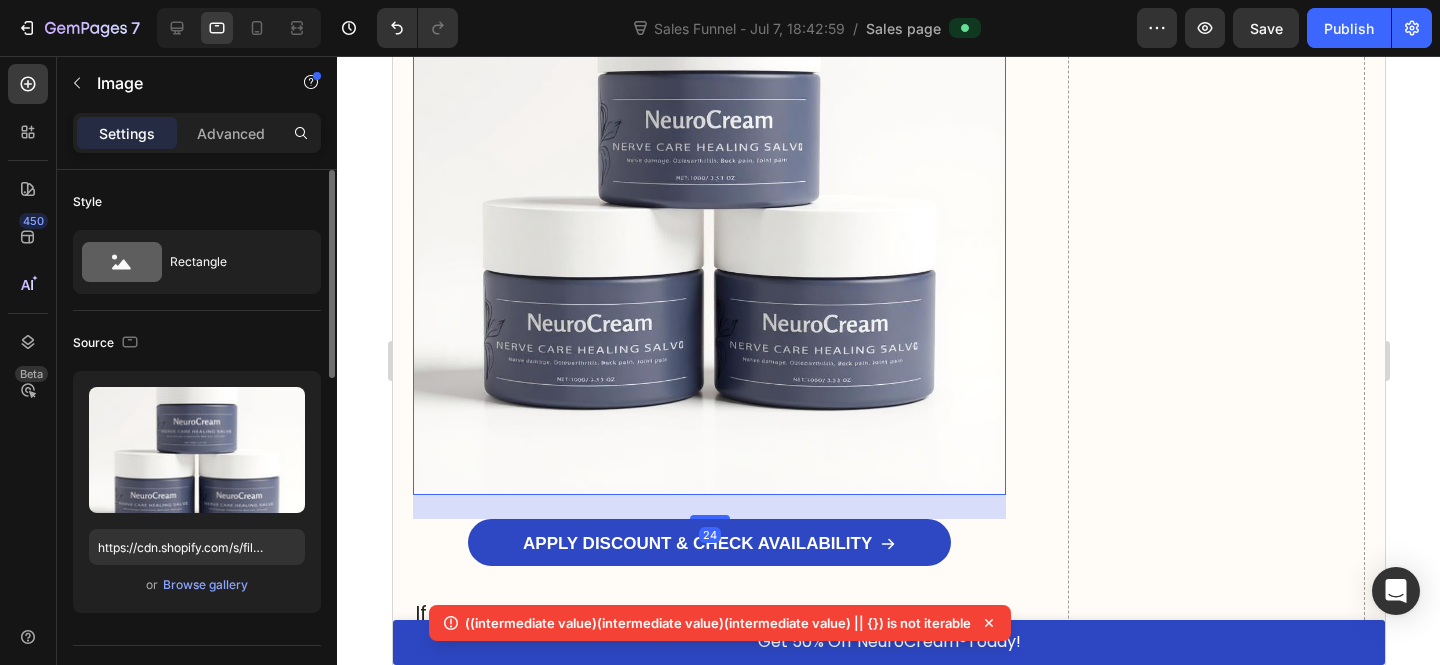 scroll, scrollTop: 242, scrollLeft: 0, axis: vertical 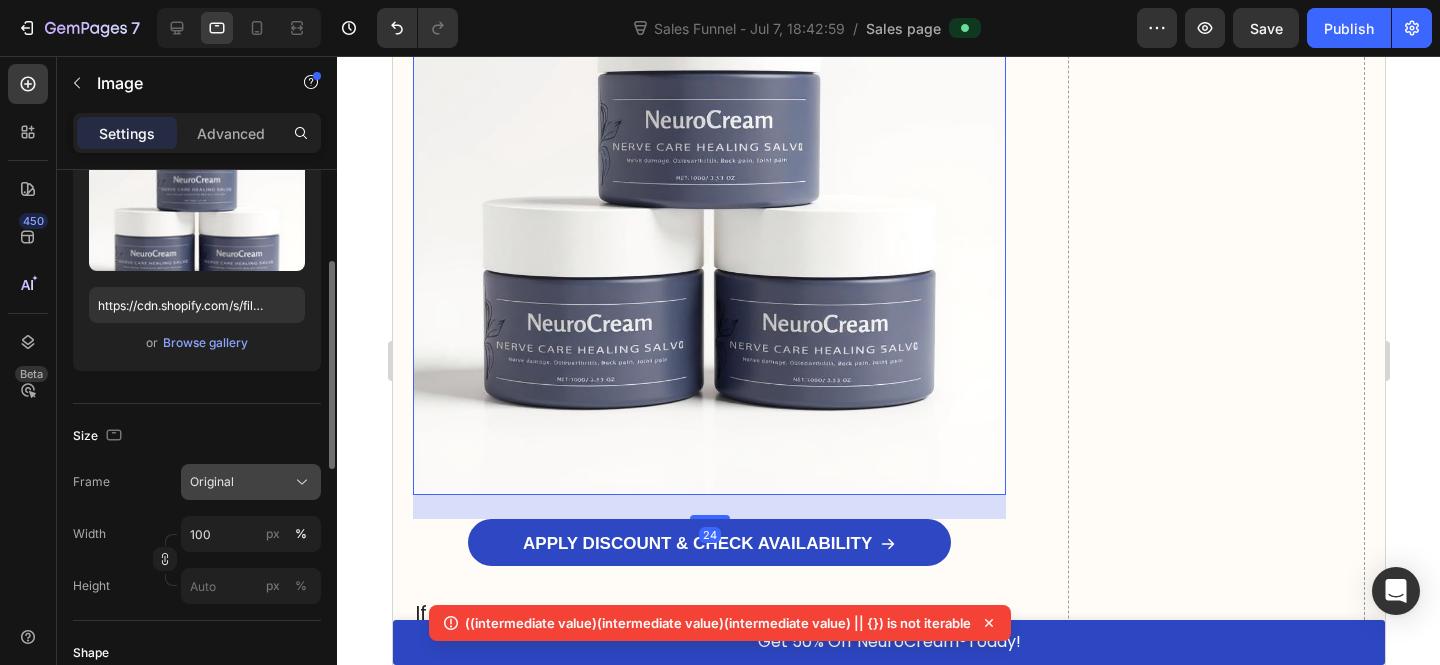 click on "Original" 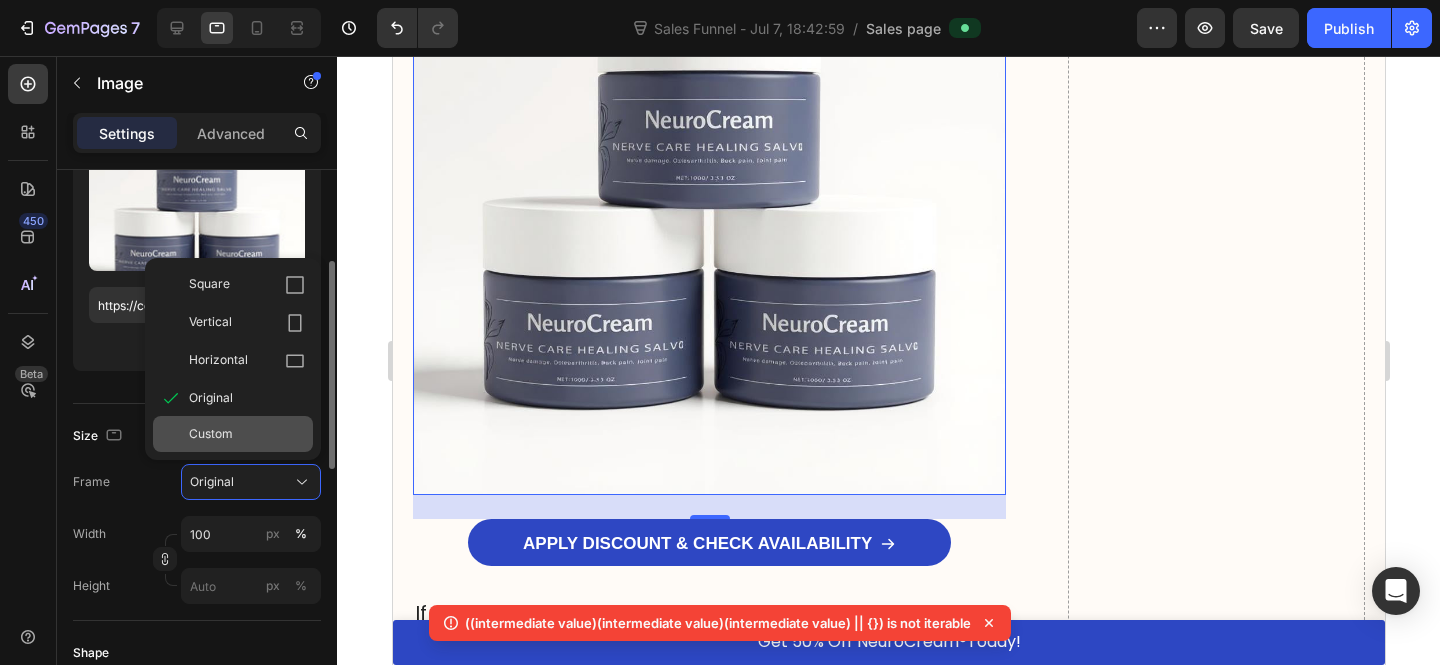 click on "Custom" at bounding box center [247, 434] 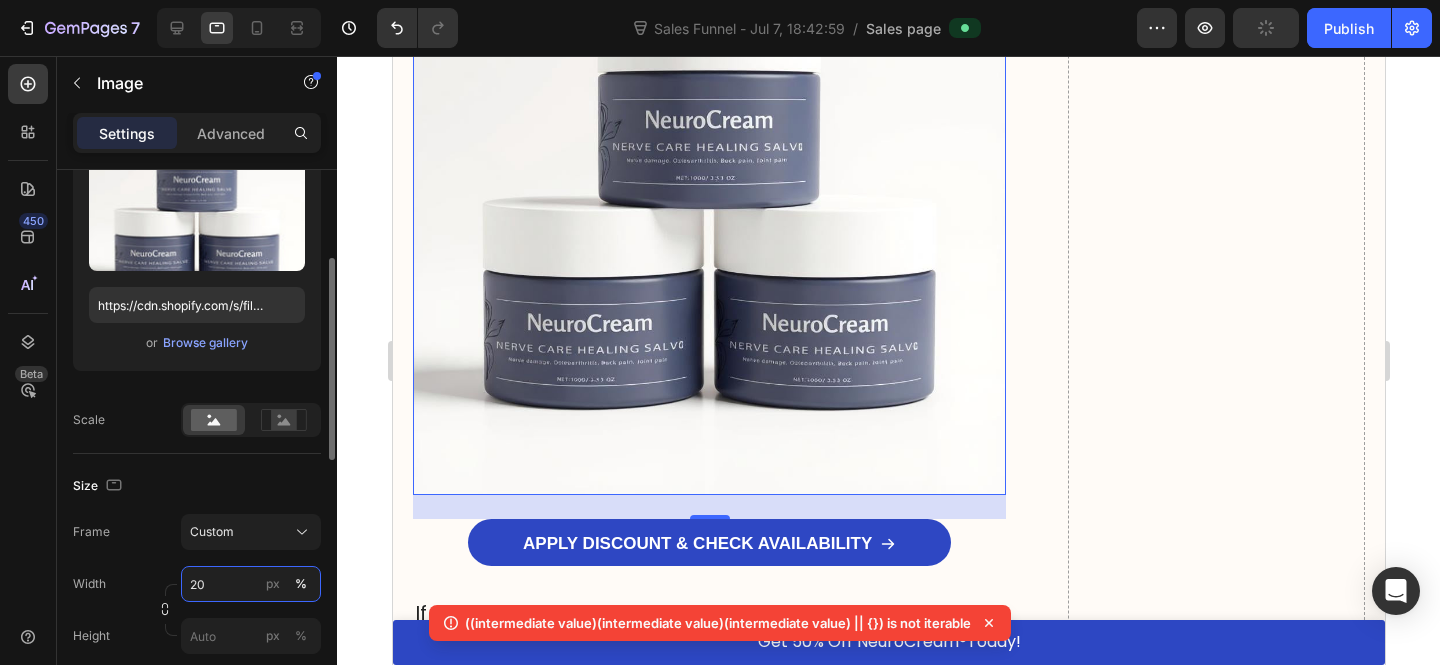 type on "2" 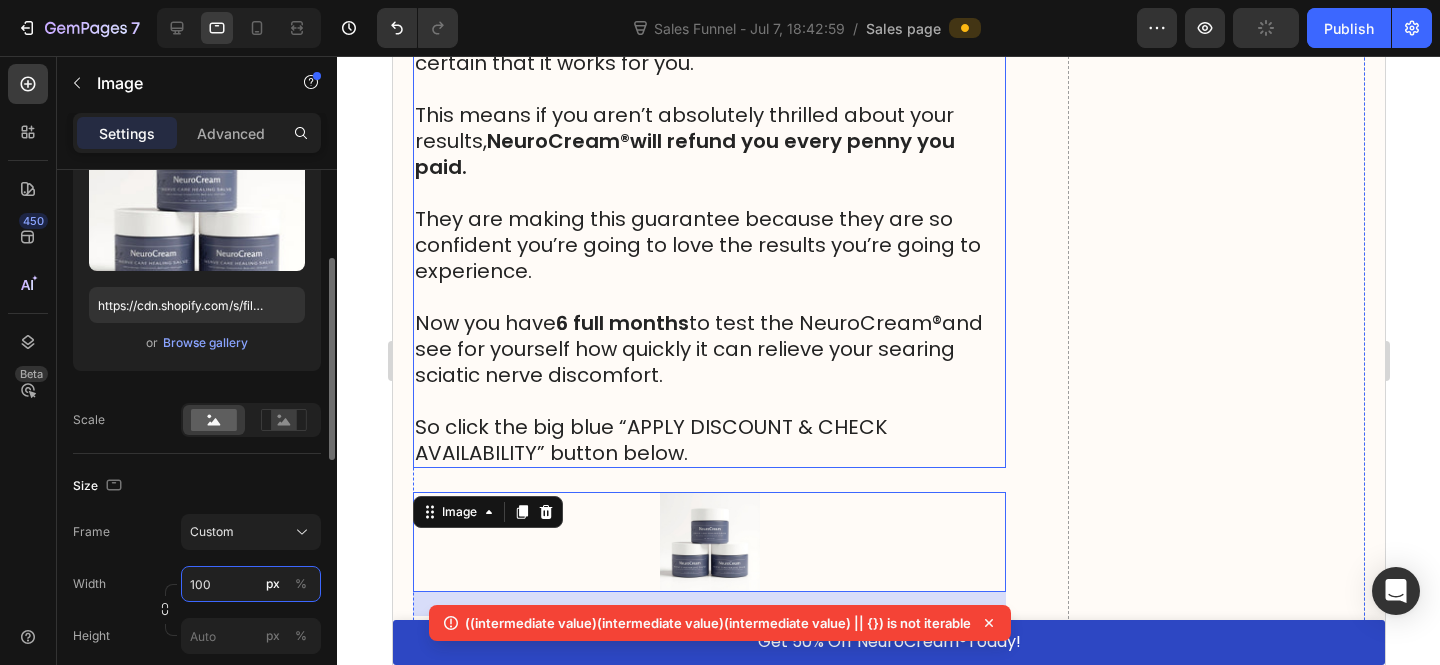 scroll, scrollTop: 23143, scrollLeft: 0, axis: vertical 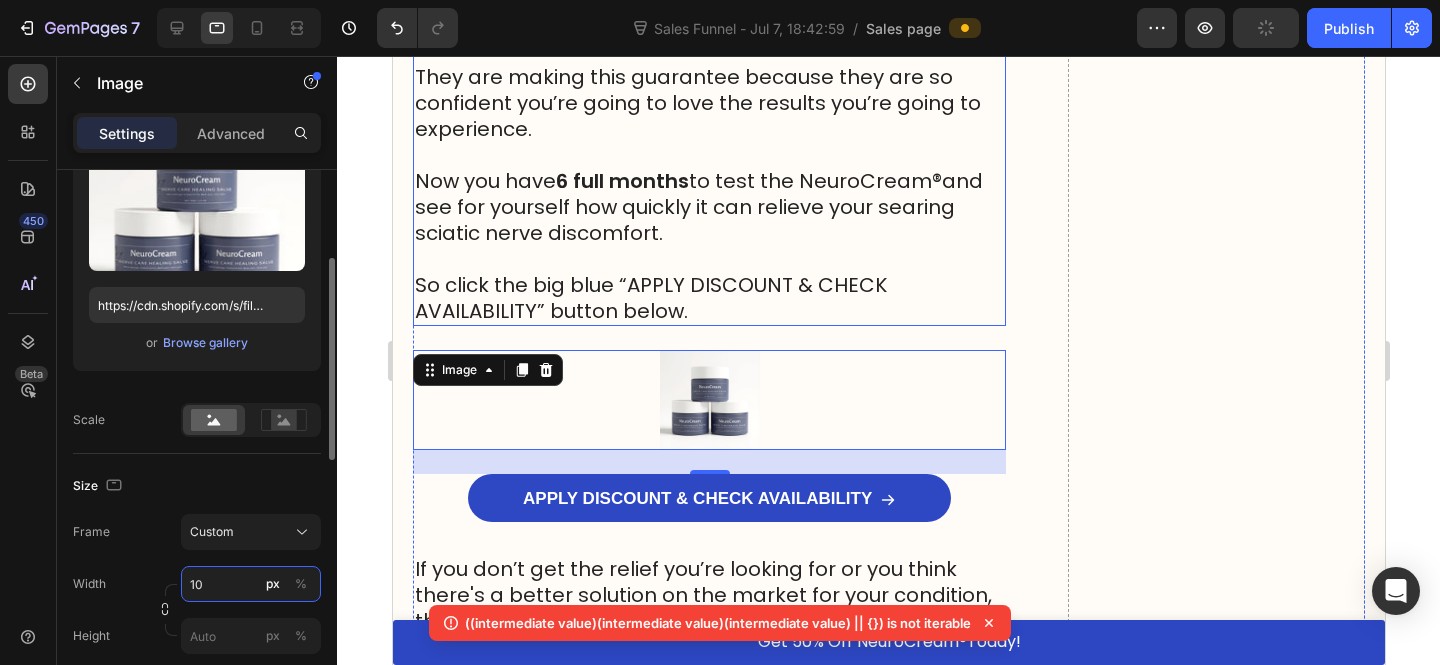 type on "1" 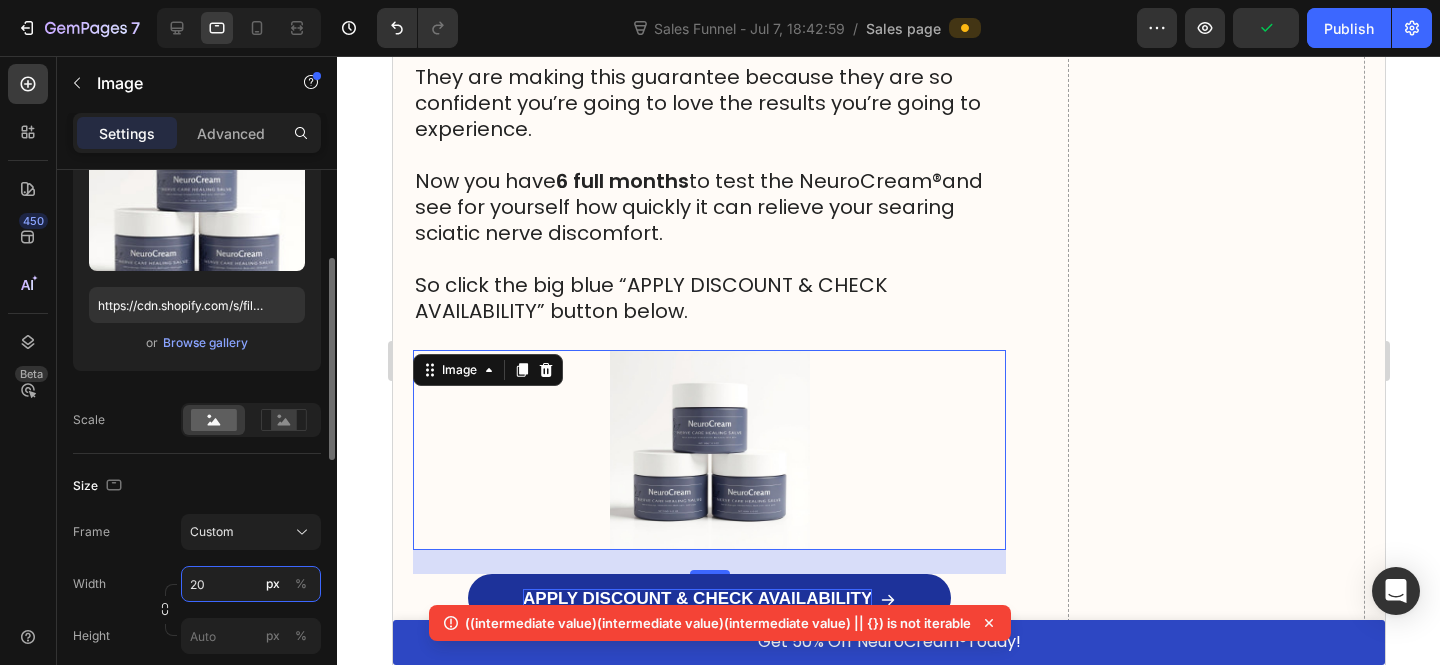 type on "2" 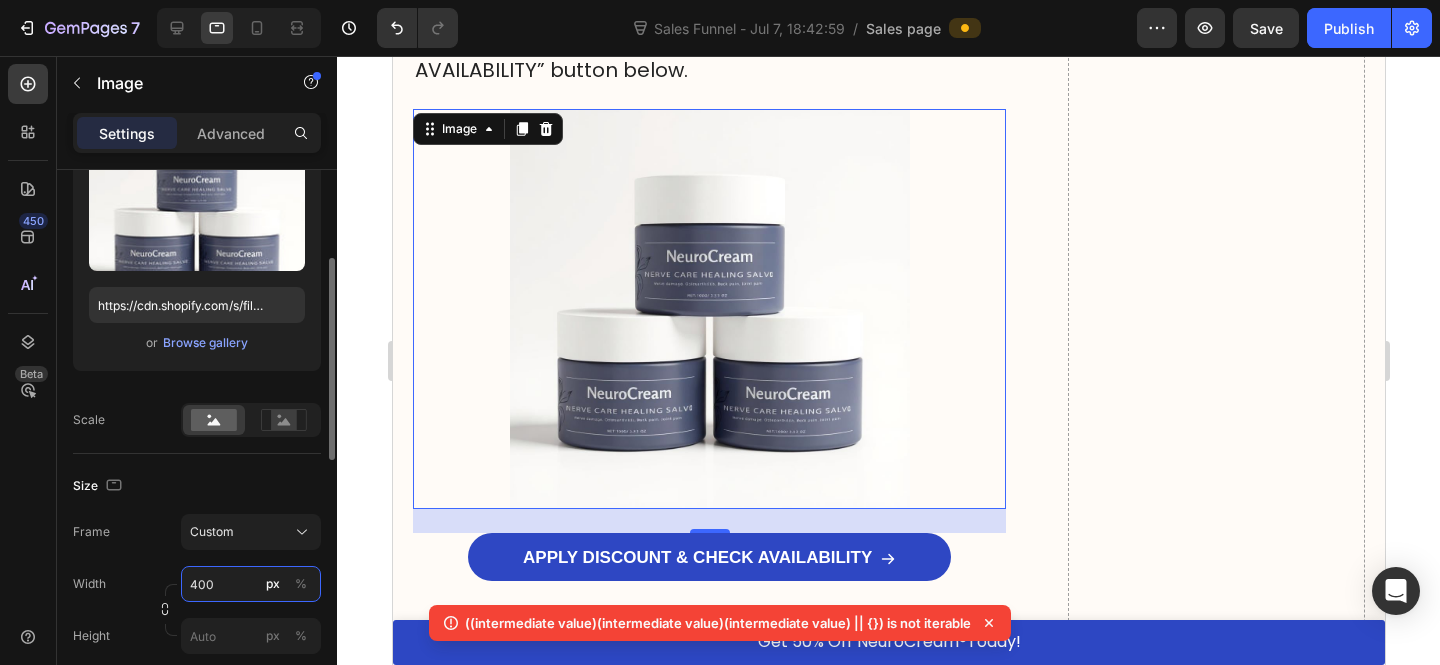 scroll, scrollTop: 23397, scrollLeft: 0, axis: vertical 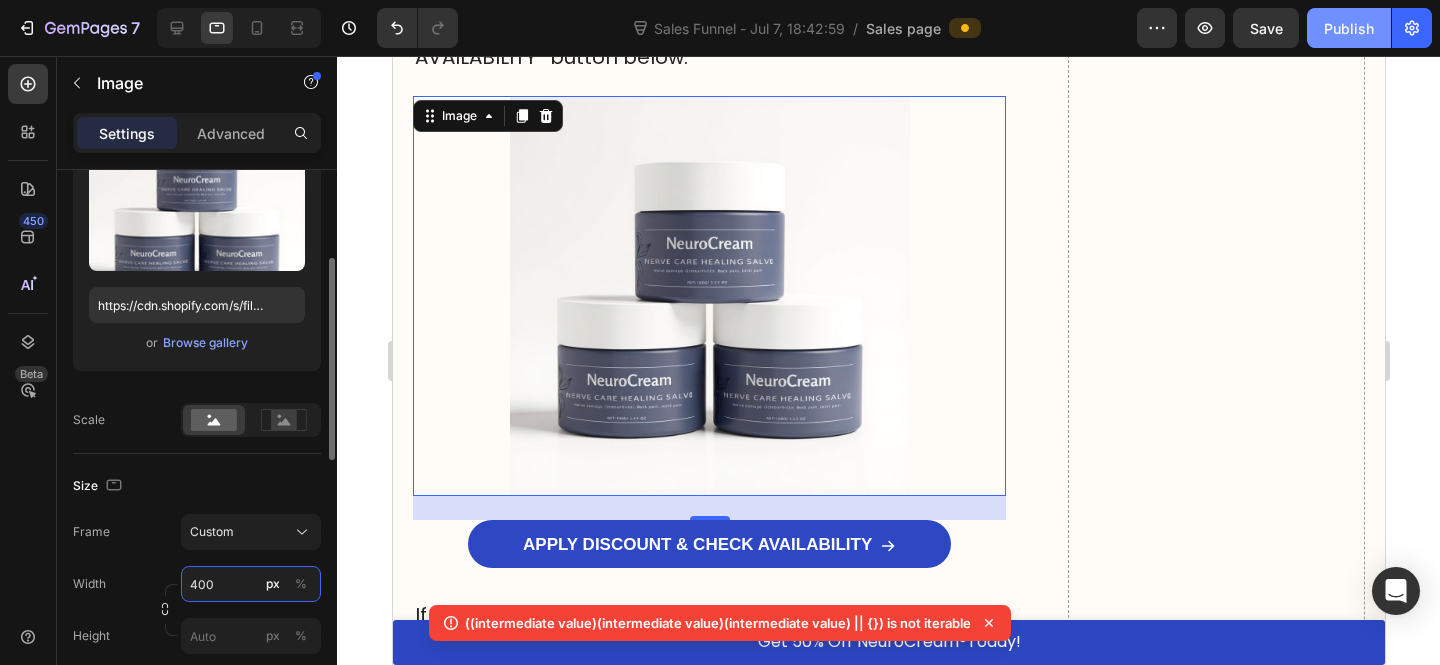 type on "400" 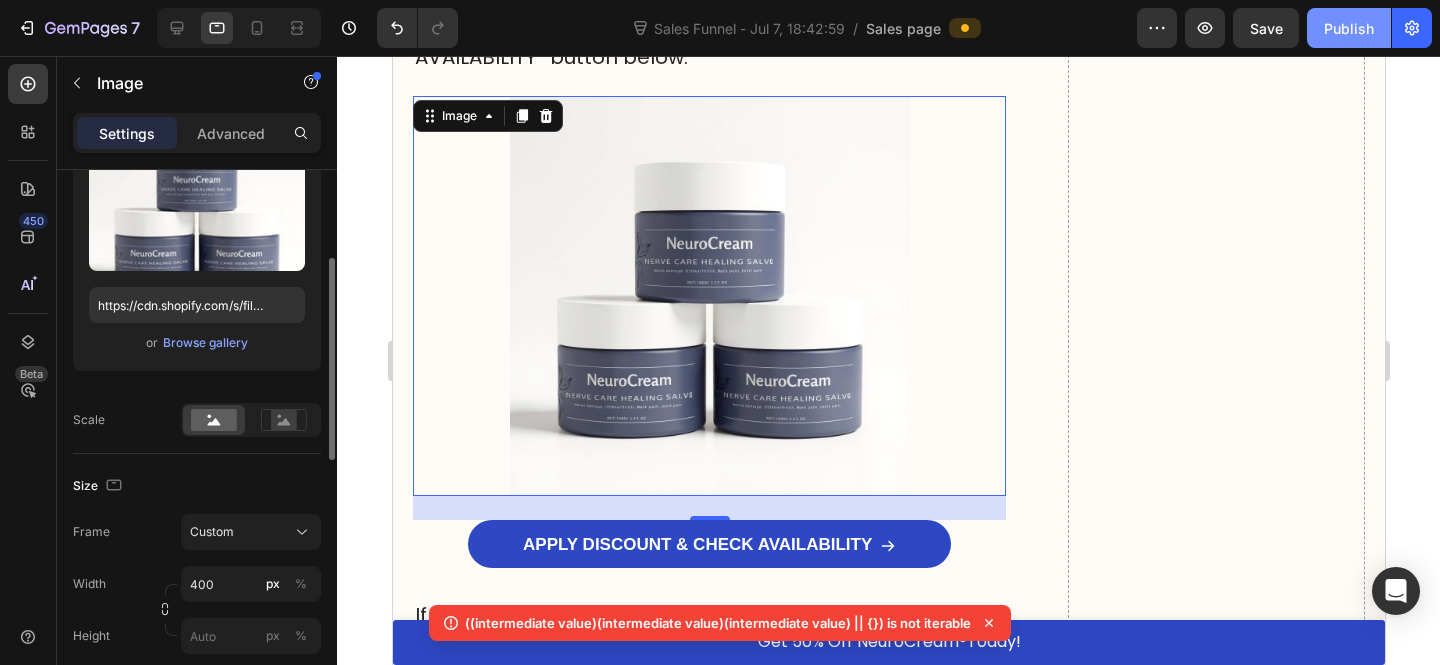 click on "Publish" 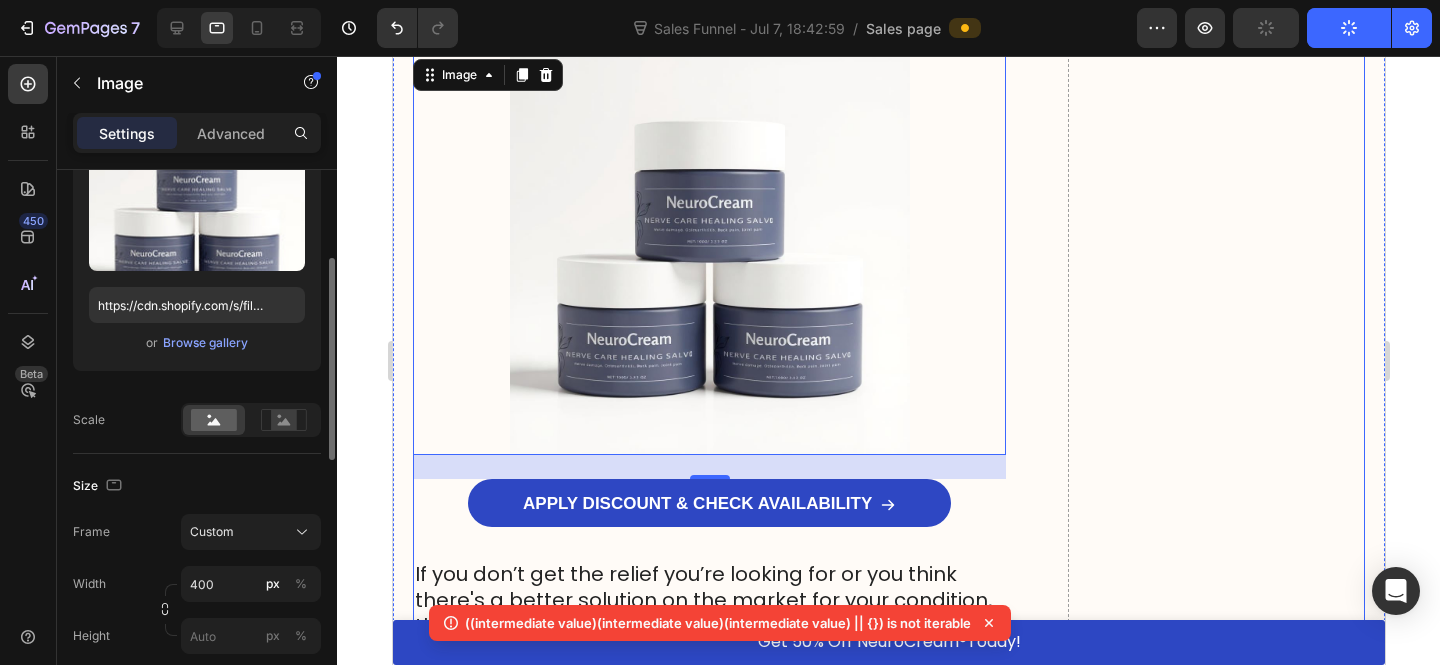 scroll, scrollTop: 23529, scrollLeft: 0, axis: vertical 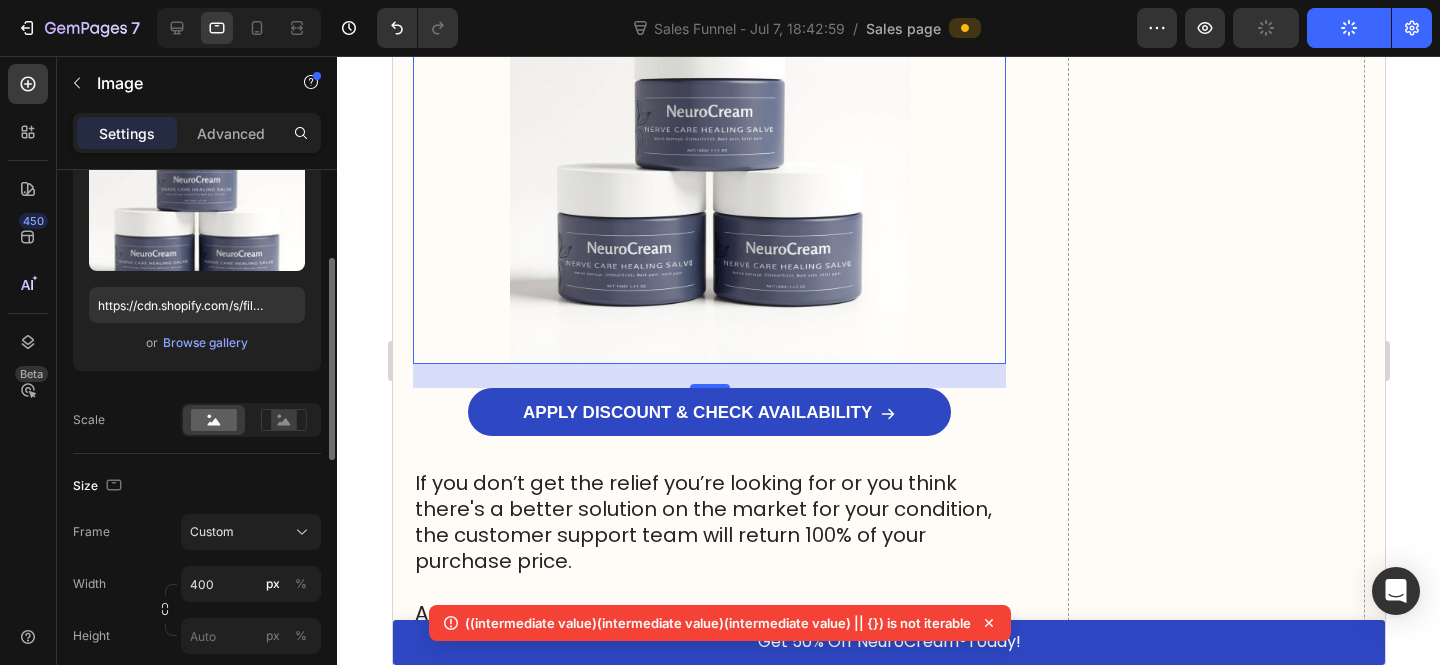 click 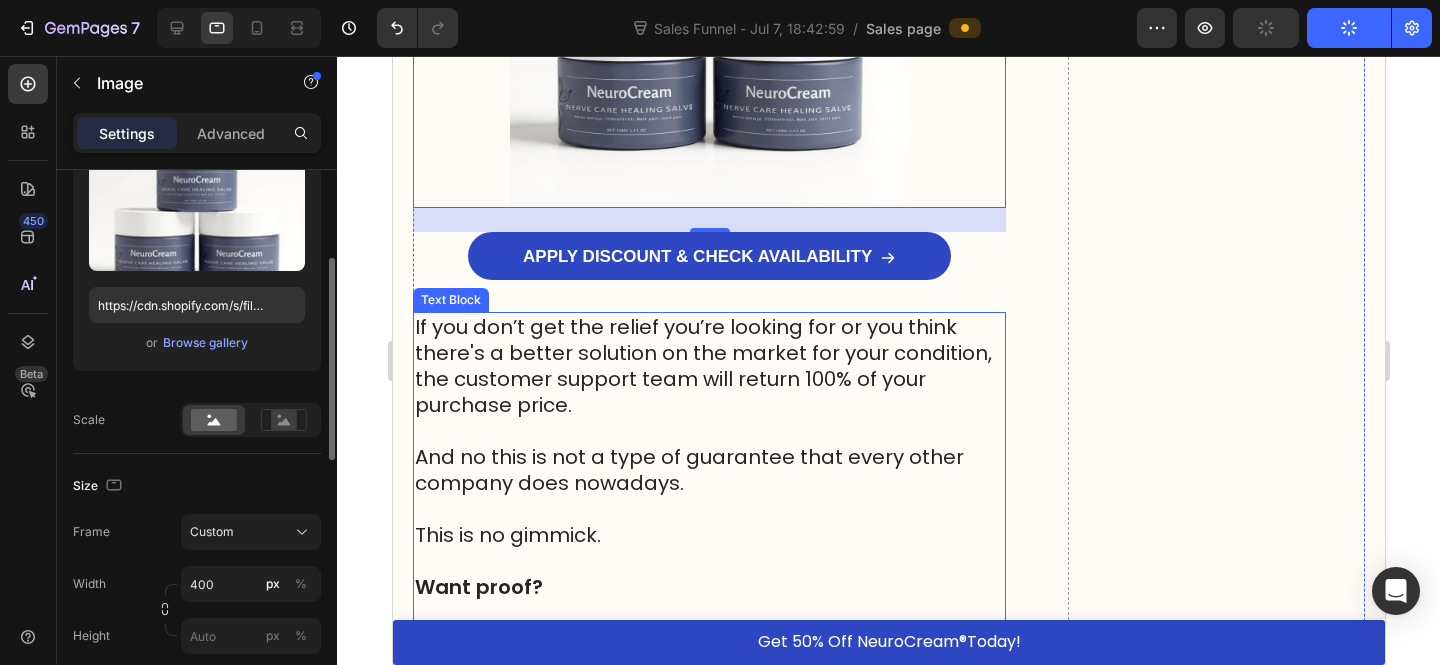 scroll, scrollTop: 23728, scrollLeft: 0, axis: vertical 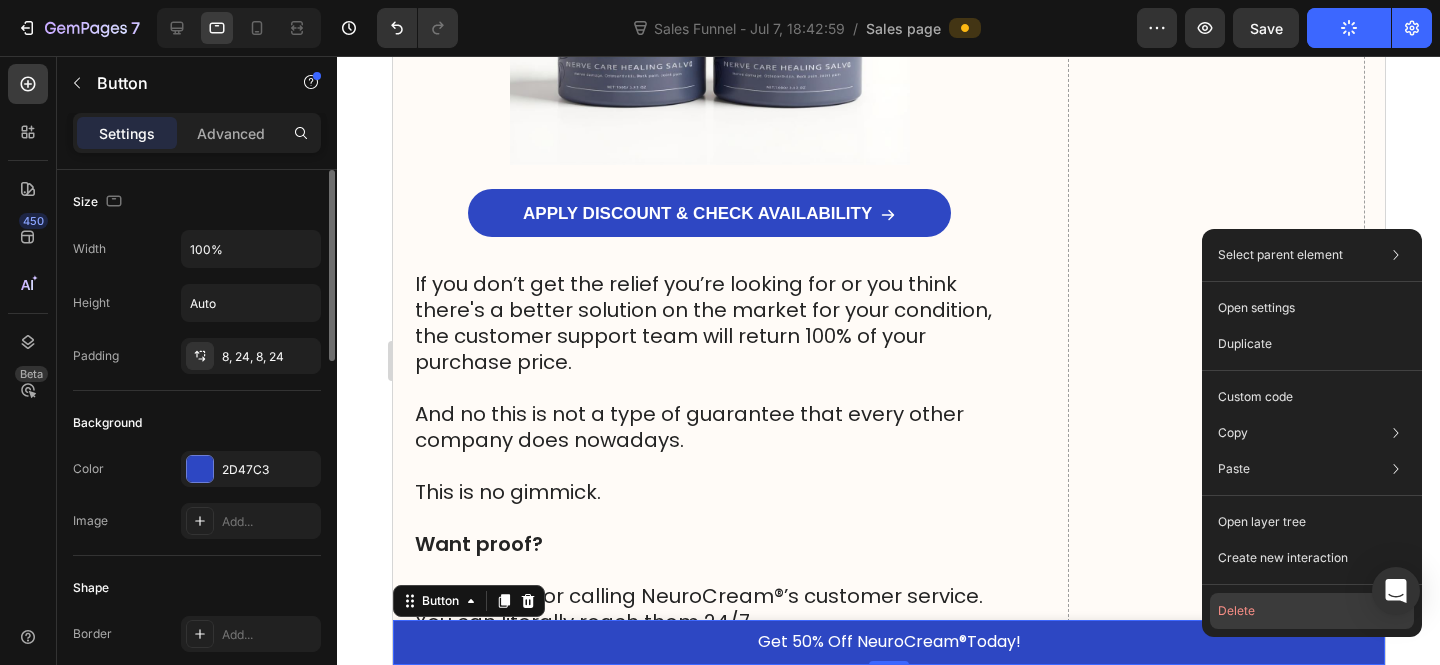 click on "Delete" 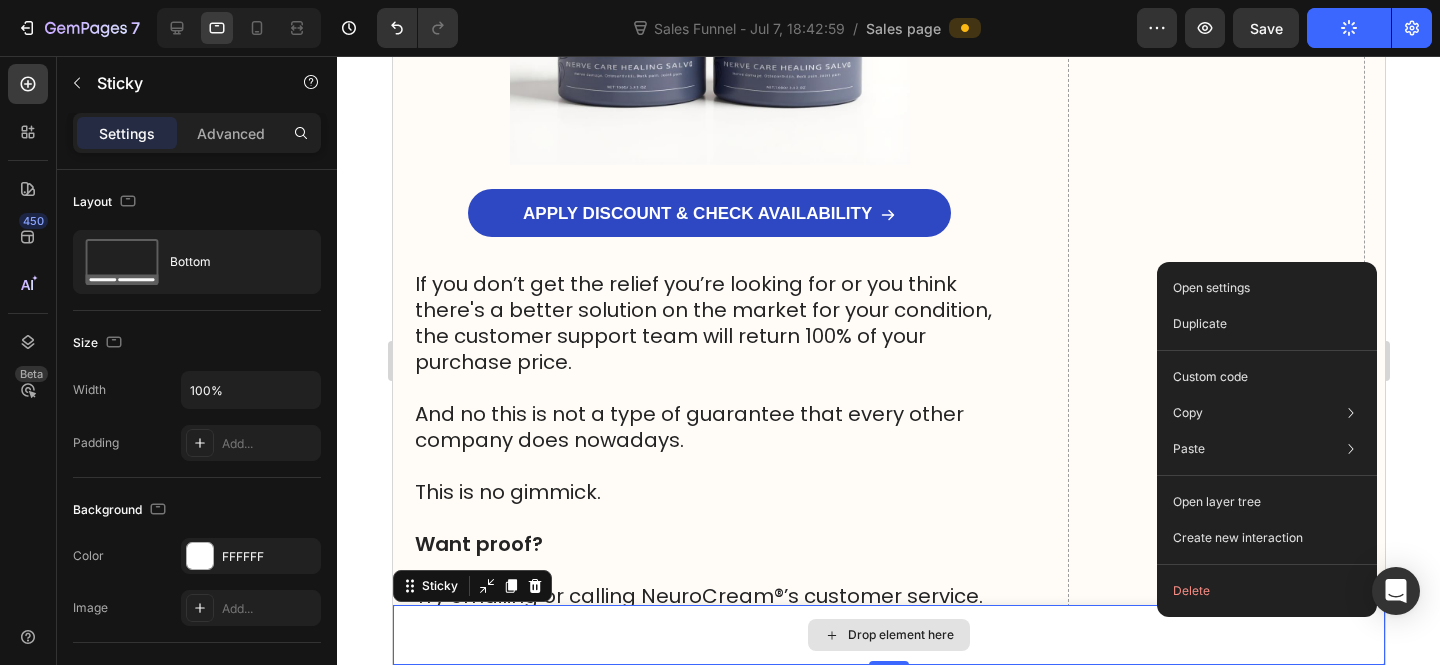 drag, startPoint x: 1157, startPoint y: 617, endPoint x: 1559, endPoint y: 659, distance: 404.18808 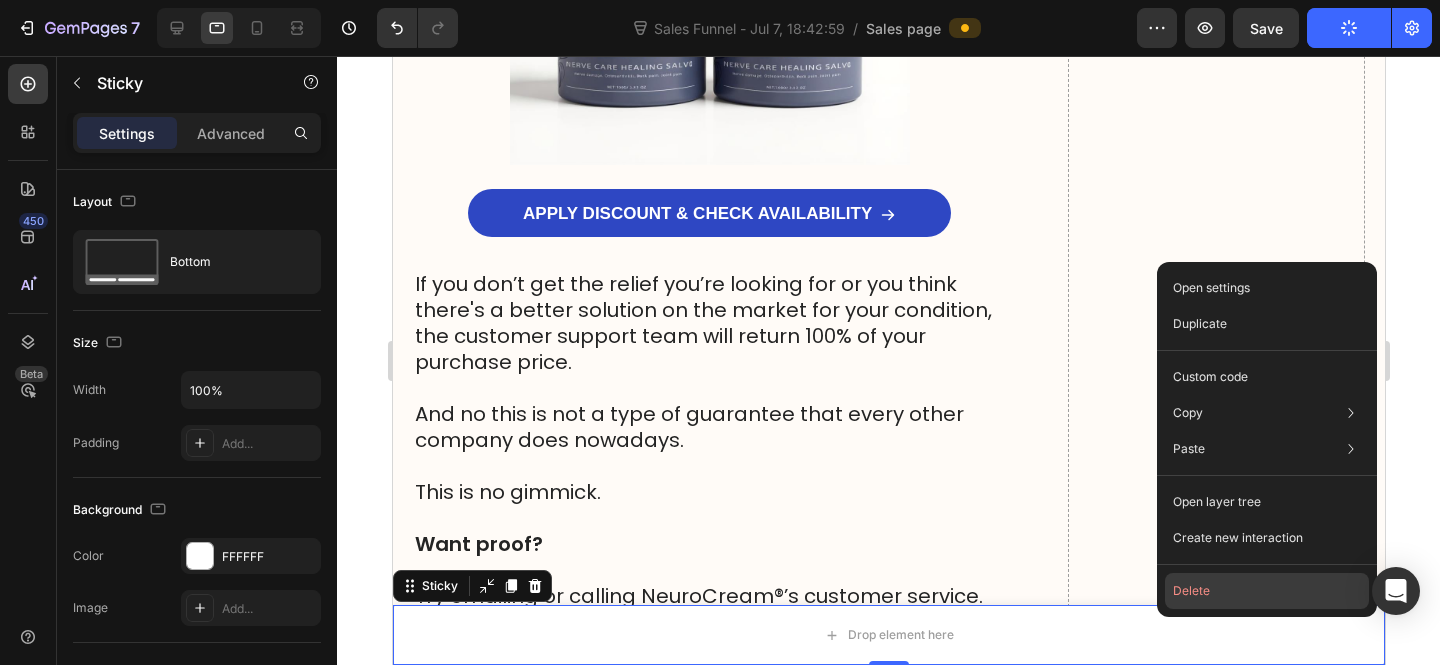 click on "Delete" 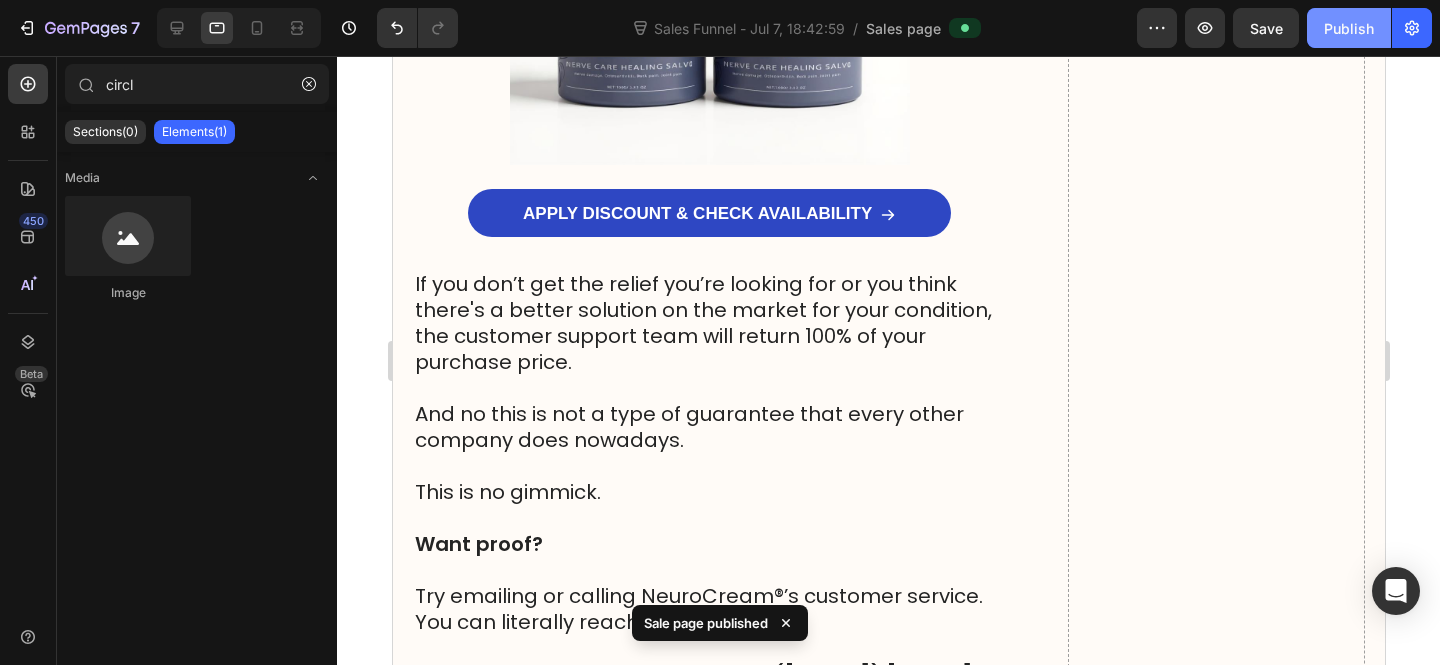 click on "Publish" at bounding box center (1349, 28) 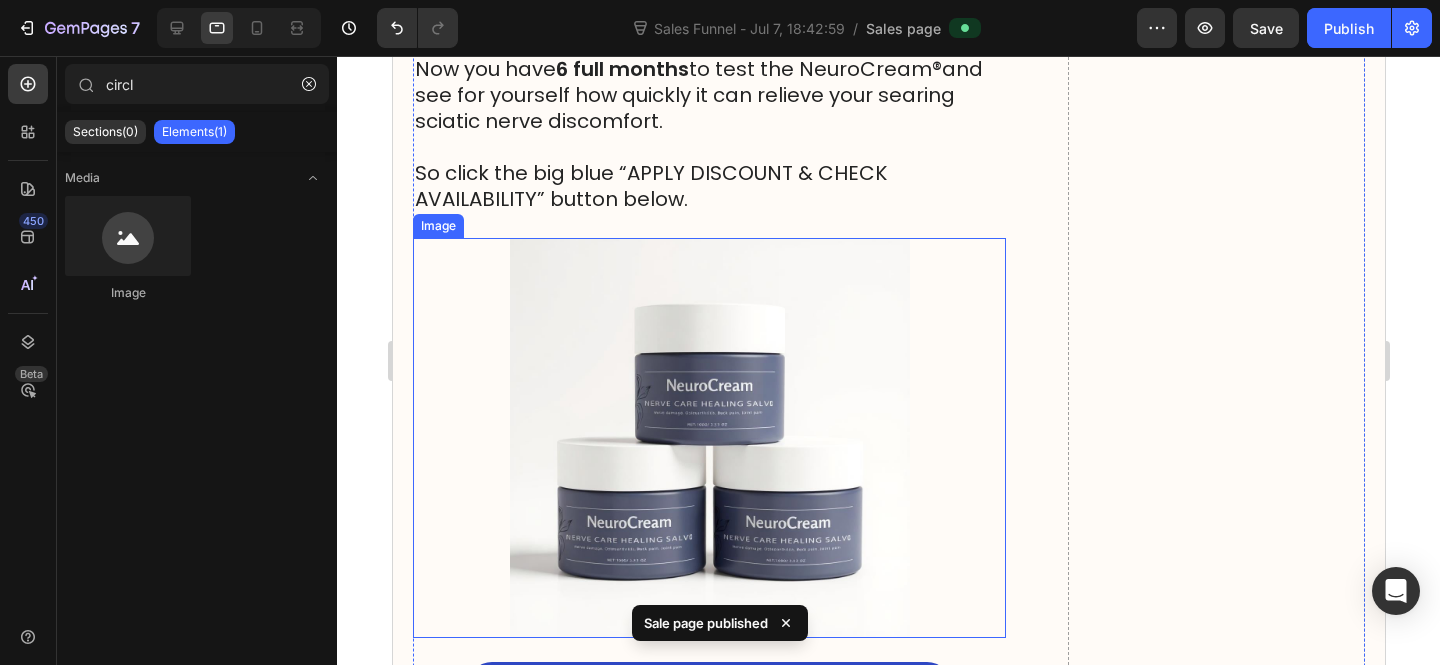scroll, scrollTop: 23616, scrollLeft: 0, axis: vertical 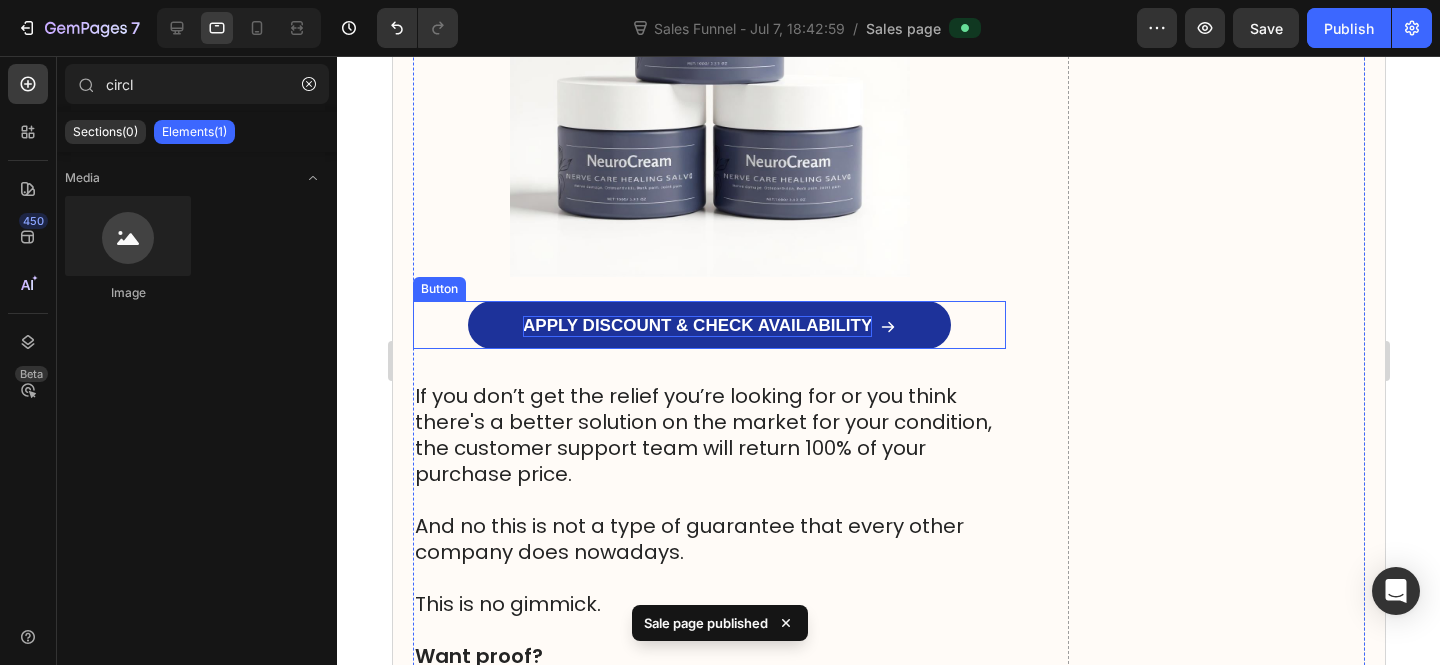 click on "APPLY DISCOUNT & CHECK AVAILABILITY" at bounding box center [696, 325] 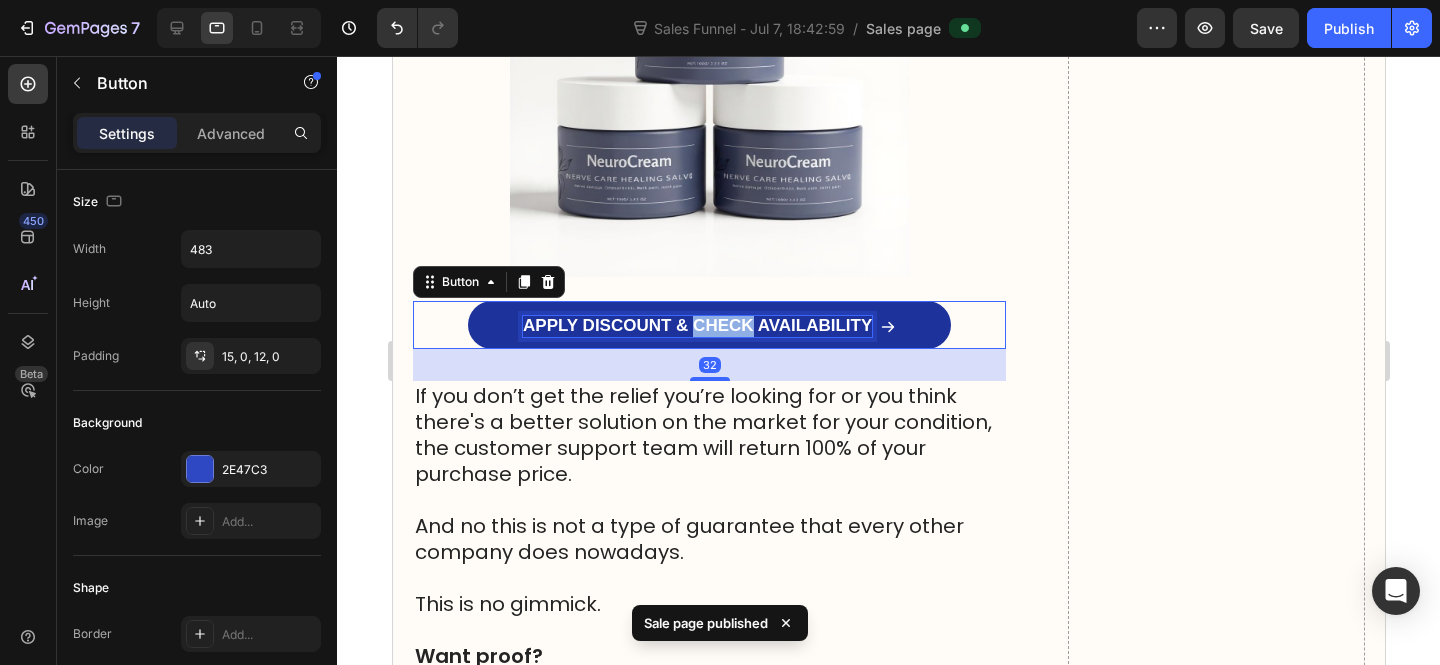 click on "APPLY DISCOUNT & CHECK AVAILABILITY" at bounding box center [696, 325] 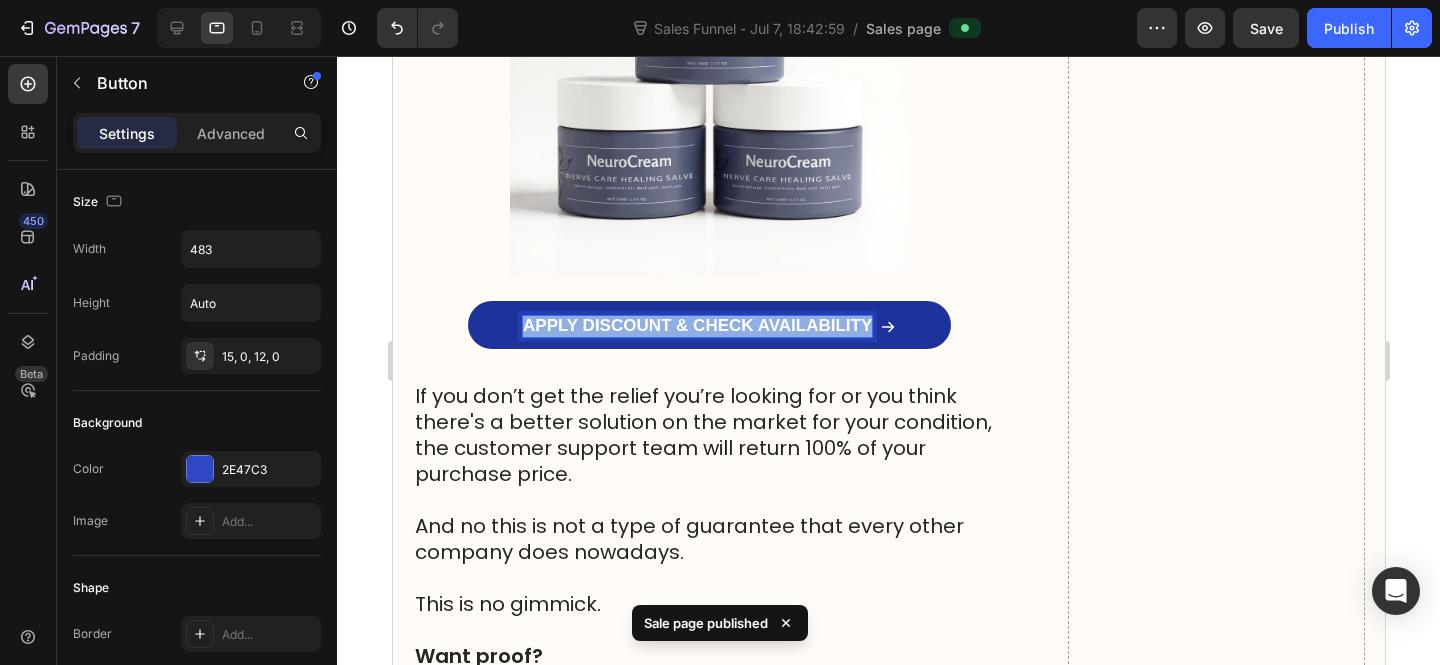 click on "APPLY DISCOUNT & CHECK AVAILABILITY" at bounding box center (696, 325) 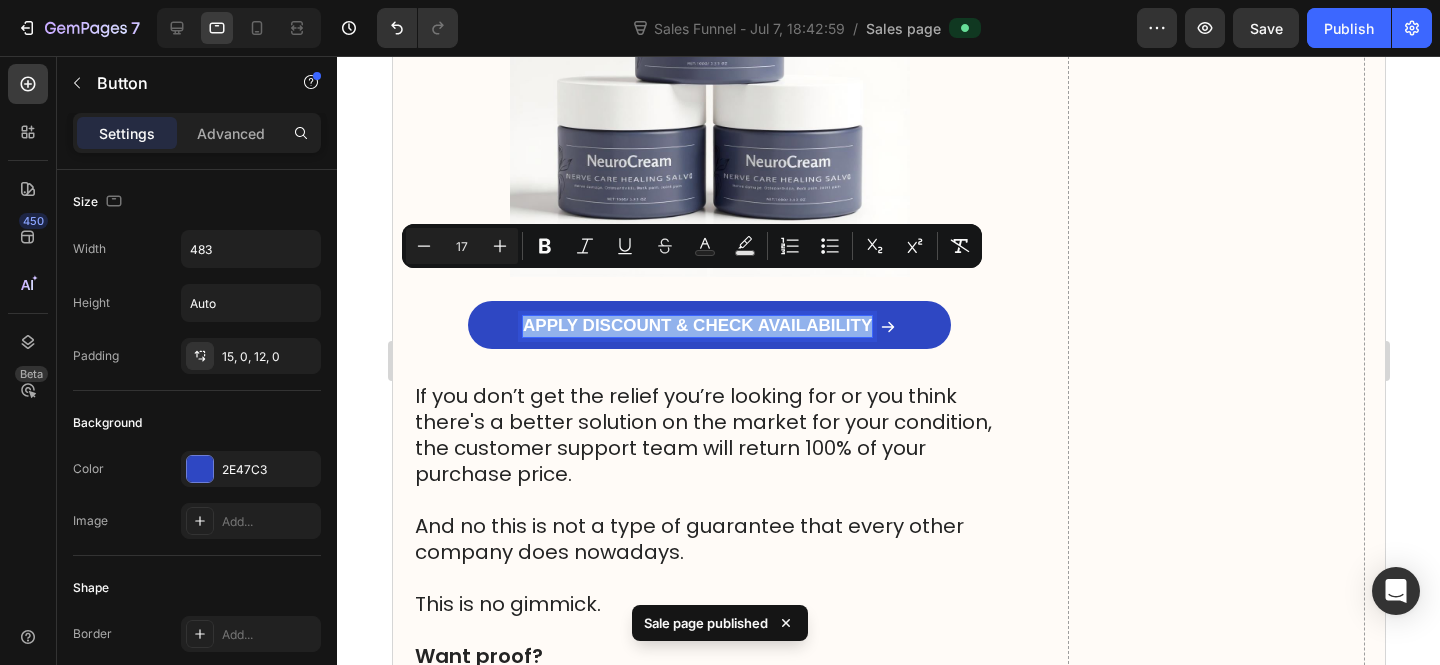 copy on "APPLY DISCOUNT & CHECK AVAILABILITY" 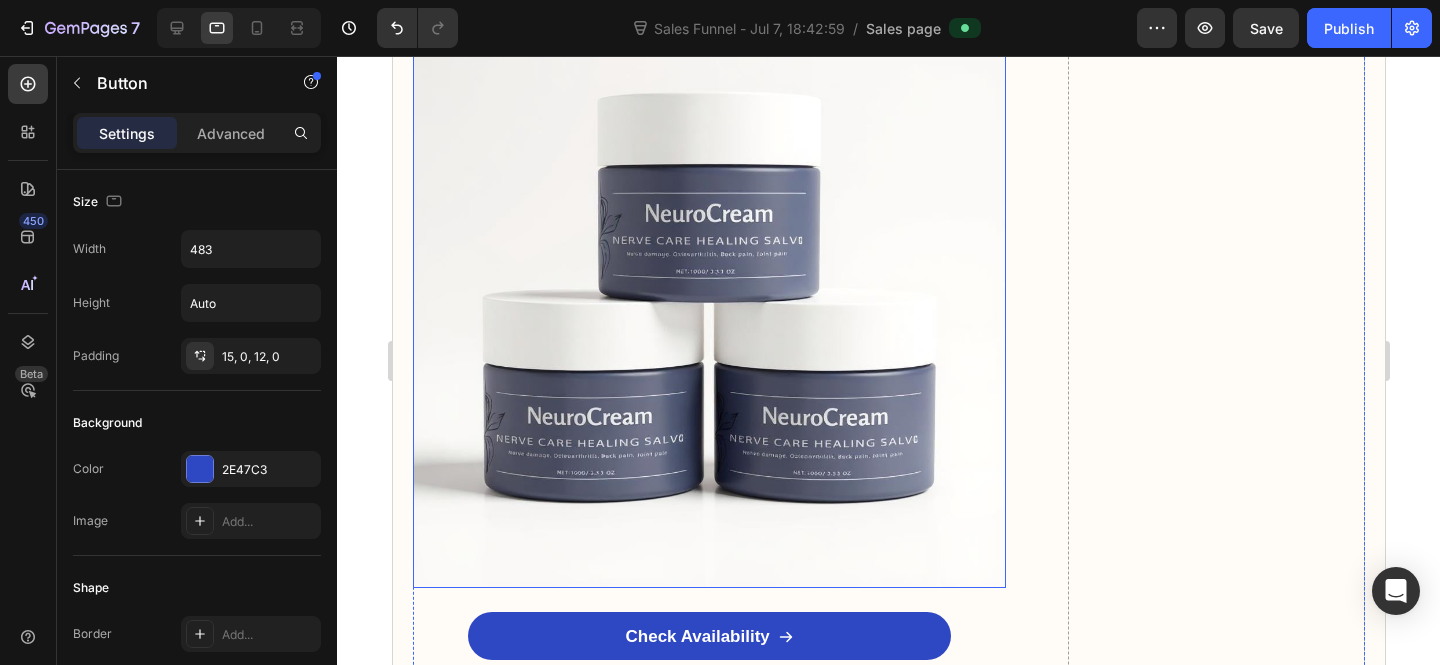 scroll, scrollTop: 19070, scrollLeft: 0, axis: vertical 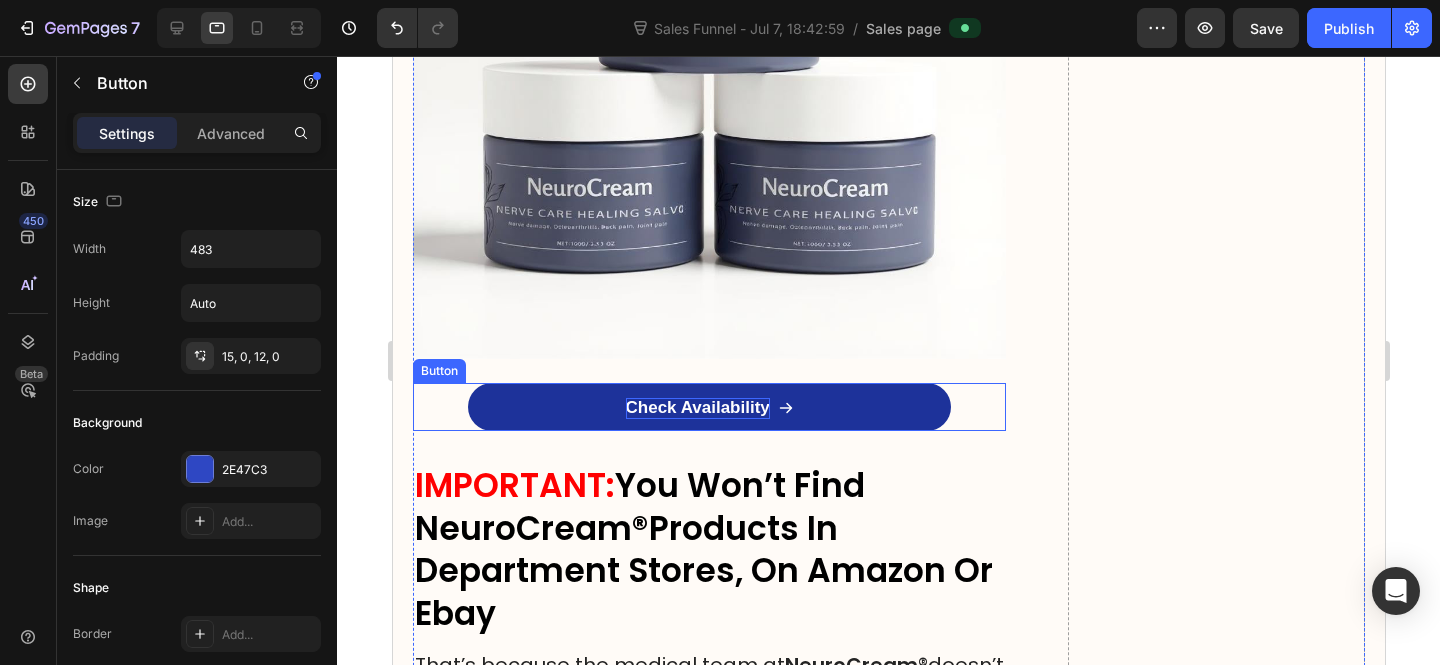 click on "Check Availability" at bounding box center (697, 407) 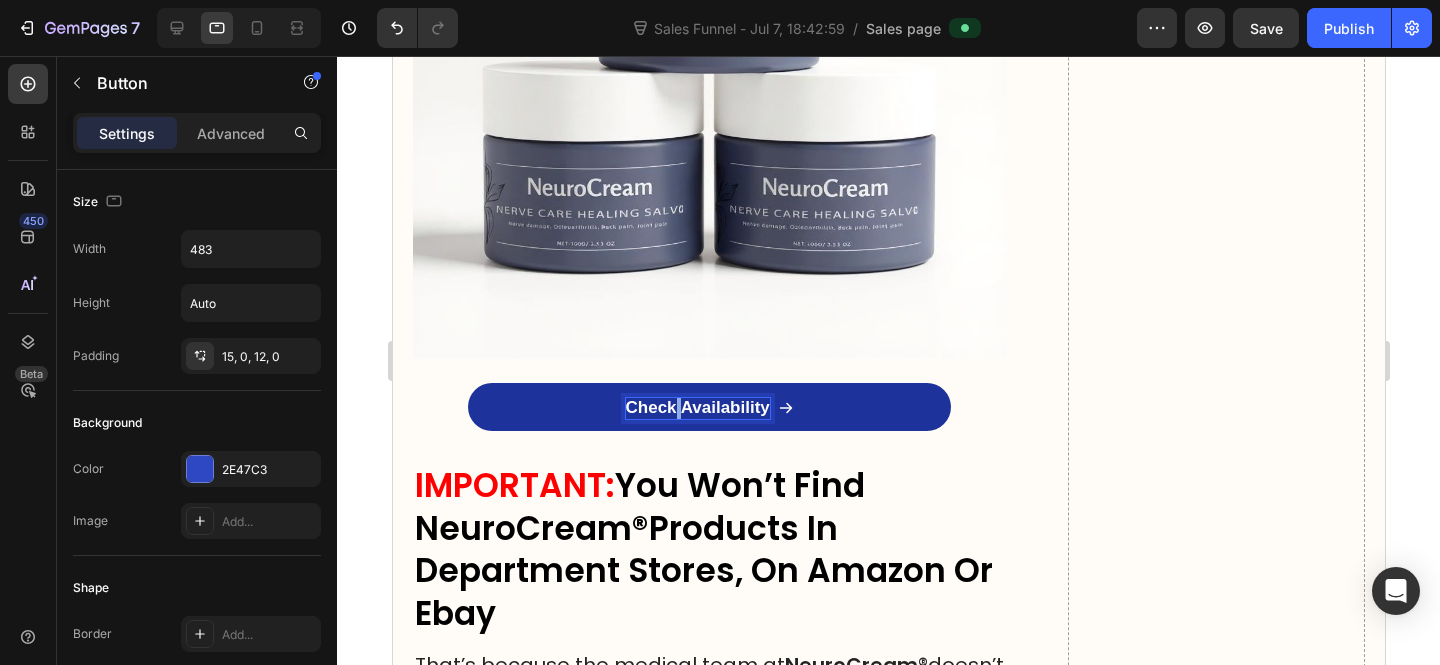 click on "Check Availability" at bounding box center (697, 407) 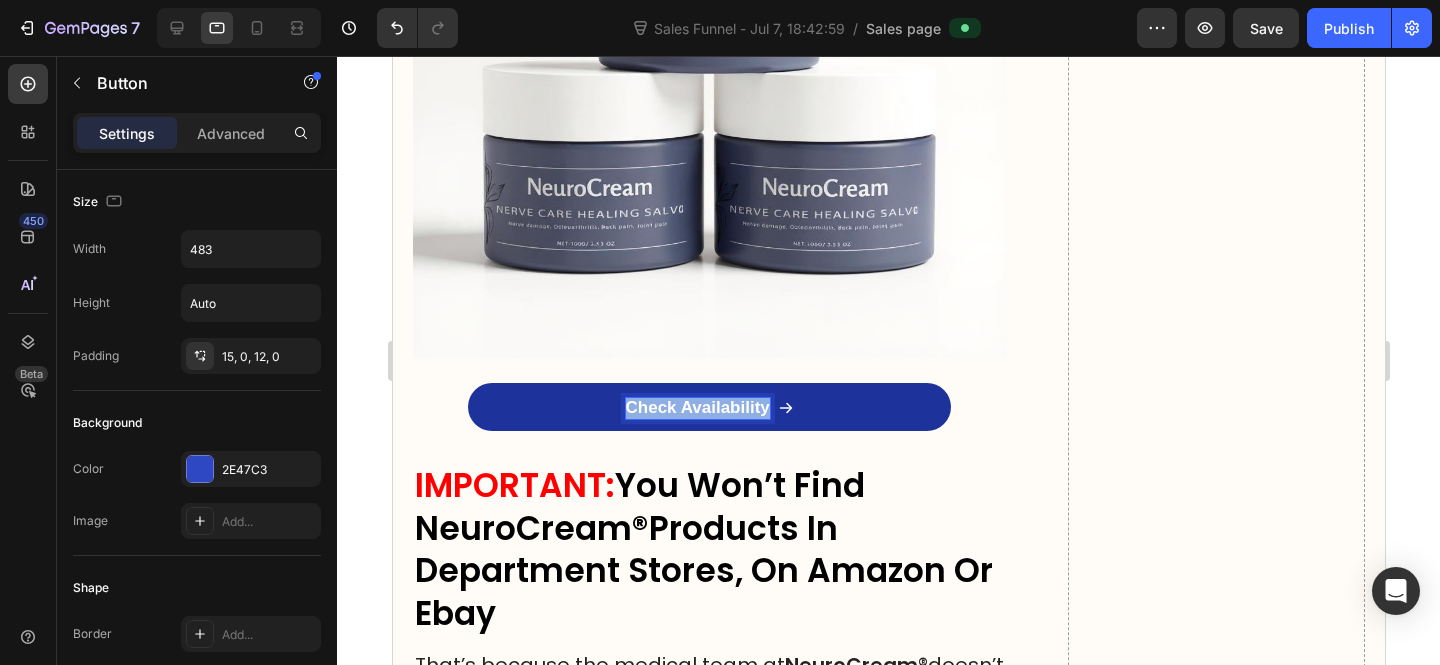 click on "Check Availability" at bounding box center [697, 407] 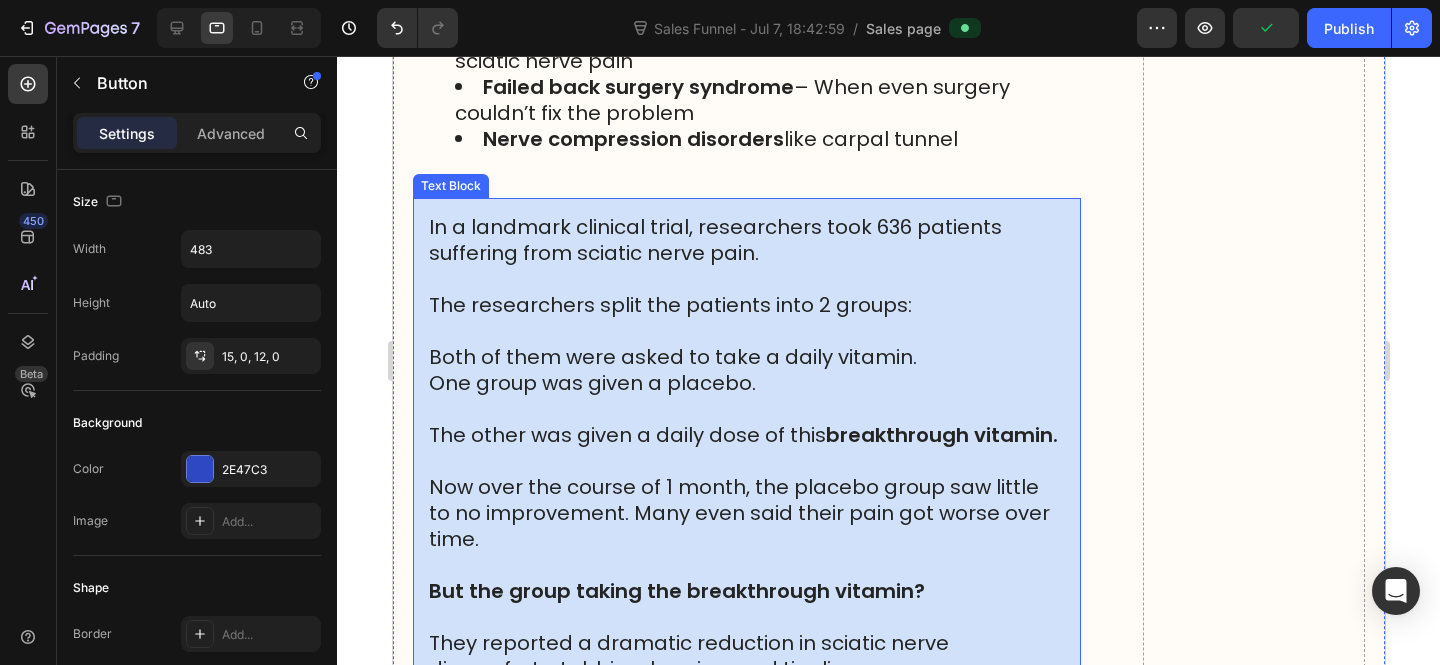 scroll, scrollTop: 10773, scrollLeft: 0, axis: vertical 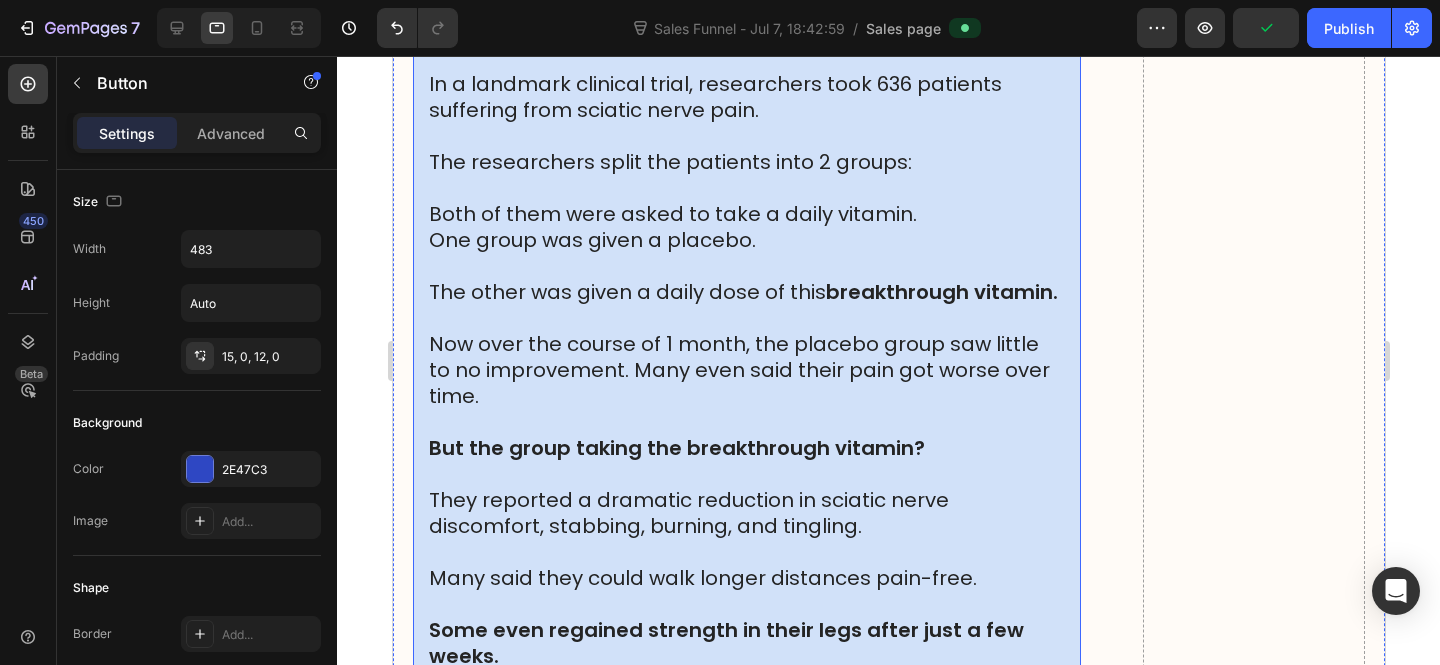 click on "Now over the course of 1 month, the placebo group saw little to no improvement. Many even said their pain got worse over time." at bounding box center [746, 370] 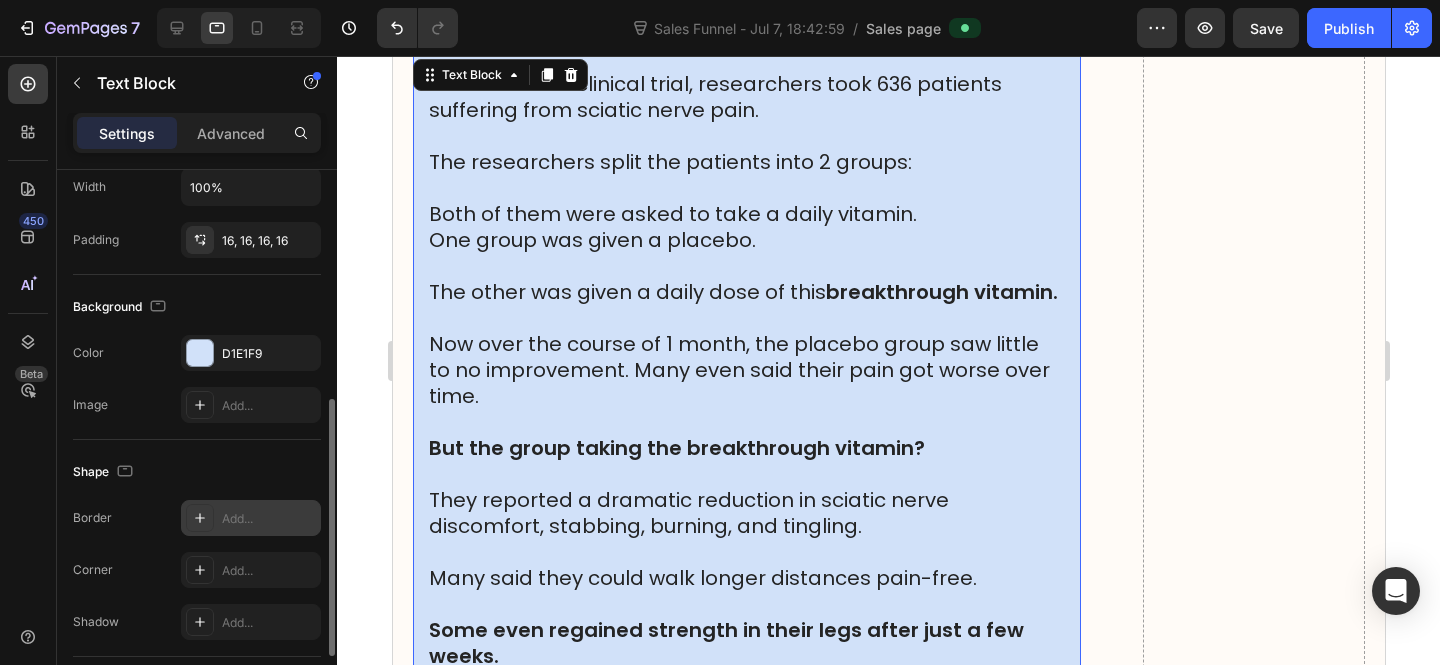 scroll, scrollTop: 559, scrollLeft: 0, axis: vertical 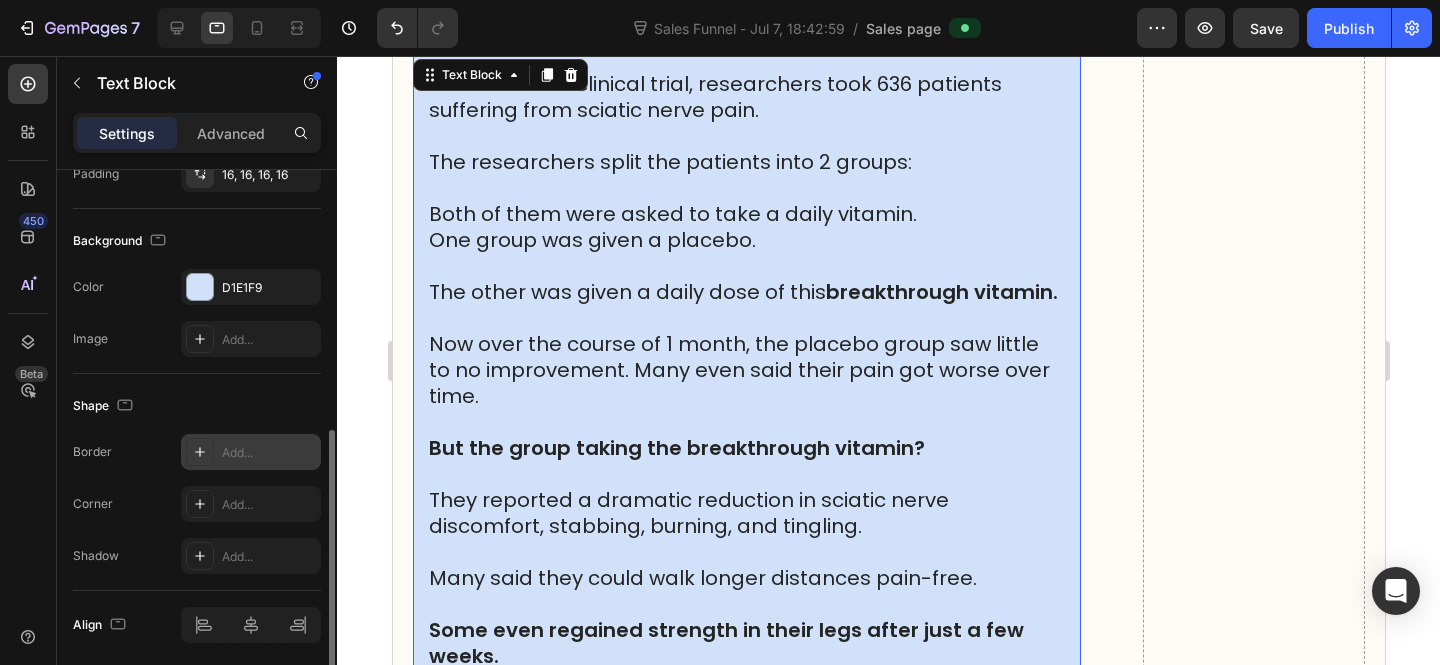 click on "Add..." at bounding box center [269, 453] 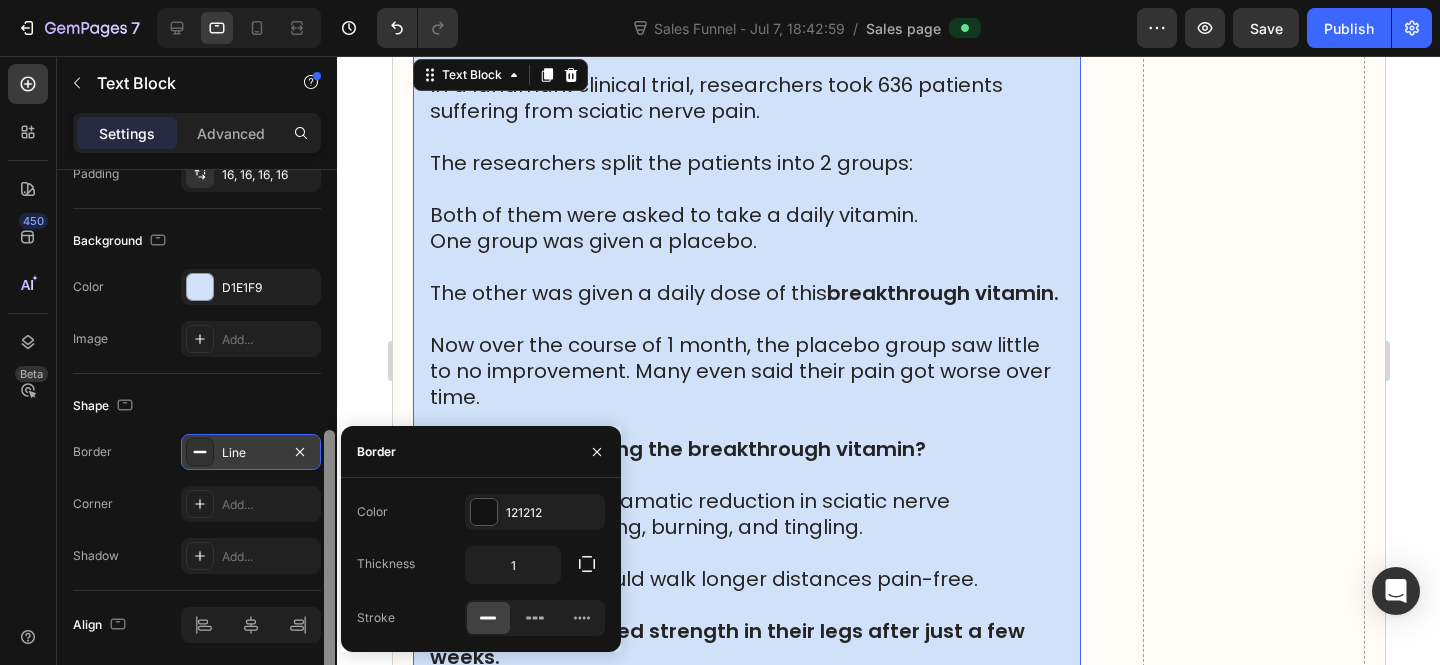 scroll, scrollTop: 10774, scrollLeft: 0, axis: vertical 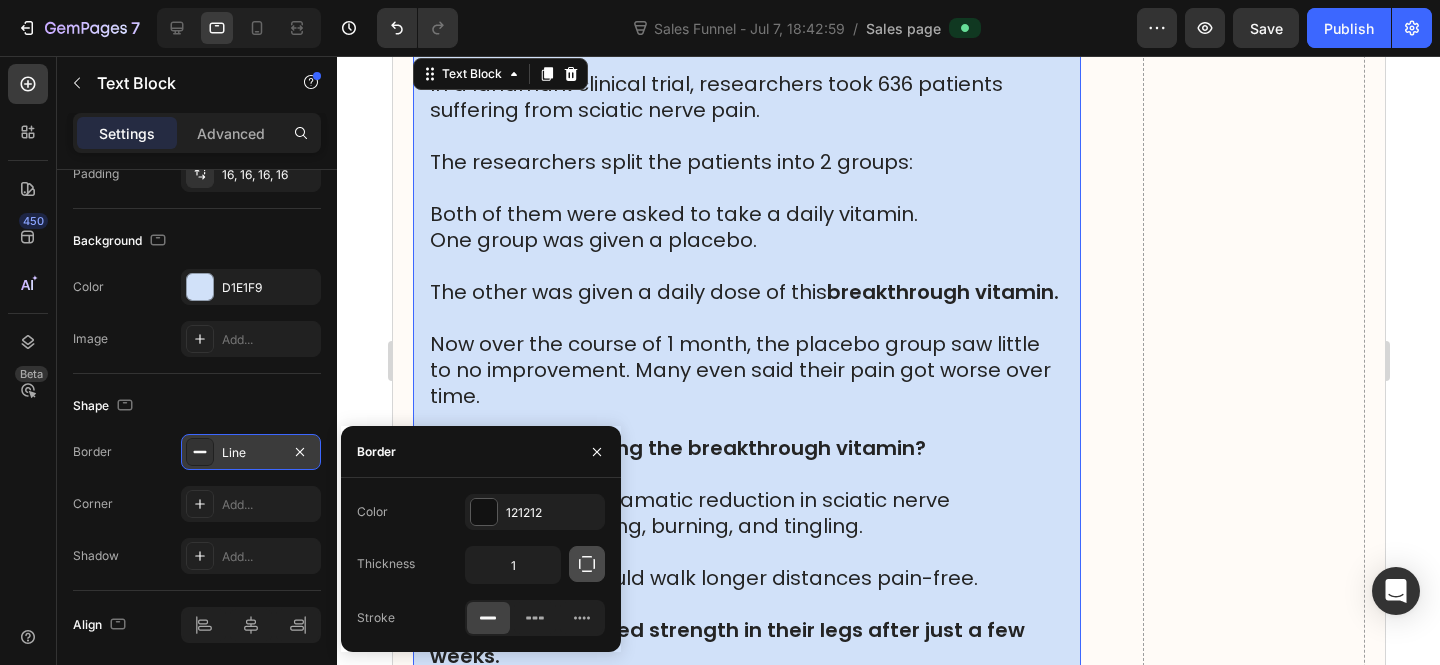 click 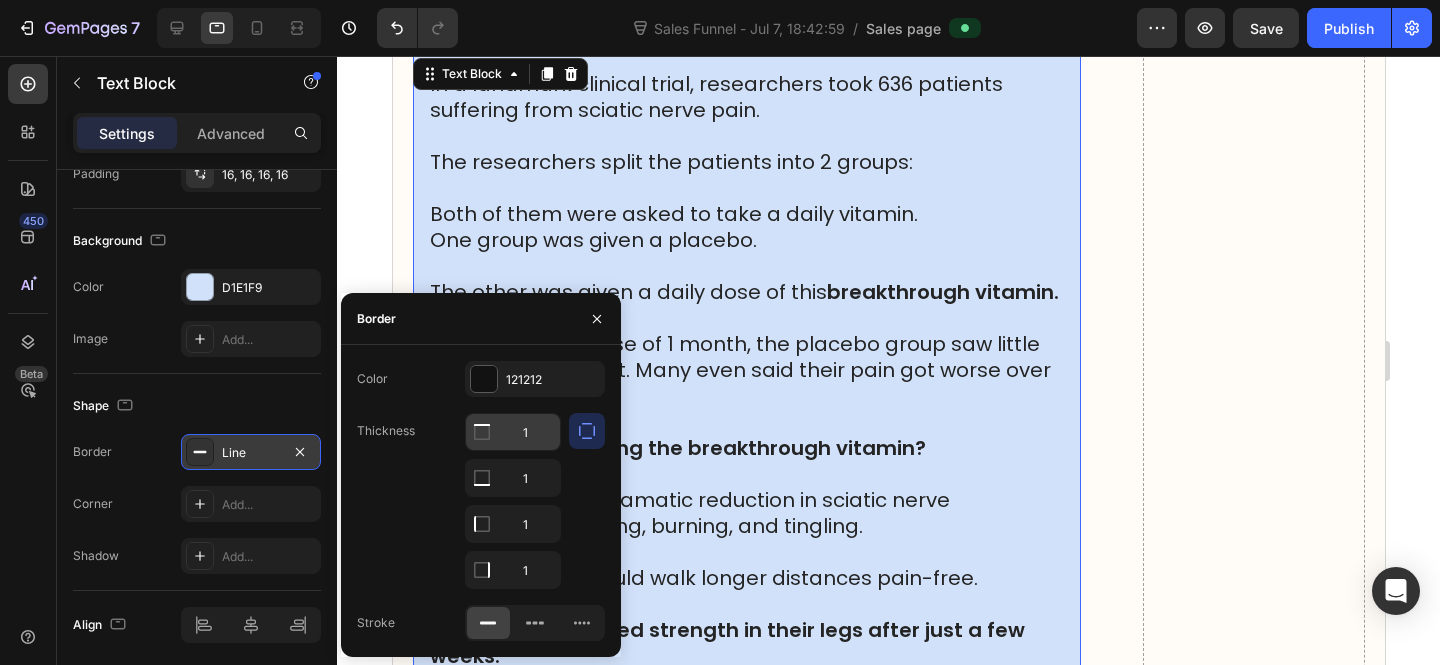 click on "1" at bounding box center [513, 432] 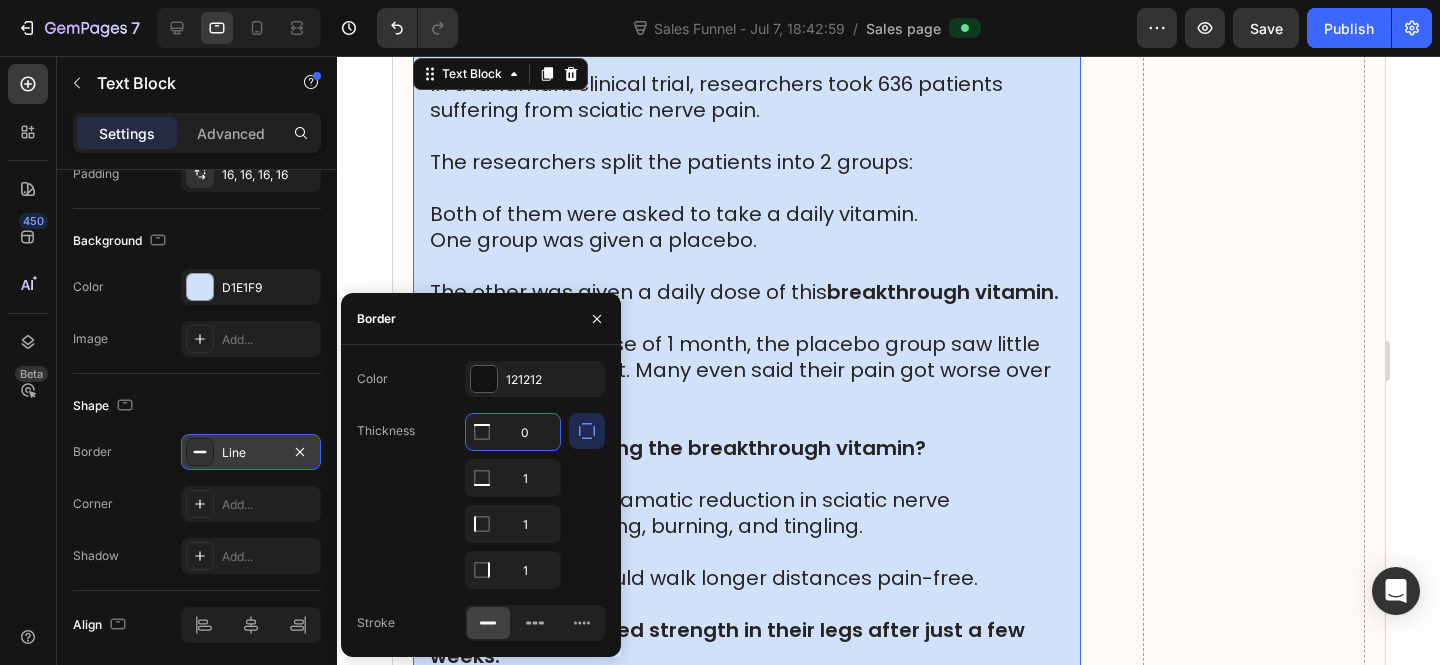 scroll, scrollTop: 10773, scrollLeft: 0, axis: vertical 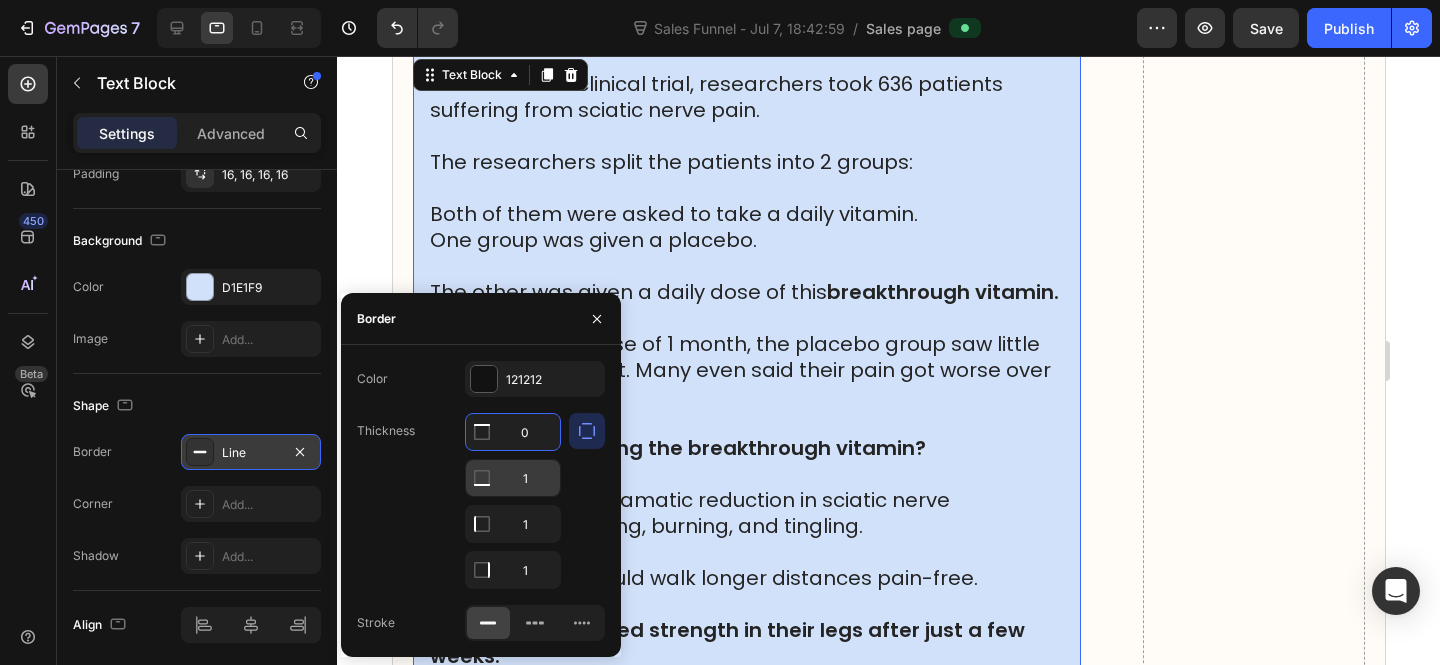 type on "0" 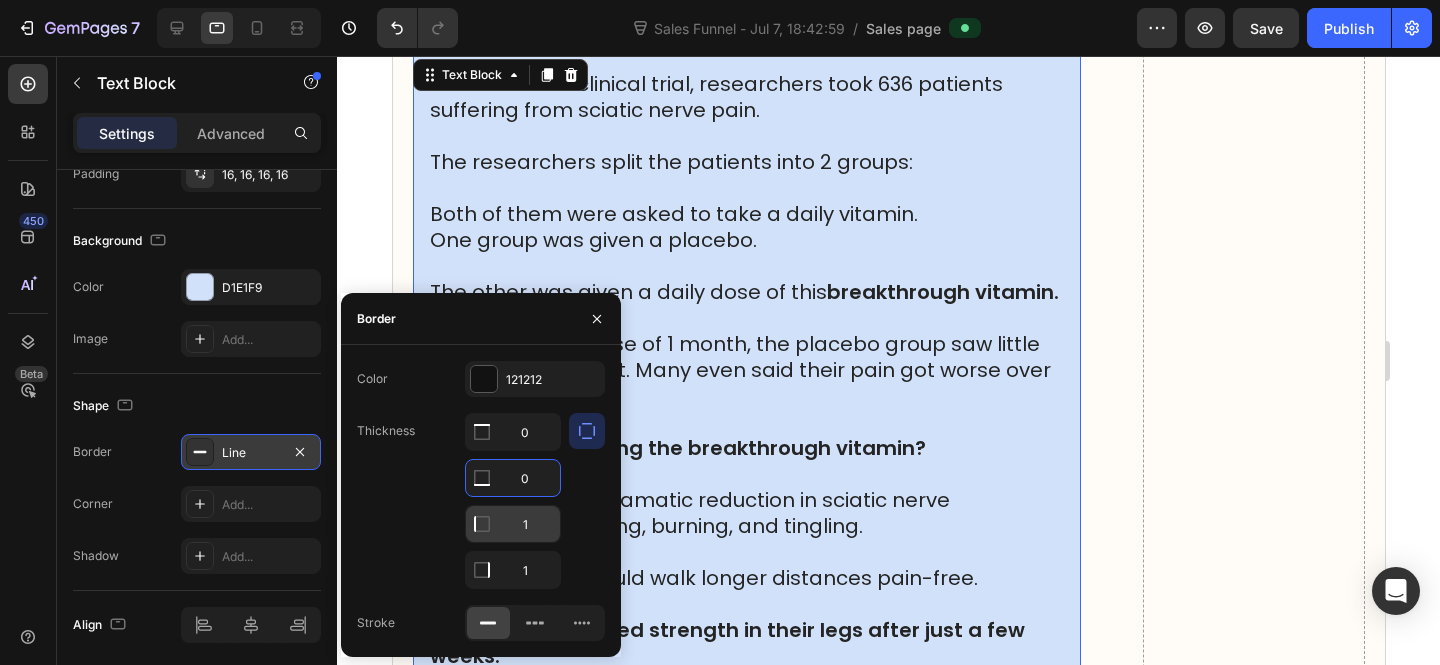 type on "0" 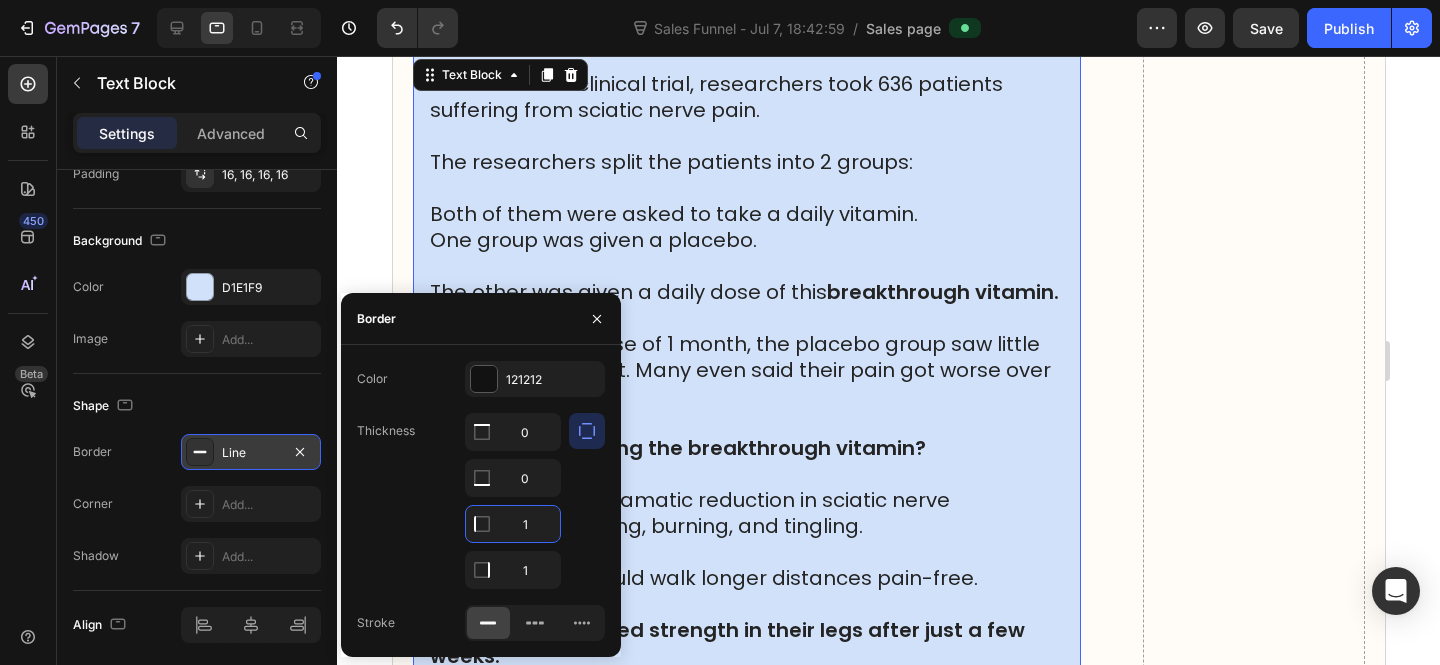 click on "1" at bounding box center [513, 524] 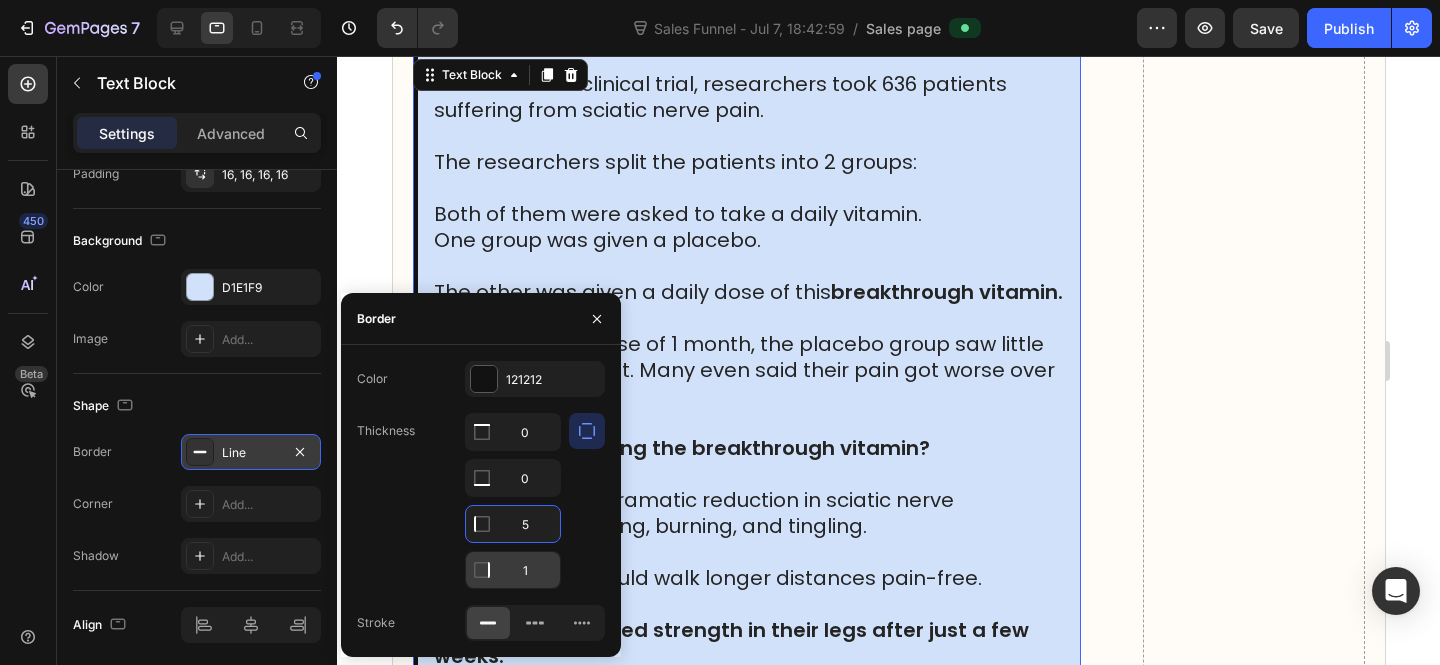 type on "5" 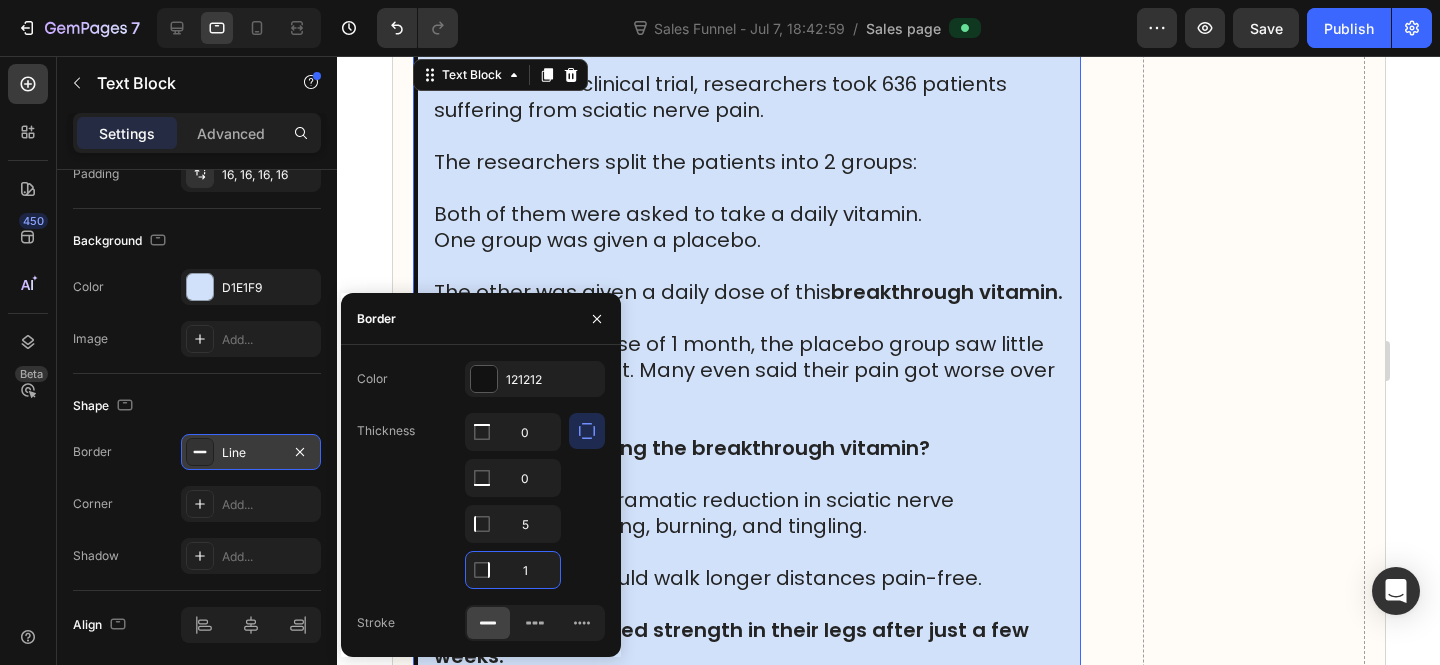 click on "1" at bounding box center [513, 570] 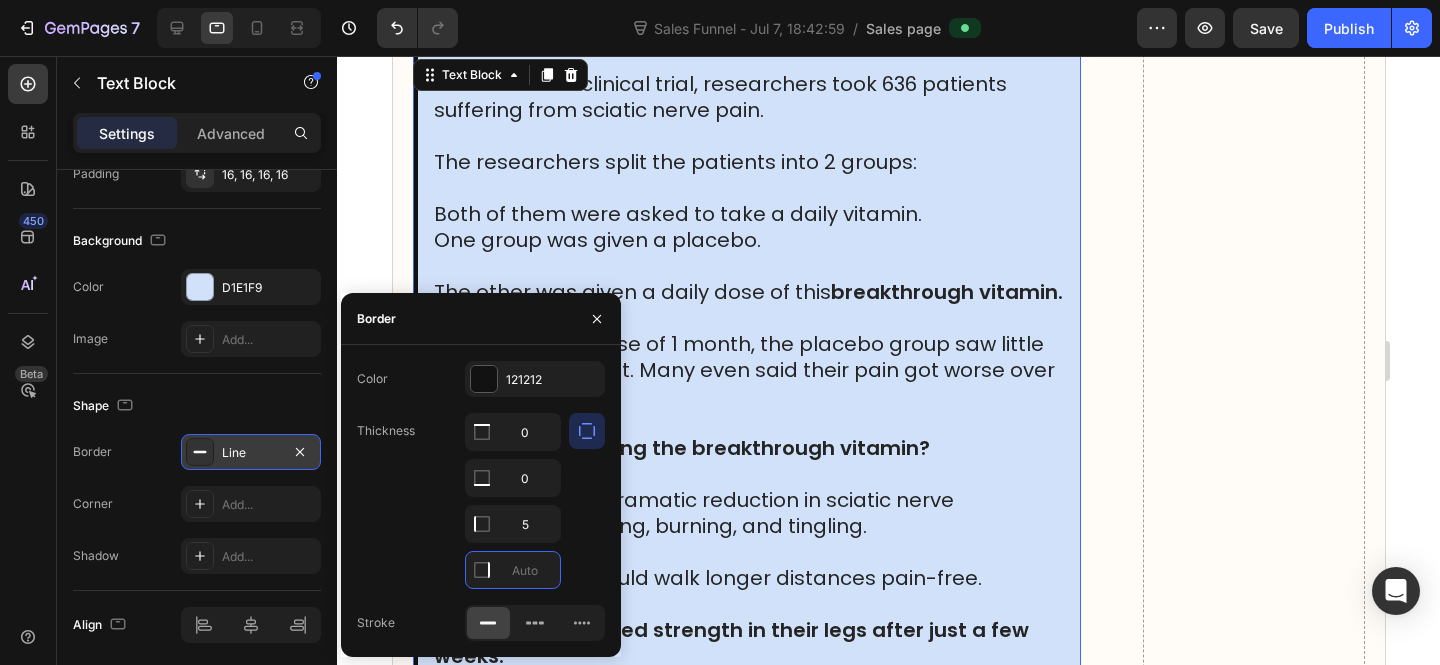 type on "0" 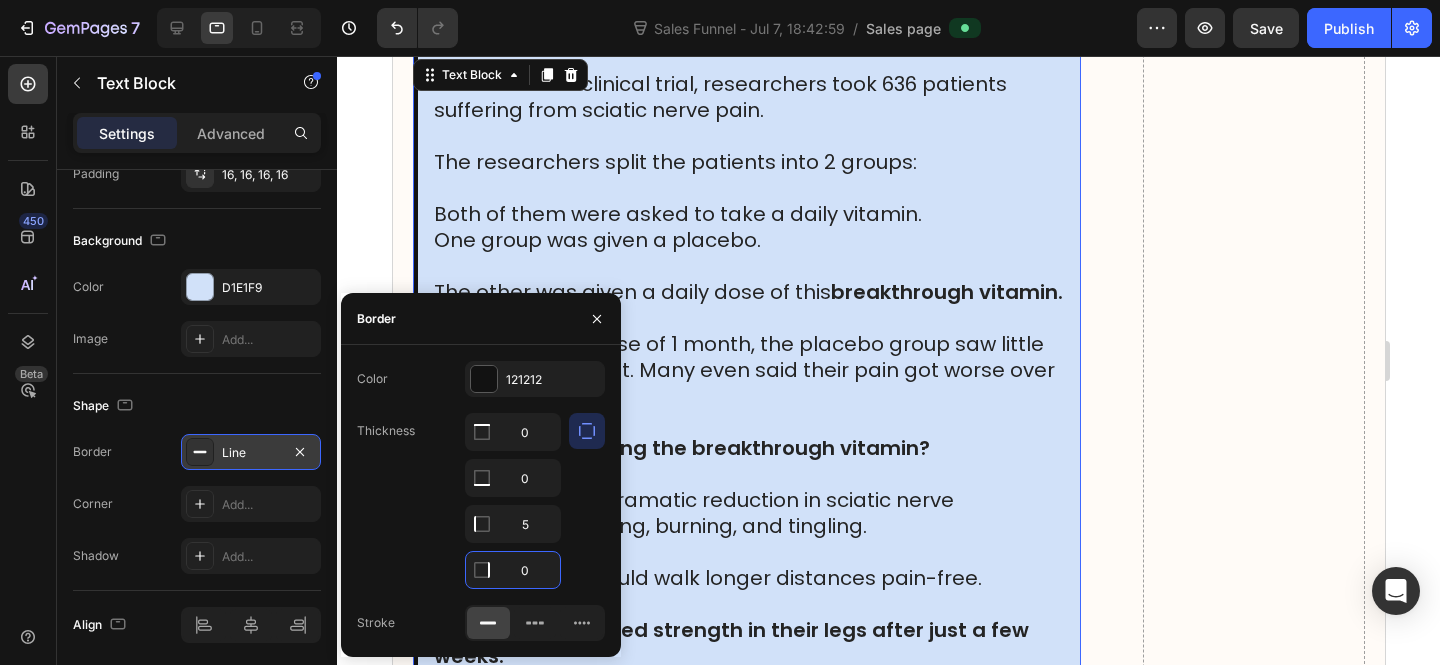 click on "Corner Add..." at bounding box center [197, 504] 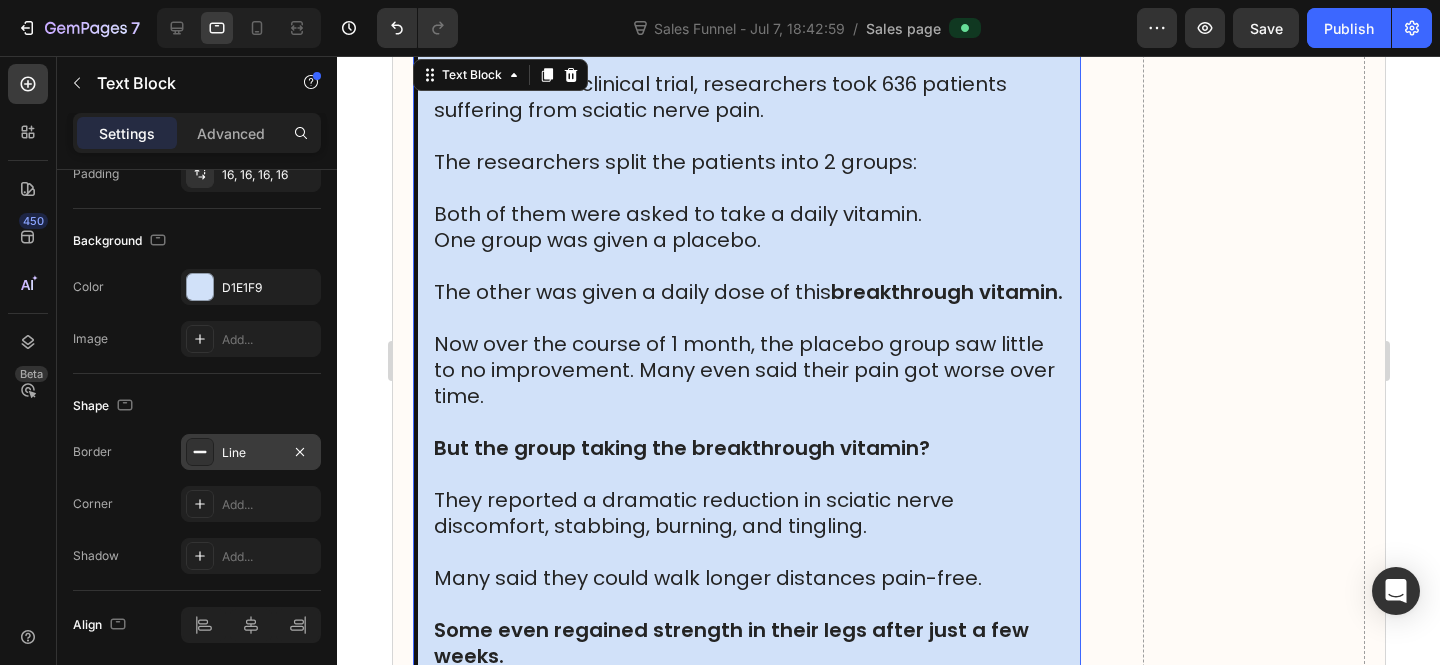 click on "Border Line Corner Add... Shadow Add..." at bounding box center (197, 504) 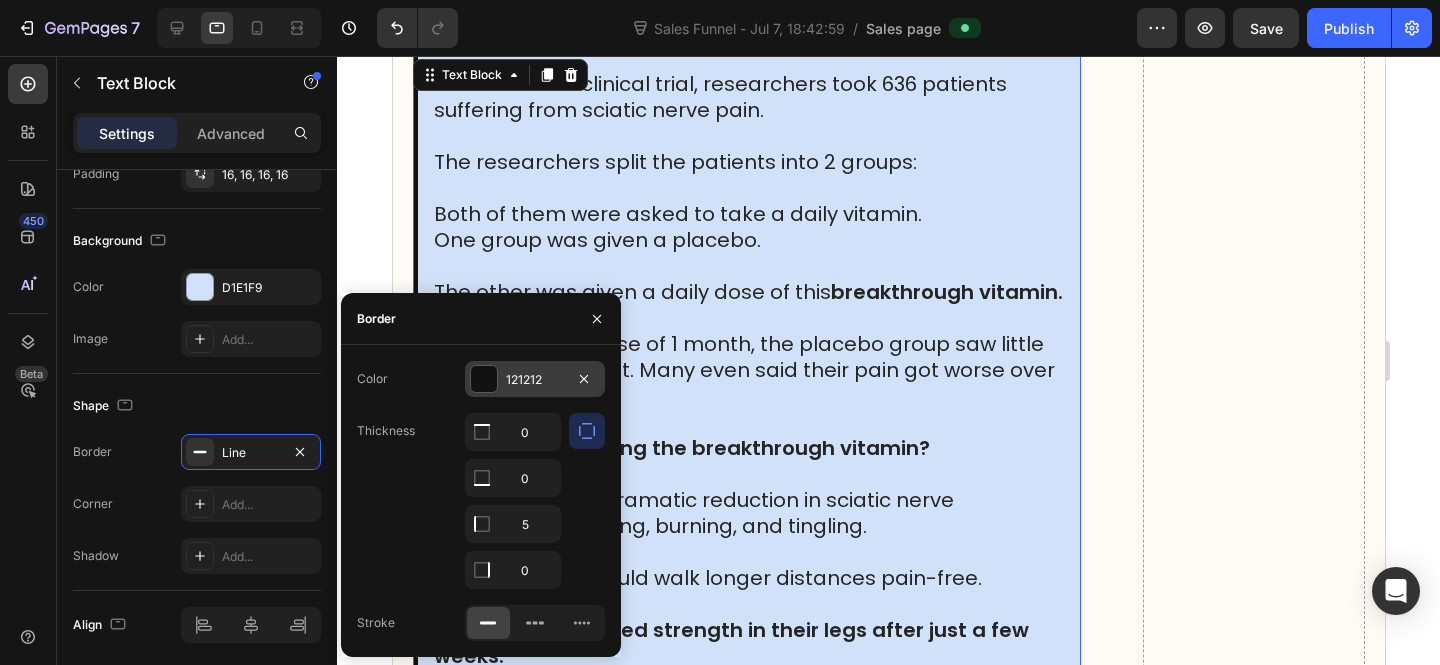 click at bounding box center (484, 379) 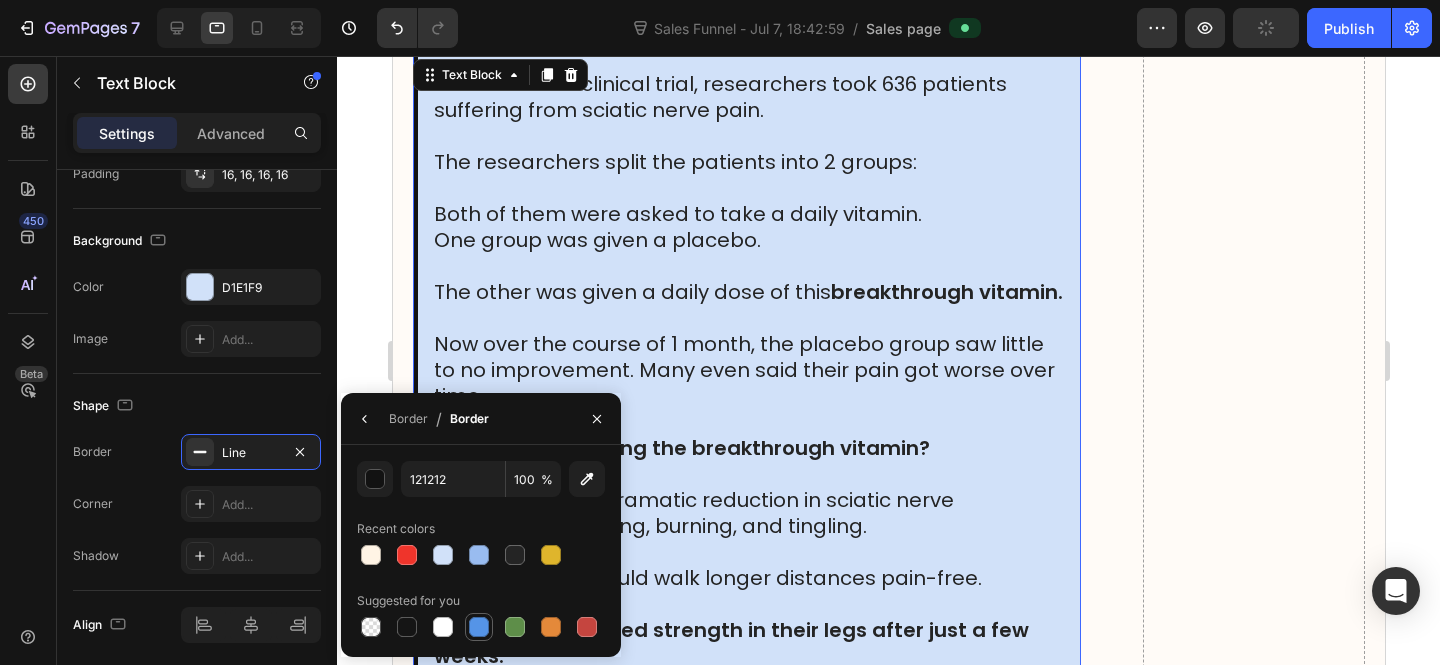 click at bounding box center [479, 627] 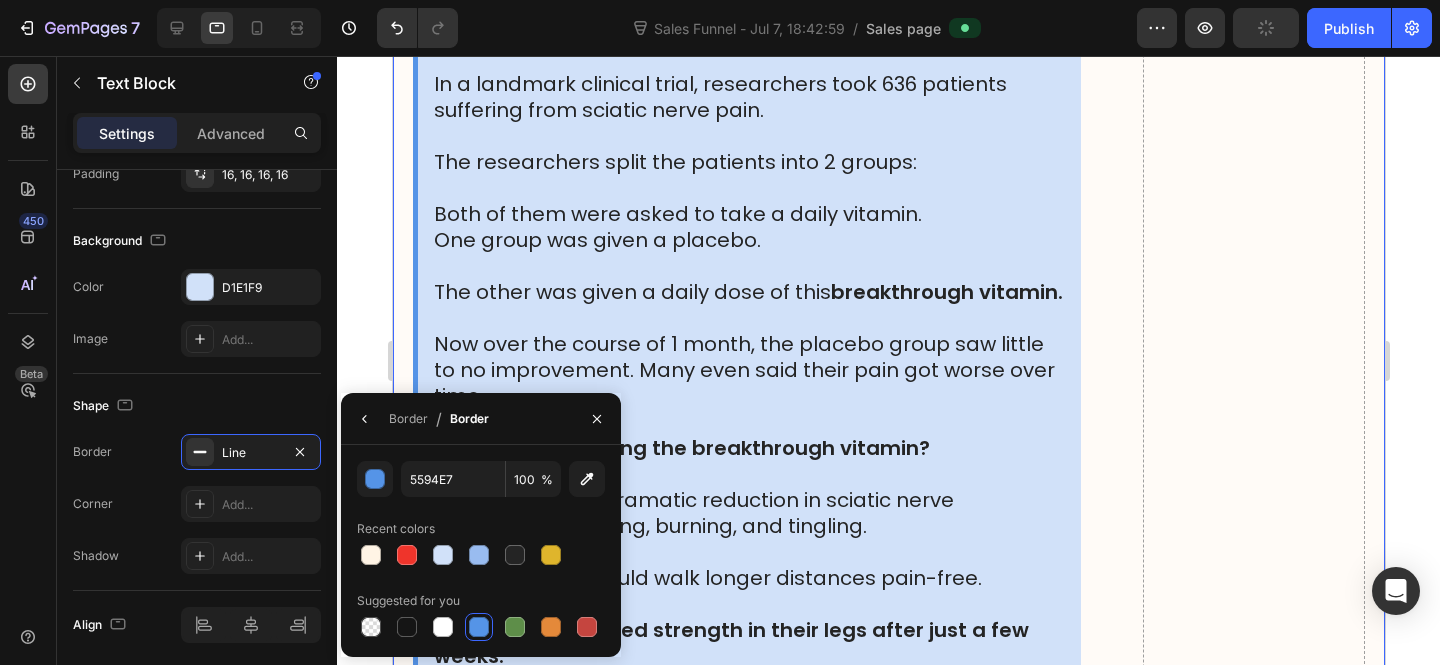 click on "HOME  >  HEALTH  >  SCIATICA RELIEF Heading Top MD Warns: Sciatic Nerve Pain? Check Your Cupboard for This 1 Vitamin (You Might Already Have It) Heading Image The first signs of sciatic nerve decay may surprise you   Most people don't know this, but the real reason behind searing sciatic nerve pain has less to do with a bulging disc or a spine disorder than we first thought.   Nearly 90% of adults 50 years of age or older have bulging discs or disc degeneration,  but absolutely NO pain symptoms.   So what is causing my sciatic nerve to hurt then? That’s when I stumbled upon the groundbreaking work of Nobel Prize-winning neuroscientist Dr. Michael Harrison…   And what he discovered changed everything.   And before long, I discovered a man who seemed to have the answer. Text Block Dr. Michael Harrison's Breakthrough-And the Shocking Truth About Sciatic Nerve Pain Heading Dr. Michael Harrison   wasn’t just another spinal specialist - he was a pioneer in neuroscience.   sciatic nerve .     :" at bounding box center (888, -3223) 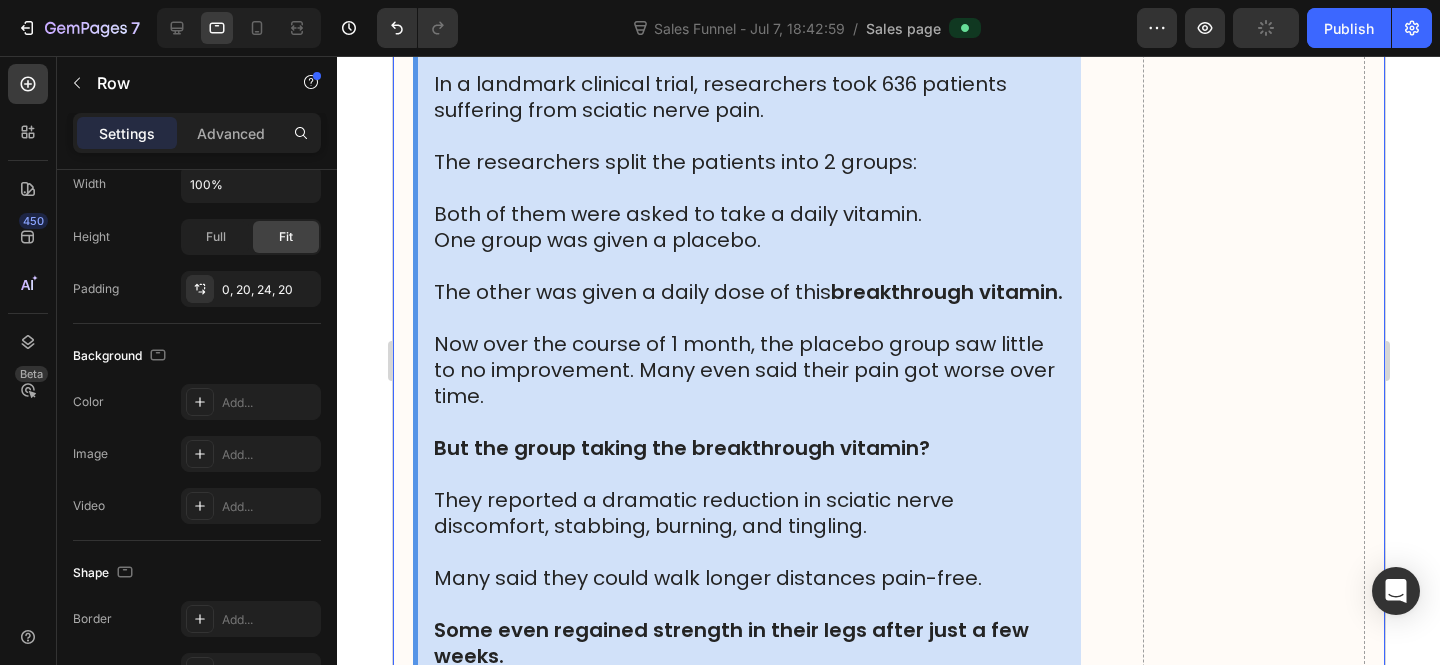 scroll, scrollTop: 0, scrollLeft: 0, axis: both 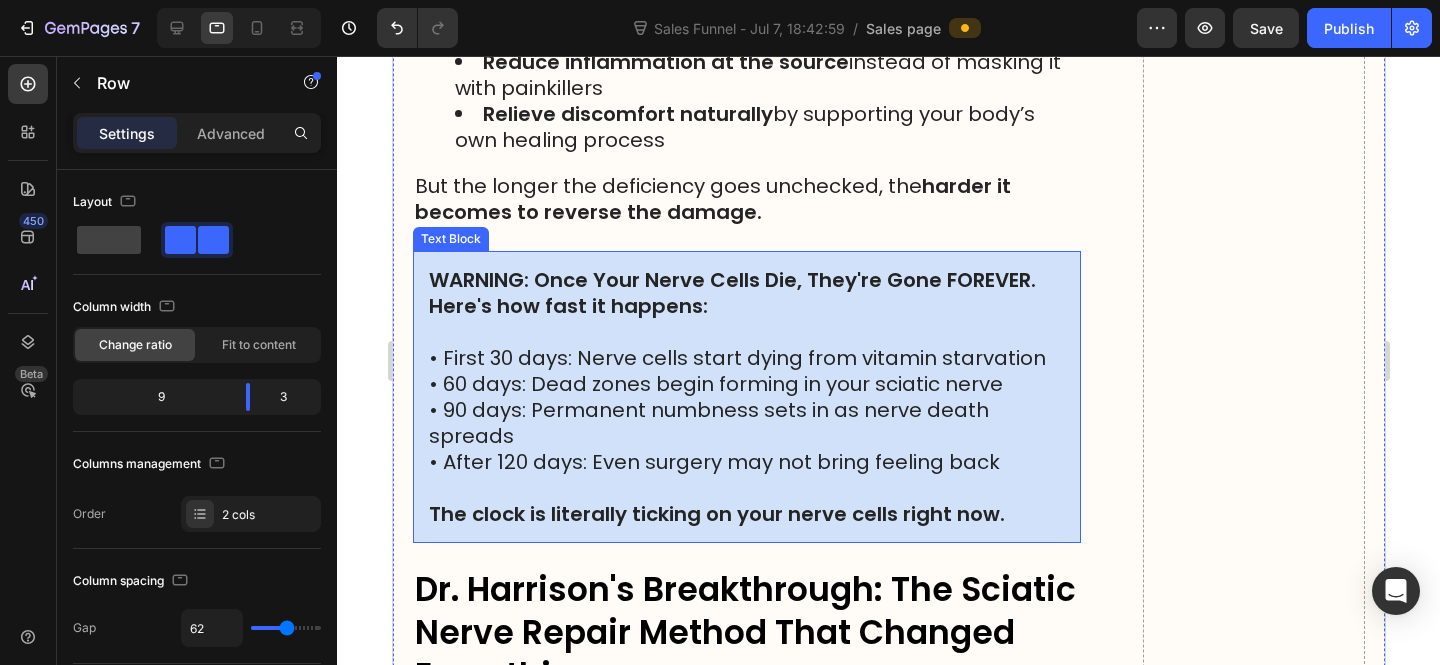 click on "• 90 days: Permanent numbness sets in as nerve death spreads" at bounding box center (746, 423) 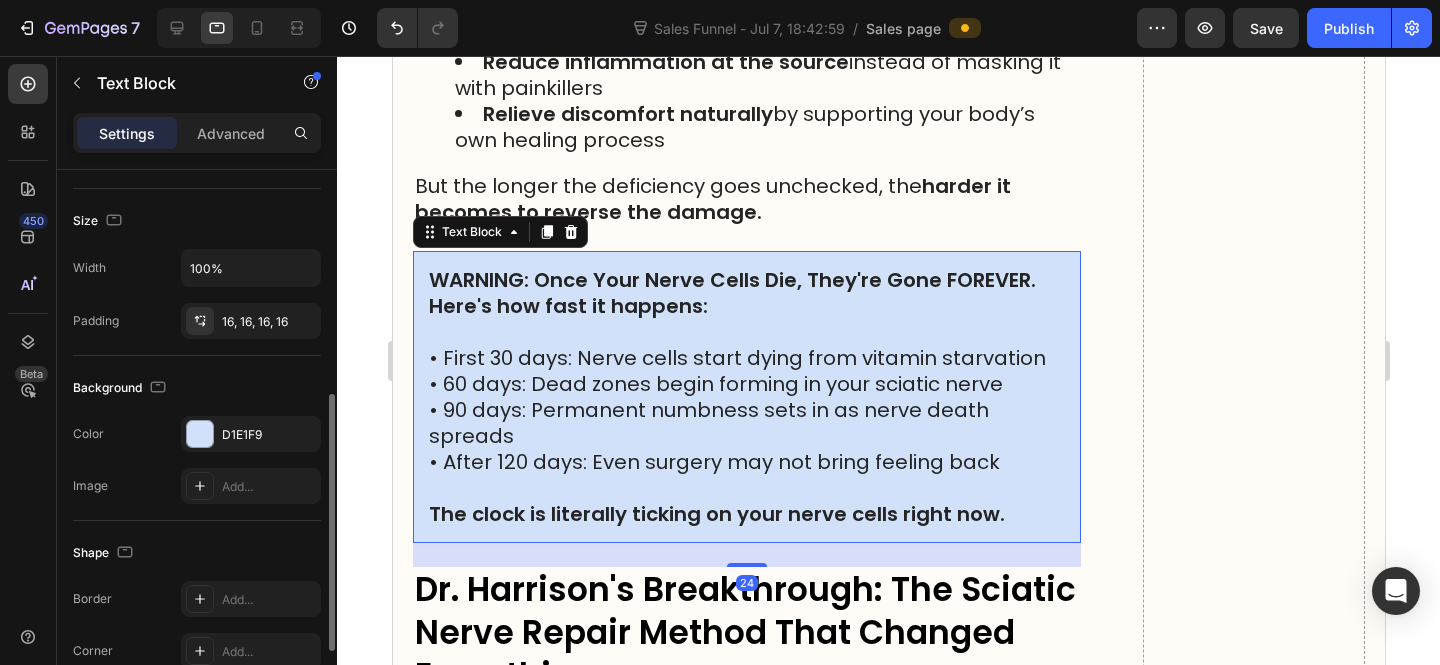 scroll, scrollTop: 482, scrollLeft: 0, axis: vertical 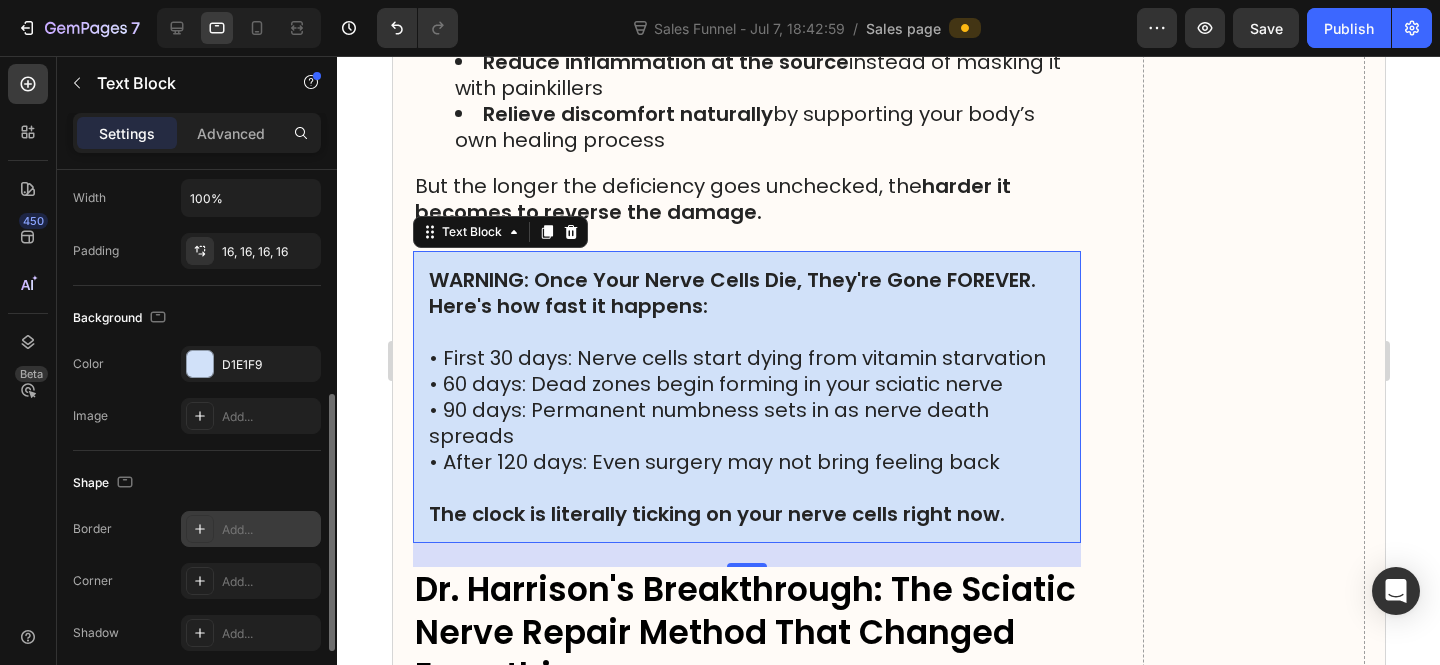 click on "Add..." at bounding box center (269, 530) 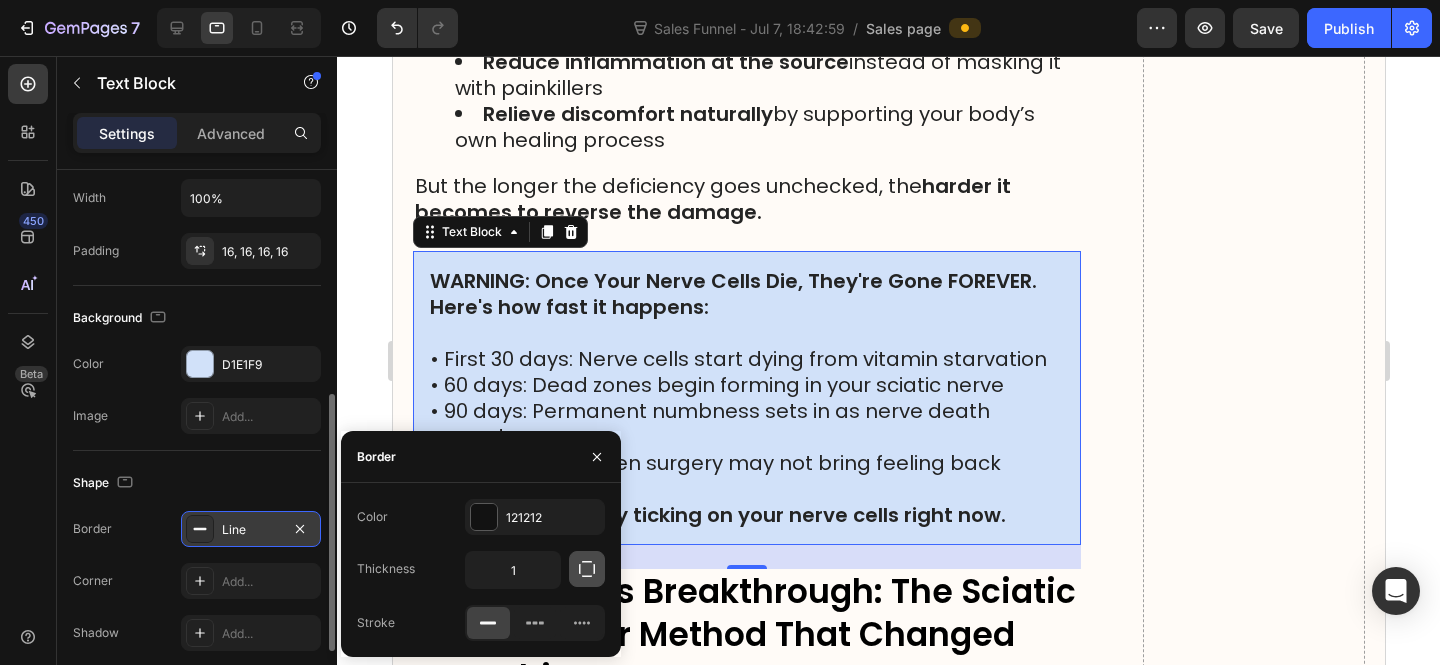 click 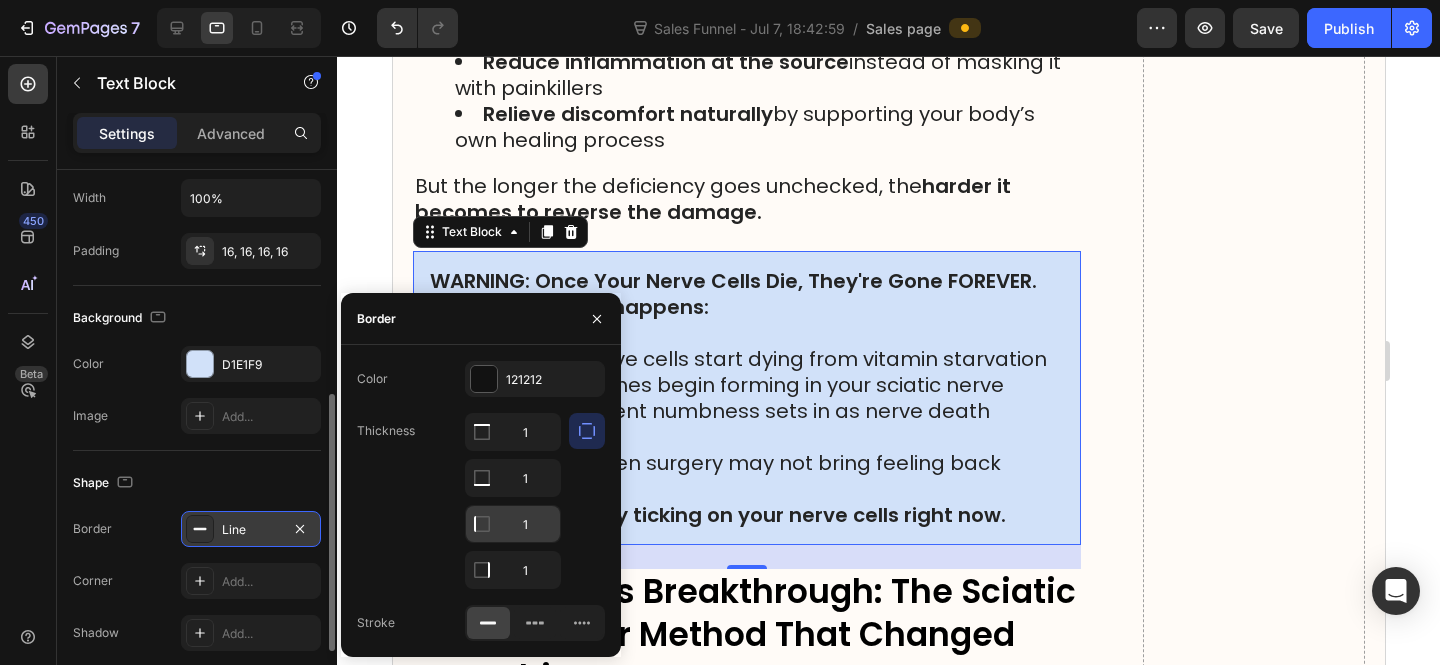 click on "1" at bounding box center (513, 432) 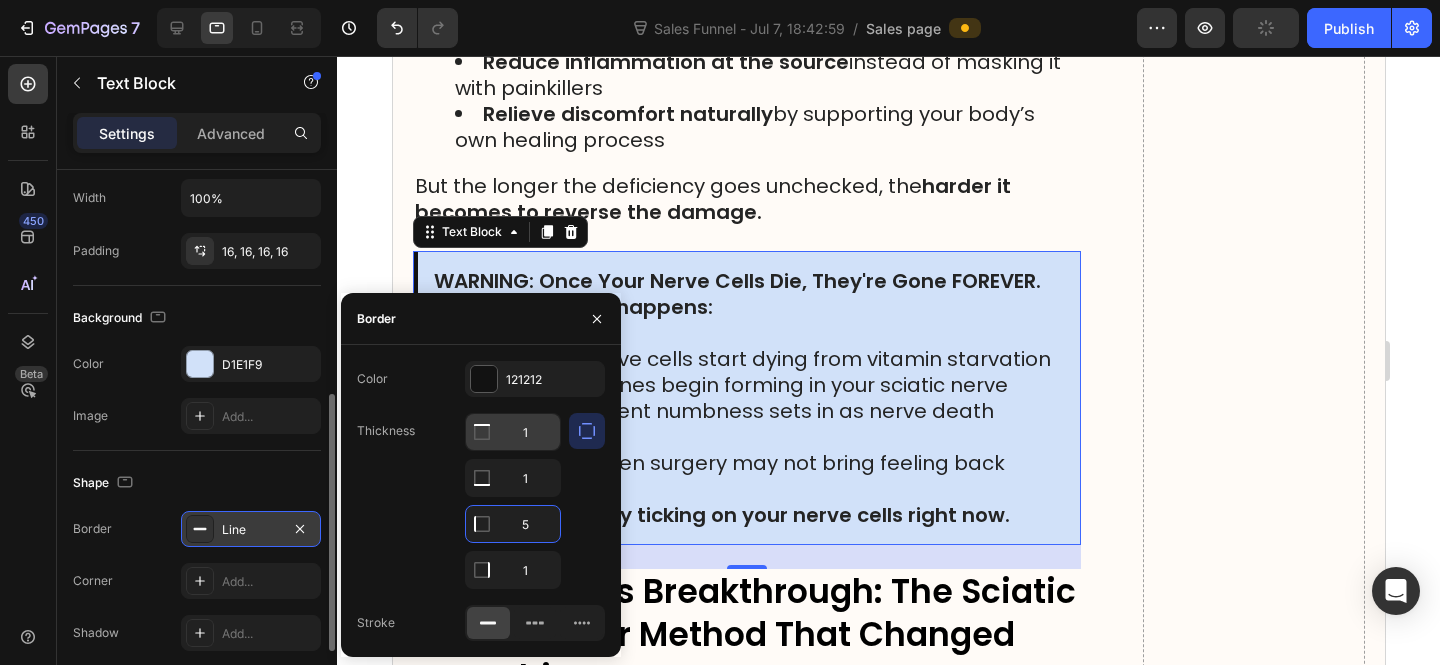 type on "5" 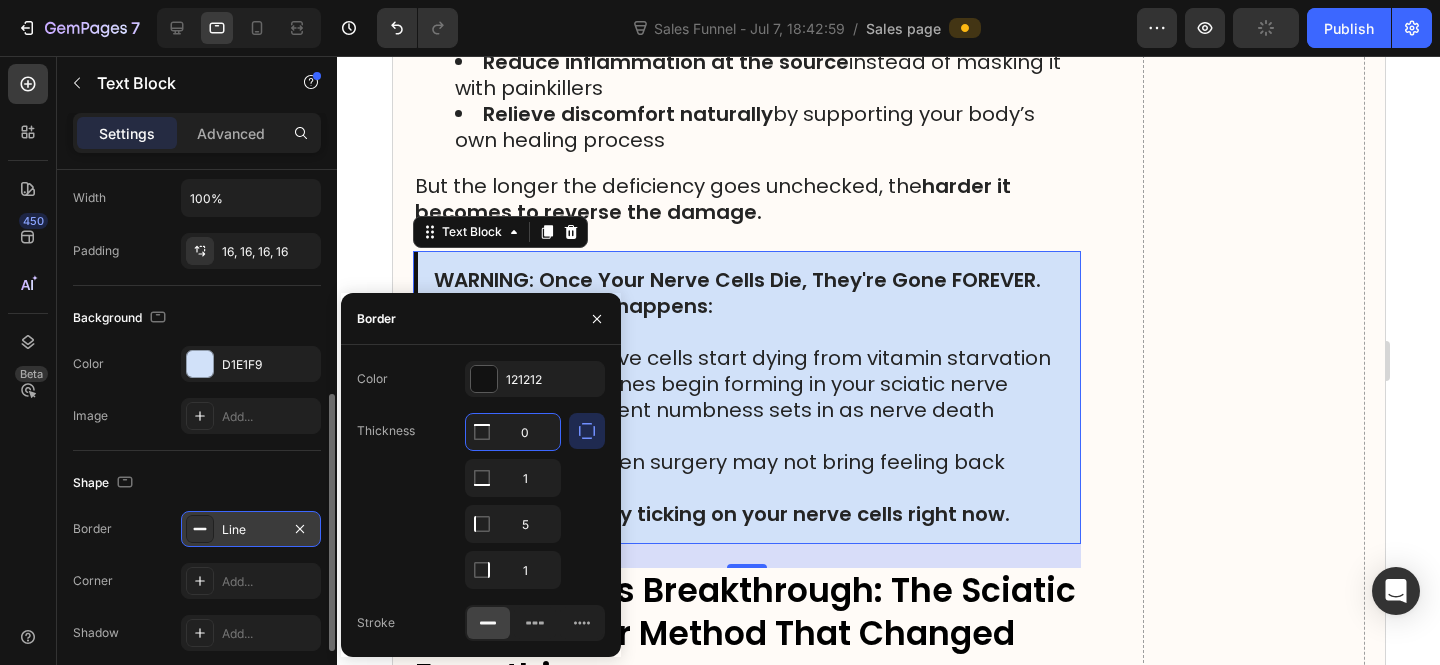 type on "0" 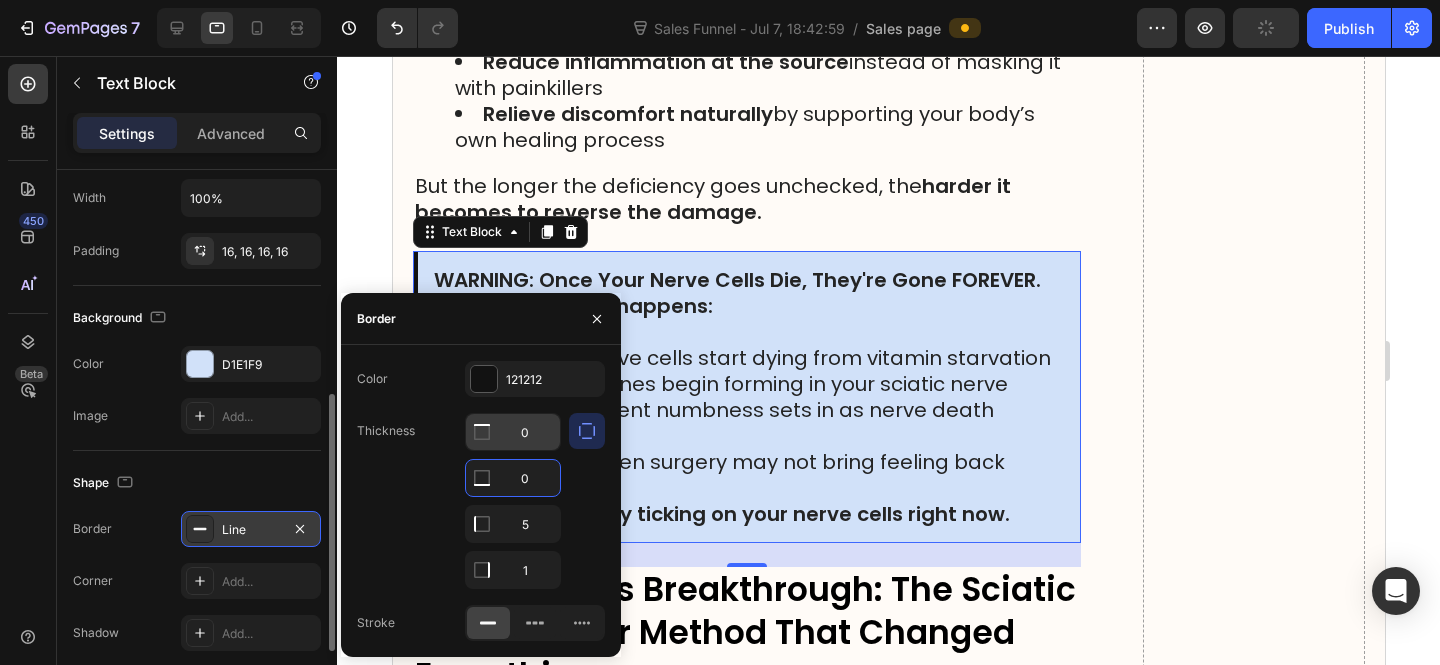 type on "0" 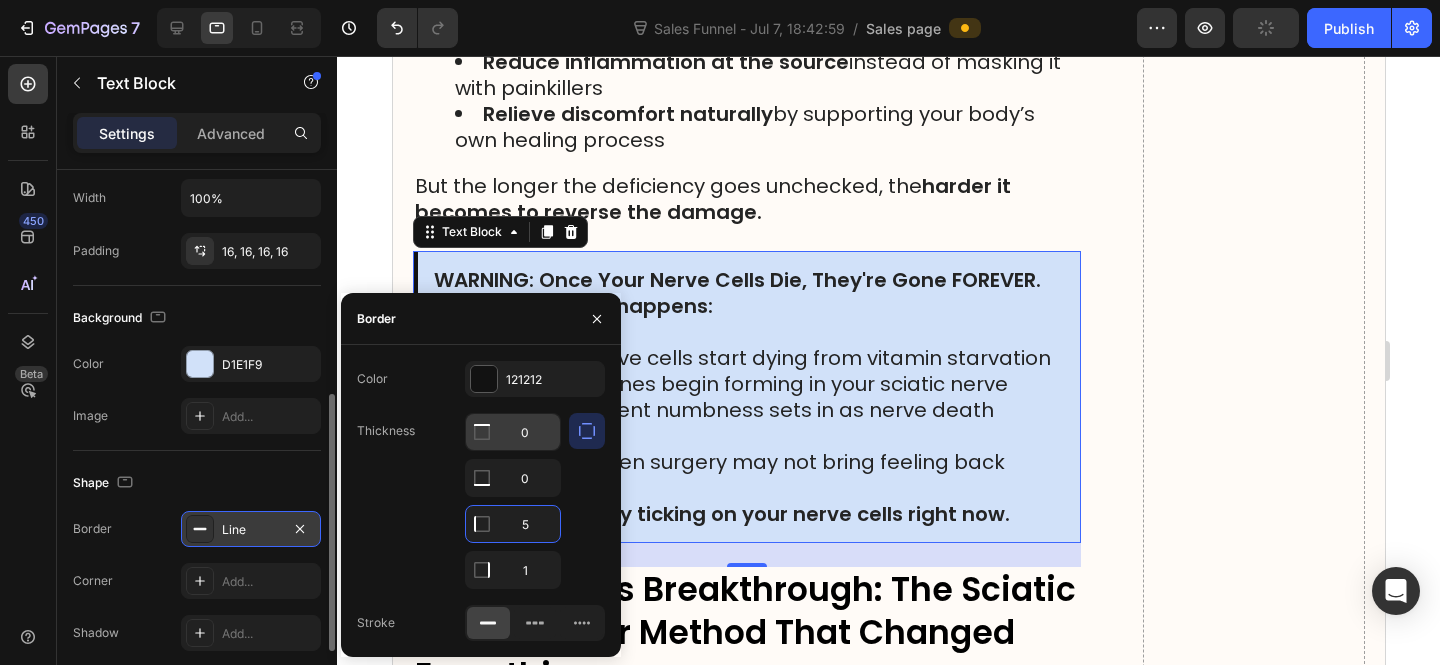 type on "0" 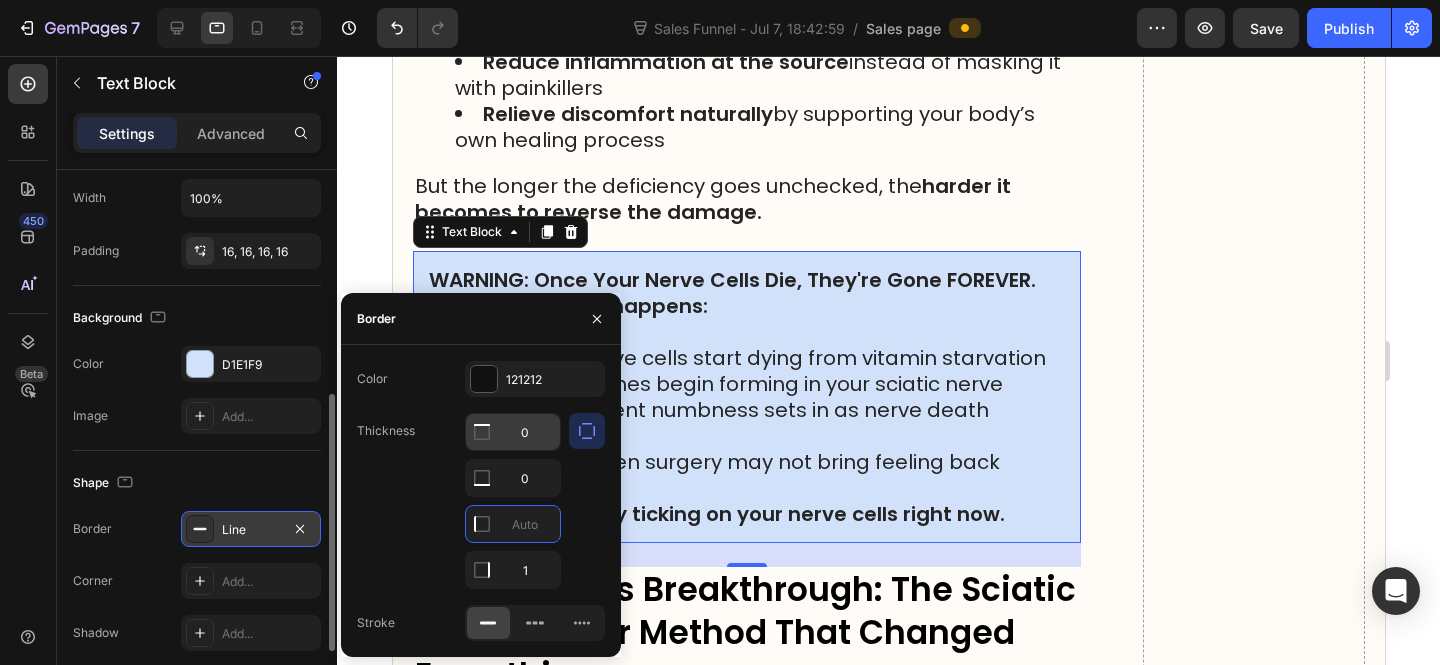 type on "5" 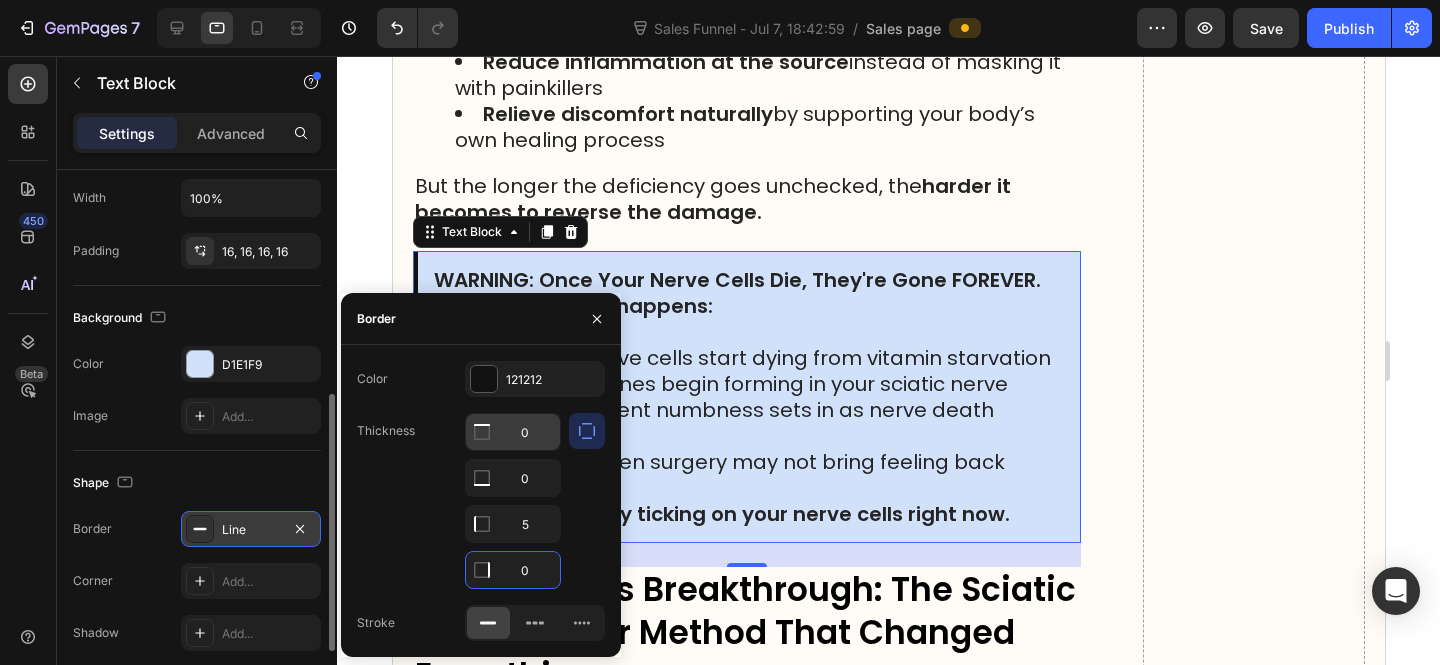 type on "0" 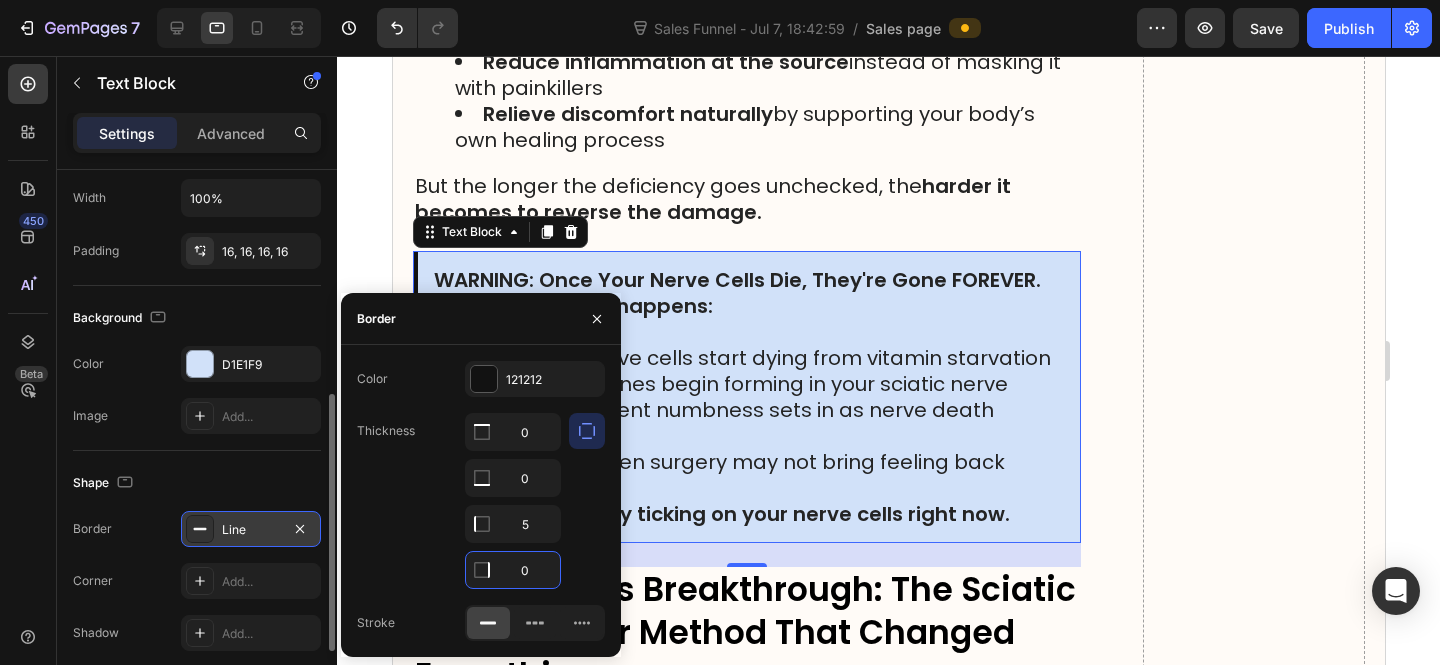click on "WARNING: Once Your Nerve Cells Die, They're Gone FOREVER. Here's how fast it happens:" at bounding box center (736, 293) 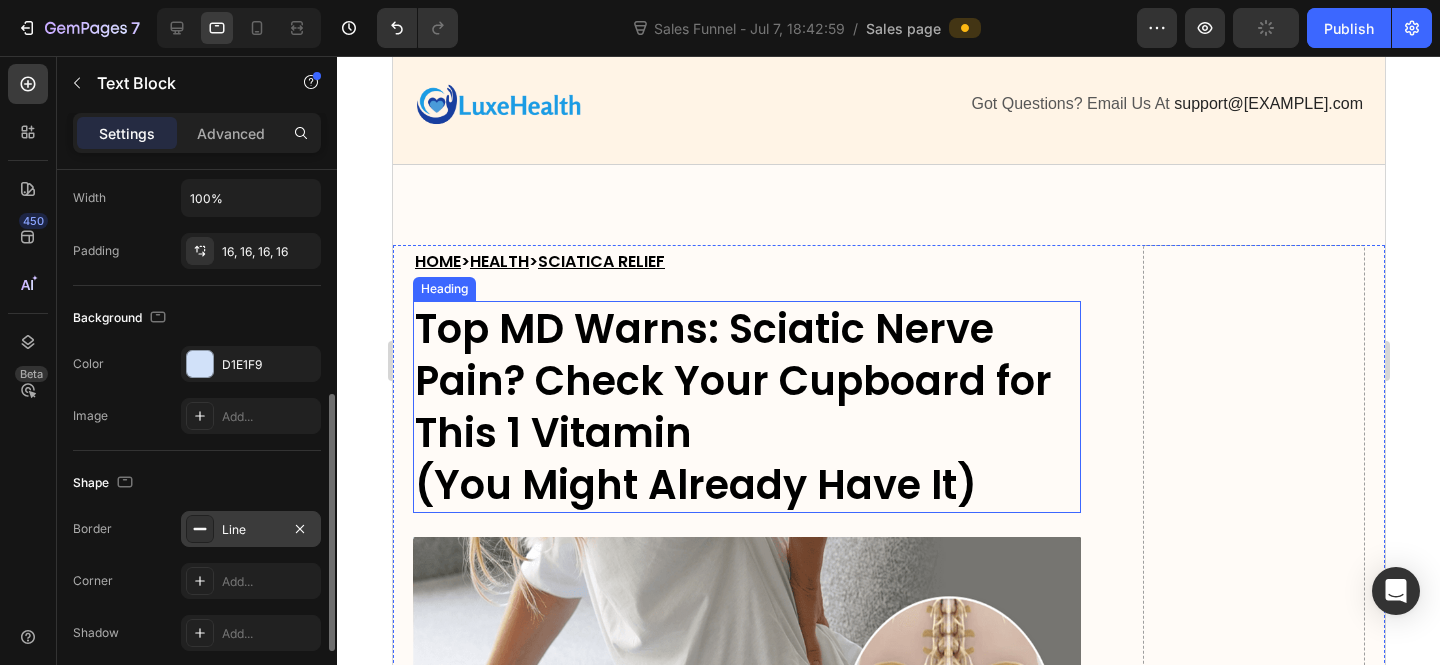 scroll, scrollTop: 0, scrollLeft: 0, axis: both 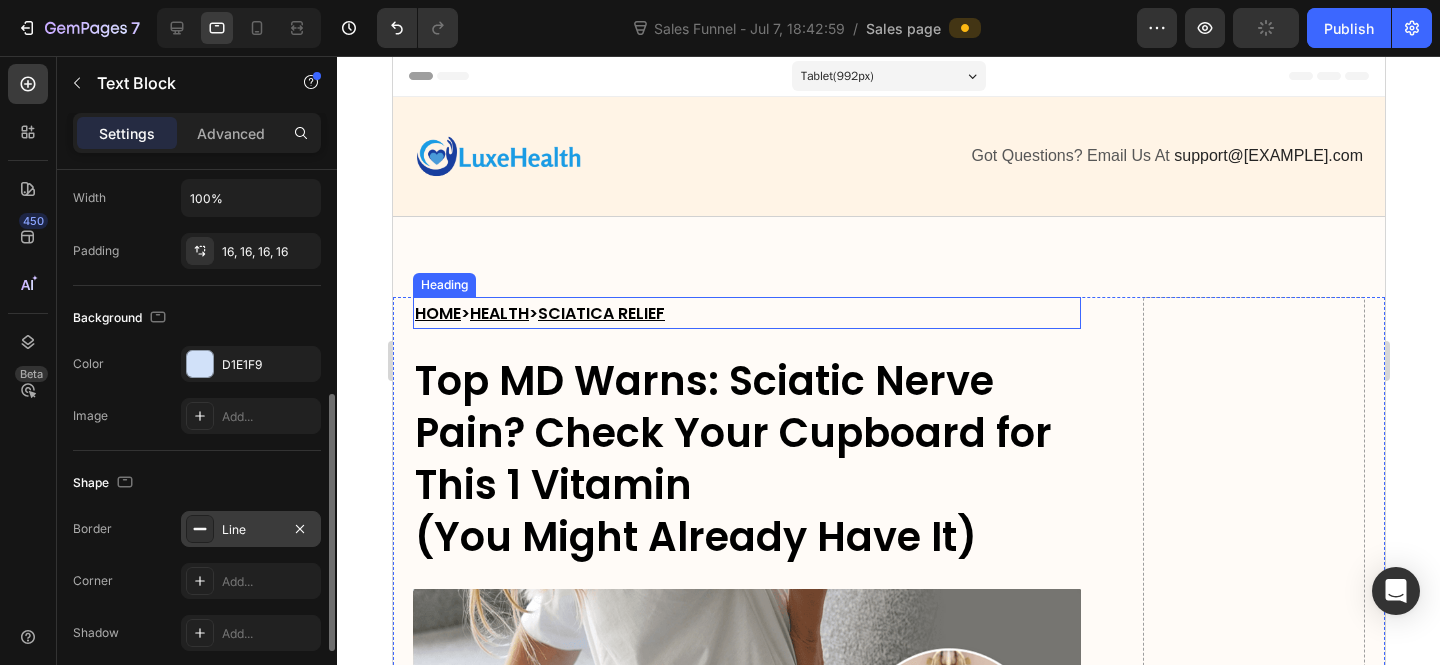 click on "SCIATICA RELIEF" at bounding box center [600, 313] 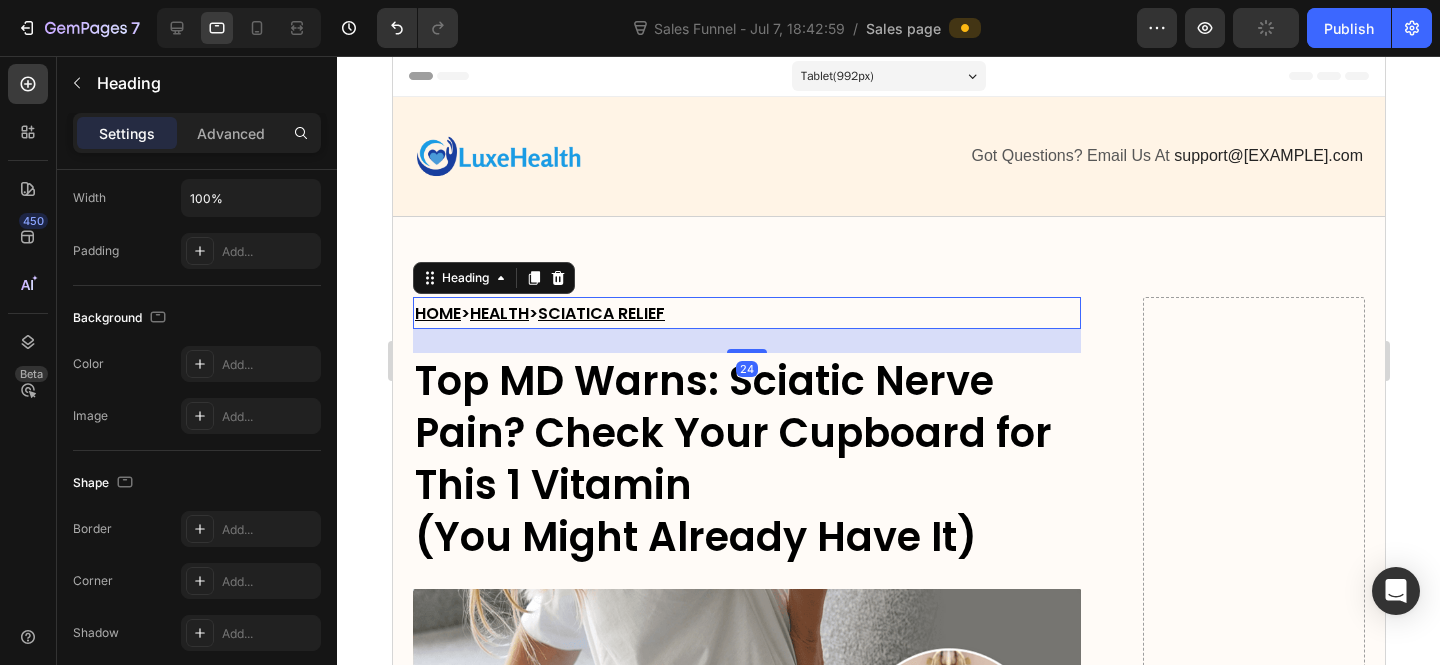 scroll, scrollTop: 0, scrollLeft: 0, axis: both 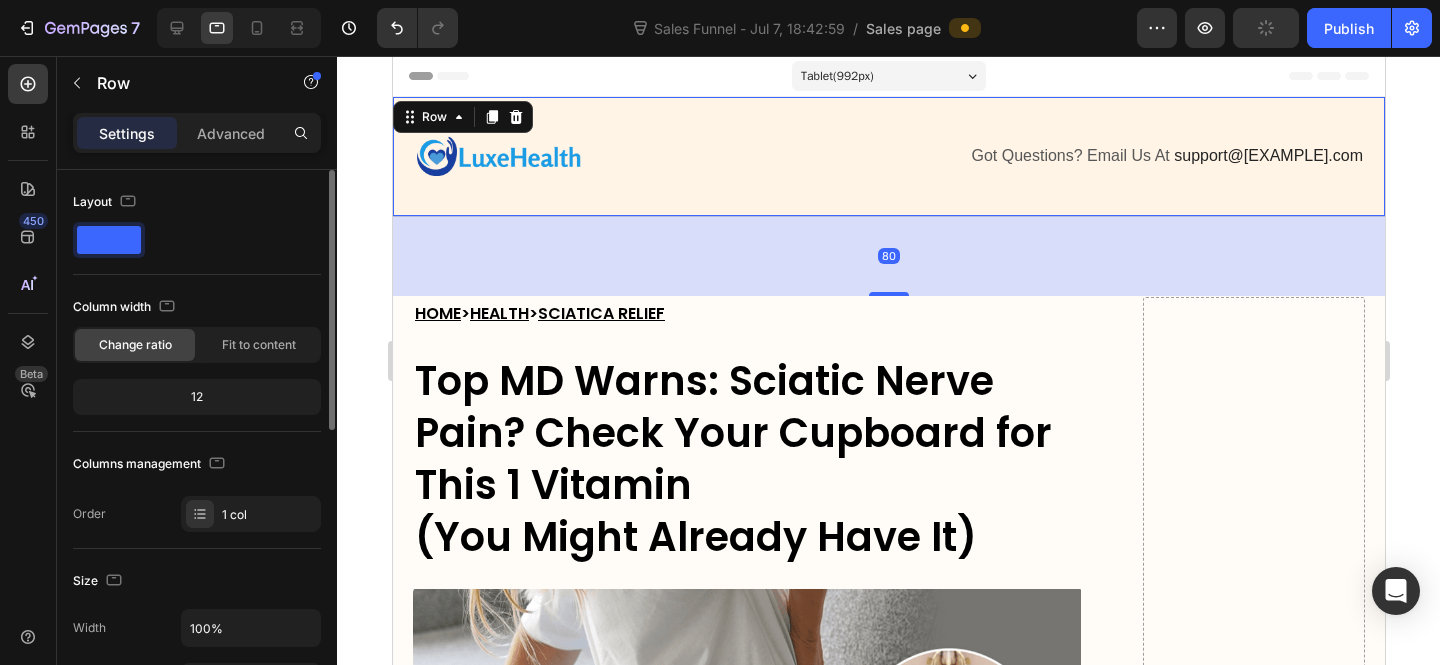 click on "Image Got Questions? Email Us At   support@luxehealth.com Text Block Row Row   80" at bounding box center [888, 157] 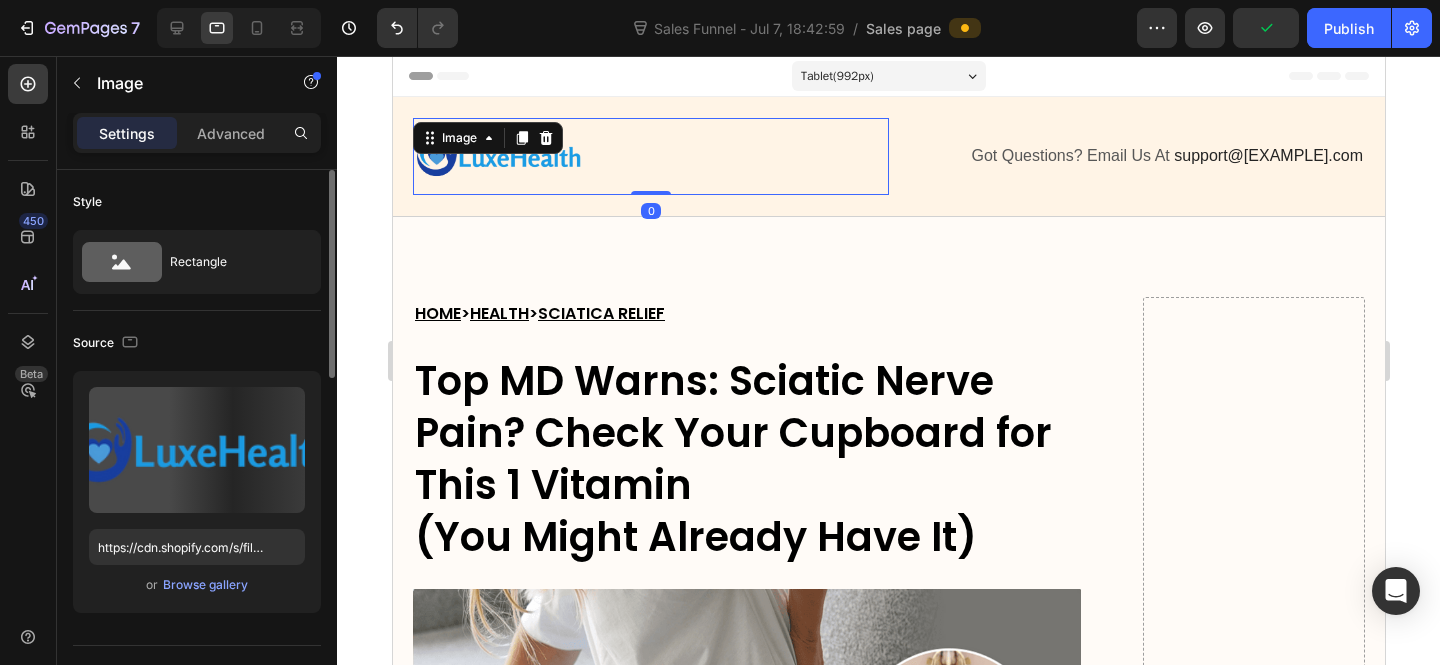 click at bounding box center [650, 156] 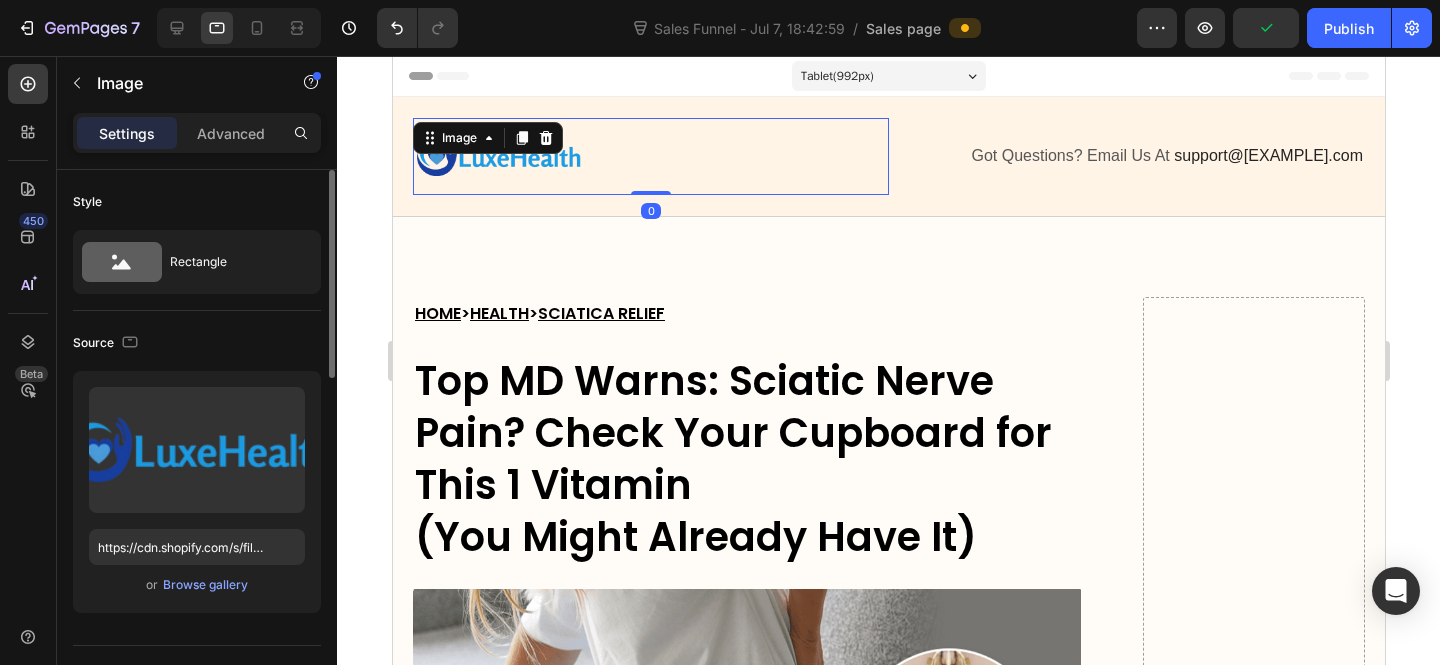 click at bounding box center (650, 156) 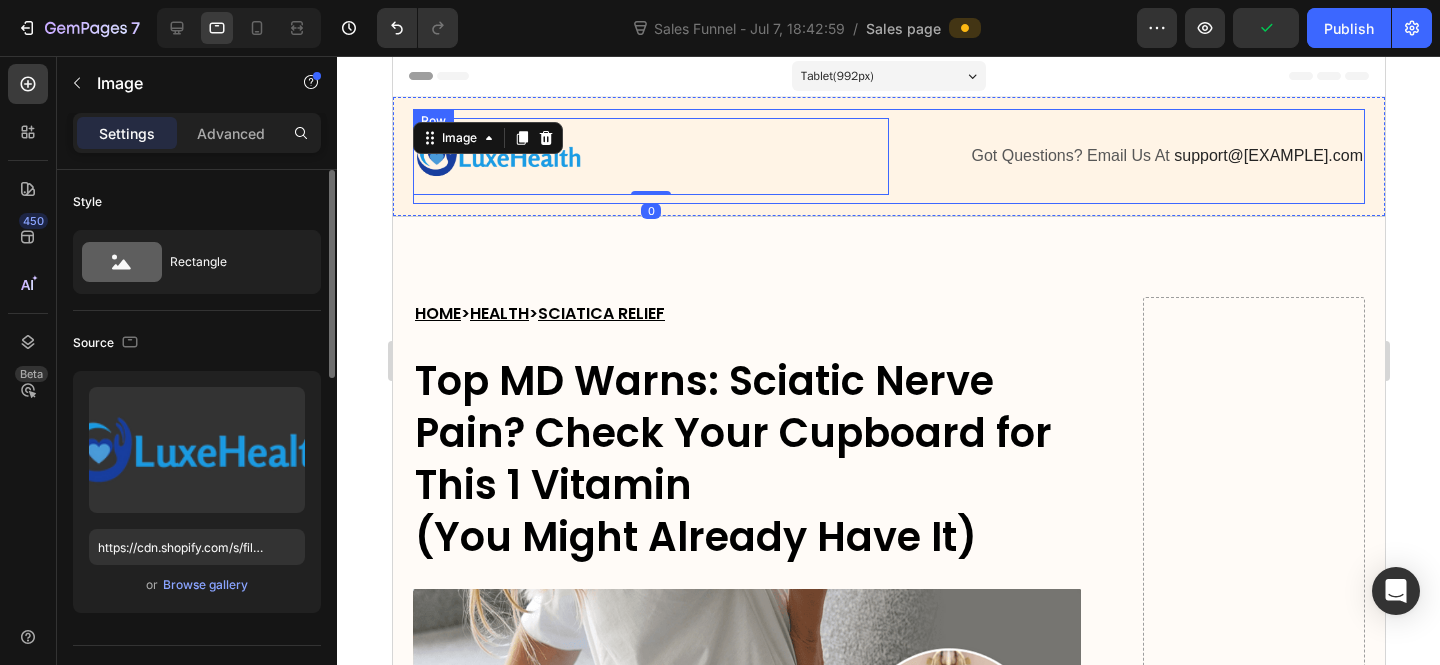 click on "Image   0 Got Questions? Email Us At   support@luxehealth.com Text Block Row" at bounding box center (888, 156) 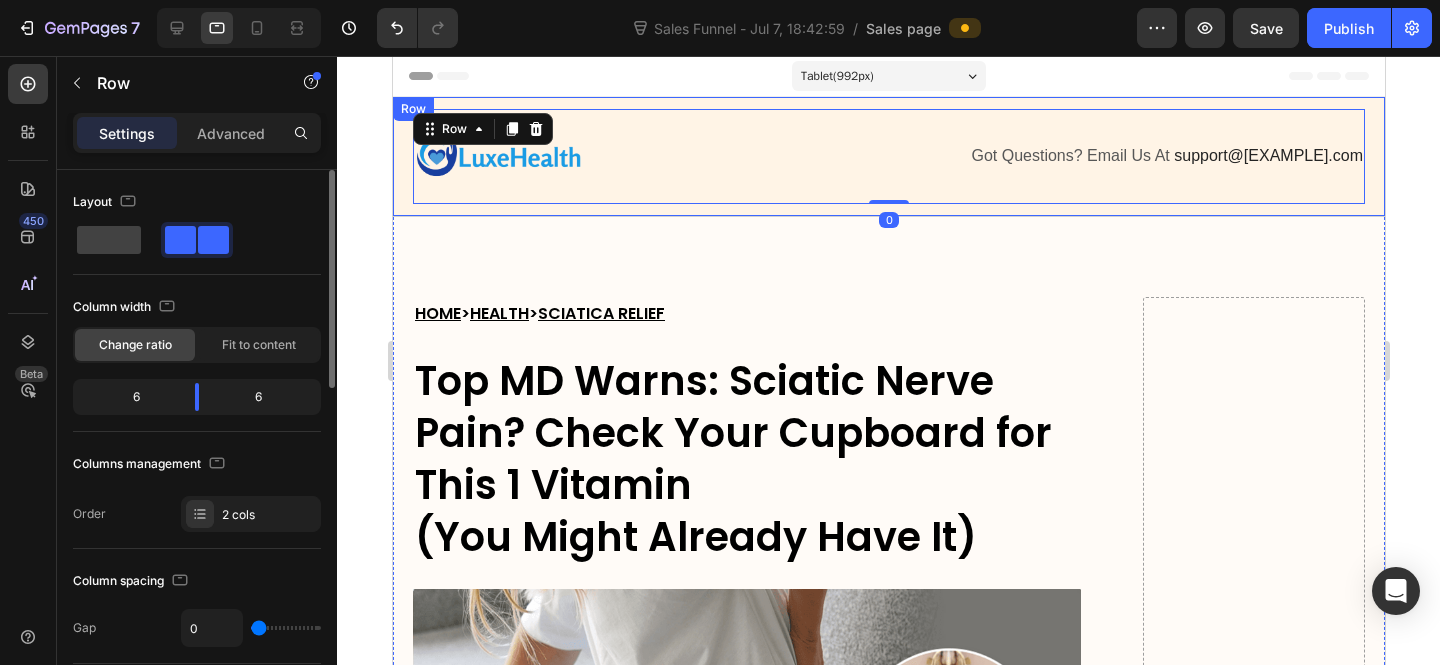 click on "Image Got Questions? Email Us At   support@luxehealth.com Text Block Row   0 Row" at bounding box center (888, 157) 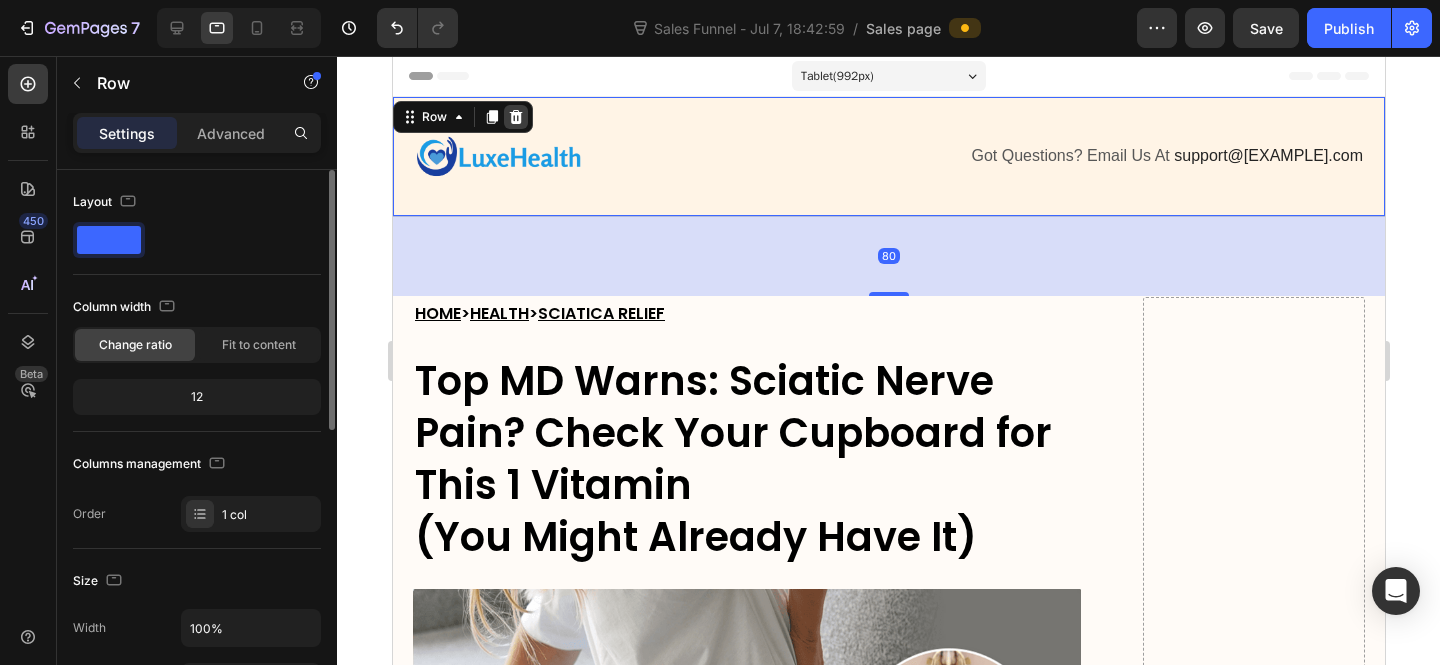 click 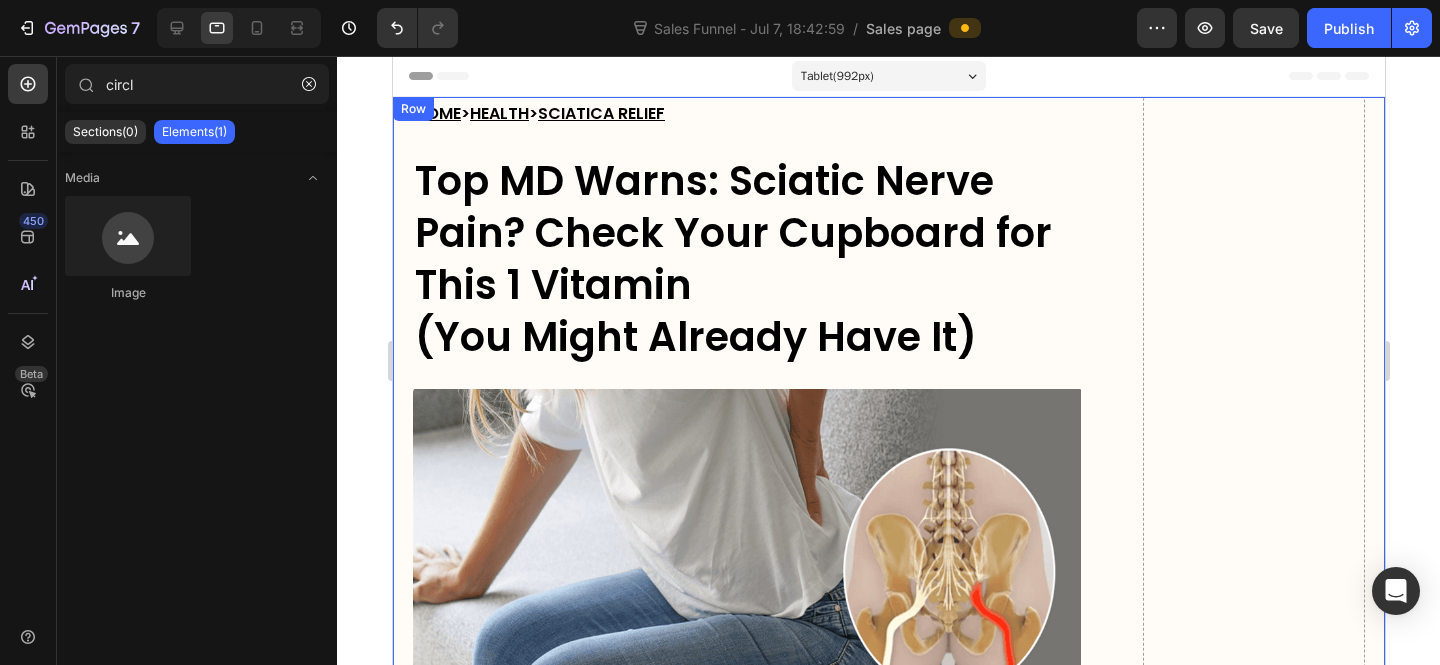 click on "HOME  >  HEALTH  >  SCIATICA RELIEF Heading Top MD Warns: Sciatic Nerve Pain? Check Your Cupboard for This 1 Vitamin (You Might Already Have It) Heading Image The first signs of sciatic nerve decay may surprise you   Most people don't know this, but the real reason behind searing sciatic nerve pain has less to do with a bulging disc or a spine disorder than we first thought.   Nearly 90% of adults 50 years of age or older have bulging discs or disc degeneration,  but absolutely NO pain symptoms.   So what is causing my sciatic nerve to hurt then? That’s when I stumbled upon the groundbreaking work of Nobel Prize-winning neuroscientist Dr. Michael Harrison…   And what he discovered changed everything.   And before long, I discovered a man who seemed to have the answer. Text Block Dr. Michael Harrison's Breakthrough-And the Shocking Truth About Sciatic Nerve Pain Heading Dr. Michael Harrison   wasn’t just another spinal specialist - he was a pioneer in neuroscience.   sciatic nerve .     :" at bounding box center [746, 7338] 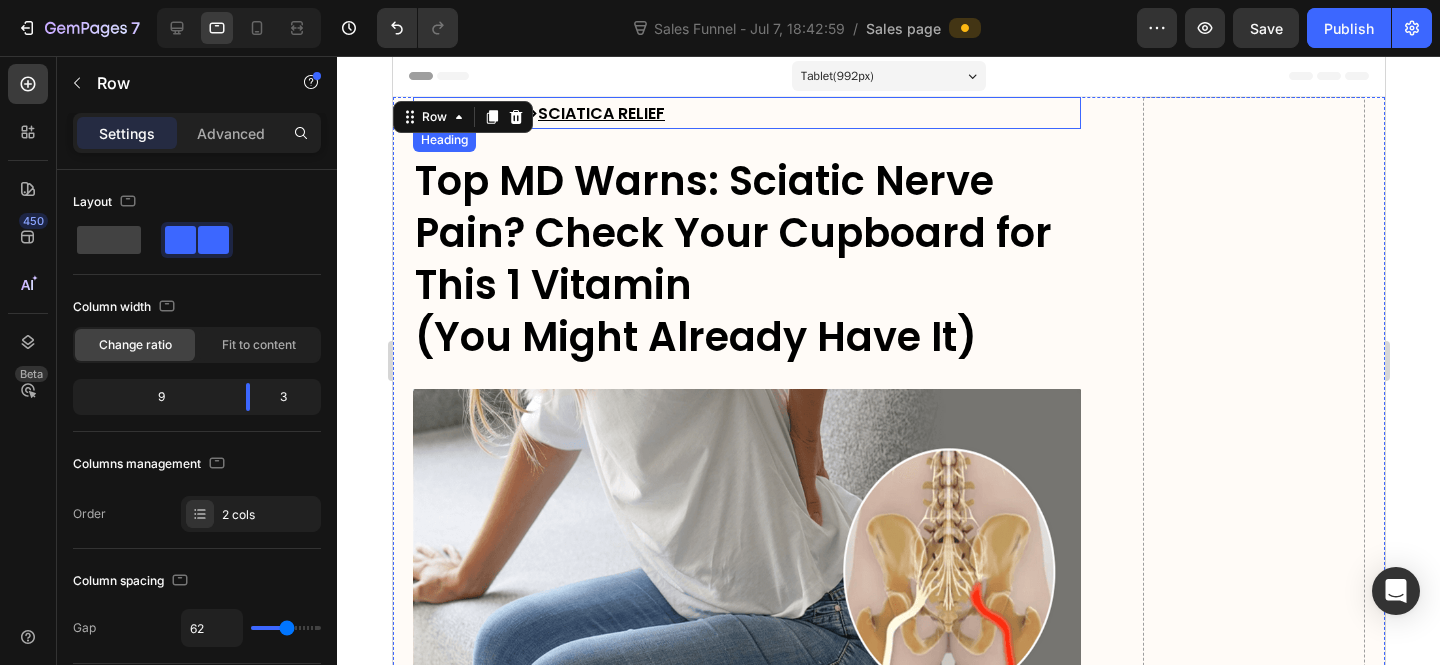 click on "SCIATICA RELIEF" at bounding box center [600, 113] 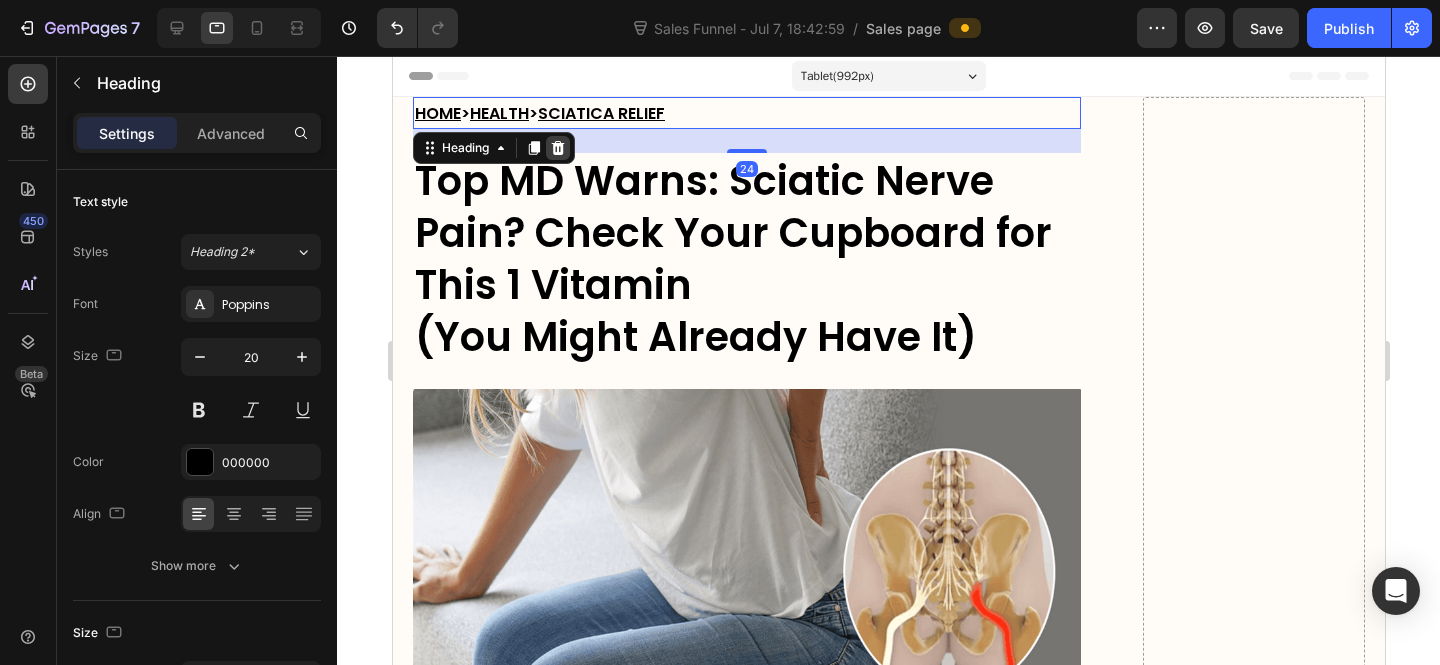 click at bounding box center [557, 148] 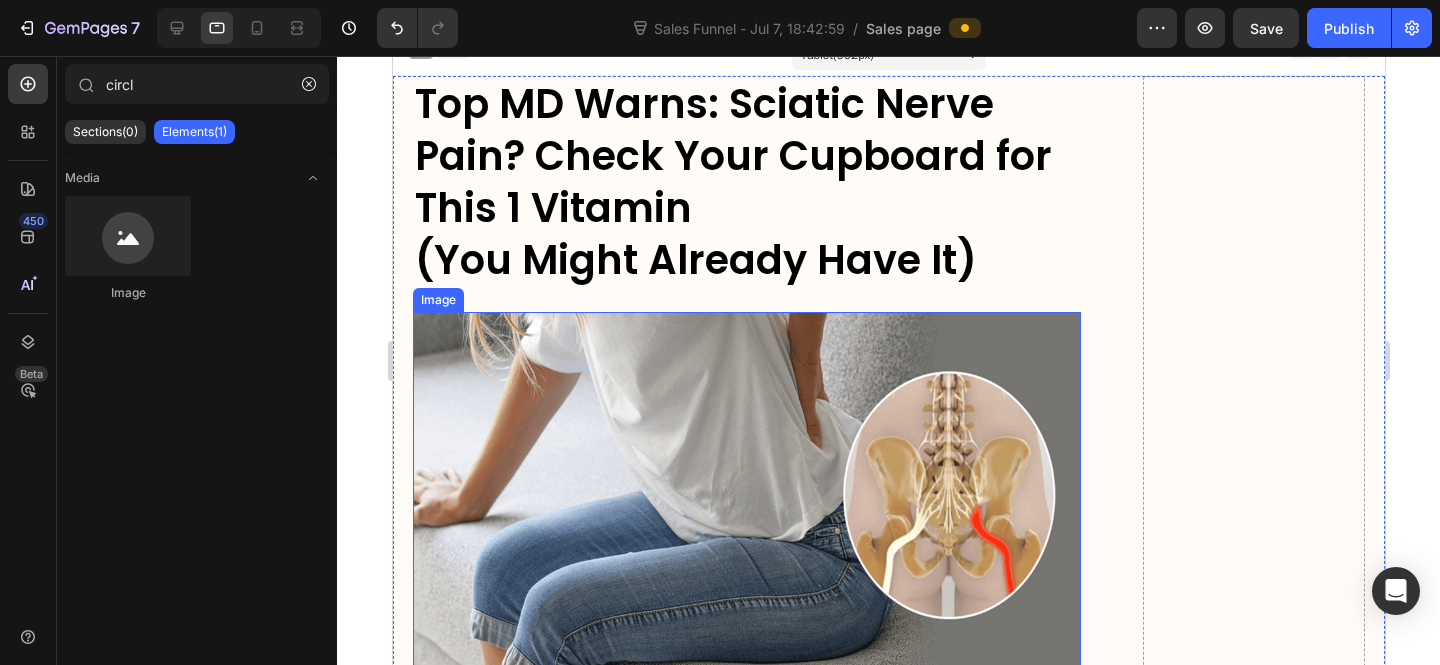 scroll, scrollTop: 0, scrollLeft: 0, axis: both 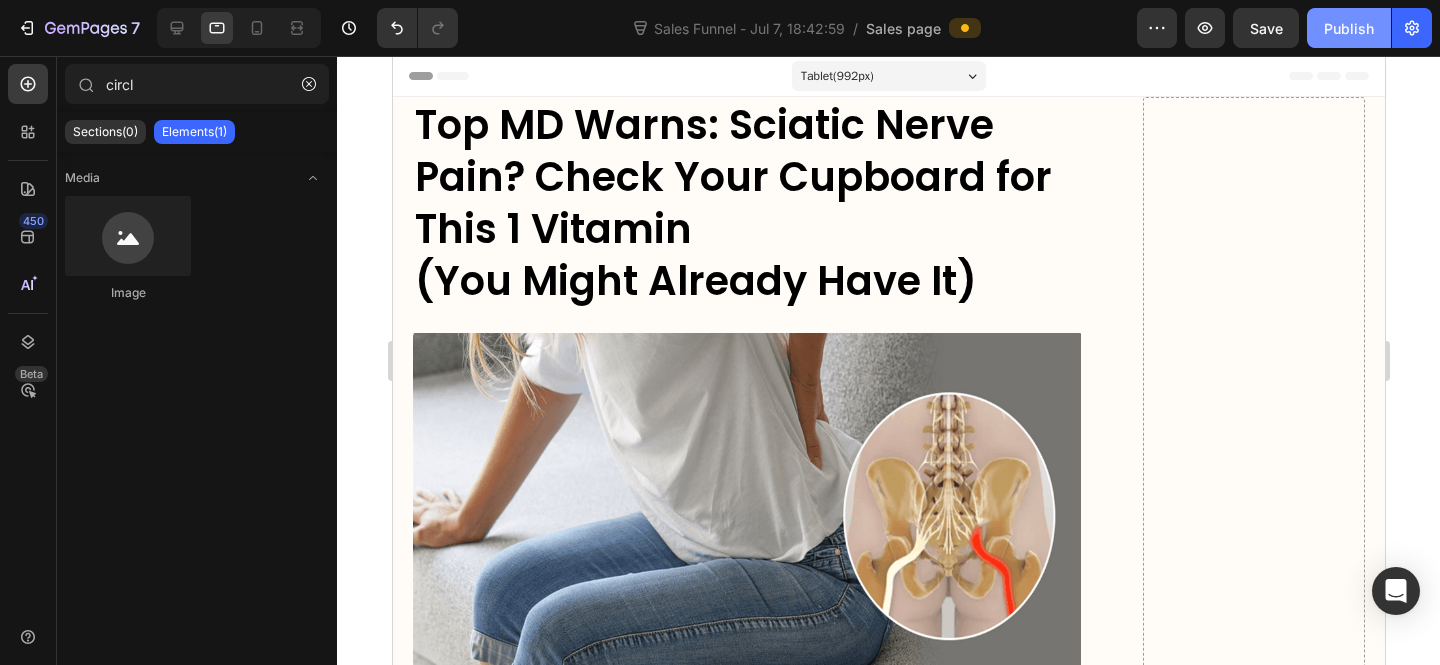 click on "Publish" at bounding box center (1349, 28) 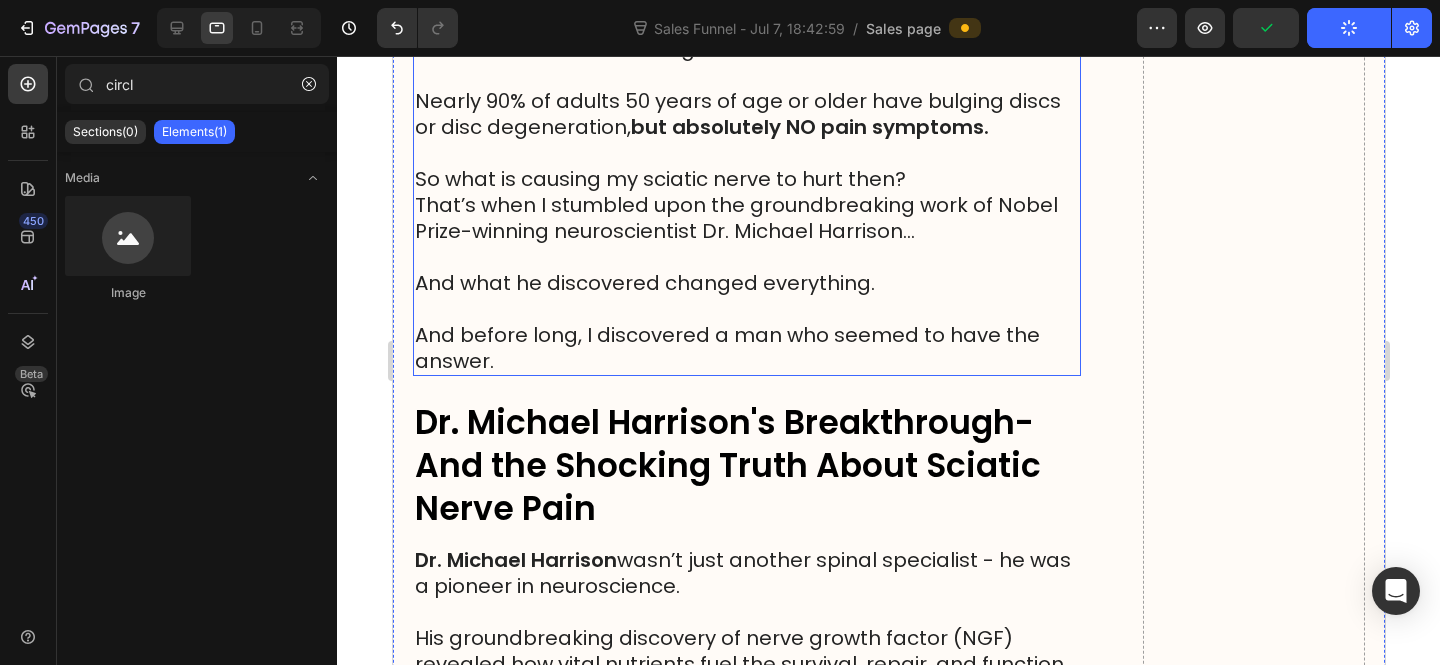 scroll, scrollTop: 825, scrollLeft: 0, axis: vertical 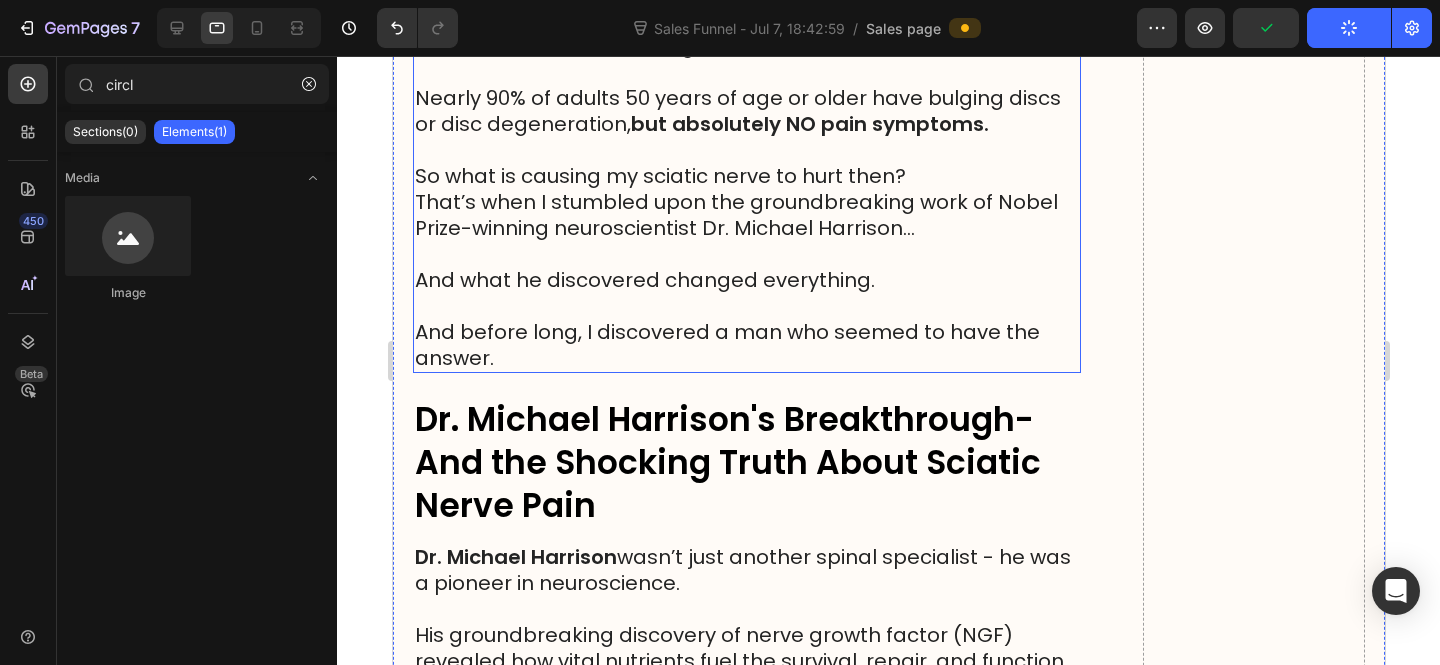 type 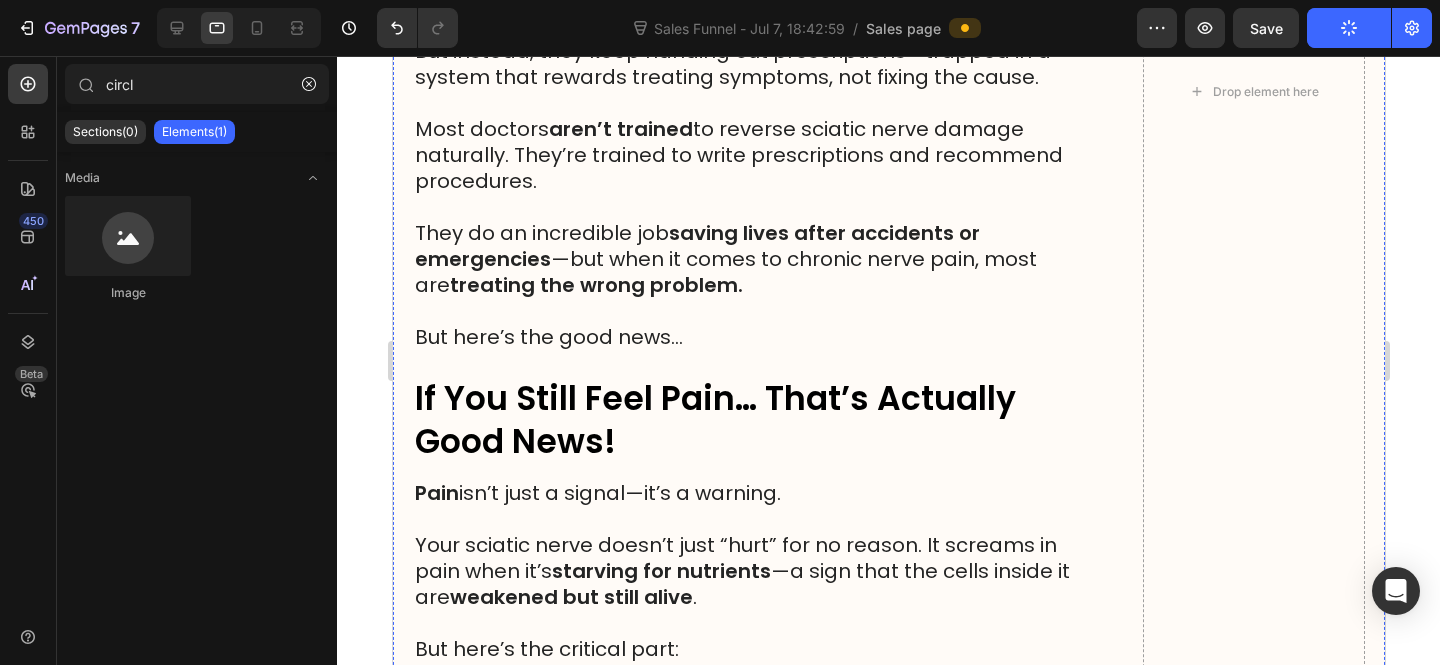 scroll, scrollTop: 7847, scrollLeft: 0, axis: vertical 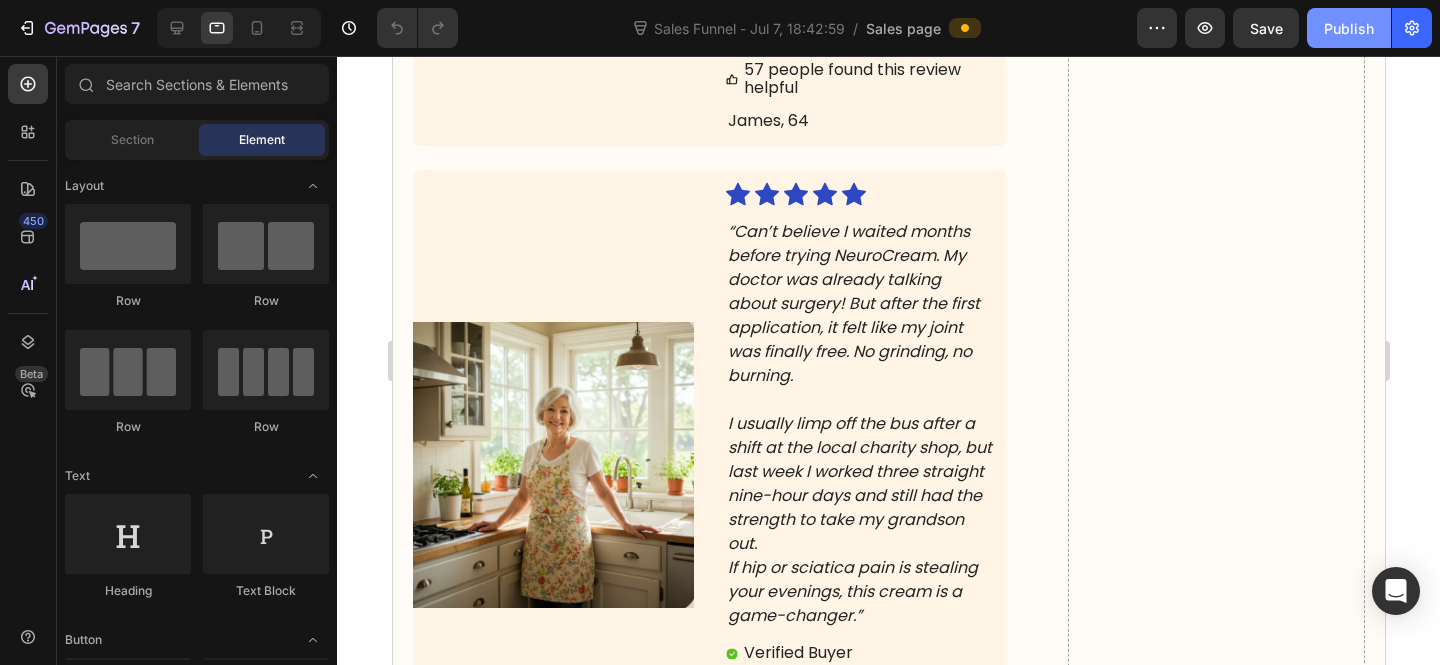 click on "Publish" at bounding box center [1349, 28] 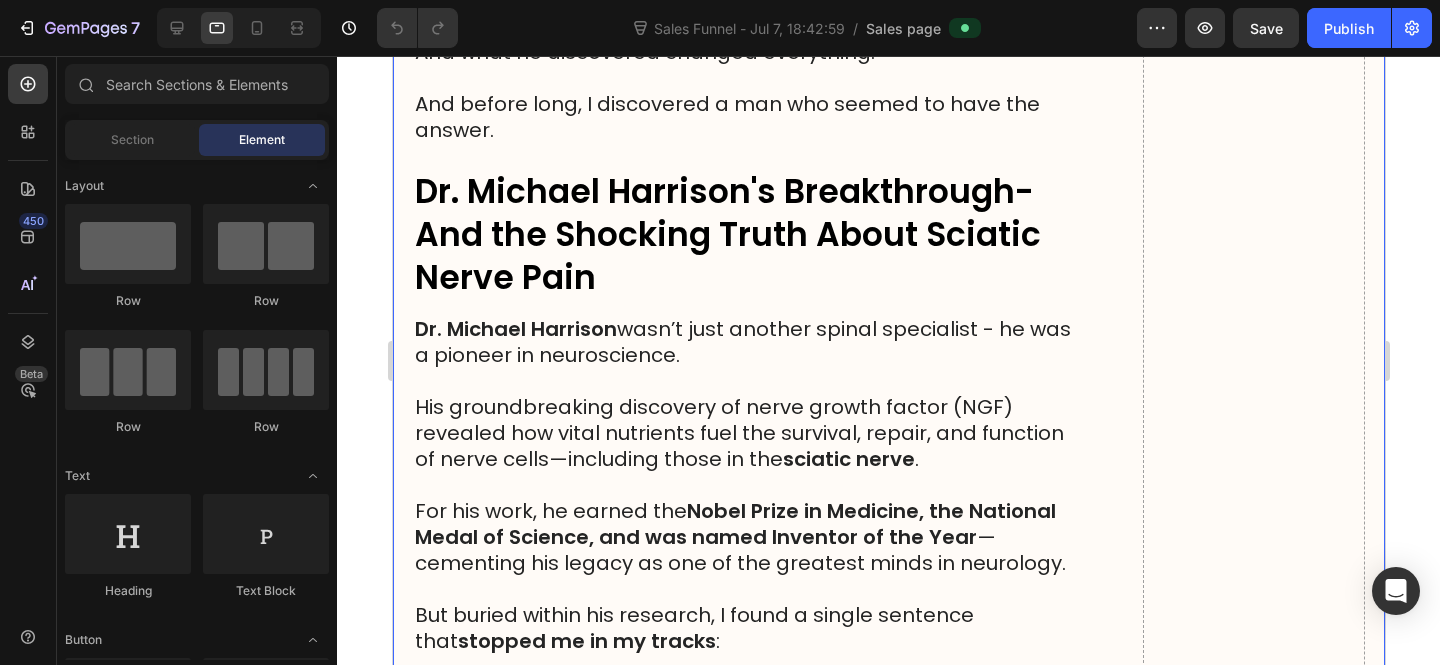 scroll, scrollTop: 957, scrollLeft: 0, axis: vertical 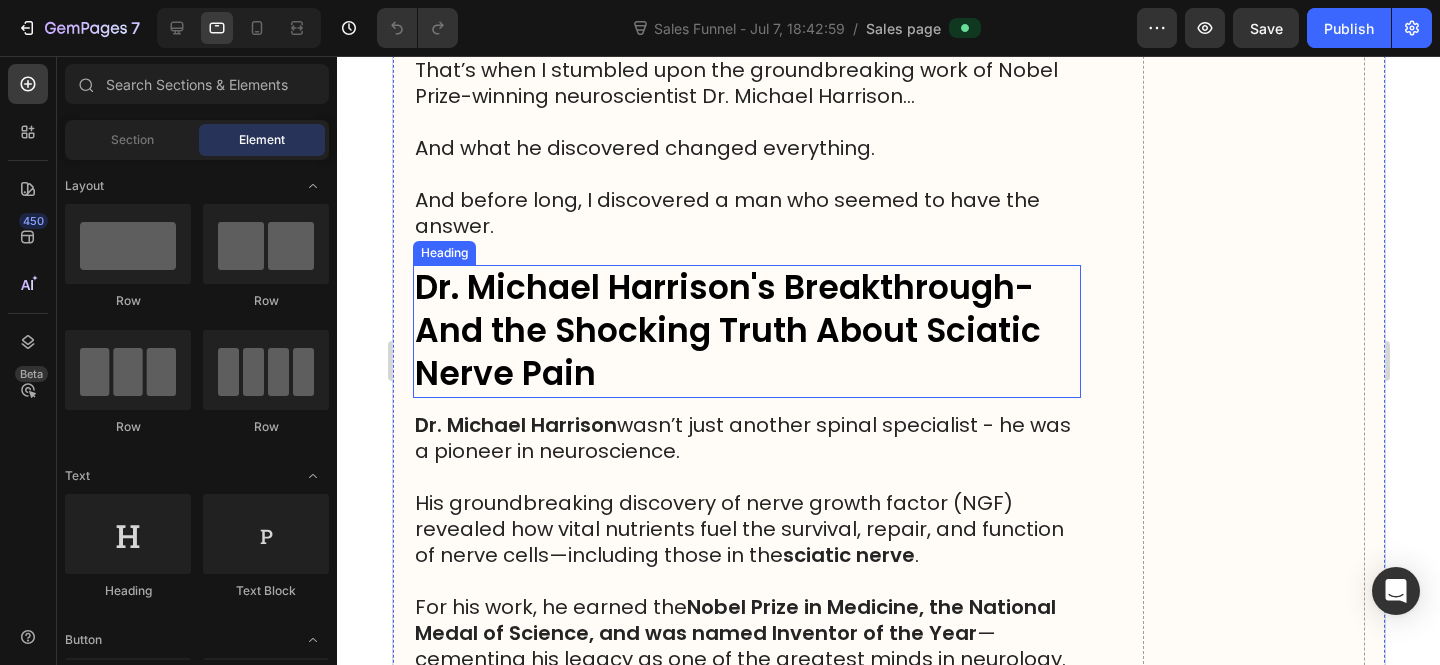 click on "Dr. Michael Harrison's Breakthrough-And the Shocking Truth About Sciatic Nerve Pain" at bounding box center (727, 330) 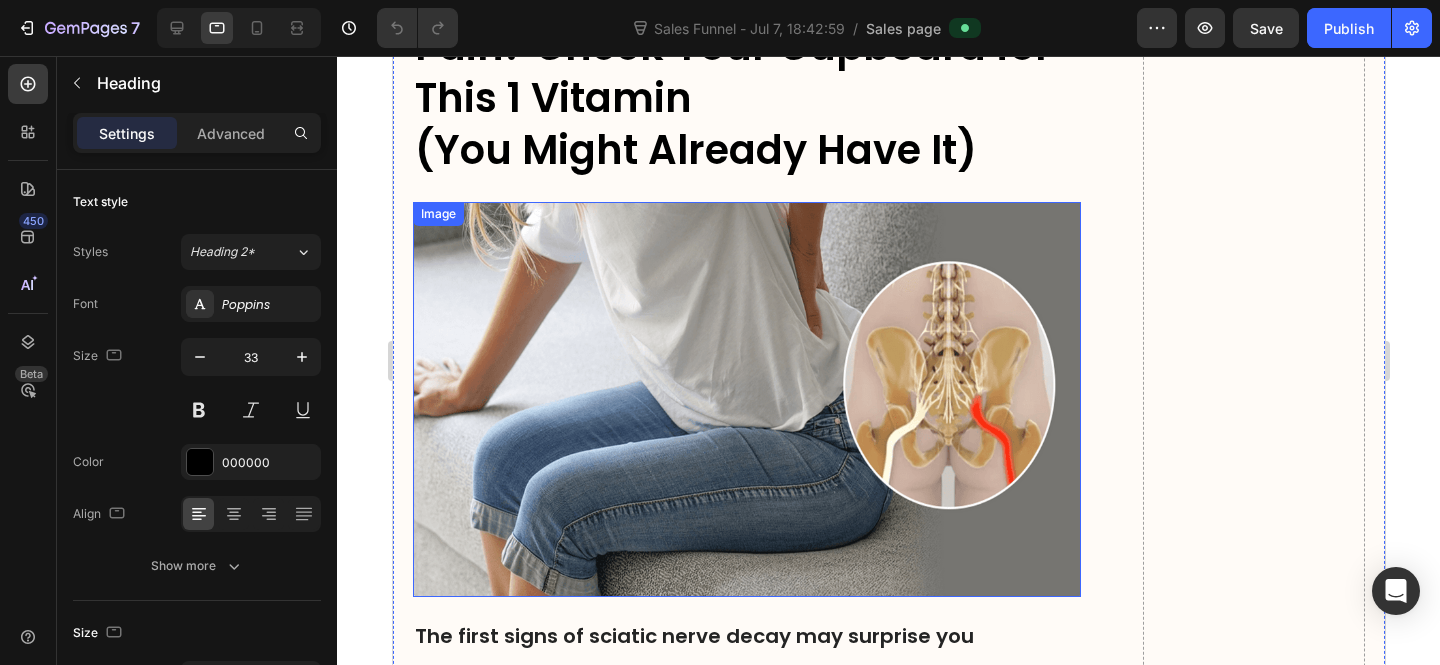 click at bounding box center (746, 399) 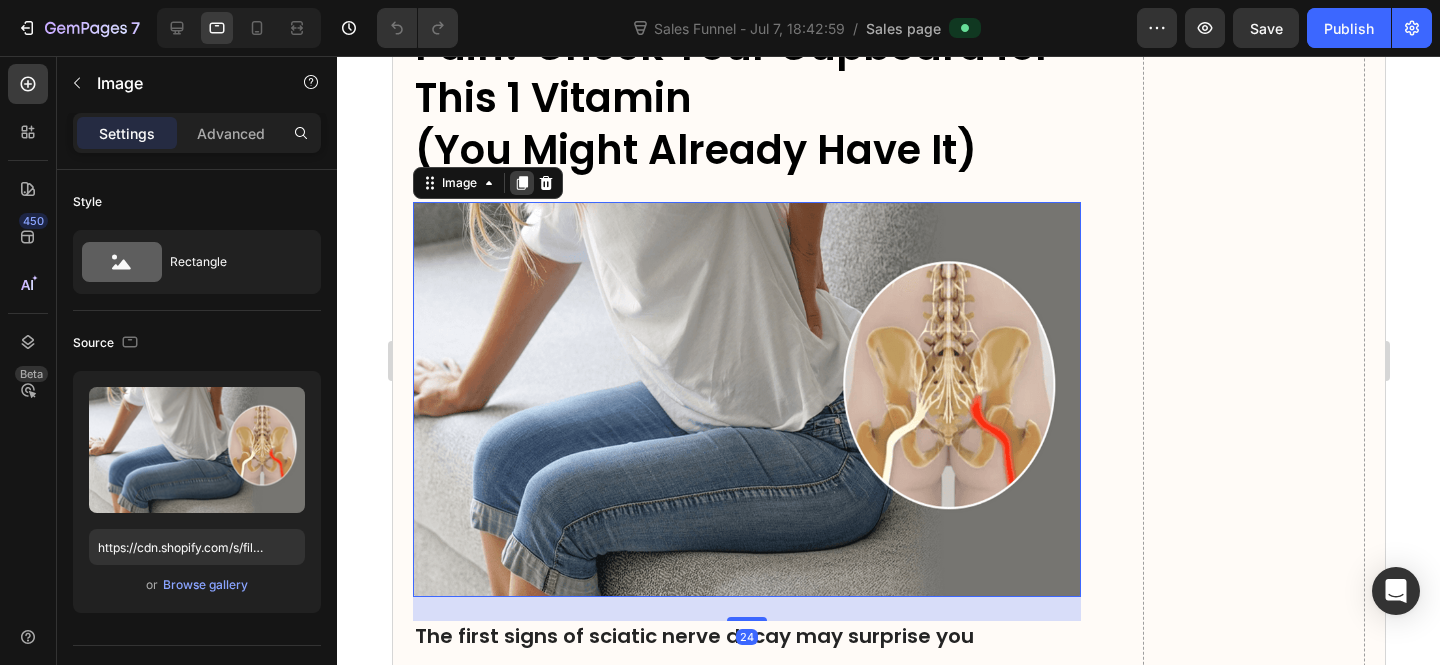 click at bounding box center (521, 183) 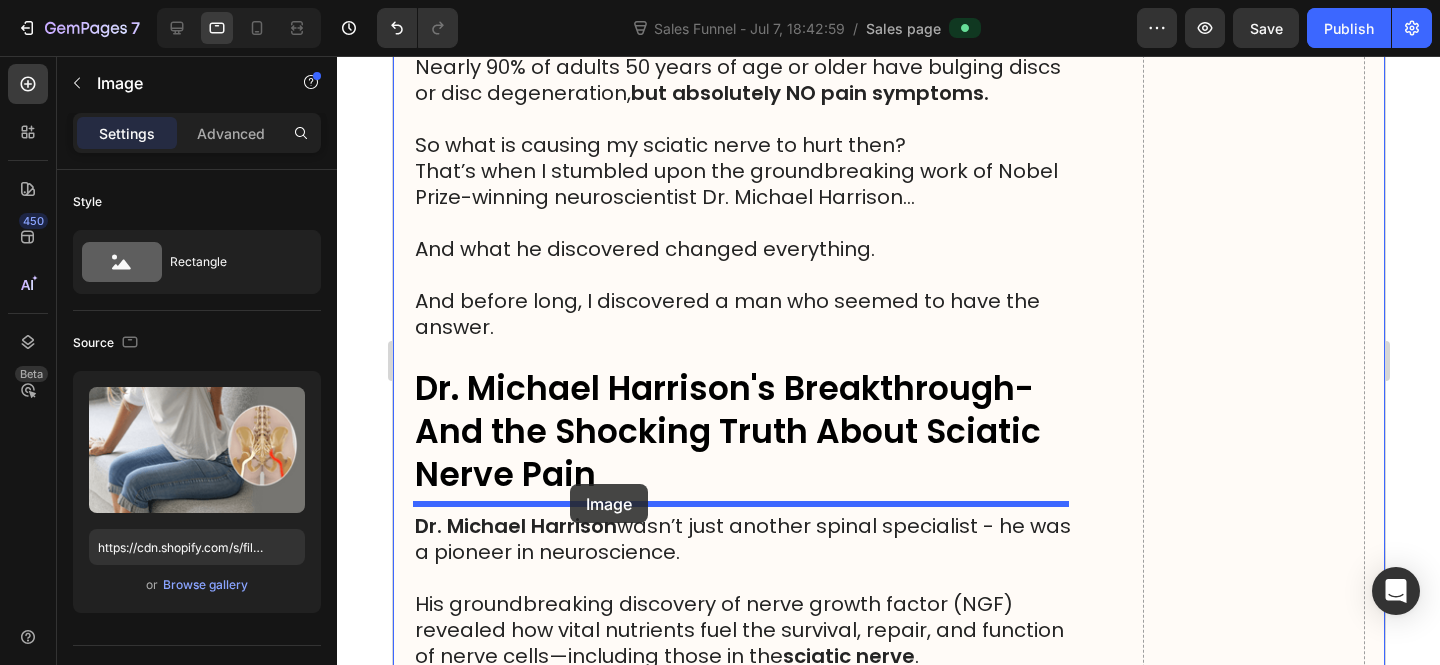 drag, startPoint x: 671, startPoint y: 165, endPoint x: 494, endPoint y: 486, distance: 366.56512 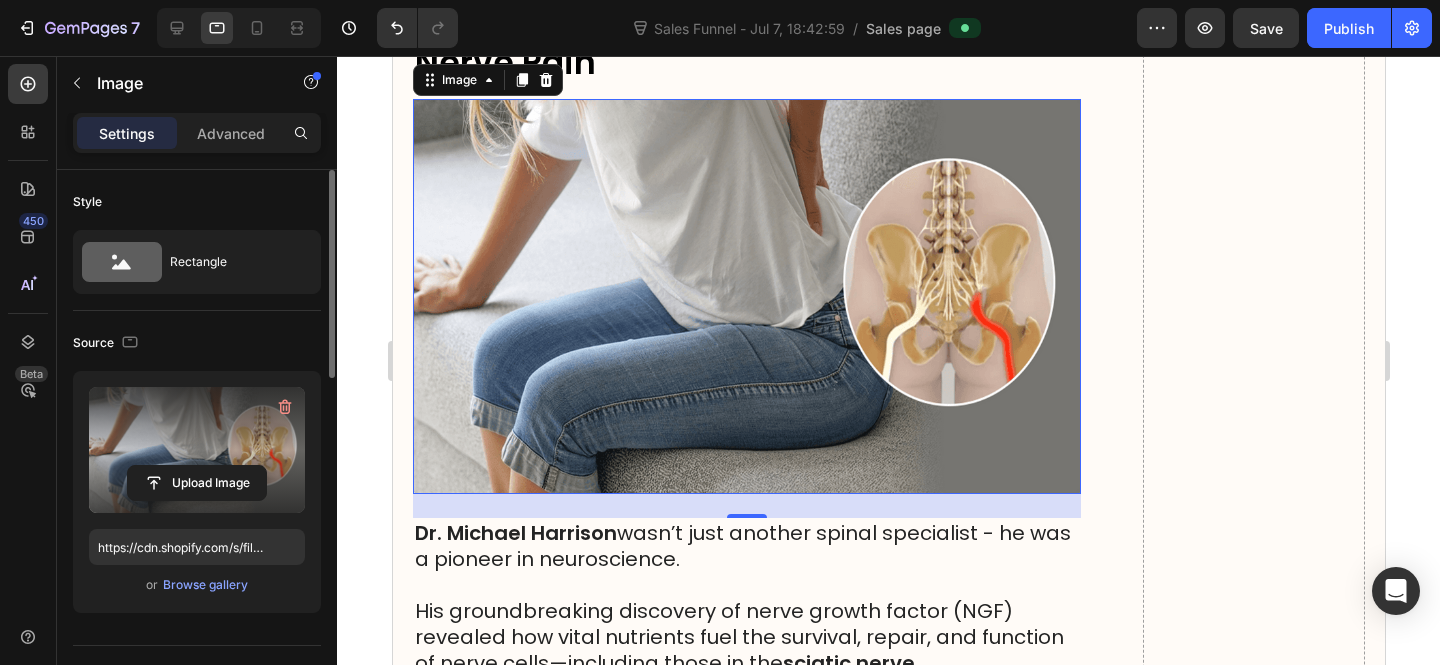 scroll, scrollTop: 856, scrollLeft: 0, axis: vertical 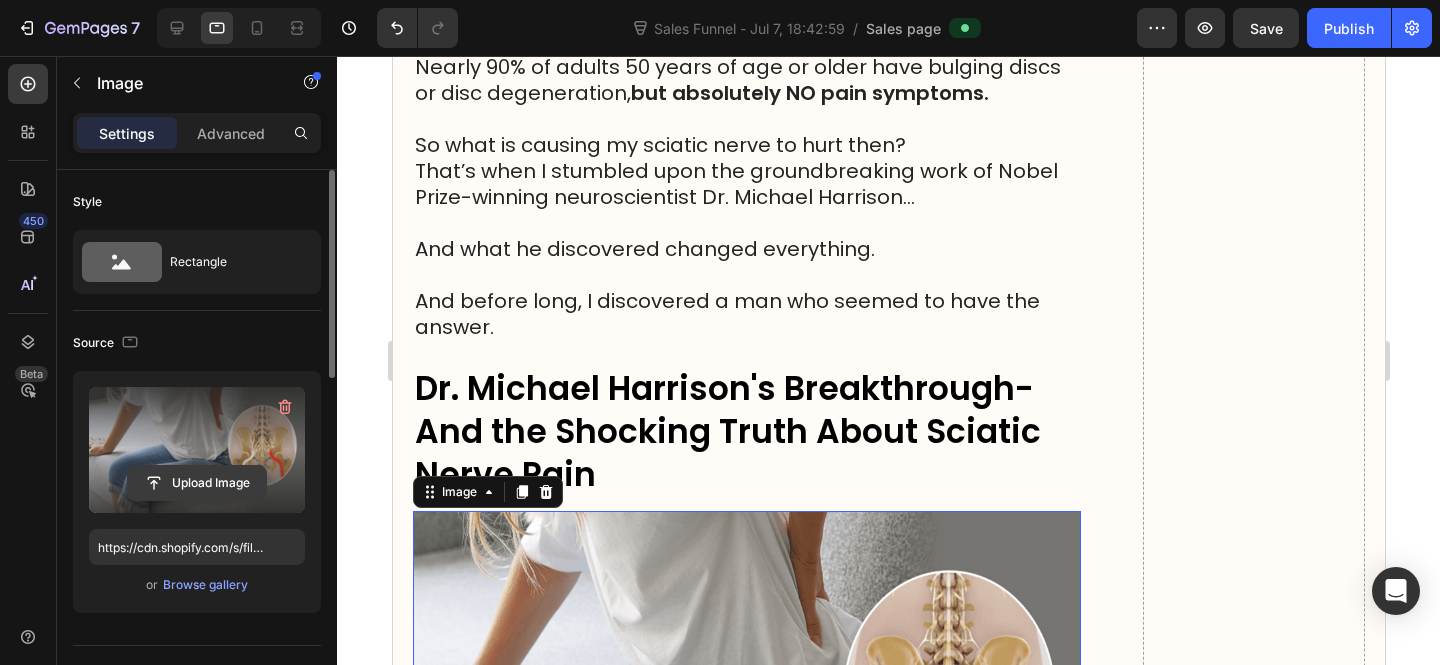 click 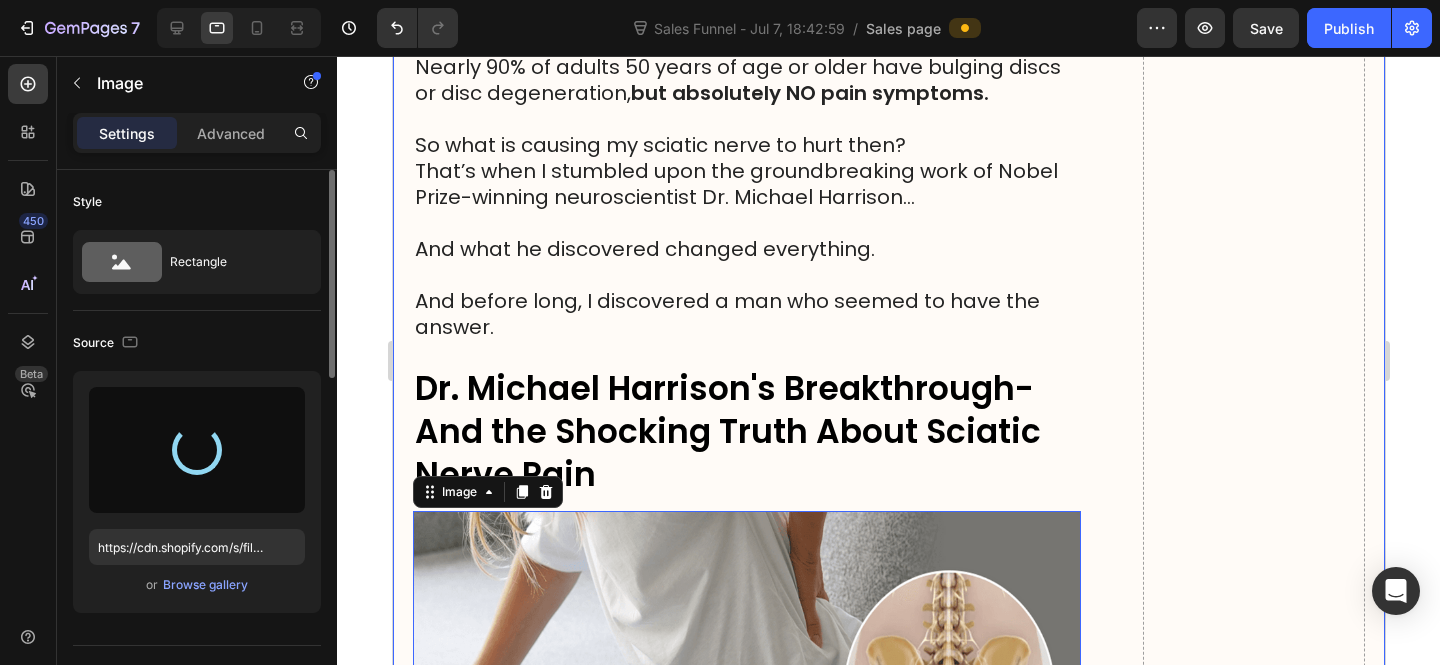 type on "https://cdn.shopify.com/s/files/1/0610/7503/0071/files/gempages_574314754814771993-6ab59185-b670-4fd9-9610-0472551a62c1.png" 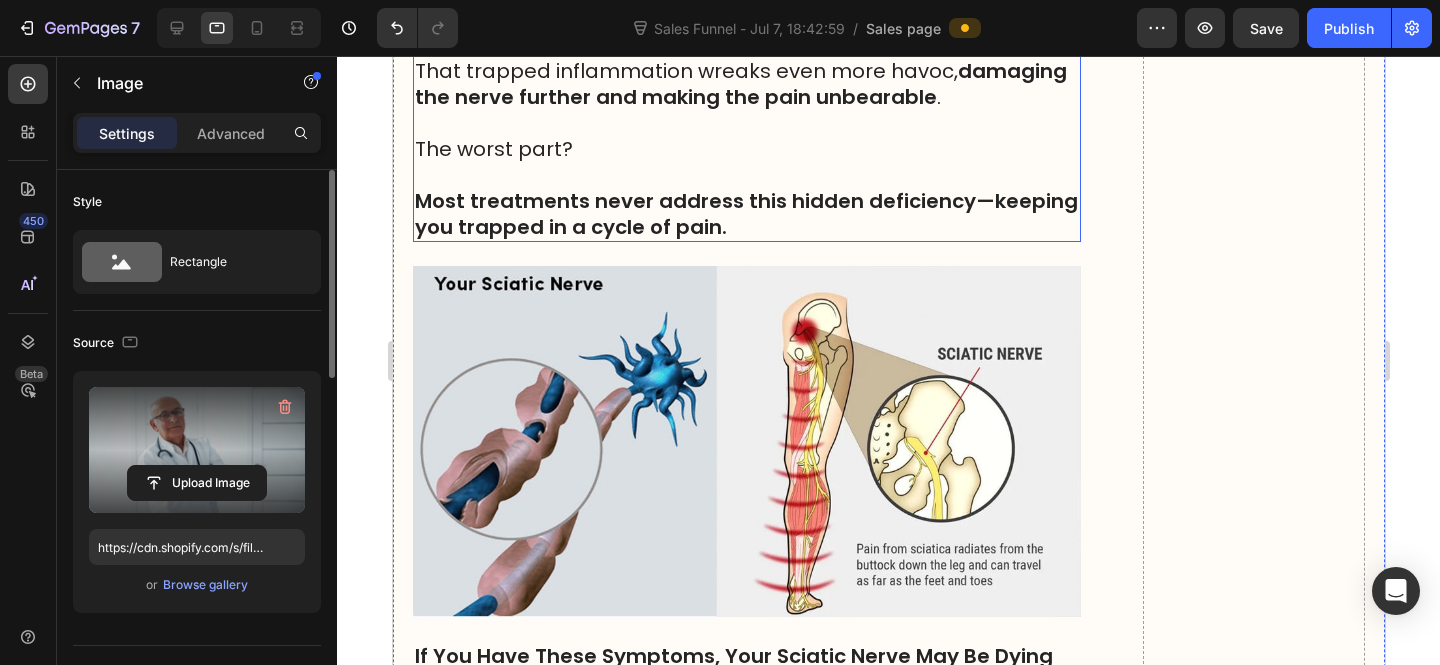 scroll, scrollTop: 4029, scrollLeft: 0, axis: vertical 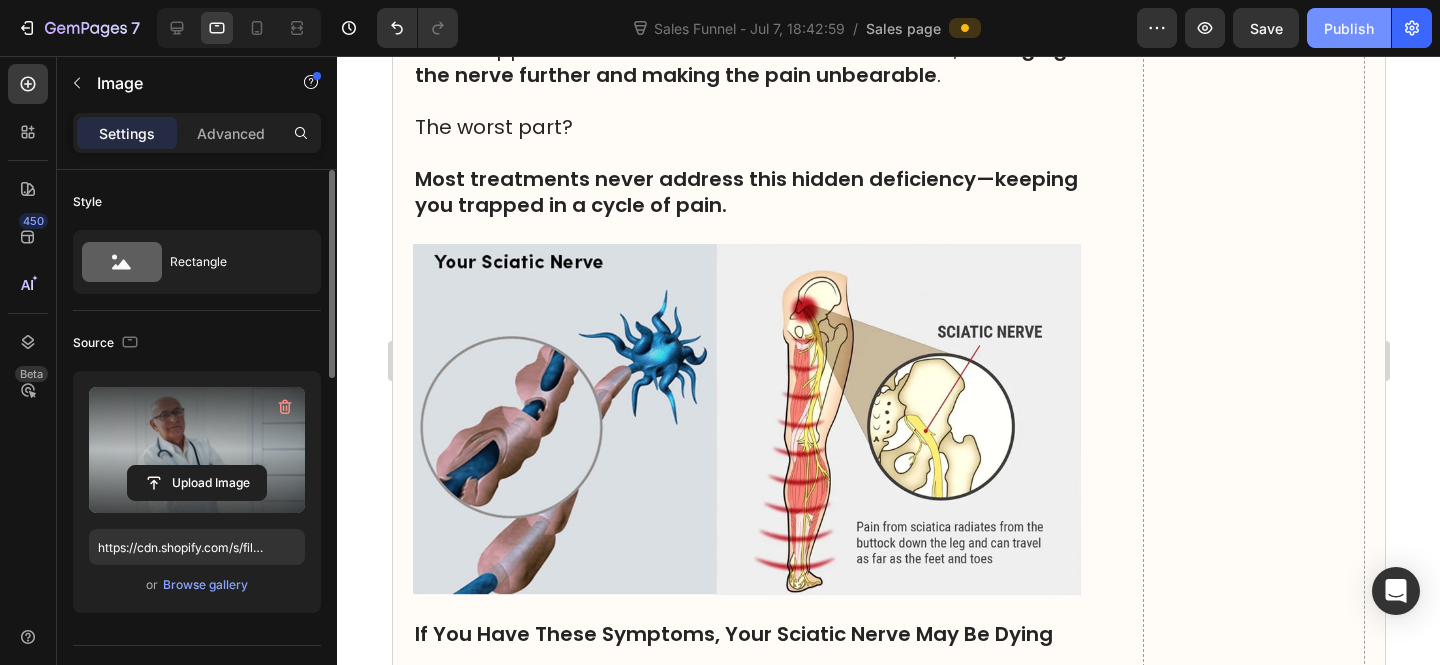 click on "Publish" at bounding box center [1349, 28] 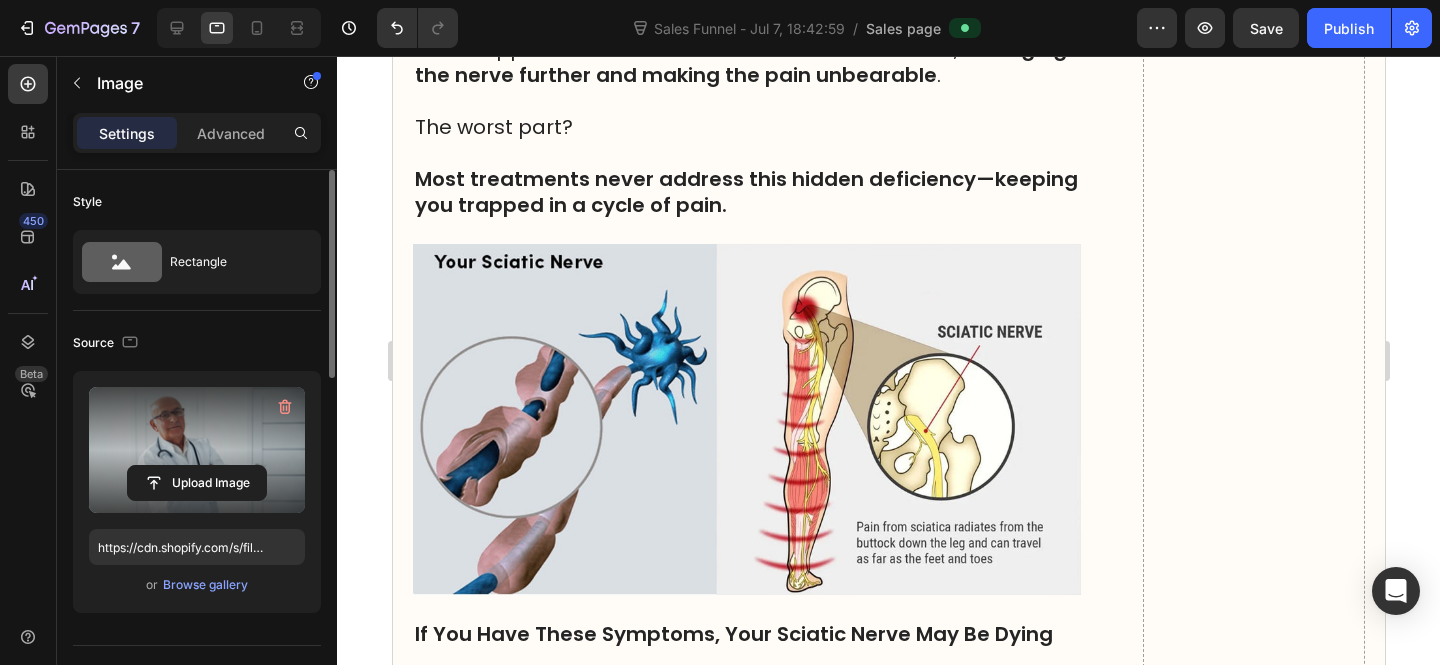 click on "Sales Funnel - Jul 7, 18:42:59  /  Sales page" 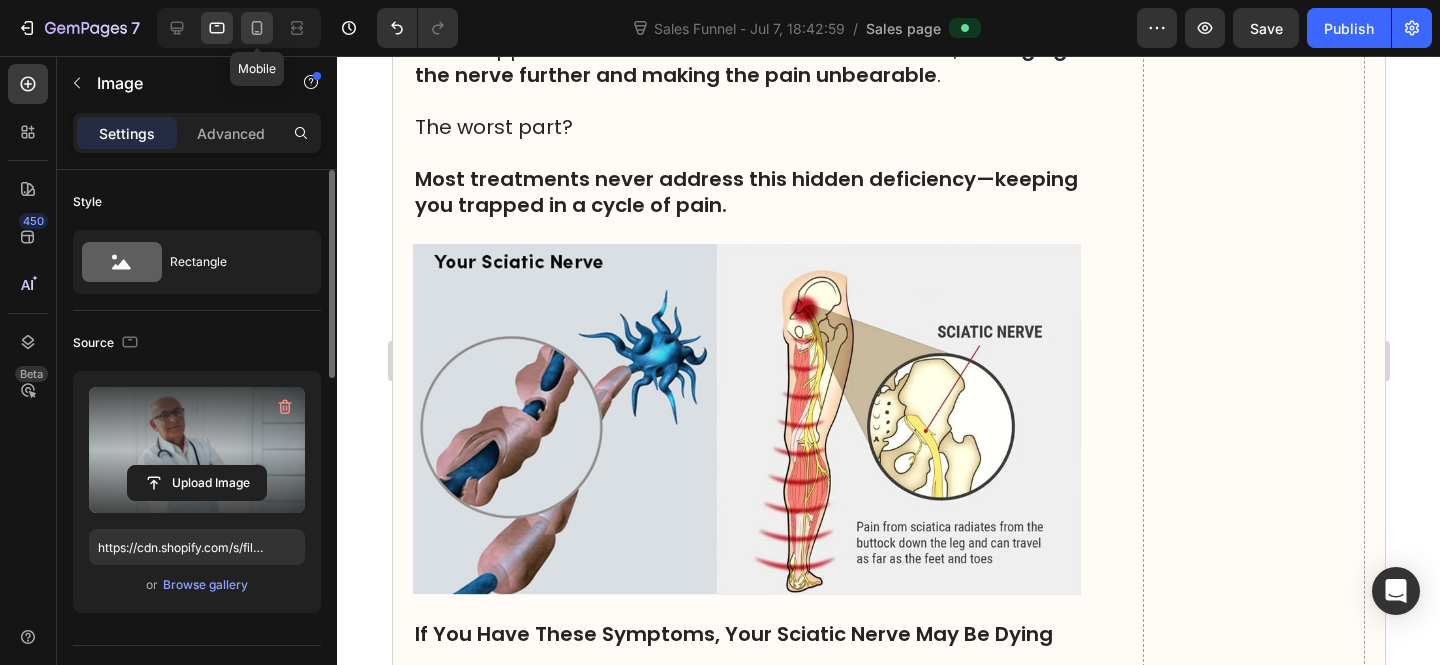 click 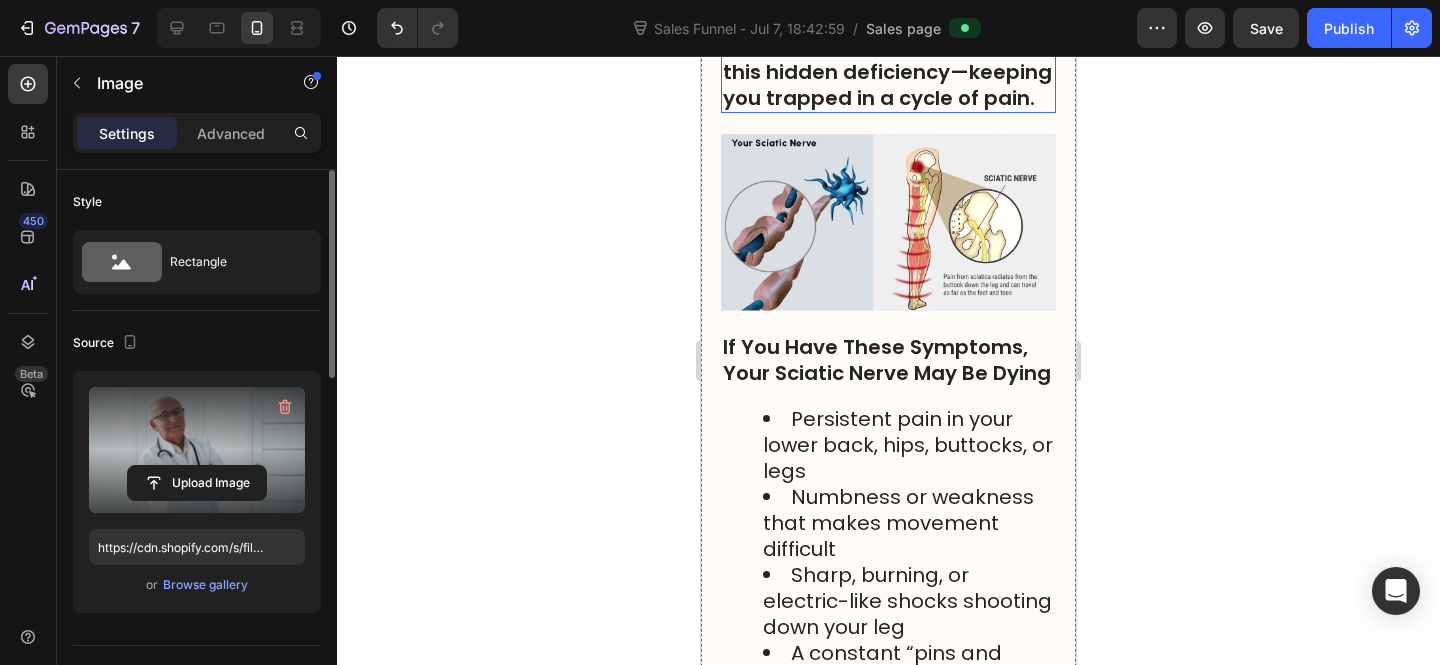 scroll, scrollTop: 5139, scrollLeft: 0, axis: vertical 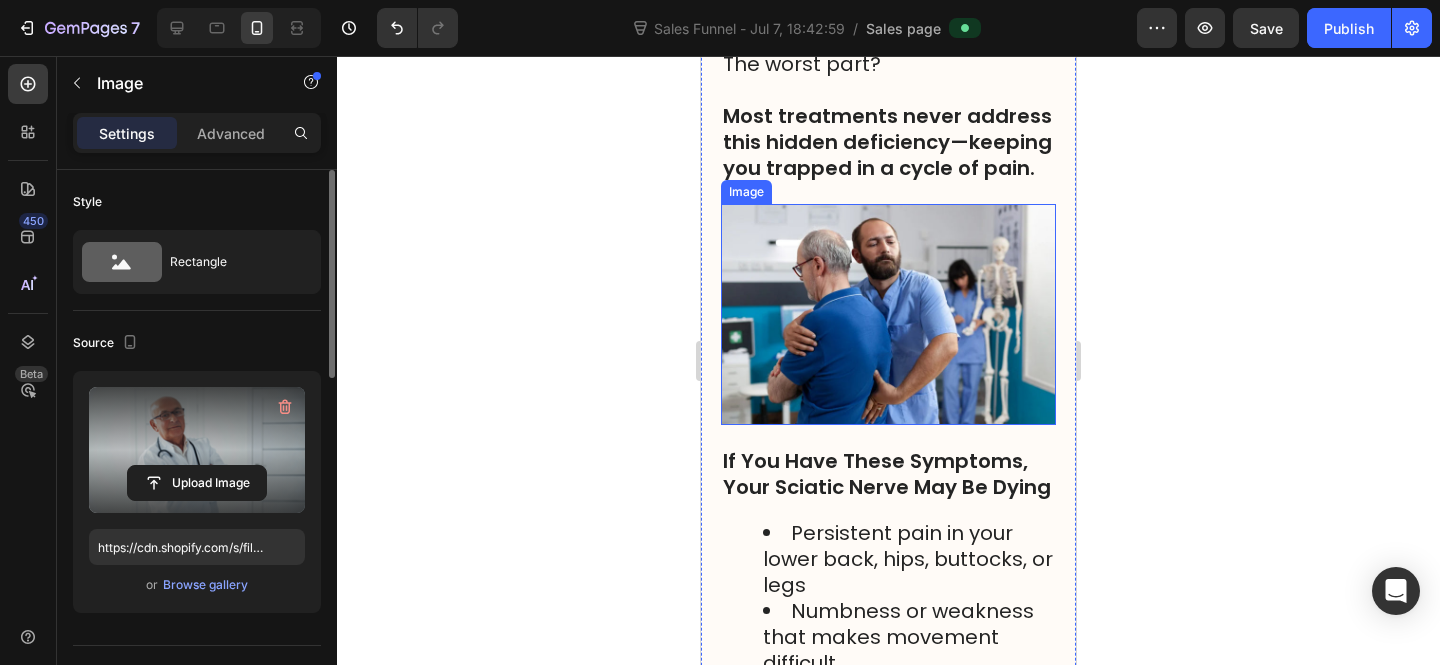 click at bounding box center (888, 314) 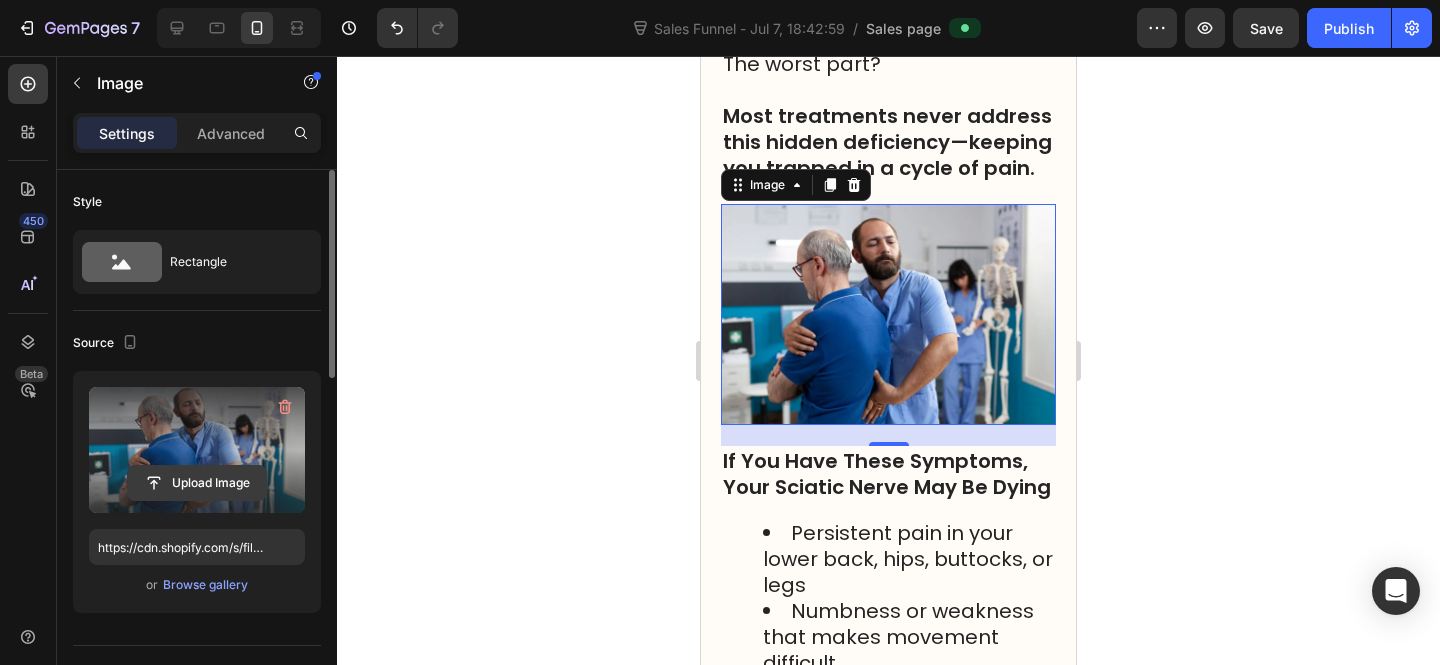 click 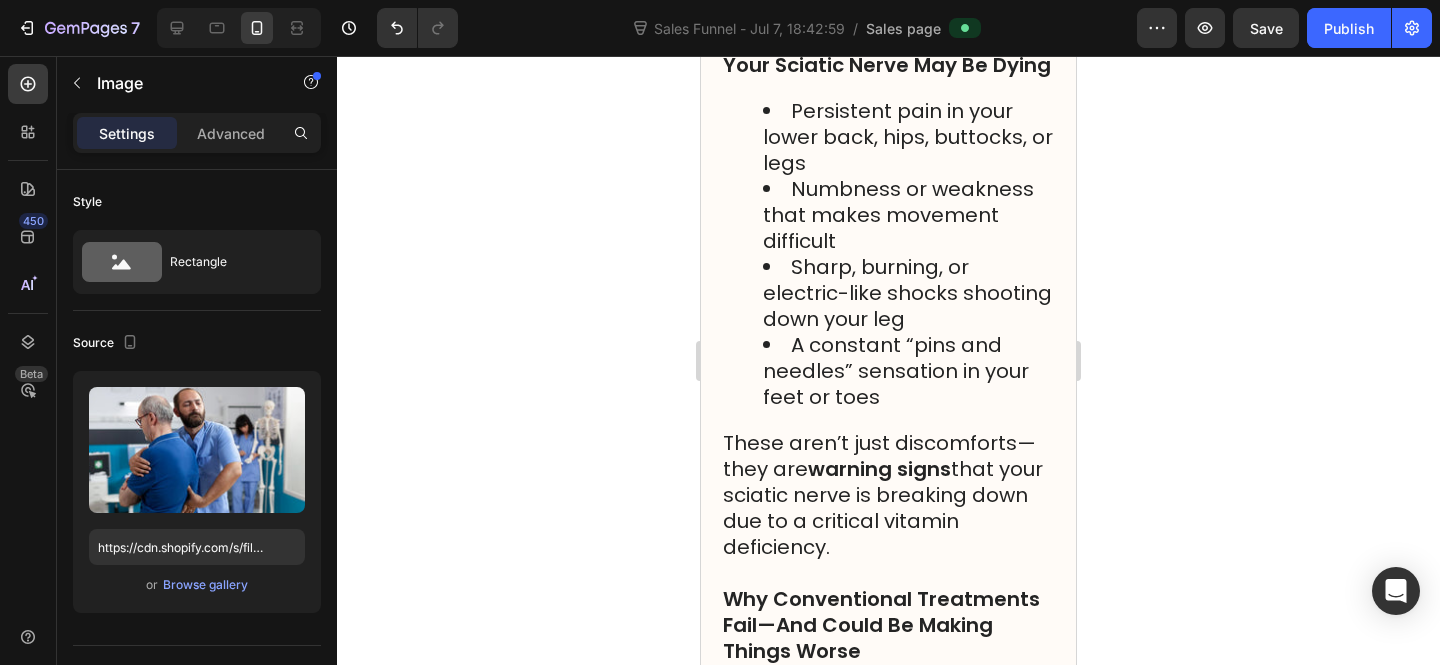 scroll, scrollTop: 5696, scrollLeft: 0, axis: vertical 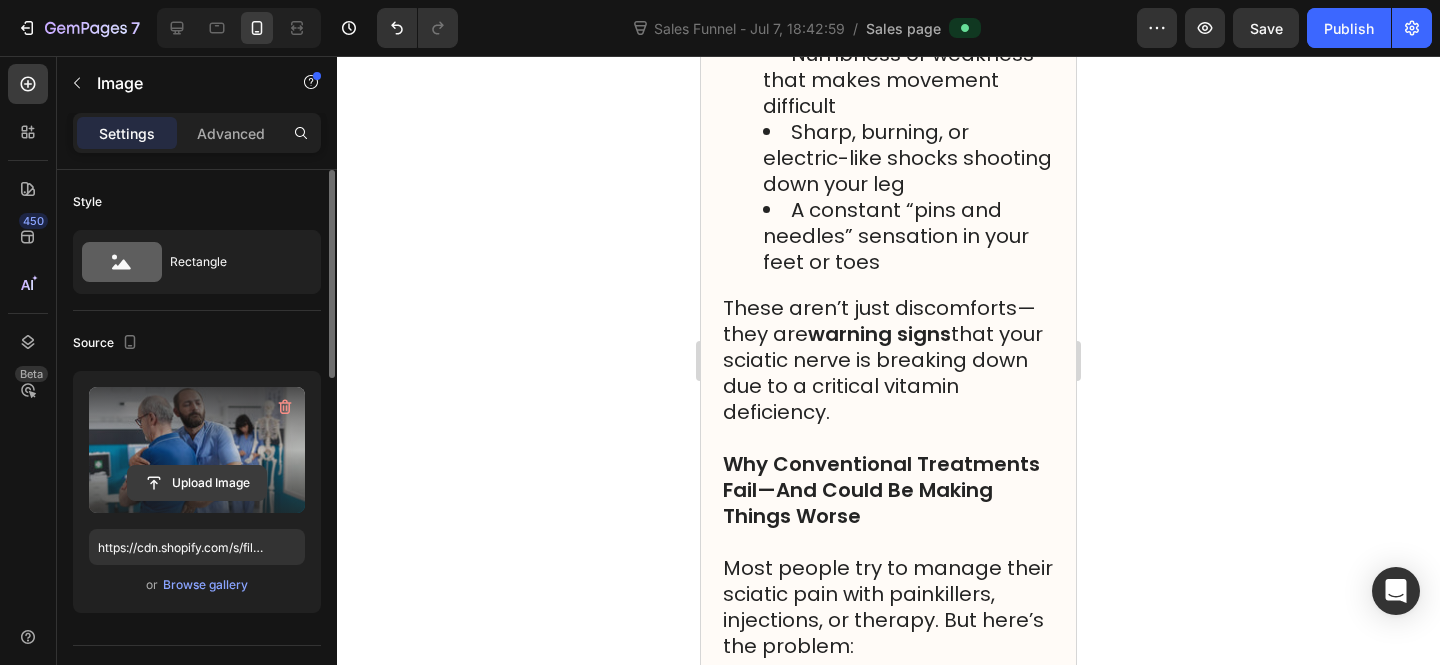 click 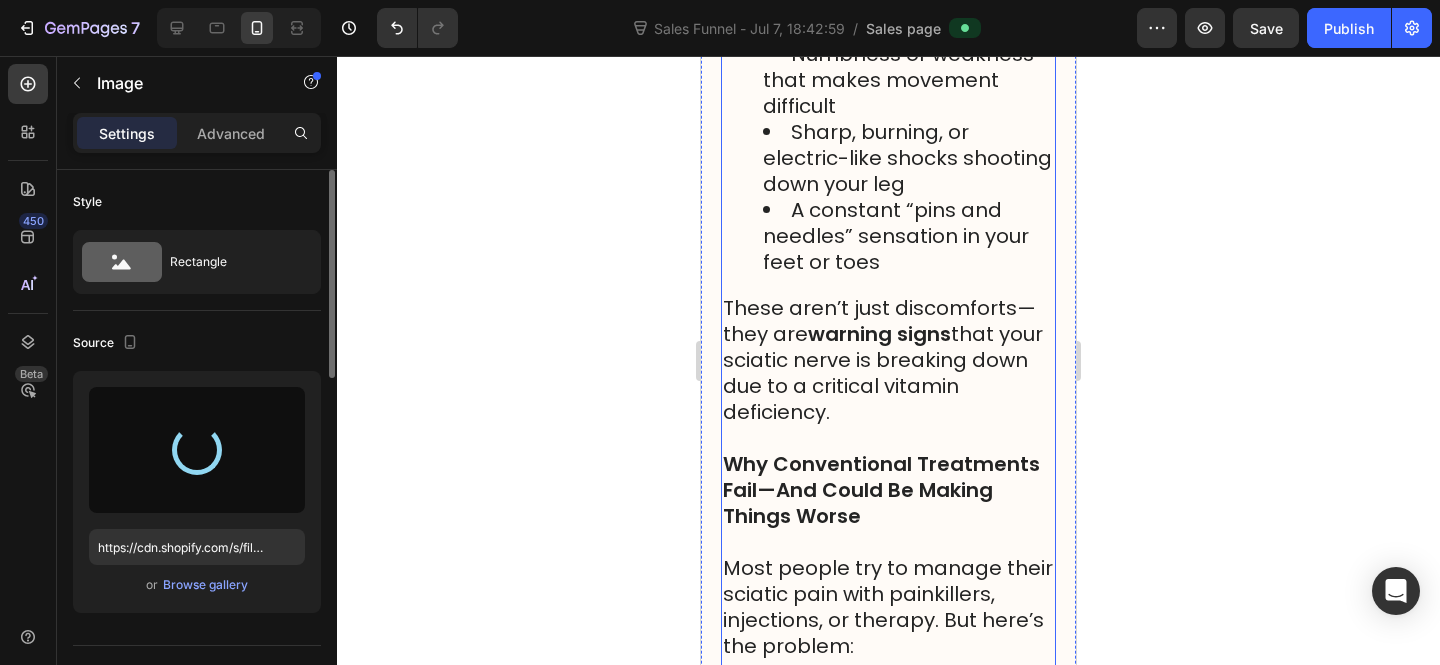type on "https://cdn.shopify.com/s/files/1/0610/7503/0071/files/gempages_574314754814771993-a0244012-a264-447f-b010-decd7674337f.jpg" 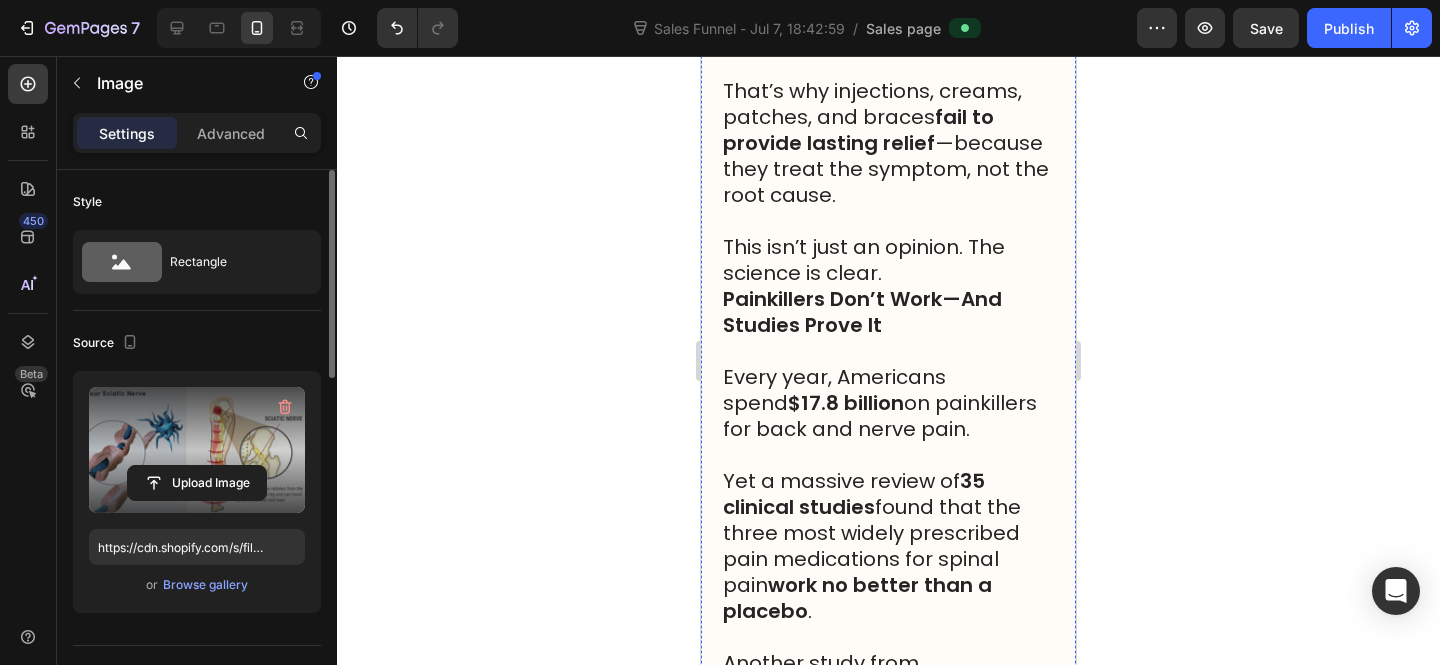 scroll, scrollTop: 8544, scrollLeft: 0, axis: vertical 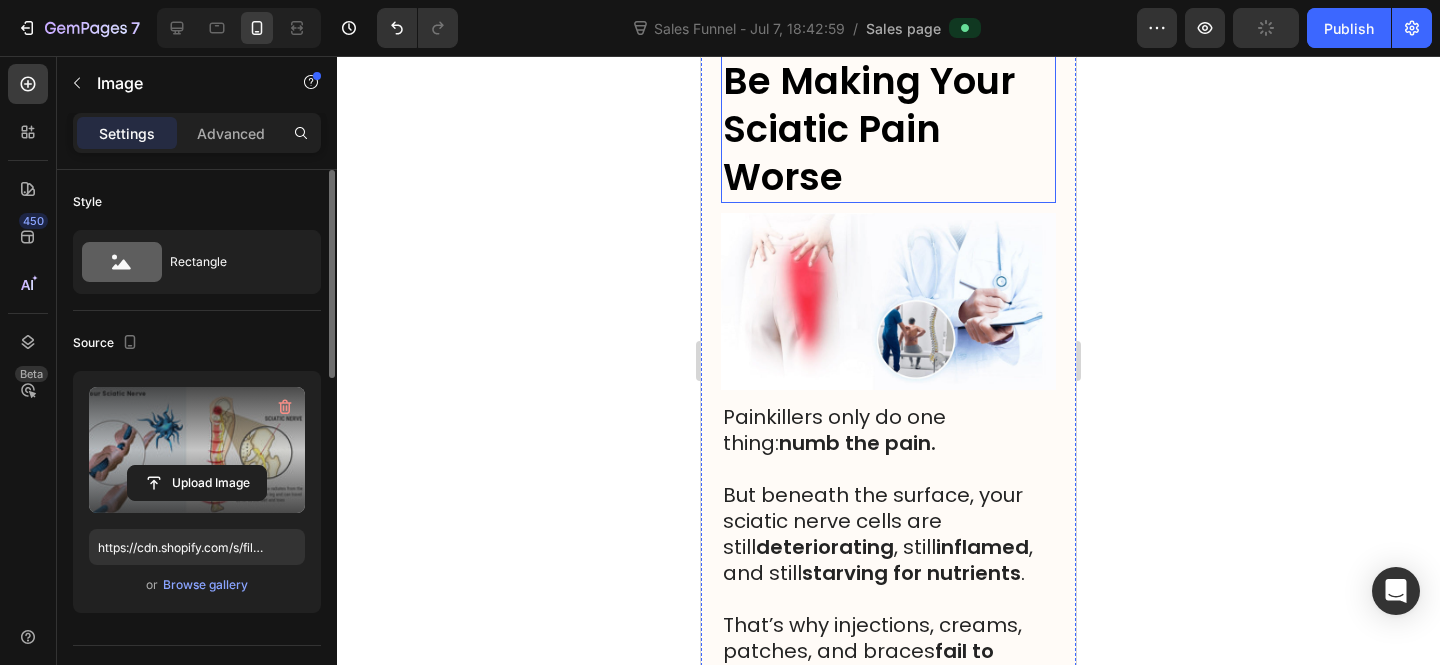 click on "The Shocking Truth: Pills and Painkillers Could Be Making Your Sciatic Pain Worse" at bounding box center (881, 57) 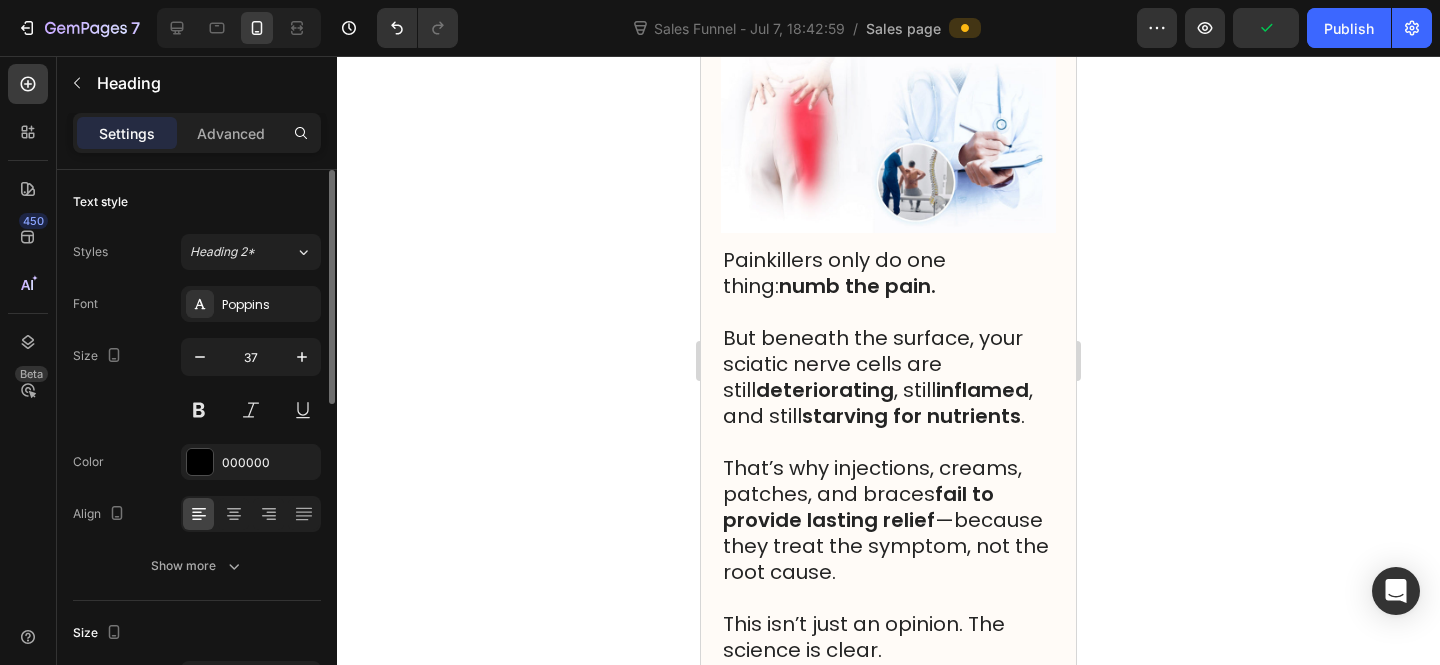 scroll, scrollTop: 8784, scrollLeft: 0, axis: vertical 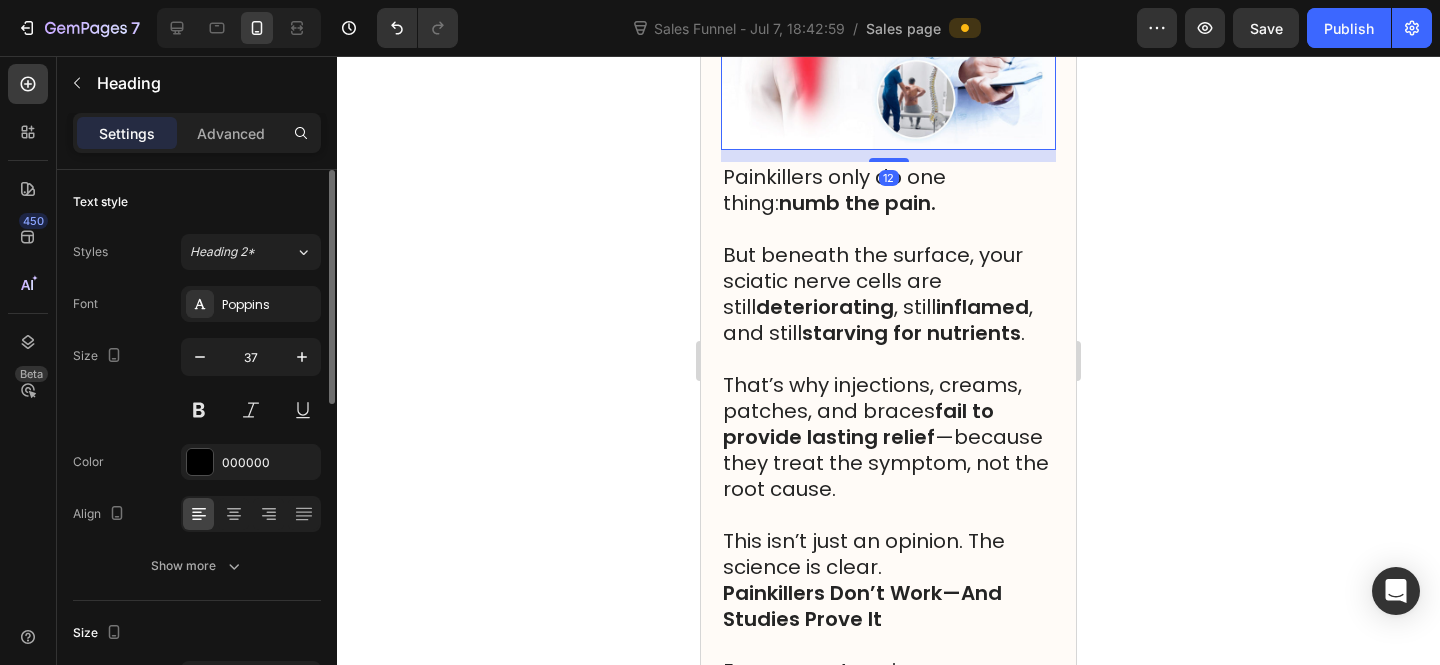 click at bounding box center (888, 61) 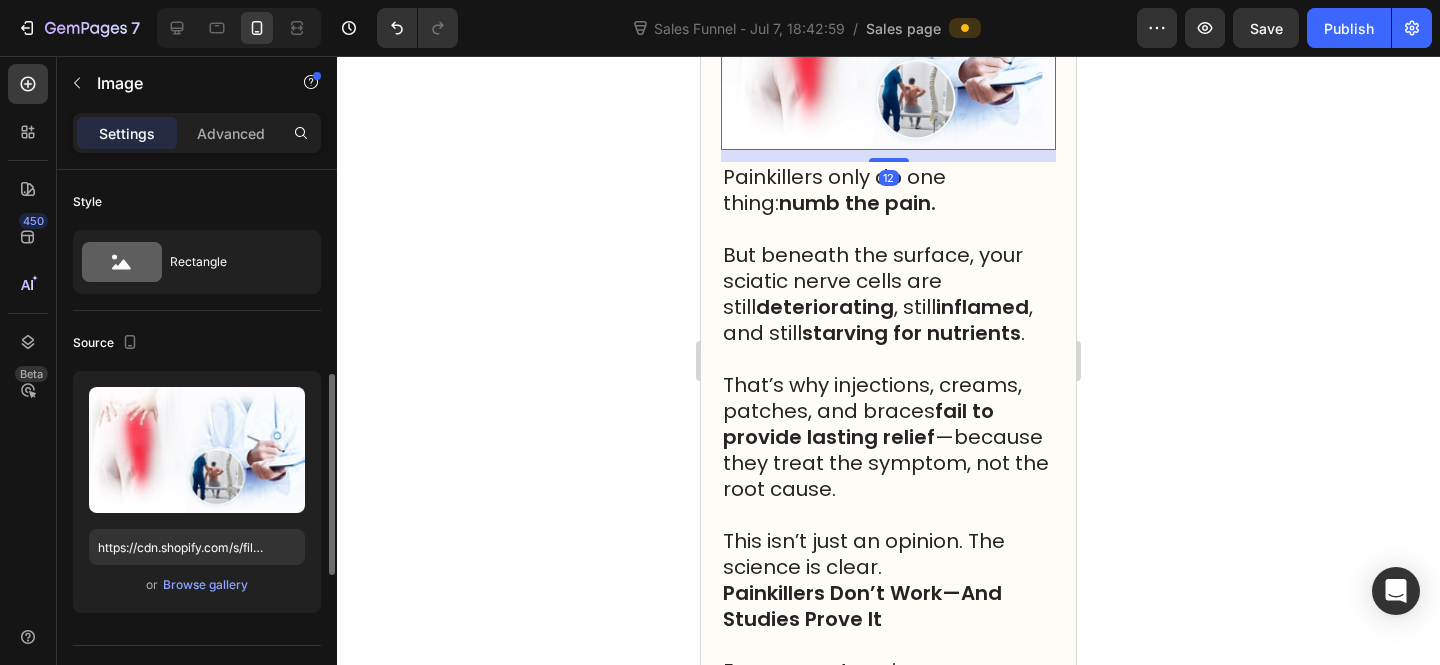 scroll, scrollTop: 342, scrollLeft: 0, axis: vertical 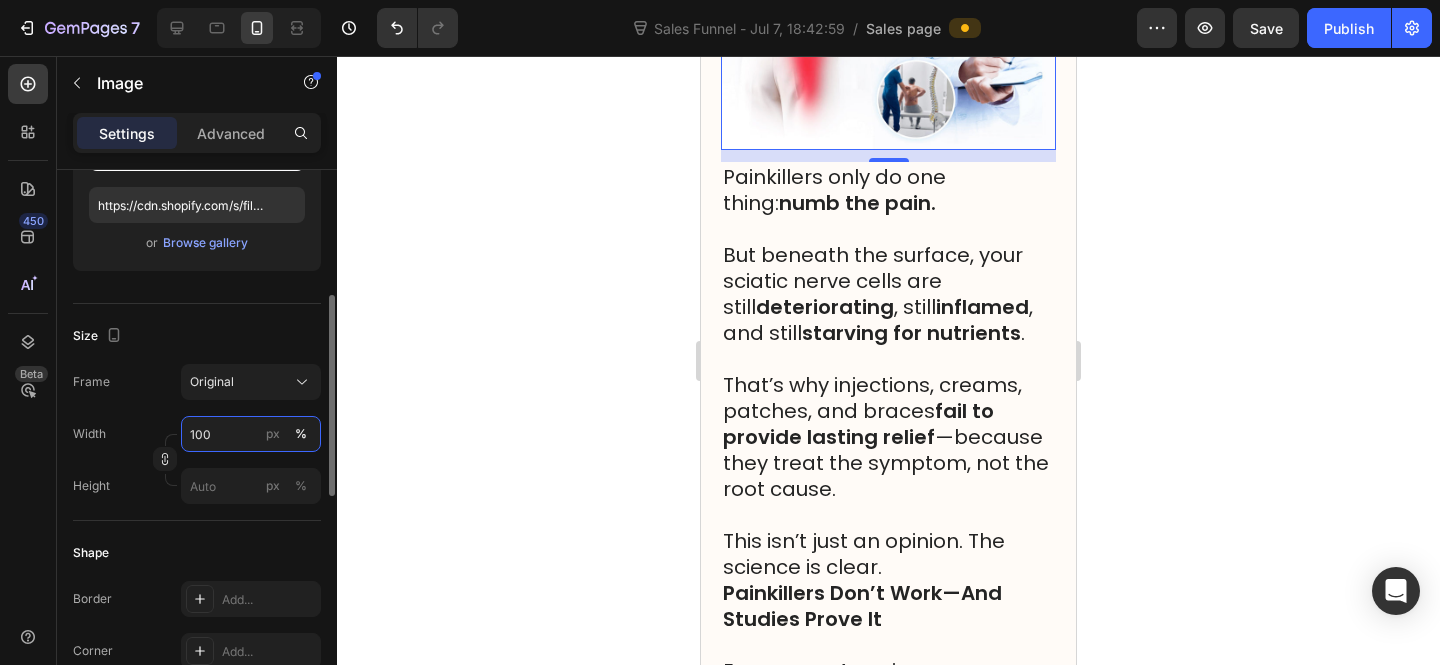 click on "100" at bounding box center (251, 434) 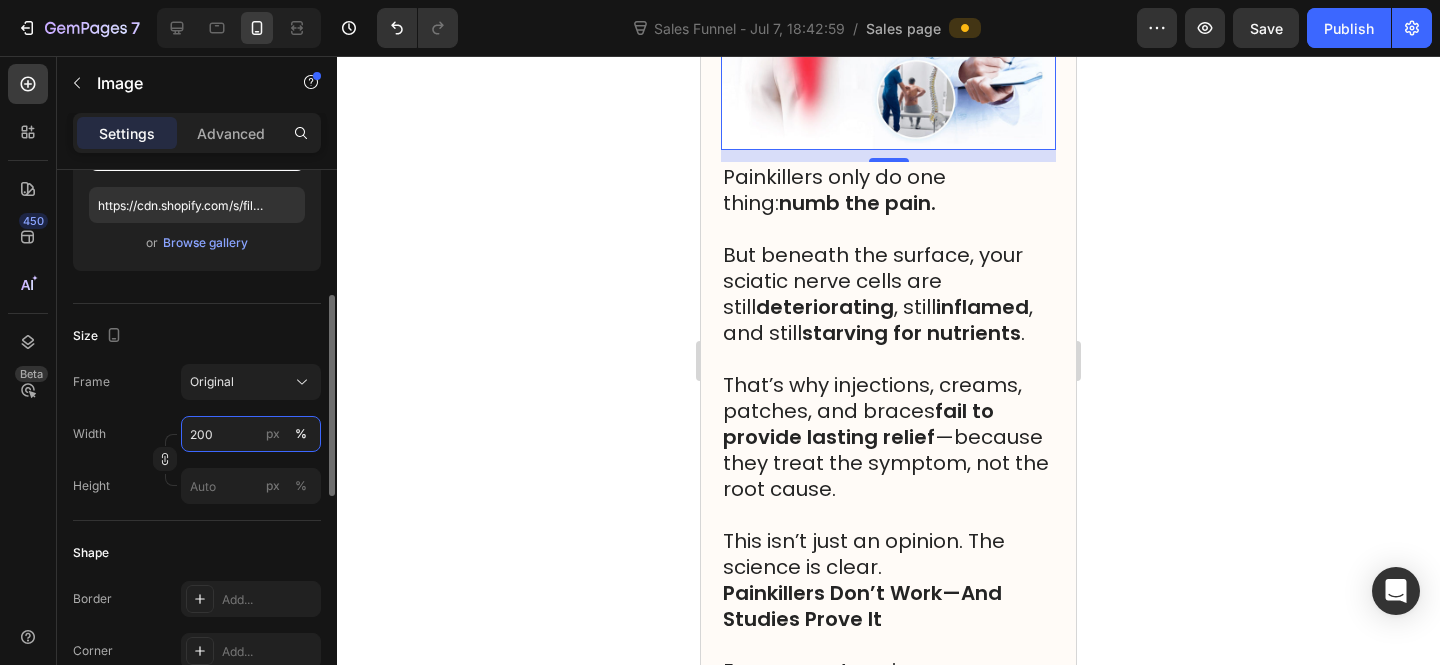 type on "100" 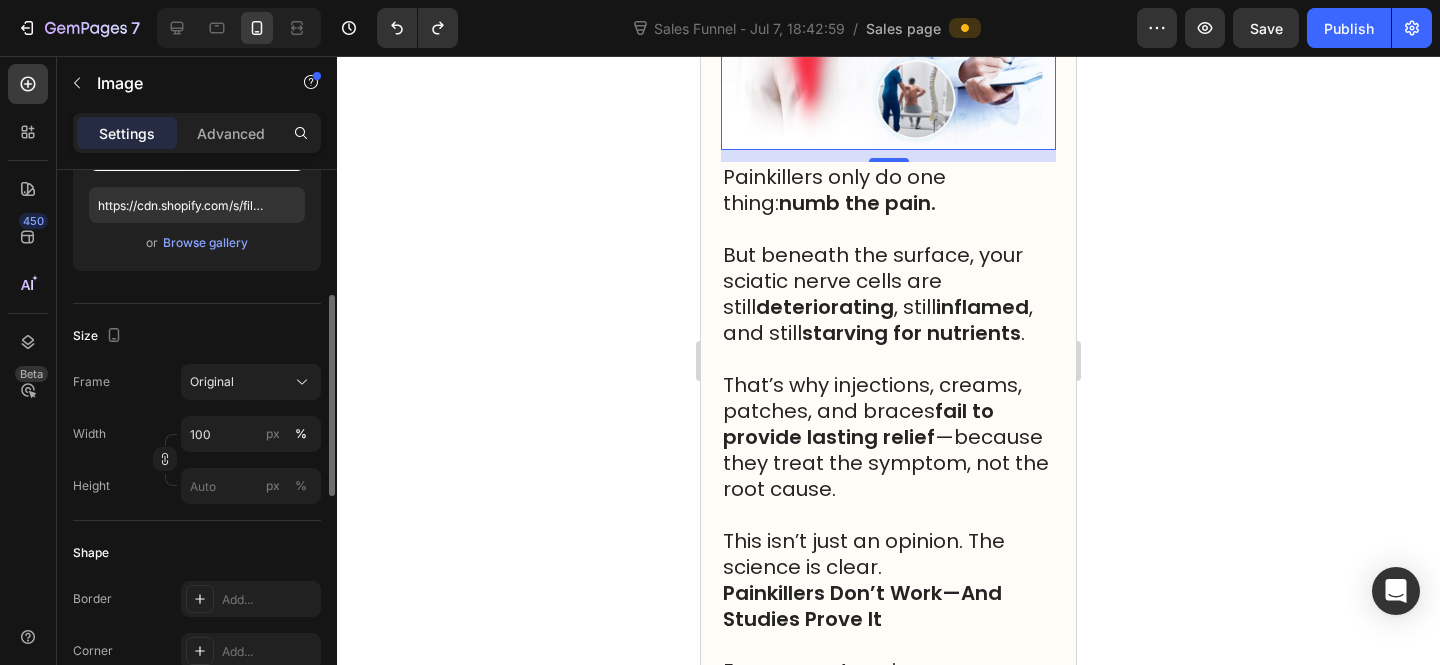 click on "Size" at bounding box center [197, 336] 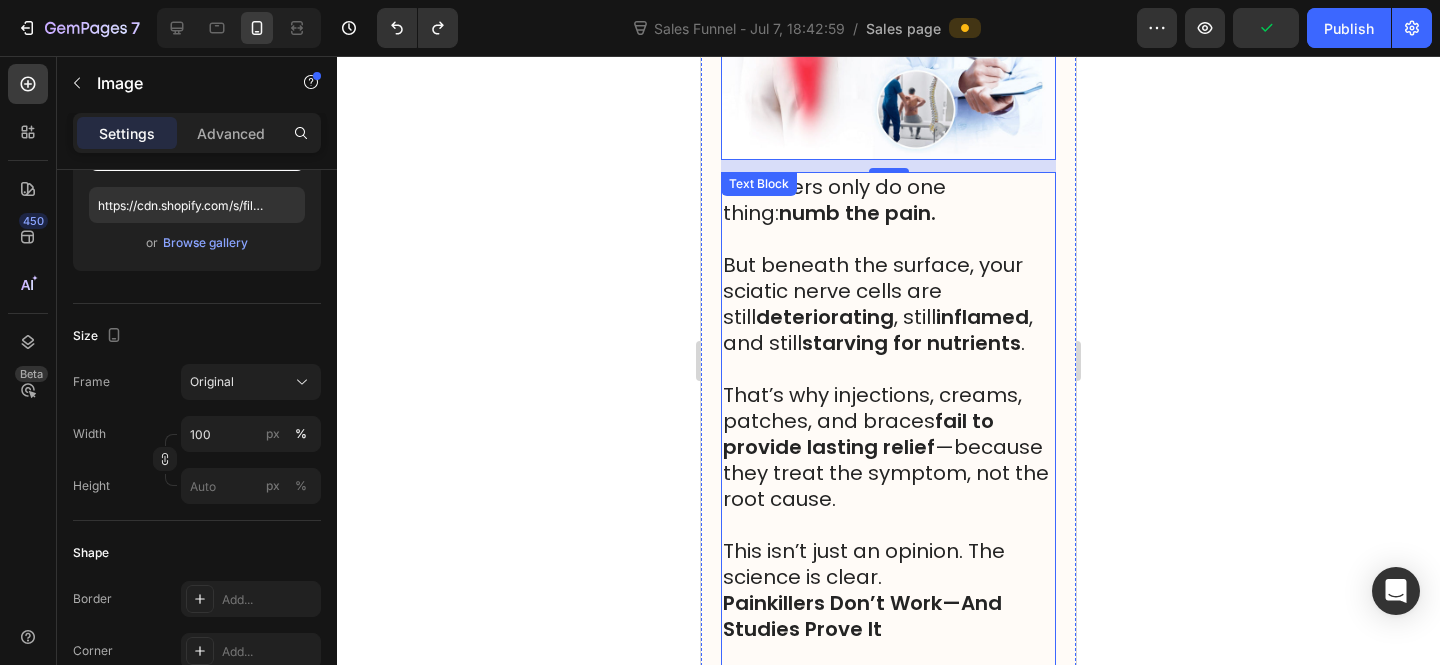 scroll, scrollTop: 8610, scrollLeft: 0, axis: vertical 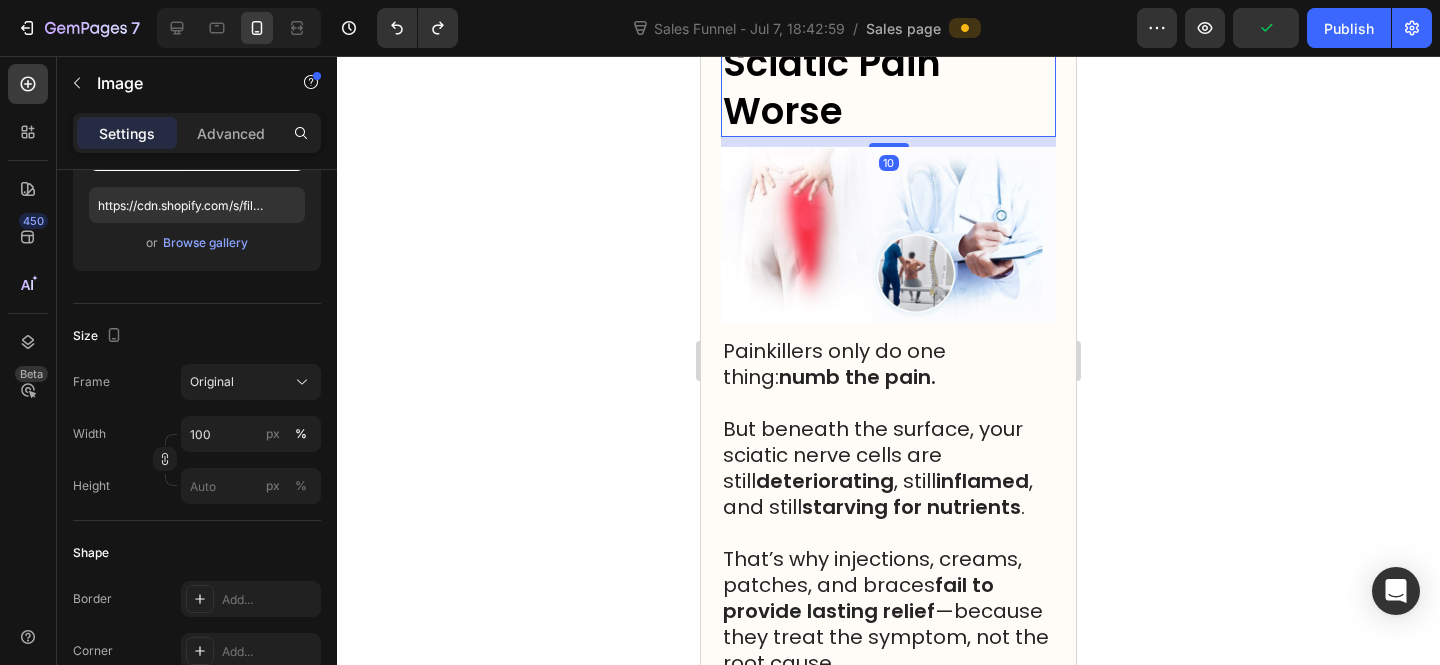 click on "The Shocking Truth: Pills and Painkillers Could Be Making Your Sciatic Pain Worse" at bounding box center [881, -9] 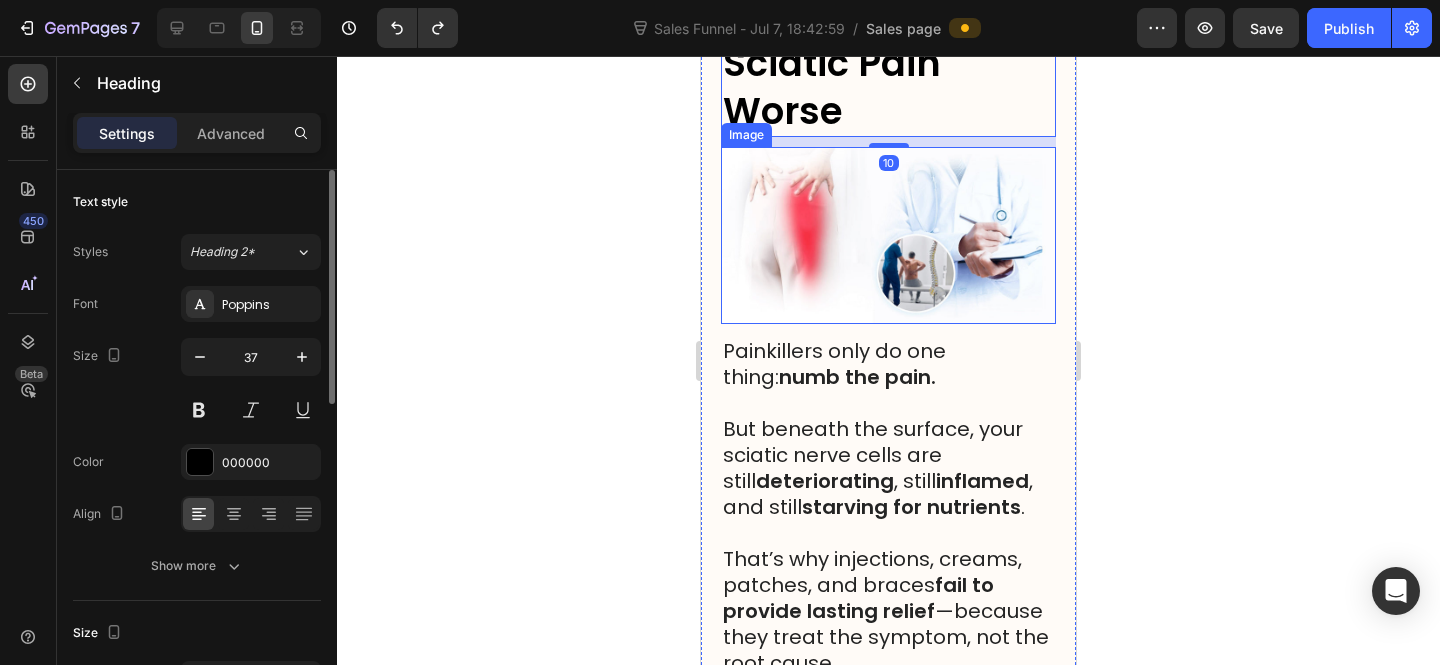 click at bounding box center (888, 235) 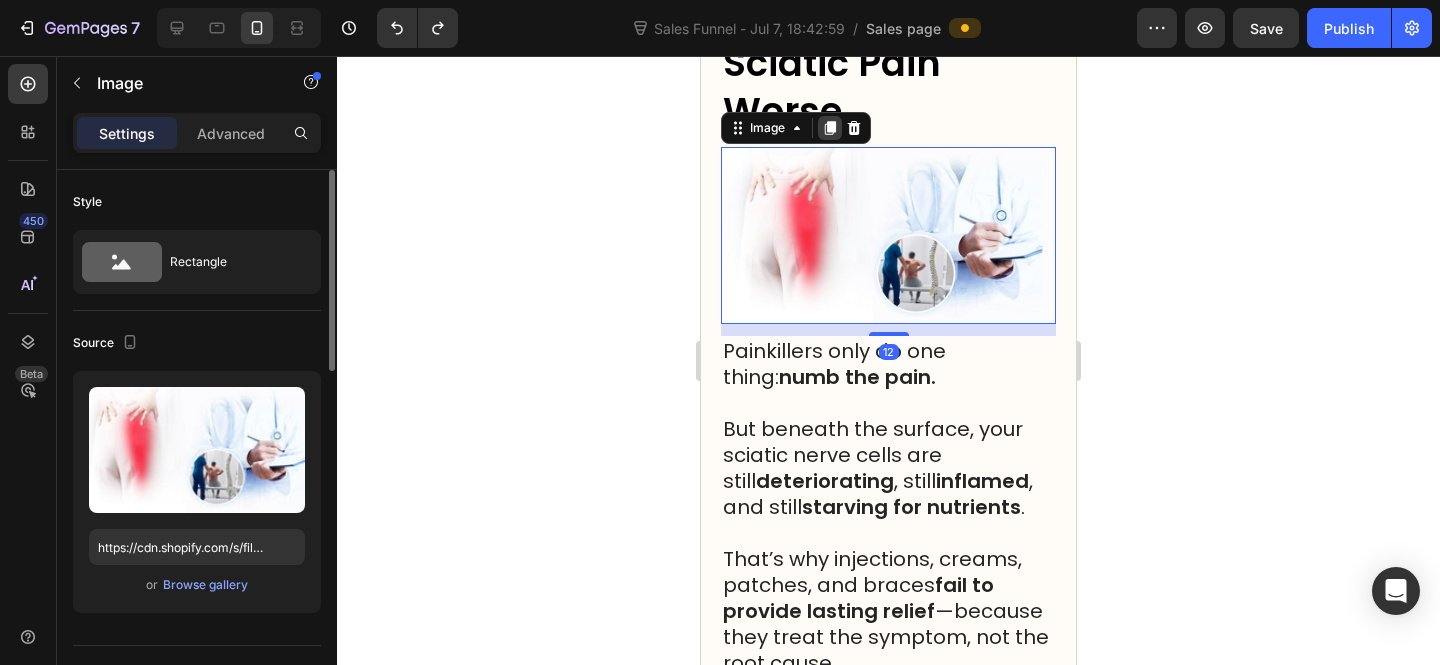 click 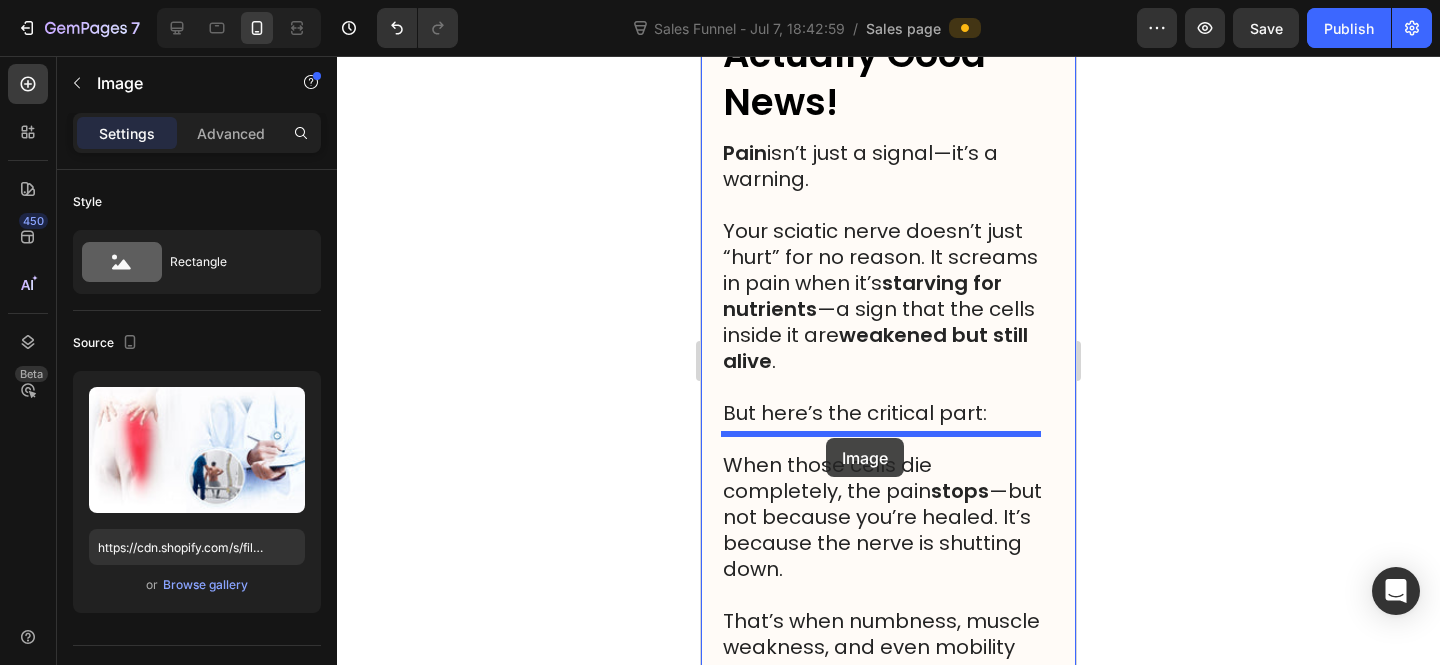 drag, startPoint x: 915, startPoint y: 238, endPoint x: 826, endPoint y: 438, distance: 218.90866 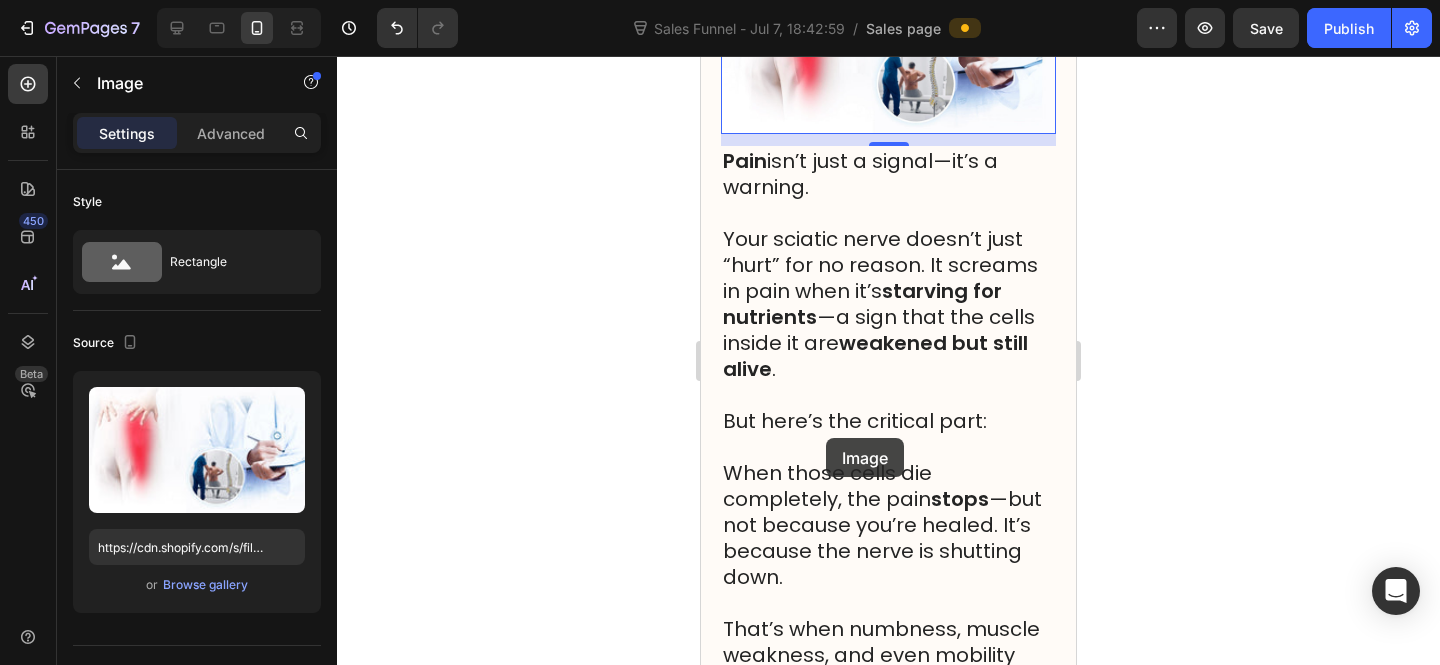 scroll, scrollTop: 10887, scrollLeft: 0, axis: vertical 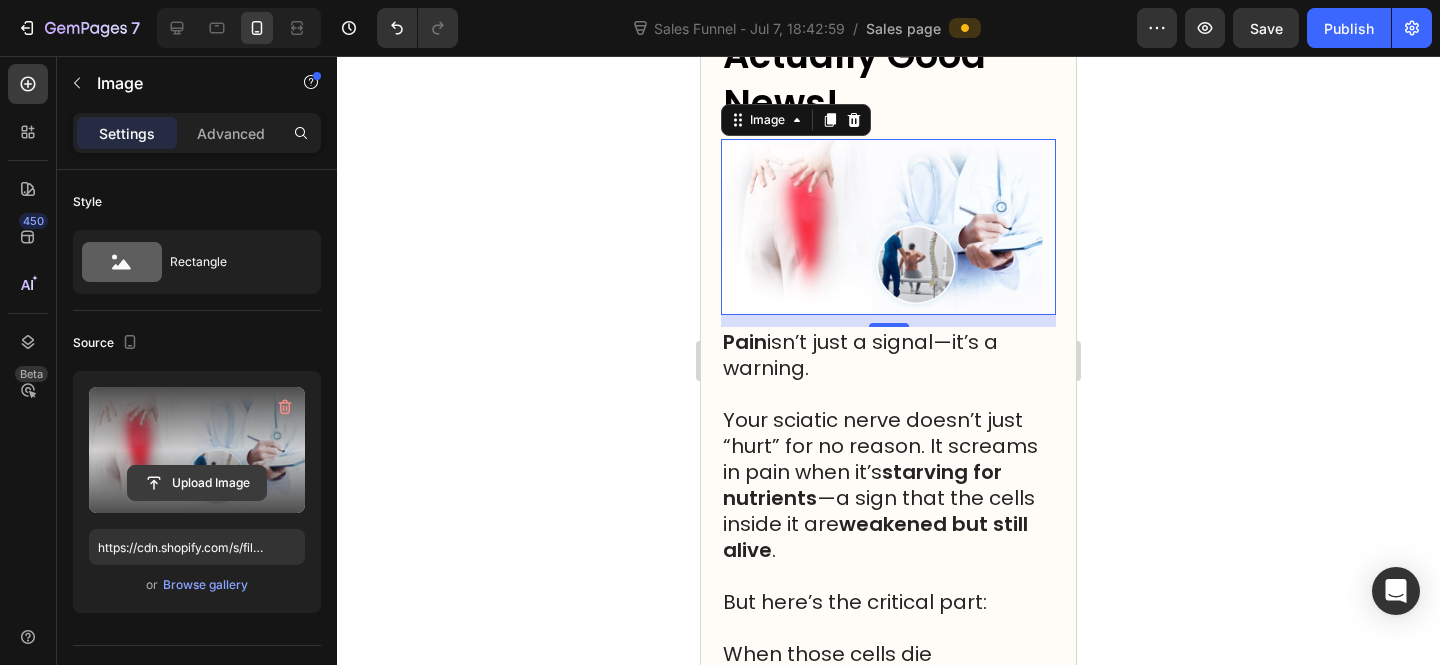 click 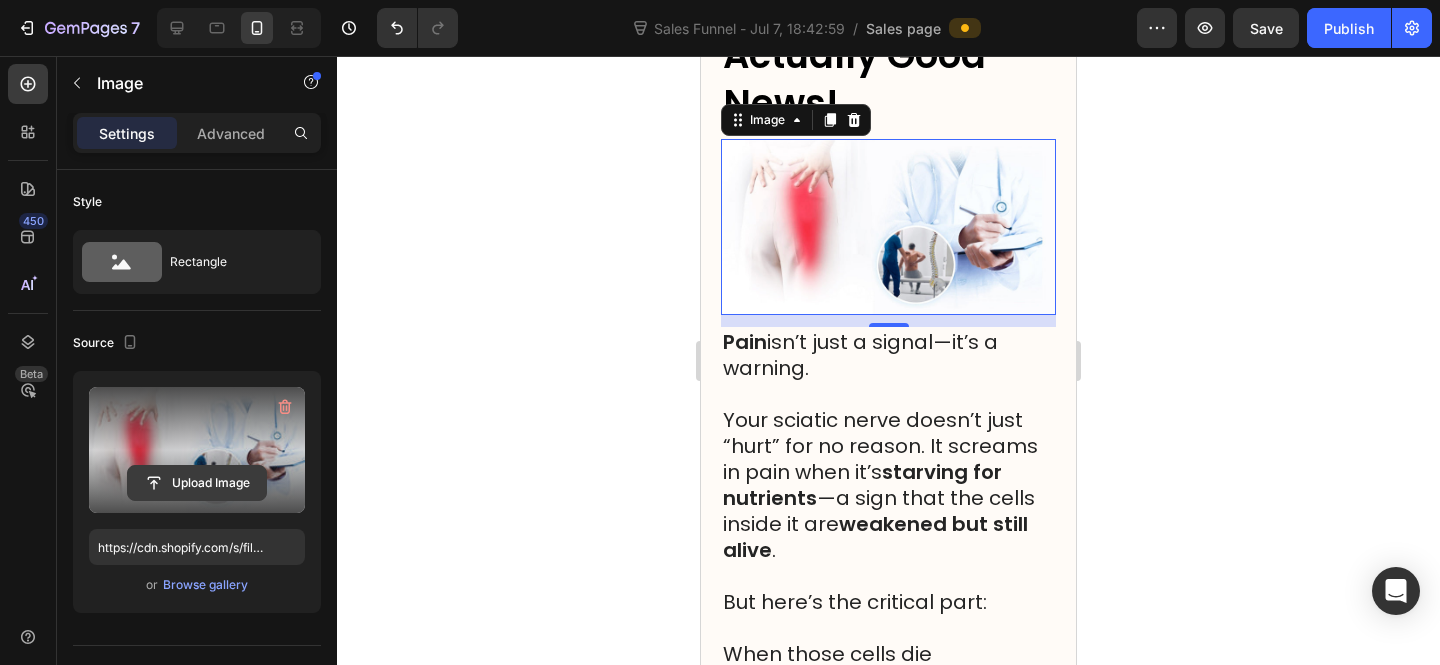 click 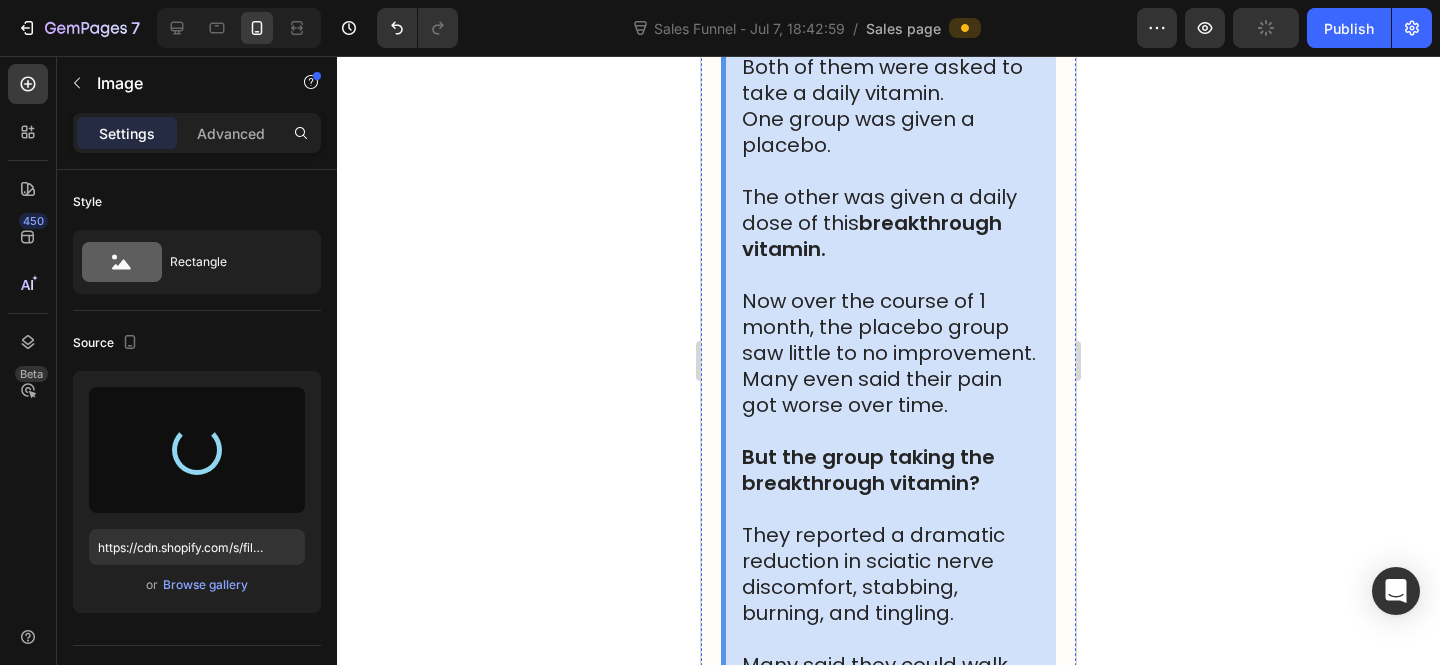 type on "https://cdn.shopify.com/s/files/1/0610/7503/0071/files/gempages_574314754814771993-3710fb61-9d39-4cbb-a552-90cb716b5bbb.png" 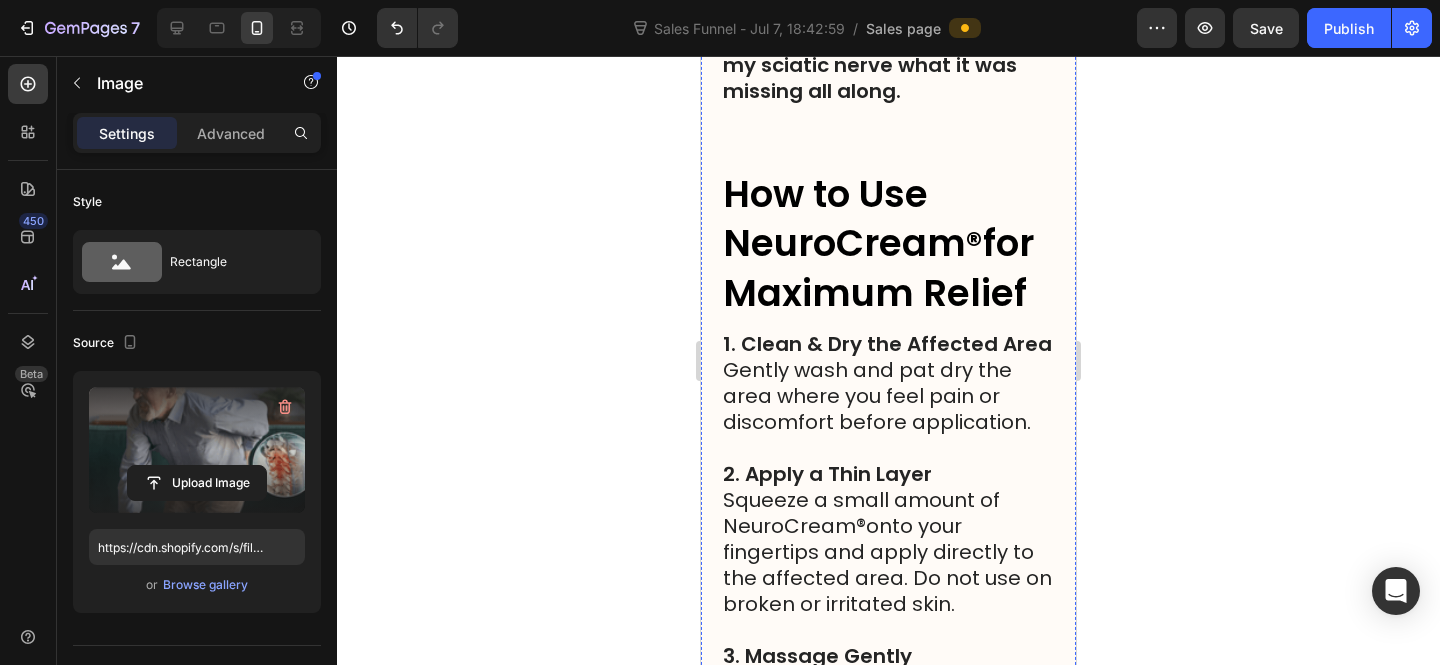 scroll, scrollTop: 19324, scrollLeft: 0, axis: vertical 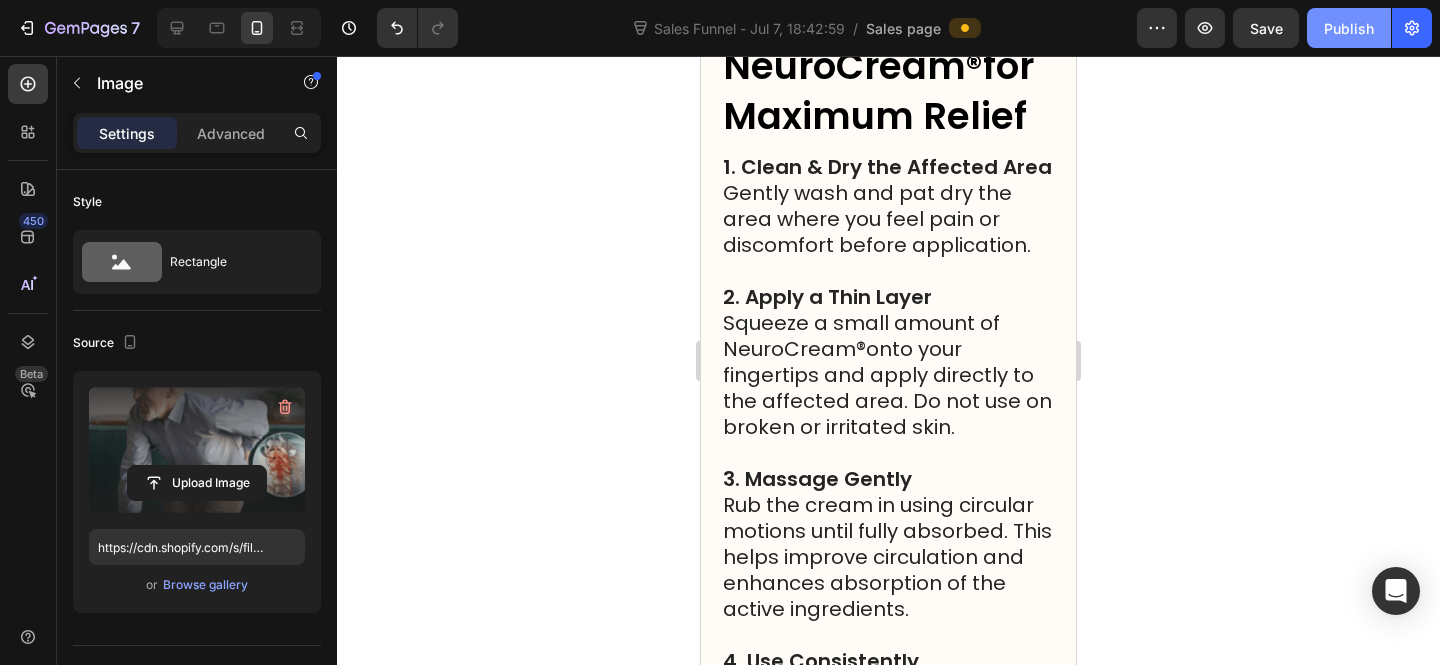 click on "Publish" 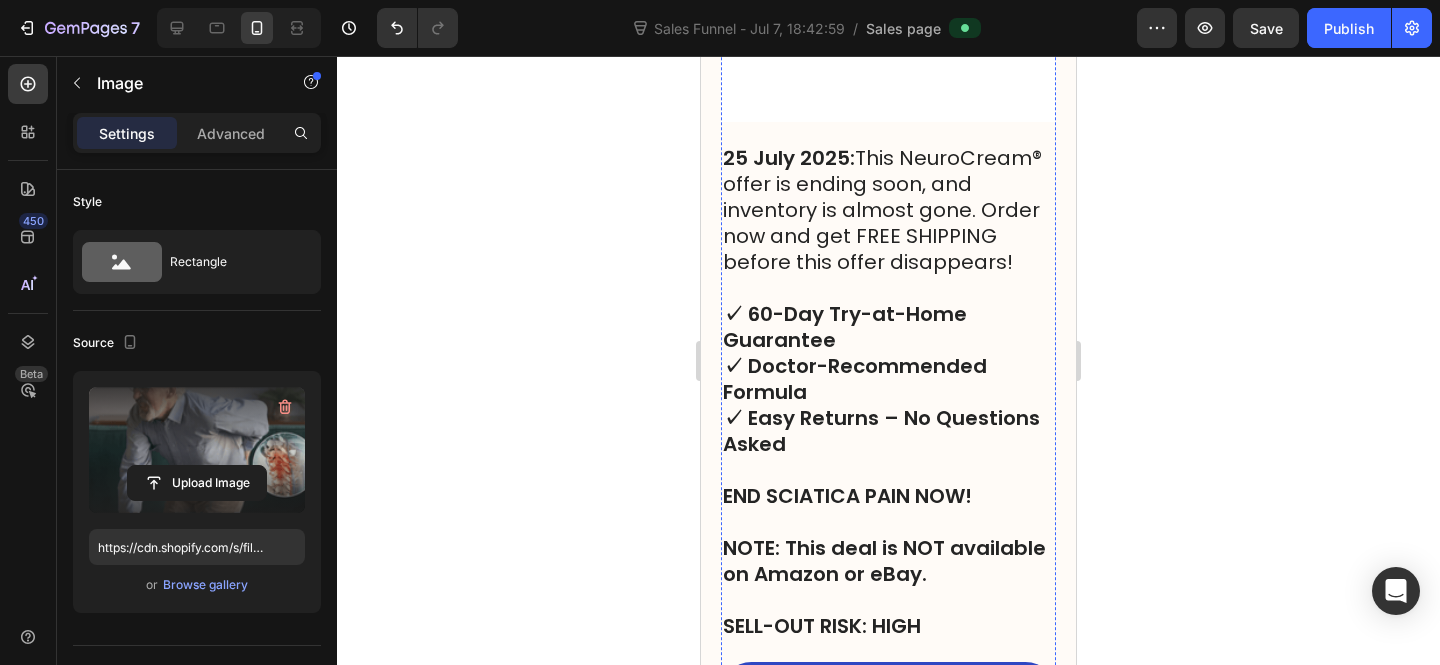 scroll, scrollTop: 33405, scrollLeft: 0, axis: vertical 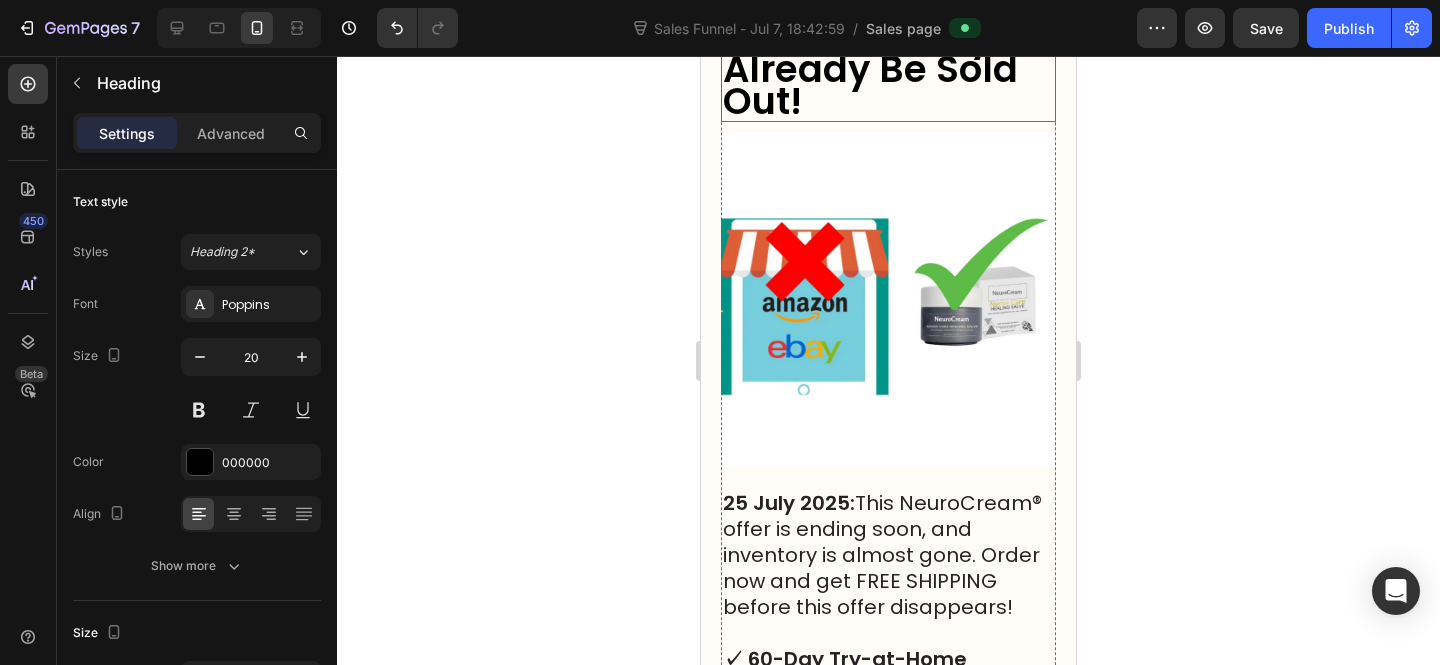click on "WARNING:  By The Time You’ll Be Reading This, This Offer May Already Be Sold Out!" at bounding box center [888, 24] 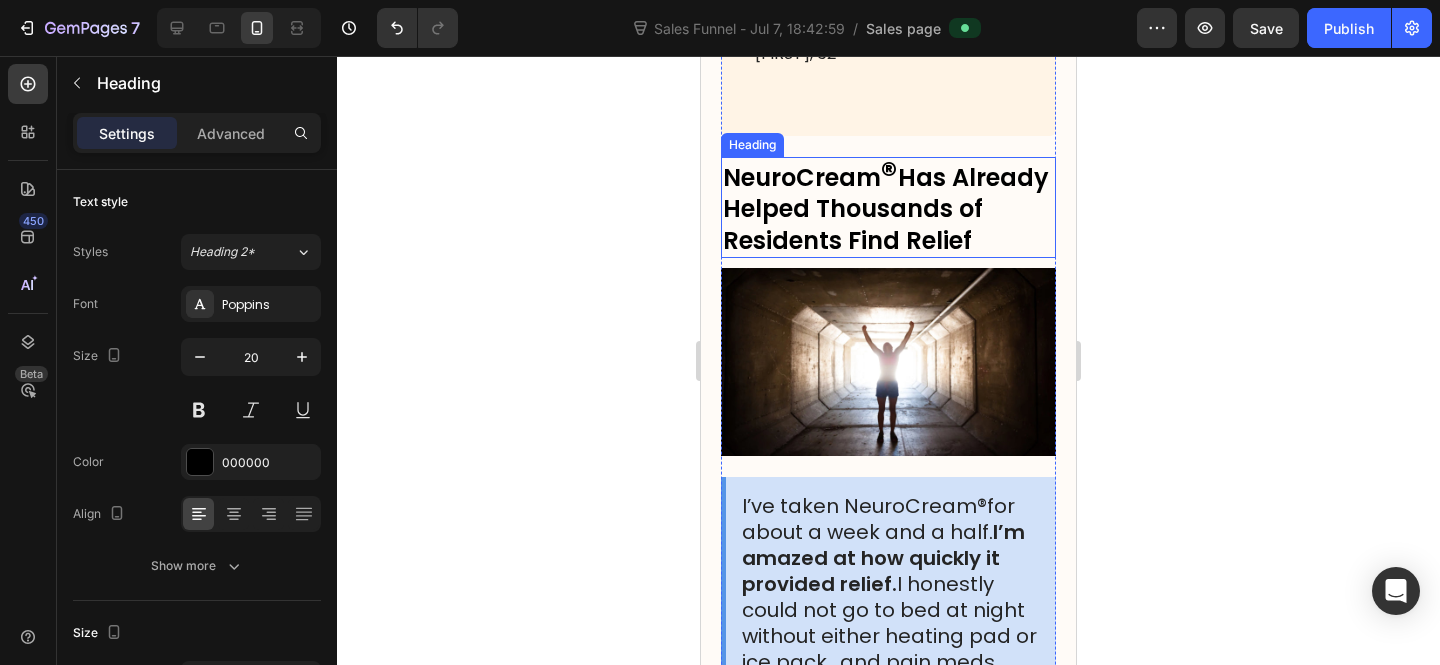 click on "Has Already Helped Thousands of Residents Find Relief" at bounding box center [886, 208] 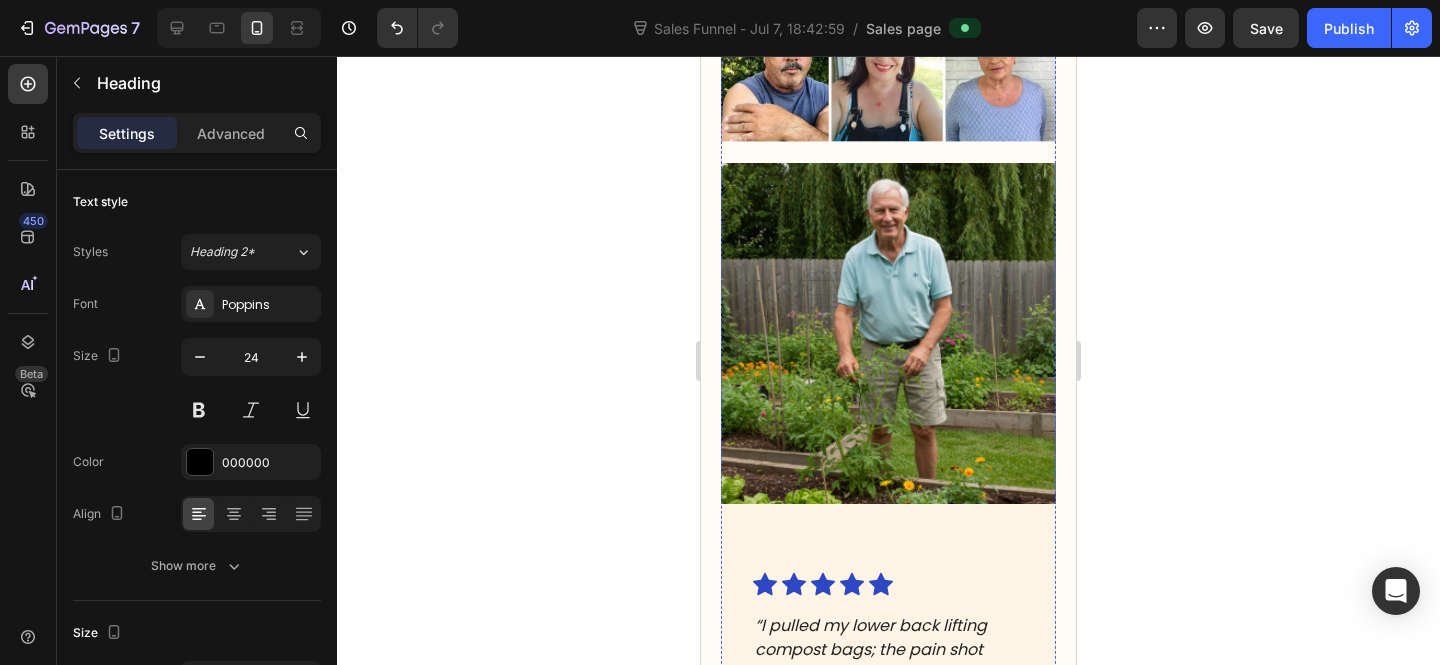 scroll, scrollTop: 21157, scrollLeft: 0, axis: vertical 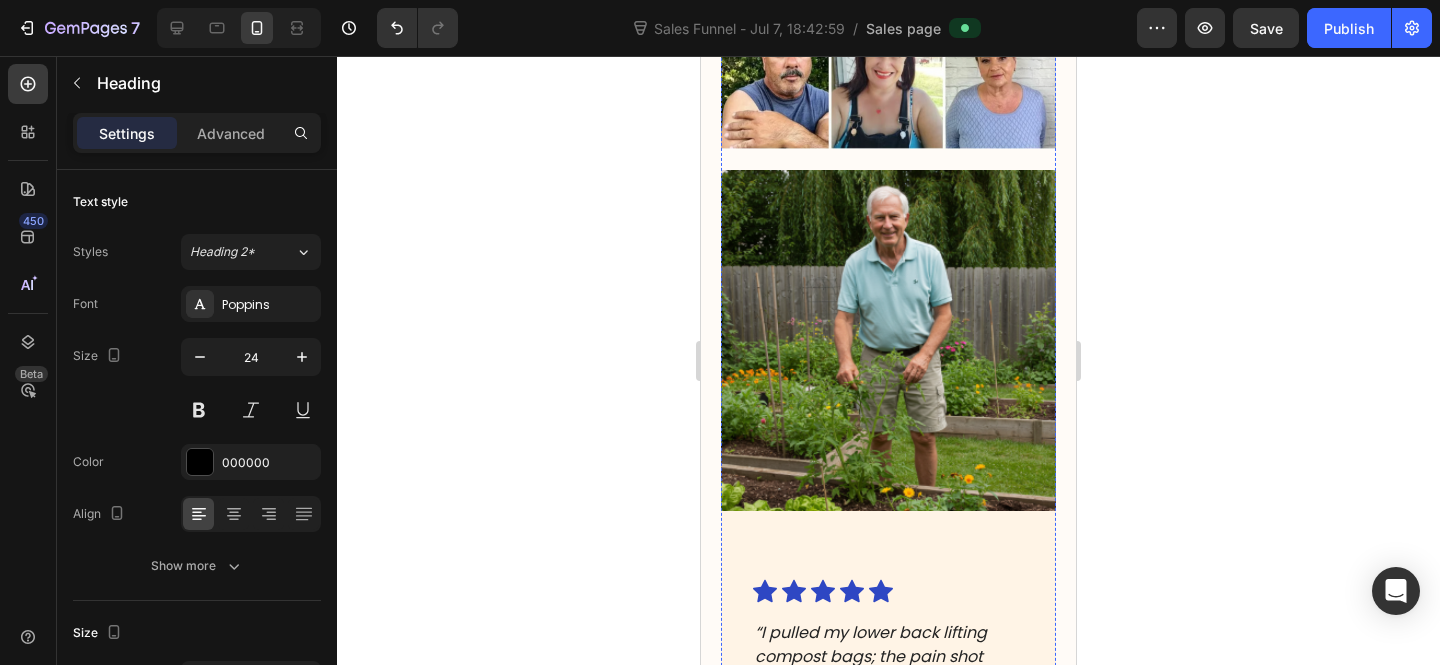 click on "What Users Are Saying About NeuroCream®" at bounding box center (867, -218) 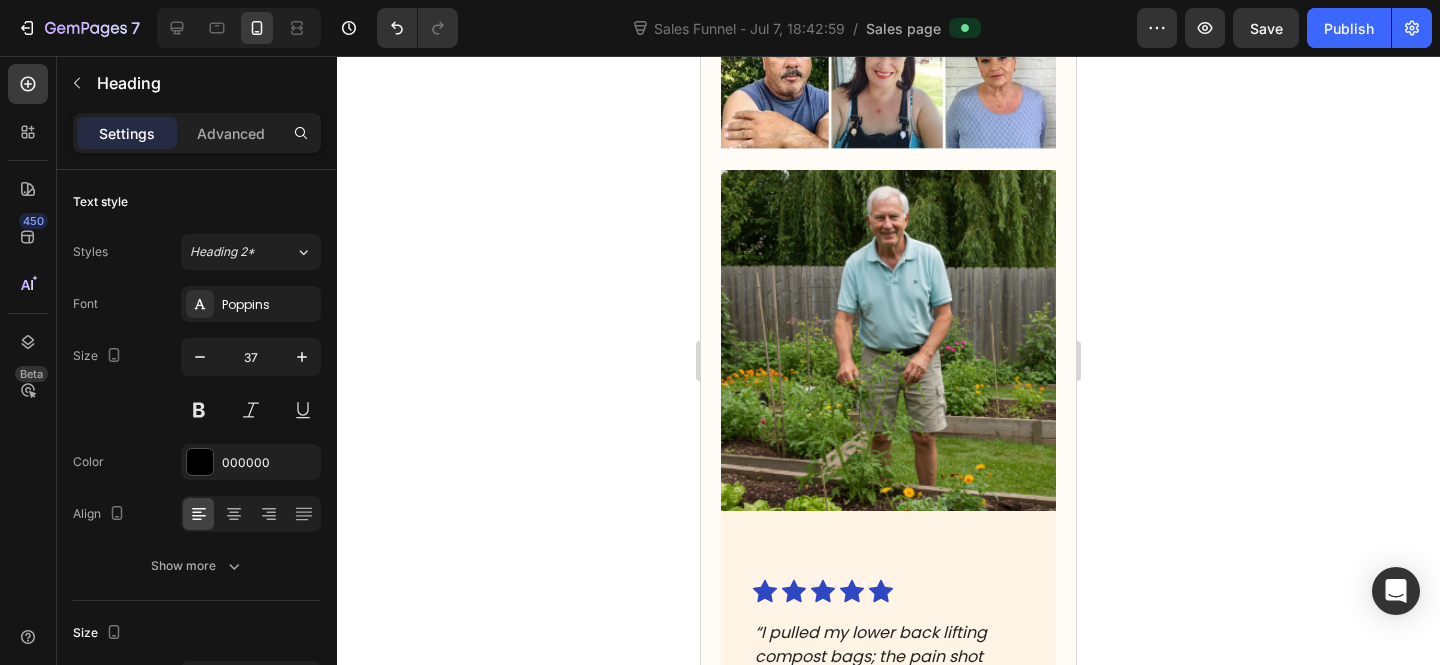 scroll, scrollTop: 21153, scrollLeft: 0, axis: vertical 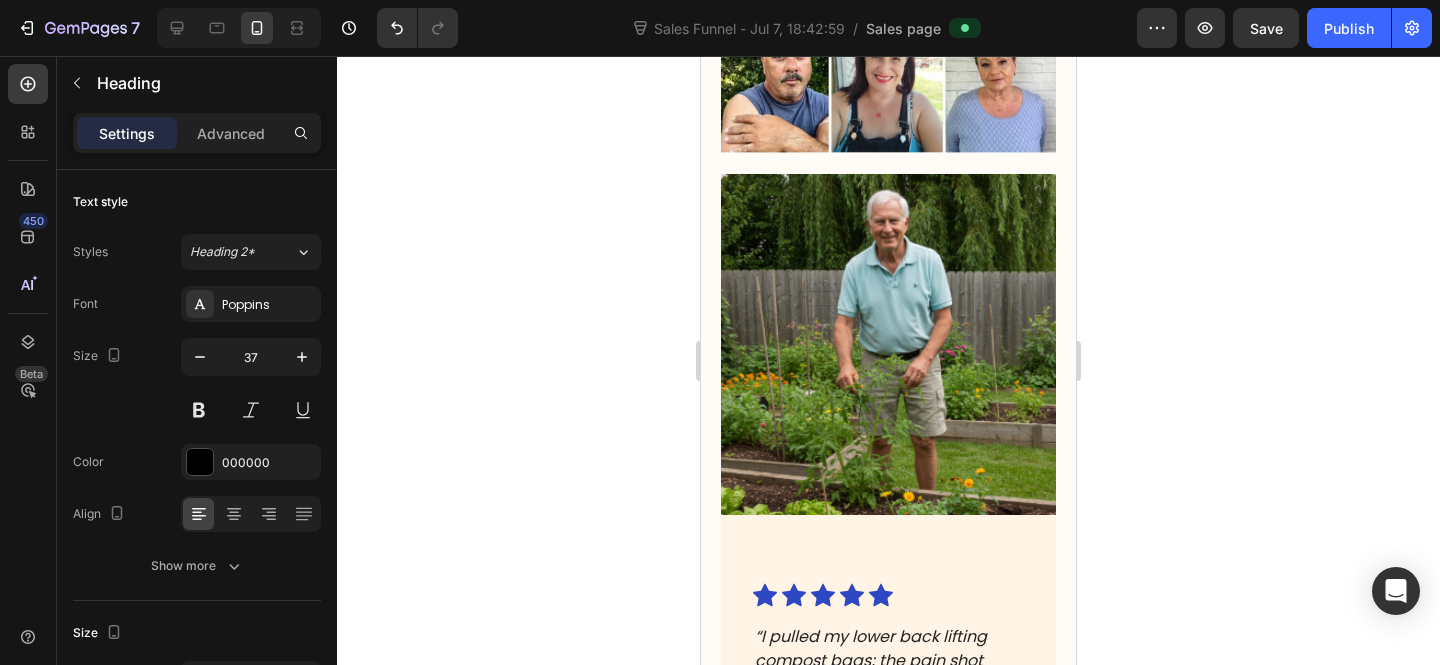 click on "What Users Are Saying About NeuroCream®" at bounding box center (867, -214) 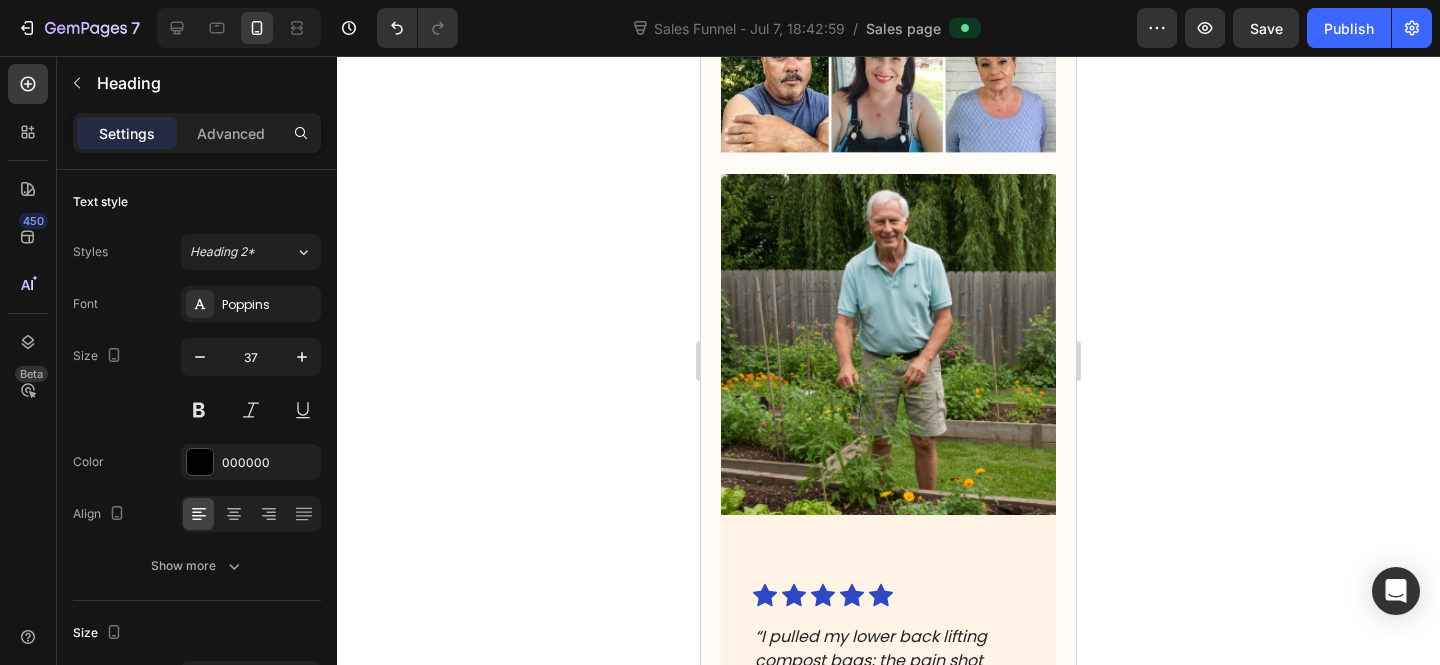 click on "What Users Are Saying About NeuroCream®" at bounding box center [867, -214] 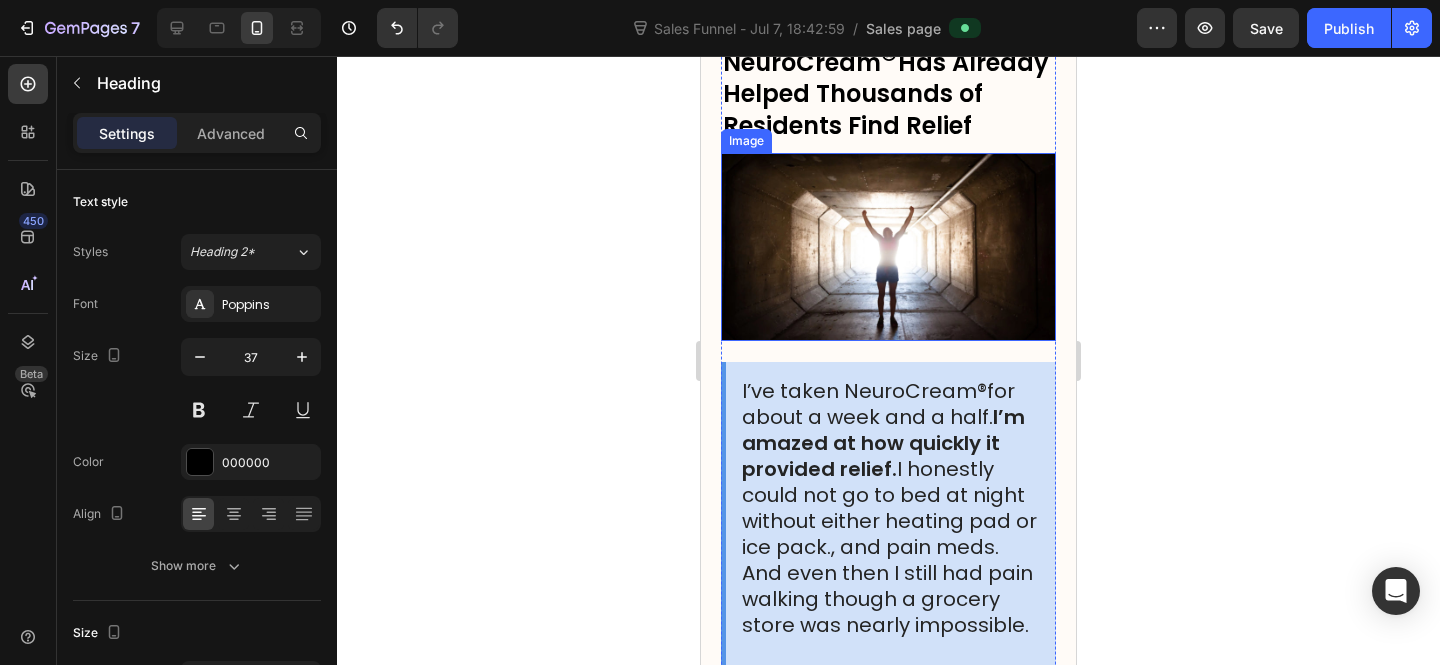 scroll, scrollTop: 23968, scrollLeft: 0, axis: vertical 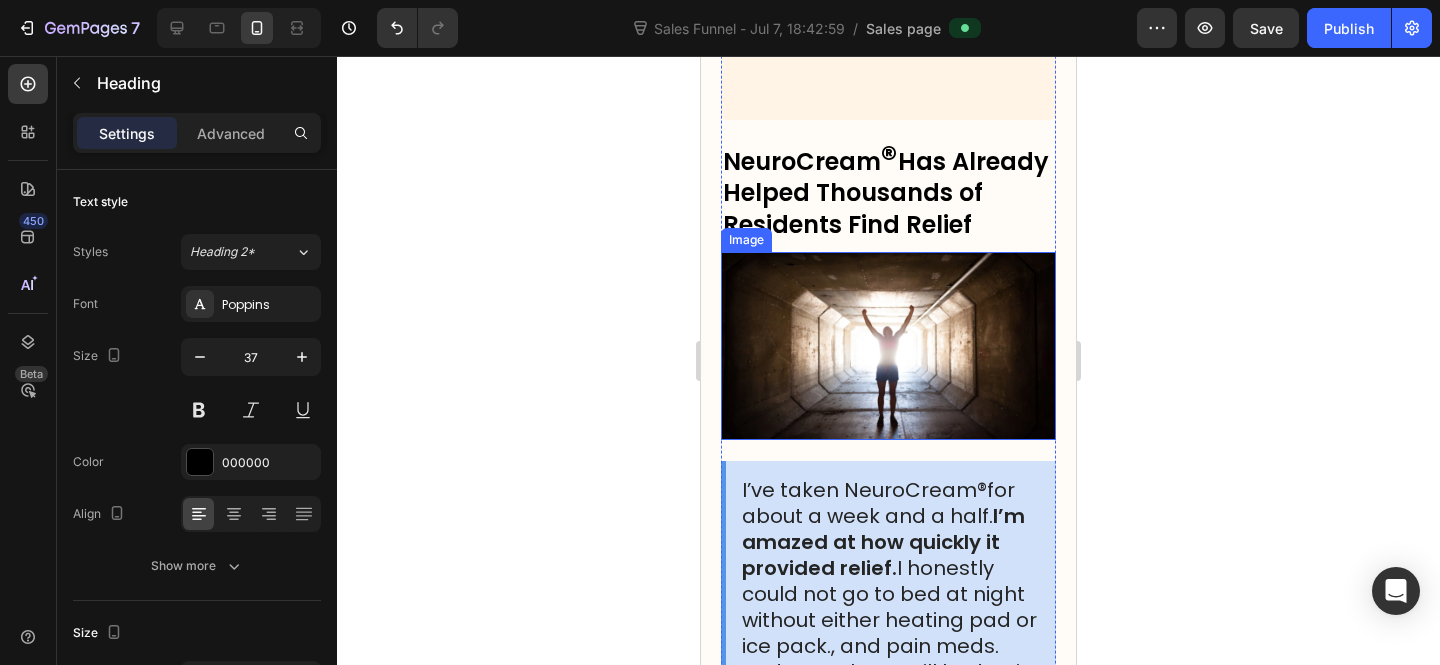 click on "NeuroCream ®  Has Already Helped Thousands of Residents Find Relief" at bounding box center [888, 191] 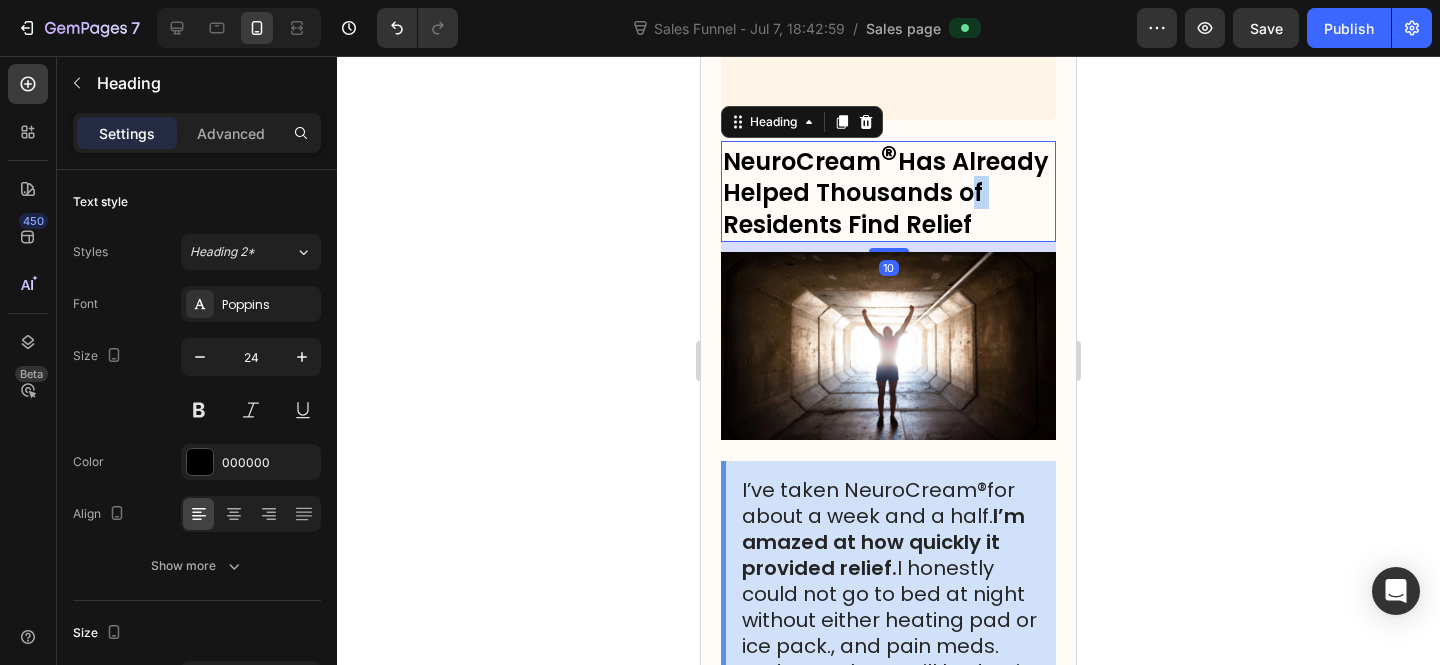click on "Has Already Helped Thousands of Residents Find Relief" at bounding box center (886, 192) 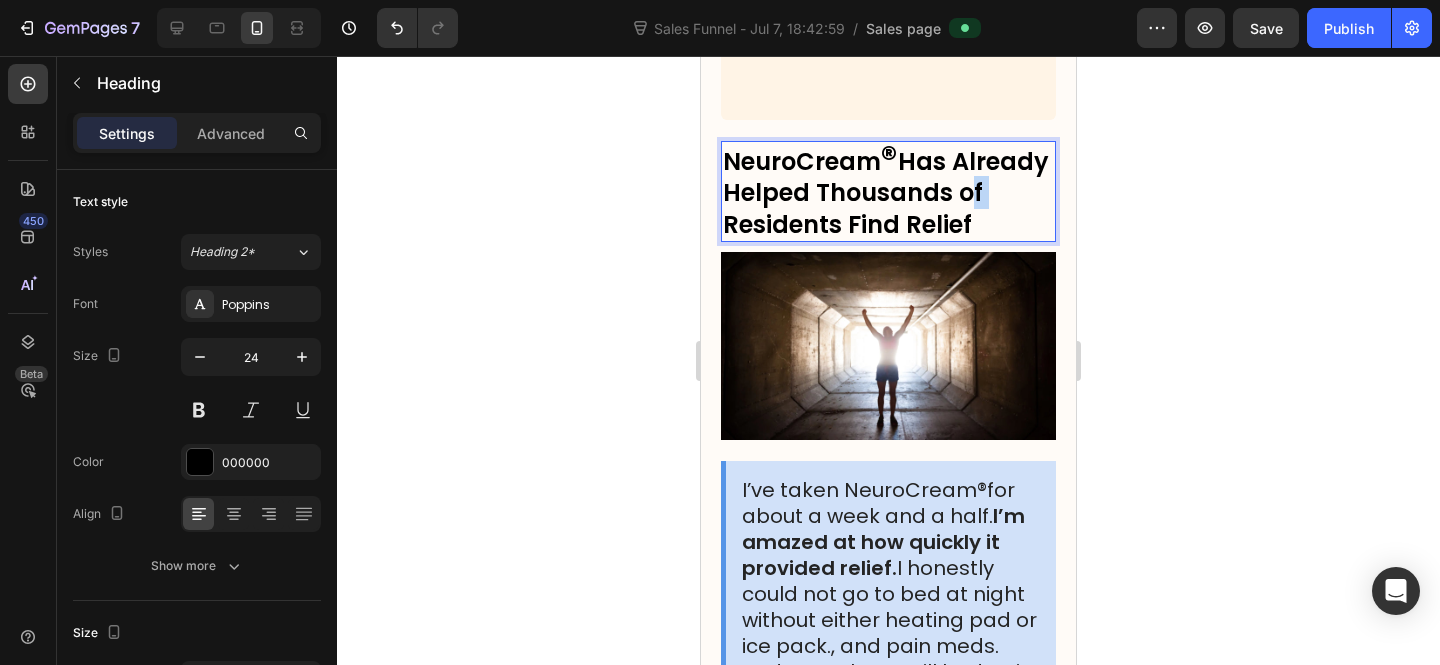 click on "Has Already Helped Thousands of Residents Find Relief" at bounding box center [886, 192] 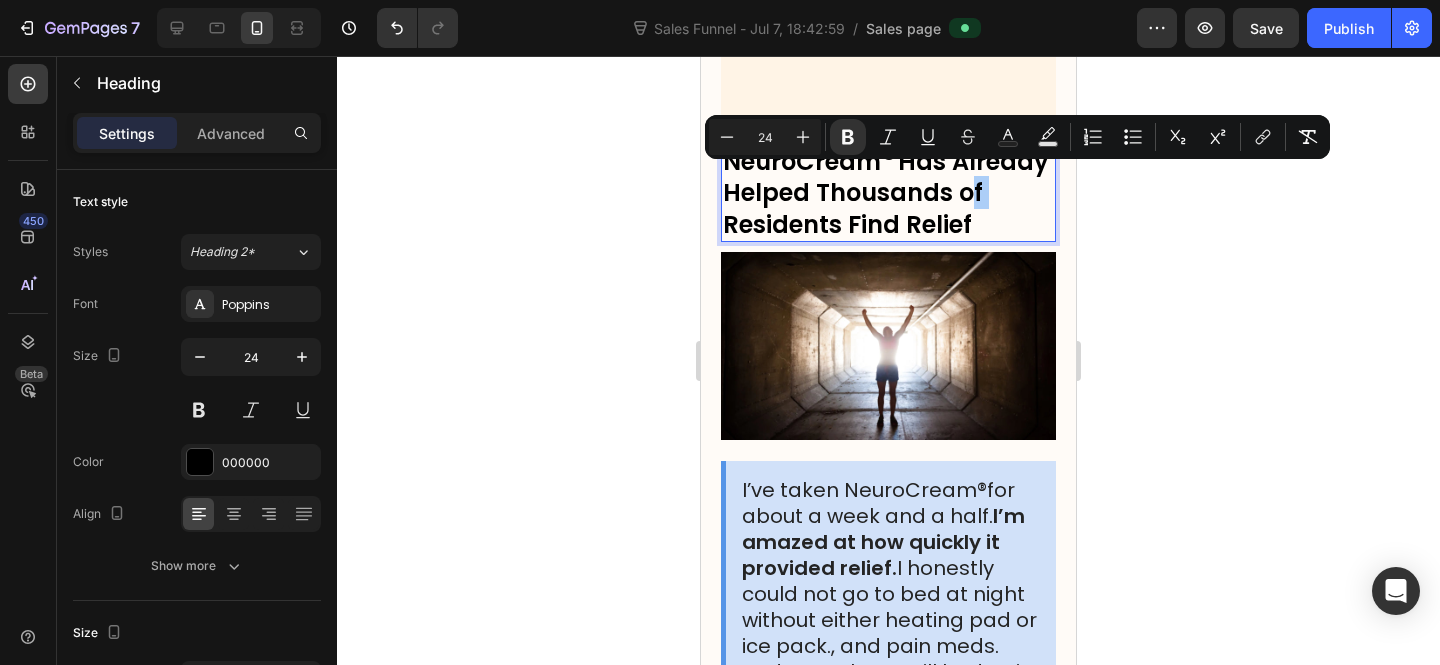 click on "24" at bounding box center (765, 137) 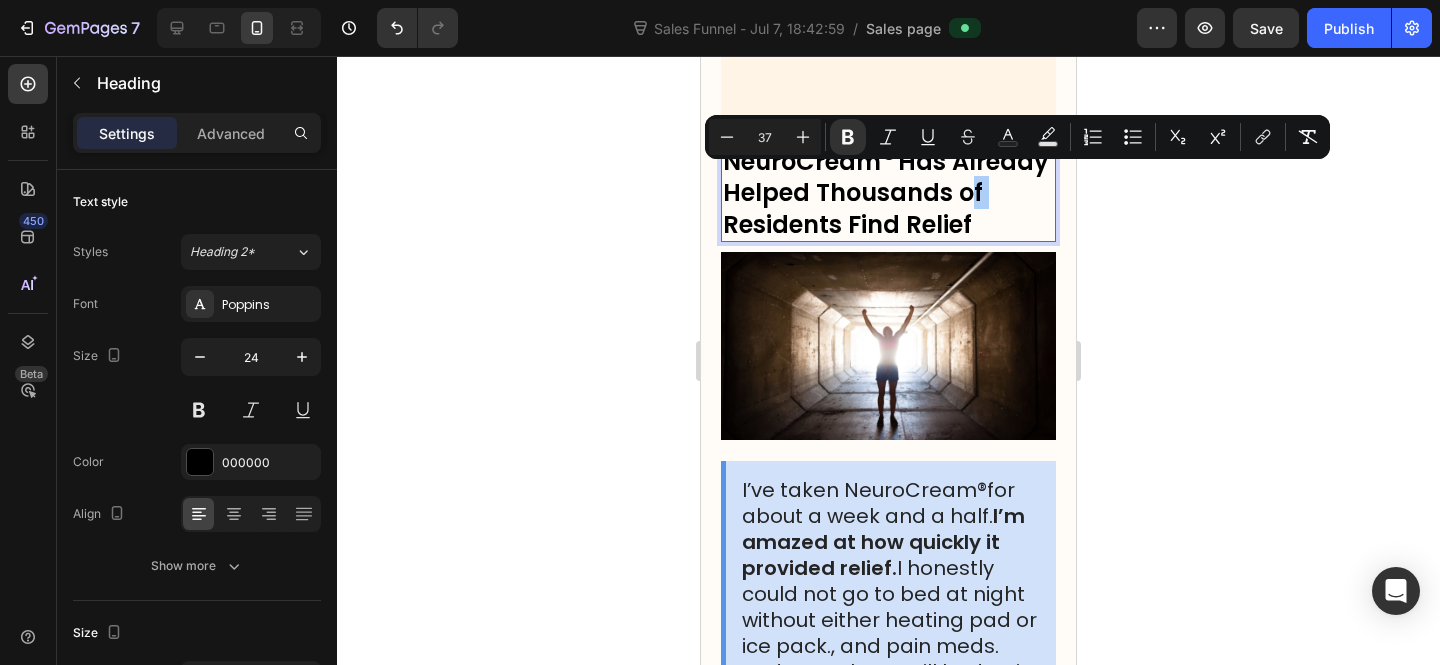 type on "37" 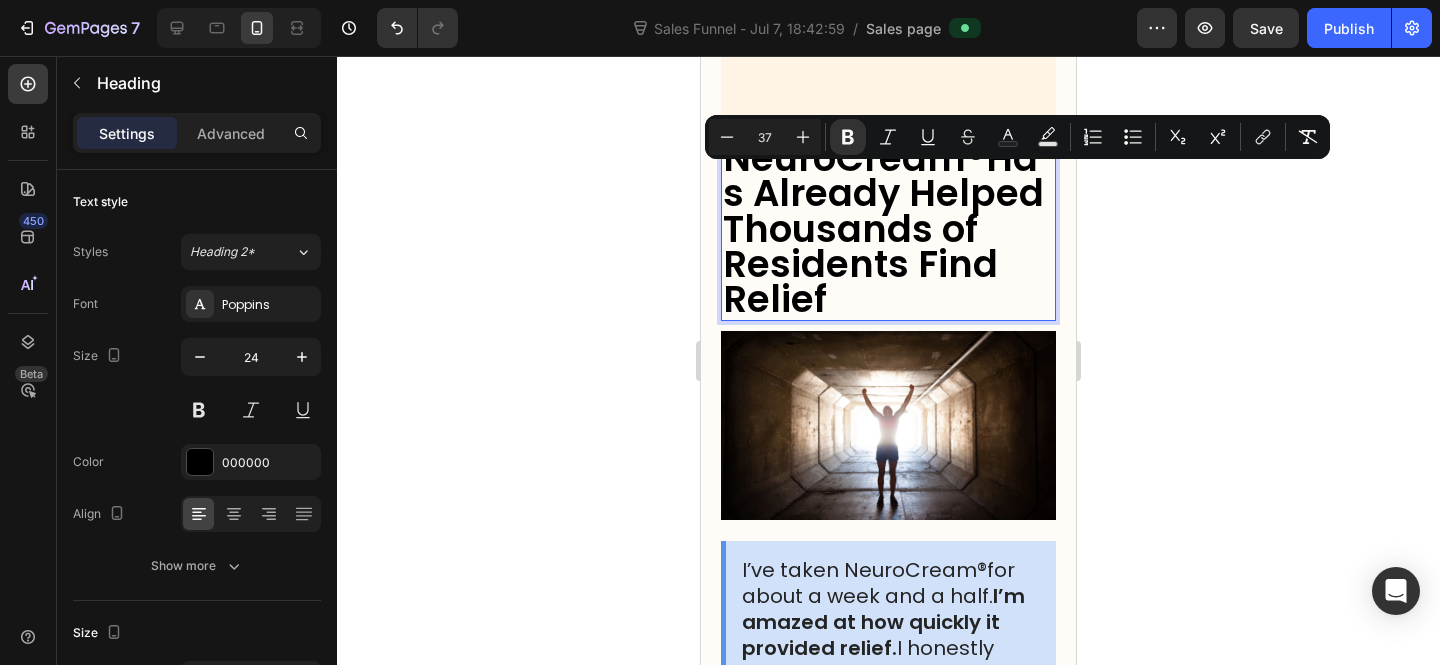 click on "Has Already Helped Thousands of Residents Find Relief" at bounding box center (883, 228) 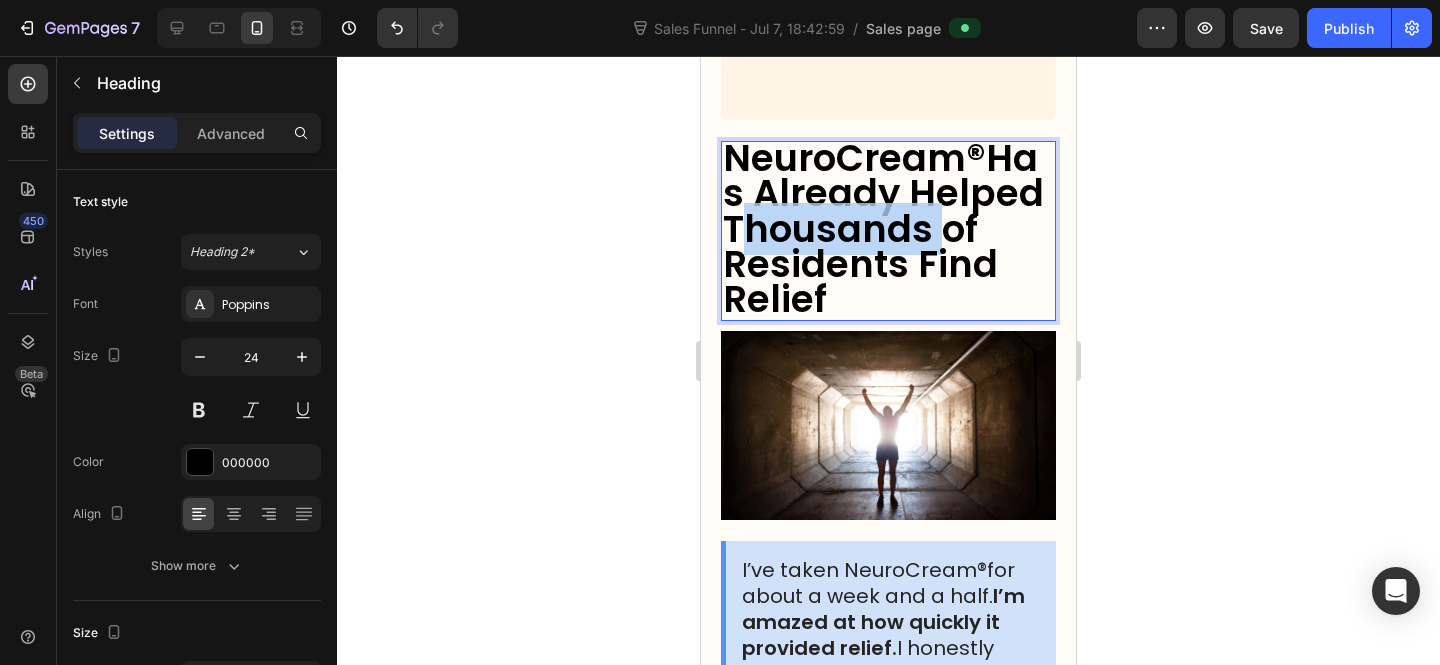 click on "Has Already Helped Thousands of Residents Find Relief" at bounding box center (883, 228) 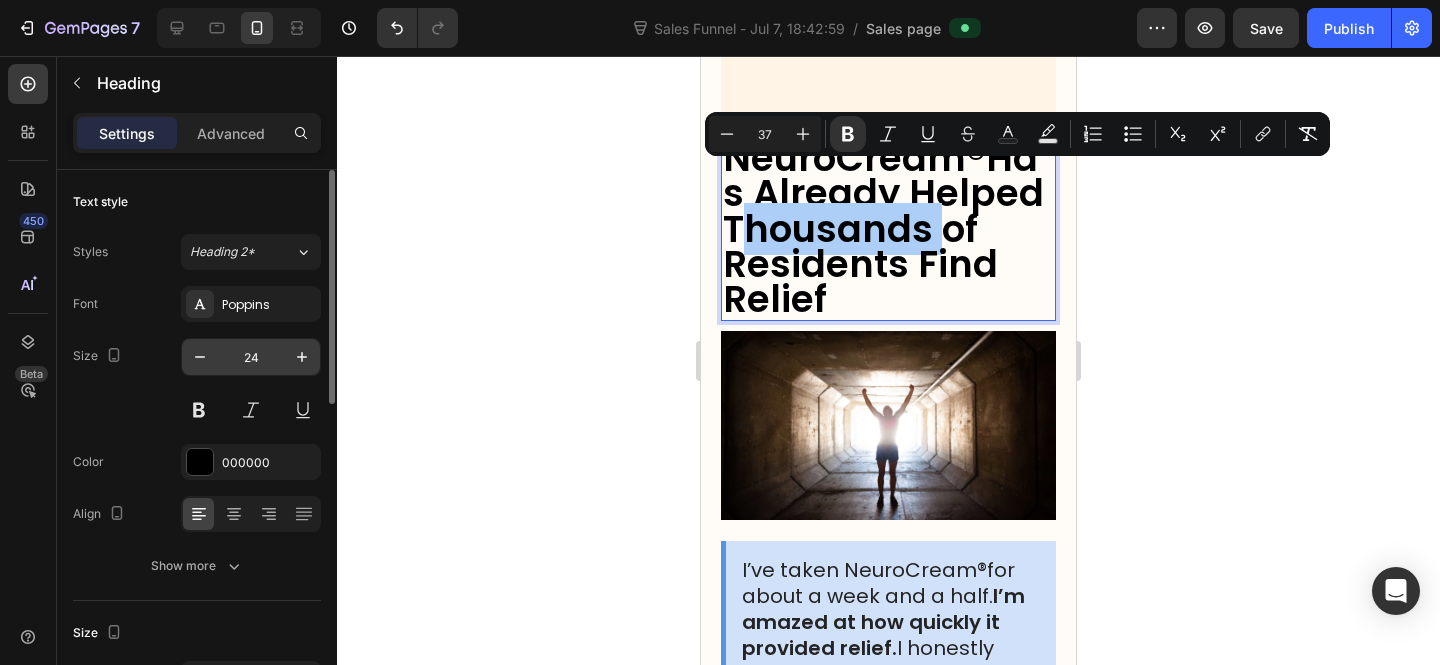 click on "24" at bounding box center (251, 357) 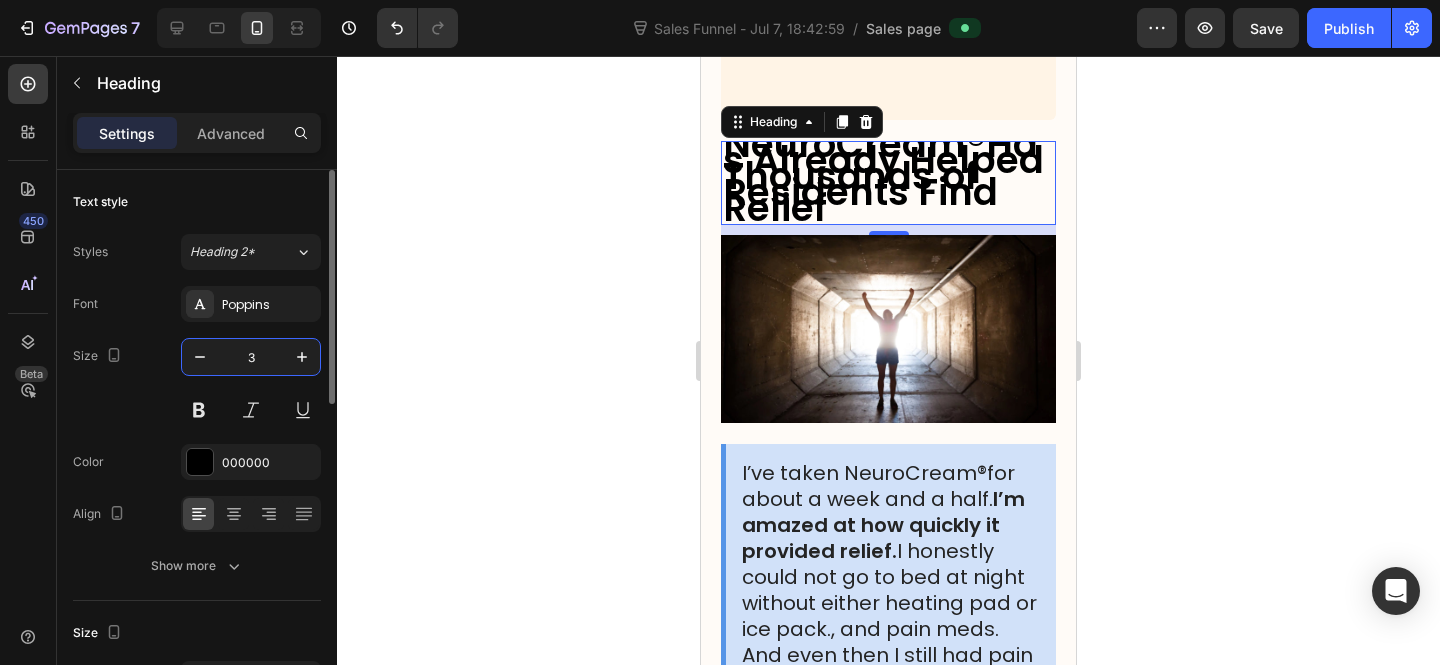 type on "37" 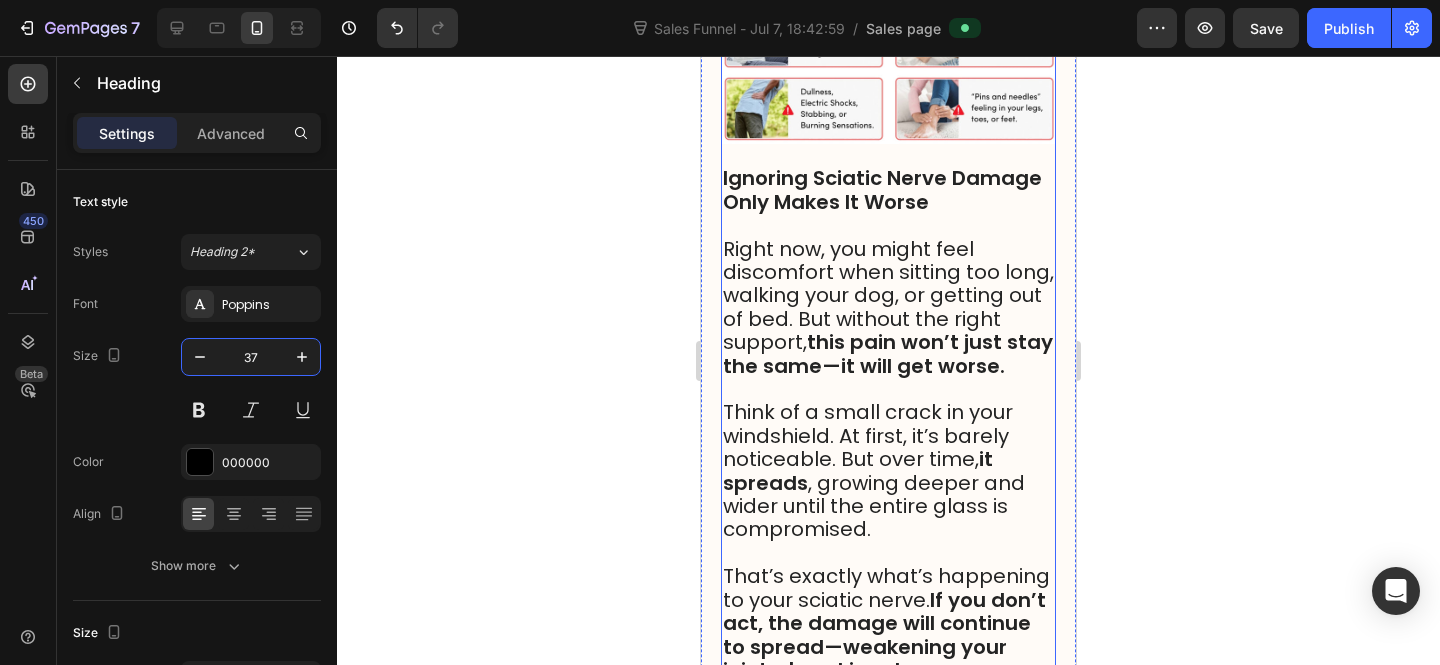 scroll, scrollTop: 25776, scrollLeft: 0, axis: vertical 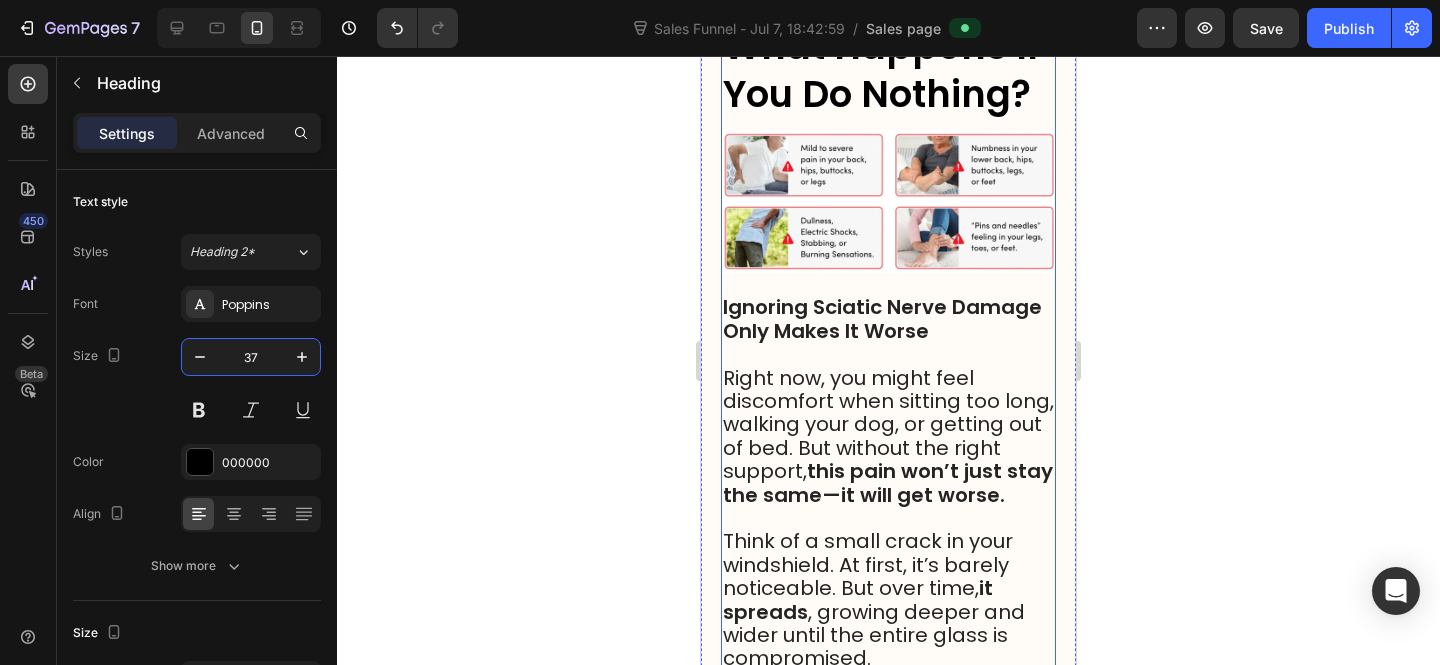 click on "What Happens If You Do Nothing?" at bounding box center (881, 70) 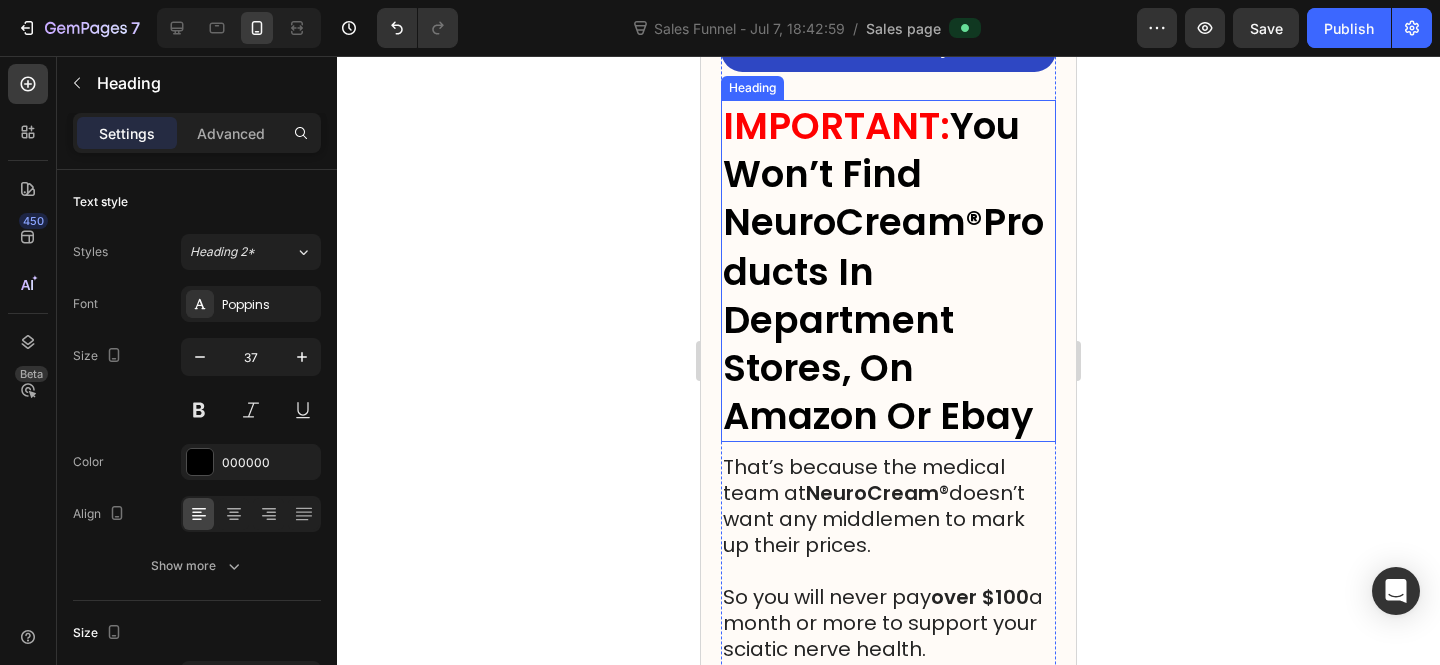 scroll, scrollTop: 27186, scrollLeft: 0, axis: vertical 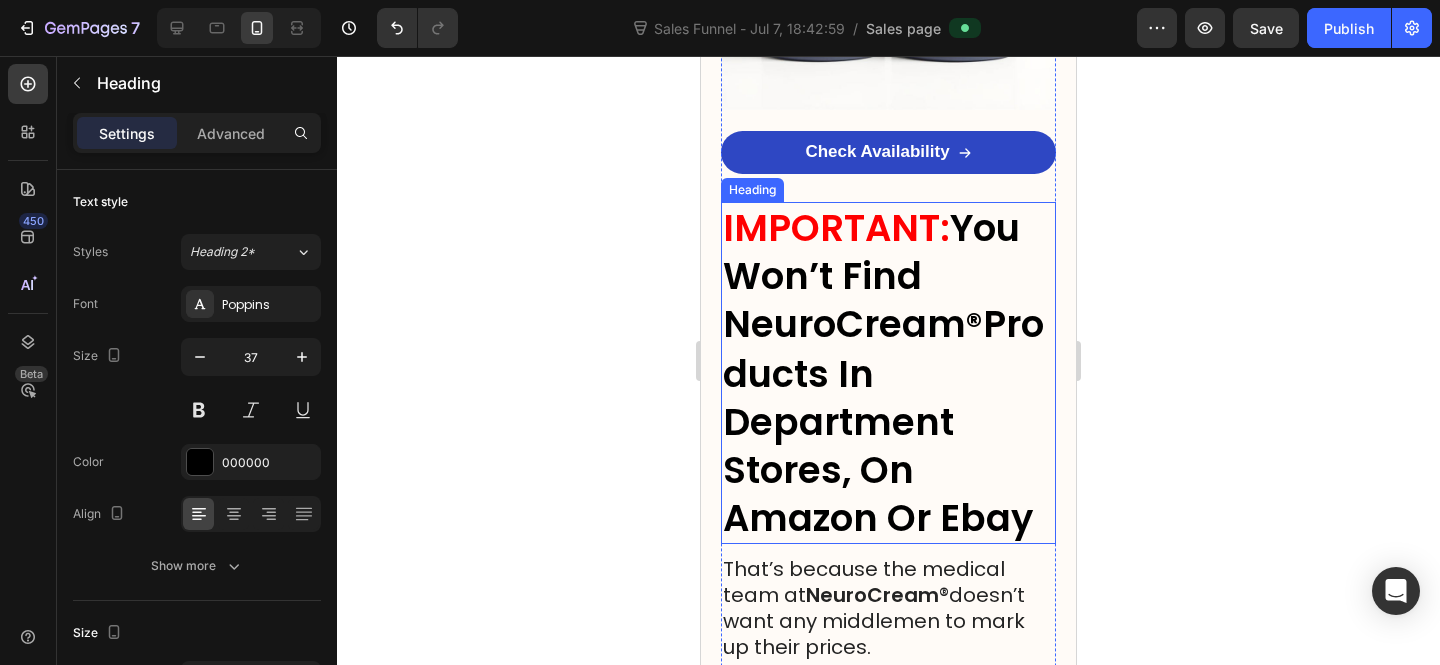 click on "You Won’t Find NeuroCream" at bounding box center [871, 276] 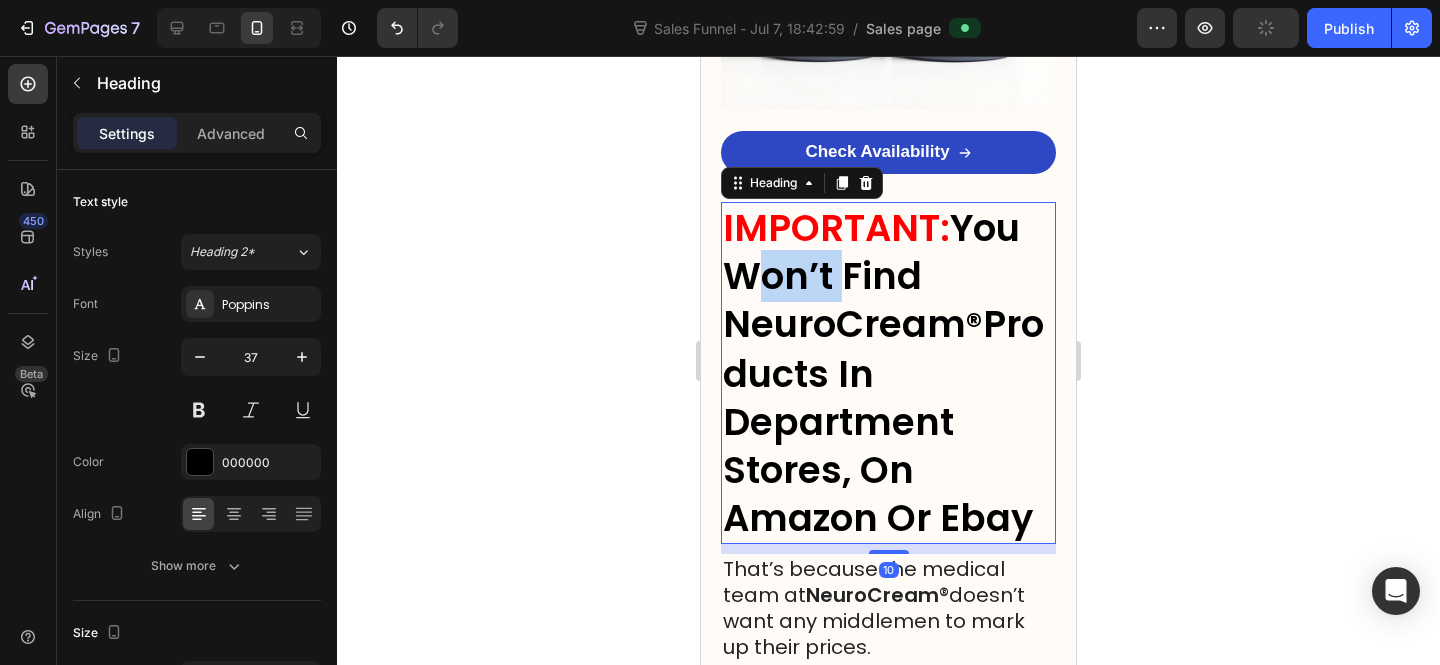 click on "You Won’t Find NeuroCream" at bounding box center [871, 276] 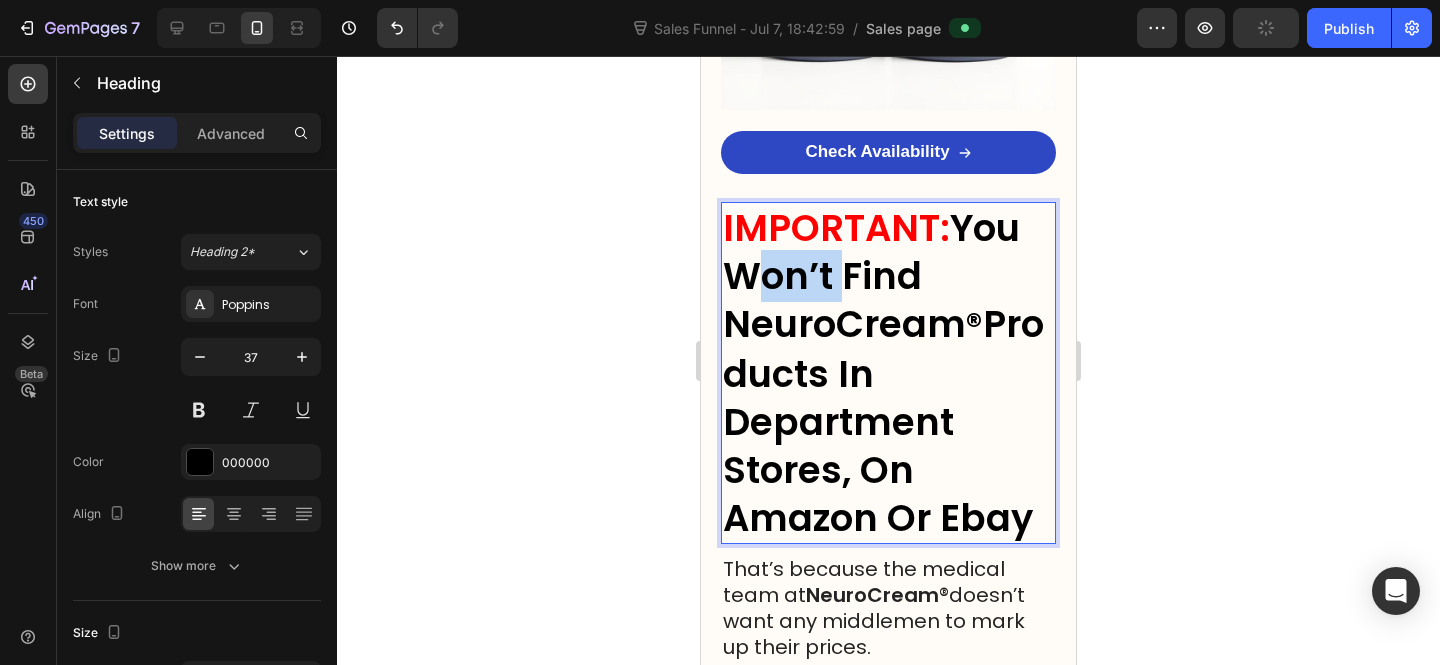 click on "You Won’t Find NeuroCream" at bounding box center (871, 276) 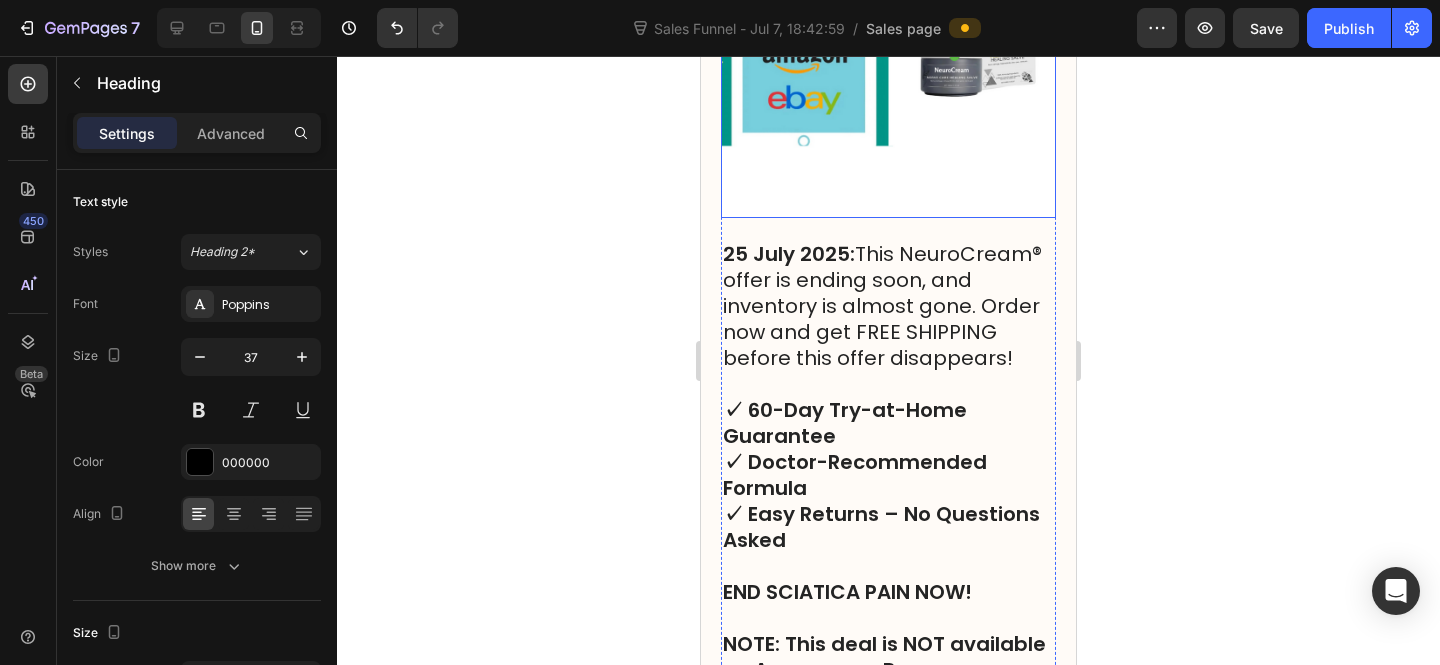 scroll, scrollTop: 33663, scrollLeft: 0, axis: vertical 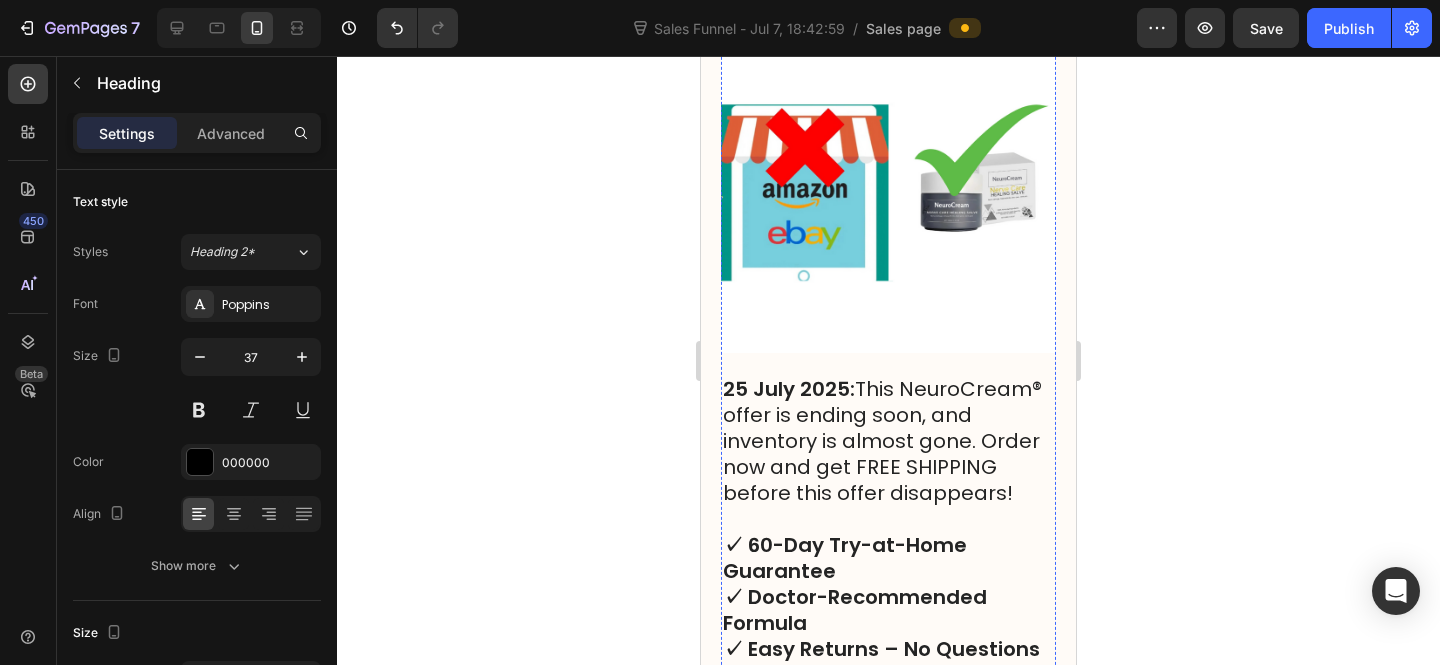 click on "By The Time You’ll Be Reading This, This Offer May Already Be Sold Out!" at bounding box center [882, -93] 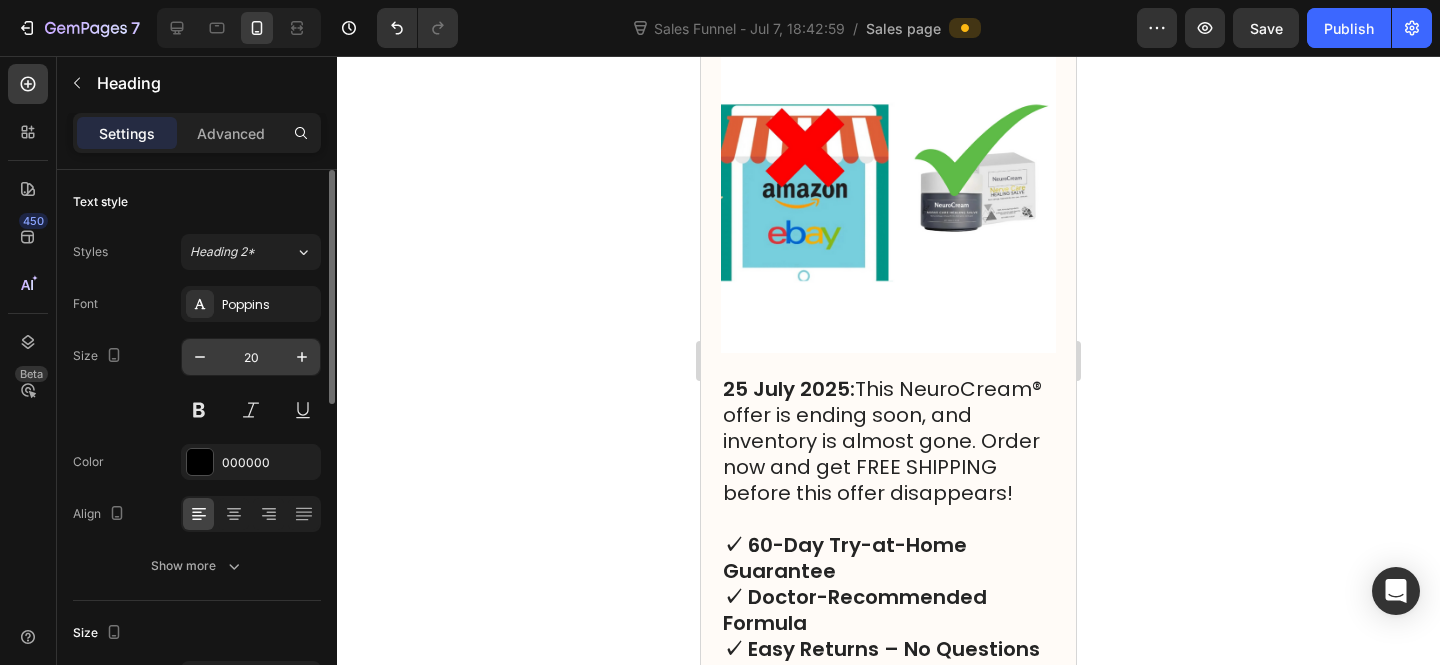 click on "20" at bounding box center [251, 357] 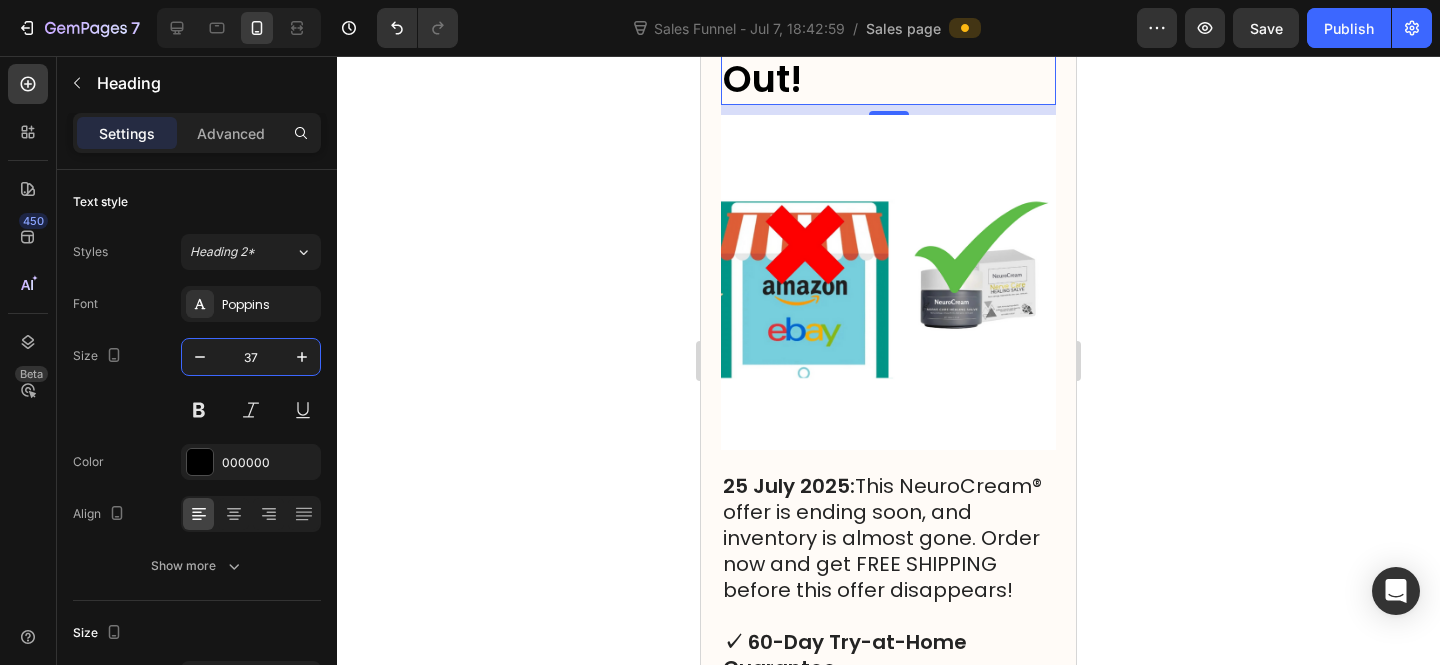 type on "37" 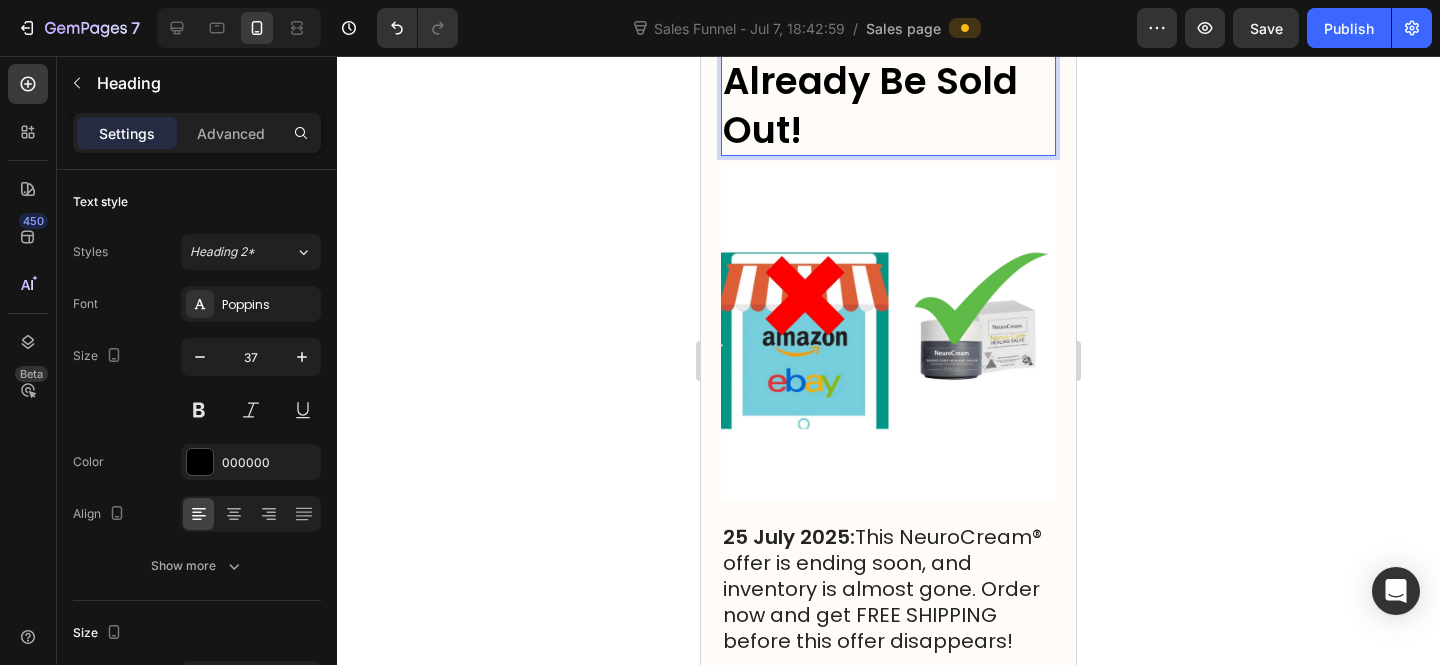 scroll, scrollTop: 33512, scrollLeft: 0, axis: vertical 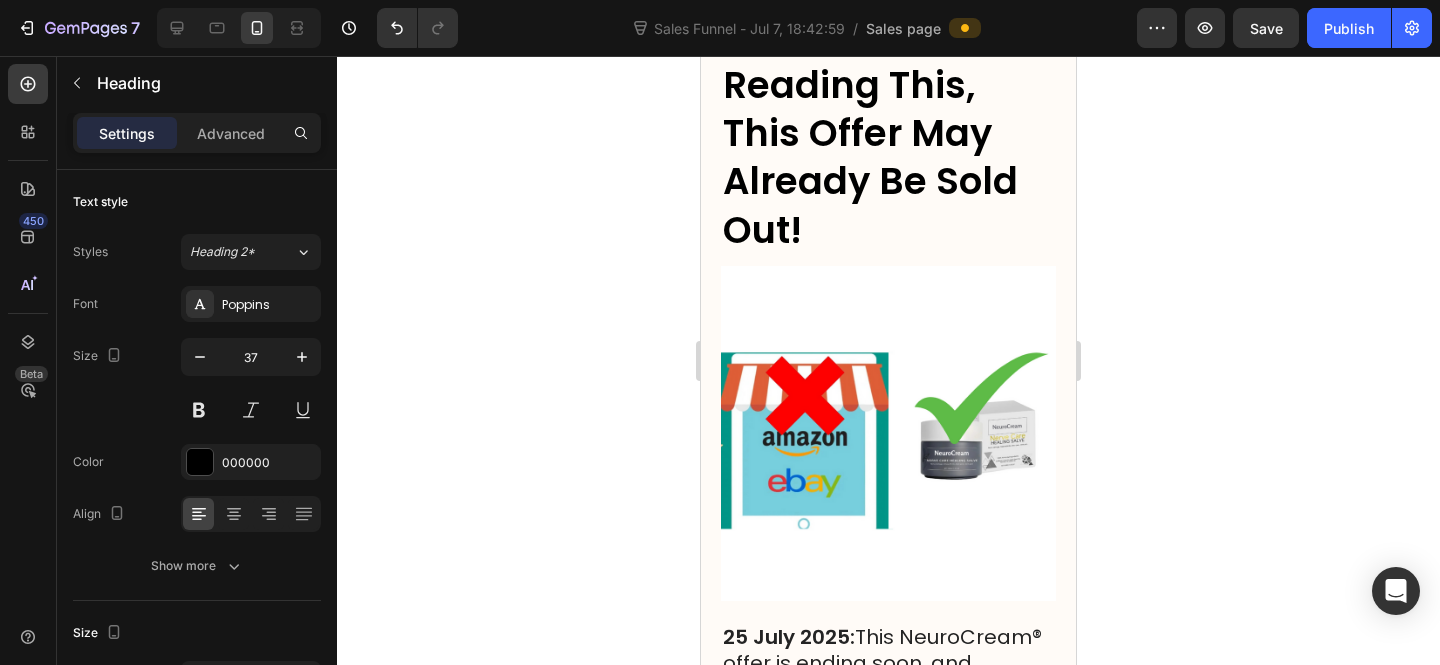 click on "You can also find this information on their official encrypted website." at bounding box center (888, -125) 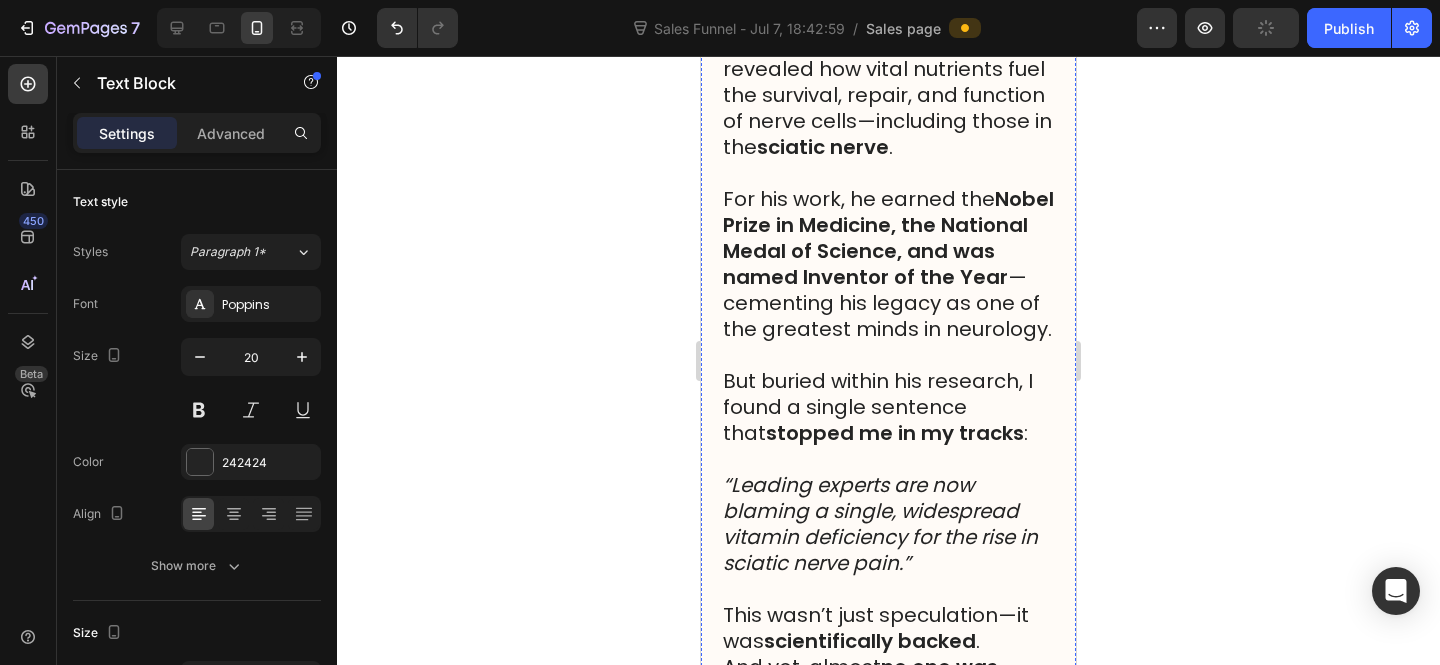scroll, scrollTop: 0, scrollLeft: 0, axis: both 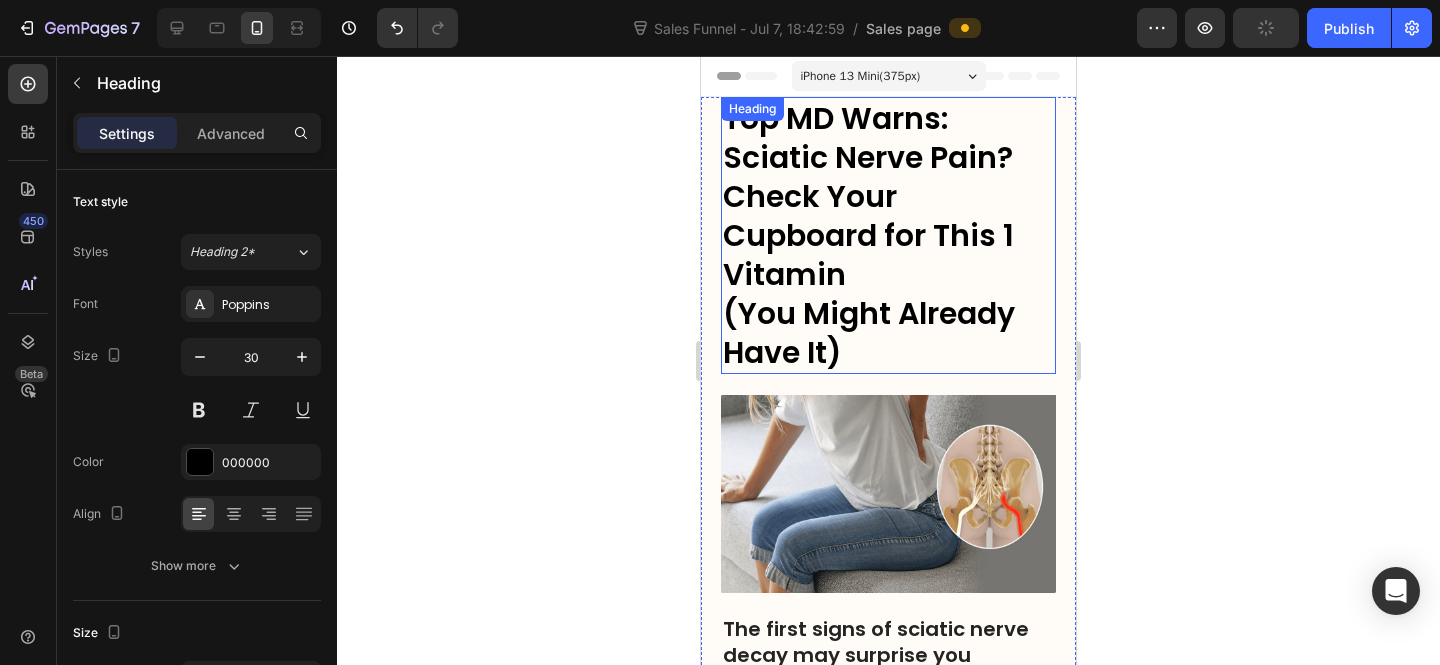 click on "Top MD Warns: Sciatic Nerve Pain? Check Your Cupboard for This 1 Vitamin" at bounding box center (868, 196) 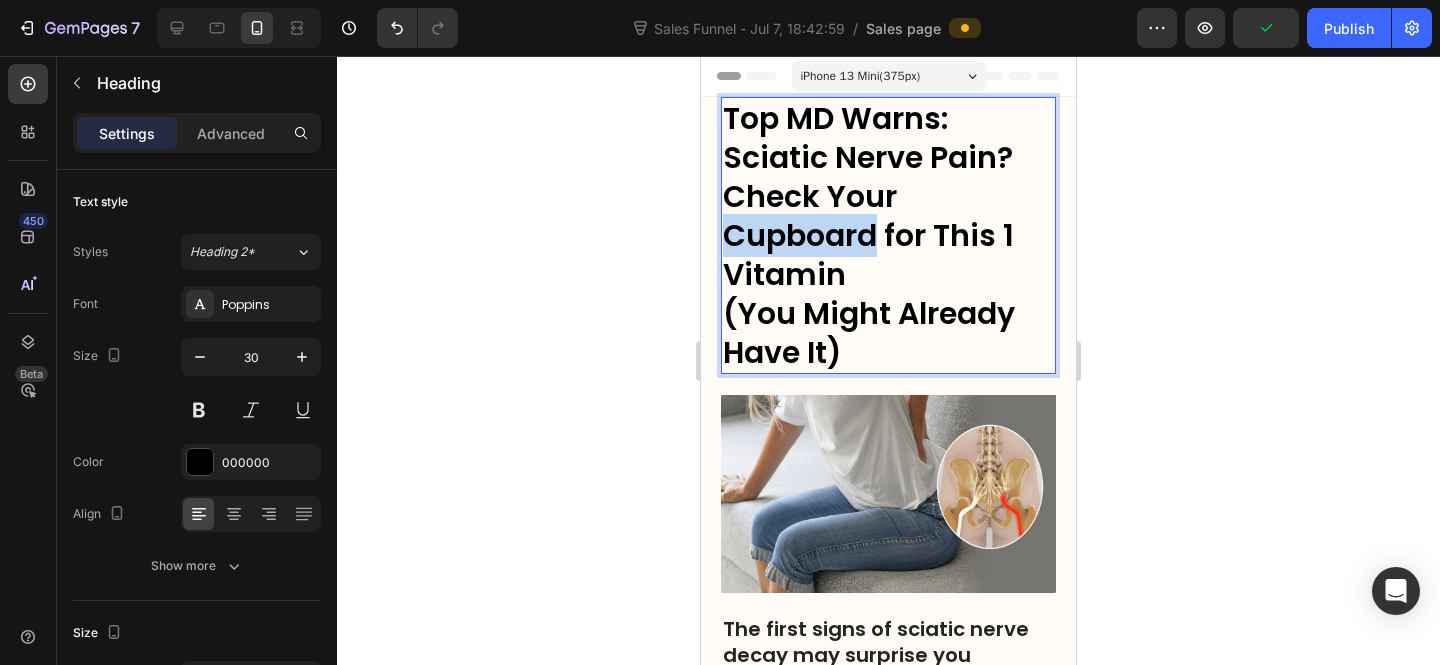 click on "Top MD Warns: Sciatic Nerve Pain? Check Your Cupboard for This 1 Vitamin" at bounding box center (868, 196) 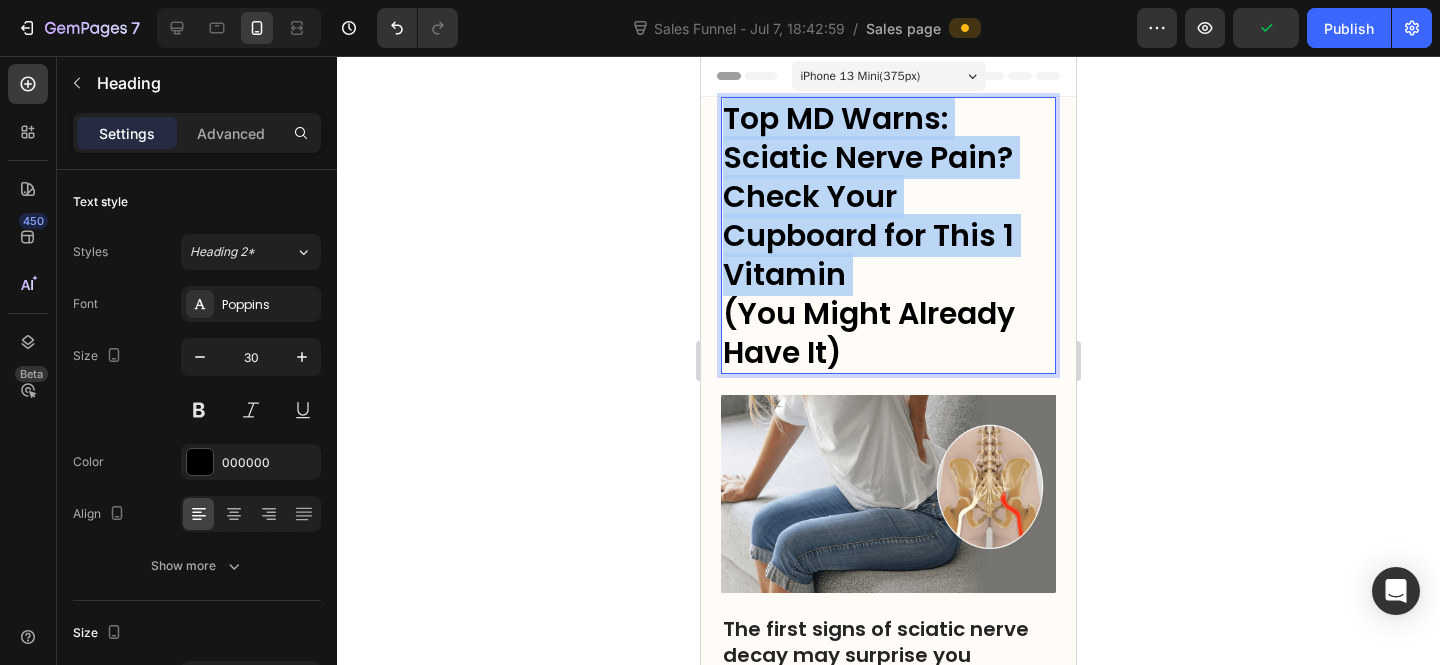 click on "Top MD Warns: Sciatic Nerve Pain? Check Your Cupboard for This 1 Vitamin" at bounding box center (868, 196) 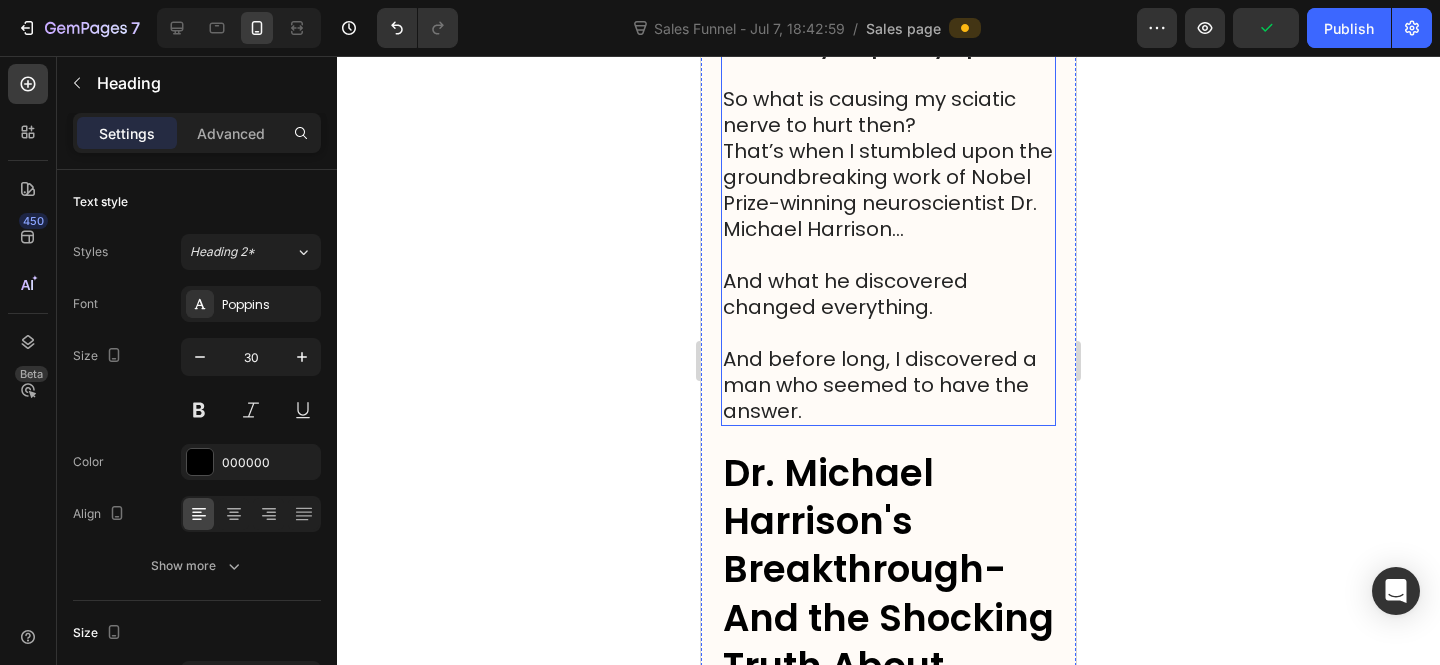 scroll, scrollTop: 948, scrollLeft: 0, axis: vertical 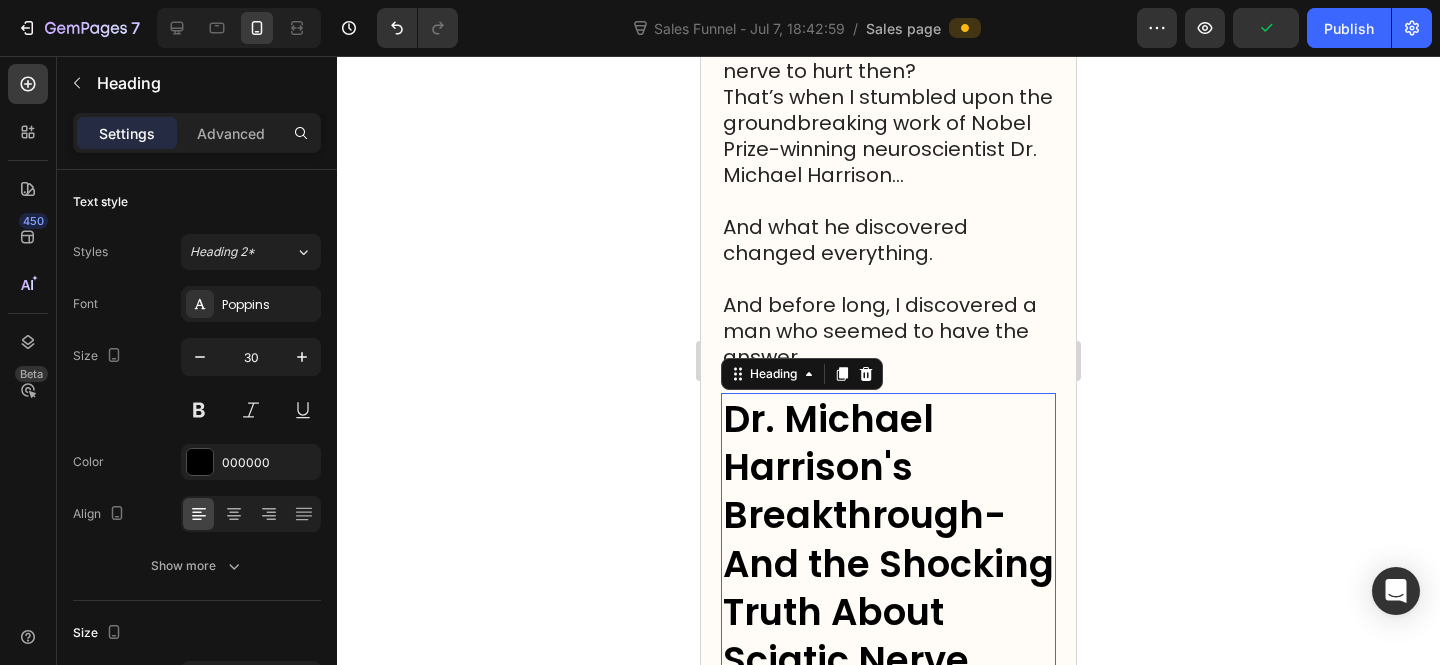click on "Dr. Michael Harrison's Breakthrough-And the Shocking Truth About Sciatic Nerve Pain" at bounding box center [888, 563] 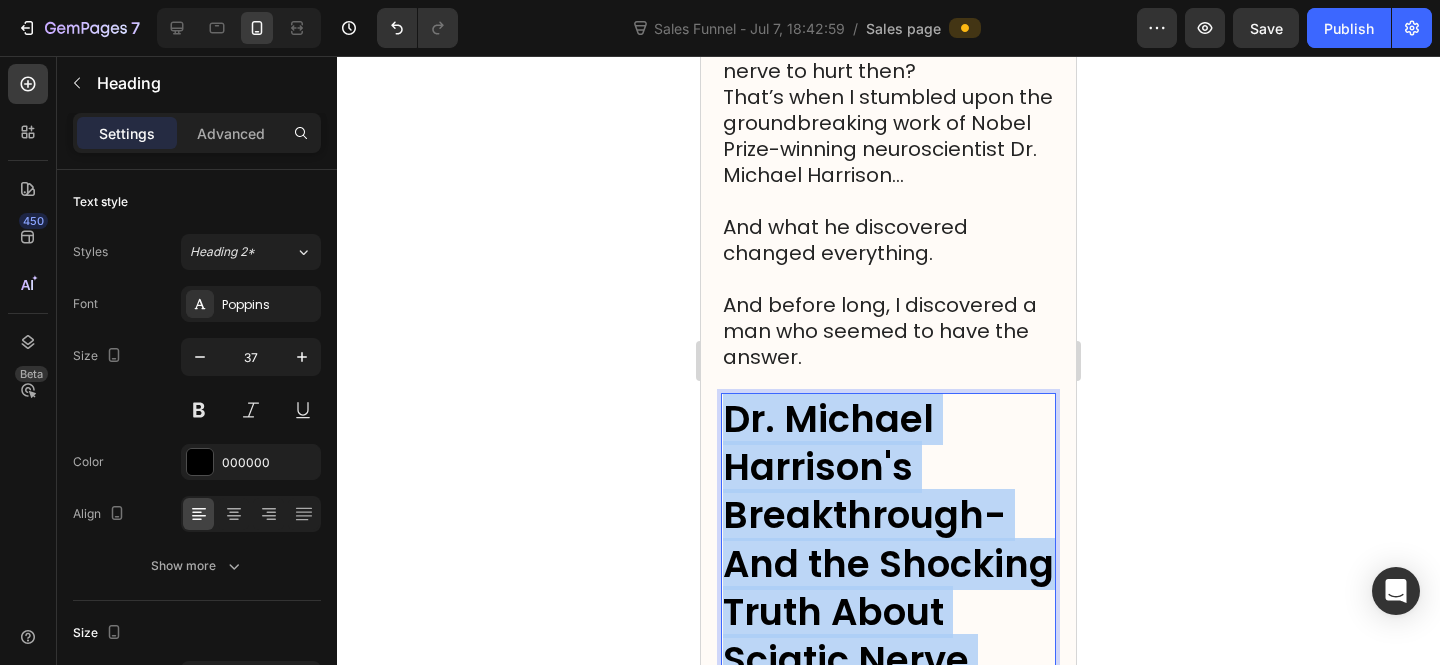 click on "Dr. Michael Harrison's Breakthrough-And the Shocking Truth About Sciatic Nerve Pain" at bounding box center [888, 563] 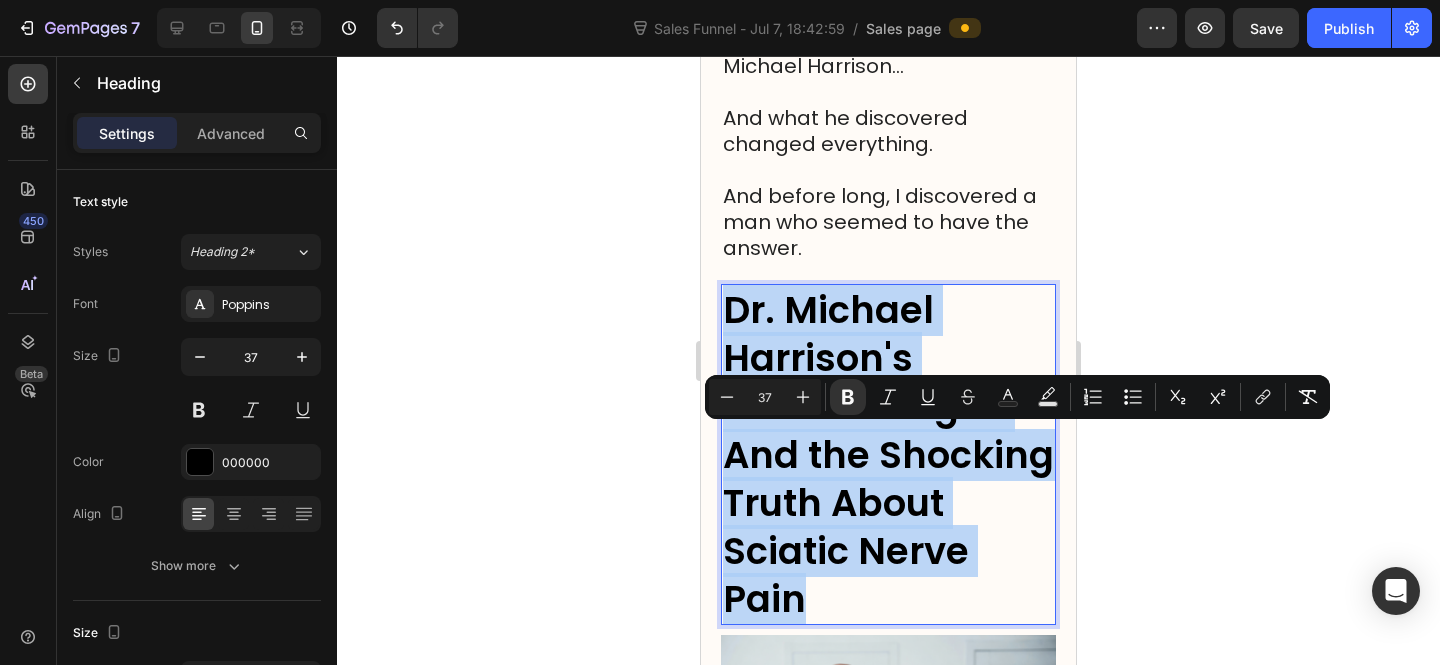 scroll, scrollTop: 1087, scrollLeft: 0, axis: vertical 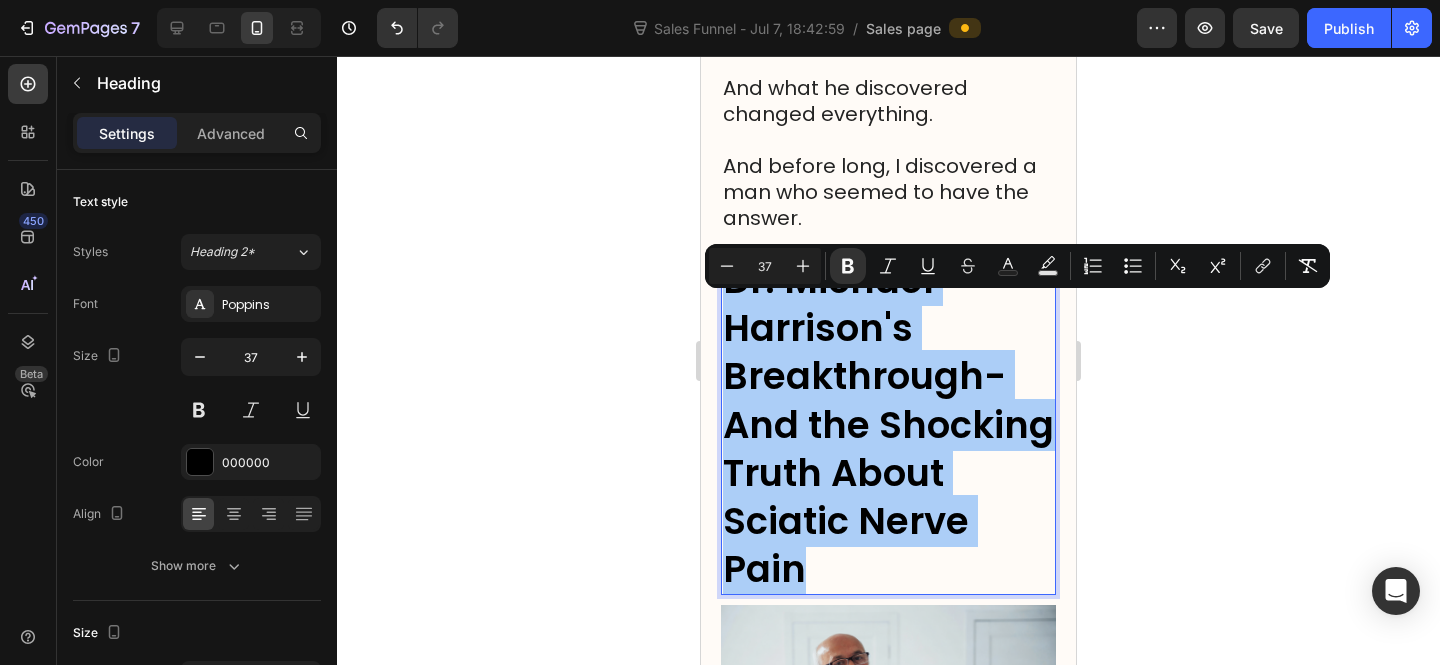 click on "37" at bounding box center (765, 266) 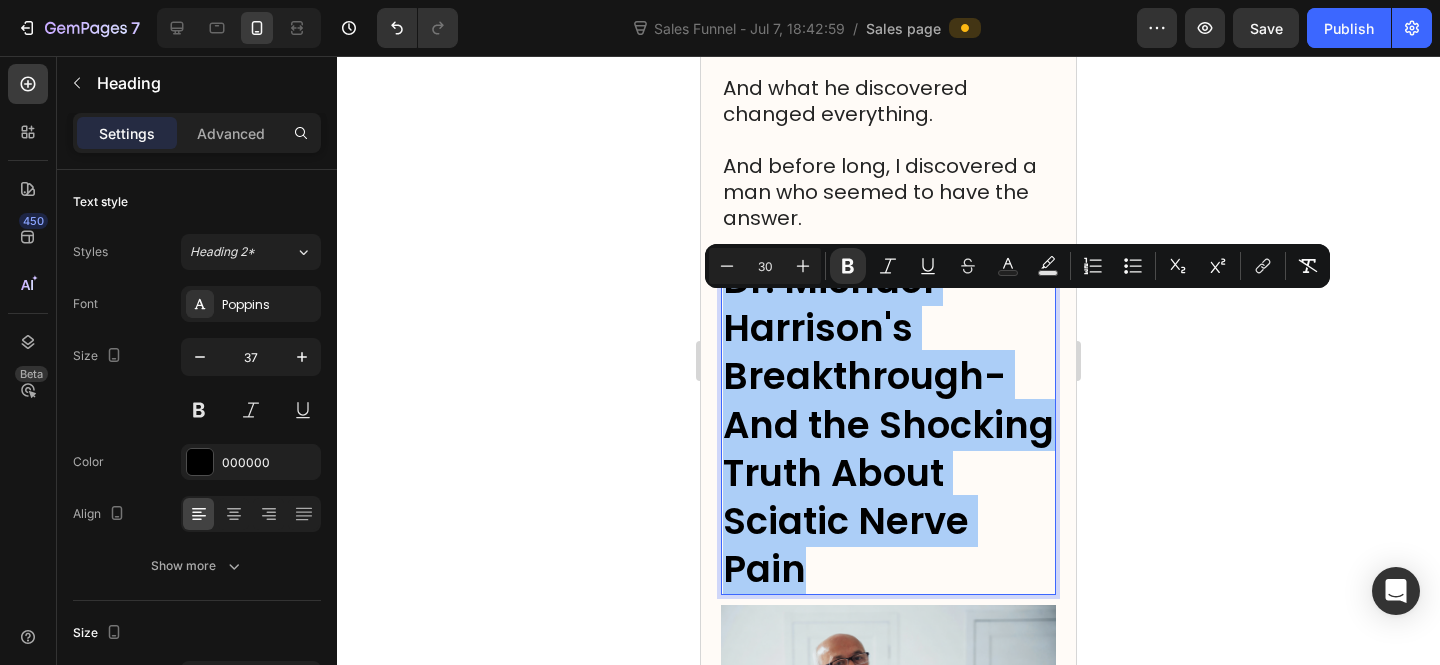 type on "30" 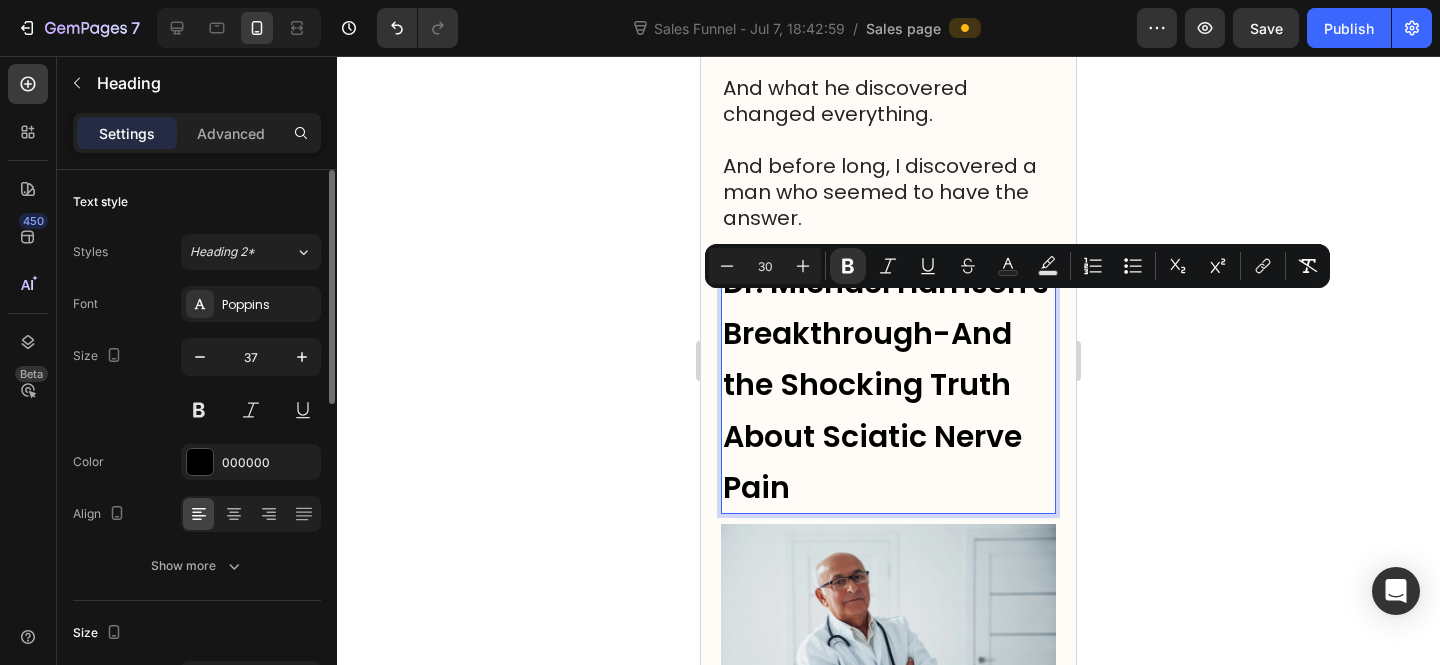 click on "Font Poppins Size 37 Color 000000 Align Show more" at bounding box center (197, 435) 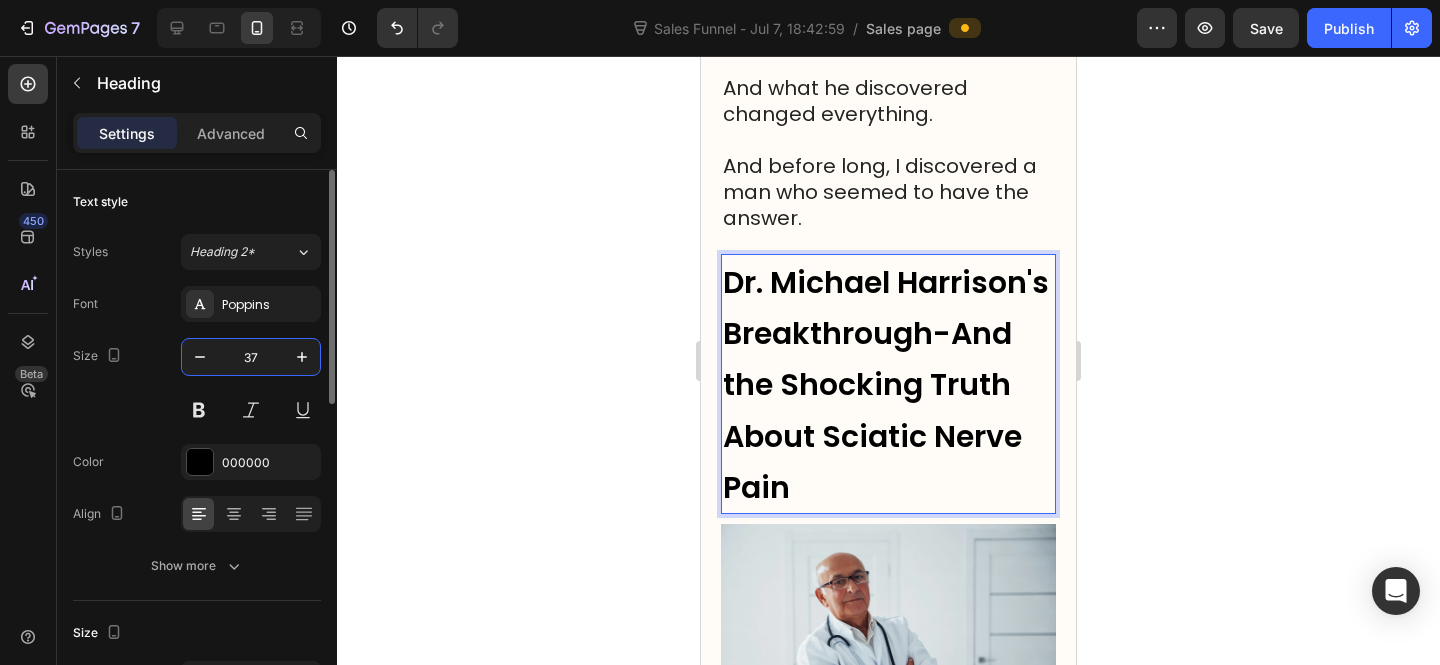 click on "37" at bounding box center (251, 357) 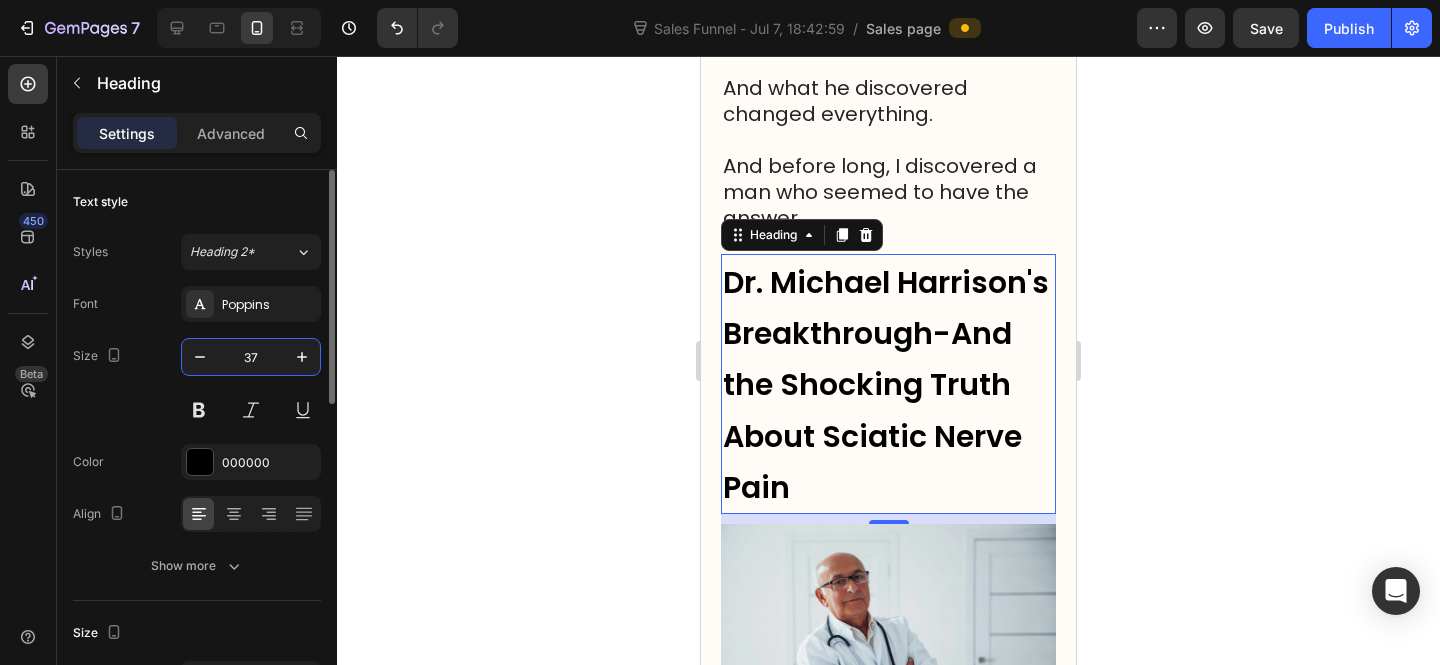 click on "37" at bounding box center (251, 357) 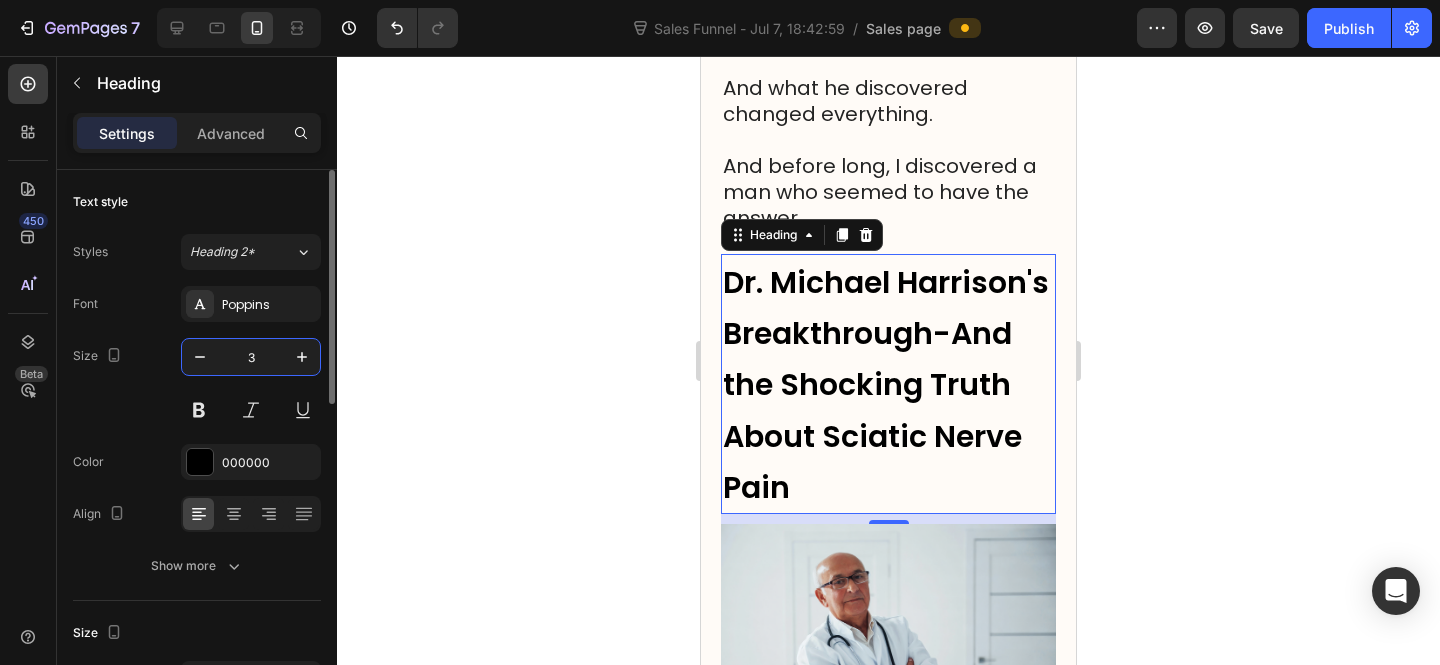 type on "30" 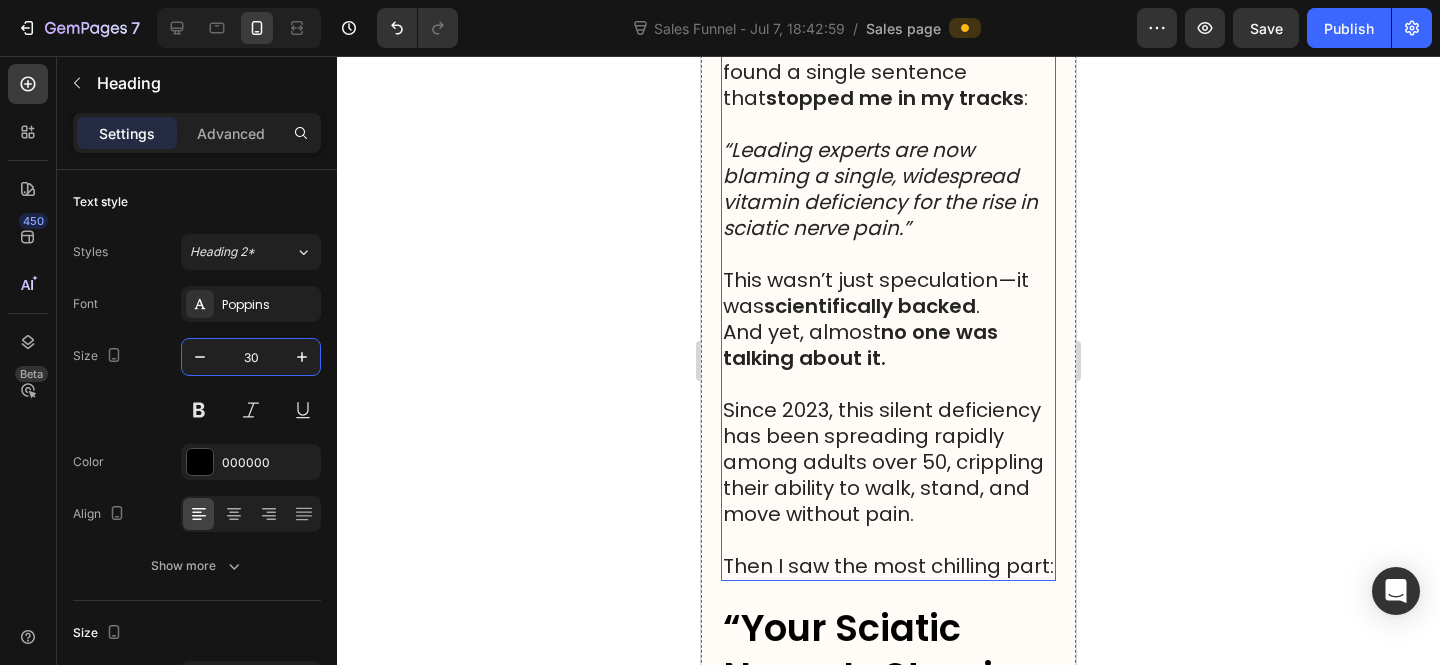scroll, scrollTop: 2723, scrollLeft: 0, axis: vertical 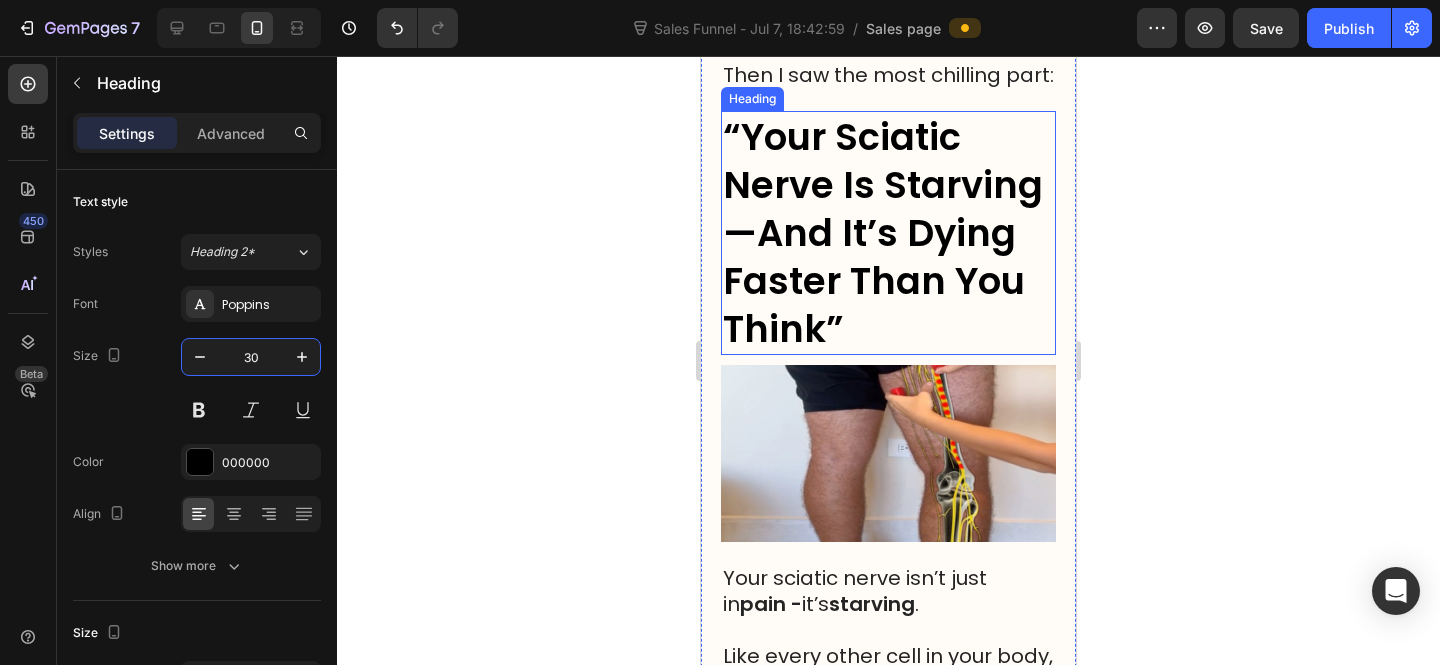 click on "“Your Sciatic Nerve Is Starving—And It’s Dying Faster Than You Think”" at bounding box center (883, 233) 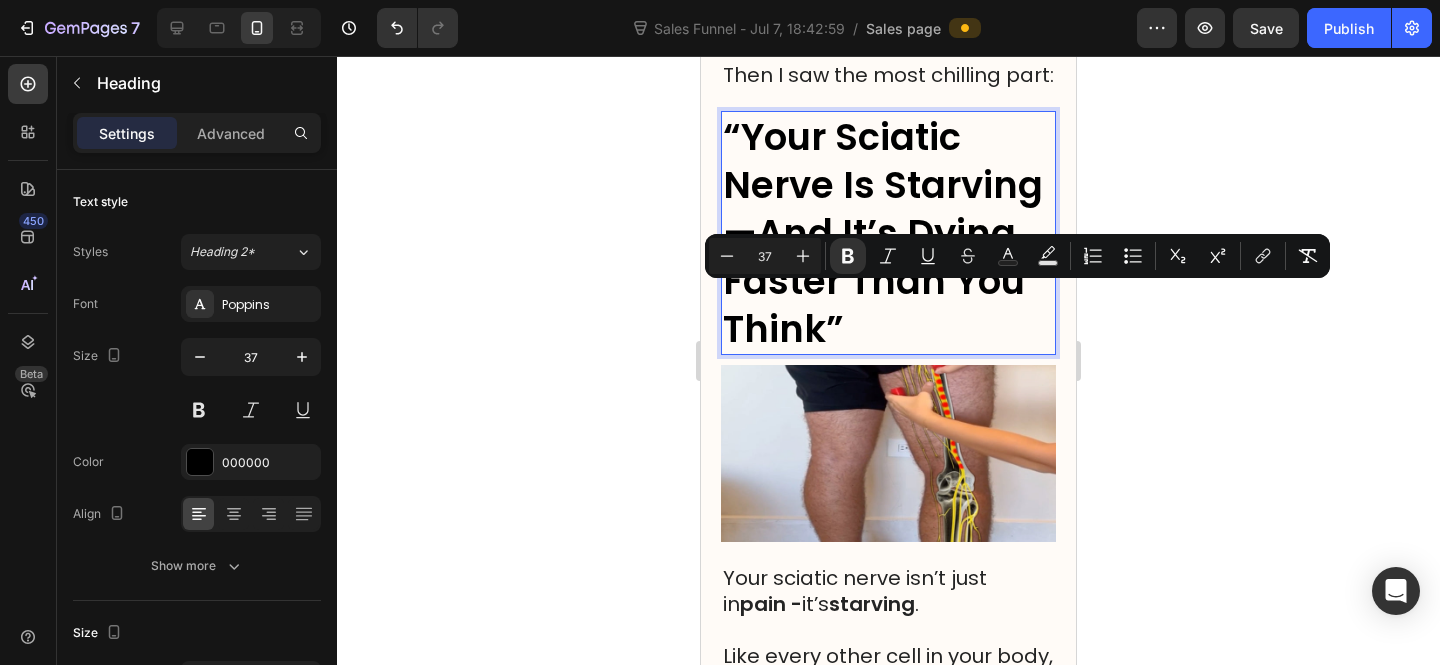 click on "37" at bounding box center (765, 256) 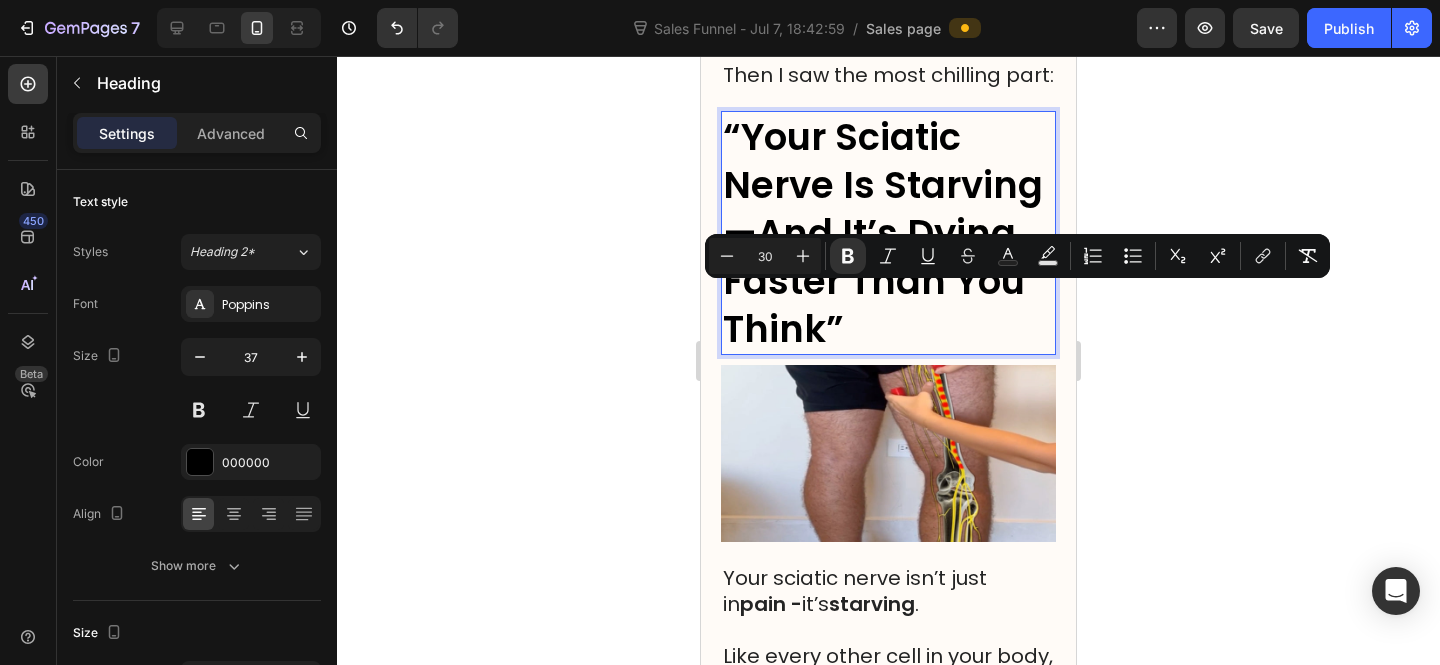 type on "30" 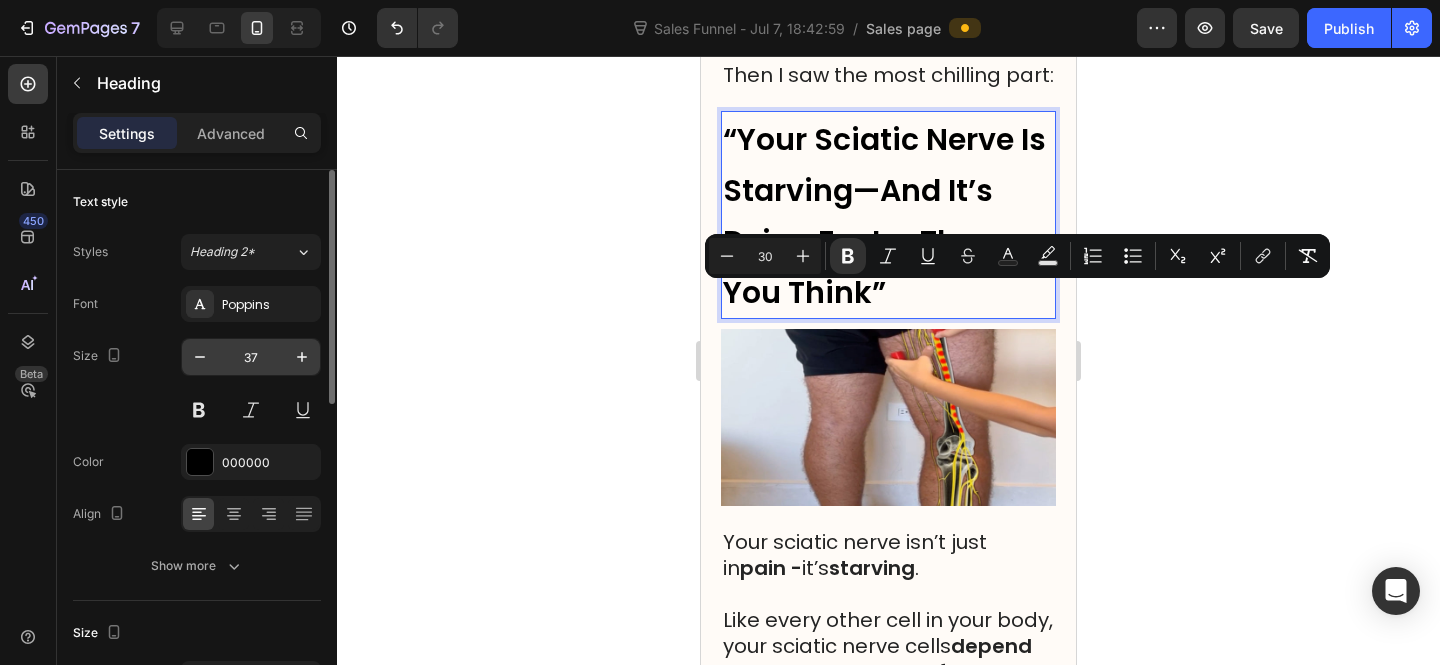 drag, startPoint x: 233, startPoint y: 348, endPoint x: 246, endPoint y: 349, distance: 13.038404 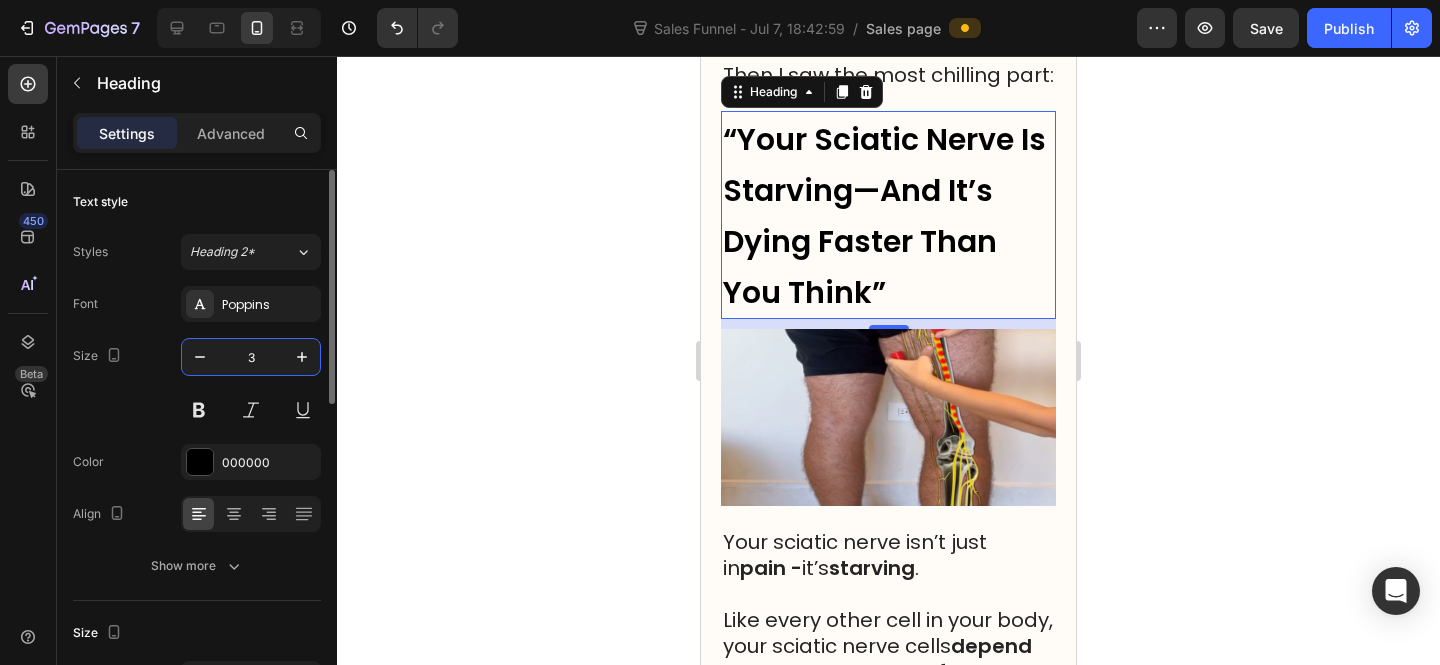 type on "30" 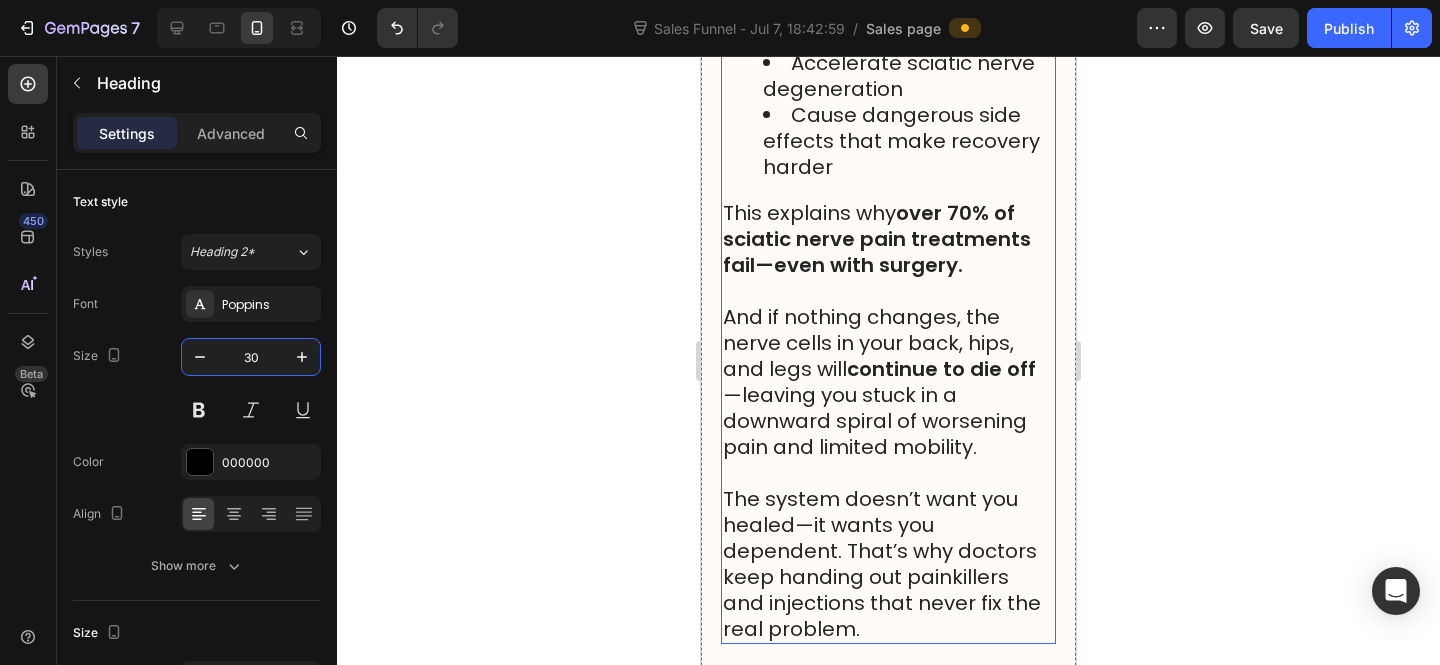 click on "Increase inflammation in nerve tissue" at bounding box center [908, 24] 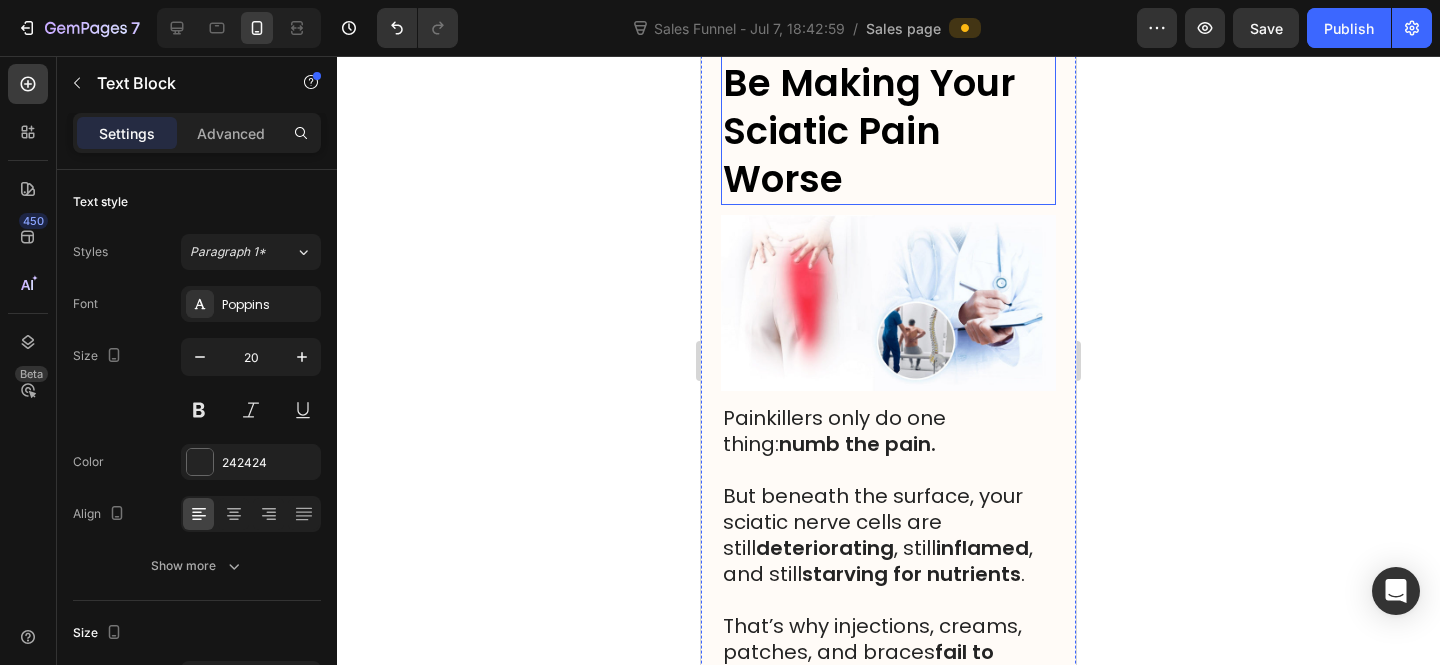 scroll, scrollTop: 8353, scrollLeft: 0, axis: vertical 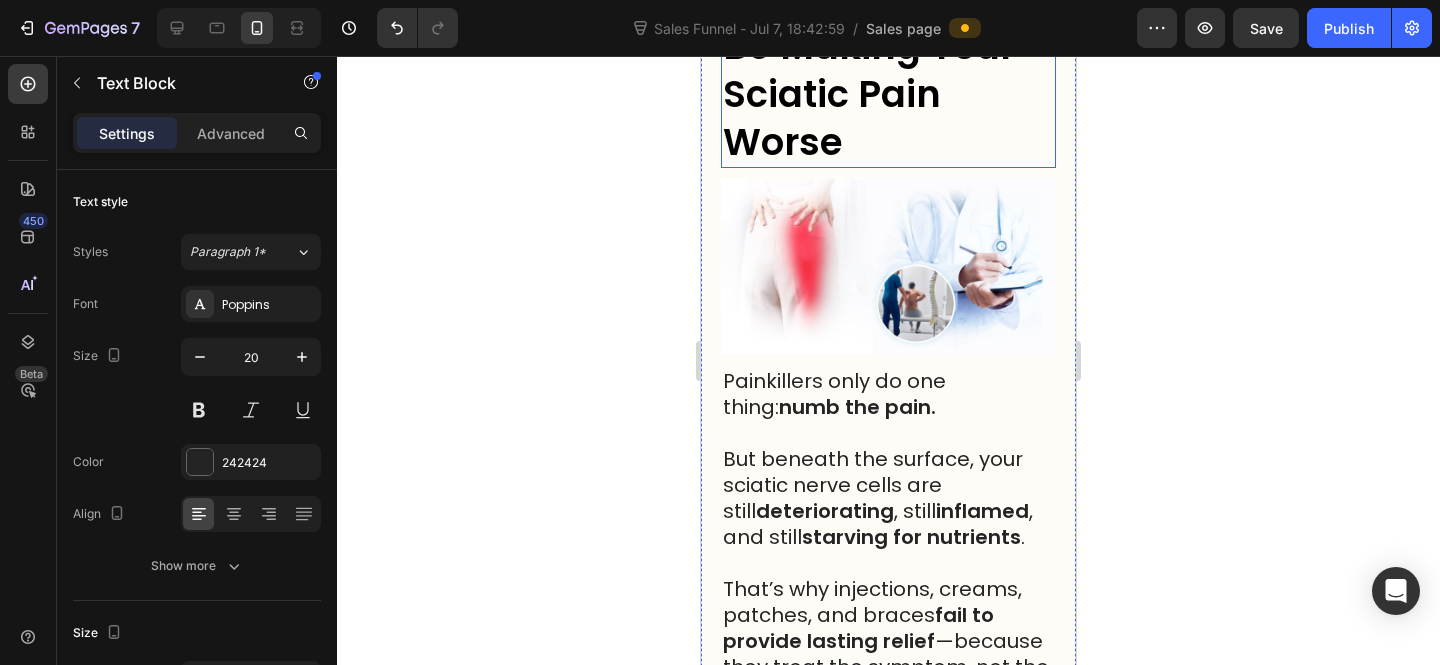 click on "The Shocking Truth: Pills and Painkillers Could Be Making Your Sciatic Pain Worse" at bounding box center [881, 22] 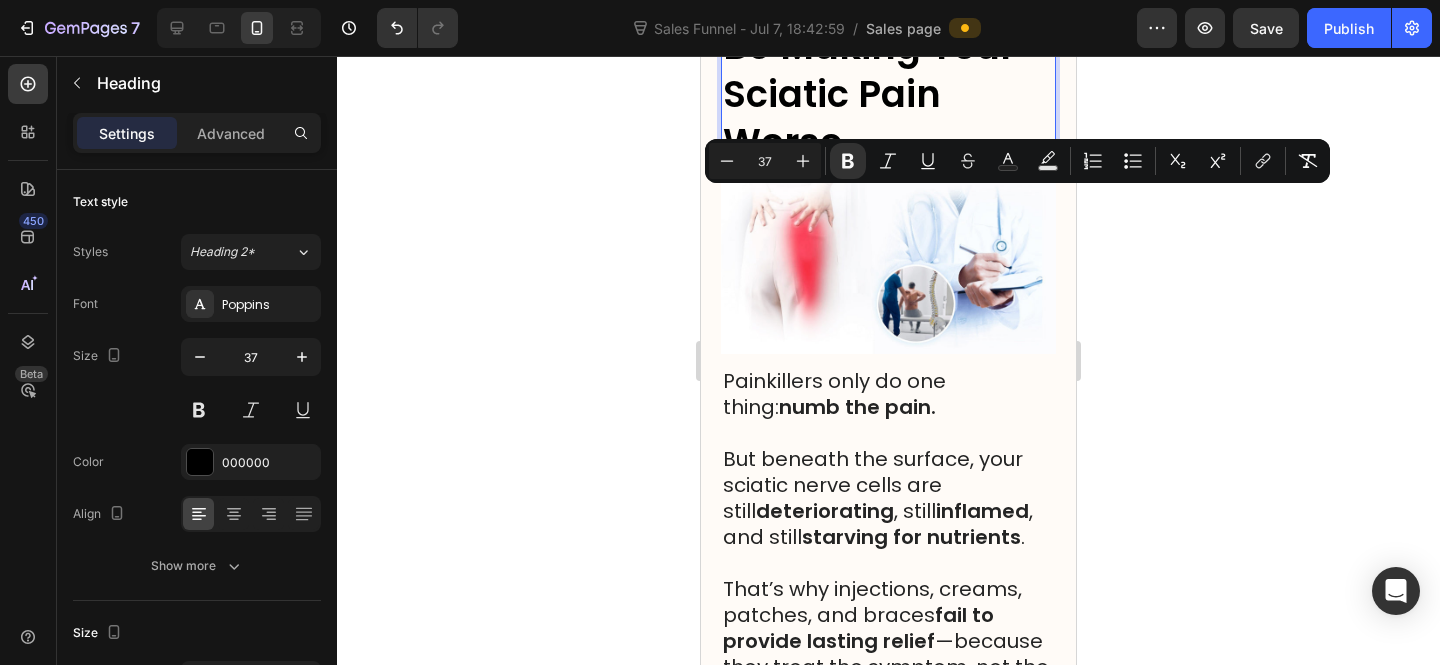 click on "37" at bounding box center [765, 161] 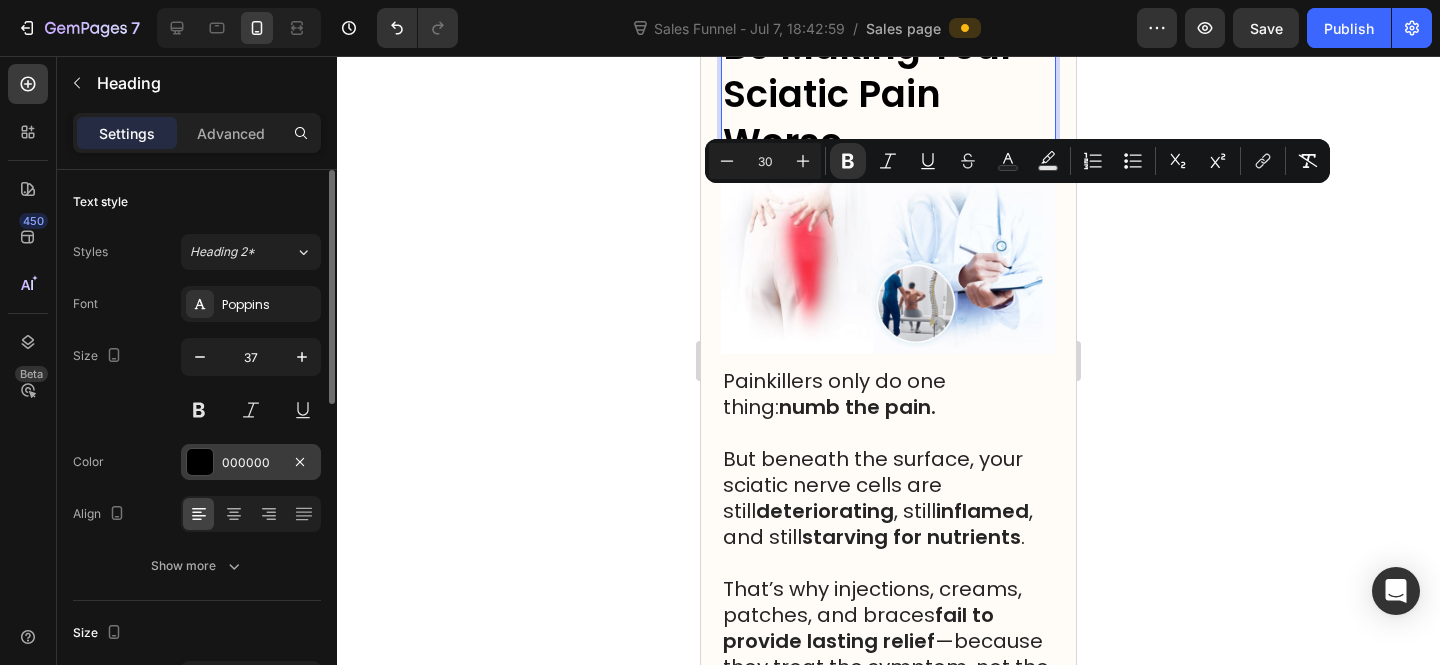 type on "30" 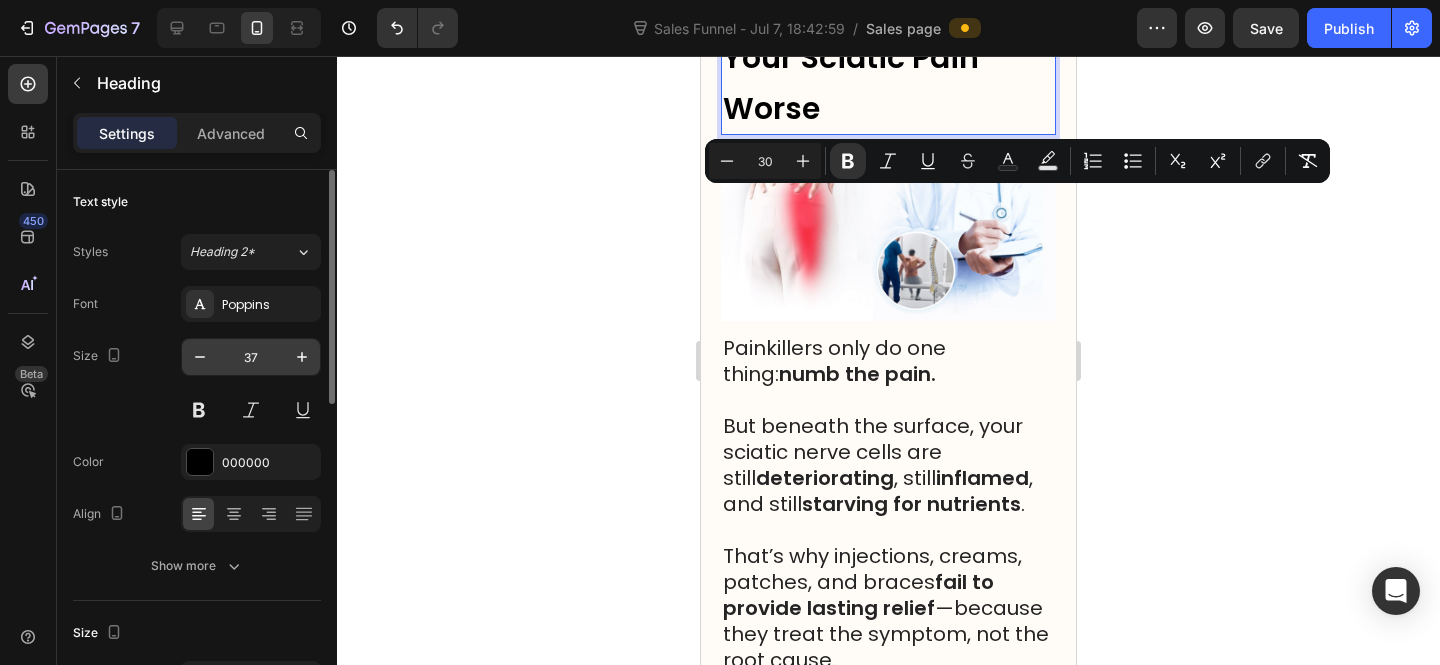 click on "37" at bounding box center [251, 357] 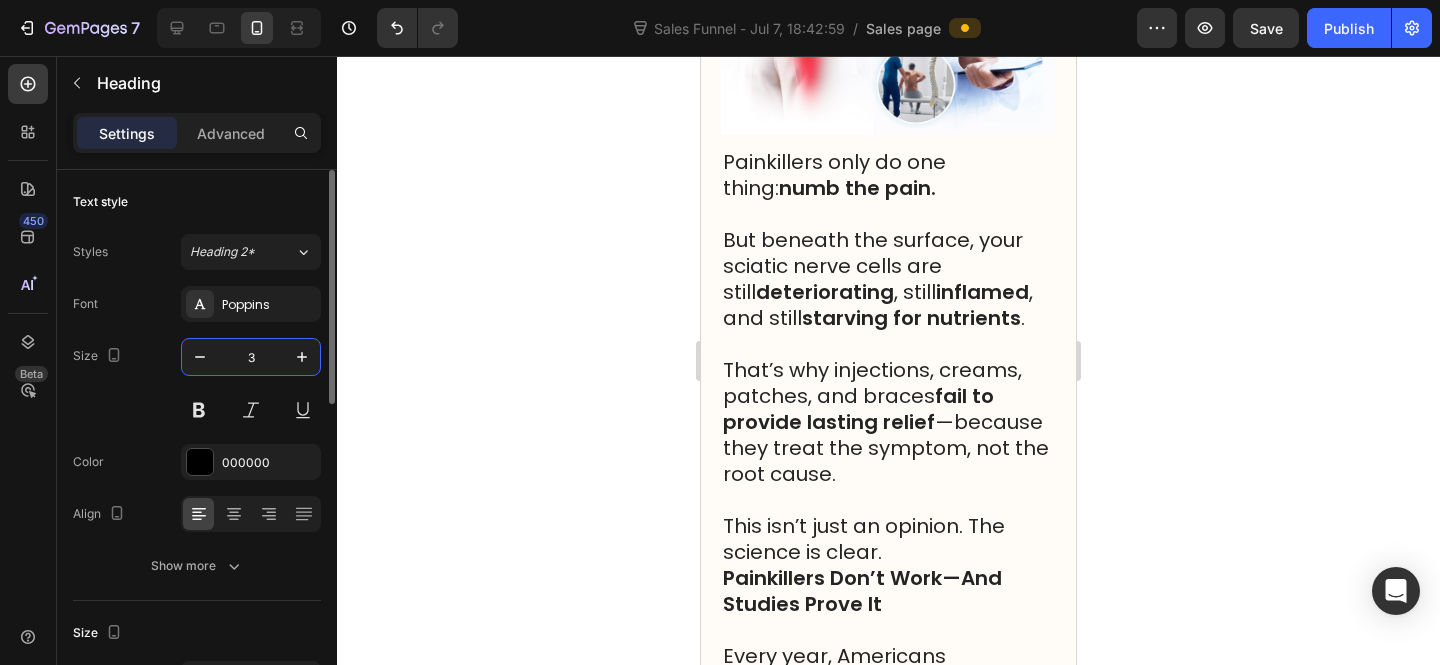 type on "30" 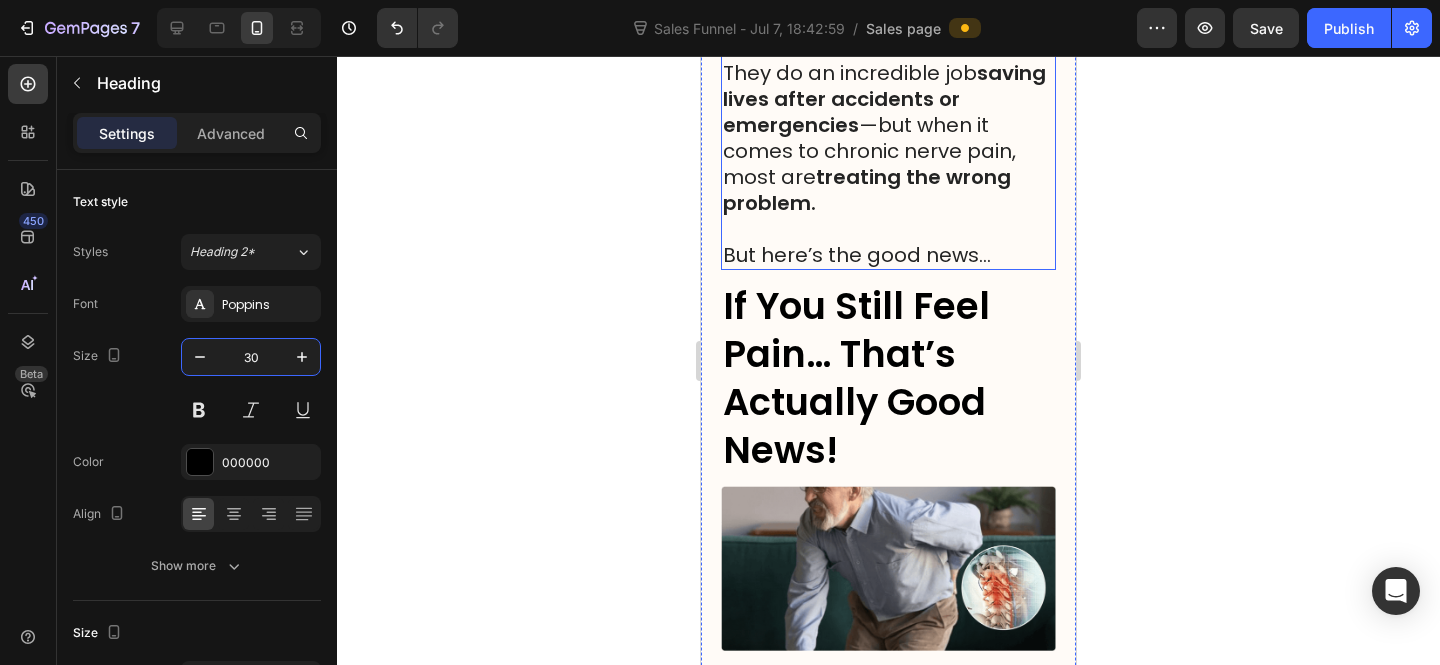 scroll, scrollTop: 10696, scrollLeft: 0, axis: vertical 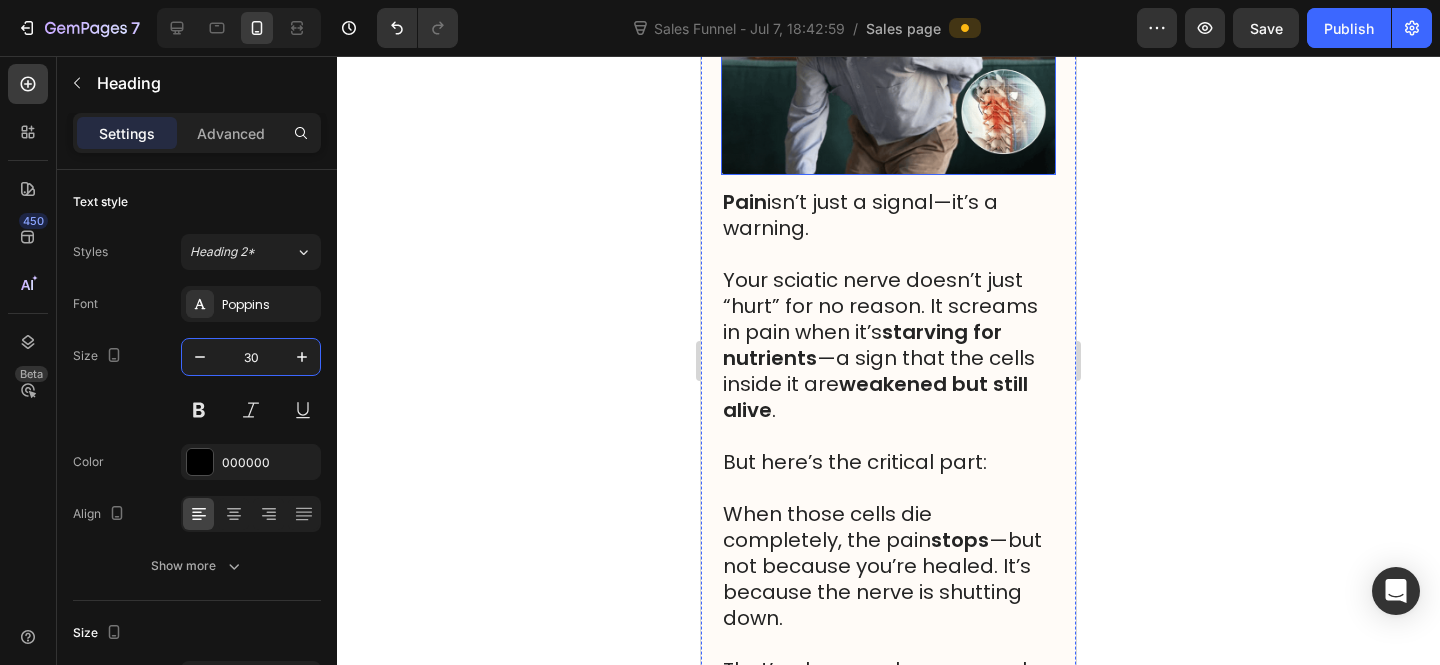 click on "If You Still Feel Pain… That’s Actually Good News!" at bounding box center [856, -98] 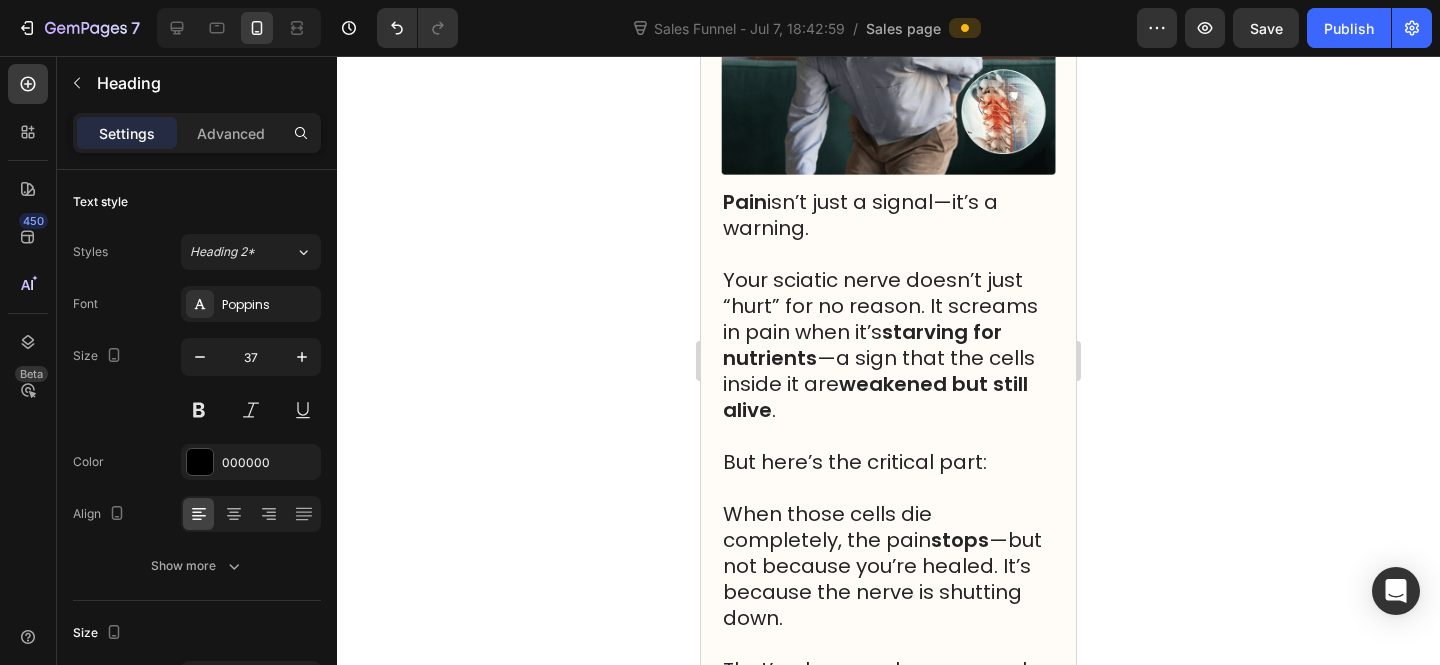 drag, startPoint x: 841, startPoint y: 264, endPoint x: 803, endPoint y: 192, distance: 81.41253 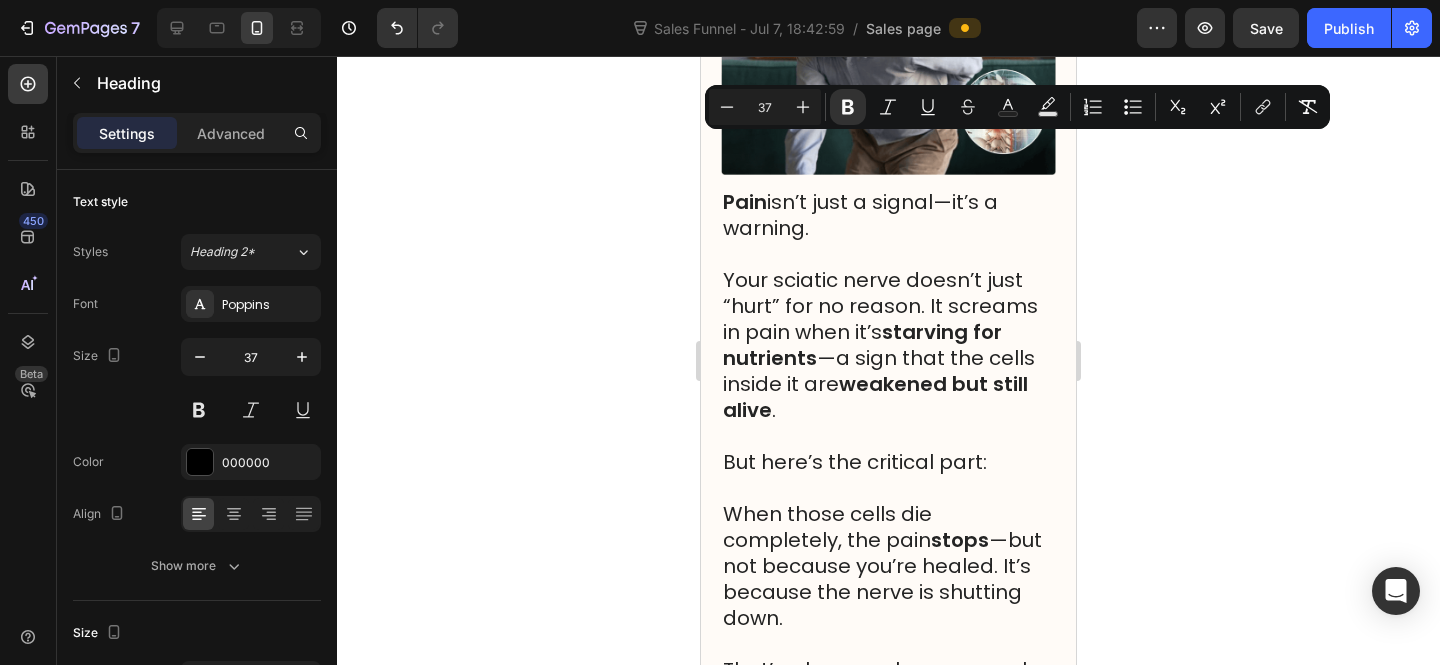 click on "37" at bounding box center [765, 107] 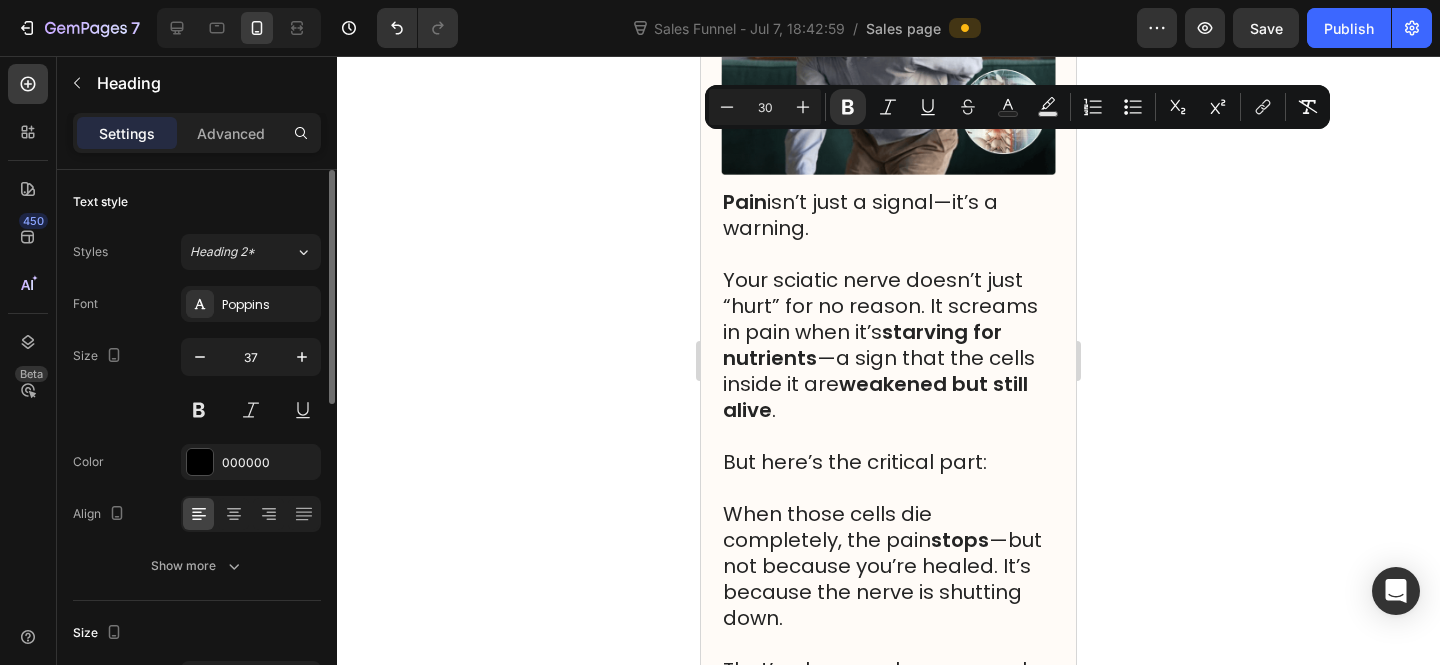type on "30" 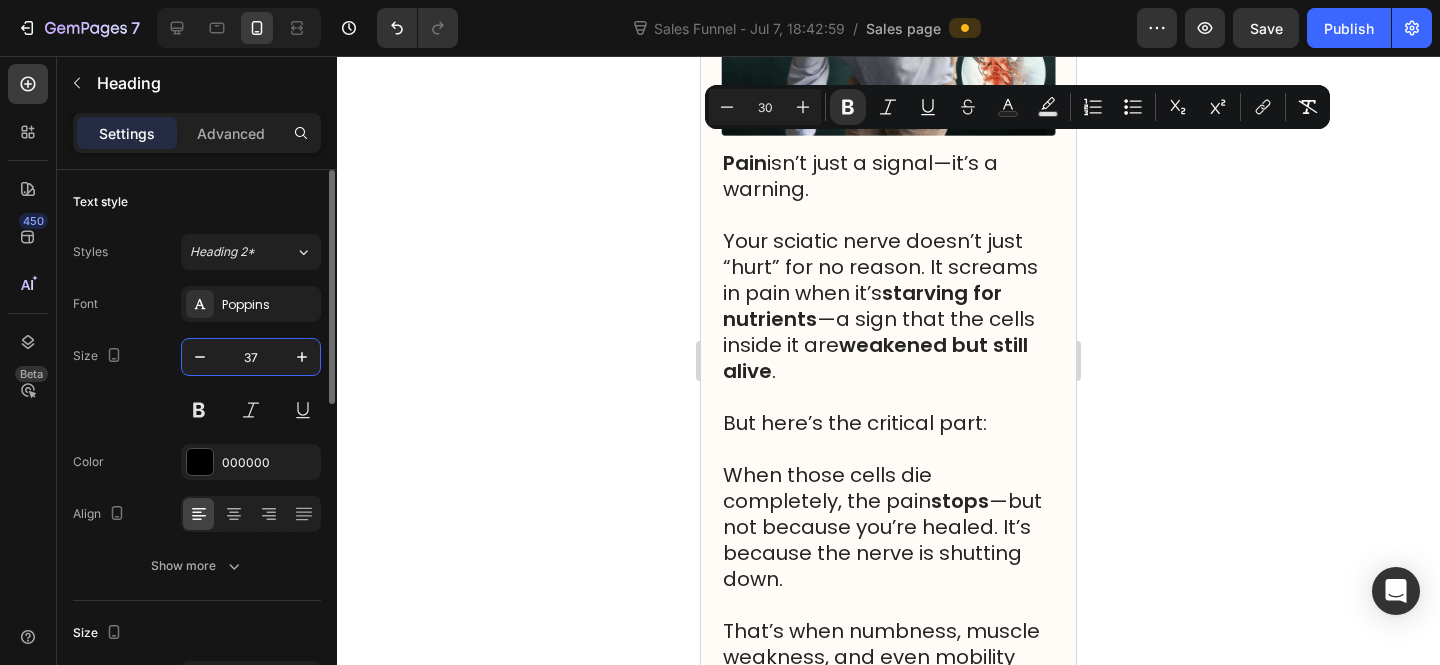click on "37" at bounding box center (251, 357) 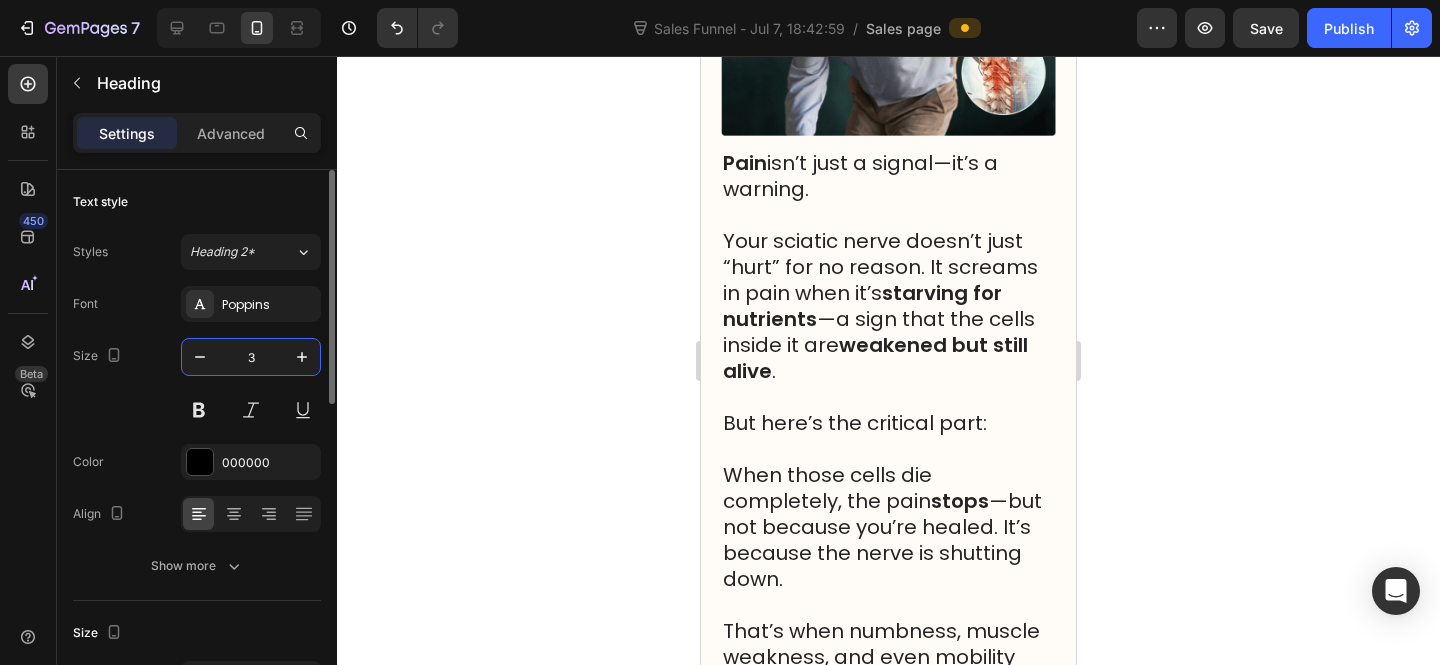 type on "30" 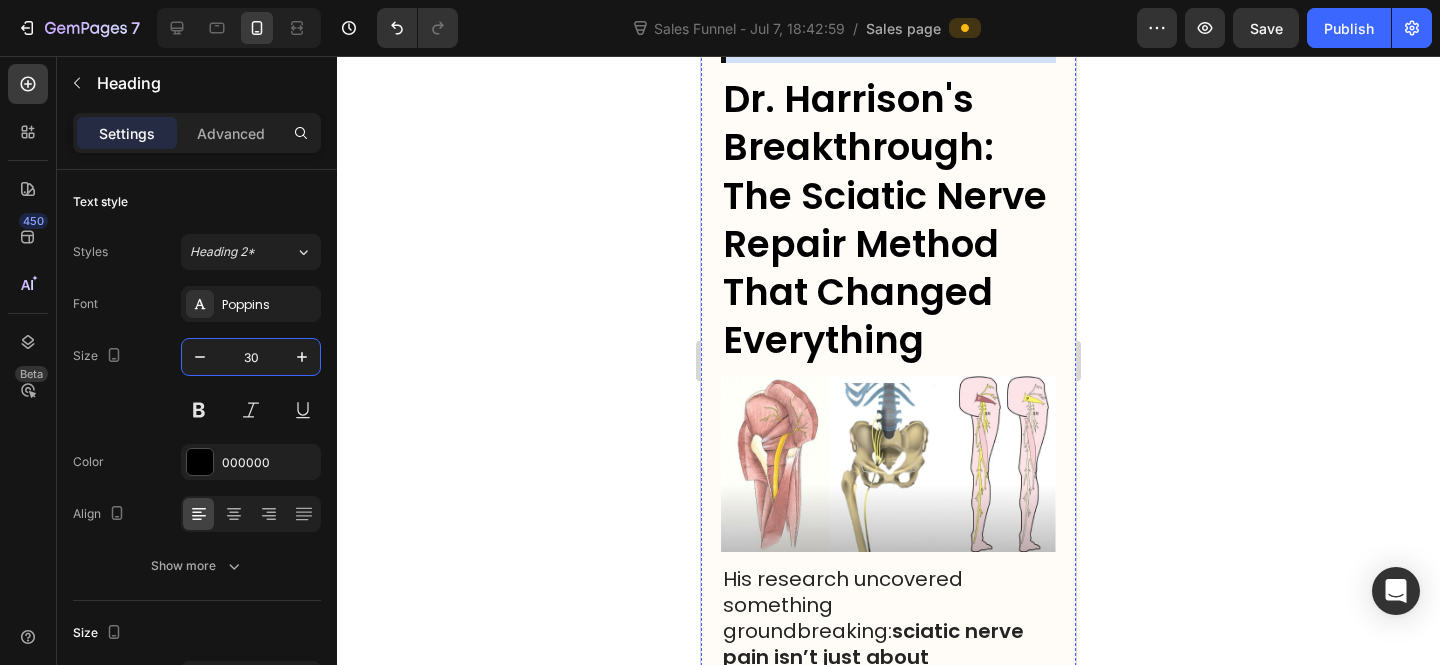 scroll, scrollTop: 12601, scrollLeft: 0, axis: vertical 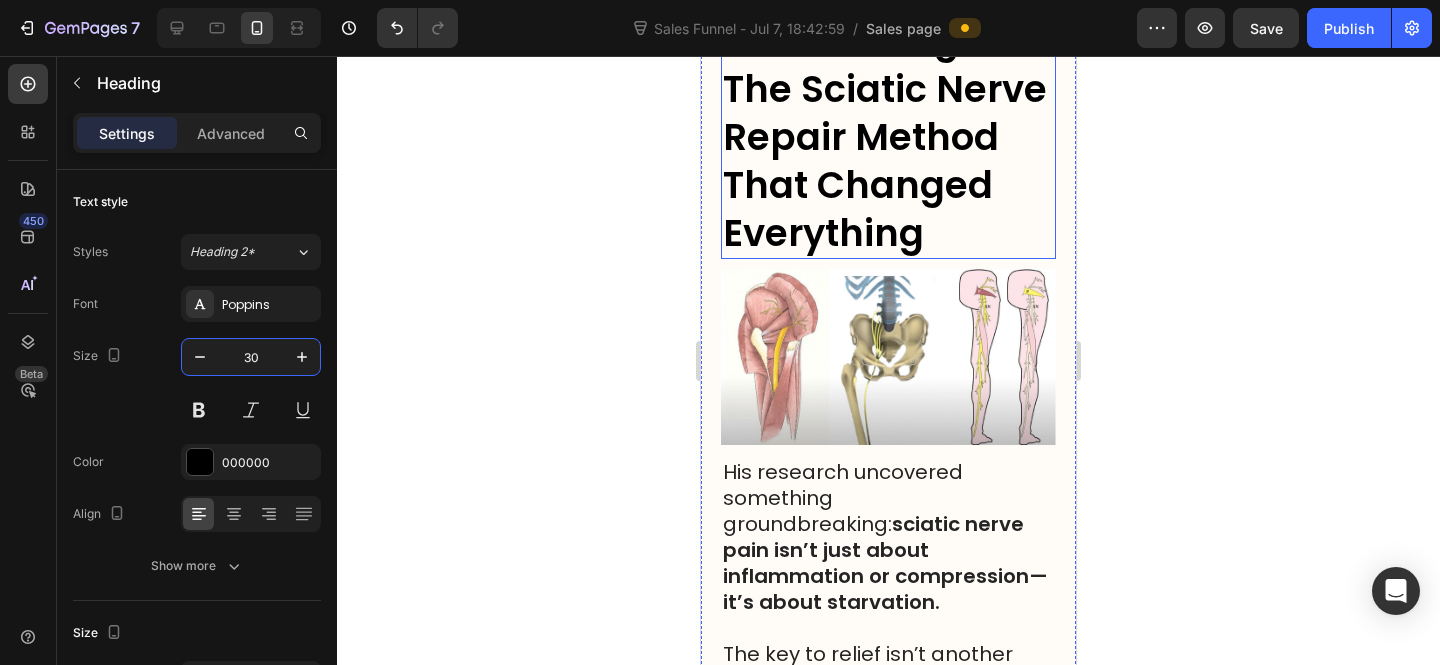 click on "Dr. Harrison's Breakthrough: The Sciatic Nerve Repair Method That Changed Everything" at bounding box center [885, 112] 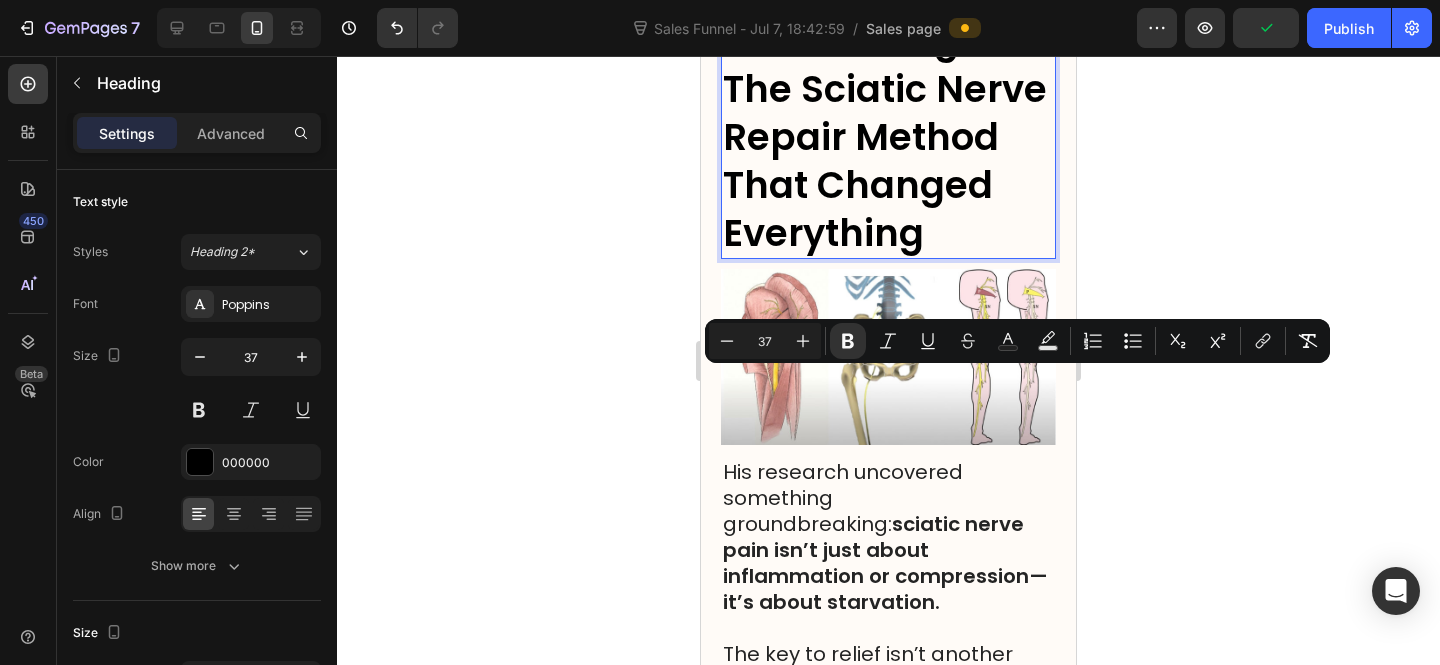 click on "37" at bounding box center [765, 341] 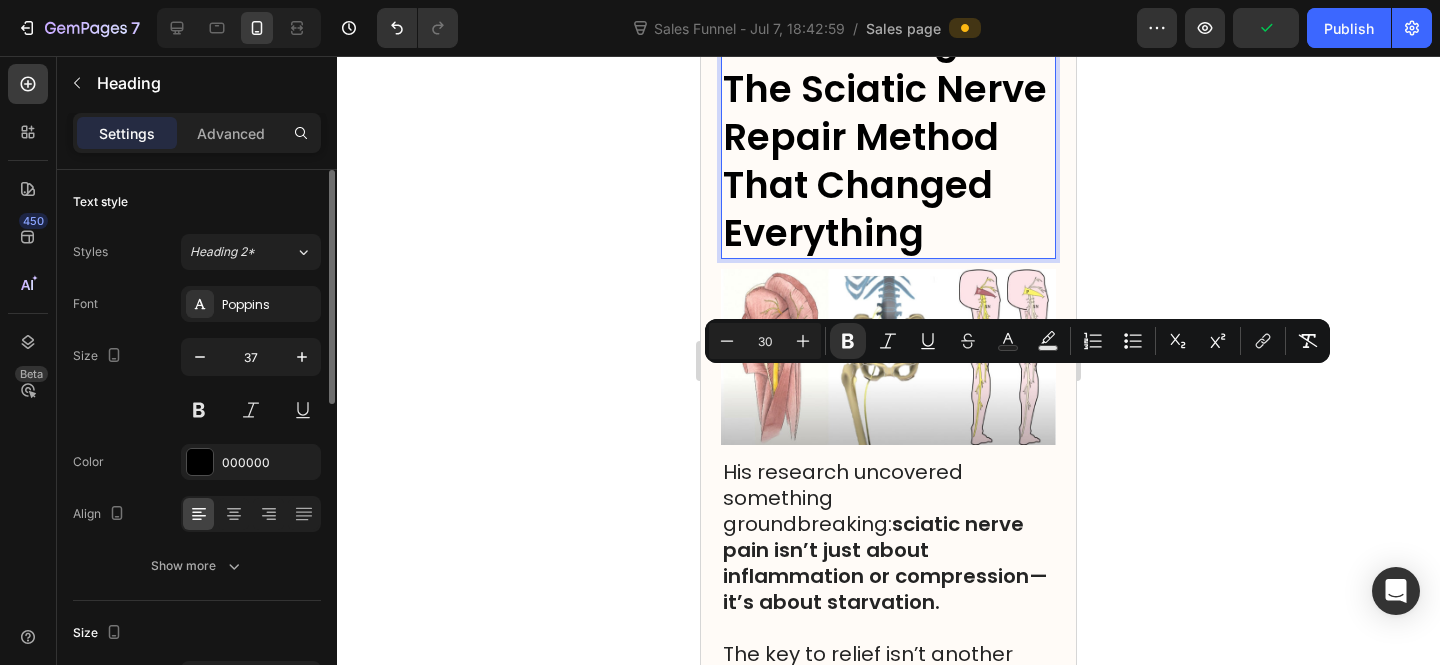 type on "30" 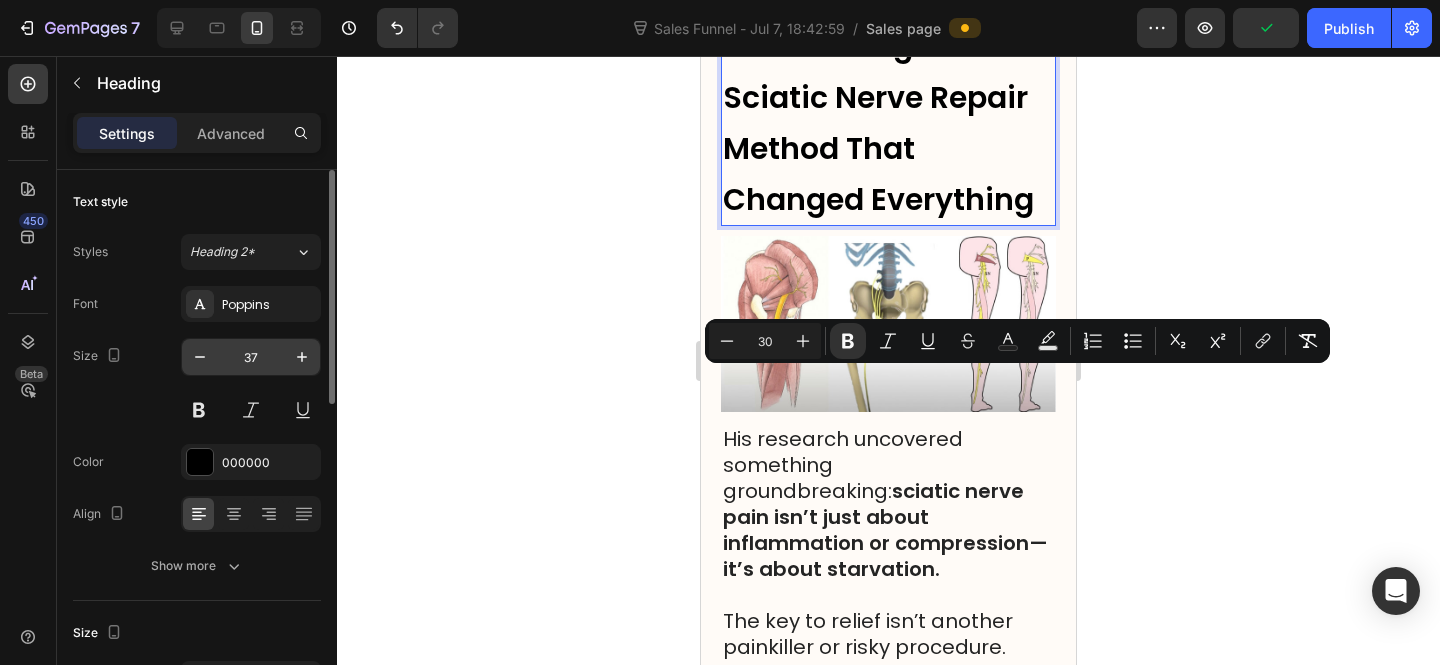 click on "37" at bounding box center (251, 357) 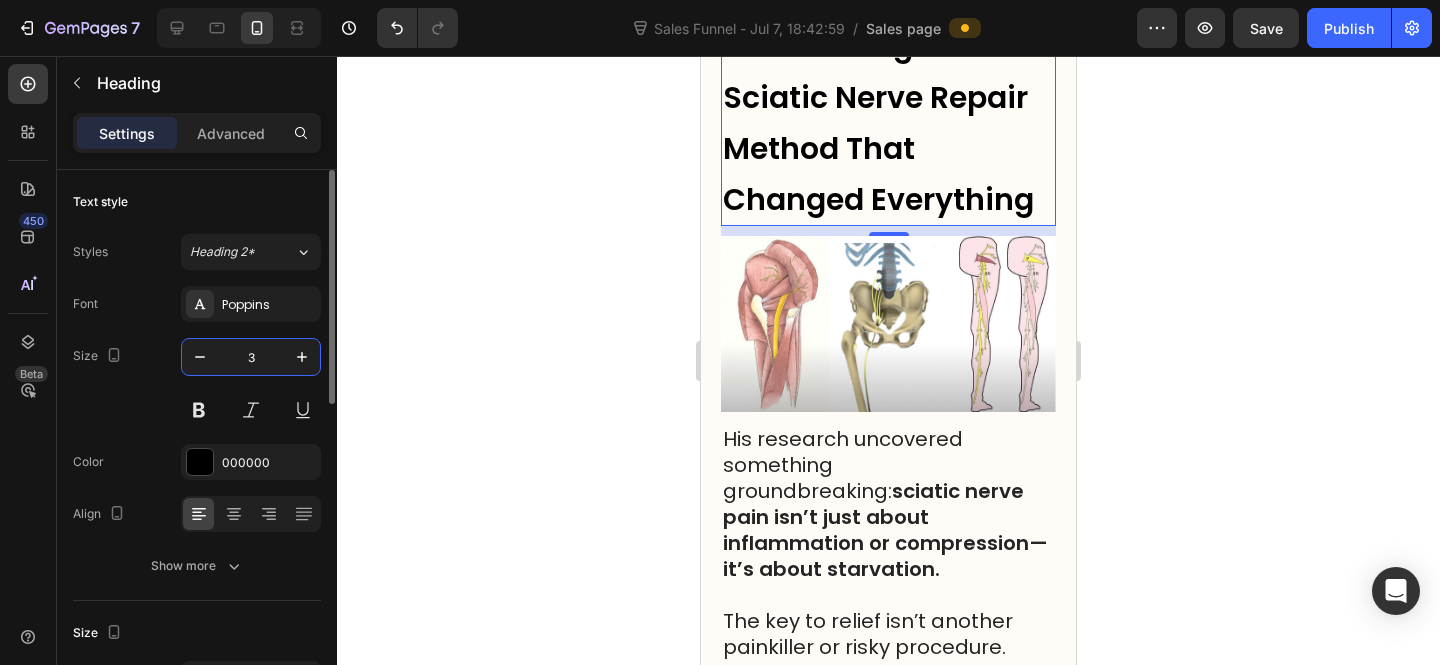 type on "30" 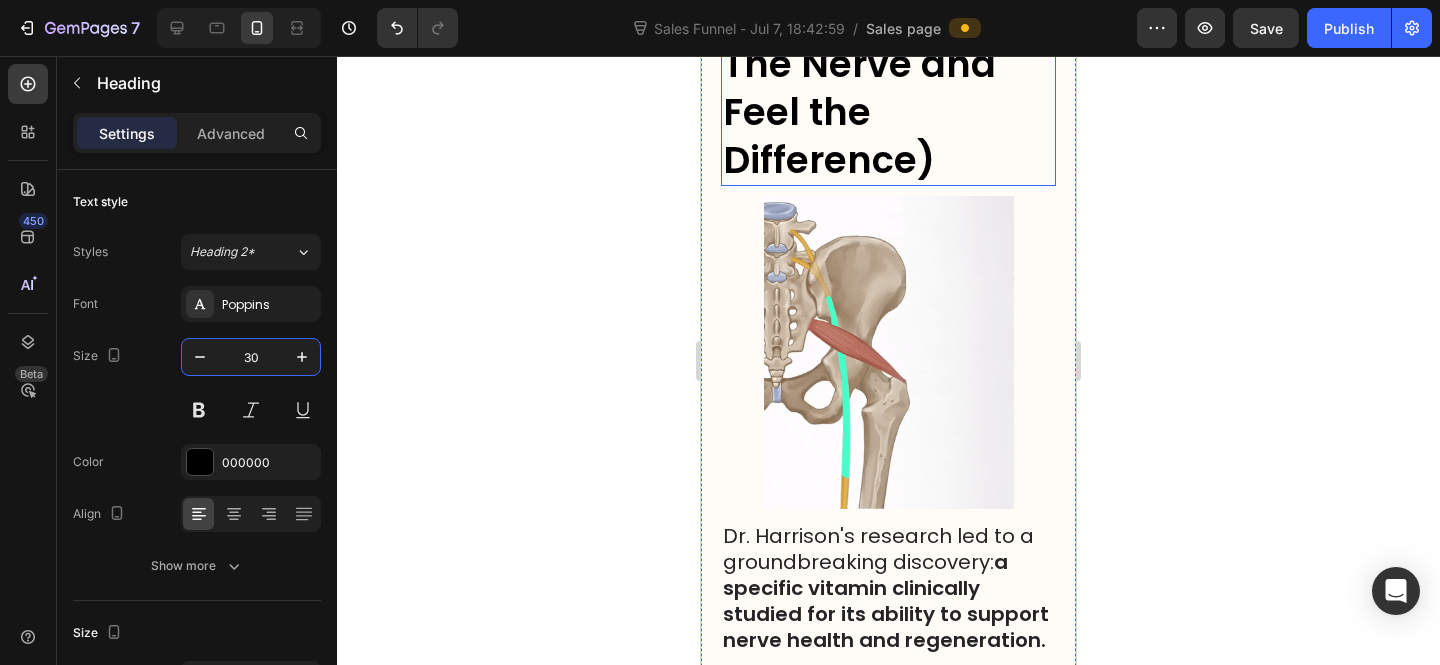 scroll, scrollTop: 14328, scrollLeft: 0, axis: vertical 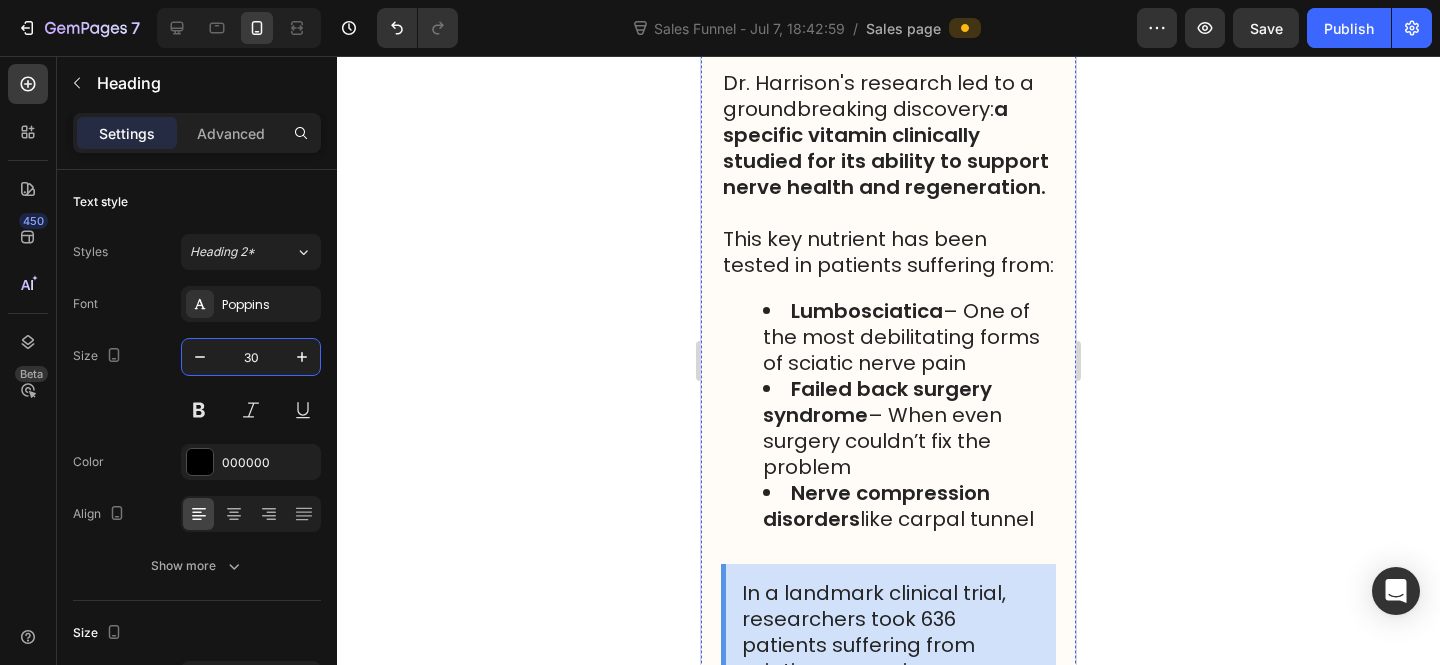 click on "The #1 Vitamin That Helps Sciatic Nerves Heal (Rub It On The Nerve and Feel the Difference)" at bounding box center [865, -437] 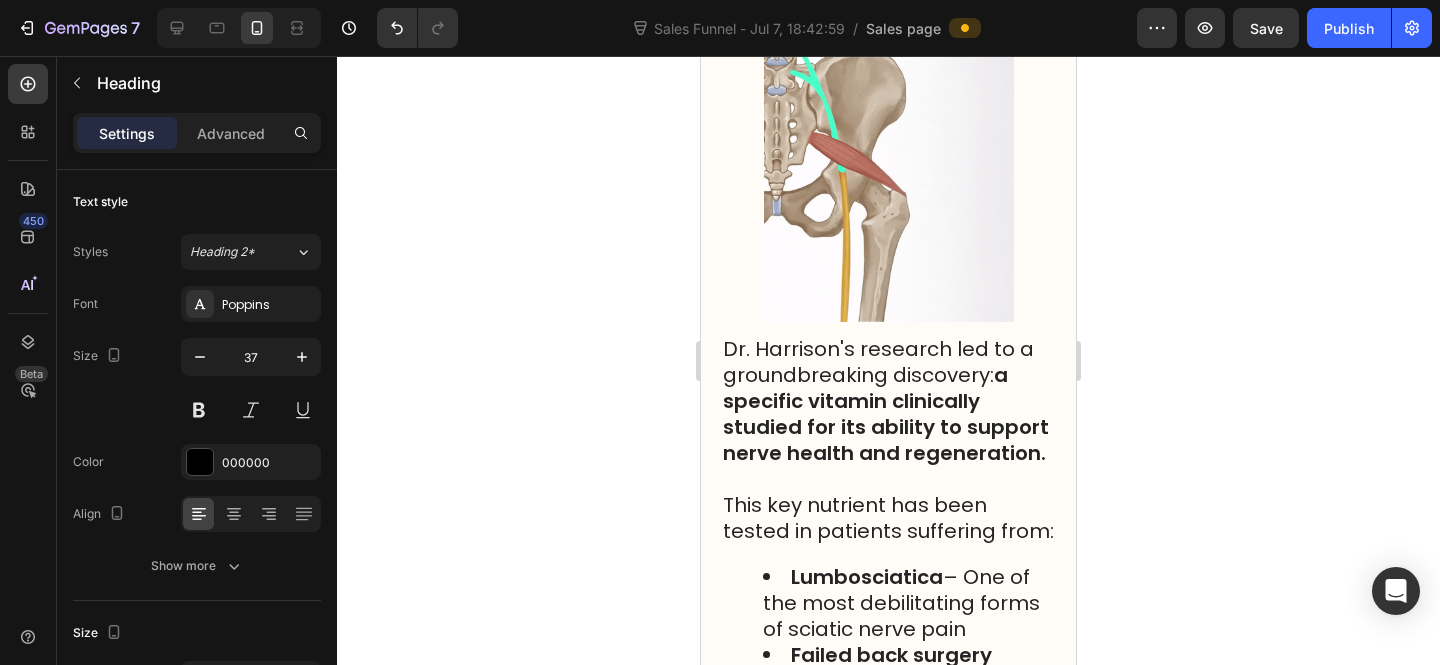 scroll, scrollTop: 14061, scrollLeft: 0, axis: vertical 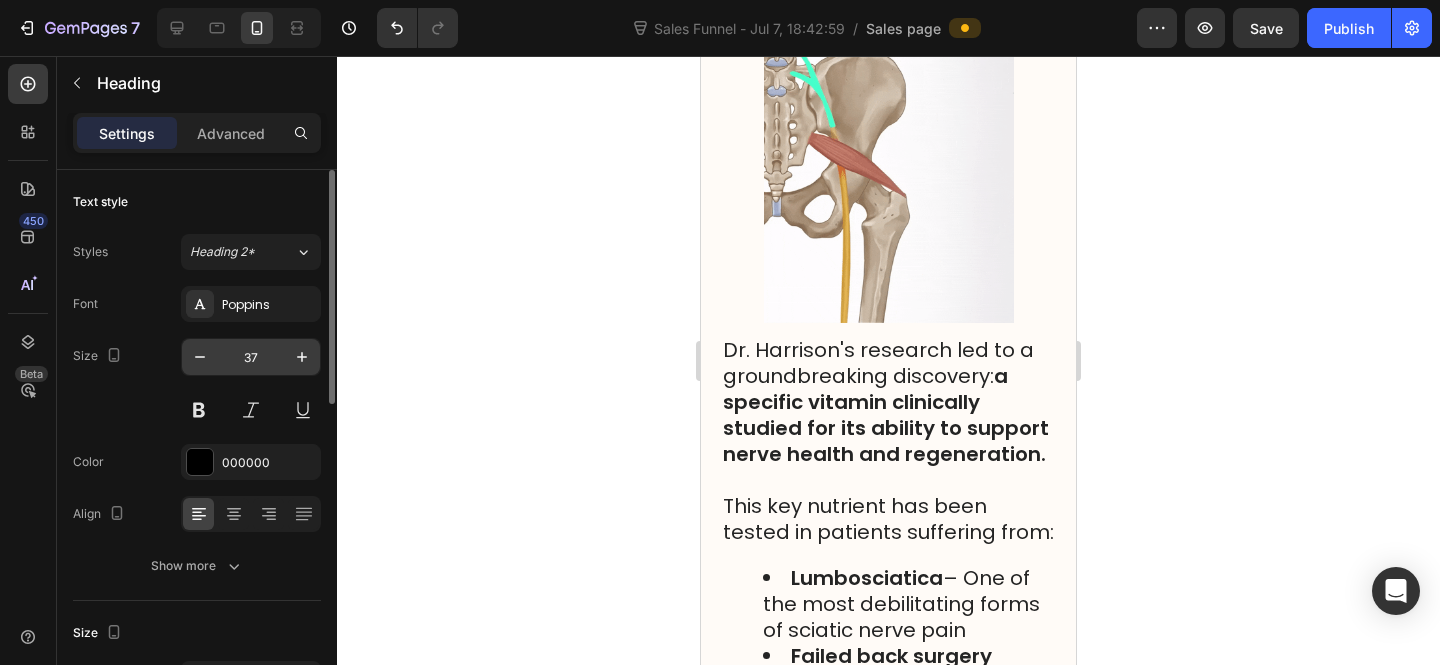 click on "37" at bounding box center (251, 357) 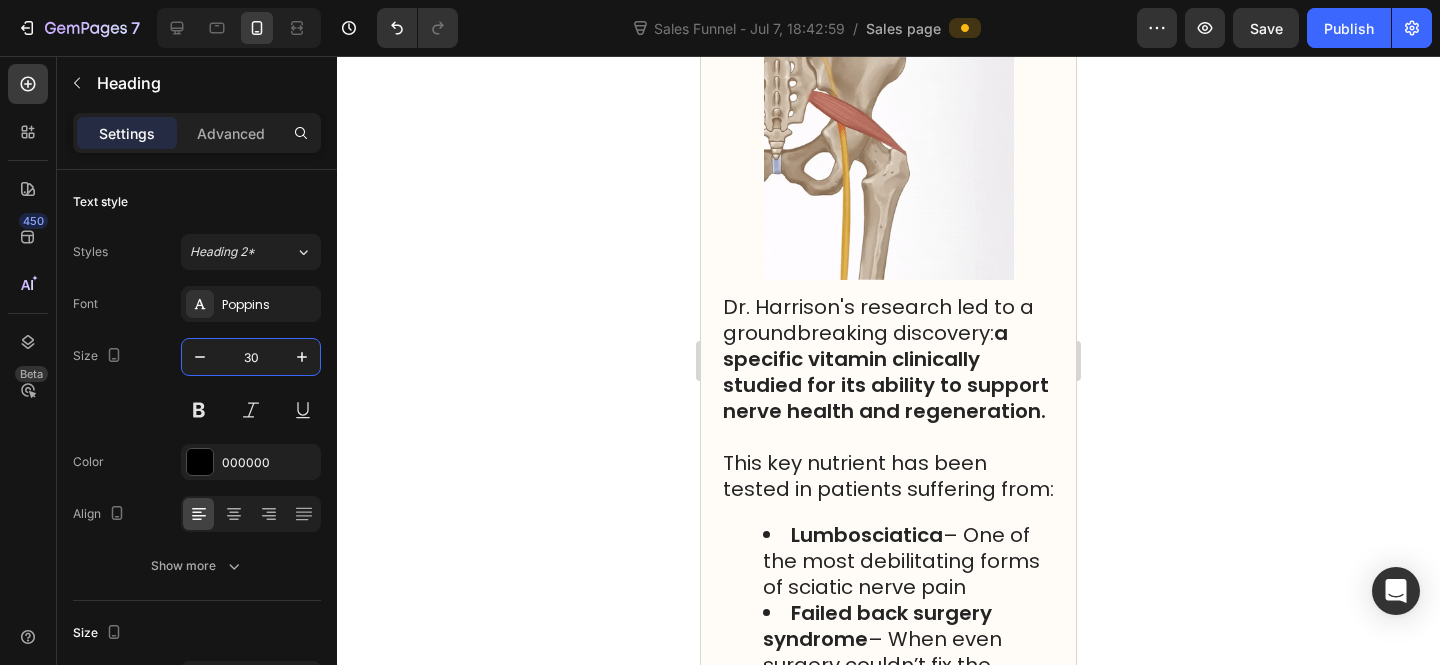 scroll, scrollTop: 13817, scrollLeft: 0, axis: vertical 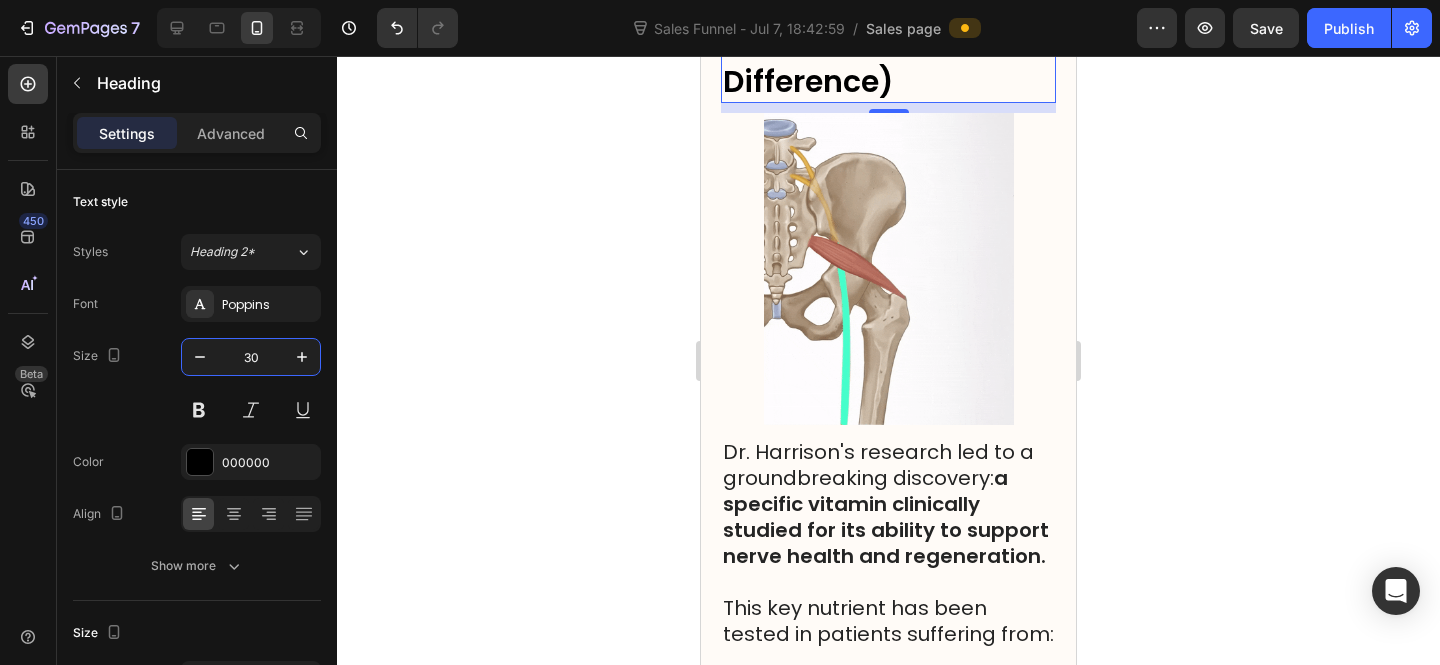 type on "30" 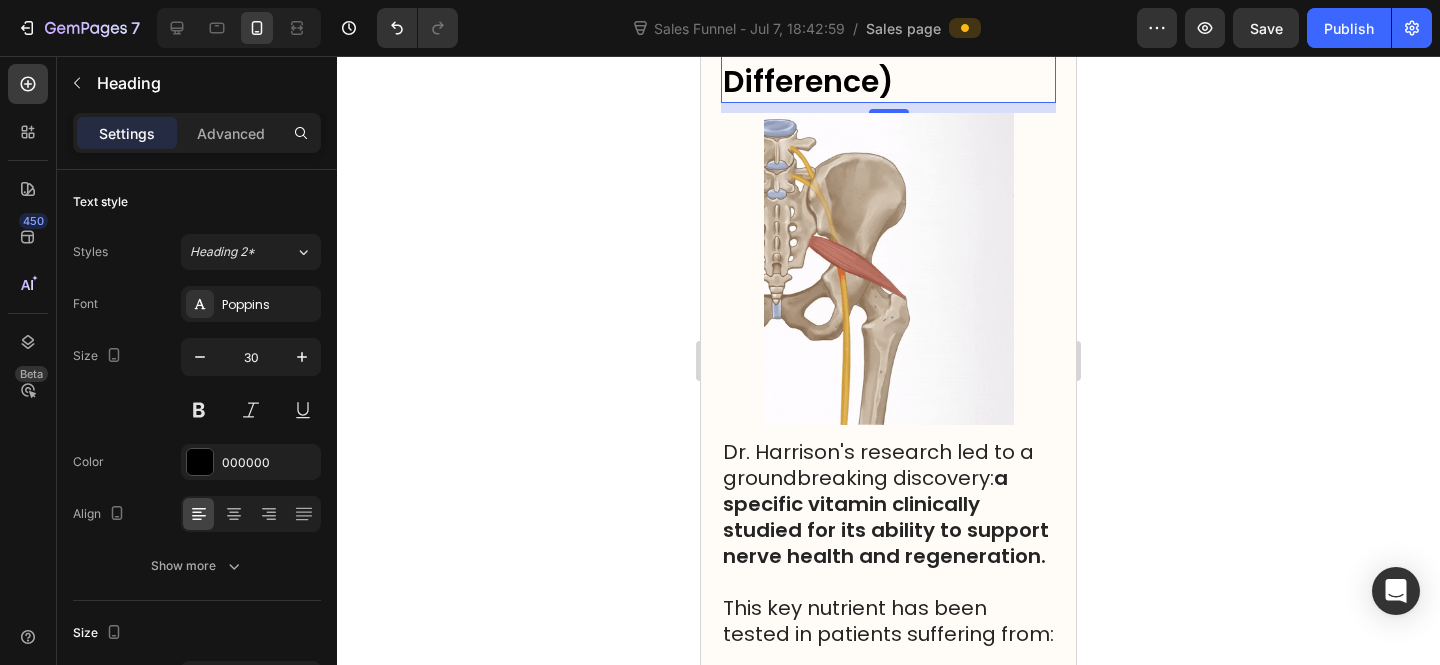 click on "The #1 Vitamin That Helps Sciatic Nerves Heal (Rub It On The Nerve and Feel the Difference)" at bounding box center (877, 3) 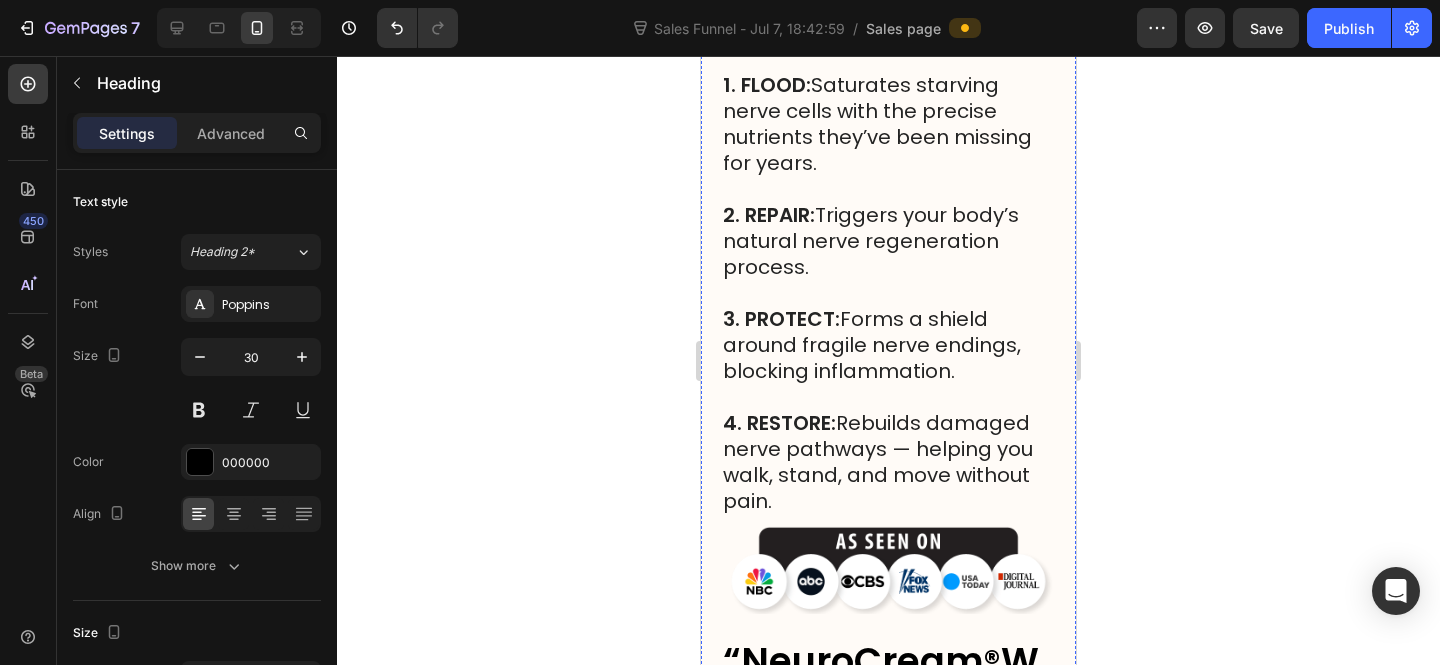 scroll, scrollTop: 17070, scrollLeft: 0, axis: vertical 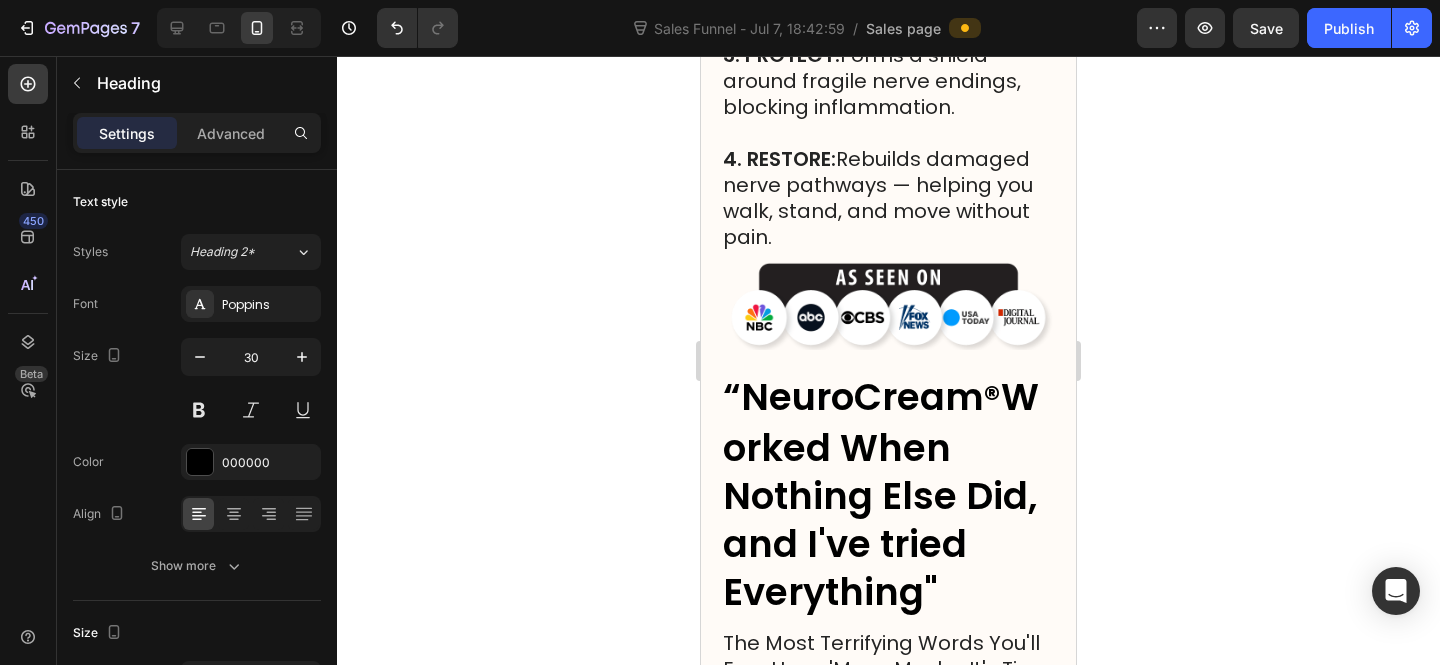 click on "How NeuroCream® Works in 4 Steps:" at bounding box center (884, -278) 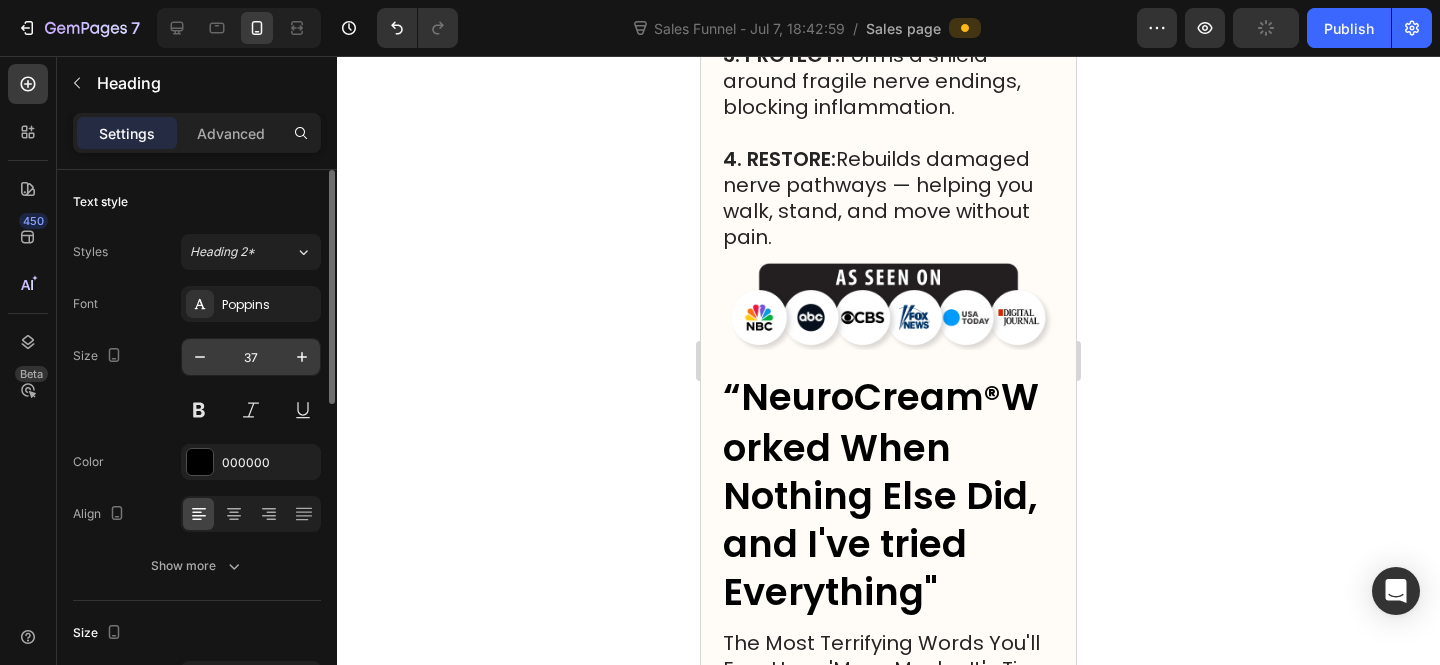 click on "37" at bounding box center [251, 357] 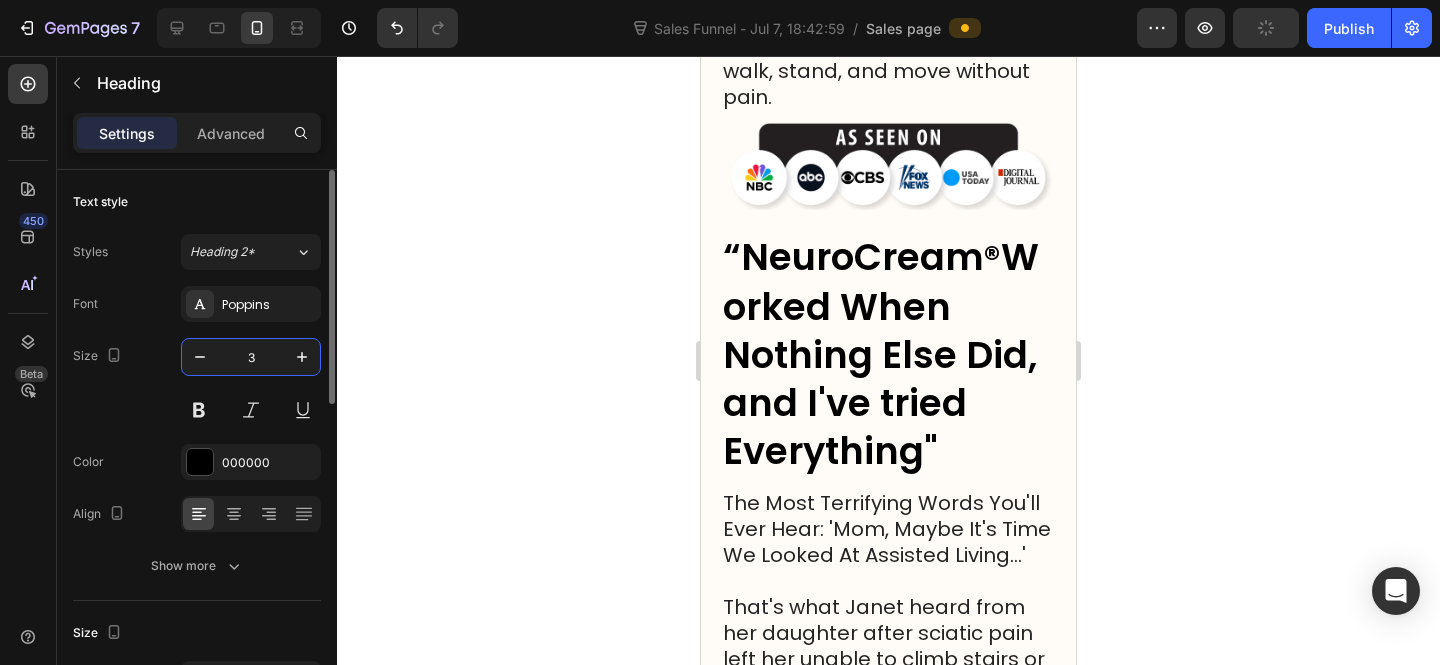 type on "30" 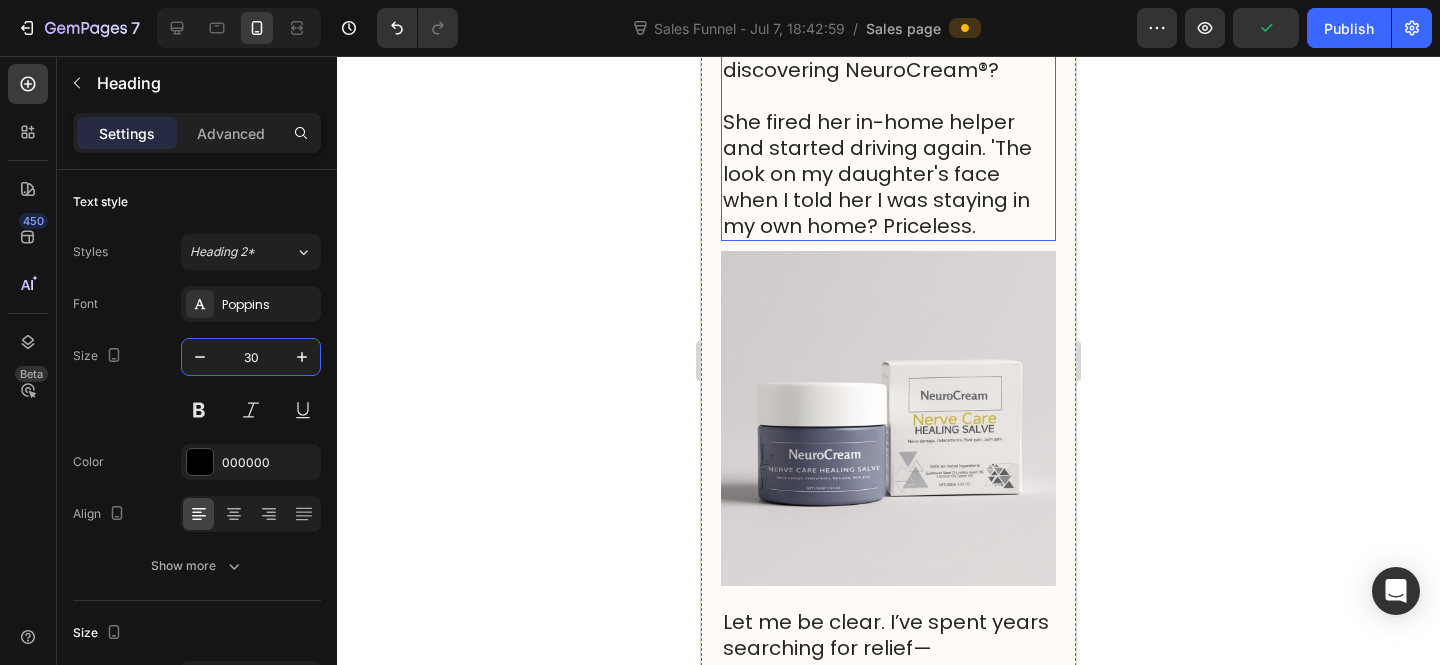scroll, scrollTop: 17787, scrollLeft: 0, axis: vertical 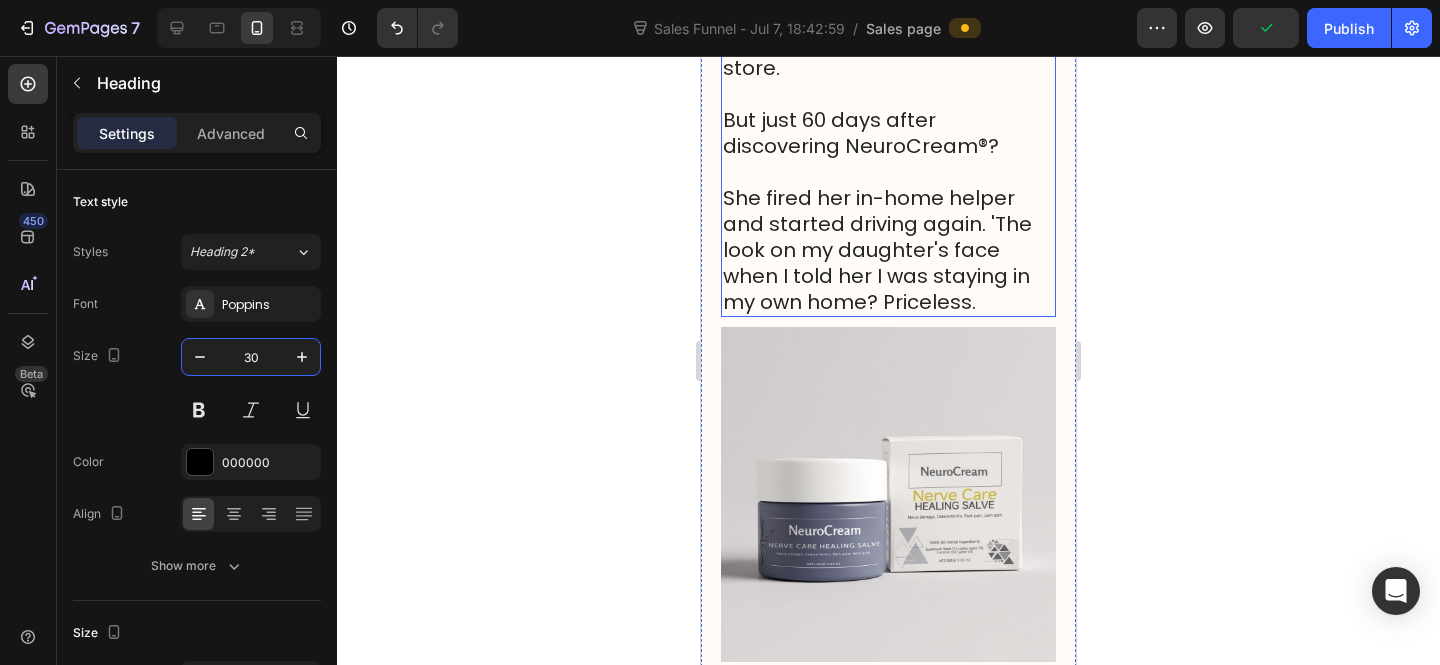 click on "Worked When Nothing Else Did, and I've tried Everything"" at bounding box center (881, -289) 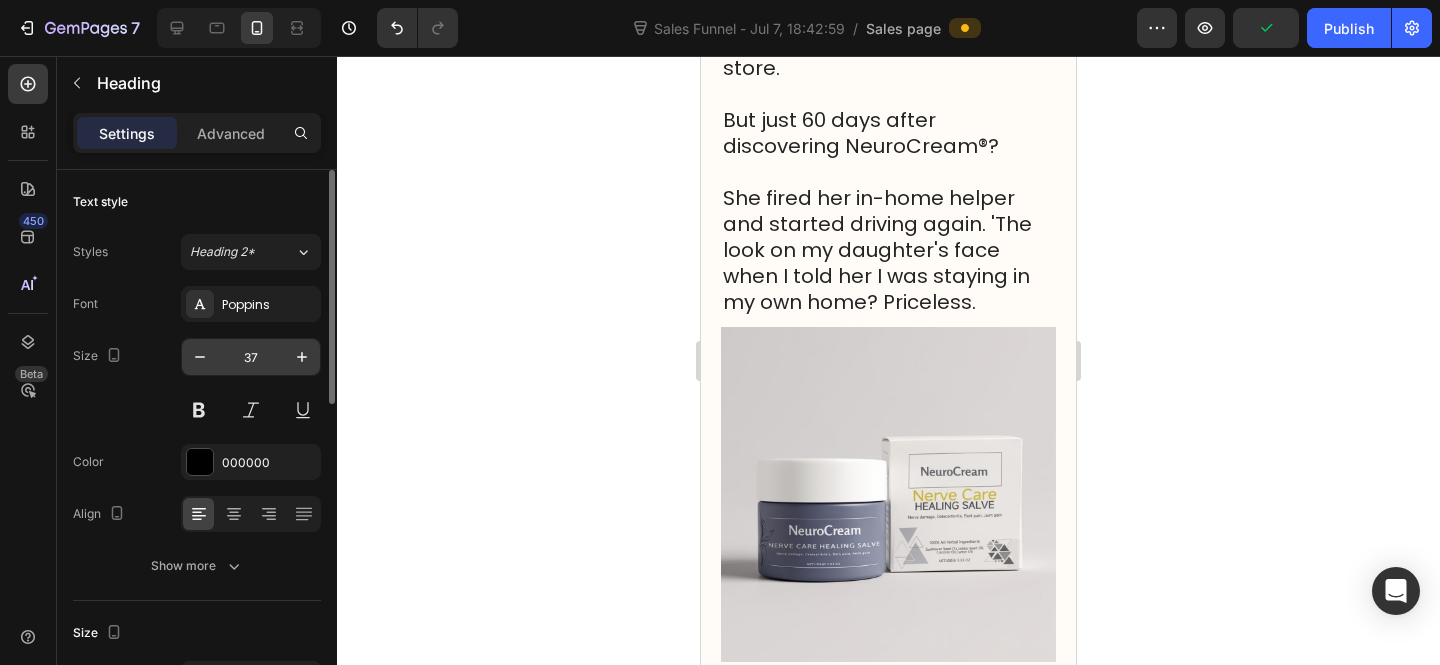 click on "37" at bounding box center [251, 357] 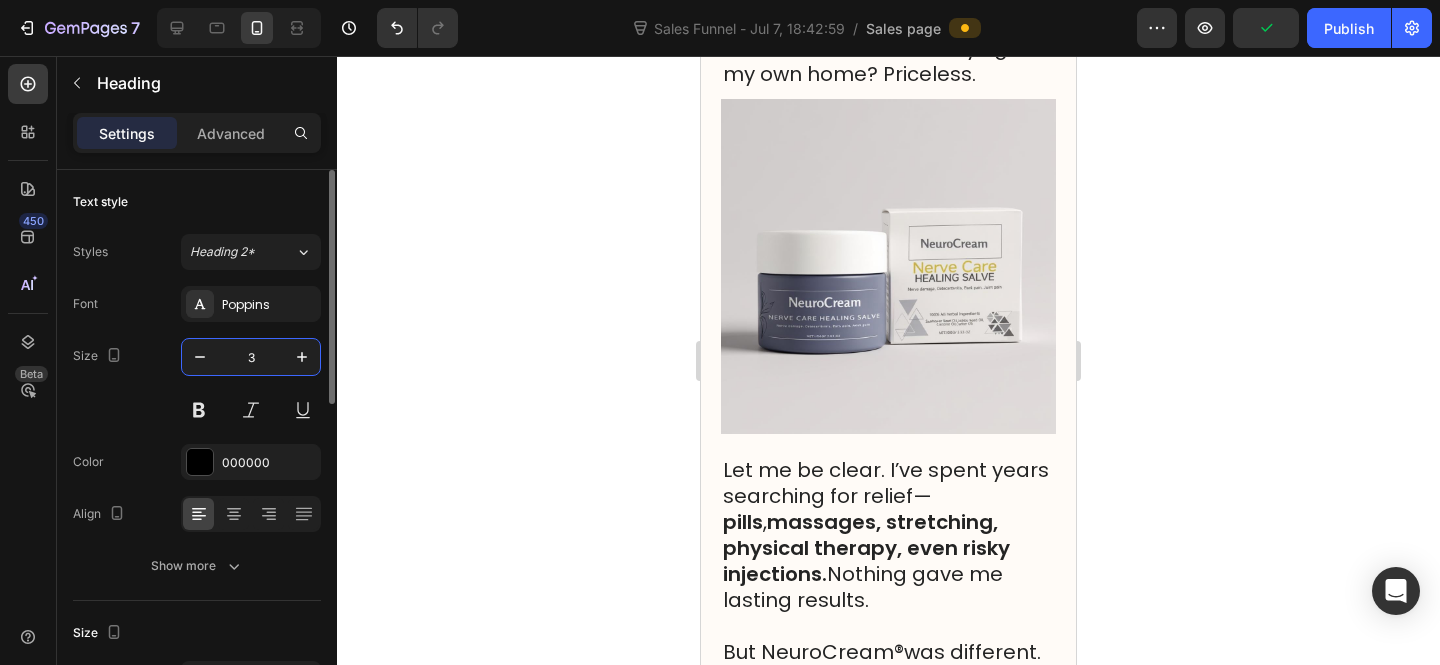 type on "30" 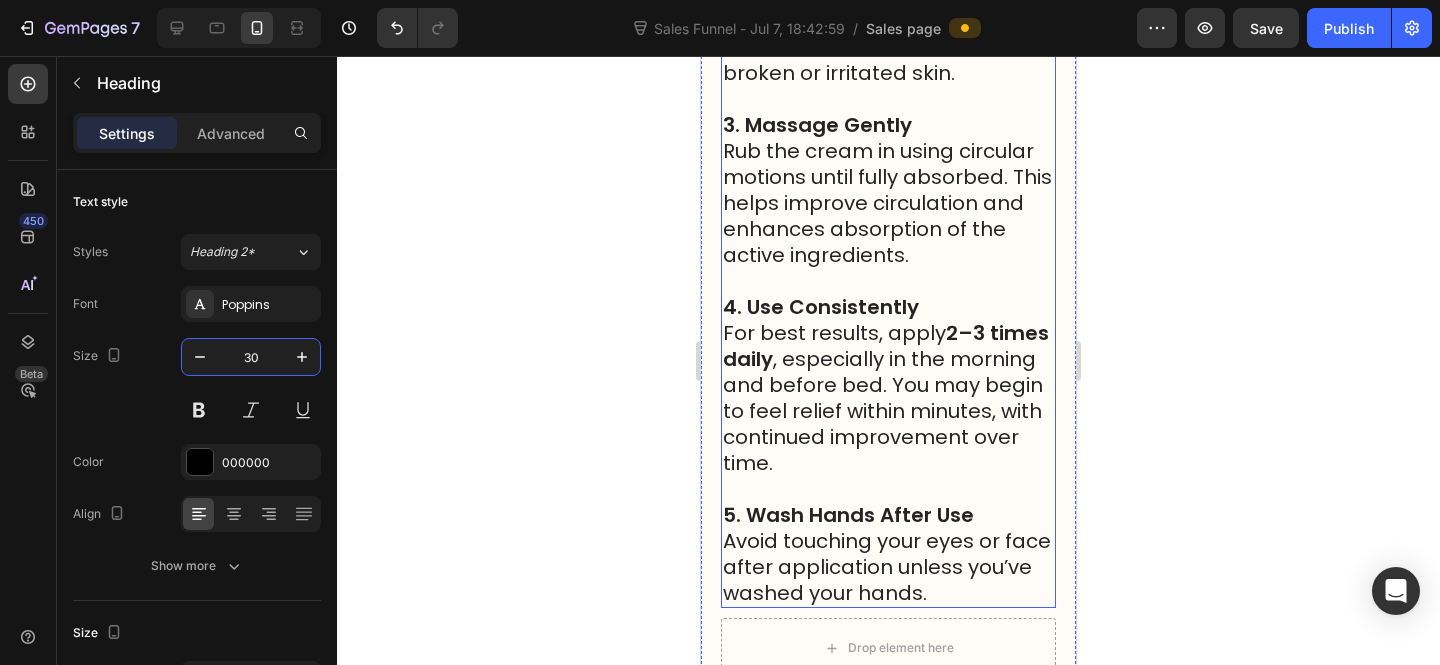 scroll, scrollTop: 19454, scrollLeft: 0, axis: vertical 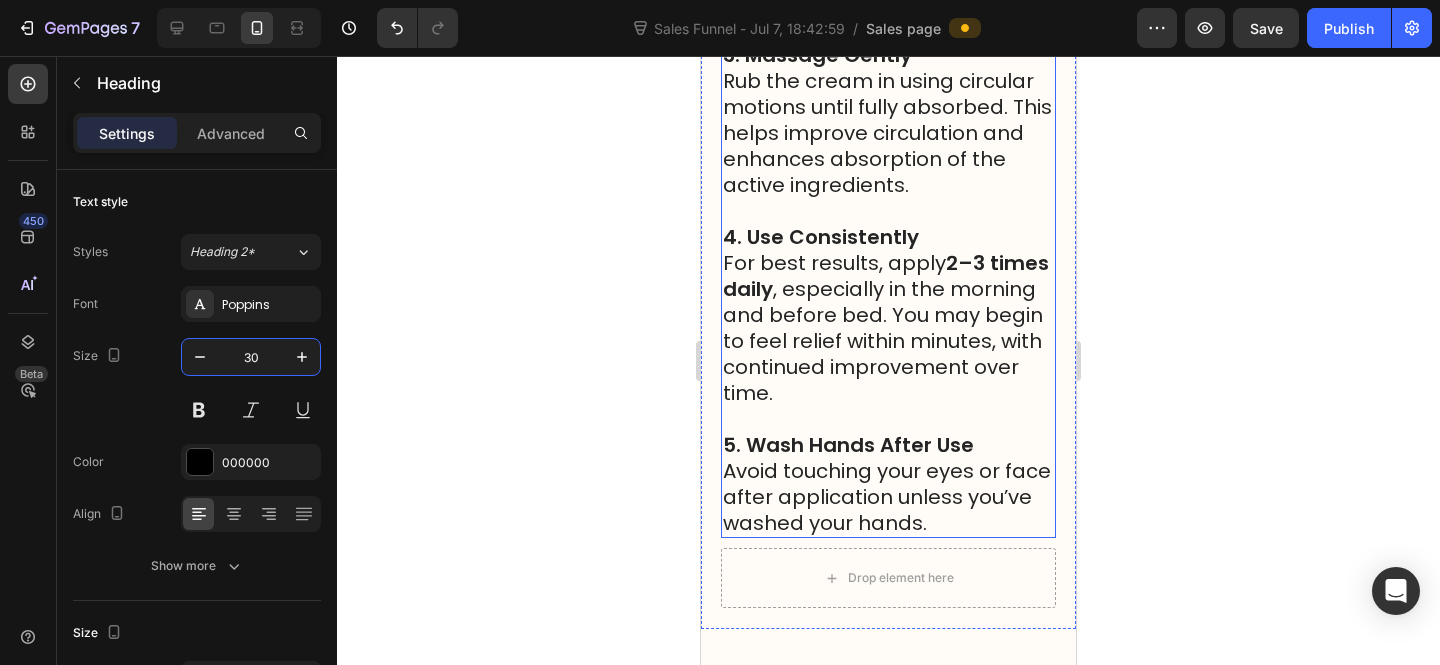 click on "How to Use NeuroCream" at bounding box center (844, -382) 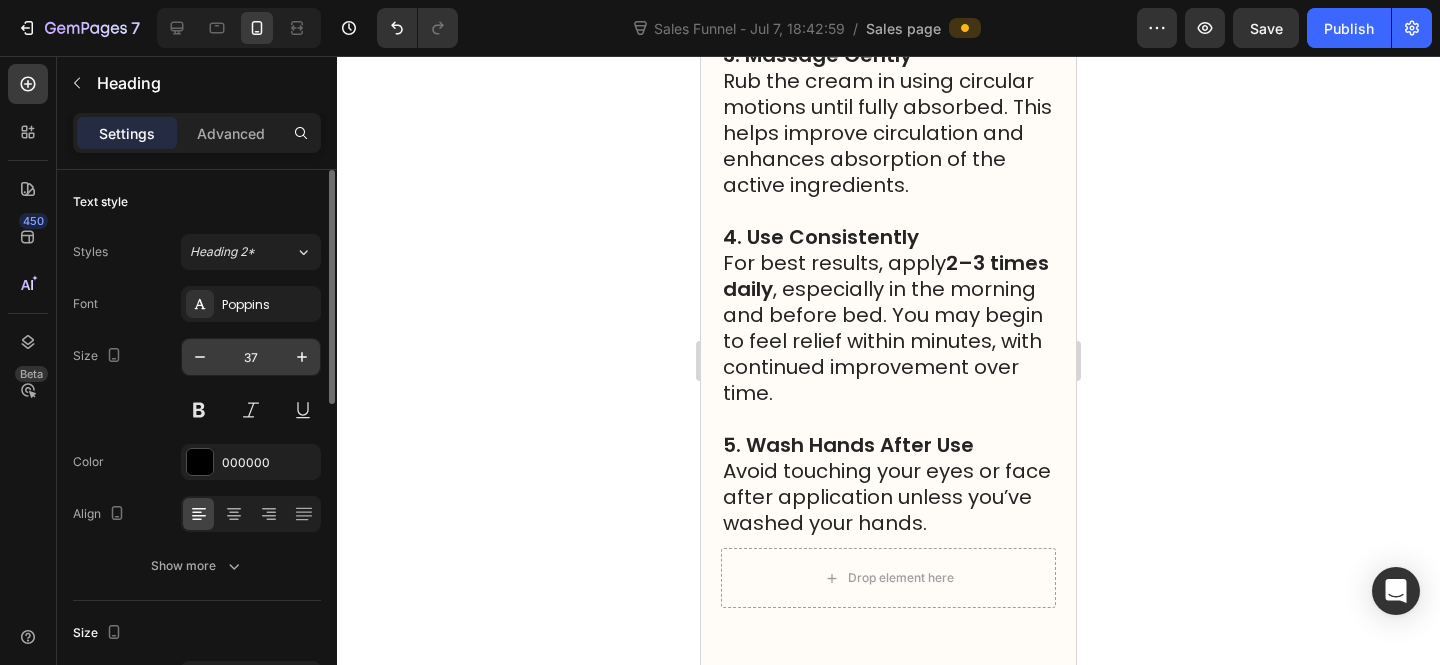 click on "37" at bounding box center (251, 357) 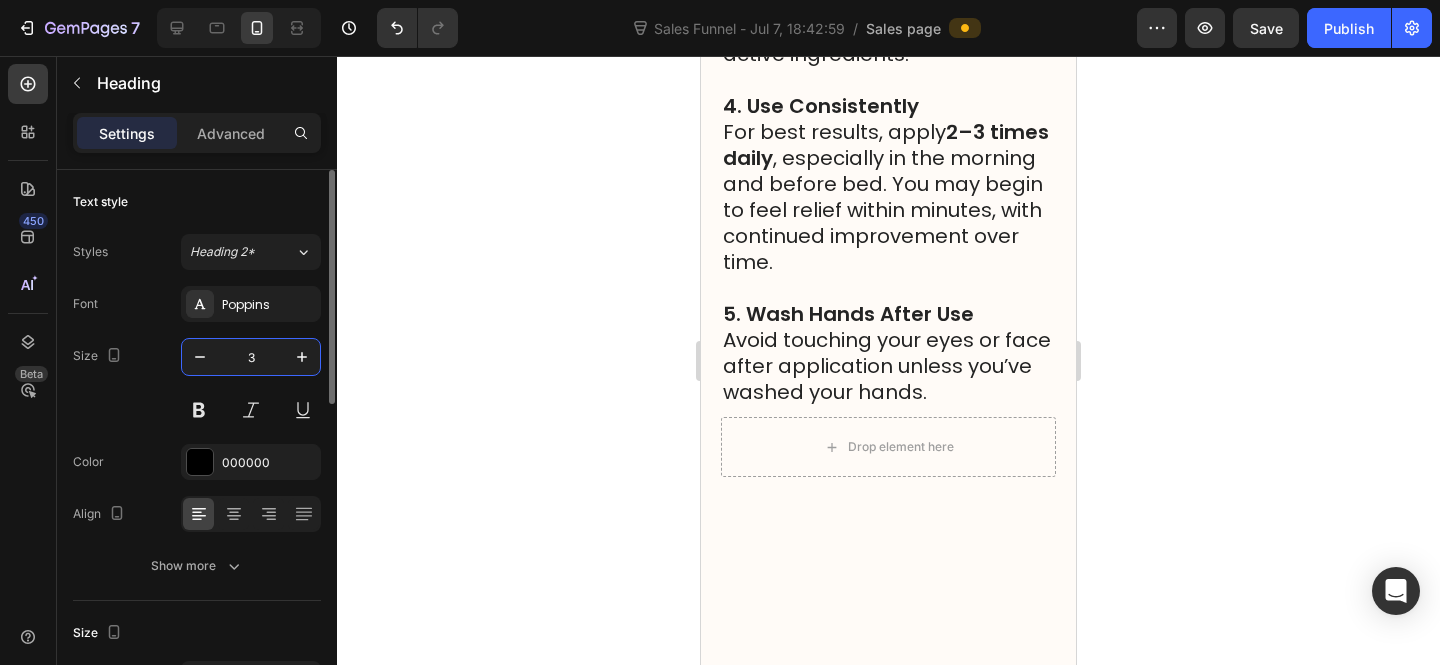 type on "30" 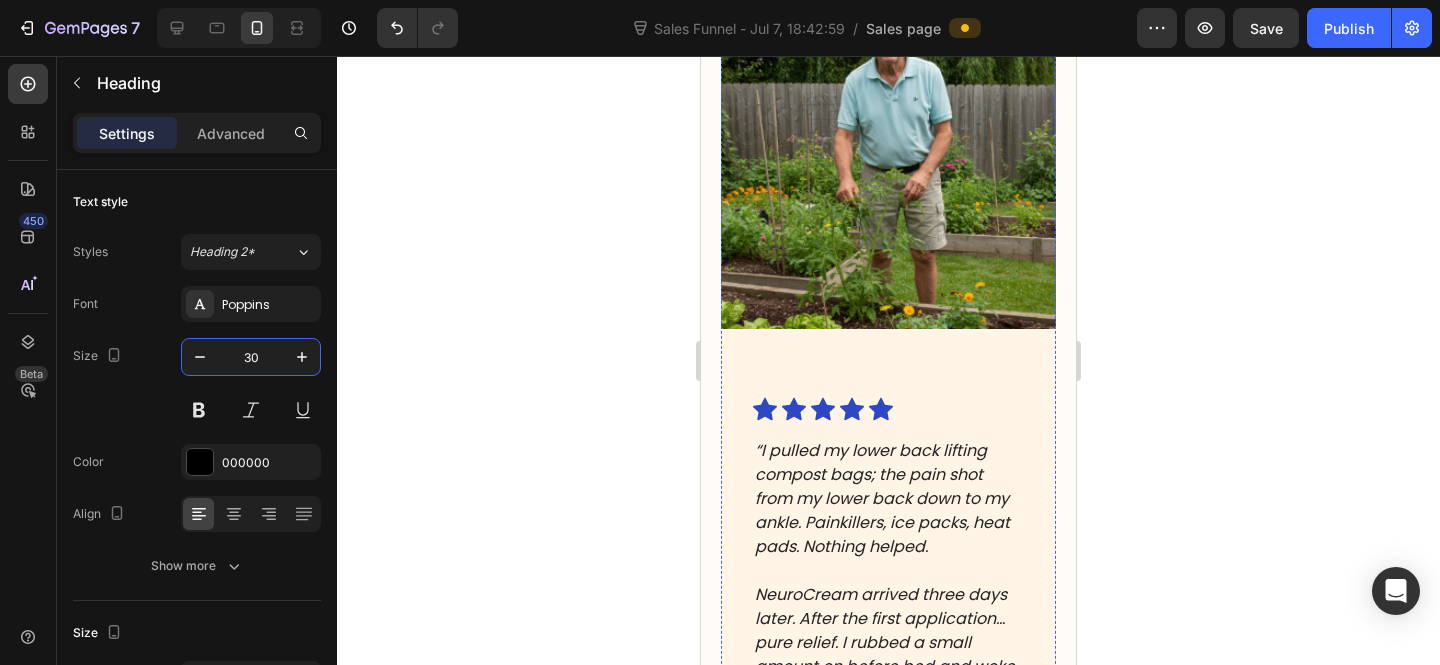 scroll, scrollTop: 20453, scrollLeft: 0, axis: vertical 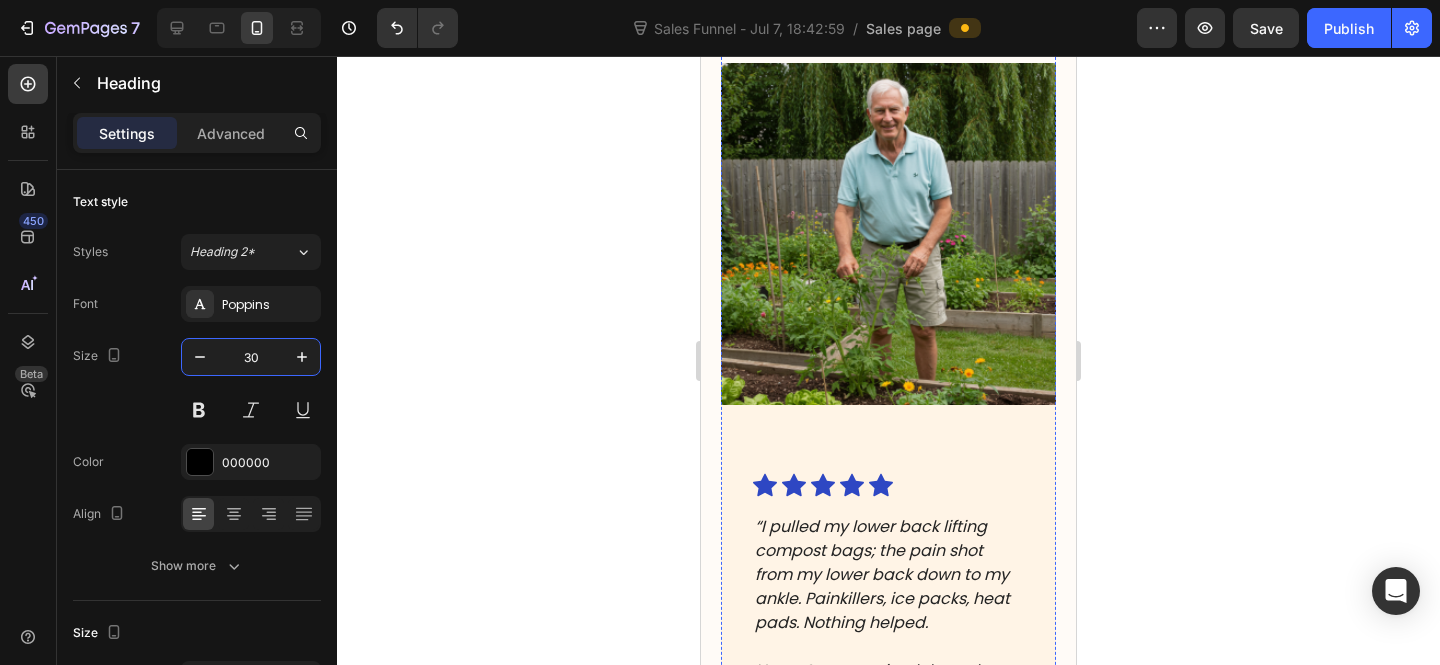 click on "What Users Are Saying About NeuroCream®" at bounding box center [867, -324] 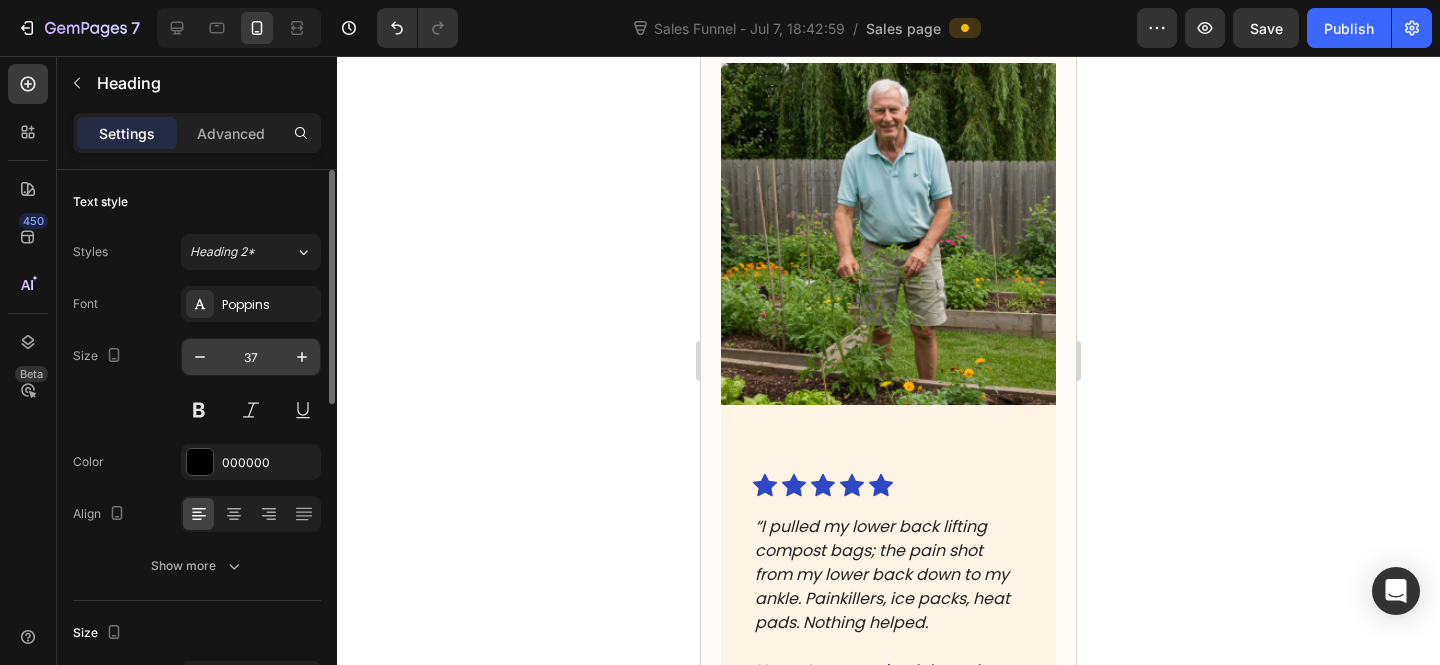 click on "37" at bounding box center [251, 357] 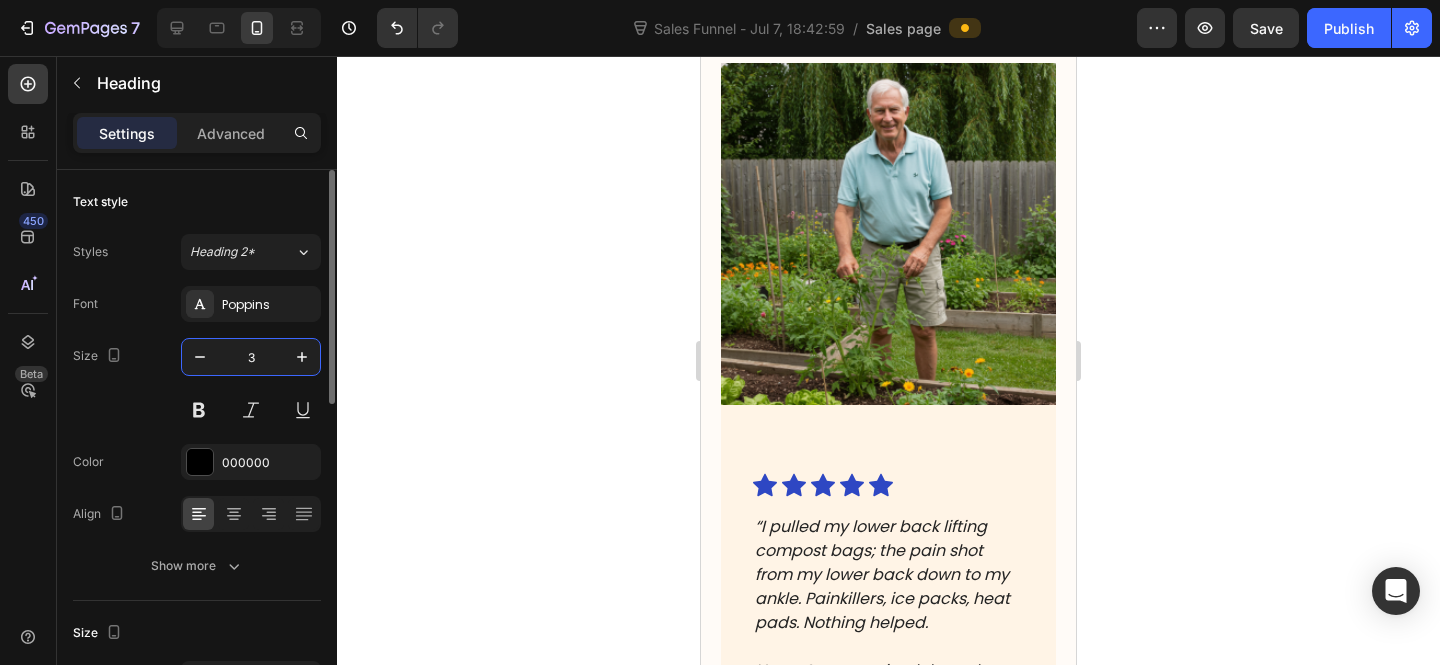 type on "30" 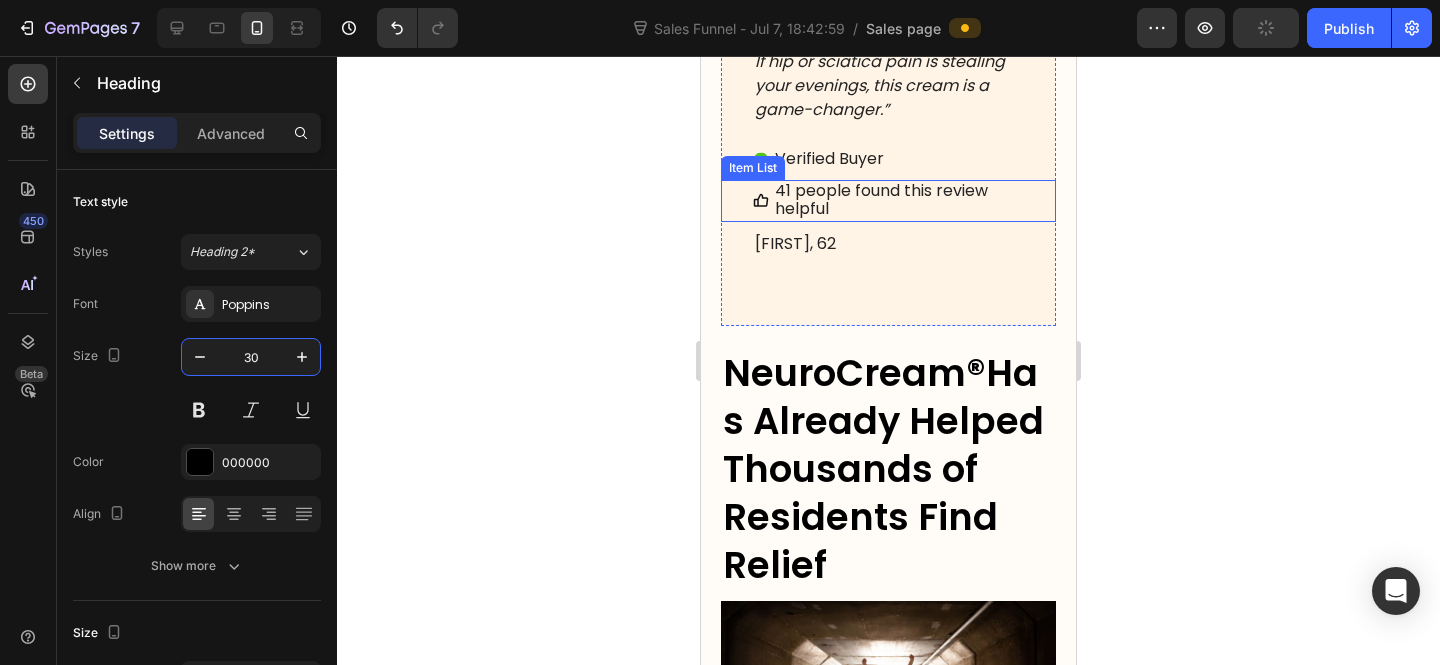 scroll, scrollTop: 23097, scrollLeft: 0, axis: vertical 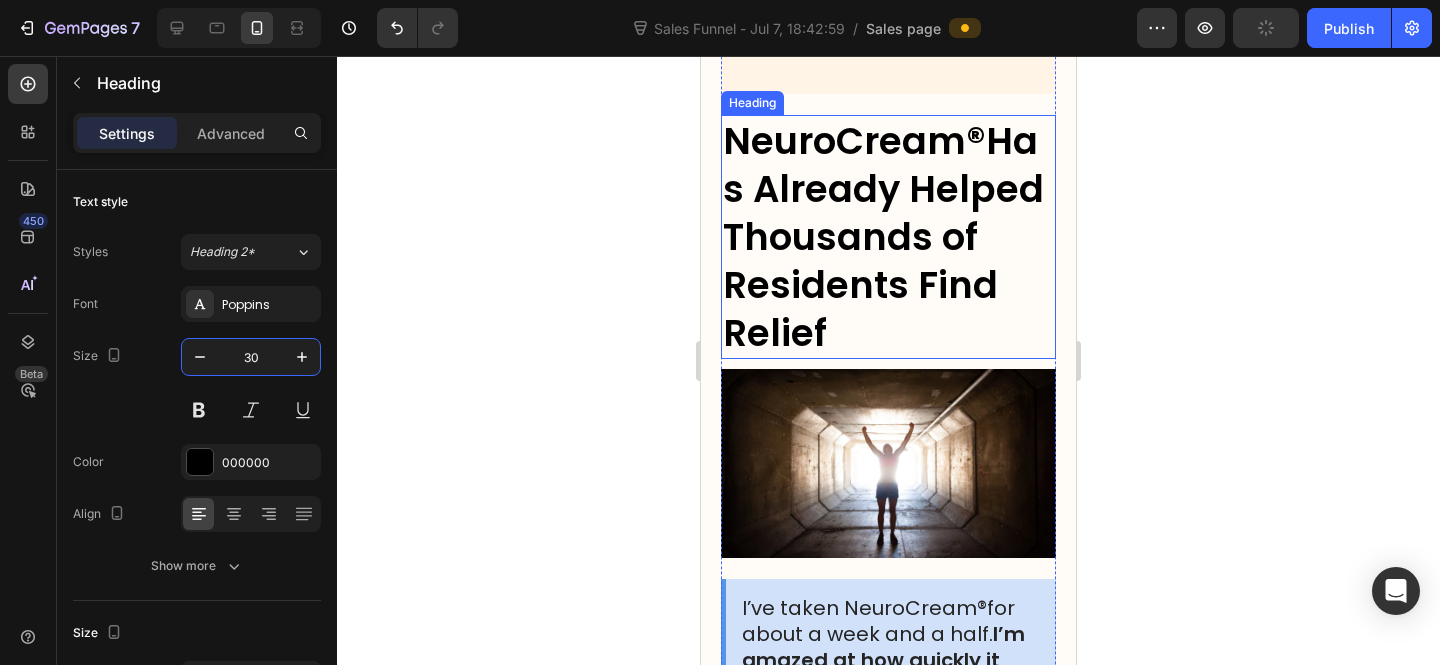 click on "Has Already Helped Thousands of Residents Find Relief" at bounding box center [883, 237] 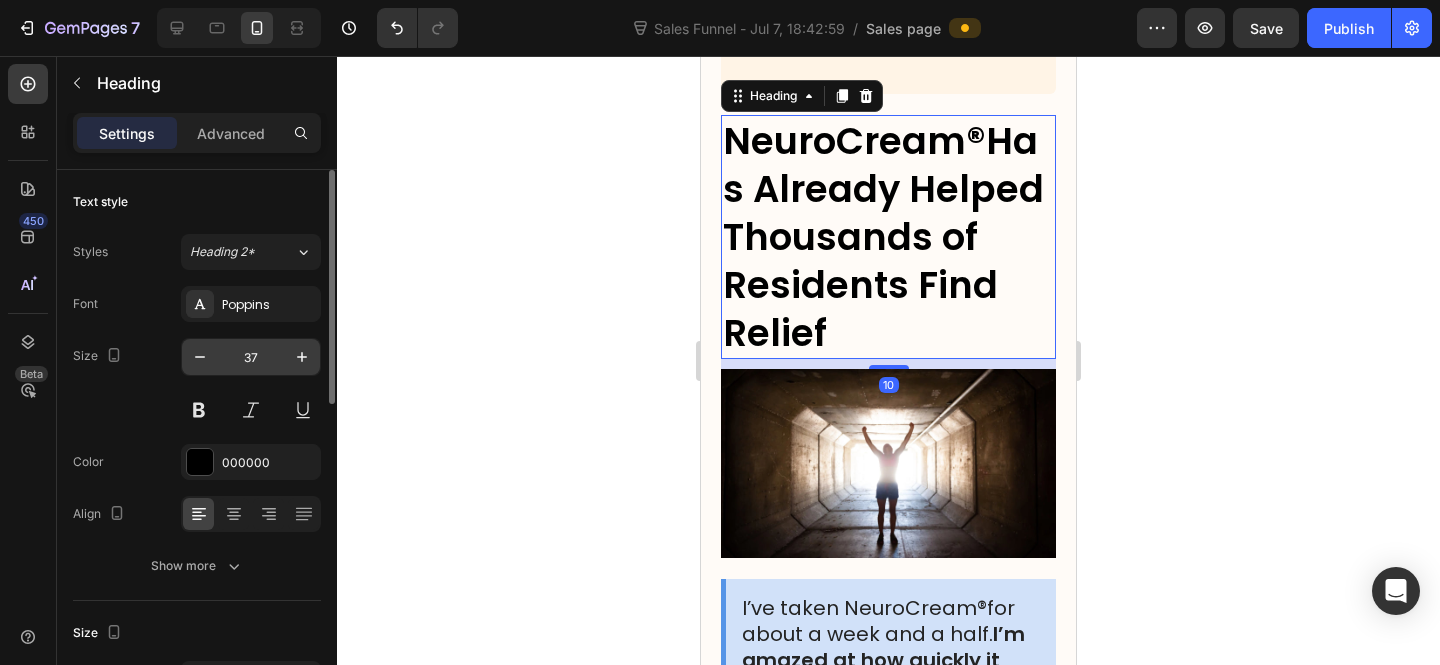 click on "37" at bounding box center [251, 357] 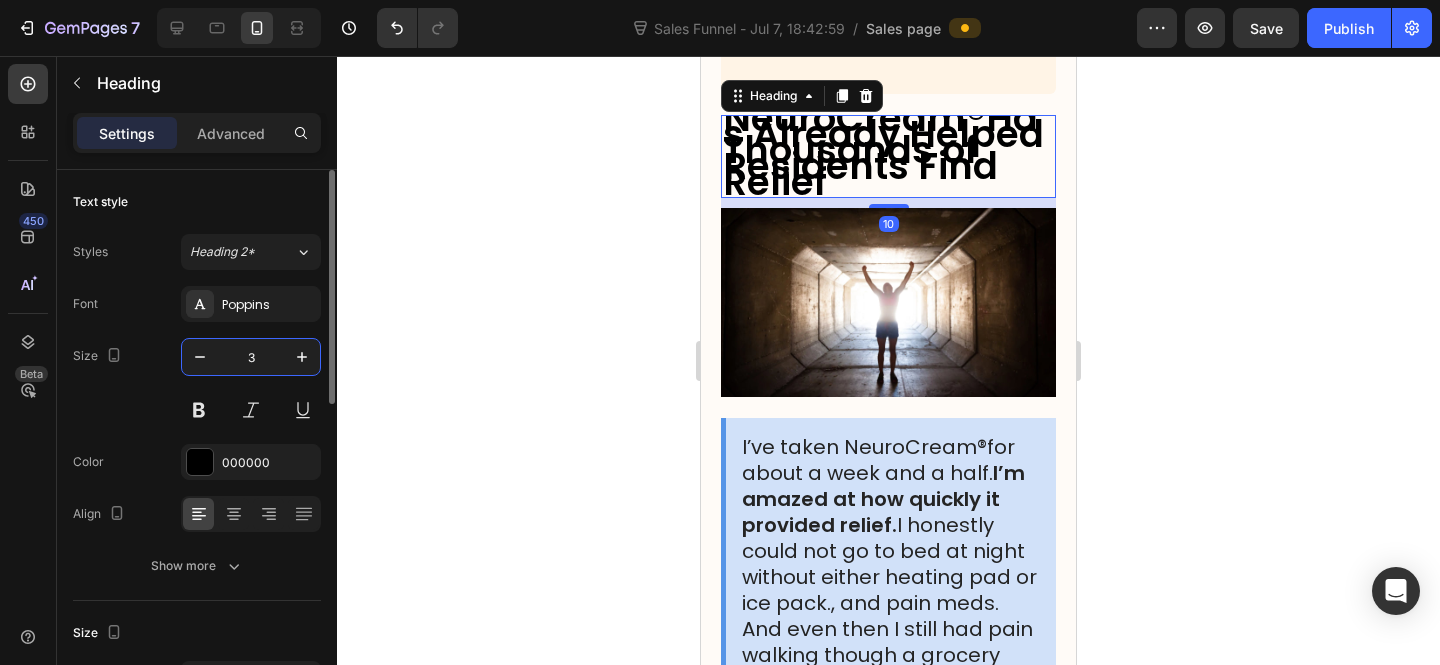 type on "30" 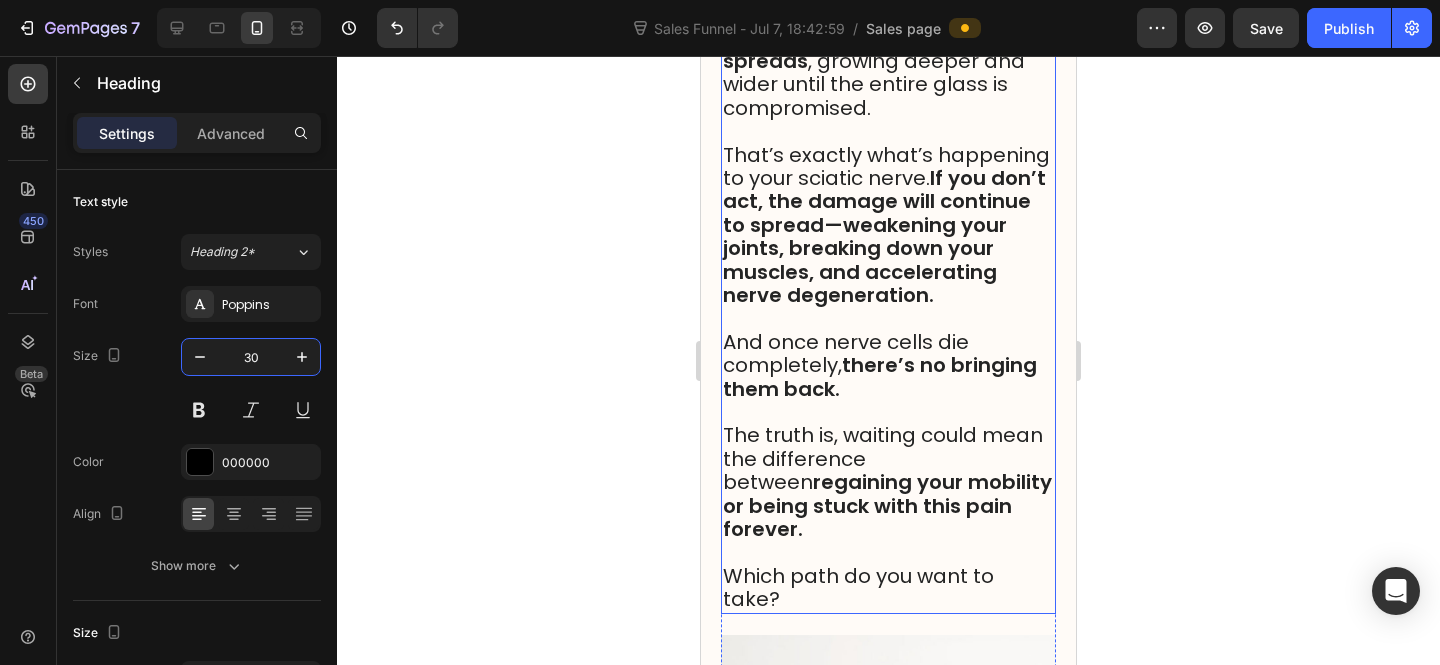 scroll, scrollTop: 24768, scrollLeft: 0, axis: vertical 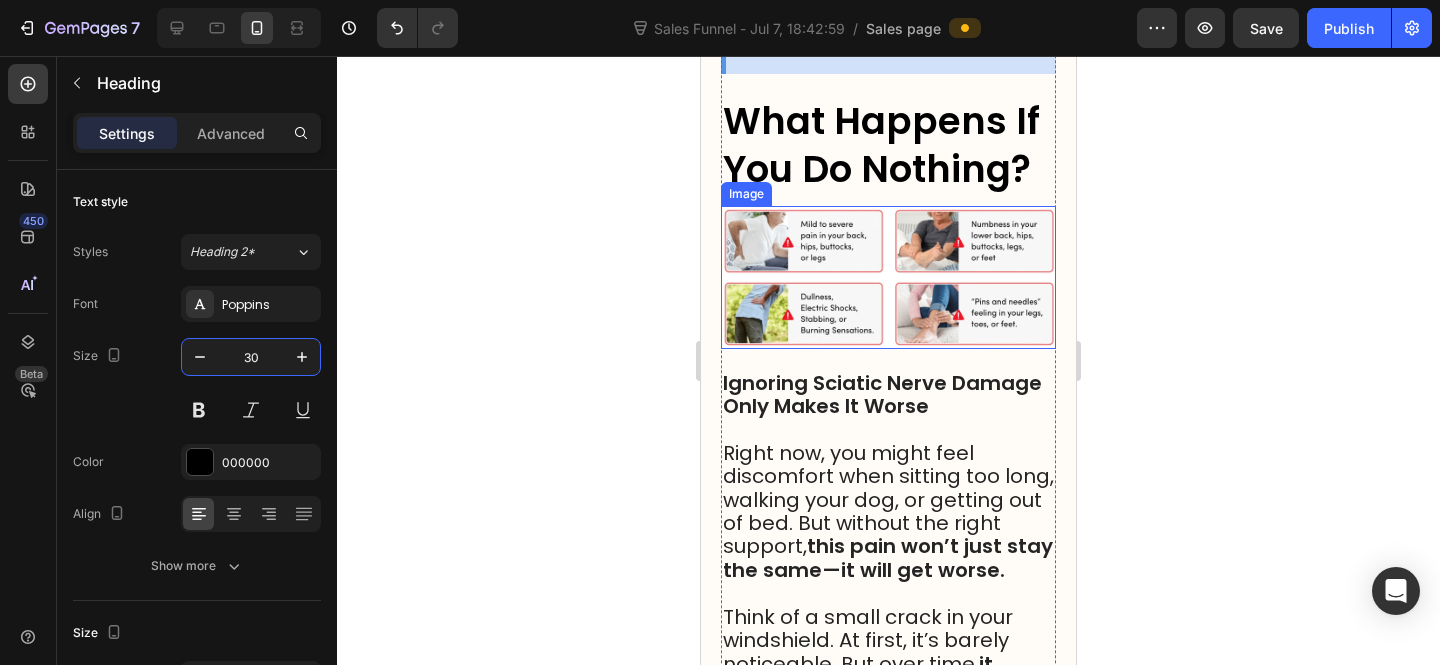 click on "What Happens If You Do Nothing?" at bounding box center [881, 145] 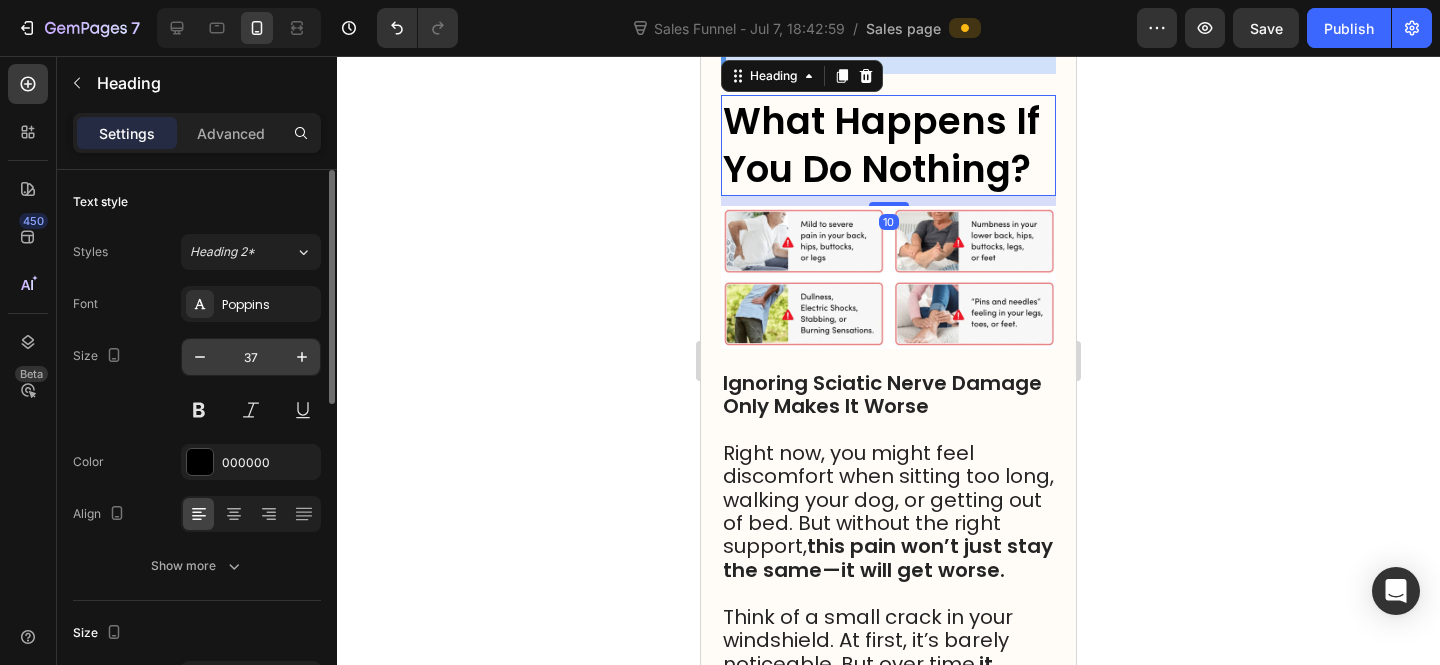 click on "37" at bounding box center (251, 357) 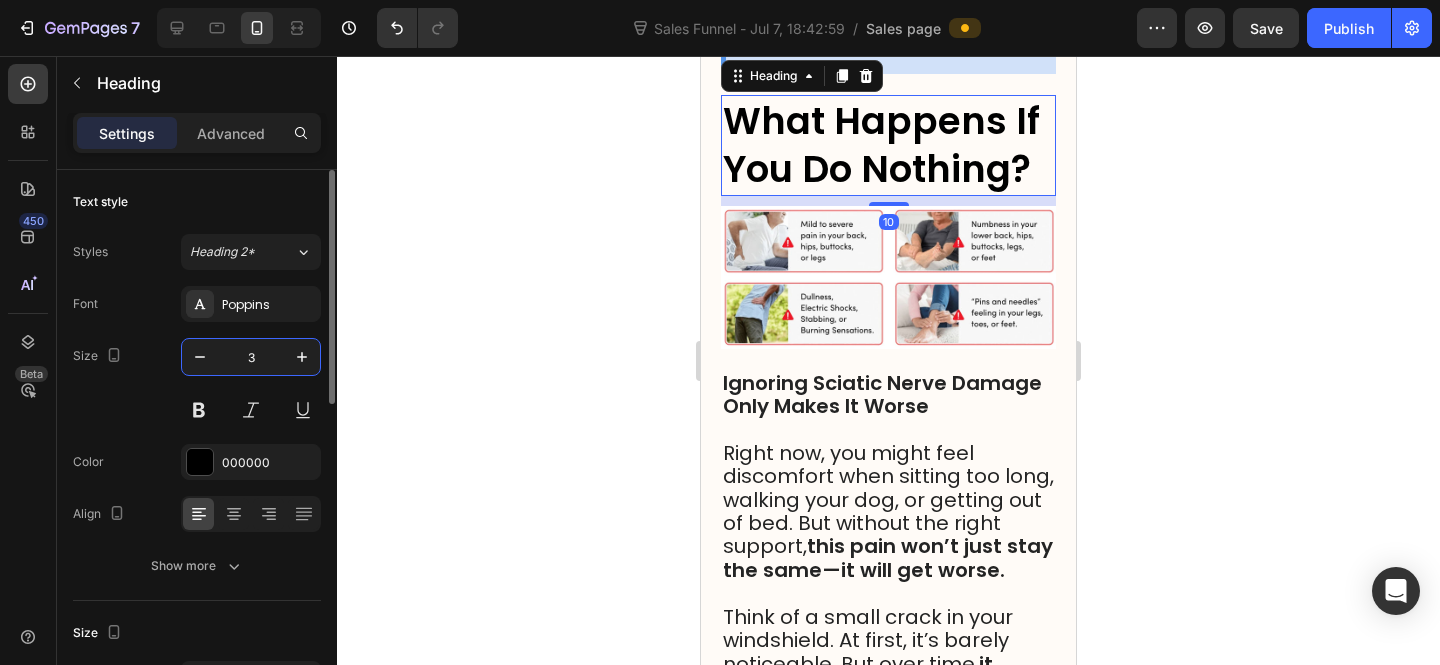 type on "30" 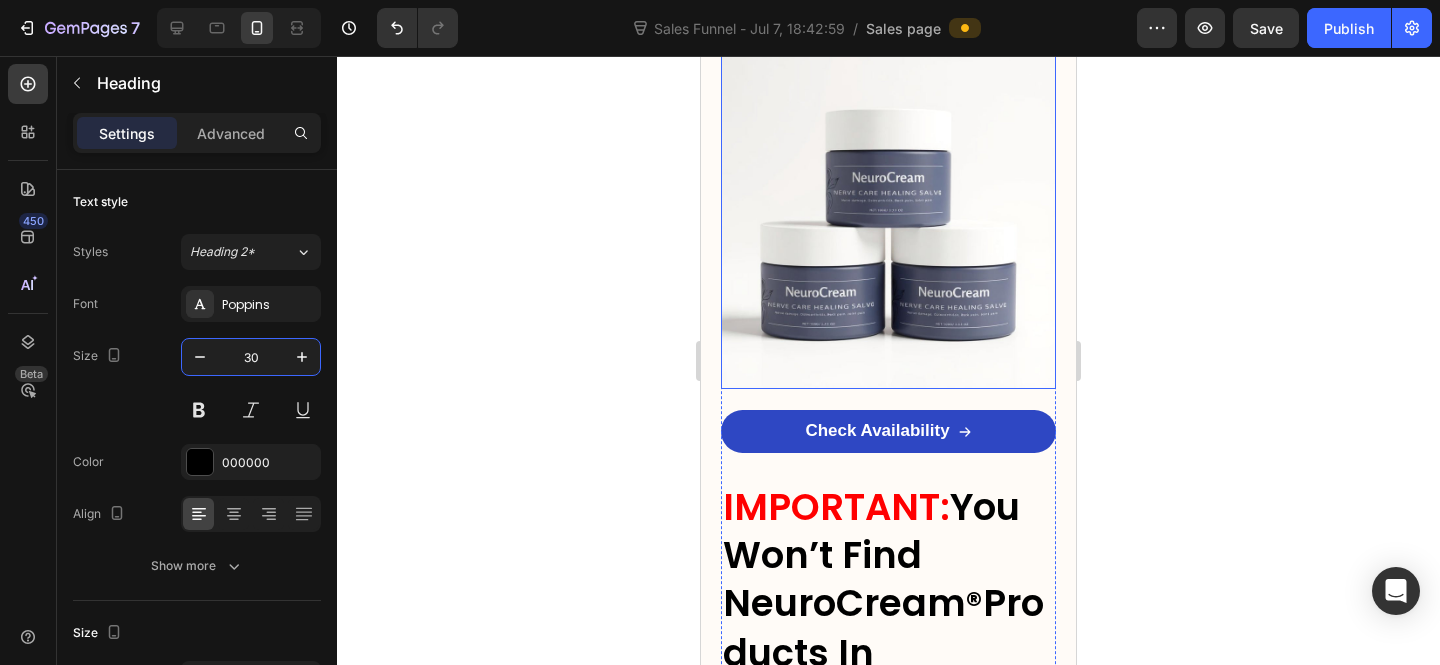 scroll, scrollTop: 26439, scrollLeft: 0, axis: vertical 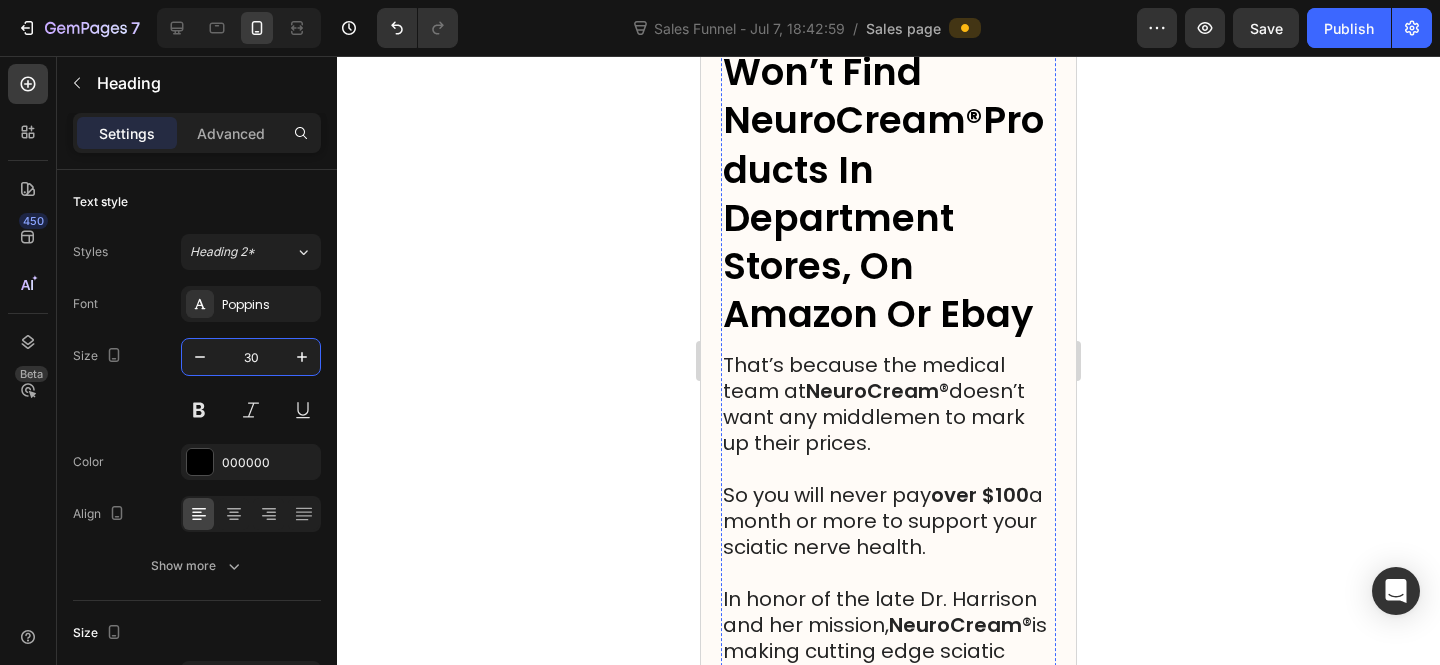 click on "You Won’t Find NeuroCream" at bounding box center (871, 72) 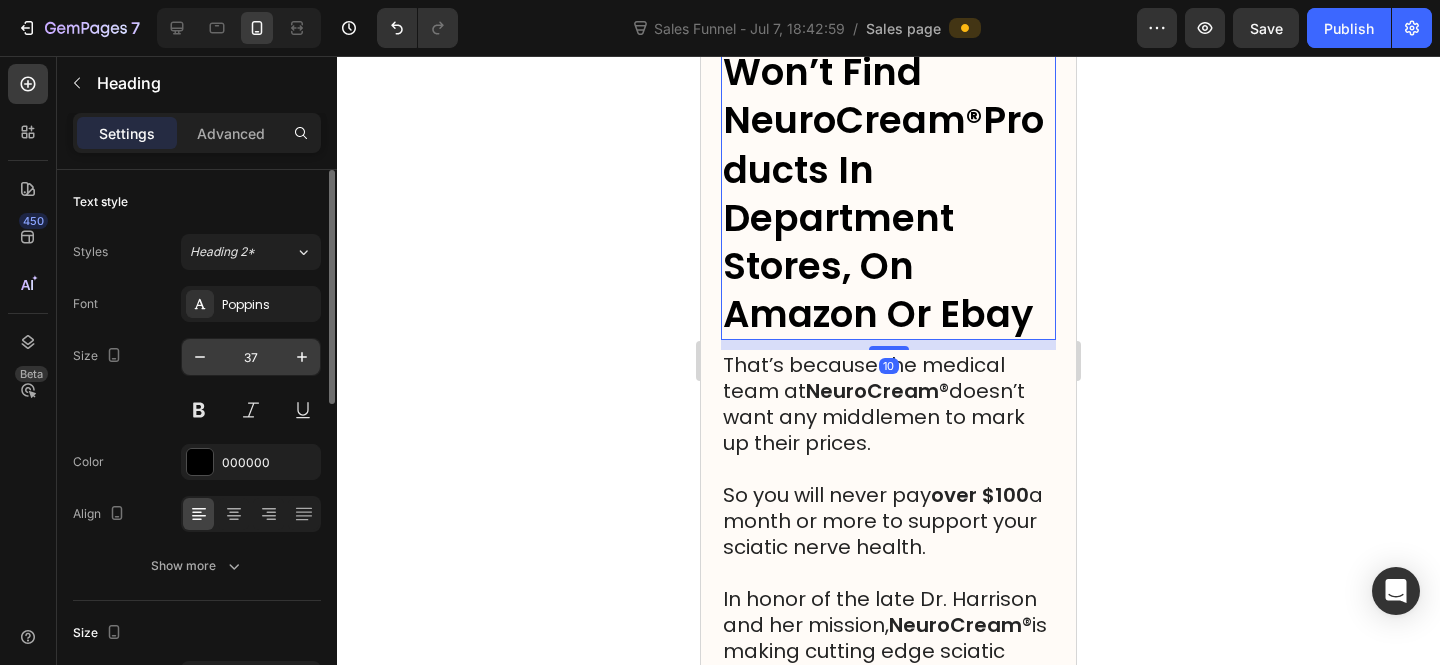 click on "37" at bounding box center (251, 357) 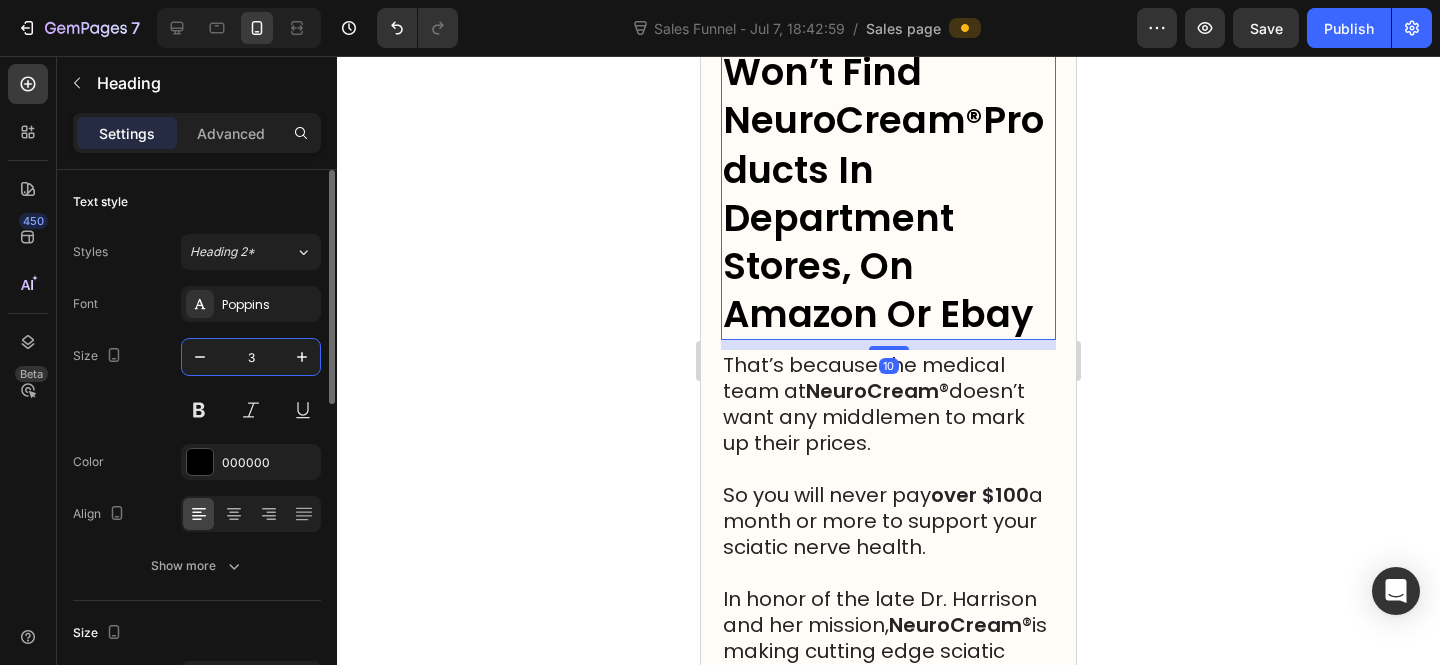 type on "30" 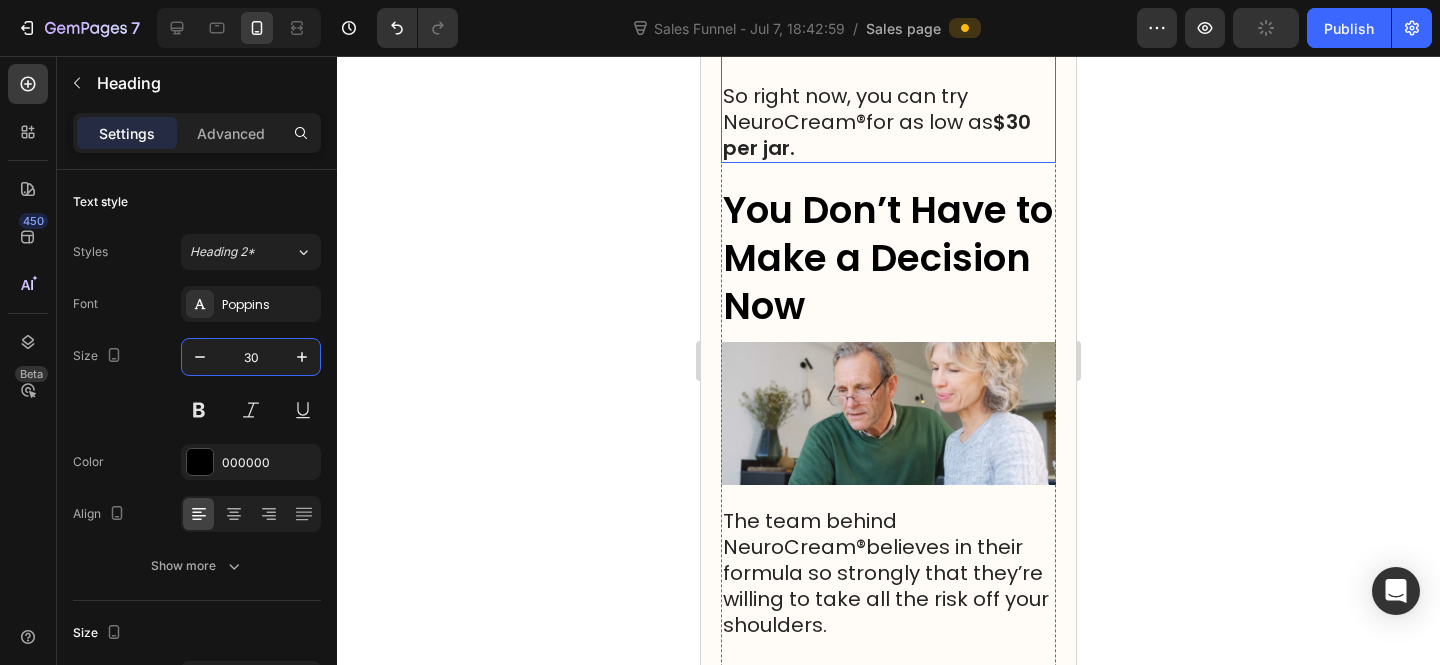 scroll, scrollTop: 29233, scrollLeft: 0, axis: vertical 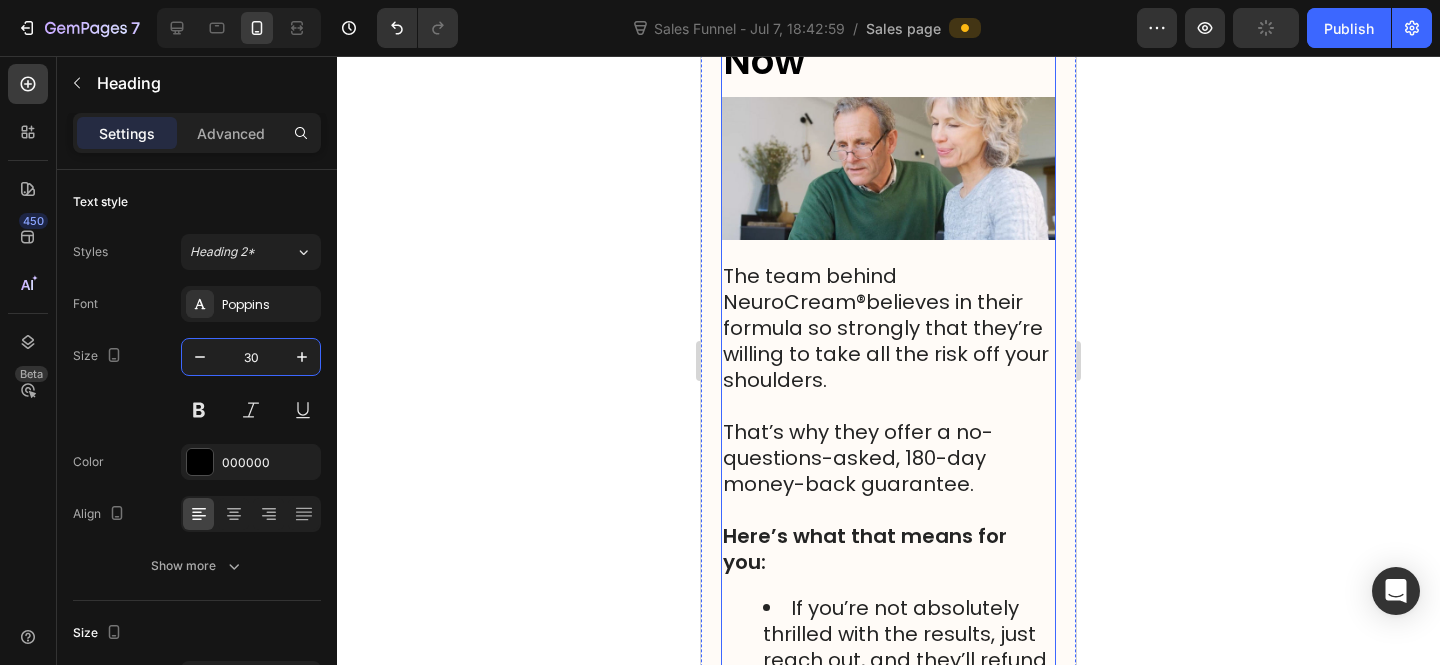 click on "You Don’t Have to Make a Decision Now" at bounding box center [888, 13] 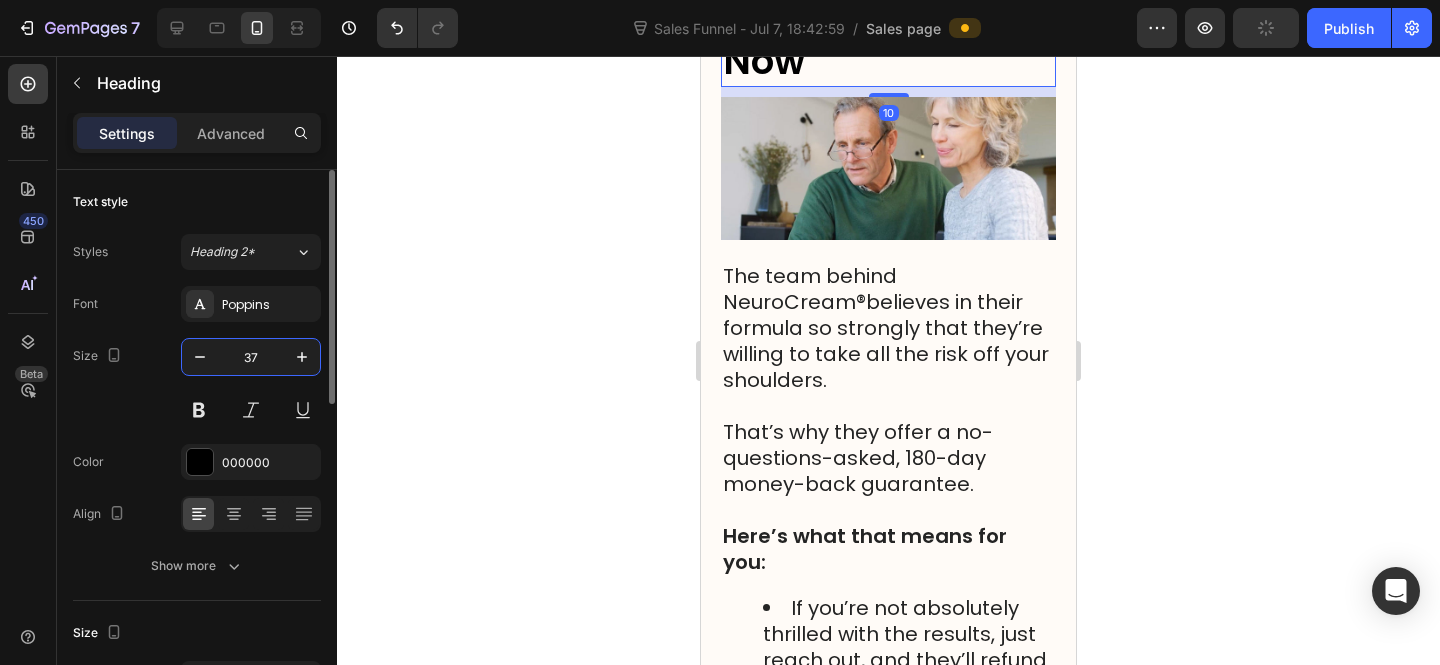 click on "37" at bounding box center (251, 357) 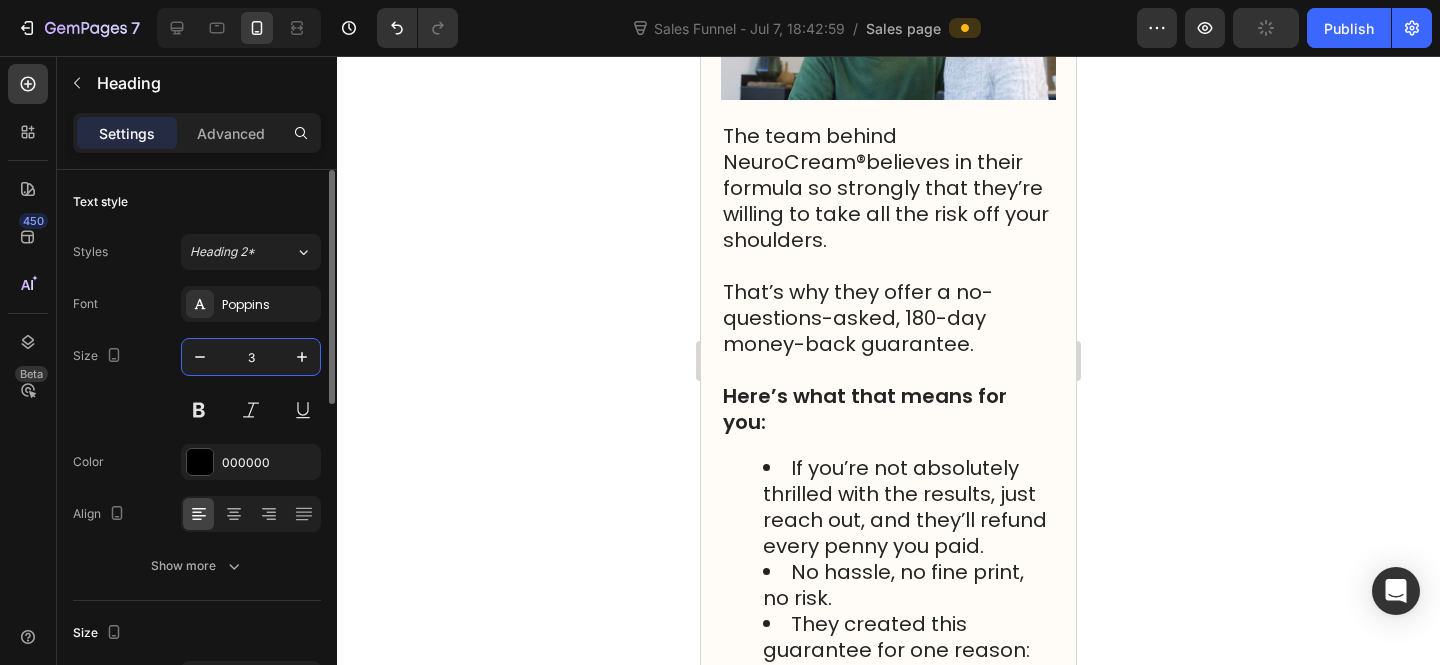 type on "30" 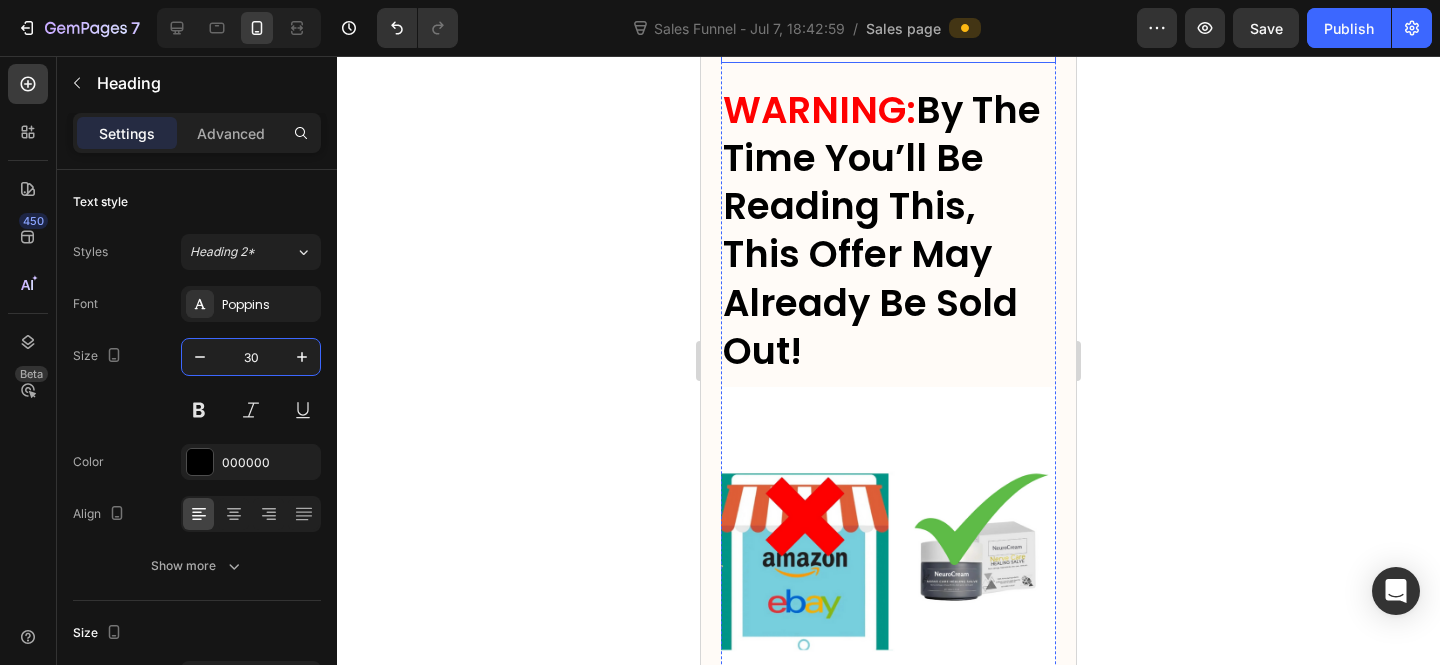 scroll, scrollTop: 32627, scrollLeft: 0, axis: vertical 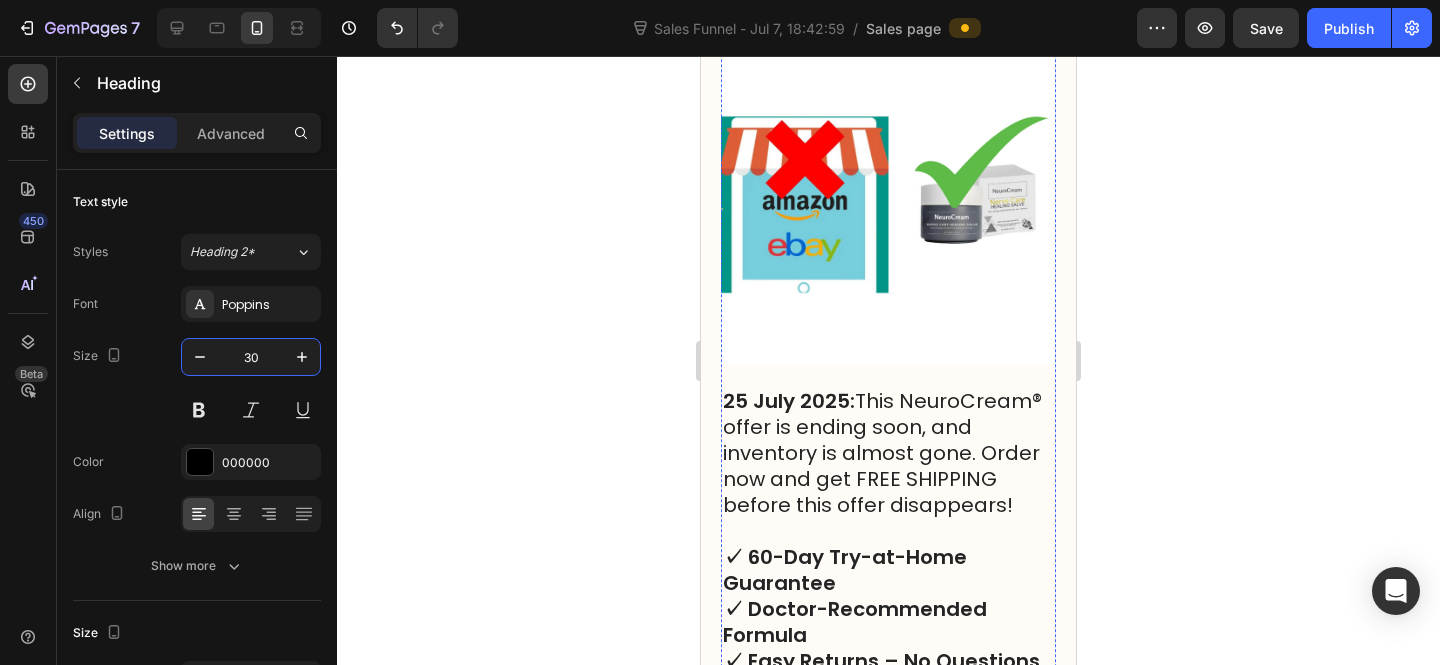 click on "By The Time You’ll Be Reading This, This Offer May Already Be Sold Out!" at bounding box center [882, -127] 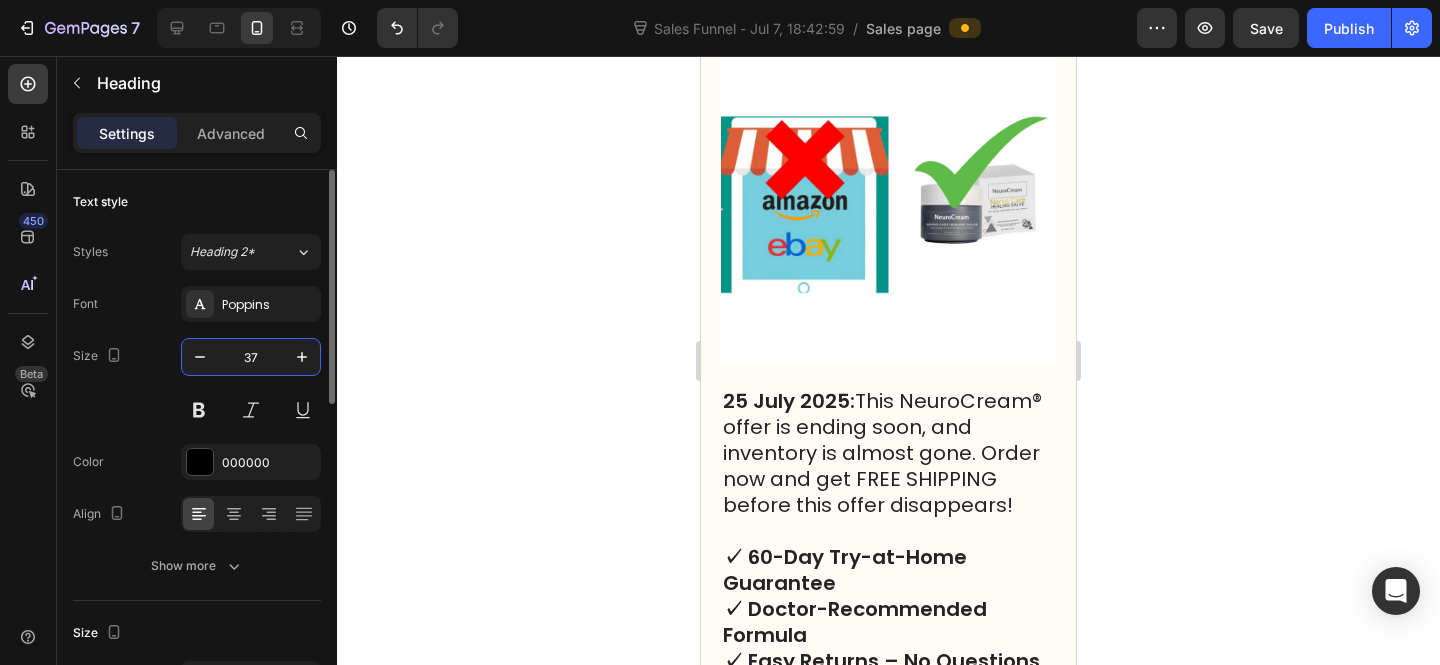 click on "37" at bounding box center [251, 357] 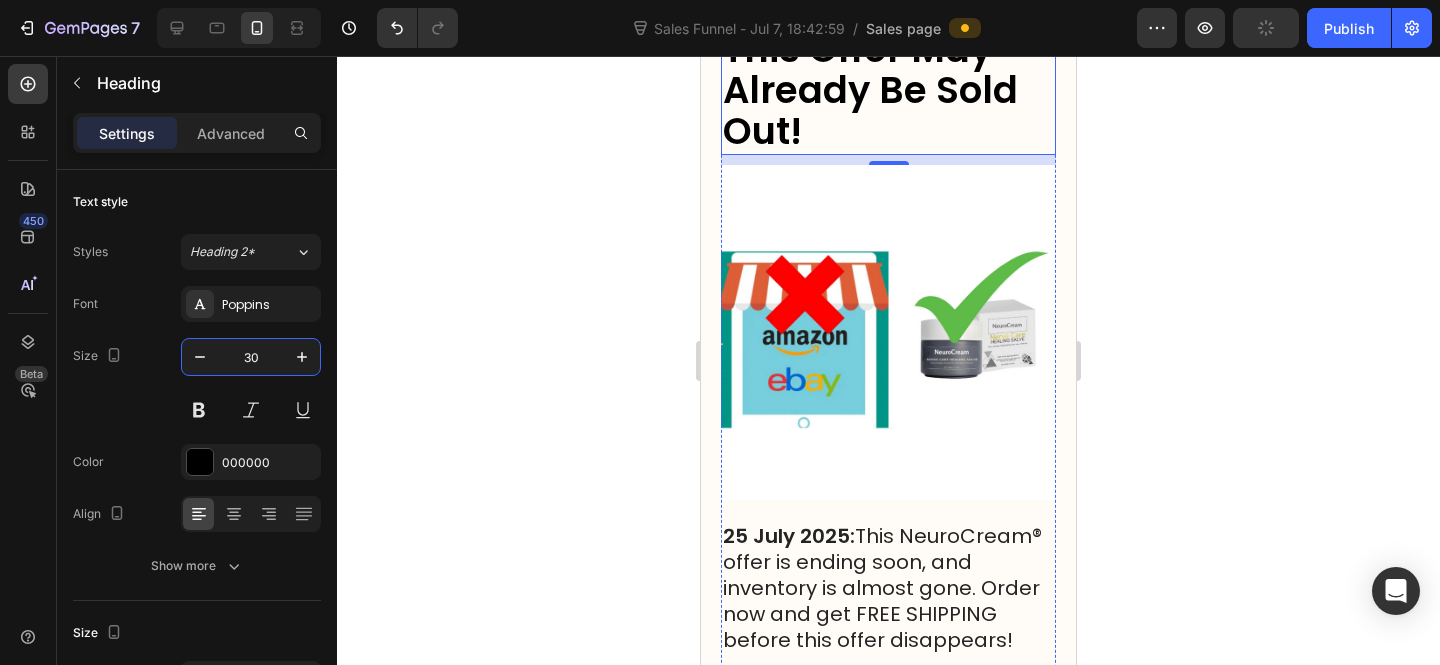 scroll, scrollTop: 32542, scrollLeft: 0, axis: vertical 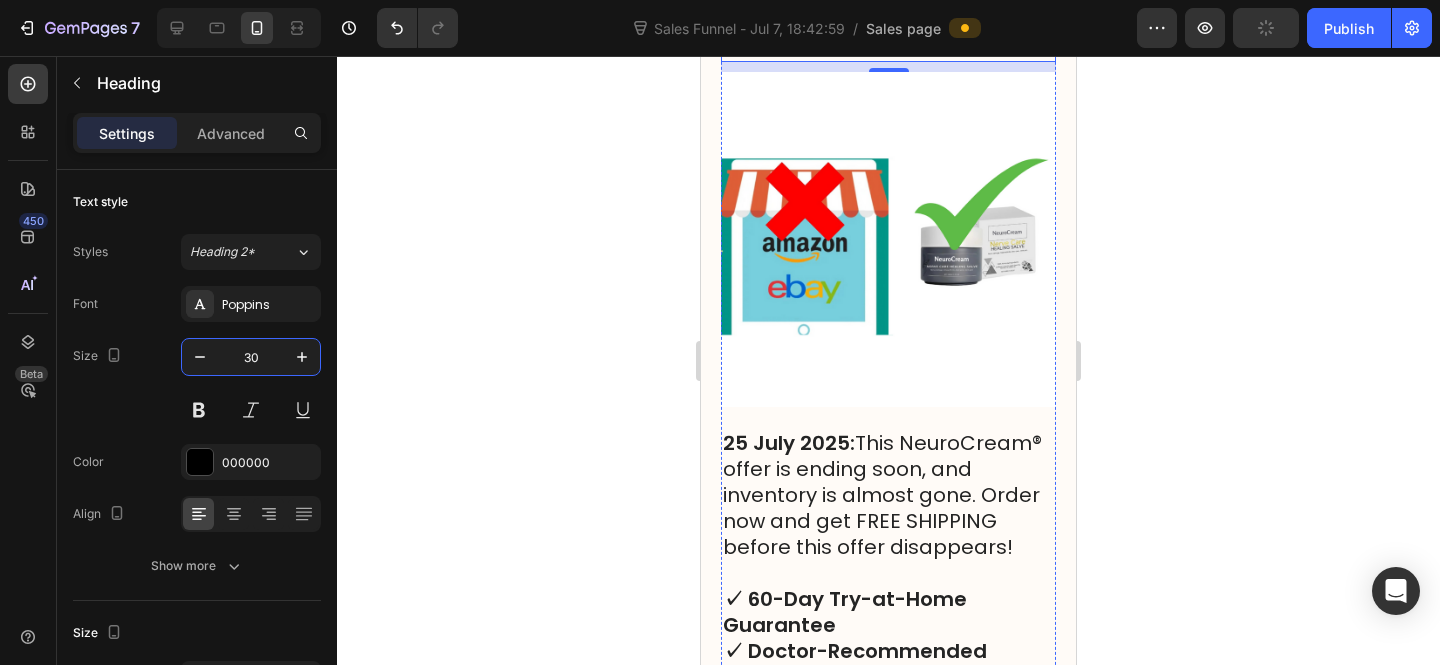 type on "30" 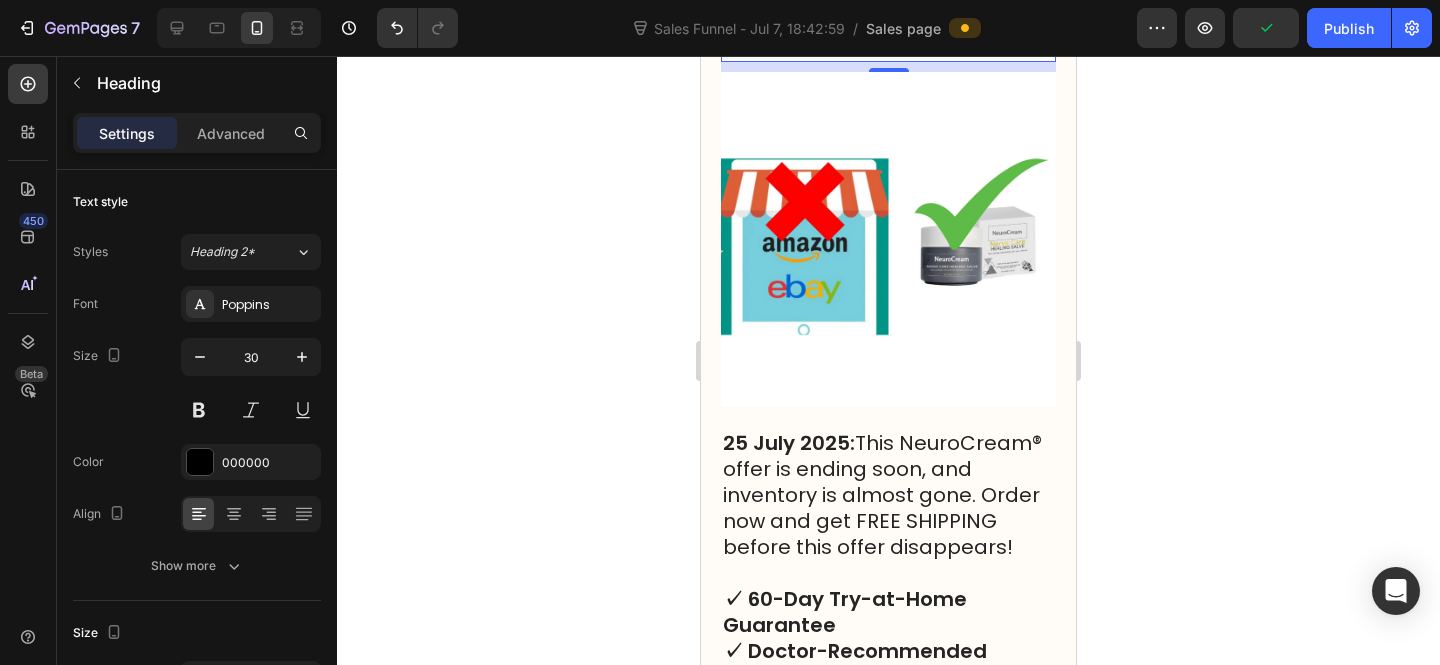 click on "WARNING:  By The Time You’ll Be Reading This, This Offer May Already Be Sold Out!" at bounding box center [888, -63] 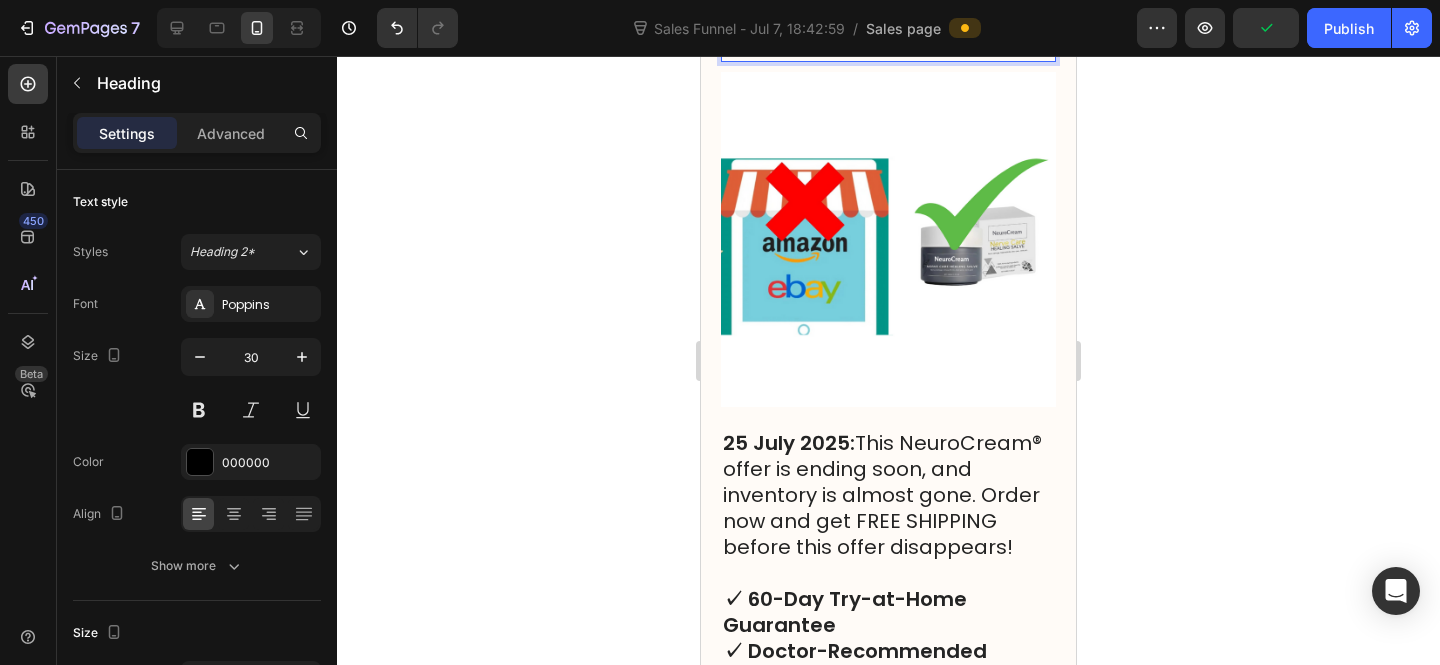 click on "WARNING:  By The Time You’ll Be Reading This, This Offer May Already Be Sold Out!" at bounding box center (888, -63) 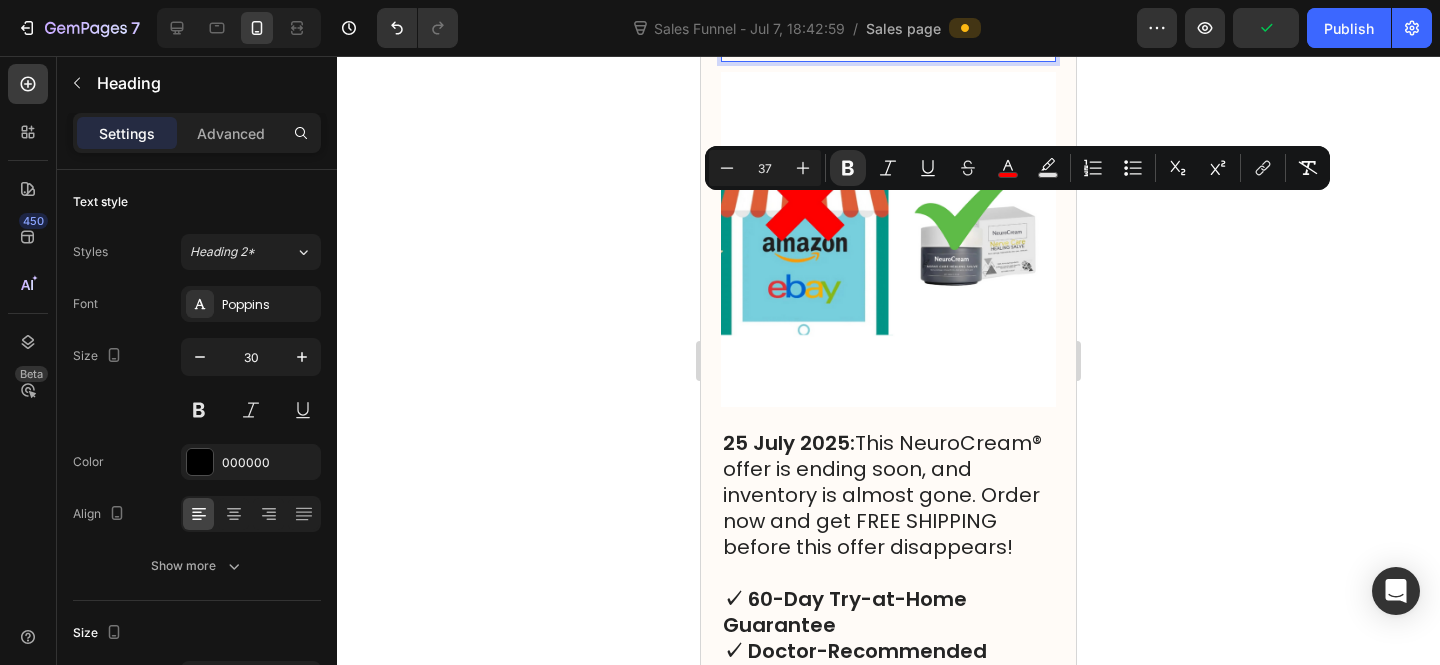 click on "Minus 37 Plus" at bounding box center (765, 168) 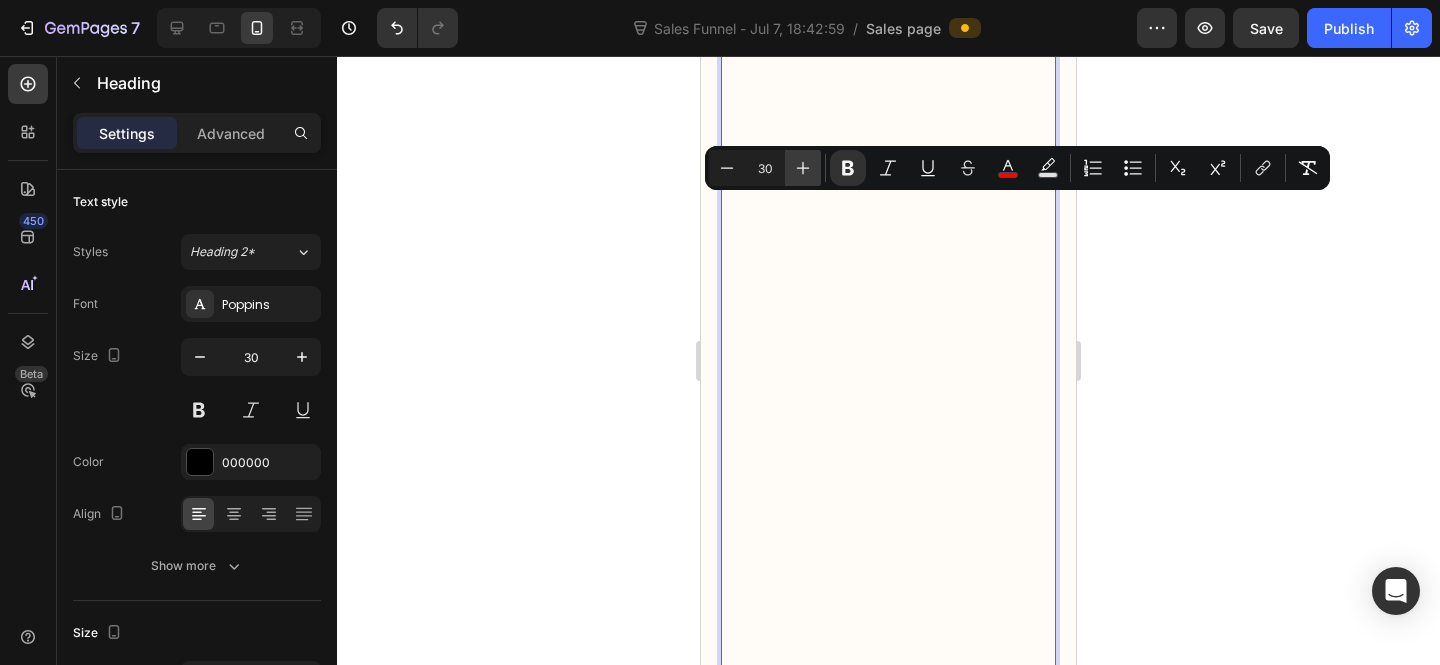 type on "30" 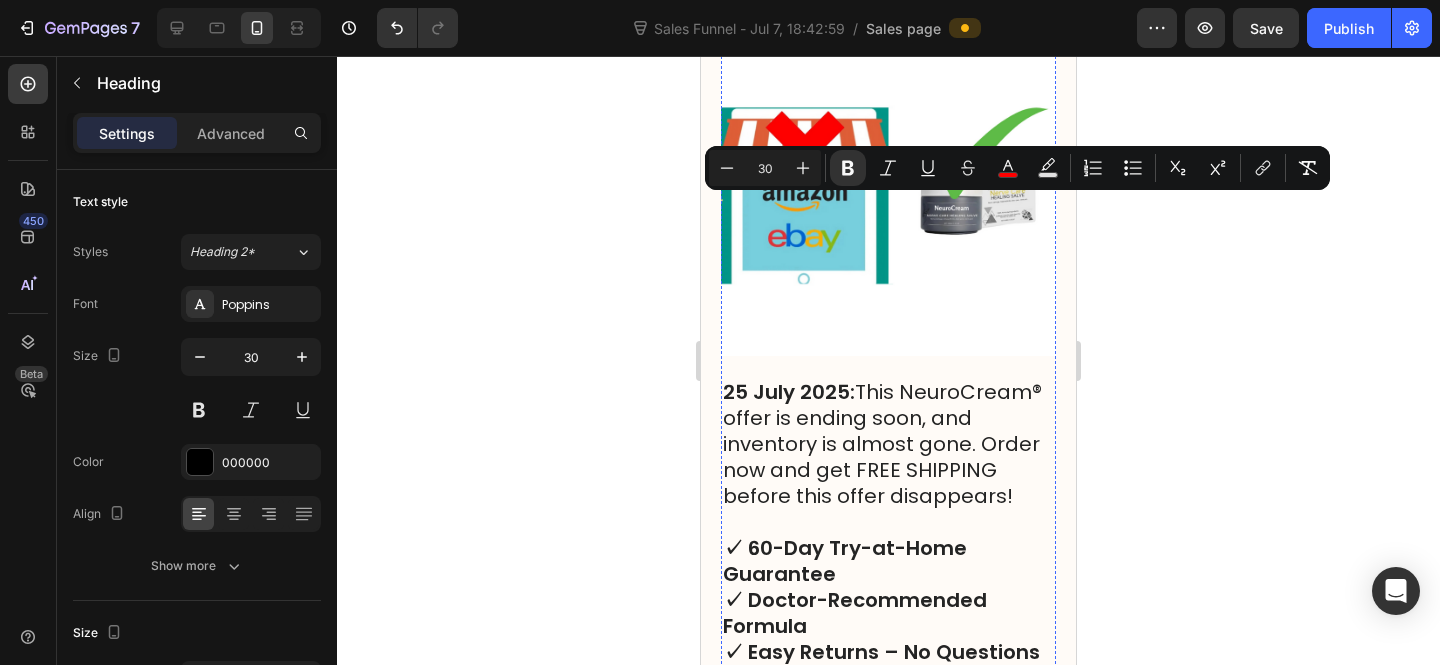 click on "You can also find this information on their official encrypted website." at bounding box center [888, -276] 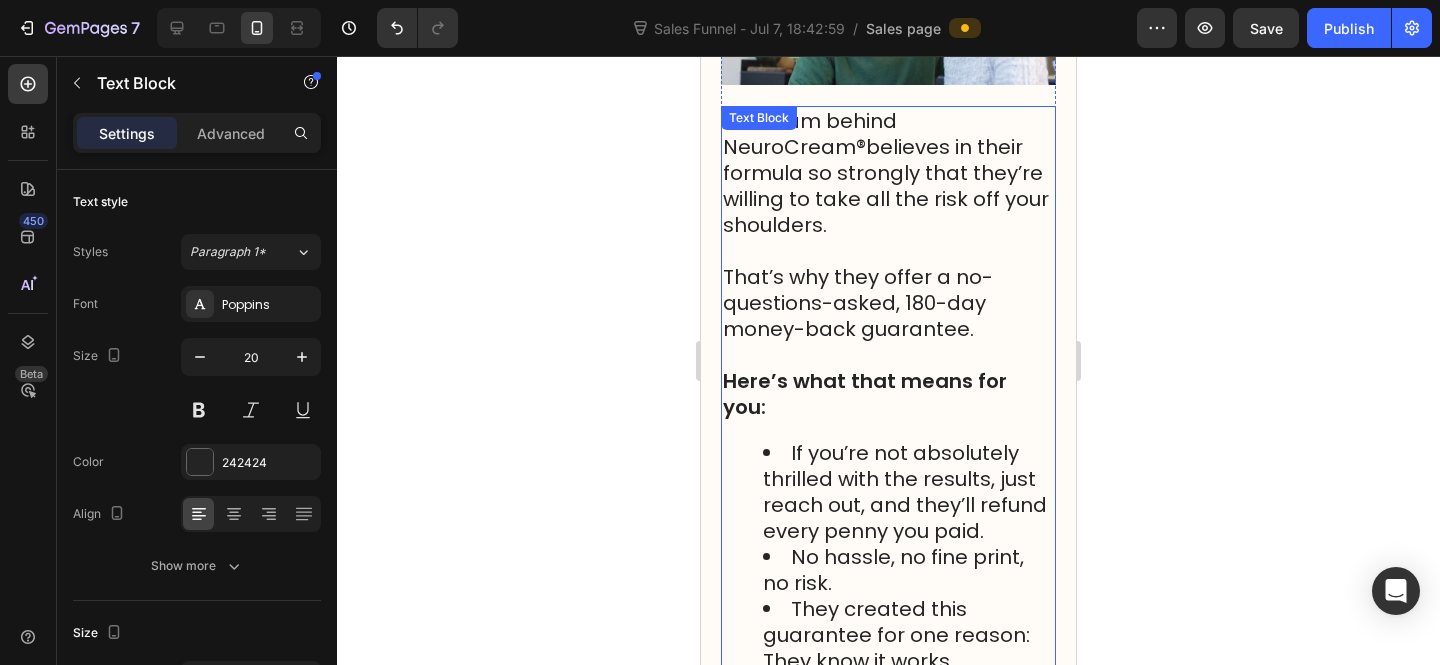 scroll, scrollTop: 28983, scrollLeft: 0, axis: vertical 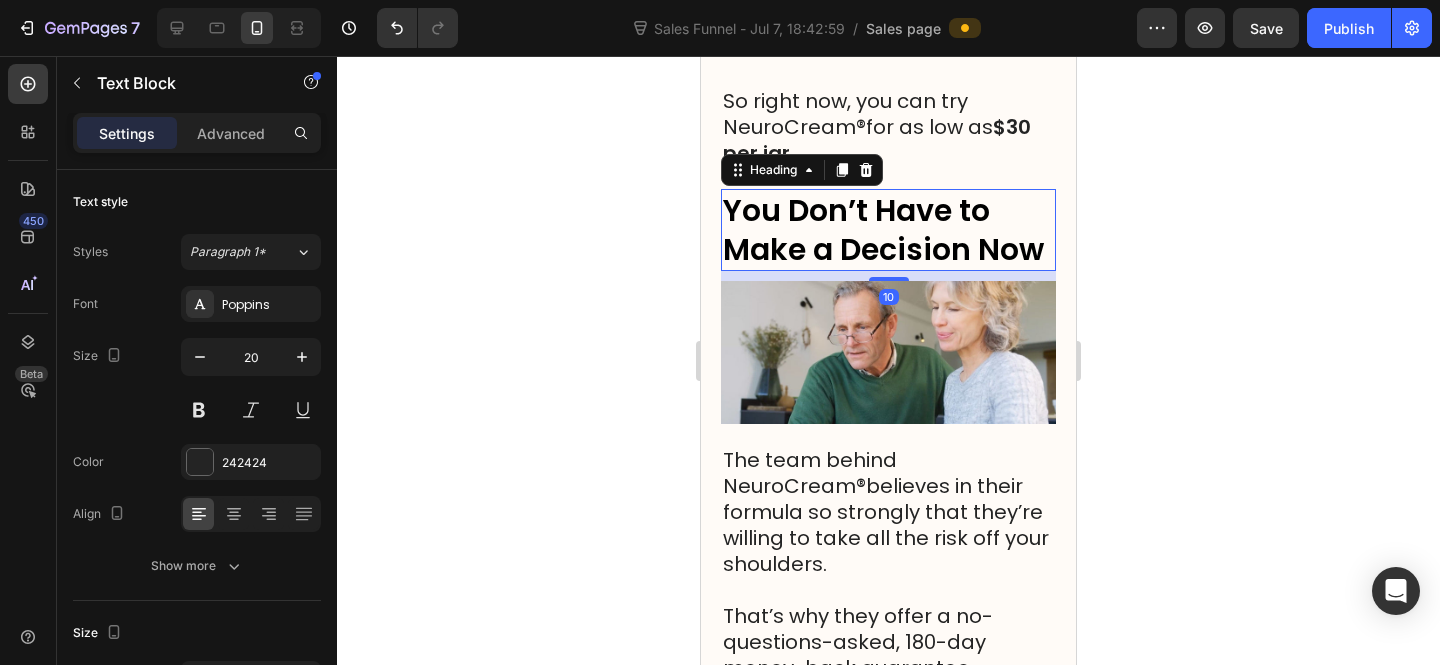 click on "You Don’t Have to Make a Decision Now" at bounding box center [883, 230] 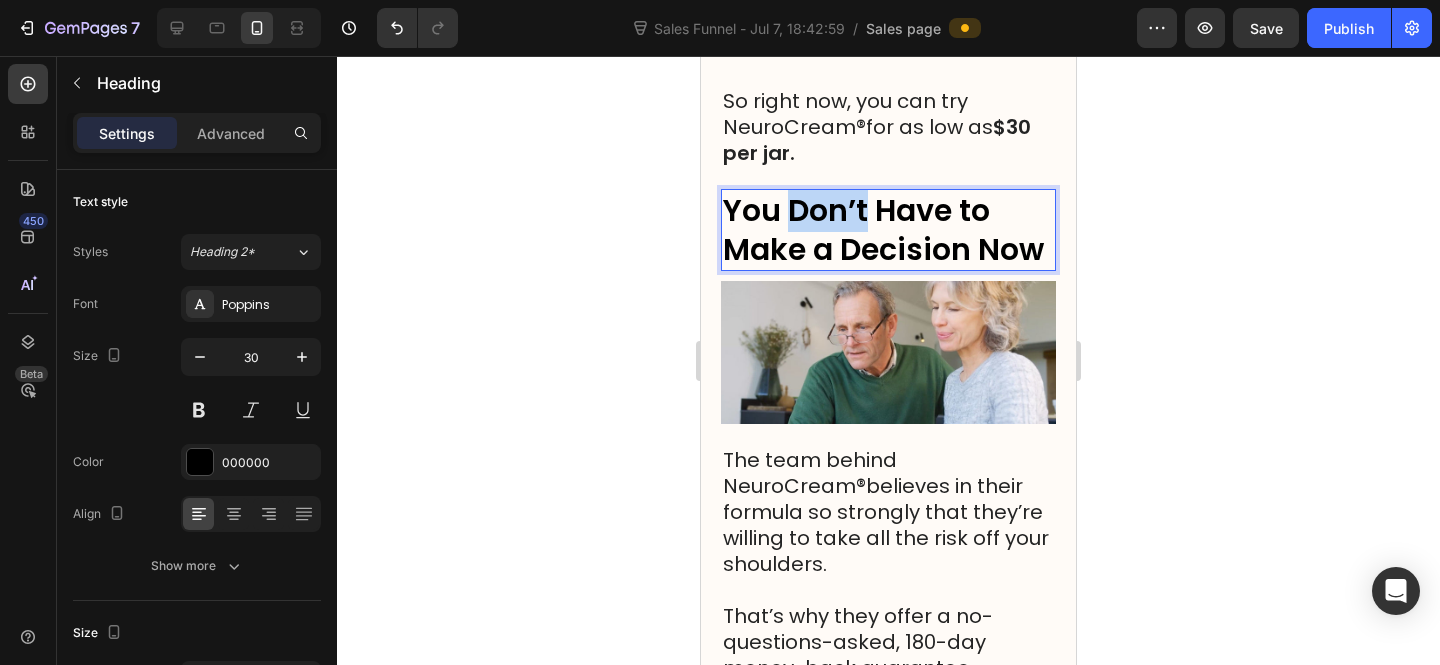 click on "You Don’t Have to Make a Decision Now" at bounding box center (883, 230) 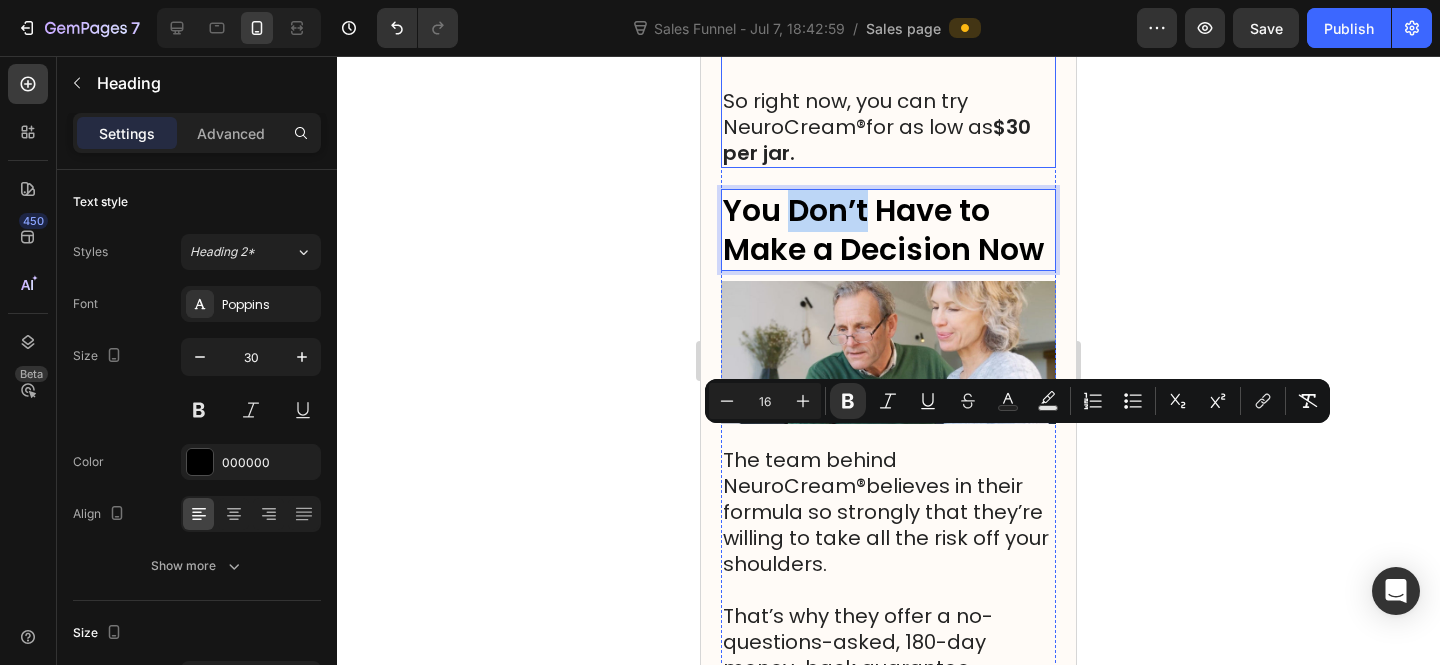click on "With the hope that you’ll help spread the word and share this with anyone who might also benefit from this information." at bounding box center [888, 10] 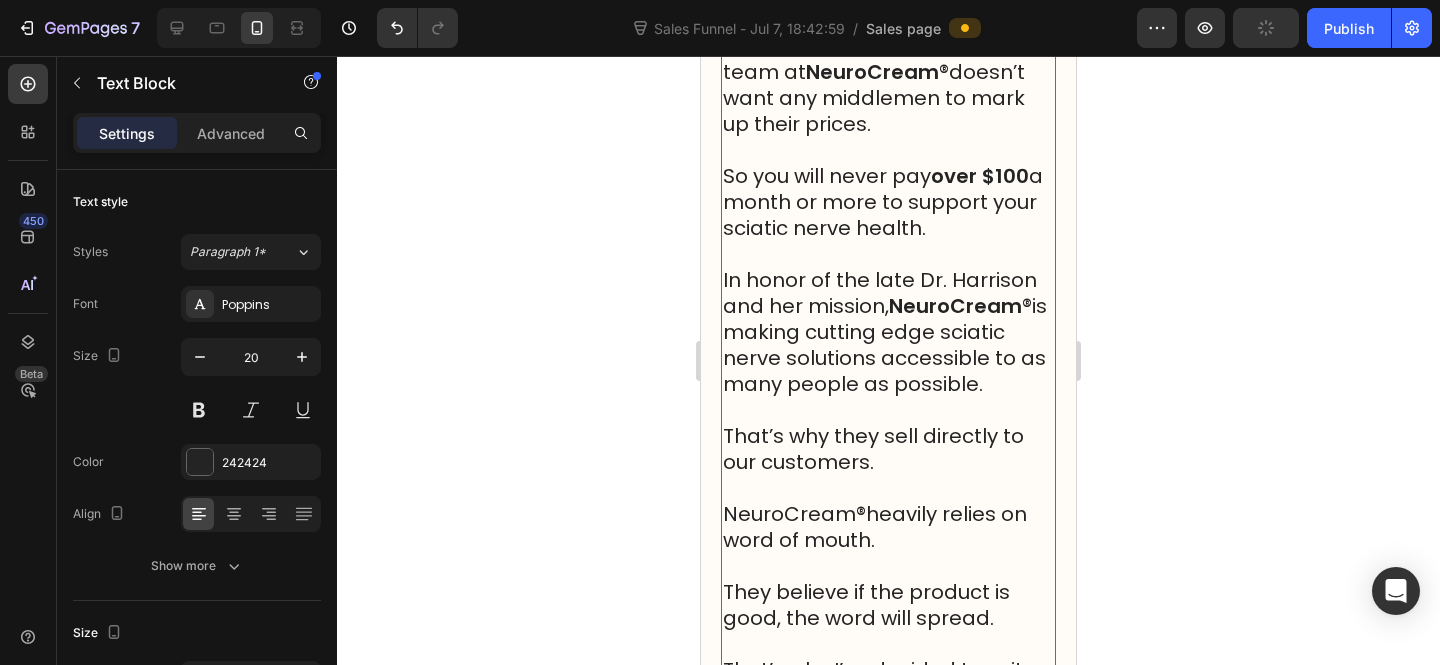 scroll, scrollTop: 26166, scrollLeft: 0, axis: vertical 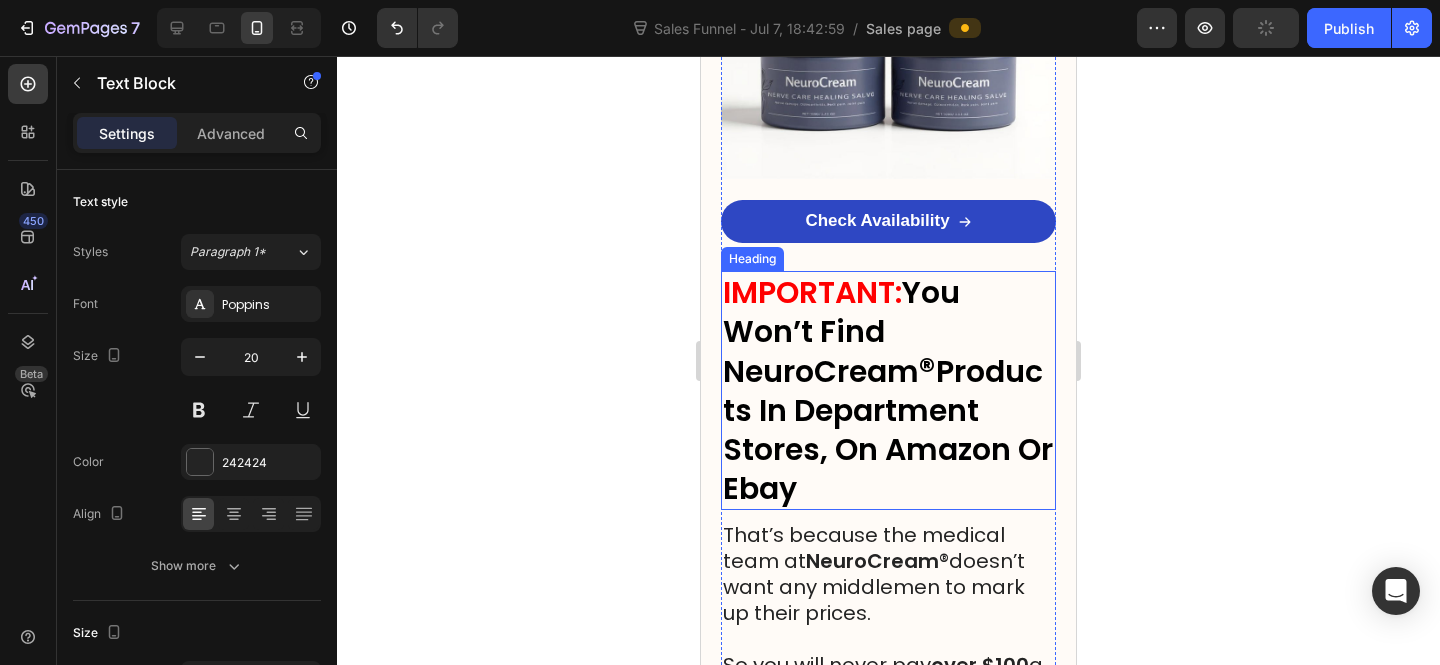 click on "You Won’t Find NeuroCream" at bounding box center [841, 332] 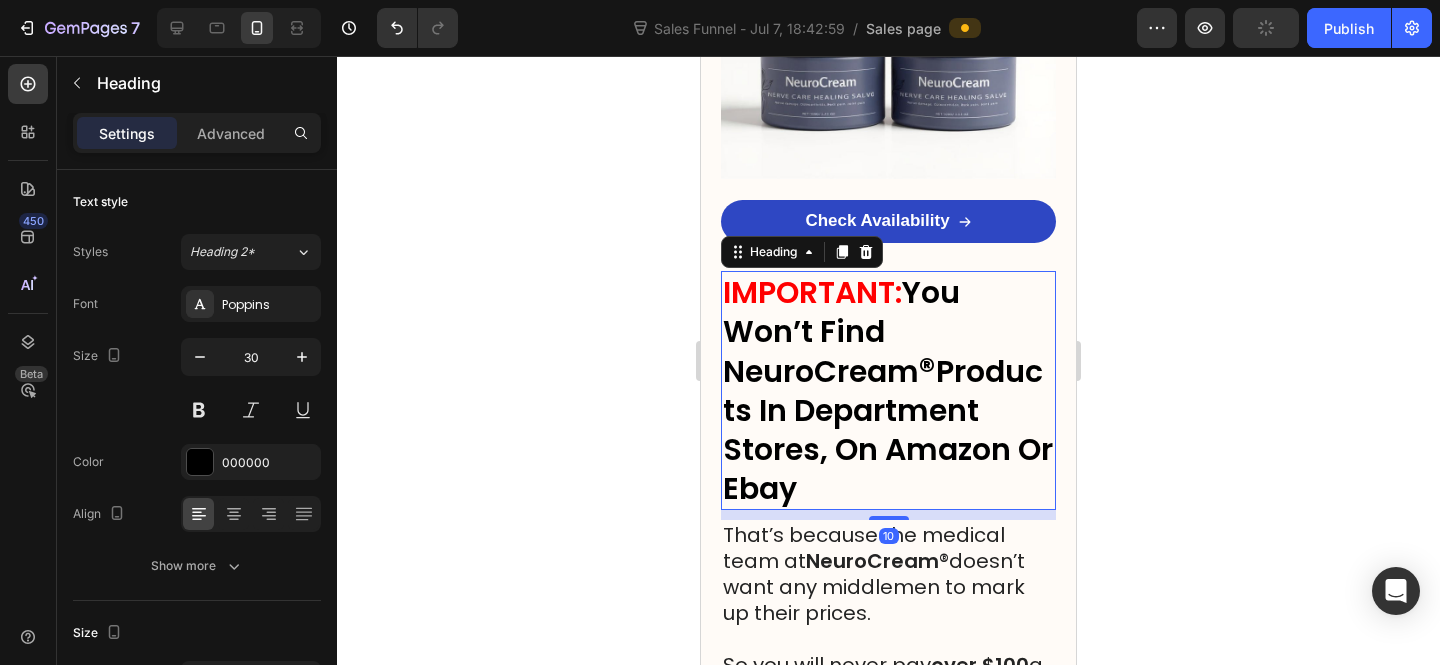 click on "You Won’t Find NeuroCream" at bounding box center [841, 332] 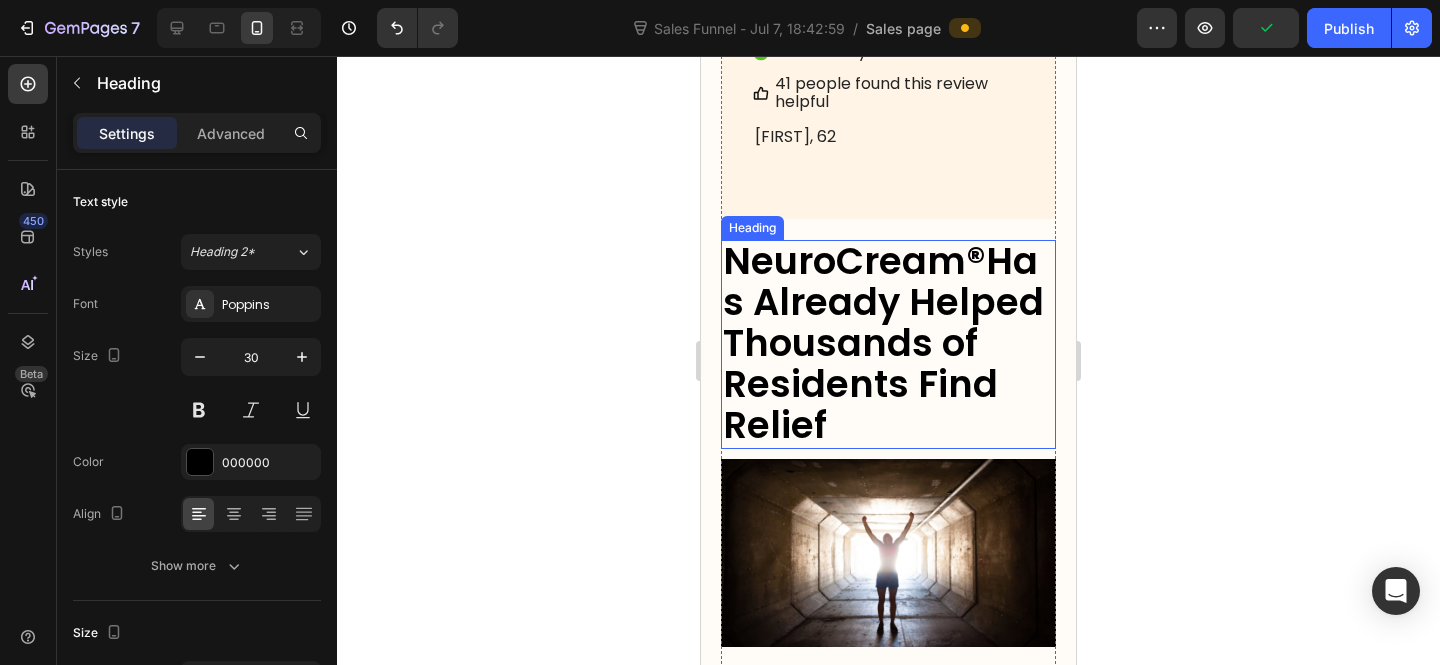 scroll, scrollTop: 22987, scrollLeft: 0, axis: vertical 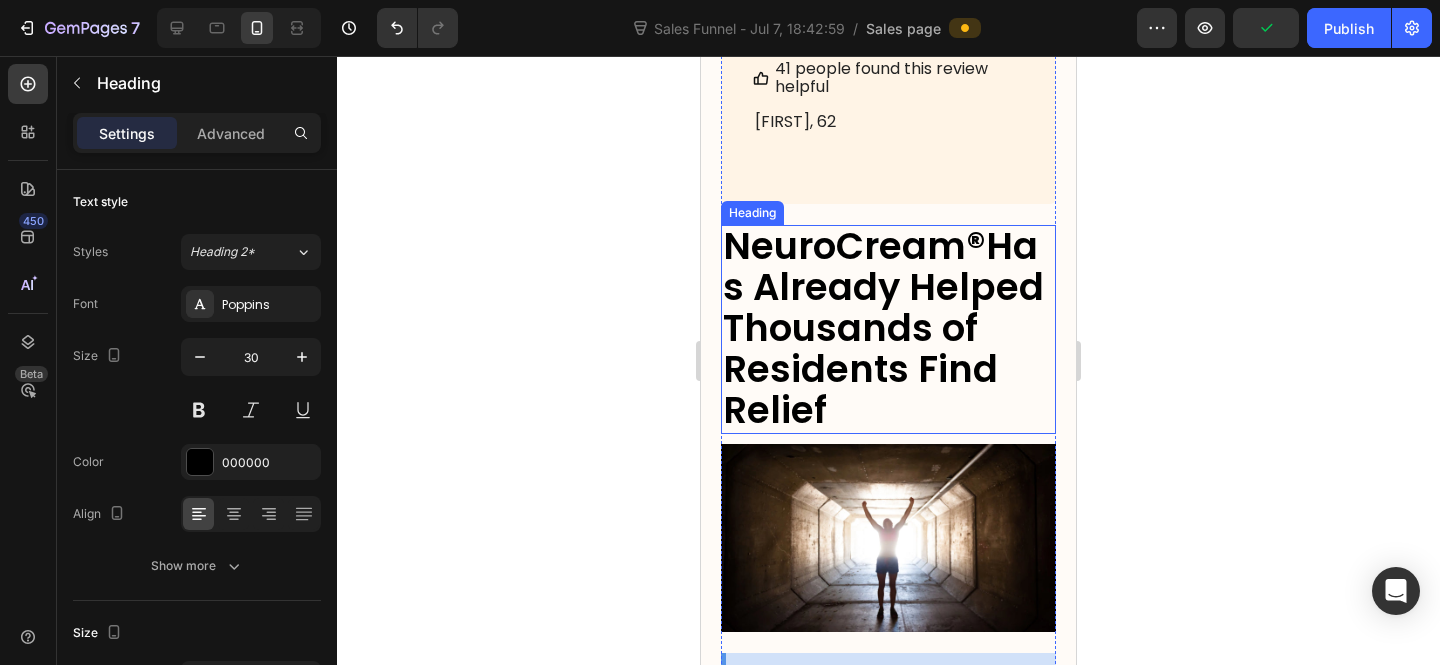 click on "Has Already Helped Thousands of Residents Find Relief" at bounding box center (883, 328) 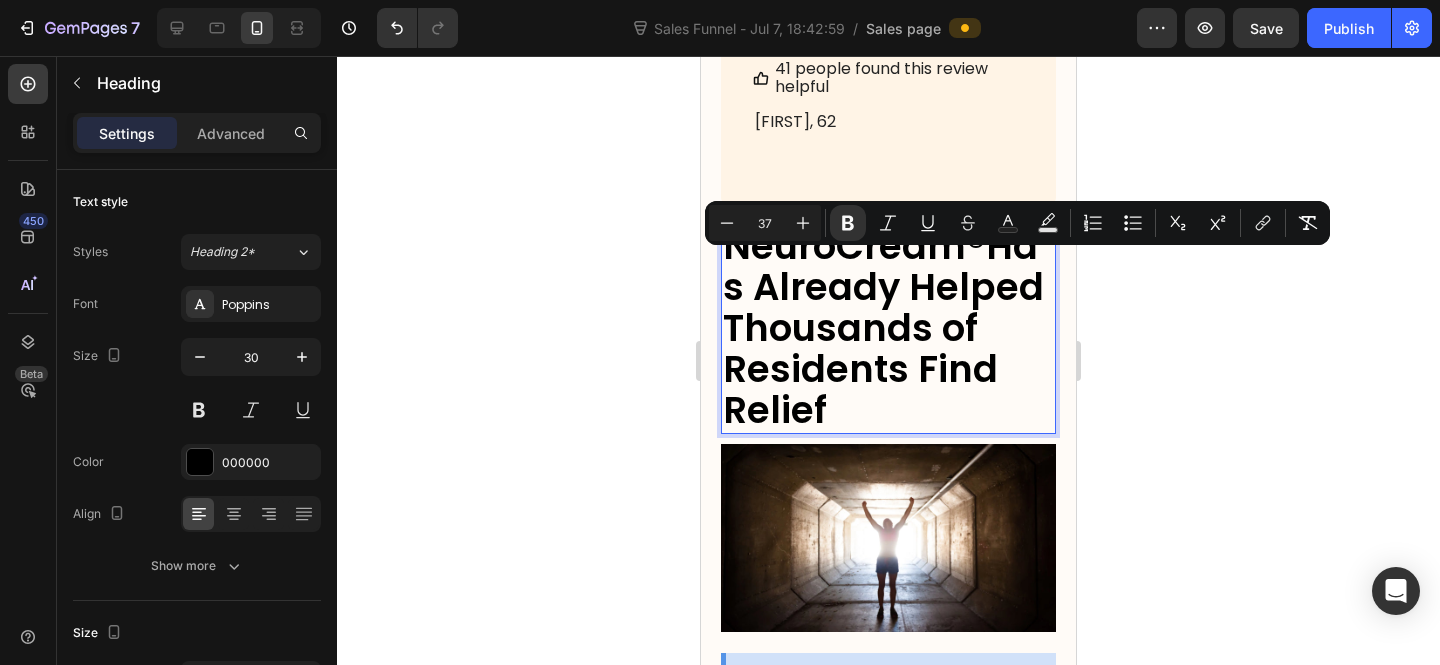 click on "37" at bounding box center (765, 223) 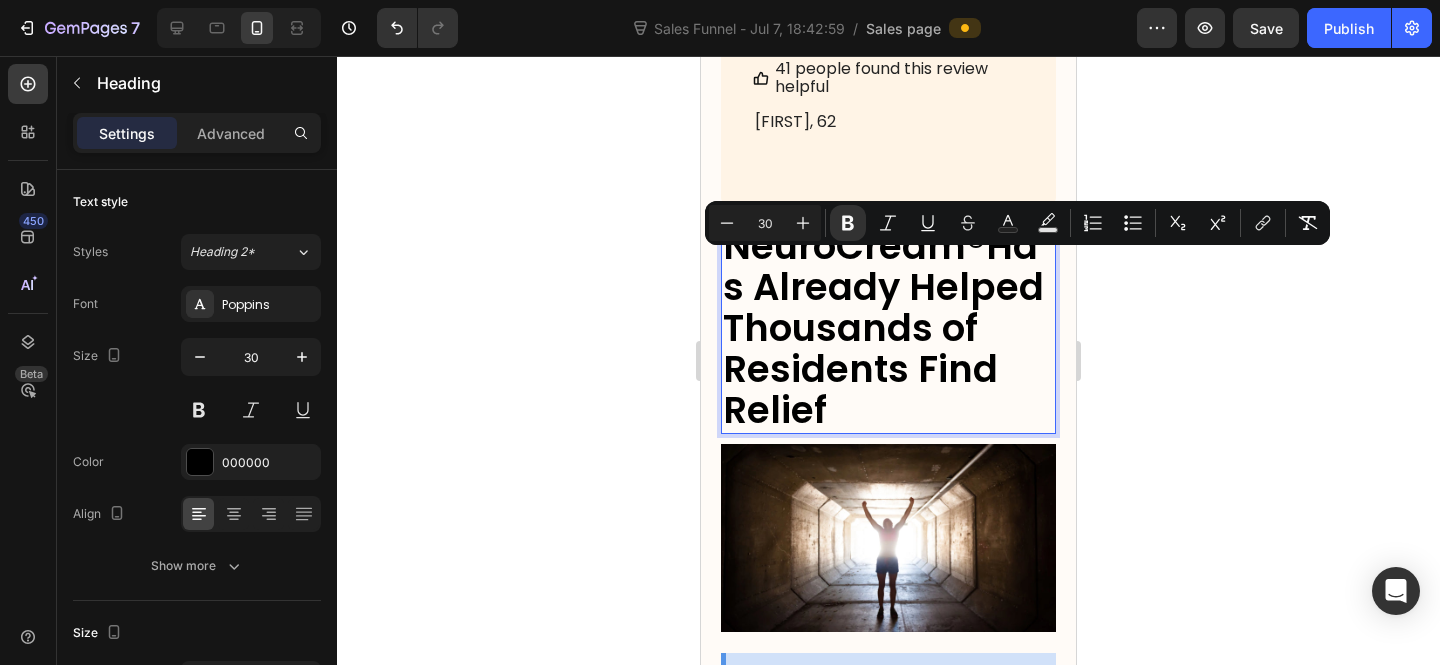 type on "30" 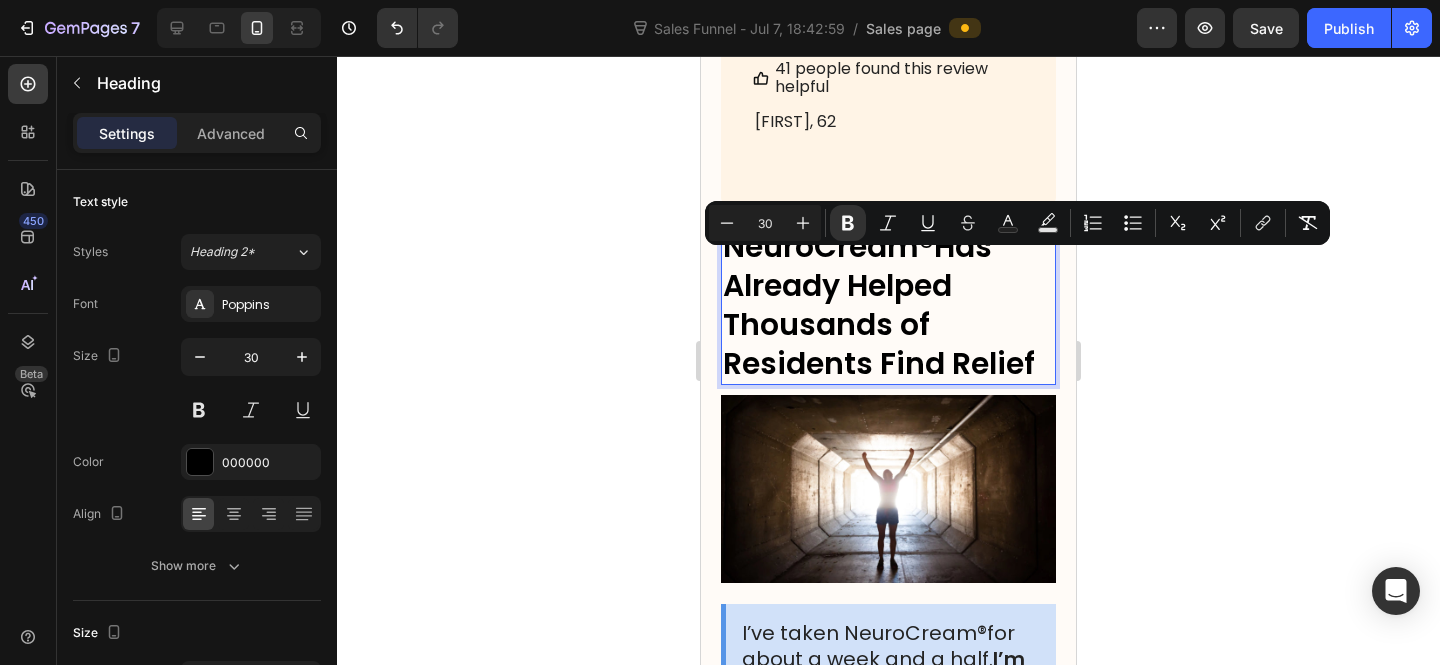 click on "Has Already Helped Thousands of Residents Find Relief" at bounding box center (879, 305) 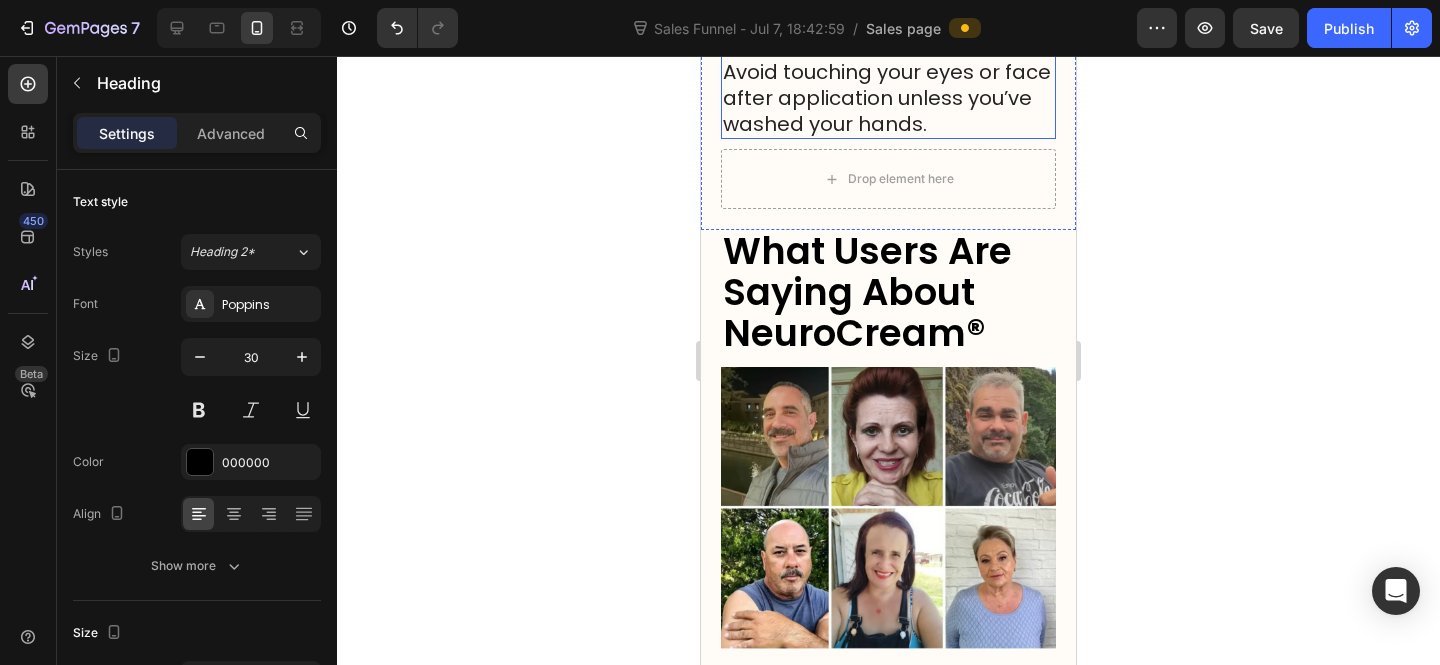 scroll, scrollTop: 20181, scrollLeft: 0, axis: vertical 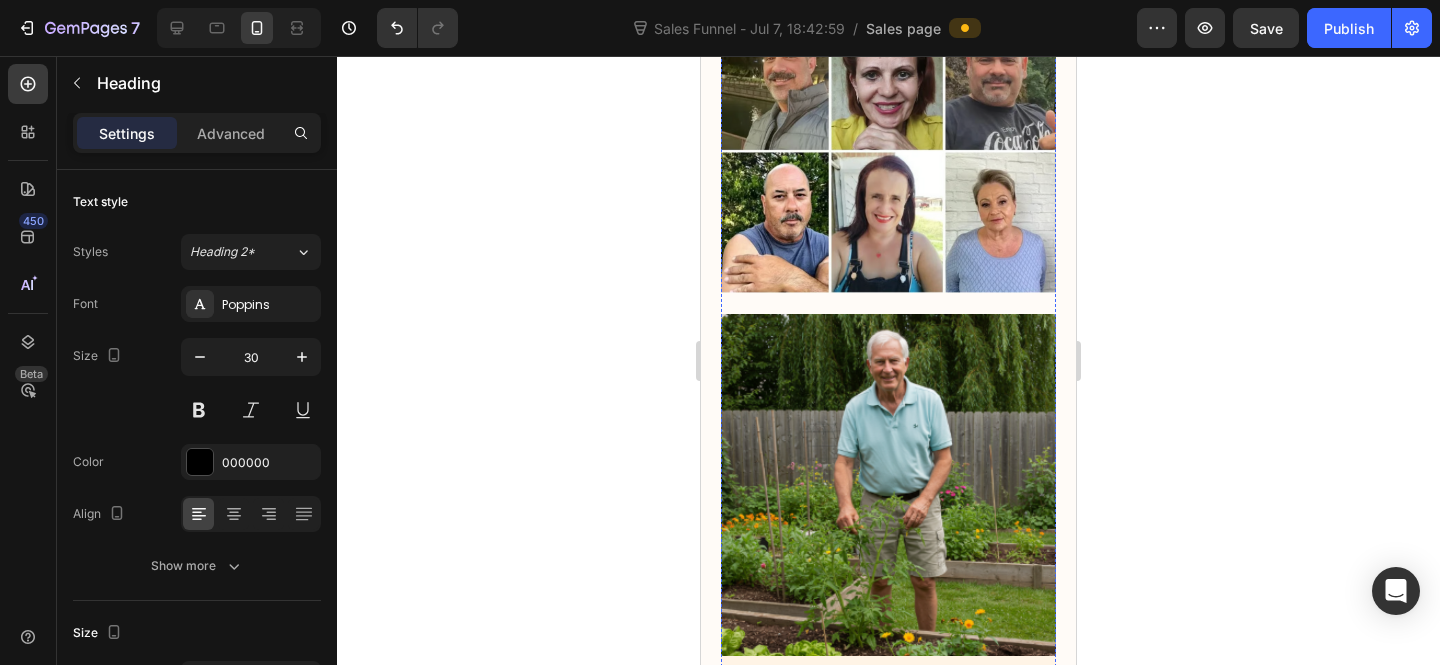 click on "What Users Are Saying About NeuroCream®" at bounding box center (867, -64) 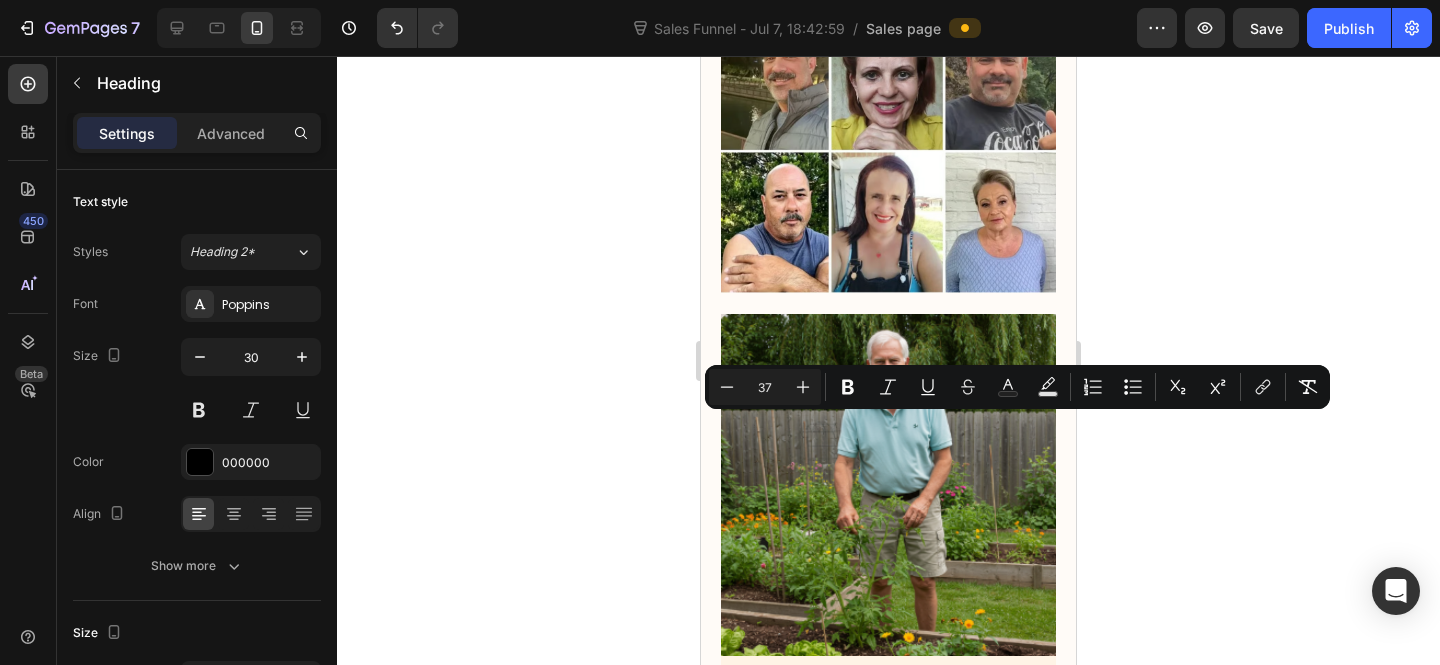 click on "Minus 37 Plus" at bounding box center [765, 387] 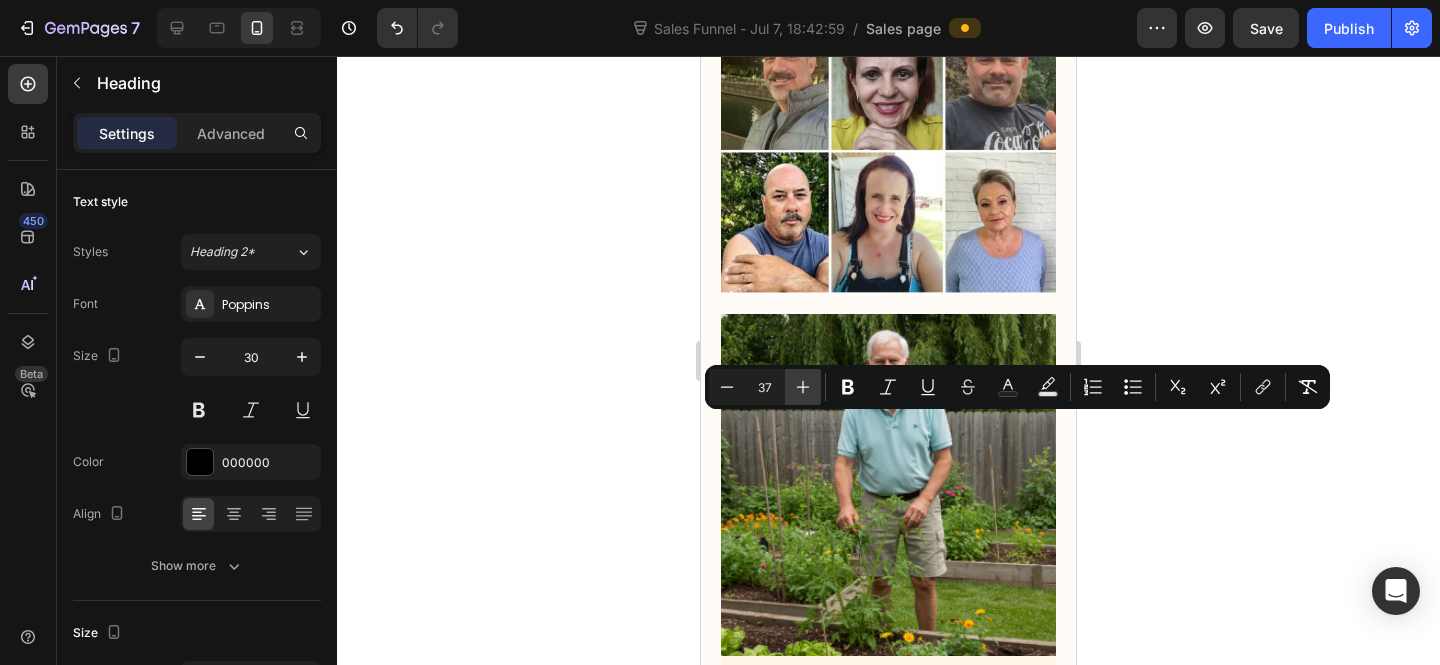 click on "Plus" at bounding box center (803, 387) 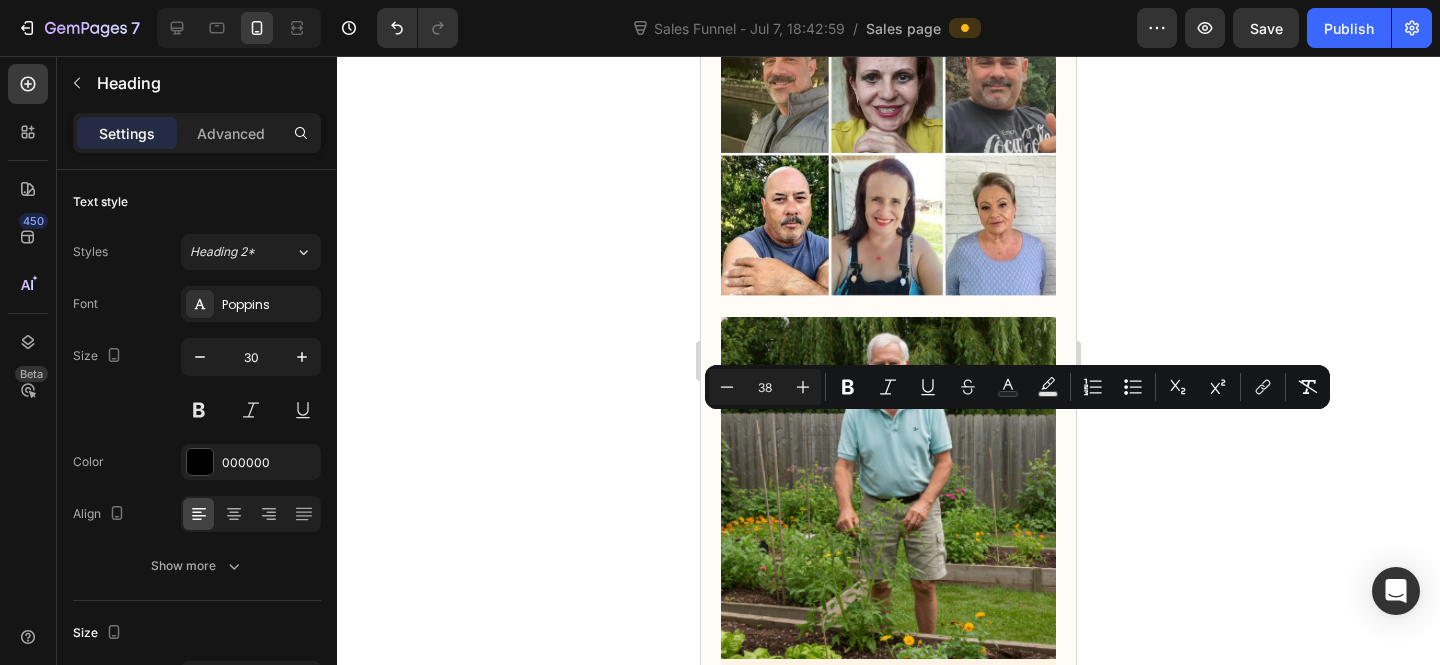 click on "38" at bounding box center [765, 387] 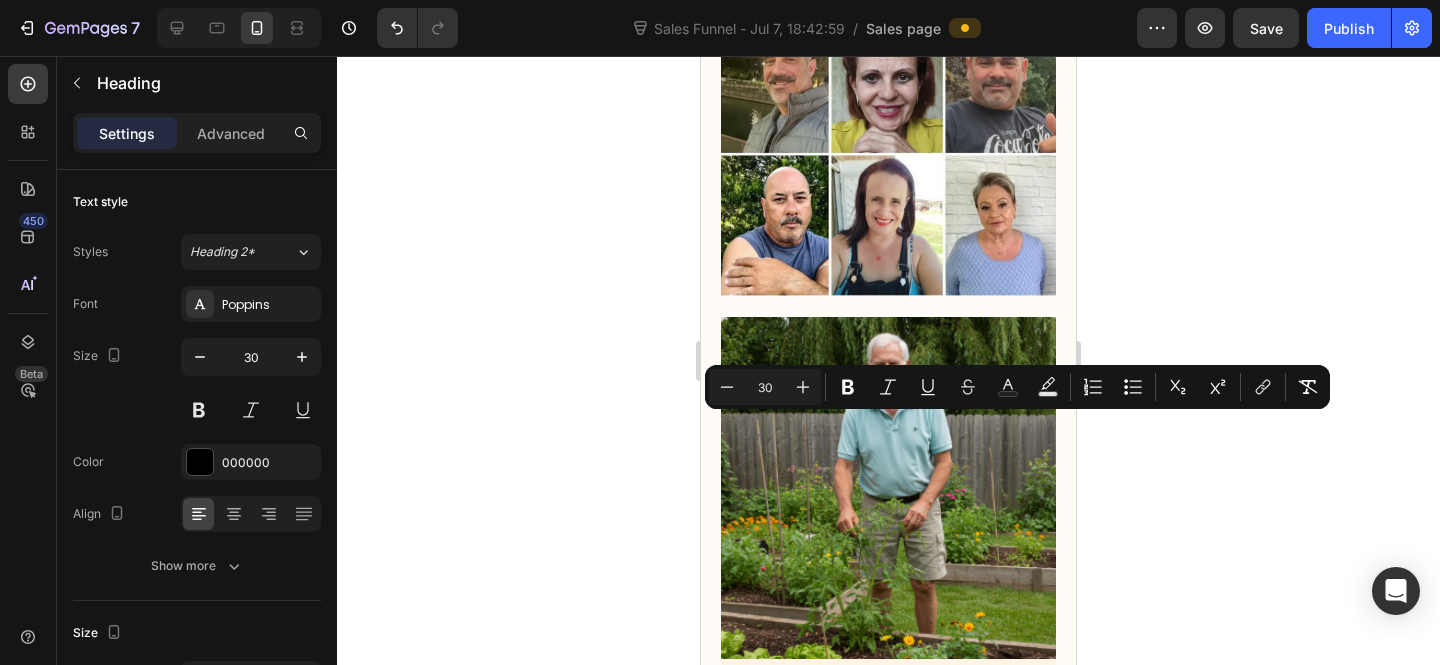 type on "30" 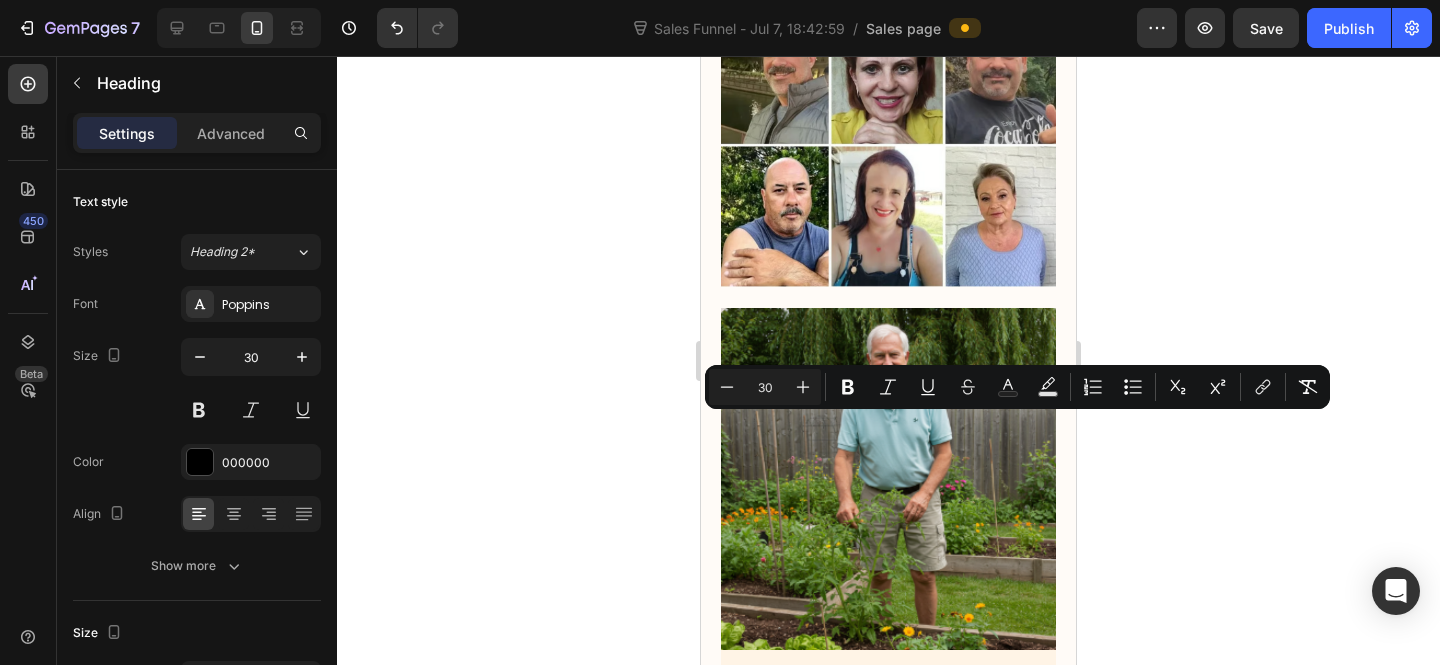 click on "What Users Are Saying About NeuroCream®" at bounding box center (839, -66) 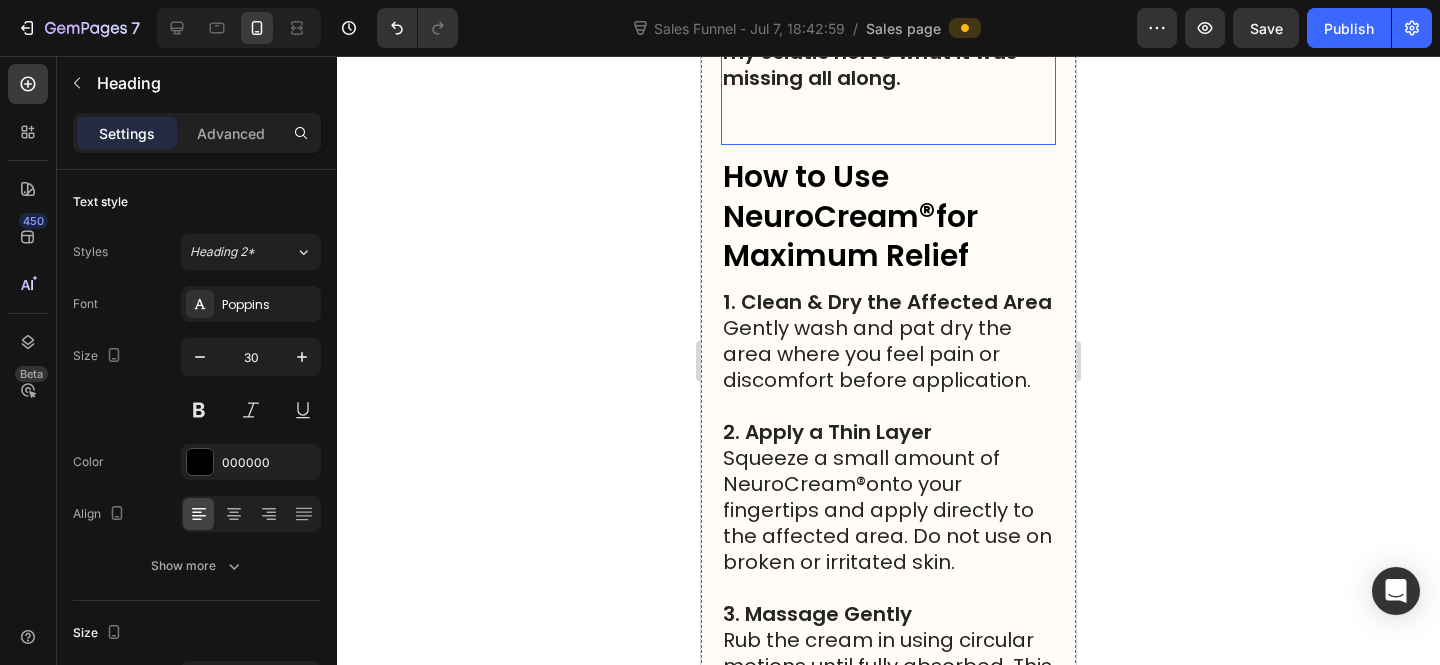 scroll, scrollTop: 19049, scrollLeft: 0, axis: vertical 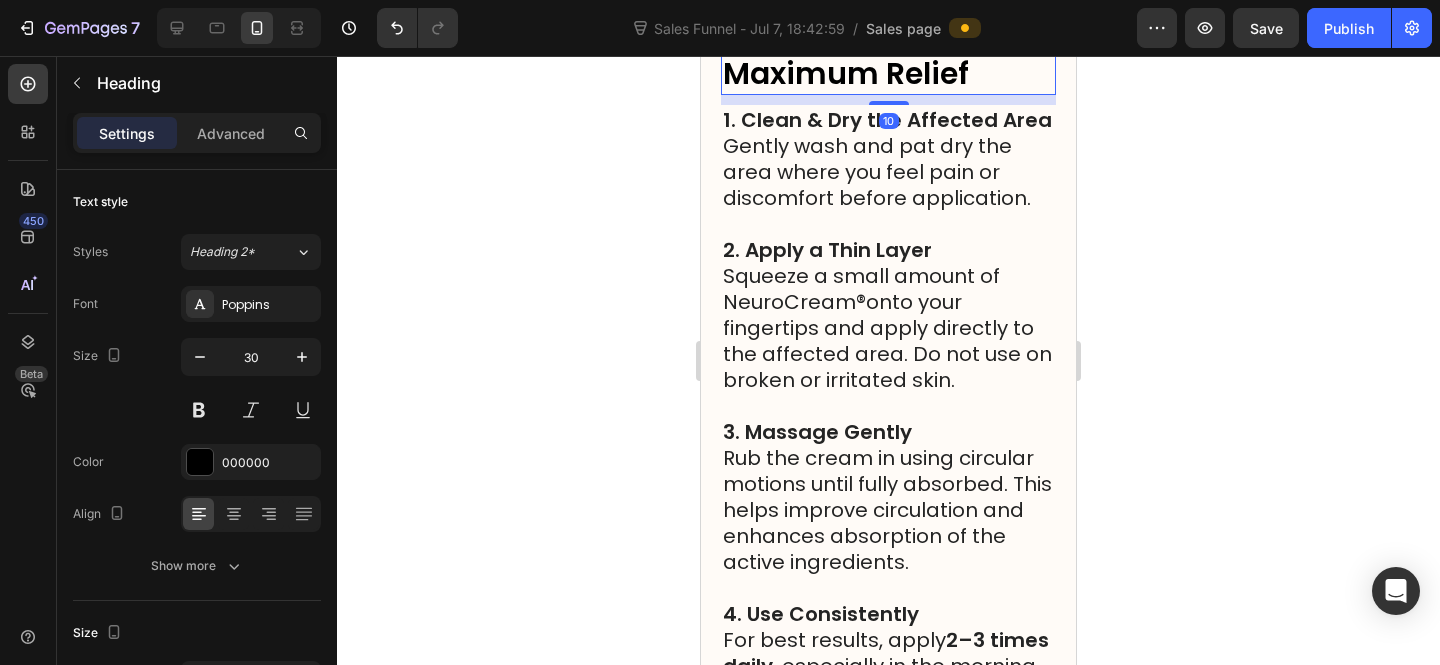 click on "How to Use NeuroCream" at bounding box center [821, 14] 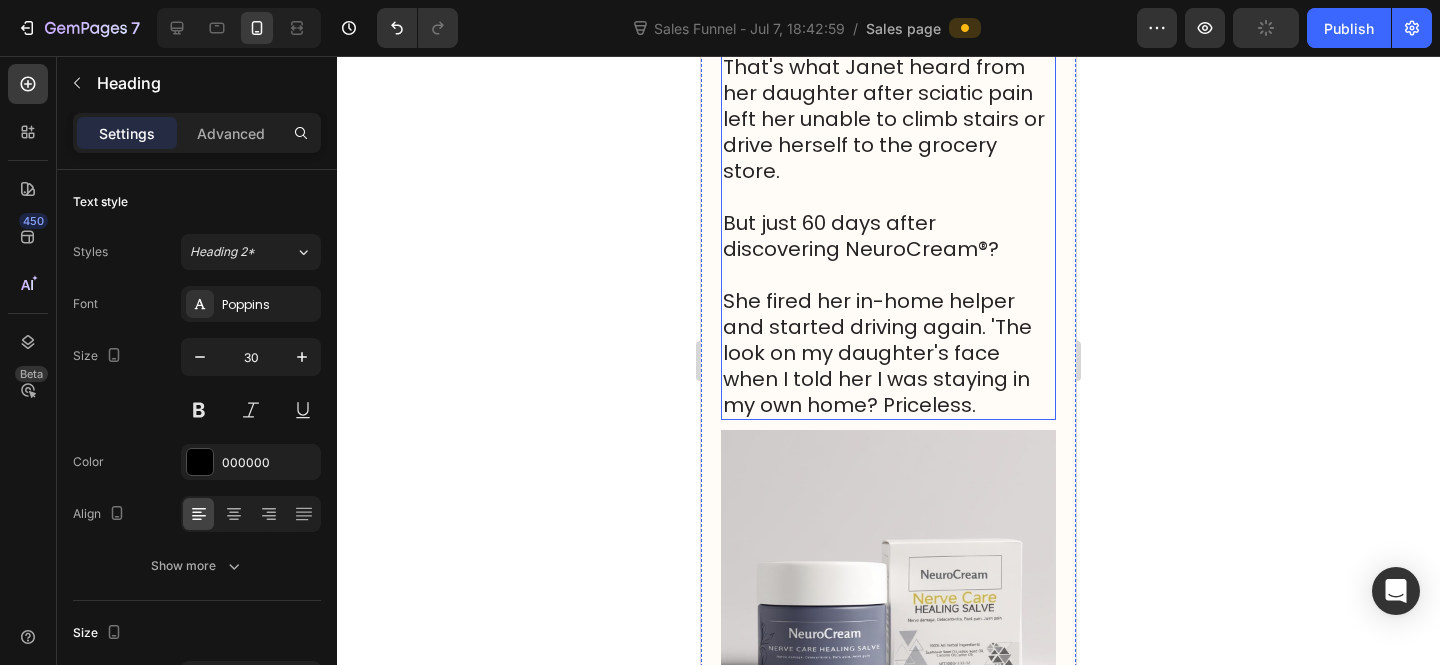 scroll, scrollTop: 17378, scrollLeft: 0, axis: vertical 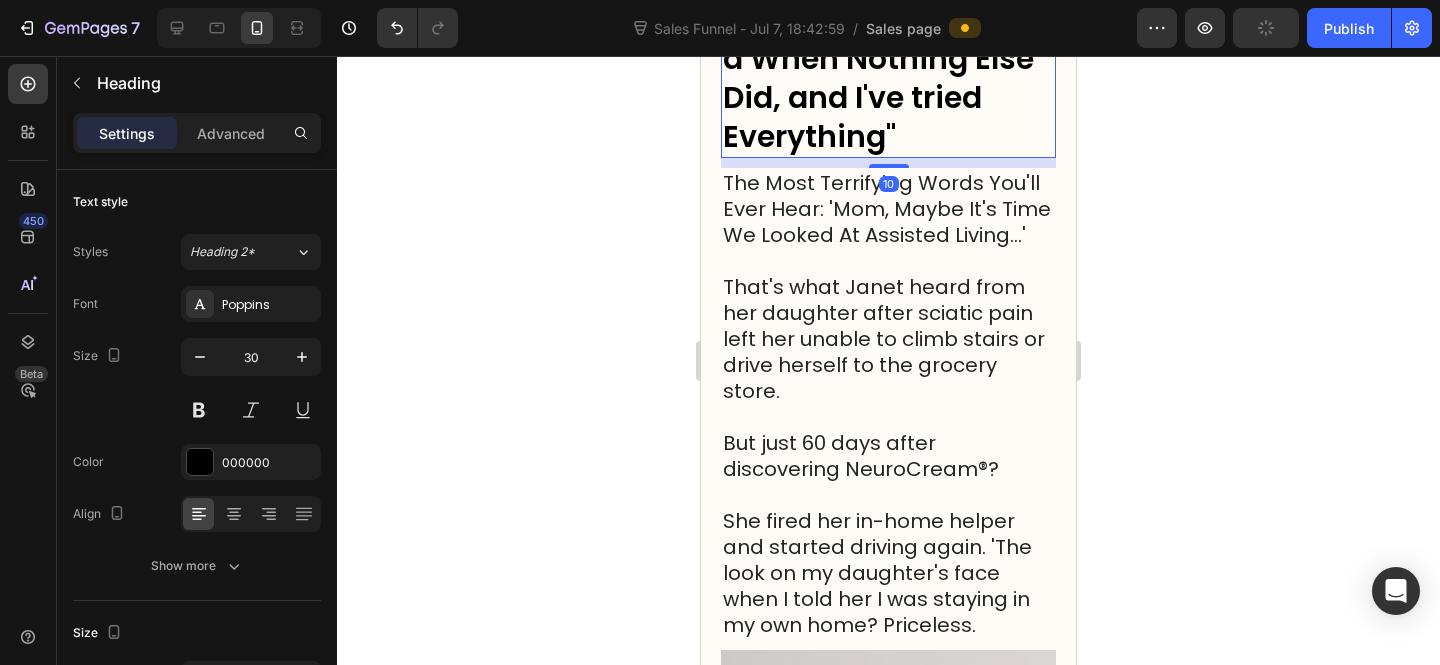 click on "Worked When Nothing Else Did, and I've tried Everything"" at bounding box center [885, 78] 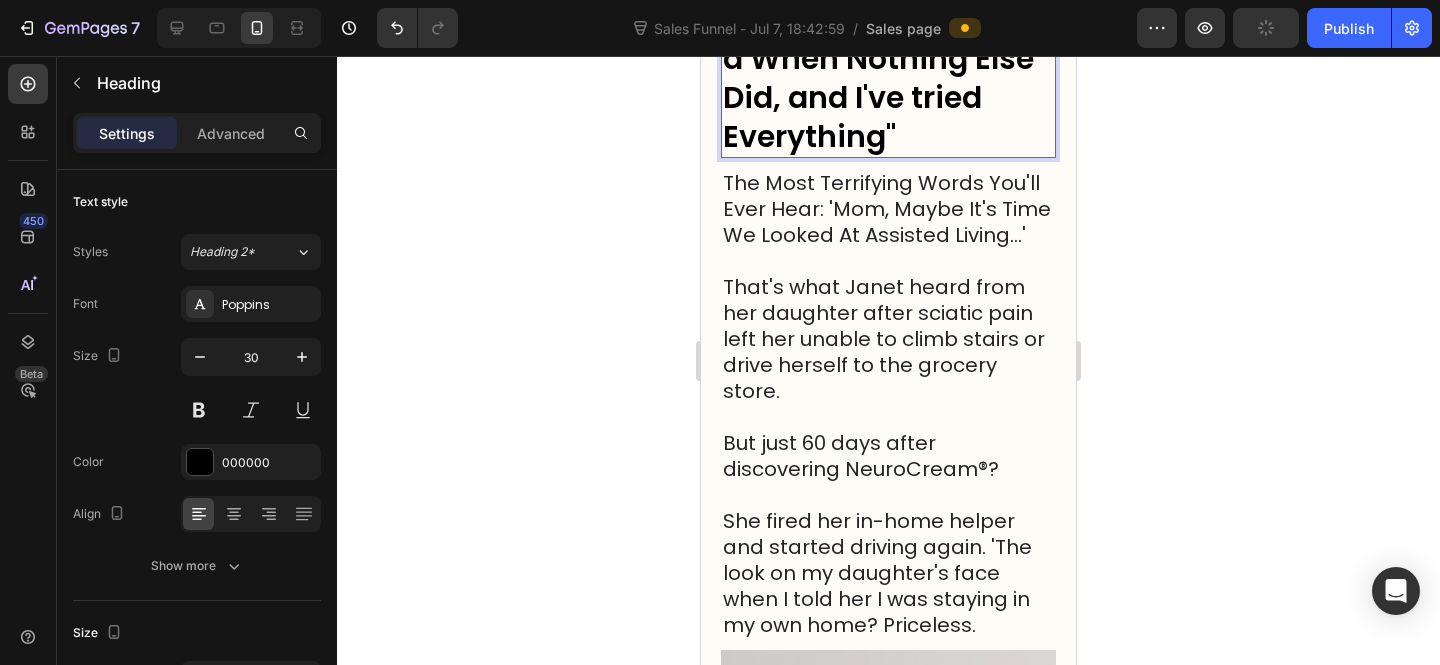 click on "Worked When Nothing Else Did, and I've tried Everything"" at bounding box center [885, 78] 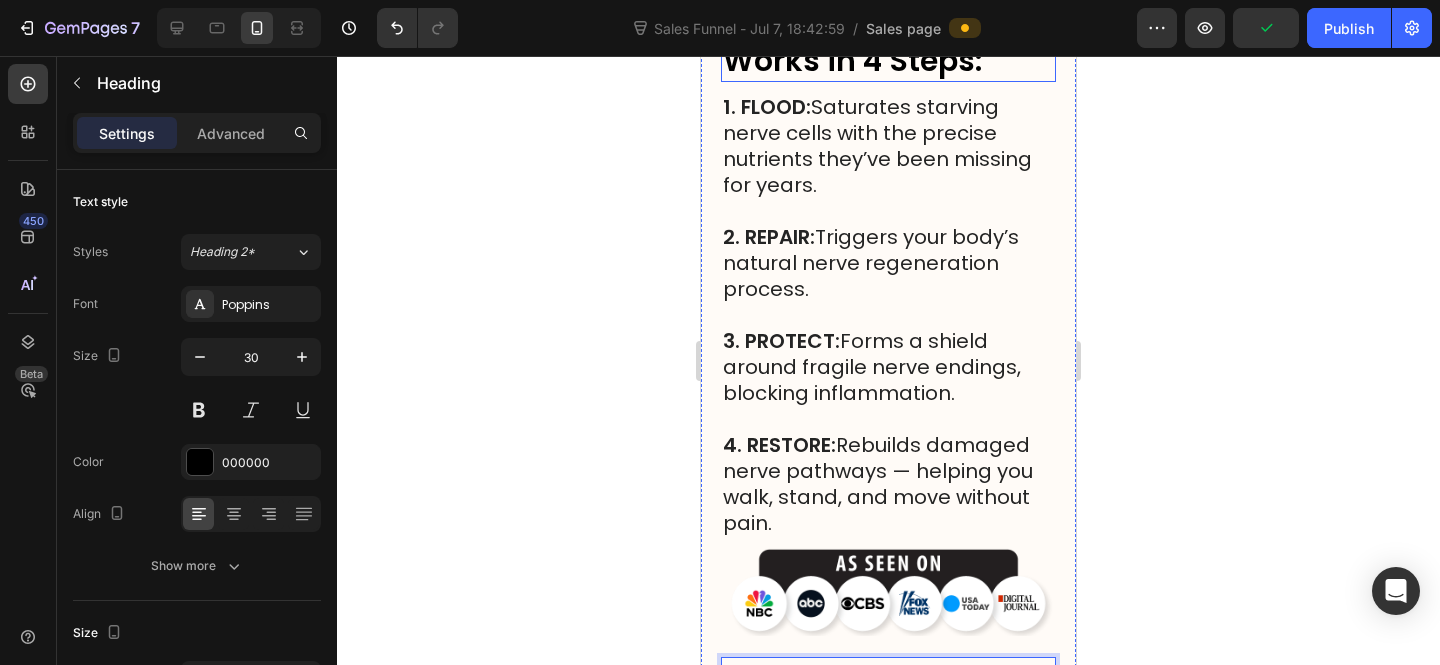 scroll, scrollTop: 16876, scrollLeft: 0, axis: vertical 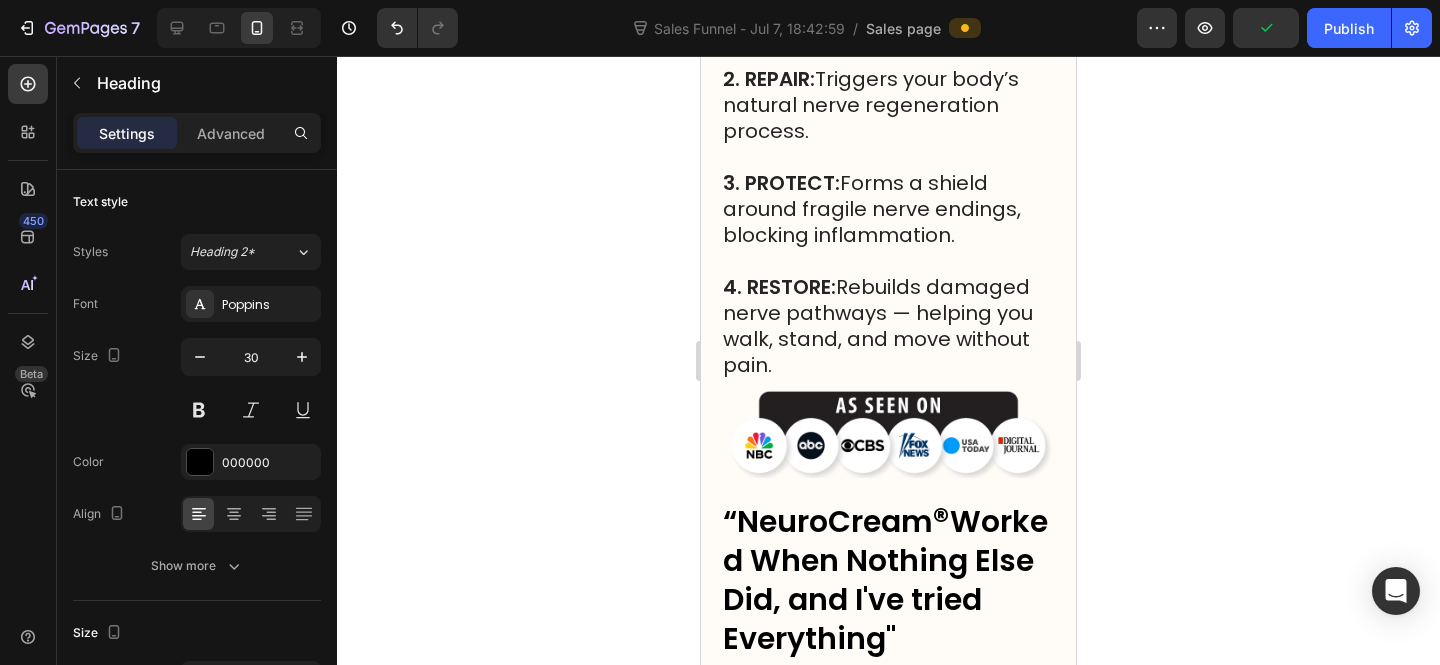 click on "How NeuroCream® Works in 4 Steps:" at bounding box center [864, -117] 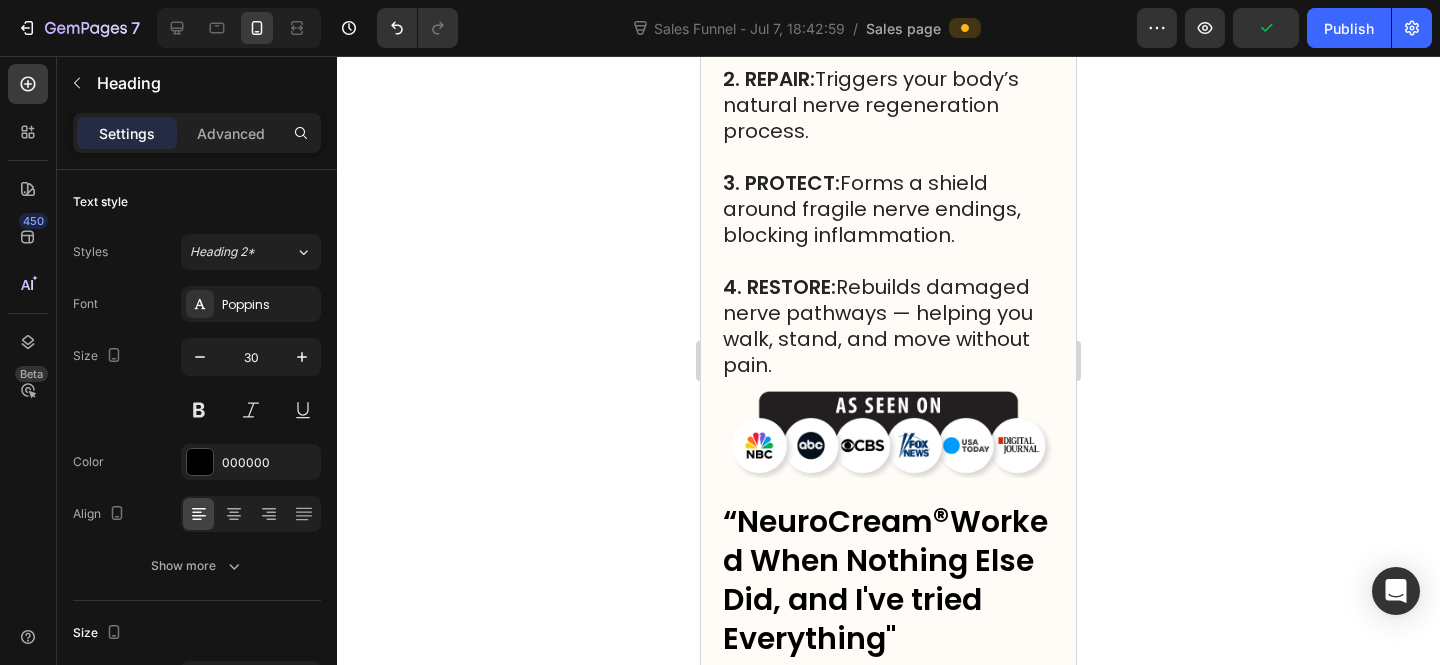click on "How NeuroCream® Works in 4 Steps:" at bounding box center (864, -117) 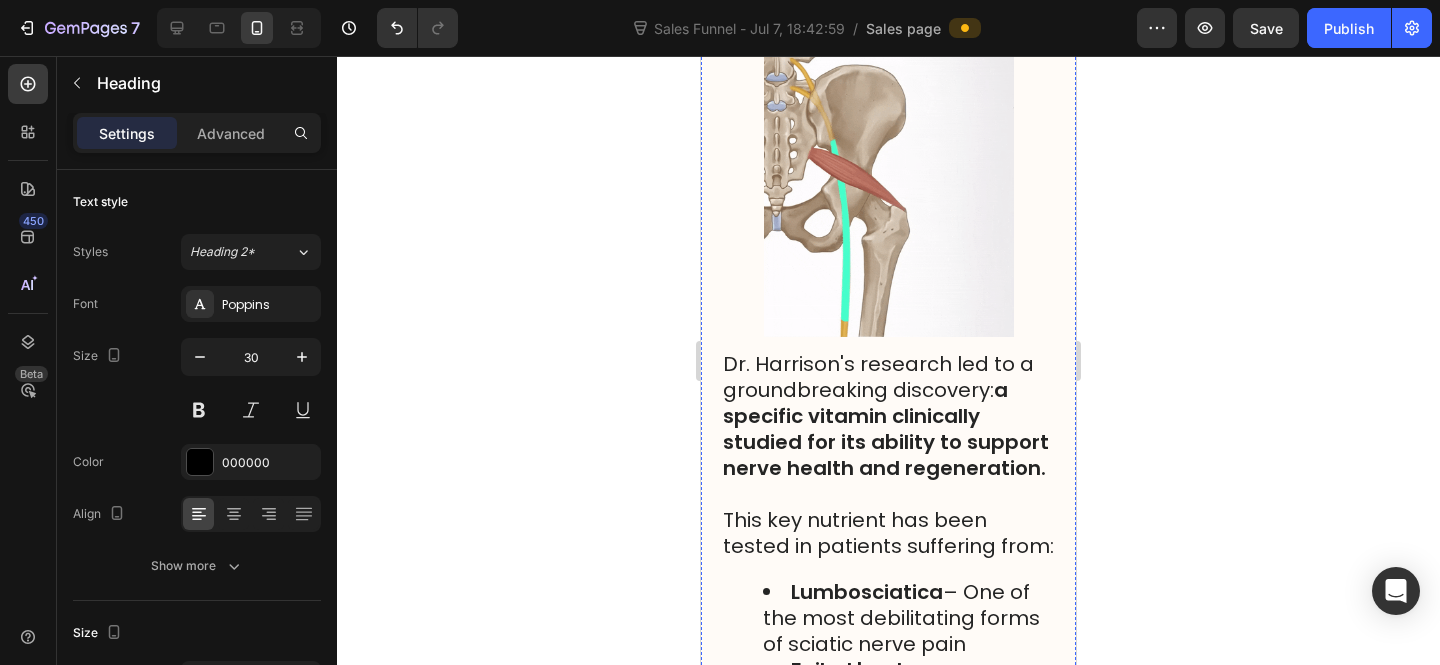 scroll, scrollTop: 13791, scrollLeft: 0, axis: vertical 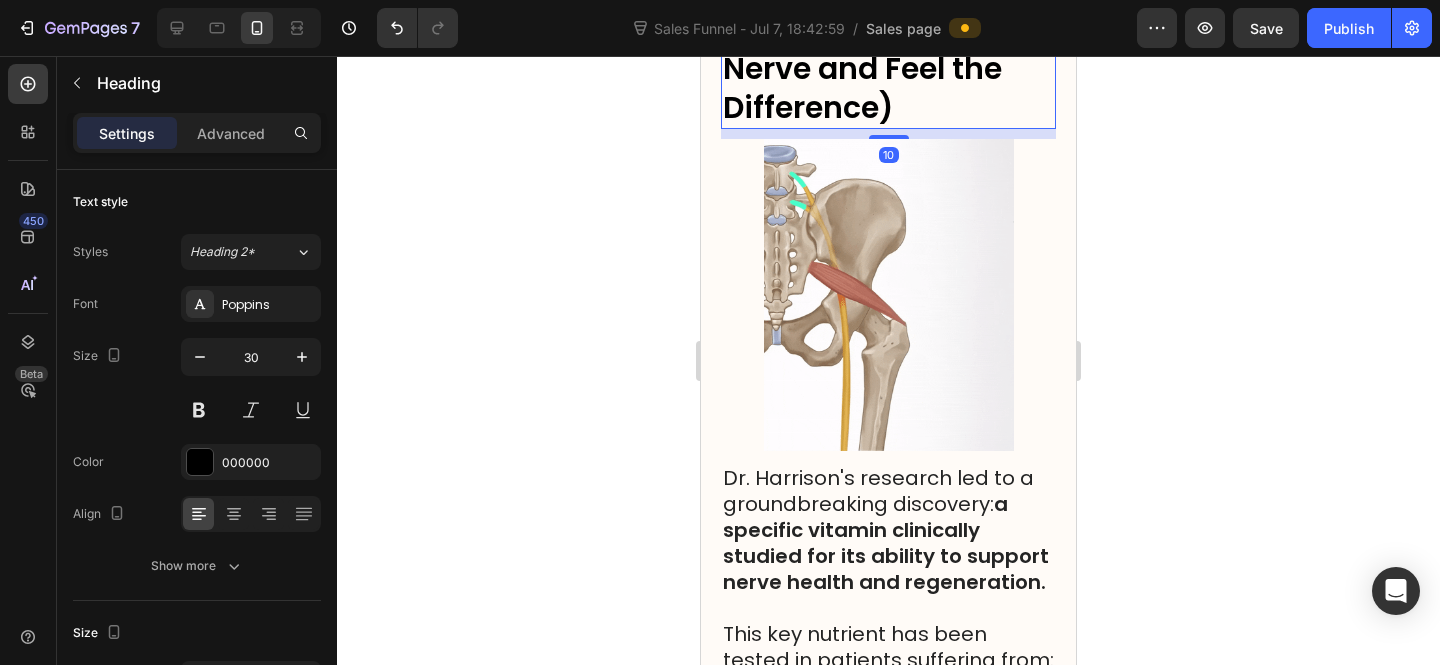 click on "The #1 Vitamin That Helps Sciatic Nerves Heal (Rub It On The Nerve and Feel the Difference)" at bounding box center [877, 29] 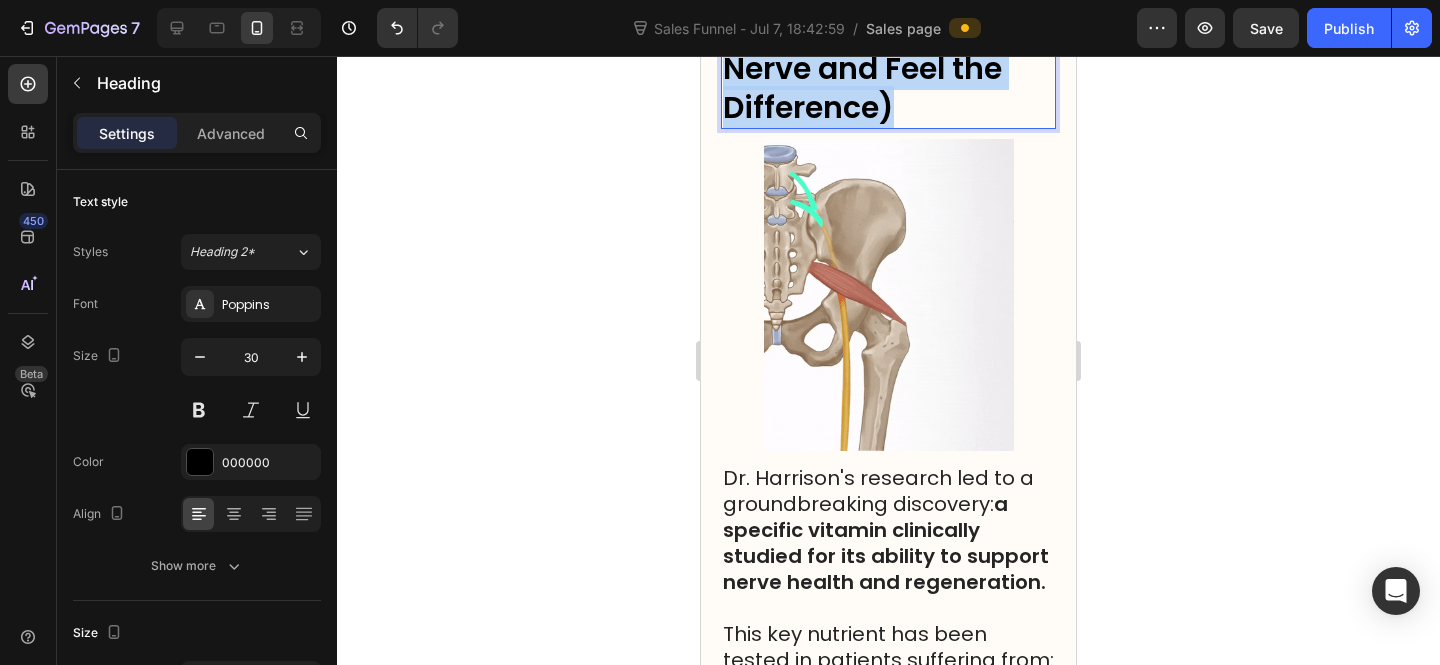 click on "The #1 Vitamin That Helps Sciatic Nerves Heal (Rub It On The Nerve and Feel the Difference)" at bounding box center [877, 29] 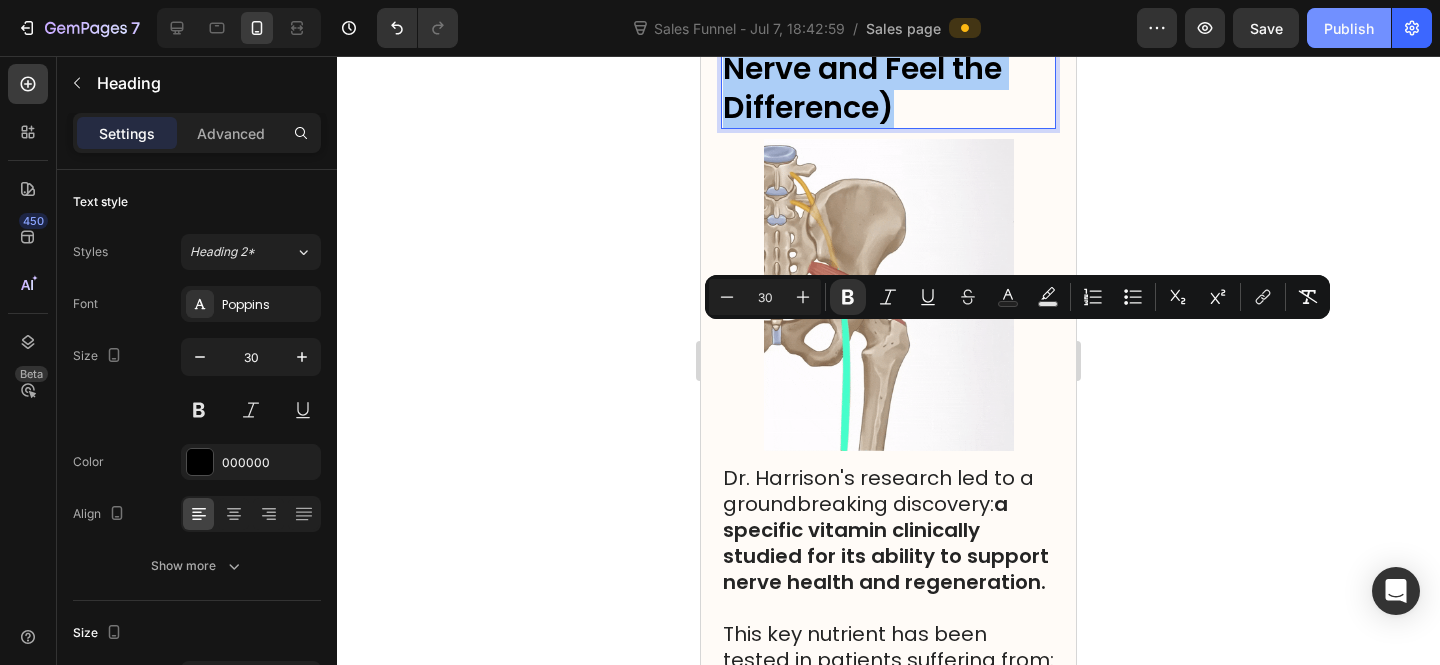 click on "Publish" at bounding box center [1349, 28] 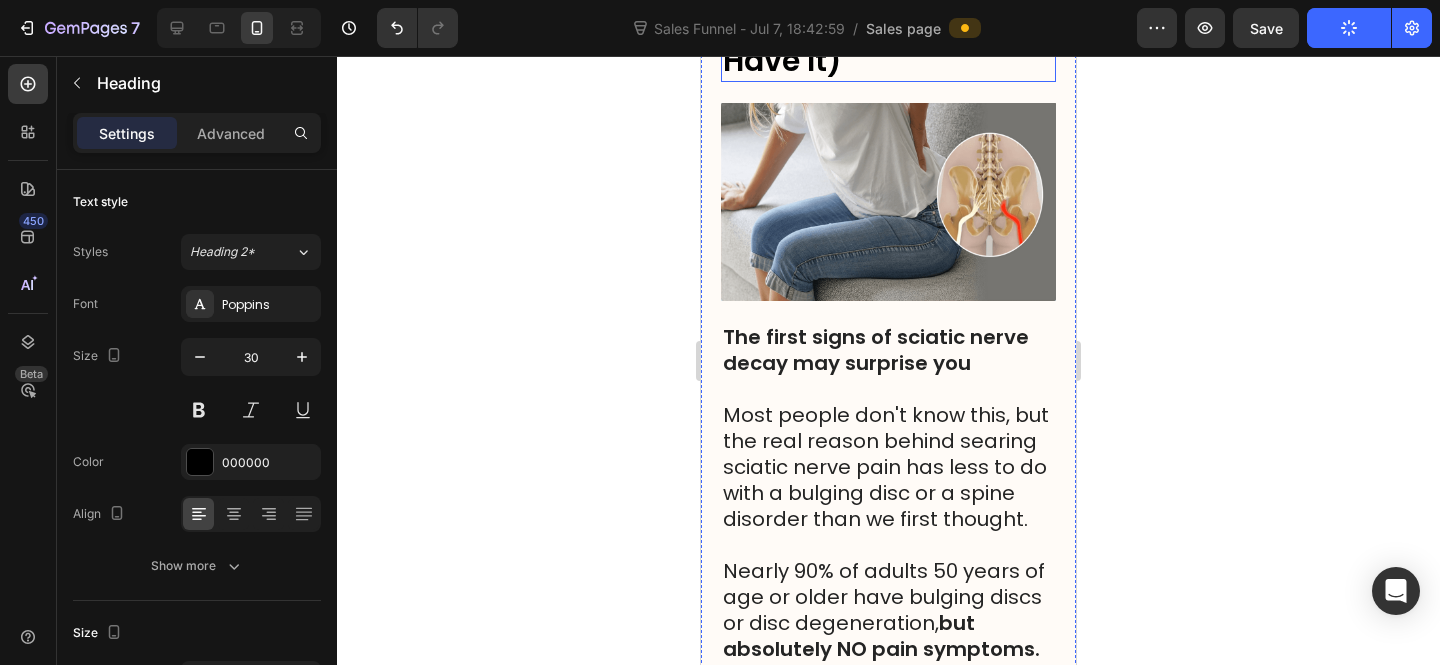 scroll, scrollTop: 0, scrollLeft: 0, axis: both 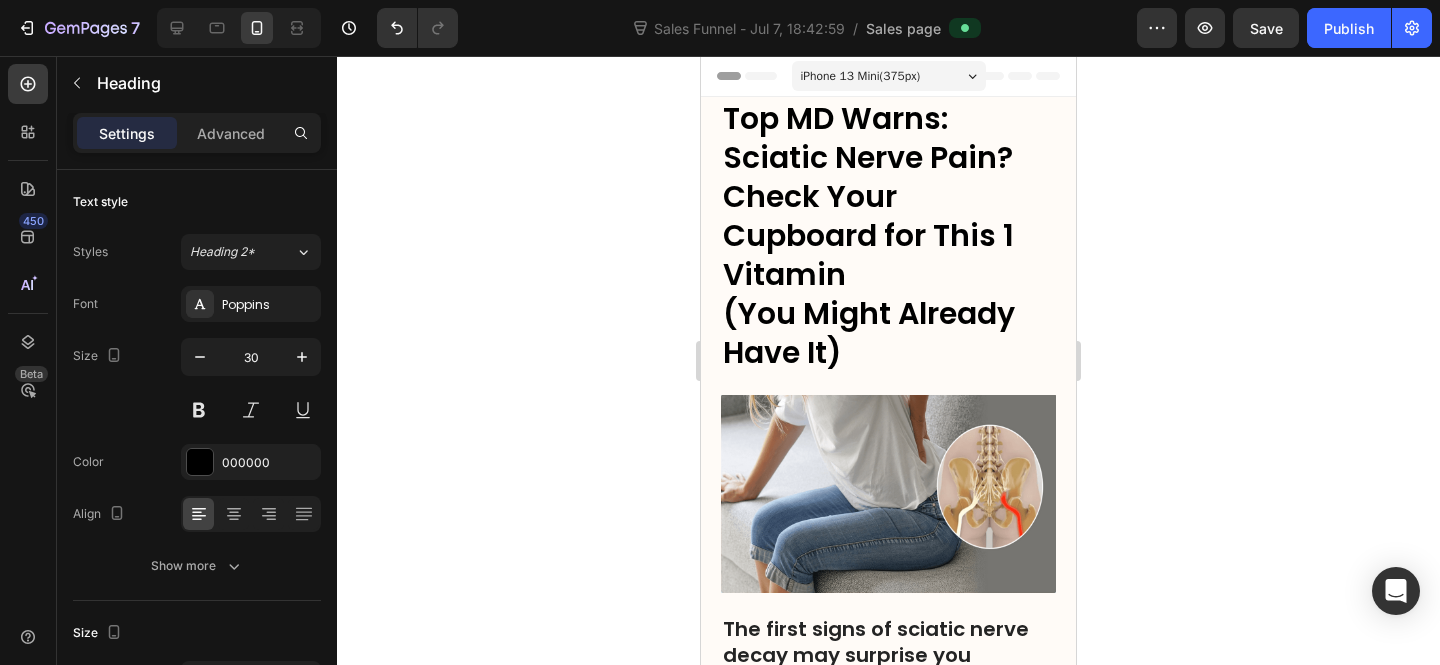type 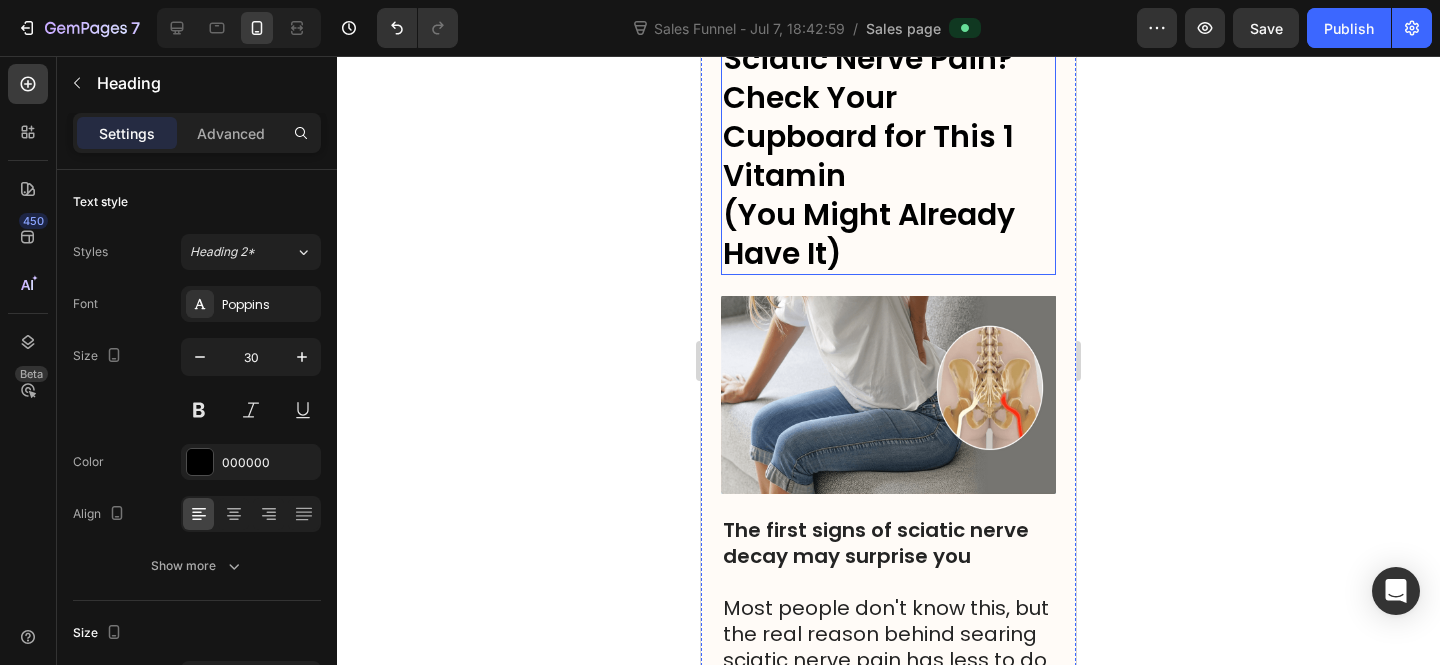 scroll, scrollTop: 121, scrollLeft: 0, axis: vertical 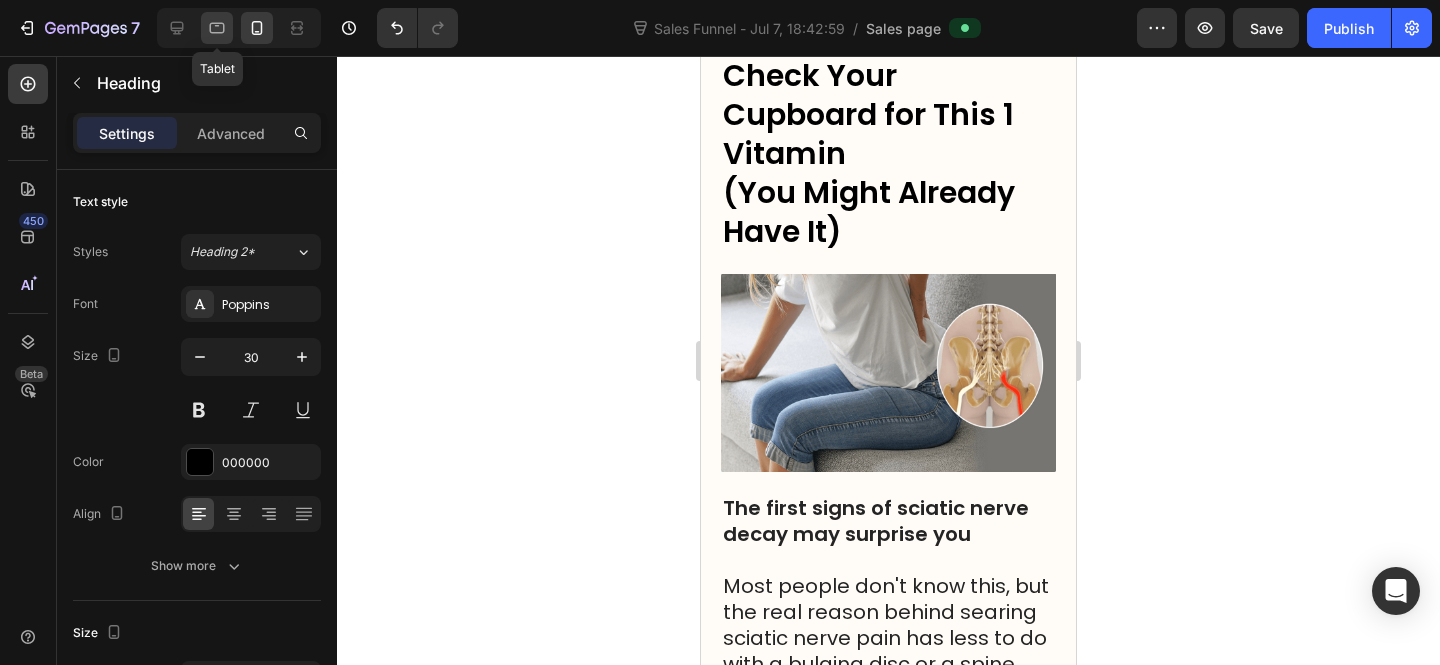 click 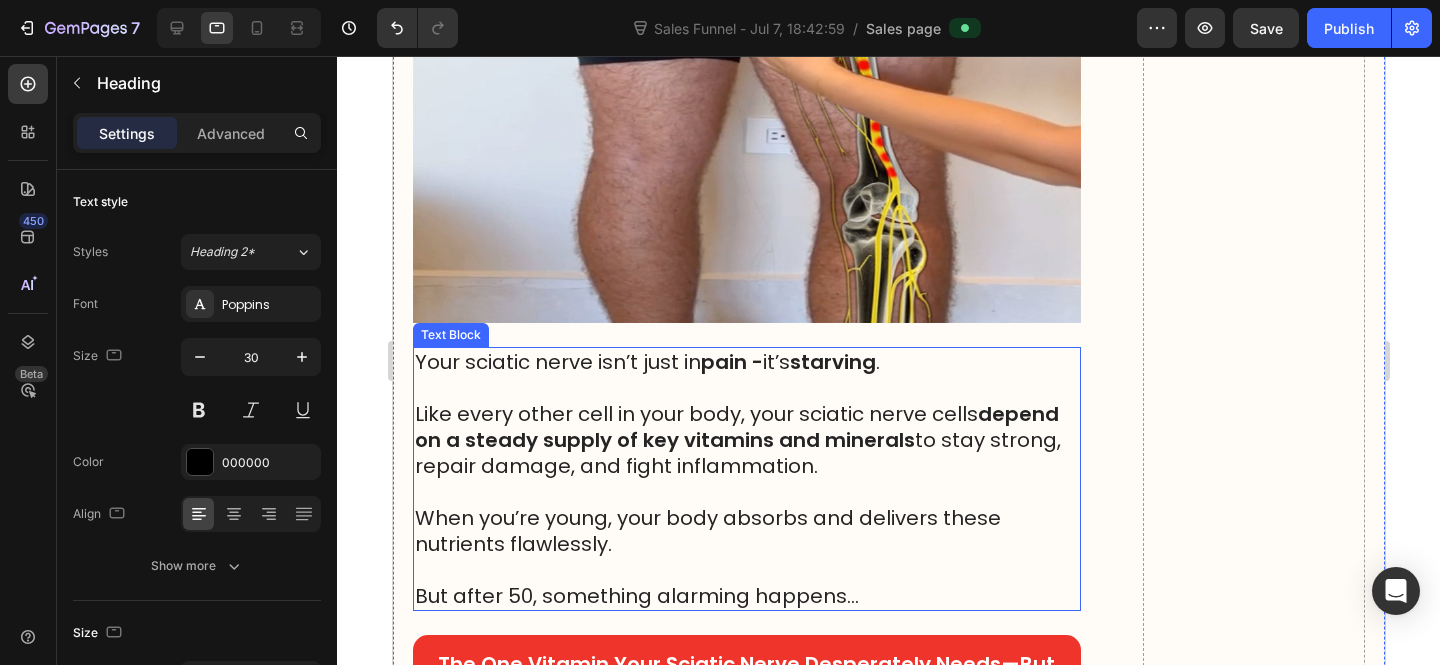 scroll, scrollTop: 2769, scrollLeft: 0, axis: vertical 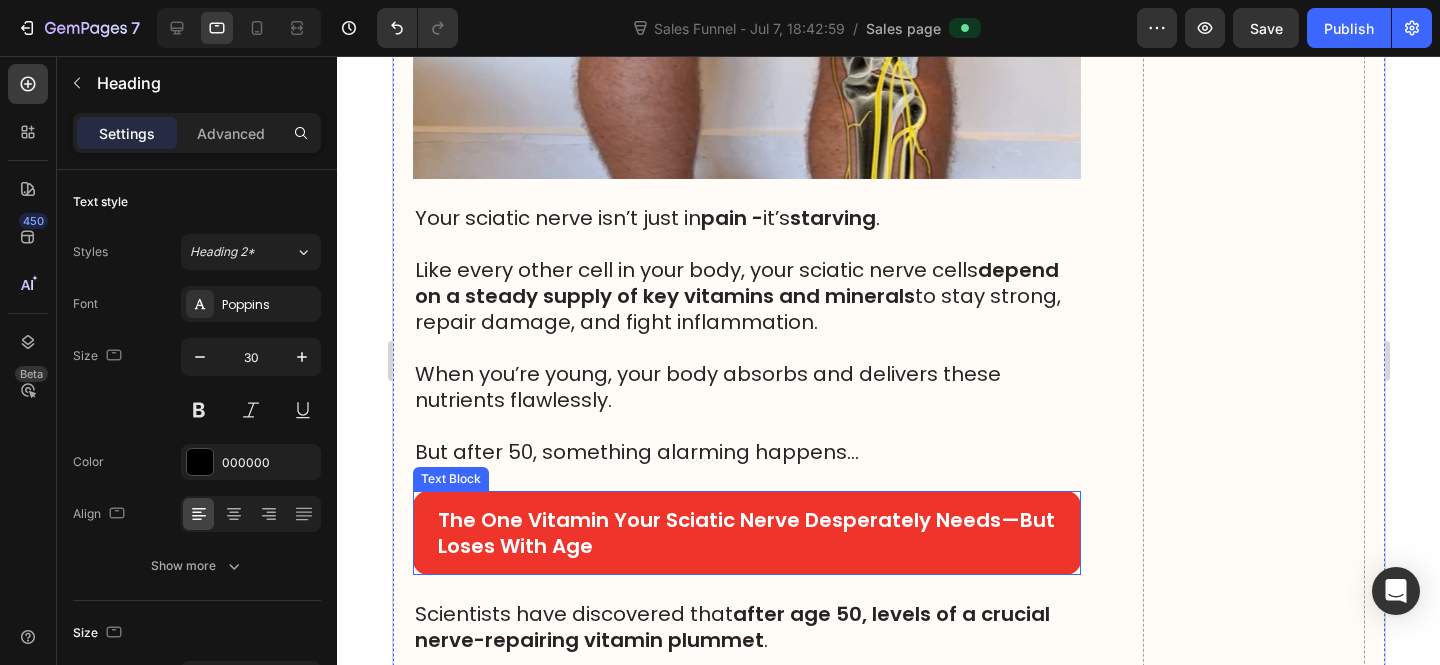 click on "The One Vitamin Your Sciatic Nerve Desperately Needs—But Loses With Age" at bounding box center (746, 533) 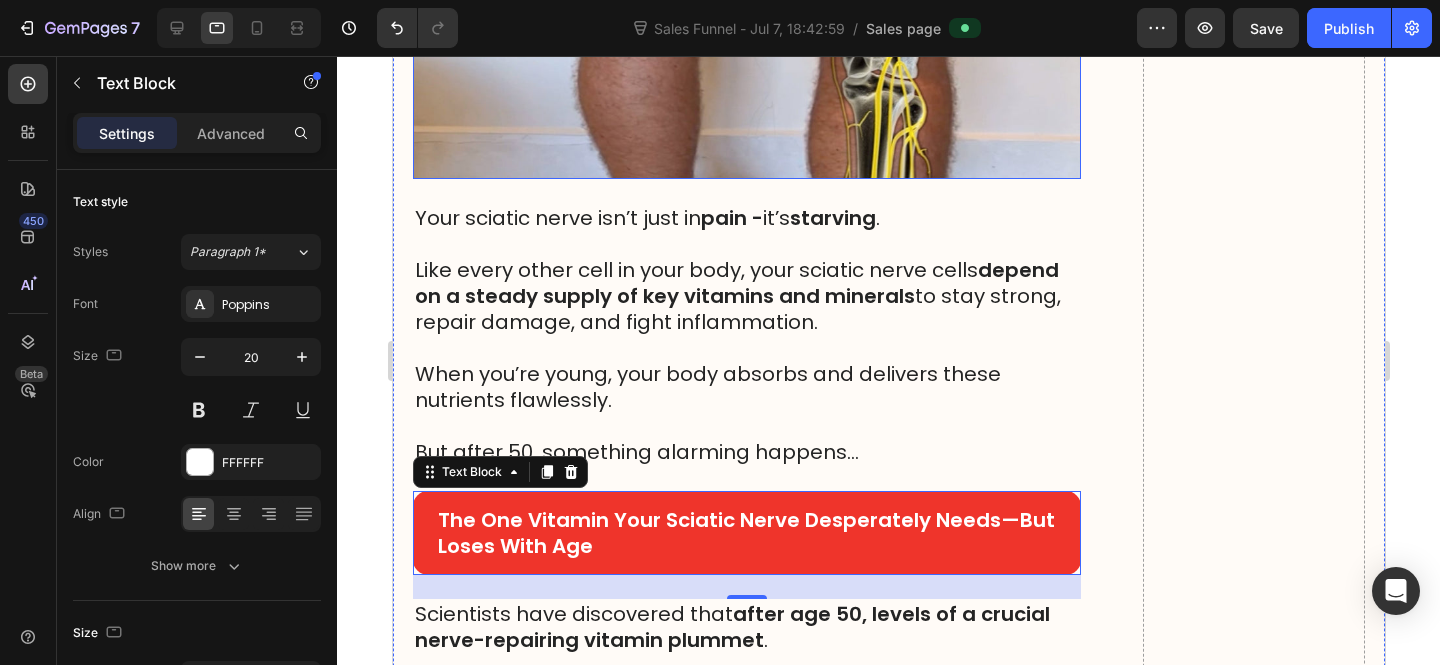 click on "depend on a steady supply of key vitamins and minerals" at bounding box center (736, 283) 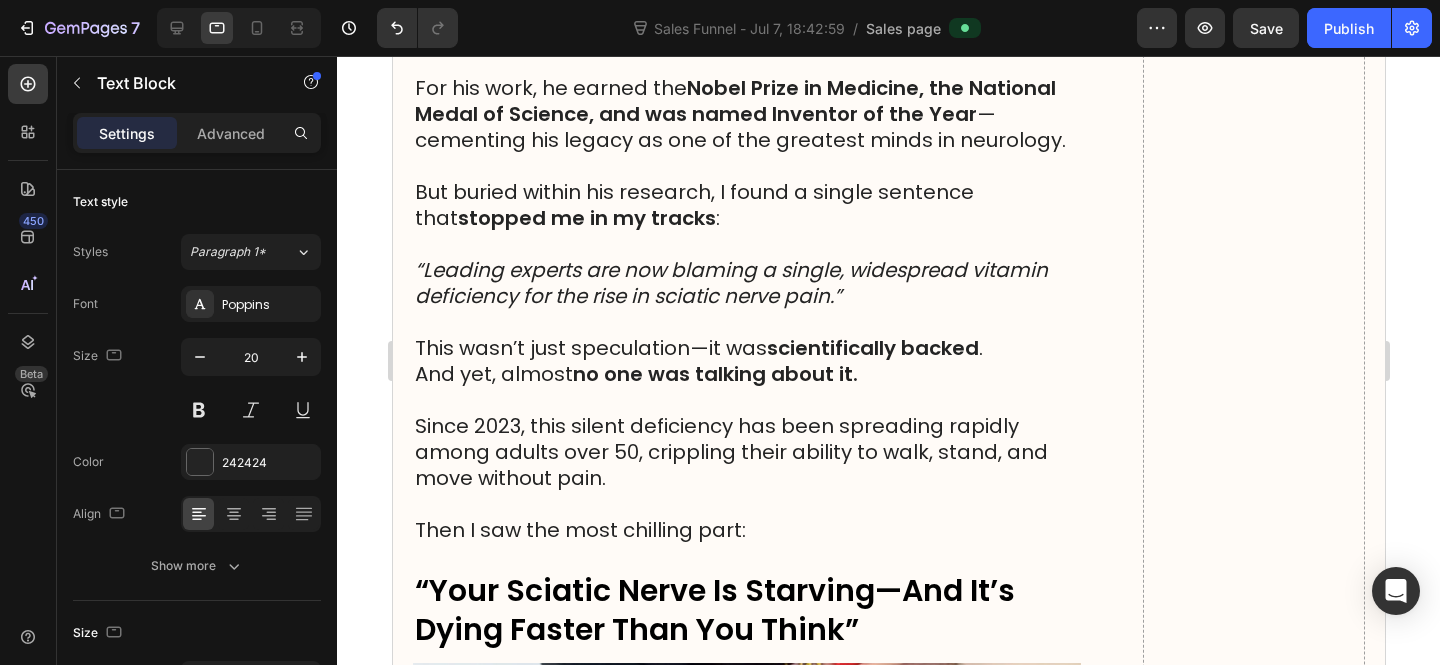 scroll, scrollTop: 6899, scrollLeft: 0, axis: vertical 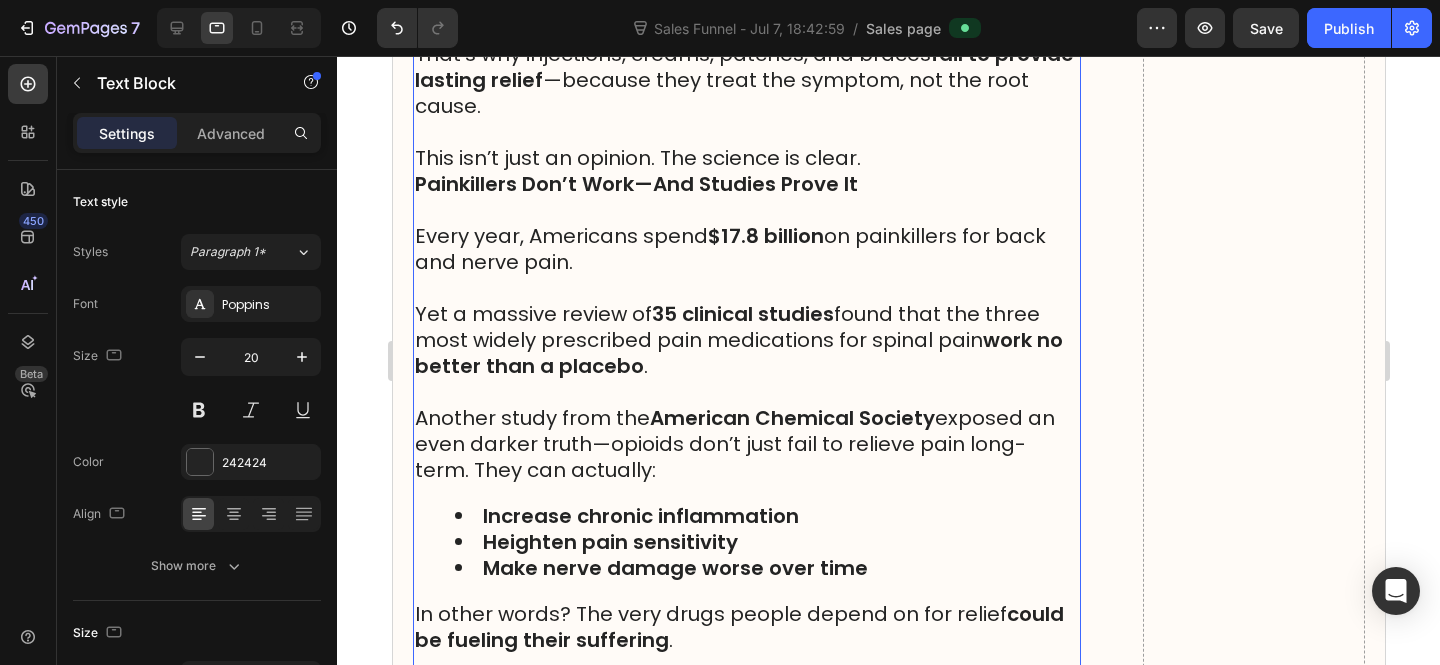 click on "Yet a massive review of  35 clinical studies  found that the three most widely prescribed pain medications for spinal pain  work no better than a placebo ." at bounding box center (746, 340) 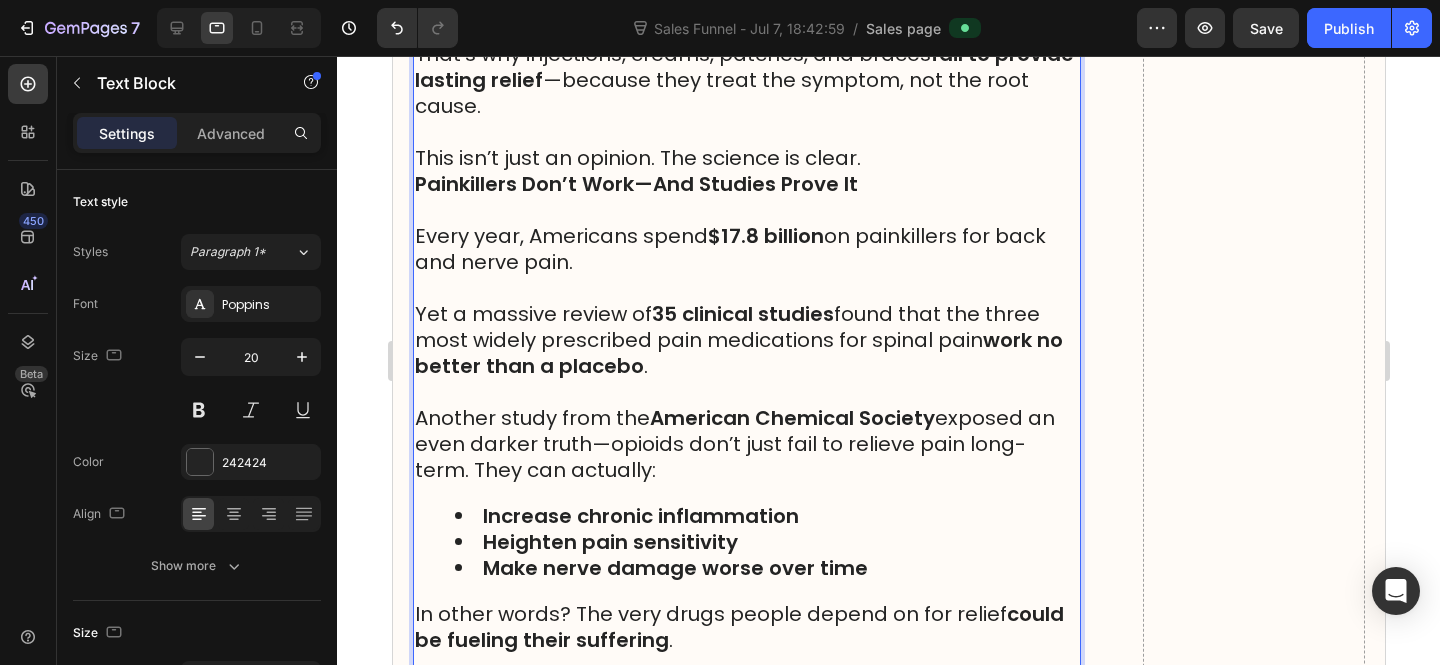 click on "work no better than a placebo" at bounding box center (738, 353) 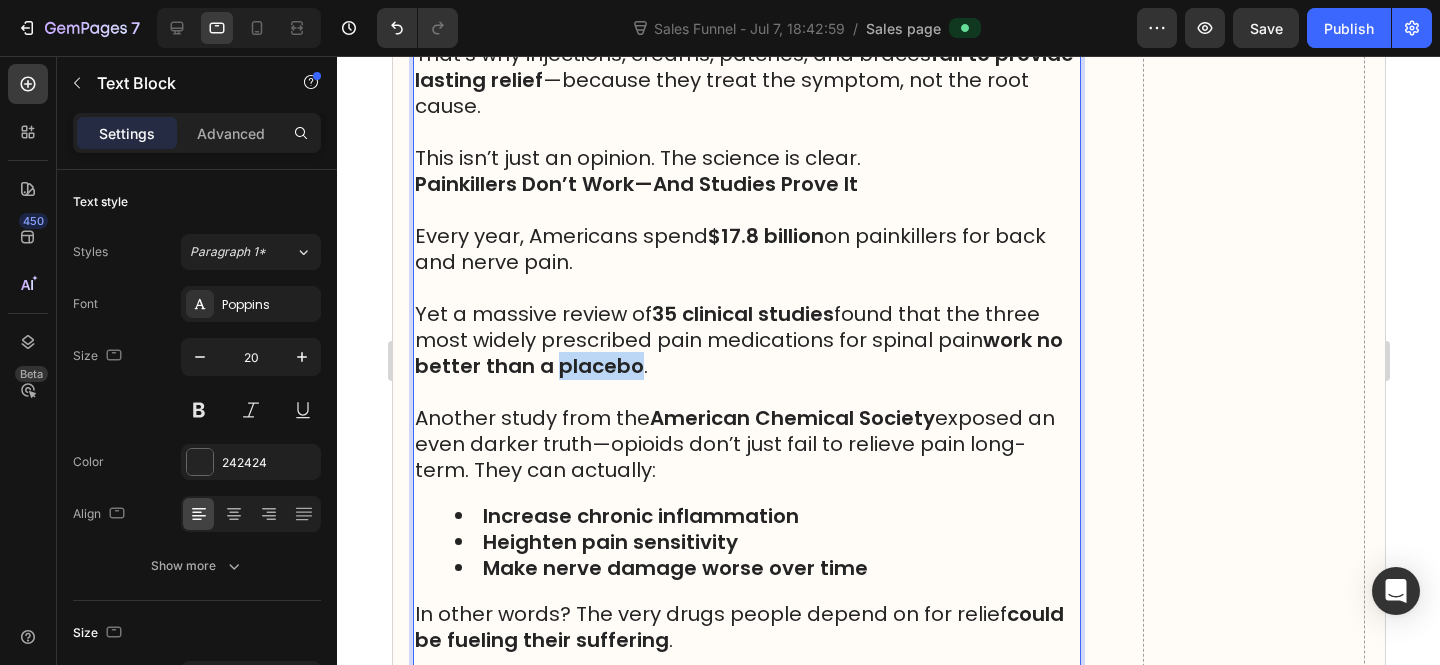 click on "work no better than a placebo" at bounding box center (738, 353) 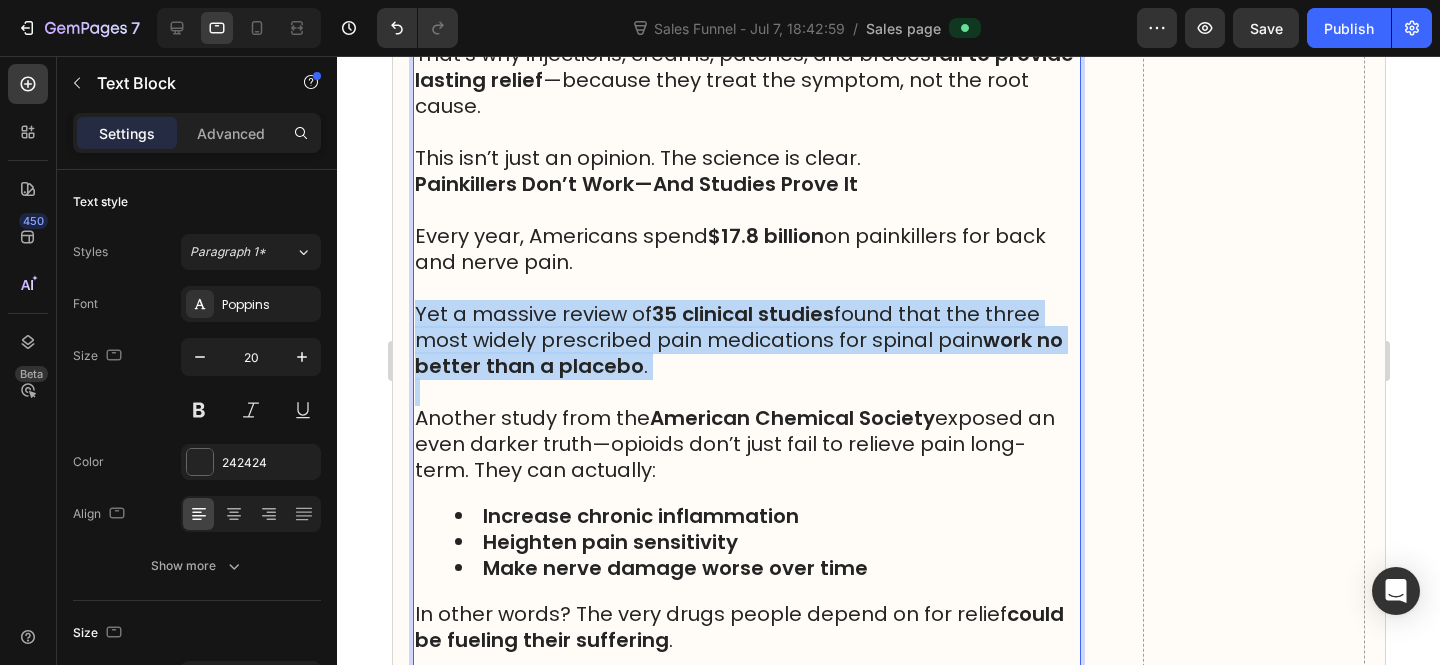 click on "work no better than a placebo" at bounding box center [738, 353] 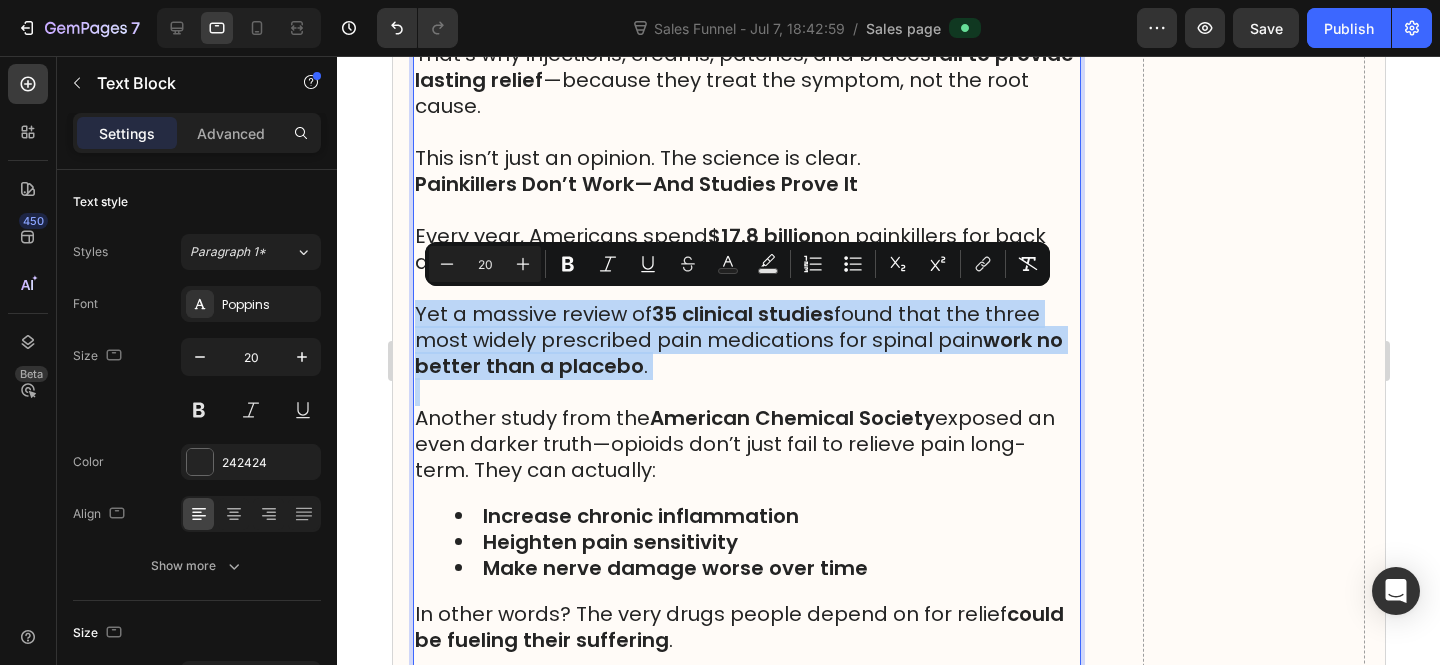 click on "work no better than a placebo" at bounding box center (738, 353) 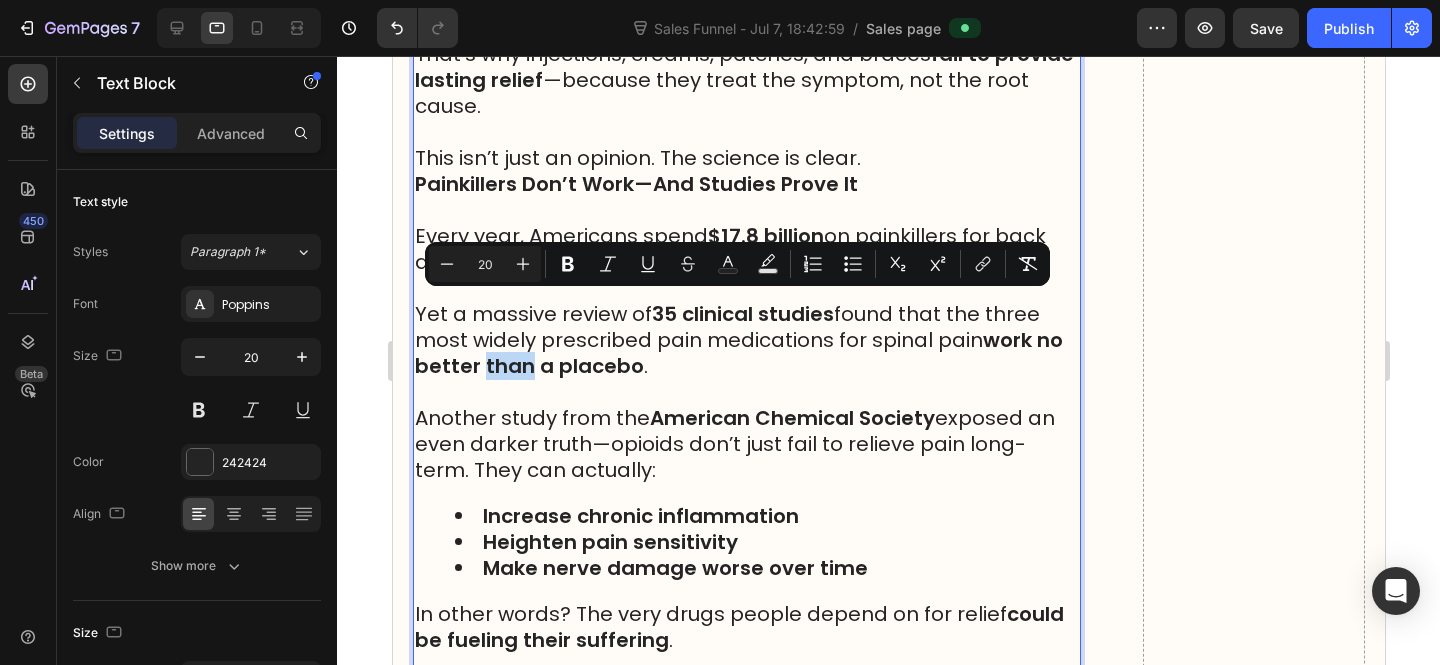 click on "work no better than a placebo" at bounding box center (738, 353) 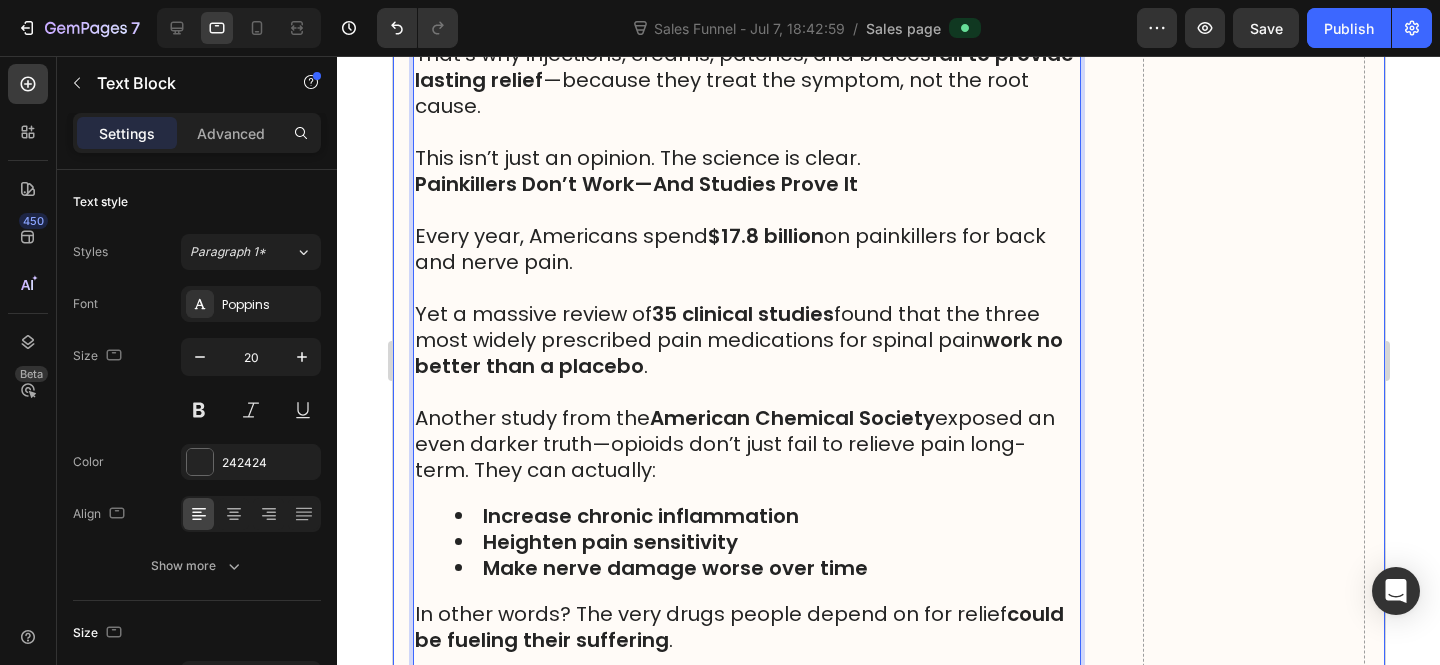 click at bounding box center (746, 210) 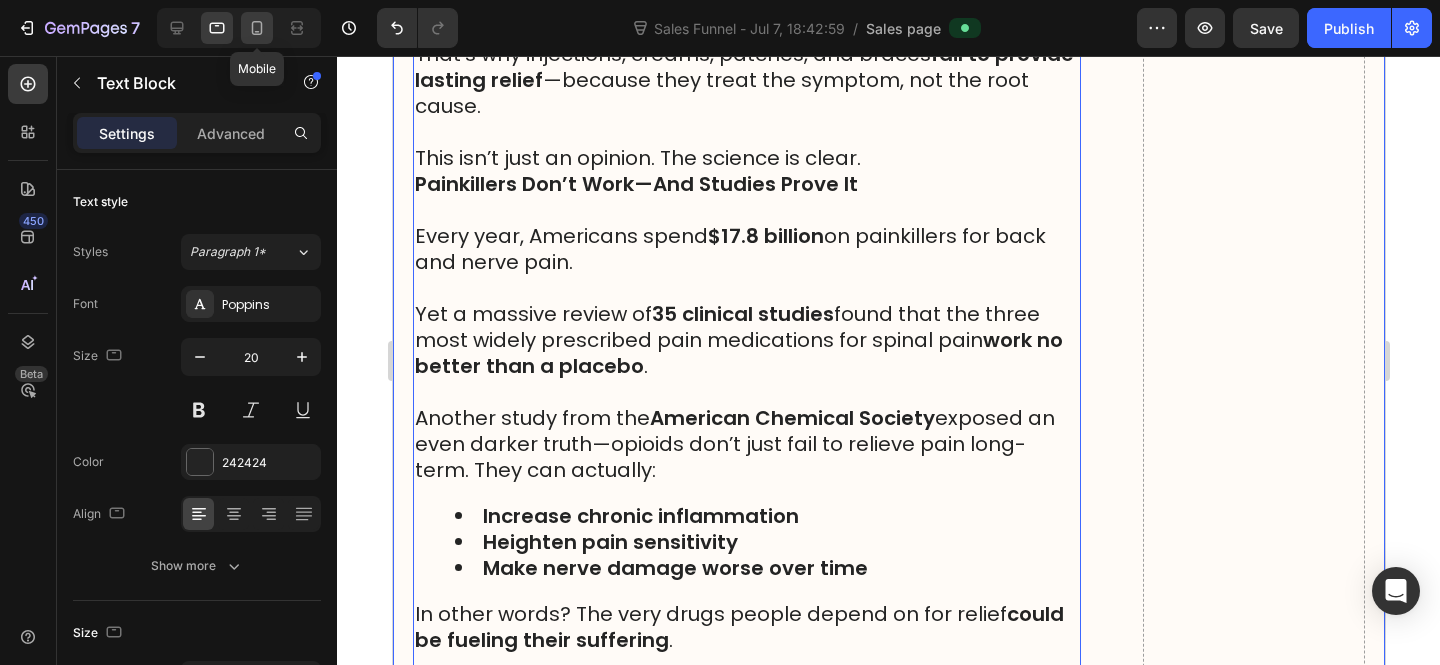 click 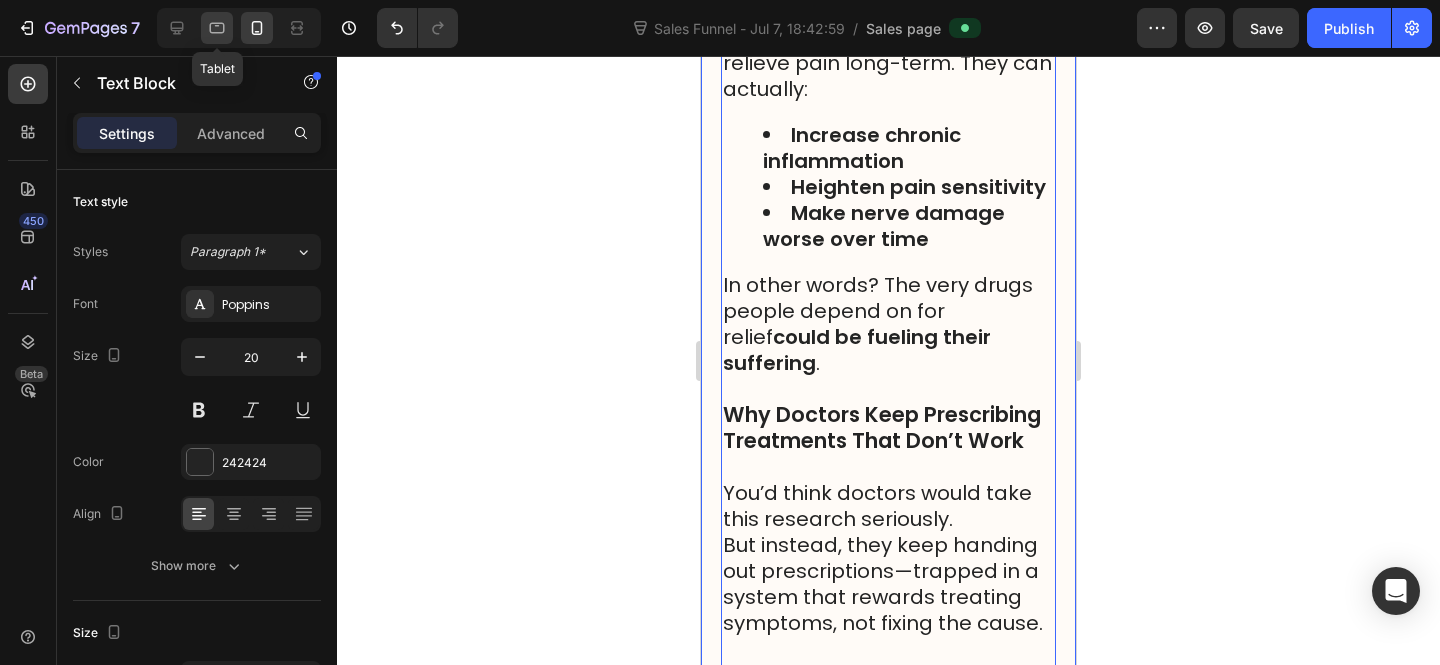click 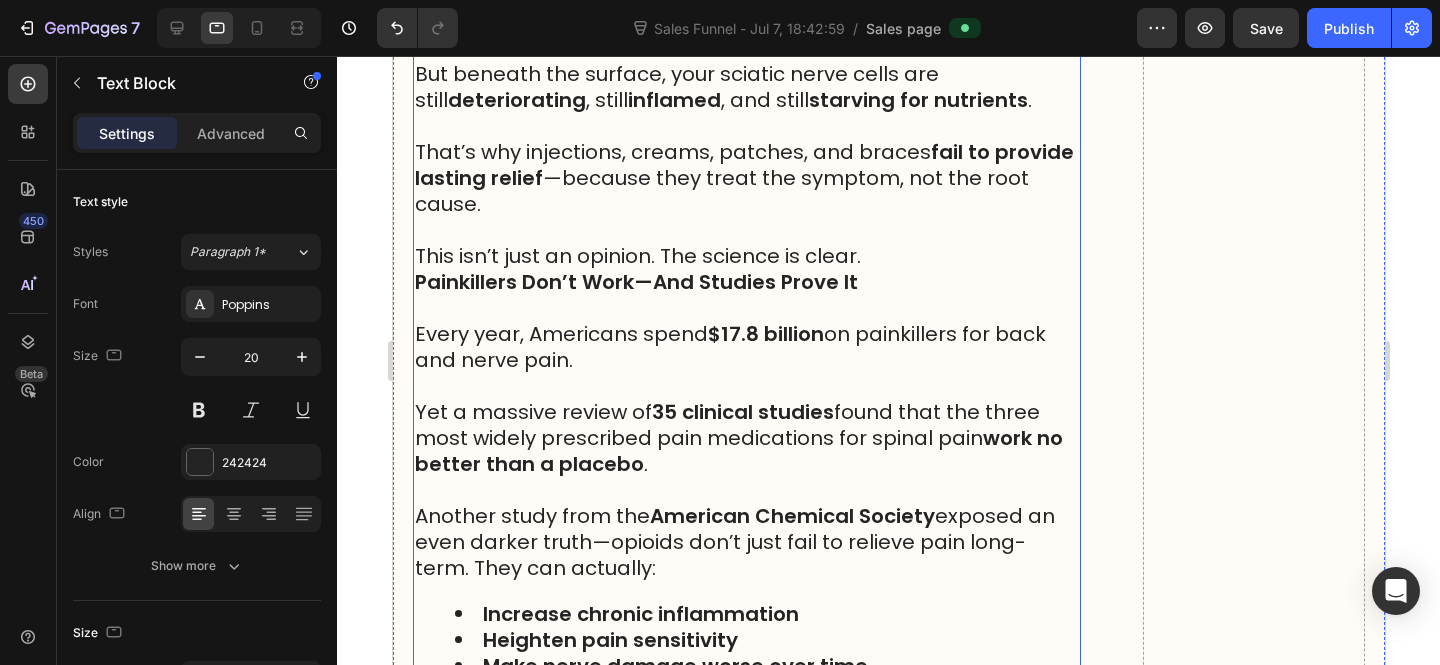 scroll, scrollTop: 6676, scrollLeft: 0, axis: vertical 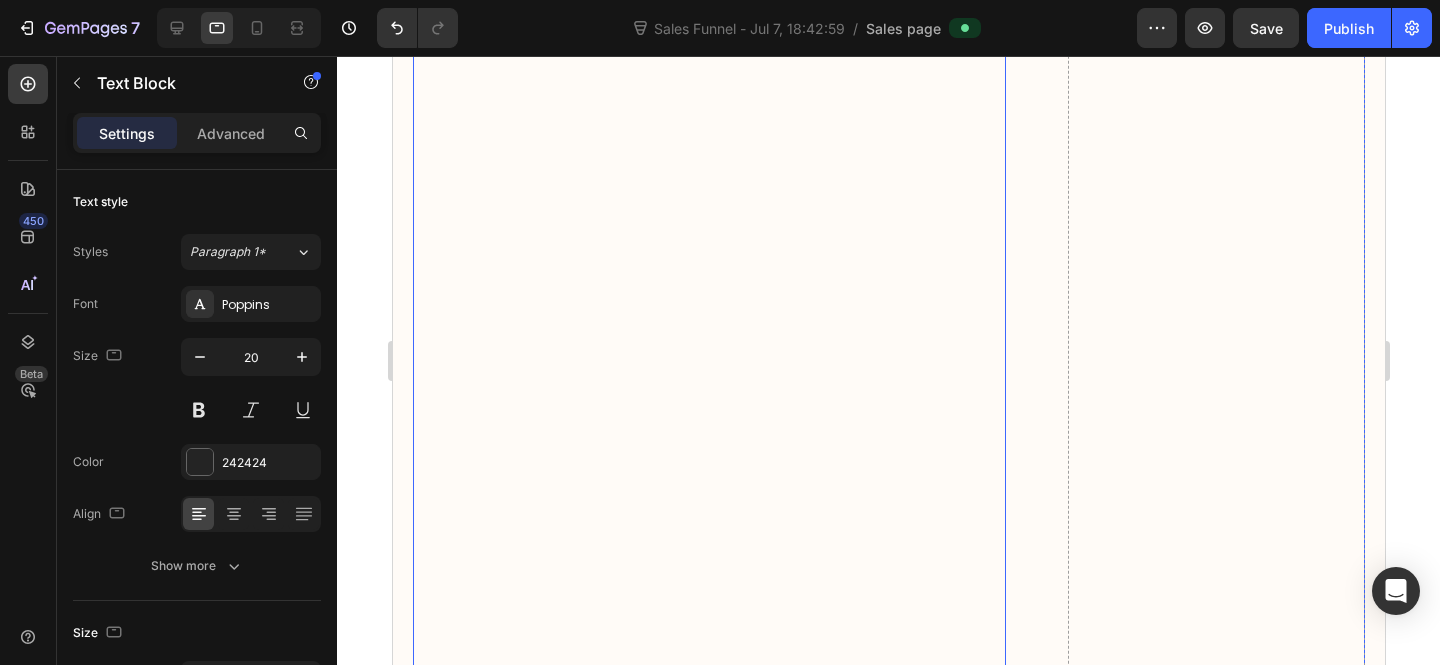click on "WARNING:" at bounding box center [5534, 12228] 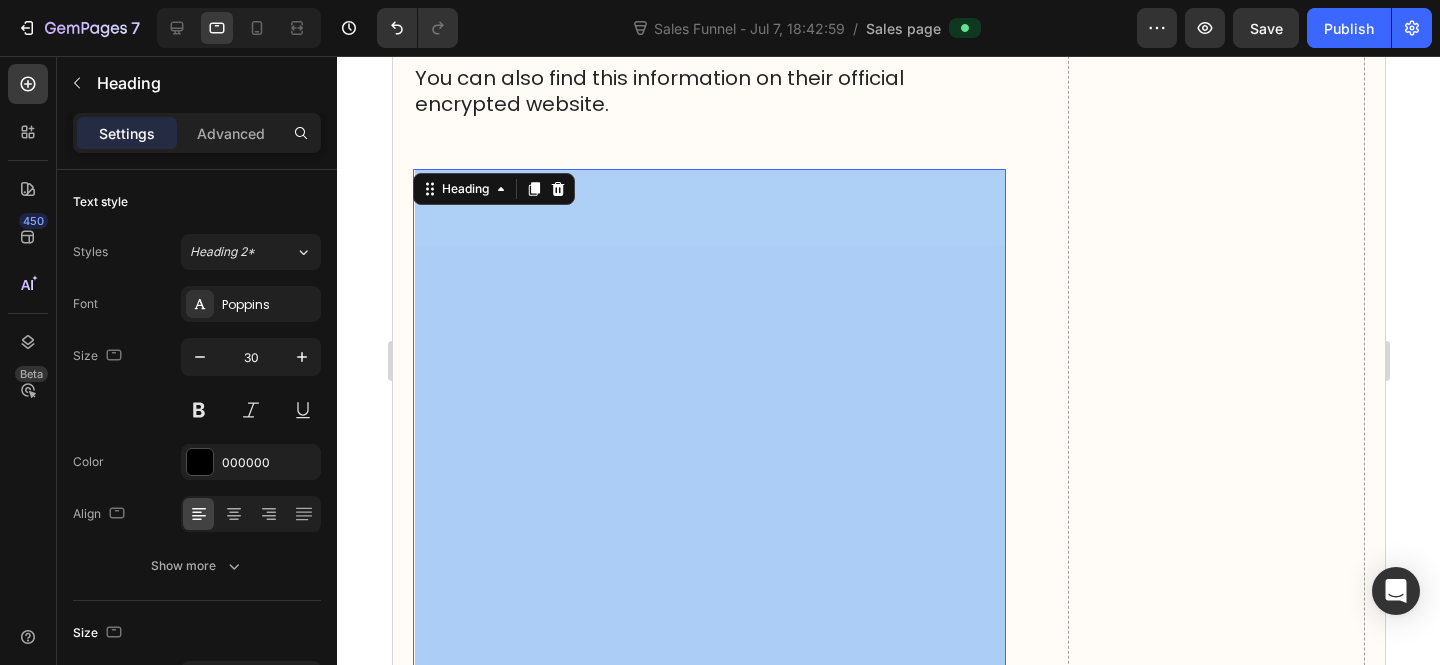 click on "WARNING:" at bounding box center (5534, 12538) 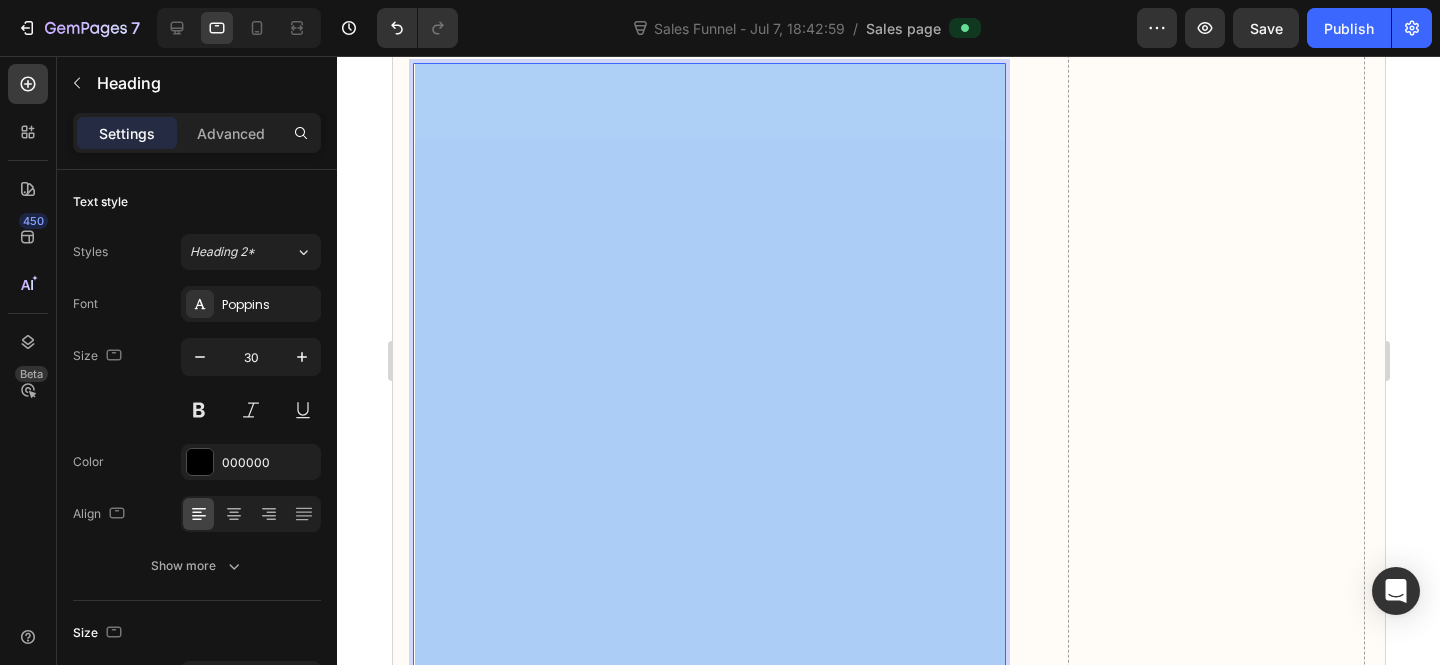 click on "WARNING:" at bounding box center [5534, 12432] 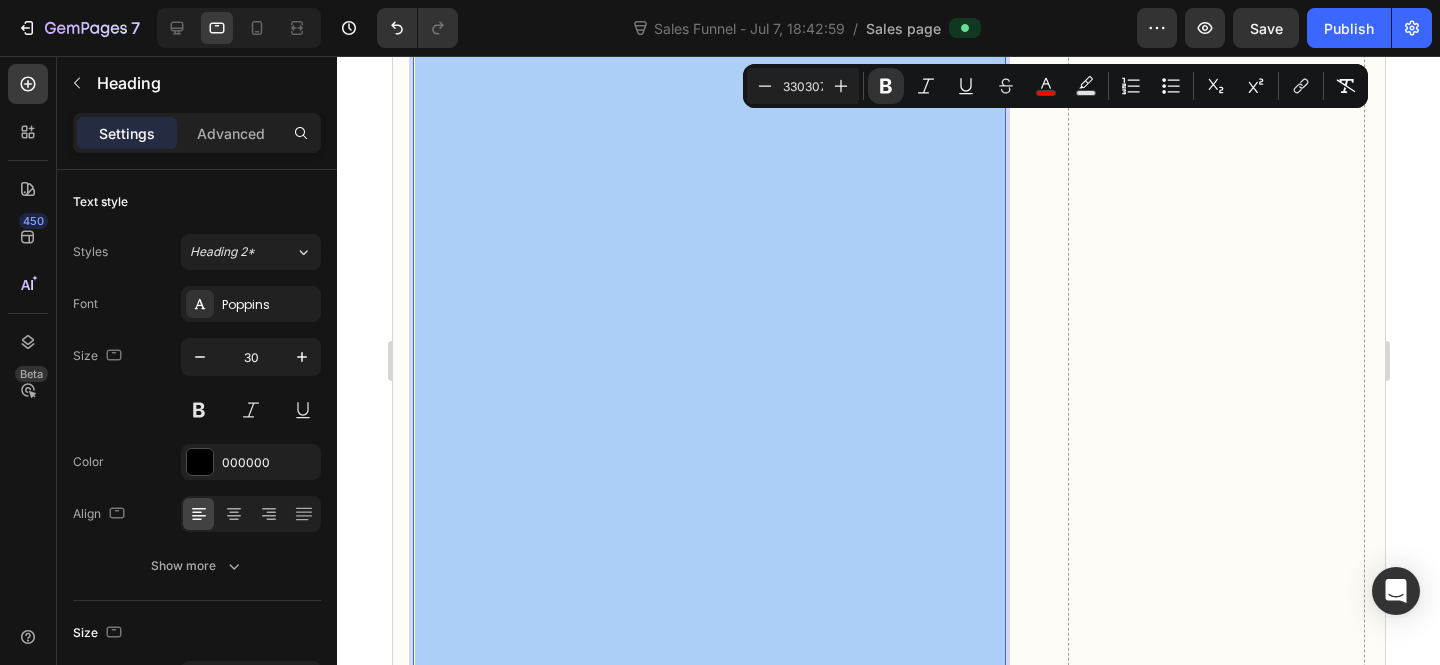click on "330307" at bounding box center (803, 86) 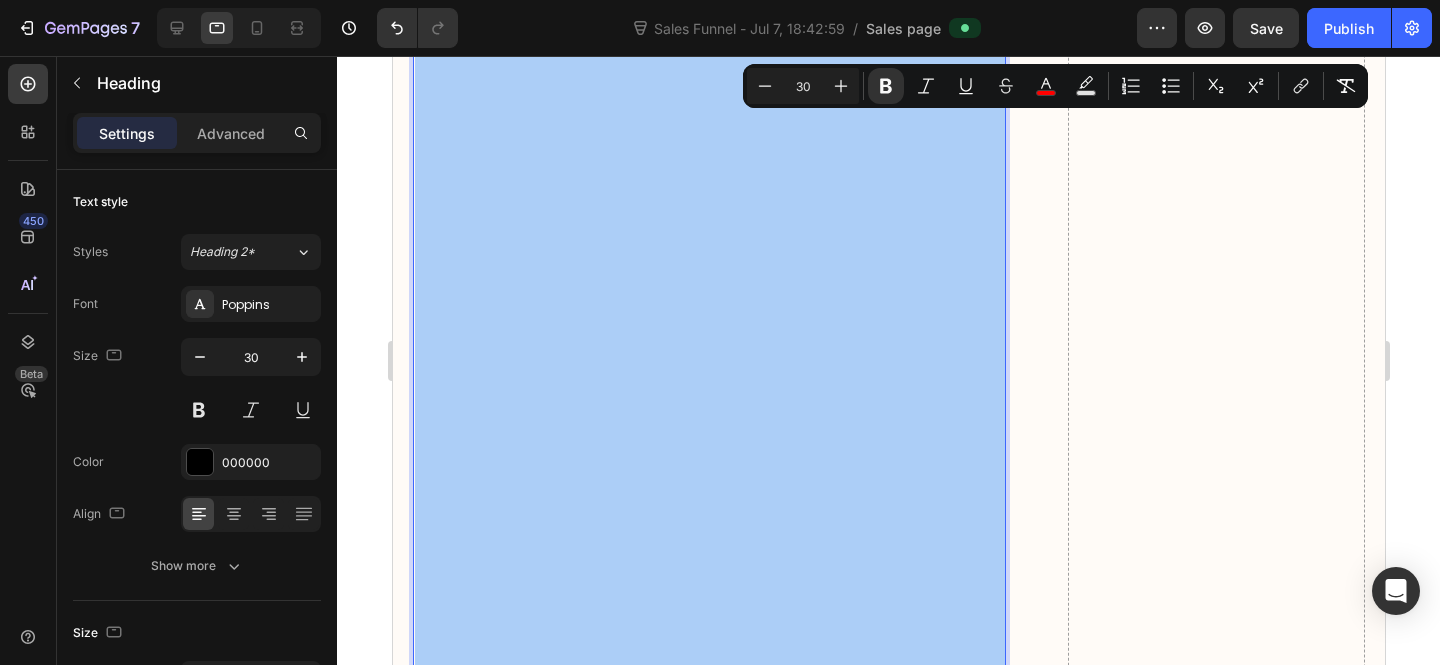 type on "30" 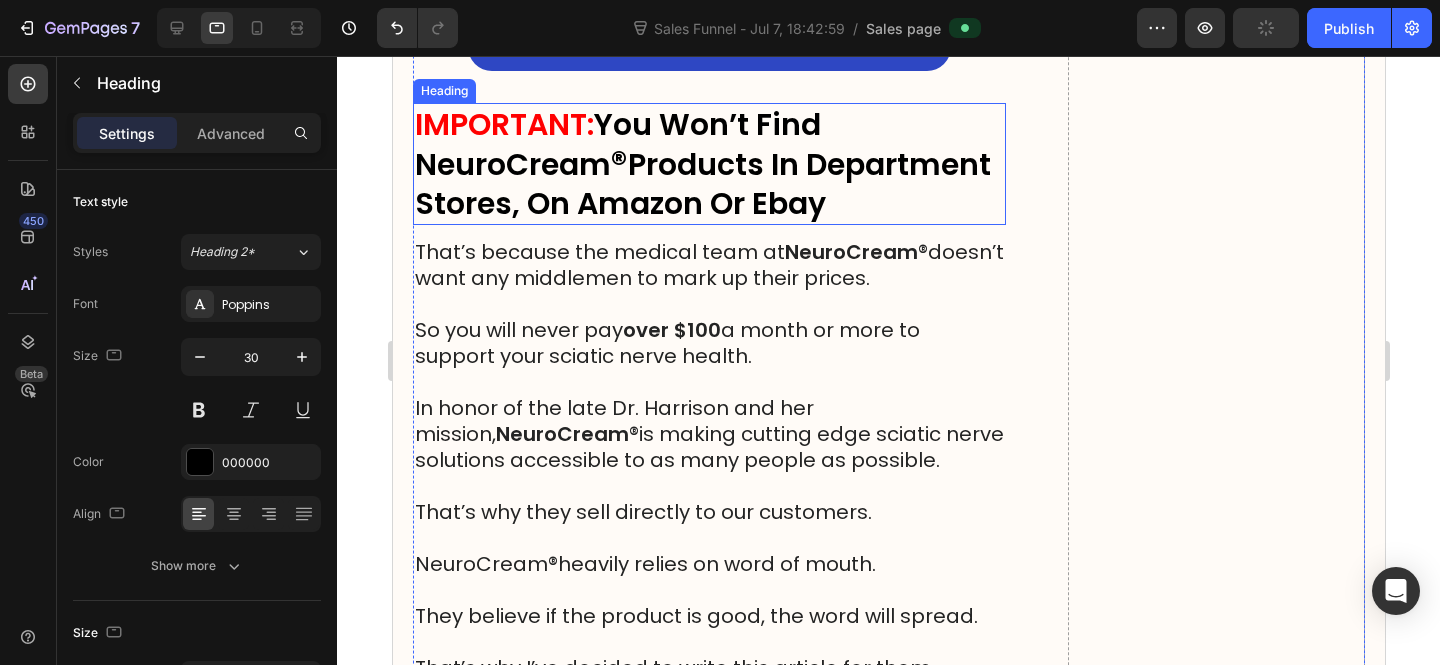 scroll, scrollTop: 19920, scrollLeft: 0, axis: vertical 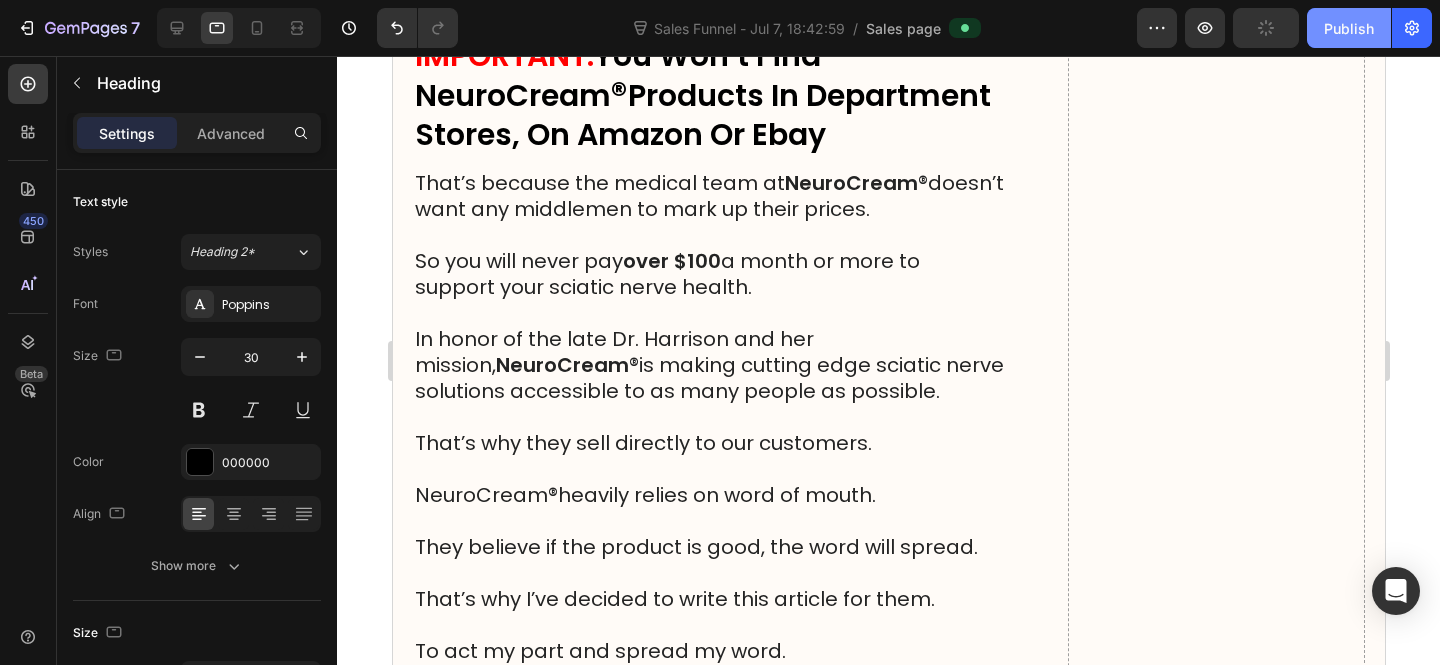 click on "Publish" at bounding box center [1349, 28] 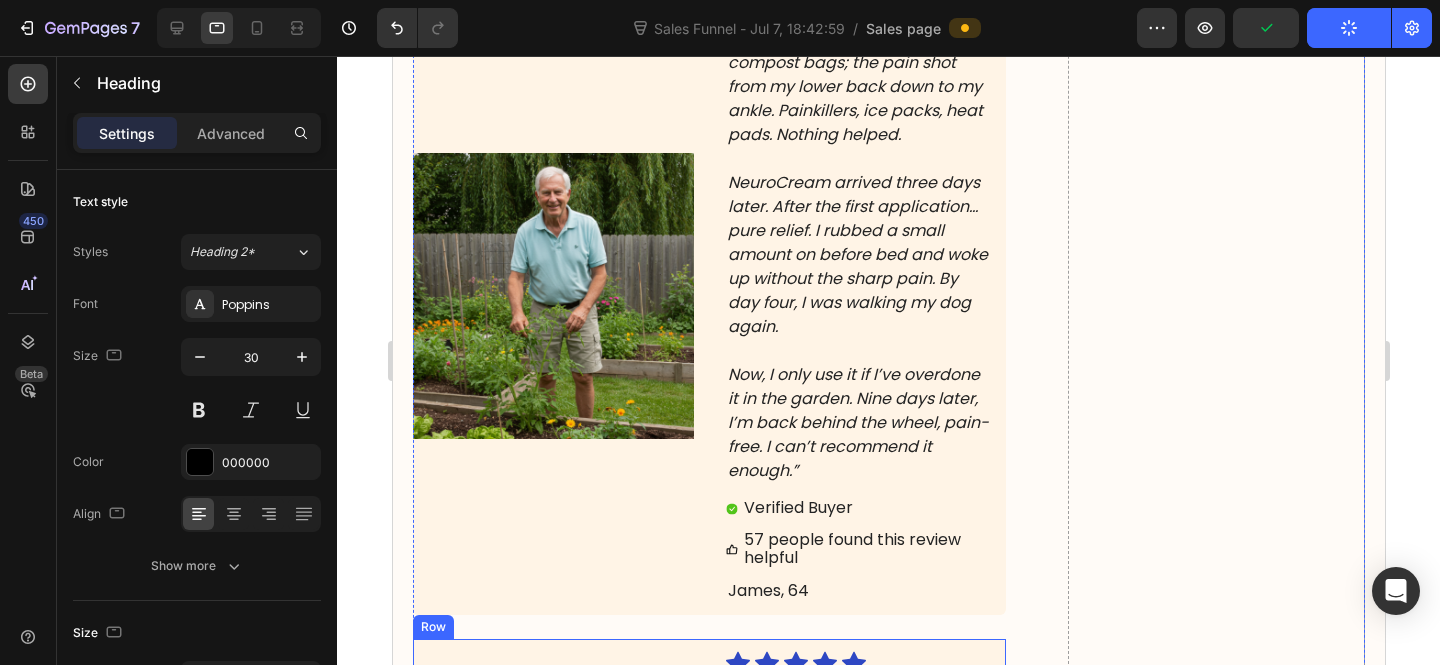 scroll, scrollTop: 15749, scrollLeft: 0, axis: vertical 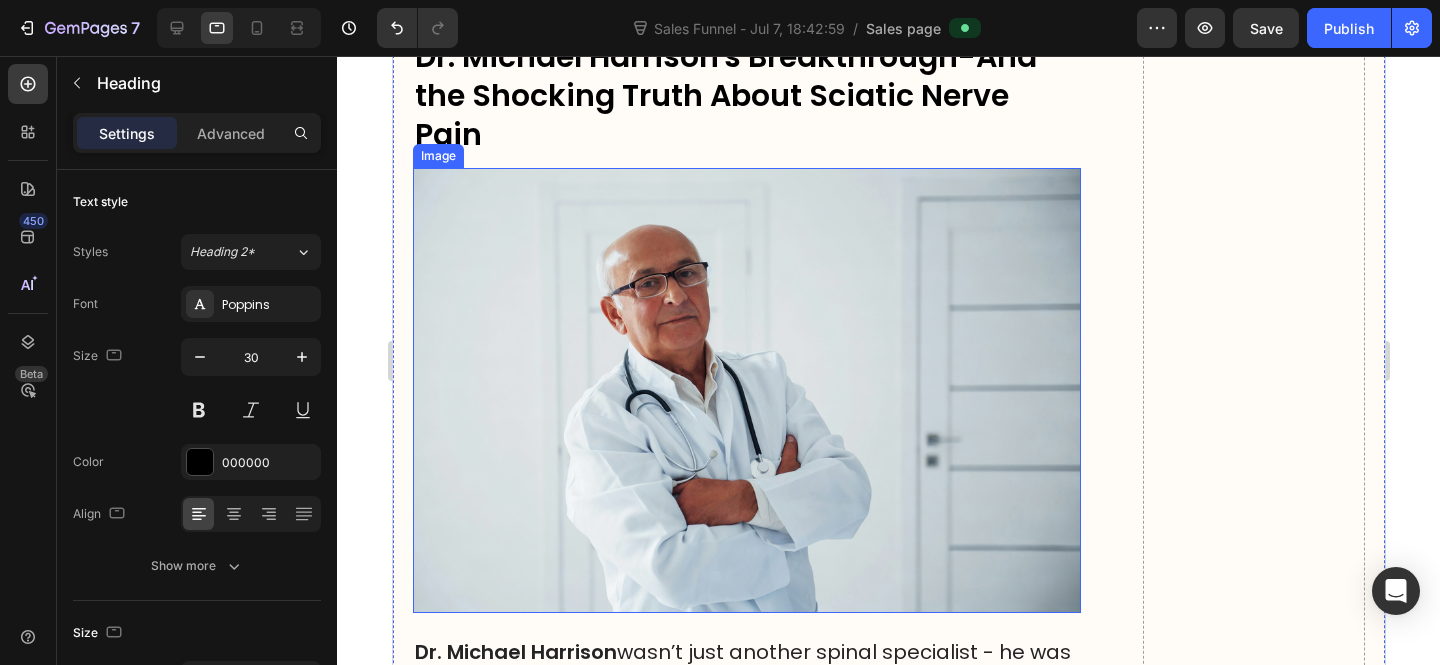 click at bounding box center [746, 390] 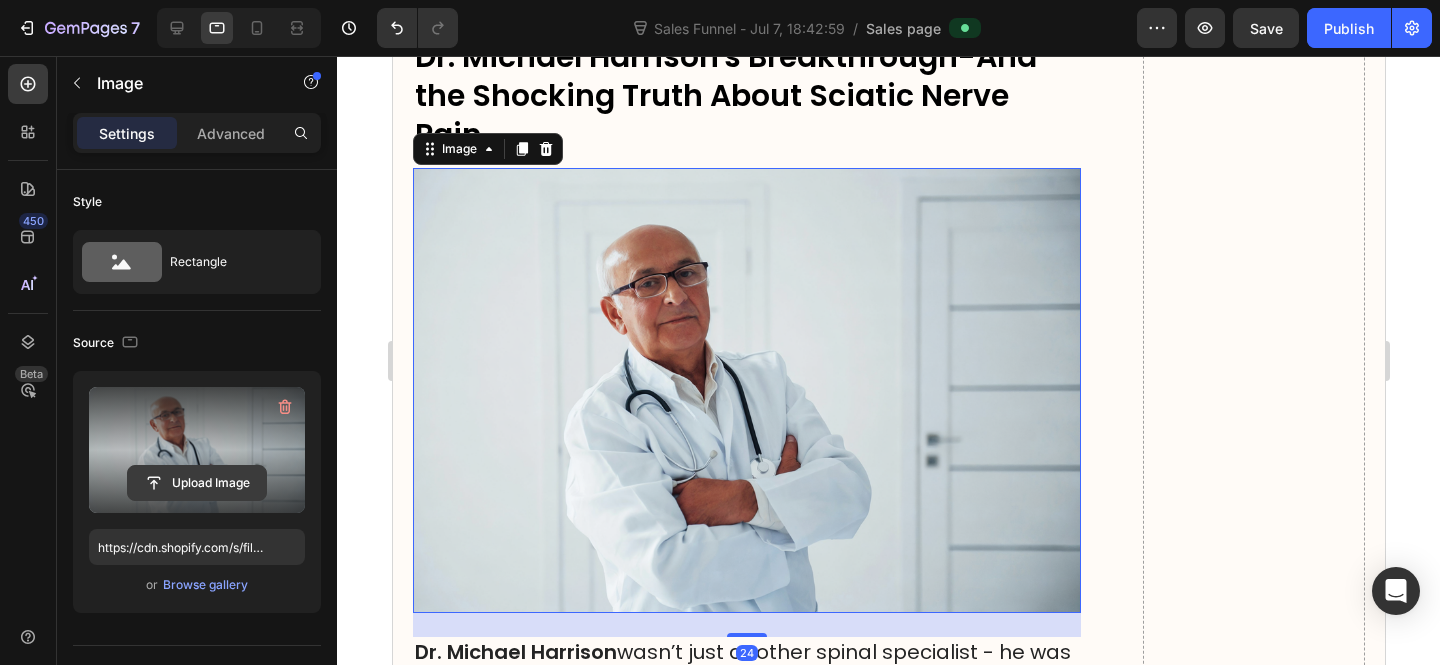 click 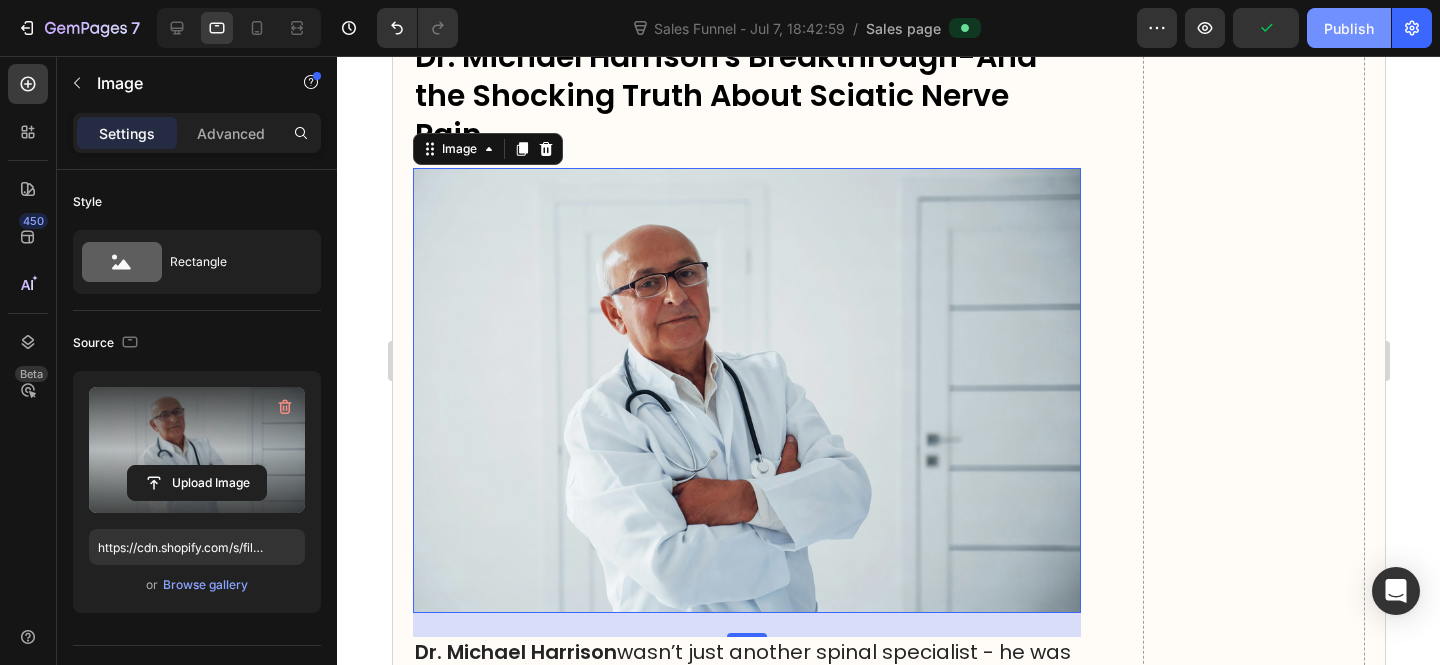 click on "Publish" at bounding box center [1349, 28] 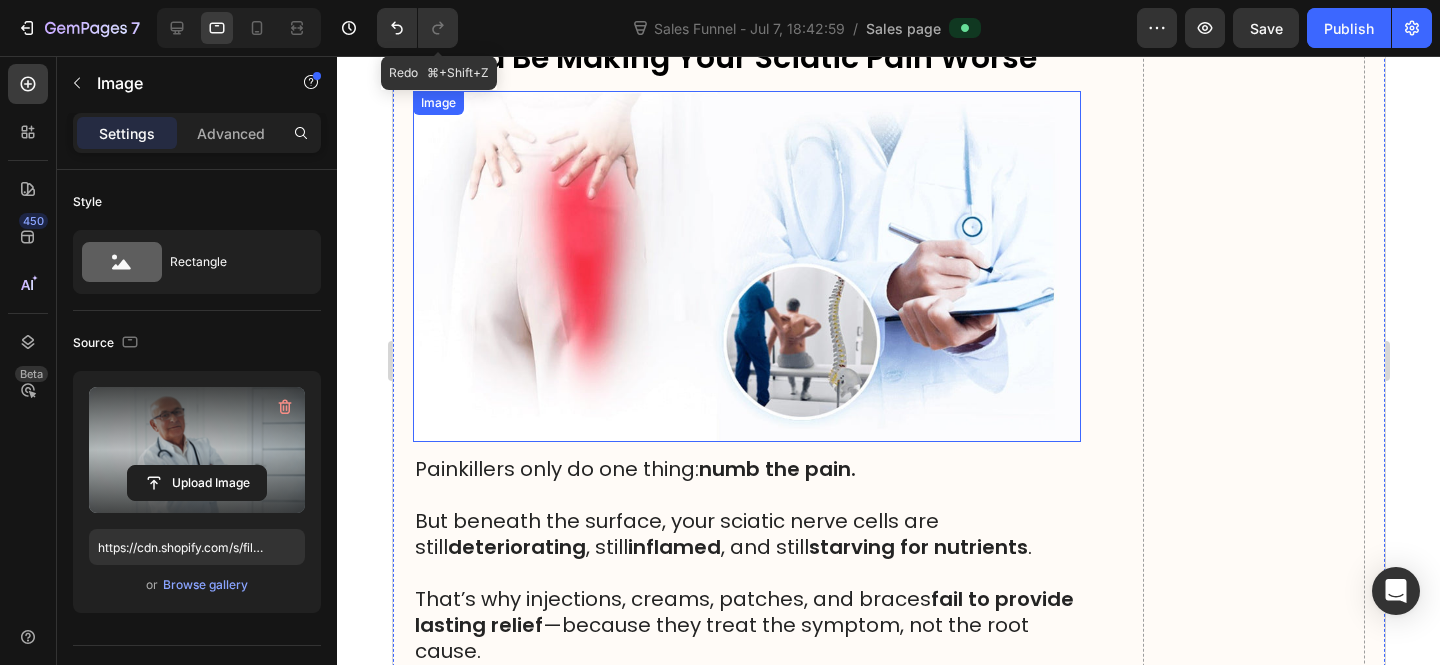 scroll, scrollTop: 6268, scrollLeft: 0, axis: vertical 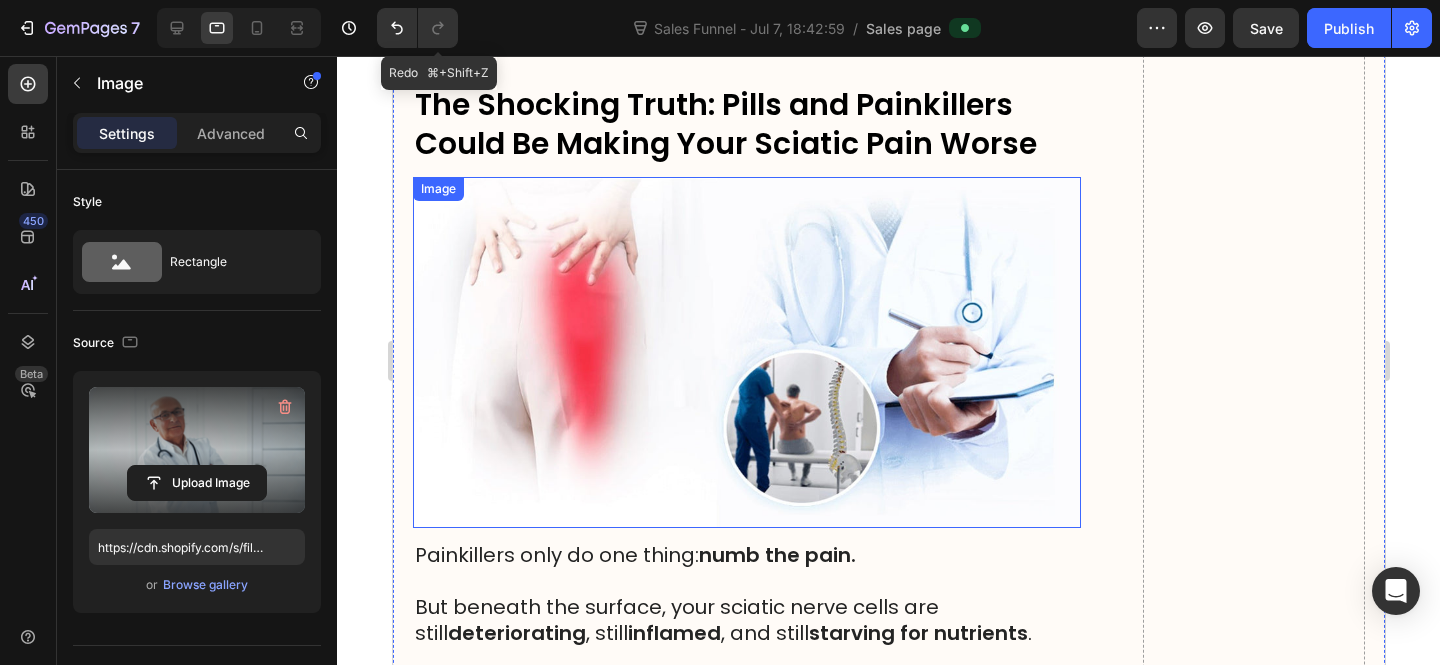 click at bounding box center (746, 352) 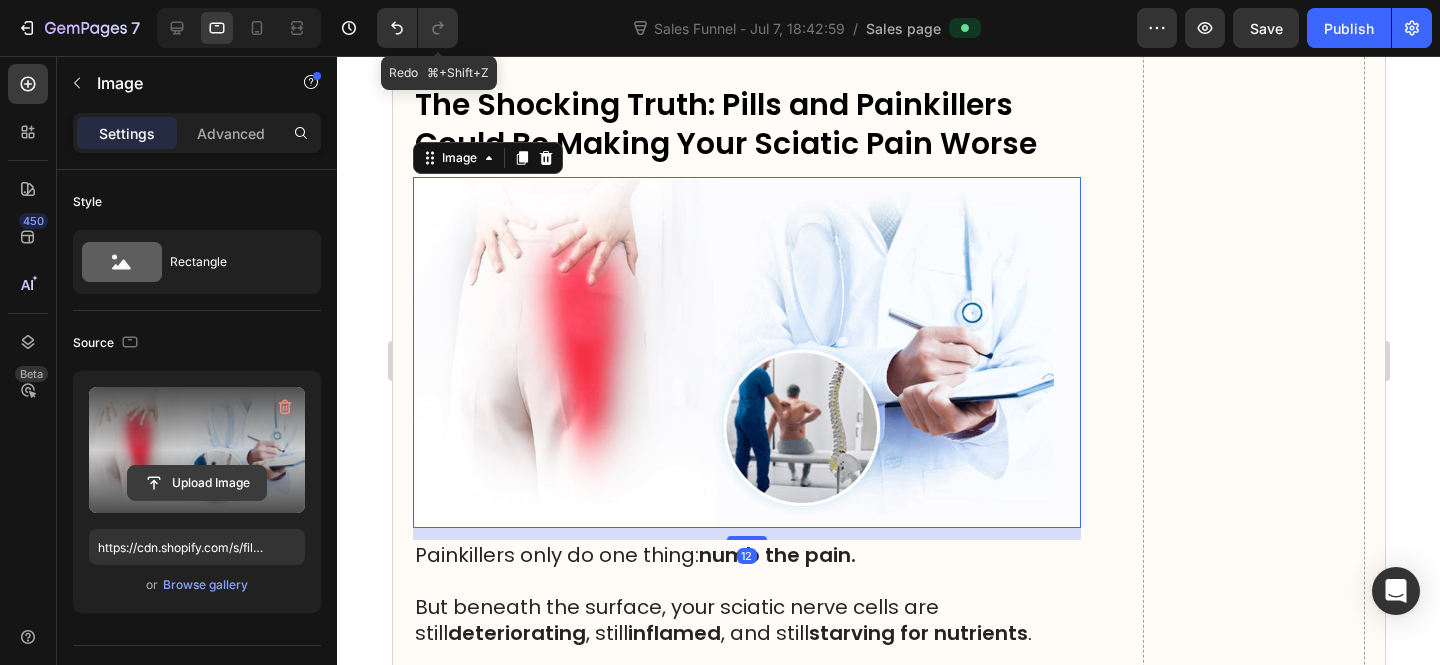 click 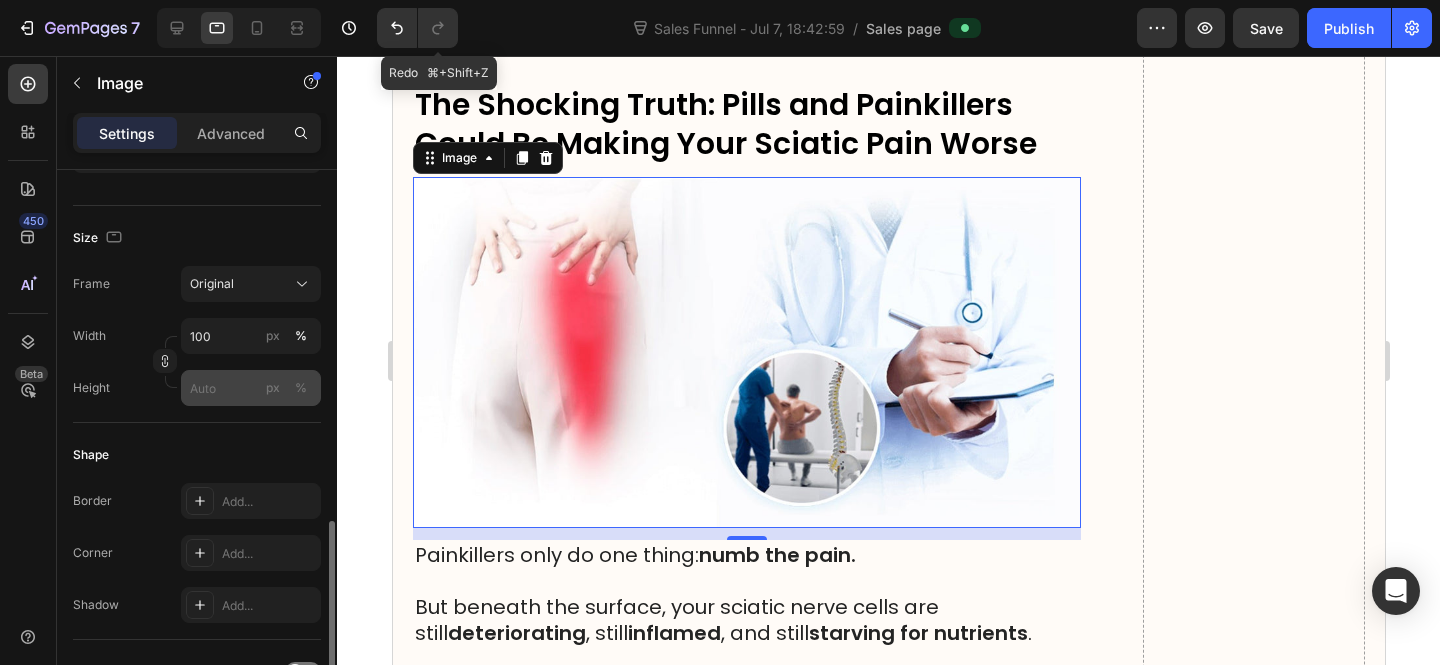 scroll, scrollTop: 752, scrollLeft: 0, axis: vertical 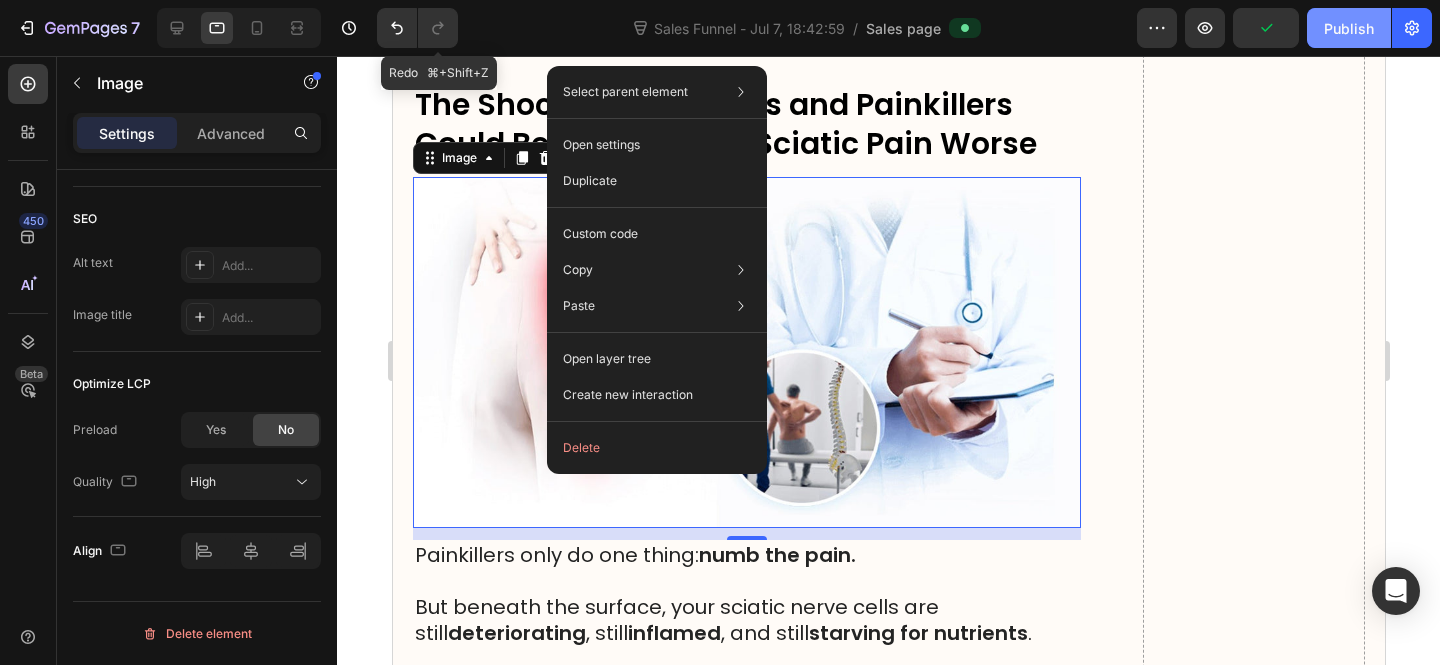 click on "Publish" at bounding box center [1349, 28] 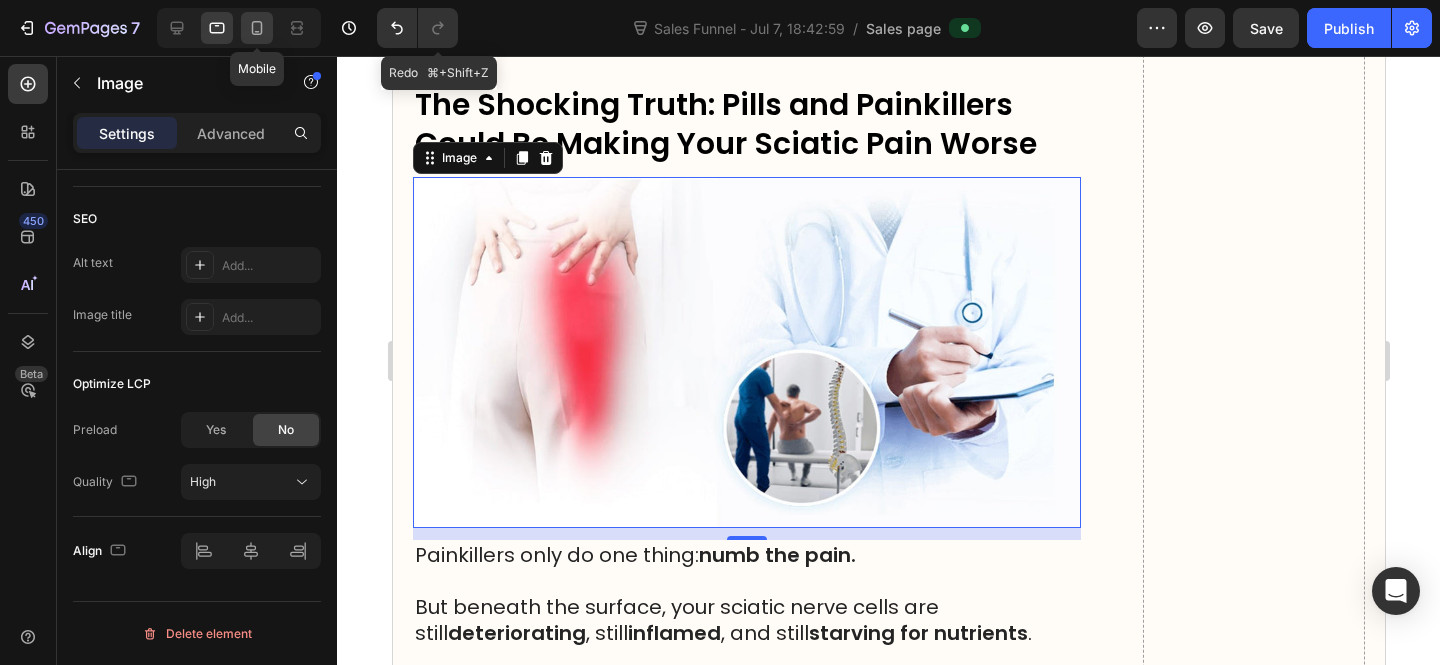 click 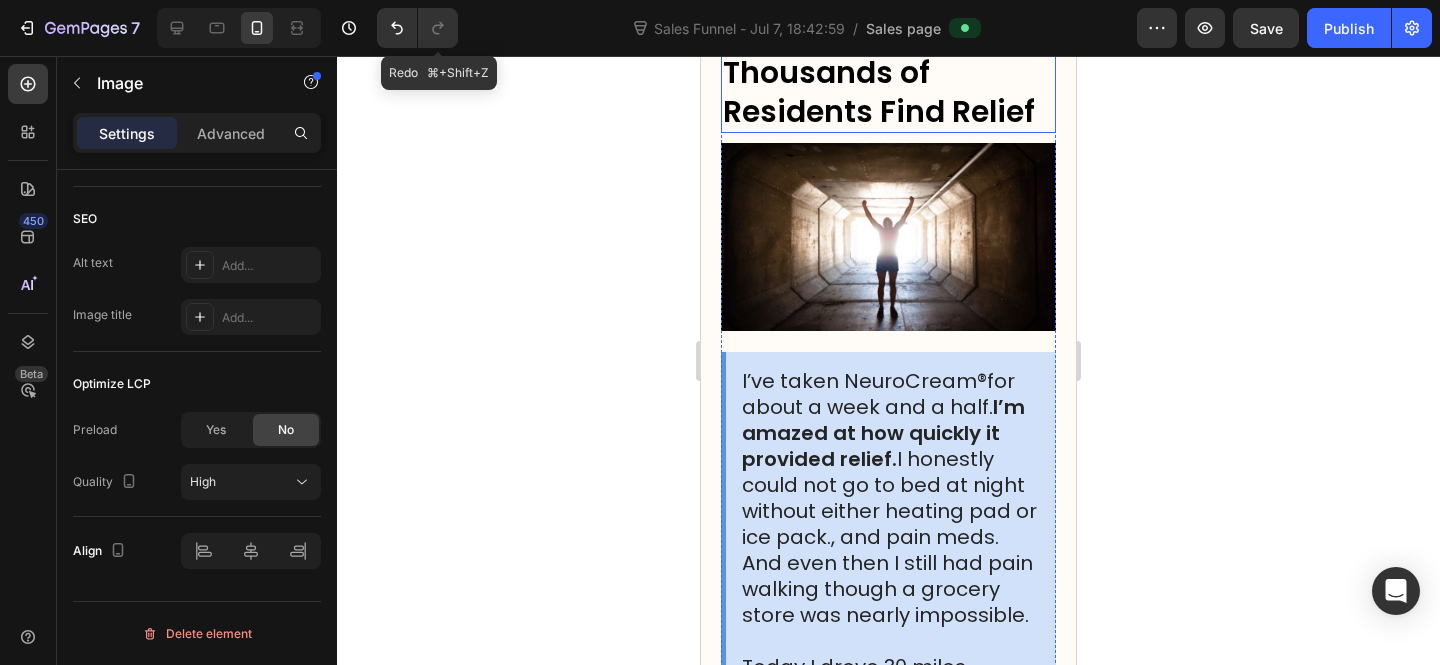 scroll, scrollTop: 22908, scrollLeft: 0, axis: vertical 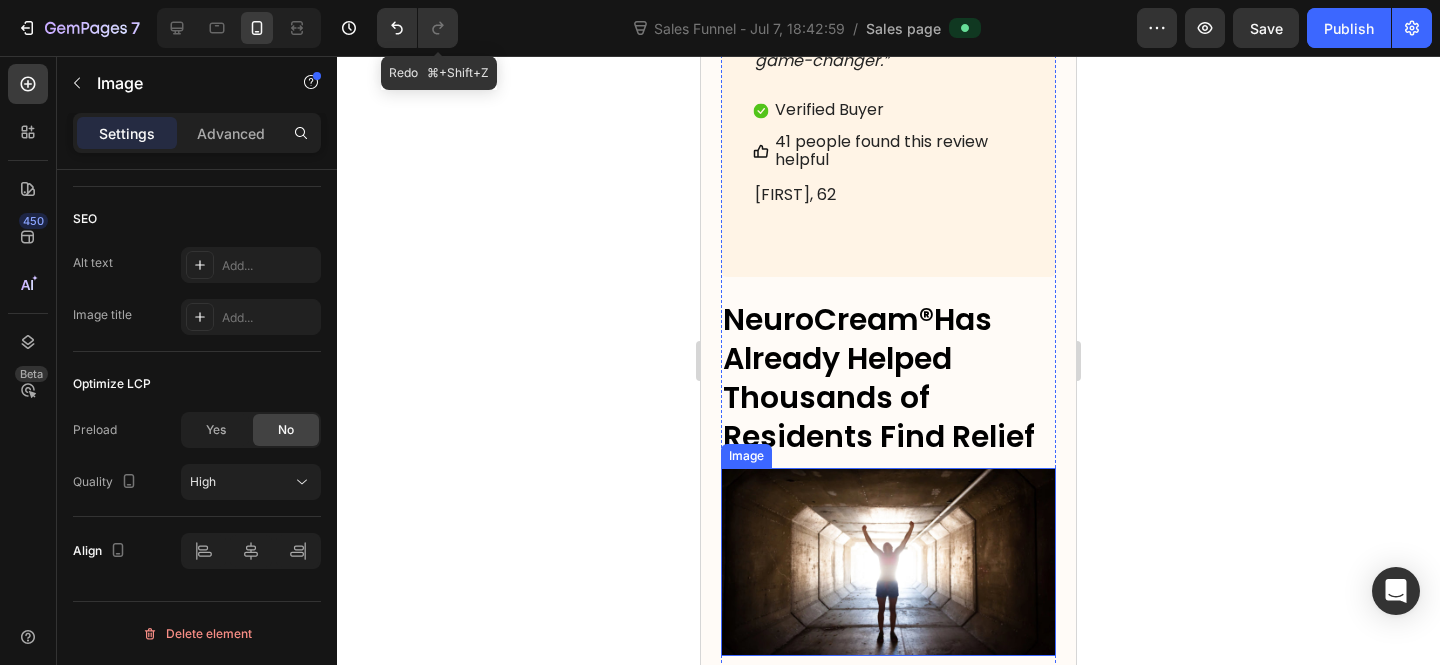 click at bounding box center (888, 562) 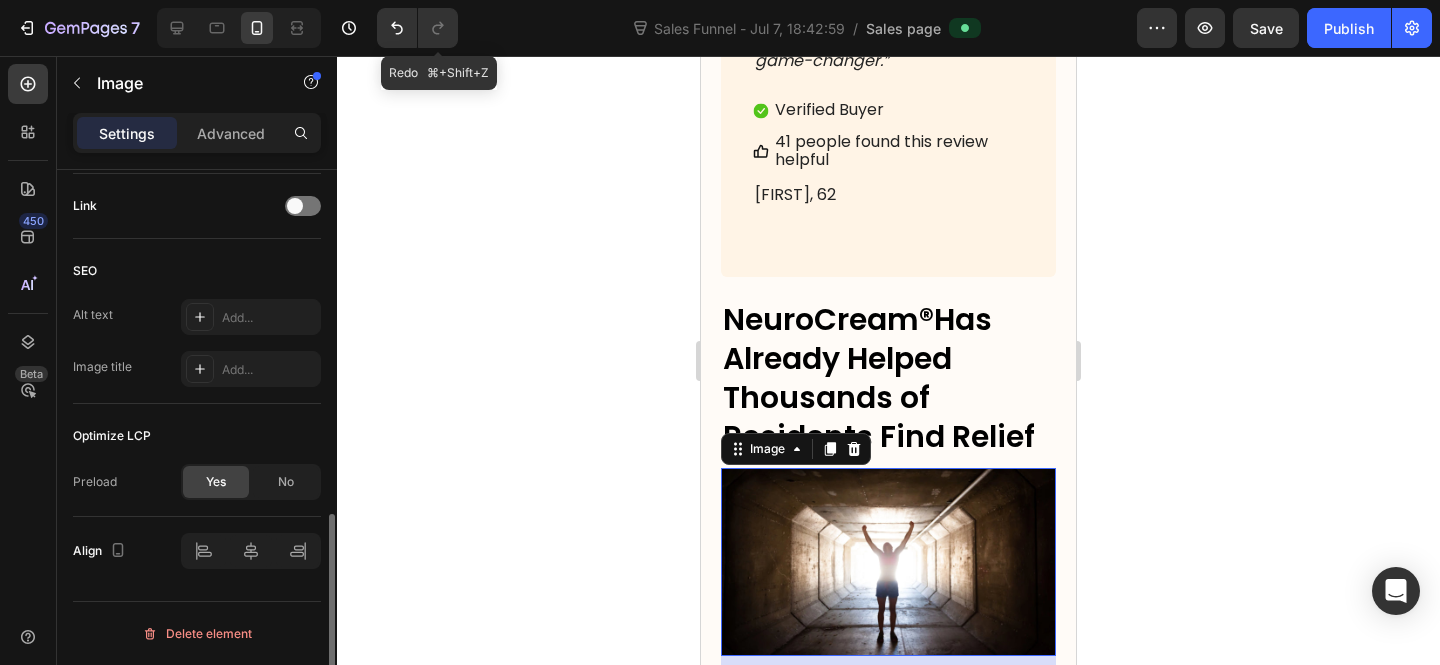 scroll, scrollTop: 906, scrollLeft: 0, axis: vertical 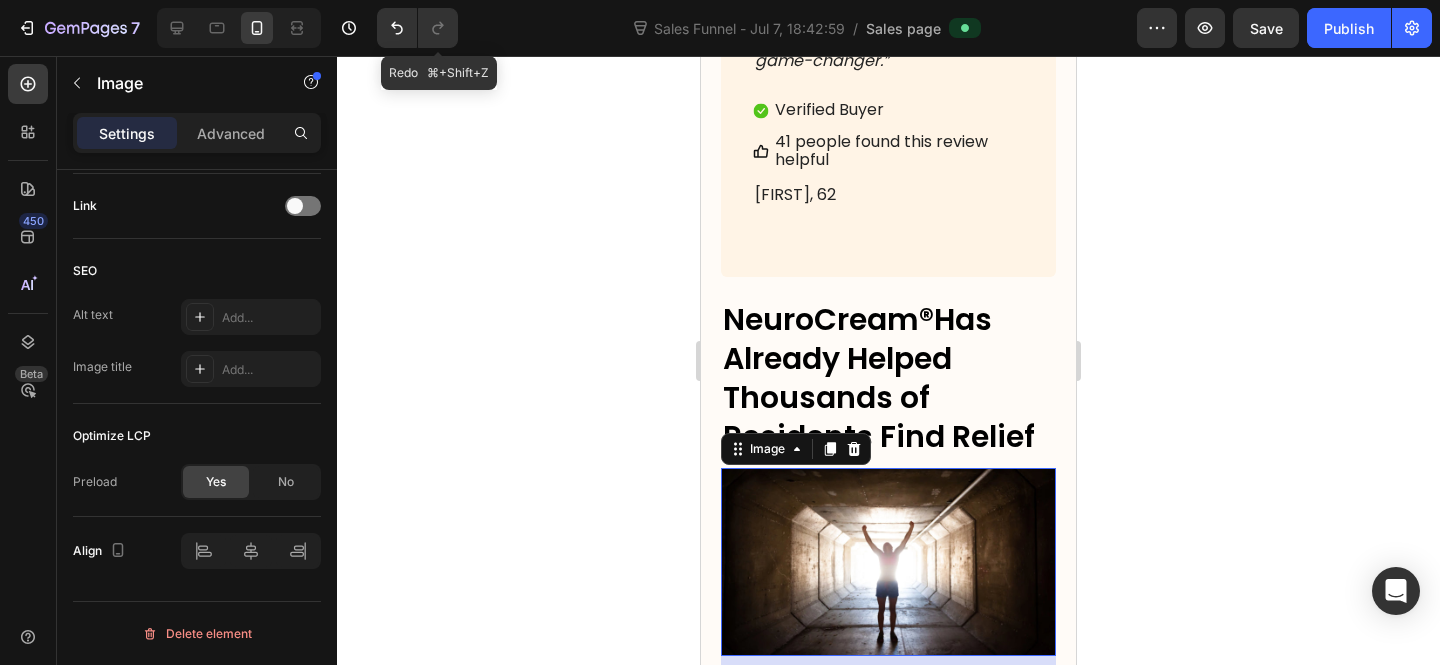 click at bounding box center [888, 562] 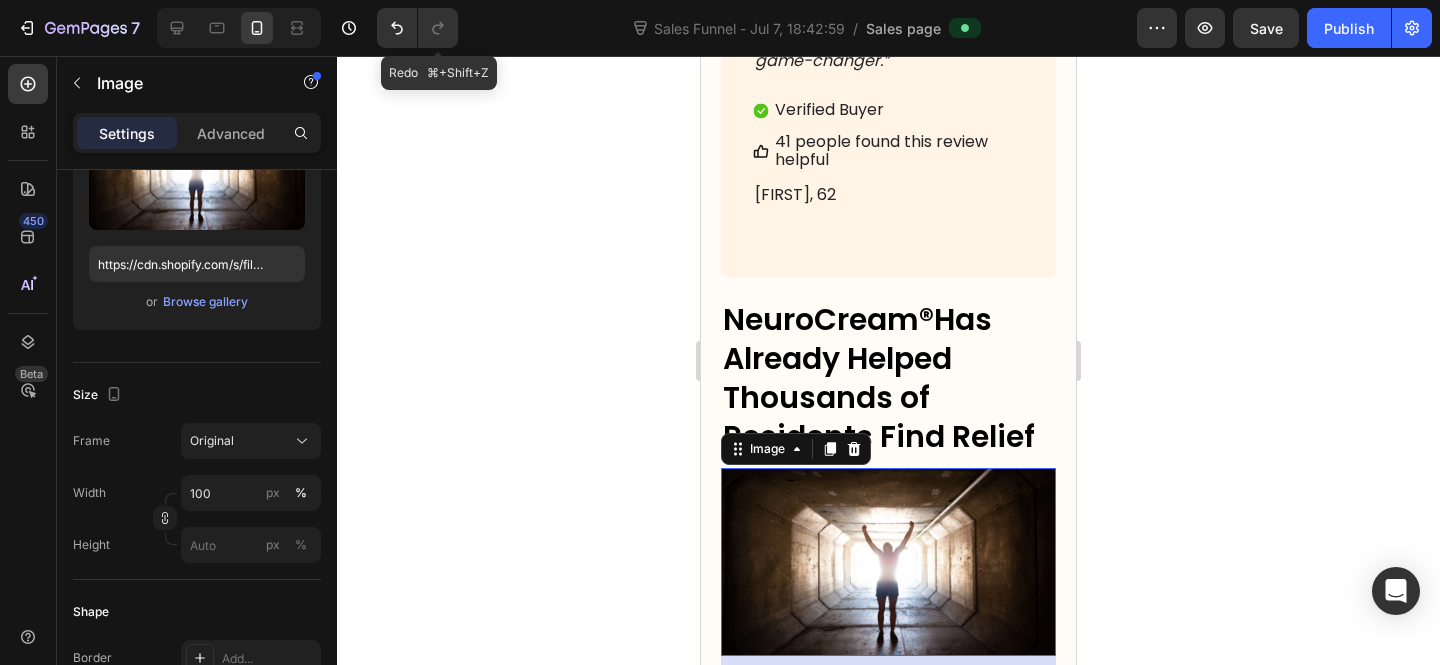 scroll, scrollTop: 0, scrollLeft: 0, axis: both 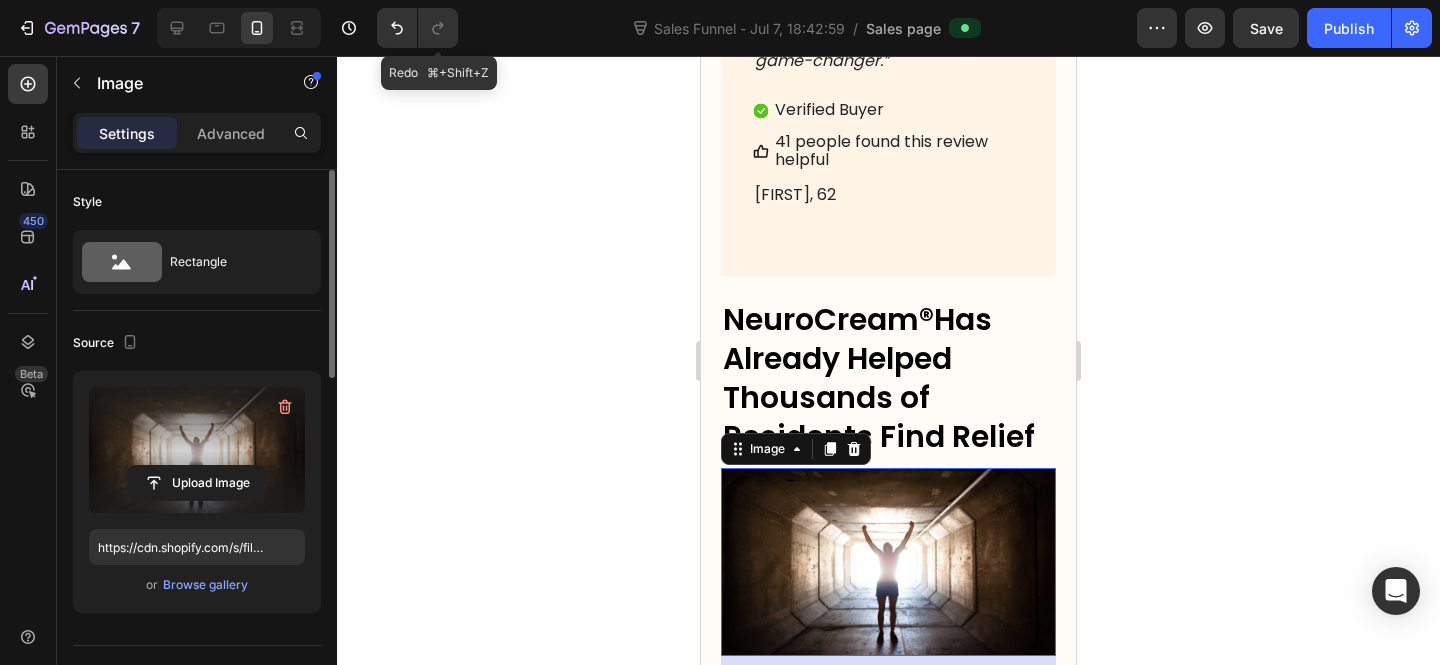 click at bounding box center (197, 450) 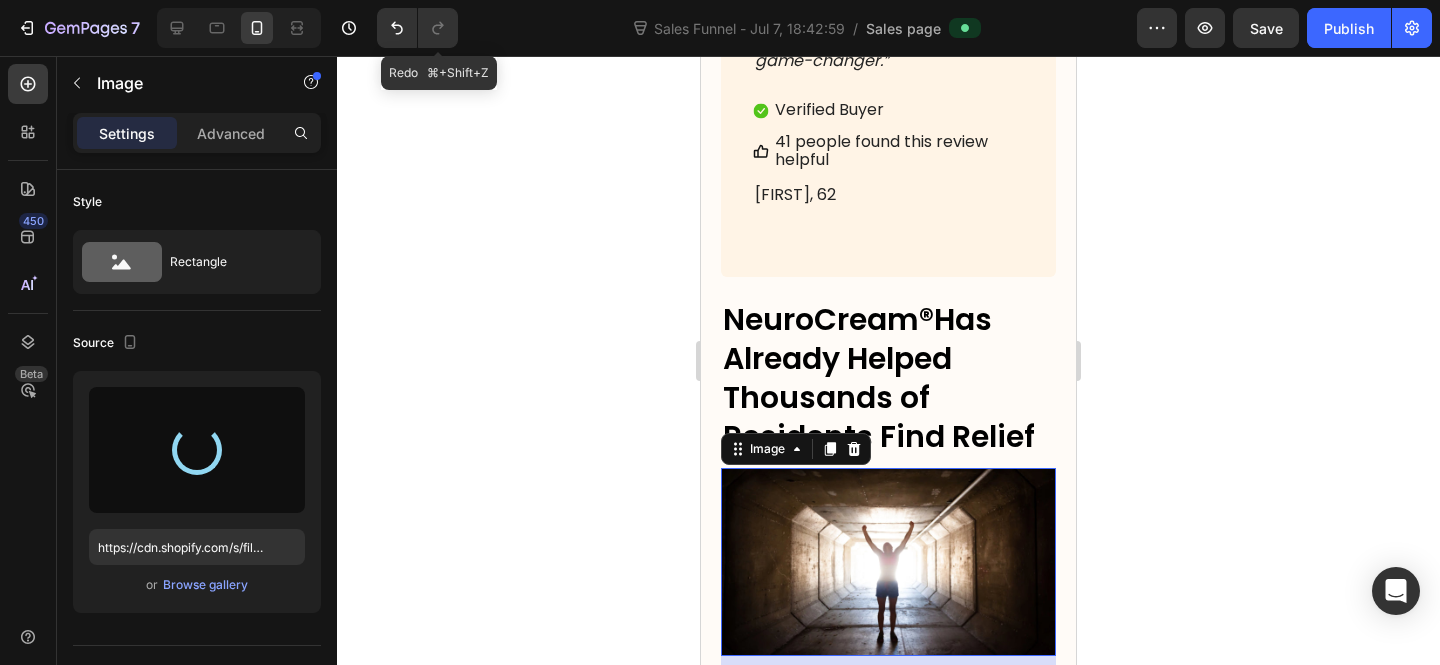 type on "https://cdn.shopify.com/s/files/1/0610/7503/0071/files/gempages_574314754814771993-5c4b1c15-9605-429c-ba3a-61231b308257.jpg" 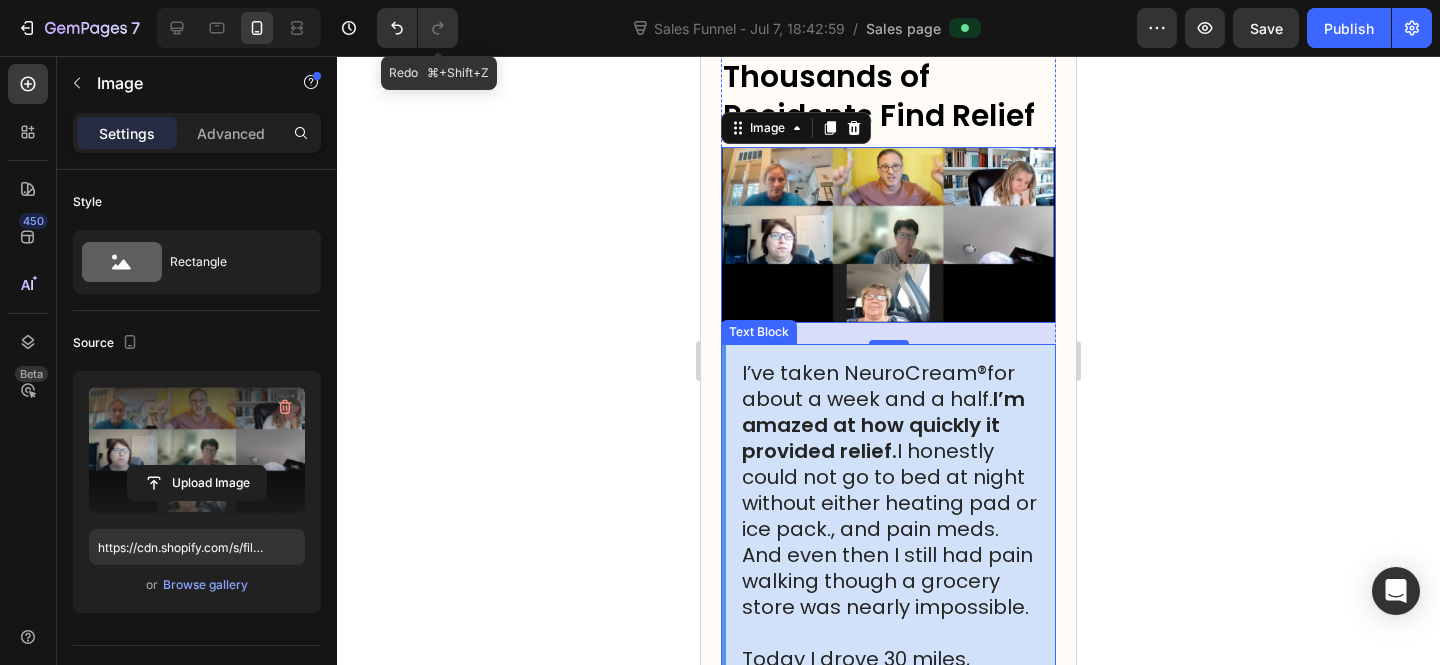 scroll, scrollTop: 23329, scrollLeft: 0, axis: vertical 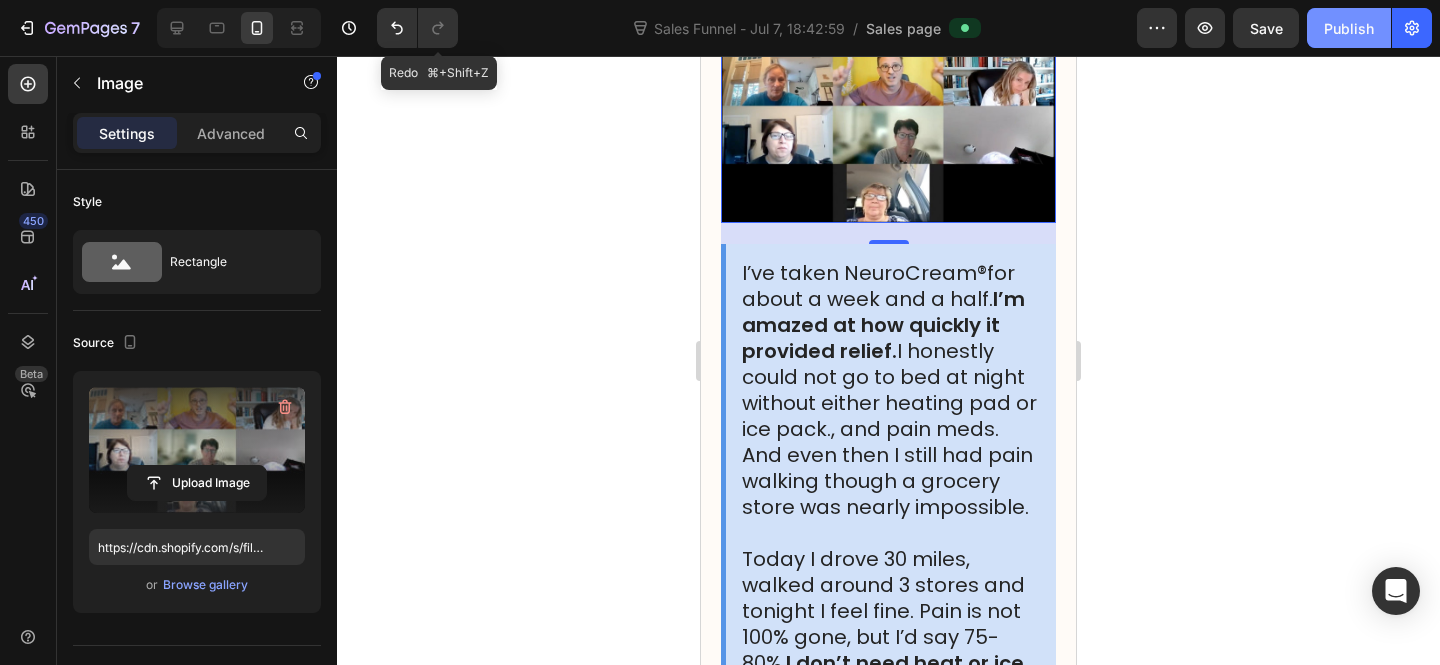 click on "Publish" at bounding box center (1349, 28) 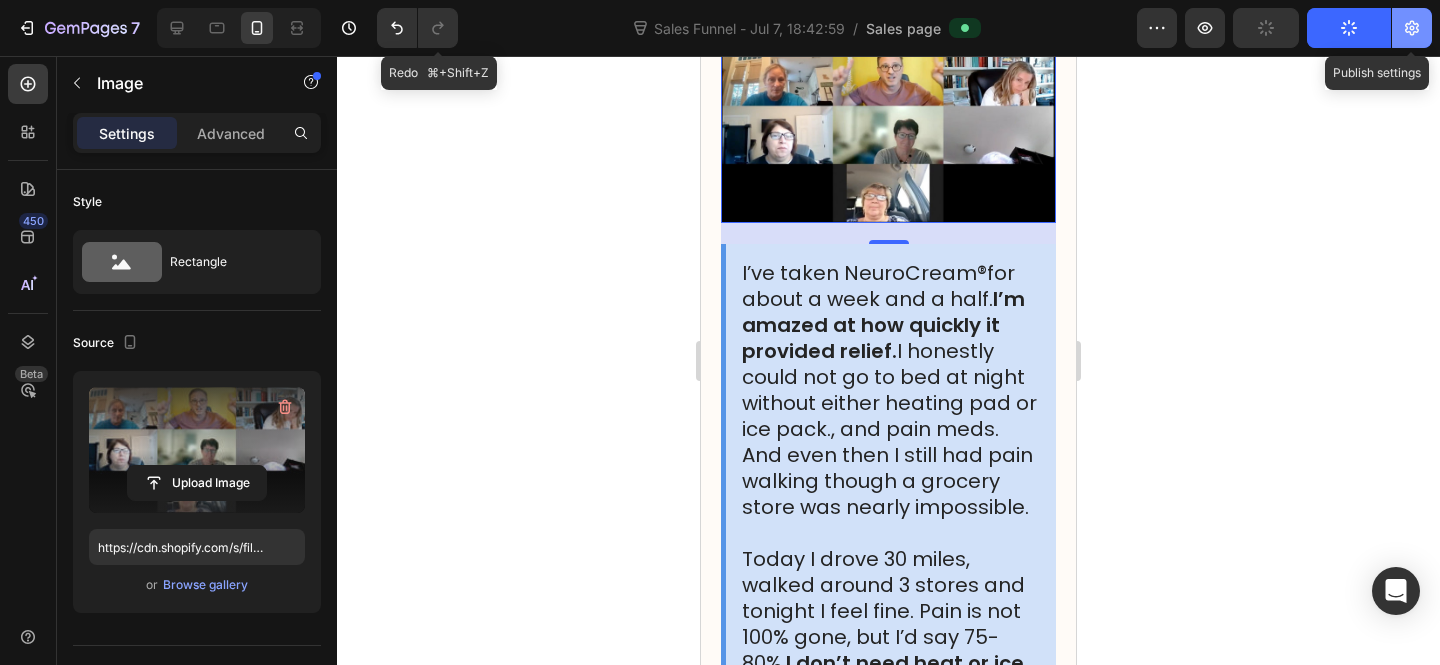 click 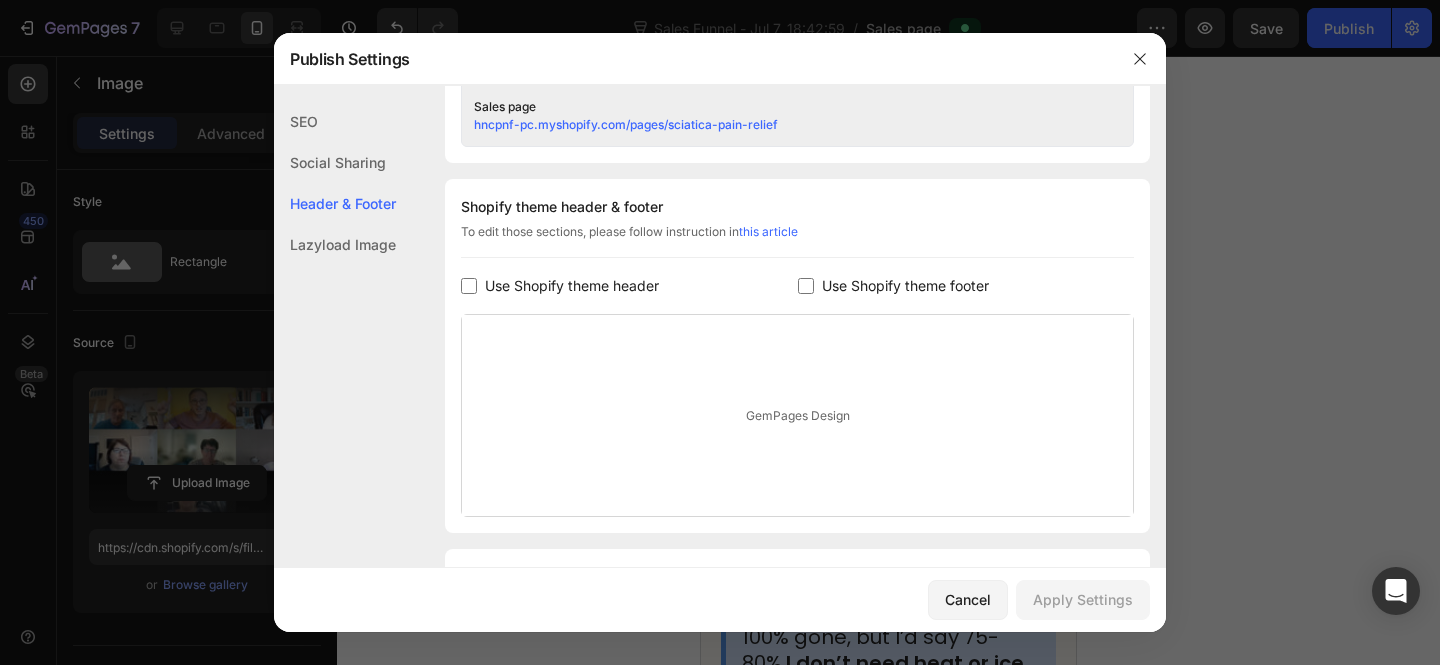 scroll, scrollTop: 976, scrollLeft: 0, axis: vertical 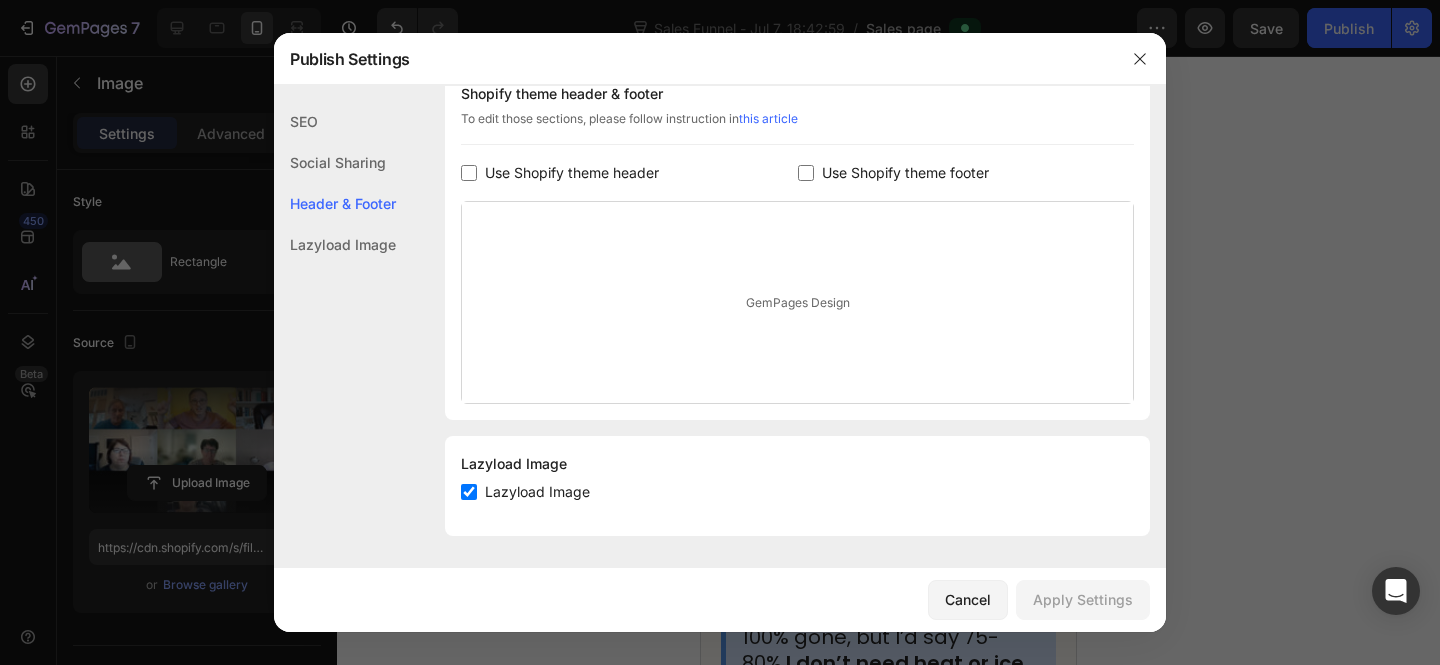 click on "Lazyload Image" 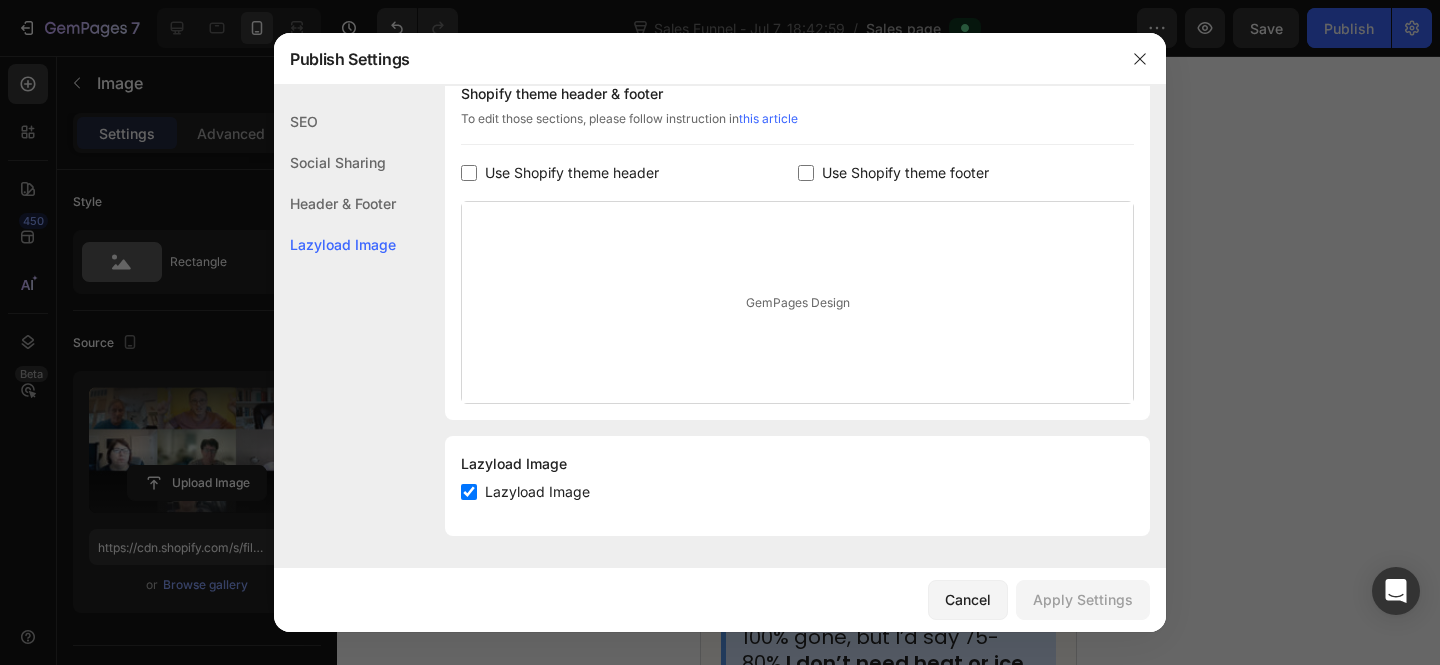 click on "Social Sharing" 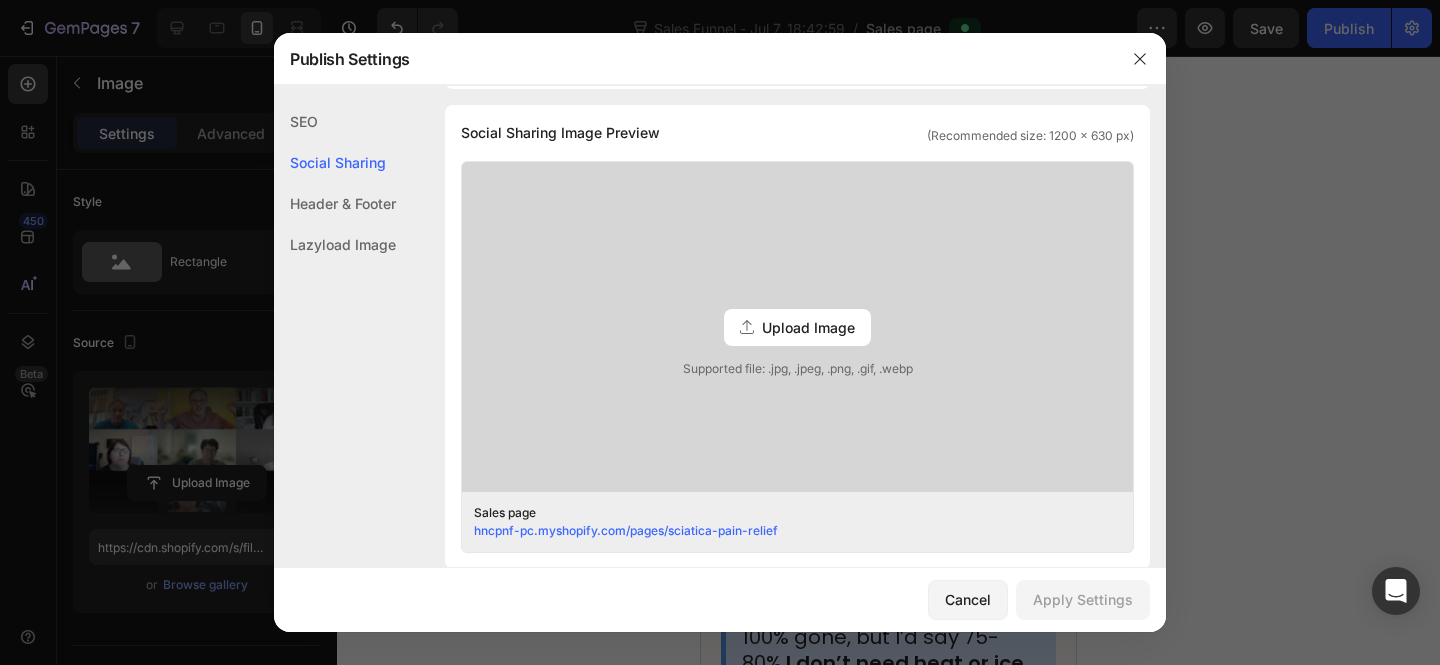 click on "SEO" 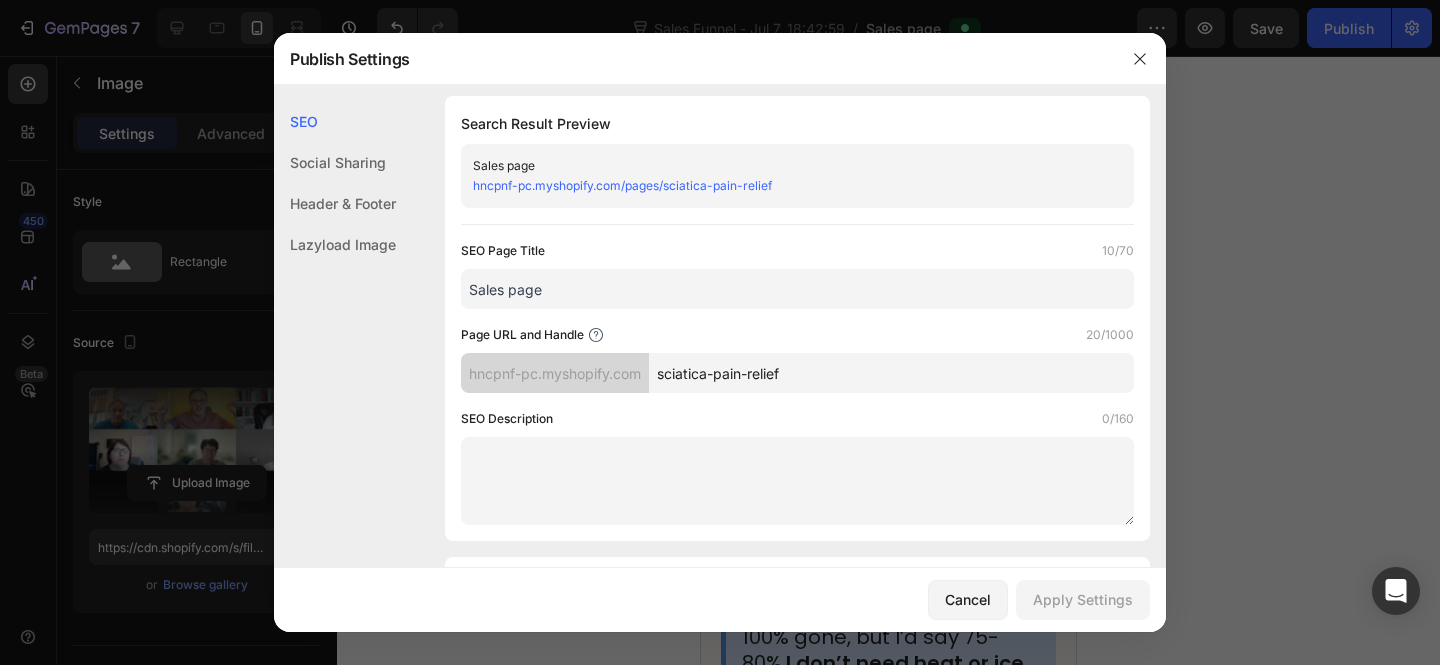 scroll, scrollTop: 0, scrollLeft: 0, axis: both 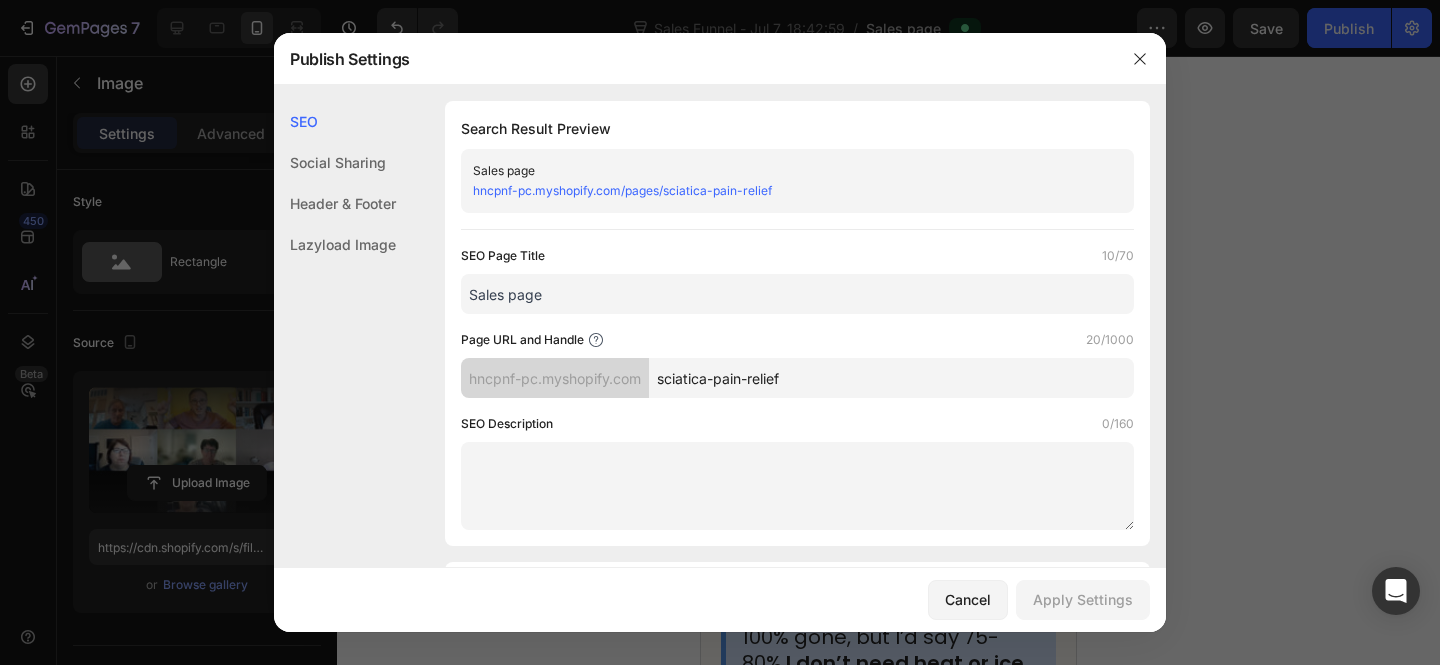 click on "Cancel Apply Settings" at bounding box center (720, 600) 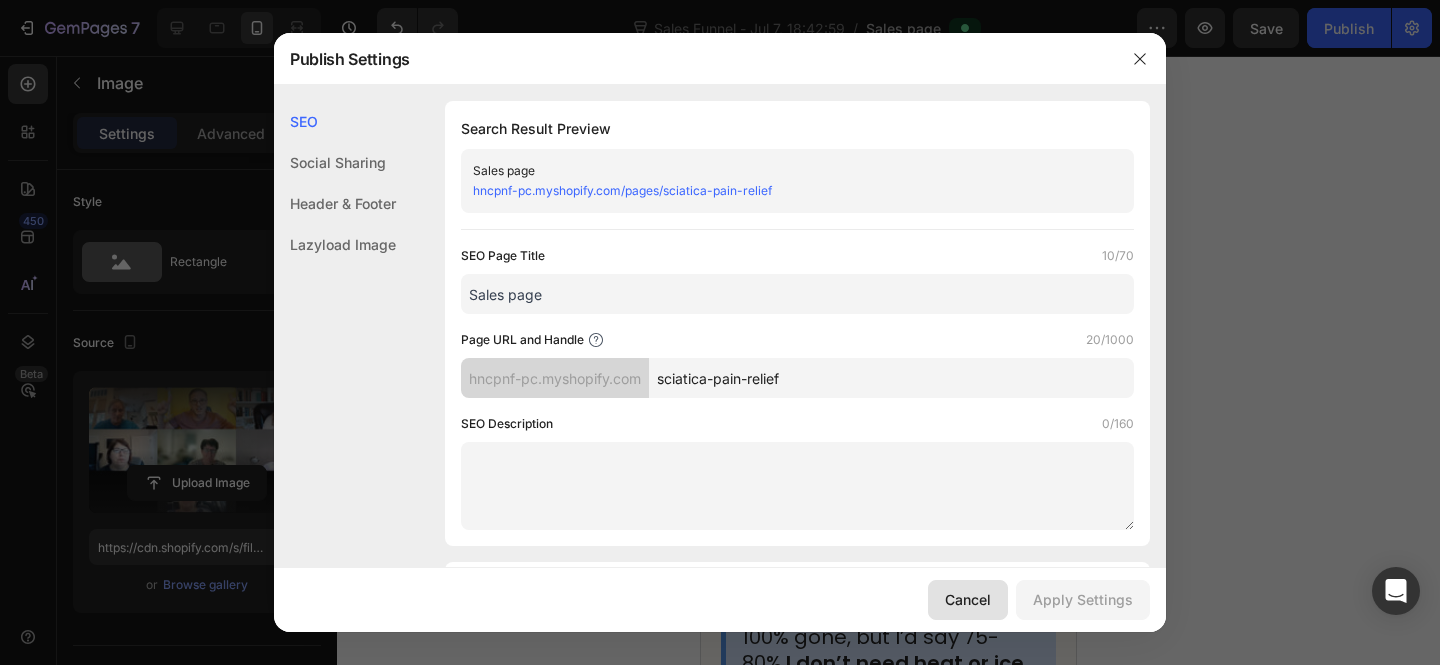 click on "Cancel" at bounding box center [968, 599] 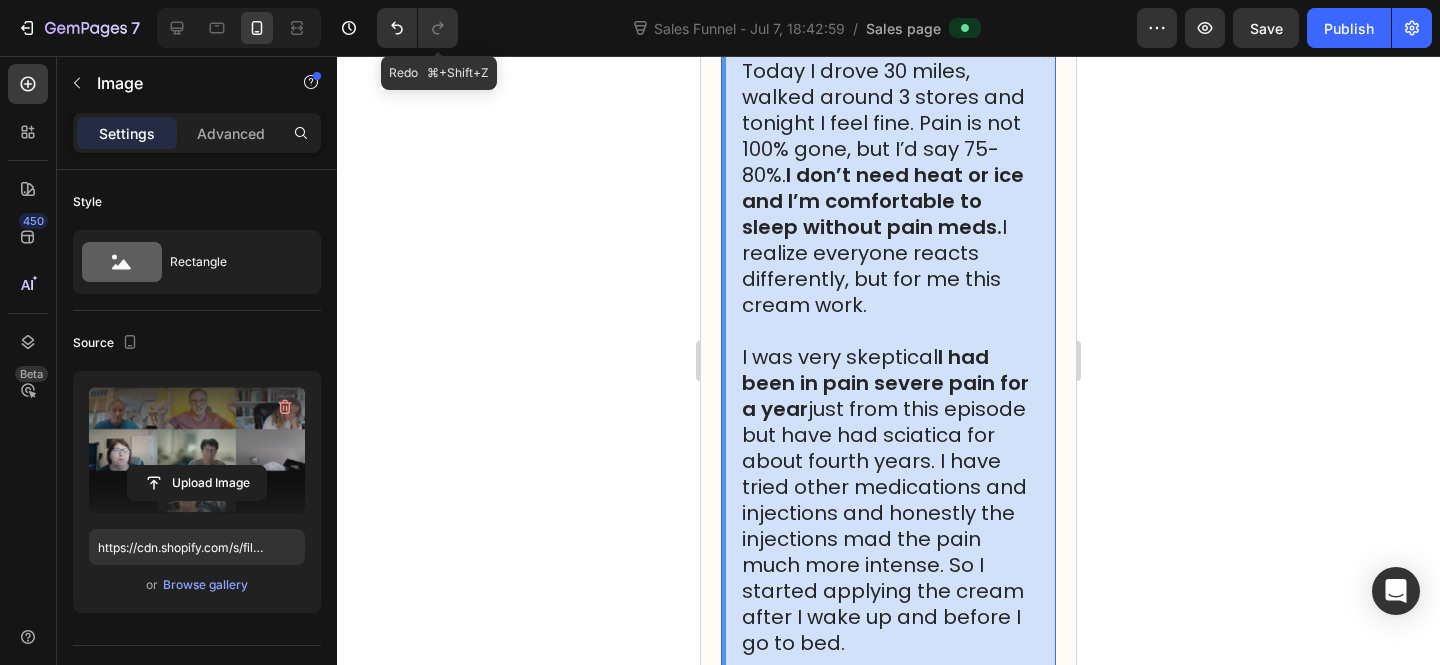scroll, scrollTop: 24001, scrollLeft: 0, axis: vertical 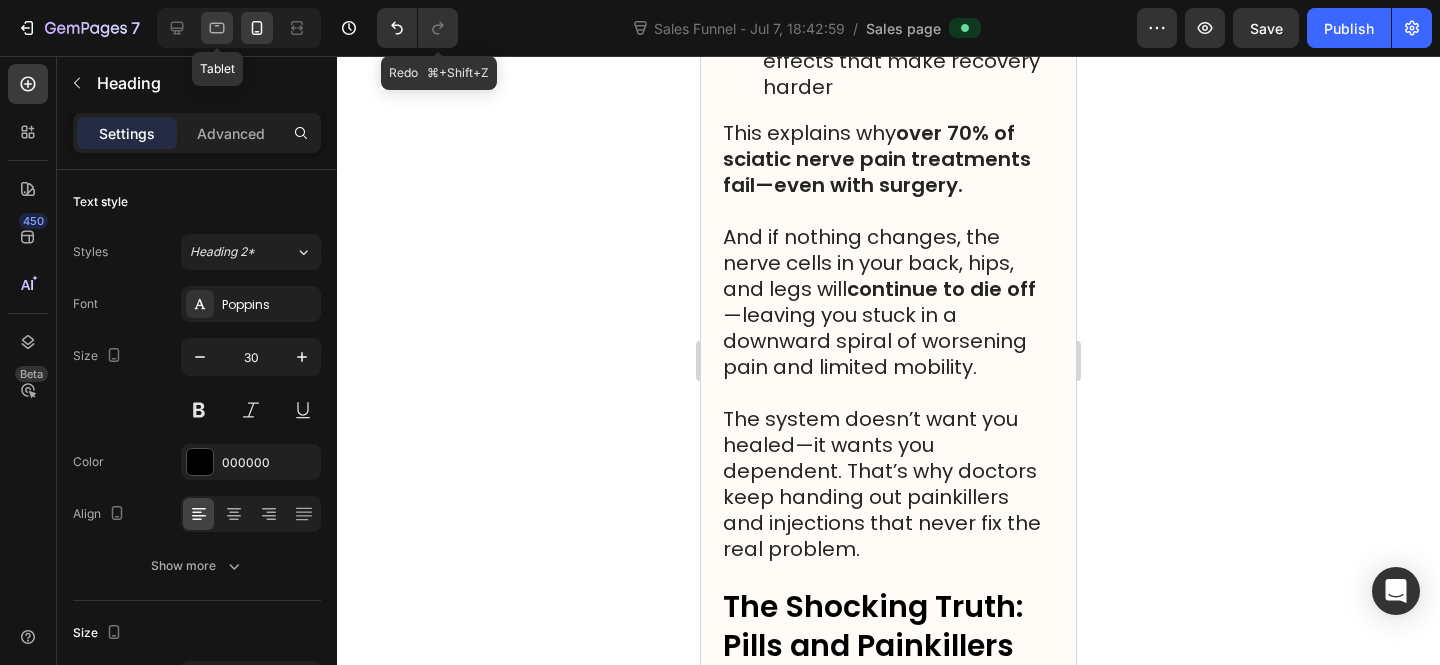 click 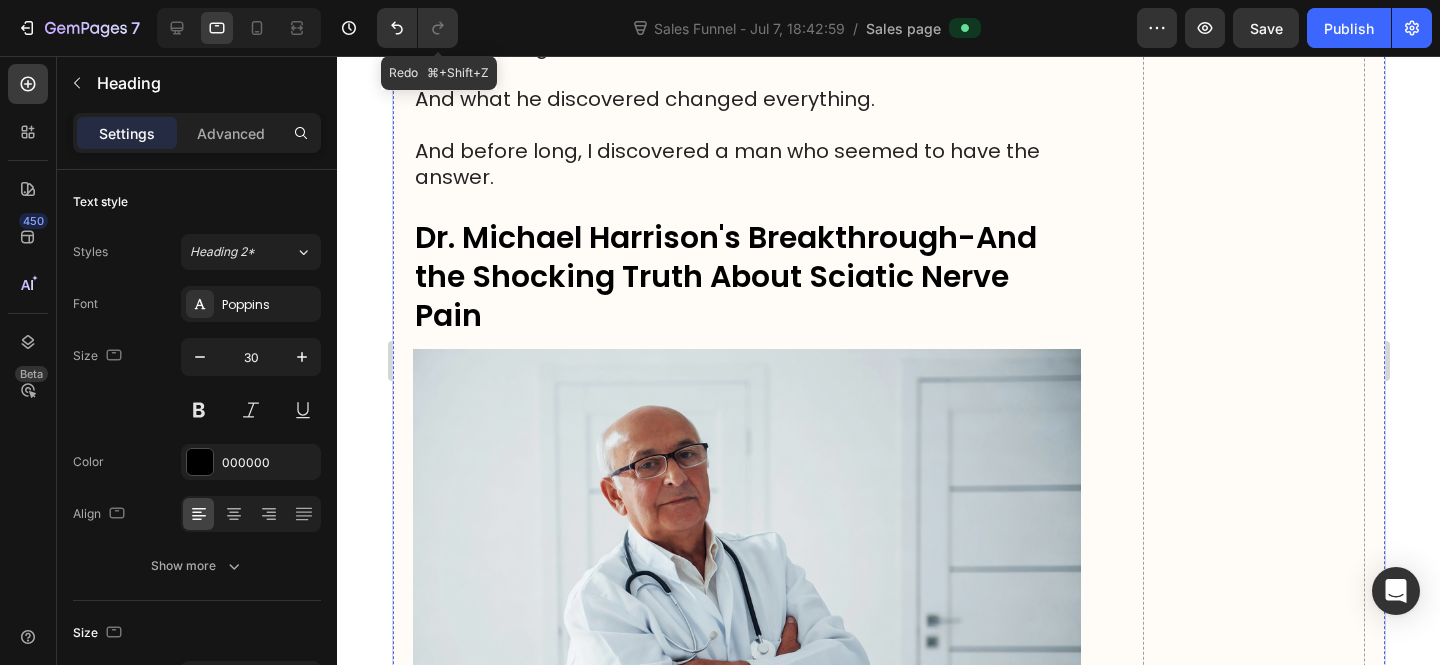 scroll, scrollTop: 1110, scrollLeft: 0, axis: vertical 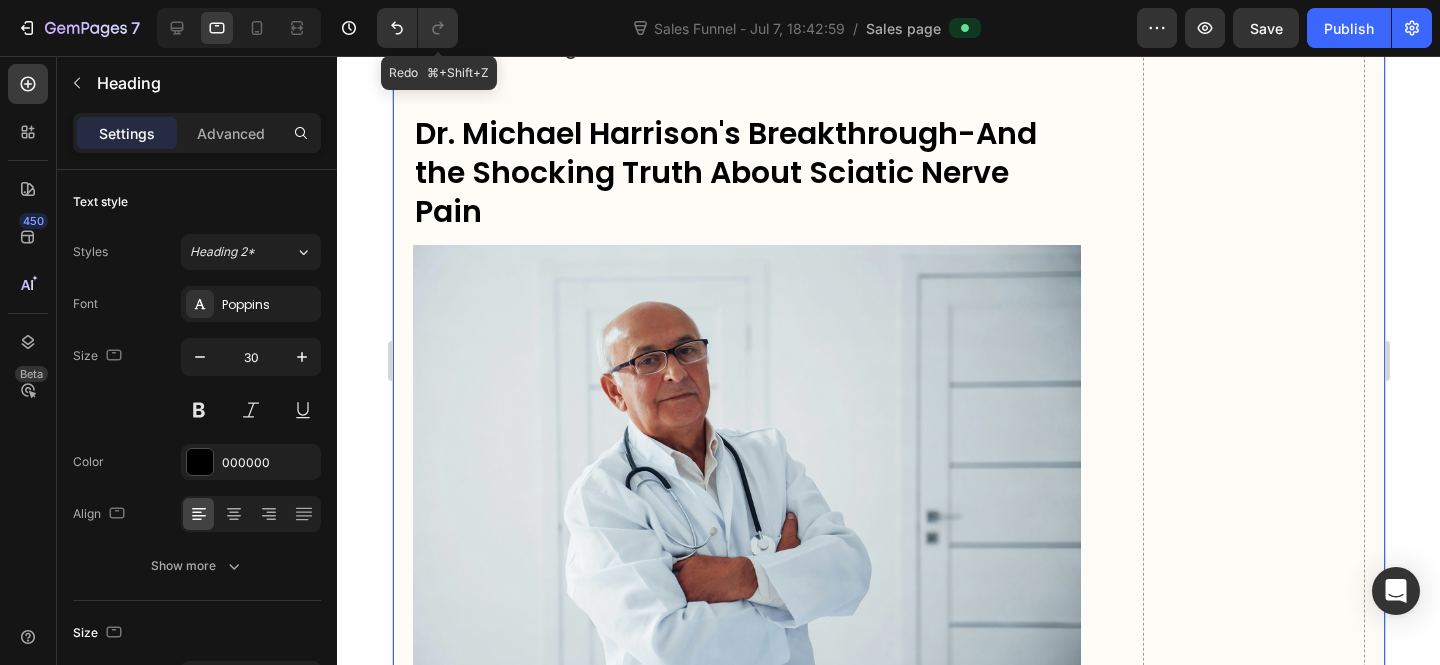 click at bounding box center (746, 467) 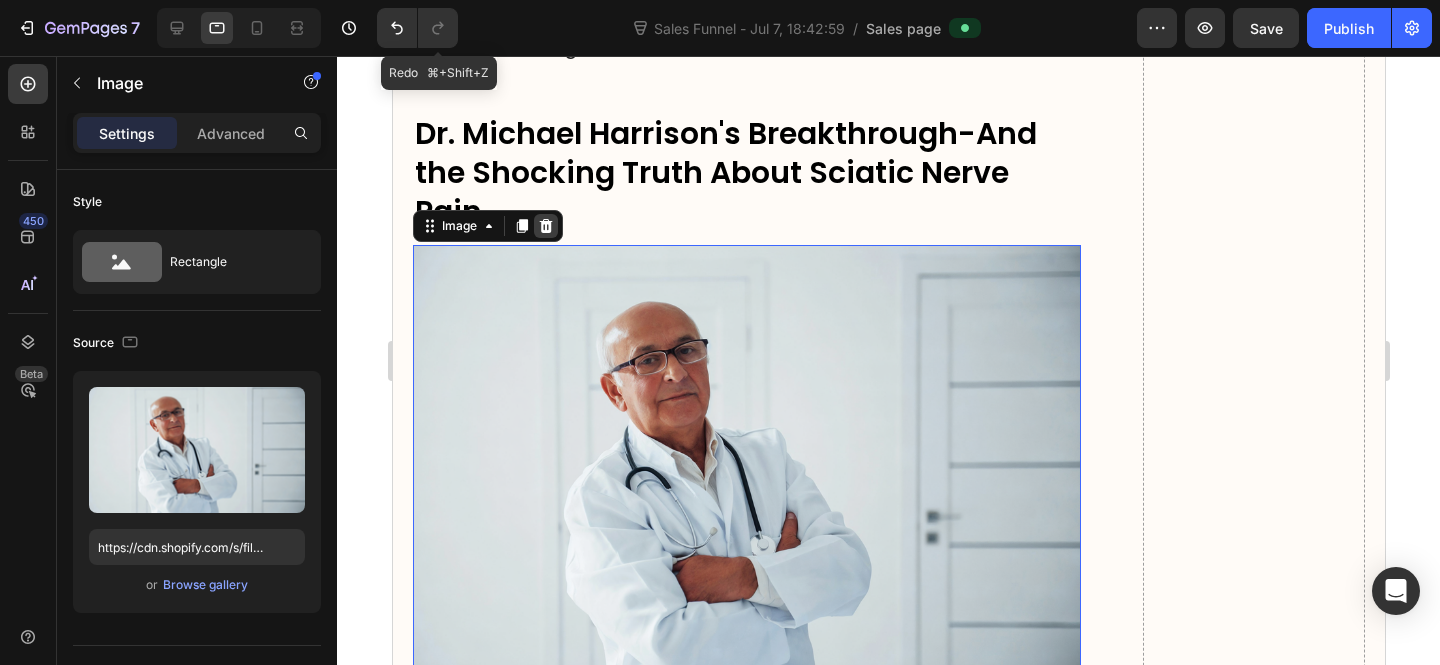 click 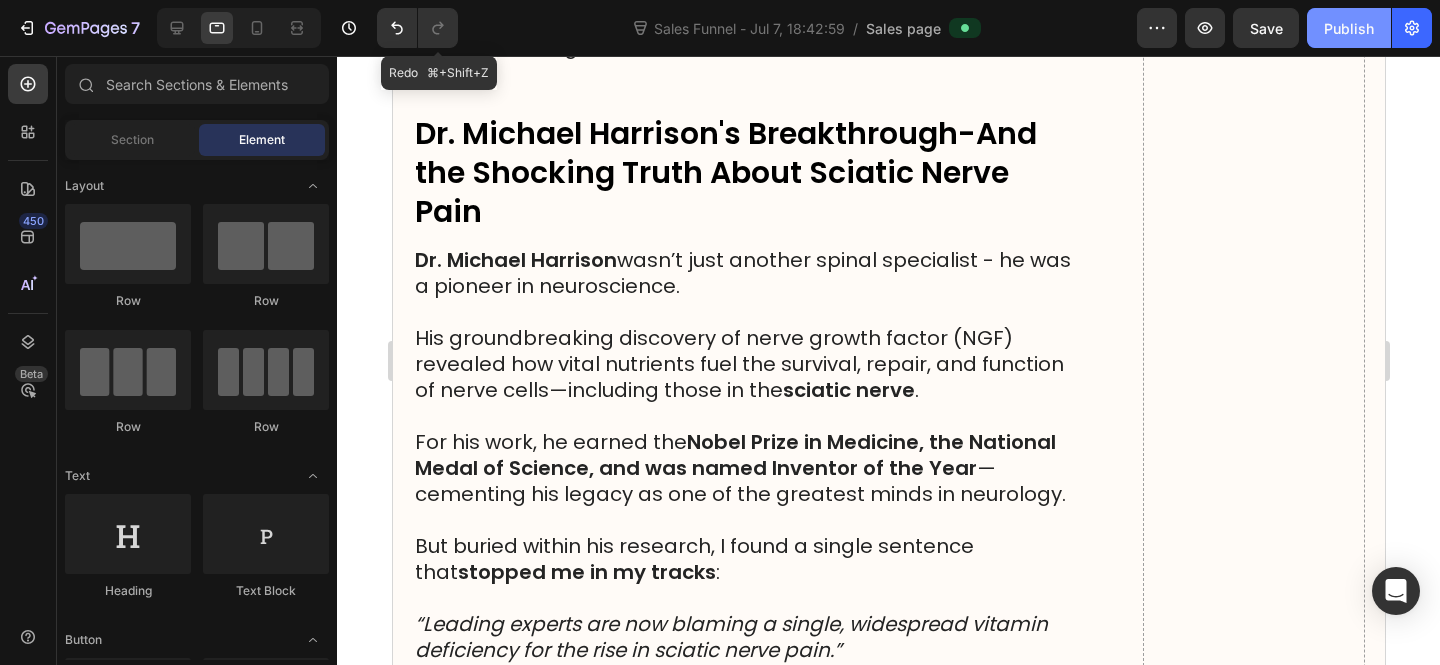 click on "Publish" 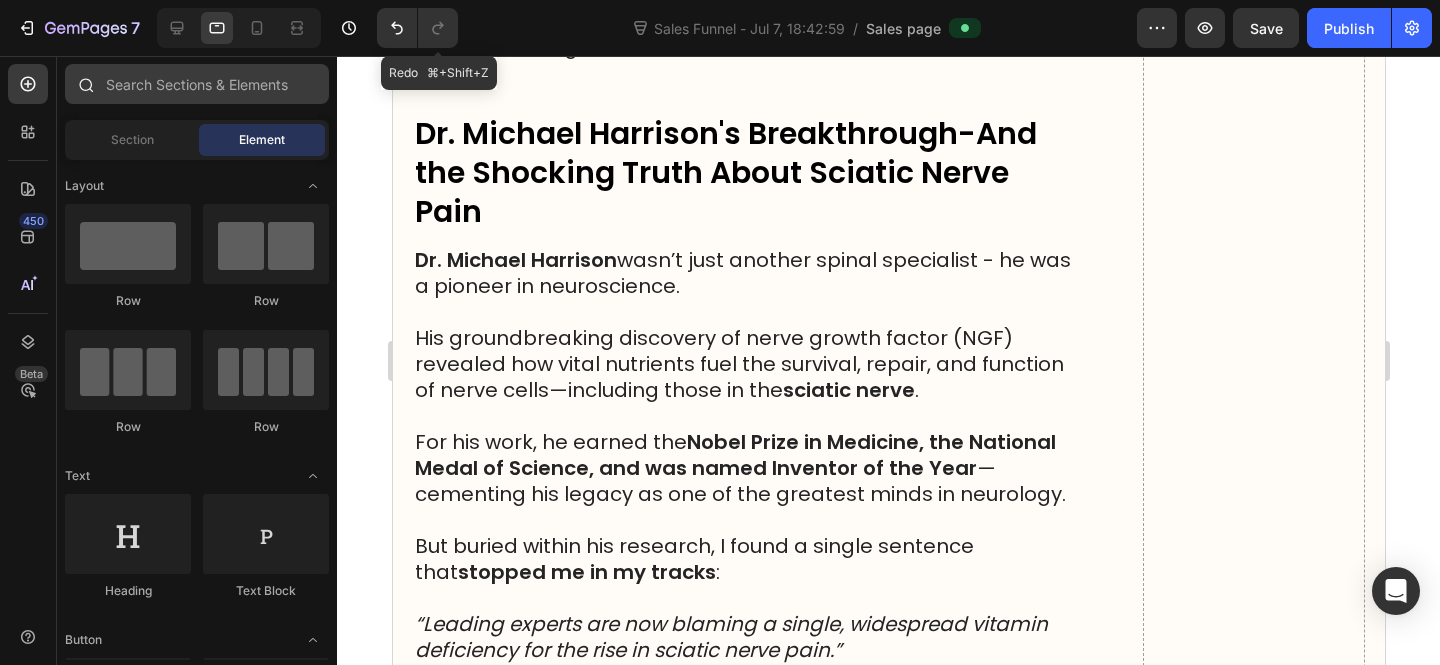 drag, startPoint x: 173, startPoint y: 61, endPoint x: 180, endPoint y: 87, distance: 26.925823 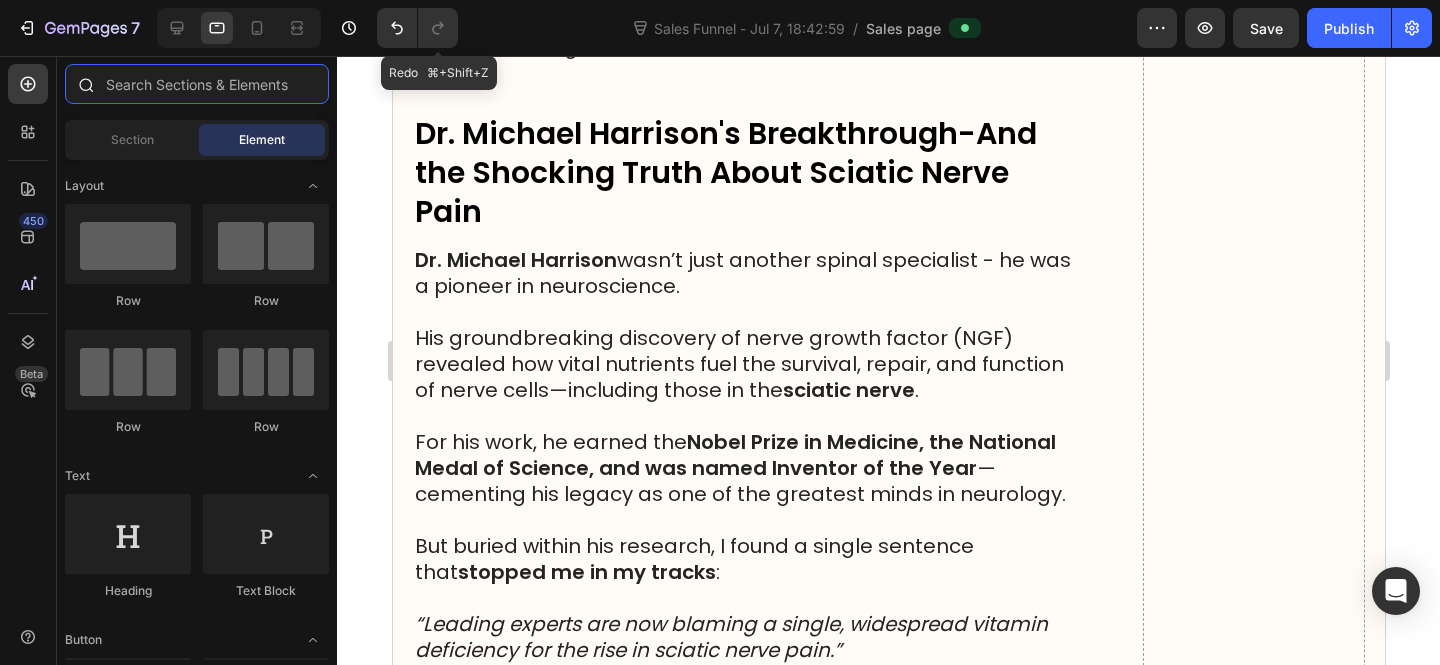 click at bounding box center [197, 84] 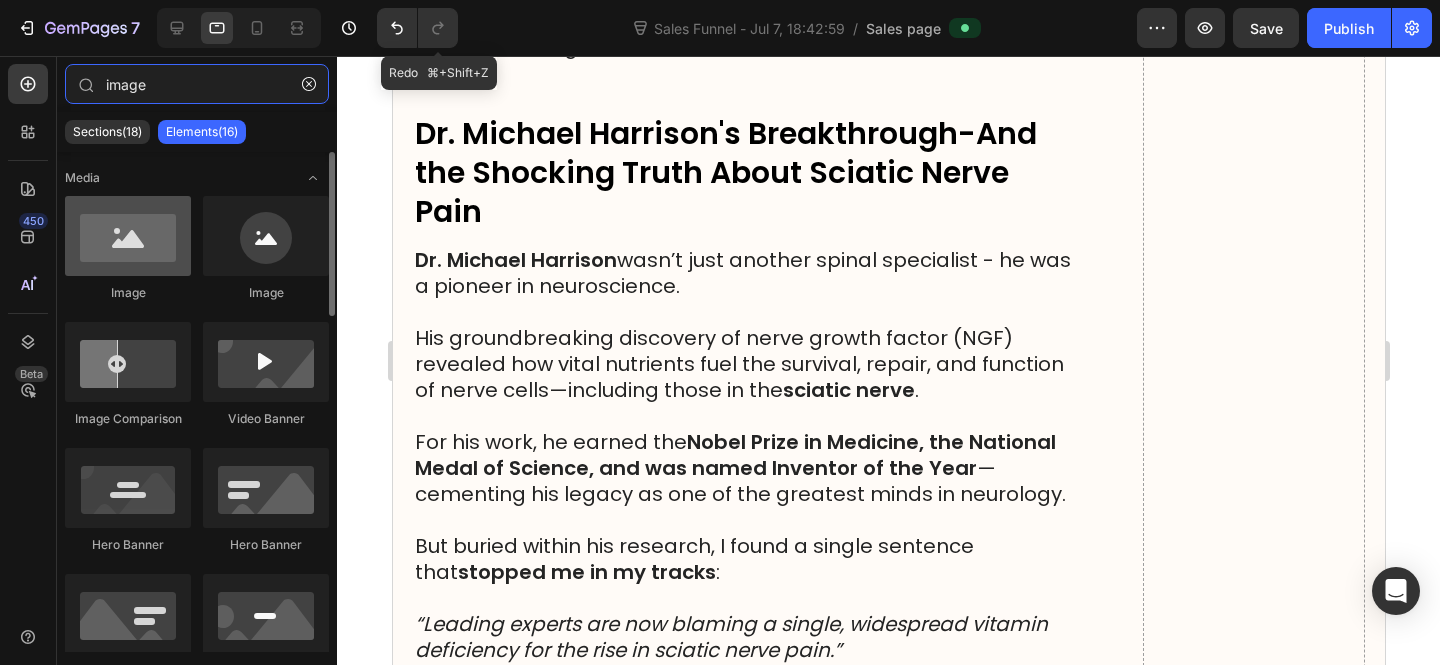 type on "image" 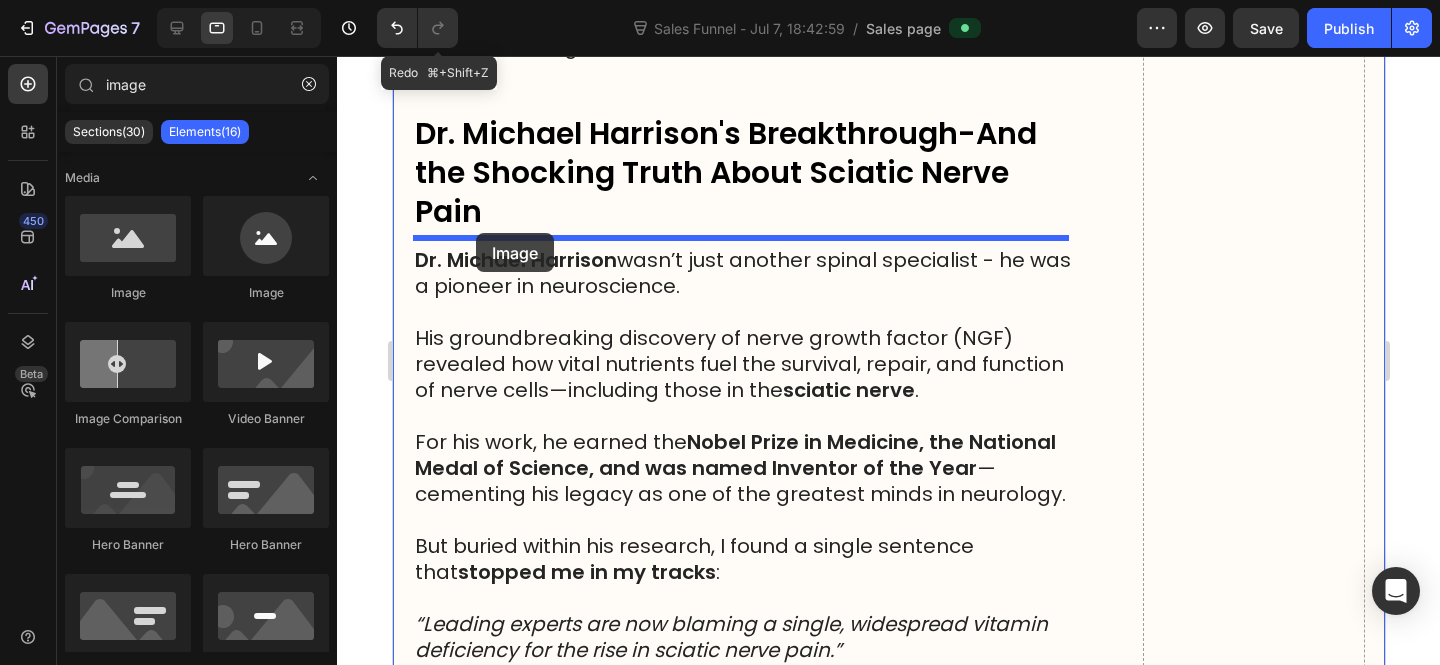 drag, startPoint x: 532, startPoint y: 286, endPoint x: 475, endPoint y: 233, distance: 77.83315 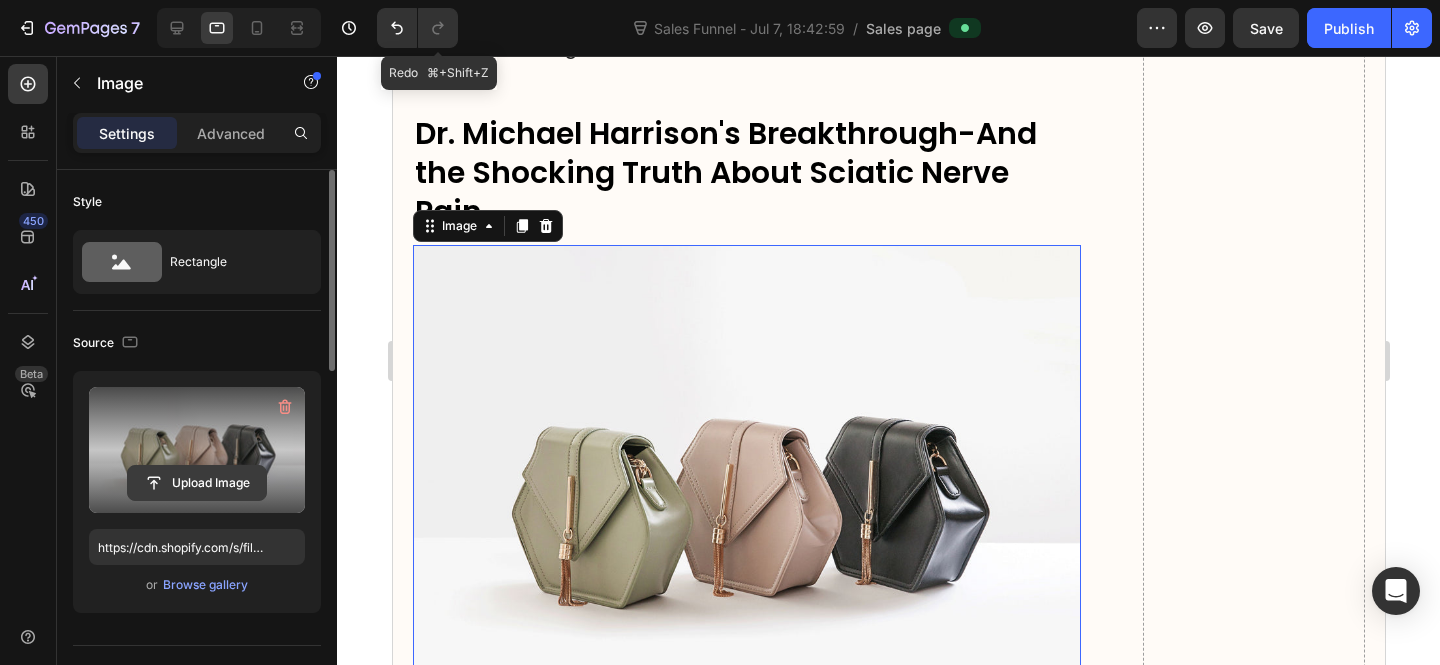 click 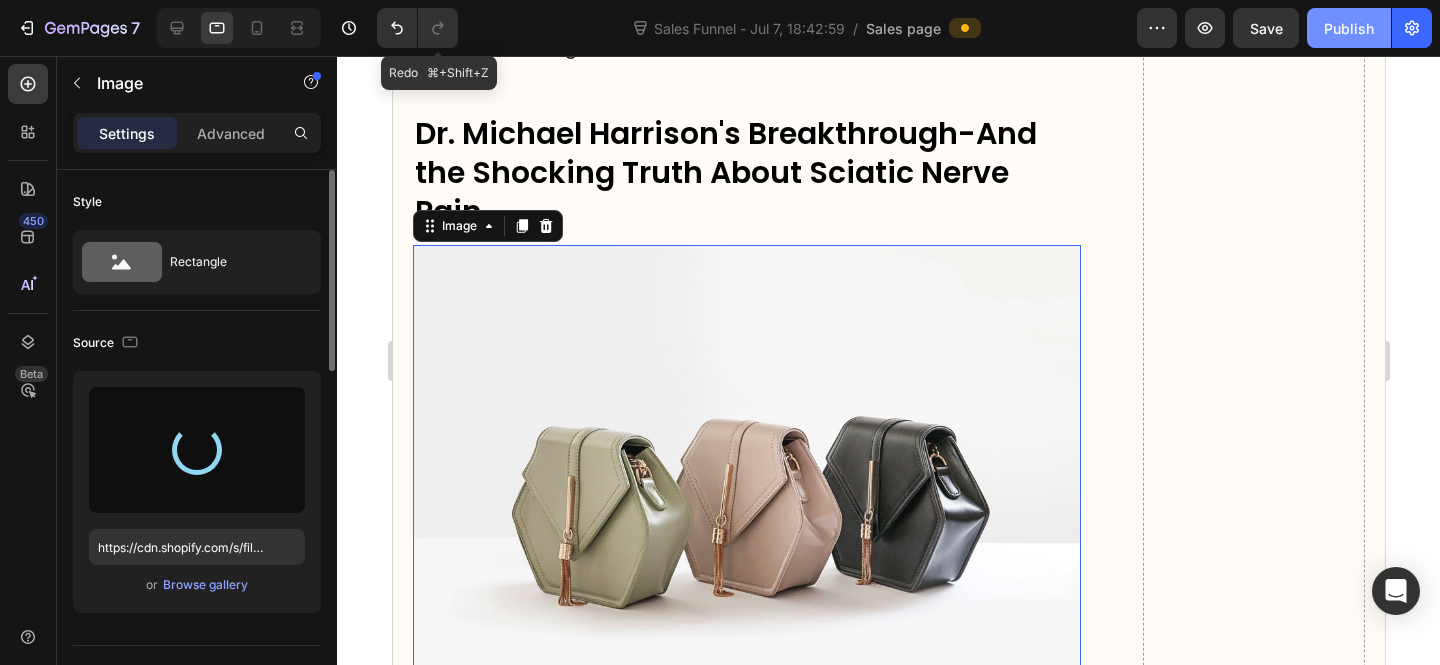 type on "https://cdn.shopify.com/s/files/1/0610/7503/0071/files/gempages_574314754814771993-6ab59185-b670-4fd9-9610-0472551a62c1.png" 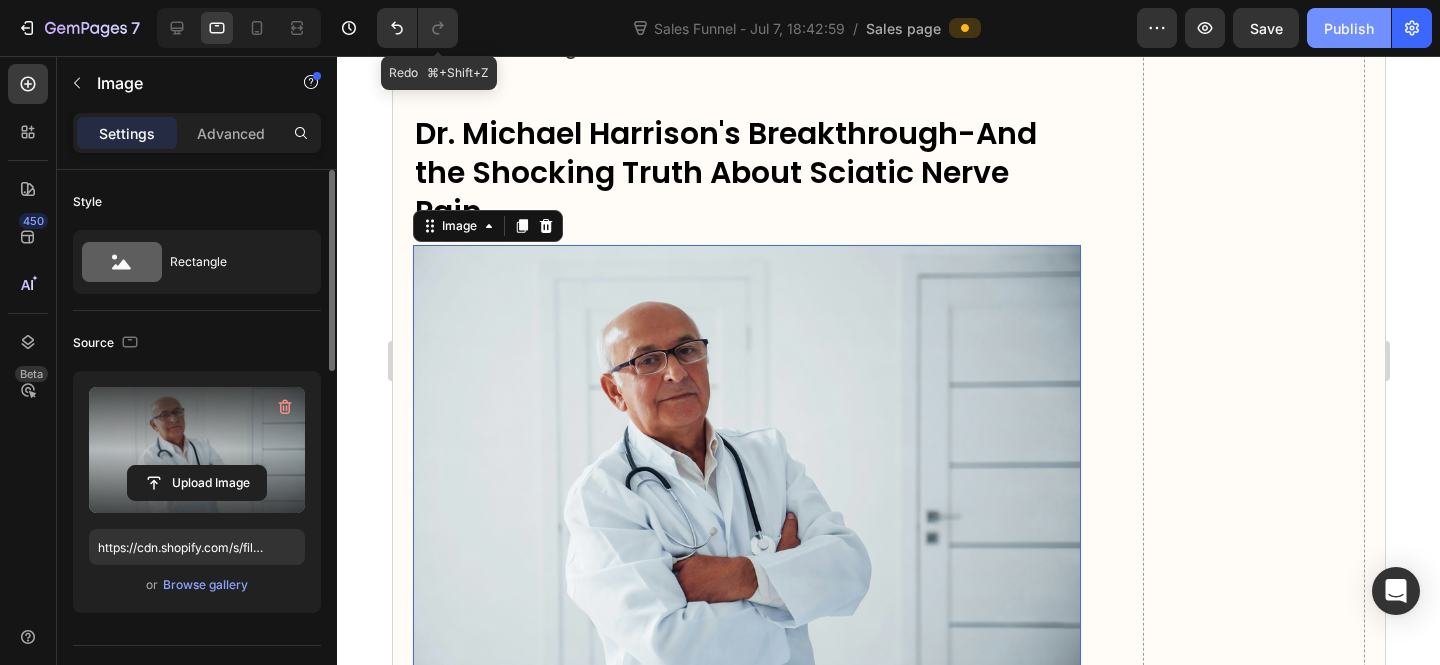 click on "Publish" 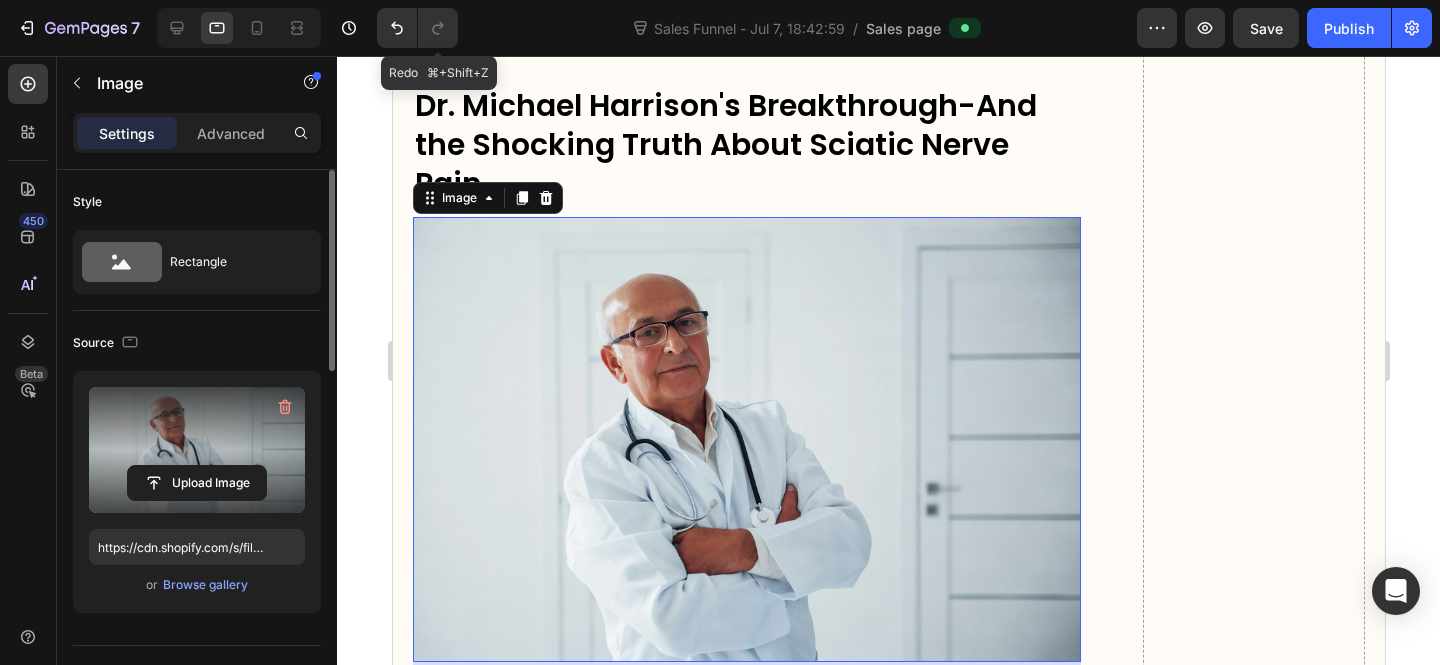 scroll, scrollTop: 1154, scrollLeft: 0, axis: vertical 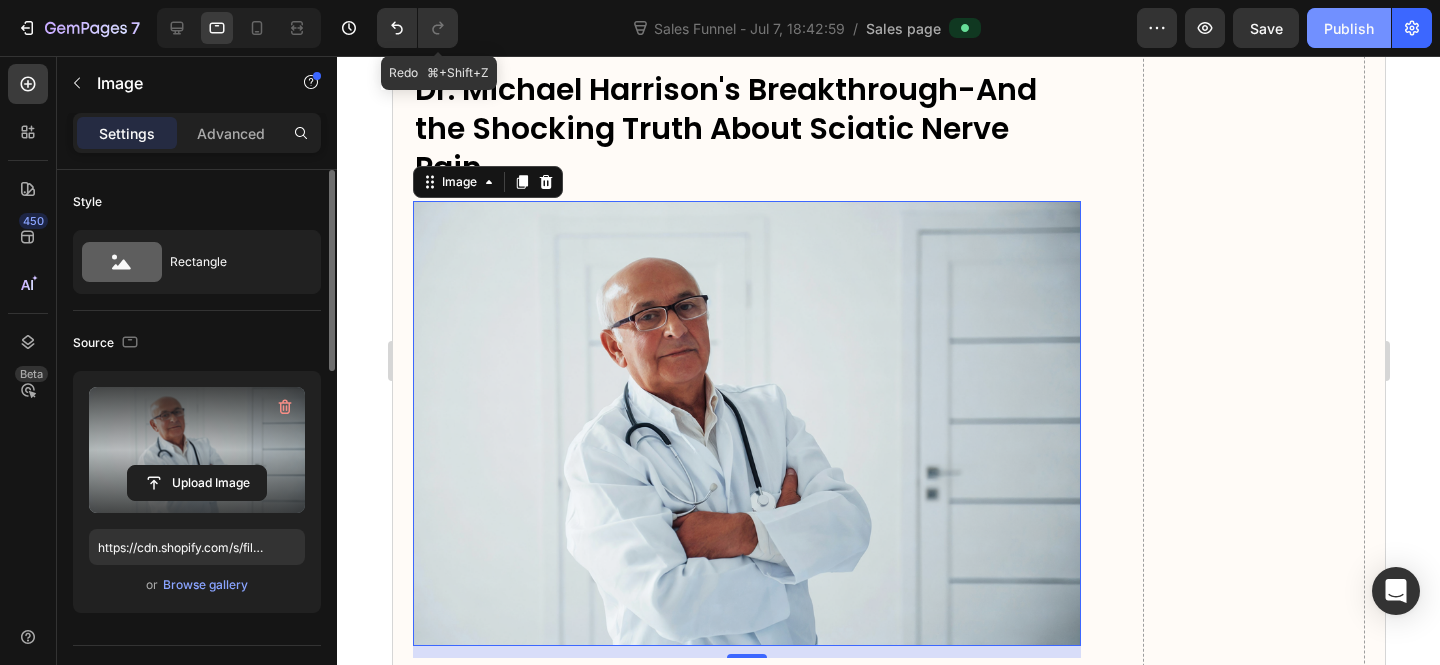 click on "Publish" at bounding box center [1349, 28] 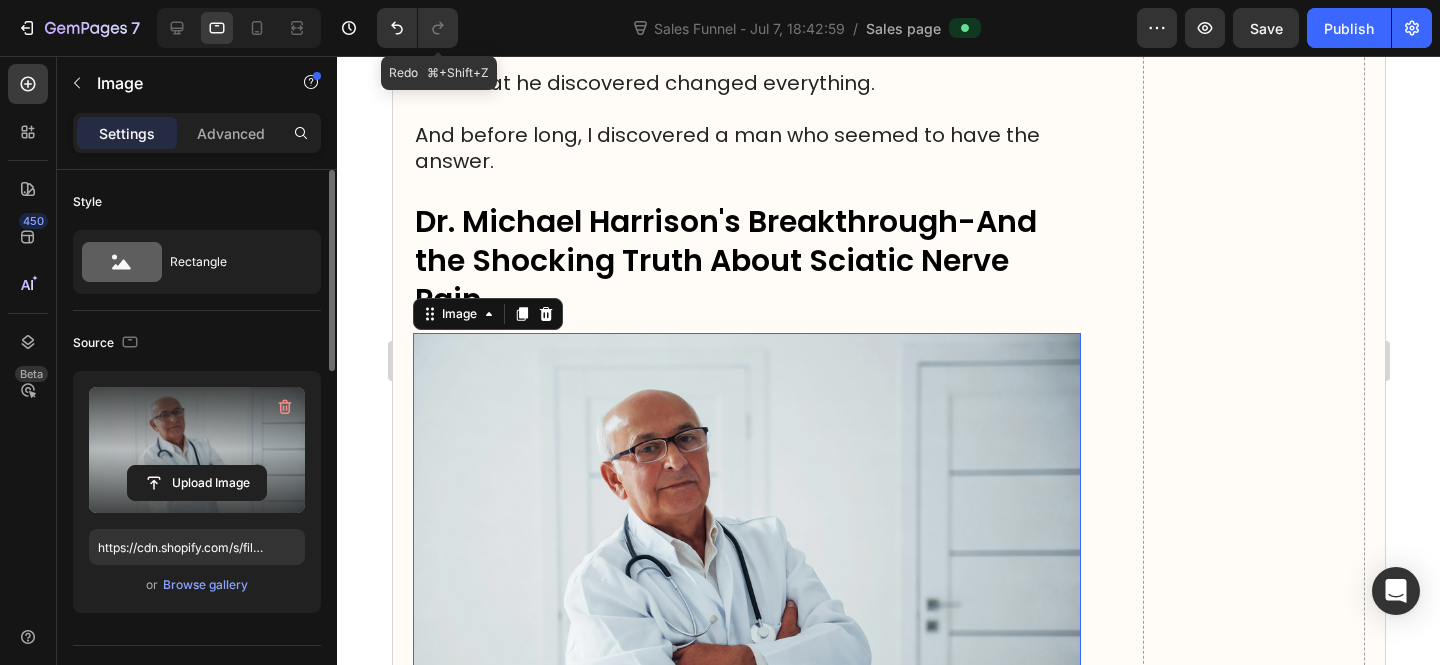 scroll, scrollTop: 1016, scrollLeft: 0, axis: vertical 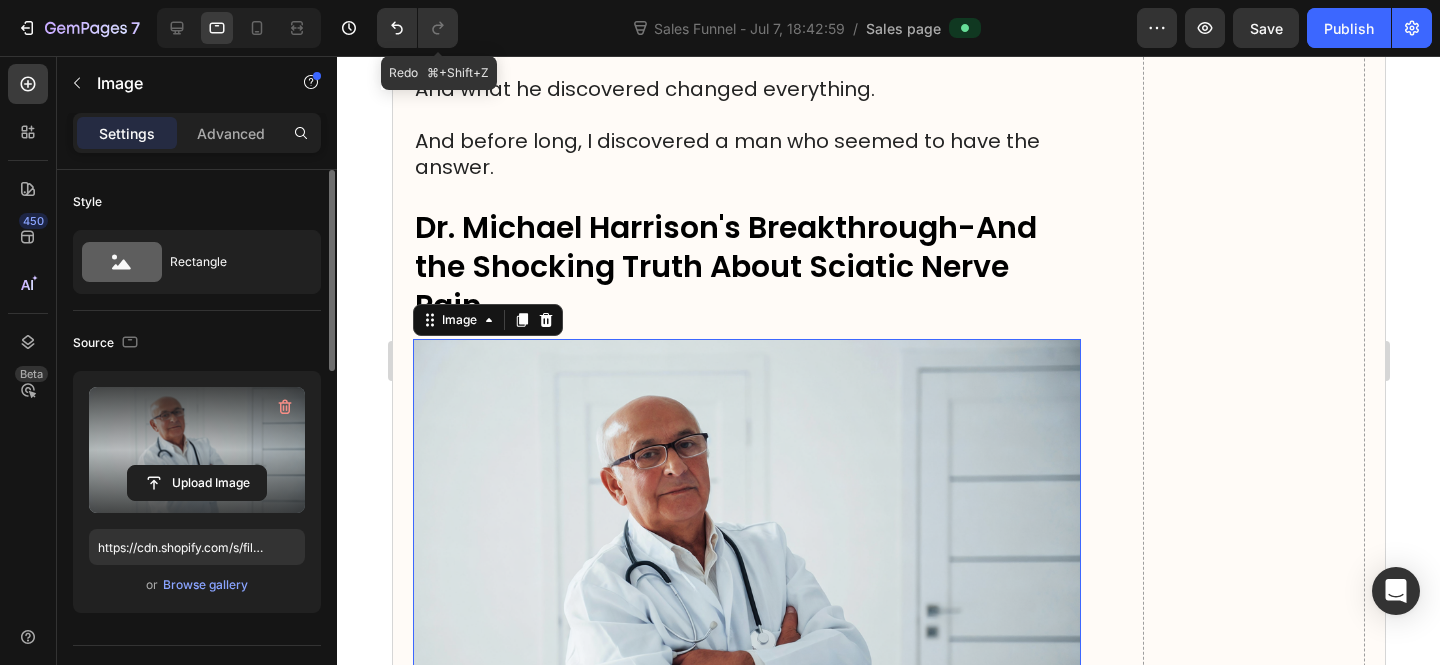 click at bounding box center [239, 28] 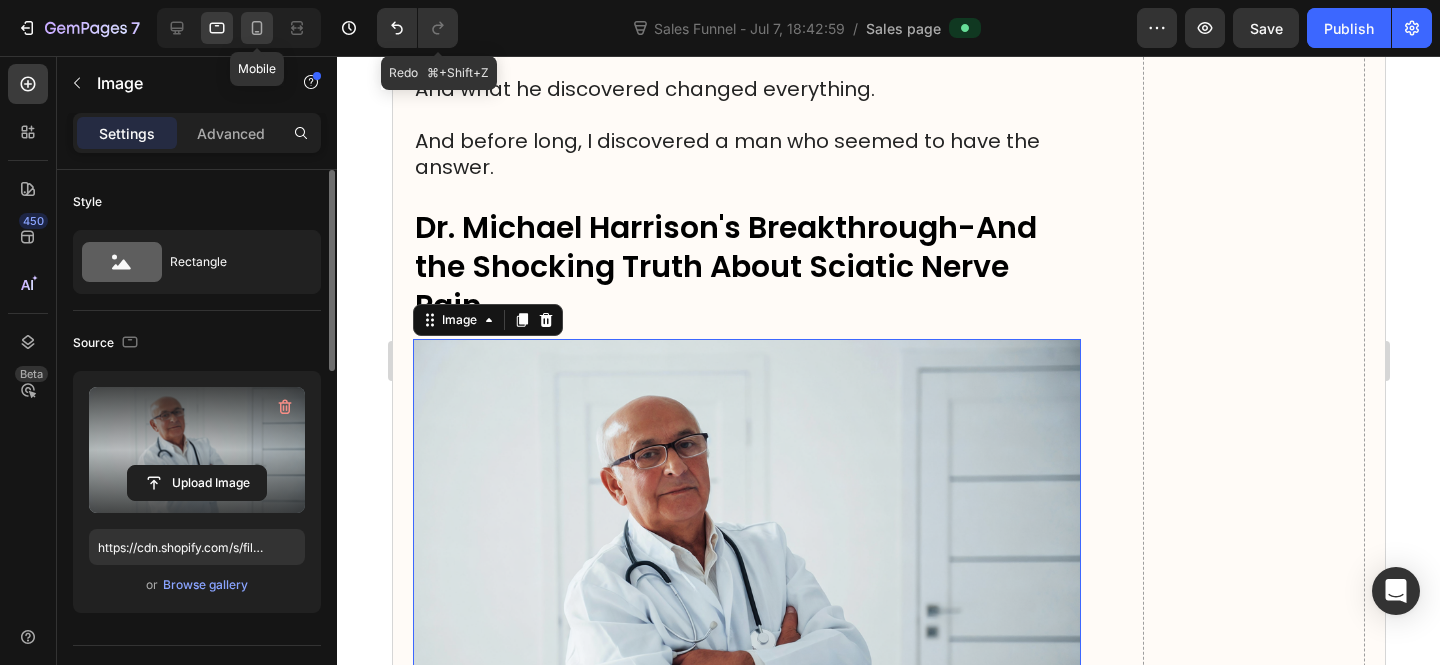 click 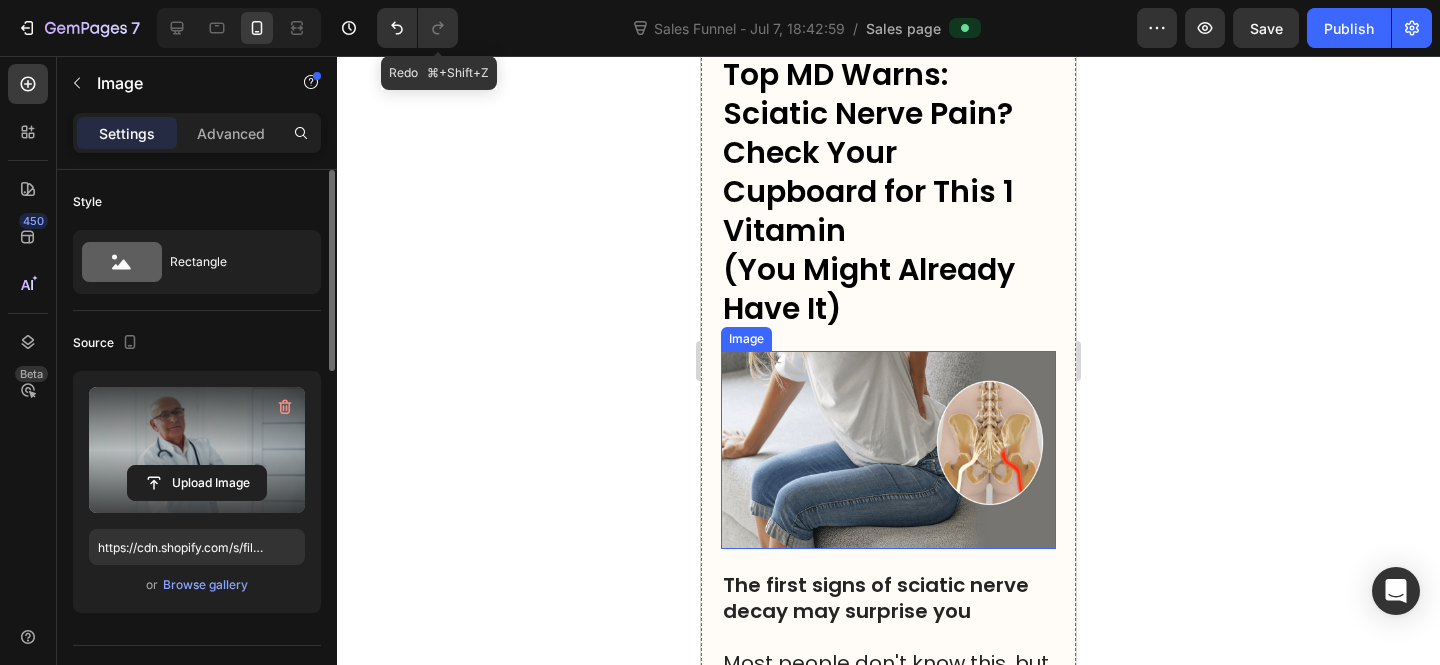 scroll, scrollTop: 0, scrollLeft: 0, axis: both 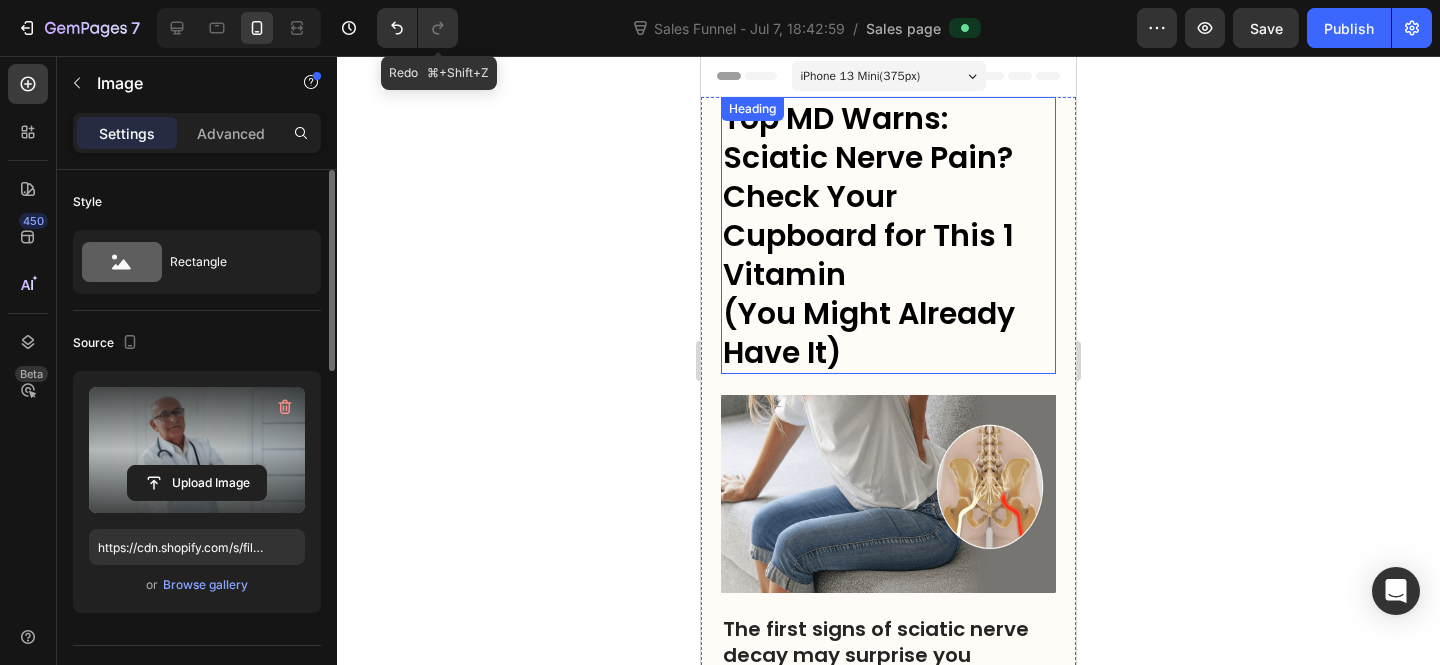 click on "Top MD Warns: Sciatic Nerve Pain? Check Your Cupboard for This 1 Vitamin (You Might Already Have It)" at bounding box center [888, 235] 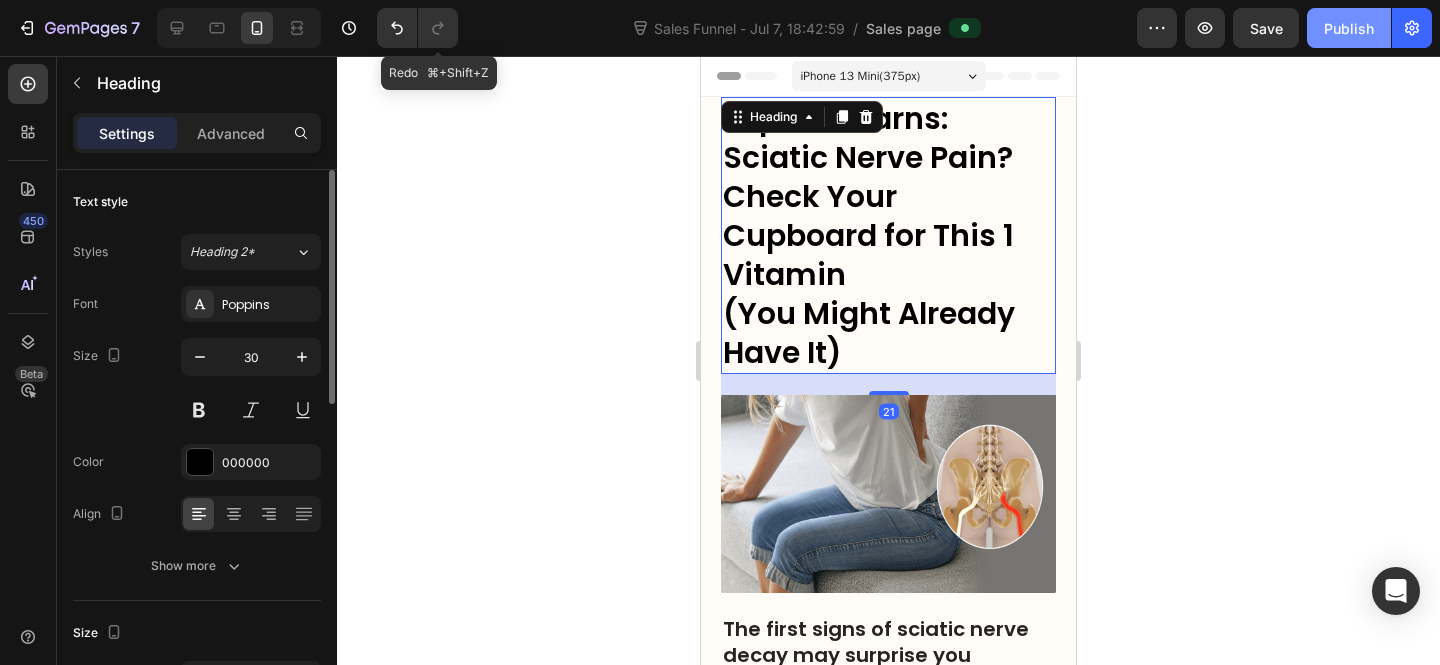 click on "Publish" 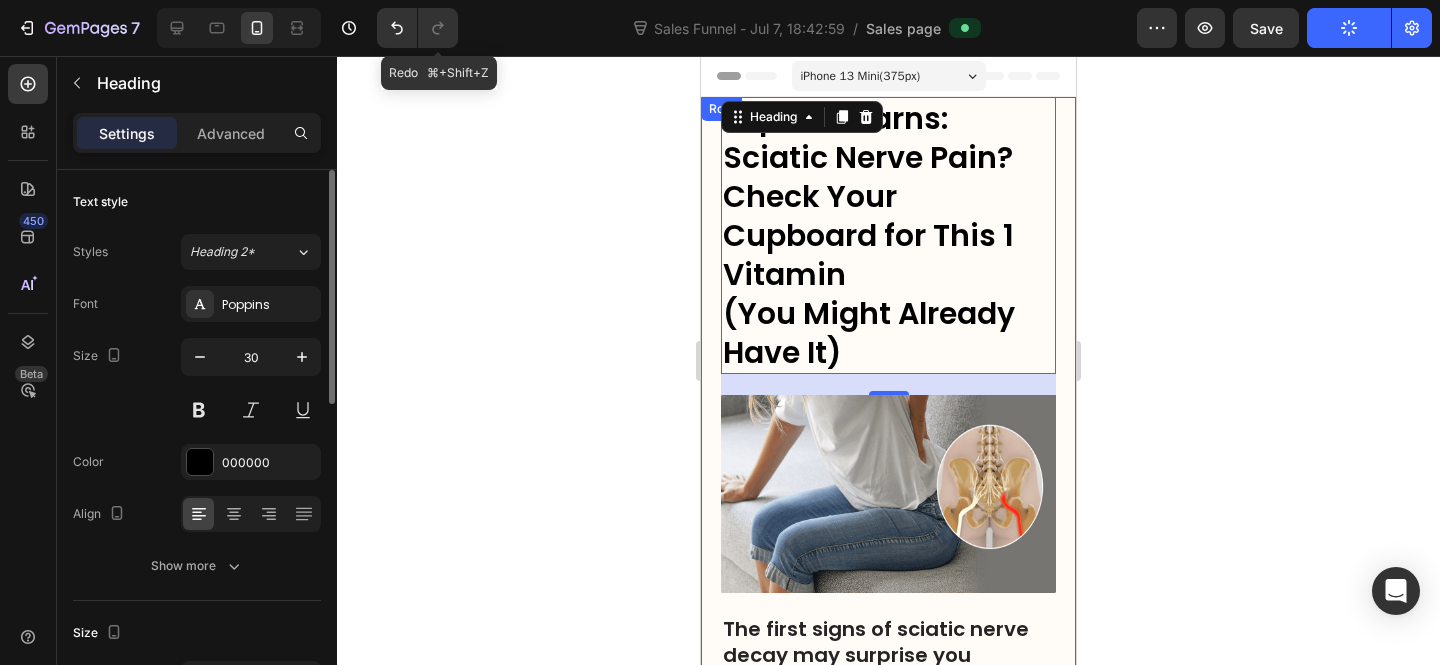 click on "Top MD Warns: Sciatic Nerve Pain? Check Your Cupboard for This 1 Vitamin (You Might Already Have It) Heading   21 Image The first signs of sciatic nerve decay may surprise you   Most people don't know this, but the real reason behind searing sciatic nerve pain has less to do with a bulging disc or a spine disorder than we first thought.   Nearly 90% of adults 50 years of age or older have bulging discs or disc degeneration,  but absolutely NO pain symptoms.   So what is causing my sciatic nerve to hurt then? That’s when I stumbled upon the groundbreaking work of Nobel Prize-winning neuroscientist Dr. [LAST]…   And what he discovered changed everything.   And before long, I discovered a man who seemed to have the answer. Text Block Dr. [LAST]'s Breakthrough-And the Shocking Truth About Sciatic Nerve Pain Heading Image Dr. [LAST]   wasn’t just another spinal specialist - he was a pioneer in neuroscience.   sciatic nerve .   For his work, he earned the    :     ." at bounding box center (888, 10071) 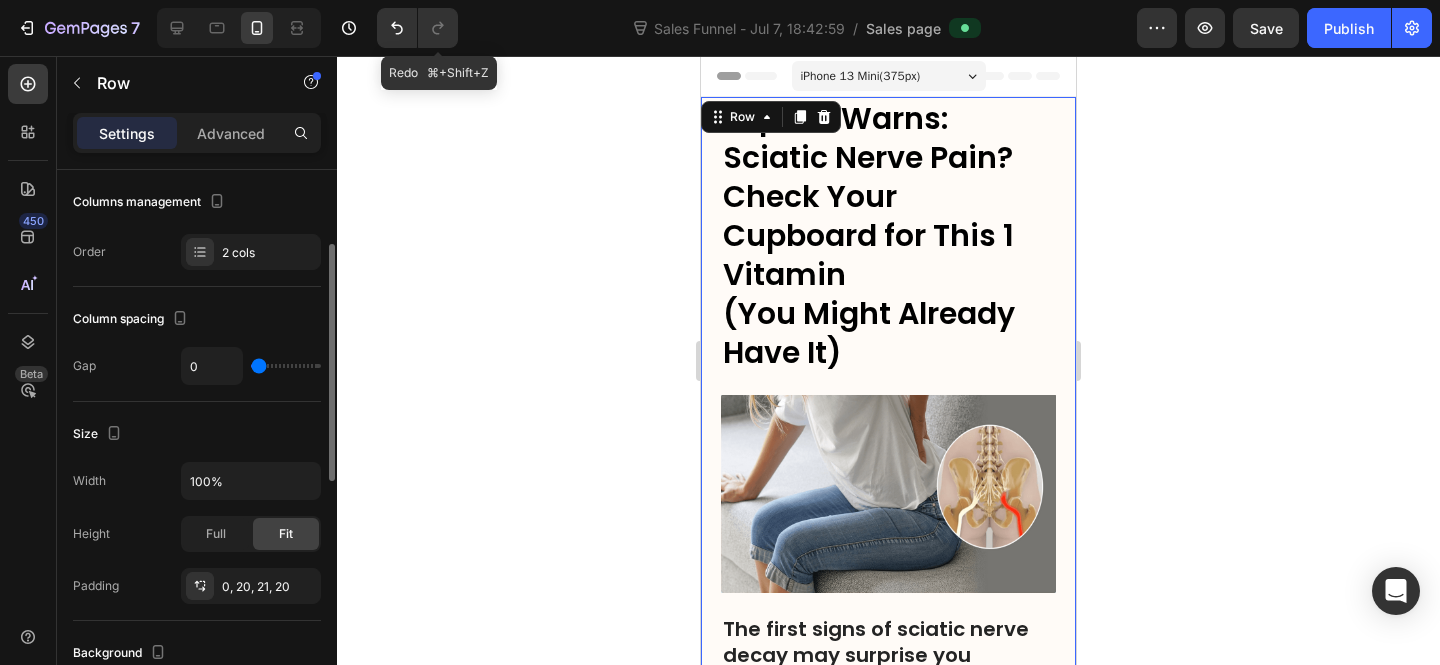 scroll, scrollTop: 0, scrollLeft: 0, axis: both 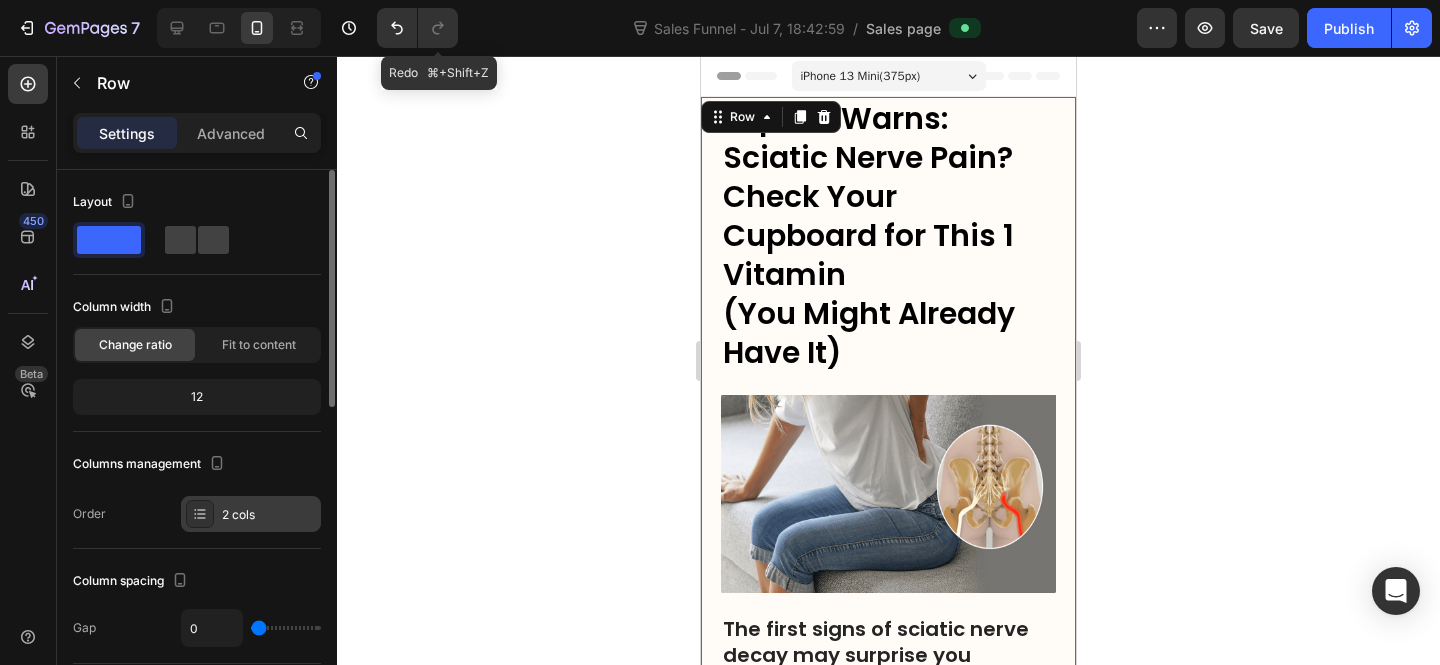click on "2 cols" at bounding box center (269, 515) 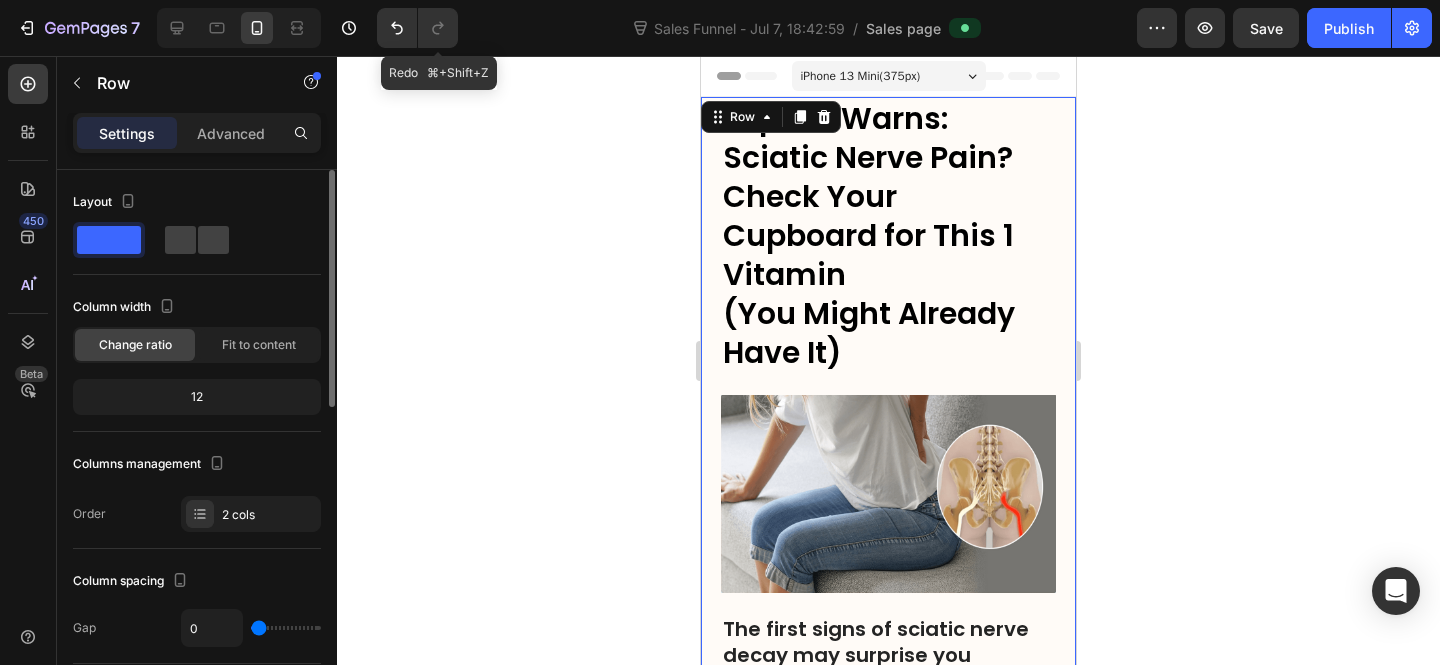 click on "Order 2 cols" at bounding box center [197, 514] 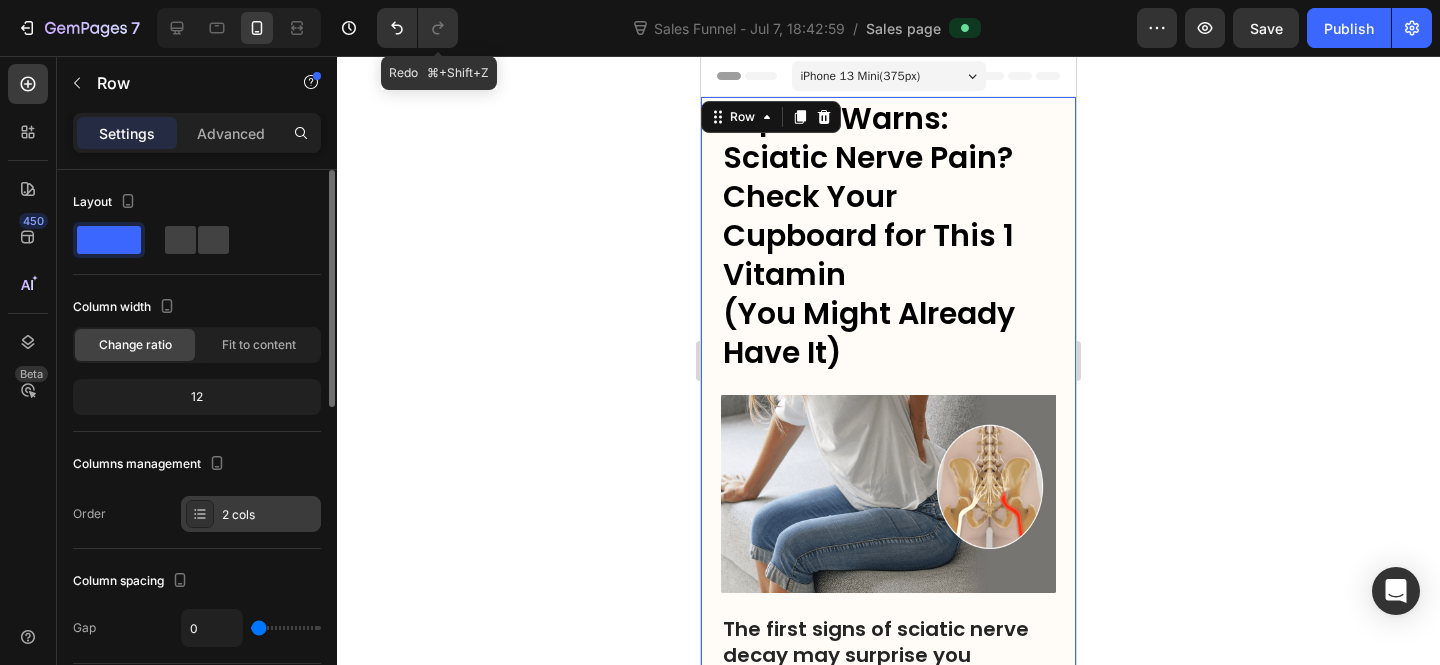 click on "2 cols" at bounding box center (251, 514) 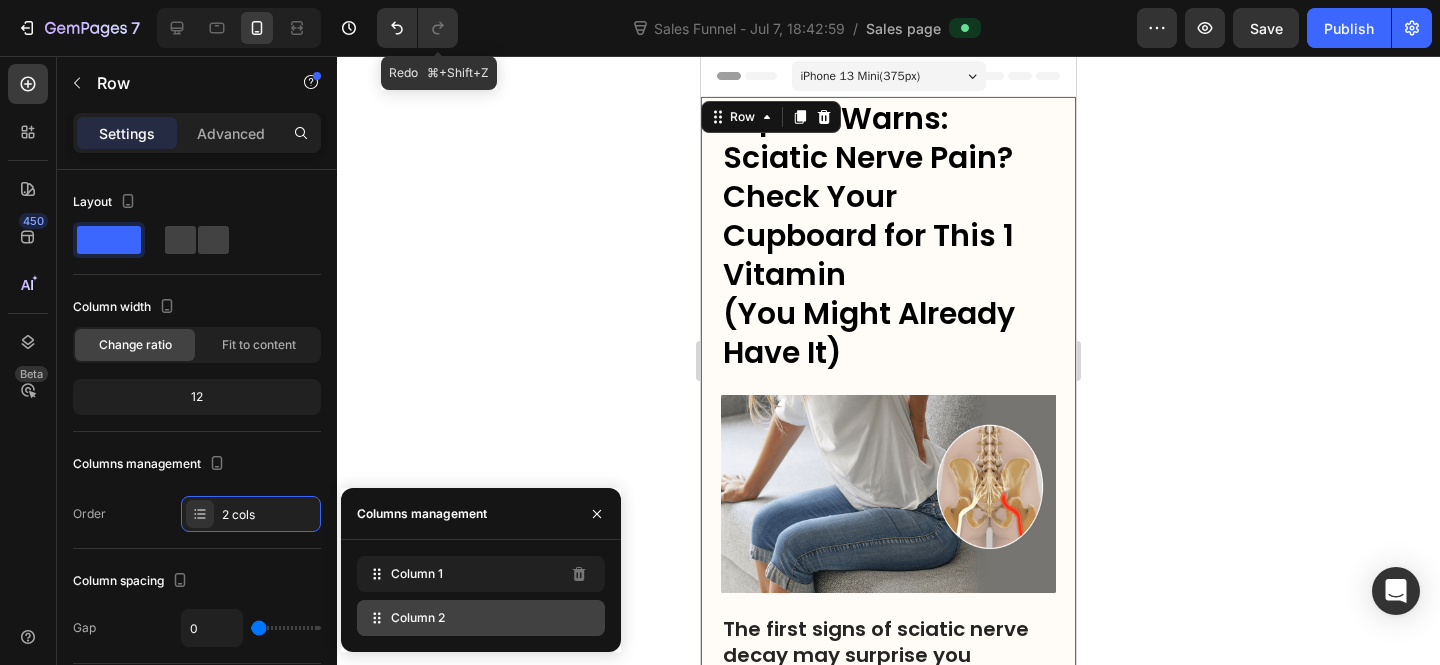type 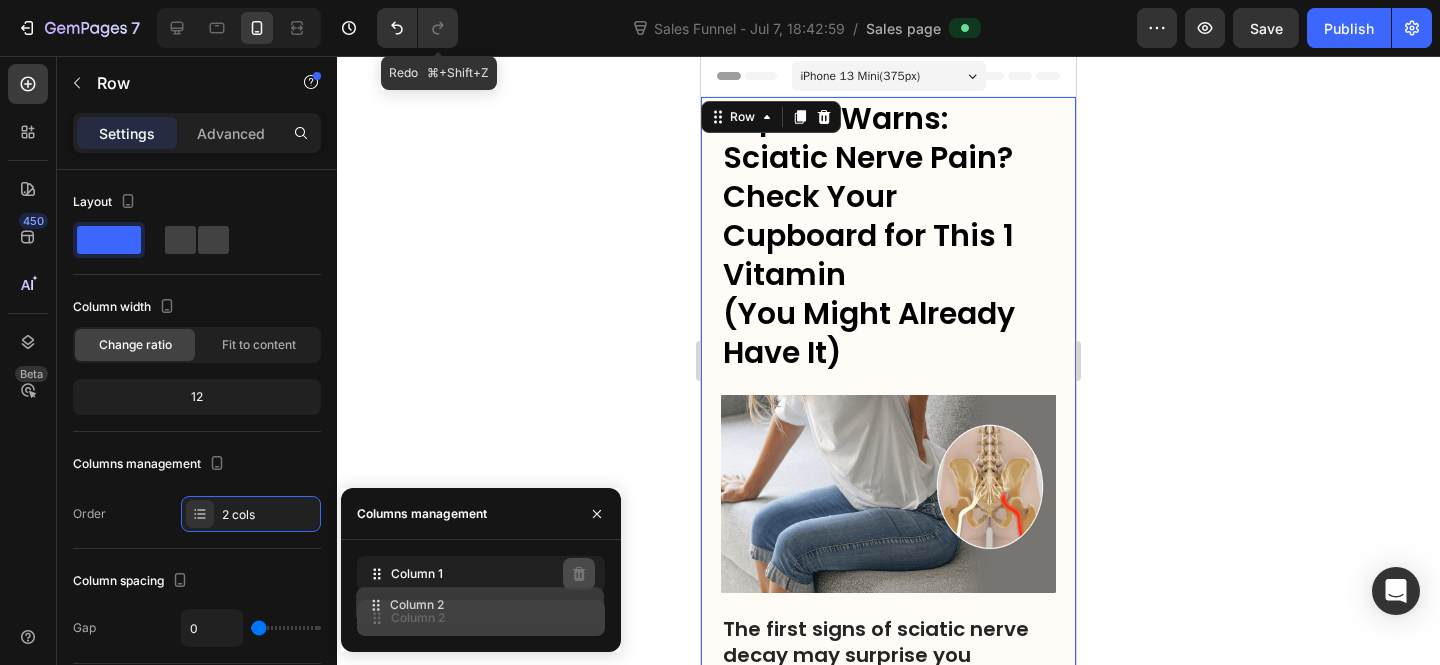 click on "Column 2 Delete column" 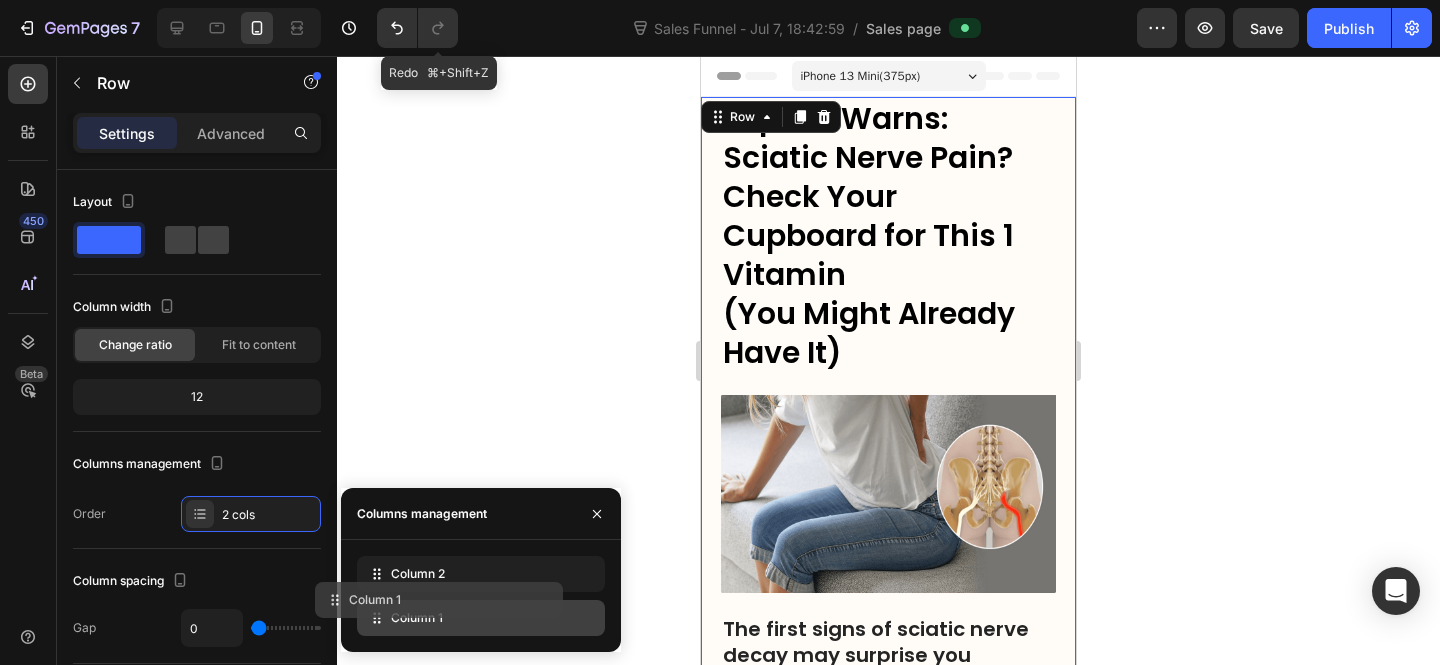 click on "Column 1" 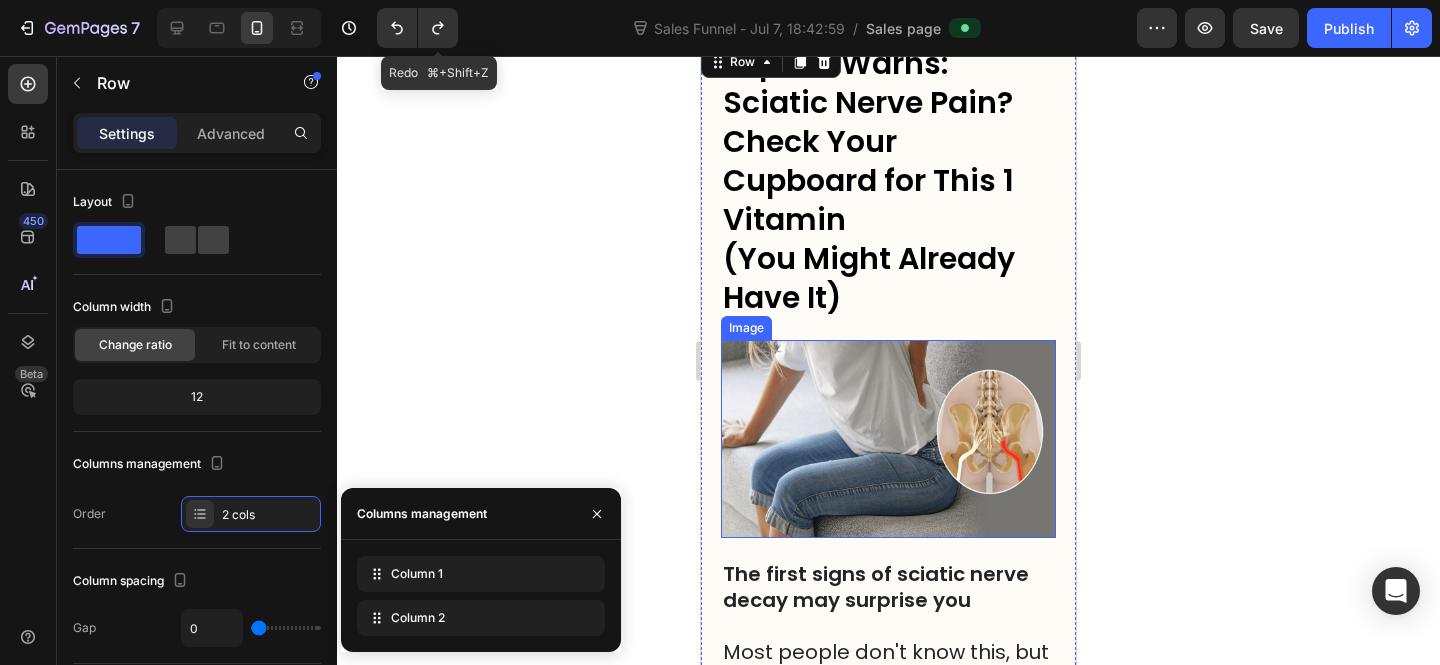 scroll, scrollTop: 67, scrollLeft: 0, axis: vertical 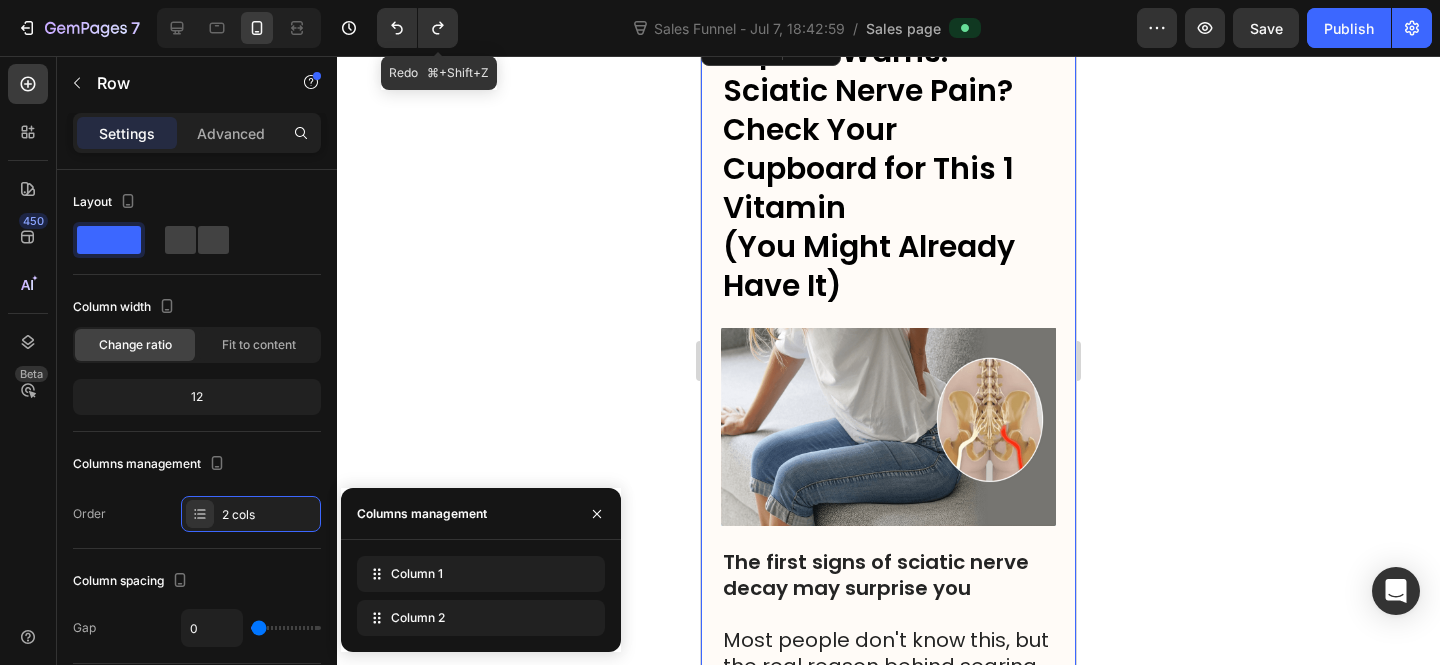 drag, startPoint x: 493, startPoint y: 231, endPoint x: 631, endPoint y: 165, distance: 152.97058 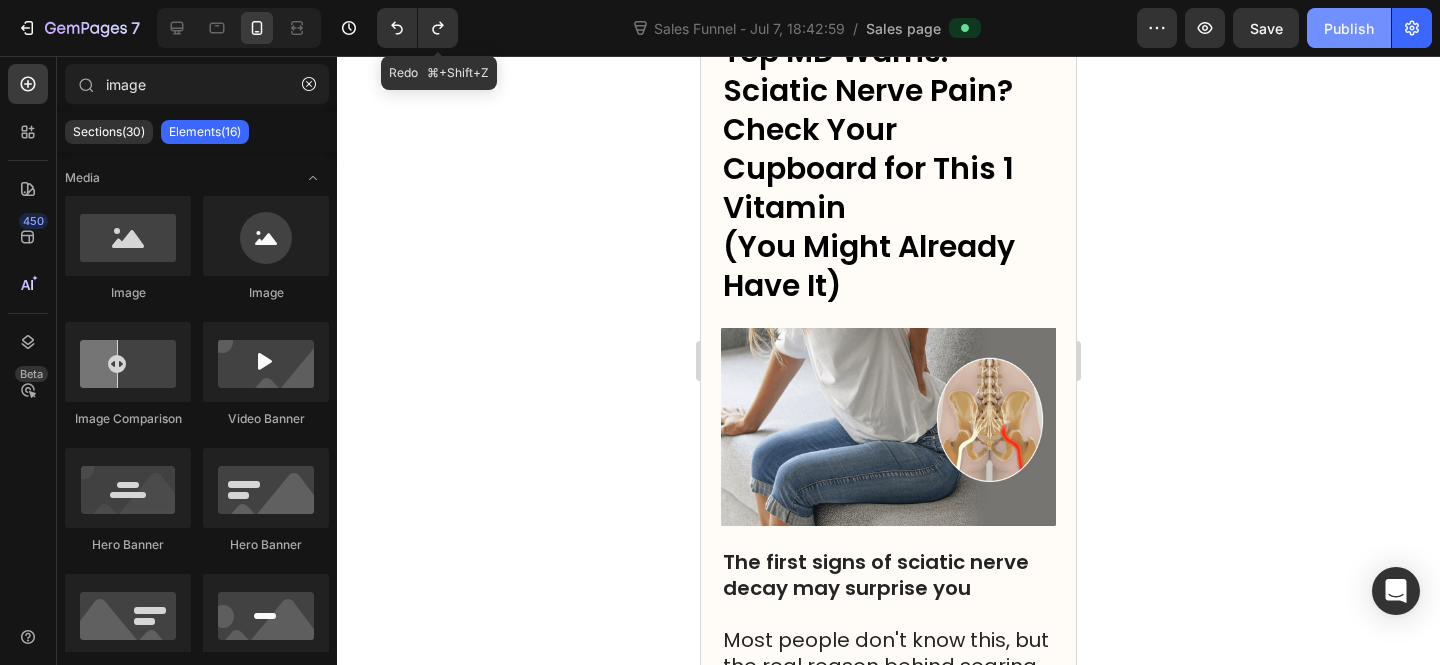 click on "Publish" at bounding box center [1349, 28] 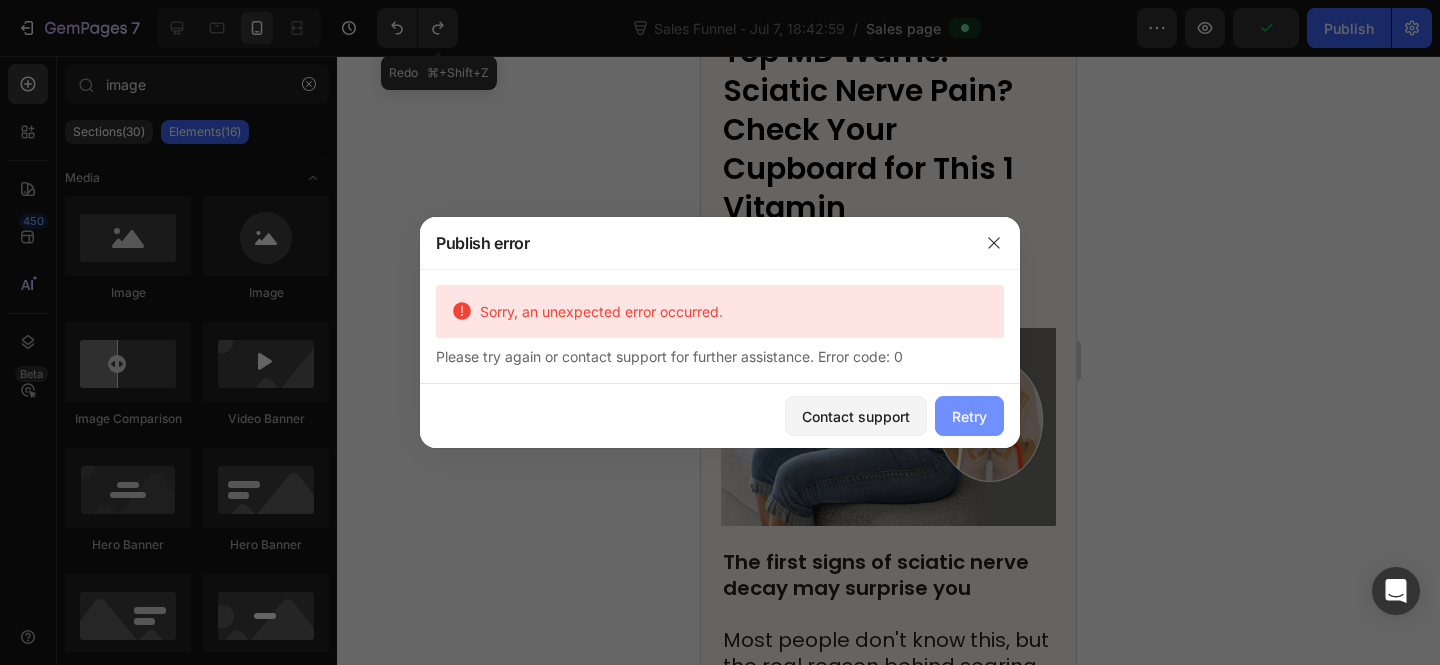 click on "Retry" at bounding box center [969, 416] 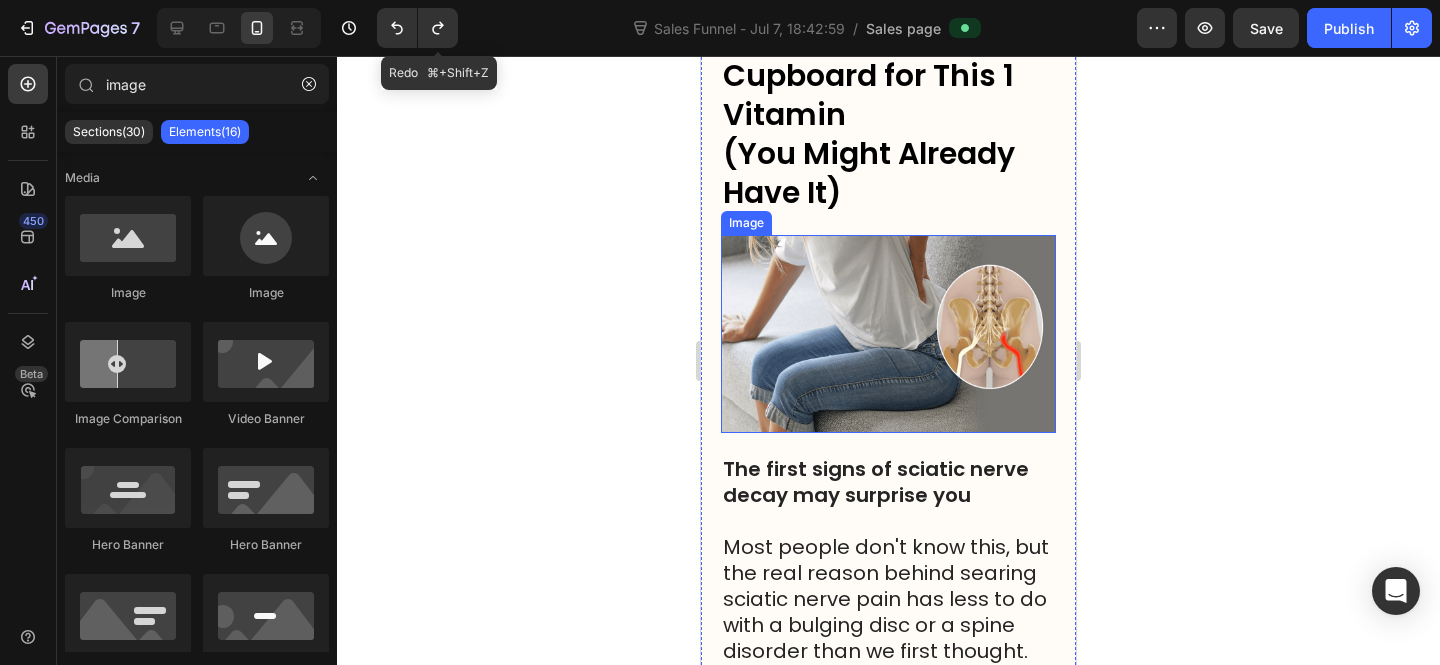 scroll, scrollTop: 0, scrollLeft: 0, axis: both 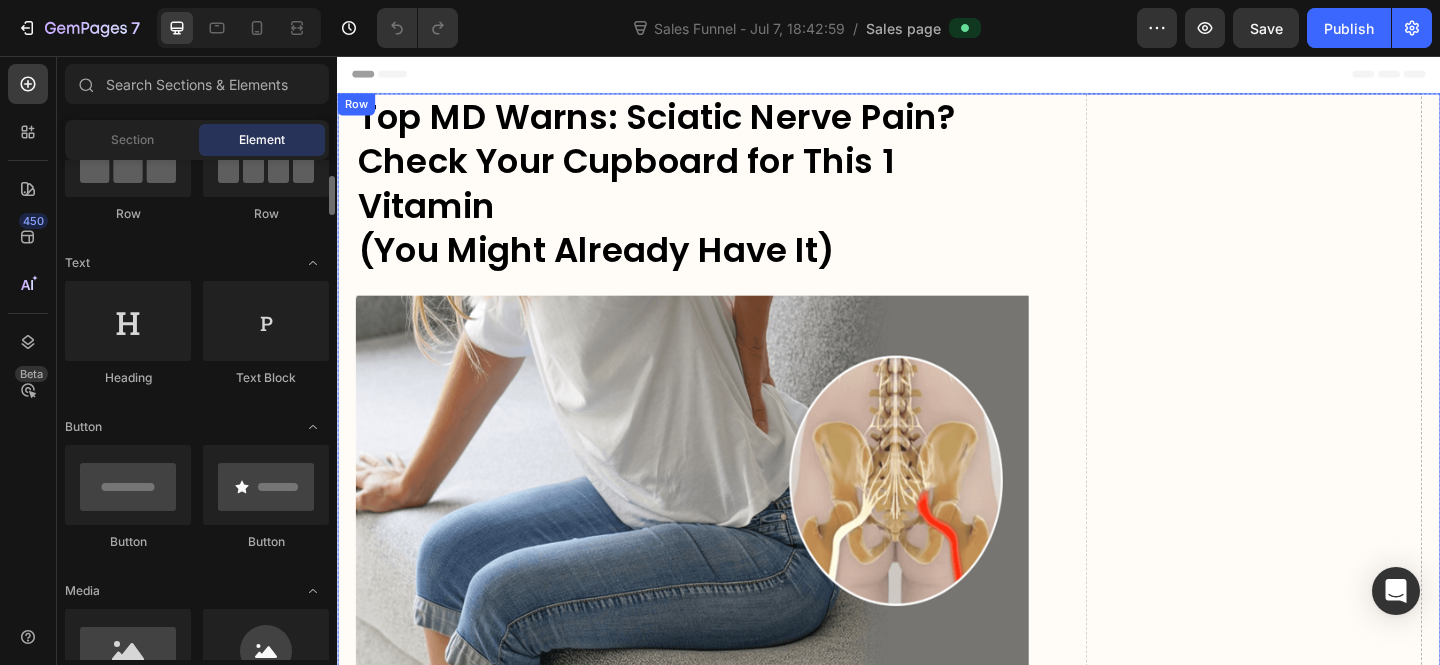 click on "Drop element here" at bounding box center (1334, 6672) 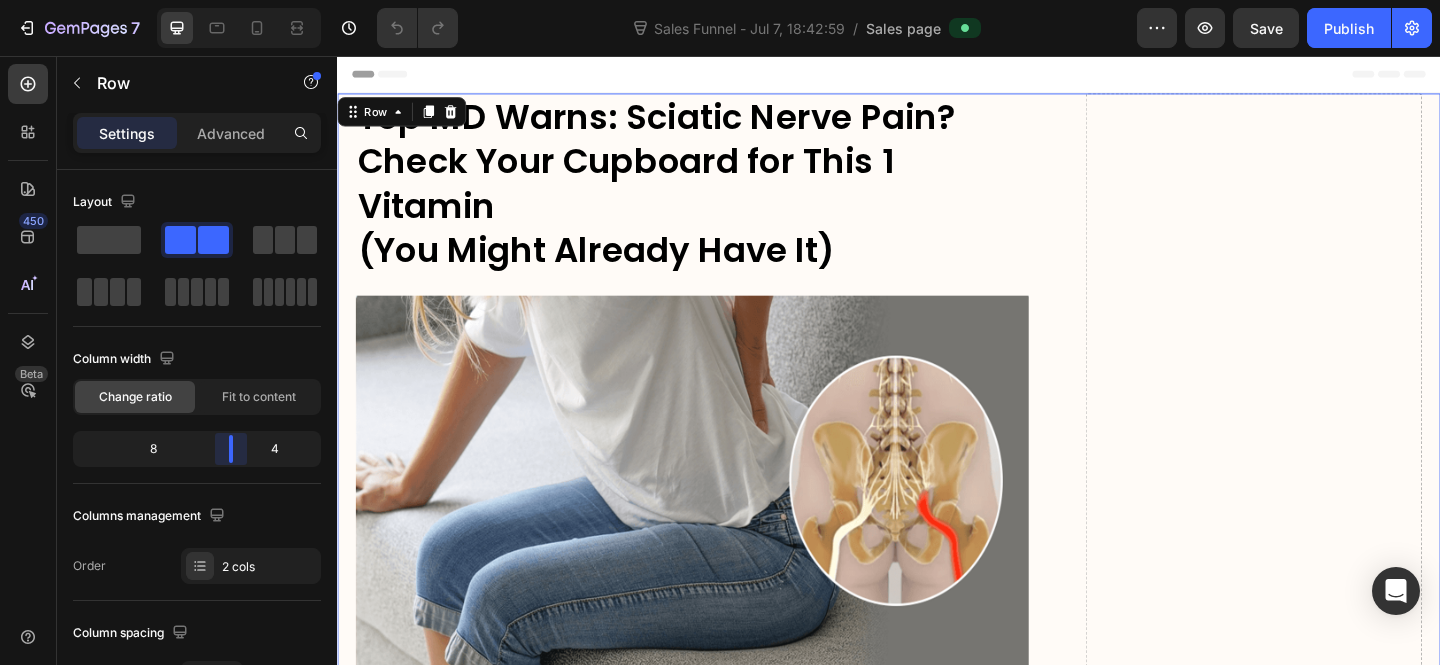 drag, startPoint x: 208, startPoint y: 450, endPoint x: 244, endPoint y: 450, distance: 36 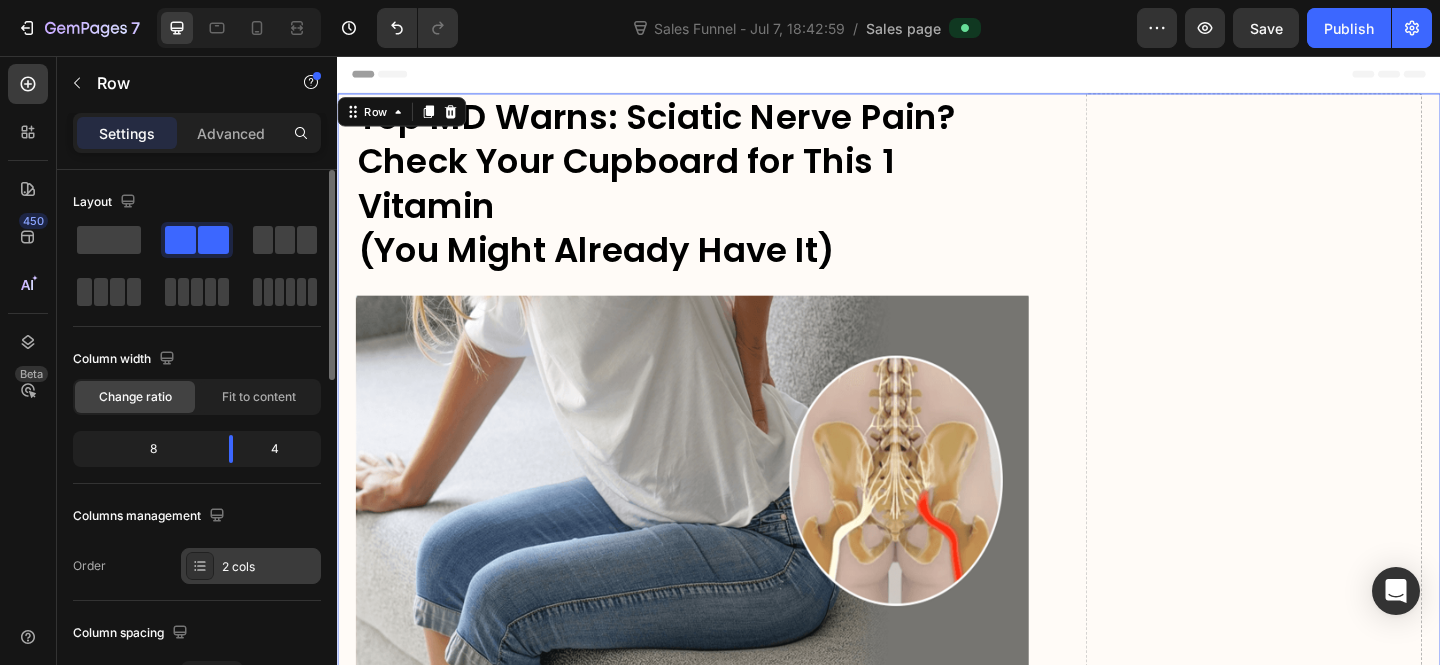 click on "2 cols" at bounding box center (269, 567) 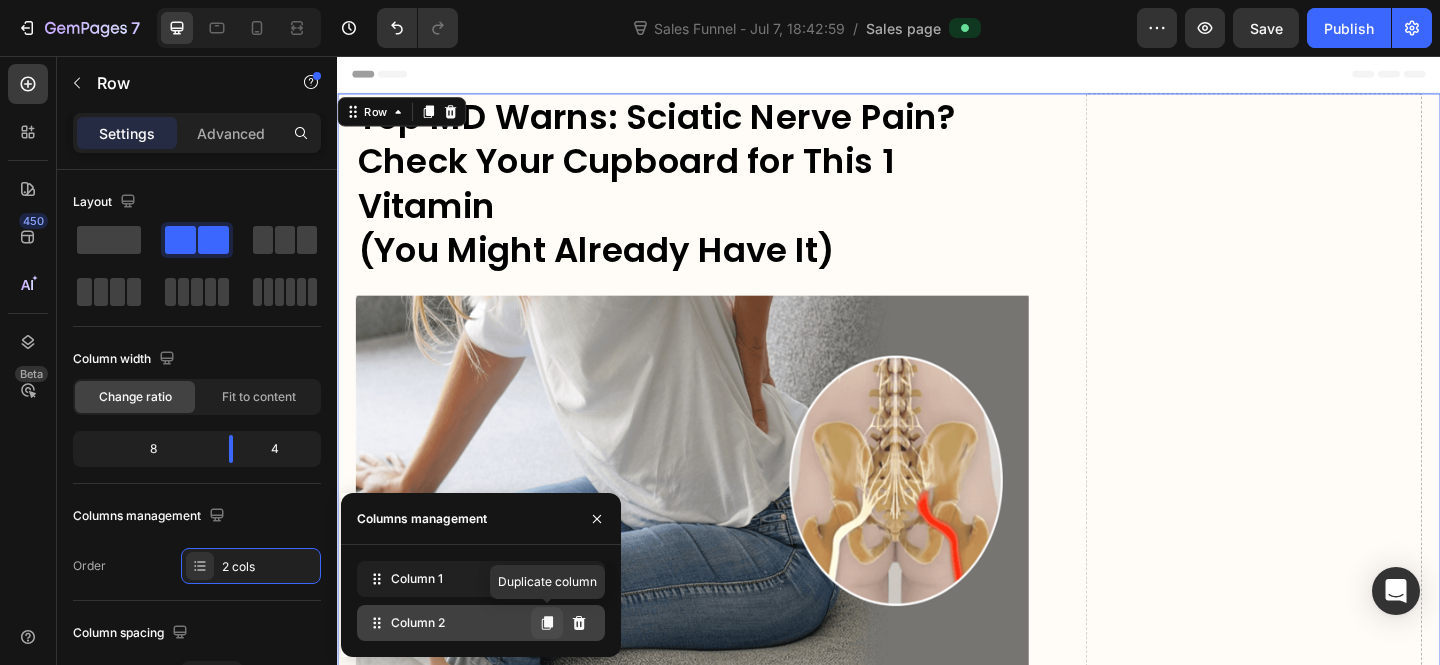 click 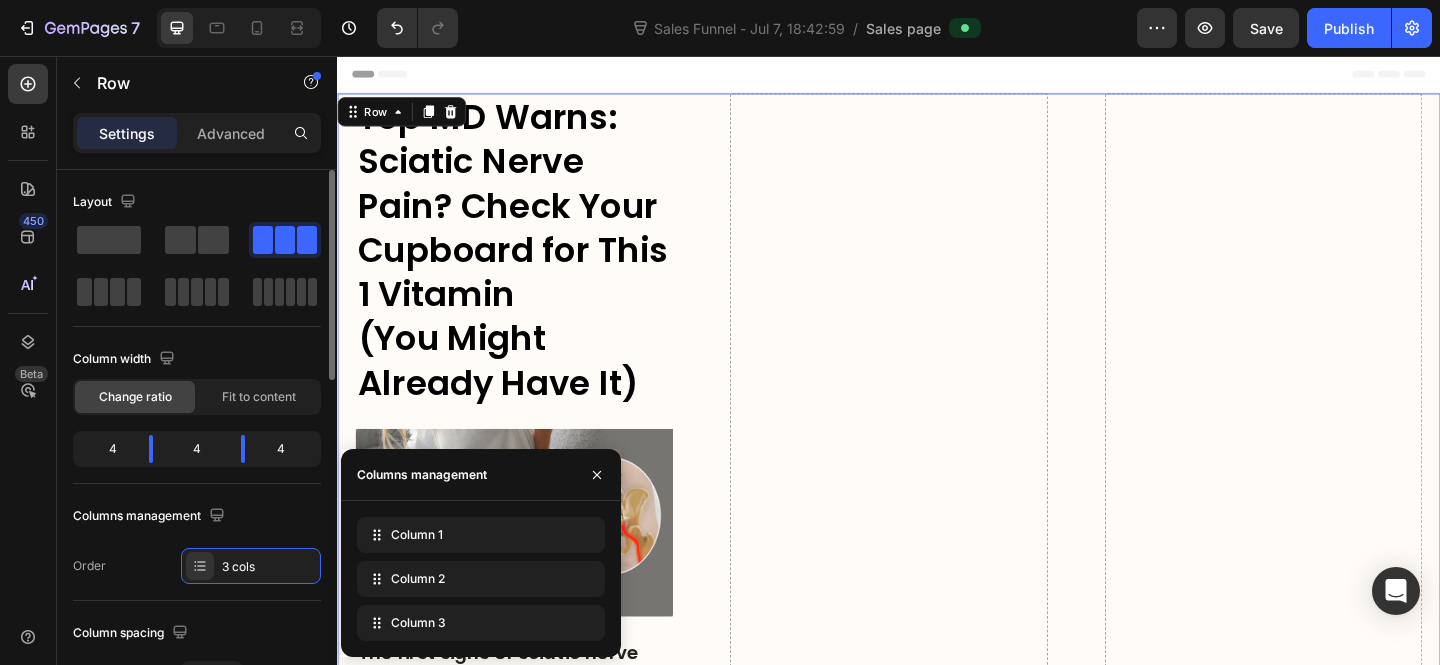 click on "4" 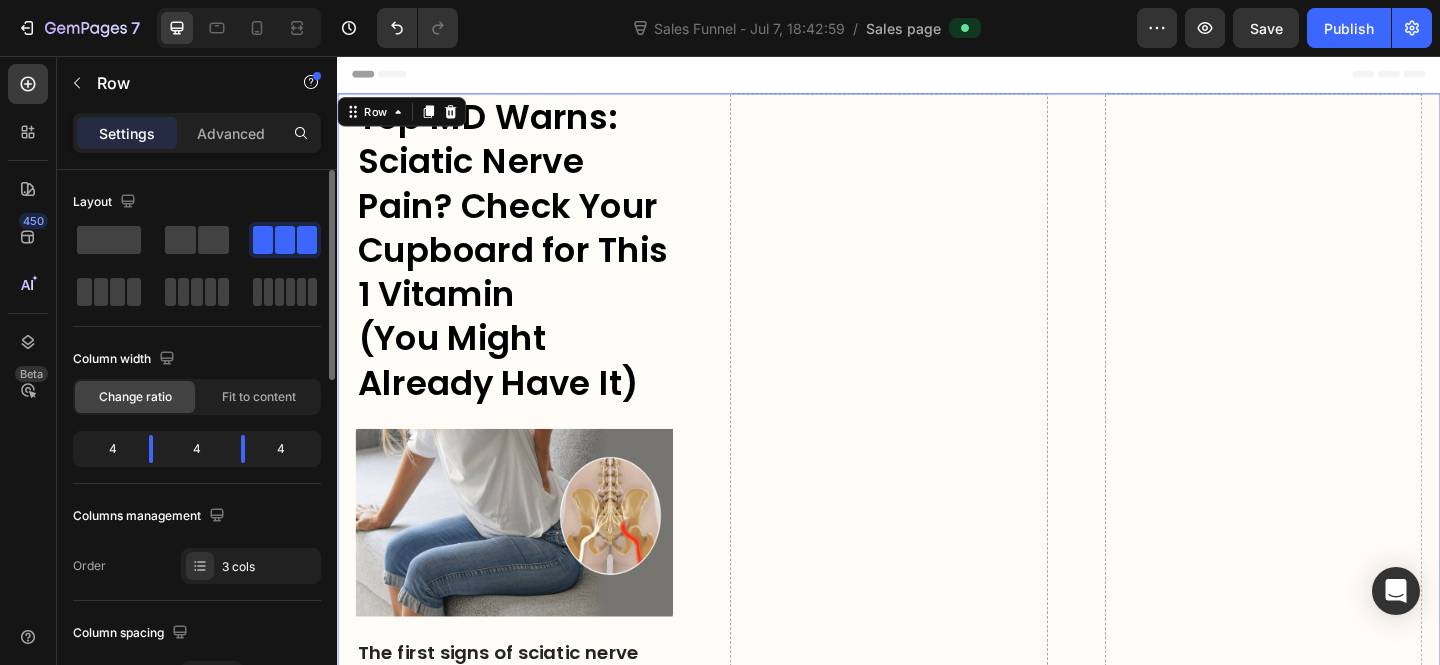 click on "4" 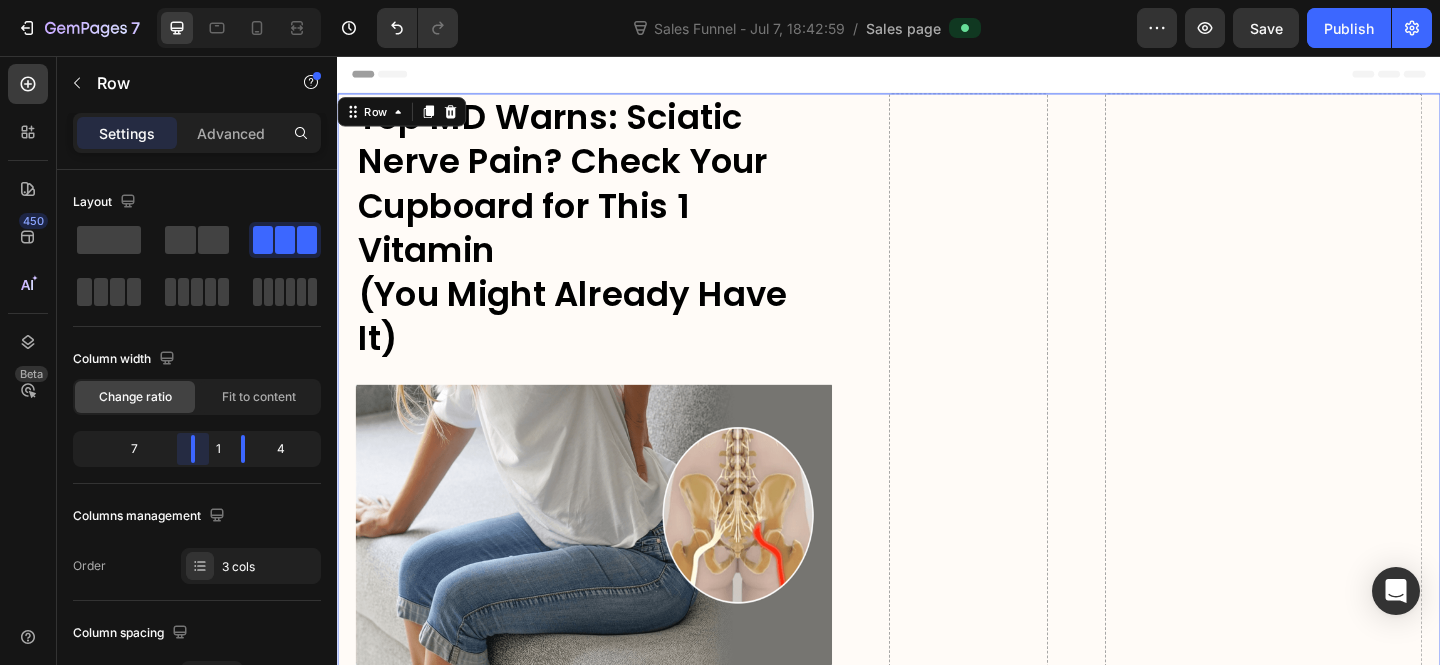 drag, startPoint x: 153, startPoint y: 450, endPoint x: 210, endPoint y: 460, distance: 57.870544 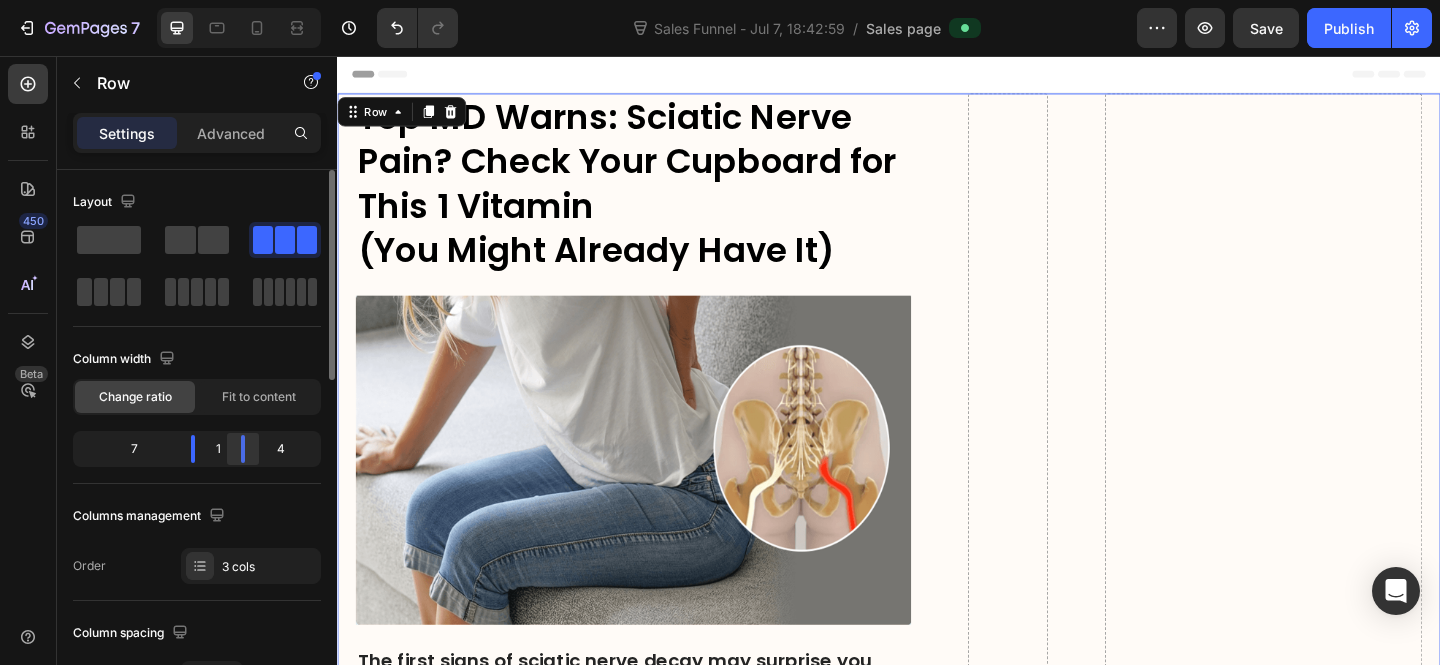 drag, startPoint x: 273, startPoint y: 453, endPoint x: 239, endPoint y: 453, distance: 34 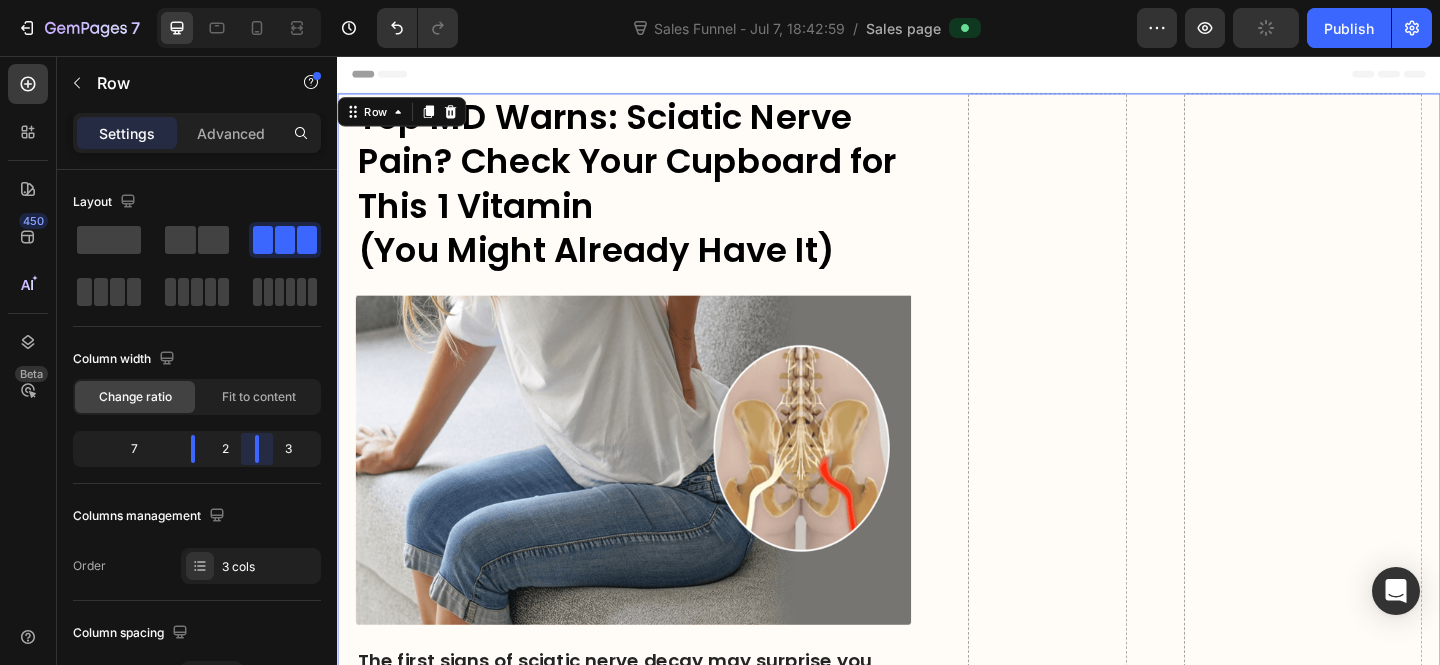 drag, startPoint x: 239, startPoint y: 453, endPoint x: 254, endPoint y: 454, distance: 15.033297 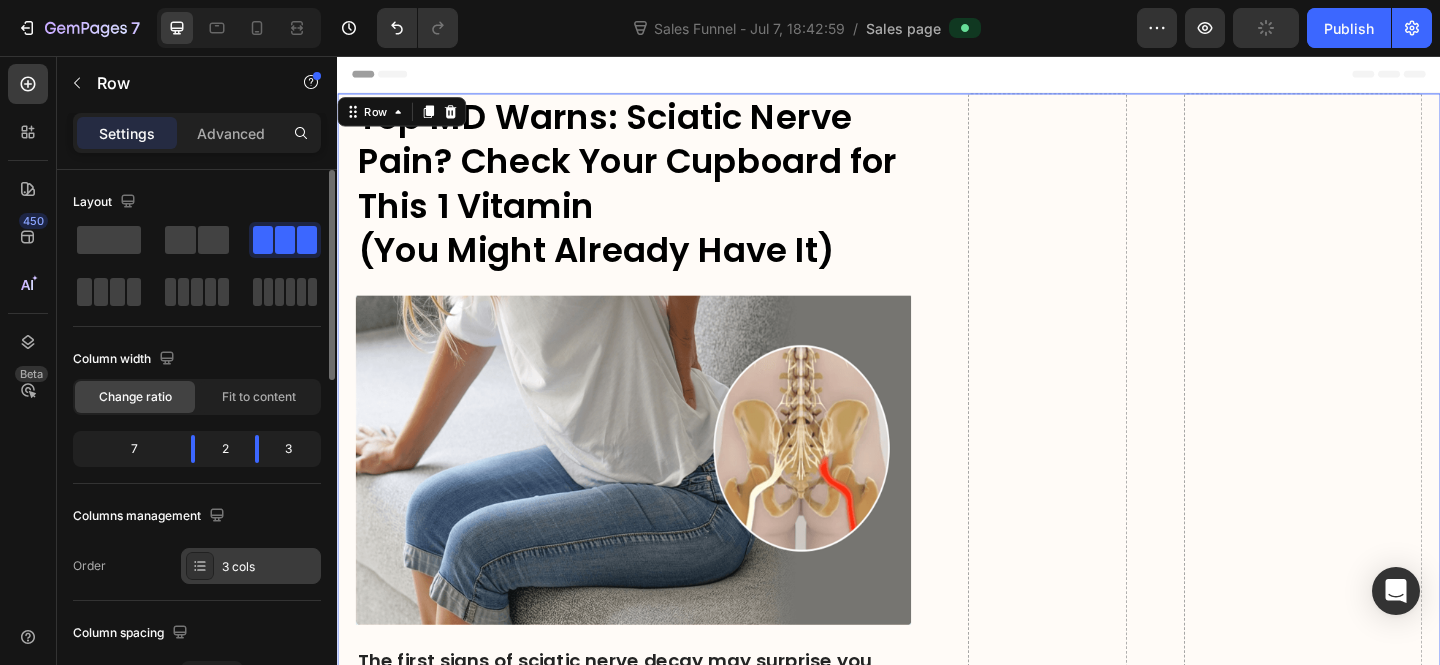click on "3 cols" at bounding box center [251, 566] 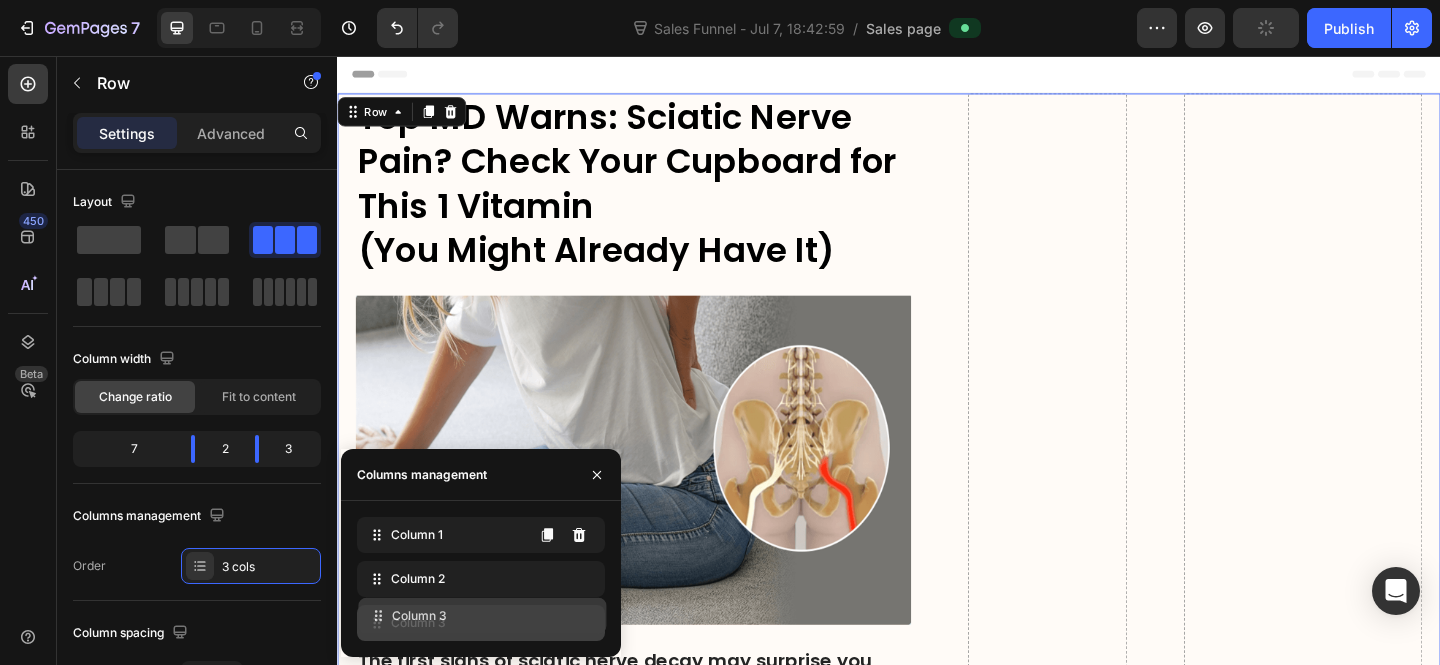 type 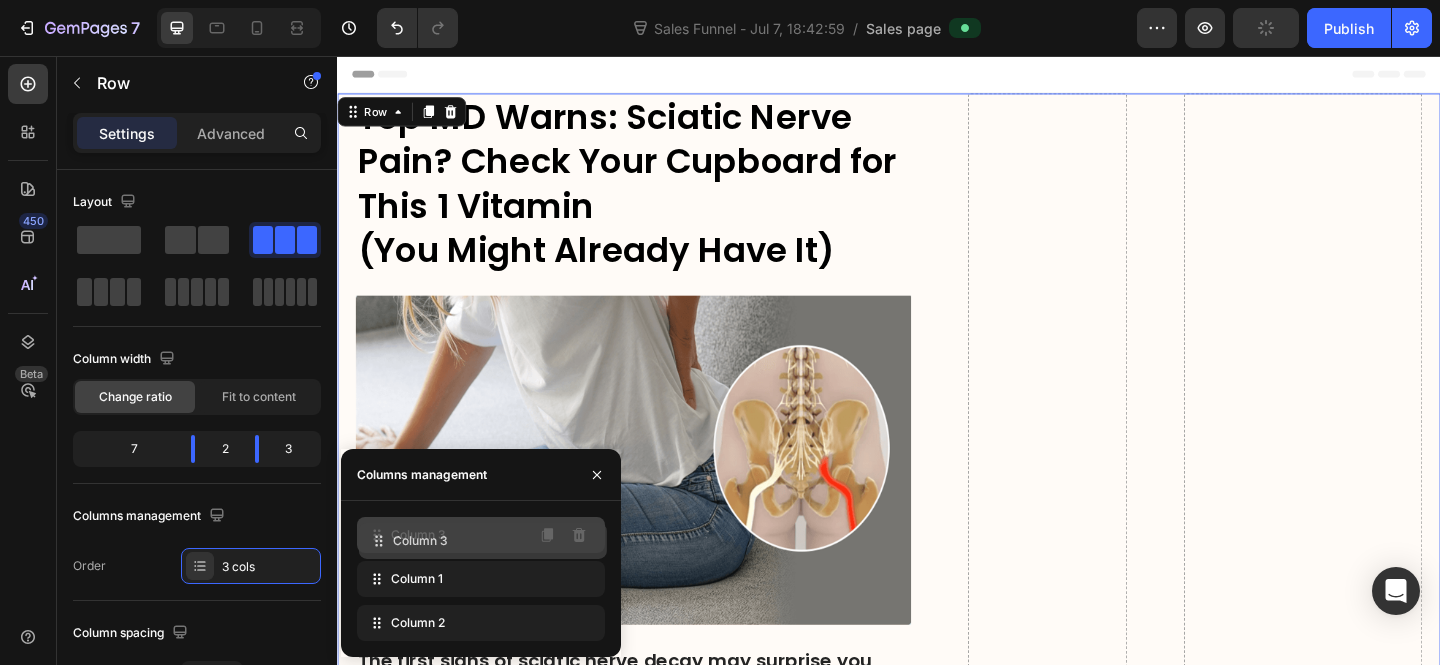 drag, startPoint x: 375, startPoint y: 625, endPoint x: 377, endPoint y: 539, distance: 86.023254 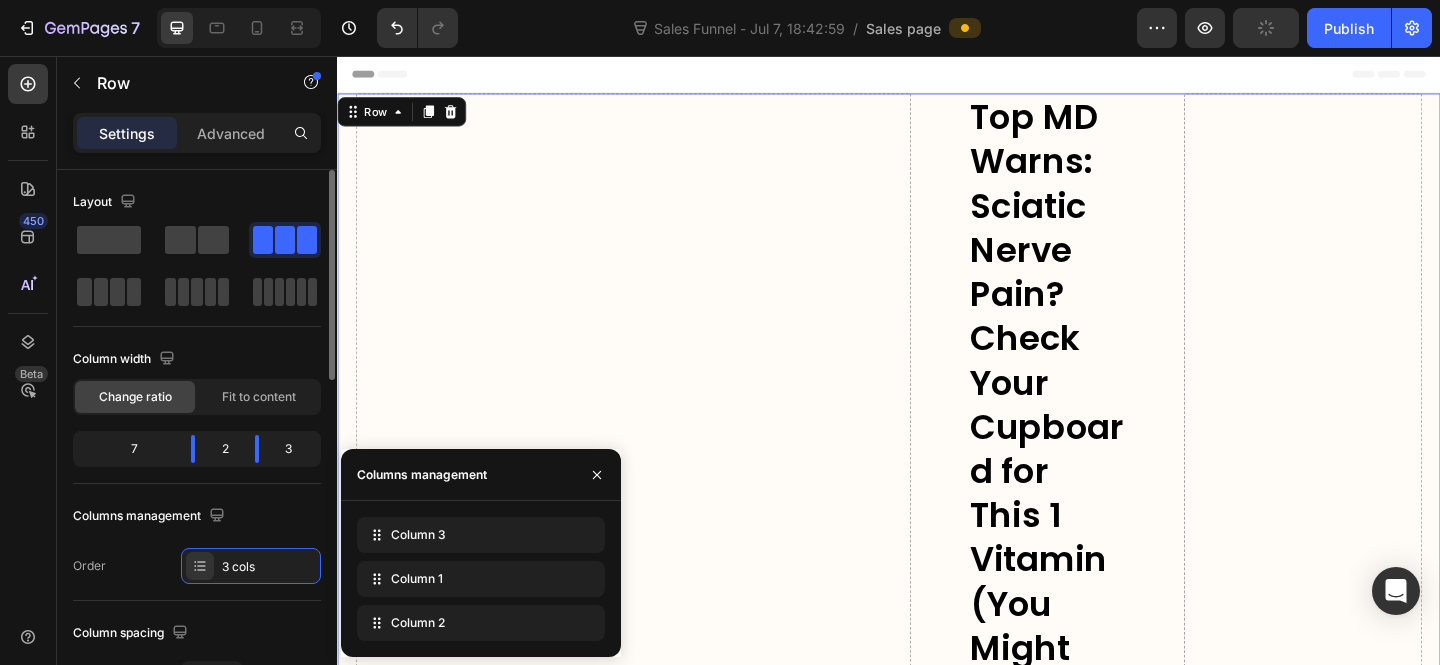 click on "2" 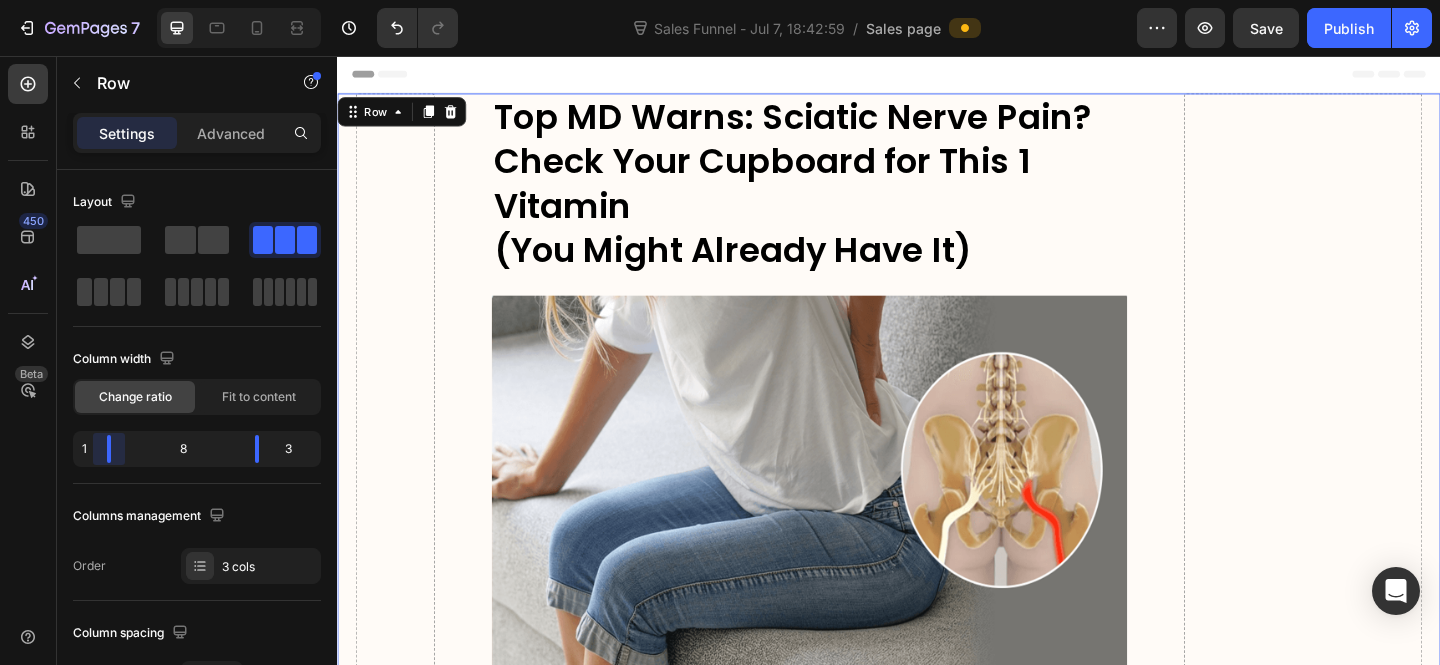 drag, startPoint x: 193, startPoint y: 450, endPoint x: 76, endPoint y: 452, distance: 117.01709 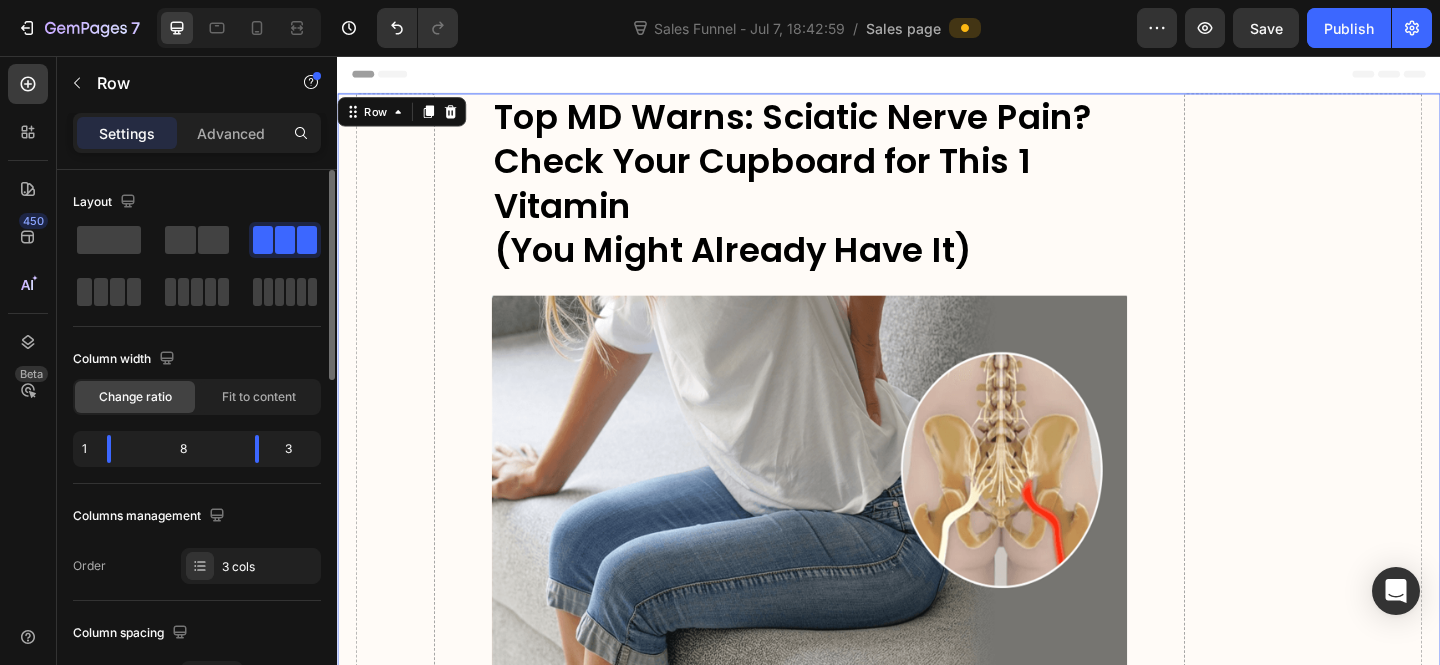click on "3" 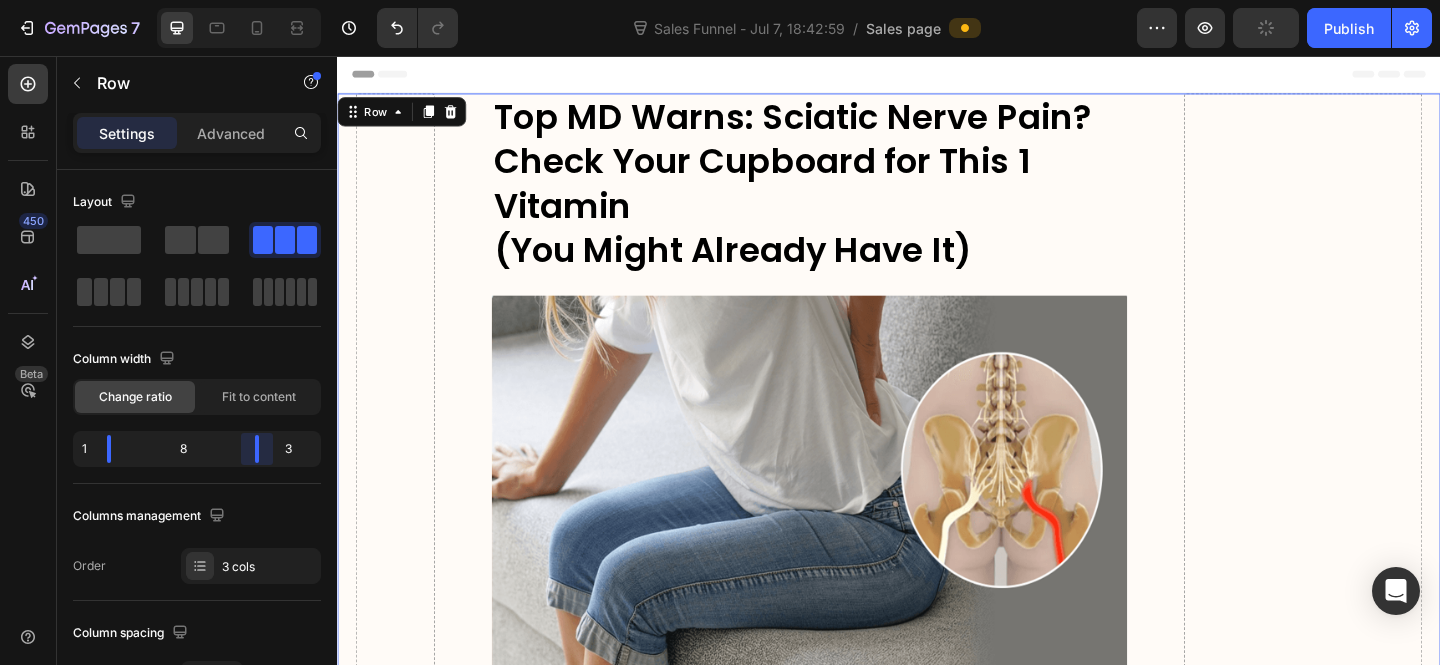 drag, startPoint x: 247, startPoint y: 448, endPoint x: 272, endPoint y: 453, distance: 25.495098 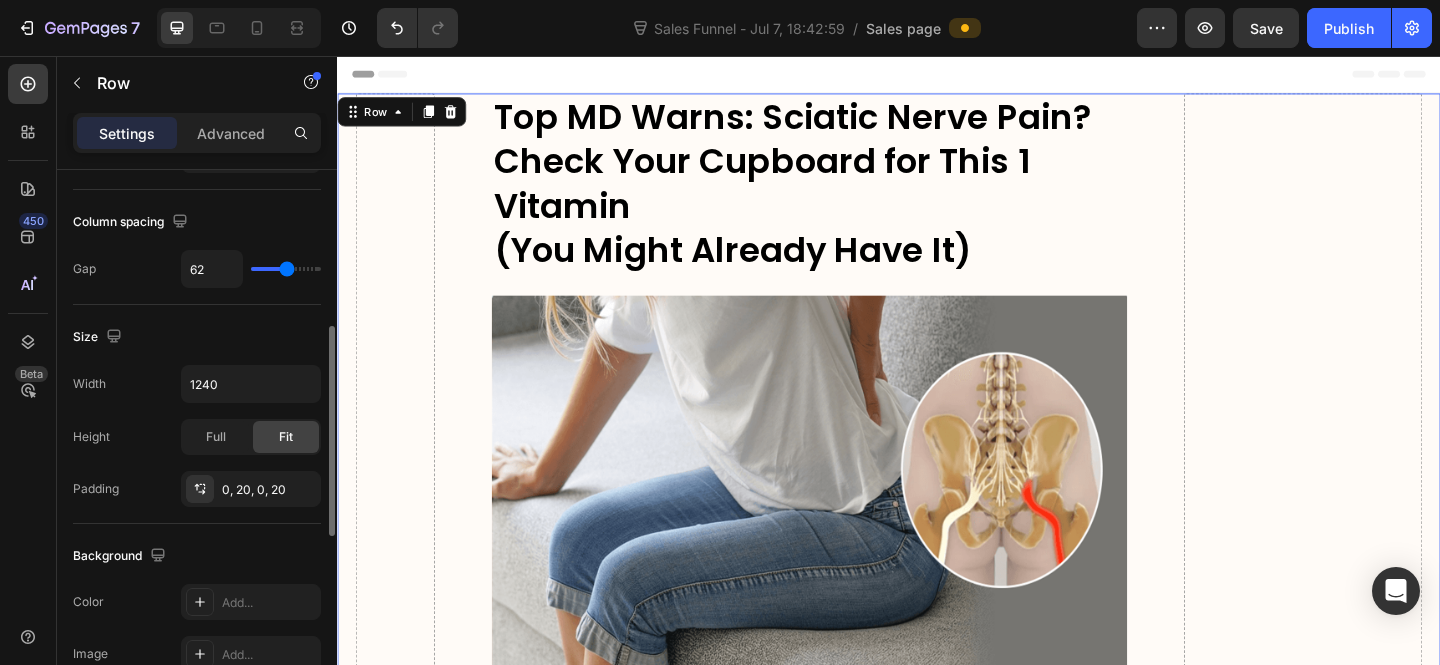 scroll, scrollTop: 547, scrollLeft: 0, axis: vertical 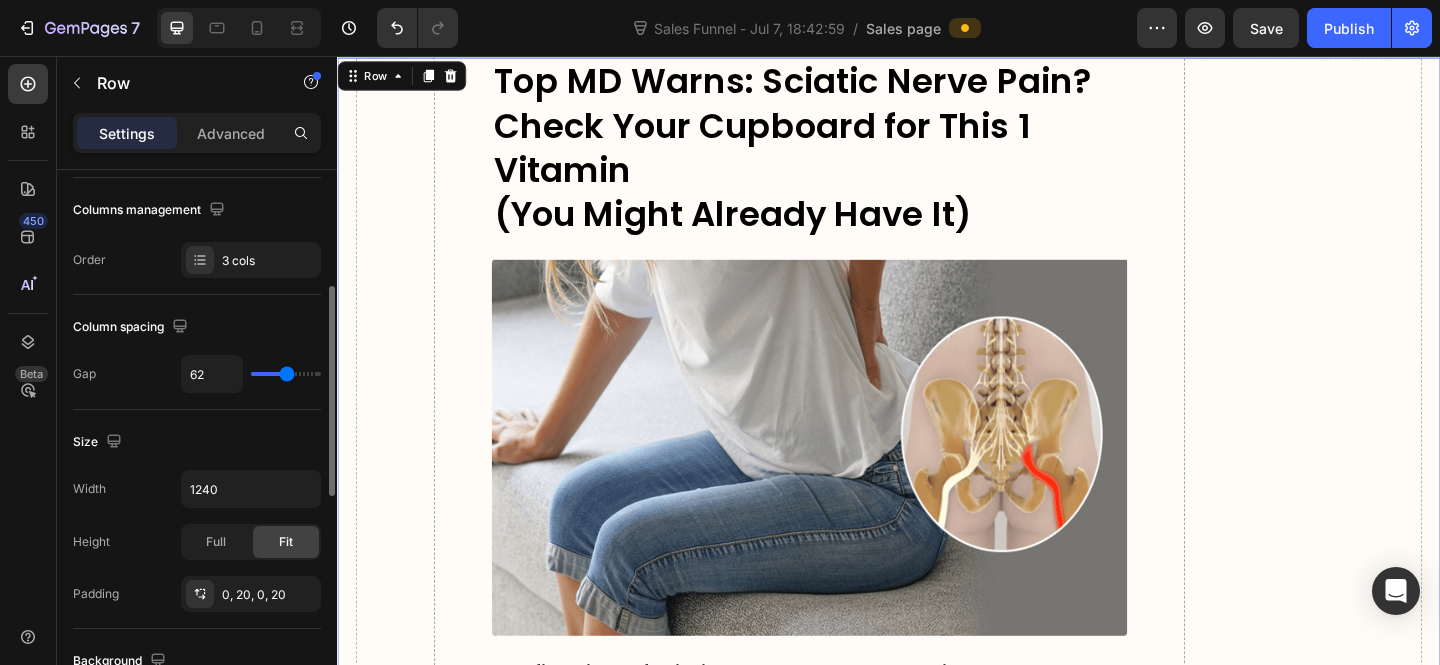 type on "52" 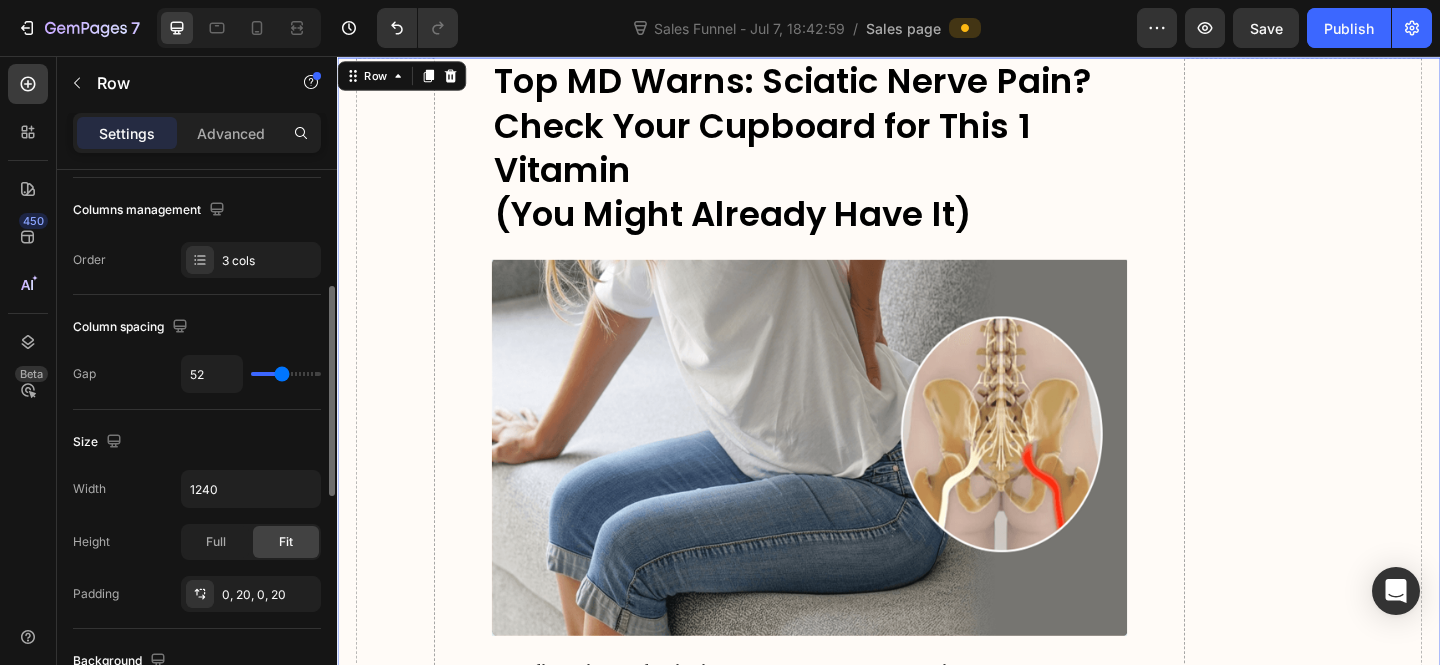 type on "40" 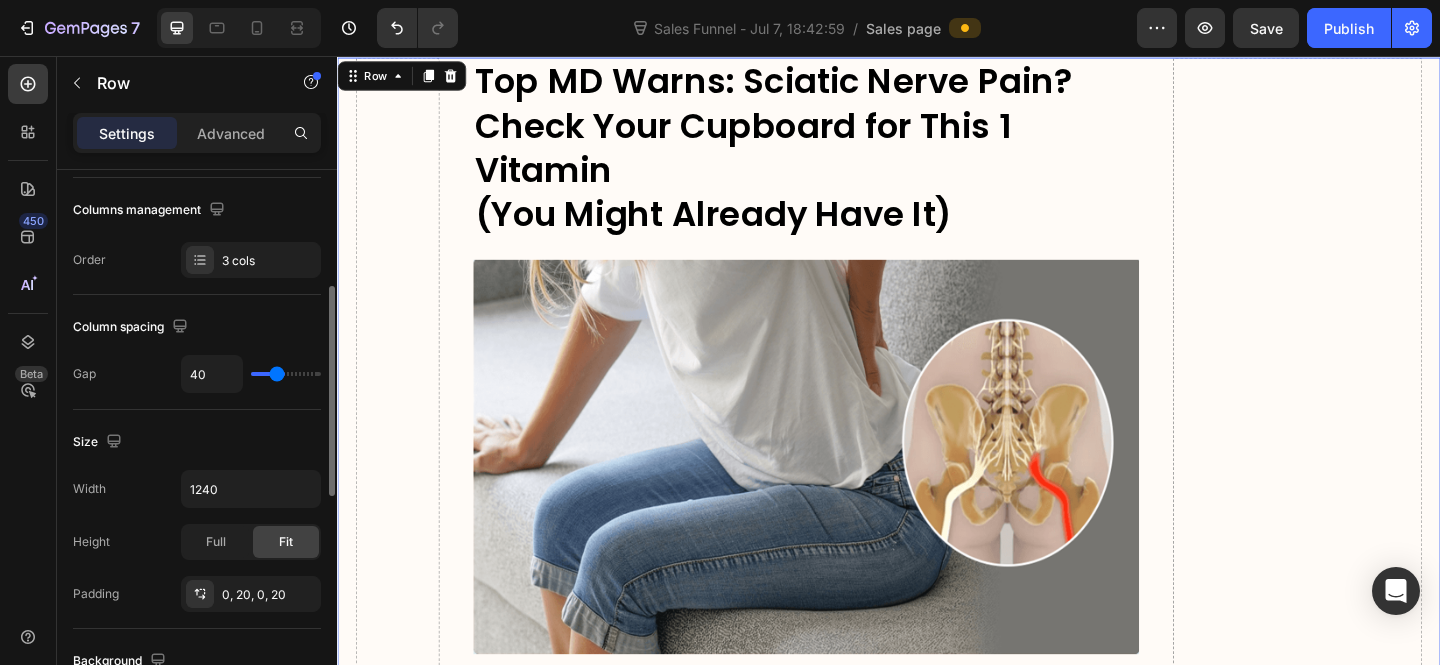 type on "37" 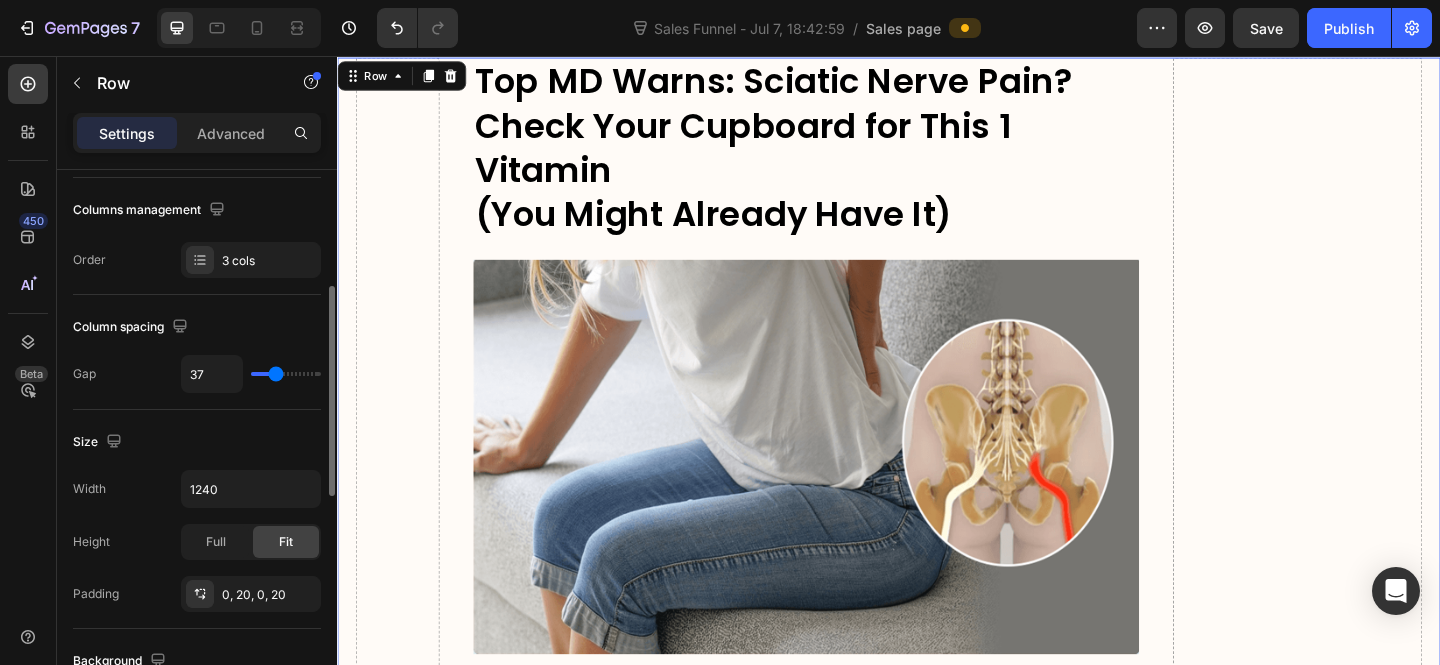 type on "21" 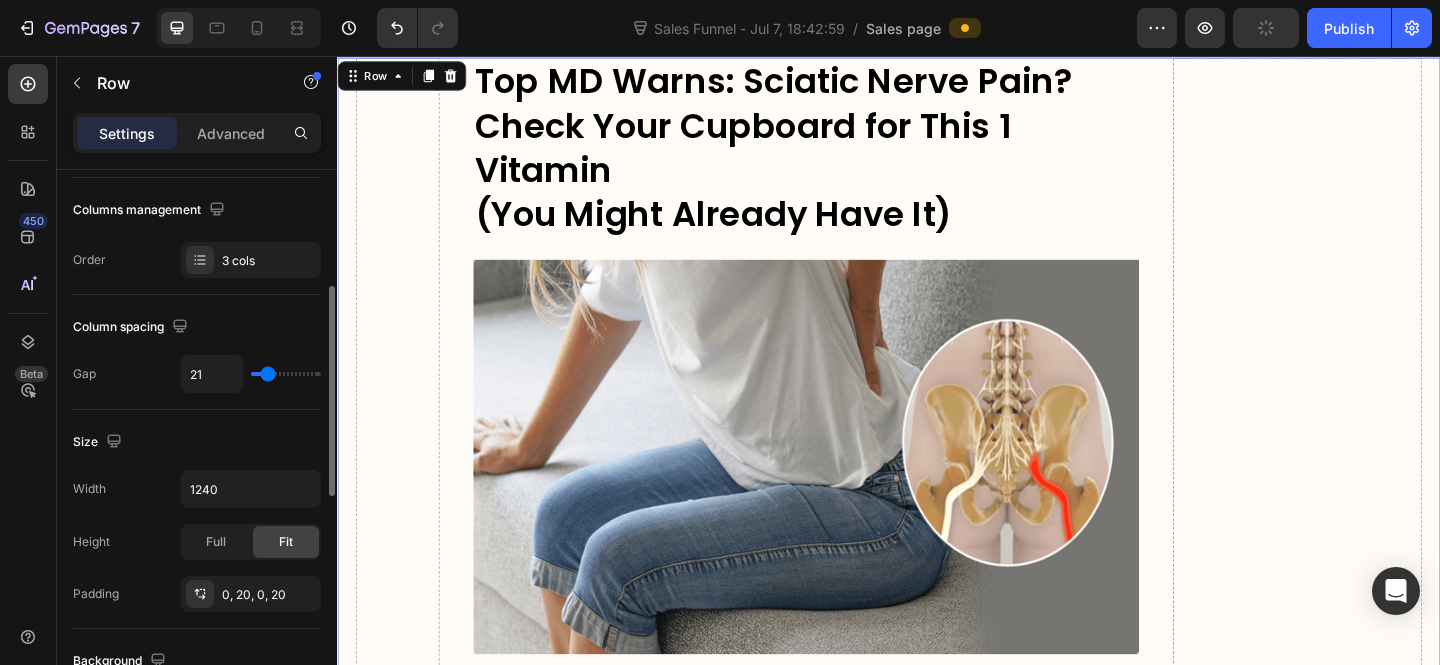 type on "11" 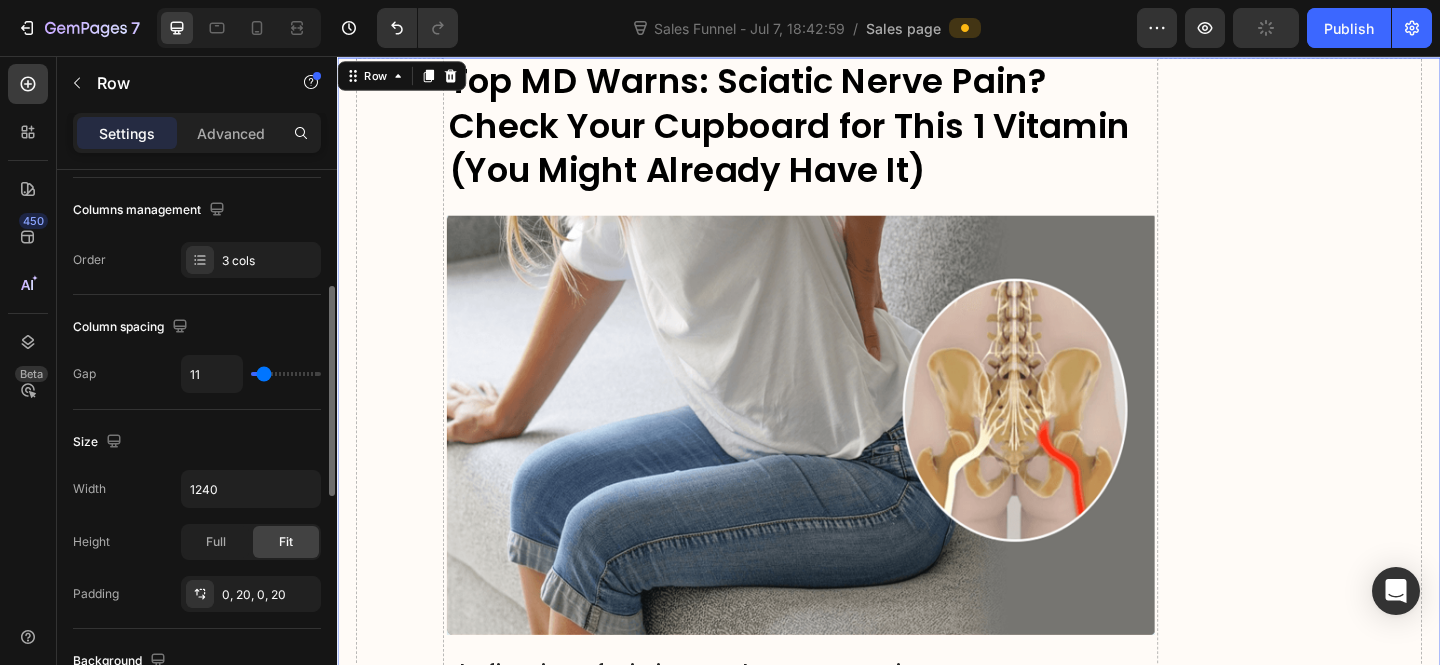 type on "3" 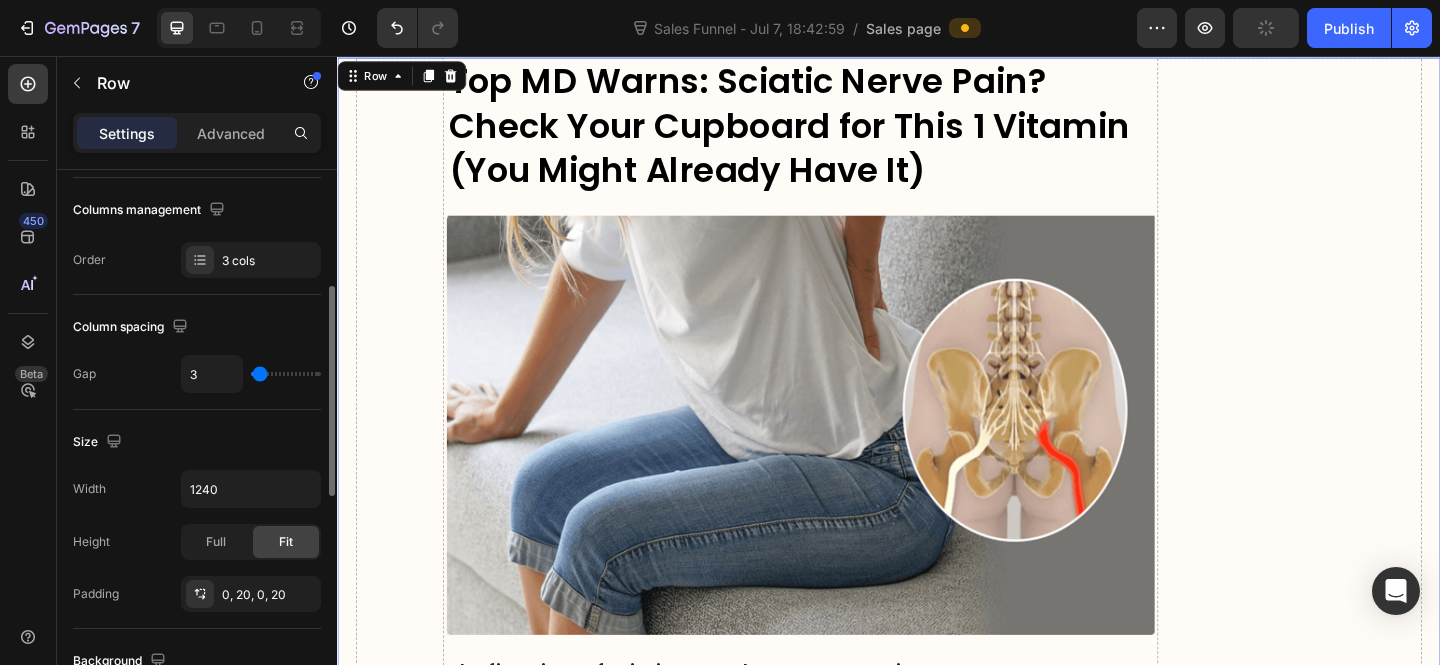 type on "1" 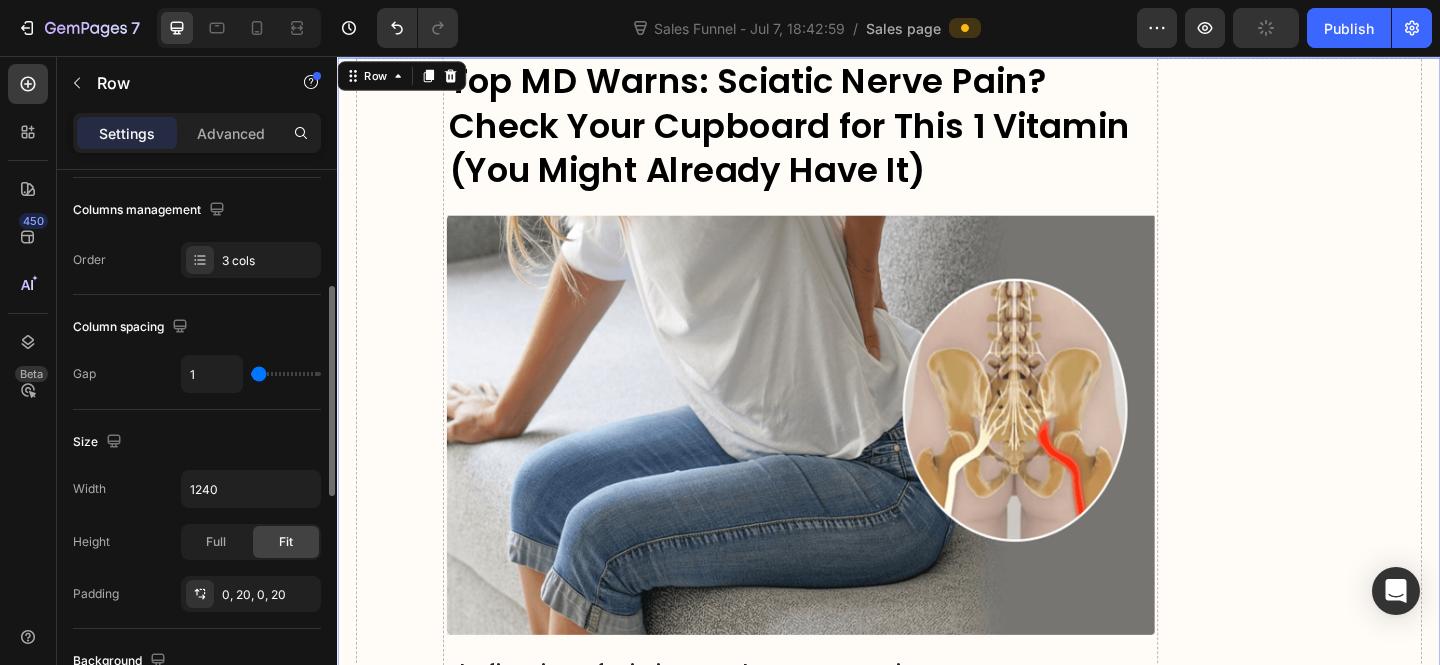 type on "0" 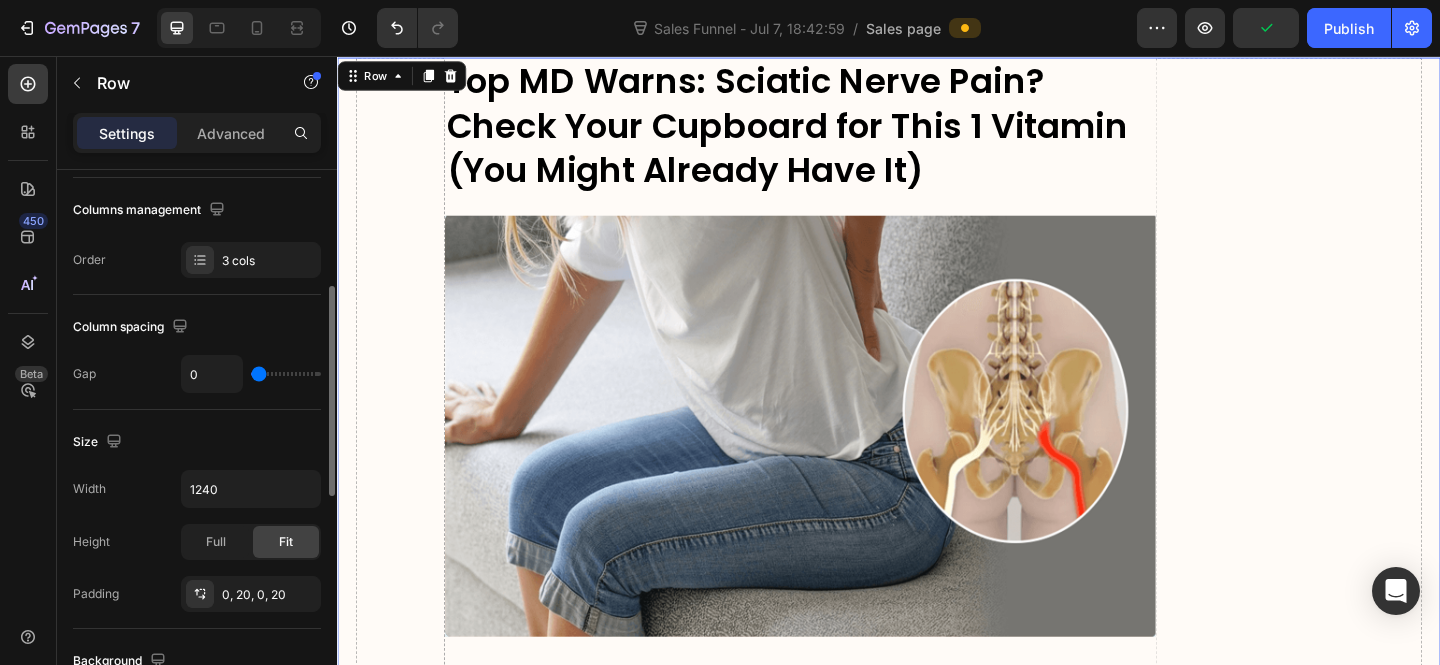 drag, startPoint x: 282, startPoint y: 378, endPoint x: 598, endPoint y: 376, distance: 316.00632 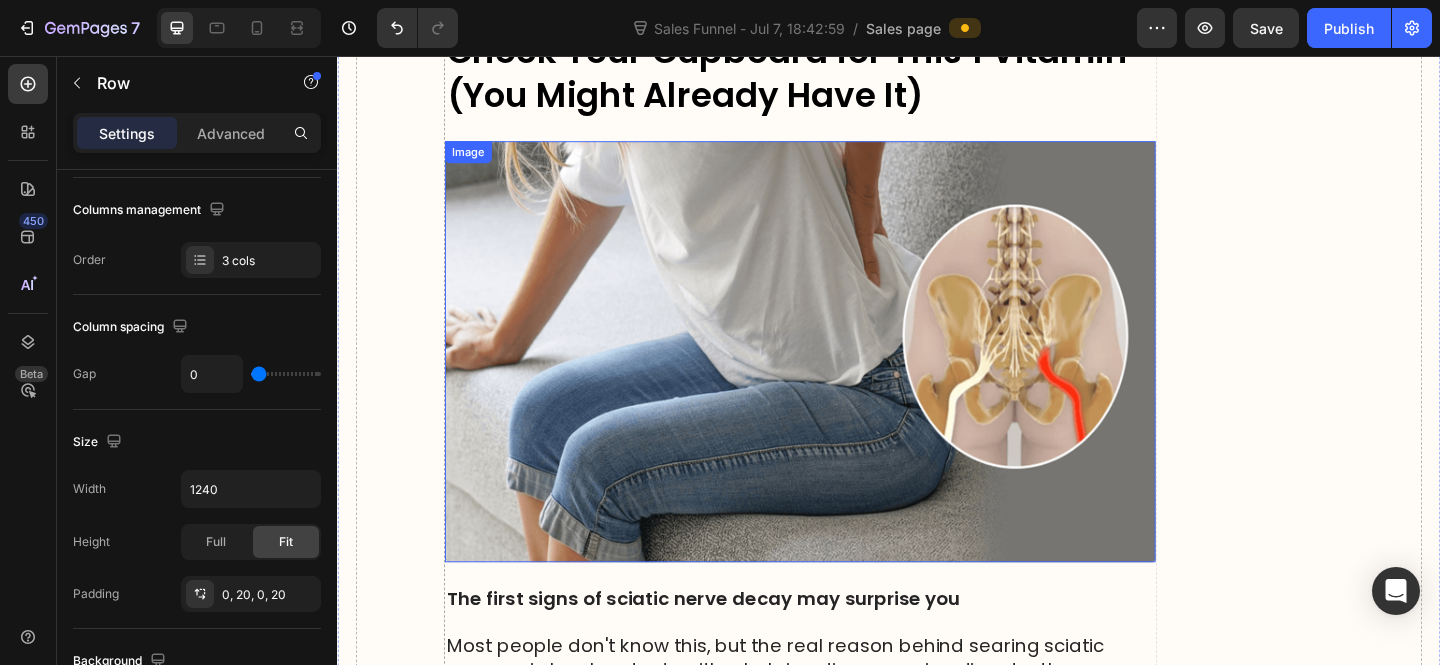scroll, scrollTop: 0, scrollLeft: 0, axis: both 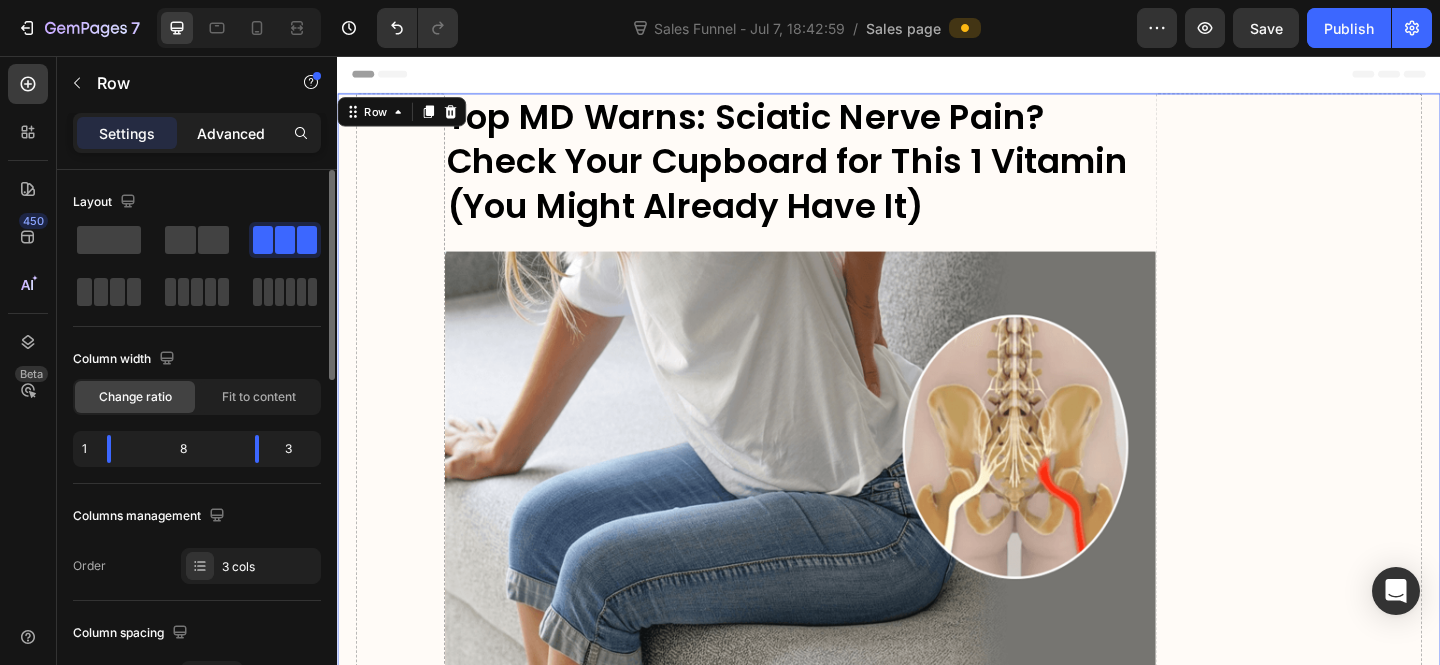 click on "Advanced" at bounding box center (231, 133) 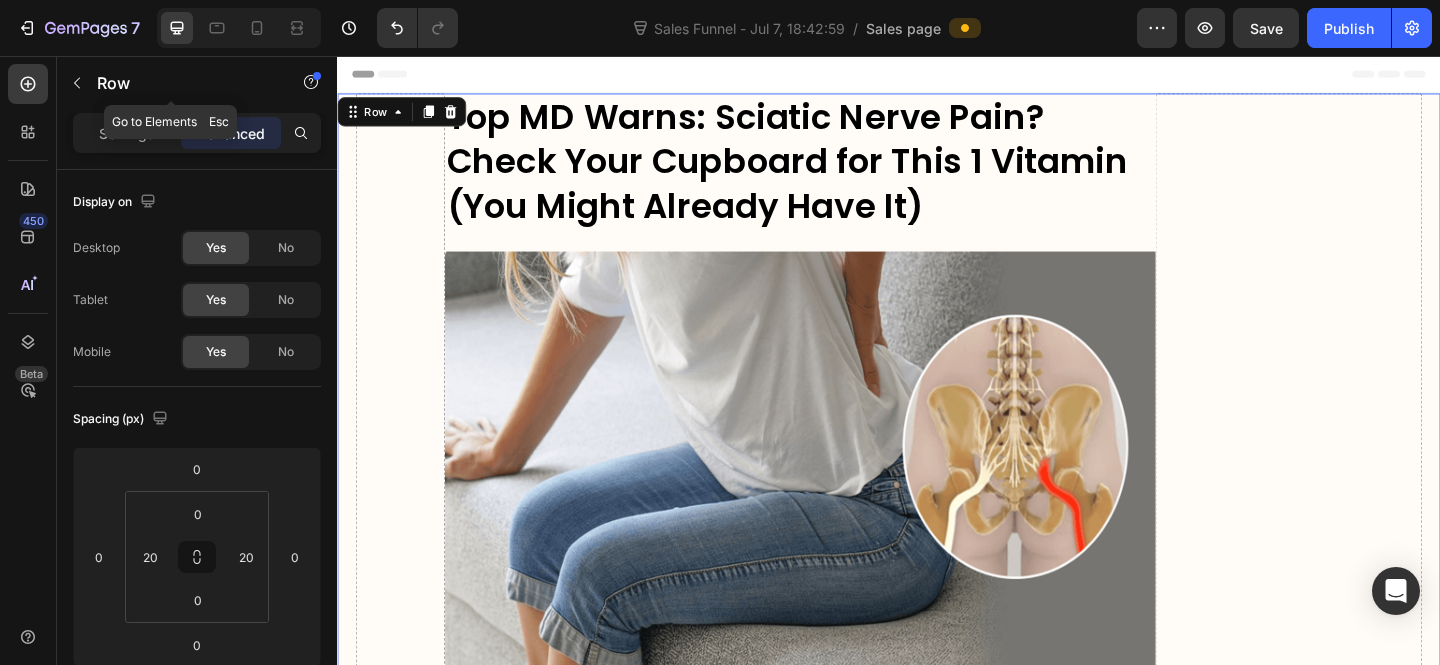 click 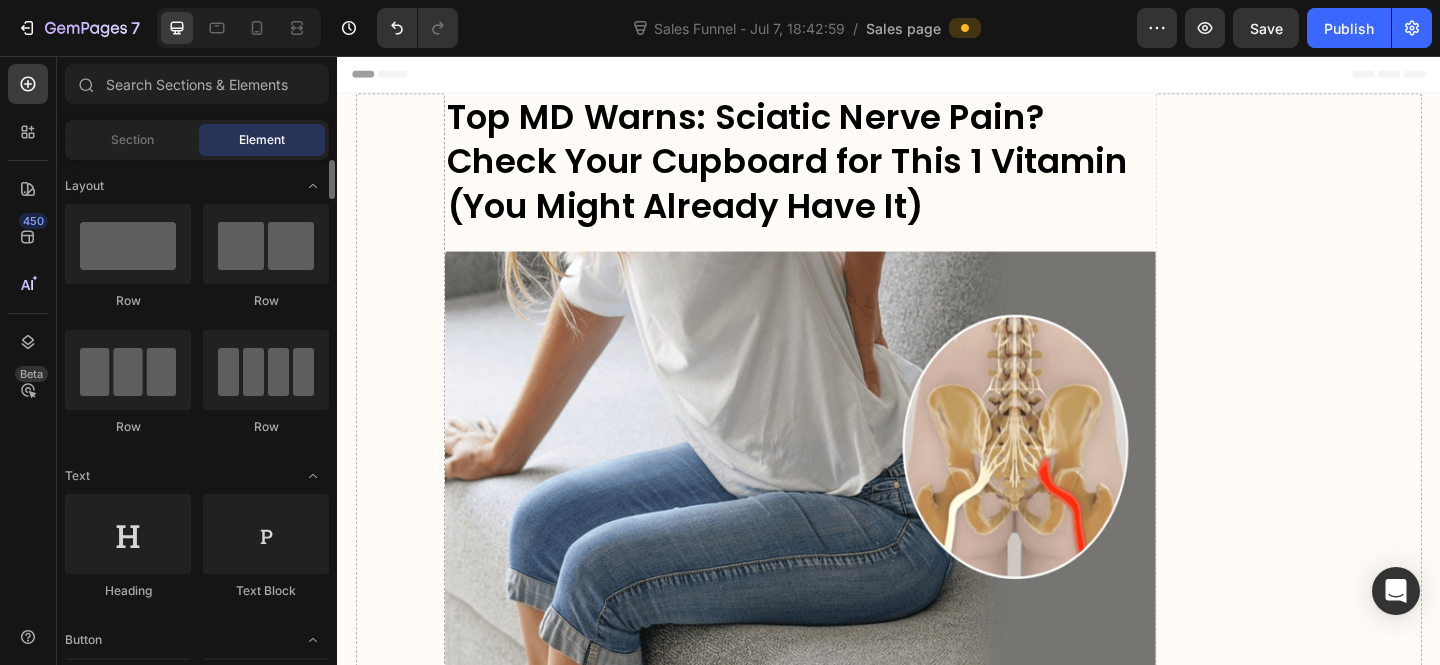 scroll, scrollTop: 469, scrollLeft: 0, axis: vertical 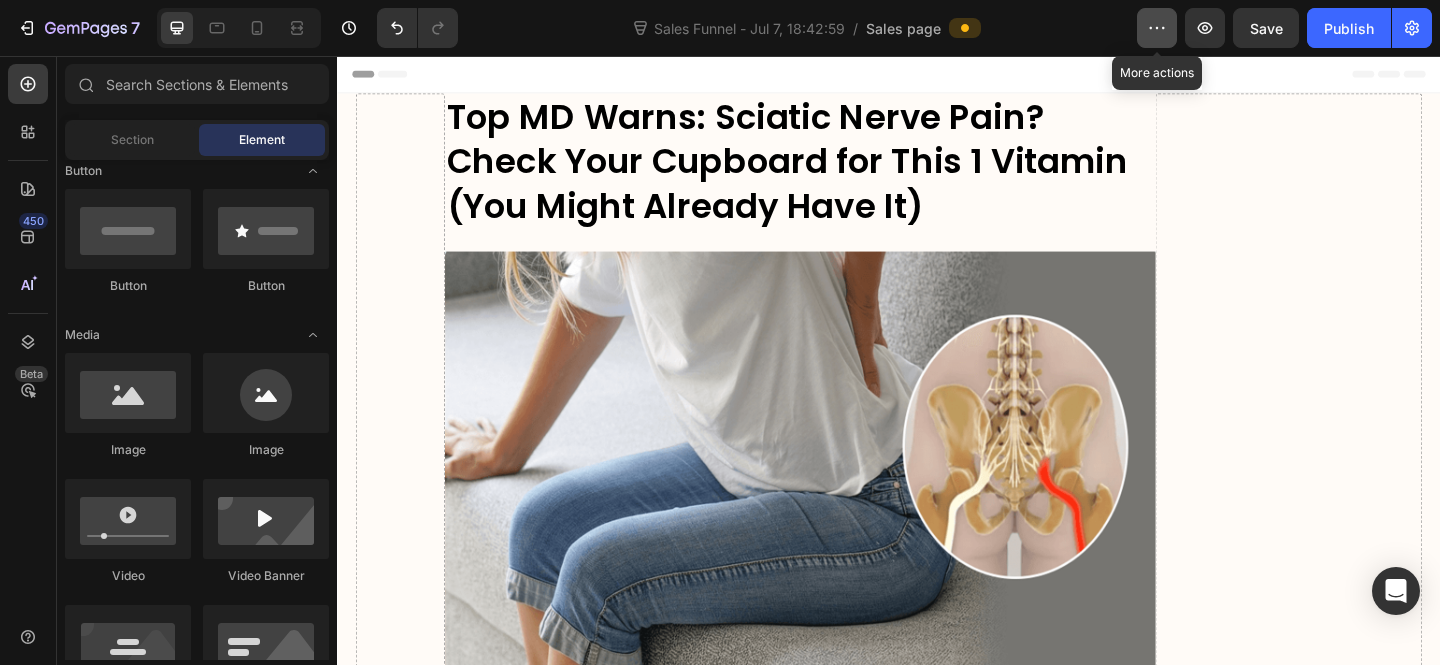 click 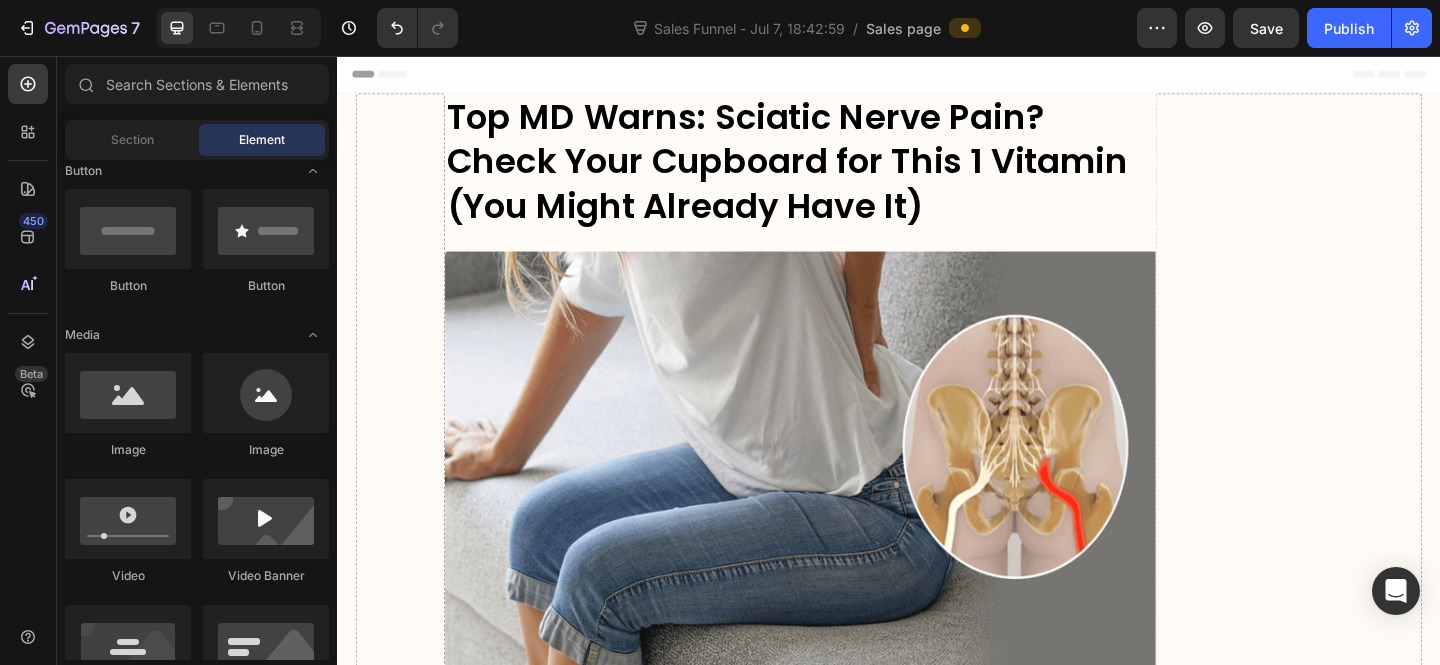 click on "Sales Funnel - Jul 7, 18:42:59  /  Sales page" 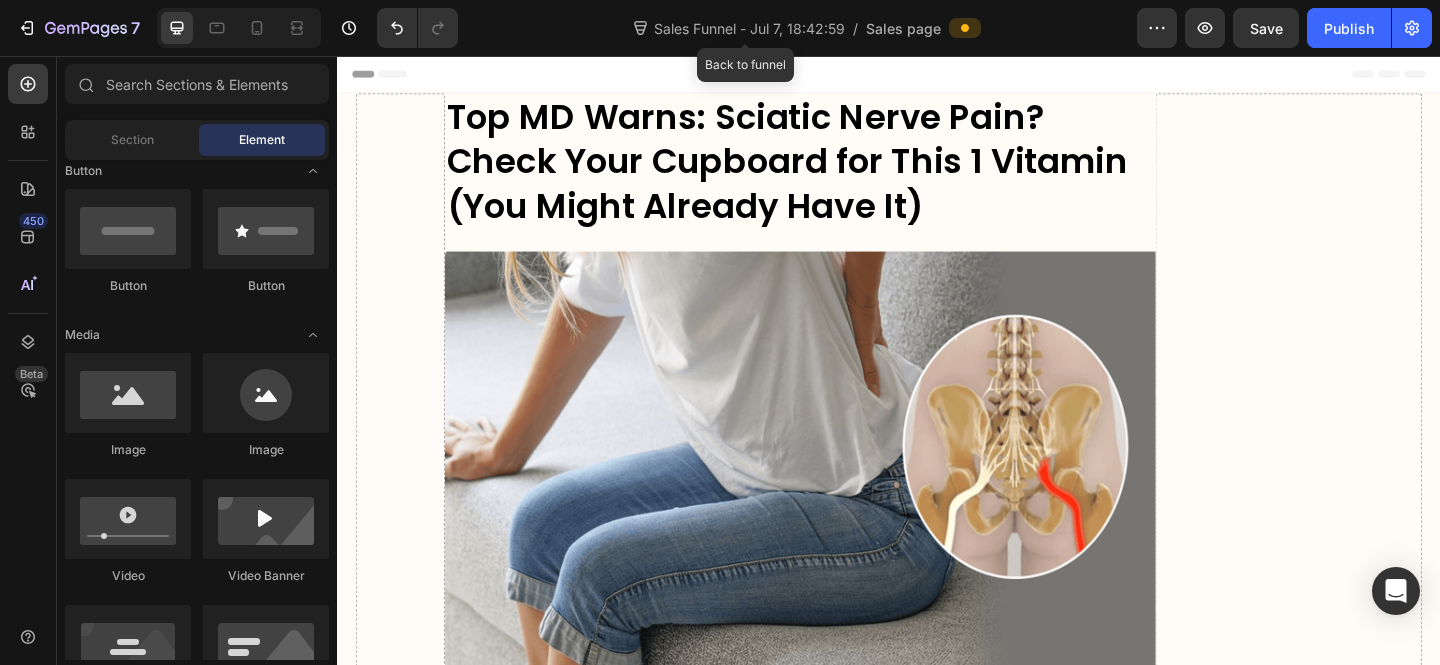 click on "Sales Funnel - Jul 7, 18:42:59" at bounding box center [749, 28] 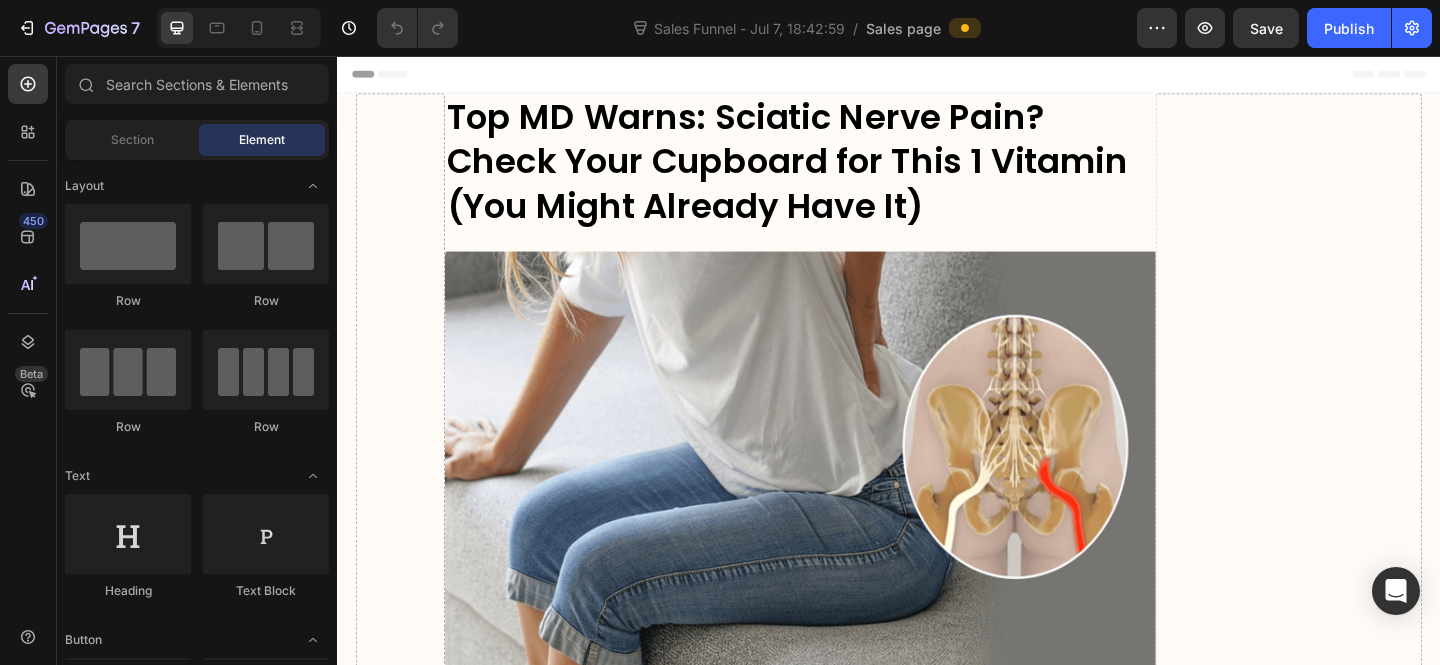 scroll, scrollTop: 0, scrollLeft: 0, axis: both 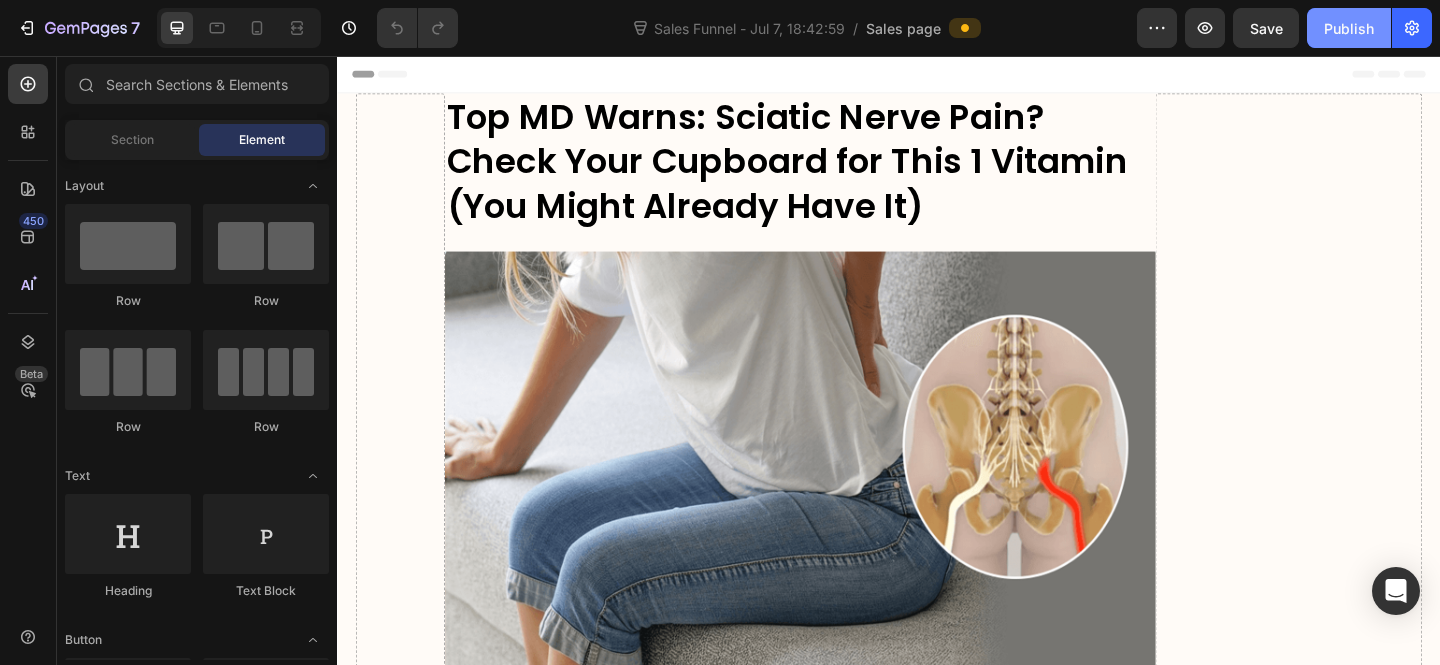 click on "Publish" 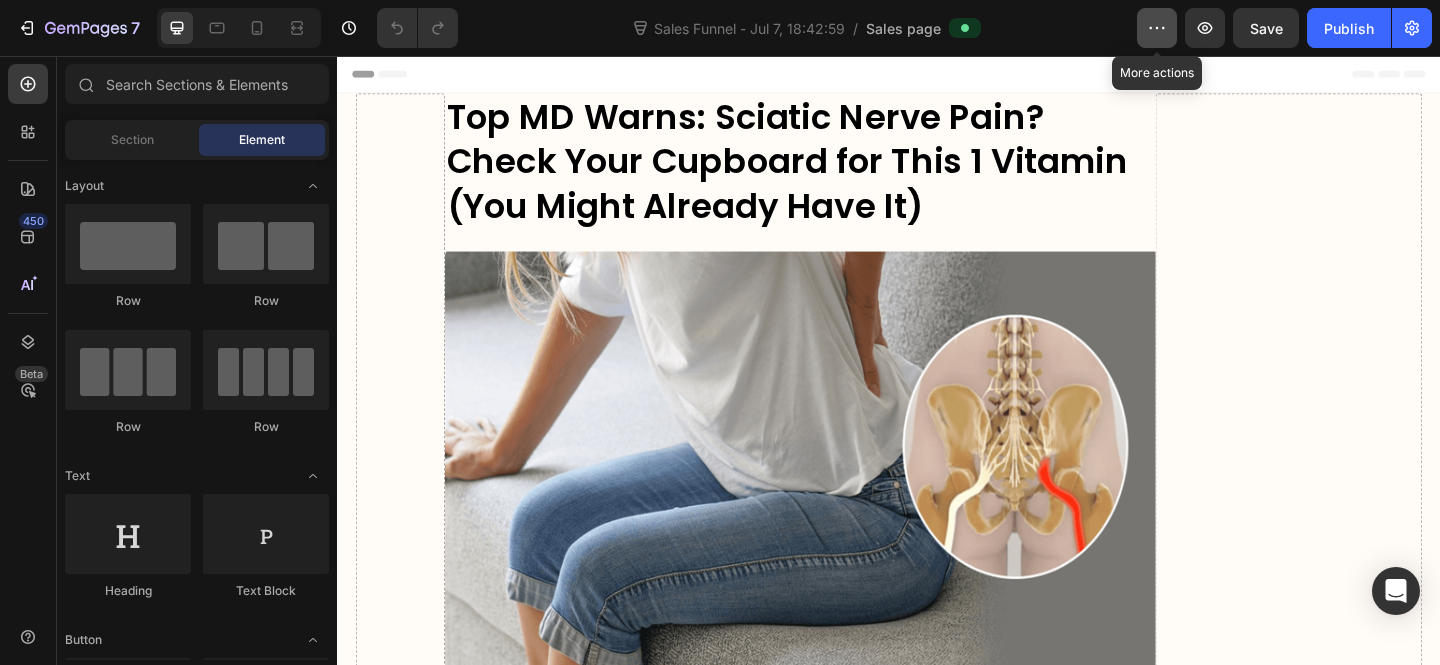 click 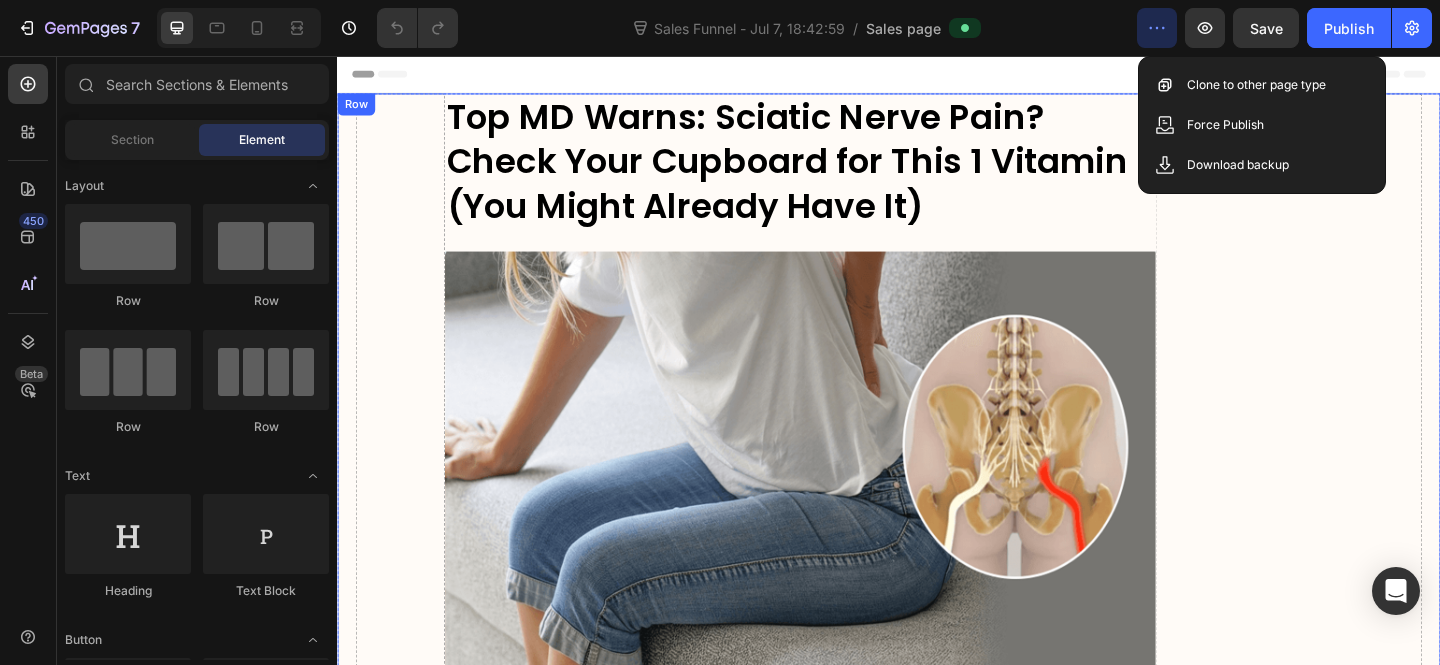 drag, startPoint x: 1650, startPoint y: 223, endPoint x: 1392, endPoint y: 212, distance: 258.23438 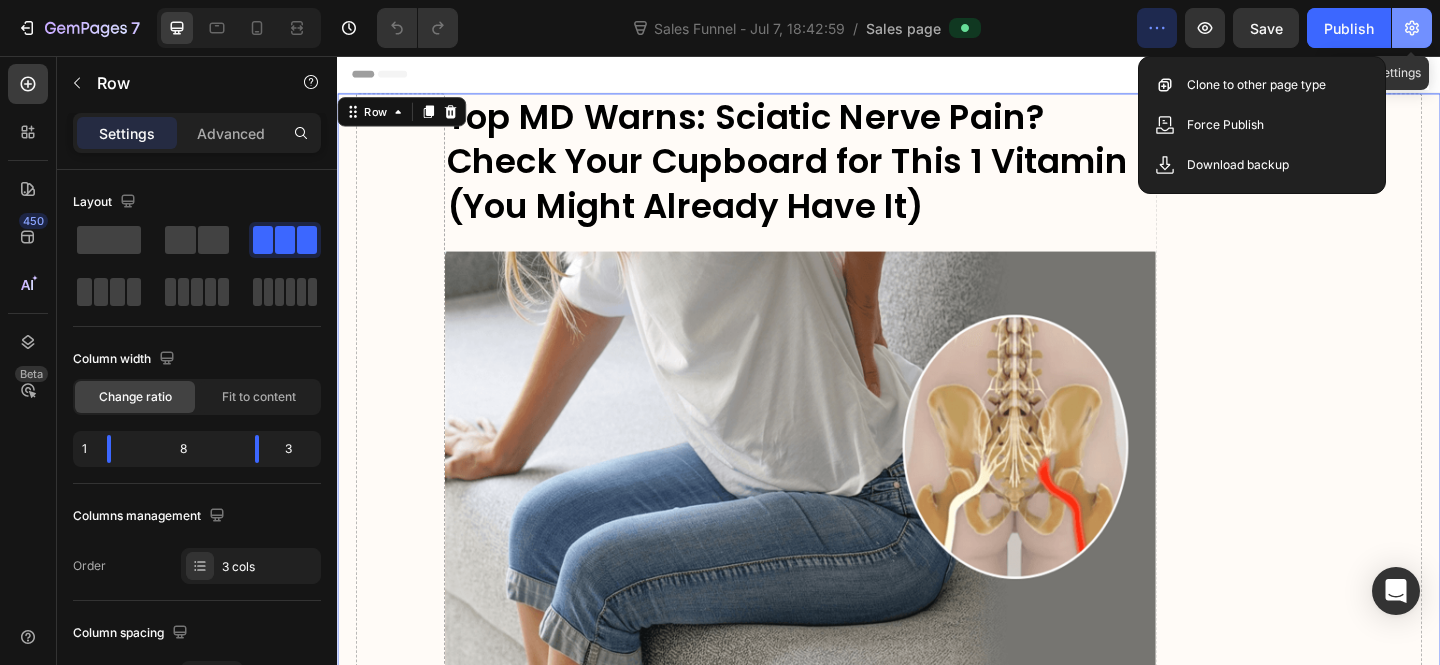 click 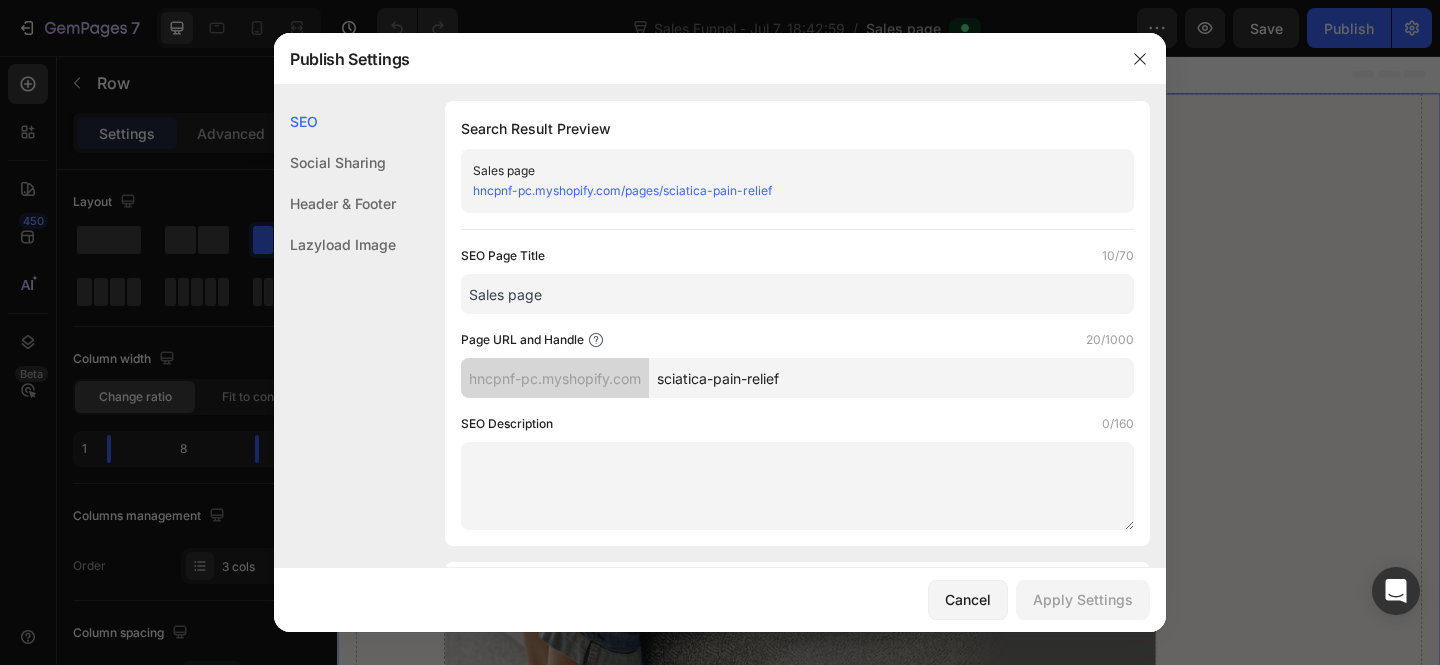 click on "Sales page" at bounding box center [797, 294] 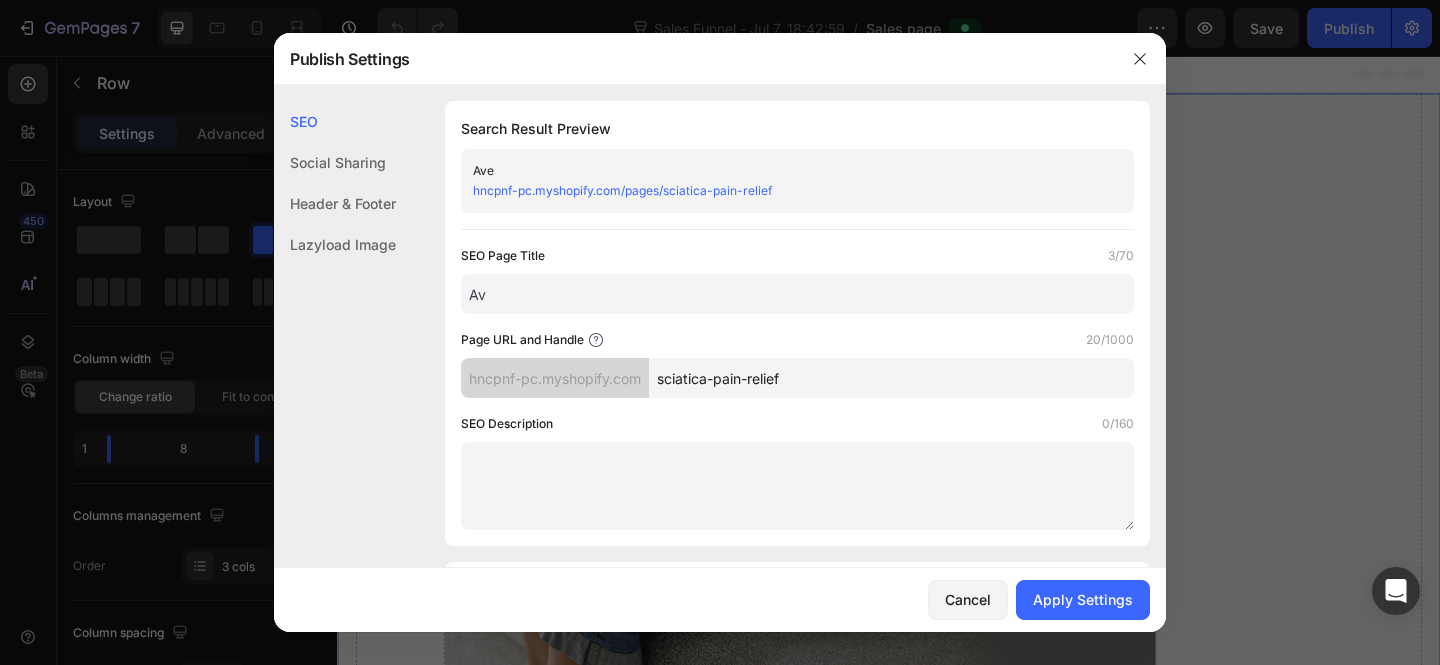 type on "A" 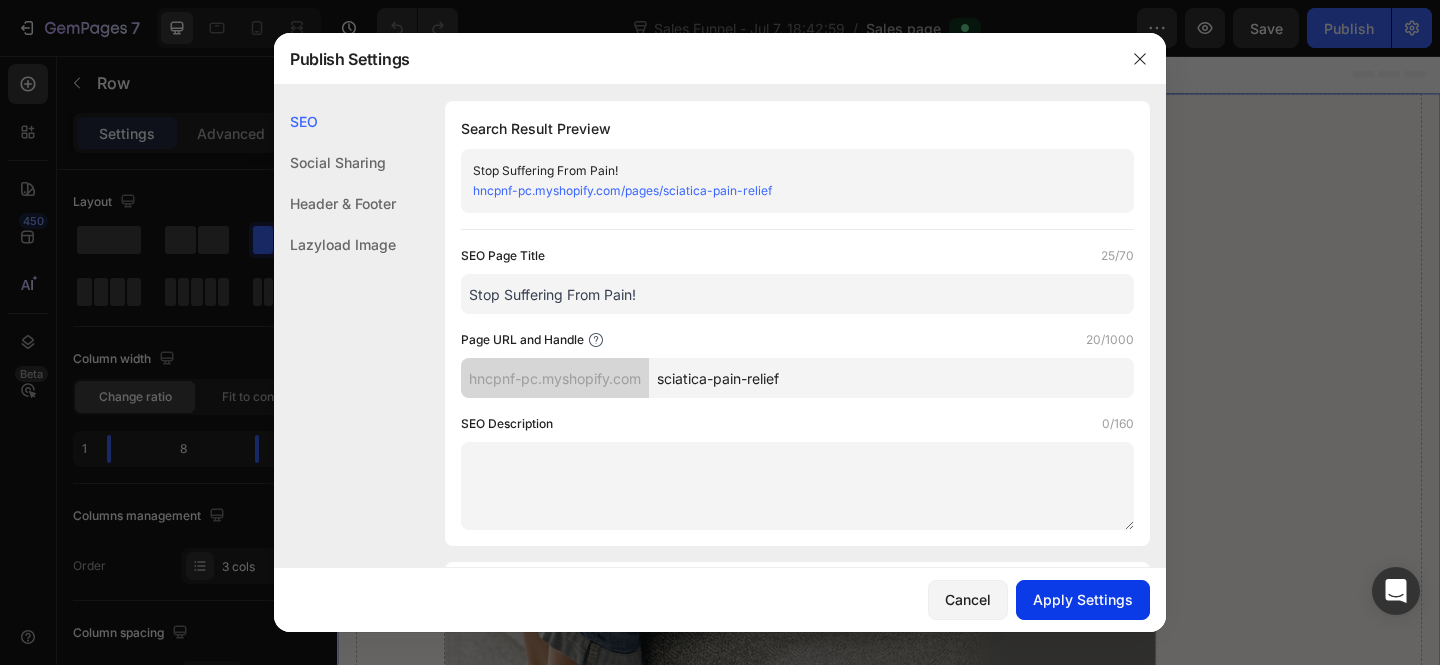 type on "Stop Suffering From Pain!" 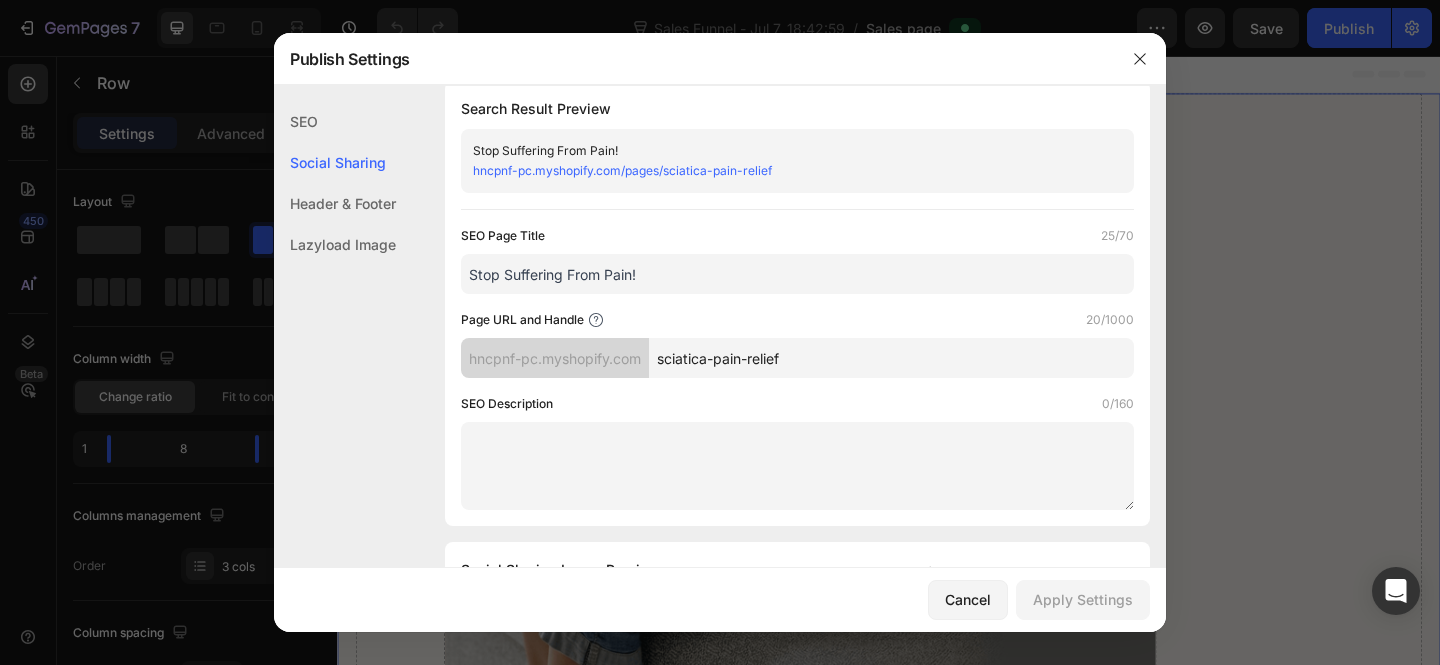 scroll, scrollTop: 0, scrollLeft: 0, axis: both 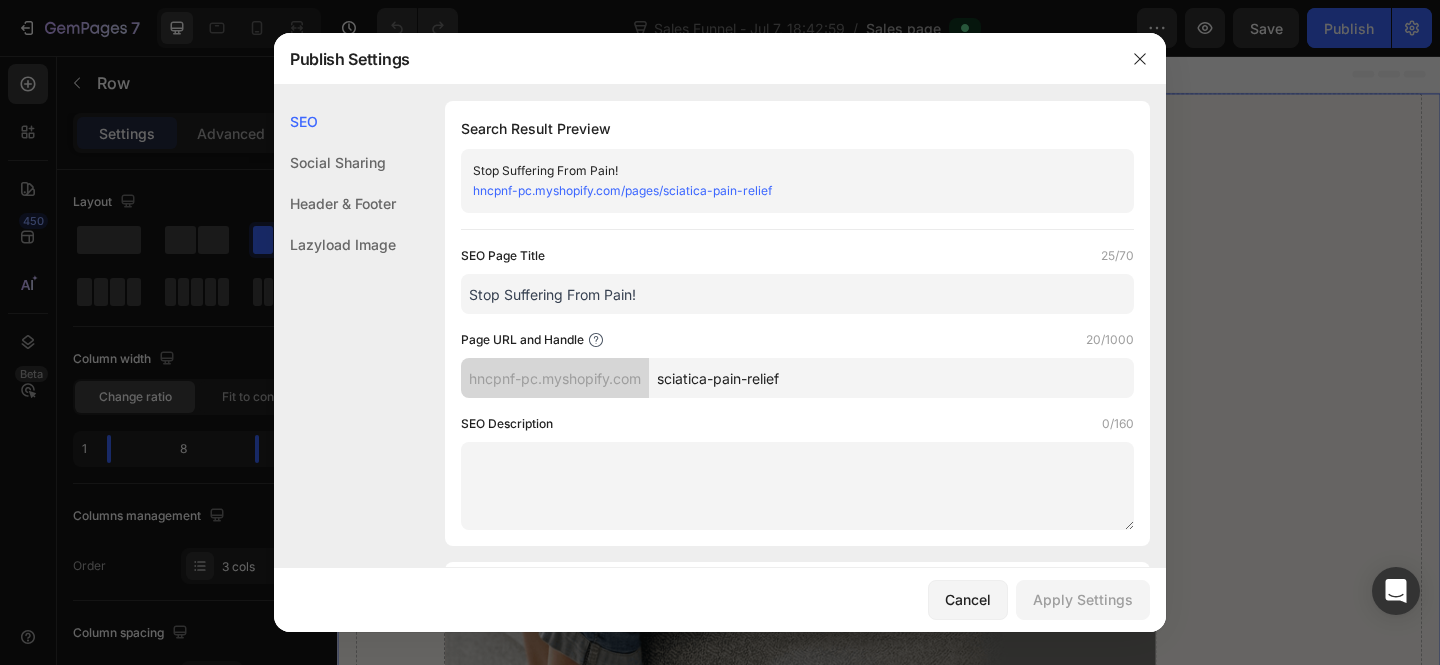 click on "Stop Suffering From Pain!" at bounding box center (797, 294) 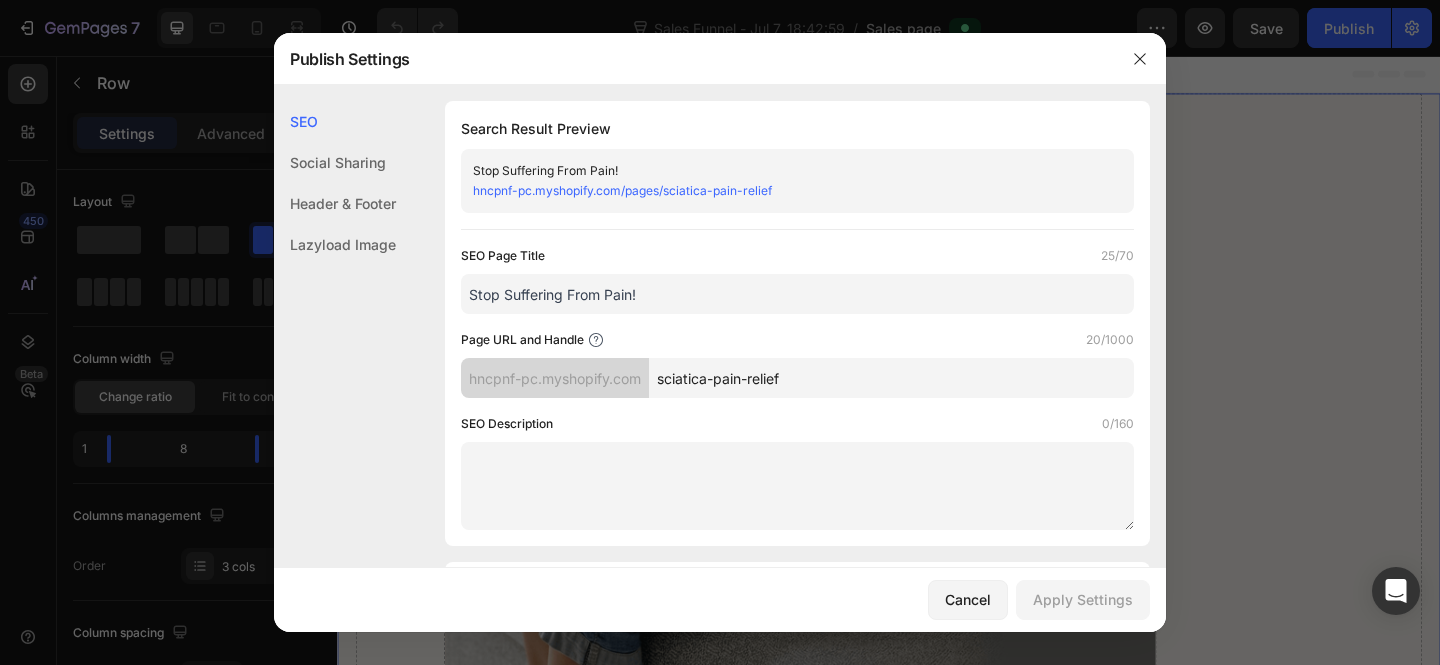 click on "Social Sharing" 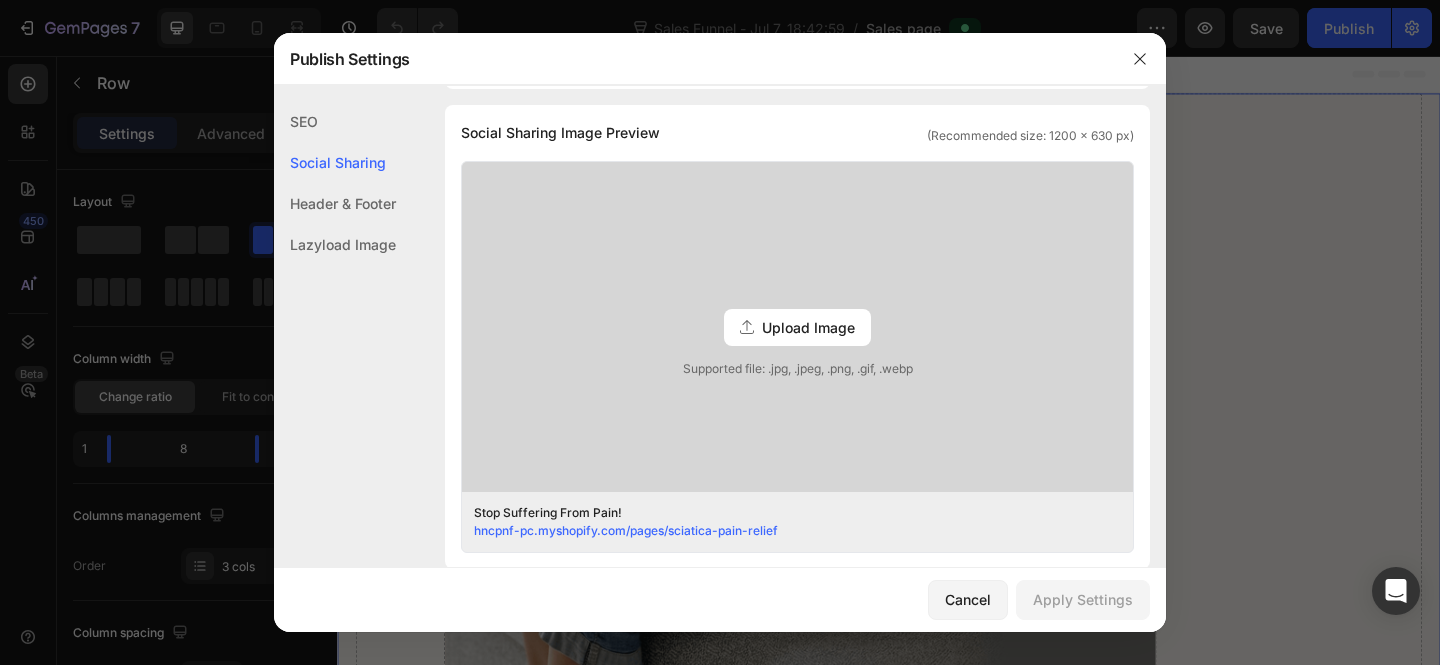 click on "Header & Footer" 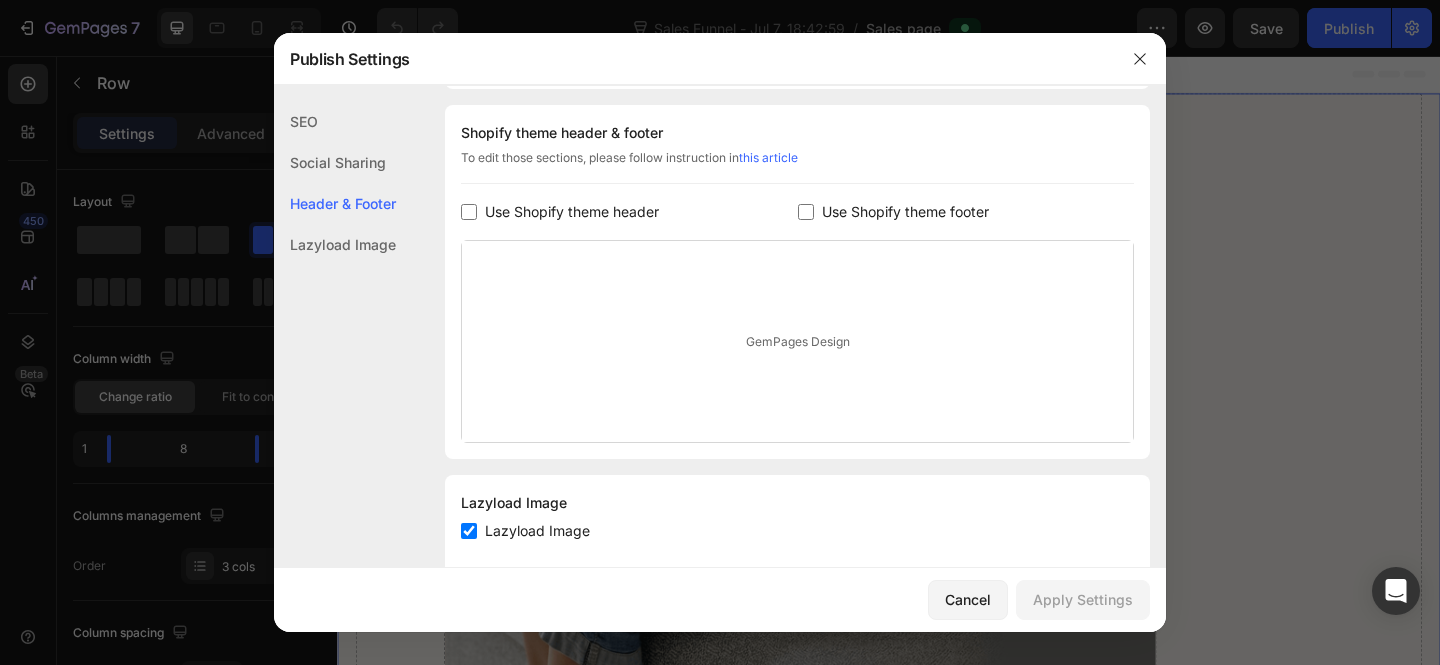 click on "Lazyload Image" 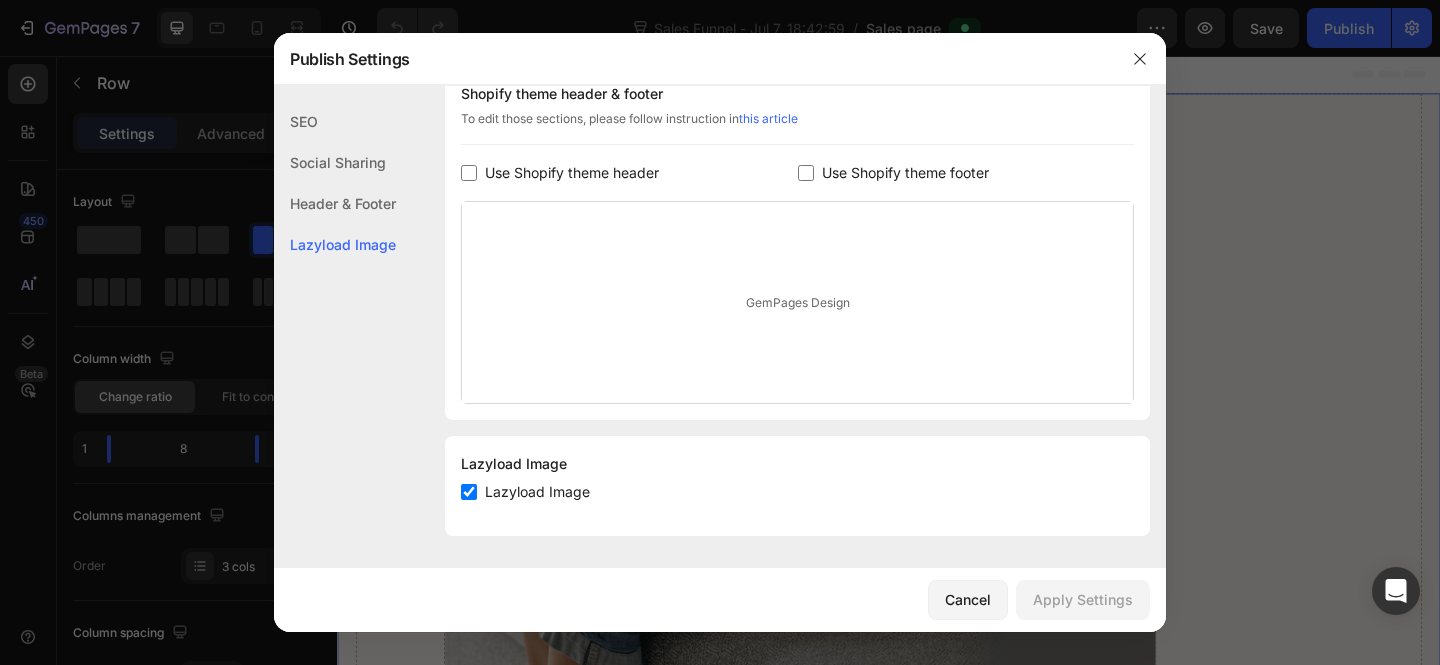 click on "Header & Footer" 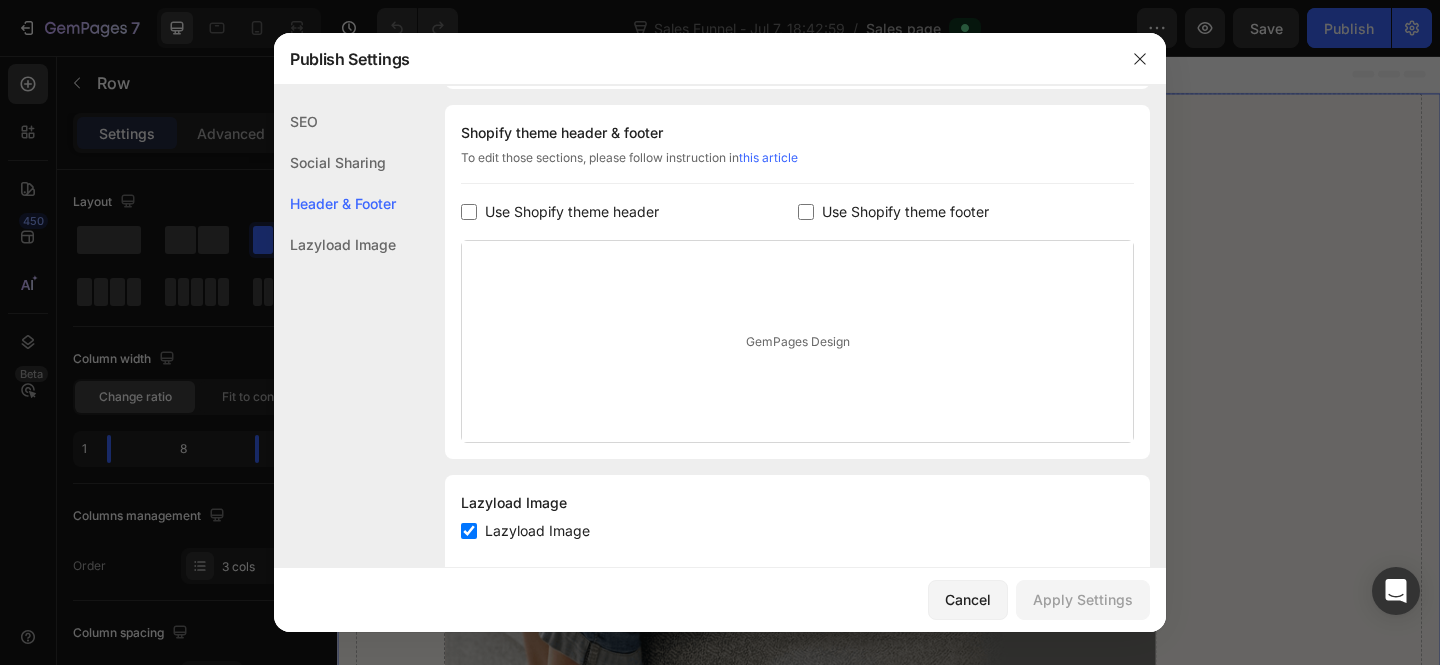 click on "Social Sharing" 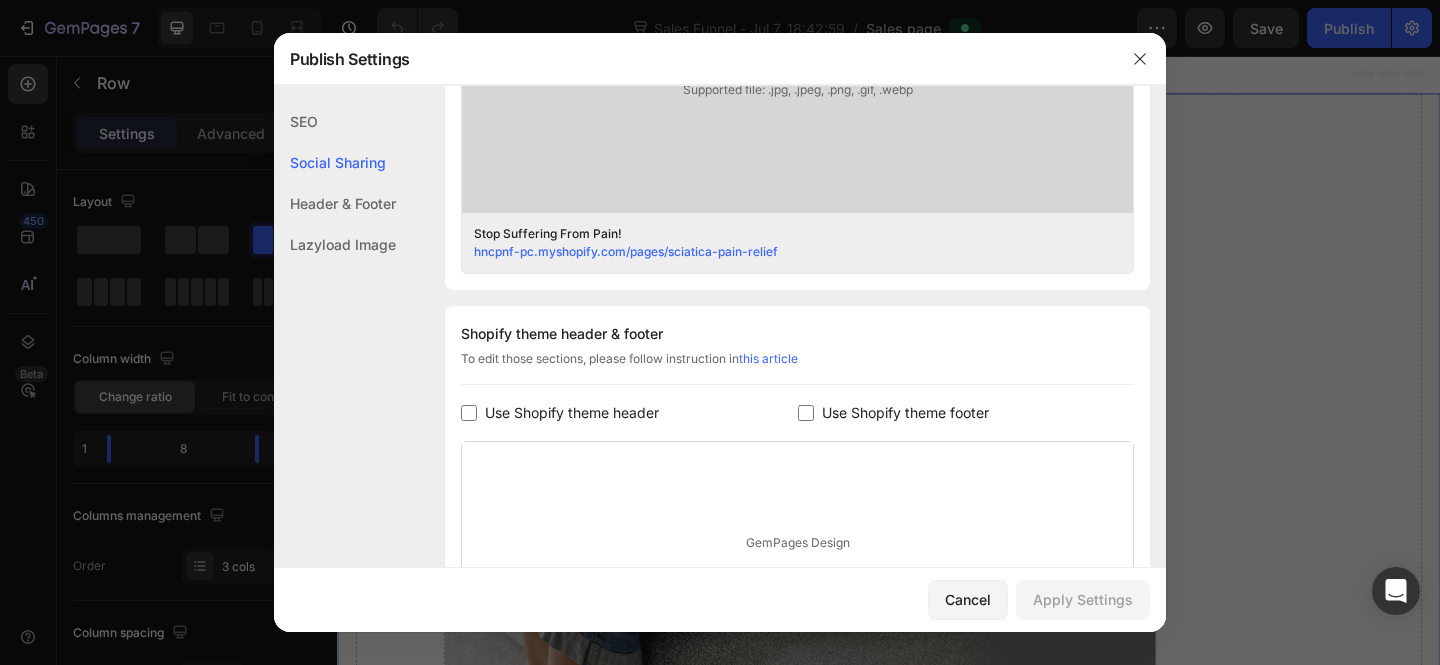 click on "SEO" 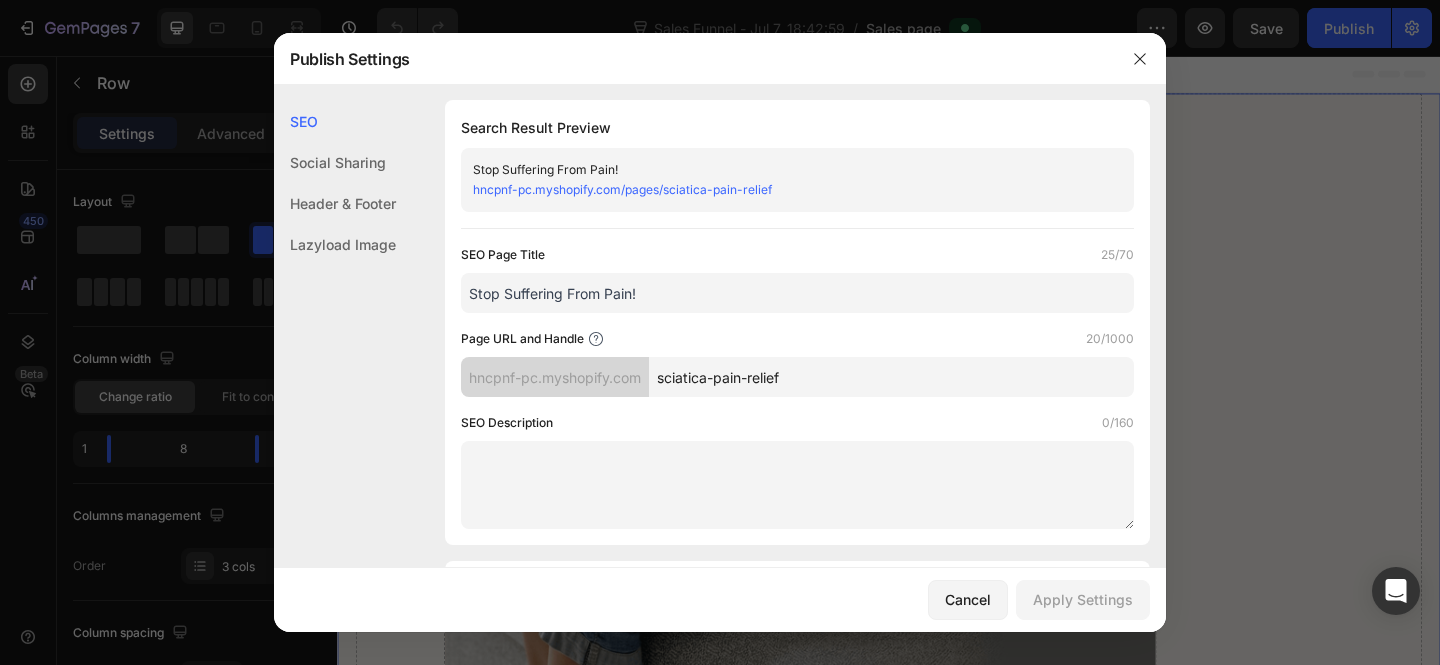 scroll, scrollTop: 0, scrollLeft: 0, axis: both 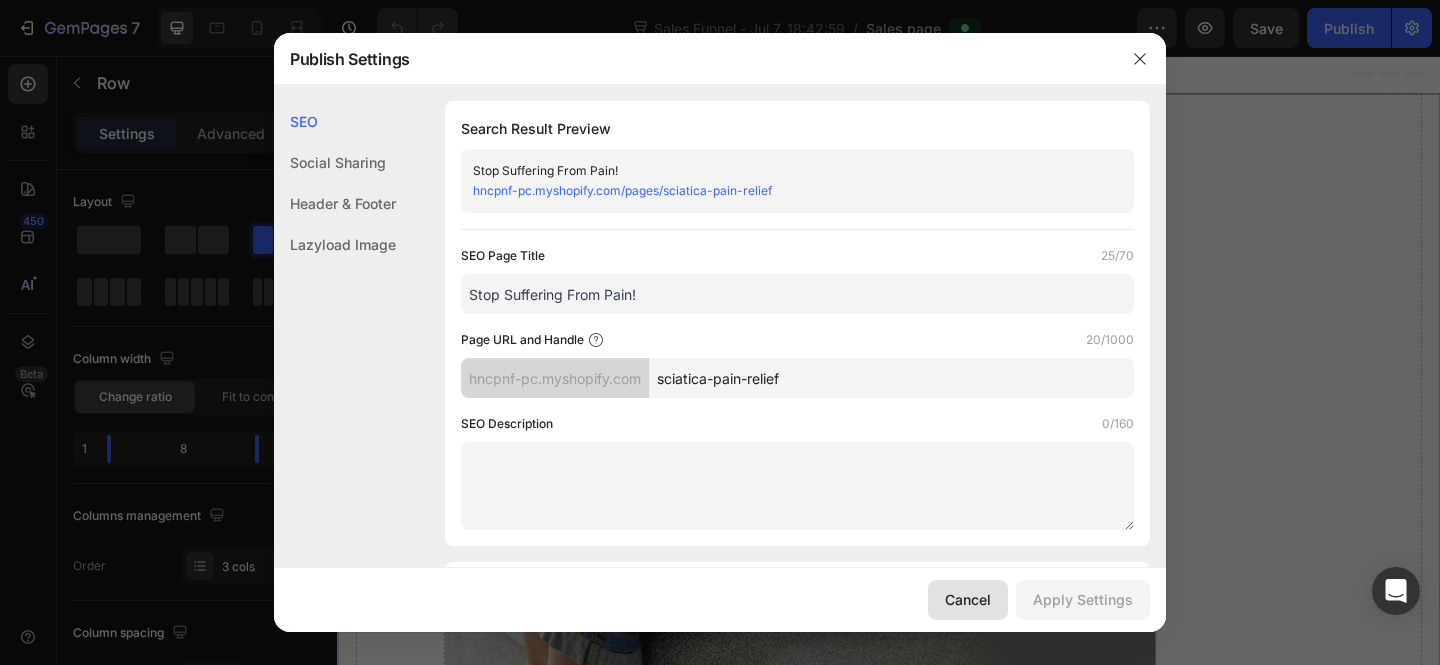 click on "Cancel" at bounding box center (968, 599) 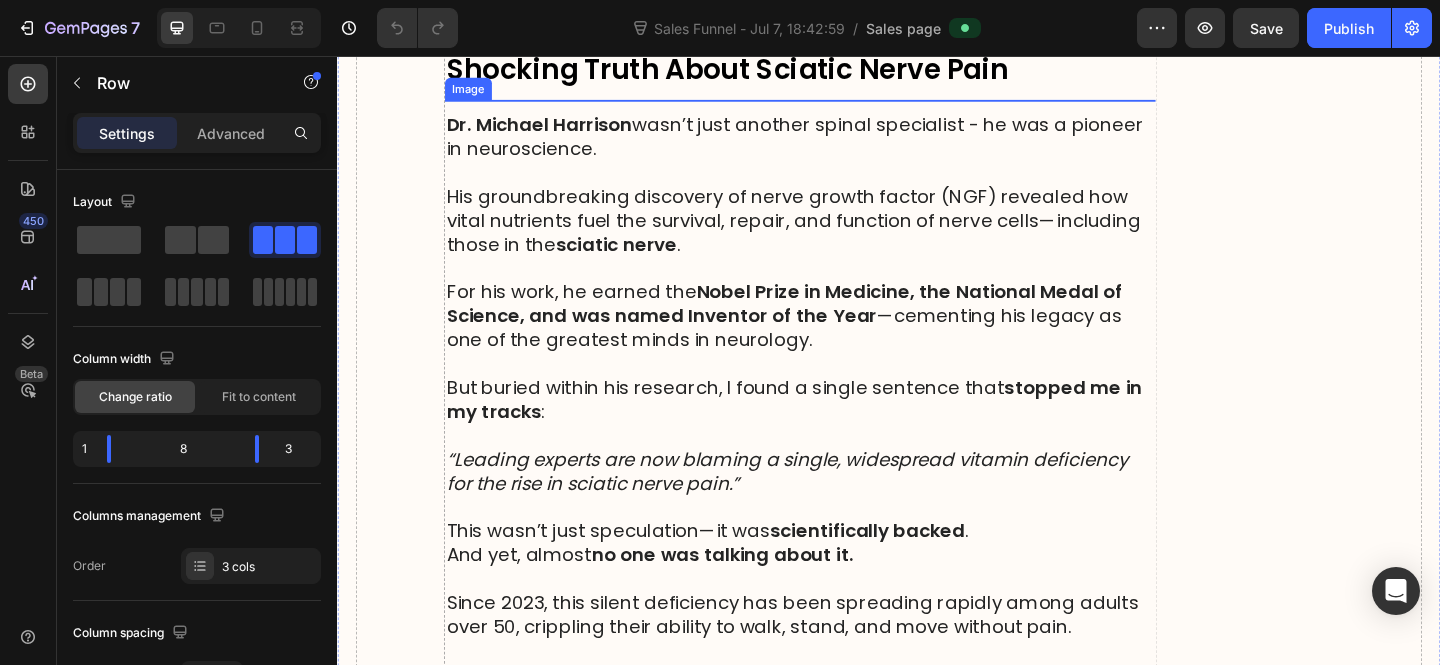 scroll, scrollTop: 1314, scrollLeft: 0, axis: vertical 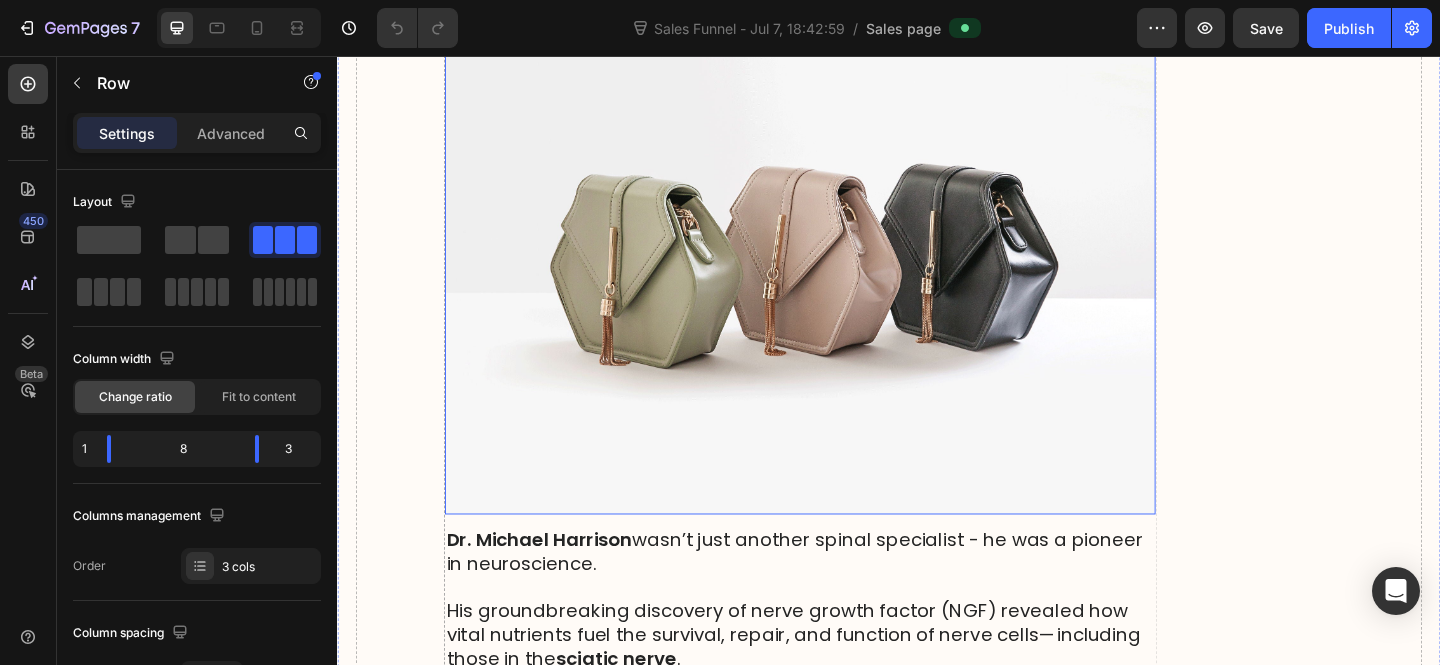 click at bounding box center [840, 265] 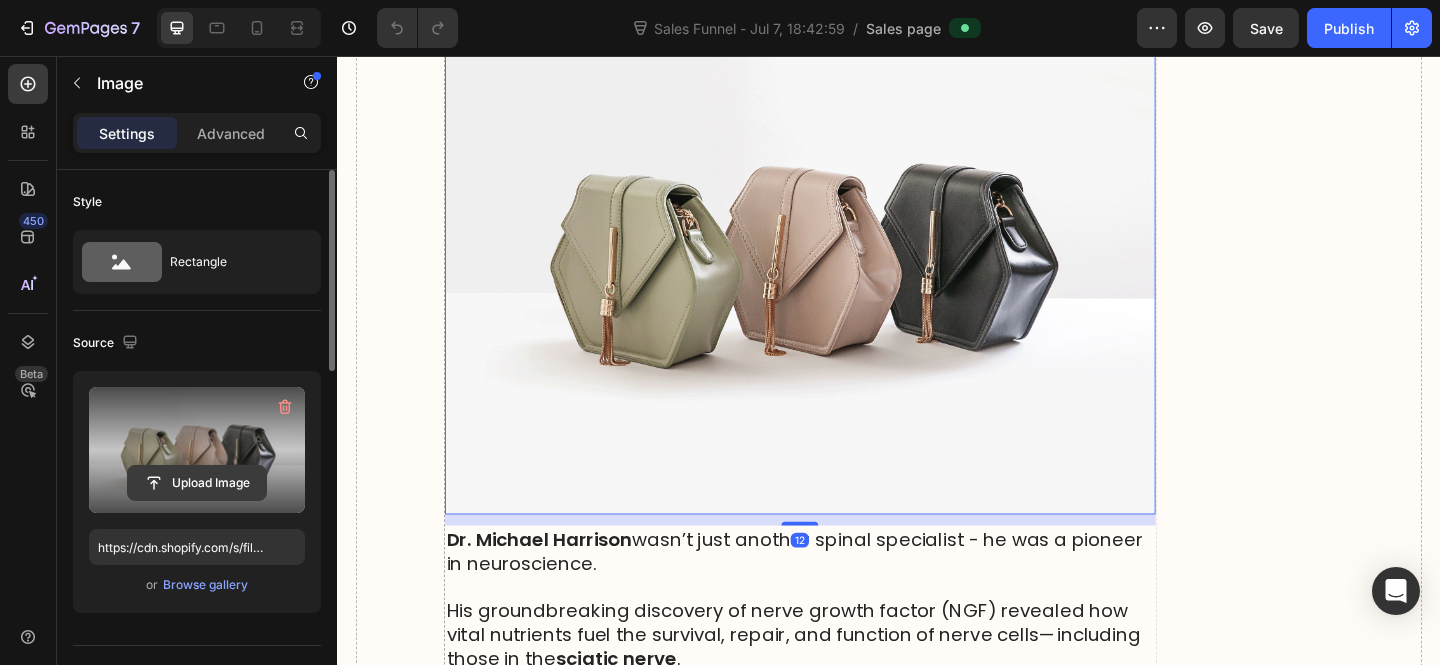 click 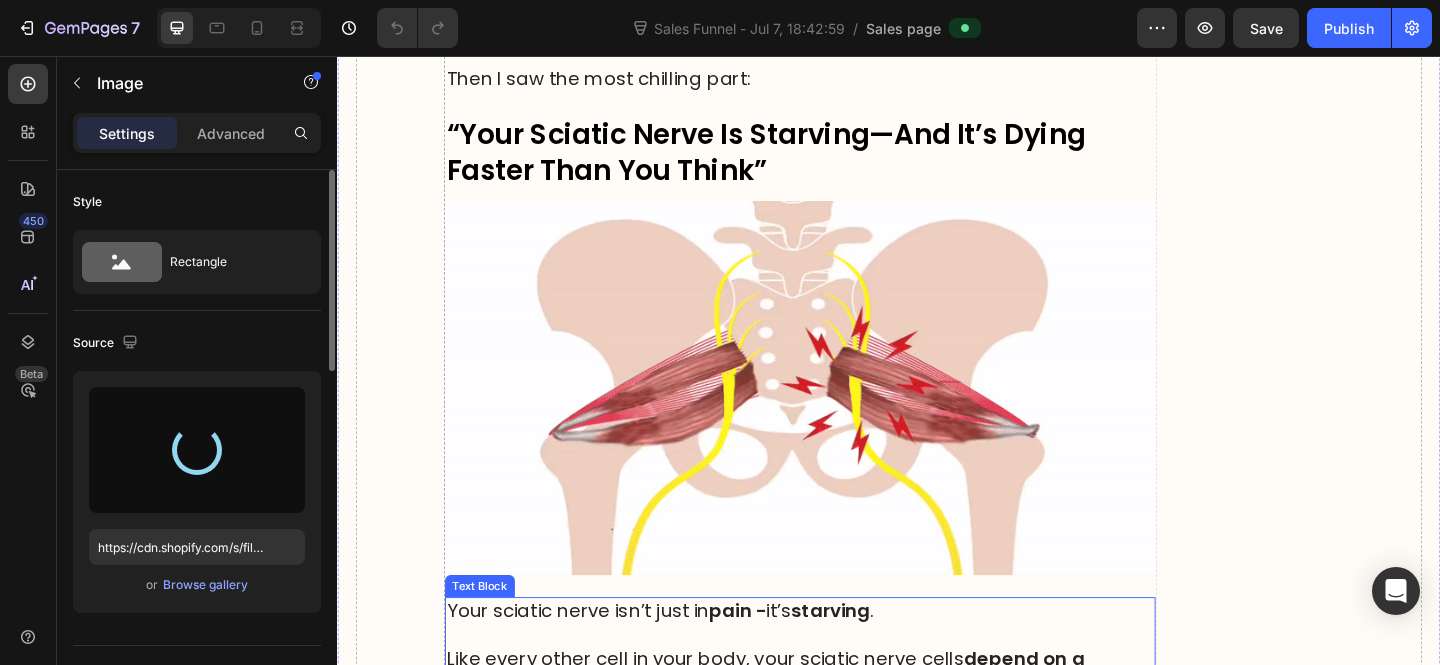 scroll, scrollTop: 2383, scrollLeft: 0, axis: vertical 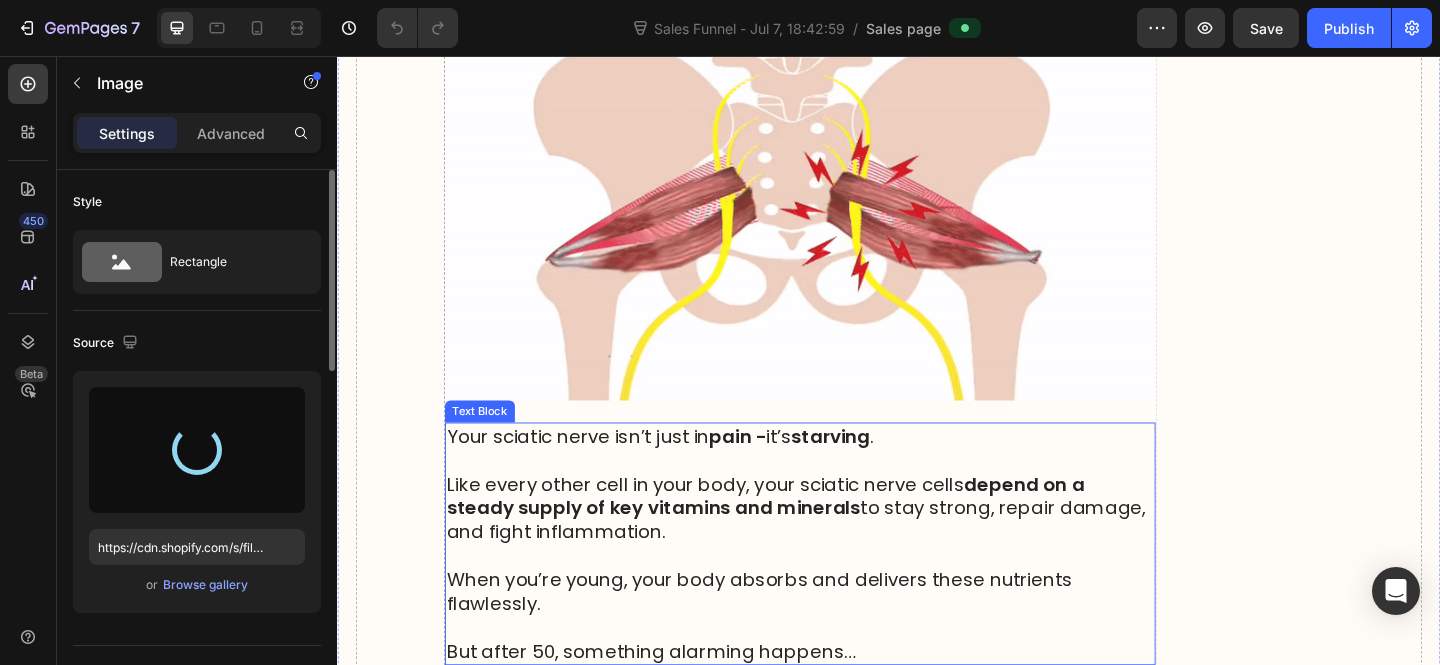 type on "https://cdn.shopify.com/s/files/1/0610/7503/0071/files/gempages_574314754814771993-6ab59185-b670-4fd9-9610-0472551a62c1.png" 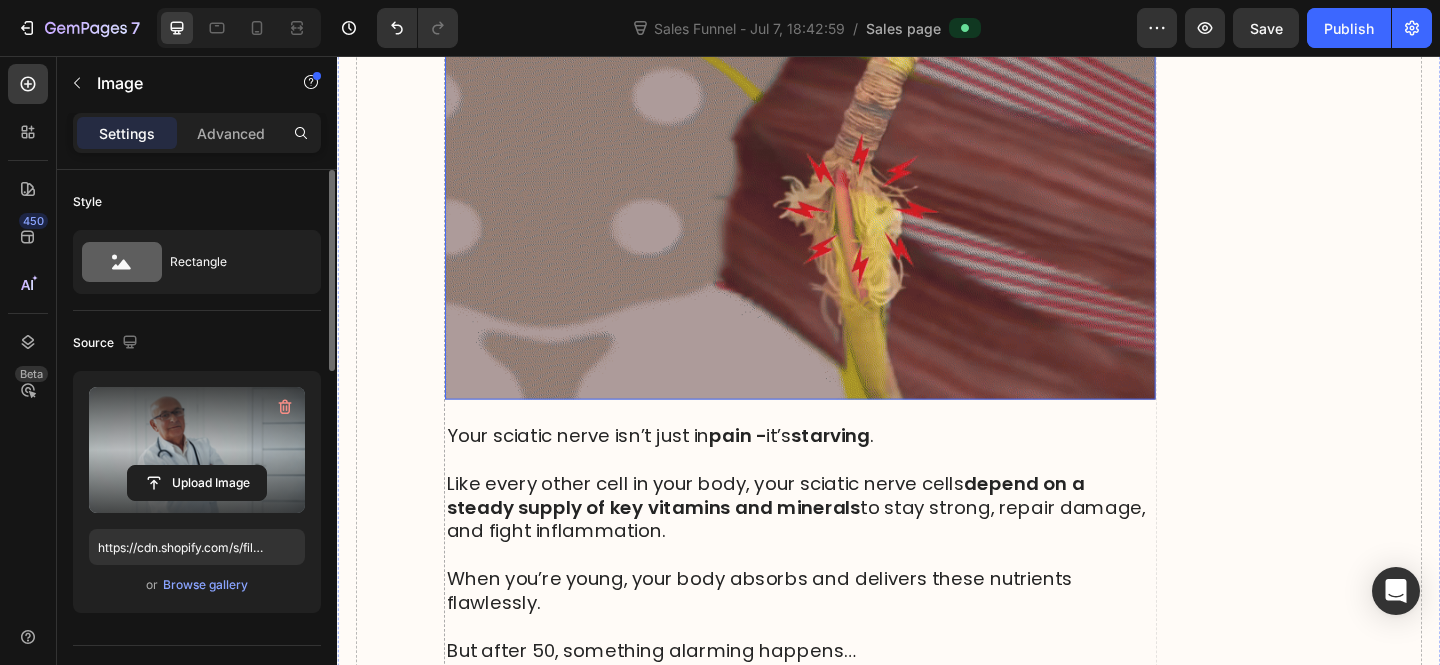 scroll, scrollTop: 2183, scrollLeft: 0, axis: vertical 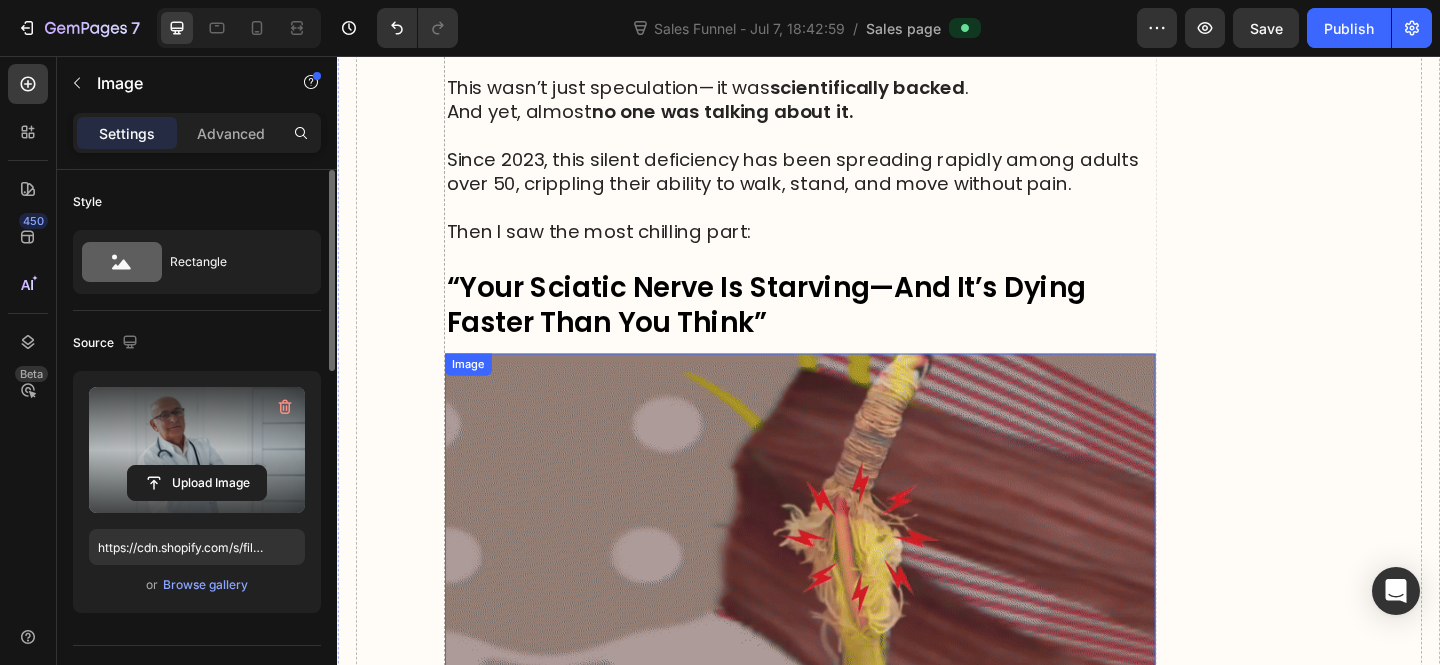 click at bounding box center [840, 583] 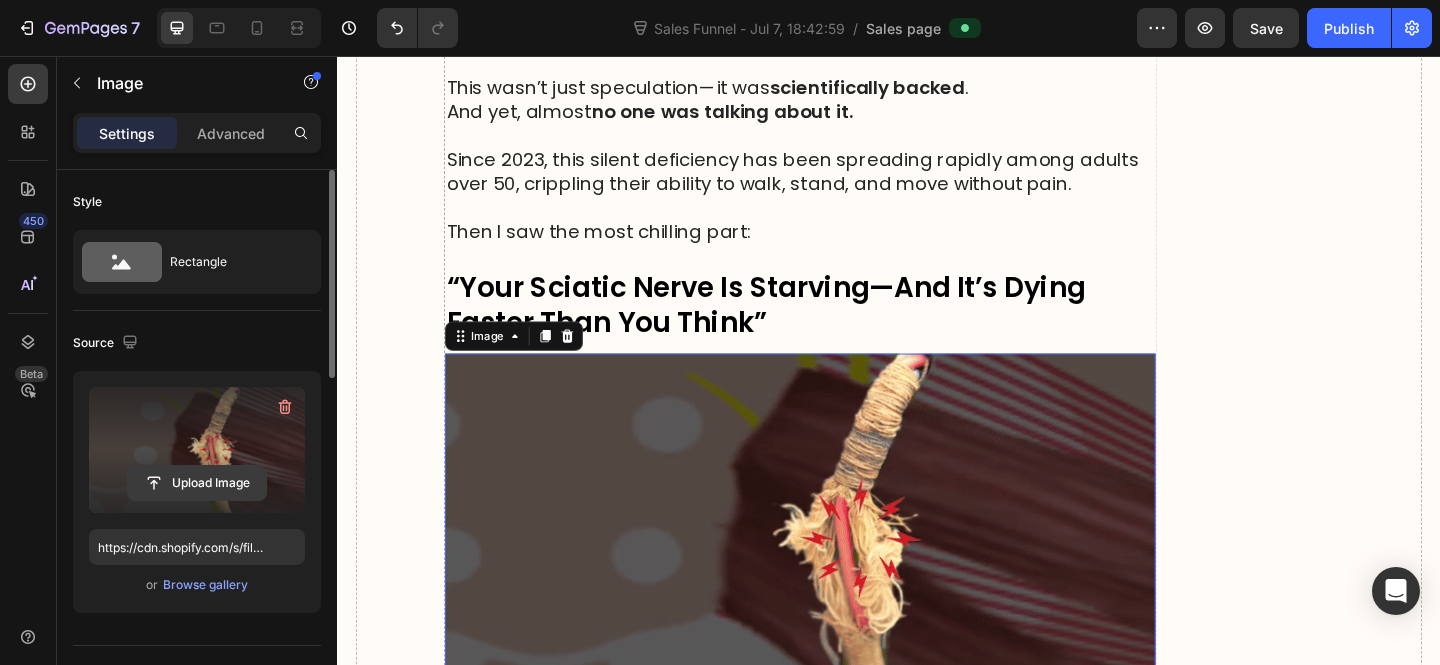 click 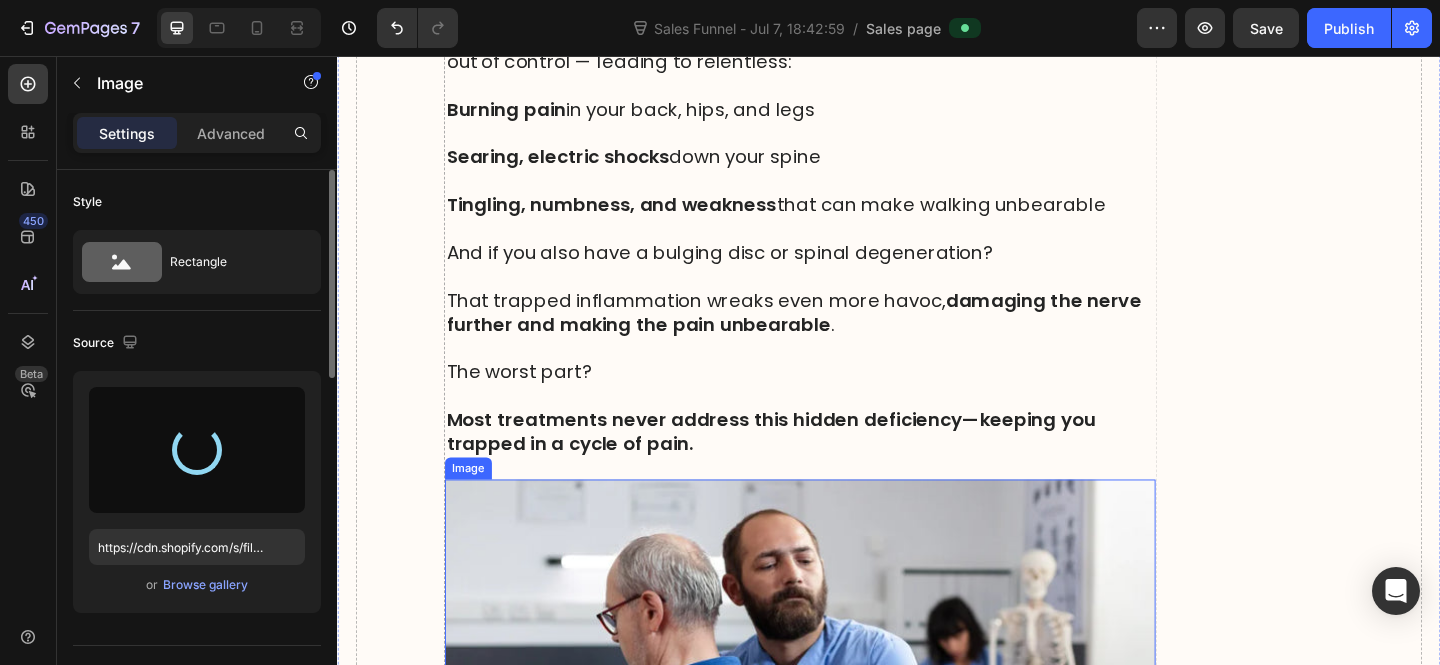 scroll, scrollTop: 4068, scrollLeft: 0, axis: vertical 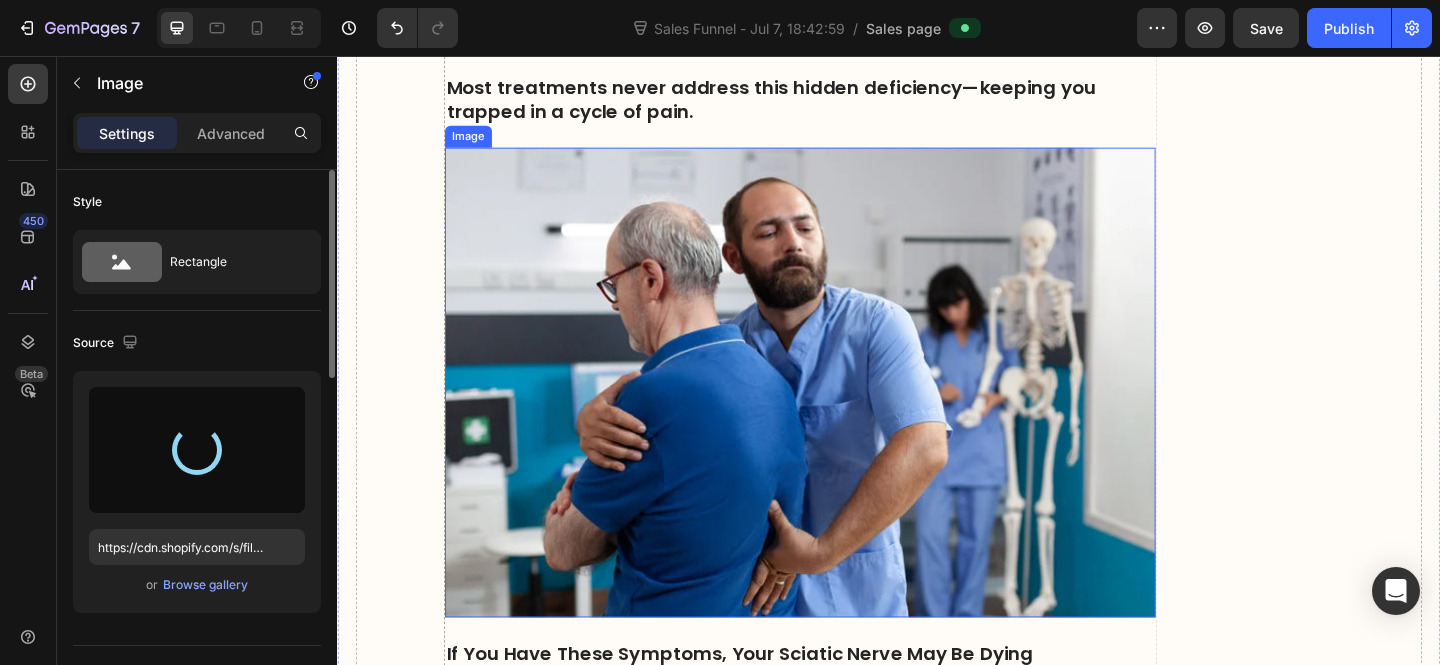 type on "https://cdn.shopify.com/s/files/1/0610/7503/0071/files/gempages_574314754814771993-ce74cd24-3257-45df-a85e-1fcd1b9ab141.jpg" 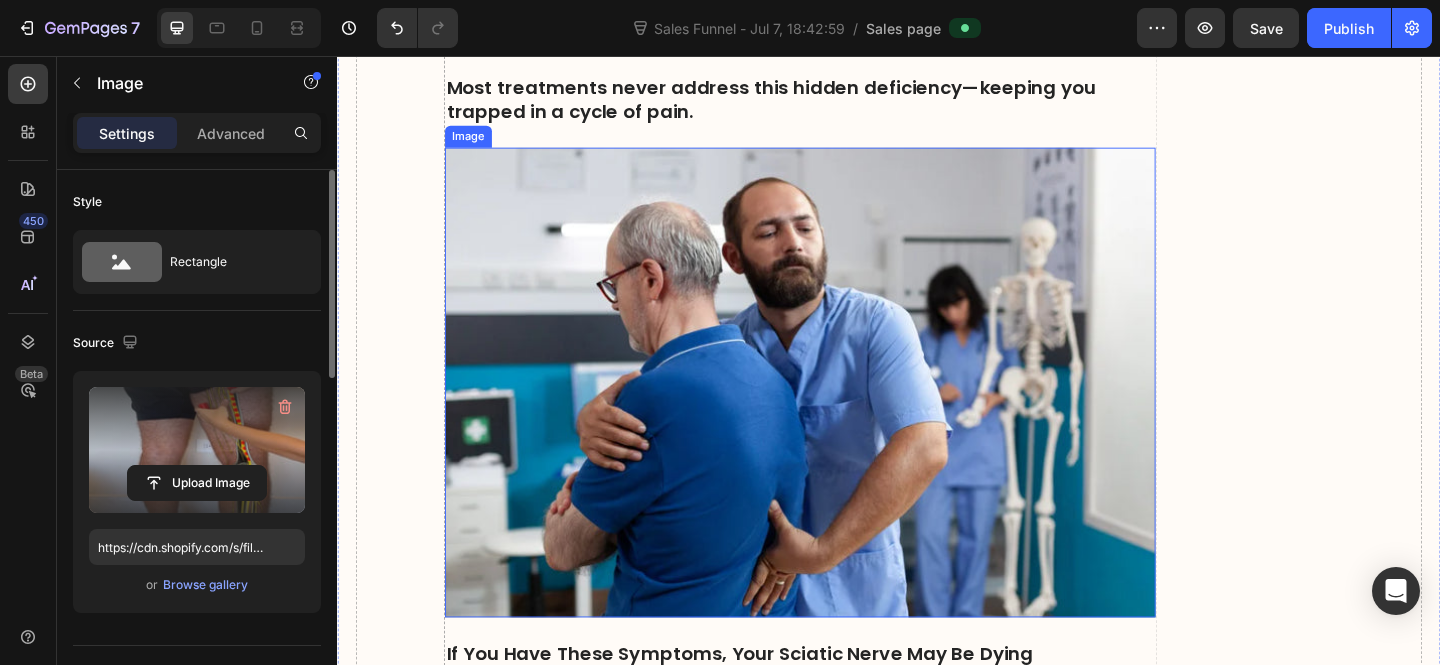 click at bounding box center [840, 411] 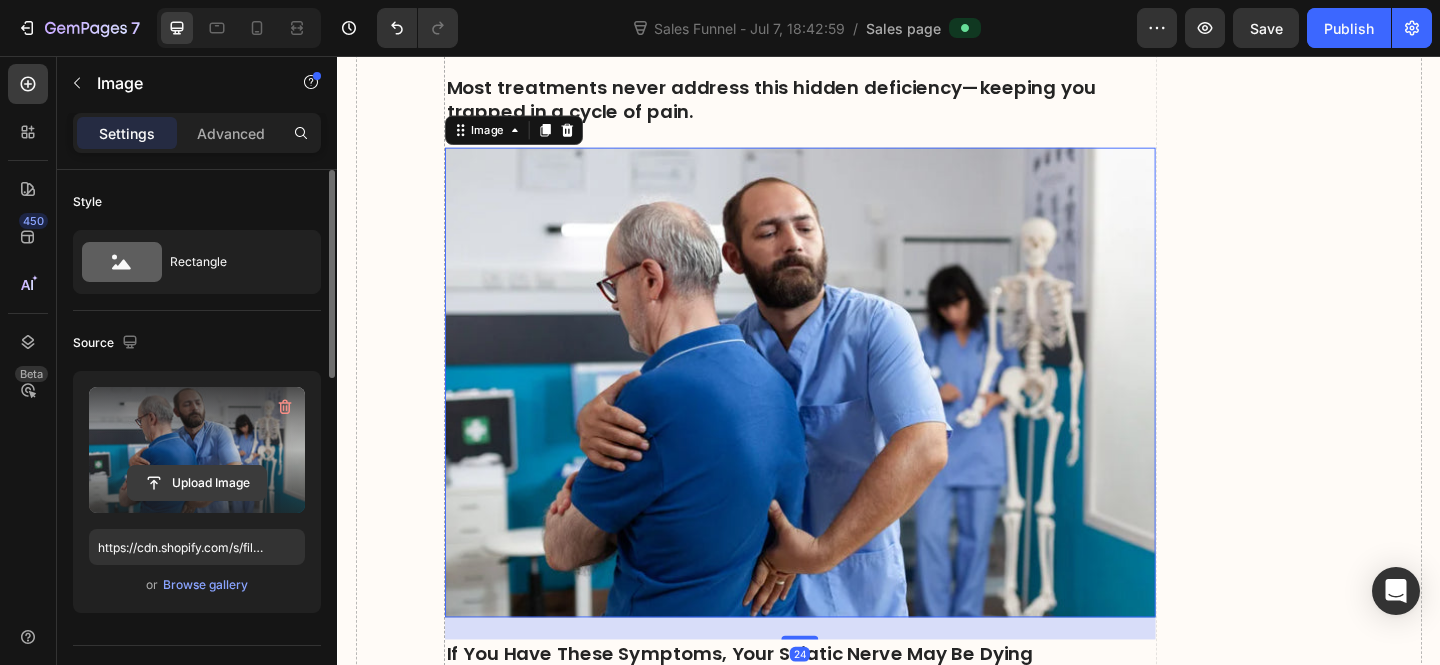 click 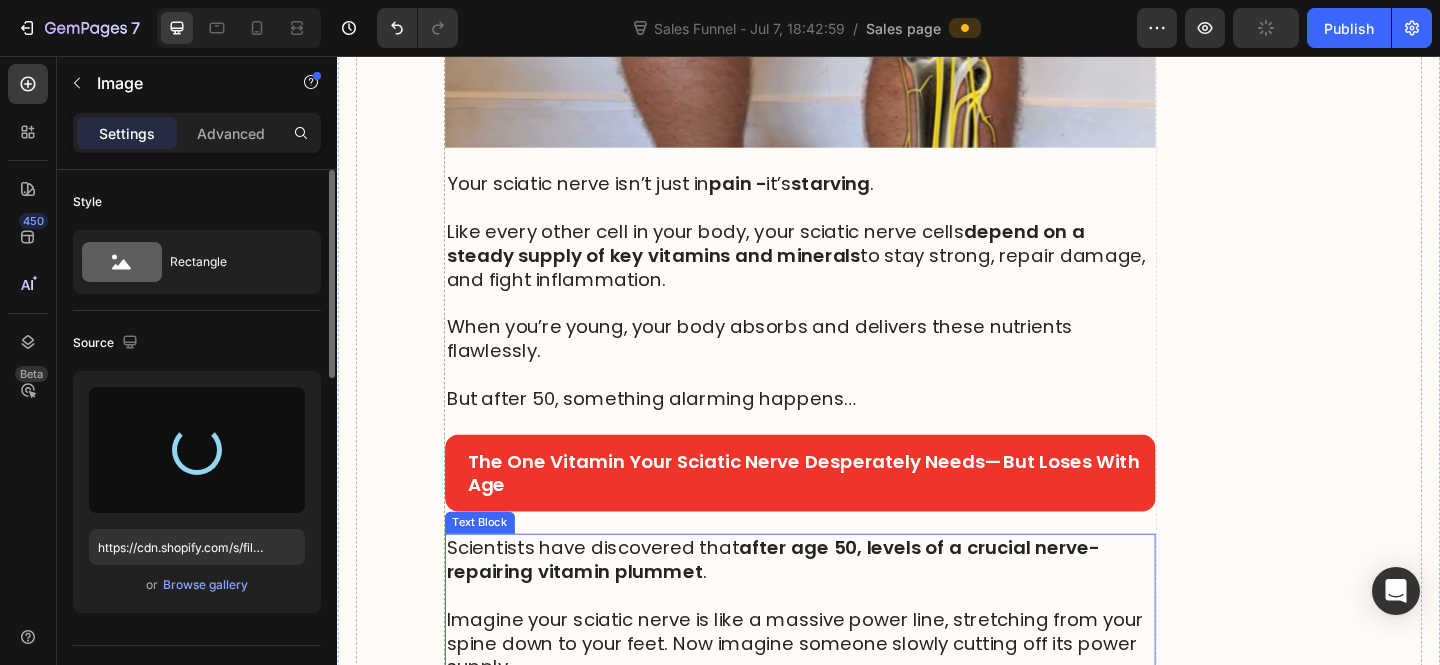 scroll, scrollTop: 3251, scrollLeft: 0, axis: vertical 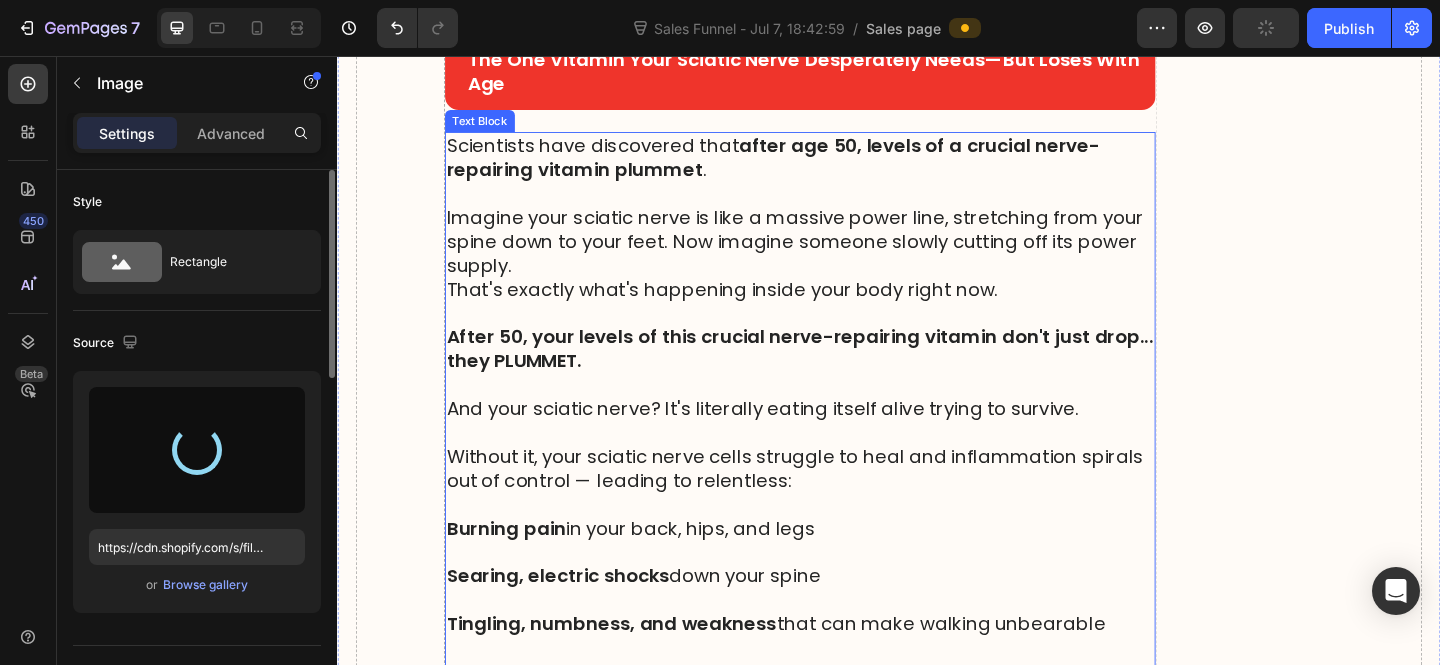 type on "https://cdn.shopify.com/s/files/1/0610/7503/0071/files/gempages_574314754814771993-a0244012-a264-447f-b010-decd7674337f.jpg" 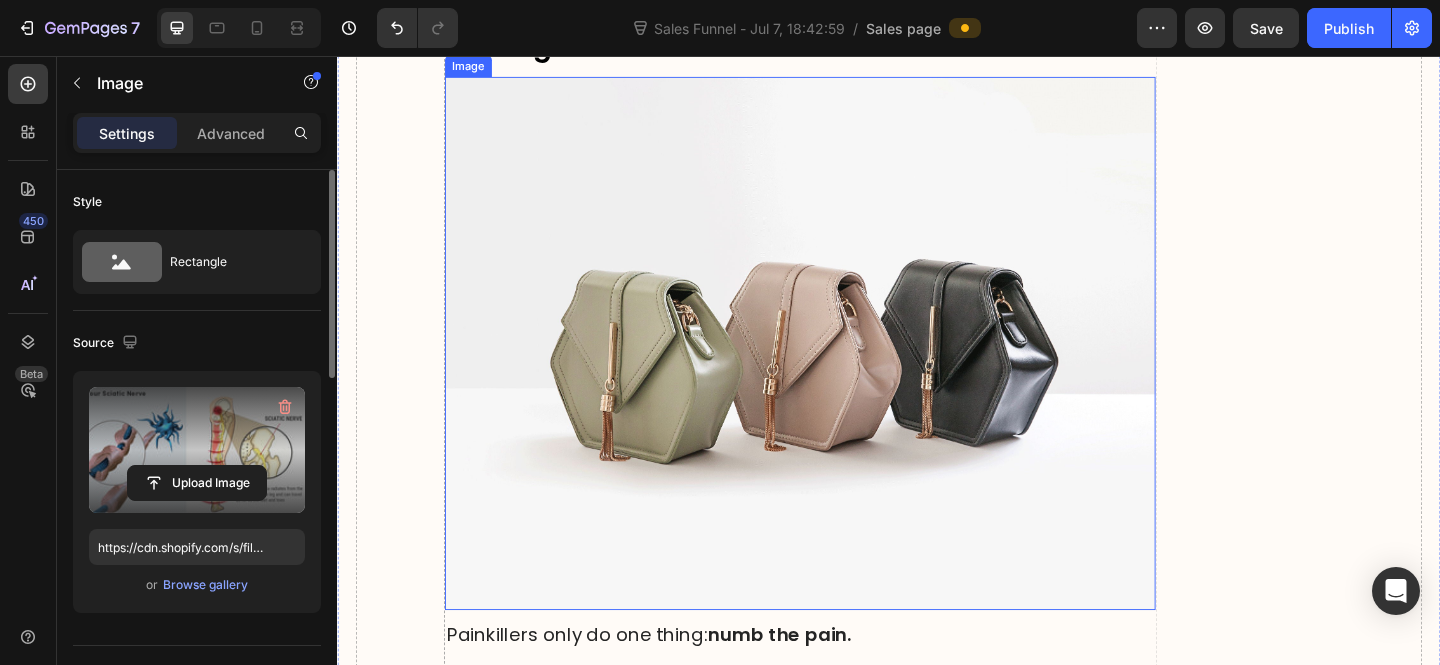 scroll, scrollTop: 6395, scrollLeft: 0, axis: vertical 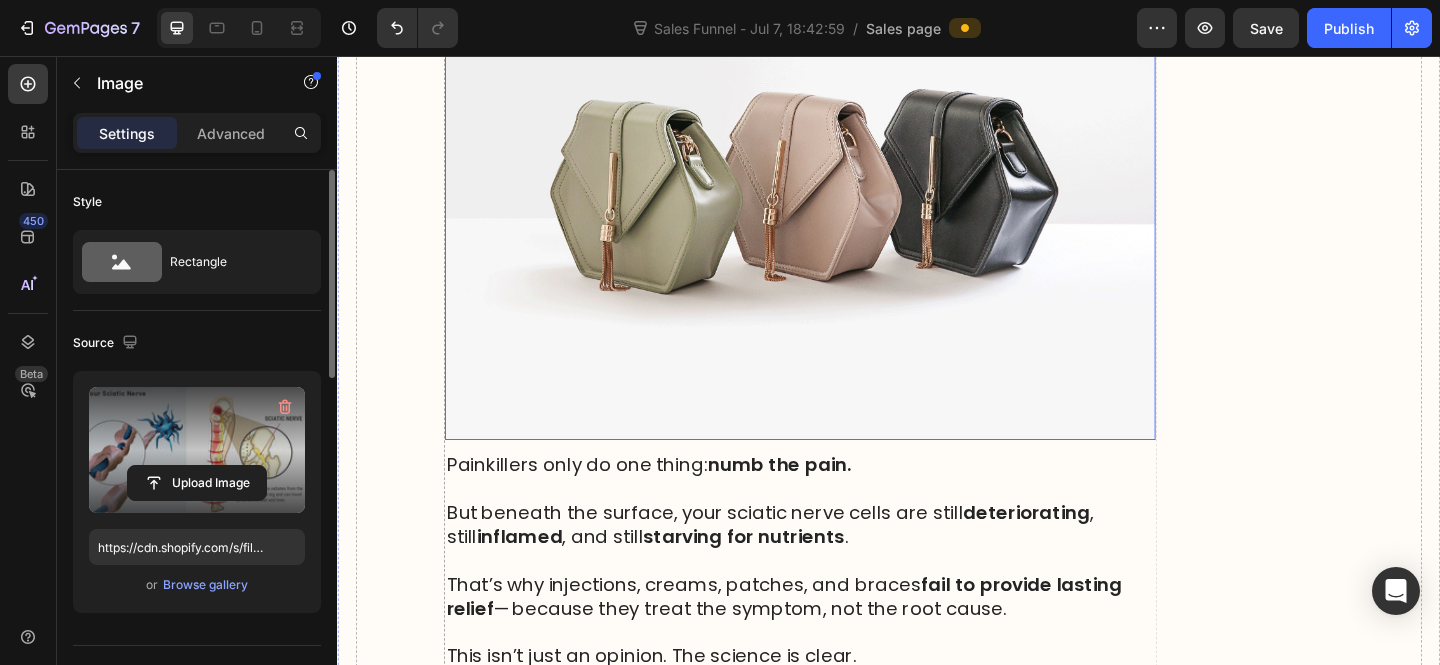 click at bounding box center (840, 184) 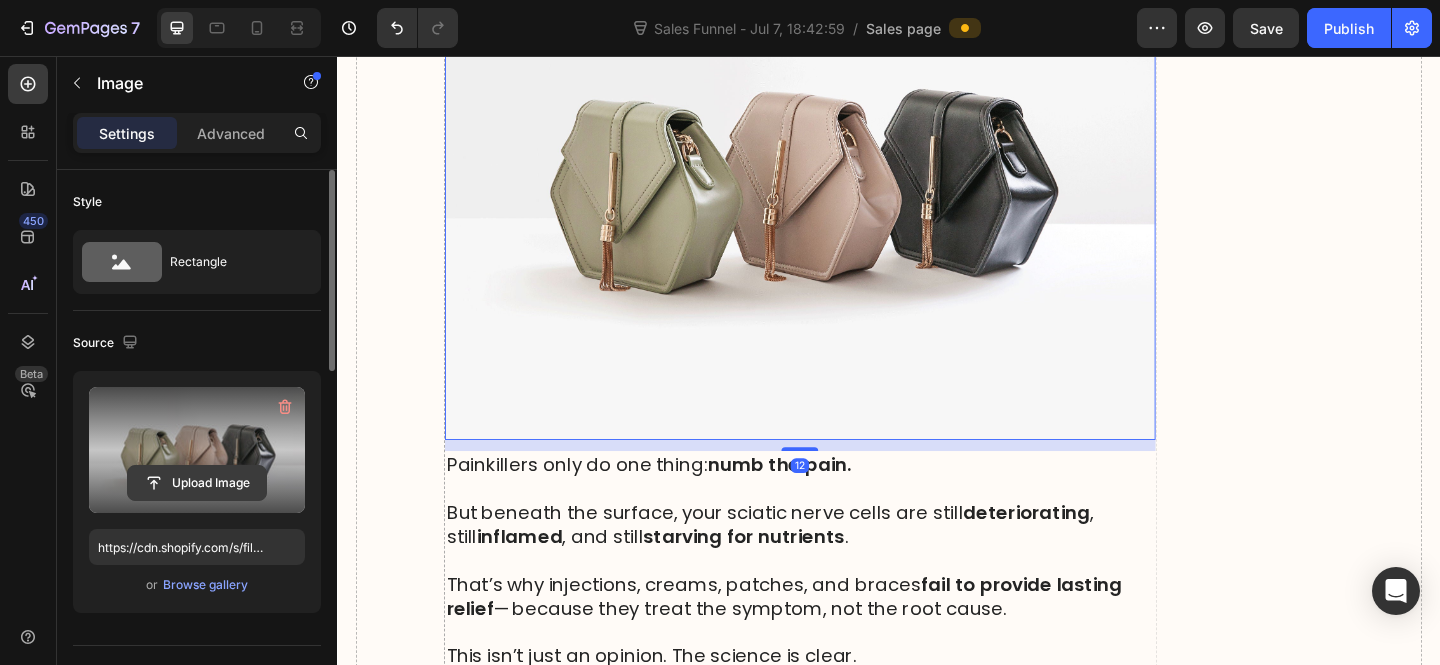 click 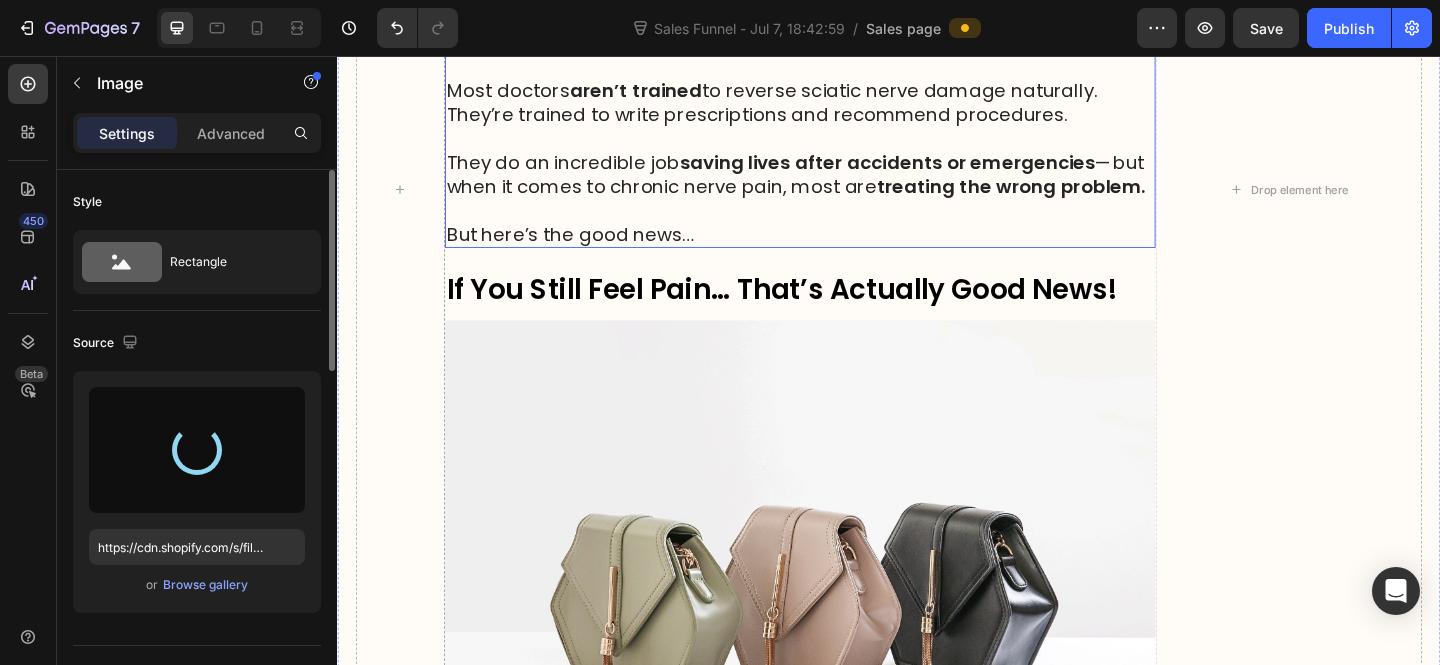 scroll, scrollTop: 7820, scrollLeft: 0, axis: vertical 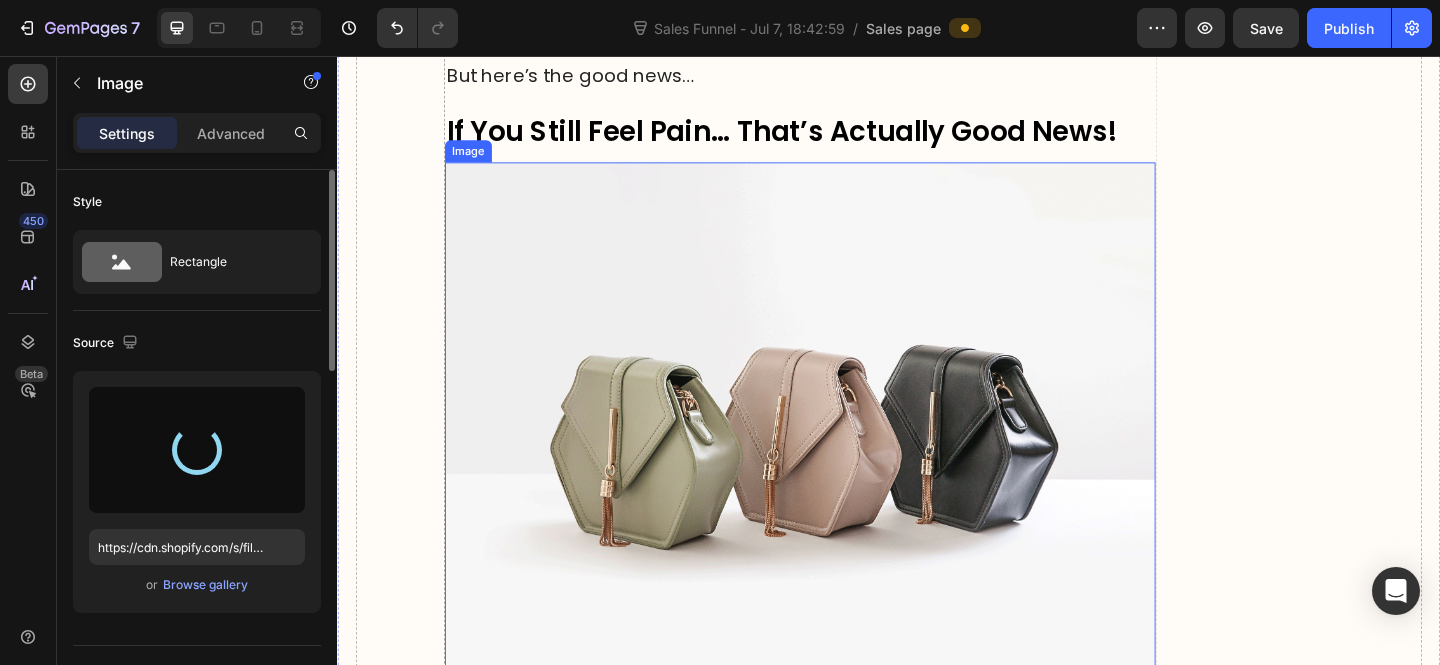 type on "https://cdn.shopify.com/s/files/1/0610/7503/0071/files/gempages_574314754814771993-46f6da14-c536-4f9e-aa45-b383856cac32.jpg" 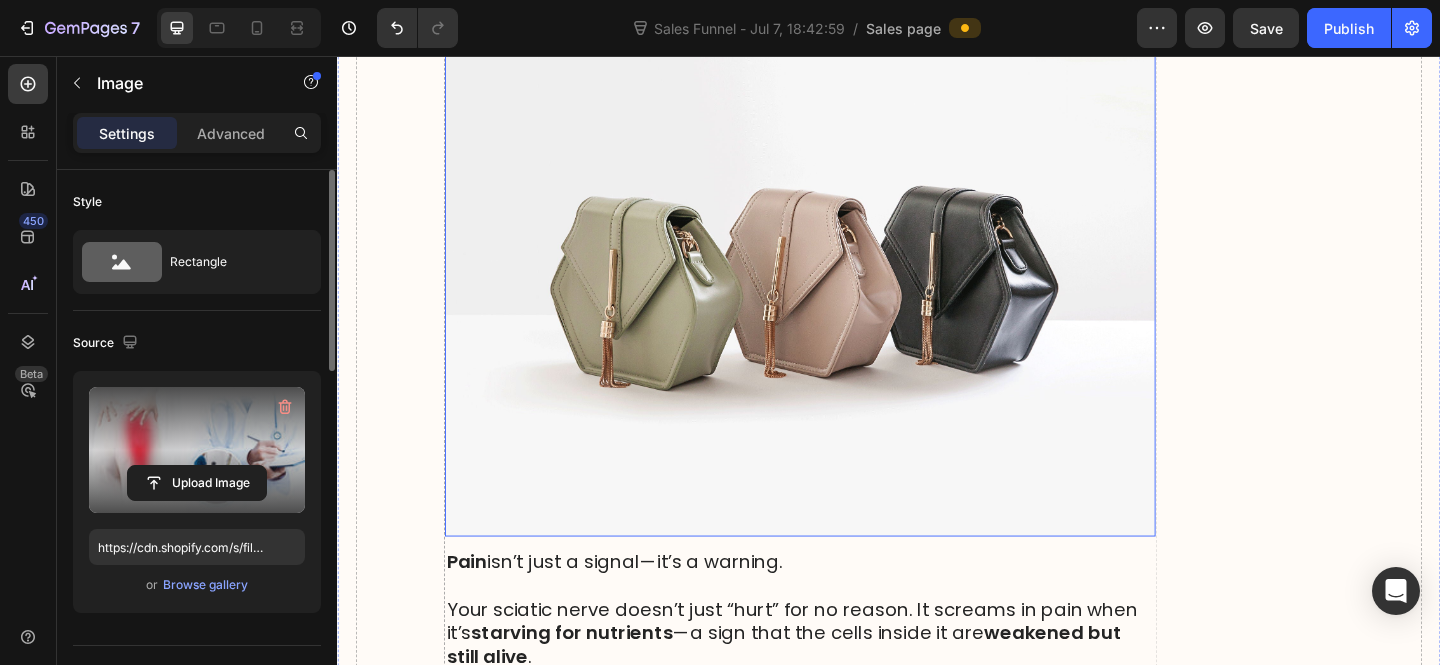 drag, startPoint x: 766, startPoint y: 479, endPoint x: 737, endPoint y: 489, distance: 30.675724 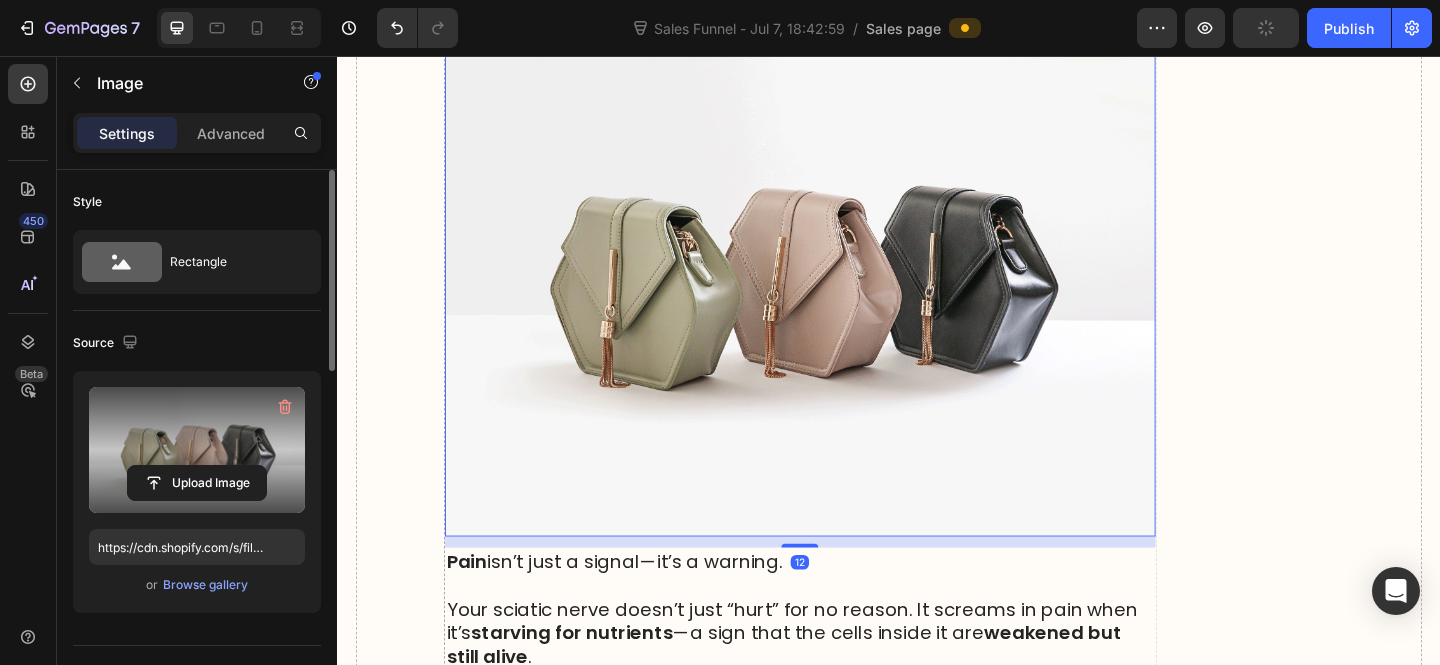 click on "Upload Image" at bounding box center (197, 483) 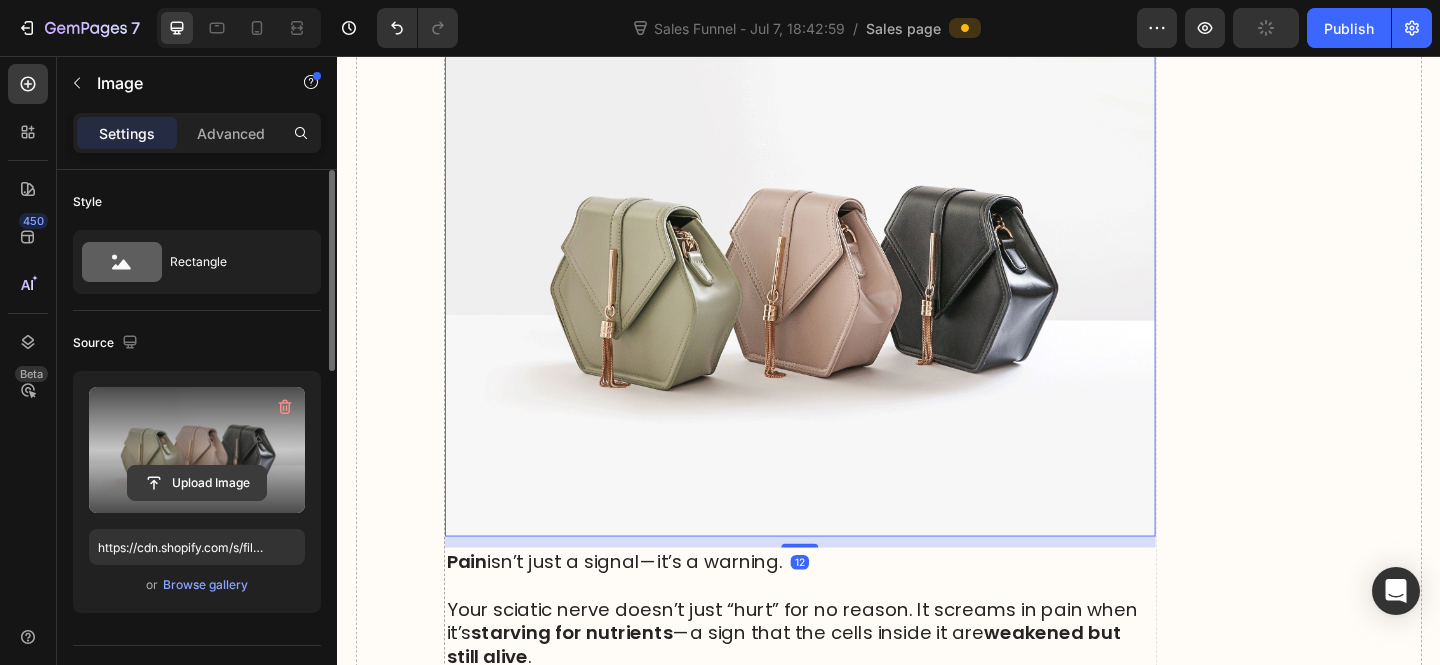 scroll, scrollTop: 7649, scrollLeft: 0, axis: vertical 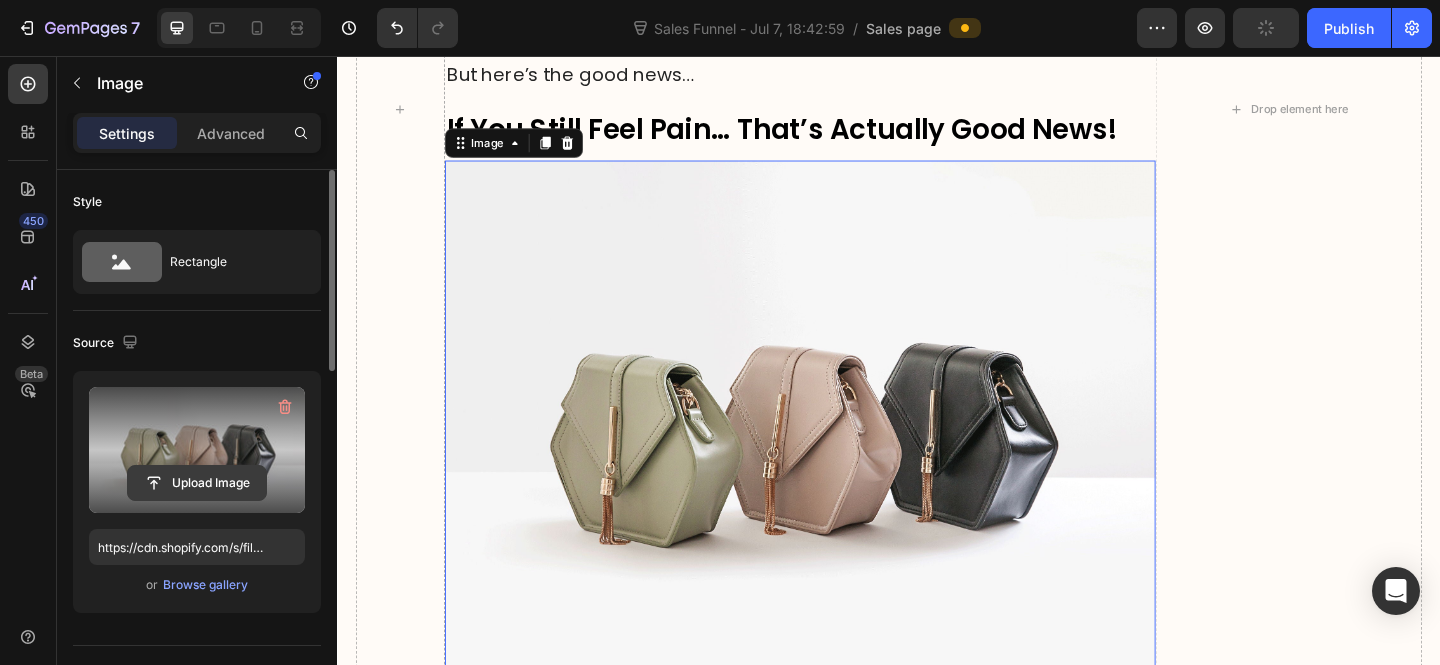 click 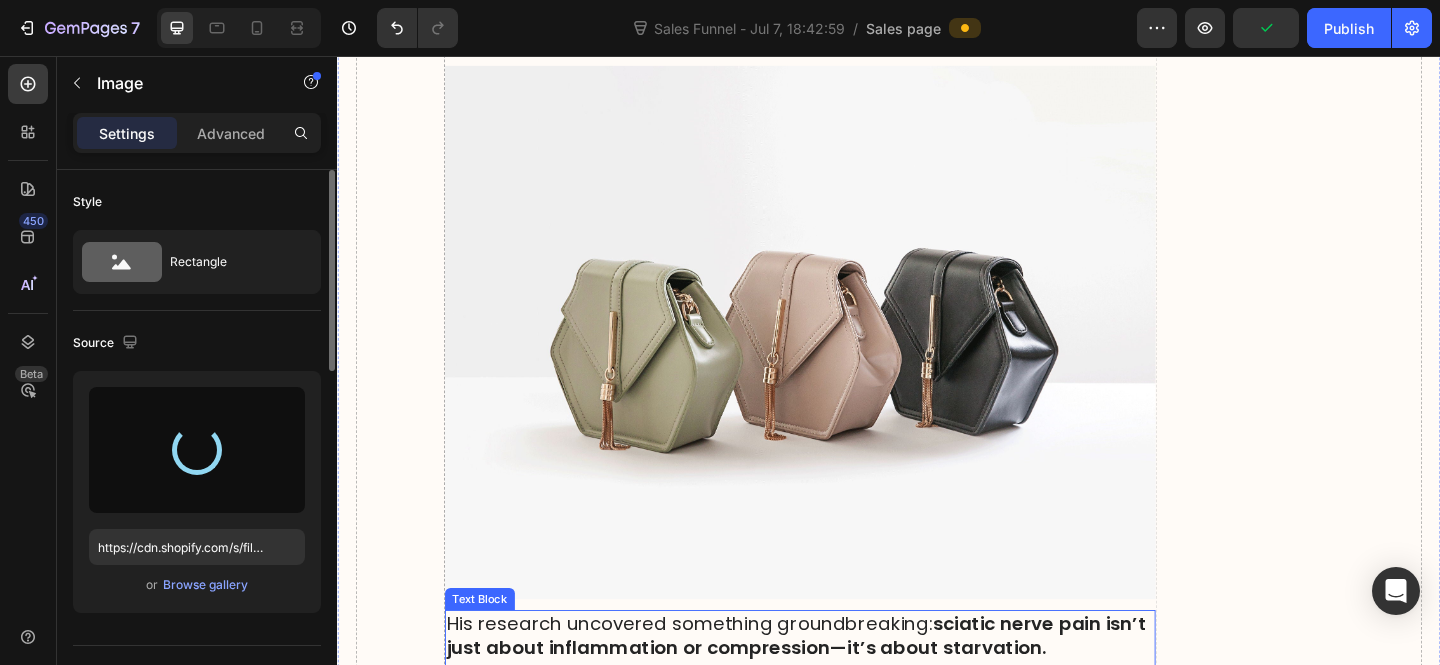 scroll, scrollTop: 9543, scrollLeft: 0, axis: vertical 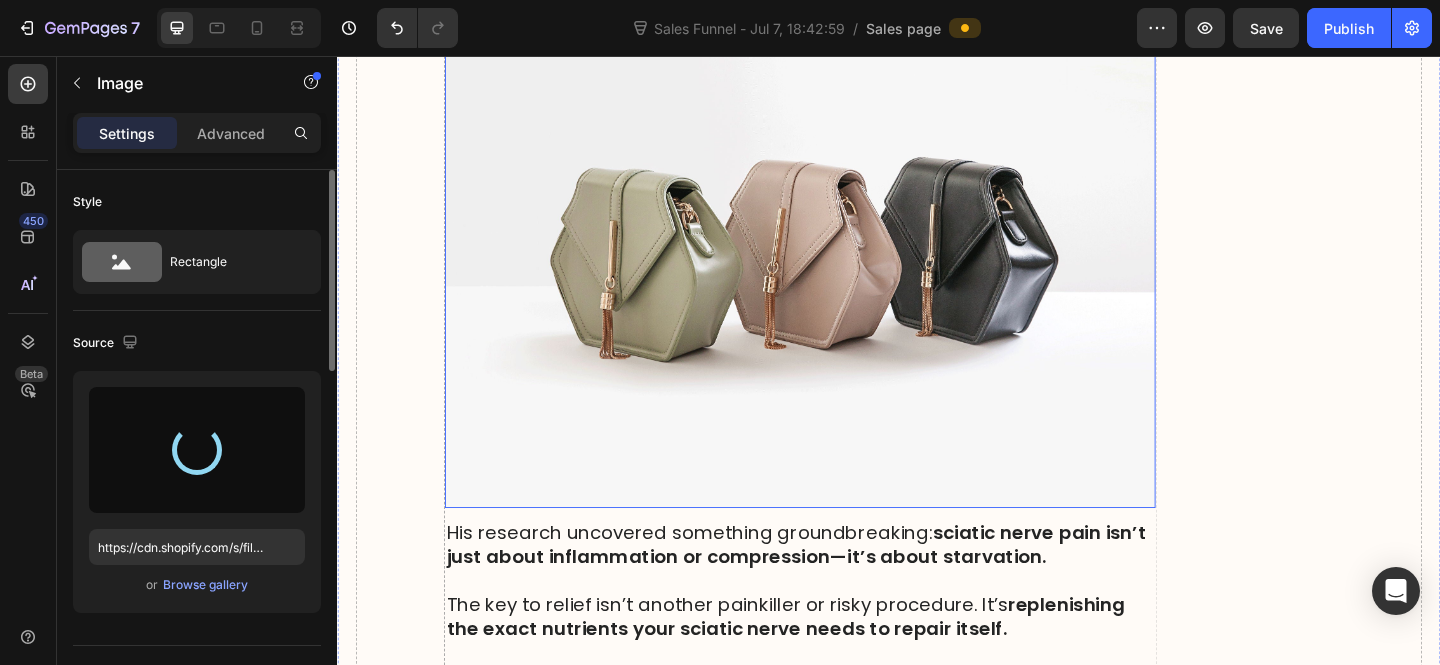 type on "https://cdn.shopify.com/s/files/1/0610/7503/0071/files/gempages_574314754814771993-3710fb61-9d39-4cbb-a552-90cb716b5bbb.png" 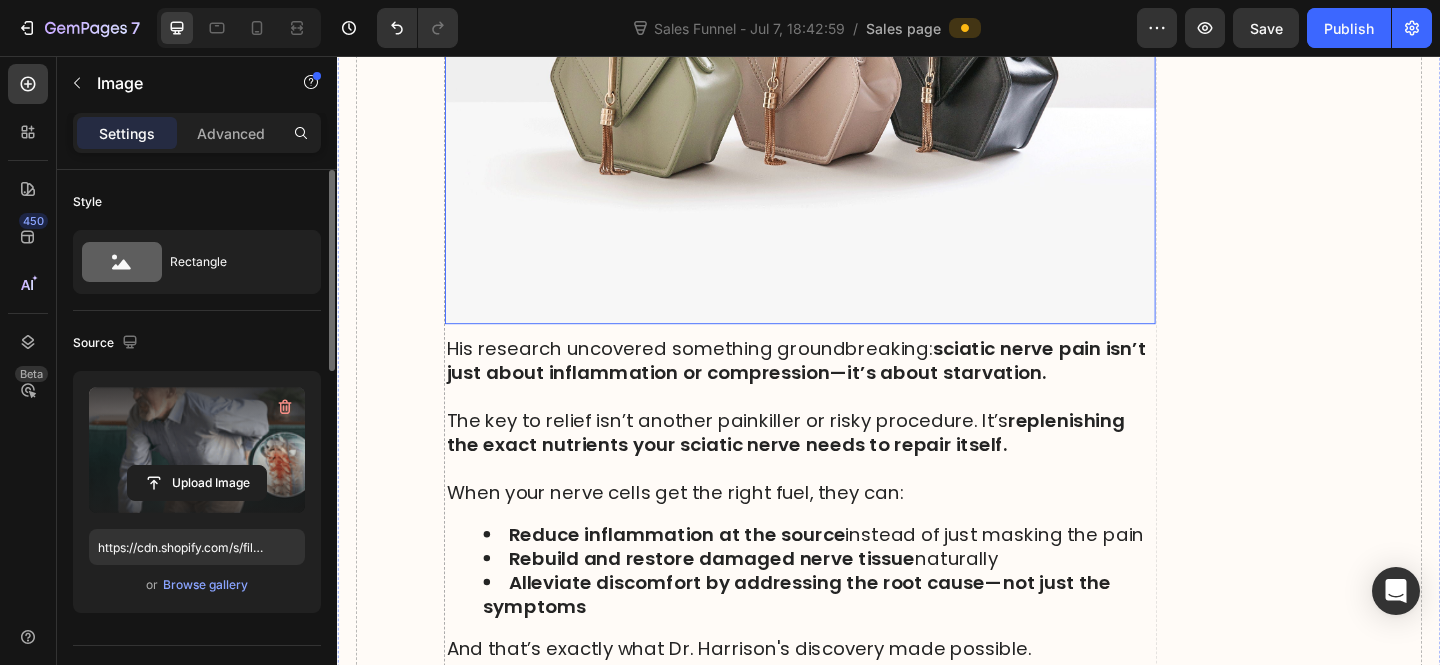 click at bounding box center (840, 57) 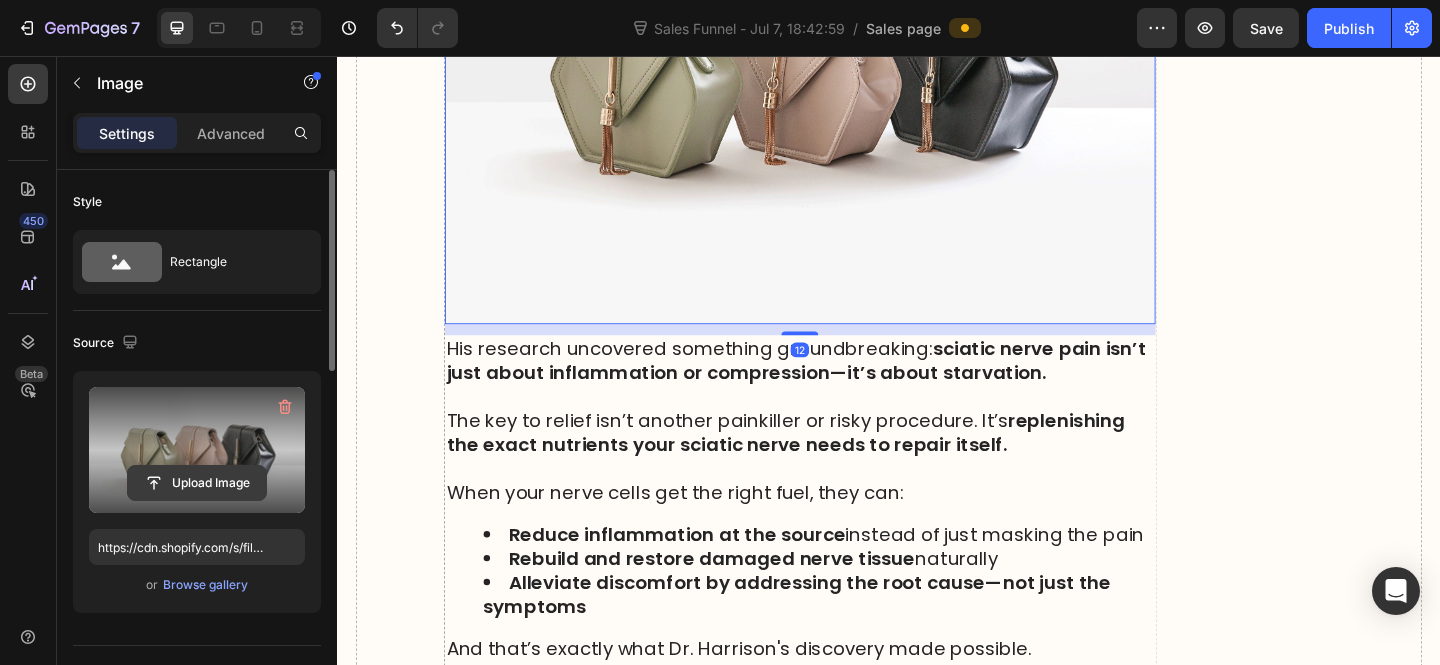 click 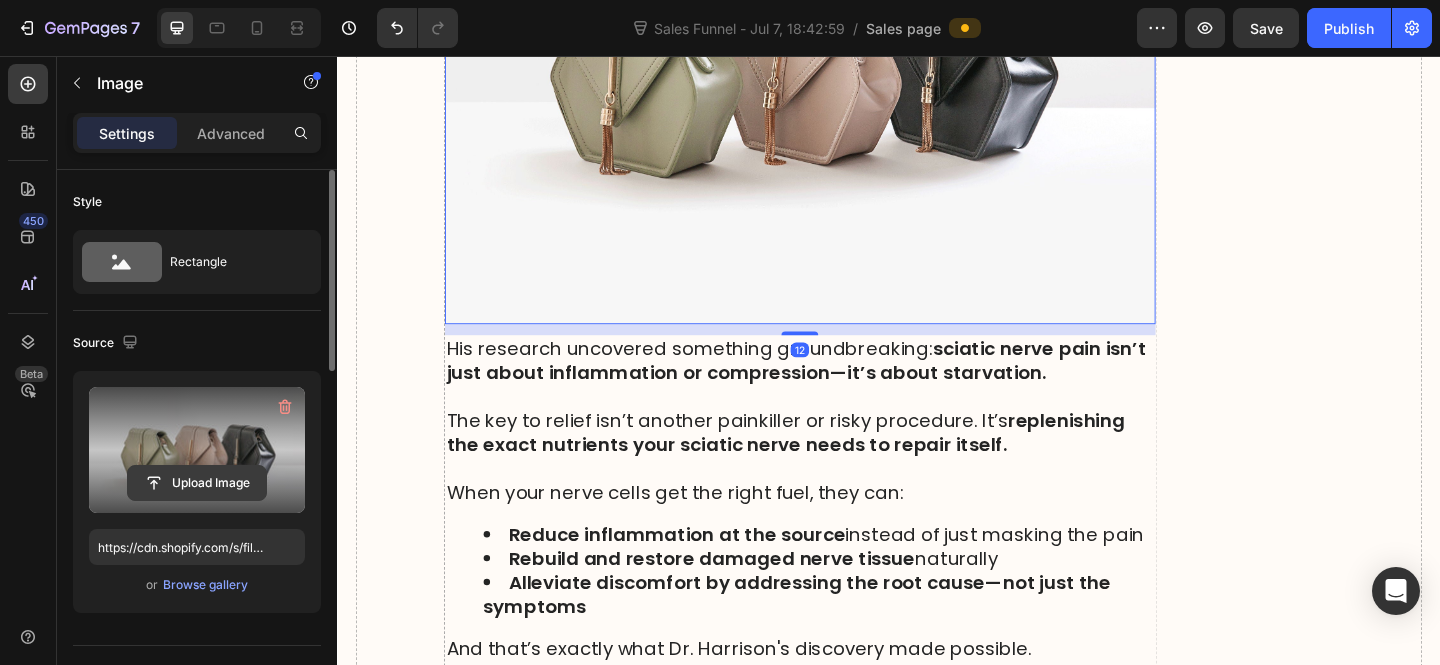 scroll, scrollTop: 9345, scrollLeft: 0, axis: vertical 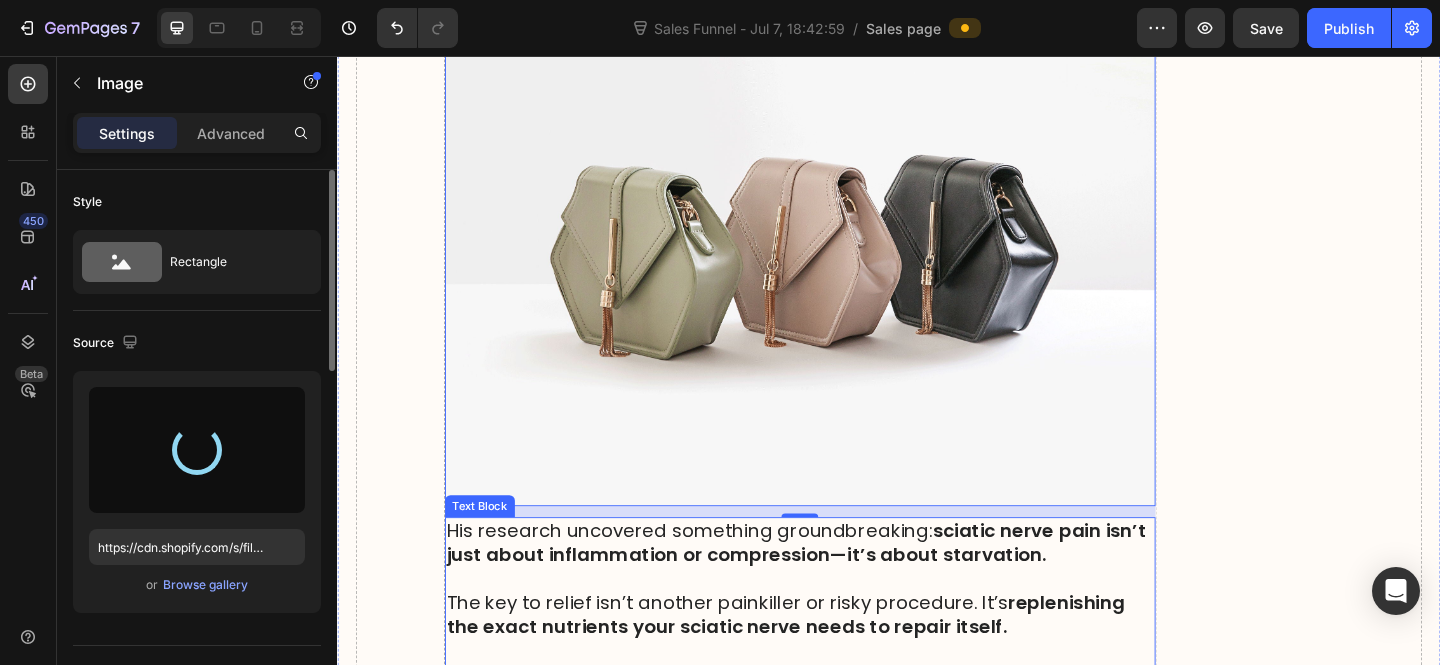 type on "https://cdn.shopify.com/s/files/1/0610/7503/0071/files/gempages_574314754814771993-5442cff4-df9e-444b-b7a8-d153c8ba586d.jpg" 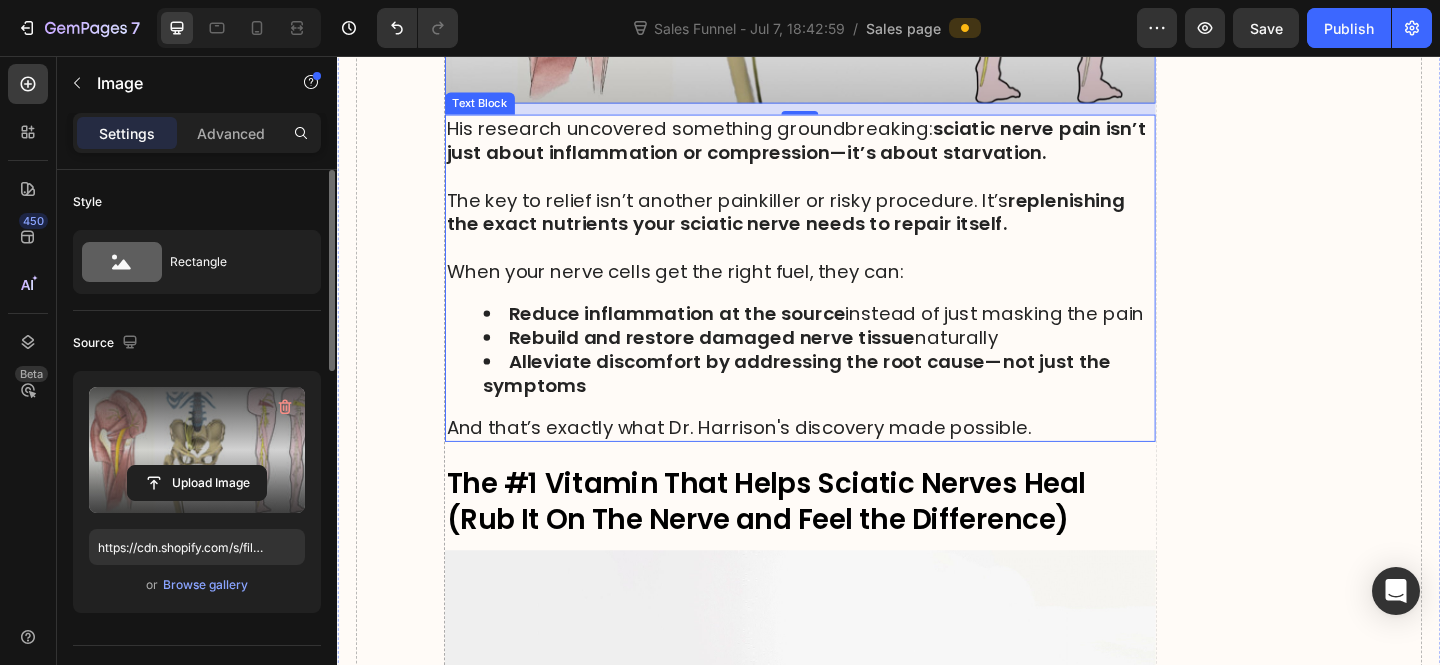 scroll, scrollTop: 9720, scrollLeft: 0, axis: vertical 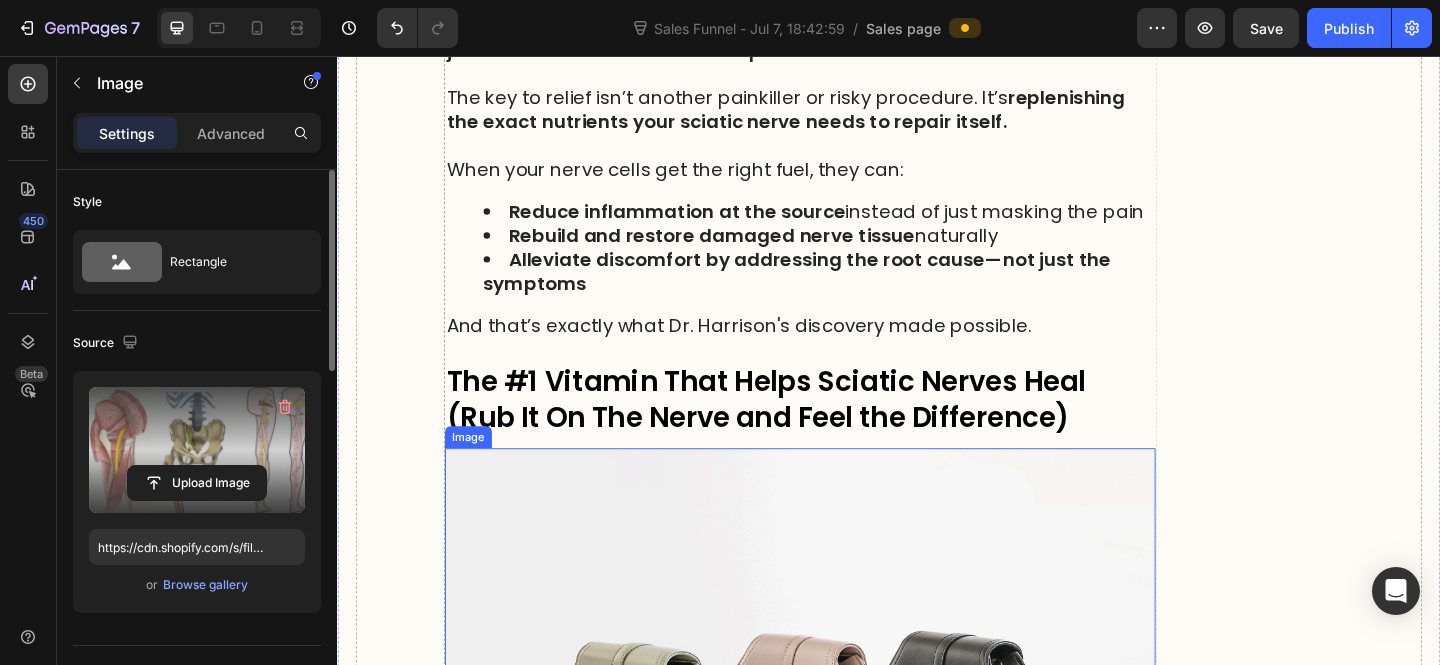 click at bounding box center [840, 773] 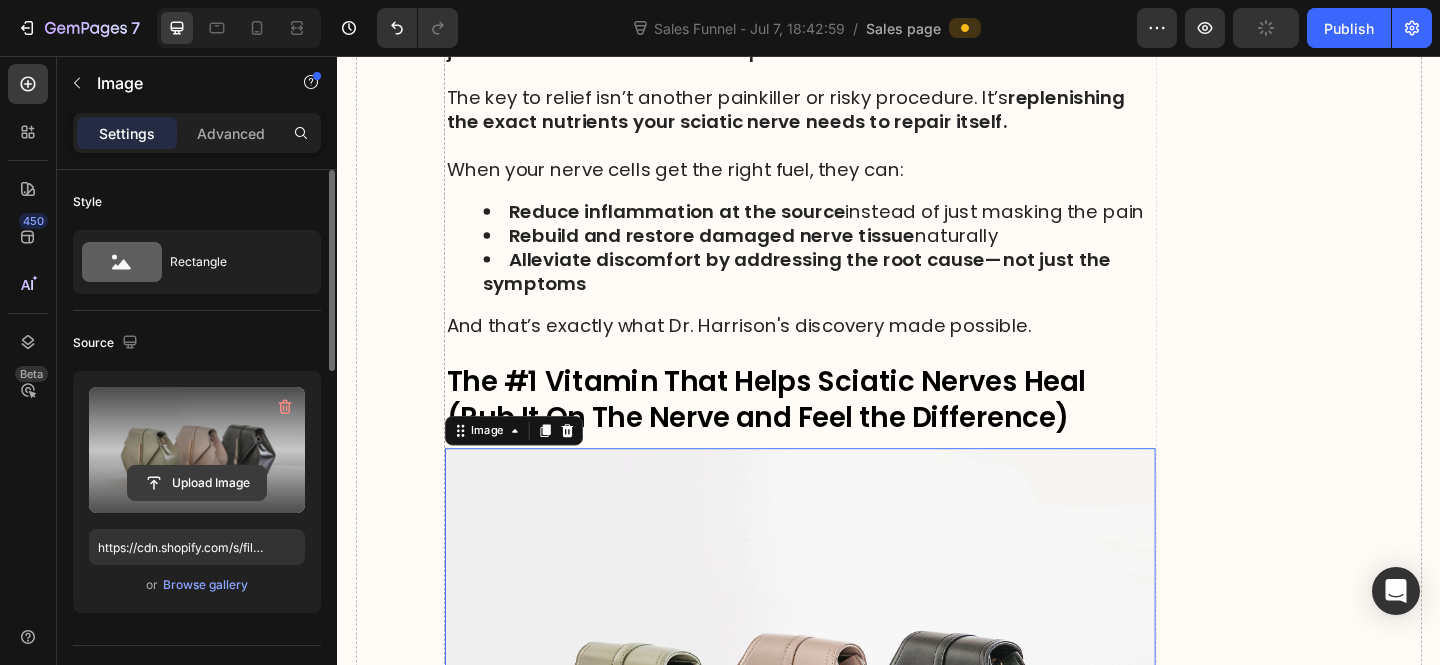 click 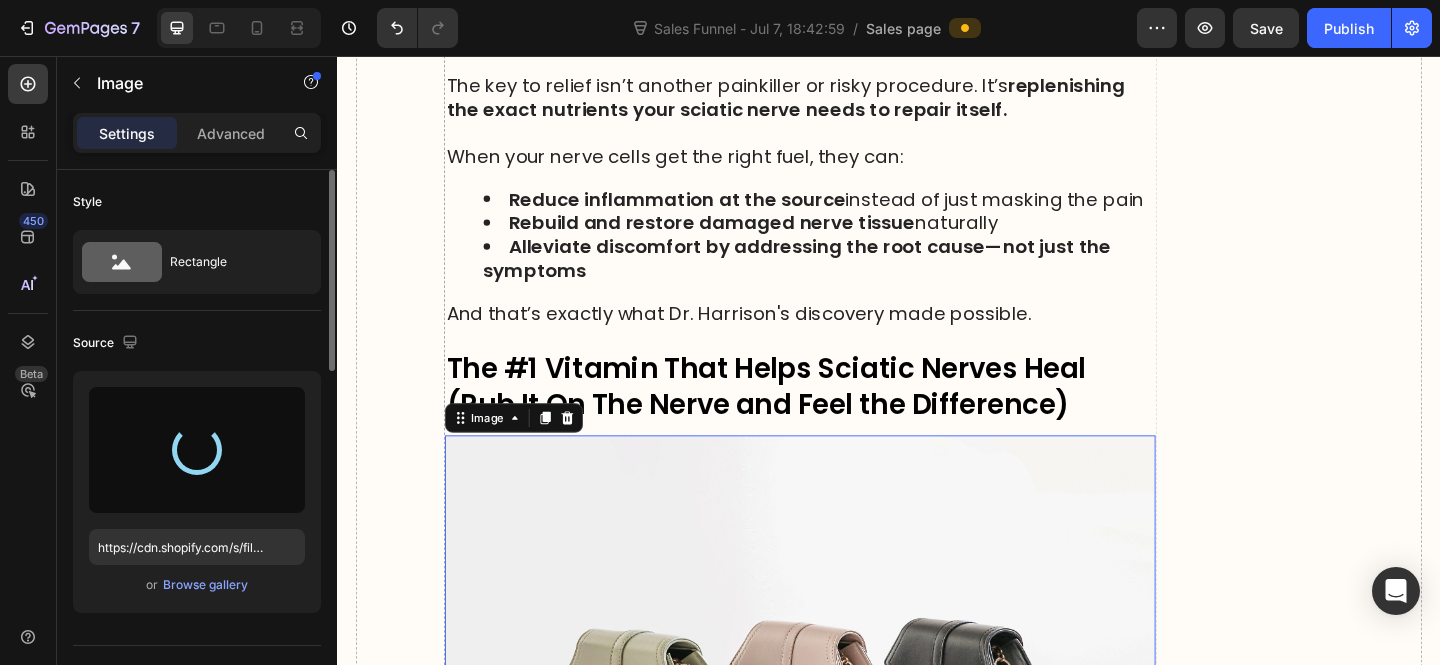 scroll, scrollTop: 10074, scrollLeft: 0, axis: vertical 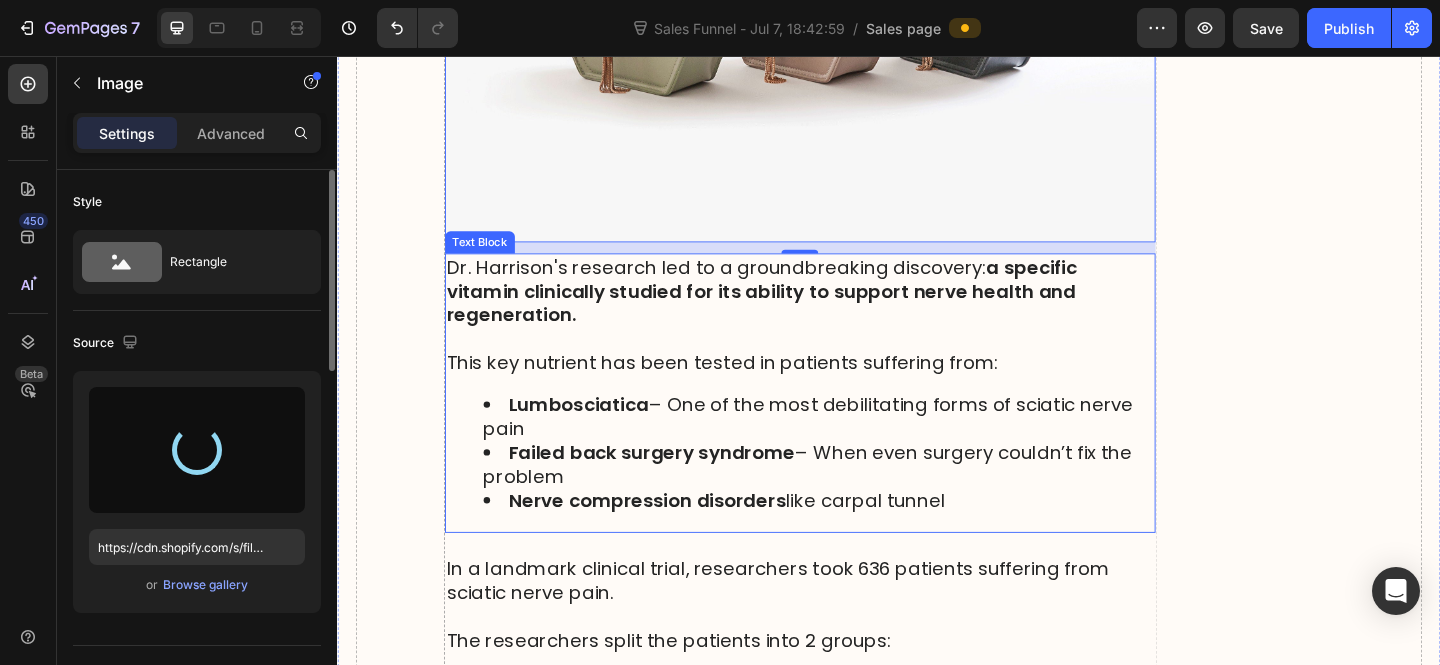 type on "https://cdn.shopify.com/s/files/1/0610/7503/0071/files/gempages_574314754814771993-ff394bb0-04a1-400c-88f1-a01884e30f62.gif" 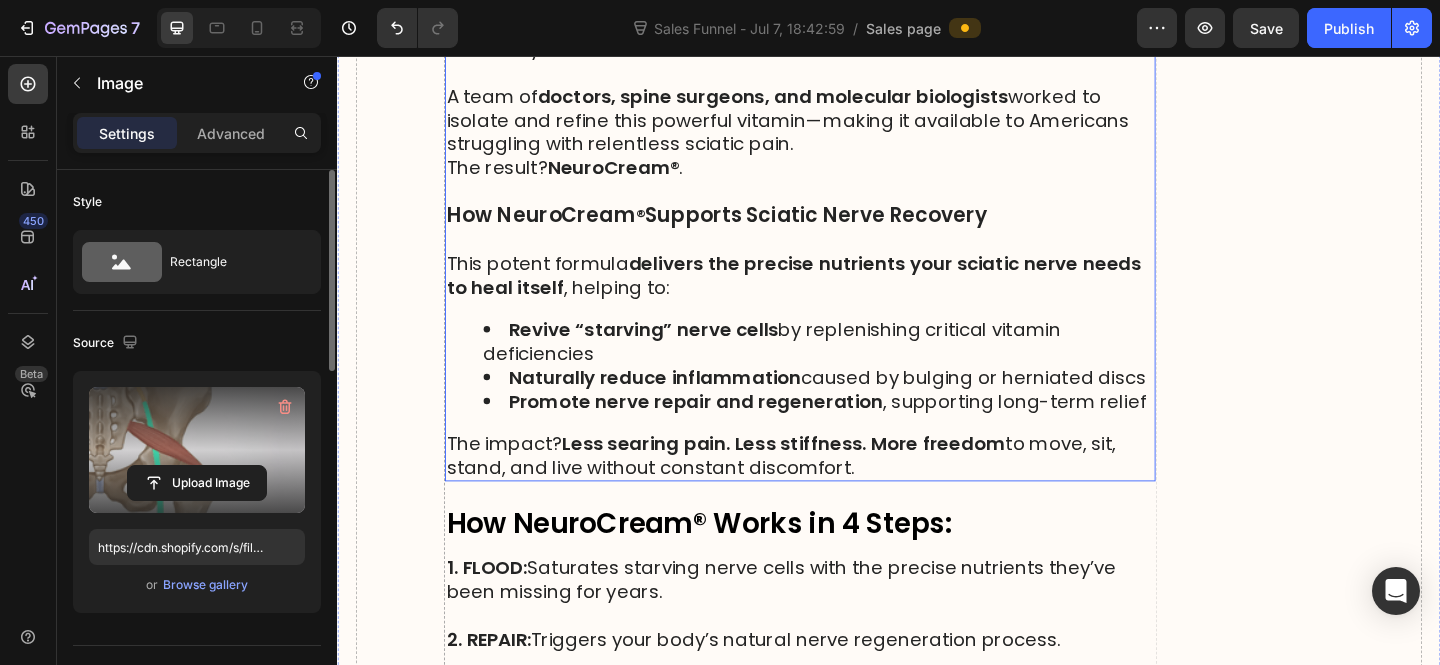 scroll, scrollTop: 12102, scrollLeft: 0, axis: vertical 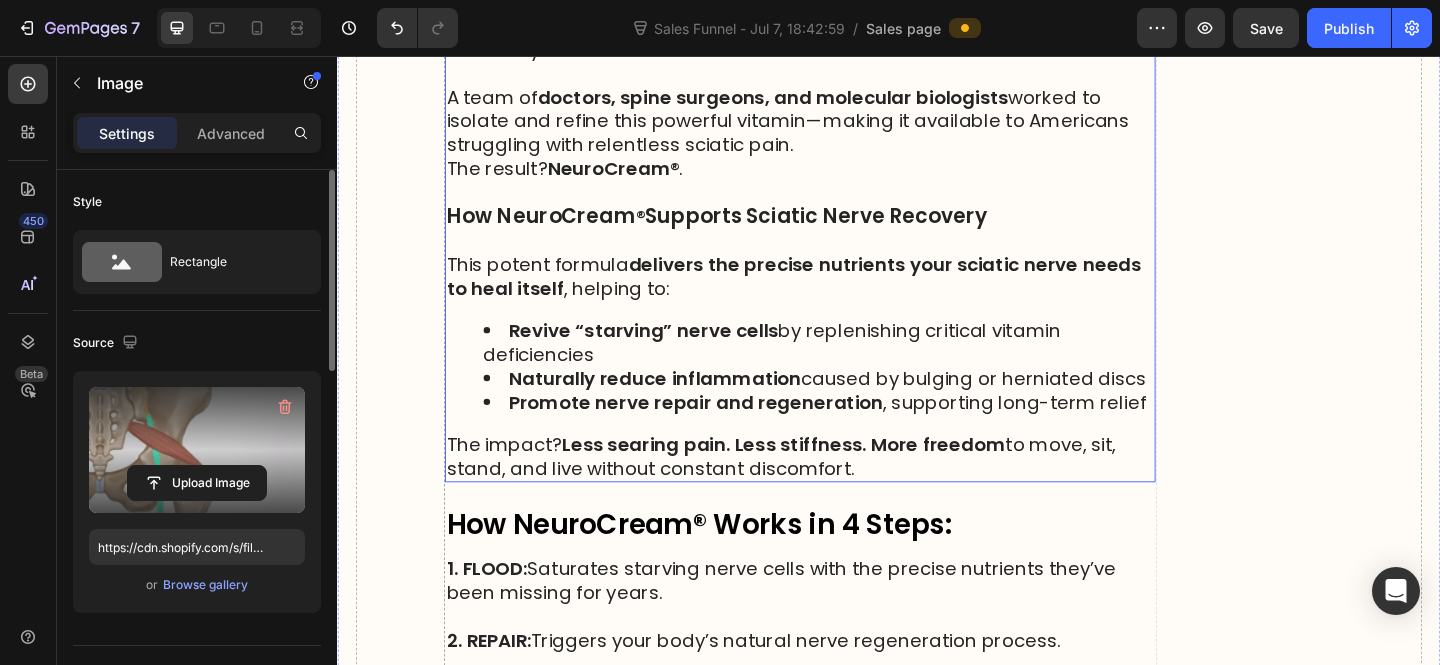 click on "Revive “starving” nerve cells  by replenishing critical vitamin deficiencies" at bounding box center [860, 368] 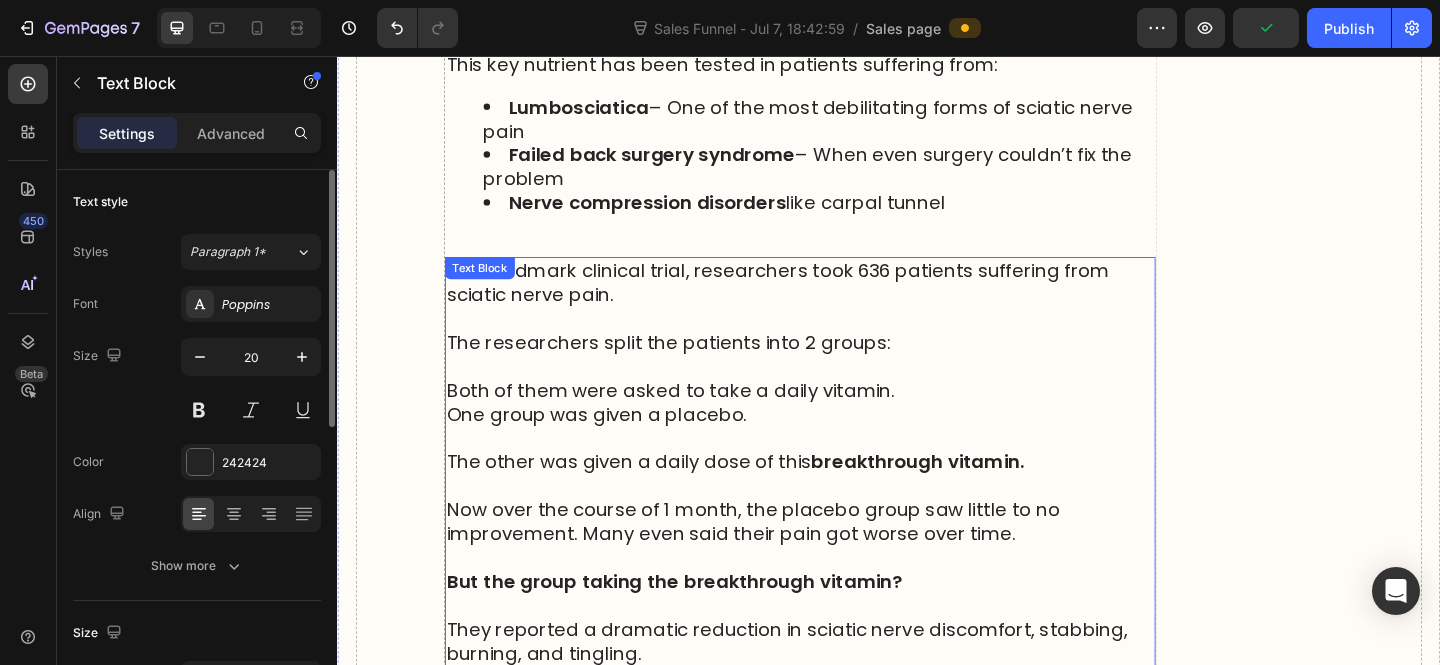 scroll, scrollTop: 10986, scrollLeft: 0, axis: vertical 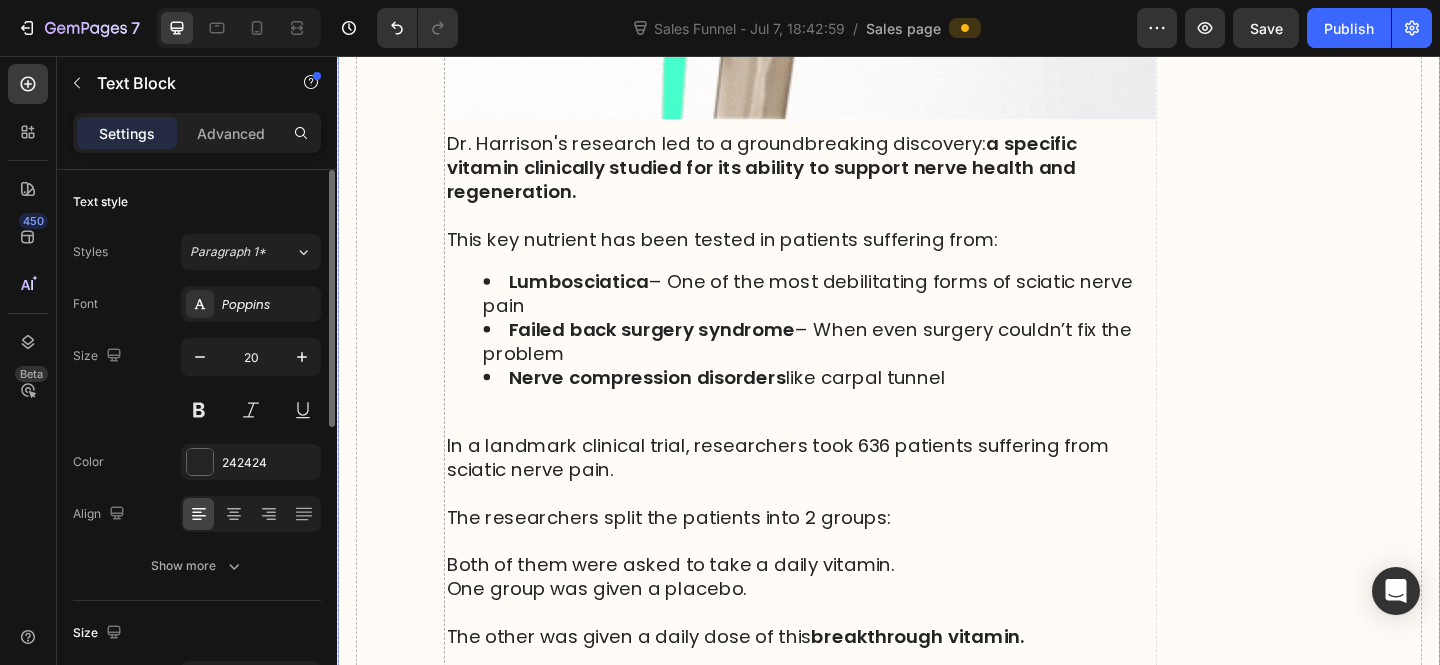 click on "In a landmark clinical trial, researchers took 636 patients suffering from sciatic nerve pain." at bounding box center [840, 493] 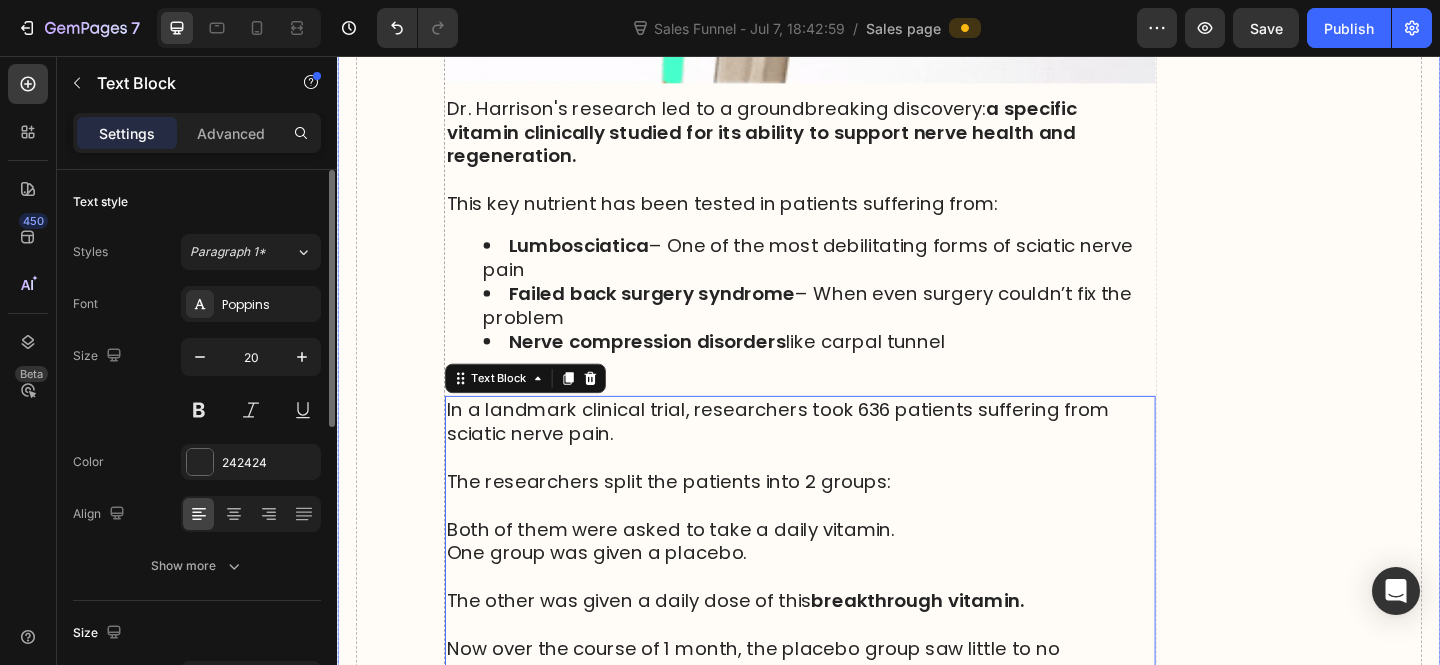 scroll, scrollTop: 11113, scrollLeft: 0, axis: vertical 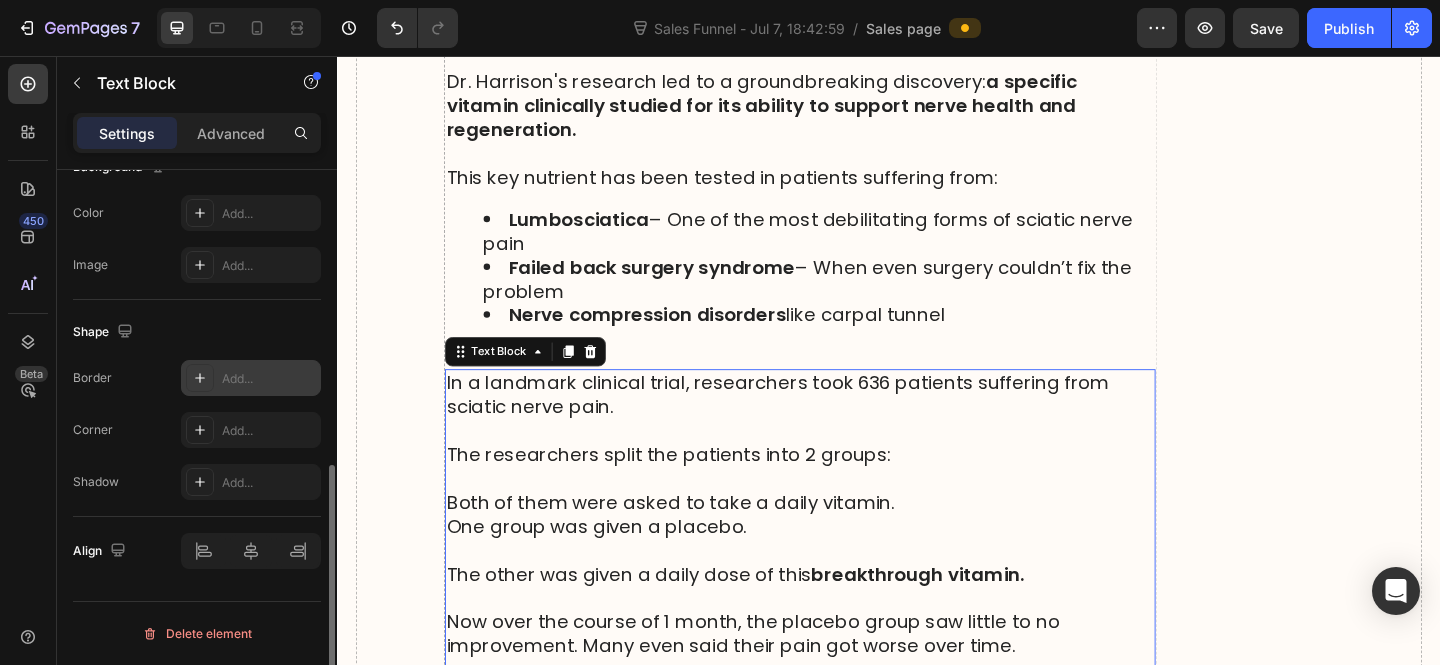 click on "Add..." at bounding box center (251, 378) 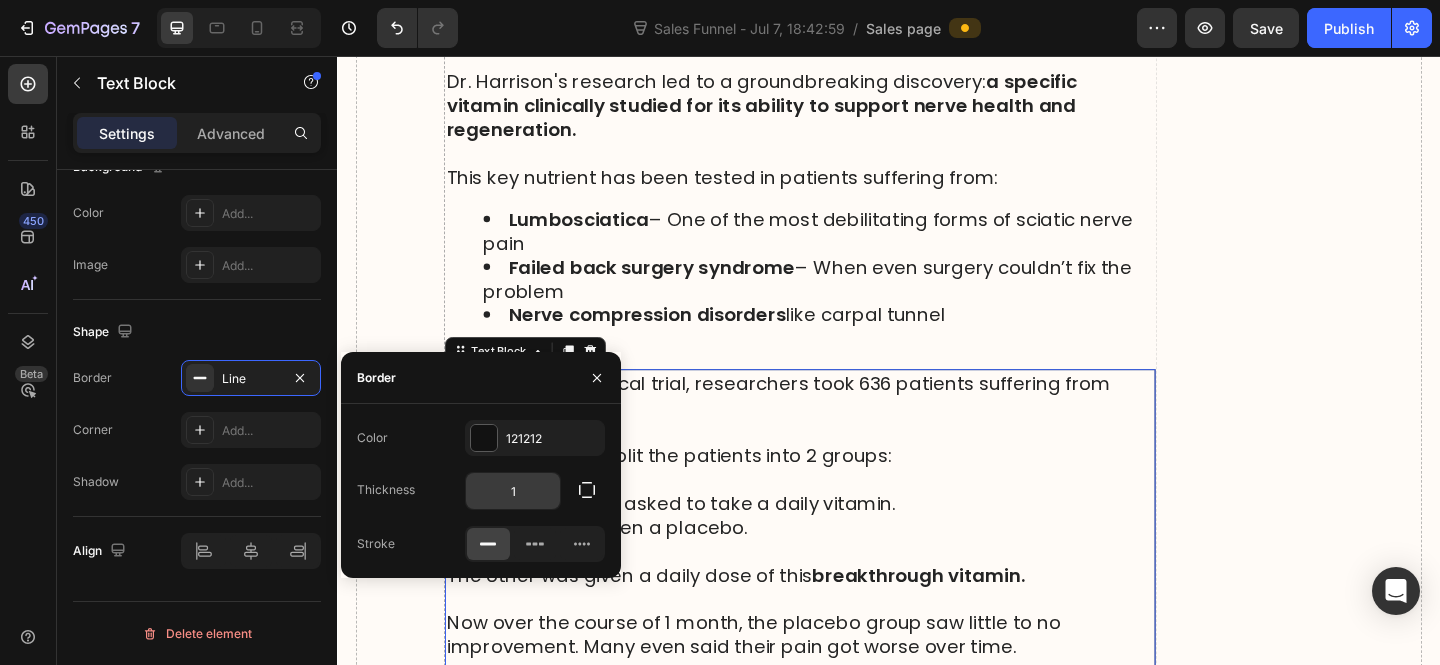 click on "1" at bounding box center [513, 491] 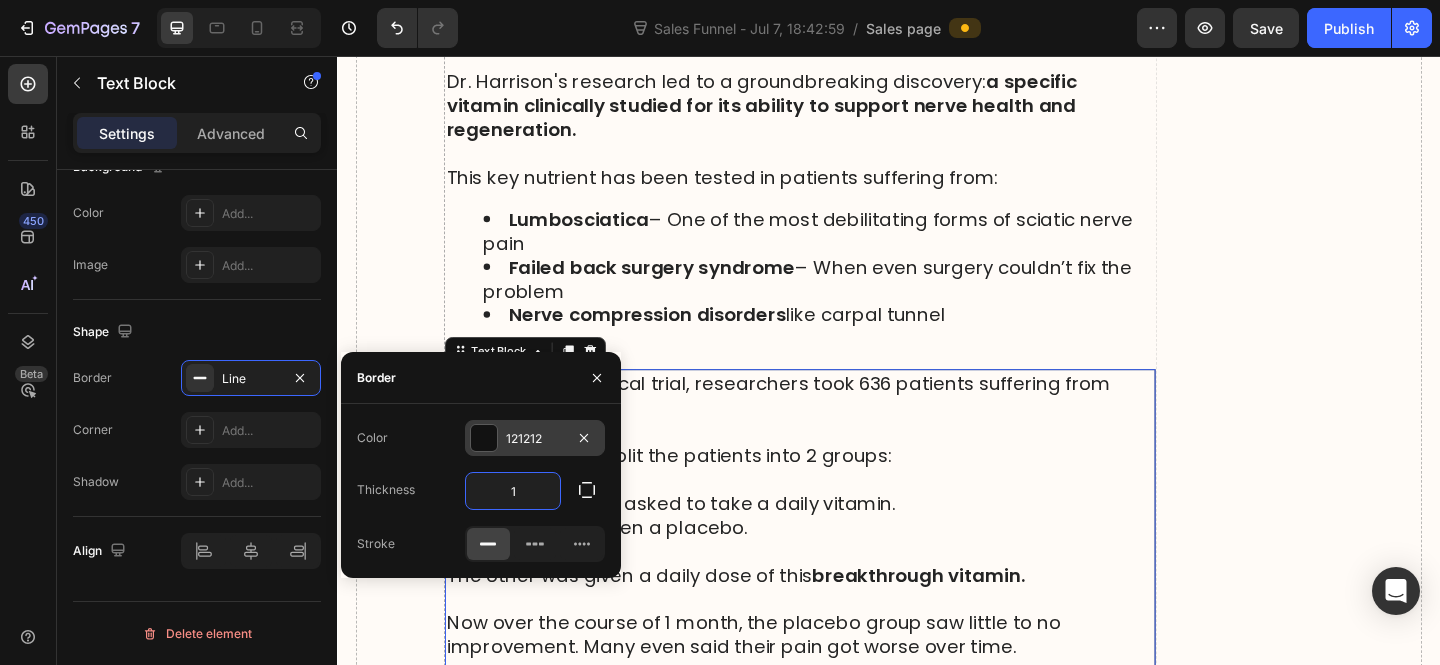 click on "121212" at bounding box center [535, 439] 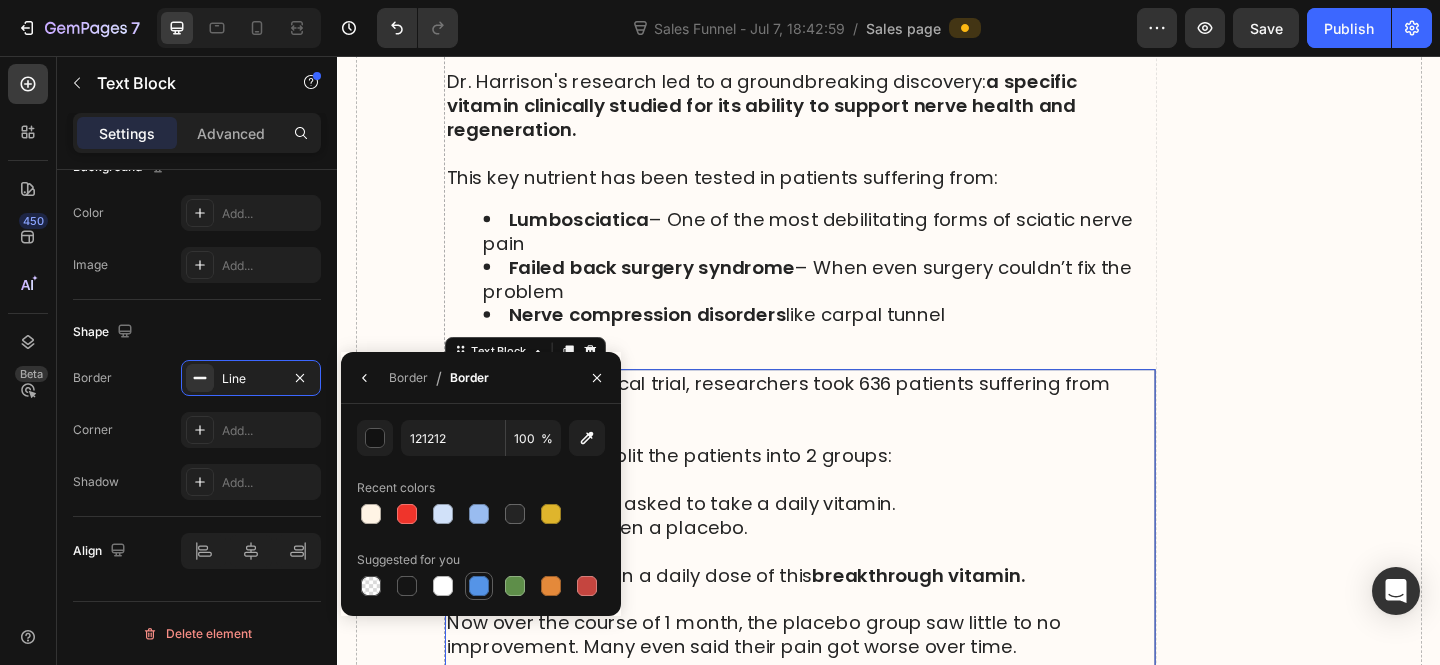 click at bounding box center [479, 586] 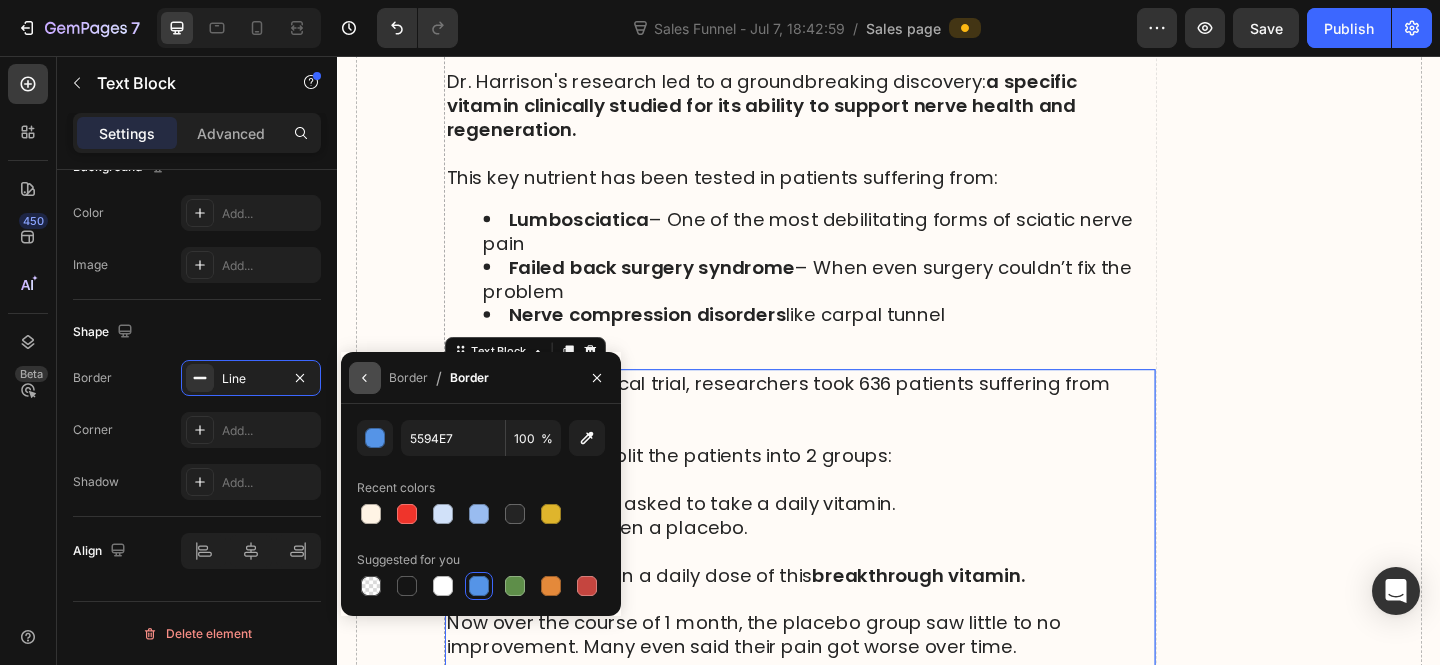 click 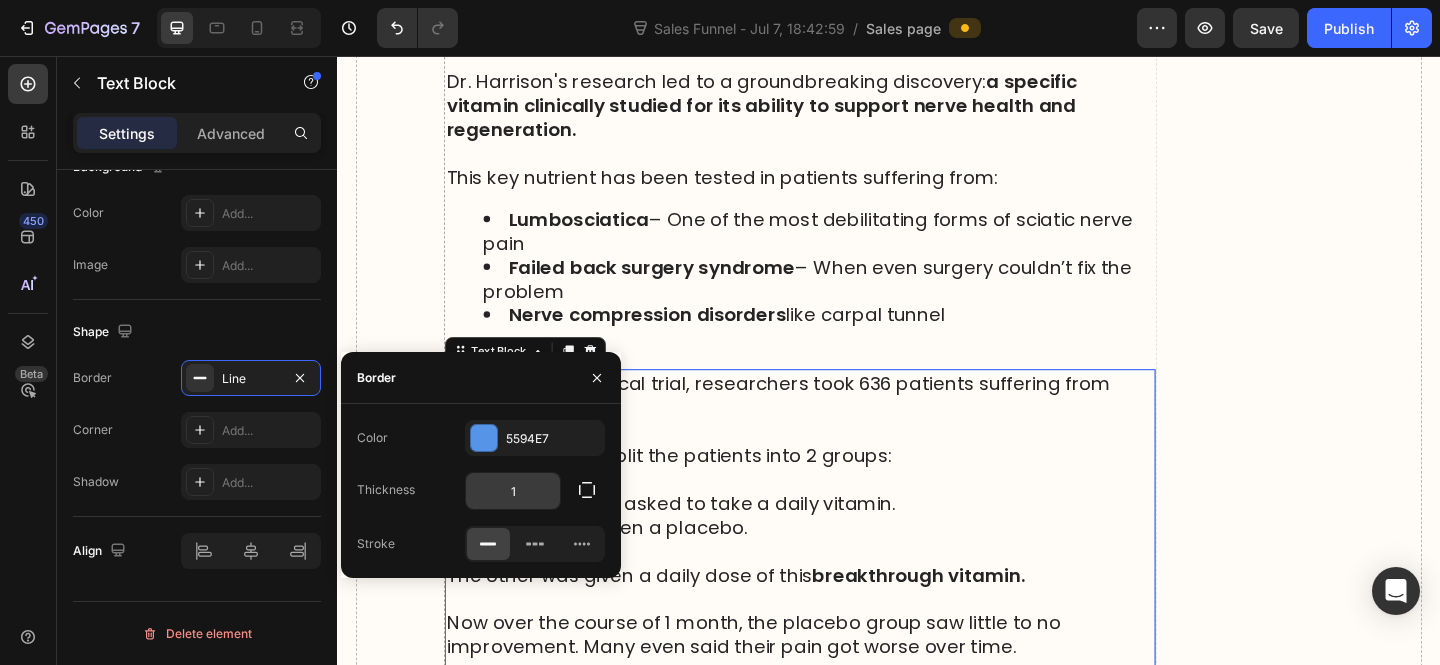 click on "1" at bounding box center (513, 491) 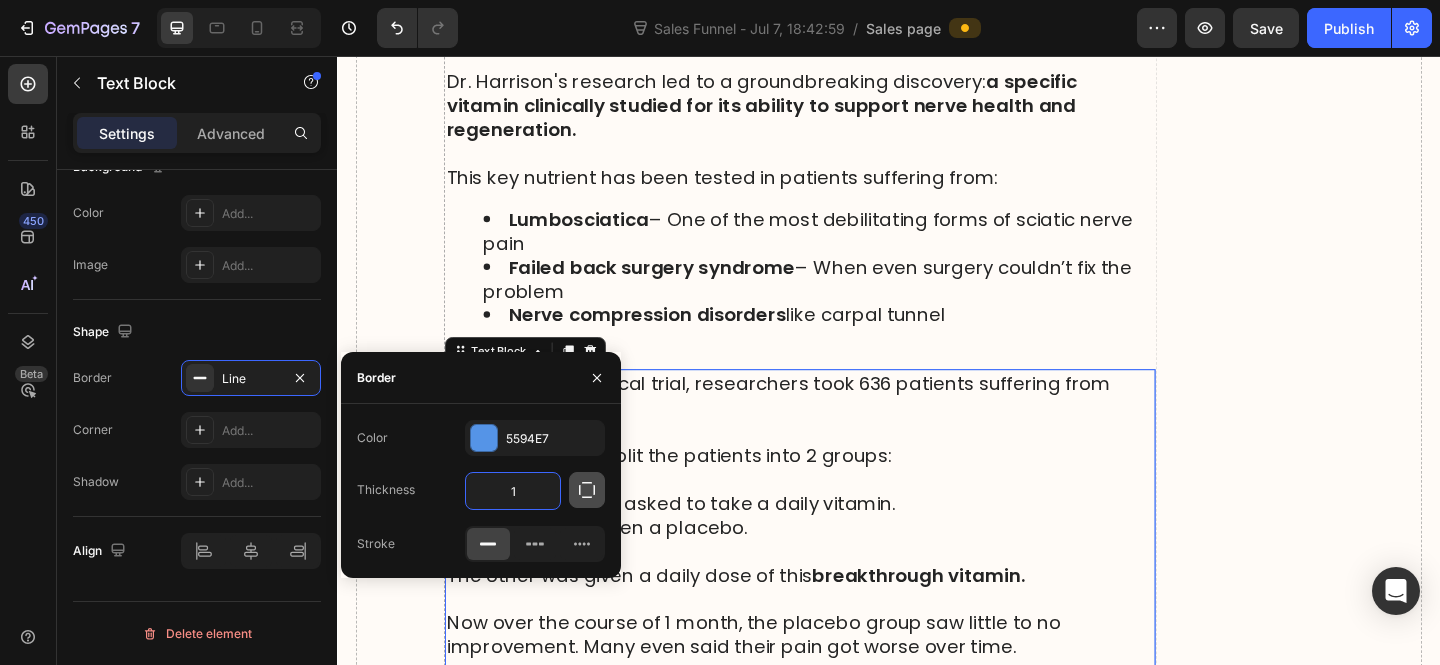 click 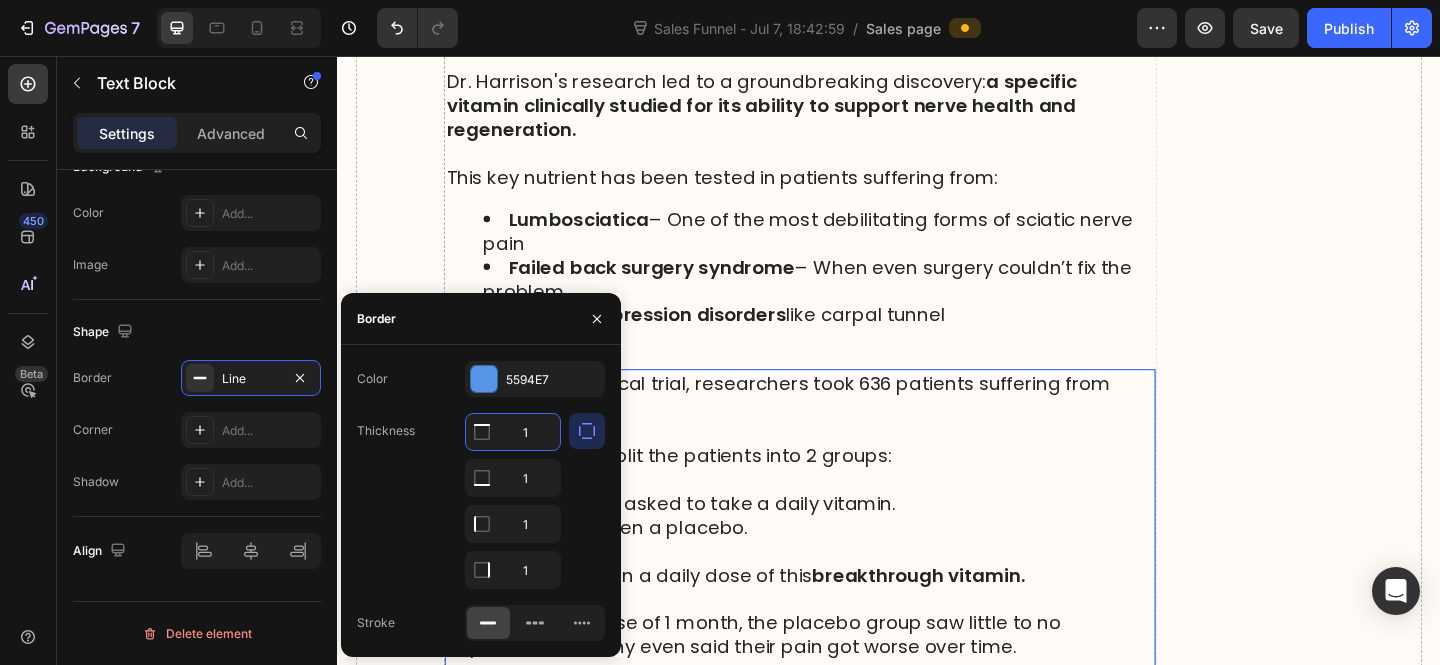 click on "1" at bounding box center (513, 432) 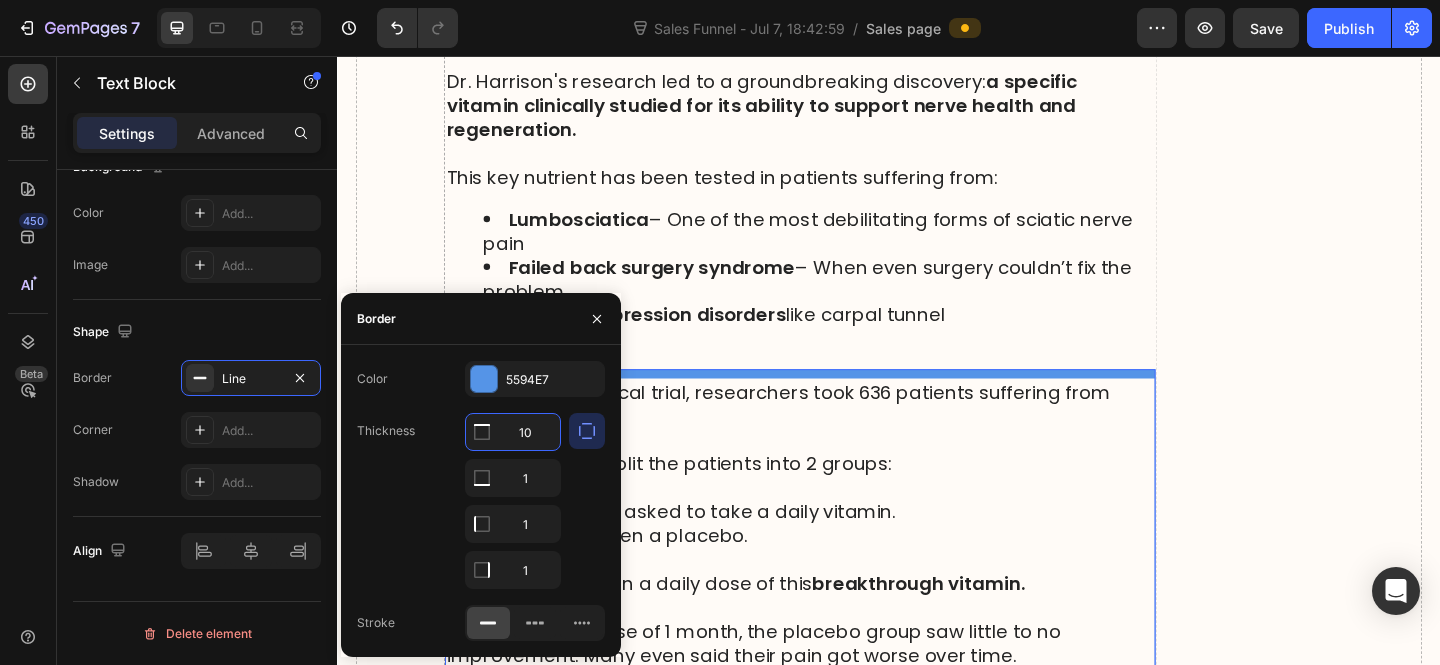 type on "1" 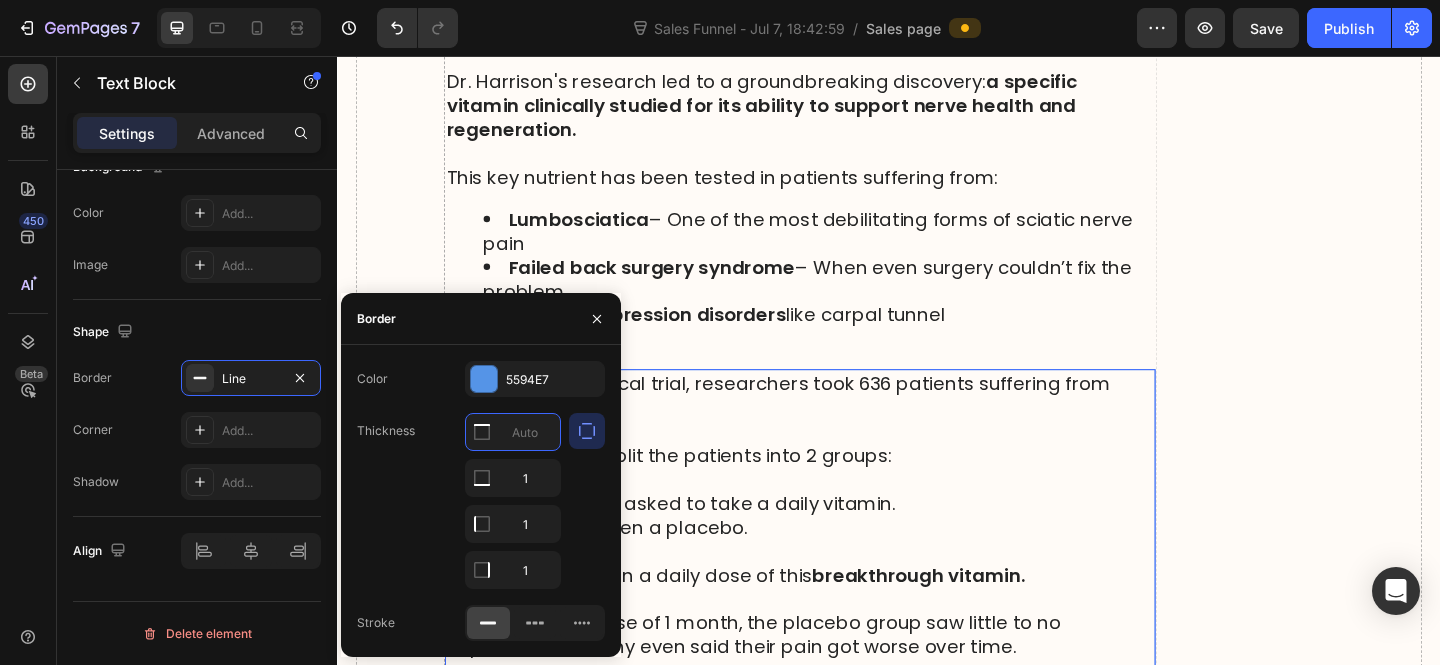 type on "0" 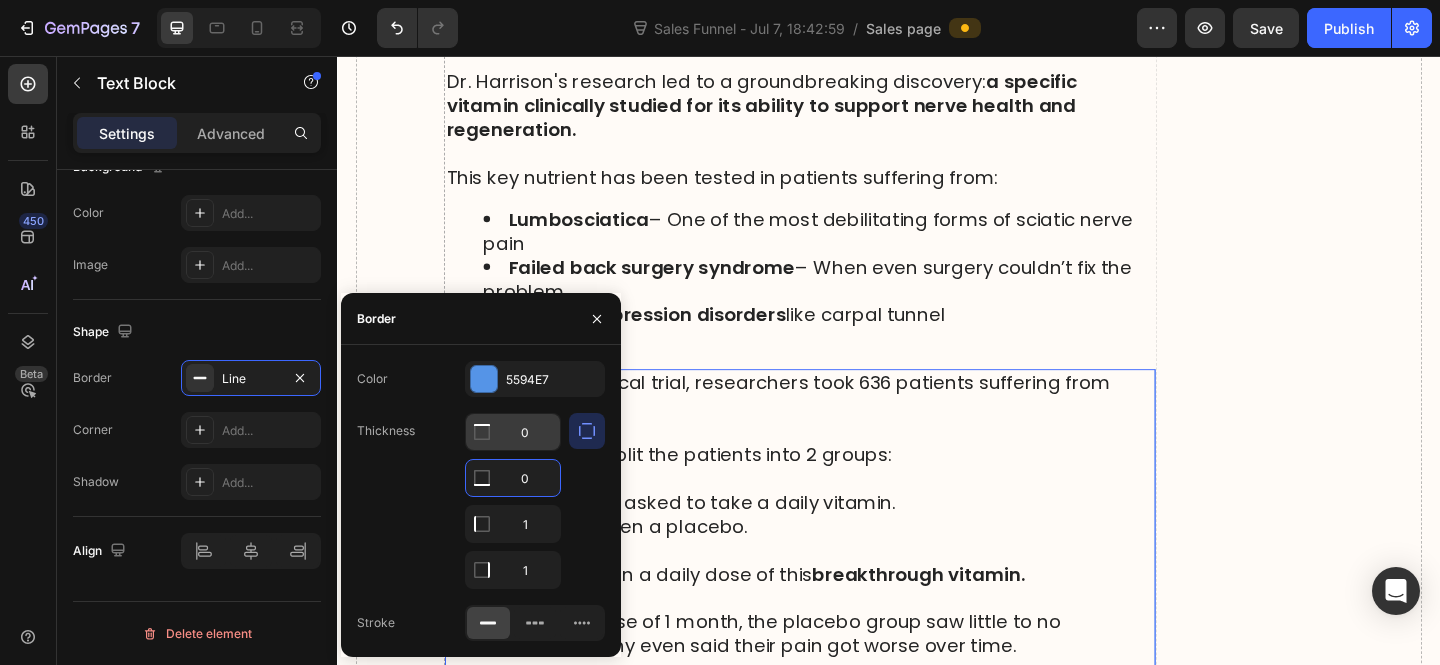 type on "0" 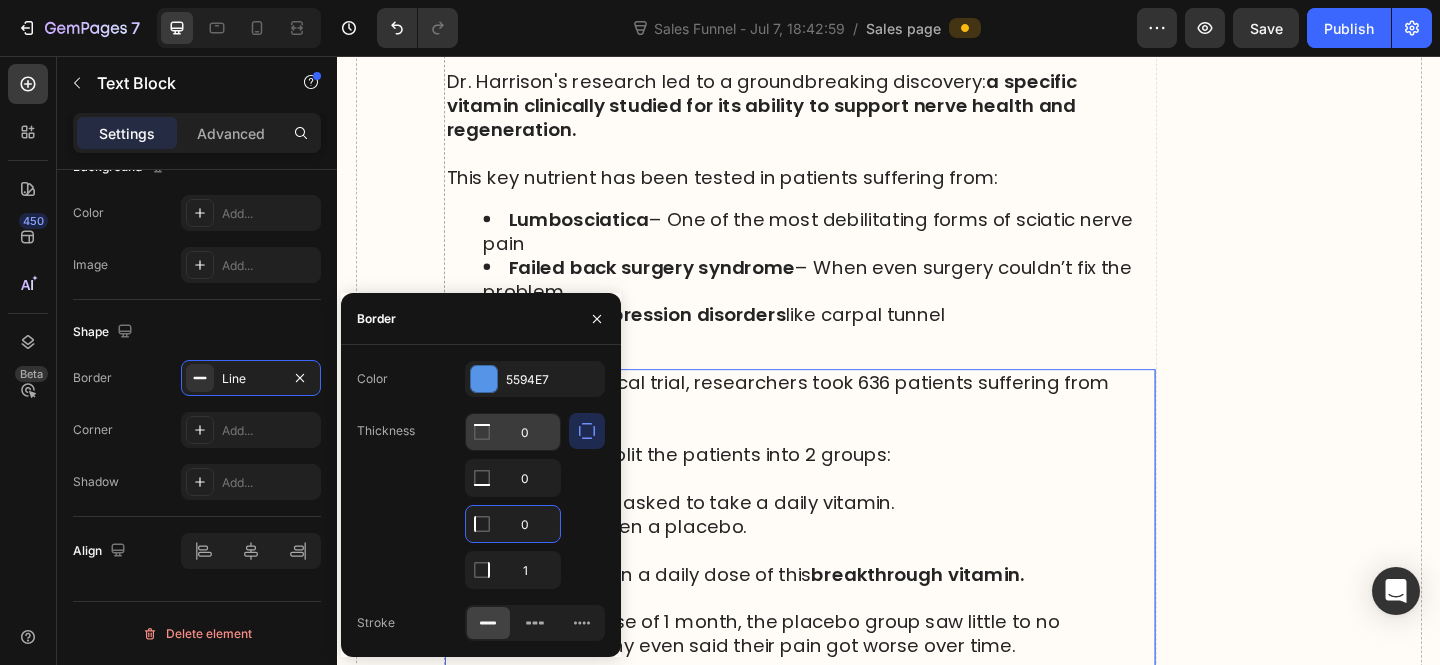 type on "5" 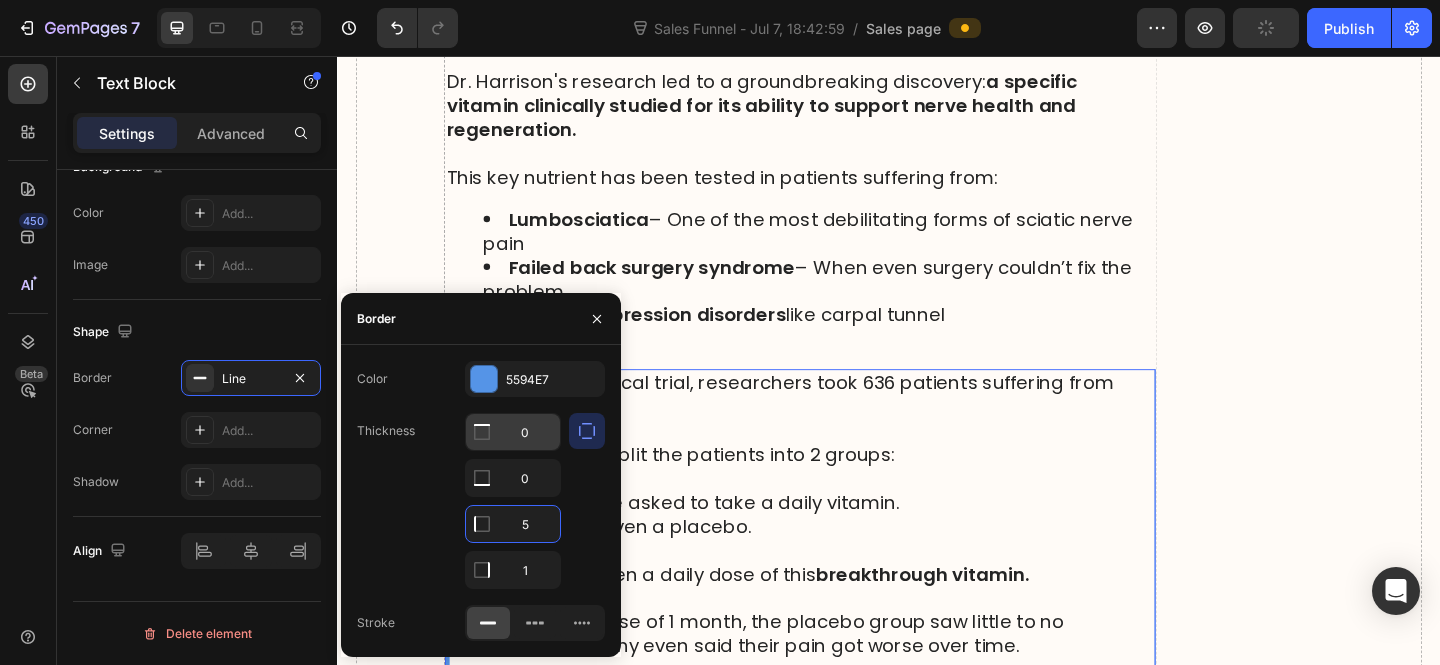 type on "5" 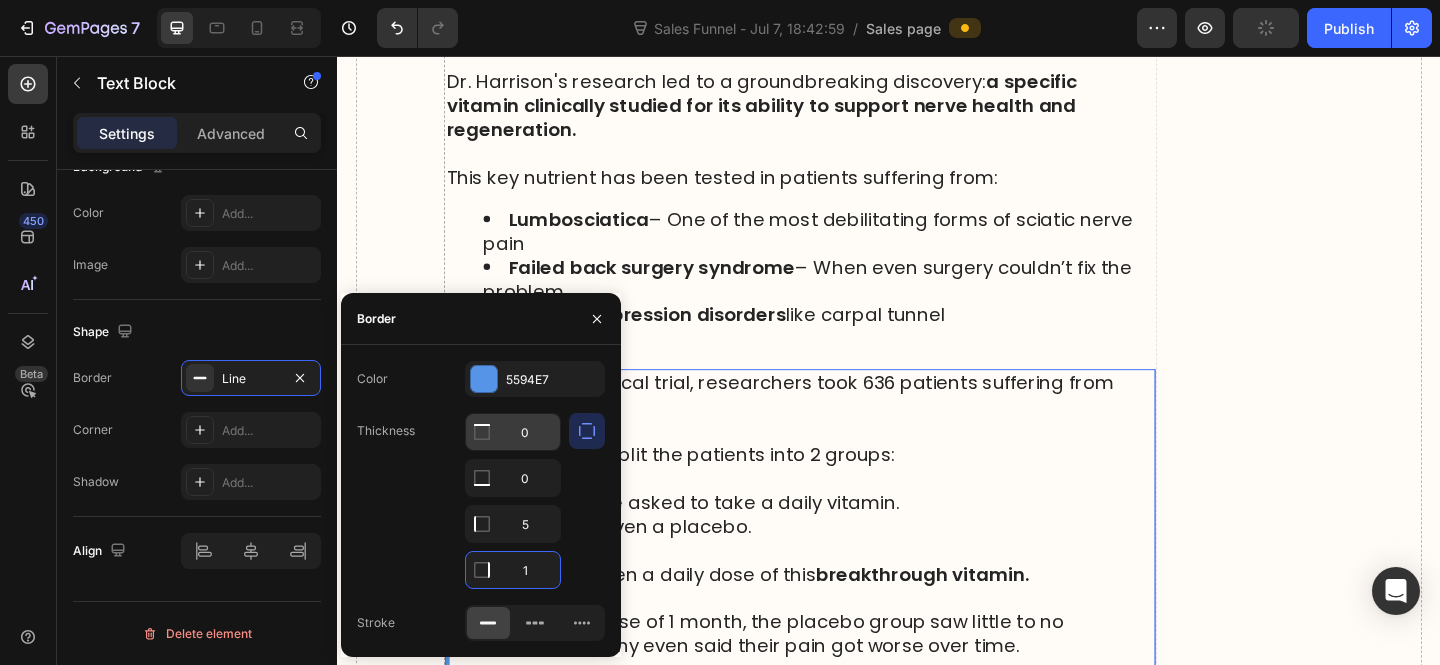 type on "0" 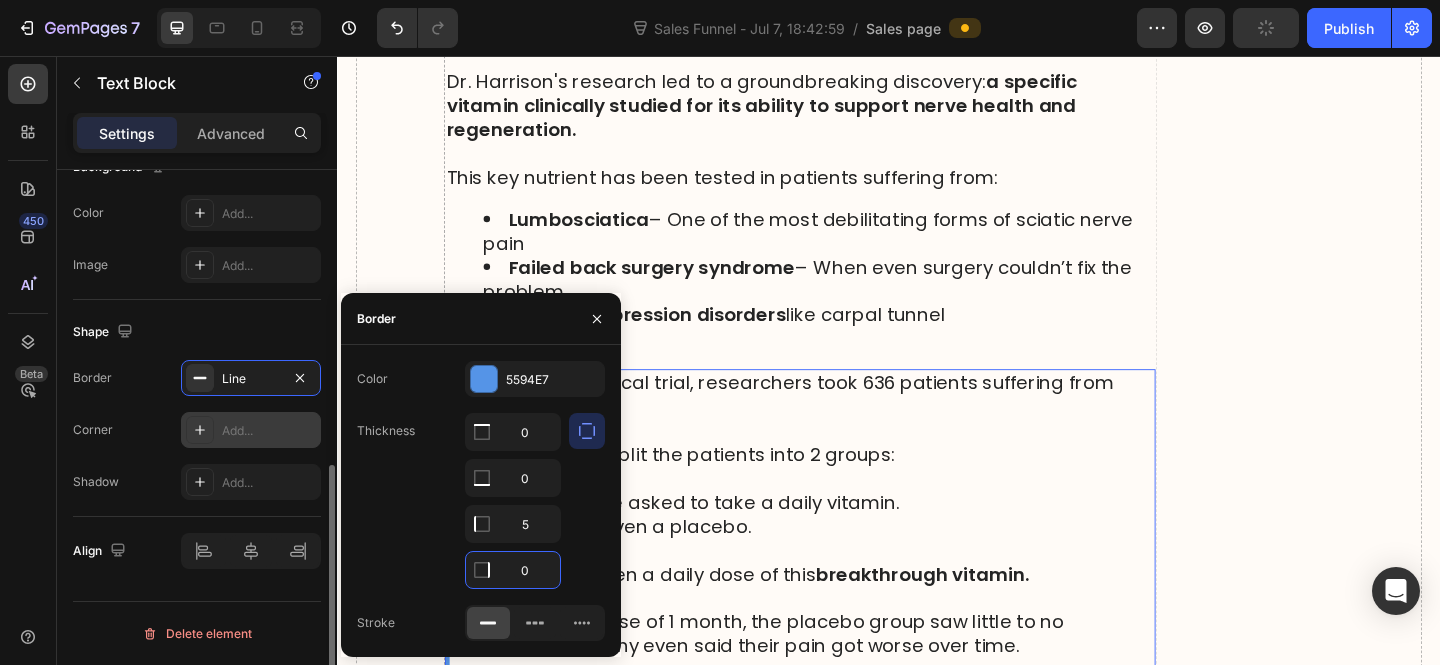 click on "Add..." at bounding box center [269, 431] 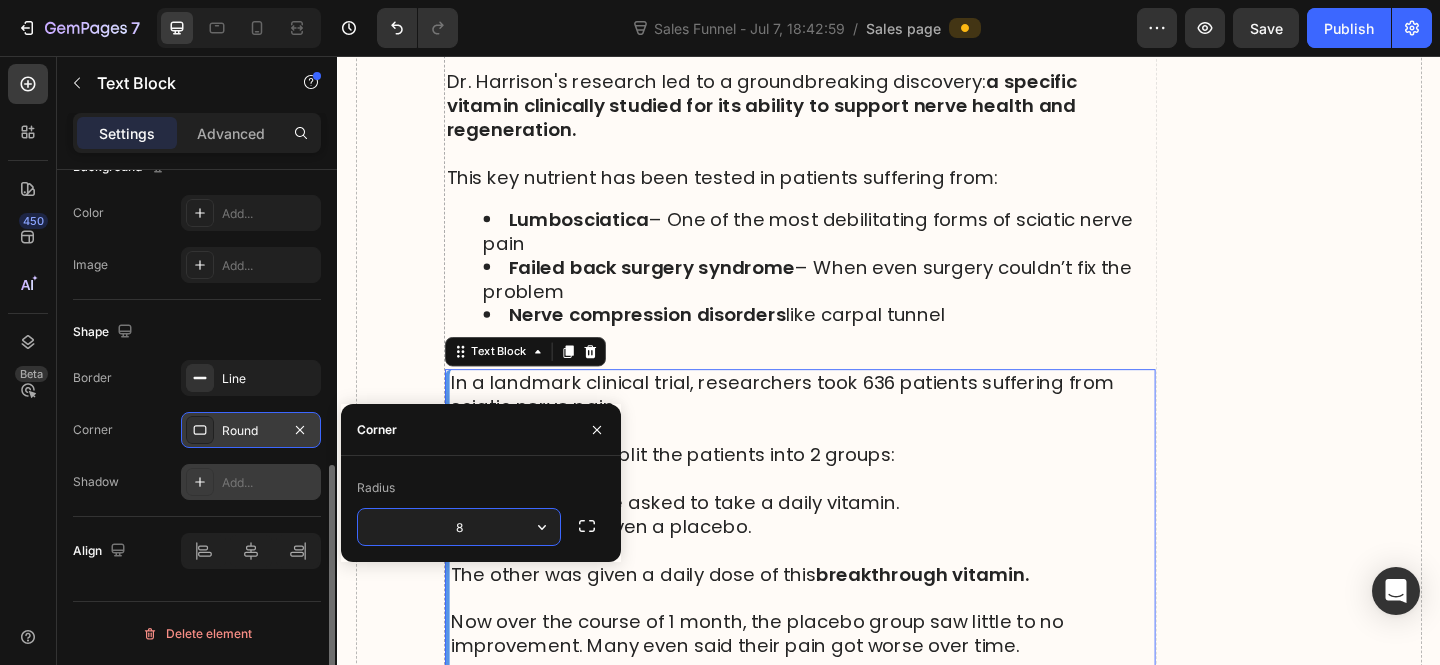 click on "Add..." at bounding box center [269, 483] 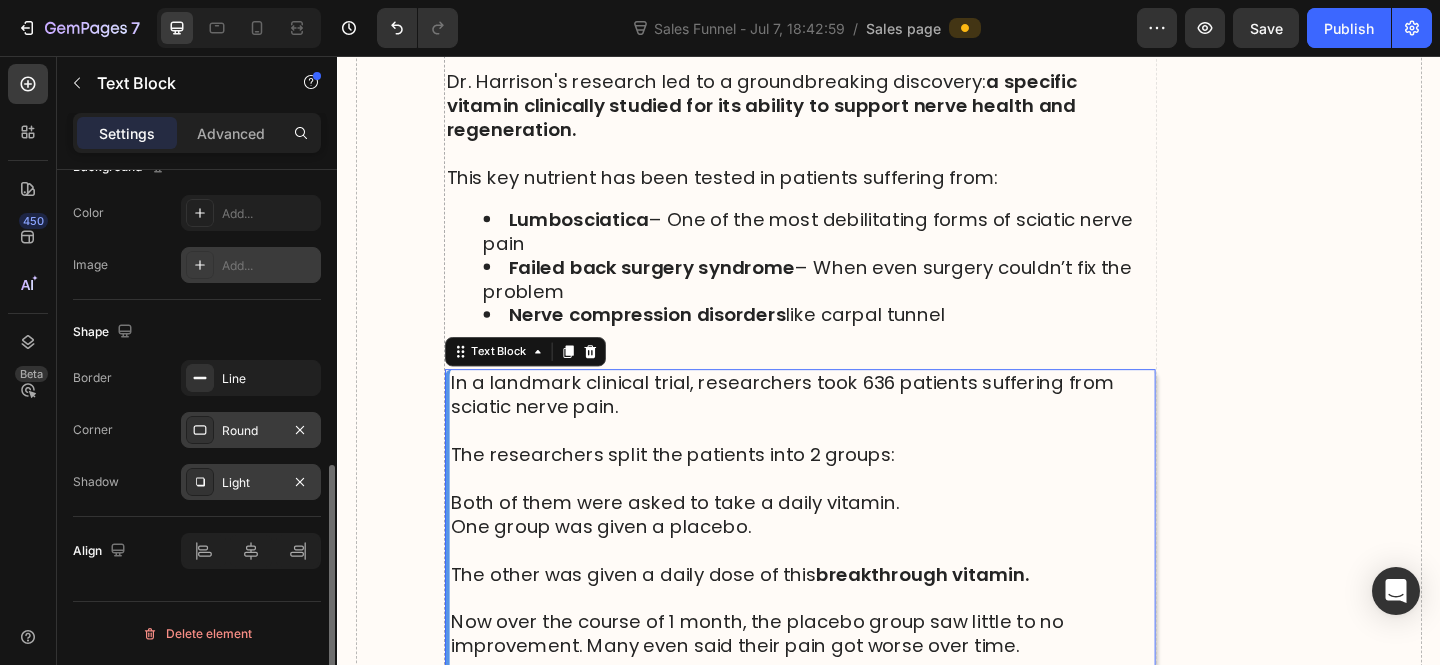click on "Add..." at bounding box center (269, 266) 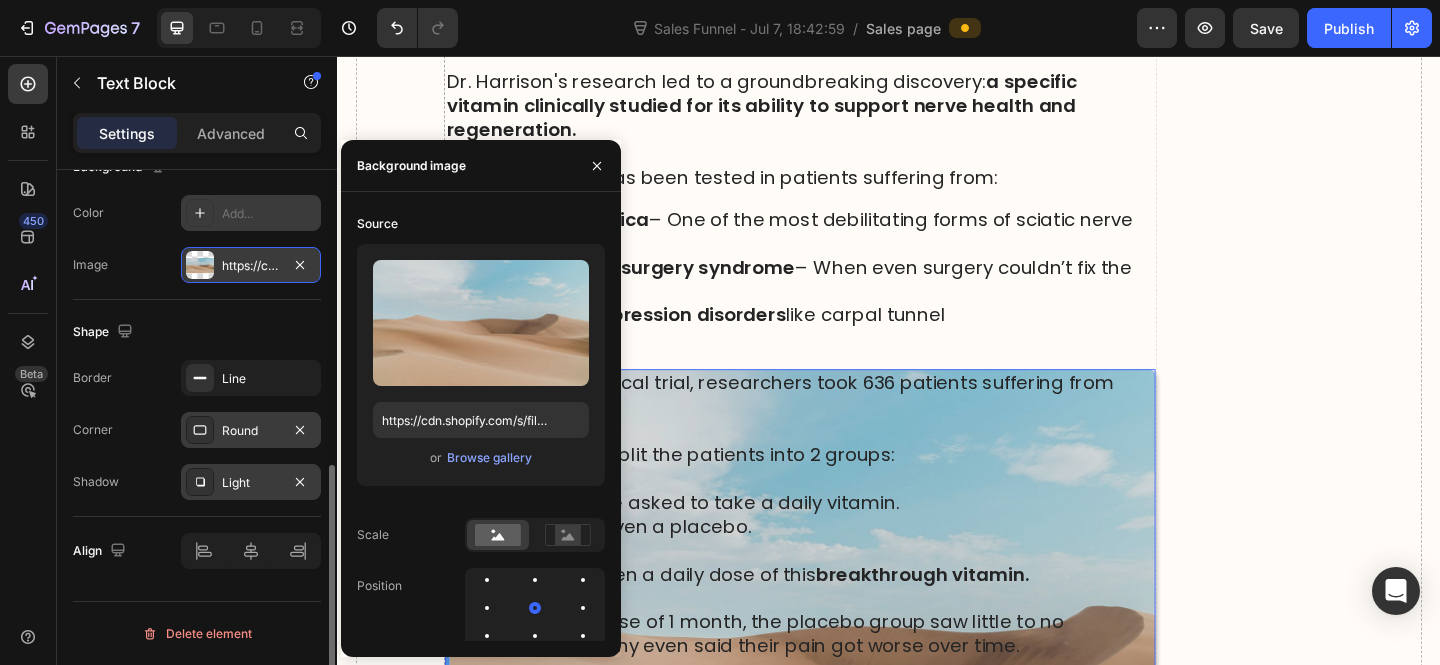 click on "Add..." at bounding box center [269, 214] 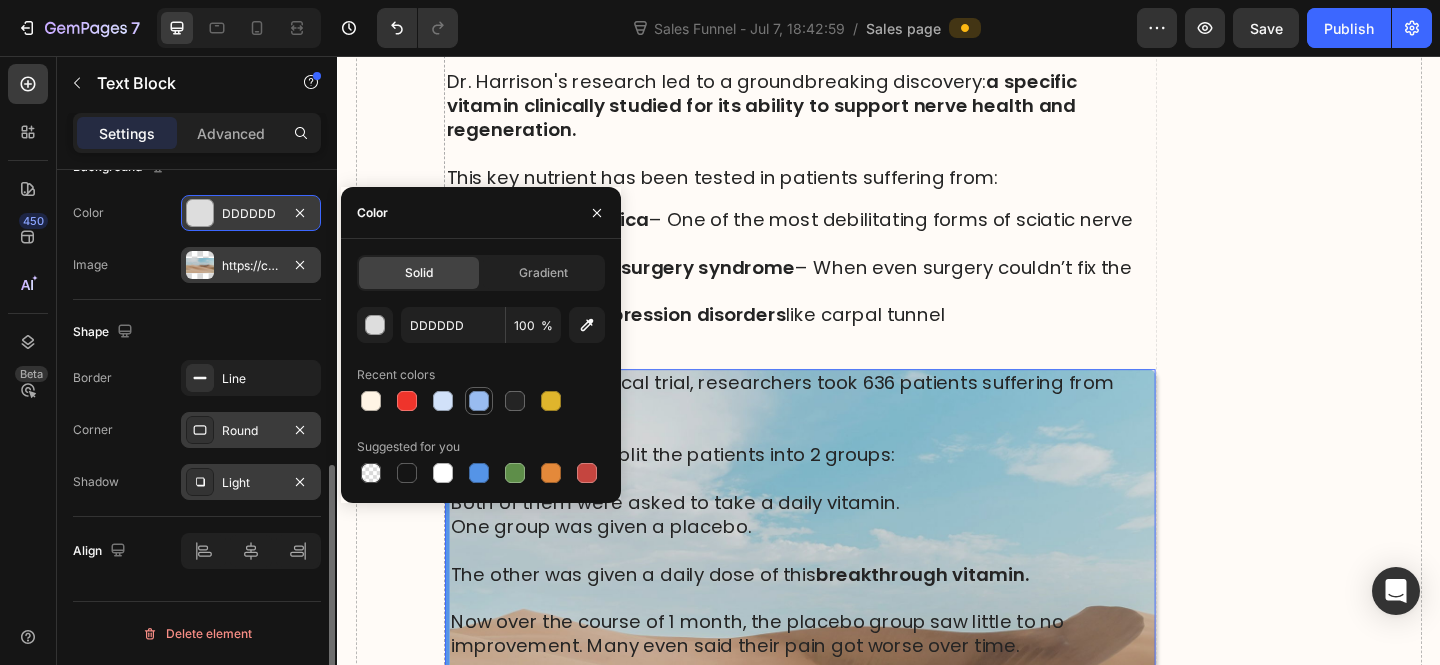 click at bounding box center [479, 401] 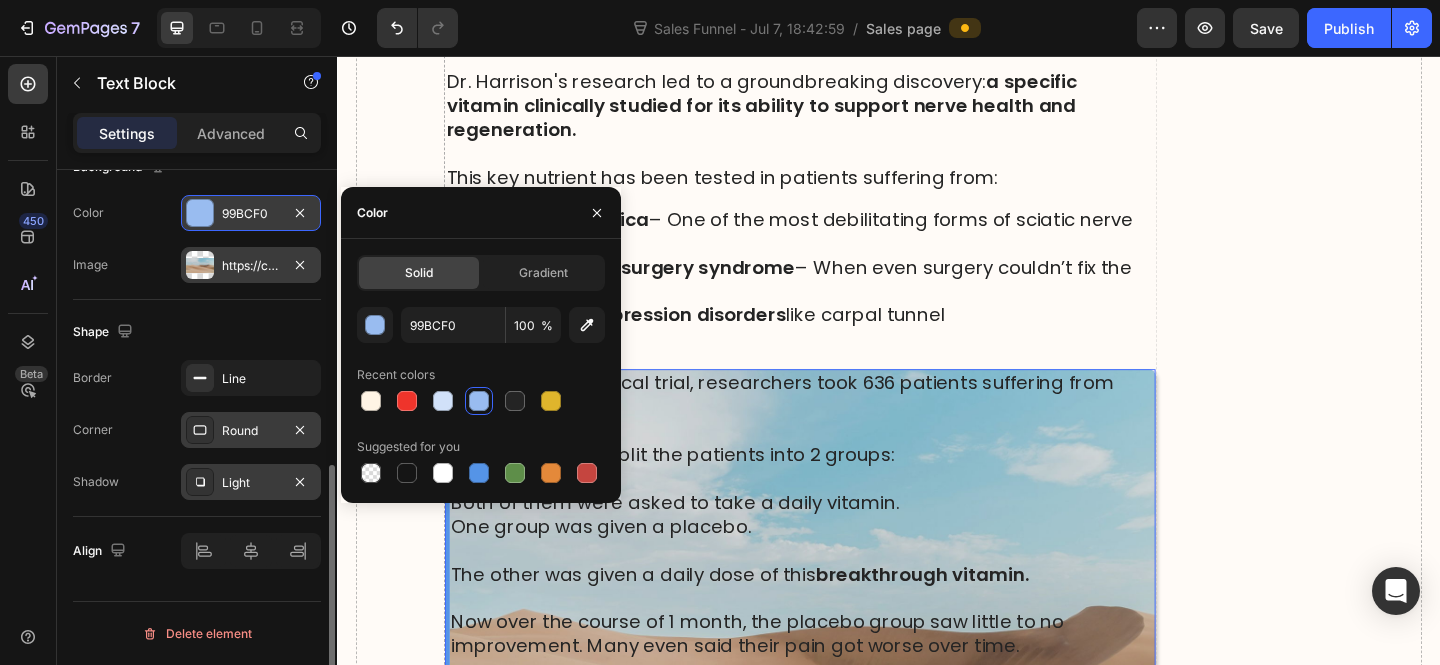 click on "https://cdn.shopify.com/s/files/1/2005/9307/files/background_settings.jpg" at bounding box center [251, 265] 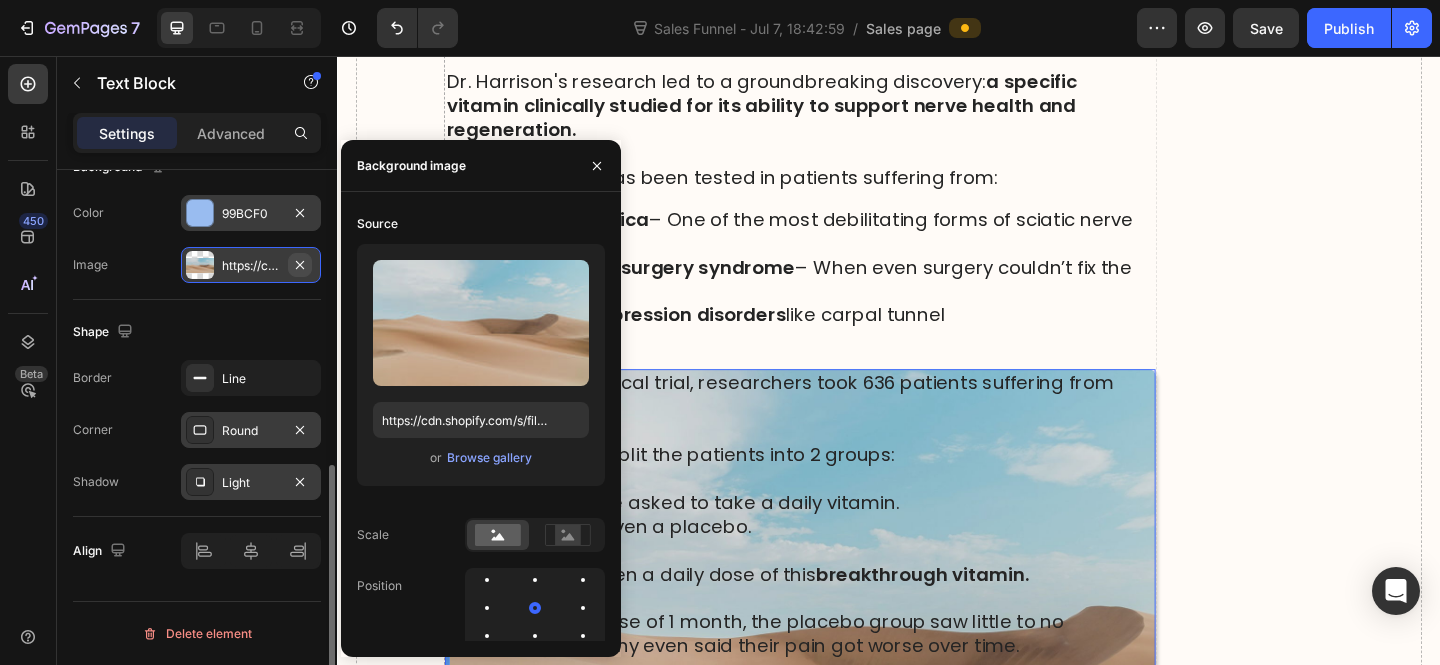 click 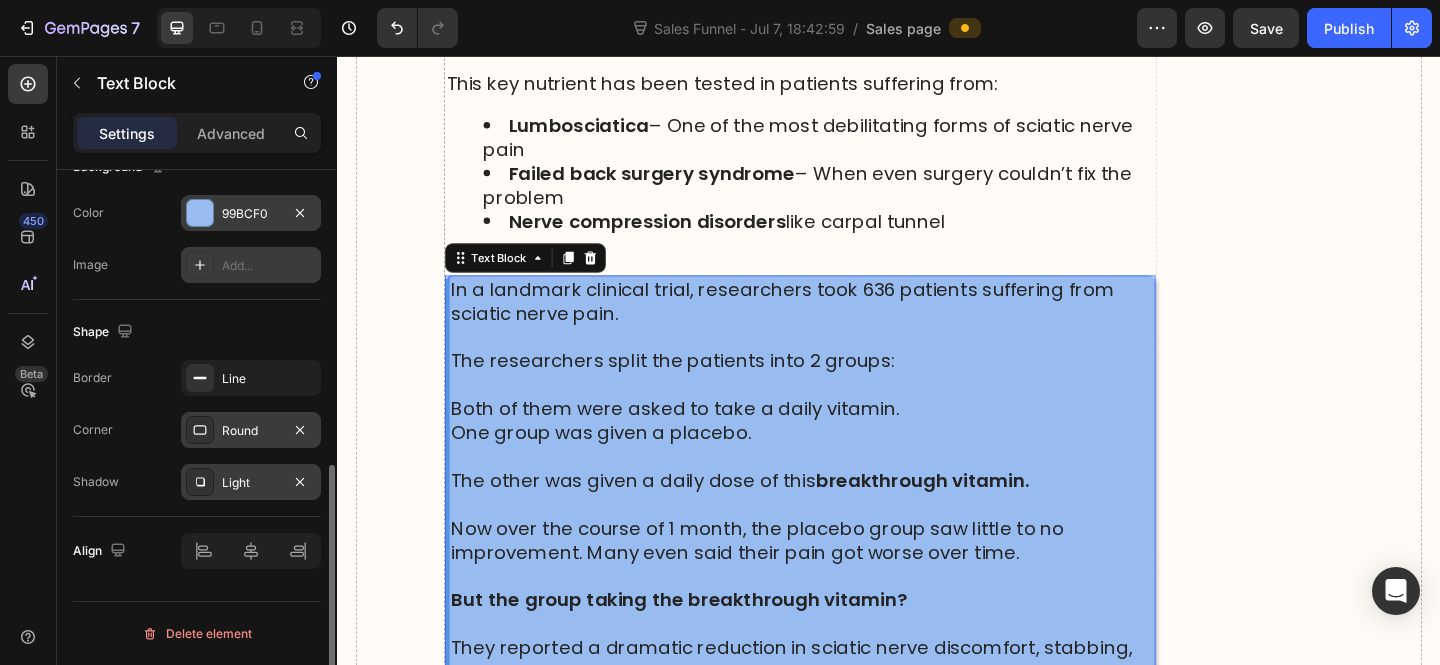 scroll, scrollTop: 11317, scrollLeft: 0, axis: vertical 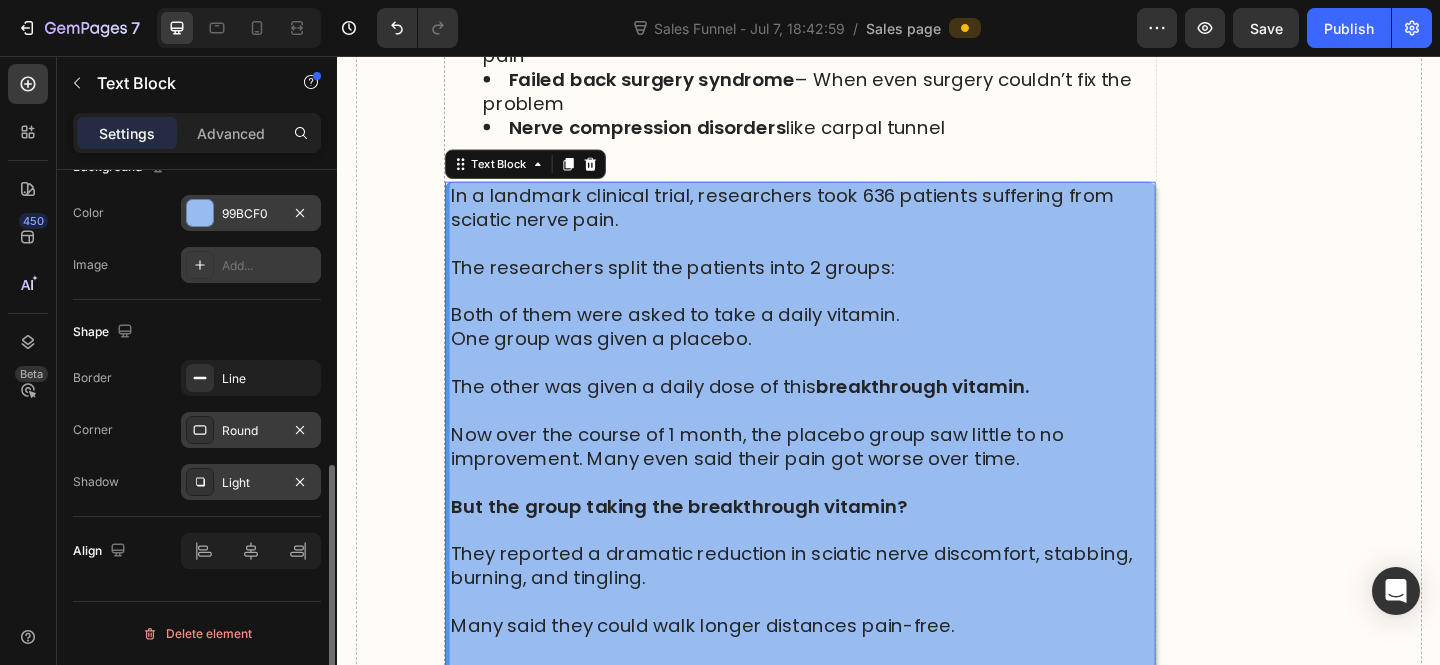click on "99BCF0" at bounding box center [251, 214] 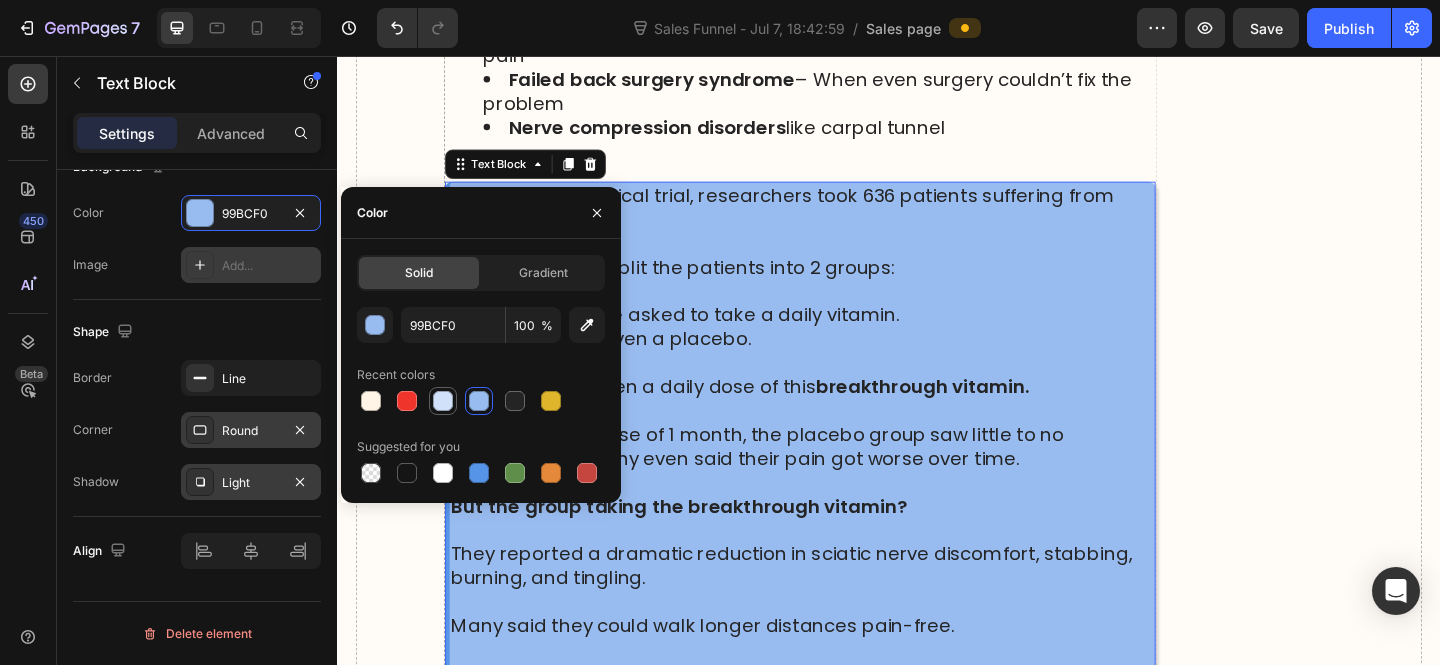 click at bounding box center [443, 401] 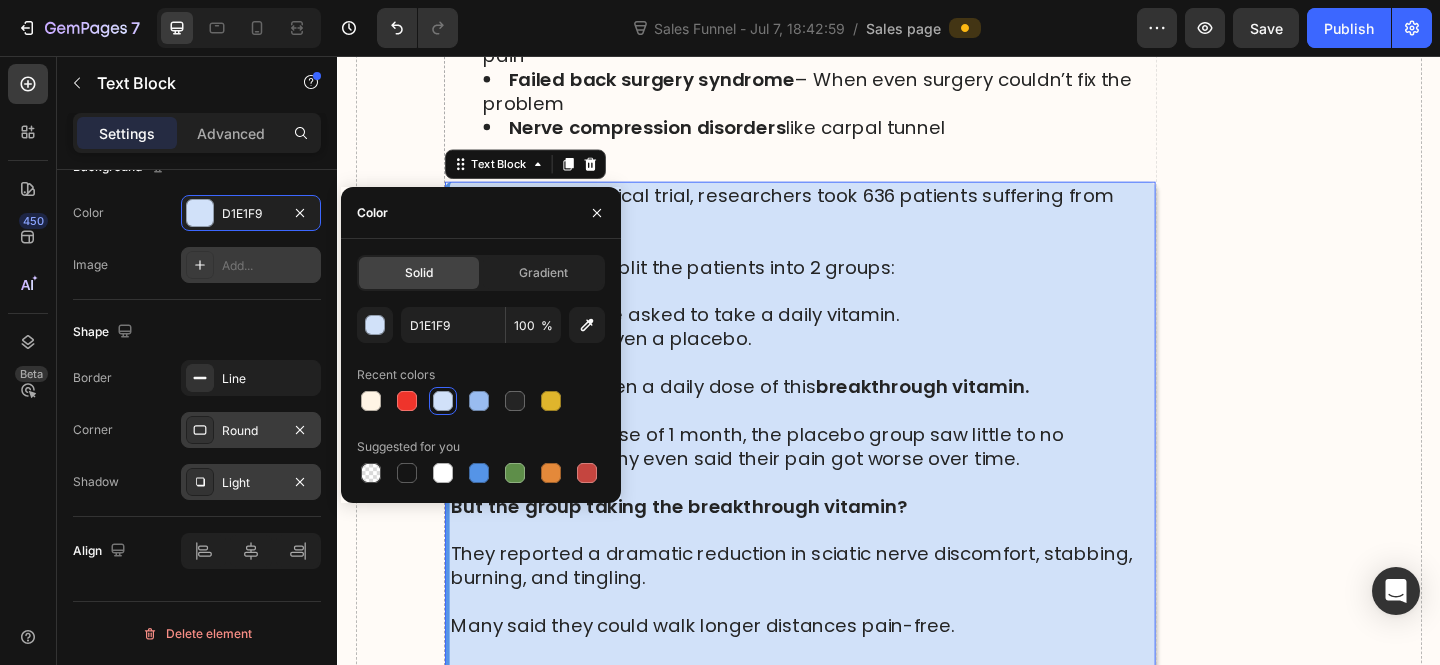 click on "Now over the course of 1 month, the placebo group saw little to no improvement. Many even said their pain got worse over time." at bounding box center [843, 481] 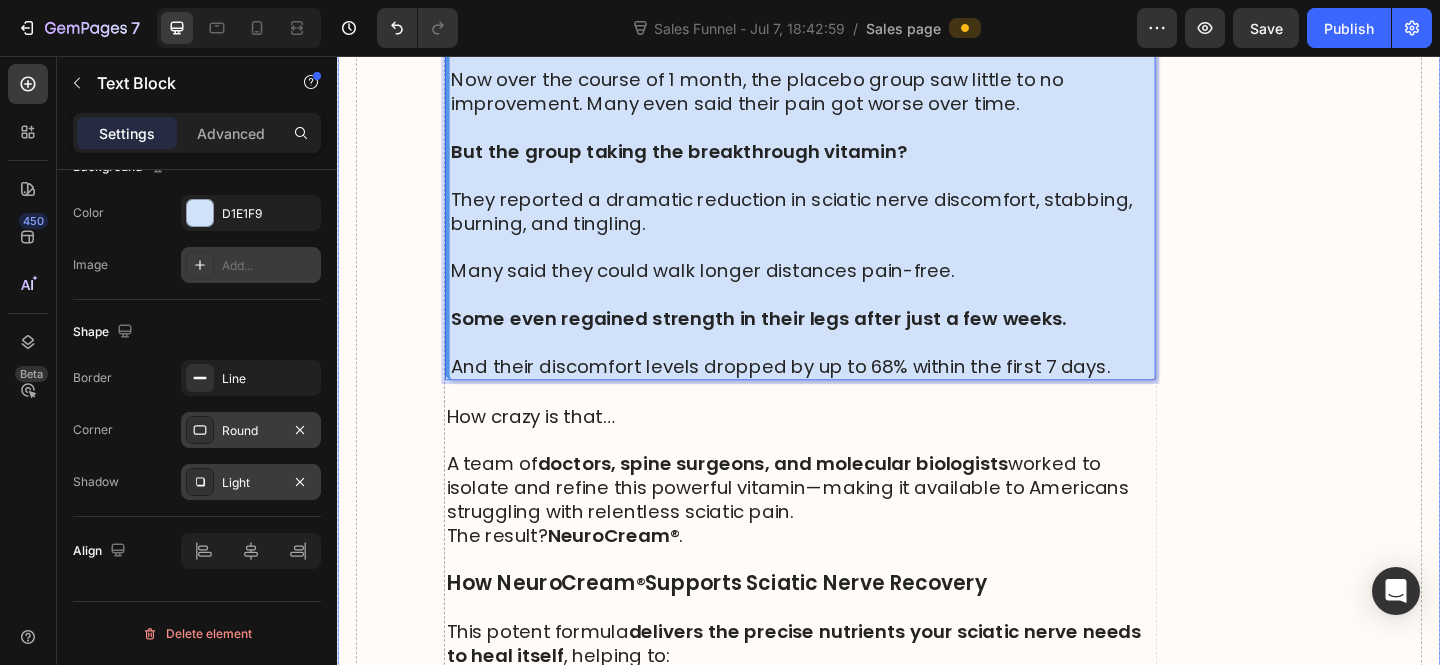 scroll, scrollTop: 11706, scrollLeft: 0, axis: vertical 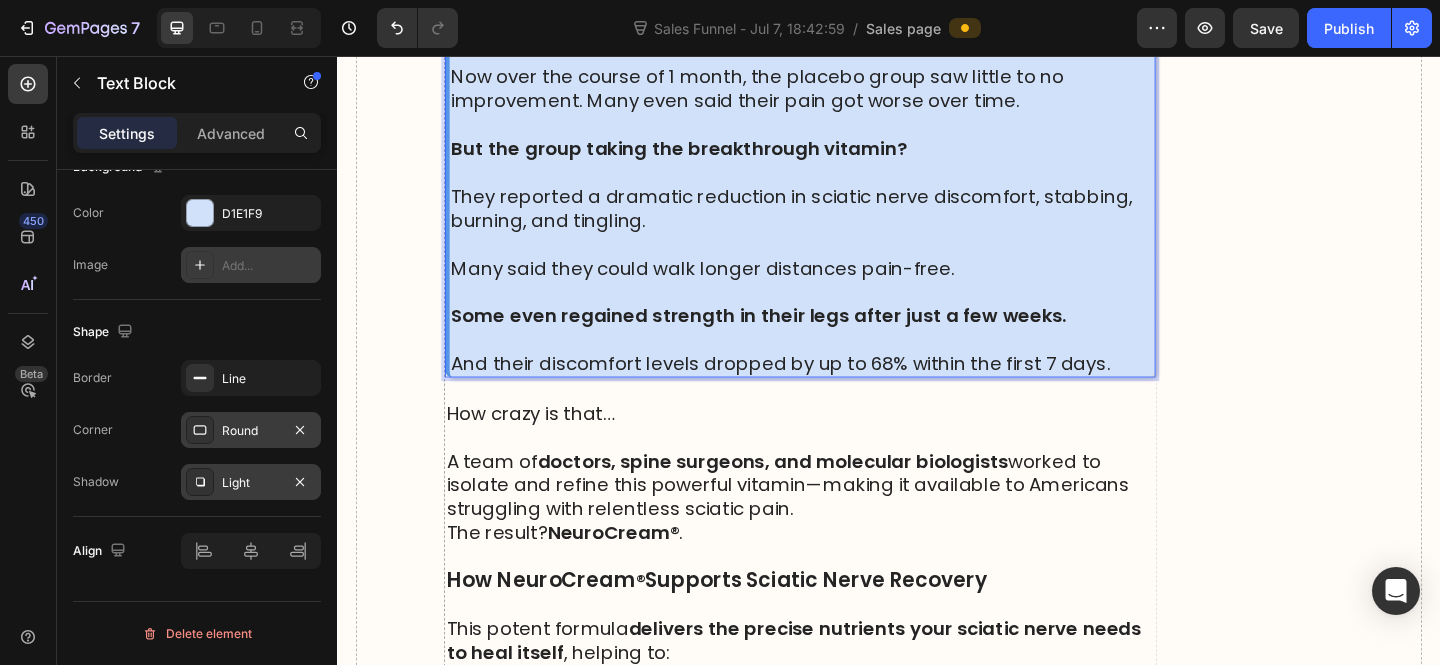 click on "Some even regained strength in their legs after just a few weeks." at bounding box center [796, 339] 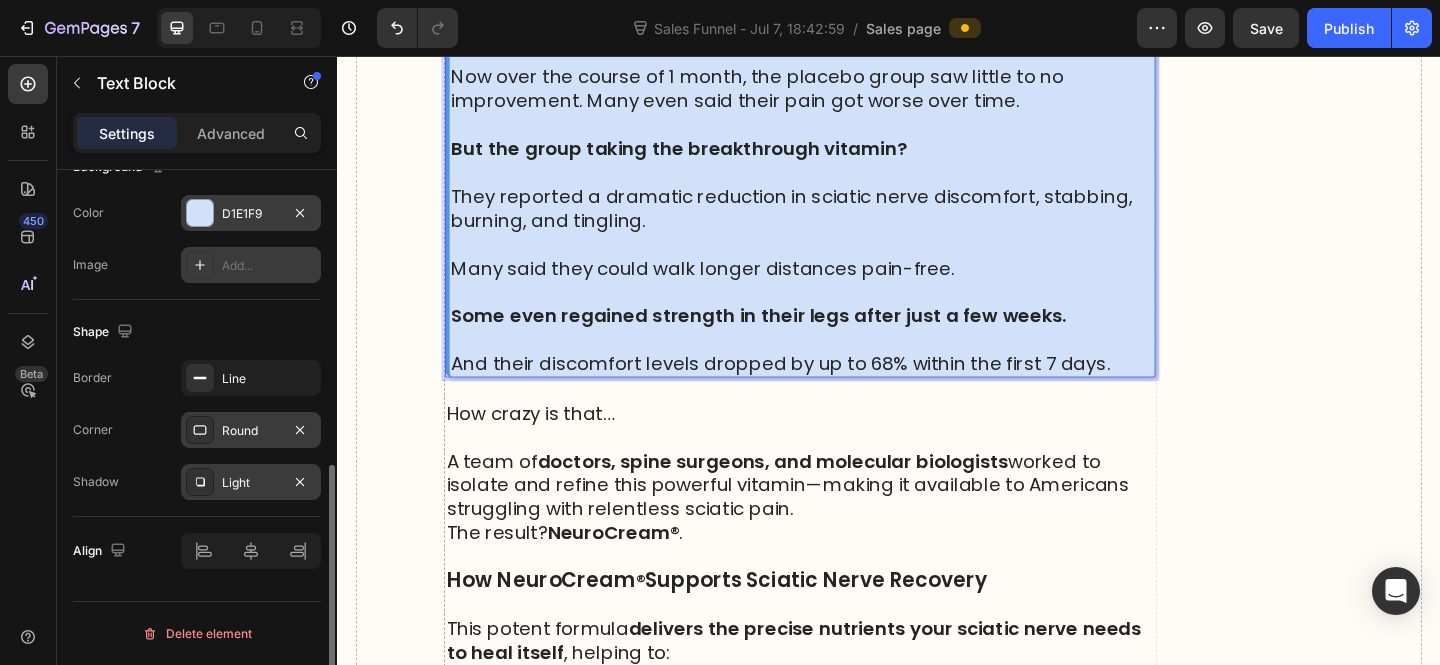 click on "D1E1F9" at bounding box center [251, 214] 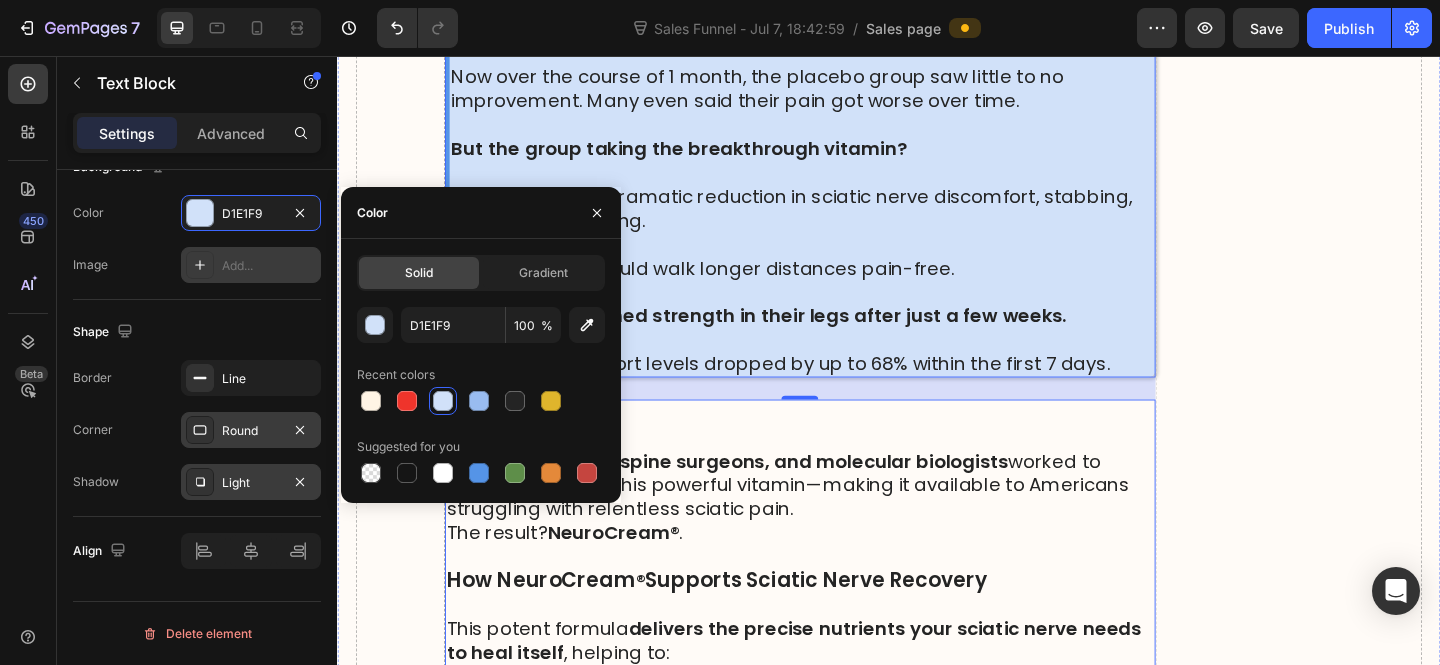 click at bounding box center [840, 471] 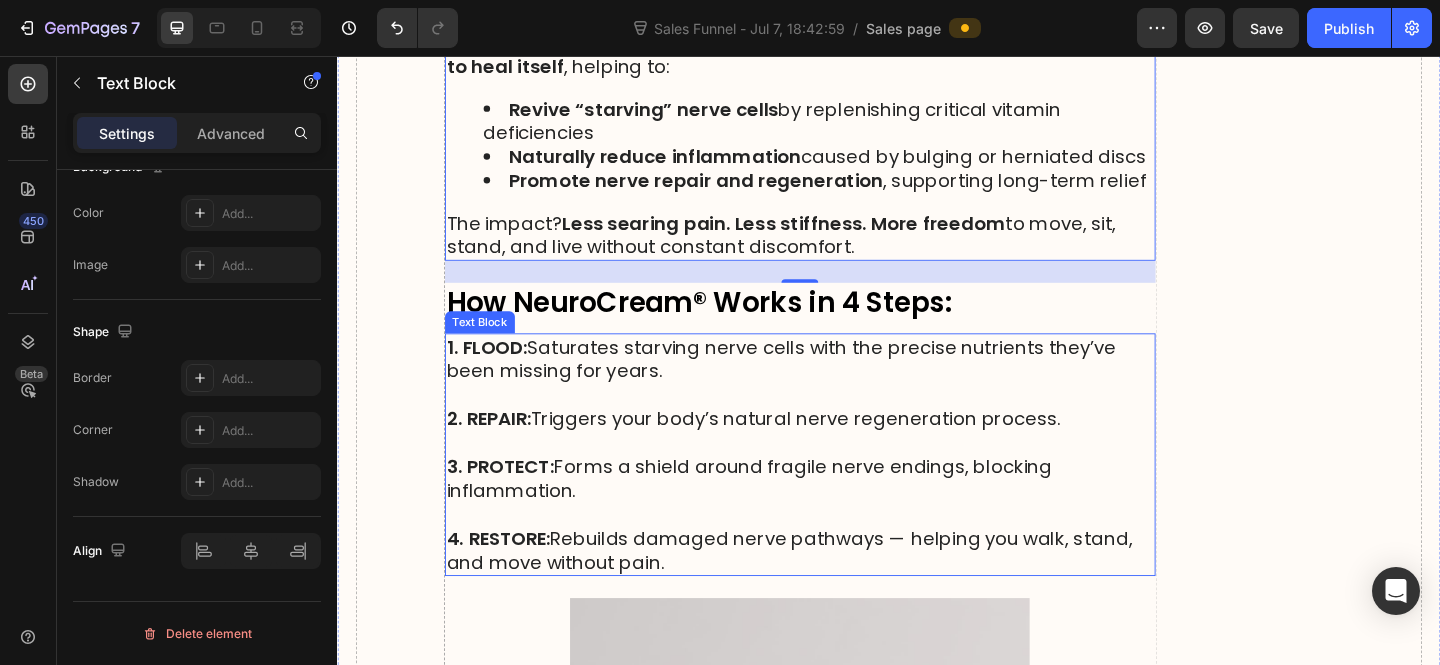 scroll, scrollTop: 12697, scrollLeft: 0, axis: vertical 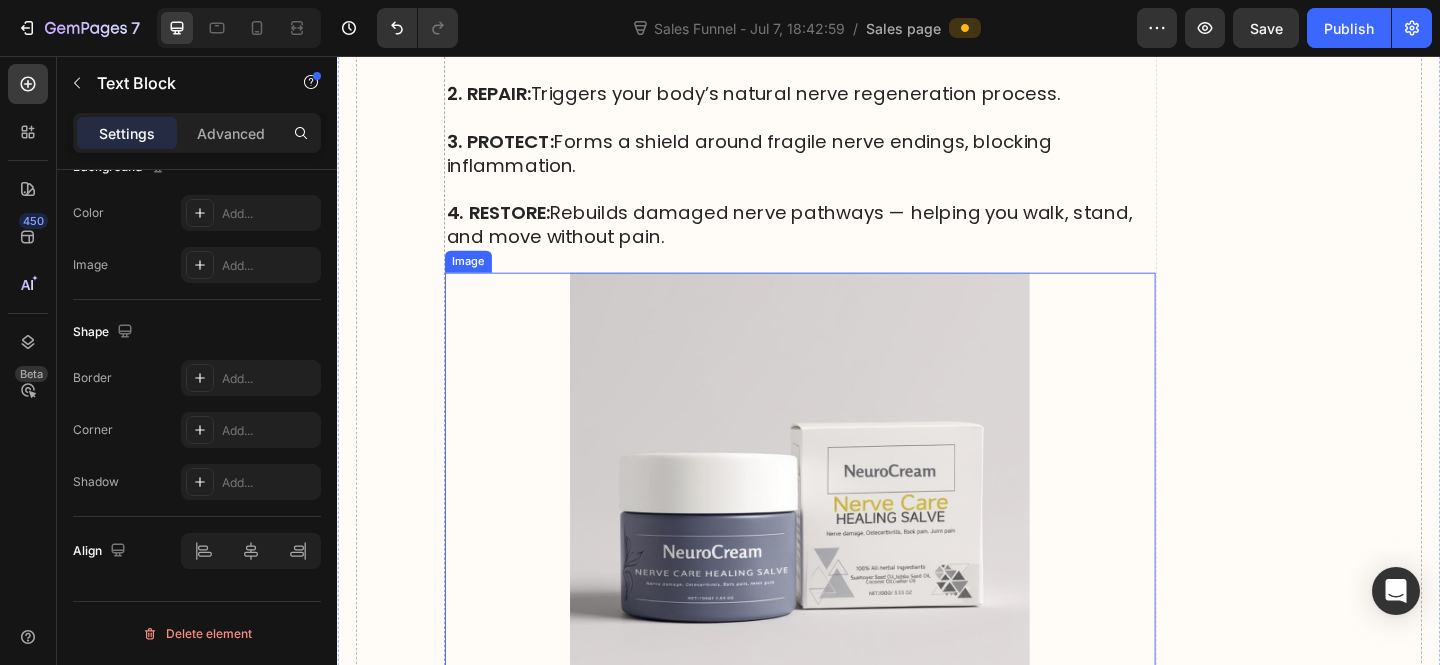 click at bounding box center [840, 542] 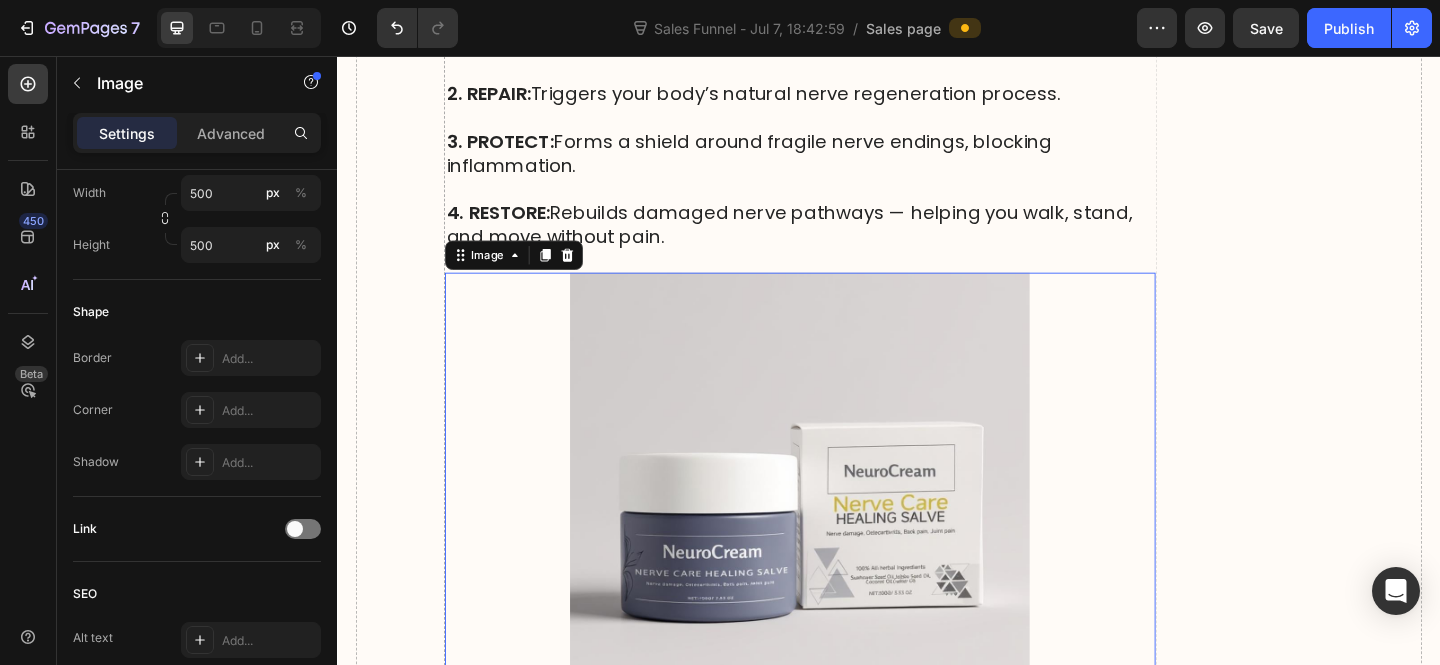 scroll, scrollTop: 0, scrollLeft: 0, axis: both 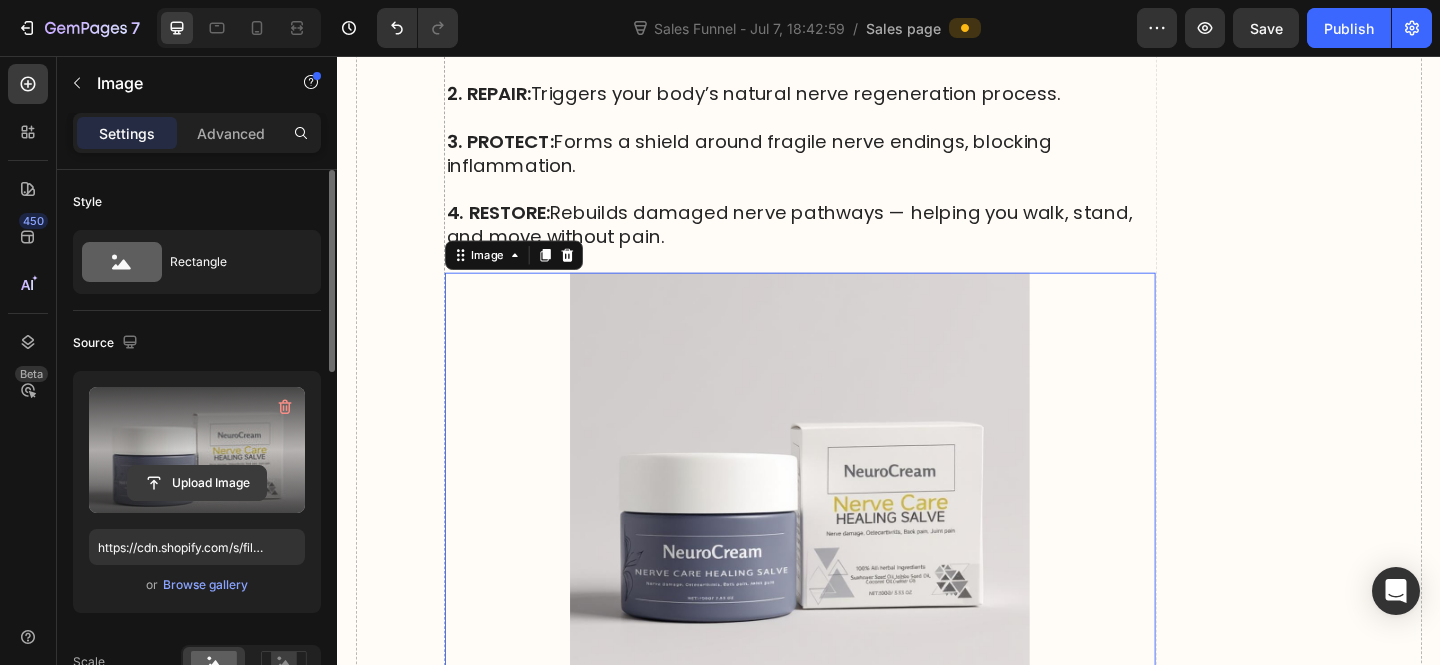 click 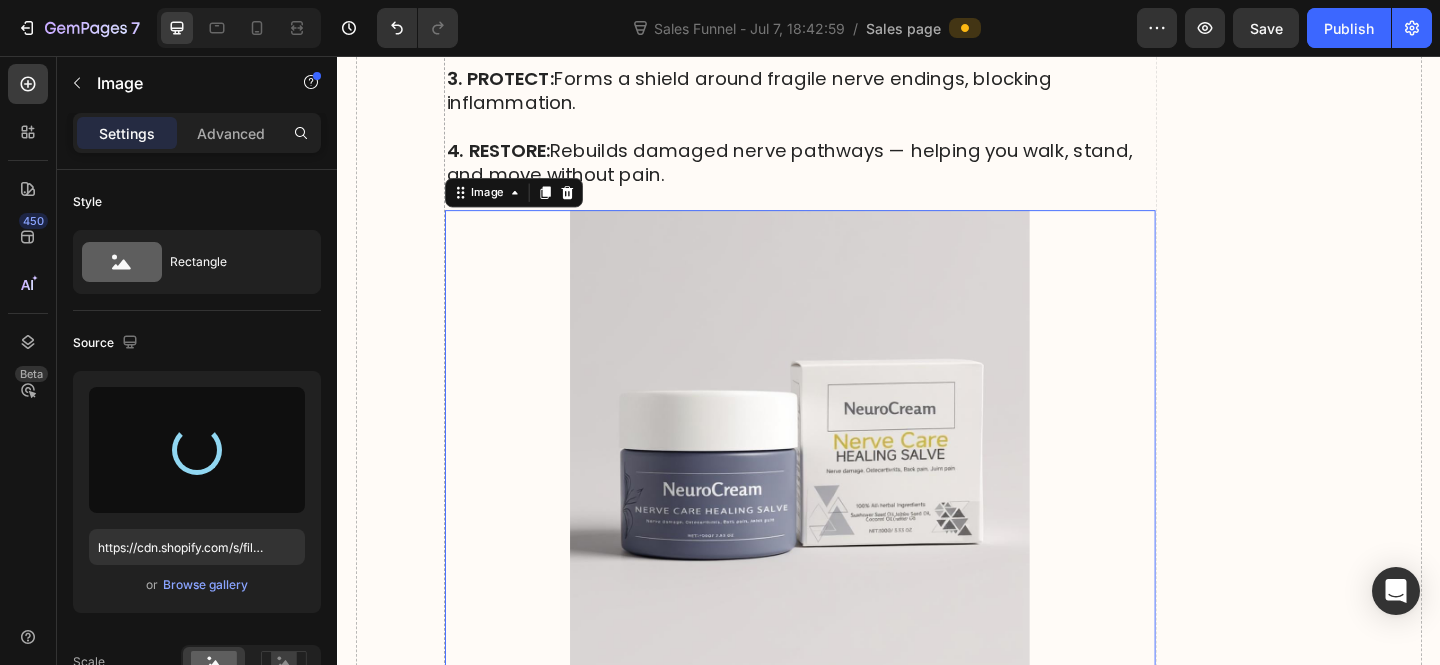 type on "https://cdn.shopify.com/s/files/1/0610/7503/0071/files/gempages_574314754814771993-7fe44bea-b4e6-4239-af63-7296b3b6dc2a.png" 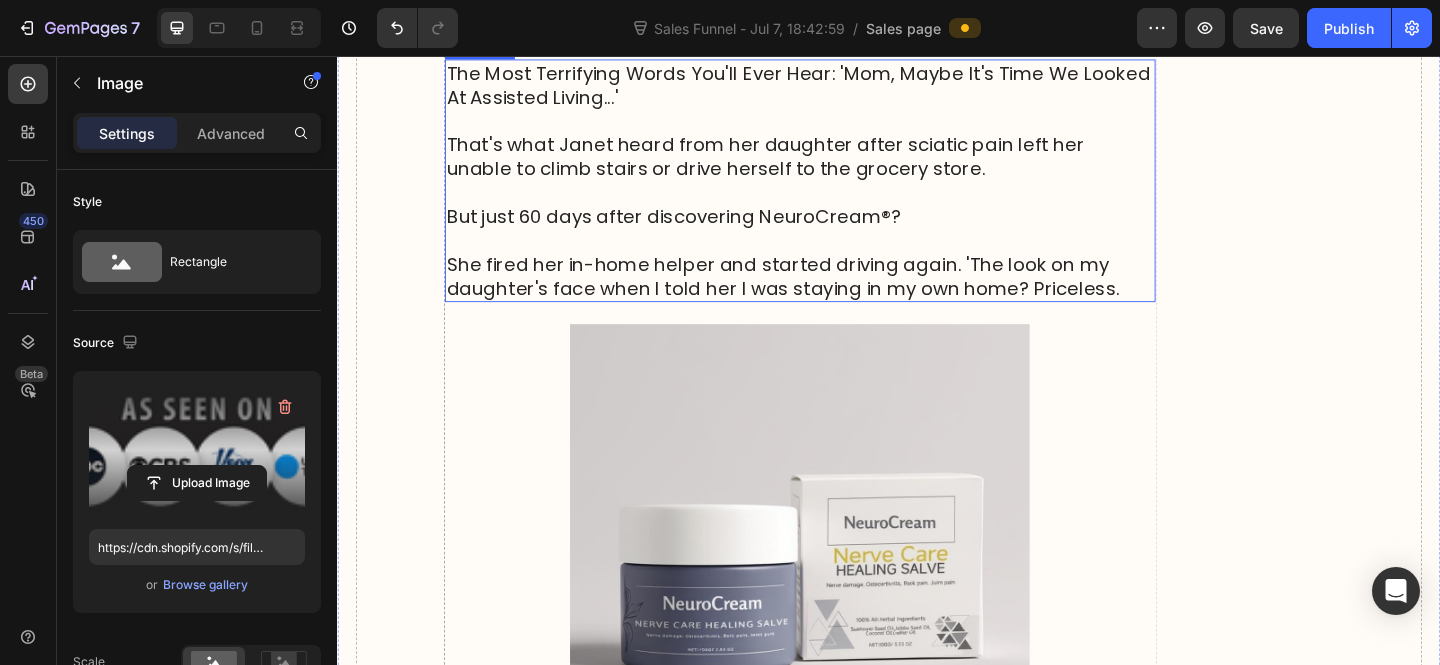 scroll, scrollTop: 13698, scrollLeft: 0, axis: vertical 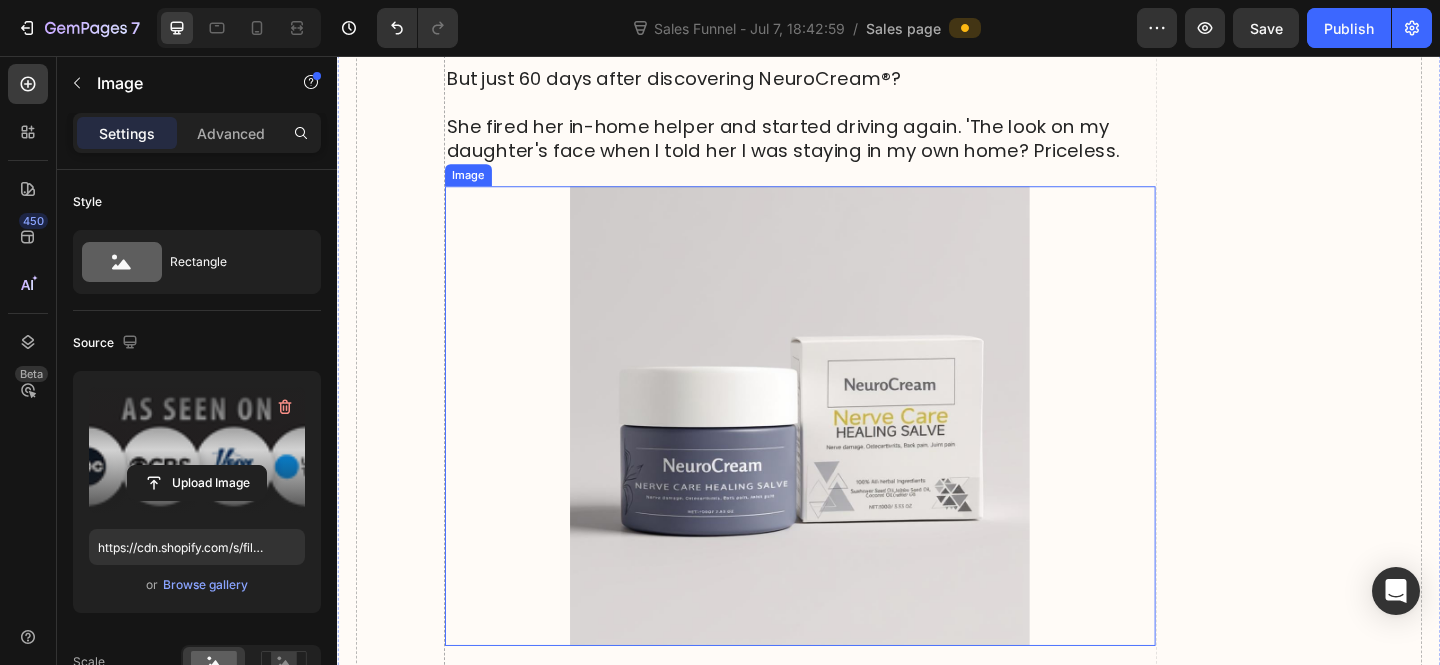 click at bounding box center [840, 448] 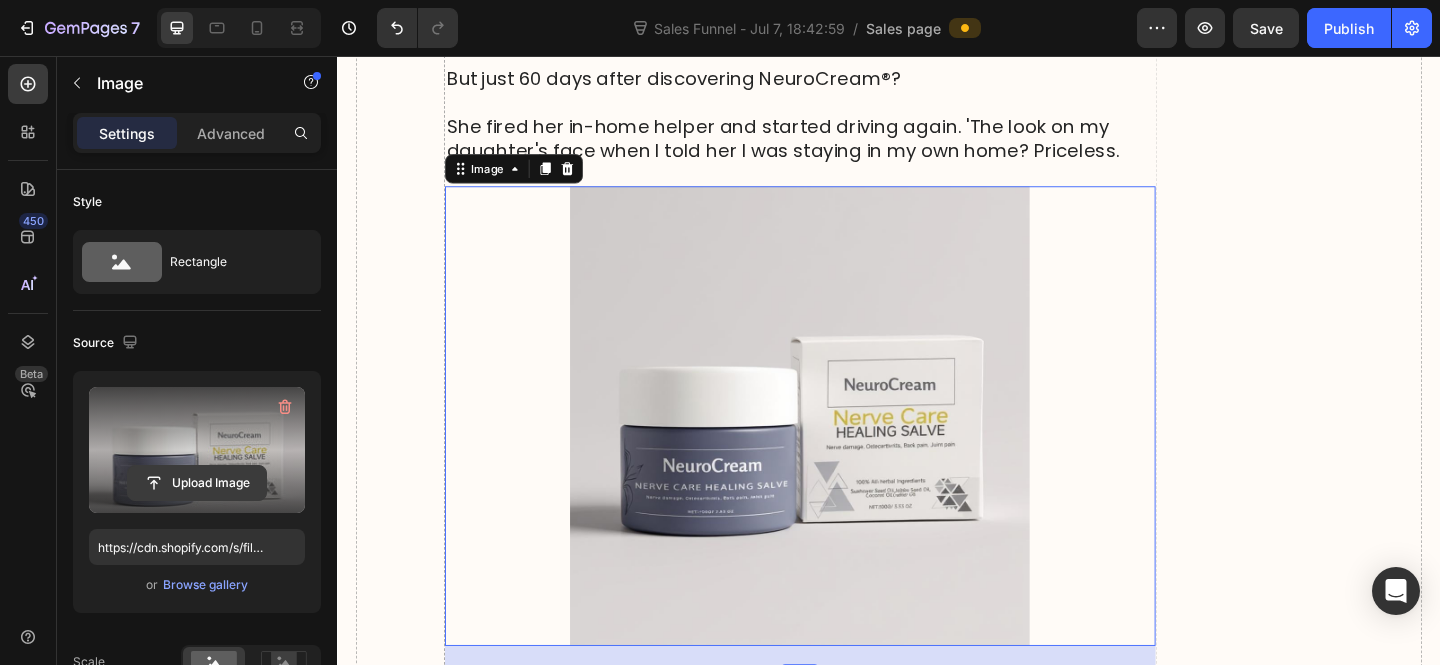 click 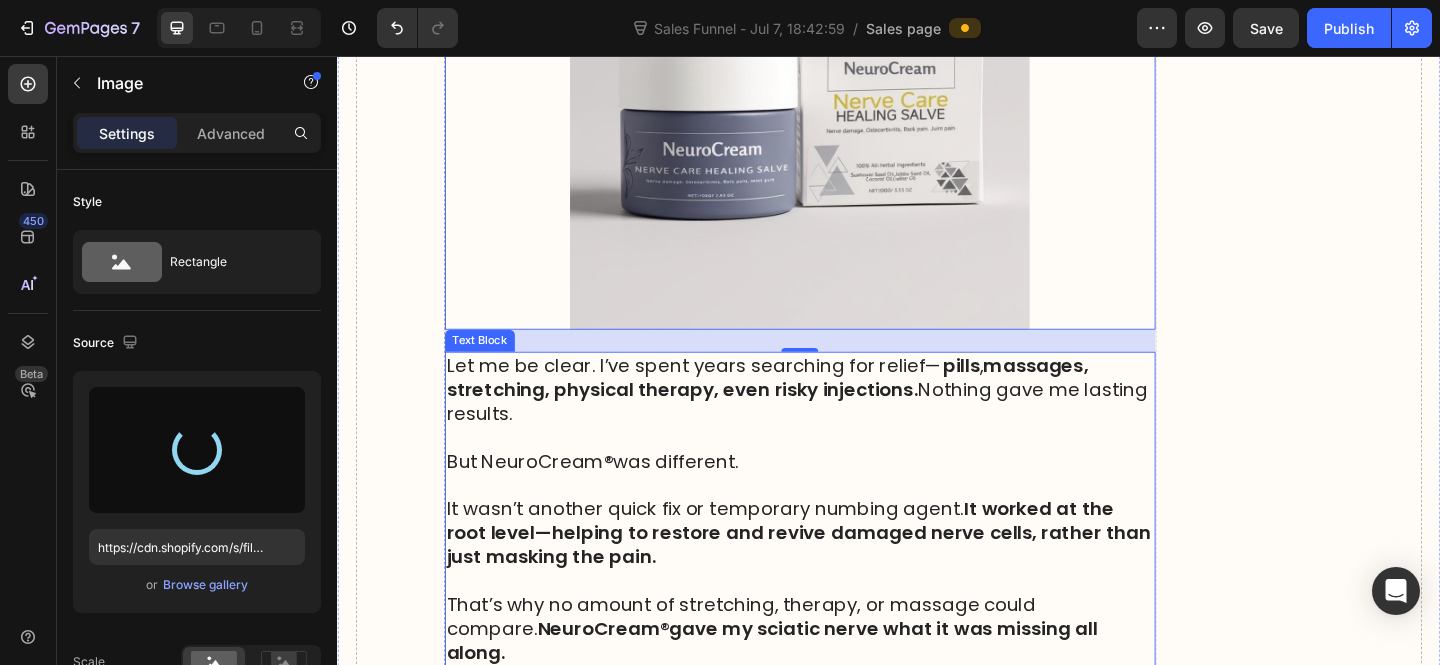 scroll, scrollTop: 14046, scrollLeft: 0, axis: vertical 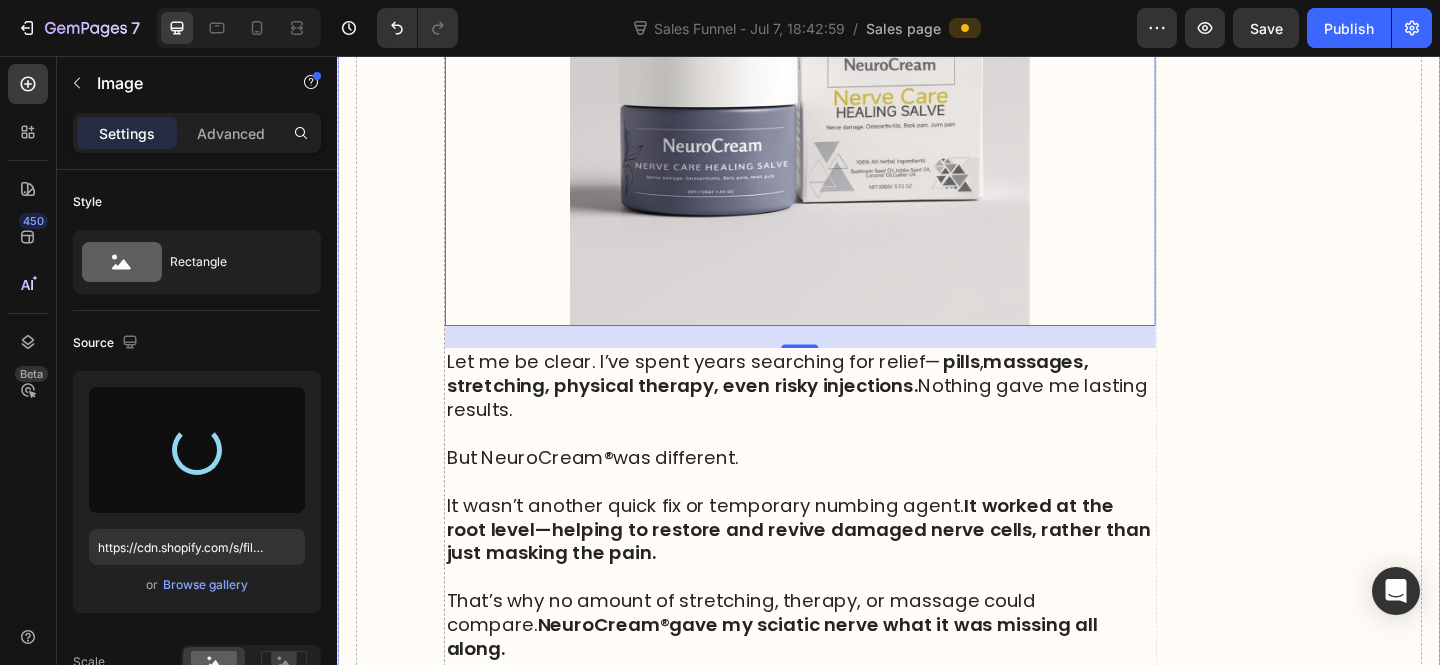 type on "https://cdn.shopify.com/s/files/1/0610/7503/0071/files/gempages_574314754814771993-069dee9f-1cb2-4e3a-9229-ad260ff242b0.jpg" 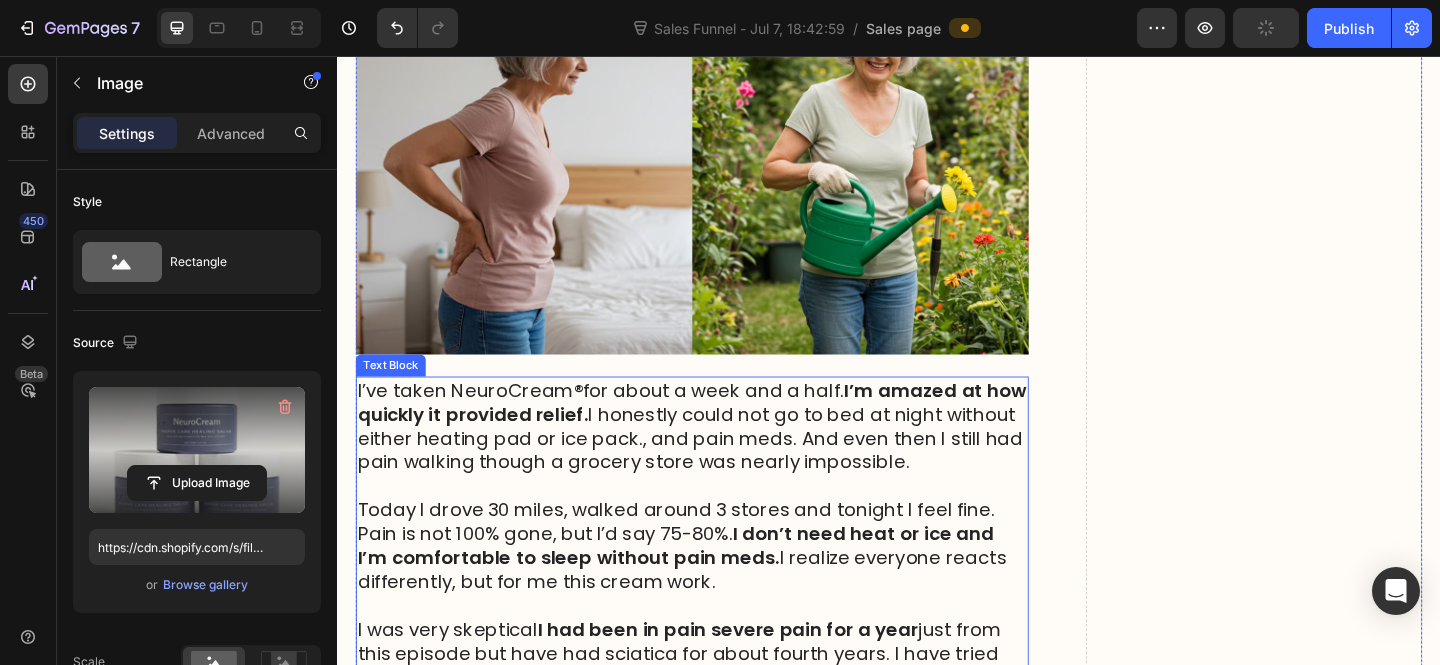 scroll, scrollTop: 17785, scrollLeft: 0, axis: vertical 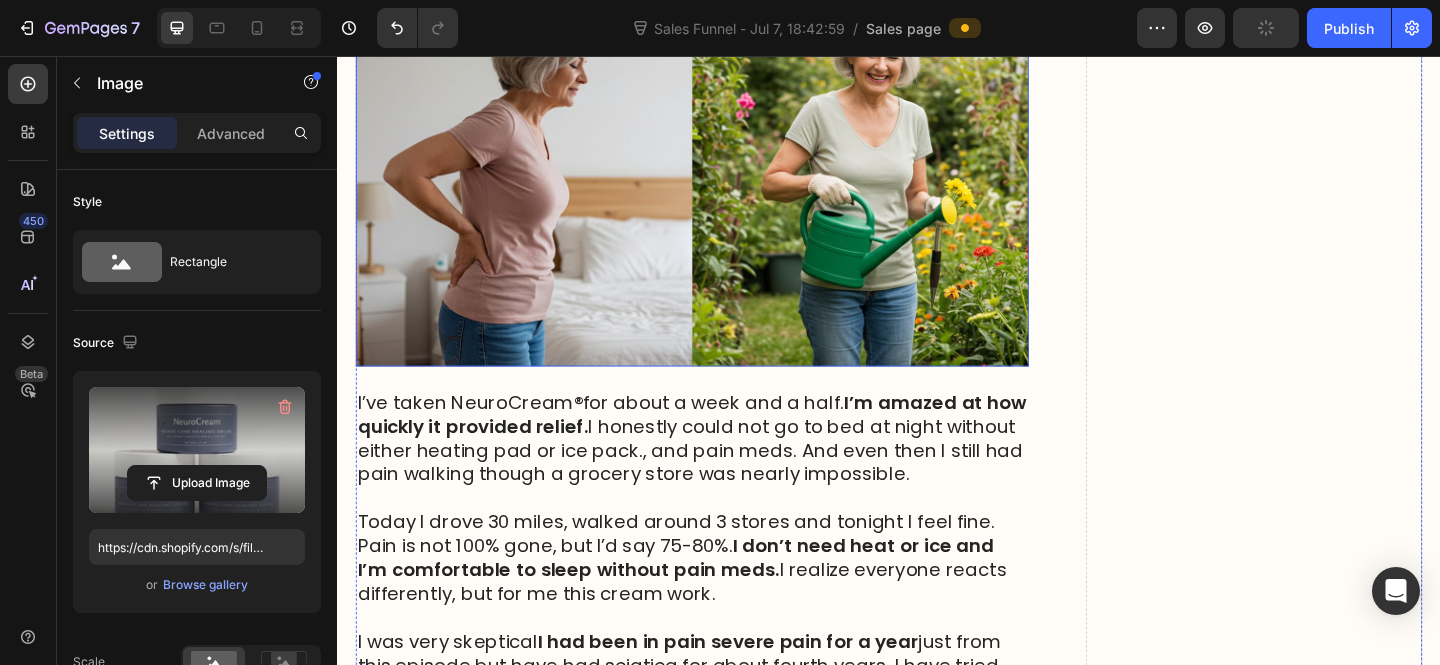 click at bounding box center (723, 194) 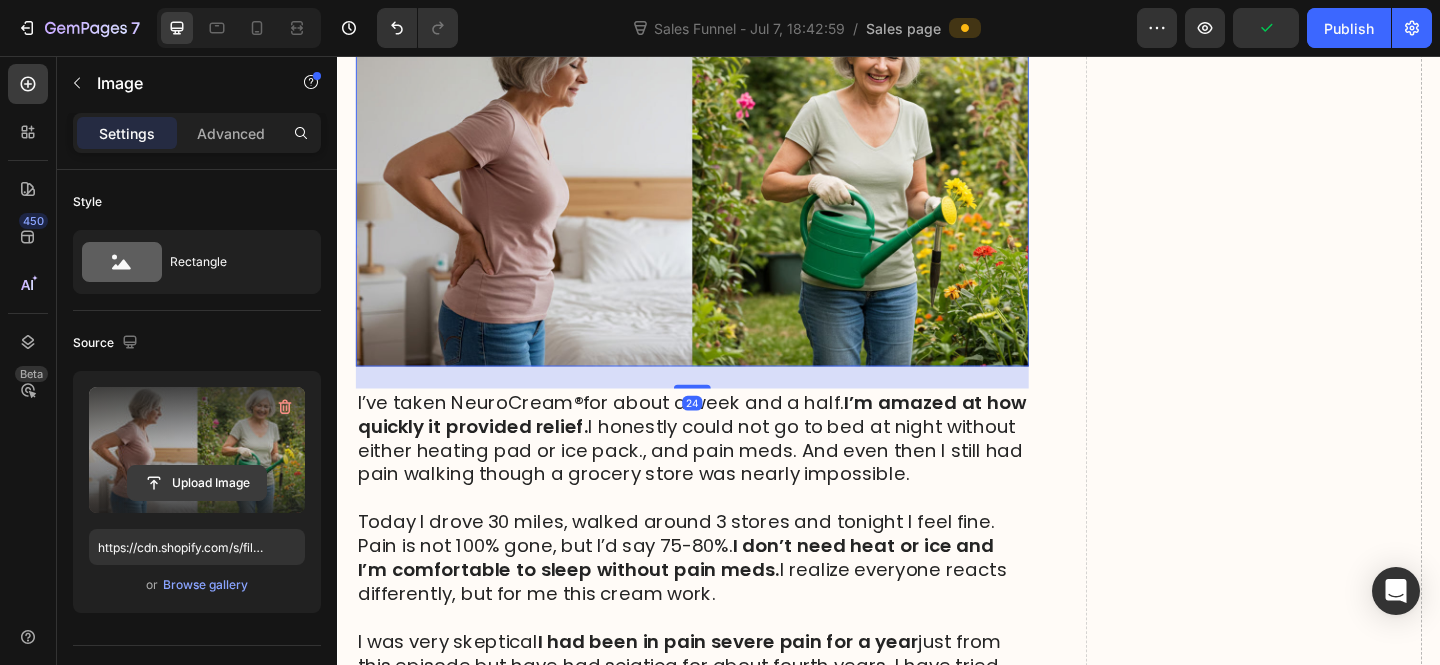 click 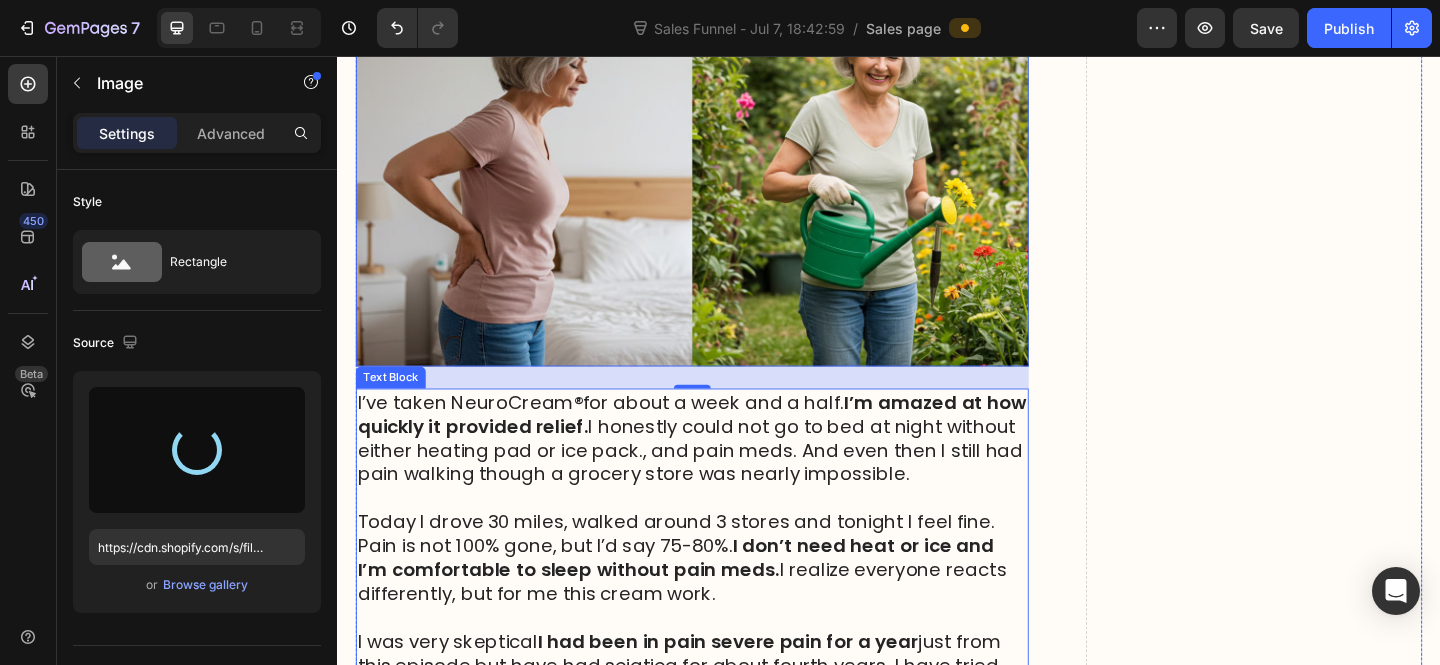 type on "https://cdn.shopify.com/s/files/1/0610/7503/0071/files/gempages_574314754814771993-5c4b1c15-9605-429c-ba3a-61231b308257.jpg" 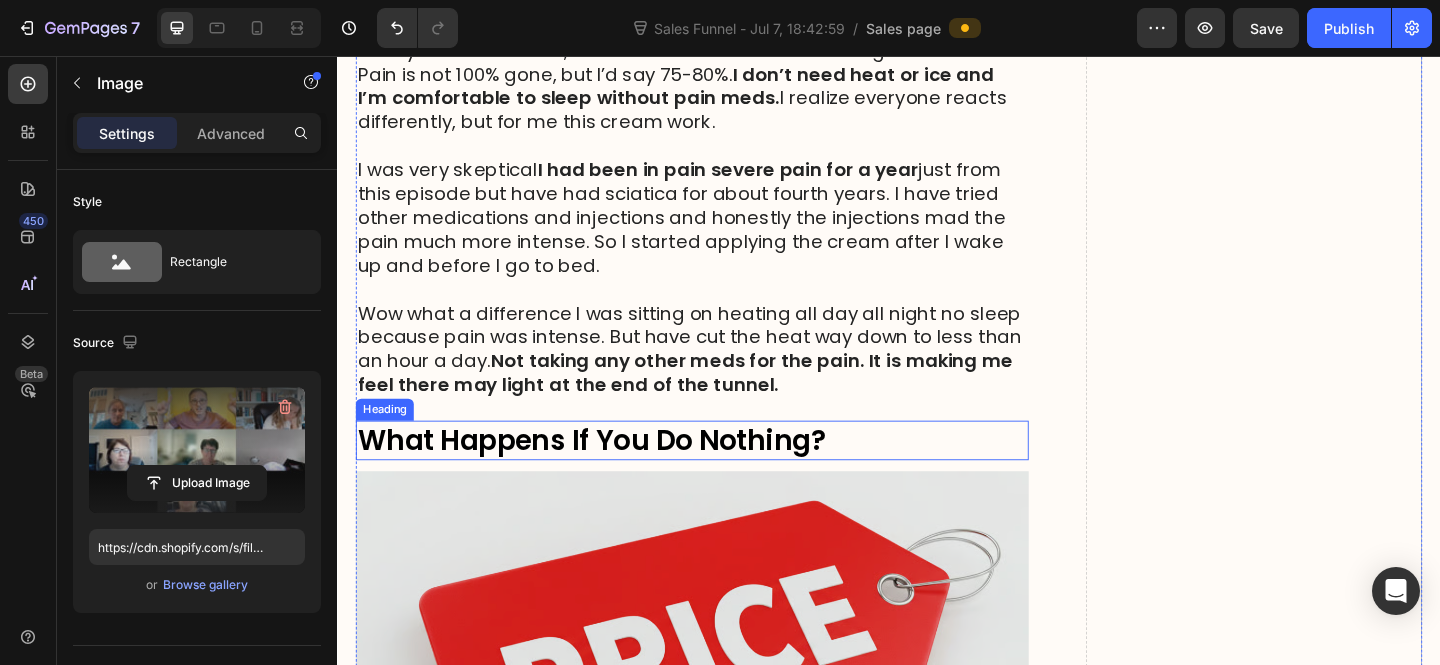 scroll, scrollTop: 18194, scrollLeft: 0, axis: vertical 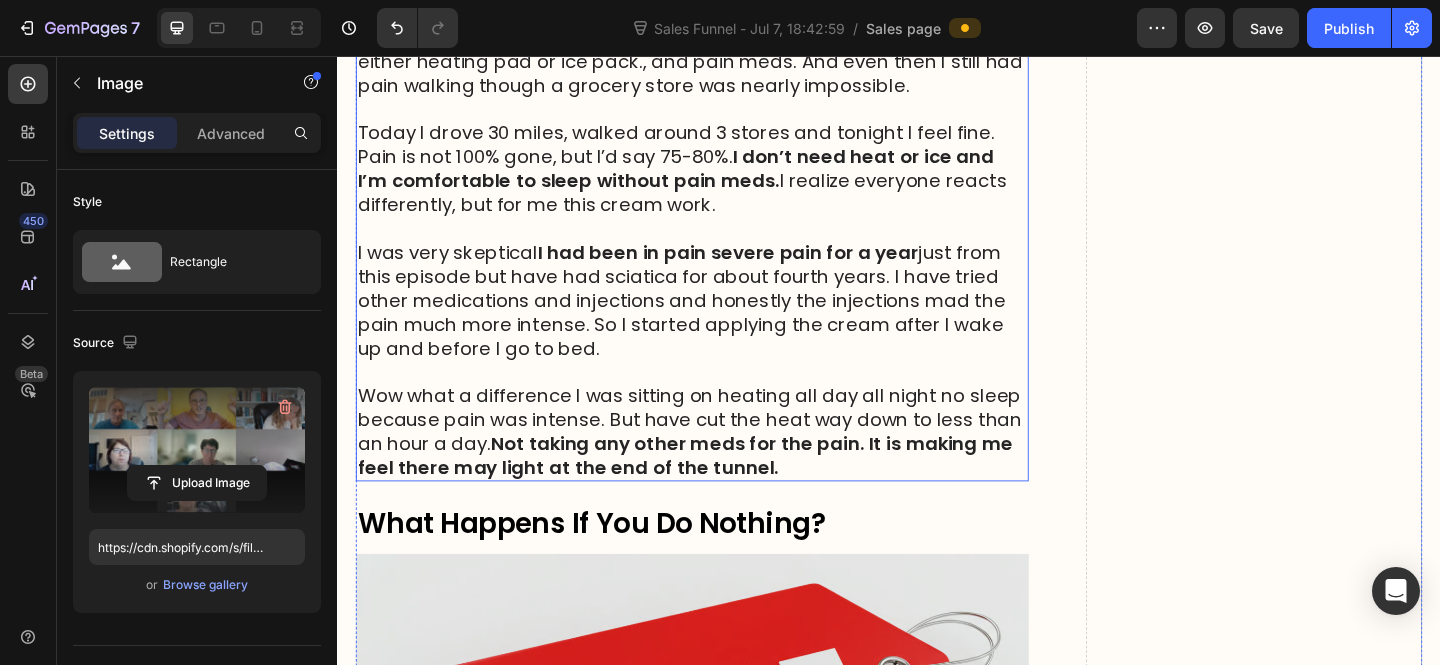 click on "I was very skeptical  I had been in pain severe pain for a year  just from this episode but have had sciatica for about fourth years. I have tried other medications and injections and honestly the injections mad the pain much more intense. So I started applying the cream after I wake up and before I go to bed." at bounding box center (723, 322) 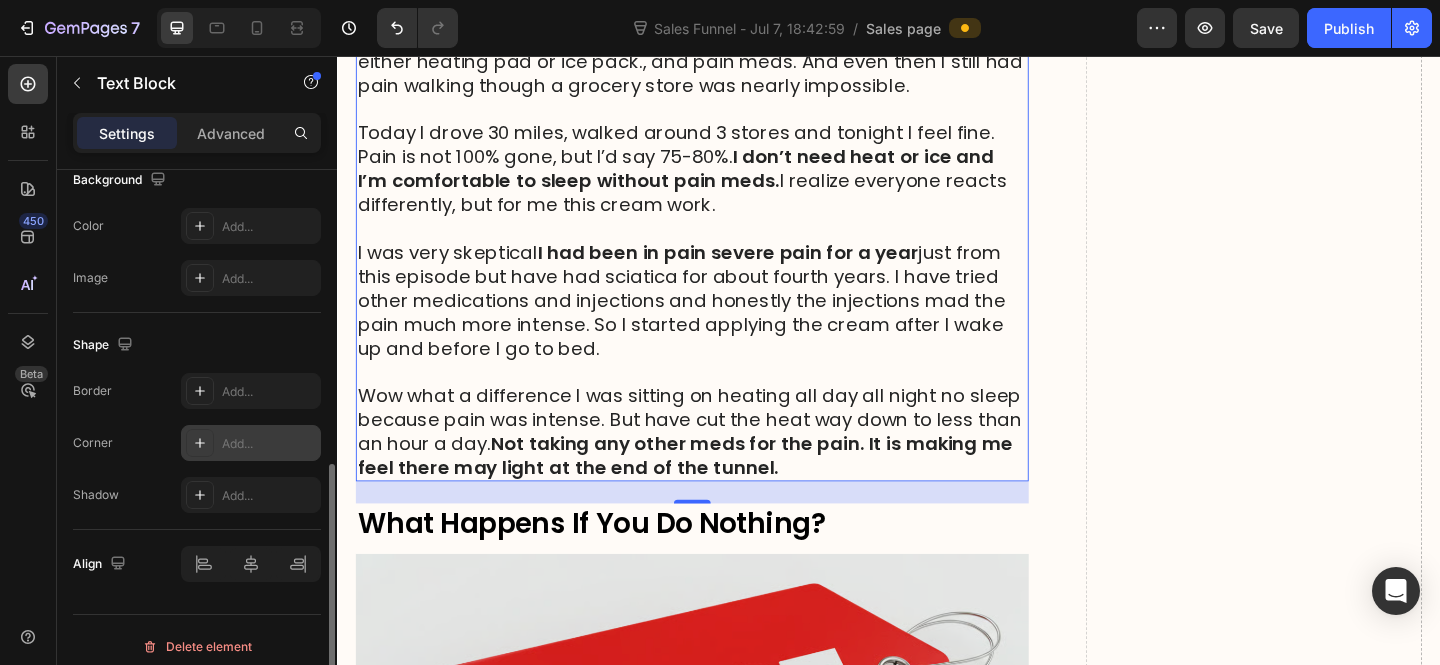 scroll, scrollTop: 633, scrollLeft: 0, axis: vertical 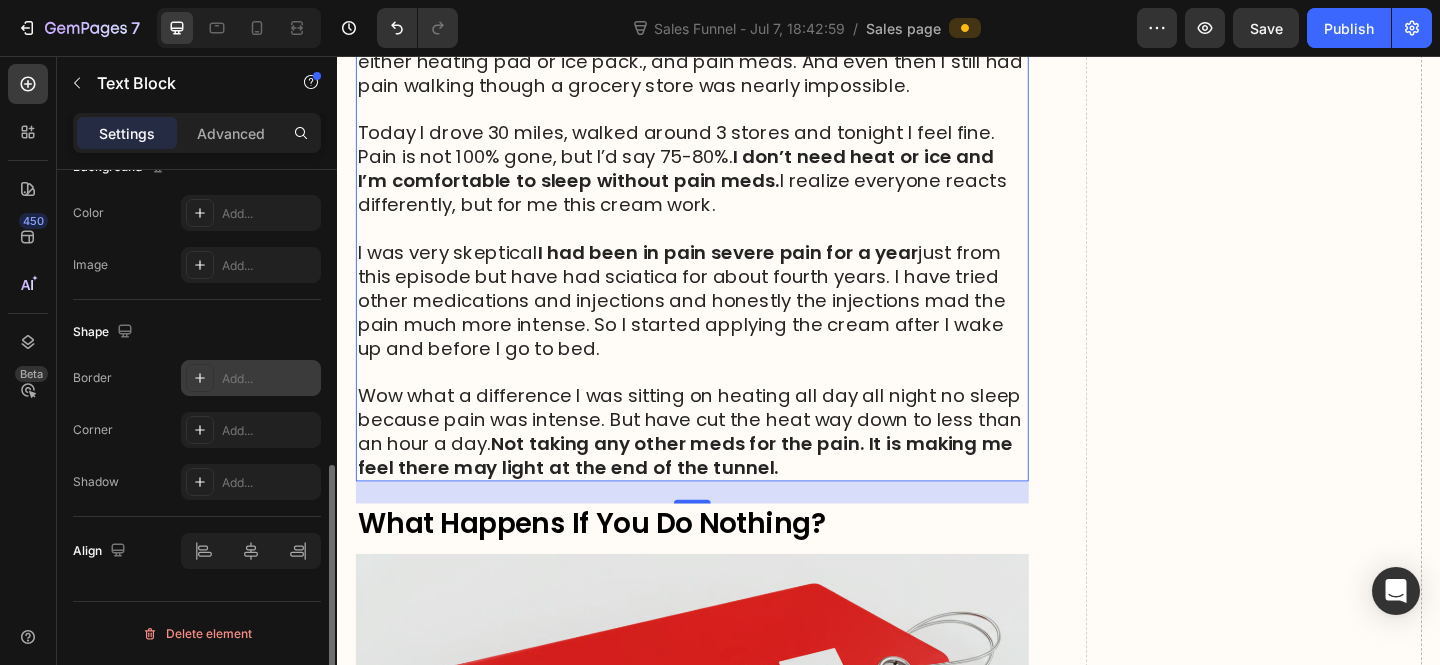 click on "Add..." at bounding box center (269, 379) 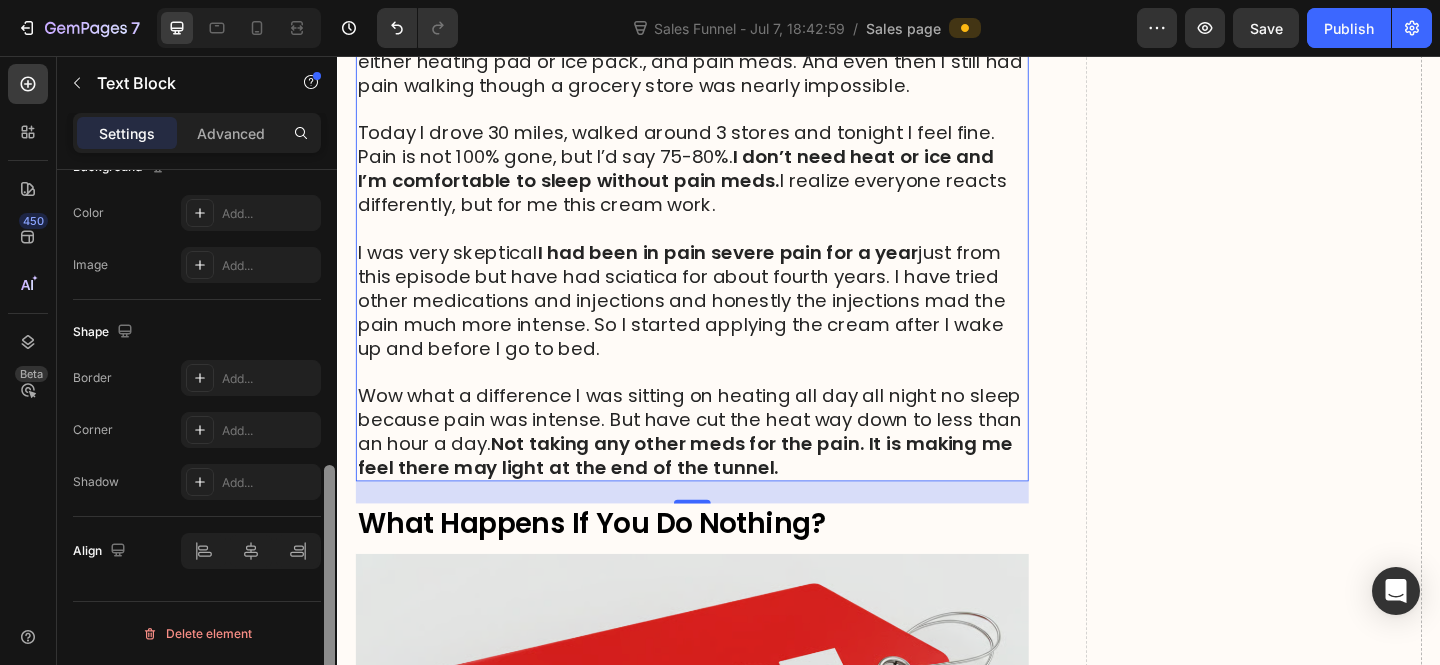 scroll, scrollTop: 18195, scrollLeft: 0, axis: vertical 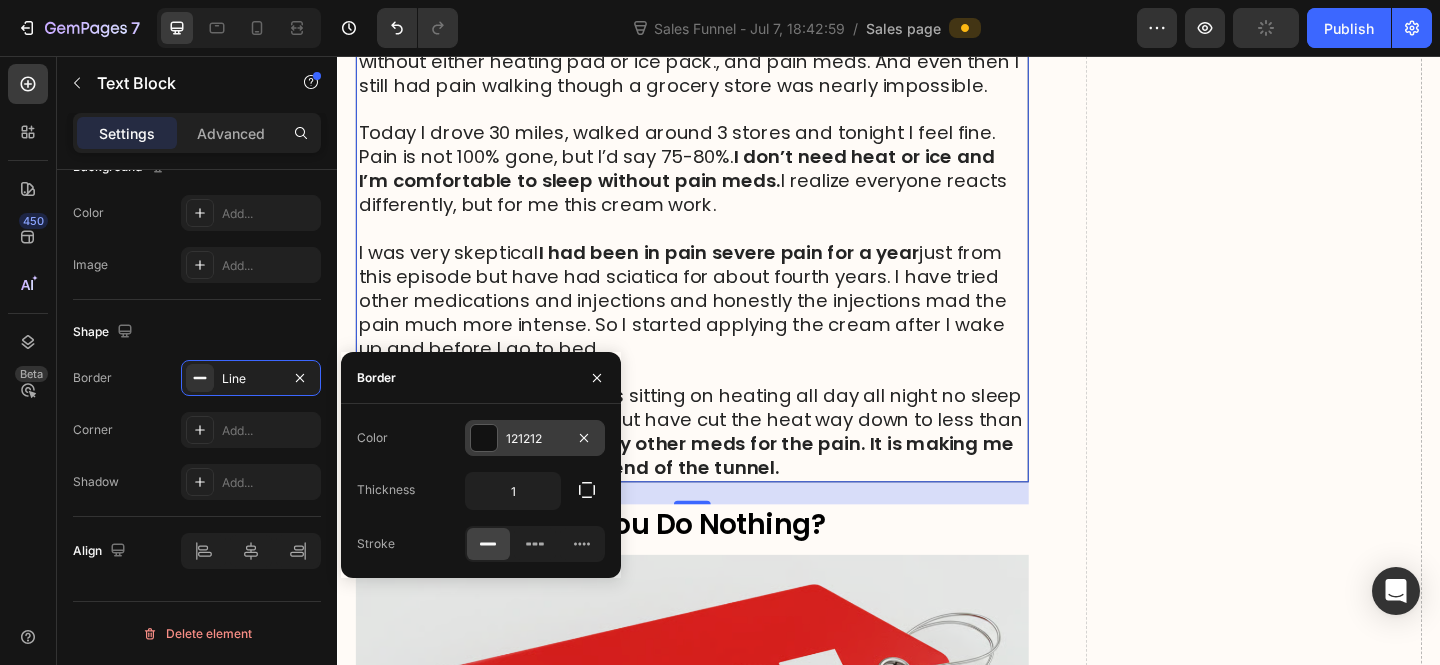 click on "121212" at bounding box center [535, 439] 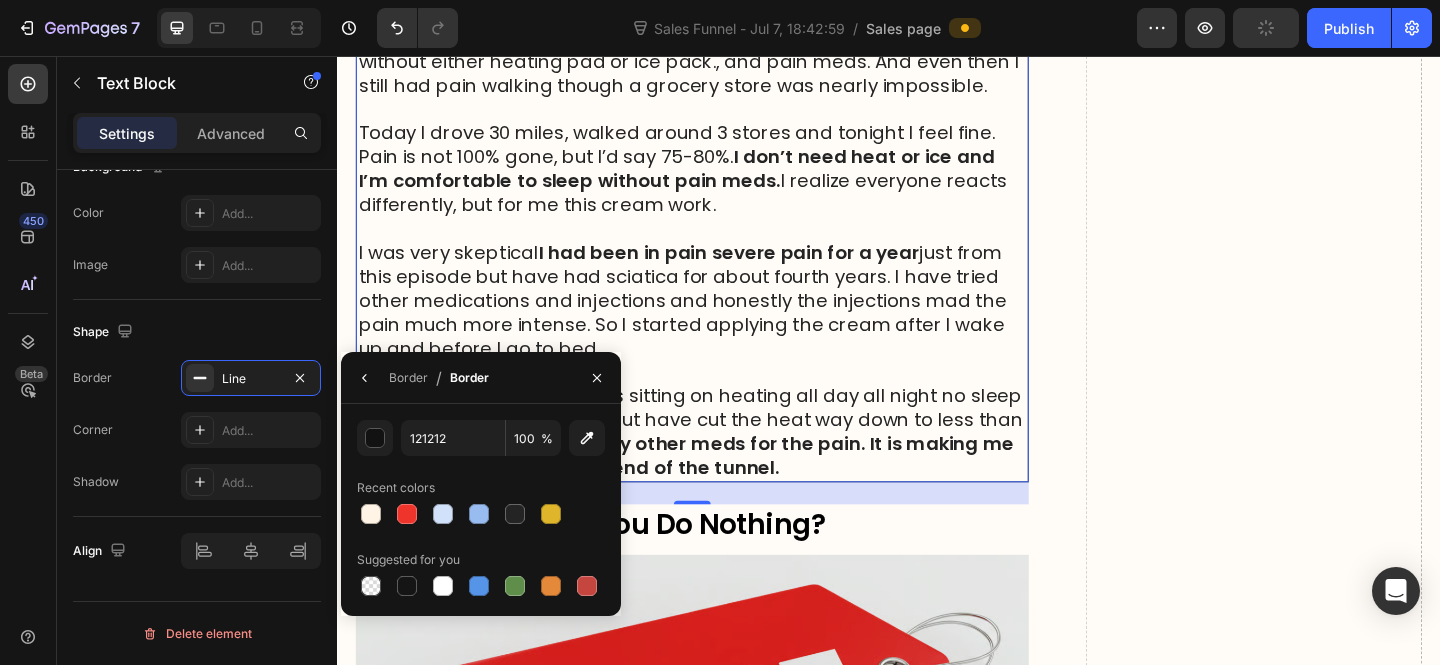 click 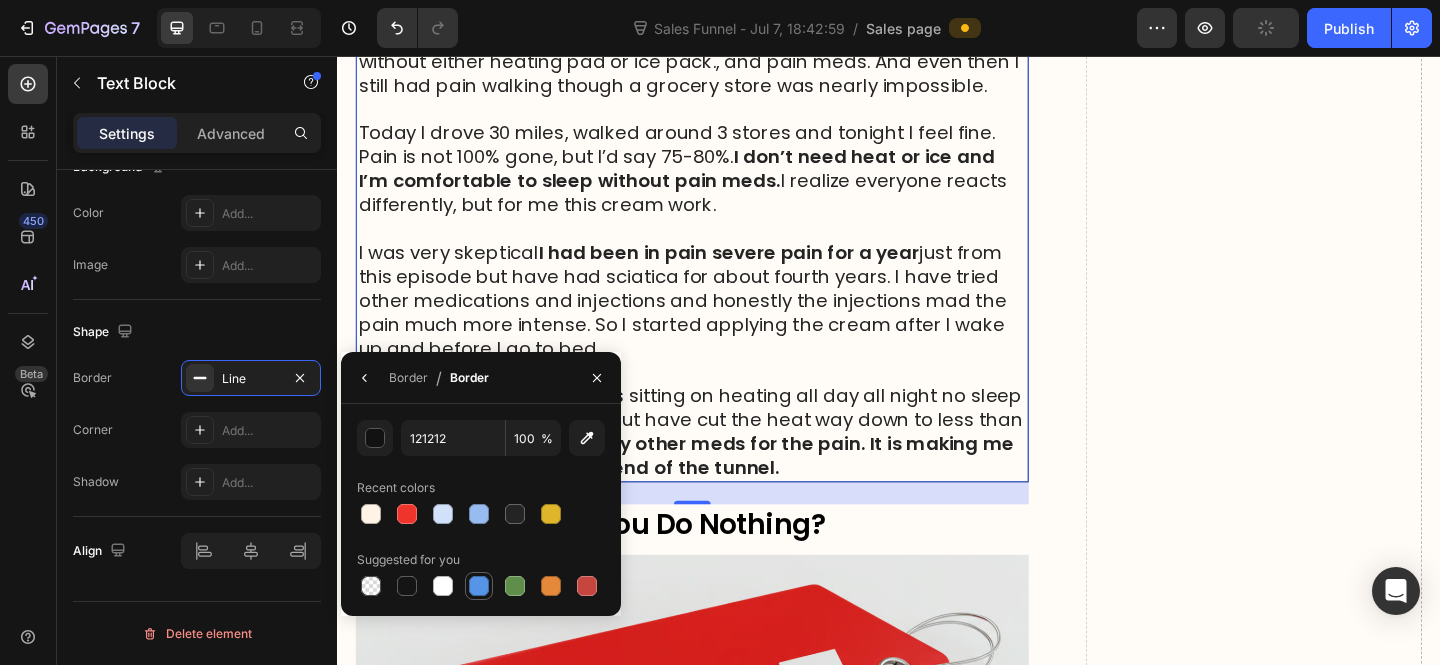 click at bounding box center (479, 586) 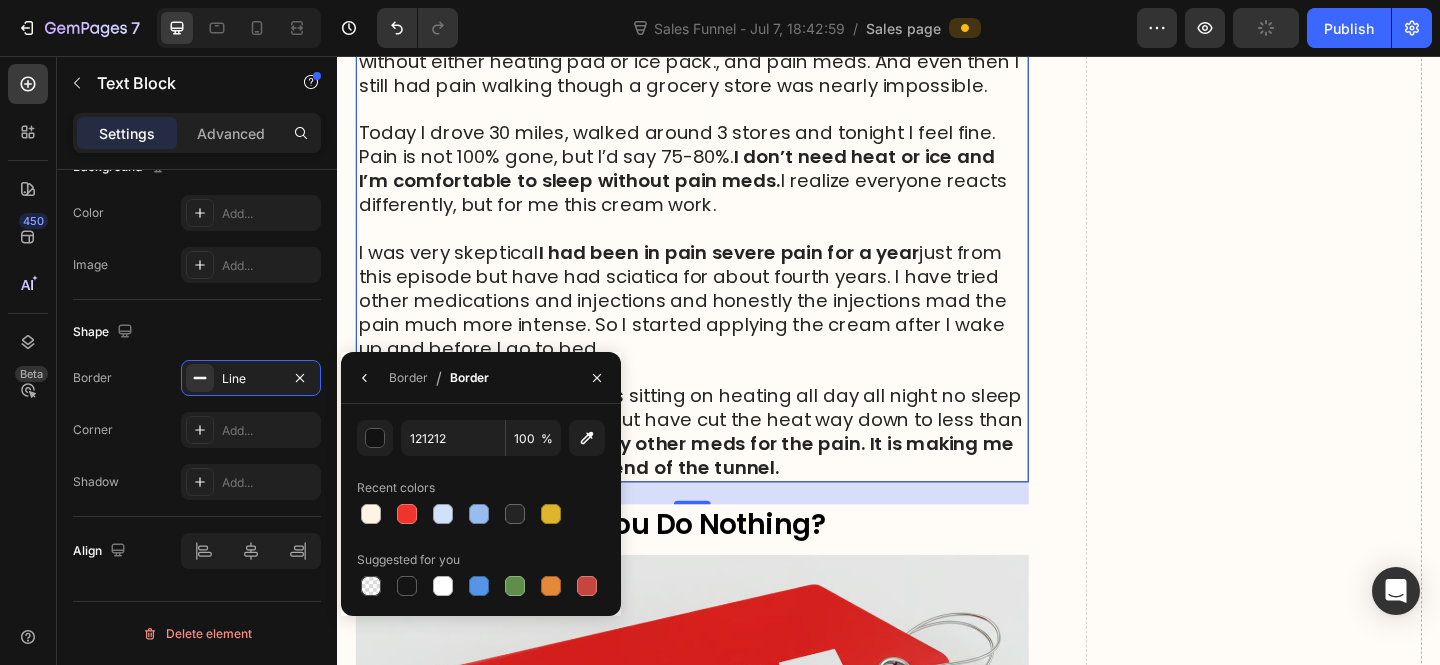 type on "5594E7" 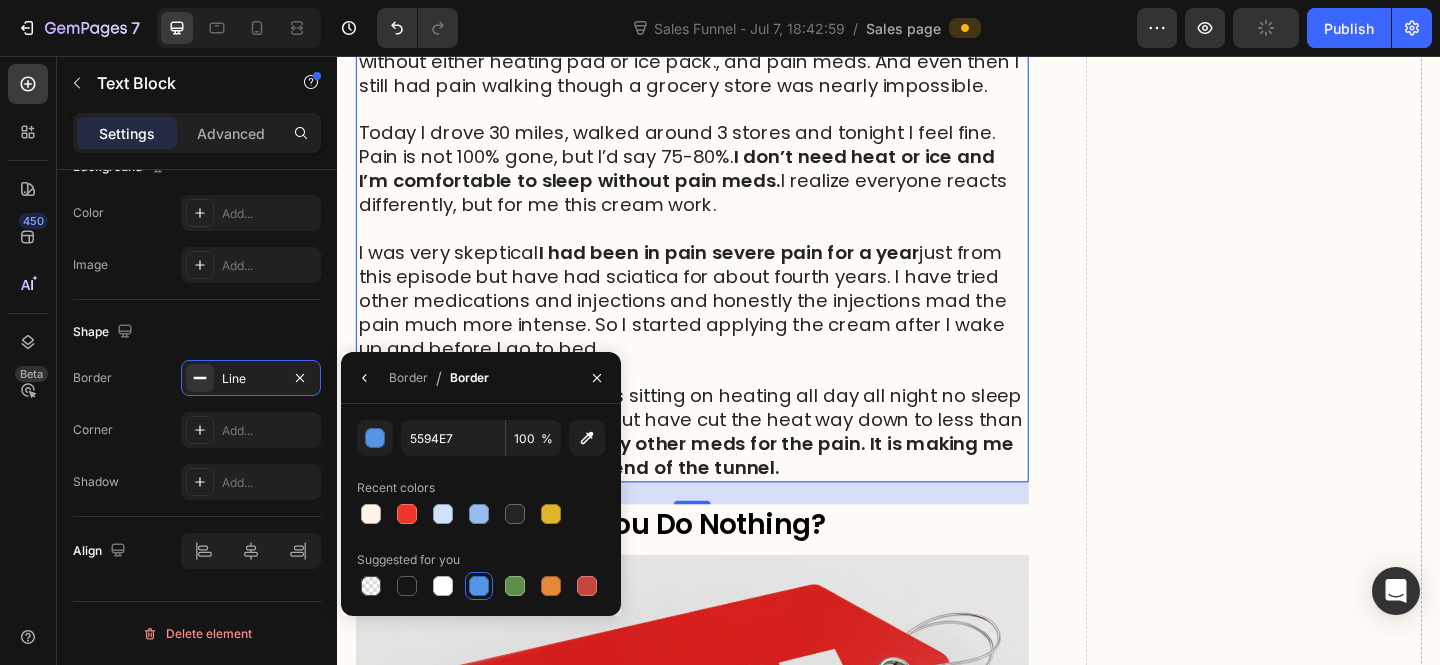 click on "Border / Border" at bounding box center [419, 377] 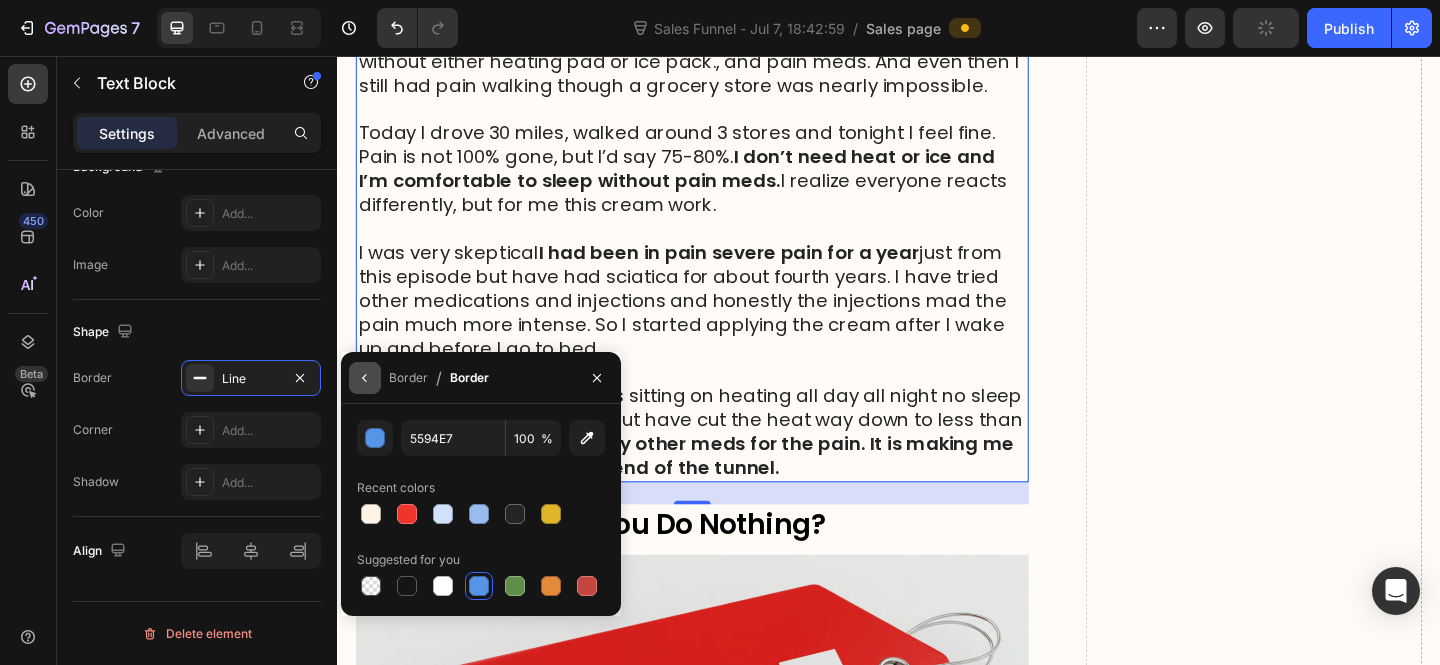 click 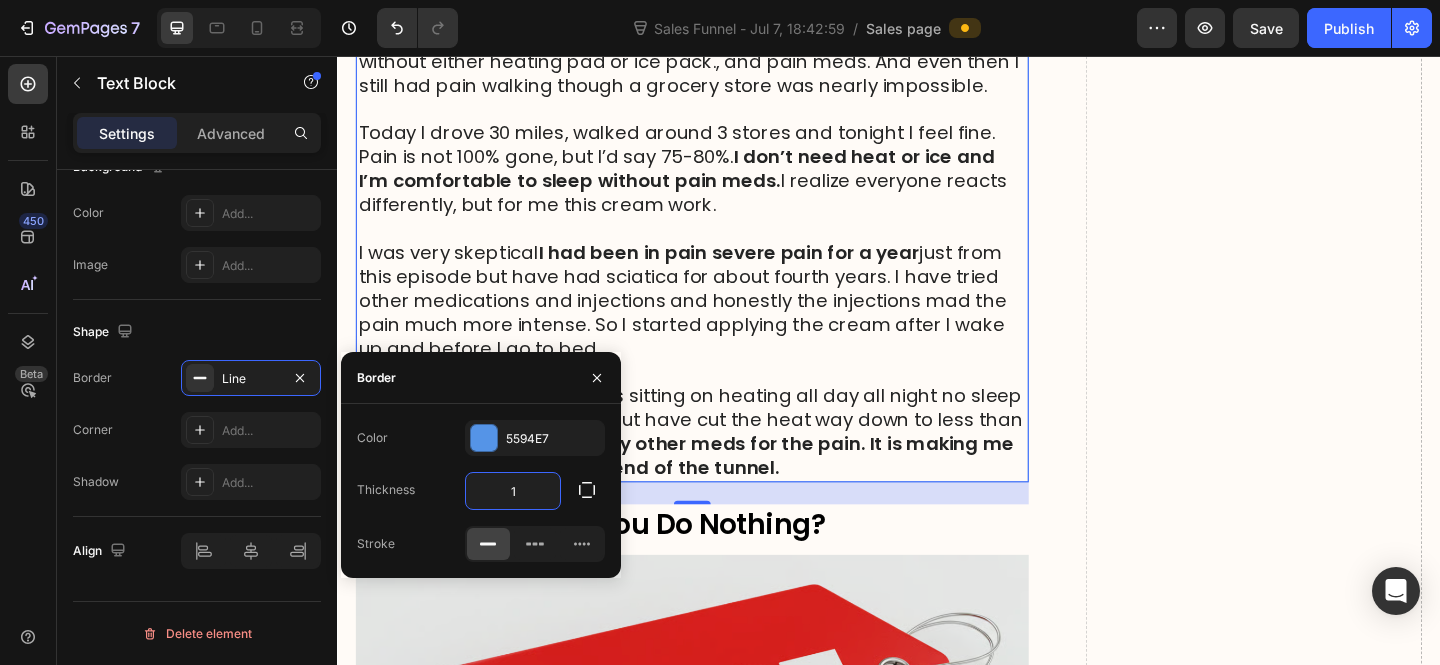 click on "1" at bounding box center (513, 491) 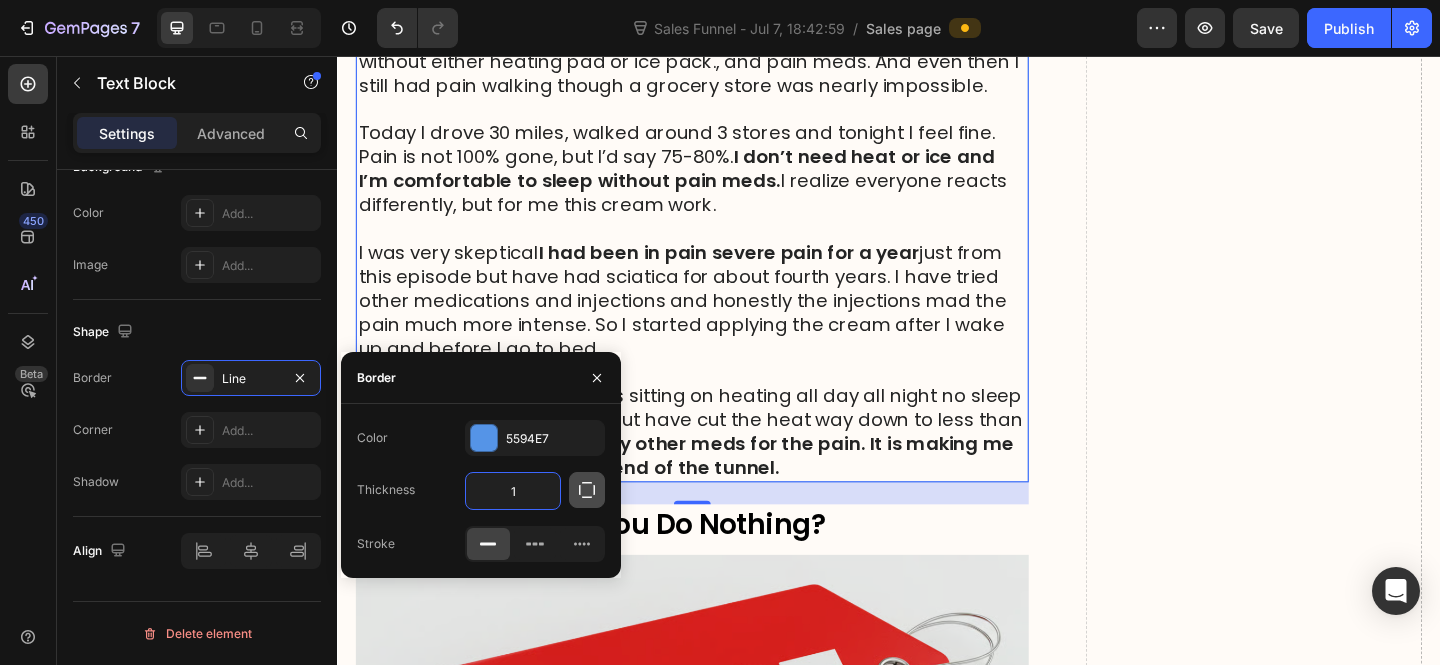 click at bounding box center (587, 490) 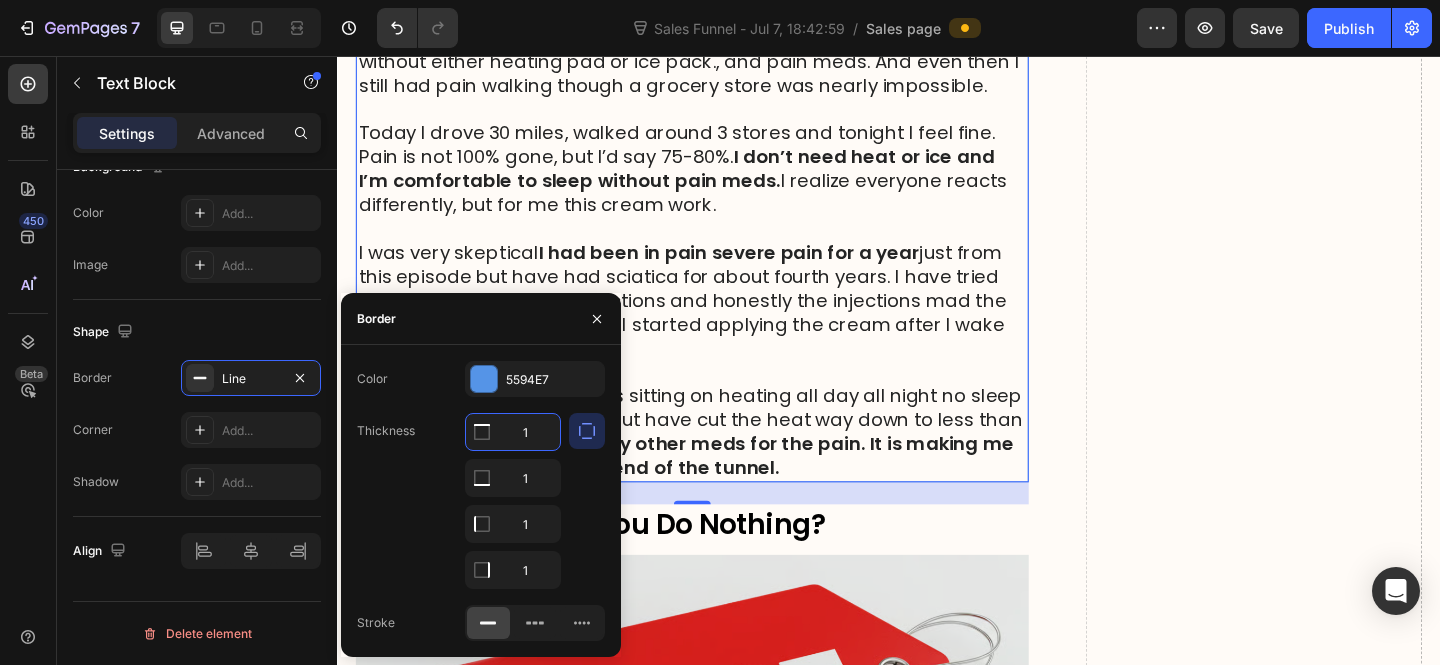 click on "1" at bounding box center [513, 432] 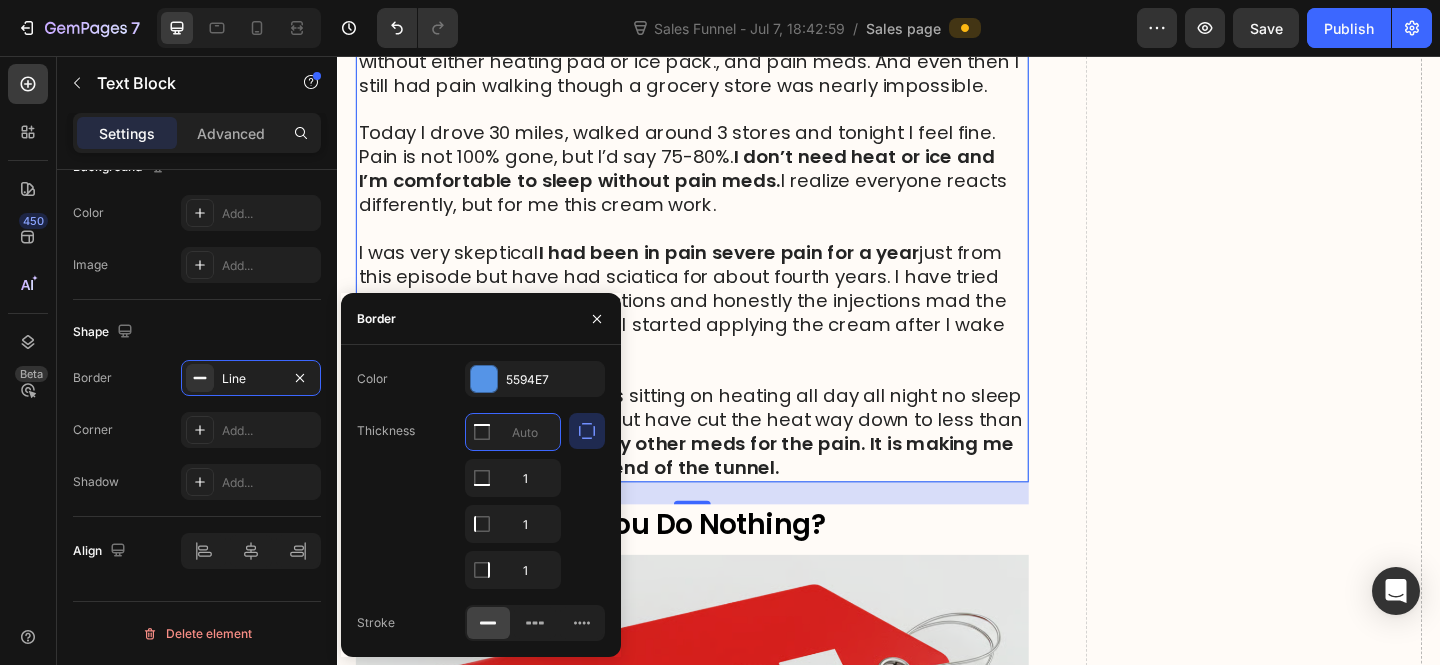 type on "0" 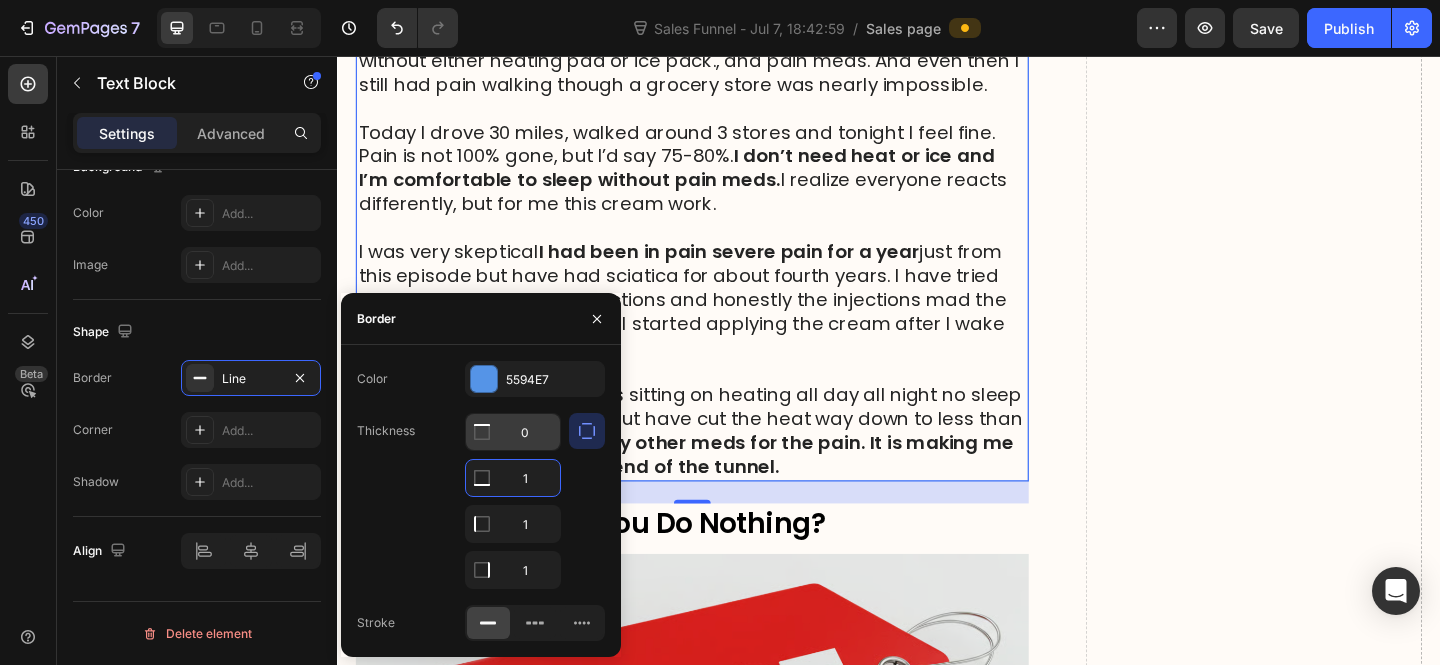 scroll, scrollTop: 18194, scrollLeft: 0, axis: vertical 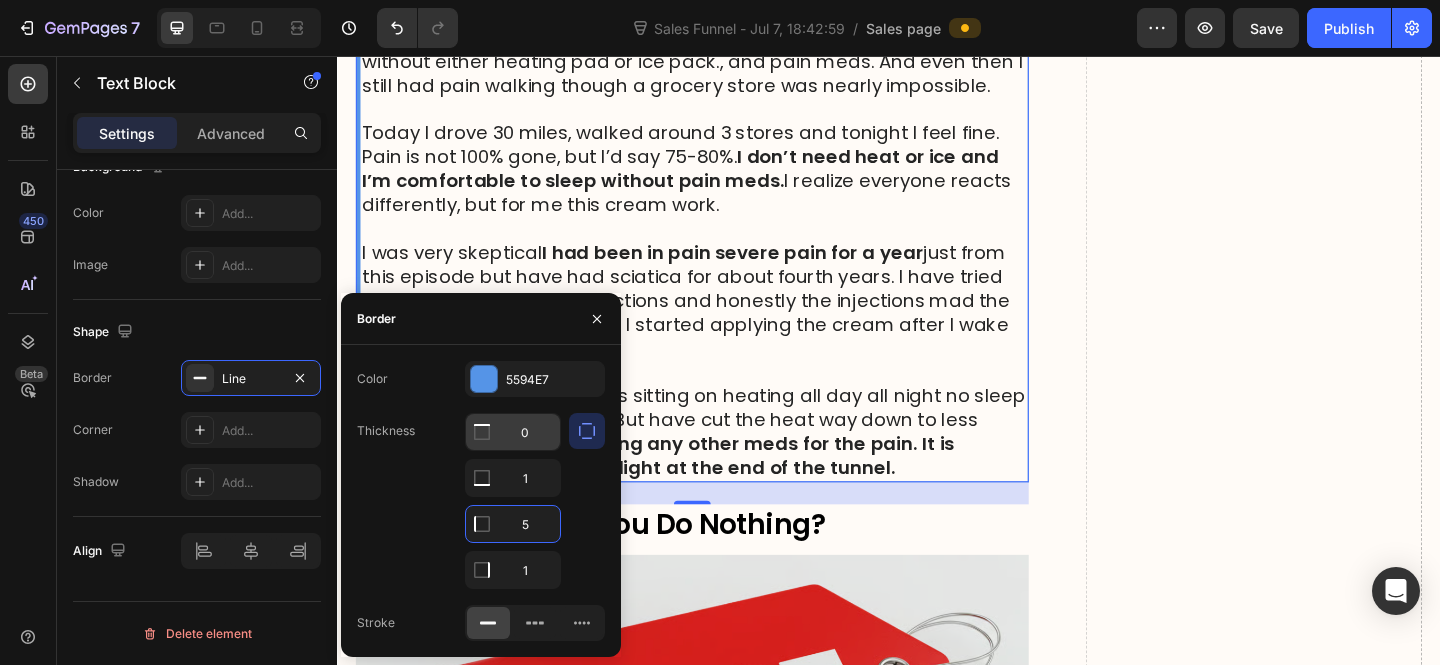 type on "5" 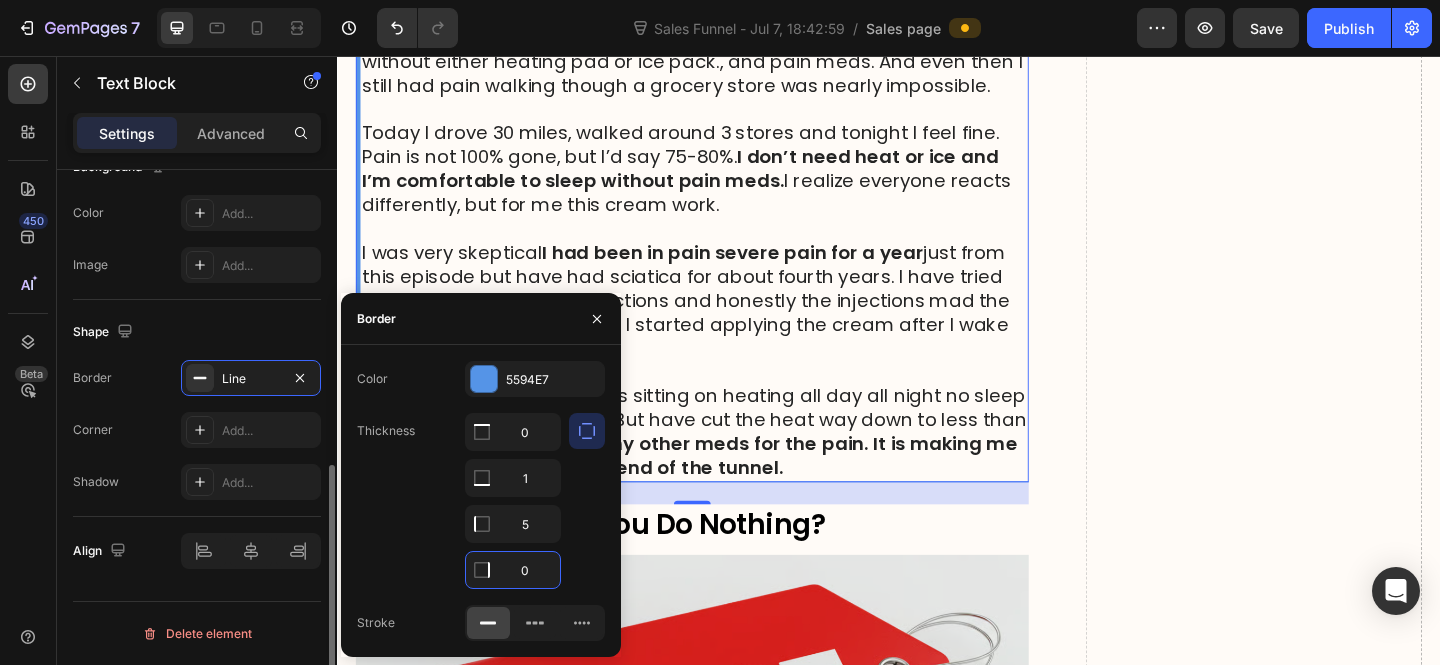 type on "0" 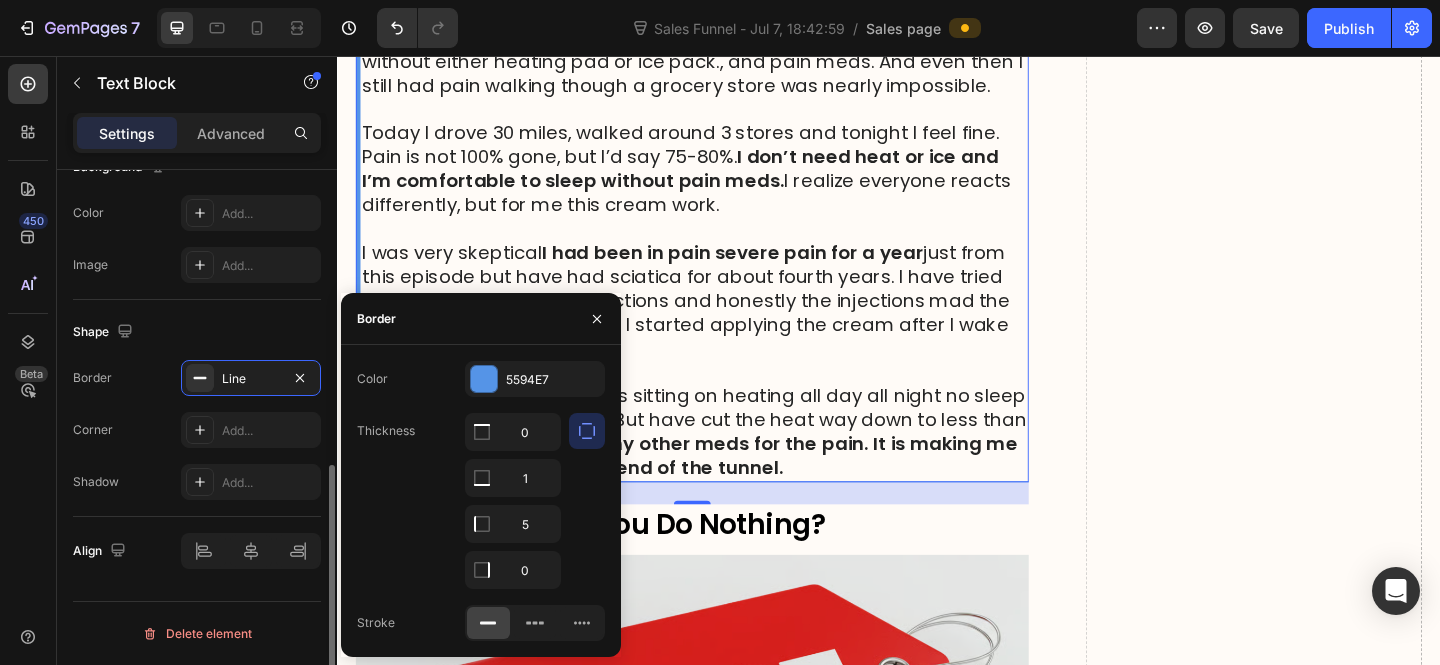 click on "Shape" at bounding box center (197, 332) 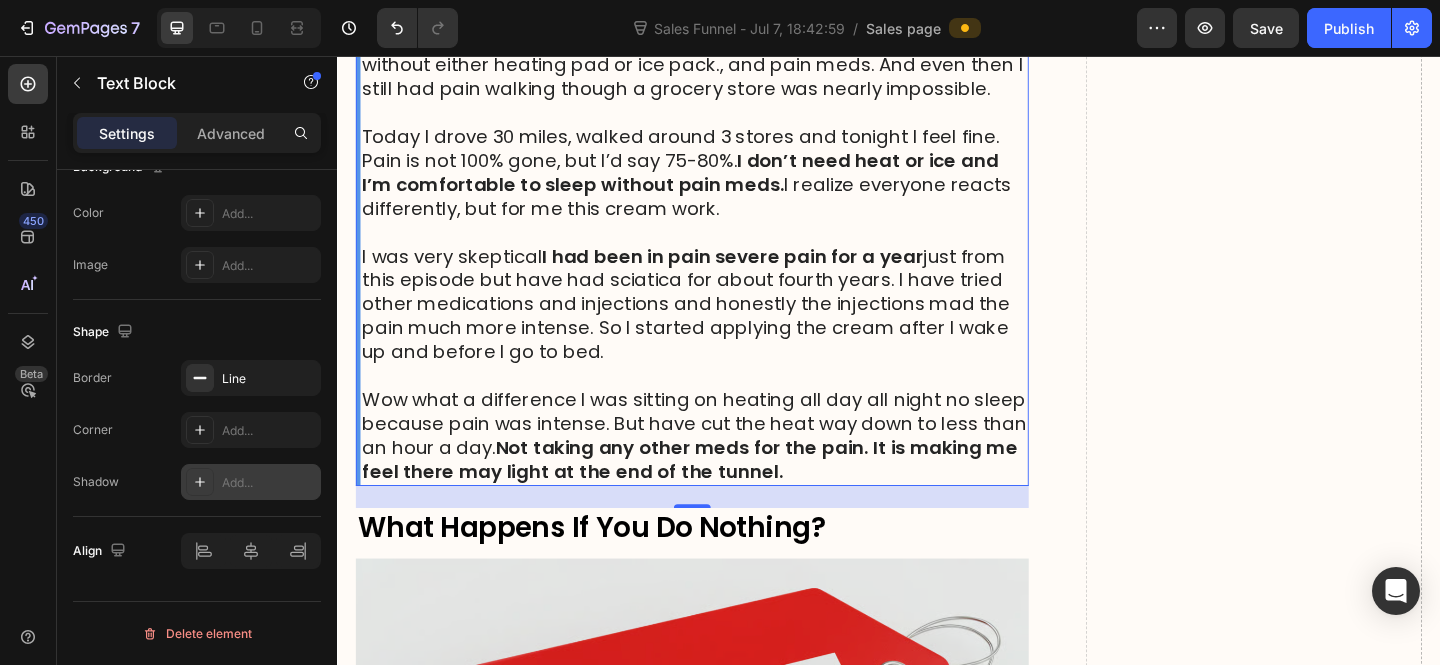 scroll, scrollTop: 18190, scrollLeft: 0, axis: vertical 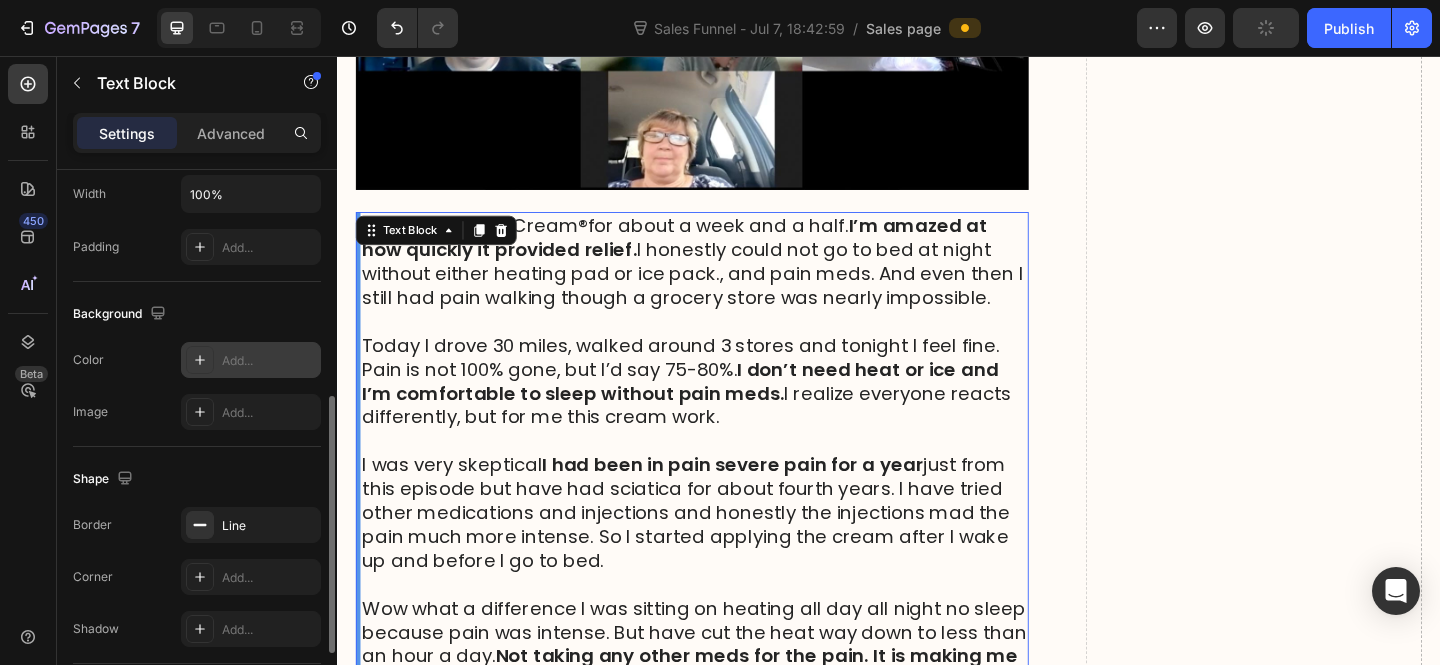 click on "Add..." at bounding box center [269, 361] 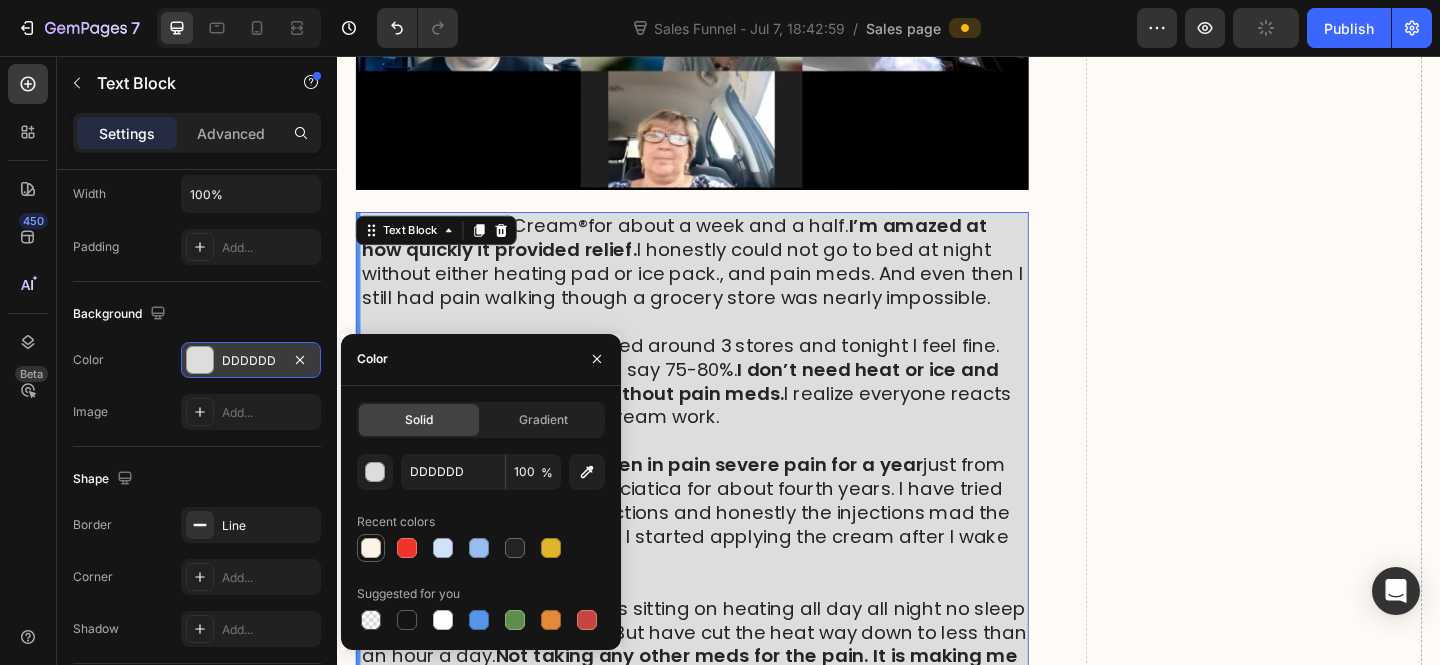 click at bounding box center [371, 548] 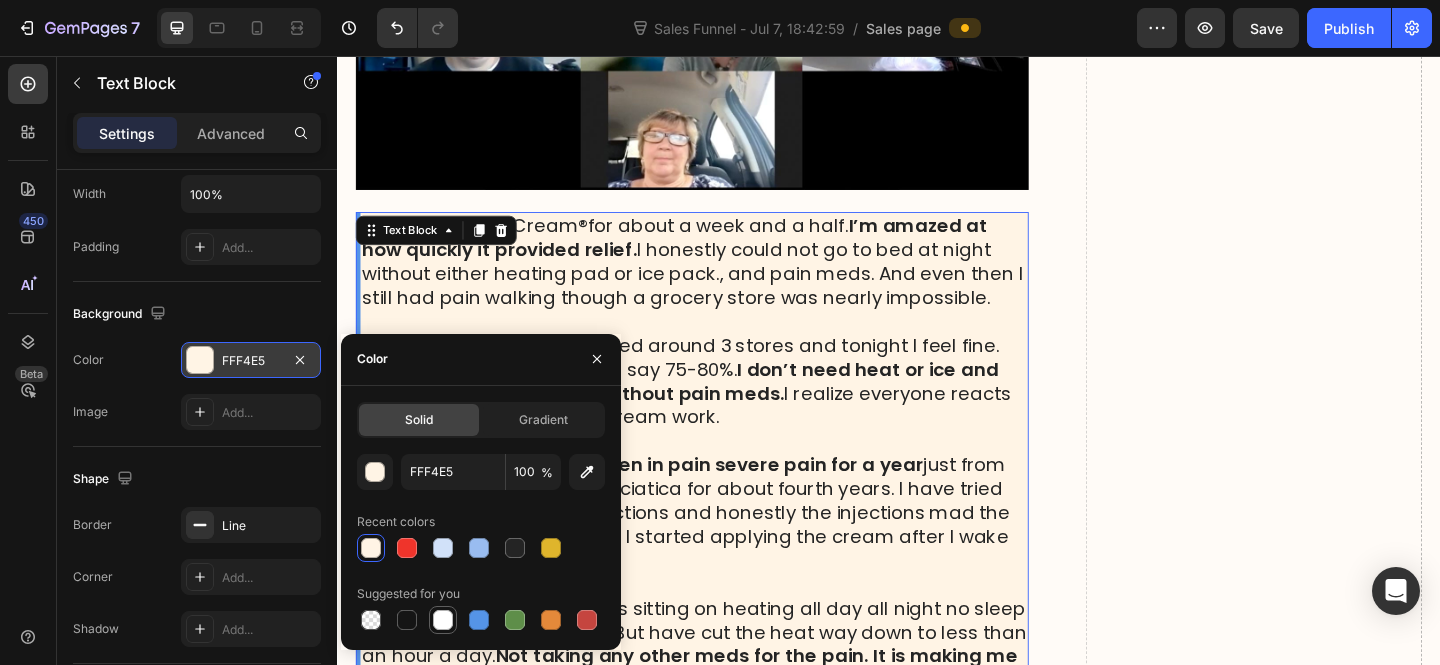click at bounding box center [443, 620] 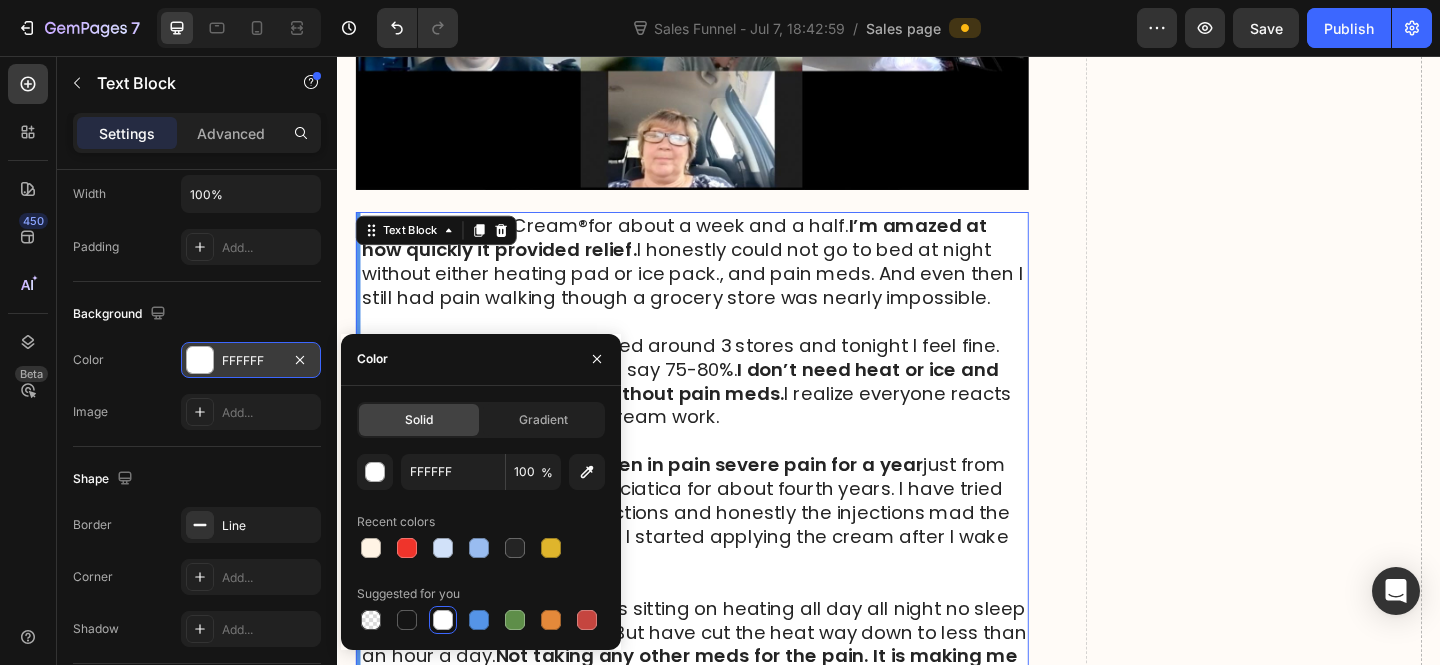 click on "I was very skeptical  I had been in pain severe pain for a year  just from this episode but have had sciatica for about fourth years. I have tried other medications and injections and honestly the injections mad the pain much more intense. So I started applying the cream after I wake up and before I go to bed." at bounding box center [725, 553] 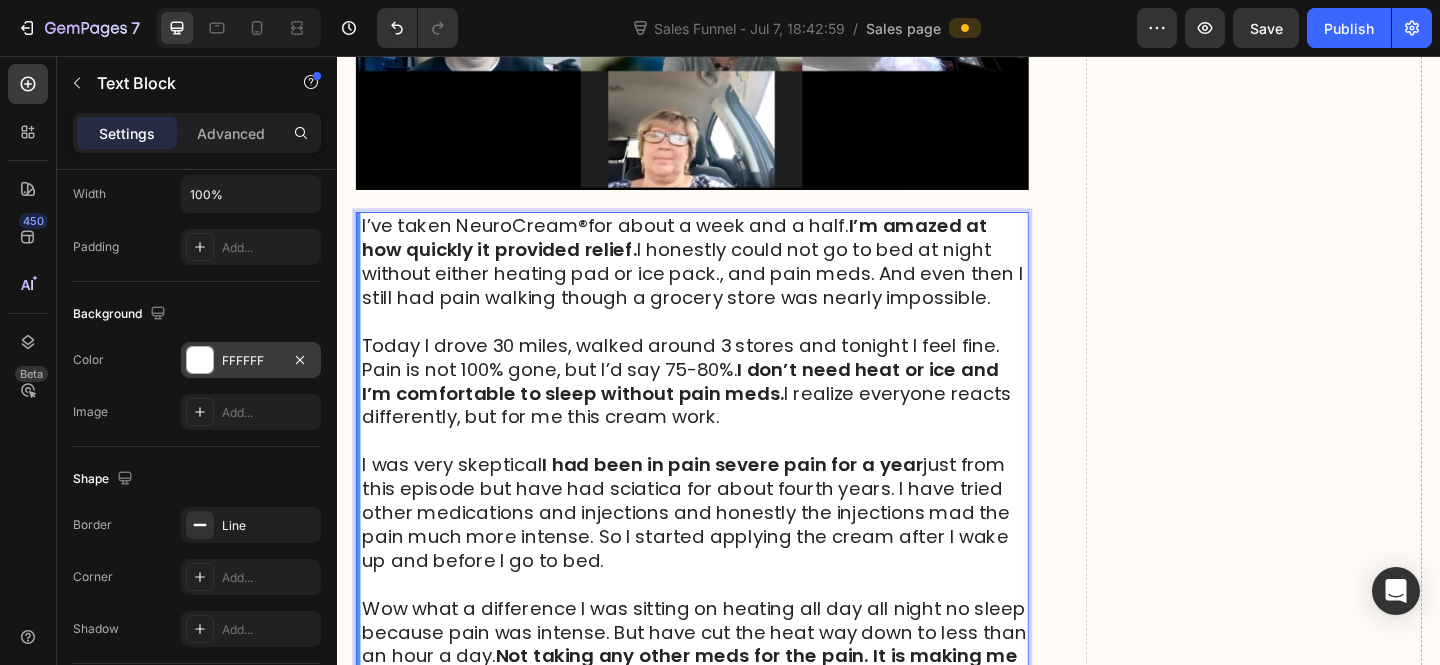 click on "FFFFFF" at bounding box center [251, 361] 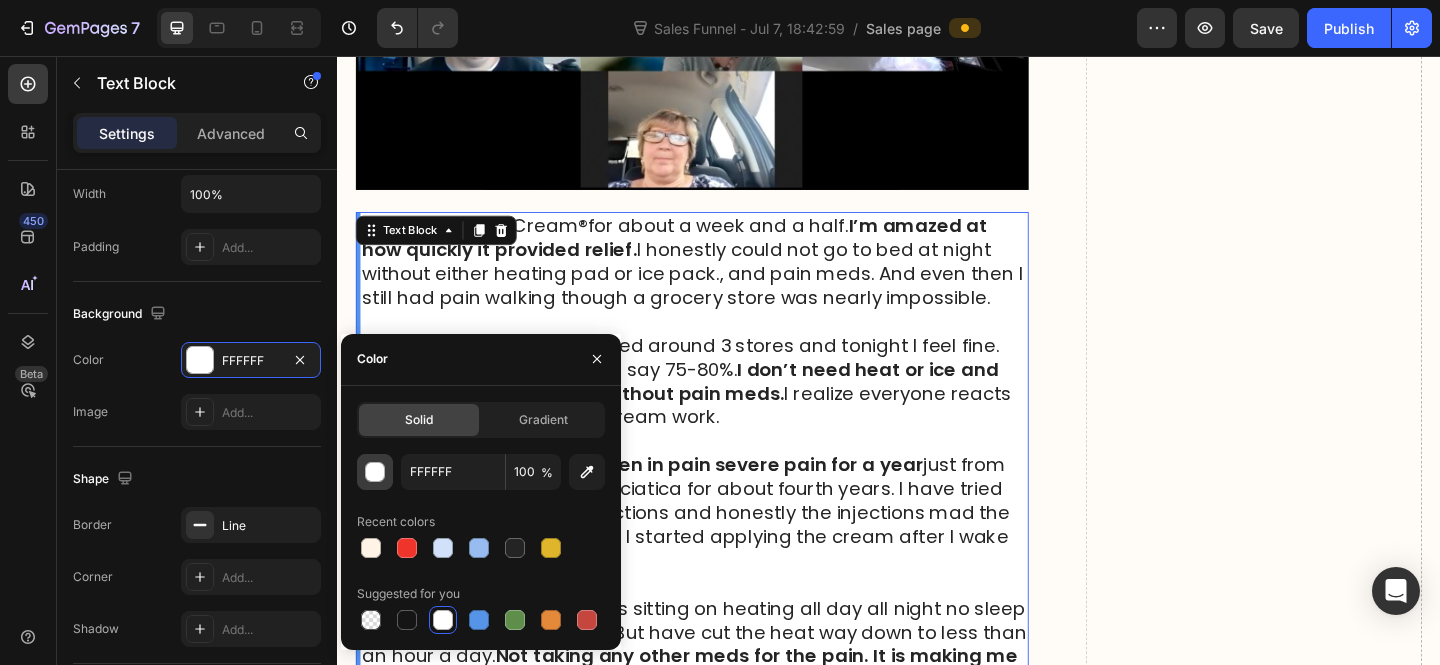 click at bounding box center [375, 472] 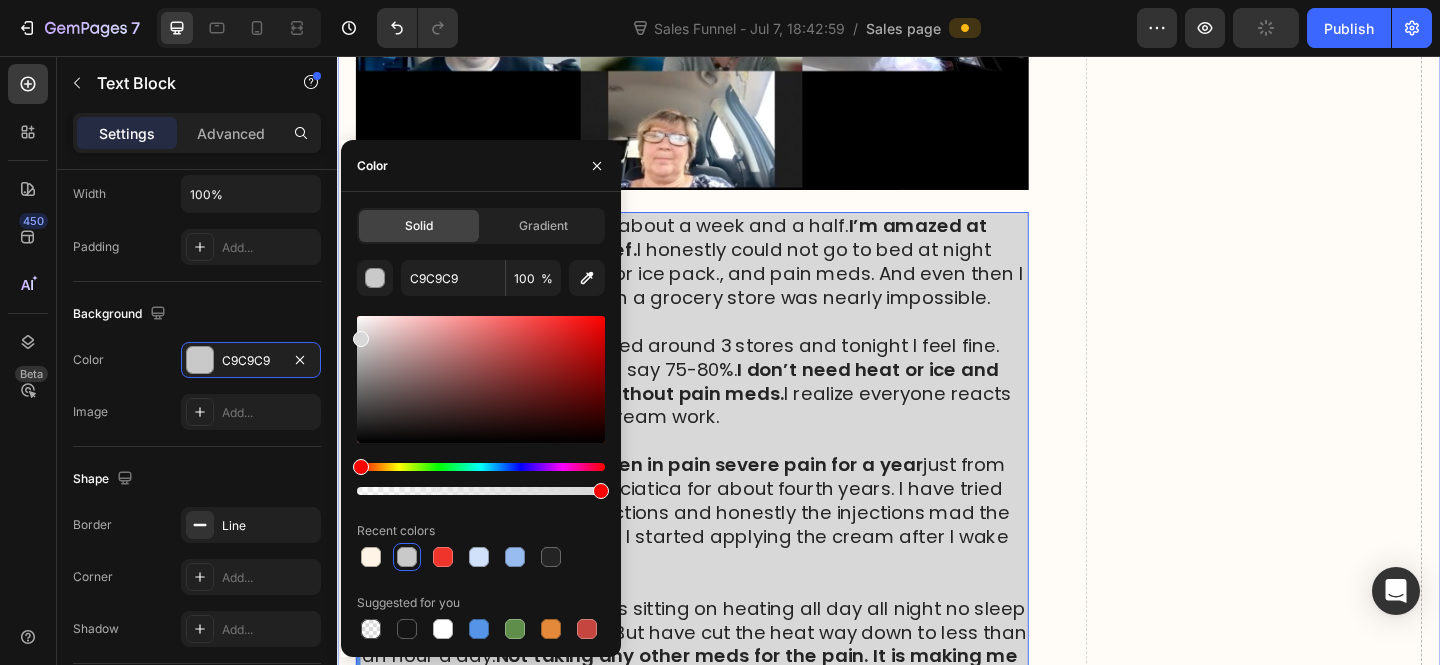 type on "D8D8D8" 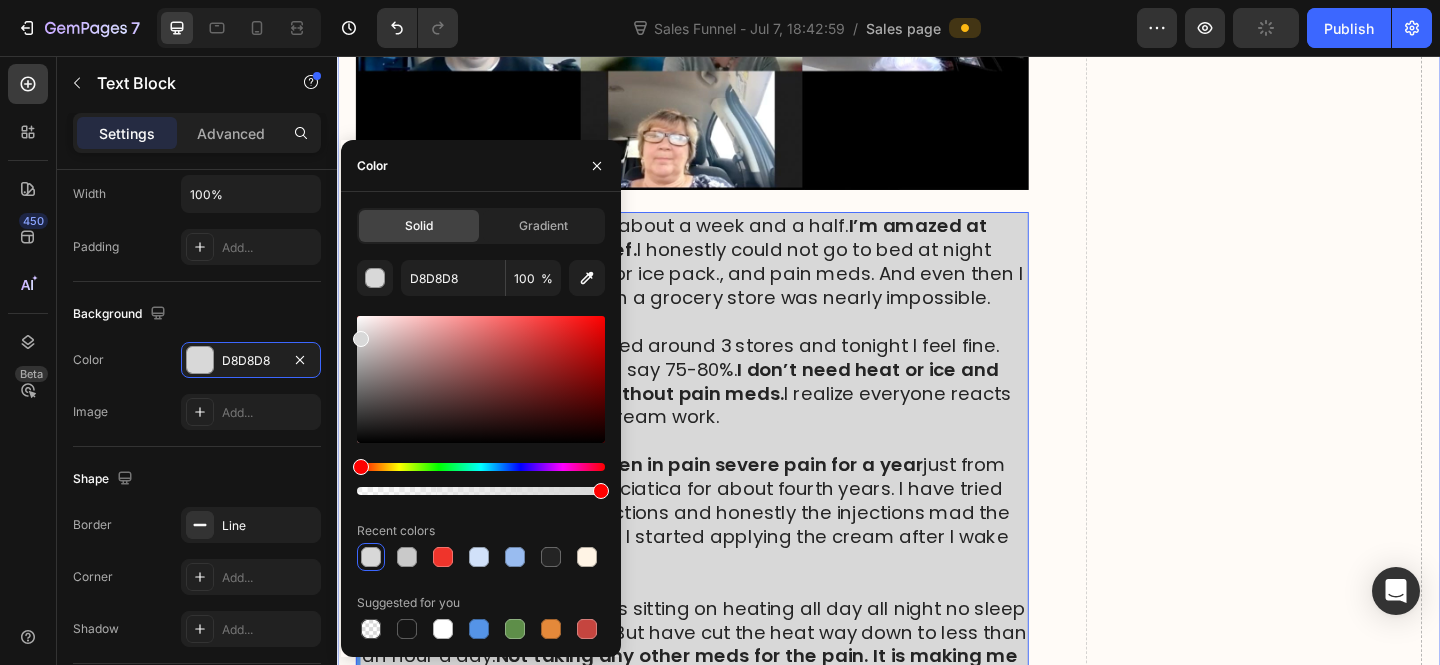 drag, startPoint x: 702, startPoint y: 406, endPoint x: 923, endPoint y: 439, distance: 223.45021 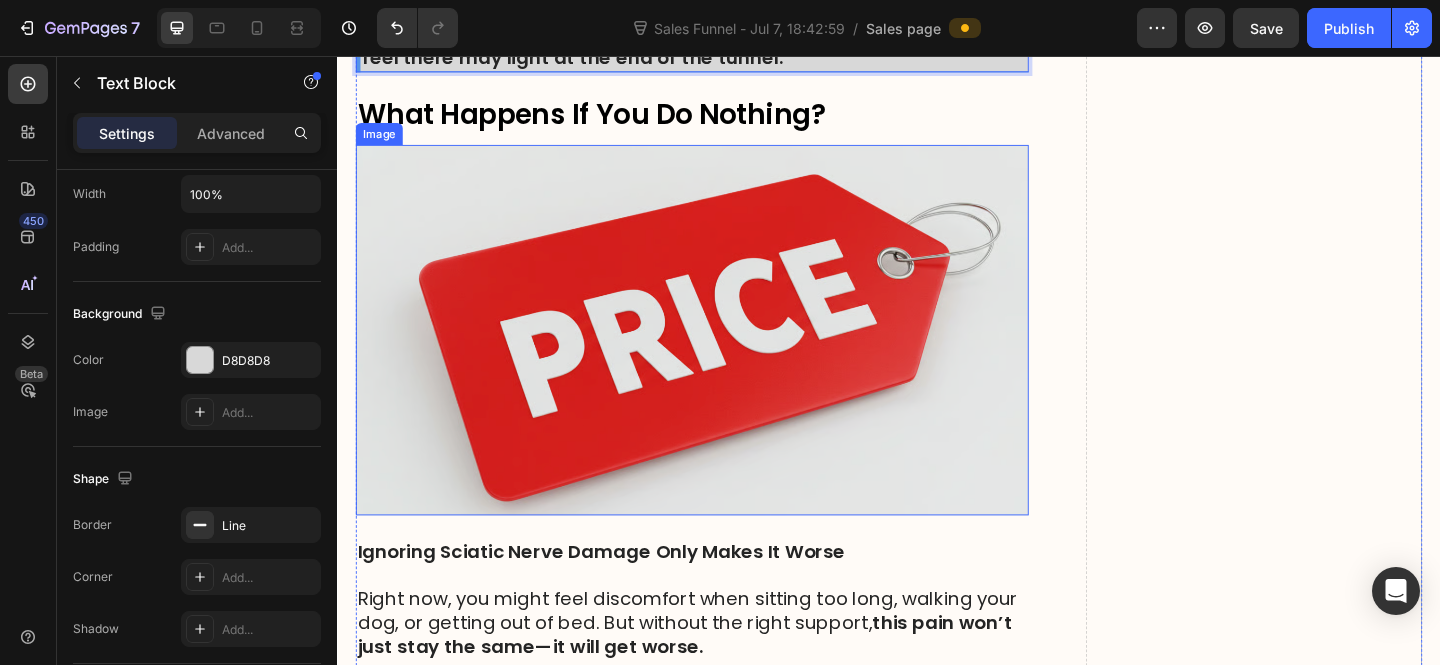 scroll, scrollTop: 18621, scrollLeft: 0, axis: vertical 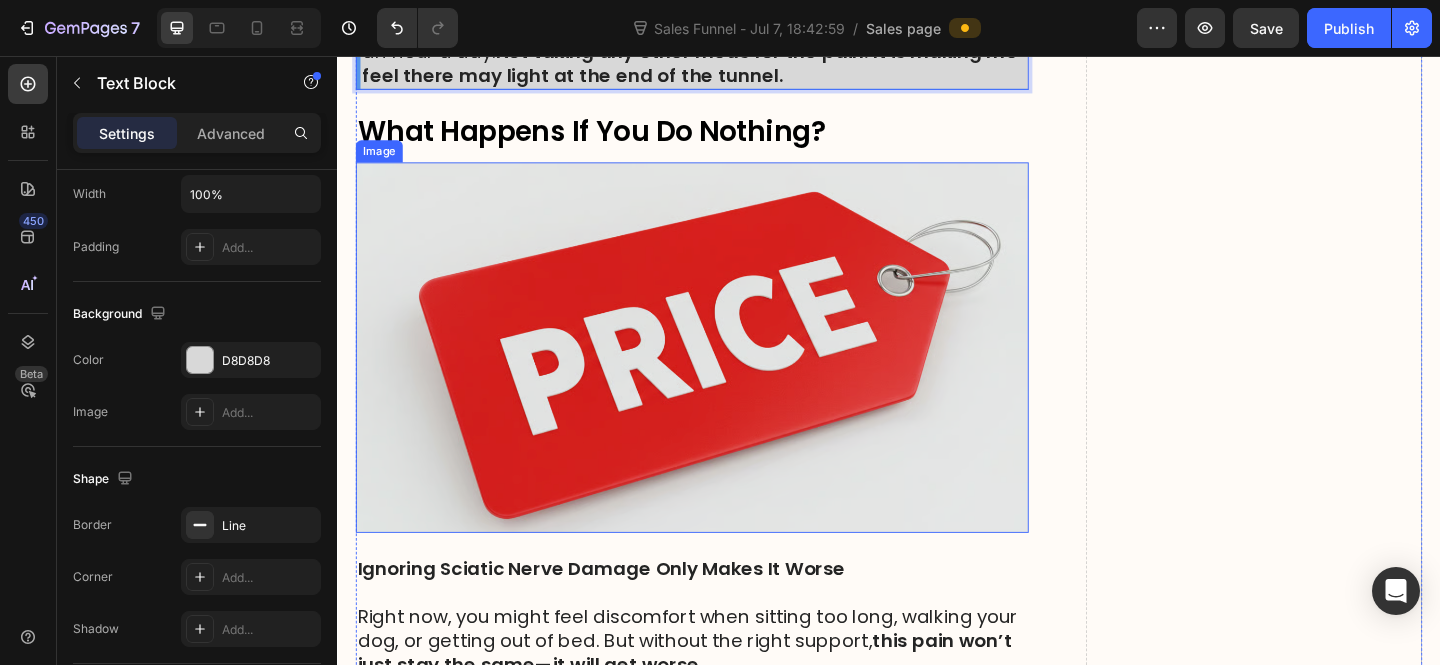 click at bounding box center [723, 373] 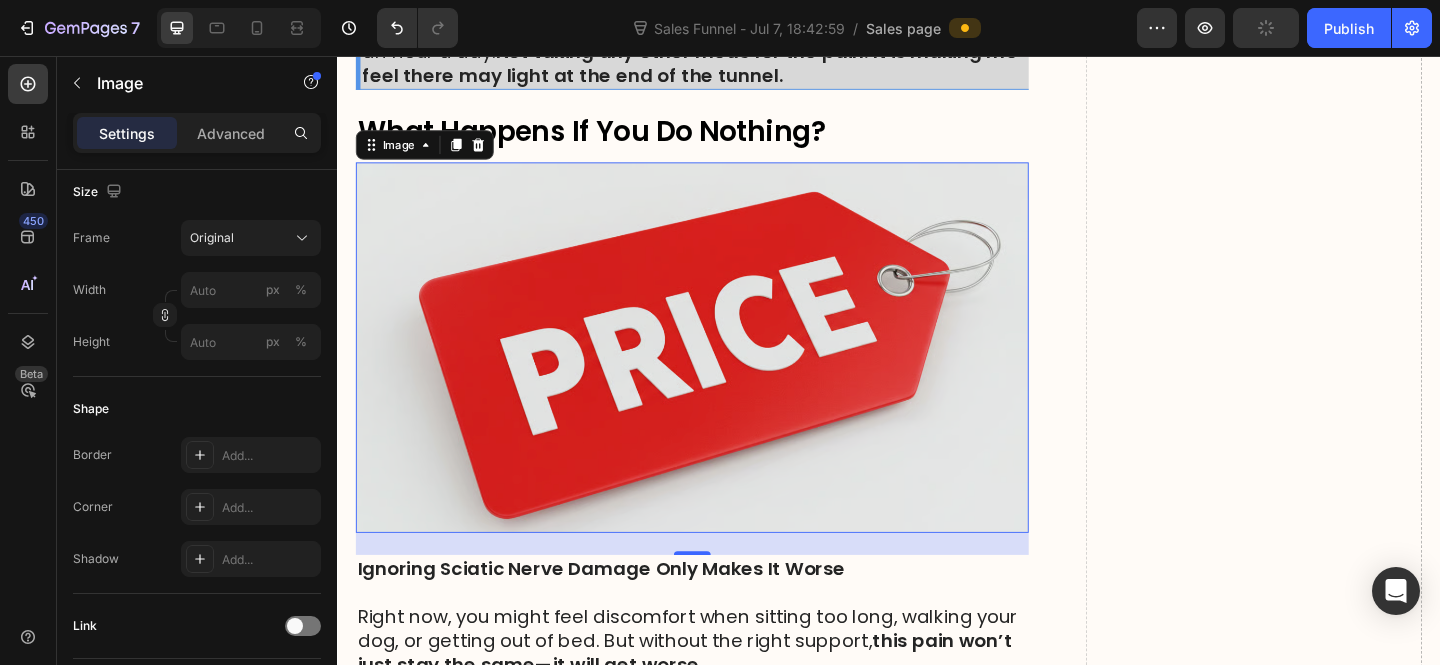 scroll, scrollTop: 0, scrollLeft: 0, axis: both 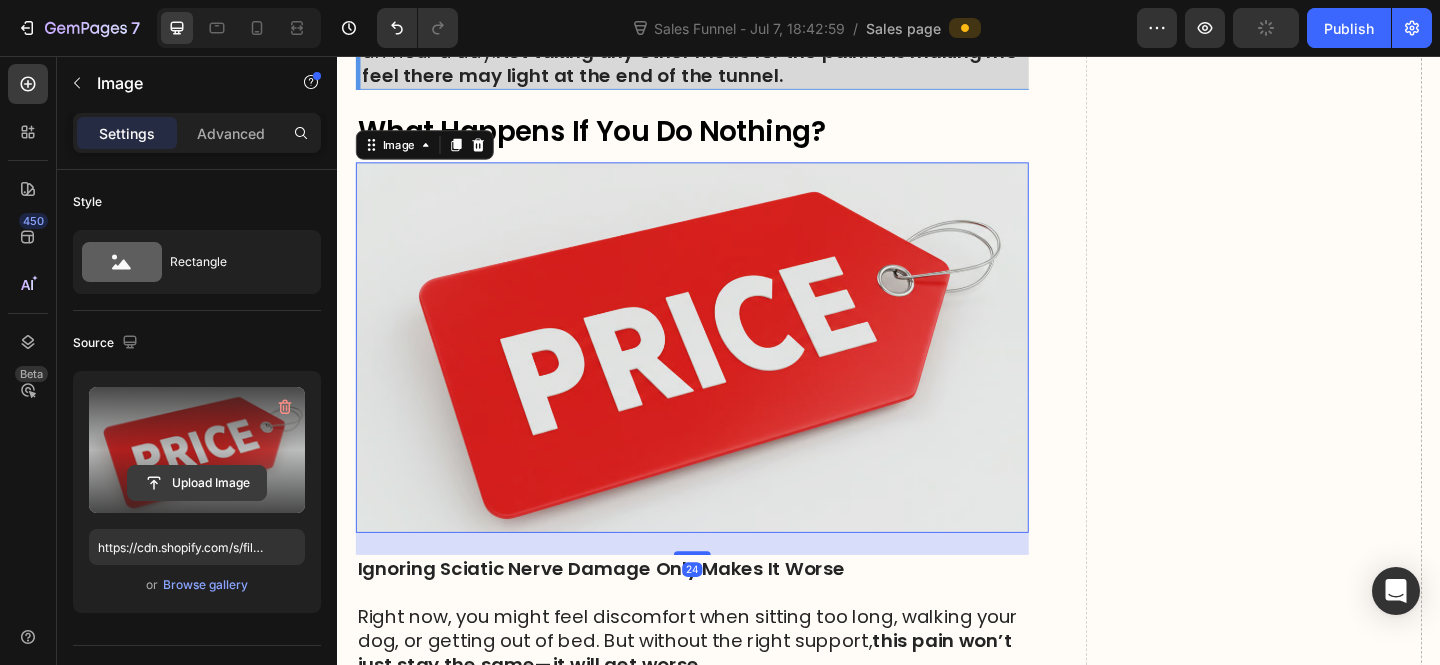 click 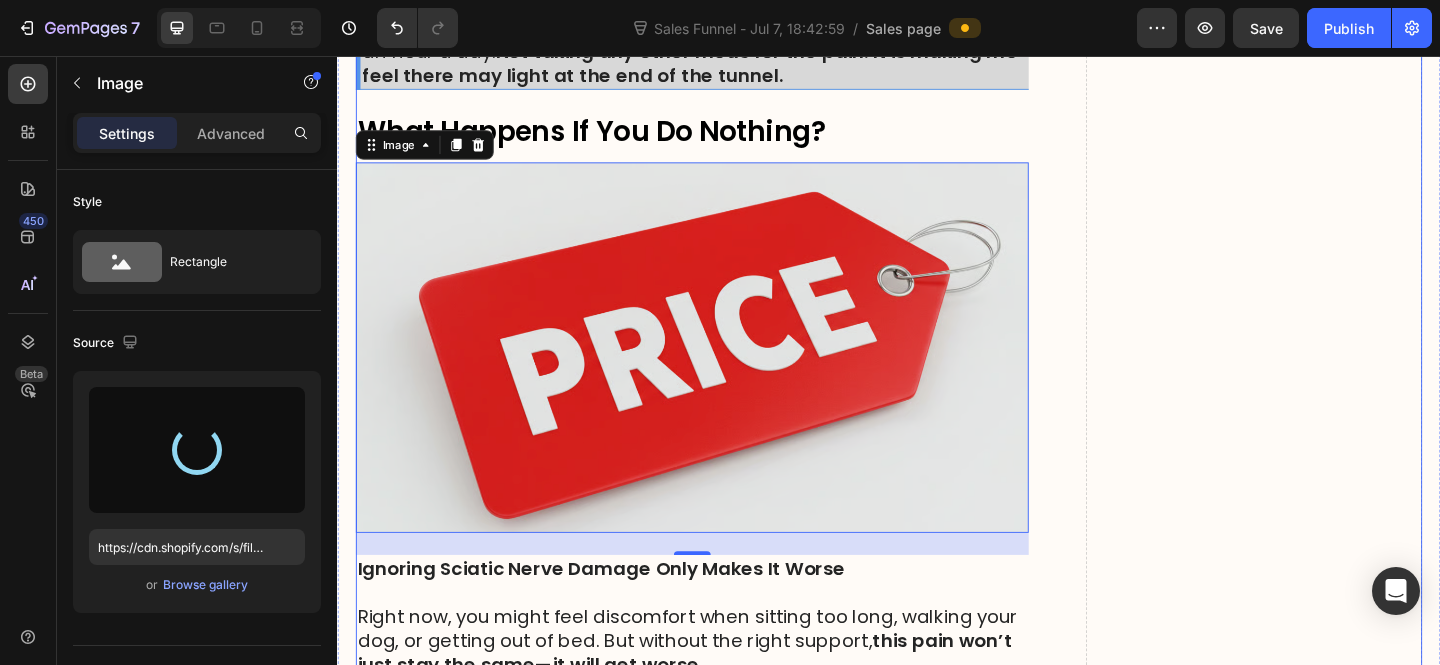 type on "https://cdn.shopify.com/s/files/1/0610/7503/0071/files/gempages_574314754814771993-c9baabd6-4914-4007-b7f1-526d333eb3ae.jpg" 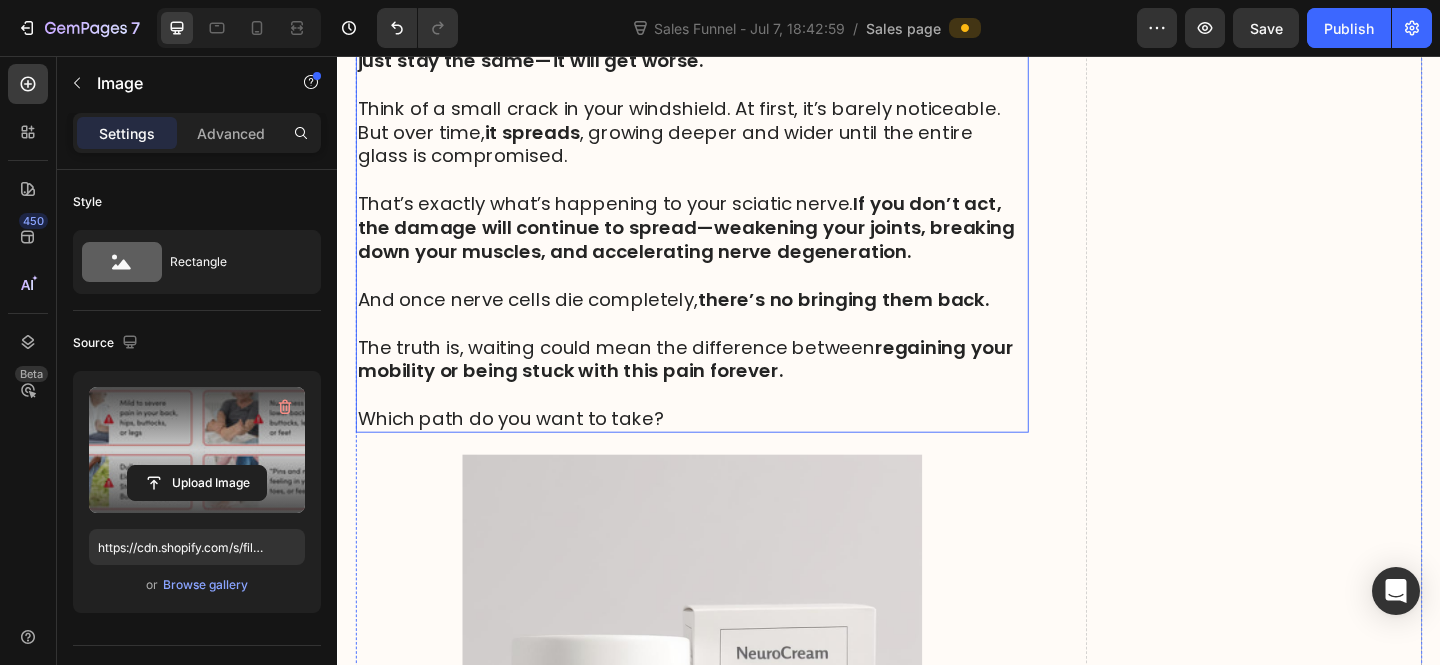 scroll, scrollTop: 19398, scrollLeft: 0, axis: vertical 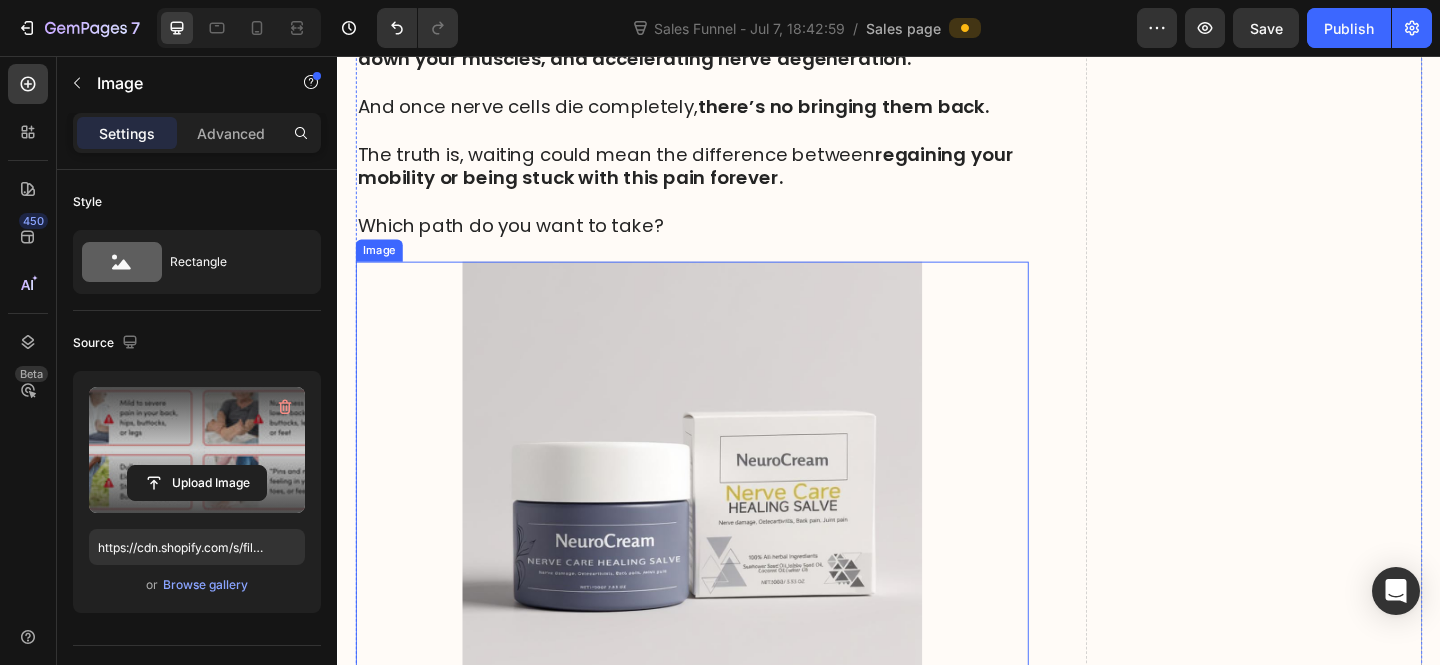 click at bounding box center [723, 530] 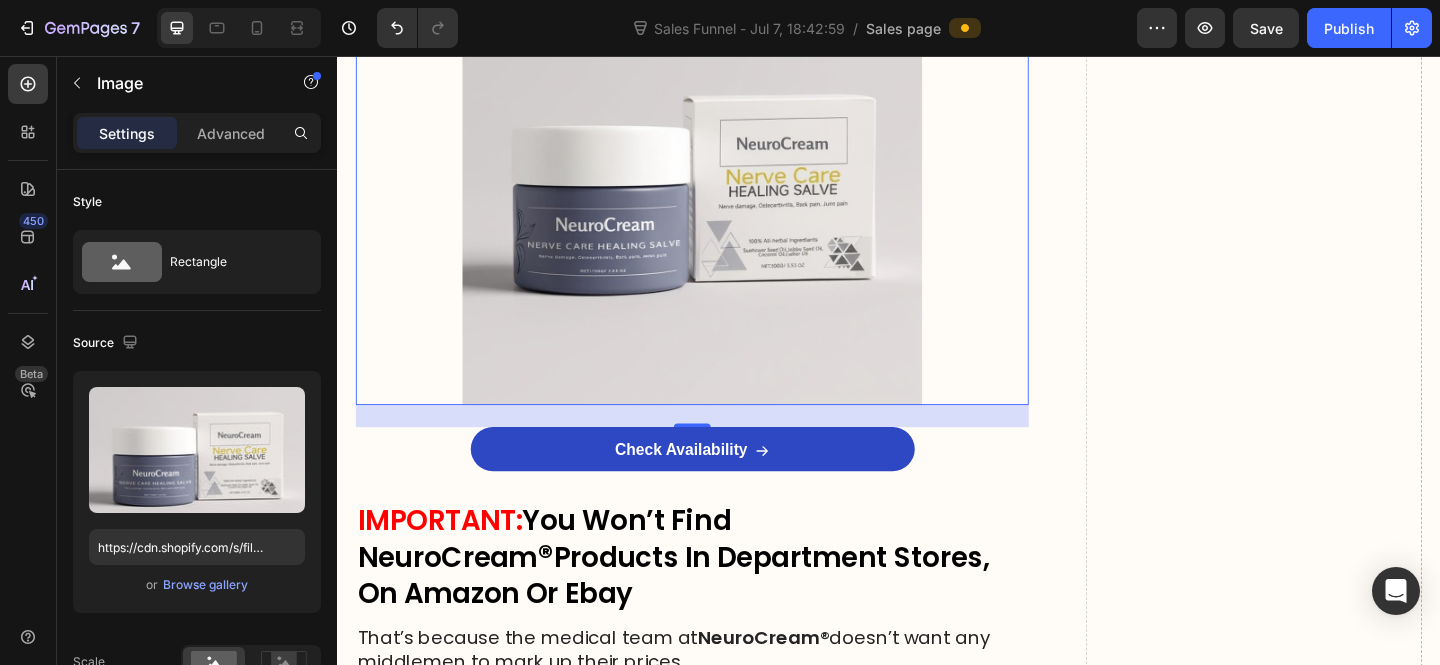 scroll, scrollTop: 19517, scrollLeft: 0, axis: vertical 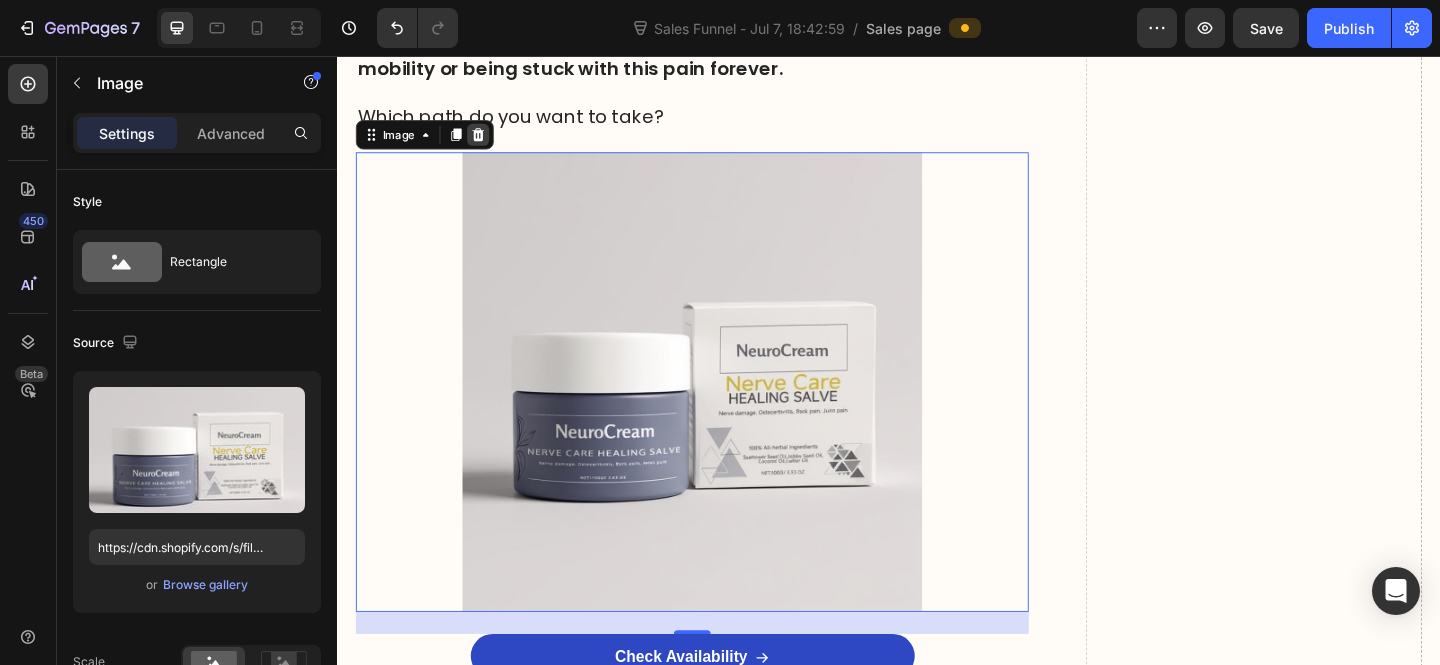 click 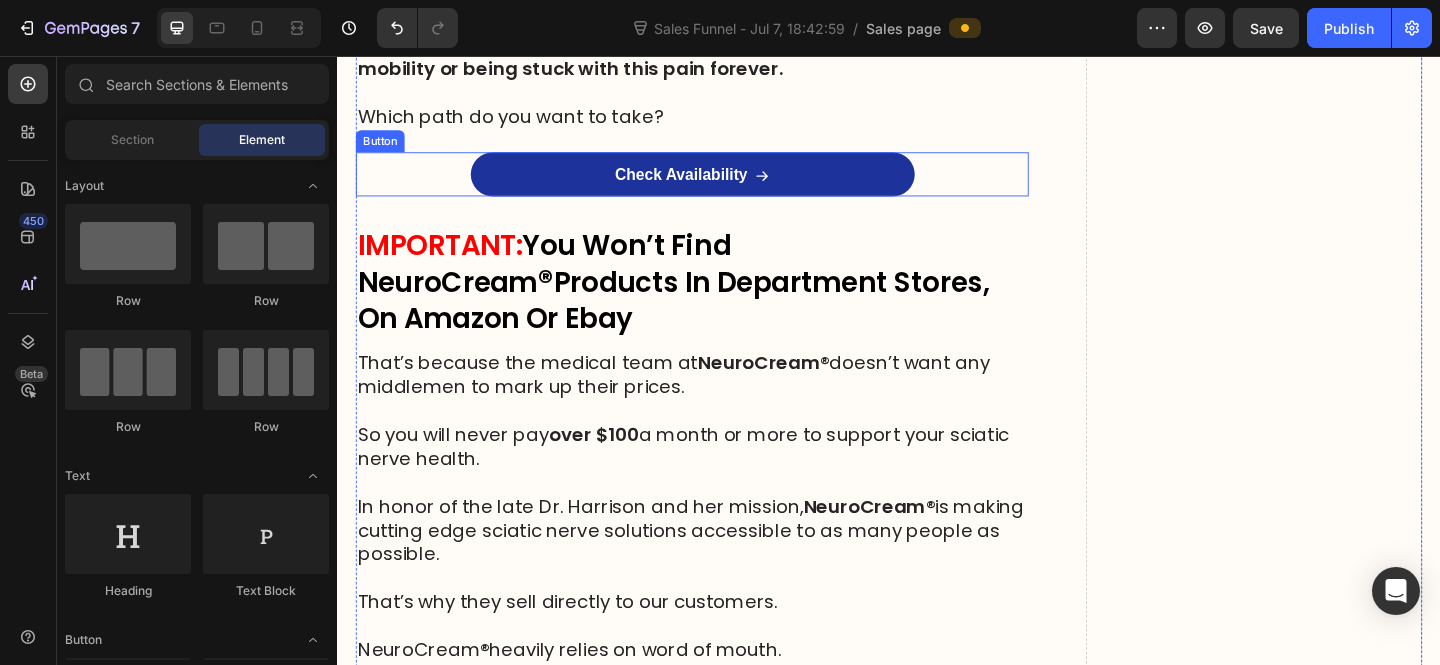 click on "Check Availability" at bounding box center (723, 185) 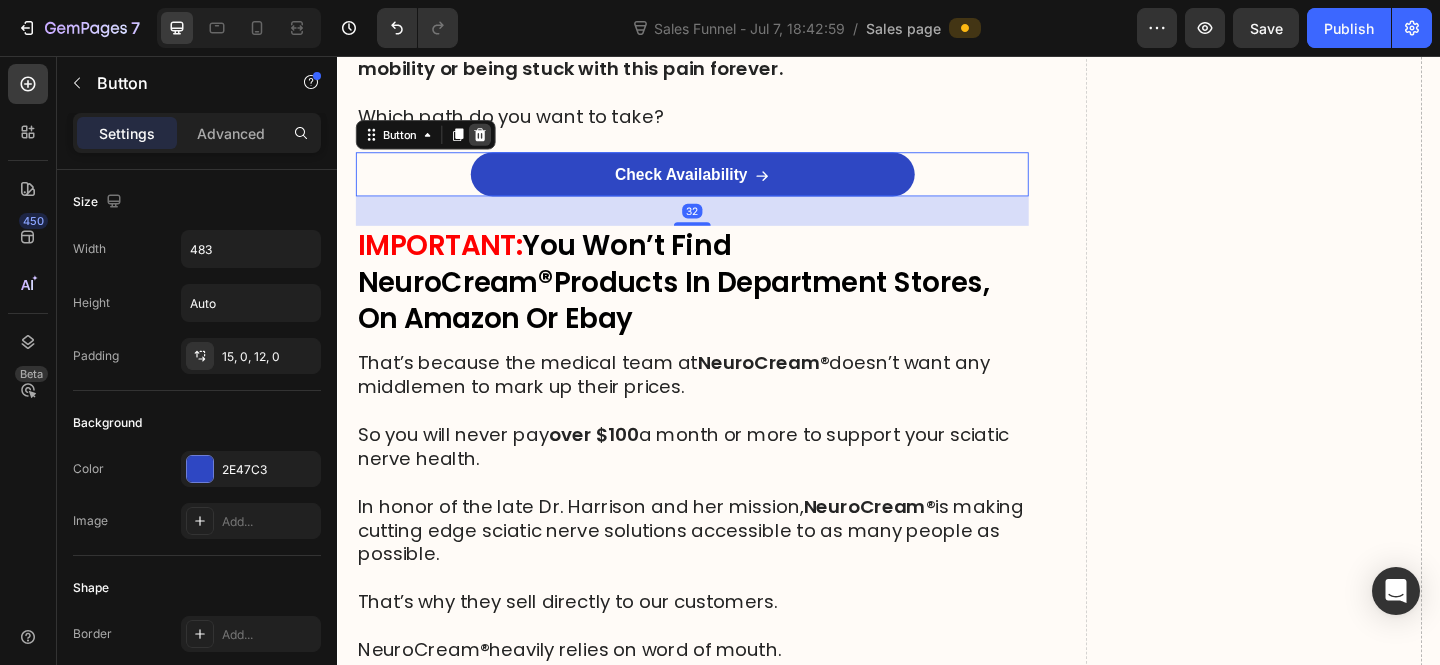 click 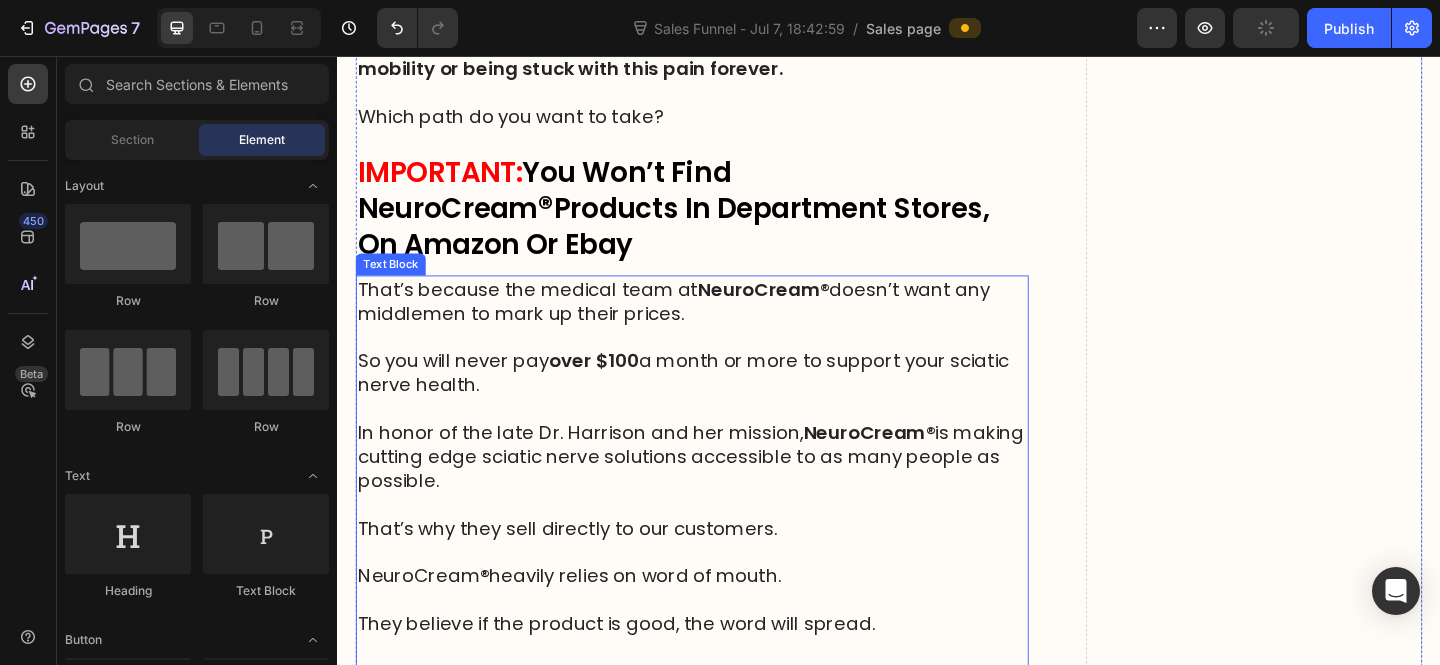 click on "That’s because the medical team at  NeuroCream ®  doesn’t want any middlemen to mark up their prices." at bounding box center (723, 323) 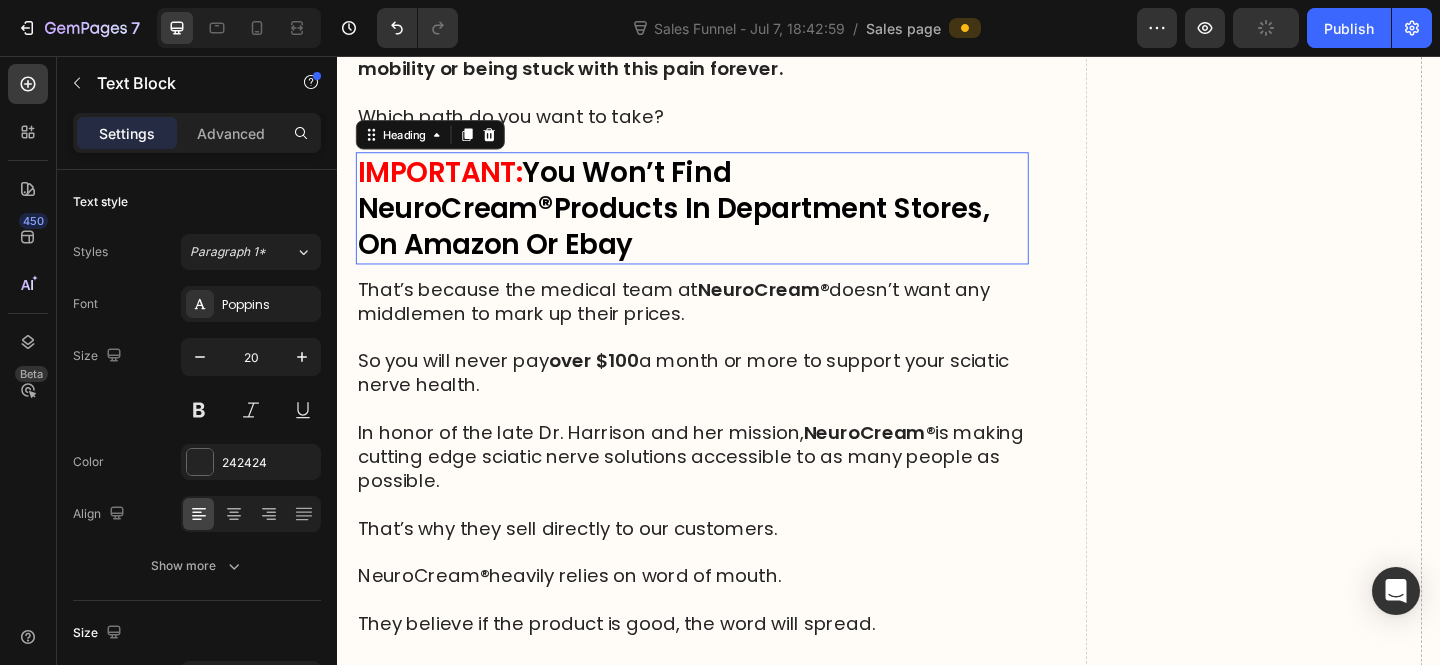 click on "IMPORTANT:  You Won’t Find NeuroCream ®  Products In Department Stores, On Amazon Or Ebay" at bounding box center [723, 222] 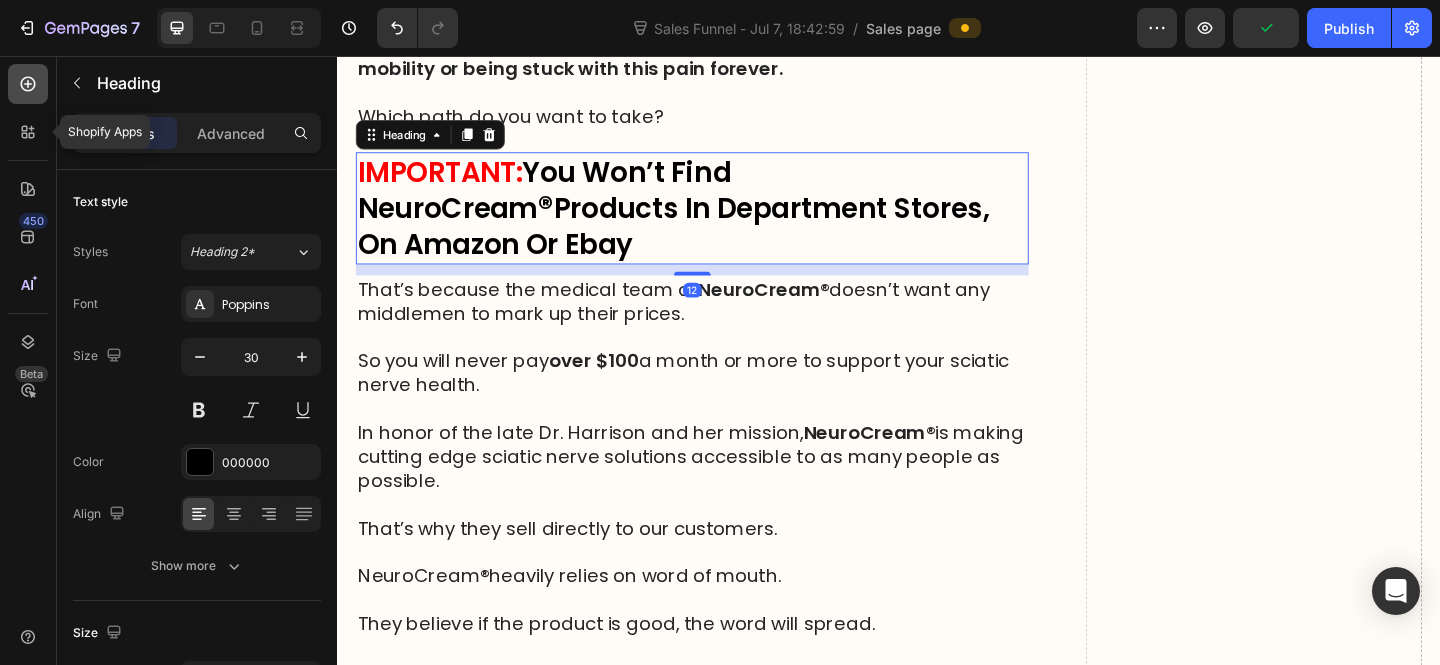 click 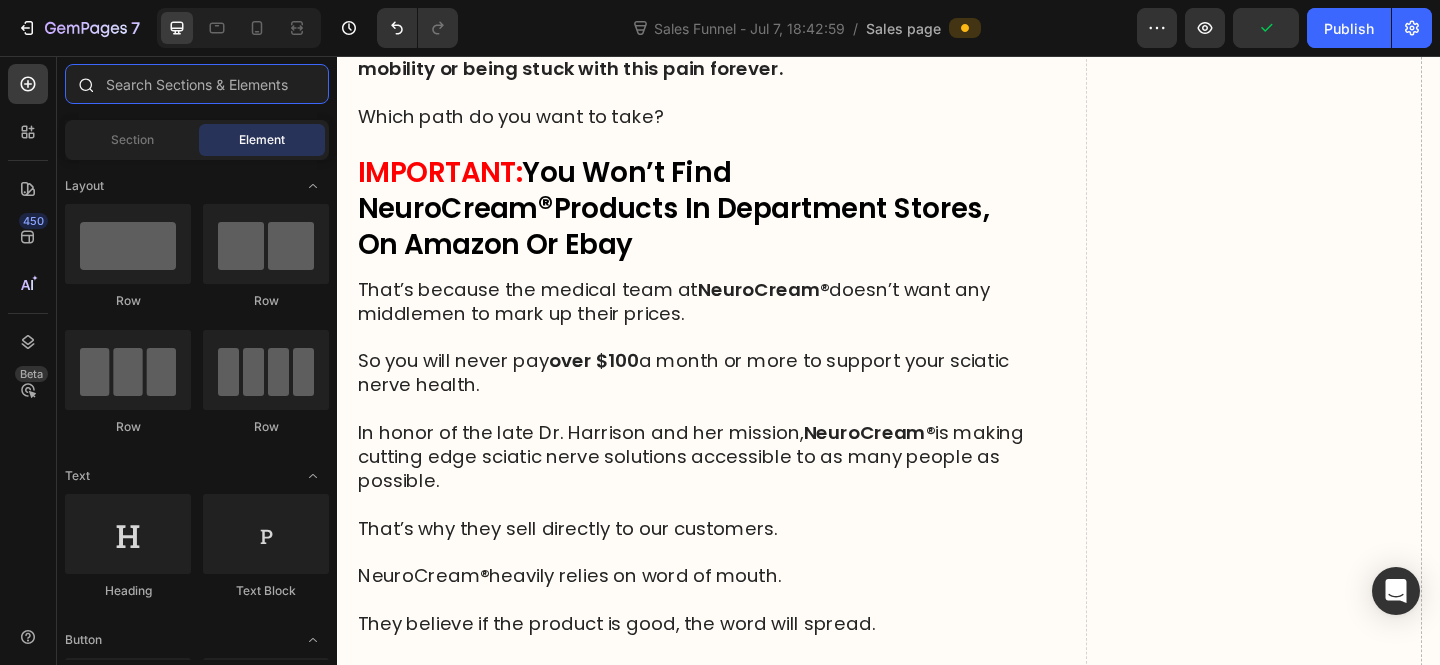 click at bounding box center [197, 84] 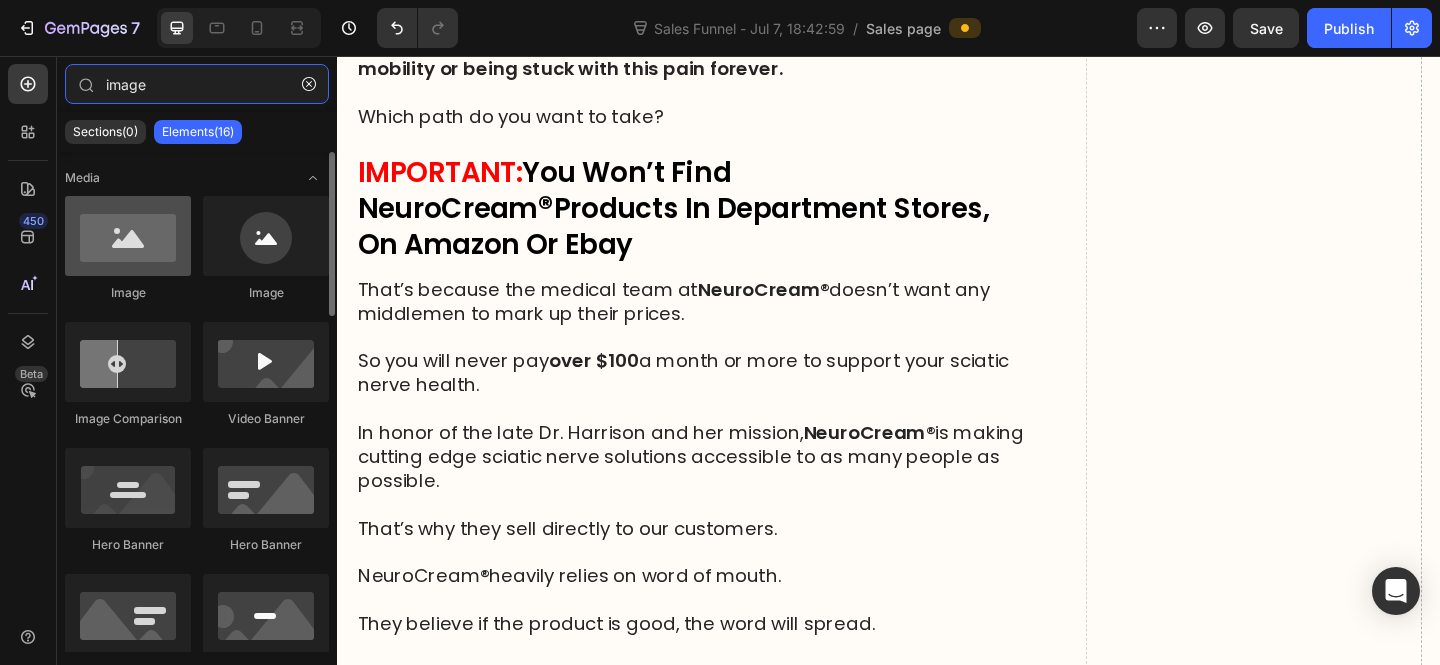 type on "image" 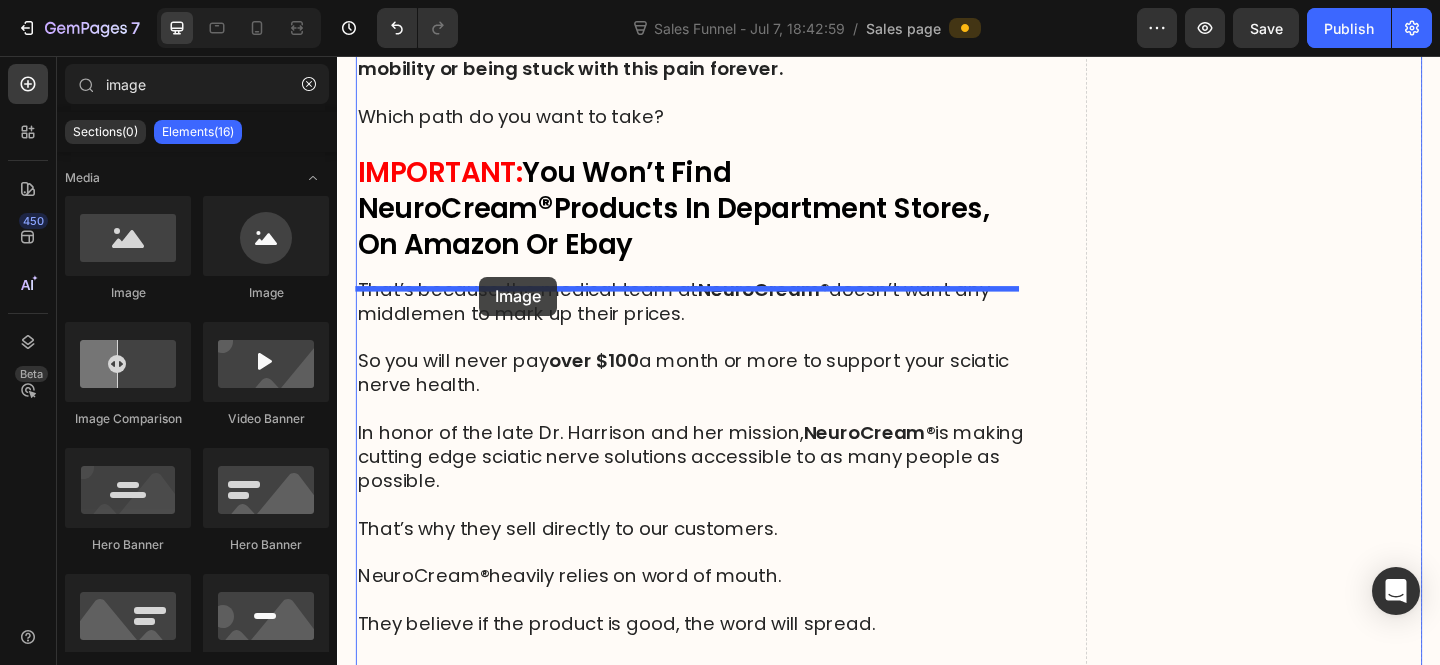 drag, startPoint x: 486, startPoint y: 309, endPoint x: 342, endPoint y: 400, distance: 170.34377 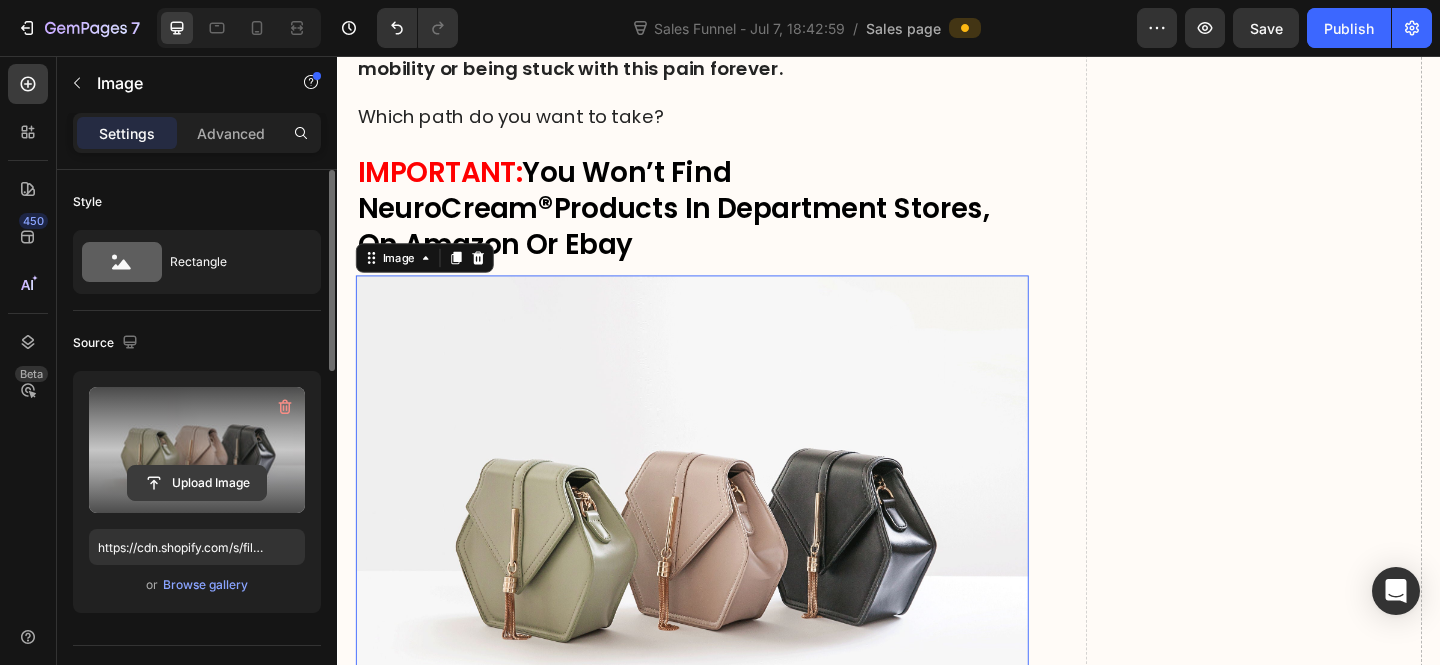 click 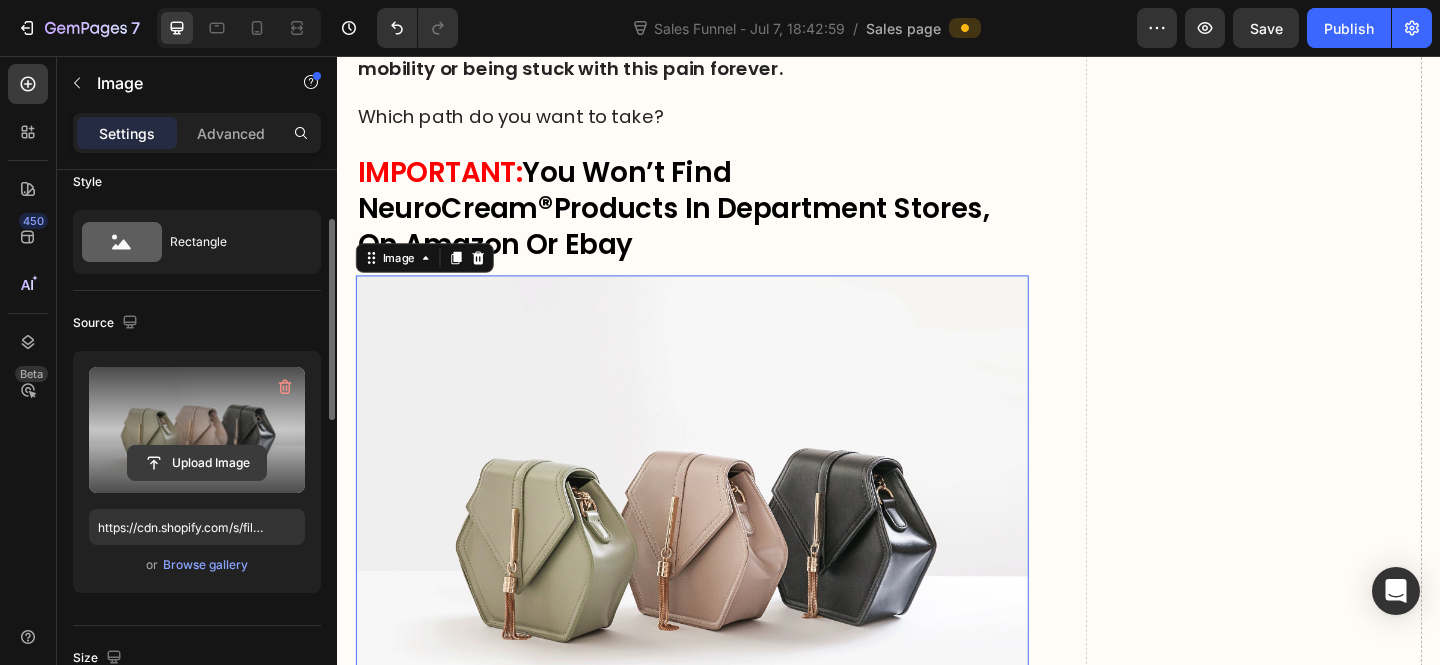 scroll, scrollTop: 51, scrollLeft: 0, axis: vertical 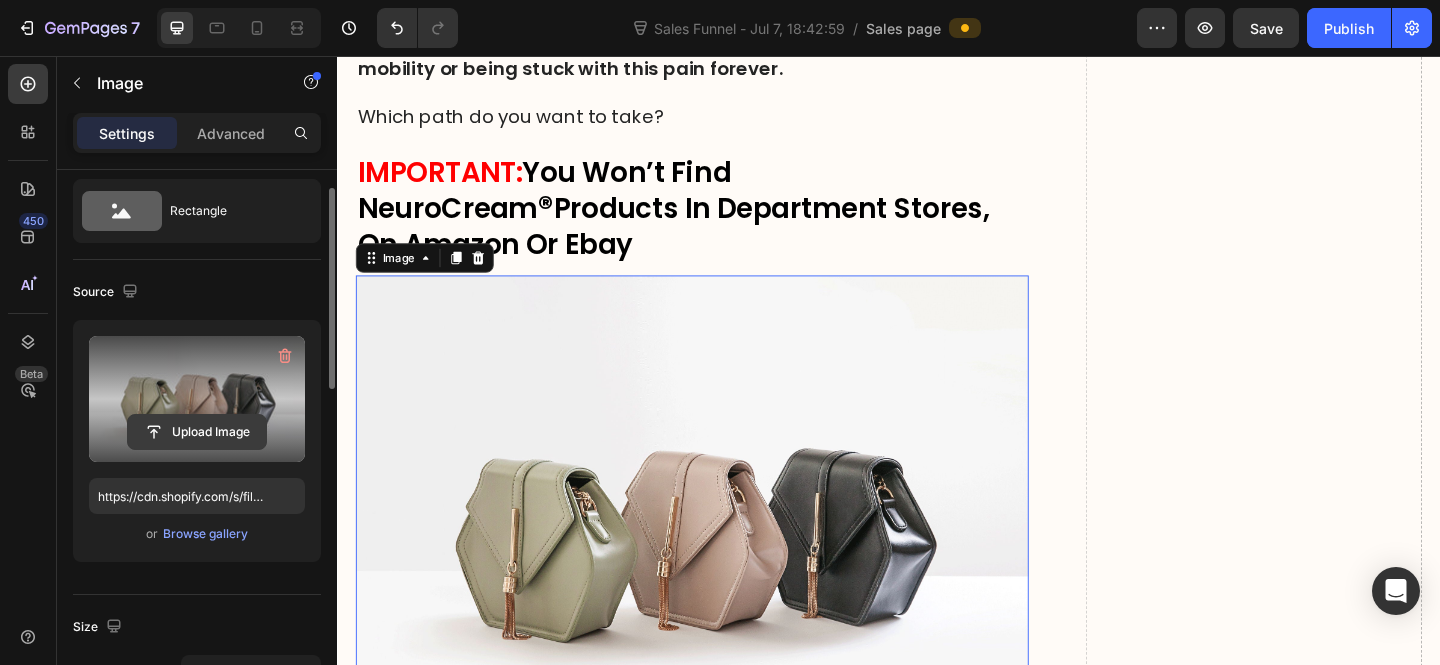 click 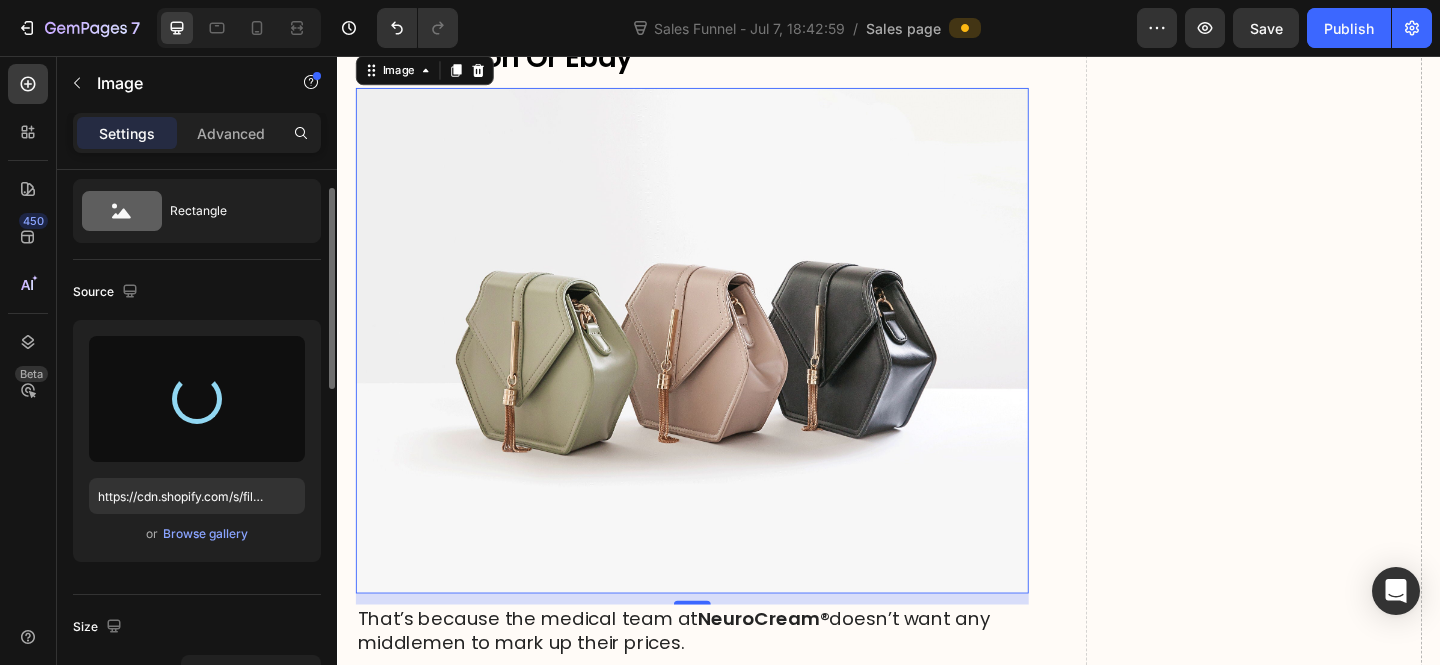 scroll, scrollTop: 19721, scrollLeft: 0, axis: vertical 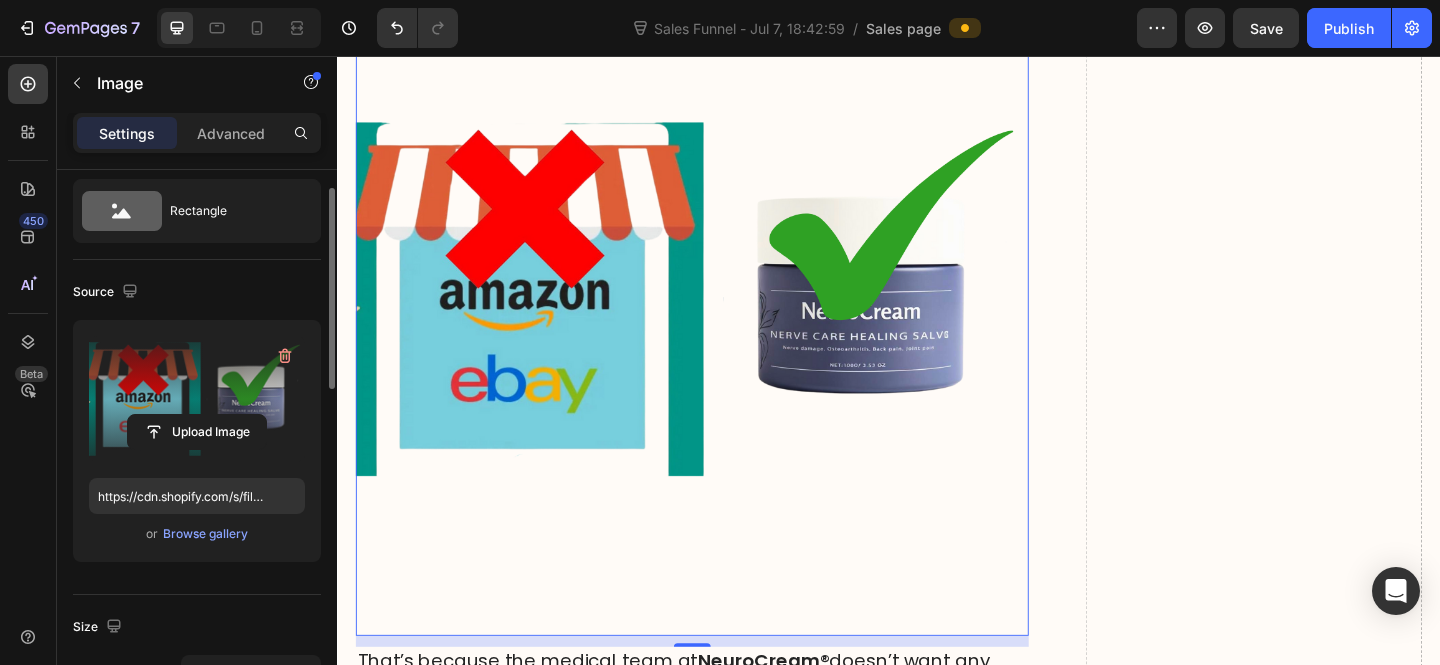 click at bounding box center [197, 399] 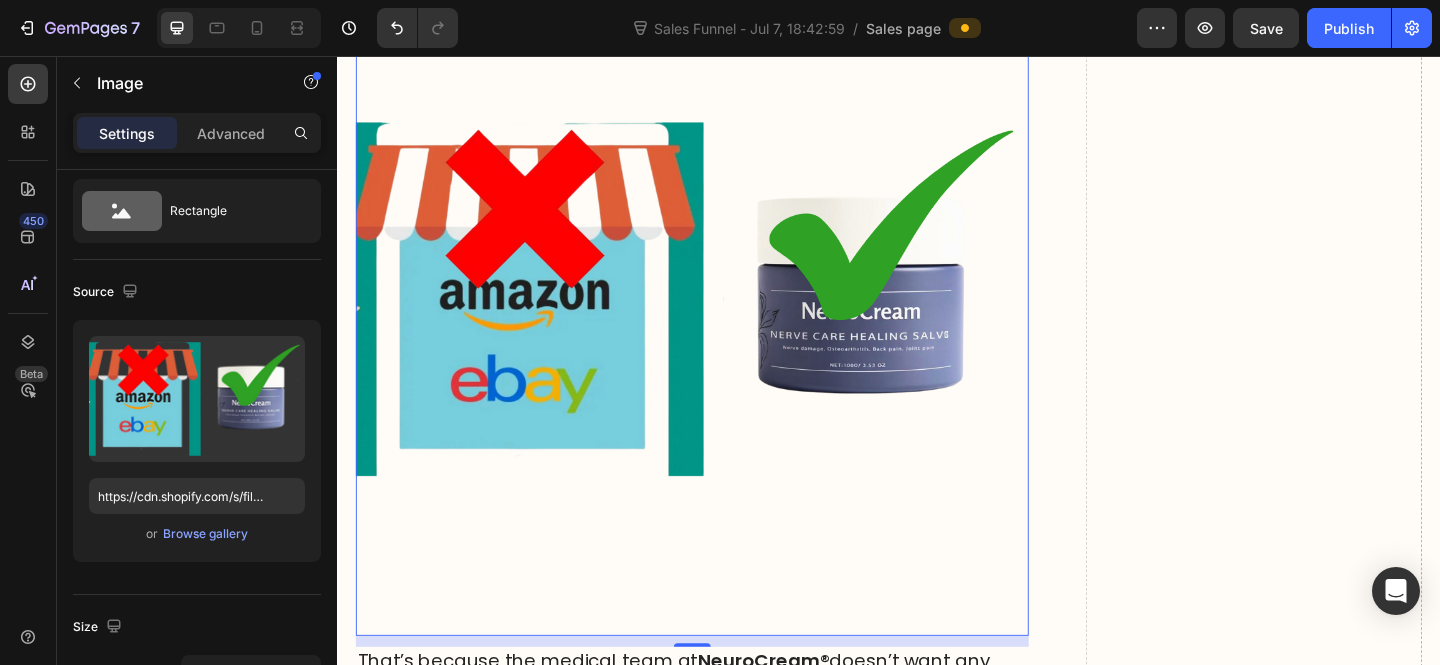 scroll, scrollTop: 19861, scrollLeft: 0, axis: vertical 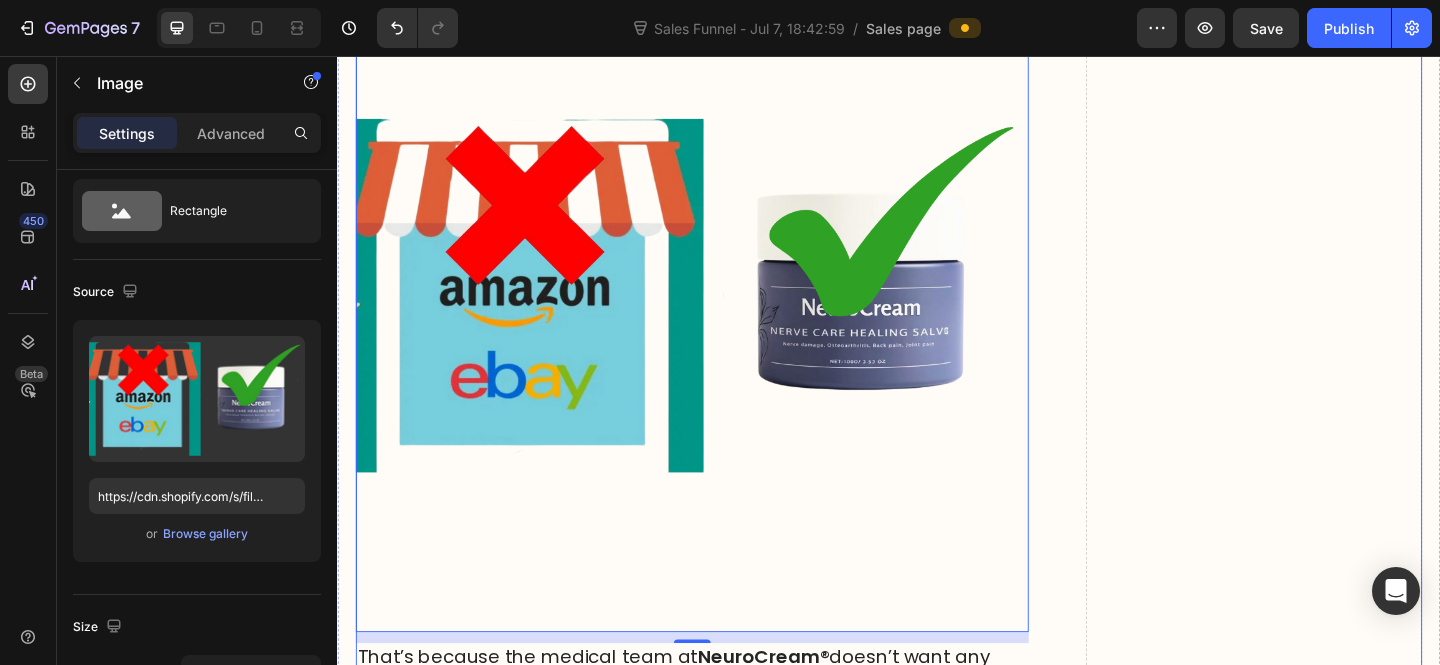 click on "What Users Are Saying About NeuroCream® Heading Image Image
Icon
Icon
Icon
Icon
Icon Icon List “I pulled my lower back lifting compost bags; the pain shot from my lower back down to my ankle. Painkillers, ice packs, heat pads. Nothing helped.   NeuroCream arrived three days later. After the first application... pure relief. I rubbed a small amount on before bed and woke up without the sharp pain. By day four, I was walking my dog again.   Now, I only use it if I’ve overdone it in the garden. Nine days later, I’m back behind the wheel, pain-free. I can’t recommend it enough.” Text Block
Verified Buyer Item List
57 people found this review helpful Item List James, 64 Text Block Row Image
Icon
Icon
Icon
Icon
Icon Icon List   Text Block
Verified Buyer Item List Item List" at bounding box center (937, 1738) 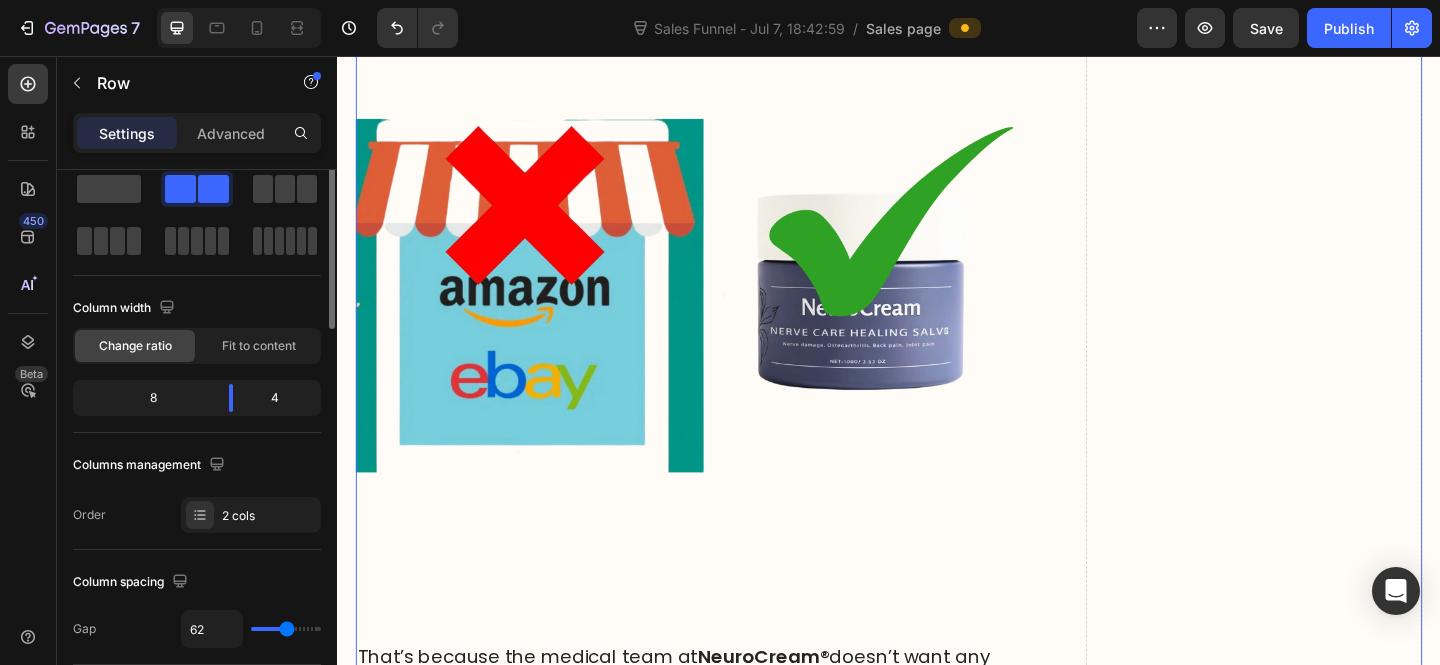 scroll, scrollTop: 0, scrollLeft: 0, axis: both 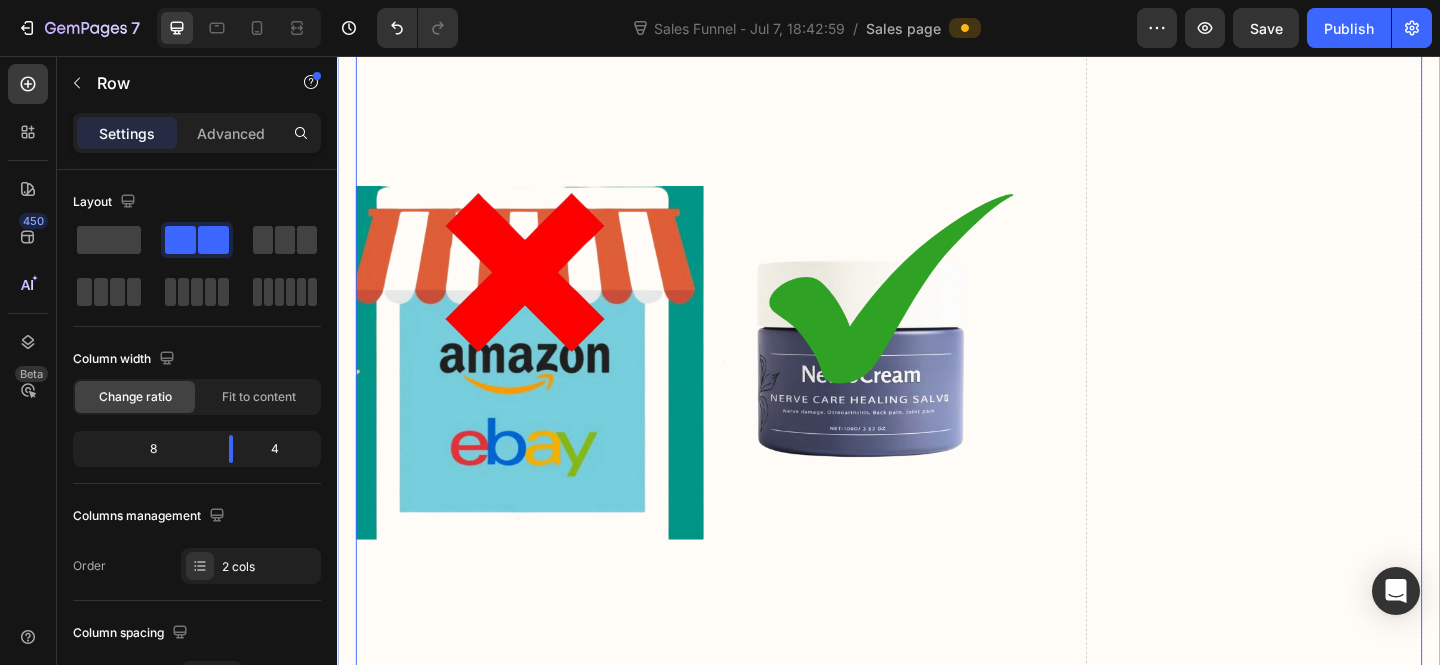 click at bounding box center [723, 390] 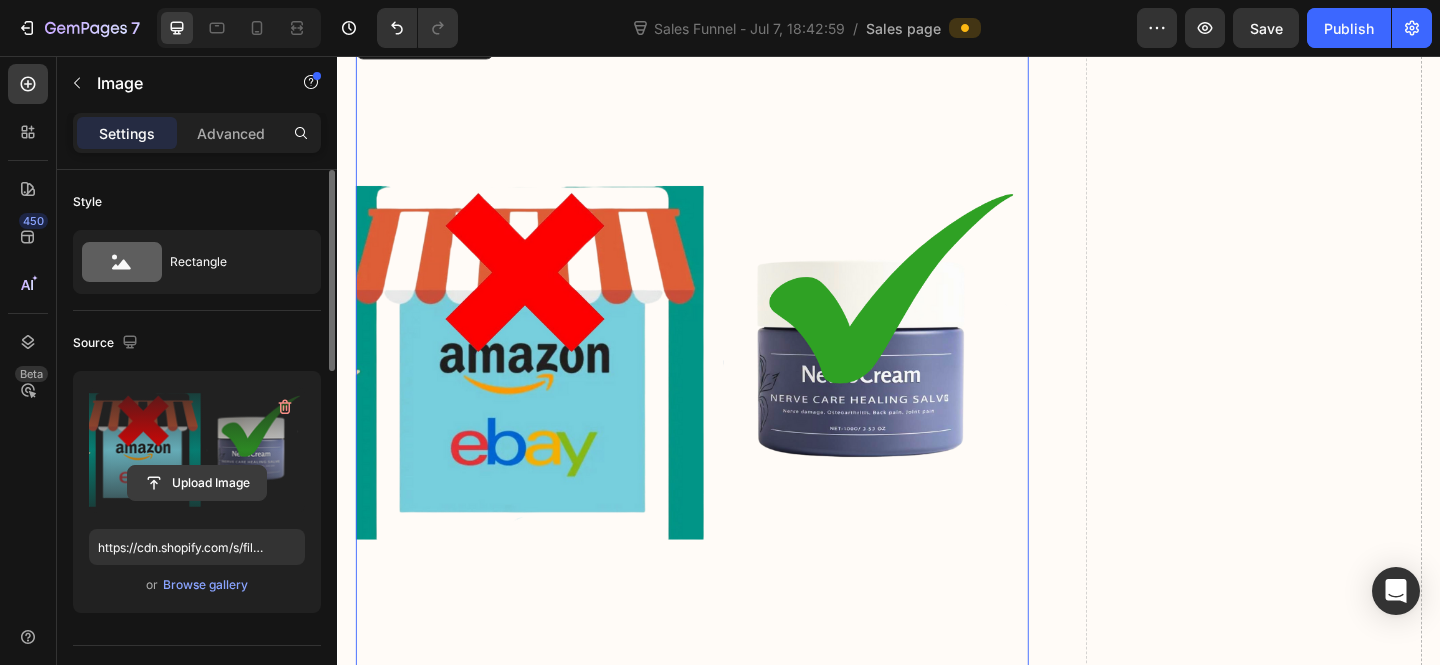click 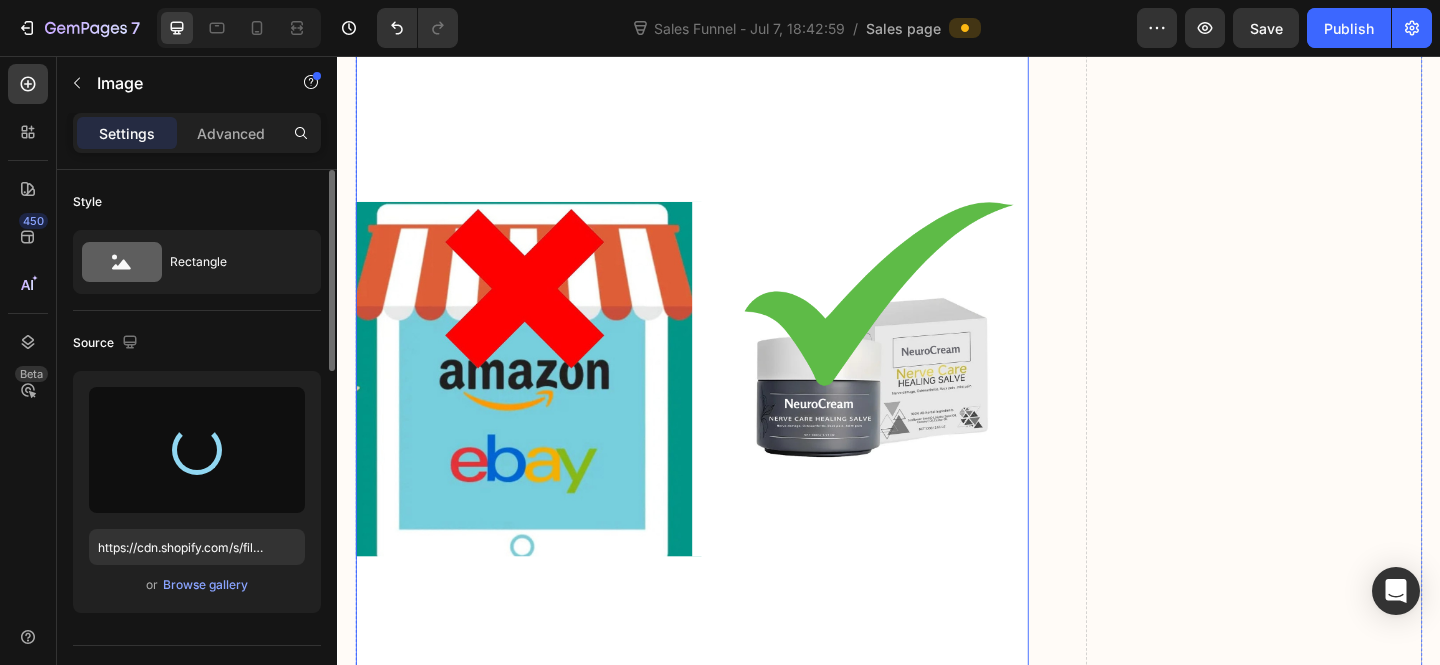 scroll, scrollTop: 25572, scrollLeft: 0, axis: vertical 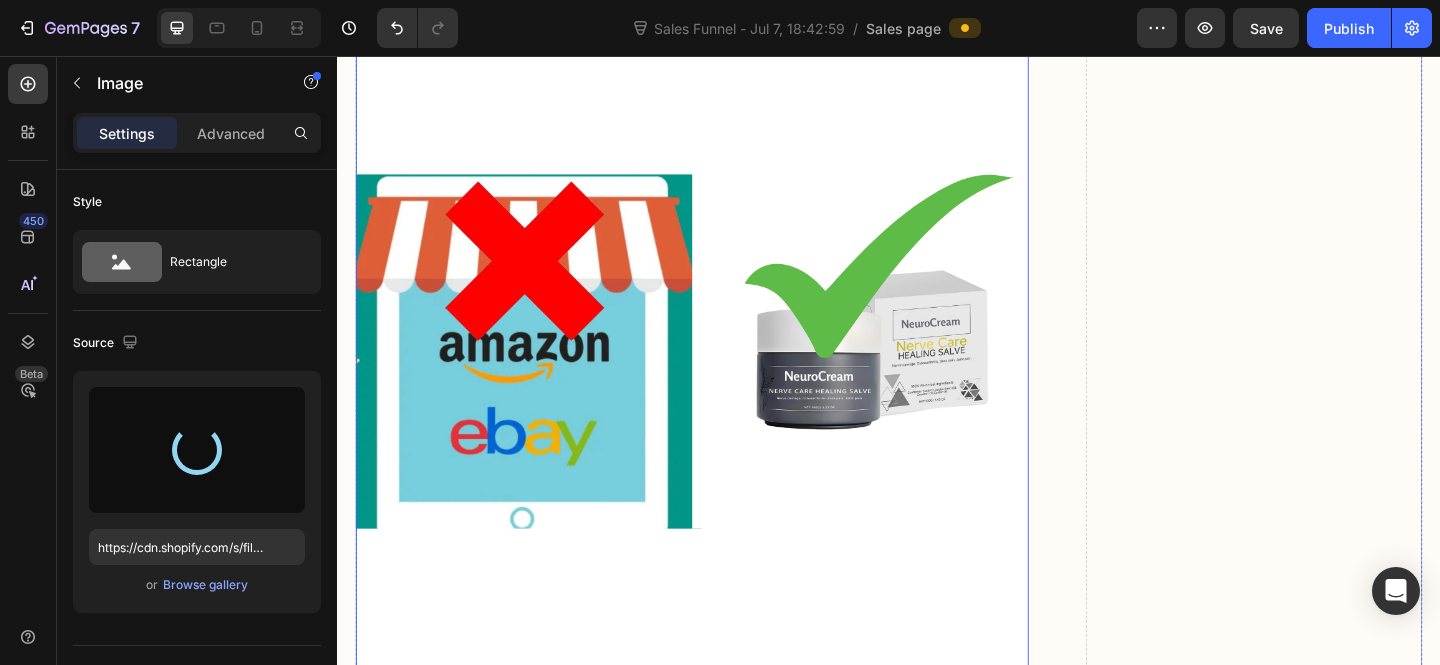 click at bounding box center [723, 362] 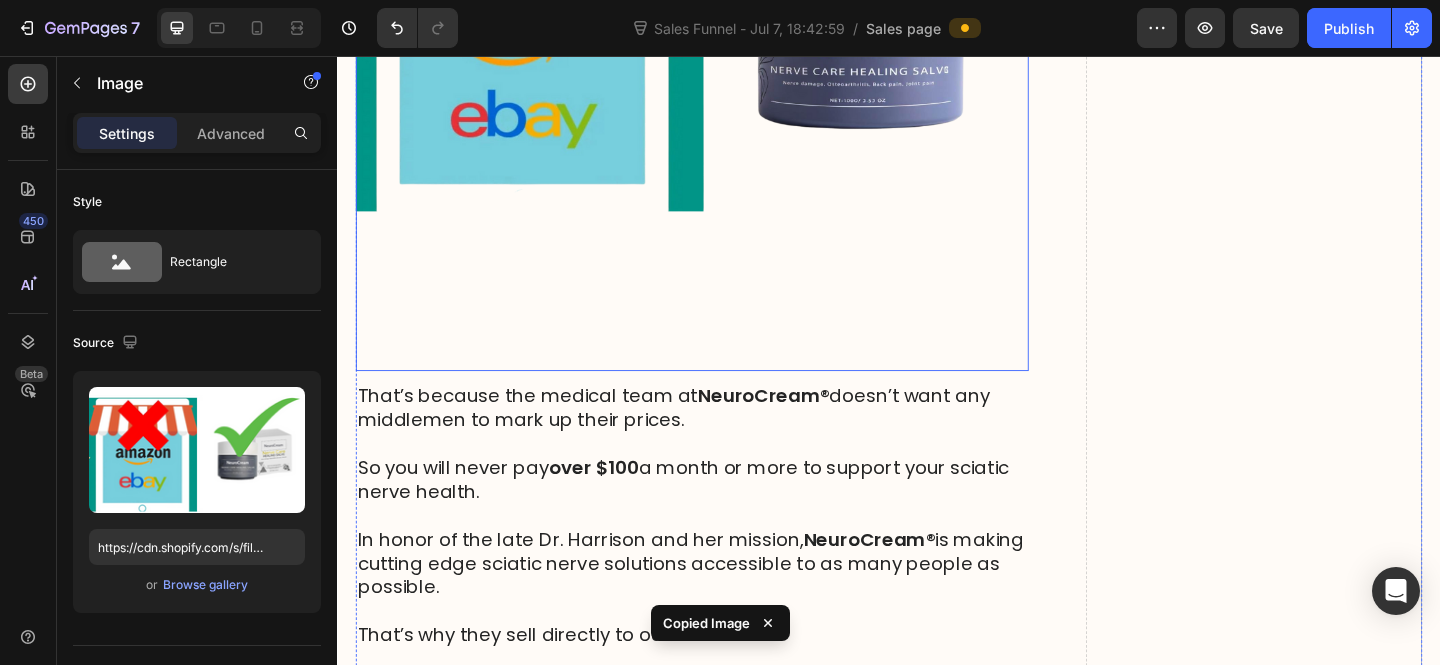 scroll, scrollTop: 19951, scrollLeft: 0, axis: vertical 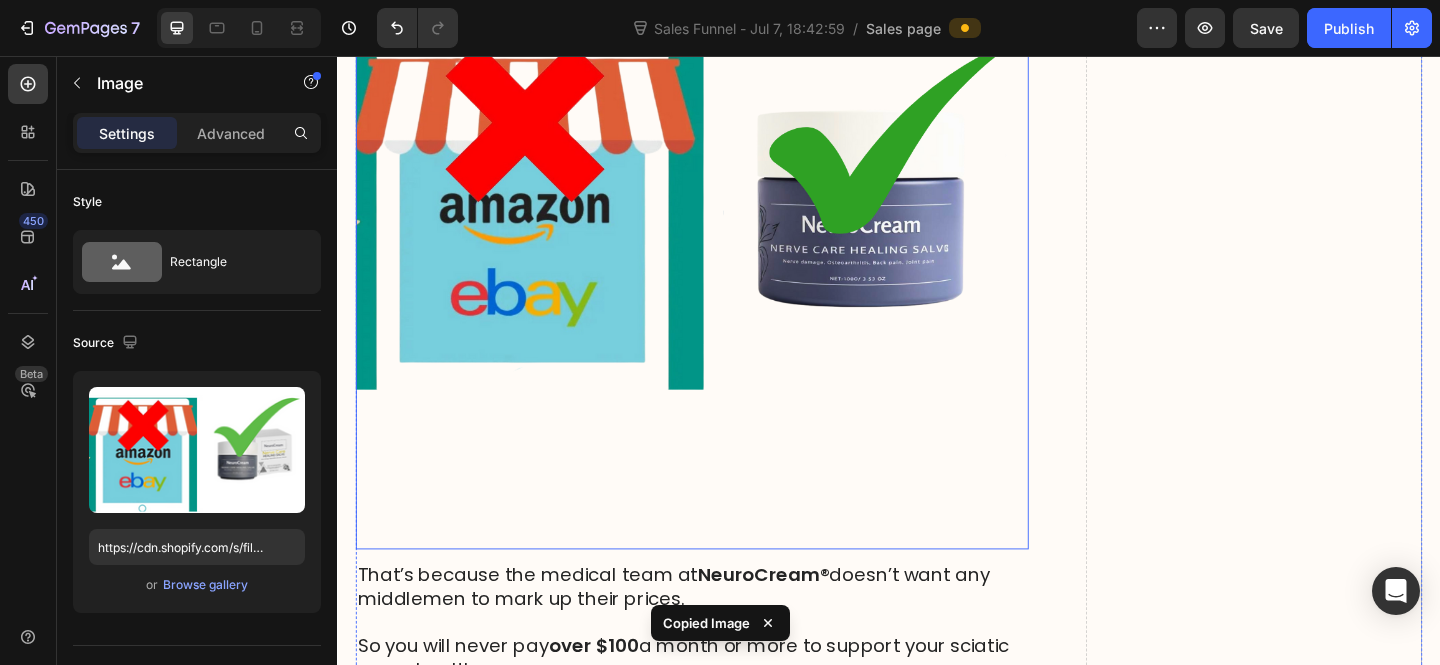 click at bounding box center [723, 227] 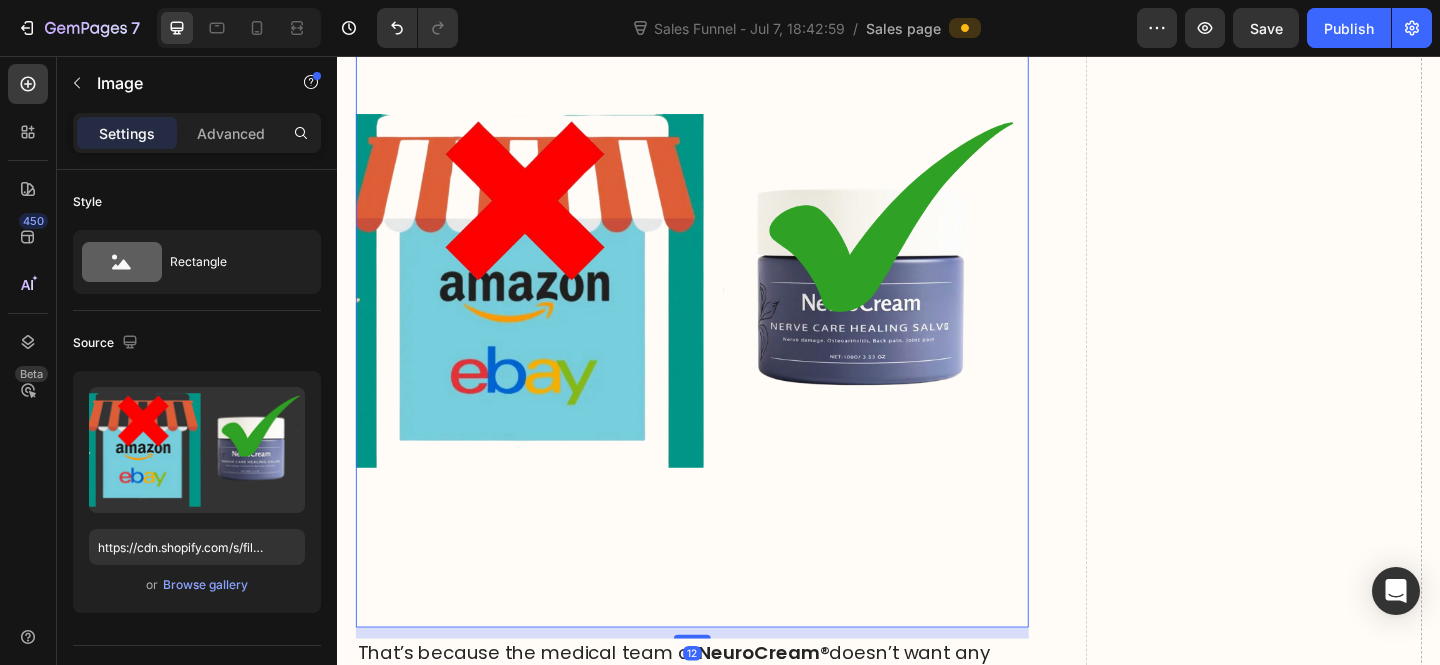 scroll, scrollTop: 19709, scrollLeft: 0, axis: vertical 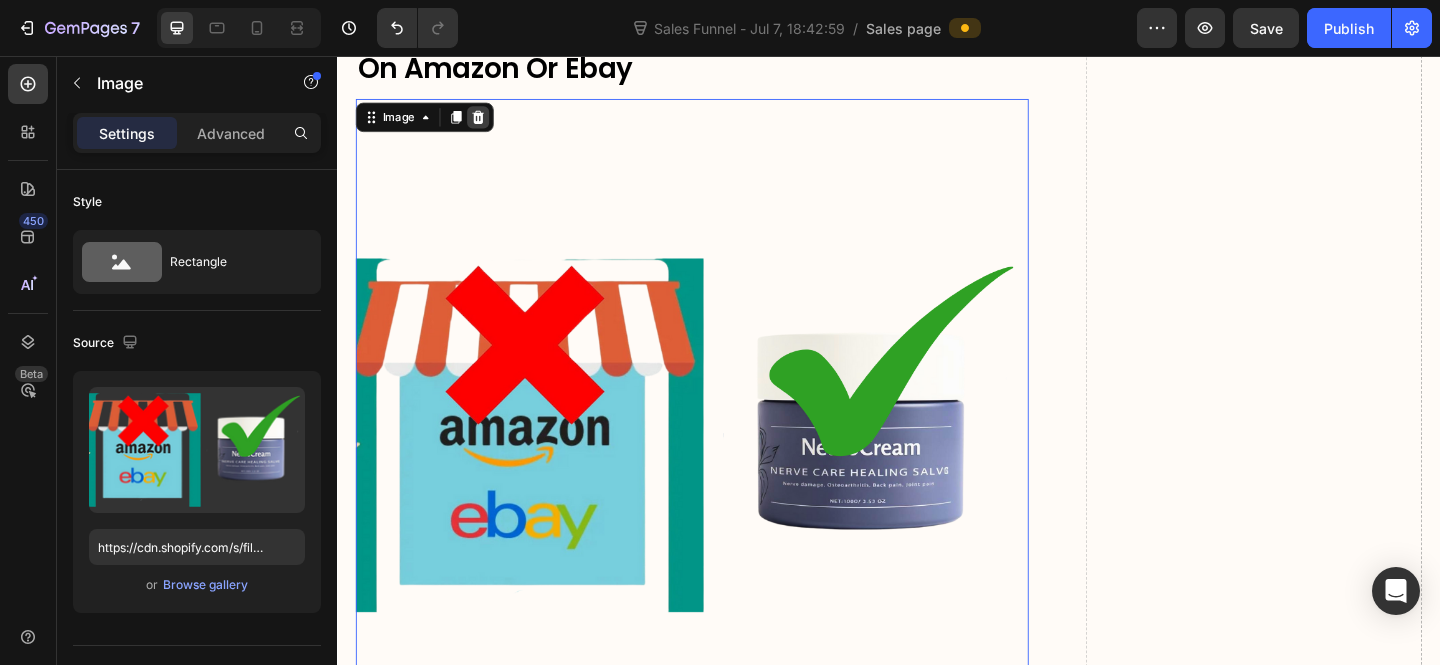 click 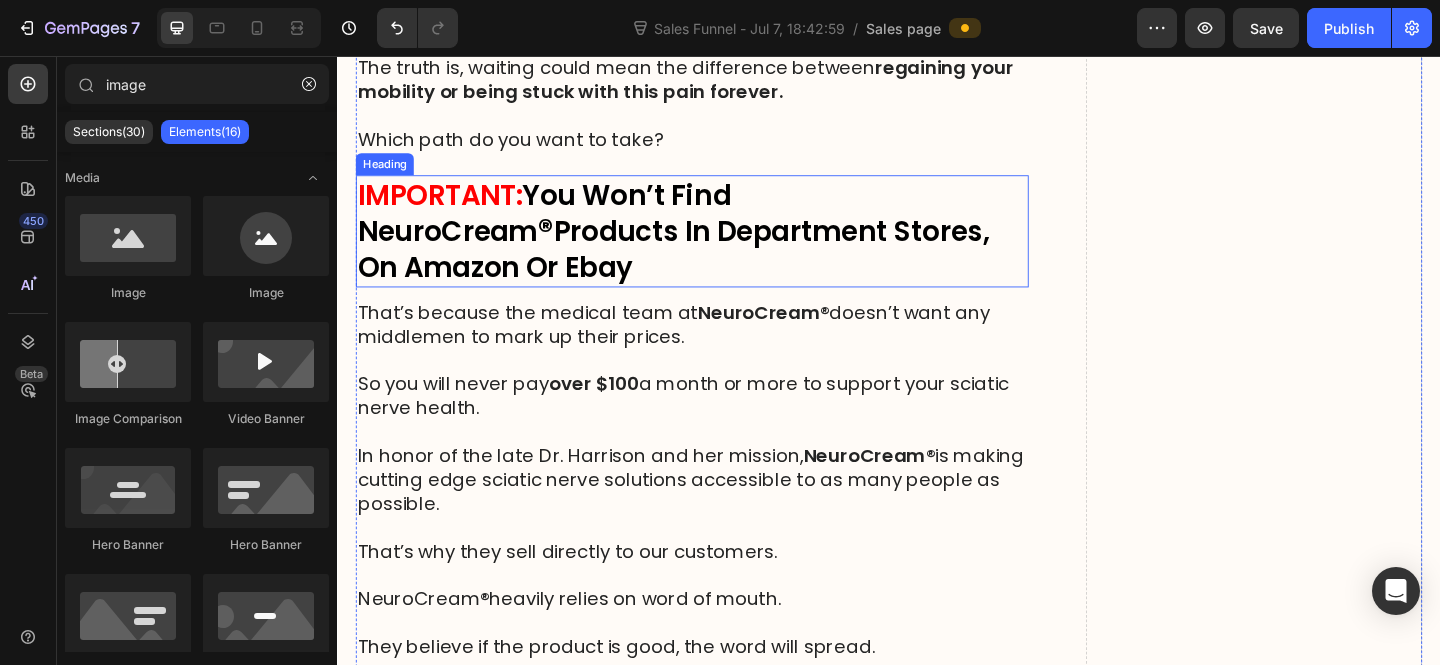 click on "Products In Department Stores, On Amazon Or Ebay" at bounding box center [703, 267] 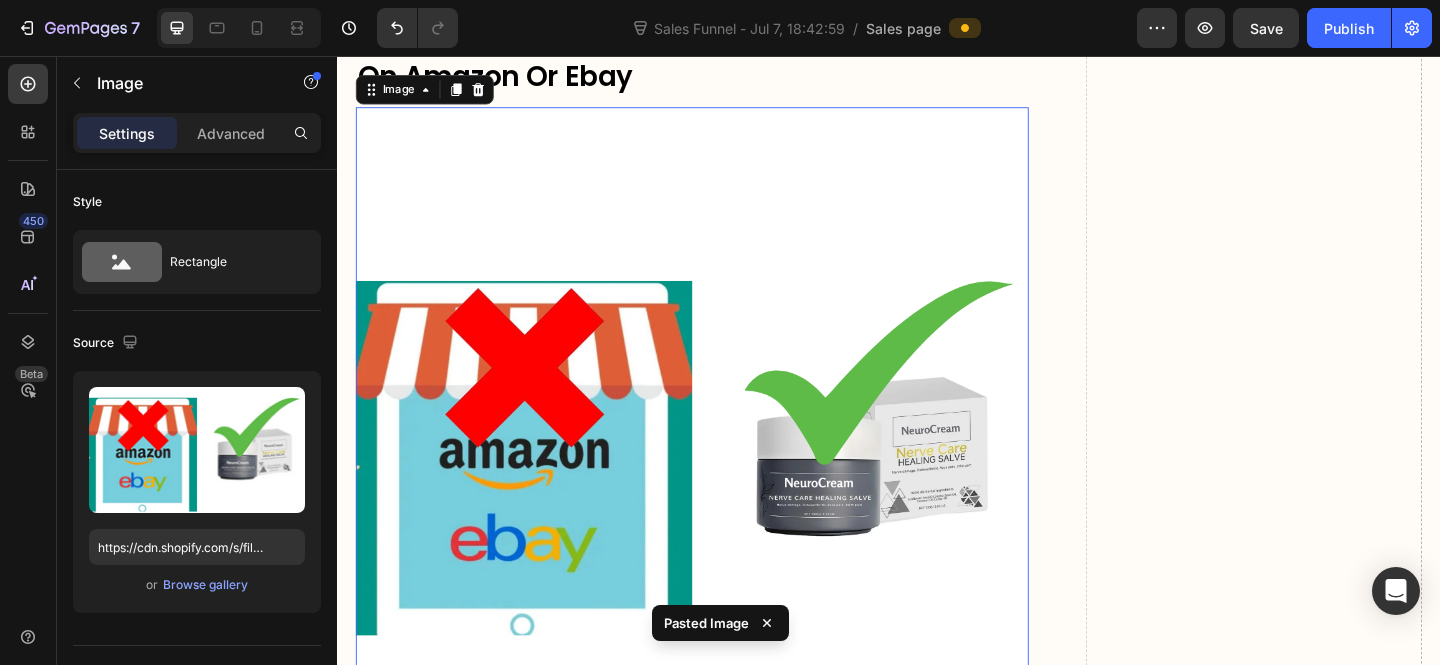 scroll, scrollTop: 19935, scrollLeft: 0, axis: vertical 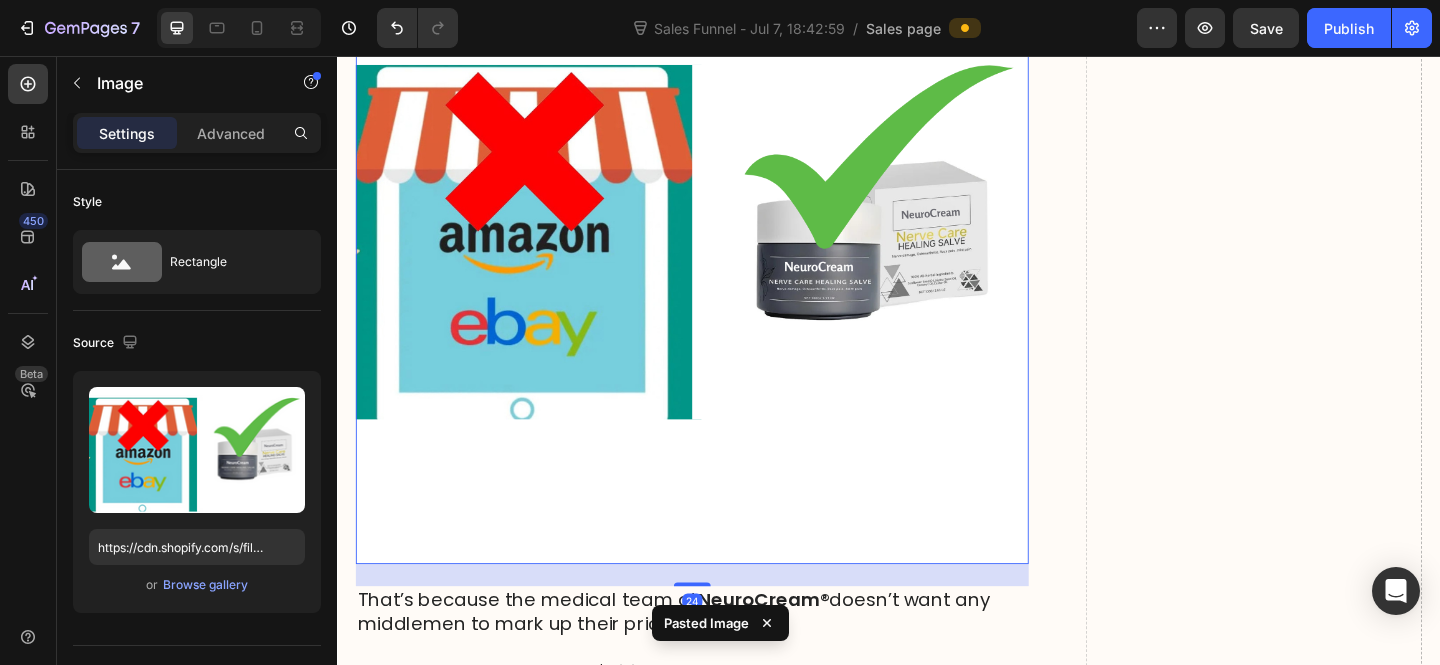 click at bounding box center [723, 243] 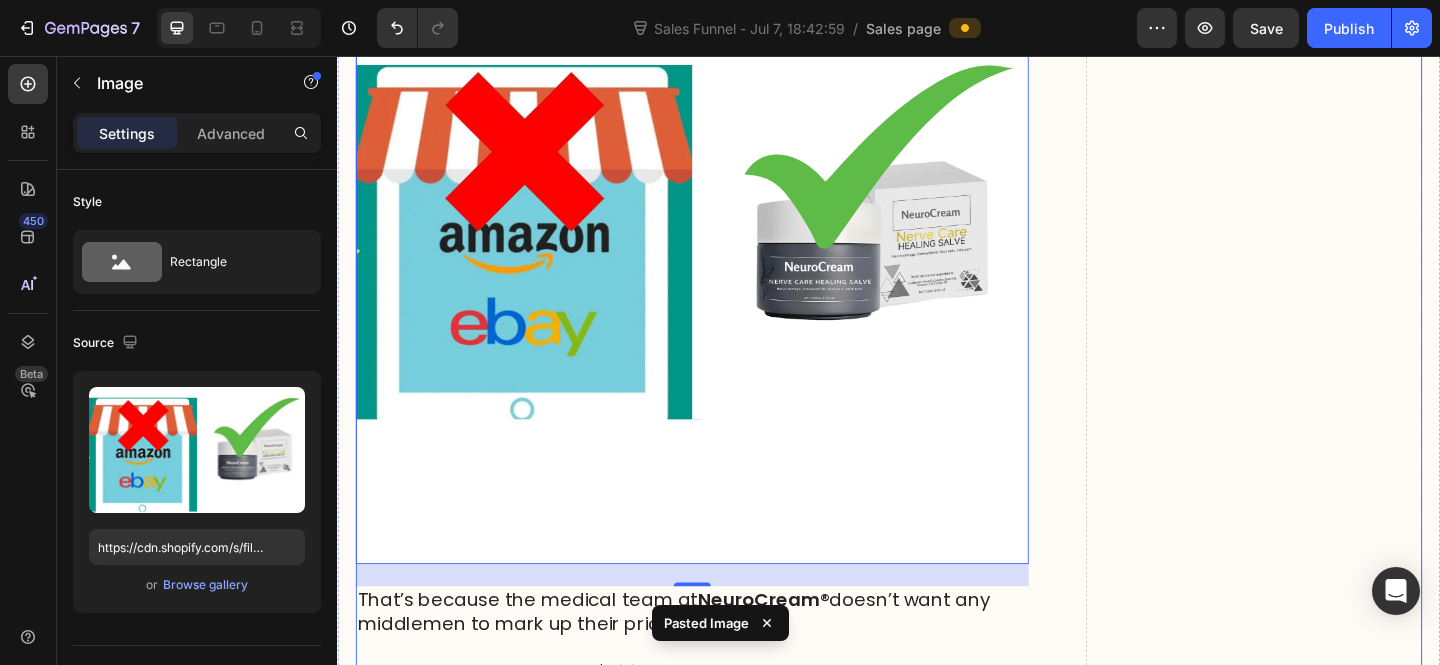 click on "What Users Are Saying About NeuroCream® Heading Image Image
Icon
Icon
Icon
Icon
Icon Icon List “I pulled my lower back lifting compost bags; the pain shot from my lower back down to my ankle. Painkillers, ice packs, heat pads. Nothing helped.   NeuroCream arrived three days later. After the first application... pure relief. I rubbed a small amount on before bed and woke up without the sharp pain. By day four, I was walking my dog again.   Now, I only use it if I’ve overdone it in the garden. Nine days later, I’m back behind the wheel, pain-free. I can’t recommend it enough.” Text Block
Verified Buyer Item List
57 people found this review helpful Item List James, 64 Text Block Row Image
Icon
Icon
Icon
Icon
Icon Icon List   Text Block
Verified Buyer Item List Item List" at bounding box center [937, 1670] 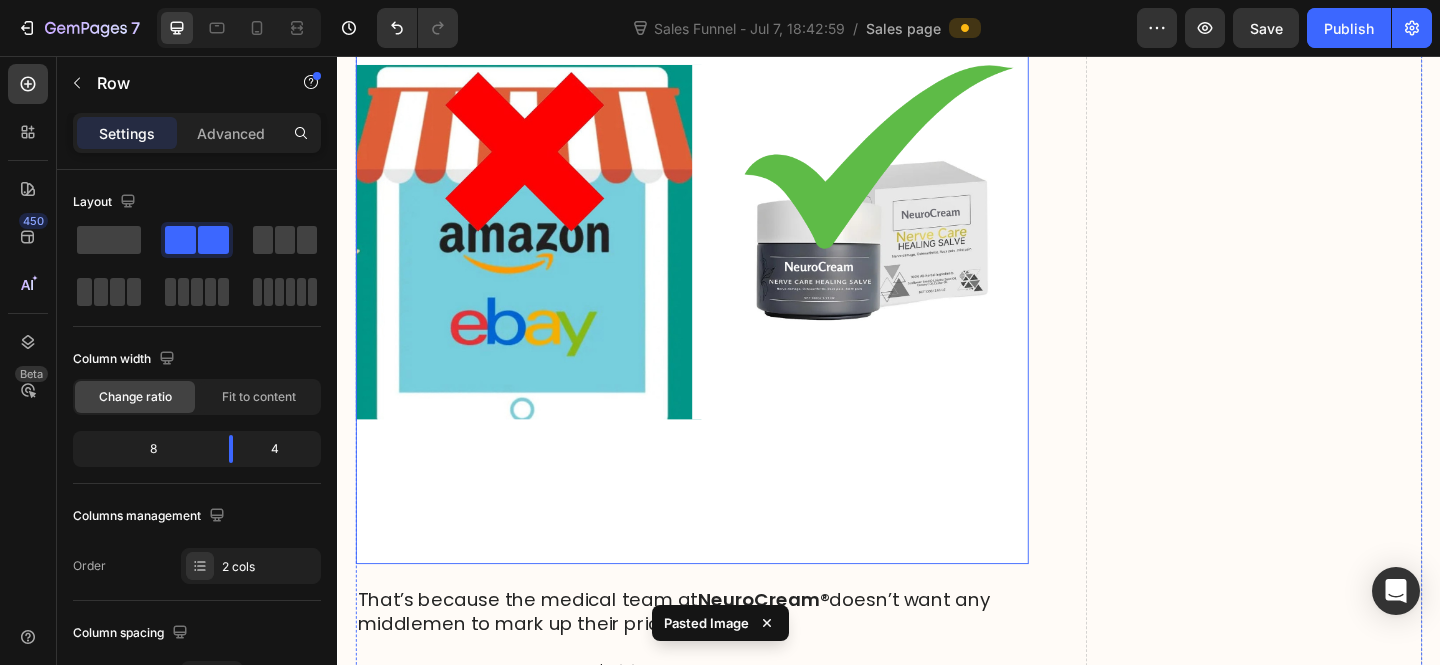 click at bounding box center (723, 243) 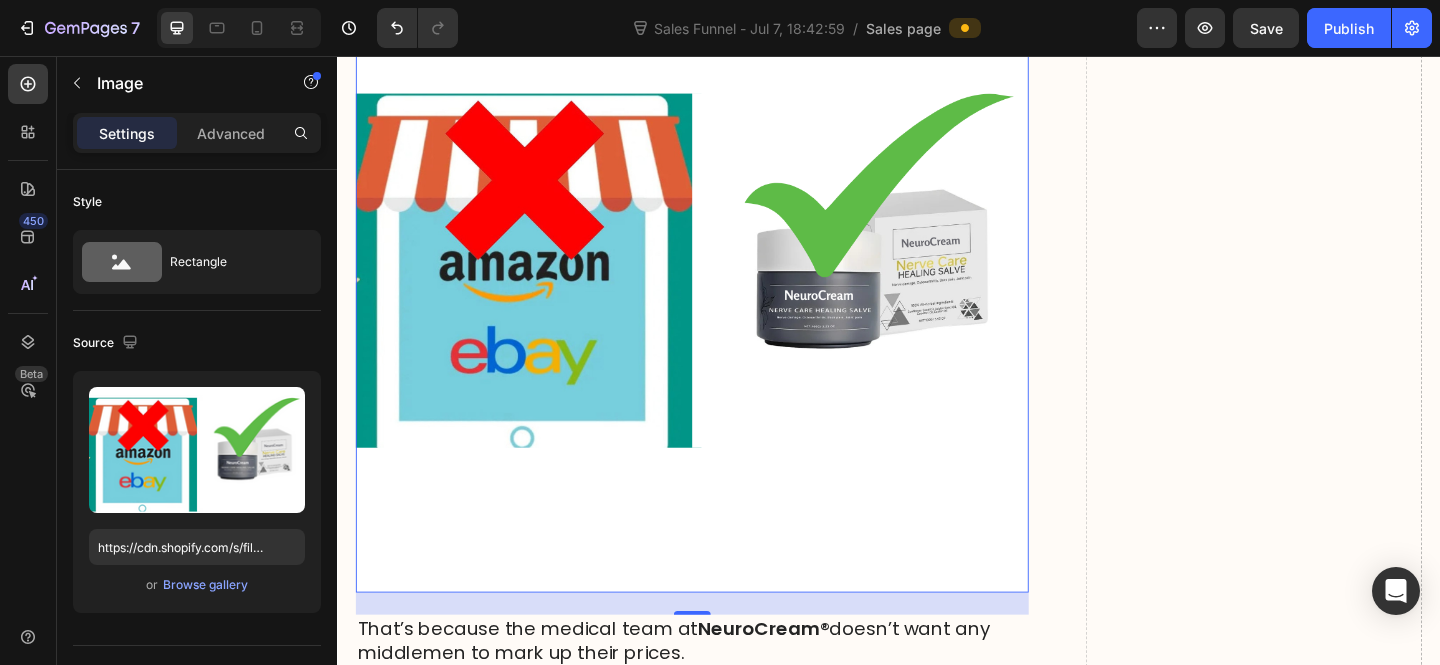 scroll, scrollTop: 19866, scrollLeft: 0, axis: vertical 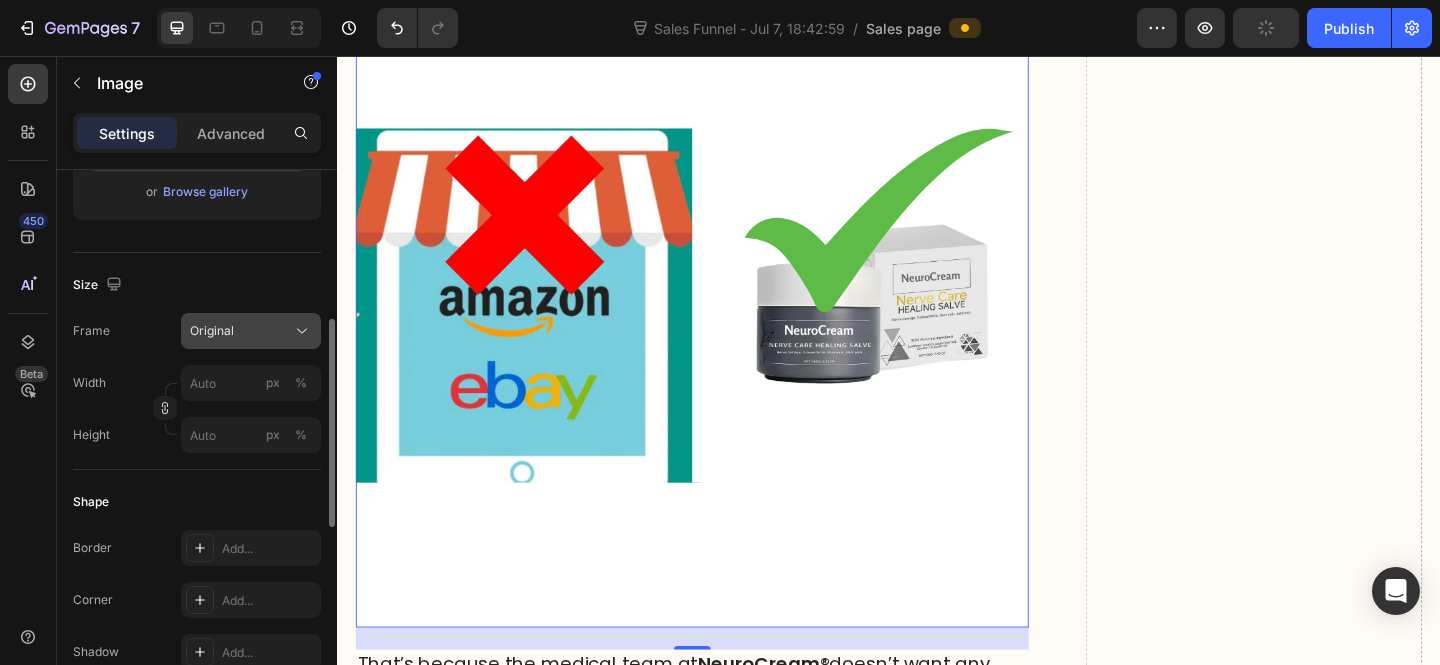 click on "Original" at bounding box center (251, 331) 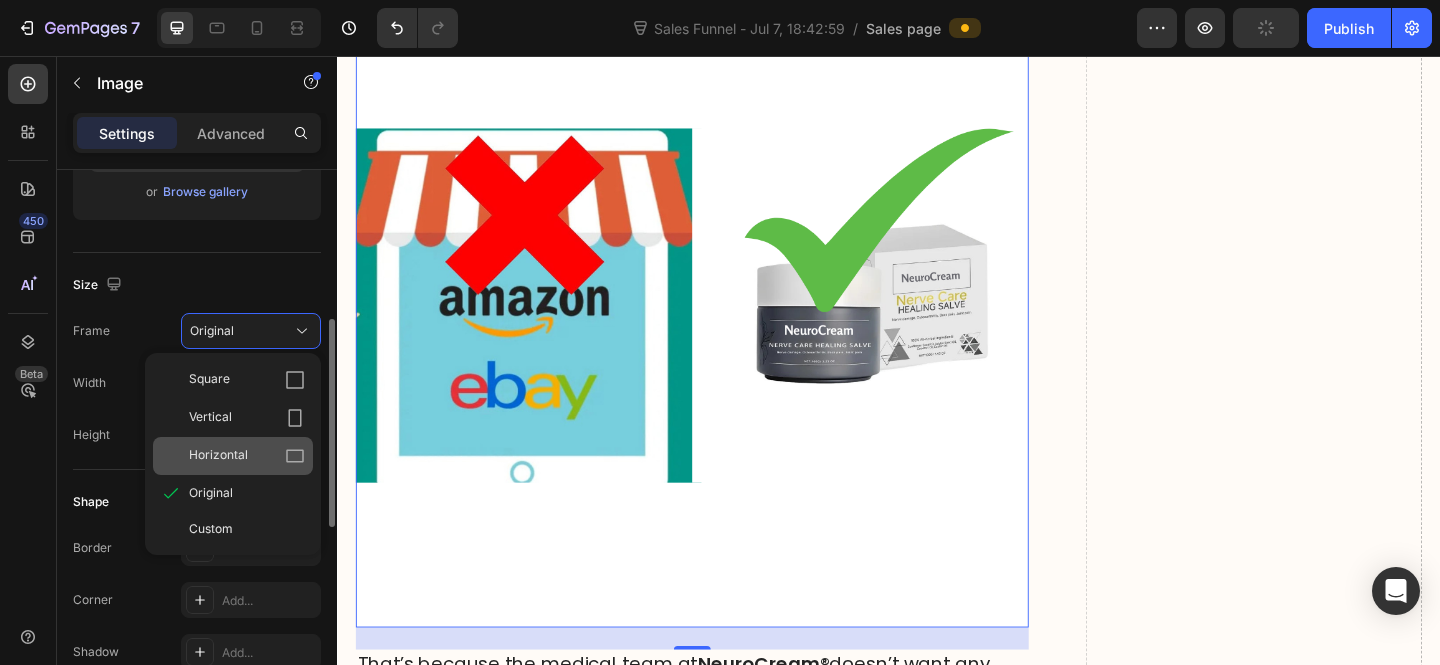 click on "Horizontal" at bounding box center [218, 456] 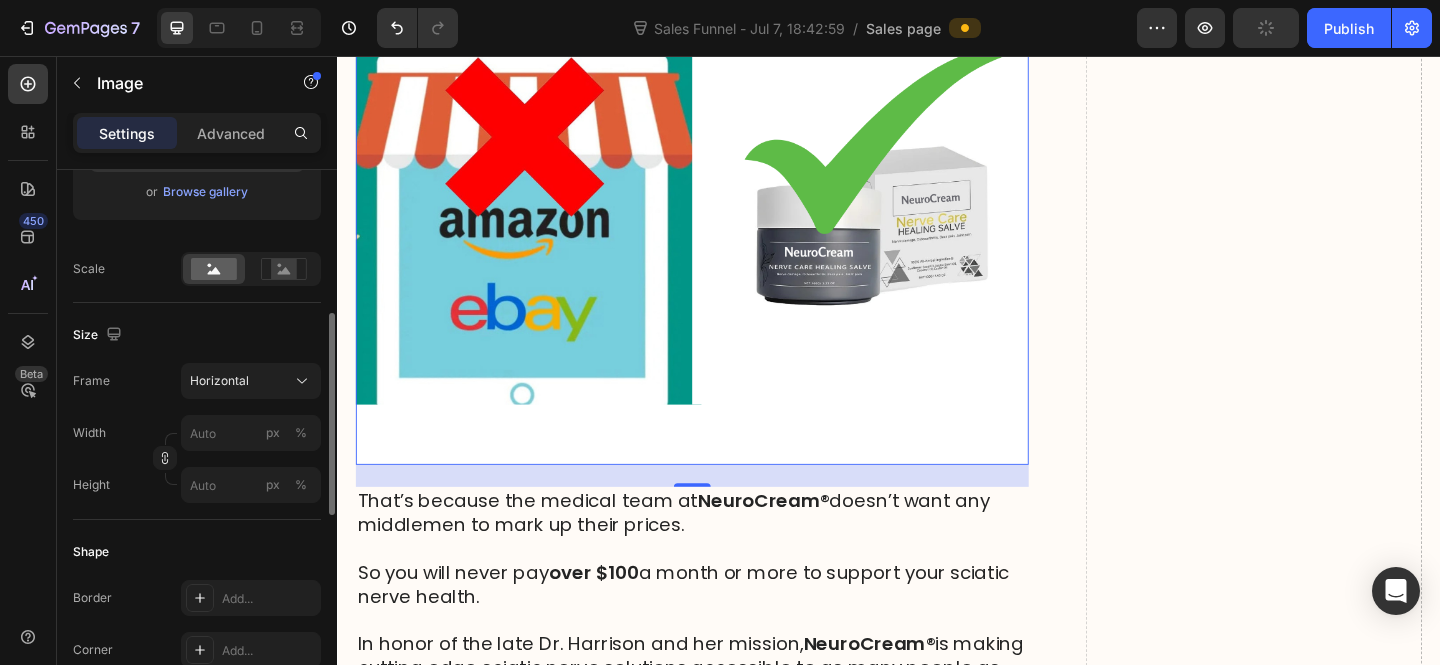 scroll, scrollTop: 19929, scrollLeft: 0, axis: vertical 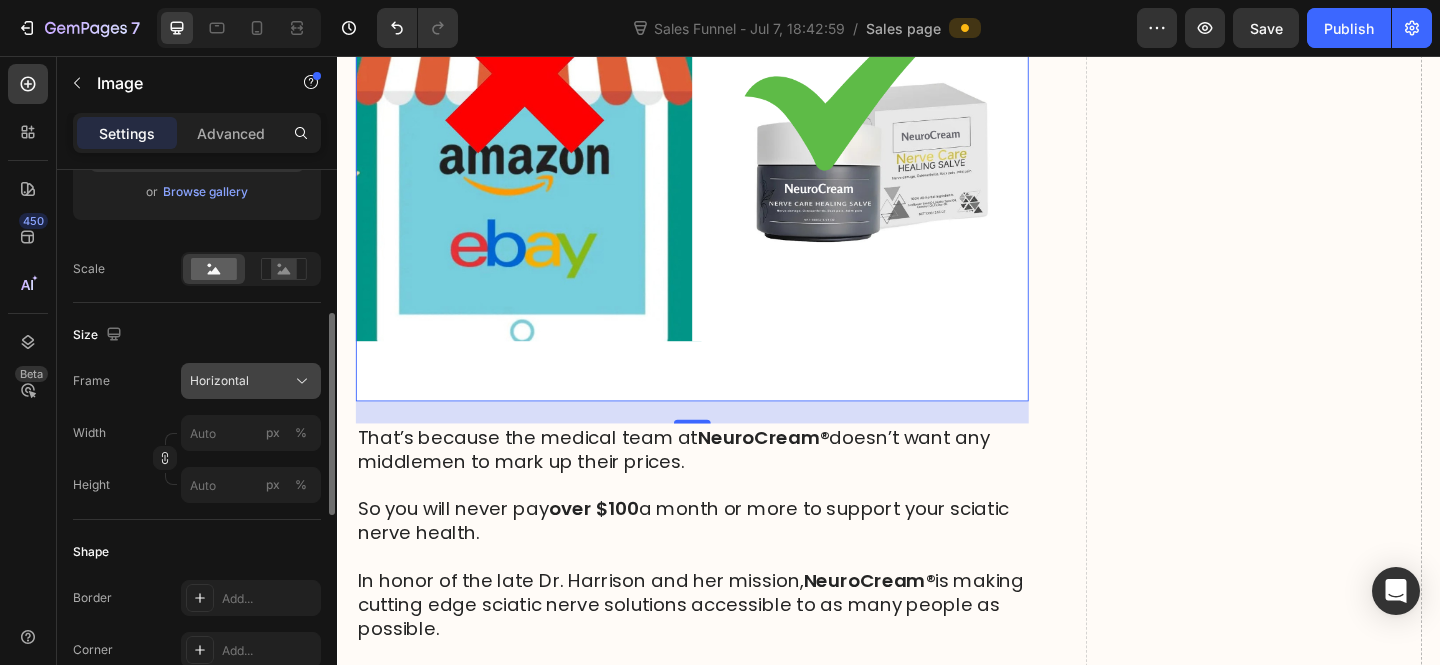 click on "Horizontal" 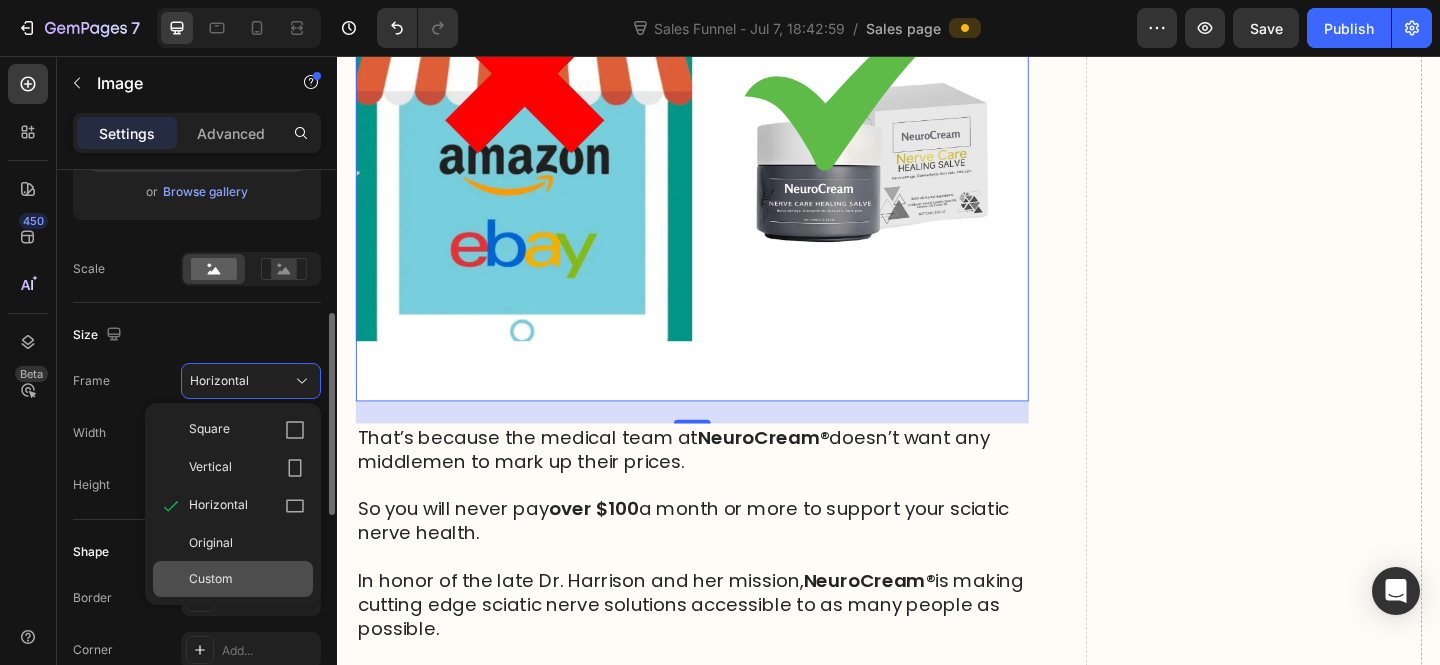 click on "Custom" at bounding box center (211, 579) 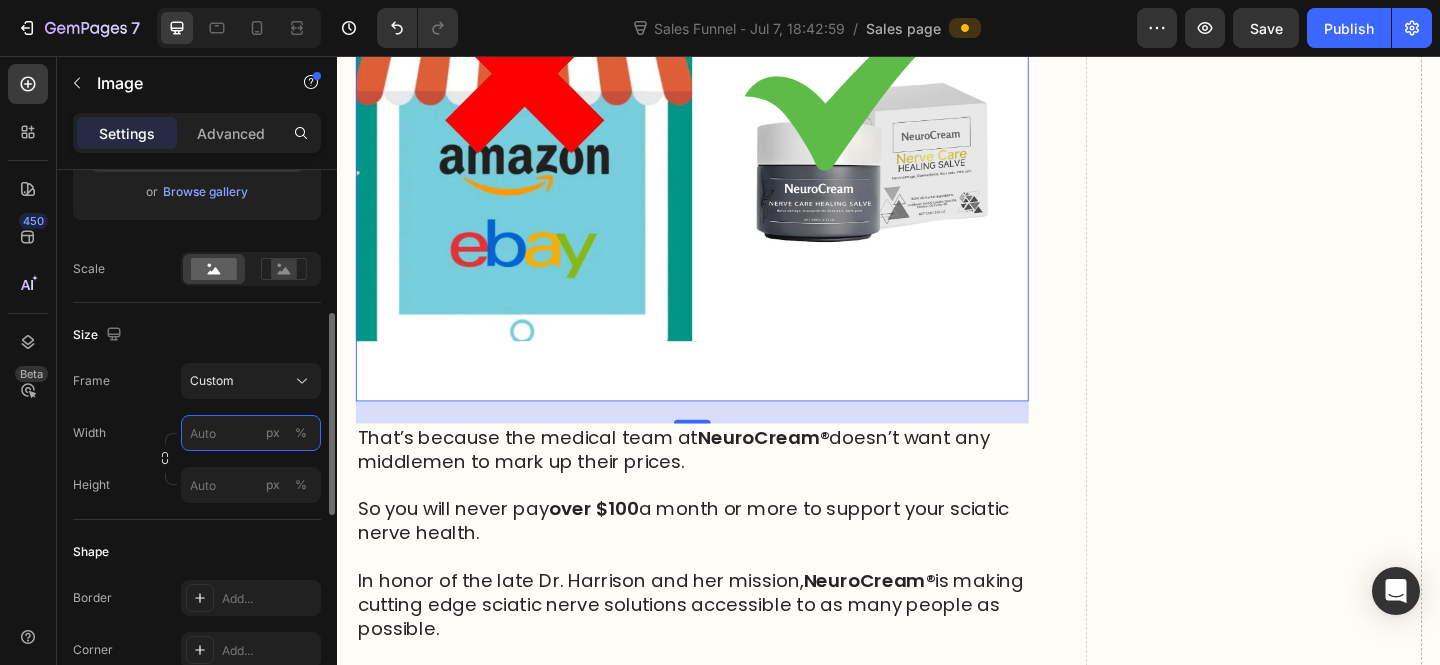click on "px %" at bounding box center [251, 433] 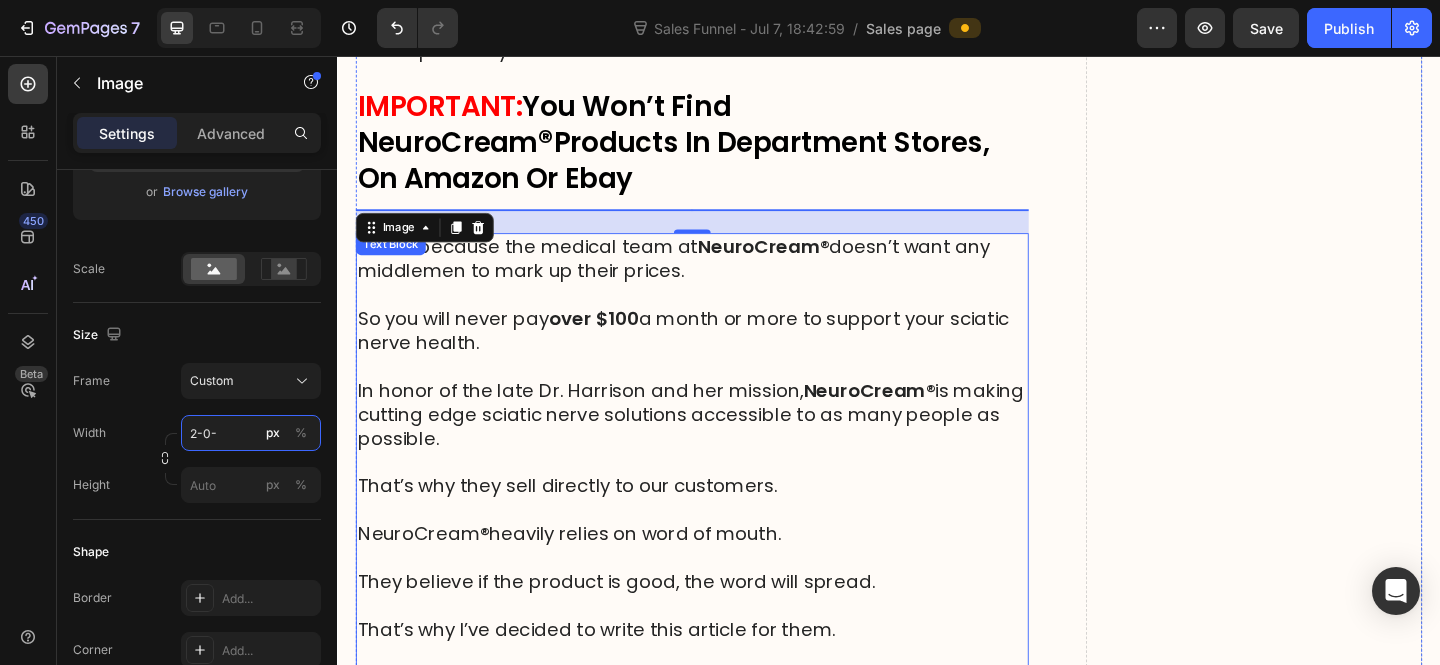 scroll, scrollTop: 19587, scrollLeft: 0, axis: vertical 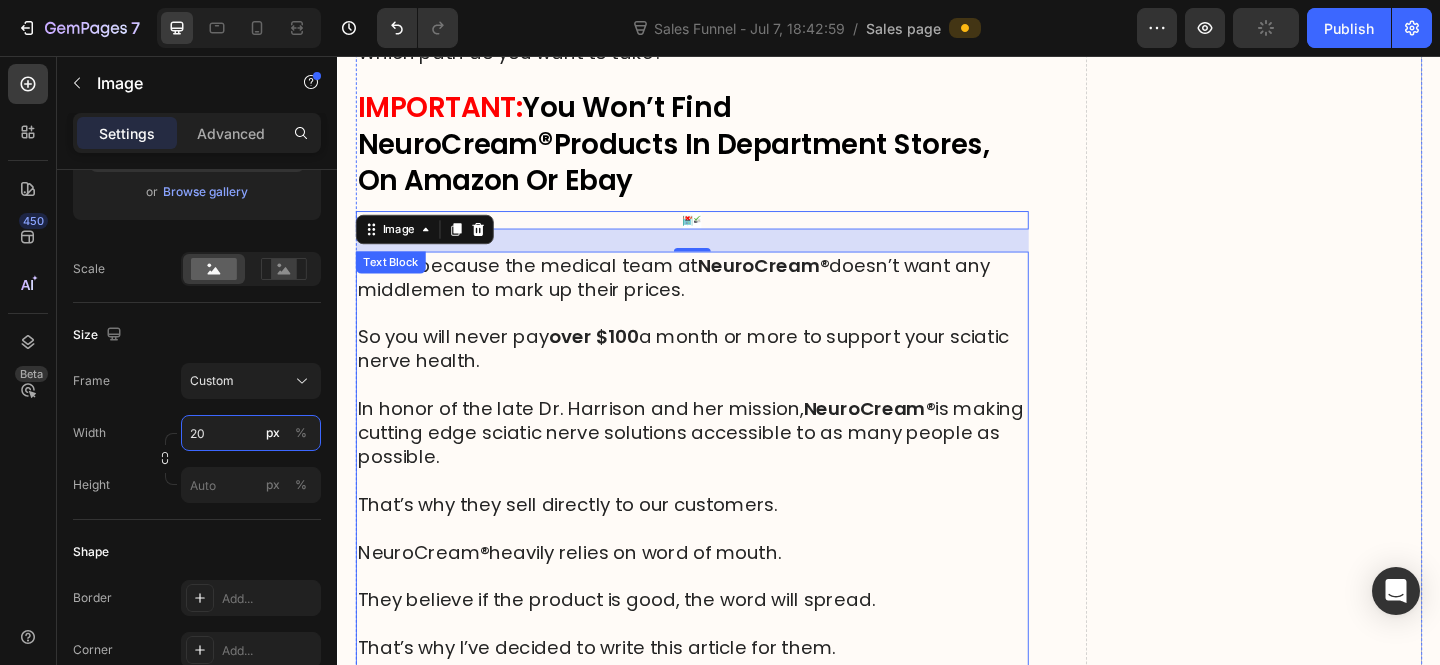 type on "2" 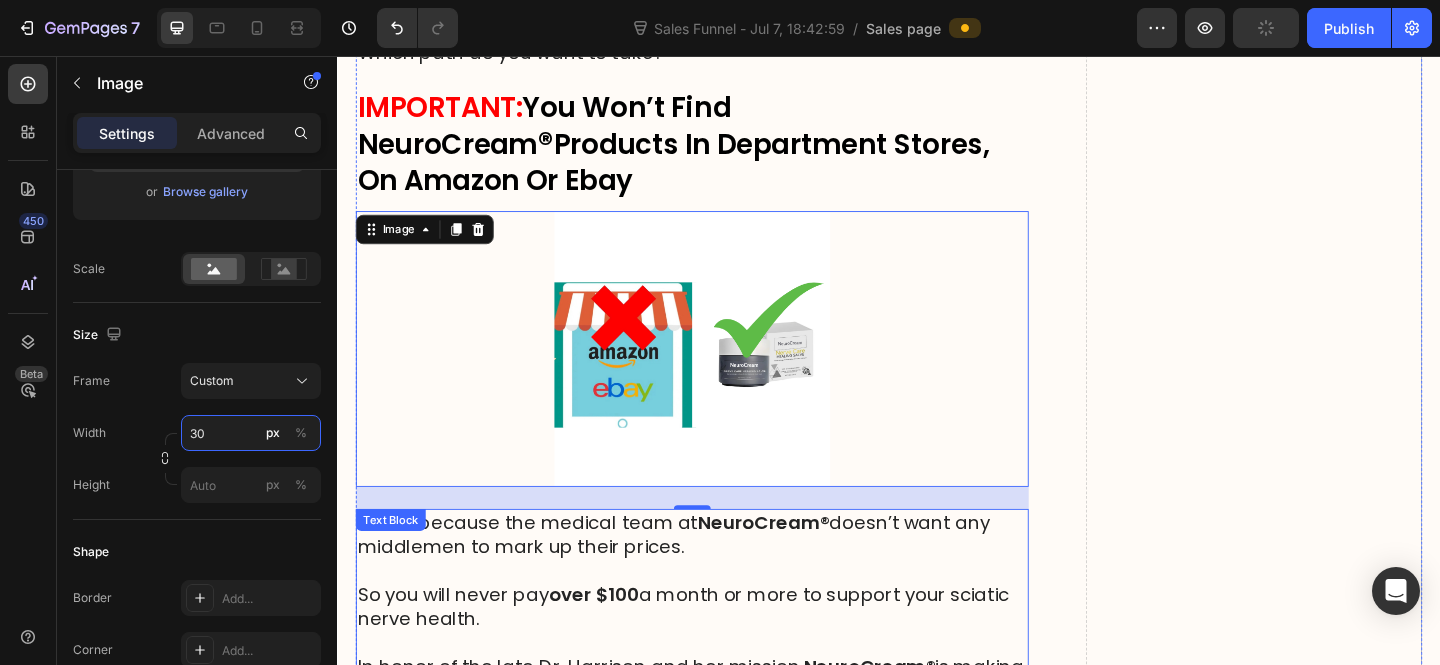 type on "3" 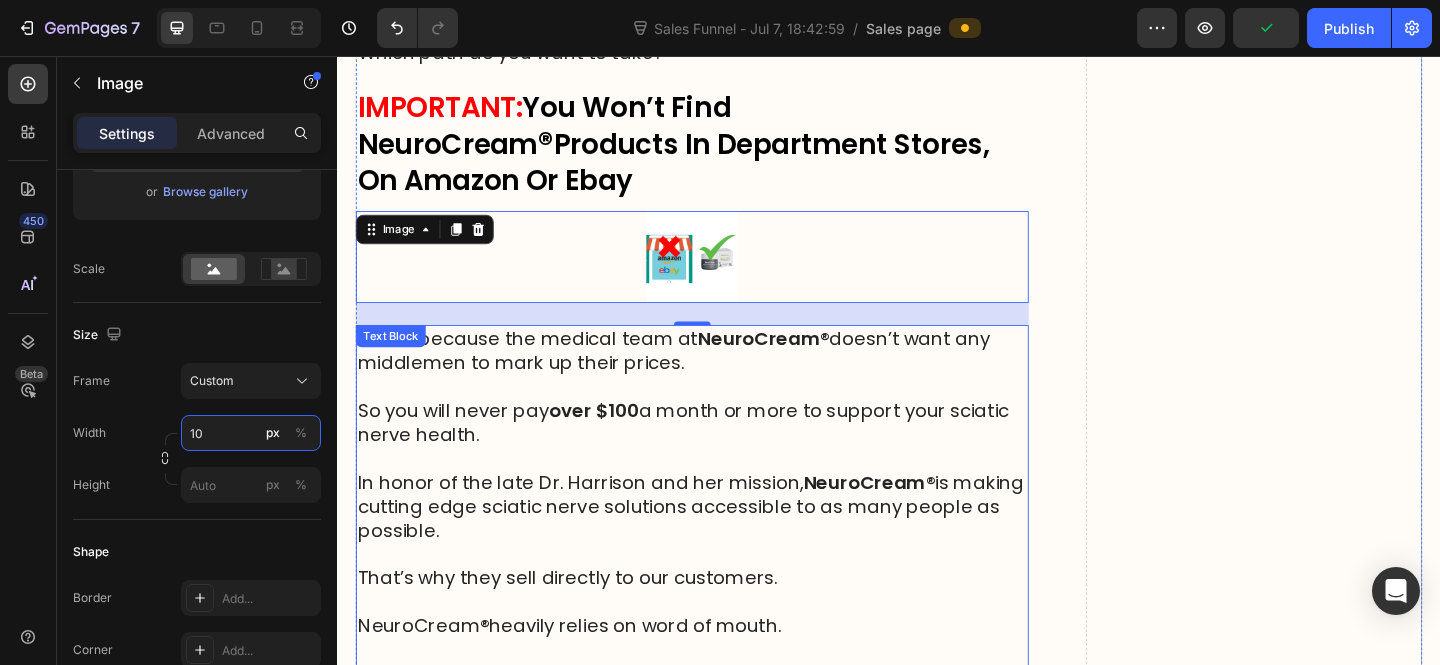 type on "1" 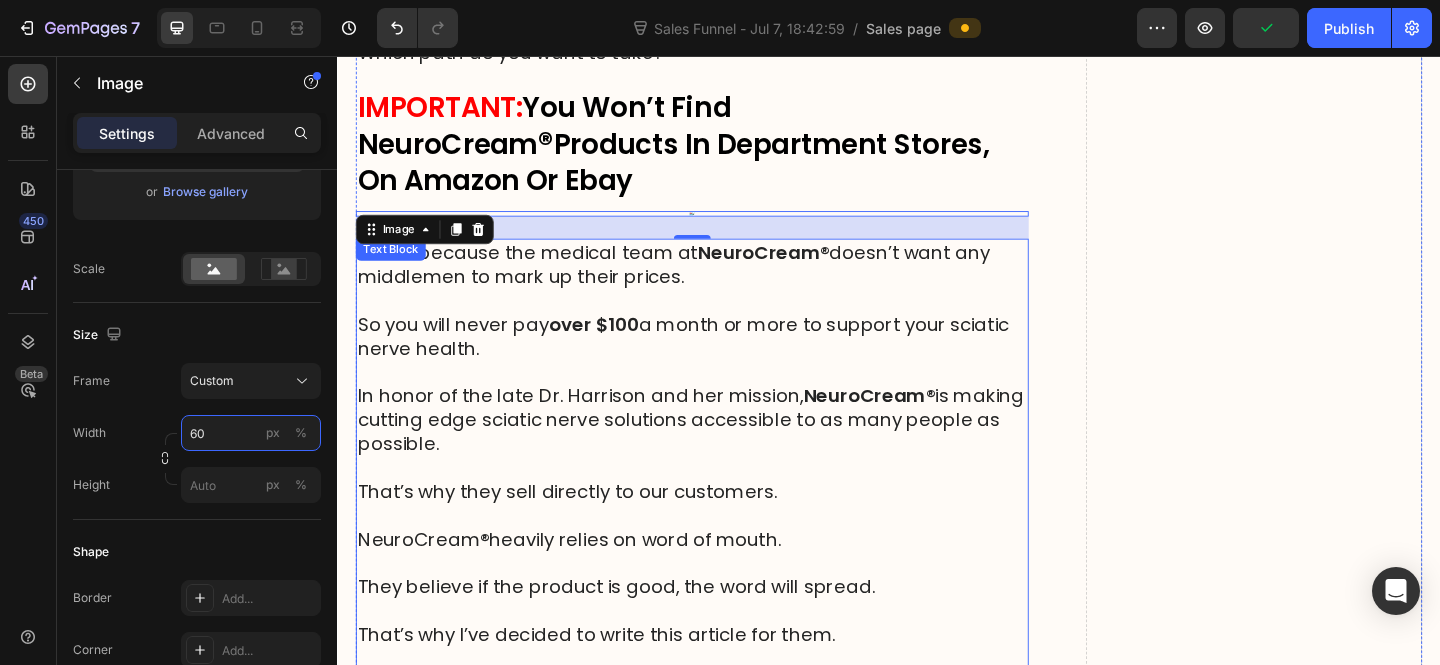 type on "600" 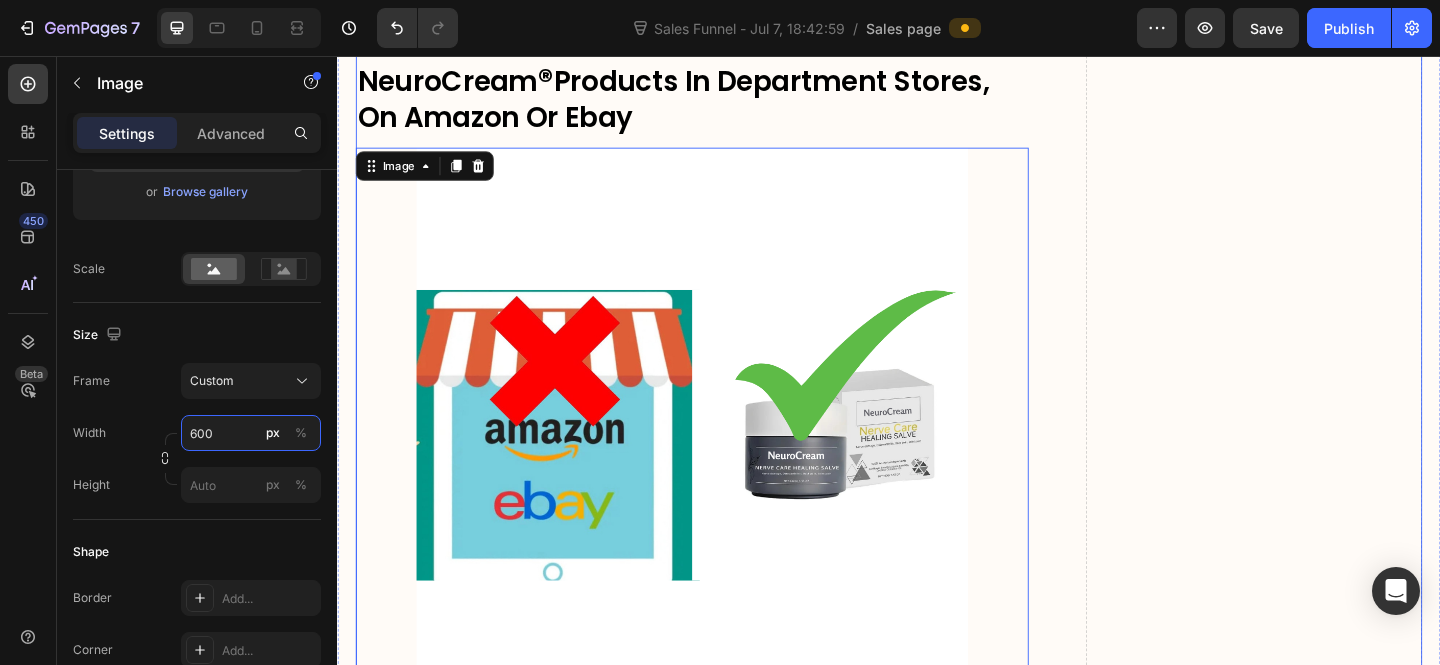 scroll, scrollTop: 19810, scrollLeft: 0, axis: vertical 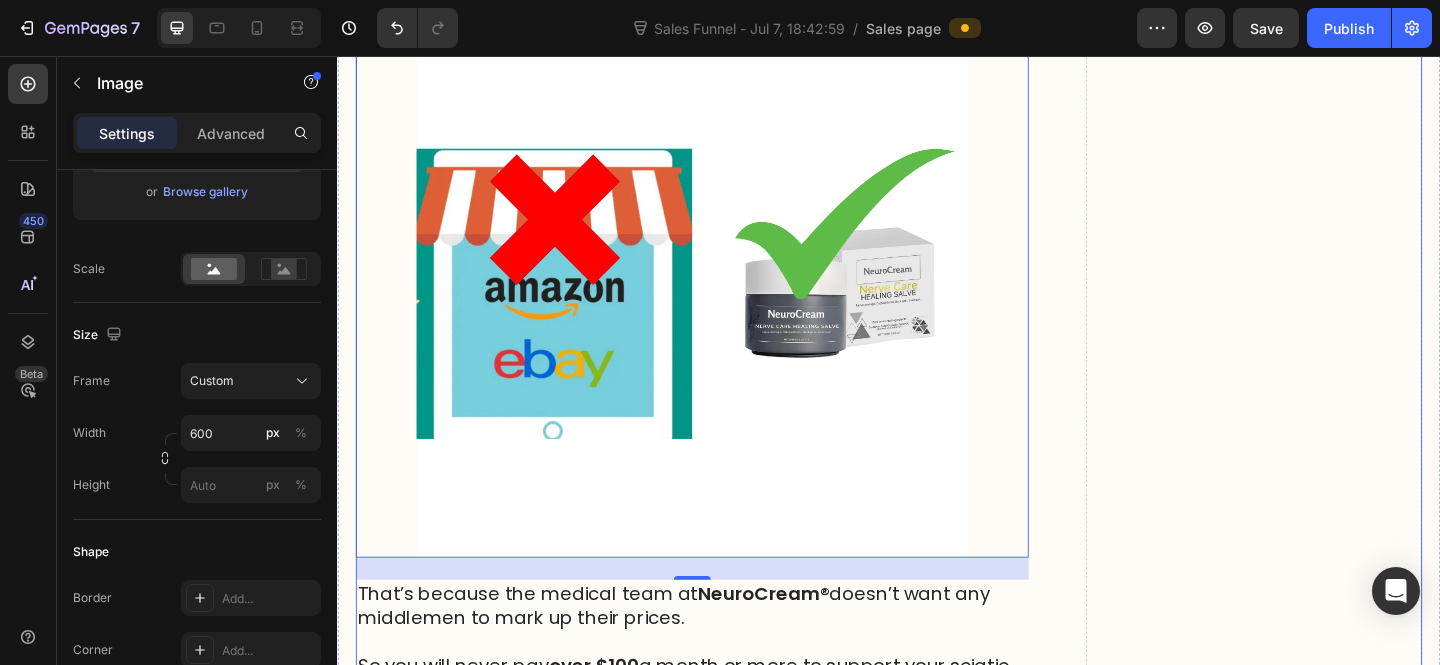 click on "What Users Are Saying About NeuroCream® Heading Image Image
Icon
Icon
Icon
Icon
Icon Icon List “I pulled my lower back lifting compost bags; the pain shot from my lower back down to my ankle. Painkillers, ice packs, heat pads. Nothing helped.   NeuroCream arrived three days later. After the first application... pure relief. I rubbed a small amount on before bed and woke up without the sharp pain. By day four, I was walking my dog again.   Now, I only use it if I’ve overdone it in the garden. Nine days later, I’m back behind the wheel, pain-free. I can’t recommend it enough.” Text Block
Verified Buyer Item List
57 people found this review helpful Item List James, 64 Text Block Row Image
Icon
Icon
Icon
Icon
Icon Icon List   Text Block
Verified Buyer Item List Item List" at bounding box center (937, 1729) 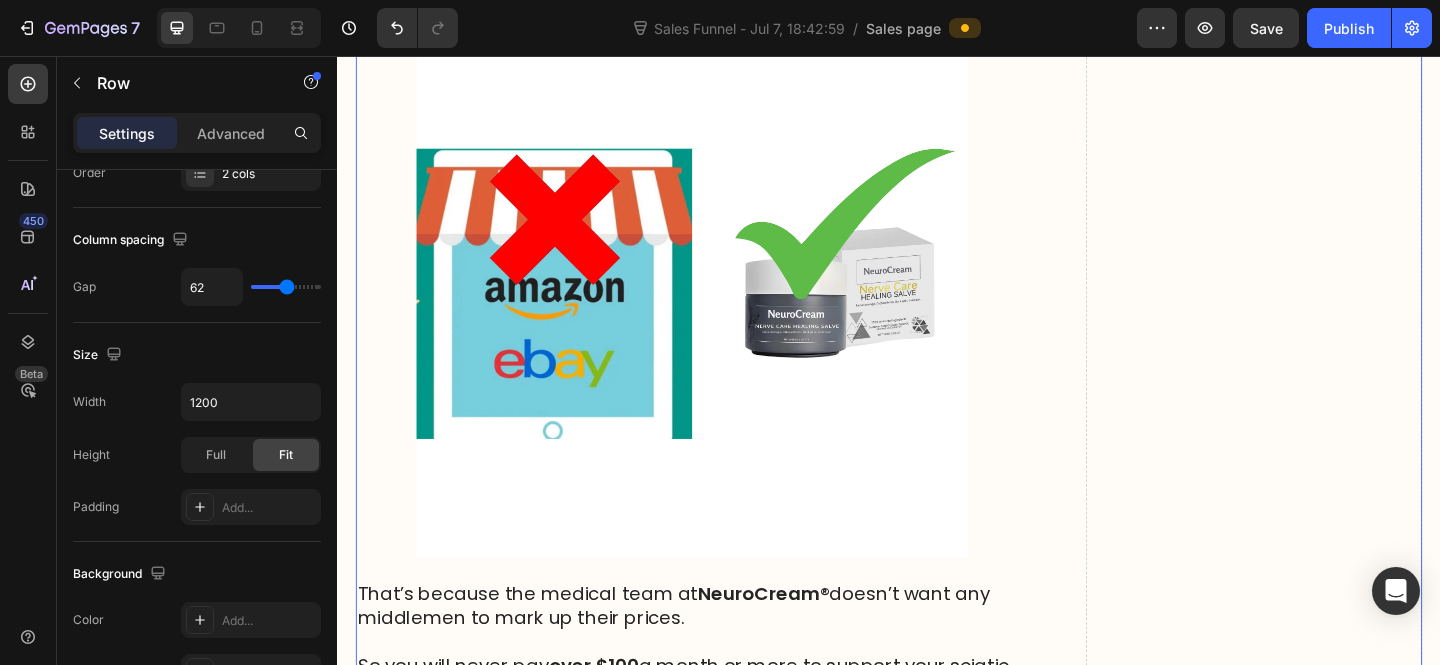 scroll, scrollTop: 0, scrollLeft: 0, axis: both 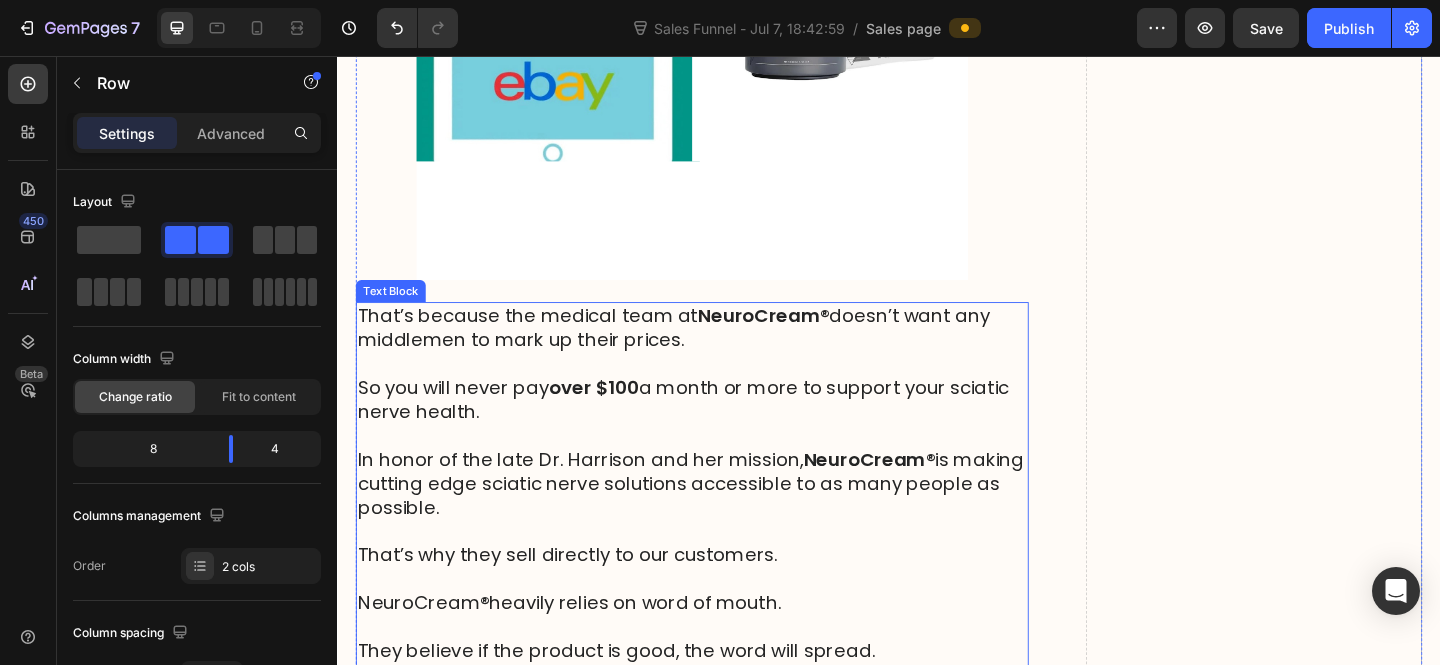 click on "So you will never pay  over $100  a month or more to support your sciatic nerve health." at bounding box center (723, 430) 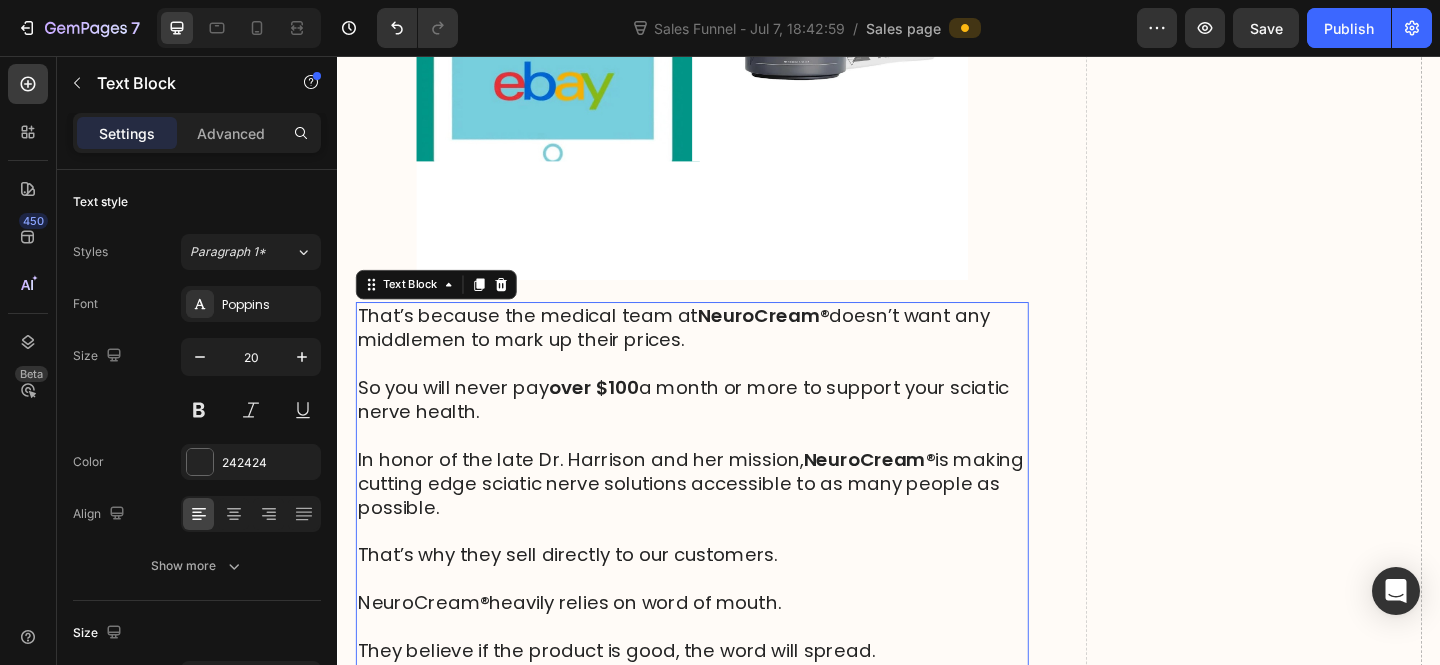 click at bounding box center [723, 0] 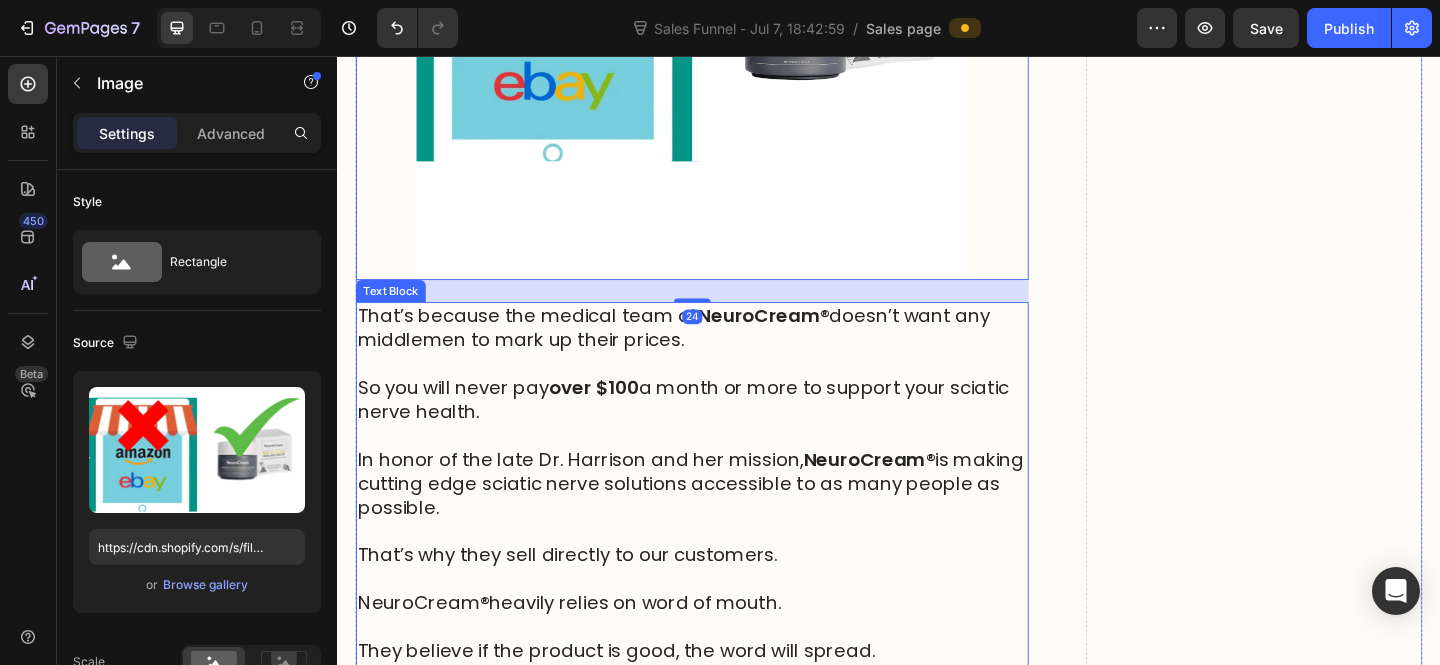 click on "So you will never pay  over $100  a month or more to support your sciatic nerve health." at bounding box center [723, 430] 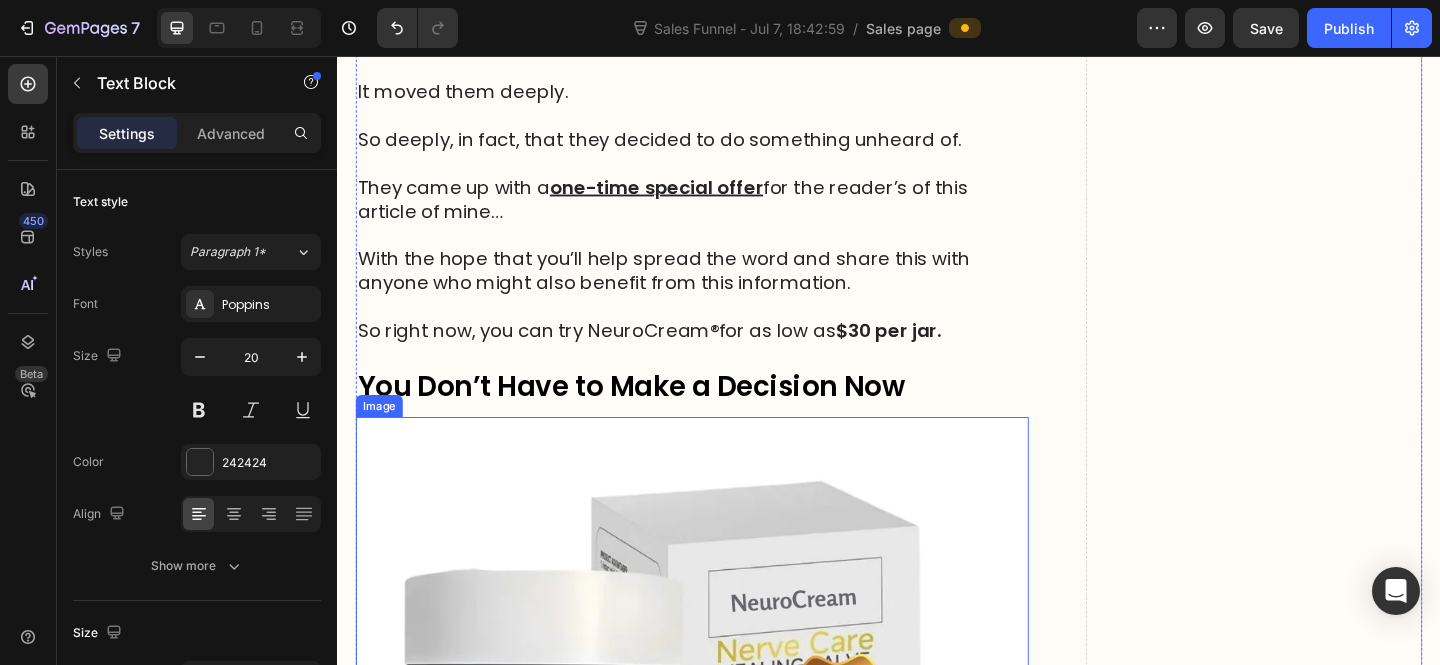 scroll, scrollTop: 22046, scrollLeft: 0, axis: vertical 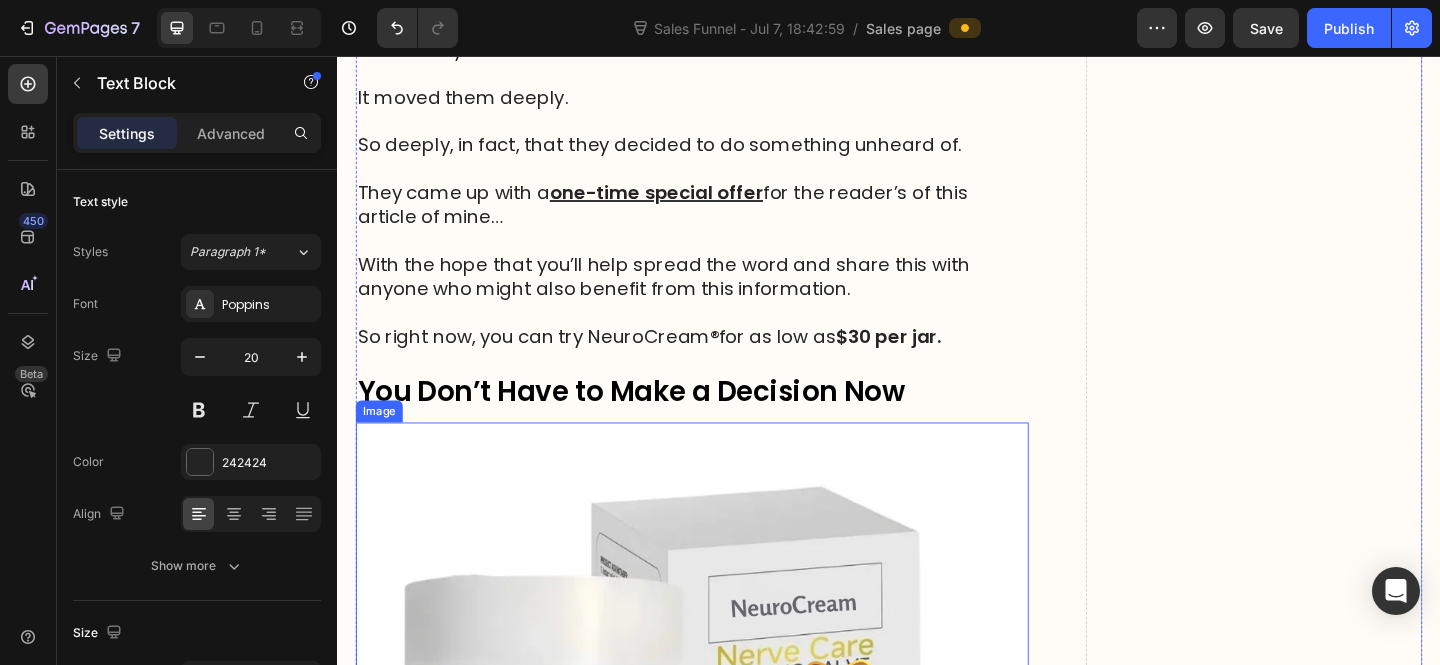 click at bounding box center [723, 748] 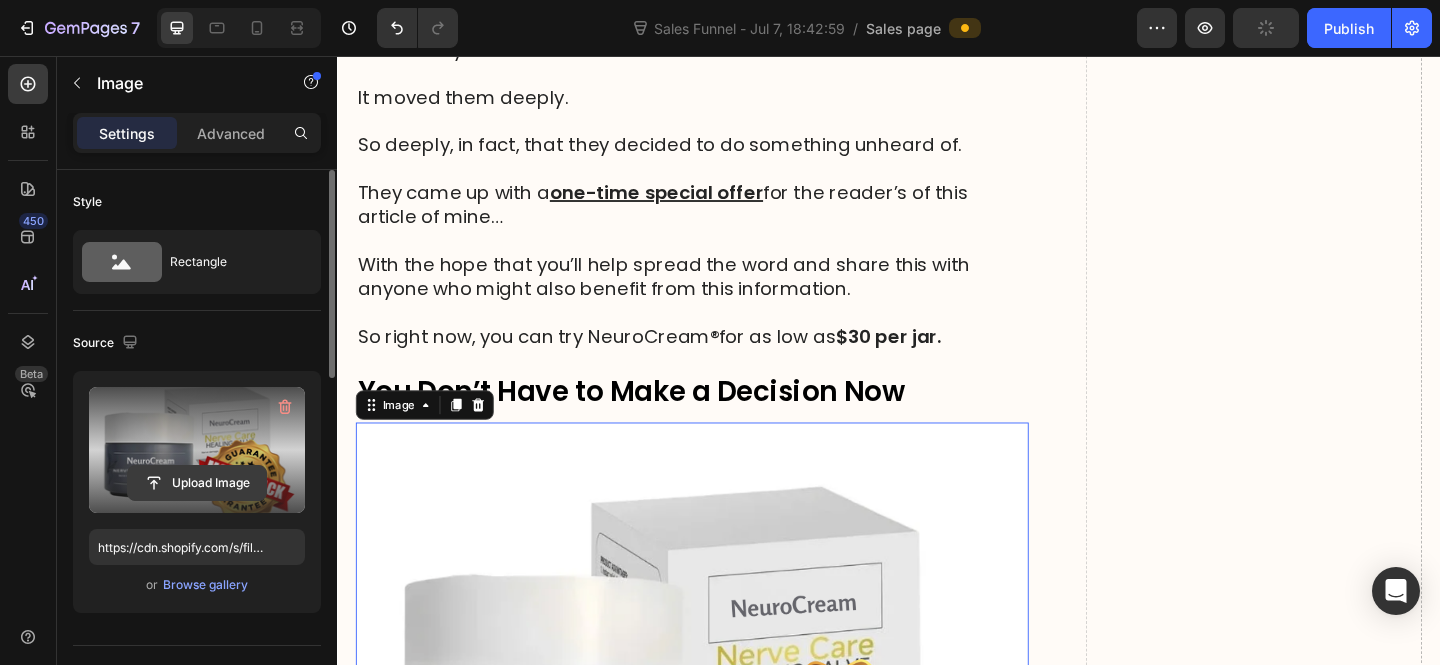 click 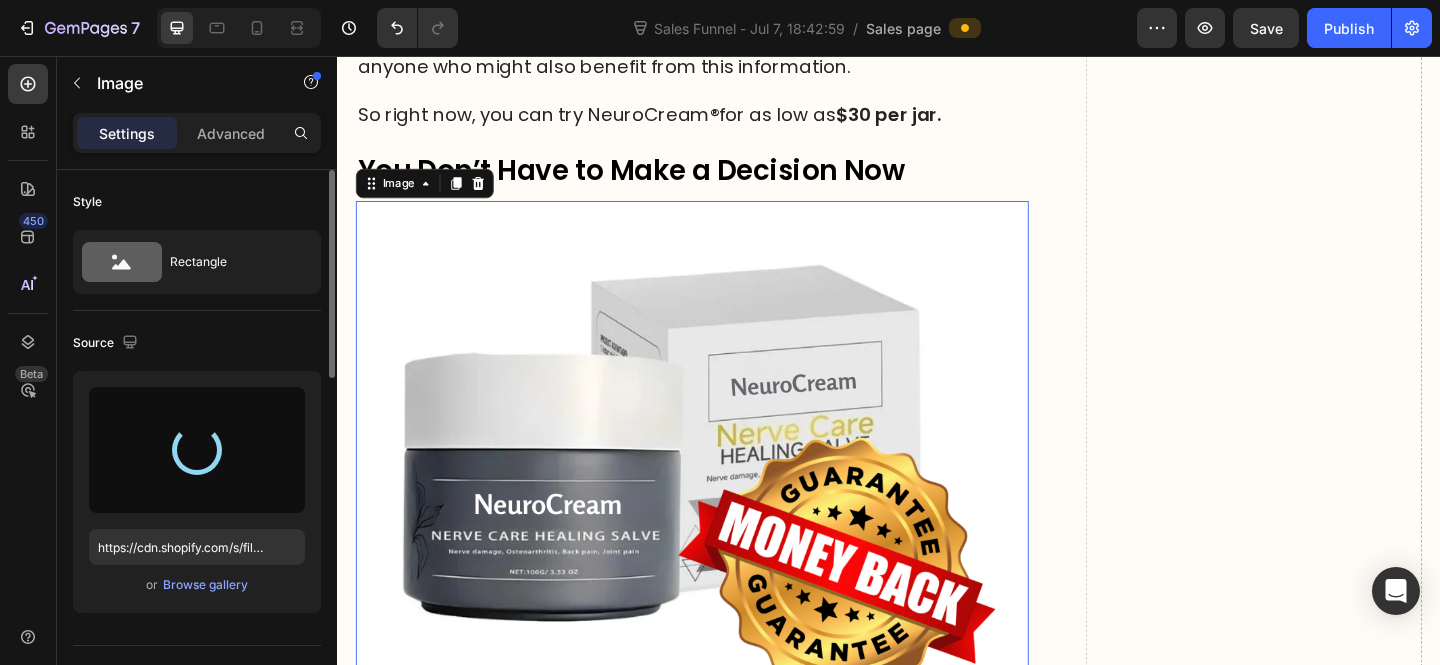type on "https://cdn.shopify.com/s/files/1/0610/7503/0071/files/gempages_574314754814771993-c7dcce13-84f9-426b-95db-47036721386a.jpg" 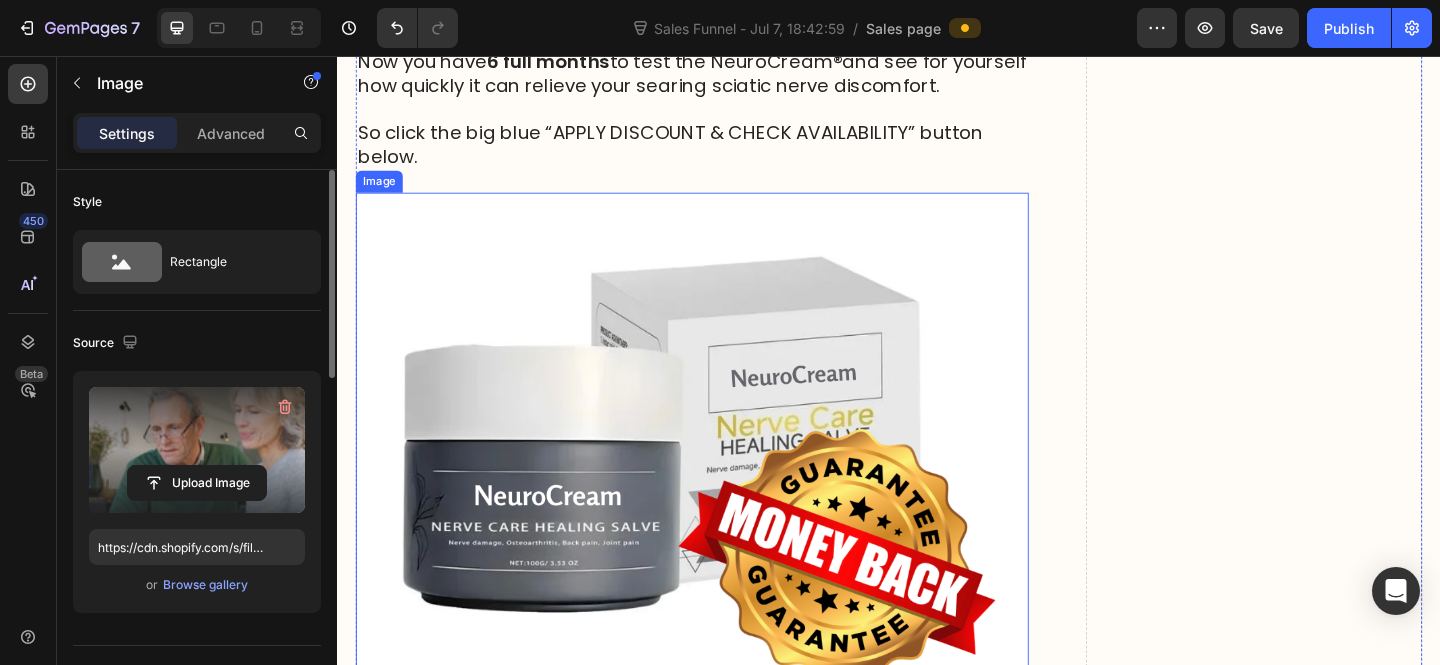 scroll, scrollTop: 23867, scrollLeft: 0, axis: vertical 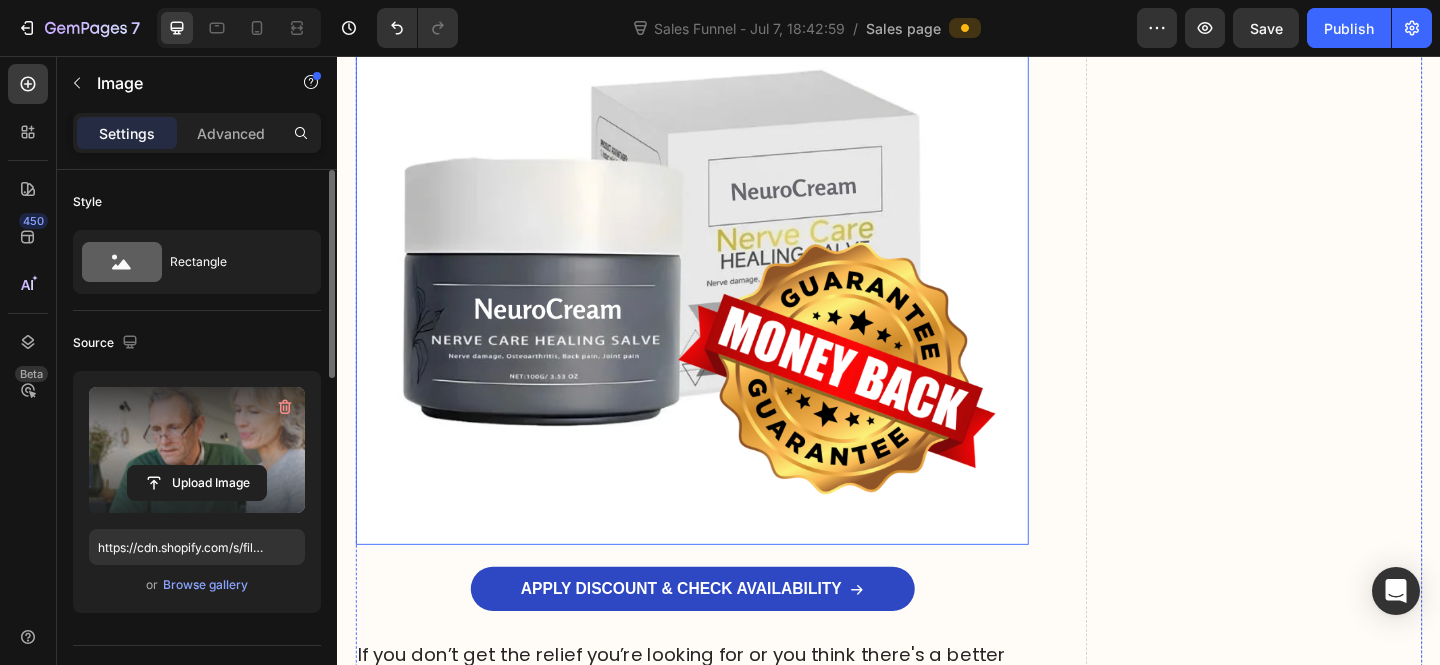 click at bounding box center [723, 295] 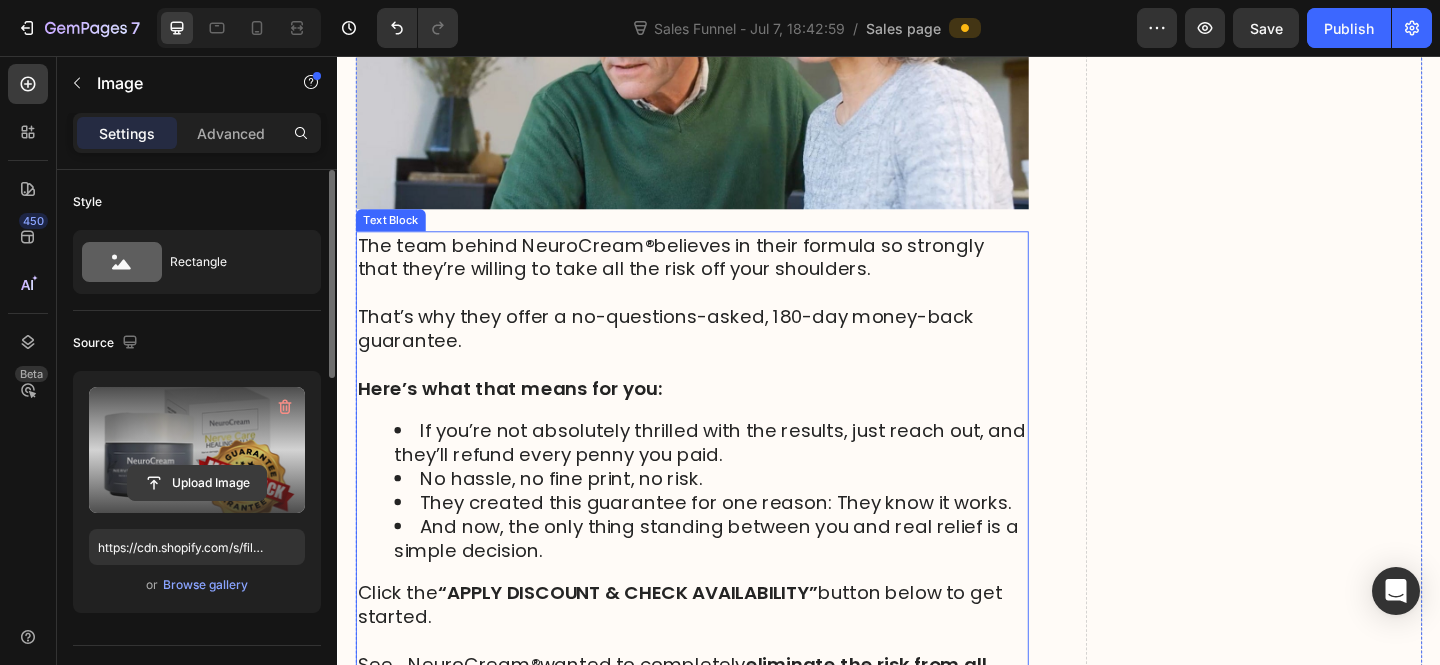 scroll, scrollTop: 22773, scrollLeft: 0, axis: vertical 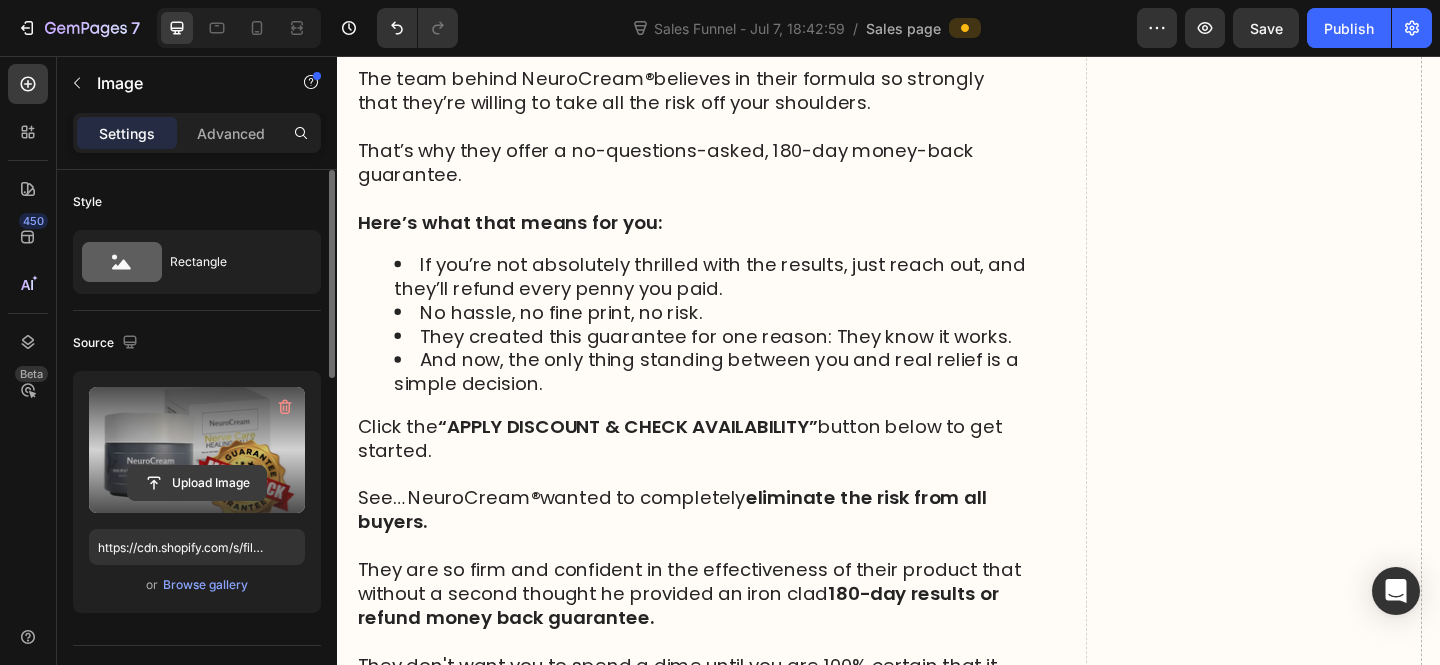 click 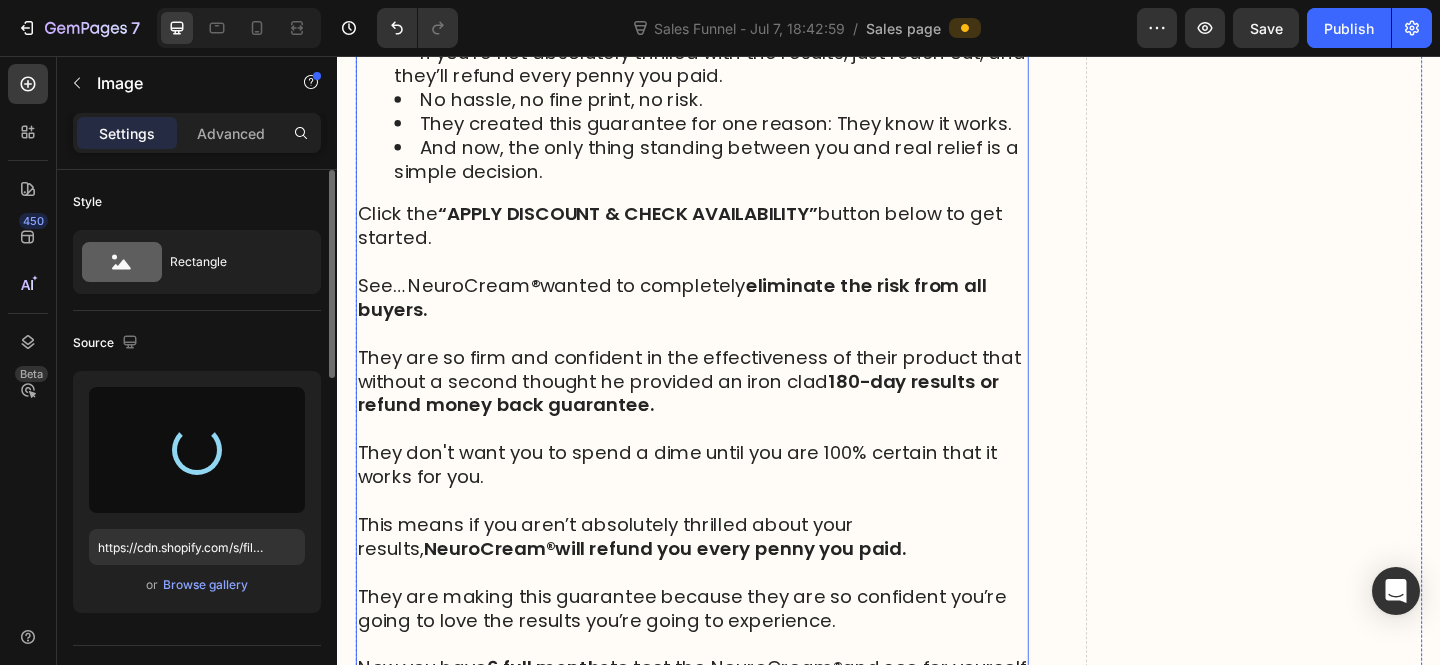 type on "https://cdn.shopify.com/s/files/1/0610/7503/0071/files/gempages_574314754814771993-069dee9f-1cb2-4e3a-9229-ad260ff242b0.jpg" 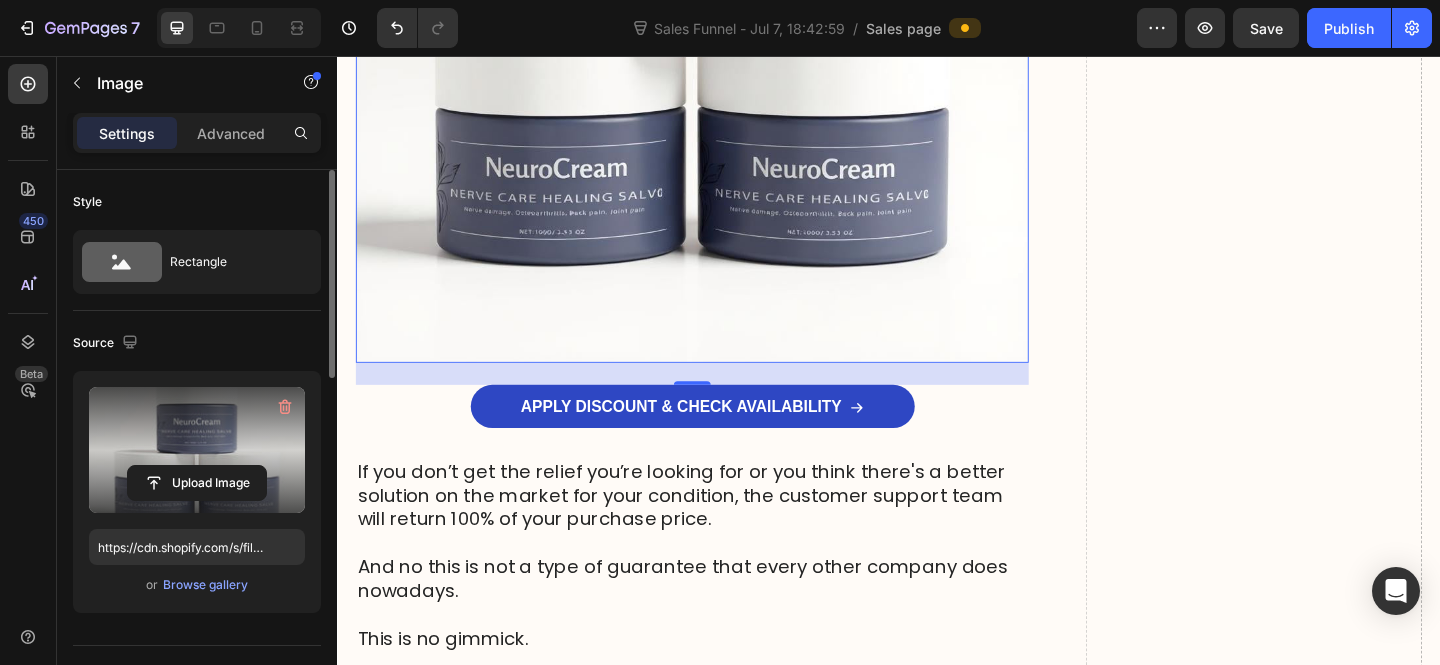 scroll, scrollTop: 24236, scrollLeft: 0, axis: vertical 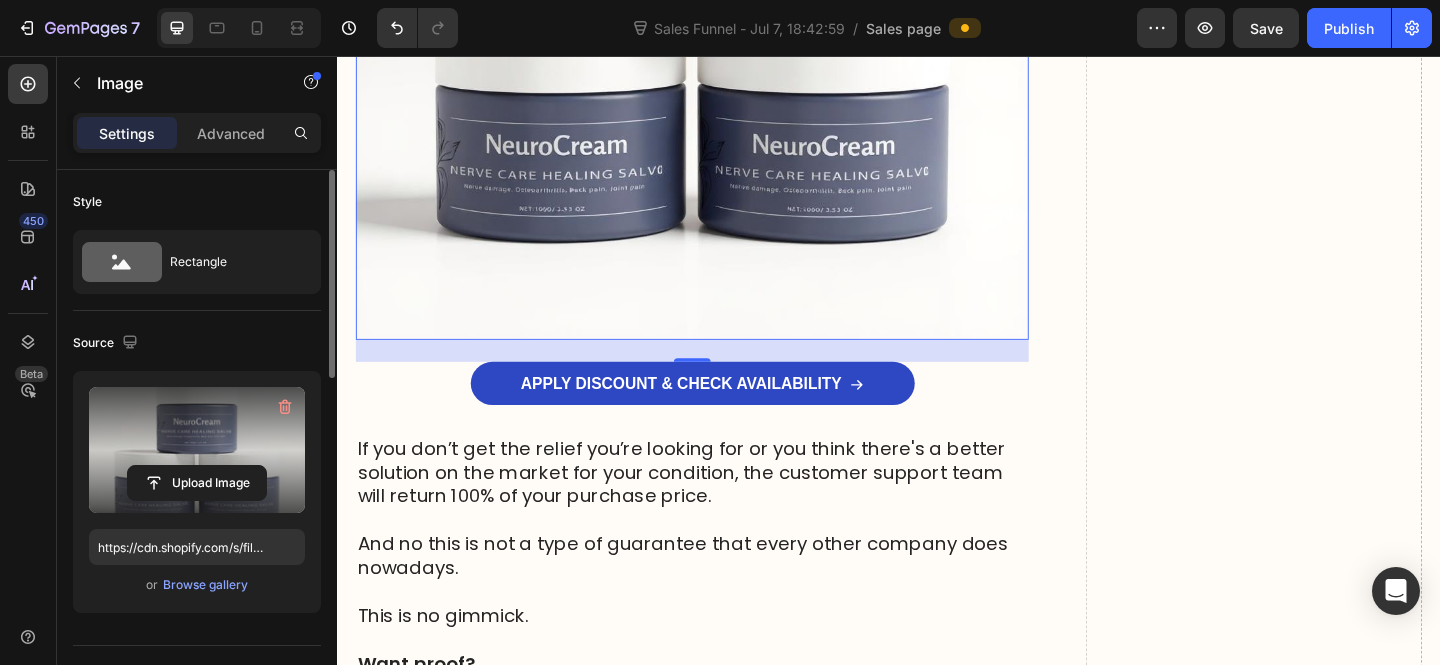 click at bounding box center [723, -1] 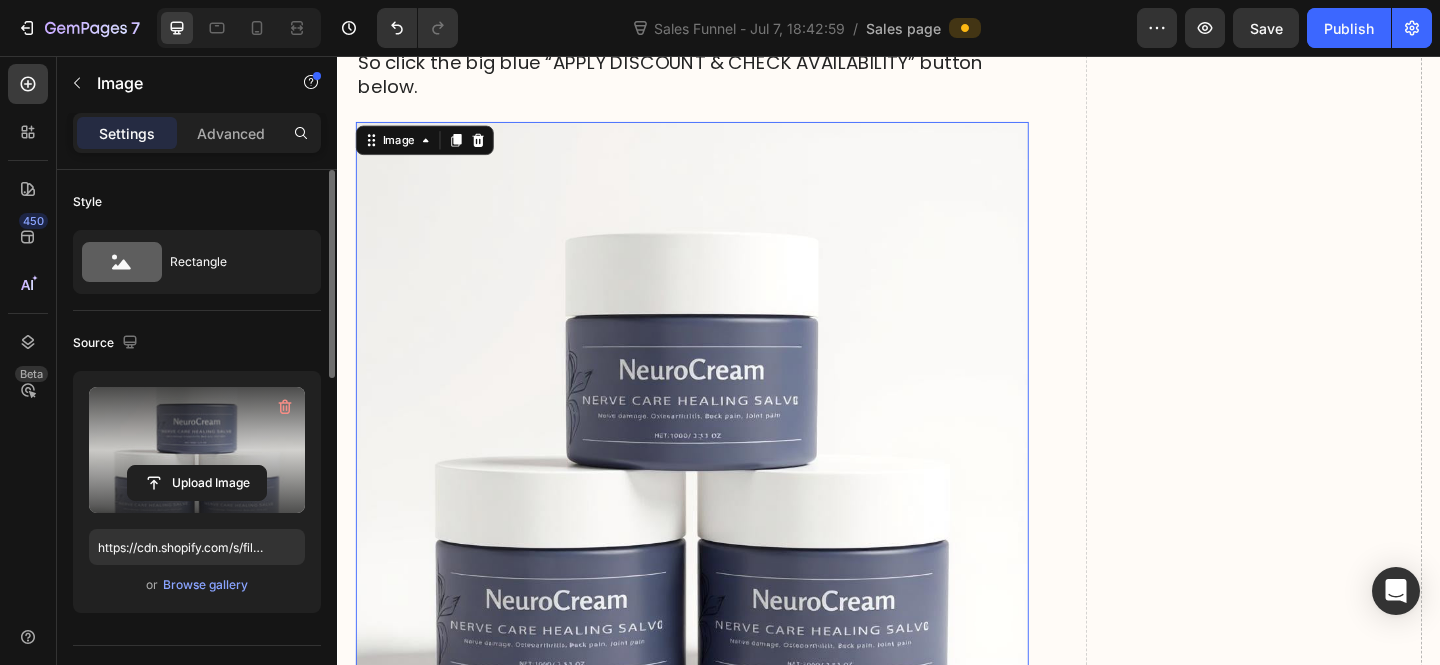 scroll, scrollTop: 23560, scrollLeft: 0, axis: vertical 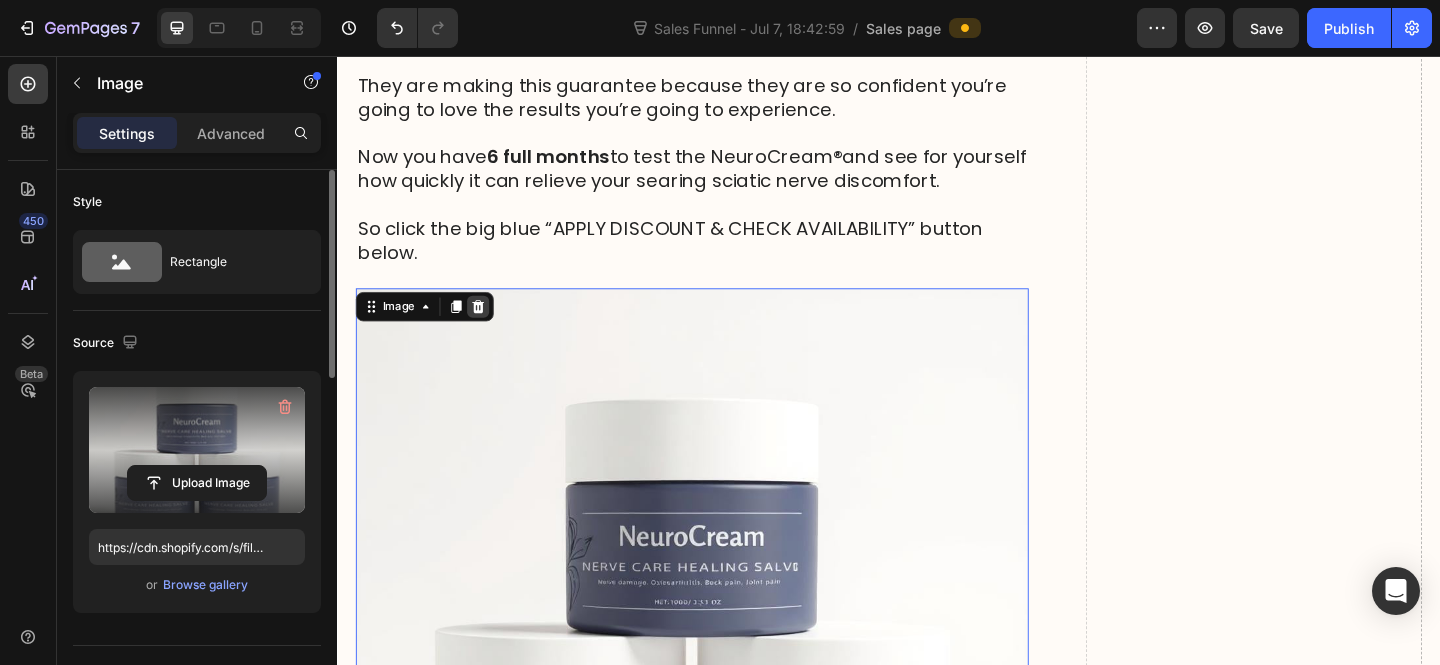 click at bounding box center (490, 329) 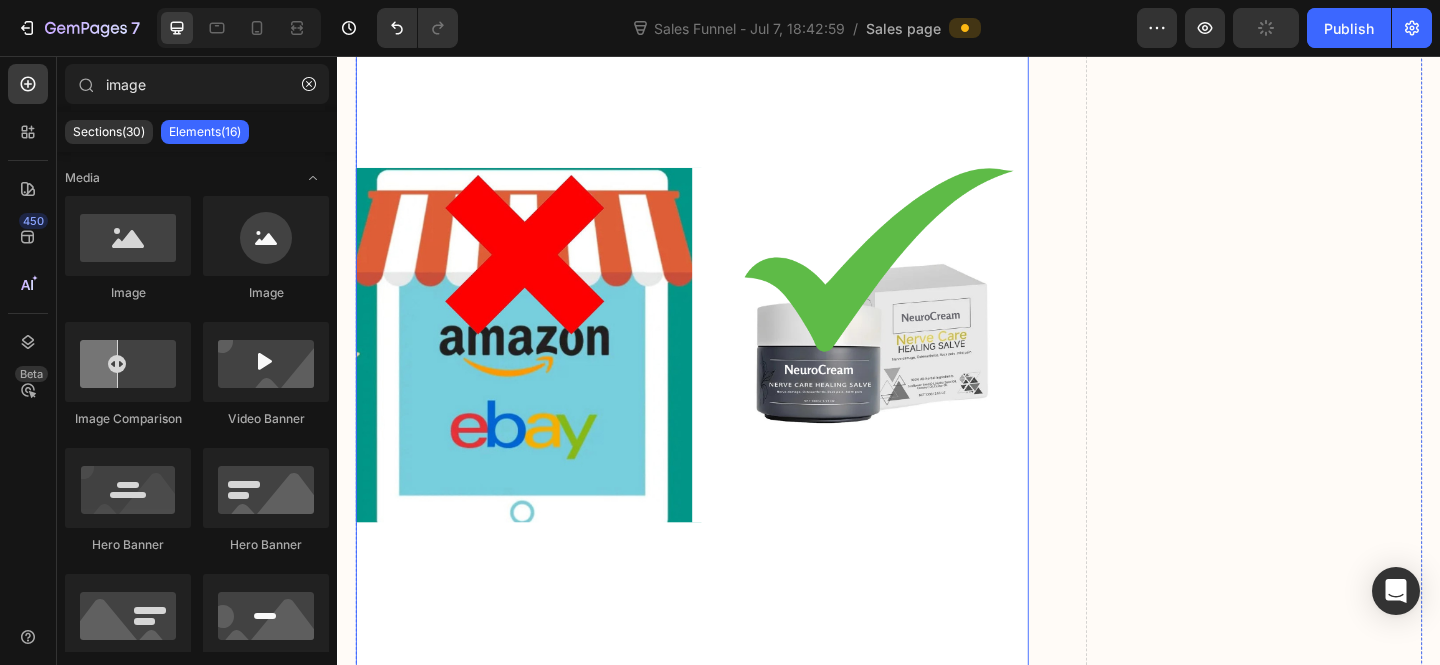 click at bounding box center (723, 355) 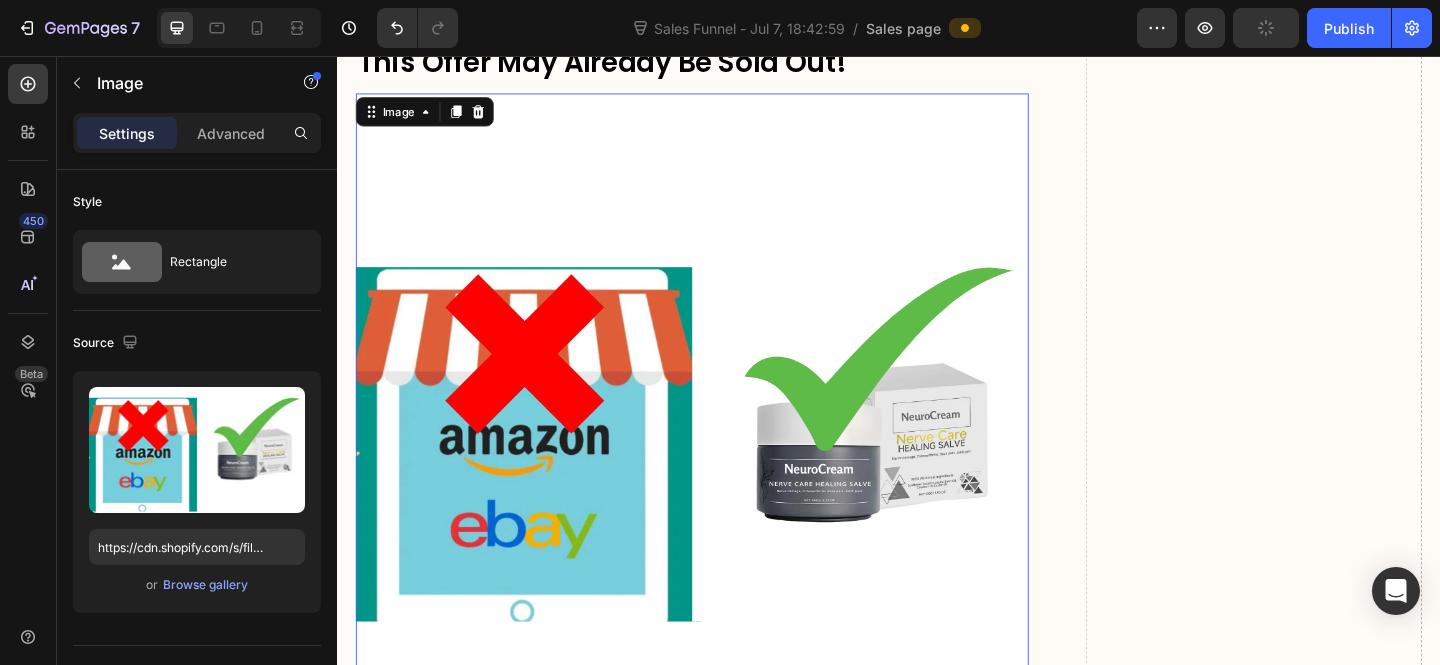 scroll, scrollTop: 24436, scrollLeft: 0, axis: vertical 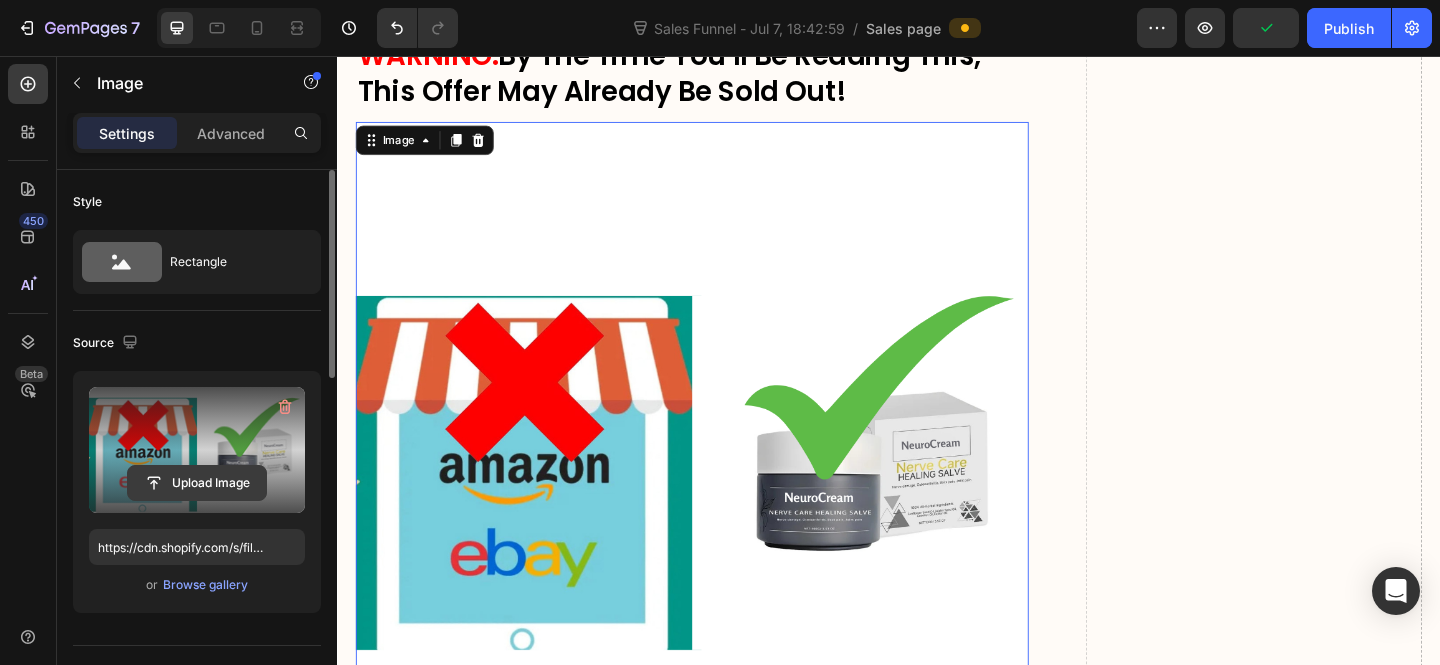 click 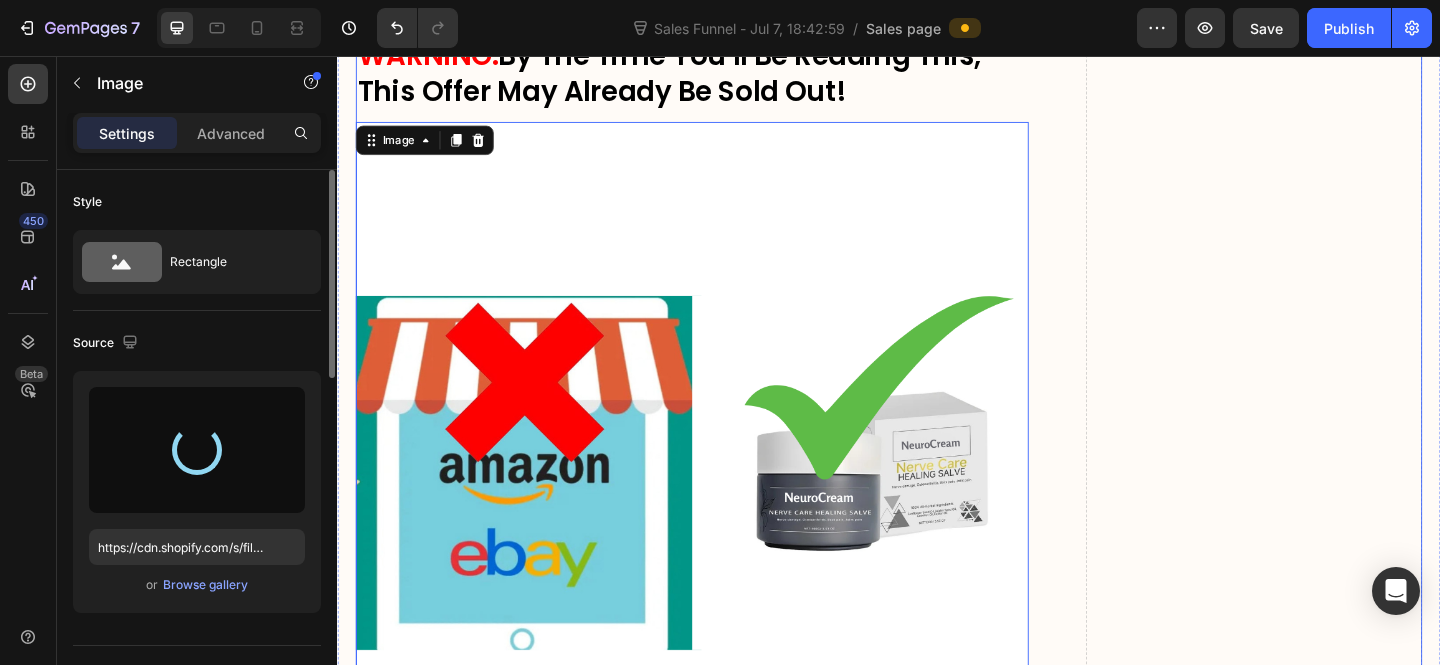 type on "https://cdn.shopify.com/s/files/1/0610/7503/0071/files/gempages_574314754814771993-8297cff5-bfa9-4859-ac7e-15e0d869133f.png" 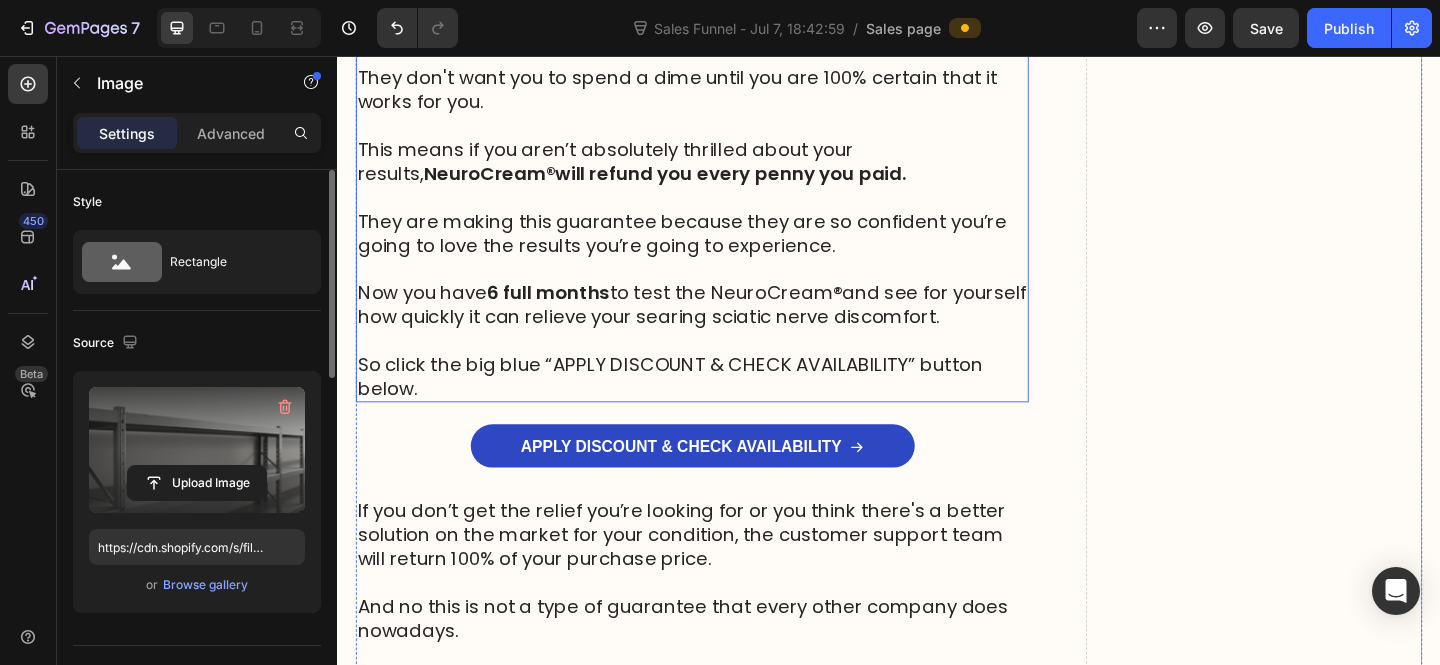 scroll, scrollTop: 22624, scrollLeft: 0, axis: vertical 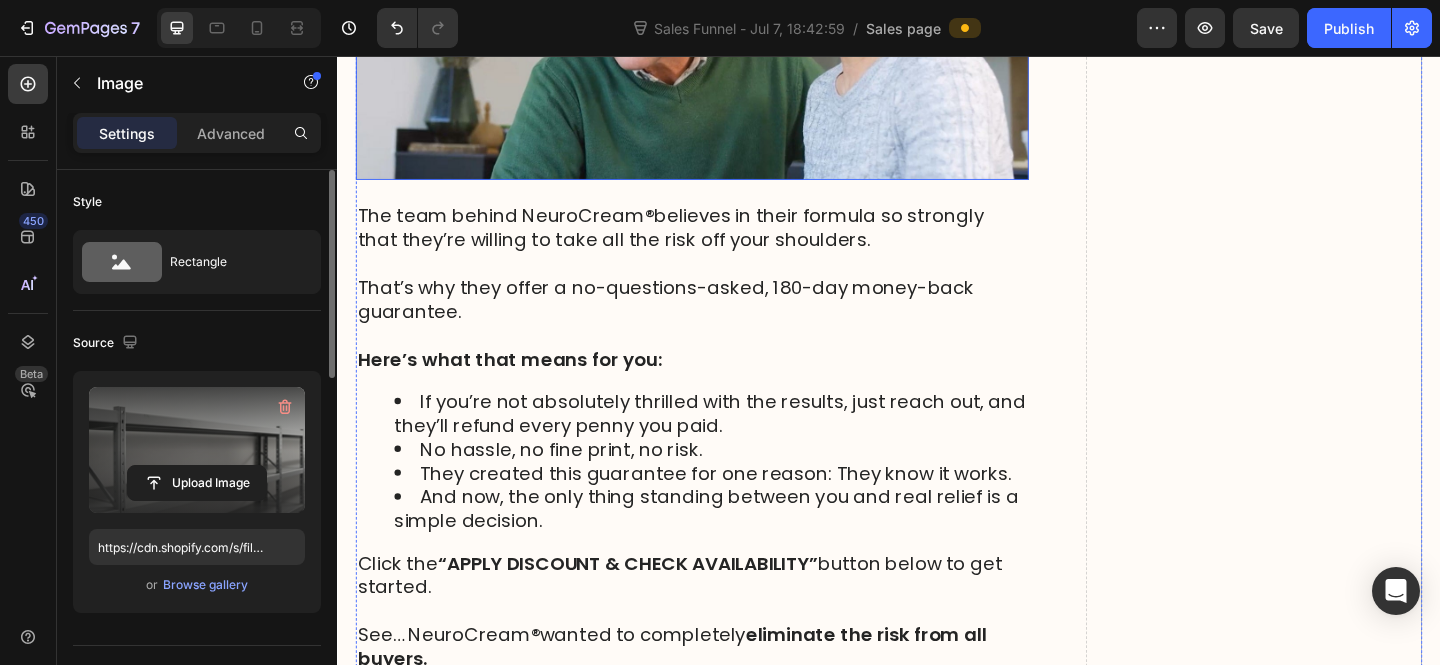 click at bounding box center (723, 33) 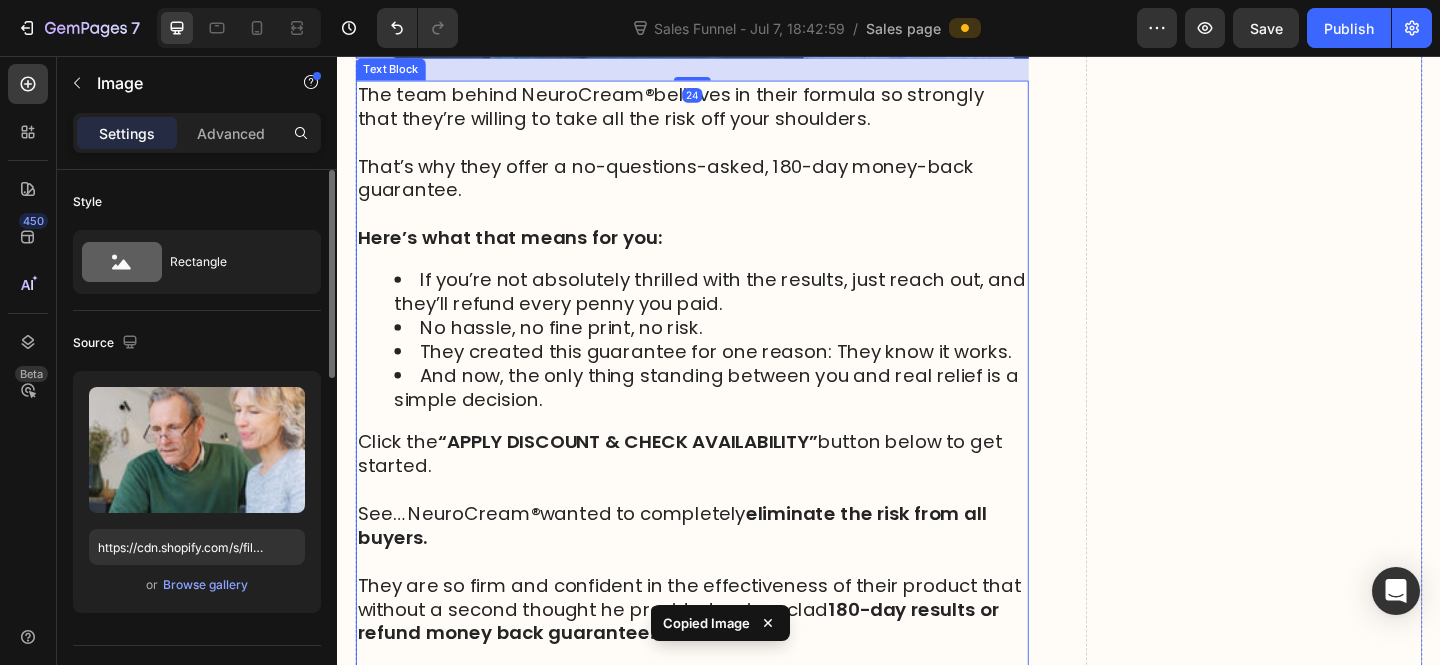 click on "The team behind NeuroCream ®  believes in their formula so strongly that they’re willing to take all the risk off your shoulders.   That’s why they offer a no-questions-asked, 180-day money-back guarantee.   Here’s what that means for you: If you’re not absolutely thrilled with the results, just reach out, and they’ll refund every penny you paid. No hassle, no fine print, no risk. They created this guarantee for one reason: They know it works. And now, the only thing standing between you and real relief is a simple decision. Click the  “APPLY DISCOUNT & CHECK AVAILABILITY”  button below to get started.   See… NeuroCream ®  wanted to completely  eliminate the risk from all buyers.   They are so firm and confident in the effectiveness of their product that without a second thought he provided an iron clad  180-day results or refund money back guarantee.   They don't want you to spend a dime until you are 100% certain that it works for you.    NeuroCream ®     Now you have  ®" at bounding box center [723, 586] 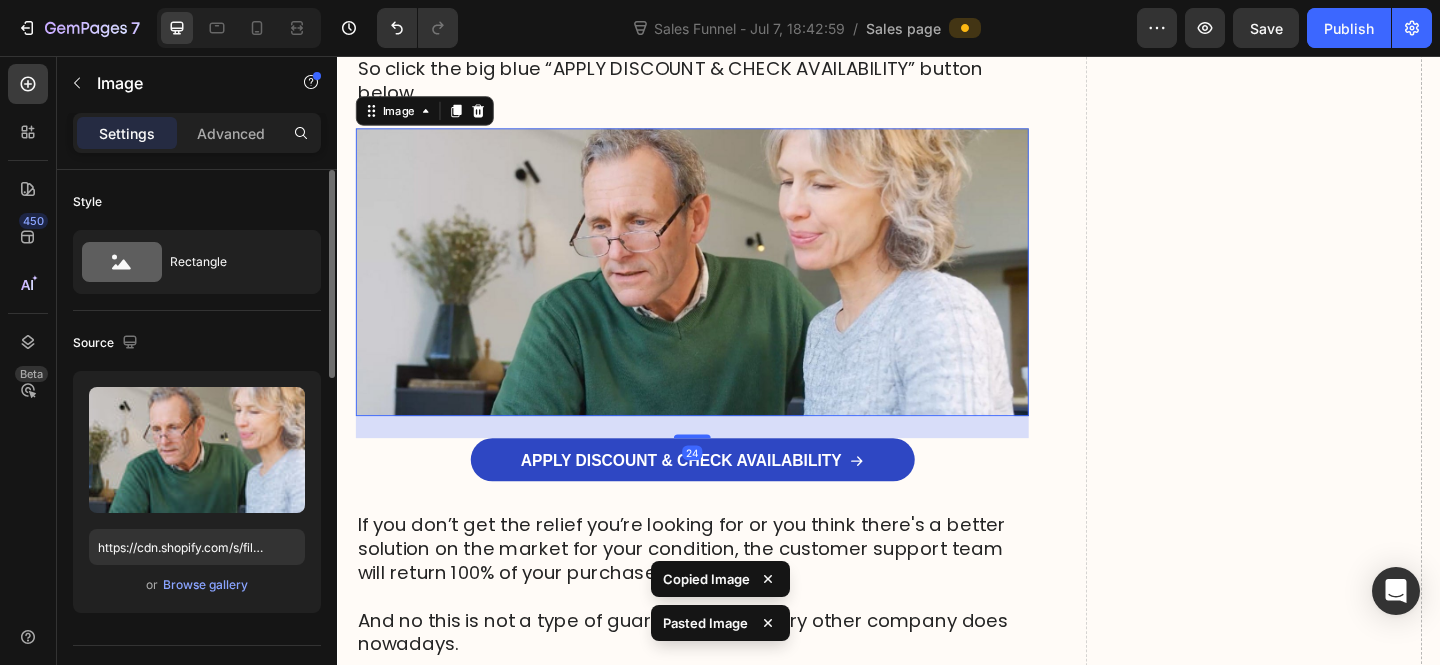 scroll, scrollTop: 23752, scrollLeft: 0, axis: vertical 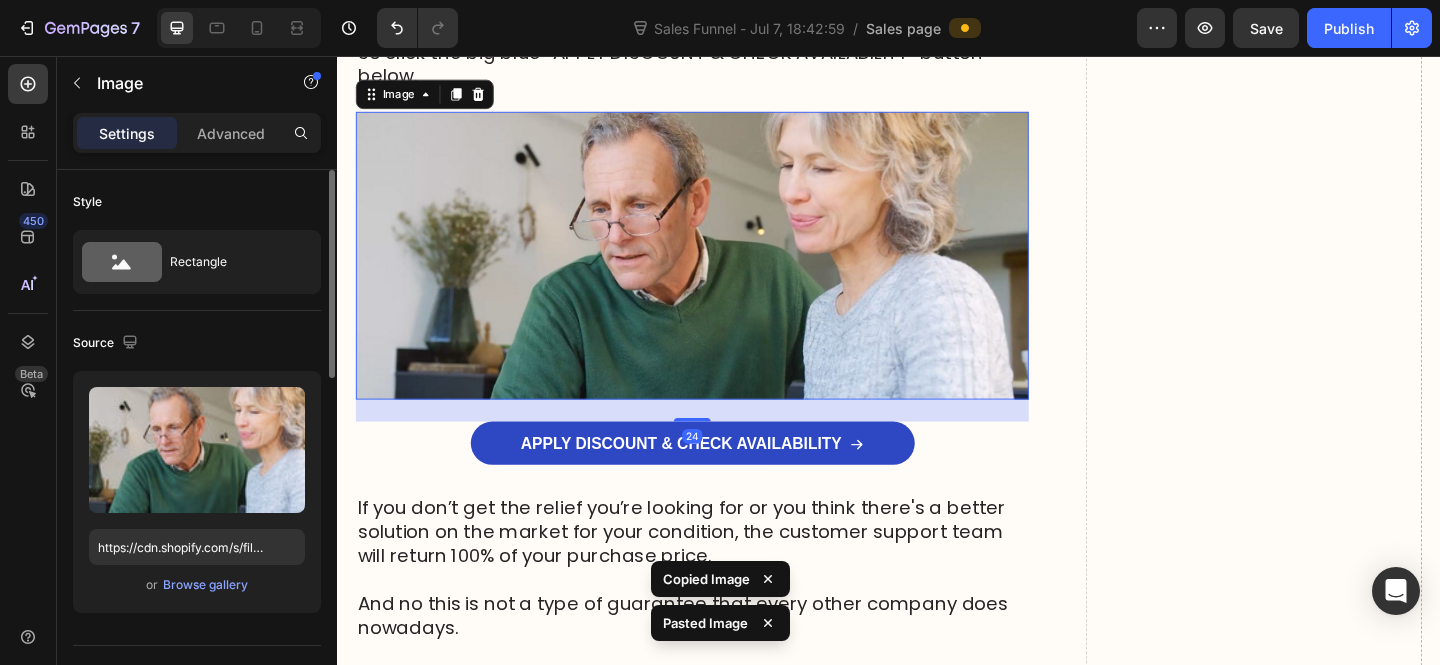click at bounding box center (723, 273) 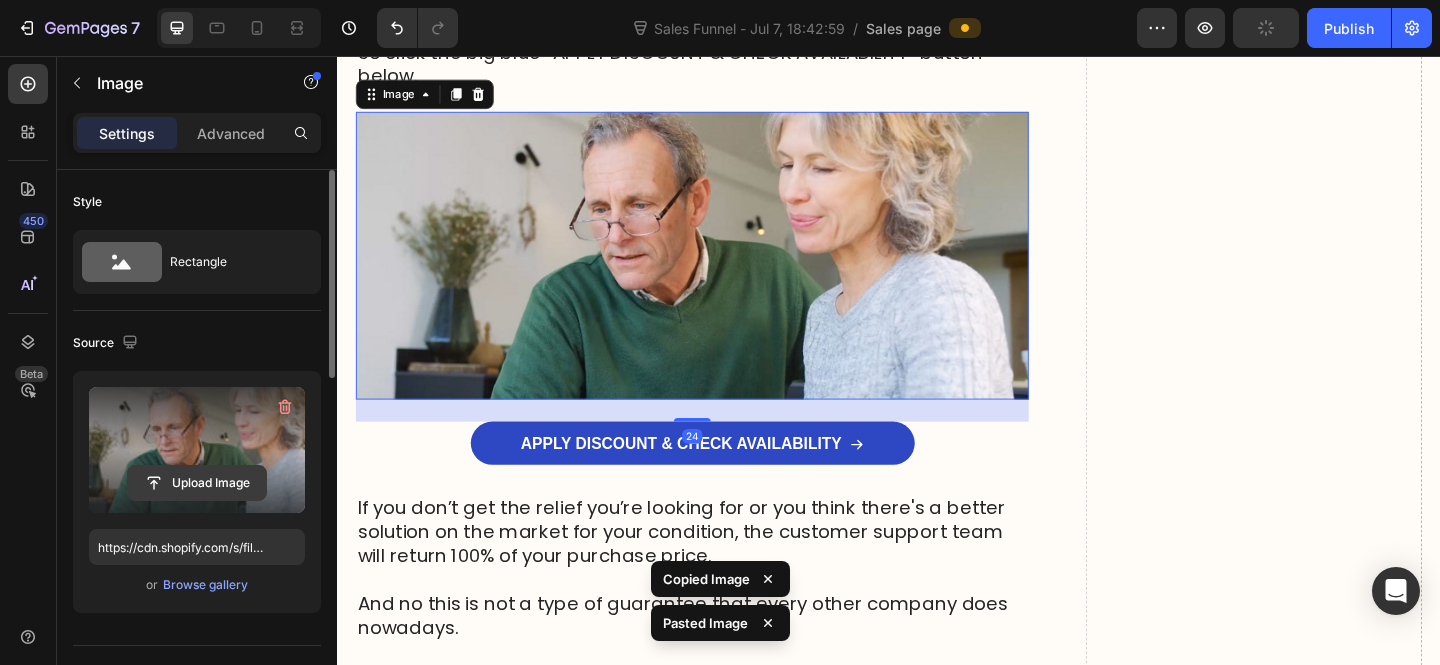 click 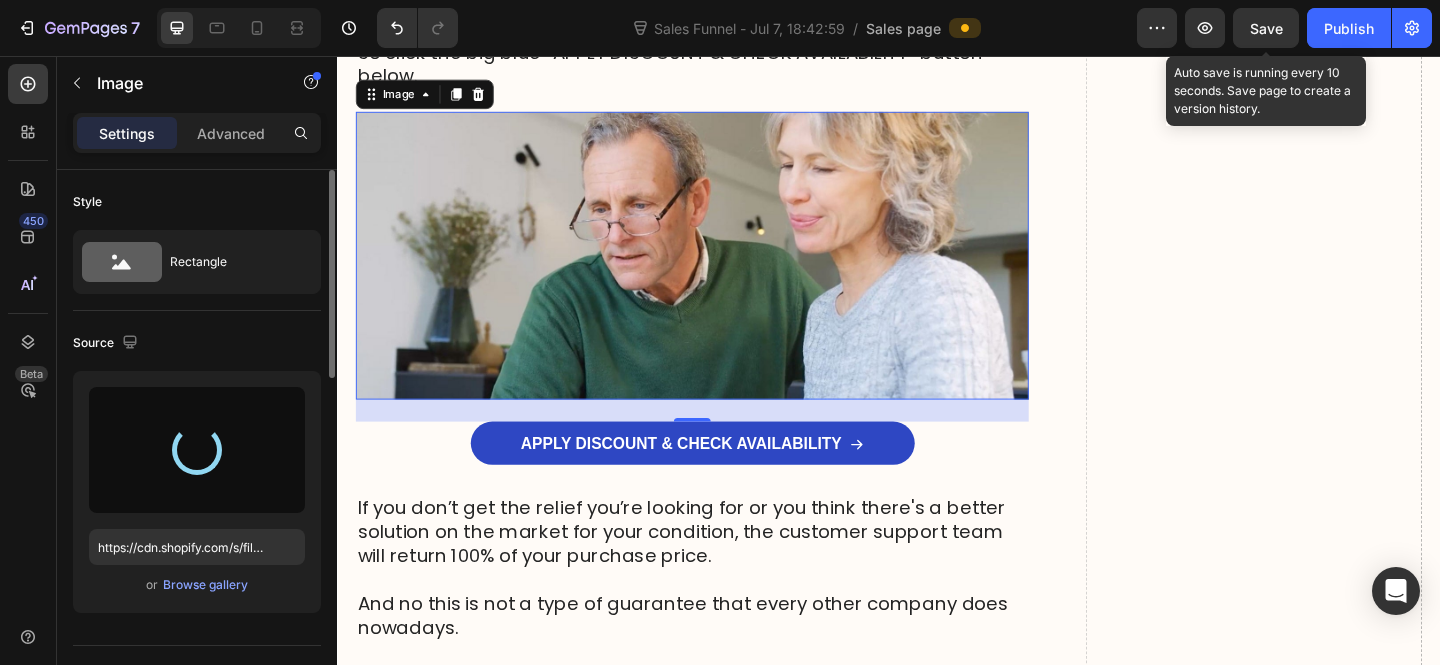 type on "https://cdn.shopify.com/s/files/1/0610/7503/0071/files/gempages_574314754814771993-f9a66ab0-352d-4bce-a117-62aa8c38754a.jpg" 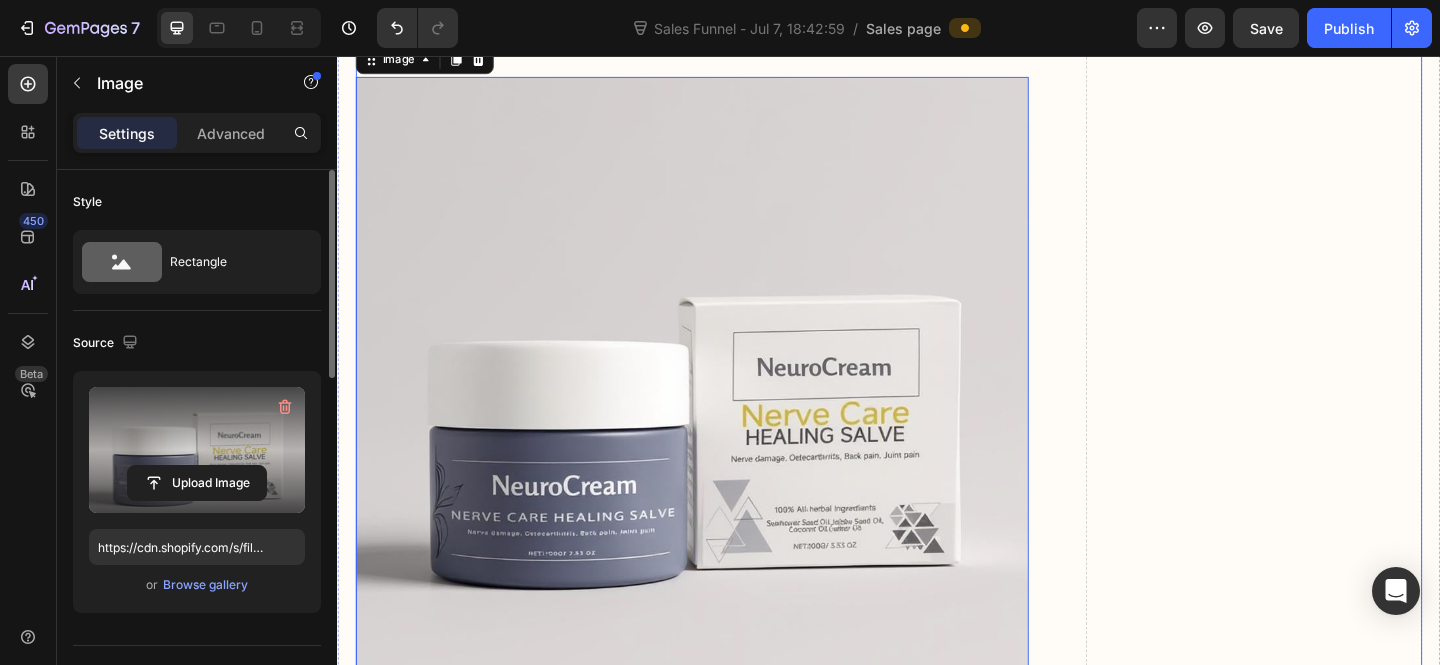 scroll, scrollTop: 24054, scrollLeft: 0, axis: vertical 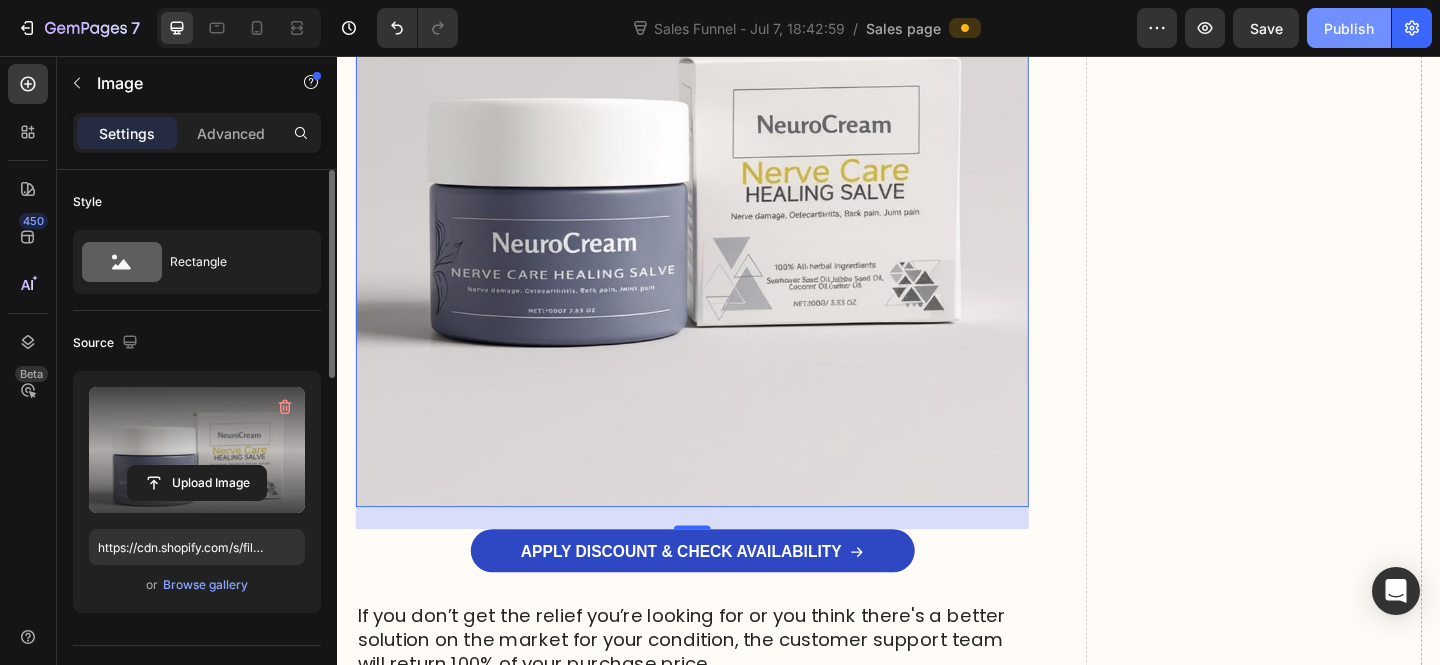click on "Publish" at bounding box center [1349, 28] 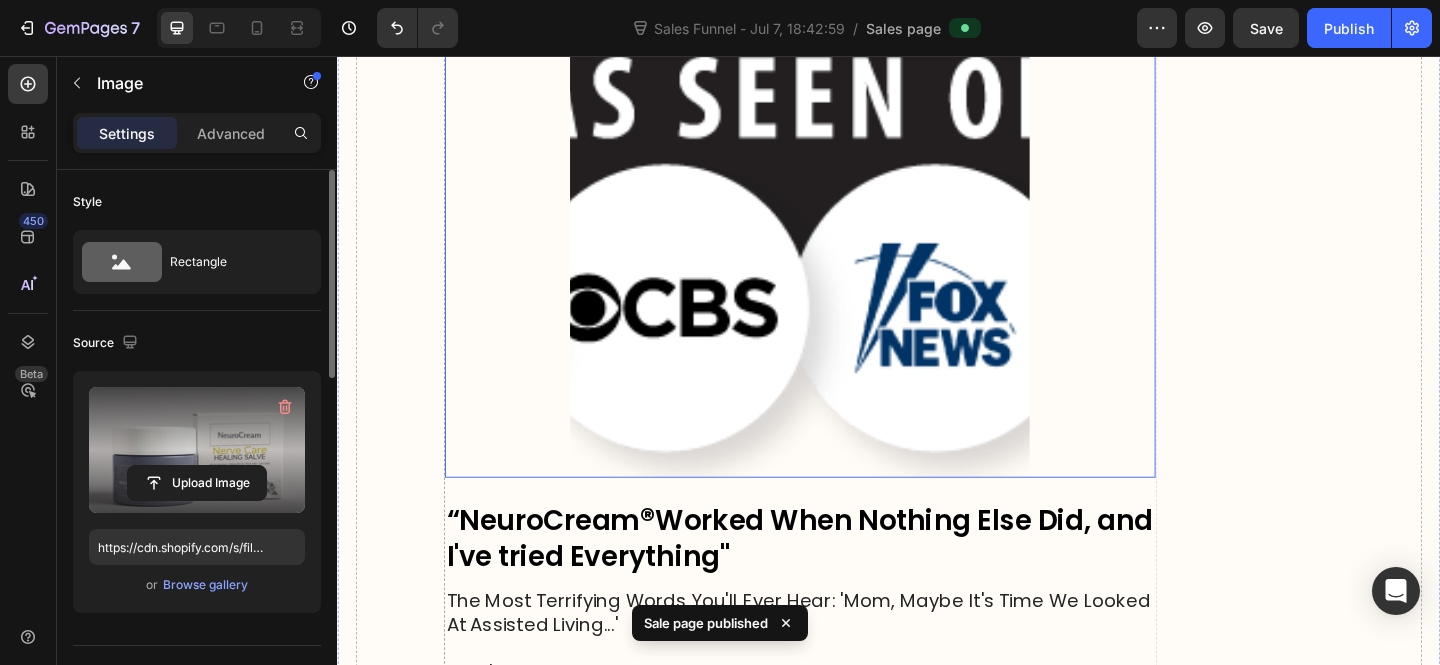 scroll, scrollTop: 13180, scrollLeft: 0, axis: vertical 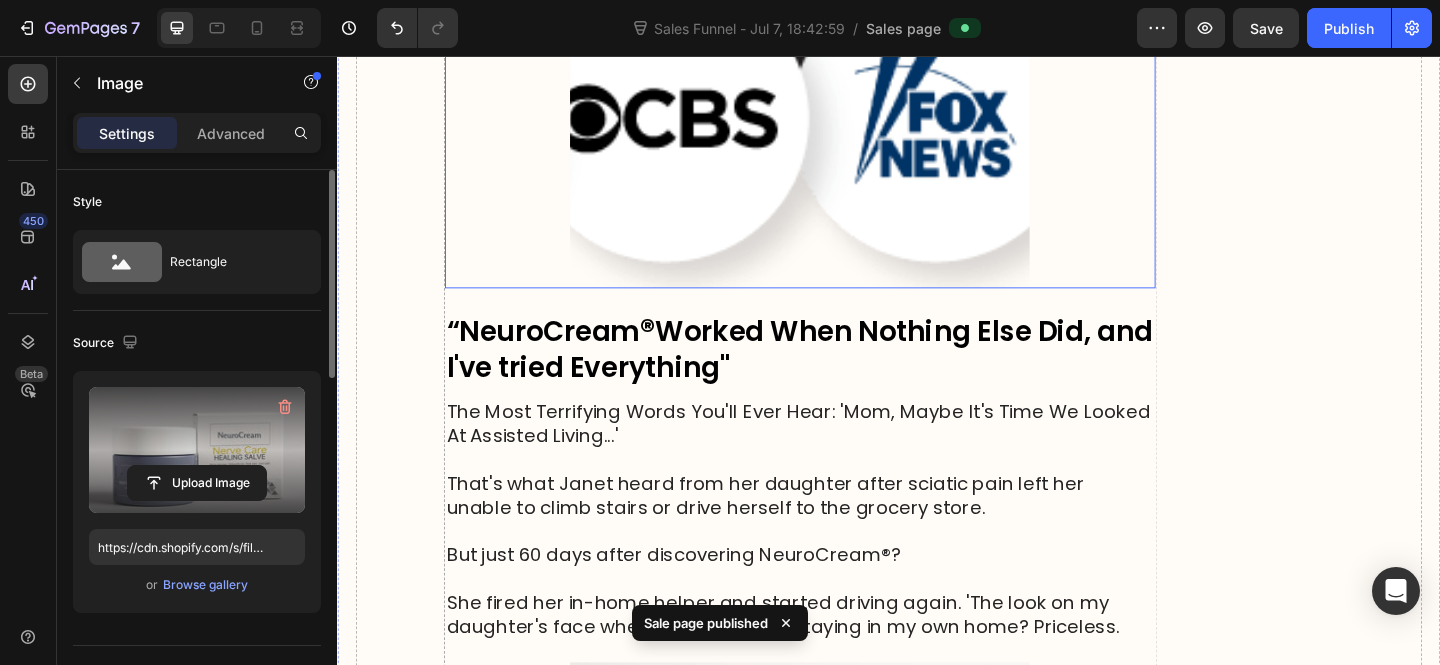 click at bounding box center (840, 59) 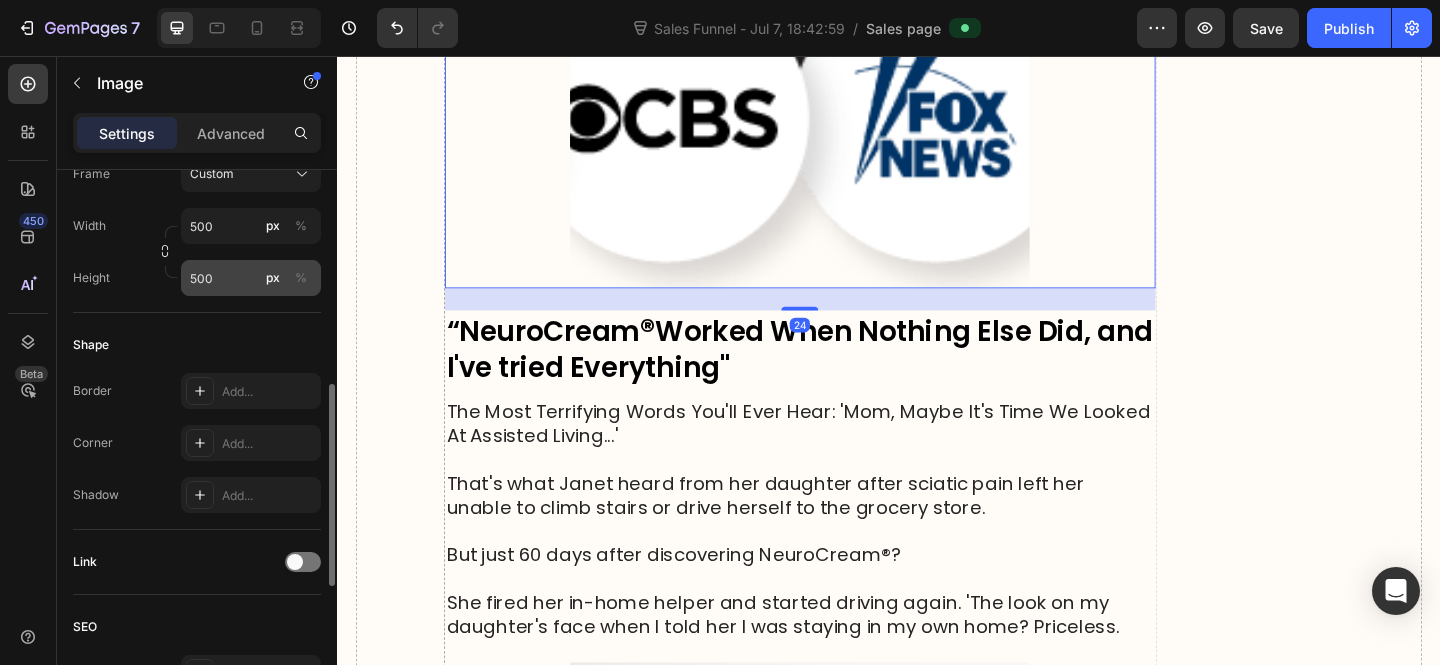 scroll, scrollTop: 578, scrollLeft: 0, axis: vertical 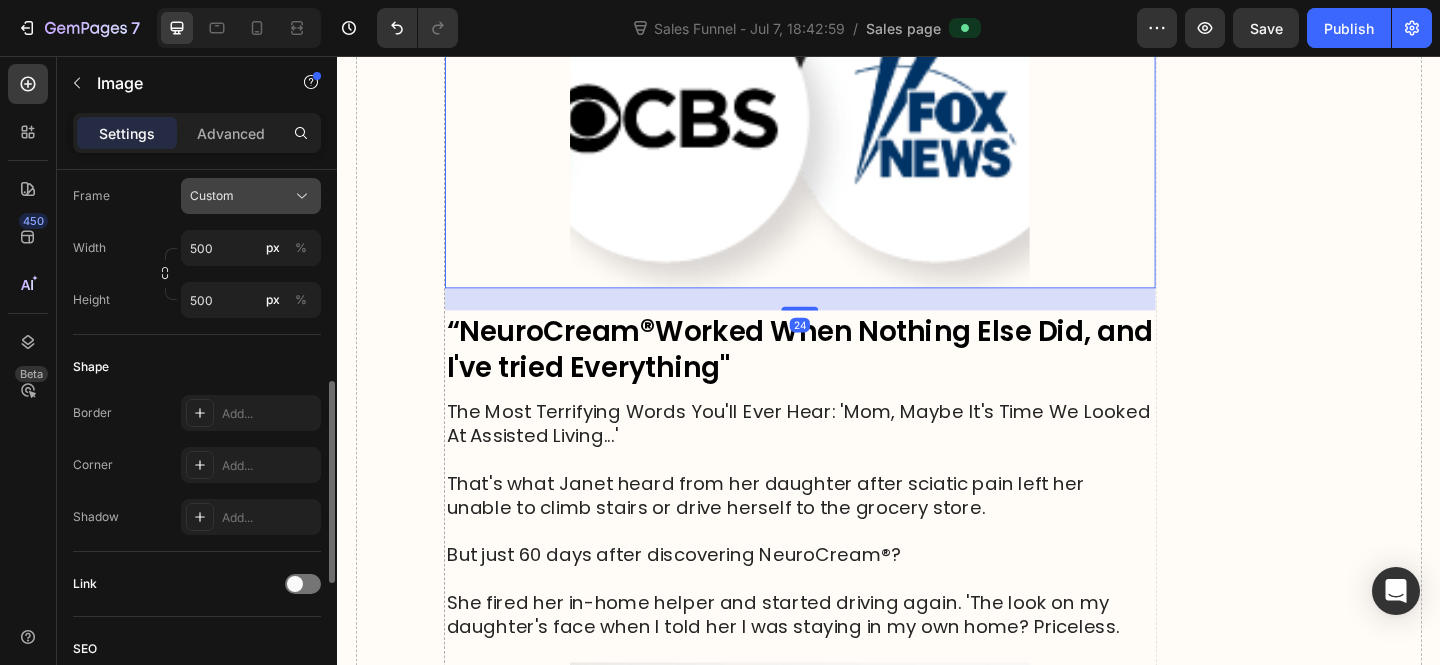 click on "Custom" 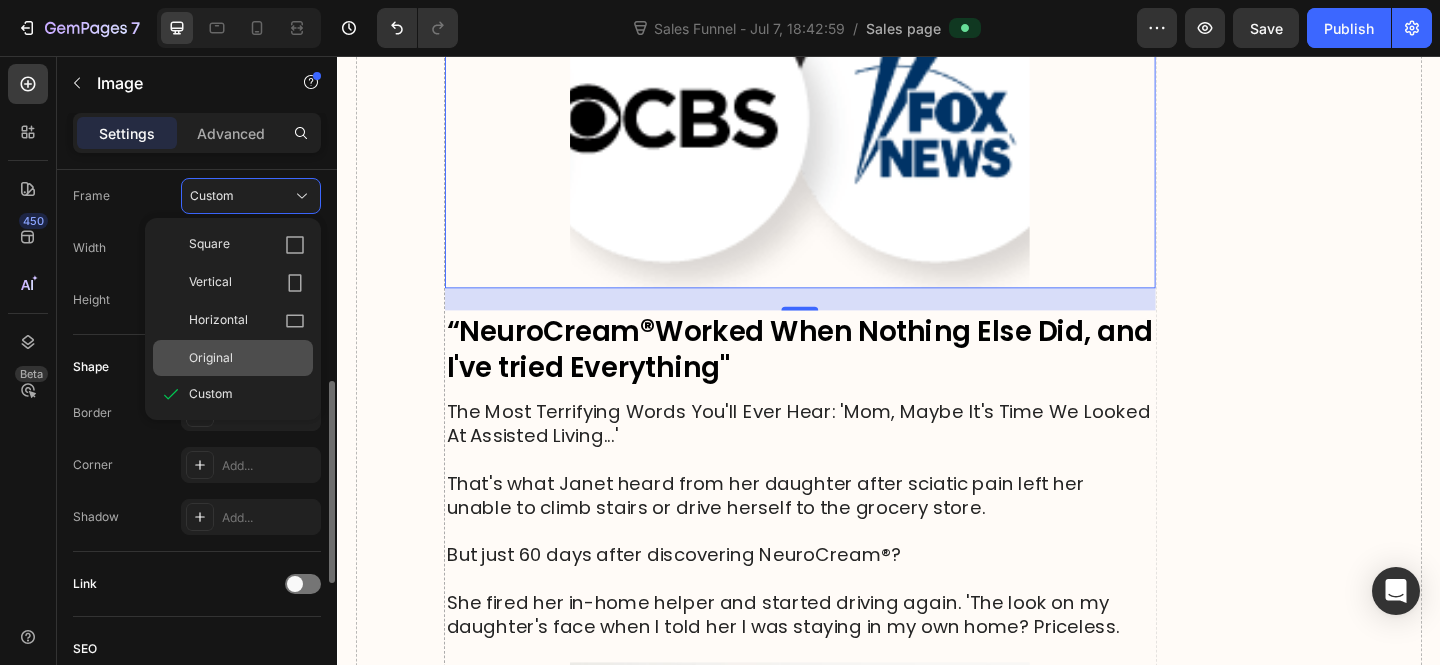 click on "Original" at bounding box center (247, 358) 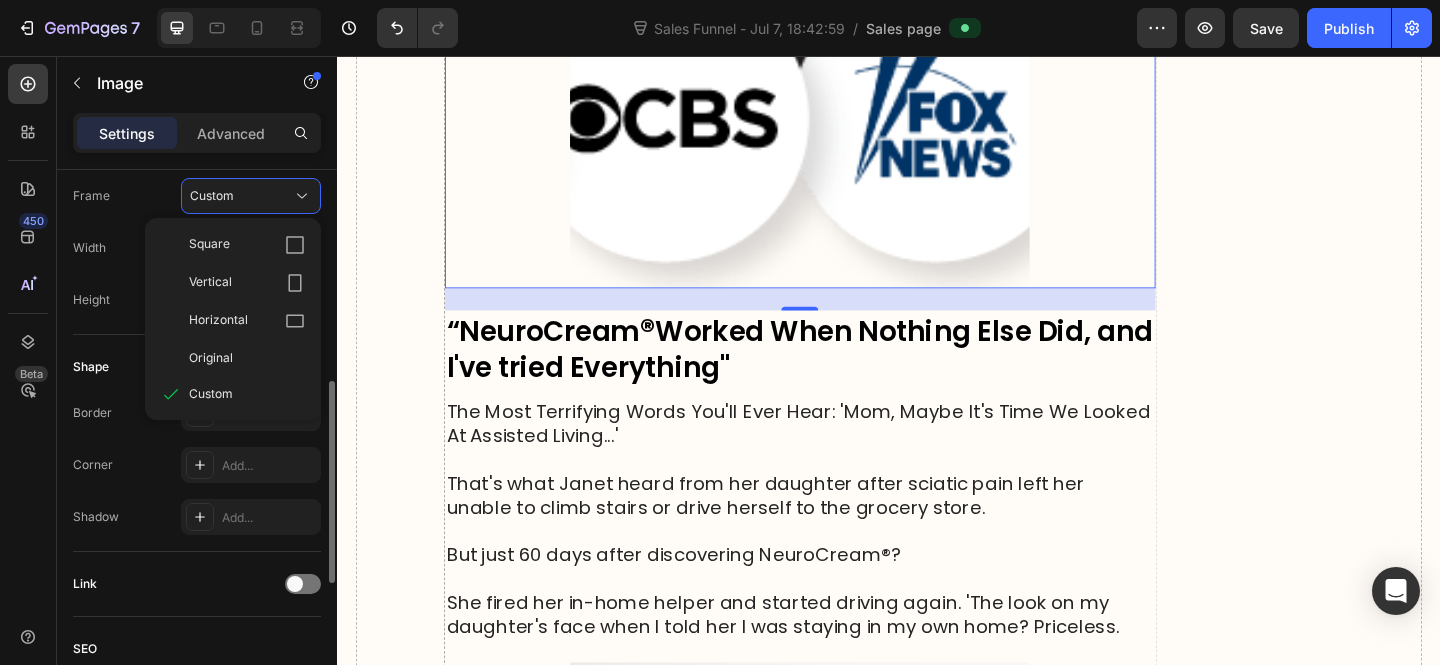 type 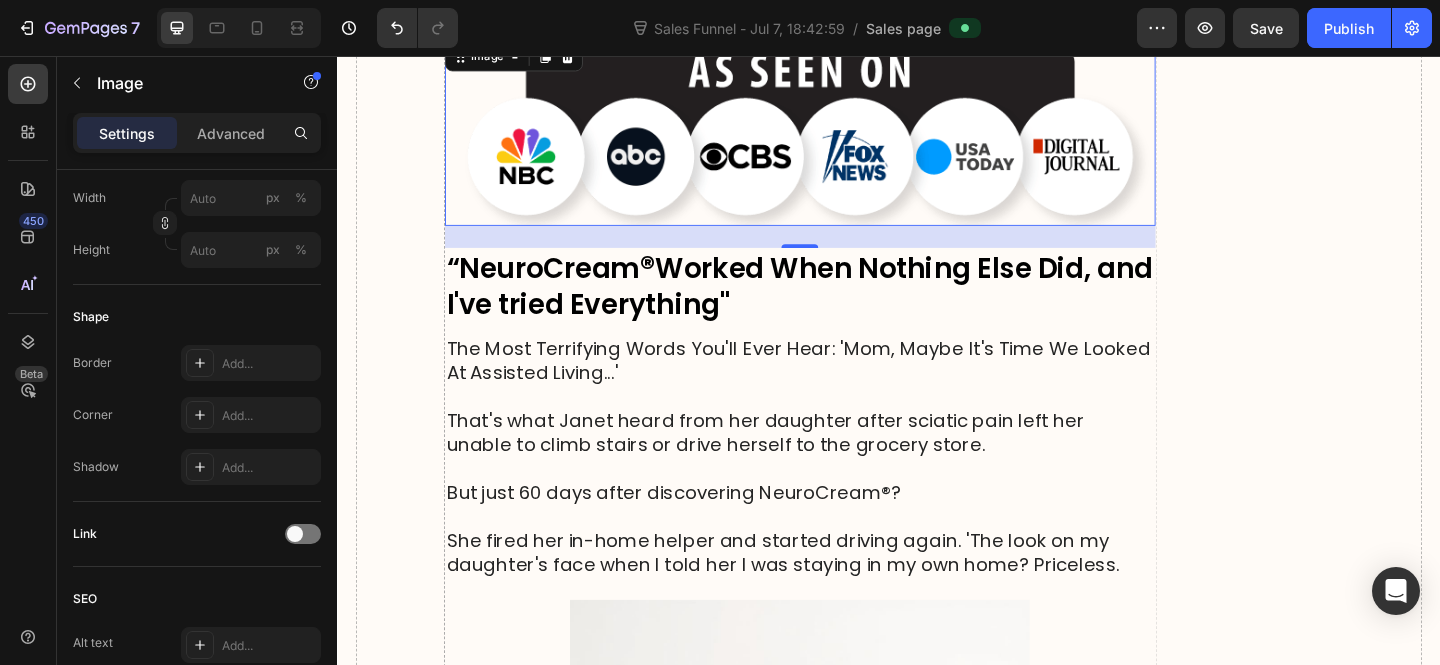 scroll, scrollTop: 12824, scrollLeft: 0, axis: vertical 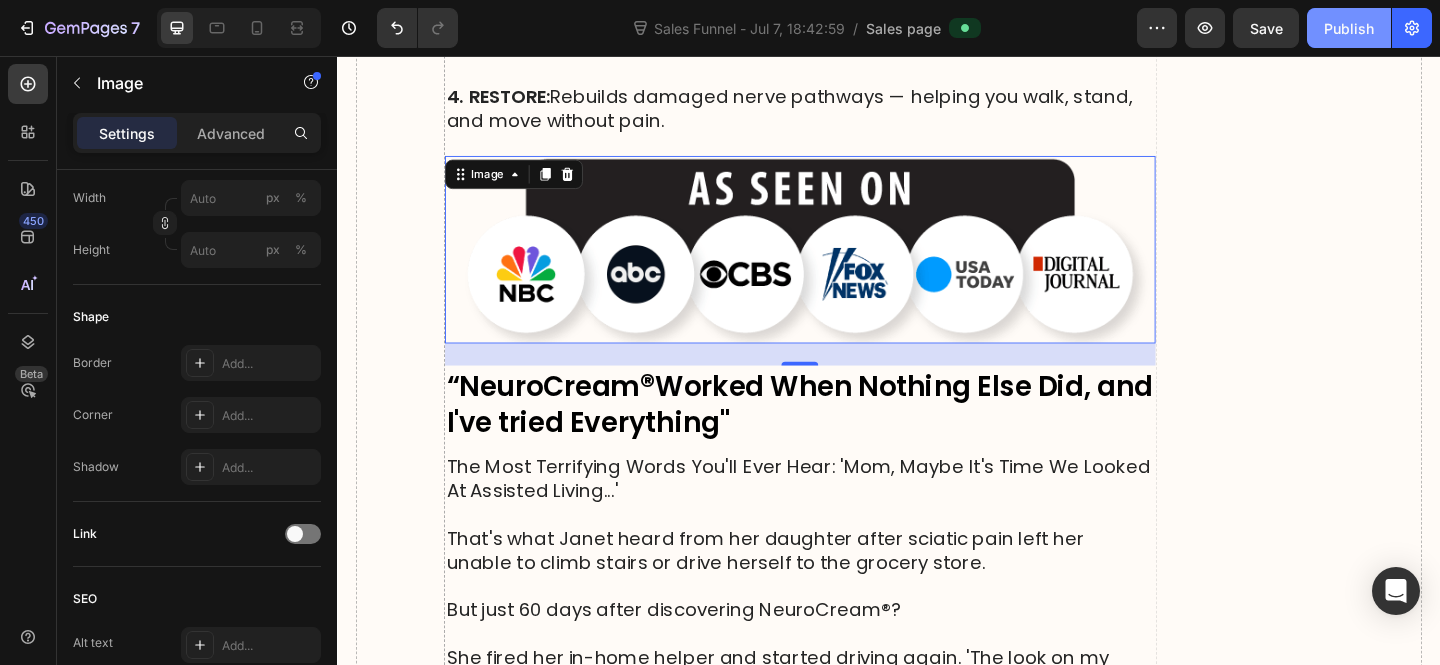 click on "Publish" 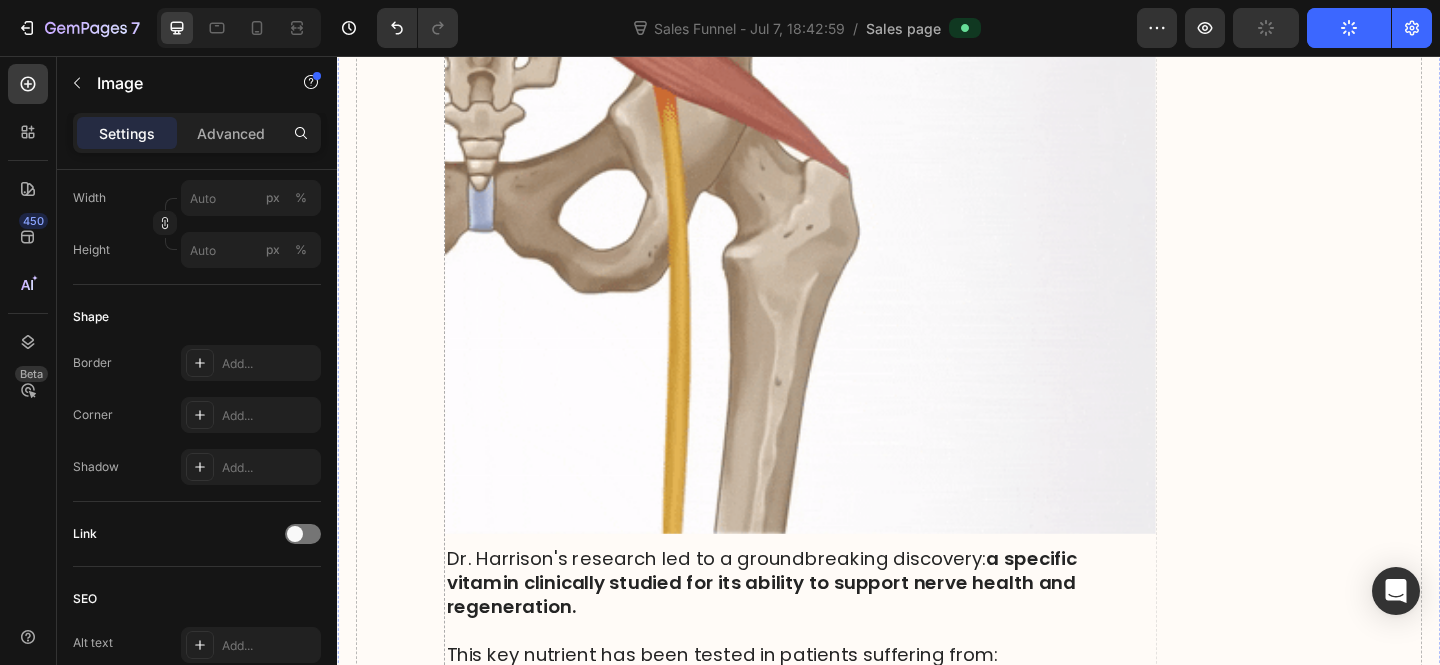 scroll, scrollTop: 10106, scrollLeft: 0, axis: vertical 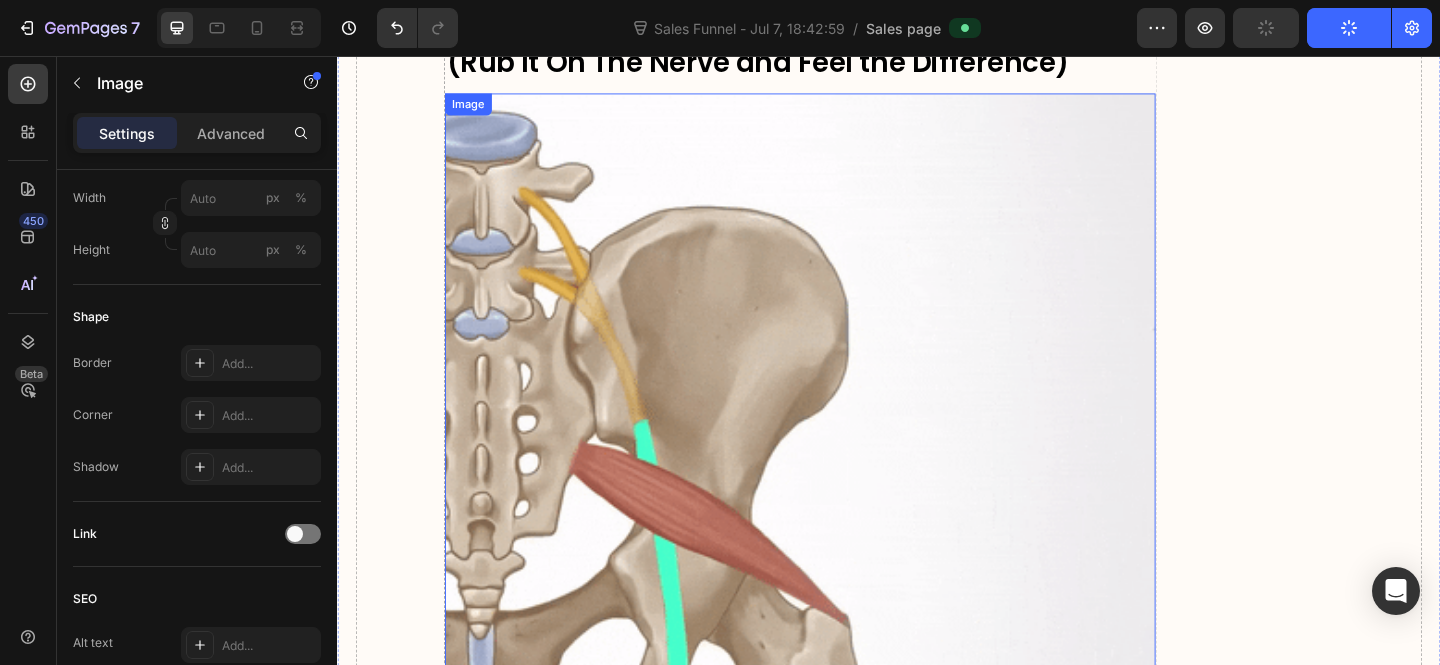 click at bounding box center [840, 580] 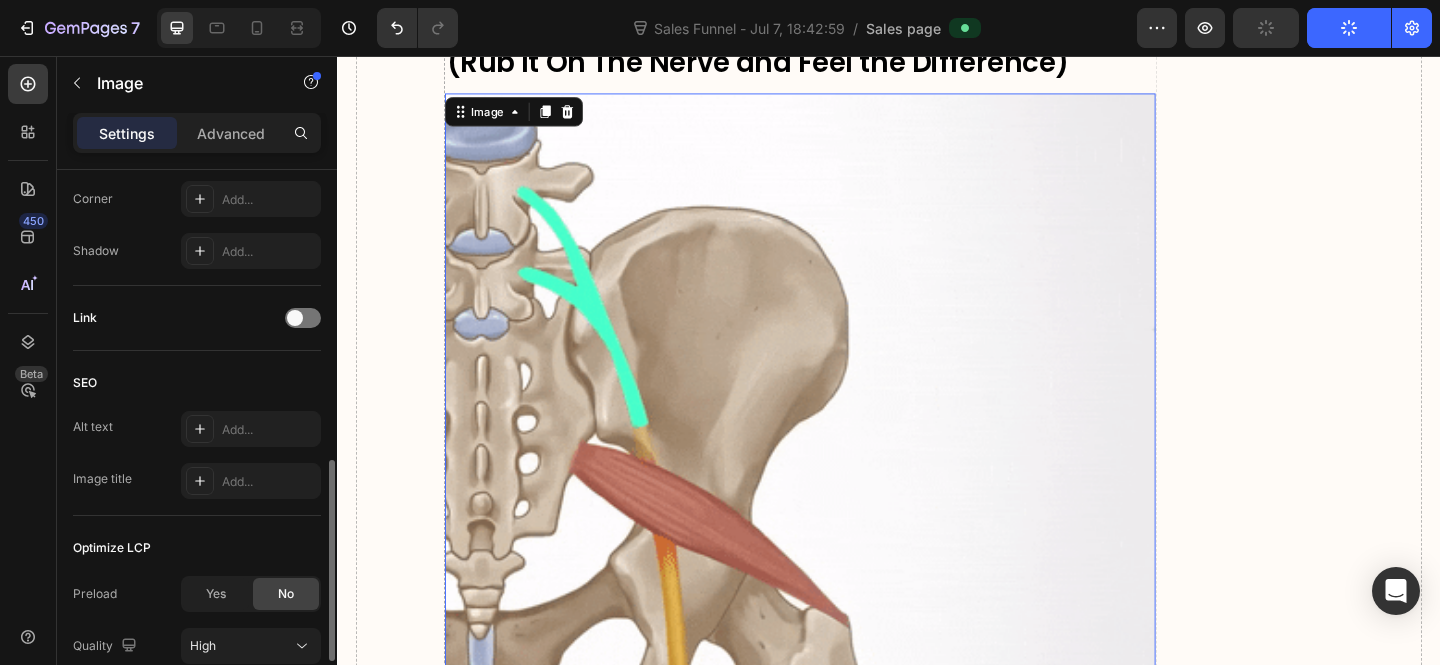 scroll, scrollTop: 773, scrollLeft: 0, axis: vertical 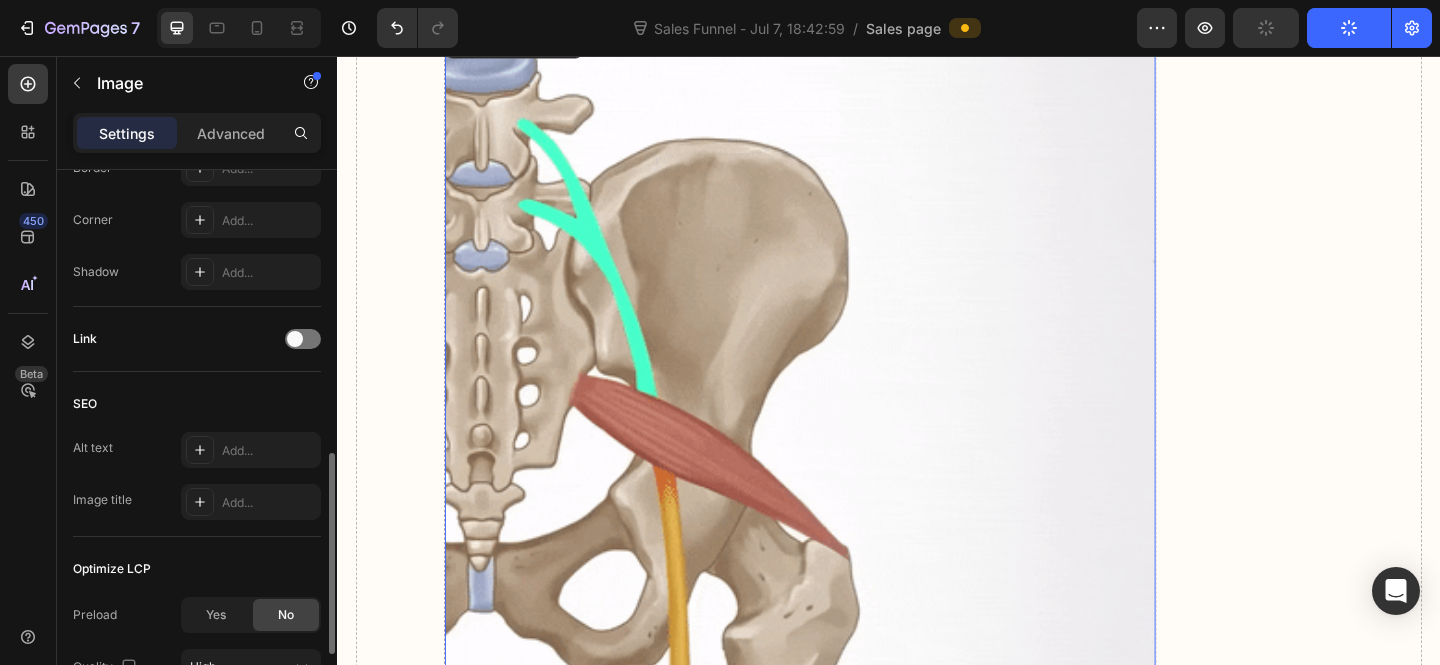 click at bounding box center [840, 506] 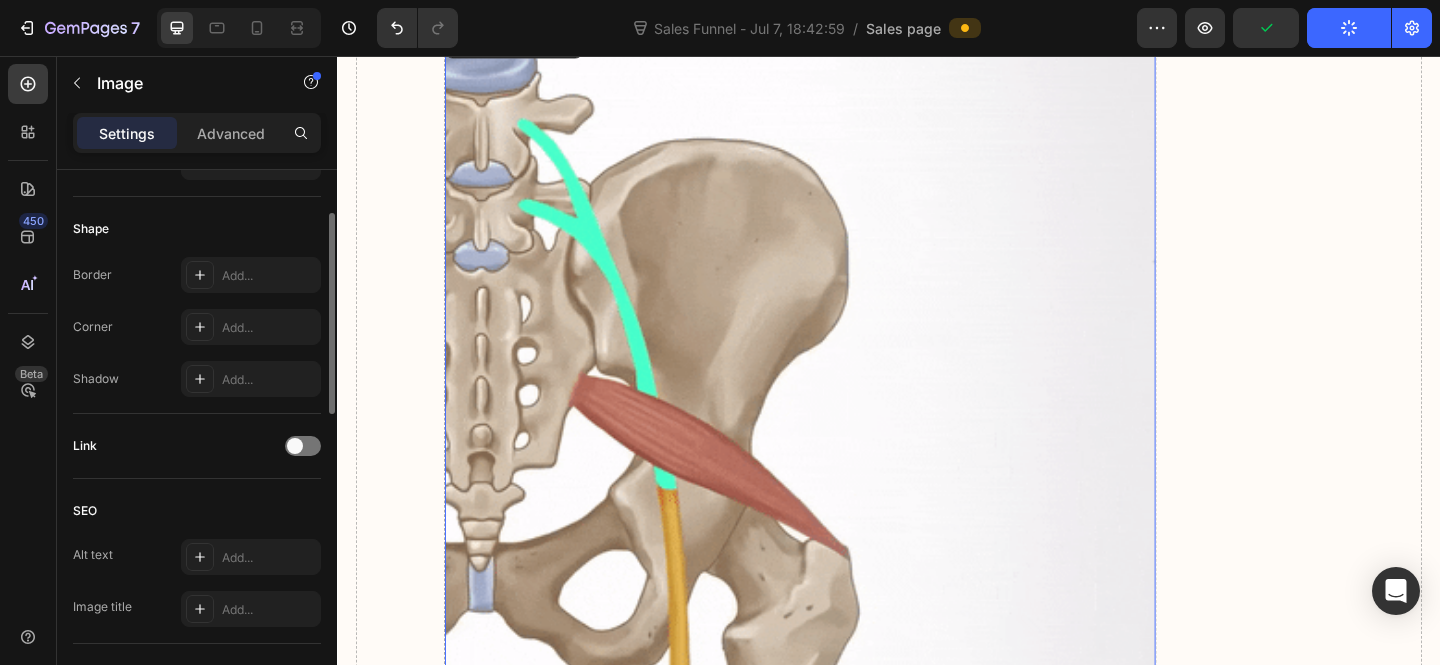 scroll, scrollTop: 519, scrollLeft: 0, axis: vertical 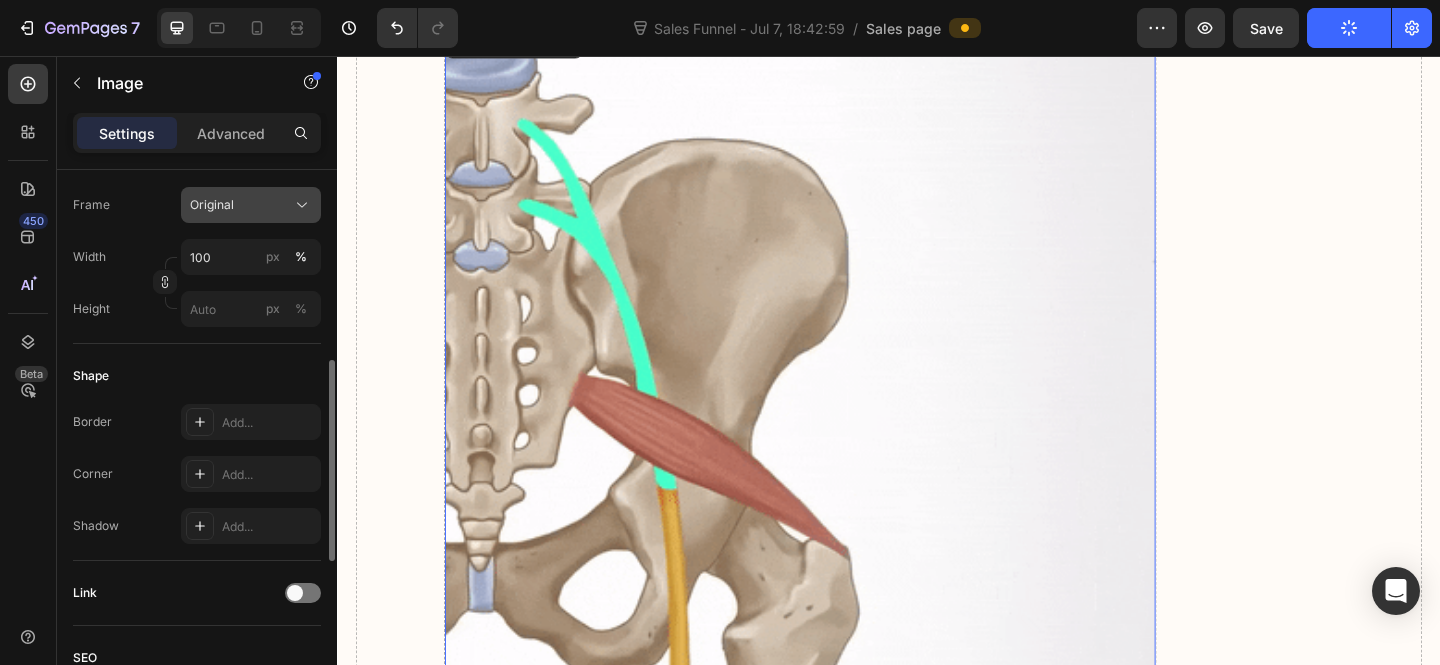 click on "Original" 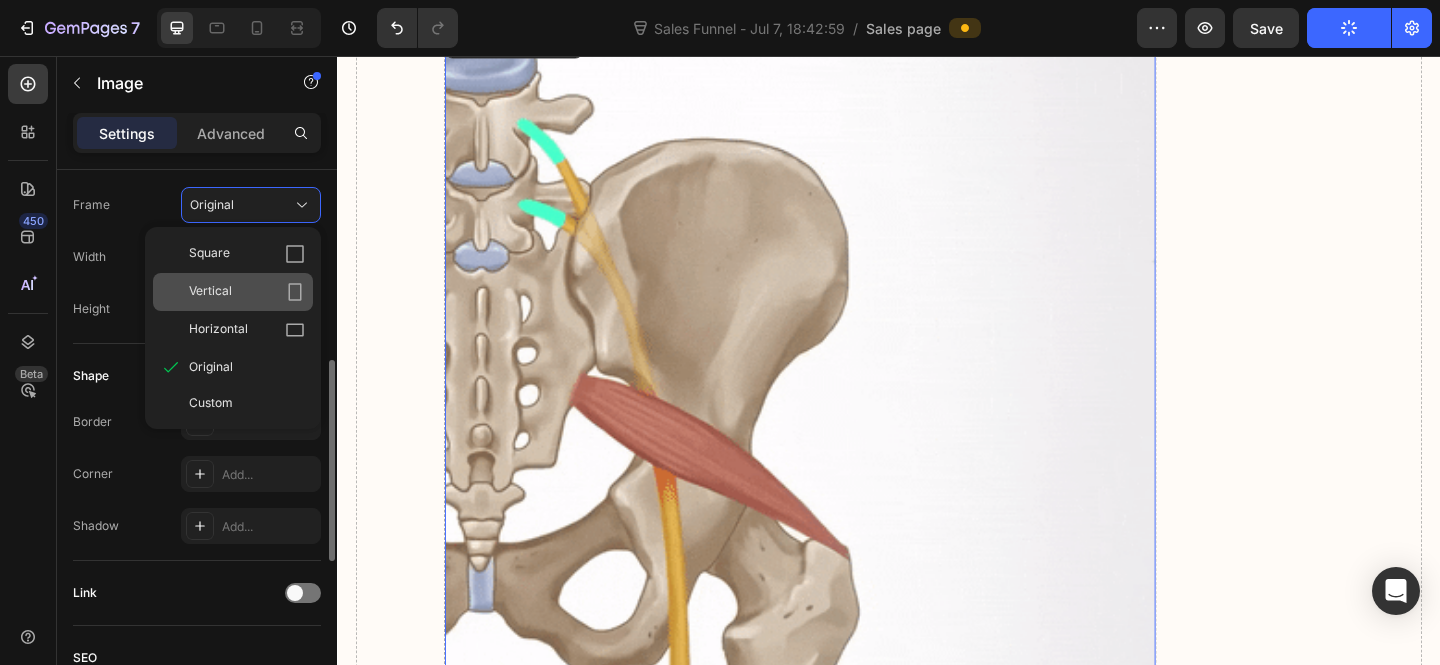 click on "Vertical" at bounding box center (247, 292) 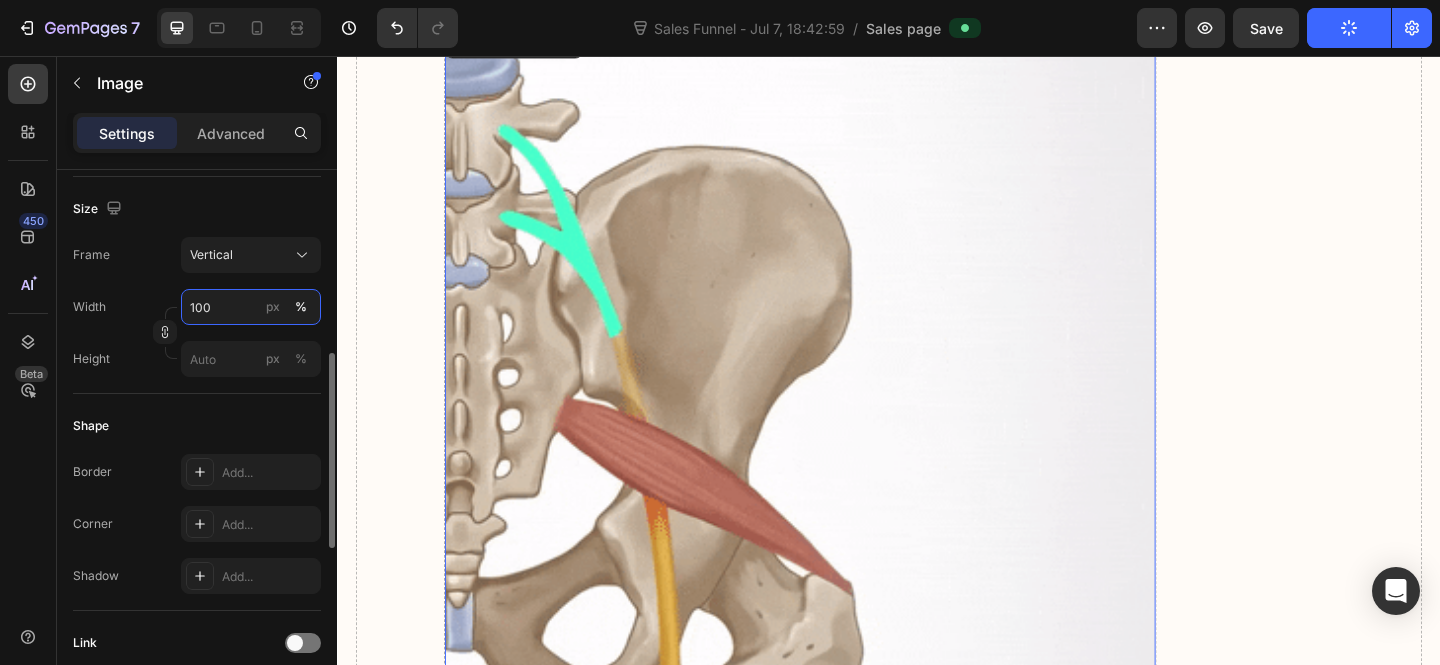 click on "100" at bounding box center (251, 307) 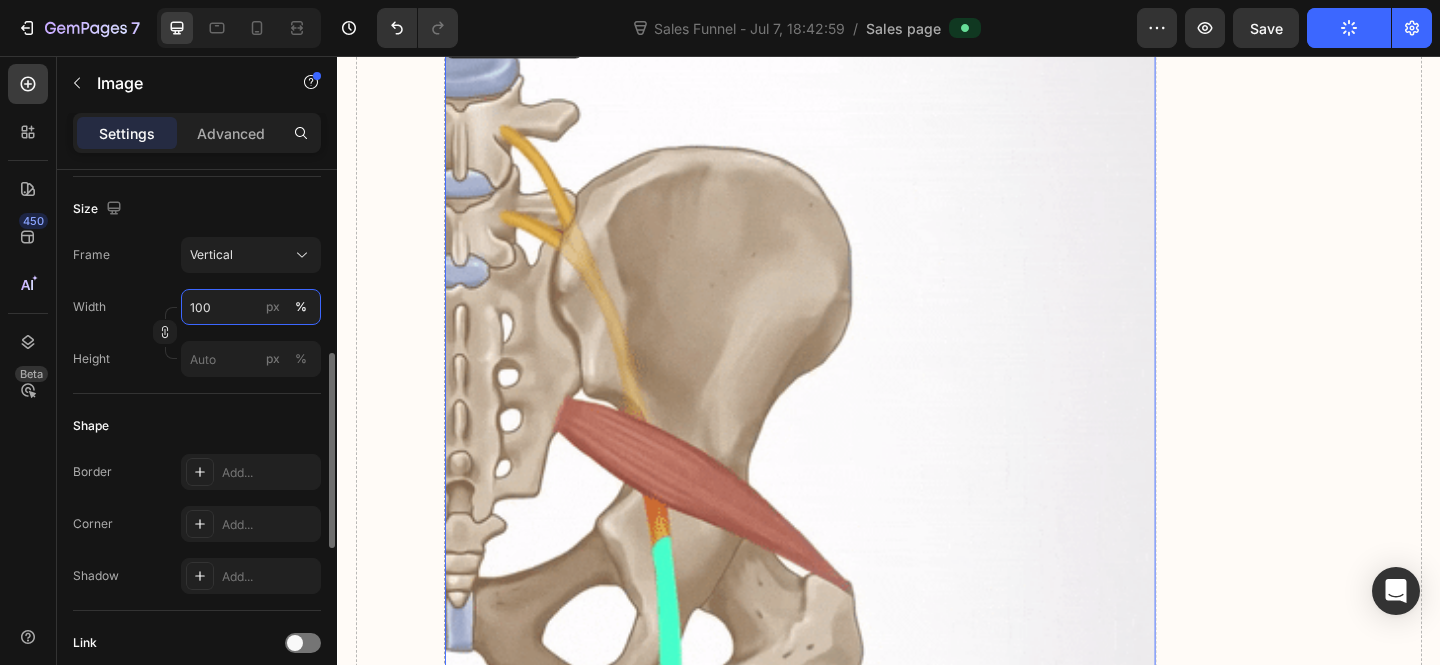 click on "100" at bounding box center [251, 307] 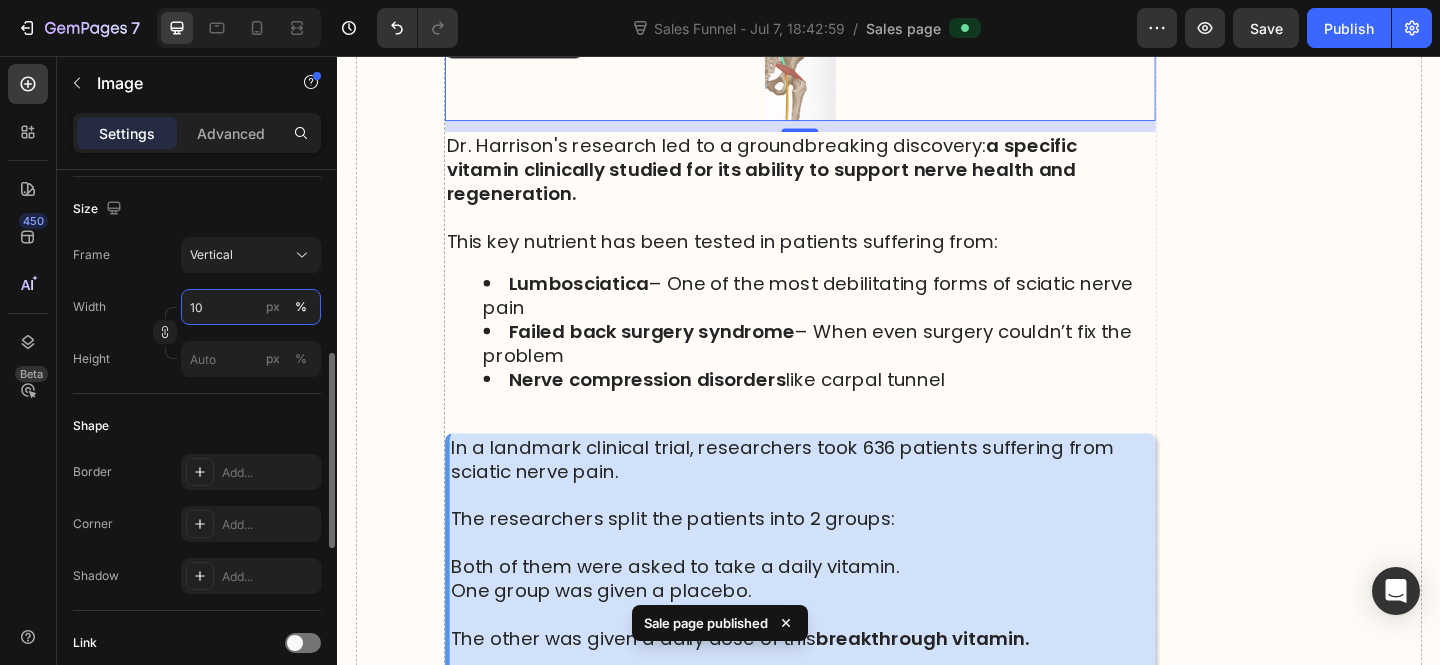 type on "1" 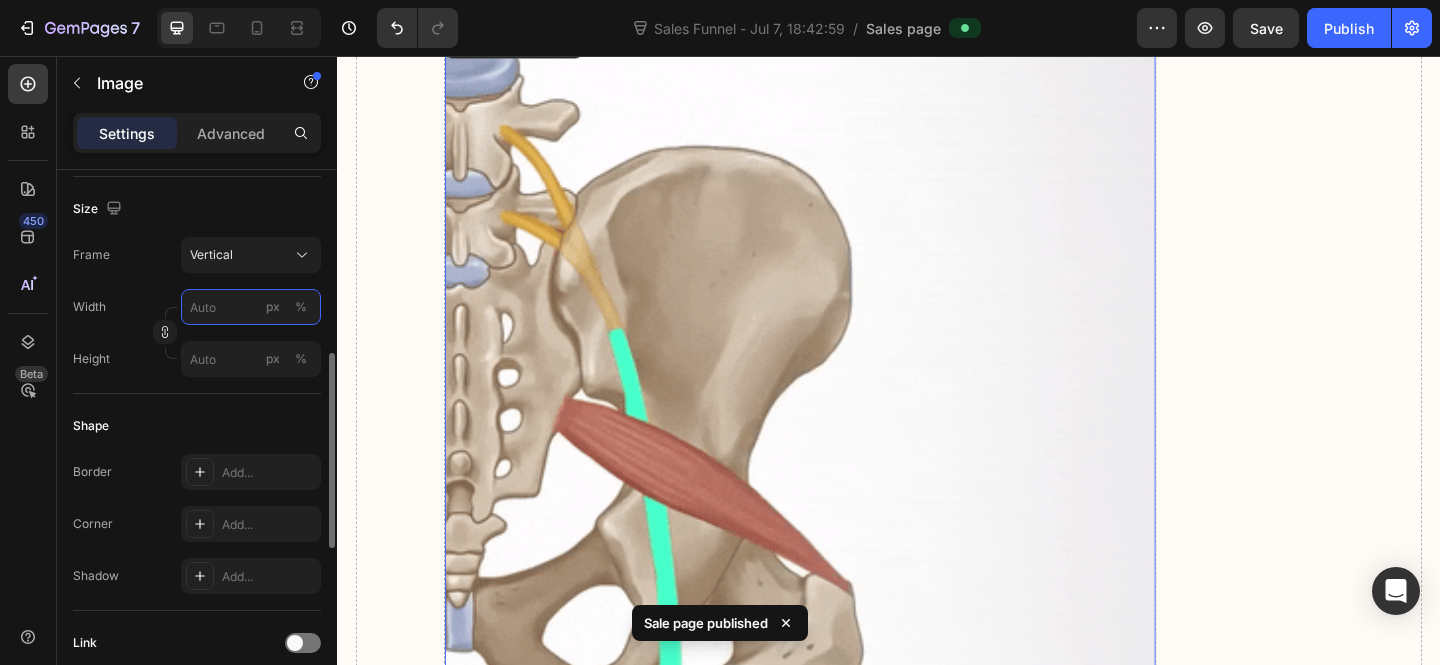 type on "6" 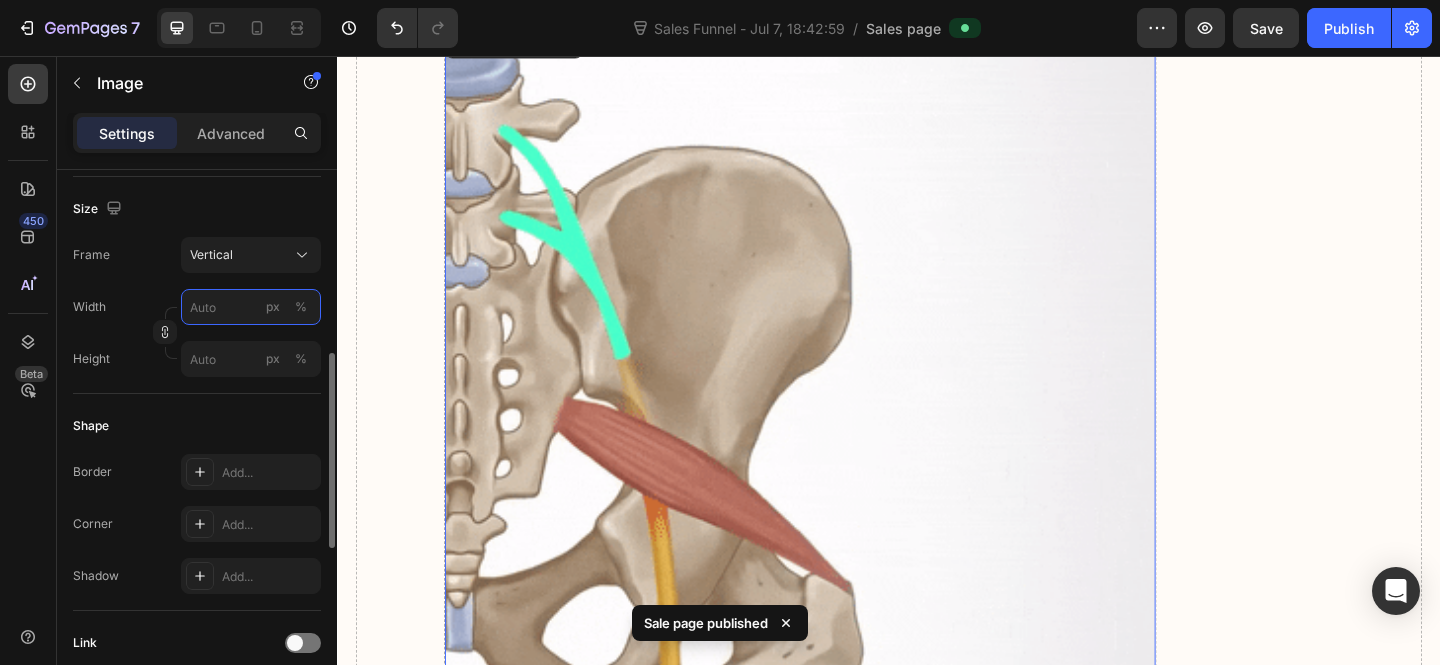 type on "8" 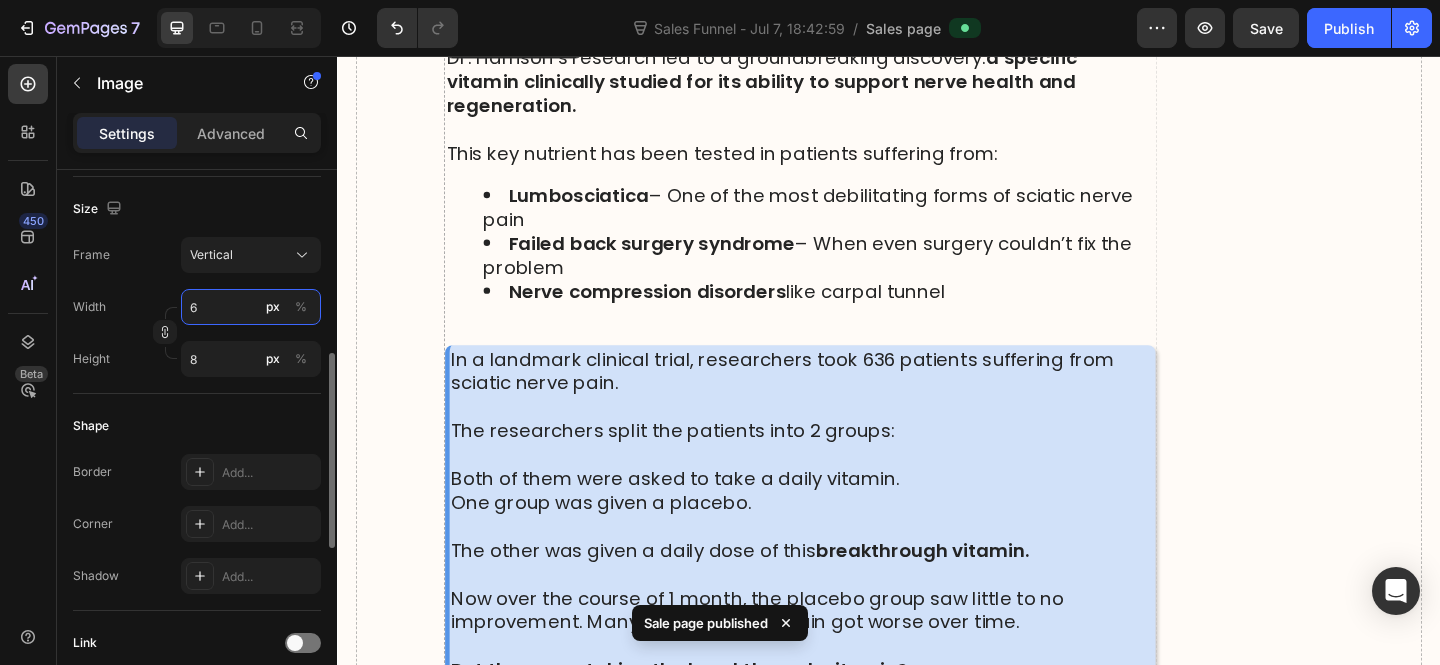 type on "60" 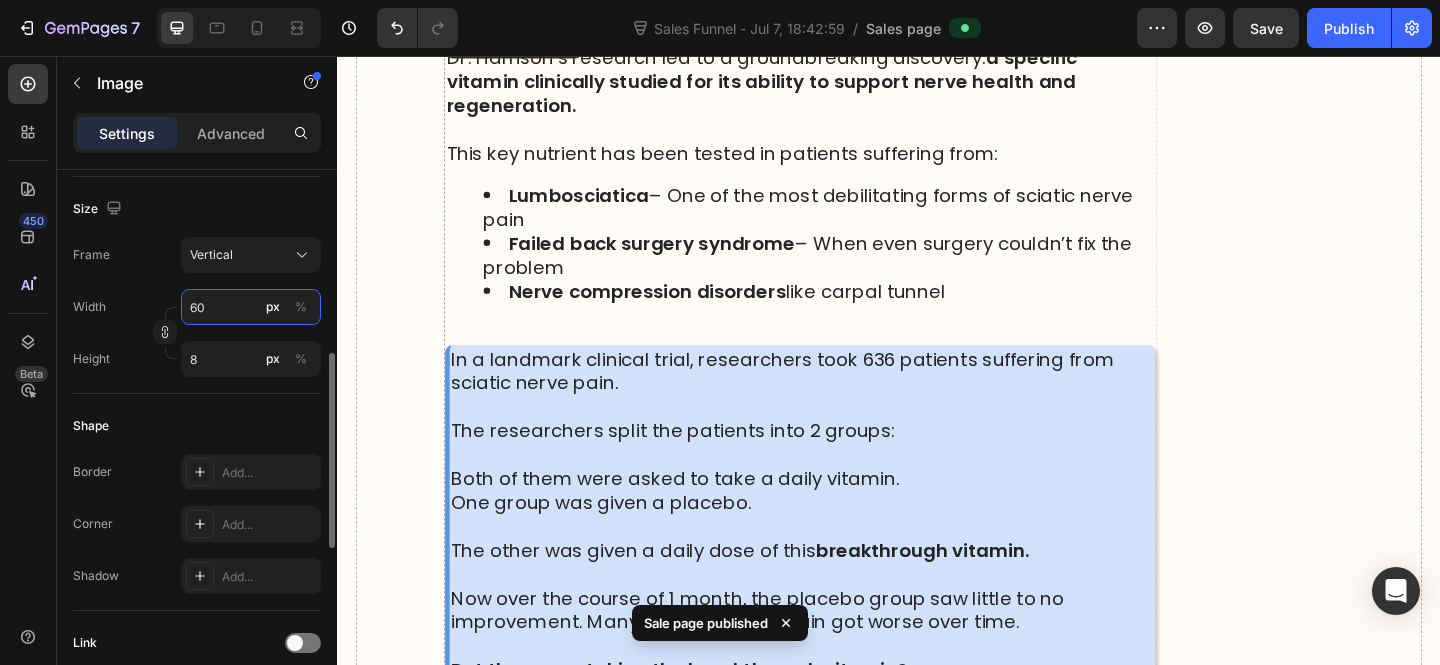 type on "80" 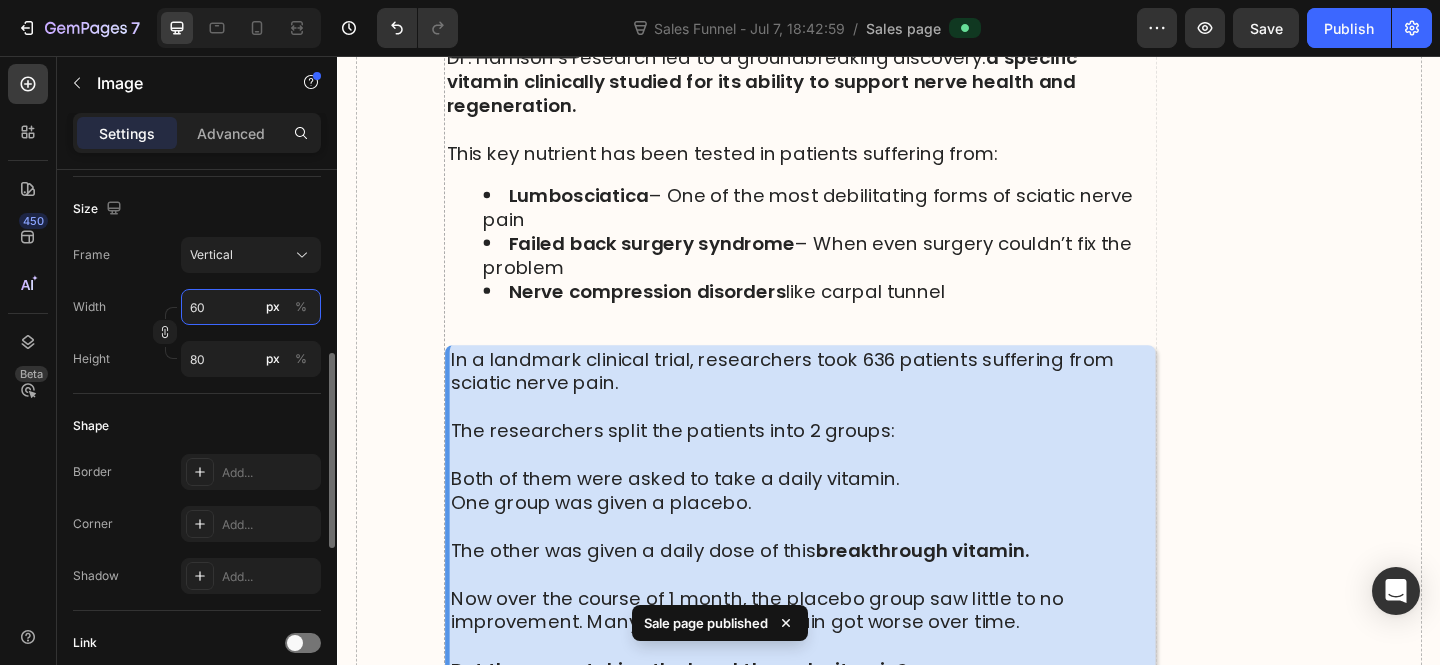 type on "600" 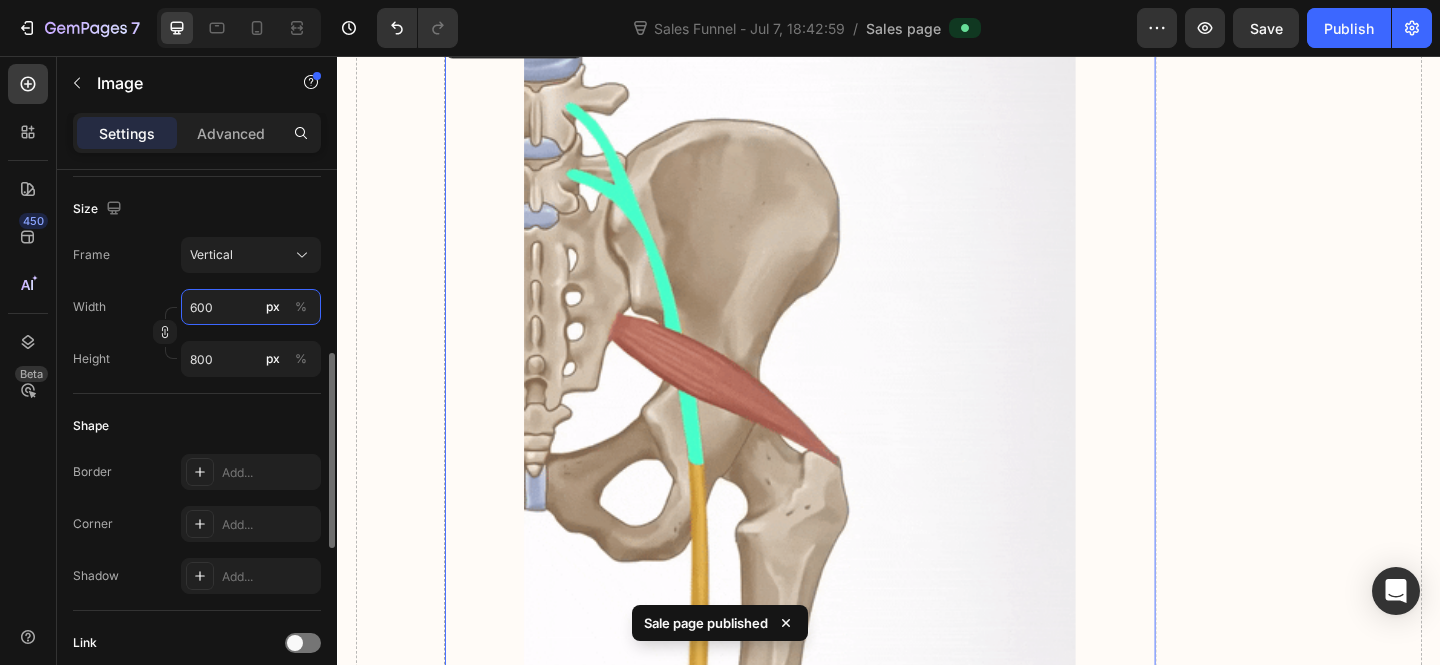 type on "60" 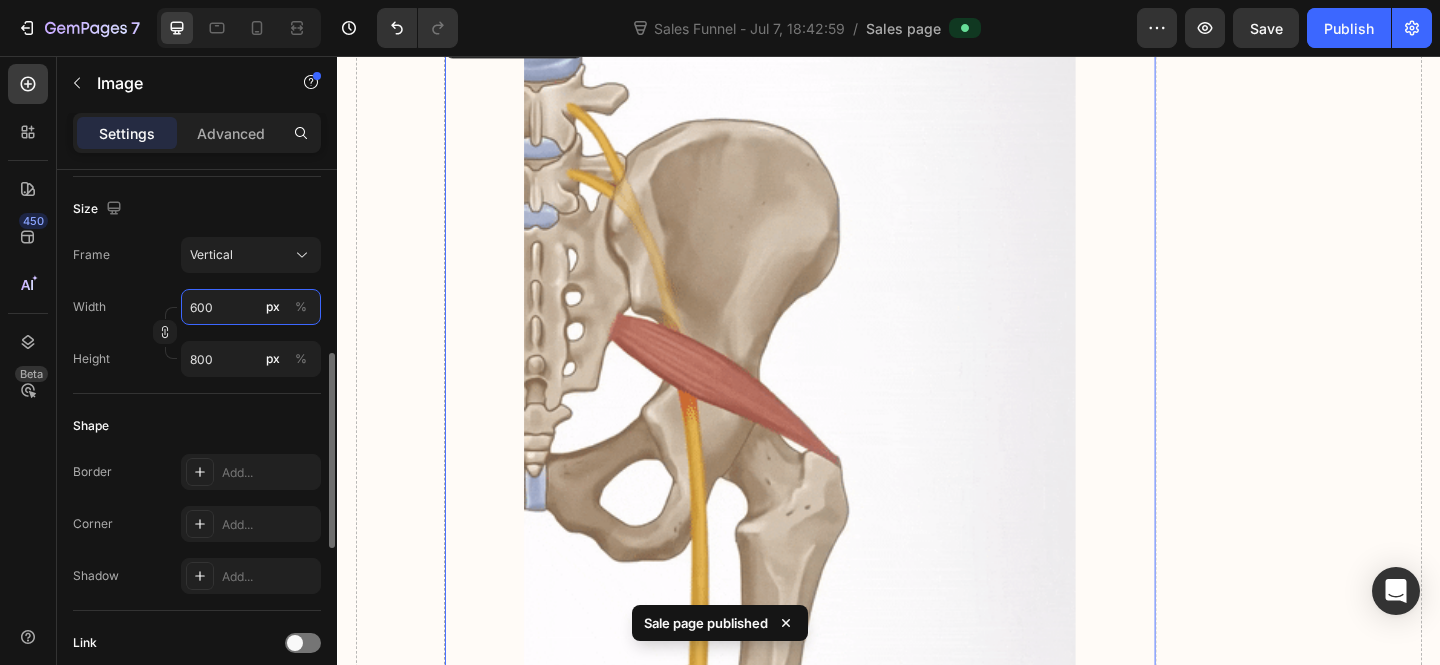 type on "80" 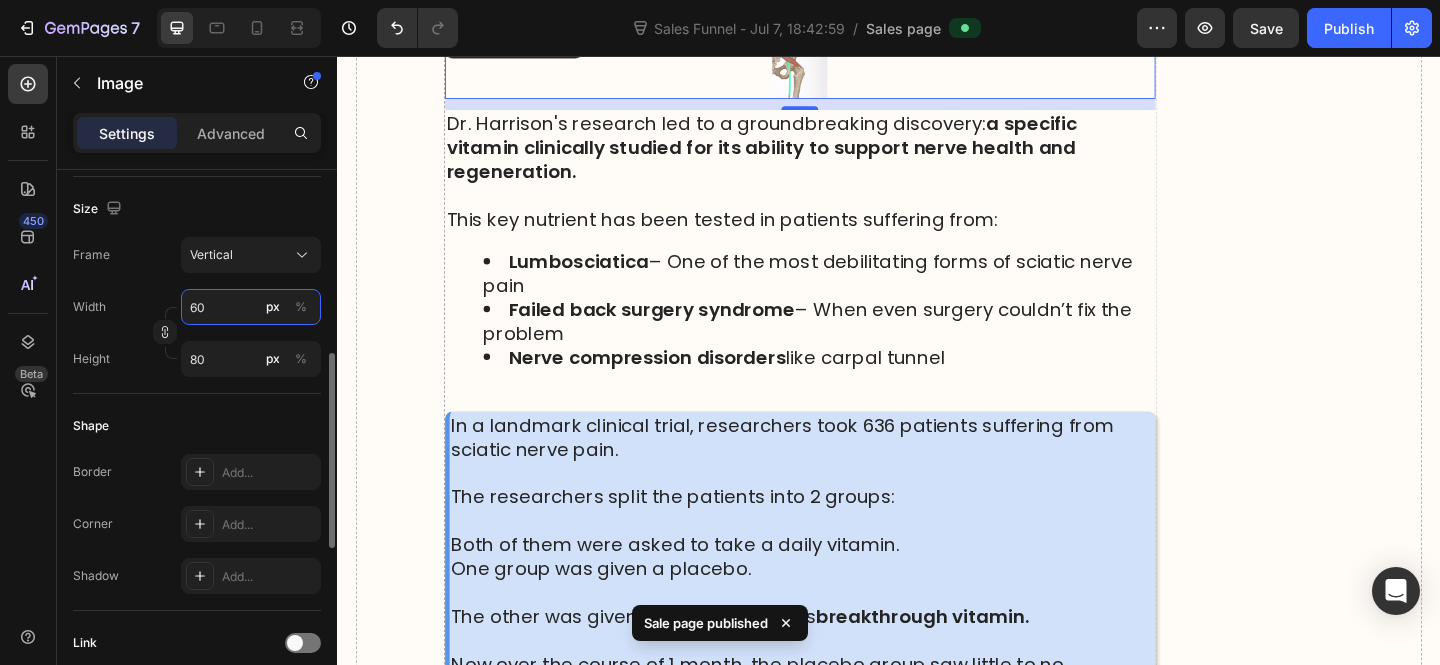 type on "6" 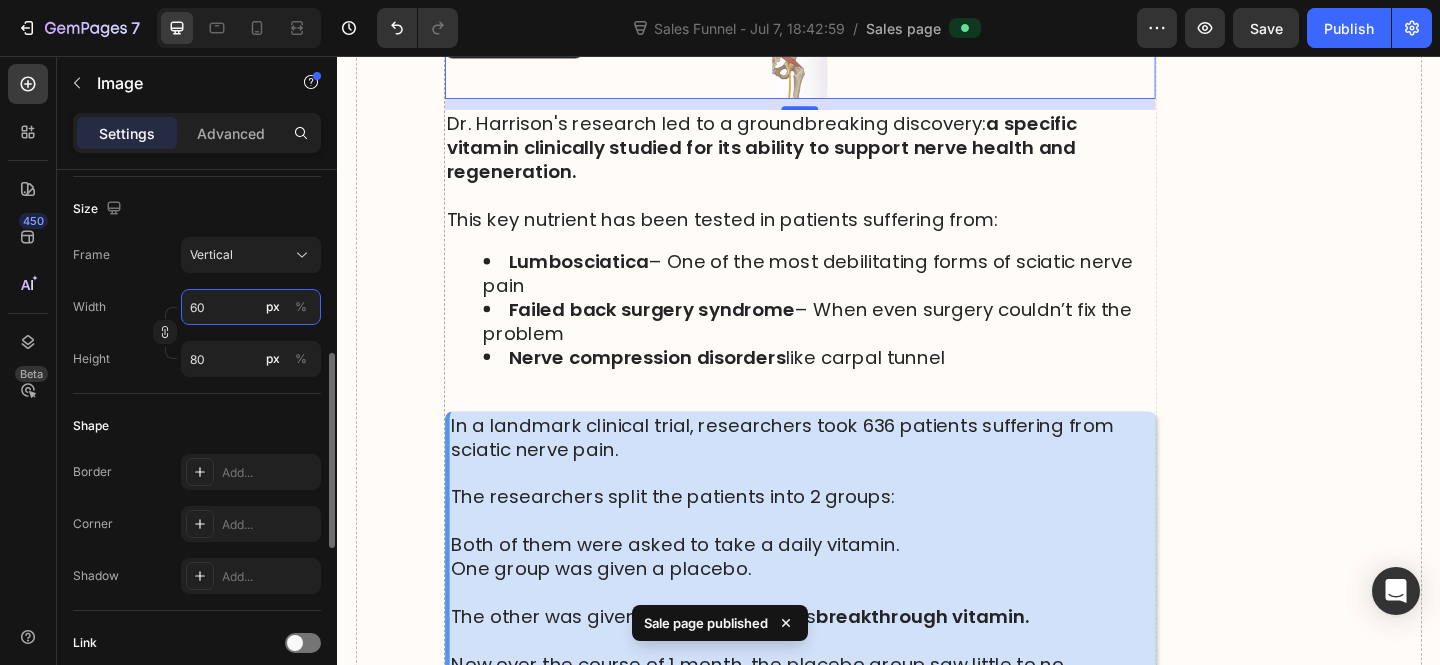 type on "8" 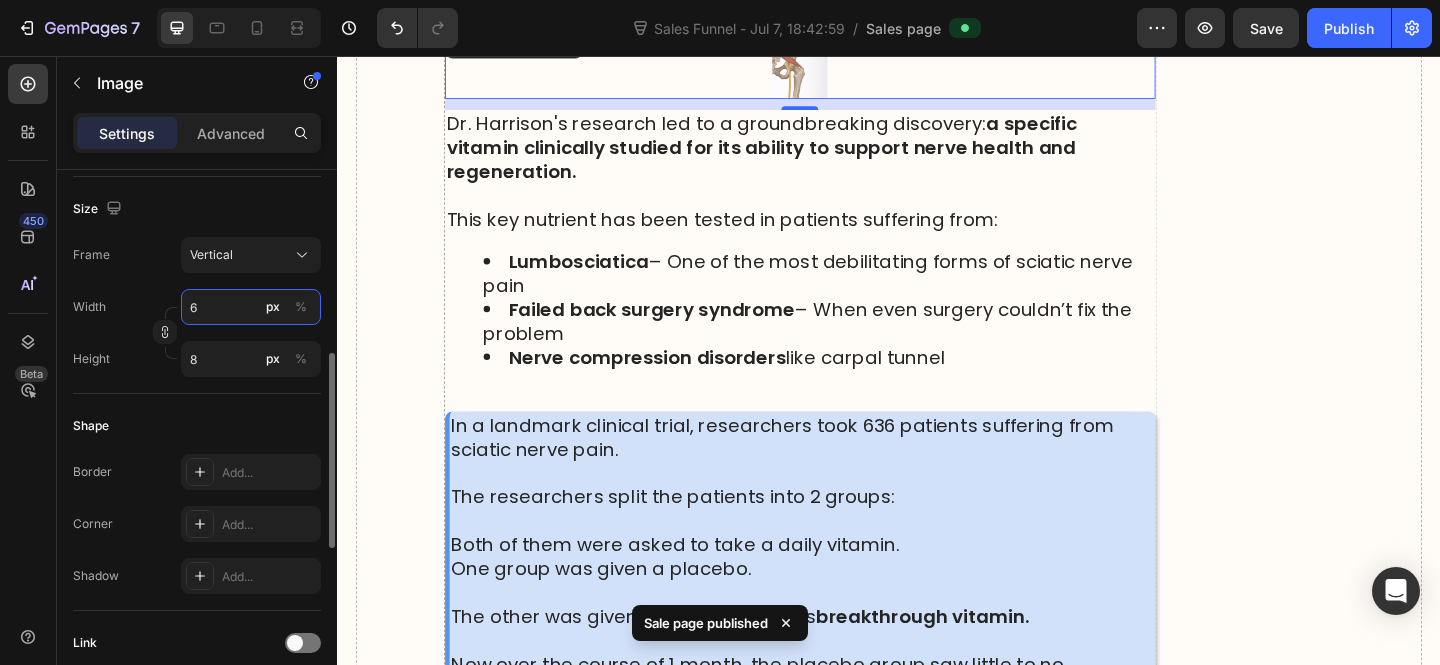 type 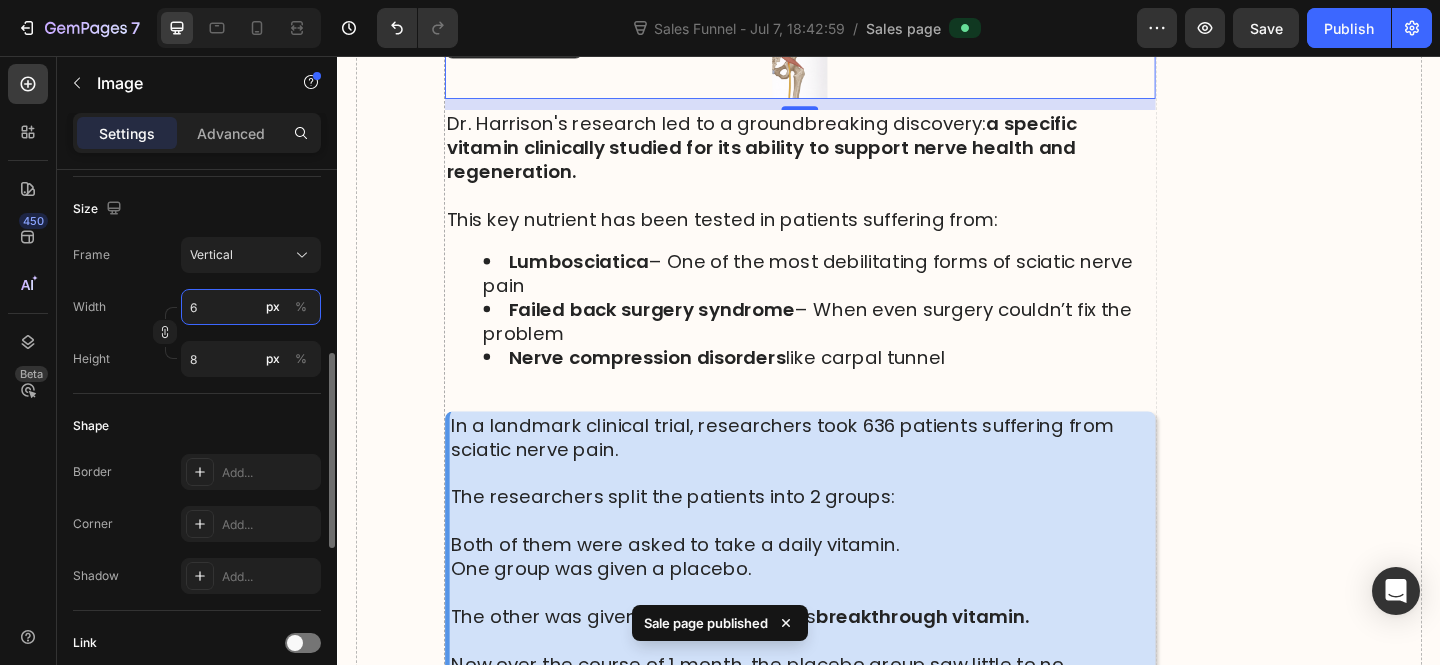 type 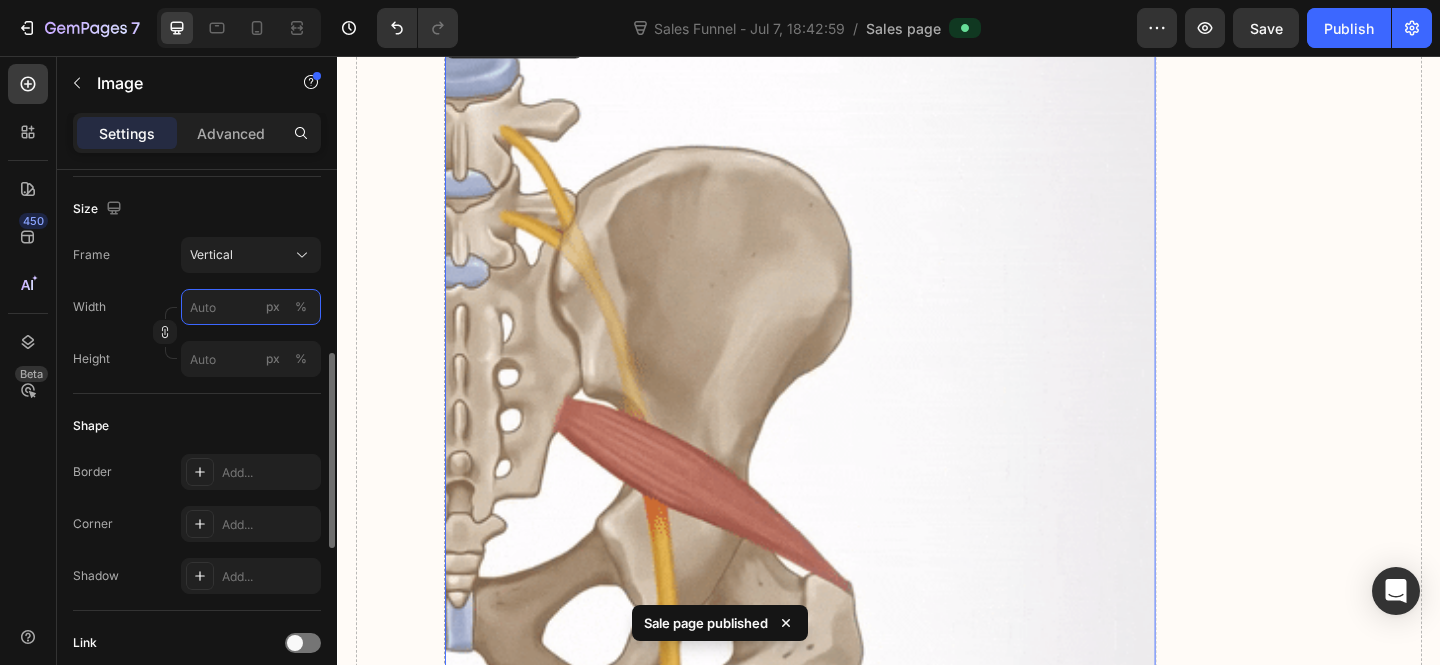 type on "2" 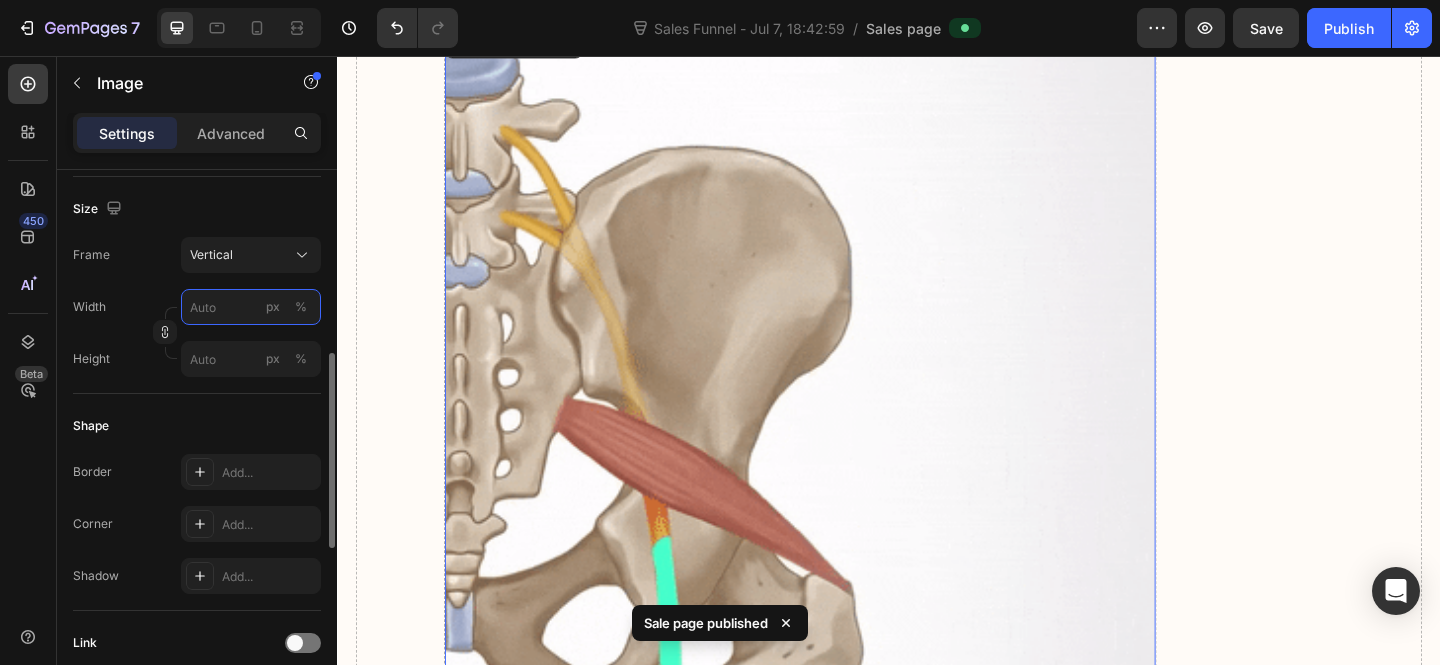 type on "3" 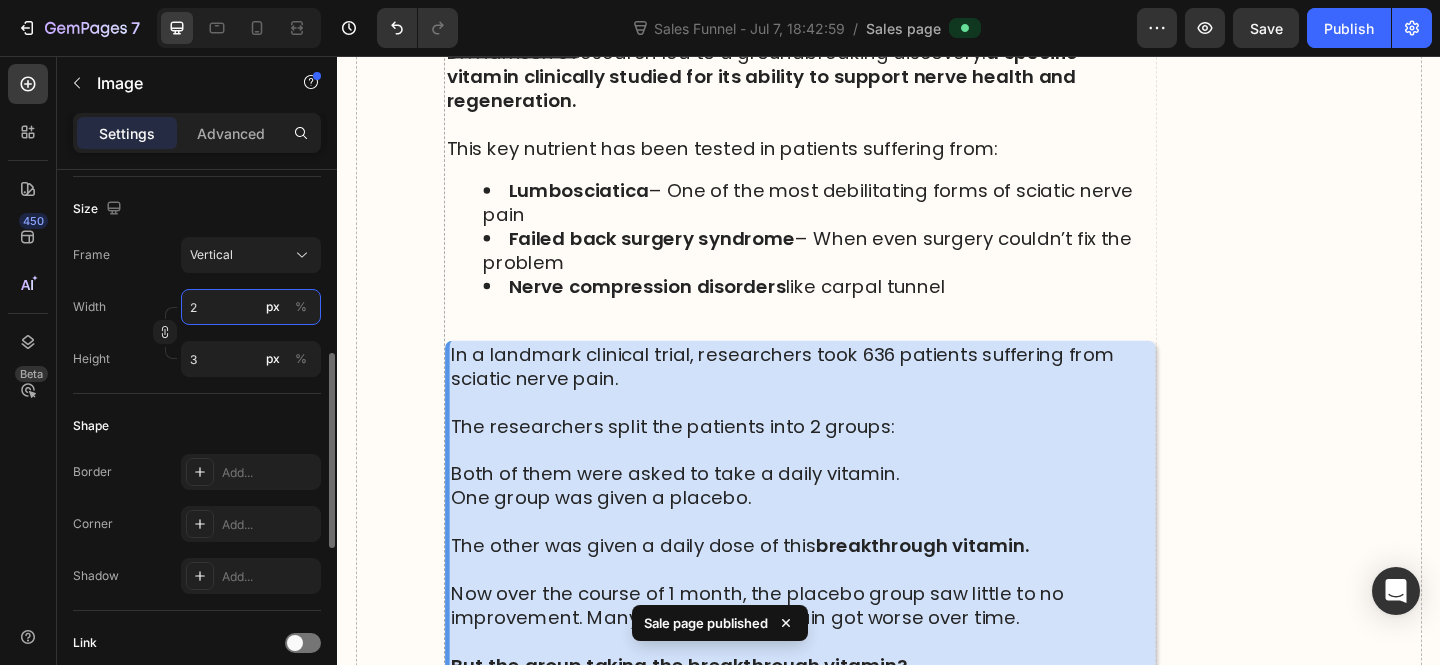 type 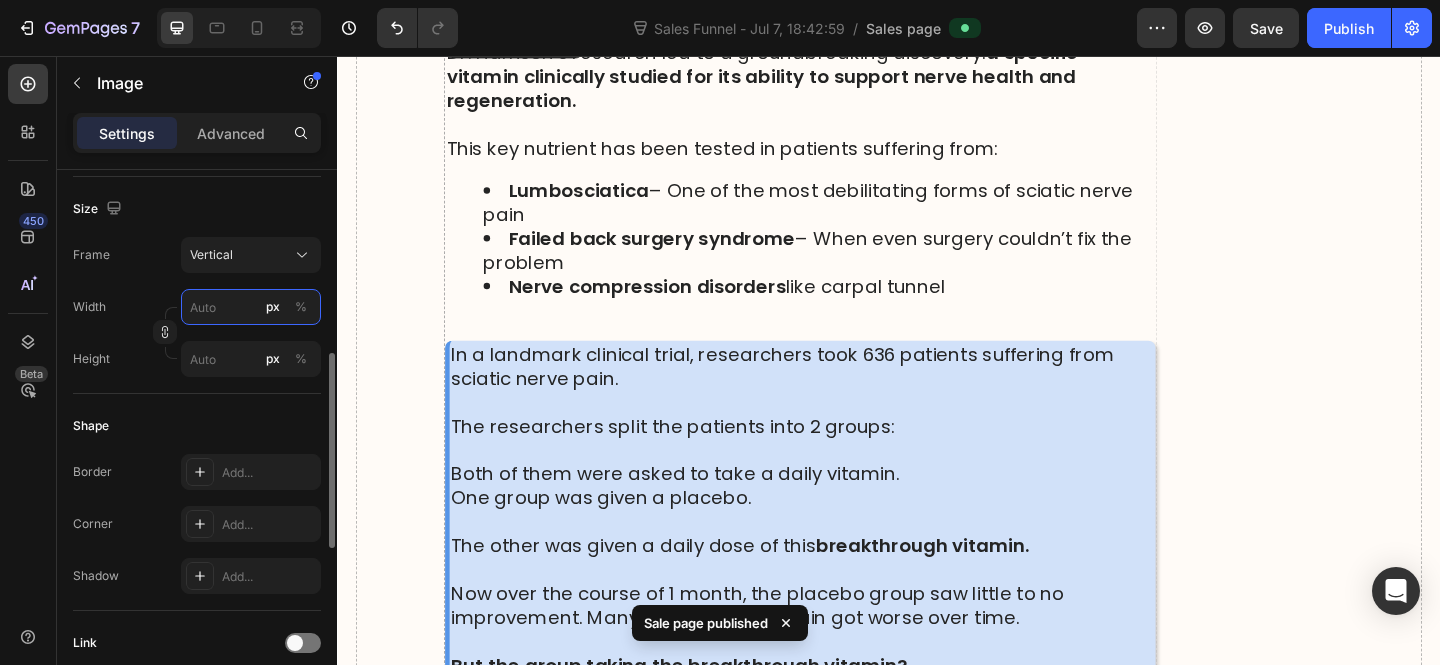 type on "5" 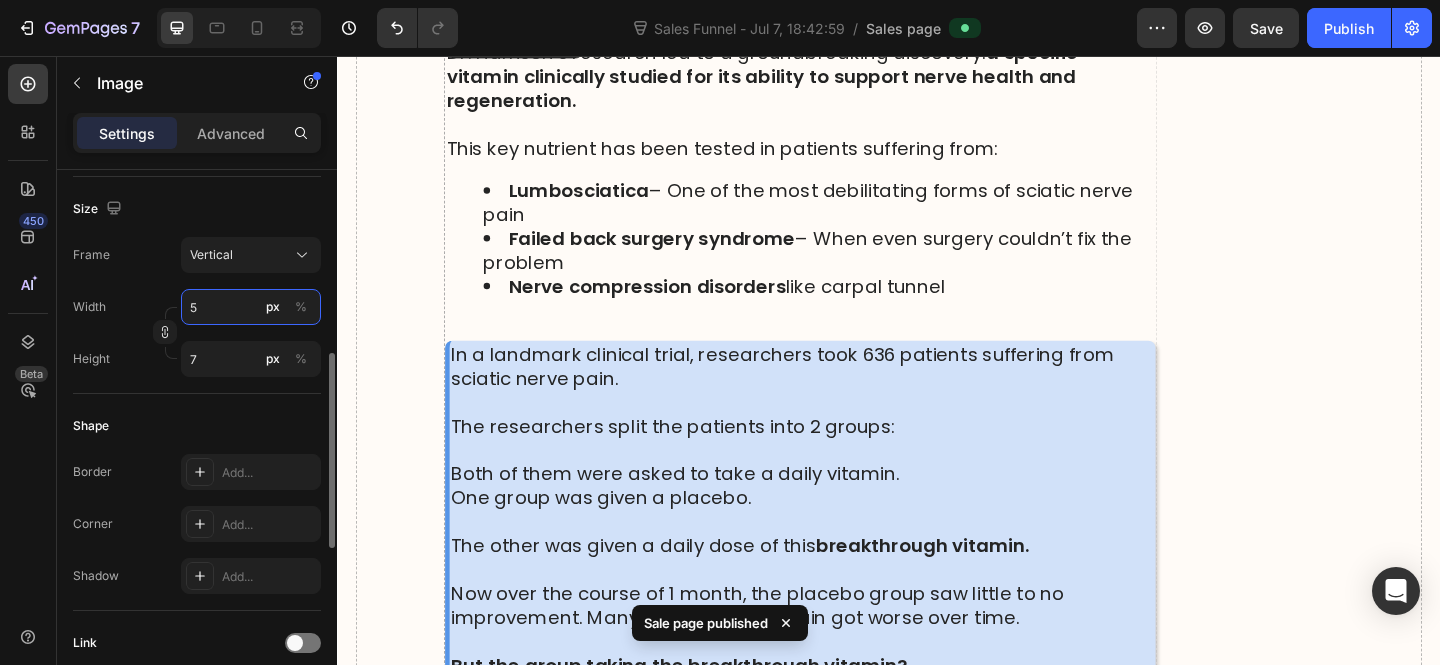 type on "50" 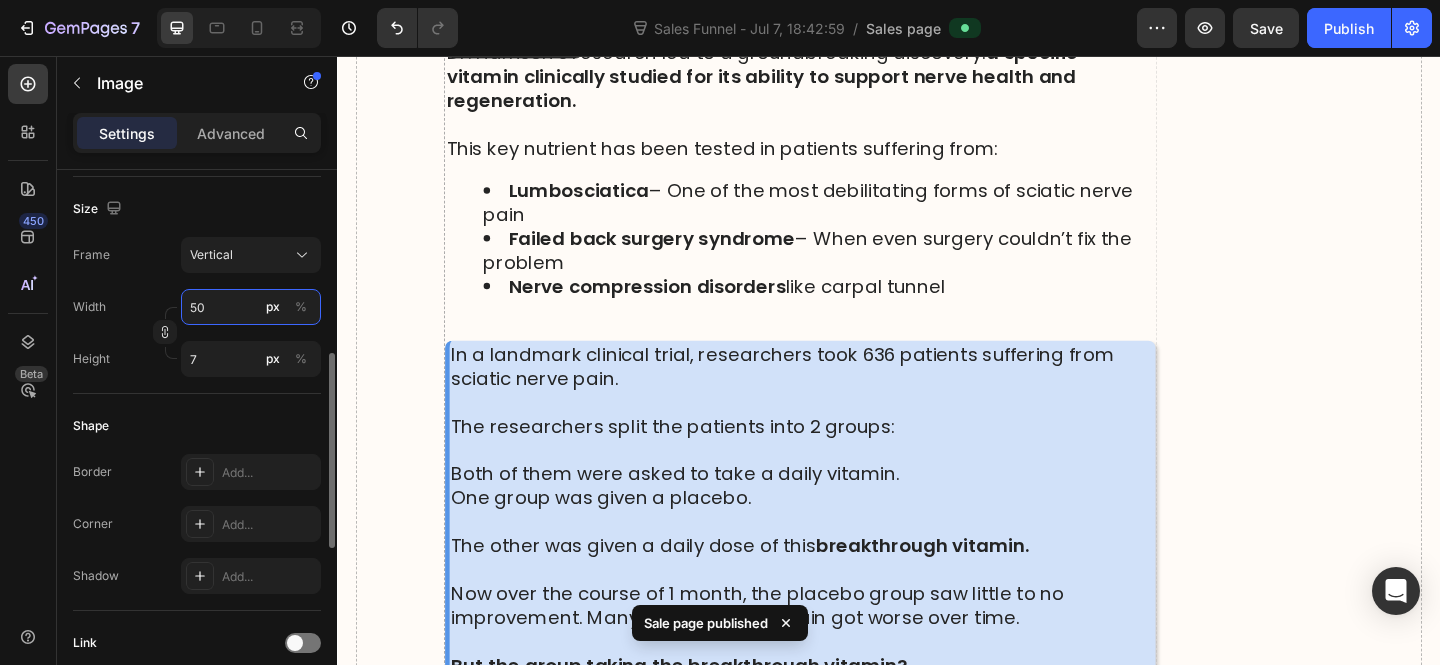 type on "67" 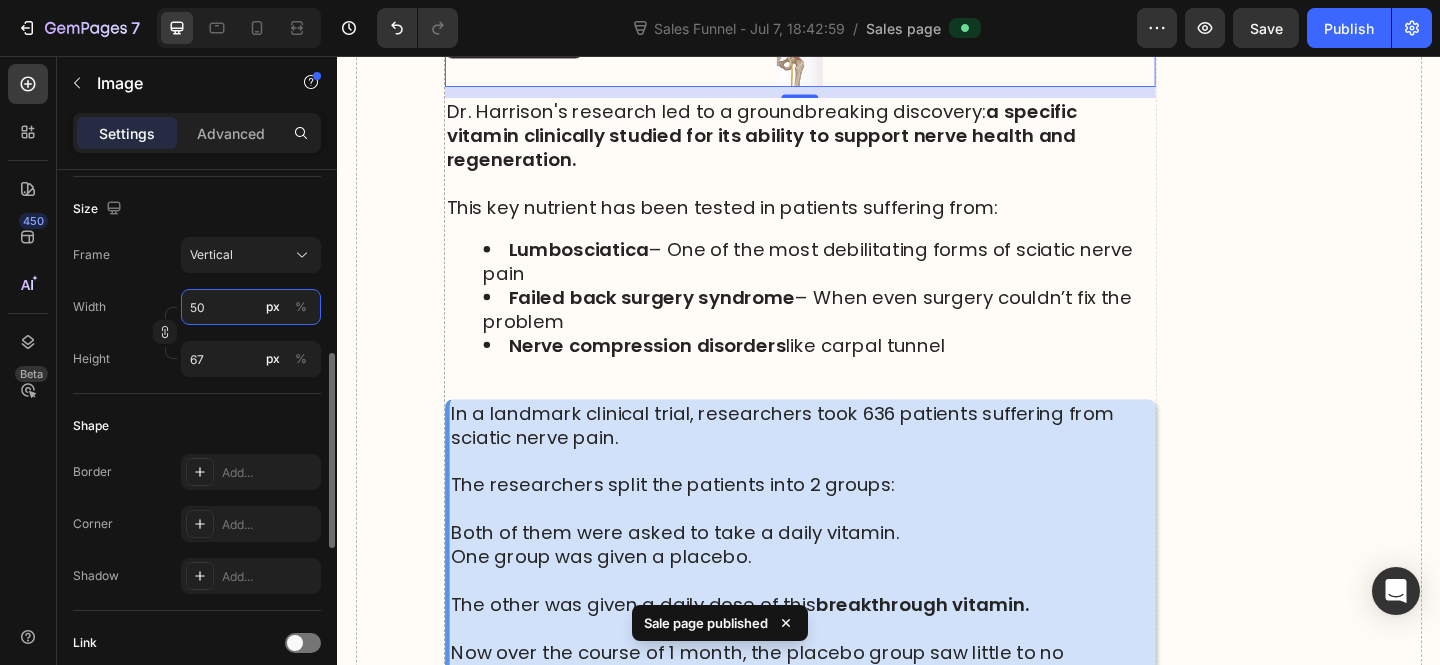 type on "500" 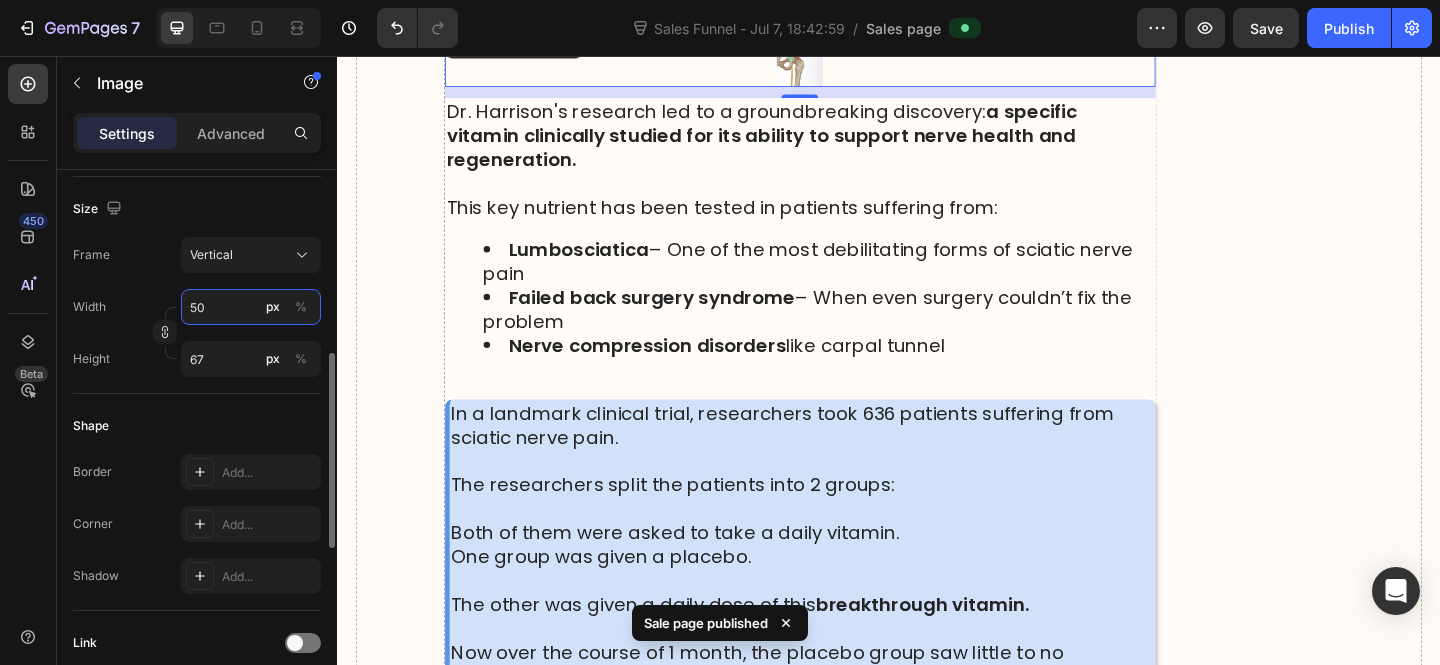 type on "667" 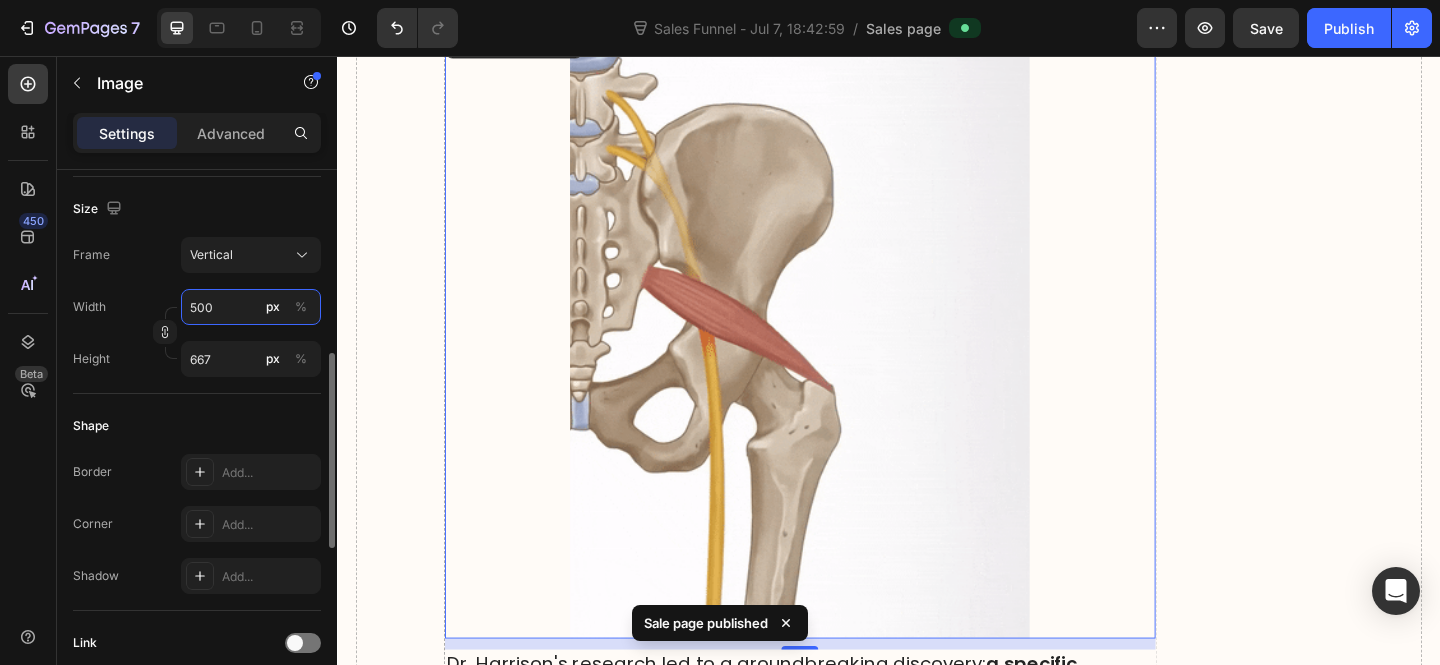 type on "50" 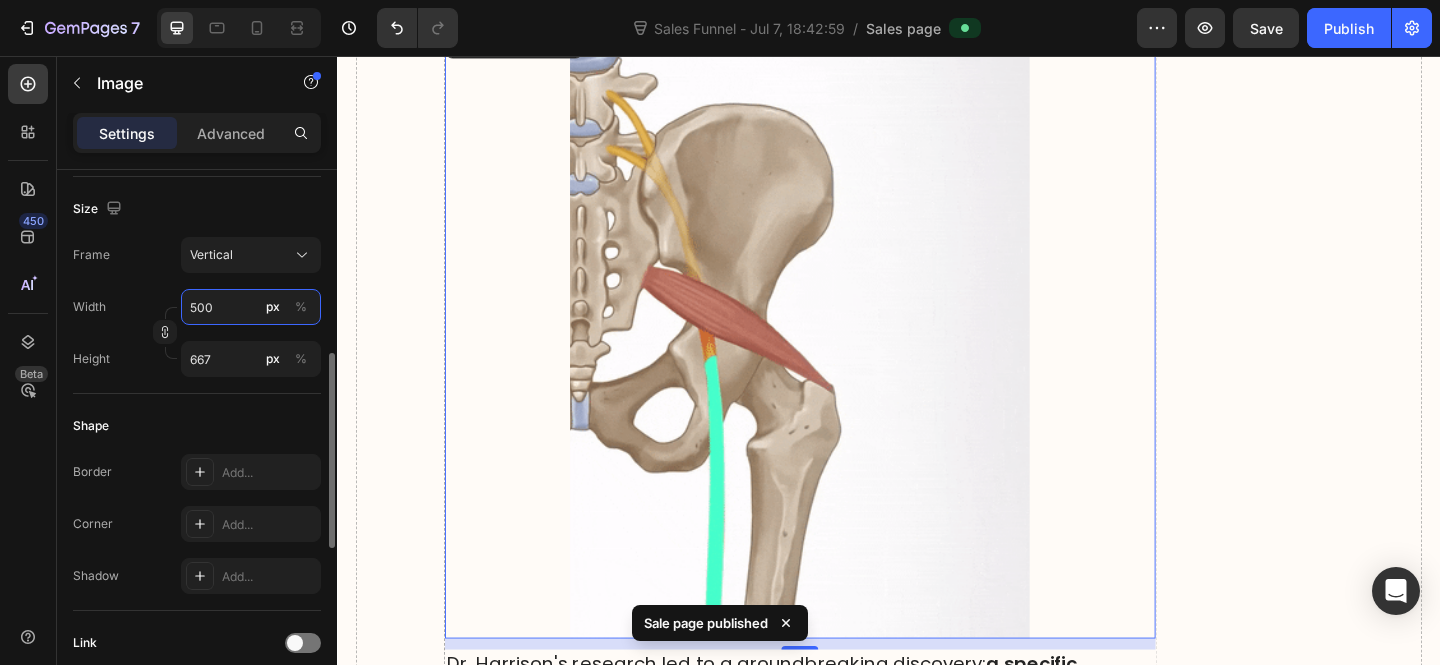 type on "67" 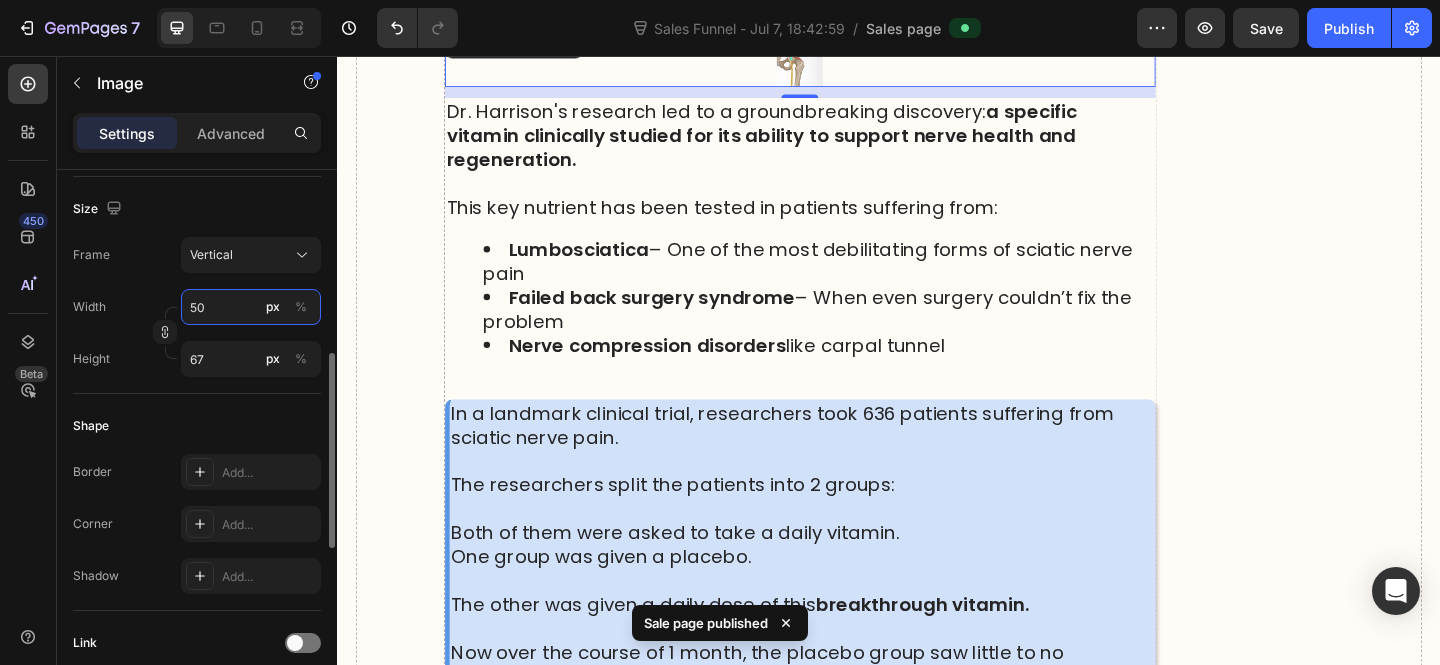 type on "5" 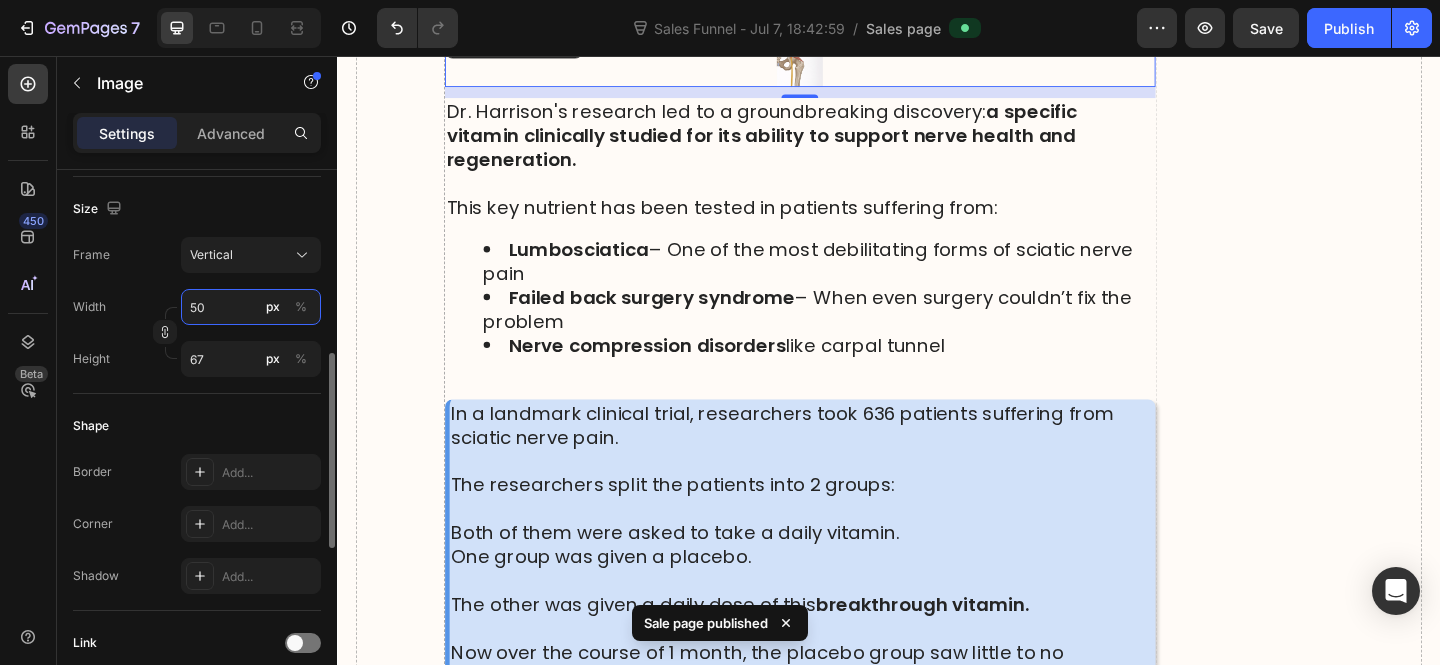 type on "7" 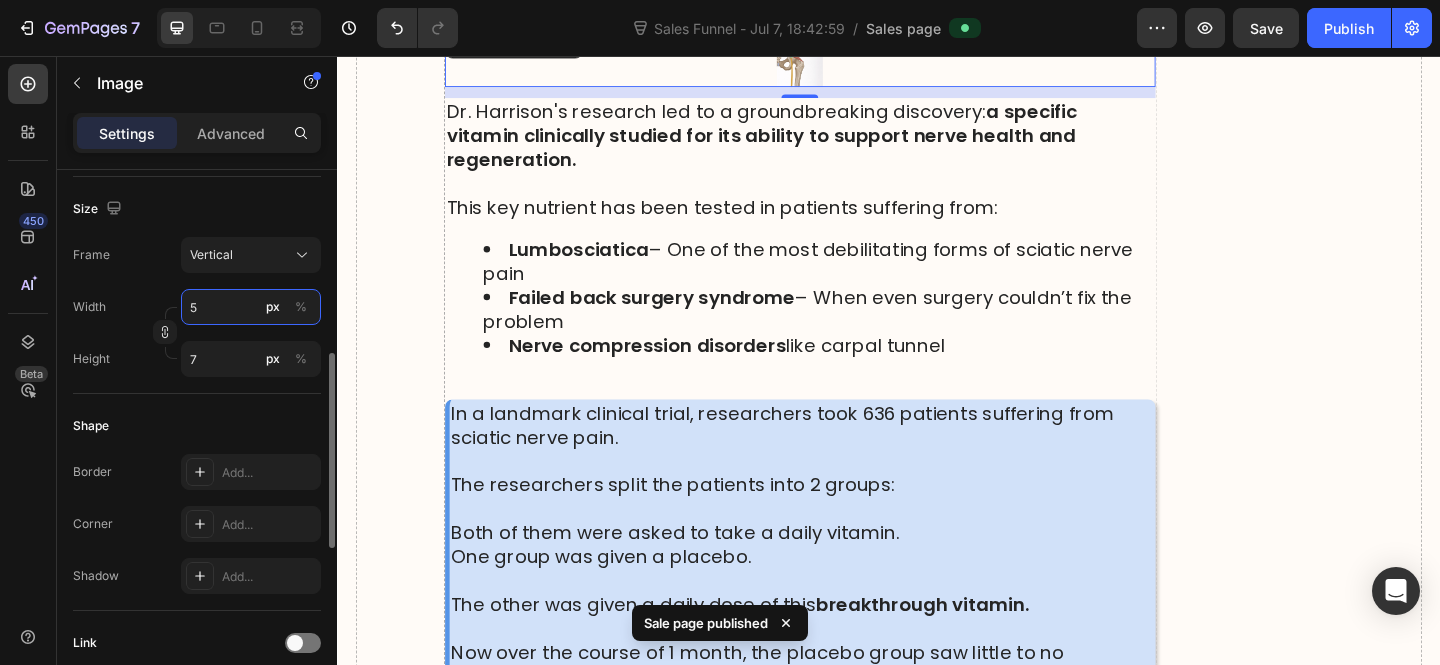 type 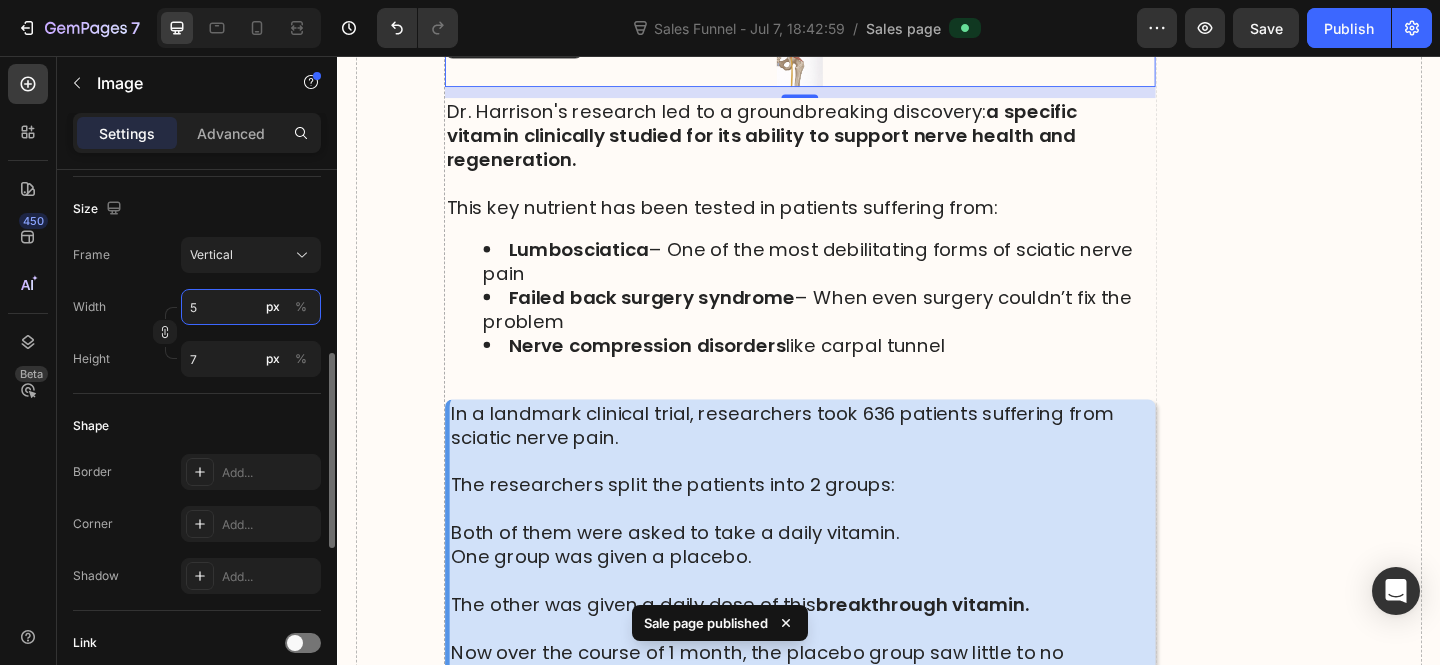 type 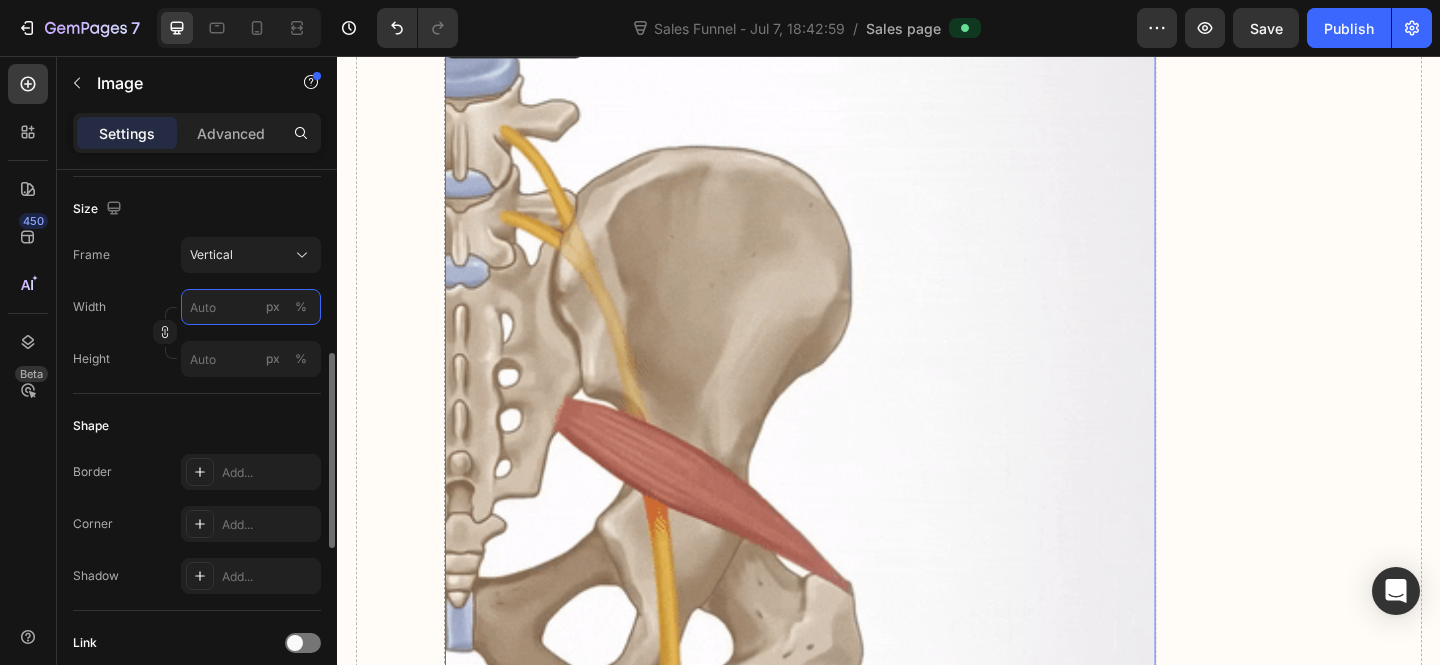 type on "2" 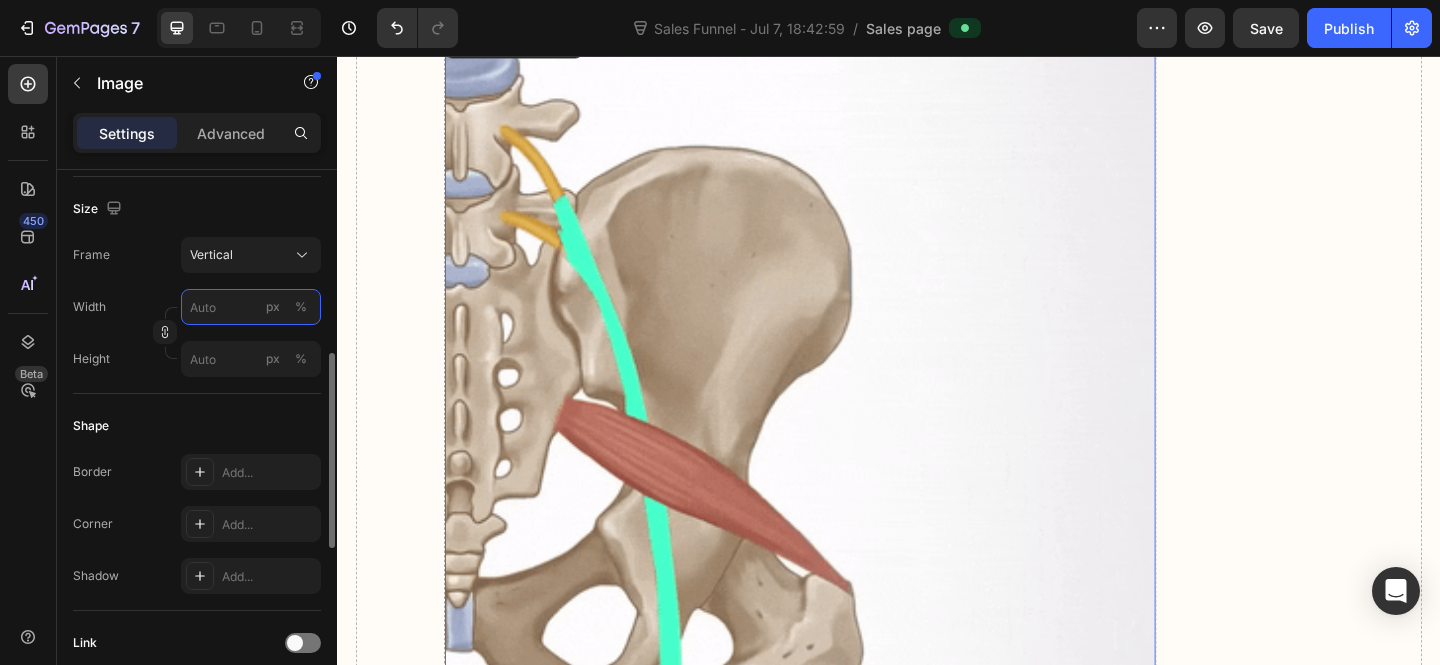 type on "3" 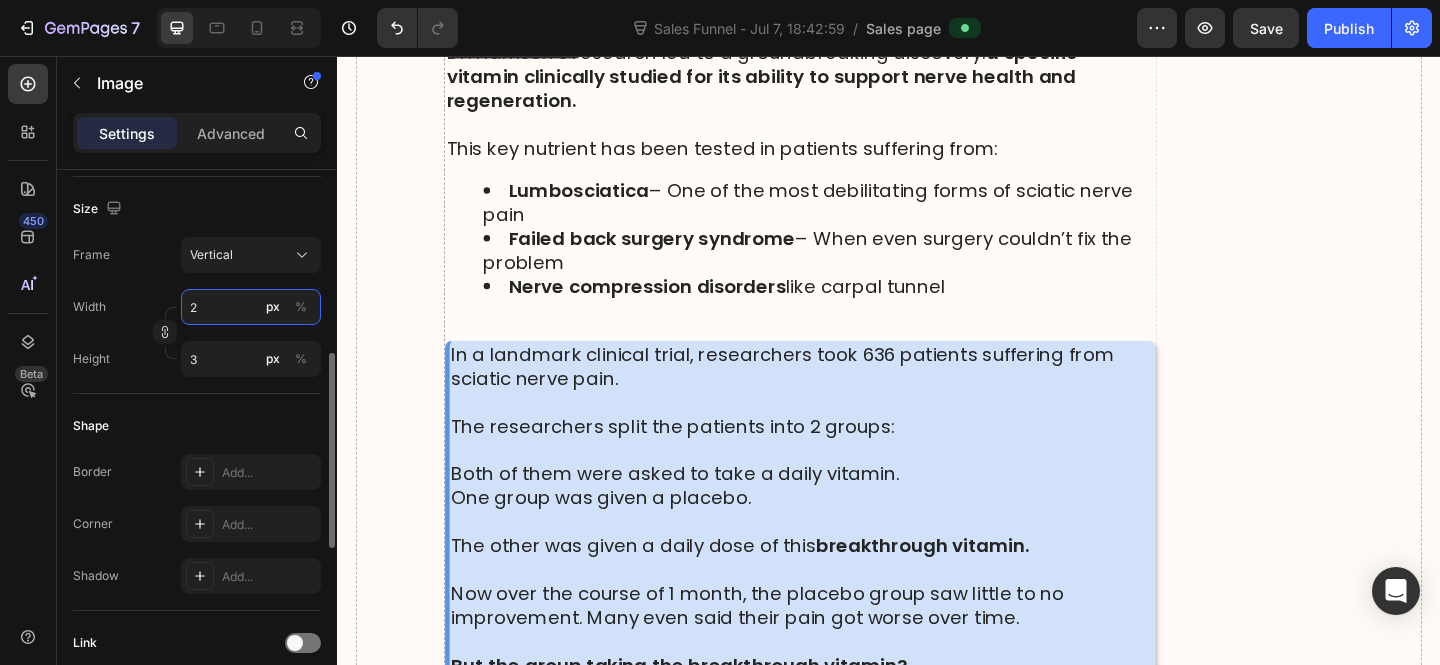 type on "20" 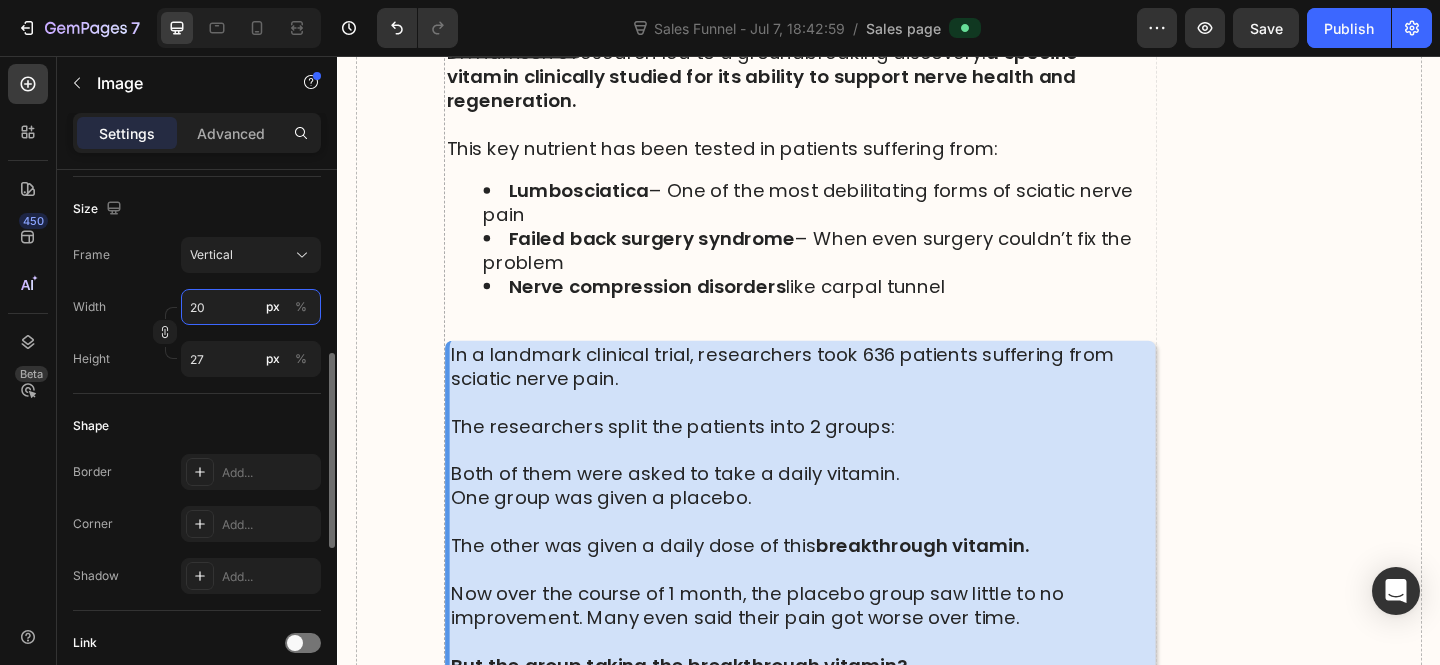 type on "200" 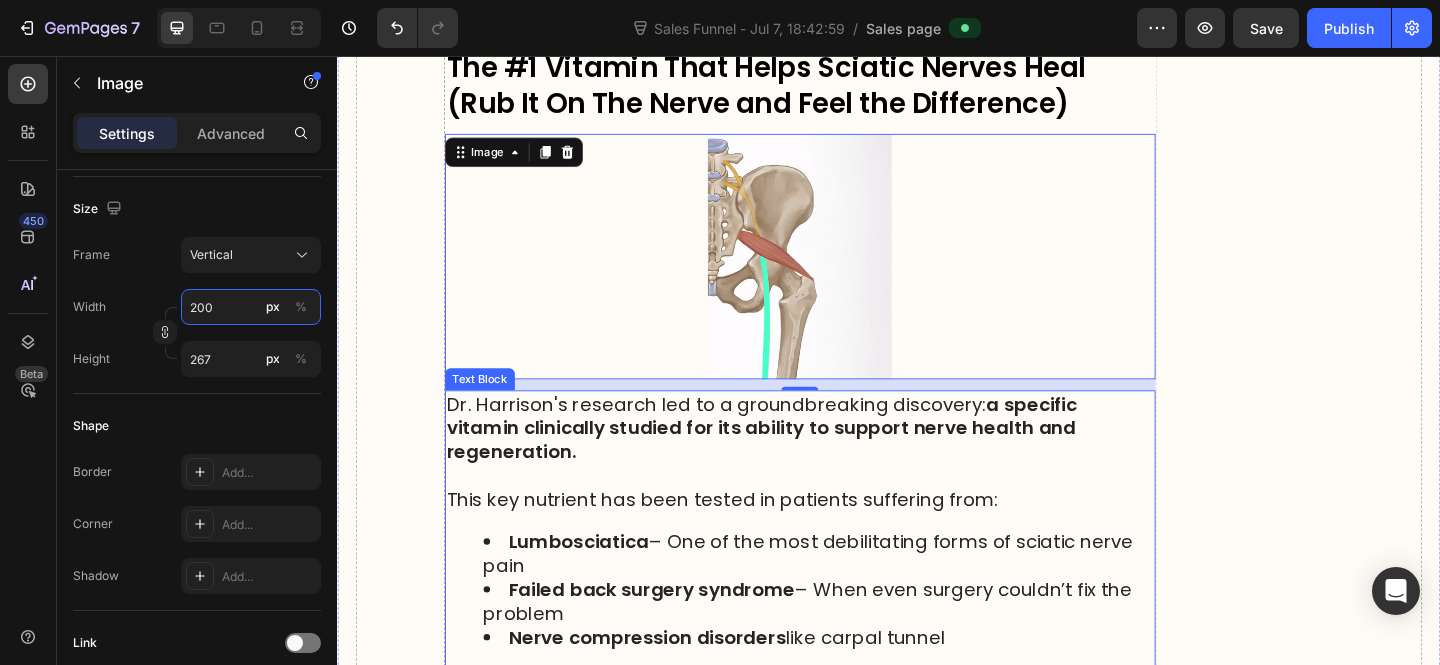 scroll, scrollTop: 9955, scrollLeft: 0, axis: vertical 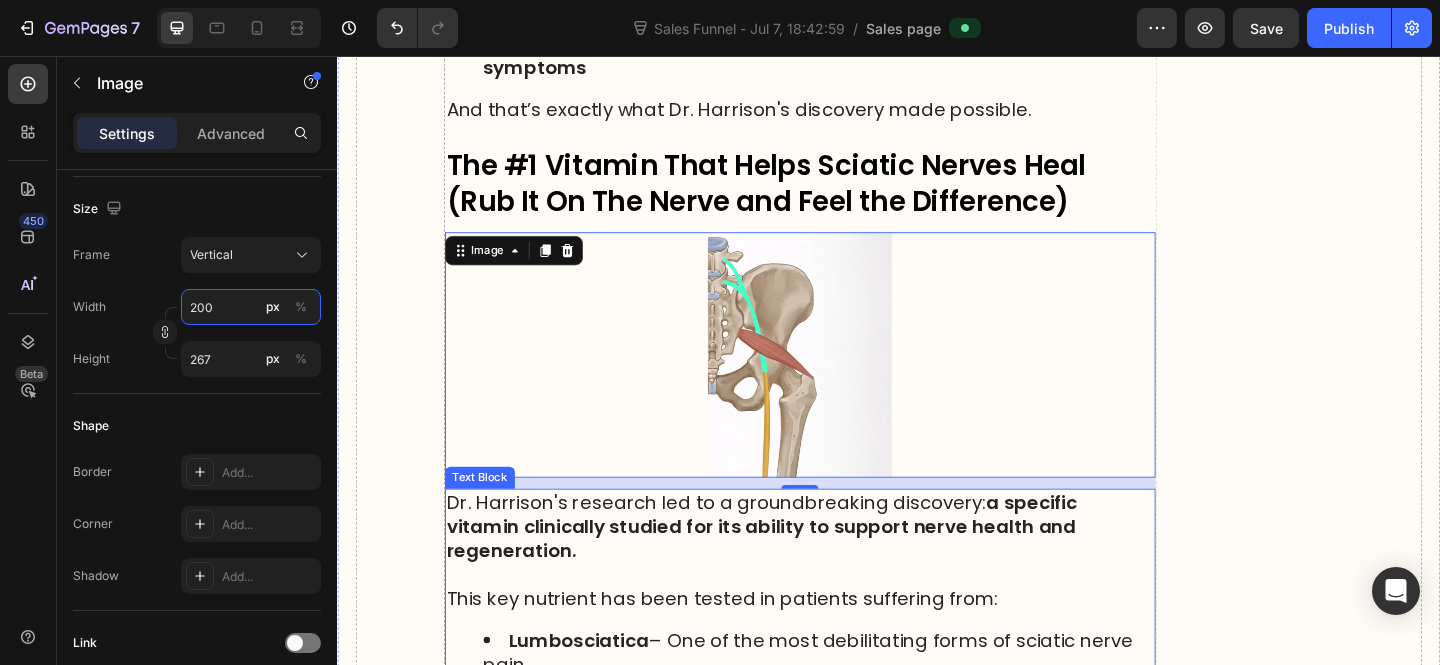 type on "20" 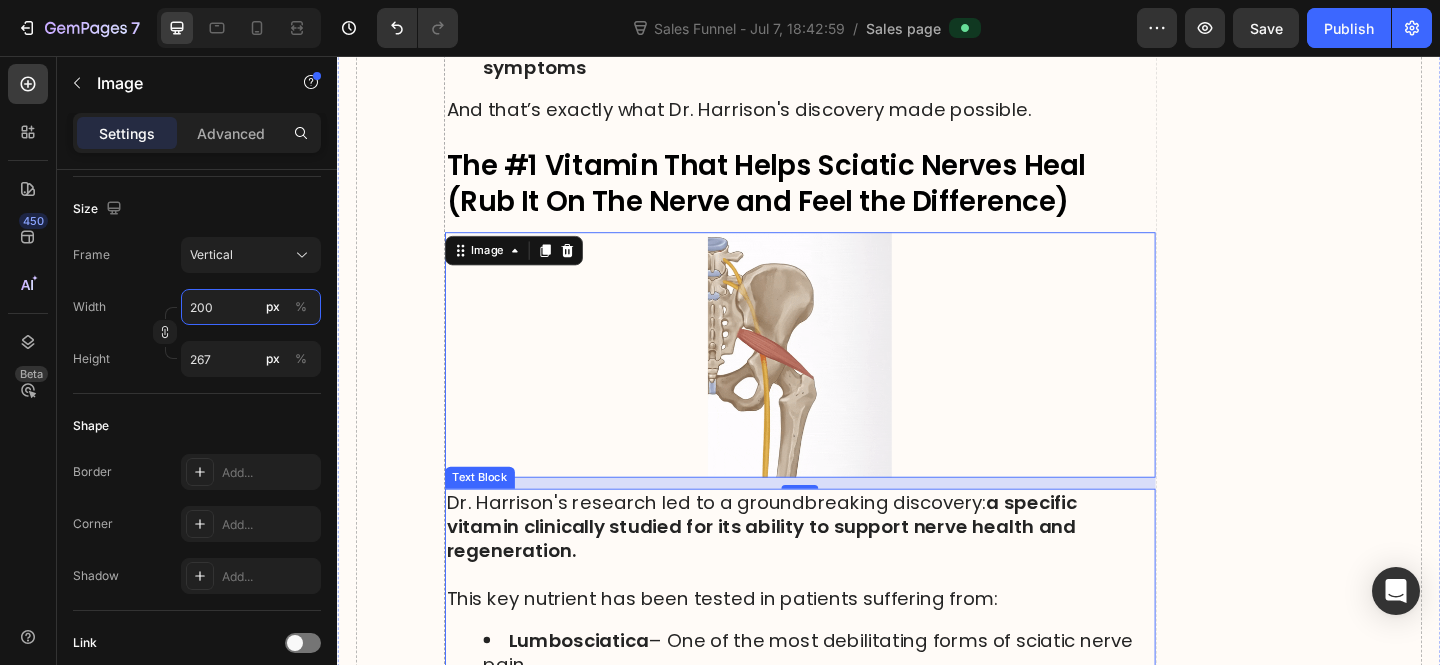 type on "27" 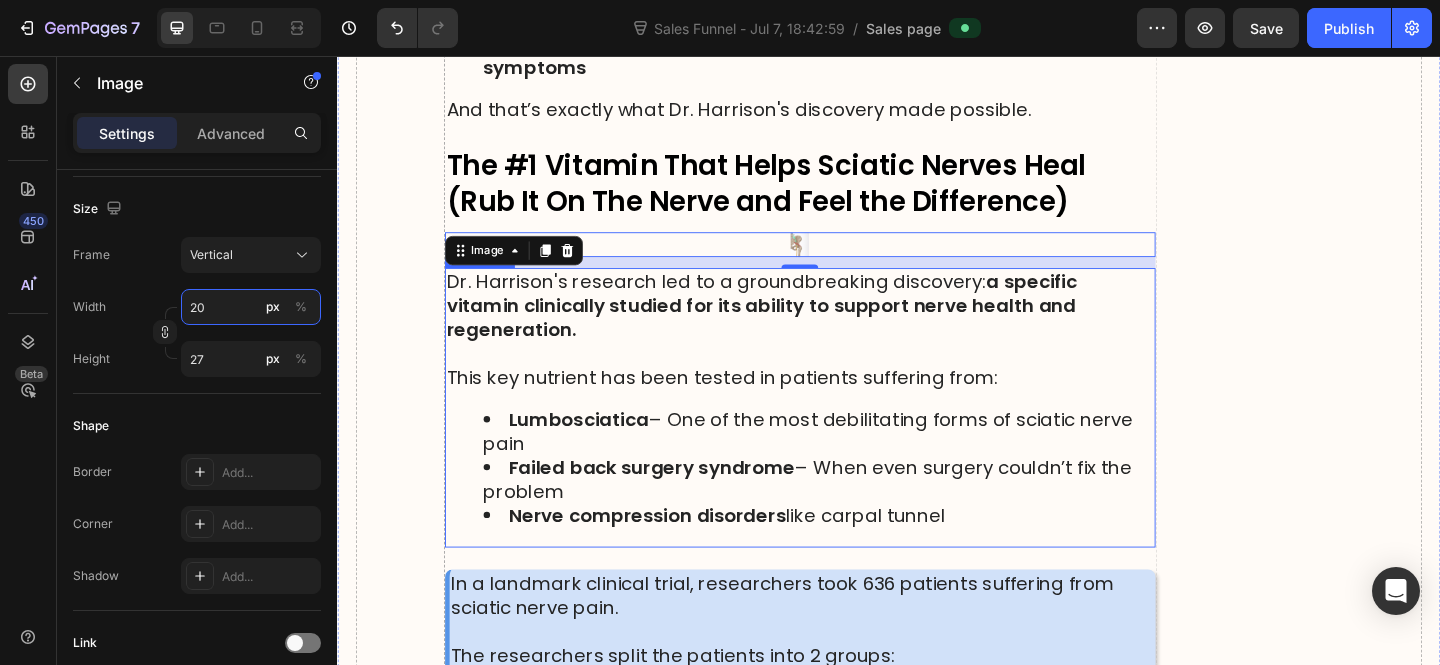 type on "2" 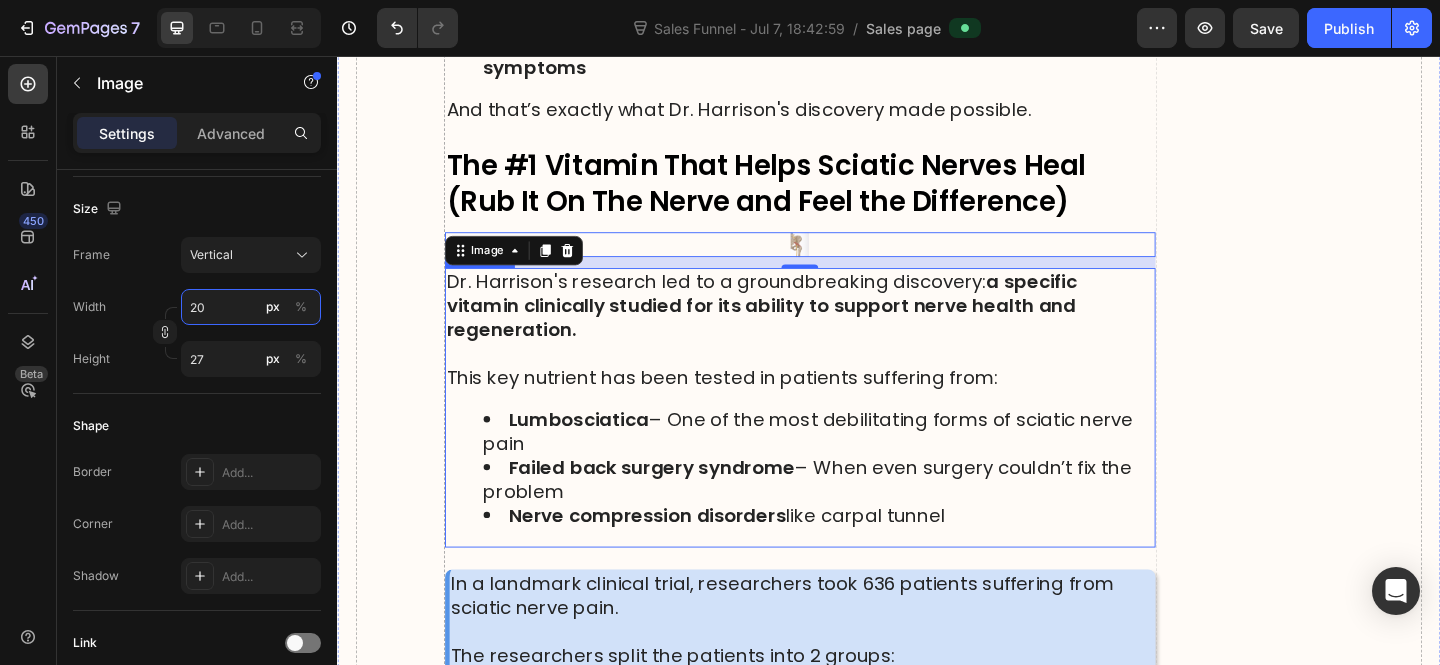 type on "3" 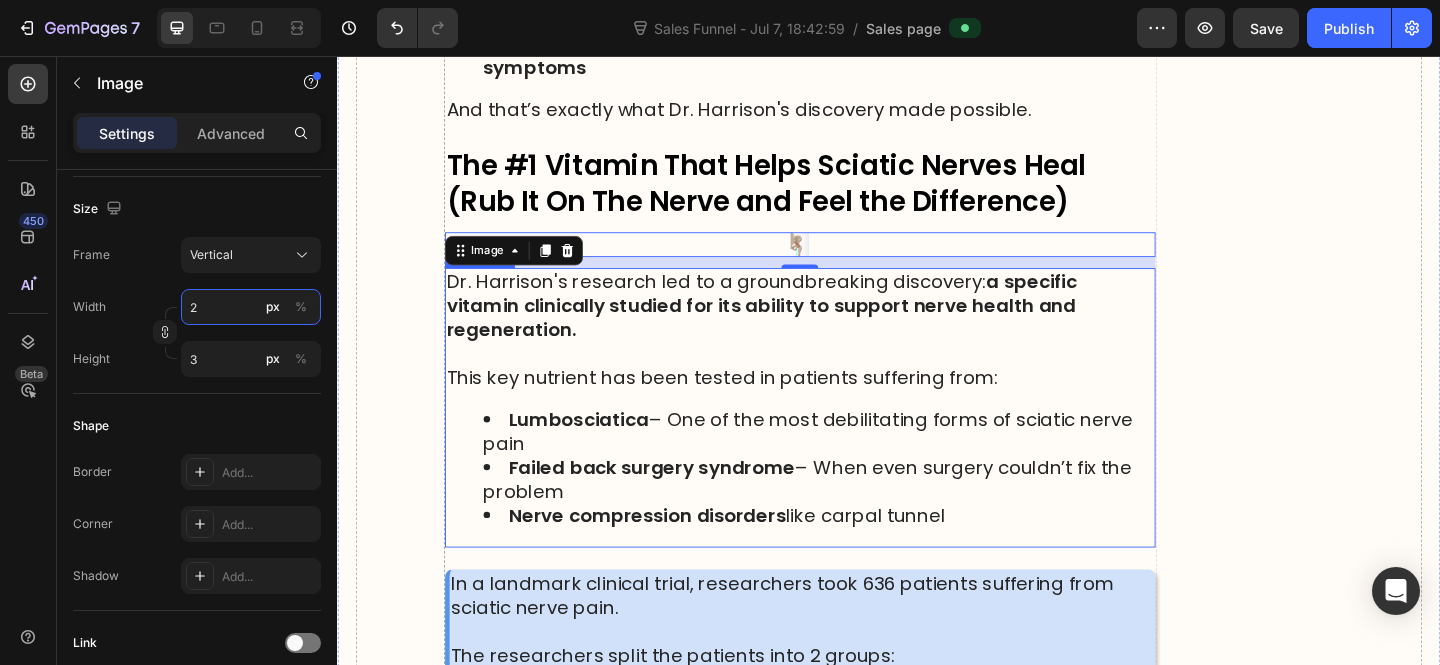 type 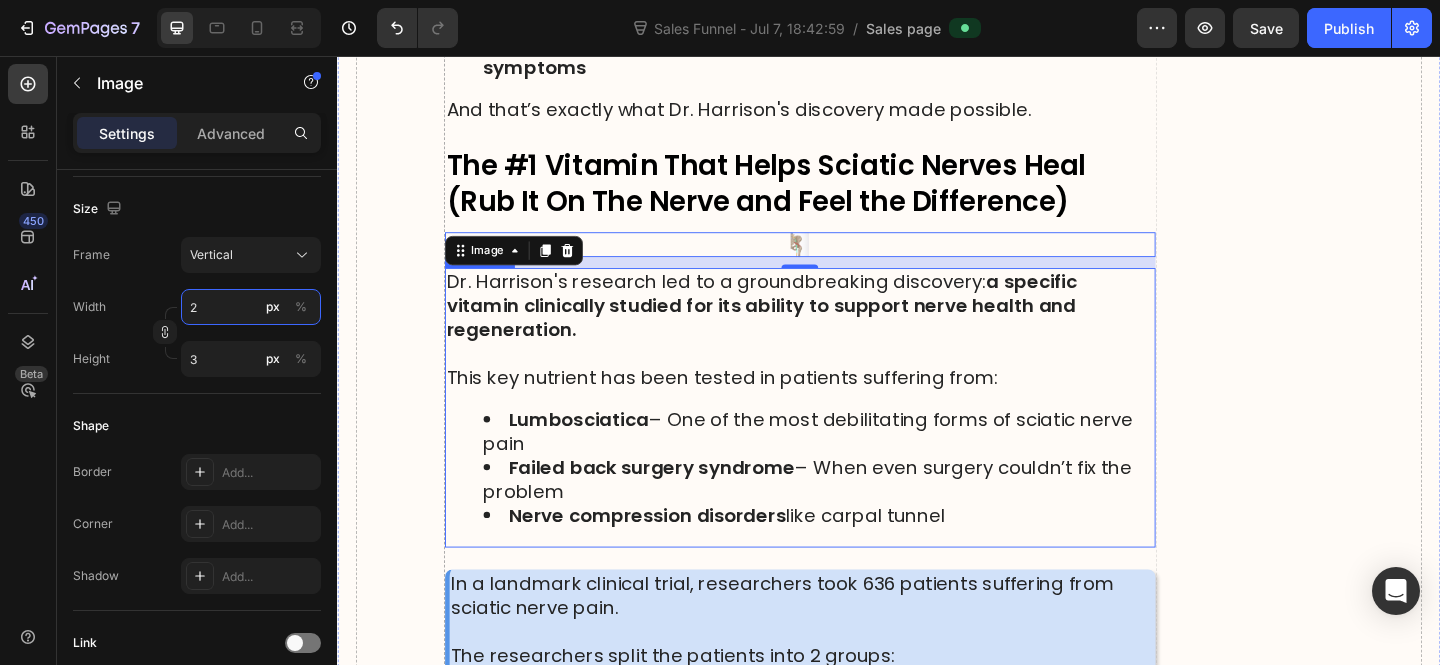 type 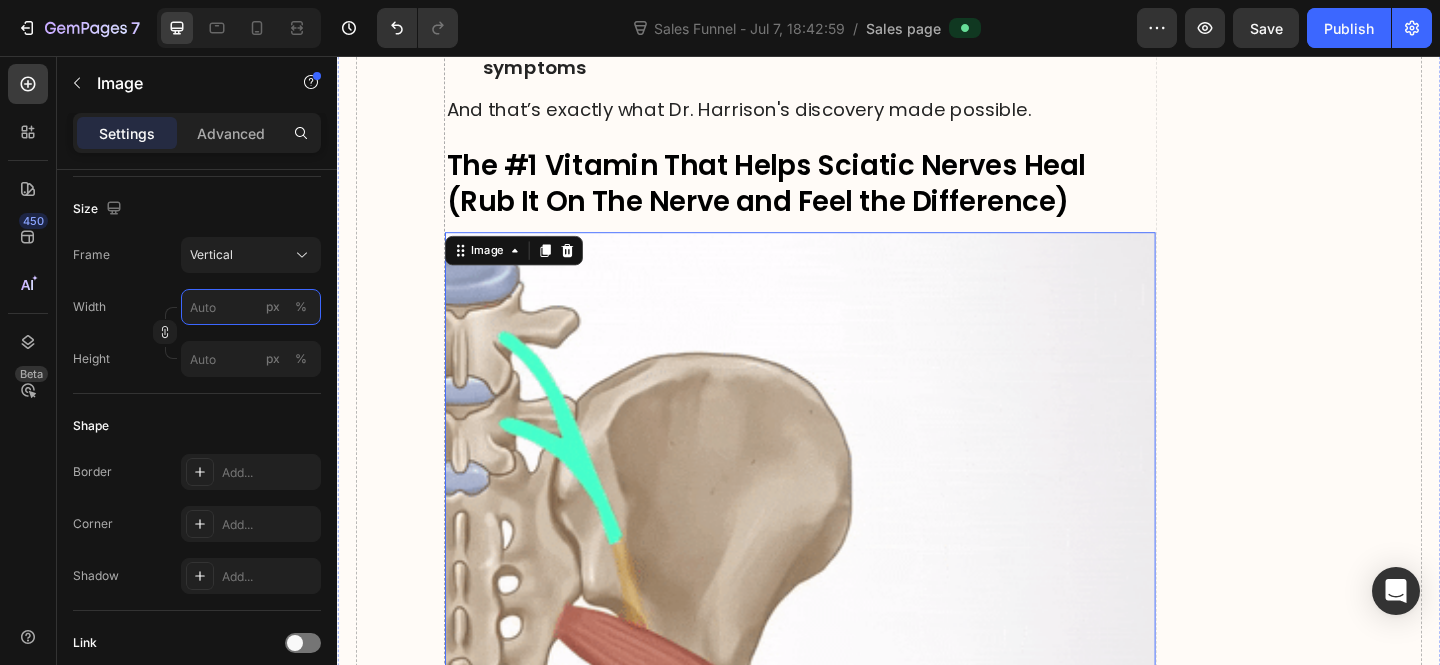 type on "3" 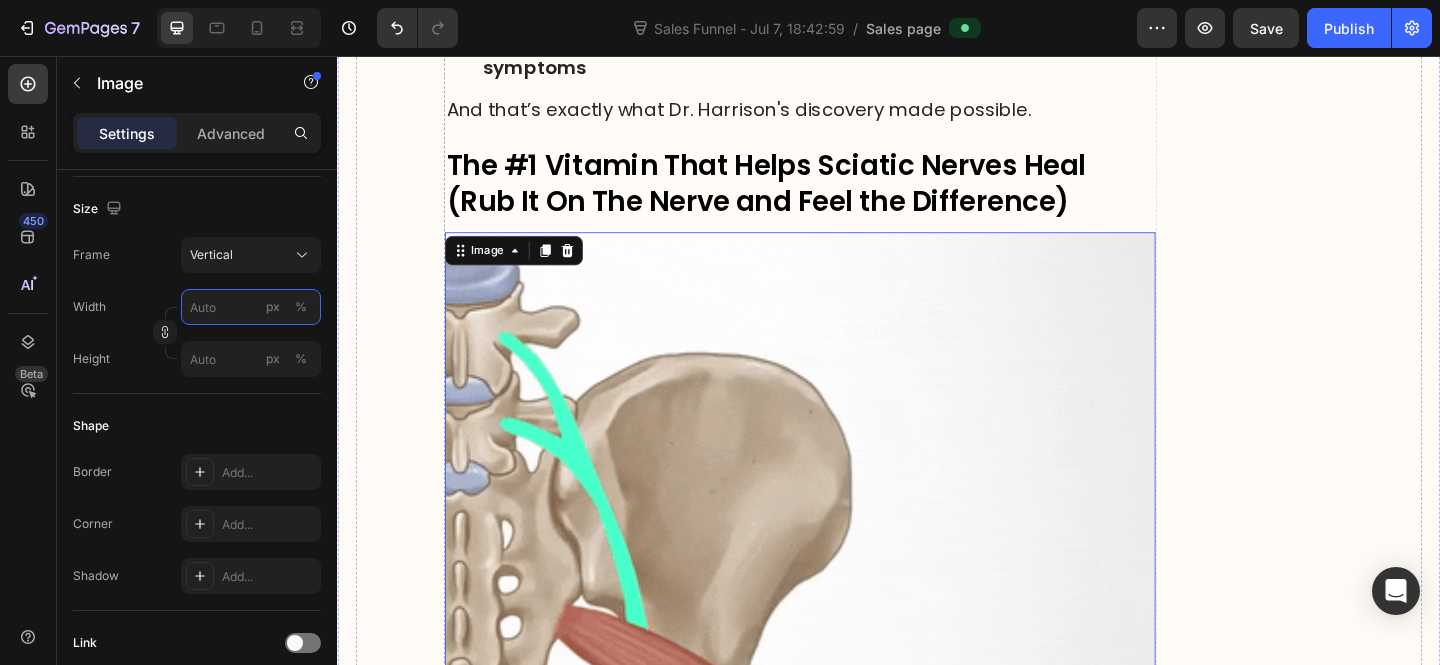 type on "4" 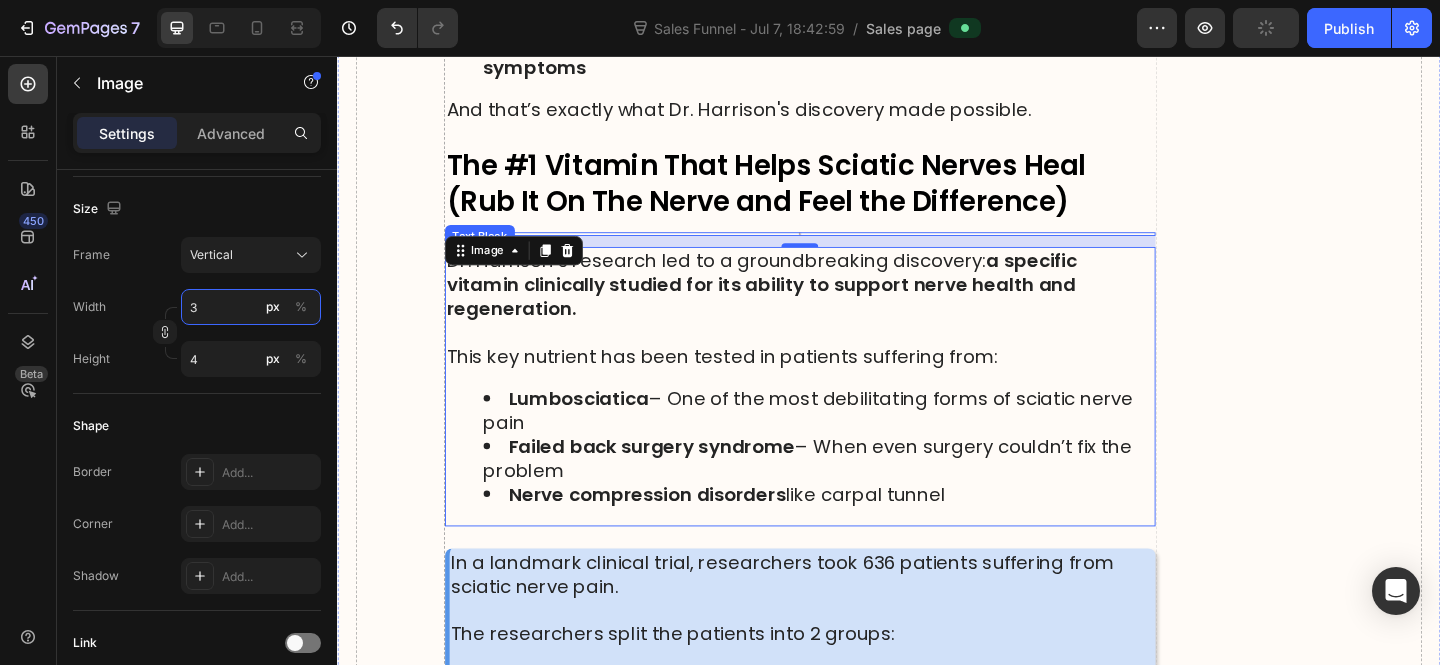 type on "35" 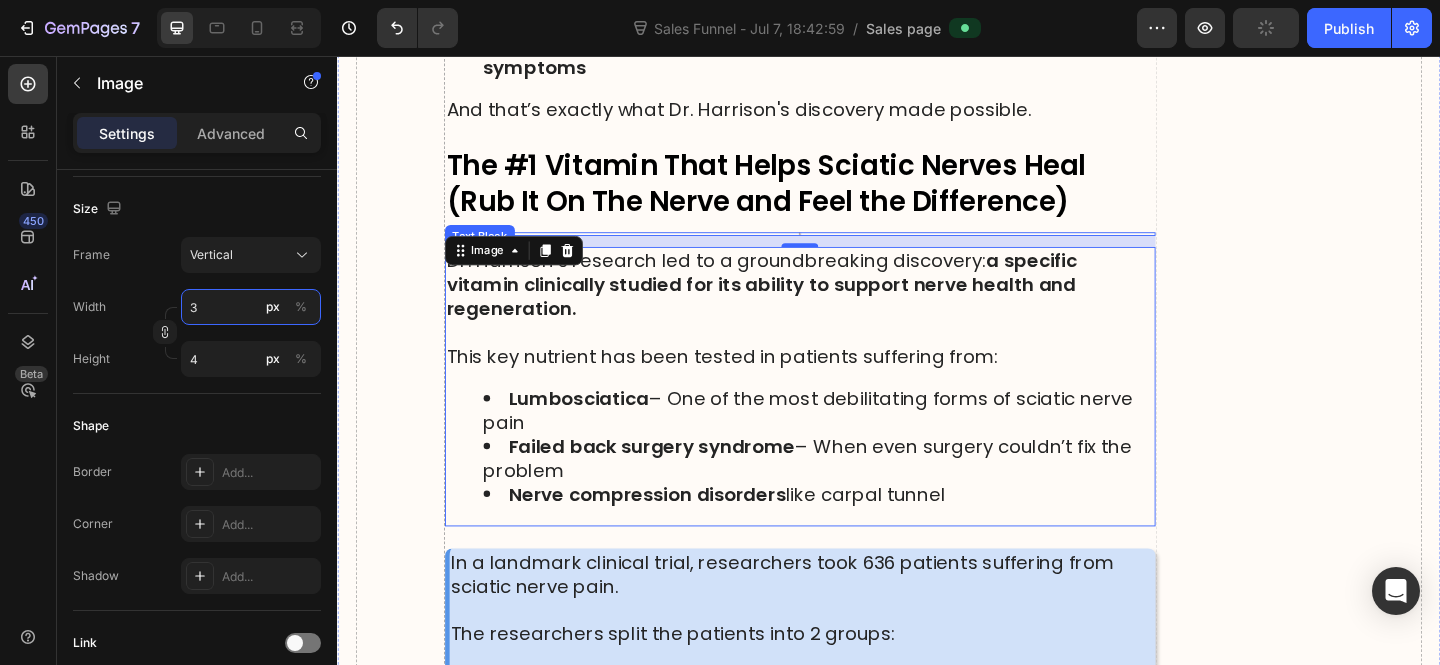 type on "47" 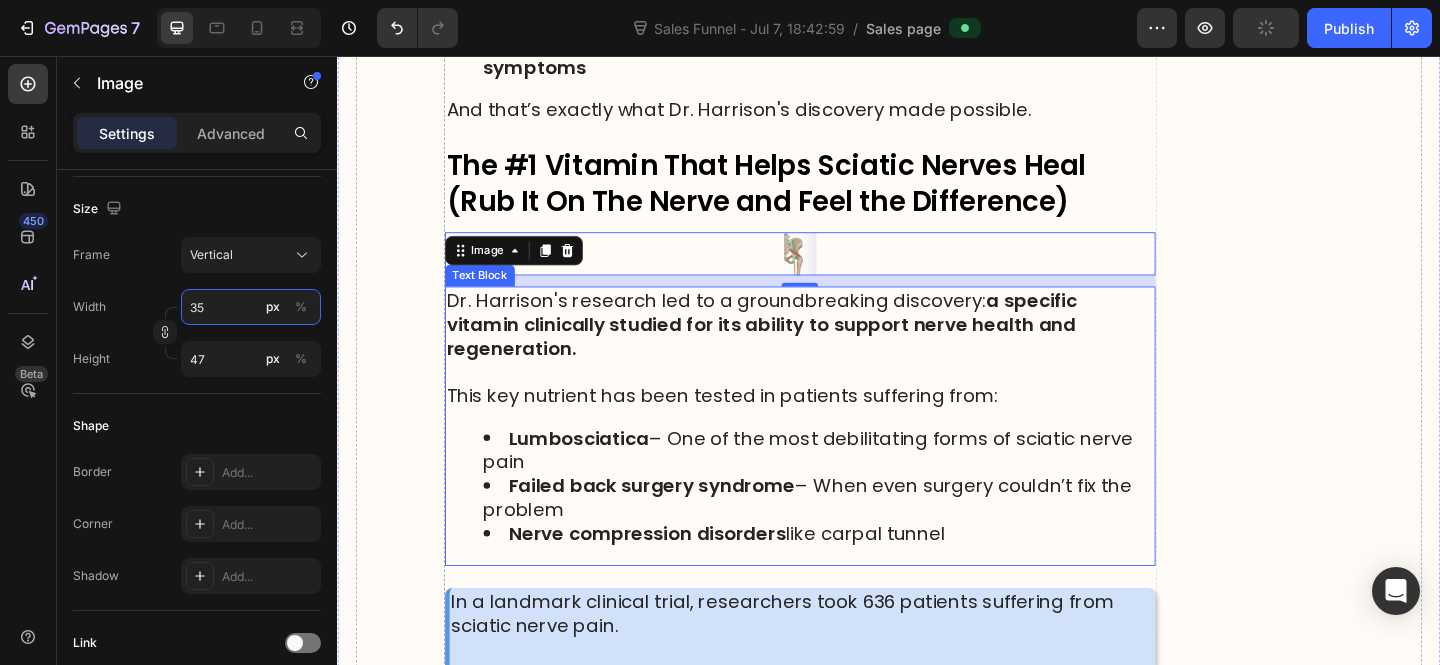 type on "350" 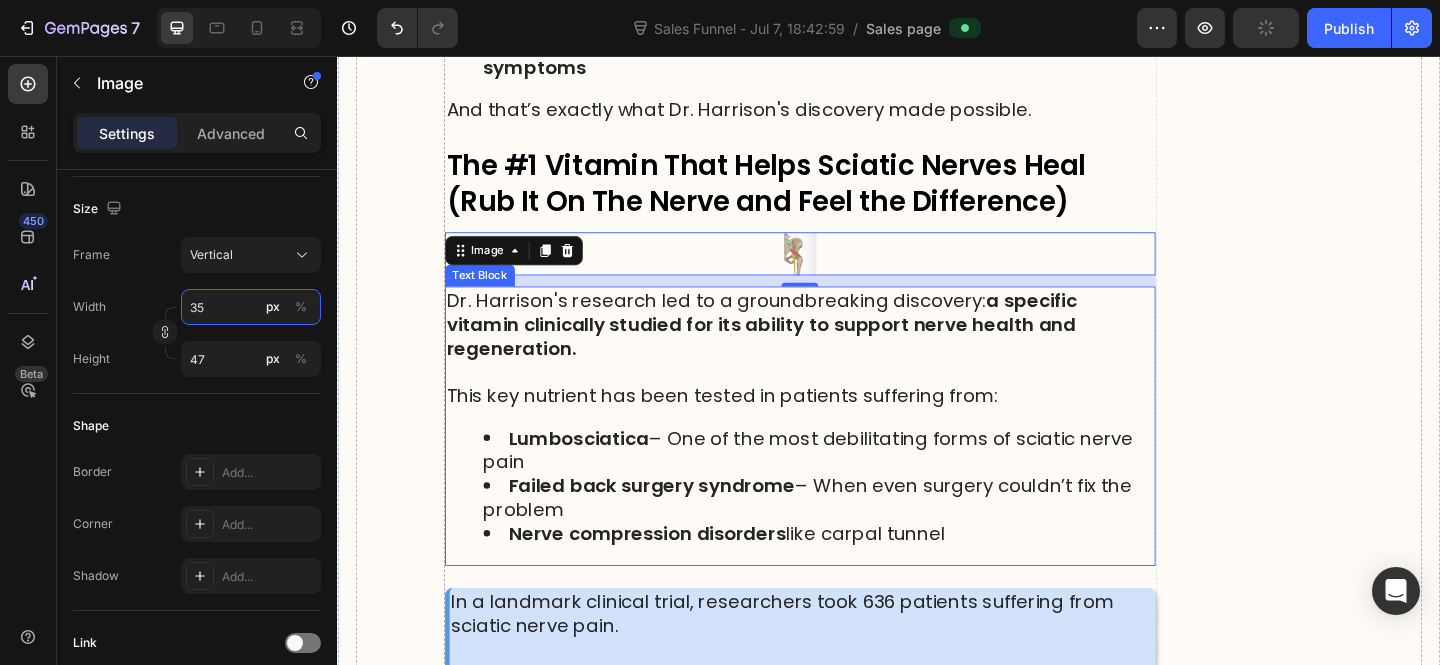 type on "467" 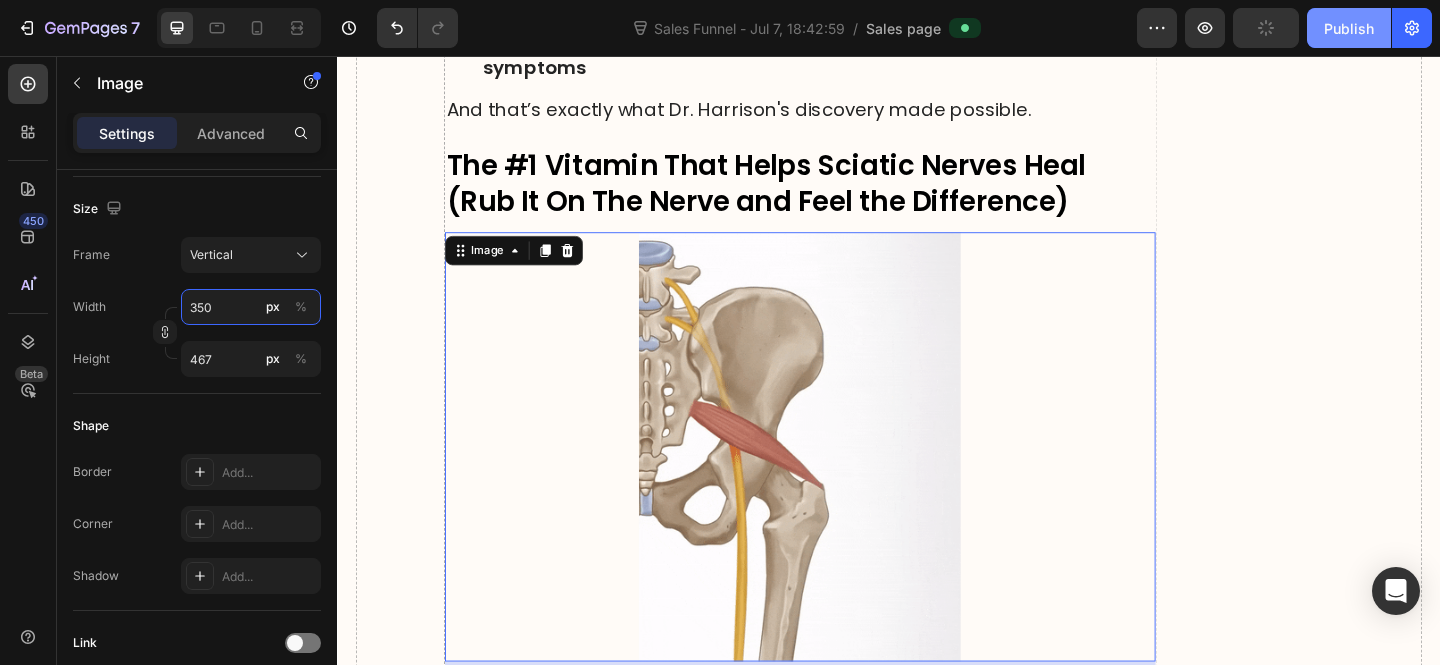 type on "350" 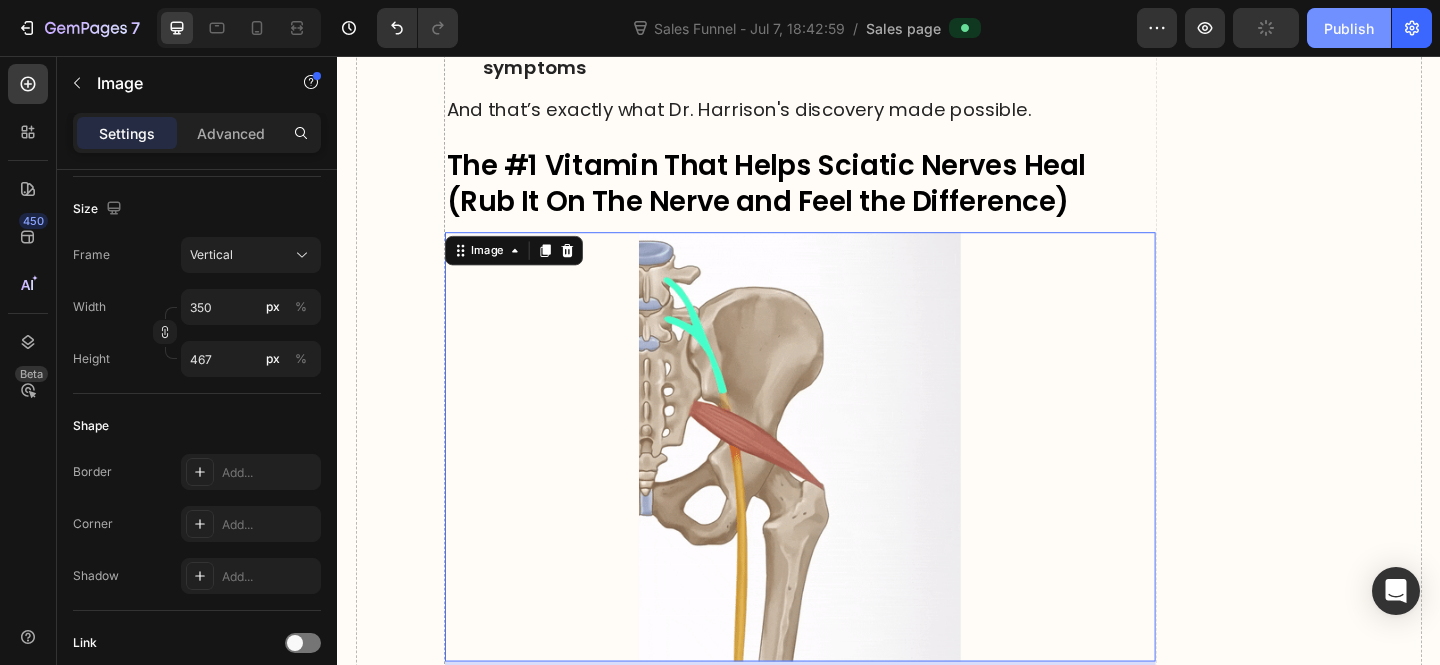 click on "Publish" 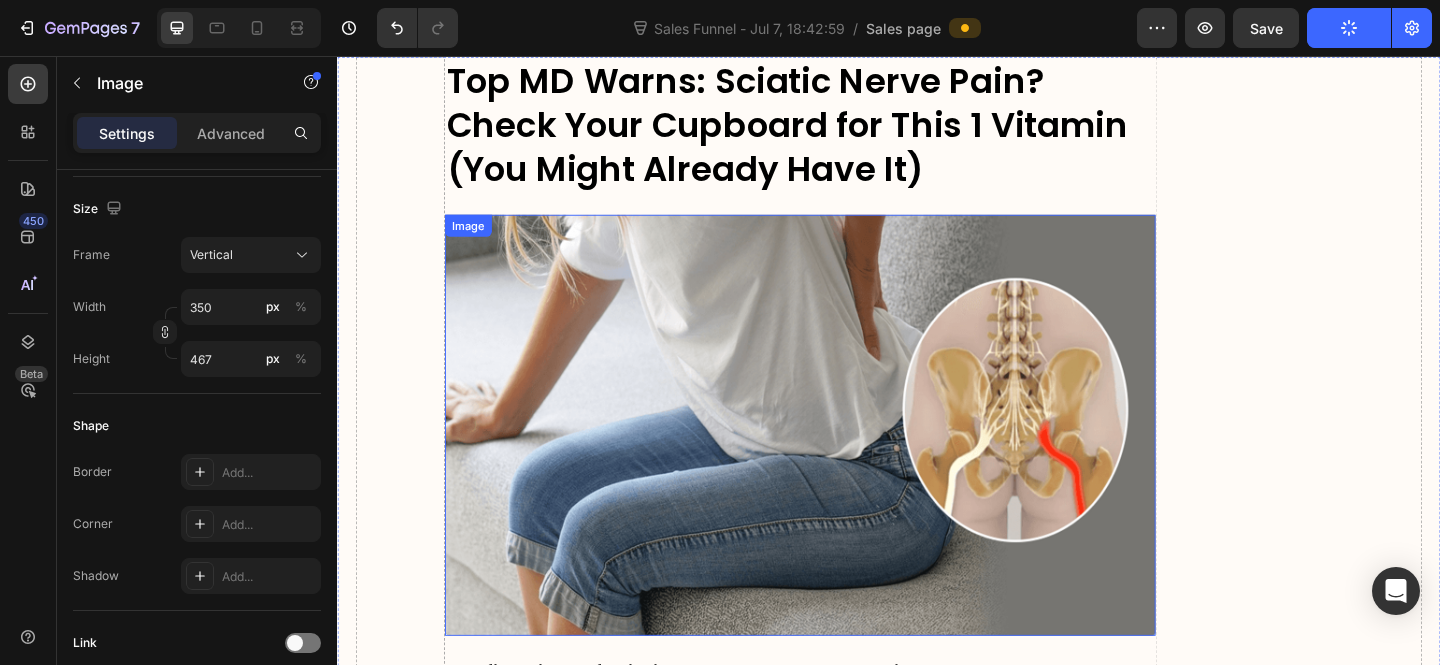 scroll, scrollTop: 0, scrollLeft: 0, axis: both 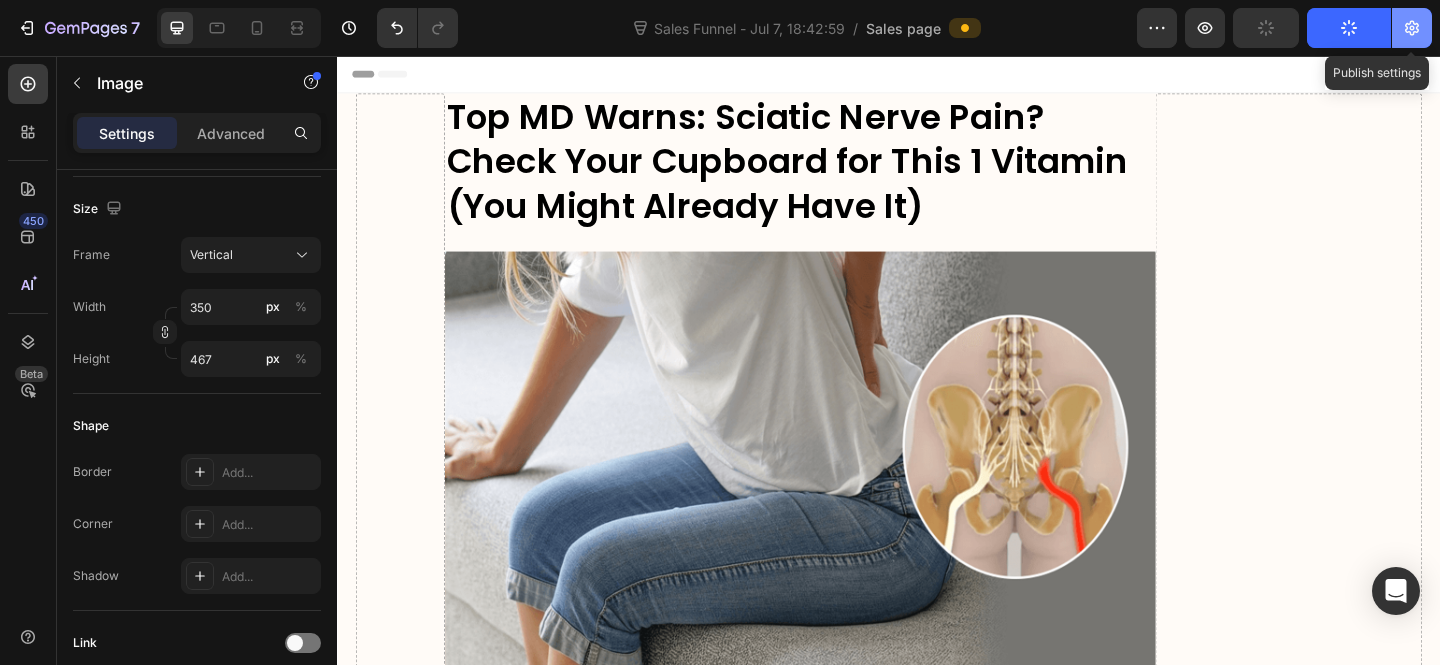 click 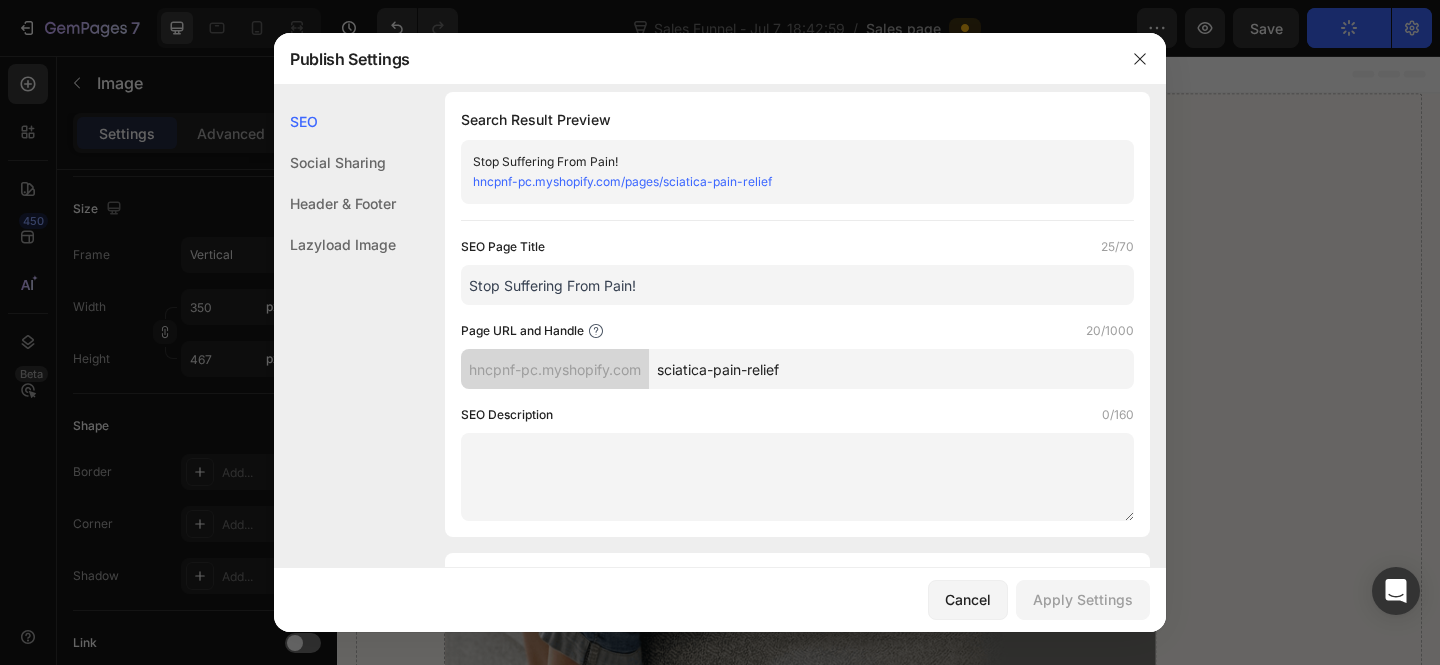 scroll, scrollTop: 0, scrollLeft: 0, axis: both 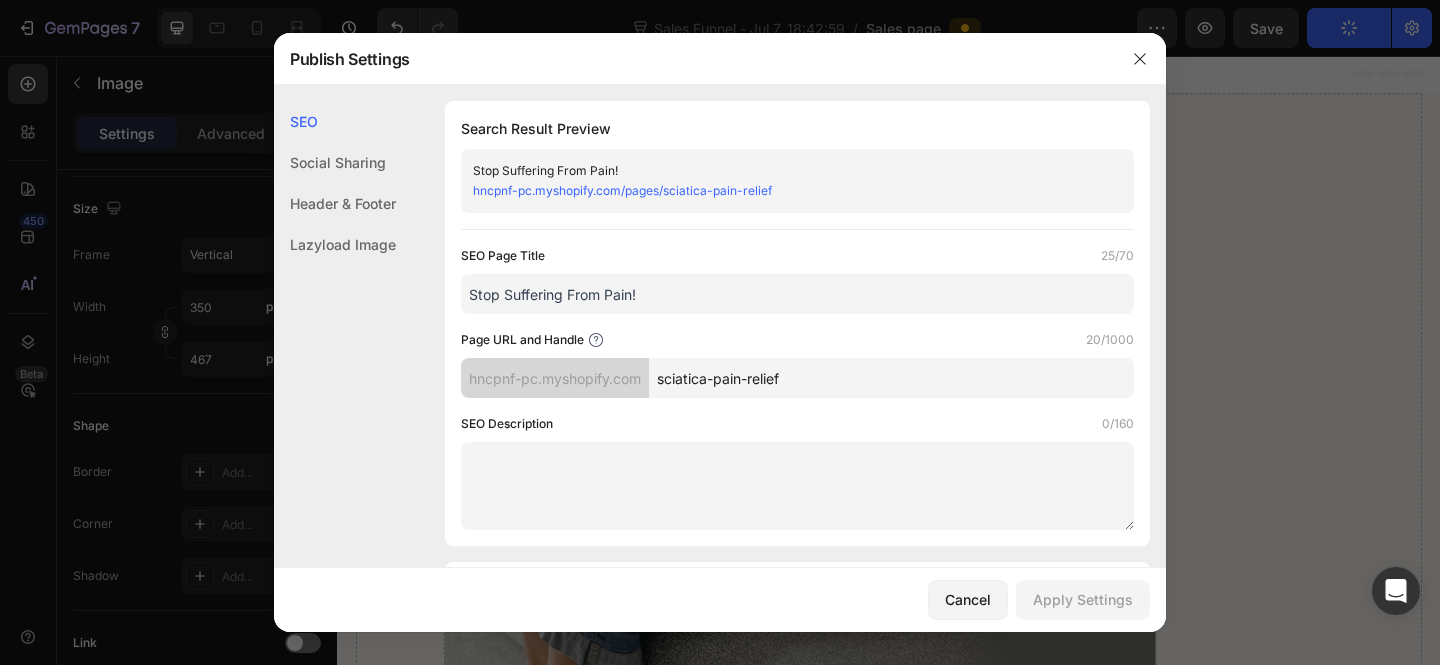 click on "Stop Suffering From Pain!" at bounding box center [797, 294] 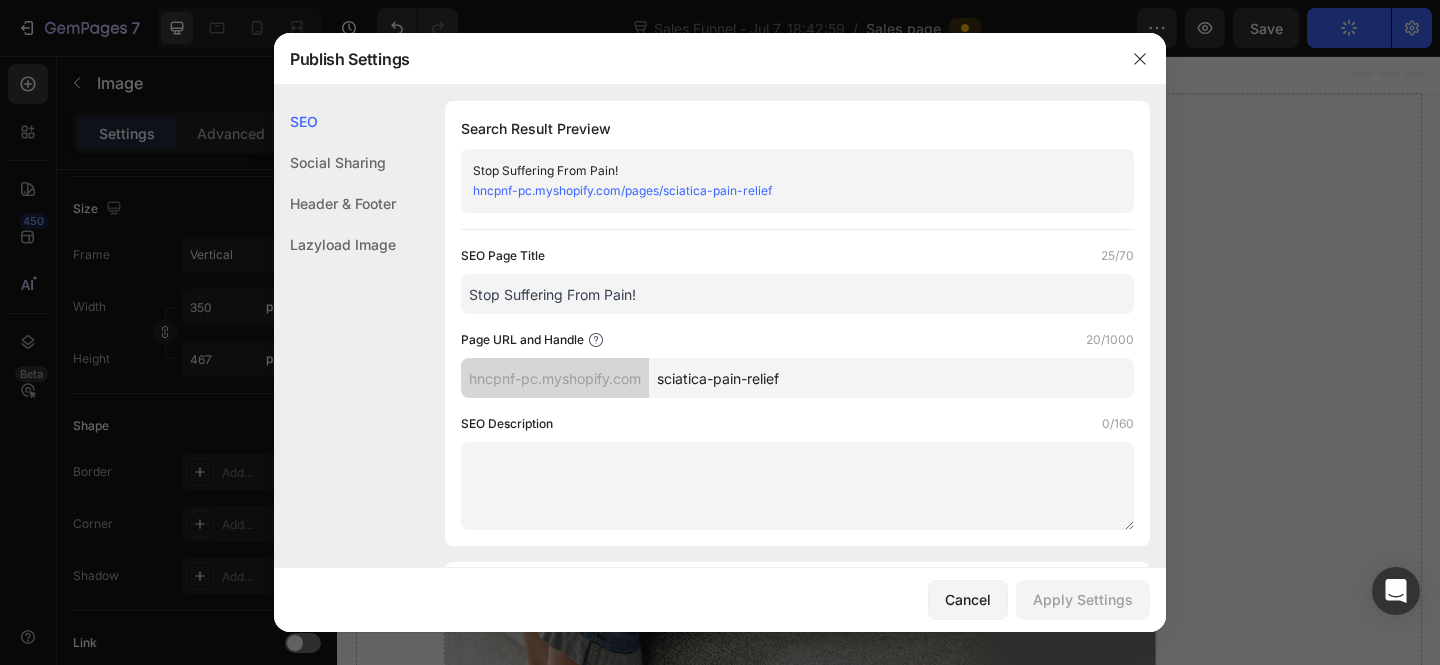 click at bounding box center [797, 486] 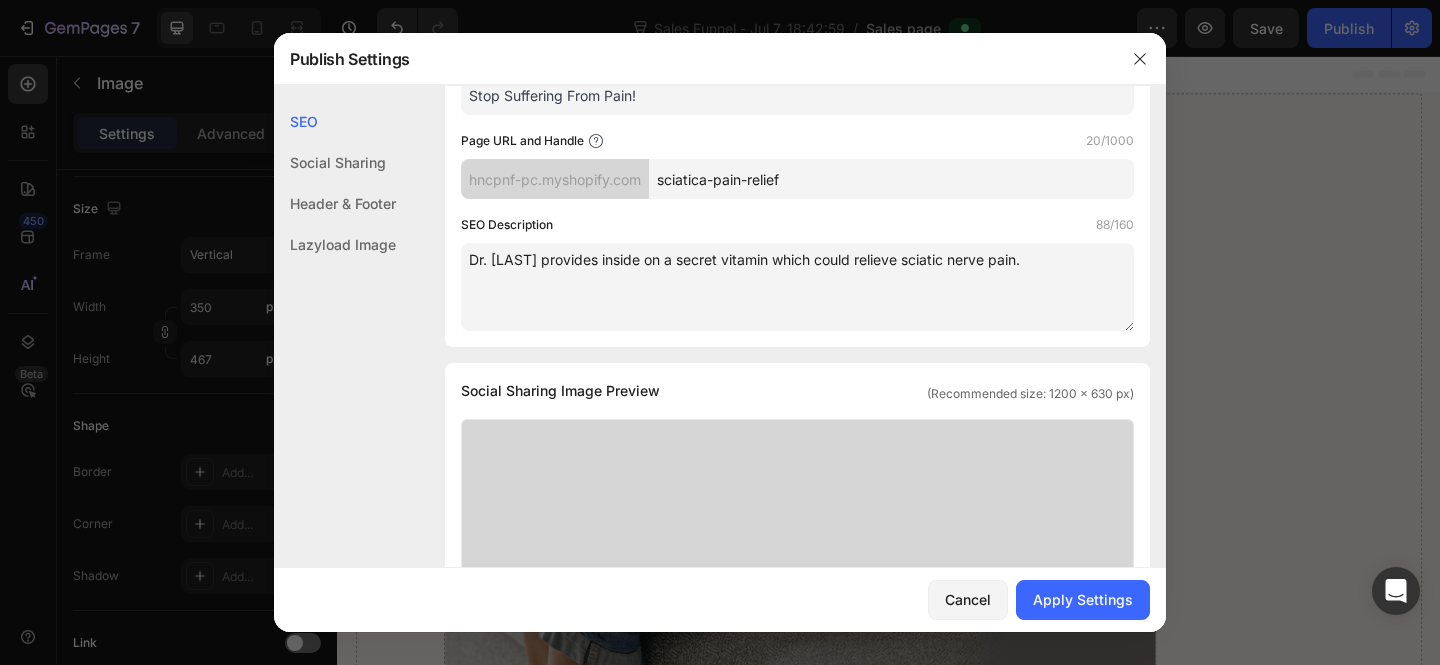 scroll, scrollTop: 405, scrollLeft: 0, axis: vertical 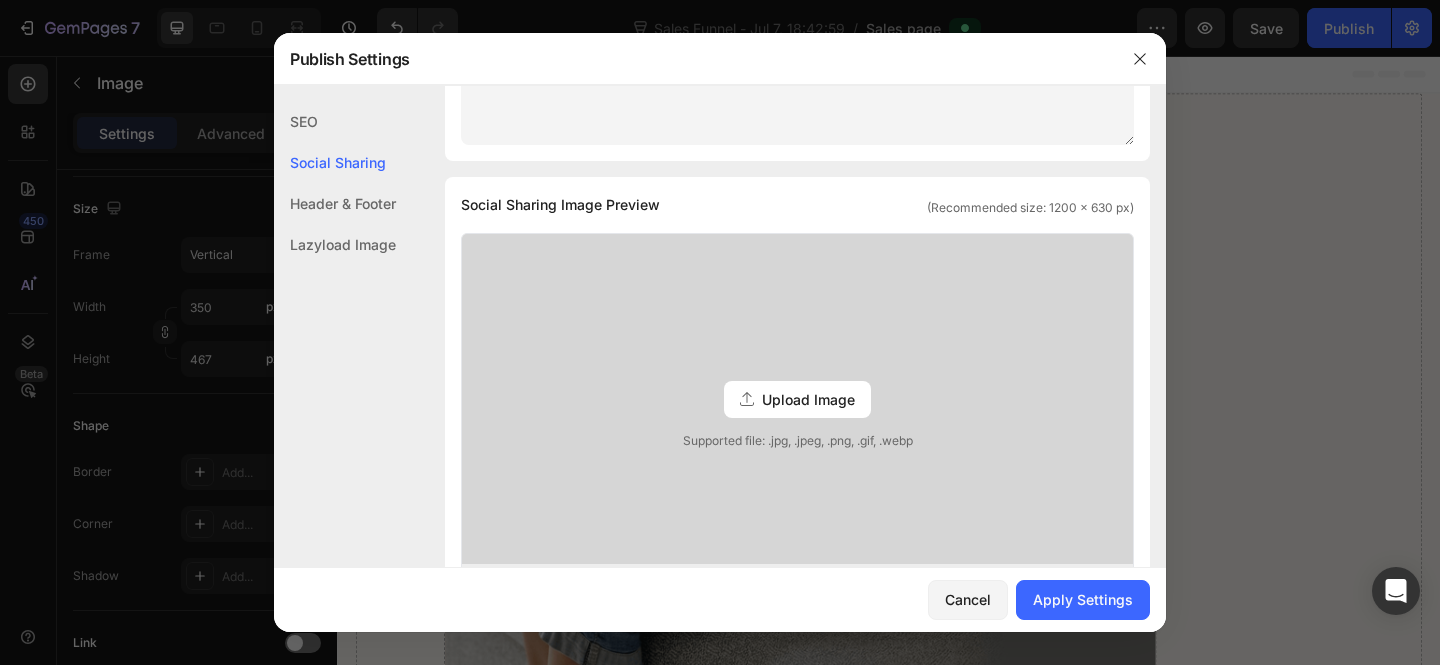 type on "Dr. Harrison provides inside on a secret vitamin which could relieve sciatic nerve pain." 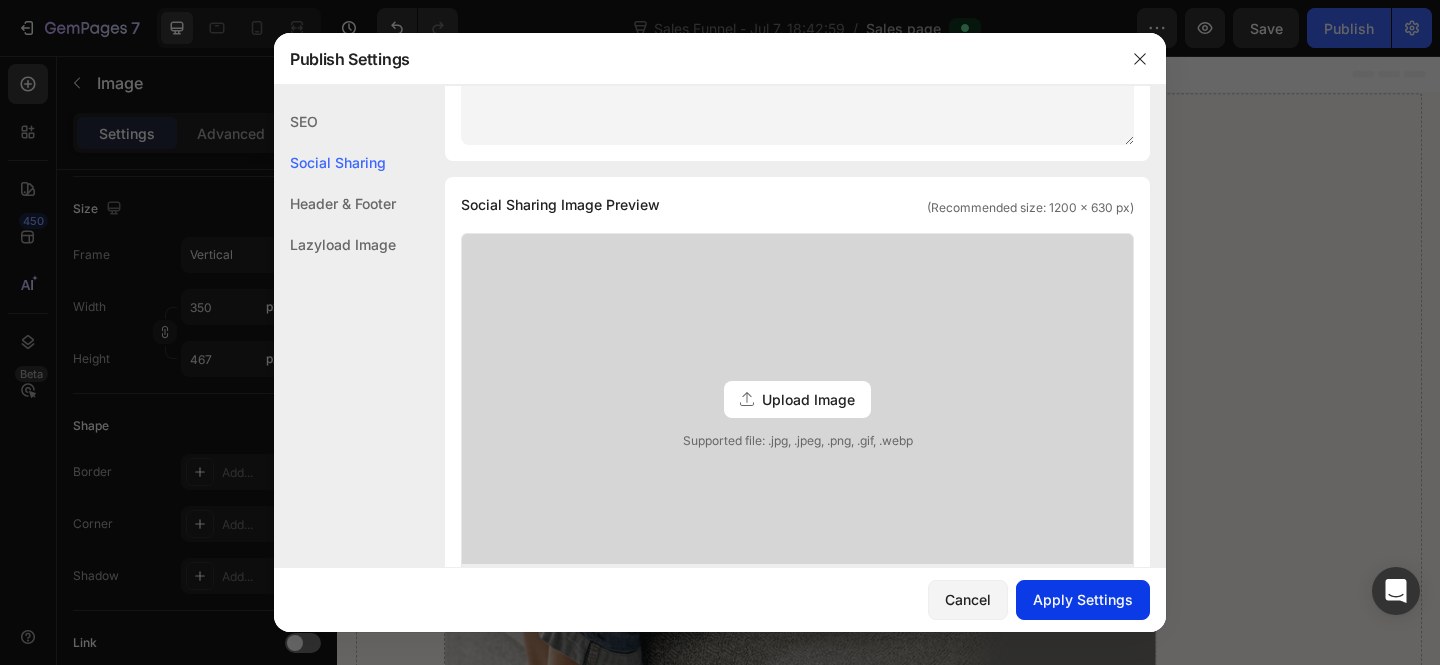 drag, startPoint x: 1071, startPoint y: 620, endPoint x: 1078, endPoint y: 607, distance: 14.764823 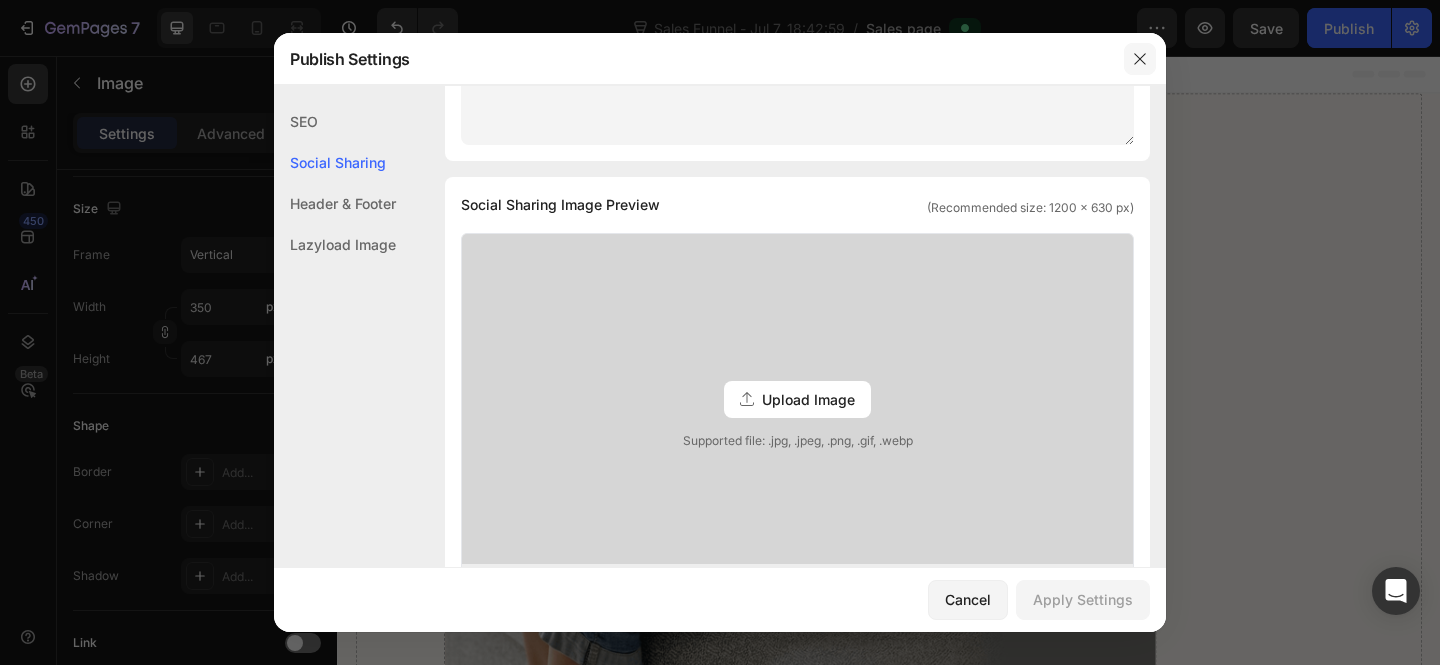 drag, startPoint x: 1139, startPoint y: 62, endPoint x: 873, endPoint y: 6, distance: 271.83084 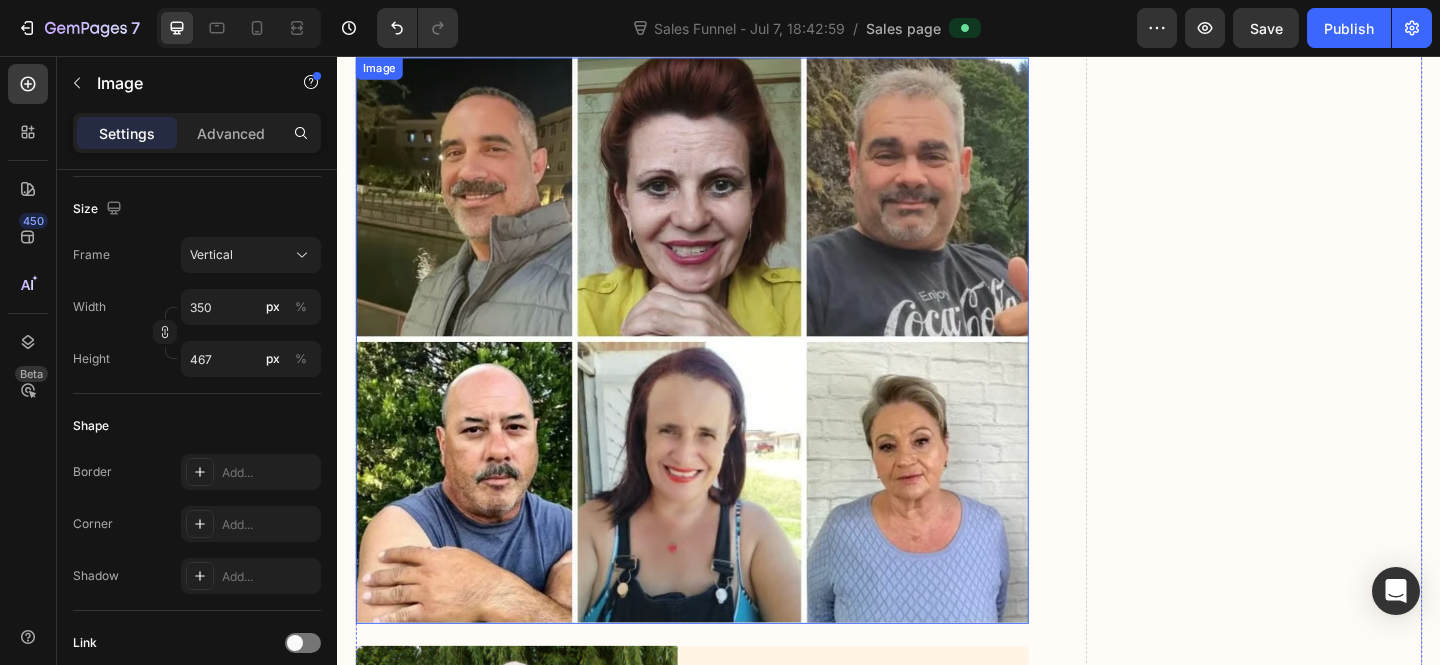 scroll, scrollTop: 14630, scrollLeft: 0, axis: vertical 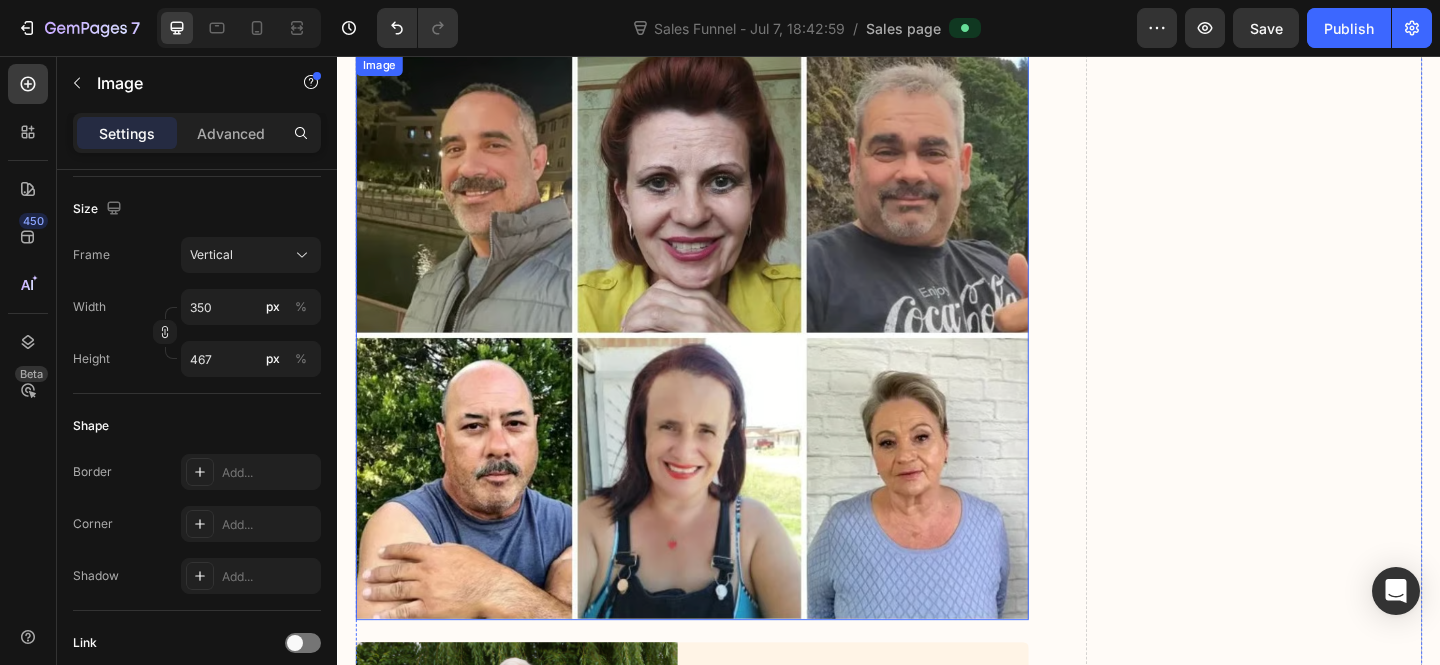 click on "What Users Are Saying About NeuroCream® Heading Image Image
Icon
Icon
Icon
Icon
Icon Icon List “I pulled my lower back lifting compost bags; the pain shot from my lower back down to my ankle. Painkillers, ice packs, heat pads. Nothing helped.   NeuroCream arrived three days later. After the first application... pure relief. I rubbed a small amount on before bed and woke up without the sharp pain. By day four, I was walking my dog again.   Now, I only use it if I’ve overdone it in the garden. Nine days later, I’m back behind the wheel, pain-free. I can’t recommend it enough.” Text Block
Verified Buyer Item List
57 people found this review helpful Item List James, 64 Text Block Row Image
Icon
Icon
Icon
Icon
Icon Icon List   Text Block
Verified Buyer Item List Item List" at bounding box center (937, 5891) 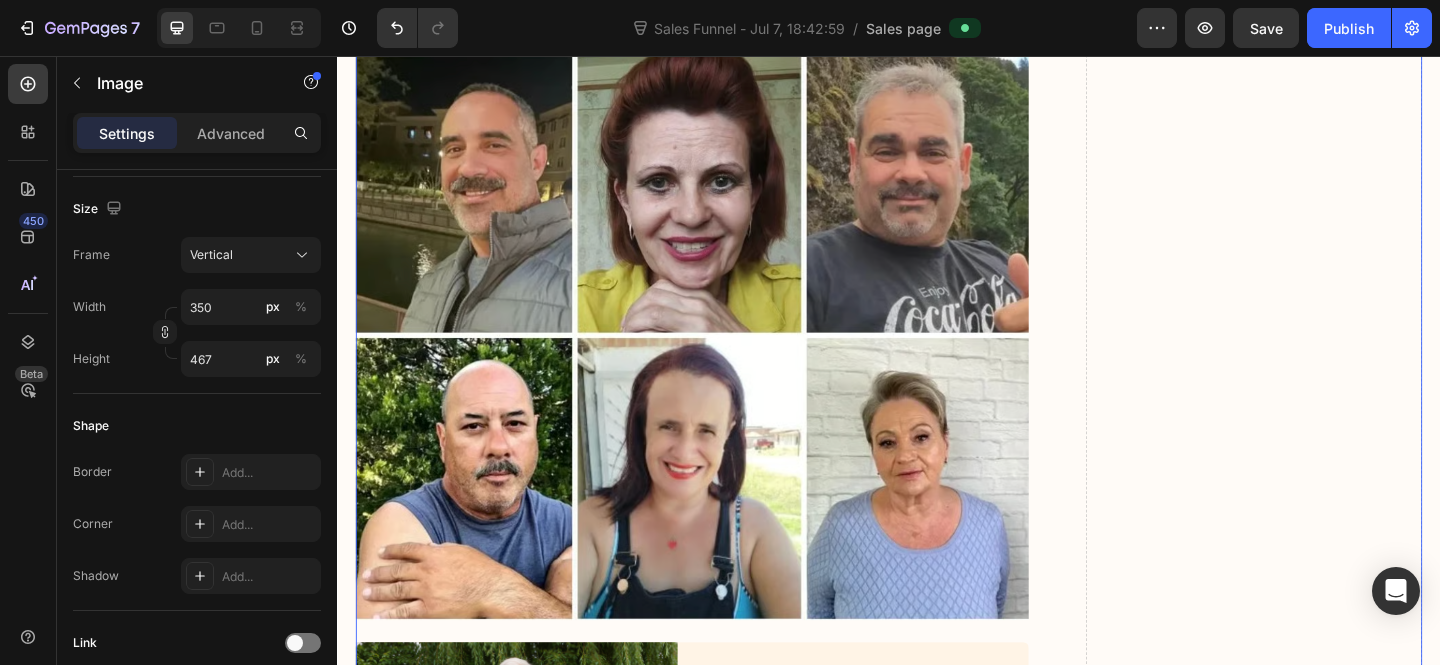 scroll, scrollTop: 0, scrollLeft: 0, axis: both 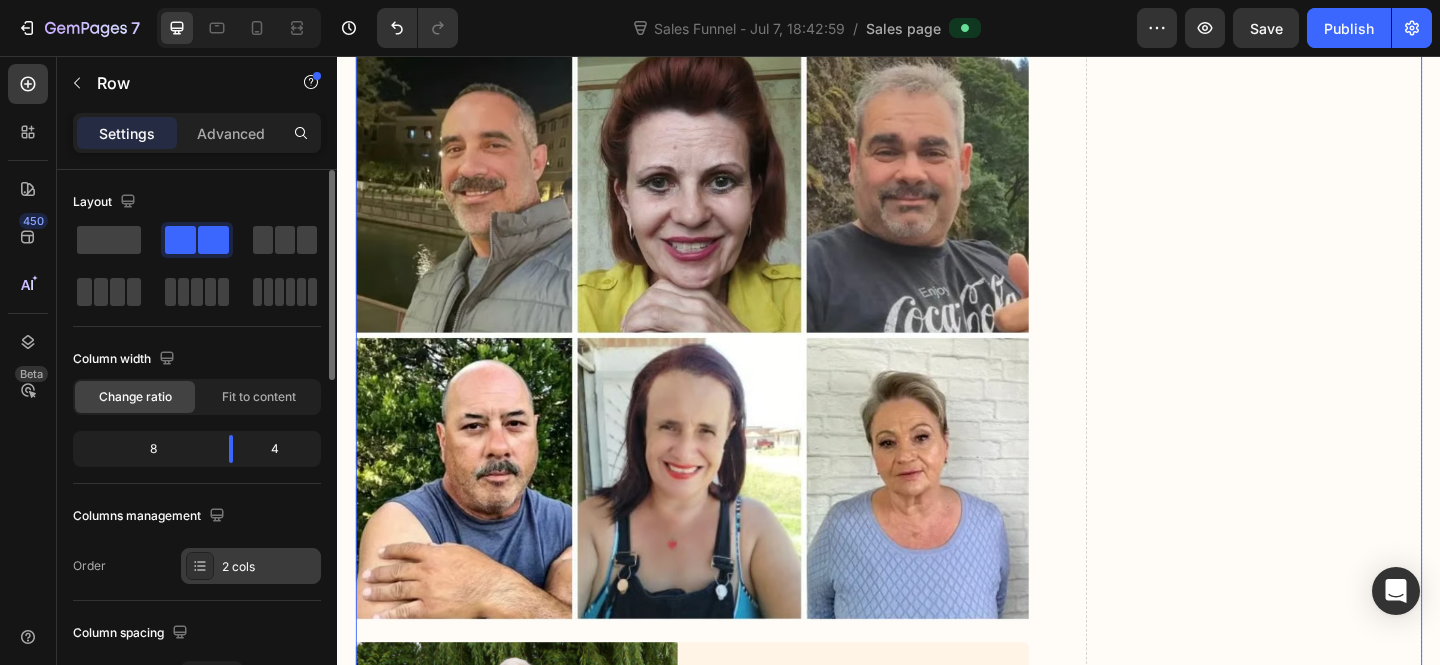 click on "2 cols" at bounding box center [269, 567] 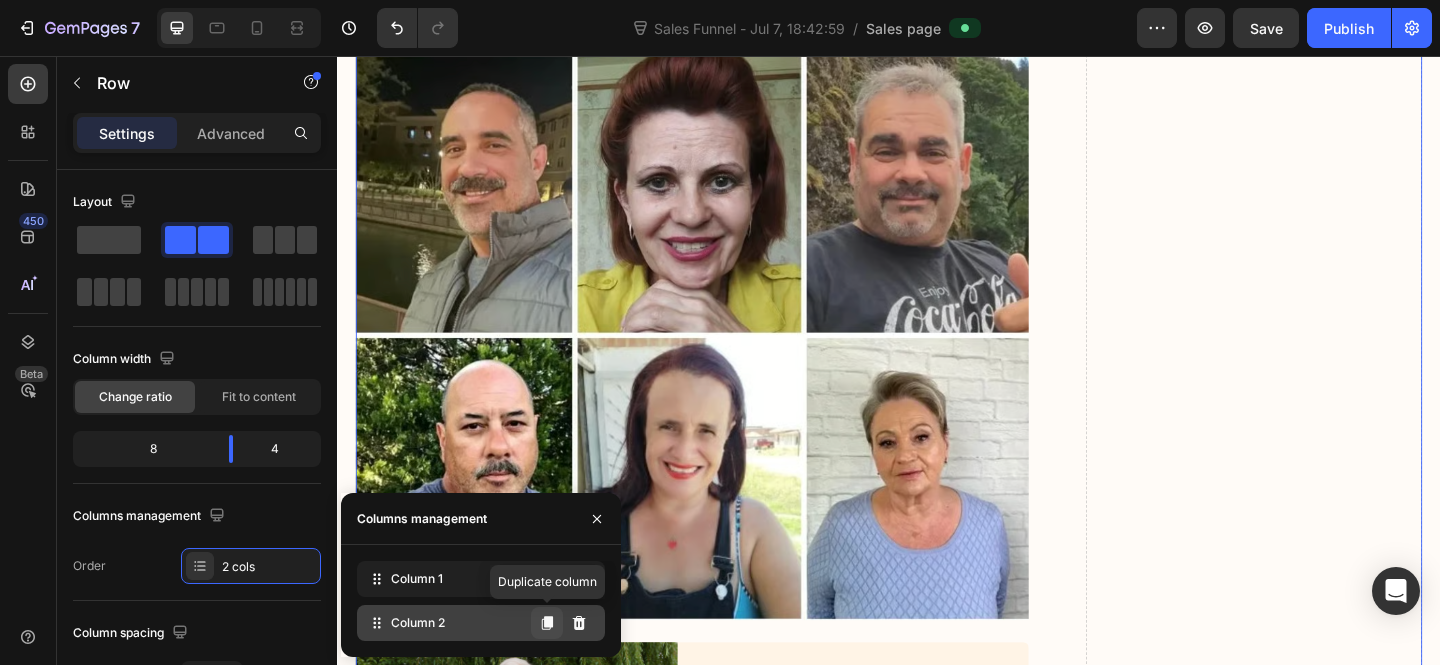click 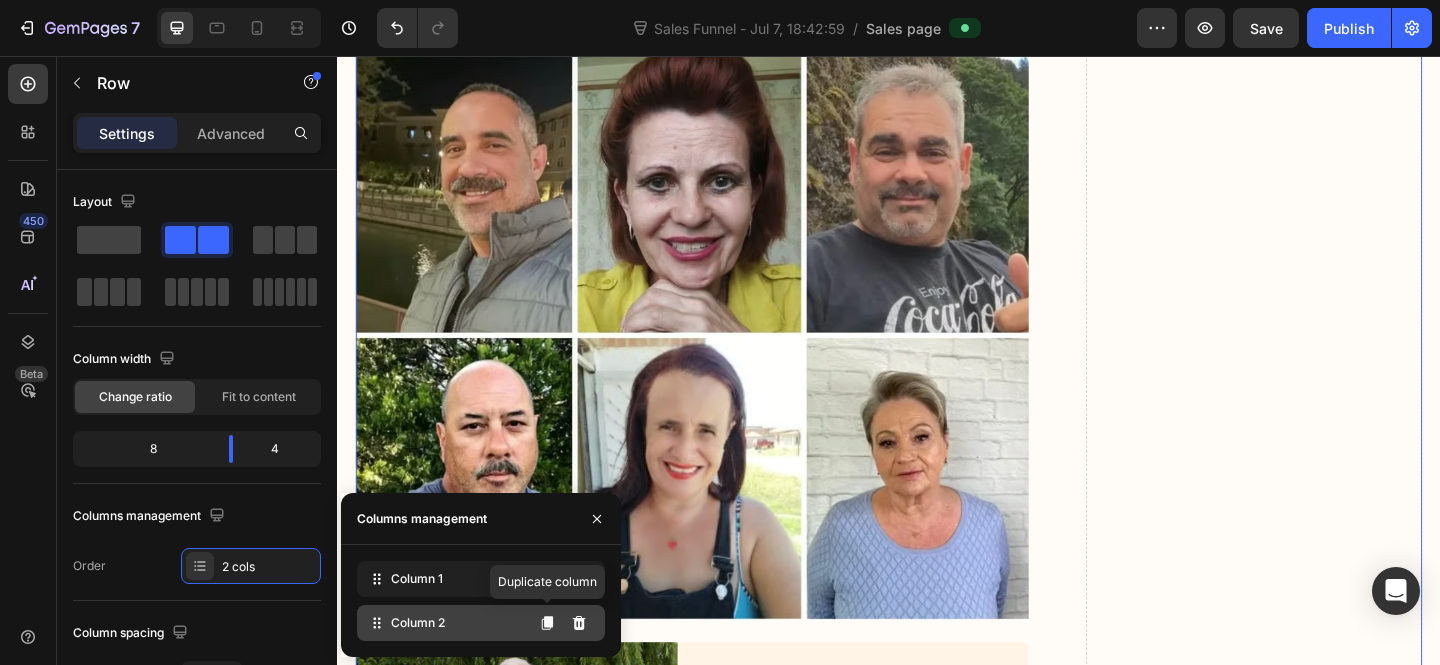scroll, scrollTop: 14708, scrollLeft: 0, axis: vertical 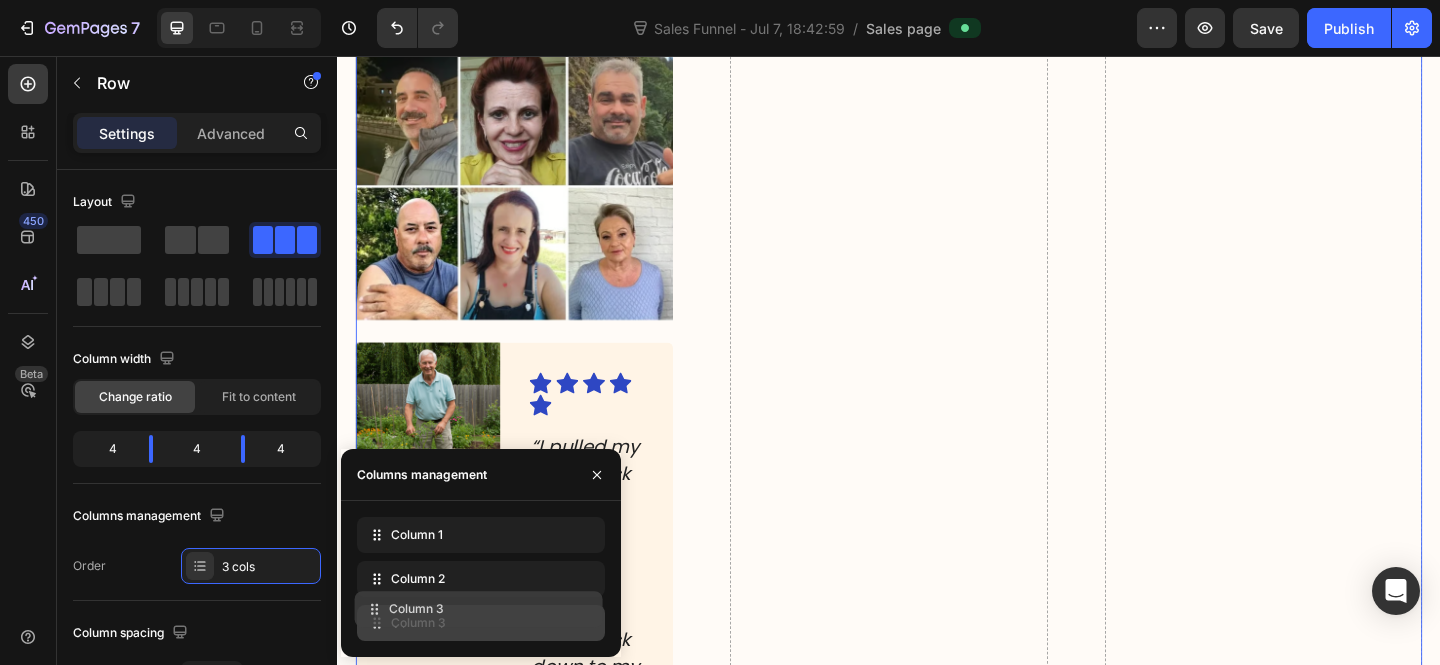 type 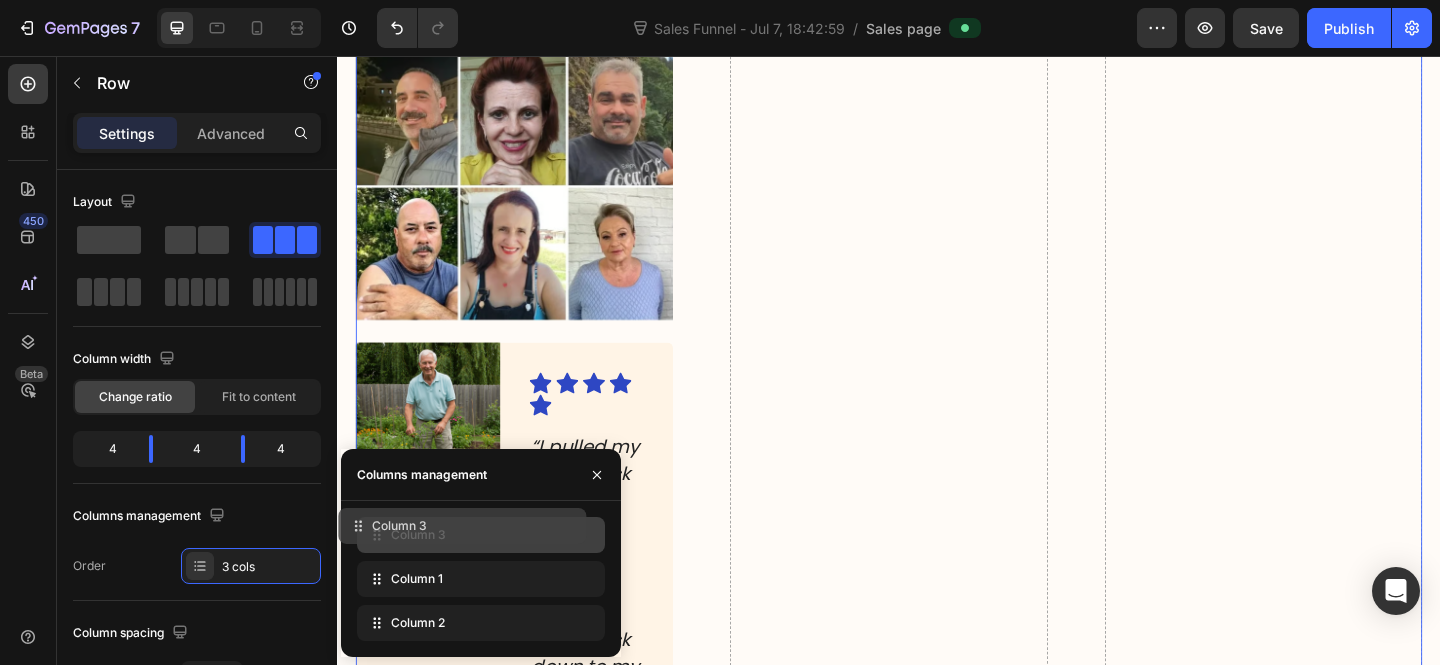 drag, startPoint x: 470, startPoint y: 627, endPoint x: 452, endPoint y: 530, distance: 98.65597 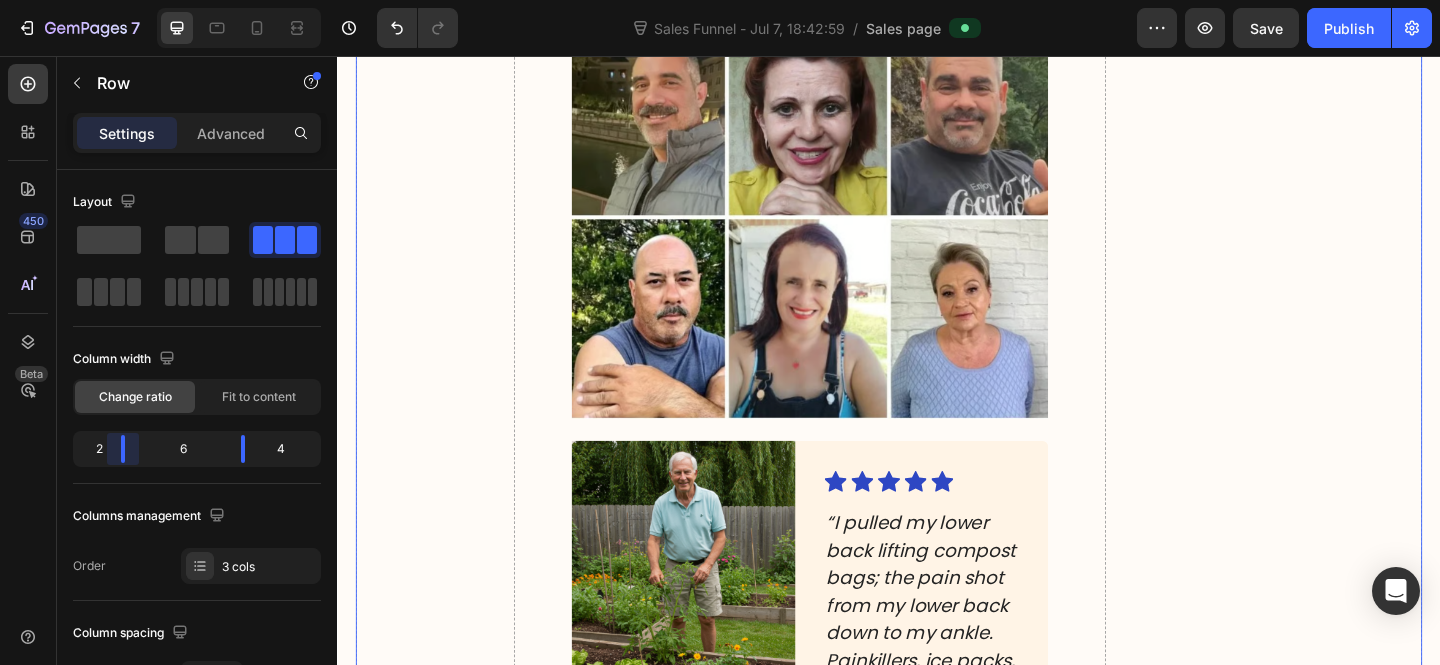 scroll, scrollTop: 14669, scrollLeft: 0, axis: vertical 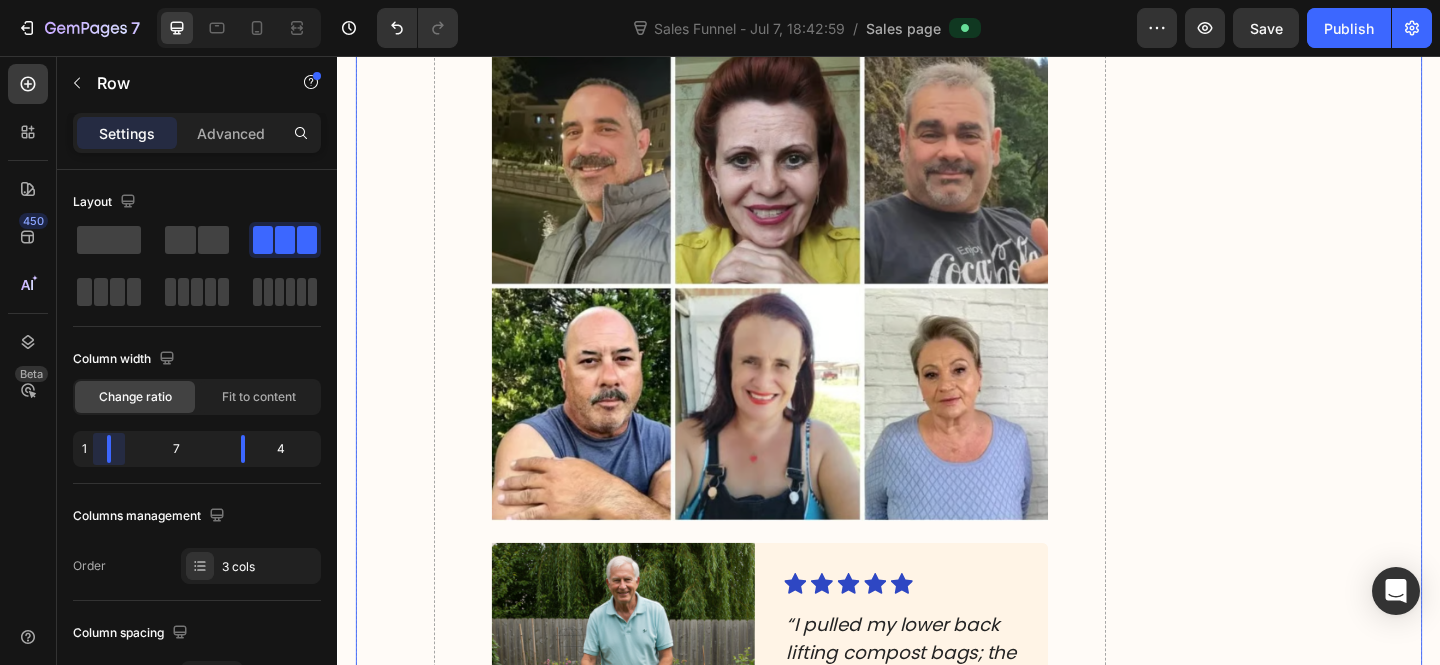 drag, startPoint x: 148, startPoint y: 457, endPoint x: 102, endPoint y: 462, distance: 46.270943 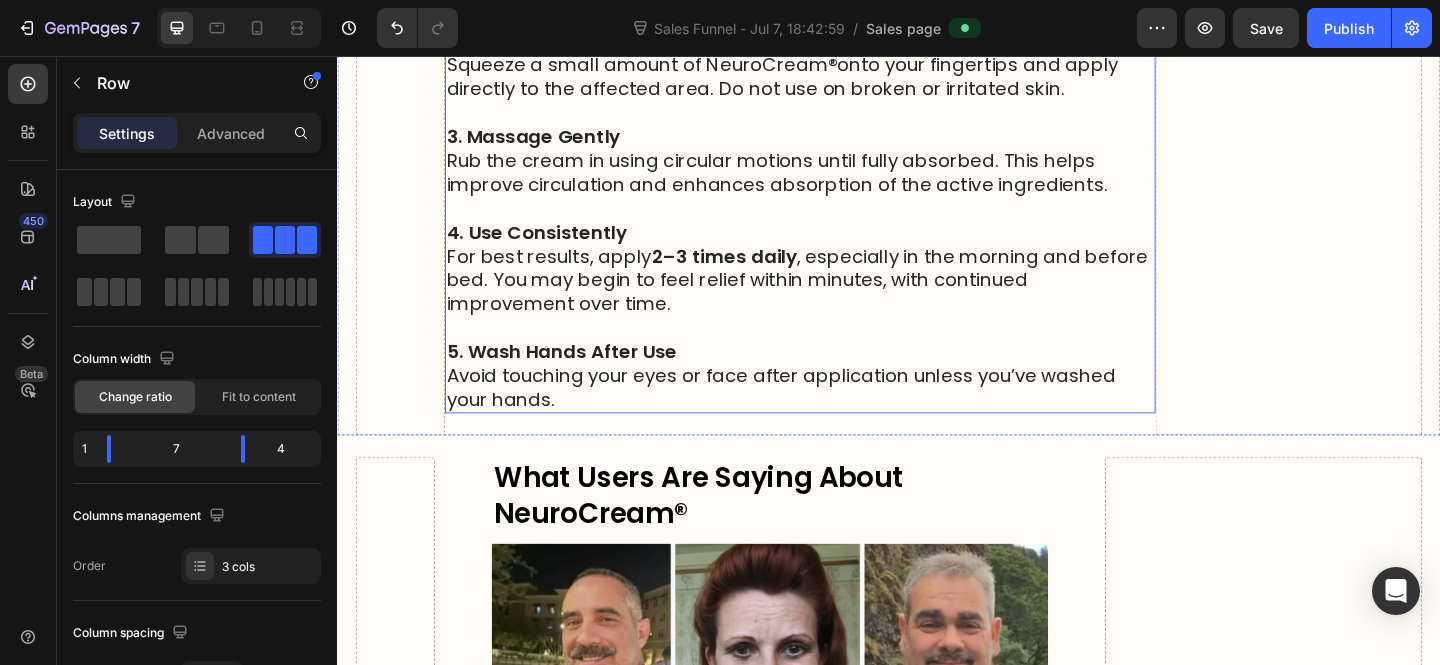 scroll, scrollTop: 14283, scrollLeft: 0, axis: vertical 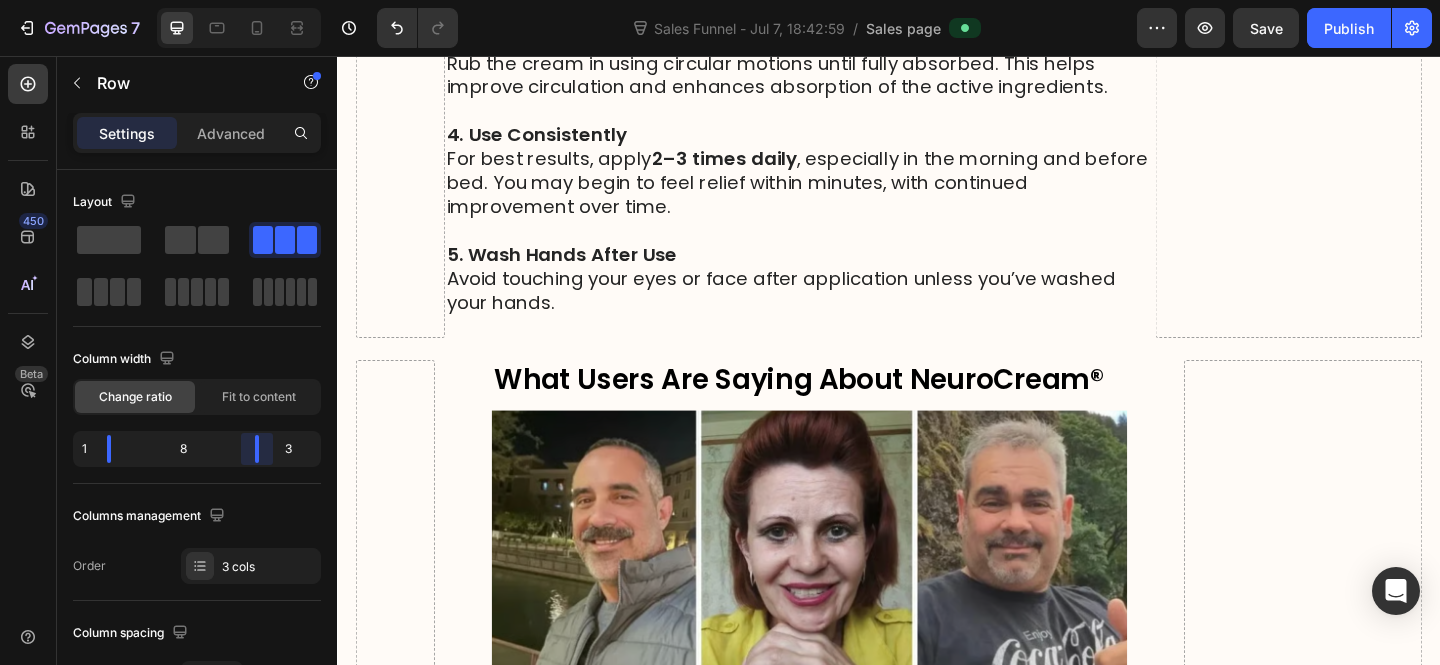 click on "7  Version history Sales Funnel - Jul 7, 18:42:59  /  Sales page Preview  Save   Publish  450 Beta image Sections(30) Elements(16) Media
Image
Image
Image Comparison
Video Banner
Hero Banner
Hero Banner
Hero Banner
Hero Banner Parallax Product" at bounding box center [720, 0] 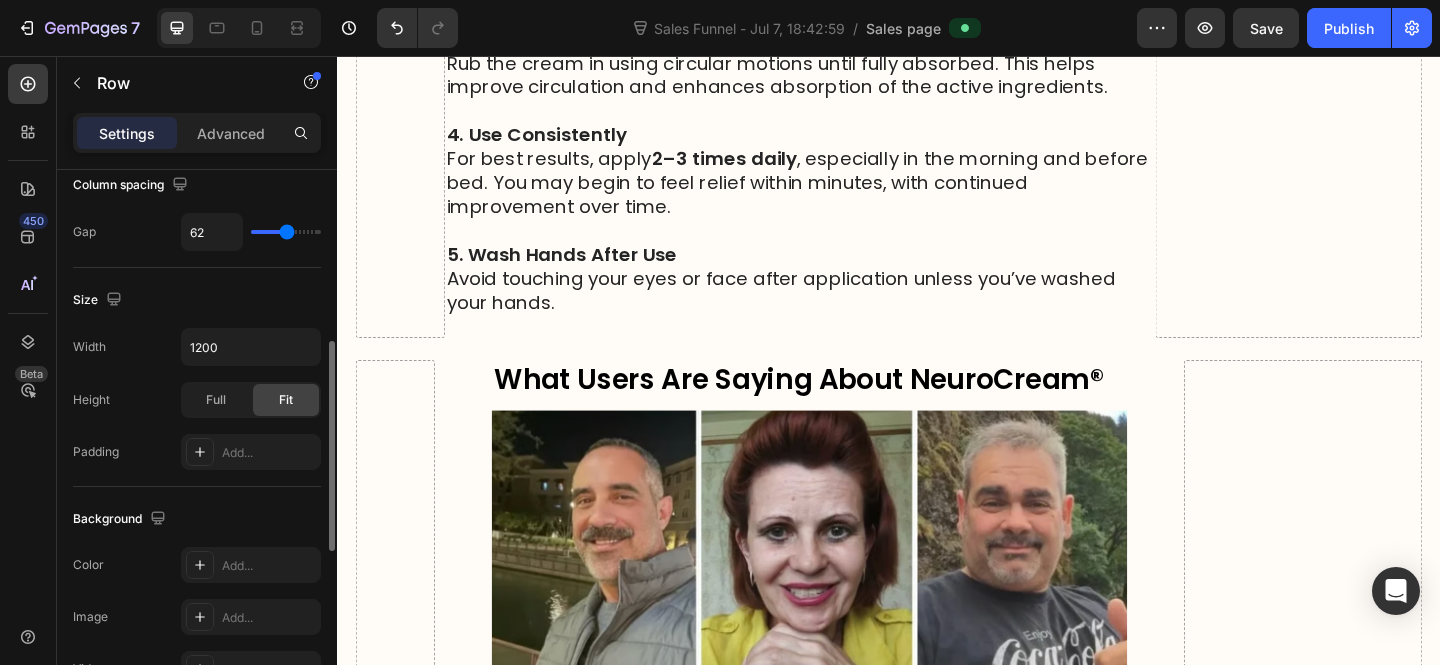 scroll, scrollTop: 799, scrollLeft: 0, axis: vertical 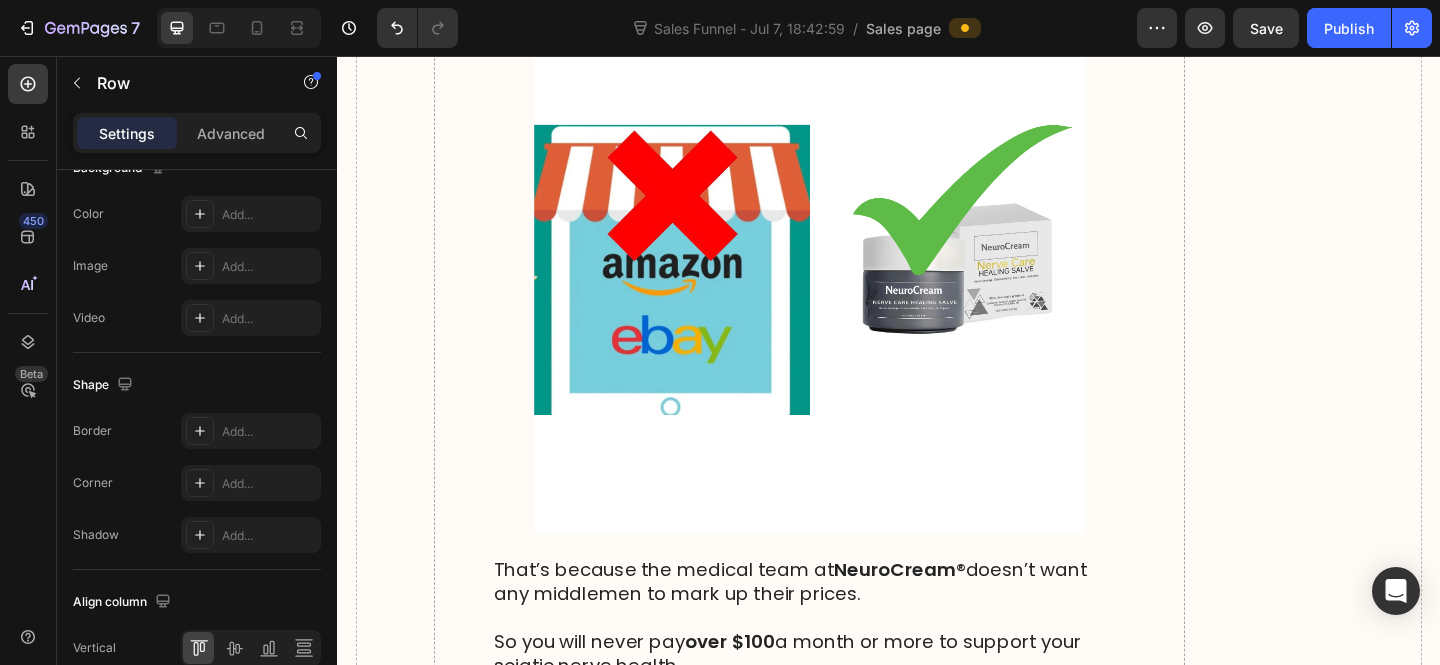 click at bounding box center (851, 276) 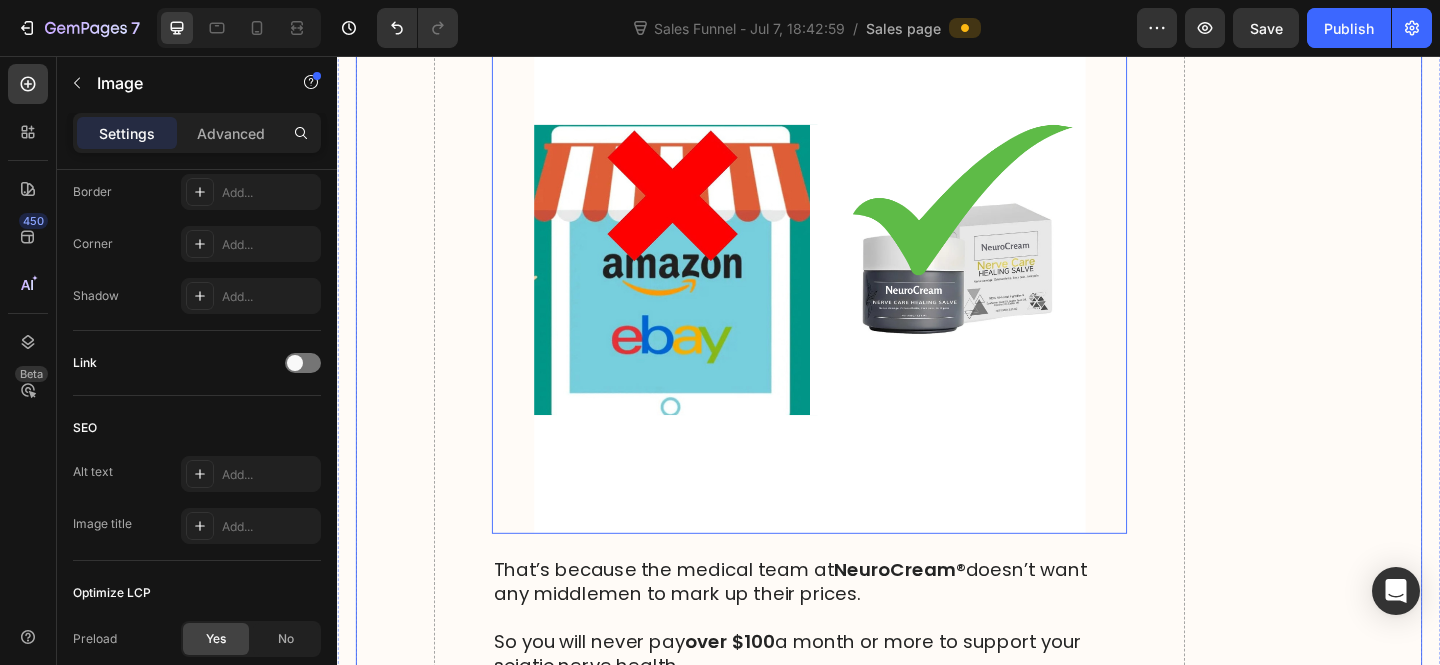 scroll, scrollTop: 0, scrollLeft: 0, axis: both 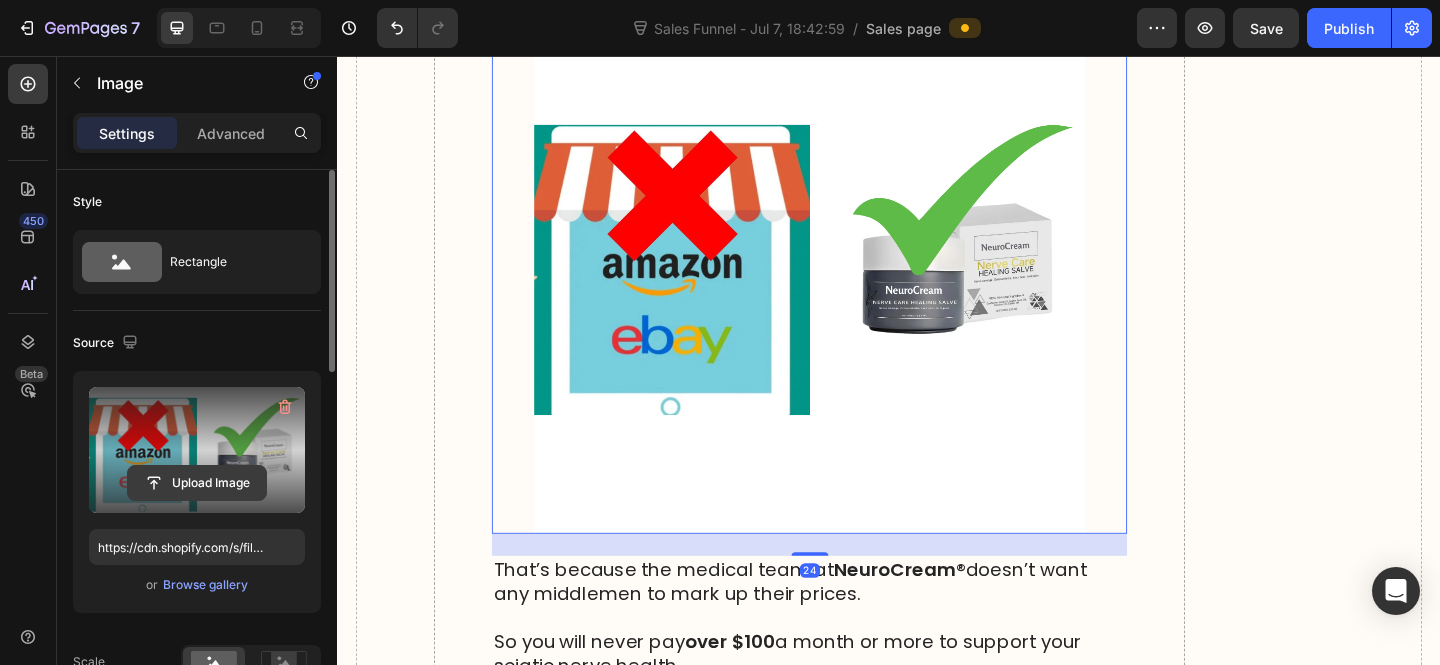 click 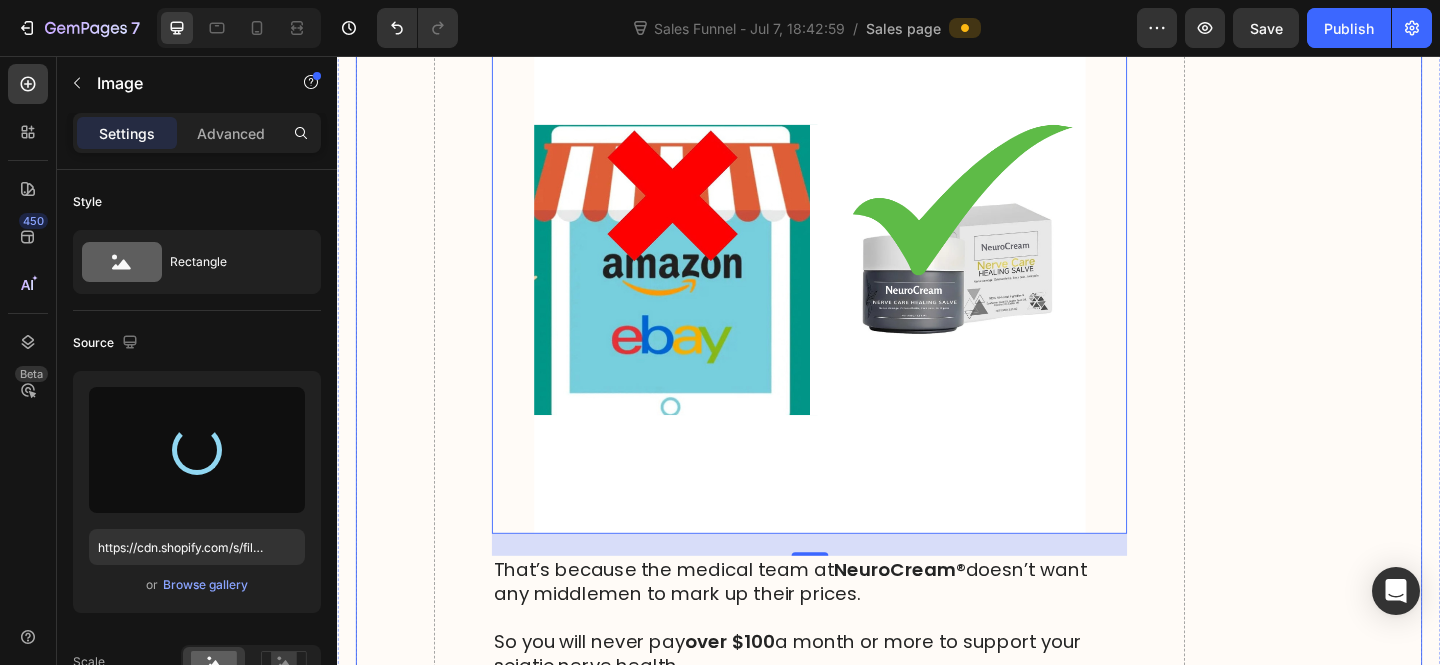 type on "https://cdn.shopify.com/s/files/1/0610/7503/0071/files/gempages_574314754814771993-23174325-e4d1-4834-9127-939830cda7c7.png" 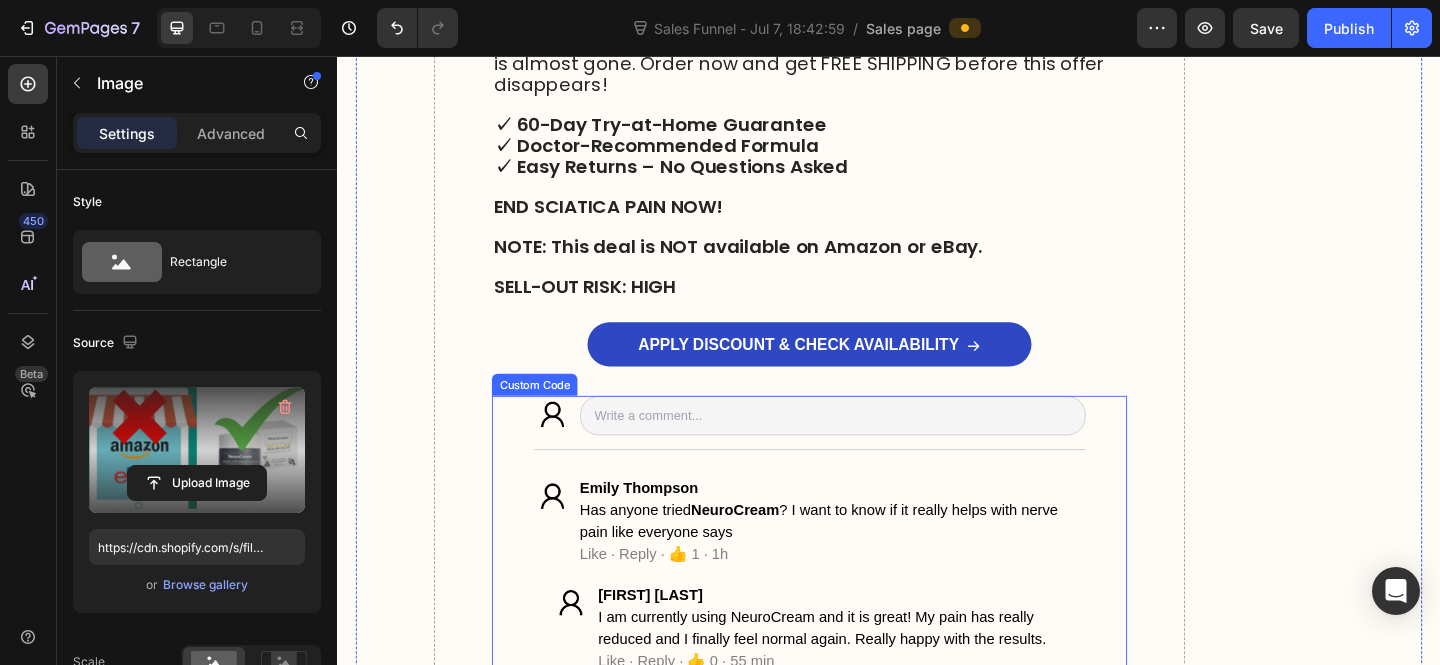 scroll, scrollTop: 24851, scrollLeft: 0, axis: vertical 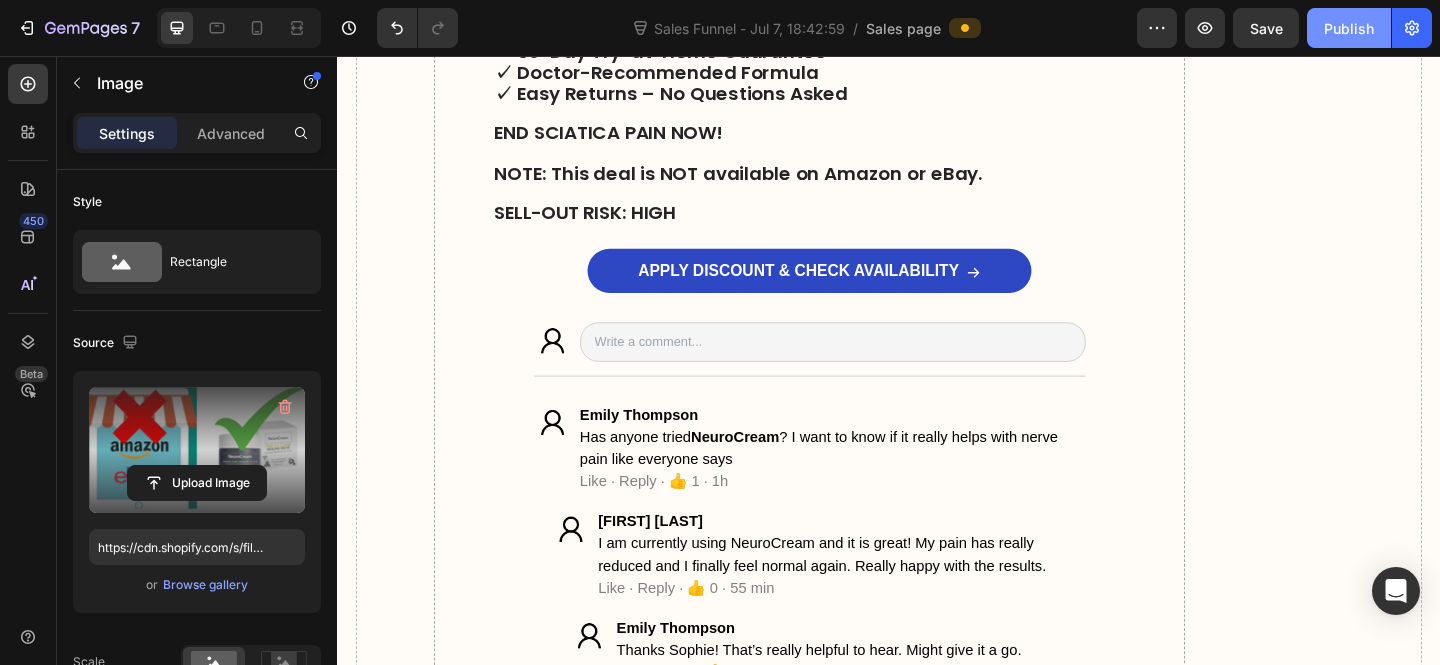 click on "Publish" at bounding box center [1349, 28] 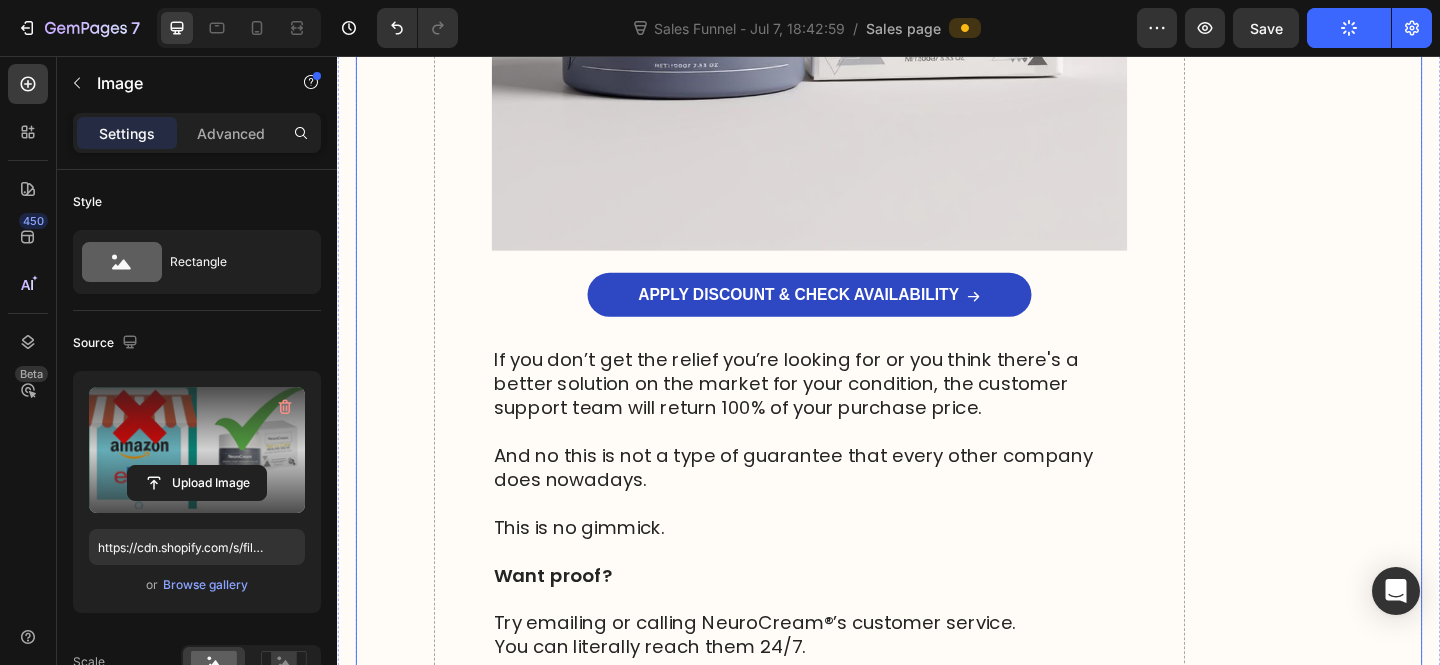 scroll, scrollTop: 23464, scrollLeft: 0, axis: vertical 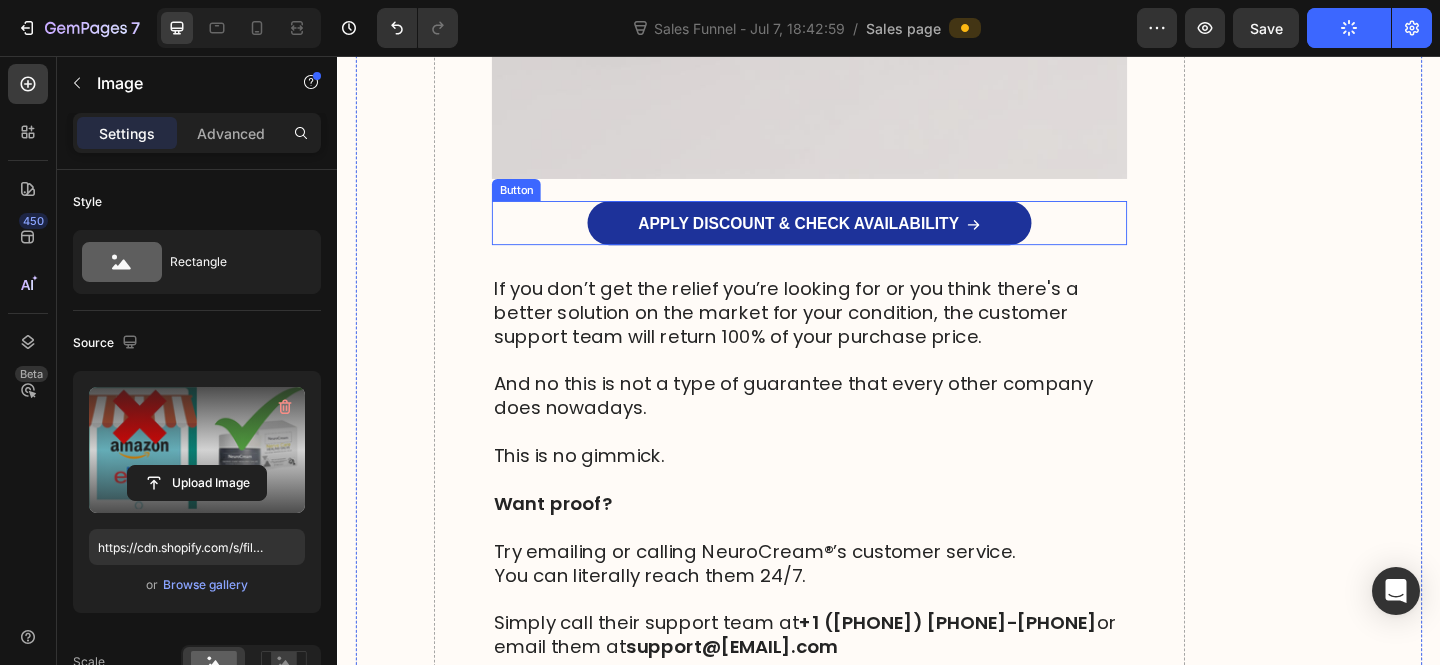 click on "APPLY DISCOUNT & CHECK AVAILABILITY" at bounding box center [850, 238] 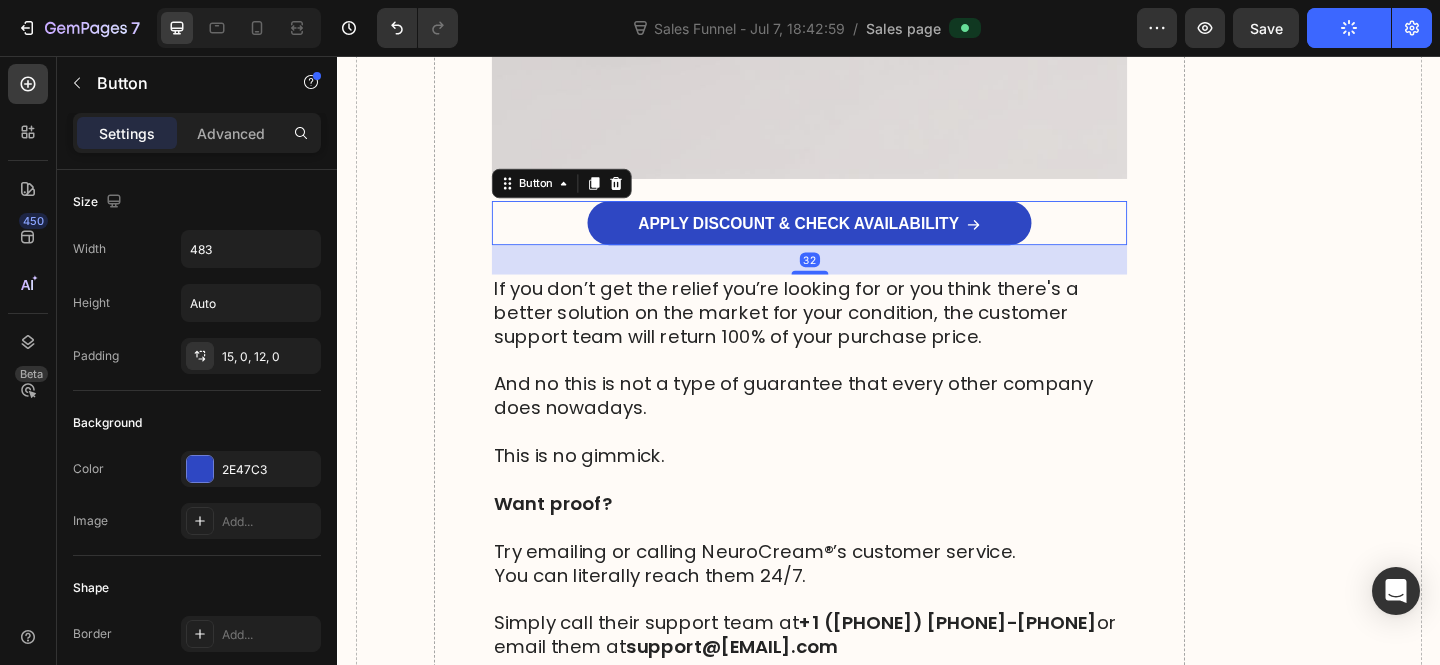 click on "Button" at bounding box center [581, 195] 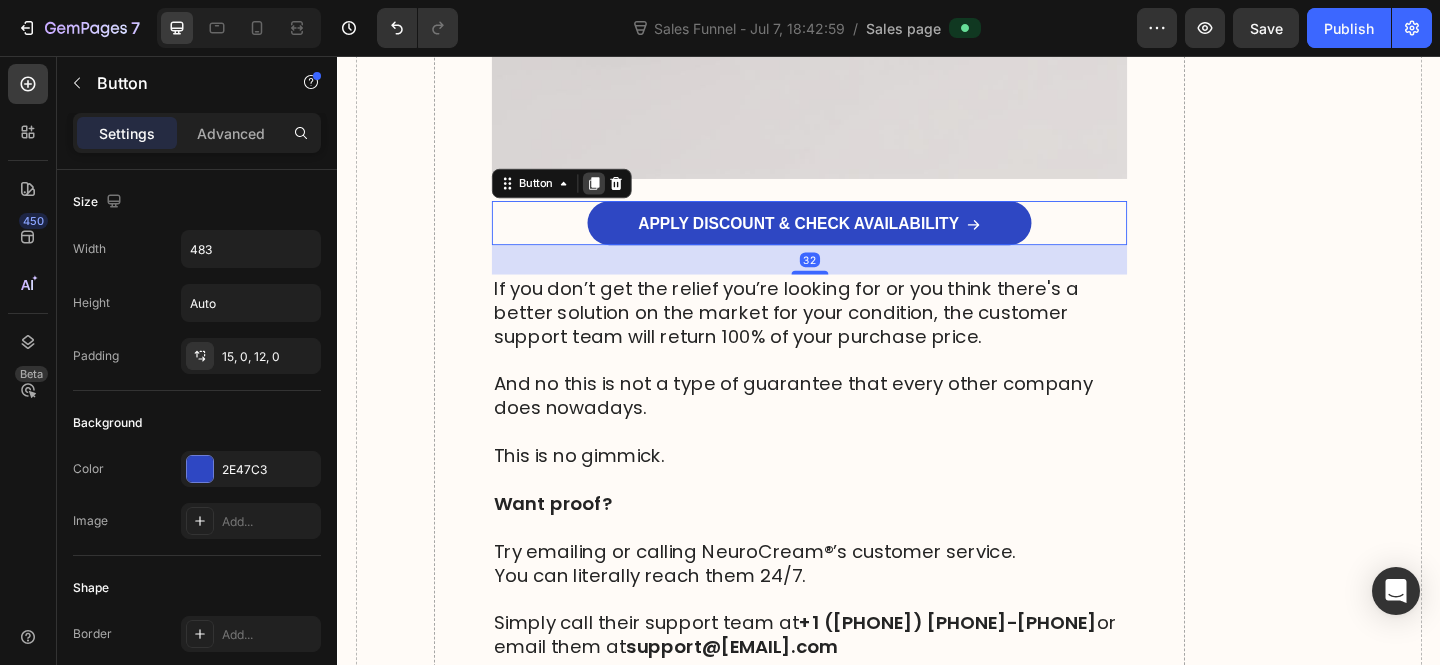 click 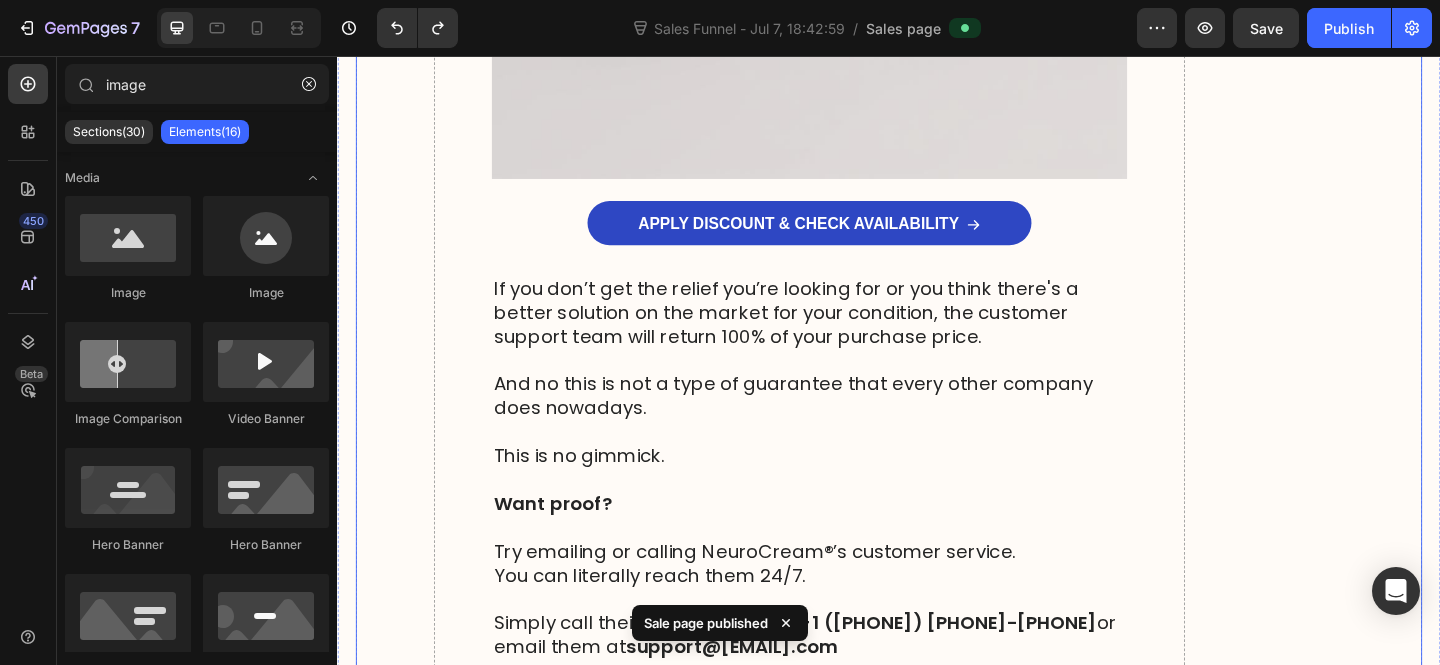 click on "APPLY DISCOUNT & CHECK AVAILABILITY Button" at bounding box center [850, 238] 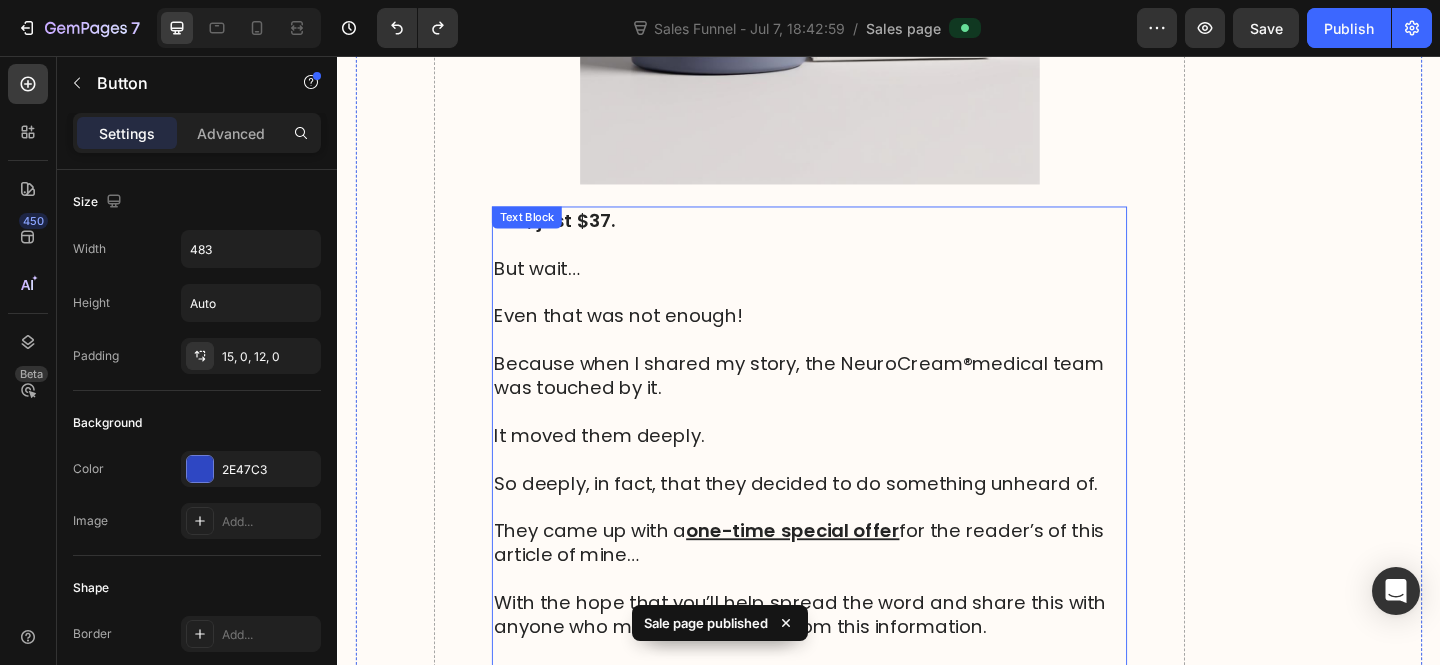 scroll, scrollTop: 20657, scrollLeft: 0, axis: vertical 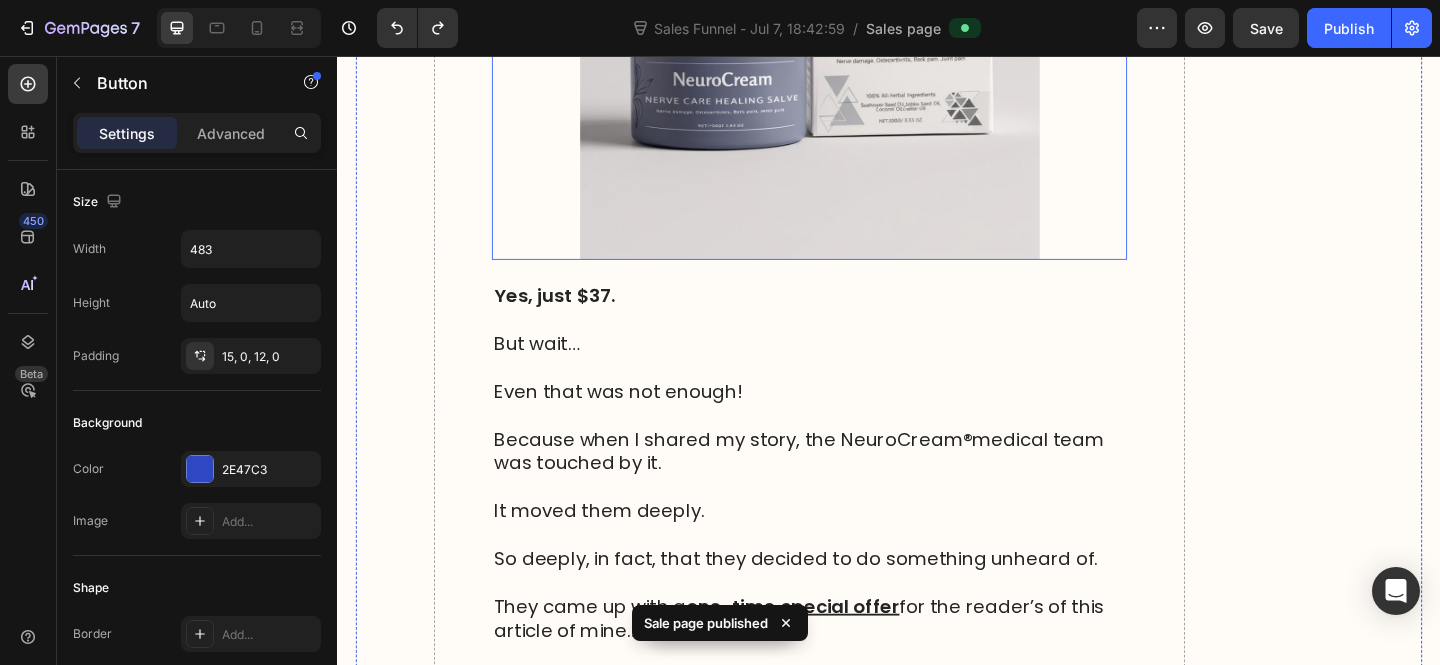 click at bounding box center (850, 28) 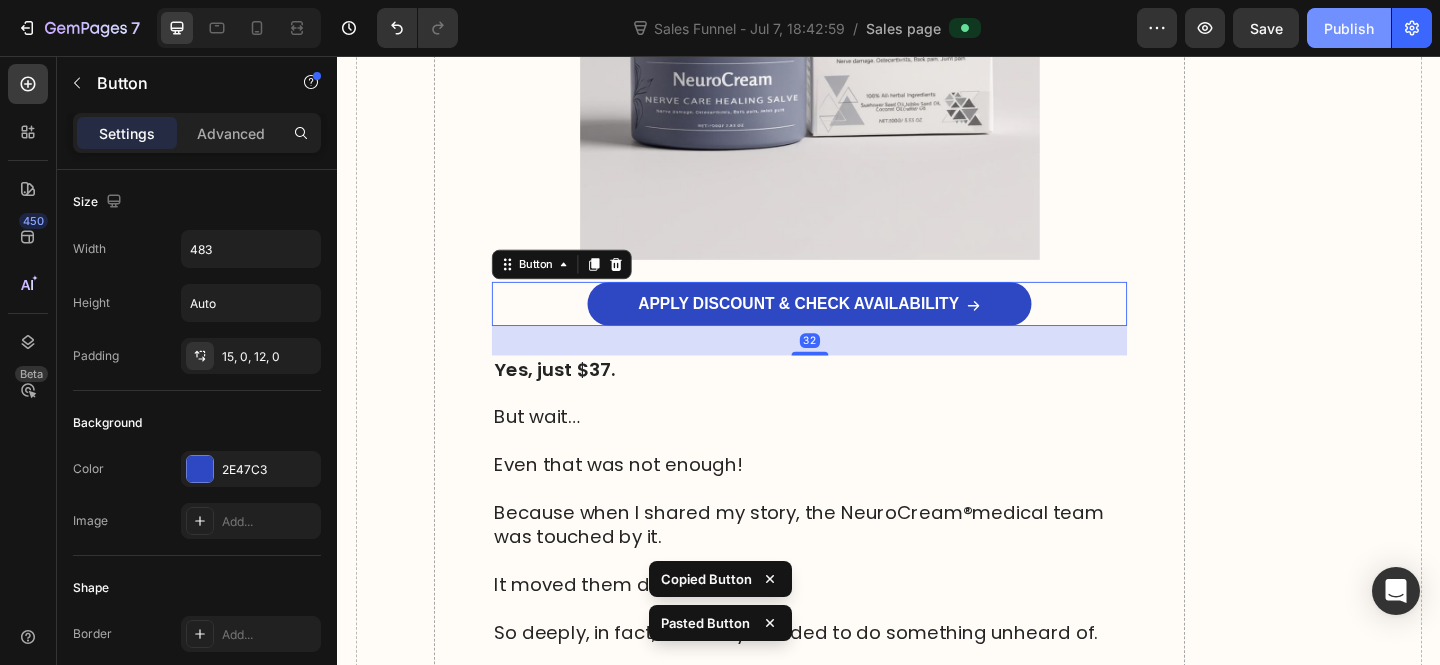 click on "Publish" at bounding box center (1349, 28) 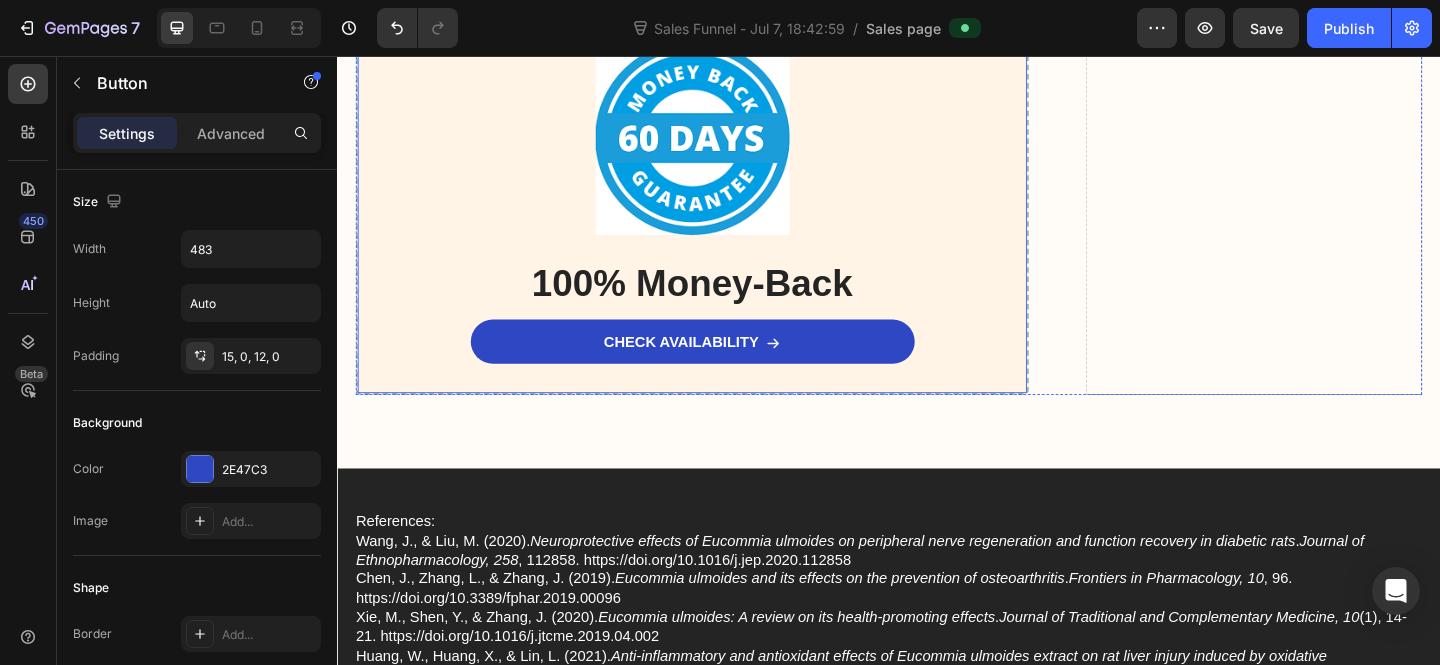 scroll, scrollTop: 28280, scrollLeft: 0, axis: vertical 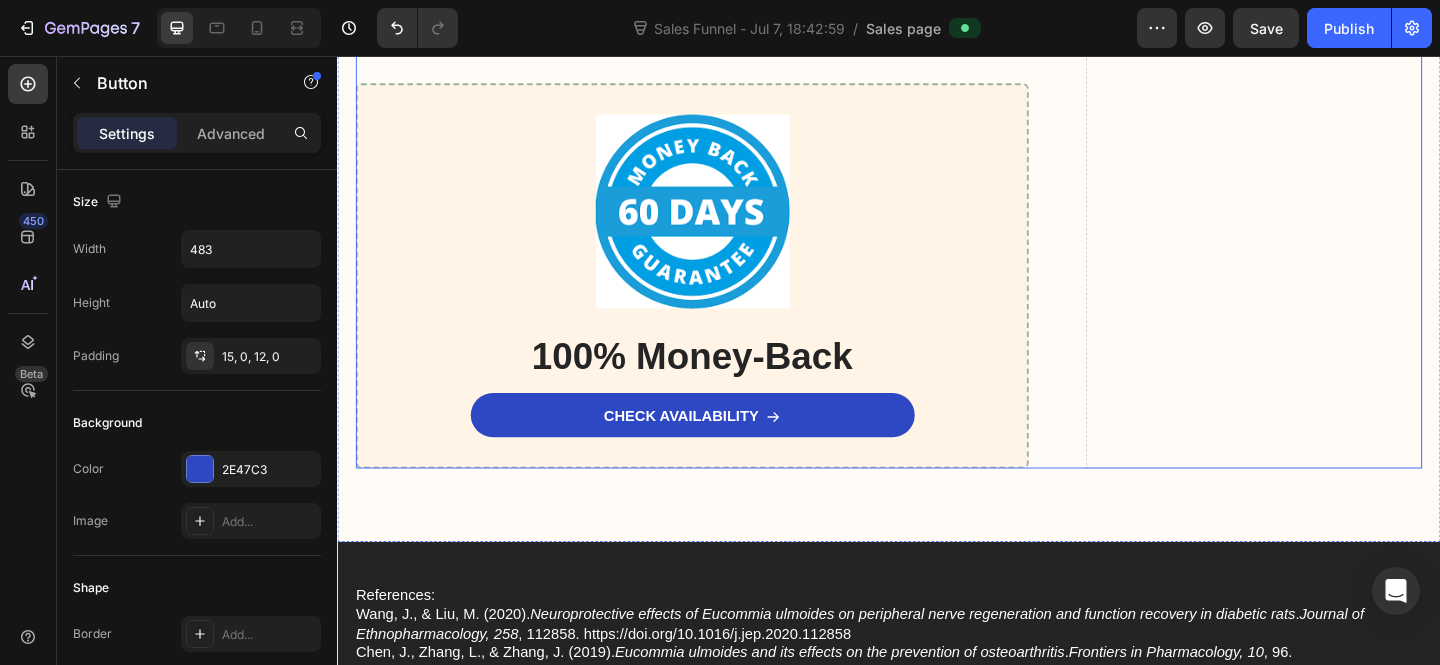 click on "Frequently asked questions: Text Block 1. What is Eucommia extract, and how does it help with sciatica pain? Eucommia extract comes from the Eucommia tree and has been used in traditional medicine for centuries. Recent studies have shown that it has anti-inflammatory properties and promotes nerve regeneration, making it ideal for treating conditions like sciatica. Eucommia extract helps to reduce nerve inflammation, accelerate healing, and support the overall health of the sciatic nerve.   2. How quickly will I feel relief with NeuroCream®? Most users report immediate relief within minutes of applying NeuroCream®. The cream’s warming sensation blocks pain signals and soothes inflammation, providing fast relief. With regular use, the ingredients work to heal the nerve, offering long-term relief as well.   3. Can I use NeuroCream® with other treatments?   4. Is NeuroCream® safe to use daily?   5. How should I apply NeuroCream®?   6. Will NeuroCream® work for all types of sciatica pain?" at bounding box center (937, -692) 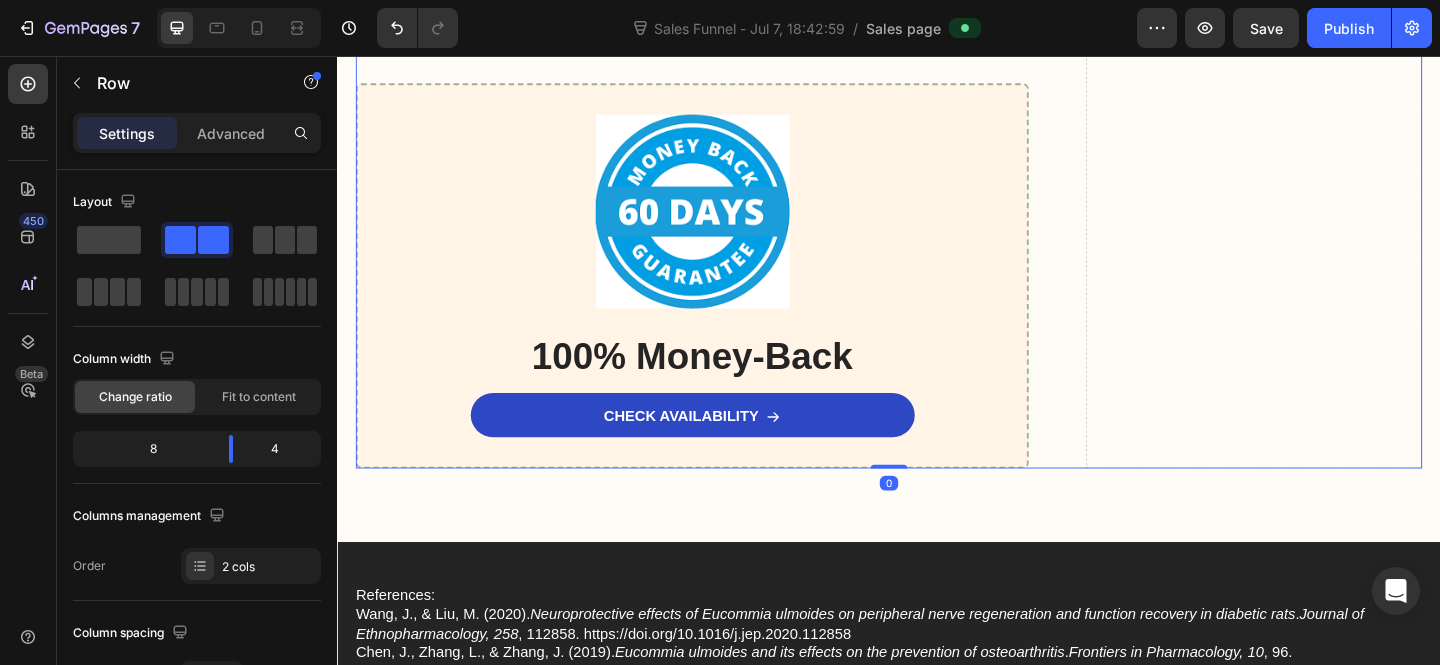 click on "Frequently asked questions: Text Block 1. What is Eucommia extract, and how does it help with sciatica pain? Eucommia extract comes from the Eucommia tree and has been used in traditional medicine for centuries. Recent studies have shown that it has anti-inflammatory properties and promotes nerve regeneration, making it ideal for treating conditions like sciatica. Eucommia extract helps to reduce nerve inflammation, accelerate healing, and support the overall health of the sciatic nerve.   2. How quickly will I feel relief with NeuroCream®? Most users report immediate relief within minutes of applying NeuroCream®. The cream’s warming sensation blocks pain signals and soothes inflammation, providing fast relief. With regular use, the ingredients work to heal the nerve, offering long-term relief as well.   3. Can I use NeuroCream® with other treatments?   4. Is NeuroCream® safe to use daily?   5. How should I apply NeuroCream®?   6. Will NeuroCream® work for all types of sciatica pain?" at bounding box center (937, -692) 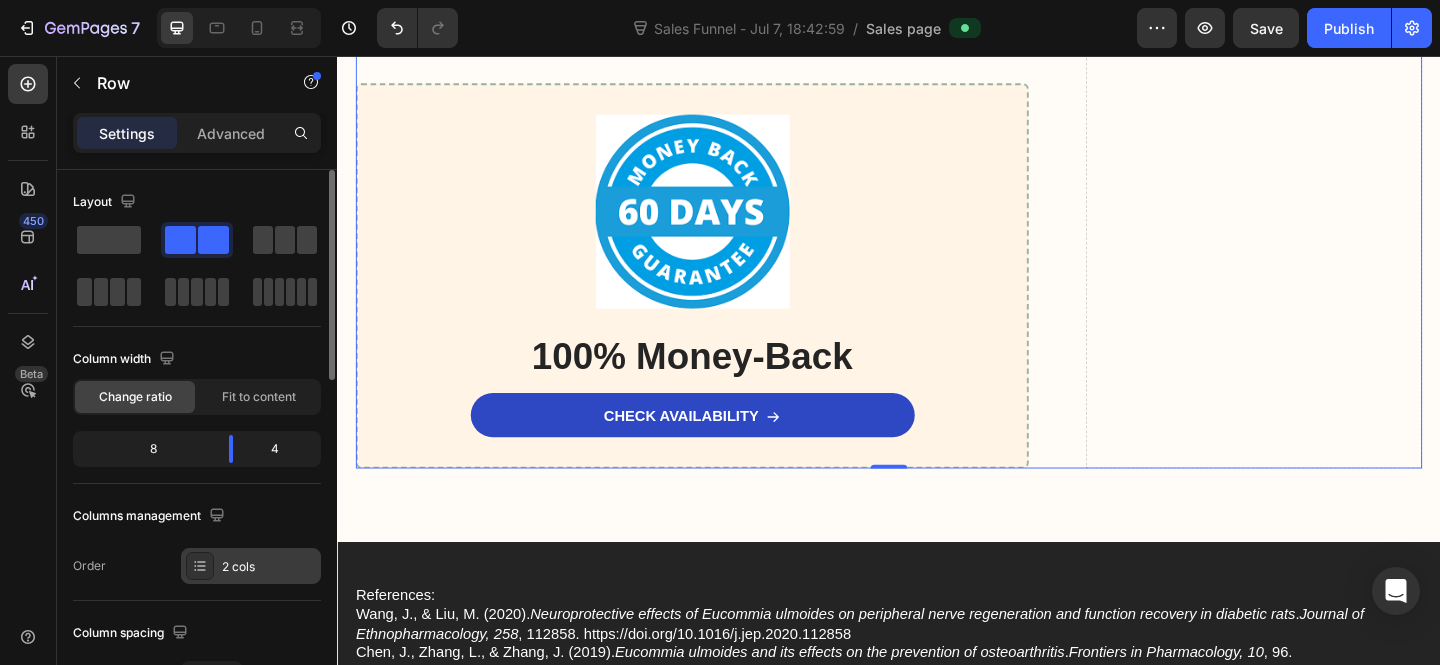 drag, startPoint x: 248, startPoint y: 563, endPoint x: 317, endPoint y: 564, distance: 69.00725 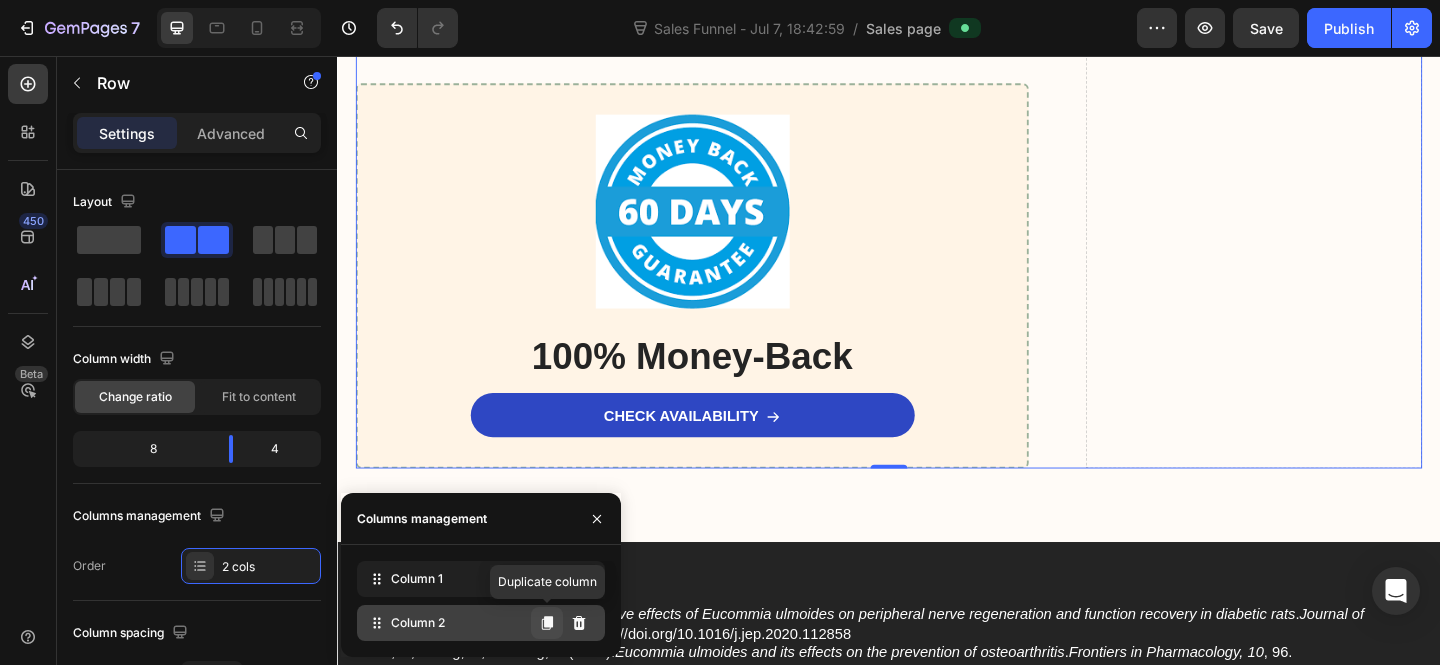 click 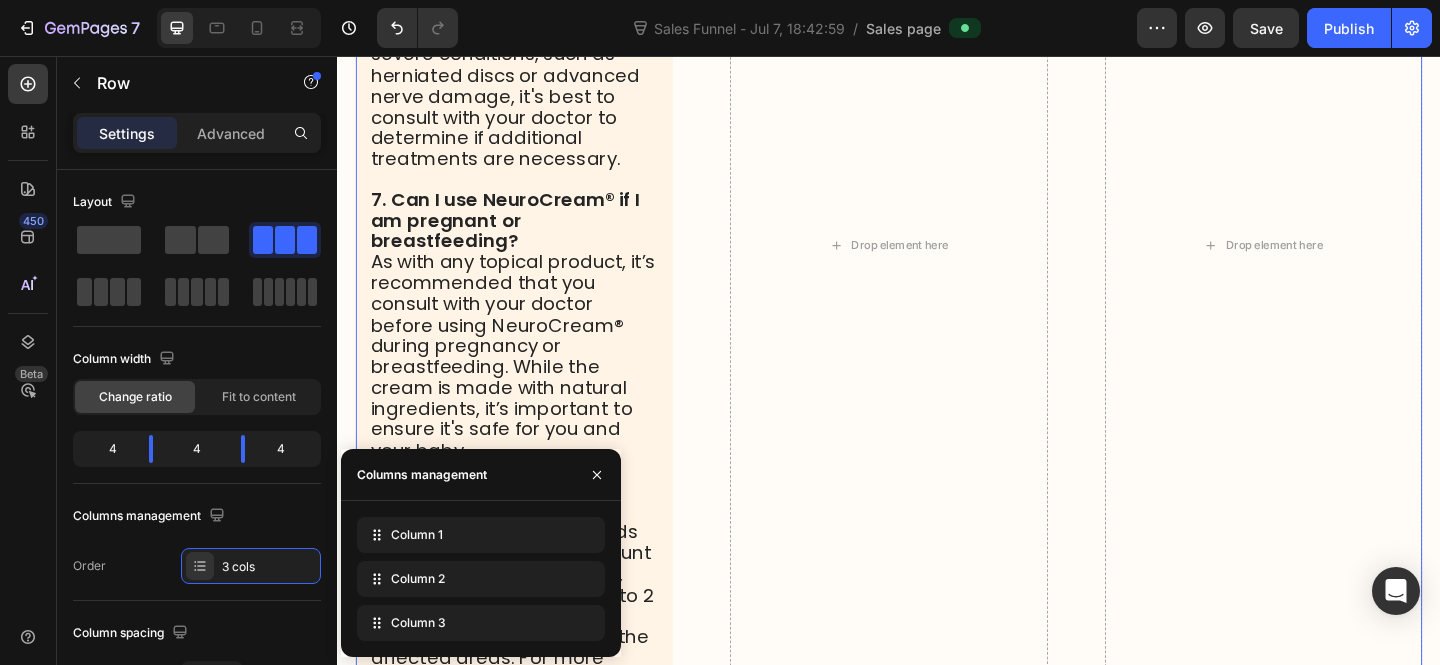 scroll, scrollTop: 30034, scrollLeft: 0, axis: vertical 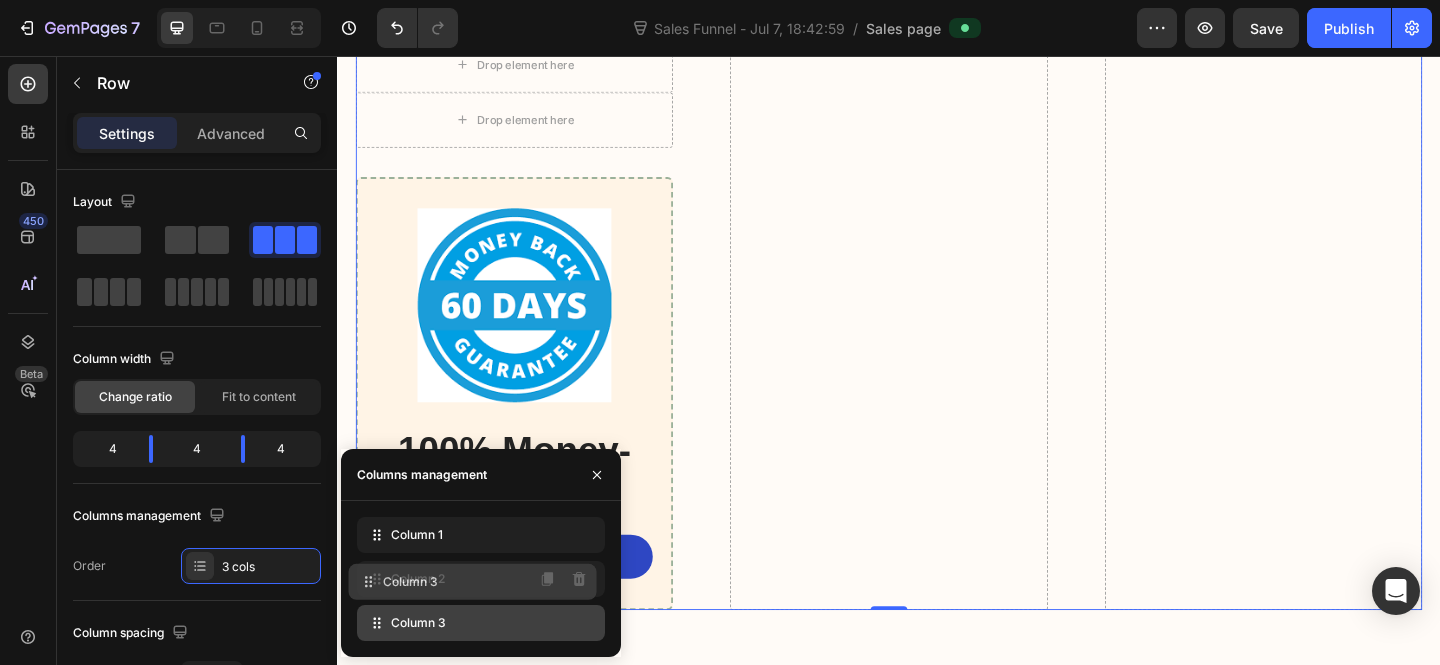 type 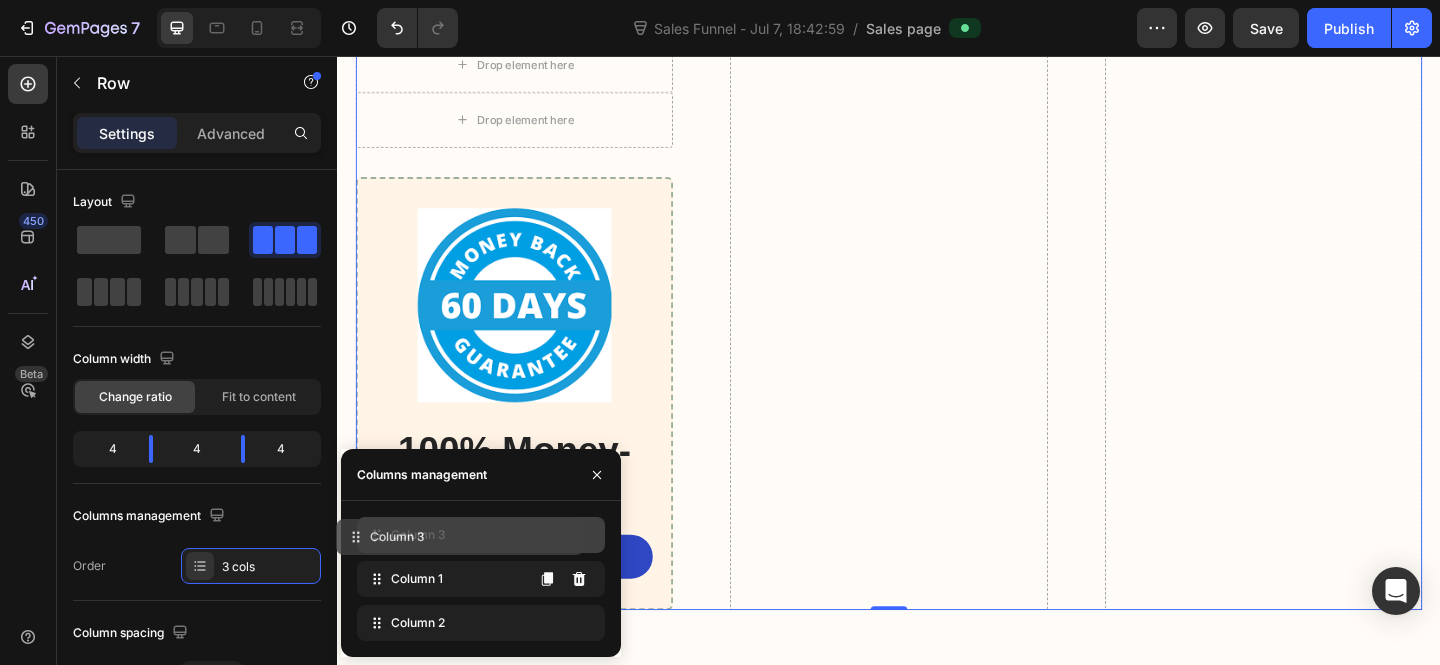 drag, startPoint x: 460, startPoint y: 623, endPoint x: 439, endPoint y: 537, distance: 88.52683 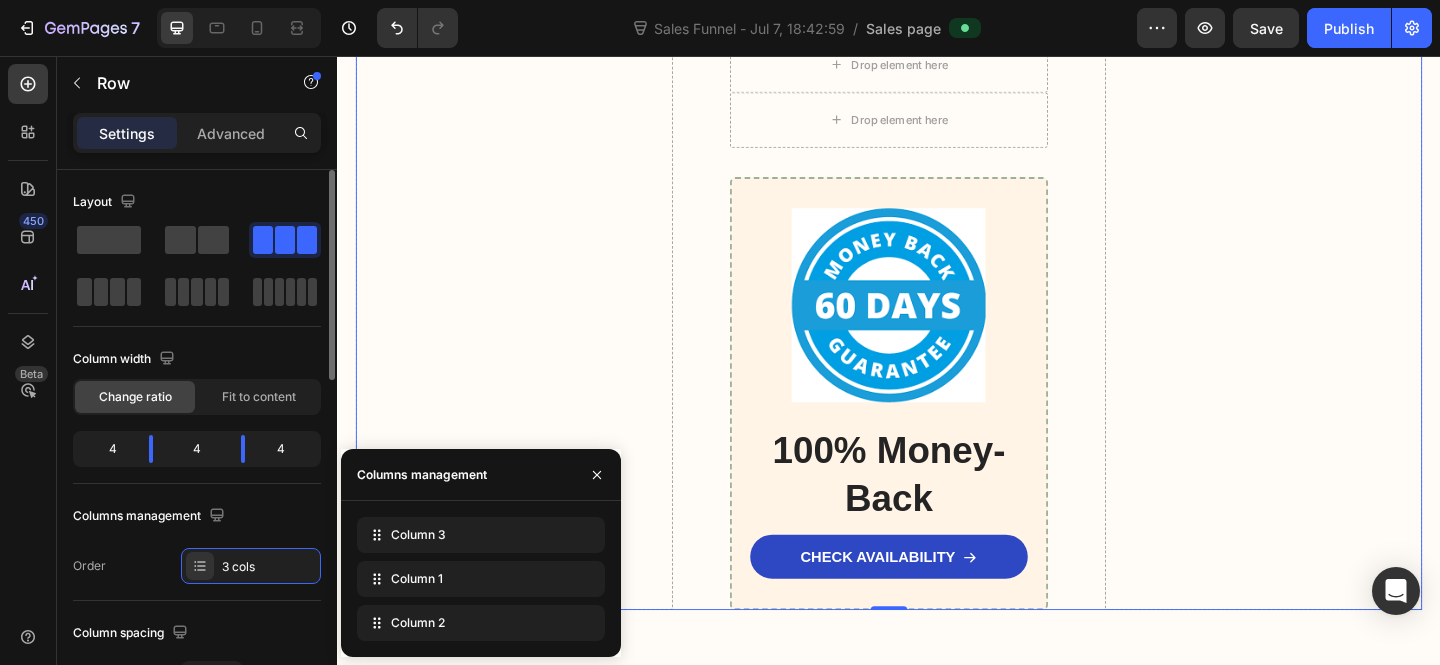 click on "4" 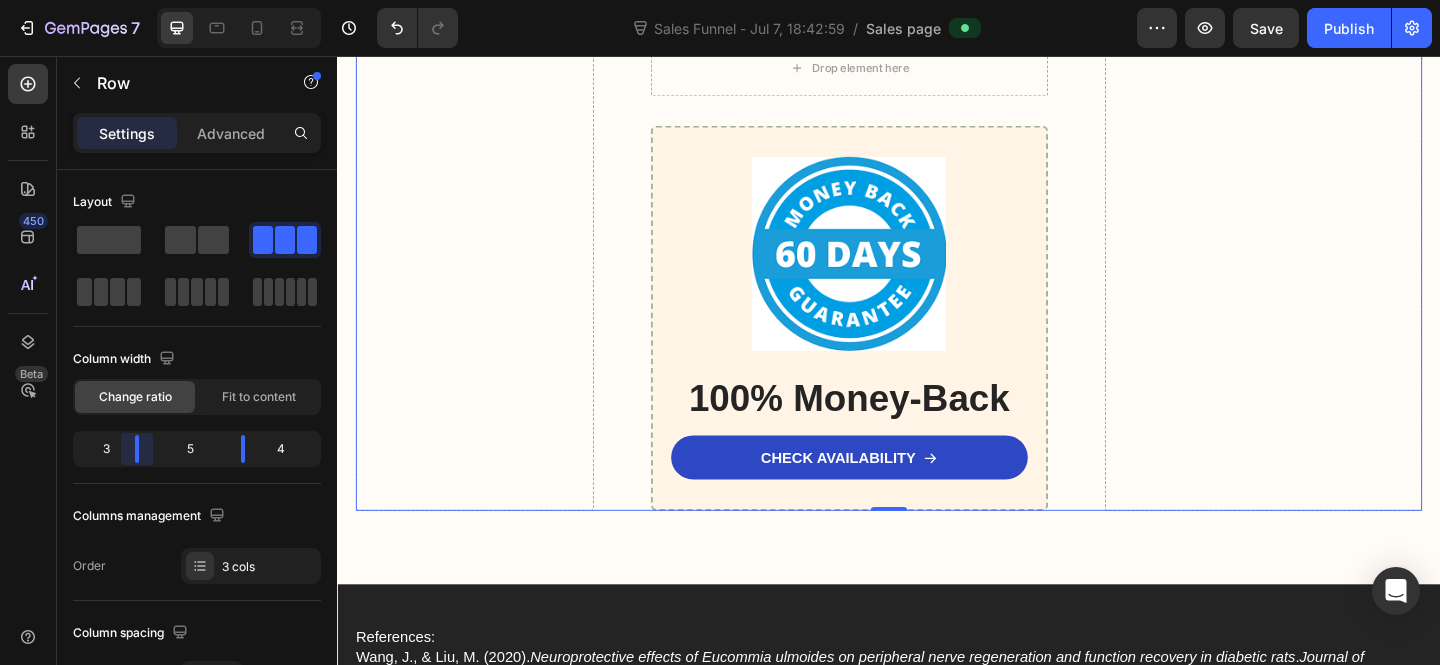 scroll, scrollTop: 28607, scrollLeft: 0, axis: vertical 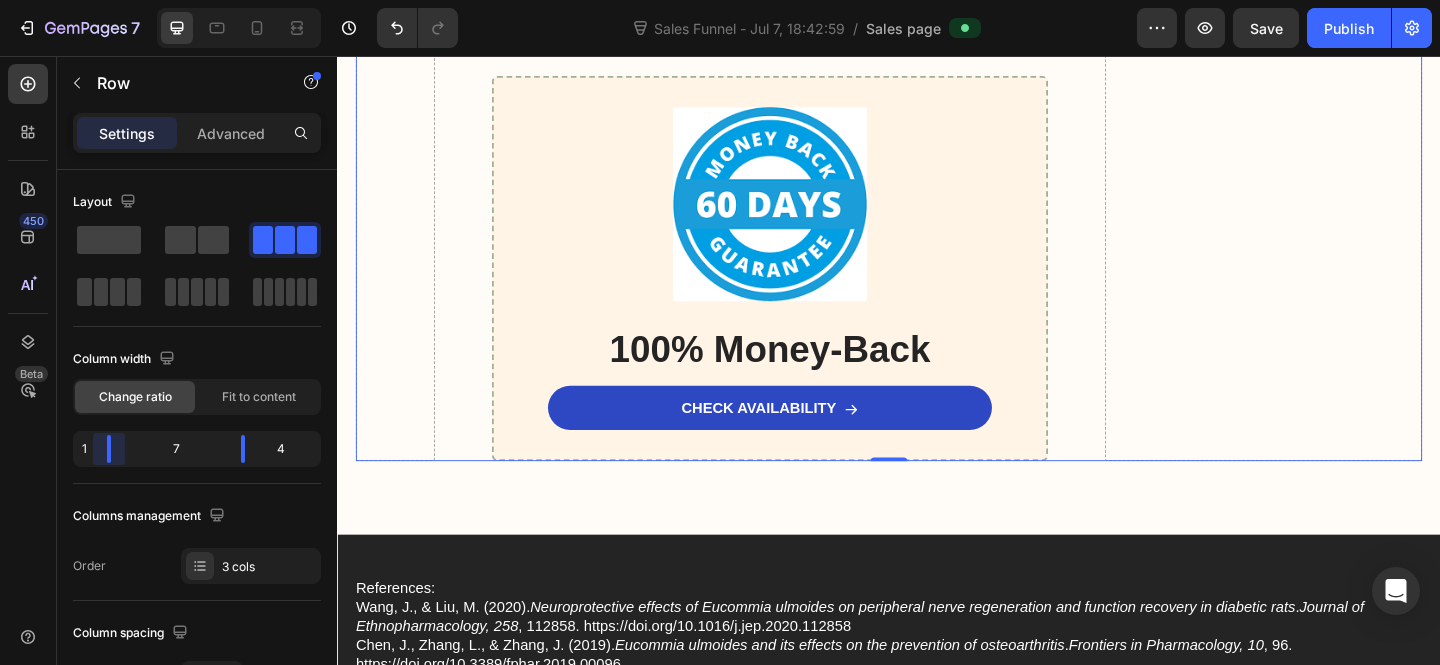 drag, startPoint x: 151, startPoint y: 456, endPoint x: 102, endPoint y: 462, distance: 49.365982 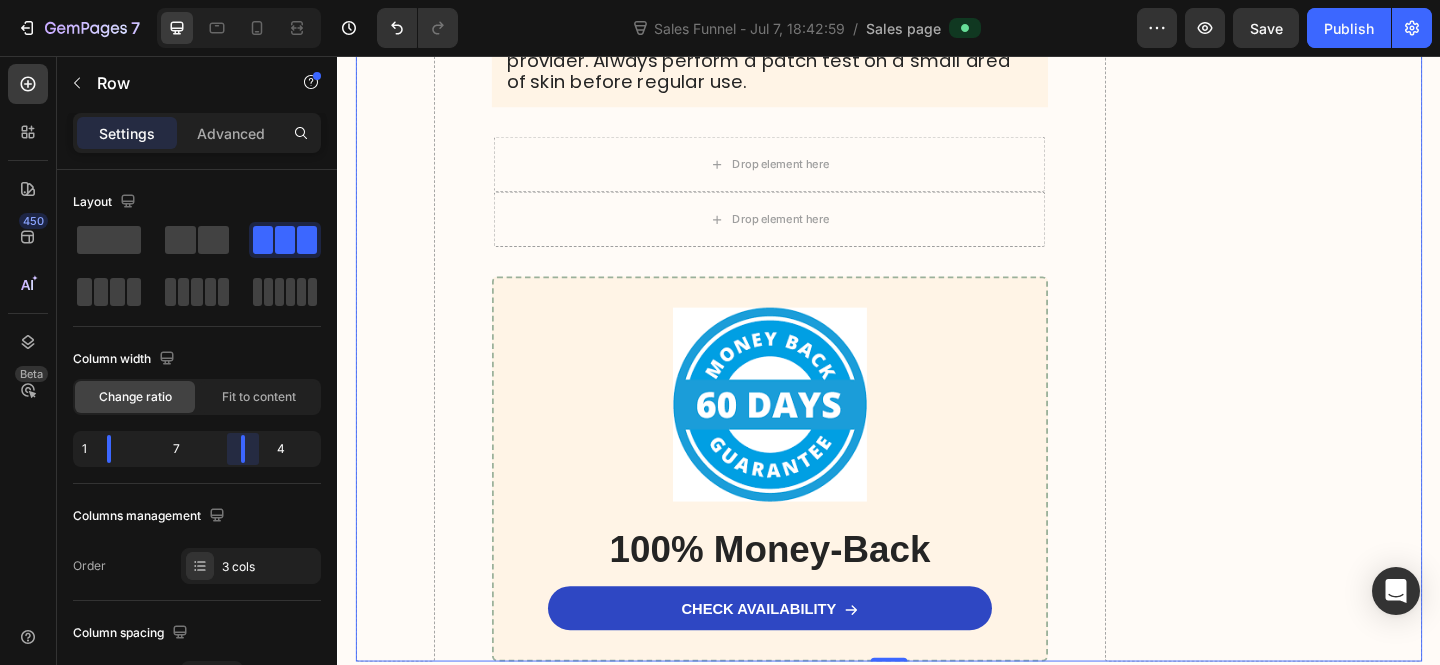 drag, startPoint x: 247, startPoint y: 454, endPoint x: 934, endPoint y: 191, distance: 735.62085 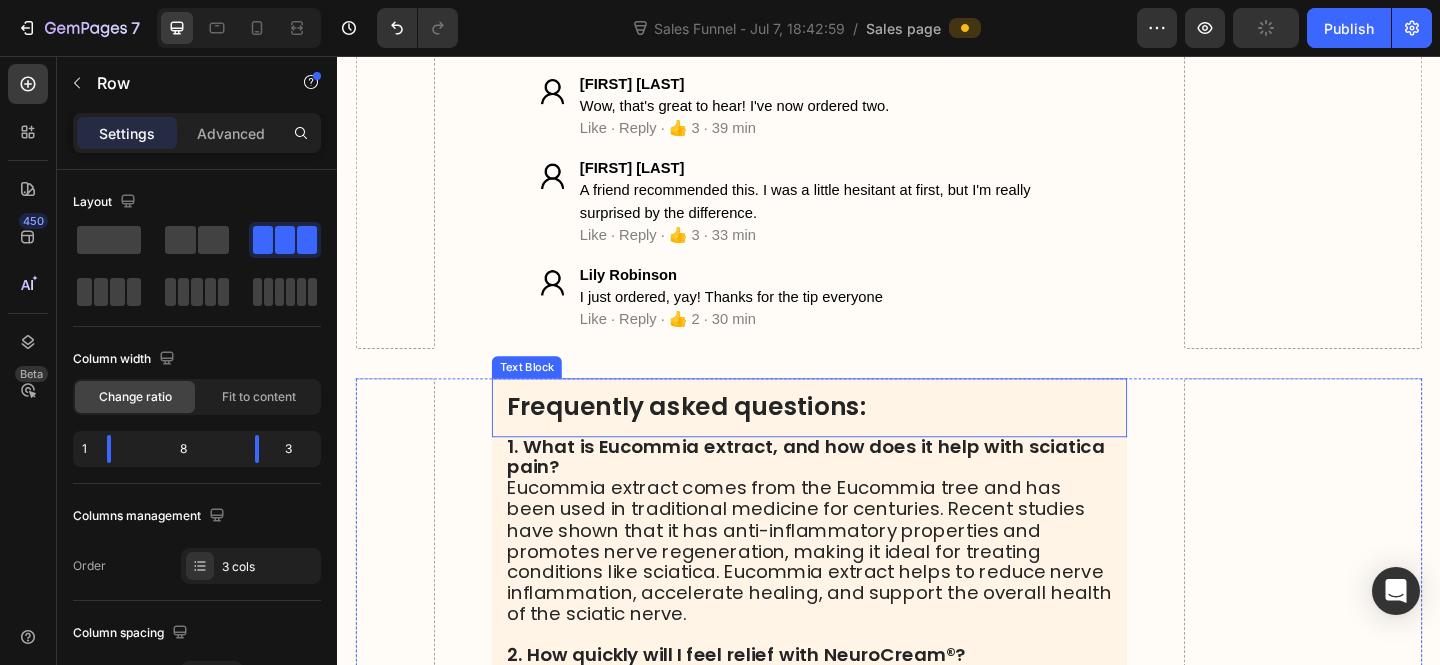 scroll, scrollTop: 25966, scrollLeft: 0, axis: vertical 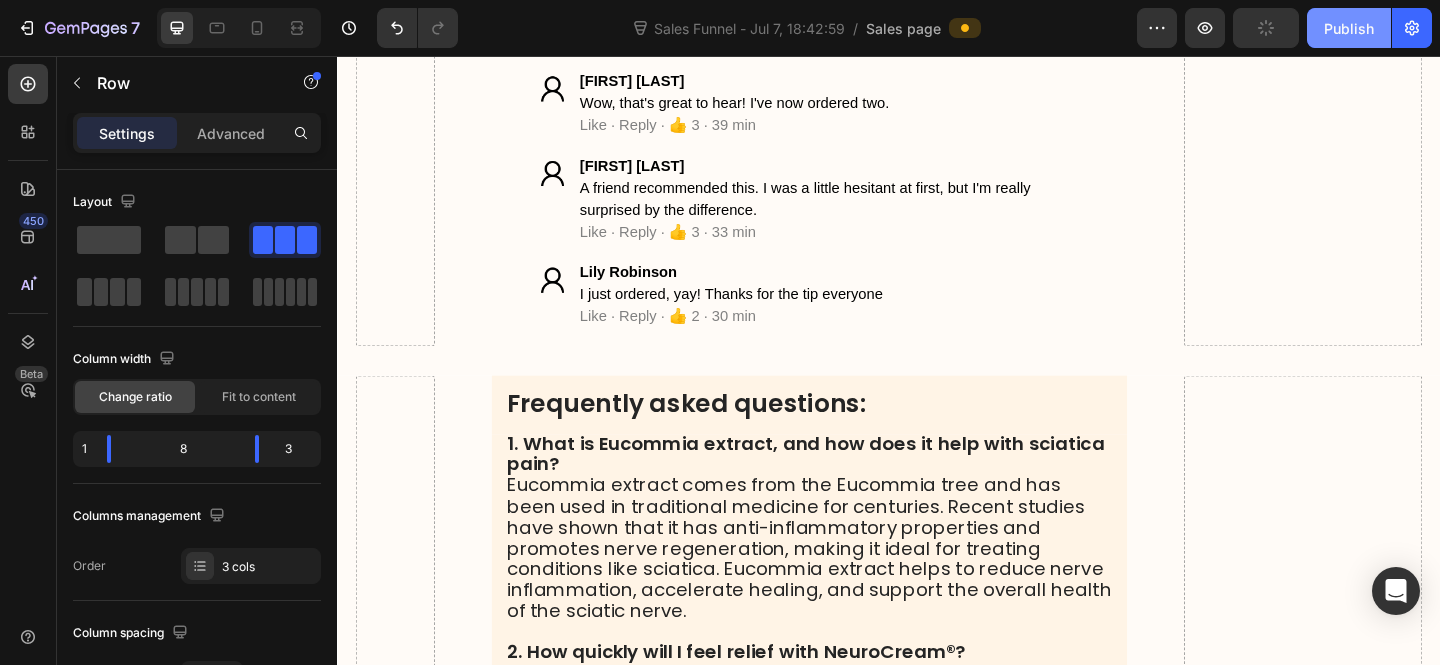 click on "Publish" at bounding box center (1349, 28) 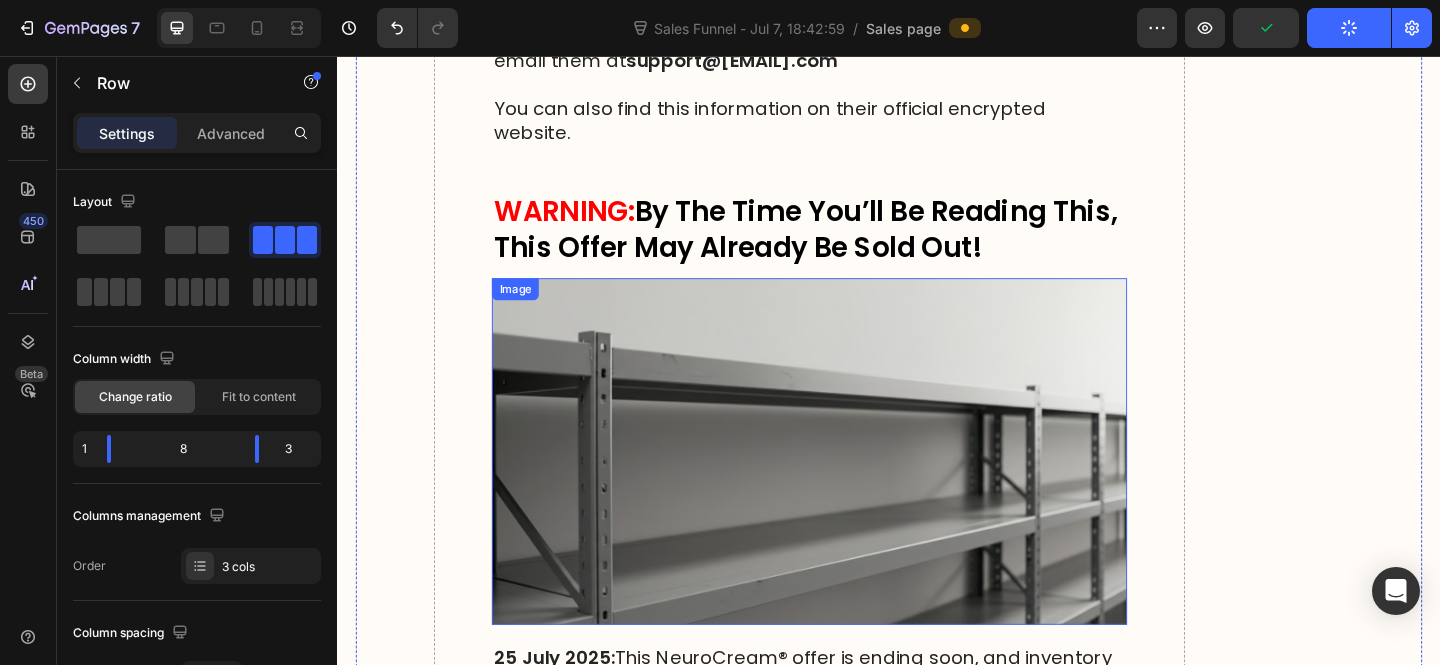 scroll, scrollTop: 23885, scrollLeft: 0, axis: vertical 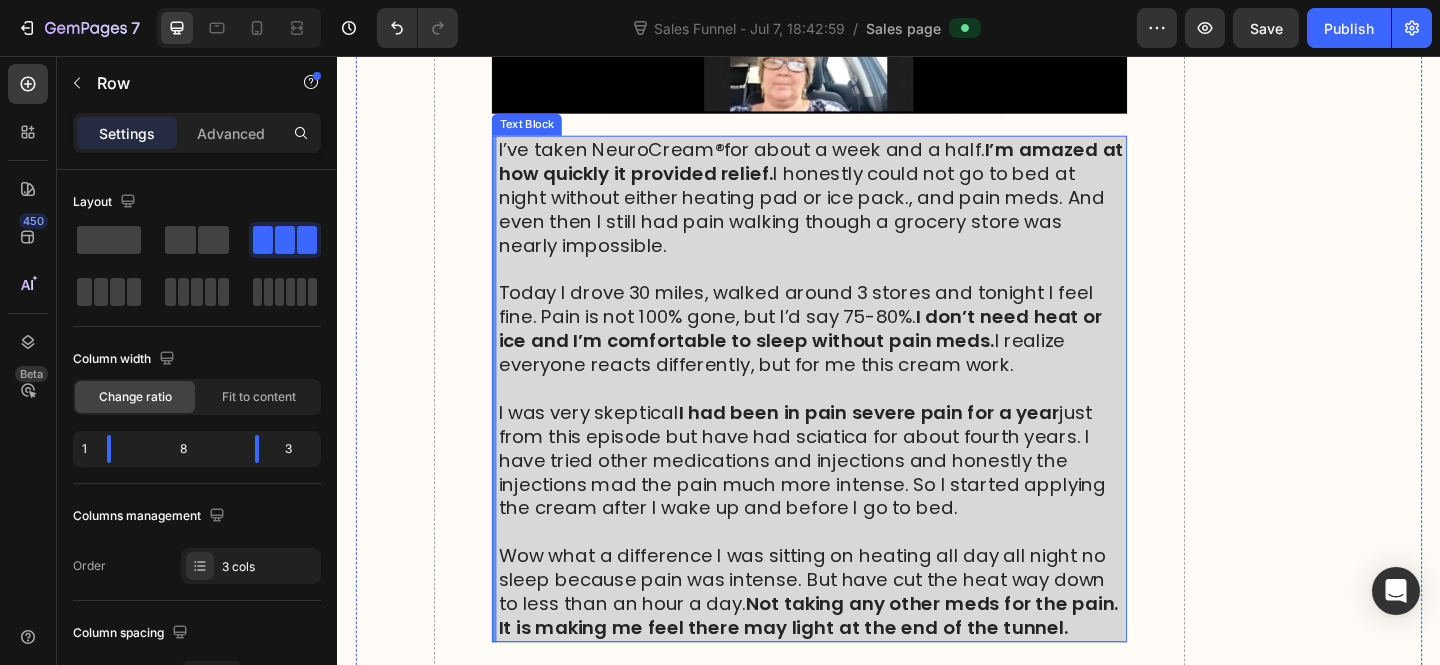 click on "I had been in pain severe pain for a year" at bounding box center (915, 444) 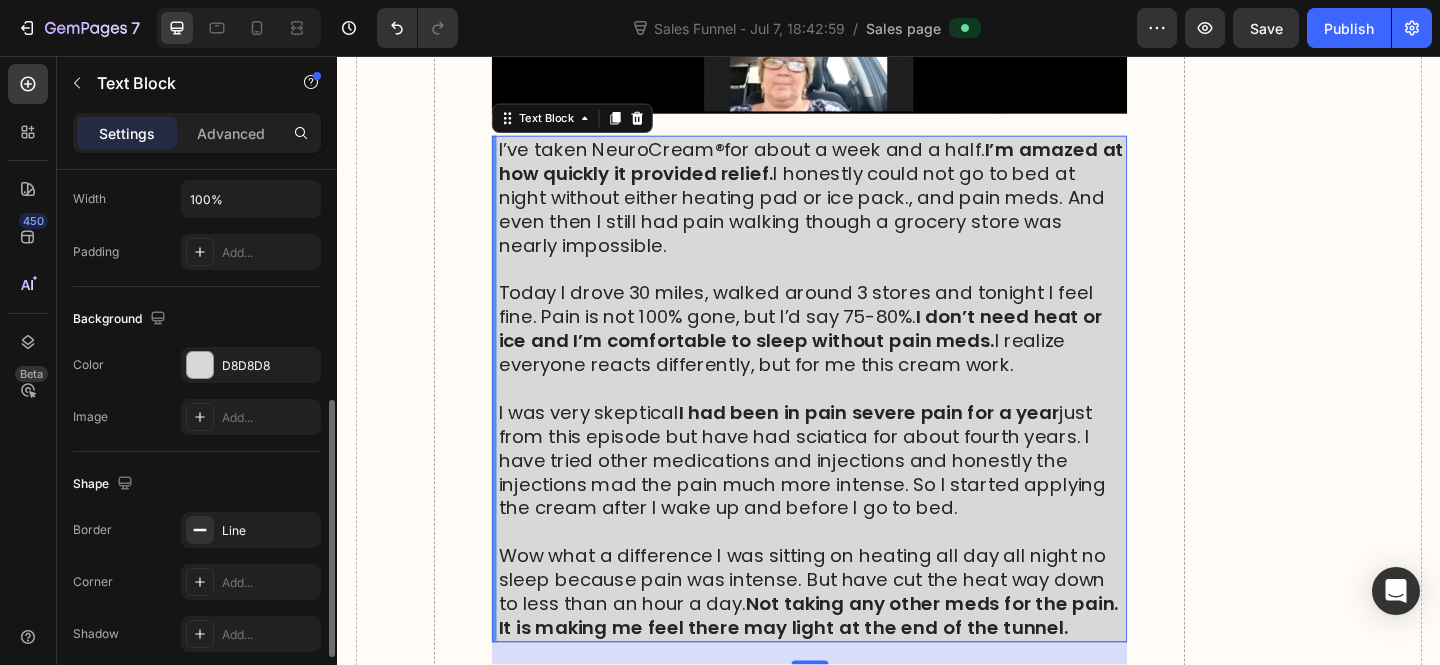 scroll, scrollTop: 633, scrollLeft: 0, axis: vertical 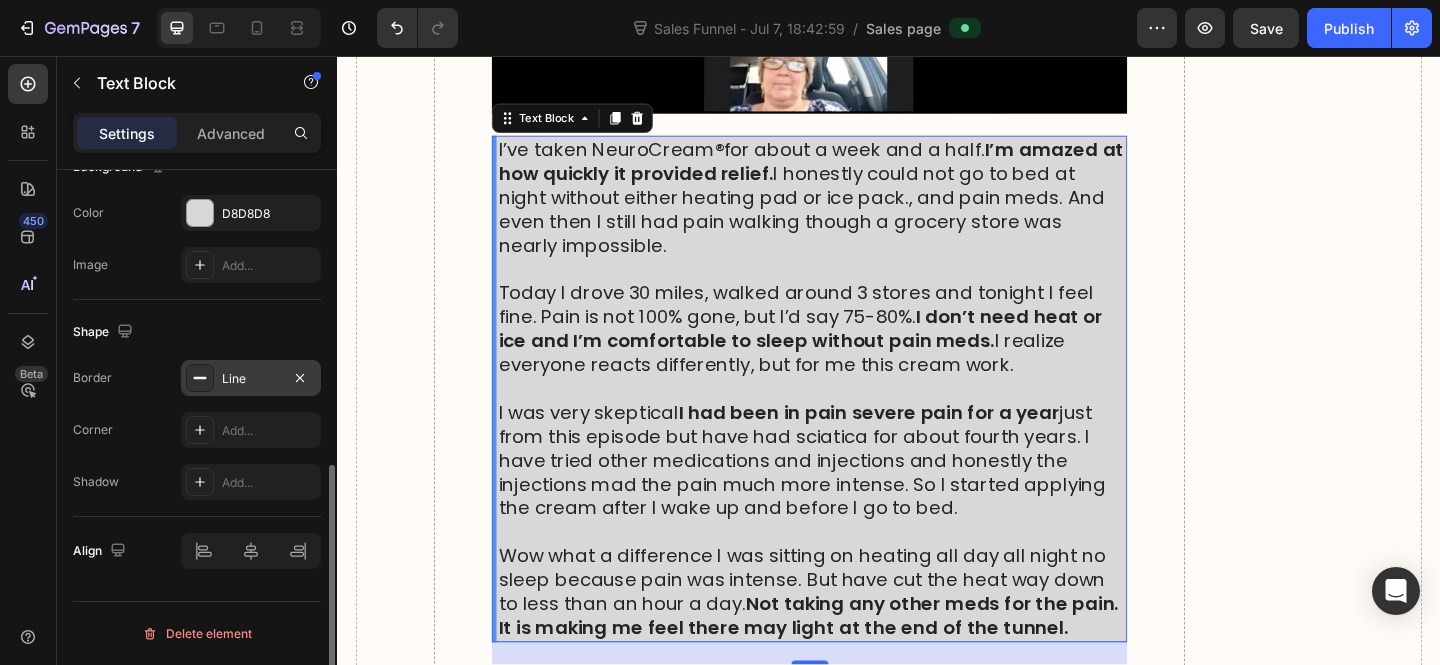 click on "Line" at bounding box center (251, 378) 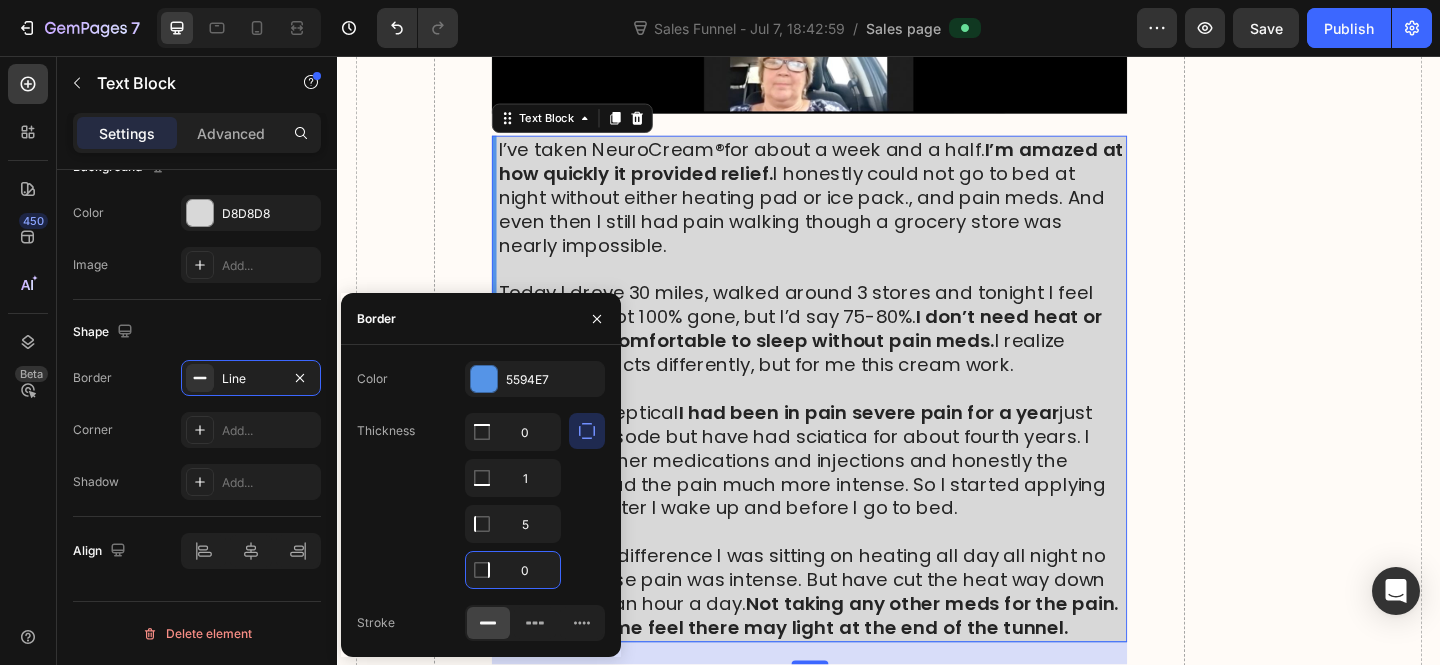 click on "0" at bounding box center [513, 570] 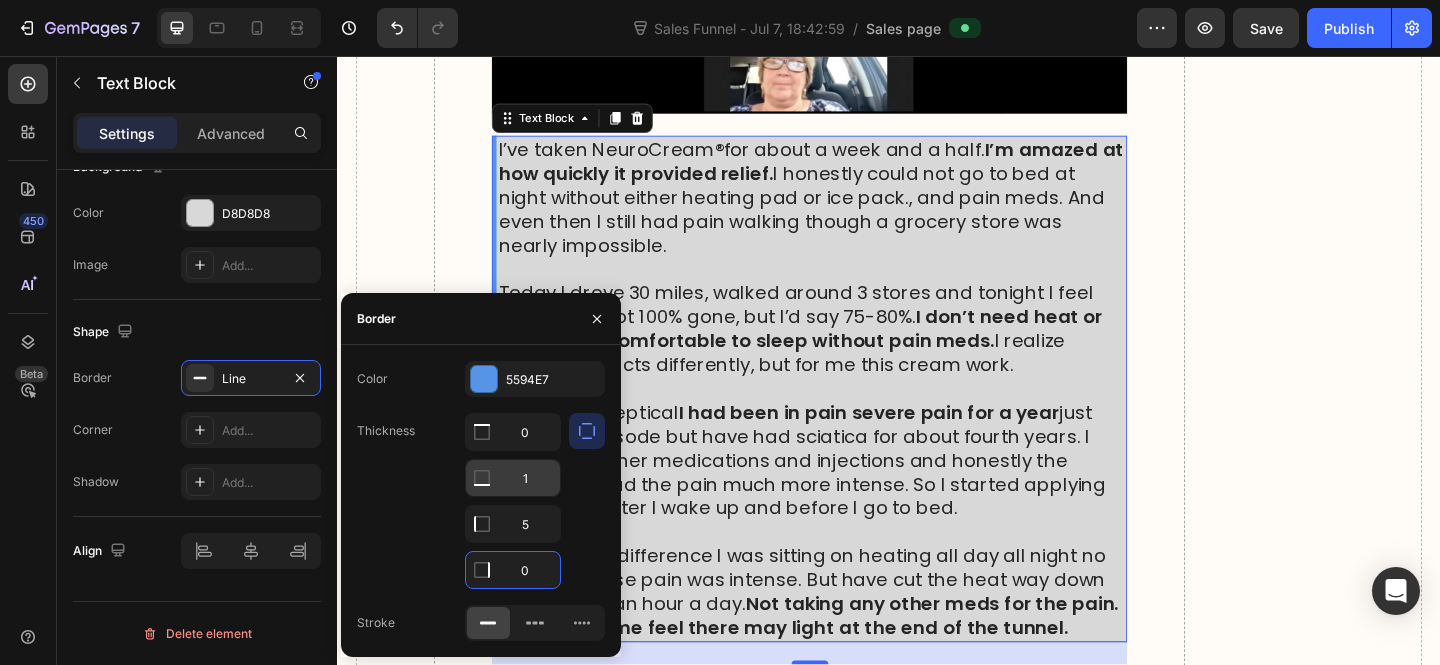 click on "1" at bounding box center (513, 432) 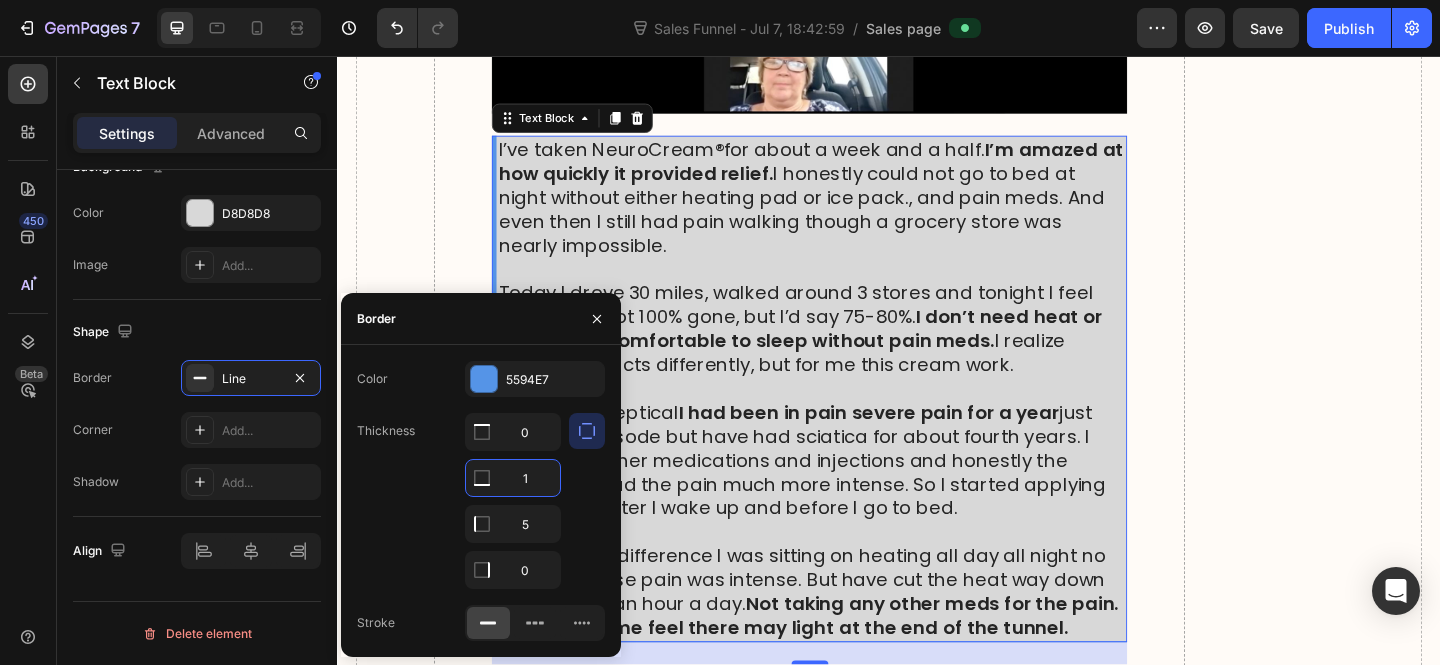 type on "0" 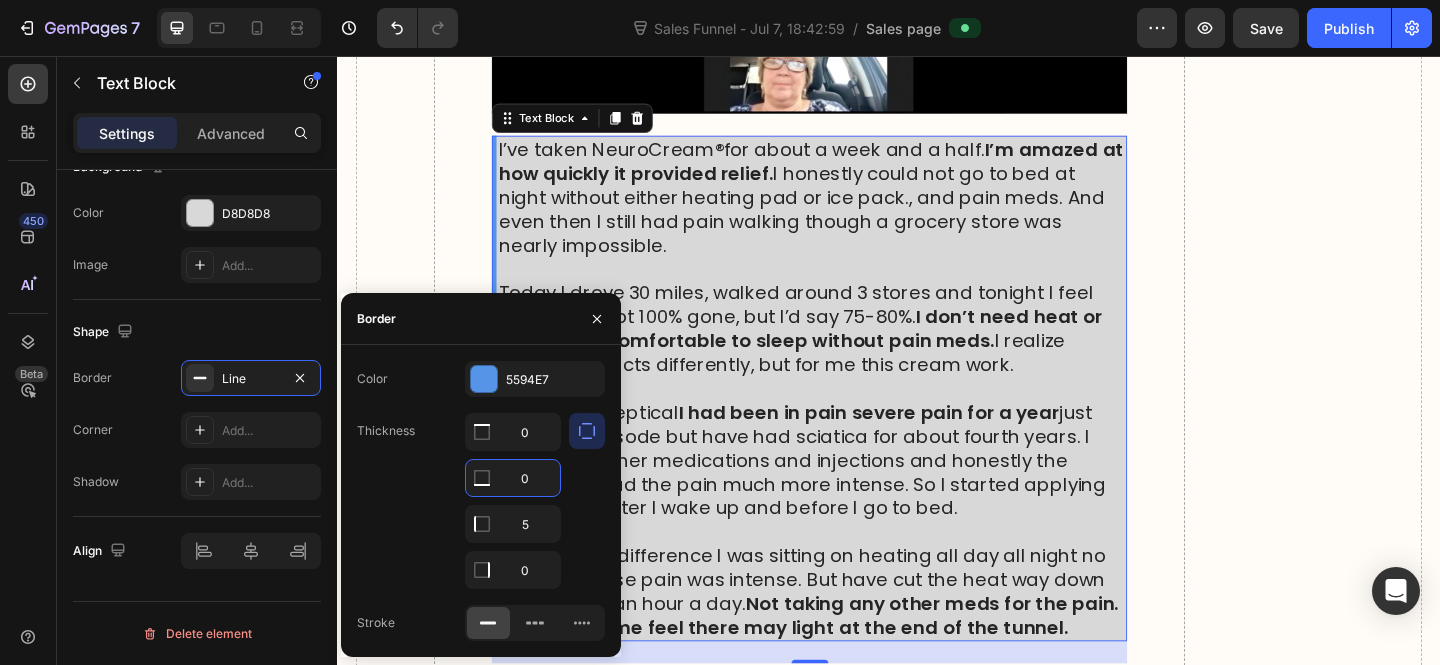 click on "I’ve taken NeuroCream ®  for about a week and a half.  I’m amazed at how quickly it provided relief.  I honestly could not go to bed at night without either heating pad or ice pack., and pain meds. And even then I still had pain walking though a grocery store was nearly impossible." at bounding box center (853, 210) 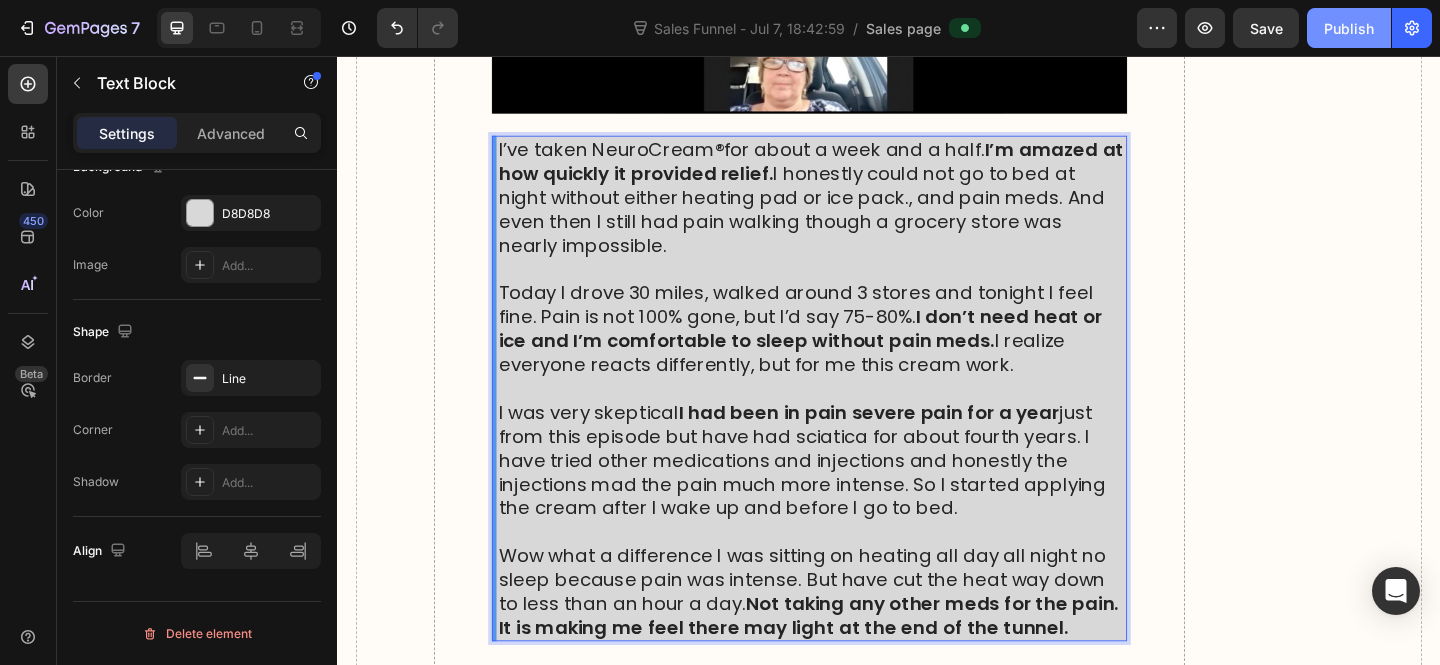 click on "Publish" at bounding box center (1349, 28) 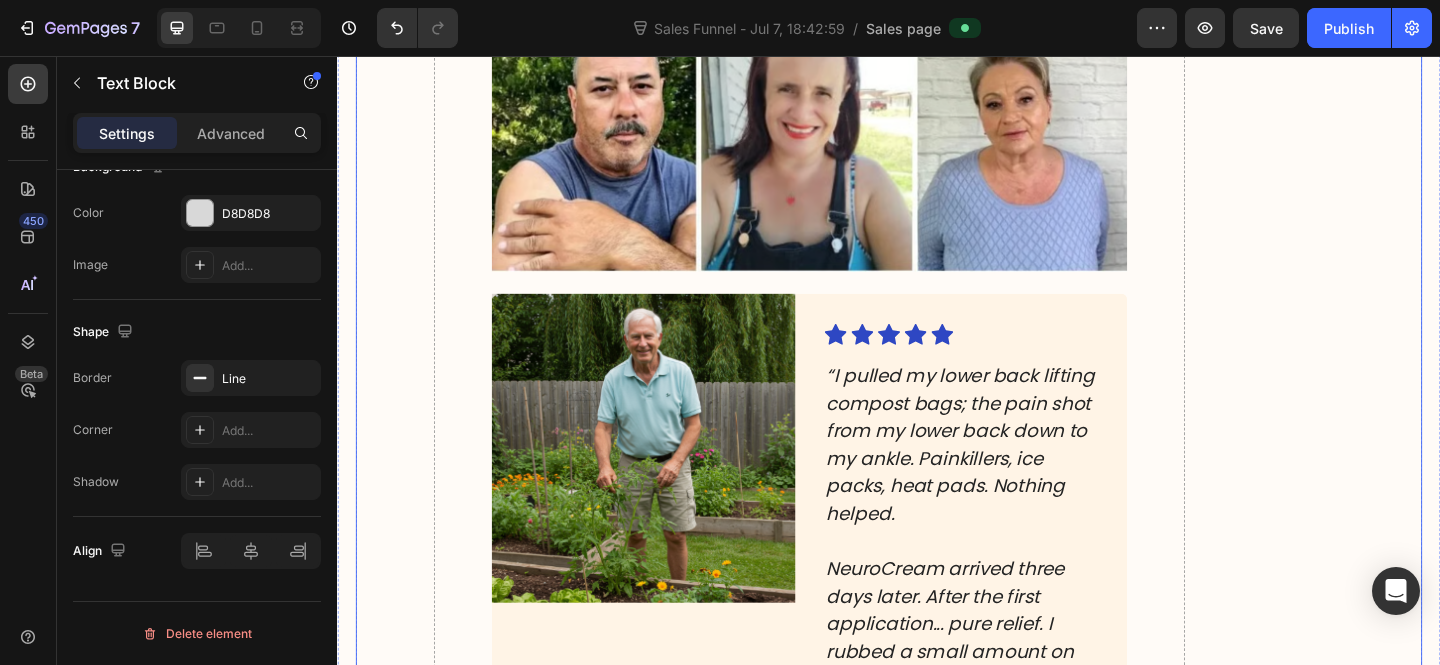 scroll, scrollTop: 15079, scrollLeft: 0, axis: vertical 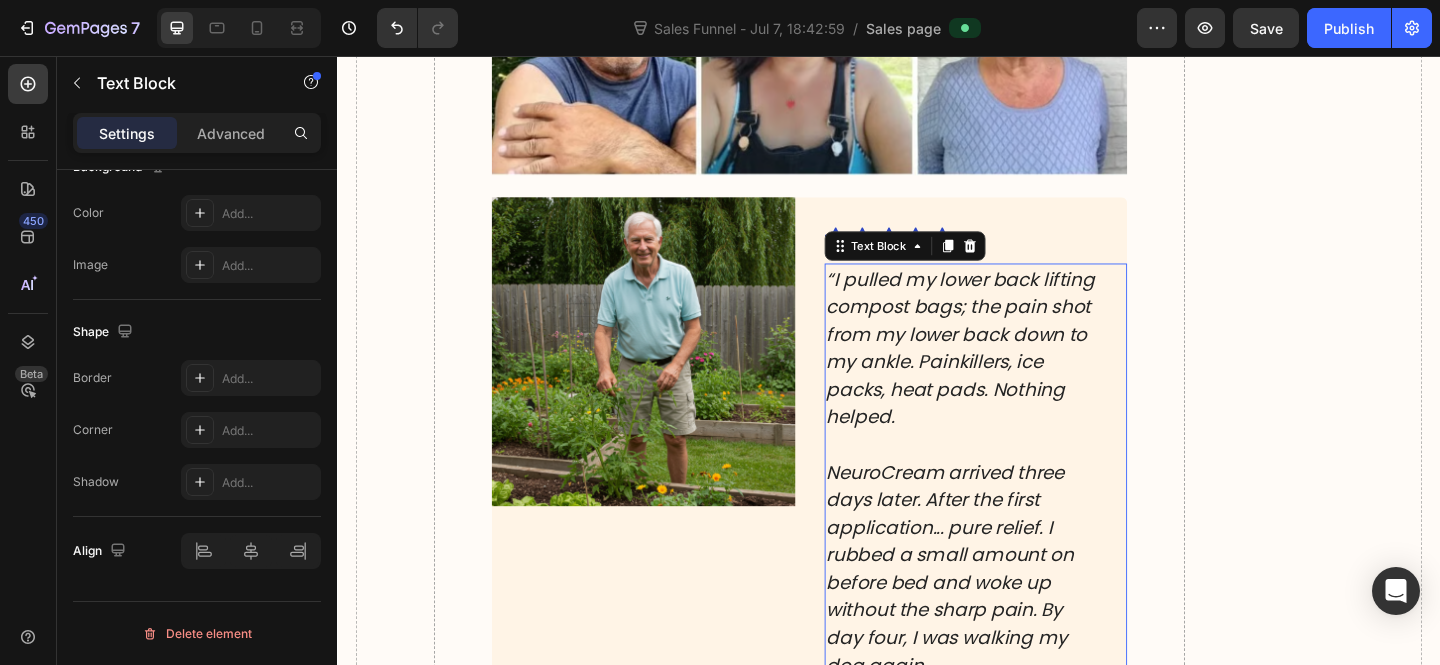 click at bounding box center [1015, 479] 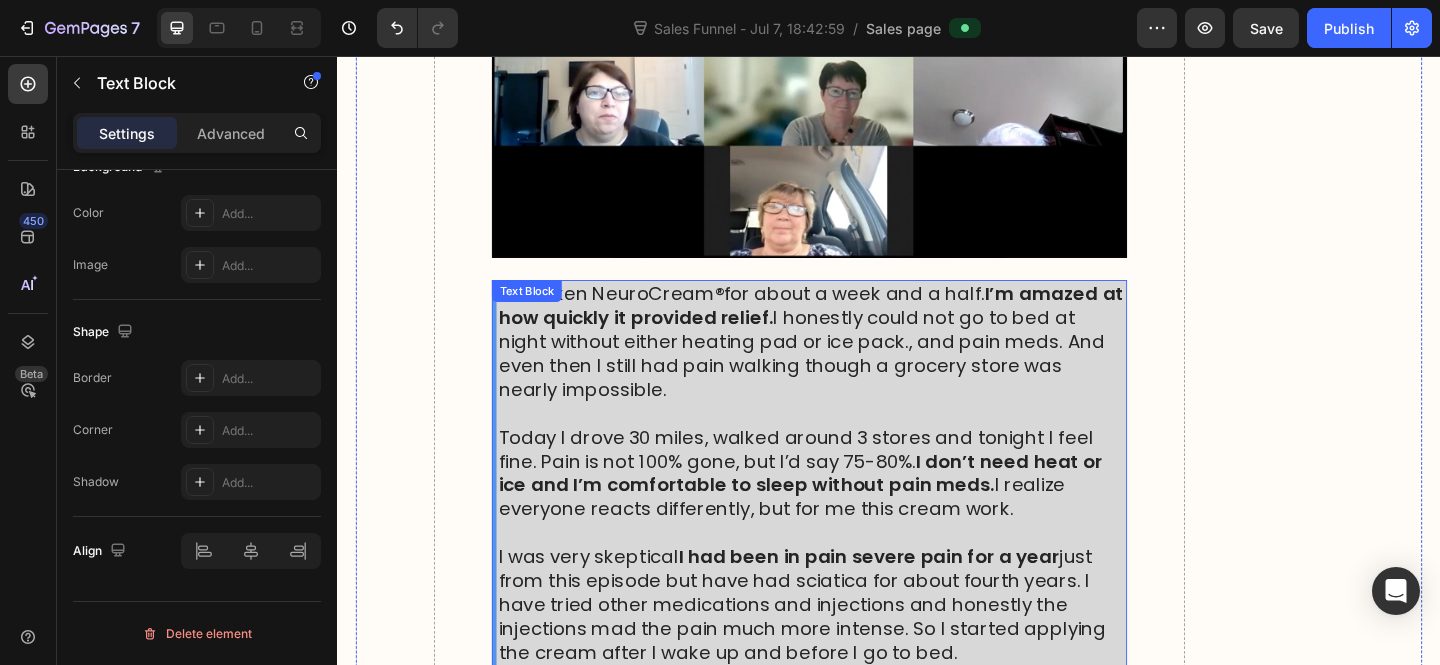 scroll, scrollTop: 17096, scrollLeft: 0, axis: vertical 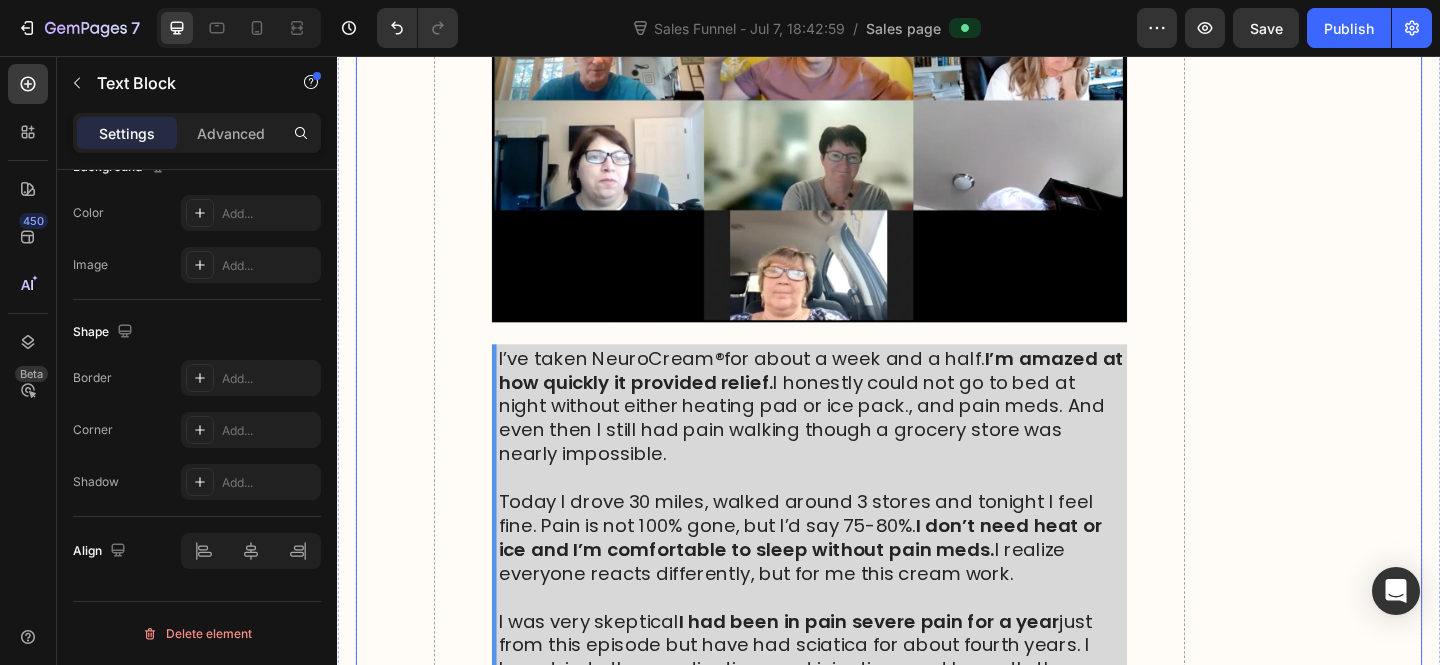 drag, startPoint x: 540, startPoint y: 424, endPoint x: 529, endPoint y: 431, distance: 13.038404 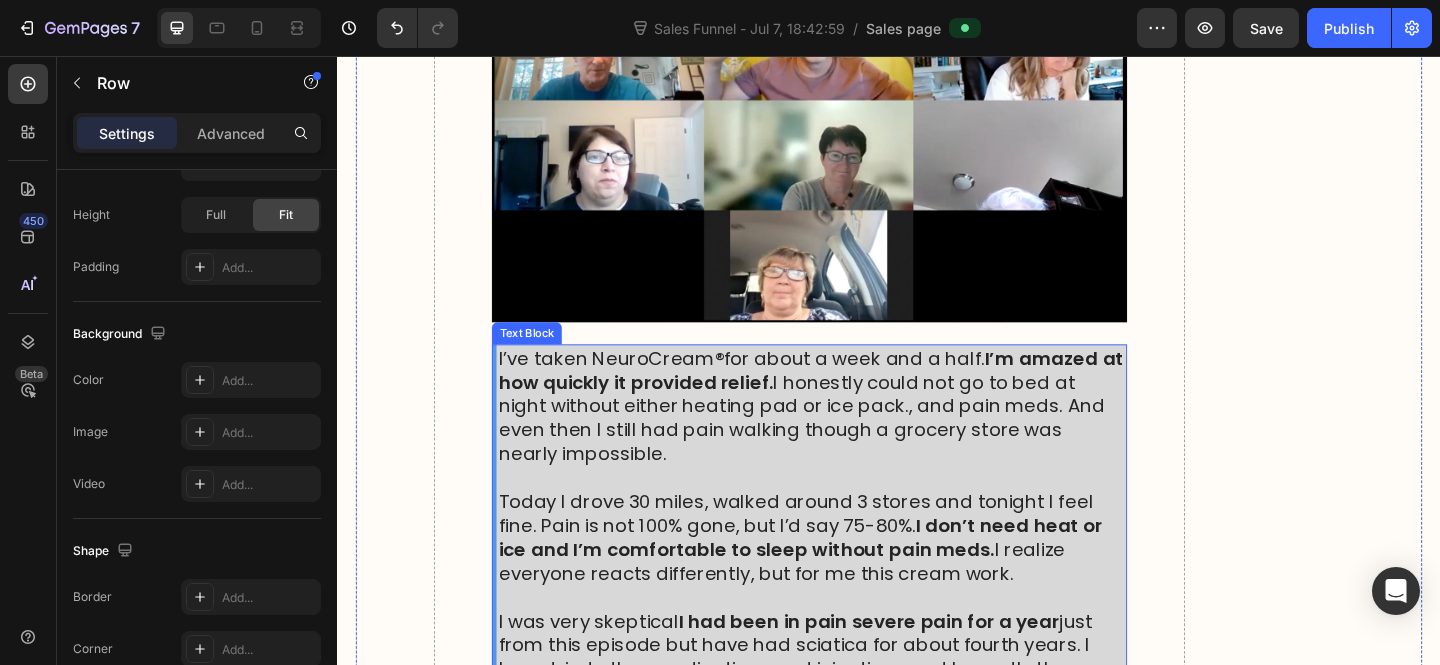 scroll, scrollTop: 0, scrollLeft: 0, axis: both 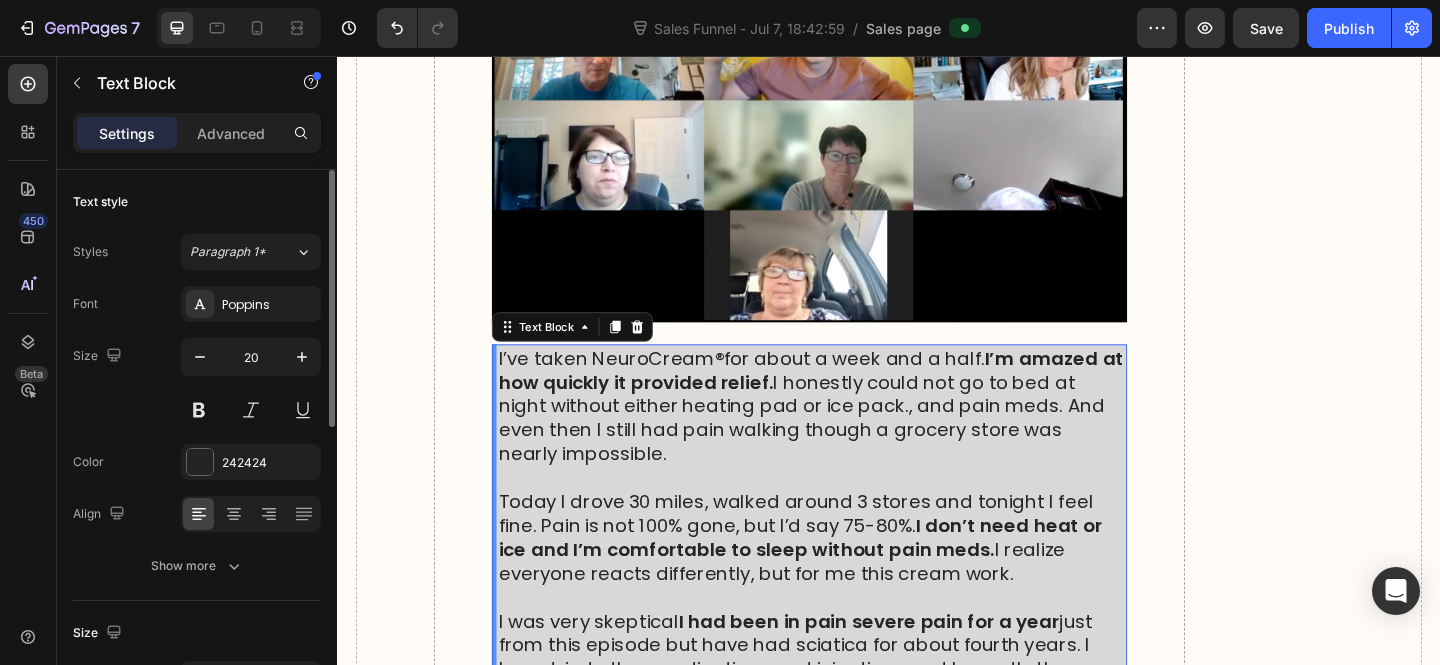 click on "I’ve taken NeuroCream ®  for about a week and a half.  I’m amazed at how quickly it provided relief.  I honestly could not go to bed at night without either heating pad or ice pack., and pain meds. And even then I still had pain walking though a grocery store was nearly impossible.   Today I drove 30 miles, walked around 3 stores and tonight I feel fine. Pain is not 100% gone, but I’d say 75-80%.  I don’t need heat or ice and I’m comfortable to sleep without pain meds.  I realize everyone reacts differently, but for me this cream work.   I was very skeptical  I had been in pain severe pain for a year  just from this episode but have had sciatica for about fourth years. I have tried other medications and injections and honestly the injections mad the pain much more intense. So I started applying the cream after I wake up and before I go to bed.   Not taking any other meds for the pain. It is making me feel there may light at the end of the tunnel." at bounding box center [850, 645] 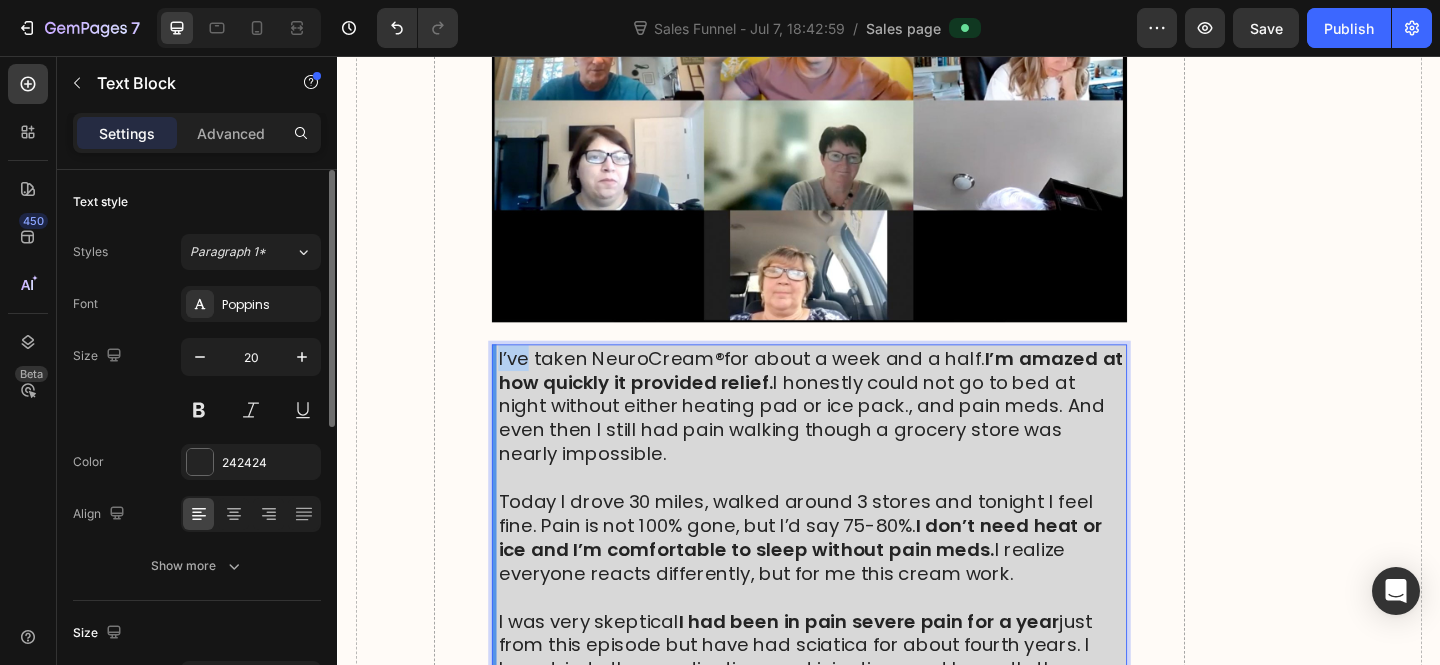 click on "I’ve taken NeuroCream ®  for about a week and a half.  I’m amazed at how quickly it provided relief.  I honestly could not go to bed at night without either heating pad or ice pack., and pain meds. And even then I still had pain walking though a grocery store was nearly impossible. Today I drove 30 miles, walked around 3 stores and tonight I feel fine. Pain is not 100% gone, but I’d say 75-80%.  I don’t need heat or ice and I’m comfortable to sleep without pain meds.  I realize everyone reacts differently, but for me this cream work. I was very skeptical  I had been in pain severe pain for a year  just from this episode but have had sciatica for about fourth years. I have tried other medications and injections and honestly the injections mad the pain much more intense. So I started applying the cream after I wake up and before I go to bed. Wow what a difference I was sitting on heating all day all night no sleep because pain was intense. But have cut the heat way down to less than an hour a day." at bounding box center (850, 645) 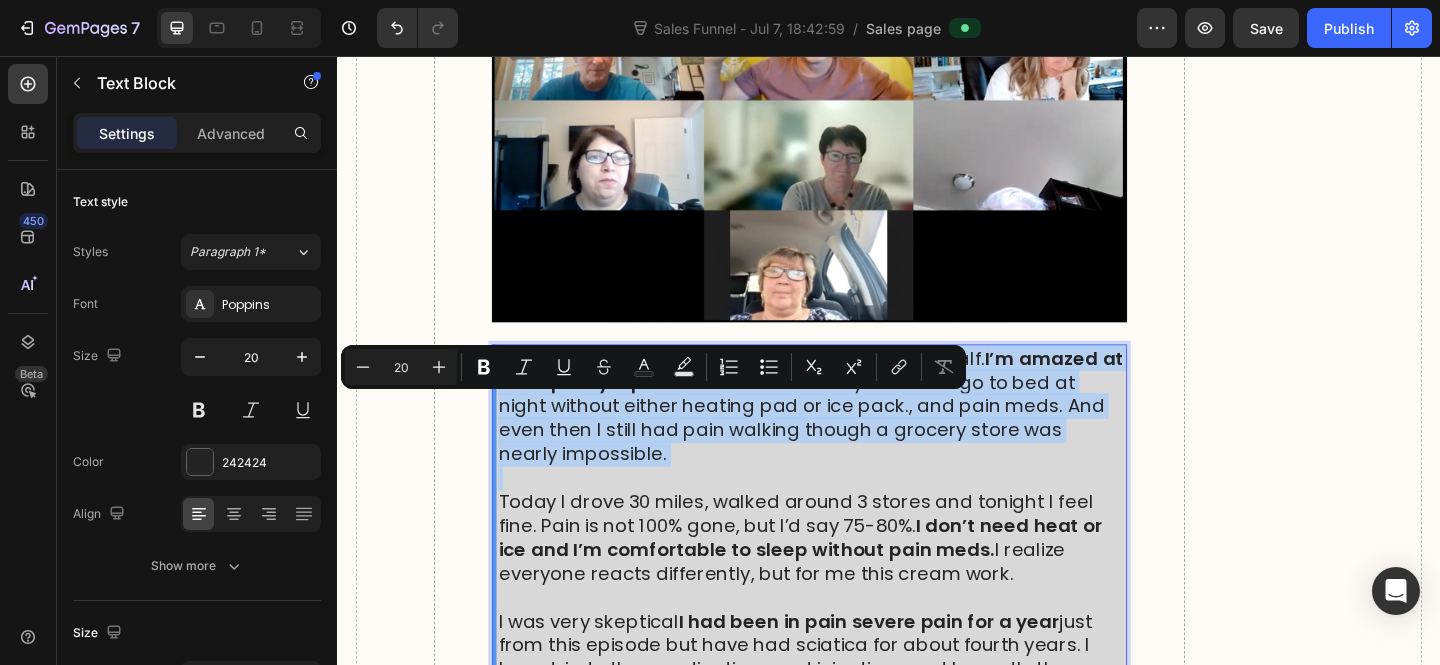 click on "I’ve taken NeuroCream ®  for about a week and a half.  I’m amazed at how quickly it provided relief.  I honestly could not go to bed at night without either heating pad or ice pack., and pain meds. And even then I still had pain walking though a grocery store was nearly impossible. Today I drove 30 miles, walked around 3 stores and tonight I feel fine. Pain is not 100% gone, but I’d say 75-80%.  I don’t need heat or ice and I’m comfortable to sleep without pain meds.  I realize everyone reacts differently, but for me this cream work. I was very skeptical  I had been in pain severe pain for a year  just from this episode but have had sciatica for about fourth years. I have tried other medications and injections and honestly the injections mad the pain much more intense. So I started applying the cream after I wake up and before I go to bed. Wow what a difference I was sitting on heating all day all night no sleep because pain was intense. But have cut the heat way down to less than an hour a day." at bounding box center (850, 645) 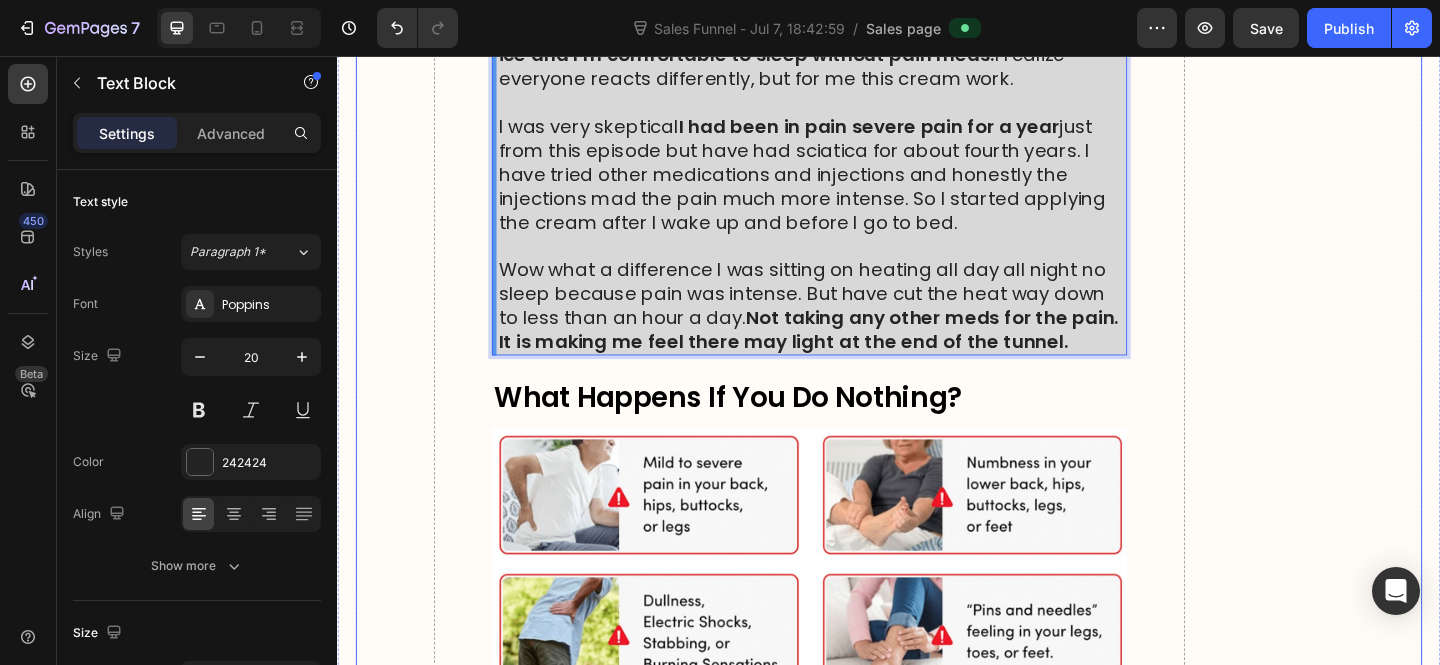 scroll, scrollTop: 17636, scrollLeft: 0, axis: vertical 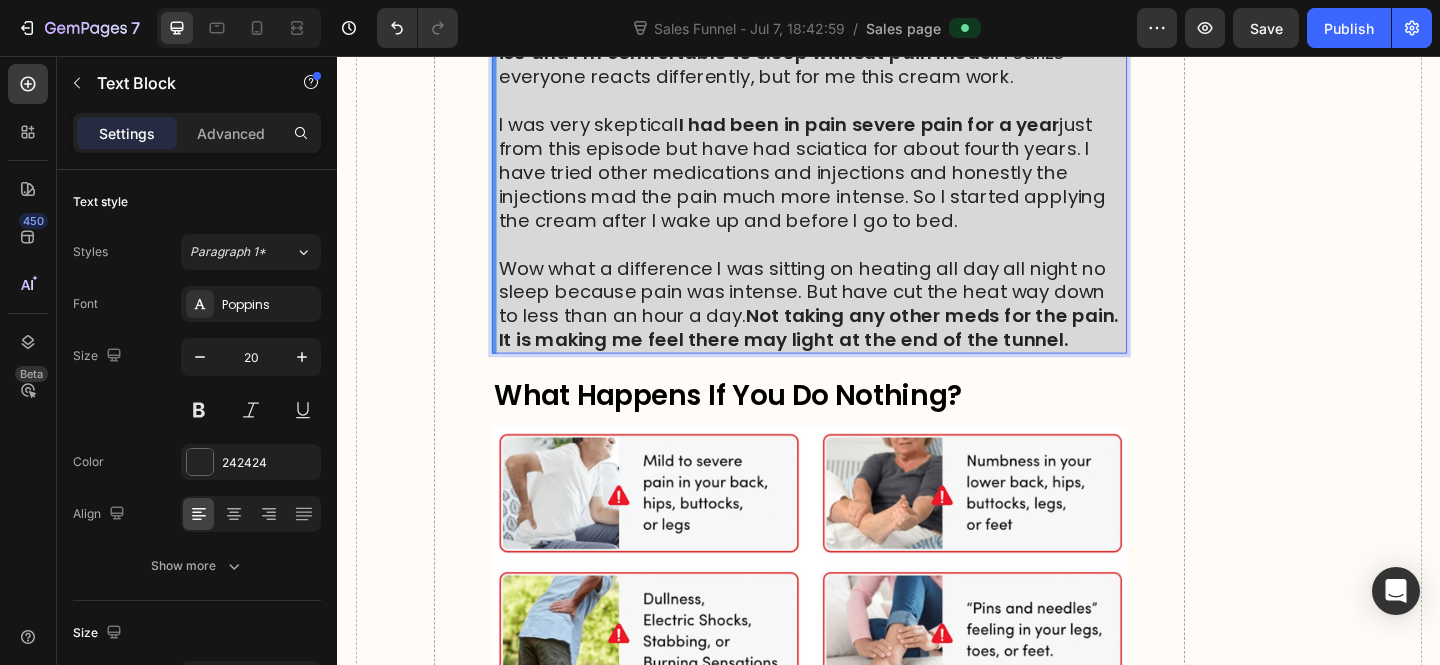 click on "Wow what a difference I was sitting on heating all day all night no sleep because pain was intense. But have cut the heat way down to less than an hour a day.  Not taking any other meds for the pain. It is making me feel there may light at the end of the tunnel." at bounding box center [853, 326] 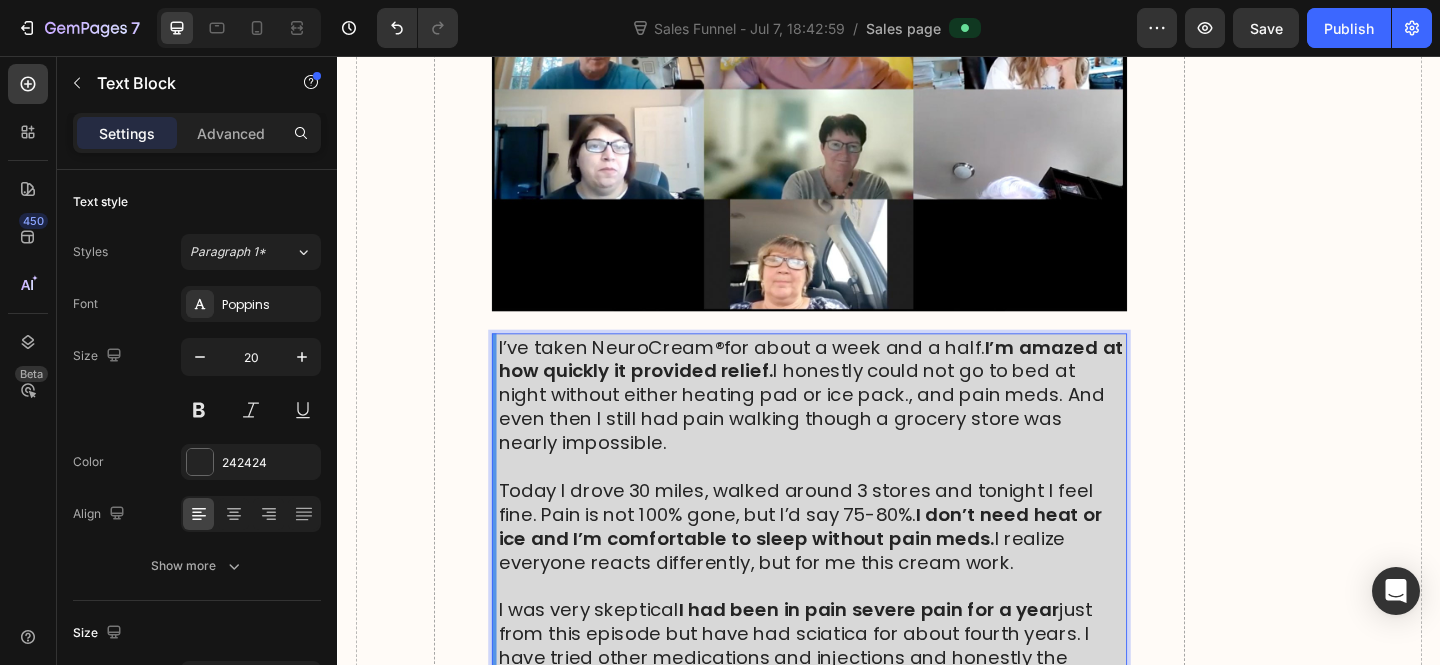 scroll, scrollTop: 17058, scrollLeft: 0, axis: vertical 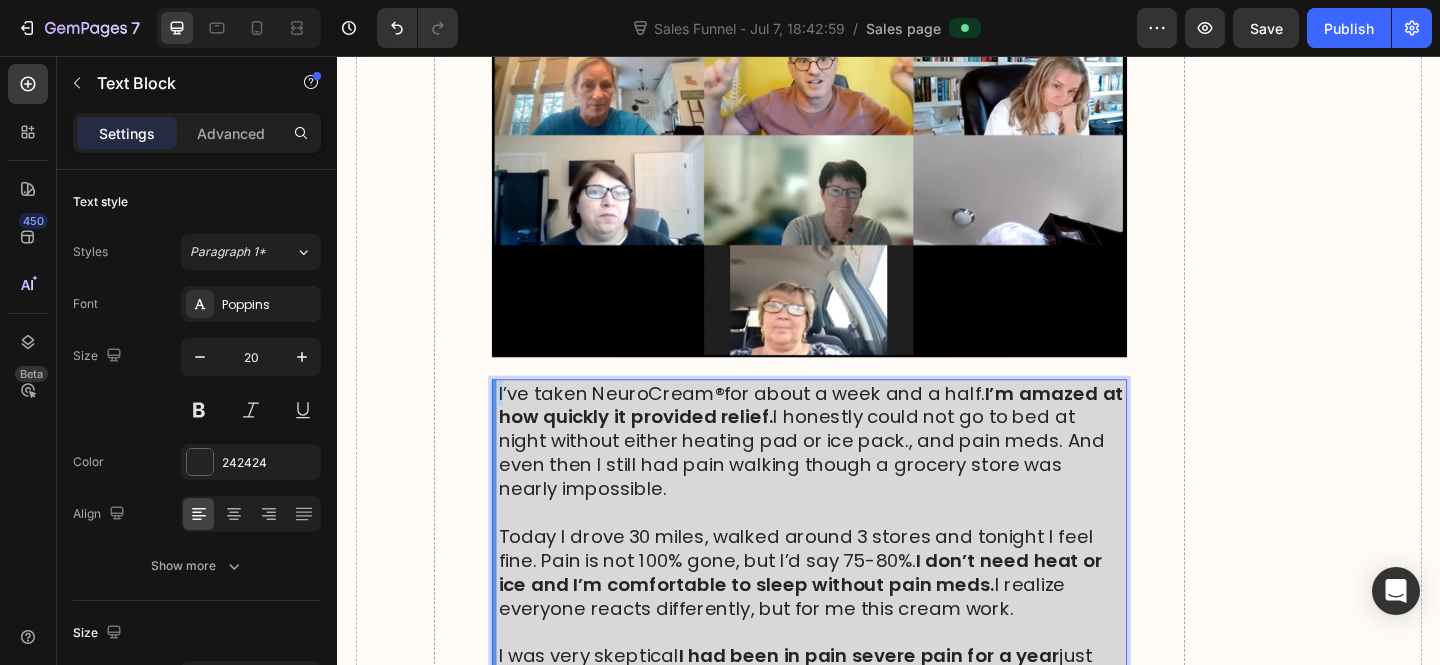 click on ""I’ve taken NeuroCream ®  for about a week and a half.  I’m amazed at how quickly it provided relief.  I honestly could not go to bed at night without either heating pad or ice pack., and pain meds. And even then I still had pain walking though a grocery store was nearly impossible." at bounding box center [853, 475] 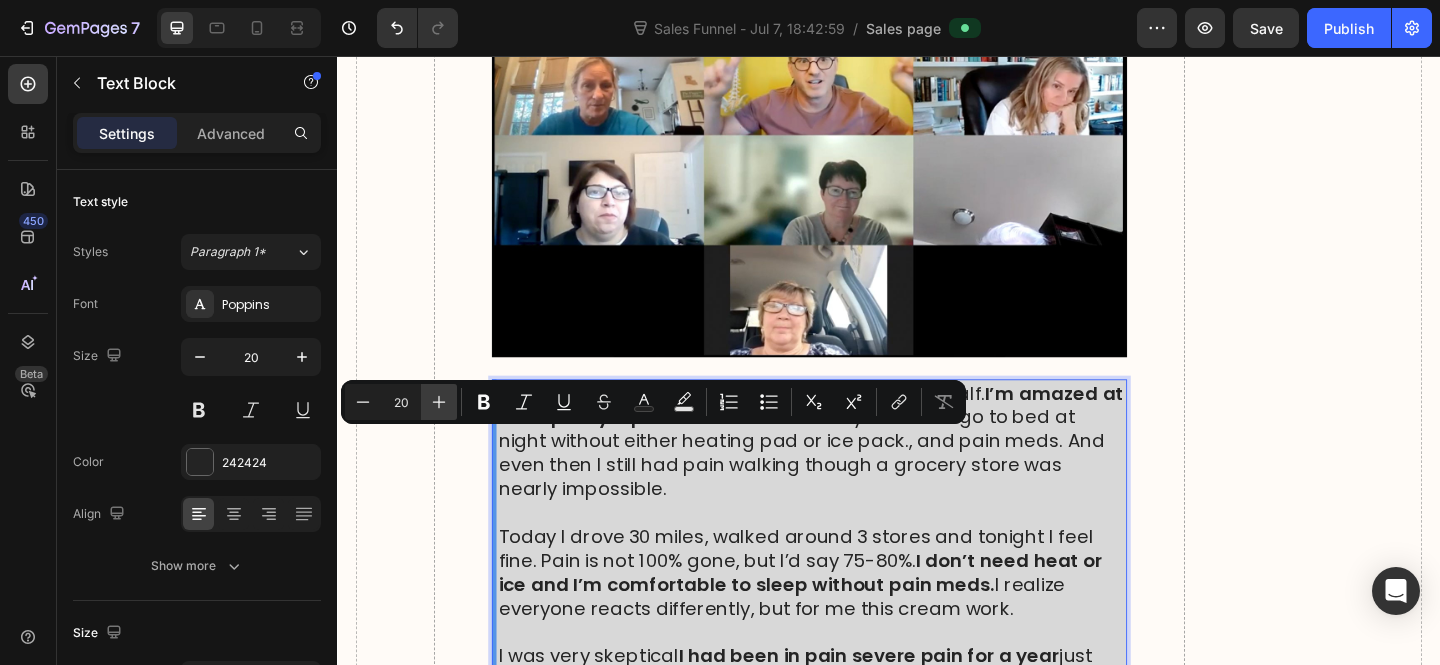 click on "Plus" at bounding box center (439, 402) 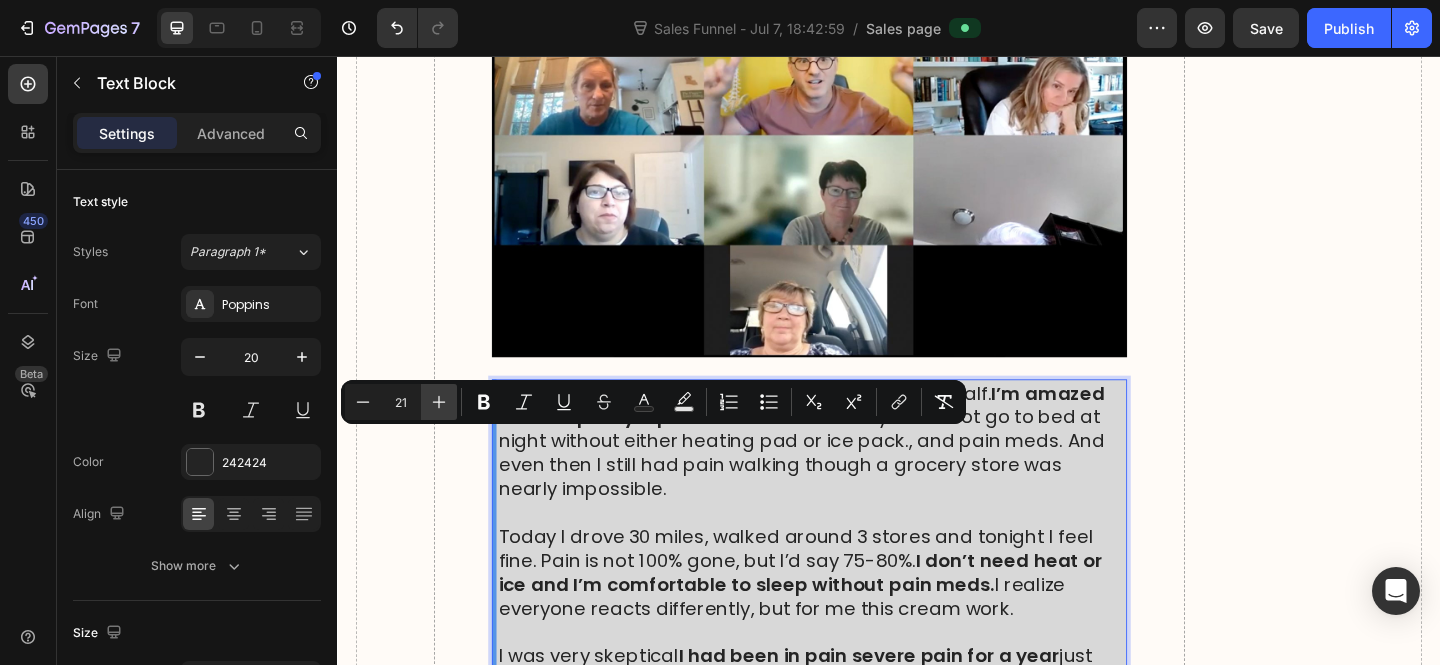 click on "Plus" at bounding box center [439, 402] 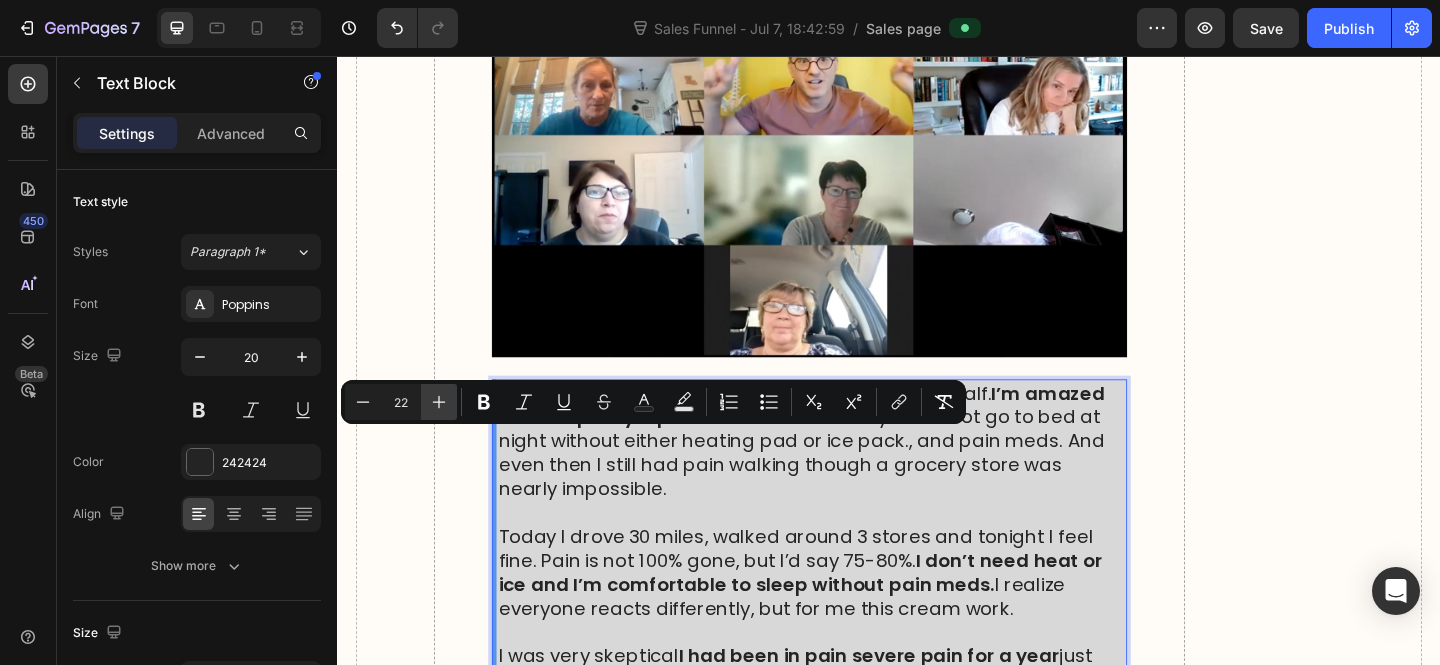 click on "Plus" at bounding box center [439, 402] 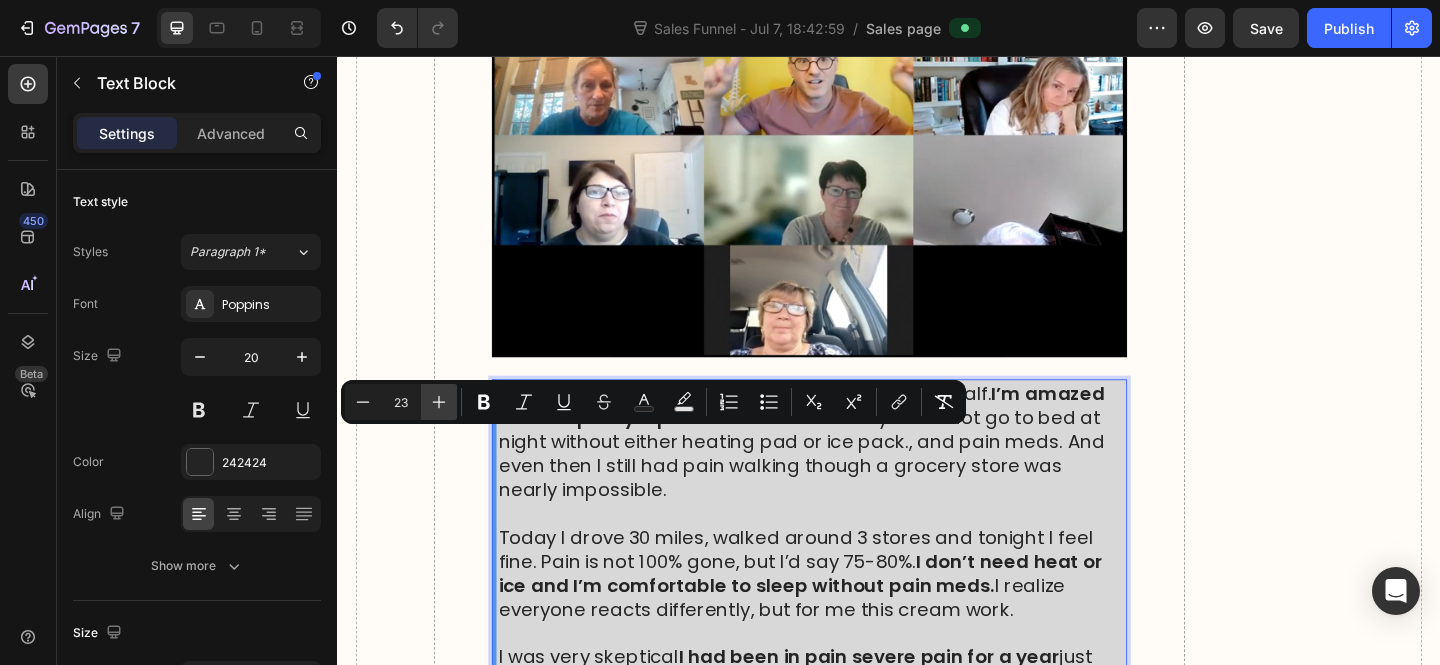 click on "Plus" at bounding box center (439, 402) 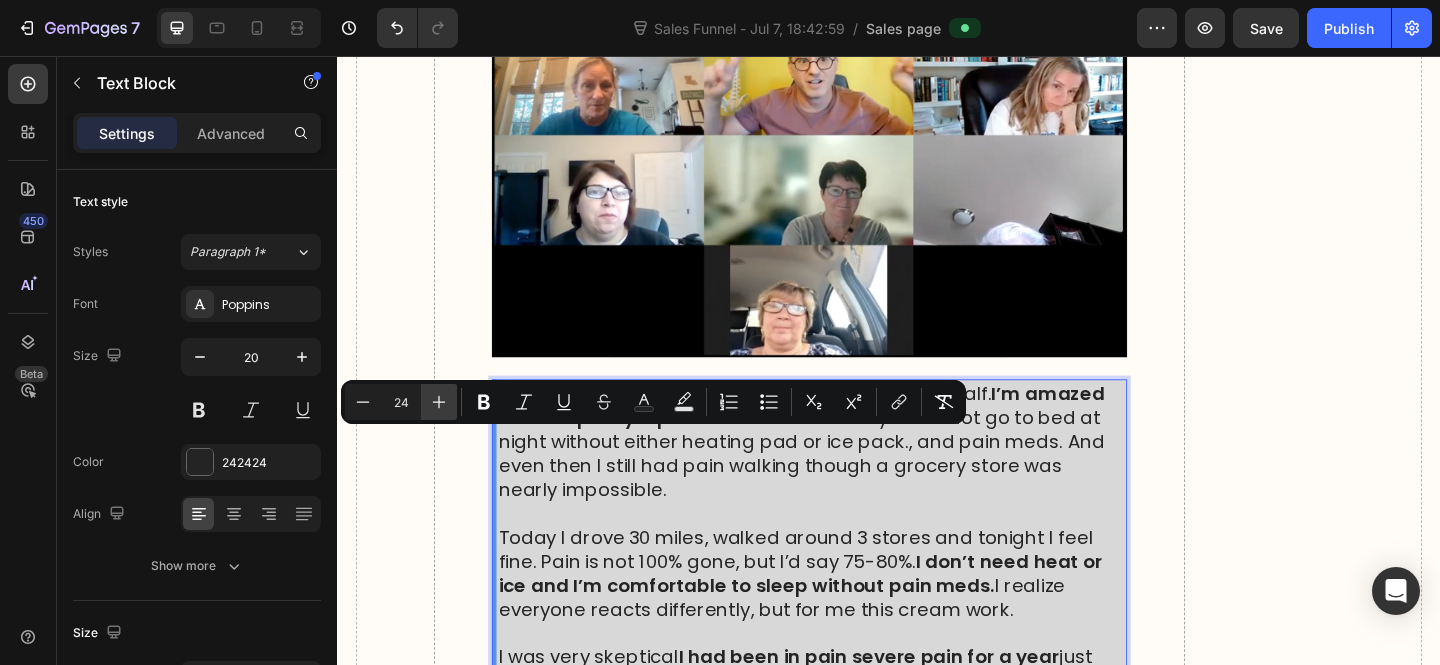 click on "Plus" at bounding box center [439, 402] 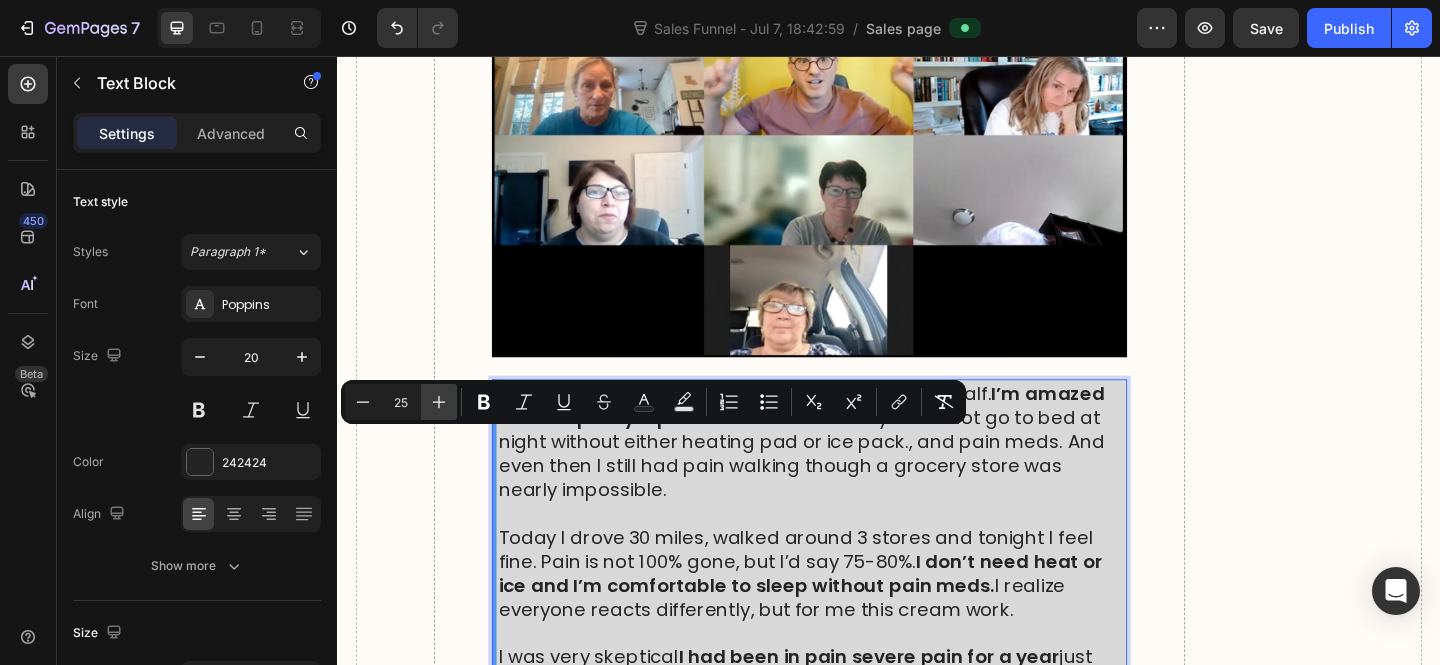 click on "Plus" at bounding box center [439, 402] 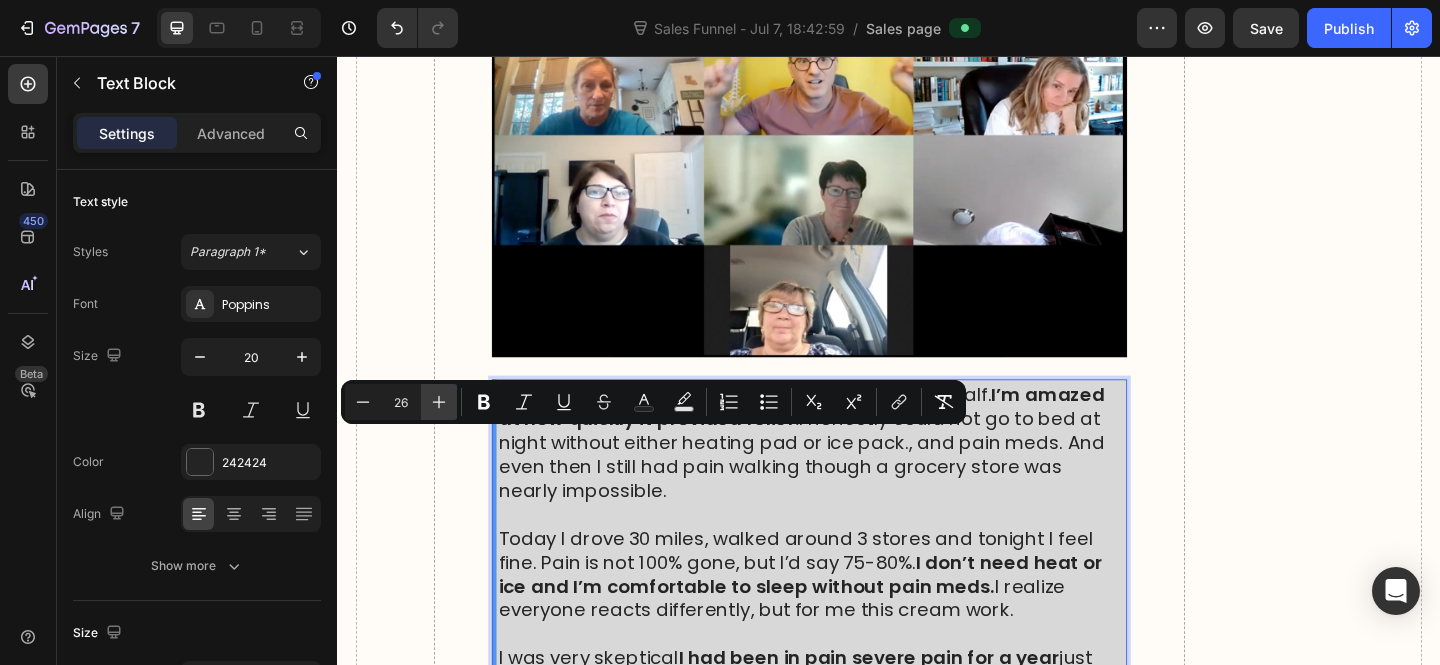 click on "Plus" at bounding box center [439, 402] 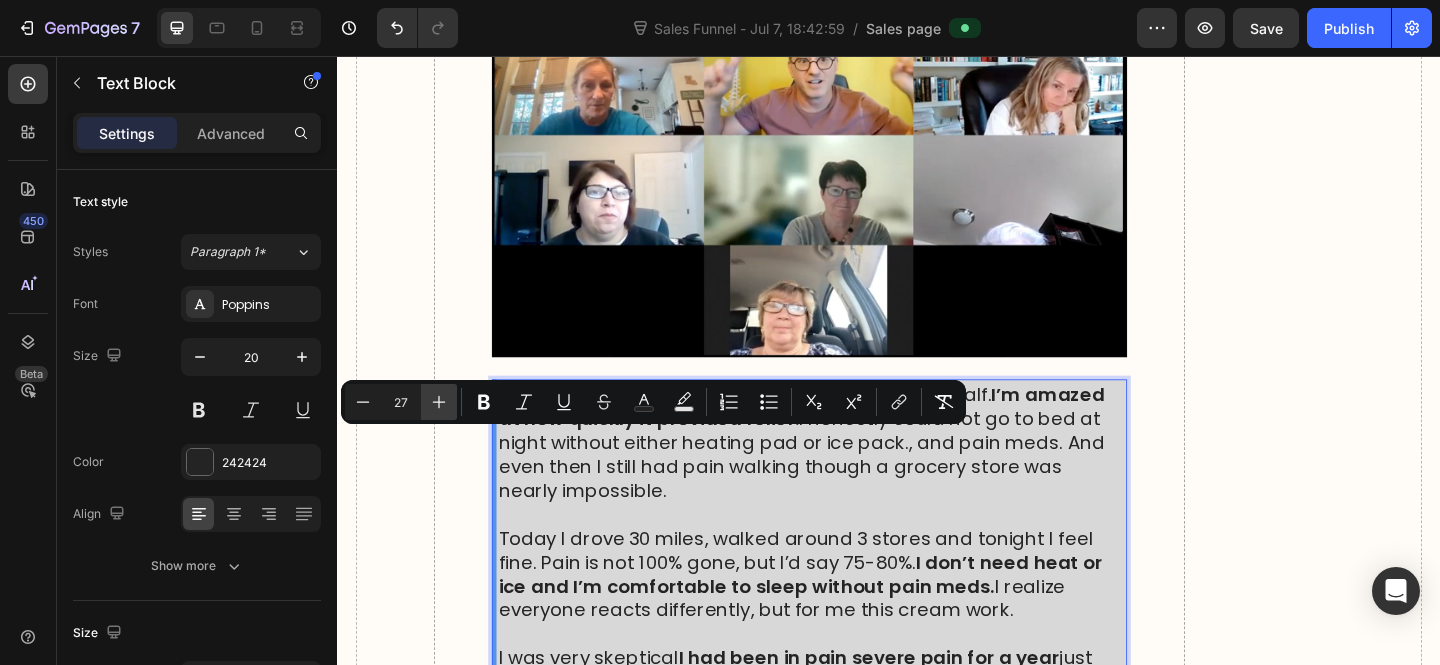 click on "Plus" at bounding box center (439, 402) 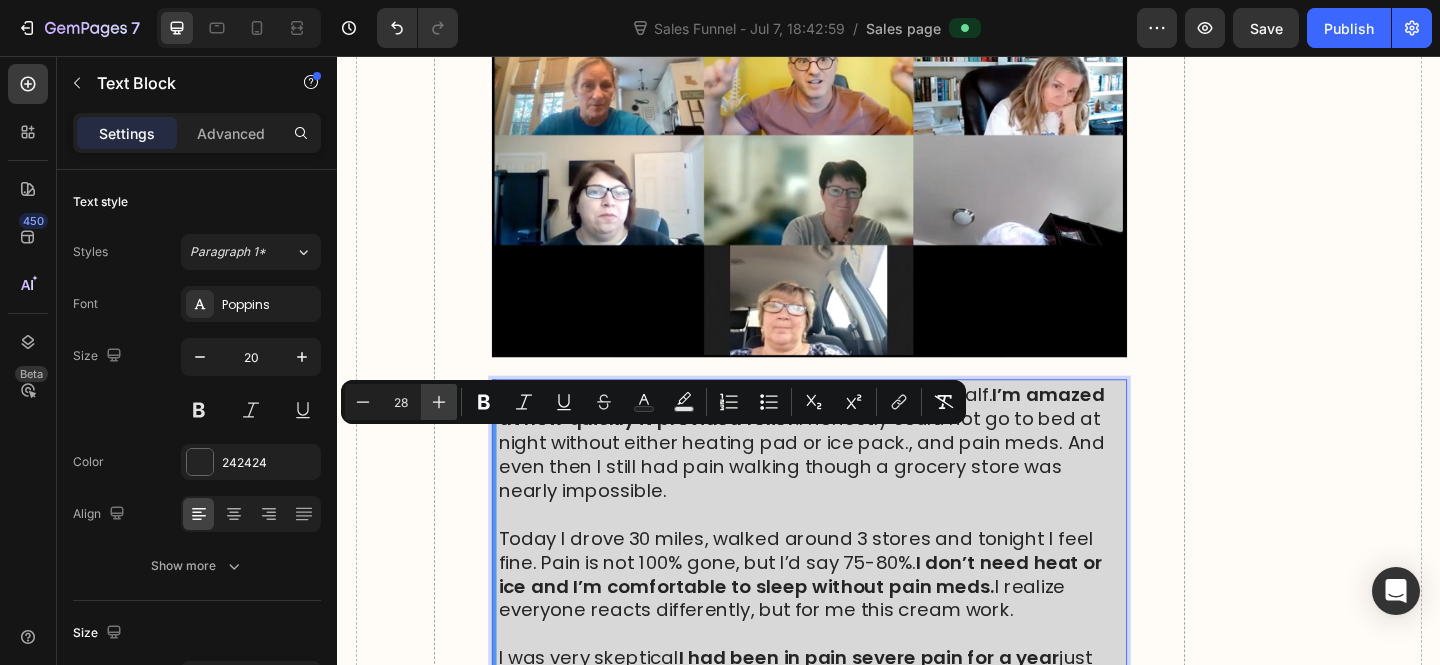 click on "Plus" at bounding box center [439, 402] 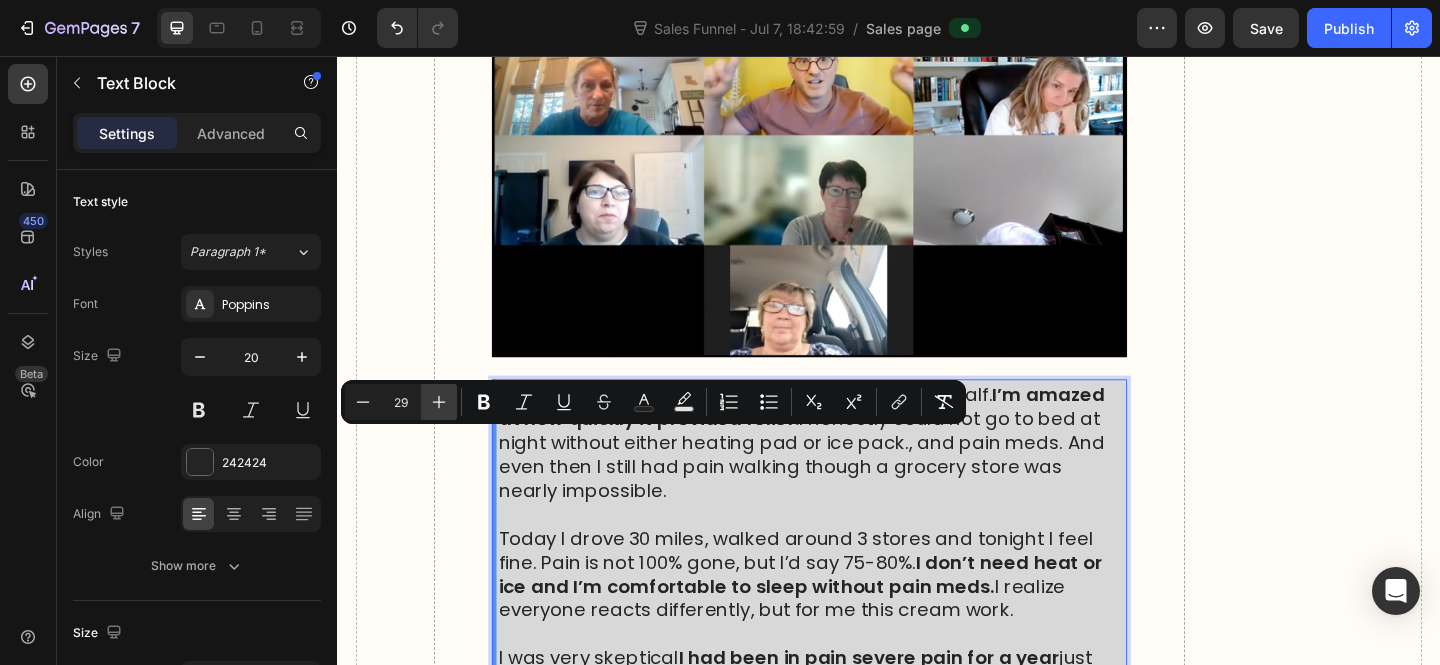 click on "Plus" at bounding box center (439, 402) 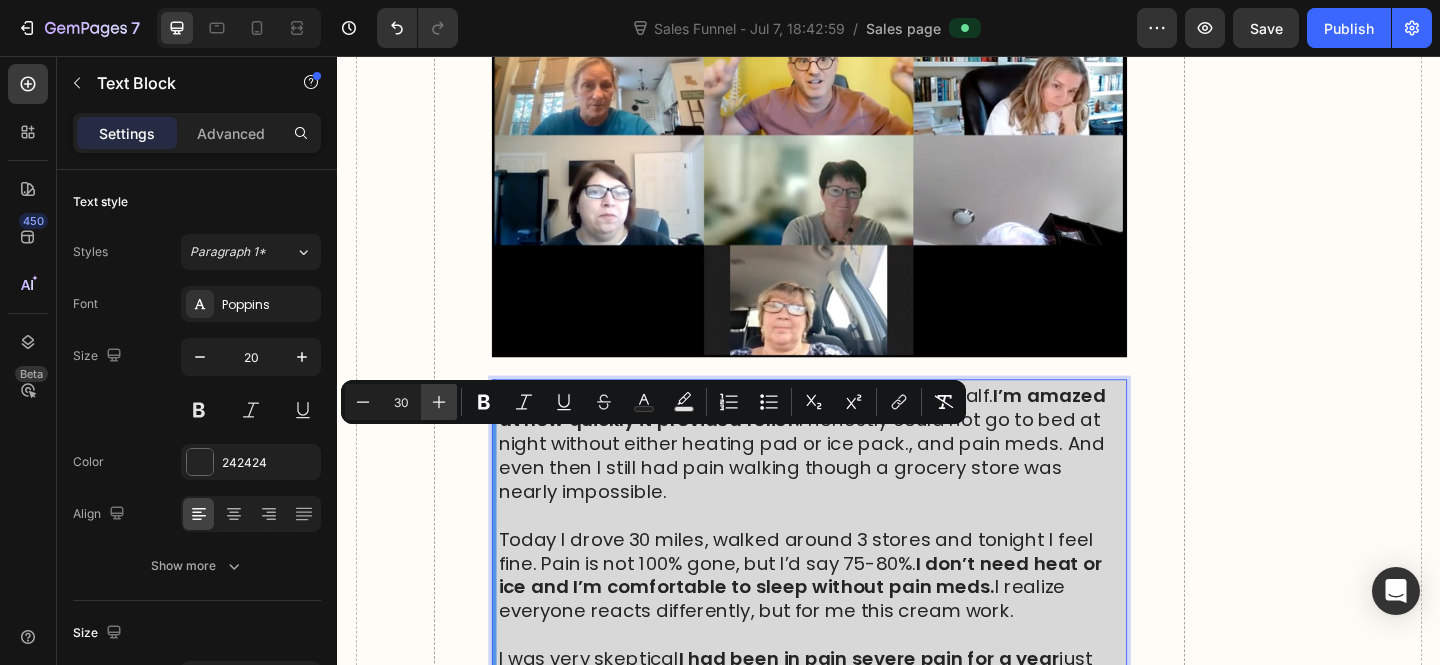 click on "Plus" at bounding box center [439, 402] 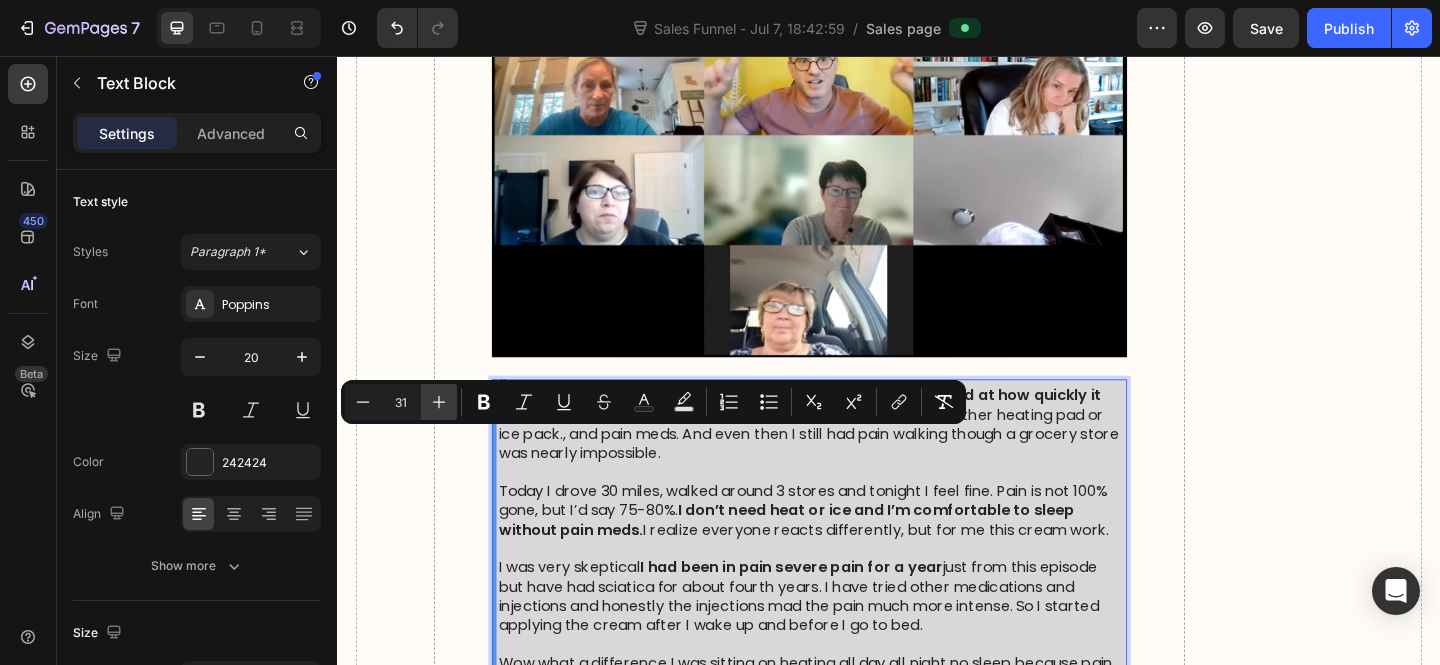 click on "Plus" at bounding box center (439, 402) 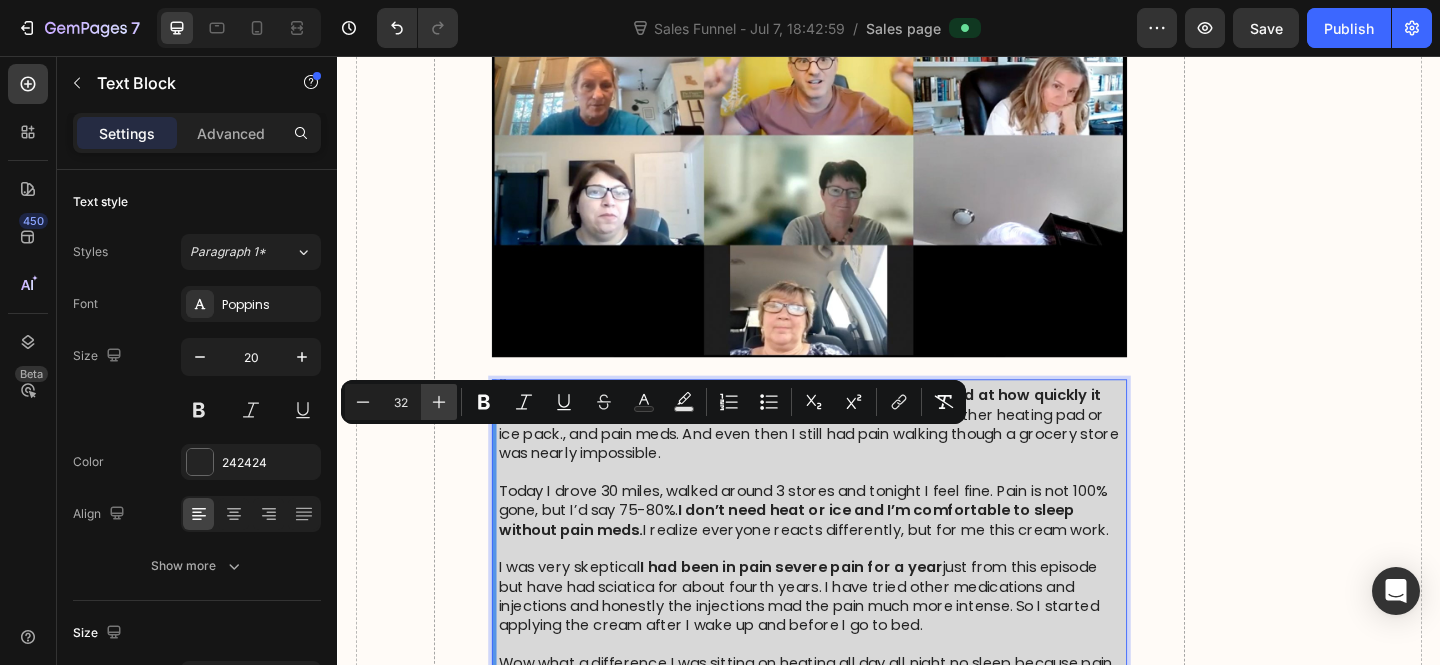click on "Plus" at bounding box center (439, 402) 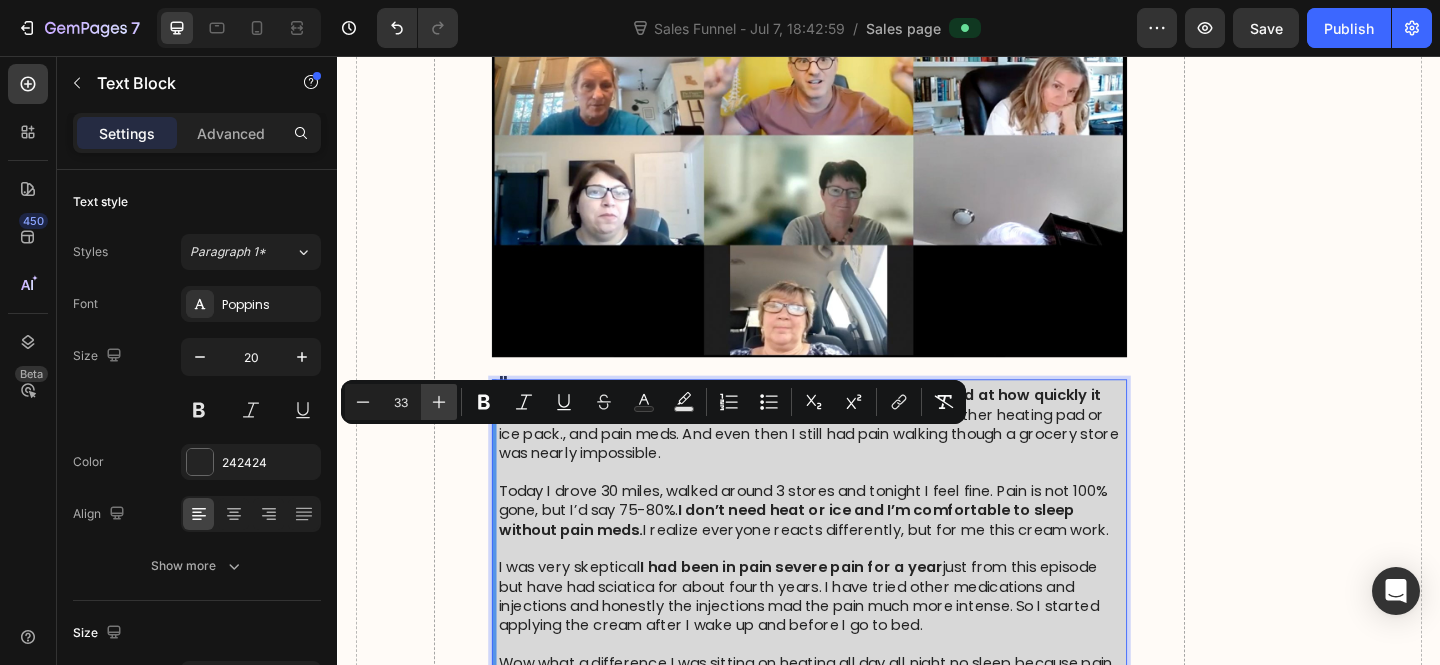 click on "Plus" at bounding box center (439, 402) 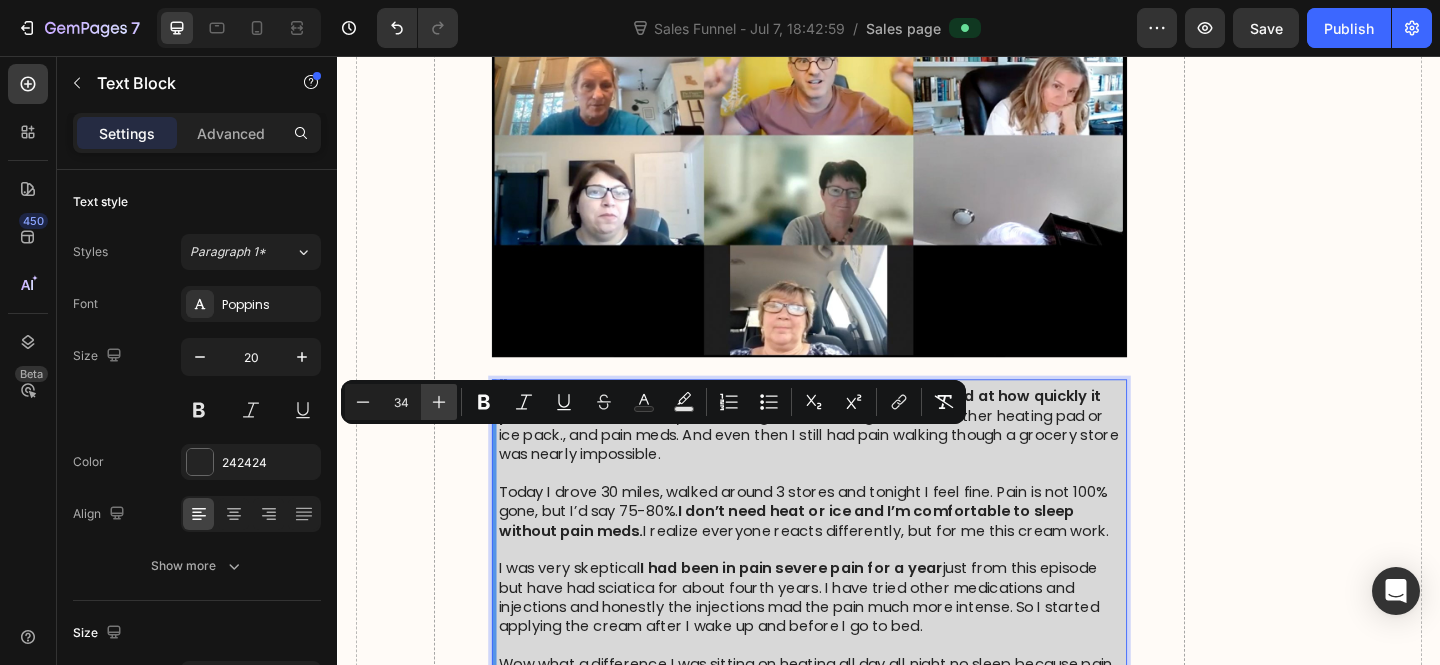 click on "Plus" at bounding box center [439, 402] 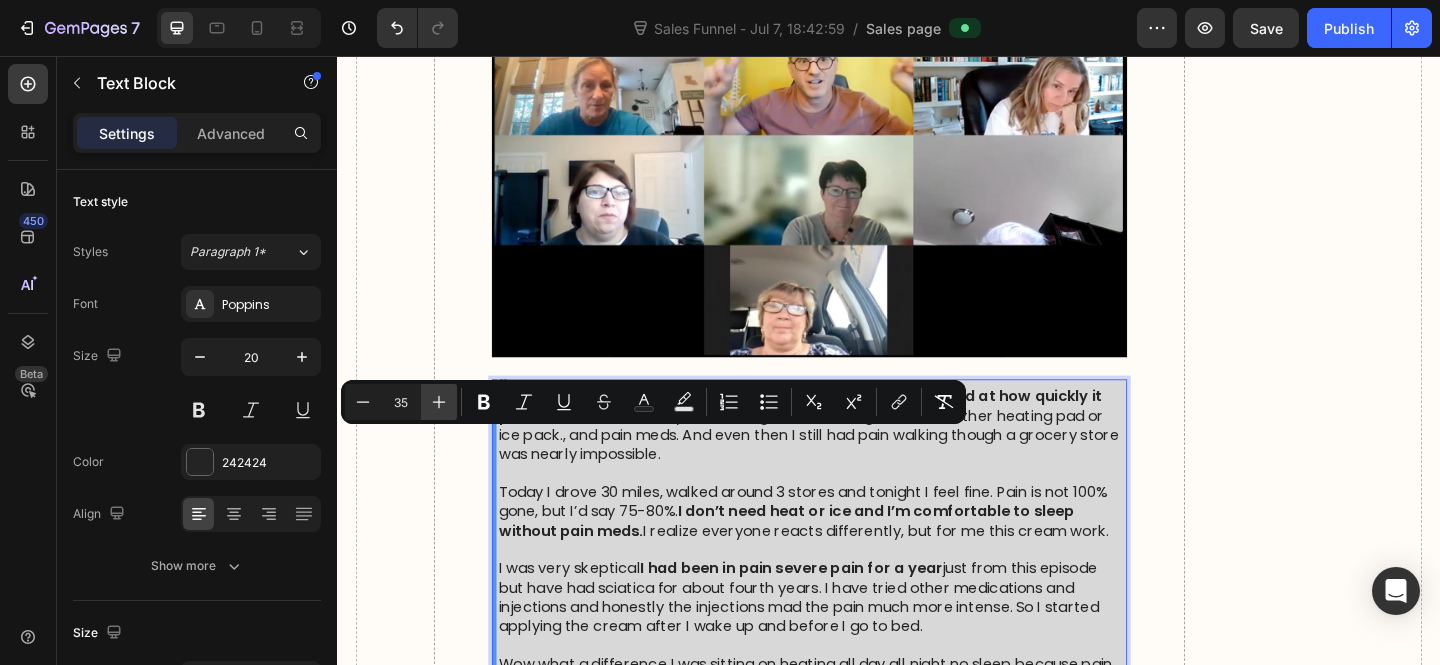 click on "Plus" at bounding box center [439, 402] 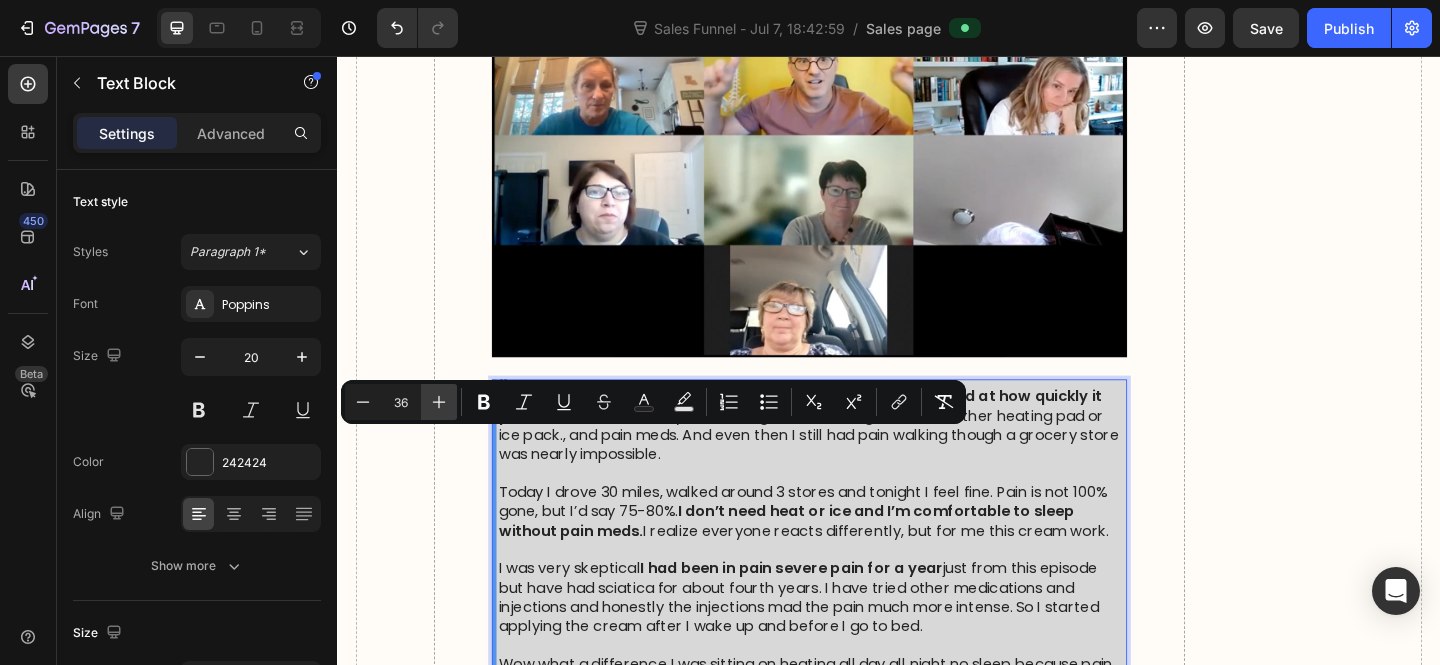 click 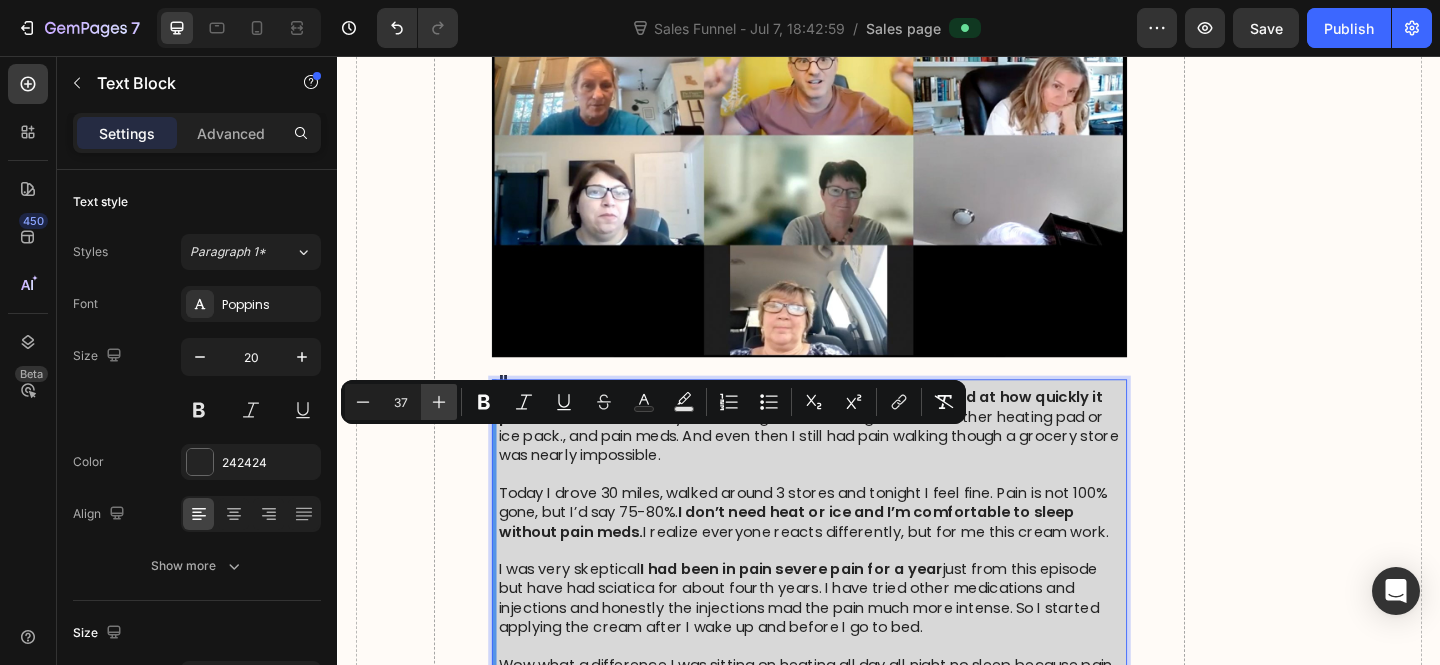 click 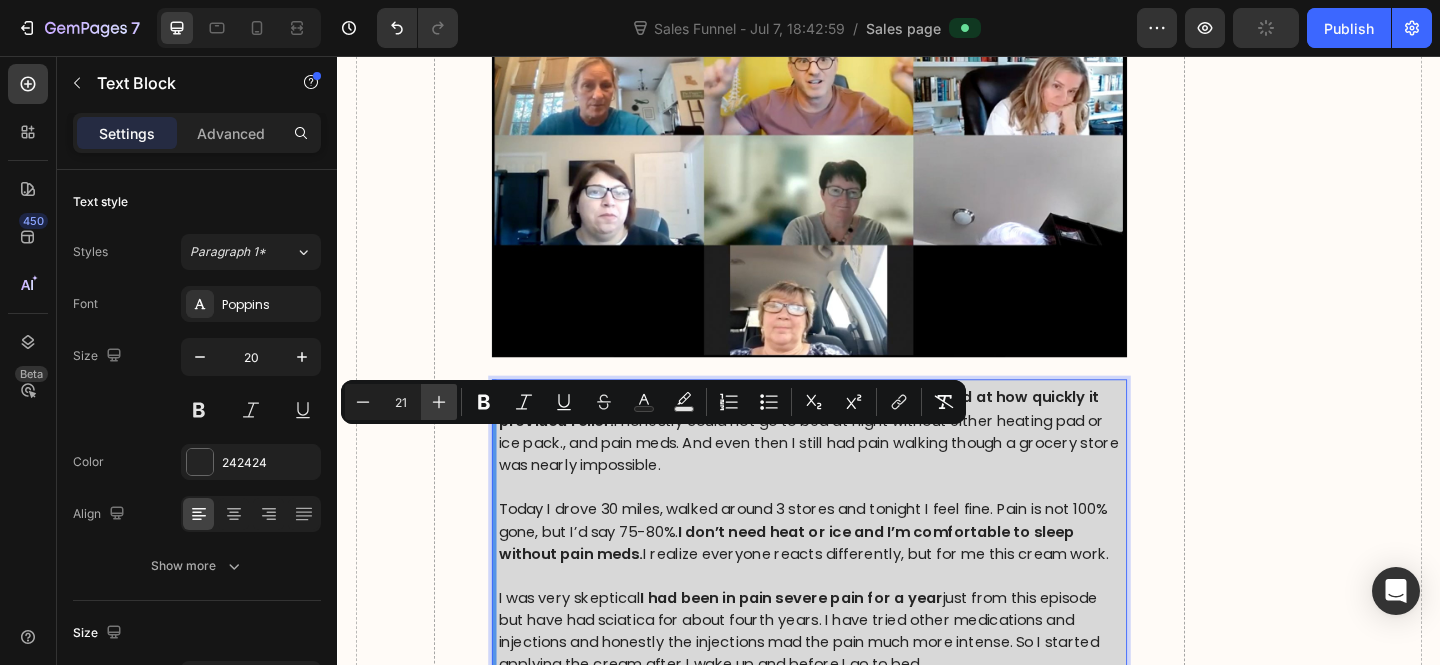type on "16" 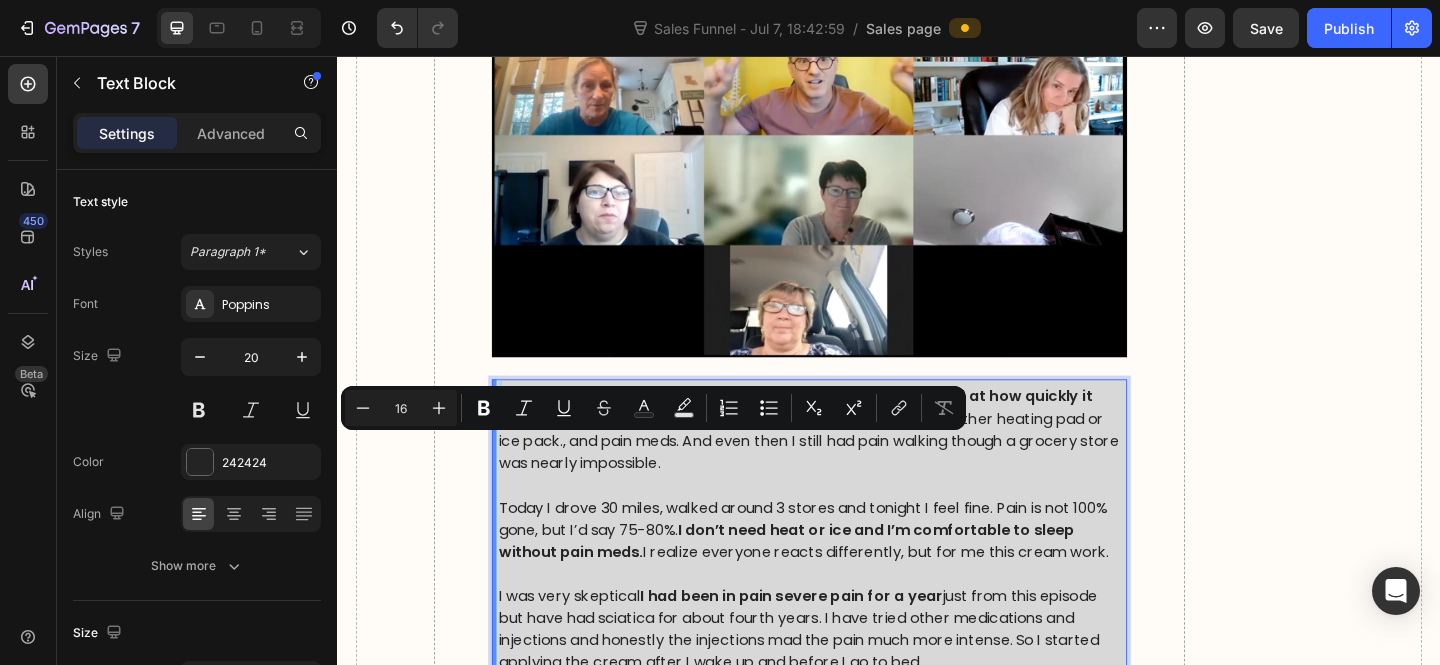 click on ""I’ve taken NeuroCream ®  for about a week and a half.  I’m amazed at how quickly it provided relief.  I honestly could not go to bed at night without either heating pad or ice pack., and pain meds. And even then I still had pain walking though a grocery store was nearly impossible." at bounding box center [853, 461] 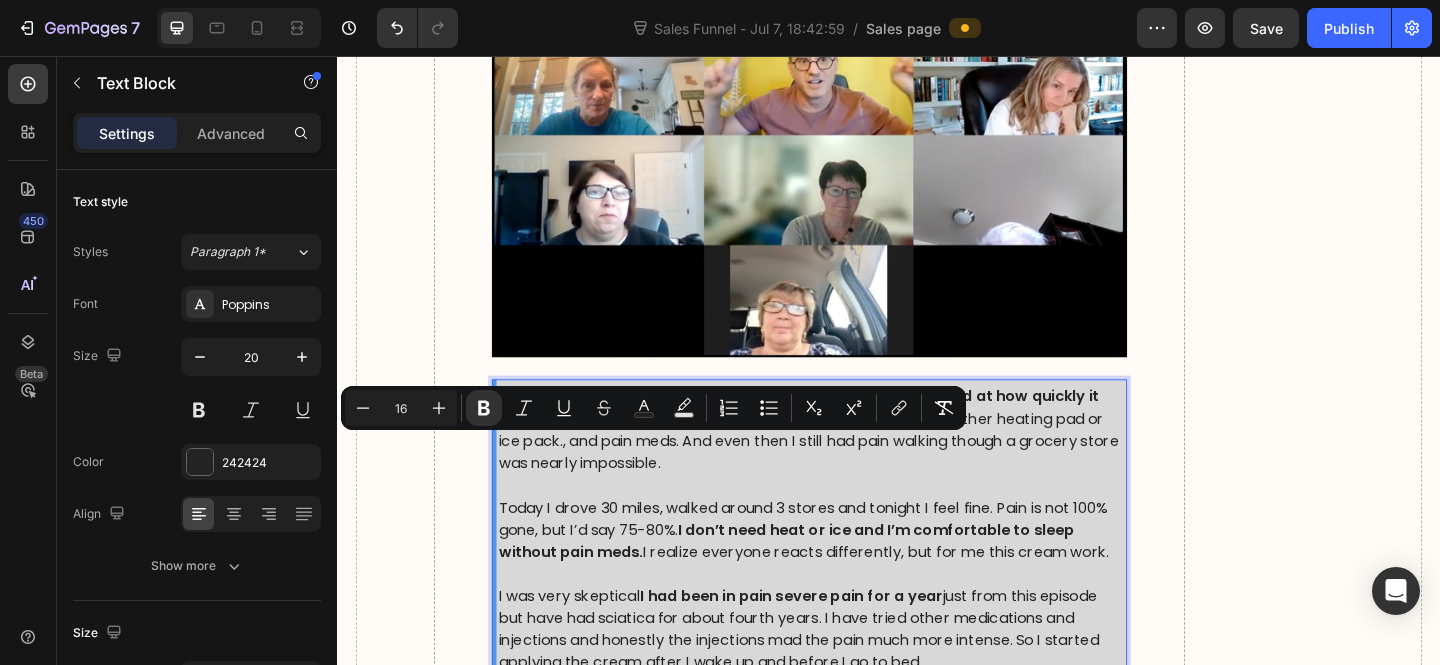 type on "20" 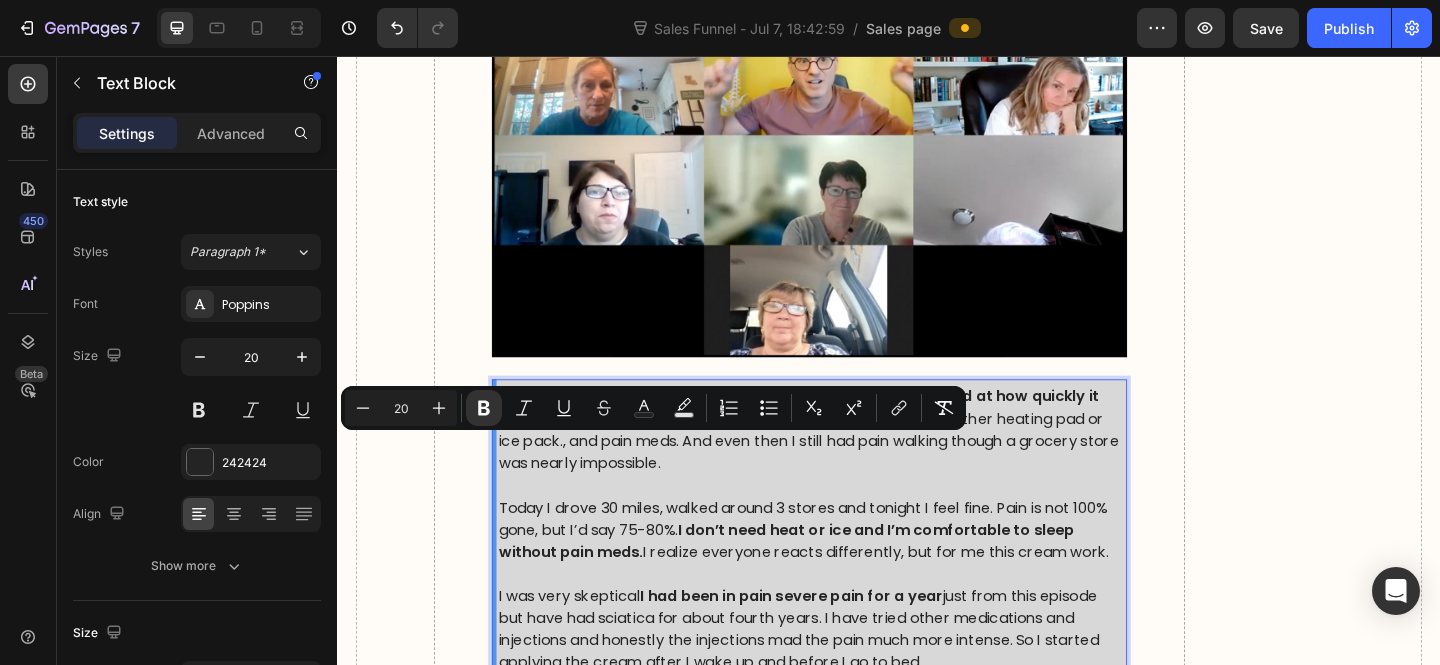 click on "" I’ve taken NeuroCream ®  for about a week and a half.  I’m amazed at how quickly it provided relief.  I honestly could not go to bed at night without either heating pad or ice pack., and pain meds. And even then I still had pain walking though a grocery store was nearly impossible." at bounding box center (853, 461) 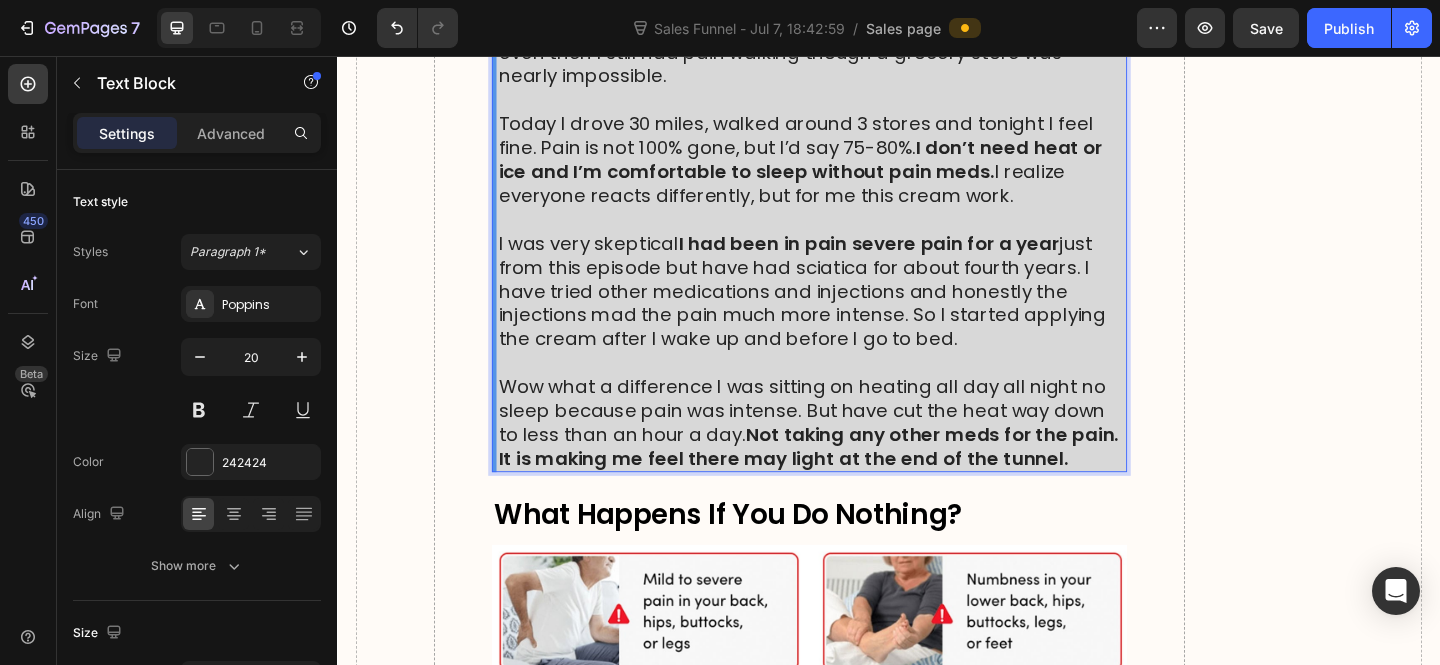 scroll, scrollTop: 17511, scrollLeft: 0, axis: vertical 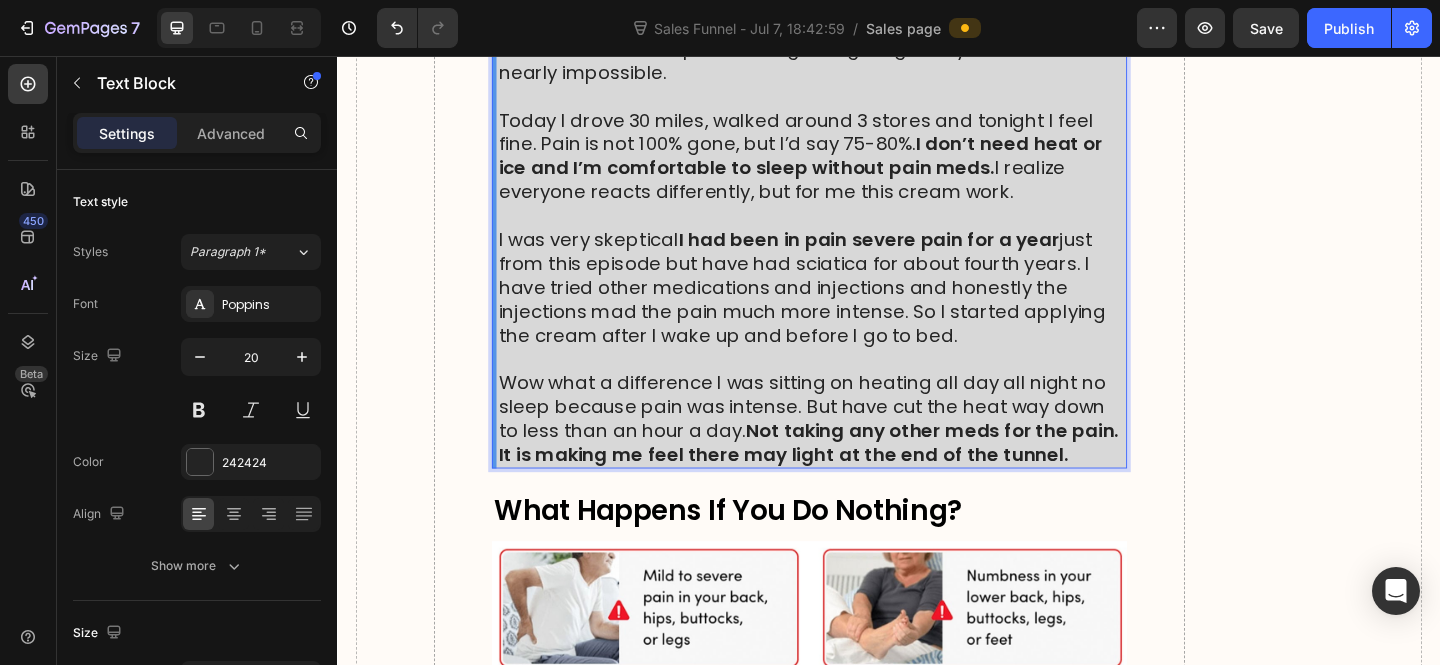 click on "Wow what a difference I was sitting on heating all day all night no sleep because pain was intense. But have cut the heat way down to less than an hour a day.  Not taking any other meds for the pain. It is making me feel there may light at the end of the tunnel." at bounding box center (853, 451) 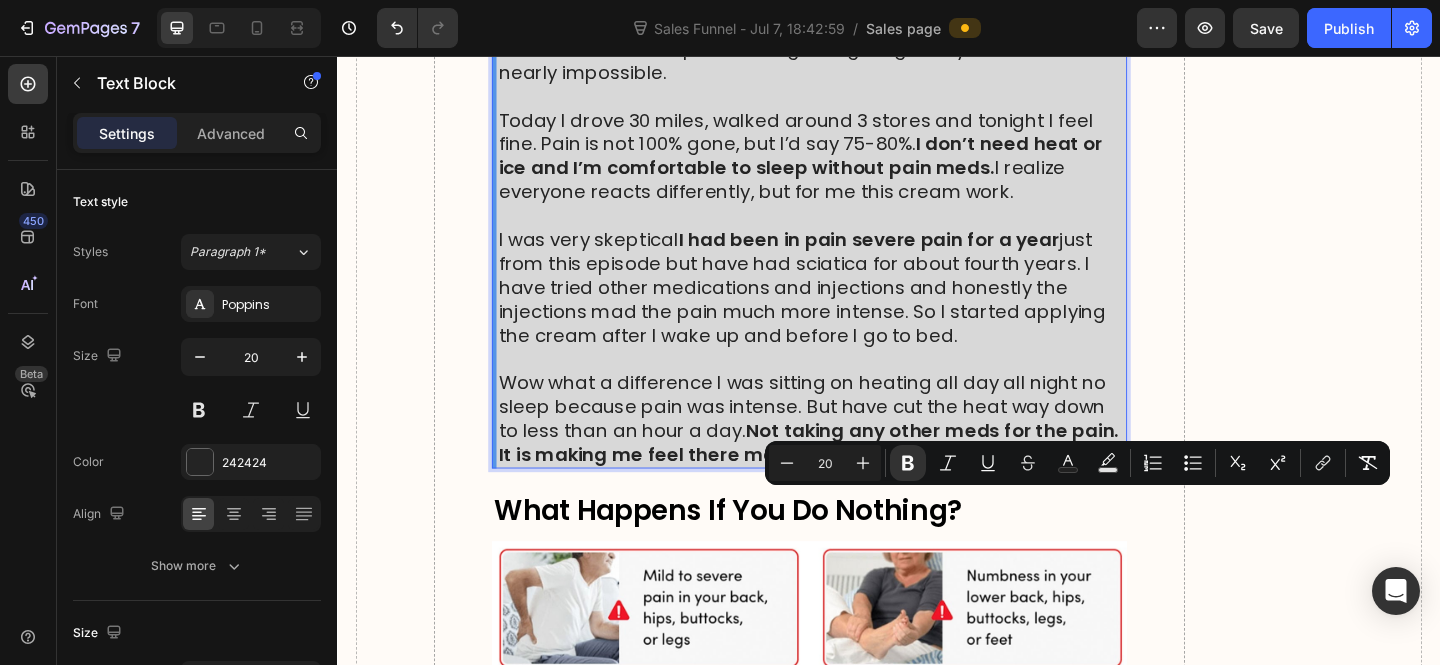 drag, startPoint x: 1131, startPoint y: 552, endPoint x: 1110, endPoint y: 552, distance: 21 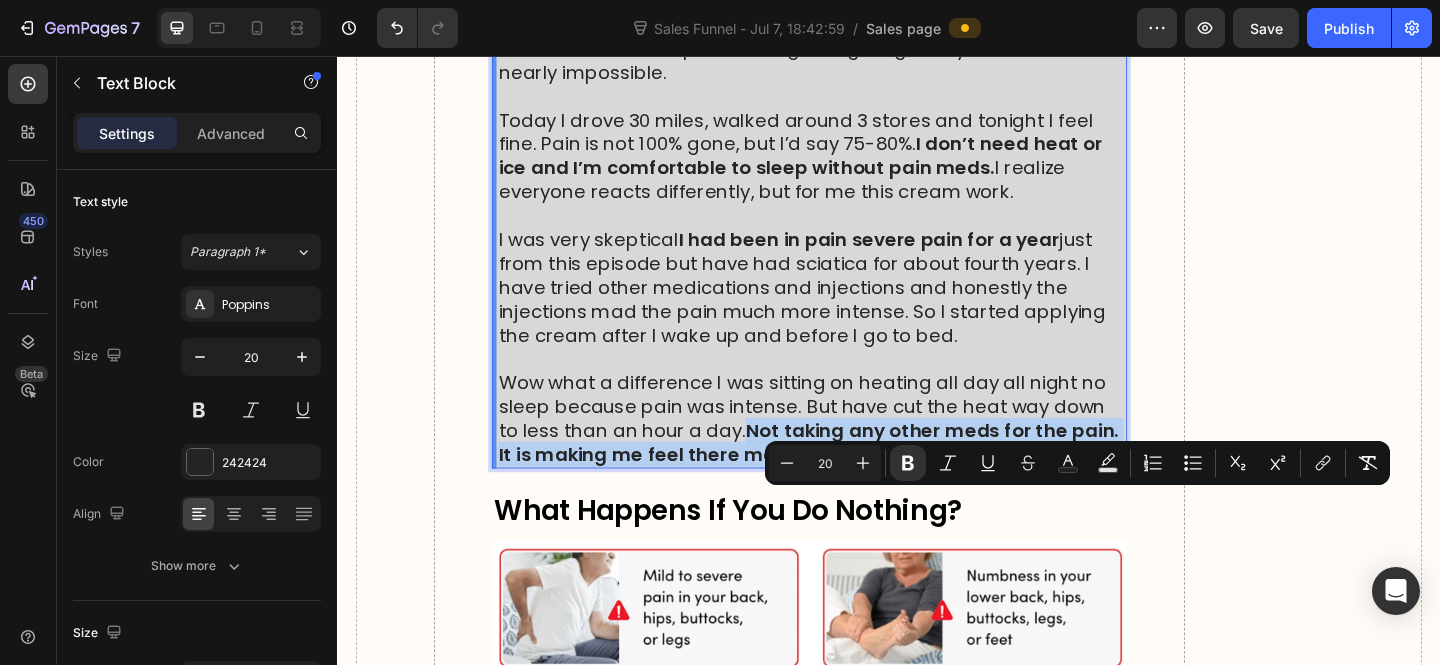 click on "Wow what a difference I was sitting on heating all day all night no sleep because pain was intense. But have cut the heat way down to less than an hour a day.  Not taking any other meds for the pain. It is making me feel there may light at the end of the tunnel."" at bounding box center [853, 451] 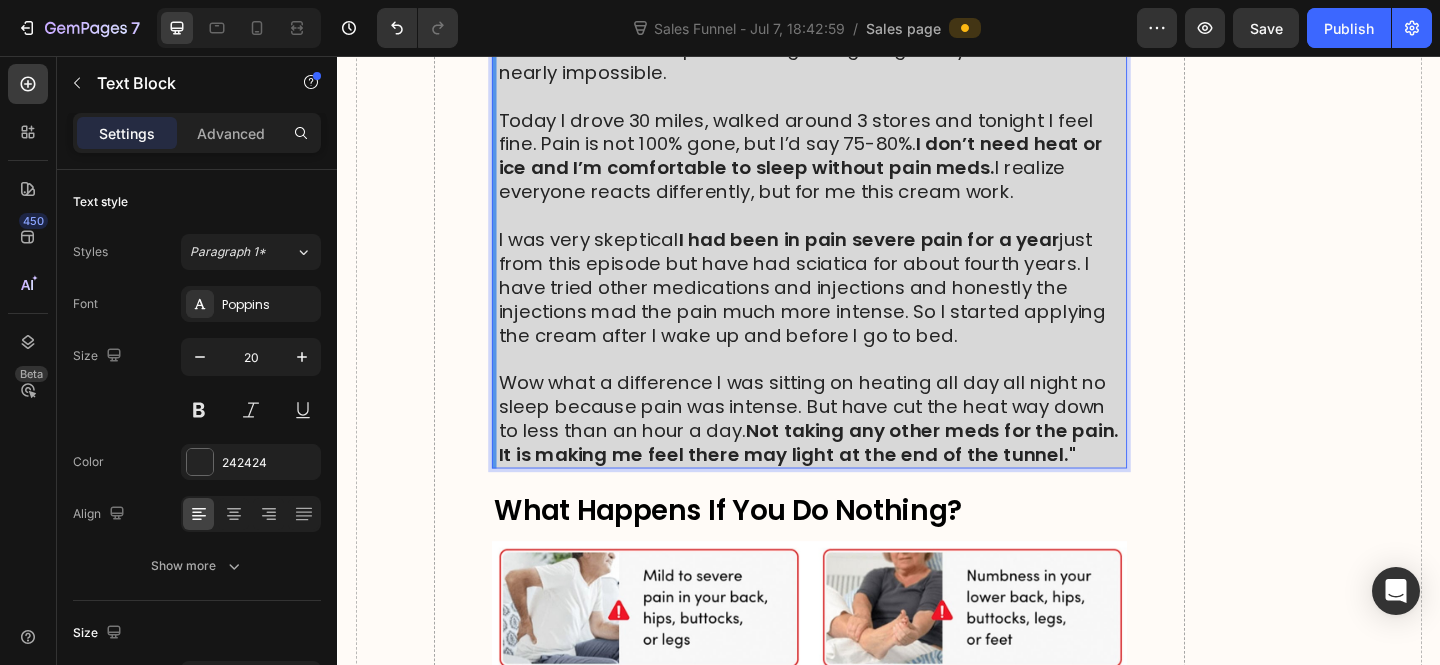 click on "I was very skeptical  I had been in pain severe pain for a year  just from this episode but have had sciatica for about fourth years. I have tried other medications and injections and honestly the injections mad the pain much more intense. So I started applying the cream after I wake up and before I go to bed." at bounding box center (853, 308) 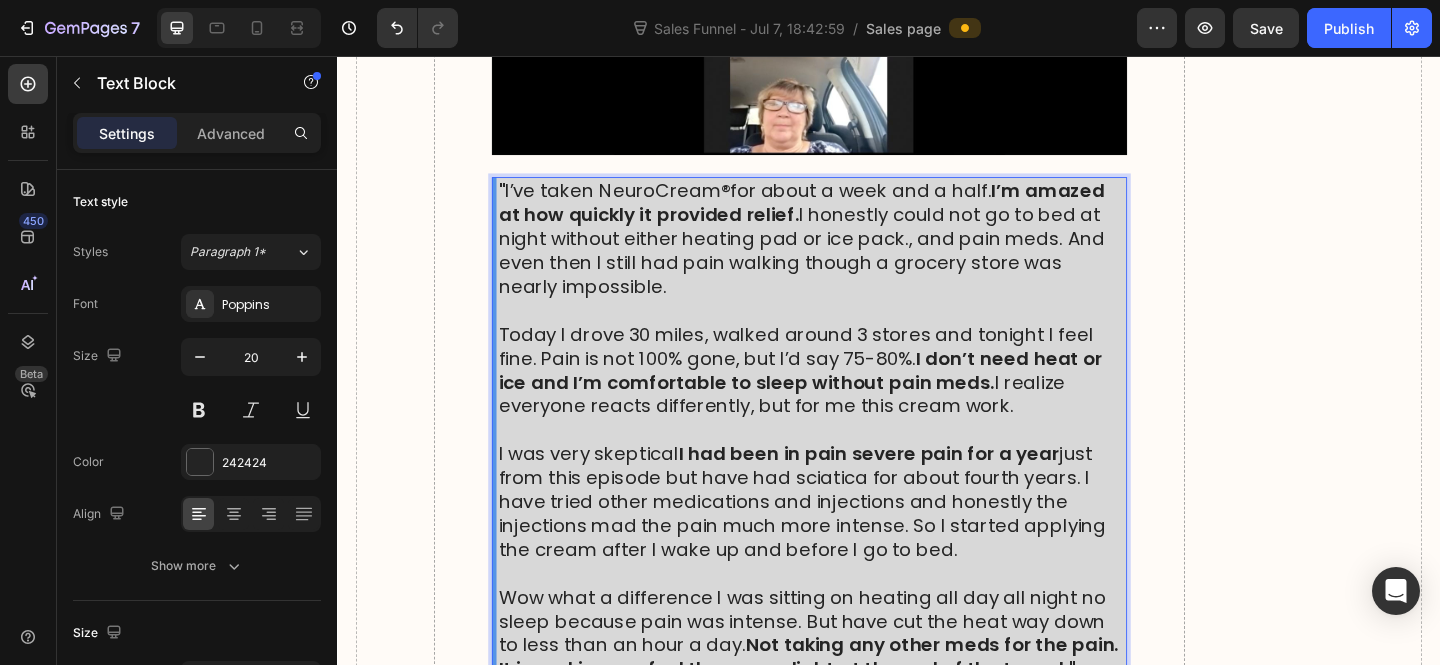 scroll, scrollTop: 17277, scrollLeft: 0, axis: vertical 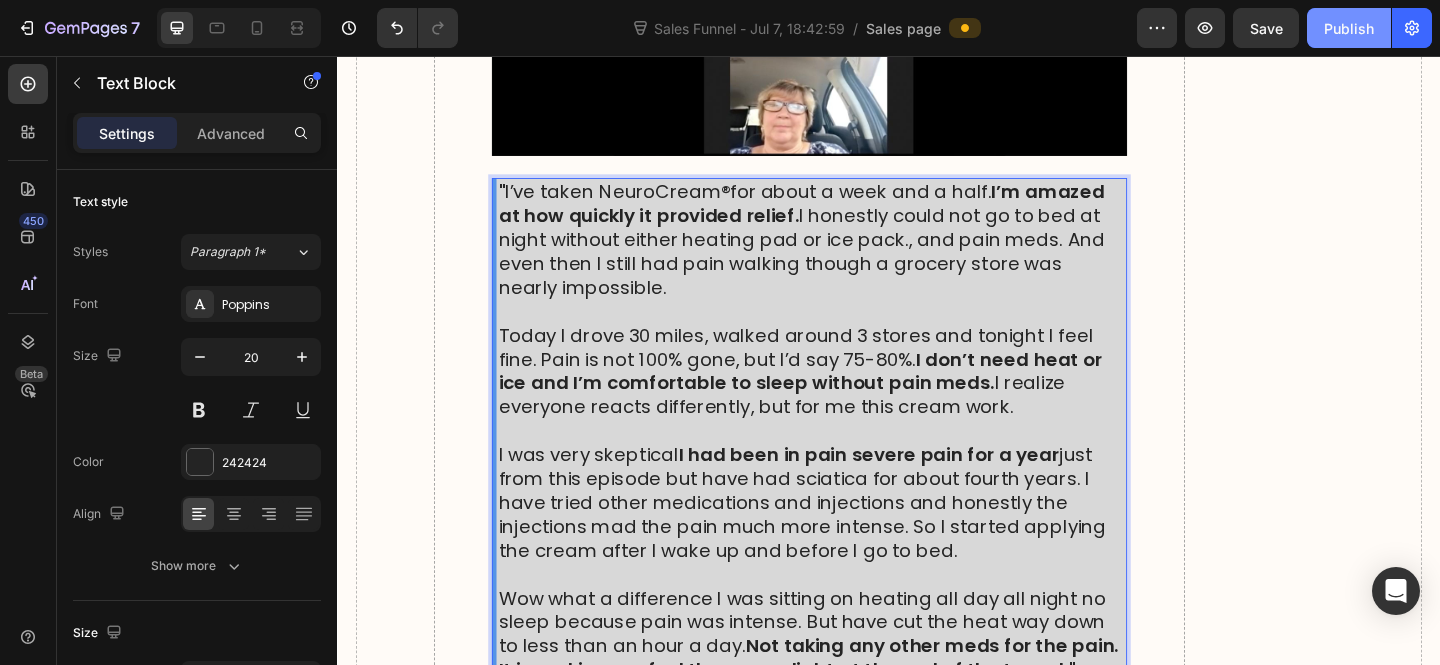 click on "Publish" at bounding box center (1349, 28) 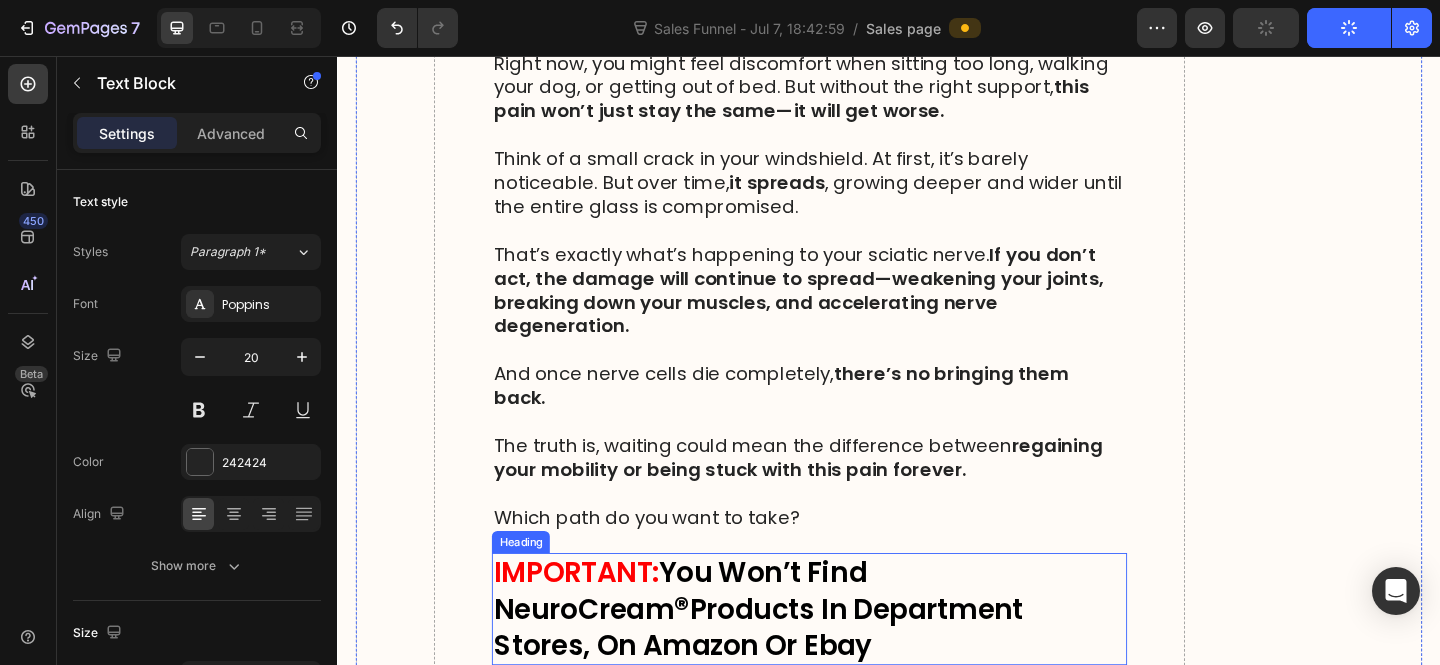 scroll, scrollTop: 18211, scrollLeft: 0, axis: vertical 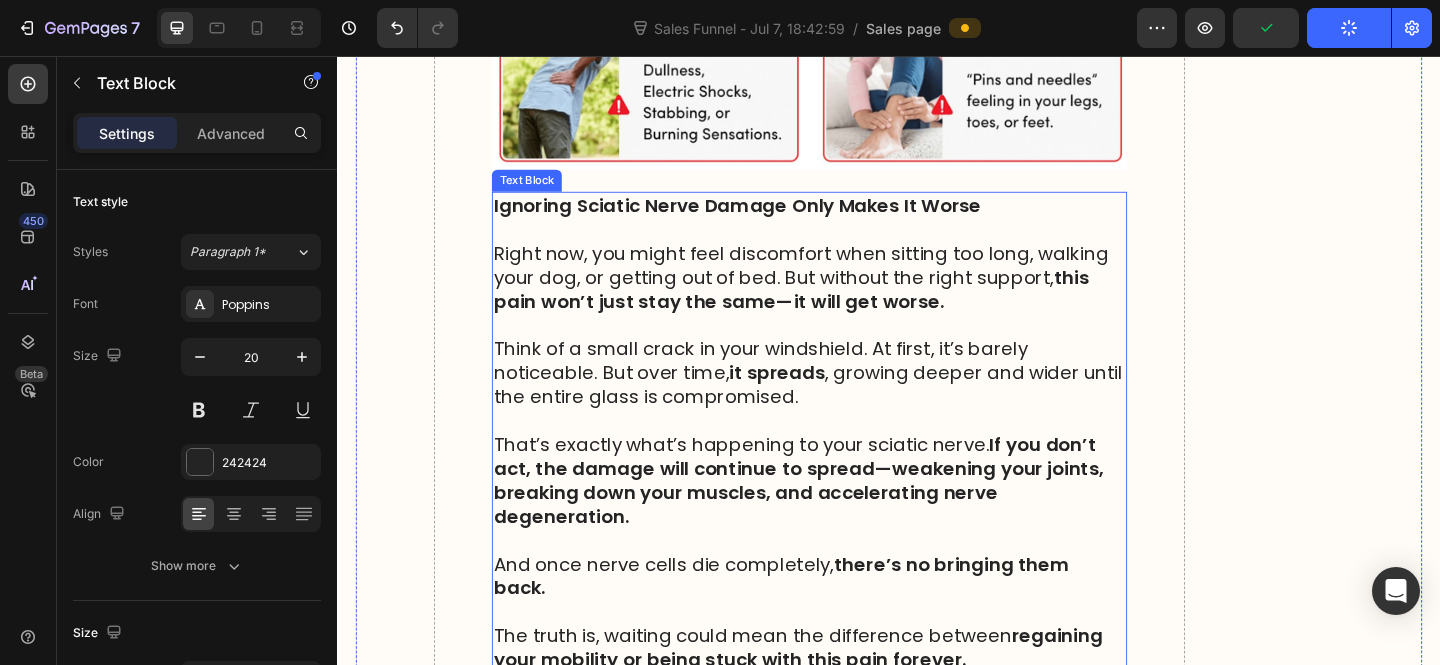 click on "this pain won’t just stay the same—it will get worse." at bounding box center [830, 310] 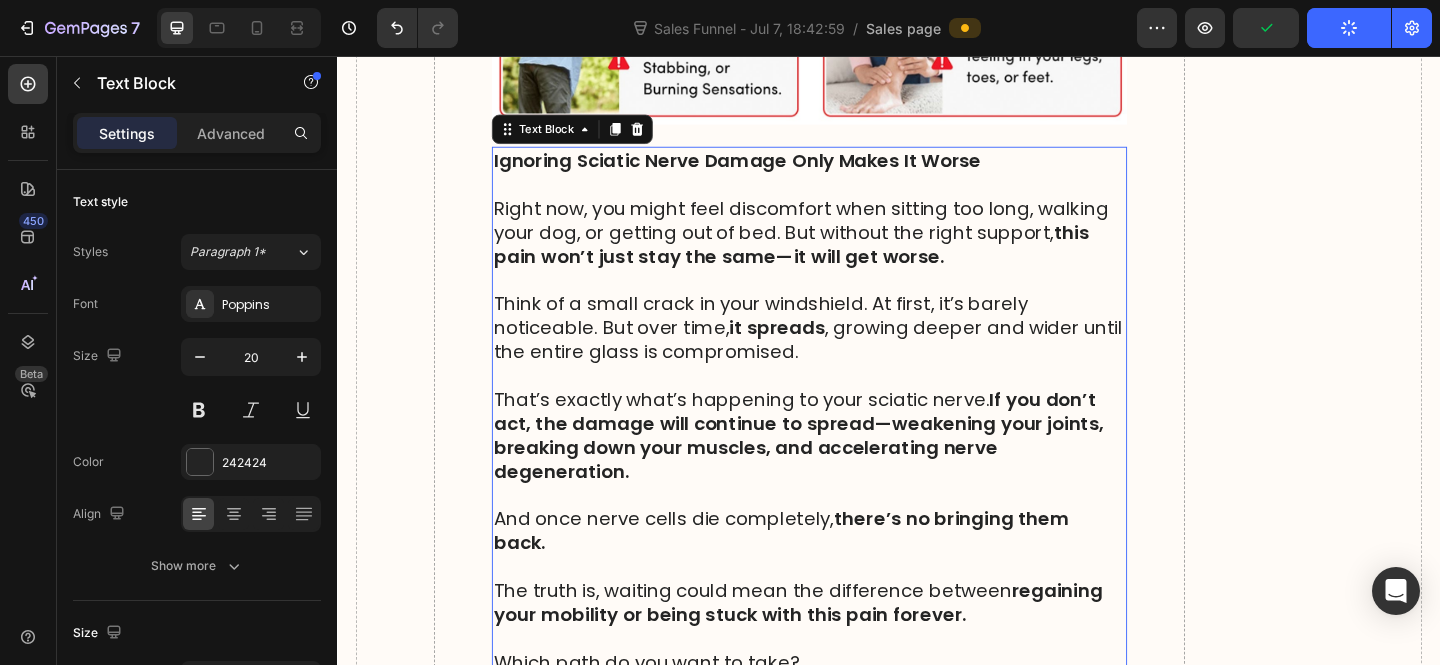 scroll, scrollTop: 18510, scrollLeft: 0, axis: vertical 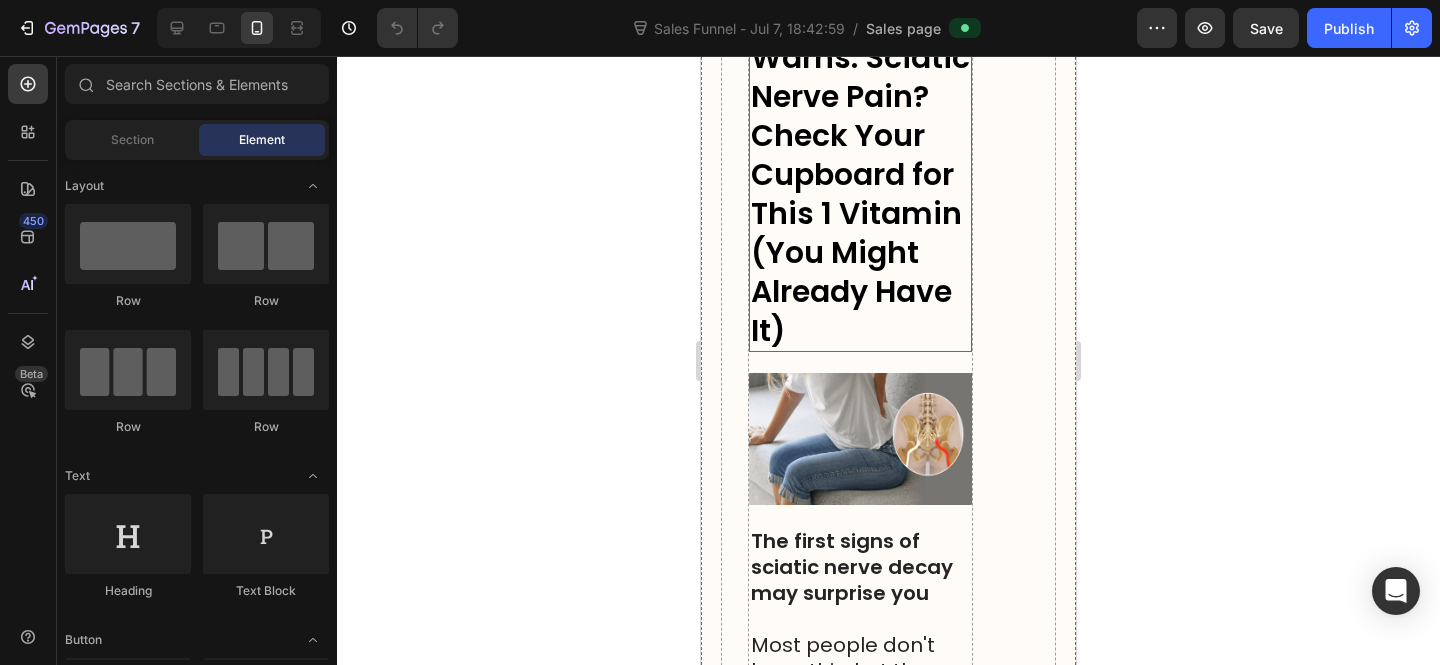 click at bounding box center (1014, 13516) 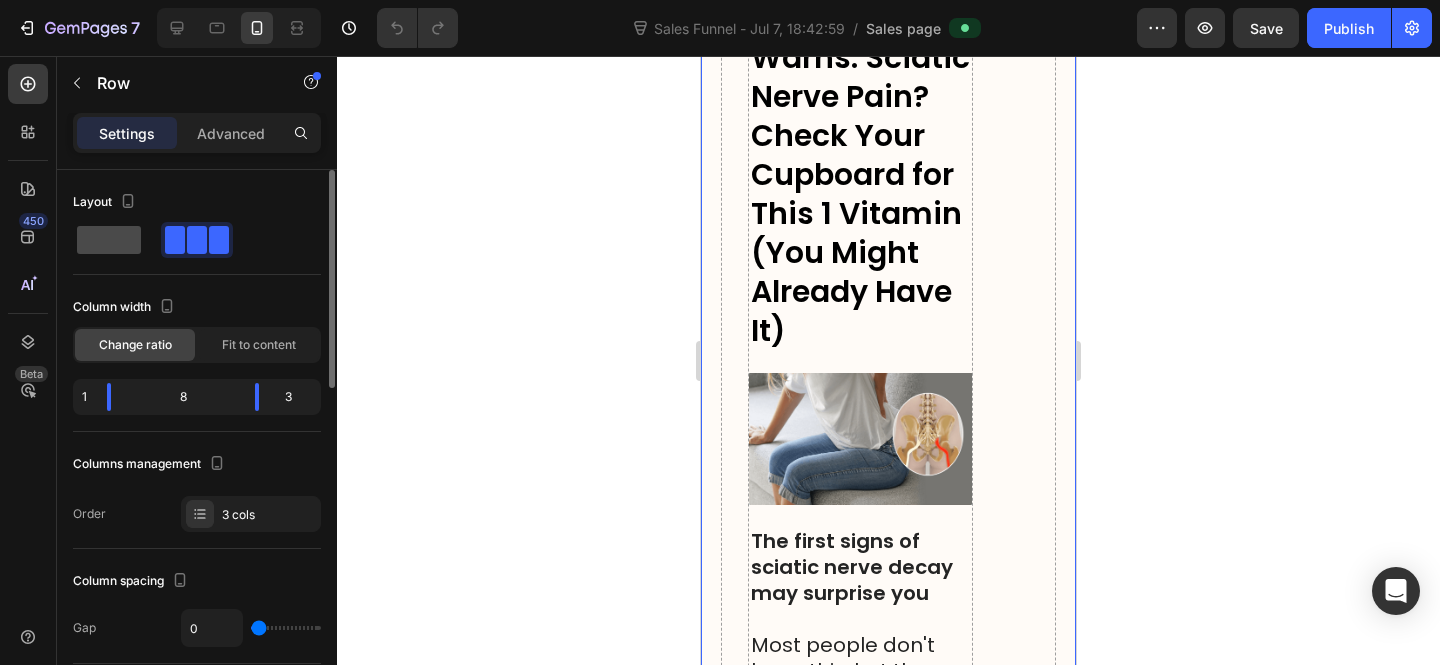 scroll, scrollTop: 4, scrollLeft: 0, axis: vertical 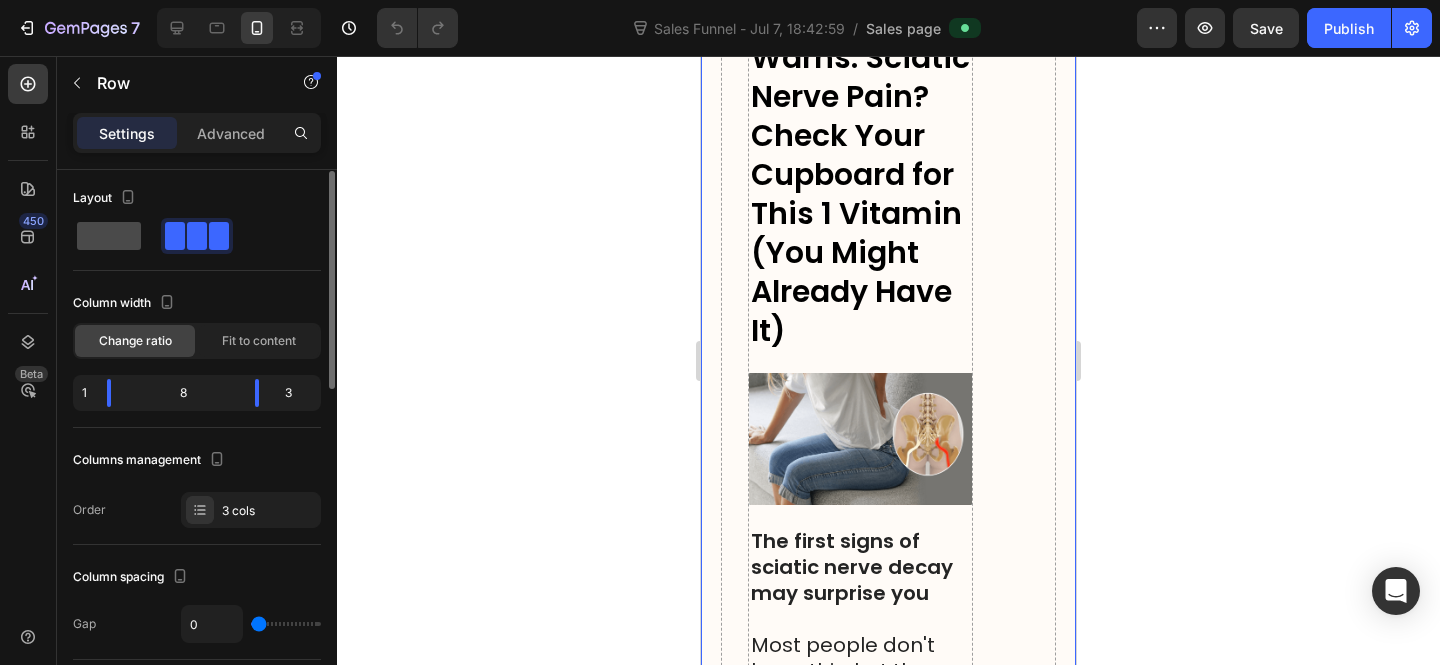 click 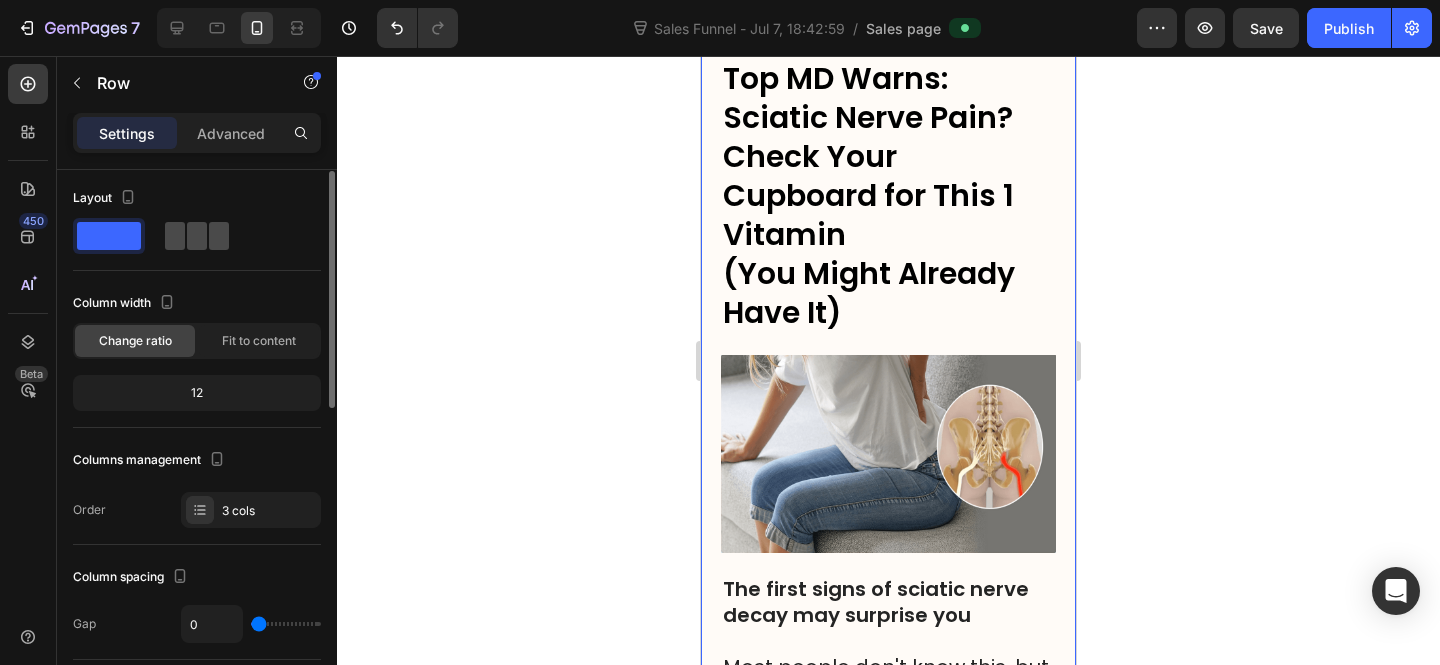 scroll, scrollTop: 160, scrollLeft: 0, axis: vertical 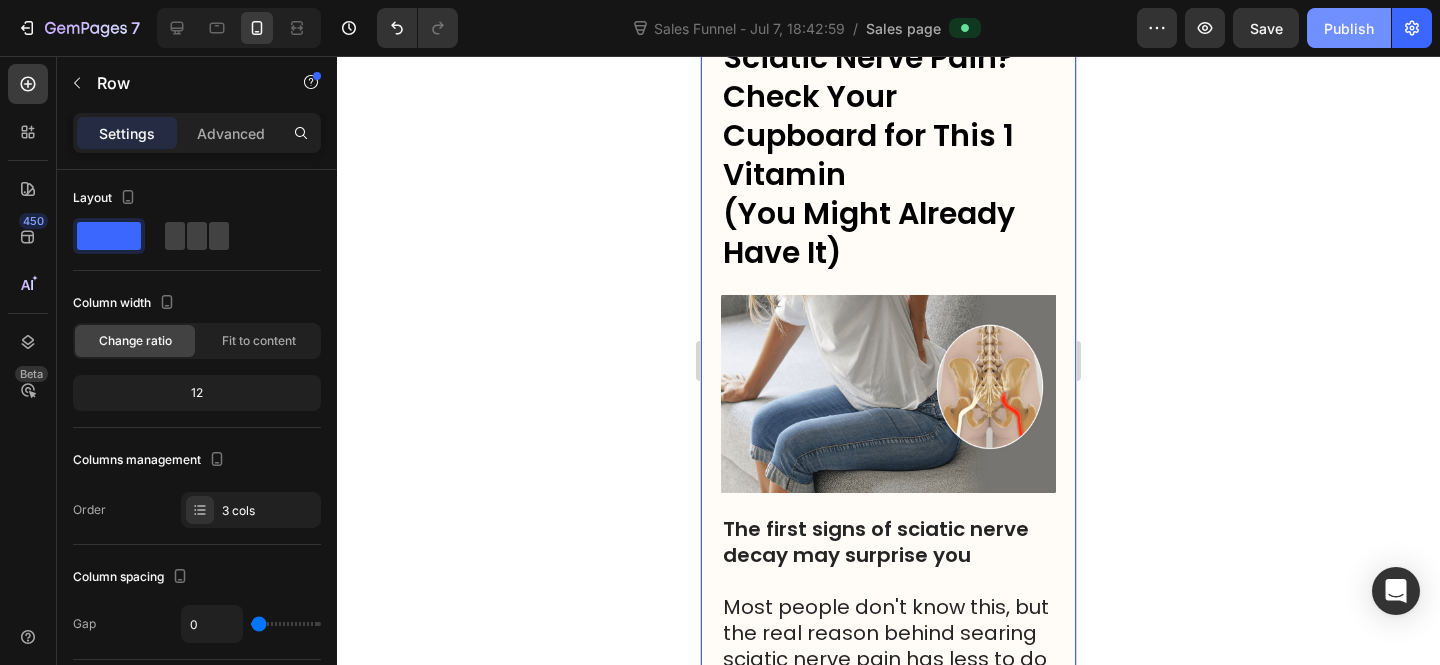 click on "Publish" at bounding box center [1349, 28] 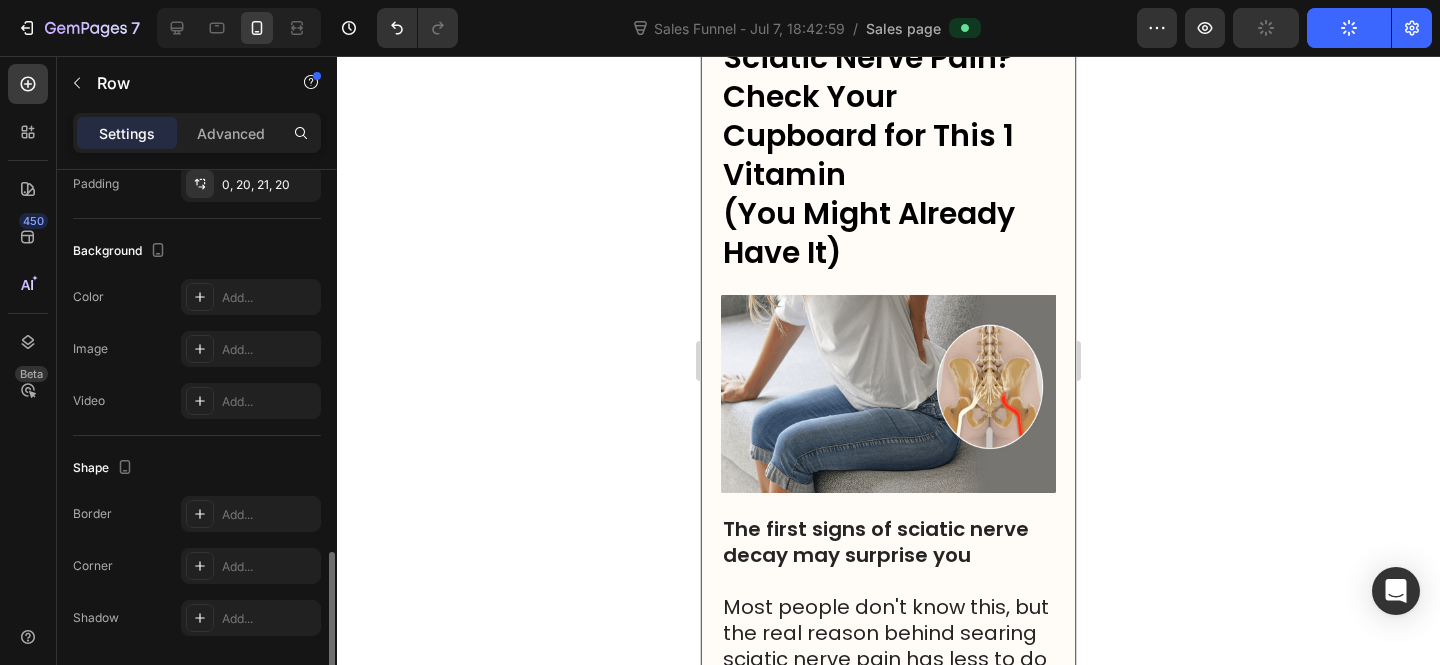scroll, scrollTop: 731, scrollLeft: 0, axis: vertical 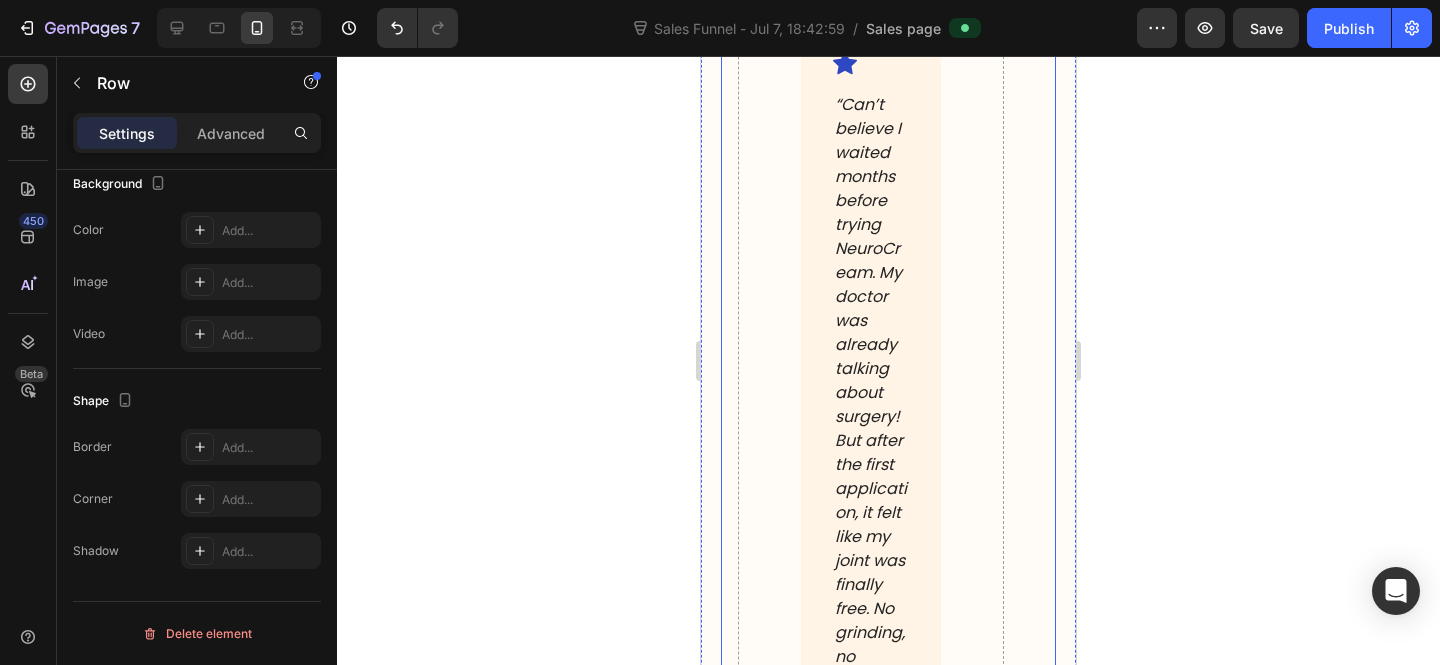 click on "What Users Are Saying About NeuroCream® Heading Image Image
Icon
Icon
Icon
Icon
Icon Icon List “I pulled my lower back lifting compost bags; the pain shot from my lower back down to my ankle. Painkillers, ice packs, heat pads. Nothing helped.   NeuroCream arrived three days later. After the first application... pure relief. I rubbed a small amount on before bed and woke up without the sharp pain. By day four, I was walking my dog again.   Now, I only use it if I’ve overdone it in the garden. Nine days later, I’m back behind the wheel, pain-free. I can’t recommend it enough.” Text Block
Verified Buyer Item List
57 people found this review helpful Item List James, 64 Text Block Row Image
Icon
Icon
Icon
Icon
Icon Icon List   Text Block
Verified Buyer Item List Item List" at bounding box center [888, 11088] 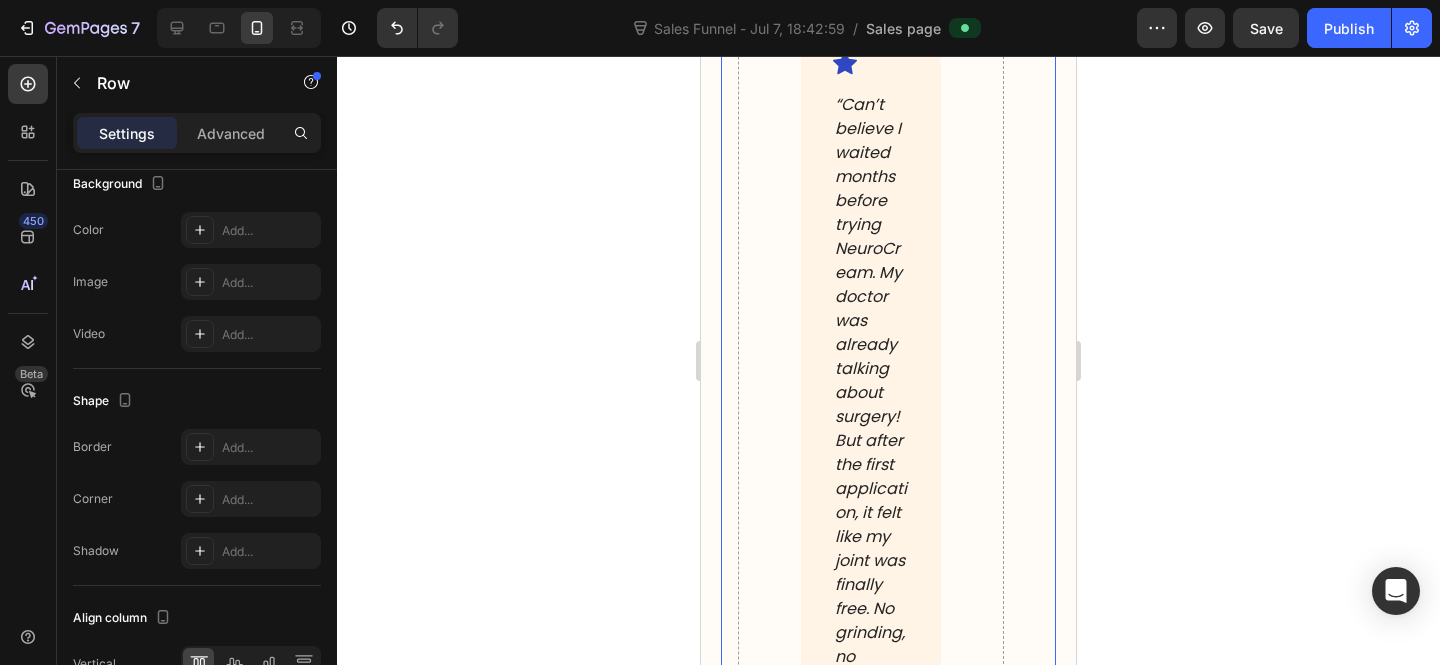 click at bounding box center [1029, 11088] 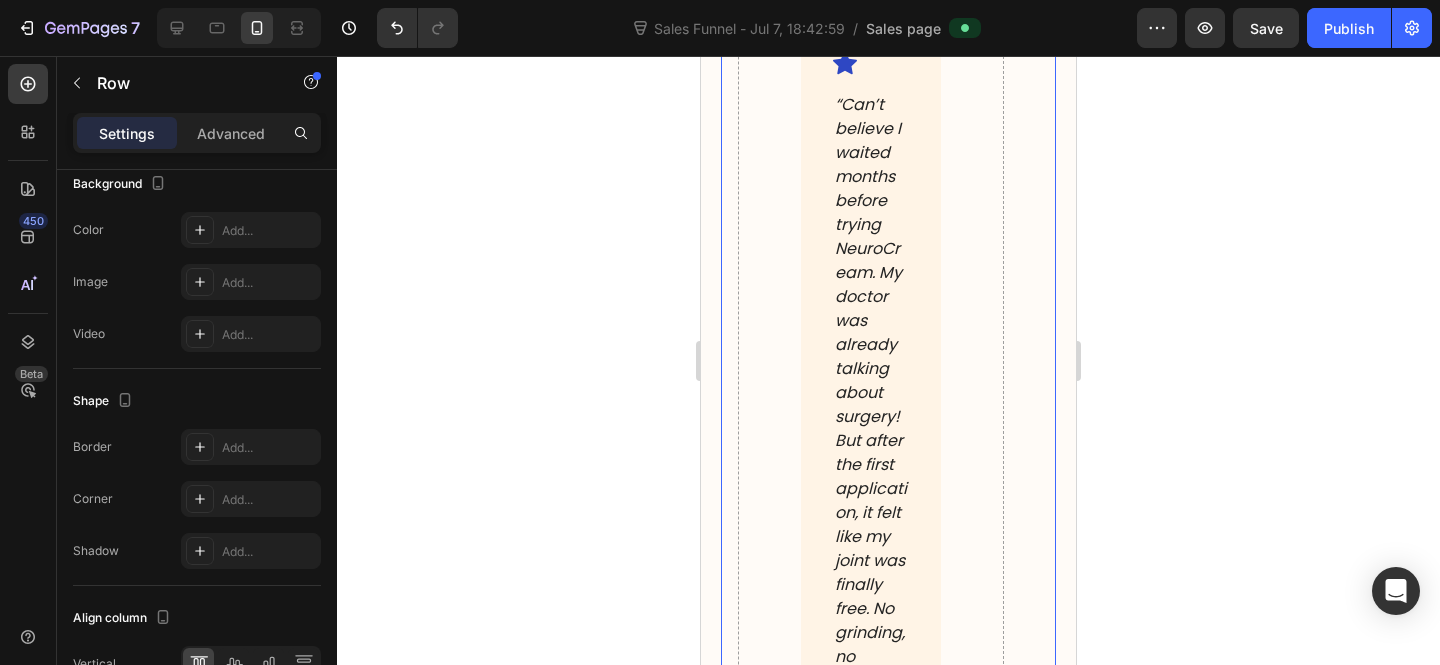 scroll, scrollTop: 0, scrollLeft: 0, axis: both 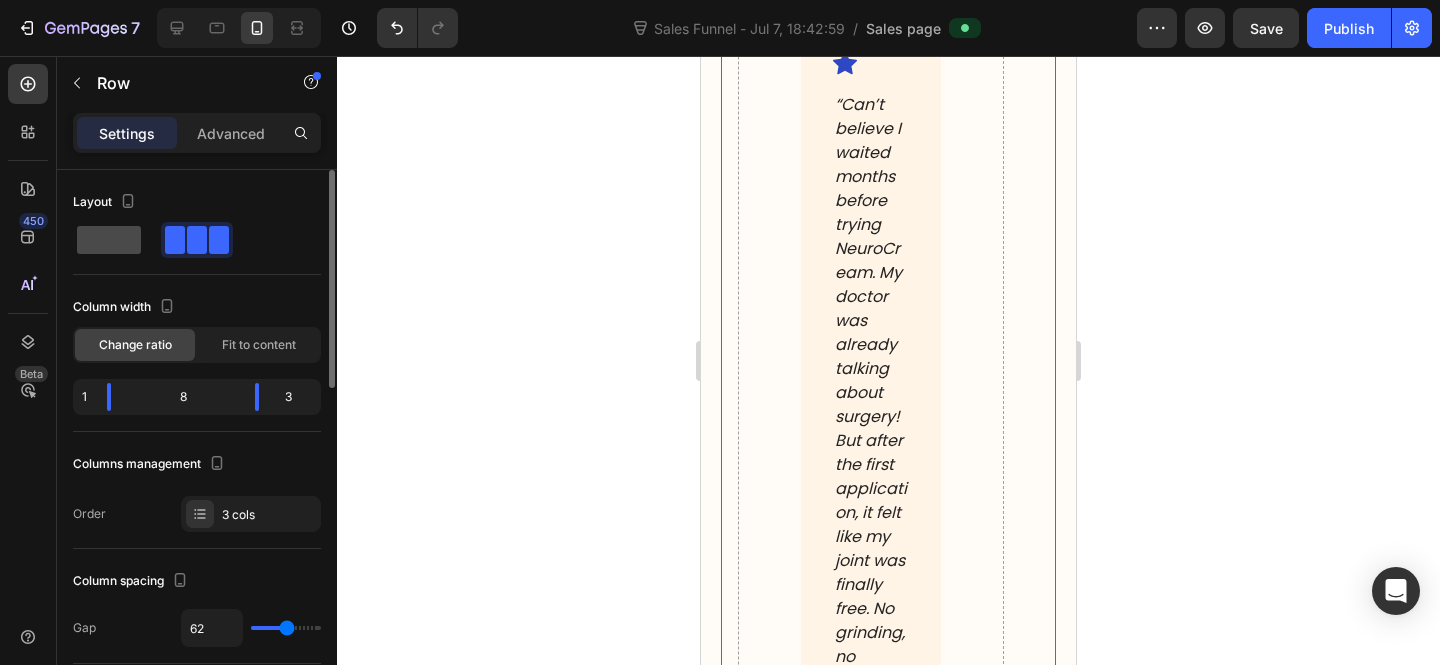 click 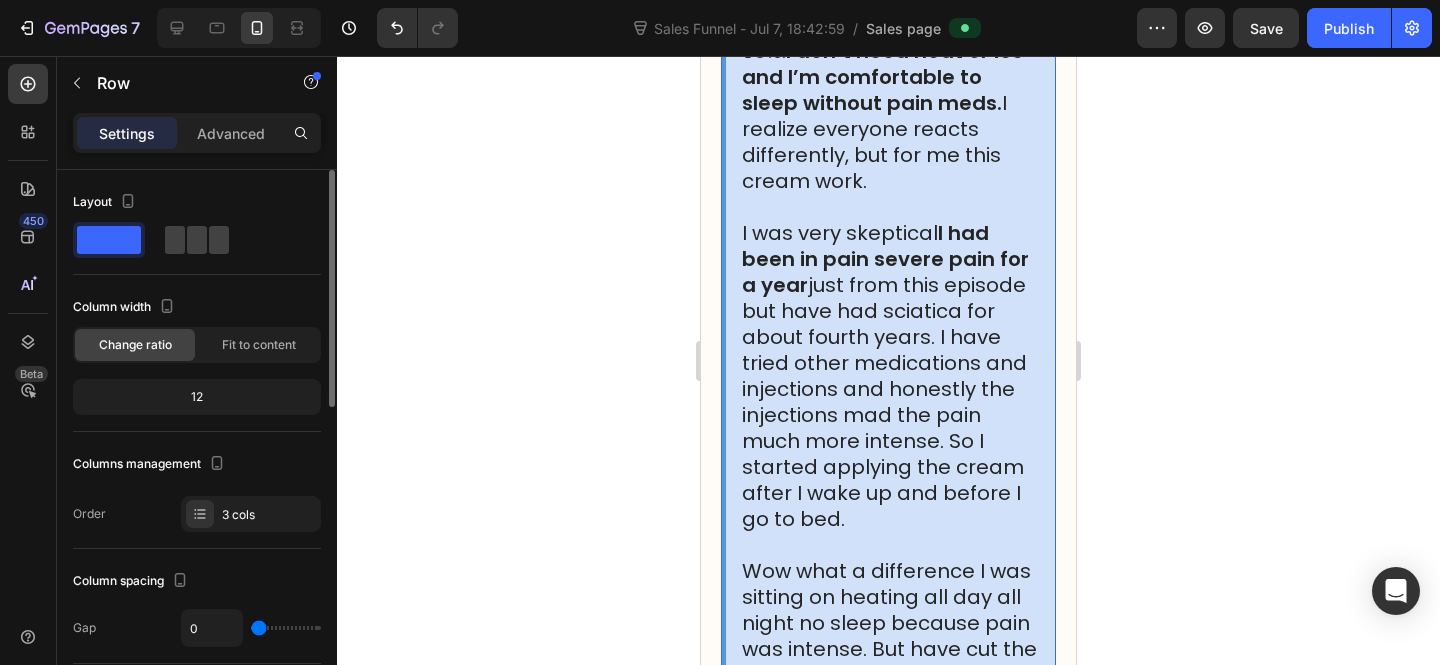 scroll, scrollTop: 22111, scrollLeft: 0, axis: vertical 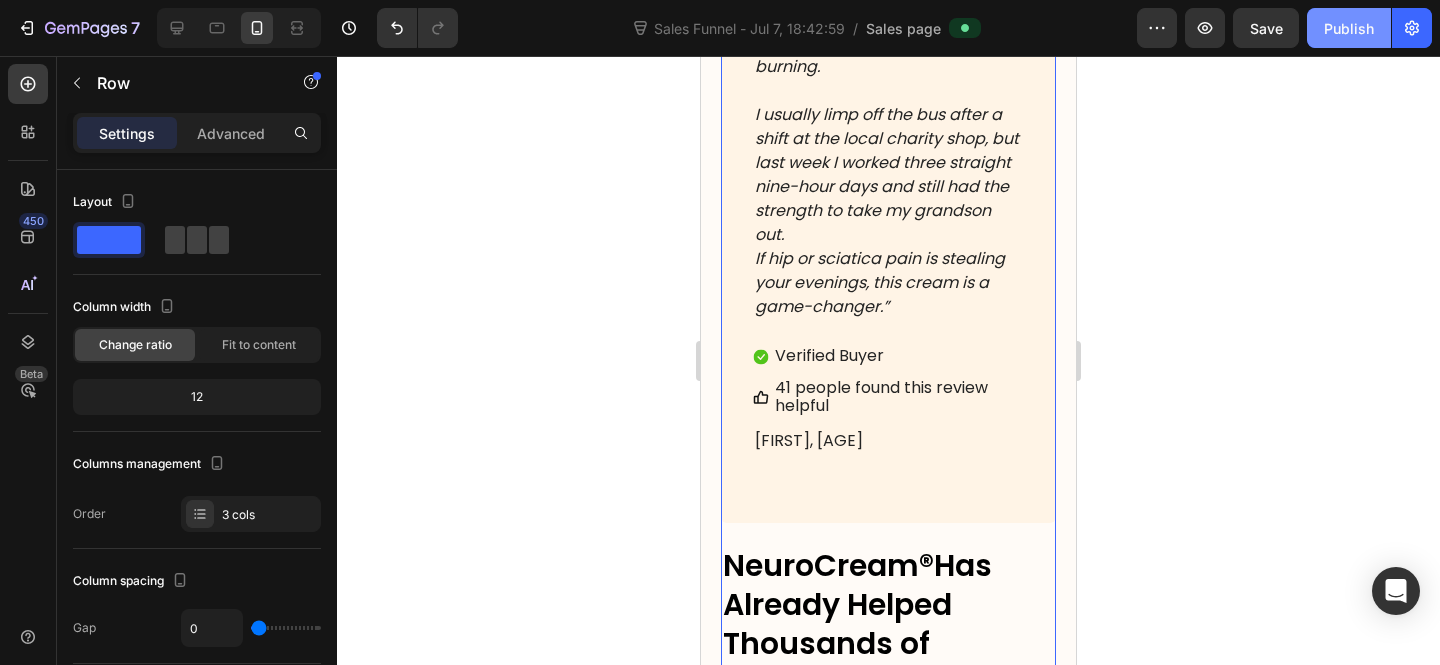 click on "Publish" 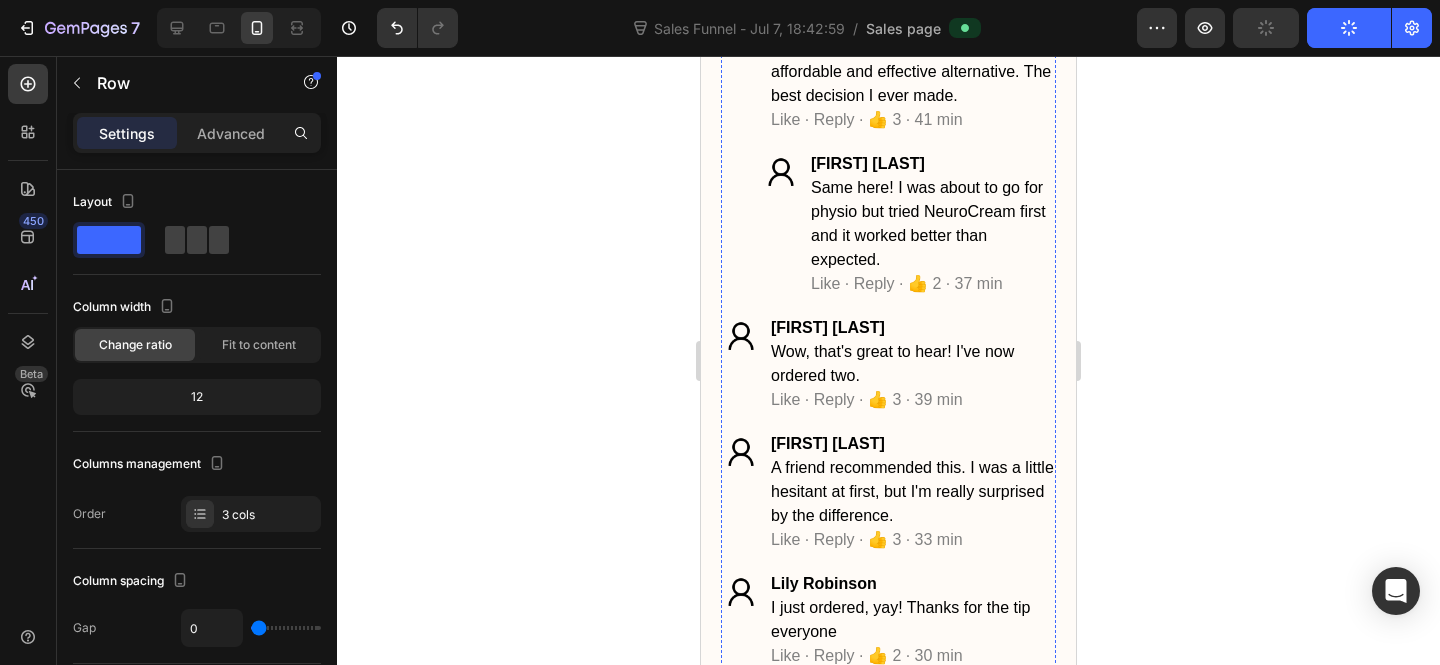 scroll, scrollTop: 33718, scrollLeft: 0, axis: vertical 